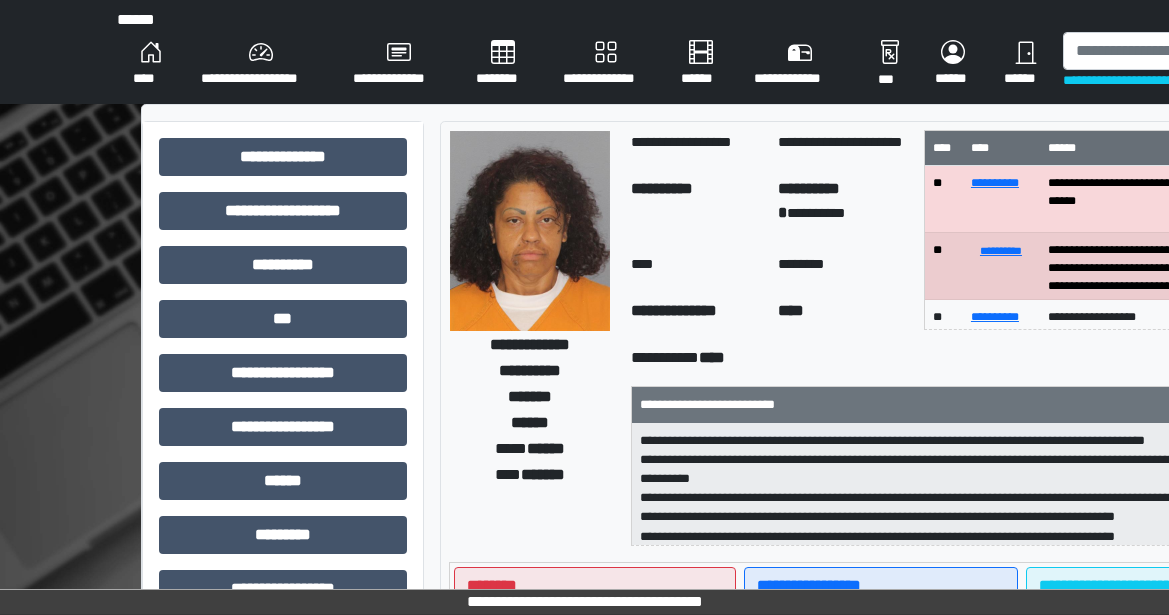scroll, scrollTop: 885, scrollLeft: 117, axis: both 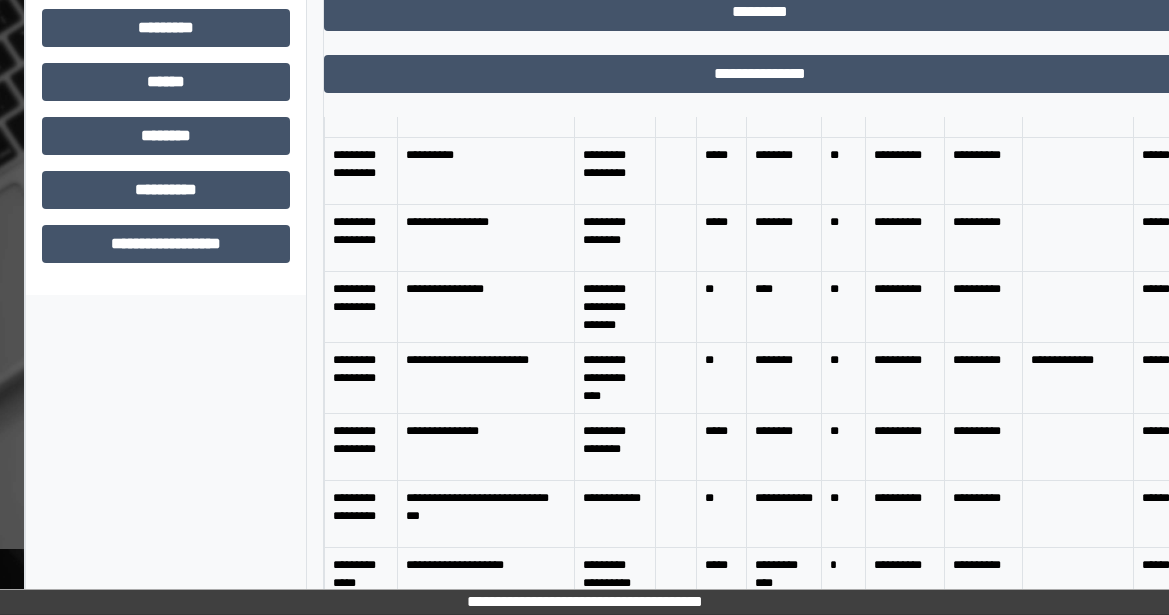 click on "**********" at bounding box center [166, -83] 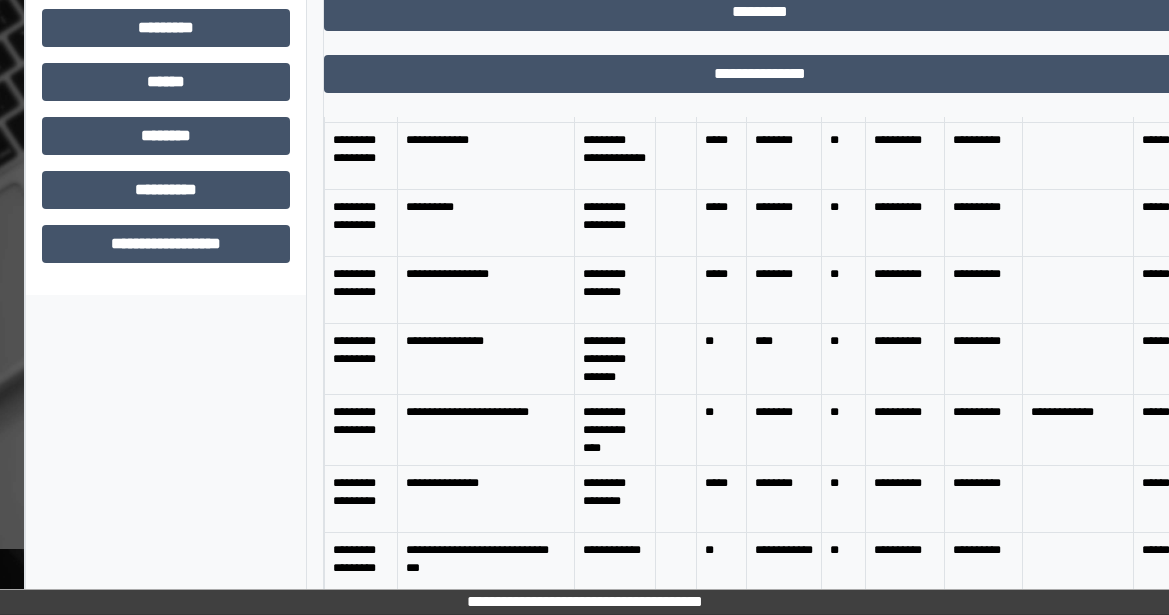 scroll, scrollTop: 0, scrollLeft: 15, axis: horizontal 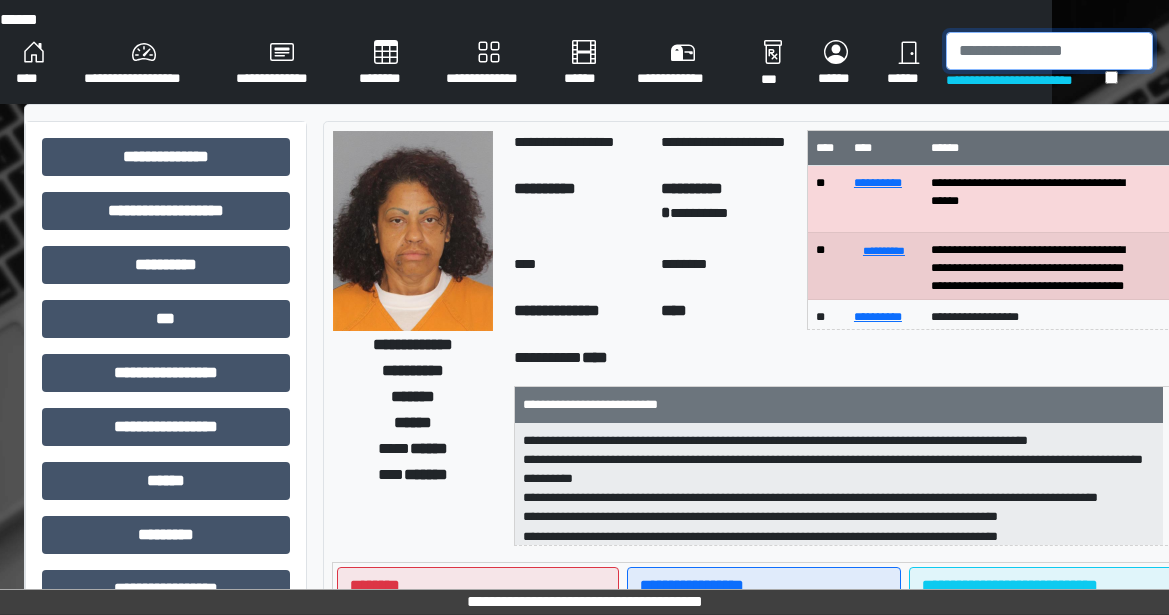 click at bounding box center [1049, 51] 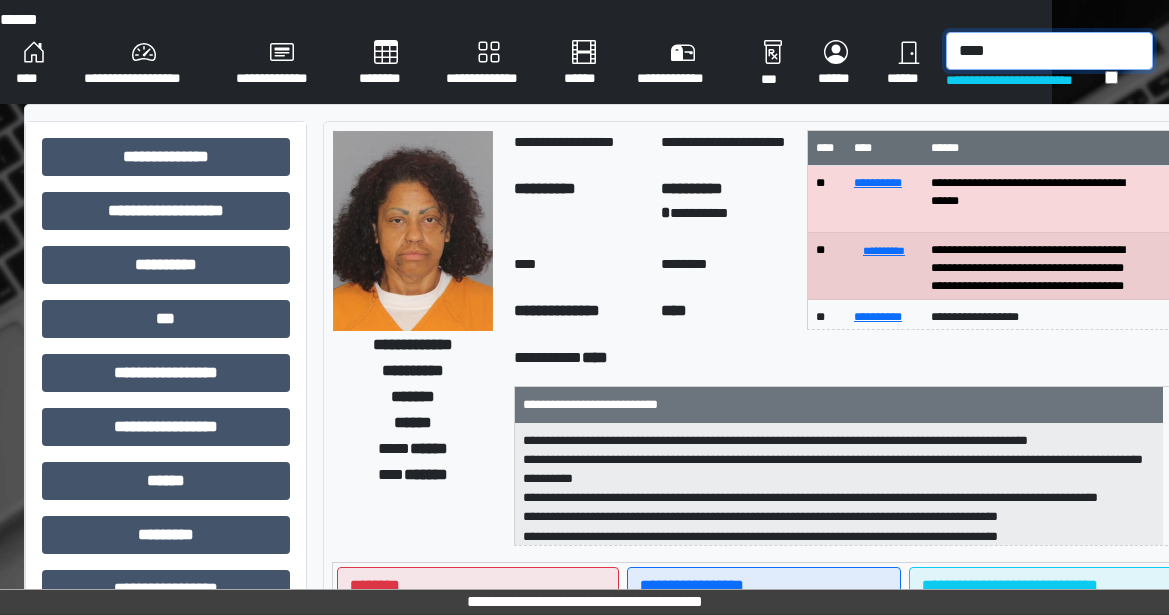 scroll, scrollTop: 0, scrollLeft: 0, axis: both 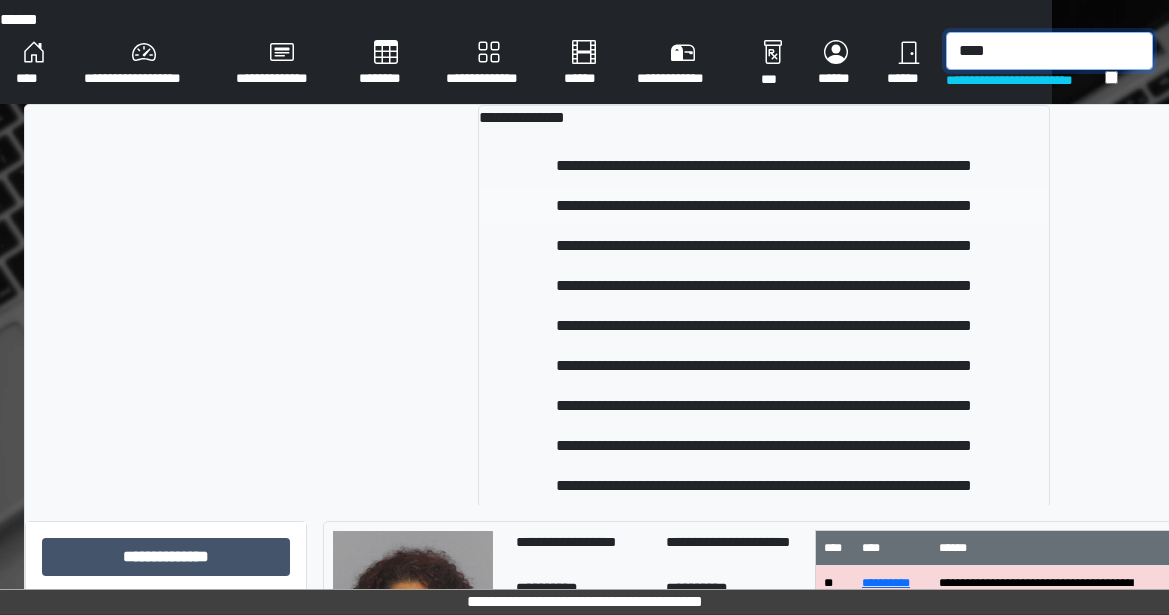 type on "****" 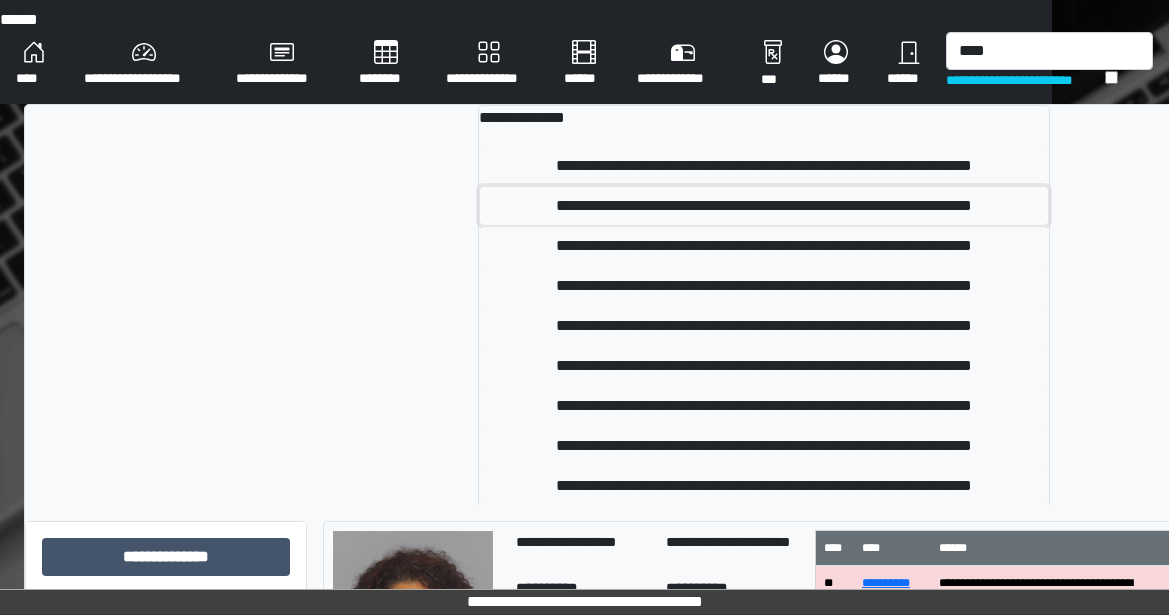 click on "**********" at bounding box center (764, 206) 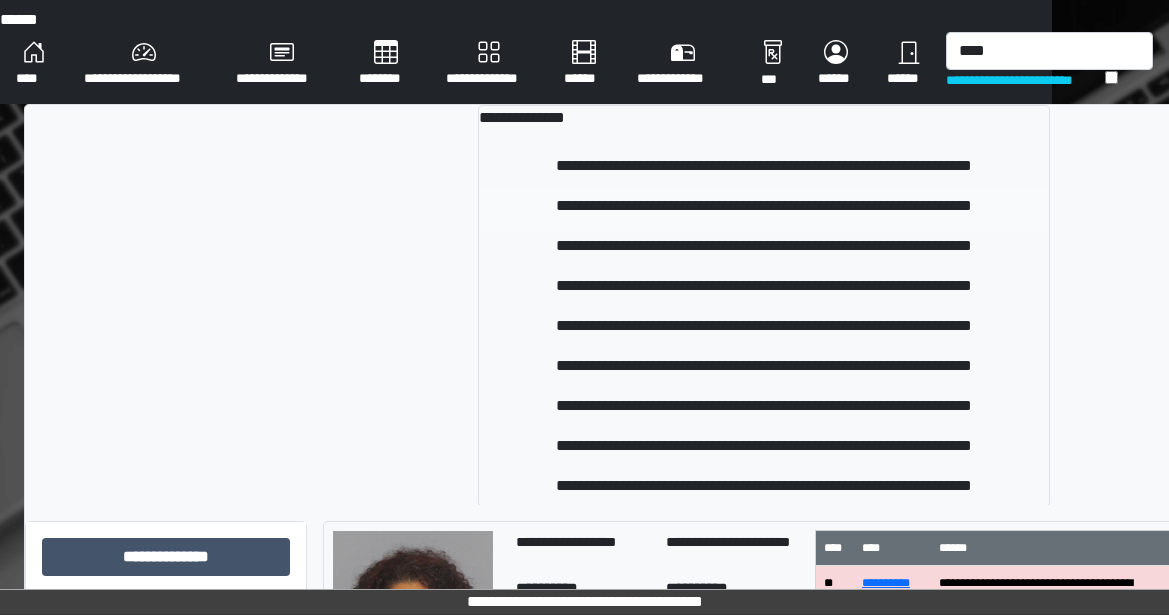 type 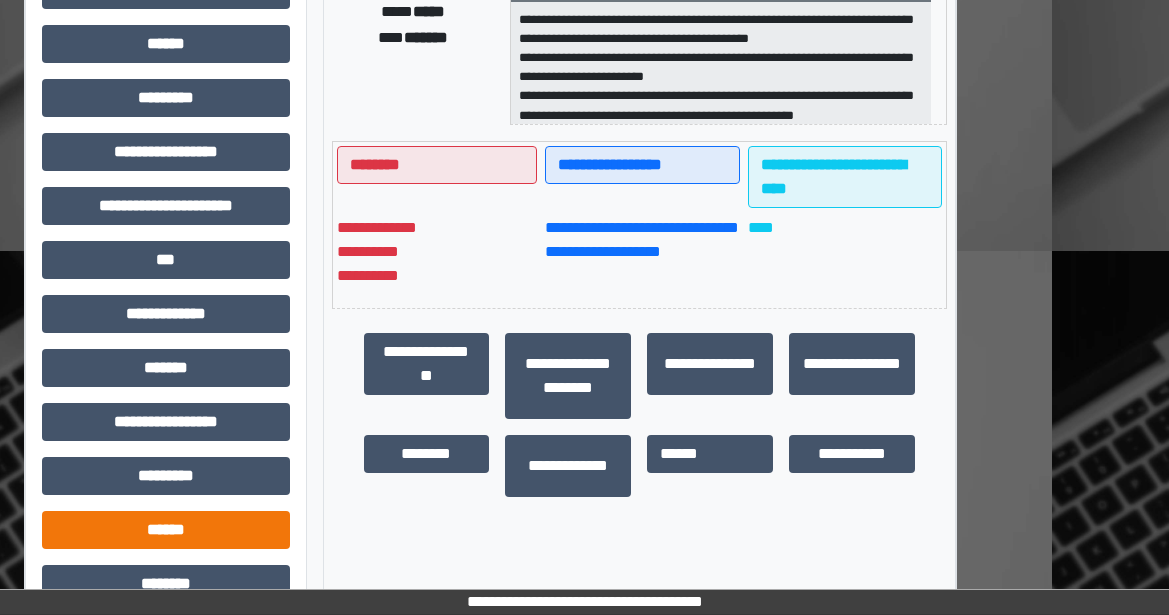 scroll, scrollTop: 583, scrollLeft: 117, axis: both 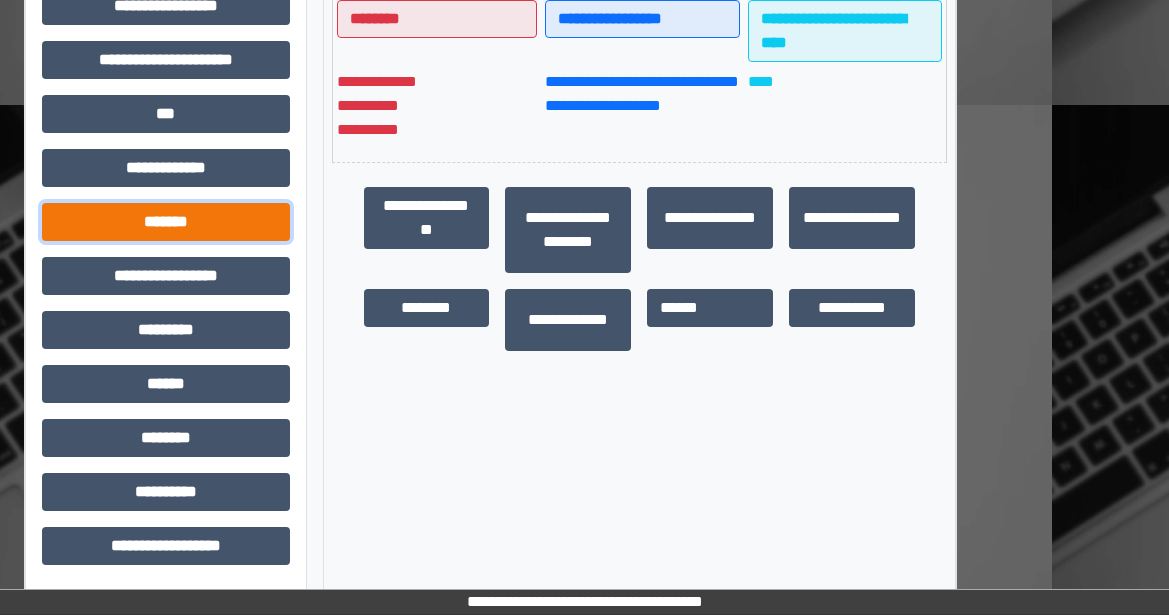 click on "*******" at bounding box center (166, 222) 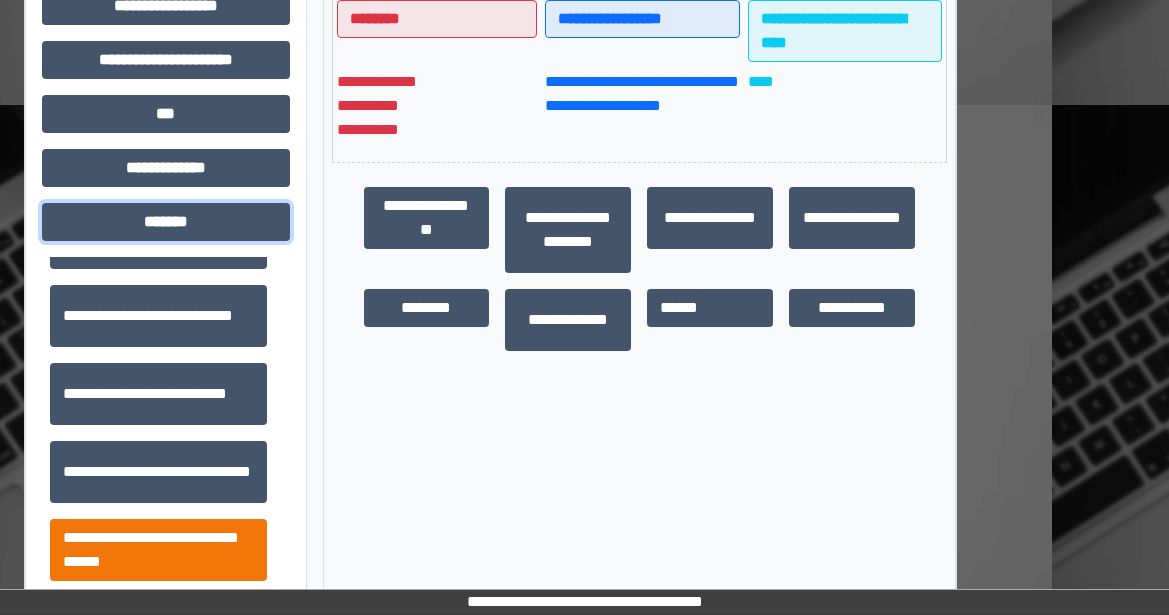 scroll, scrollTop: 700, scrollLeft: 0, axis: vertical 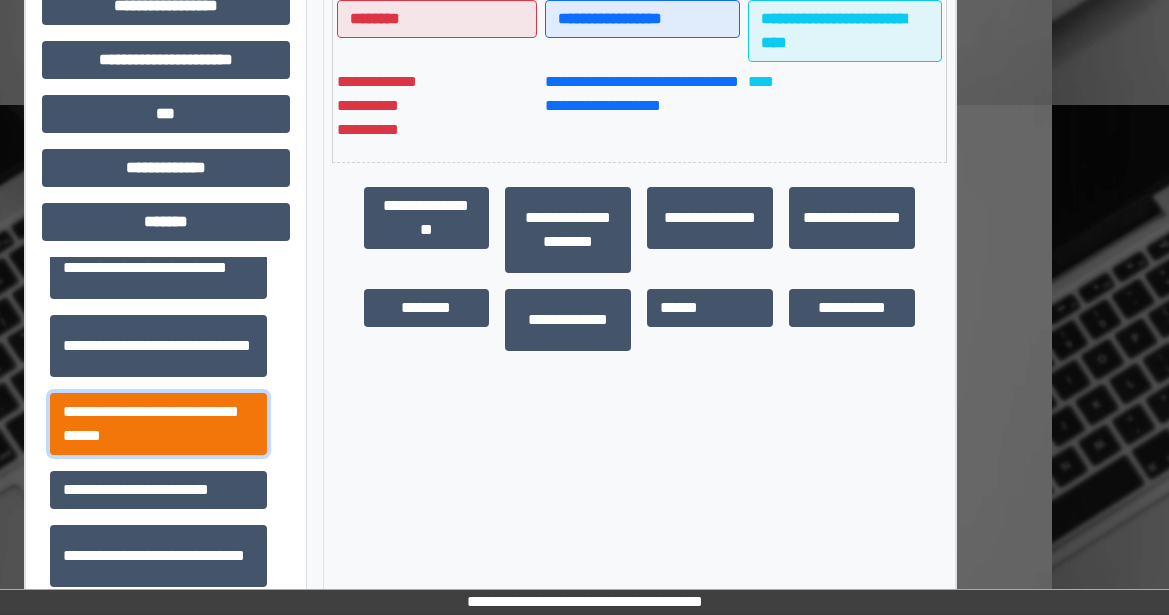 click on "**********" at bounding box center [158, 424] 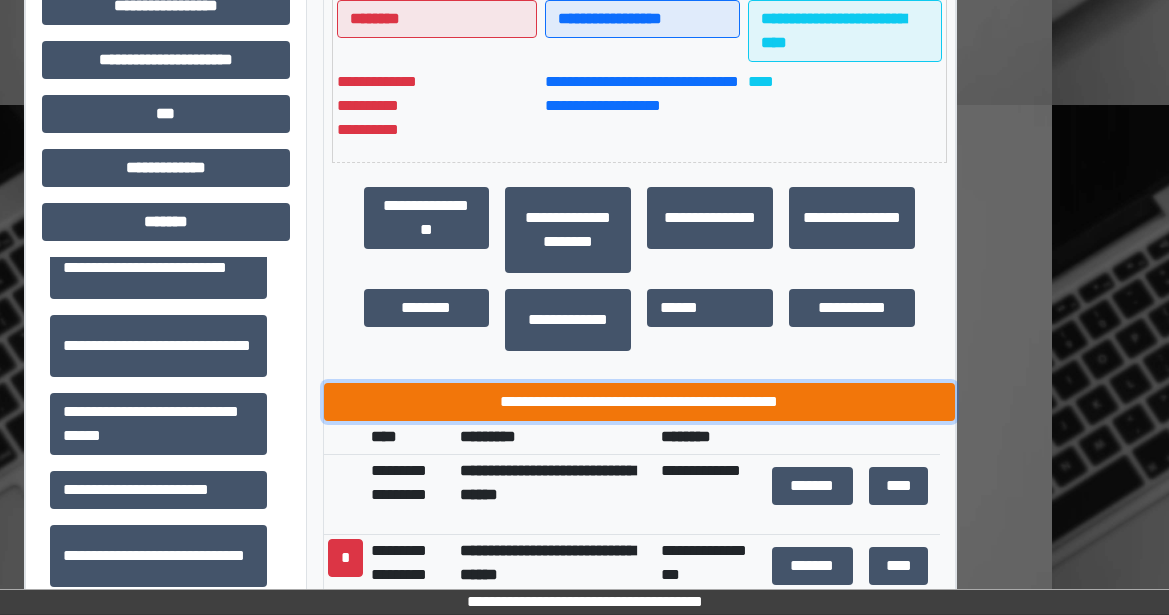 click on "**********" at bounding box center [640, 402] 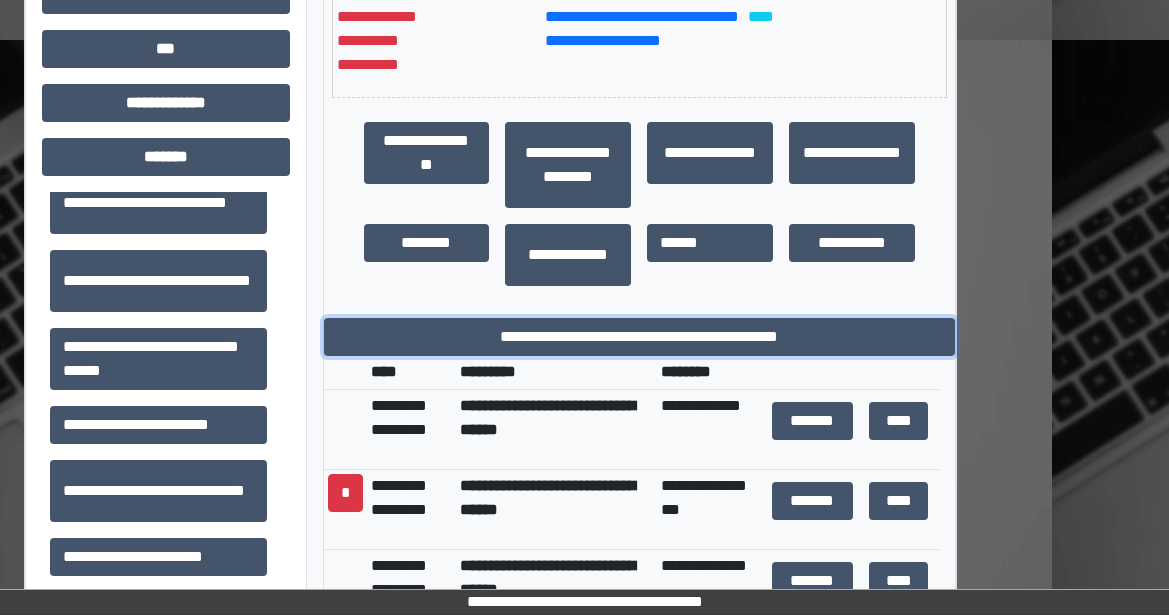 scroll, scrollTop: 683, scrollLeft: 117, axis: both 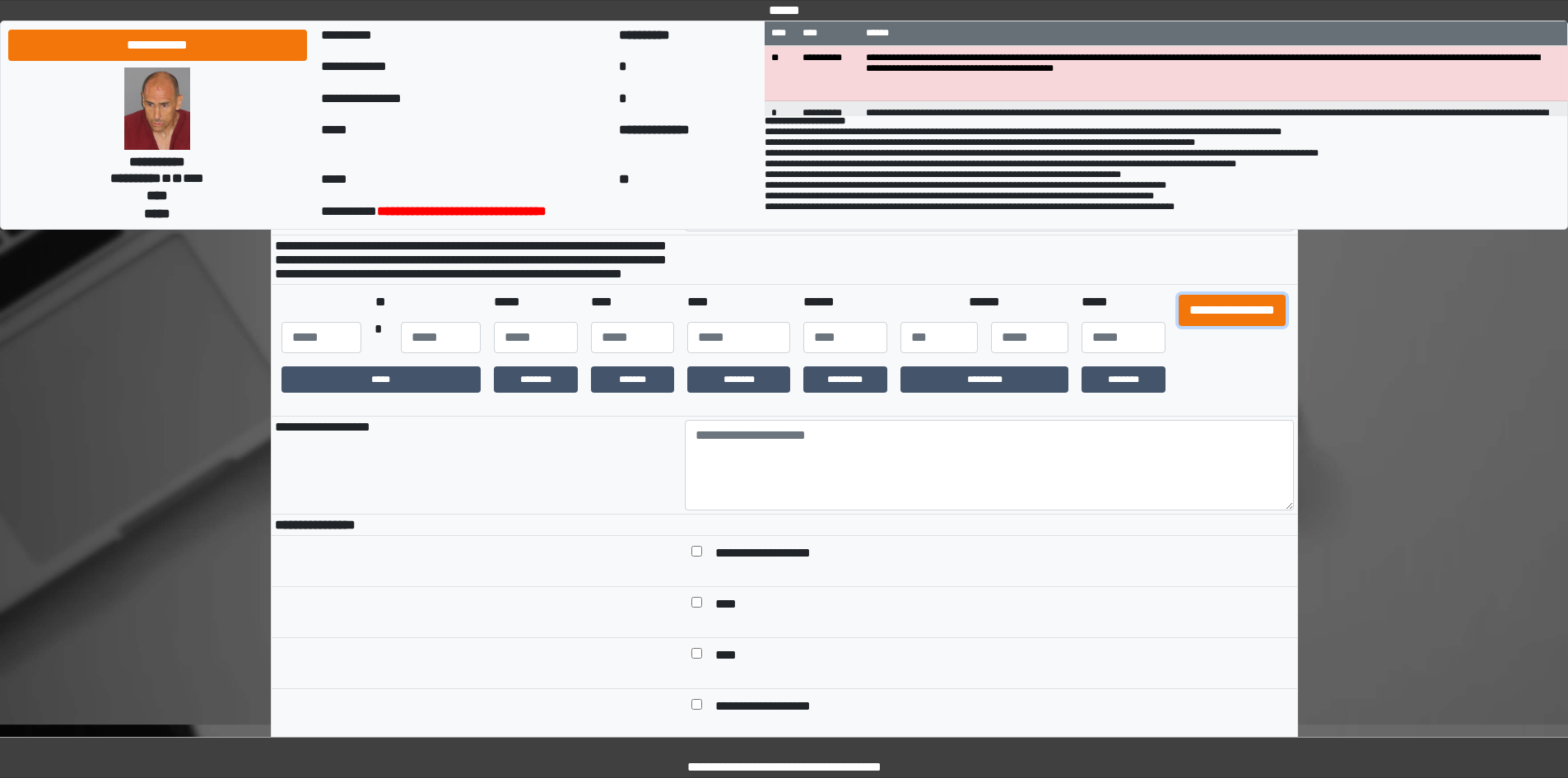 click on "**********" at bounding box center [1232, 310] 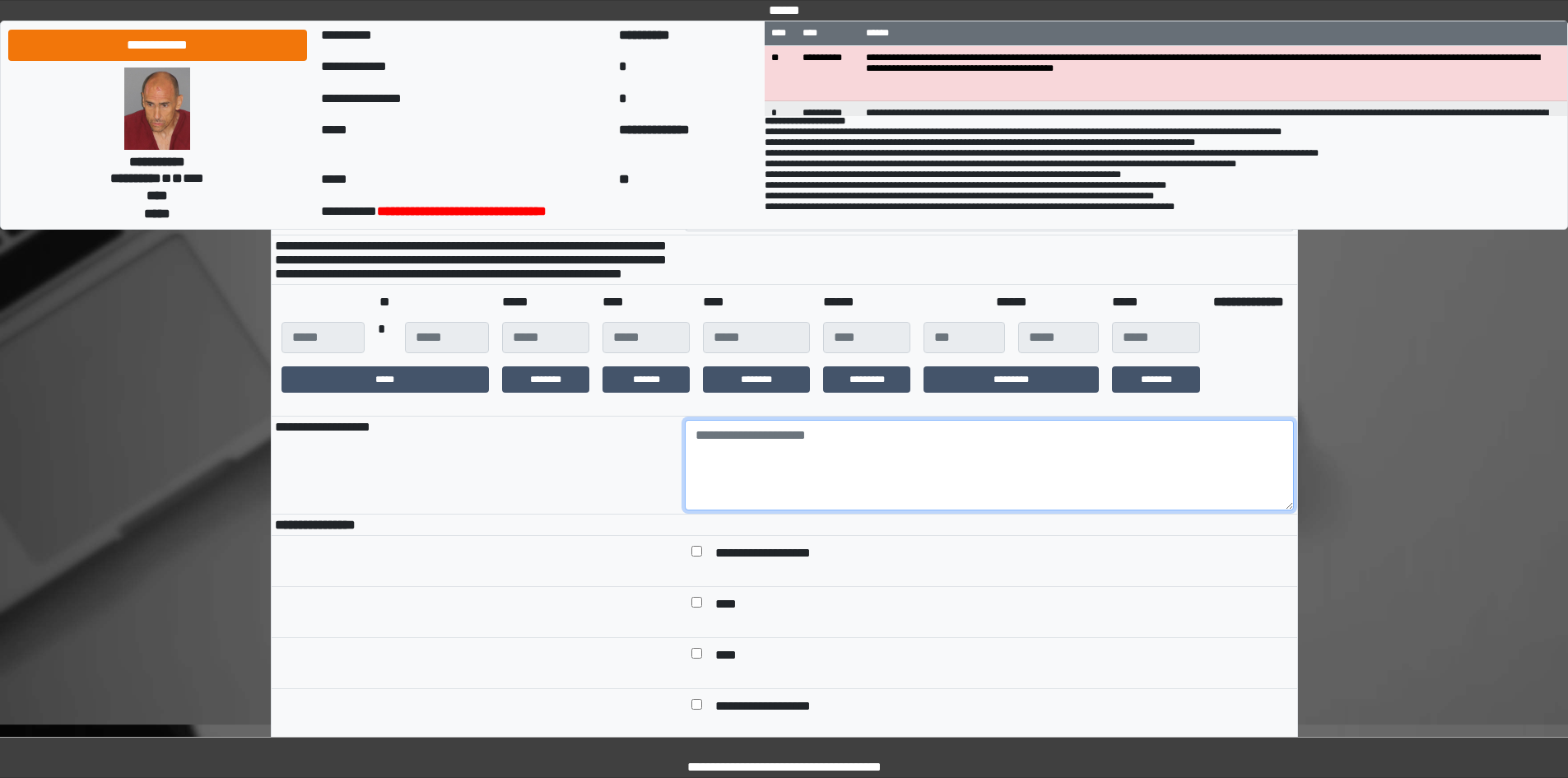 click at bounding box center (989, 465) 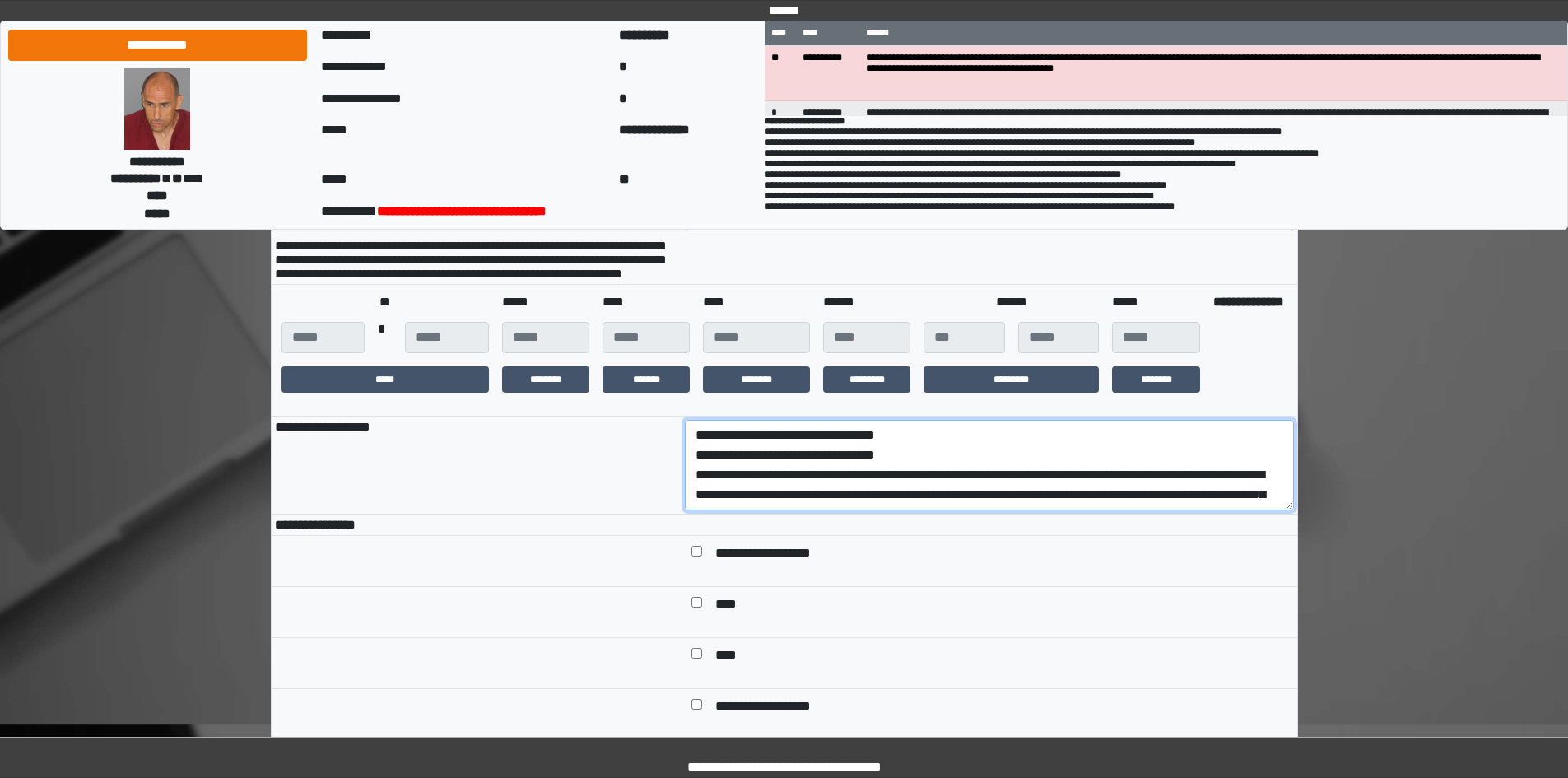 scroll, scrollTop: 133, scrollLeft: 0, axis: vertical 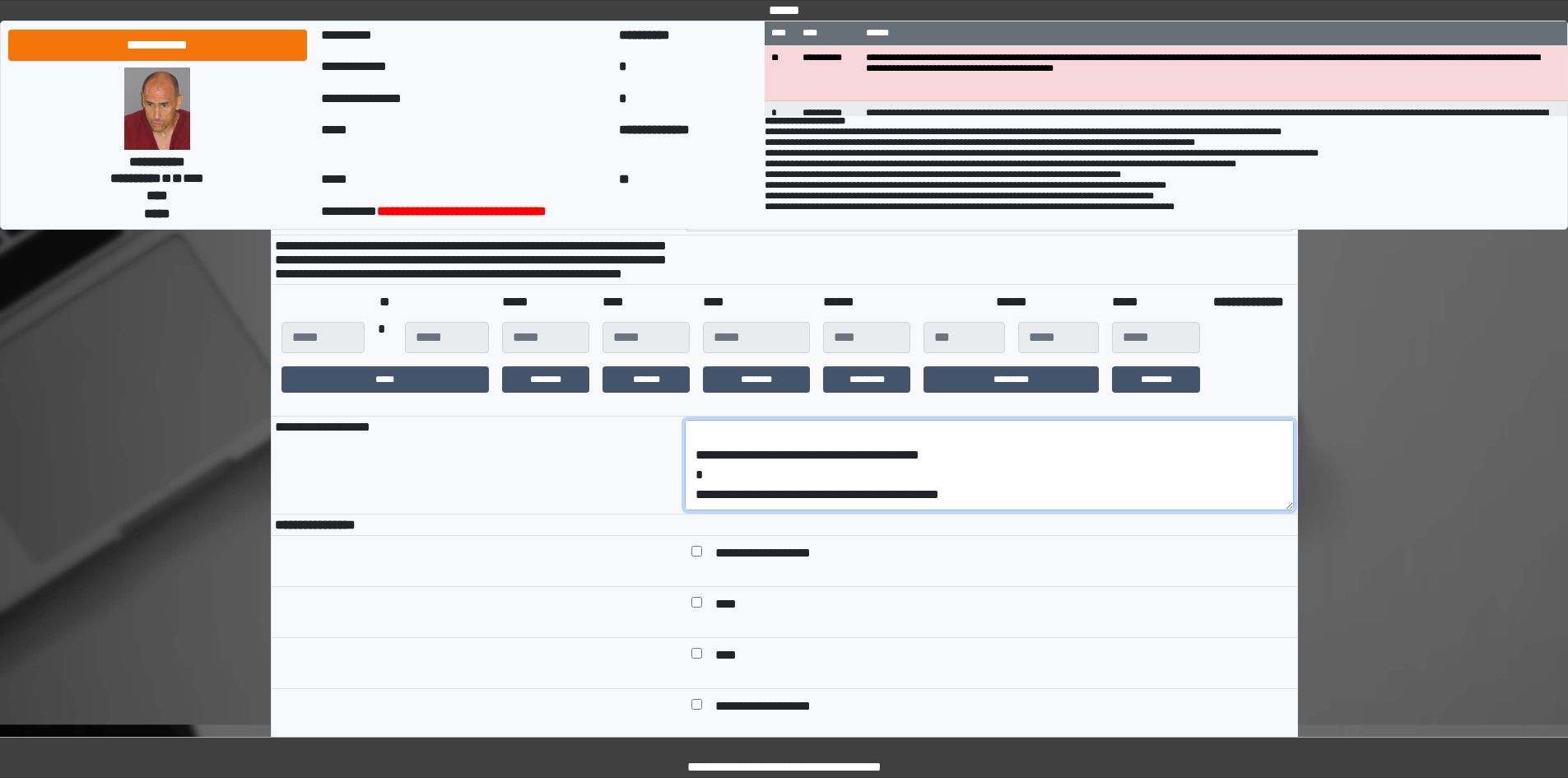 drag, startPoint x: 1031, startPoint y: 525, endPoint x: 820, endPoint y: 524, distance: 211.00237 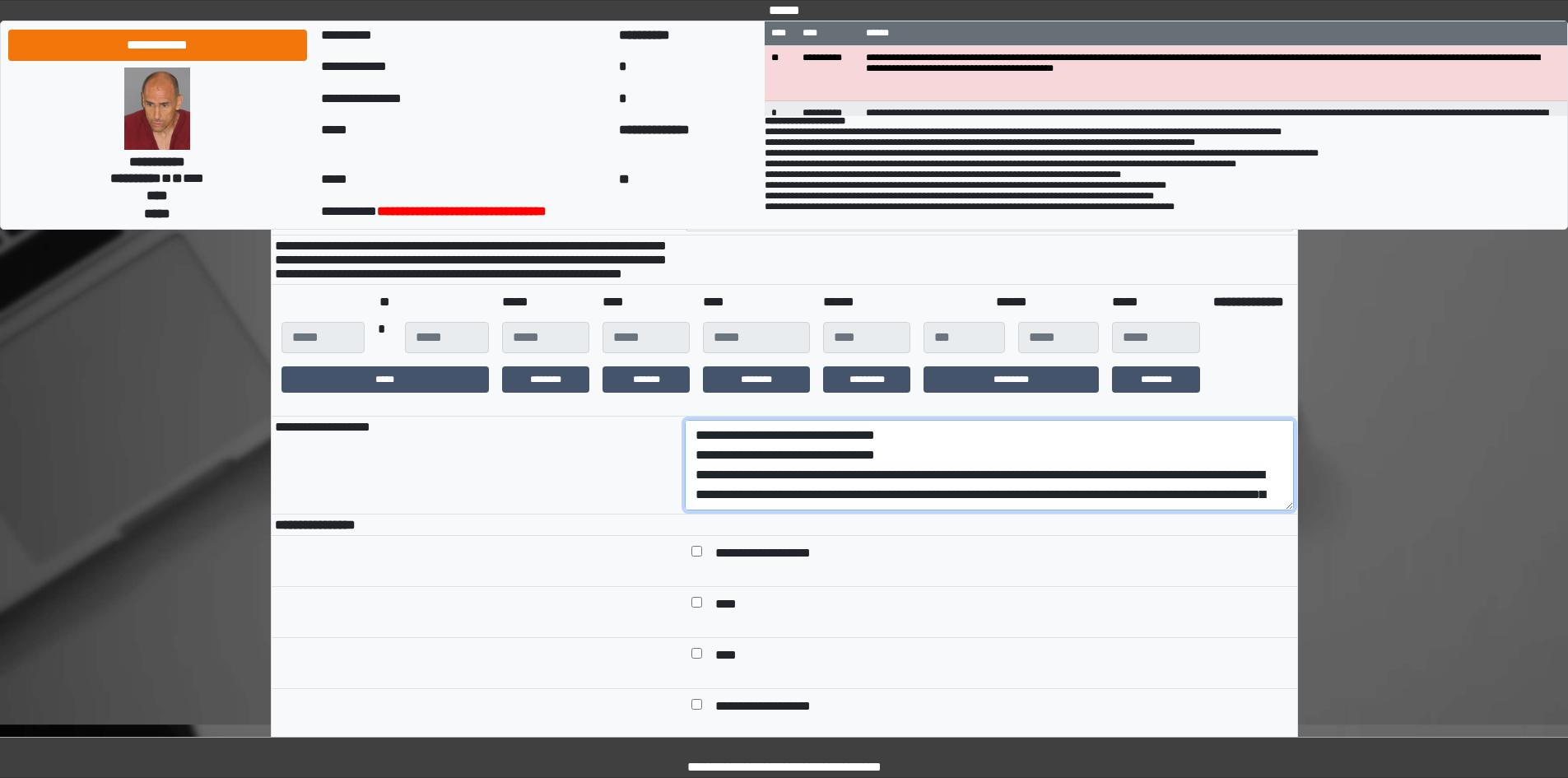 drag, startPoint x: 1021, startPoint y: 513, endPoint x: 635, endPoint y: 483, distance: 387.16405 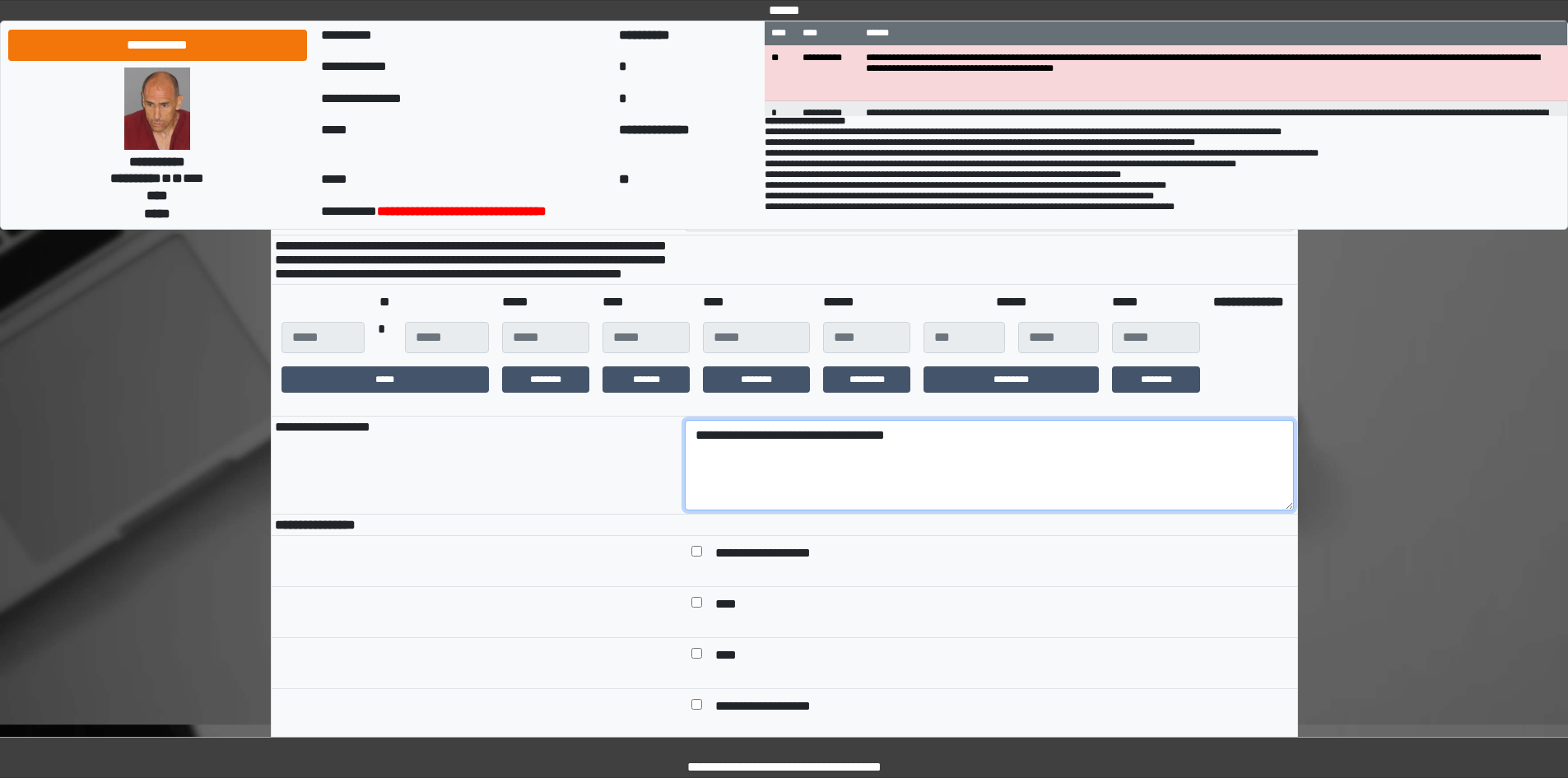 type on "**********" 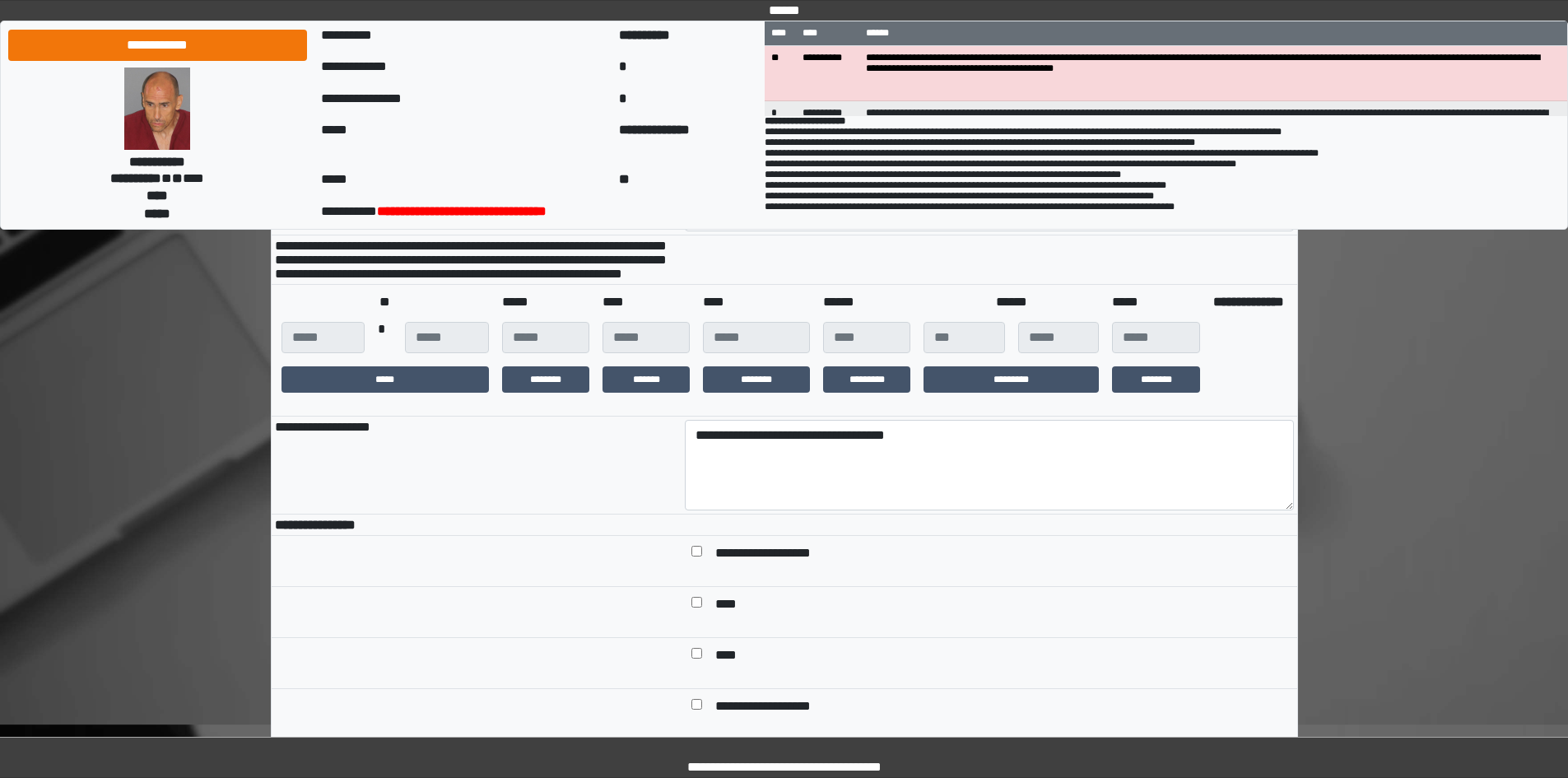 click at bounding box center [696, 656] 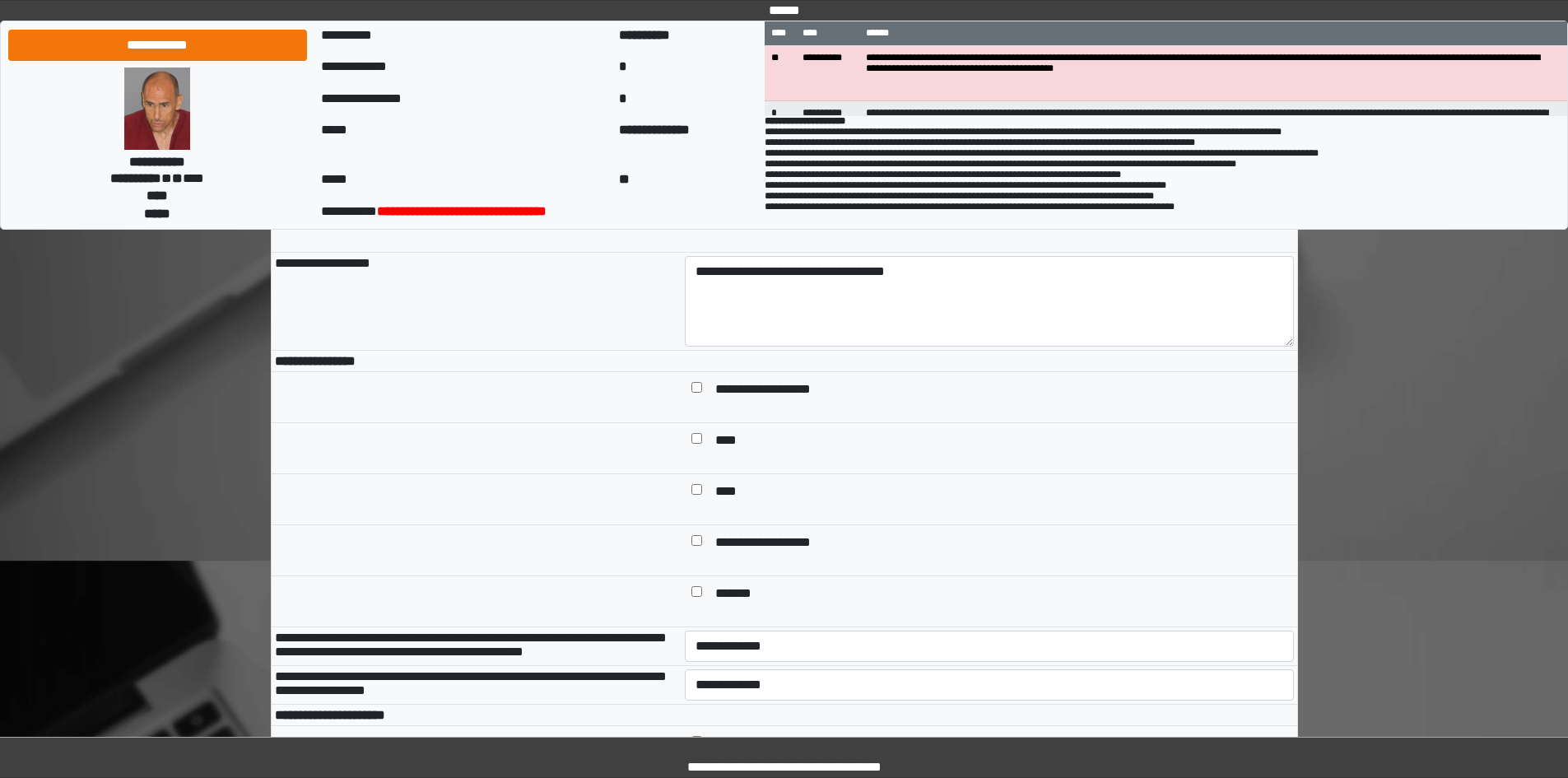 scroll, scrollTop: 329, scrollLeft: 0, axis: vertical 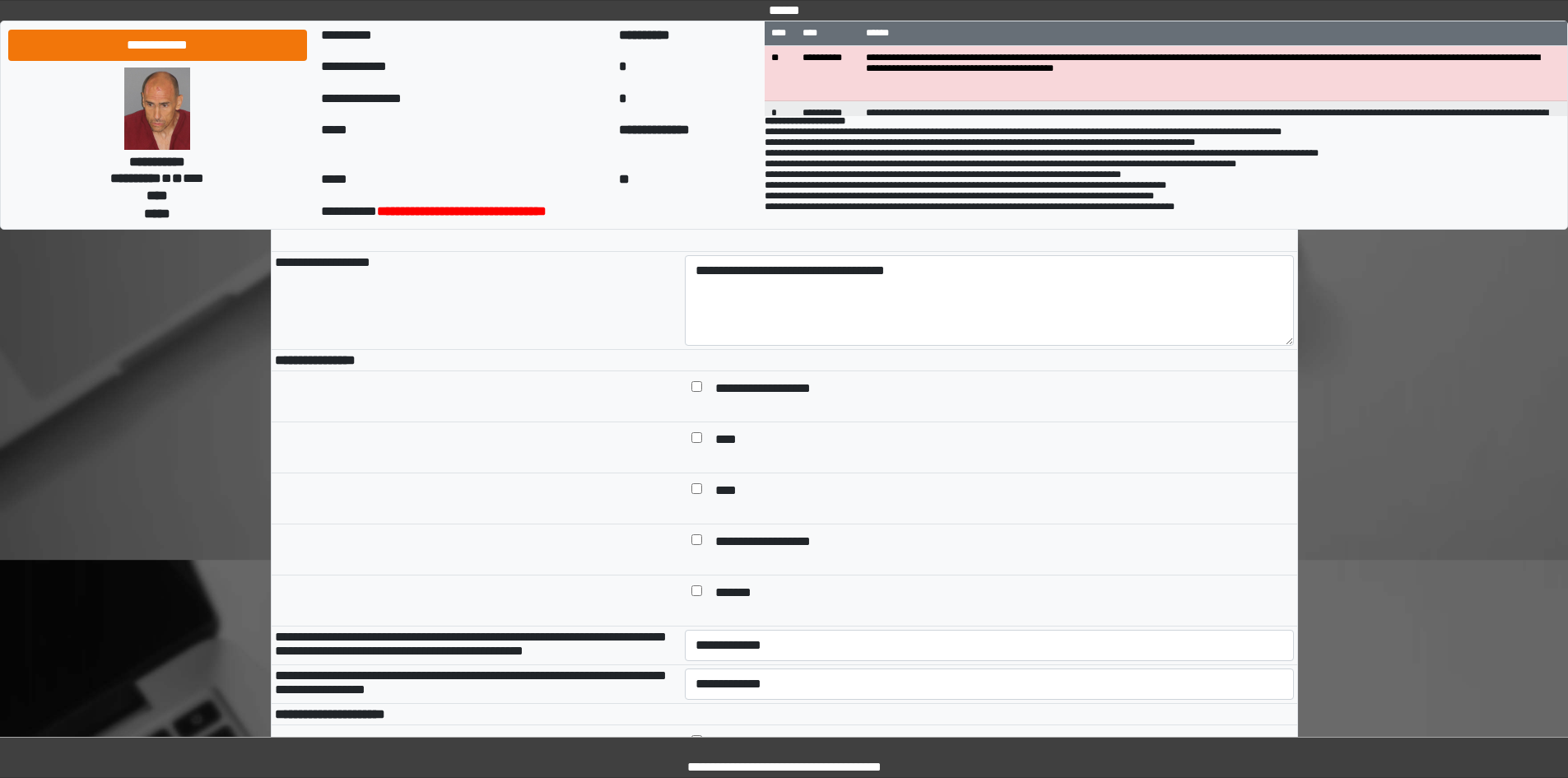 click at bounding box center (696, 491) 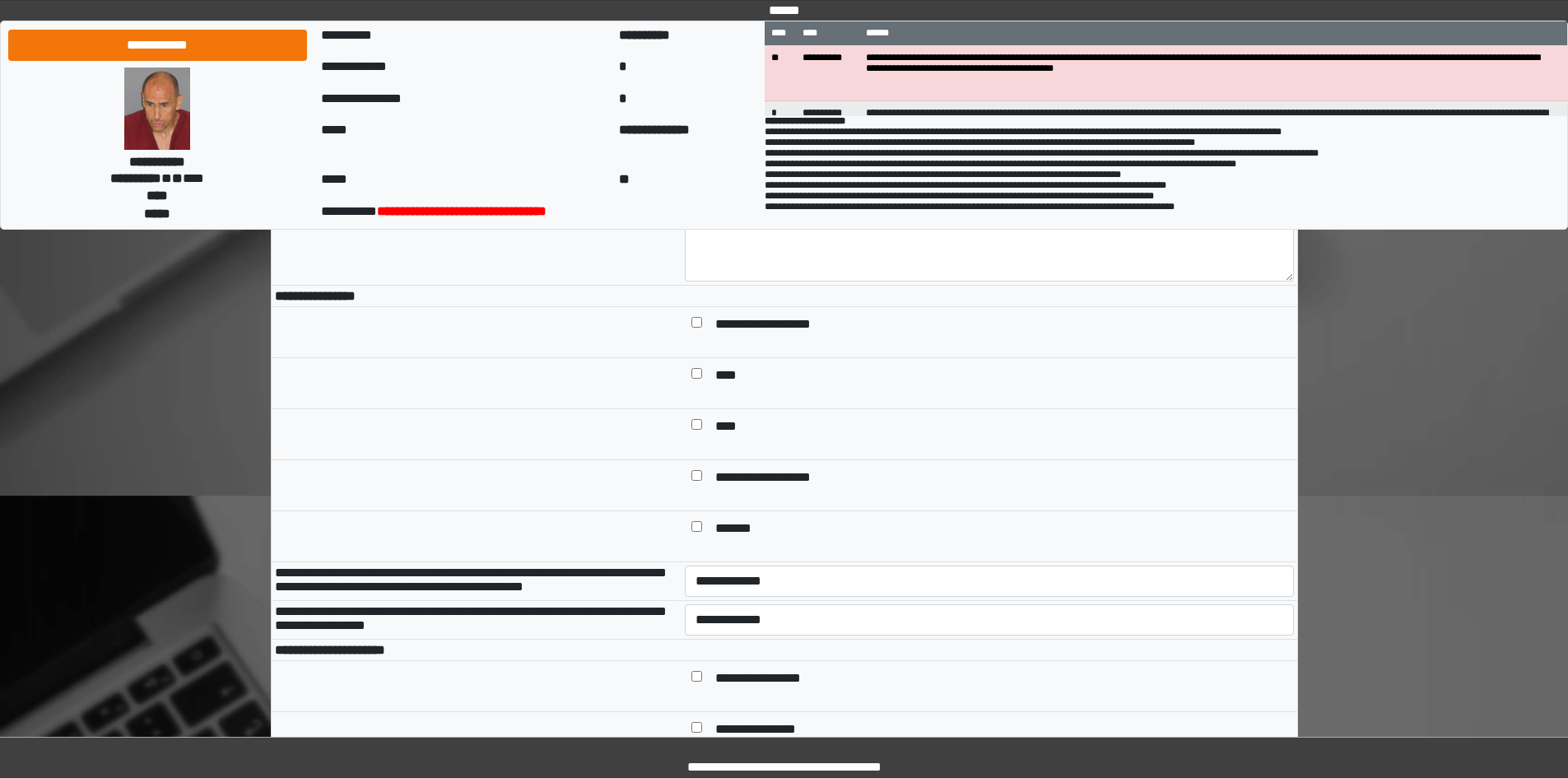 scroll, scrollTop: 494, scrollLeft: 0, axis: vertical 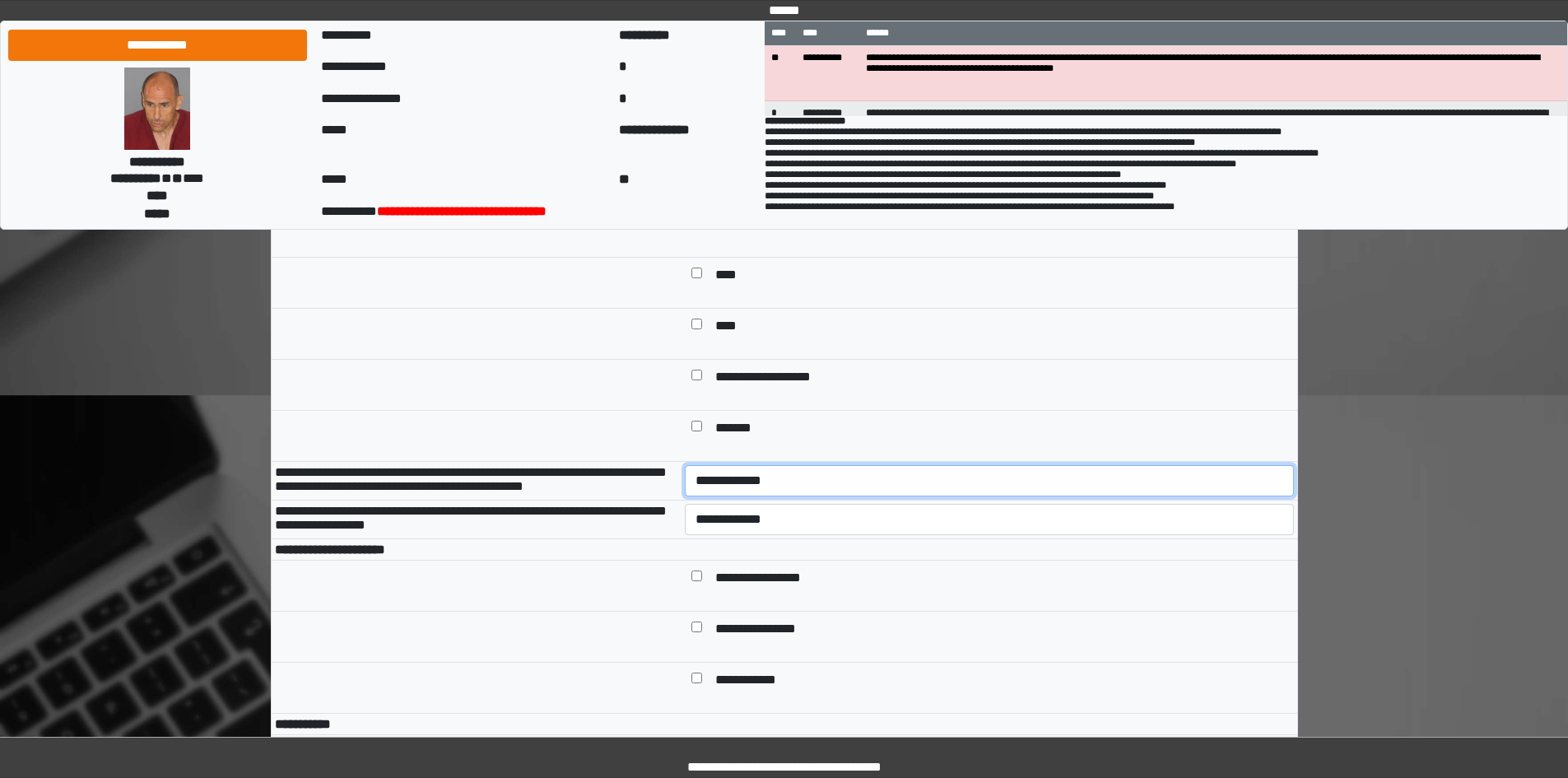 click on "**********" at bounding box center [989, 481] 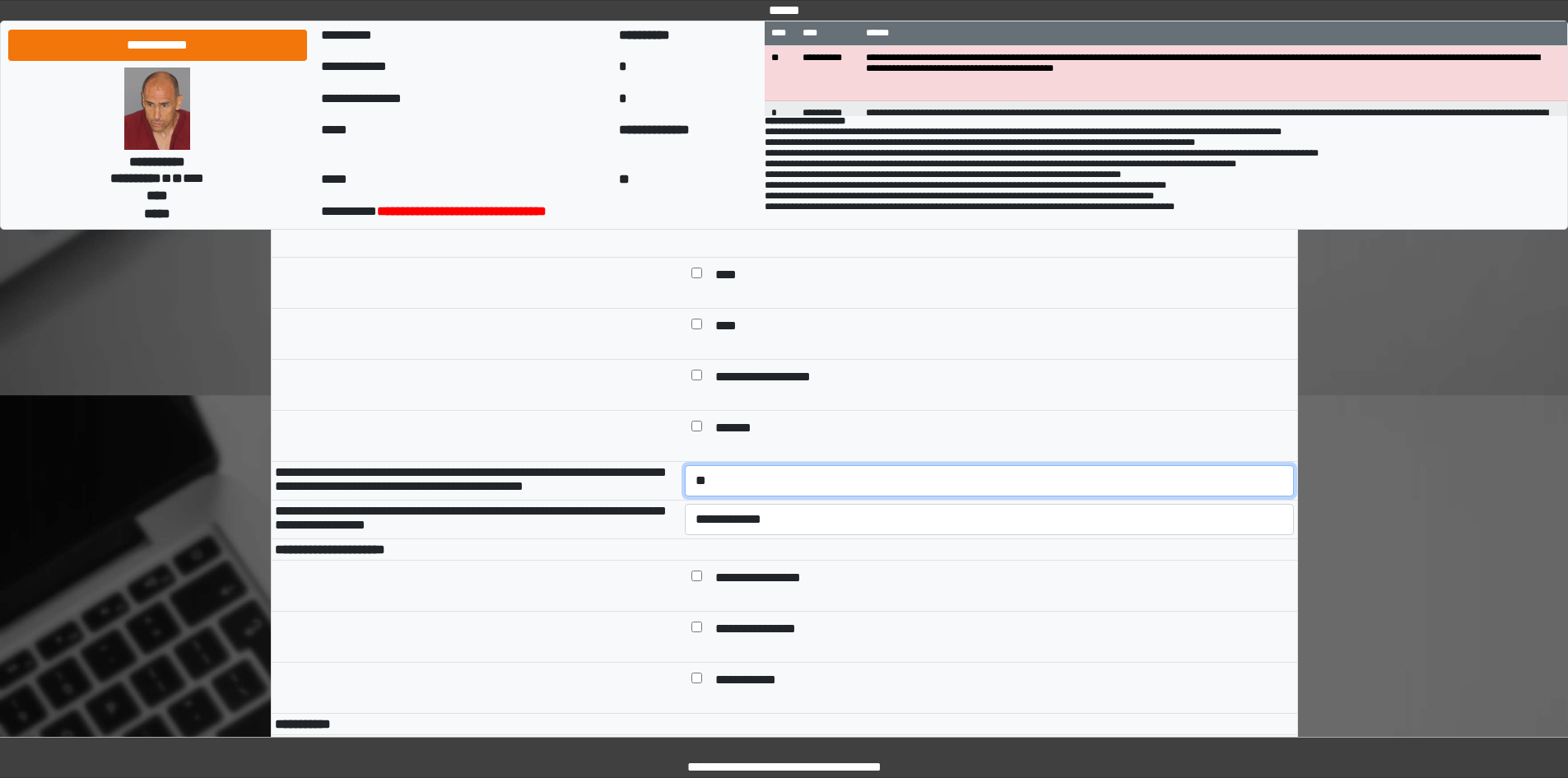 click on "**********" at bounding box center (989, 481) 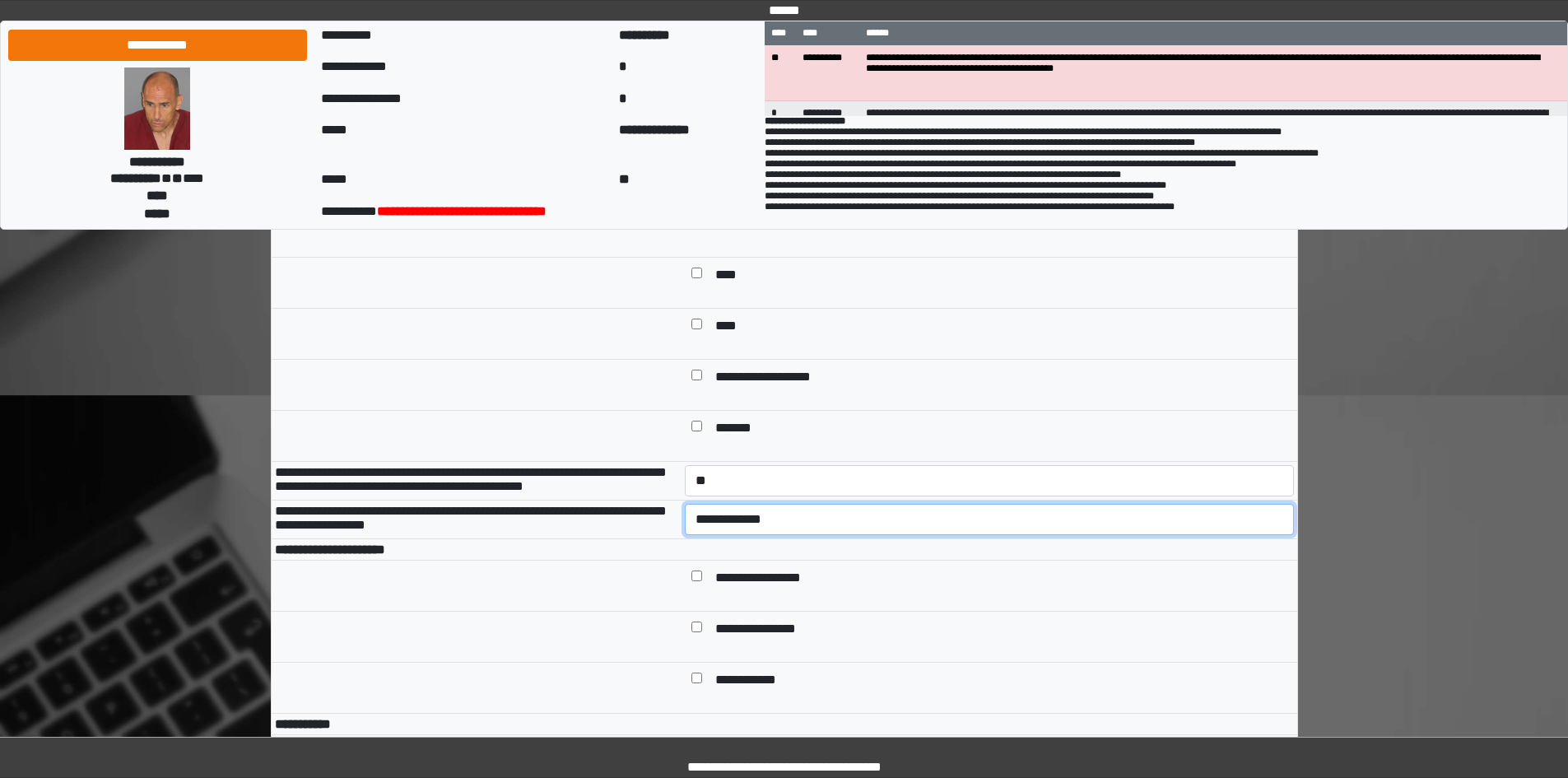 click on "**********" at bounding box center (989, 519) 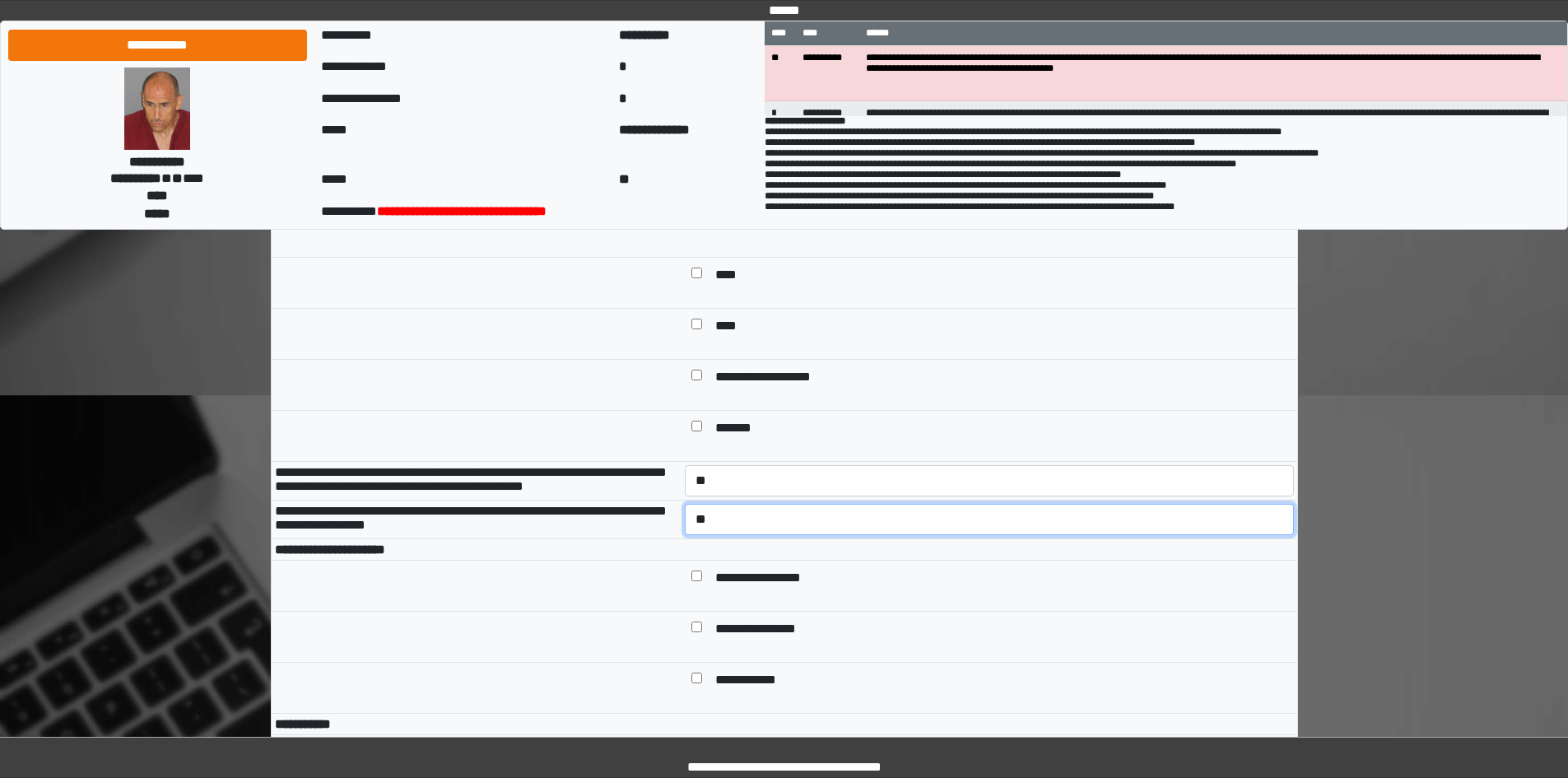 click on "**********" at bounding box center (989, 519) 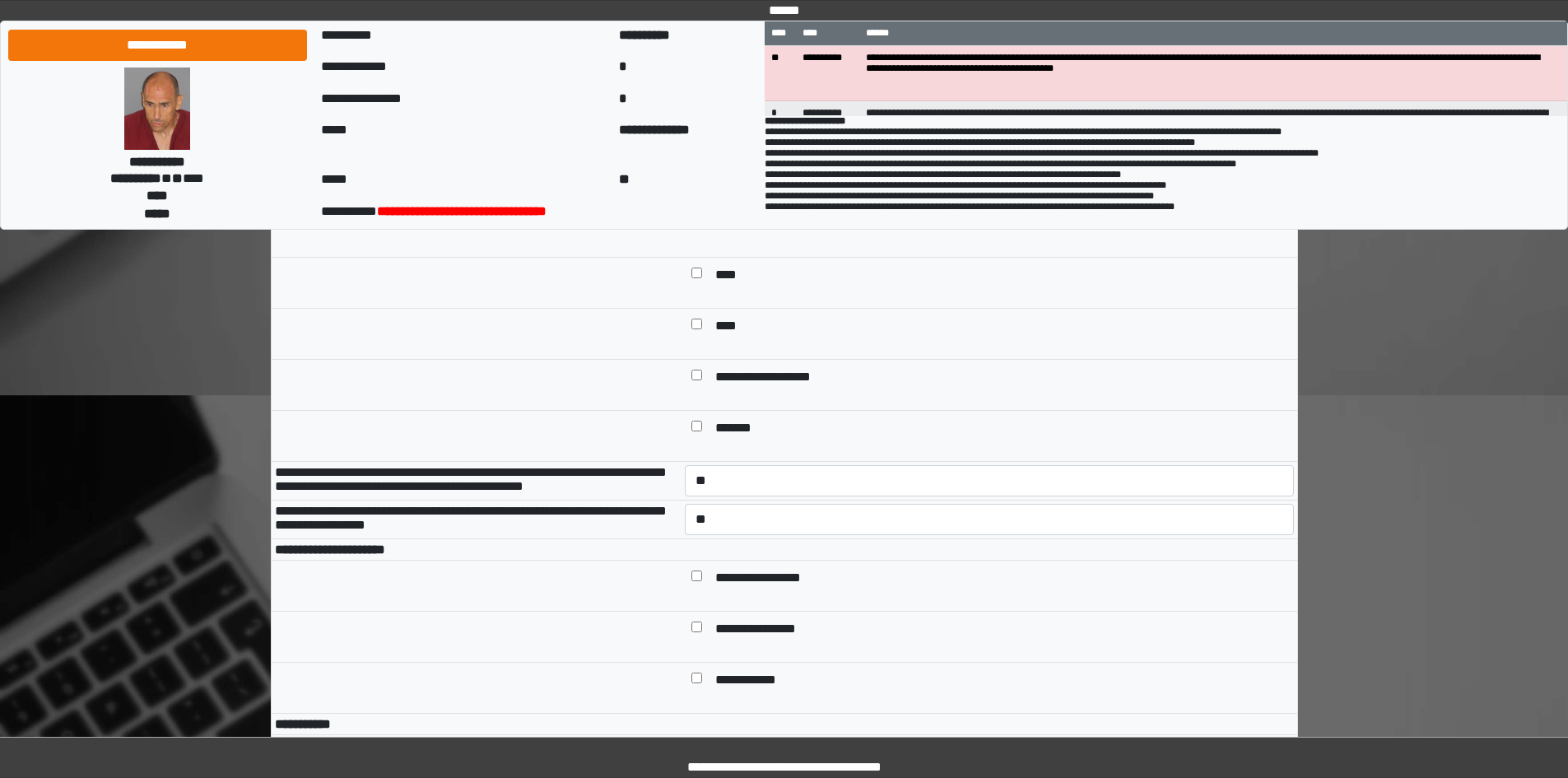click on "**********" at bounding box center (770, 579) 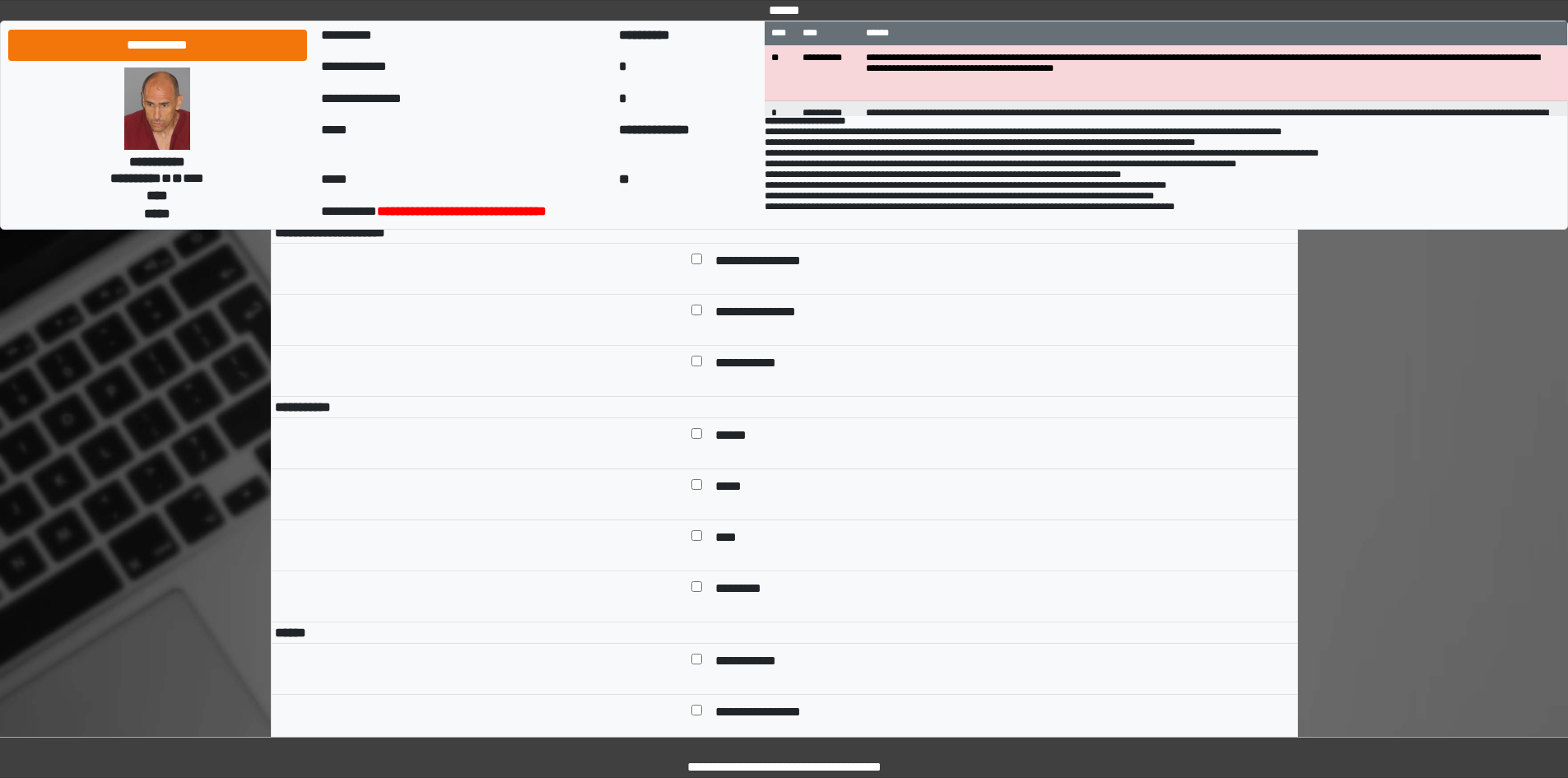 scroll, scrollTop: 823, scrollLeft: 0, axis: vertical 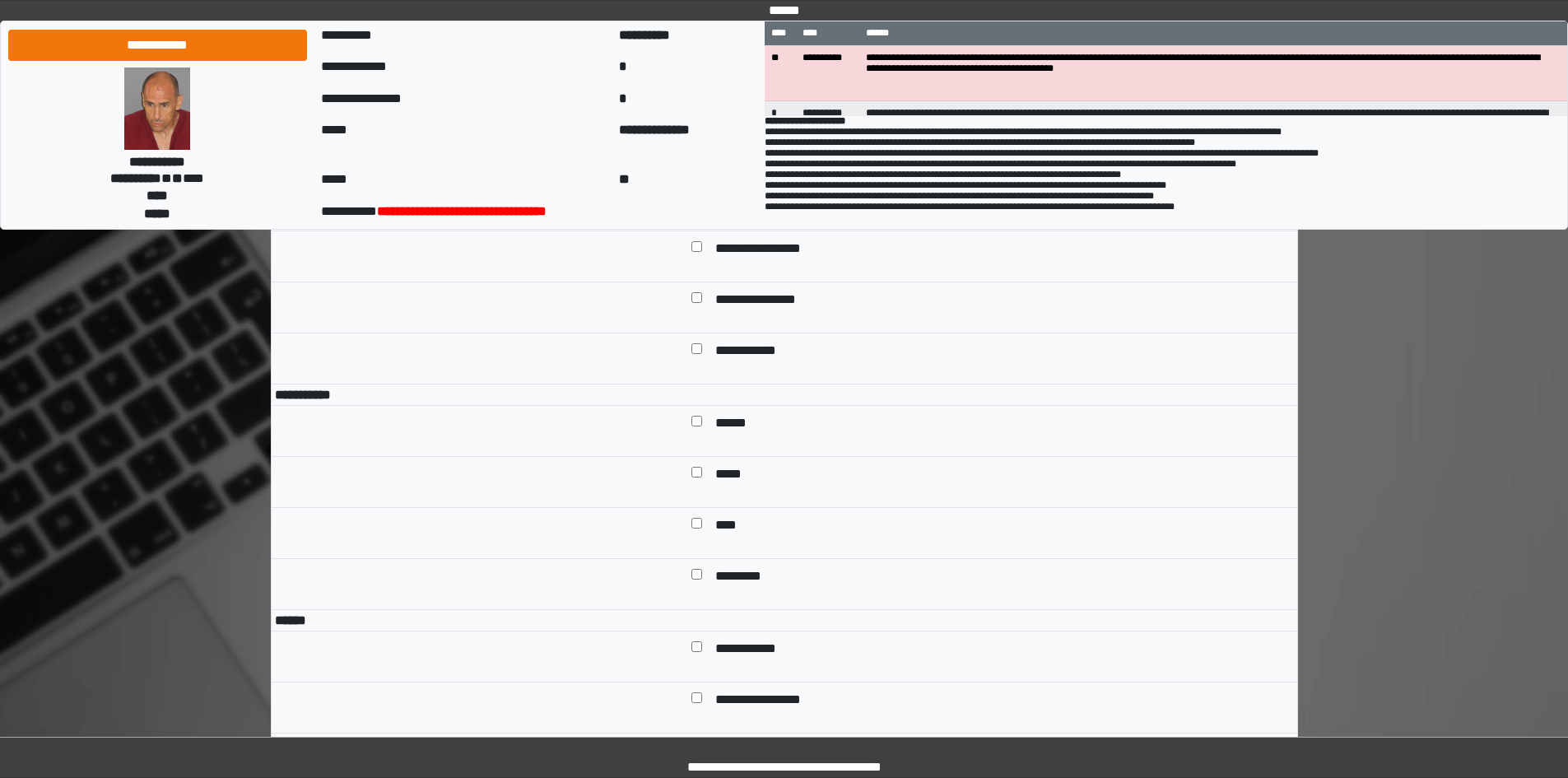 click on "******" at bounding box center (737, 424) 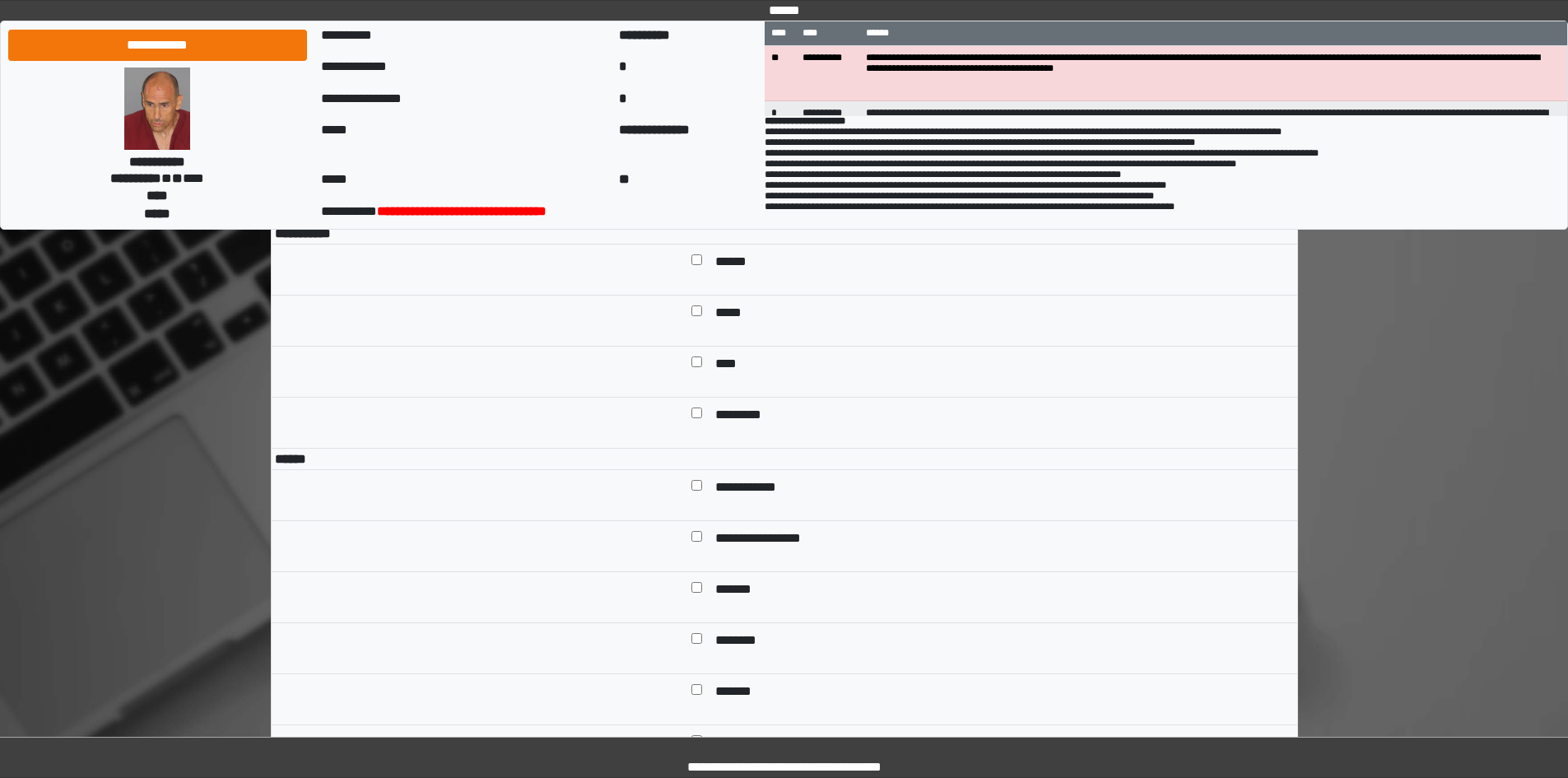 scroll, scrollTop: 1153, scrollLeft: 0, axis: vertical 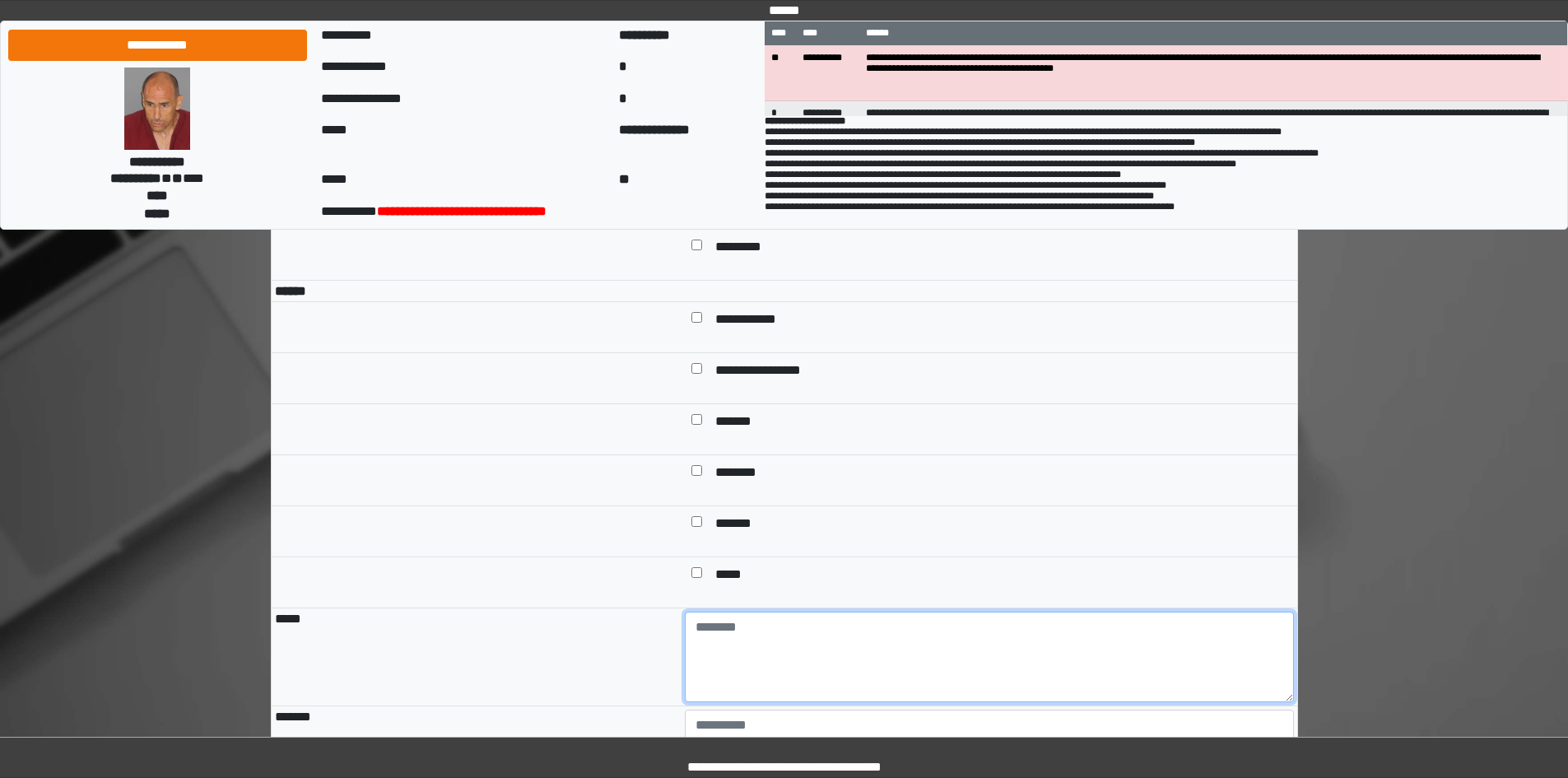 click at bounding box center (989, 657) 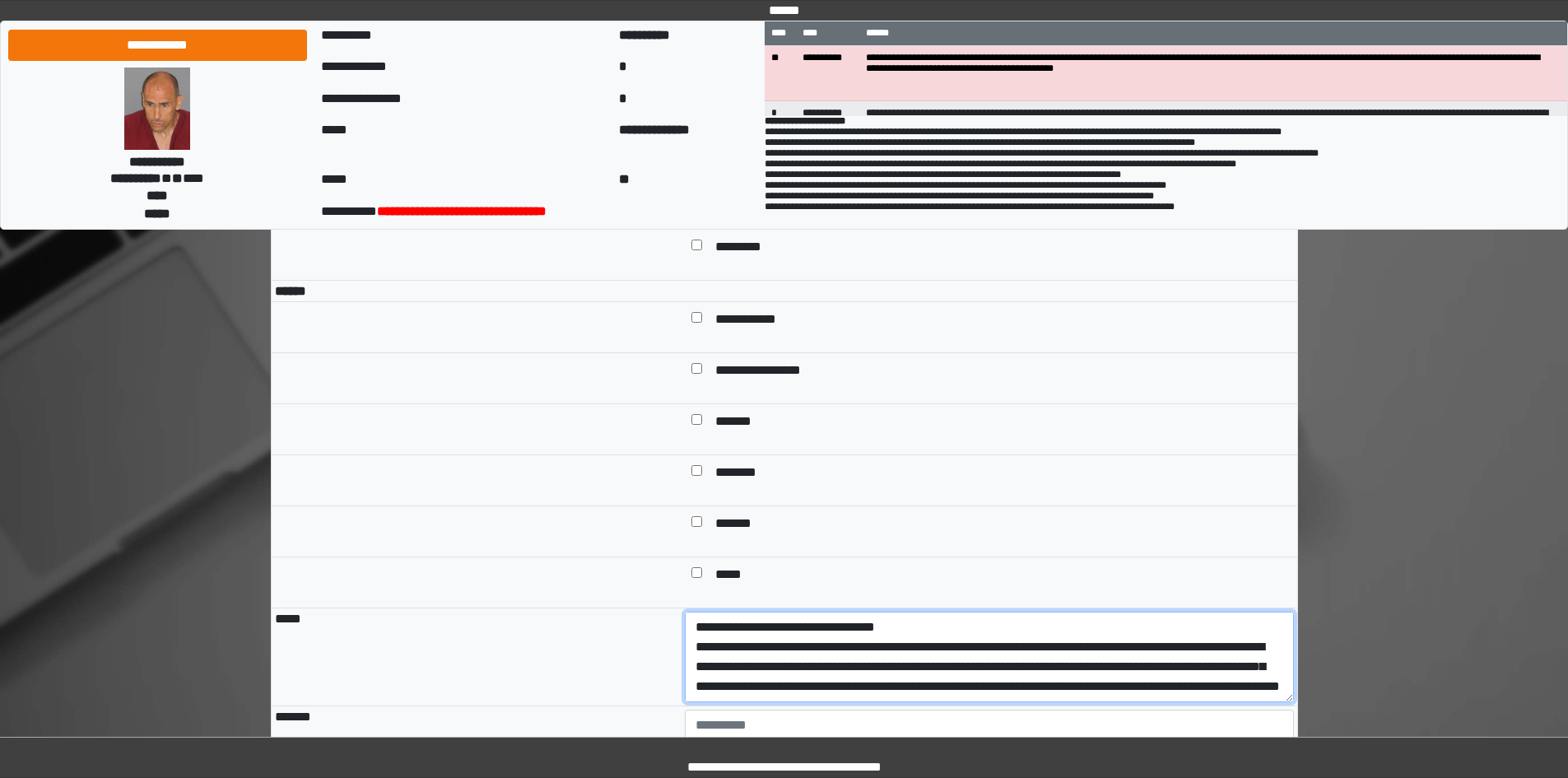 scroll, scrollTop: 93, scrollLeft: 0, axis: vertical 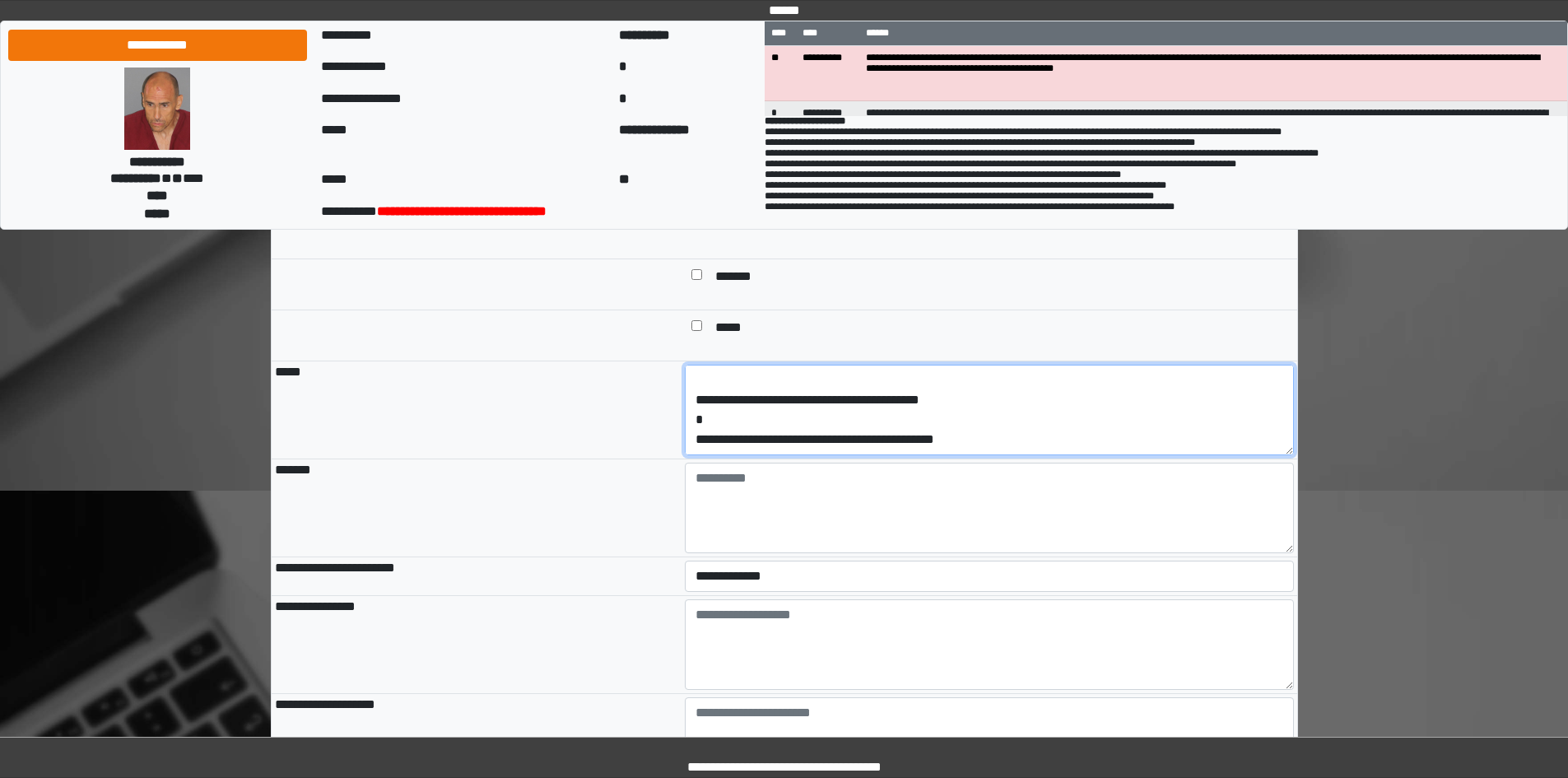 click on "**********" at bounding box center [989, 410] 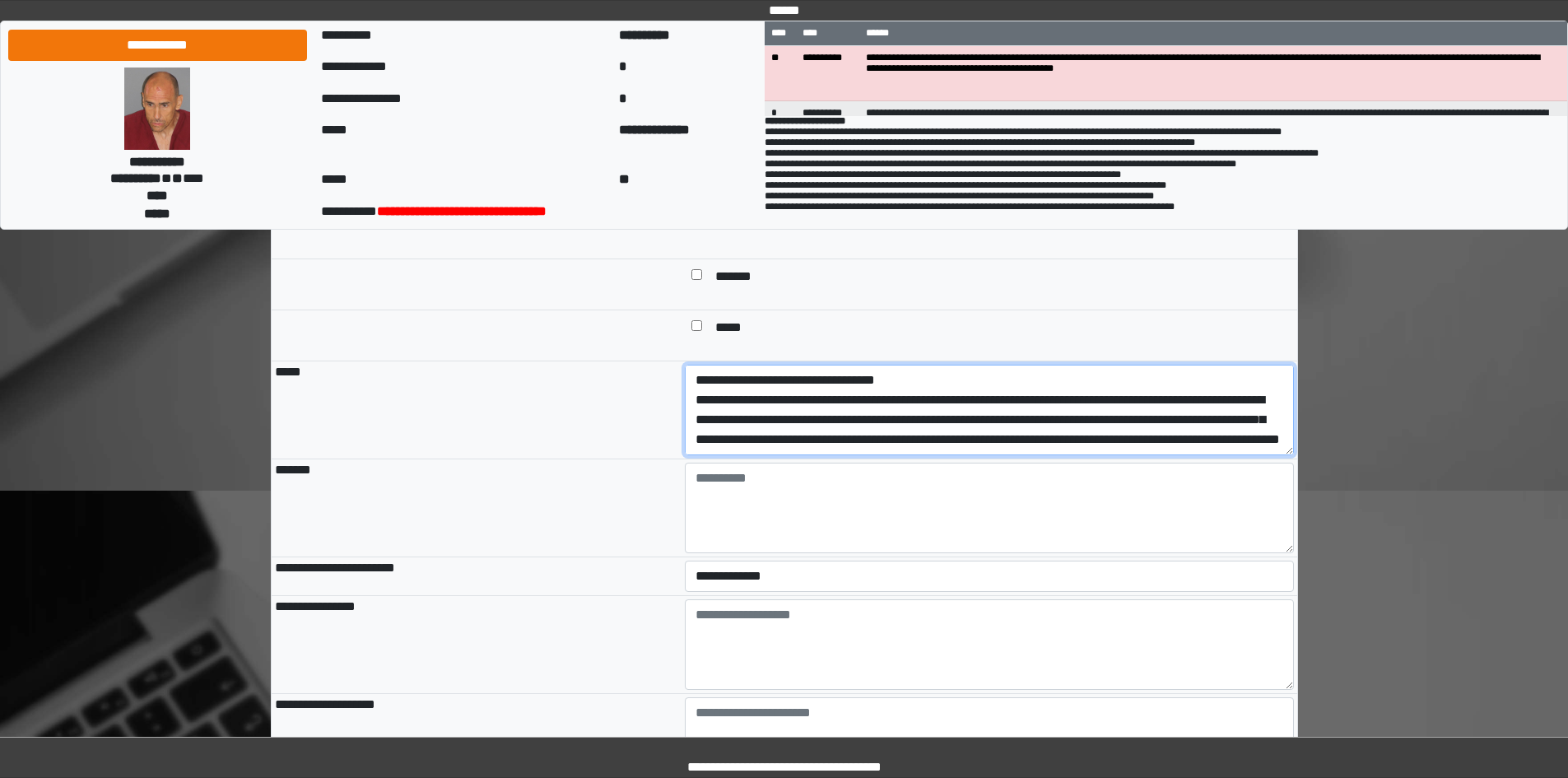 drag, startPoint x: 994, startPoint y: 496, endPoint x: 609, endPoint y: 448, distance: 387.98067 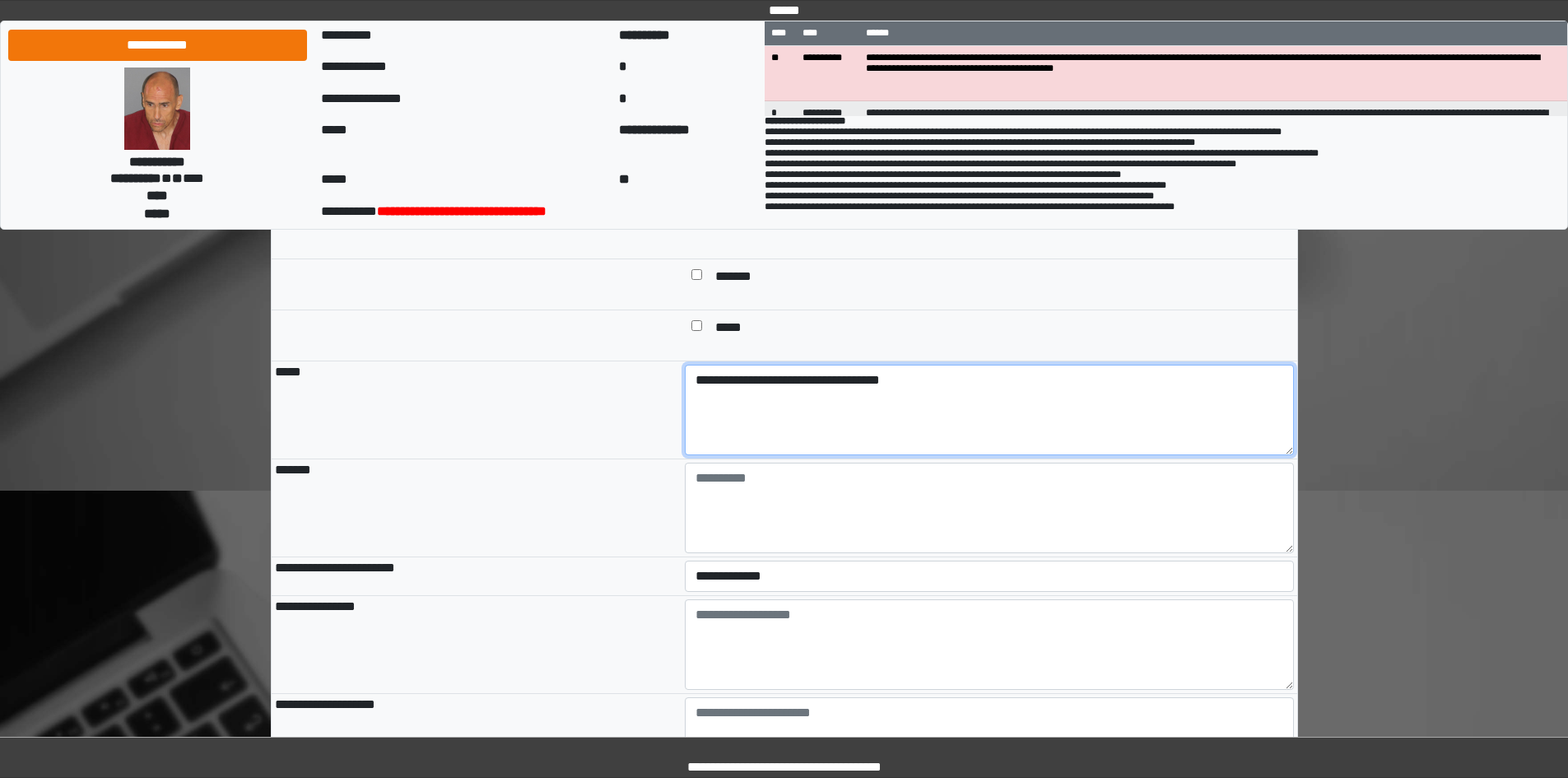 type on "**********" 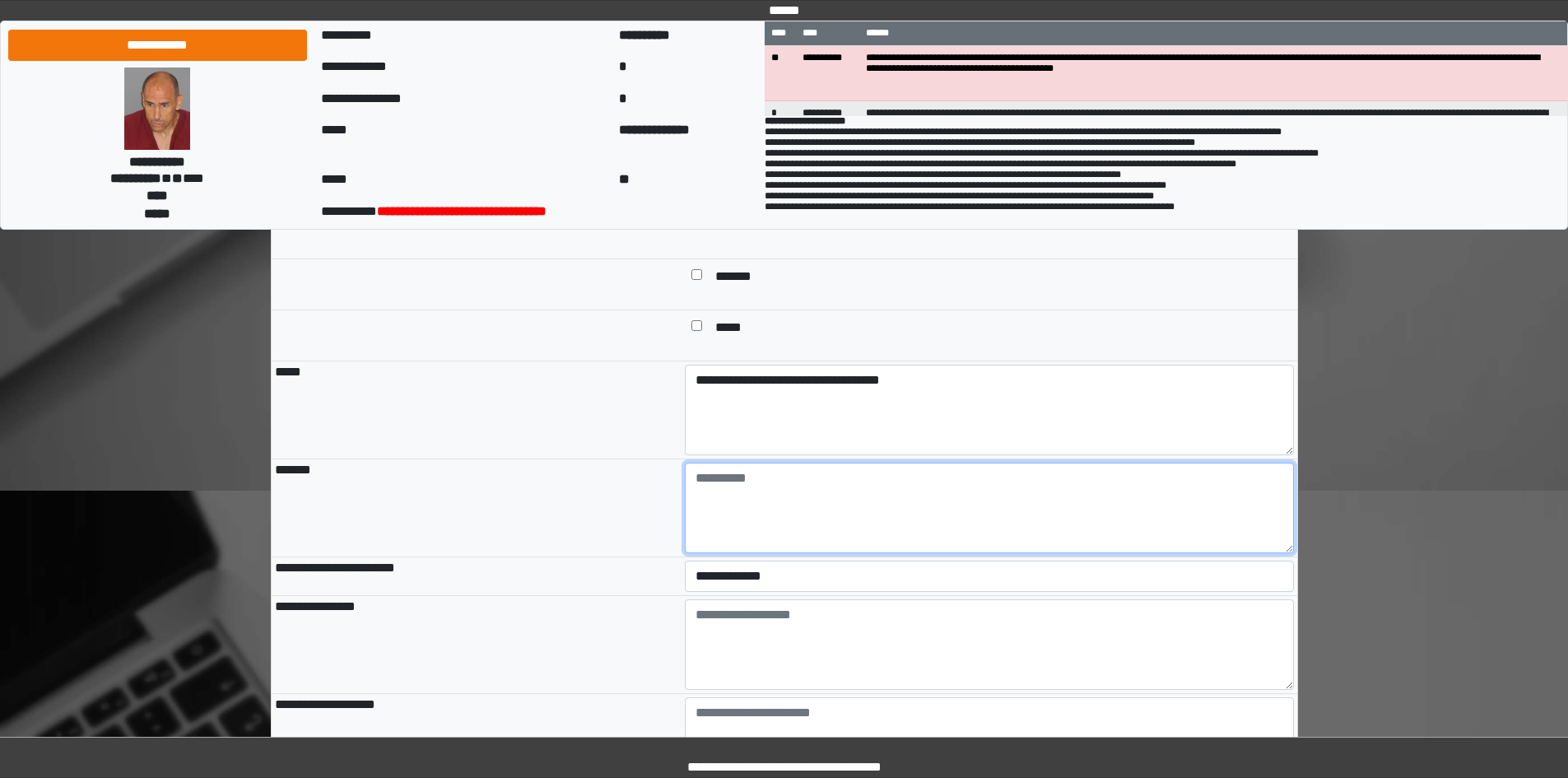 click at bounding box center [989, 508] 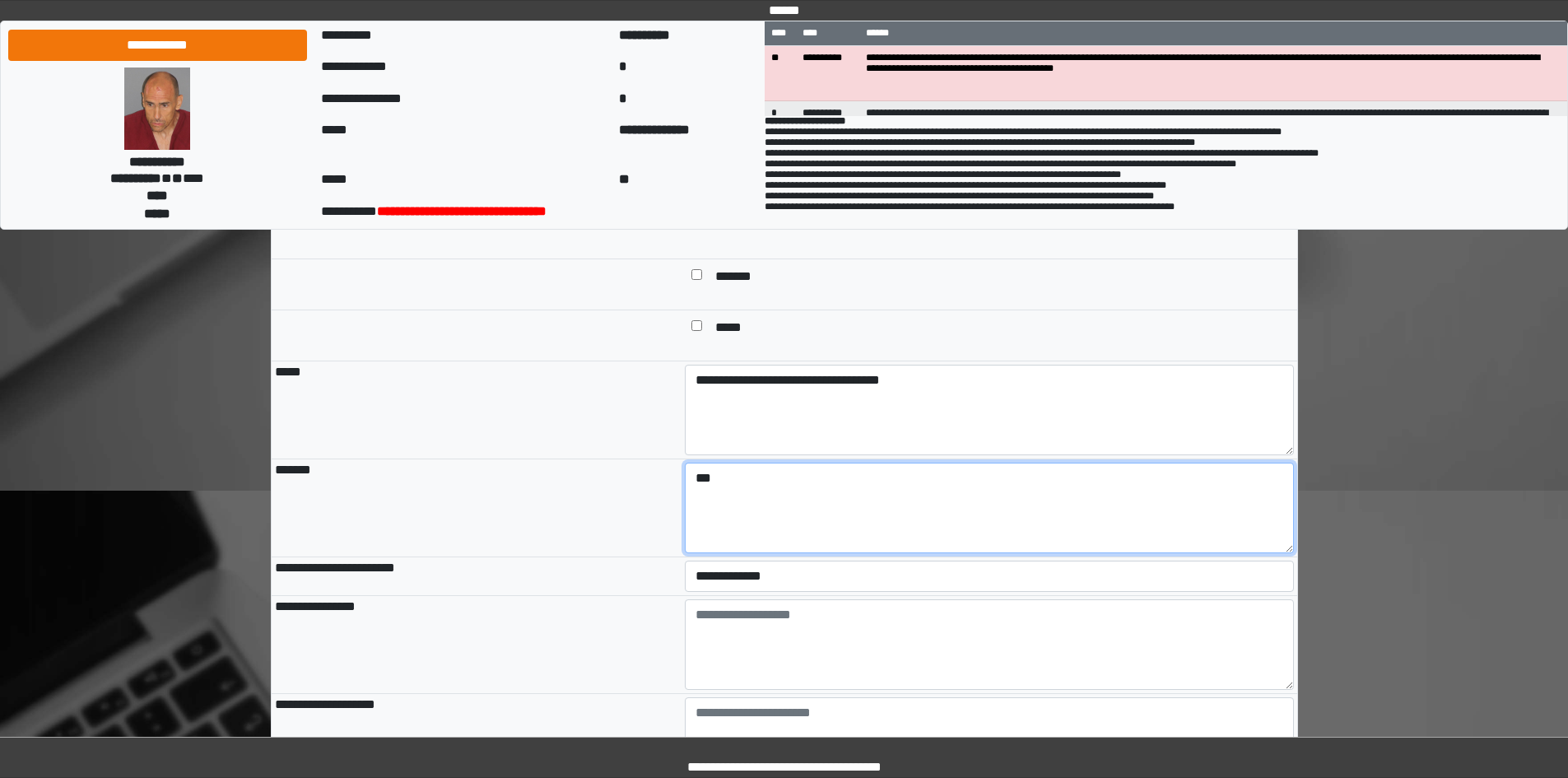type on "***" 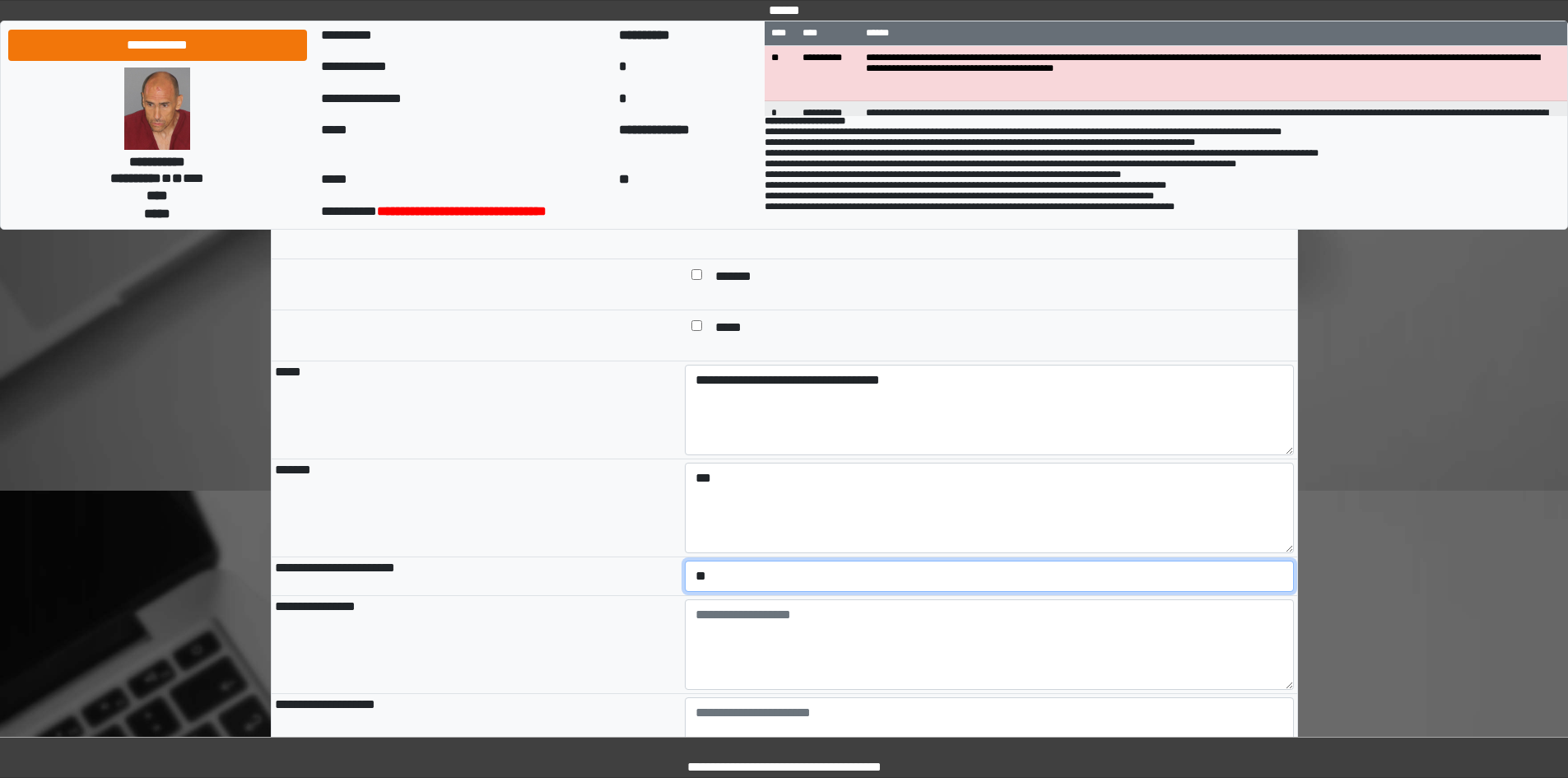 select on "*" 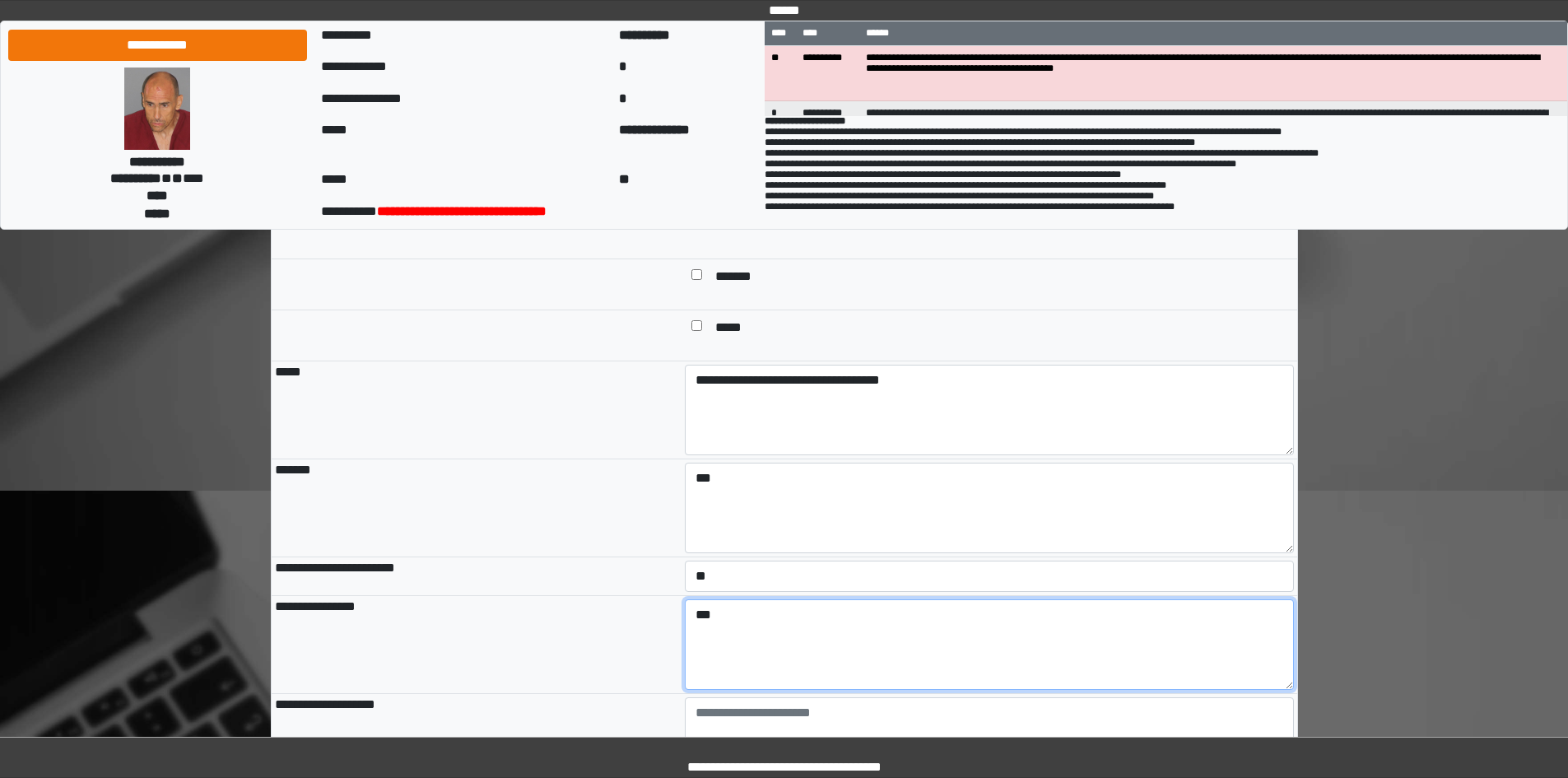 type on "***" 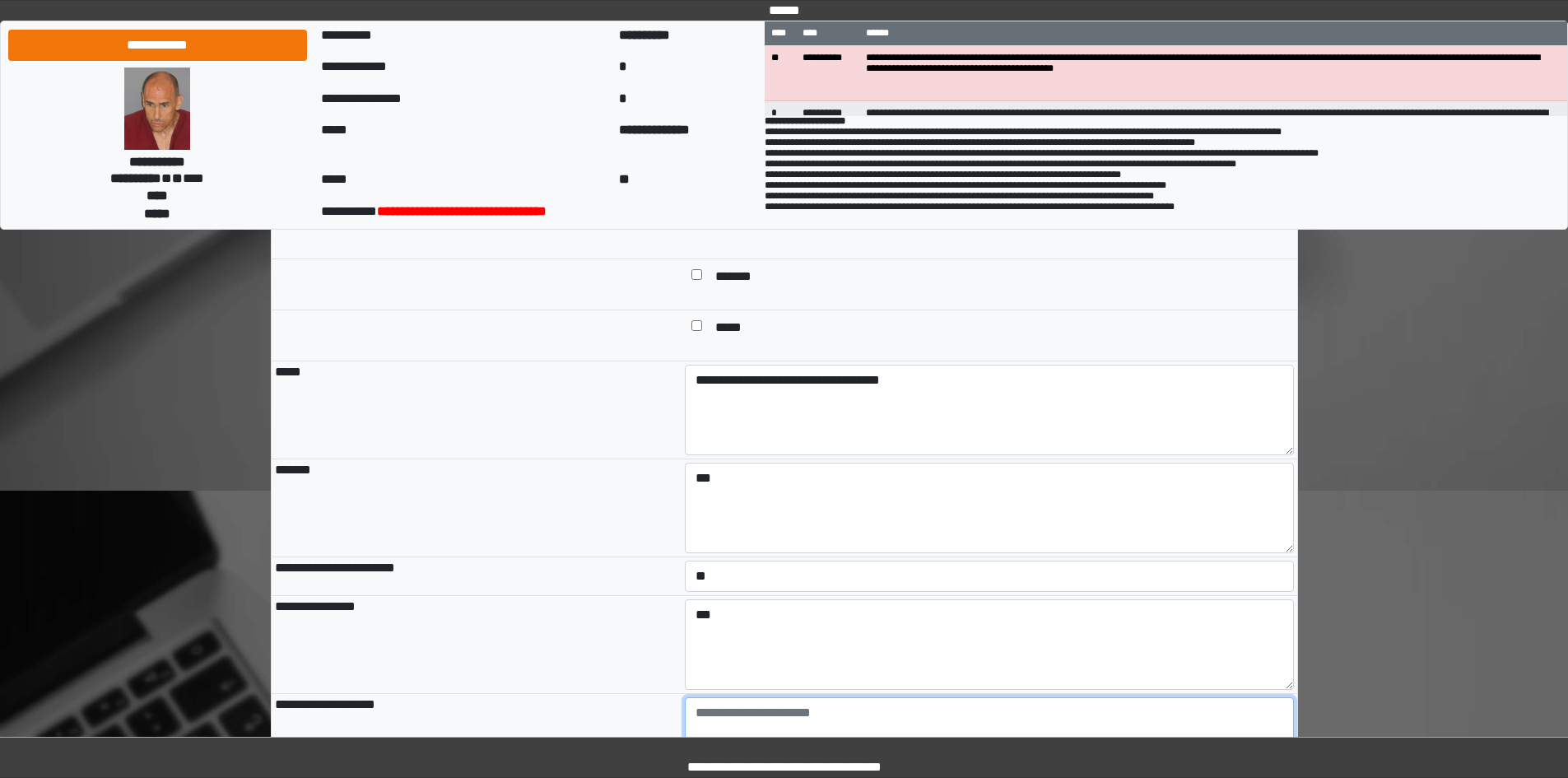 paste on "**********" 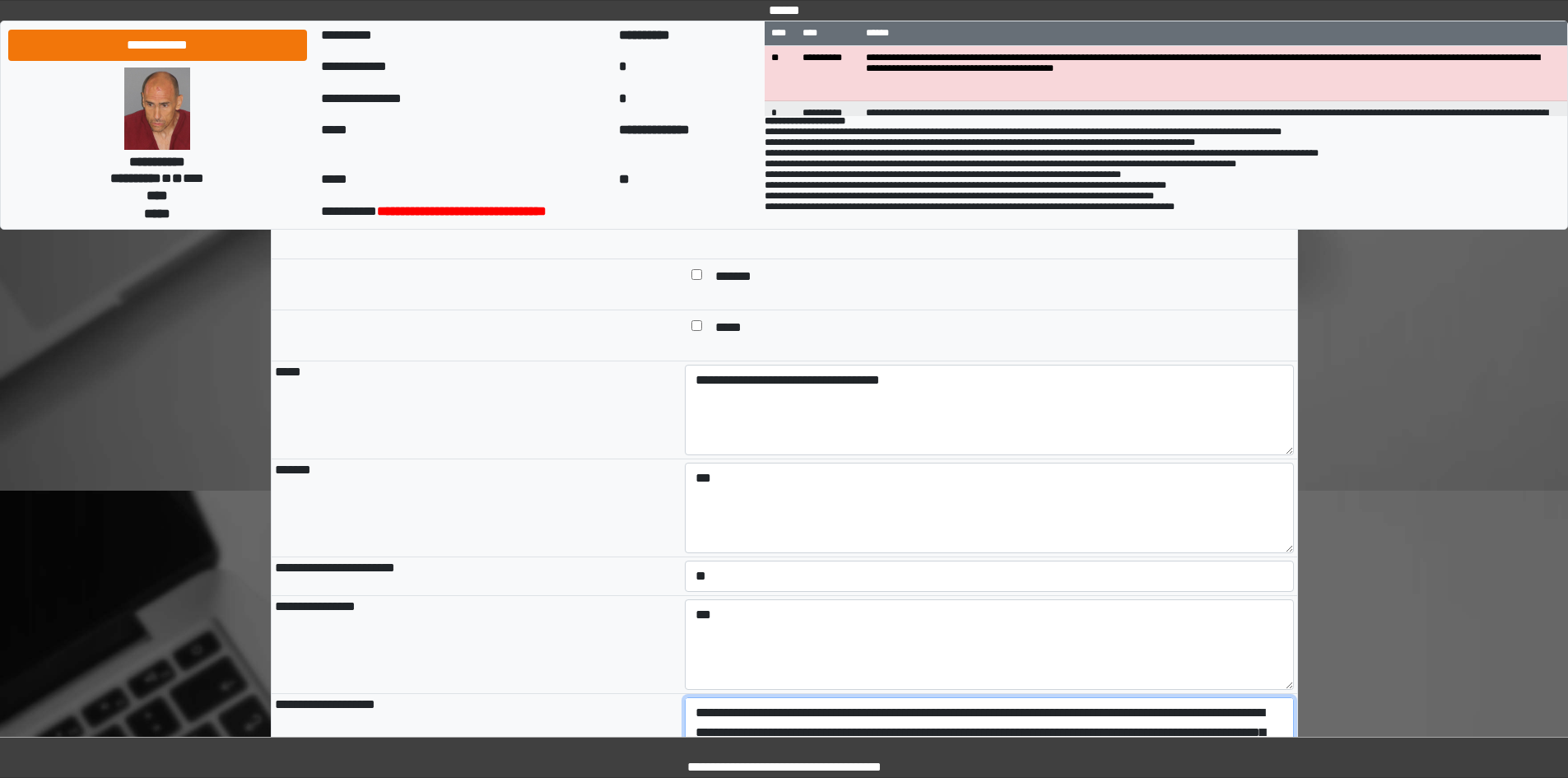 scroll, scrollTop: 73, scrollLeft: 0, axis: vertical 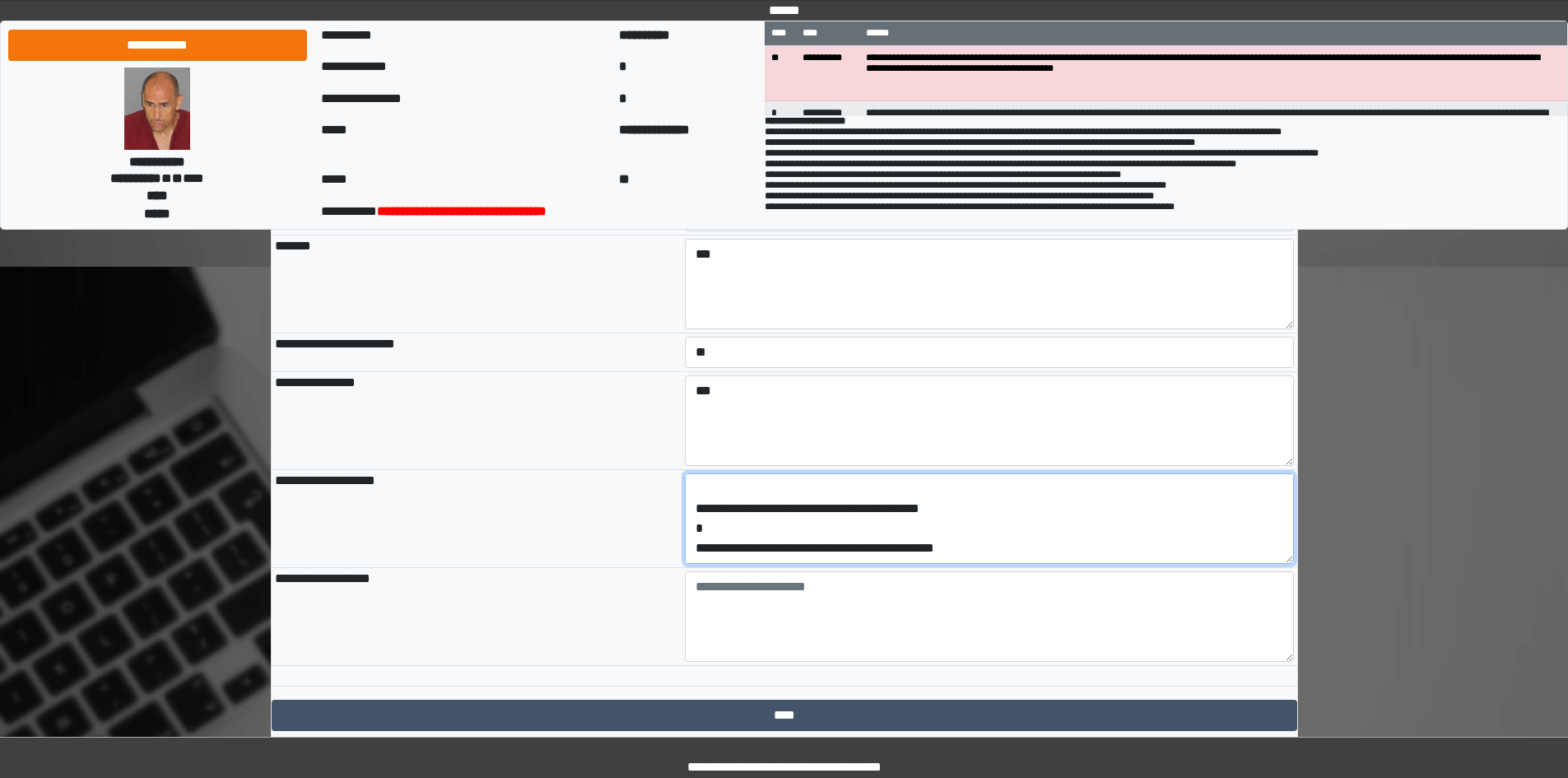 drag, startPoint x: 1033, startPoint y: 613, endPoint x: 1014, endPoint y: 612, distance: 19.026298 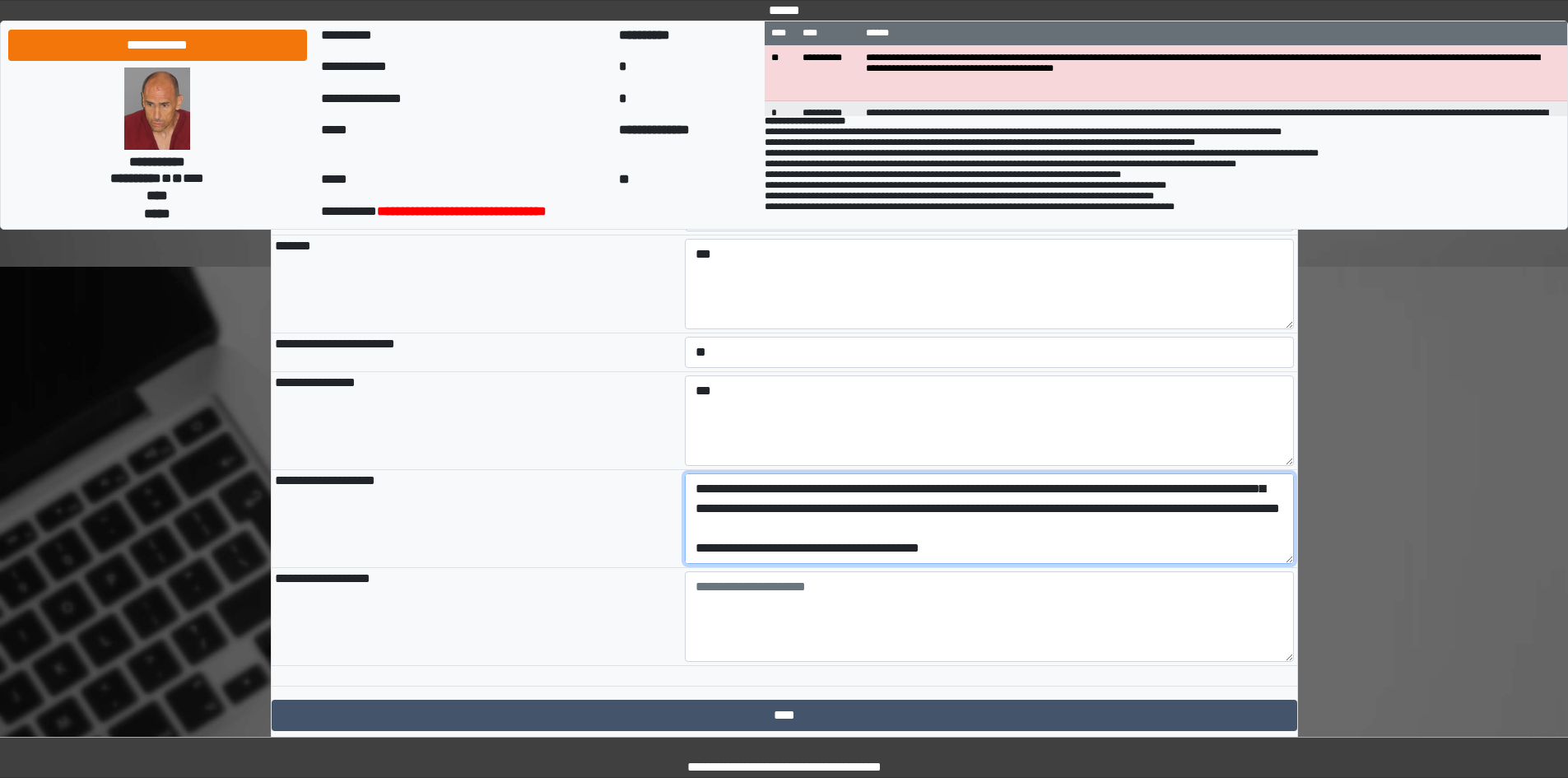 scroll, scrollTop: 40, scrollLeft: 0, axis: vertical 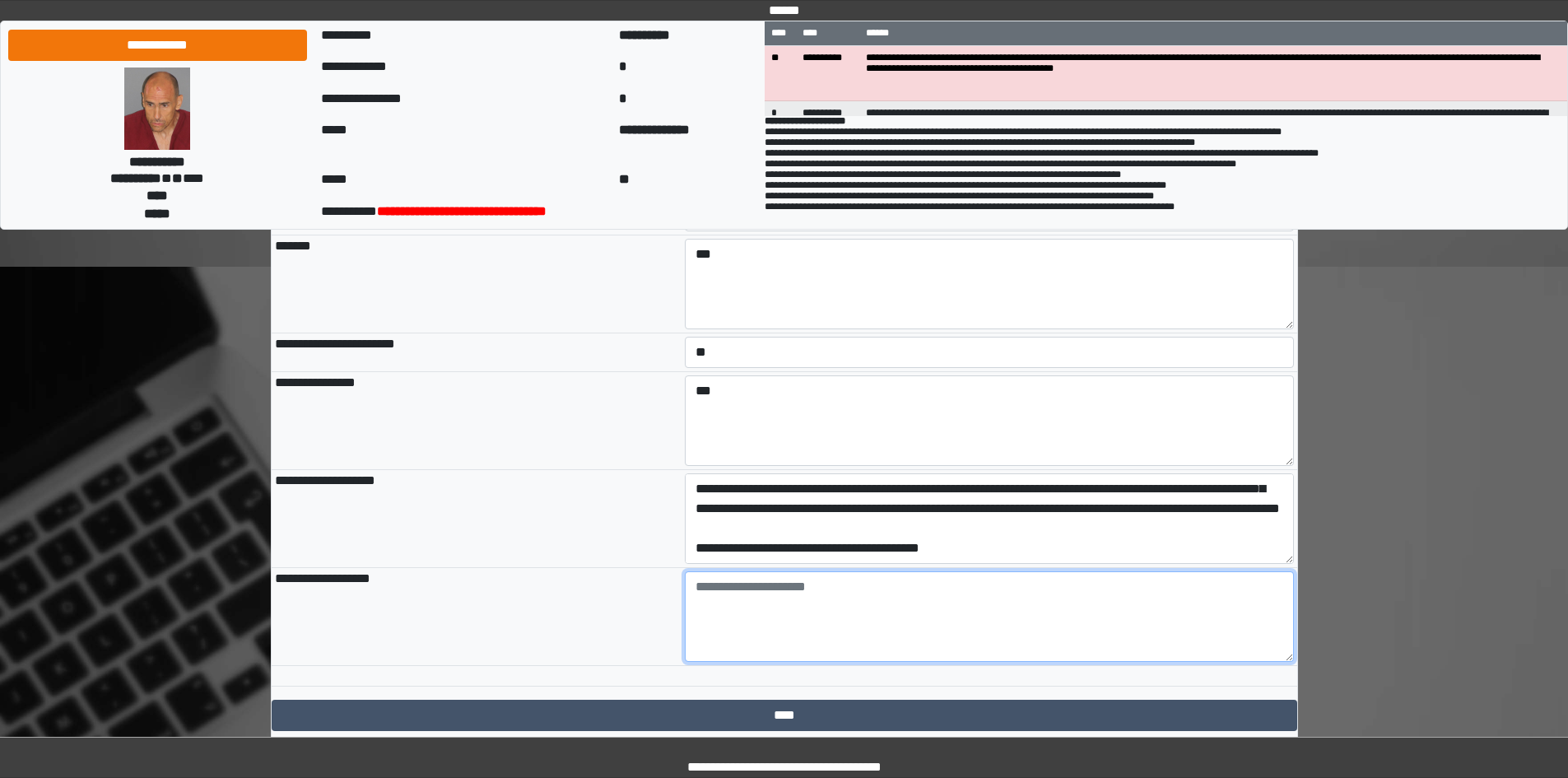 click at bounding box center (989, 617) 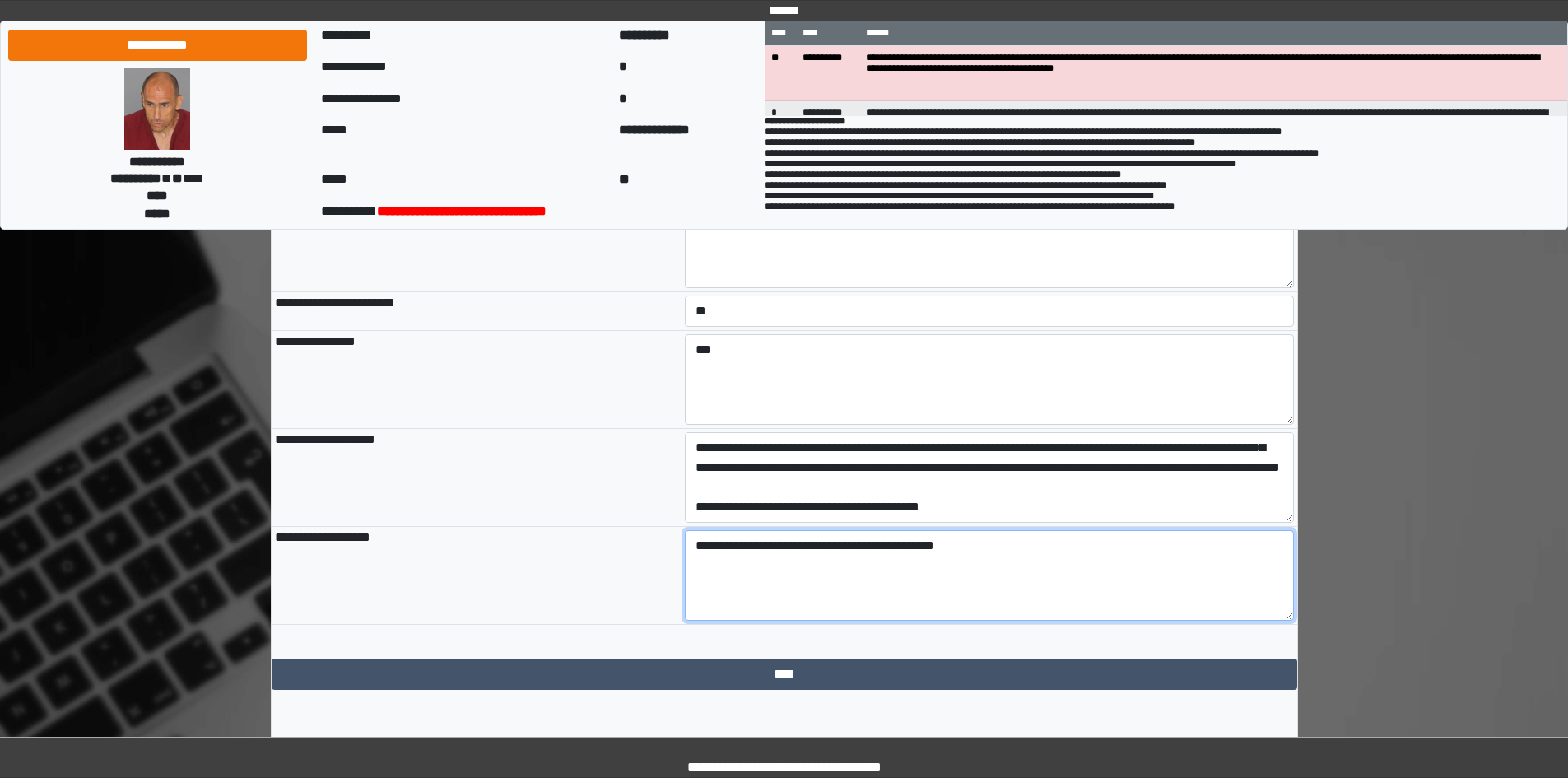 scroll, scrollTop: 1733, scrollLeft: 0, axis: vertical 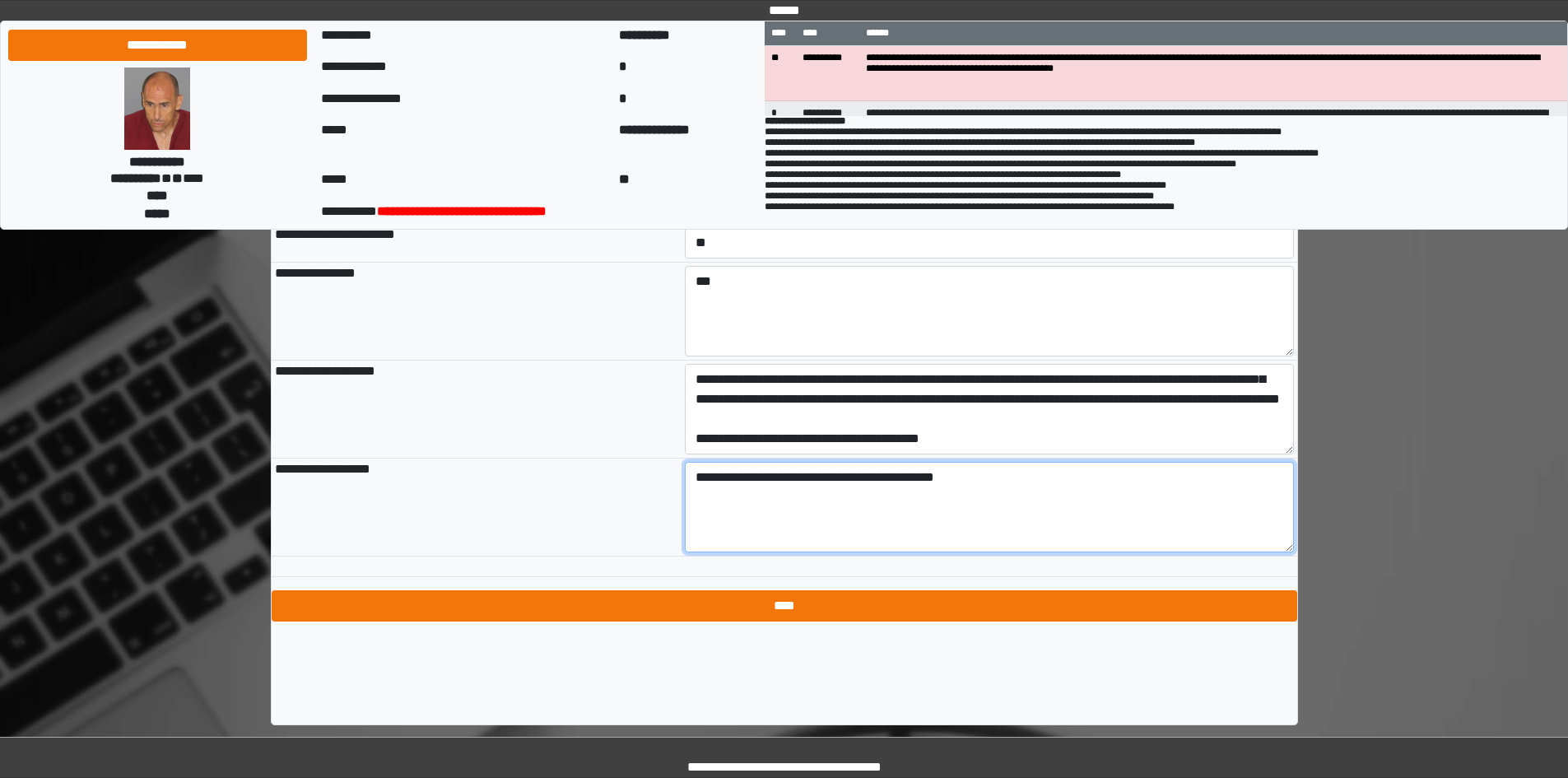 type on "**********" 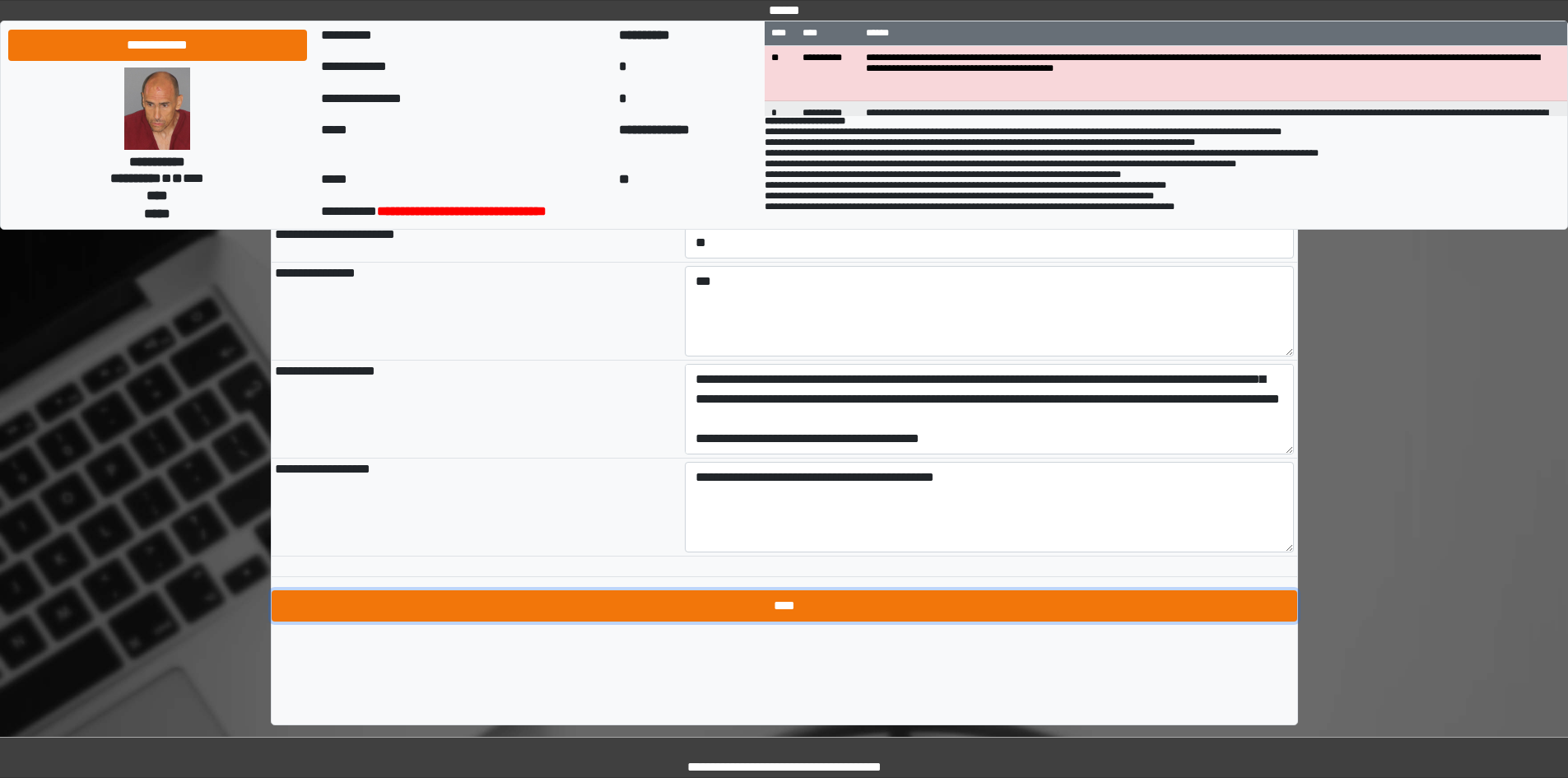 click on "****" at bounding box center (784, 606) 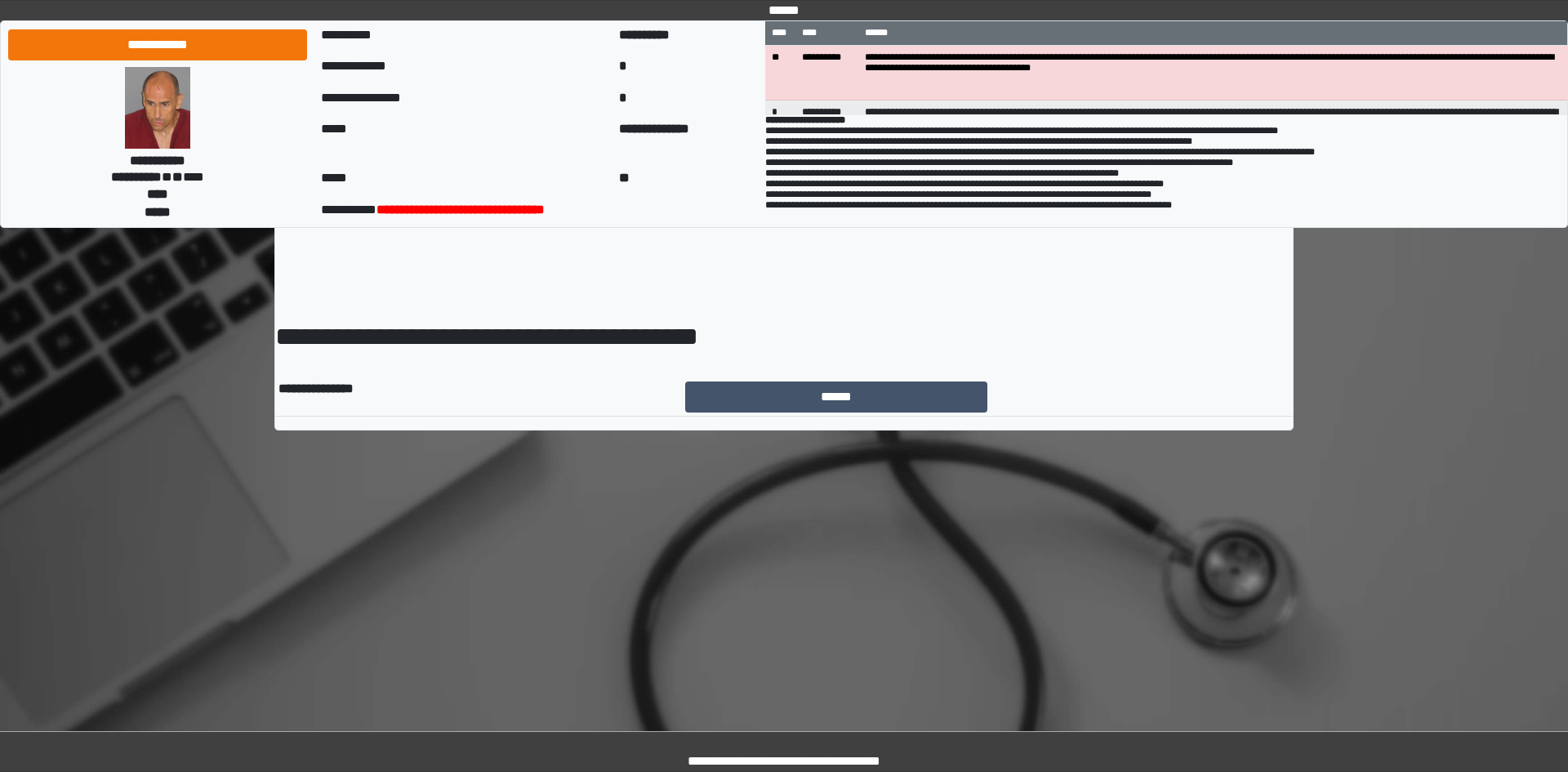 scroll, scrollTop: 0, scrollLeft: 0, axis: both 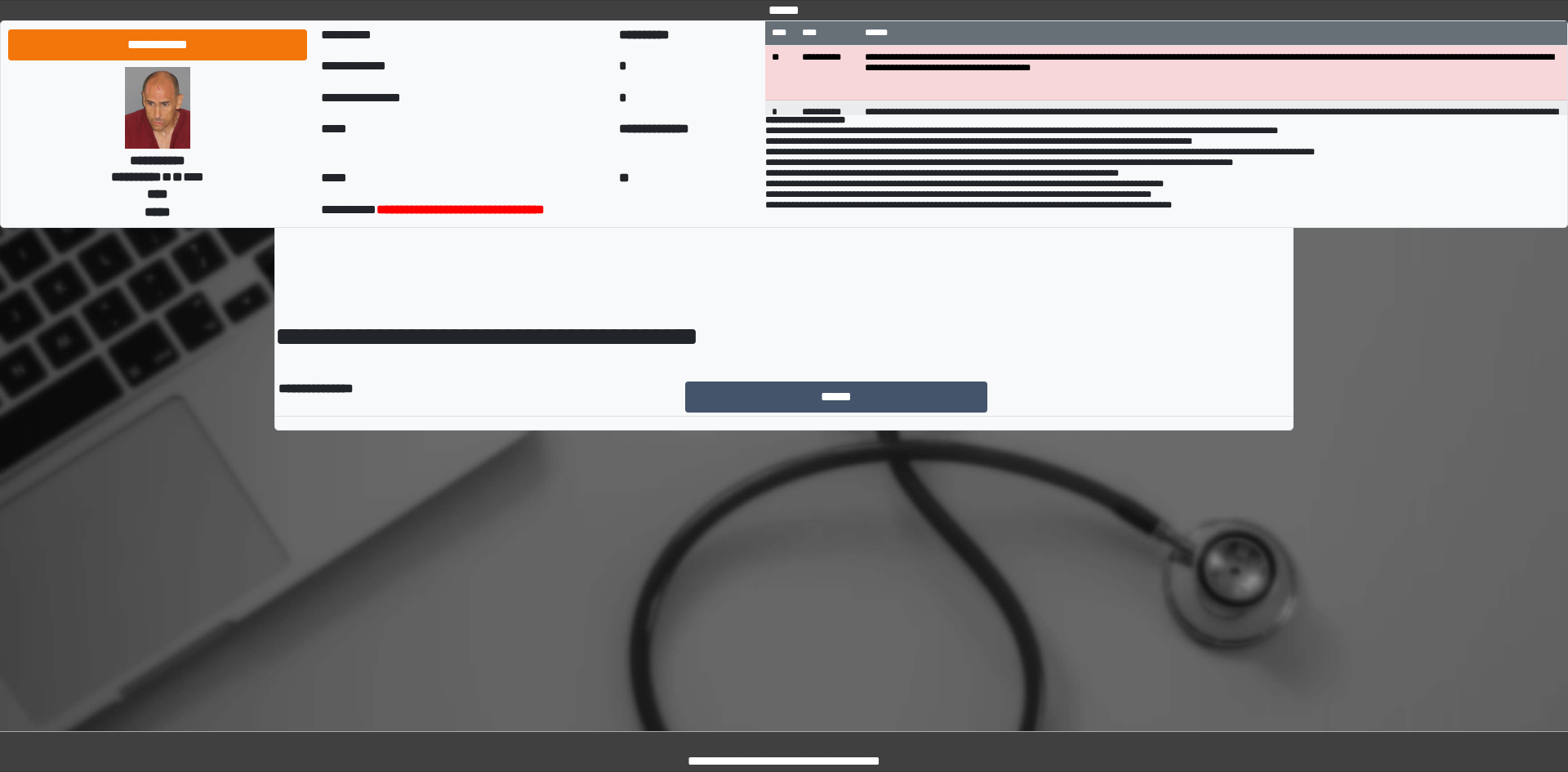 click on "**********" at bounding box center (784, 251) 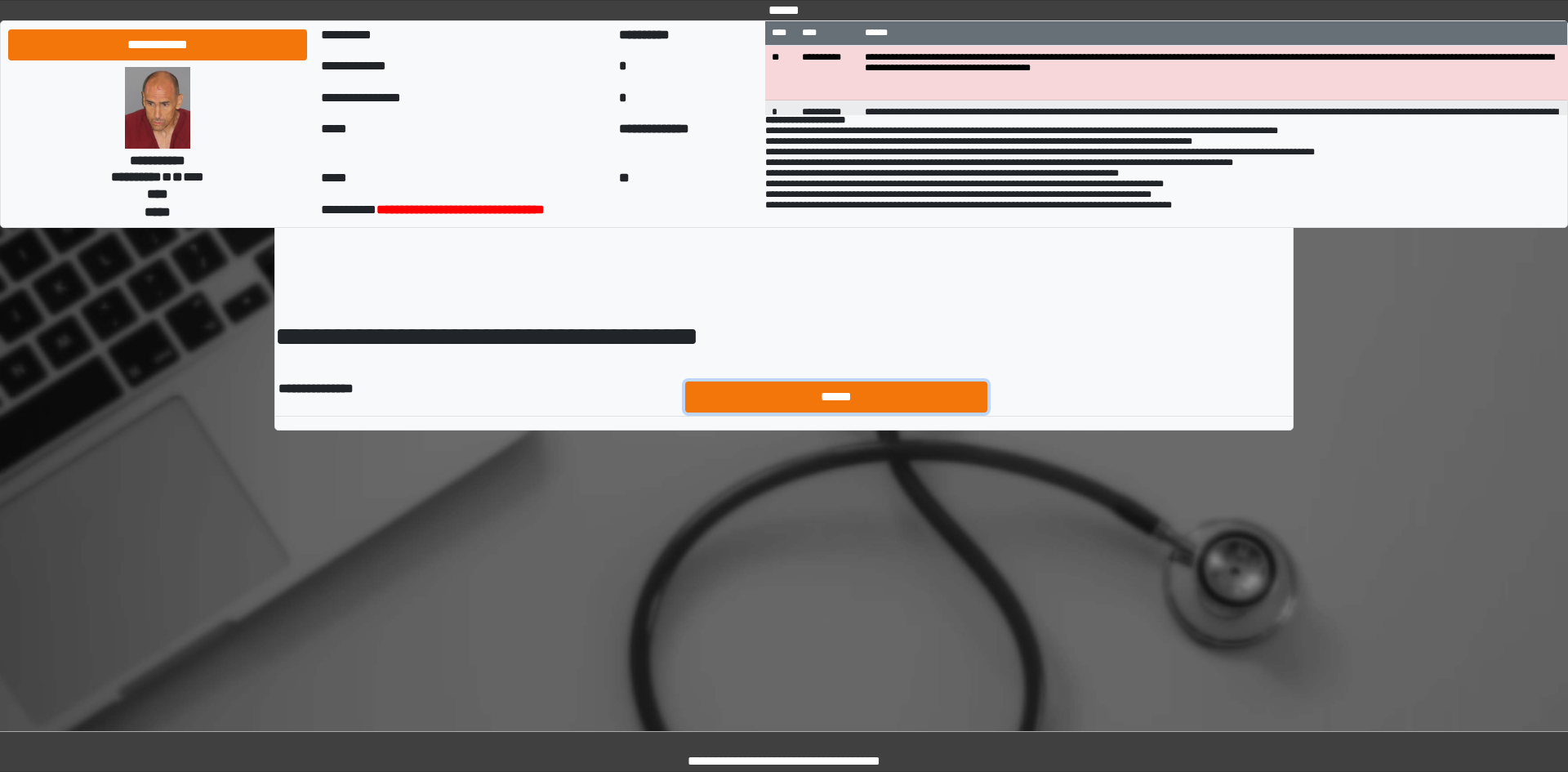 click on "******" at bounding box center (836, 397) 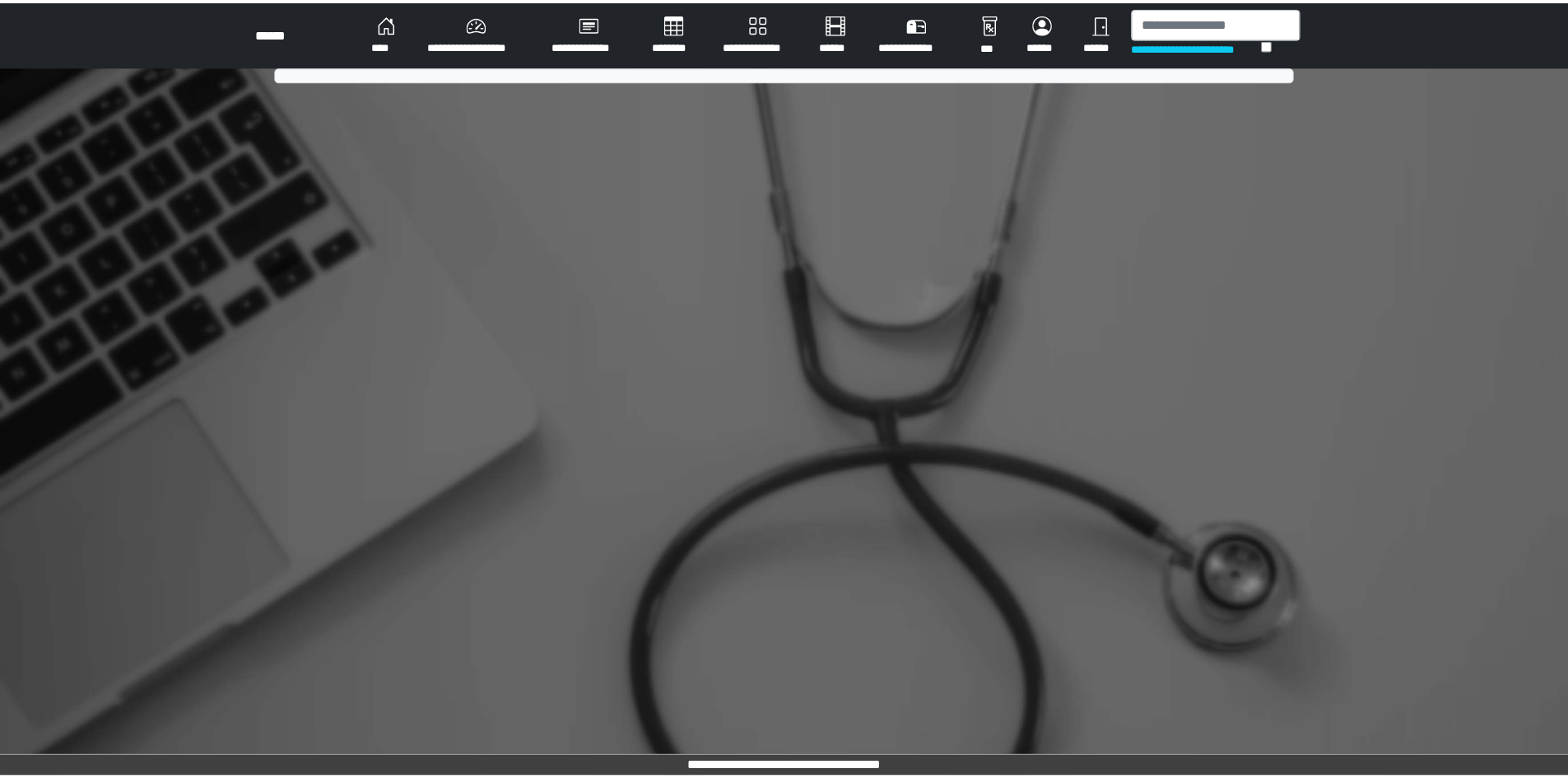 scroll, scrollTop: 0, scrollLeft: 0, axis: both 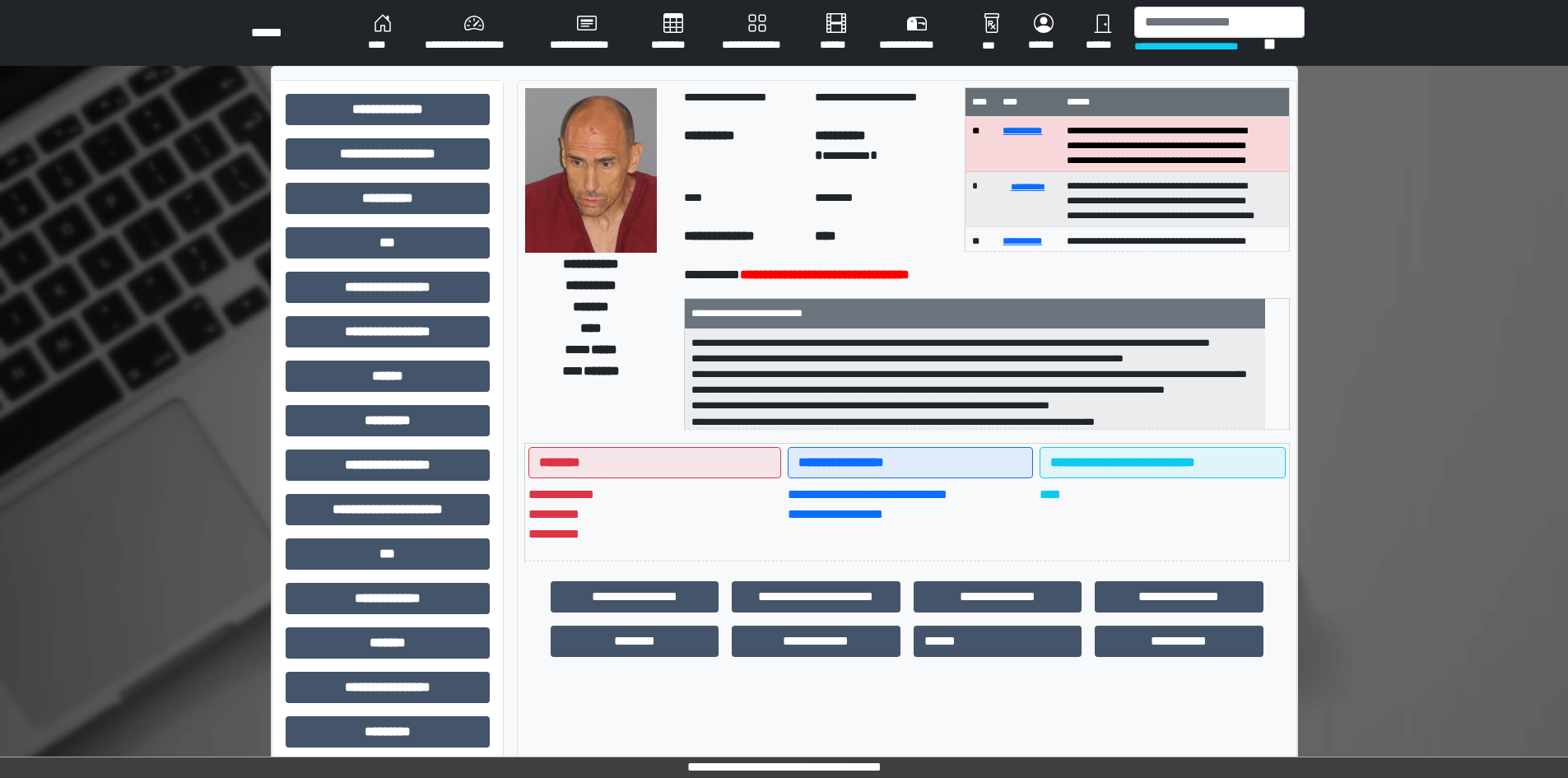 click on "**********" at bounding box center [784, 516] 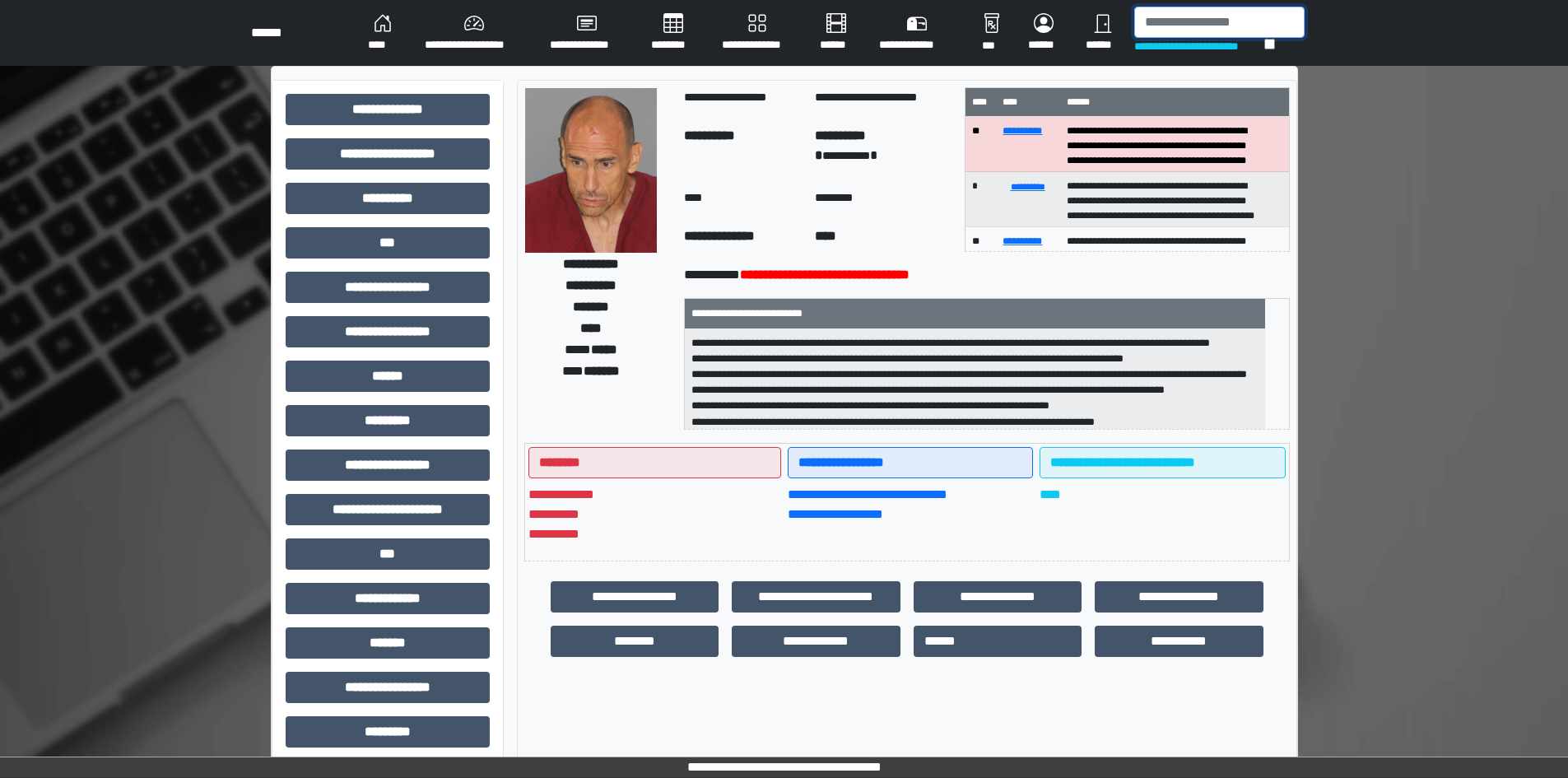 click at bounding box center [1219, 22] 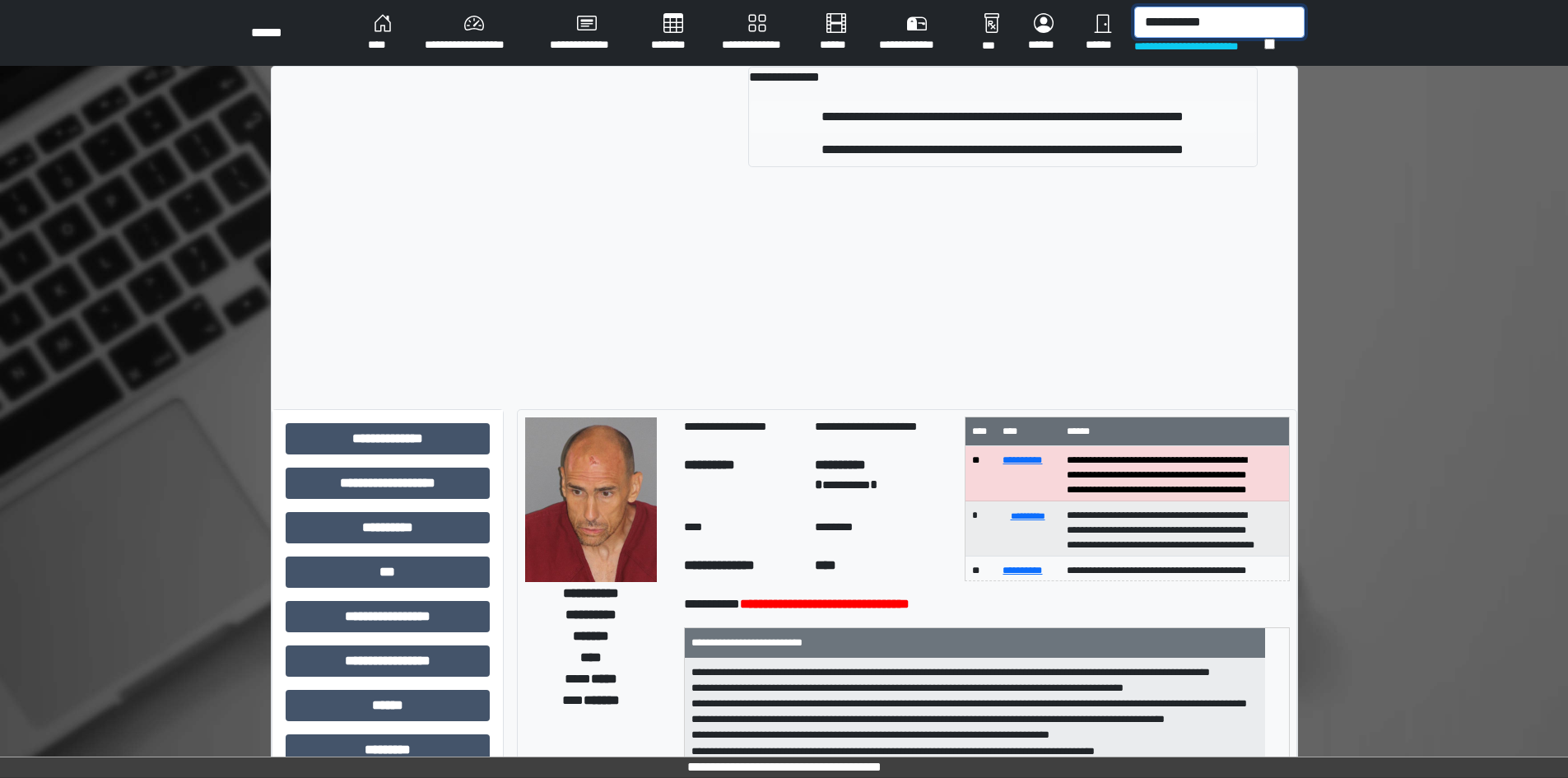 type on "**********" 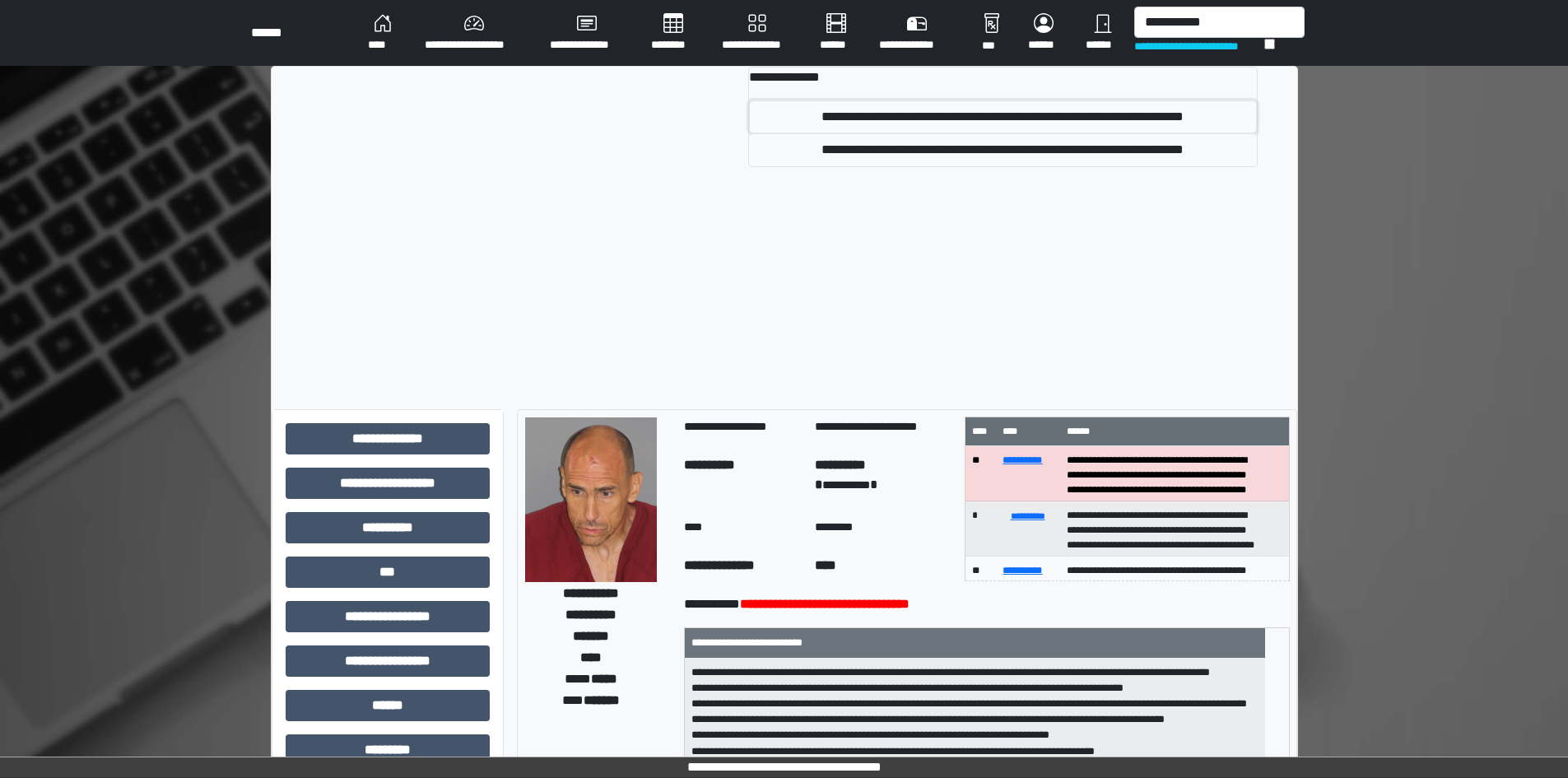 click on "**********" at bounding box center [1003, 117] 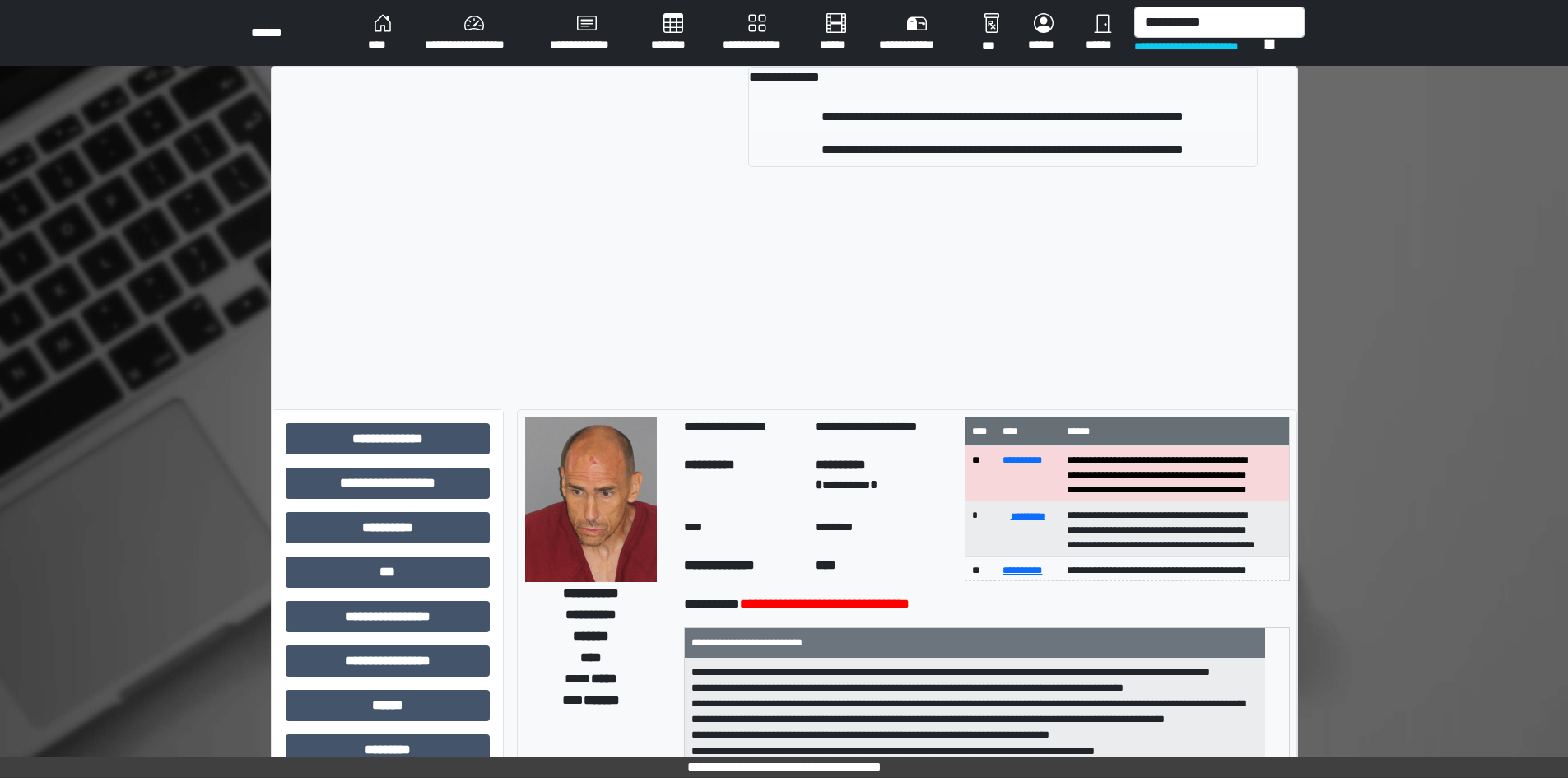 type 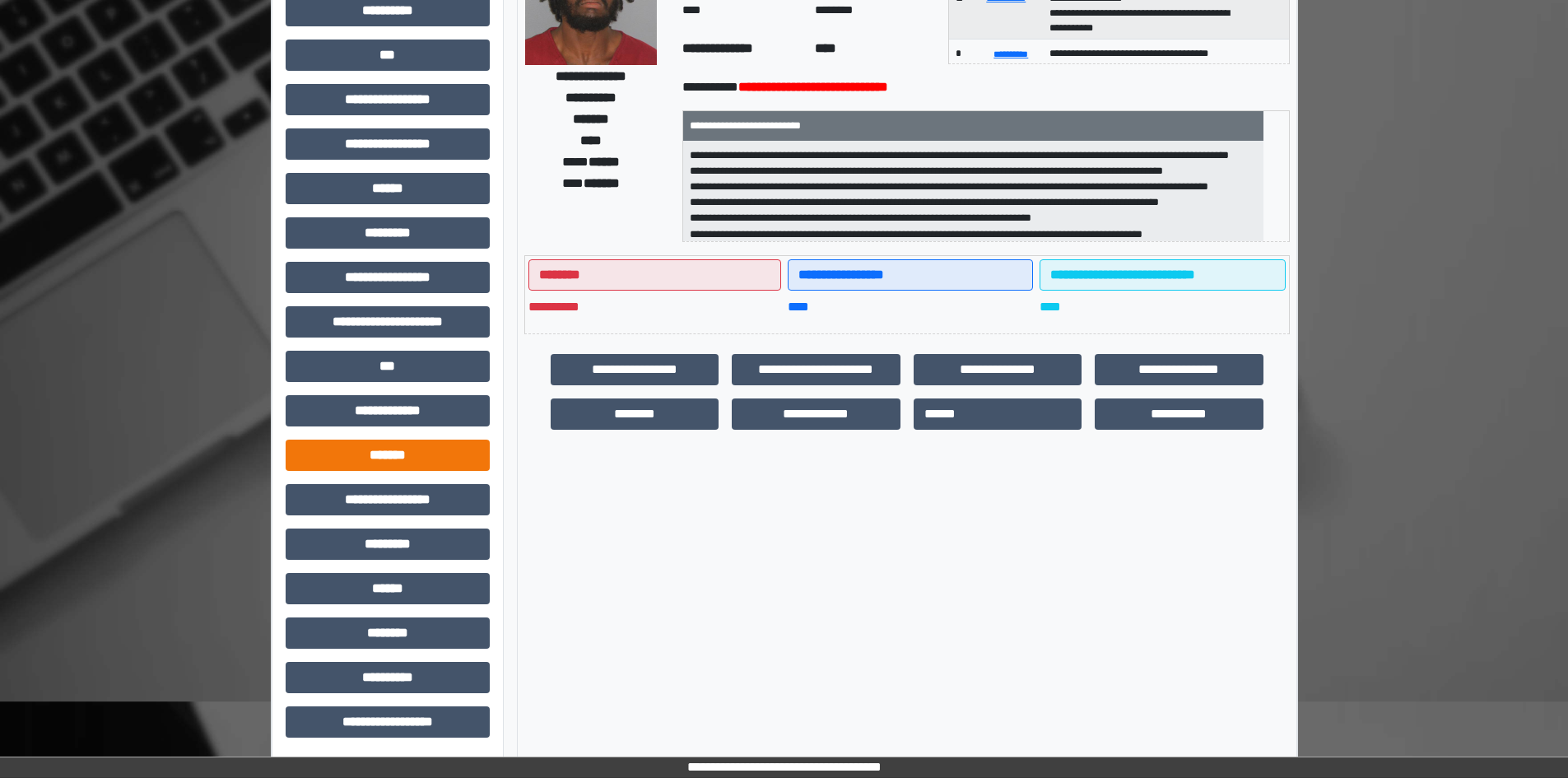 scroll, scrollTop: 189, scrollLeft: 0, axis: vertical 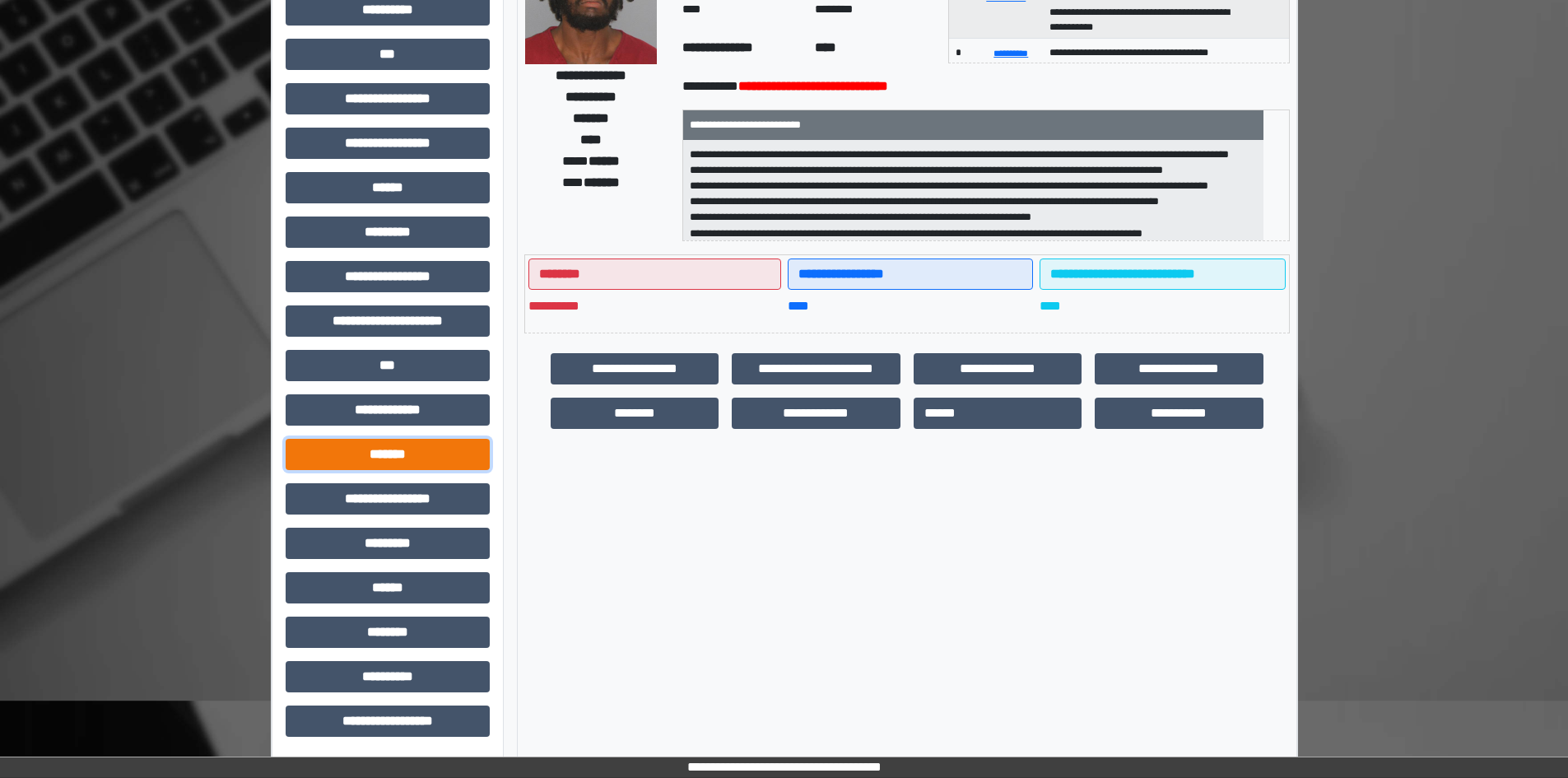 click on "*******" at bounding box center (388, 454) 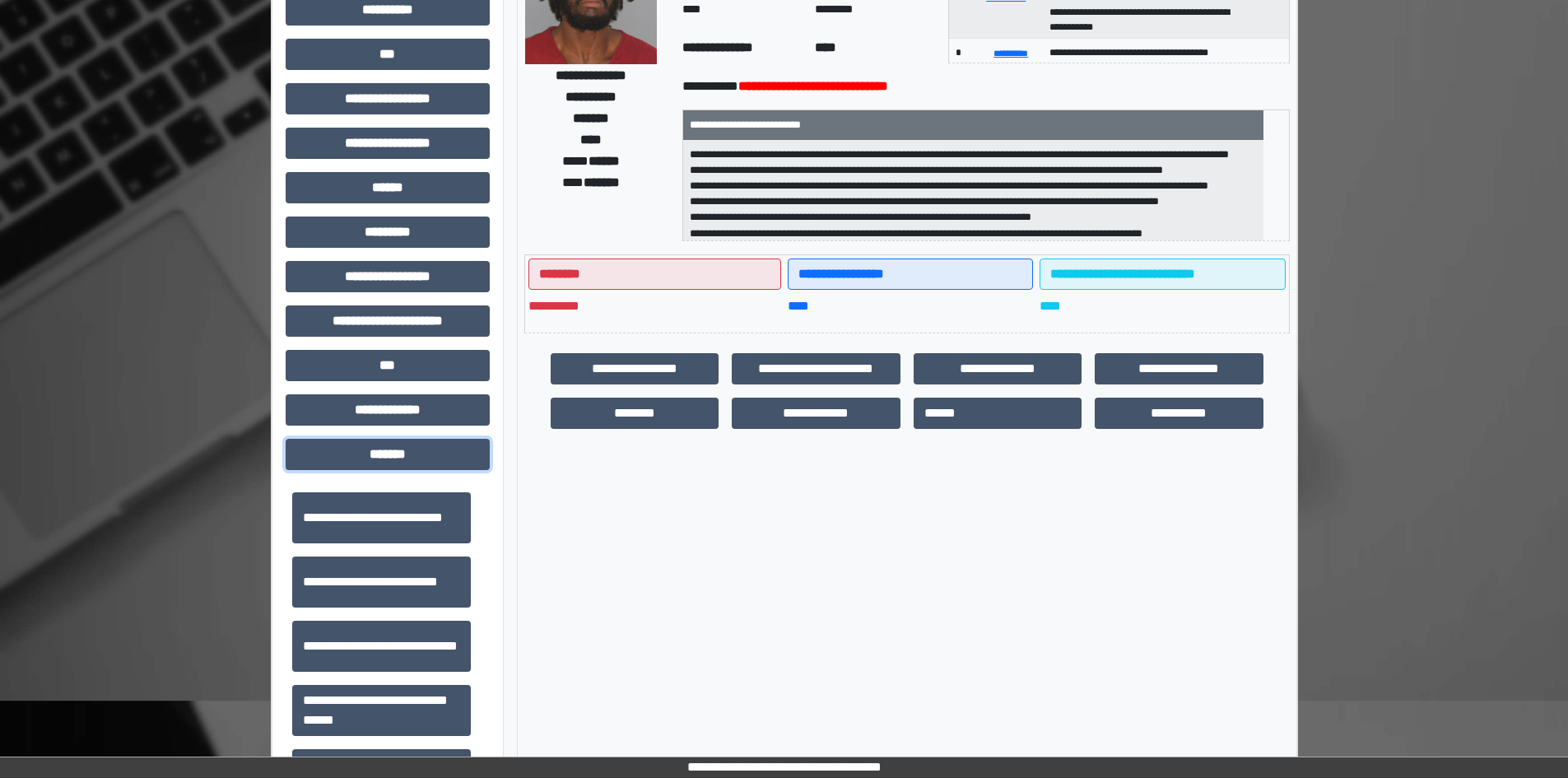 scroll, scrollTop: 494, scrollLeft: 0, axis: vertical 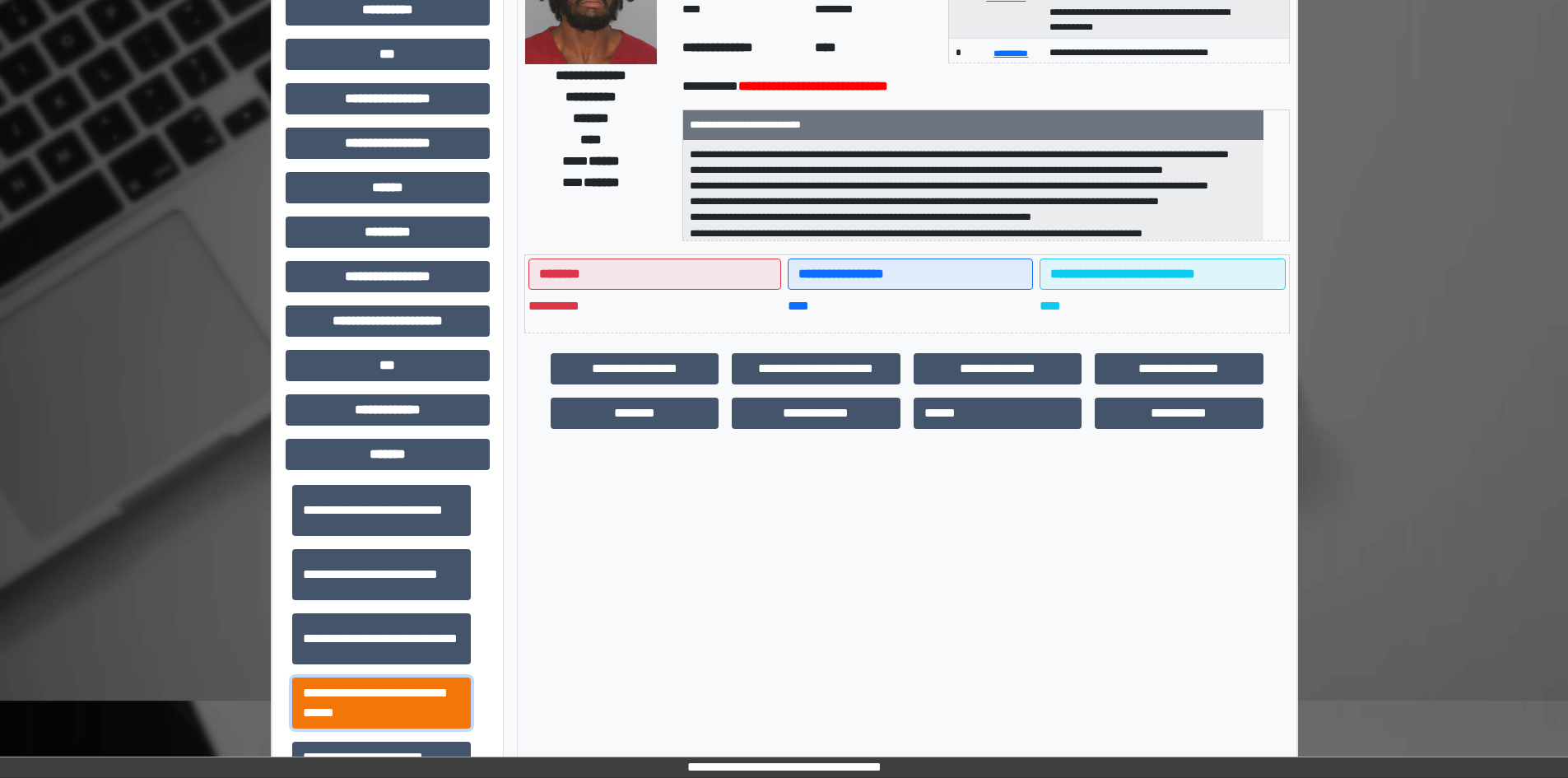 click on "**********" at bounding box center (381, 703) 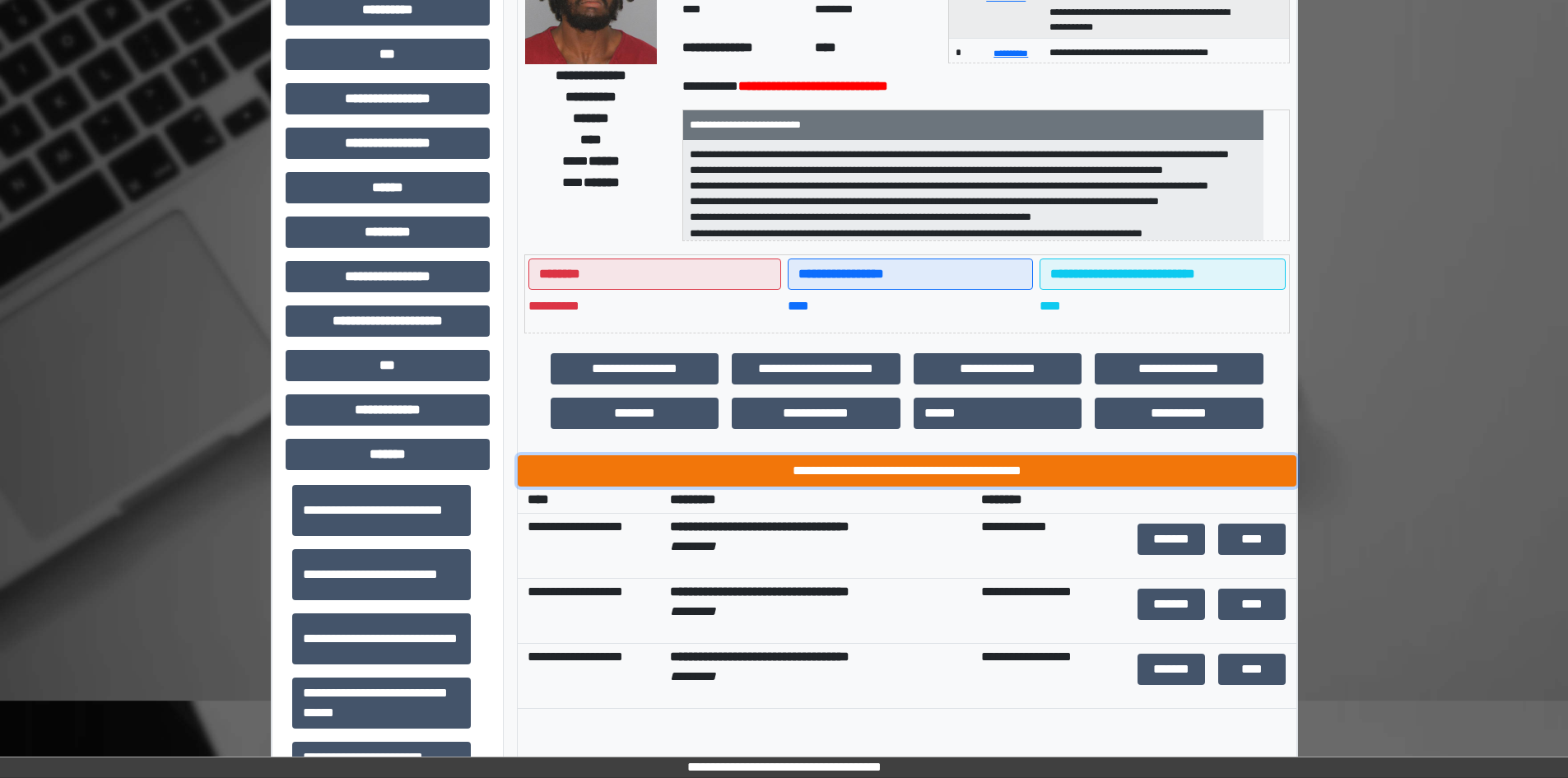 click on "**********" at bounding box center [907, 471] 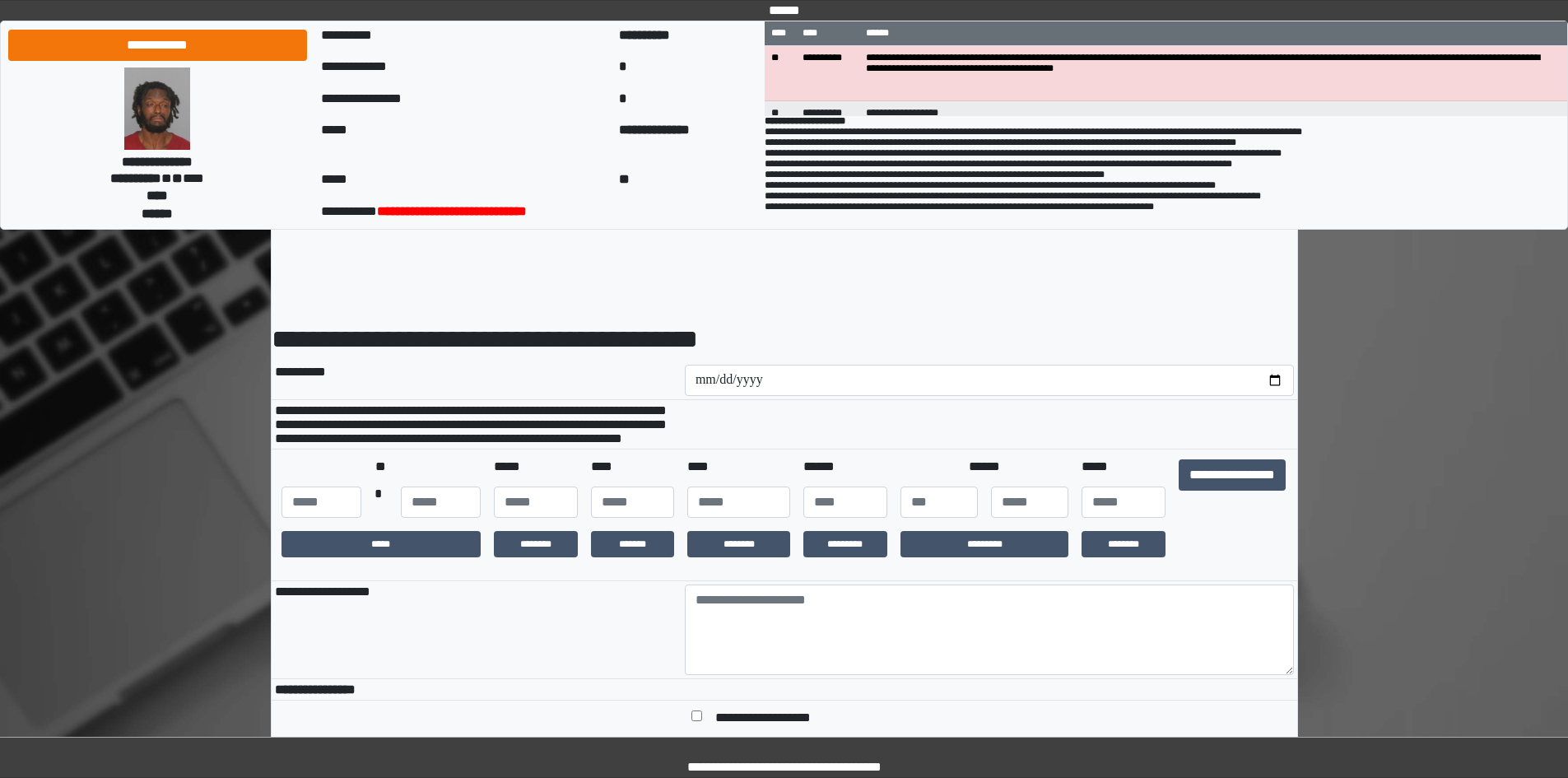 scroll, scrollTop: 0, scrollLeft: 0, axis: both 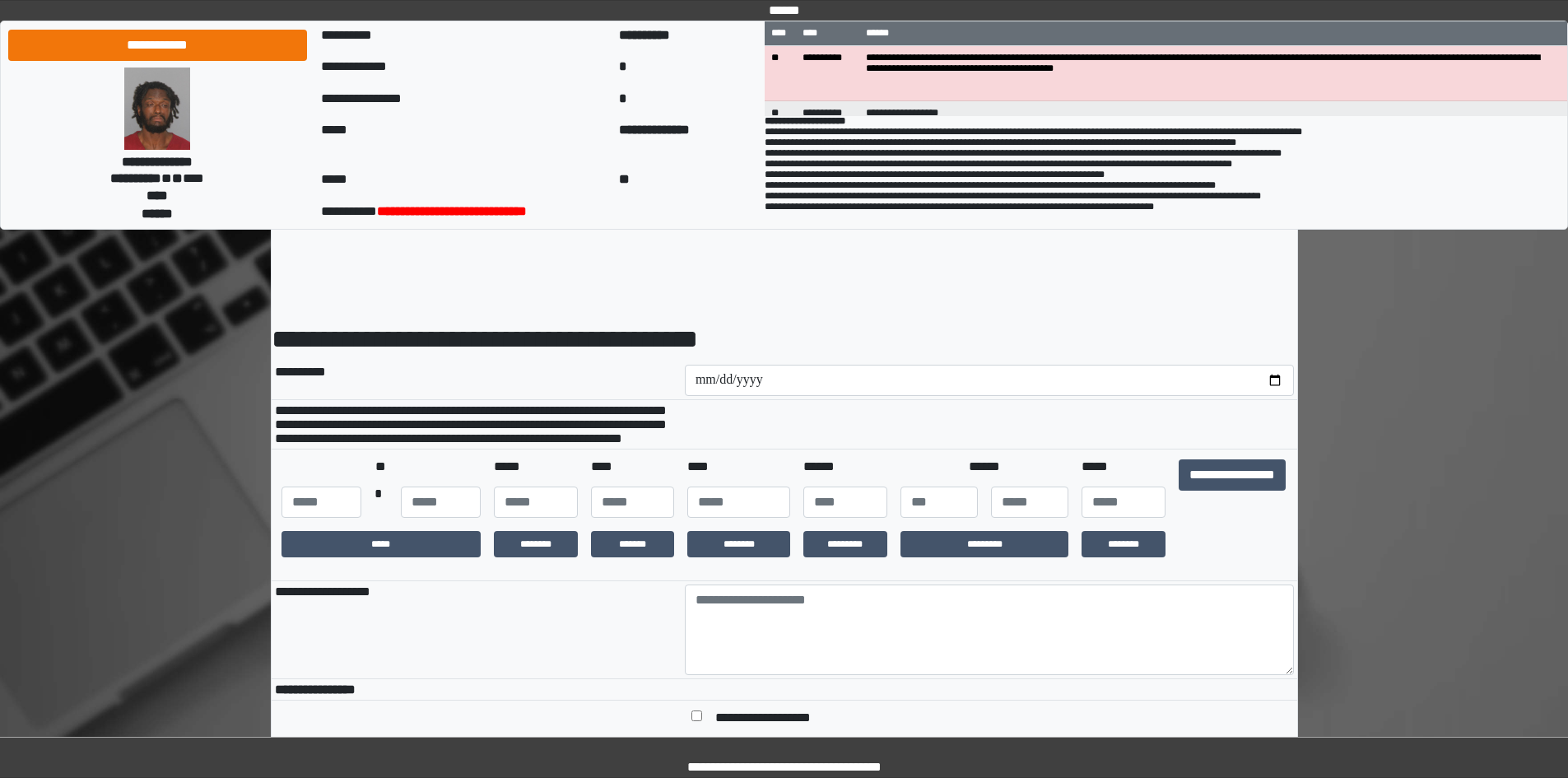 click on "**********" at bounding box center [1232, 488] 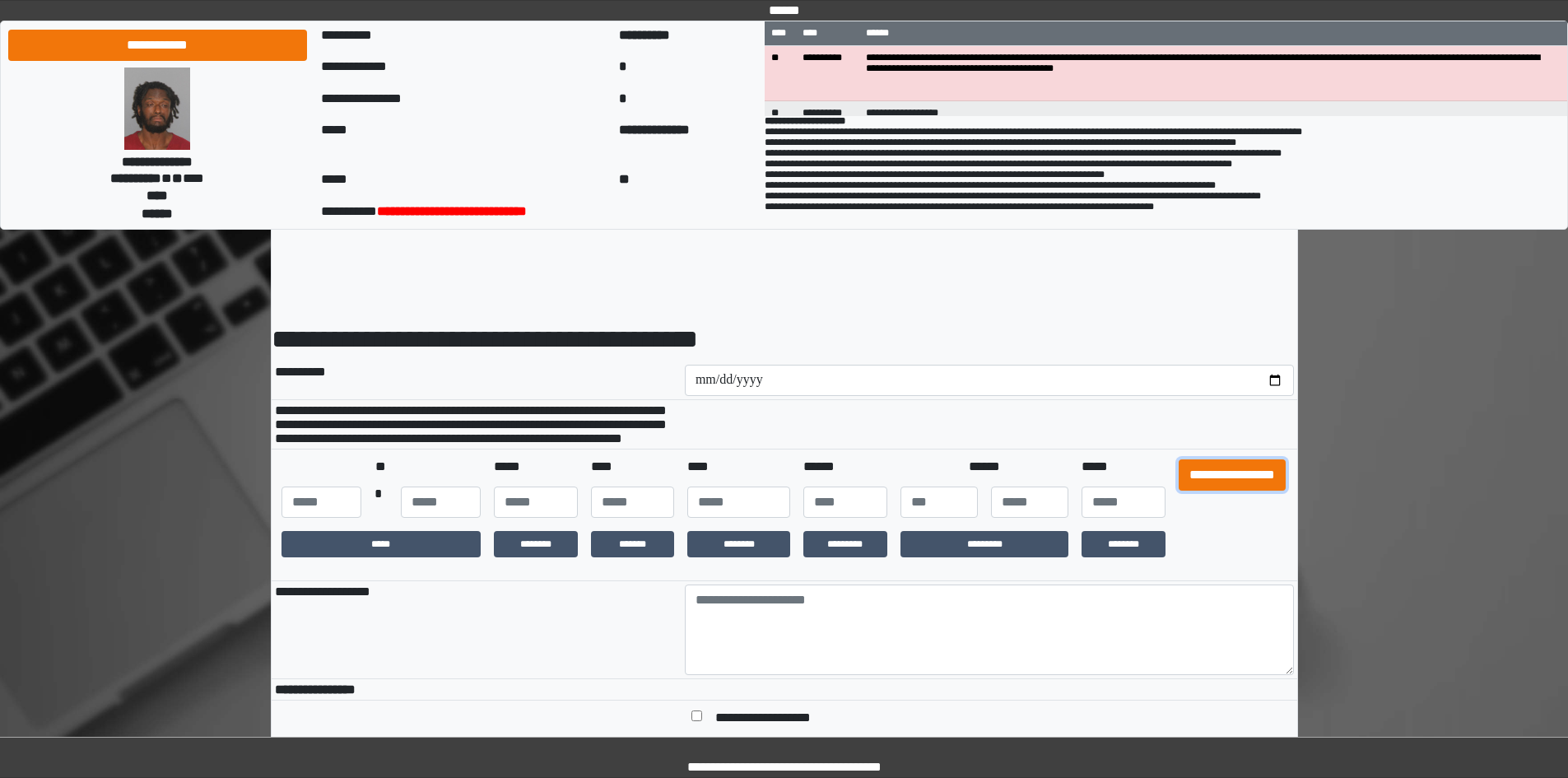 click on "**********" at bounding box center (1232, 475) 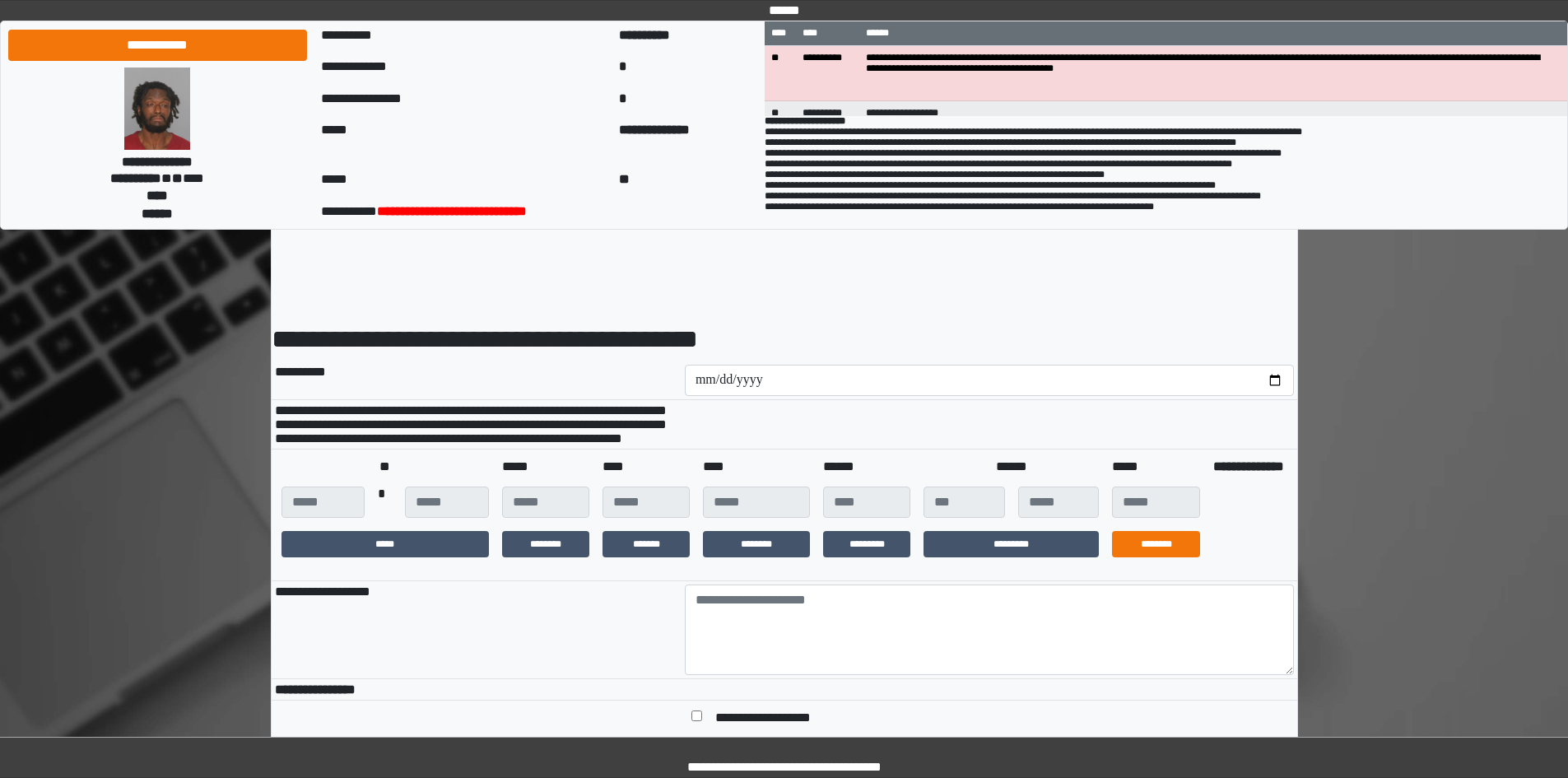 scroll, scrollTop: 165, scrollLeft: 0, axis: vertical 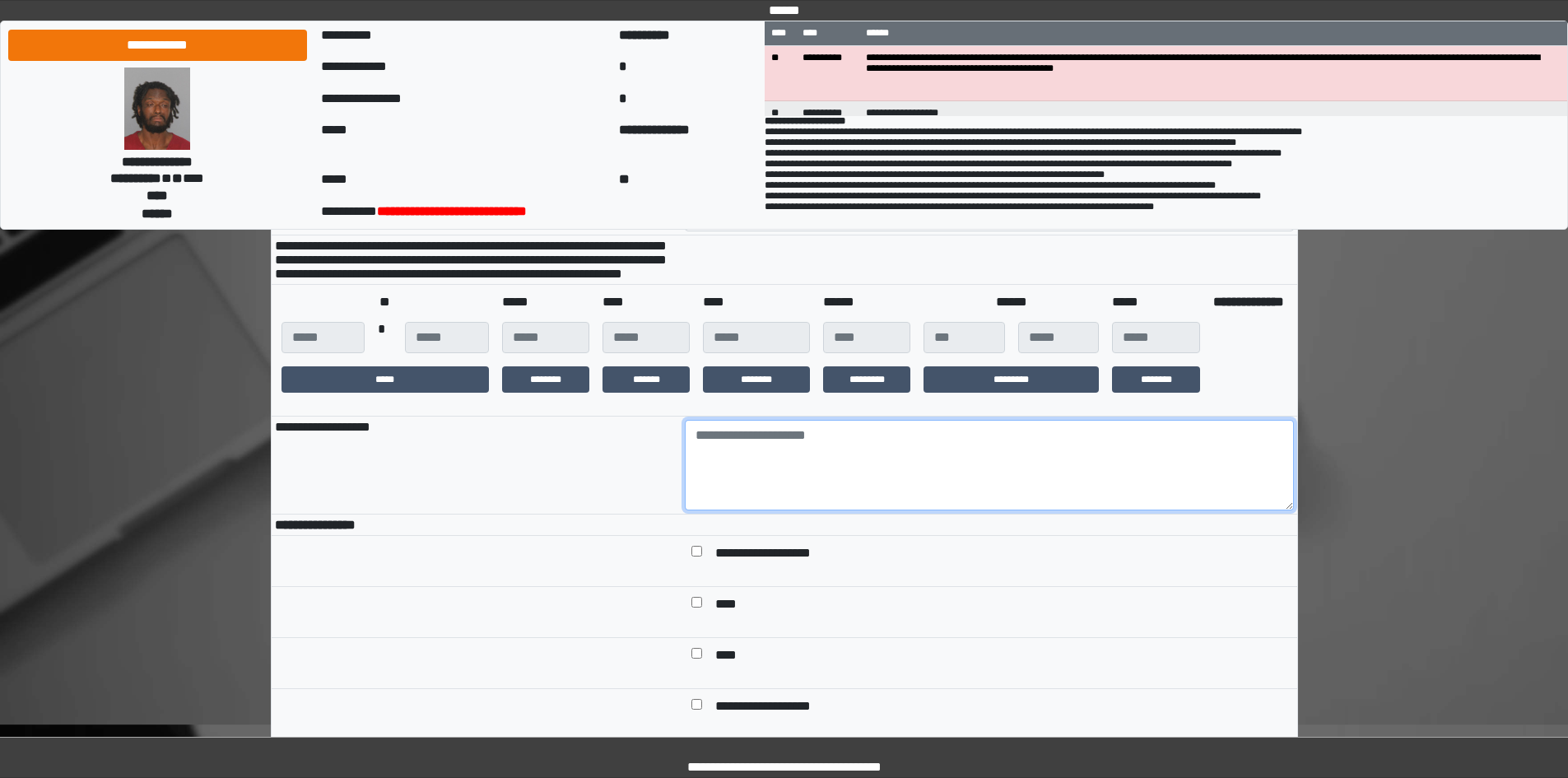 click at bounding box center (989, 465) 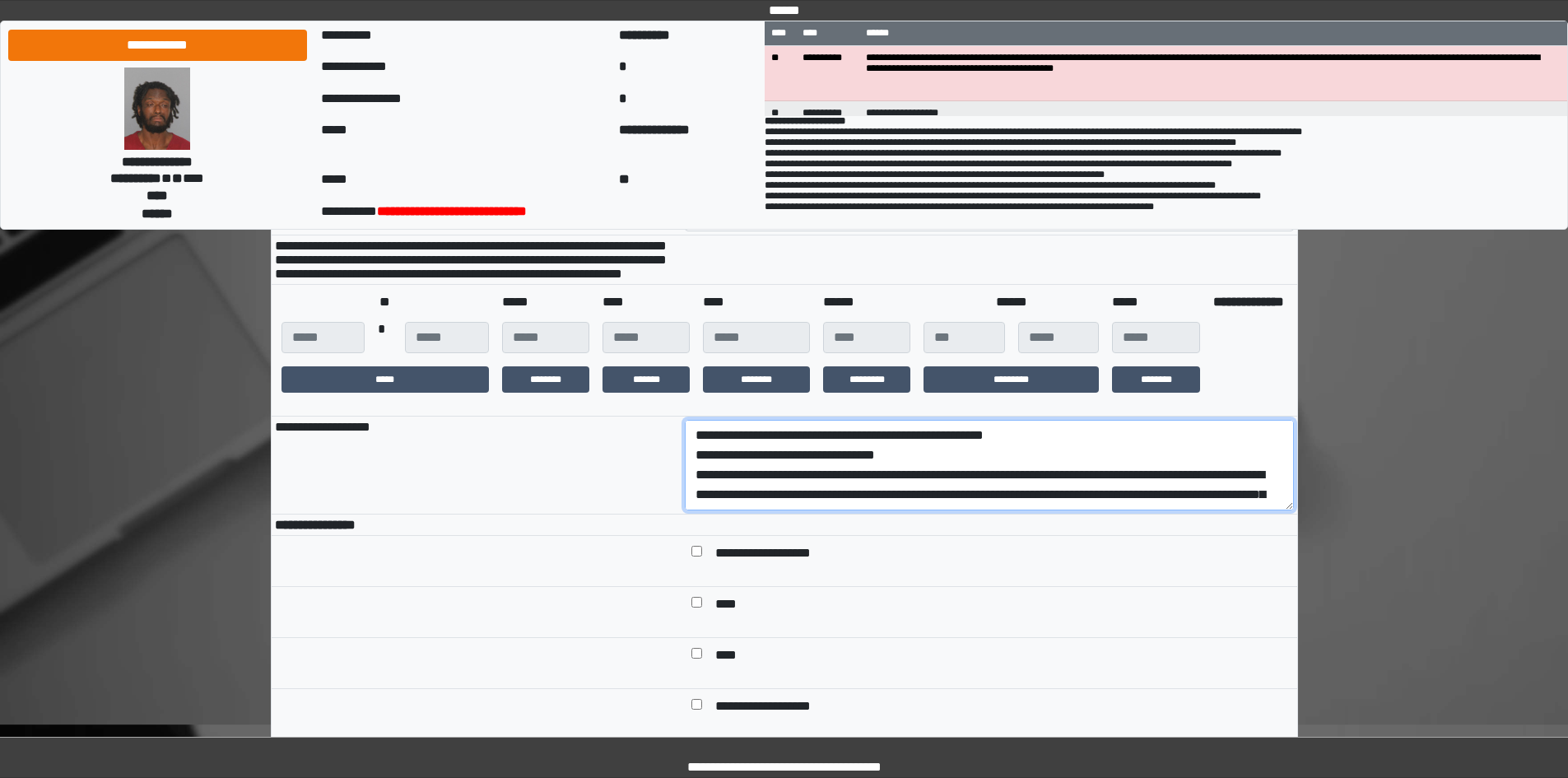 scroll, scrollTop: 192, scrollLeft: 0, axis: vertical 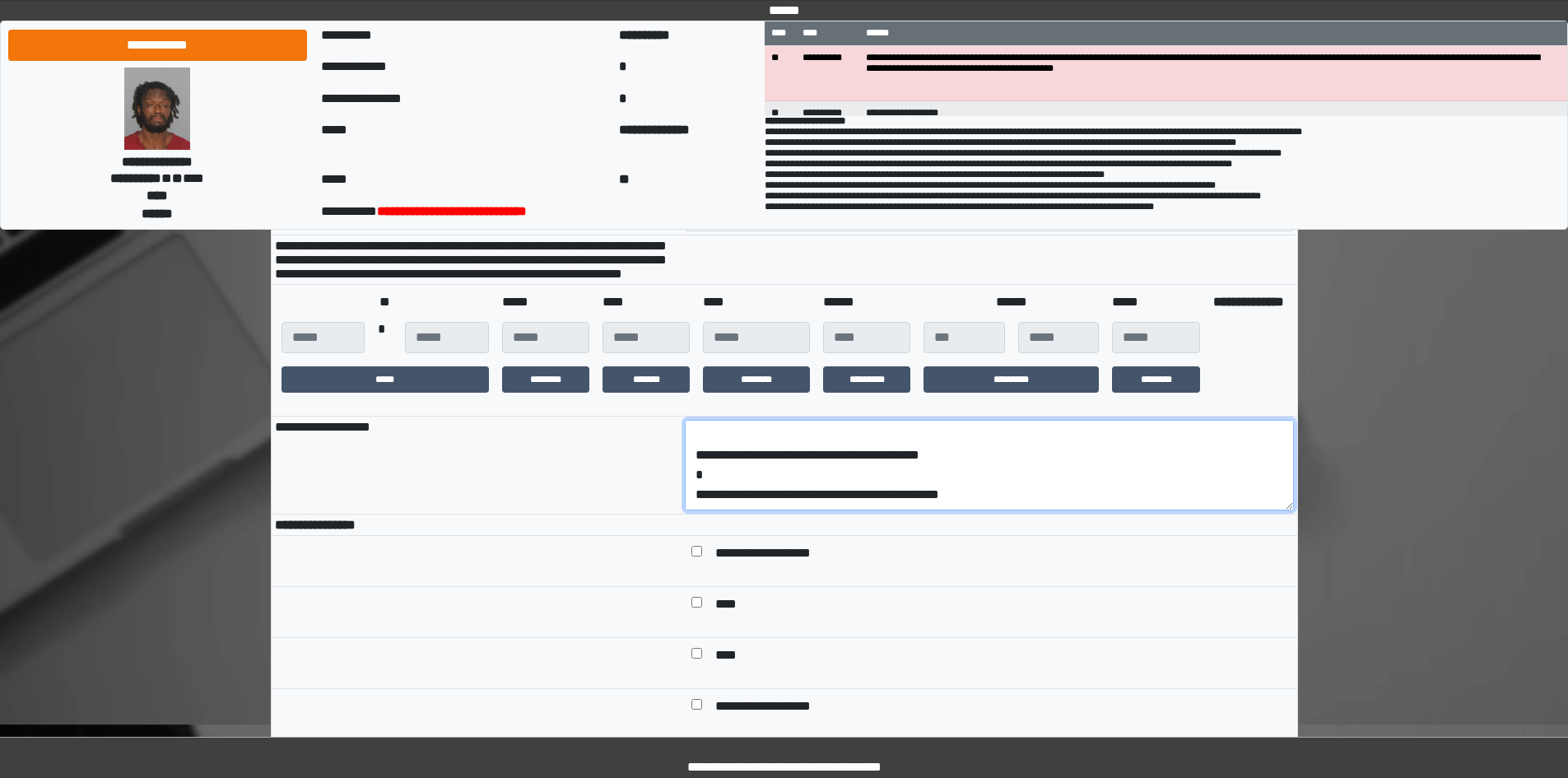 click on "**********" at bounding box center (989, 465) 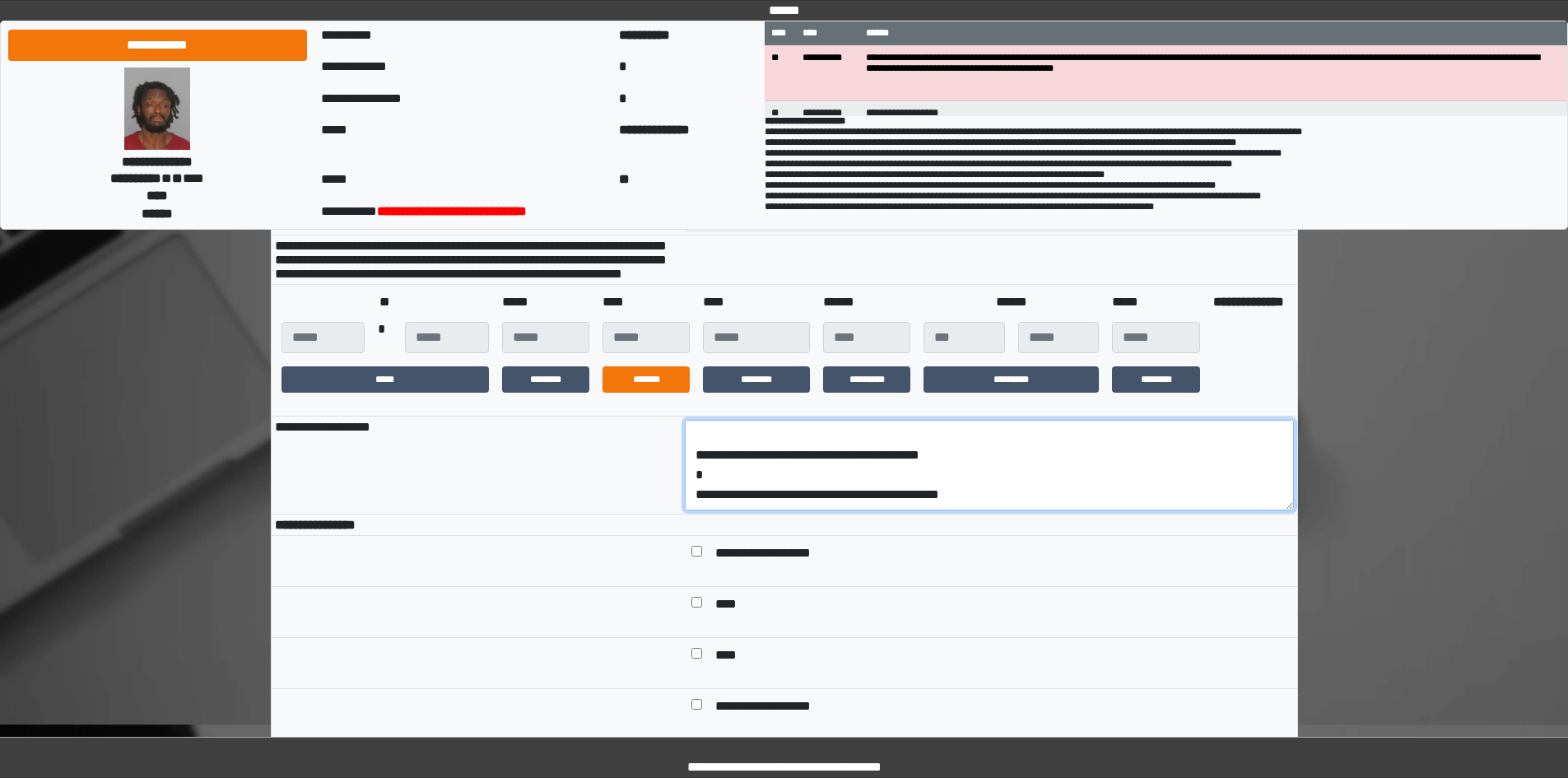 scroll, scrollTop: 0, scrollLeft: 0, axis: both 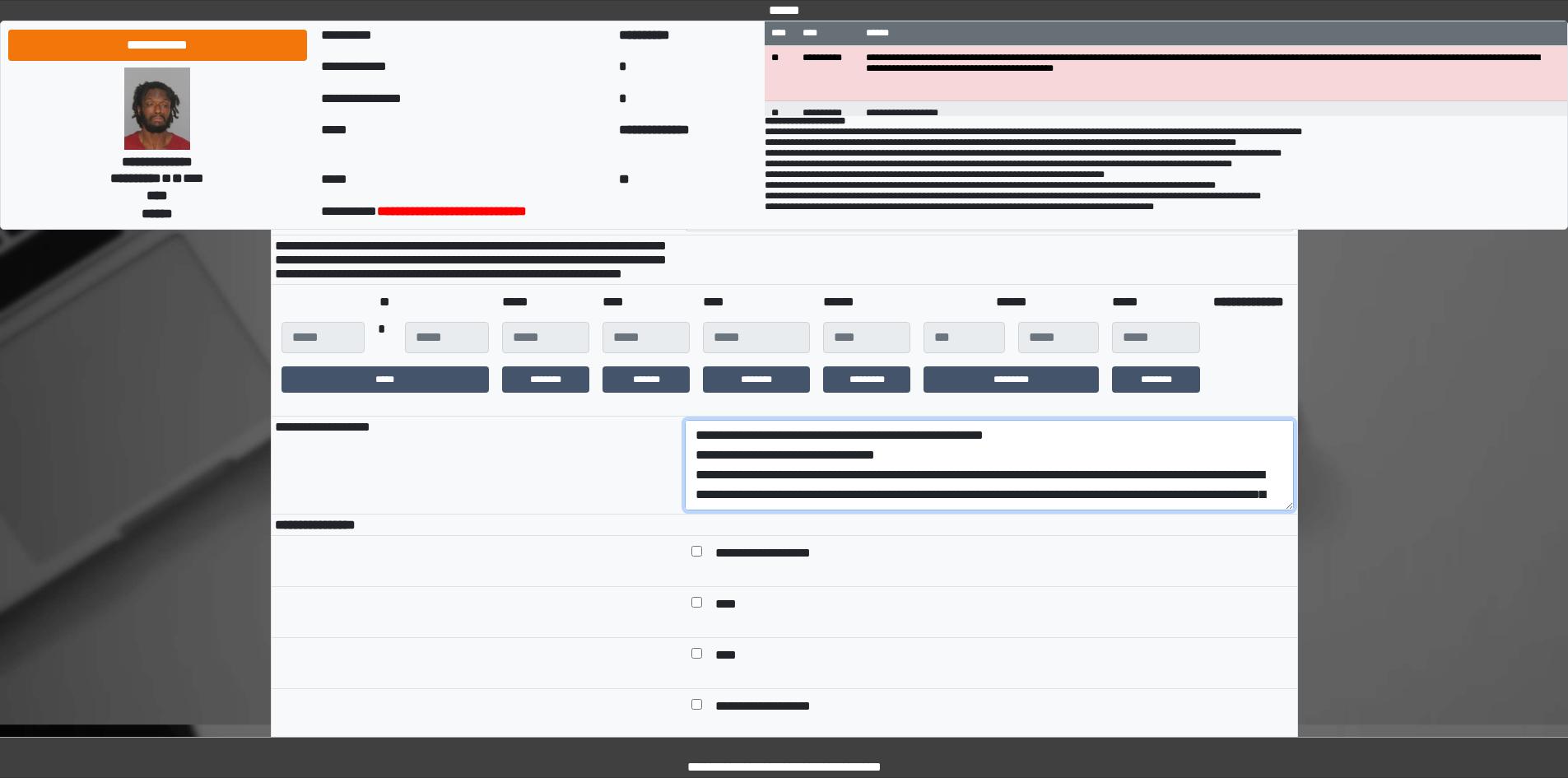 drag, startPoint x: 1033, startPoint y: 510, endPoint x: 618, endPoint y: 477, distance: 416.31 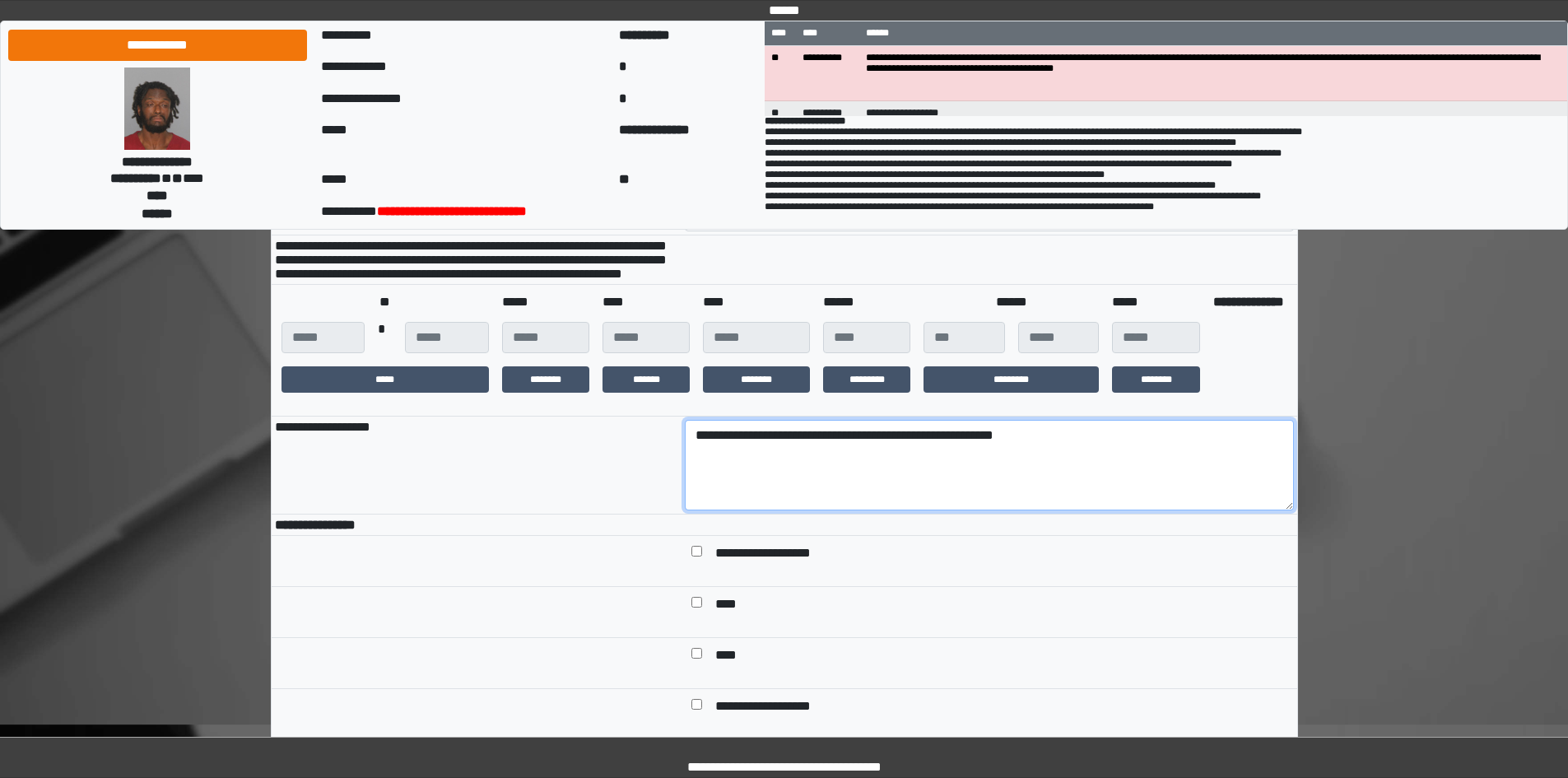 type on "**********" 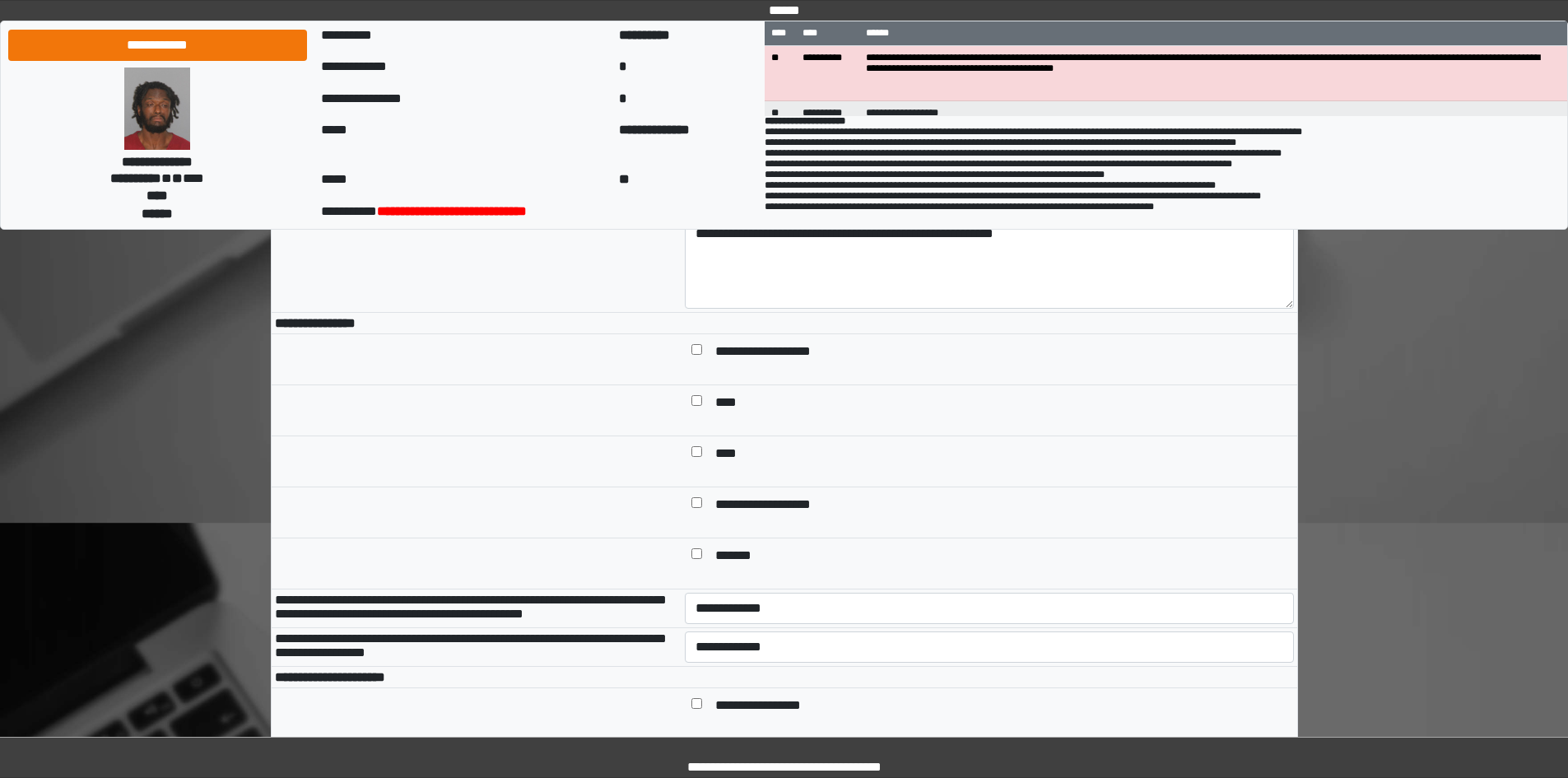 scroll, scrollTop: 576, scrollLeft: 0, axis: vertical 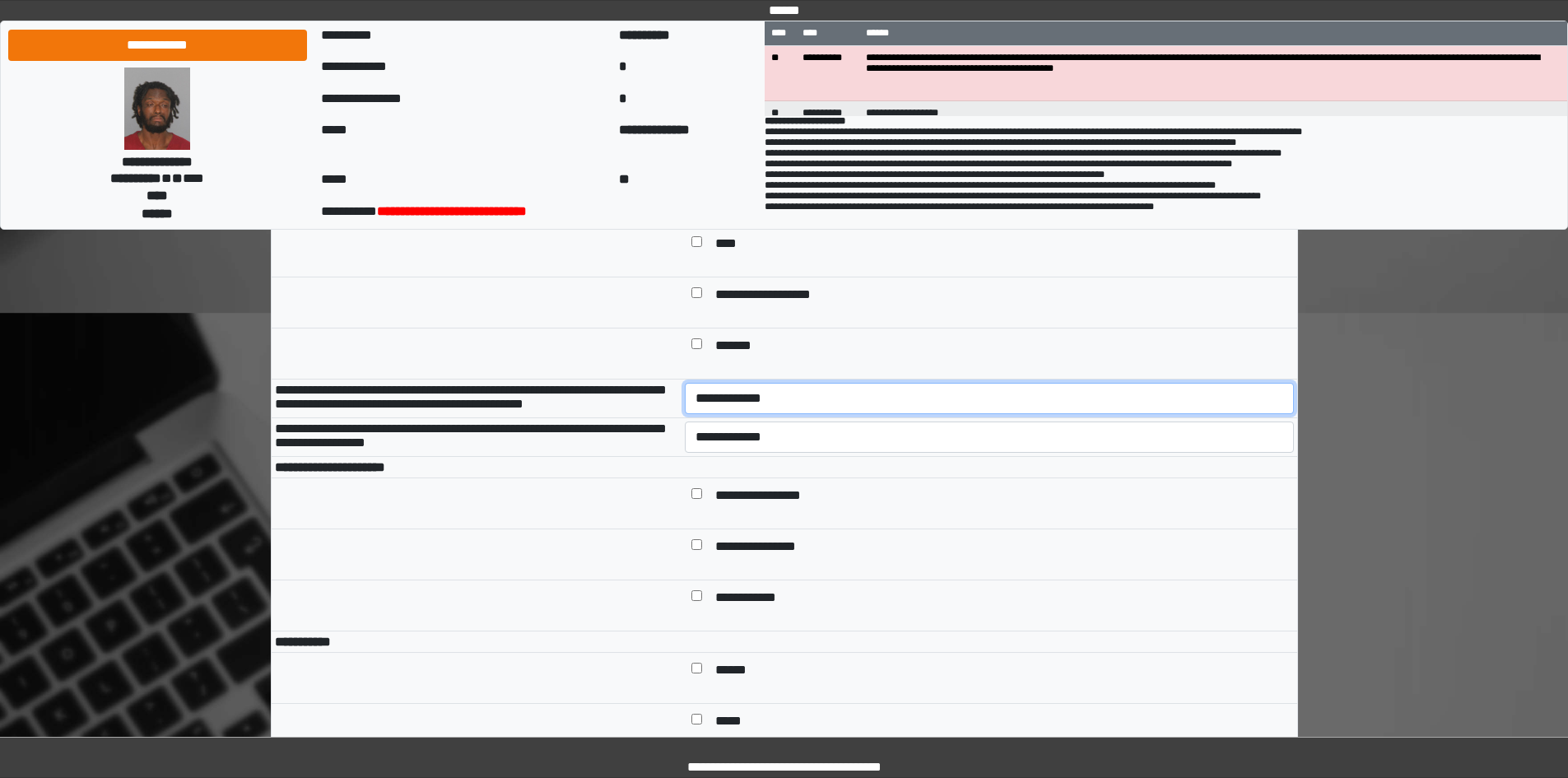 drag, startPoint x: 797, startPoint y: 422, endPoint x: 798, endPoint y: 444, distance: 22.022716 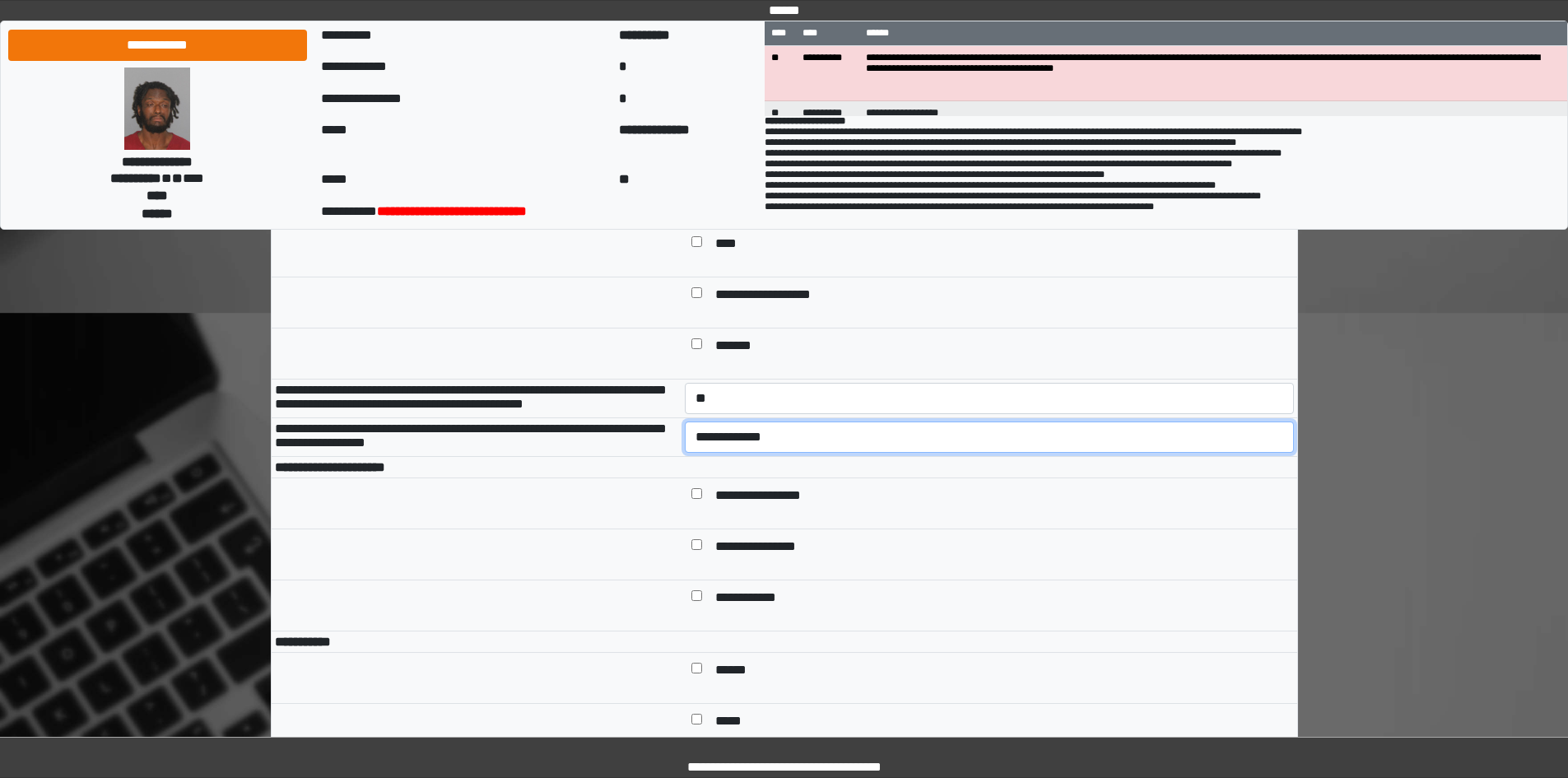 click on "**********" at bounding box center (989, 437) 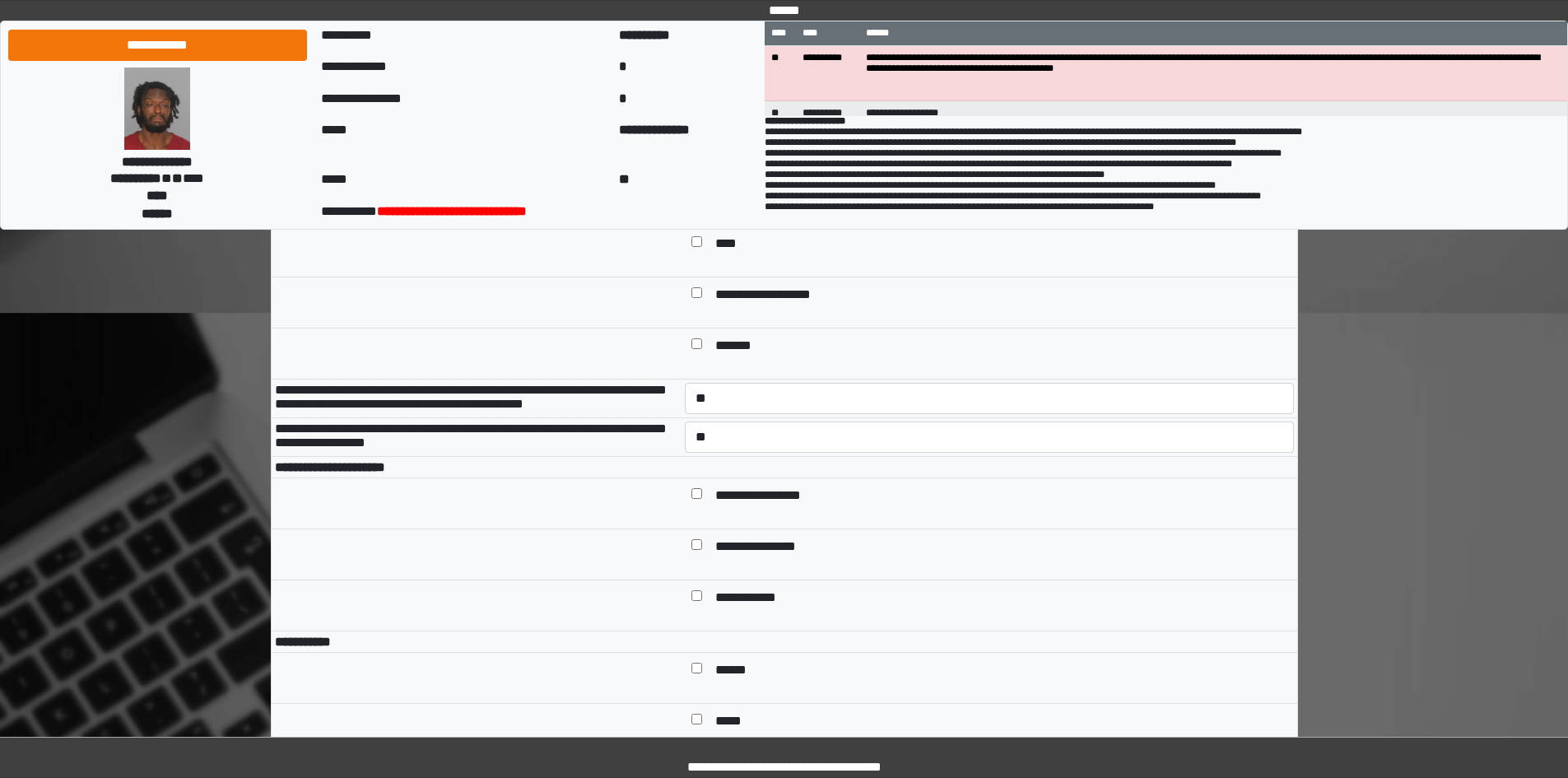 click on "**********" at bounding box center (770, 496) 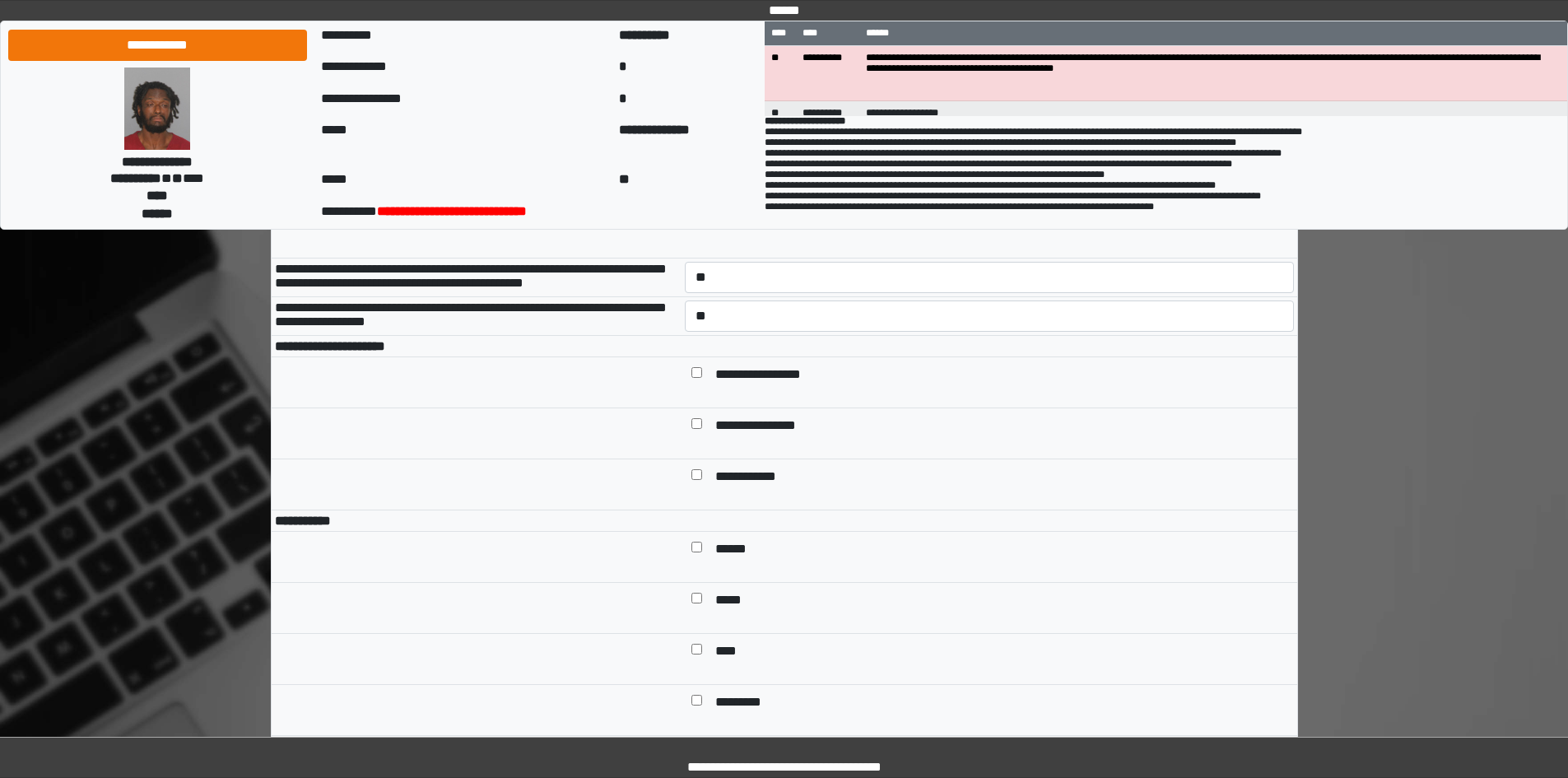 scroll, scrollTop: 906, scrollLeft: 0, axis: vertical 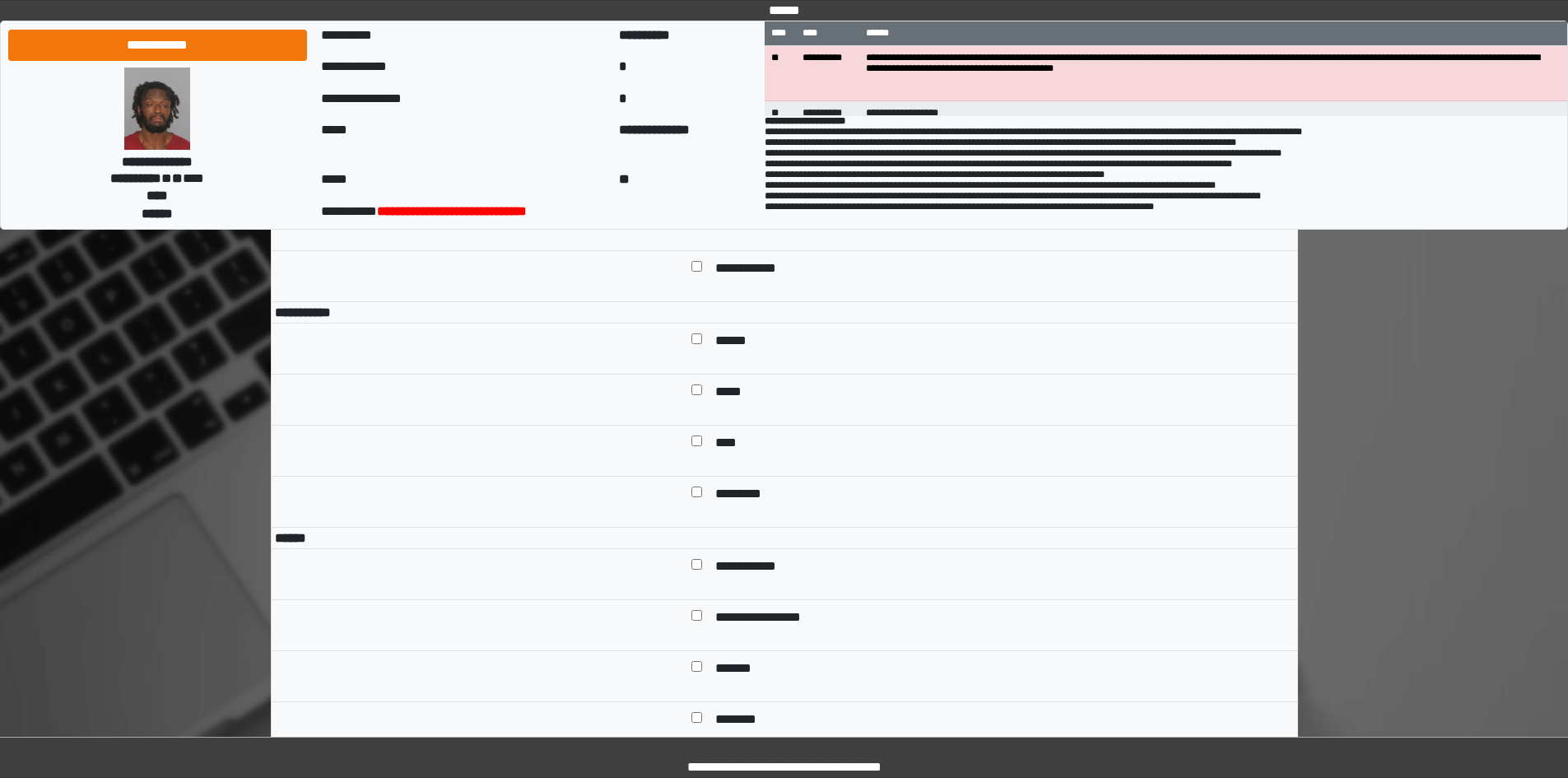 click on "******" at bounding box center [737, 342] 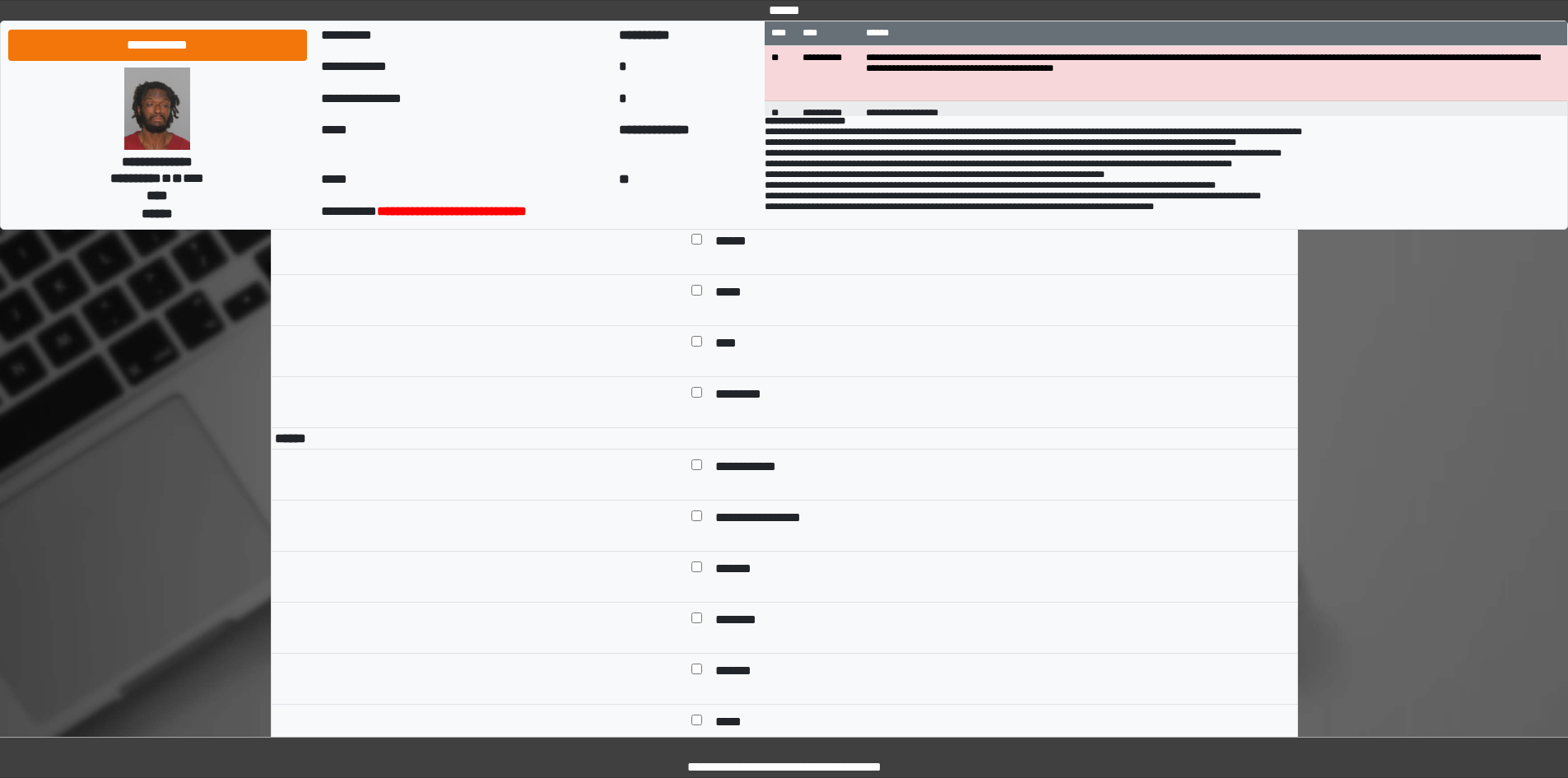 scroll, scrollTop: 1235, scrollLeft: 0, axis: vertical 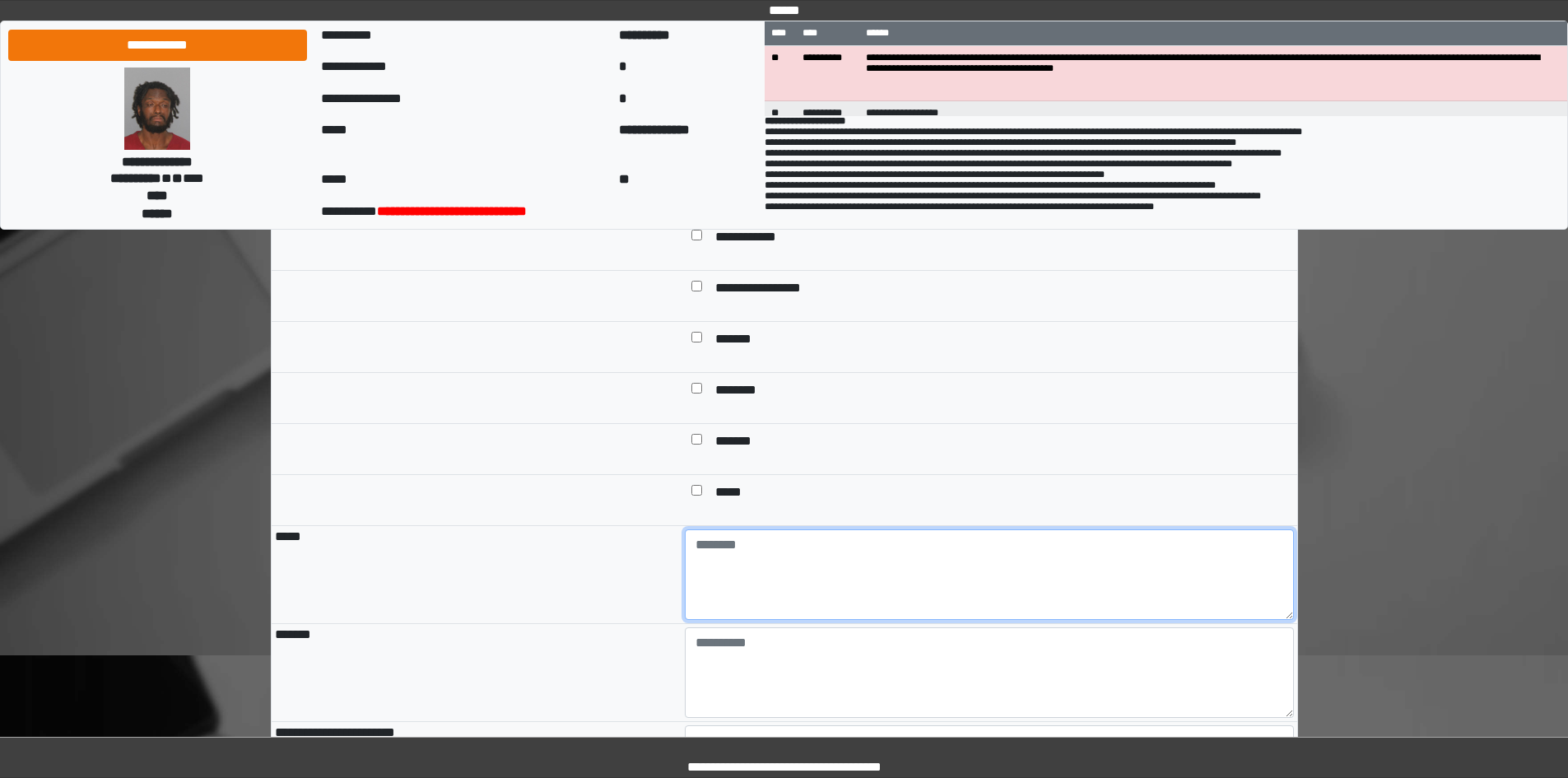 click at bounding box center [989, 575] 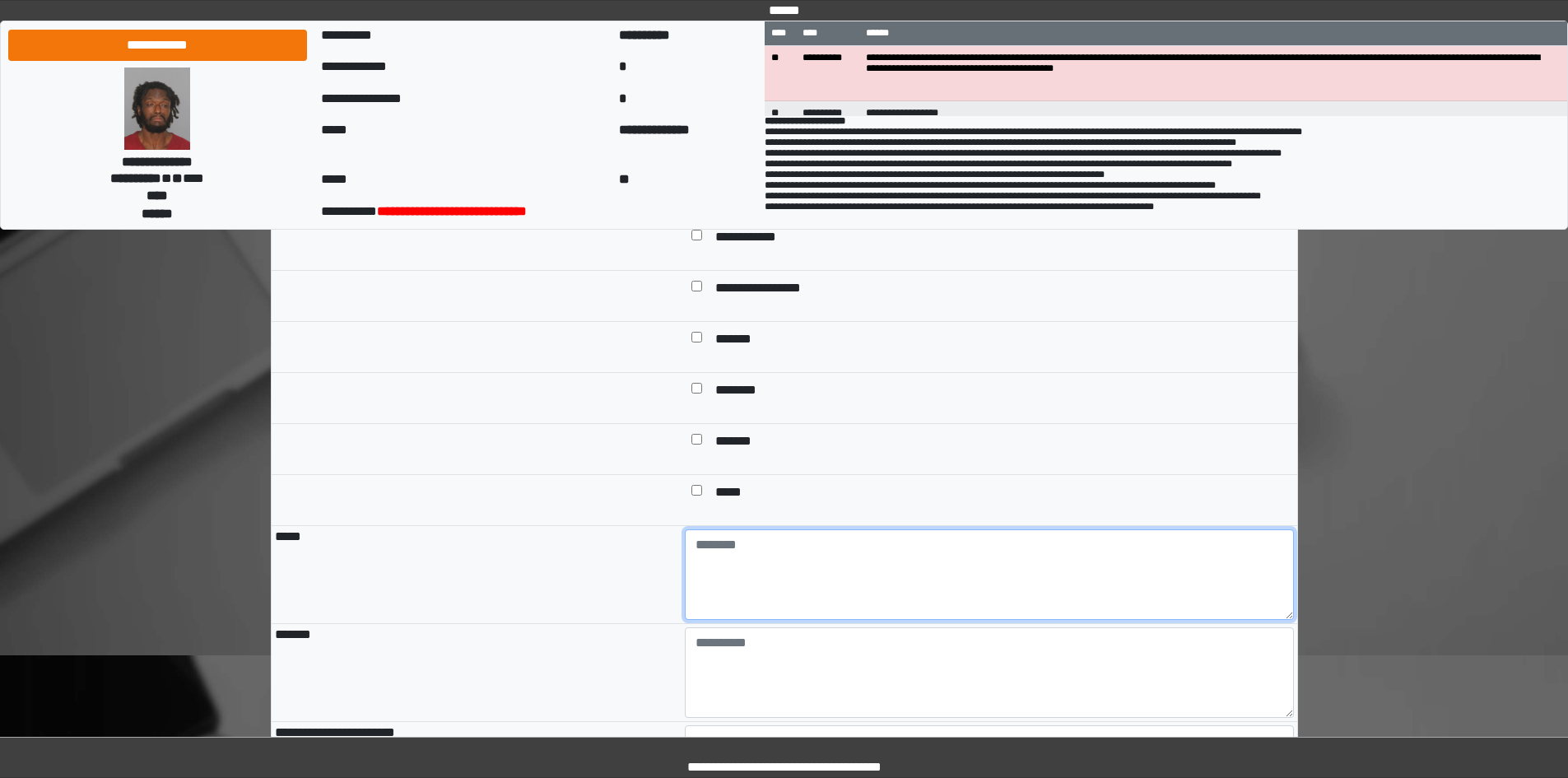 paste on "**********" 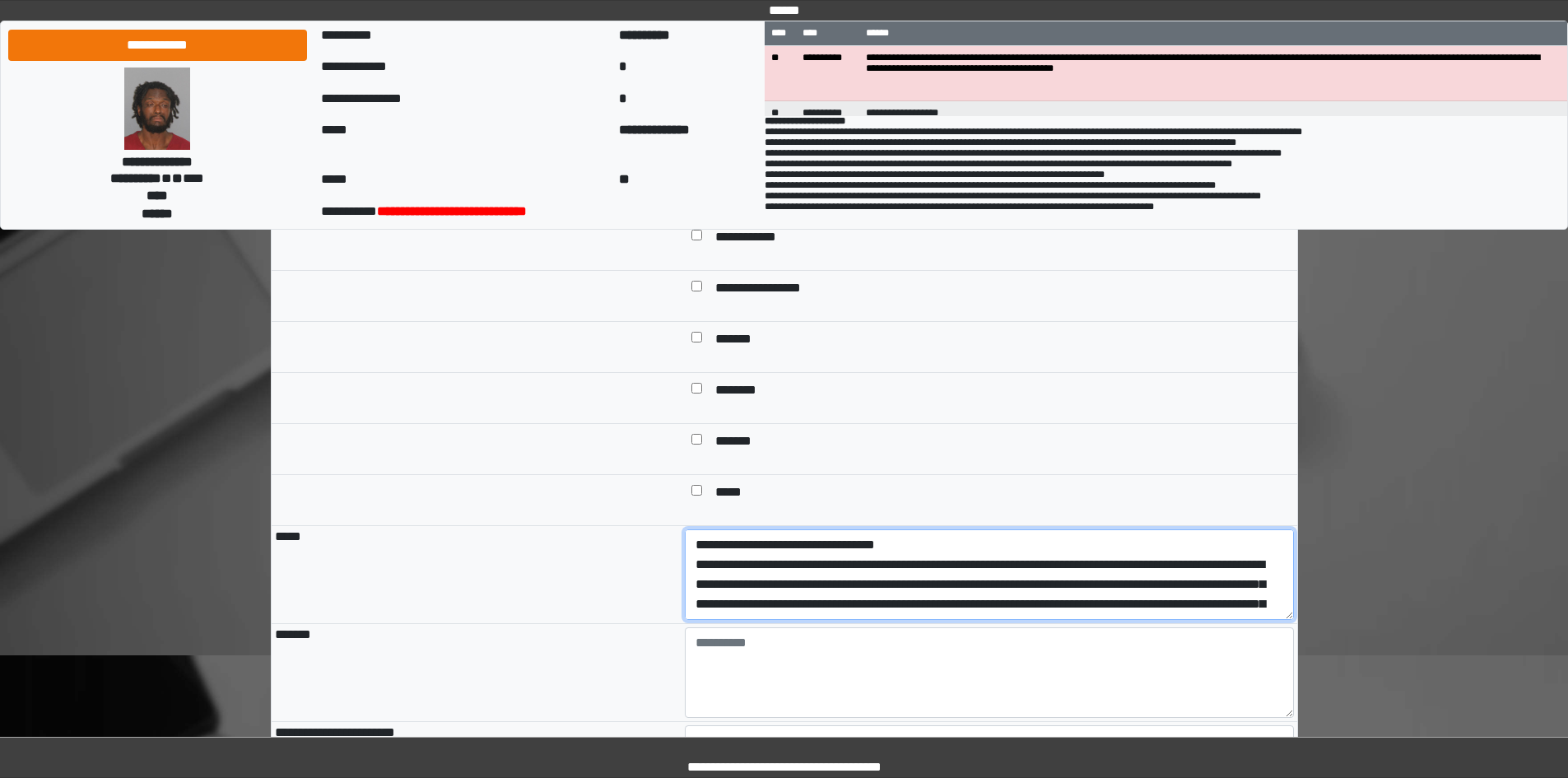 scroll, scrollTop: 152, scrollLeft: 0, axis: vertical 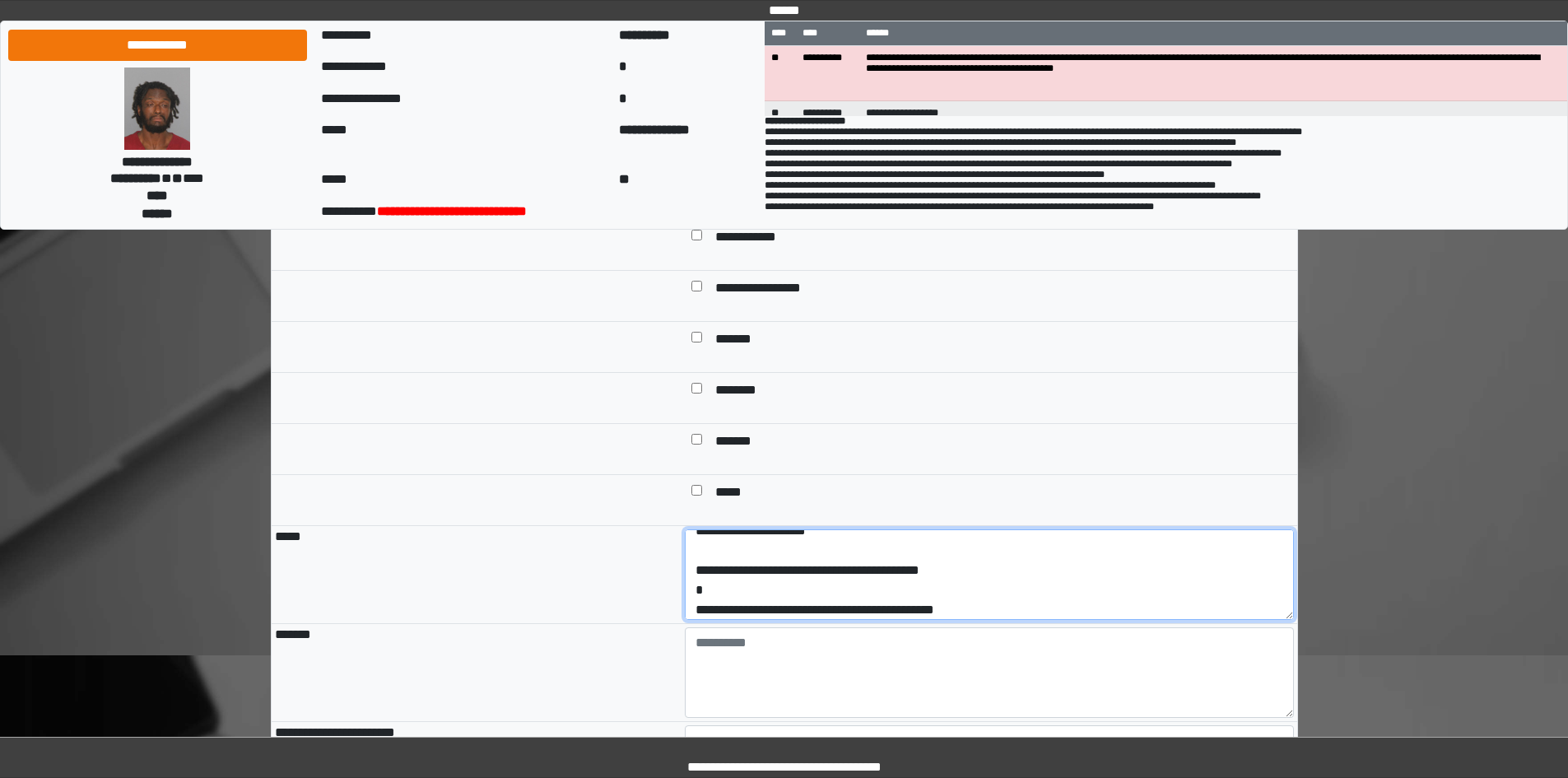 drag, startPoint x: 1005, startPoint y: 627, endPoint x: 809, endPoint y: 627, distance: 196 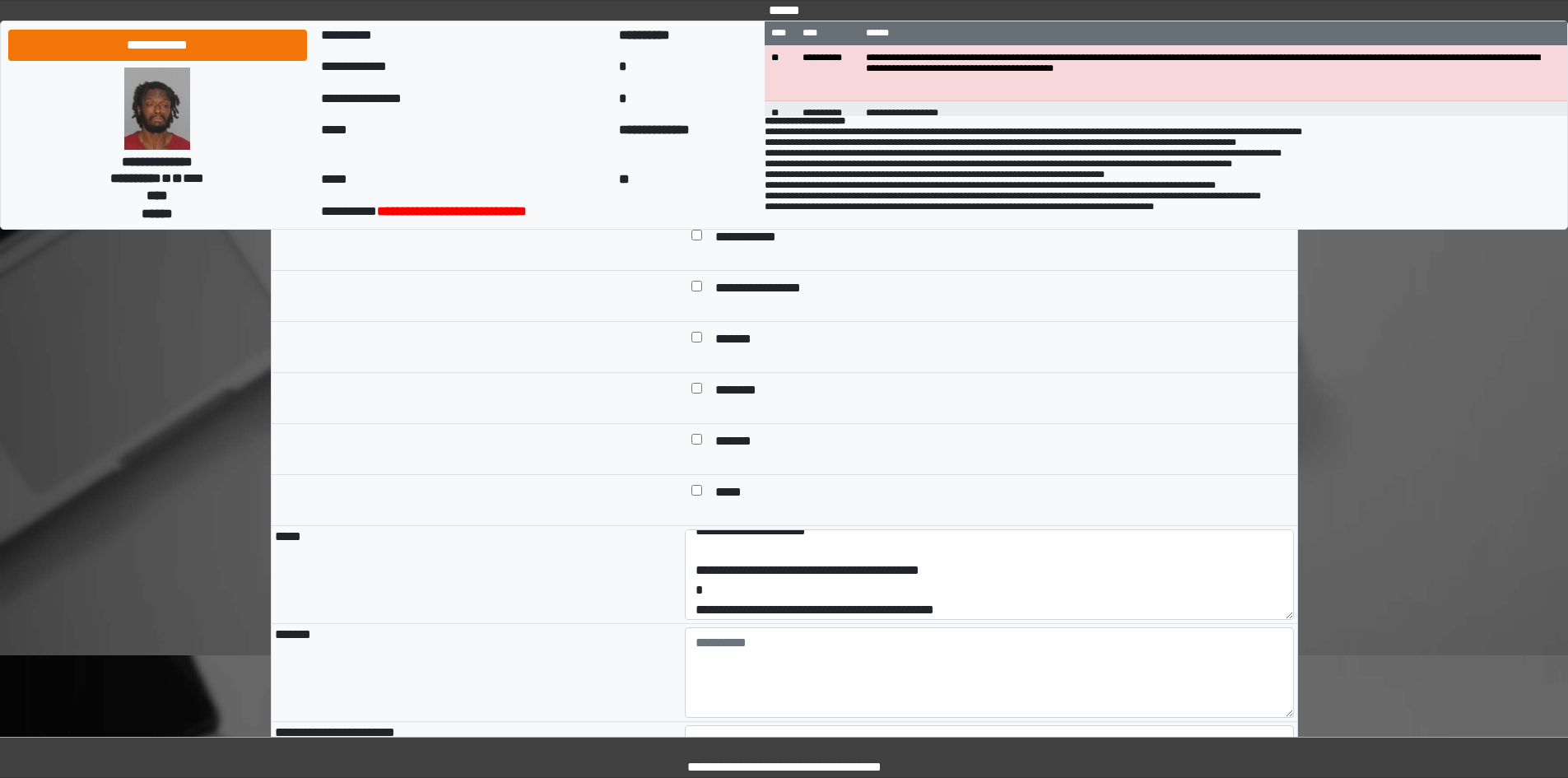 drag, startPoint x: 1115, startPoint y: 674, endPoint x: 969, endPoint y: 674, distance: 146 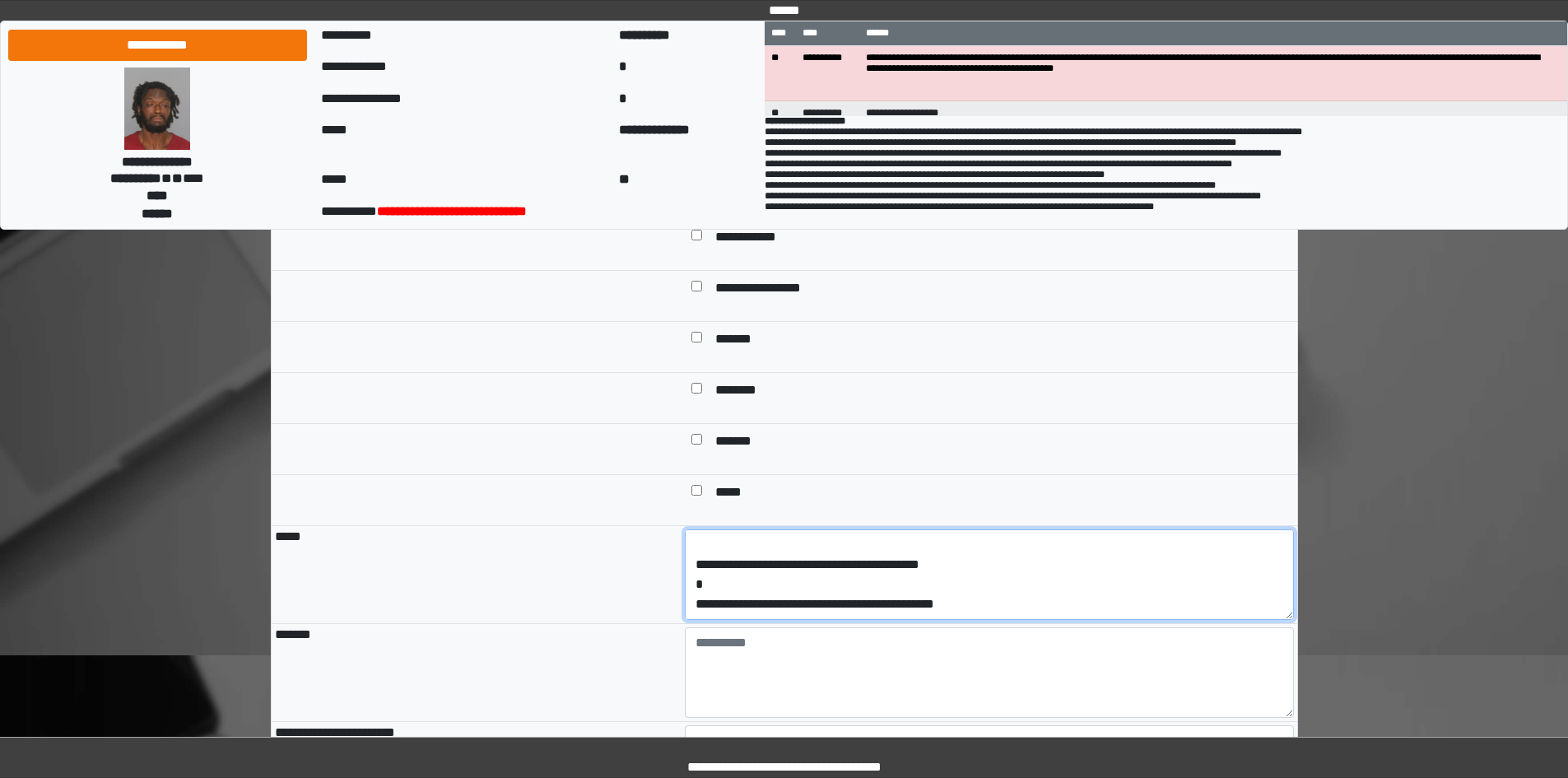 scroll, scrollTop: 0, scrollLeft: 0, axis: both 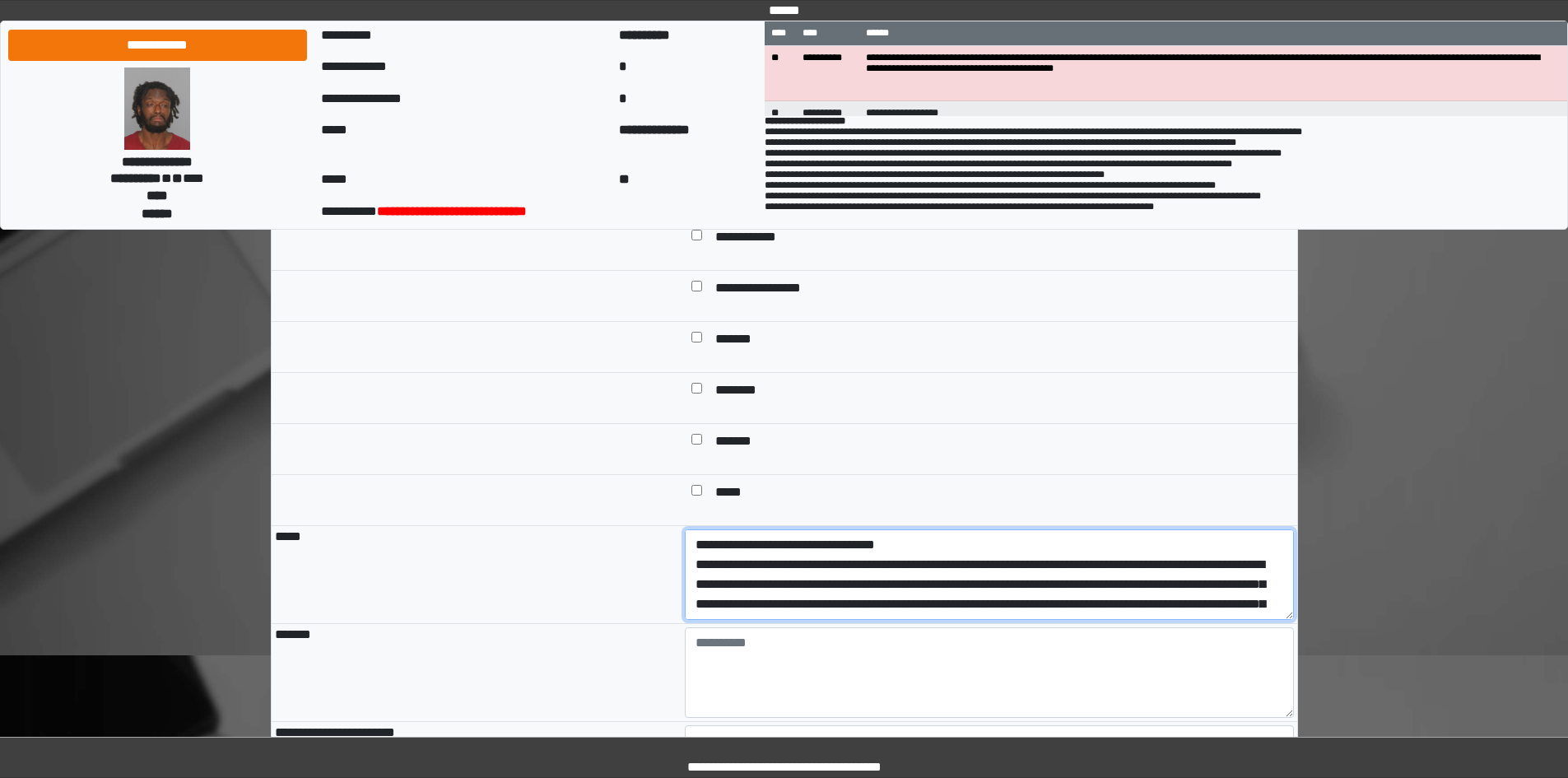 drag, startPoint x: 1039, startPoint y: 659, endPoint x: 647, endPoint y: 609, distance: 395.1759 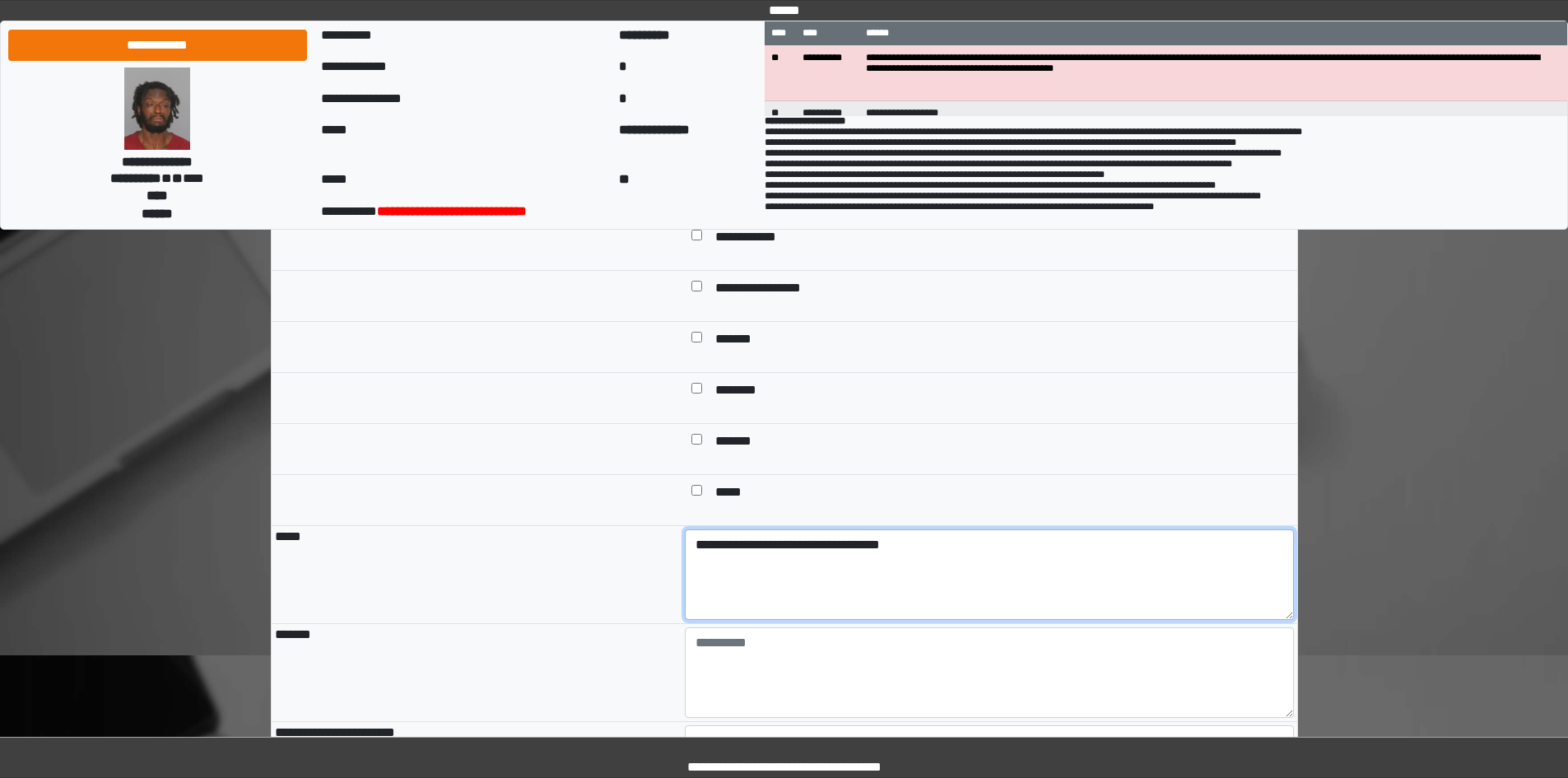 type on "**********" 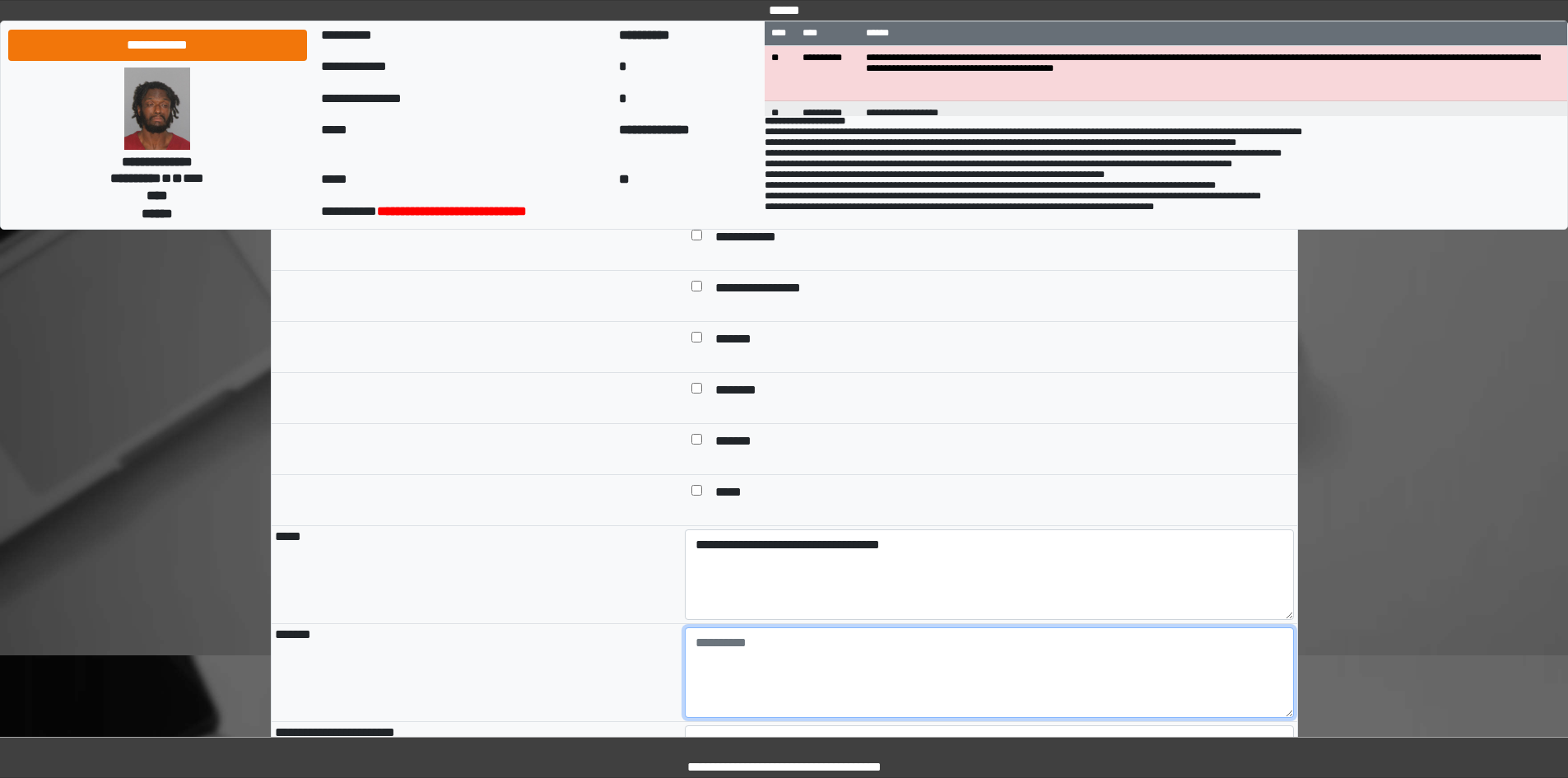 click at bounding box center (989, 673) 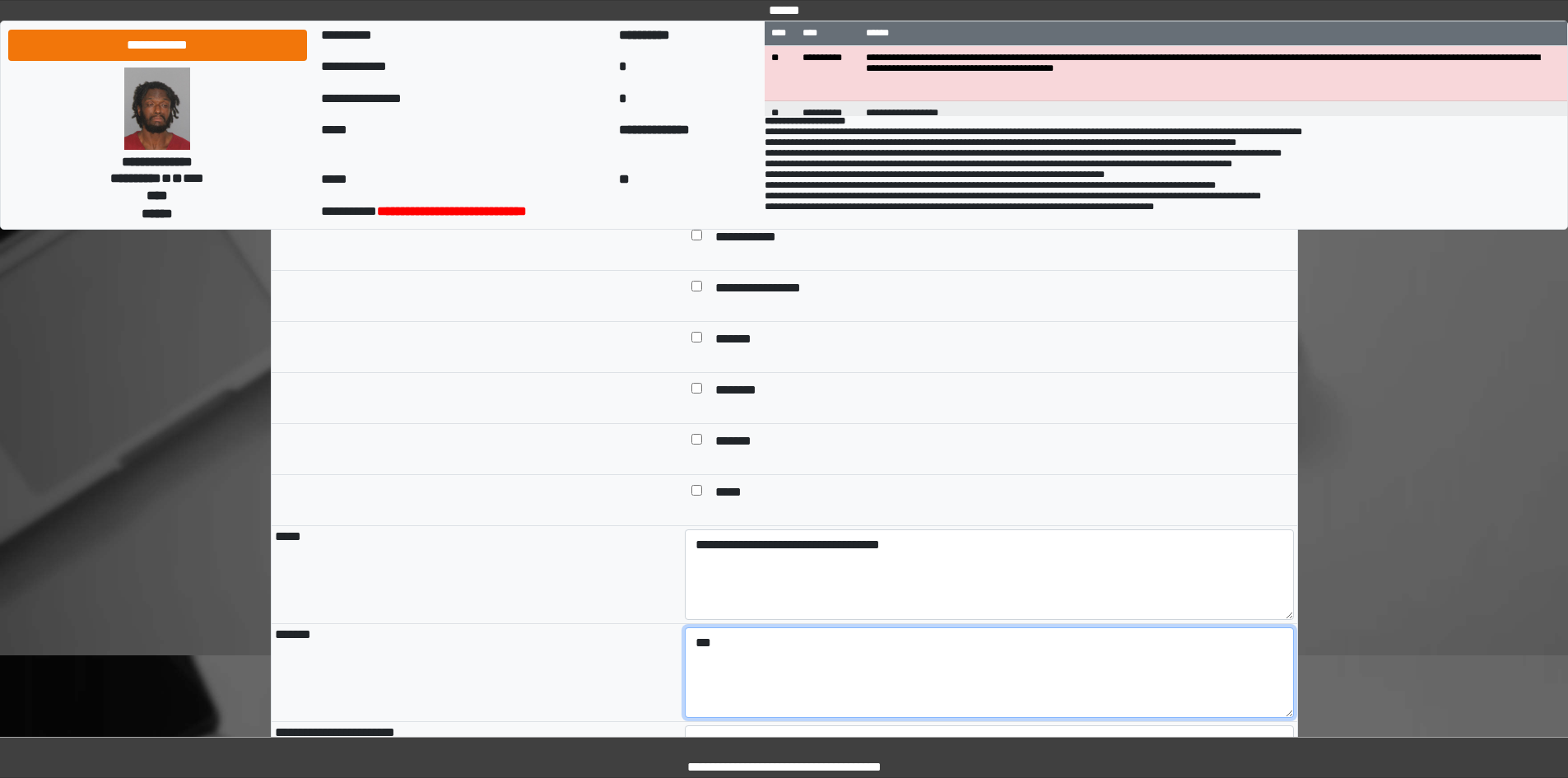 type on "***" 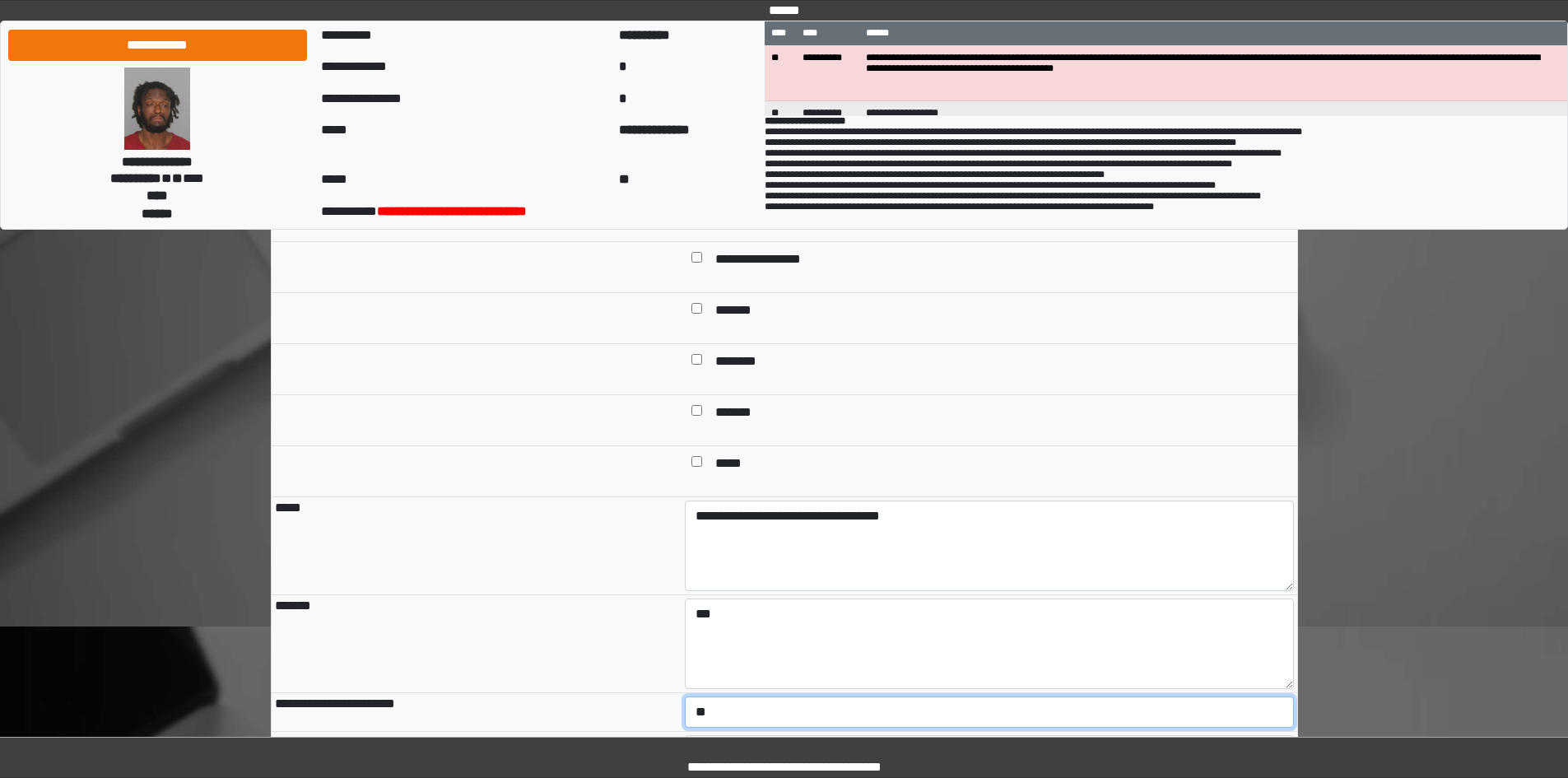 select on "*" 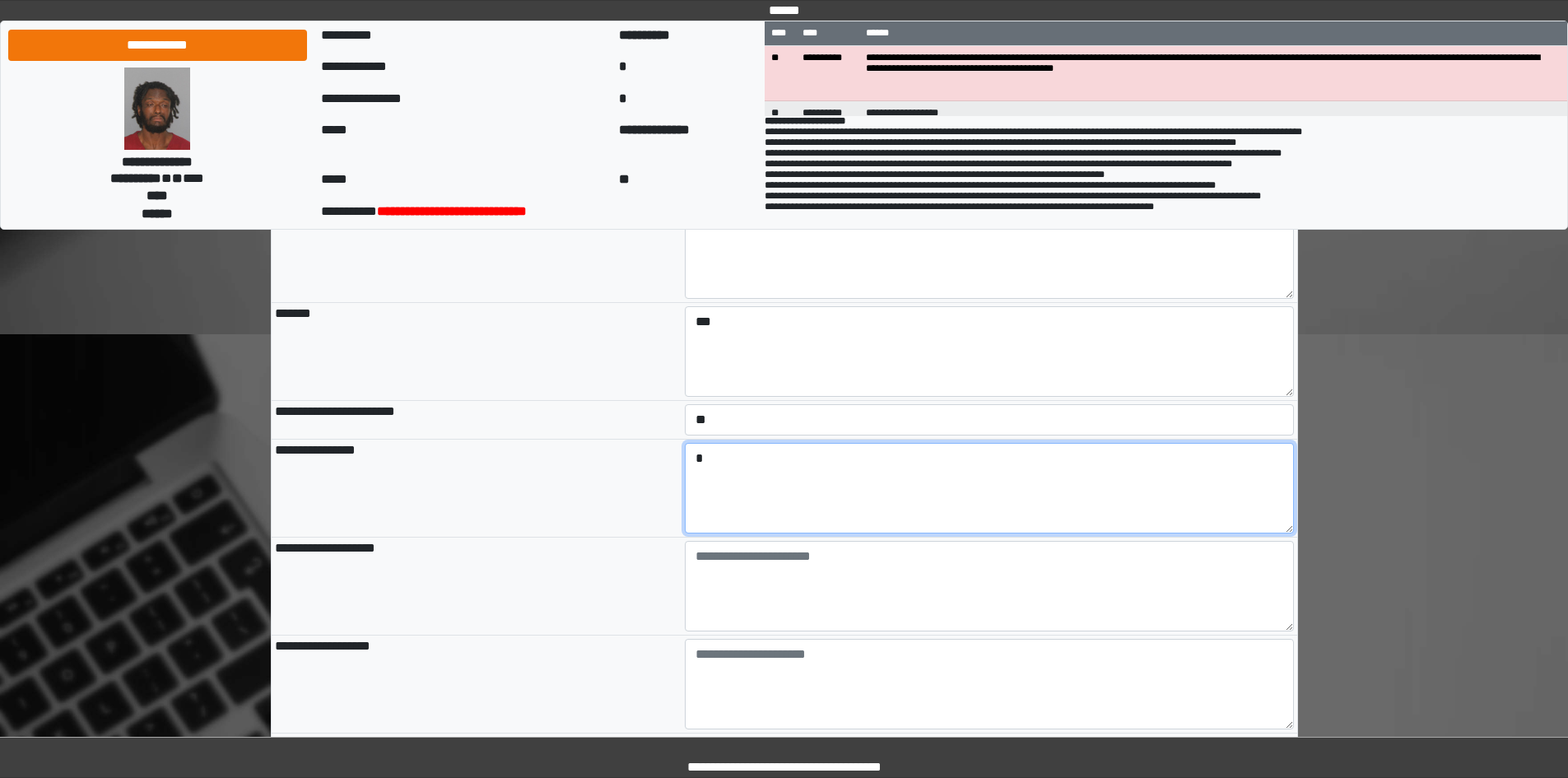 scroll, scrollTop: 1676, scrollLeft: 0, axis: vertical 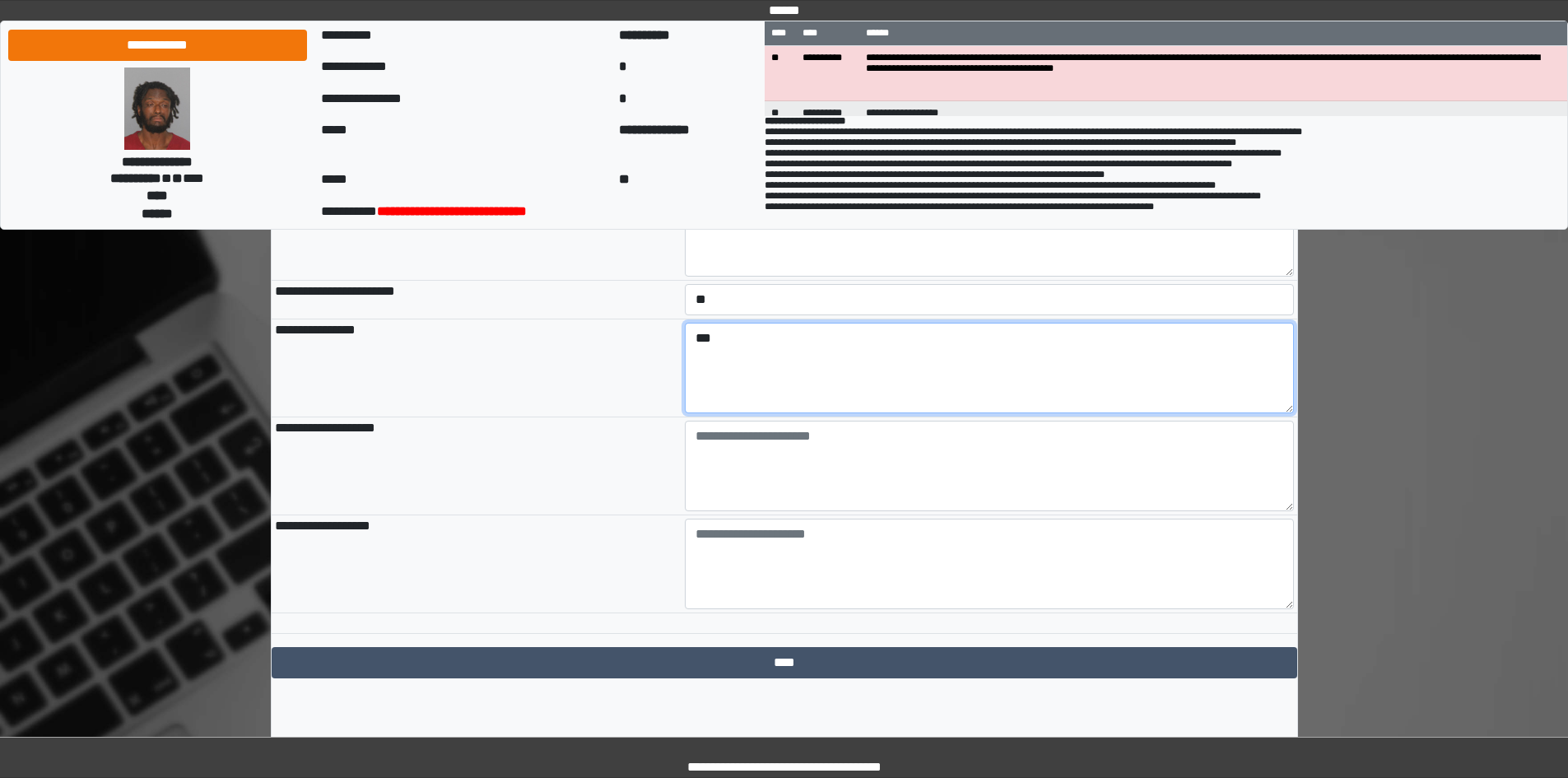 type on "***" 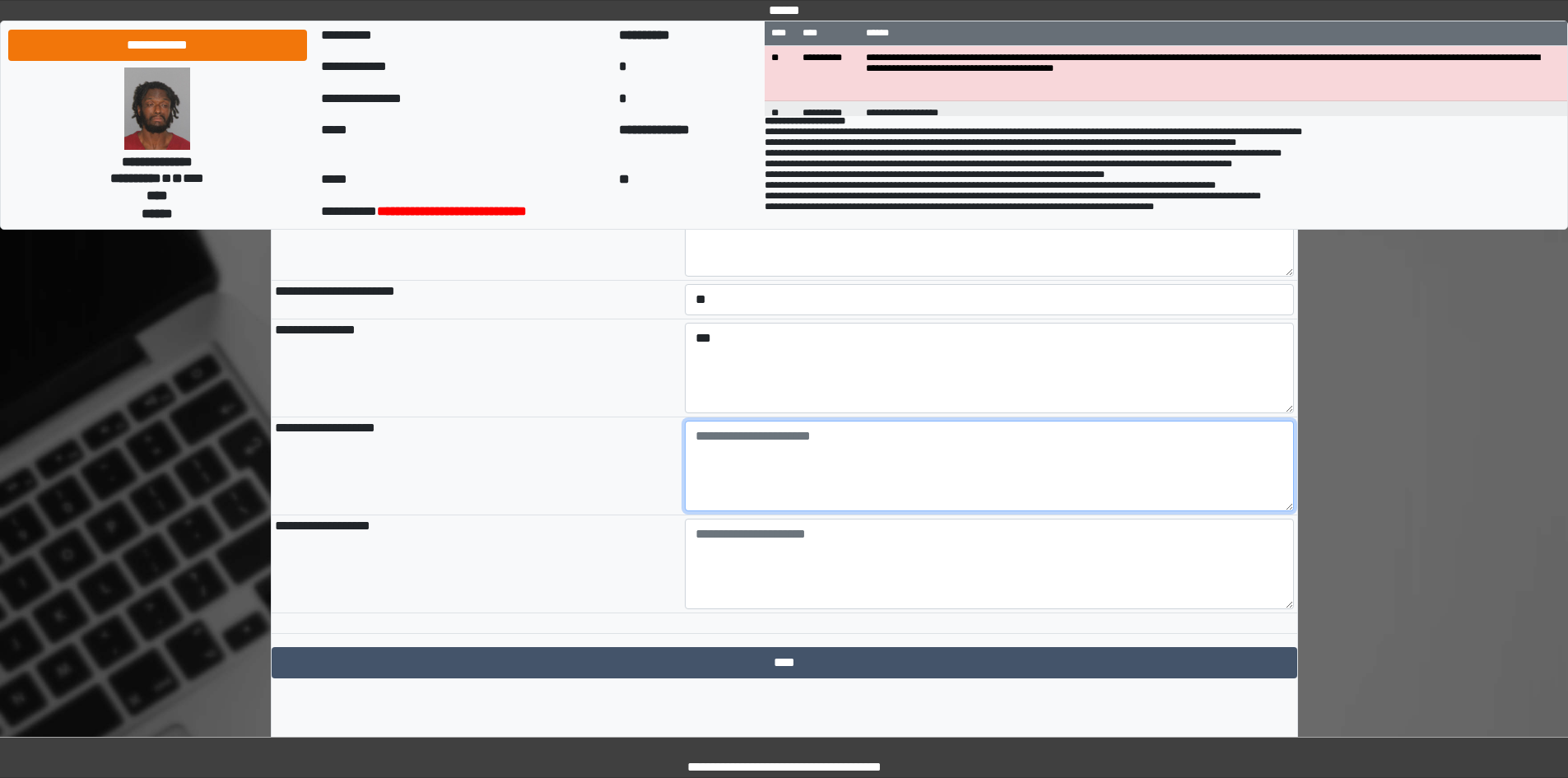 paste on "**********" 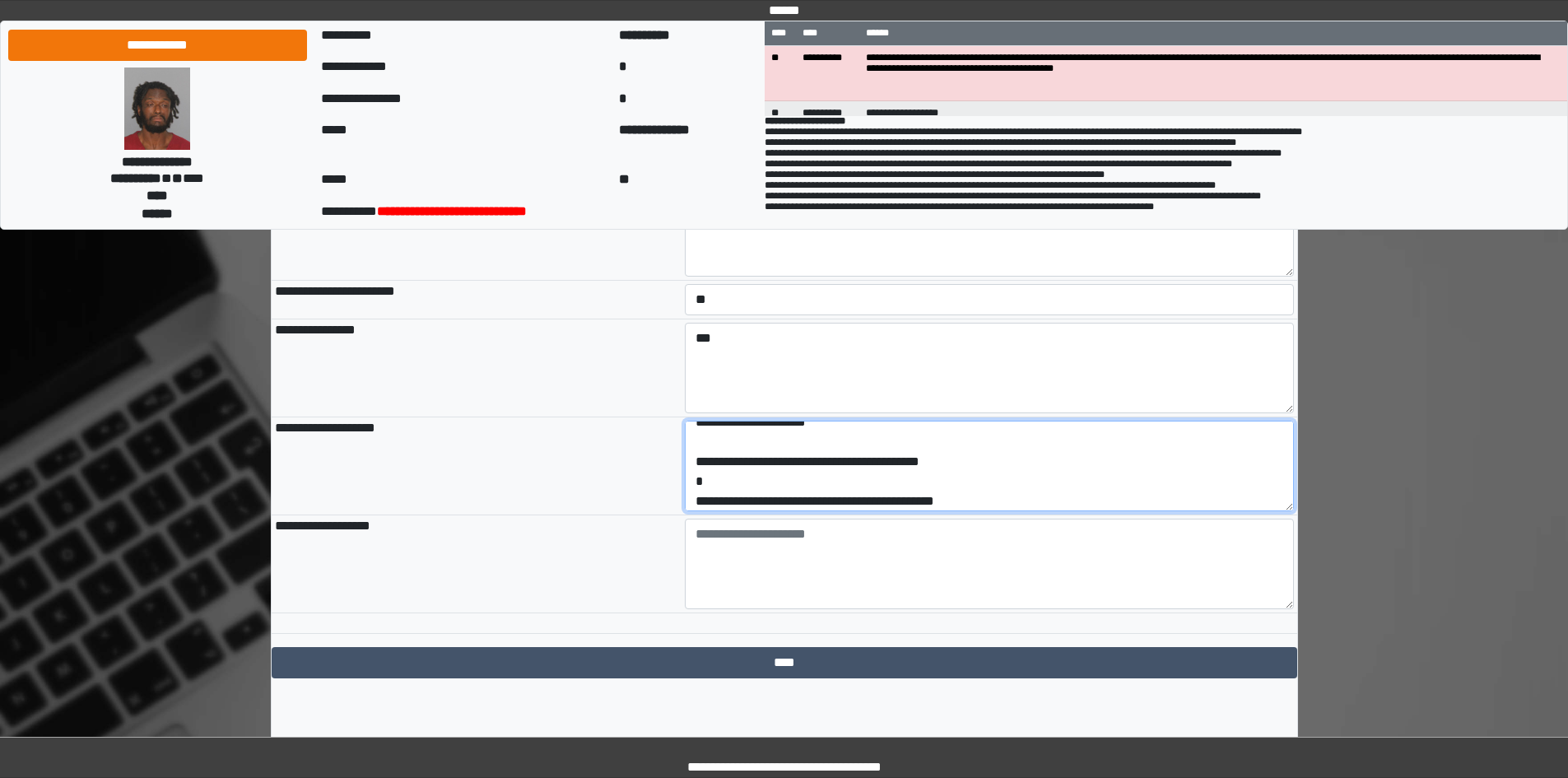 scroll, scrollTop: 138, scrollLeft: 0, axis: vertical 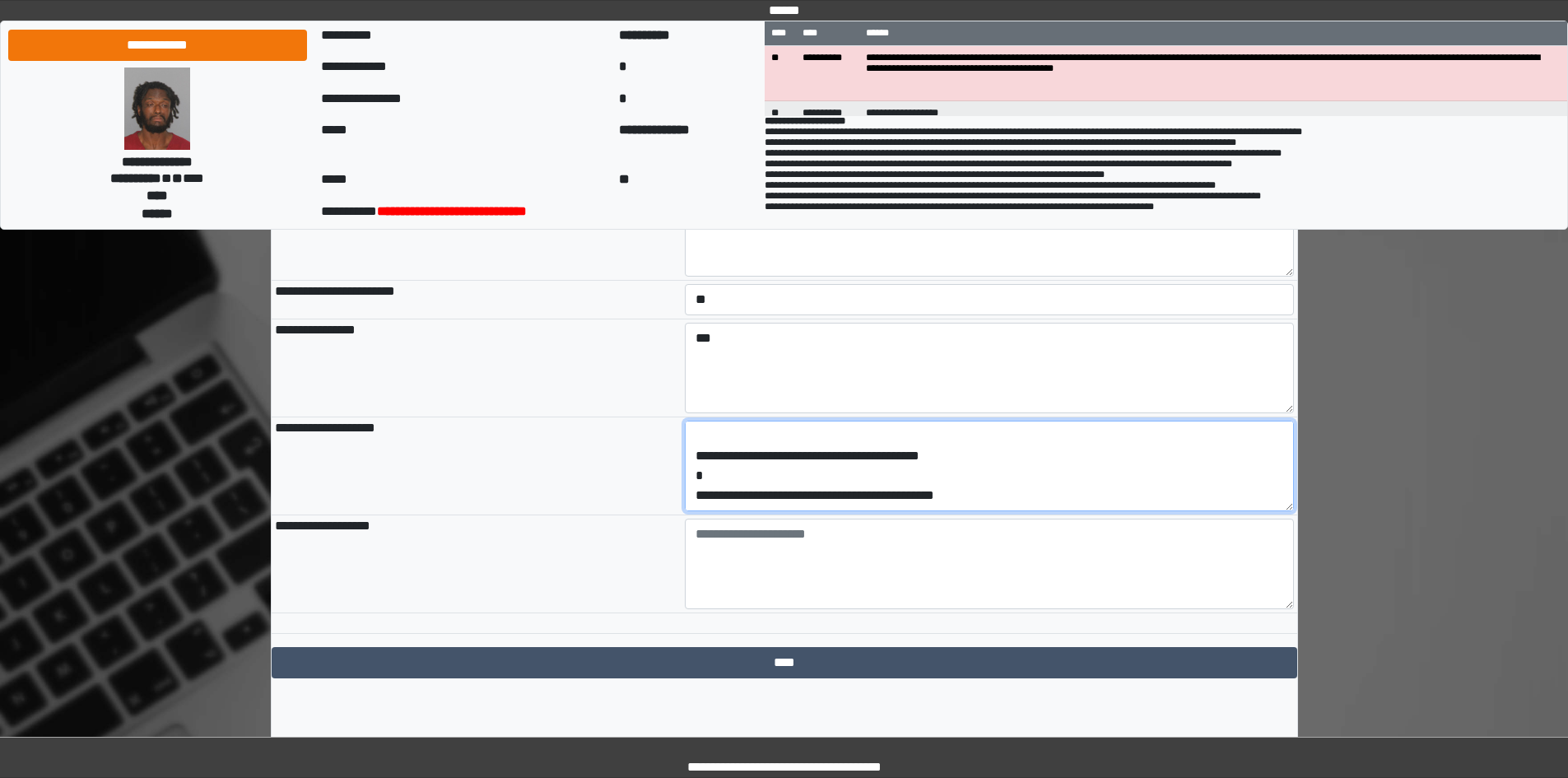 drag, startPoint x: 1028, startPoint y: 550, endPoint x: 672, endPoint y: 555, distance: 356.03511 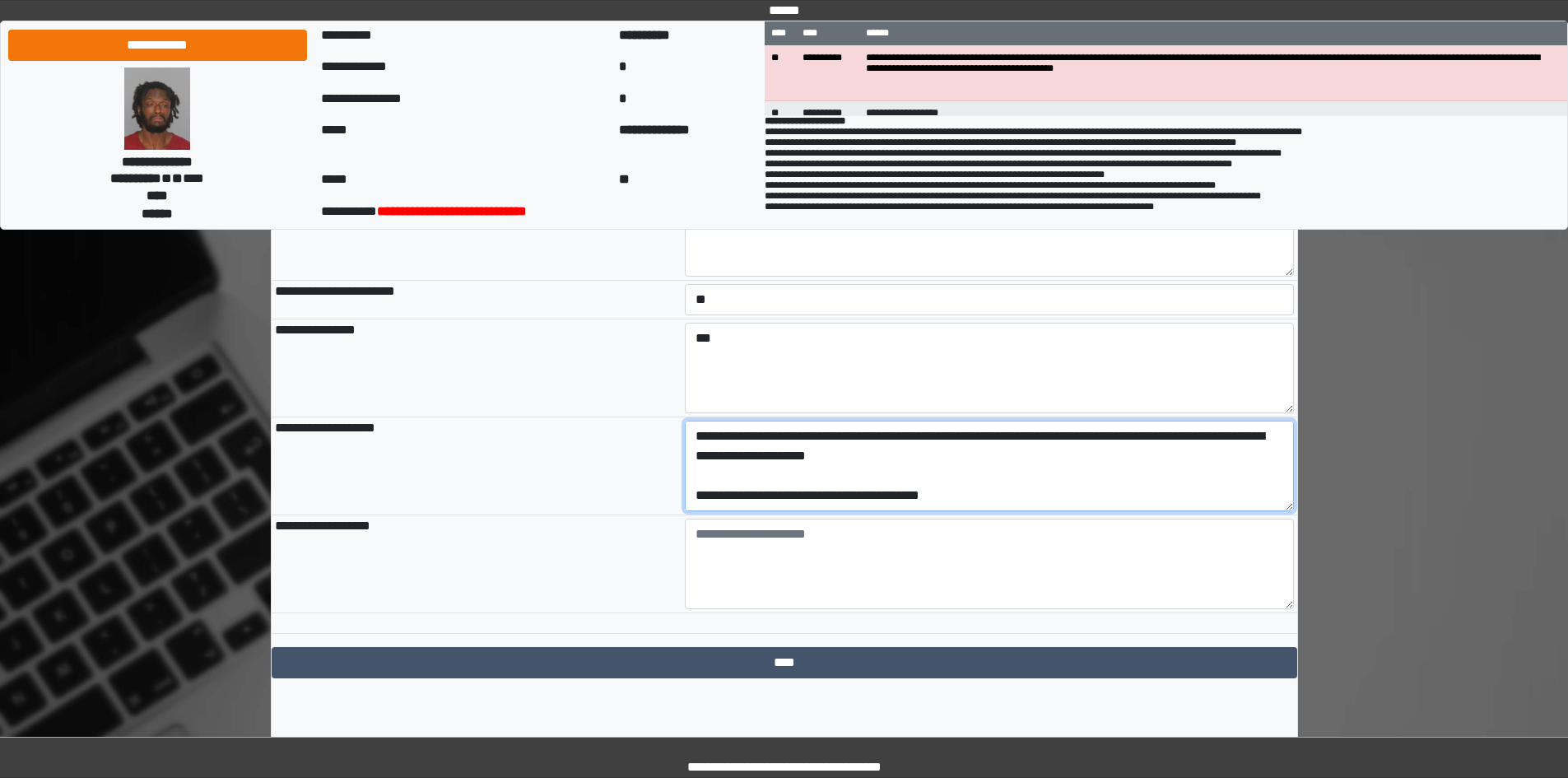 scroll, scrollTop: 99, scrollLeft: 0, axis: vertical 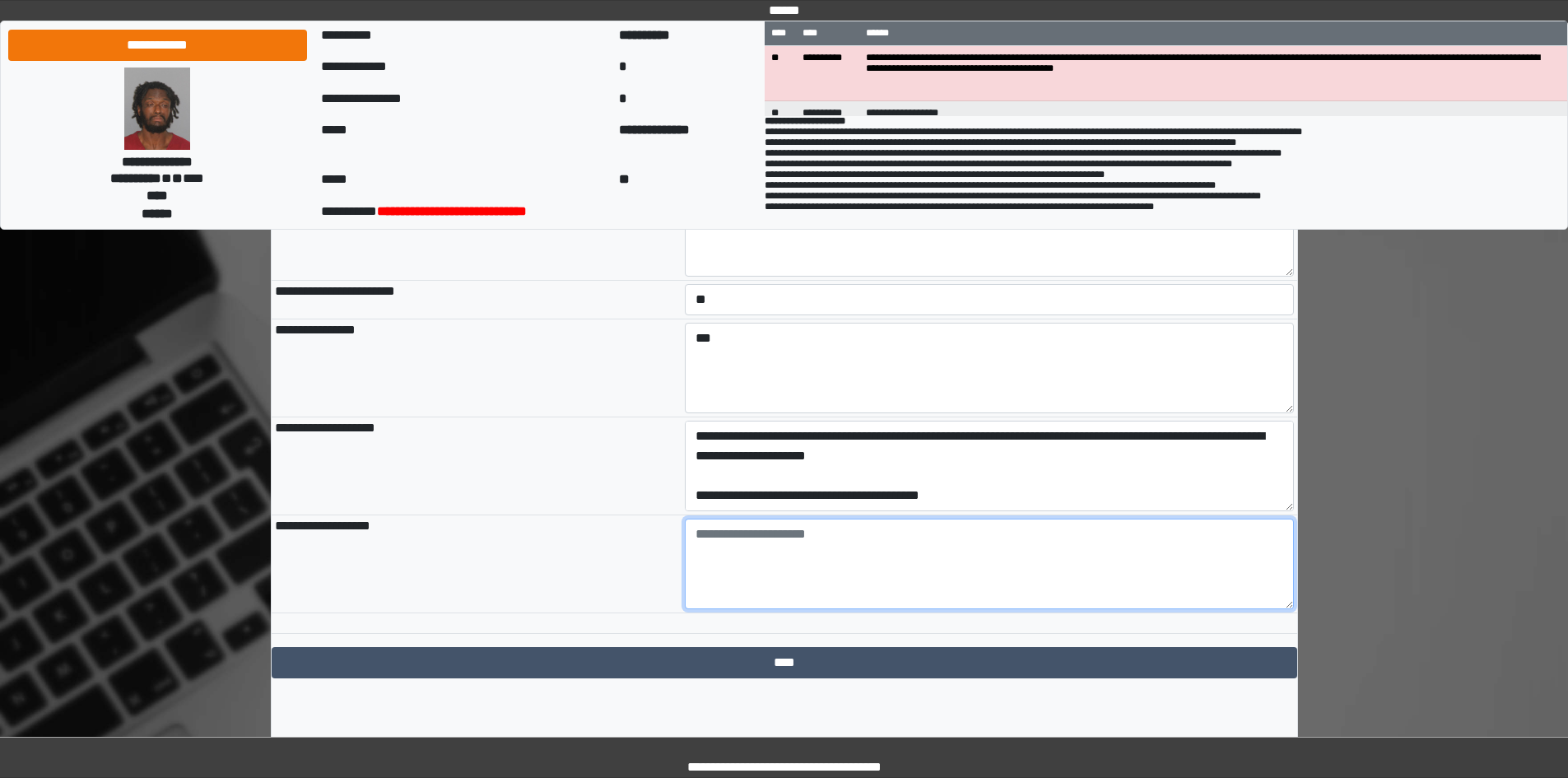 click at bounding box center (989, 564) 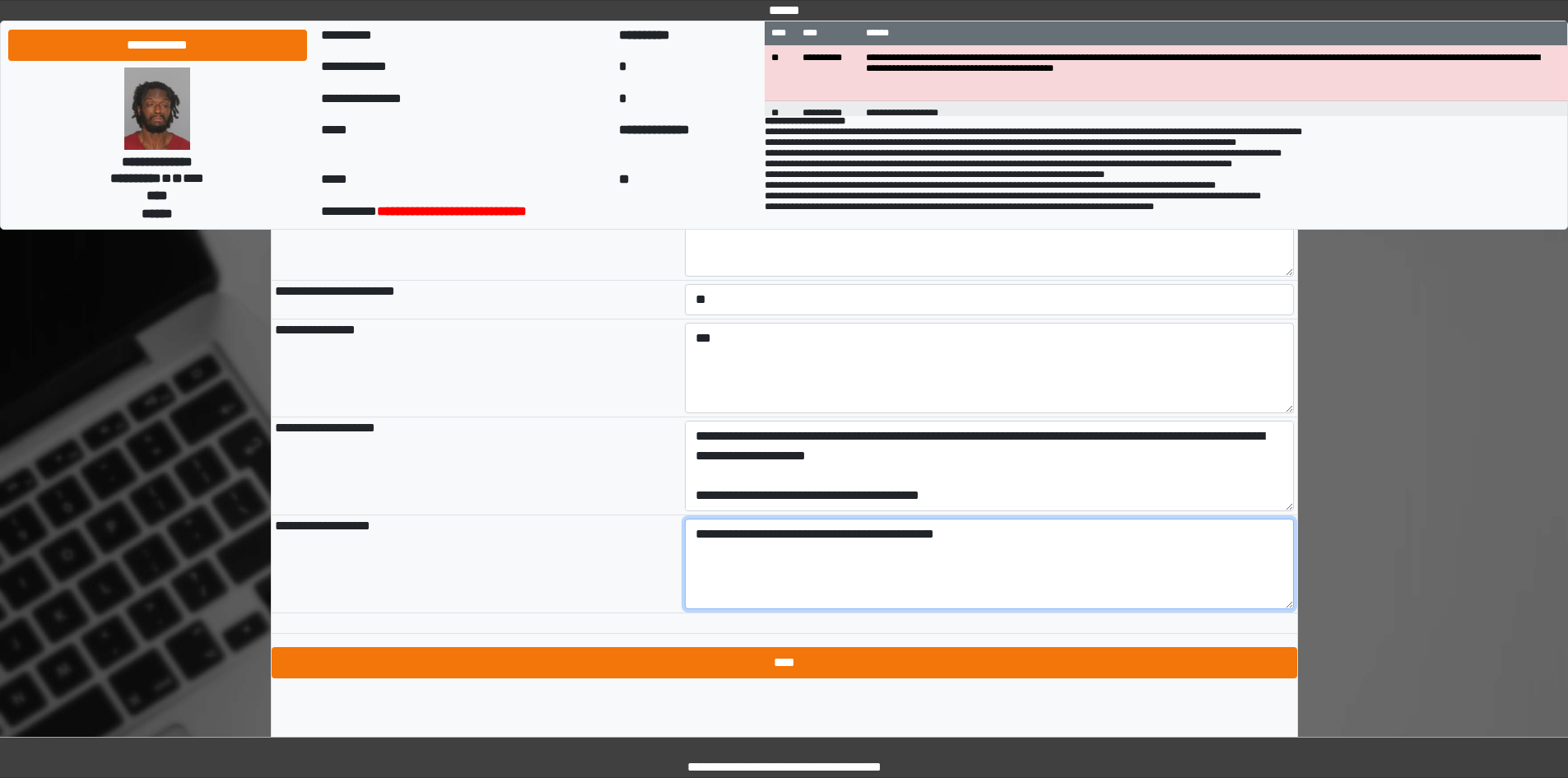 type on "**********" 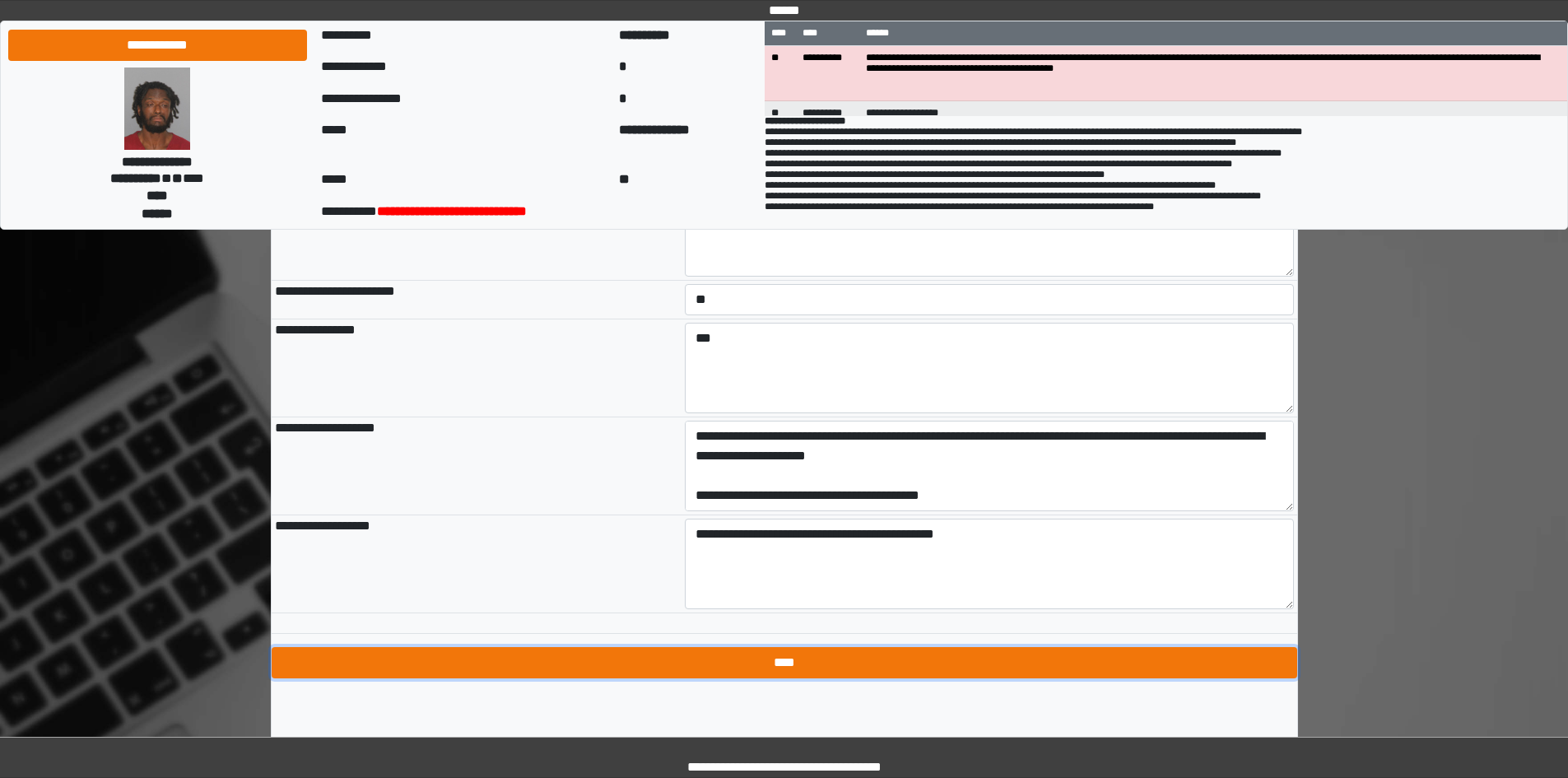 click on "****" at bounding box center [784, 663] 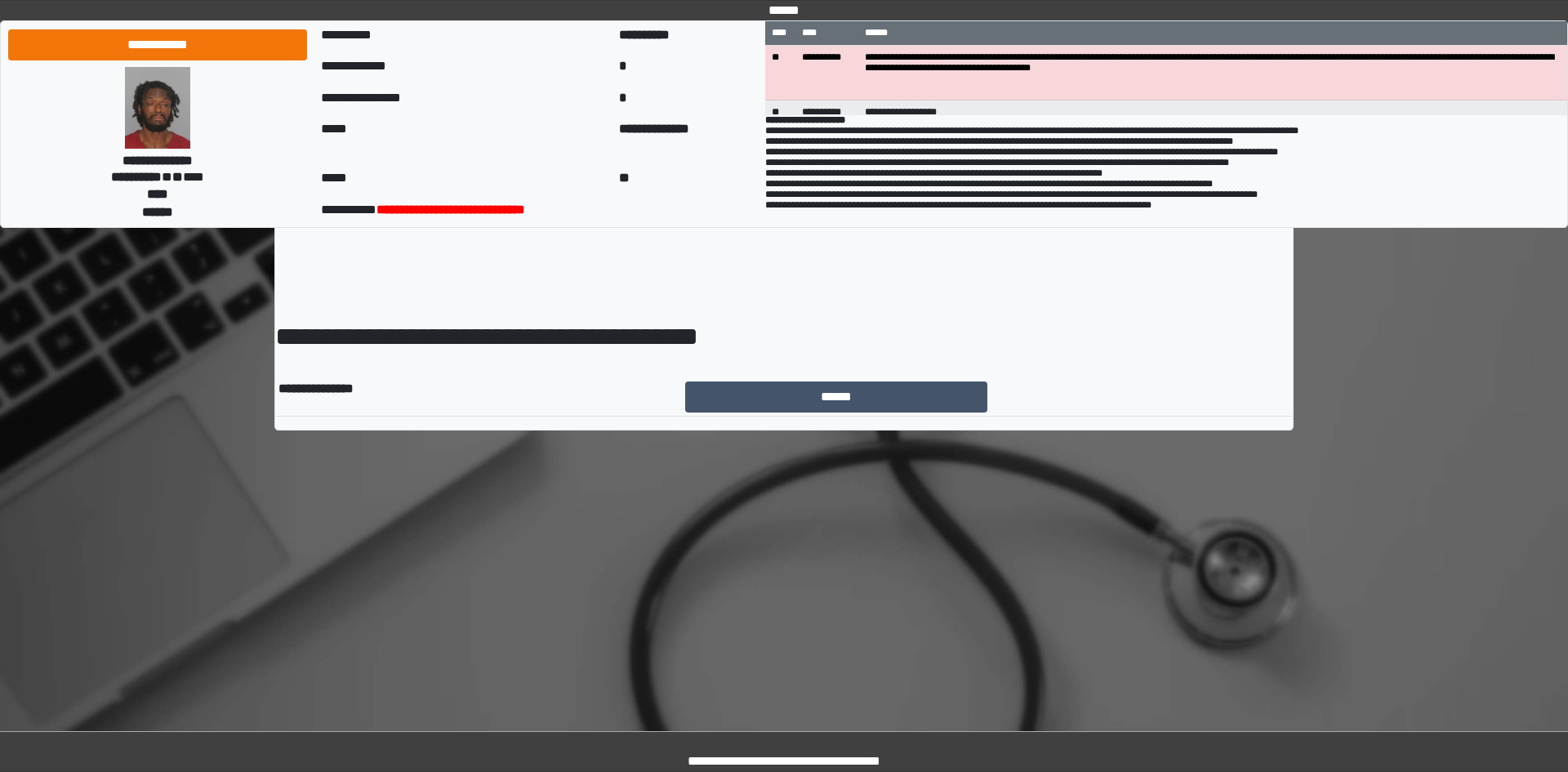 scroll, scrollTop: 0, scrollLeft: 0, axis: both 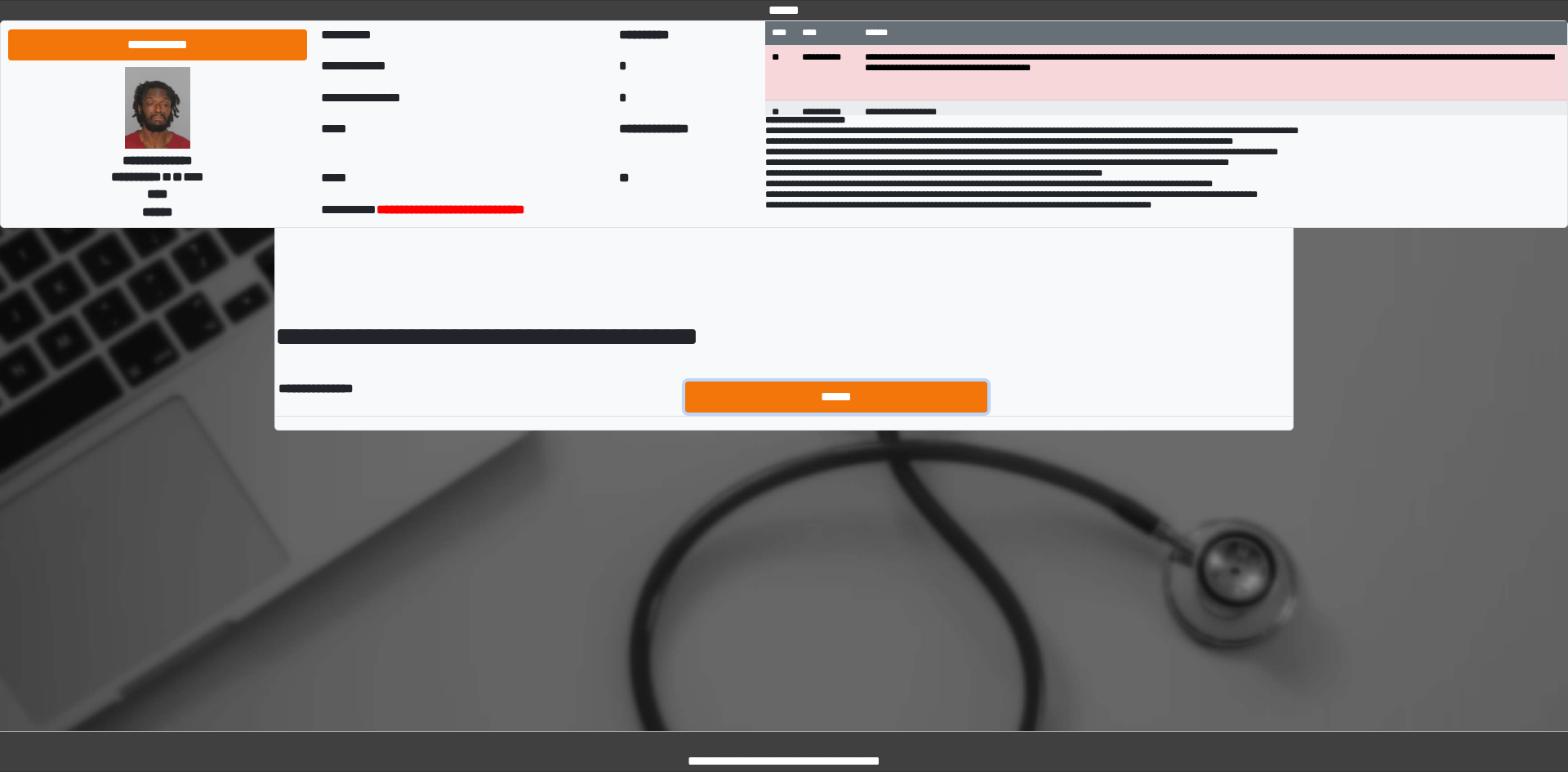 click on "******" at bounding box center [836, 397] 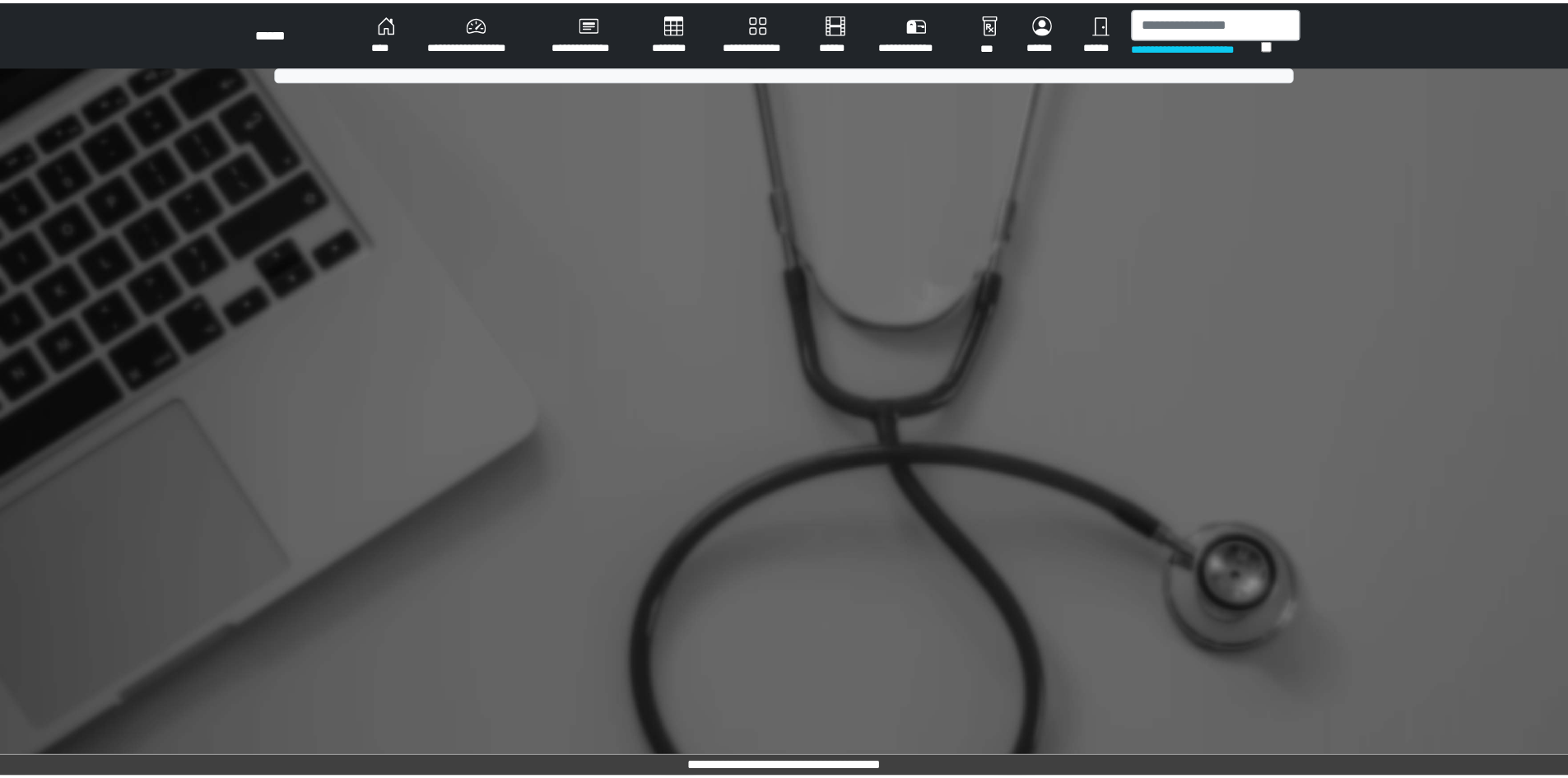 scroll, scrollTop: 0, scrollLeft: 0, axis: both 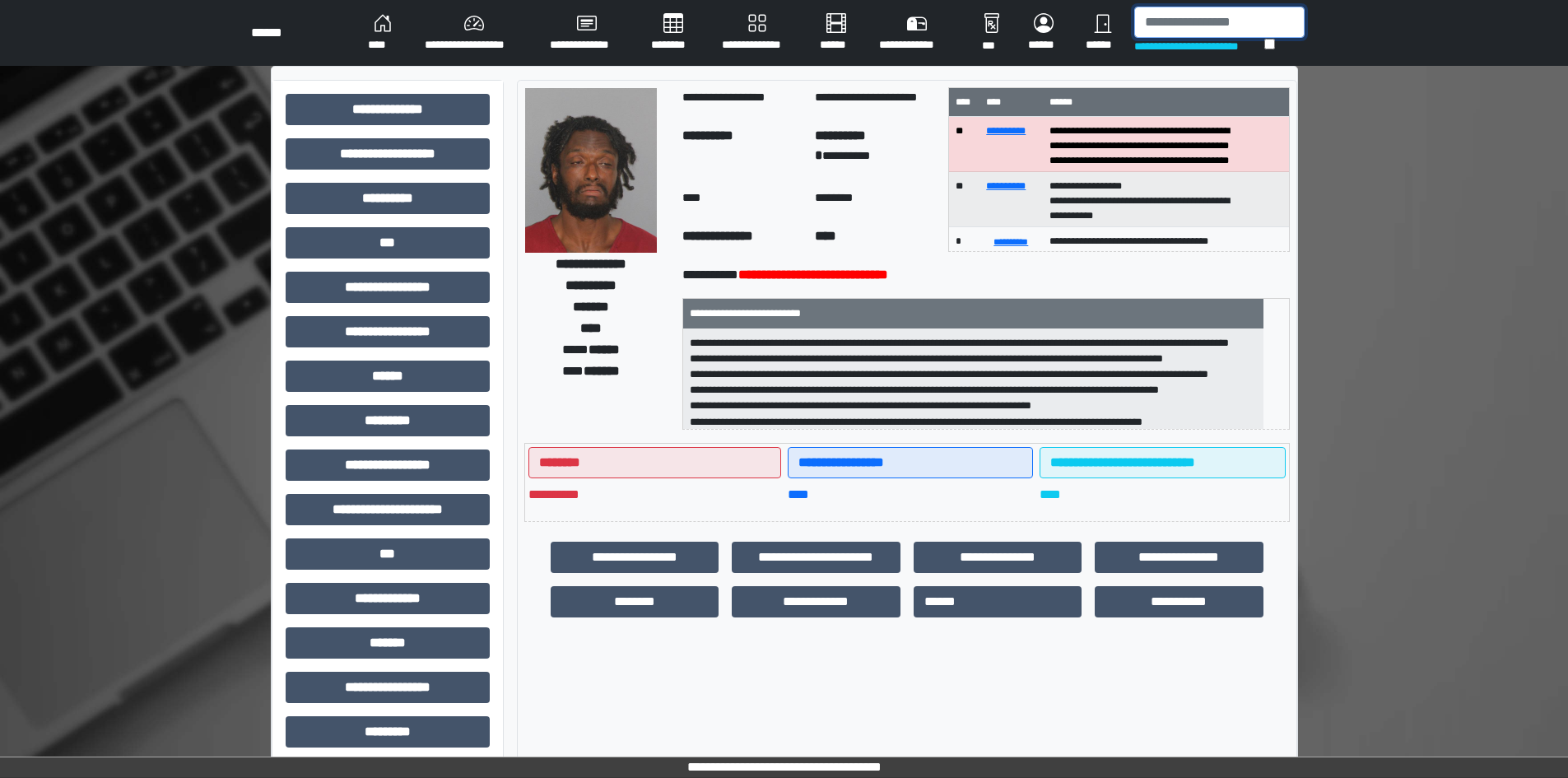 click at bounding box center [1219, 22] 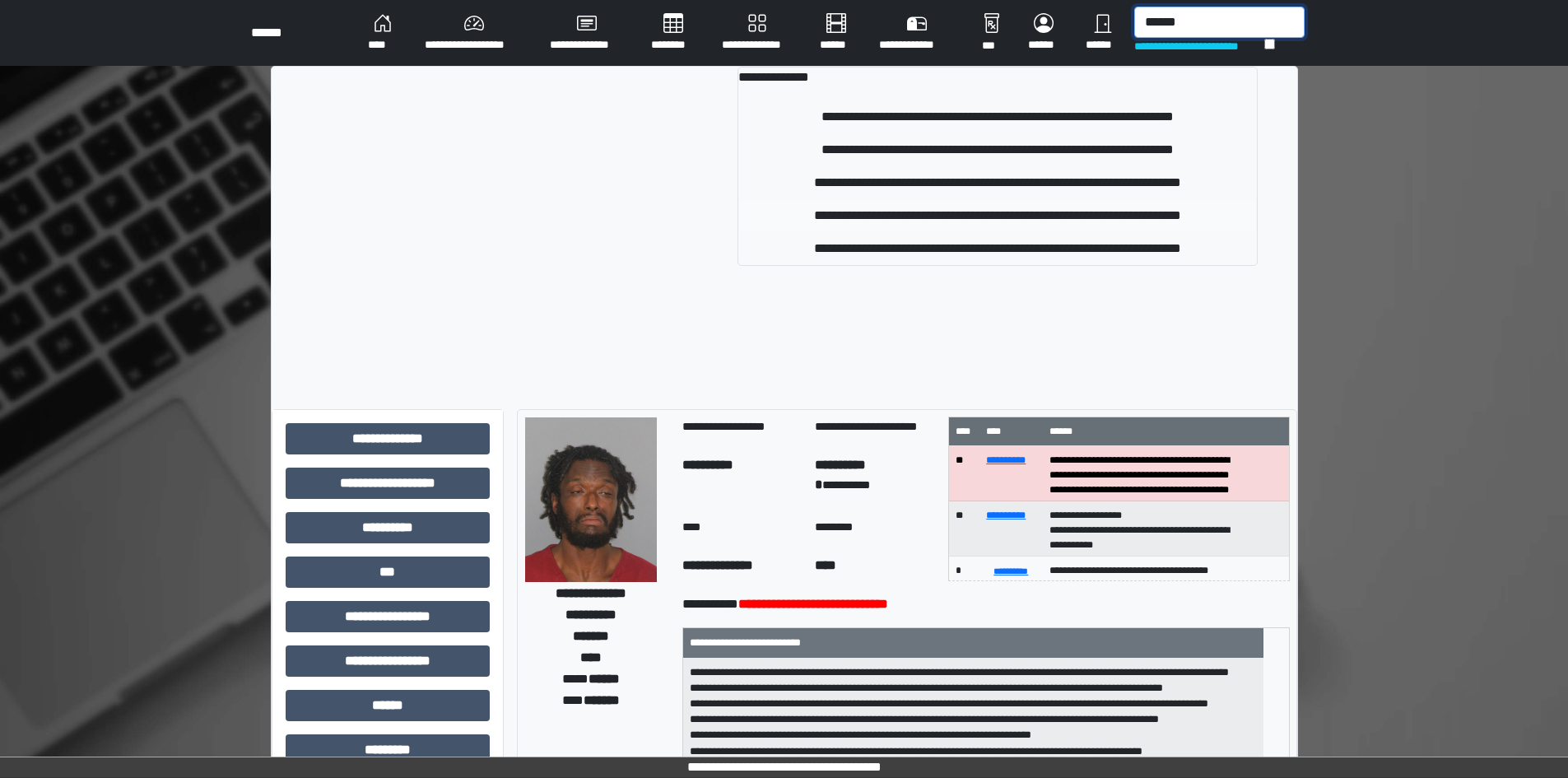 type on "******" 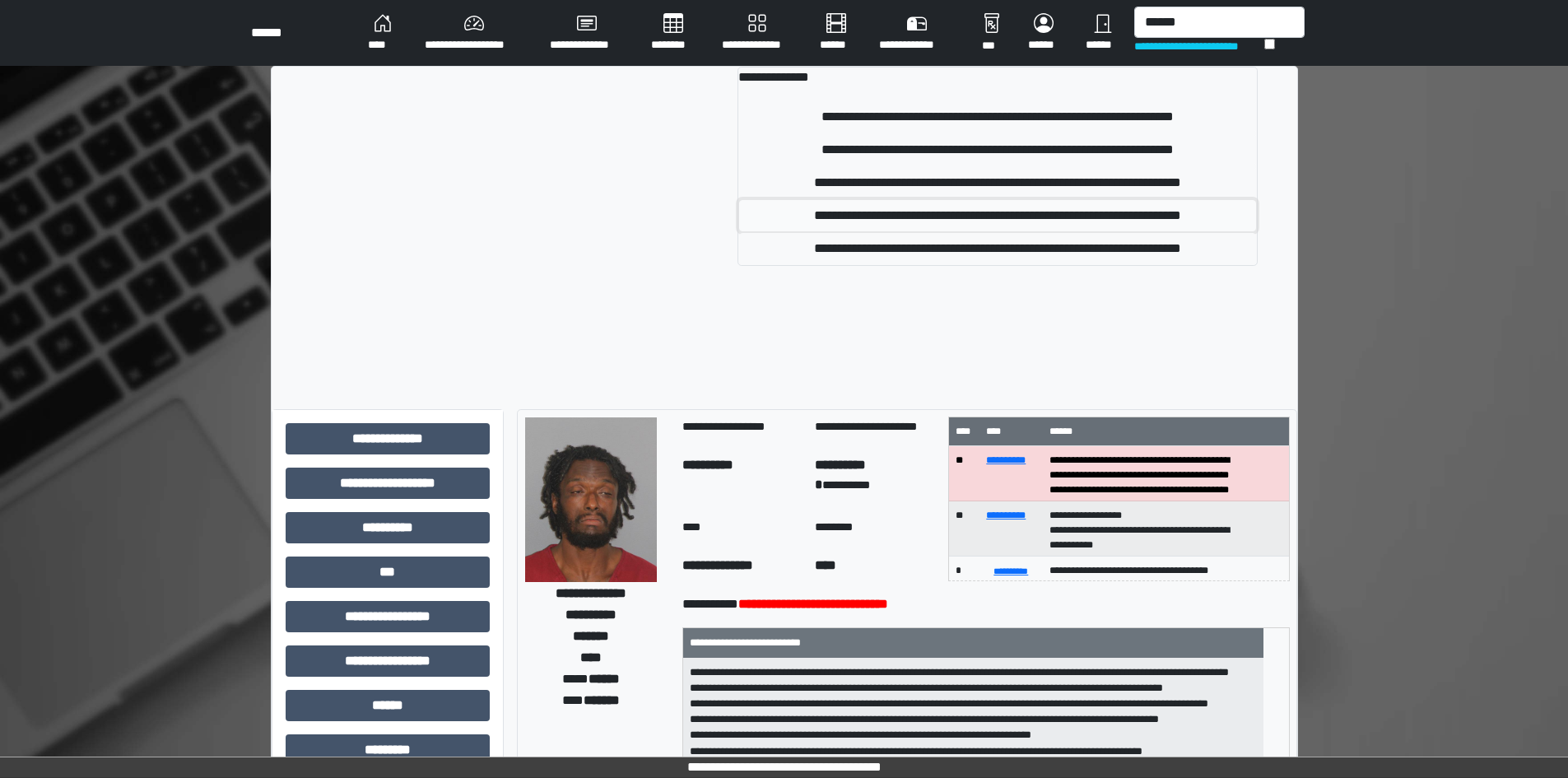 click on "**********" at bounding box center (997, 216) 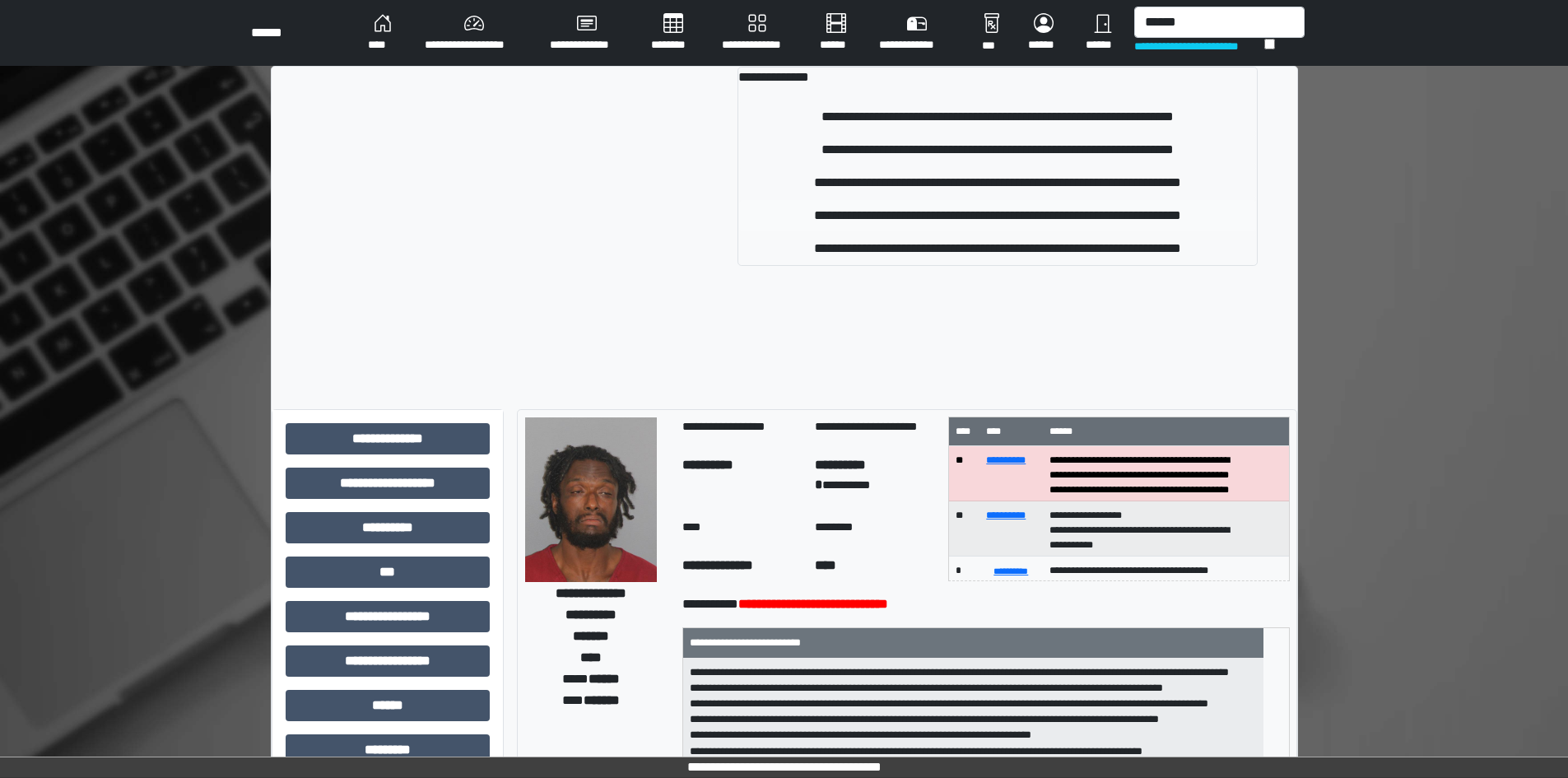 type 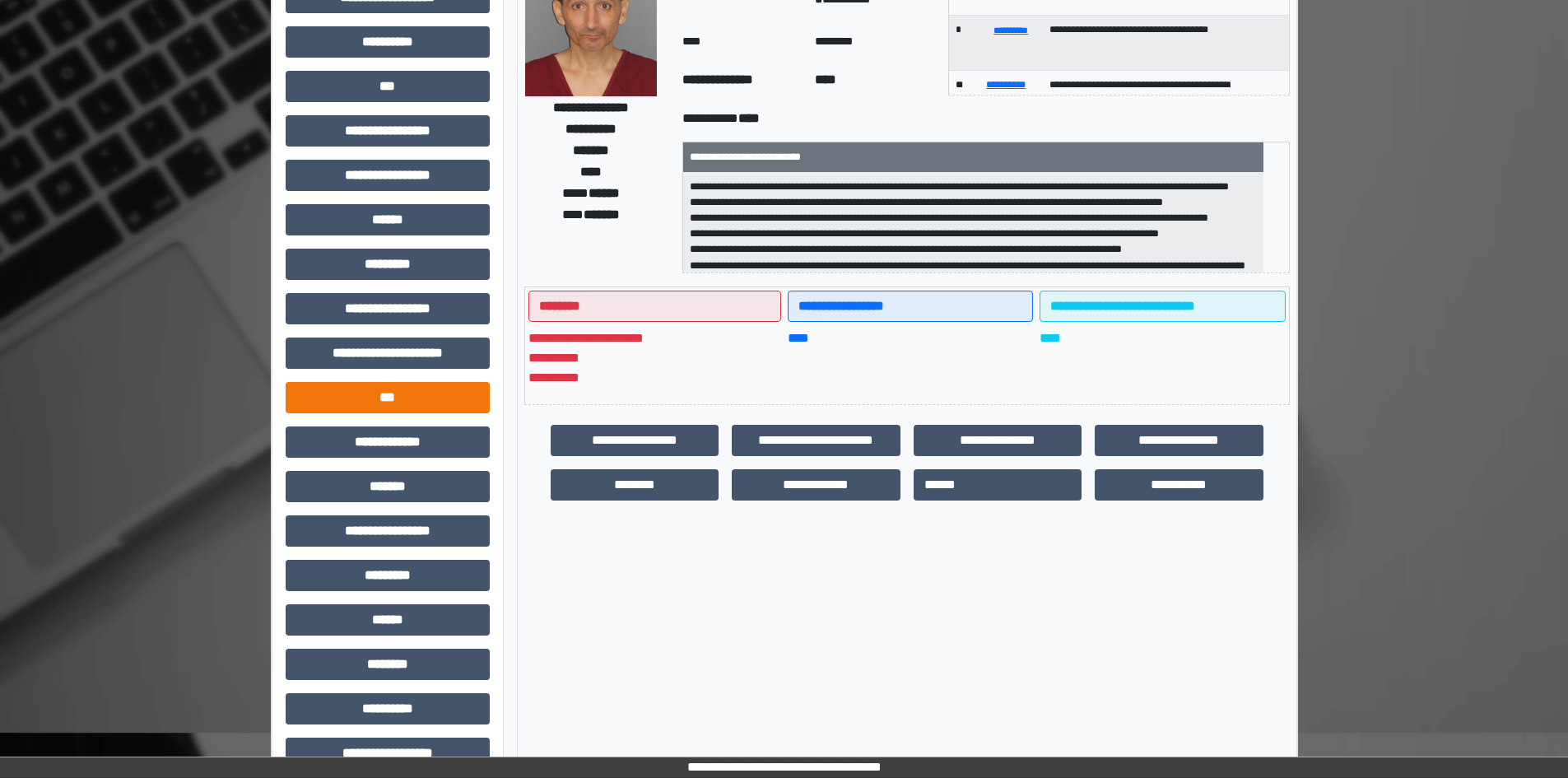 scroll, scrollTop: 189, scrollLeft: 0, axis: vertical 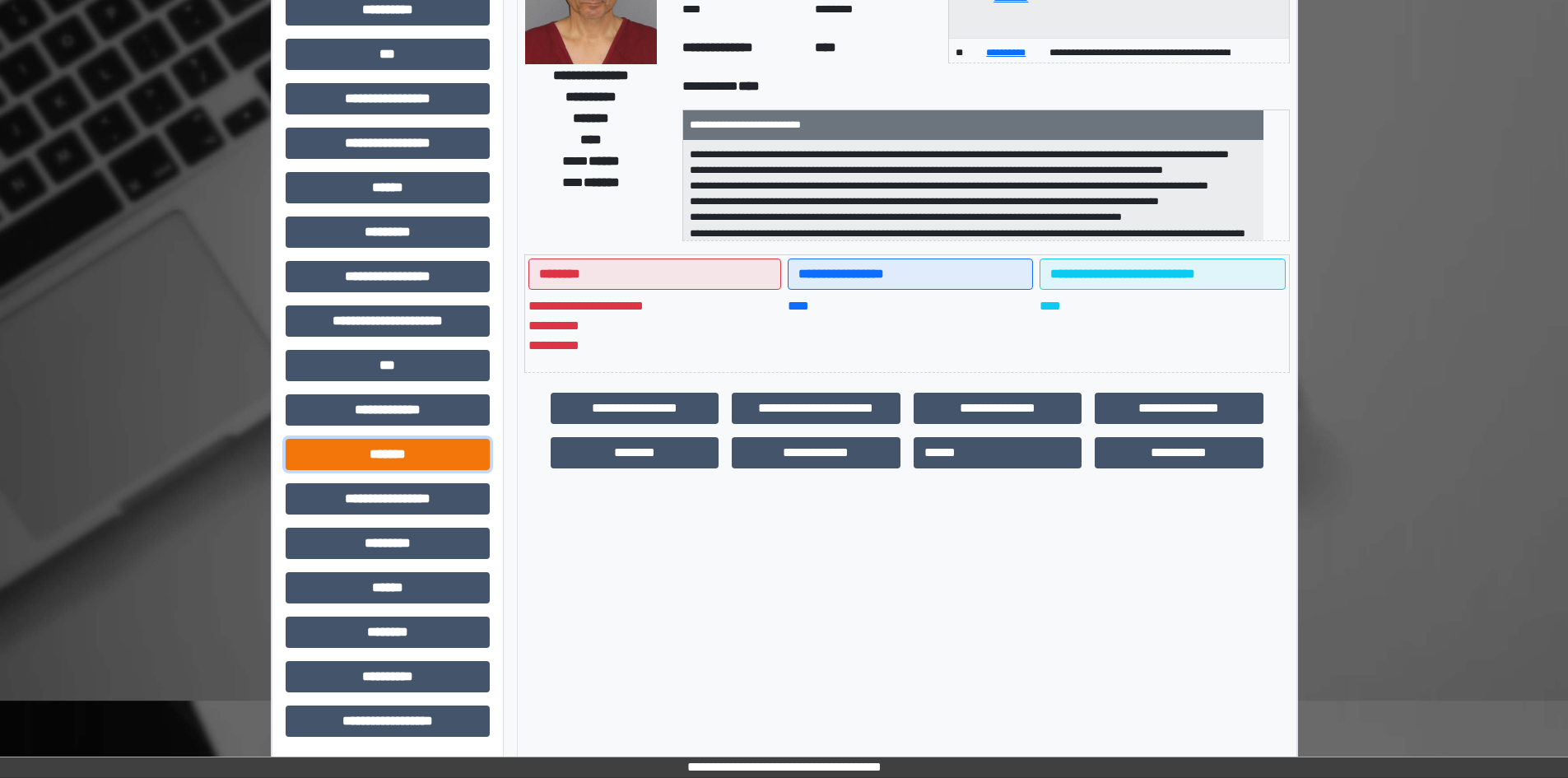 click on "*******" at bounding box center [388, 454] 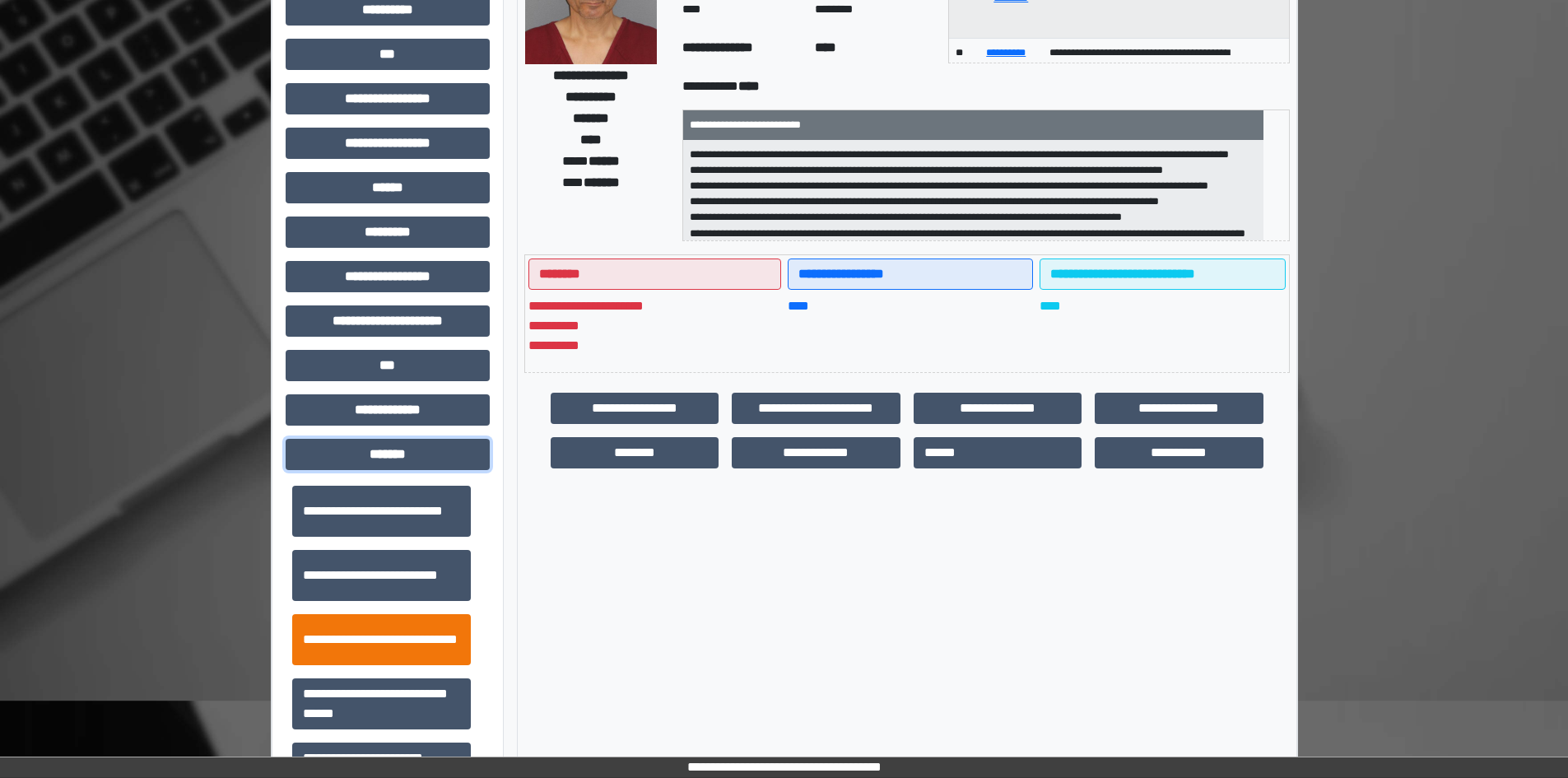 scroll, scrollTop: 494, scrollLeft: 0, axis: vertical 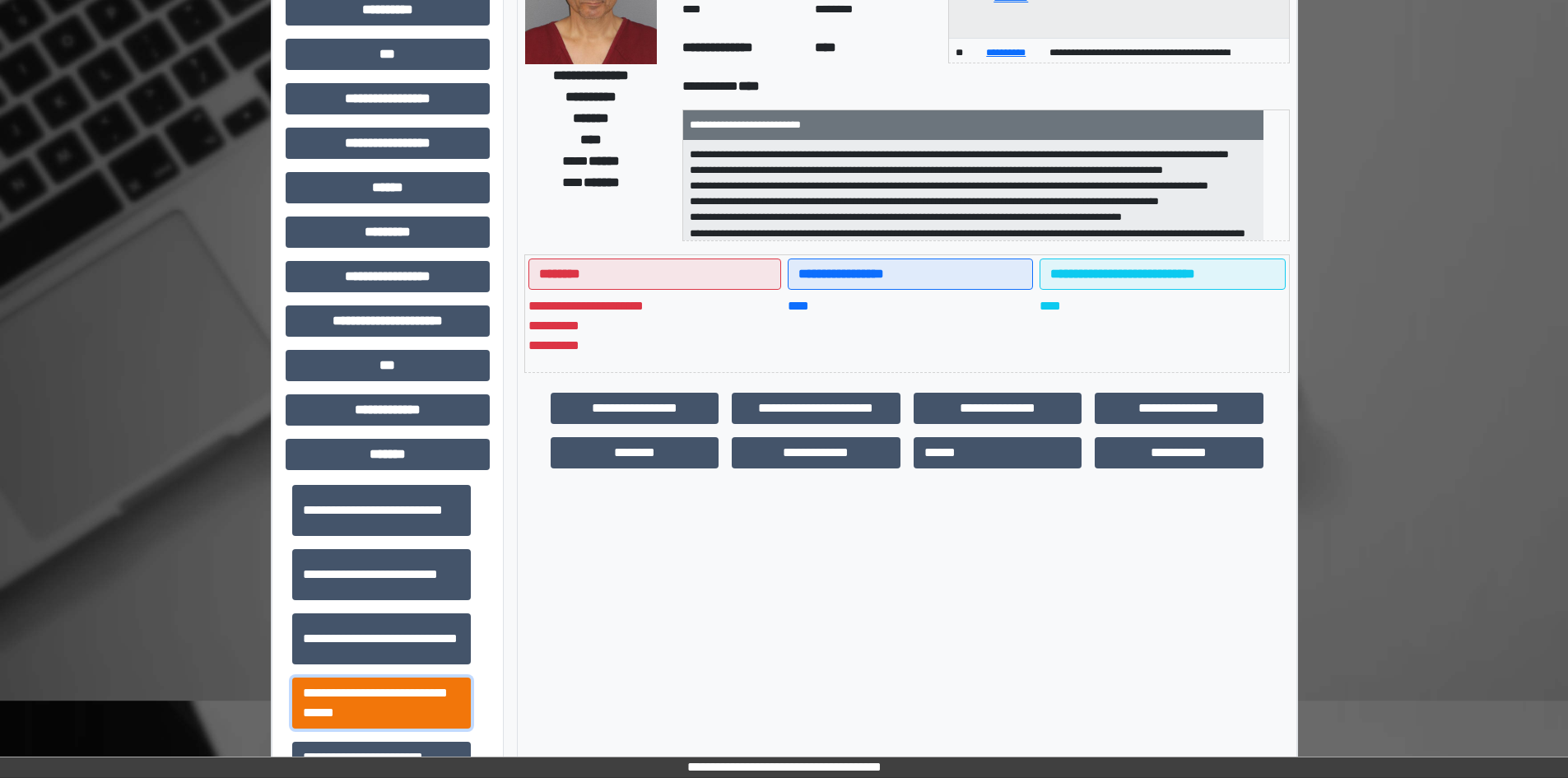 click on "**********" at bounding box center [381, 703] 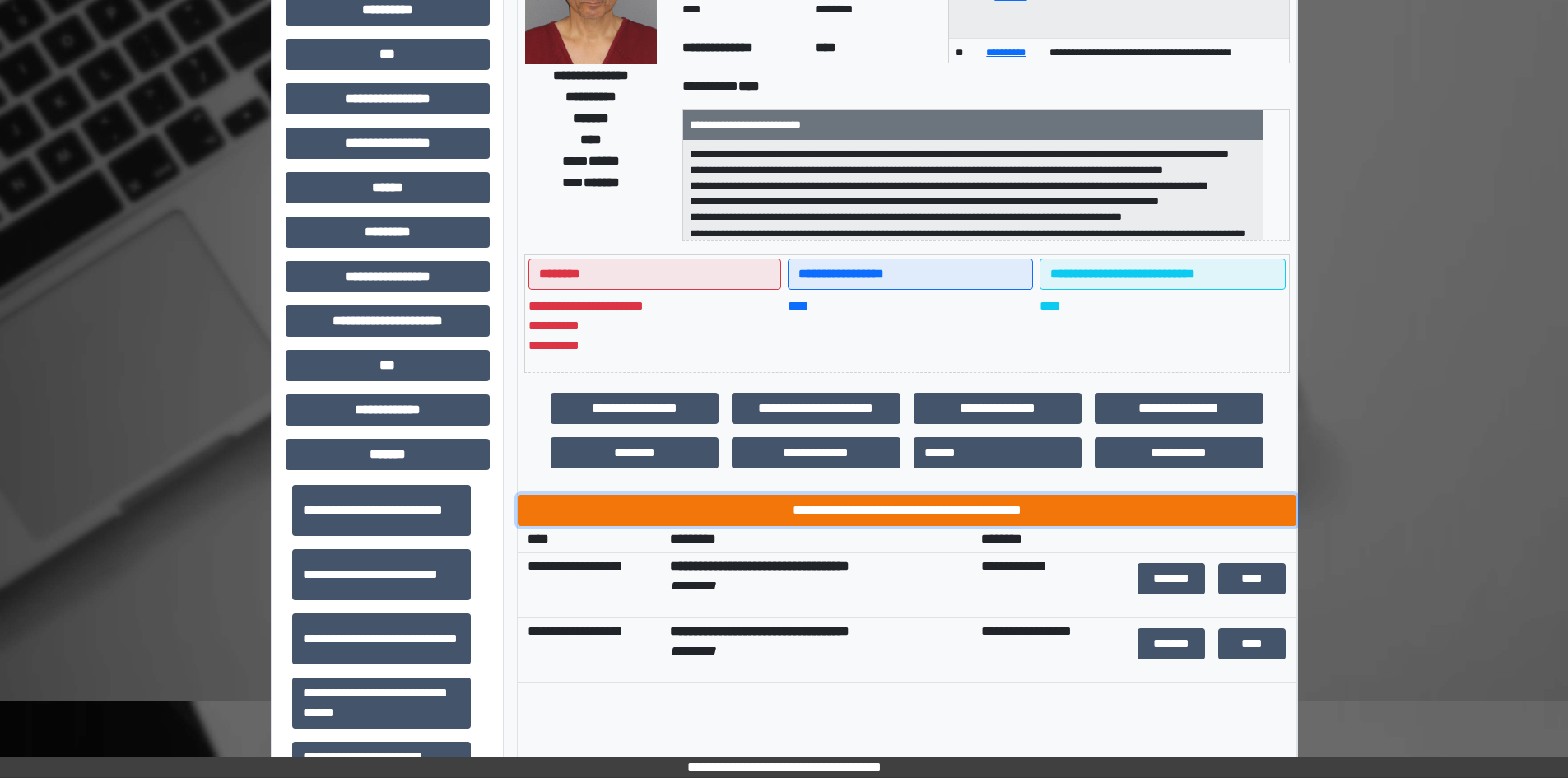 click on "**********" at bounding box center (907, 510) 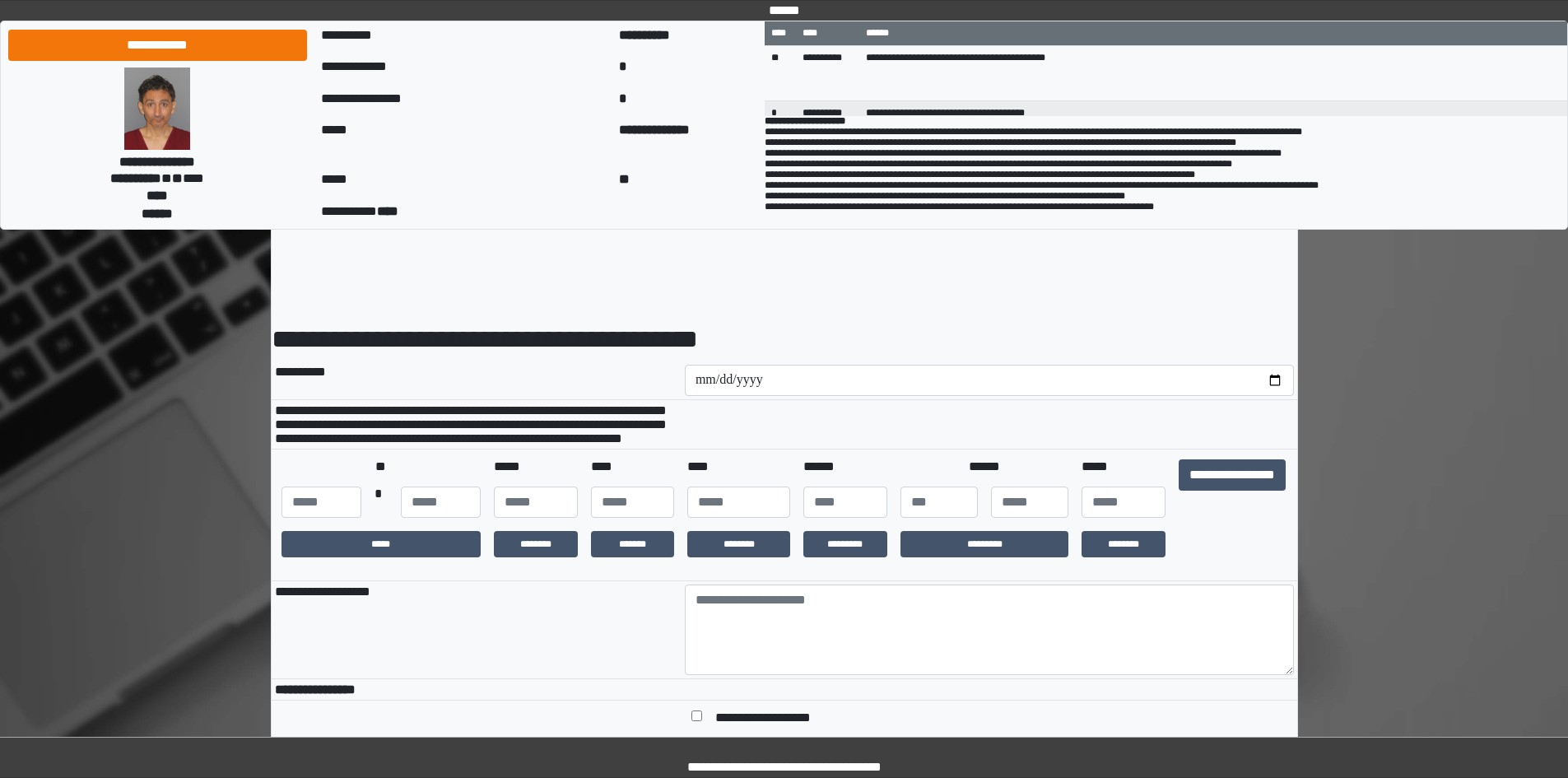 scroll, scrollTop: 0, scrollLeft: 0, axis: both 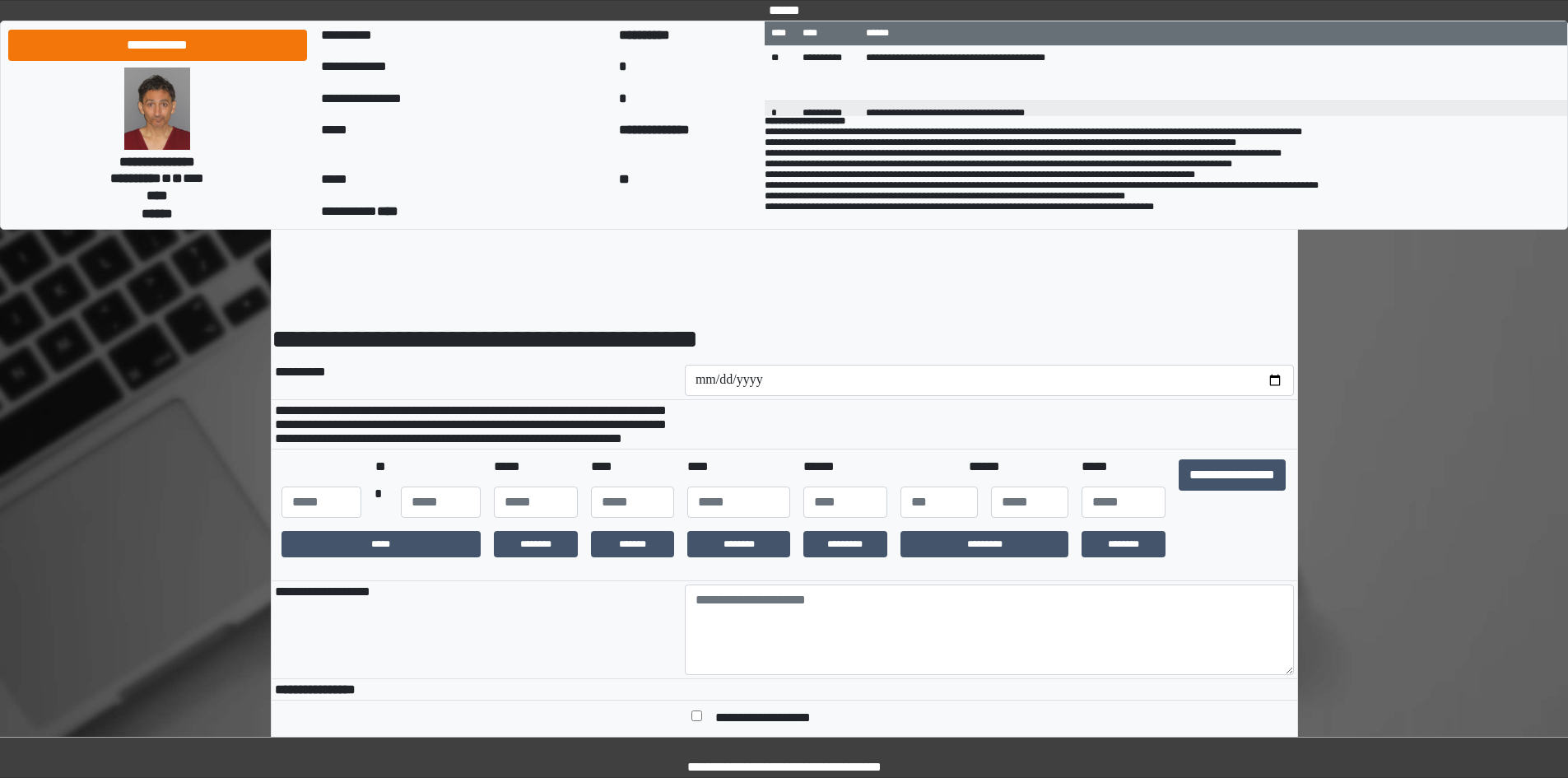 click on "**********" at bounding box center [1232, 488] 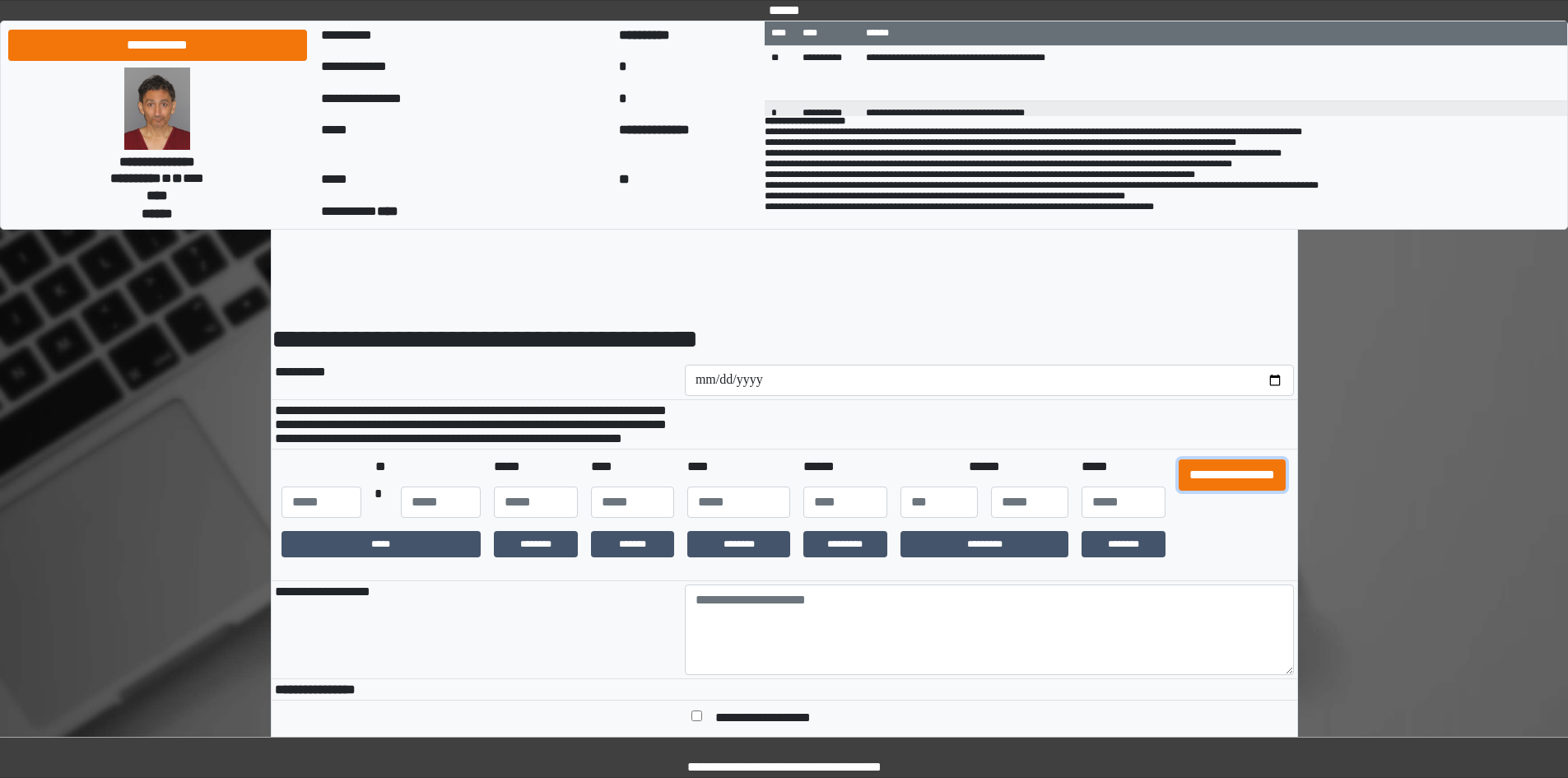 click on "**********" at bounding box center (1232, 475) 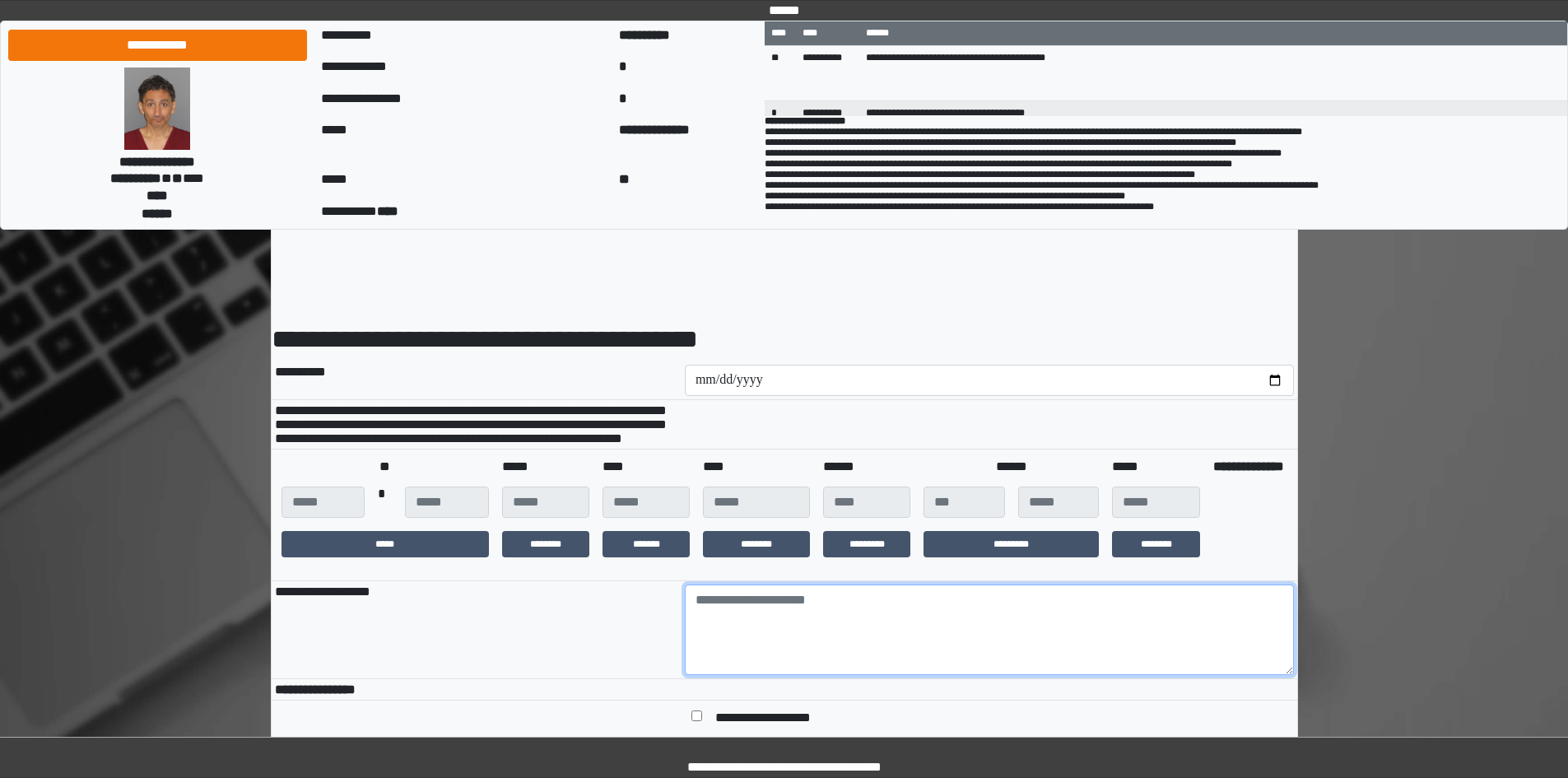 click at bounding box center (989, 630) 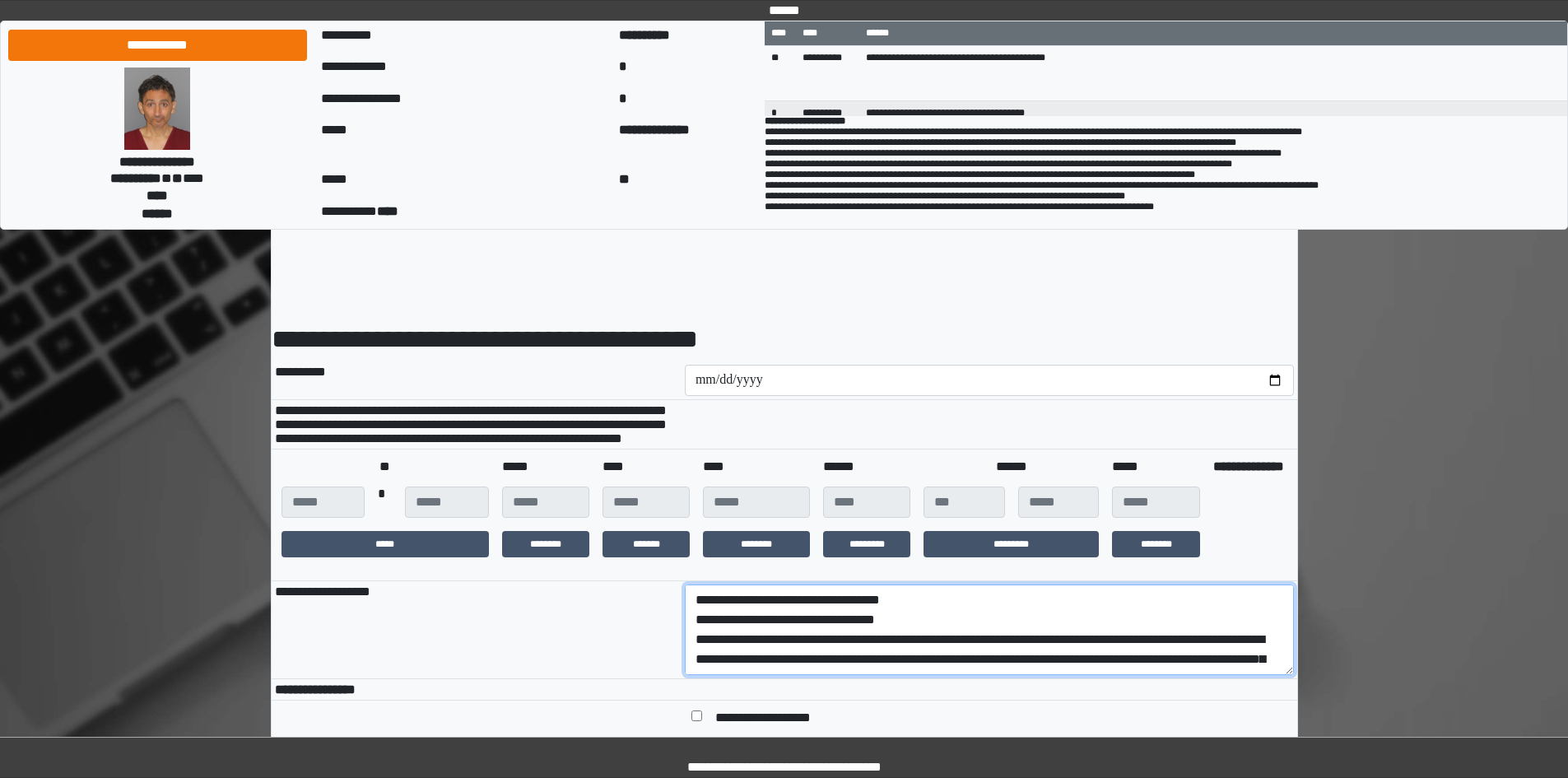 scroll, scrollTop: 172, scrollLeft: 0, axis: vertical 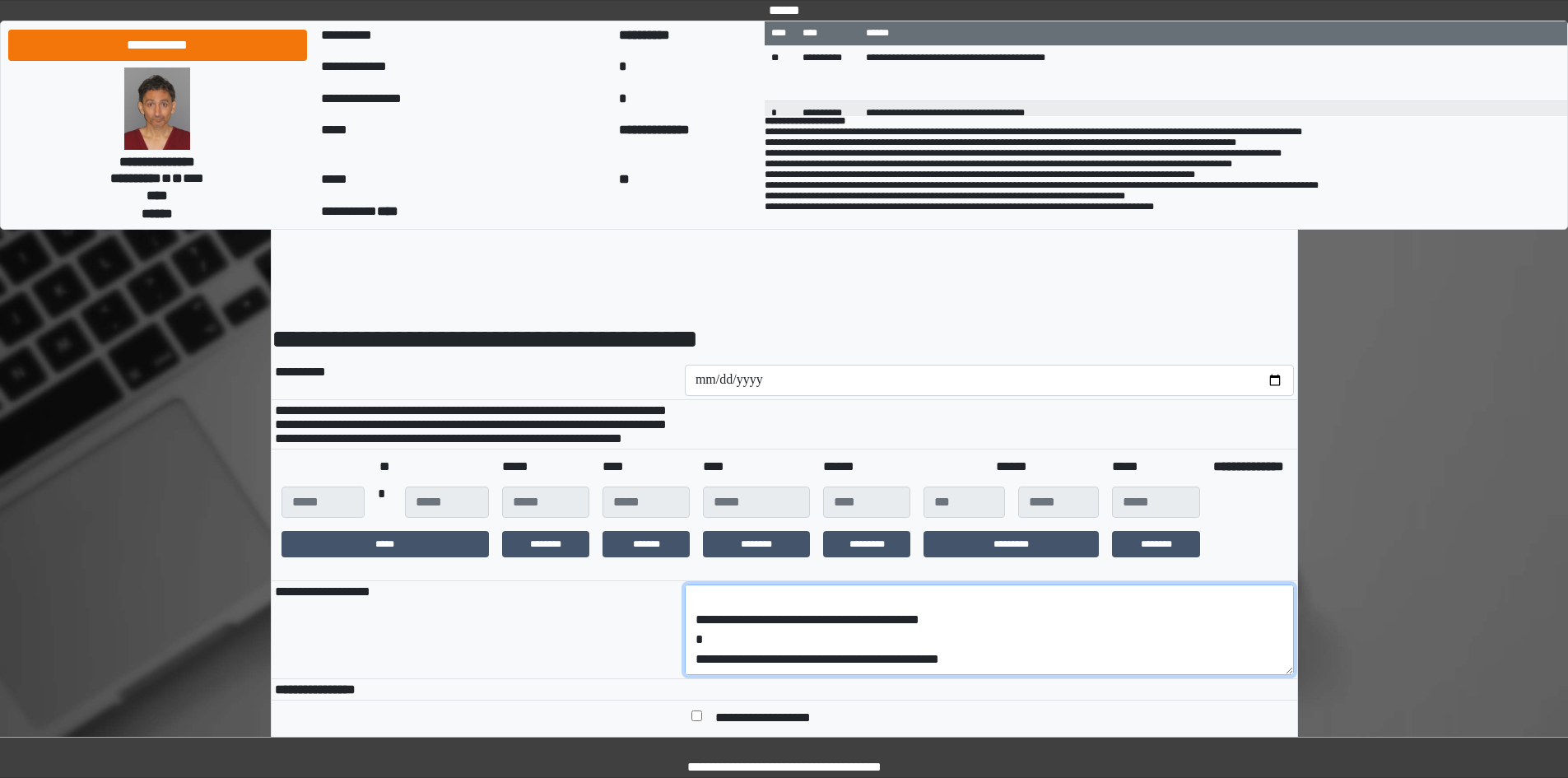 click on "**********" at bounding box center (989, 630) 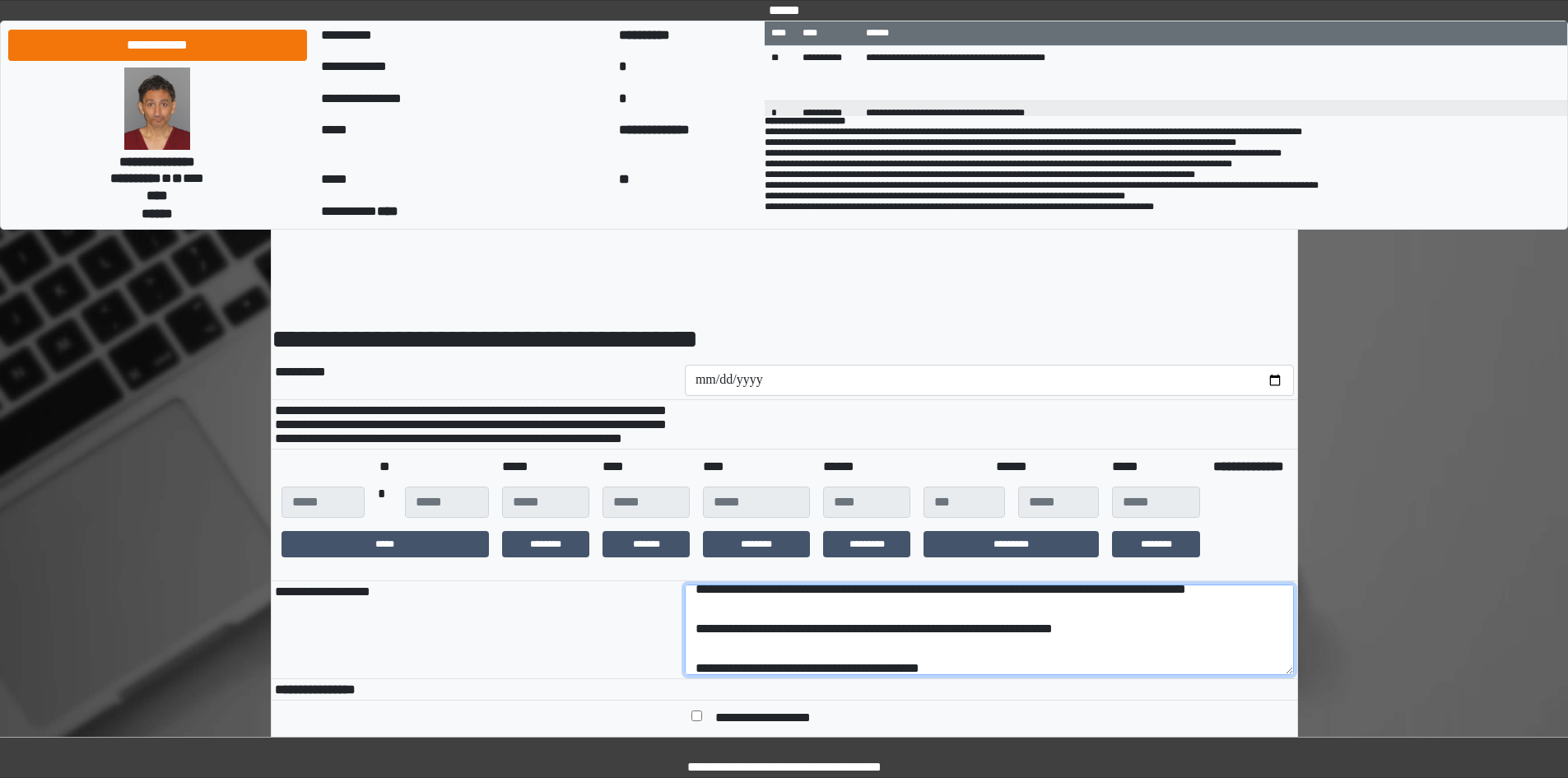 scroll, scrollTop: 0, scrollLeft: 0, axis: both 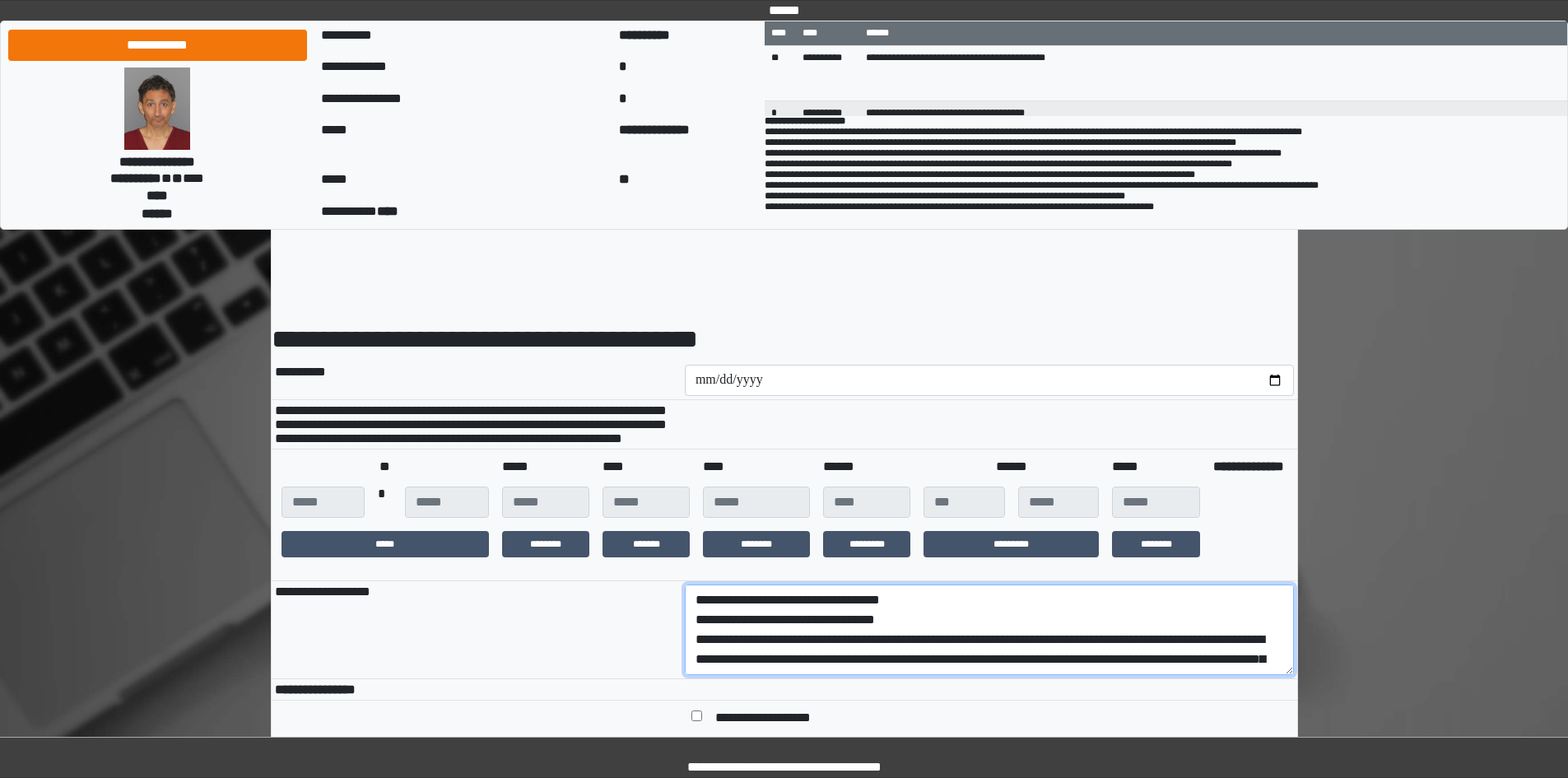 drag, startPoint x: 1002, startPoint y: 676, endPoint x: 685, endPoint y: 660, distance: 317.40353 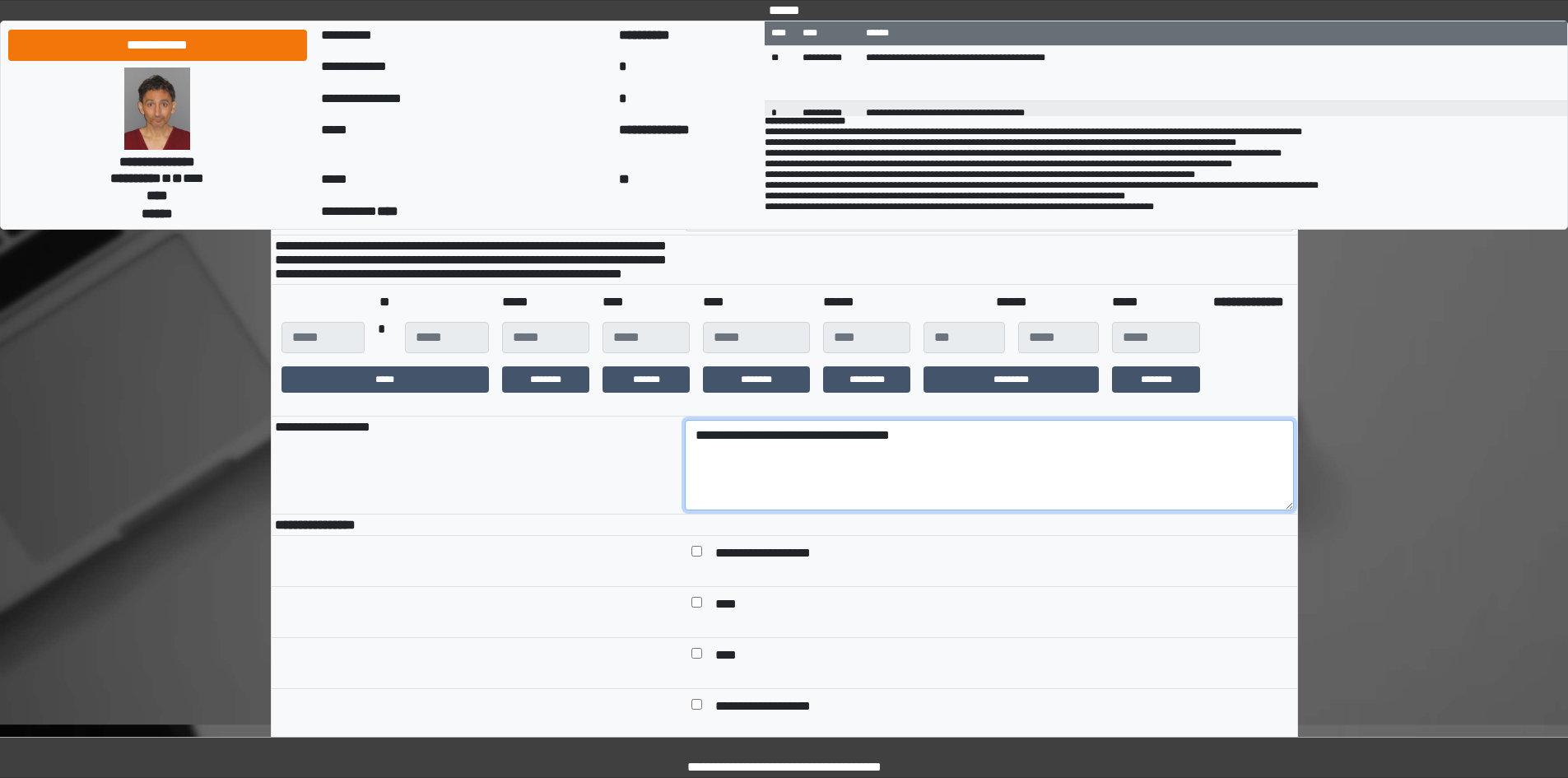 scroll, scrollTop: 329, scrollLeft: 0, axis: vertical 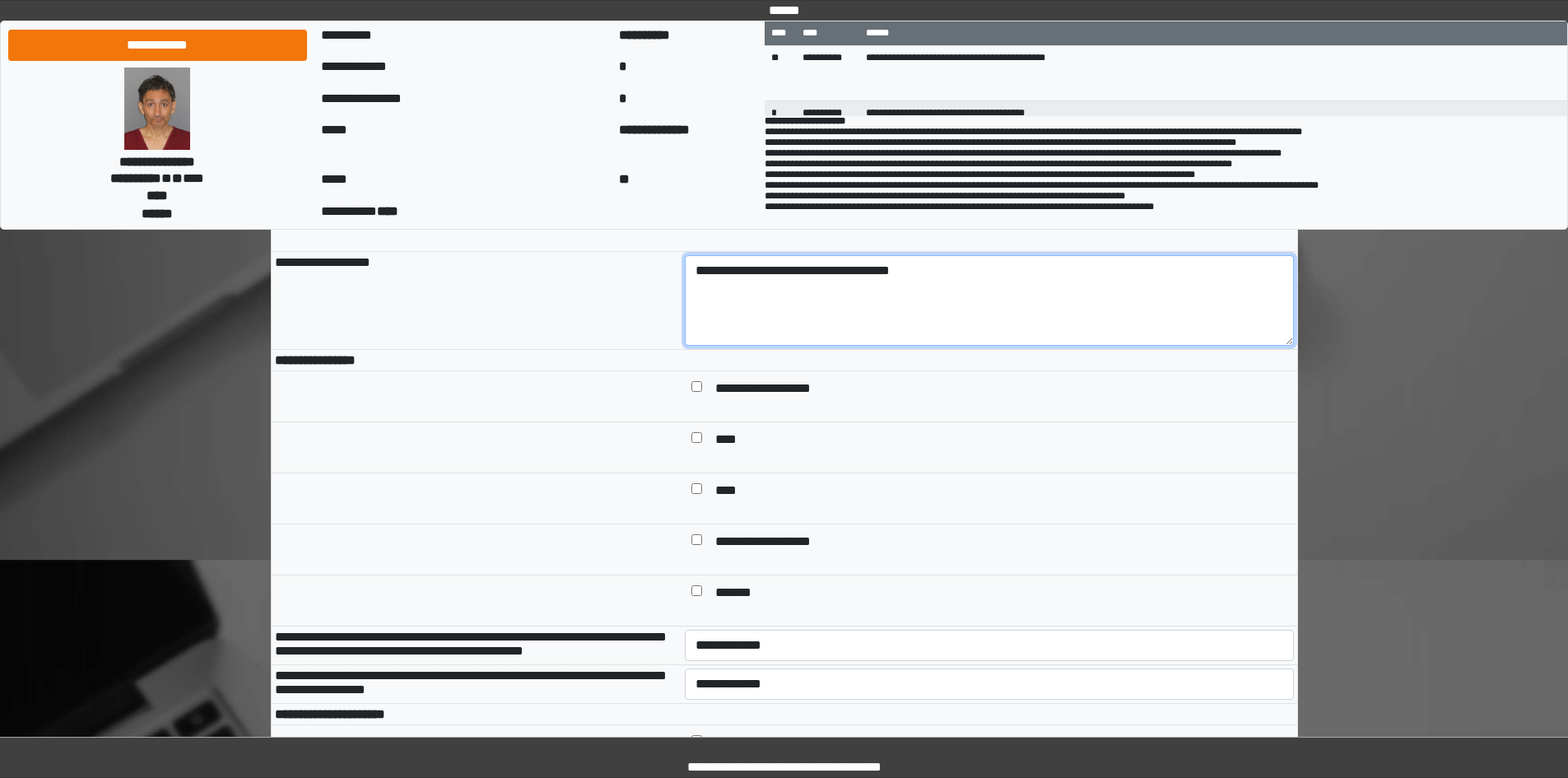 type on "**********" 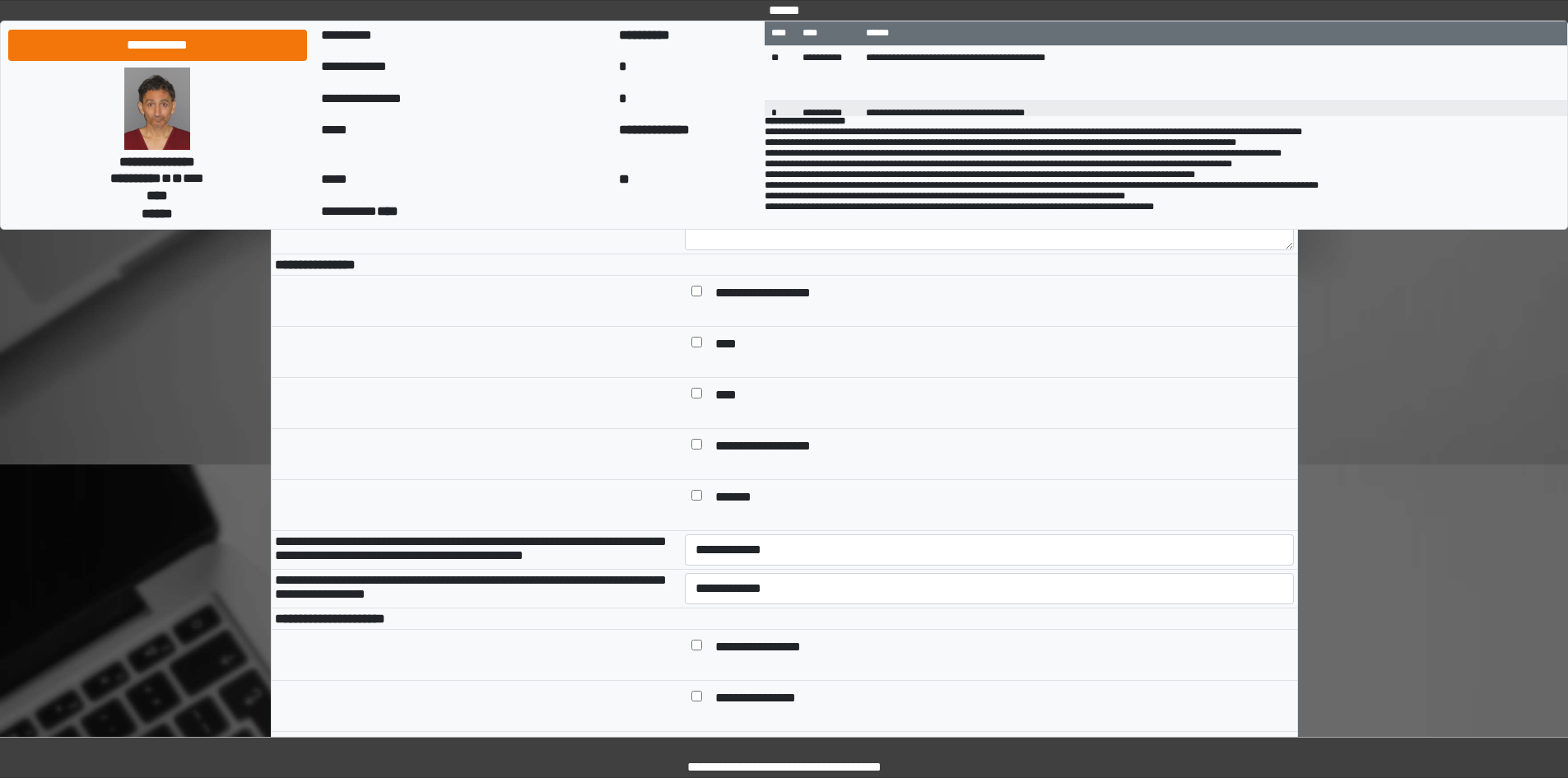 scroll, scrollTop: 659, scrollLeft: 0, axis: vertical 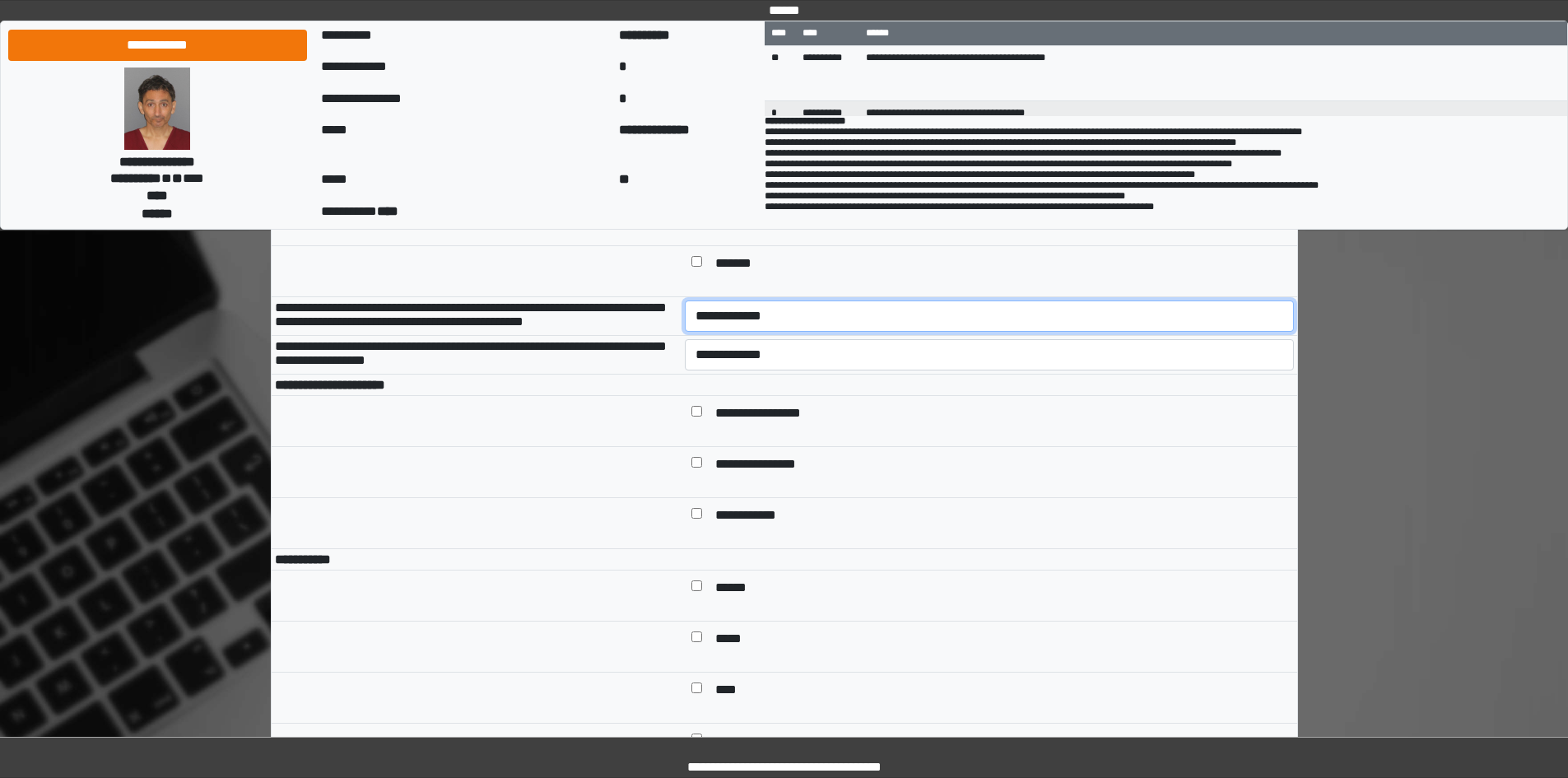 click on "**********" at bounding box center (989, 316) 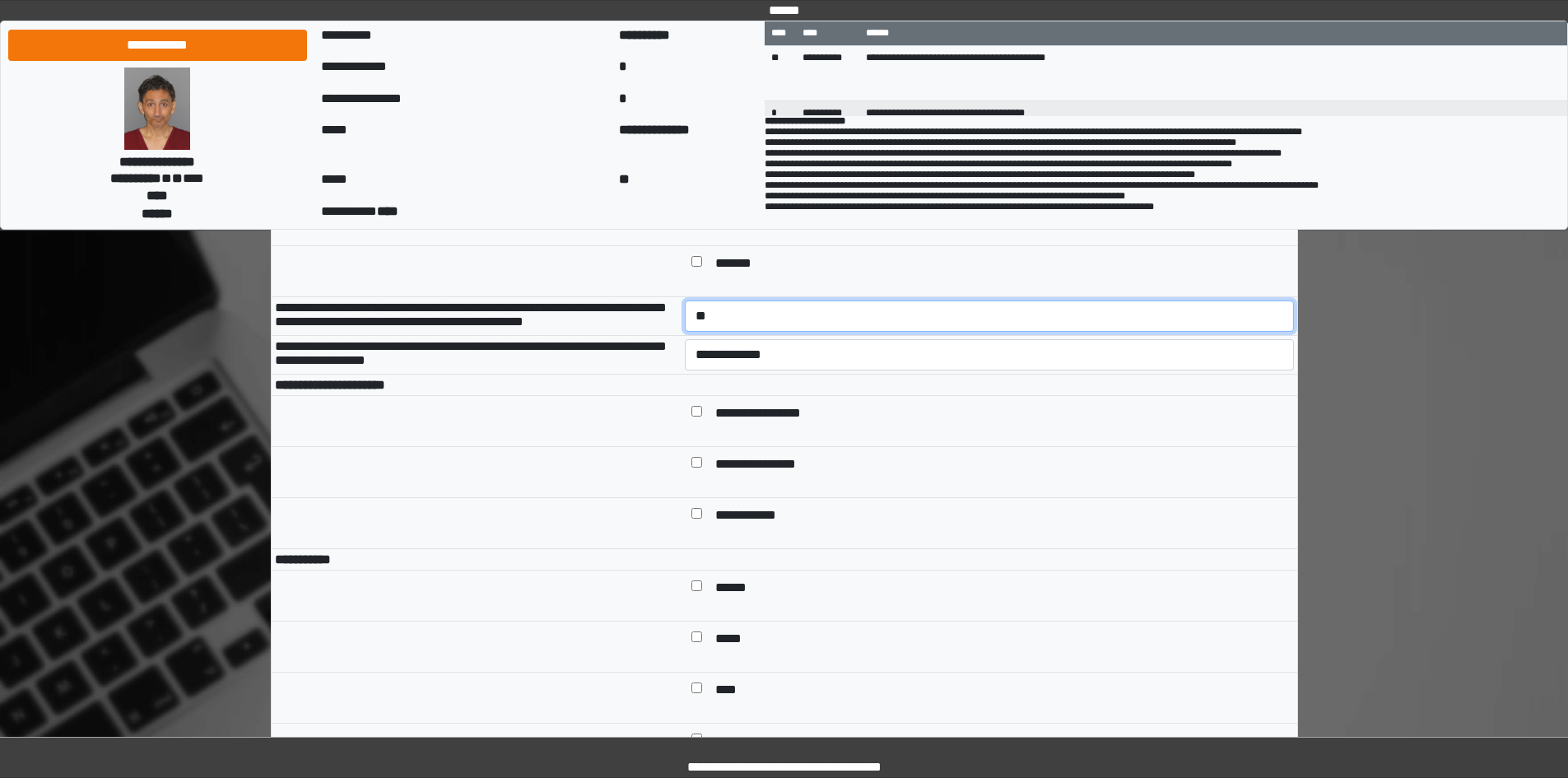 click on "**********" at bounding box center (989, 316) 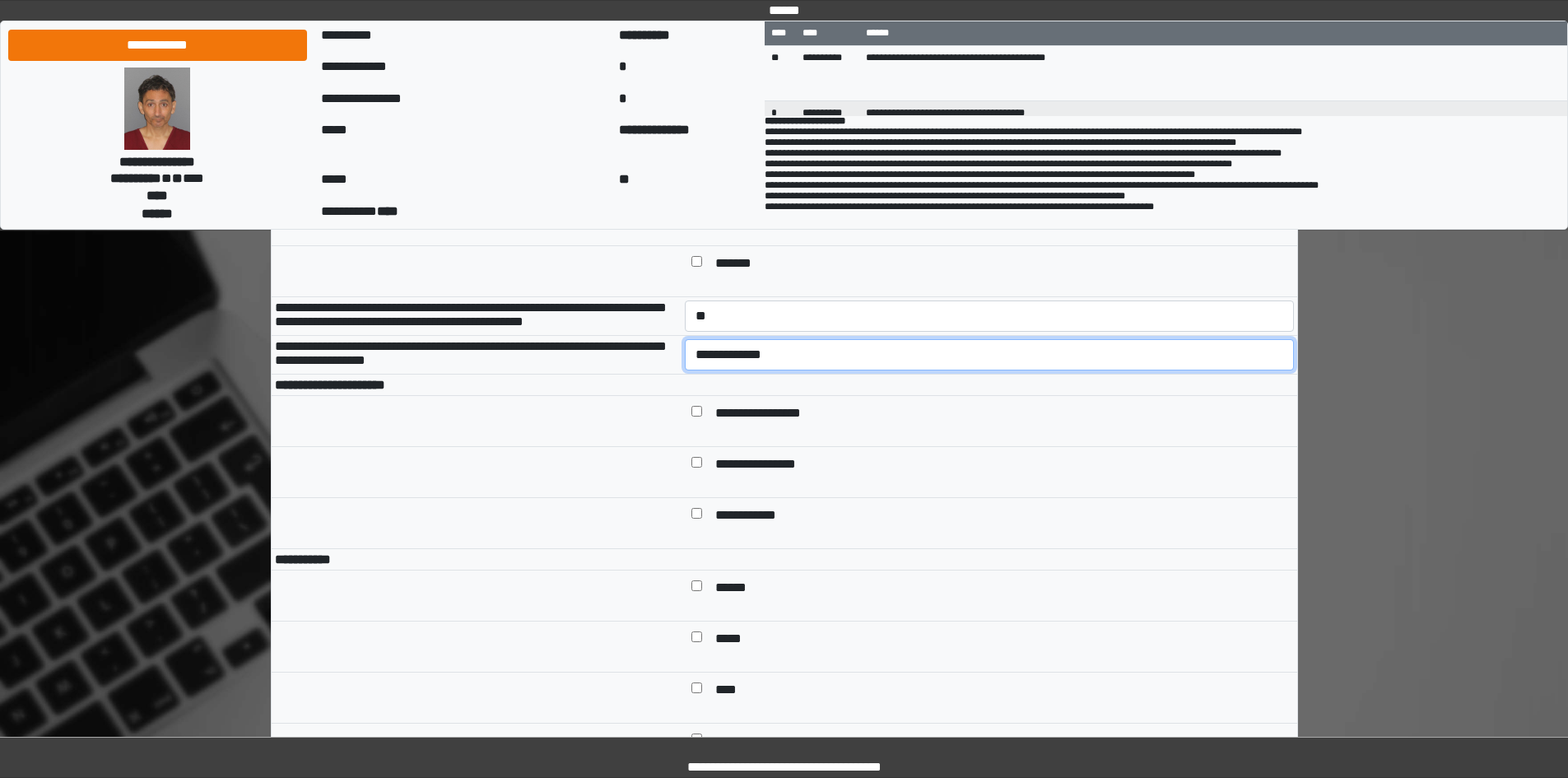 click on "**********" at bounding box center (989, 355) 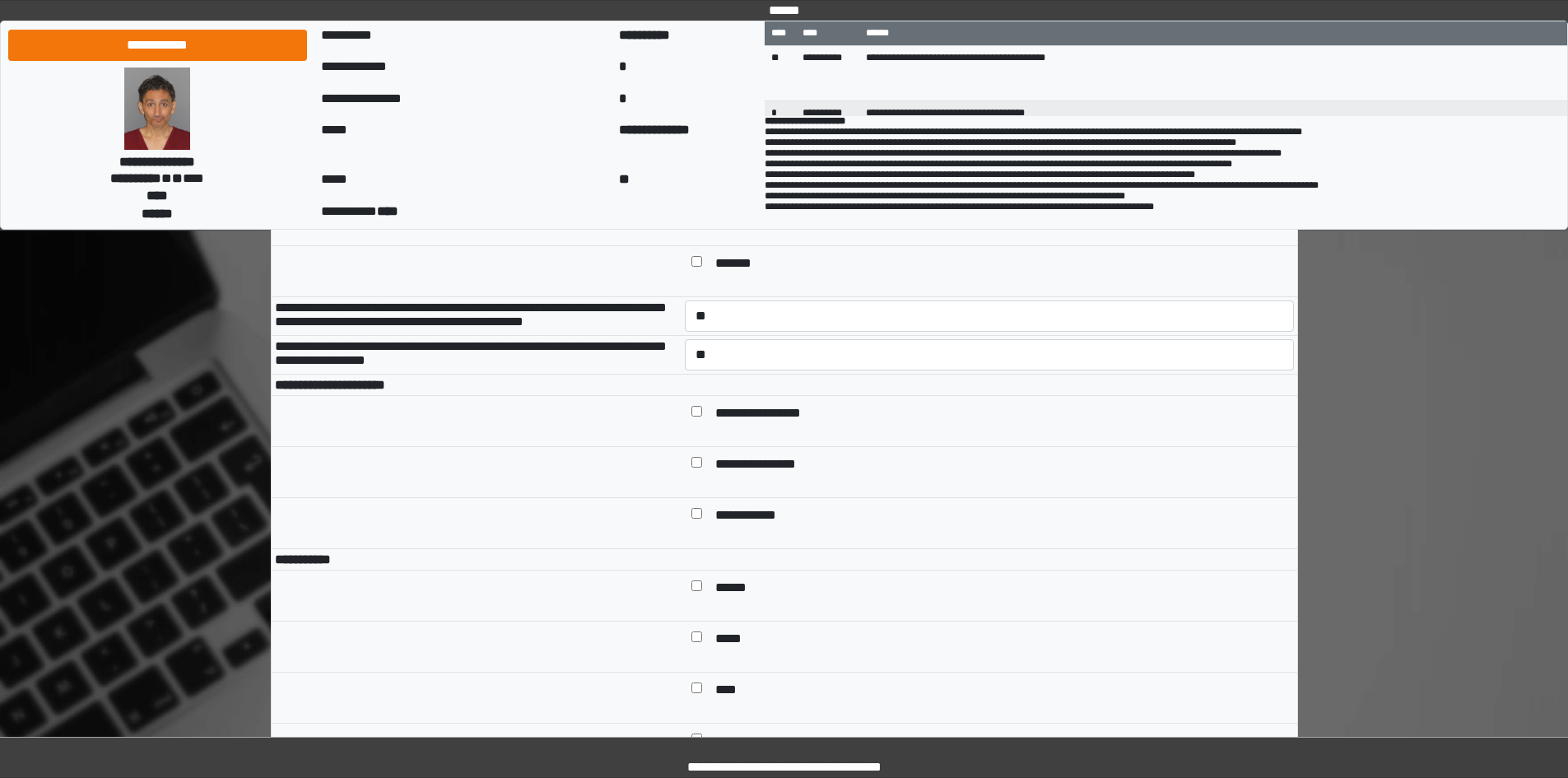 click on "**********" at bounding box center [770, 414] 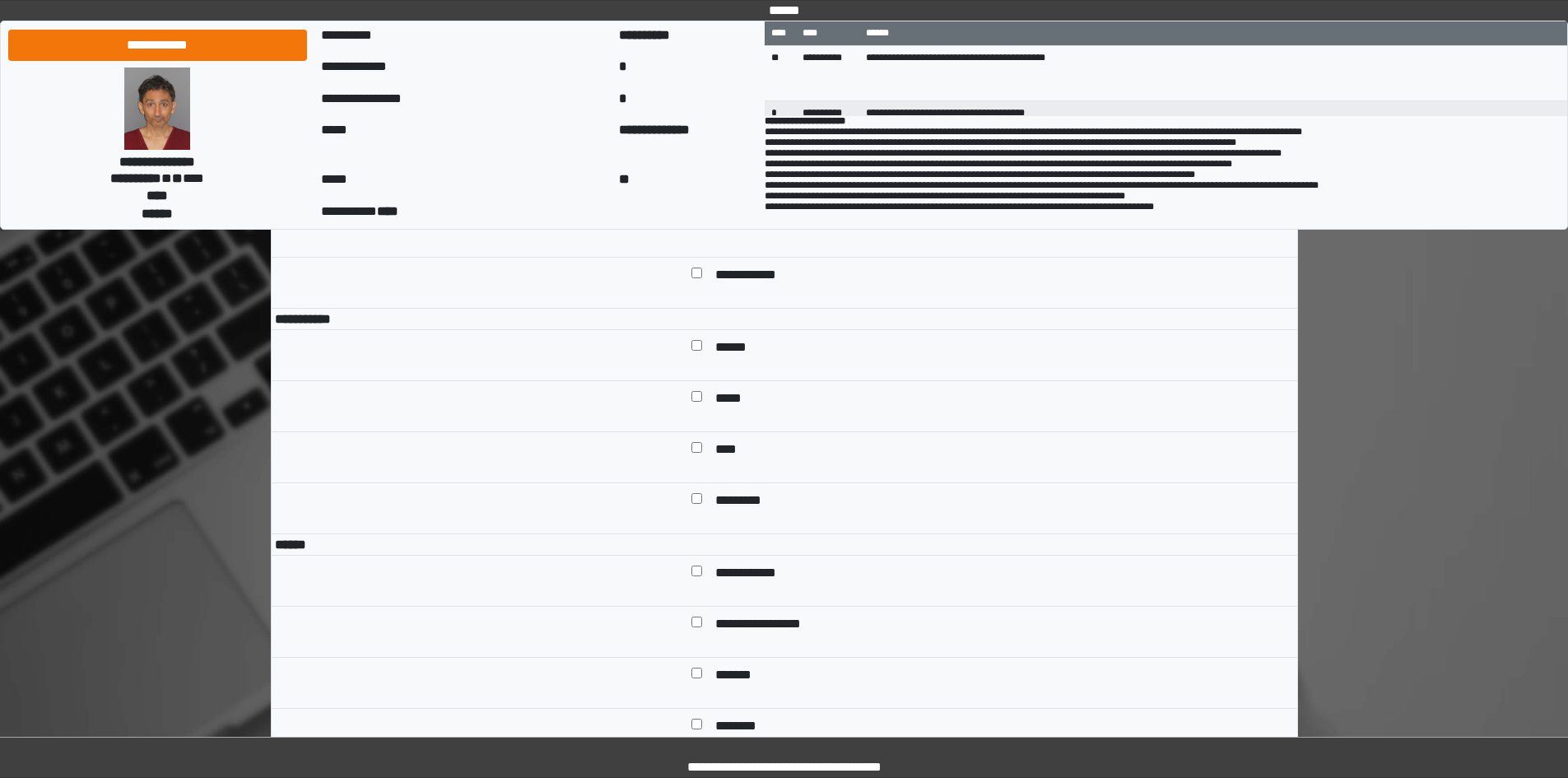 scroll, scrollTop: 906, scrollLeft: 0, axis: vertical 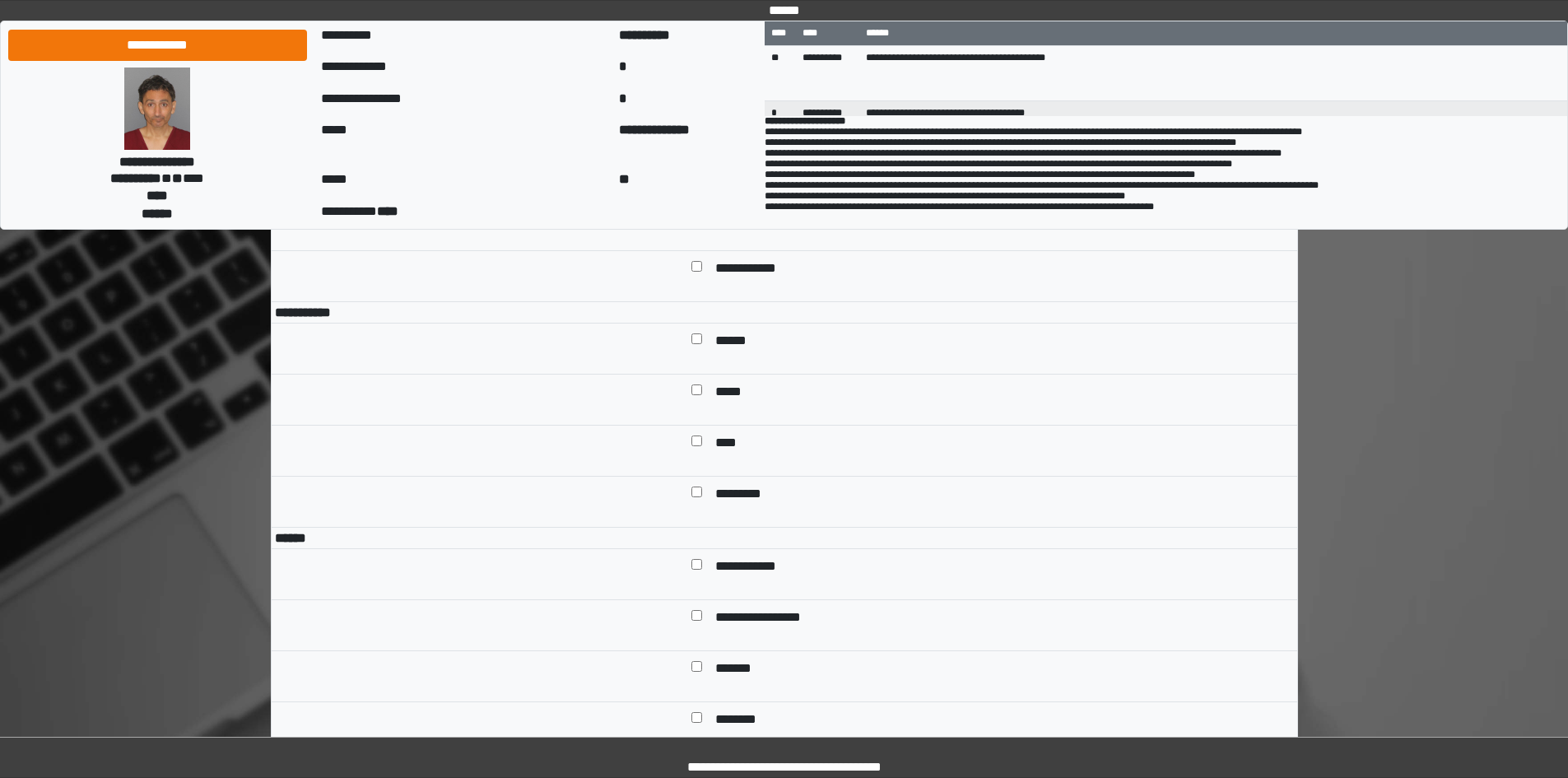 click on "******" at bounding box center (737, 342) 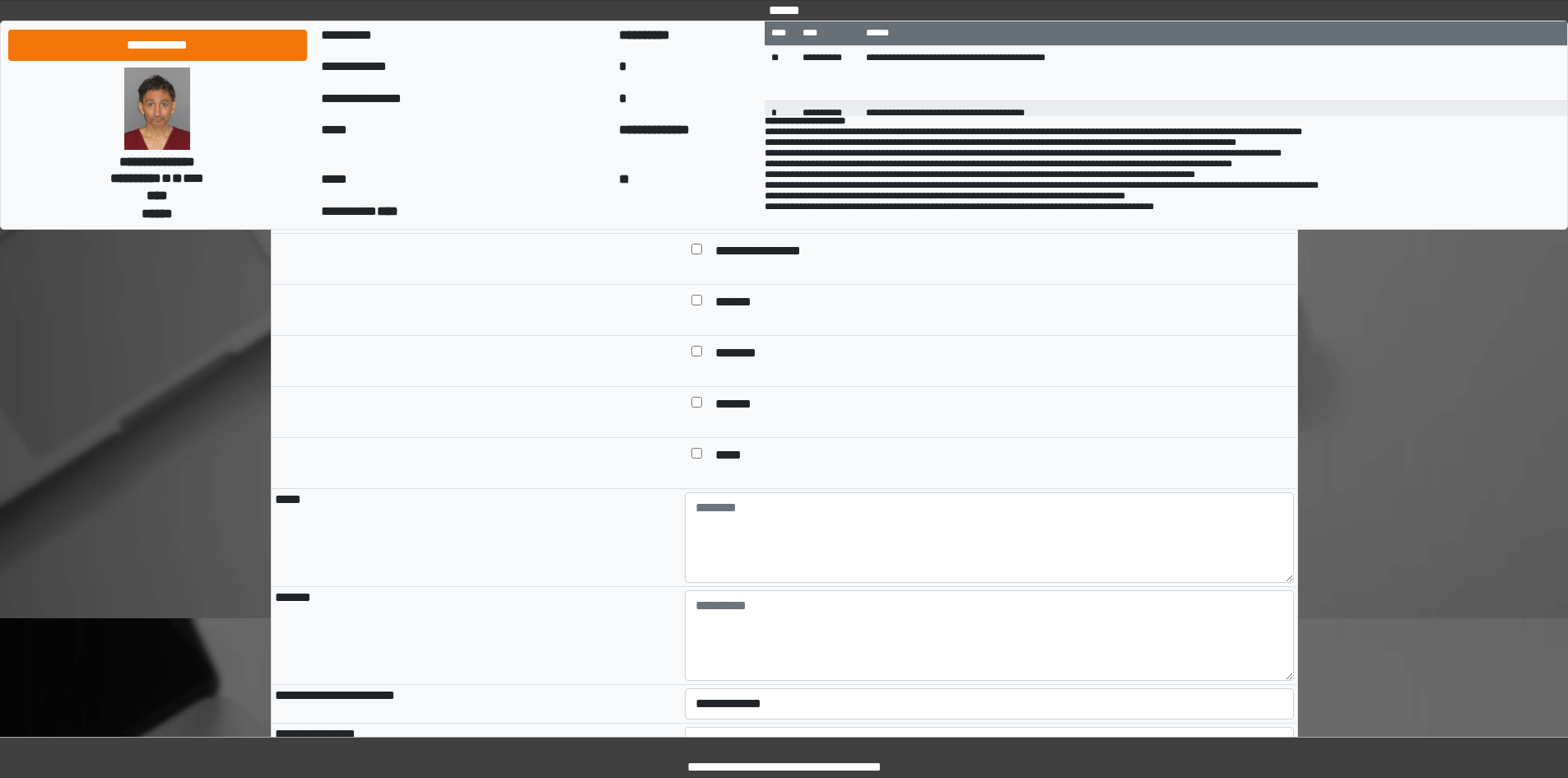 scroll, scrollTop: 1317, scrollLeft: 0, axis: vertical 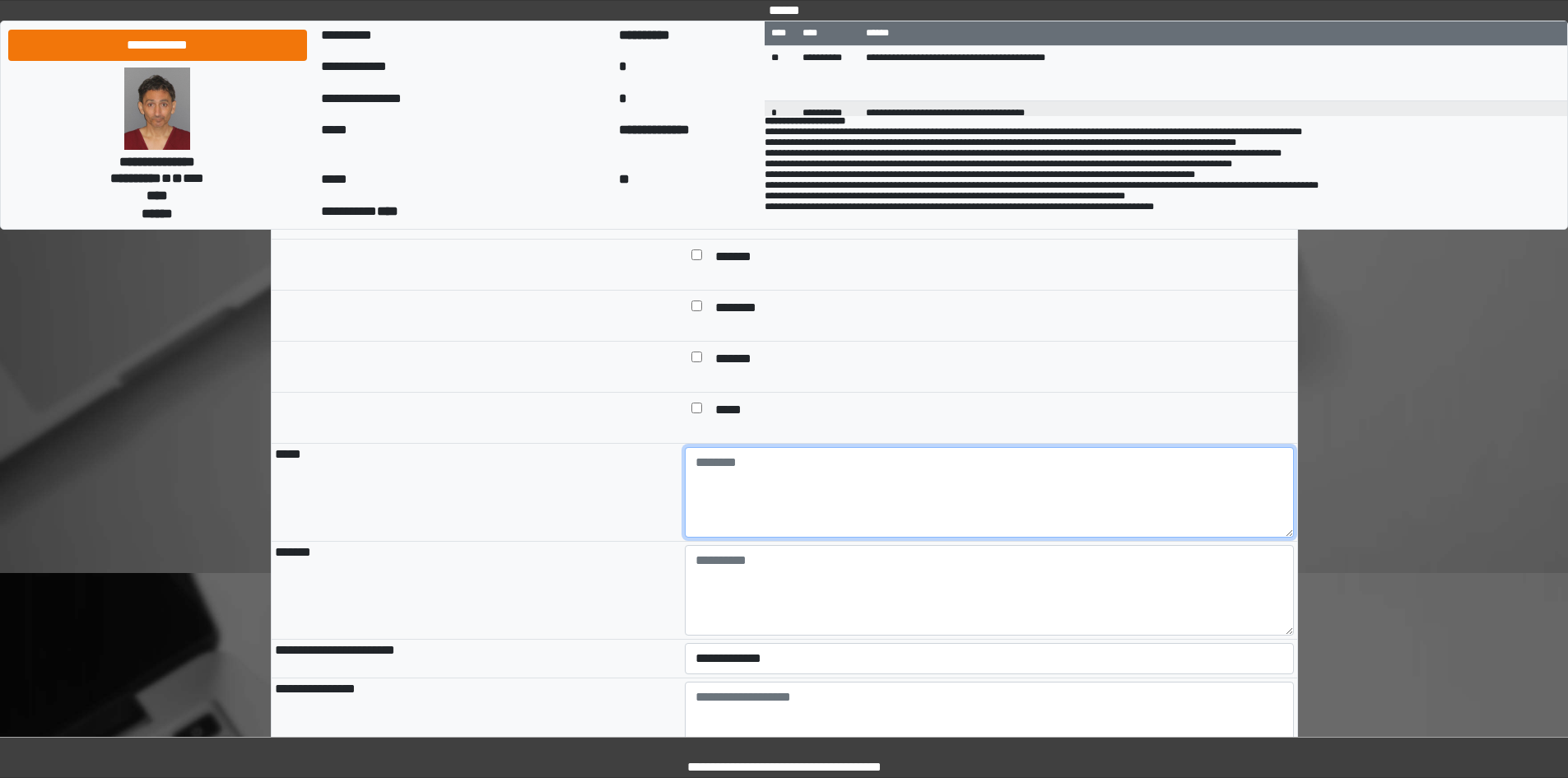 click at bounding box center (989, 492) 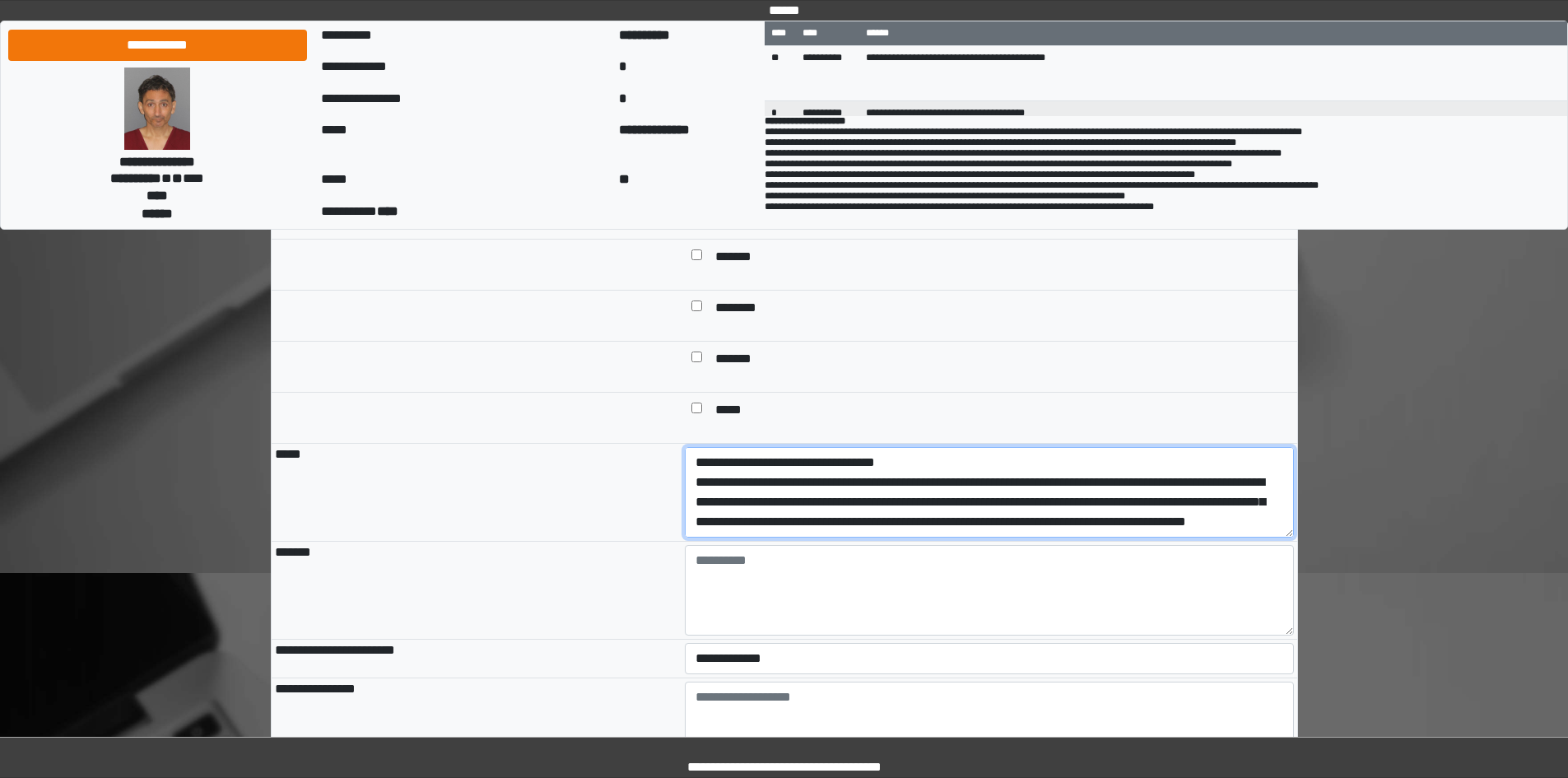 scroll, scrollTop: 133, scrollLeft: 0, axis: vertical 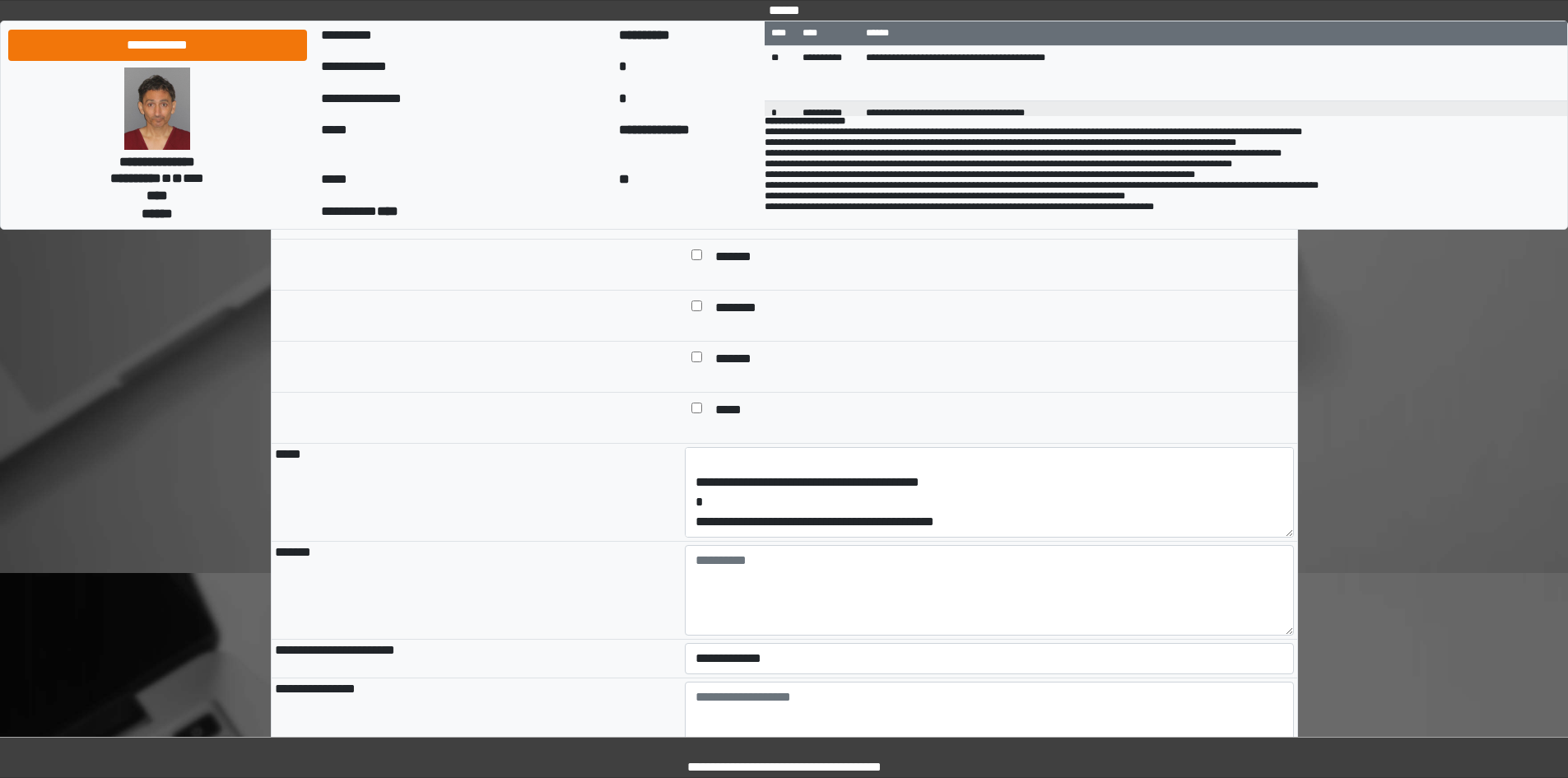 click on "*****" at bounding box center [1001, 411] 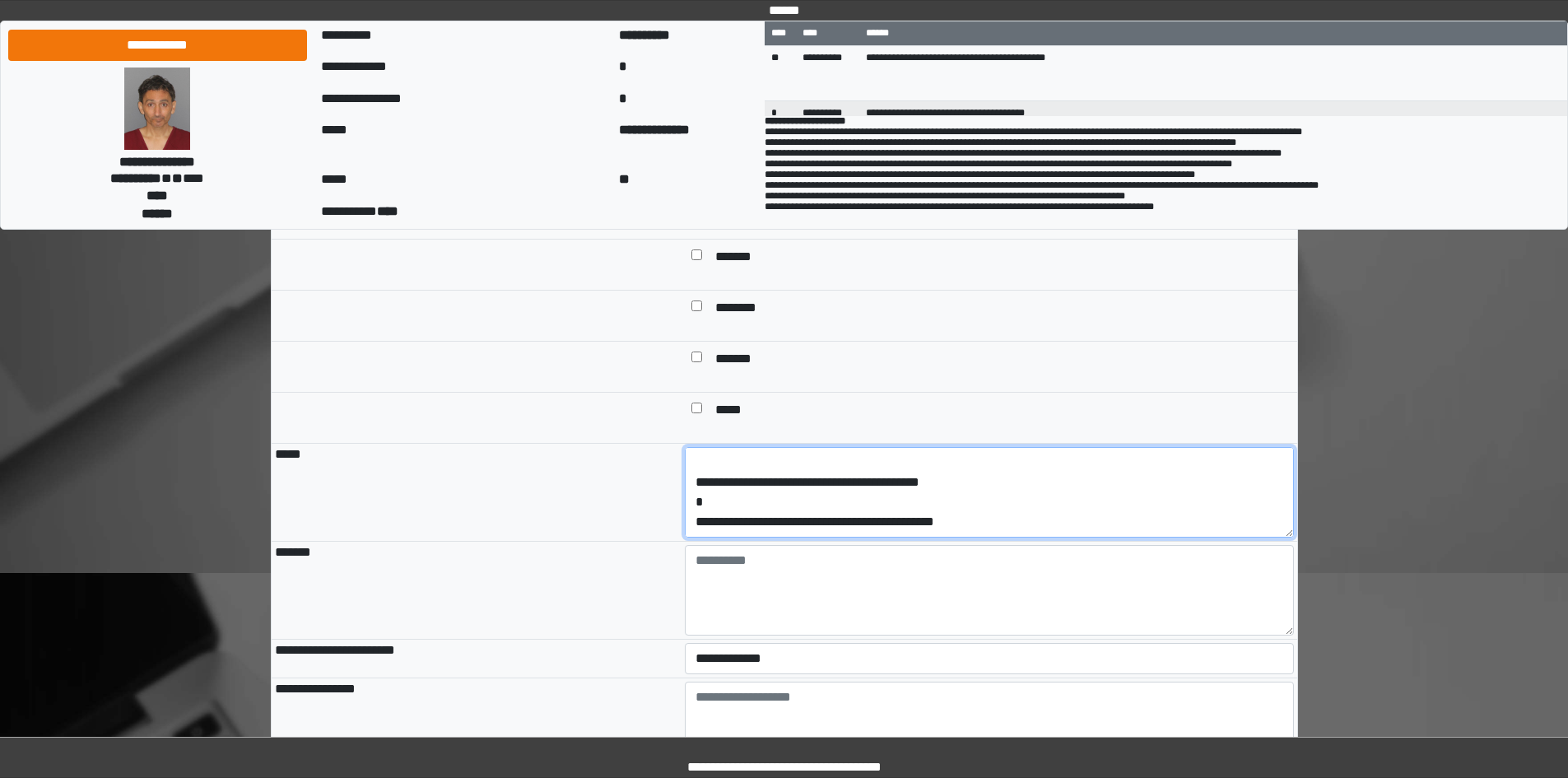 click on "**********" at bounding box center [989, 492] 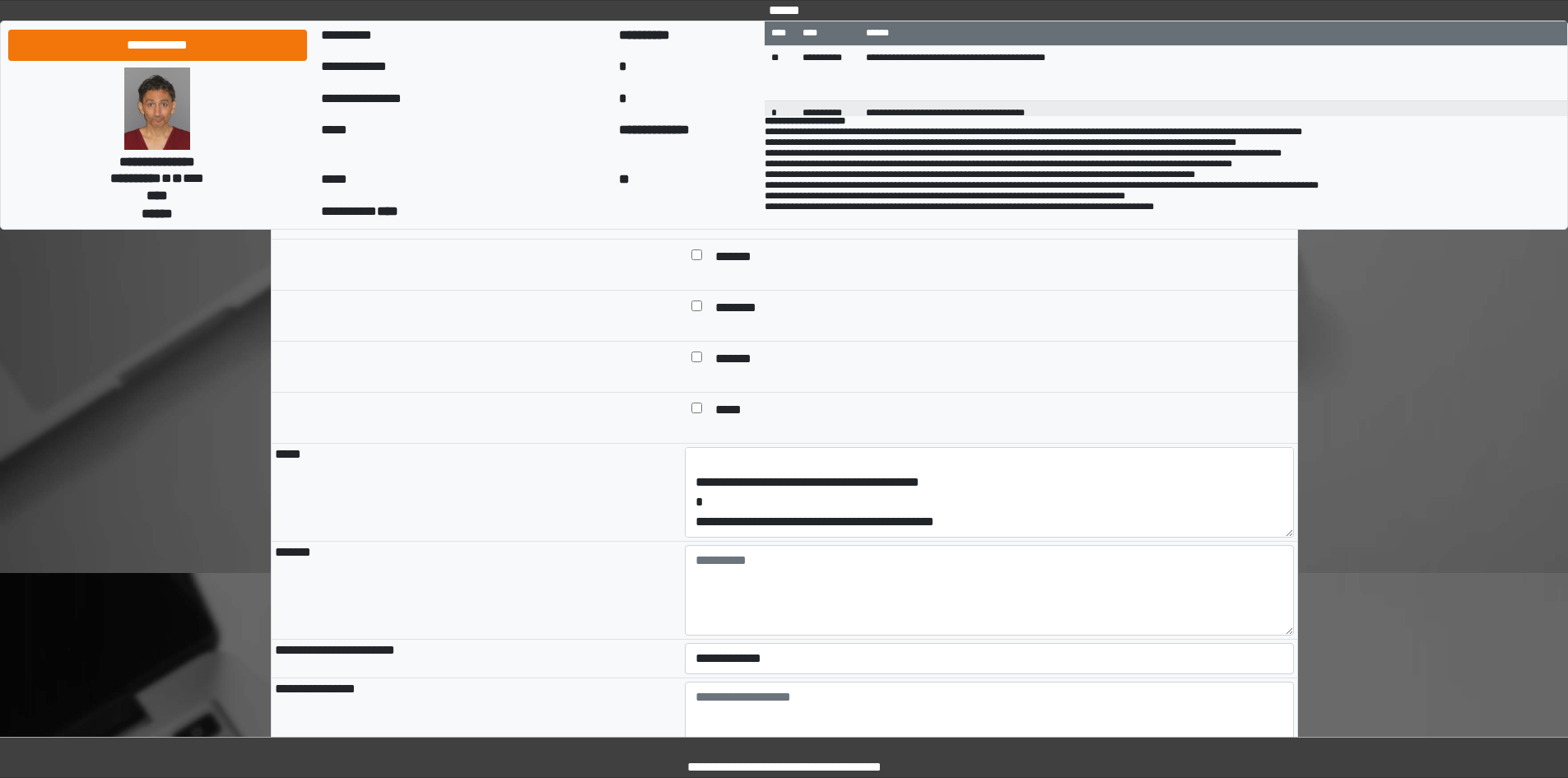click on "**********" at bounding box center (989, 492) 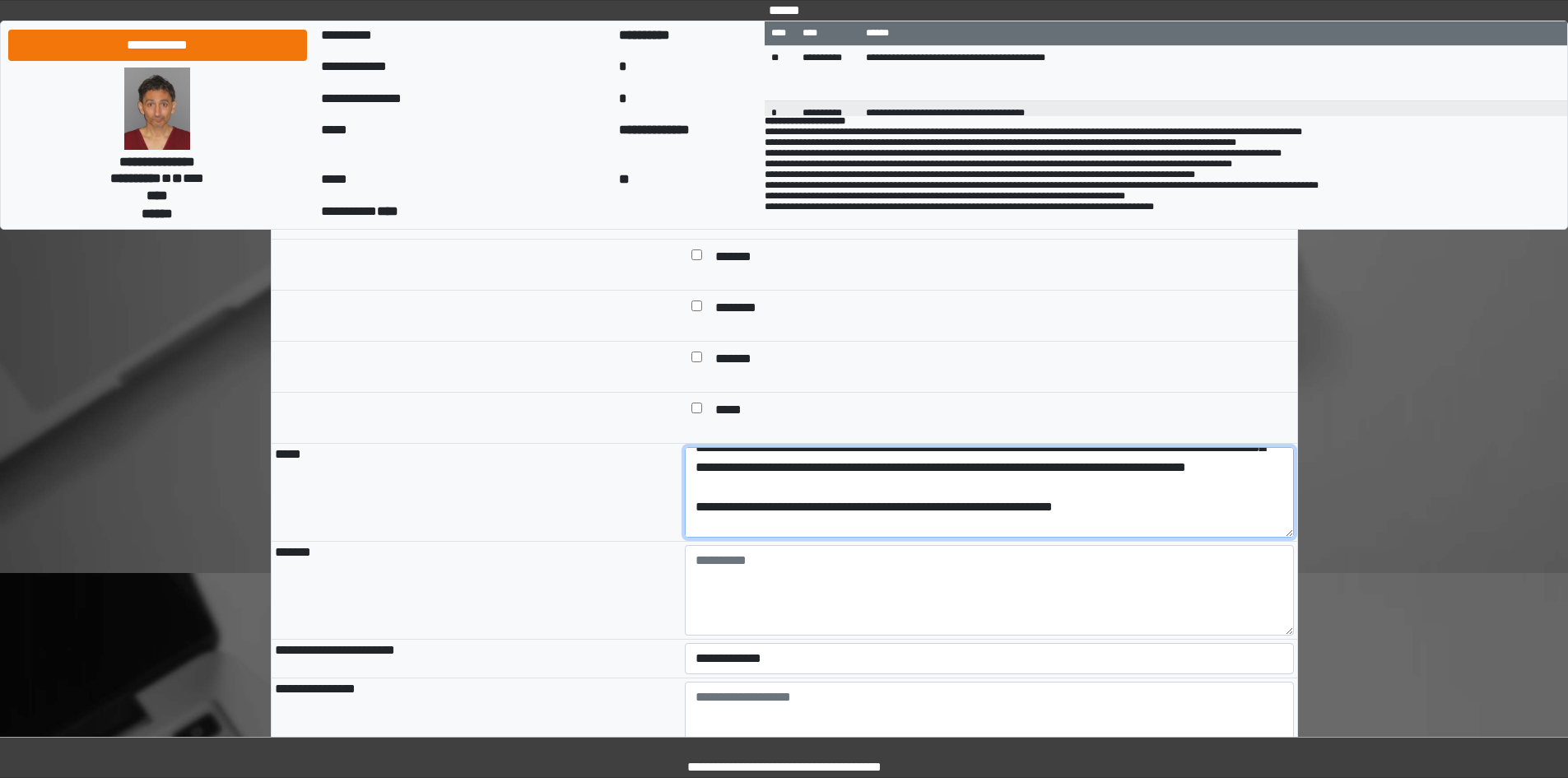 scroll, scrollTop: 0, scrollLeft: 0, axis: both 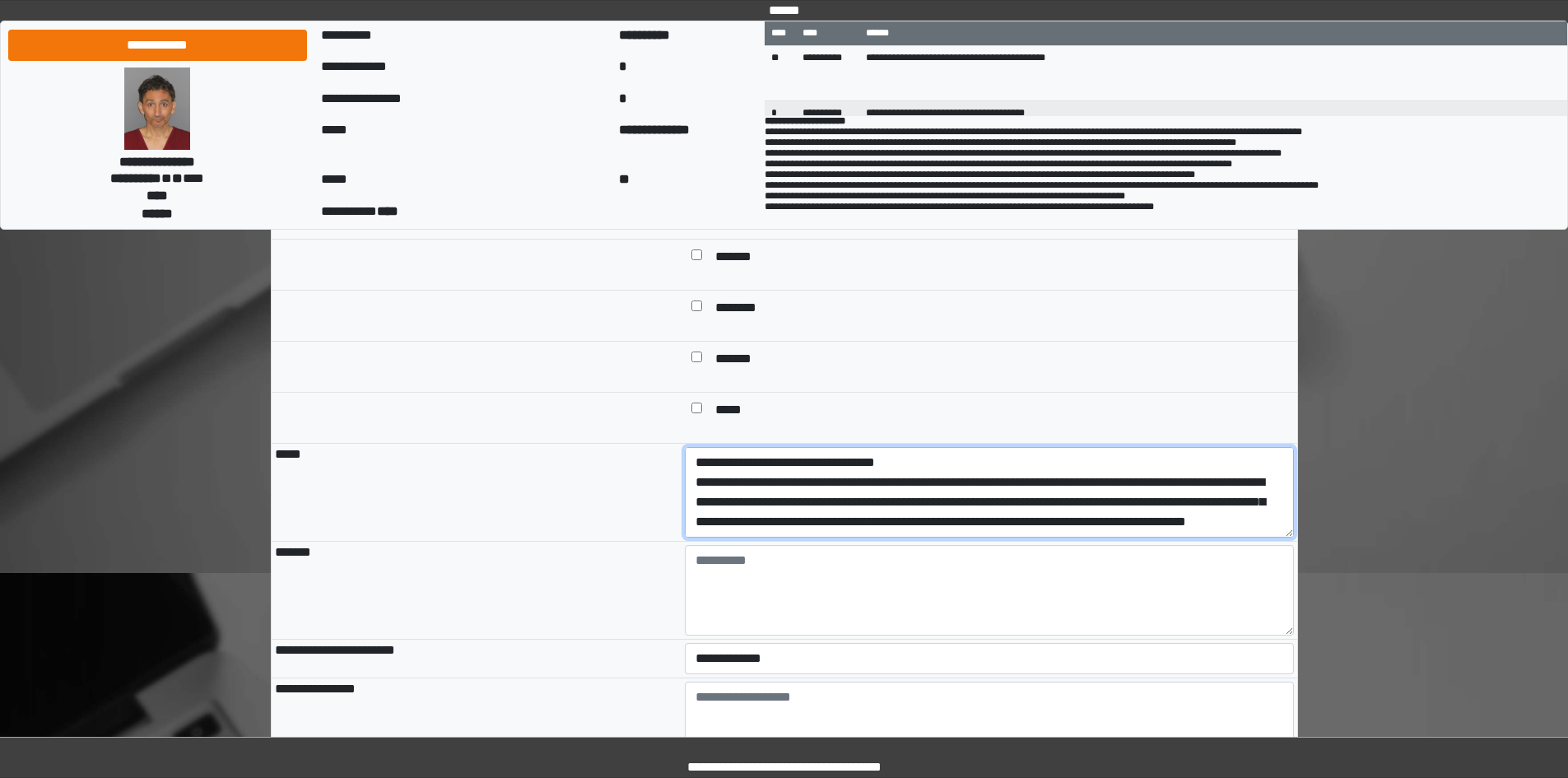 drag, startPoint x: 1035, startPoint y: 568, endPoint x: 651, endPoint y: 532, distance: 385.68381 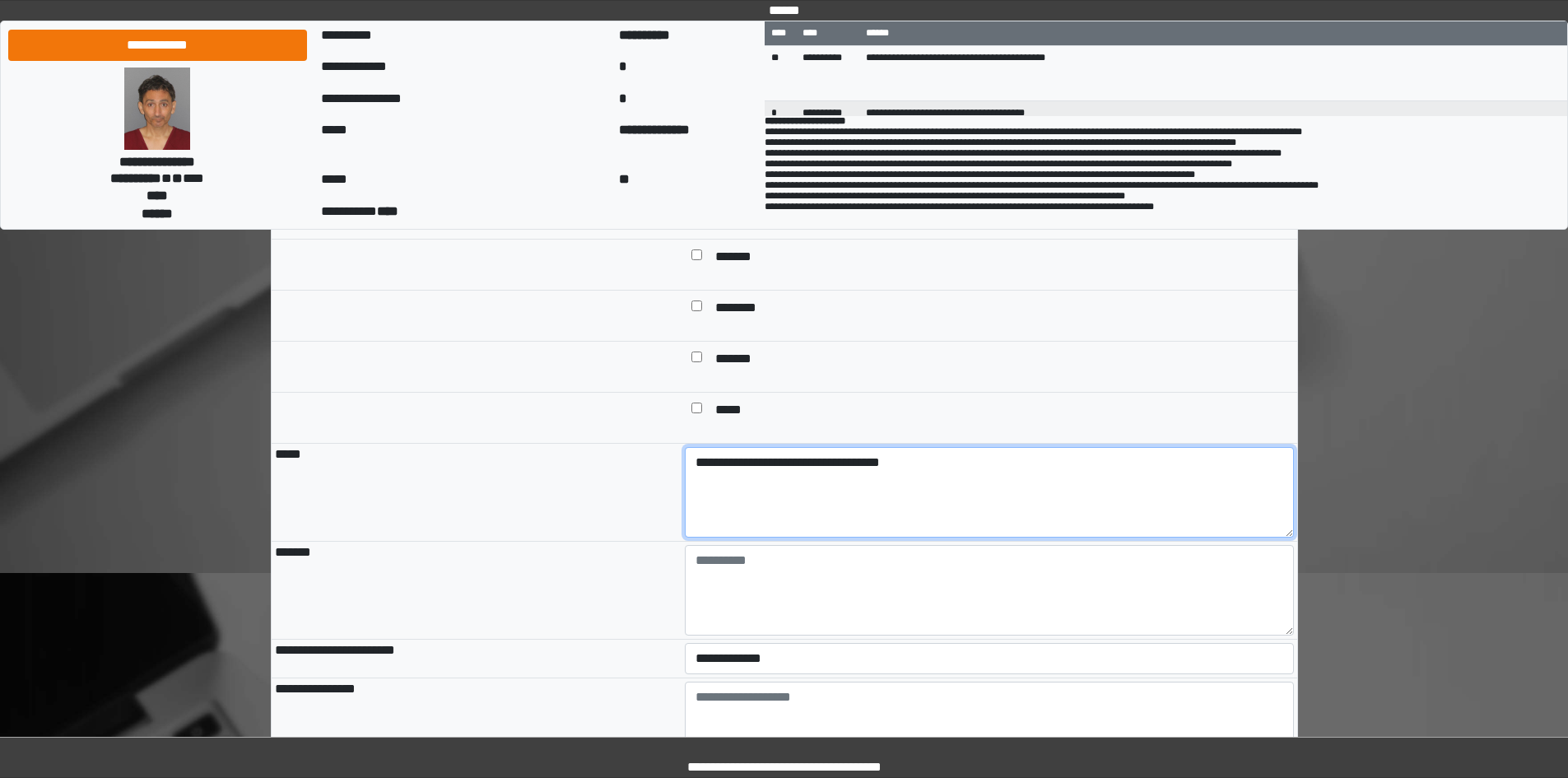type on "**********" 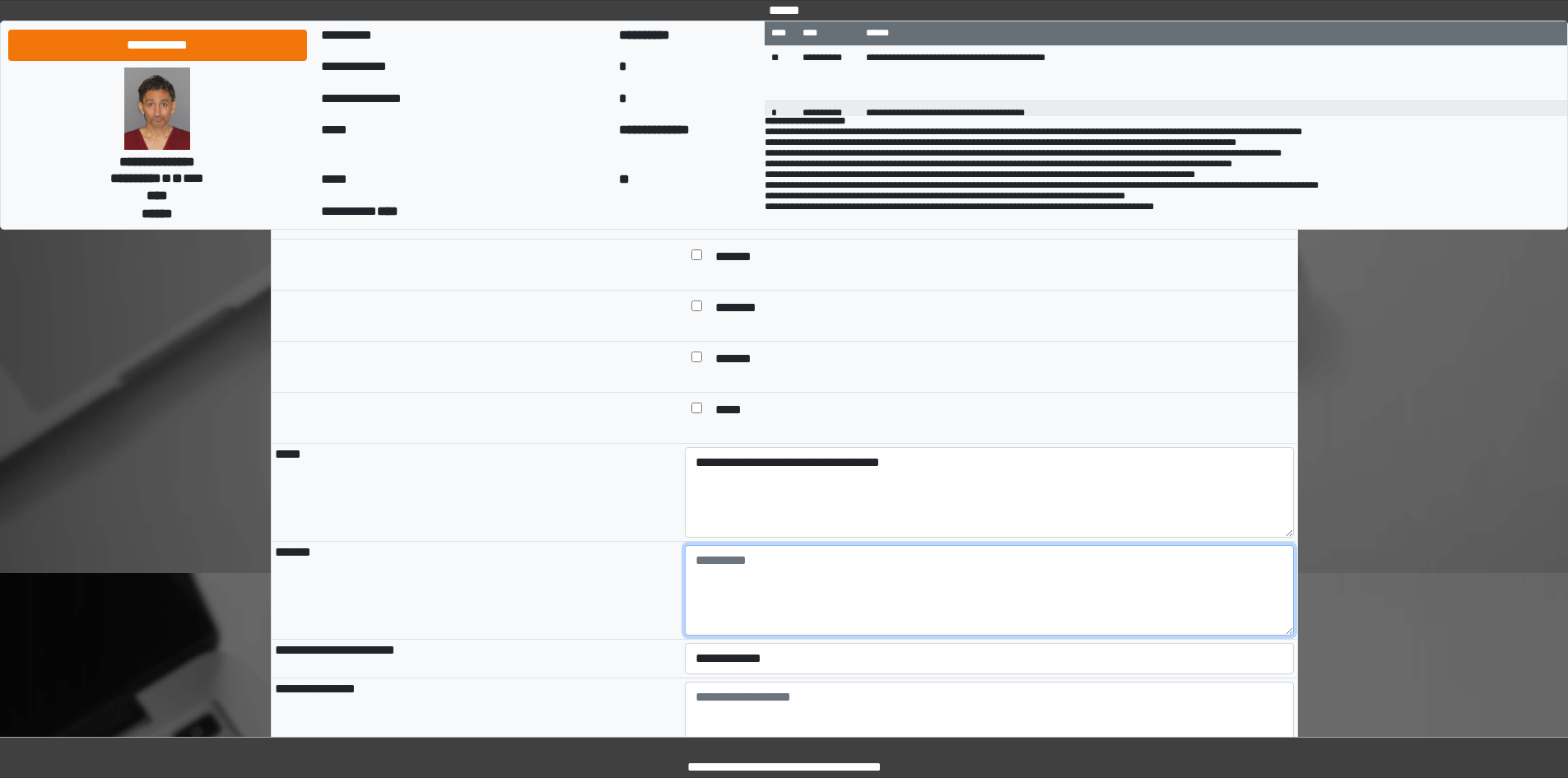 click at bounding box center [989, 590] 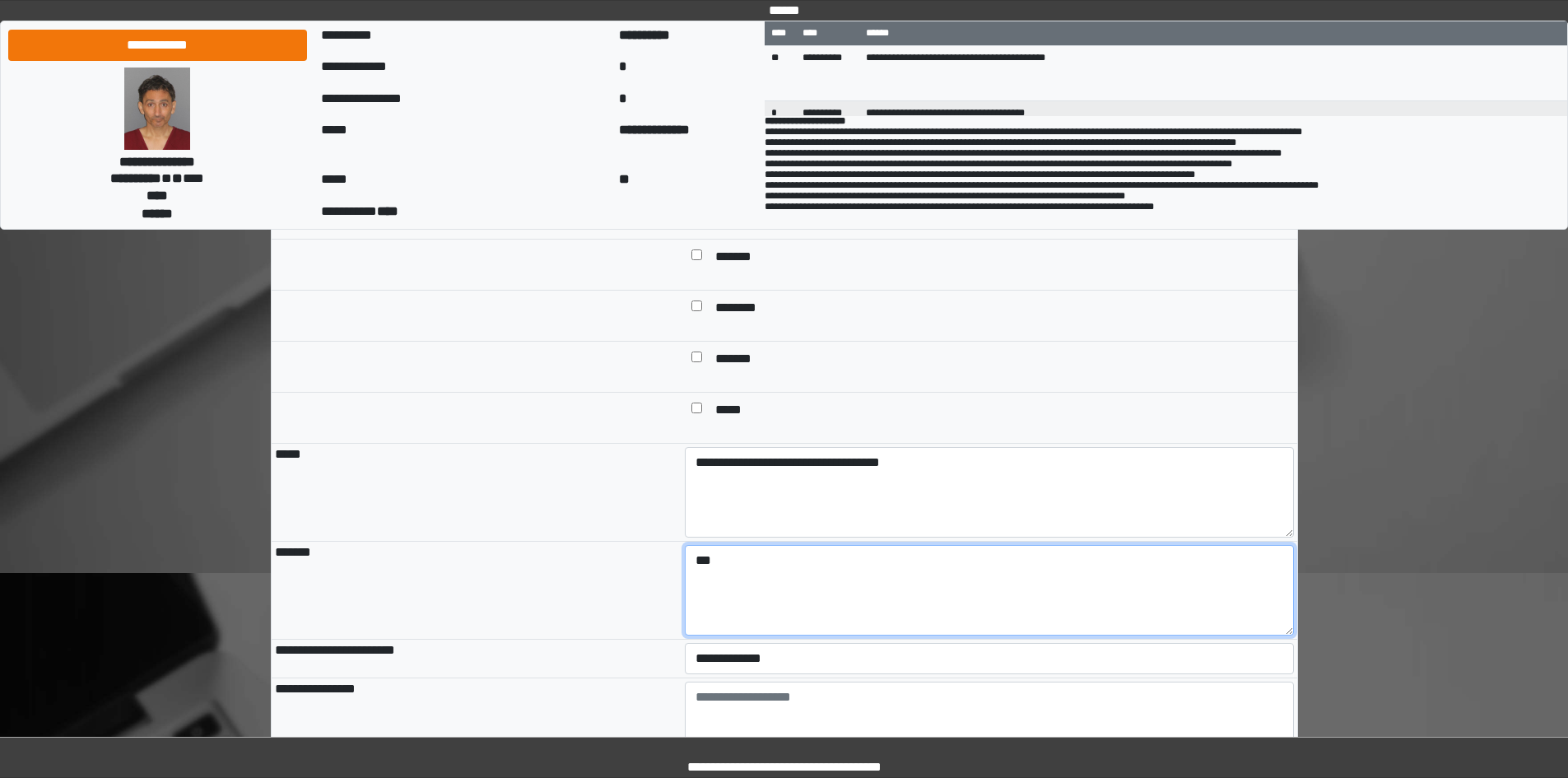 type on "***" 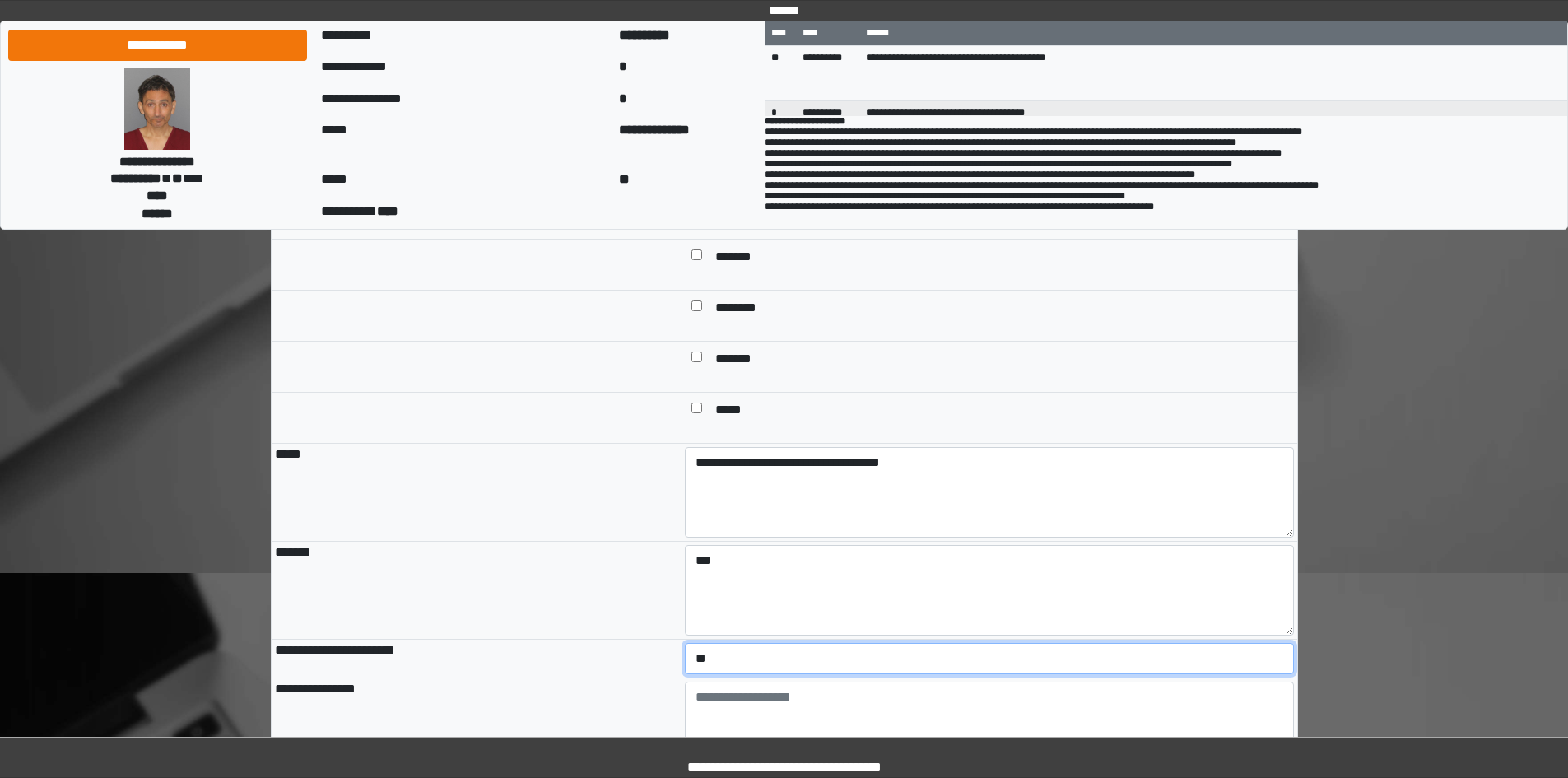 select on "*" 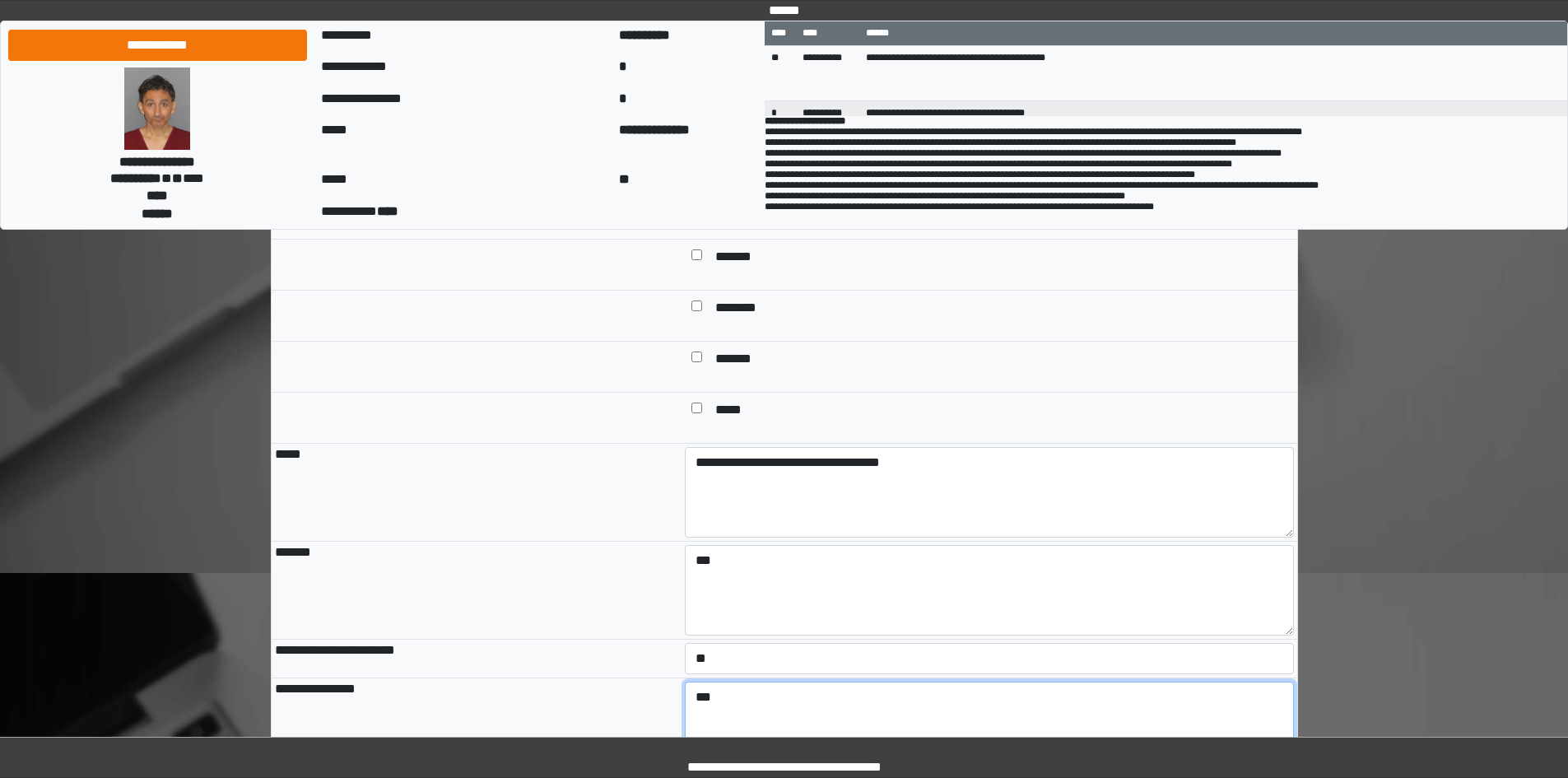 type on "***" 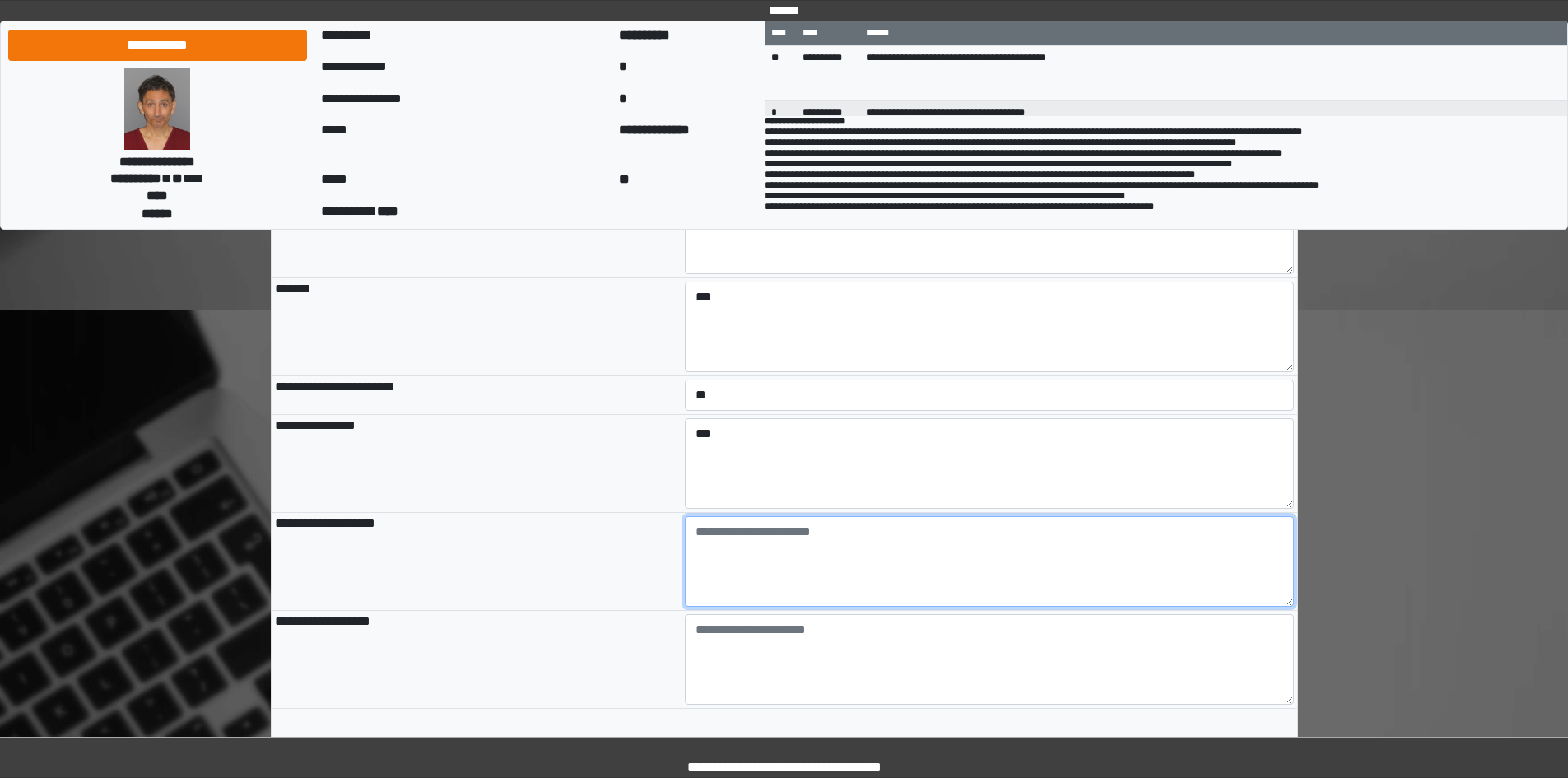 scroll, scrollTop: 1733, scrollLeft: 0, axis: vertical 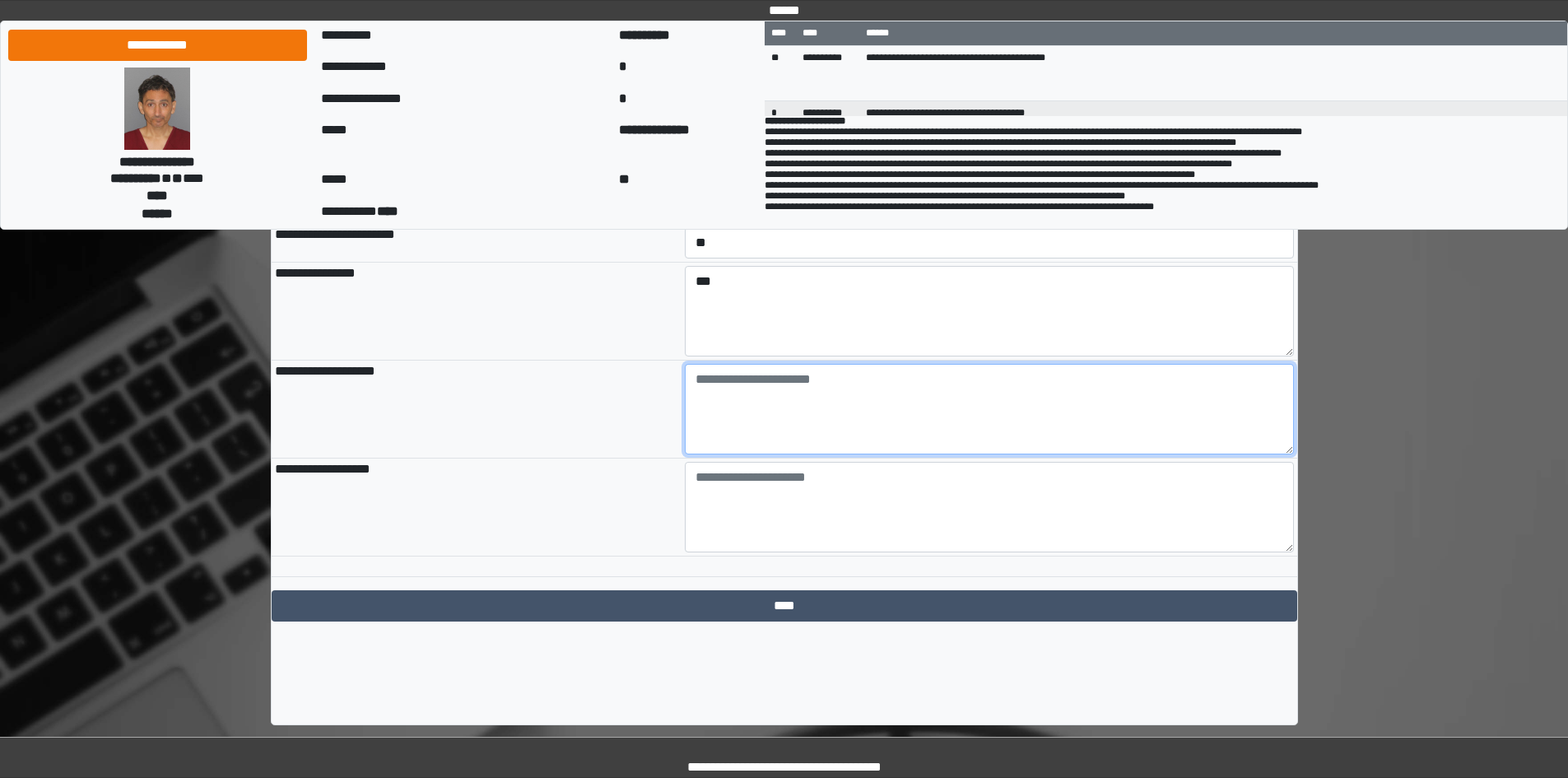 paste on "**********" 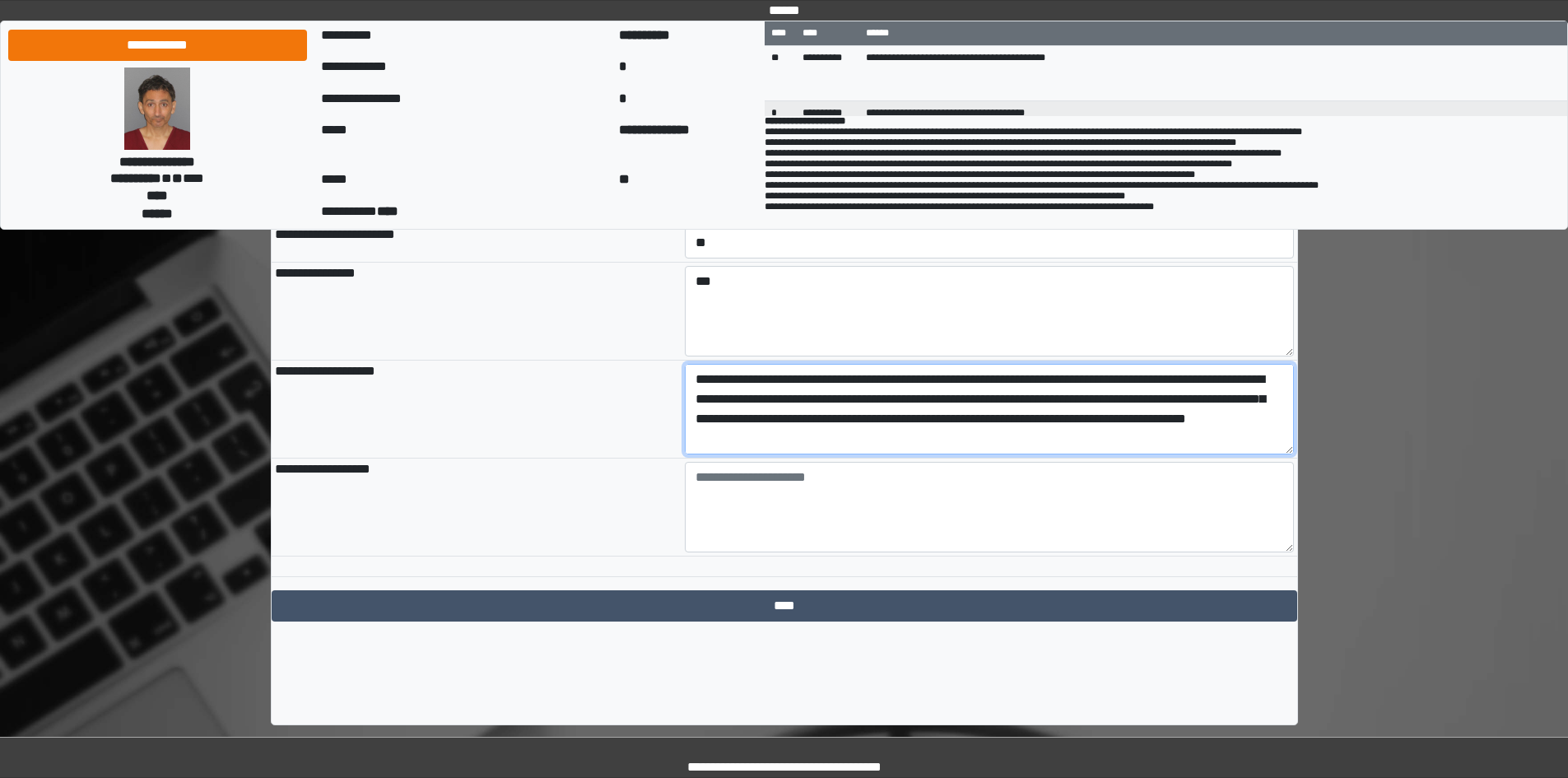 scroll, scrollTop: 113, scrollLeft: 0, axis: vertical 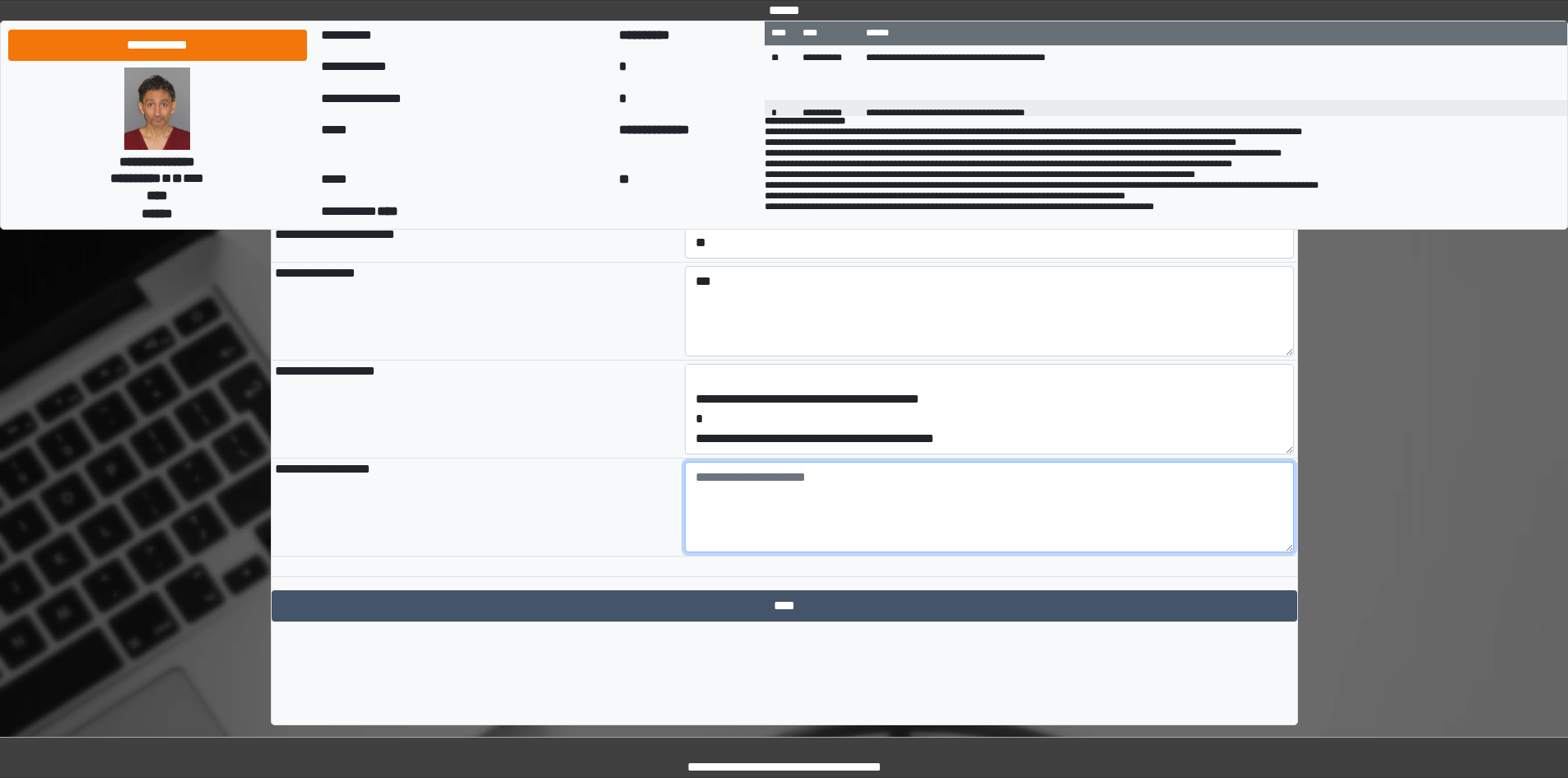 click at bounding box center [989, 507] 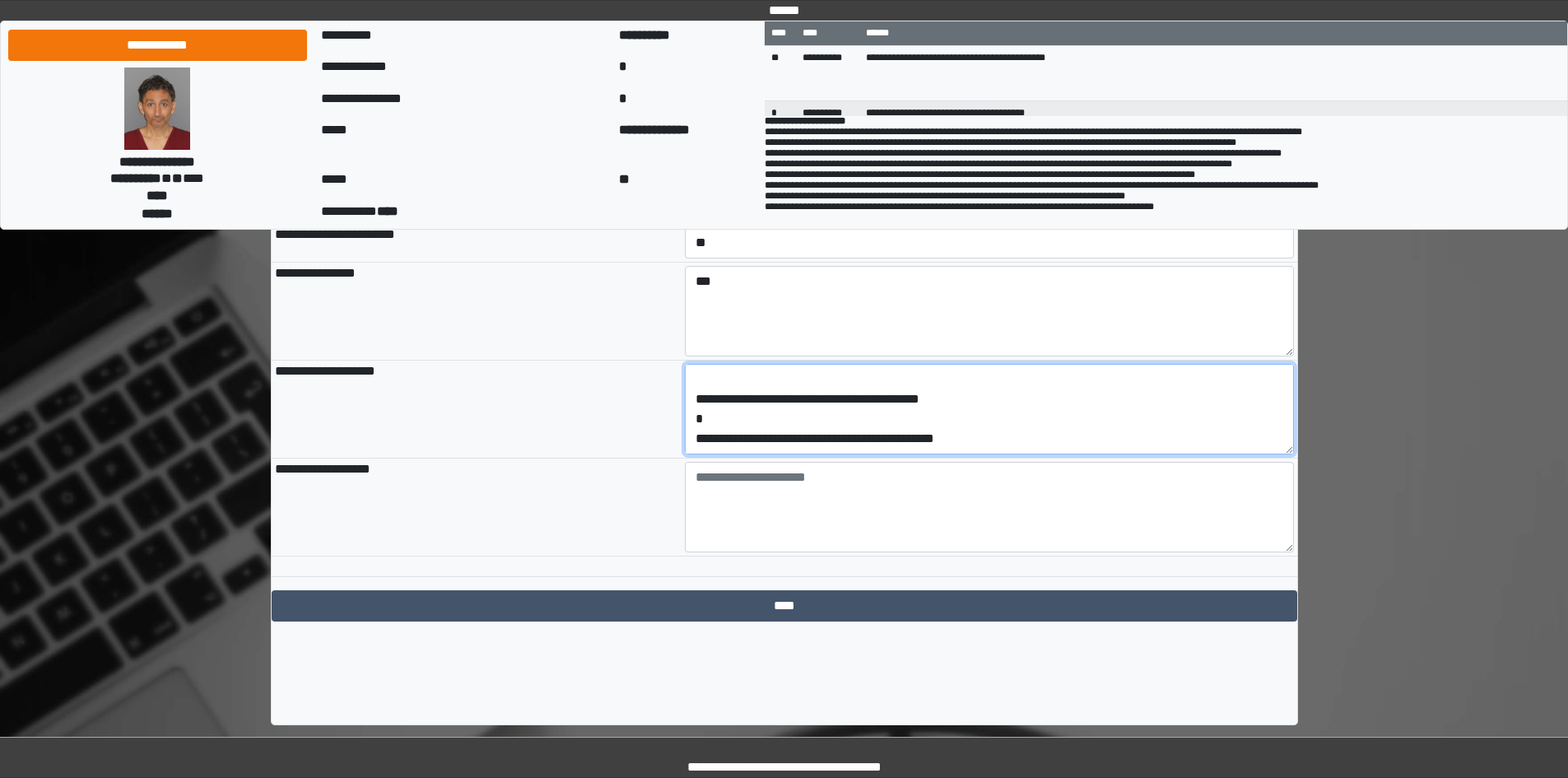 scroll, scrollTop: 119, scrollLeft: 0, axis: vertical 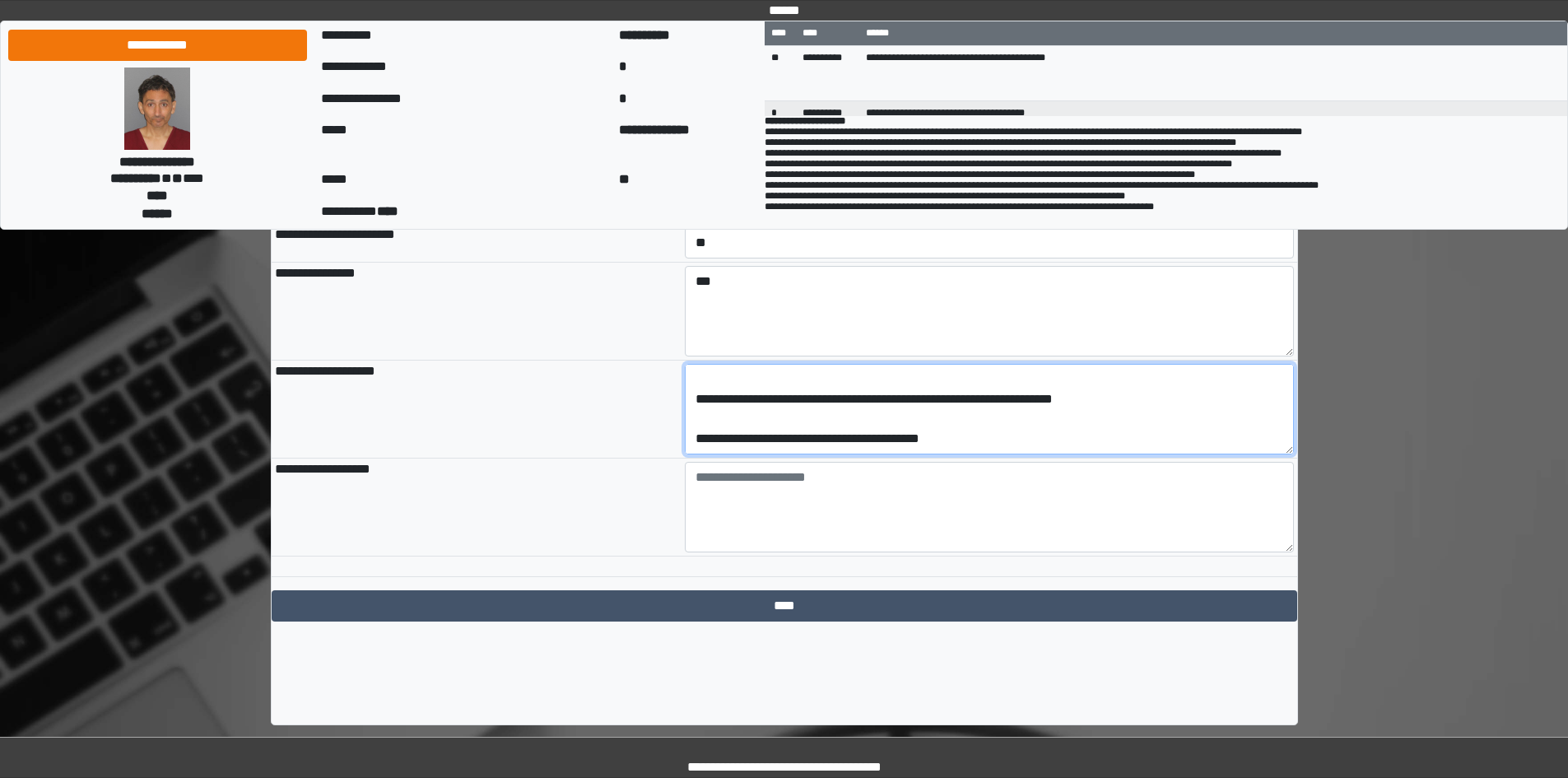 type on "**********" 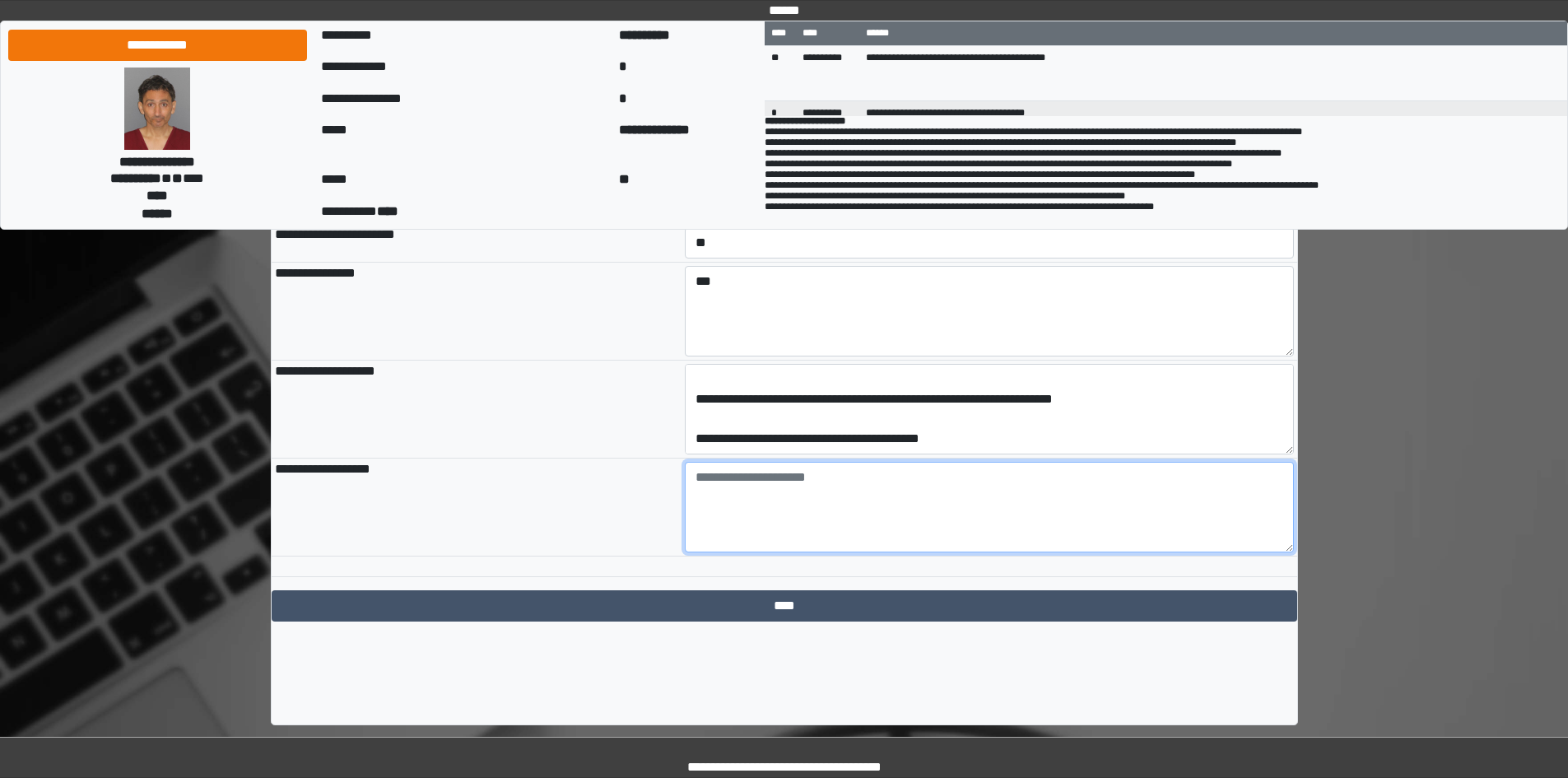 click at bounding box center (989, 507) 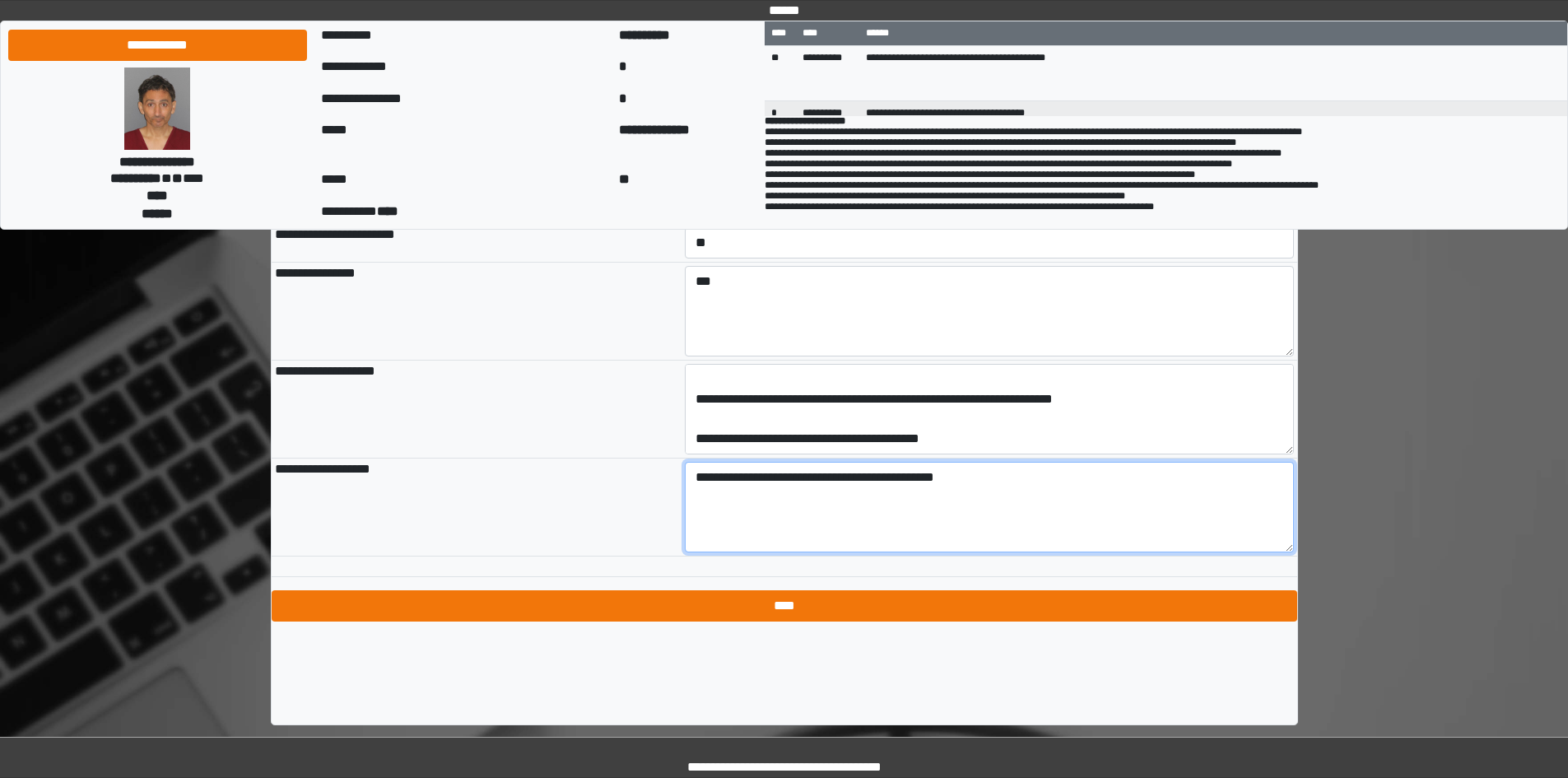 type on "**********" 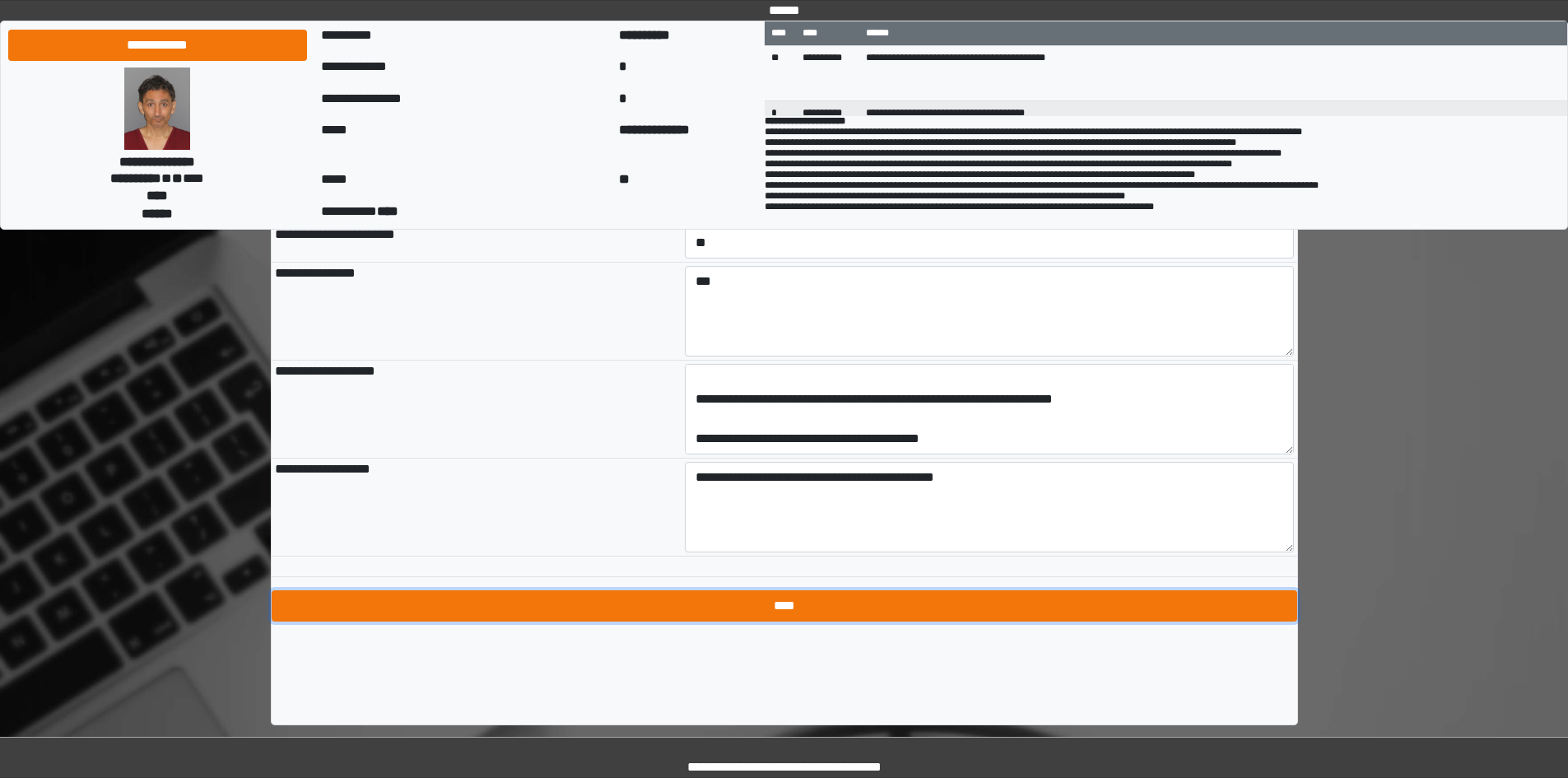 click on "****" at bounding box center [784, 606] 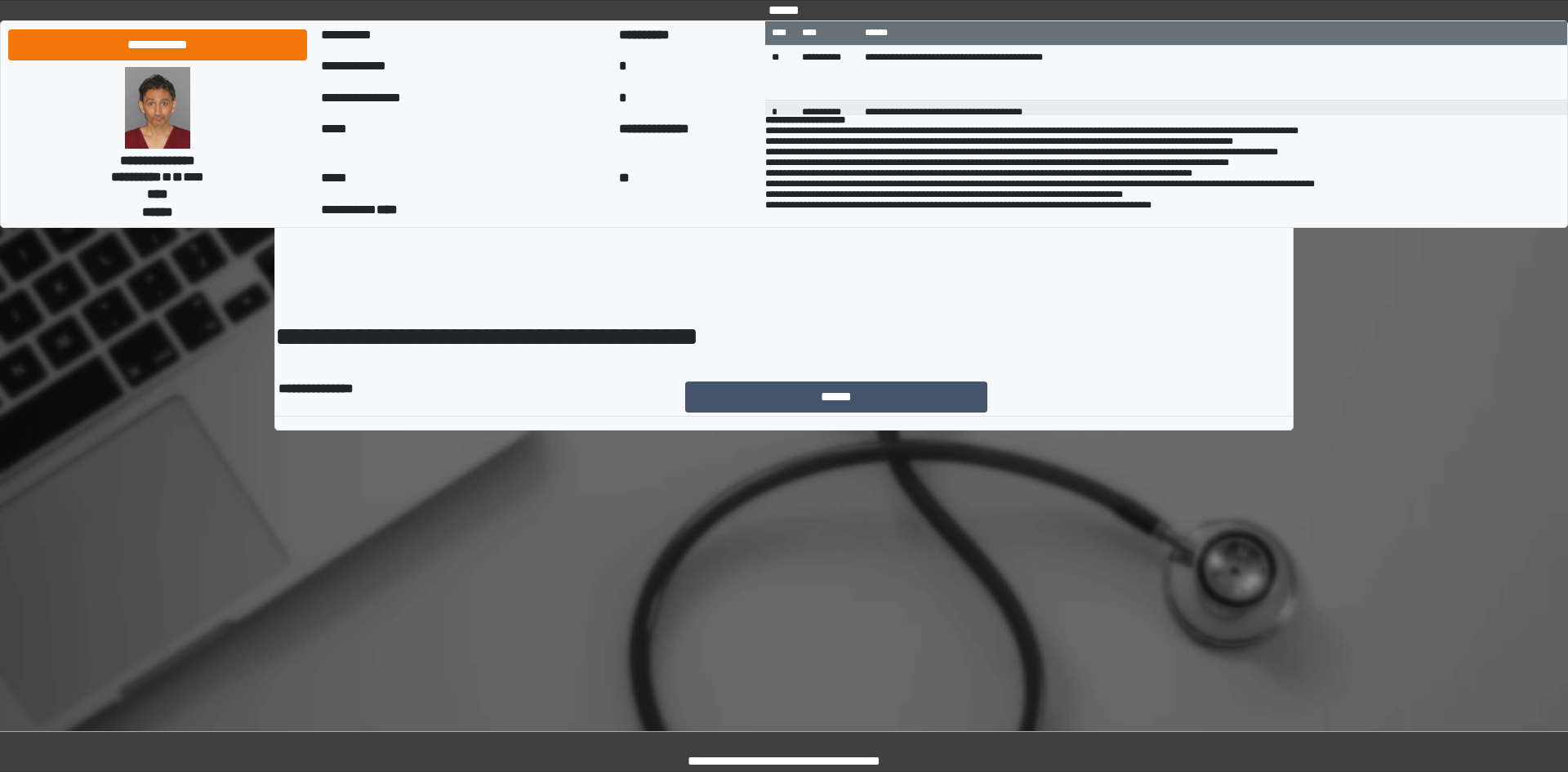 scroll, scrollTop: 0, scrollLeft: 0, axis: both 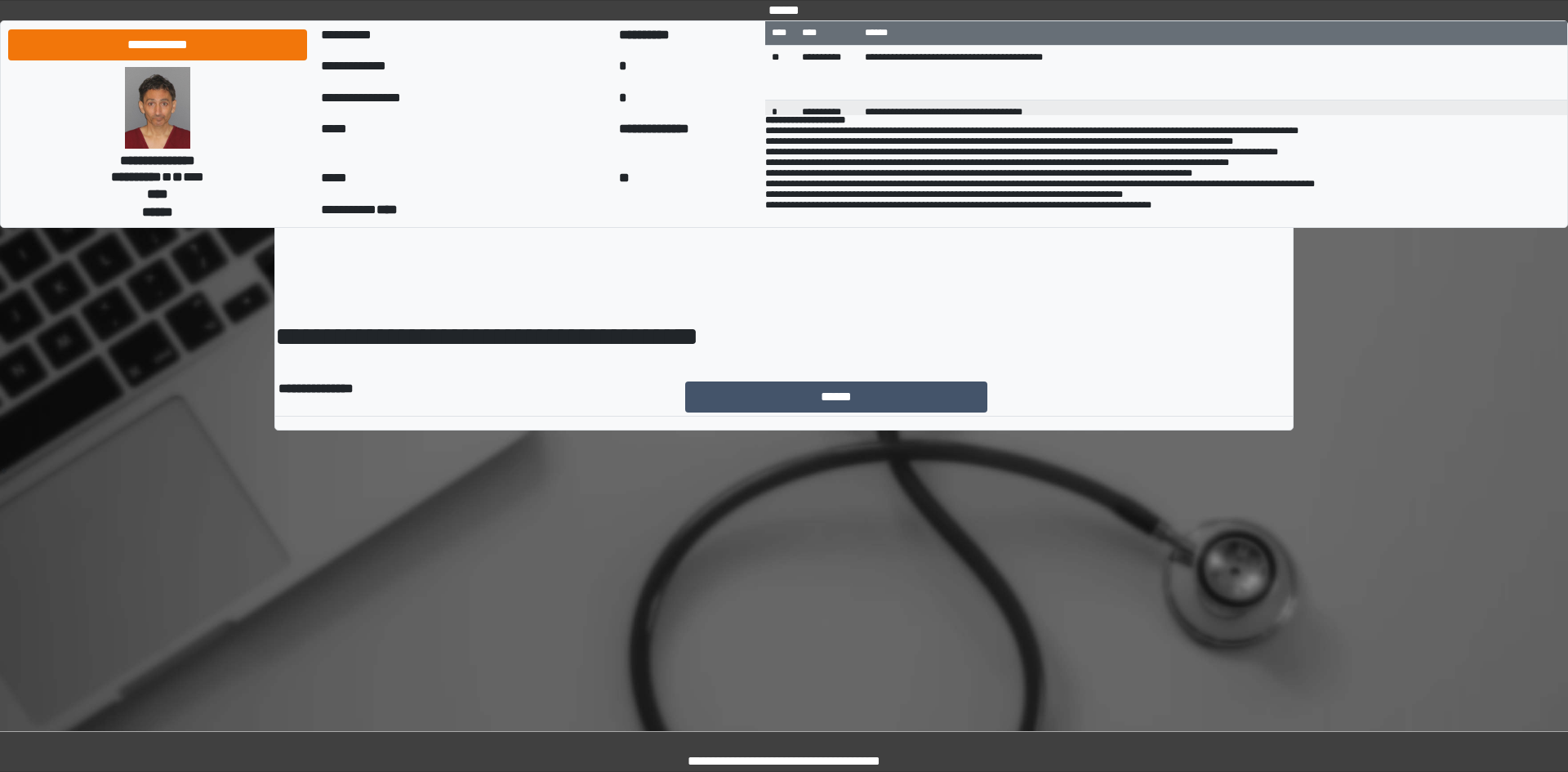 click on "******" at bounding box center (987, 397) 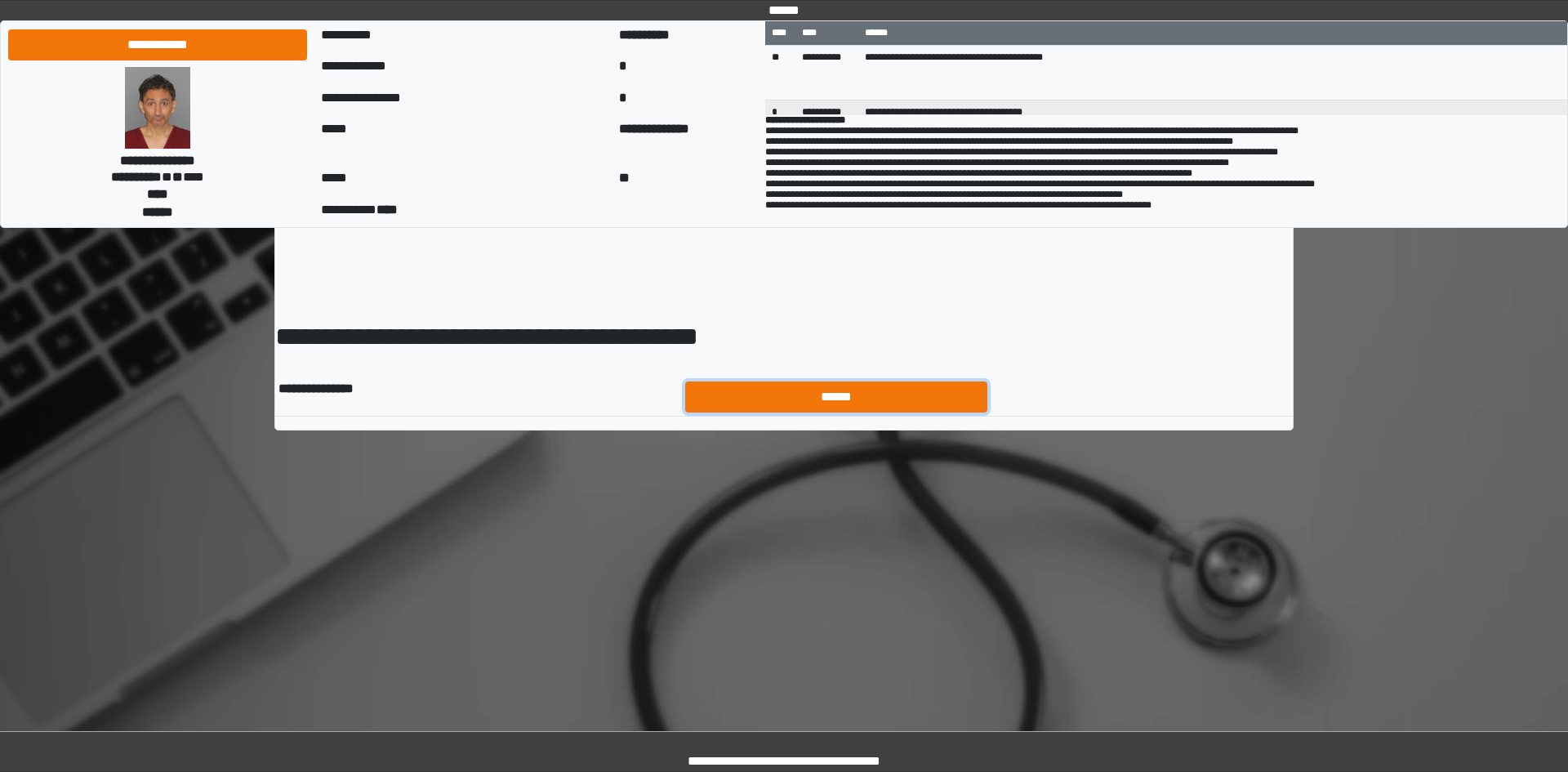 click on "******" at bounding box center [836, 397] 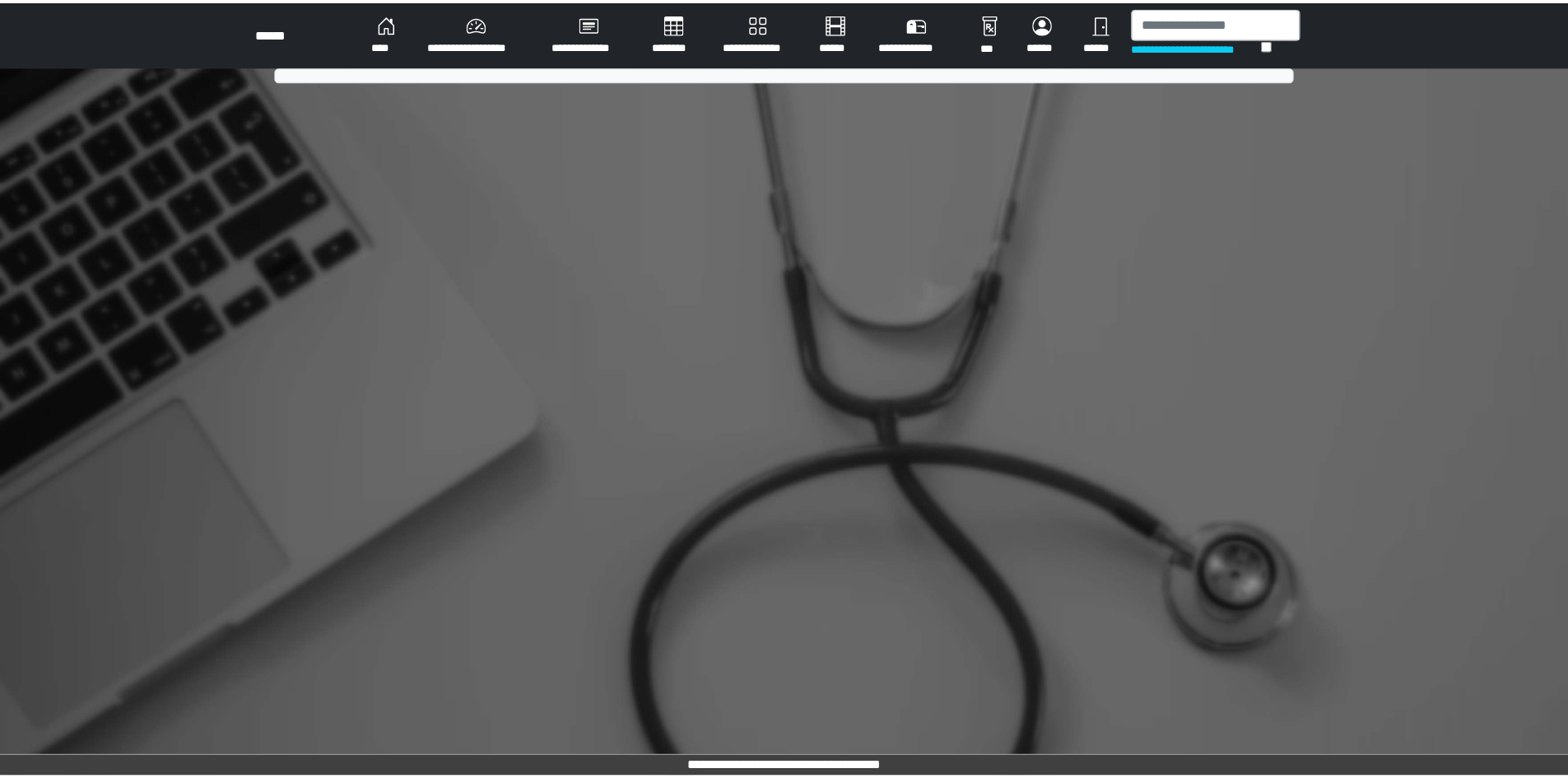 scroll, scrollTop: 0, scrollLeft: 0, axis: both 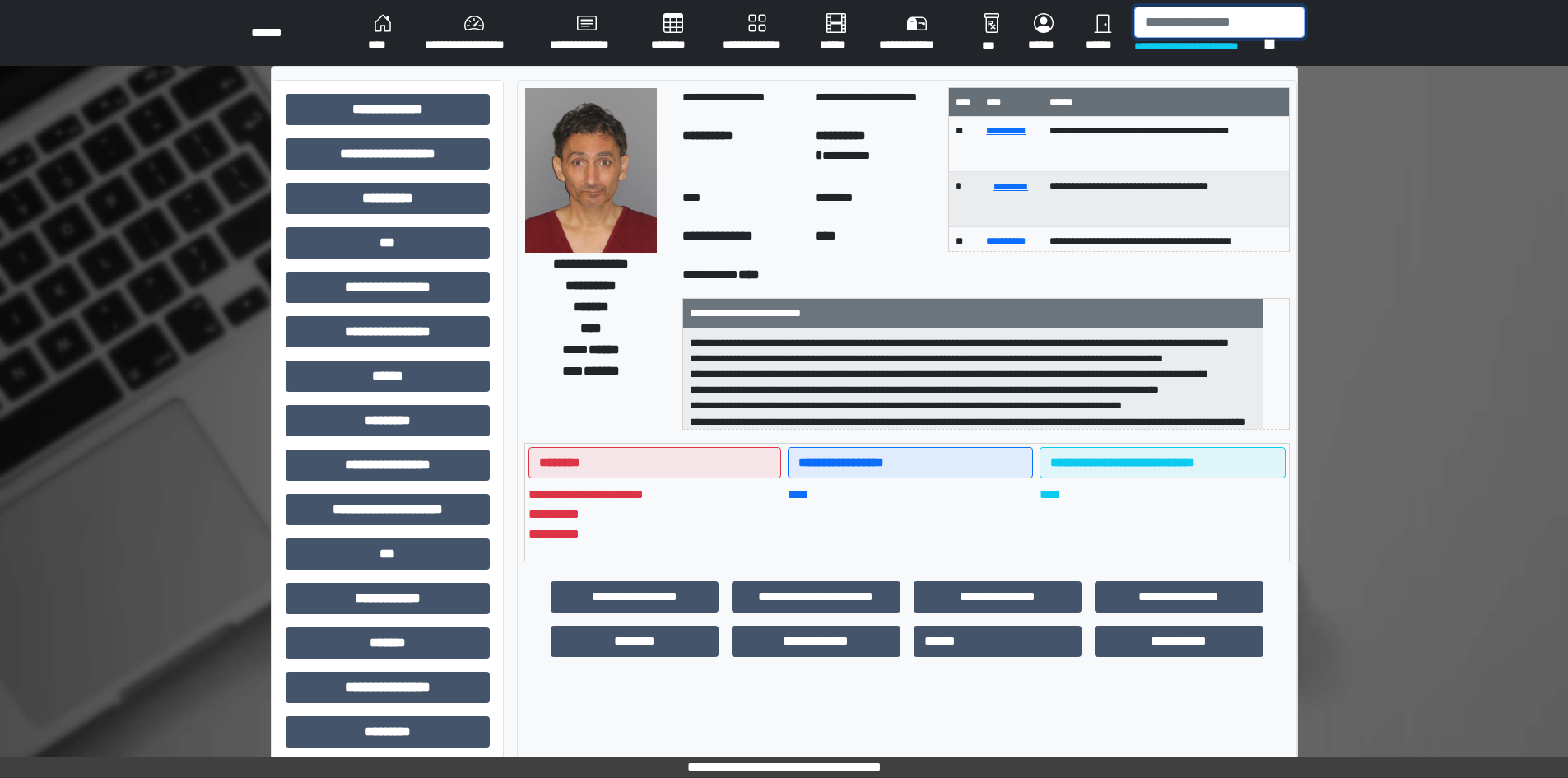 click at bounding box center [1219, 22] 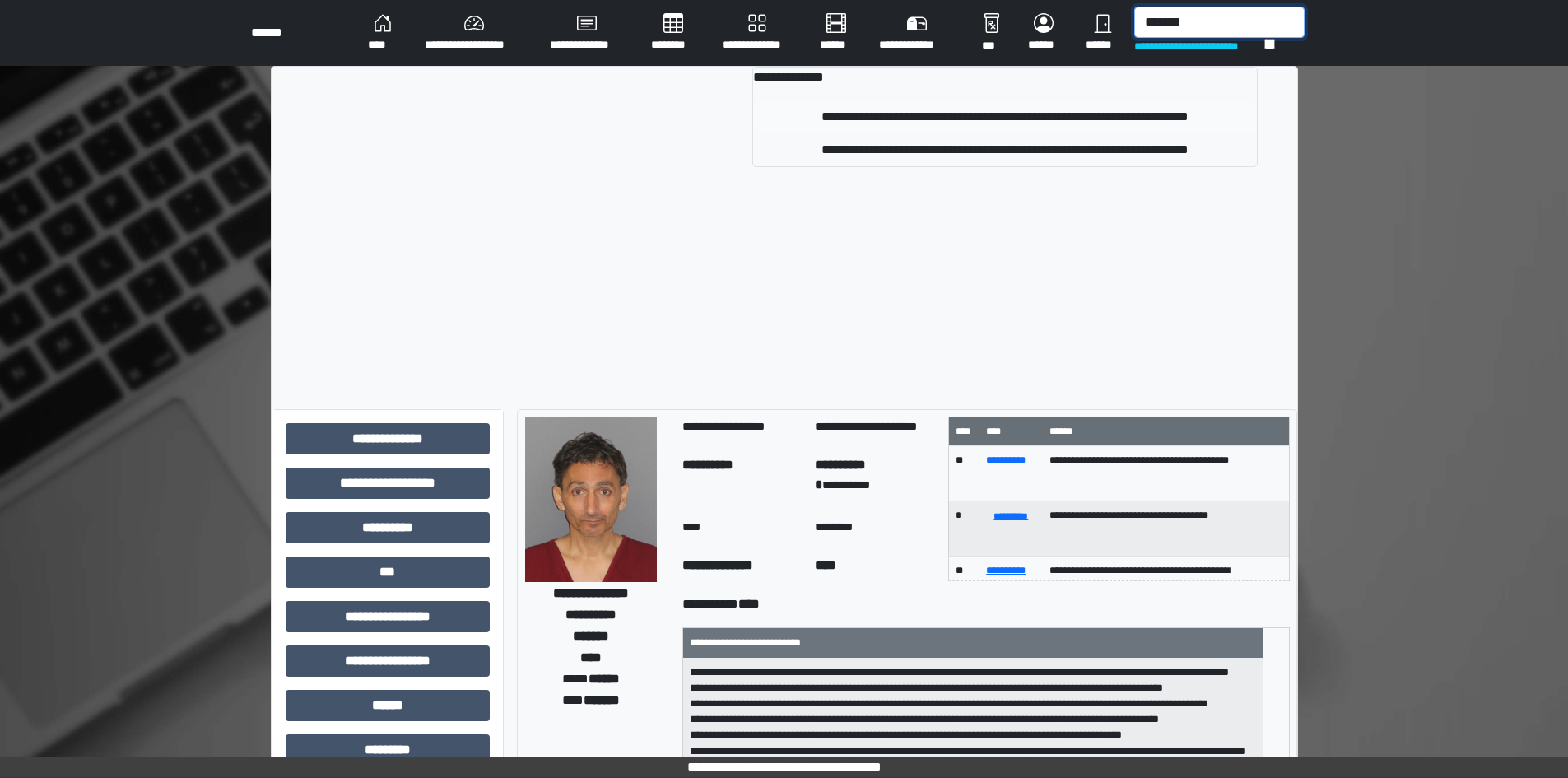 type on "*******" 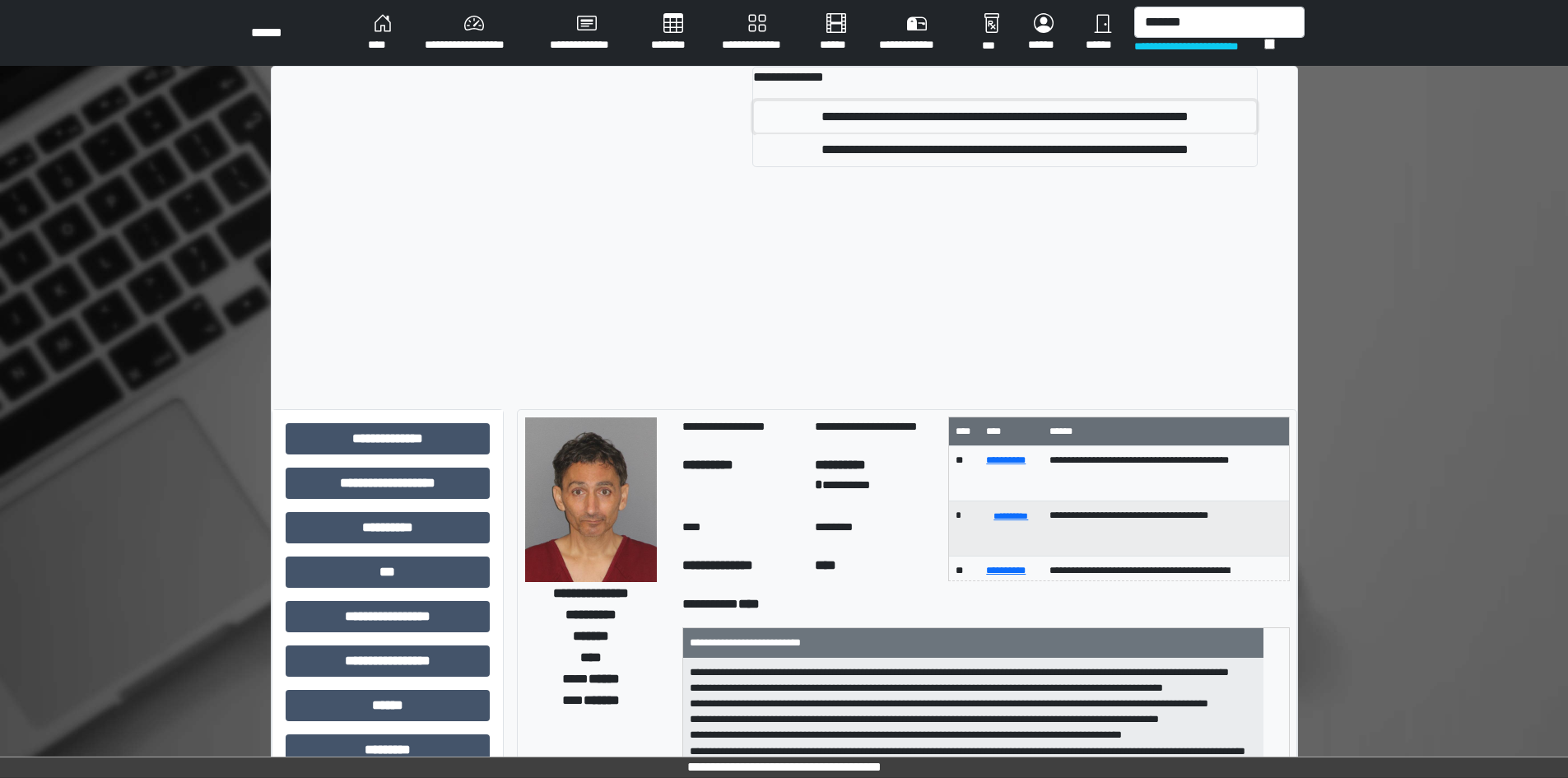 click on "**********" at bounding box center [1004, 117] 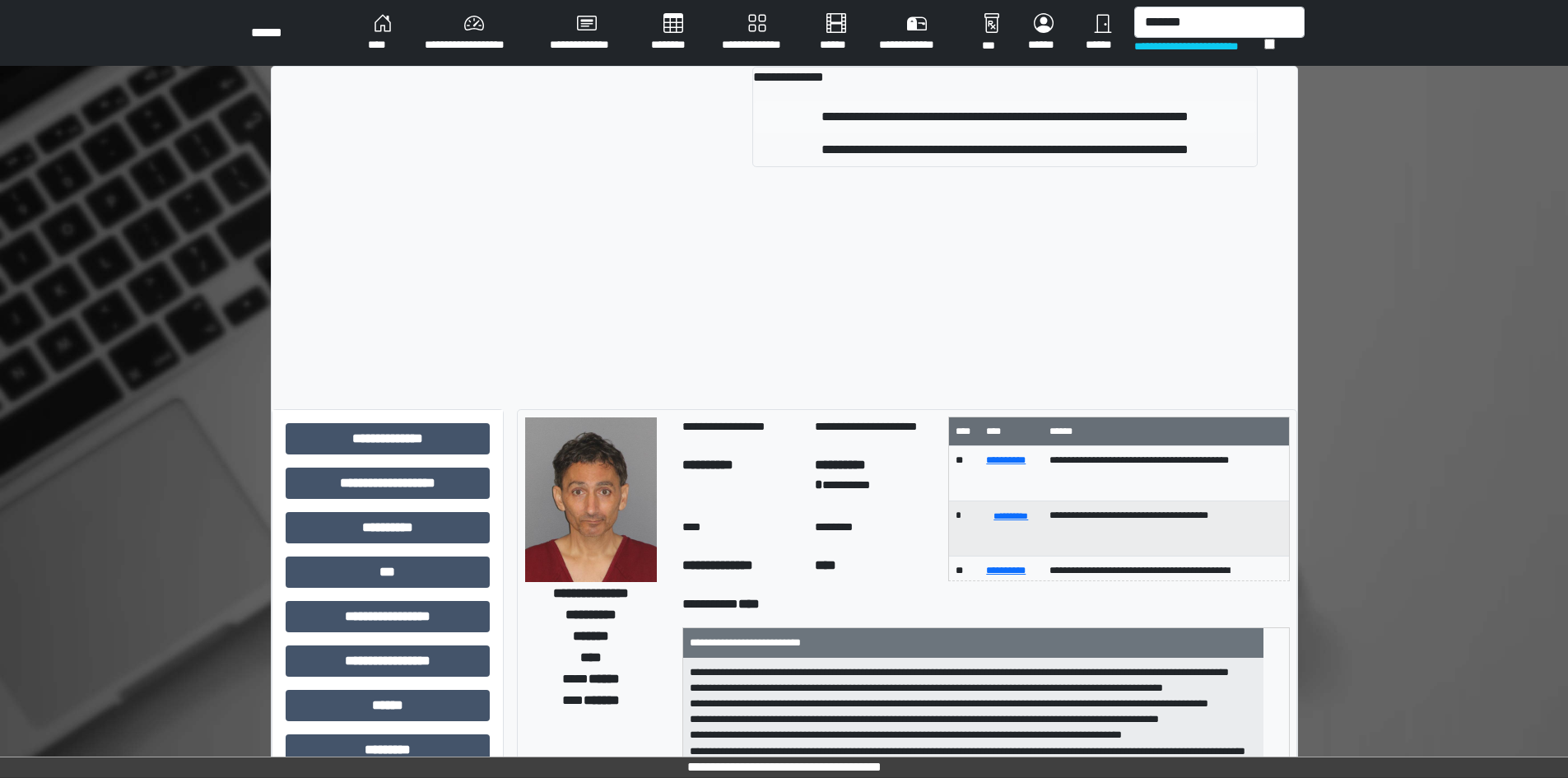 type 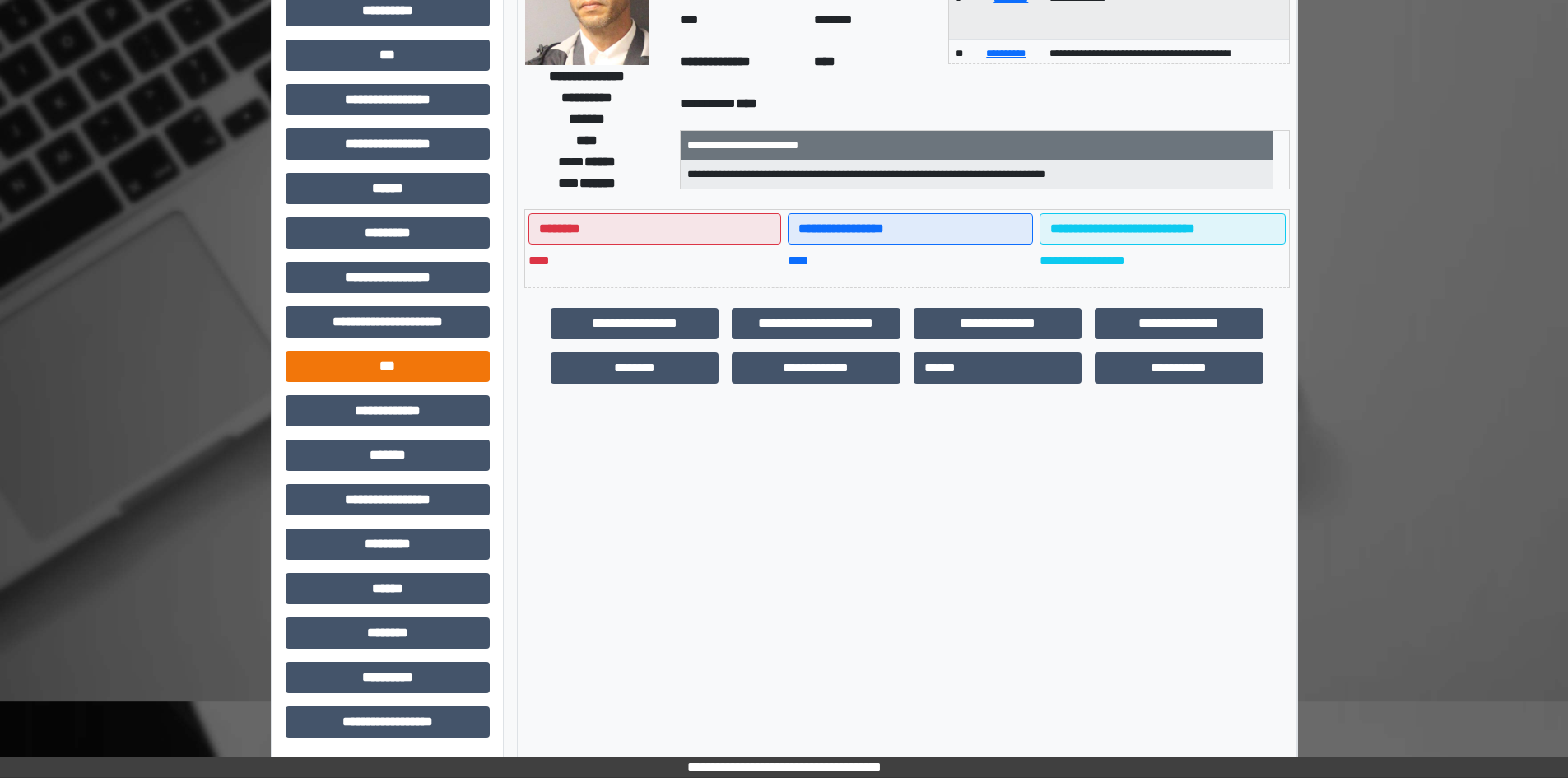 scroll, scrollTop: 189, scrollLeft: 0, axis: vertical 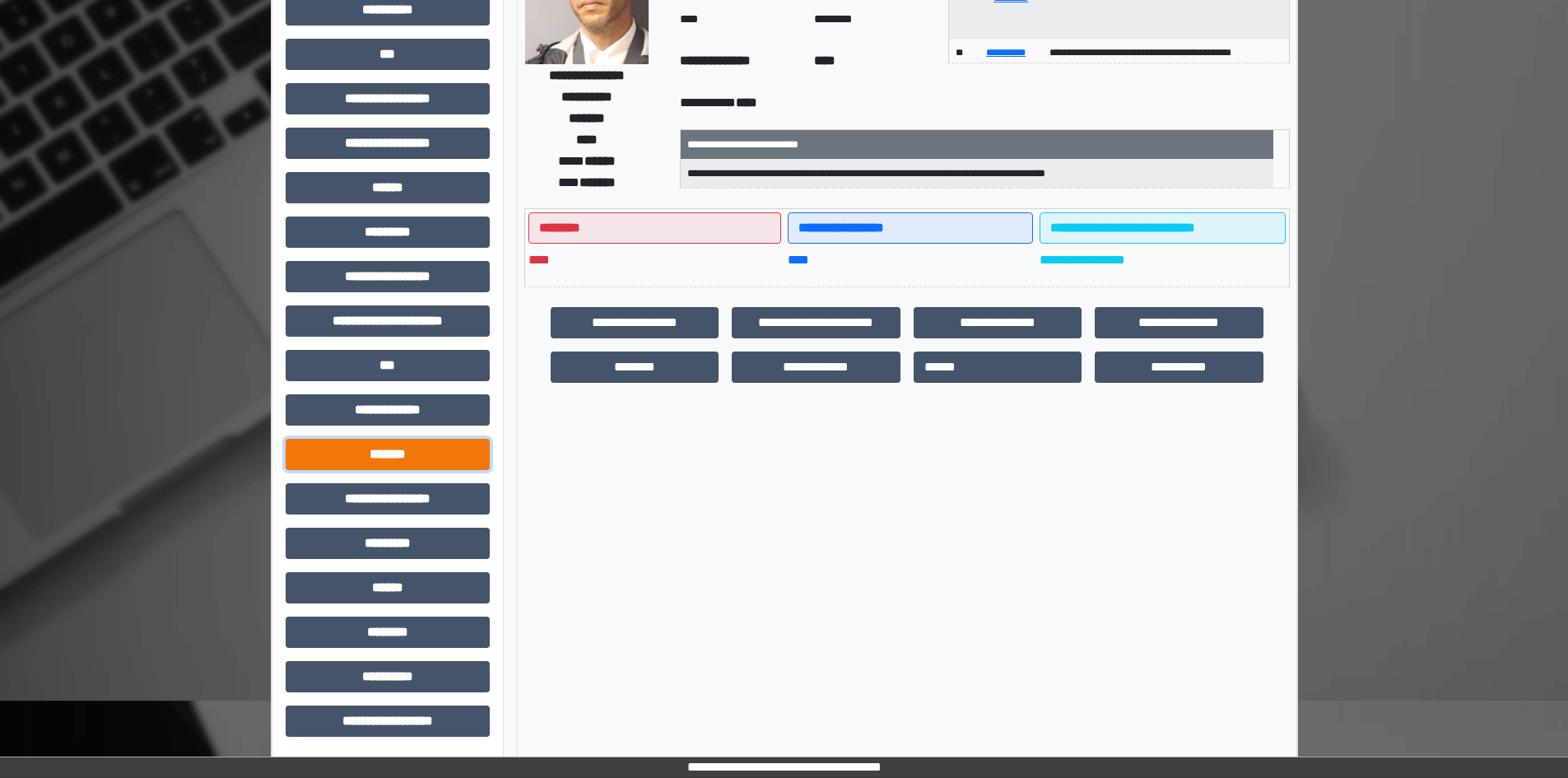 click on "*******" at bounding box center (388, 454) 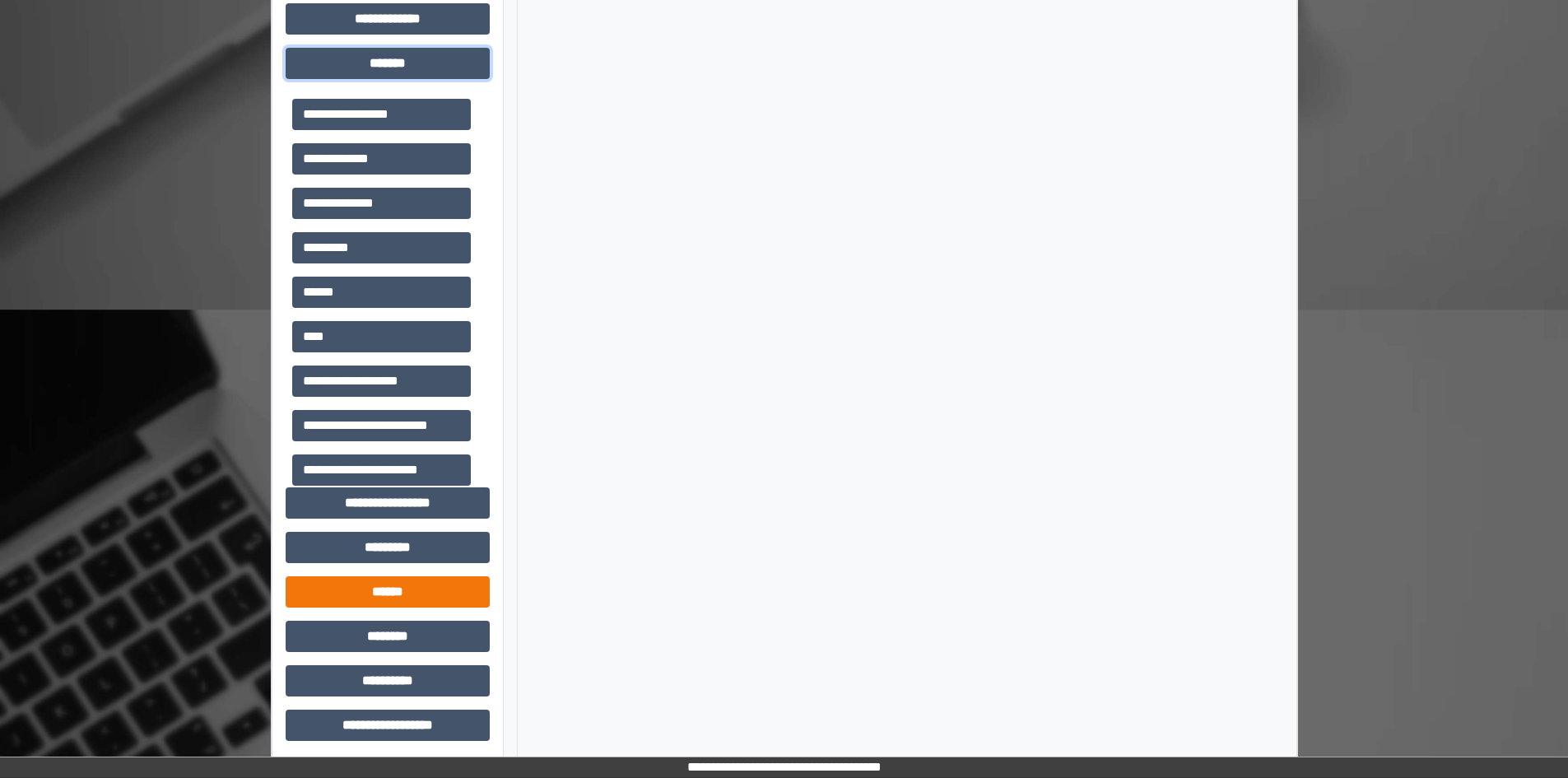 scroll, scrollTop: 584, scrollLeft: 0, axis: vertical 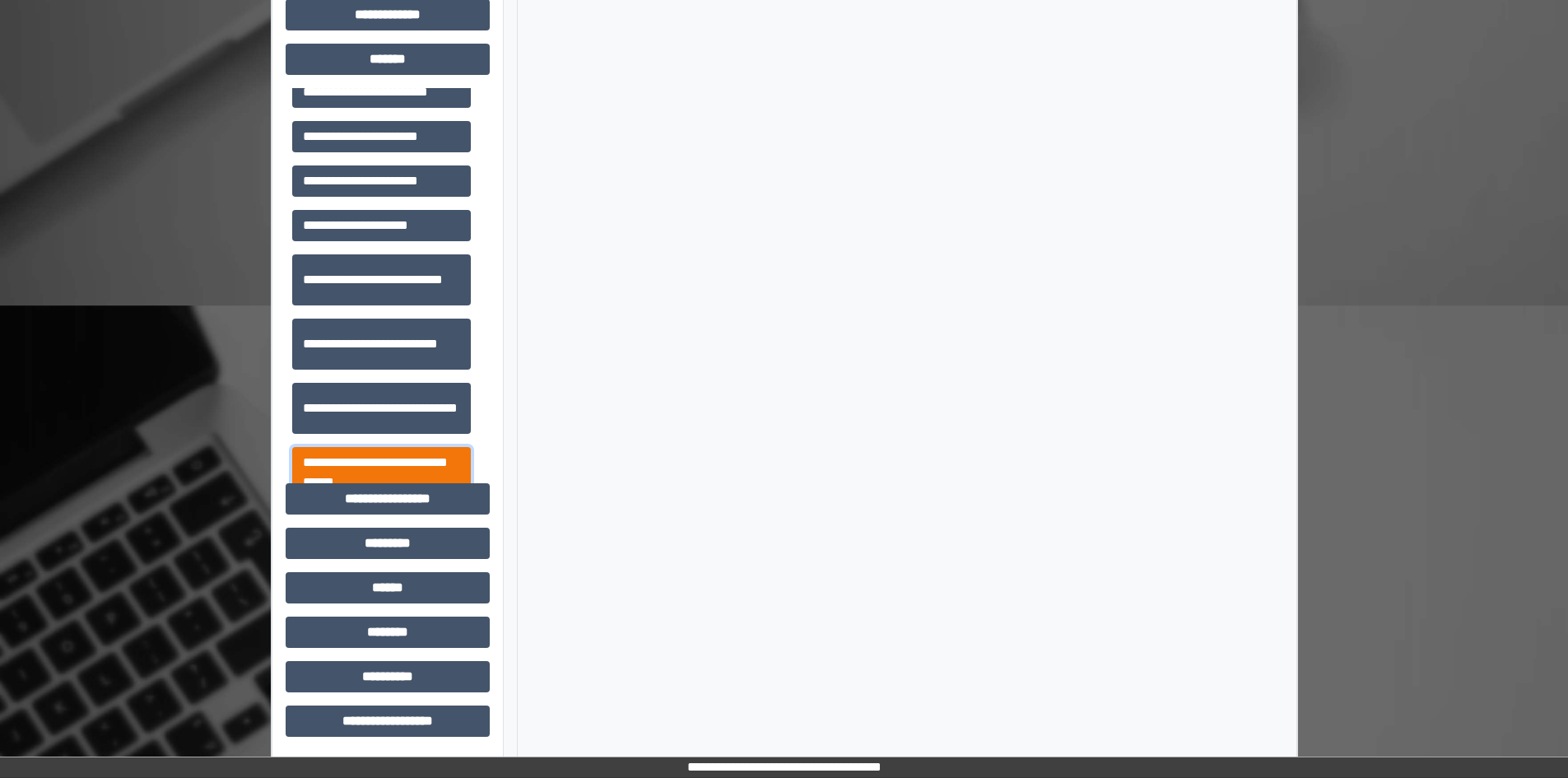 click on "**********" at bounding box center [381, 473] 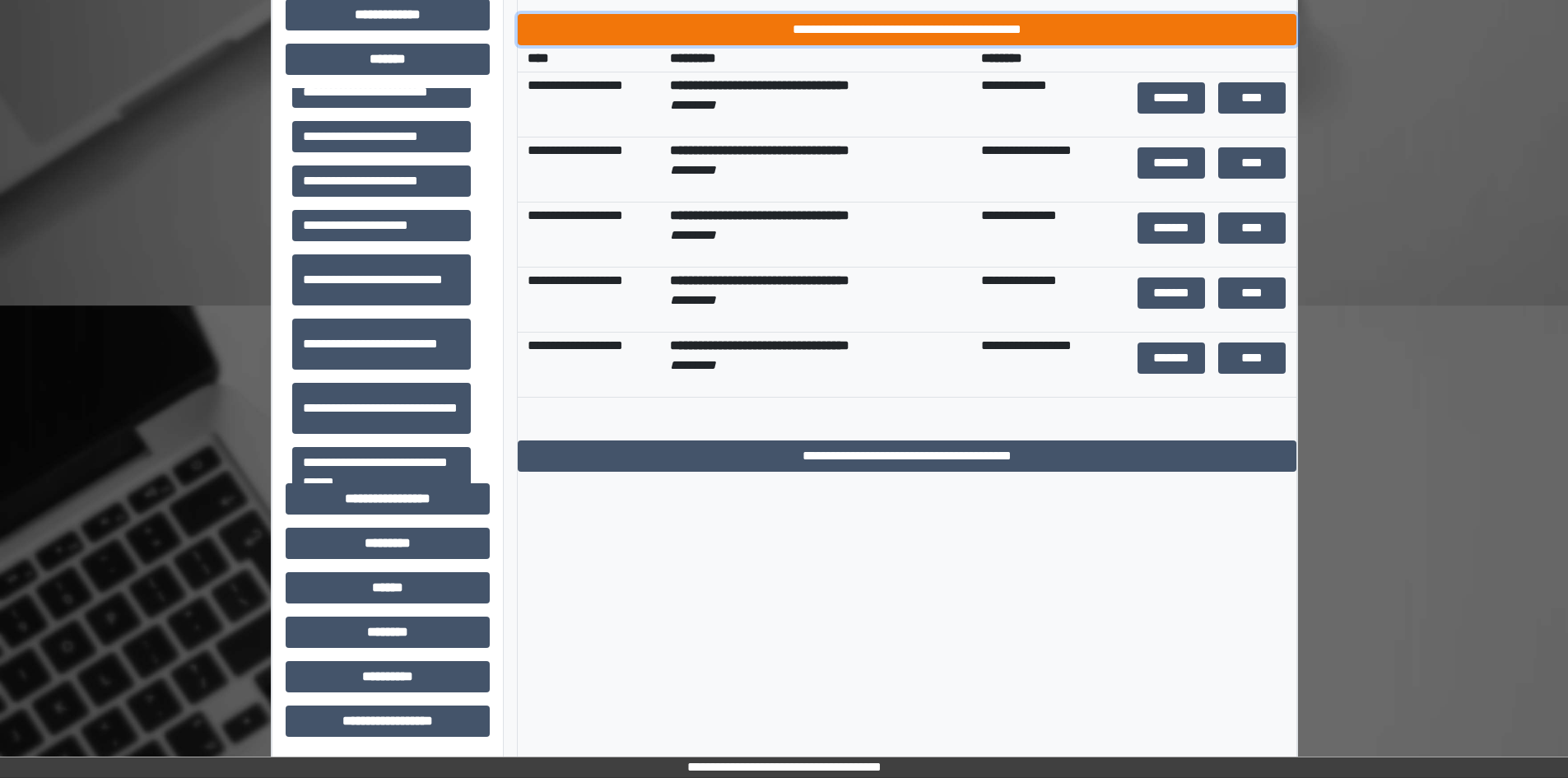 click on "**********" at bounding box center [907, 30] 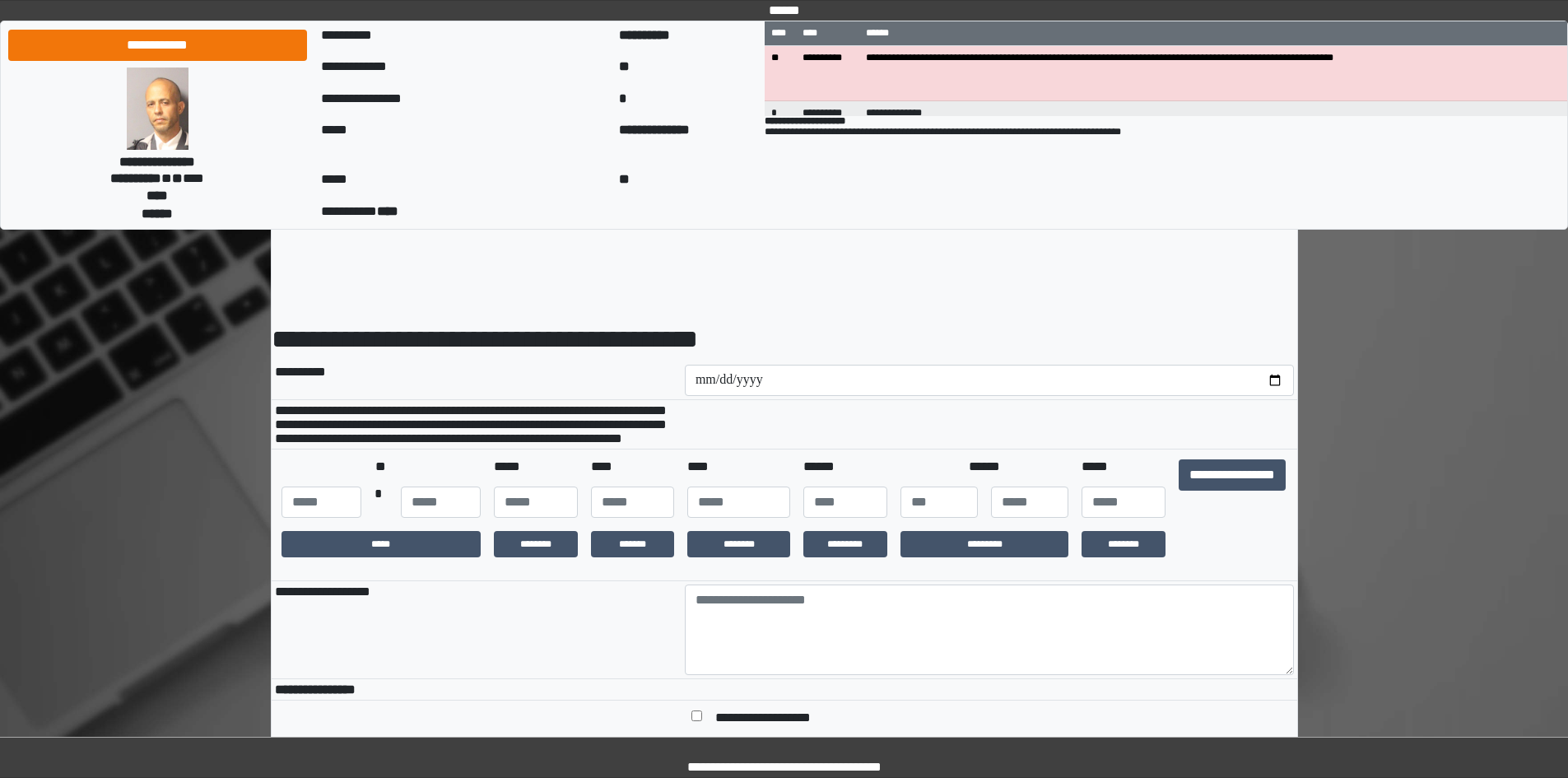 scroll, scrollTop: 0, scrollLeft: 0, axis: both 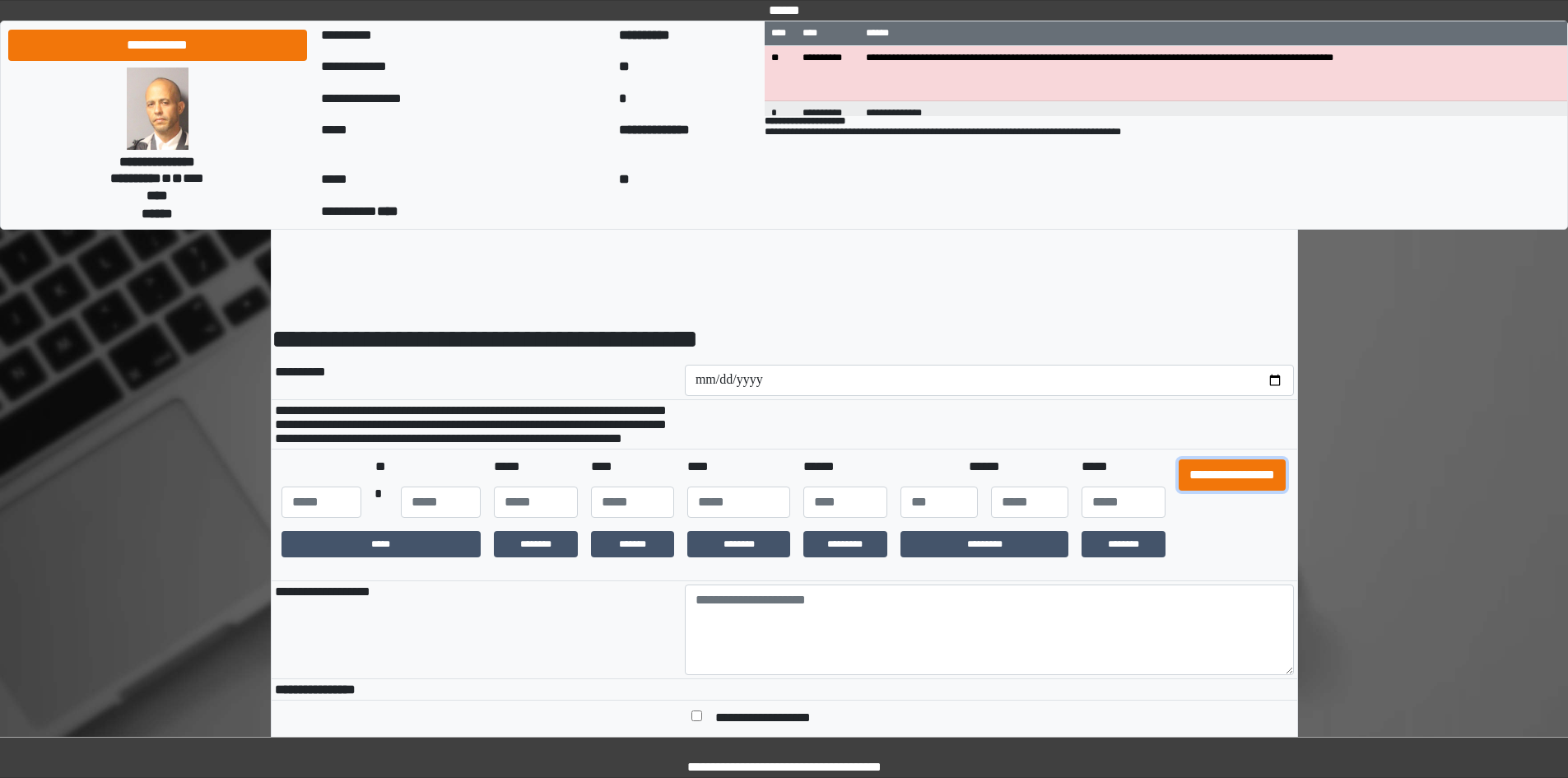 click on "**********" at bounding box center [1232, 475] 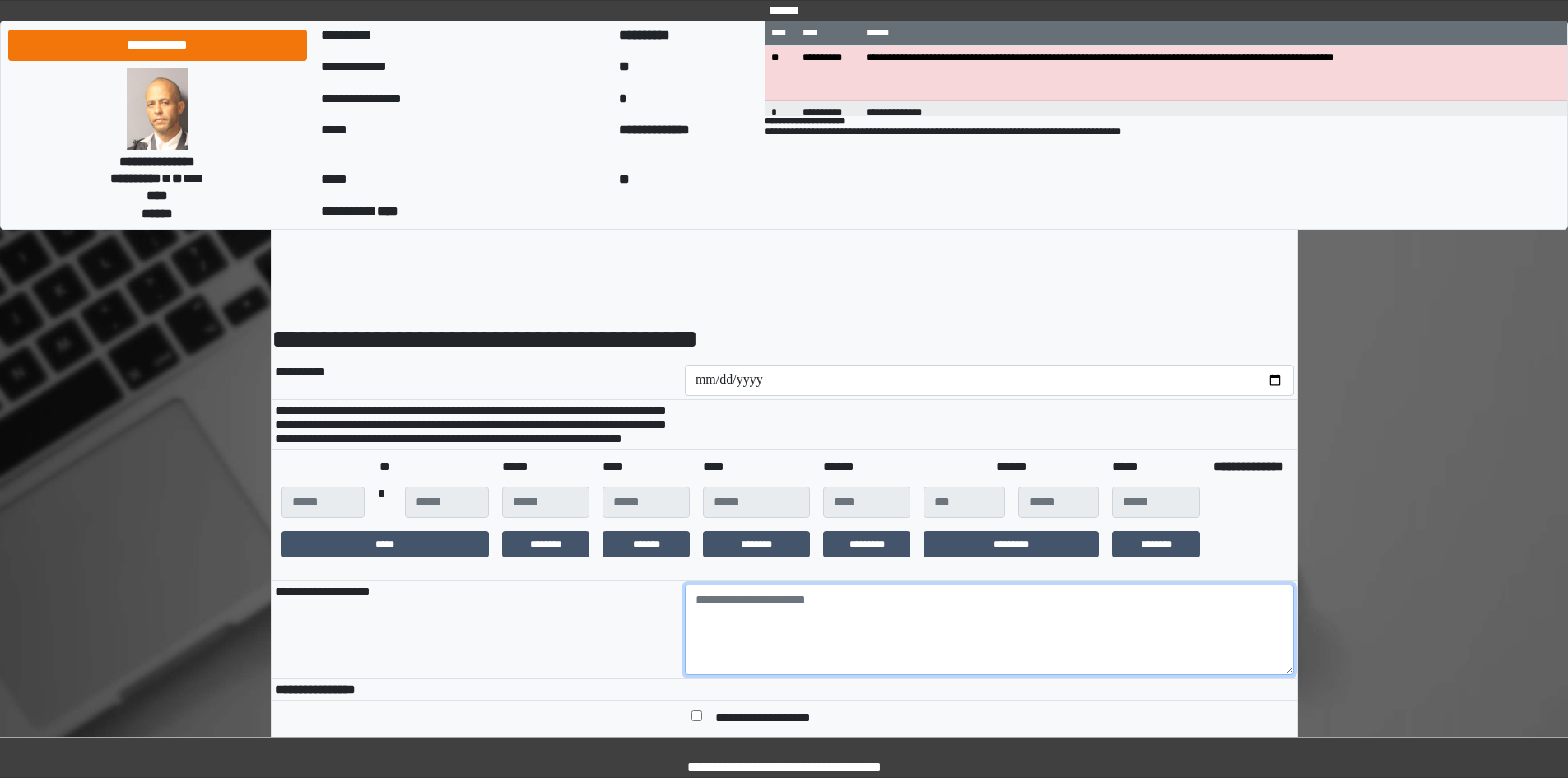 click at bounding box center (989, 630) 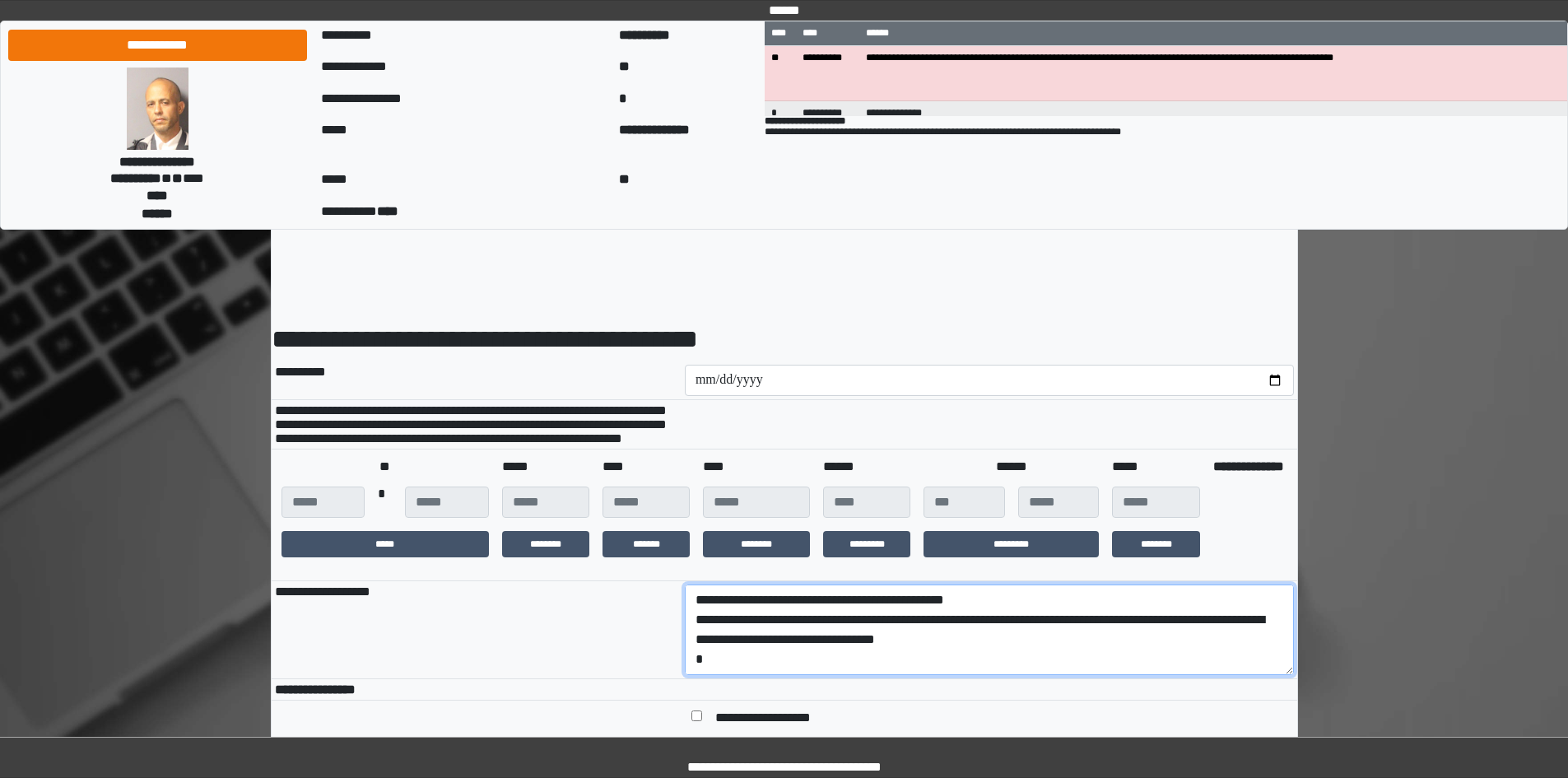 scroll, scrollTop: 73, scrollLeft: 0, axis: vertical 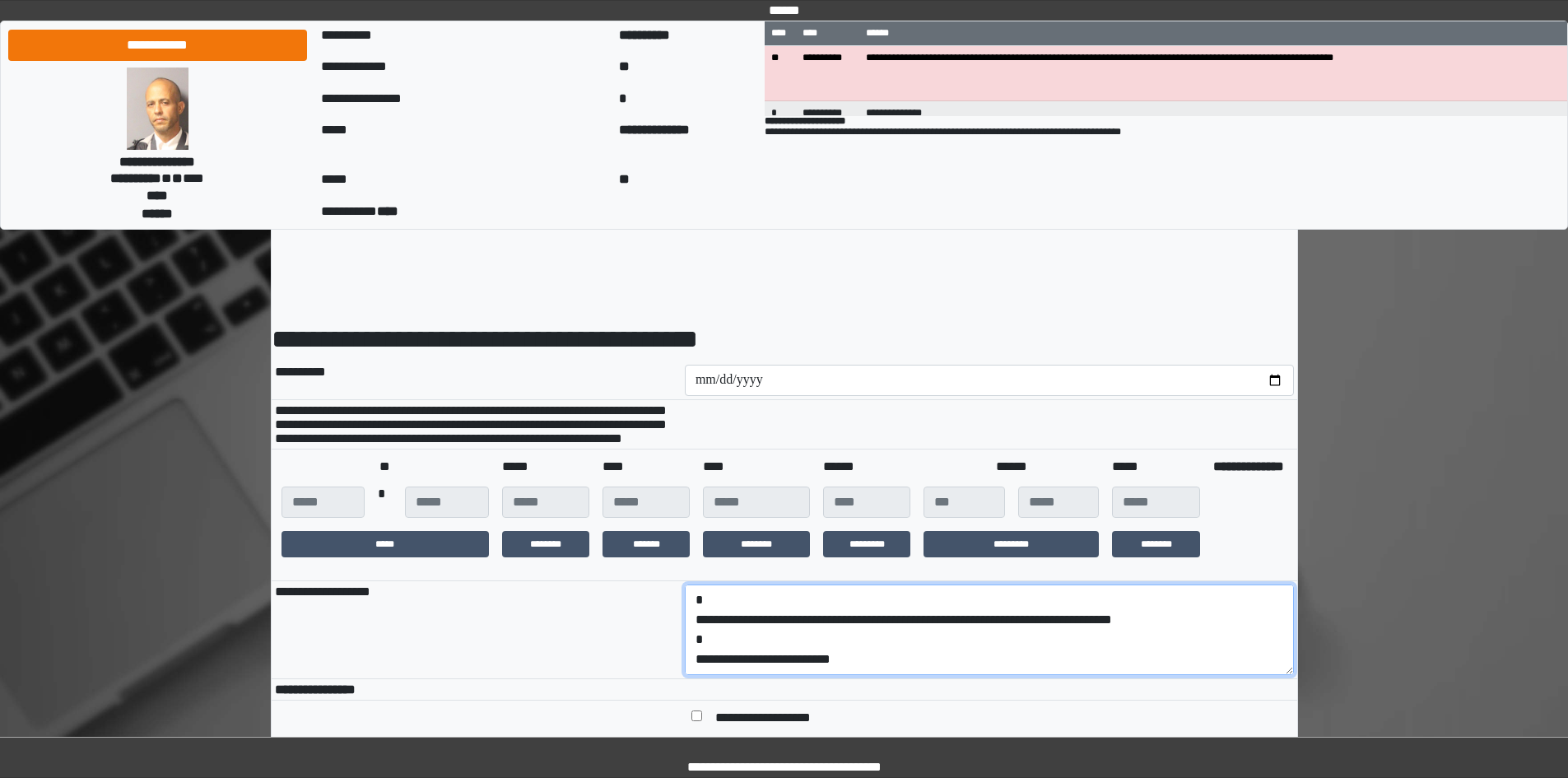 click on "**********" at bounding box center (989, 630) 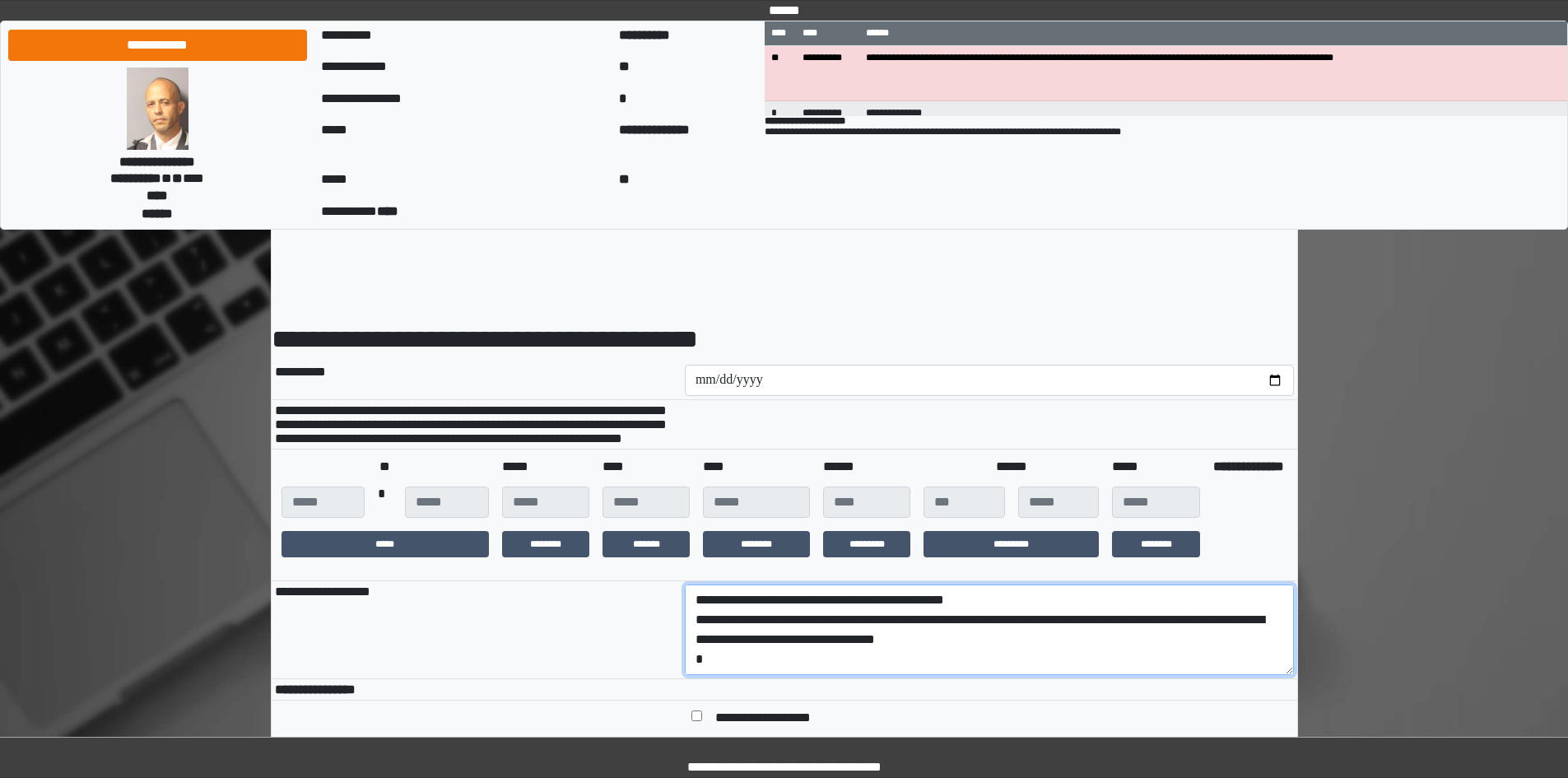 drag, startPoint x: 889, startPoint y: 684, endPoint x: 663, endPoint y: 647, distance: 229.00873 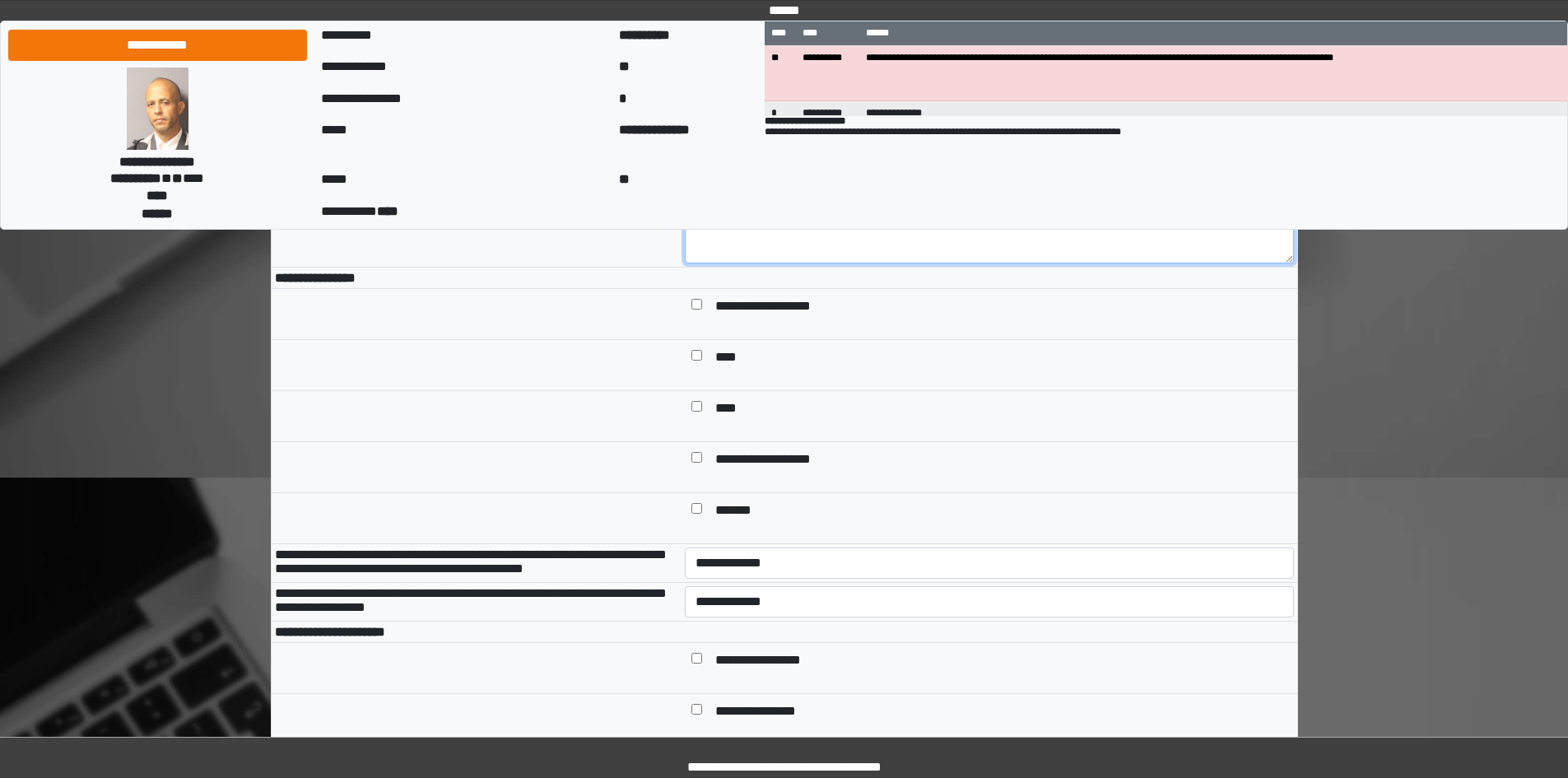 type on "**********" 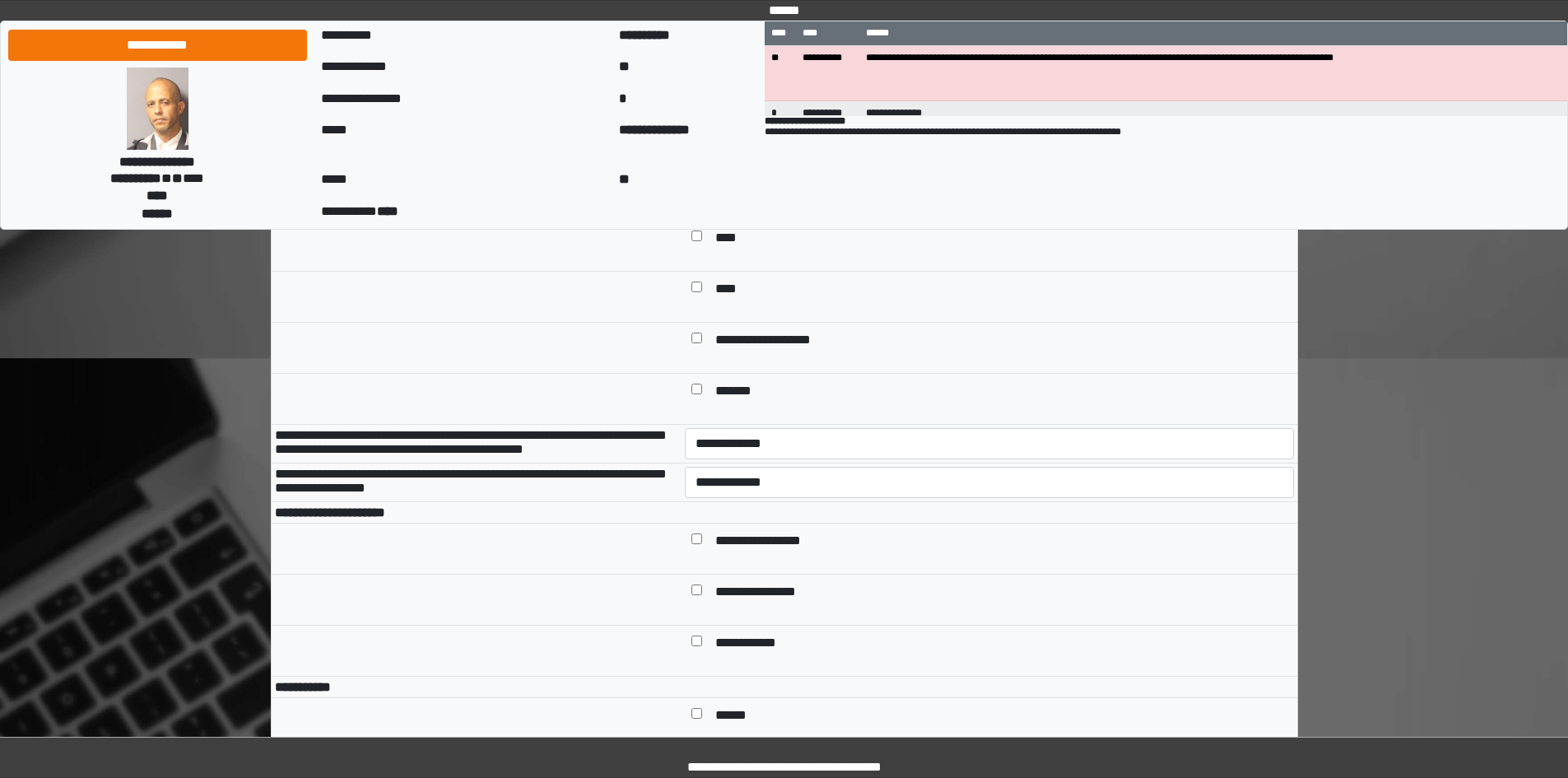 scroll, scrollTop: 659, scrollLeft: 0, axis: vertical 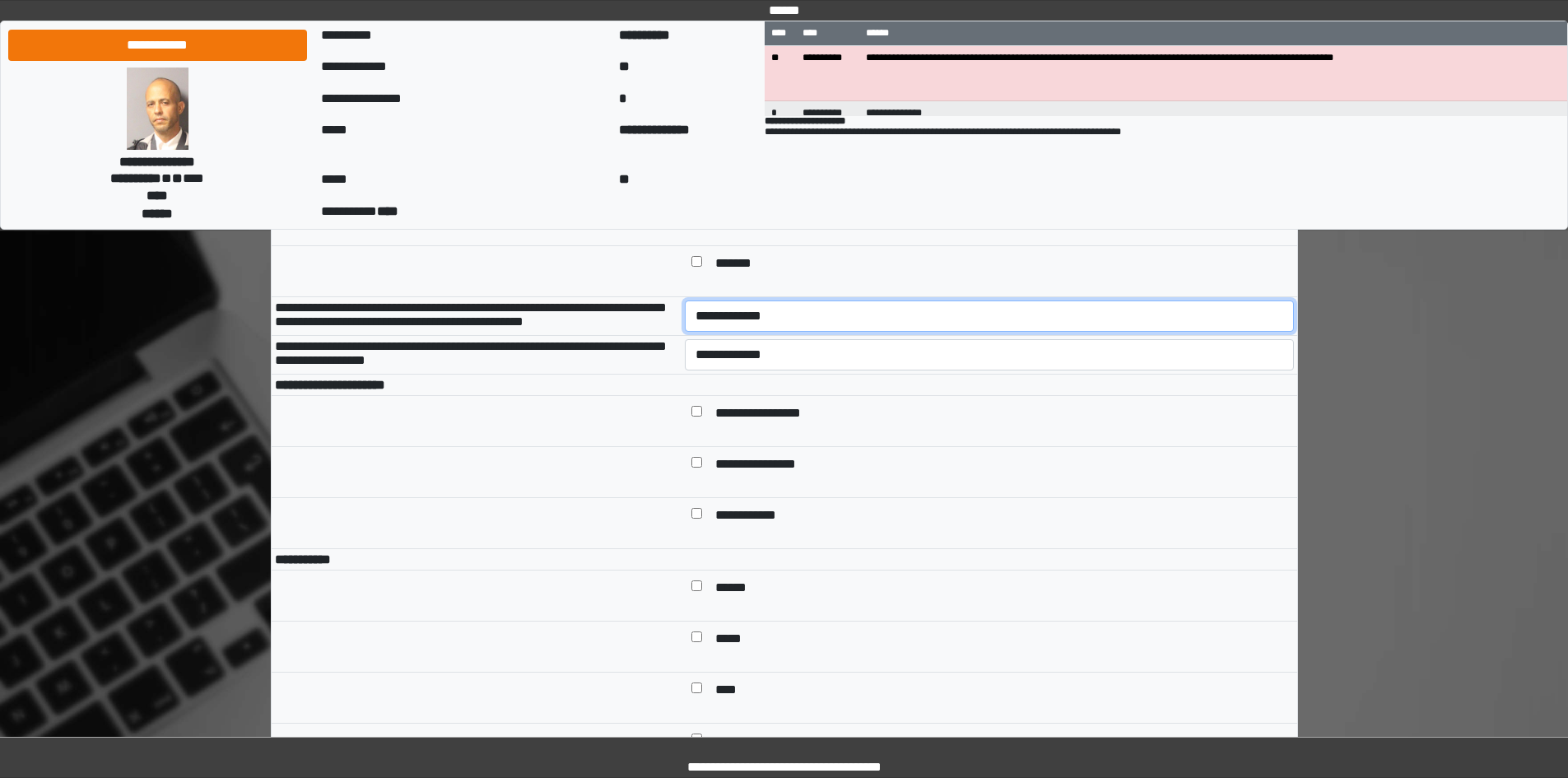 click on "**********" at bounding box center [989, 316] 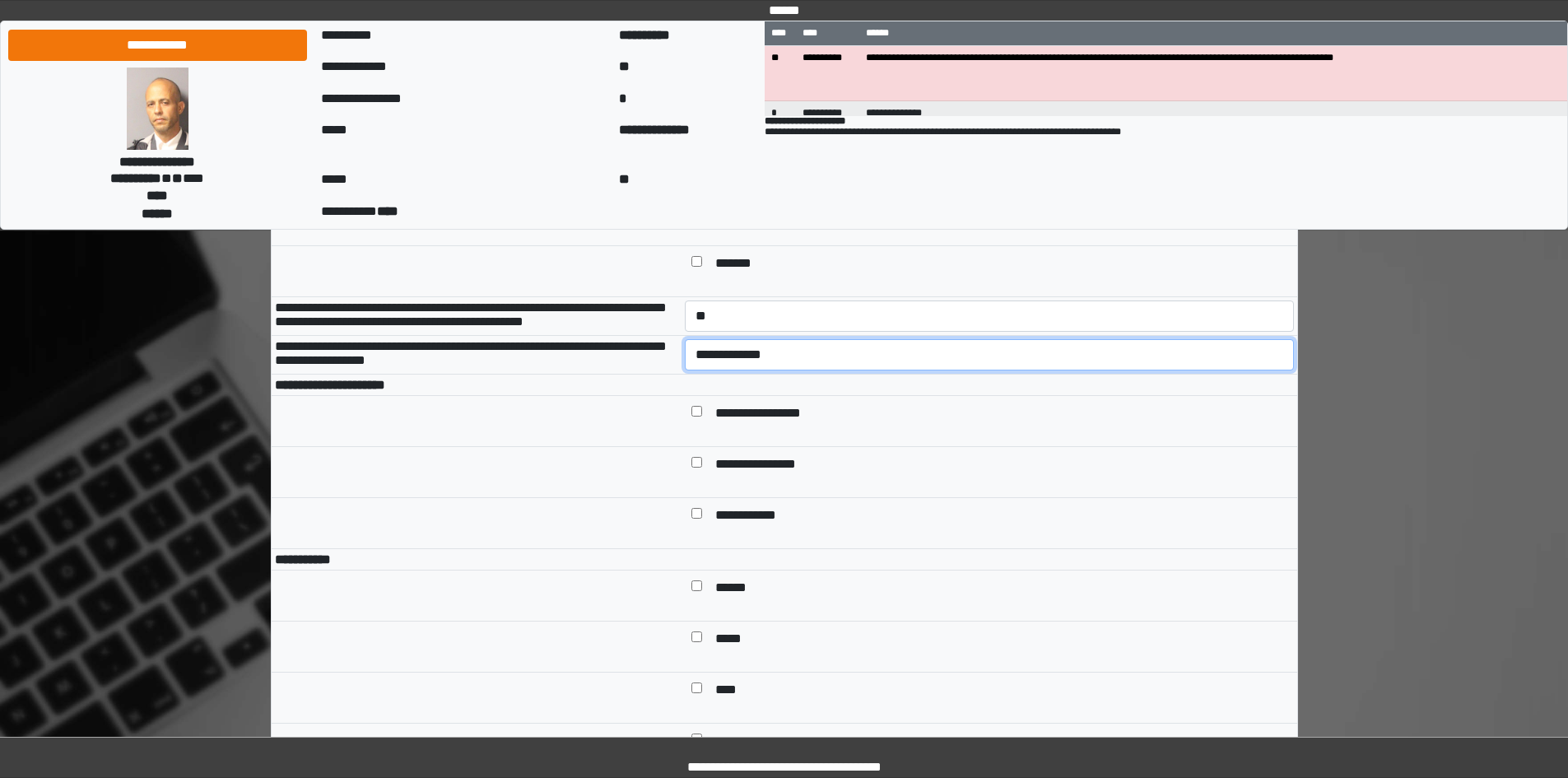 click on "**********" at bounding box center (989, 355) 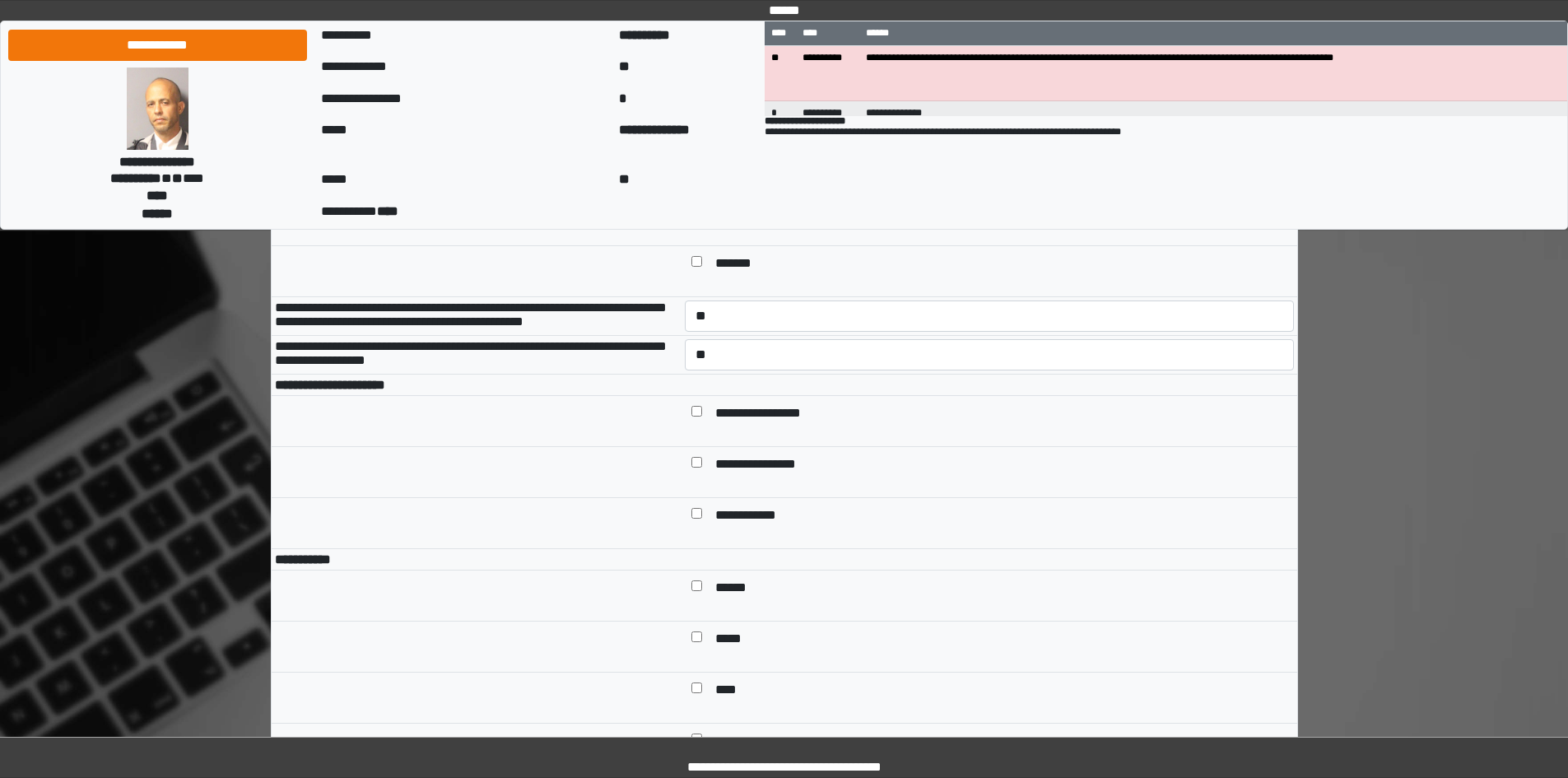 click on "**********" at bounding box center [989, 422] 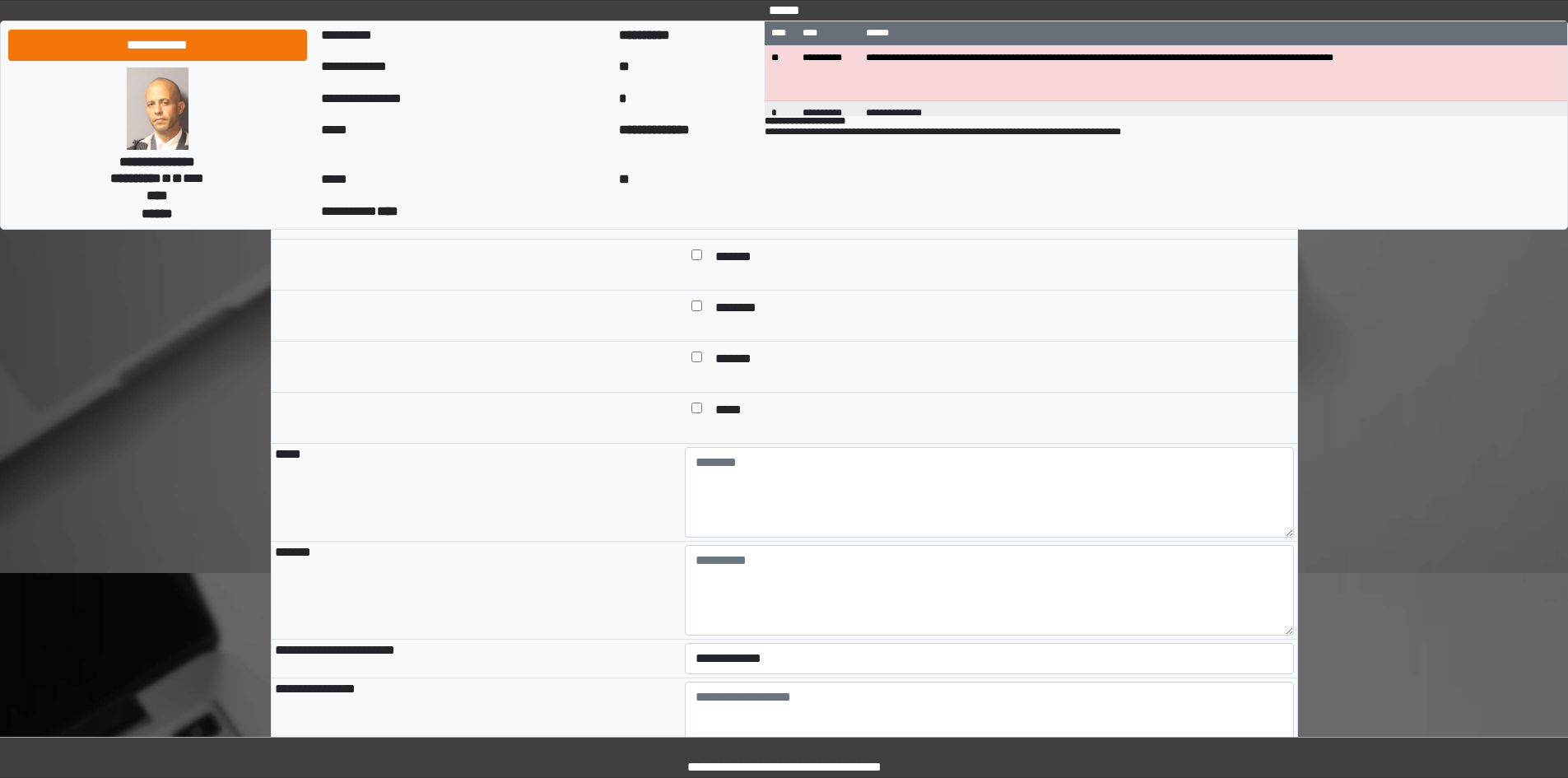 scroll, scrollTop: 1400, scrollLeft: 0, axis: vertical 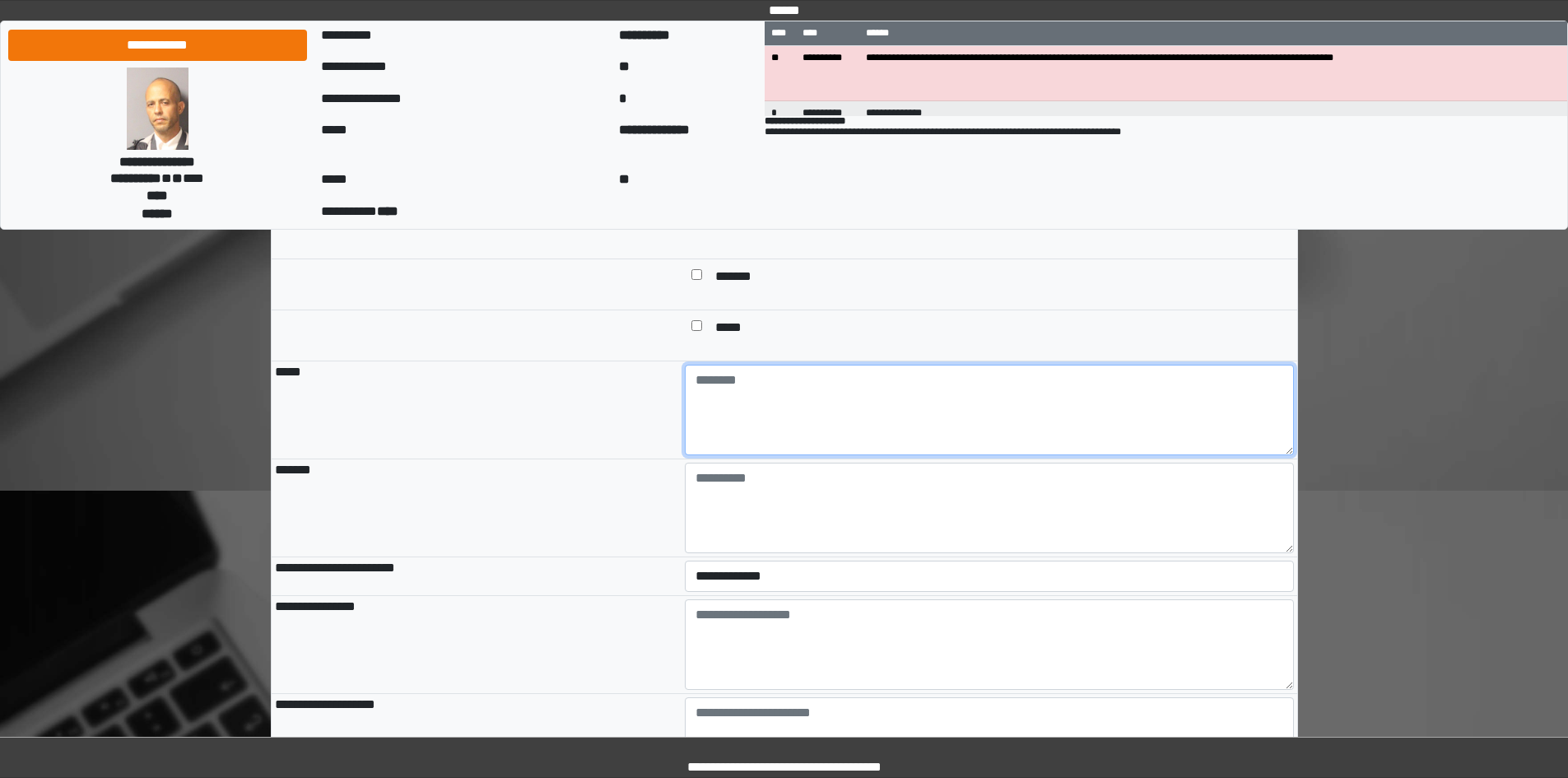 click at bounding box center (989, 410) 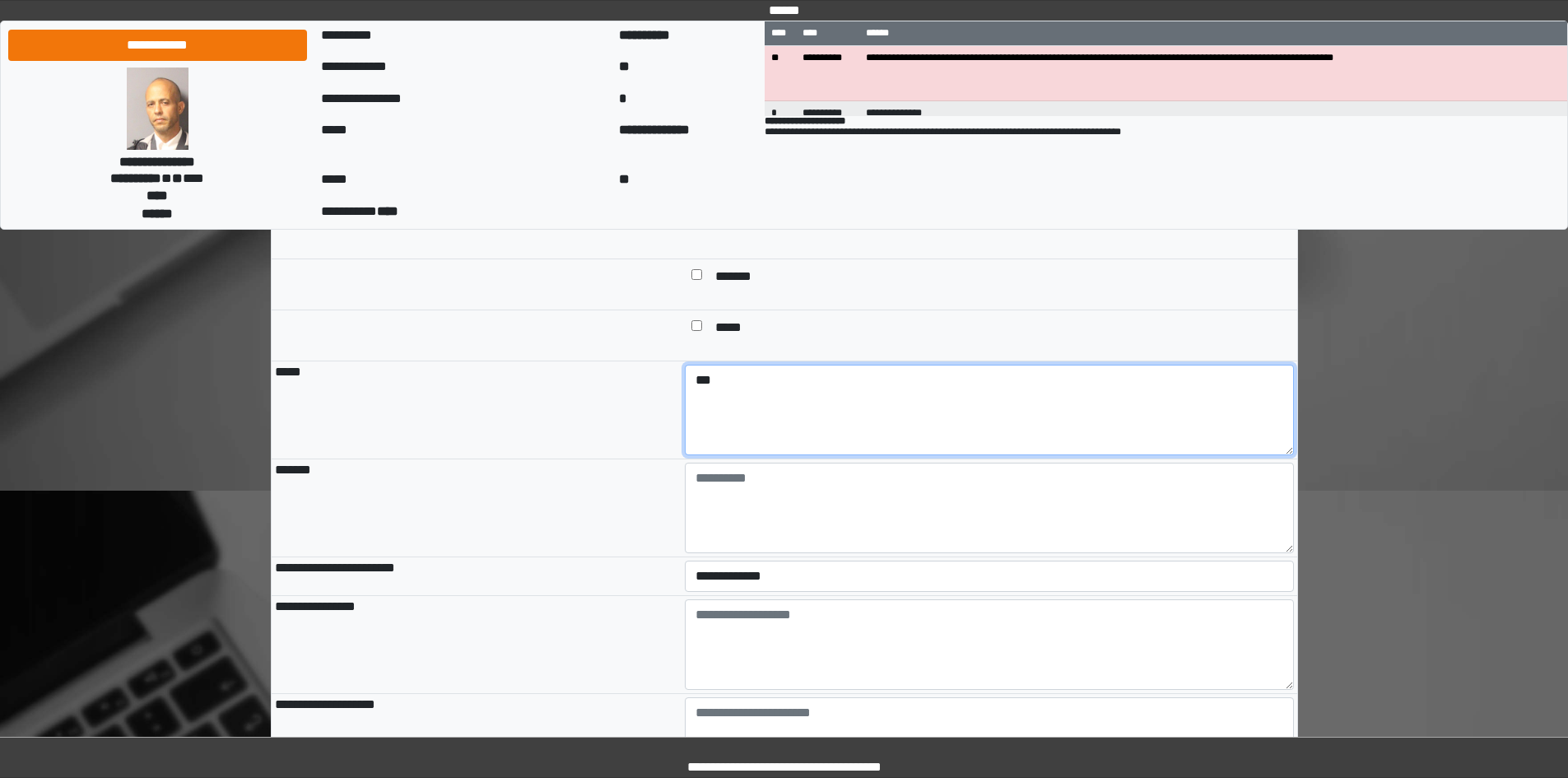 type on "***" 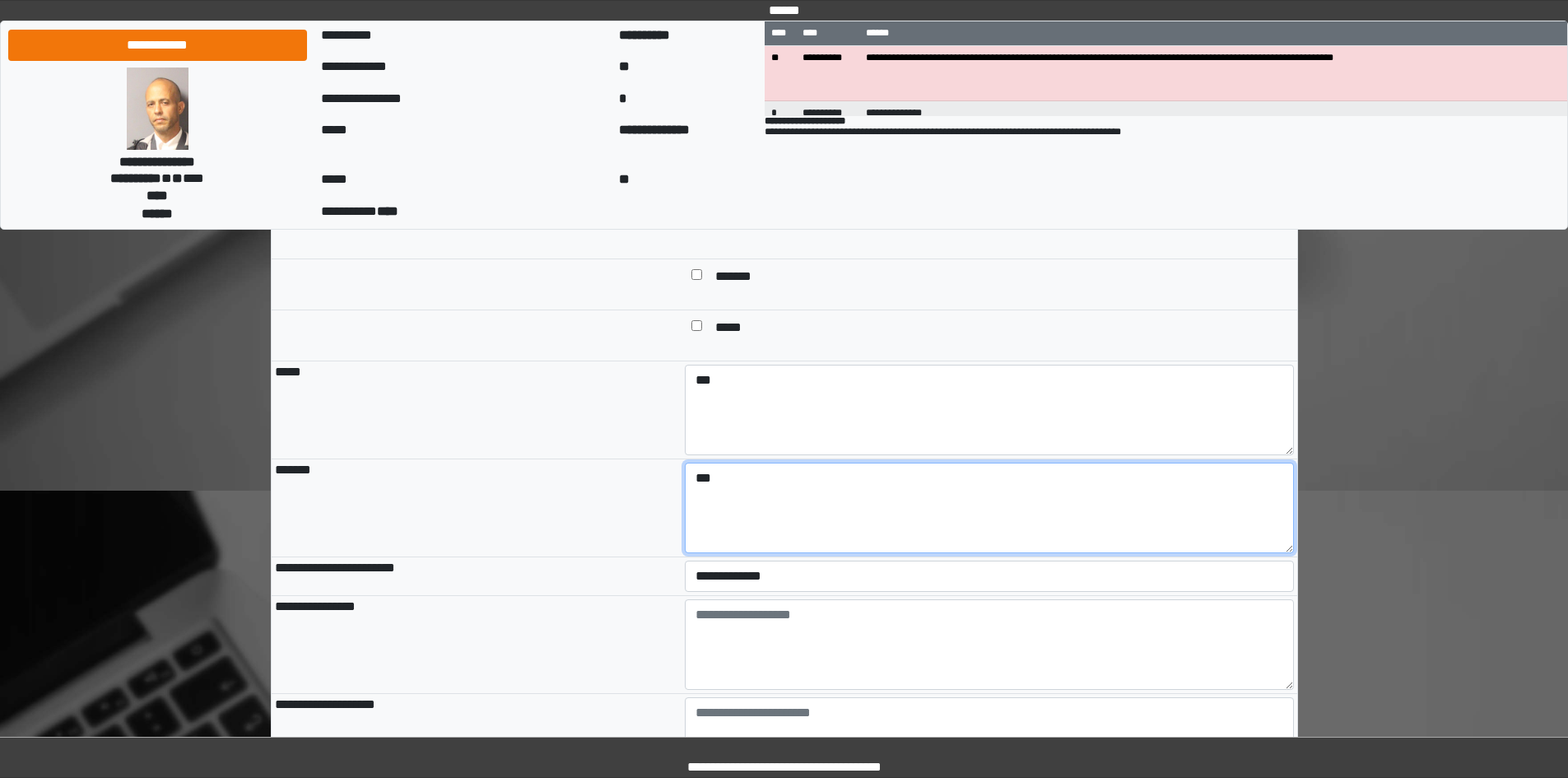 type on "***" 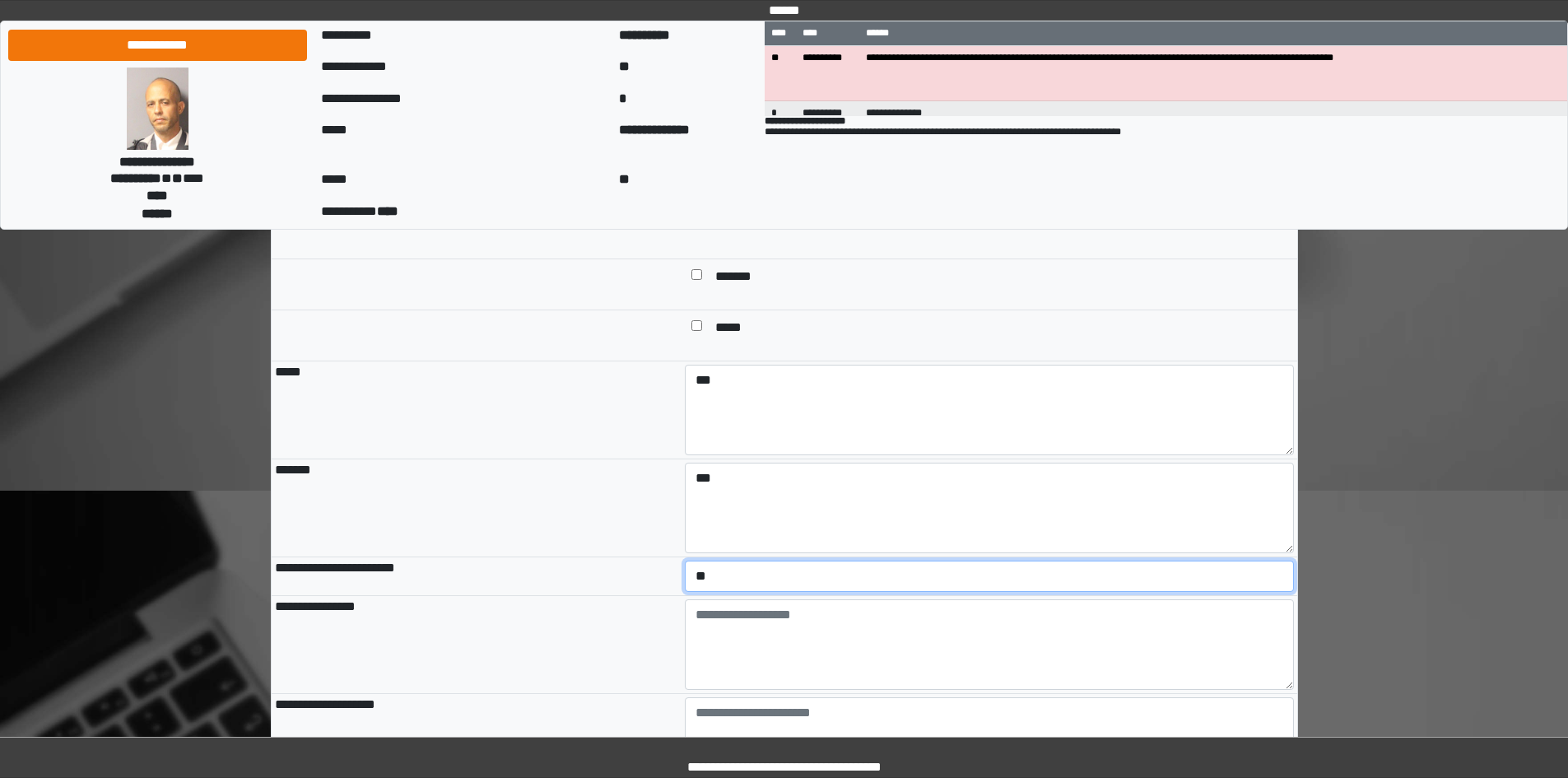 select on "*" 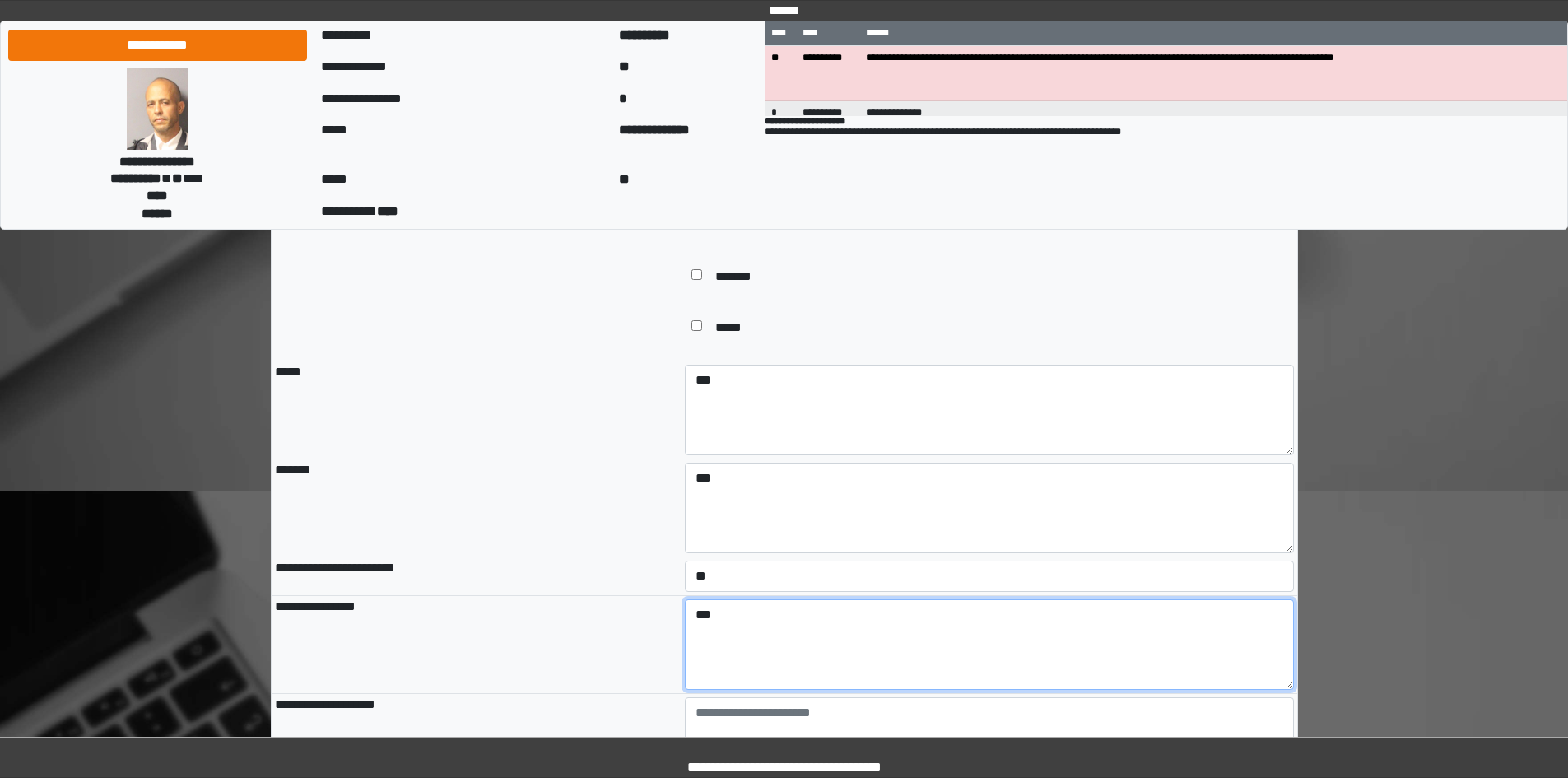 type on "***" 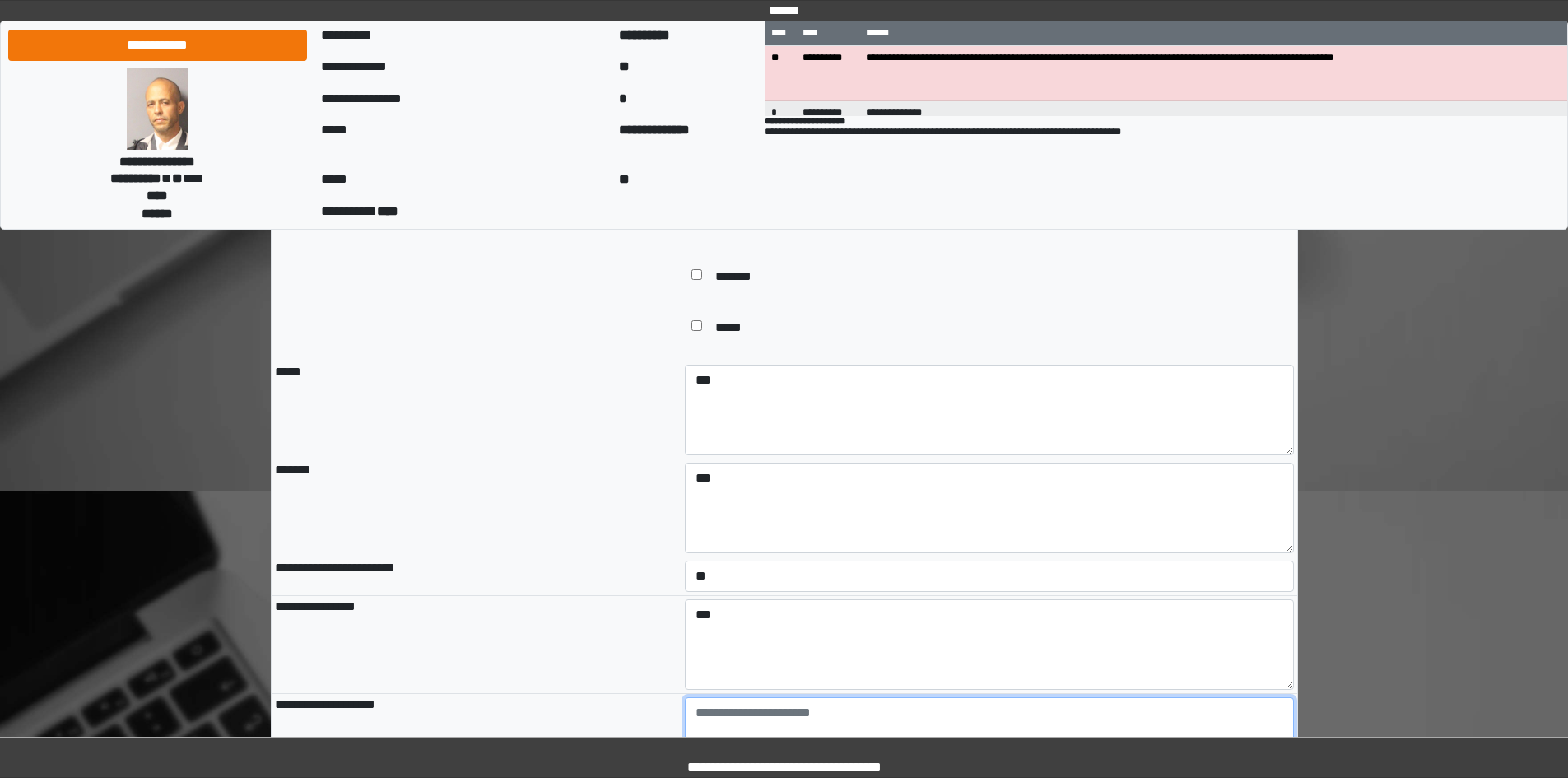 paste on "**********" 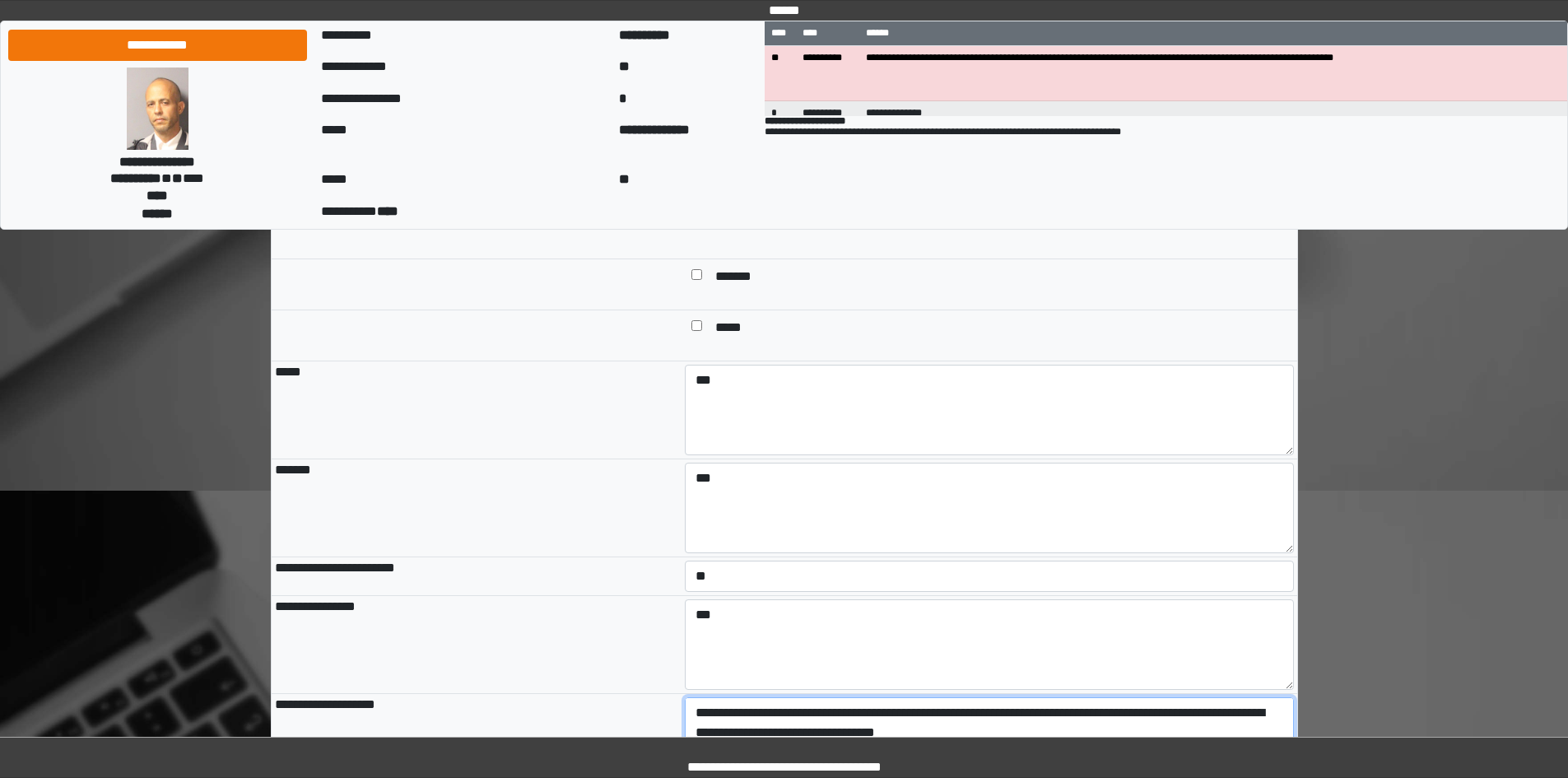scroll, scrollTop: 34, scrollLeft: 0, axis: vertical 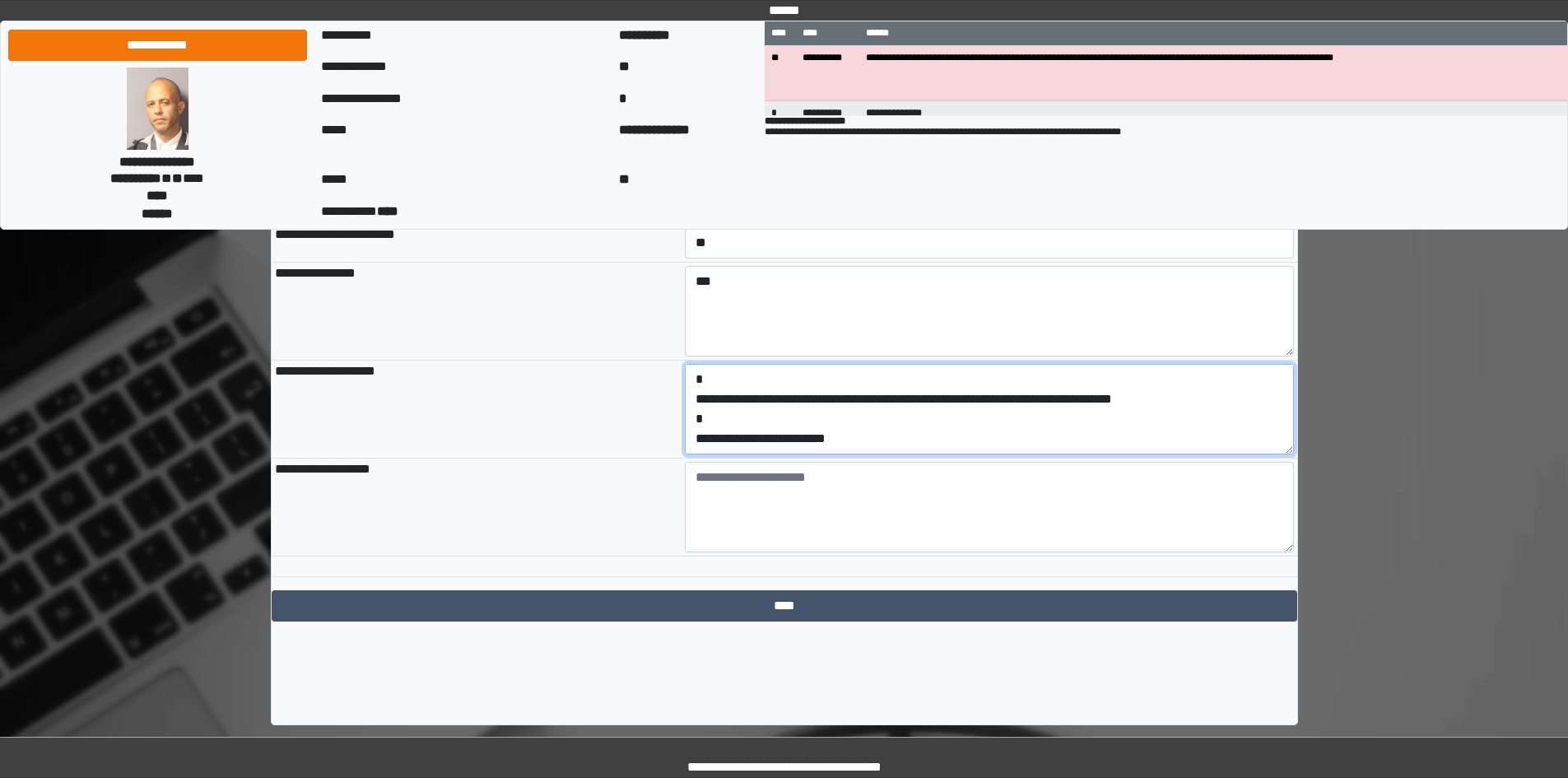 drag, startPoint x: 859, startPoint y: 495, endPoint x: 645, endPoint y: 486, distance: 214.18917 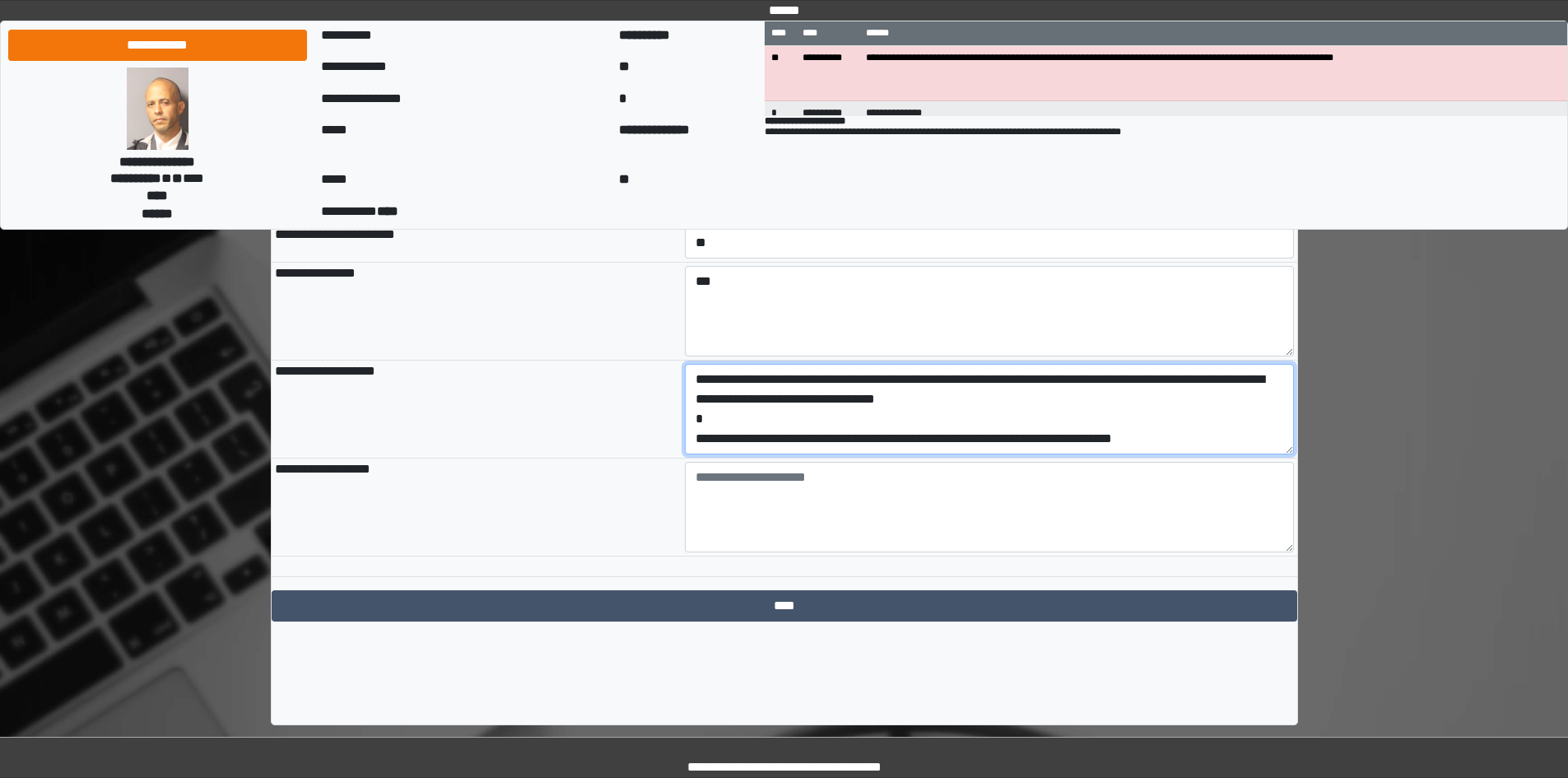 scroll, scrollTop: 0, scrollLeft: 0, axis: both 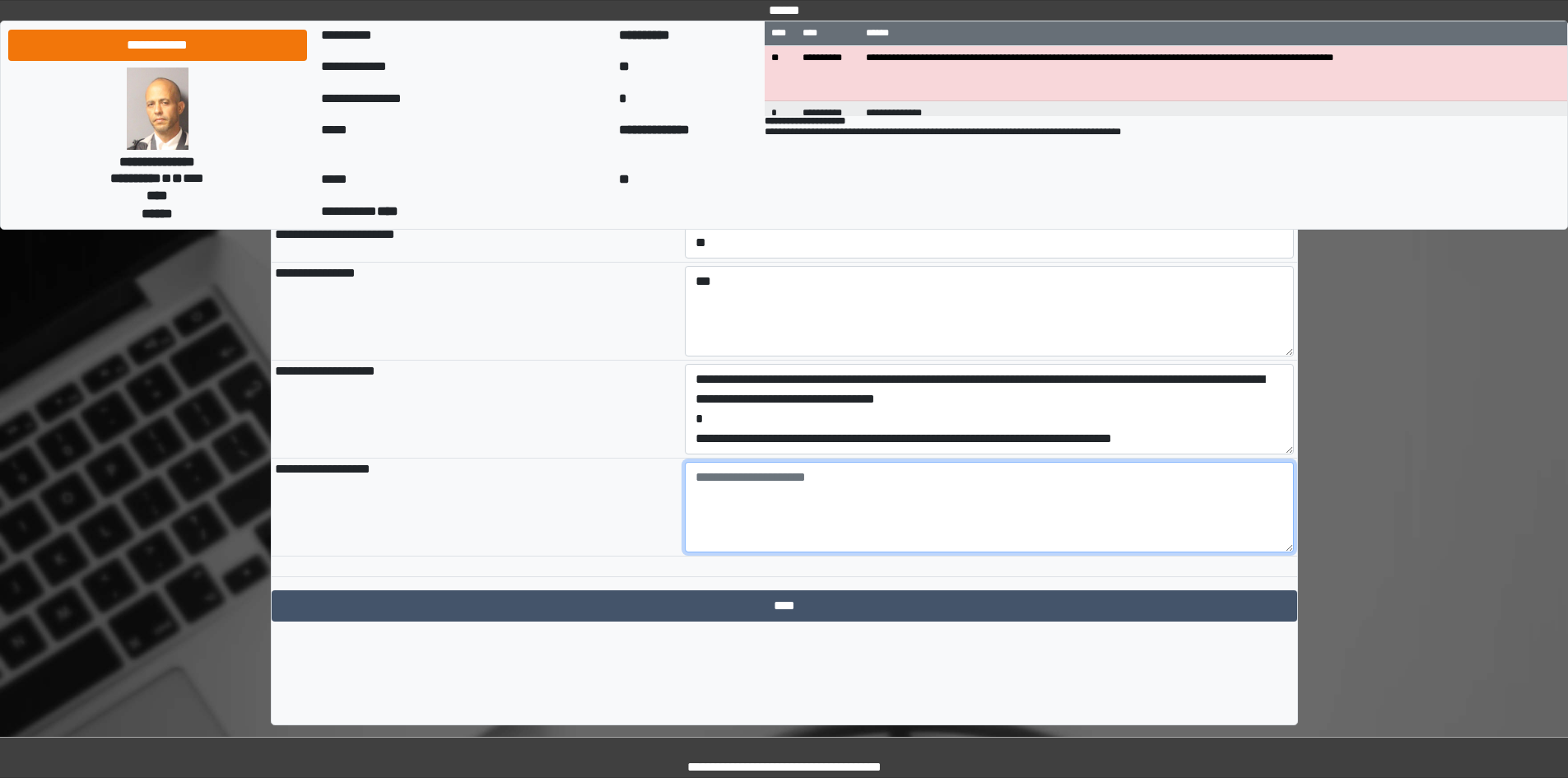click at bounding box center (989, 507) 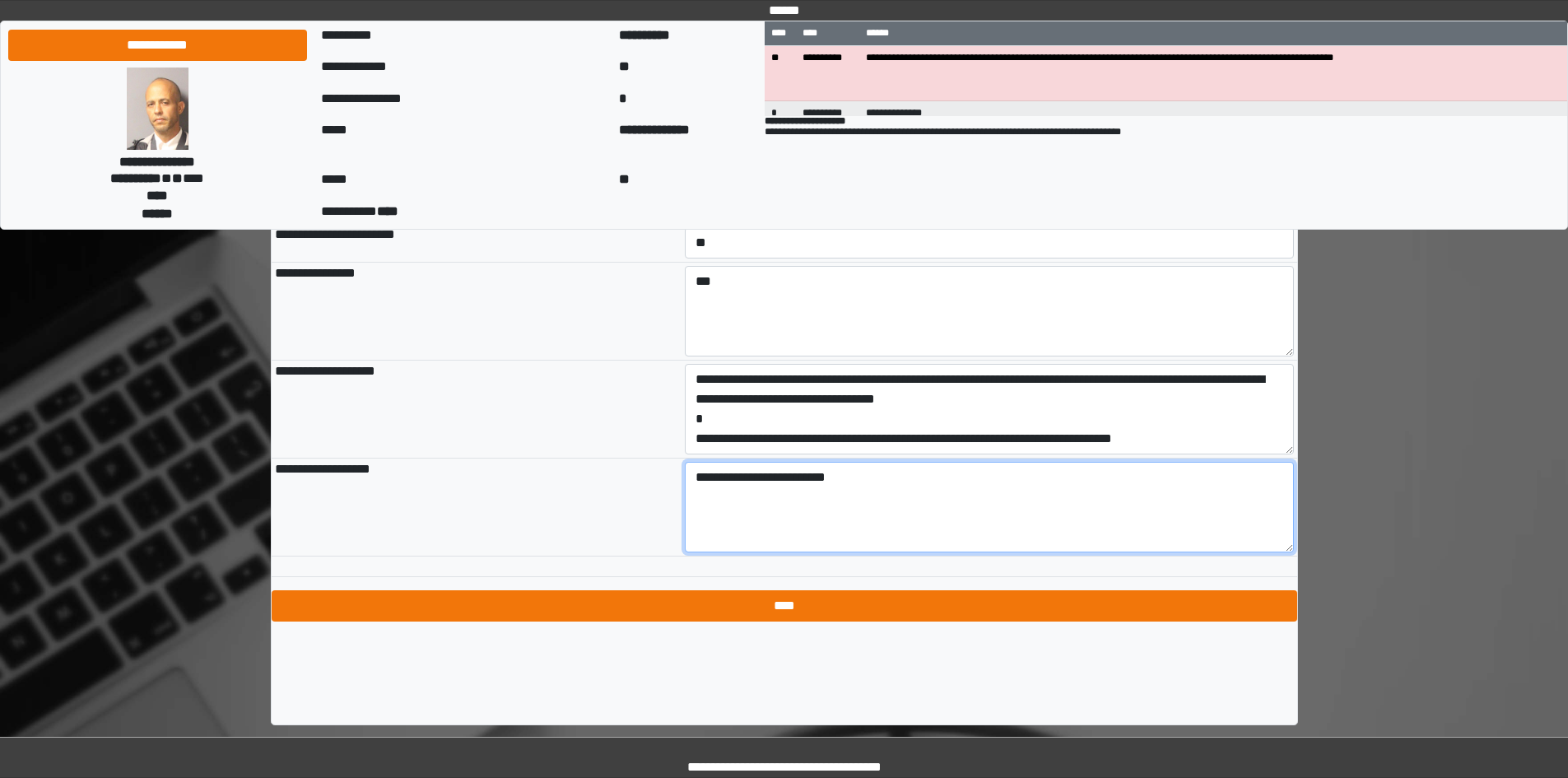 type on "**********" 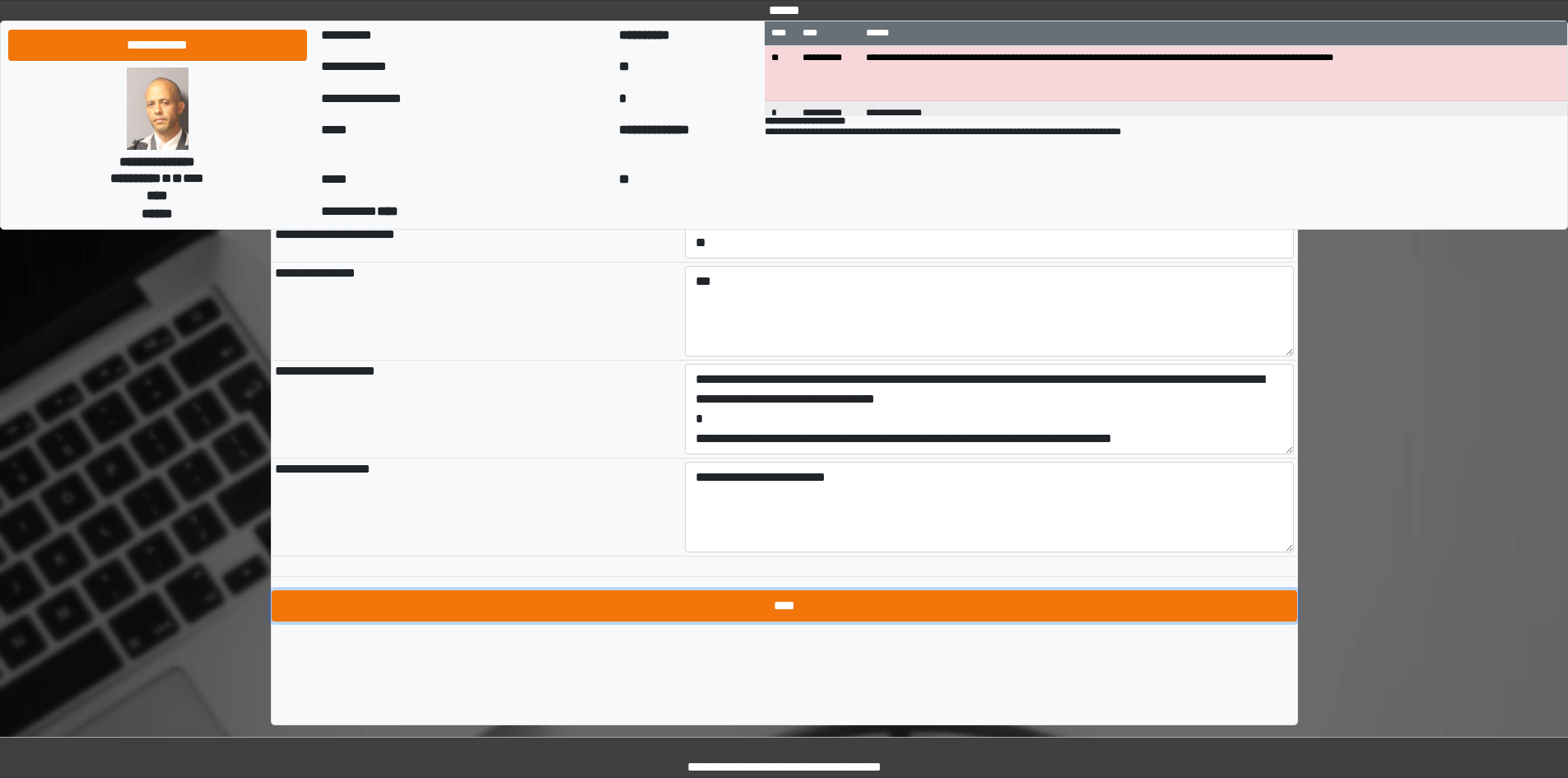 click on "****" at bounding box center [784, 606] 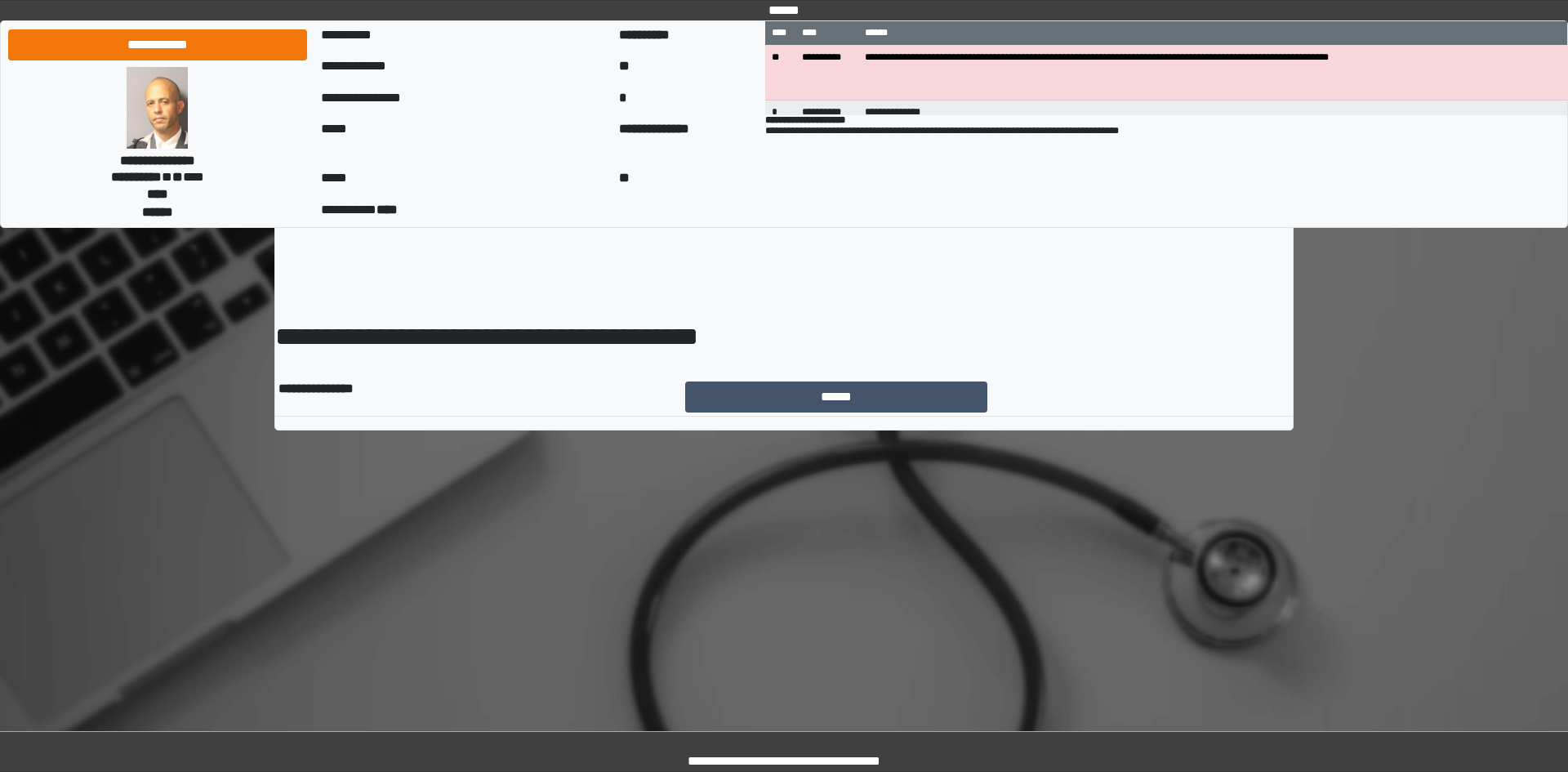 scroll, scrollTop: 0, scrollLeft: 0, axis: both 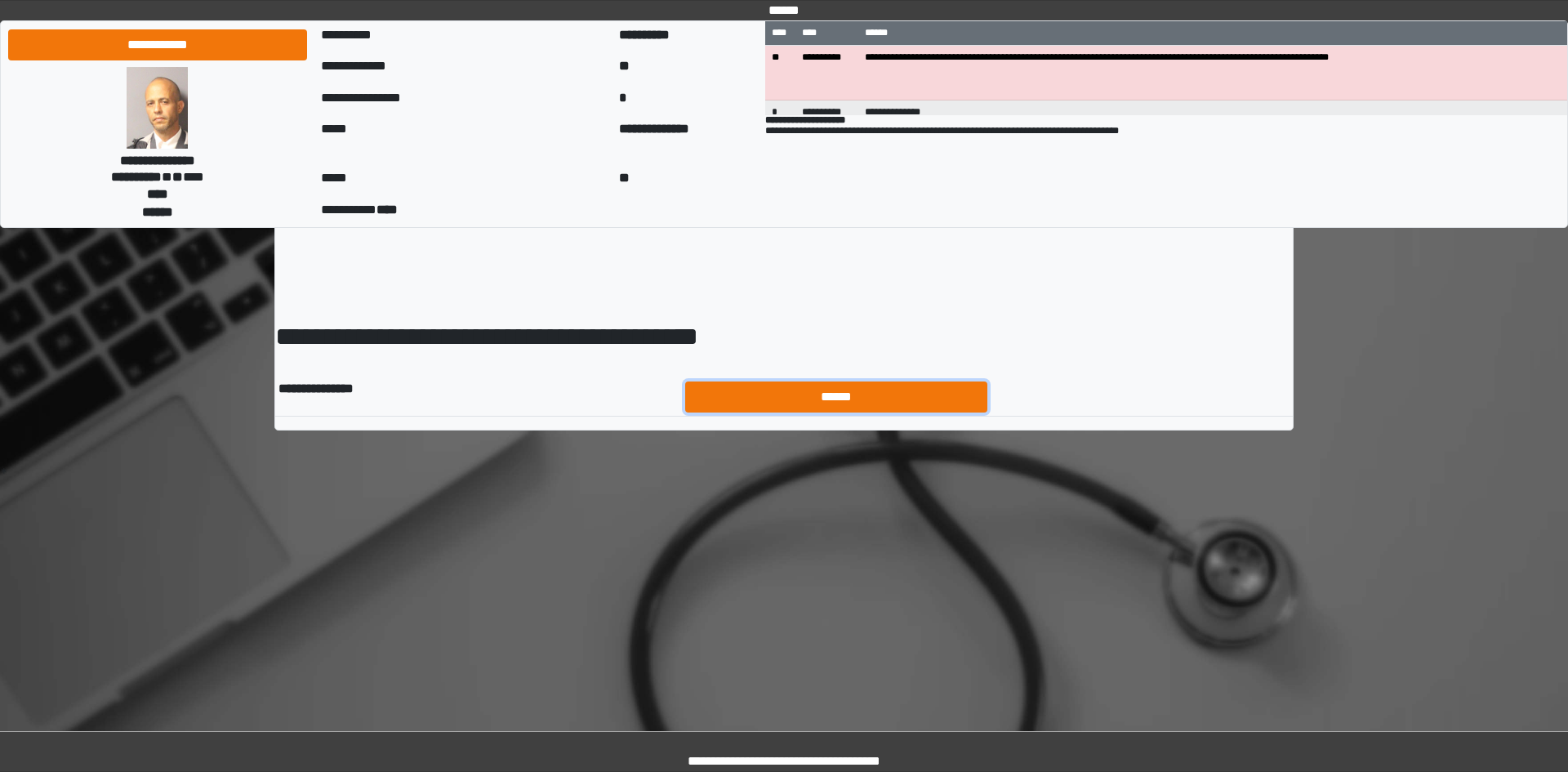 click on "******" at bounding box center (836, 397) 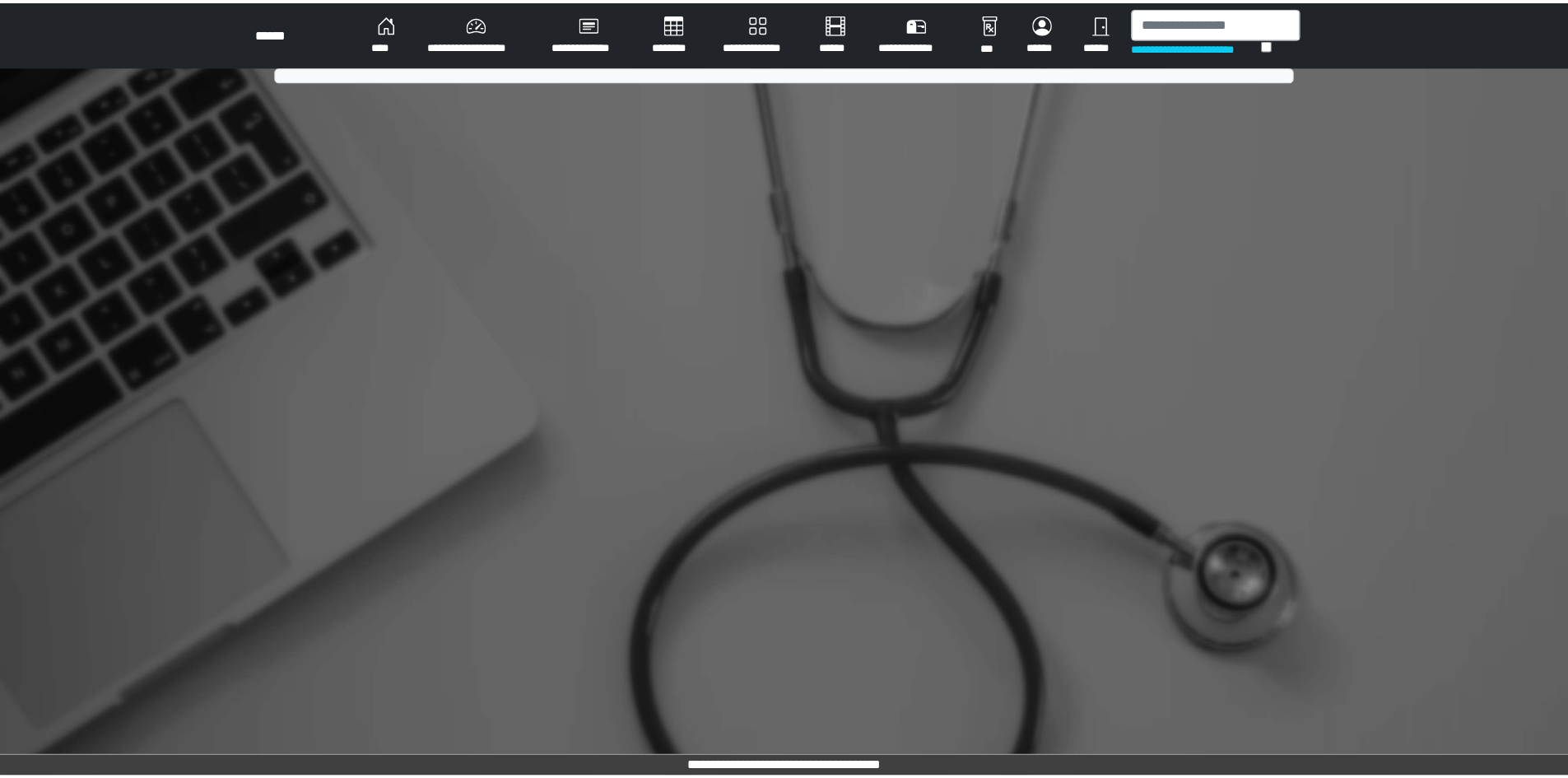 scroll, scrollTop: 0, scrollLeft: 0, axis: both 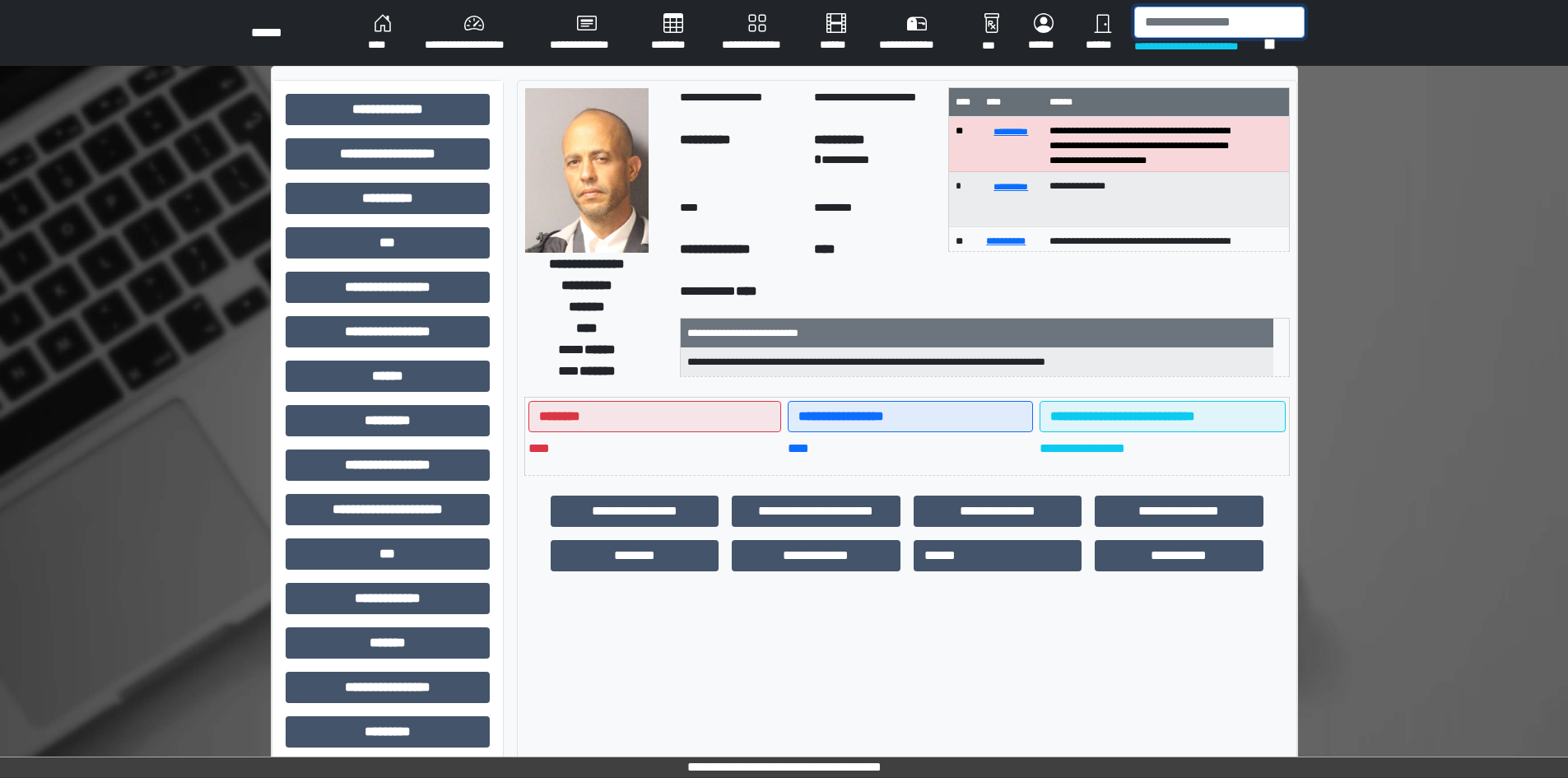 click at bounding box center (1219, 22) 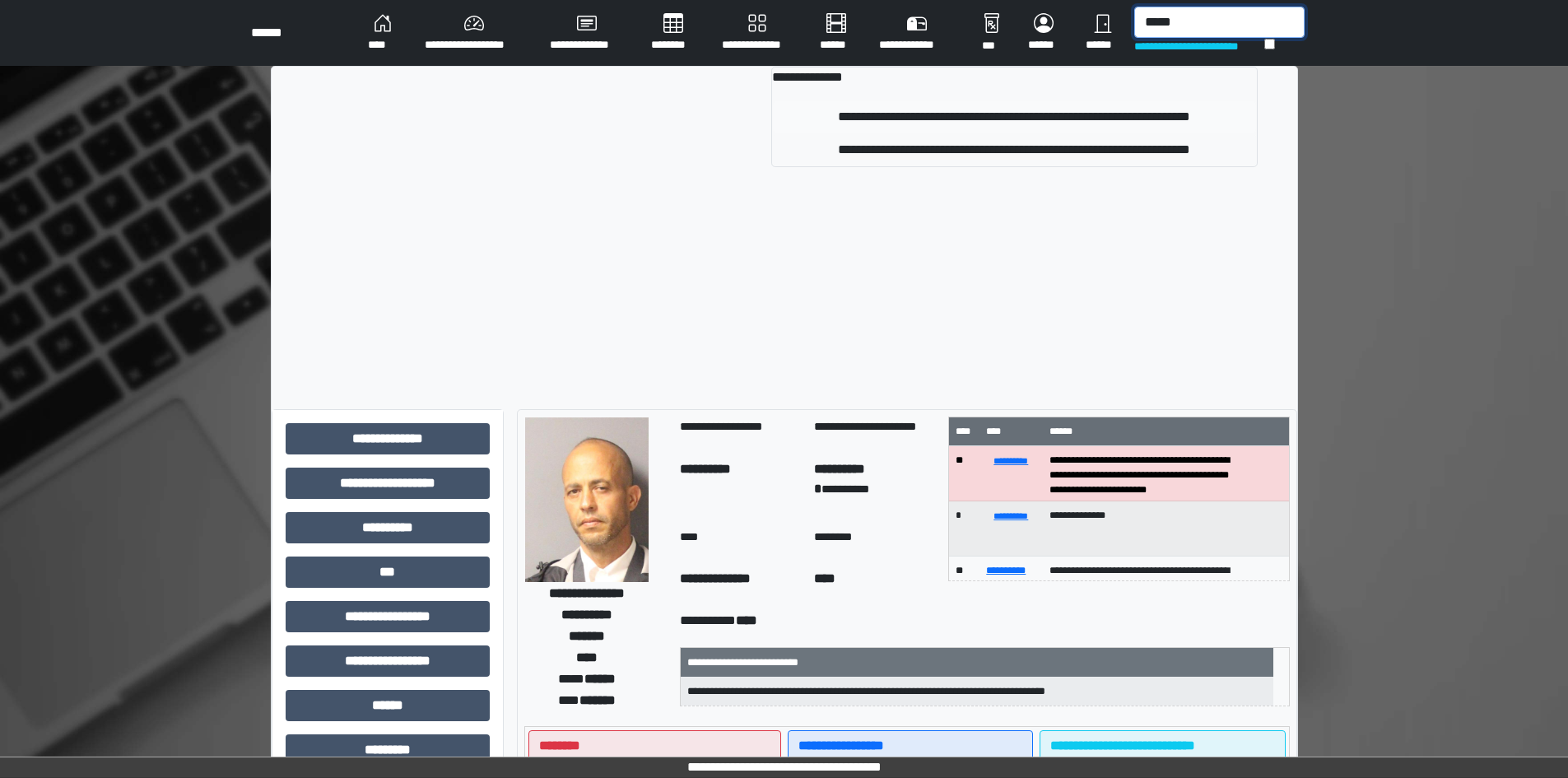 type on "*****" 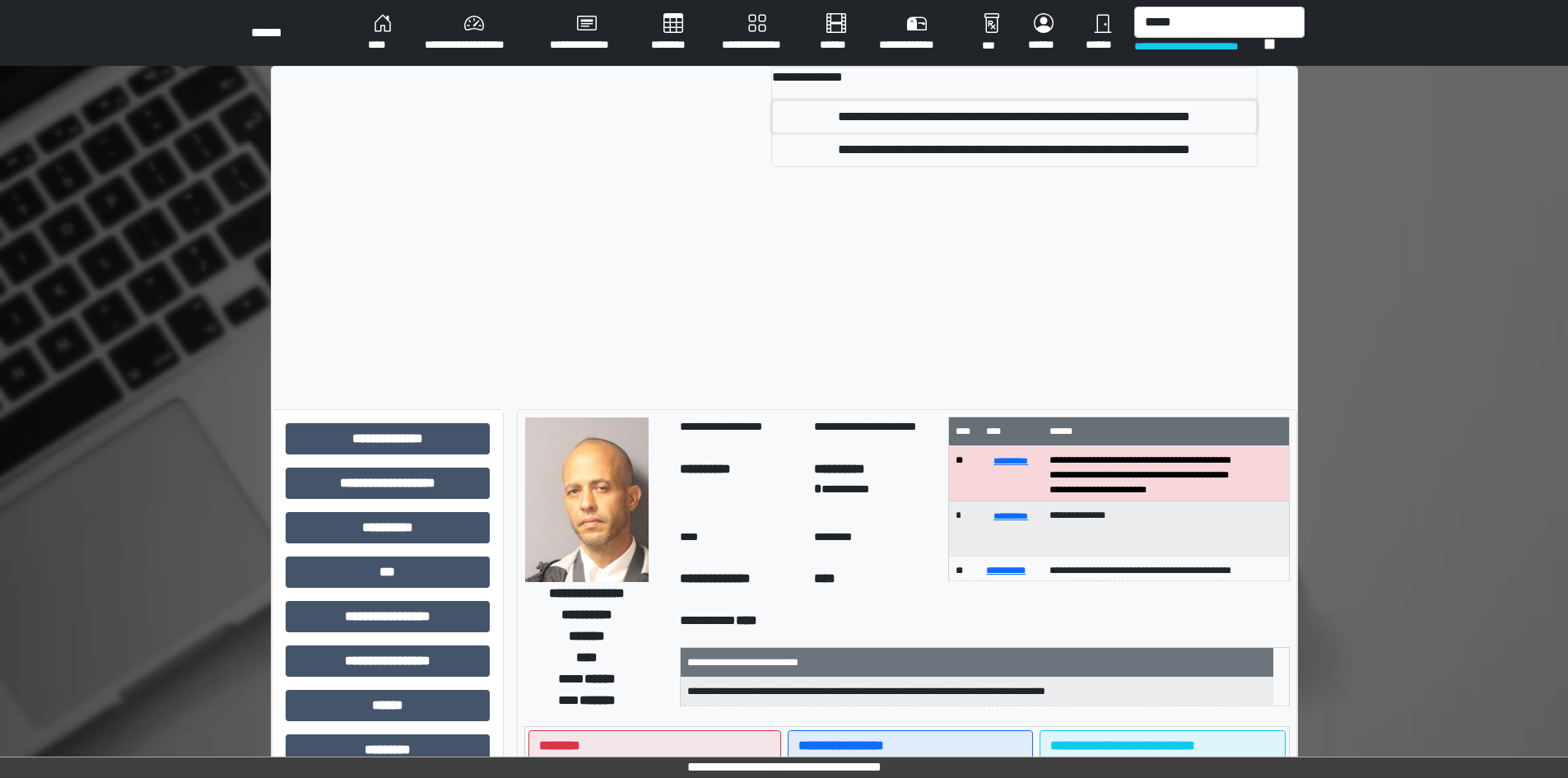 click on "**********" at bounding box center [1014, 117] 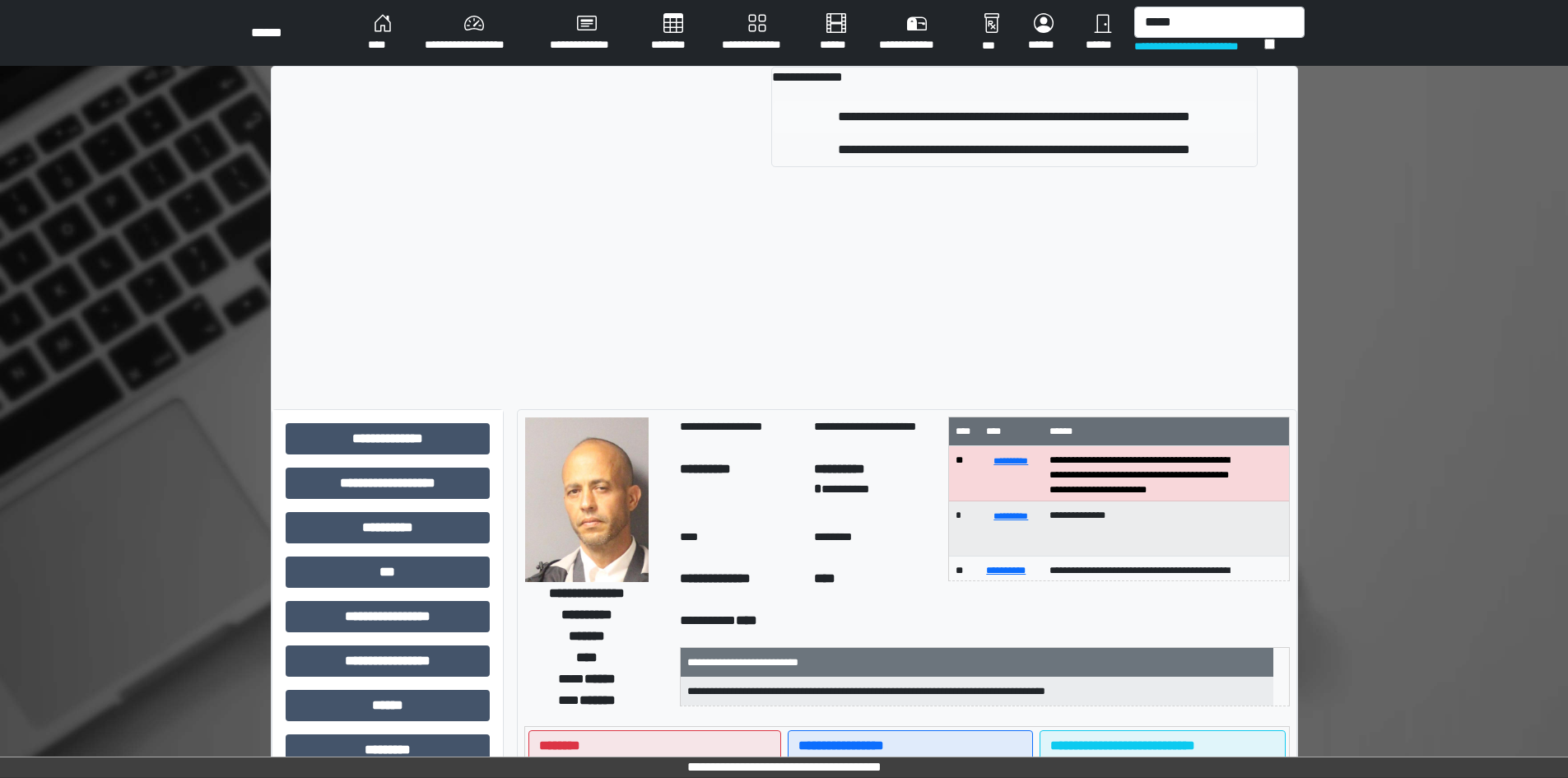 type 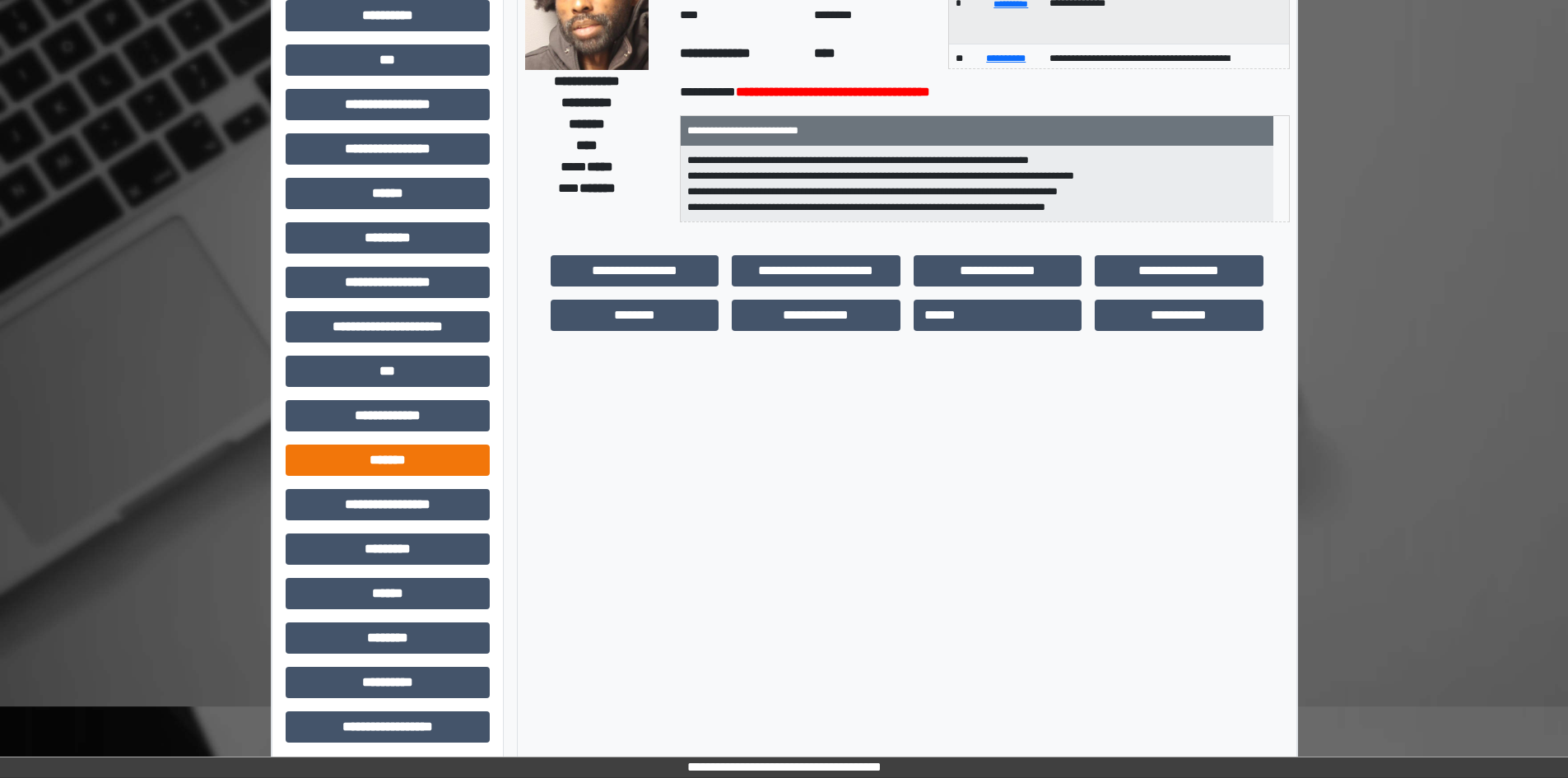 scroll, scrollTop: 189, scrollLeft: 0, axis: vertical 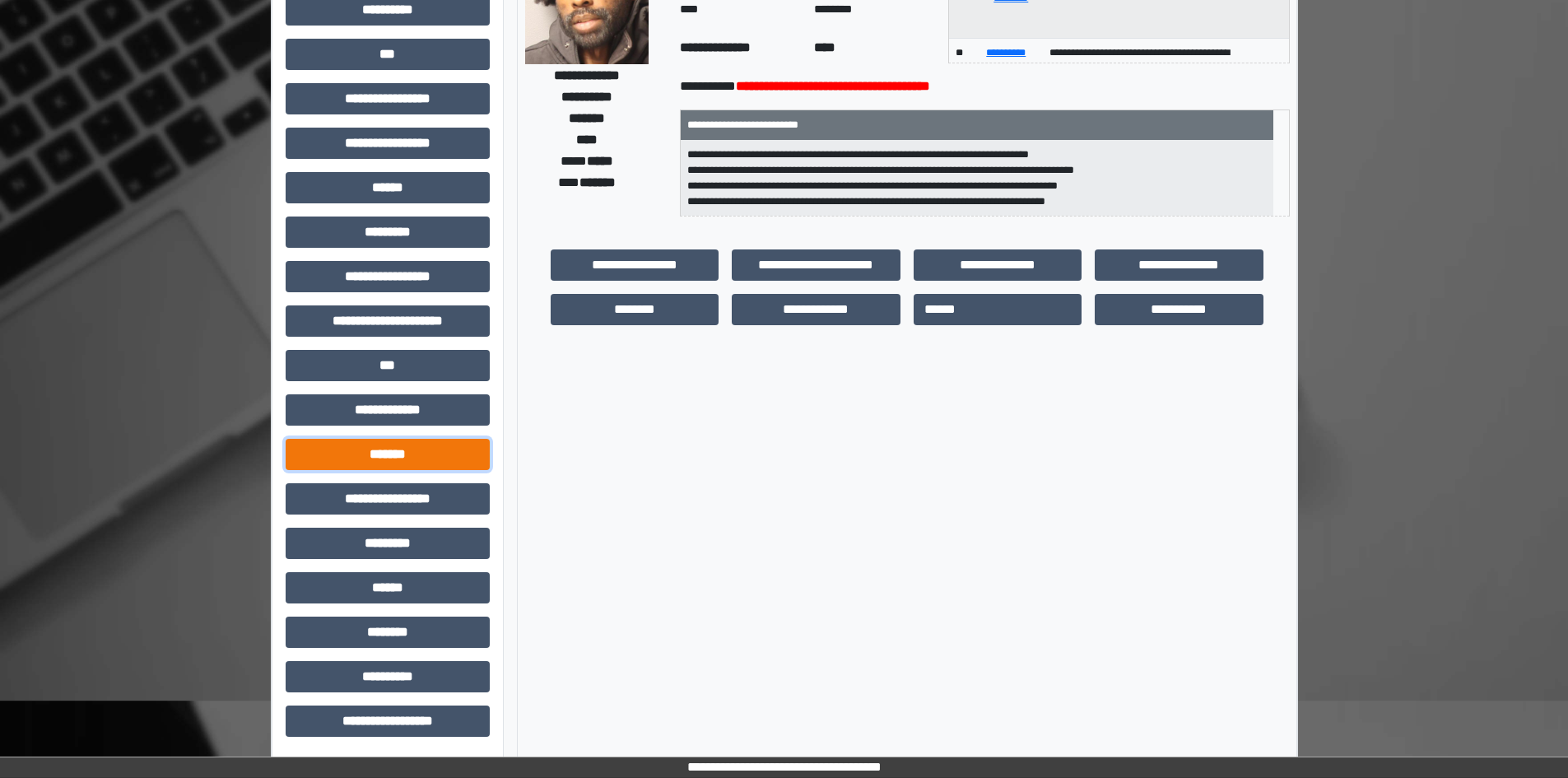 click on "*******" at bounding box center [388, 454] 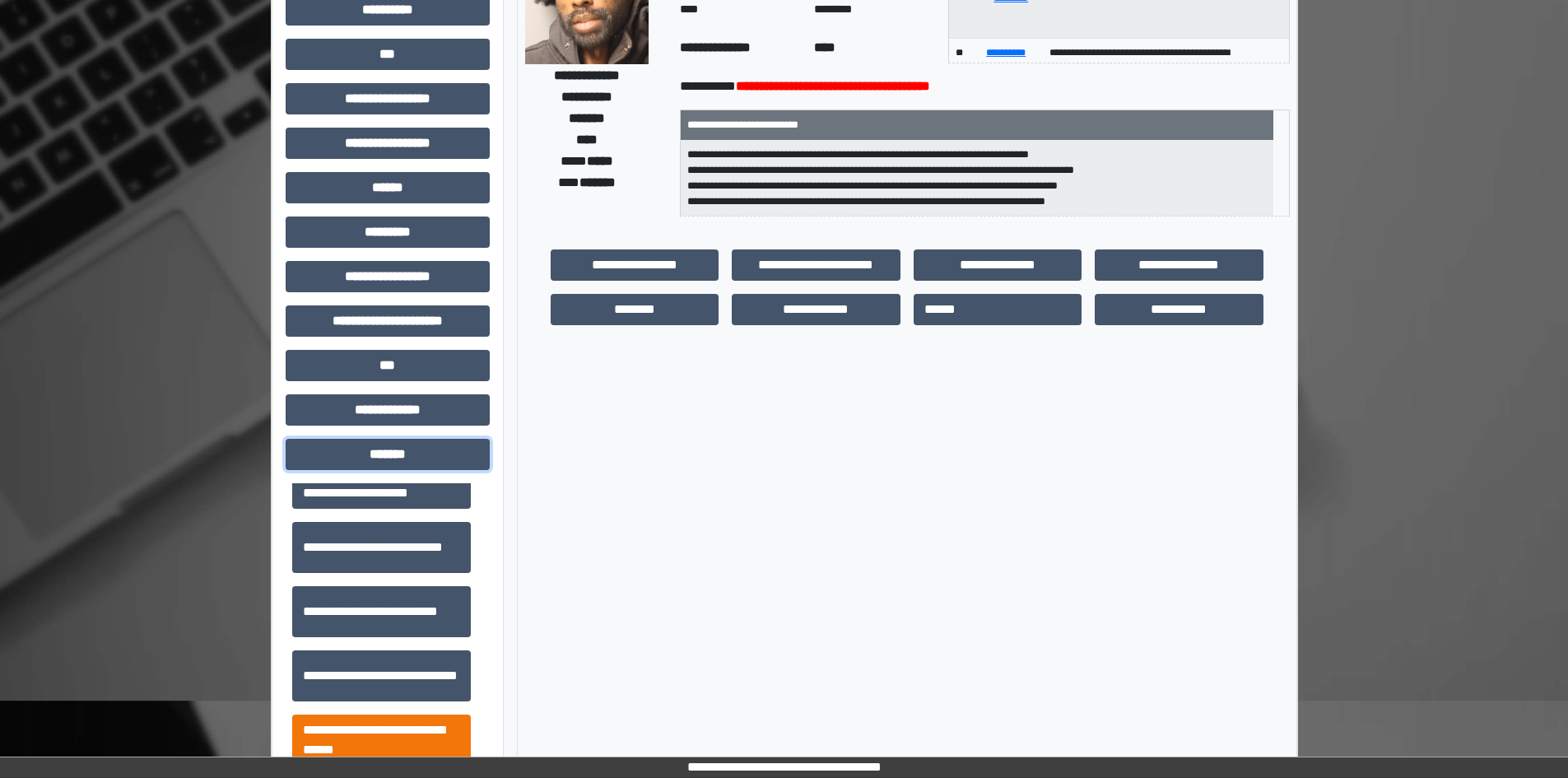 scroll, scrollTop: 494, scrollLeft: 0, axis: vertical 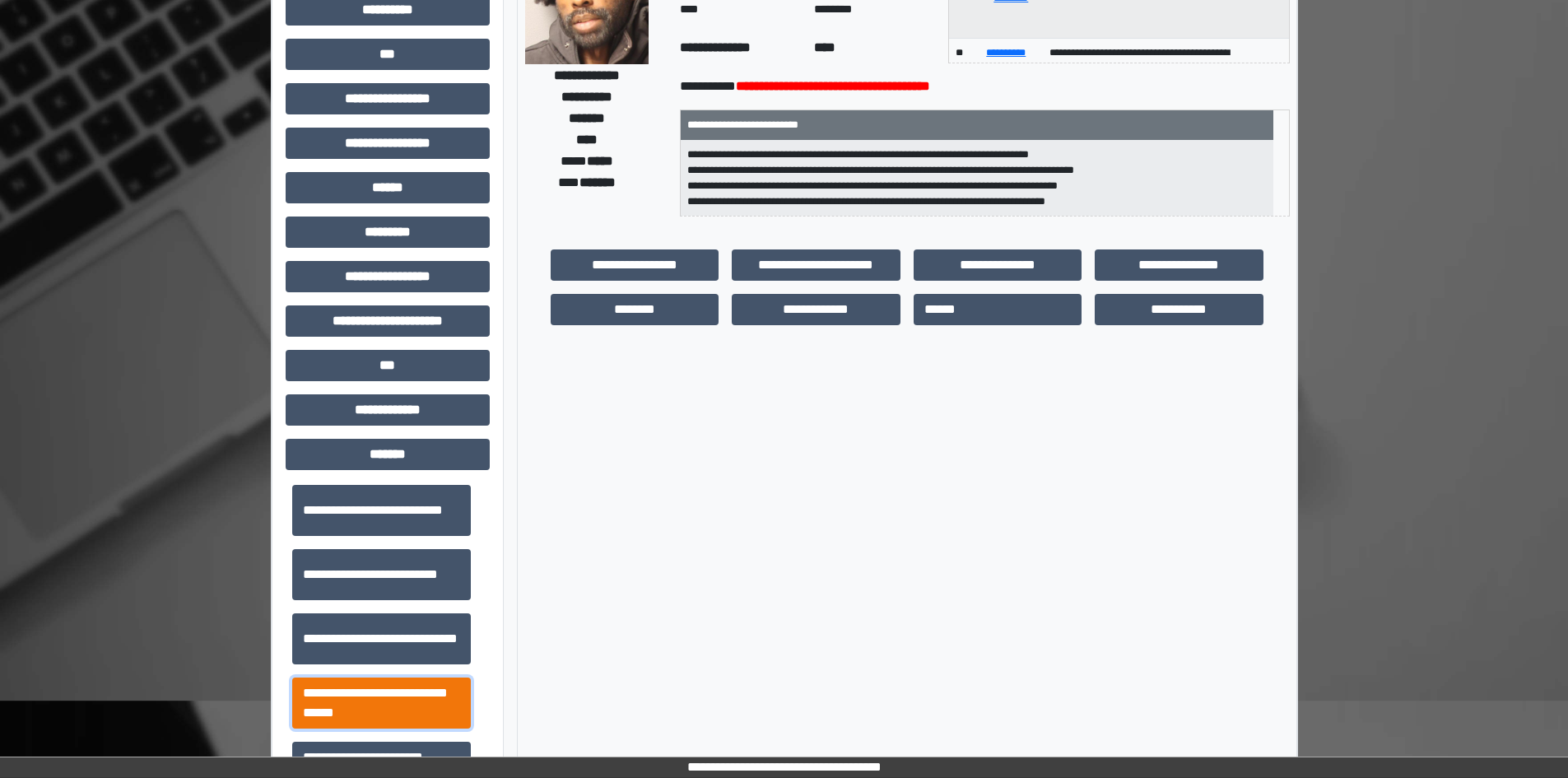 click on "**********" at bounding box center [381, 703] 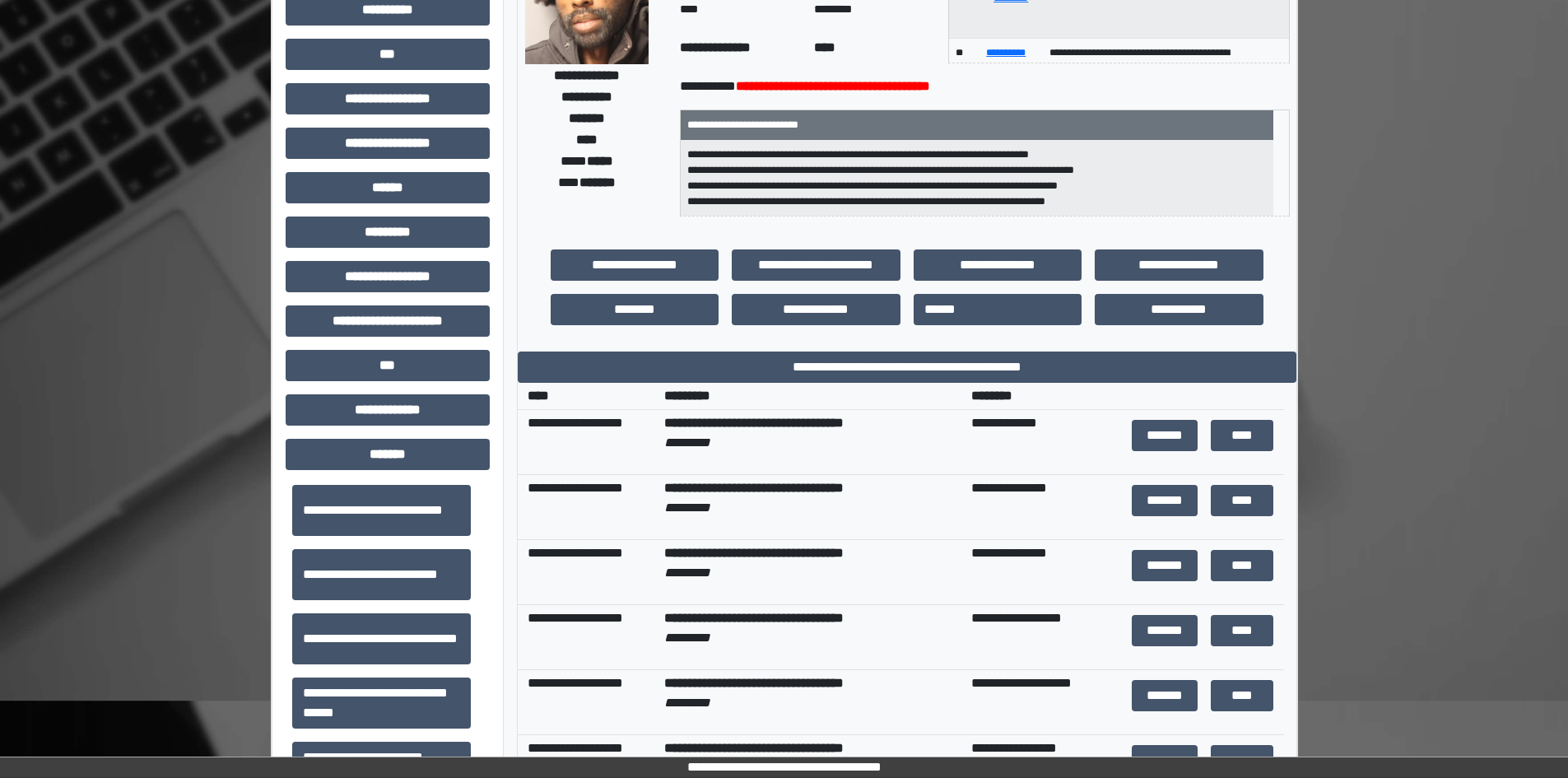 click on "**********" at bounding box center (907, 525) 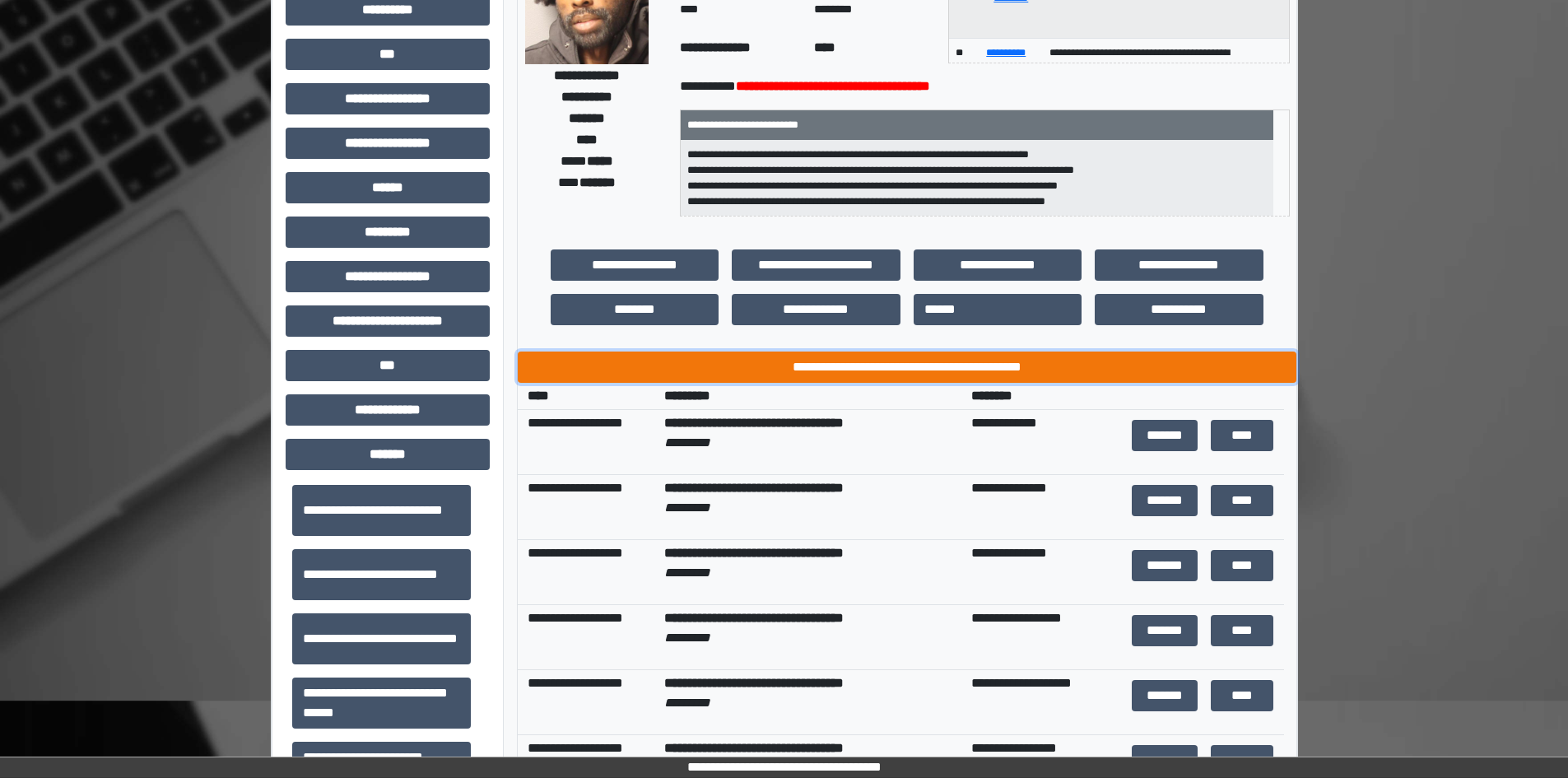 click on "**********" at bounding box center (907, 367) 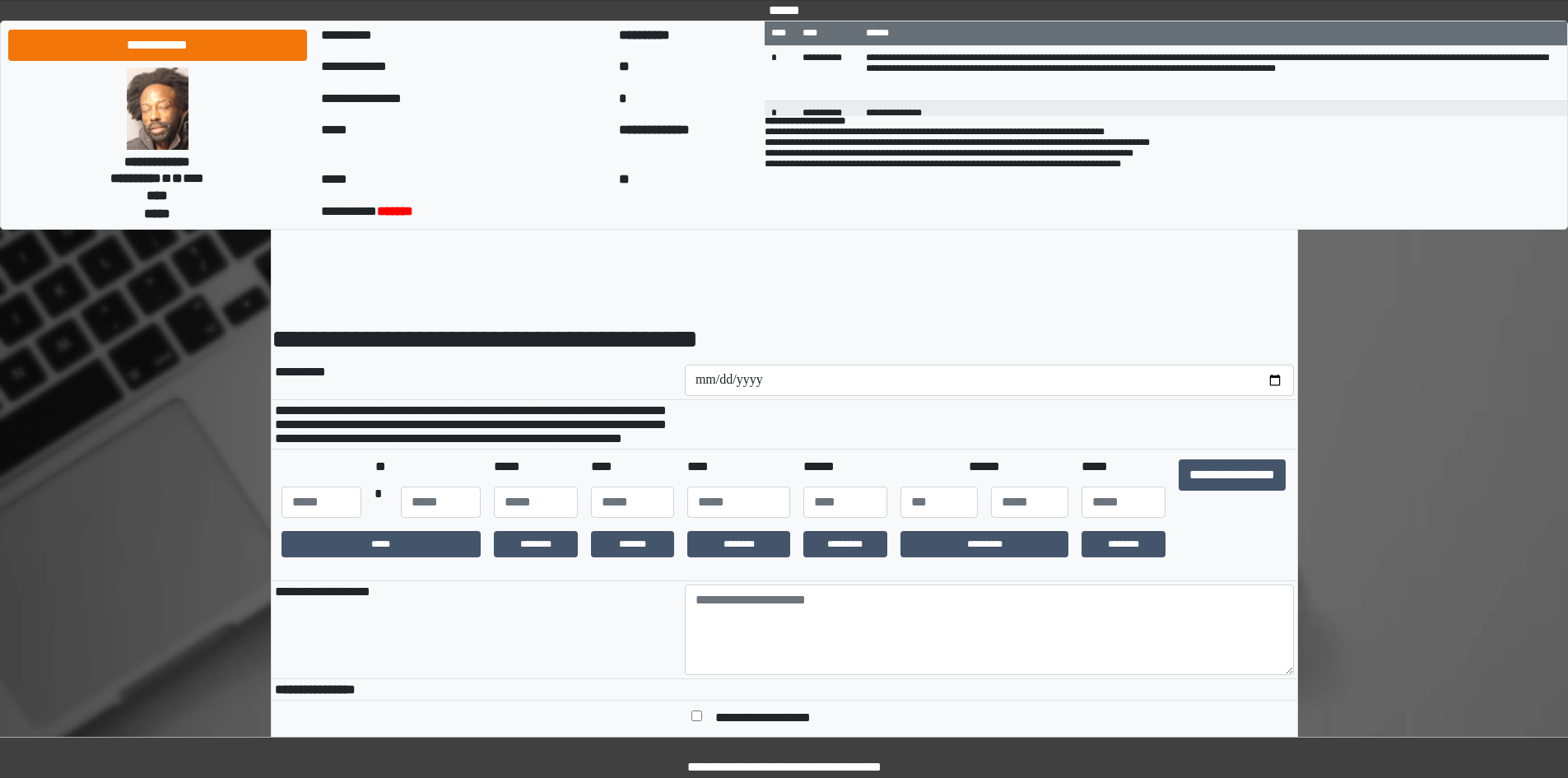 scroll, scrollTop: 0, scrollLeft: 0, axis: both 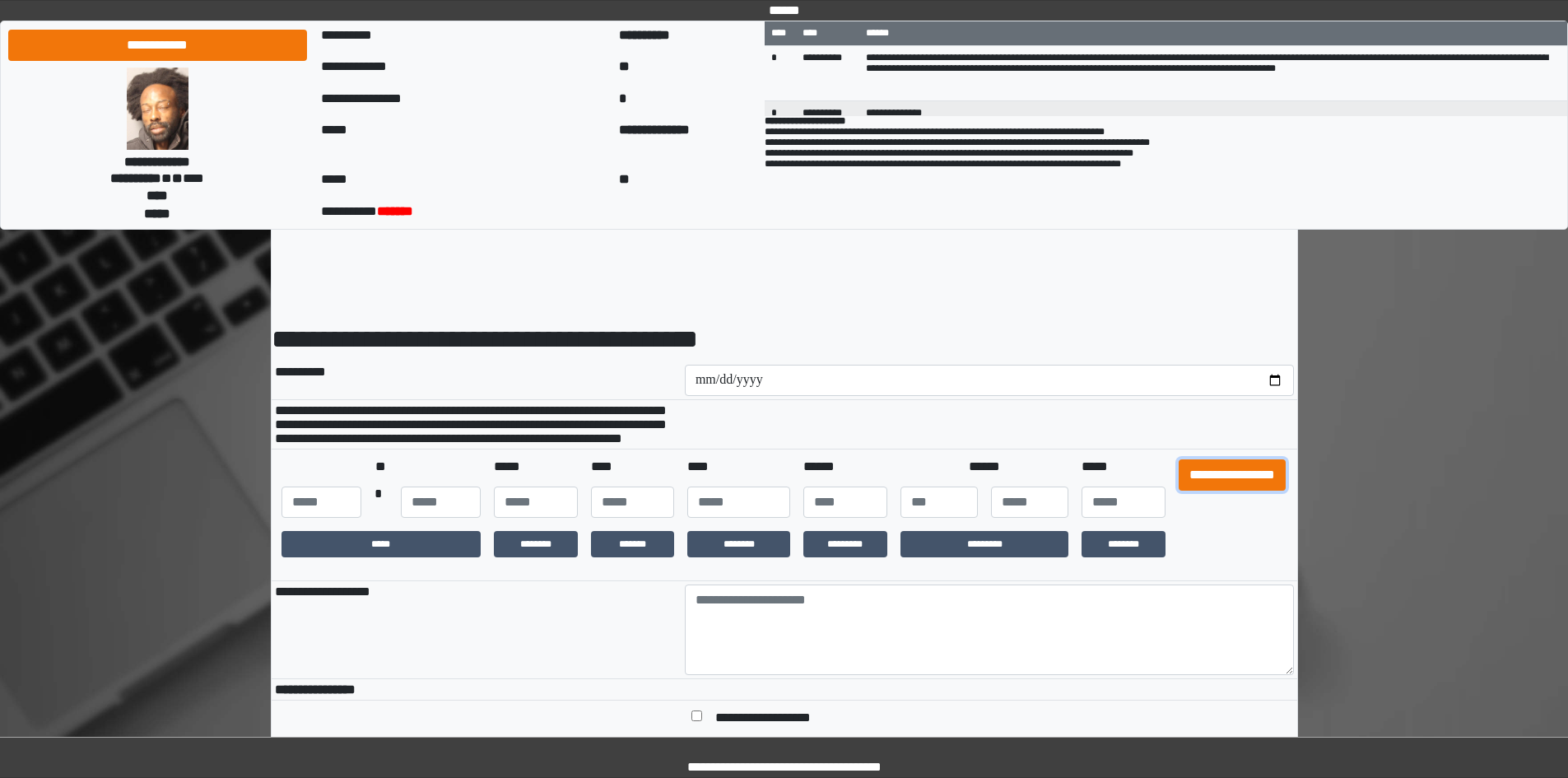 click on "**********" at bounding box center (1232, 475) 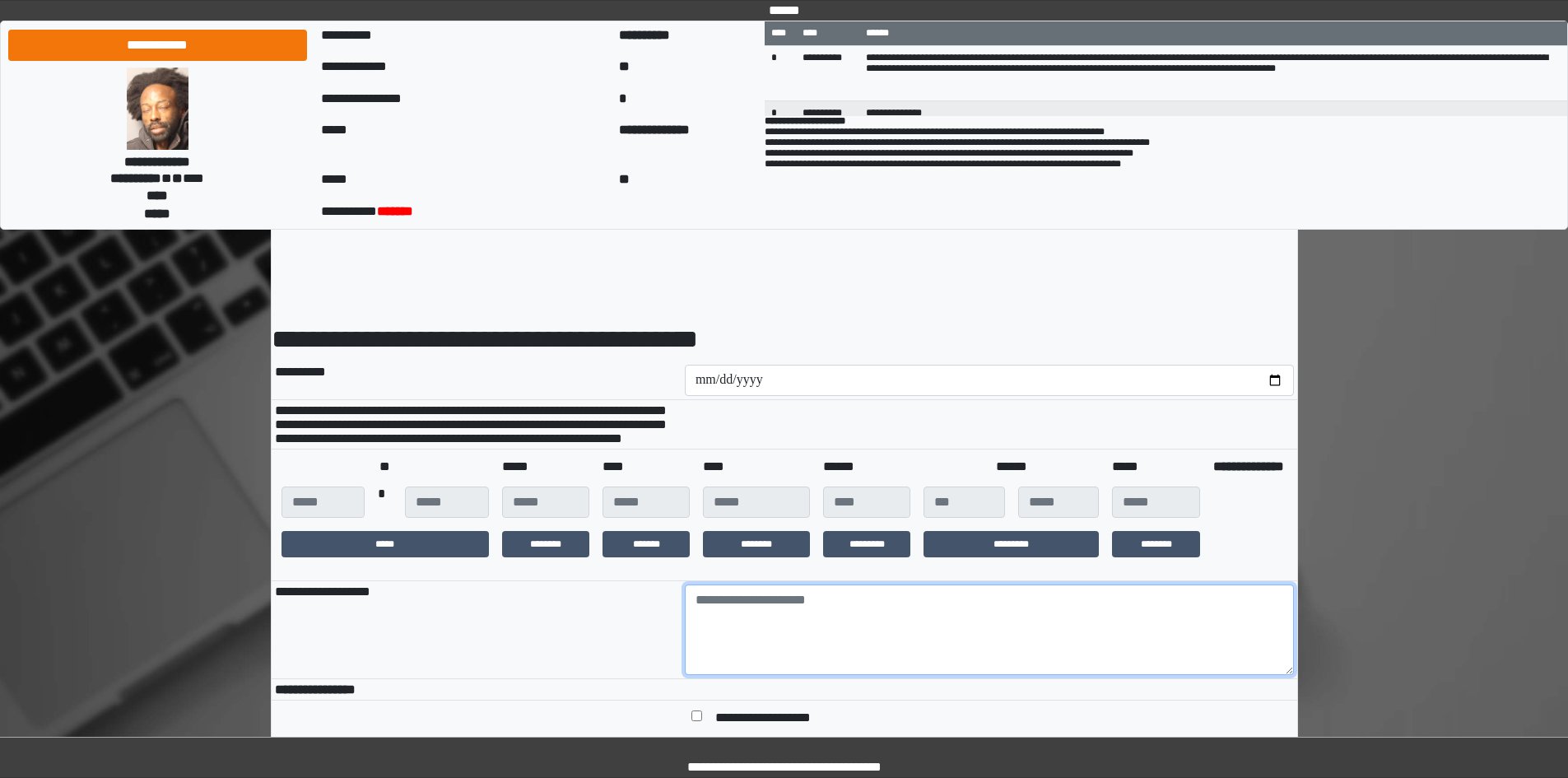 click at bounding box center [989, 630] 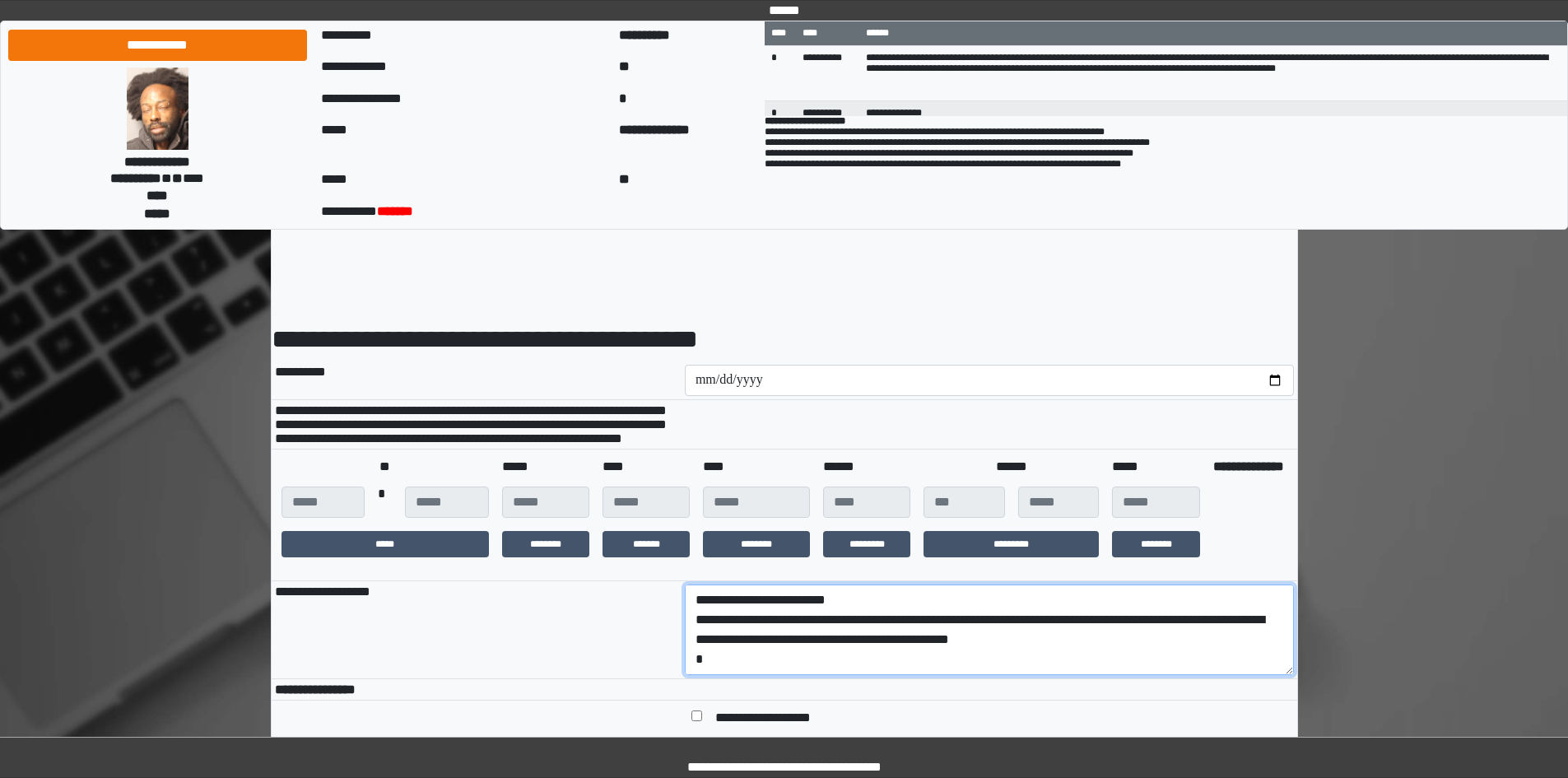 scroll, scrollTop: 93, scrollLeft: 0, axis: vertical 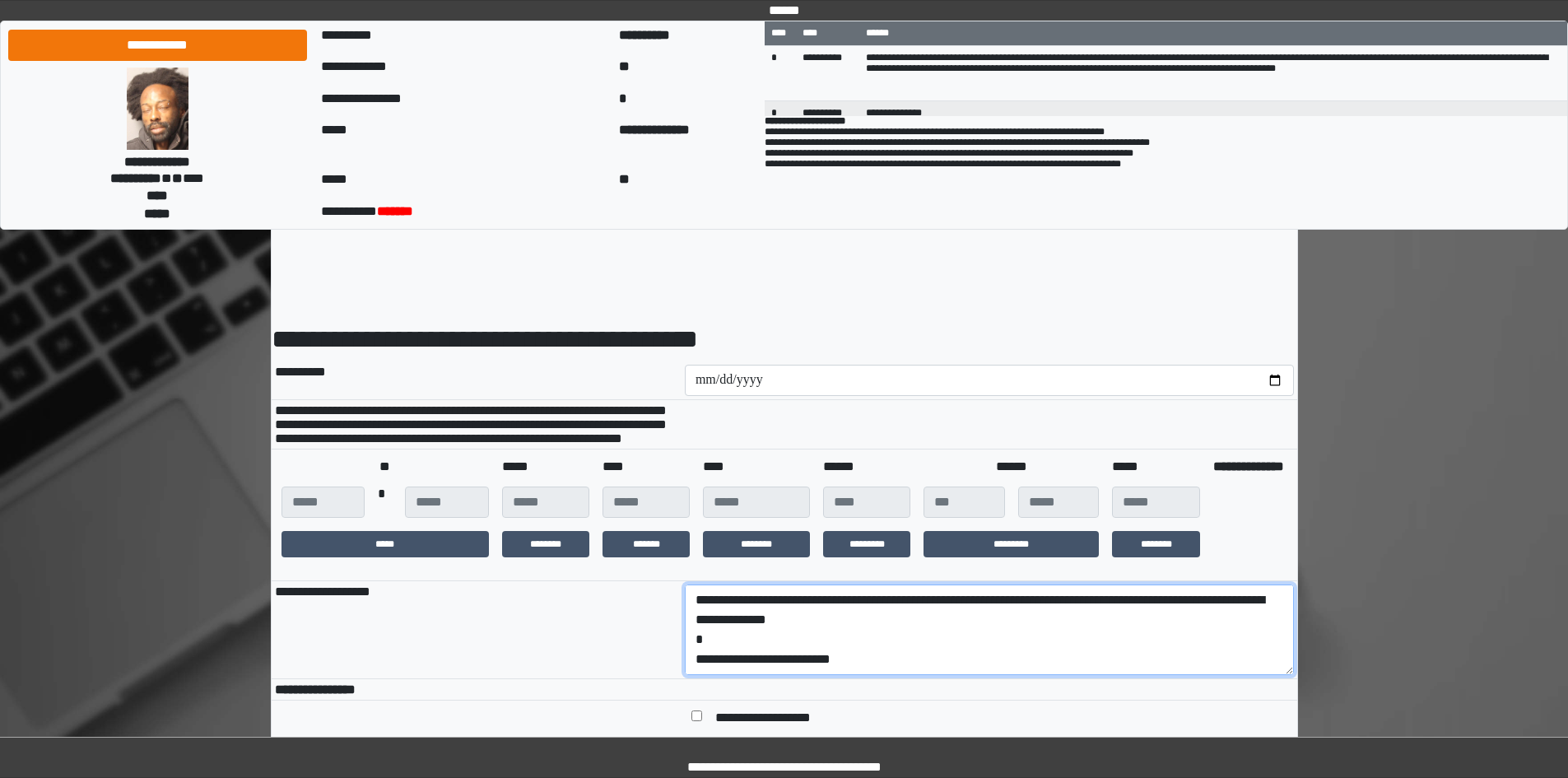 click on "**********" at bounding box center [989, 630] 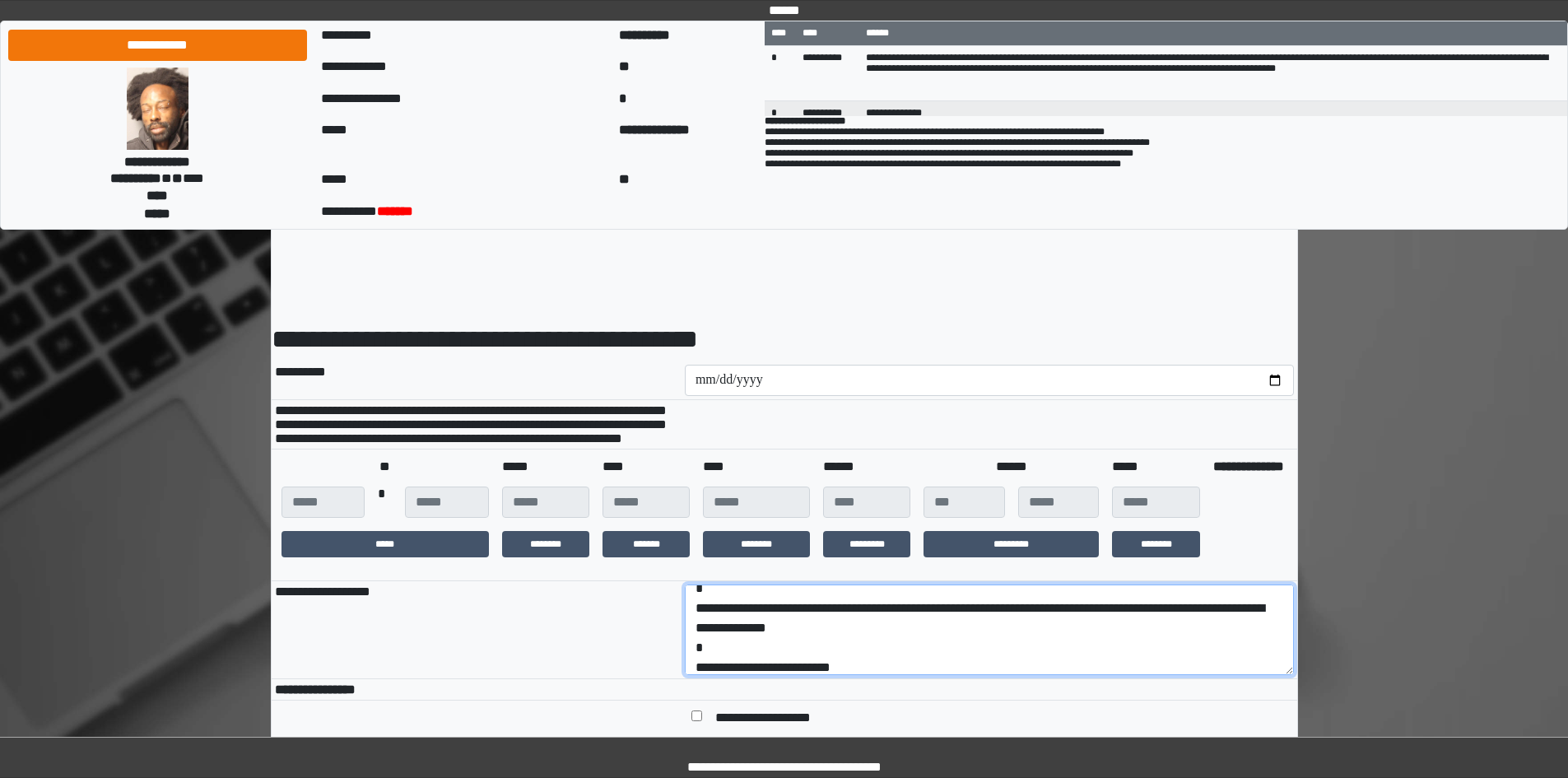 drag, startPoint x: 944, startPoint y: 666, endPoint x: 669, endPoint y: 627, distance: 277.7517 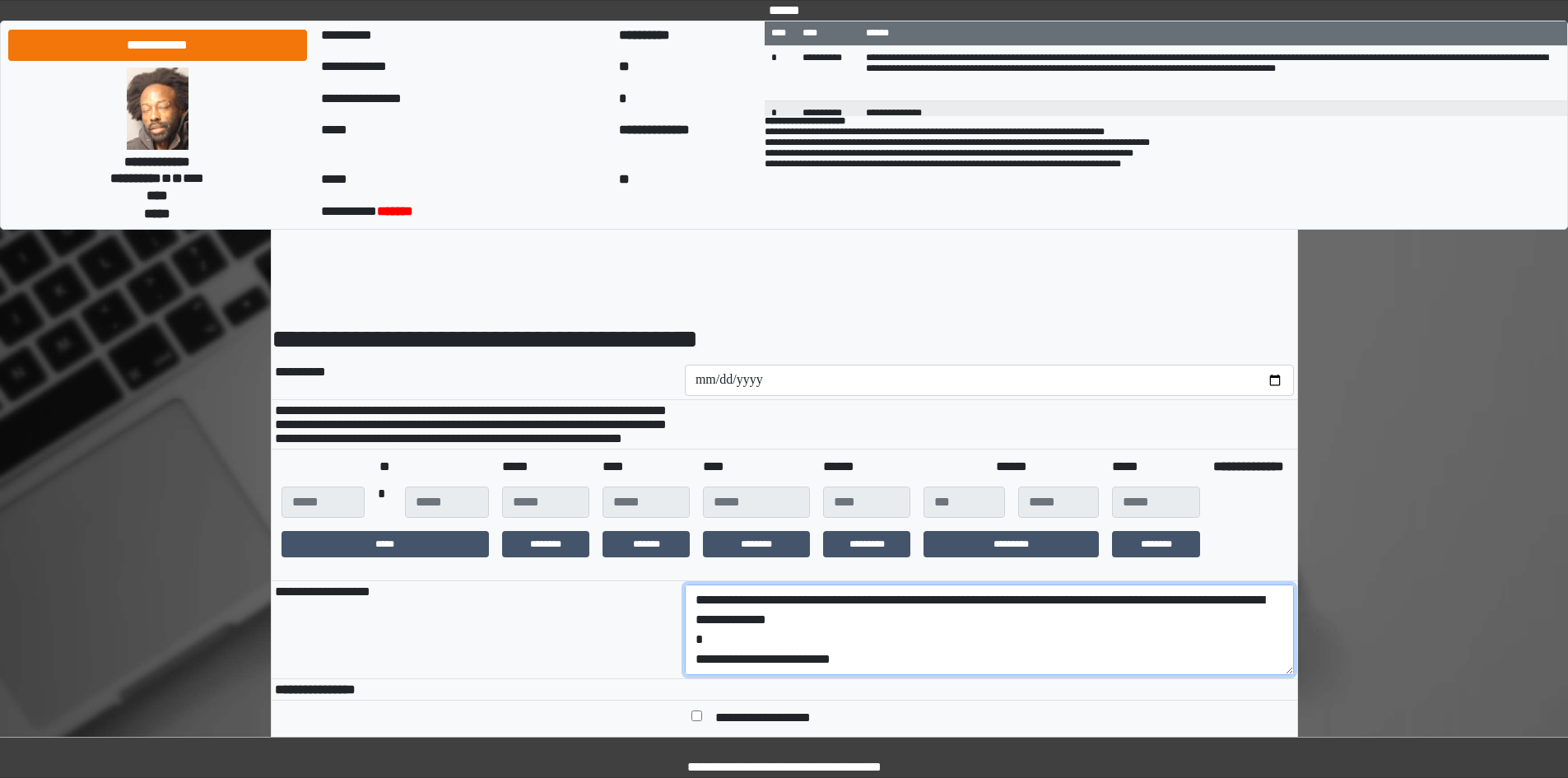 scroll, scrollTop: 0, scrollLeft: 0, axis: both 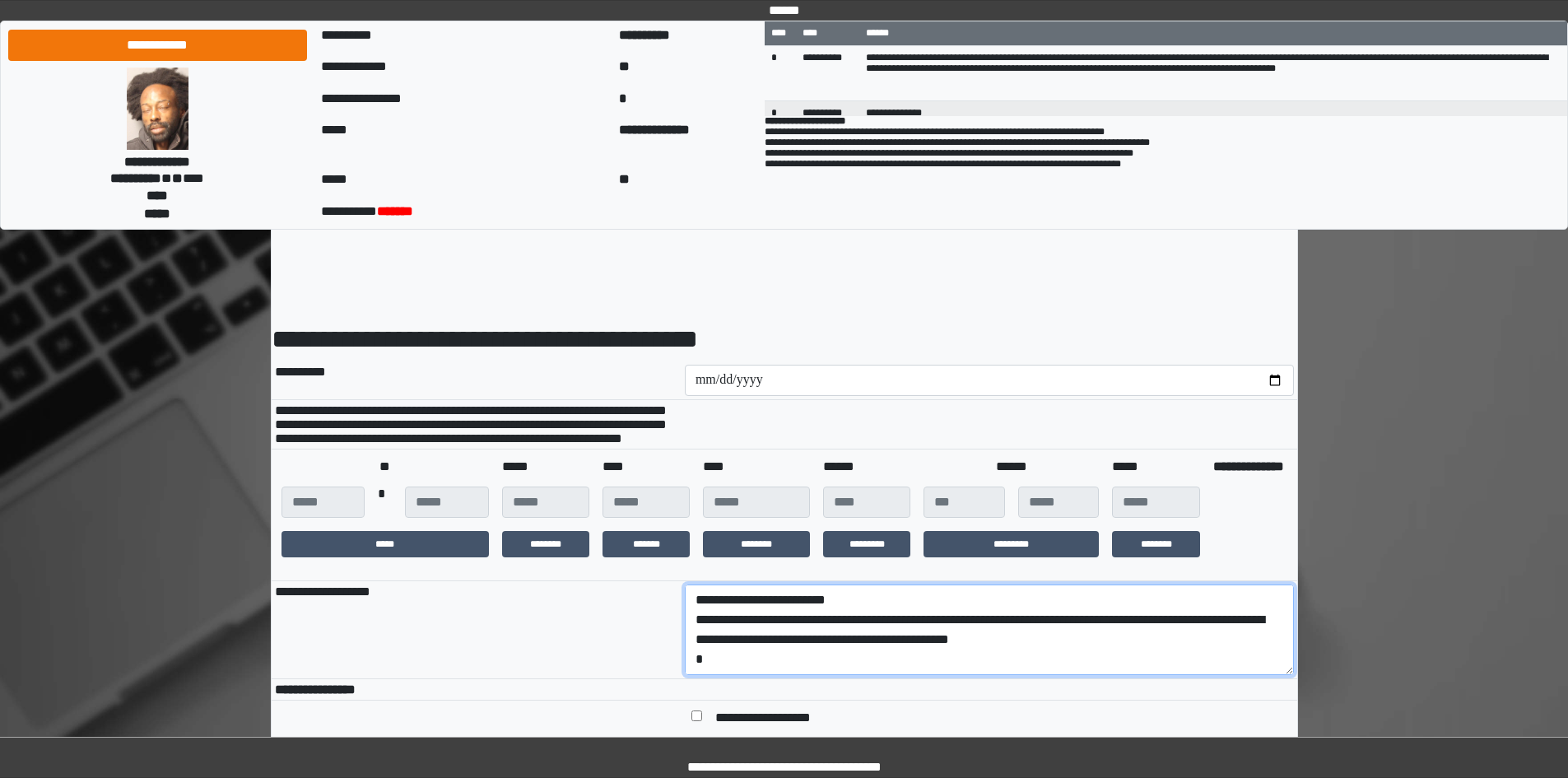 drag, startPoint x: 917, startPoint y: 700, endPoint x: 665, endPoint y: 646, distance: 257.72078 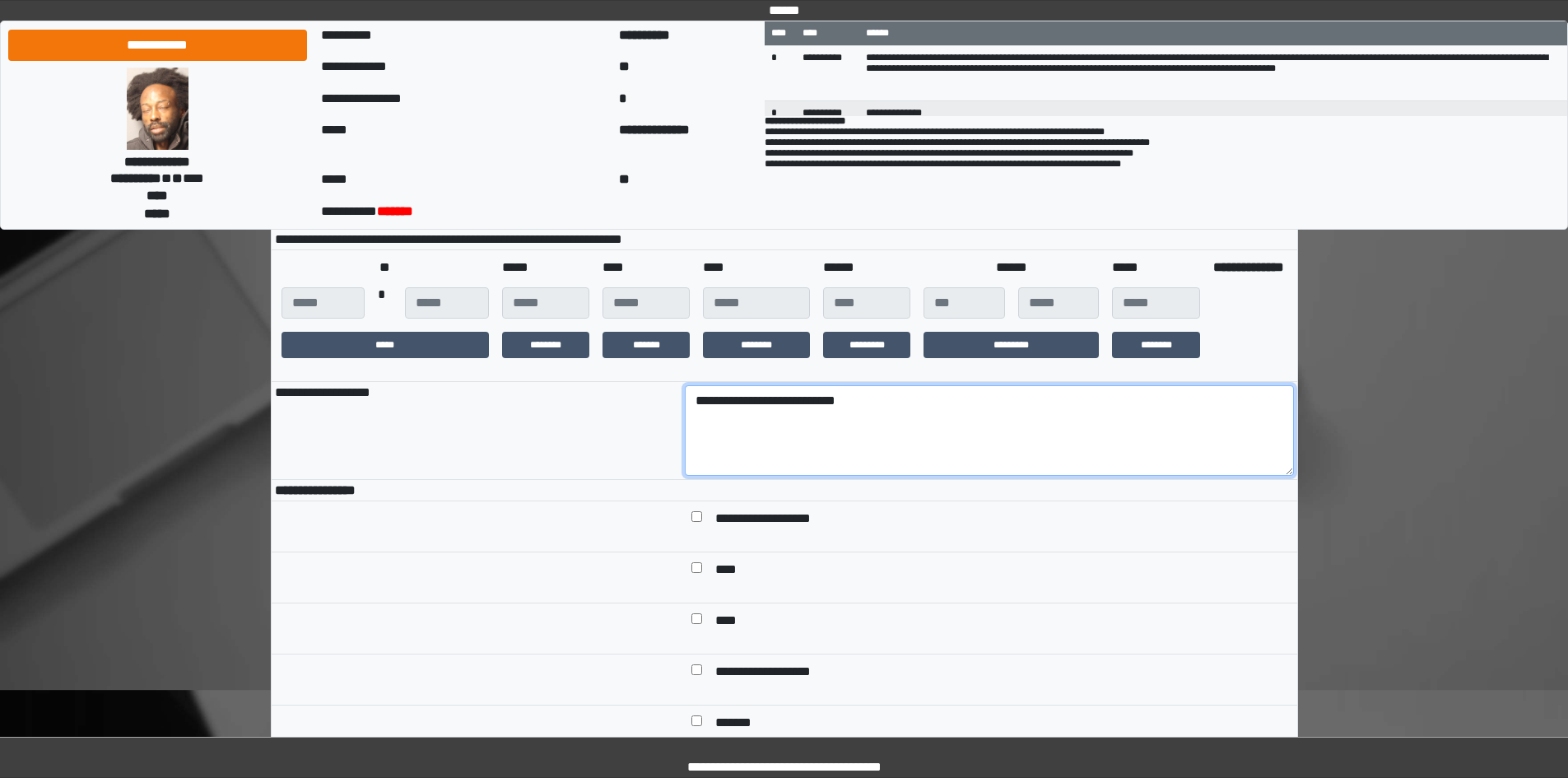 scroll, scrollTop: 412, scrollLeft: 0, axis: vertical 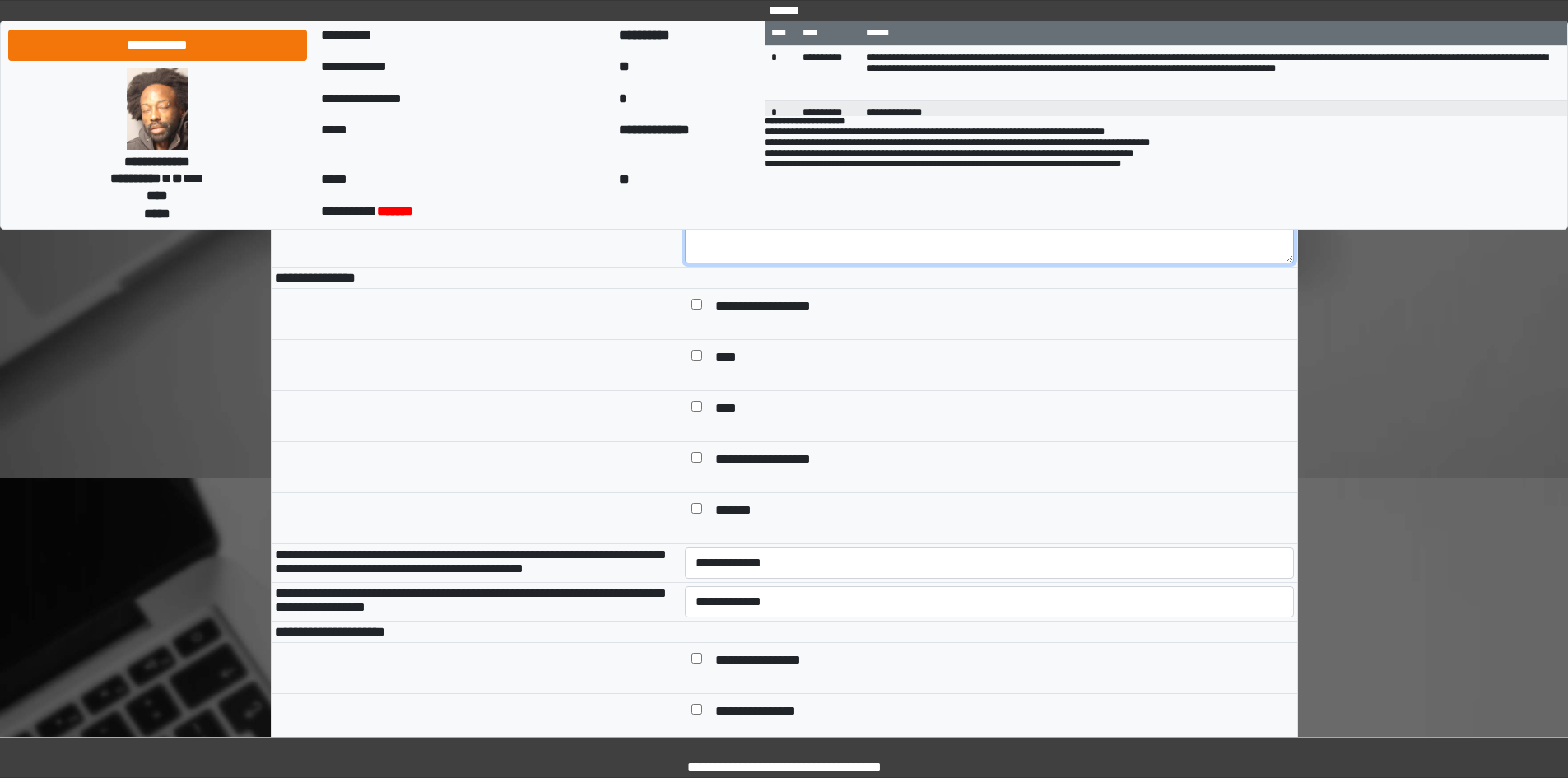 type on "**********" 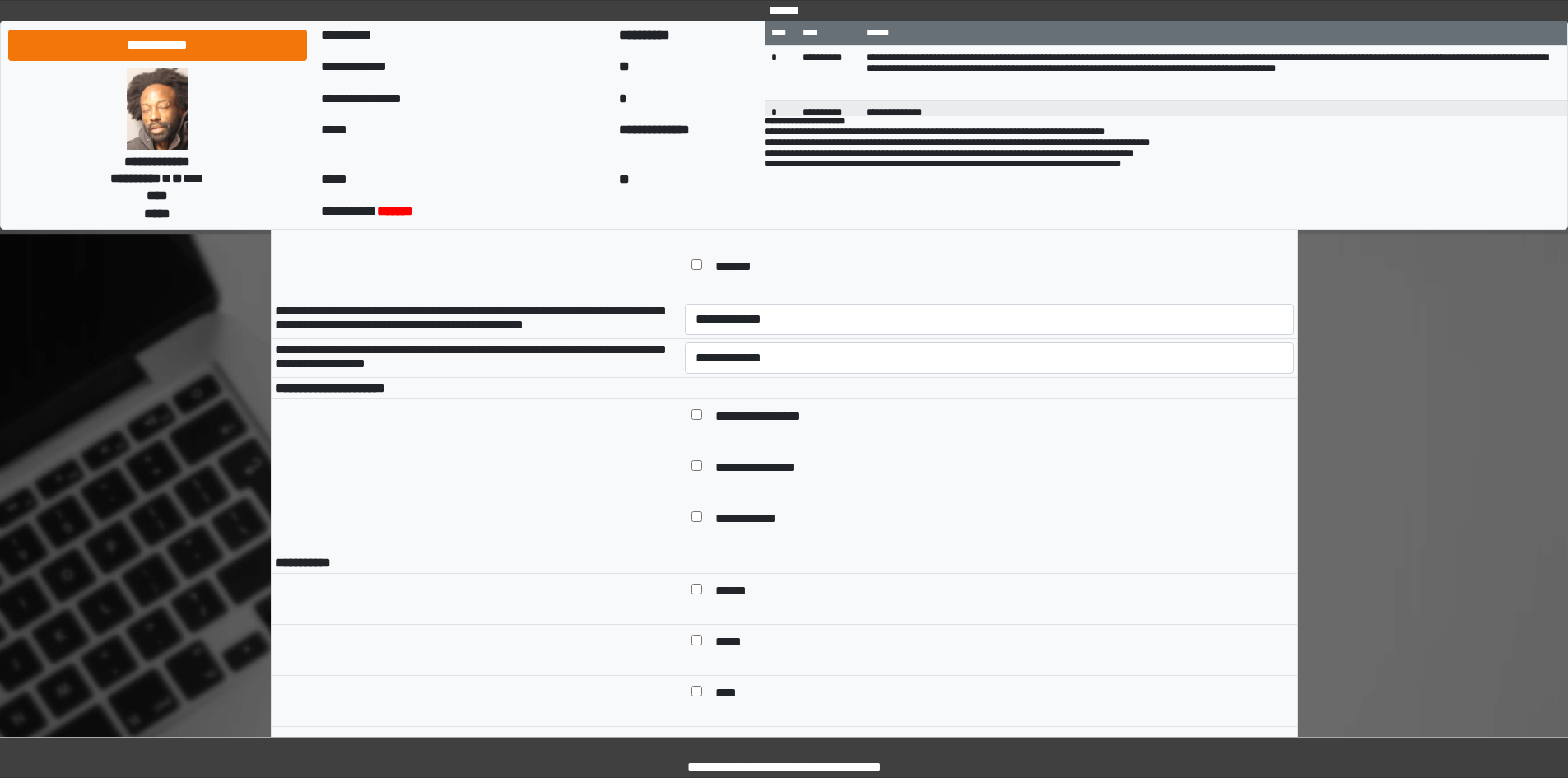 scroll, scrollTop: 659, scrollLeft: 0, axis: vertical 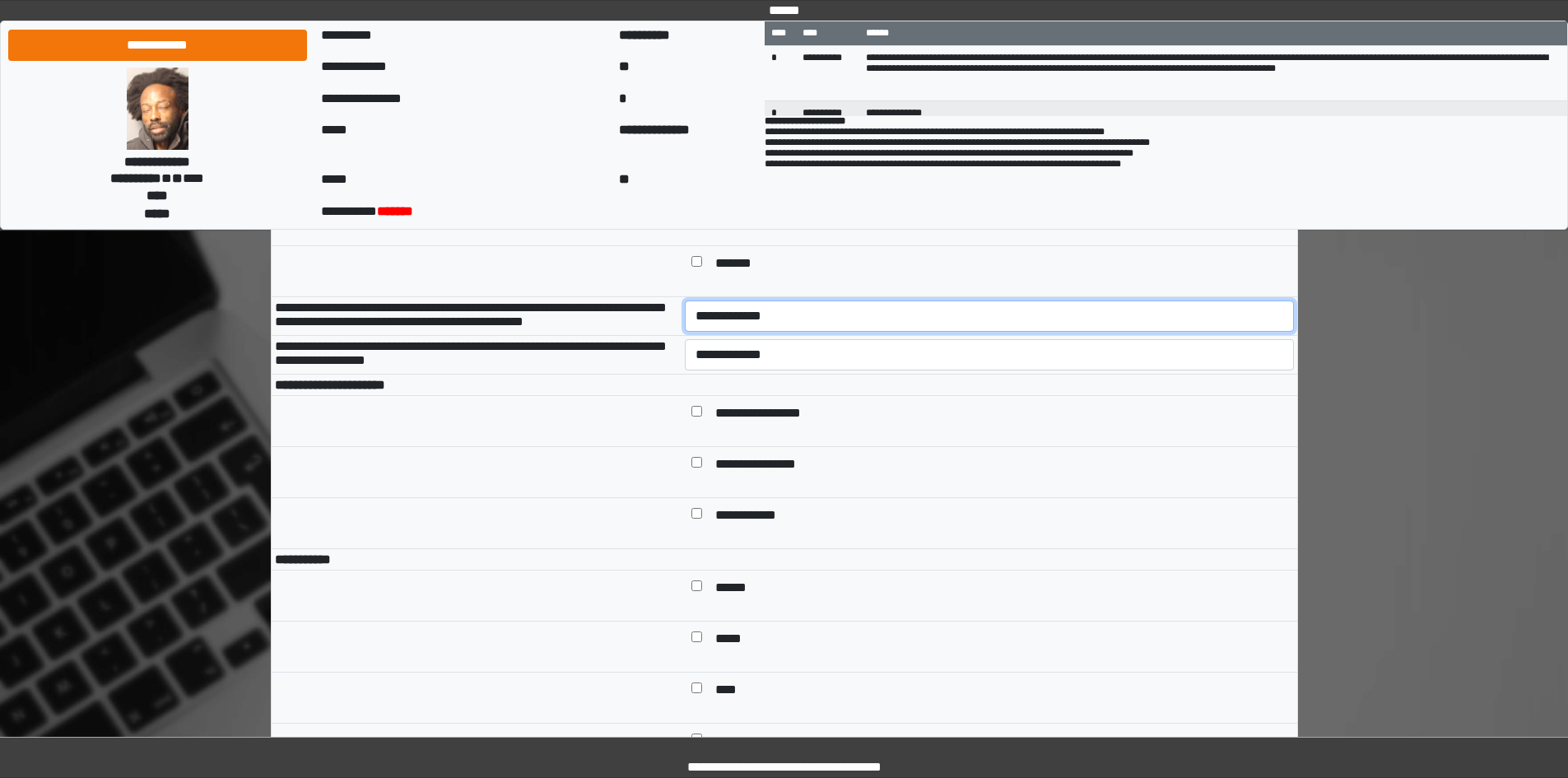 drag, startPoint x: 835, startPoint y: 351, endPoint x: 830, endPoint y: 376, distance: 25.495098 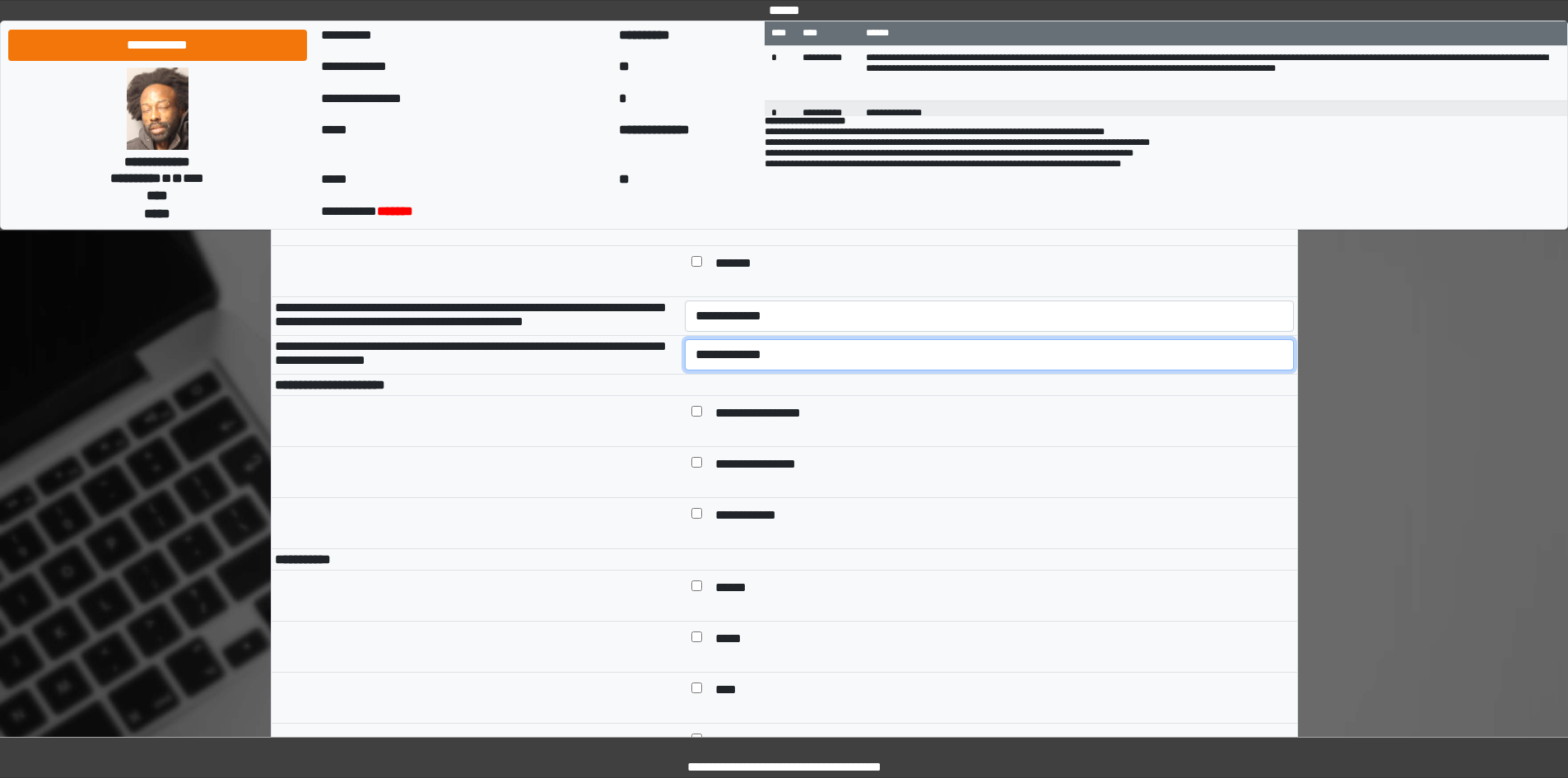 click on "**********" at bounding box center (989, 355) 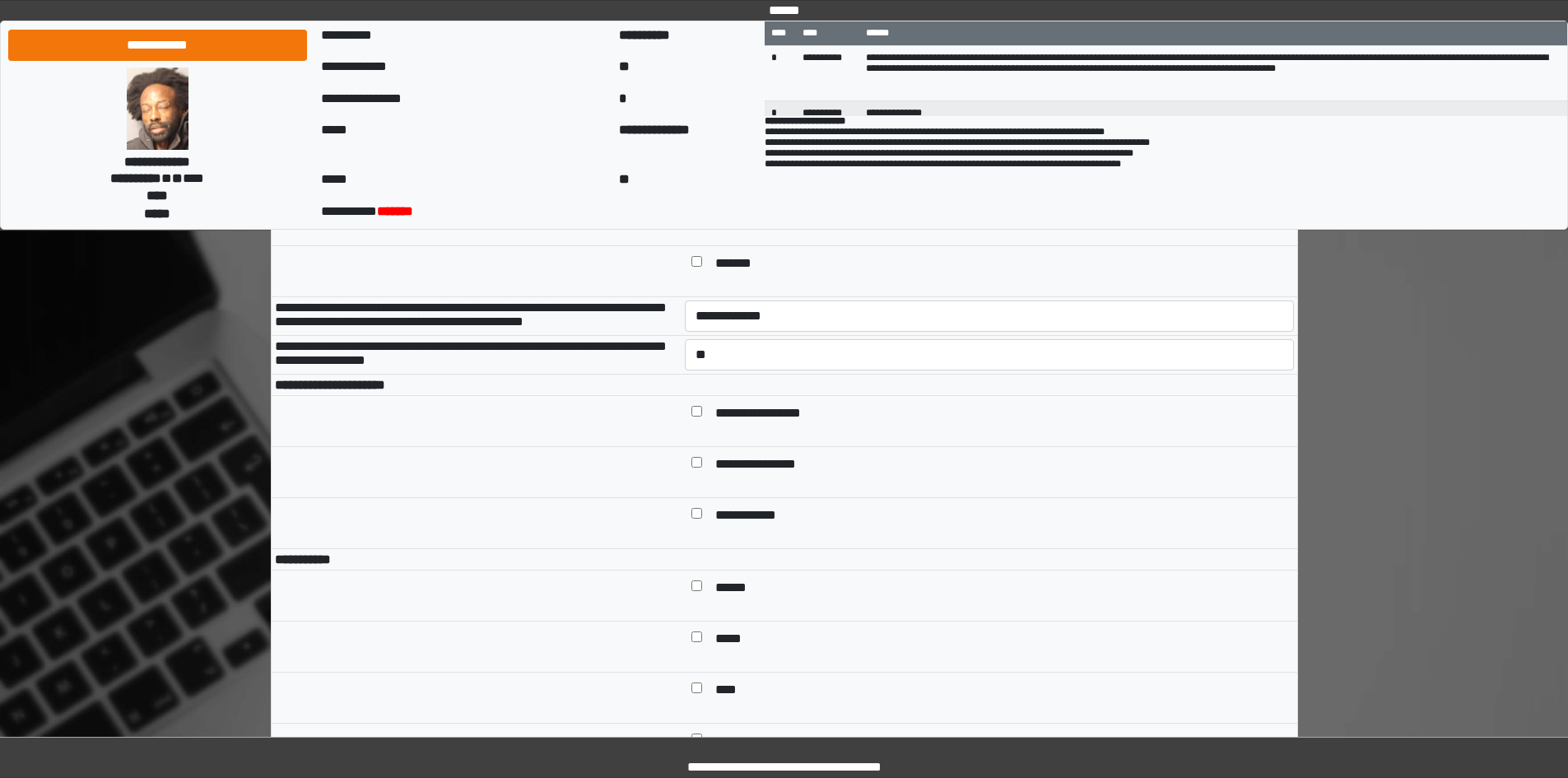 click on "**********" at bounding box center [989, 316] 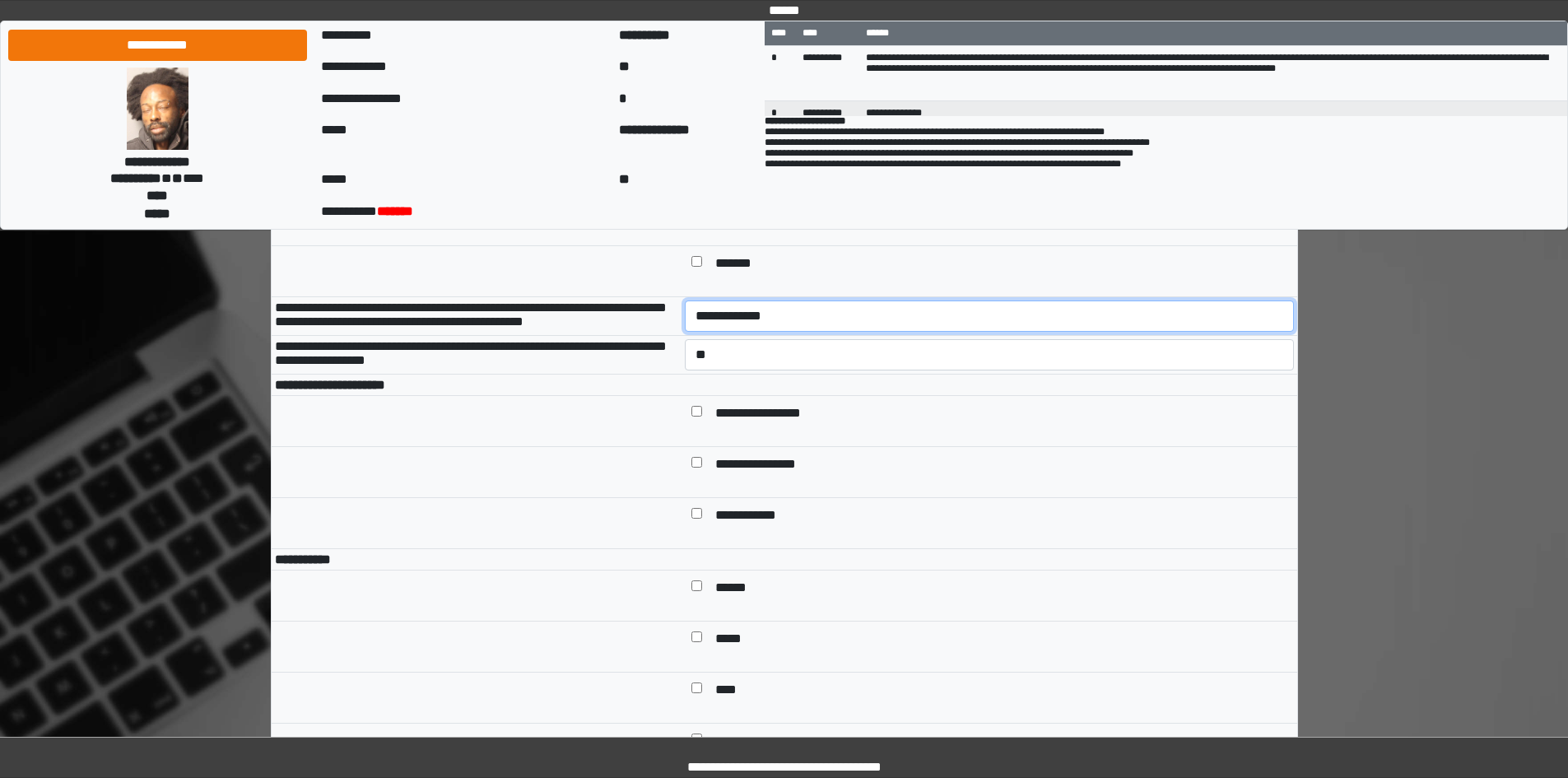 click on "**********" at bounding box center [989, 316] 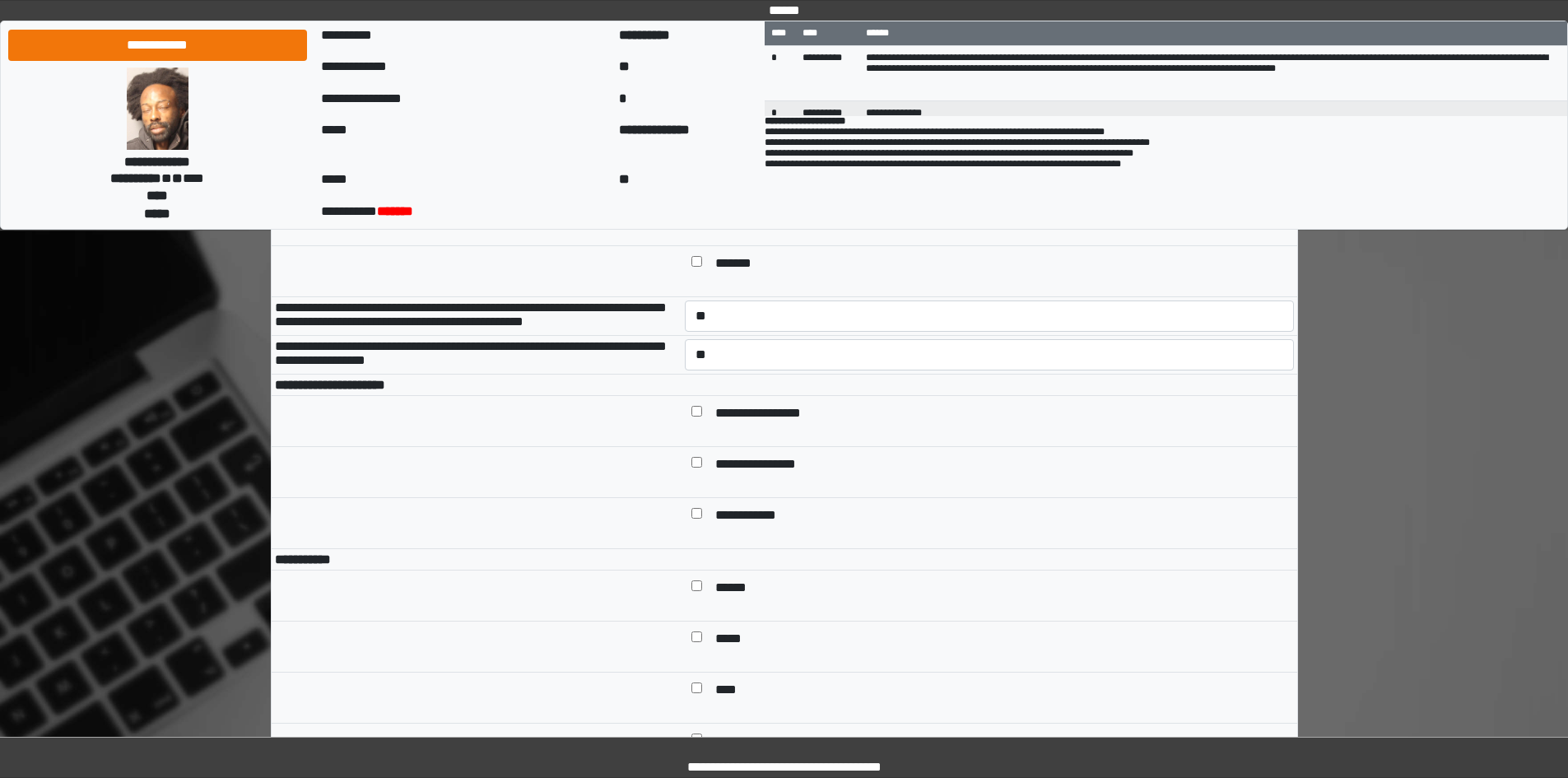 click on "**********" at bounding box center (1001, 414) 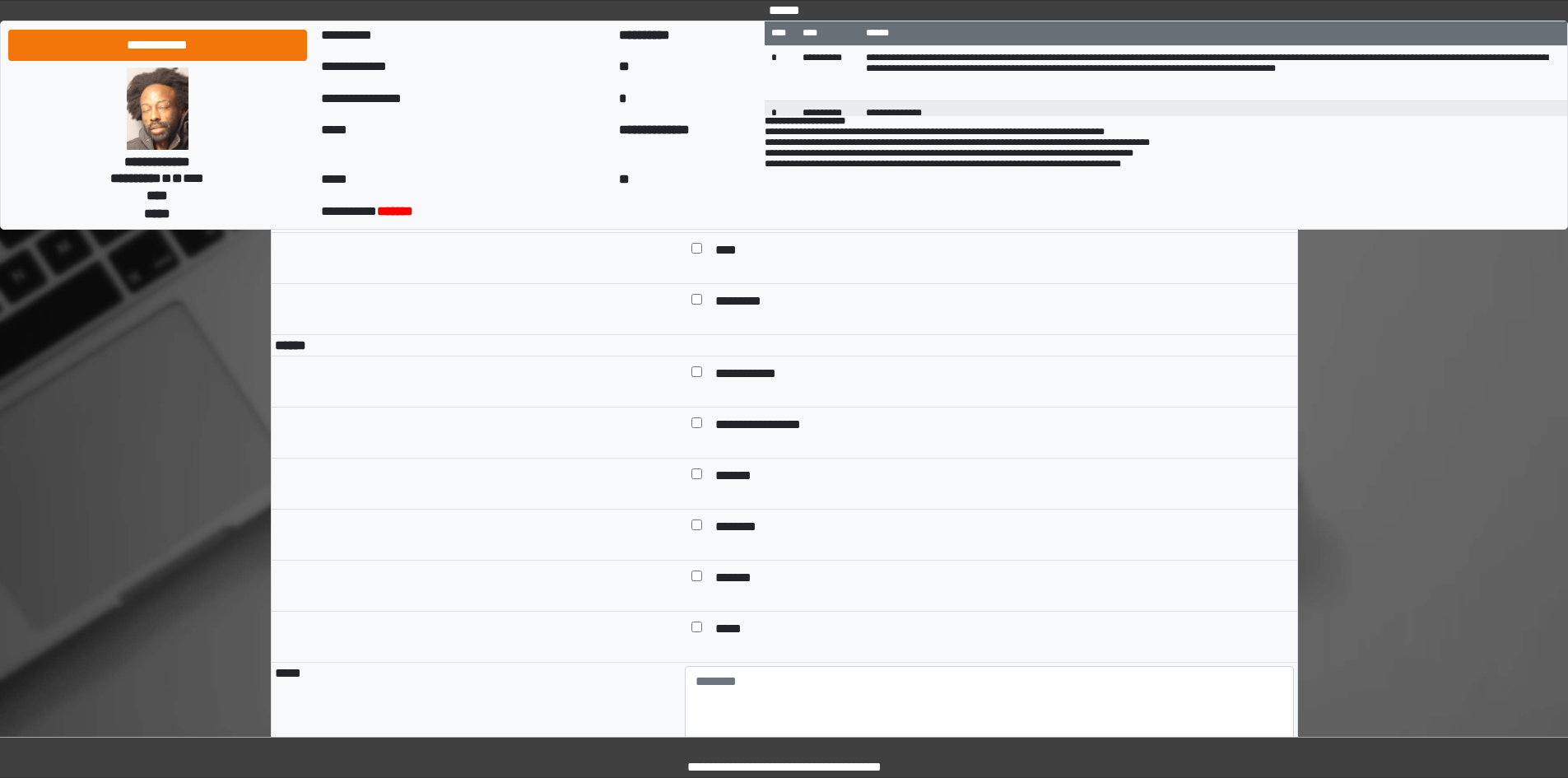 scroll, scrollTop: 1235, scrollLeft: 0, axis: vertical 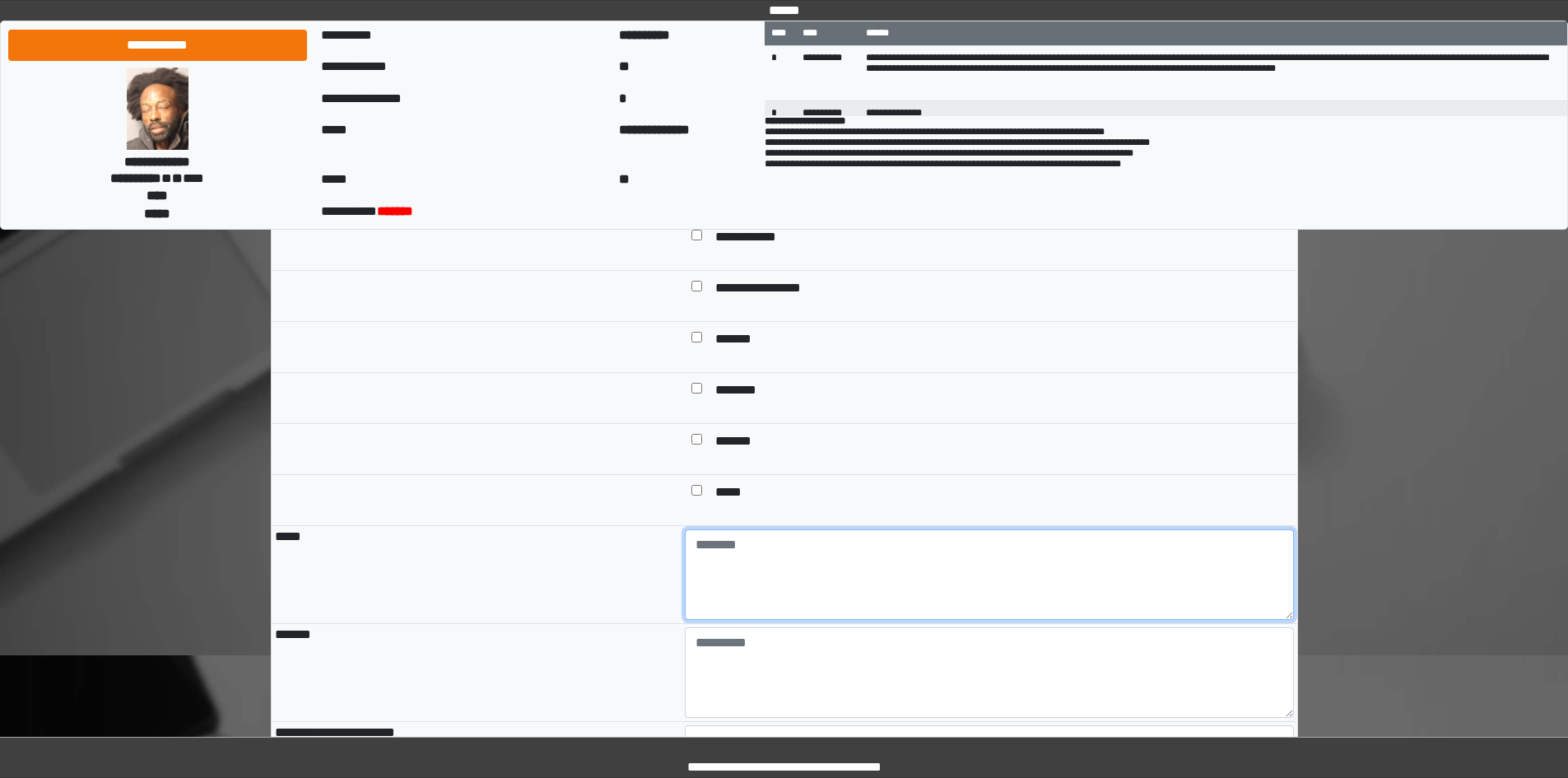 click at bounding box center (989, 575) 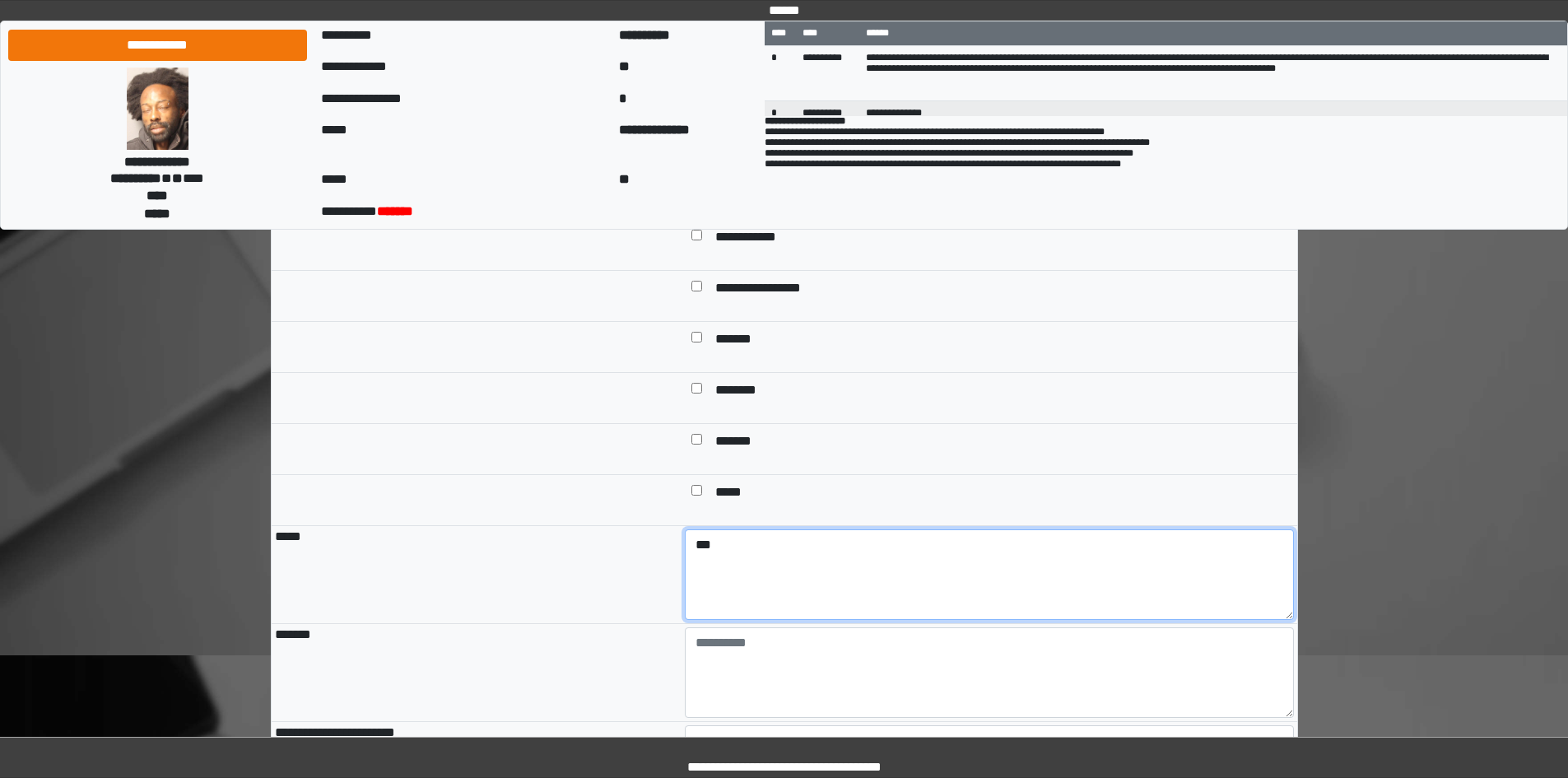 type on "***" 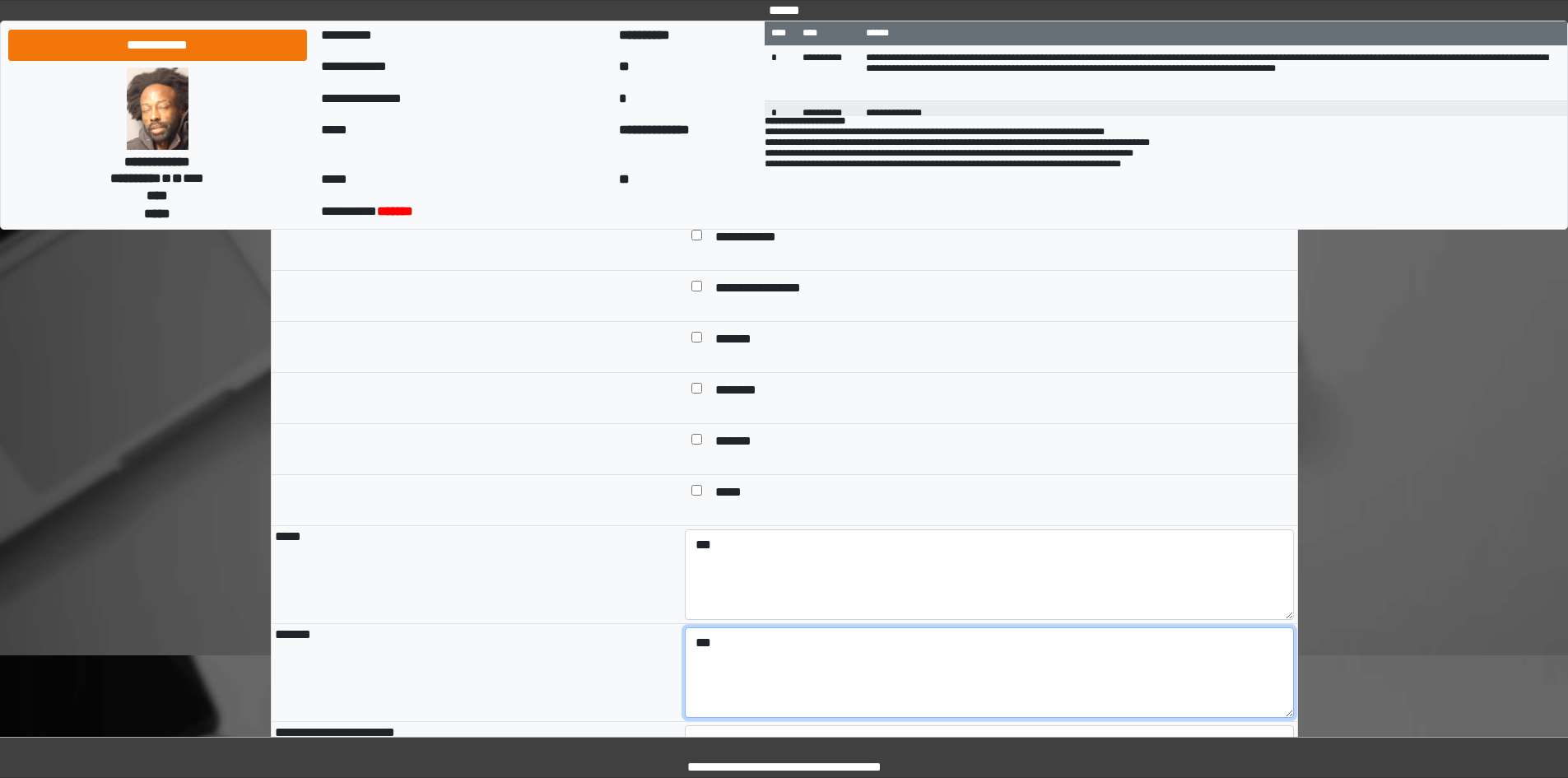 type on "***" 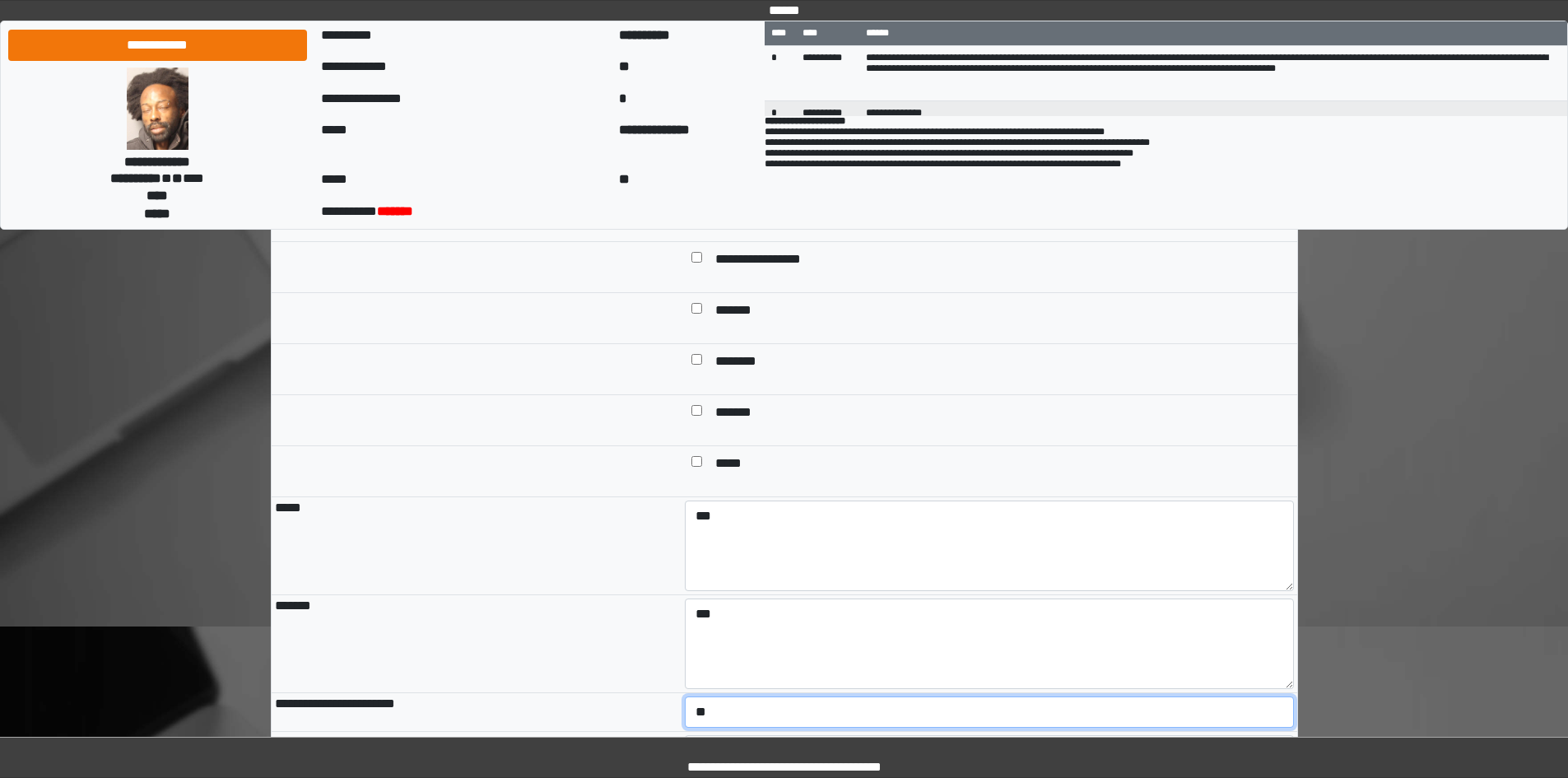 select on "*" 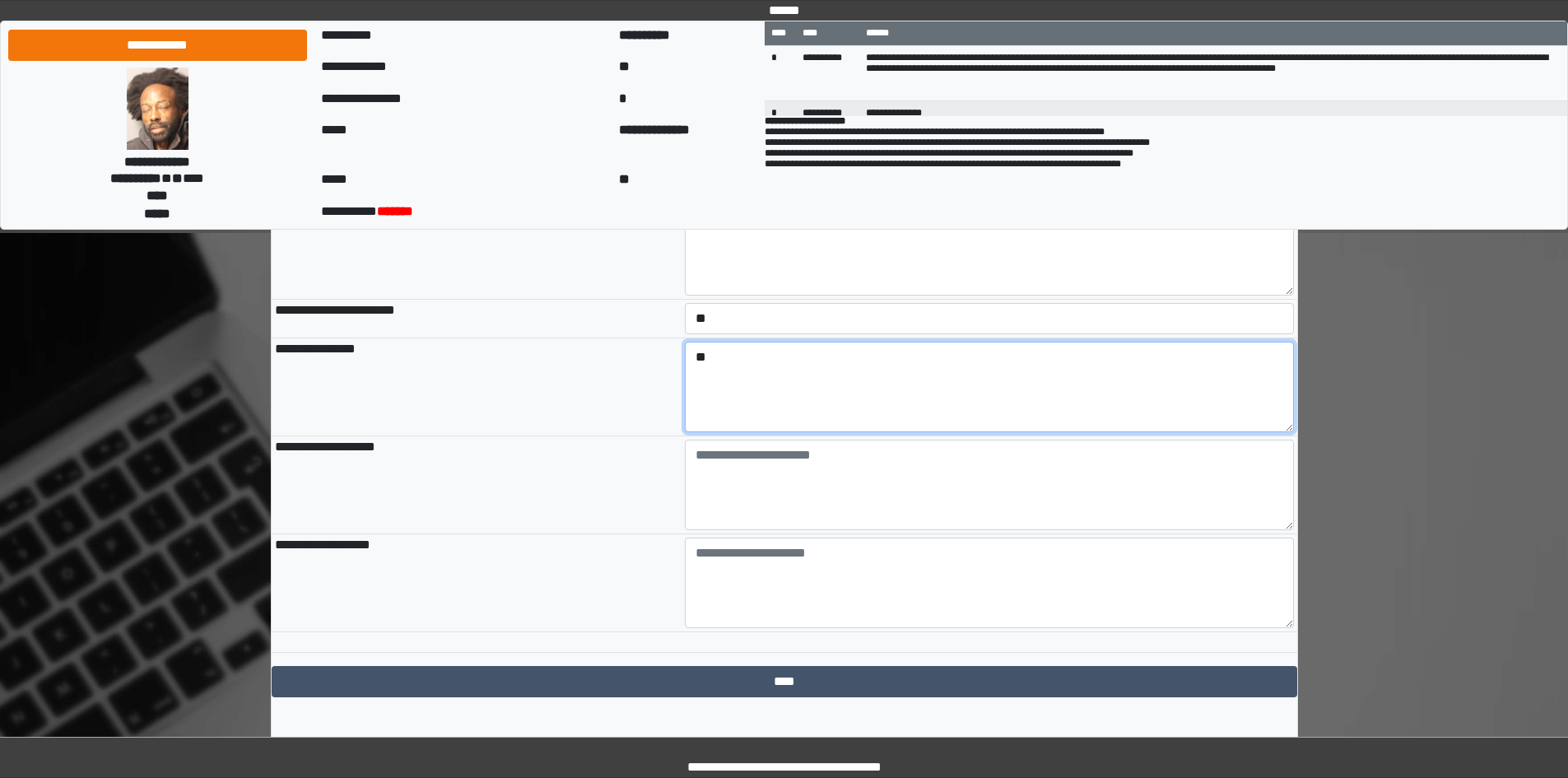 scroll, scrollTop: 1676, scrollLeft: 0, axis: vertical 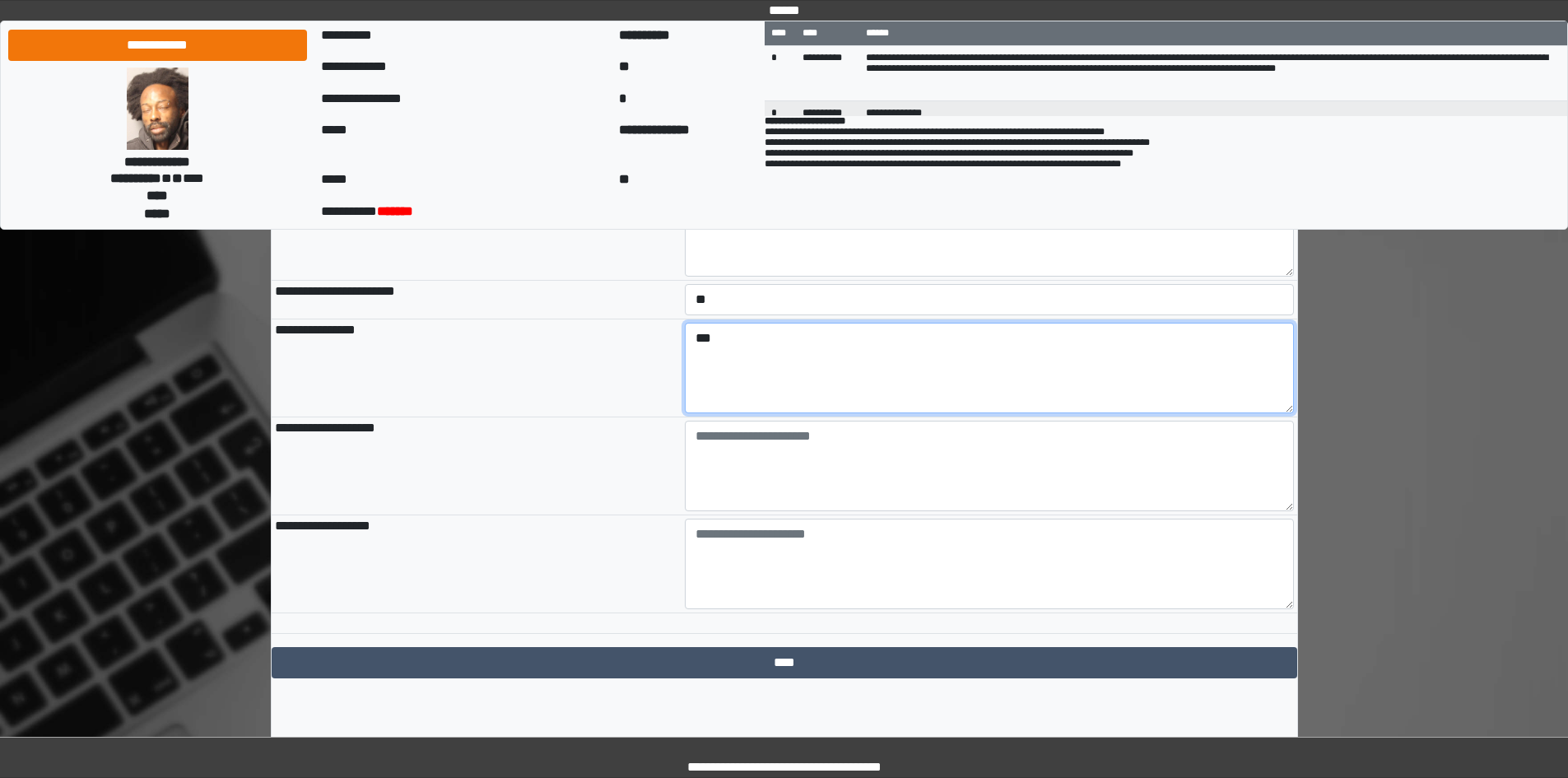 type on "***" 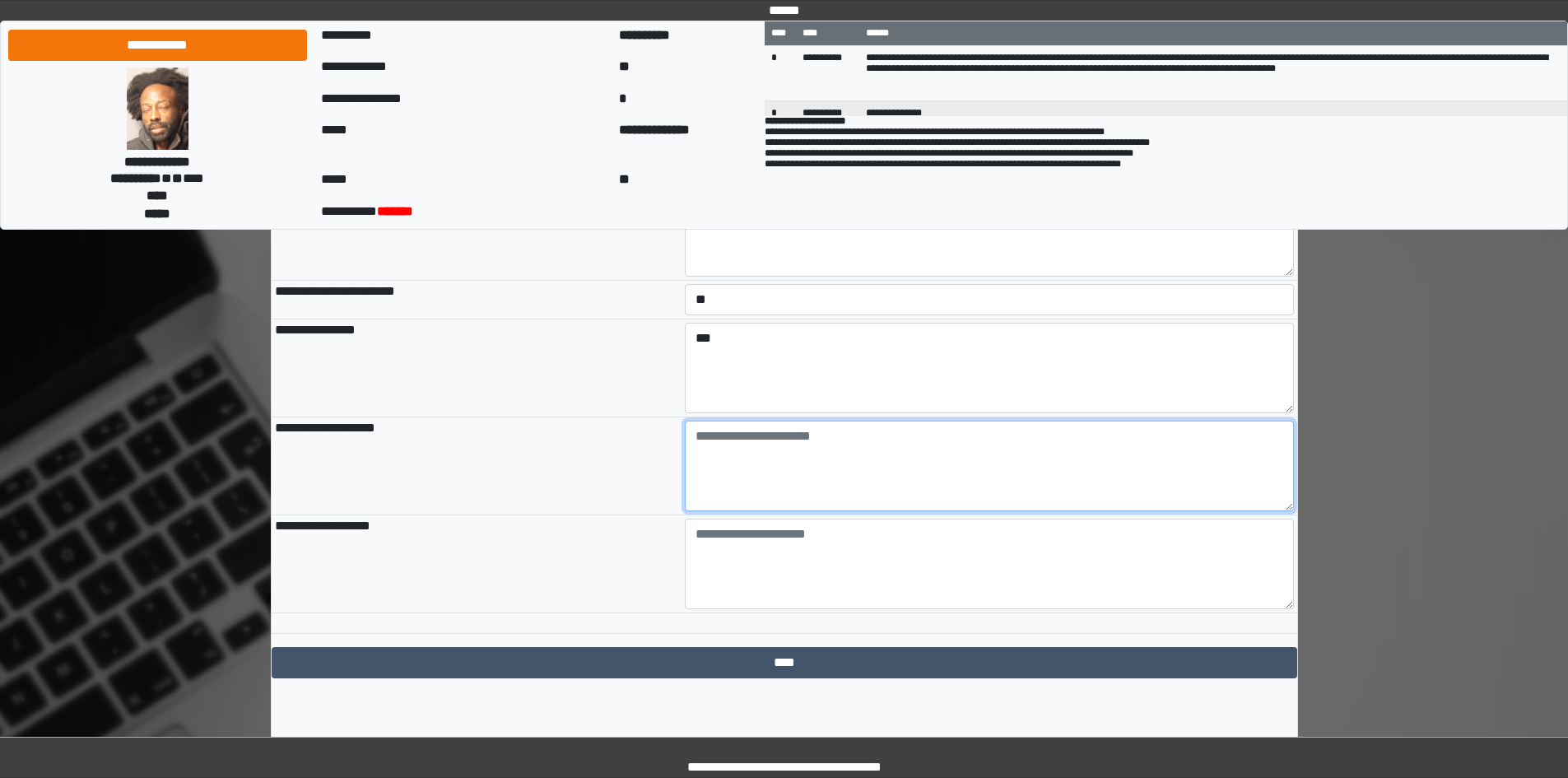 paste on "**********" 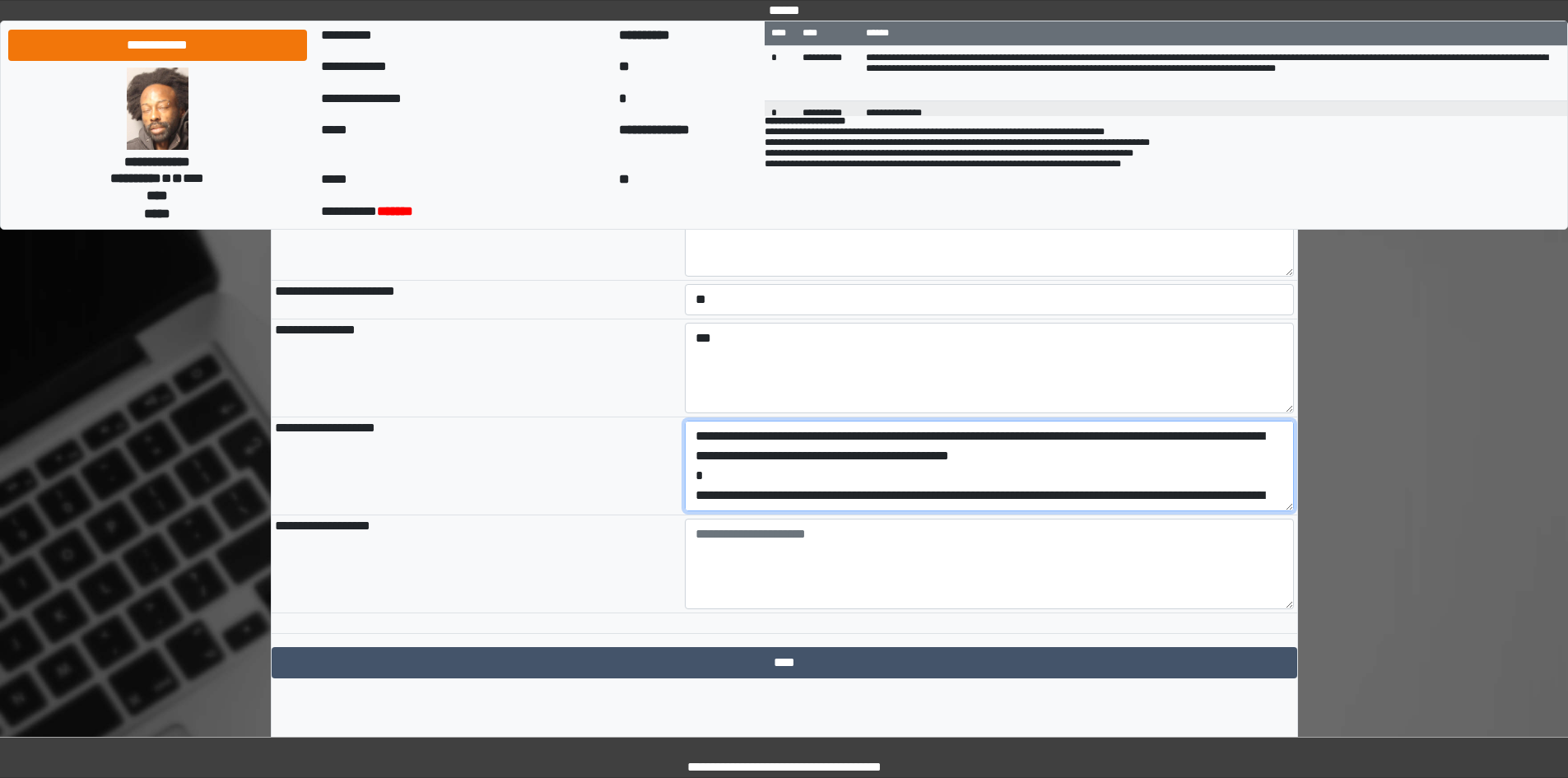 scroll, scrollTop: 54, scrollLeft: 0, axis: vertical 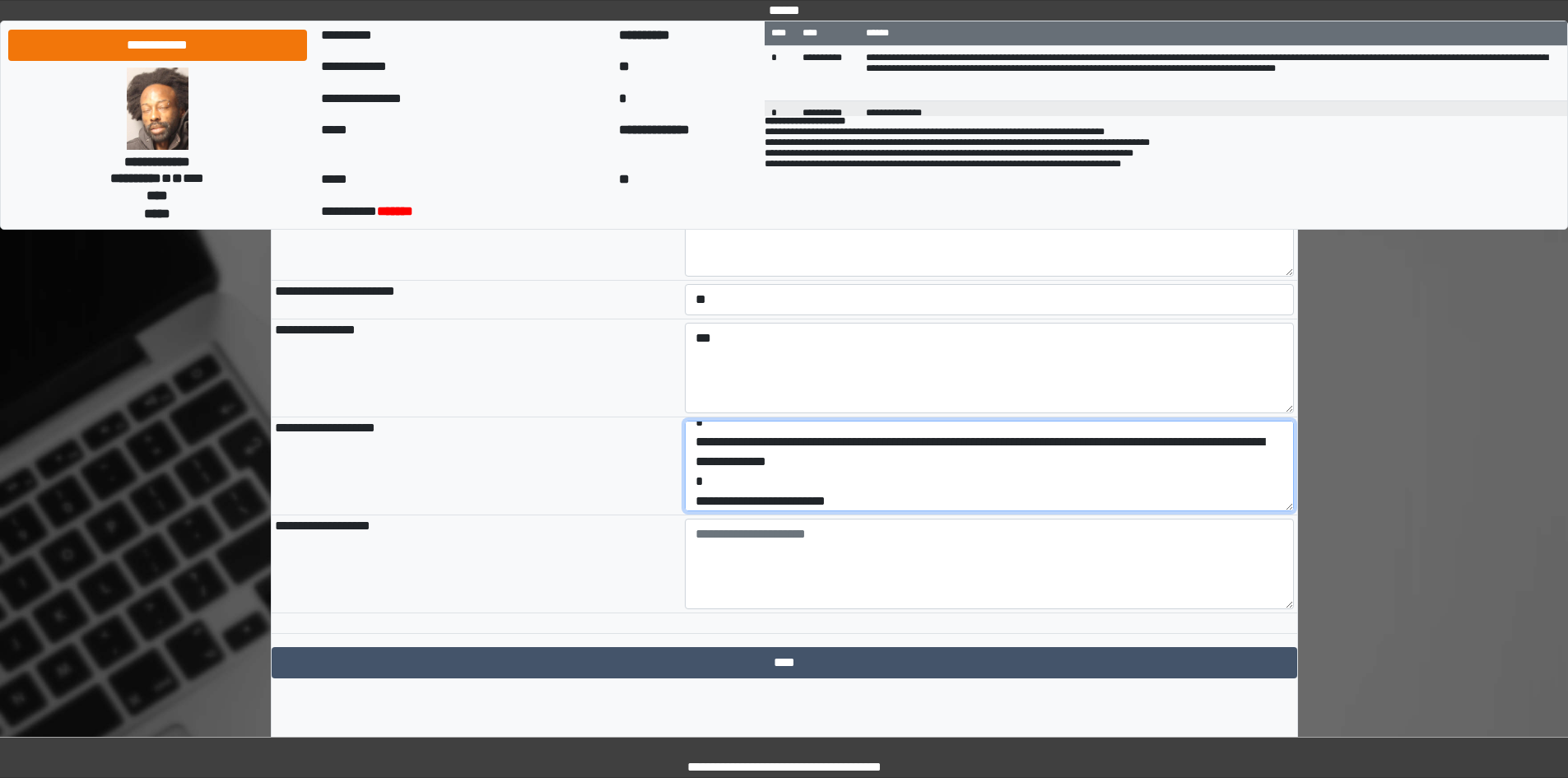 click on "**********" at bounding box center [989, 466] 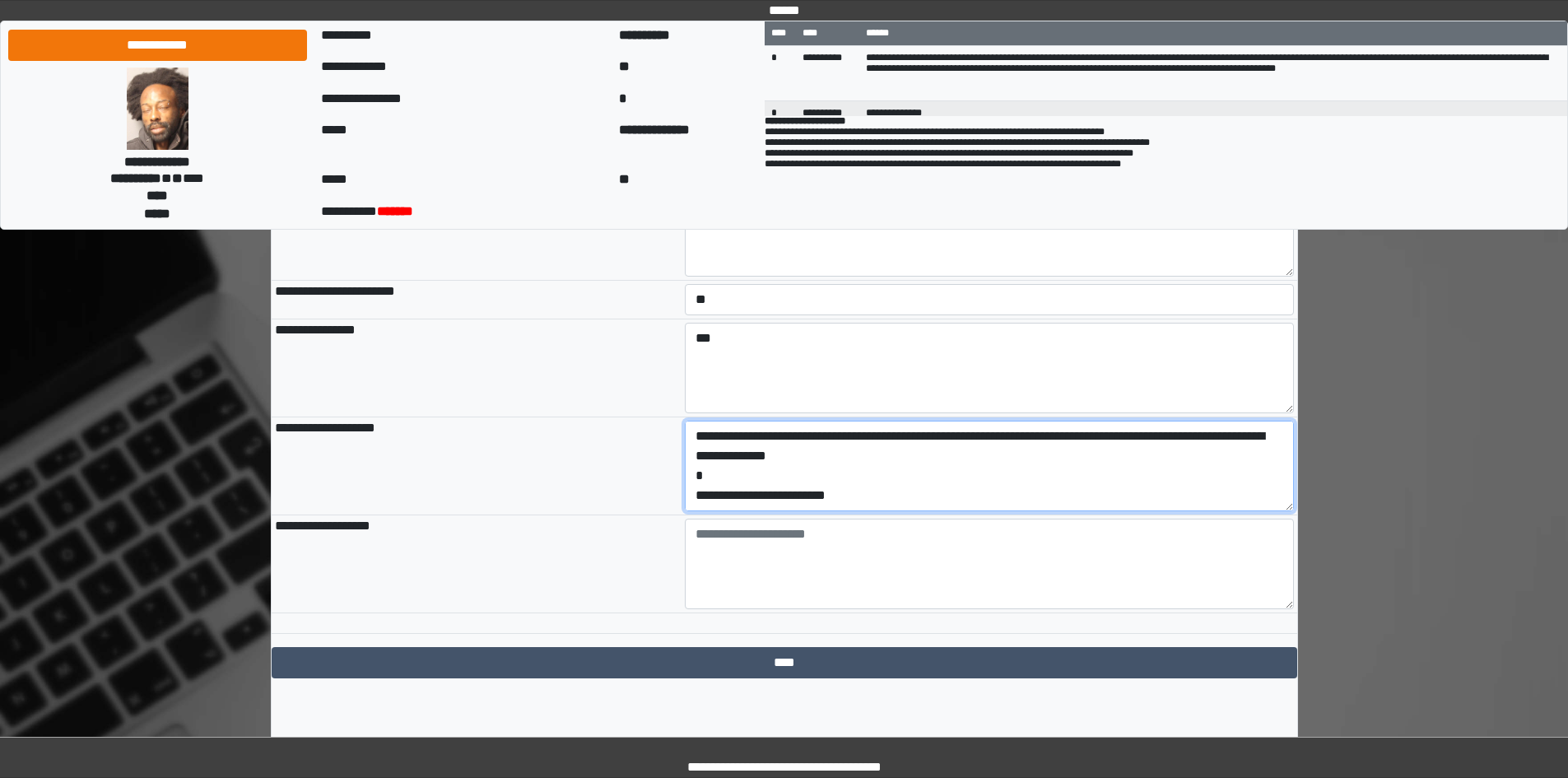 drag, startPoint x: 863, startPoint y: 545, endPoint x: 669, endPoint y: 548, distance: 194.02319 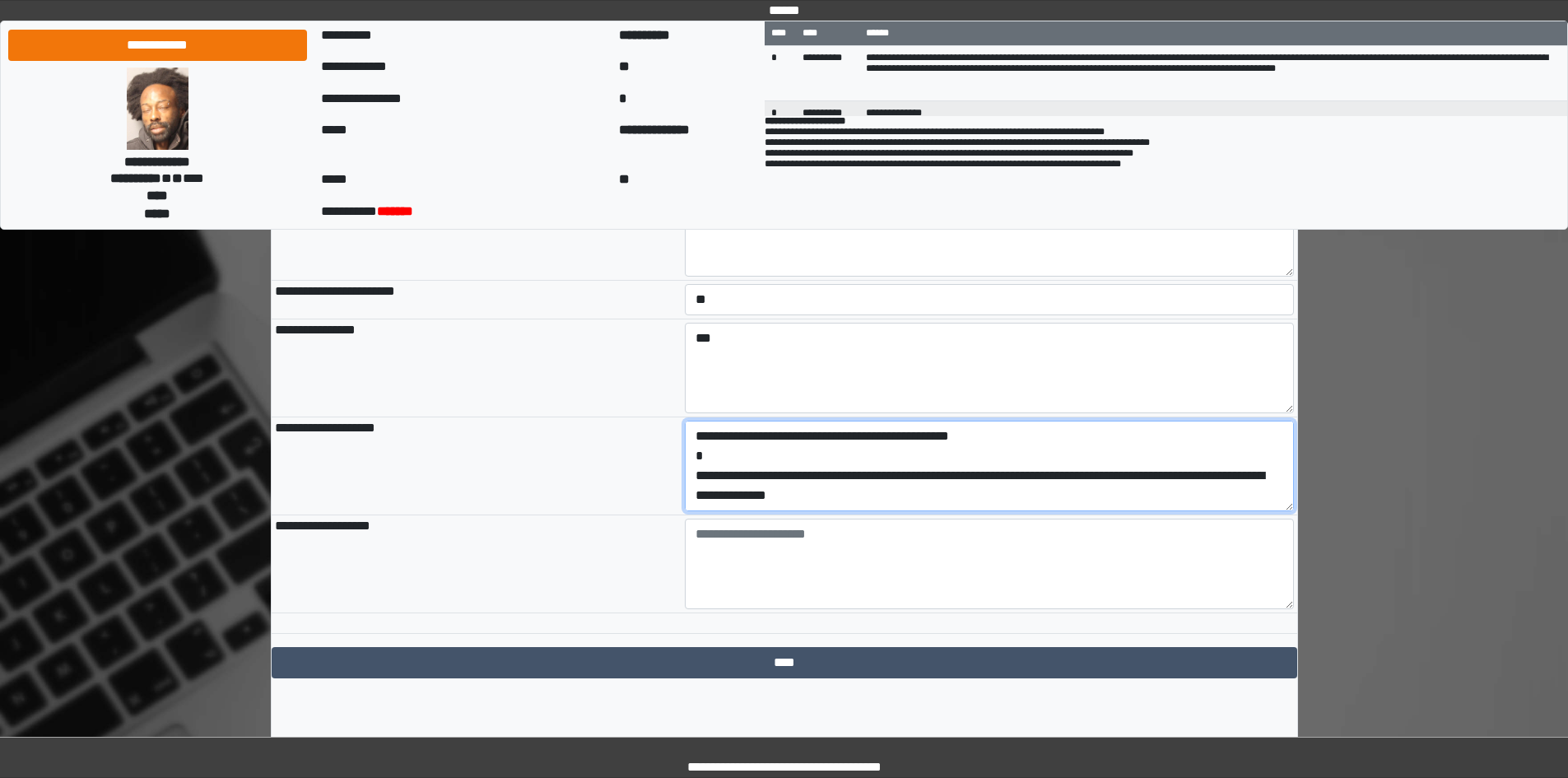 scroll, scrollTop: 20, scrollLeft: 0, axis: vertical 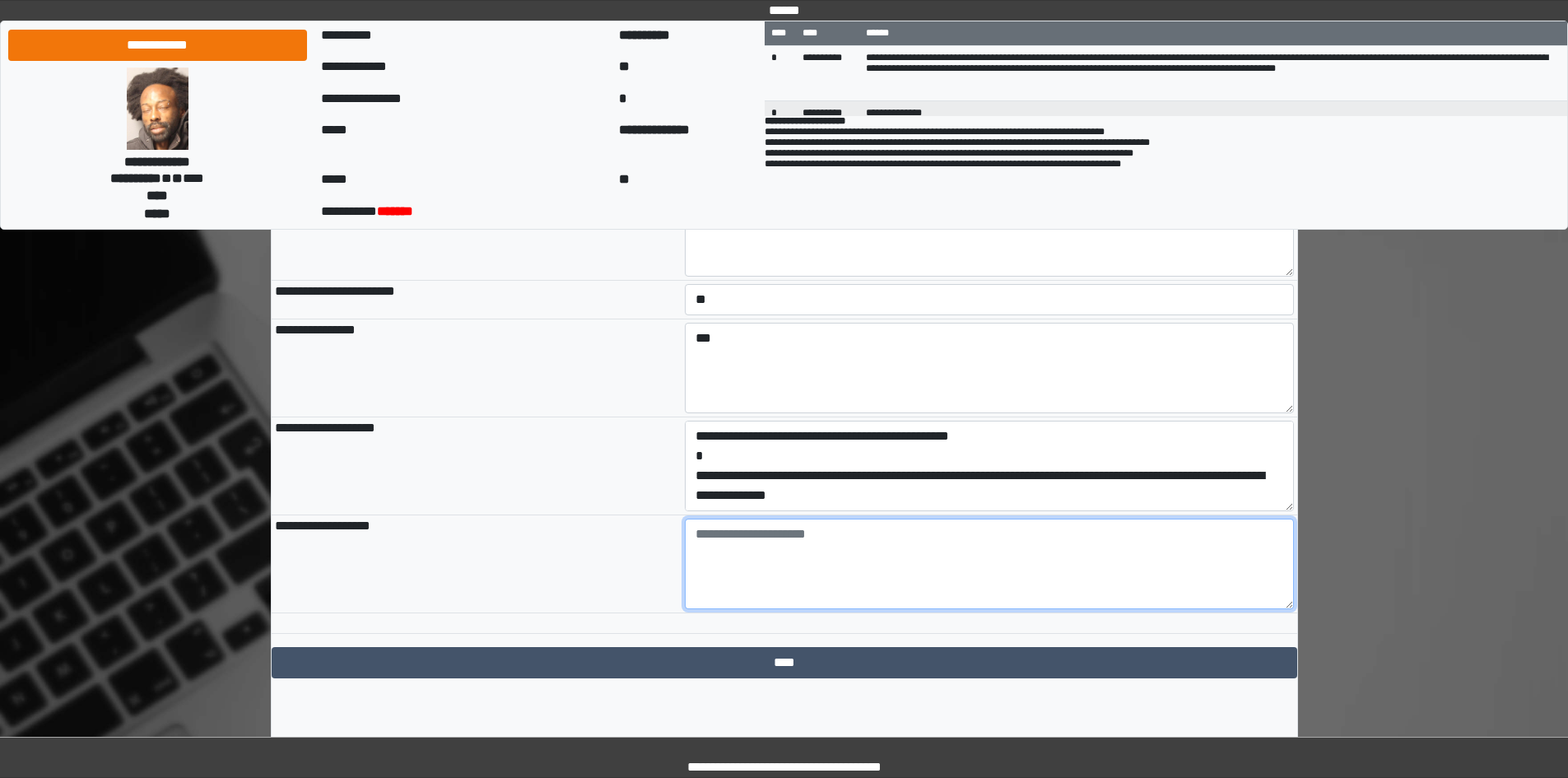 click at bounding box center [989, 564] 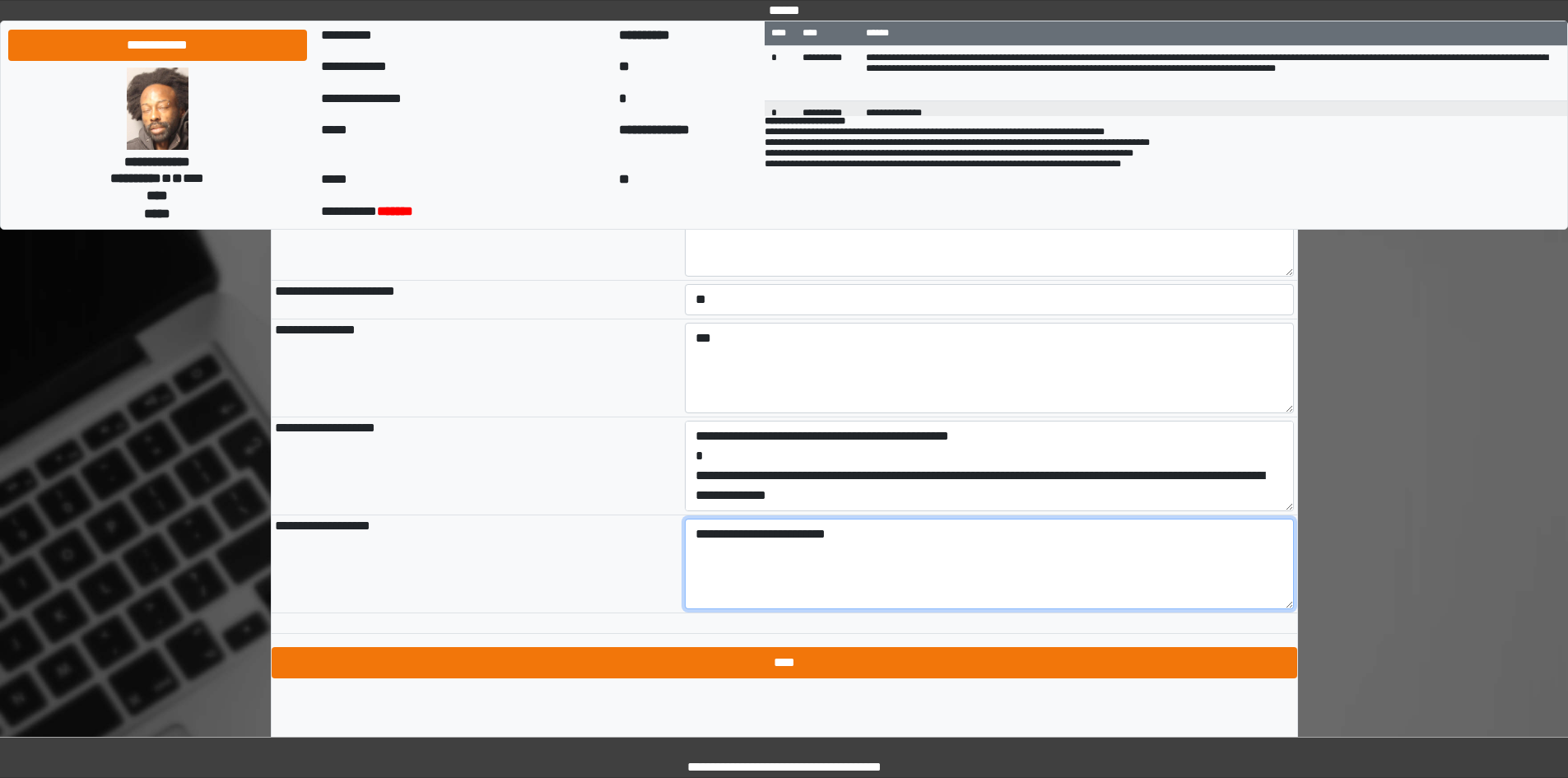 type on "**********" 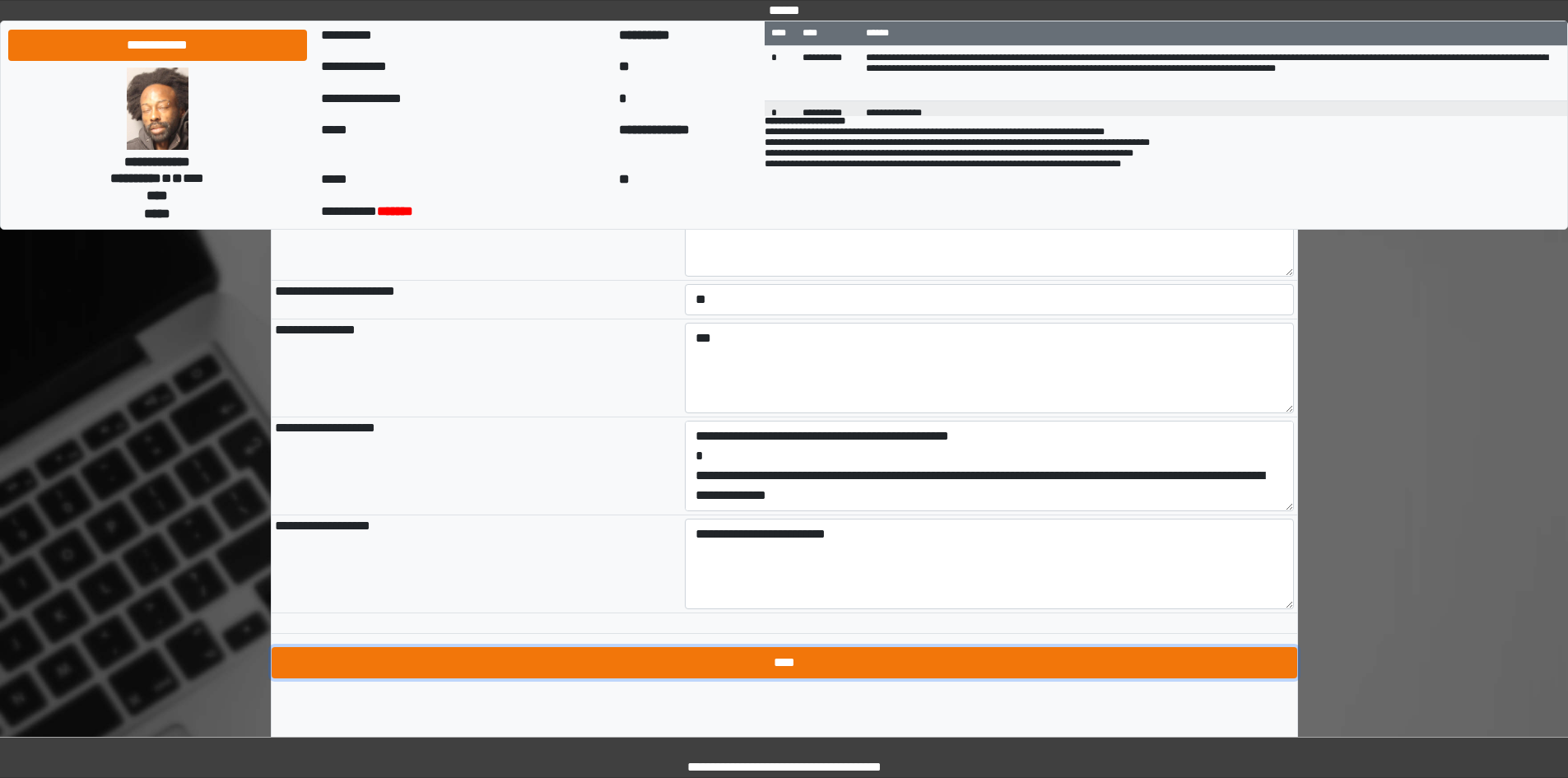 click on "****" at bounding box center [784, 663] 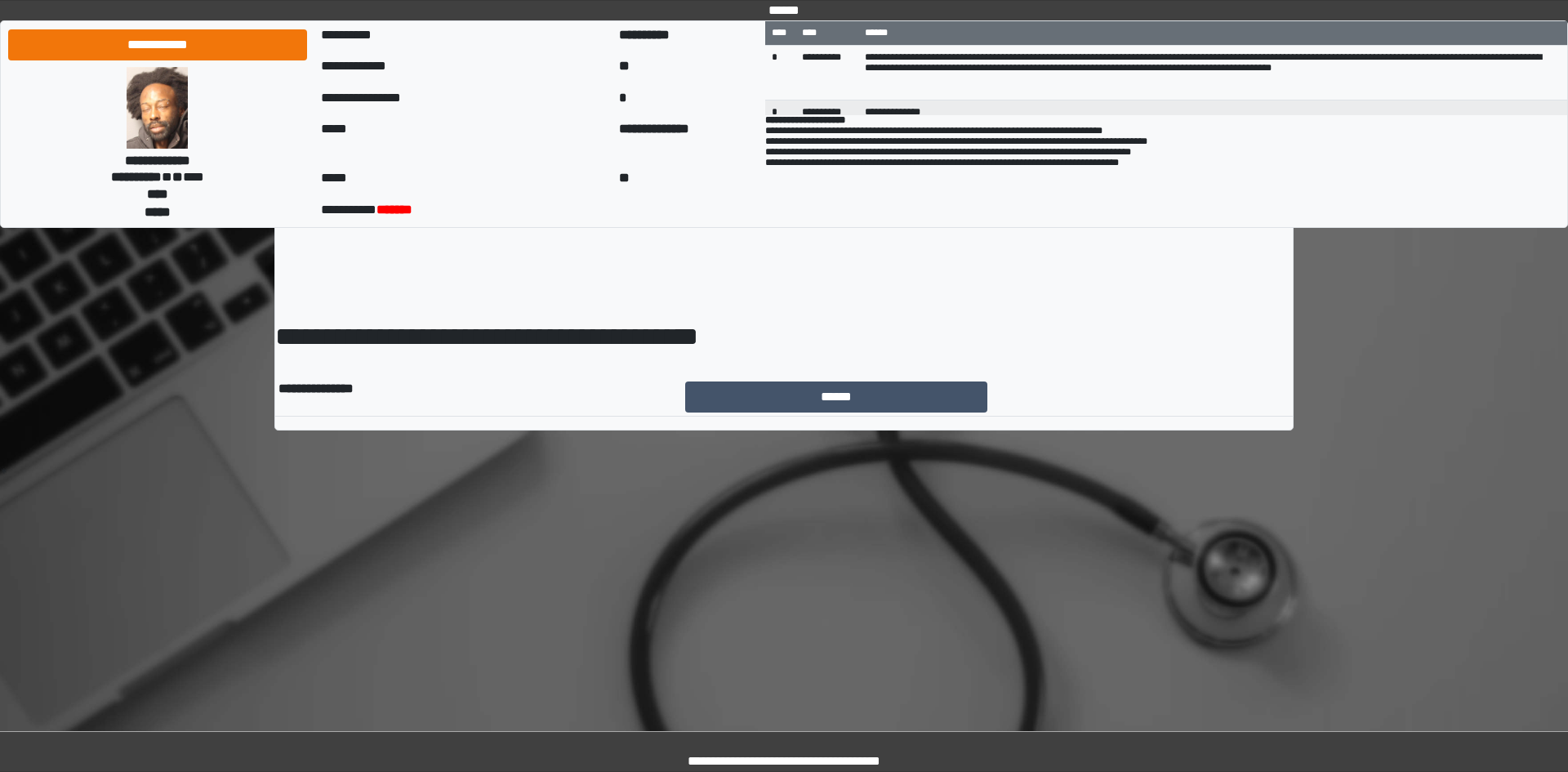 scroll, scrollTop: 0, scrollLeft: 0, axis: both 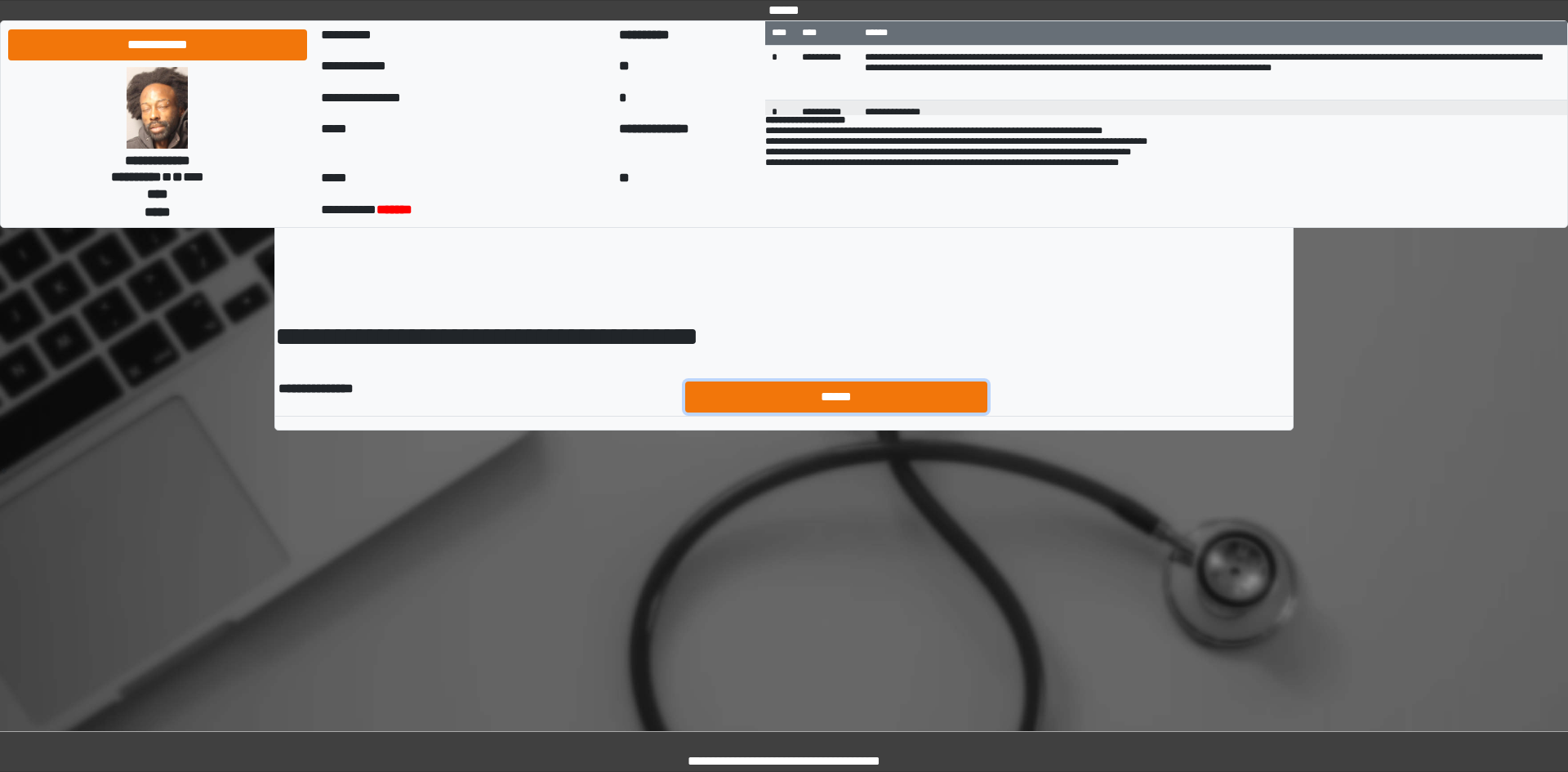 click on "******" at bounding box center [836, 397] 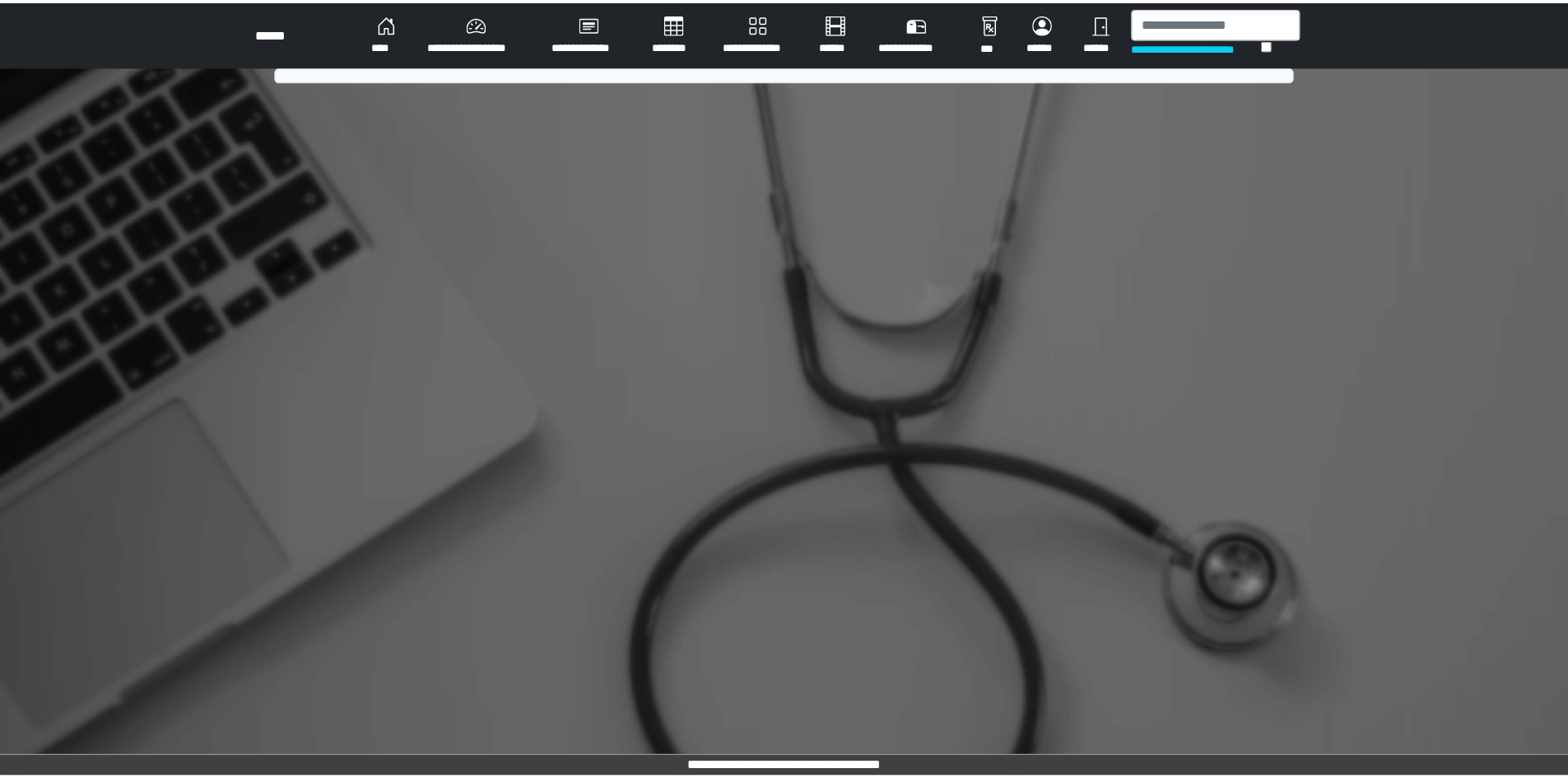 scroll, scrollTop: 0, scrollLeft: 0, axis: both 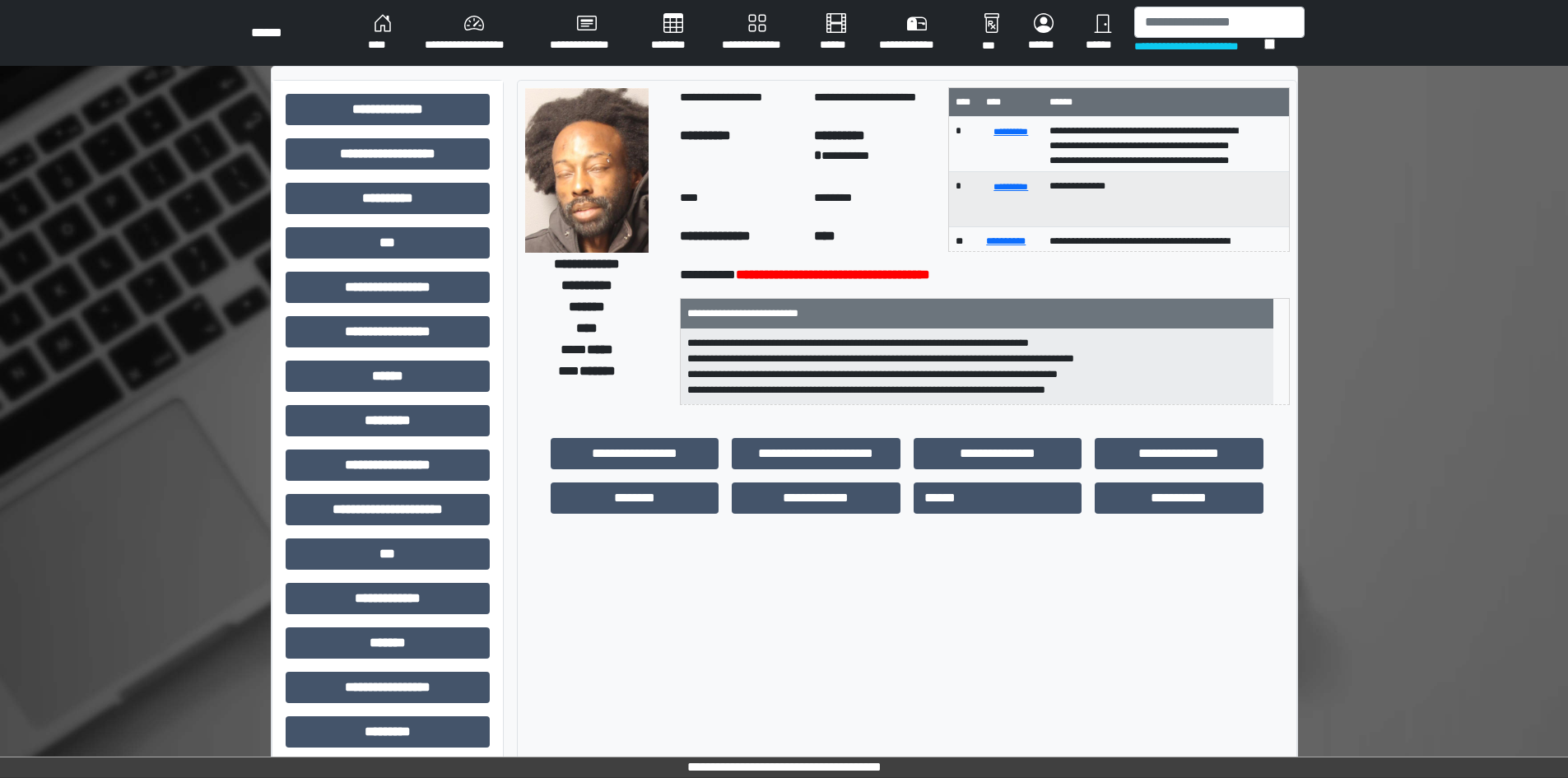 click on "**********" at bounding box center (784, 33) 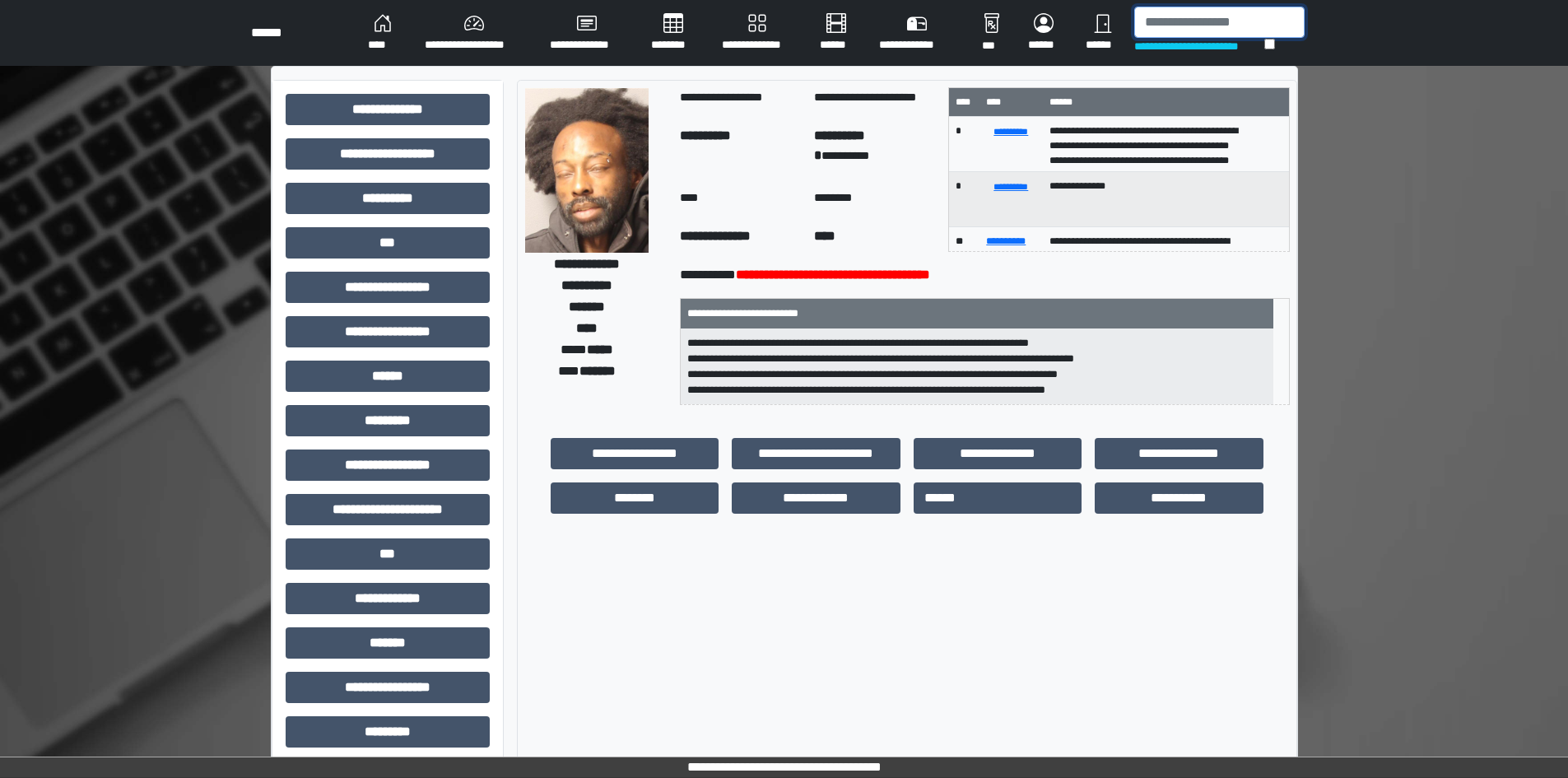click at bounding box center (1219, 22) 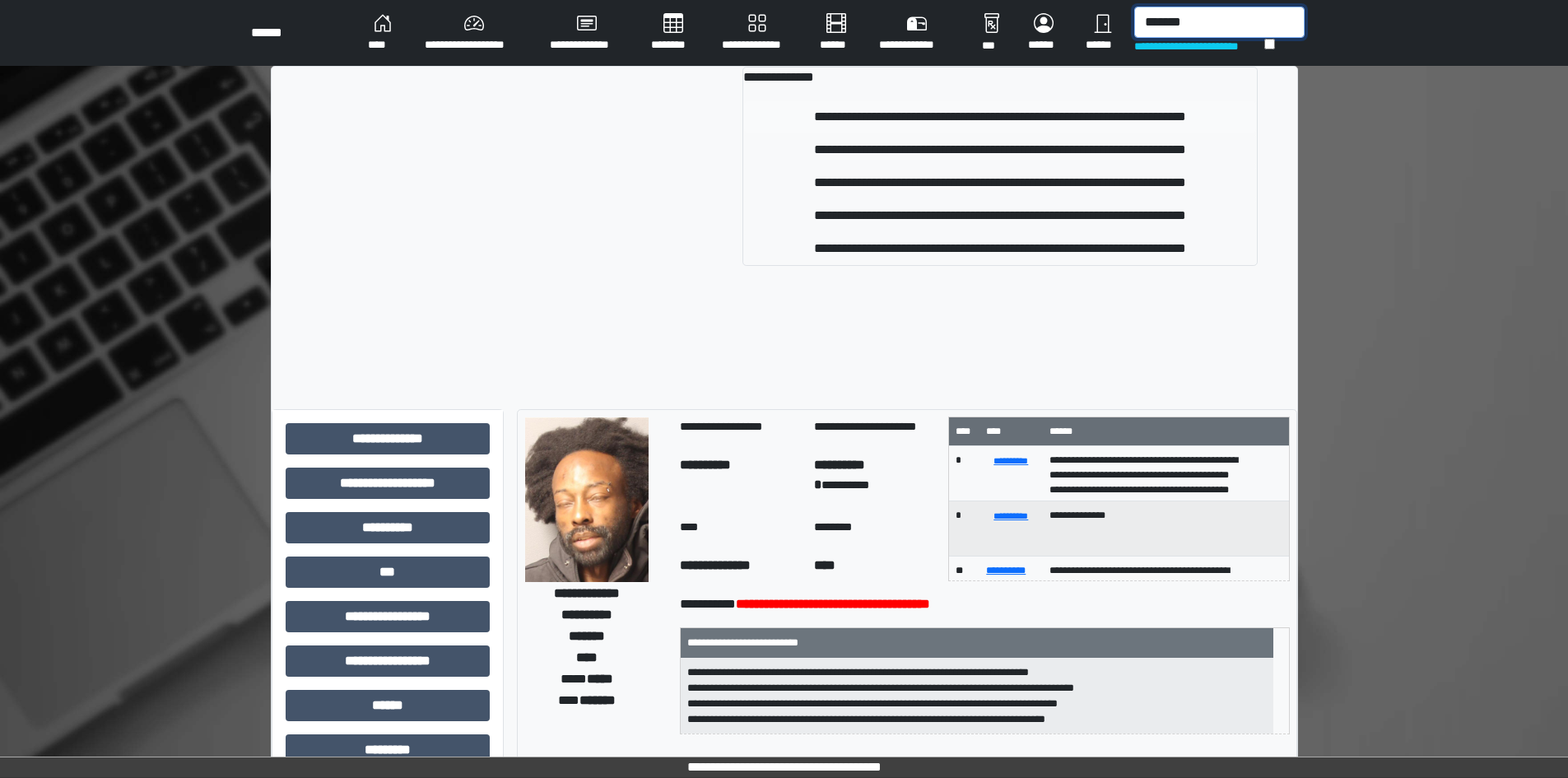 type on "*******" 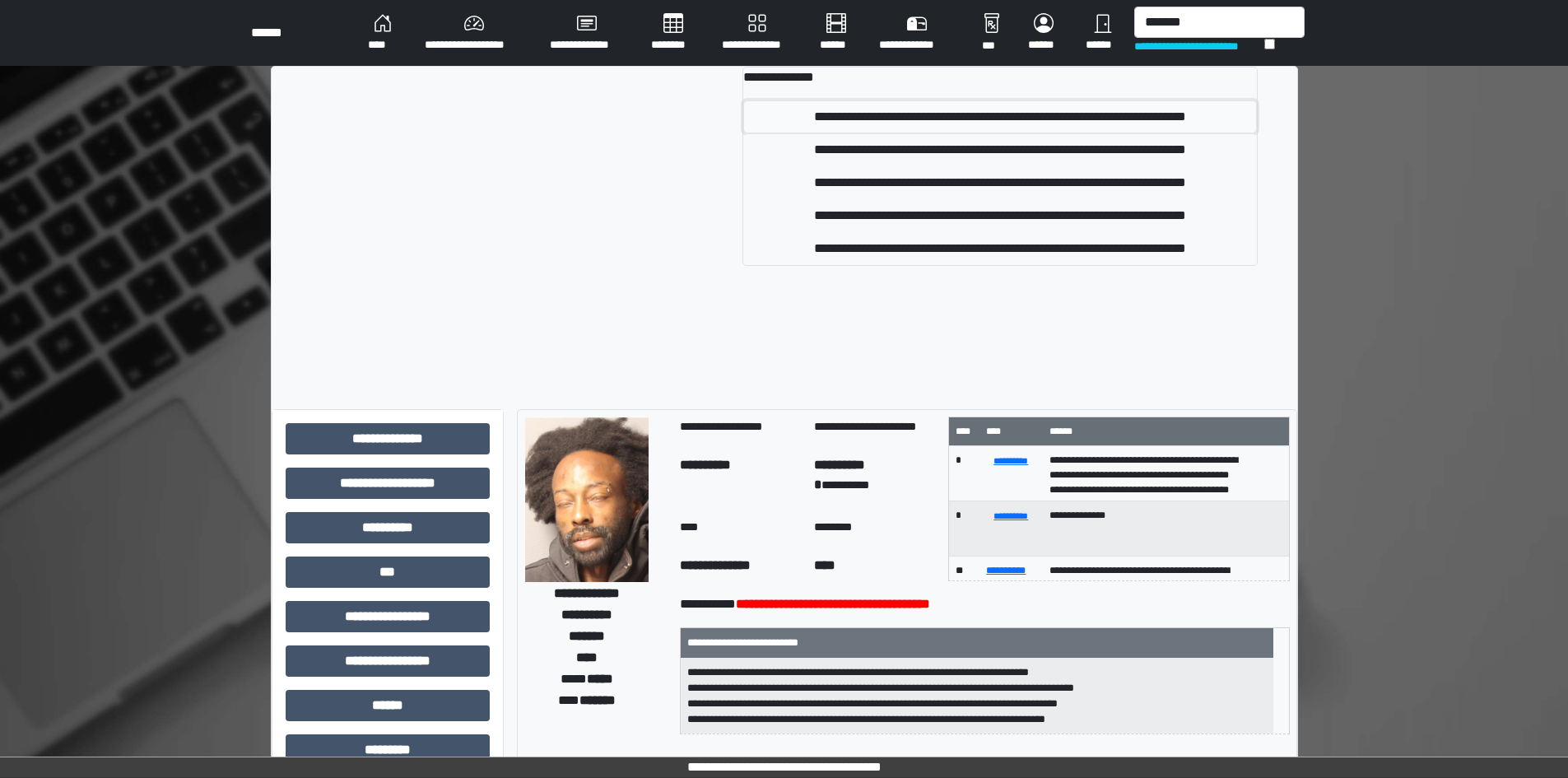 click on "**********" at bounding box center [1000, 117] 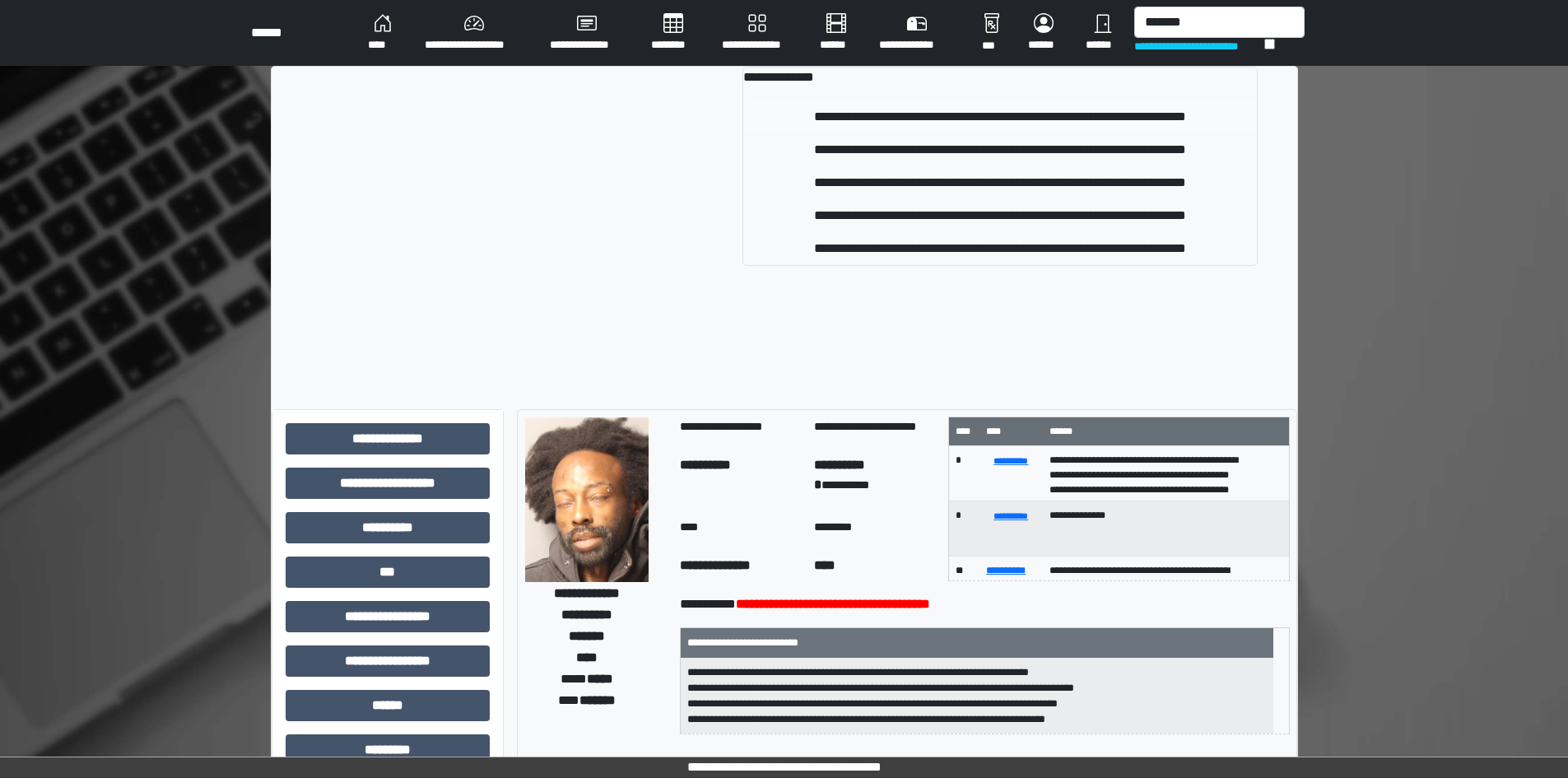 type 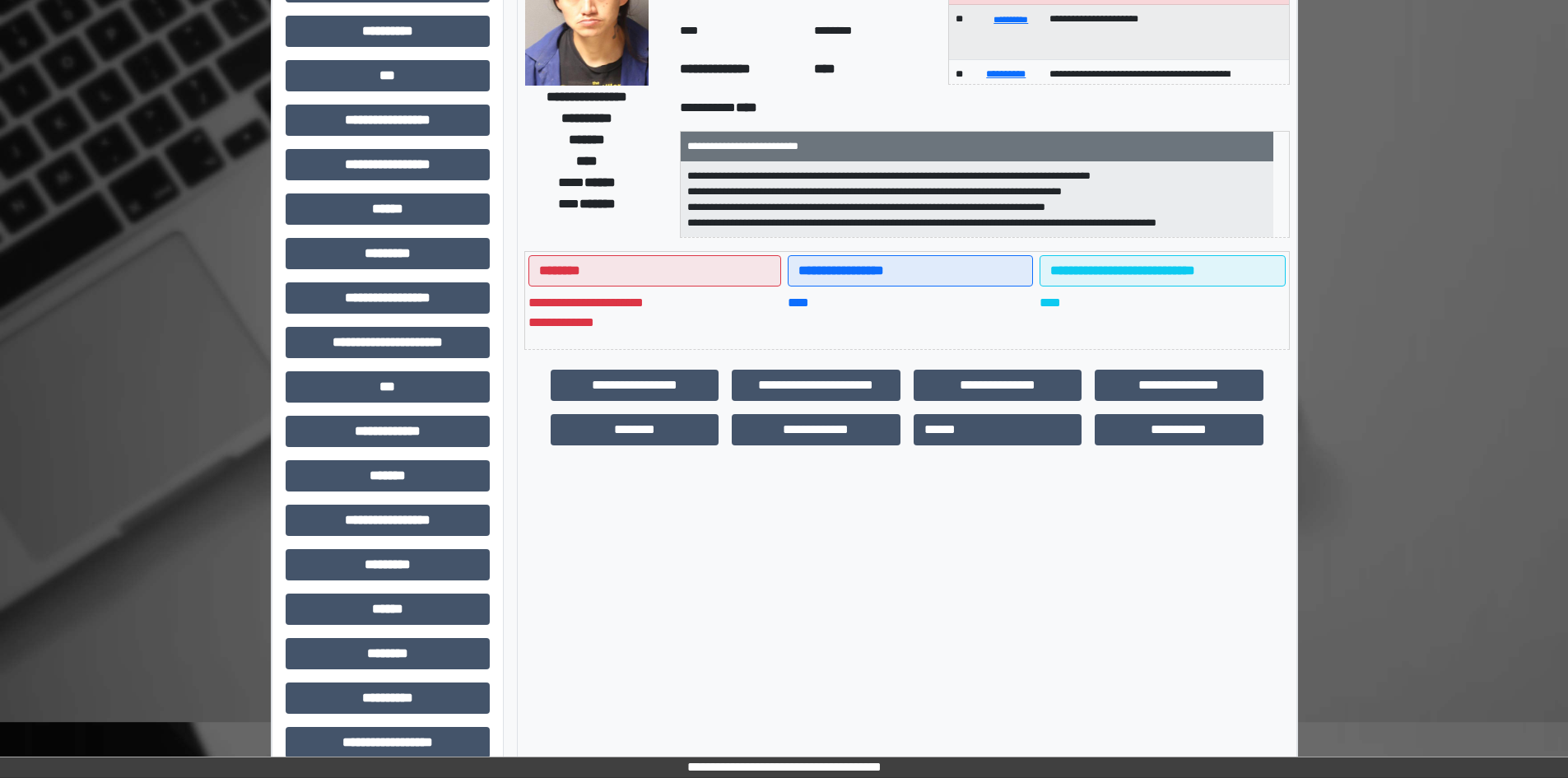scroll, scrollTop: 189, scrollLeft: 0, axis: vertical 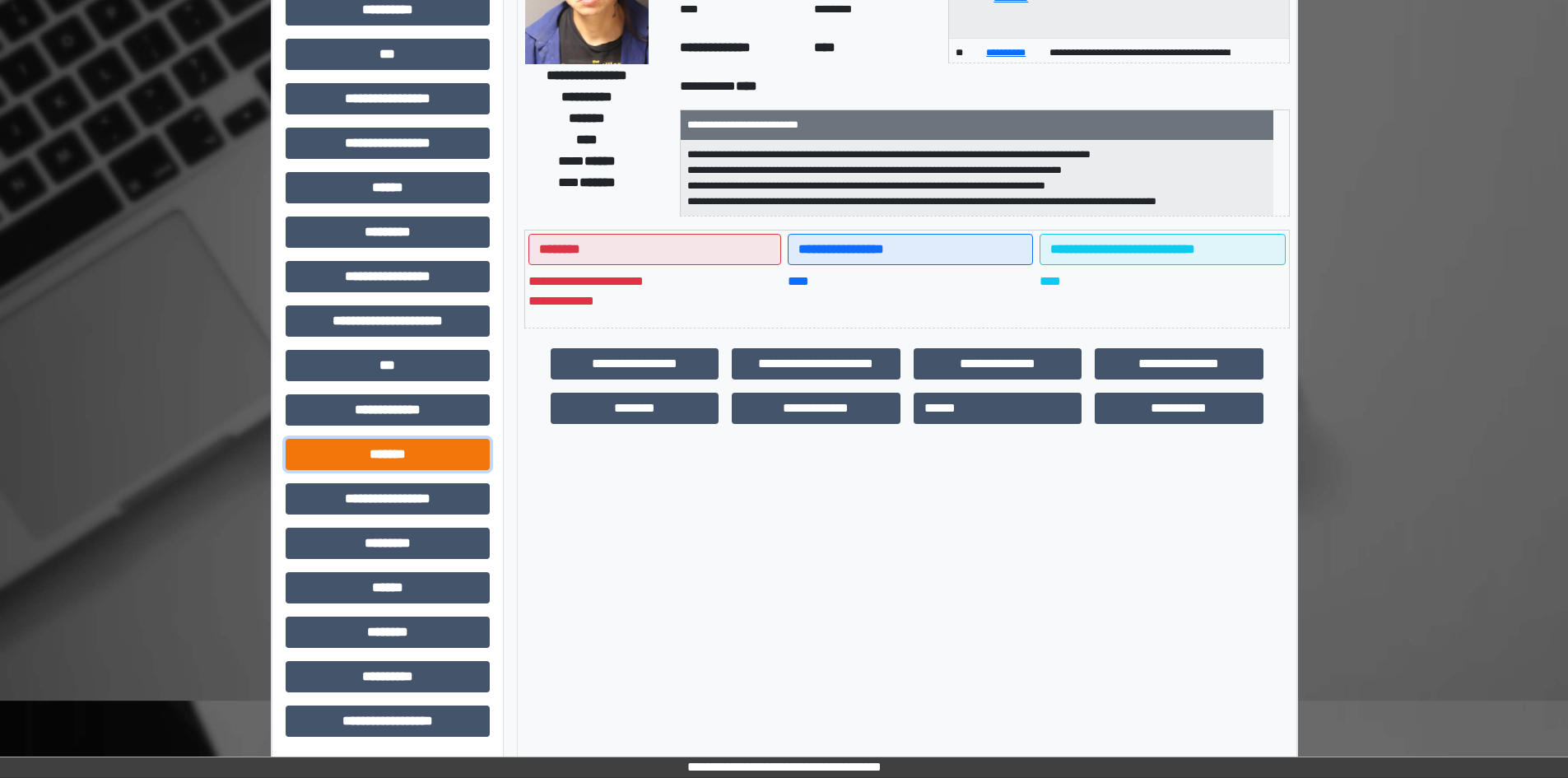 click on "*******" at bounding box center [388, 454] 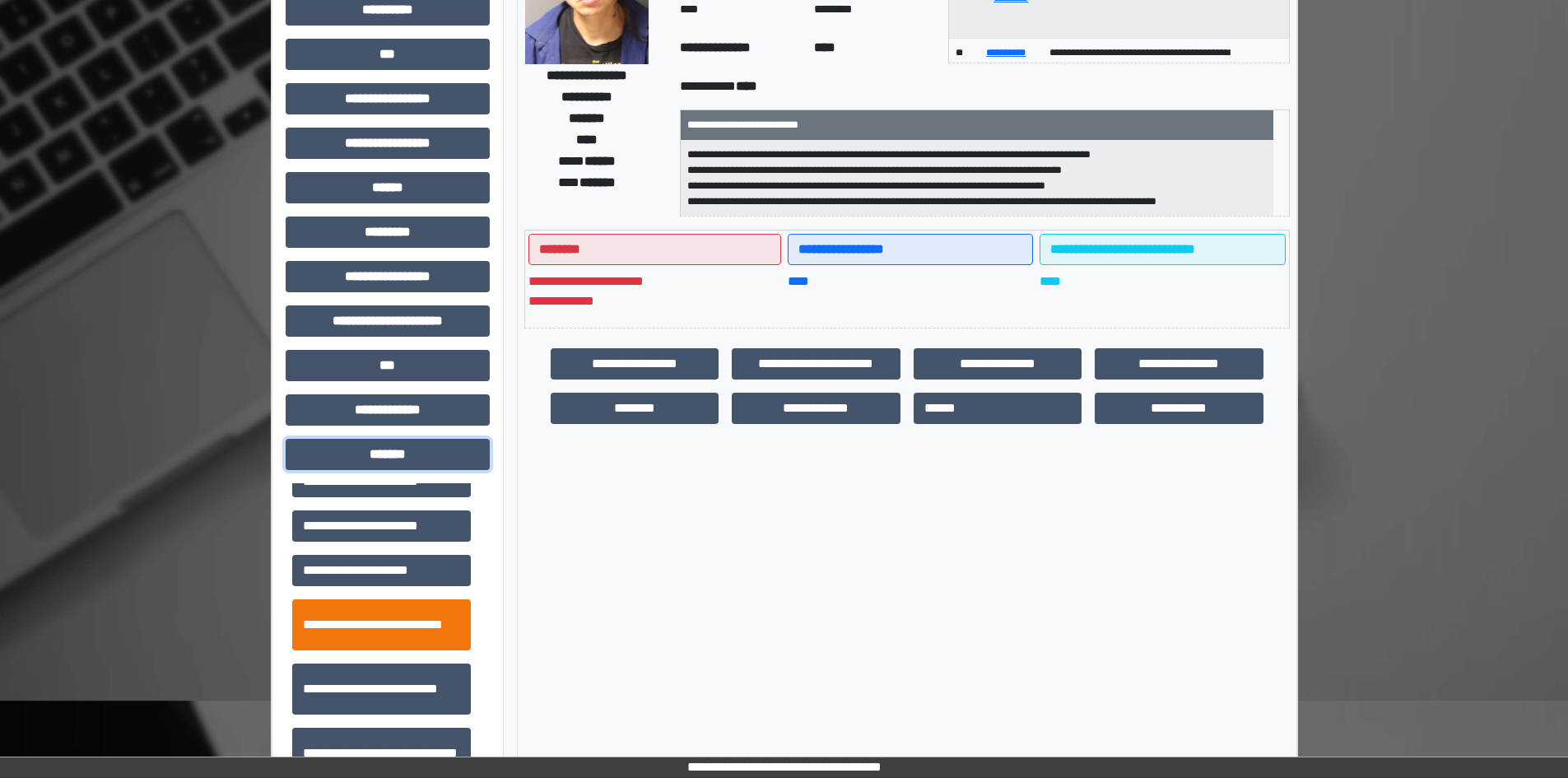 scroll, scrollTop: 494, scrollLeft: 0, axis: vertical 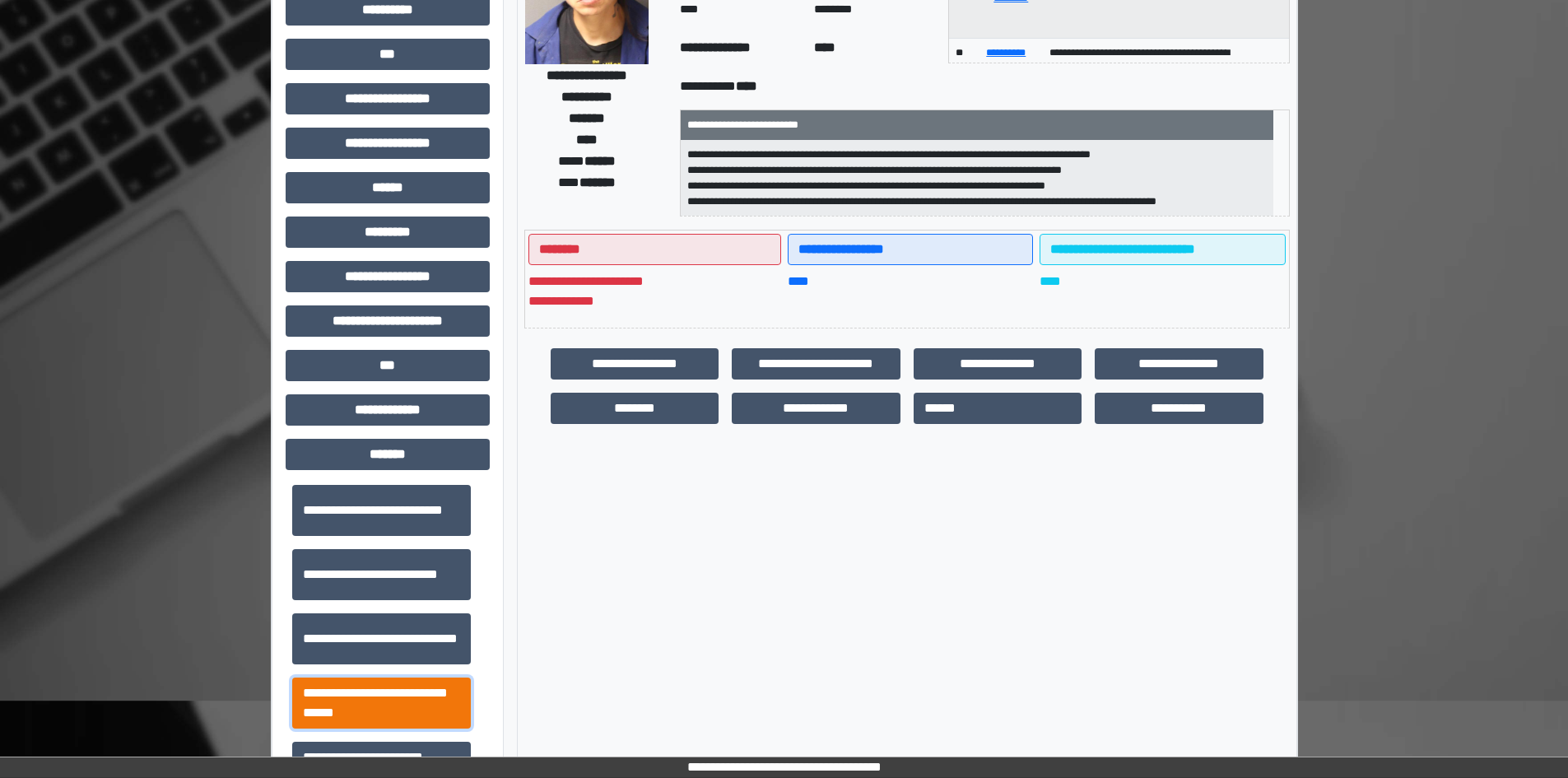 click on "**********" at bounding box center [381, 703] 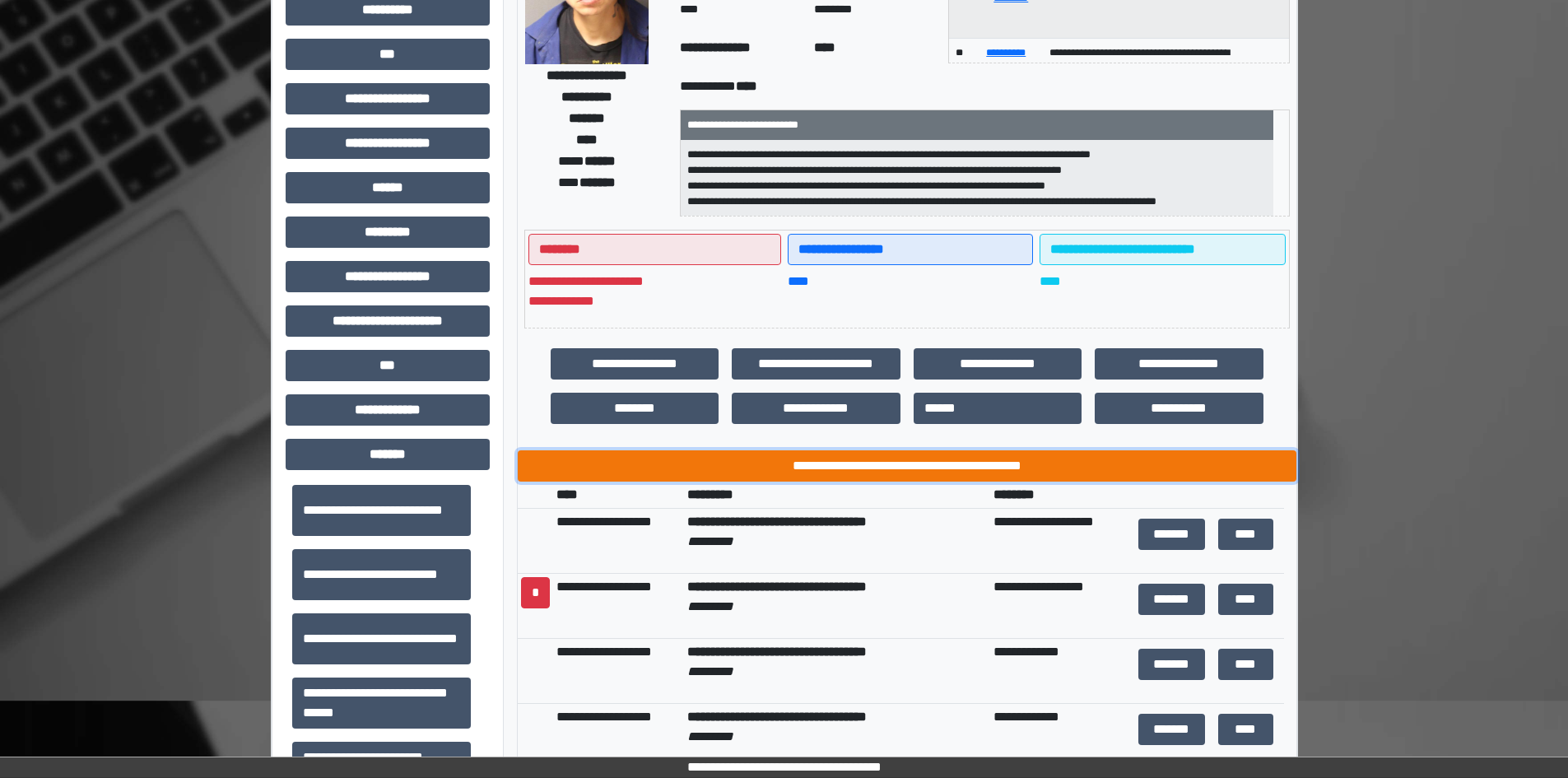 click on "**********" at bounding box center [907, 466] 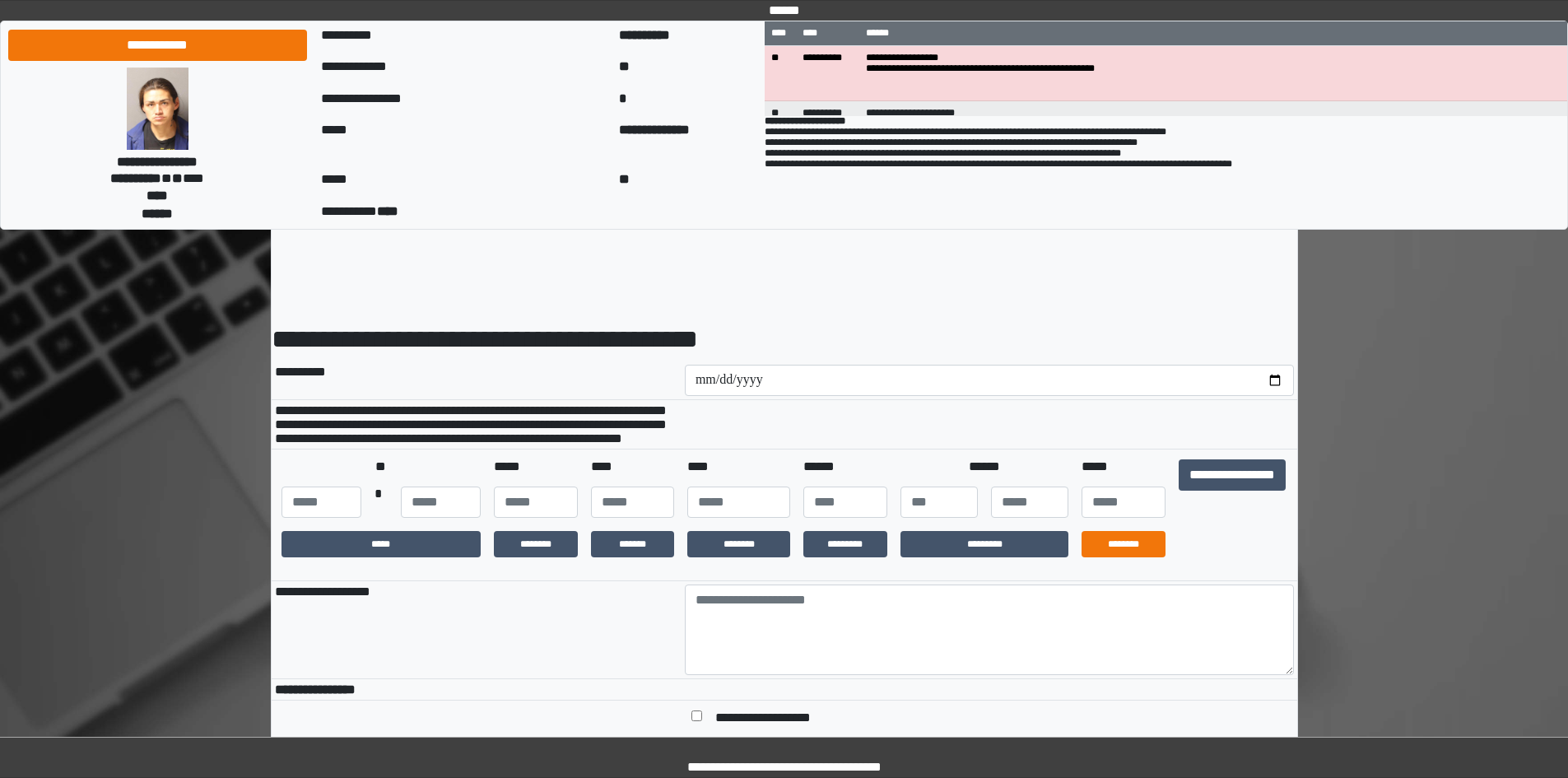 scroll, scrollTop: 0, scrollLeft: 0, axis: both 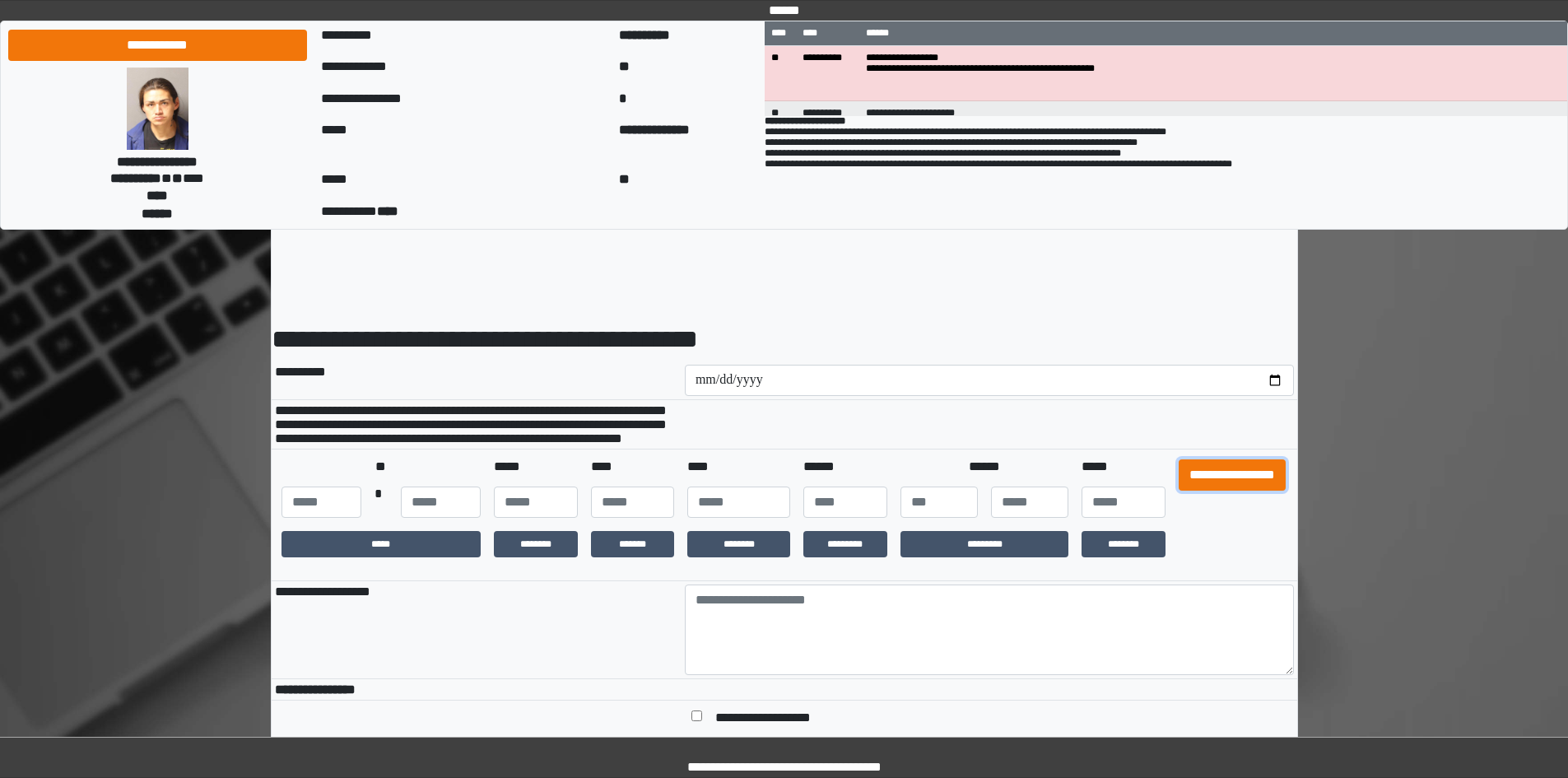 click on "**********" at bounding box center [1232, 475] 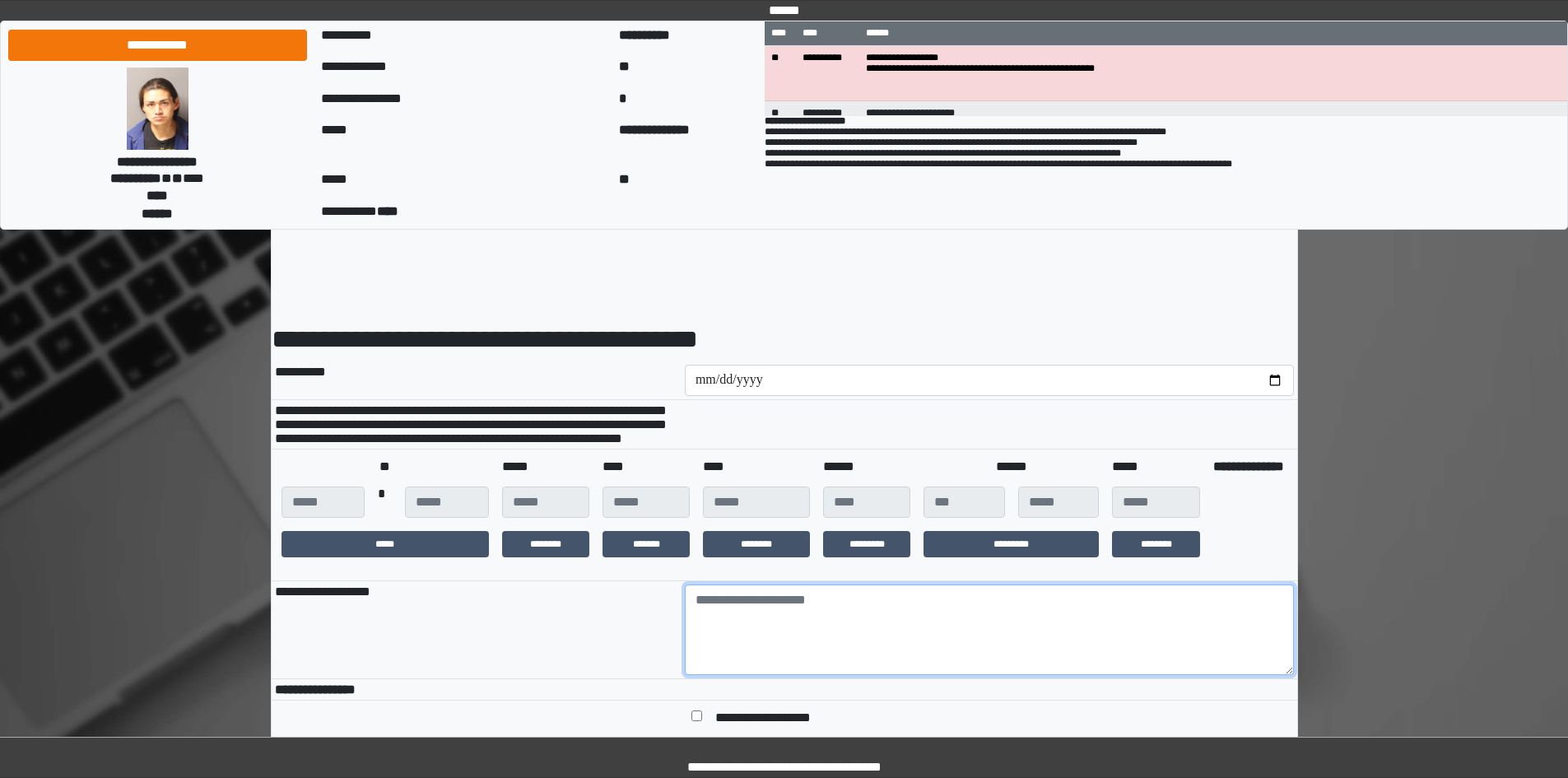 click at bounding box center [989, 630] 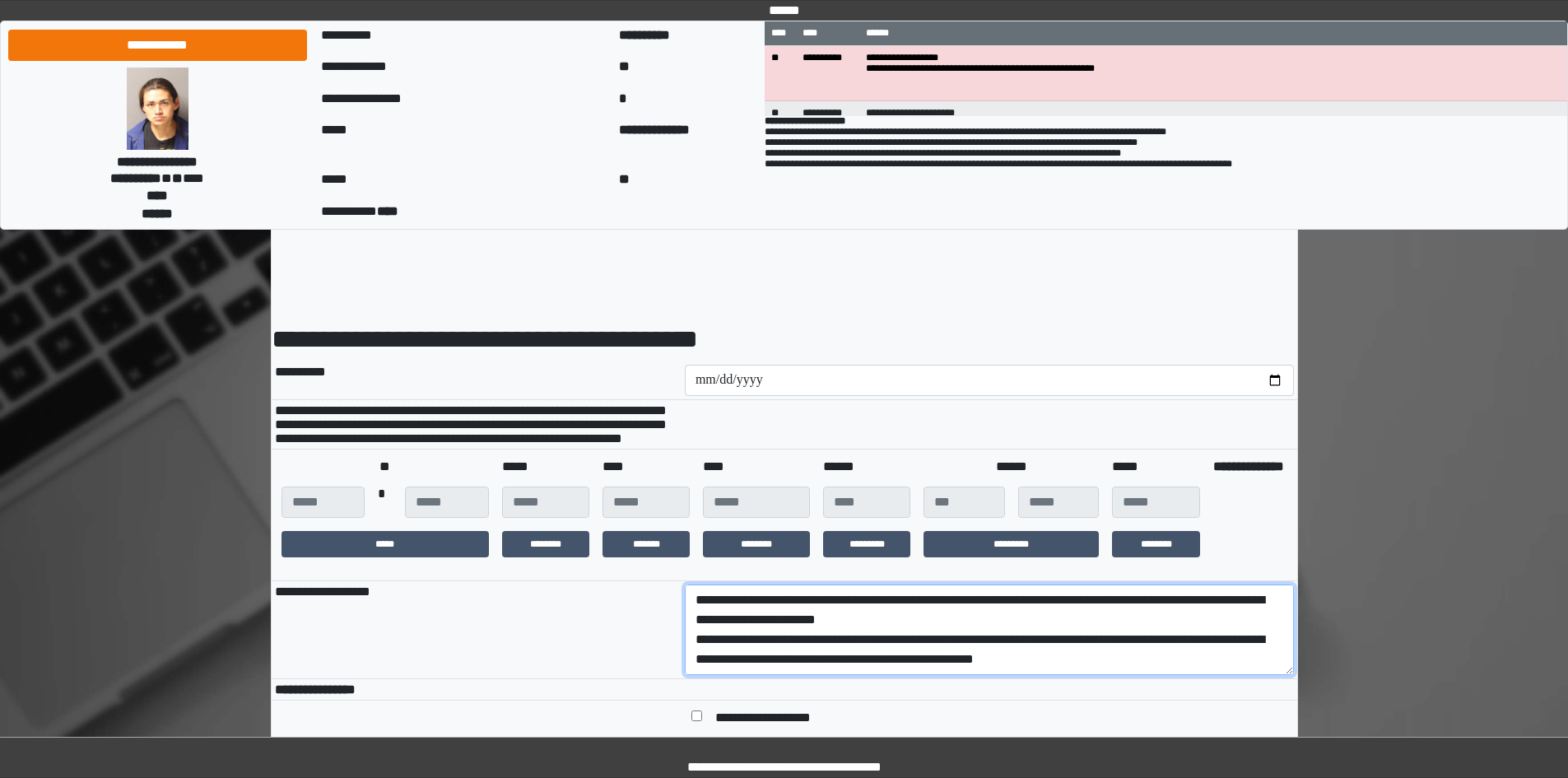scroll, scrollTop: 113, scrollLeft: 0, axis: vertical 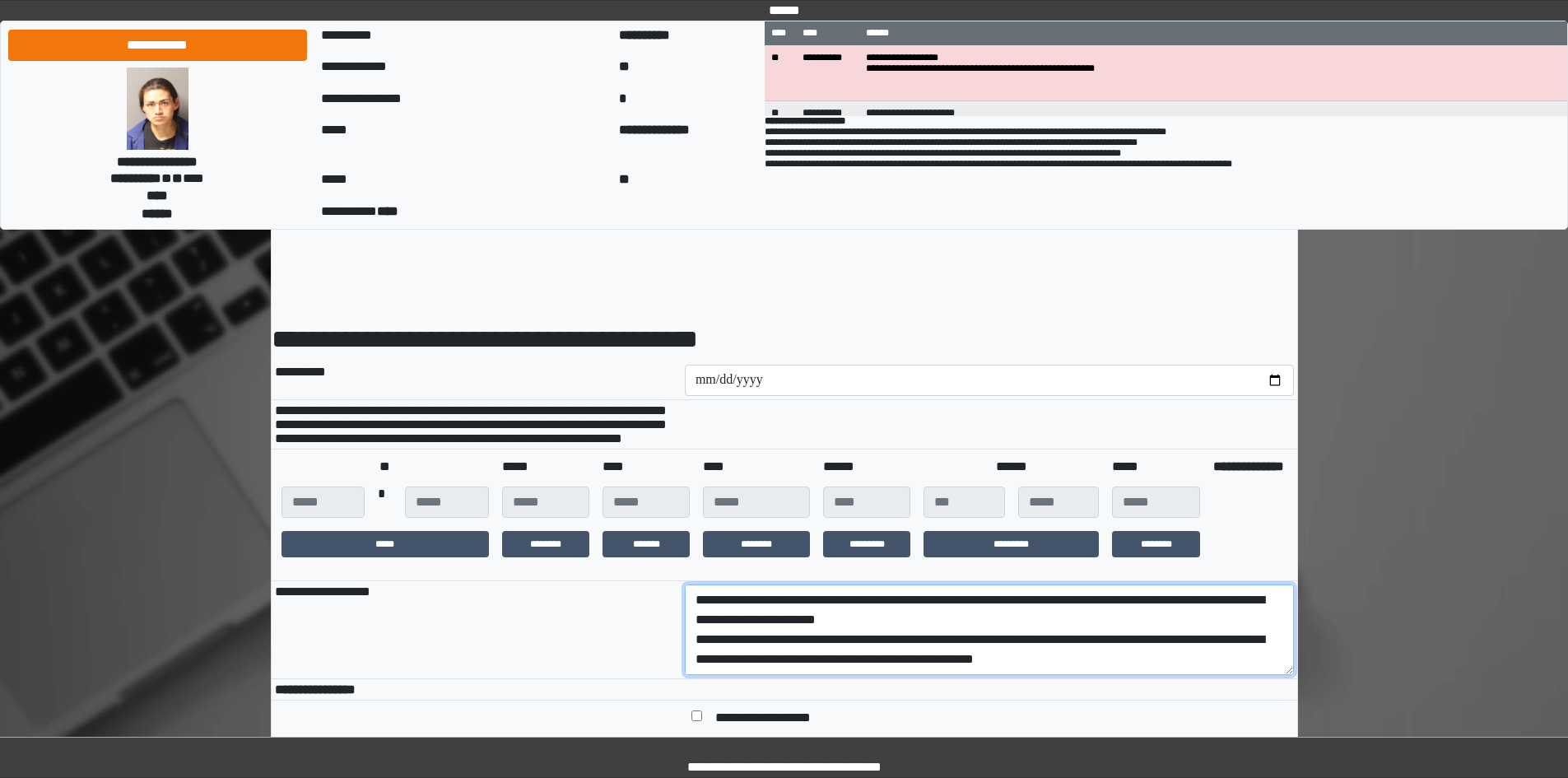 drag, startPoint x: 871, startPoint y: 677, endPoint x: 646, endPoint y: 672, distance: 225.05555 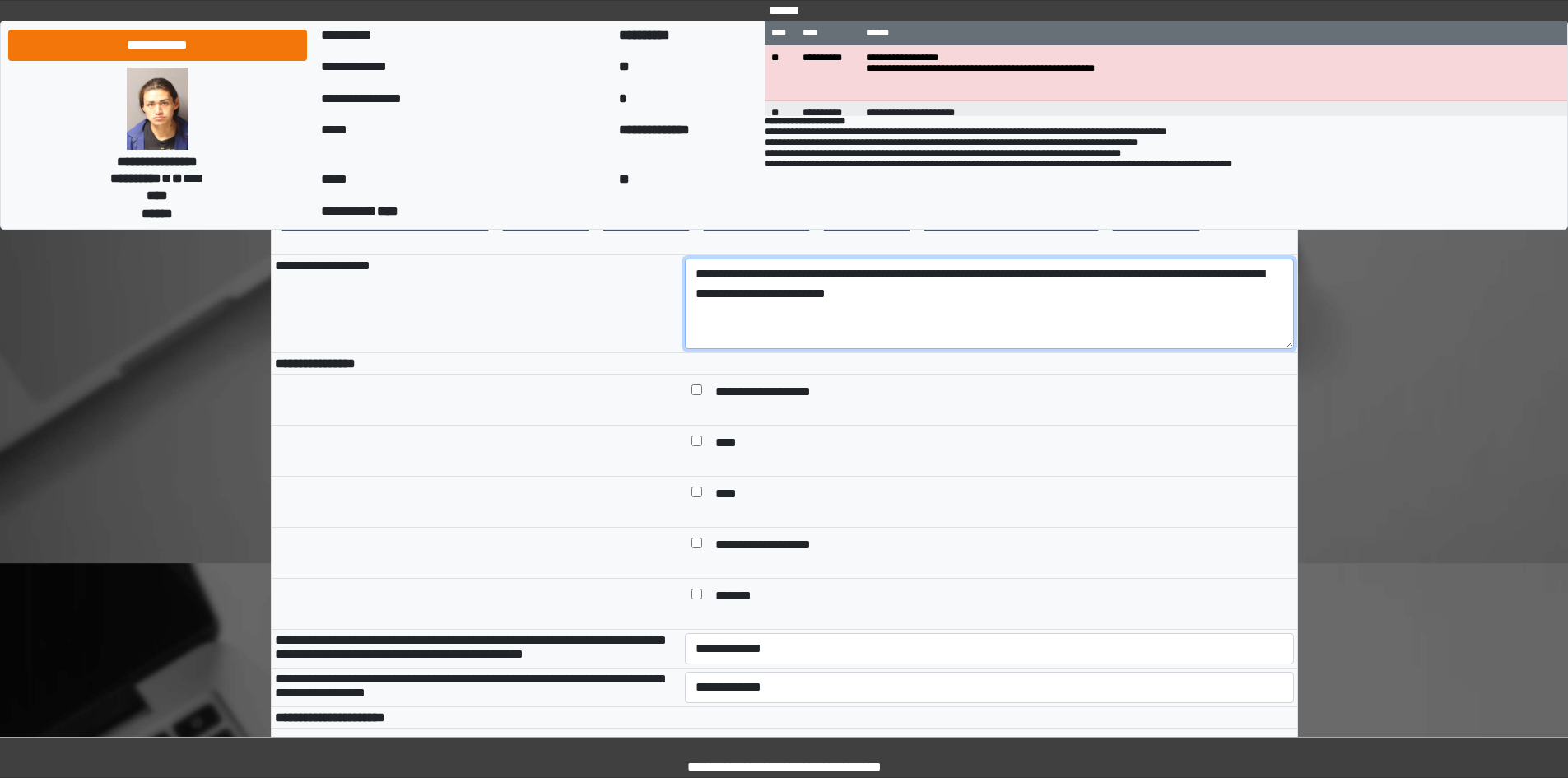 scroll, scrollTop: 329, scrollLeft: 0, axis: vertical 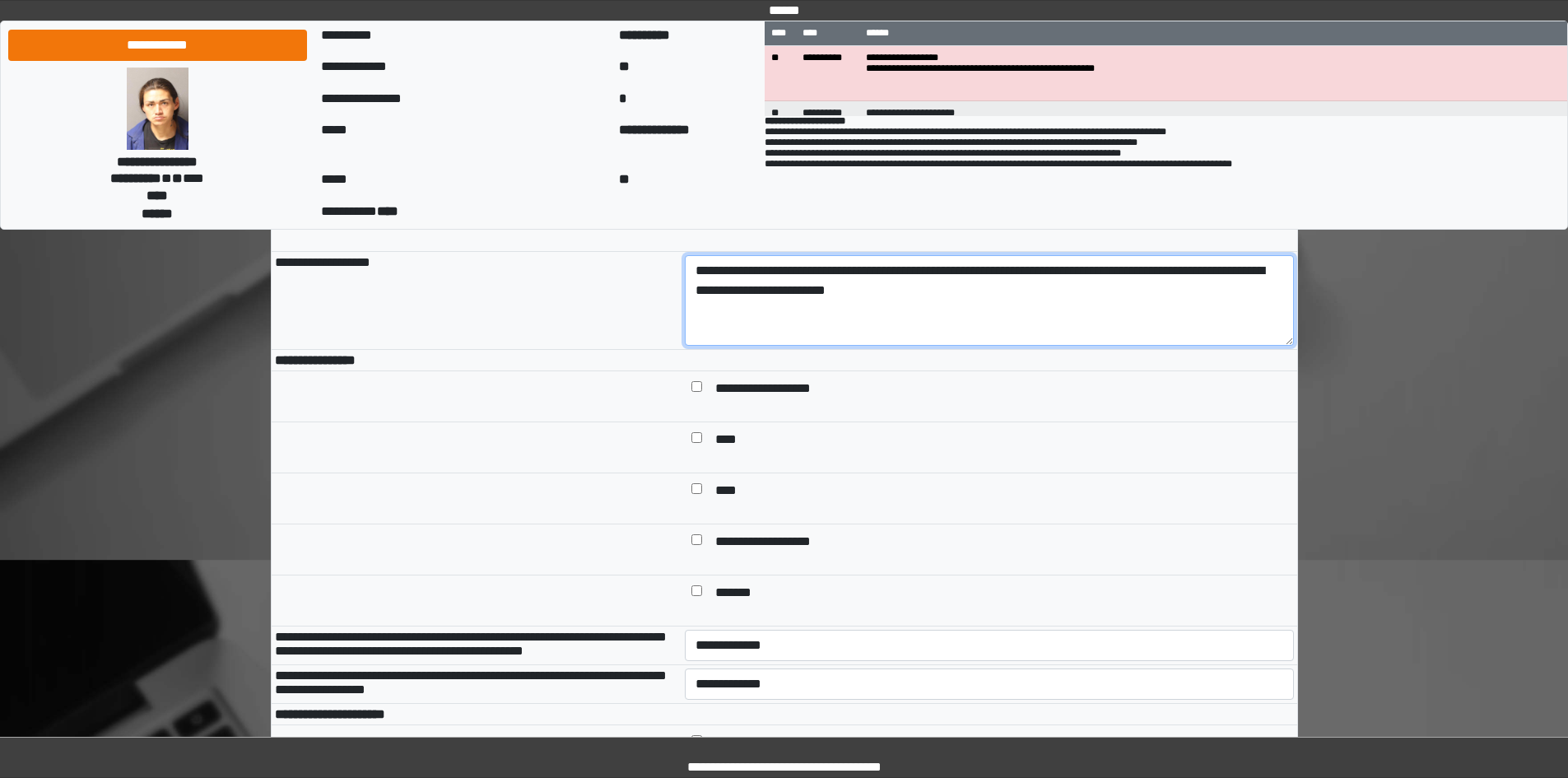 type on "**********" 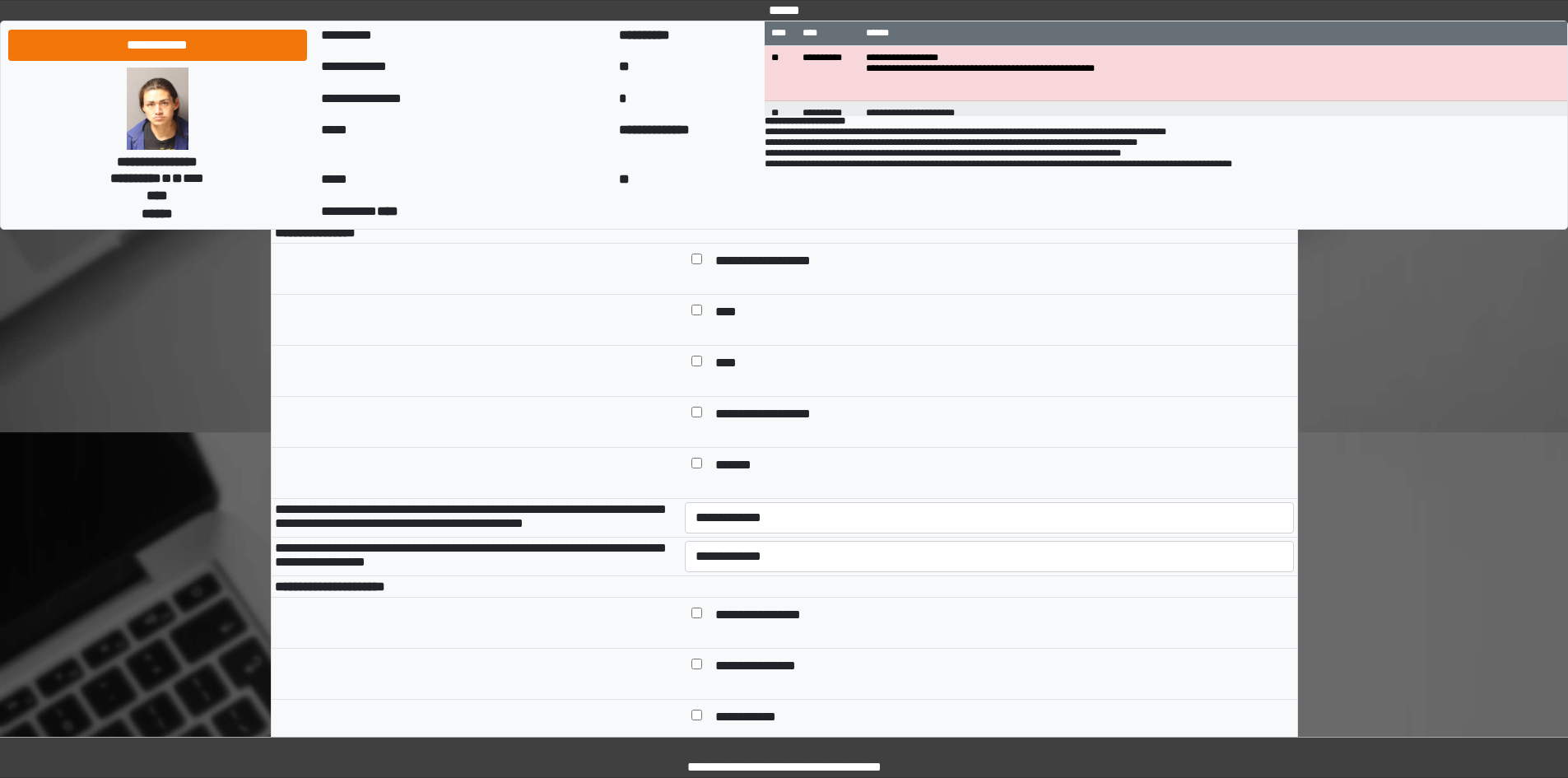 scroll, scrollTop: 576, scrollLeft: 0, axis: vertical 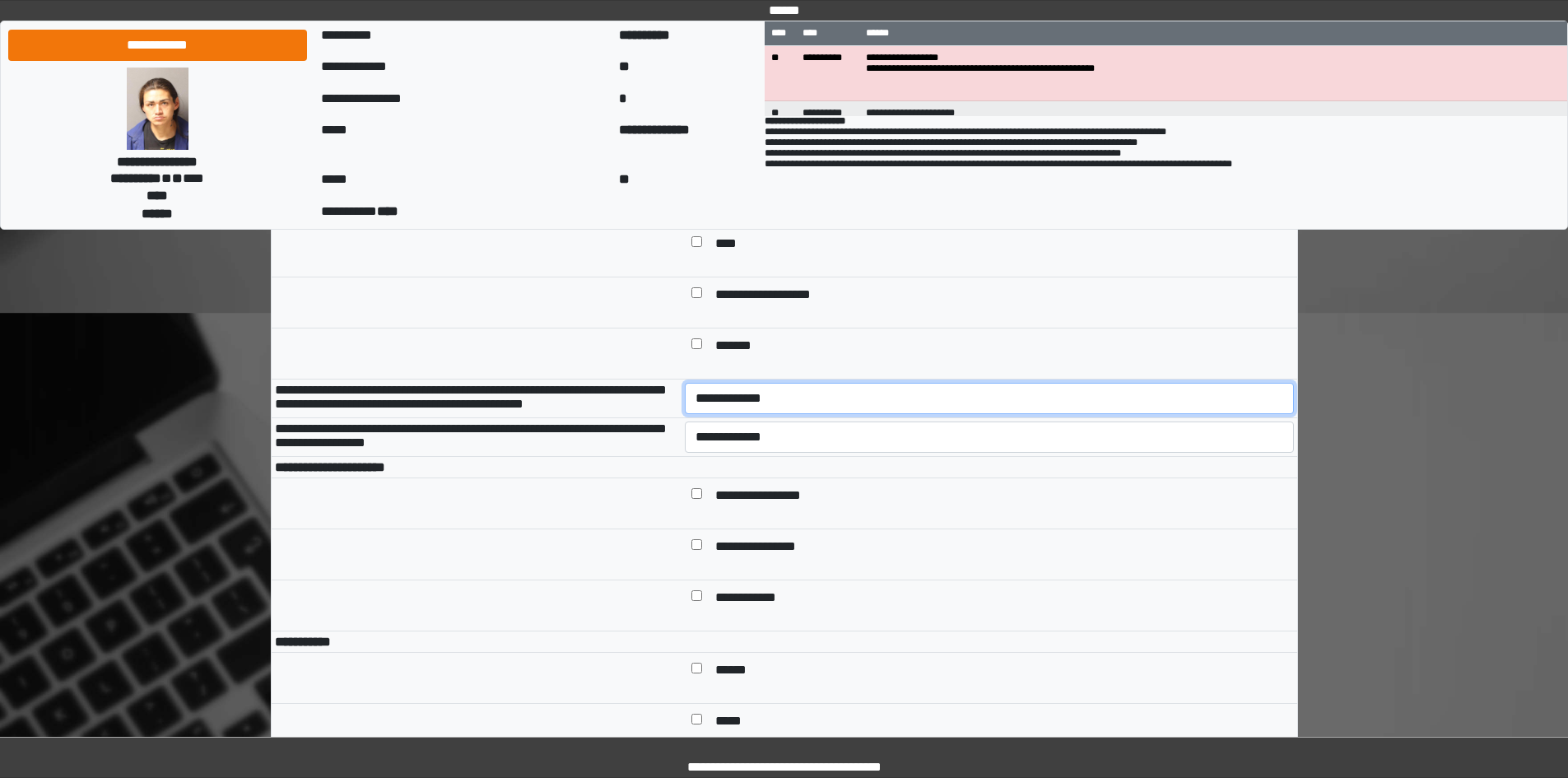 click on "**********" at bounding box center (989, 398) 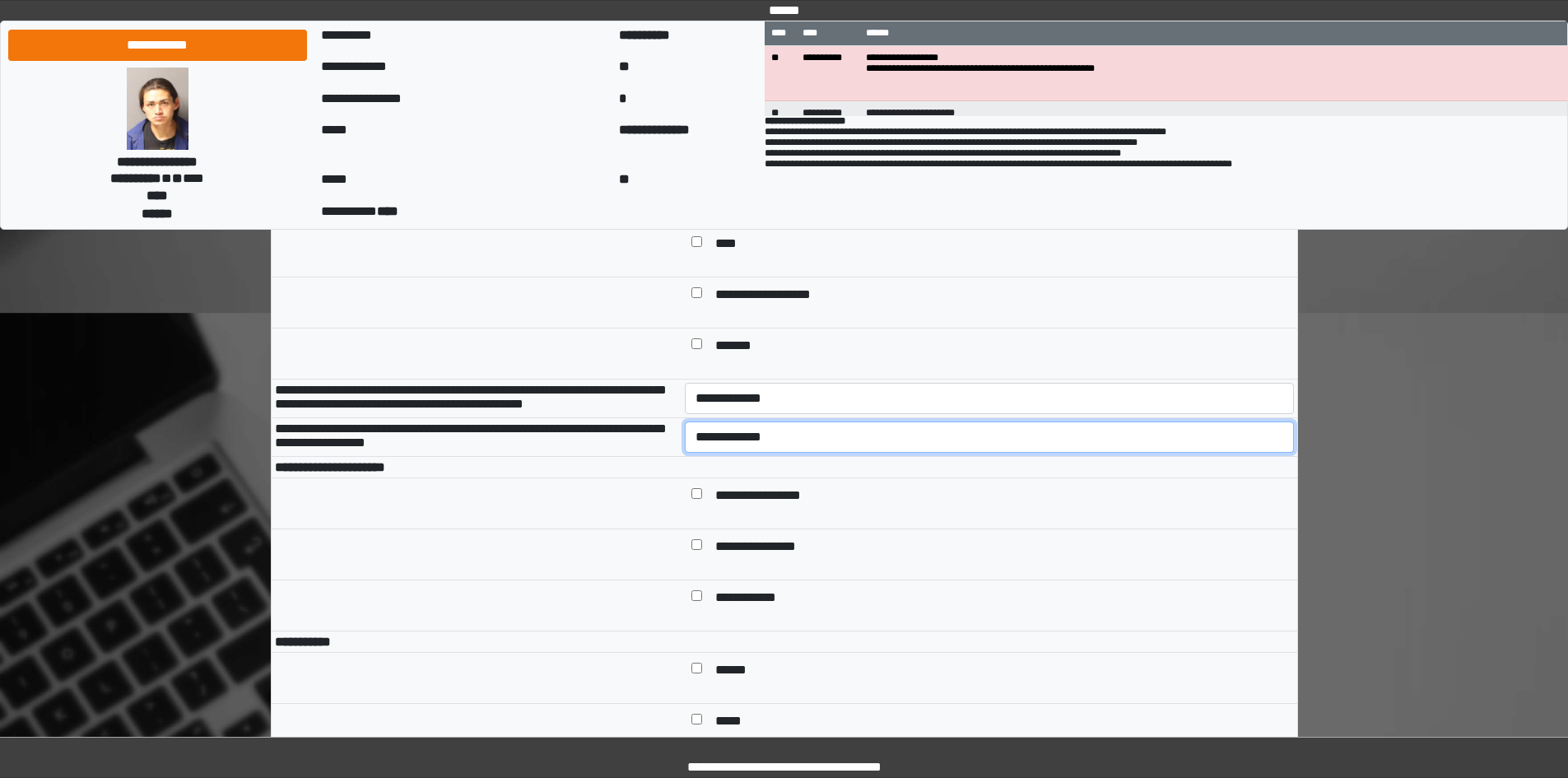 click on "**********" at bounding box center (989, 437) 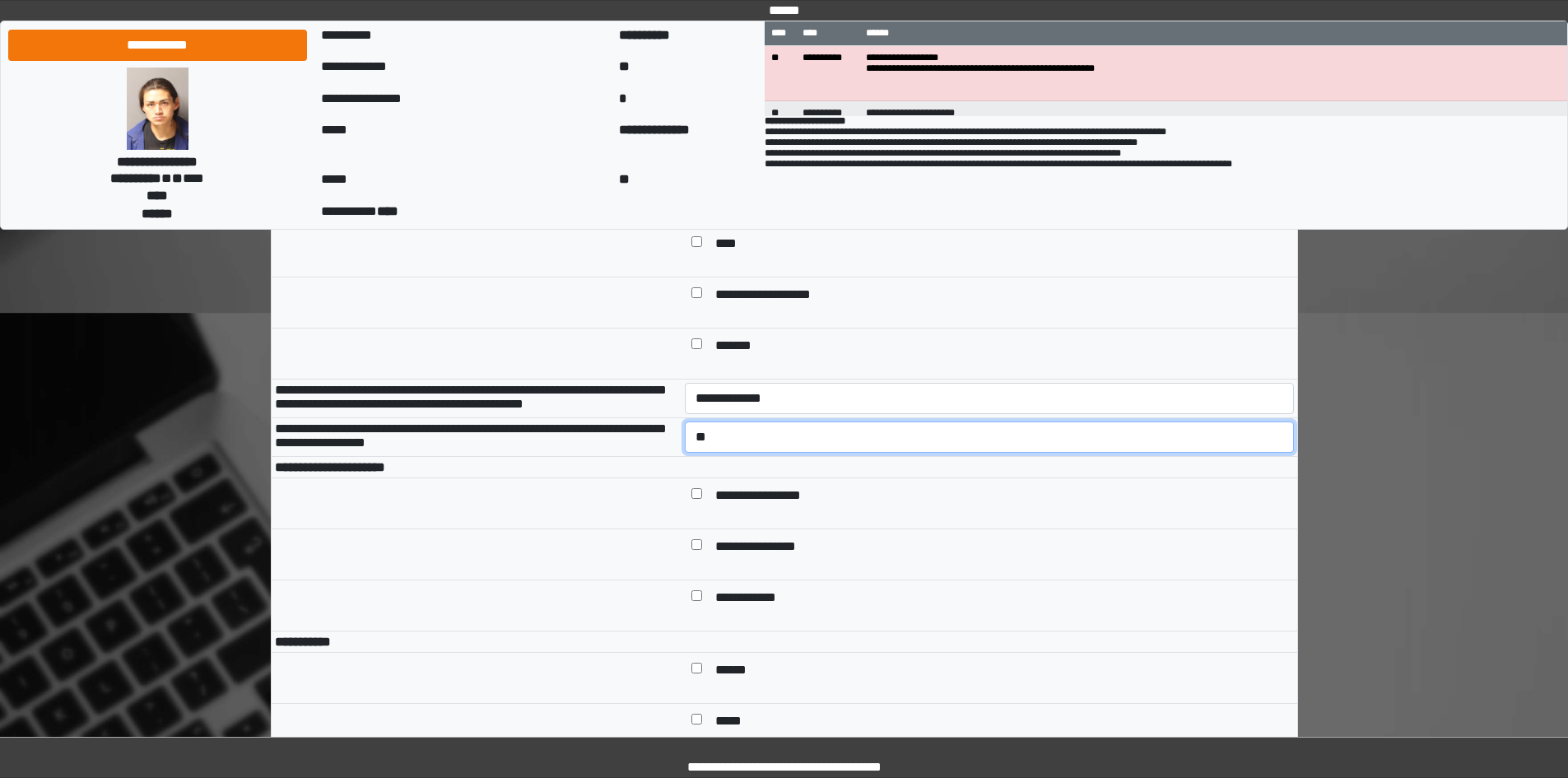 drag, startPoint x: 843, startPoint y: 460, endPoint x: 845, endPoint y: 446, distance: 14.142136 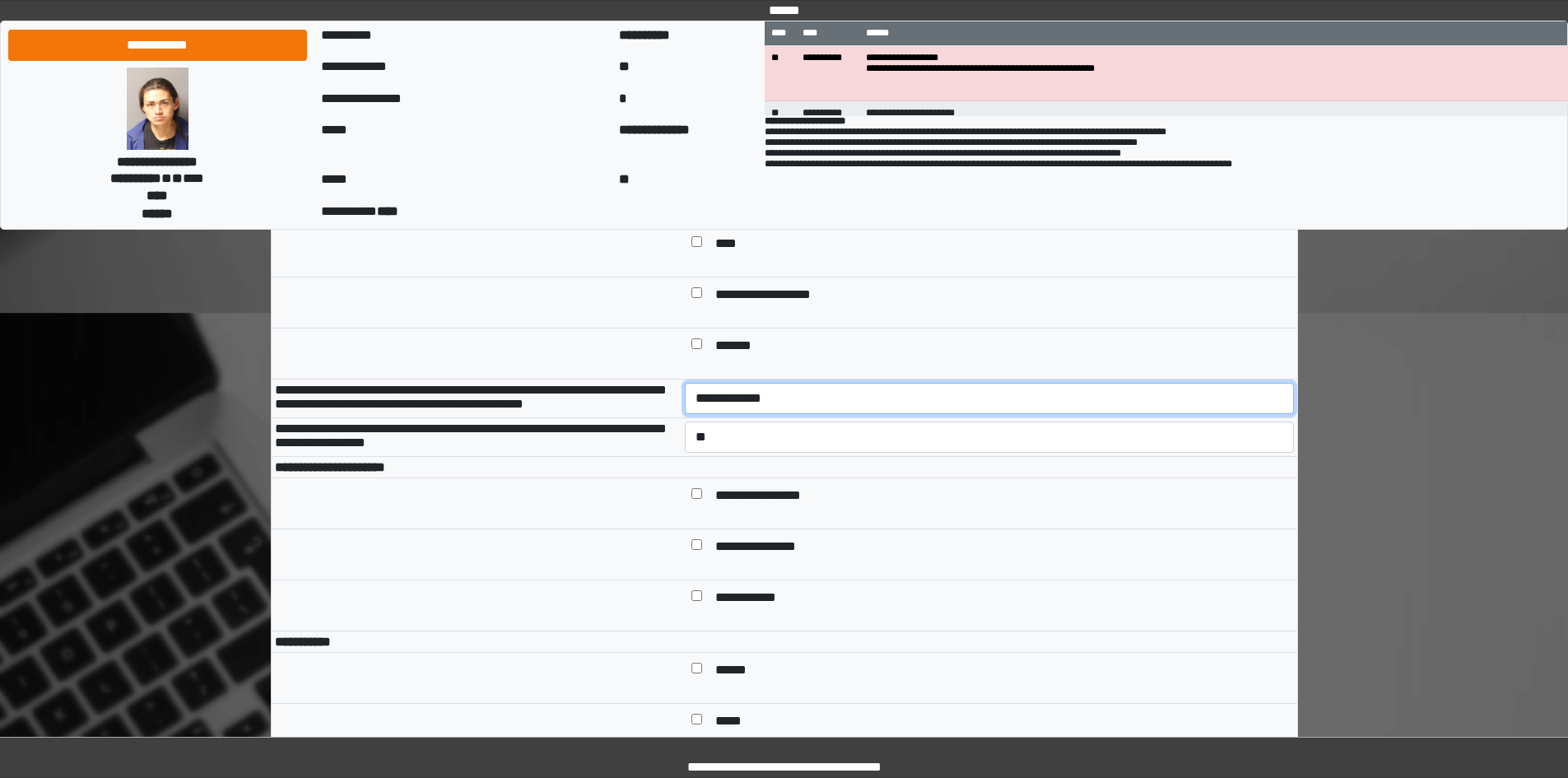 click on "**********" at bounding box center (989, 398) 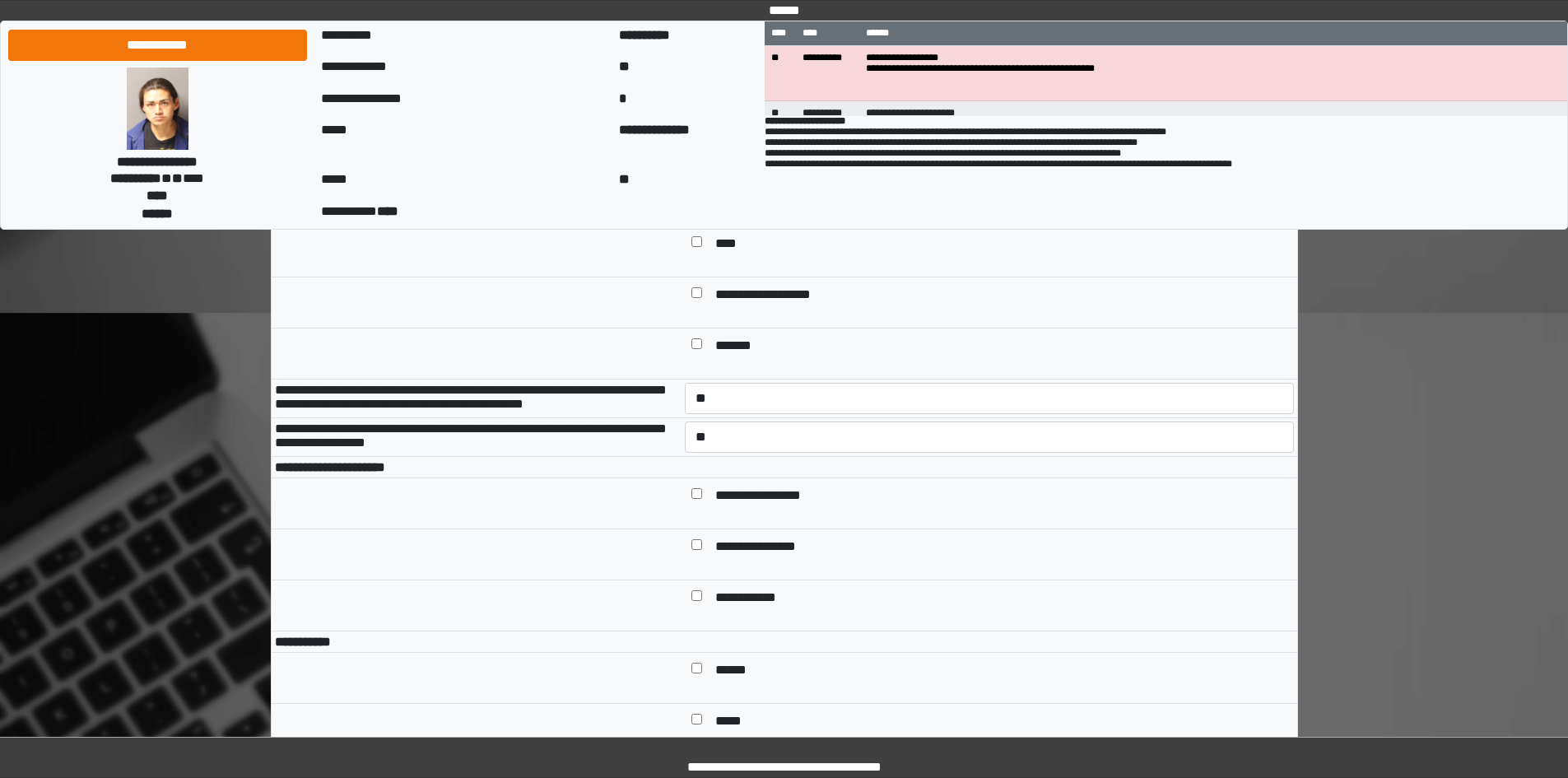 click on "**********" at bounding box center (1001, 496) 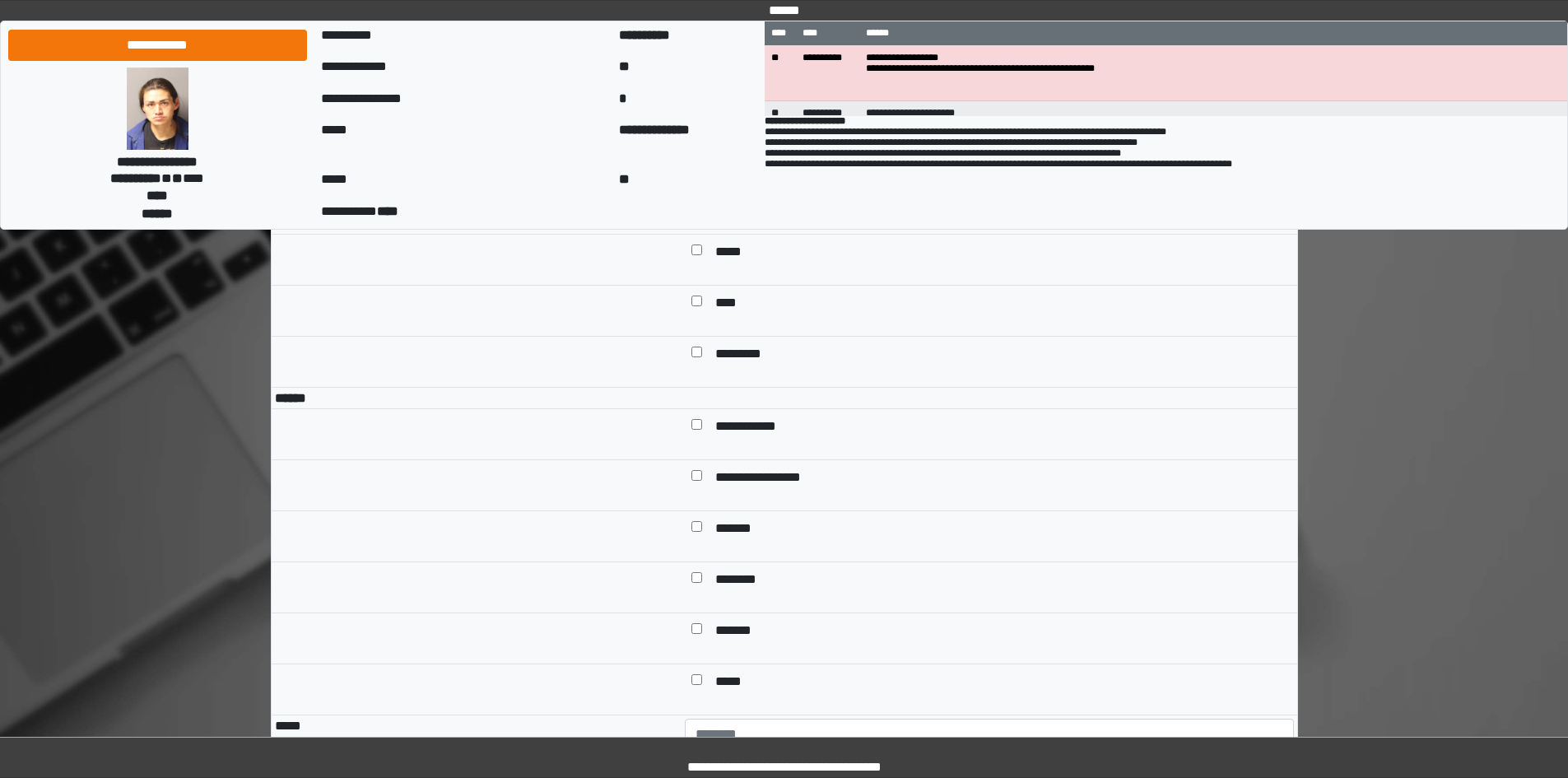 scroll, scrollTop: 1153, scrollLeft: 0, axis: vertical 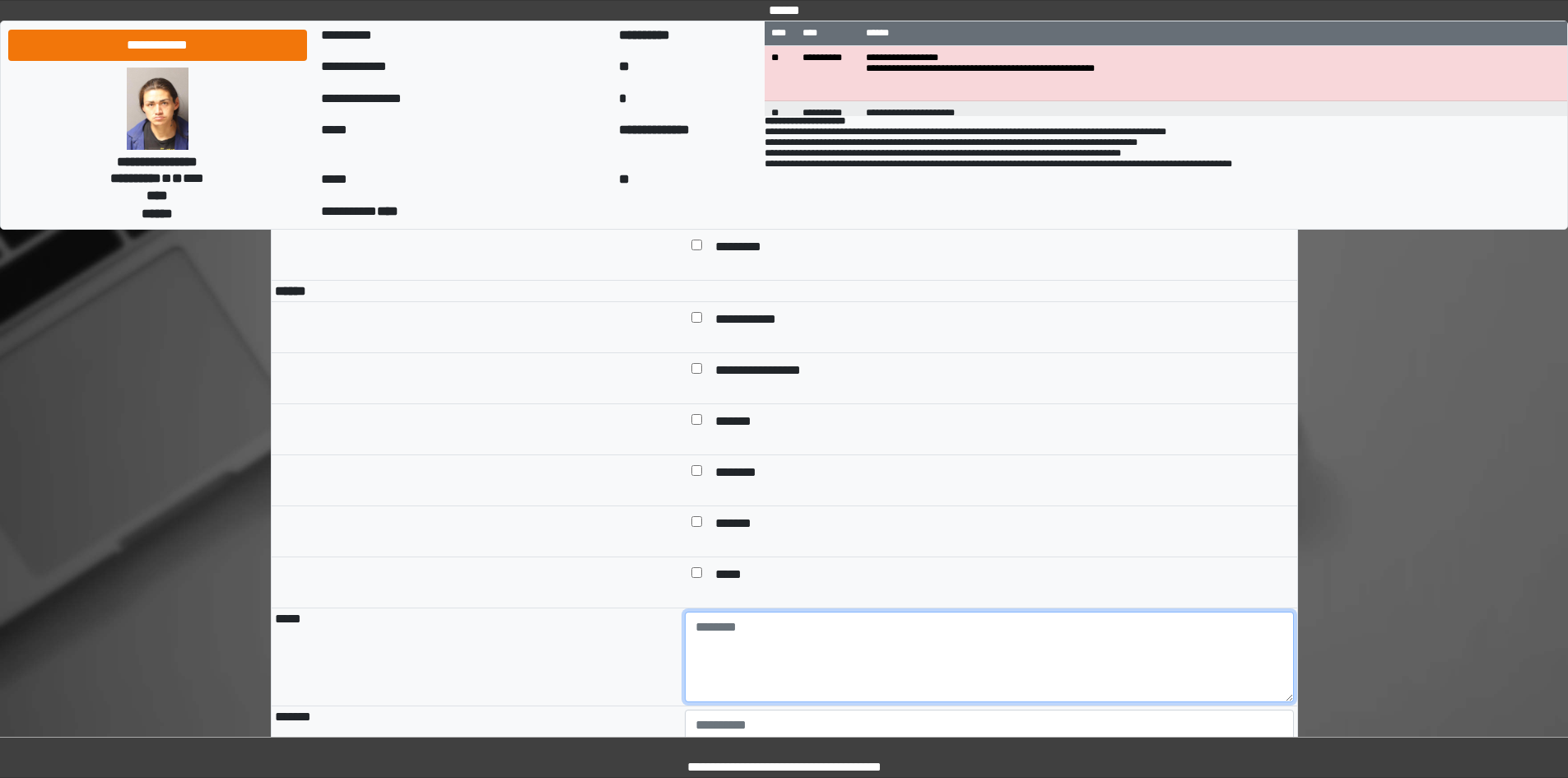 click at bounding box center [989, 657] 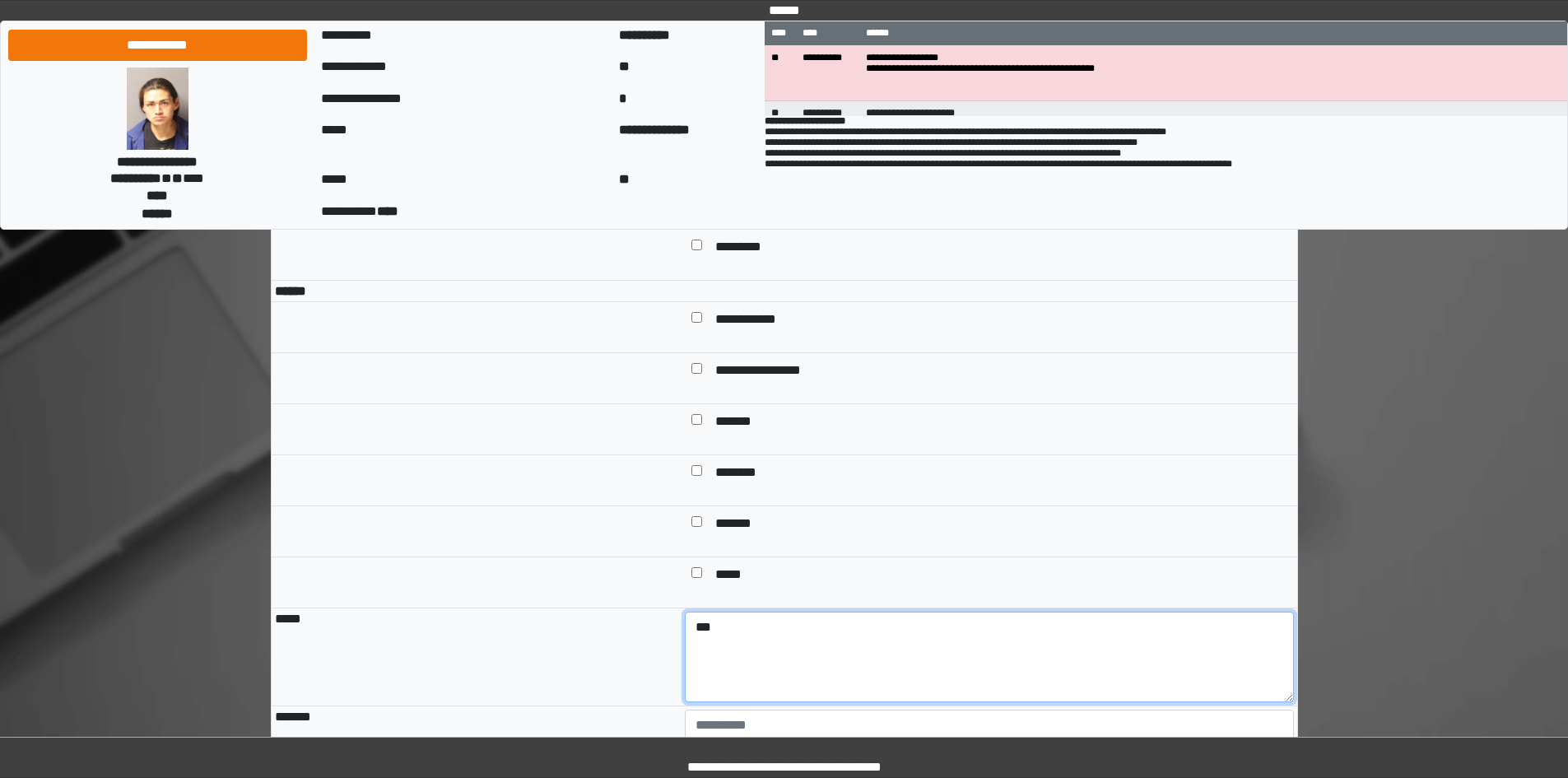 type on "***" 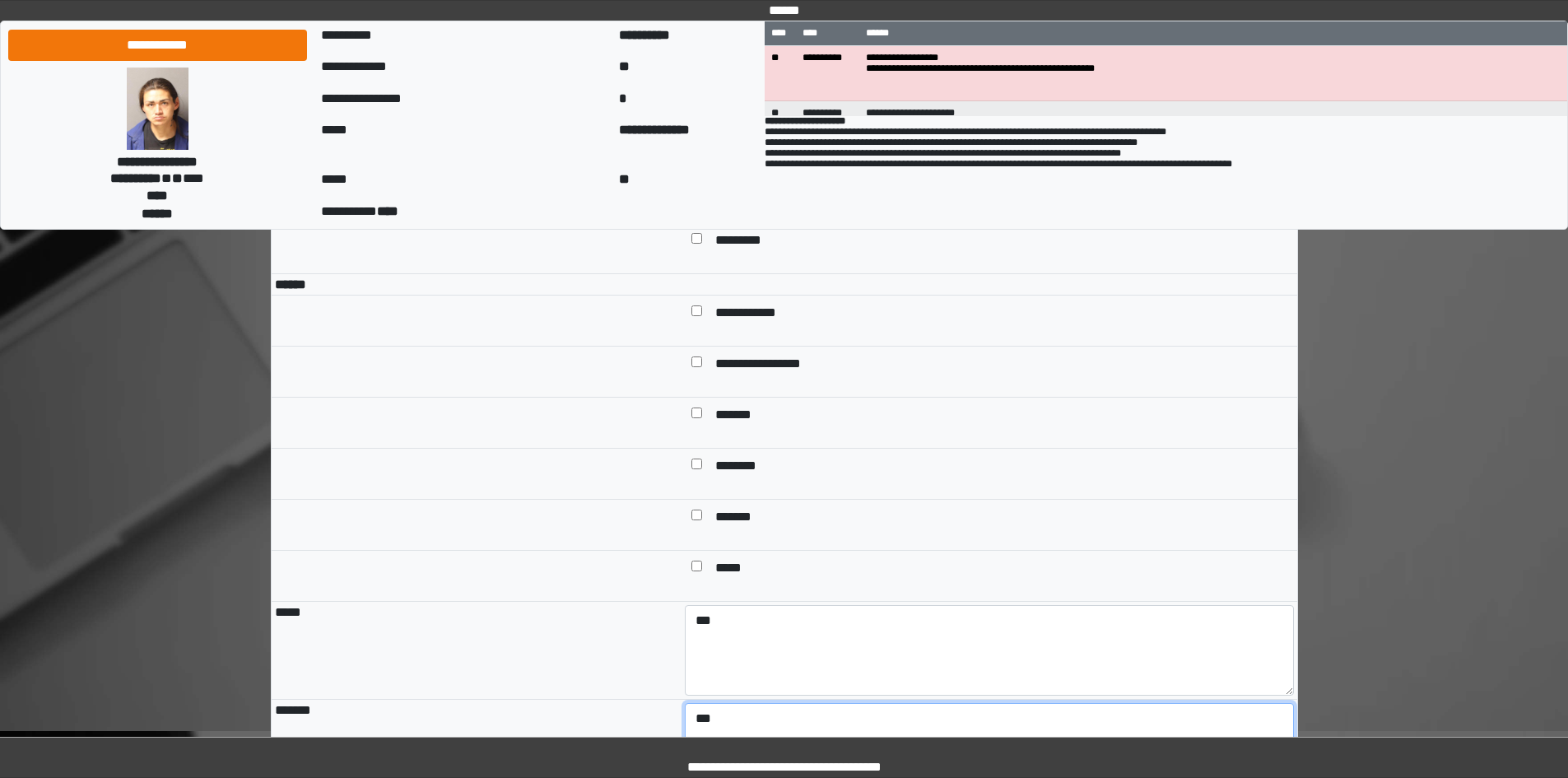 type on "***" 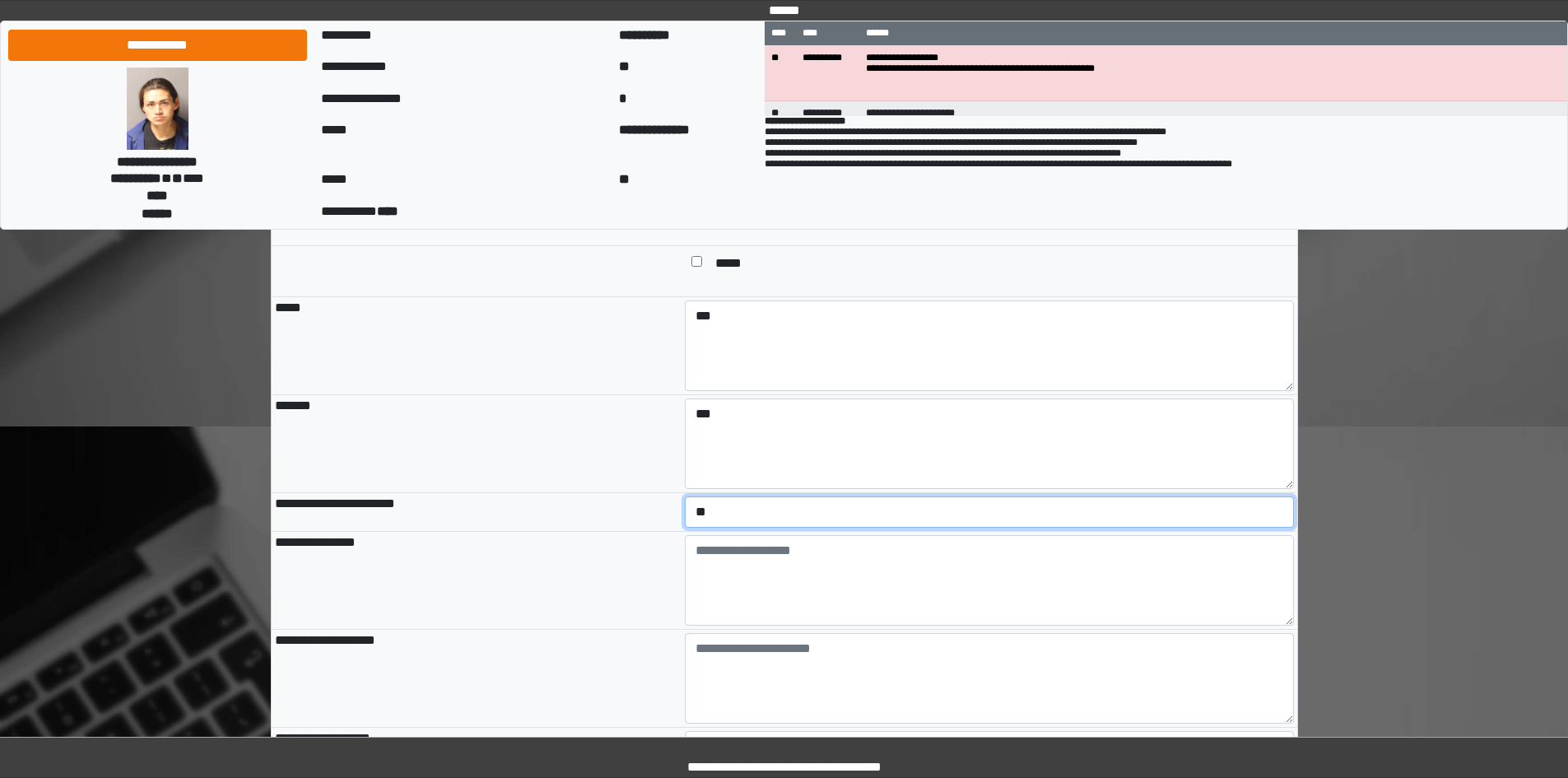 scroll, scrollTop: 1638, scrollLeft: 0, axis: vertical 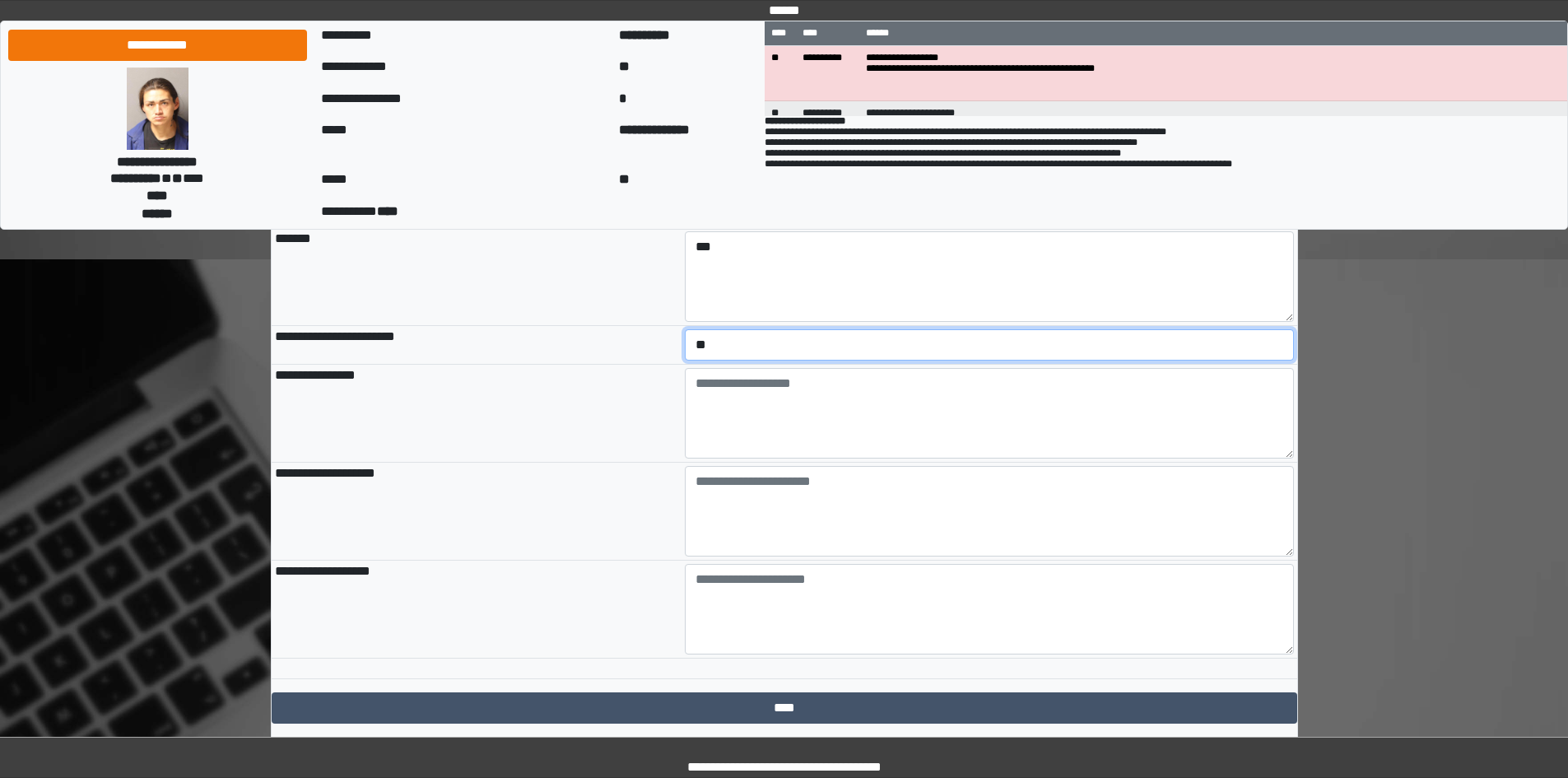 select on "*" 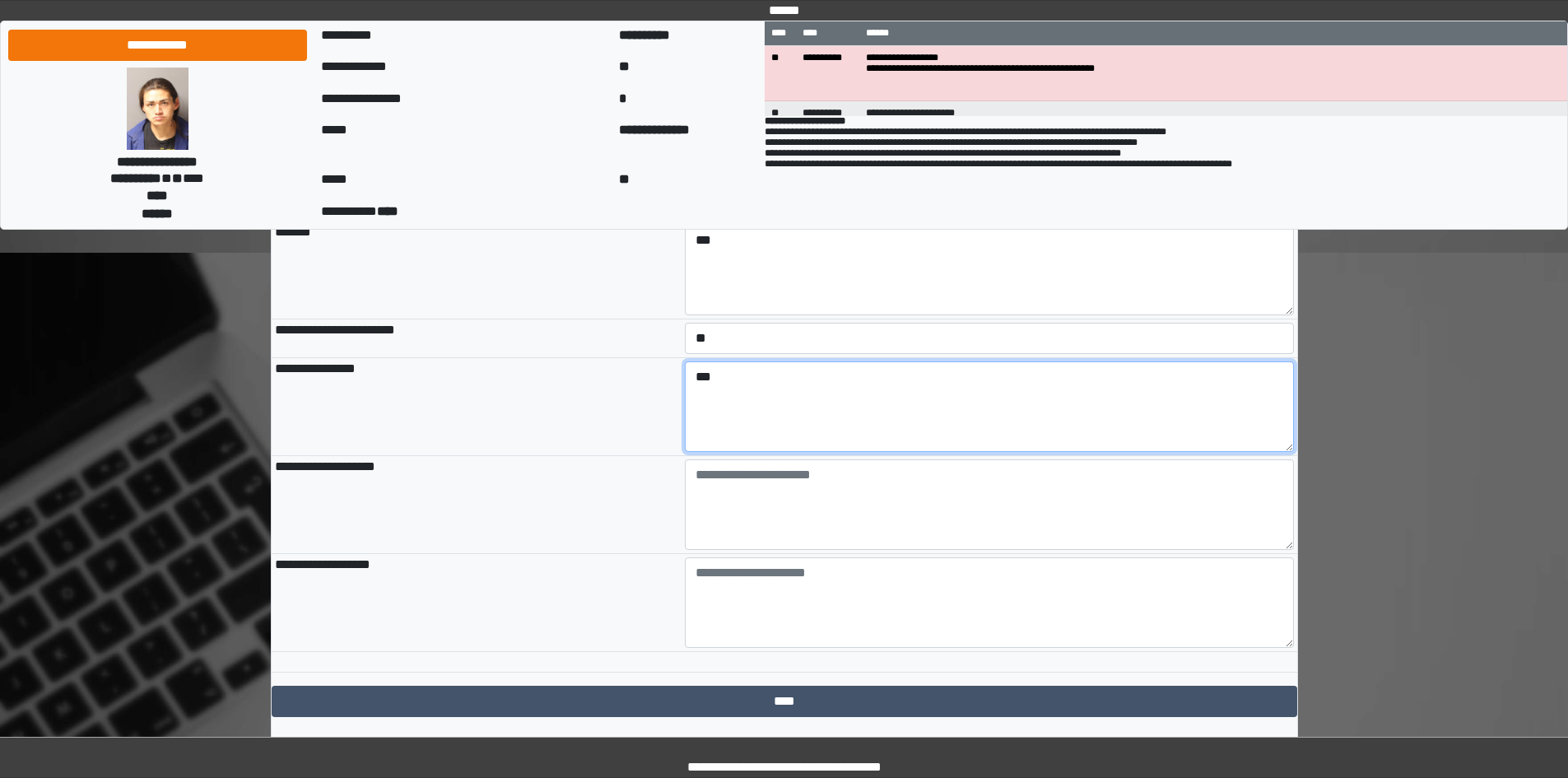 type on "***" 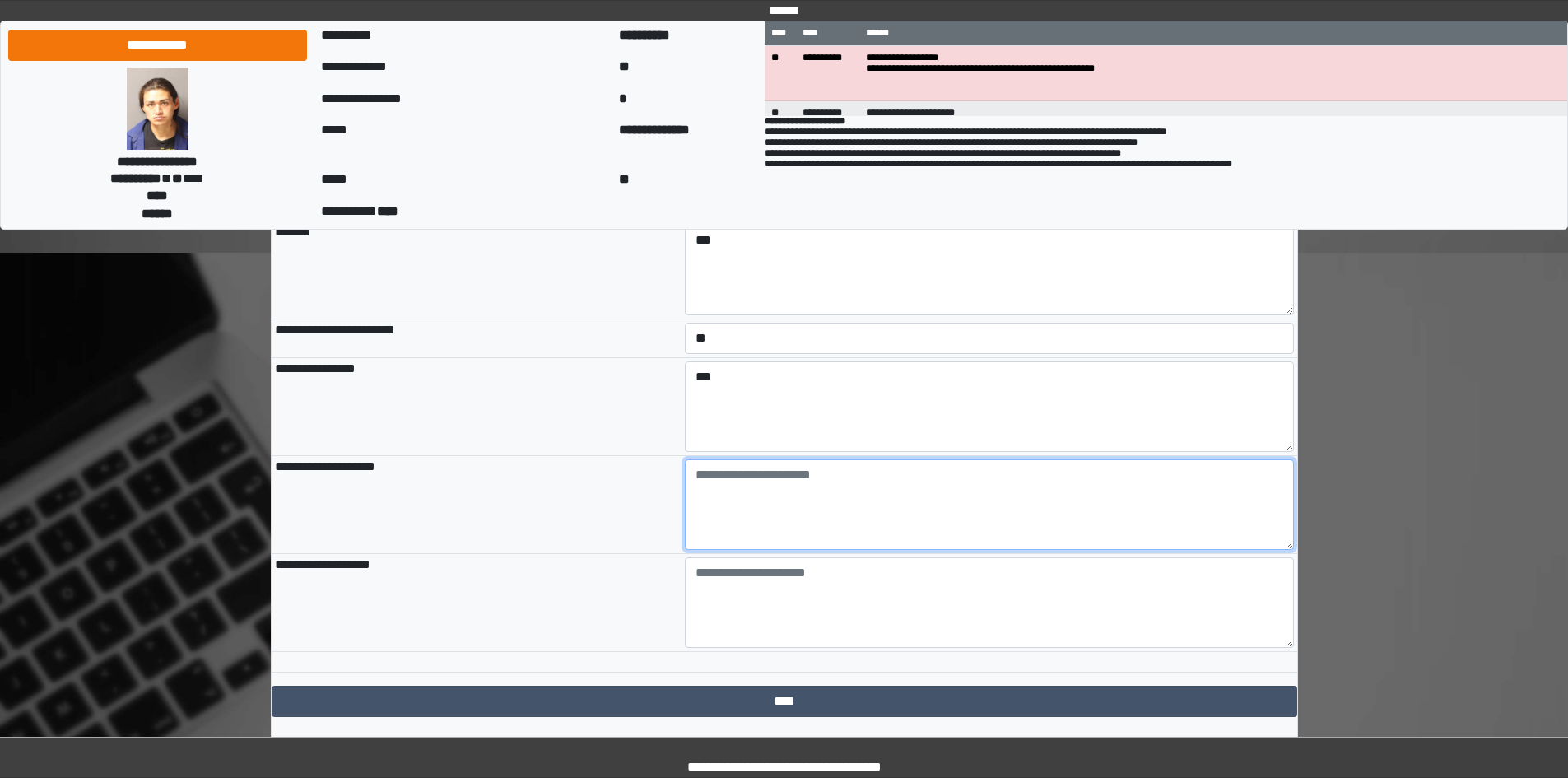 paste on "**********" 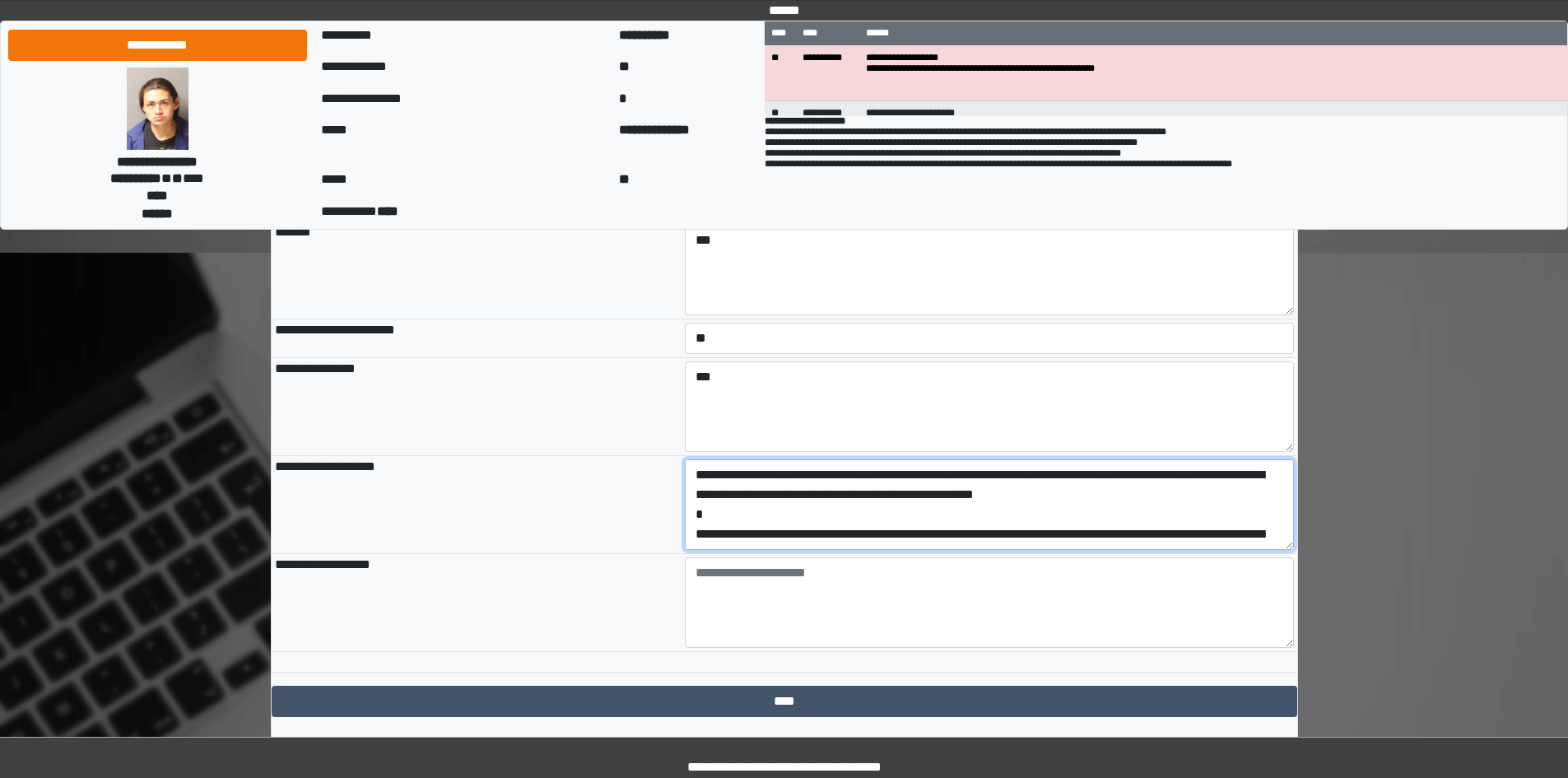 scroll, scrollTop: 54, scrollLeft: 0, axis: vertical 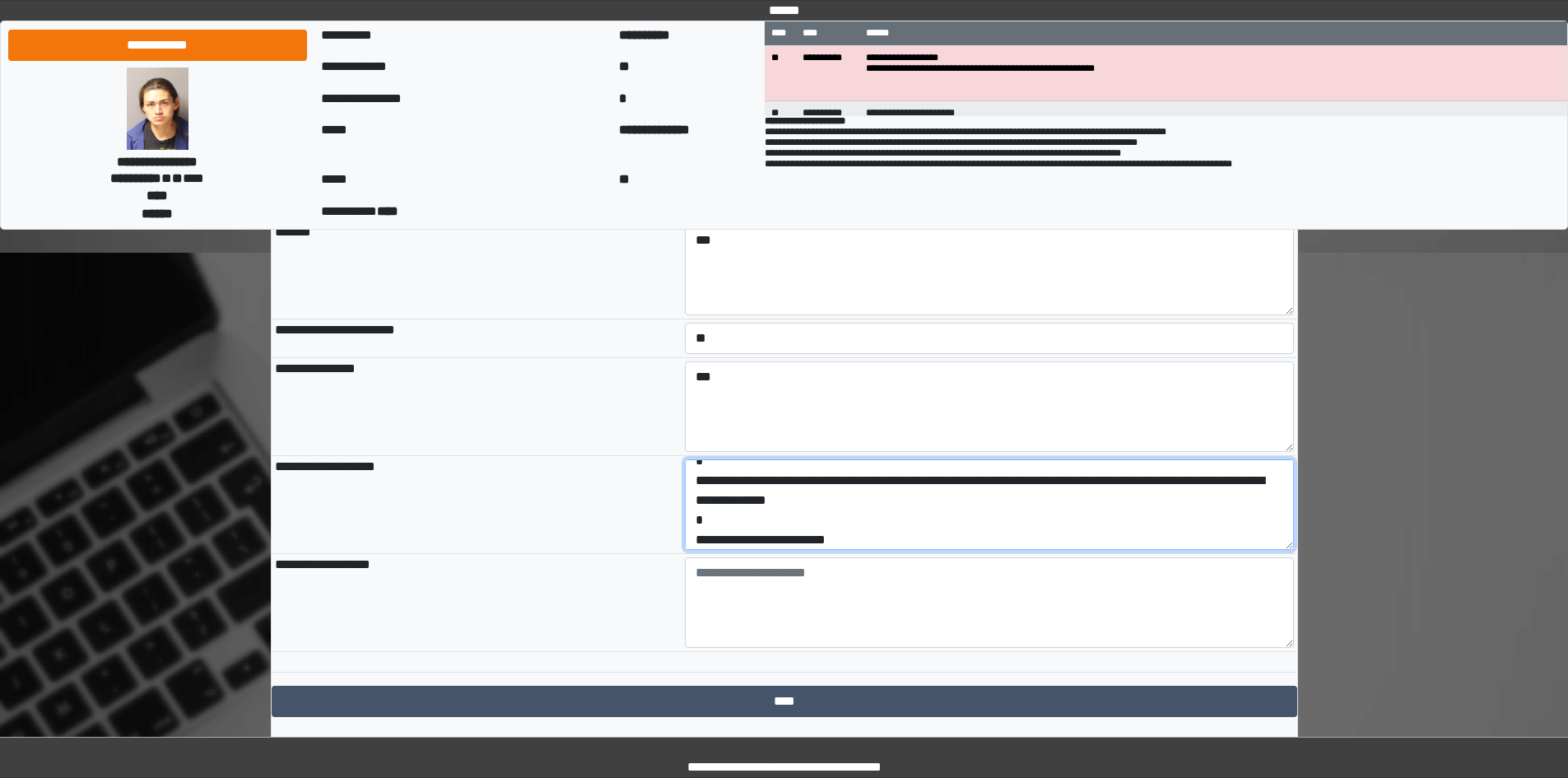 click on "**********" at bounding box center (989, 505) 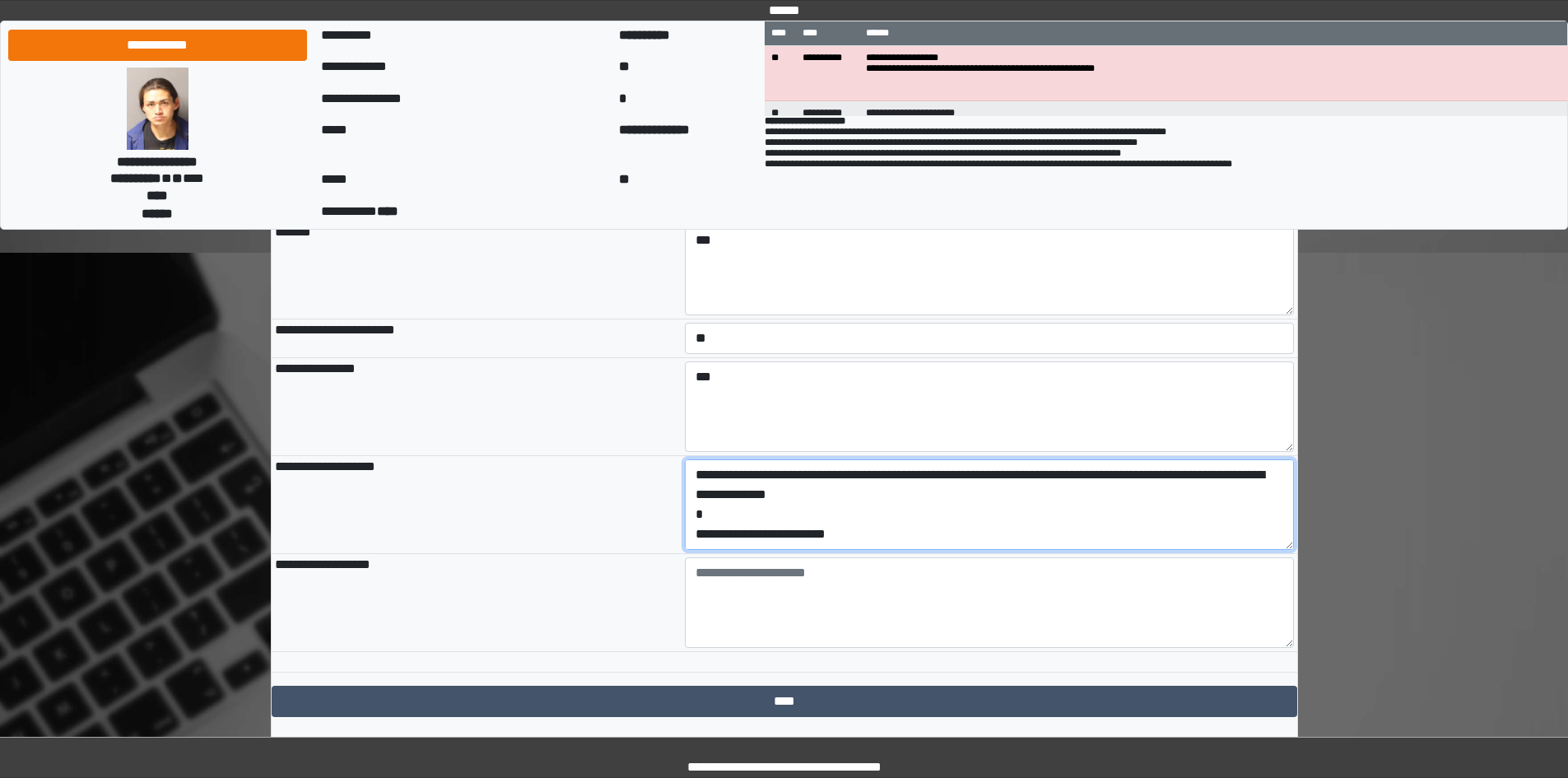 drag, startPoint x: 869, startPoint y: 589, endPoint x: 649, endPoint y: 594, distance: 220.0568 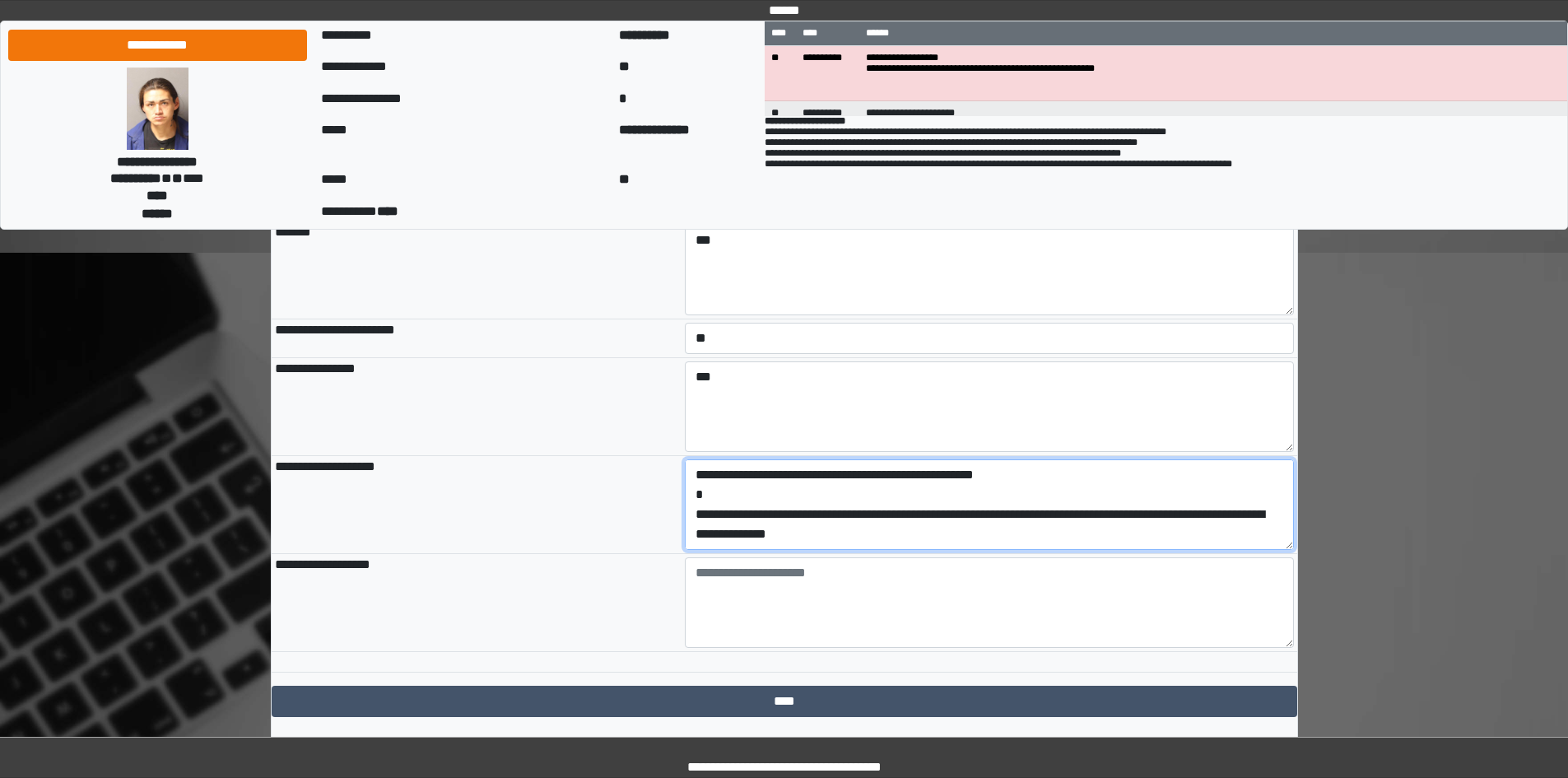 scroll, scrollTop: 20, scrollLeft: 0, axis: vertical 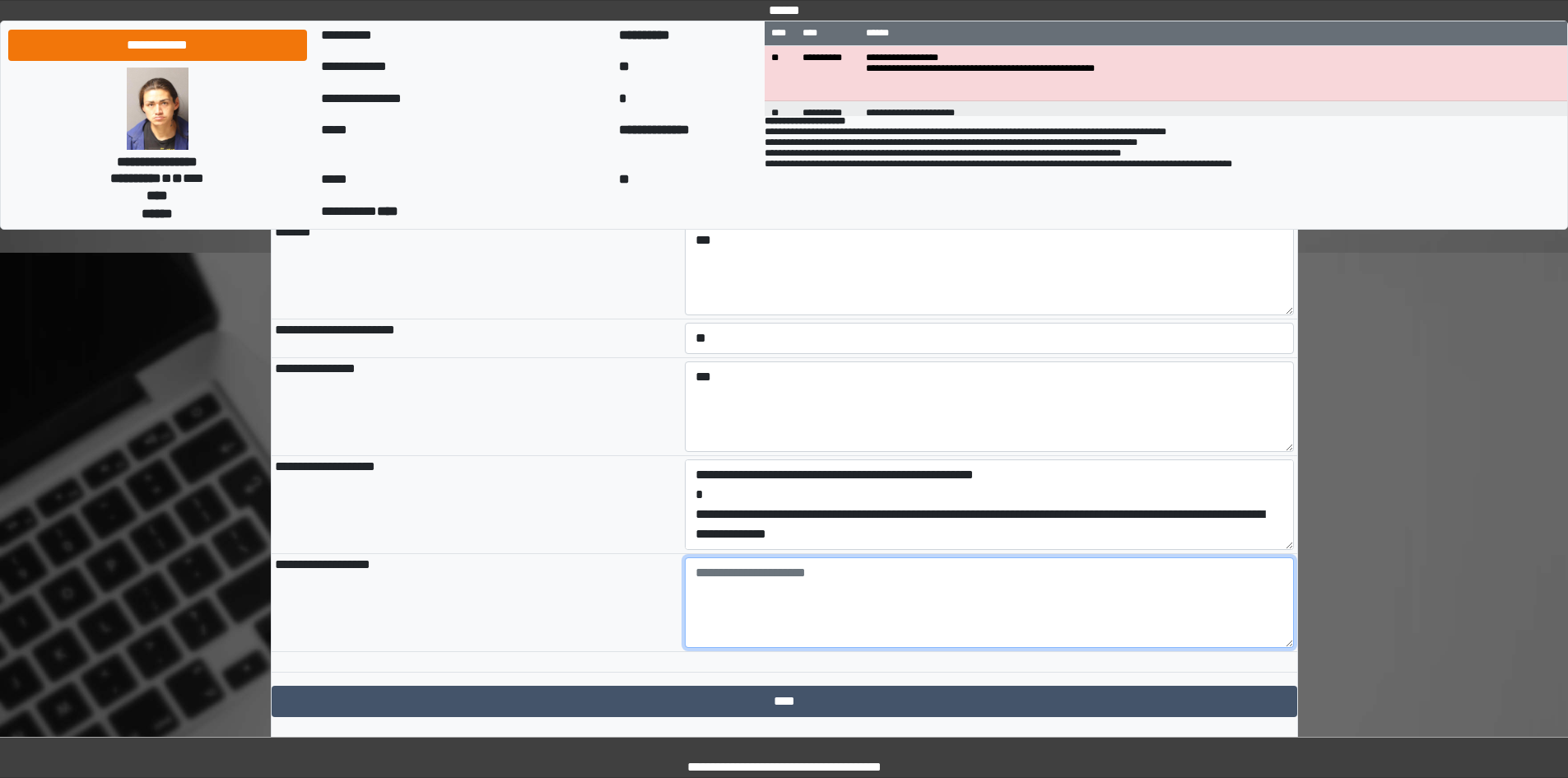 click at bounding box center [989, 603] 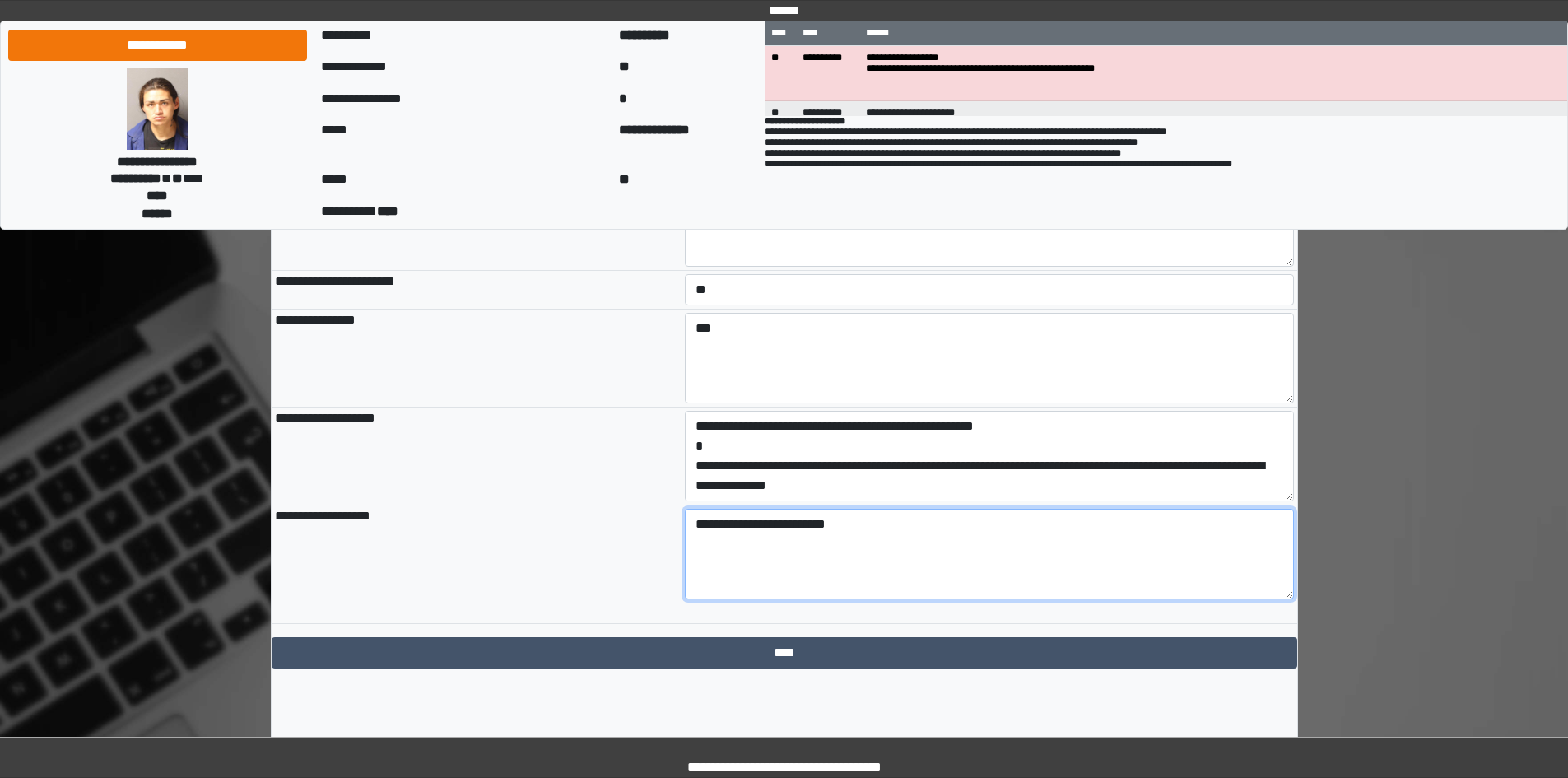 scroll, scrollTop: 1733, scrollLeft: 0, axis: vertical 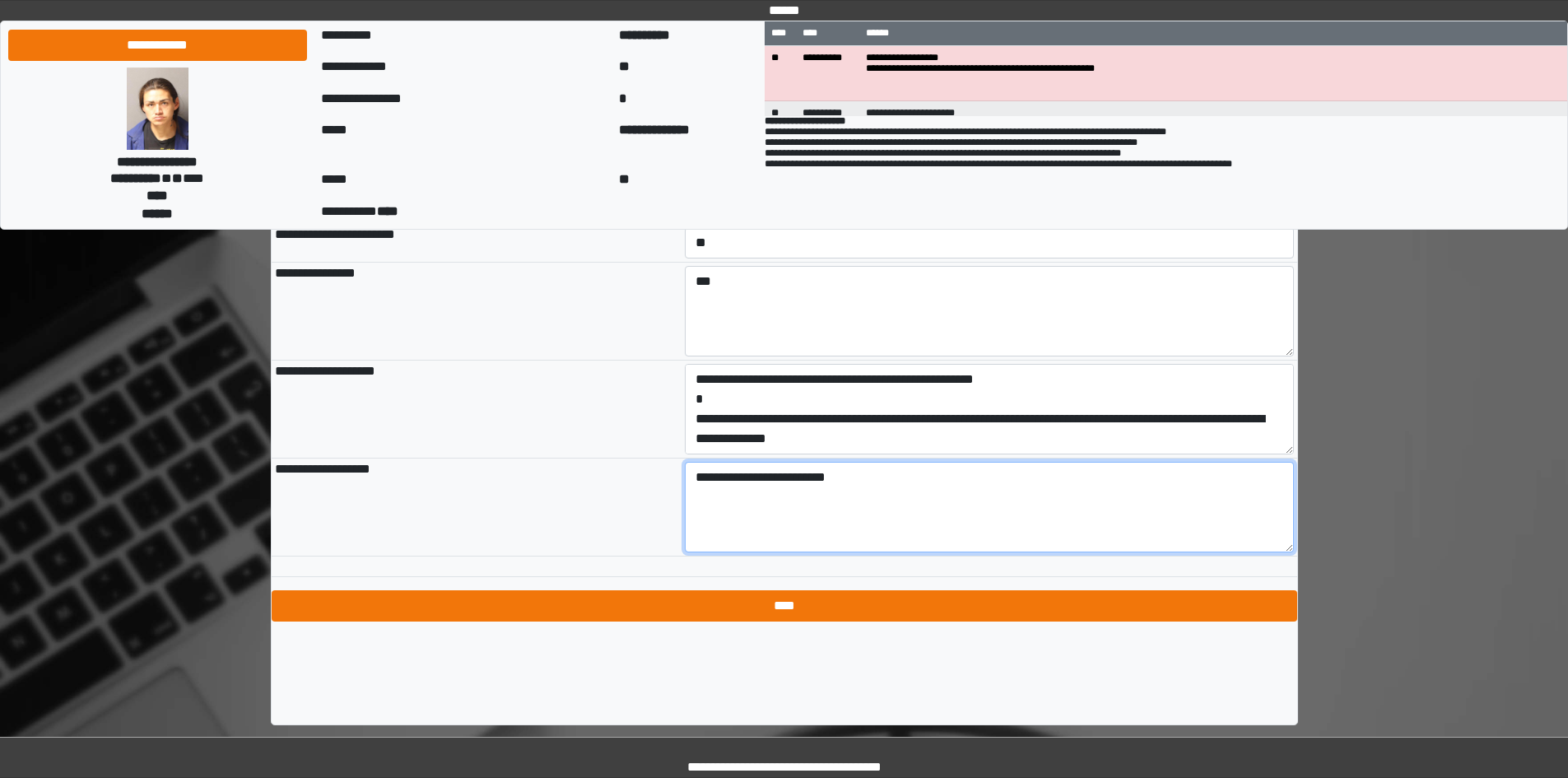 type on "**********" 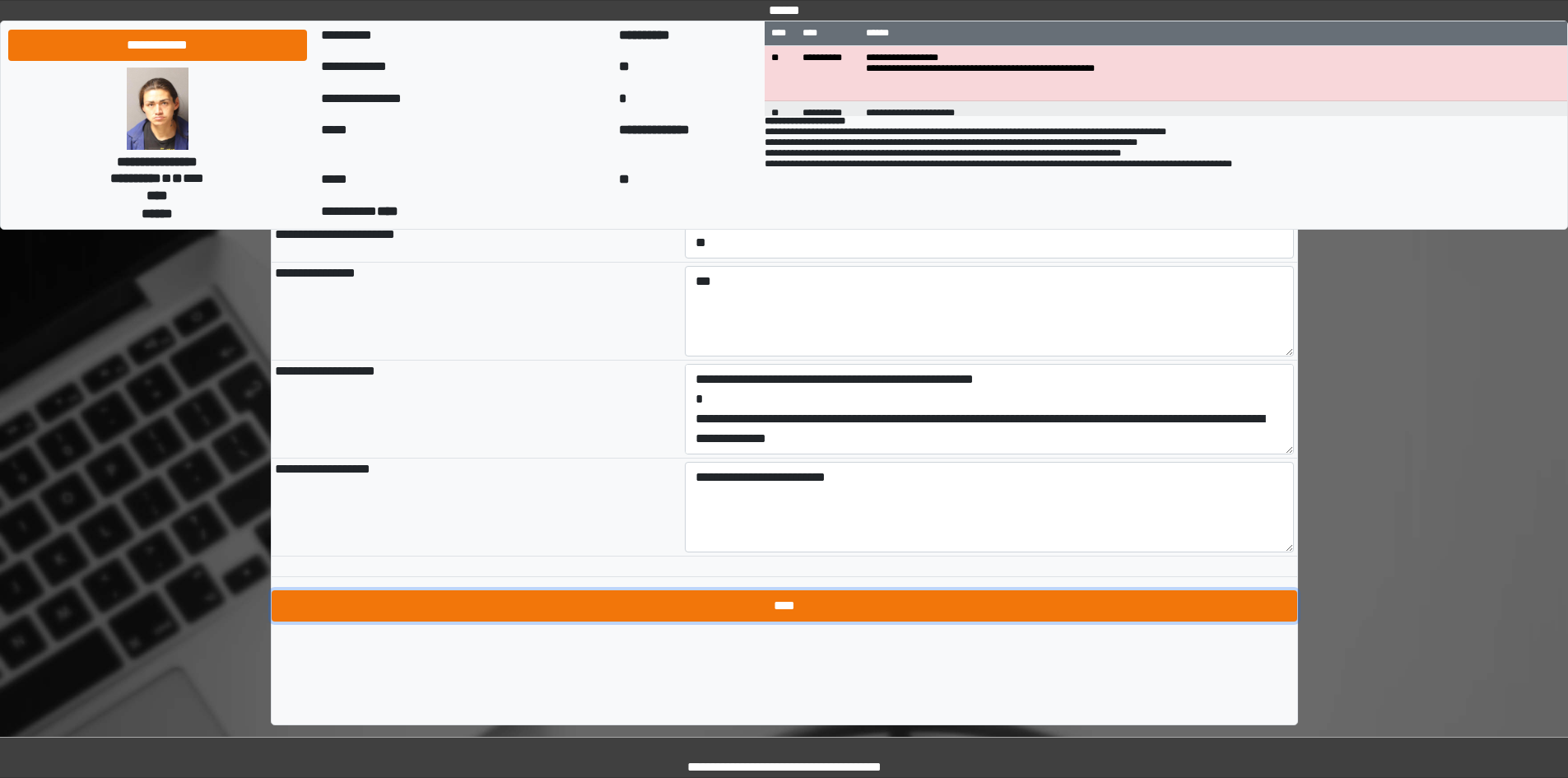 click on "****" at bounding box center [784, 606] 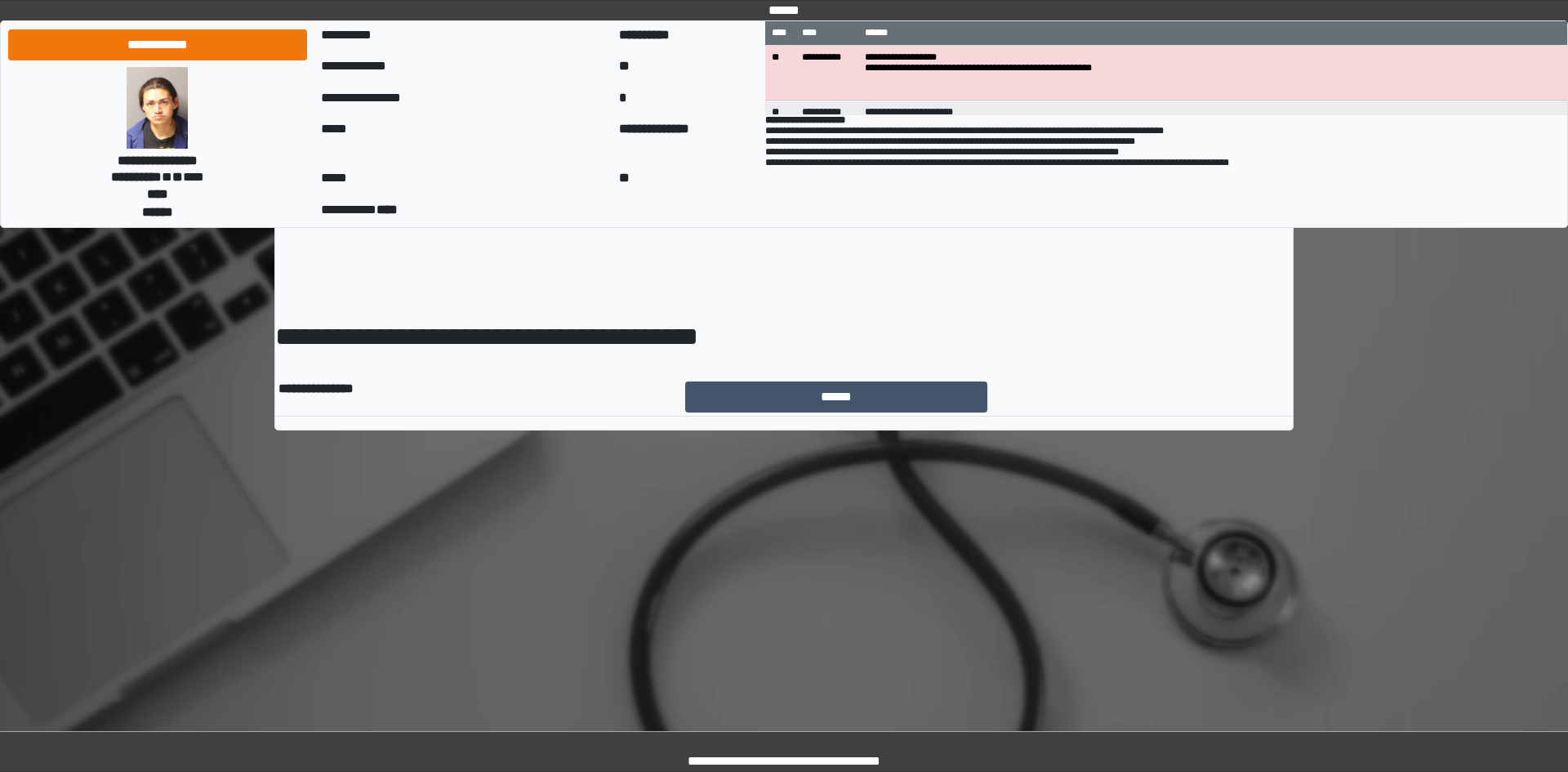 scroll, scrollTop: 0, scrollLeft: 0, axis: both 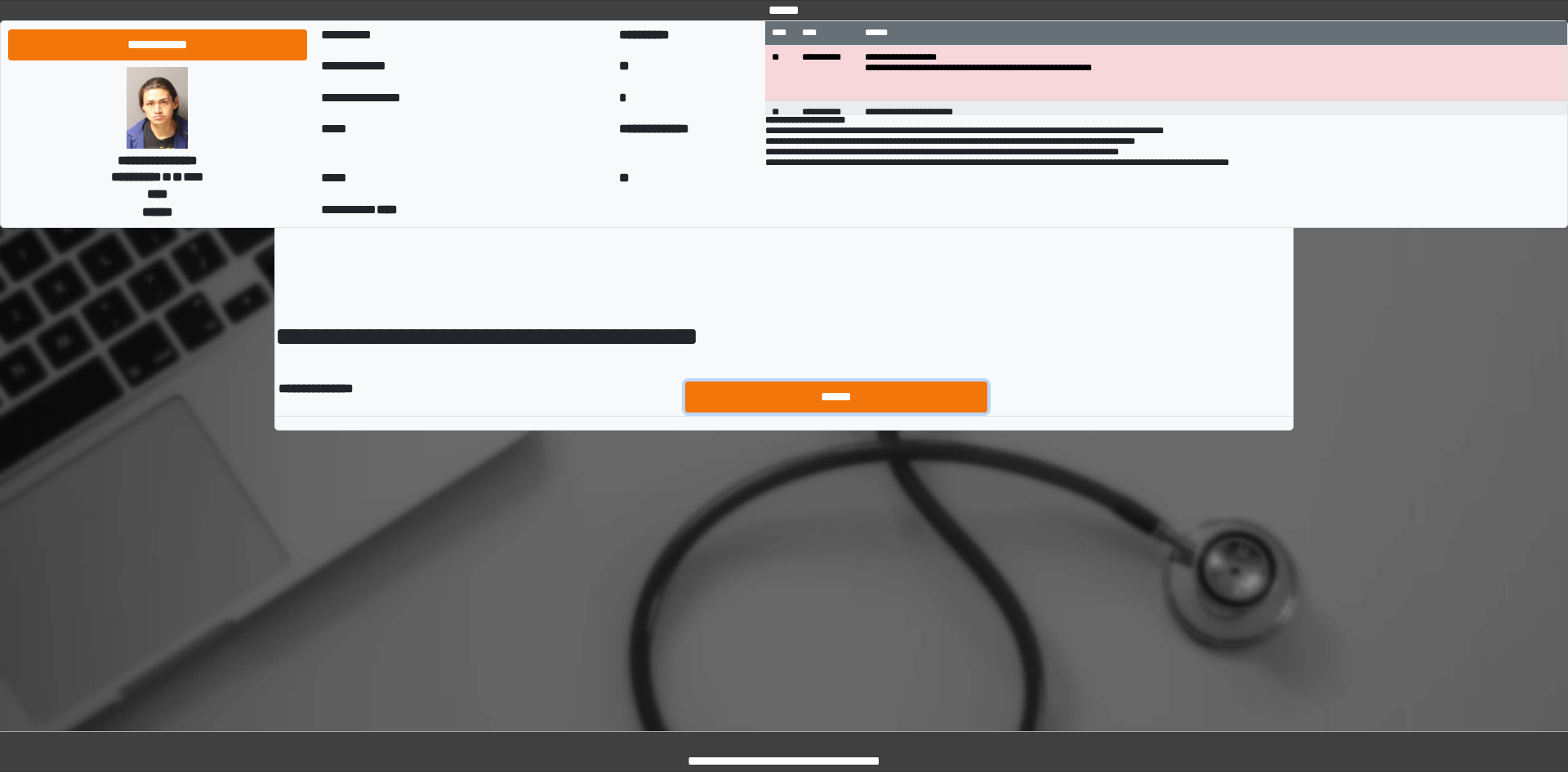 click on "******" at bounding box center [836, 397] 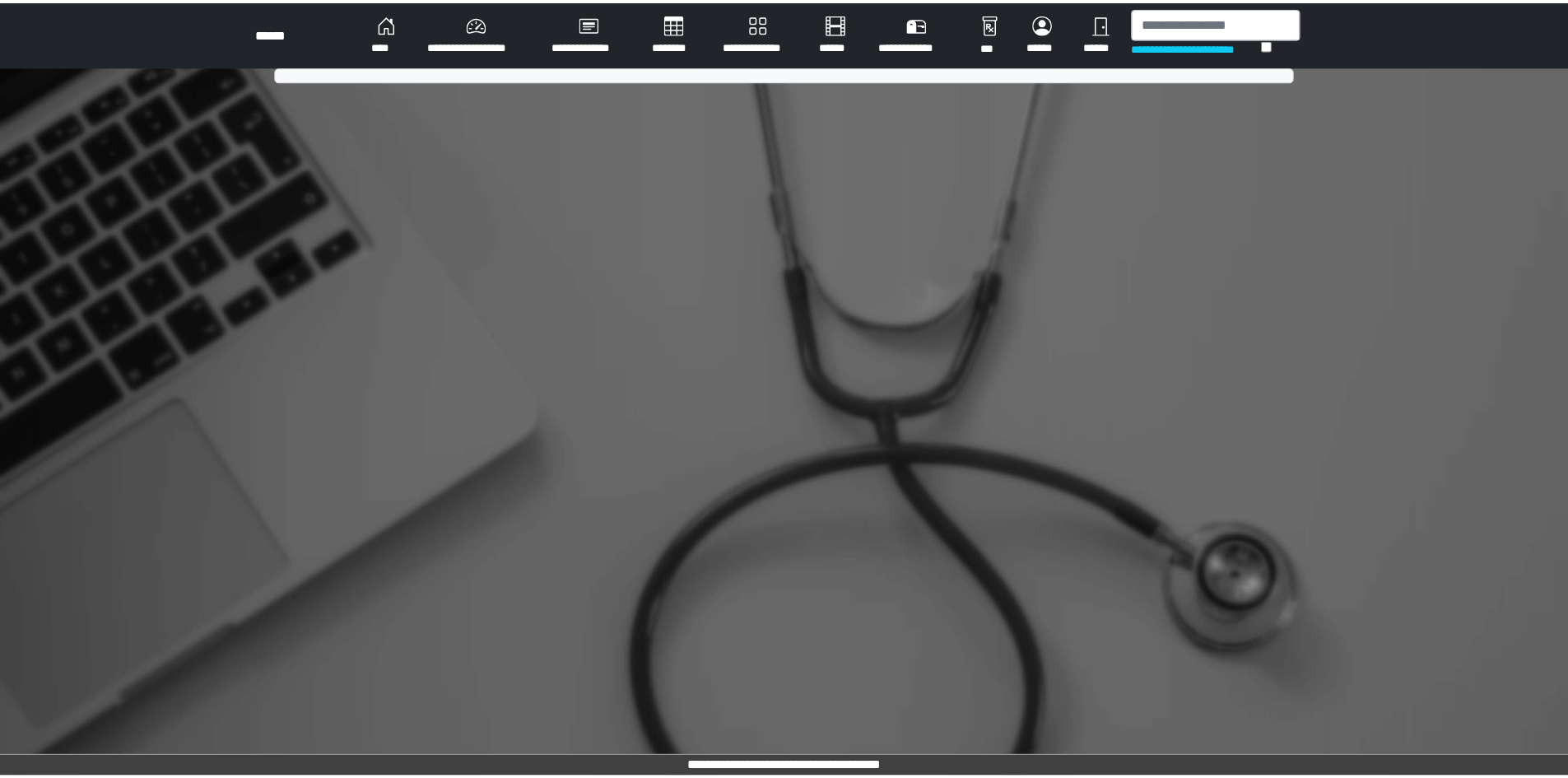 scroll, scrollTop: 0, scrollLeft: 0, axis: both 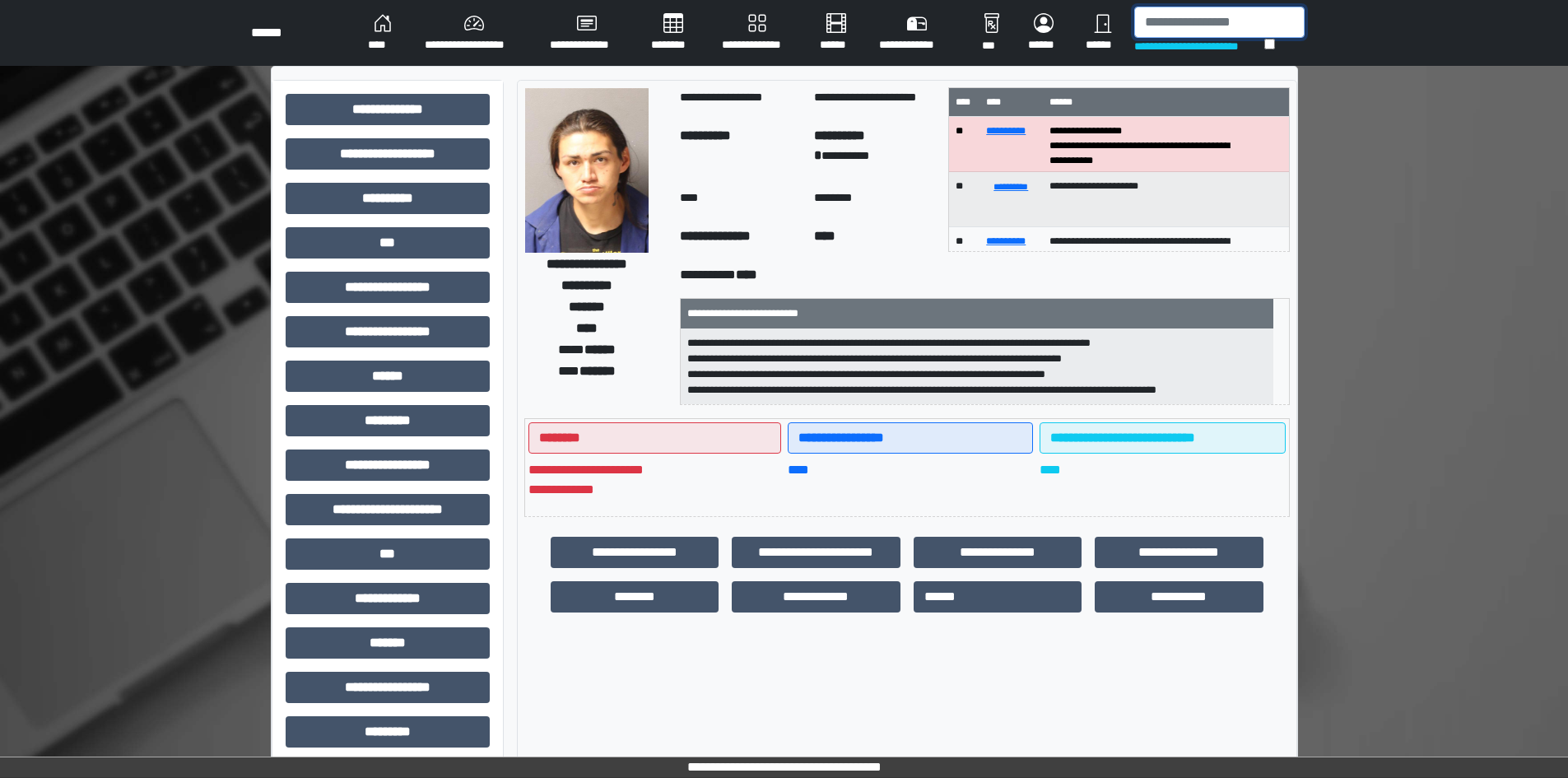 click at bounding box center (1219, 22) 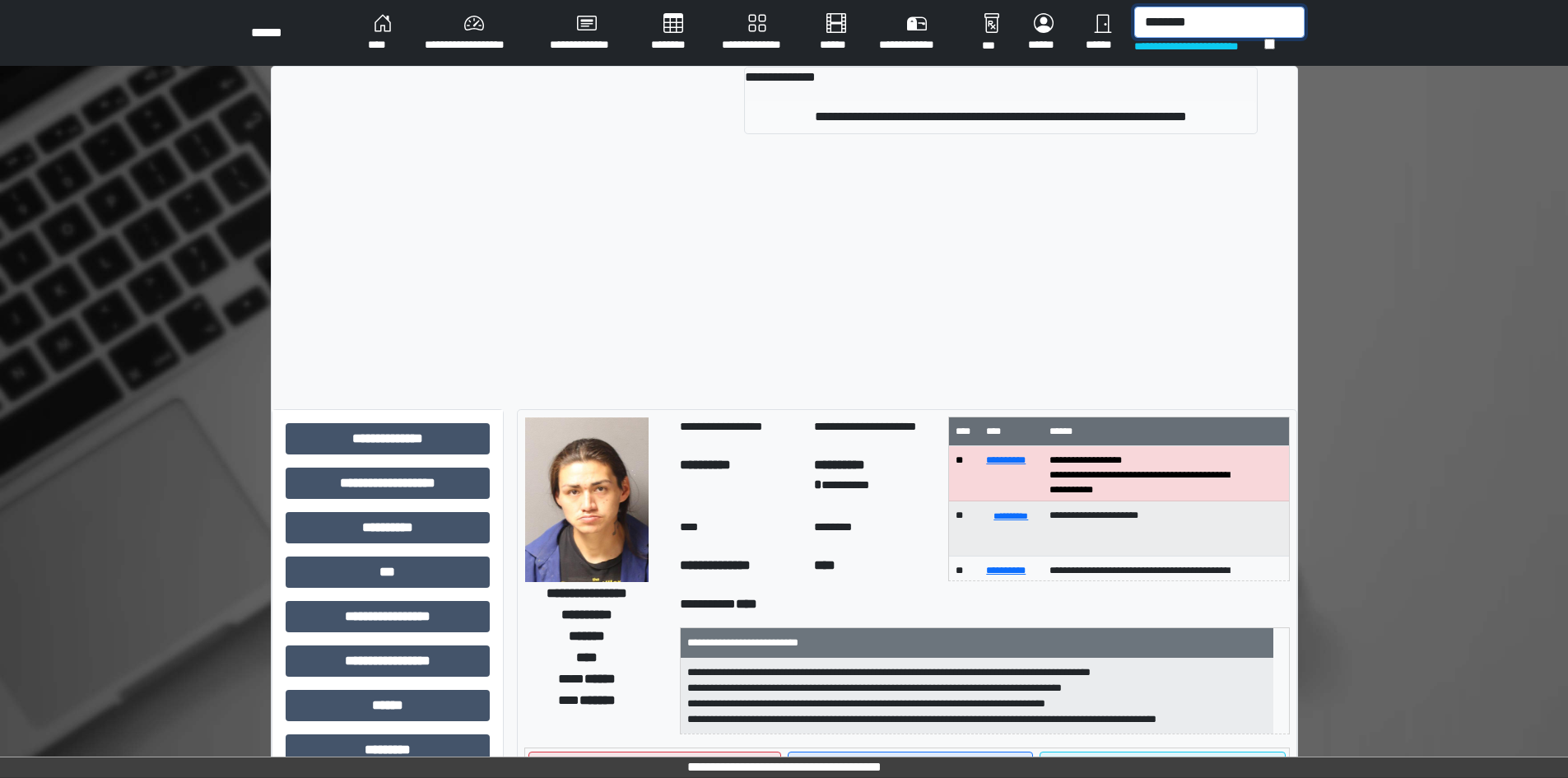 type on "********" 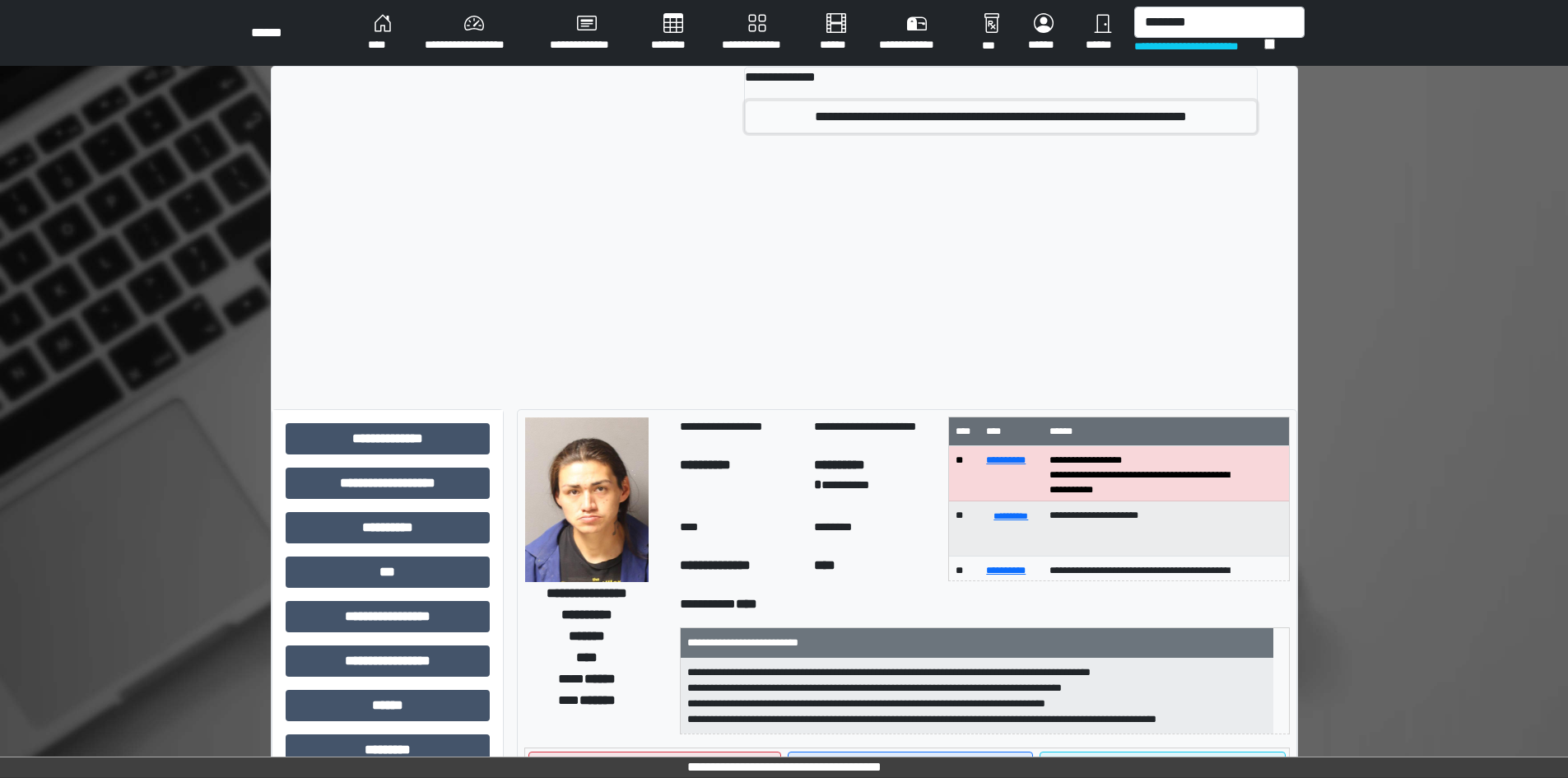 click on "**********" at bounding box center (1001, 117) 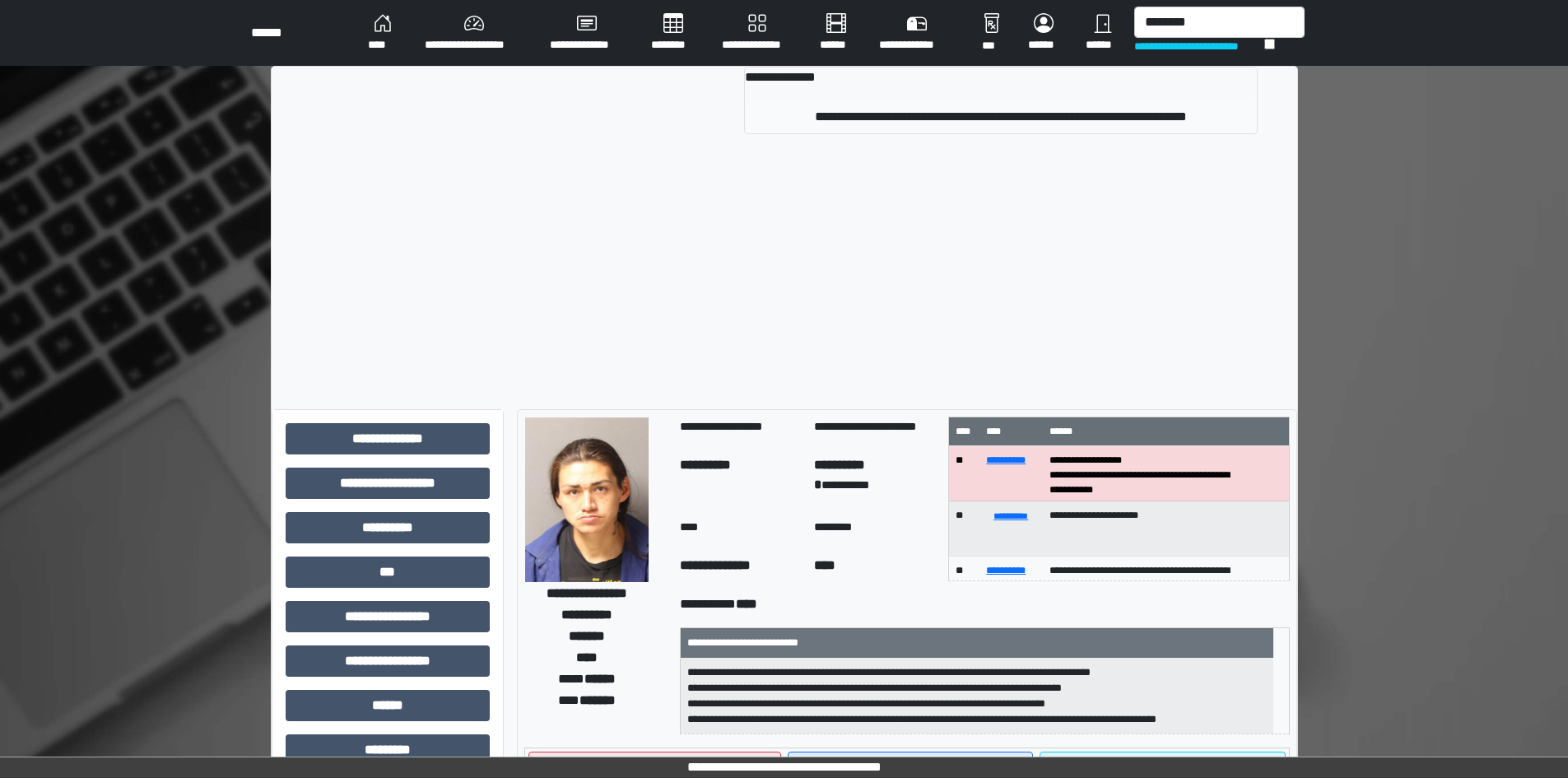 type 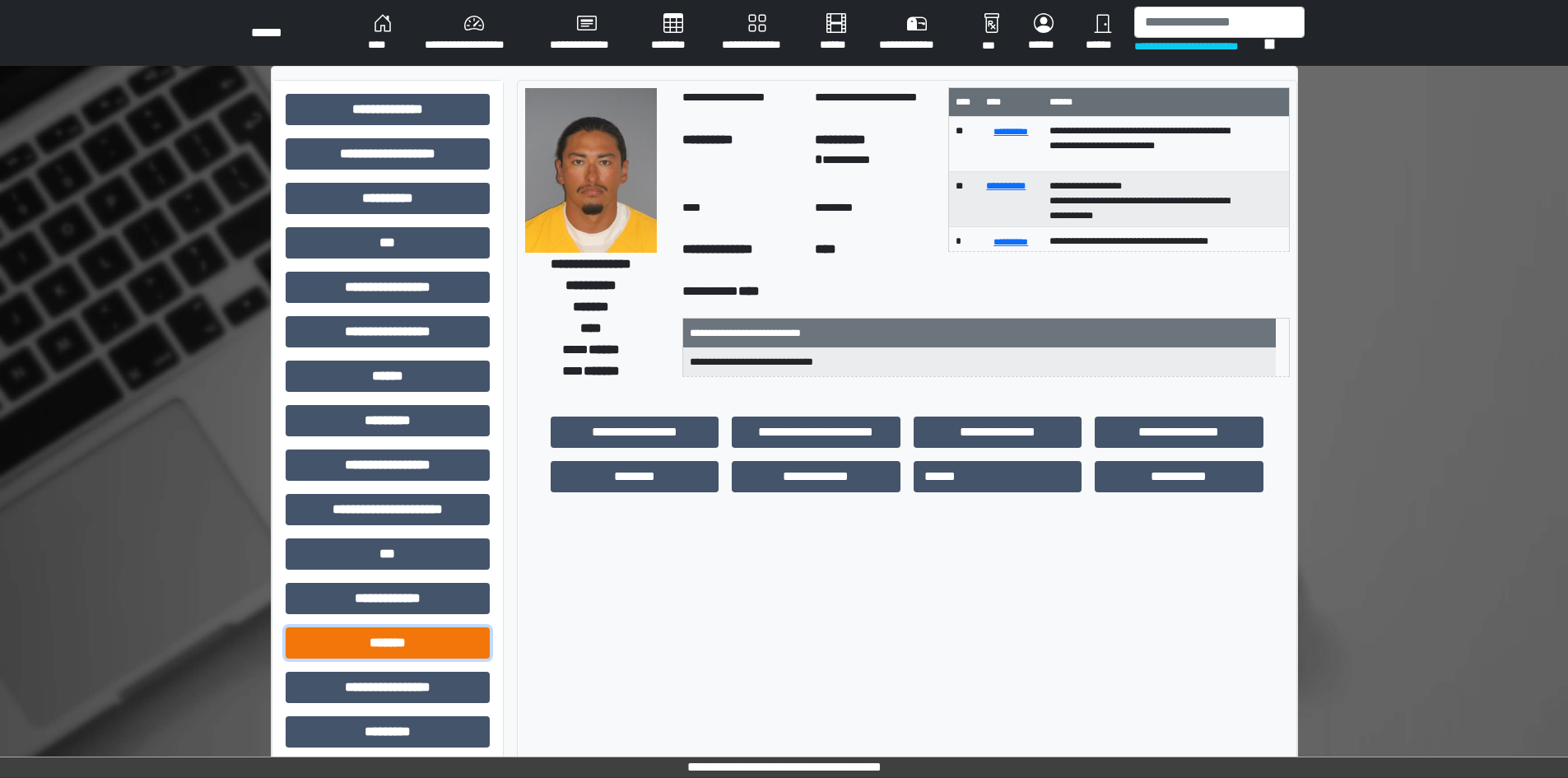 click on "*******" at bounding box center [388, 643] 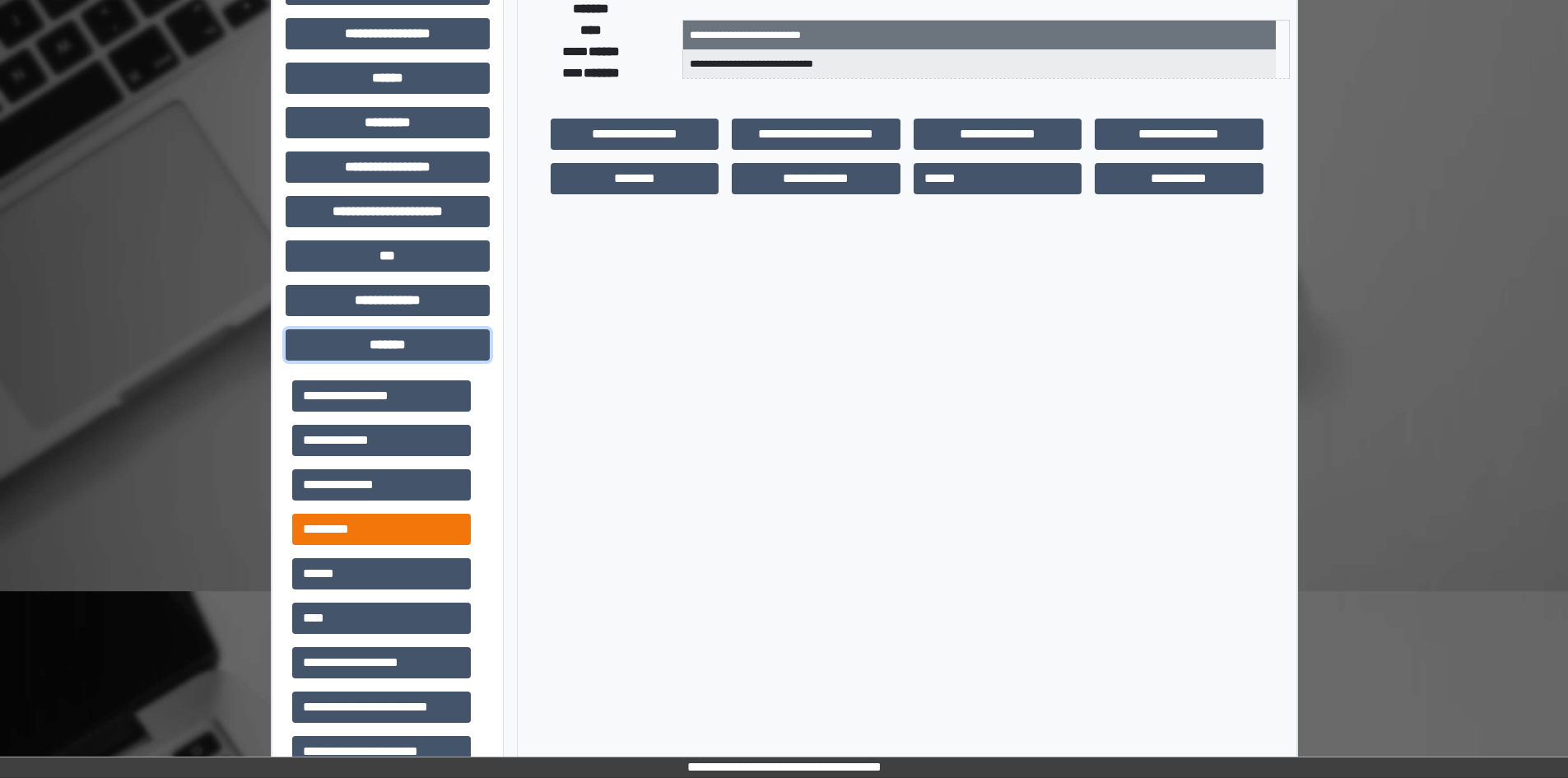 scroll, scrollTop: 329, scrollLeft: 0, axis: vertical 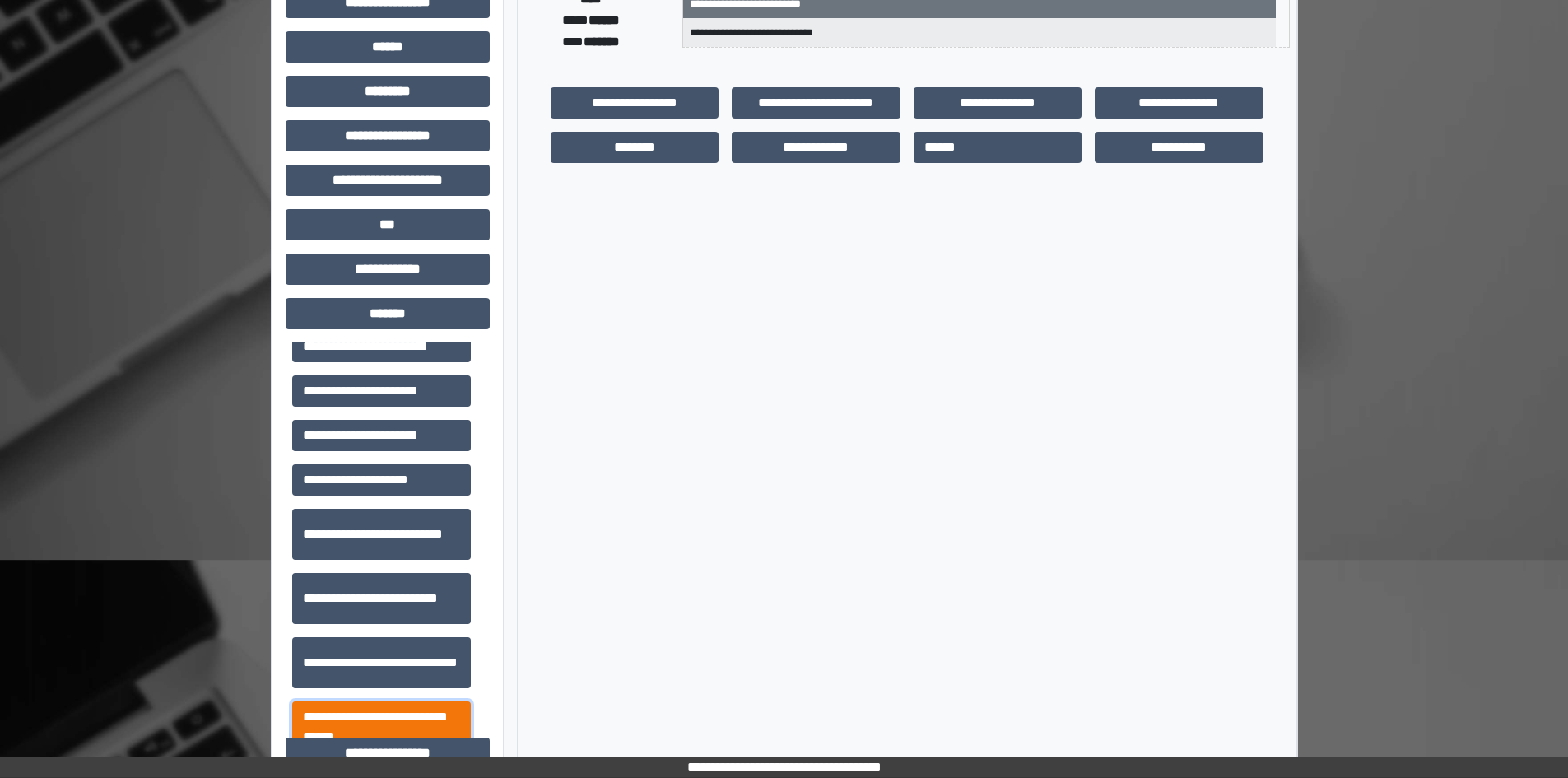 click on "**********" at bounding box center (381, 727) 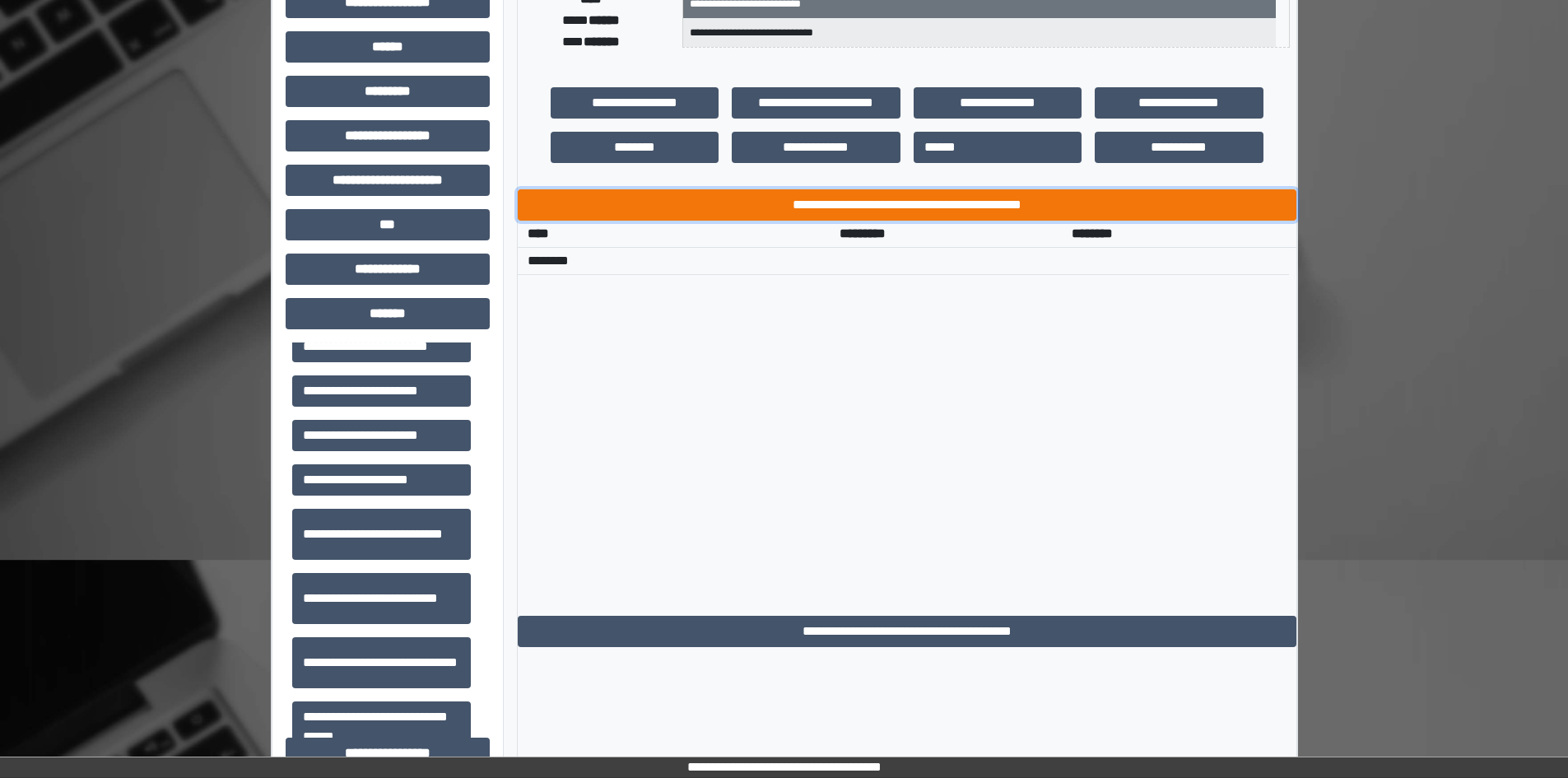 click on "**********" at bounding box center (907, 205) 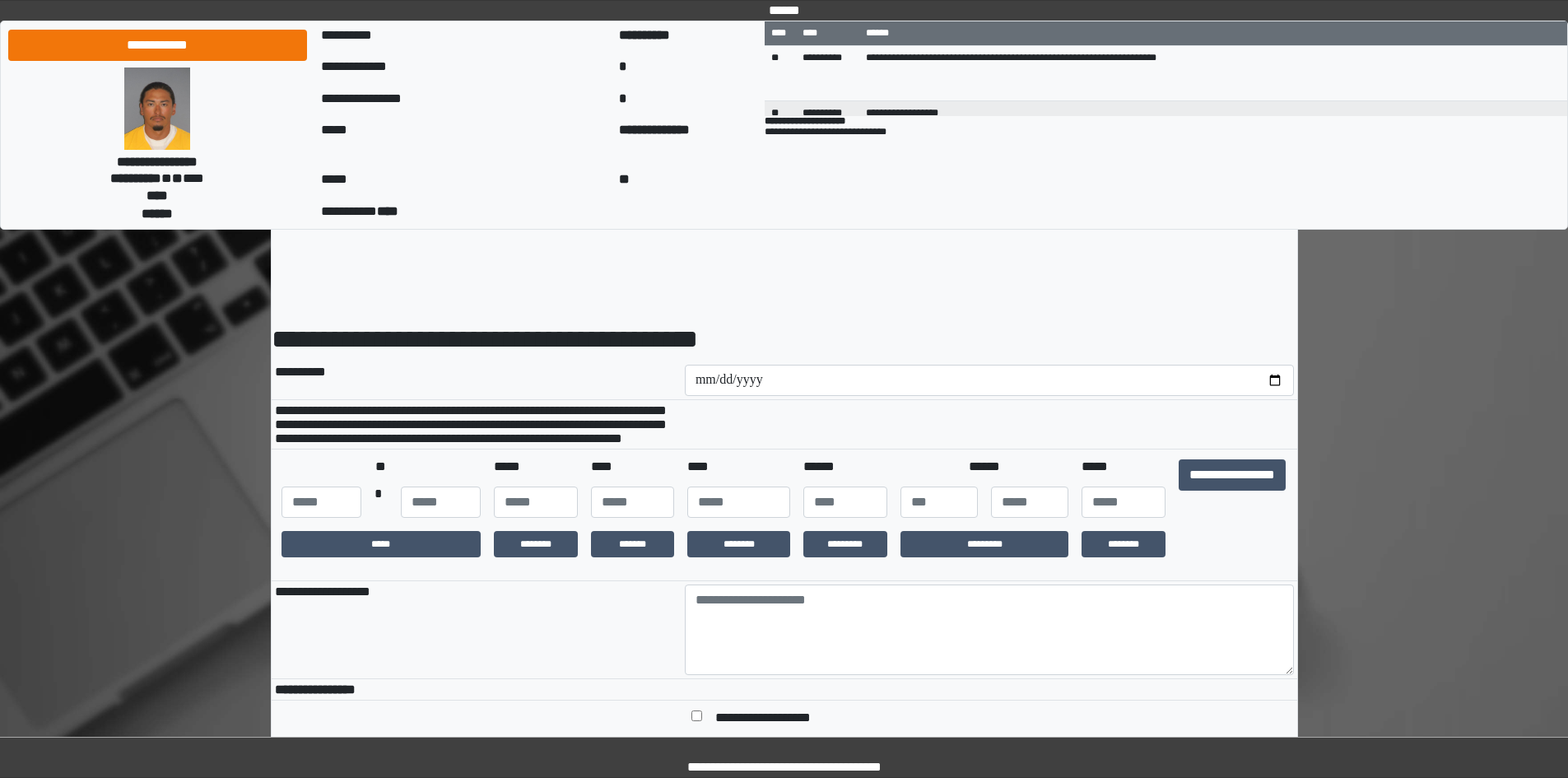 scroll, scrollTop: 0, scrollLeft: 0, axis: both 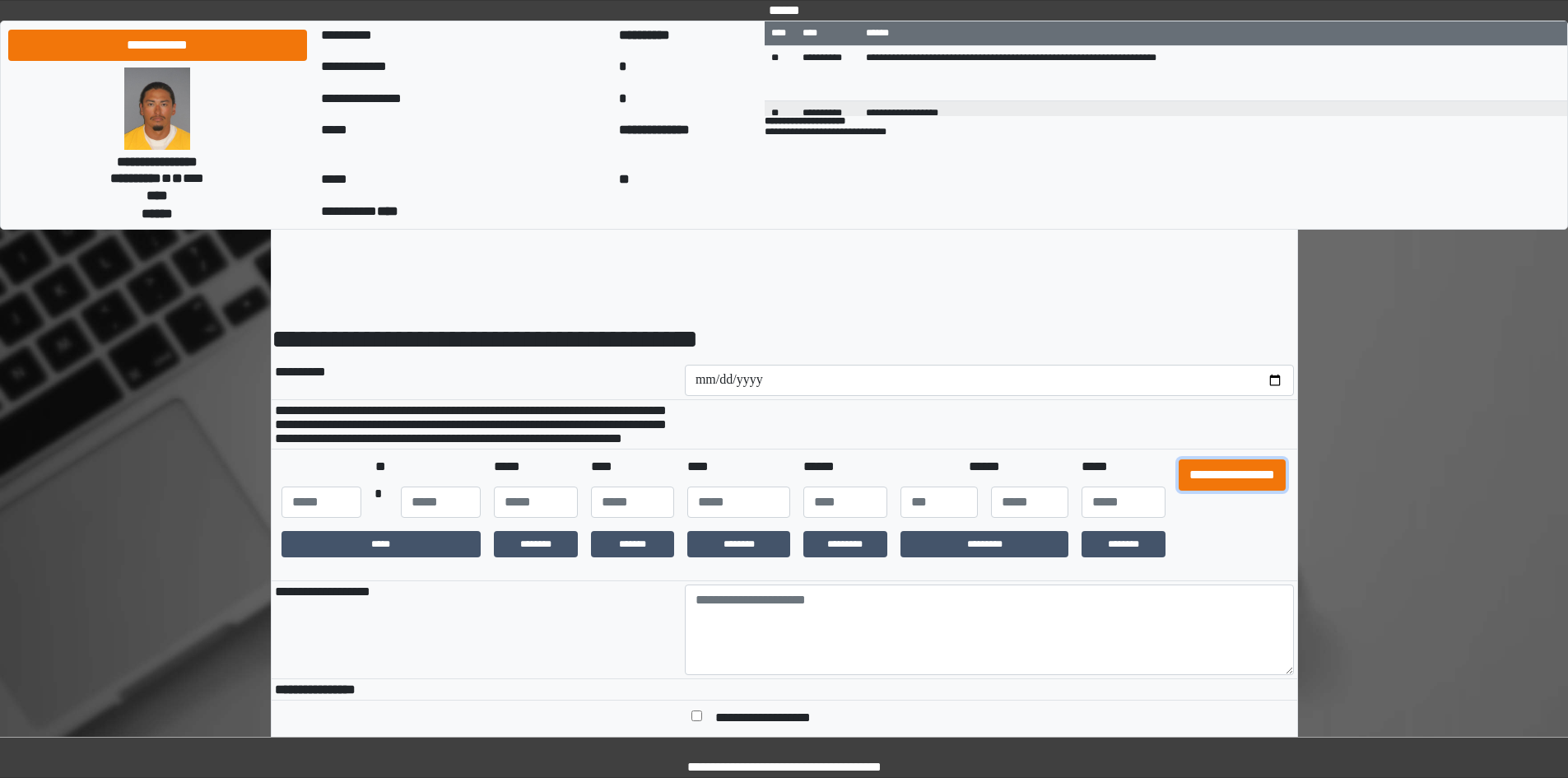click on "**********" at bounding box center (1232, 475) 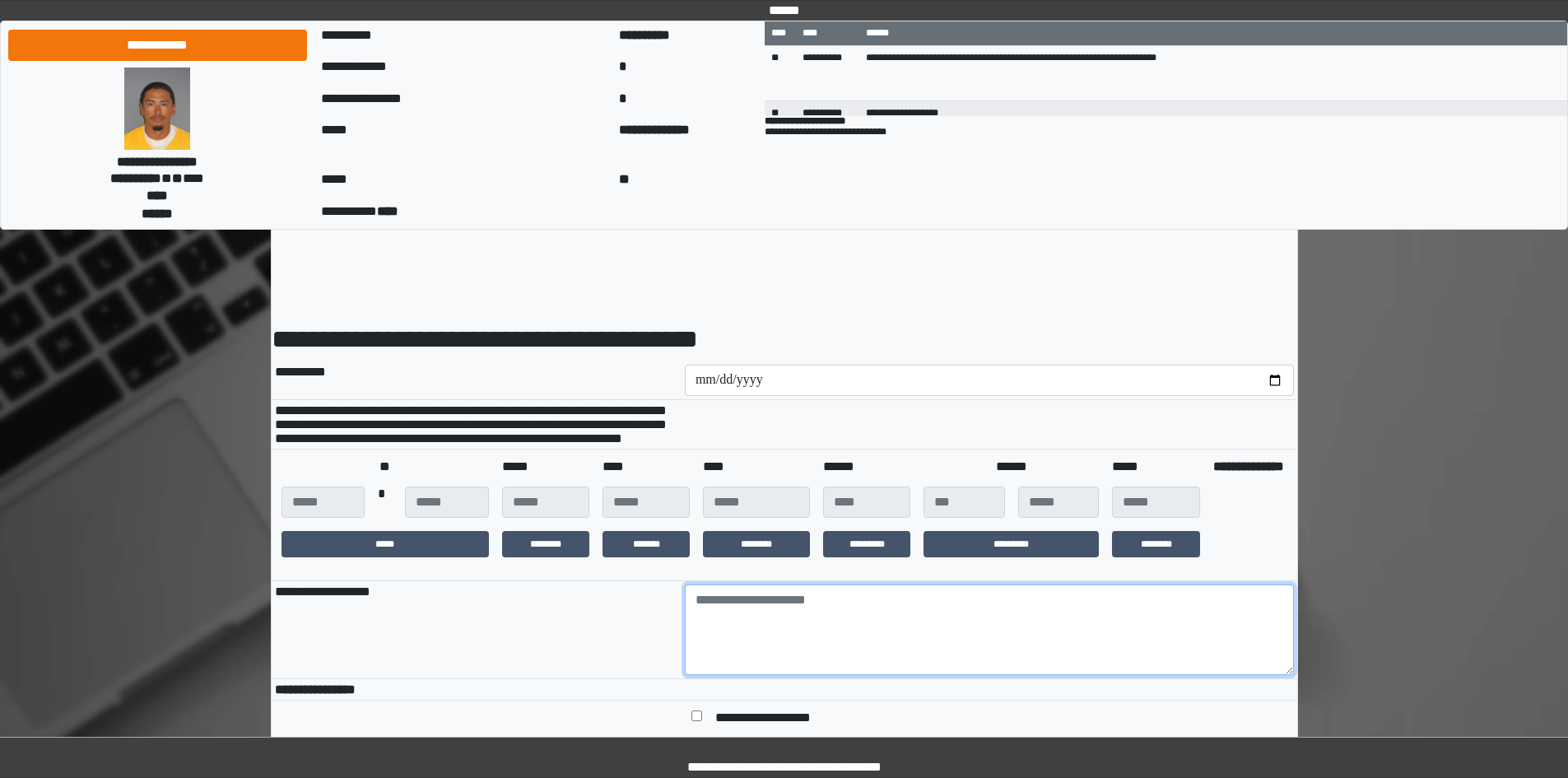 click at bounding box center [989, 630] 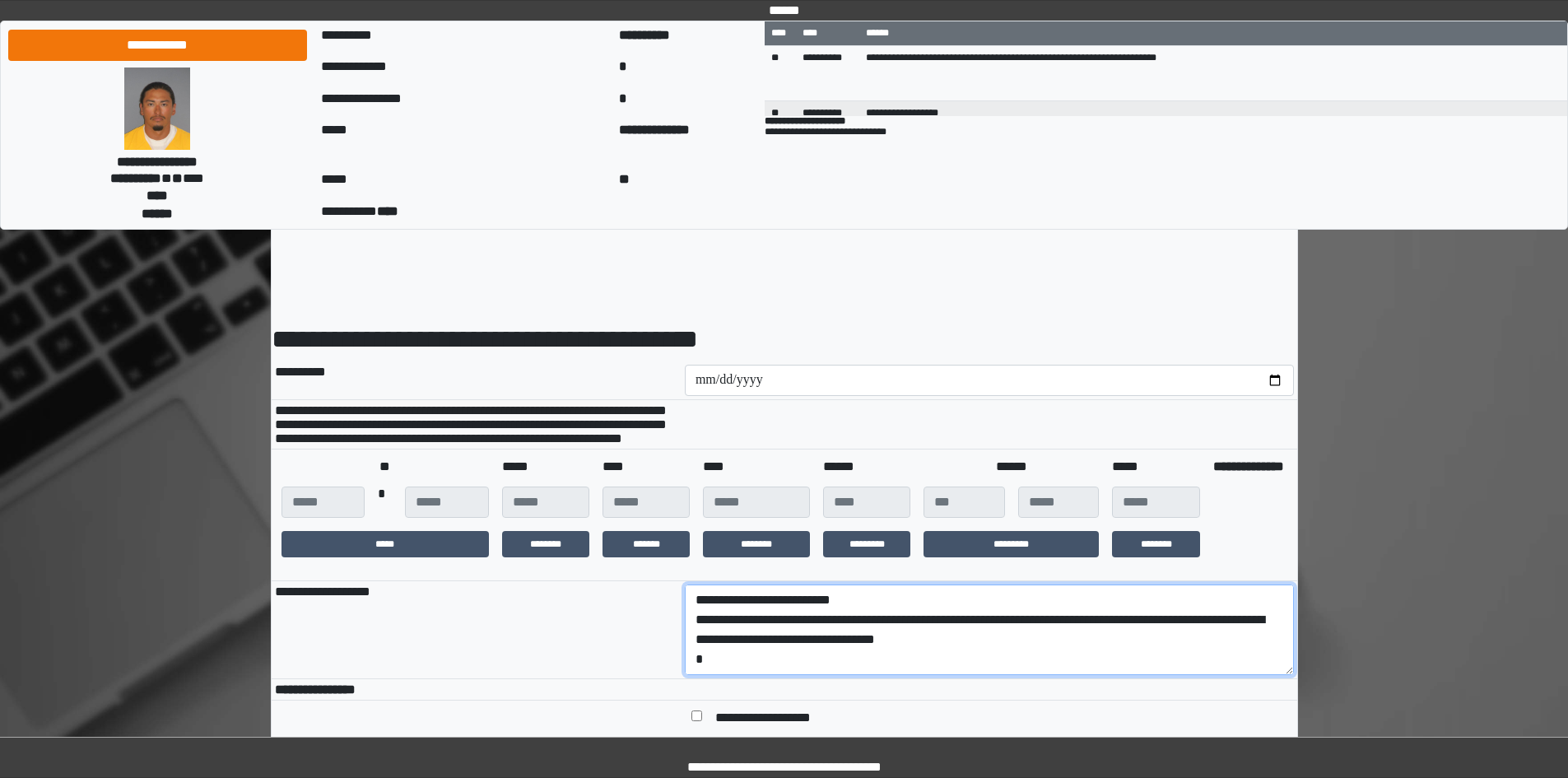 scroll, scrollTop: 73, scrollLeft: 0, axis: vertical 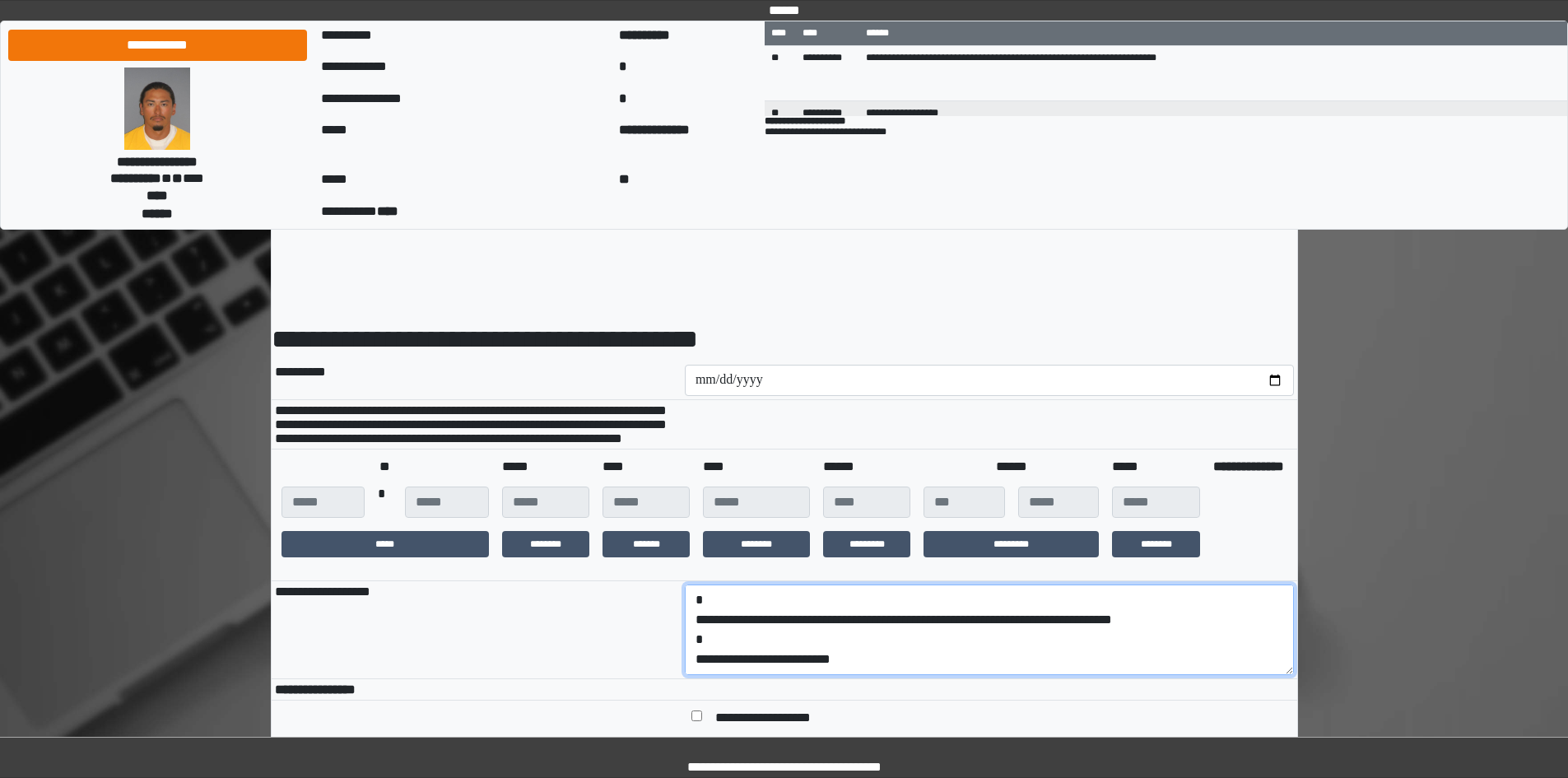 click on "**********" at bounding box center [989, 630] 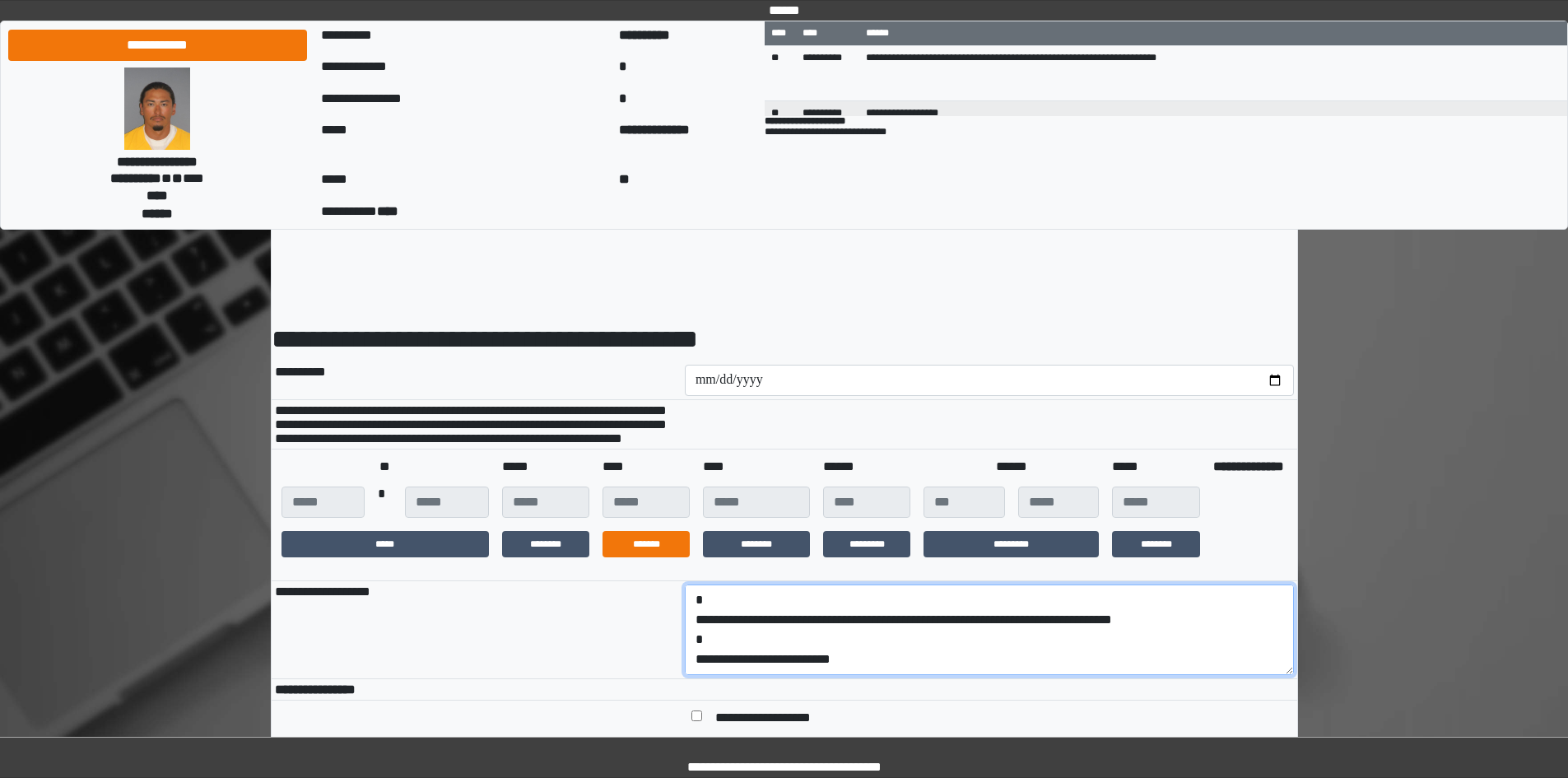 scroll, scrollTop: 0, scrollLeft: 0, axis: both 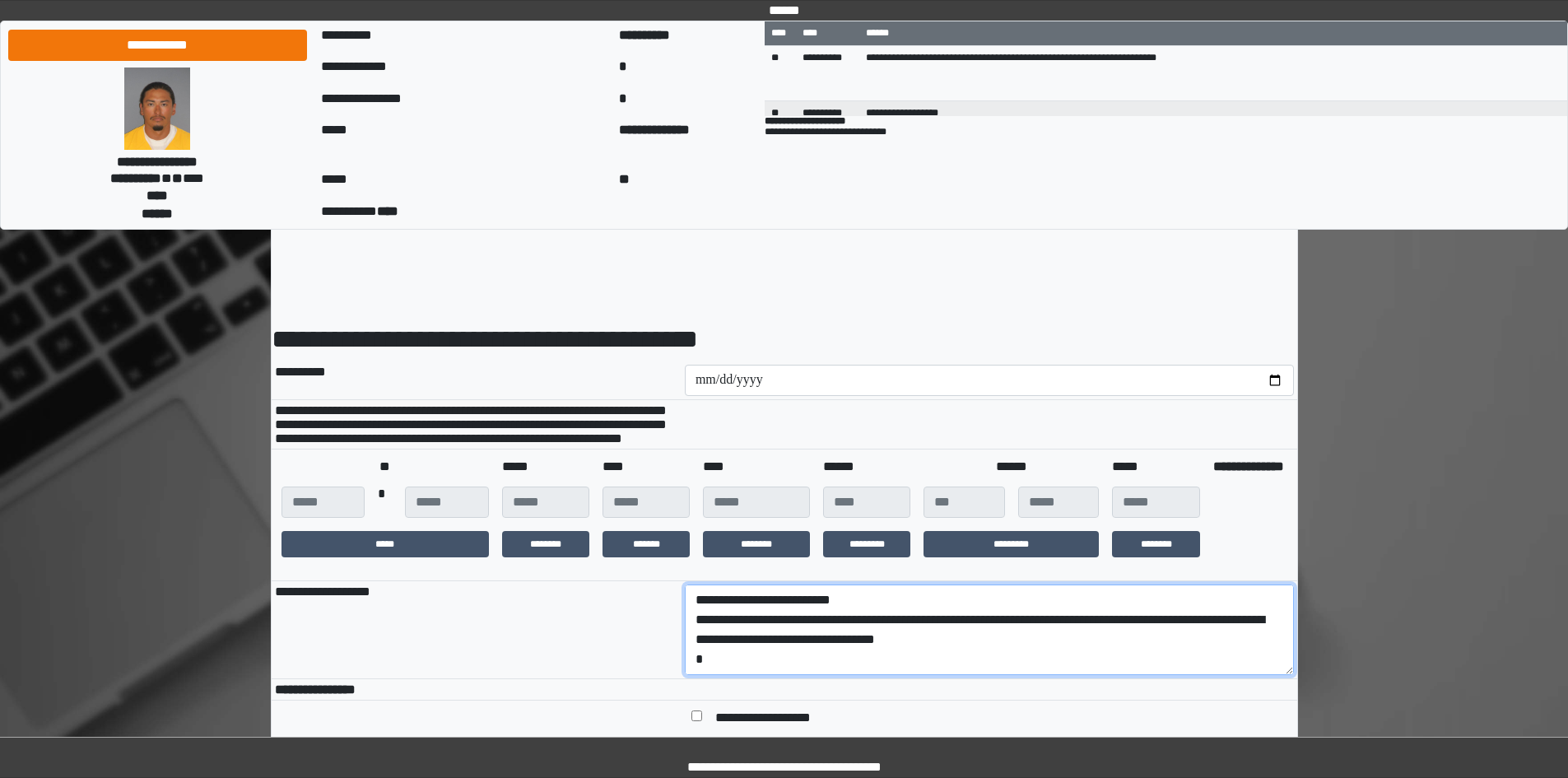 drag, startPoint x: 867, startPoint y: 672, endPoint x: 654, endPoint y: 651, distance: 214.03271 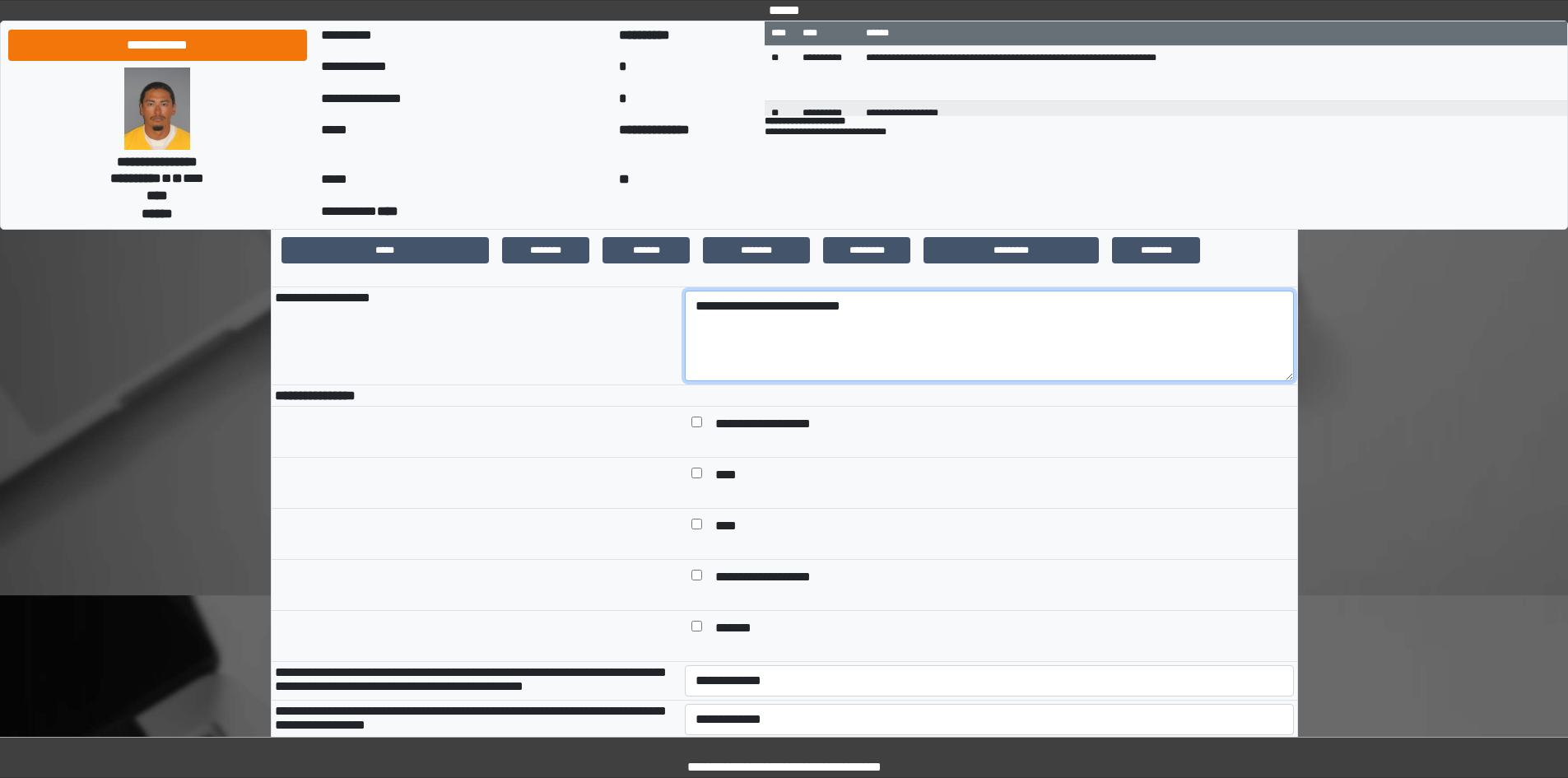 scroll, scrollTop: 412, scrollLeft: 0, axis: vertical 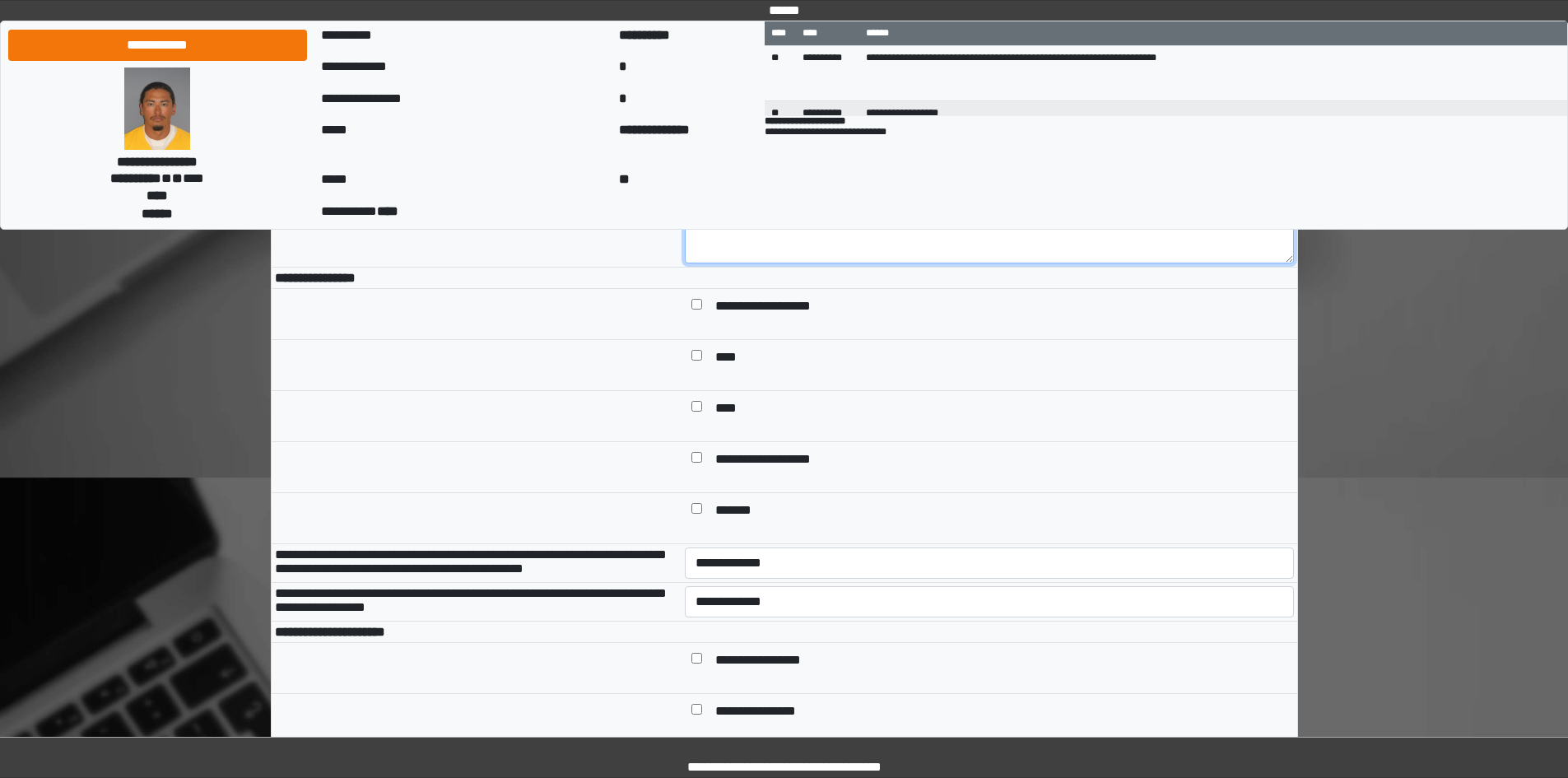 type on "**********" 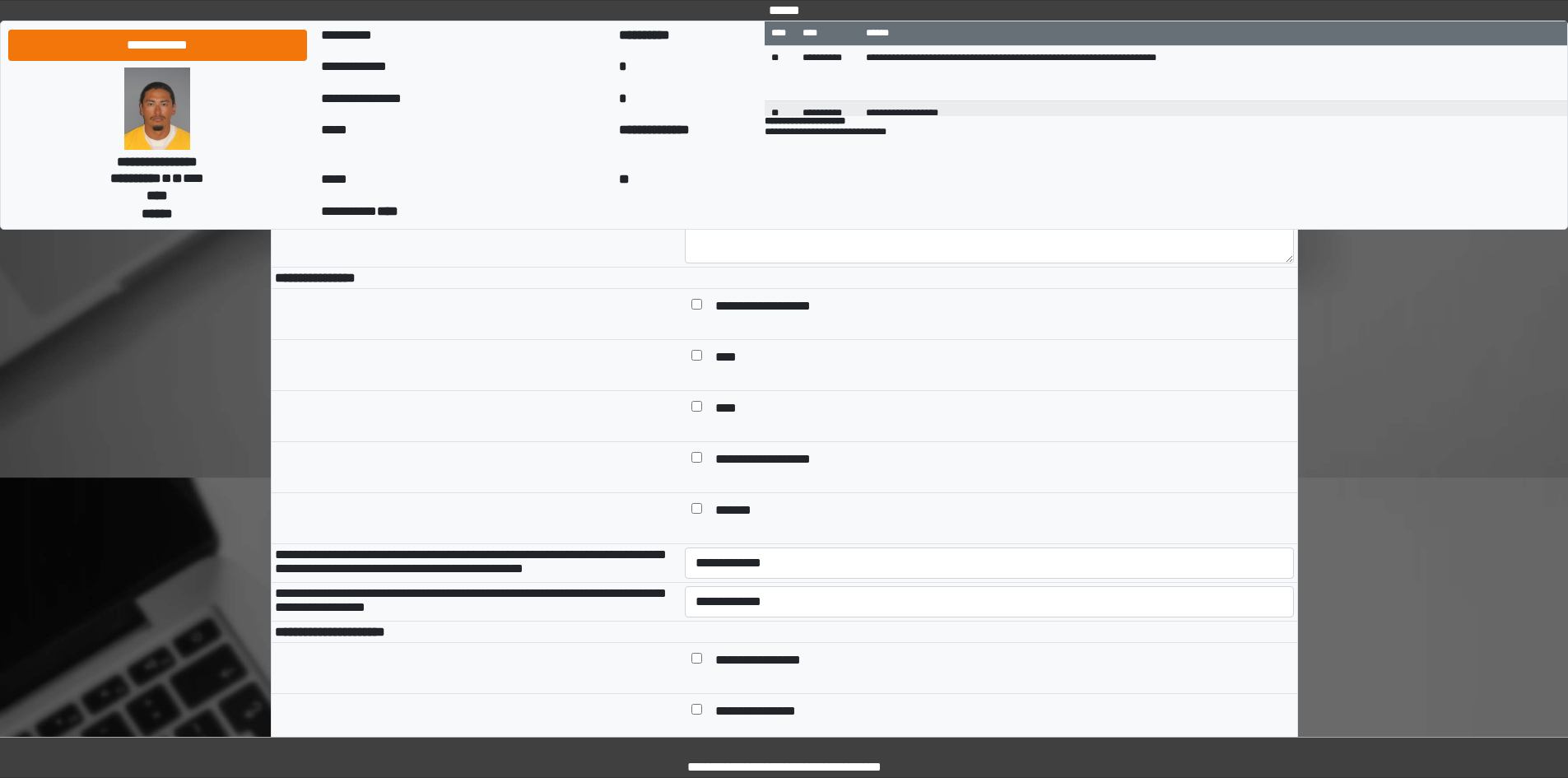 click on "**********" at bounding box center [989, 563] 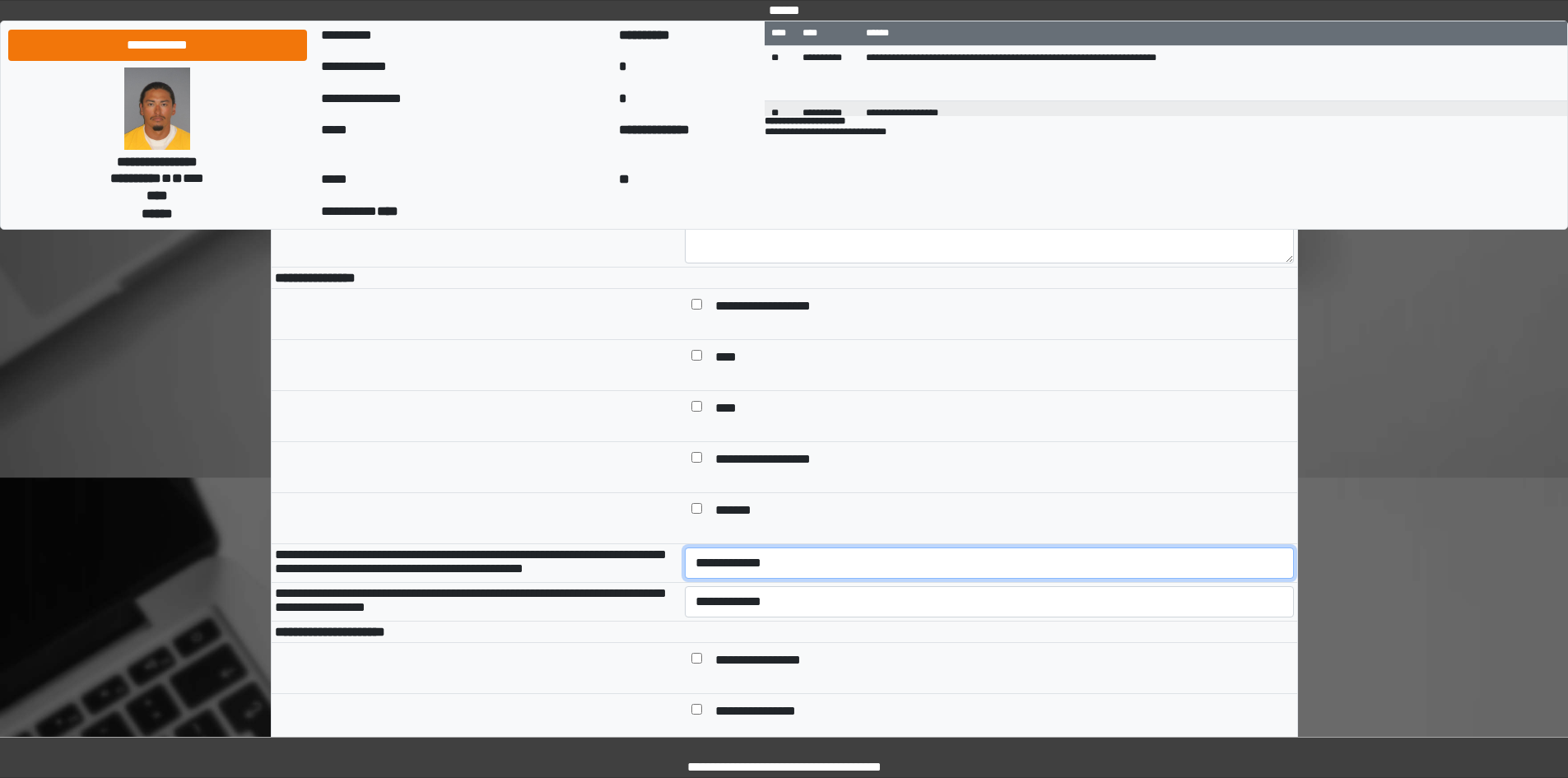 click on "**********" at bounding box center (989, 563) 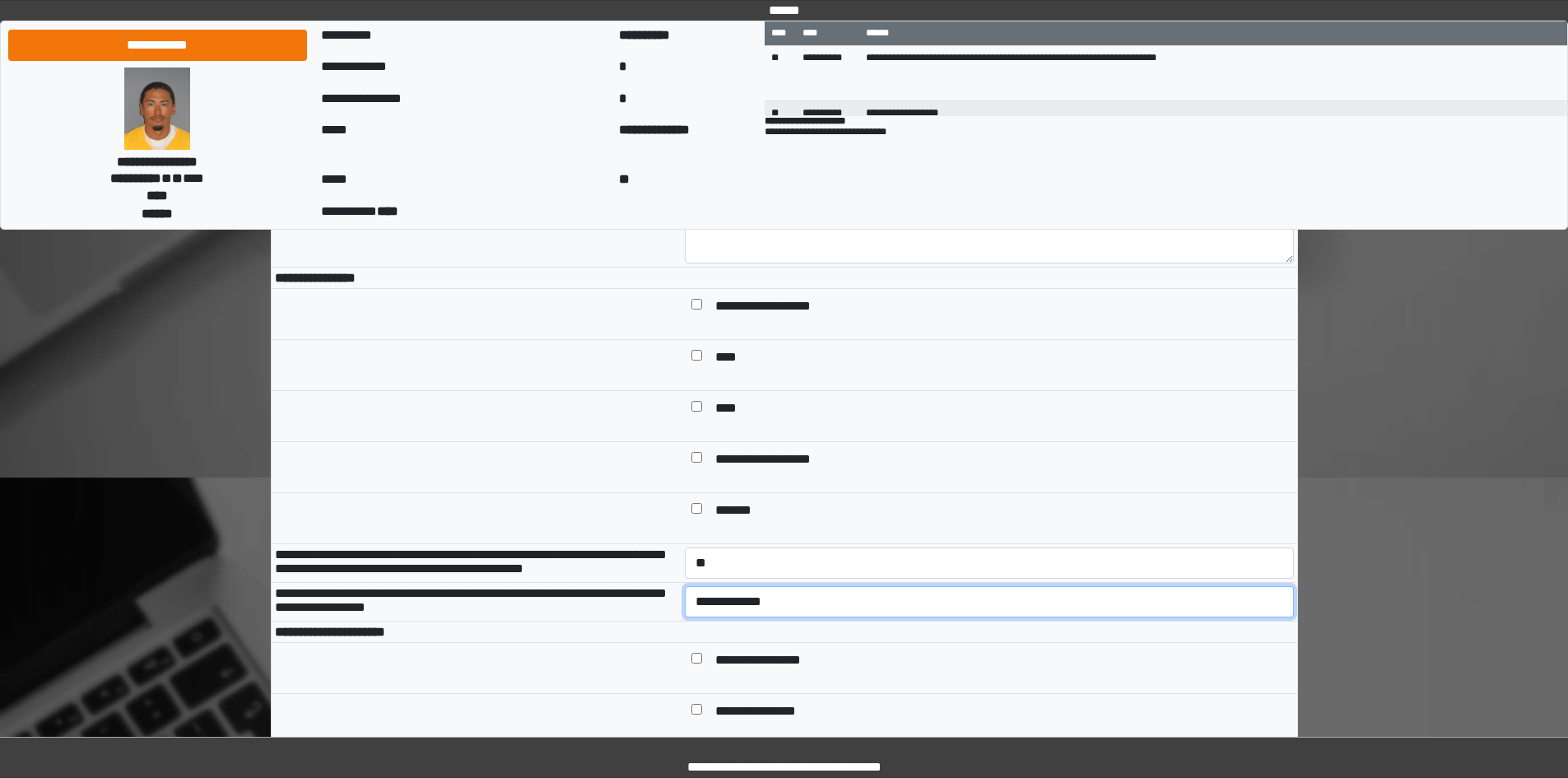 drag, startPoint x: 829, startPoint y: 642, endPoint x: 829, endPoint y: 652, distance: 10 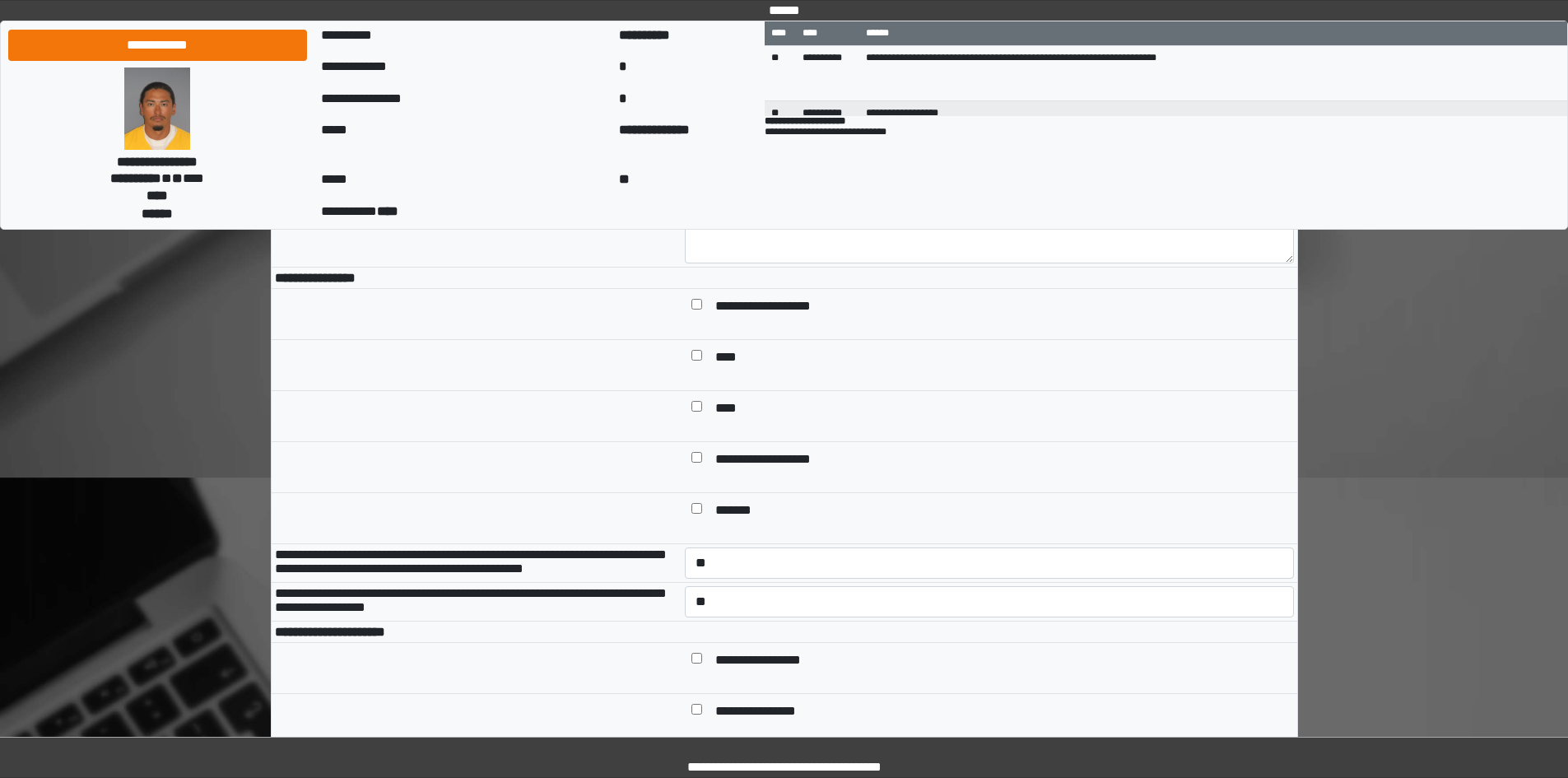 drag, startPoint x: 891, startPoint y: 692, endPoint x: 911, endPoint y: 649, distance: 47.423623 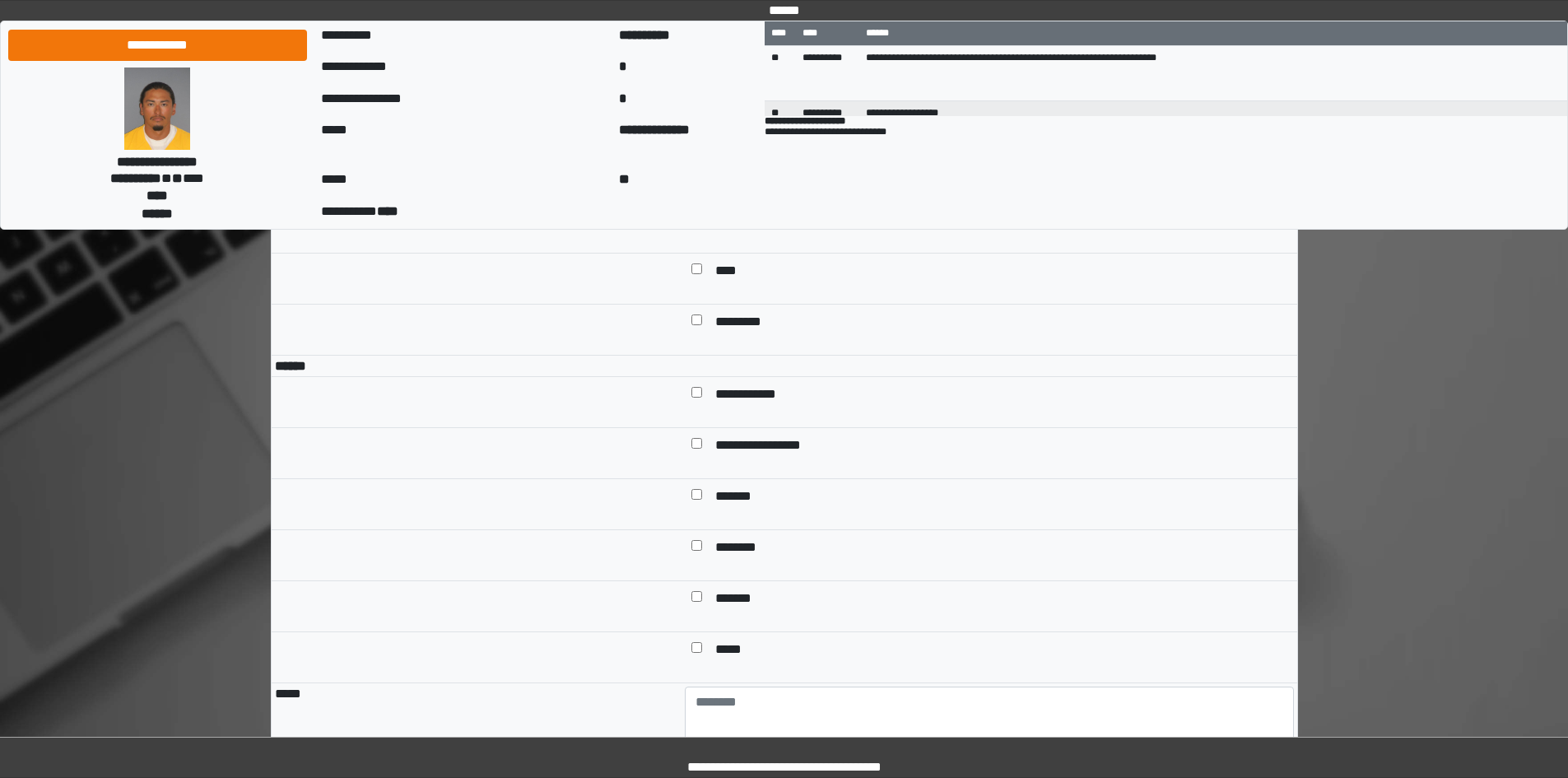 scroll, scrollTop: 1235, scrollLeft: 0, axis: vertical 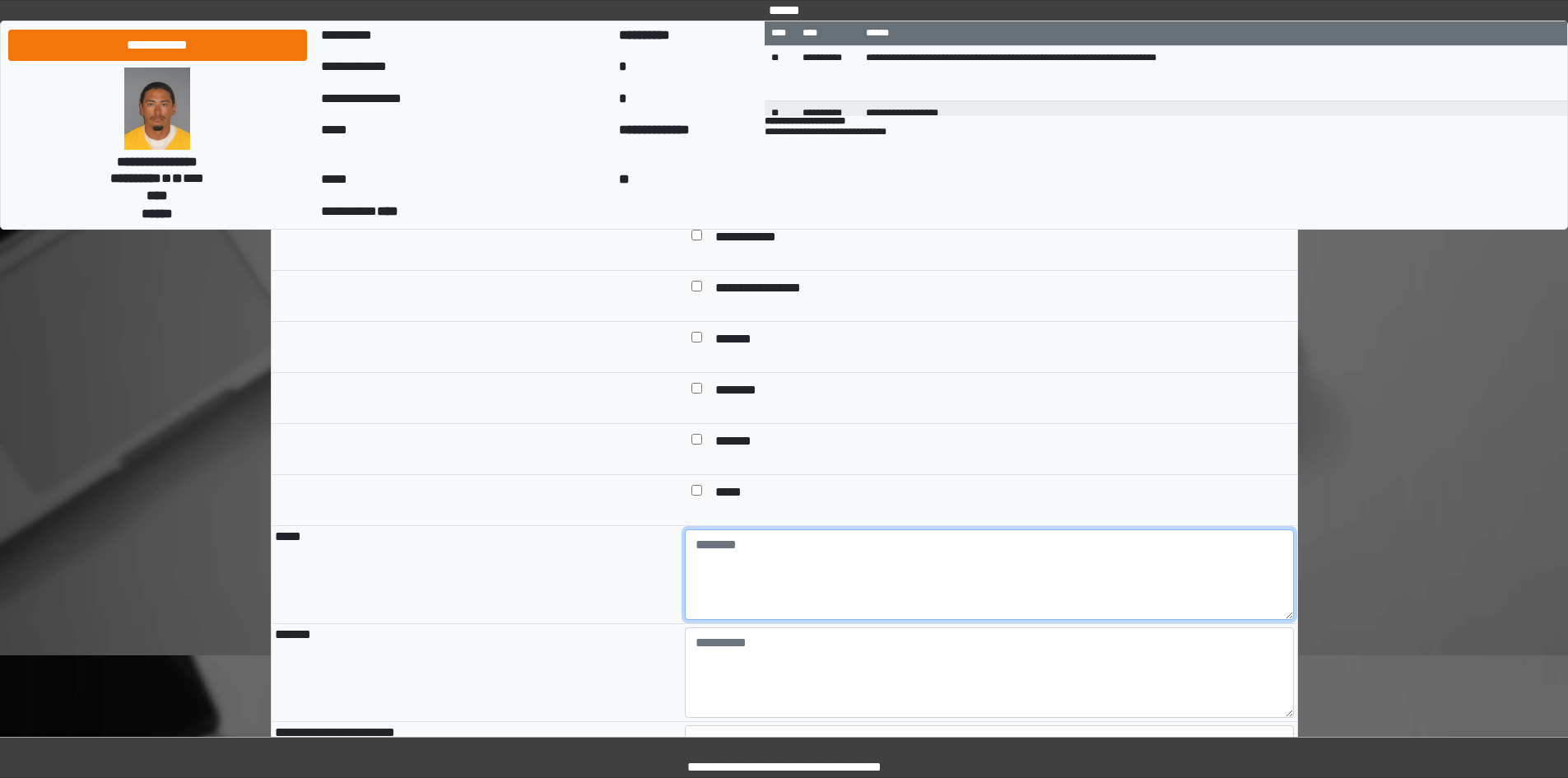 click at bounding box center [989, 575] 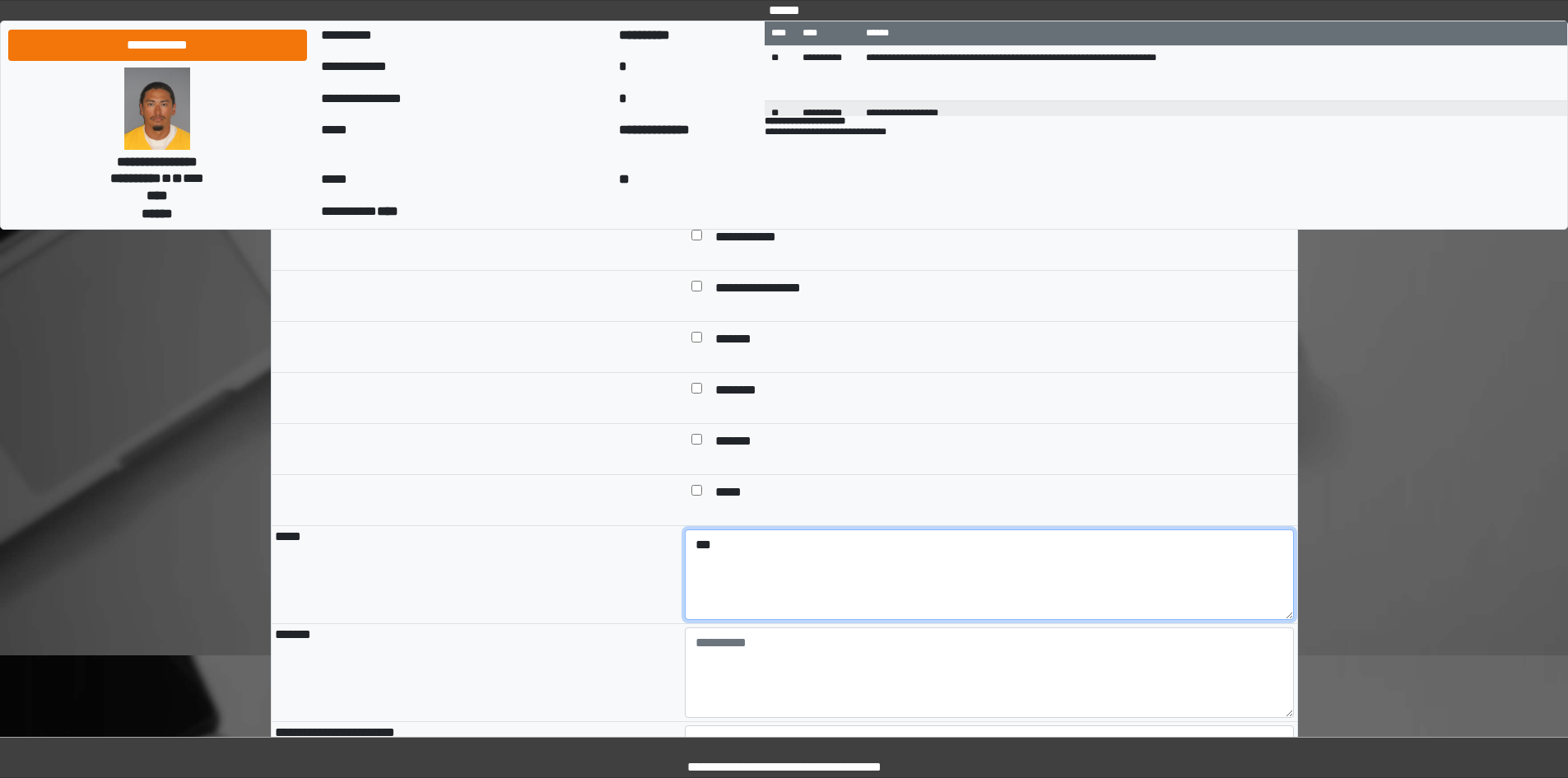type on "***" 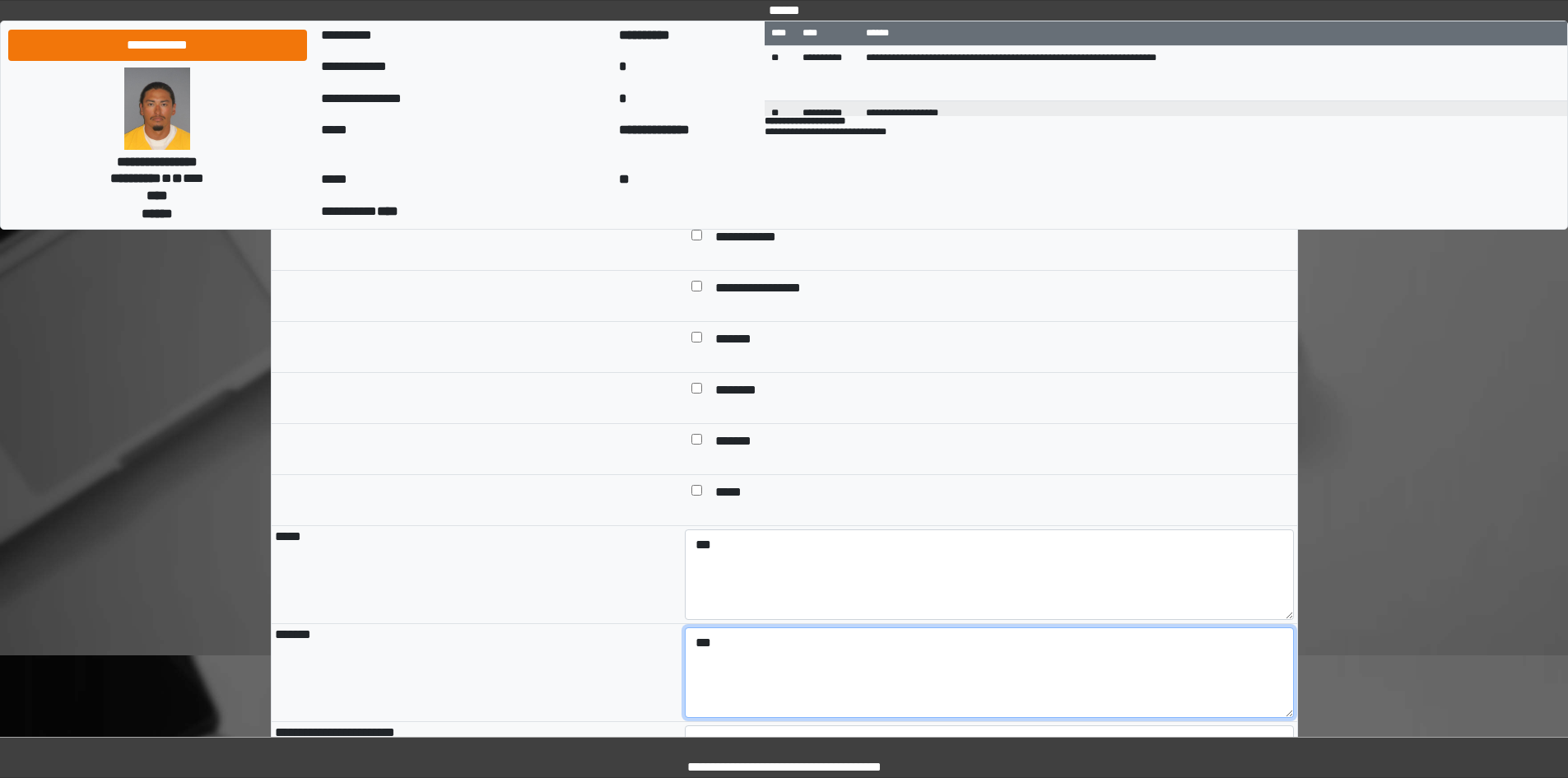 type on "***" 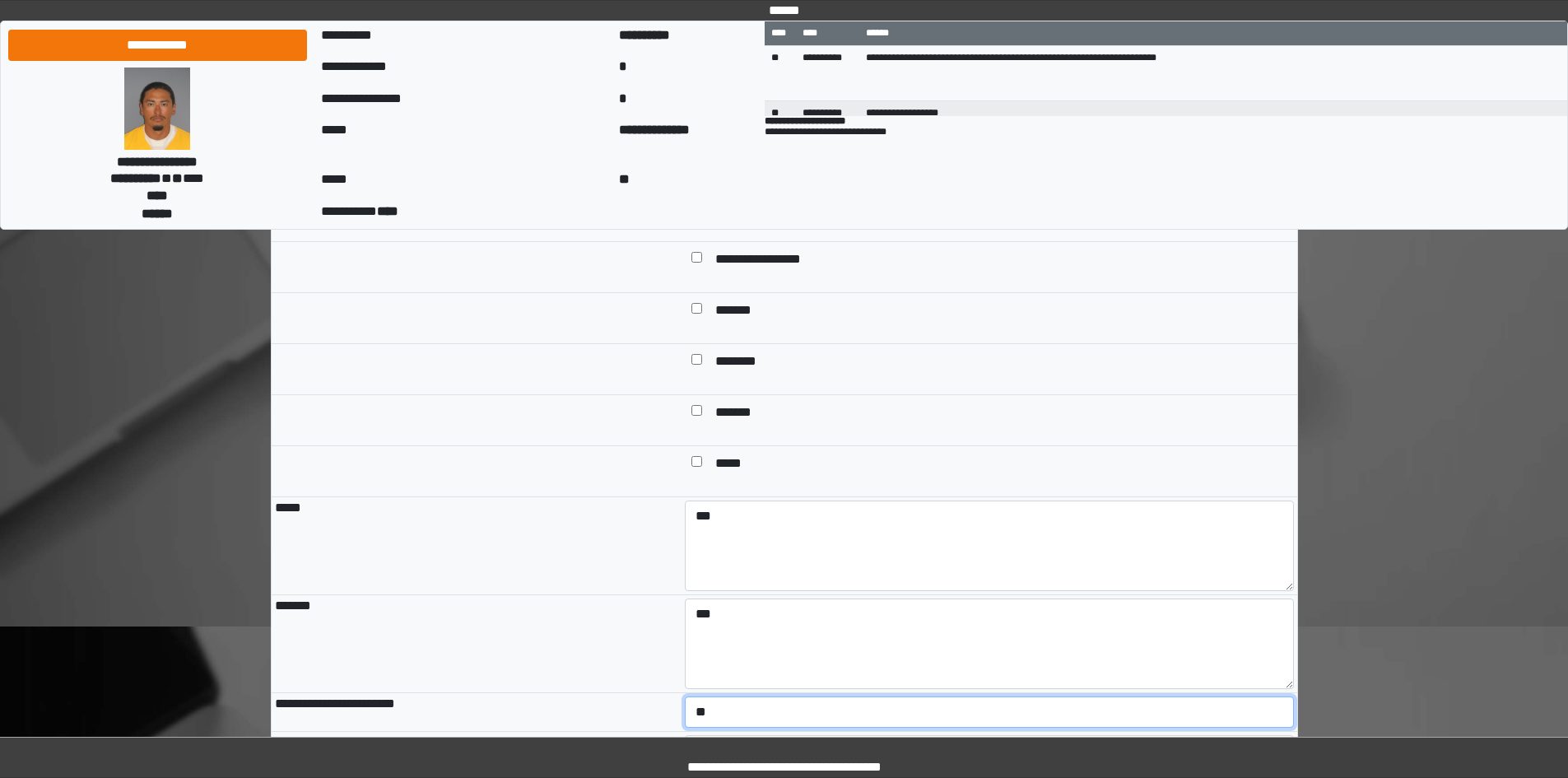 select on "*" 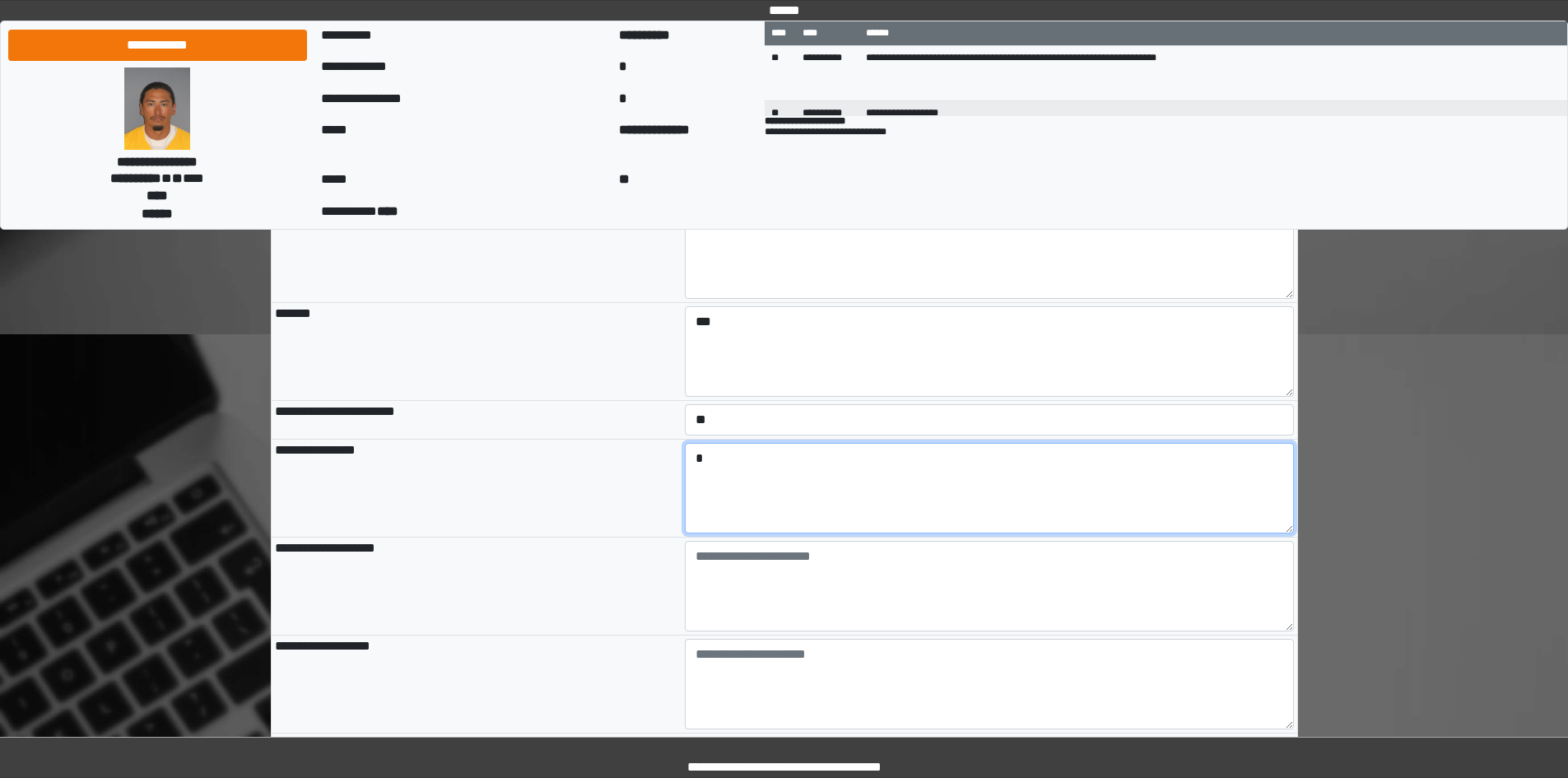scroll, scrollTop: 1676, scrollLeft: 0, axis: vertical 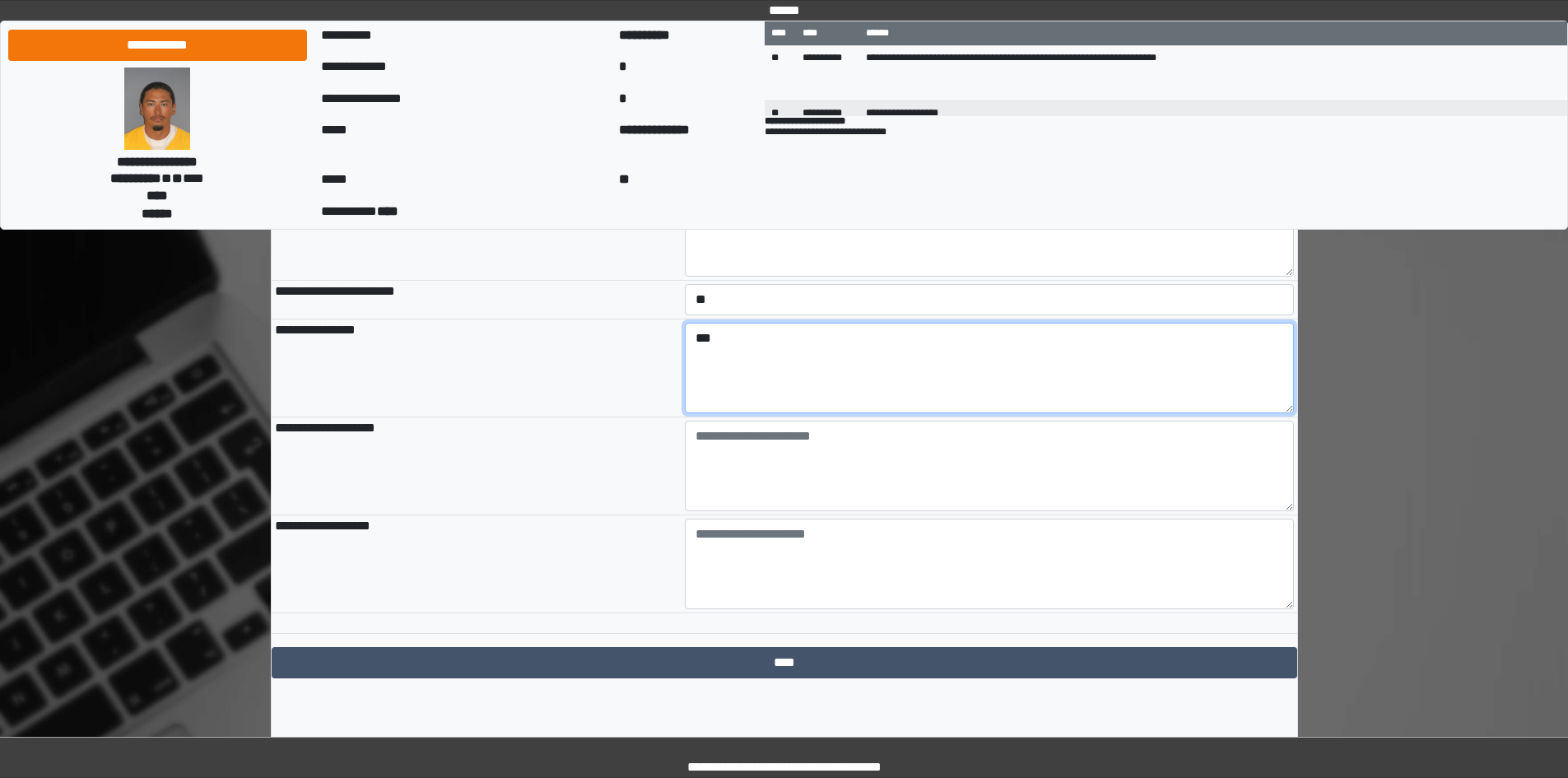 type on "***" 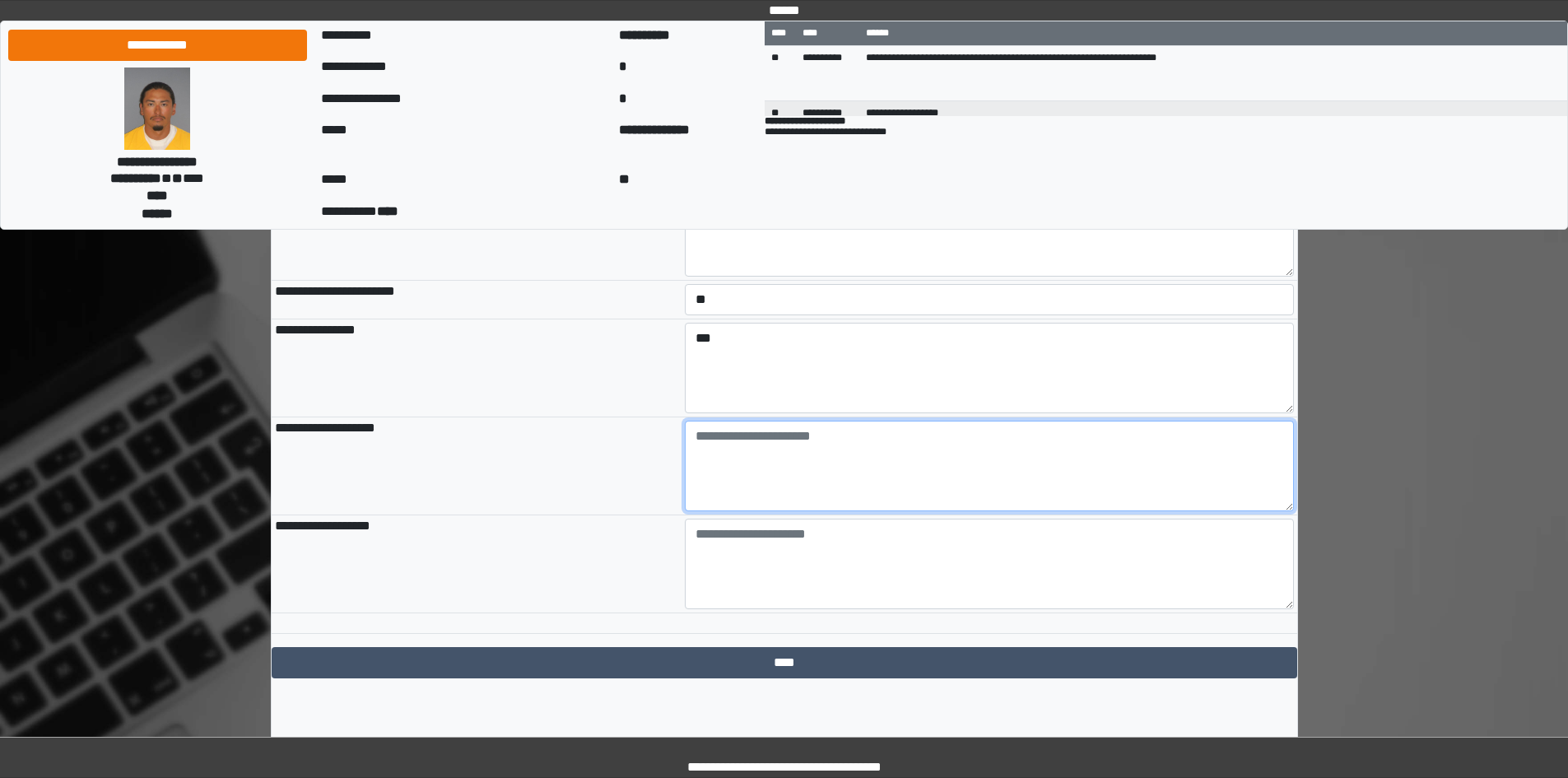 paste on "**********" 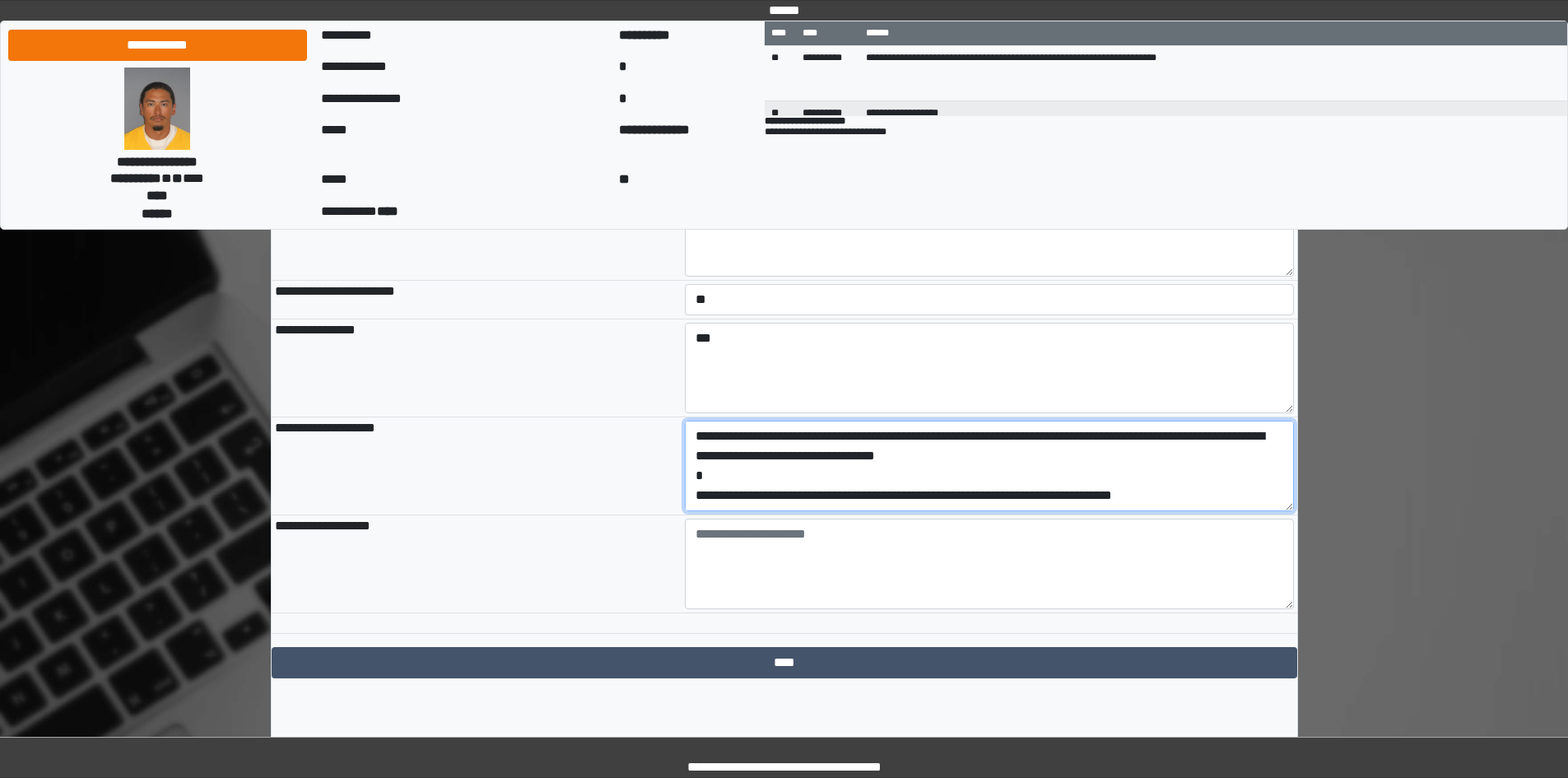 scroll, scrollTop: 34, scrollLeft: 0, axis: vertical 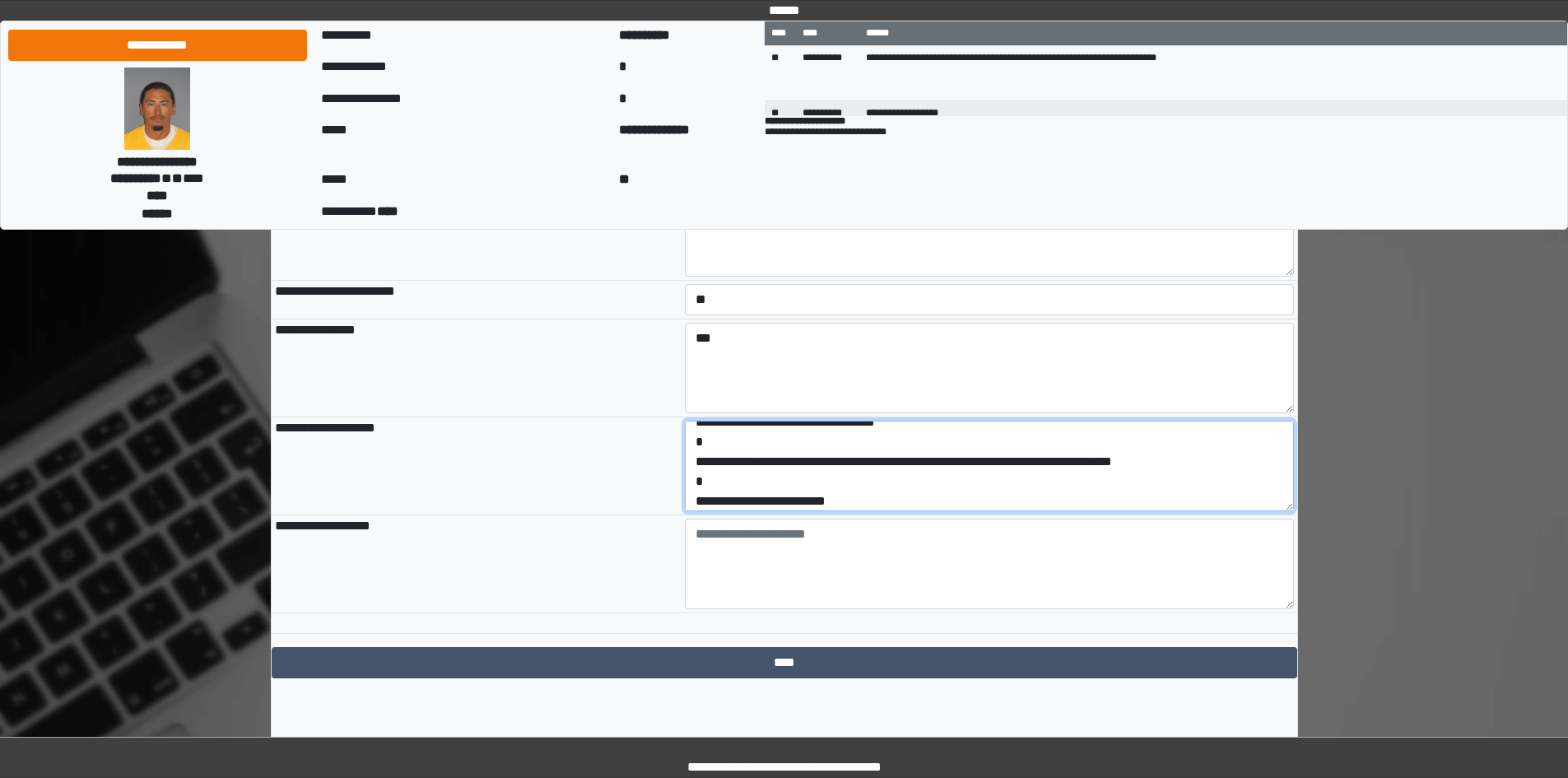 click on "**********" at bounding box center [989, 466] 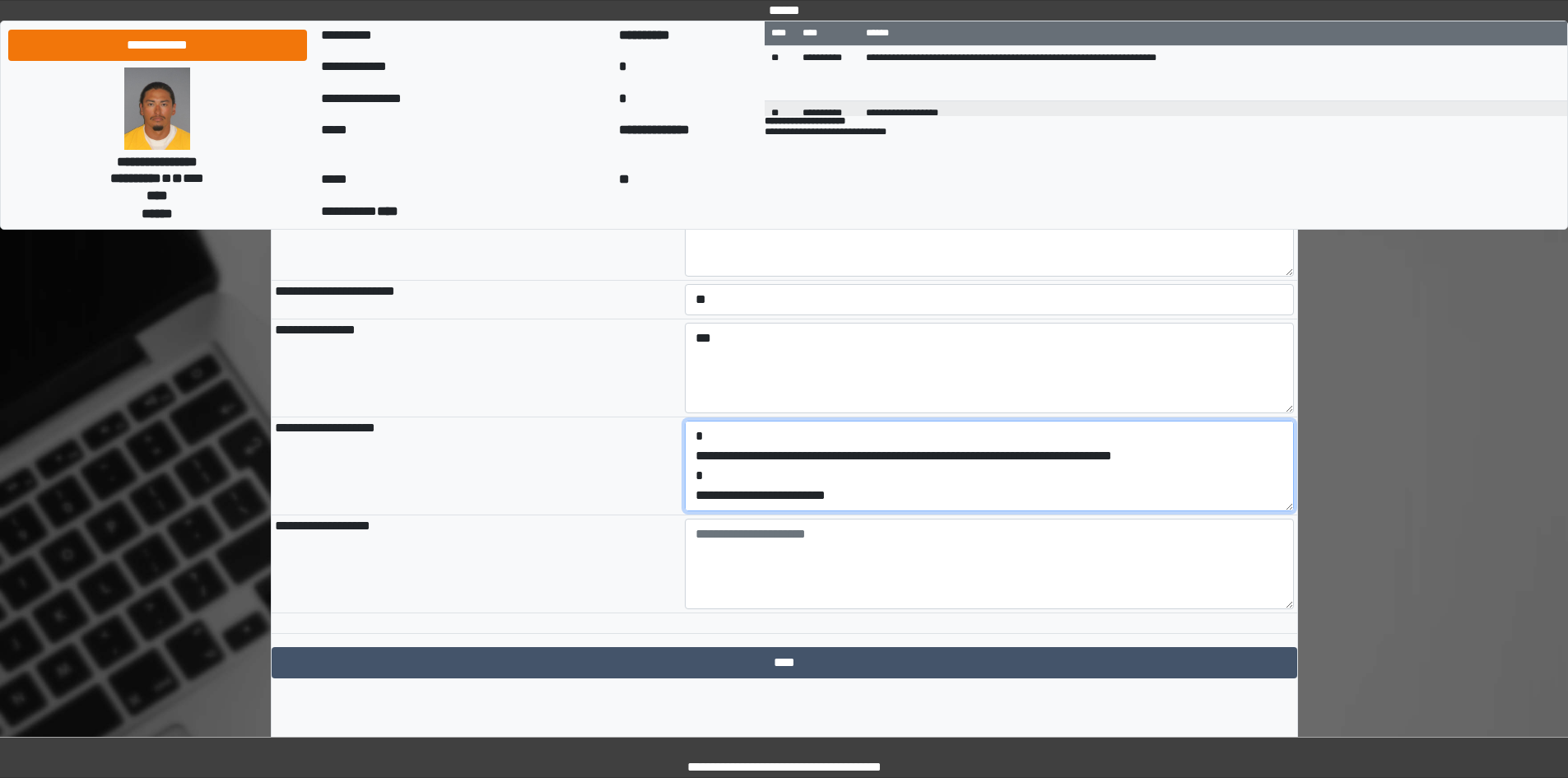 drag, startPoint x: 760, startPoint y: 552, endPoint x: 665, endPoint y: 552, distance: 95 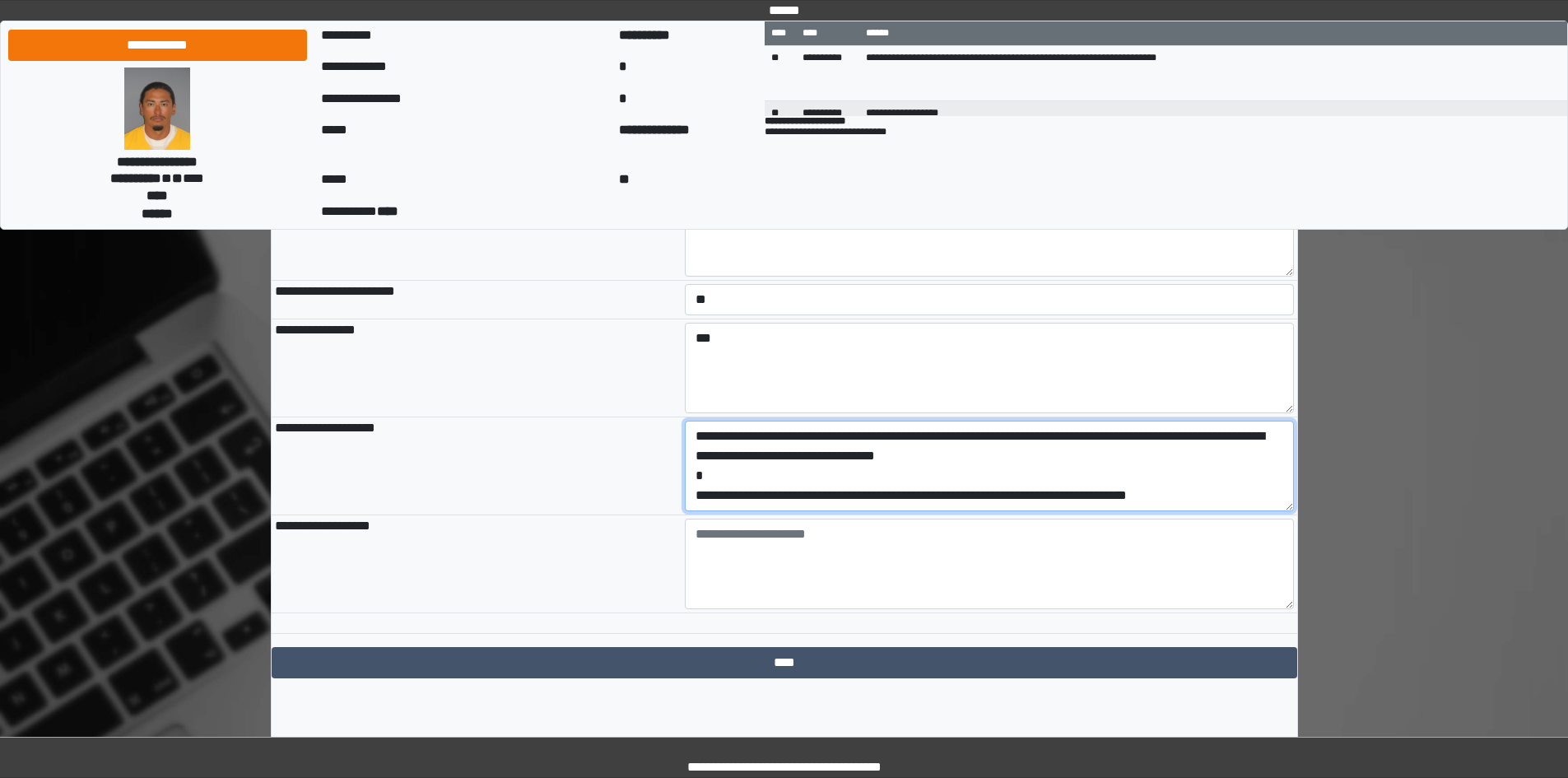 type on "**********" 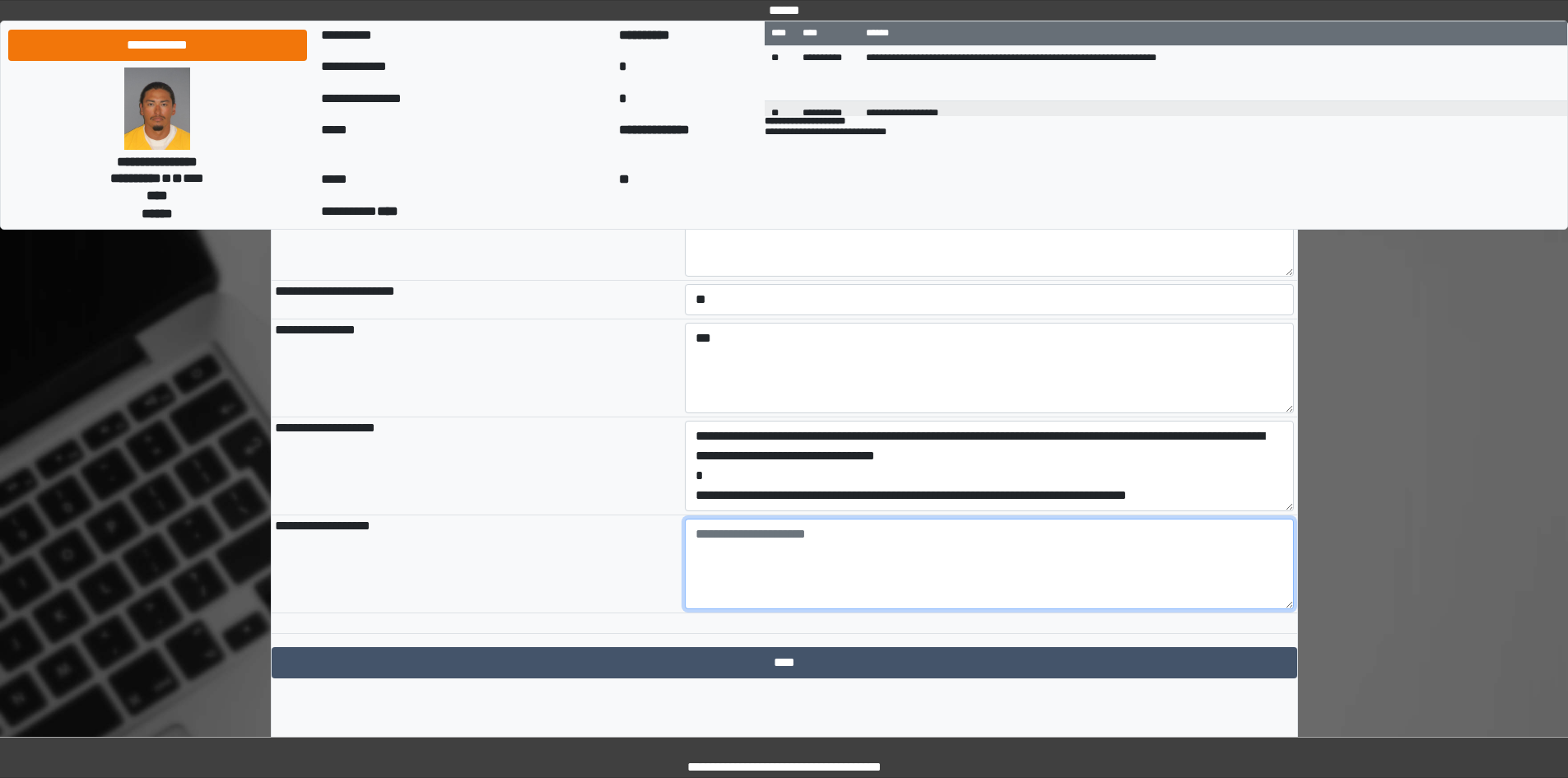 click at bounding box center [989, 564] 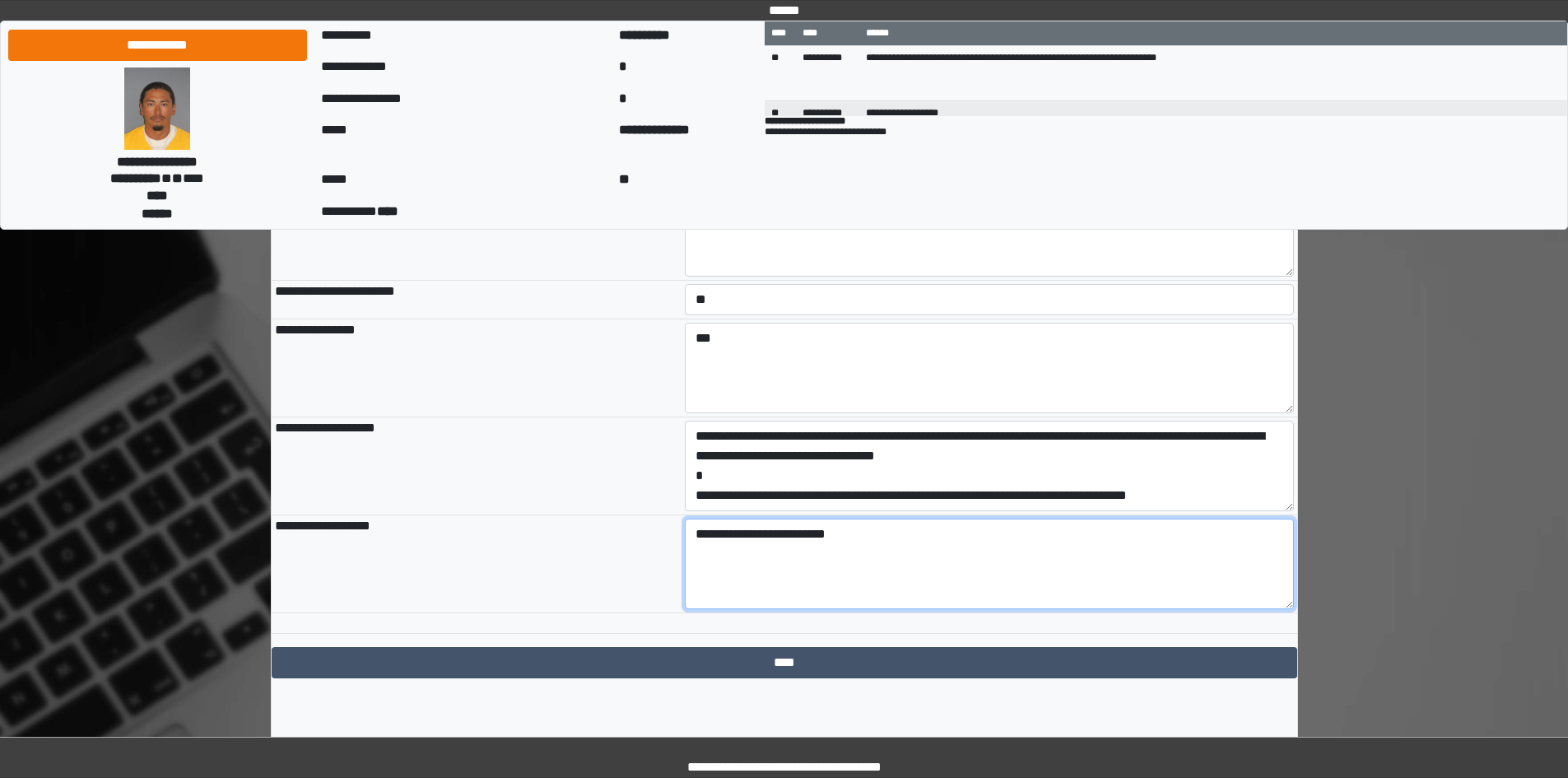 type on "**********" 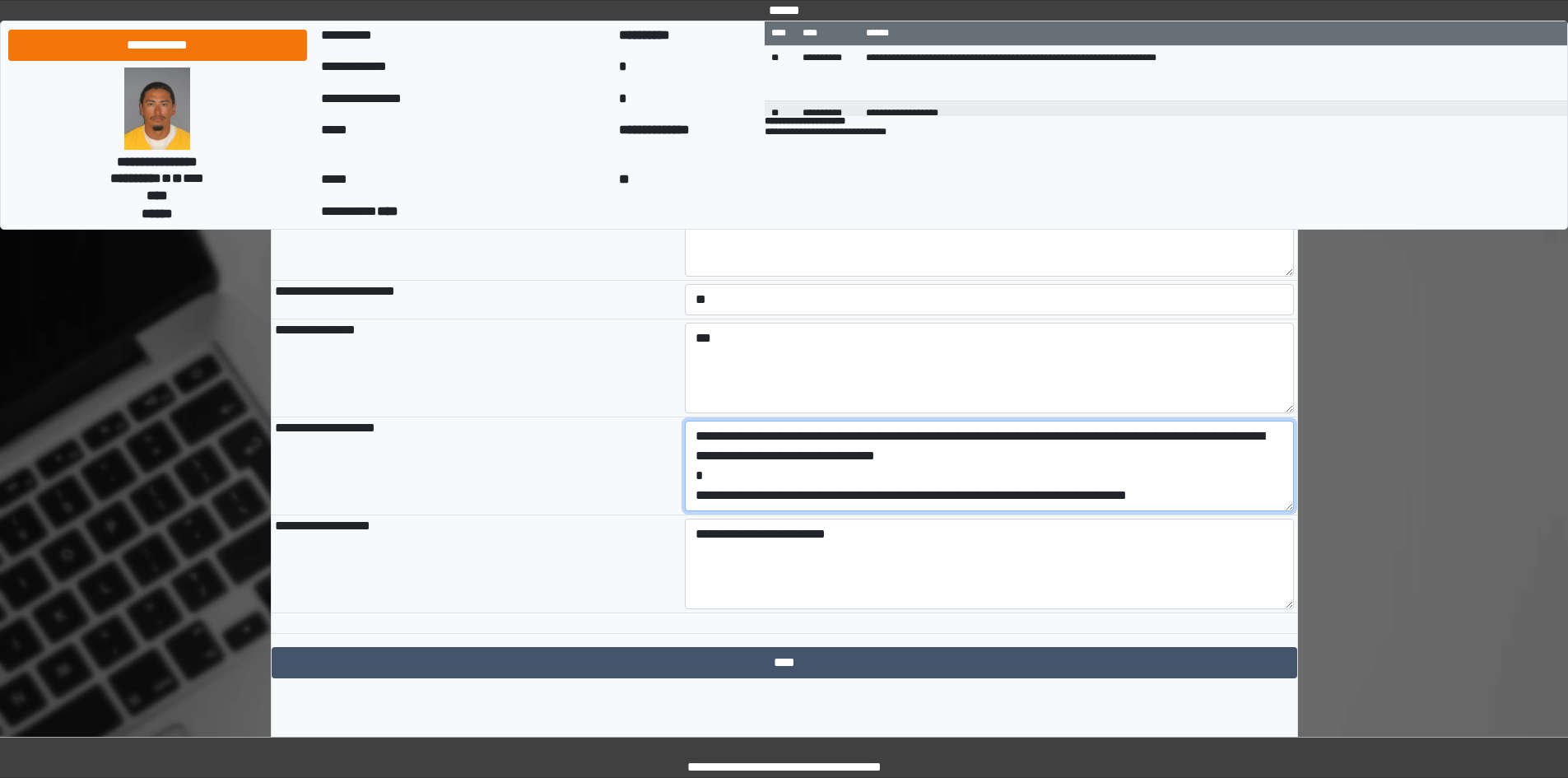 click on "**********" at bounding box center [989, 466] 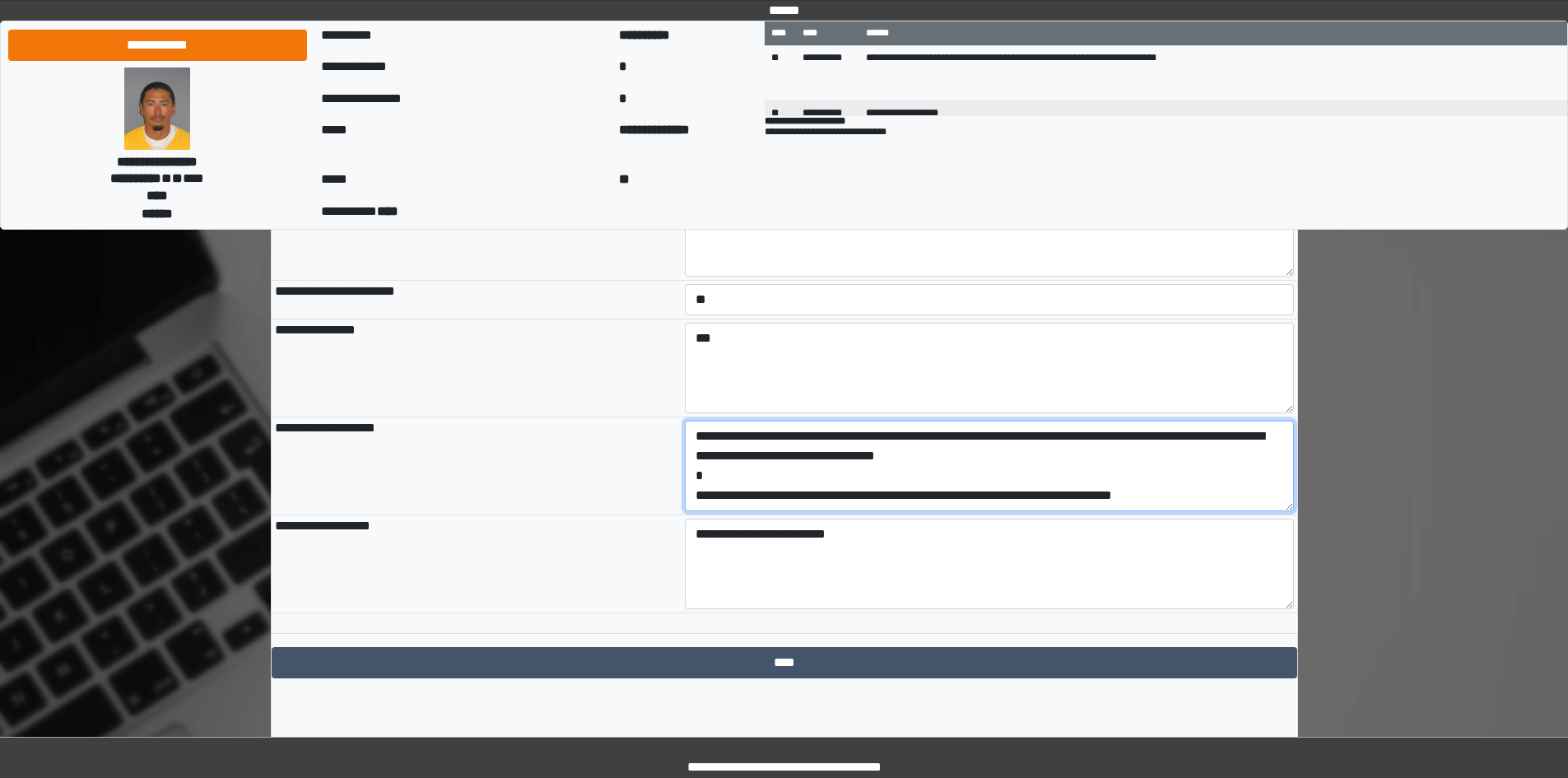 scroll, scrollTop: 0, scrollLeft: 0, axis: both 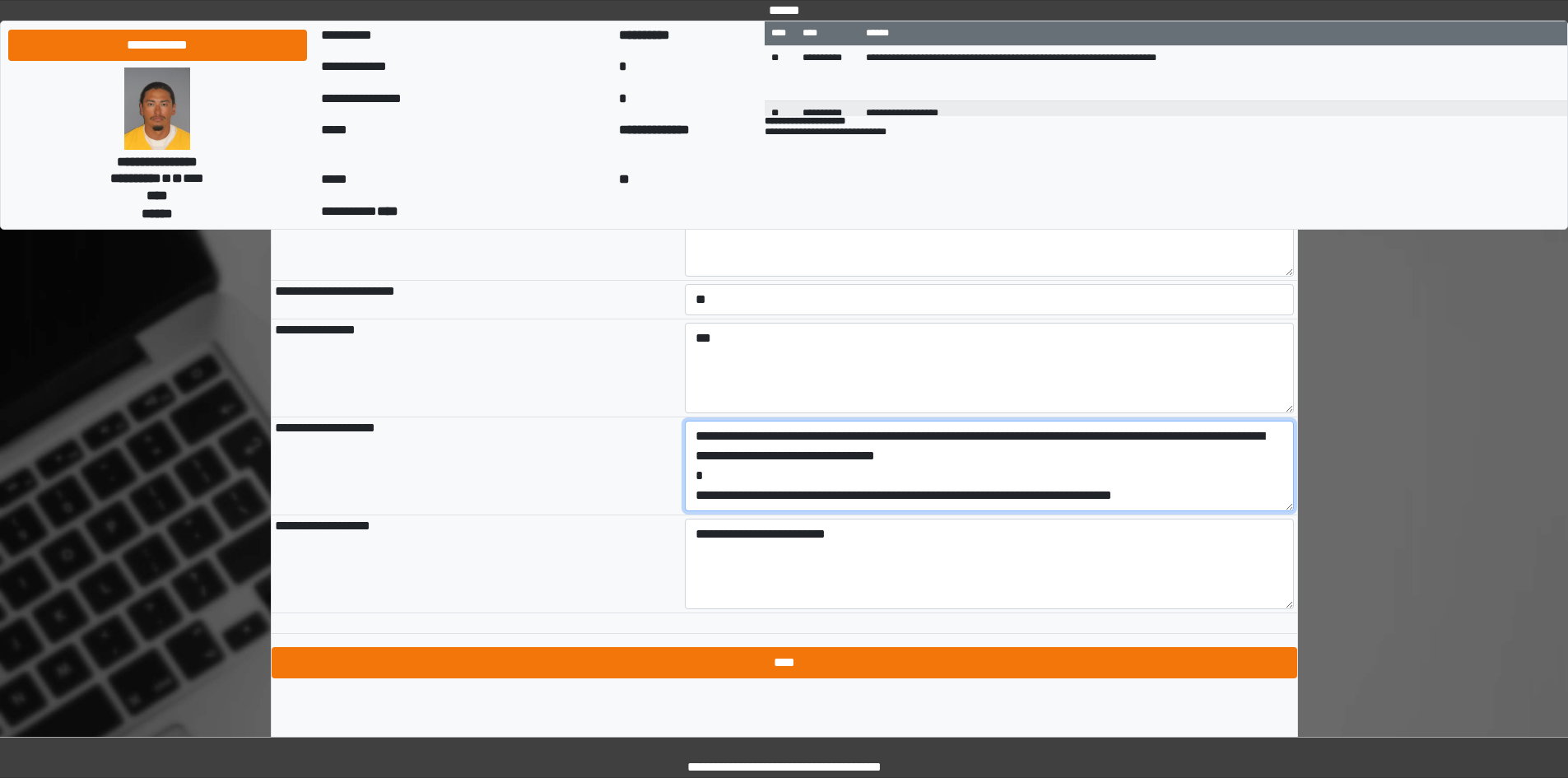 type on "**********" 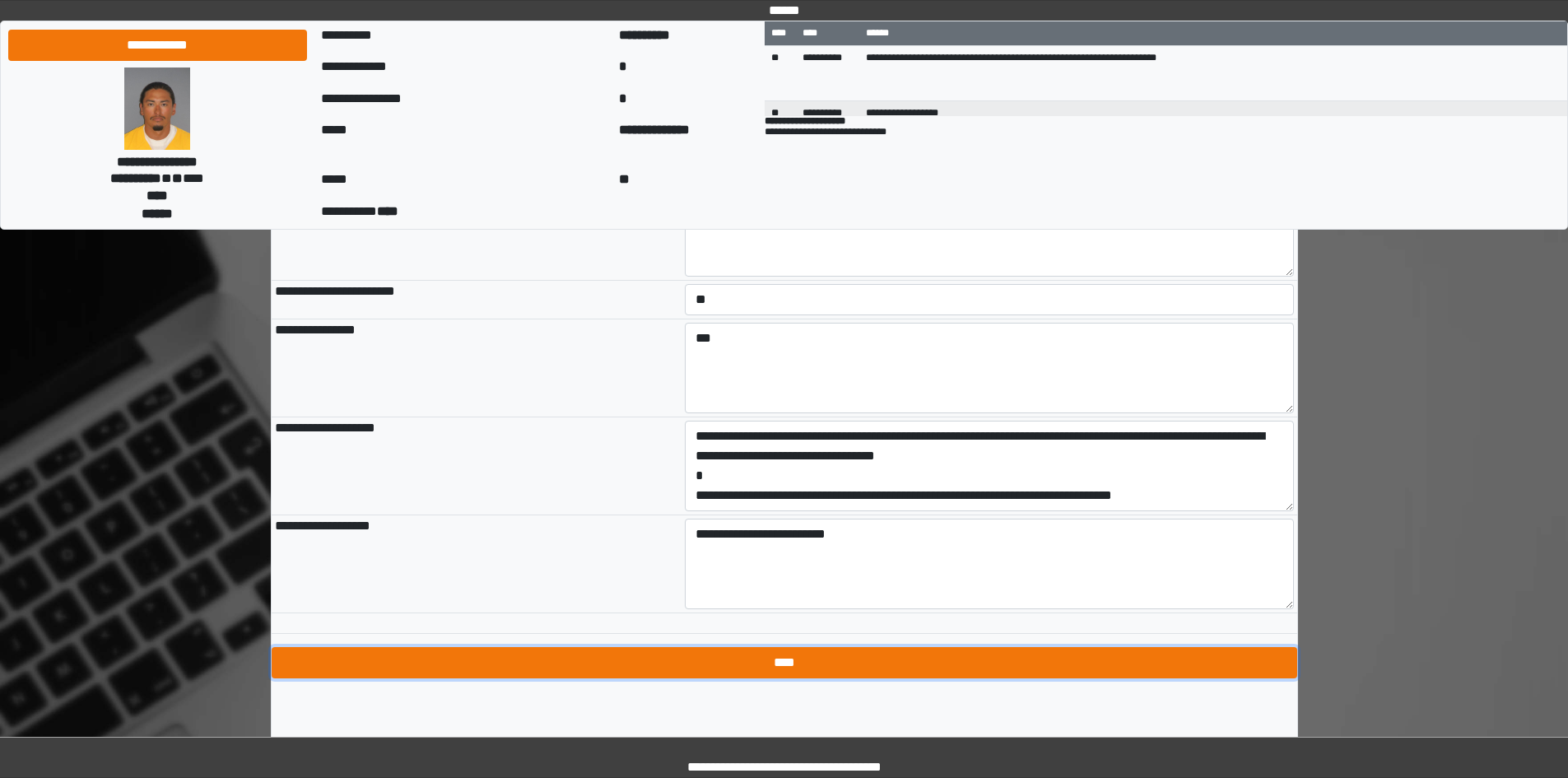 click on "****" at bounding box center (784, 663) 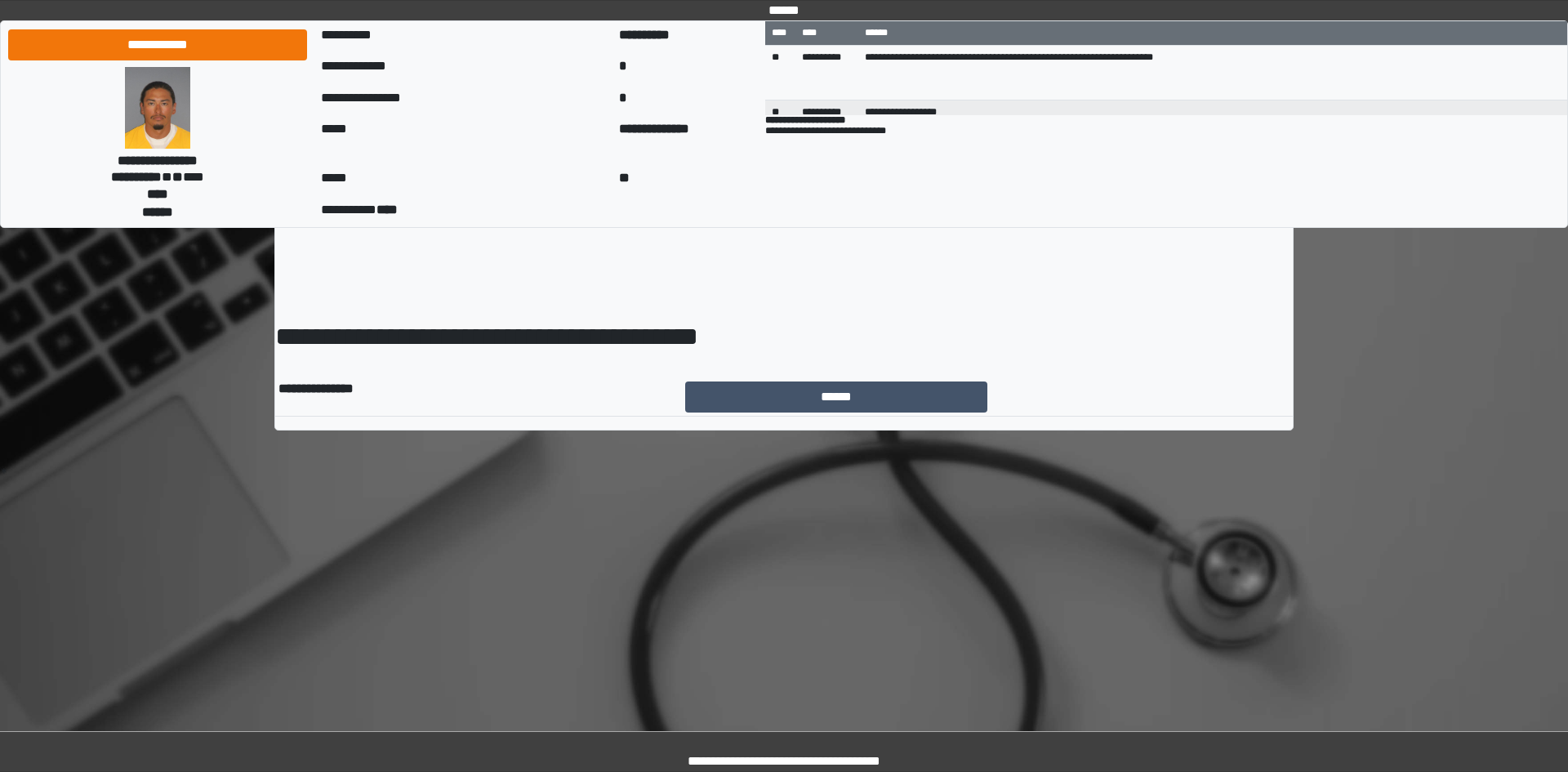 scroll, scrollTop: 0, scrollLeft: 0, axis: both 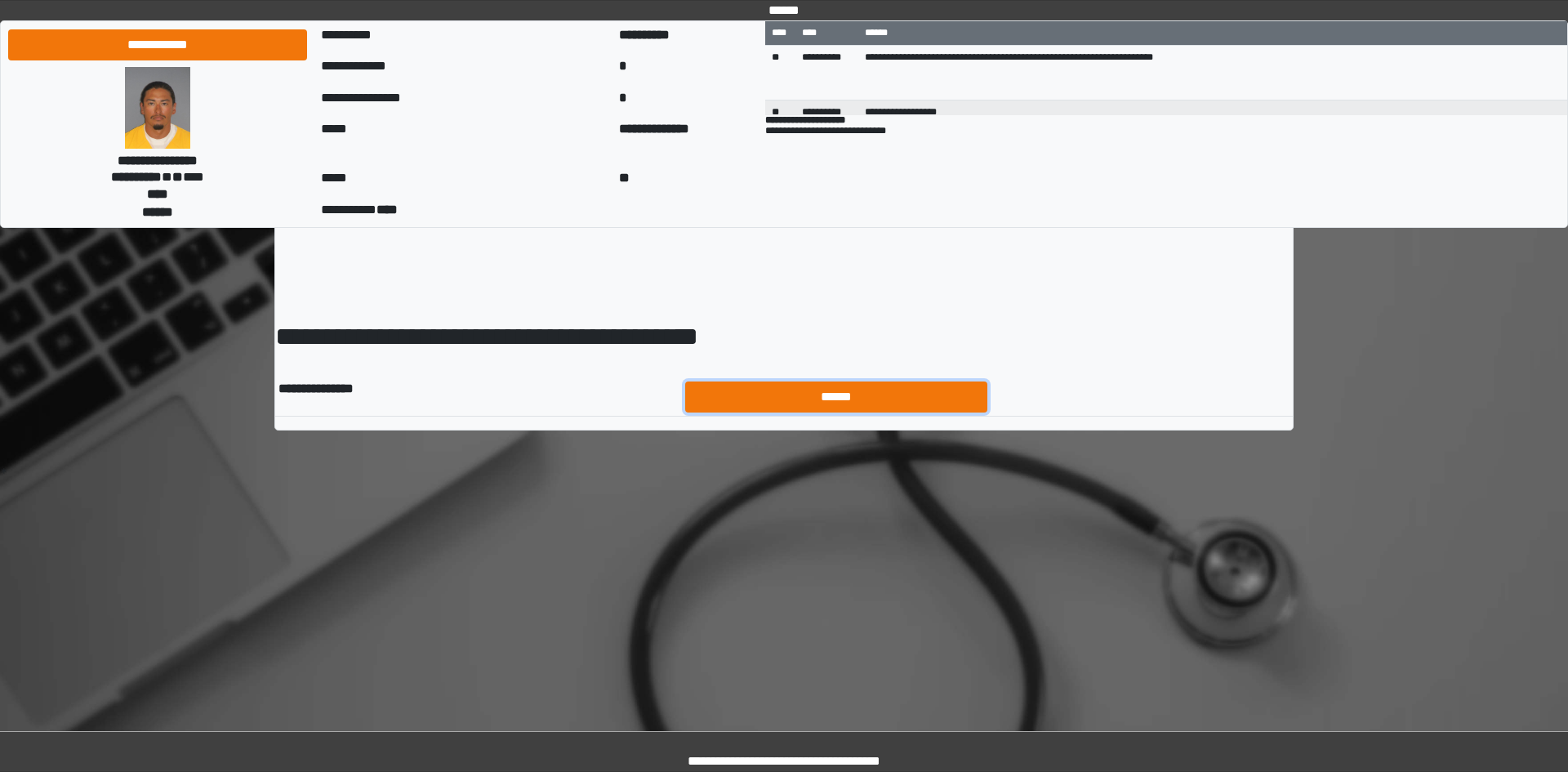 click on "******" at bounding box center [836, 397] 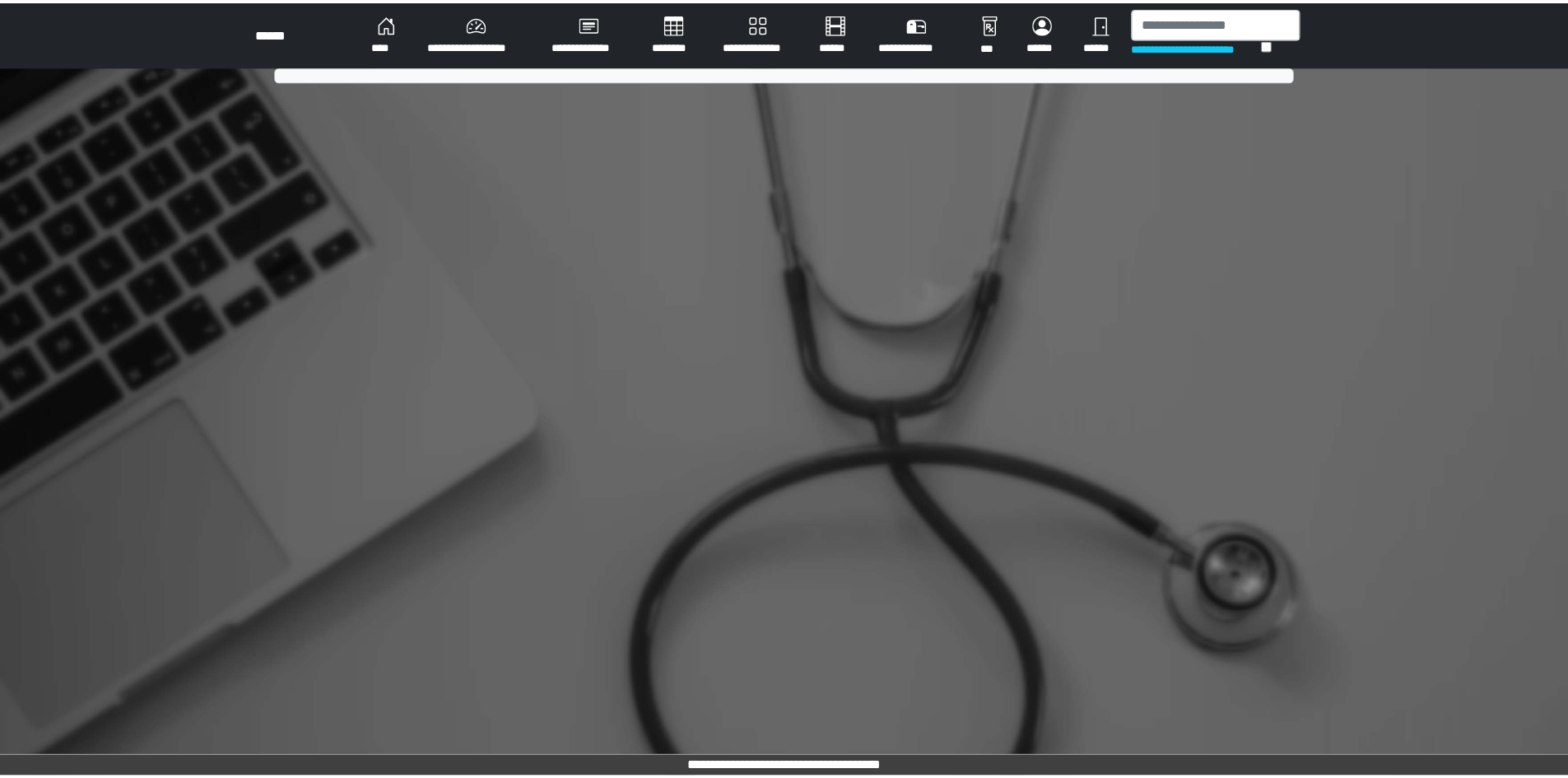 scroll, scrollTop: 0, scrollLeft: 0, axis: both 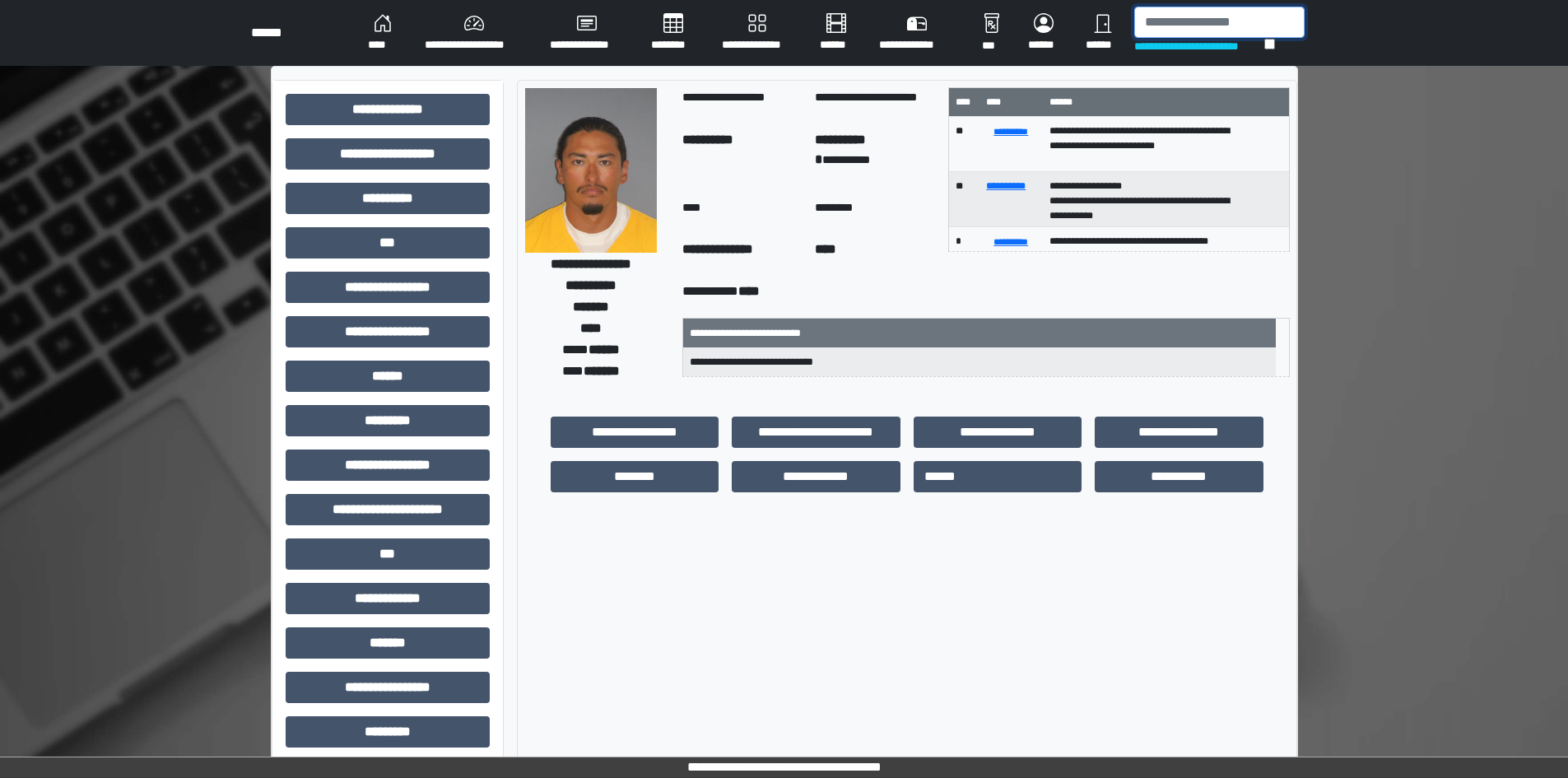 click at bounding box center [1219, 22] 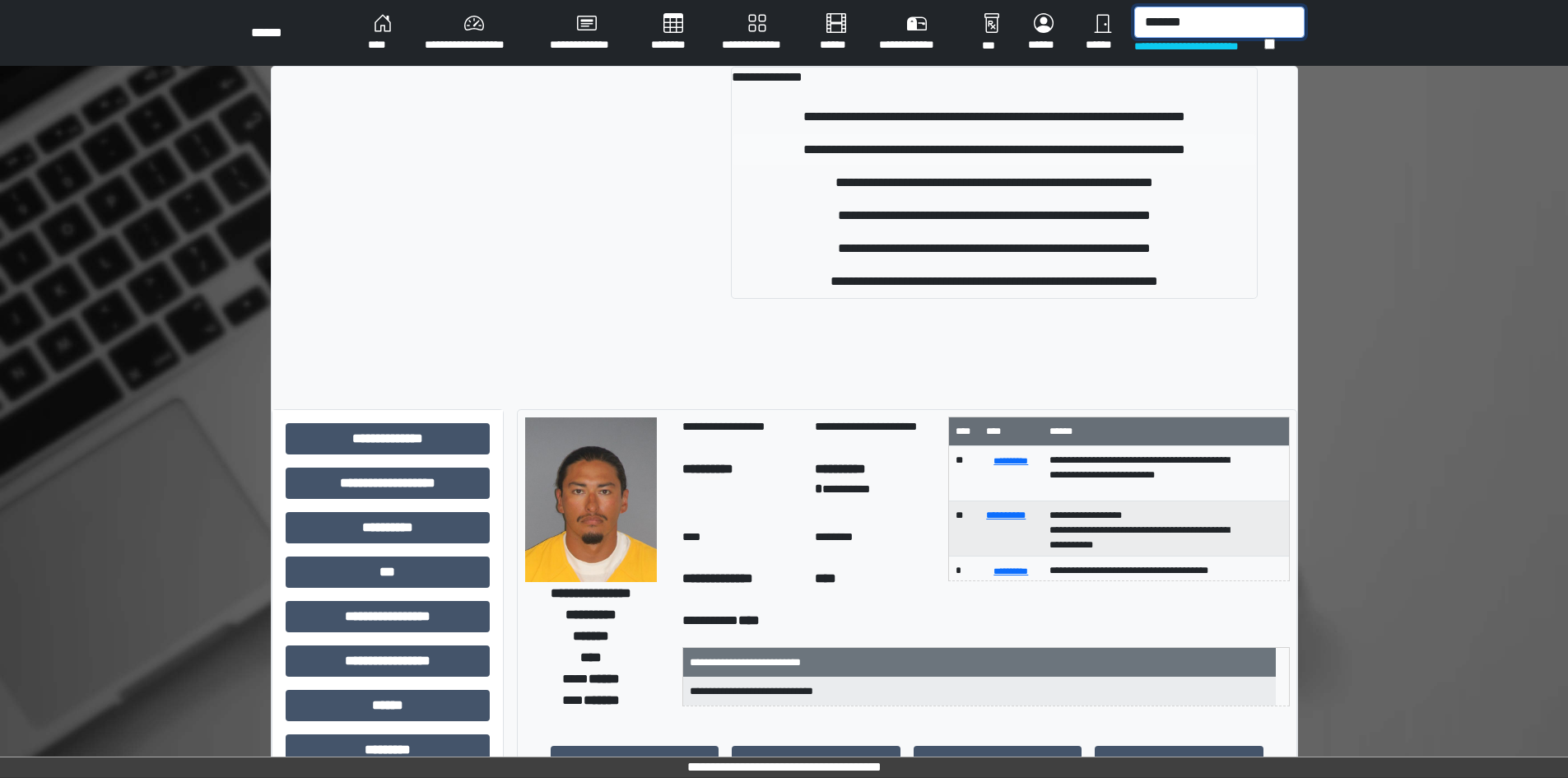 type on "*******" 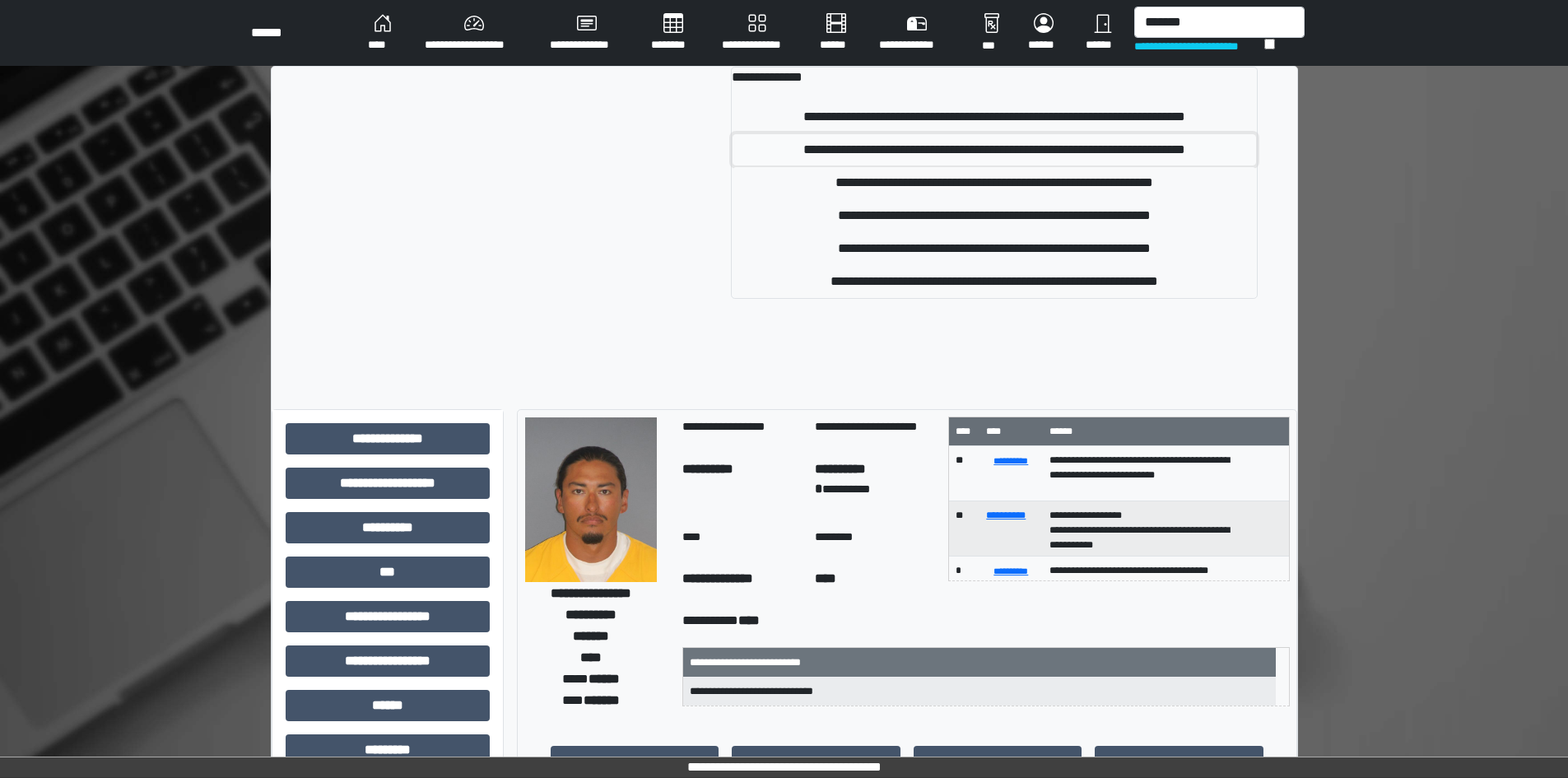 click on "**********" at bounding box center [994, 150] 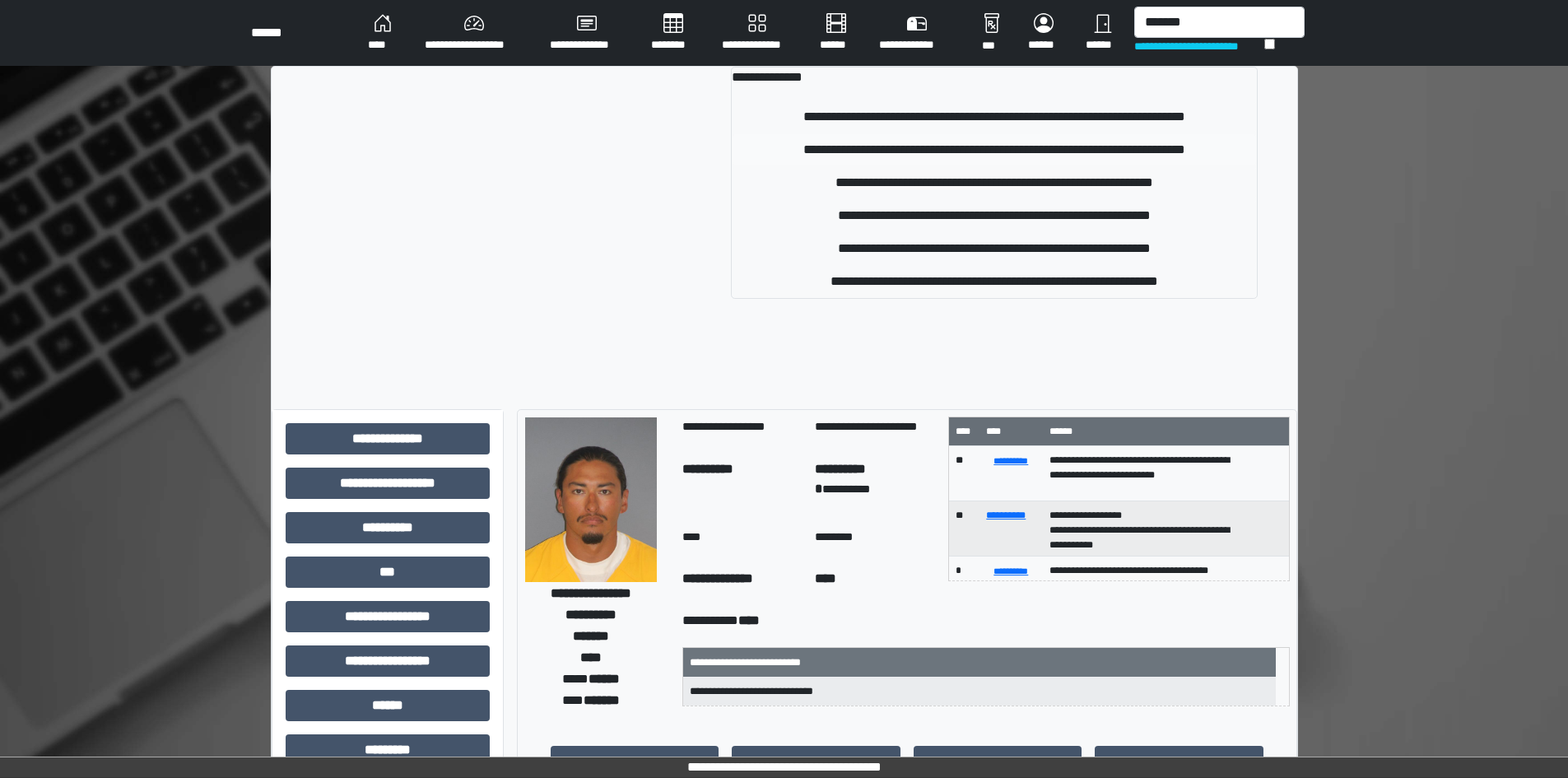 type 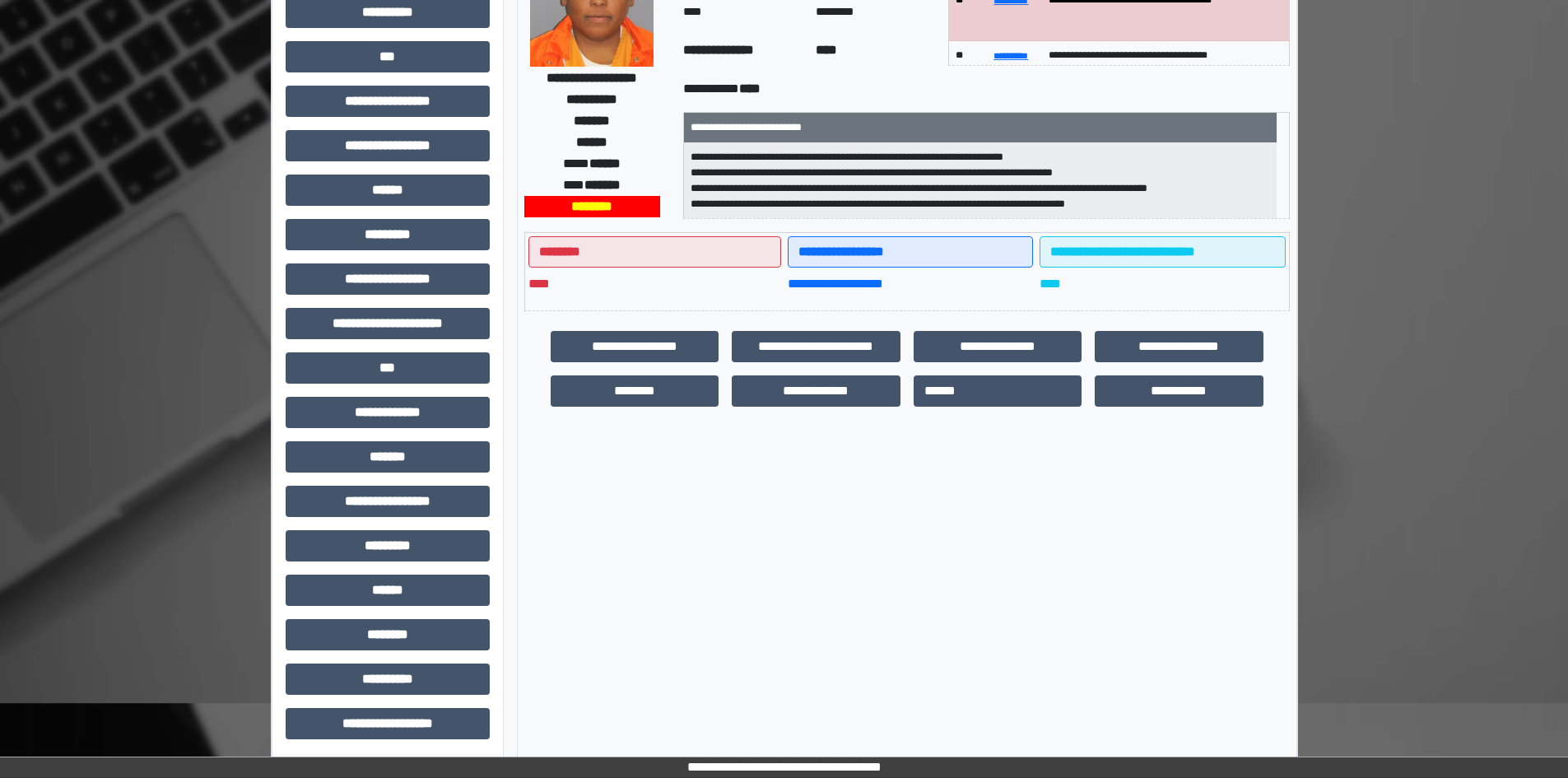 scroll, scrollTop: 189, scrollLeft: 0, axis: vertical 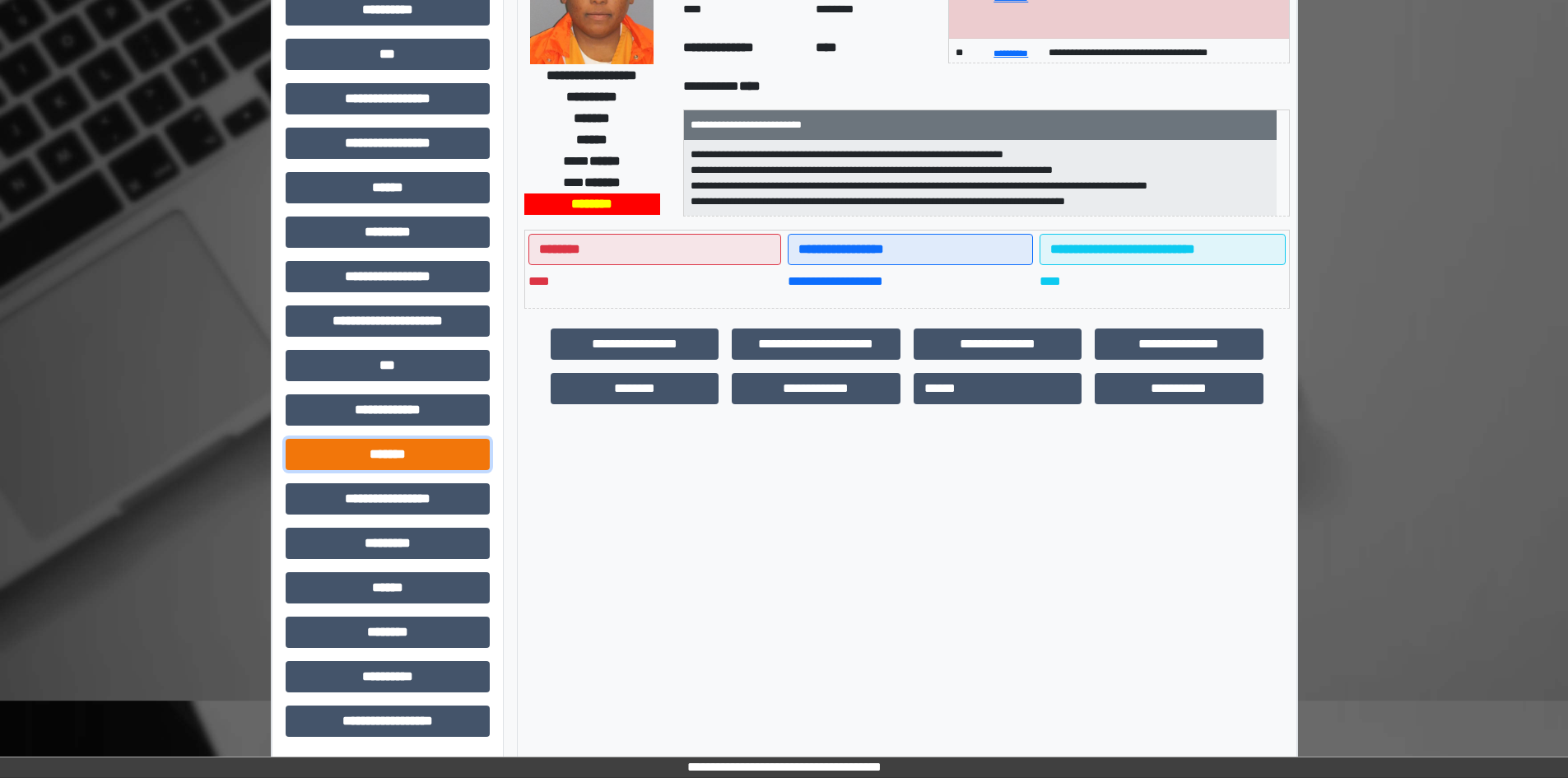 click on "*******" at bounding box center (388, 454) 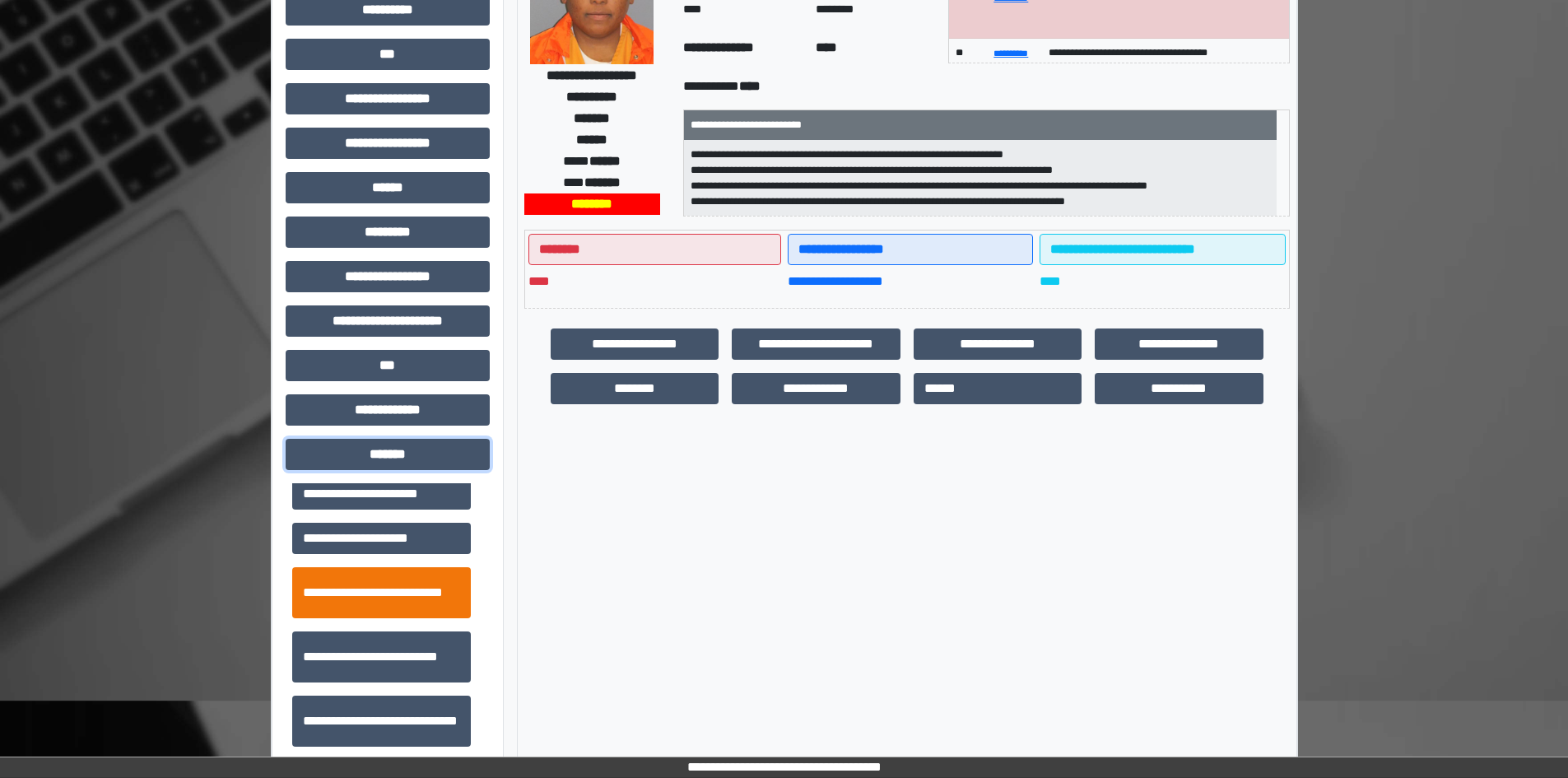 scroll, scrollTop: 576, scrollLeft: 0, axis: vertical 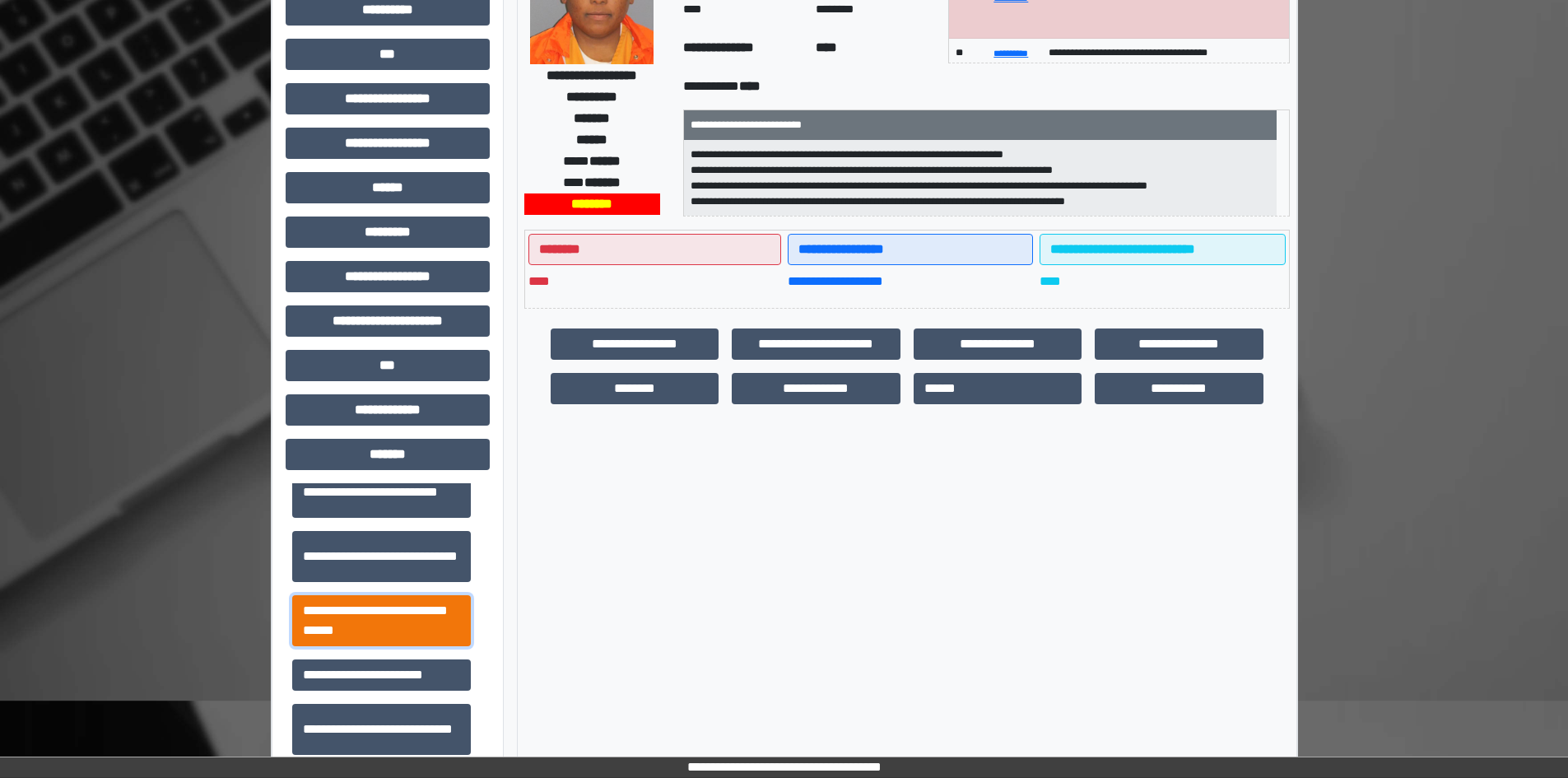 click on "**********" at bounding box center (381, 621) 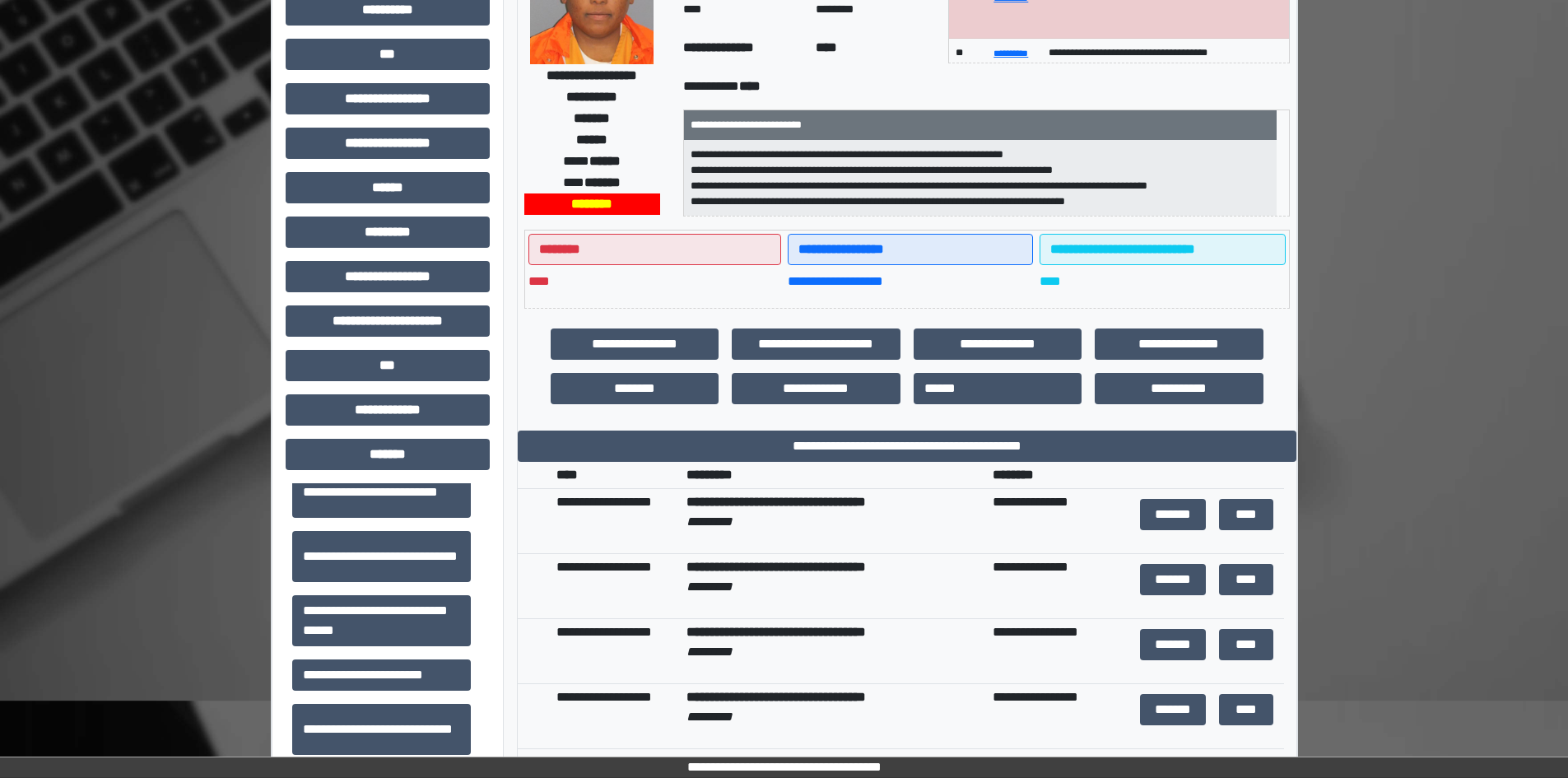 click on "**********" at bounding box center [907, 525] 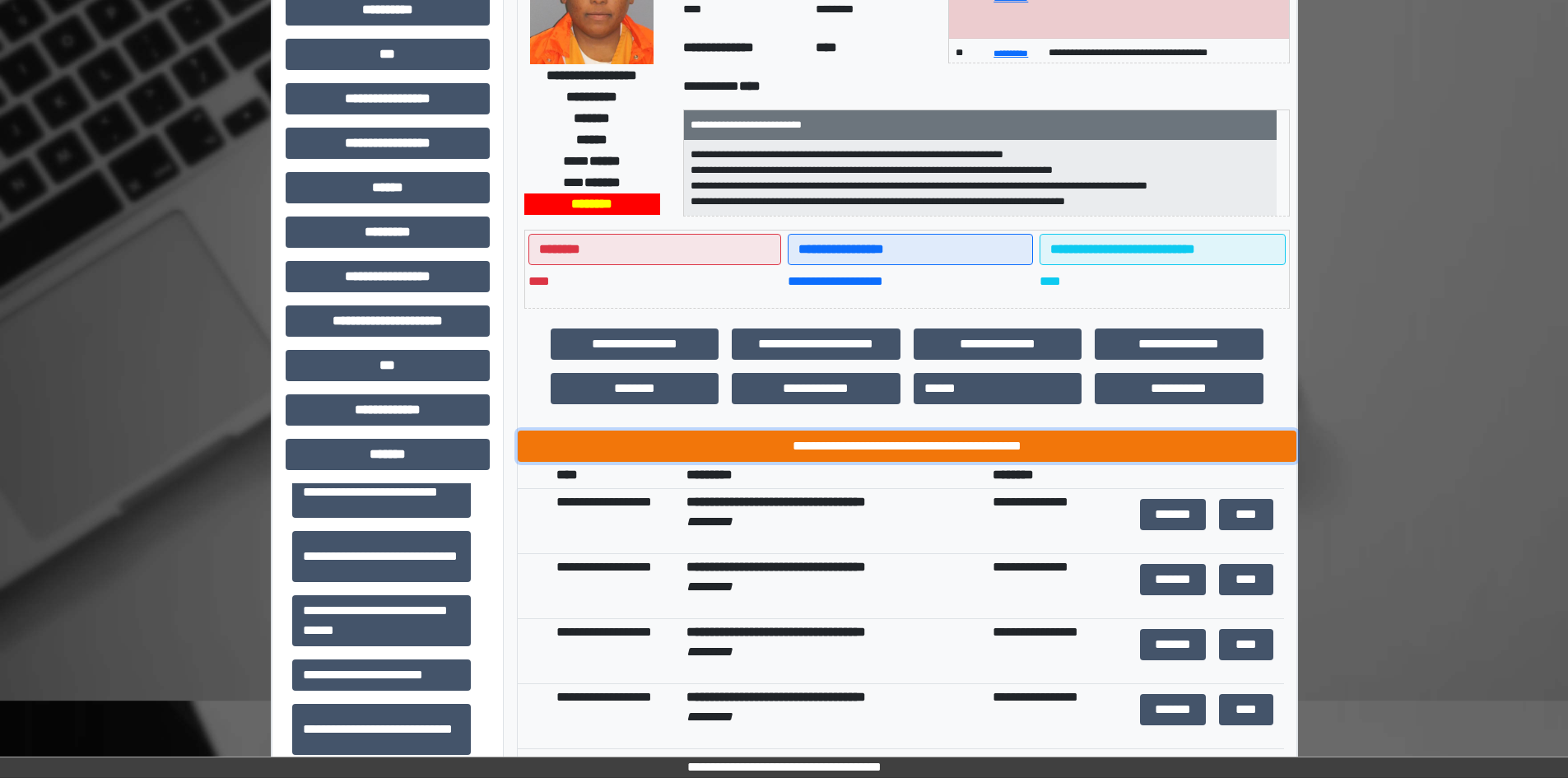 click on "**********" at bounding box center [907, 446] 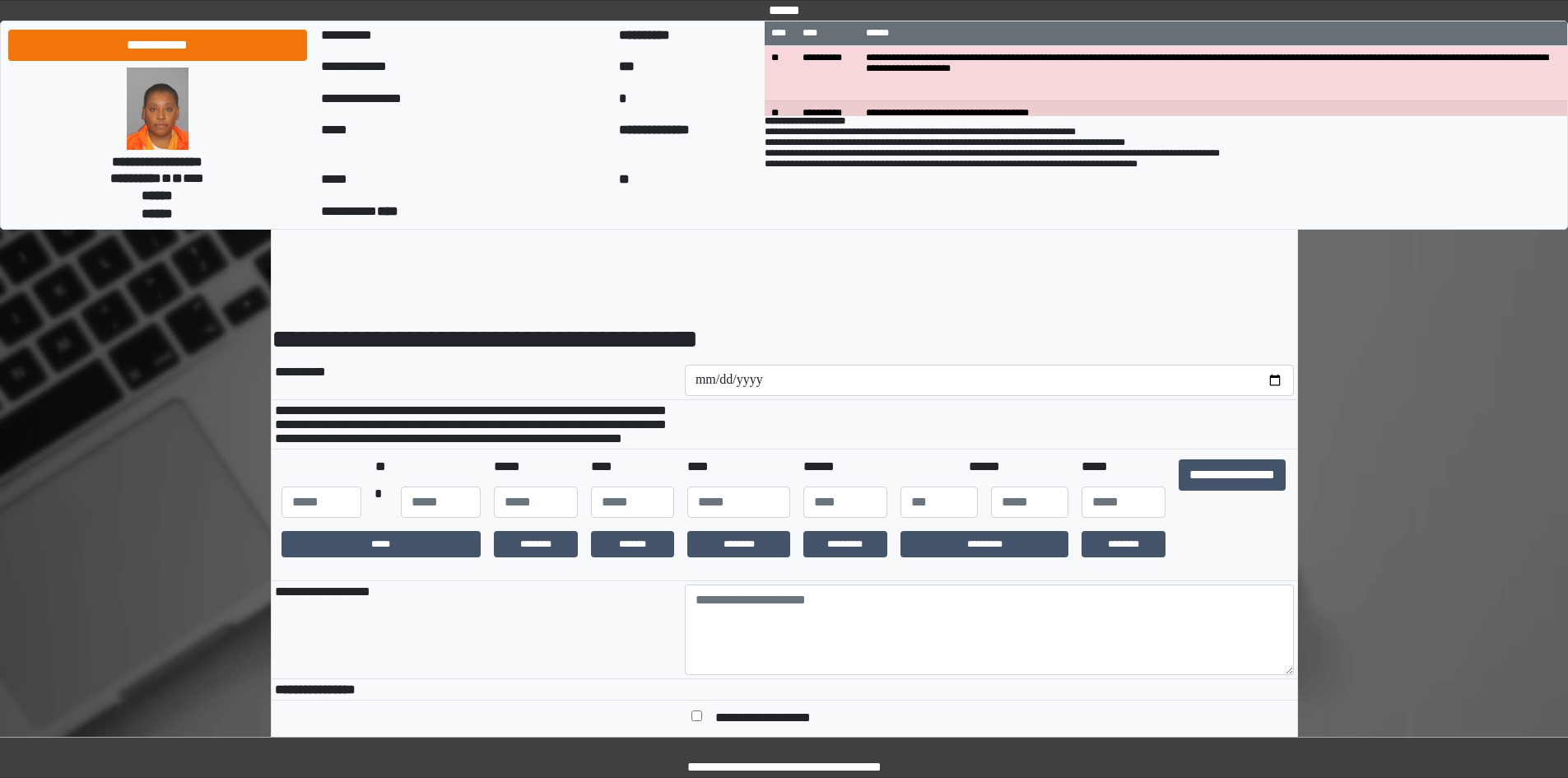 scroll, scrollTop: 0, scrollLeft: 0, axis: both 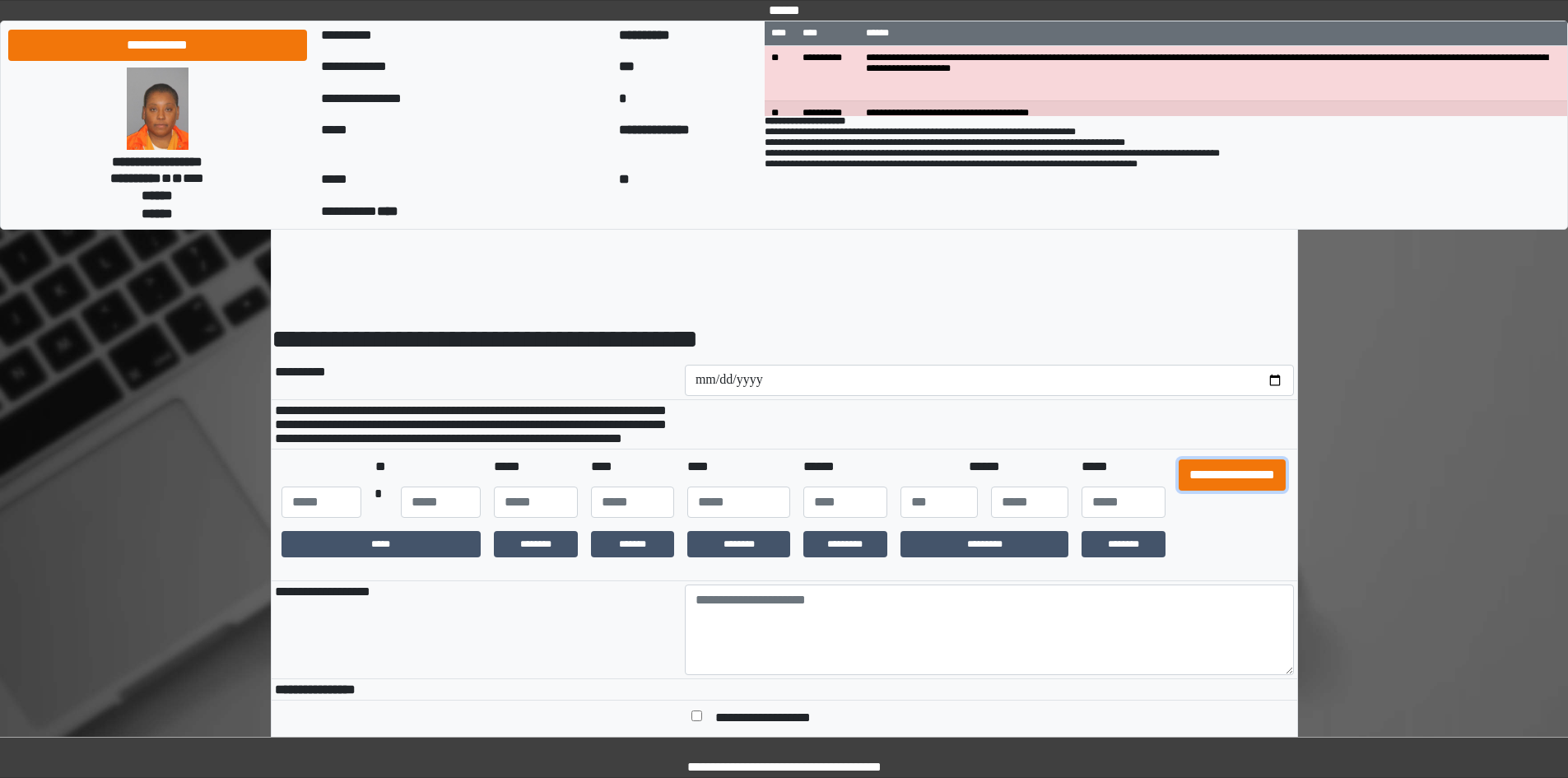 click on "**********" at bounding box center [1232, 475] 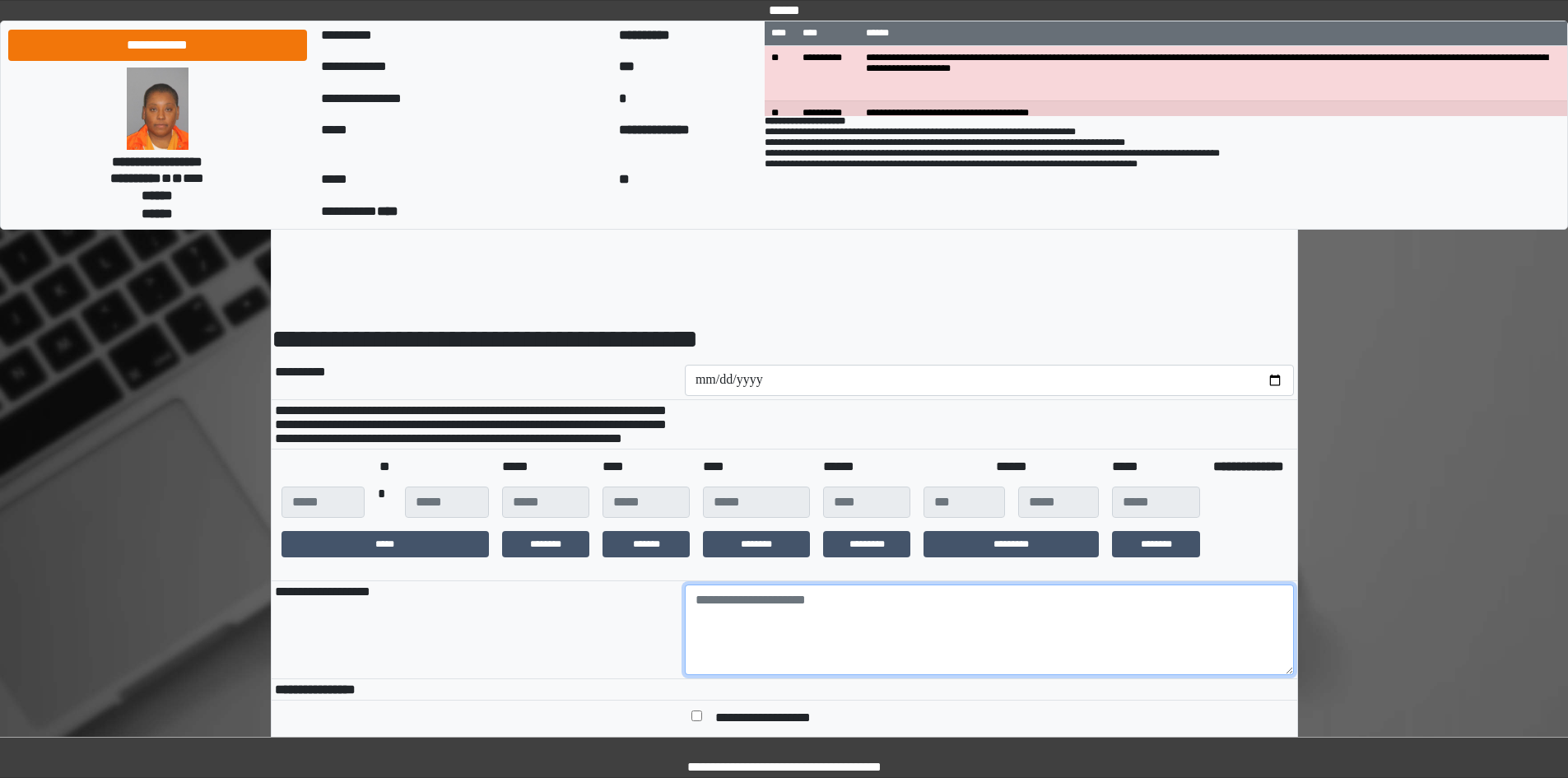 click at bounding box center (989, 630) 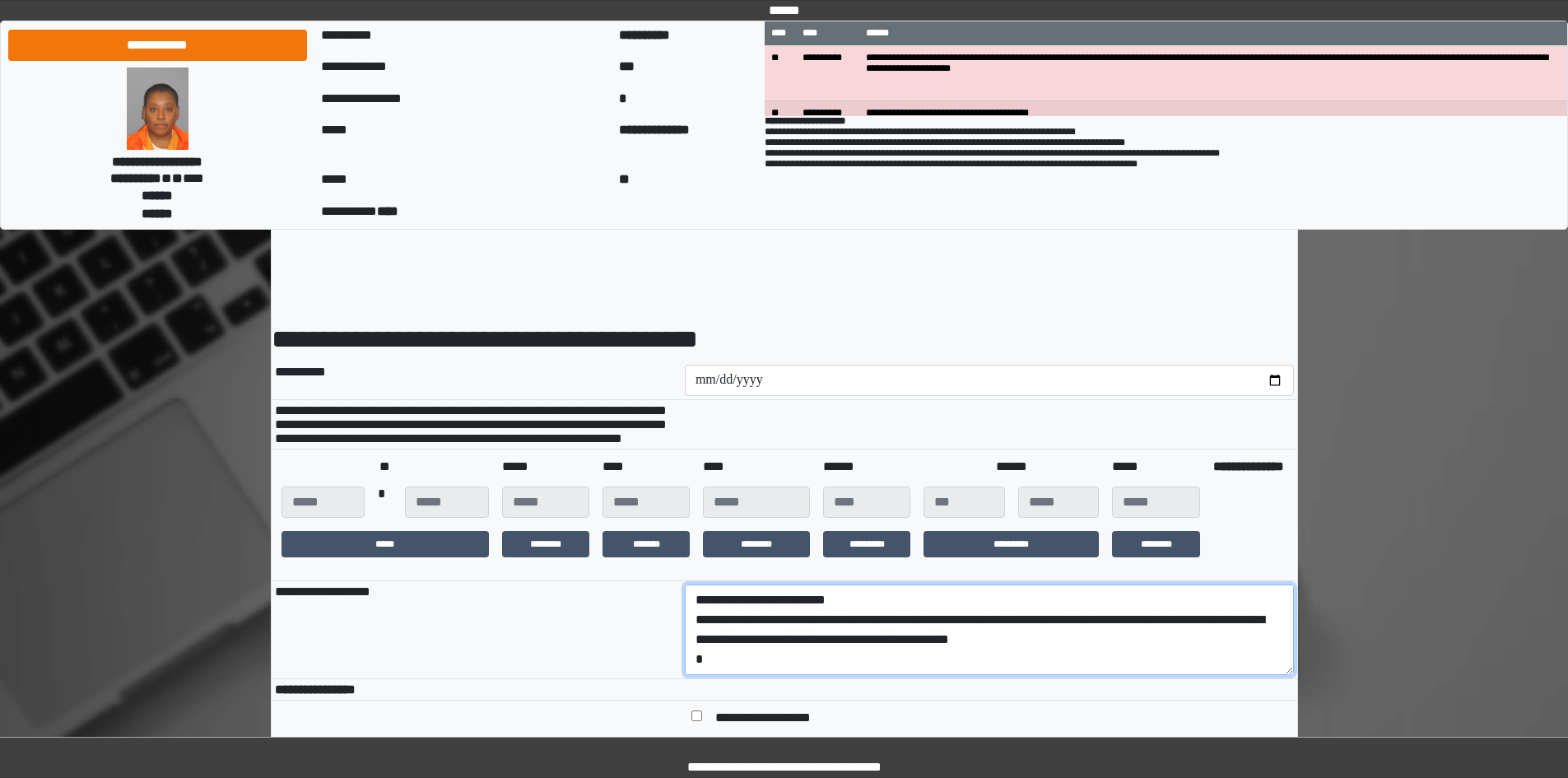 scroll, scrollTop: 93, scrollLeft: 0, axis: vertical 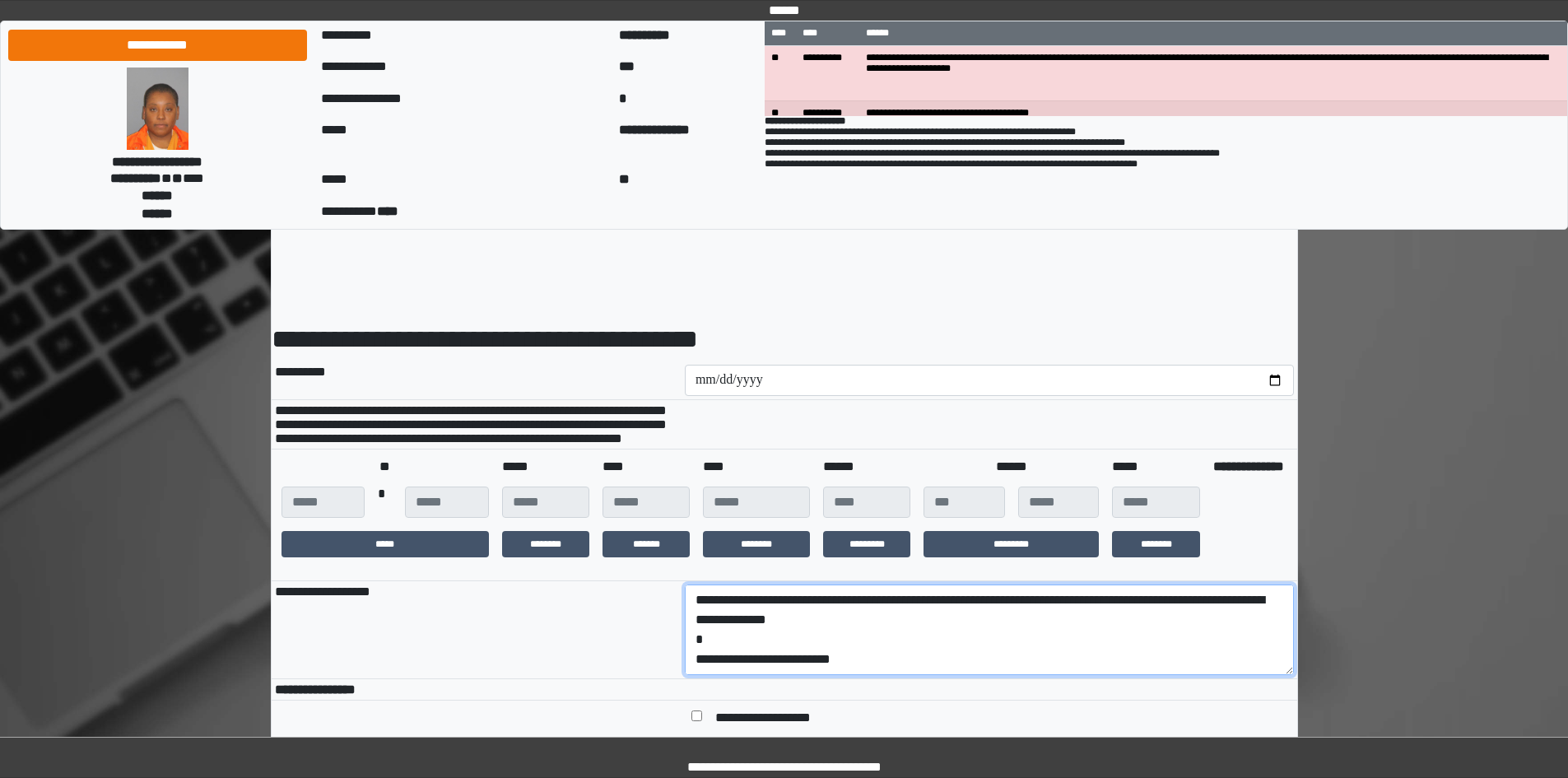 drag, startPoint x: 919, startPoint y: 664, endPoint x: 955, endPoint y: 744, distance: 87.72685 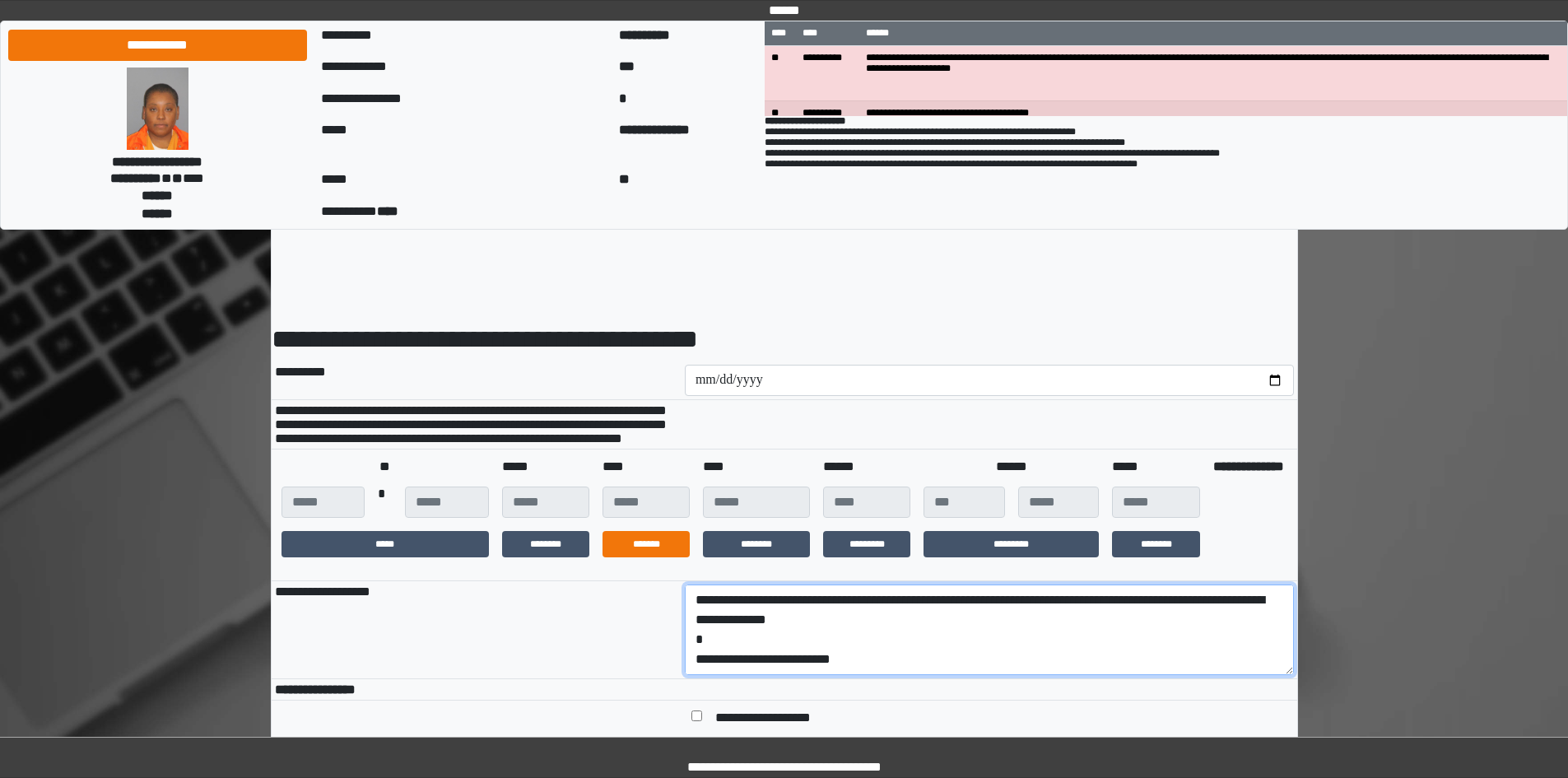 scroll, scrollTop: 0, scrollLeft: 0, axis: both 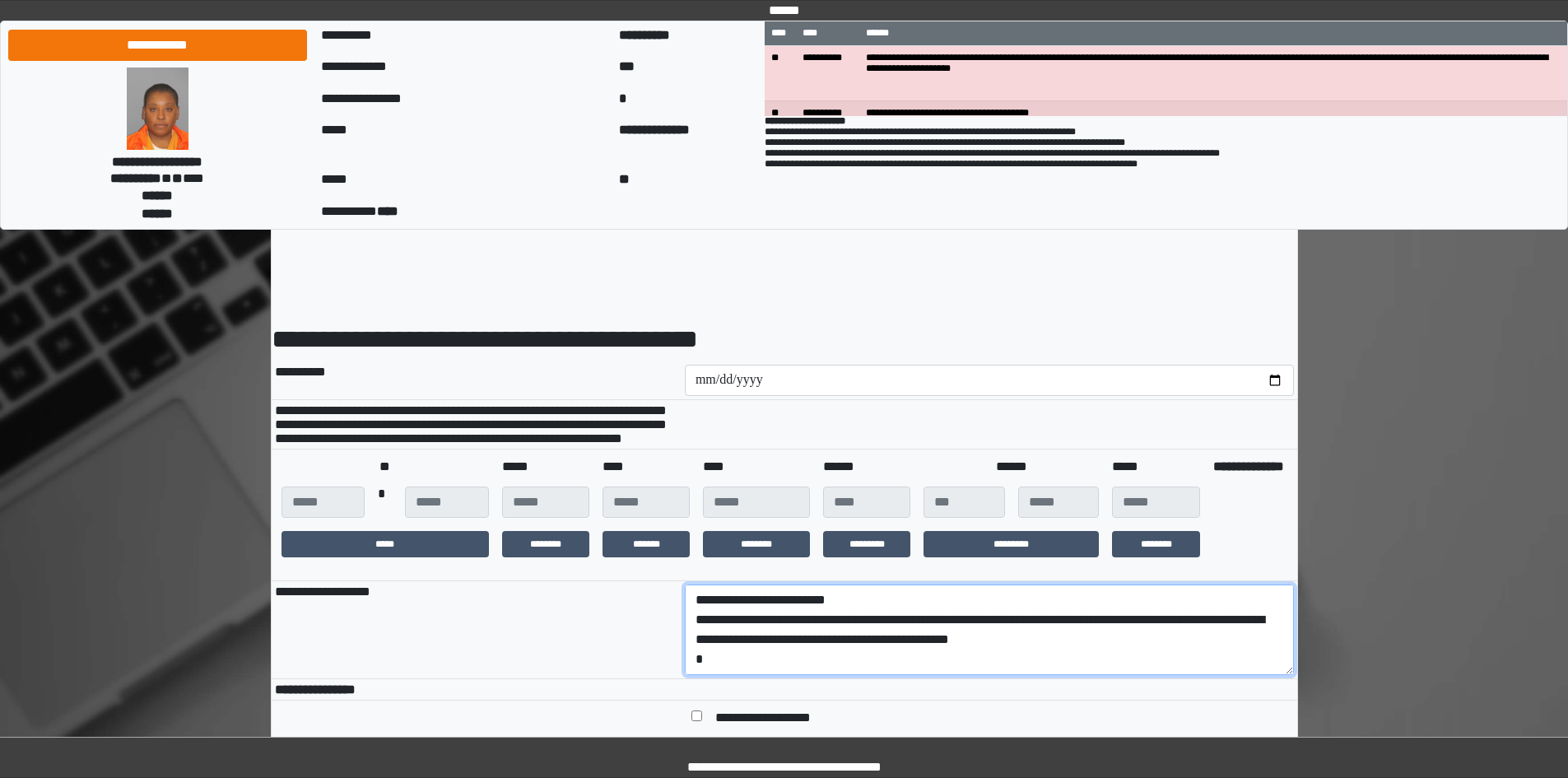 drag, startPoint x: 881, startPoint y: 674, endPoint x: 606, endPoint y: 647, distance: 276.32228 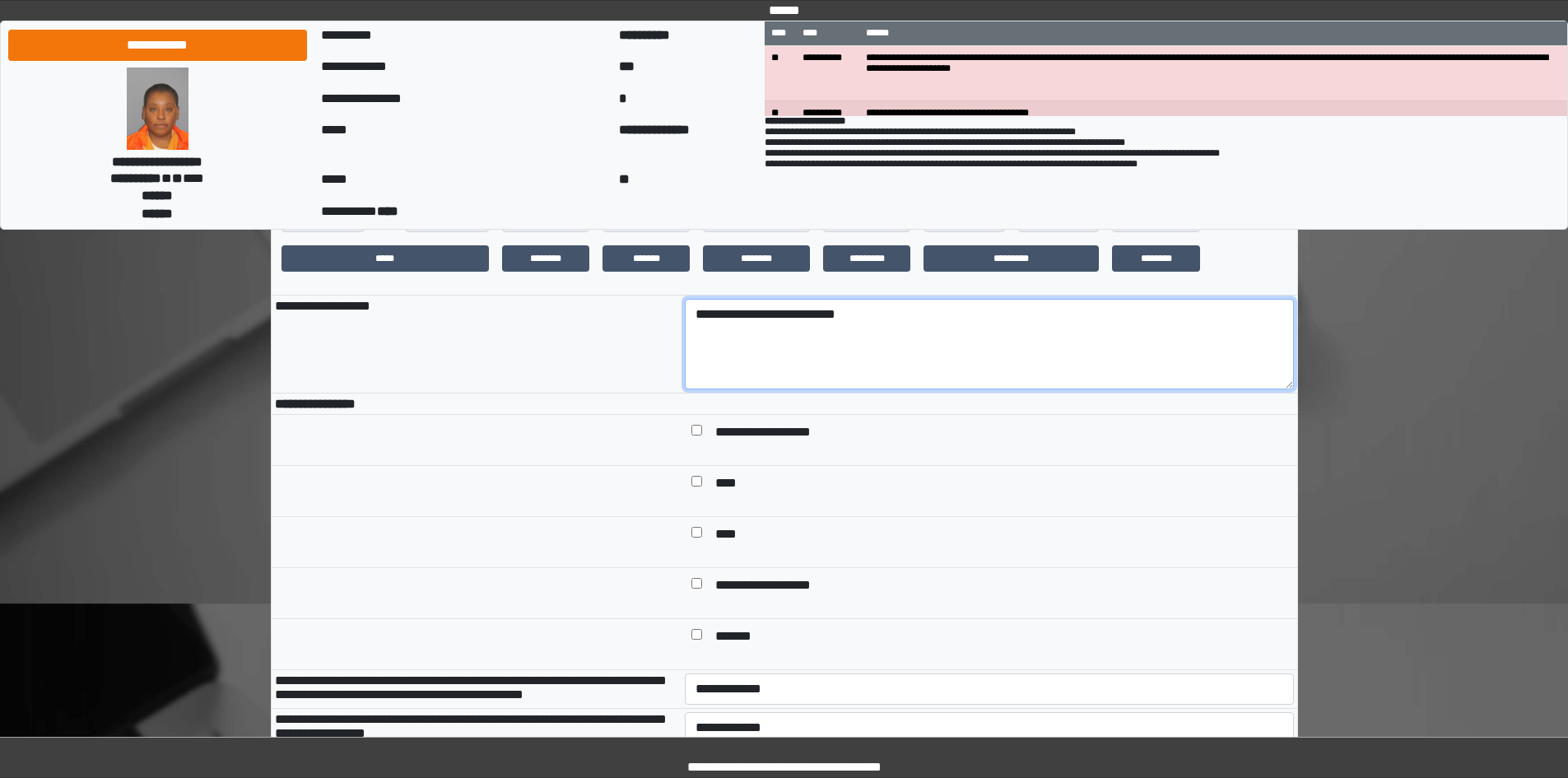 scroll, scrollTop: 329, scrollLeft: 0, axis: vertical 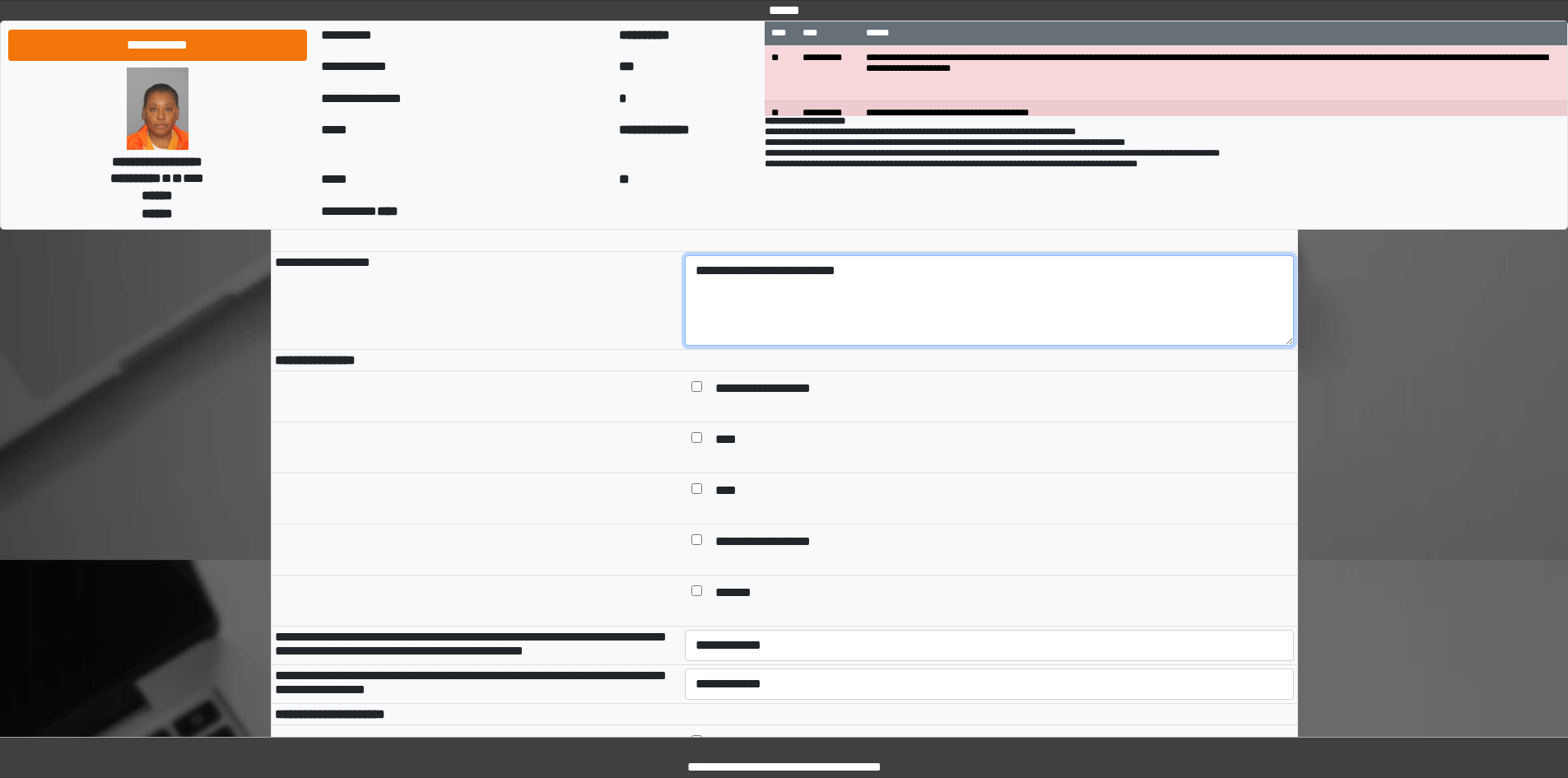 type on "**********" 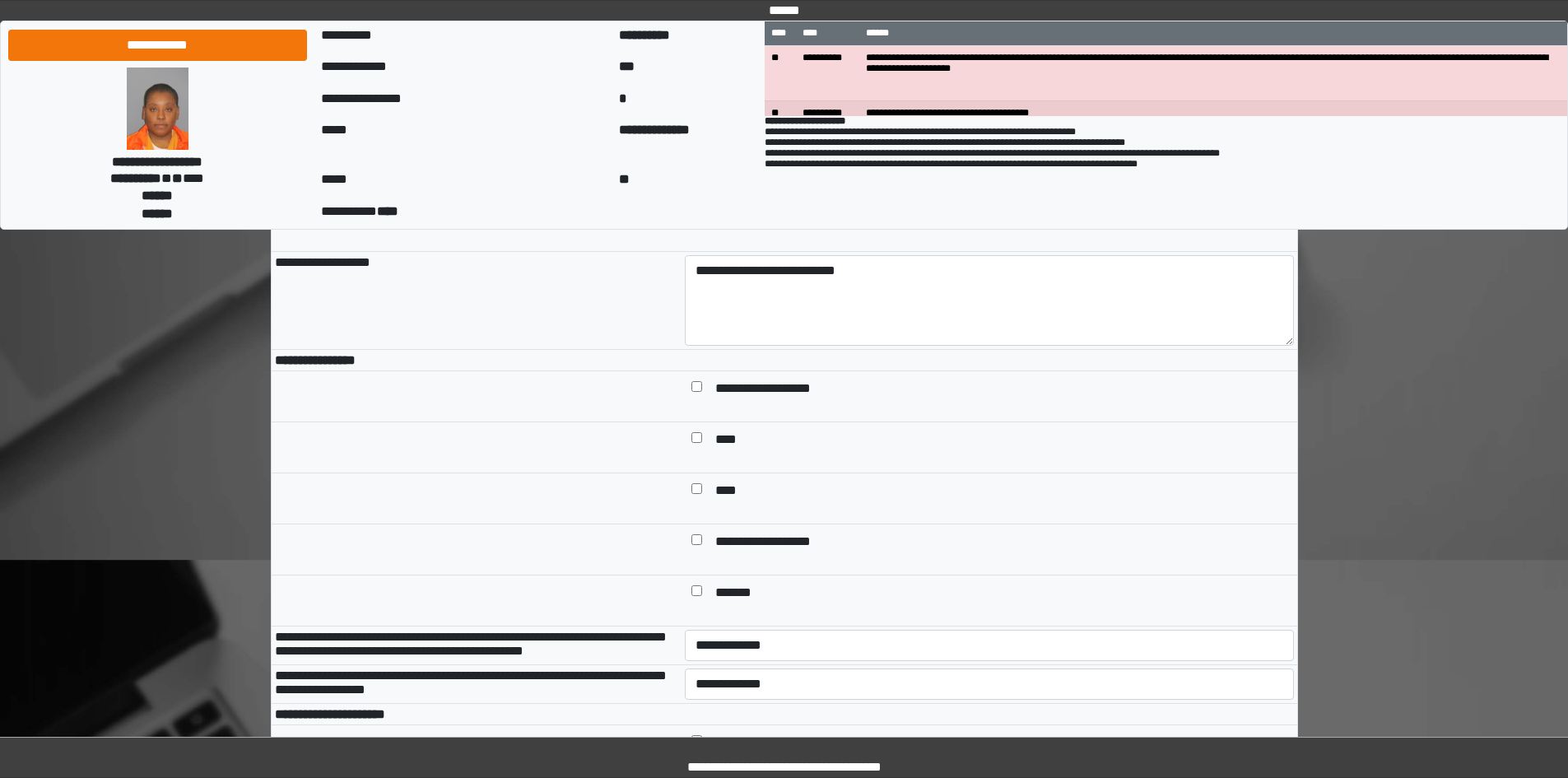 click on "**********" at bounding box center (989, 550) 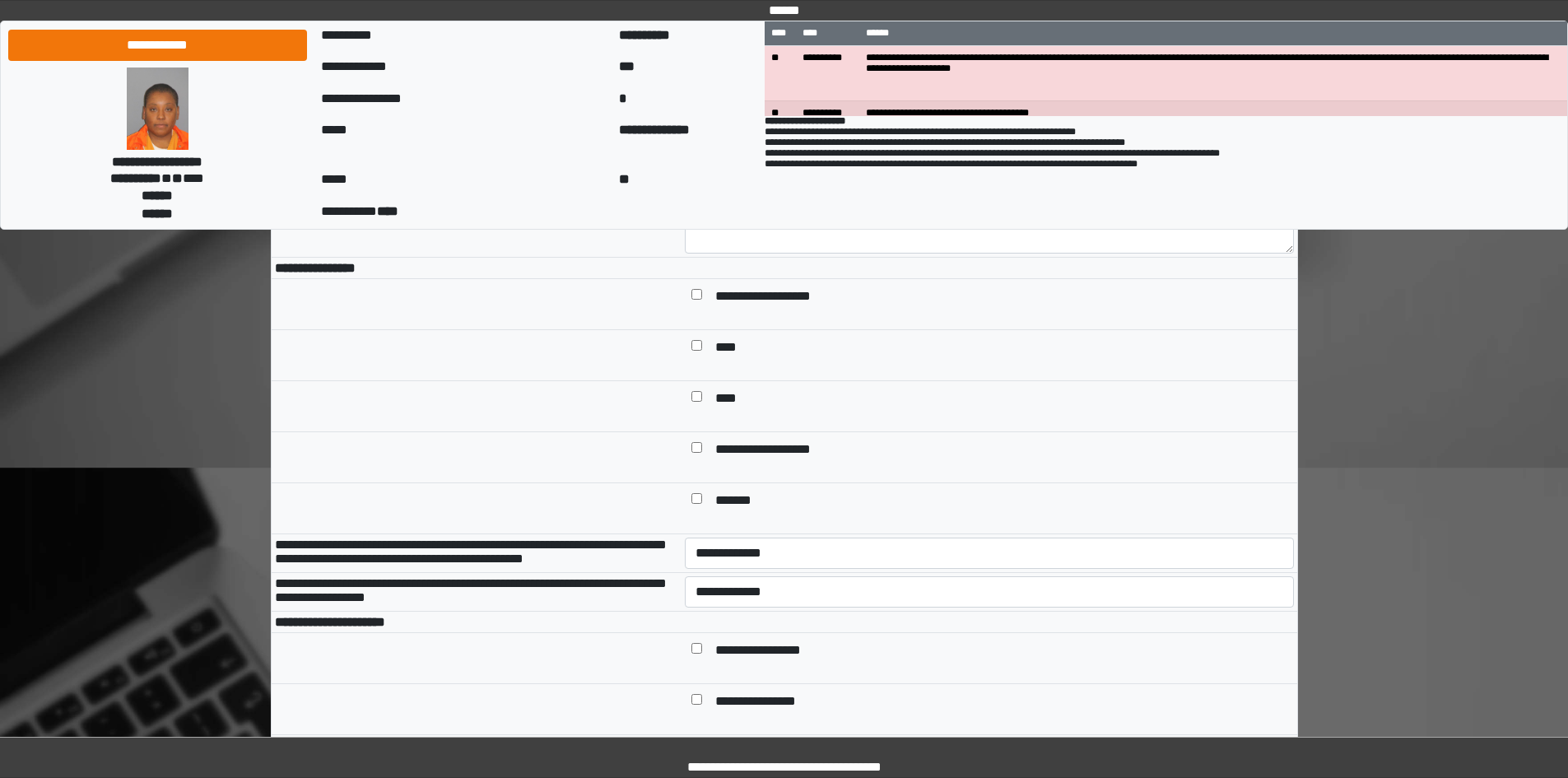 scroll, scrollTop: 494, scrollLeft: 0, axis: vertical 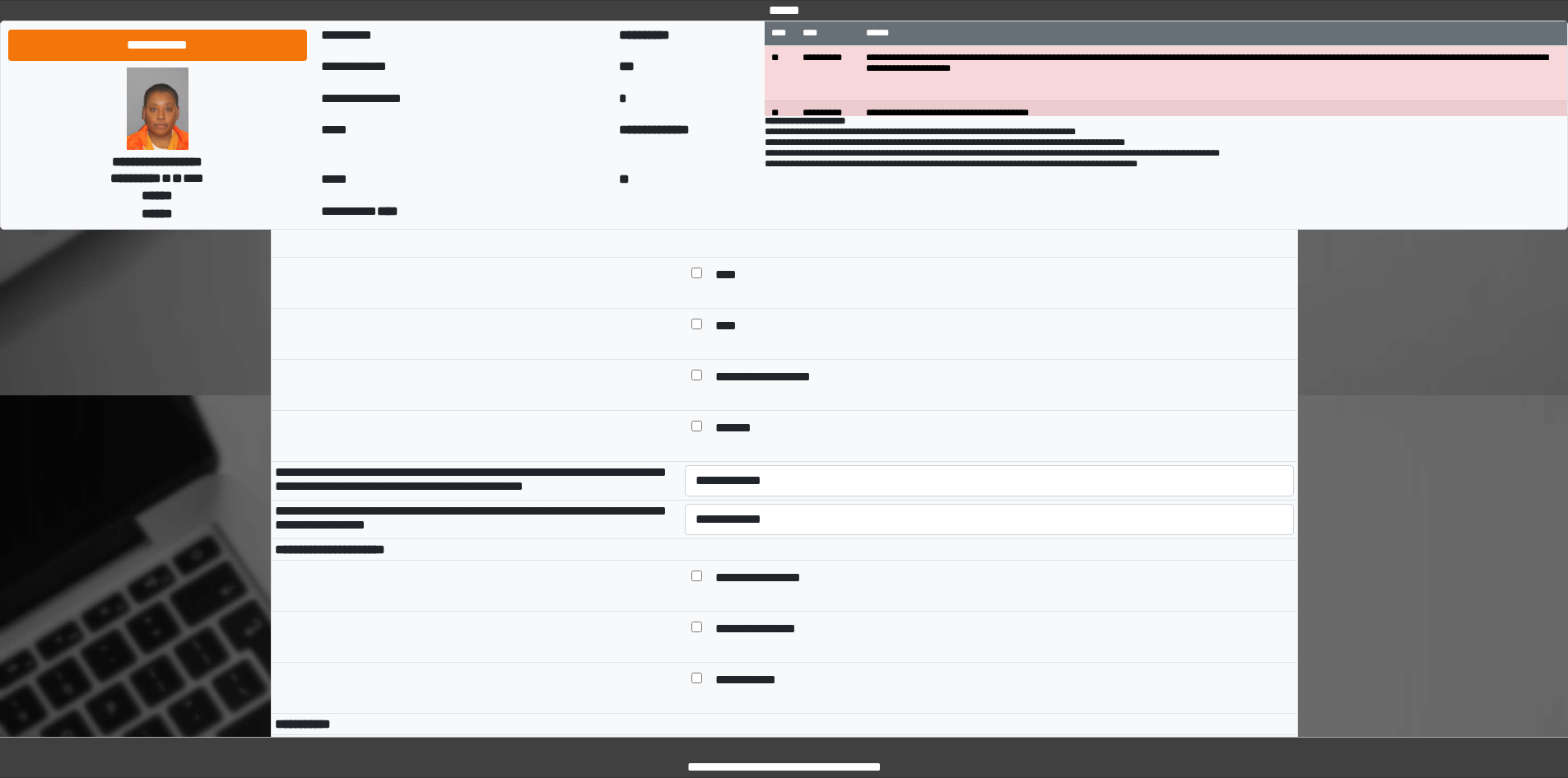 click on "*******" at bounding box center [989, 436] 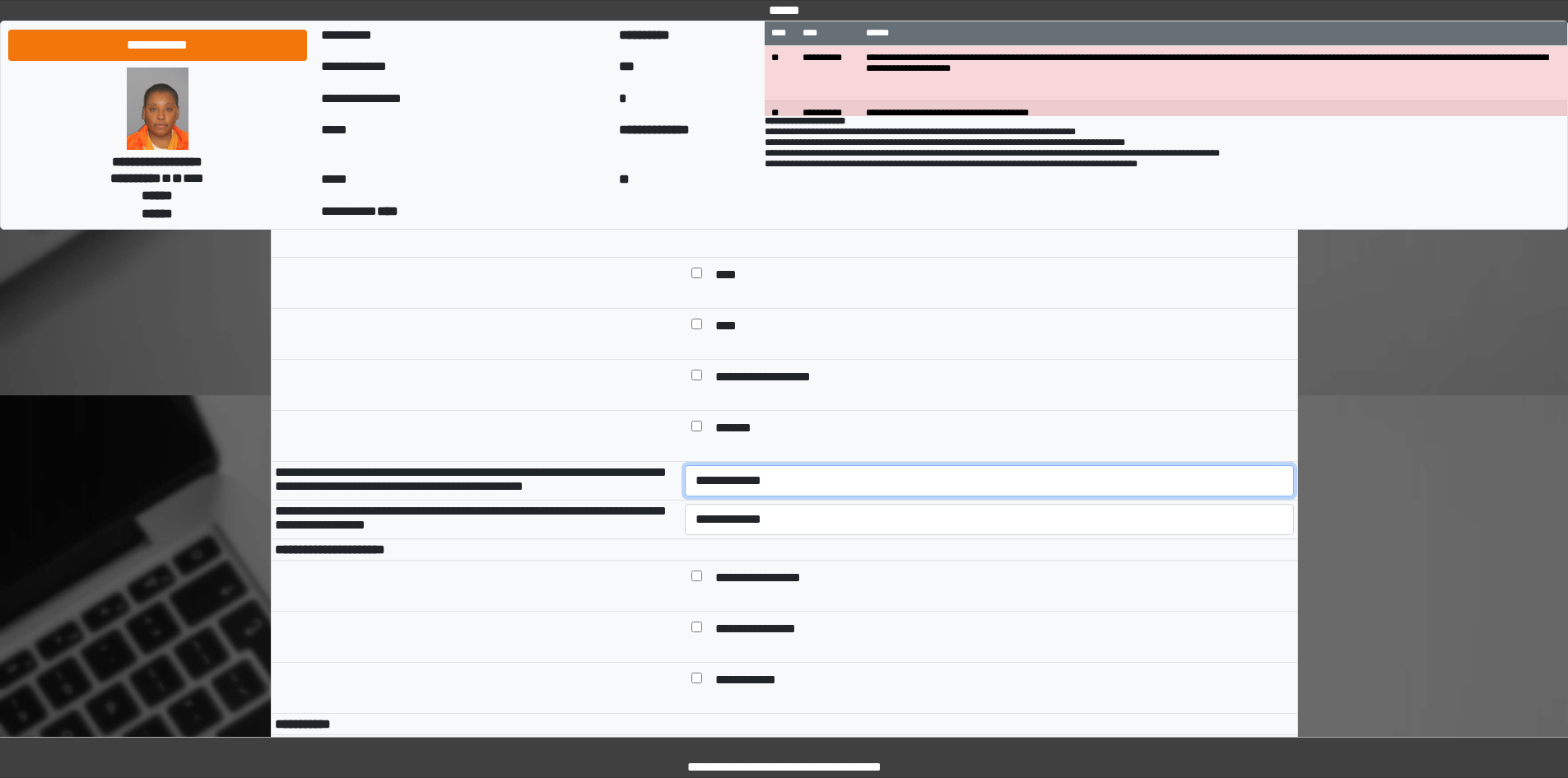 click on "**********" at bounding box center [989, 481] 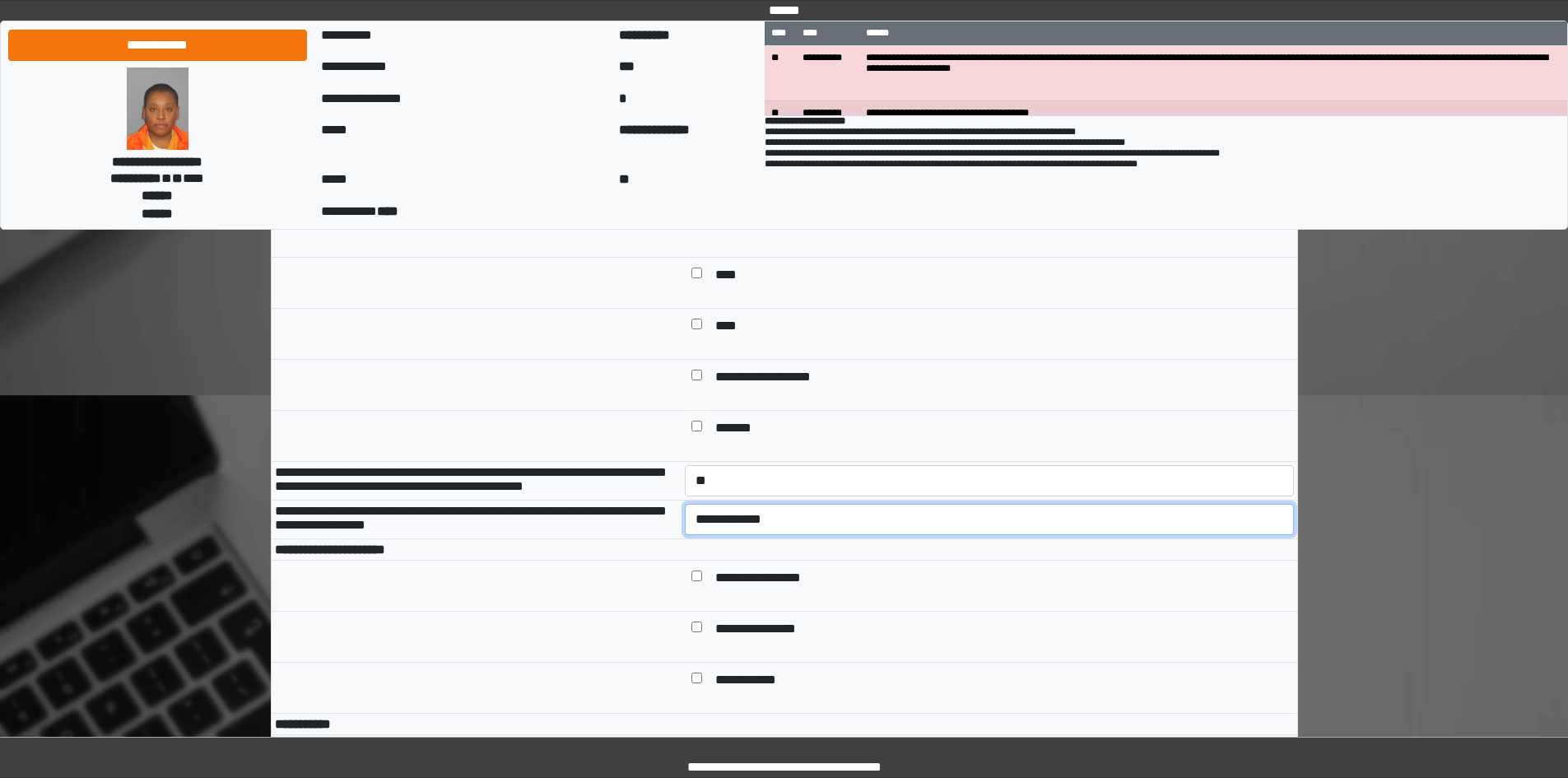 click on "**********" at bounding box center [989, 519] 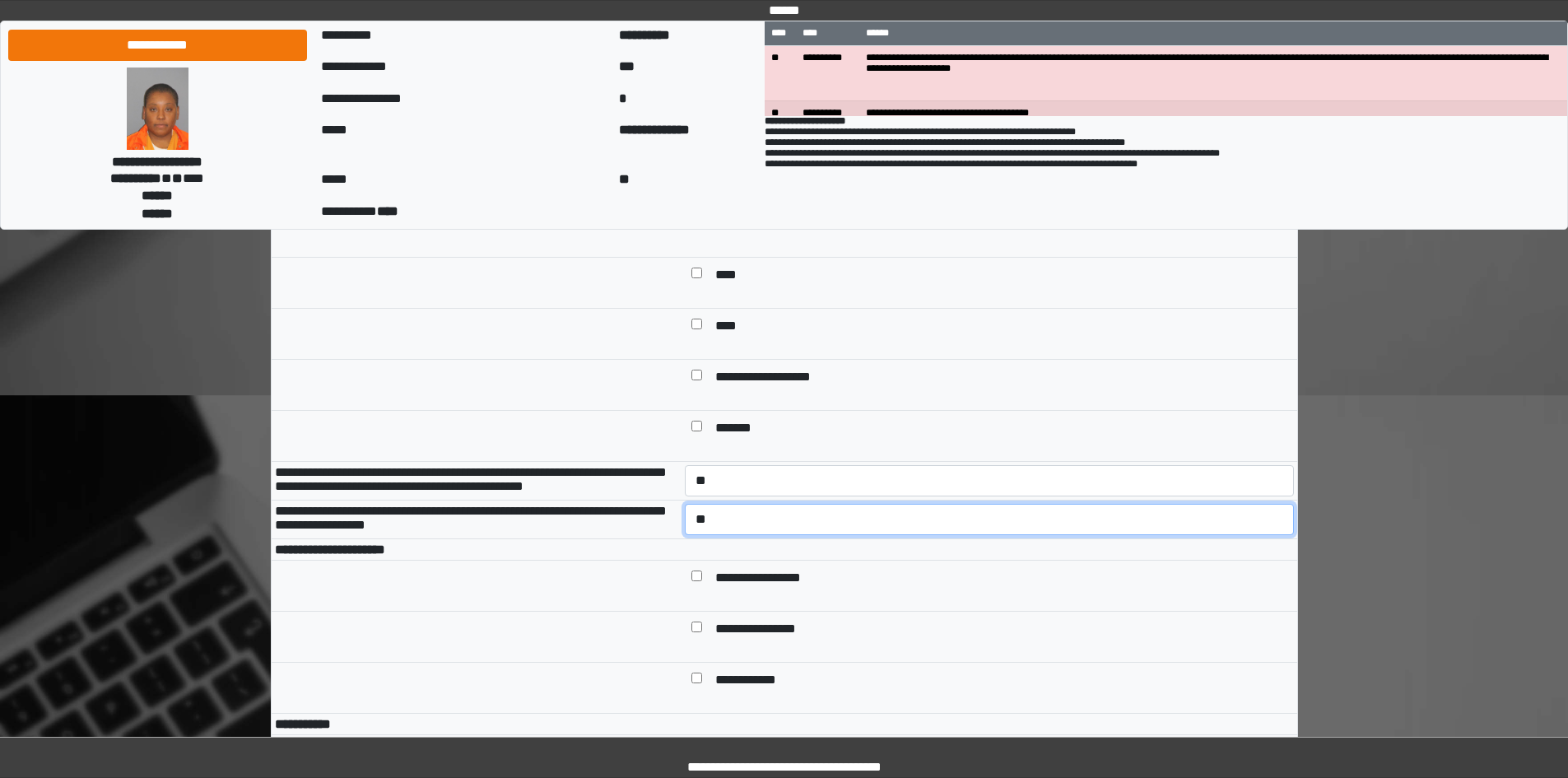 click on "**********" at bounding box center [989, 519] 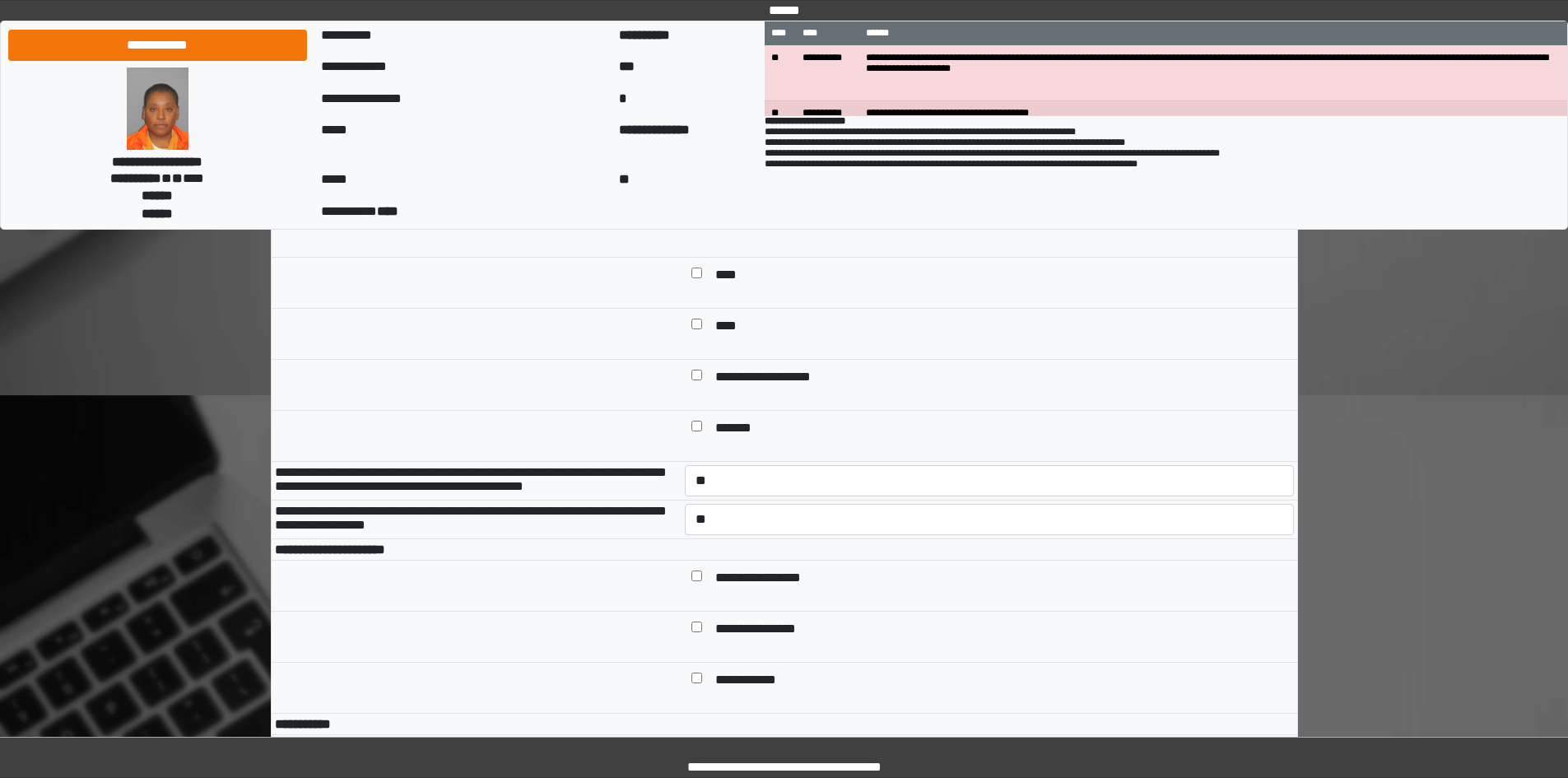 click on "**********" at bounding box center [1001, 579] 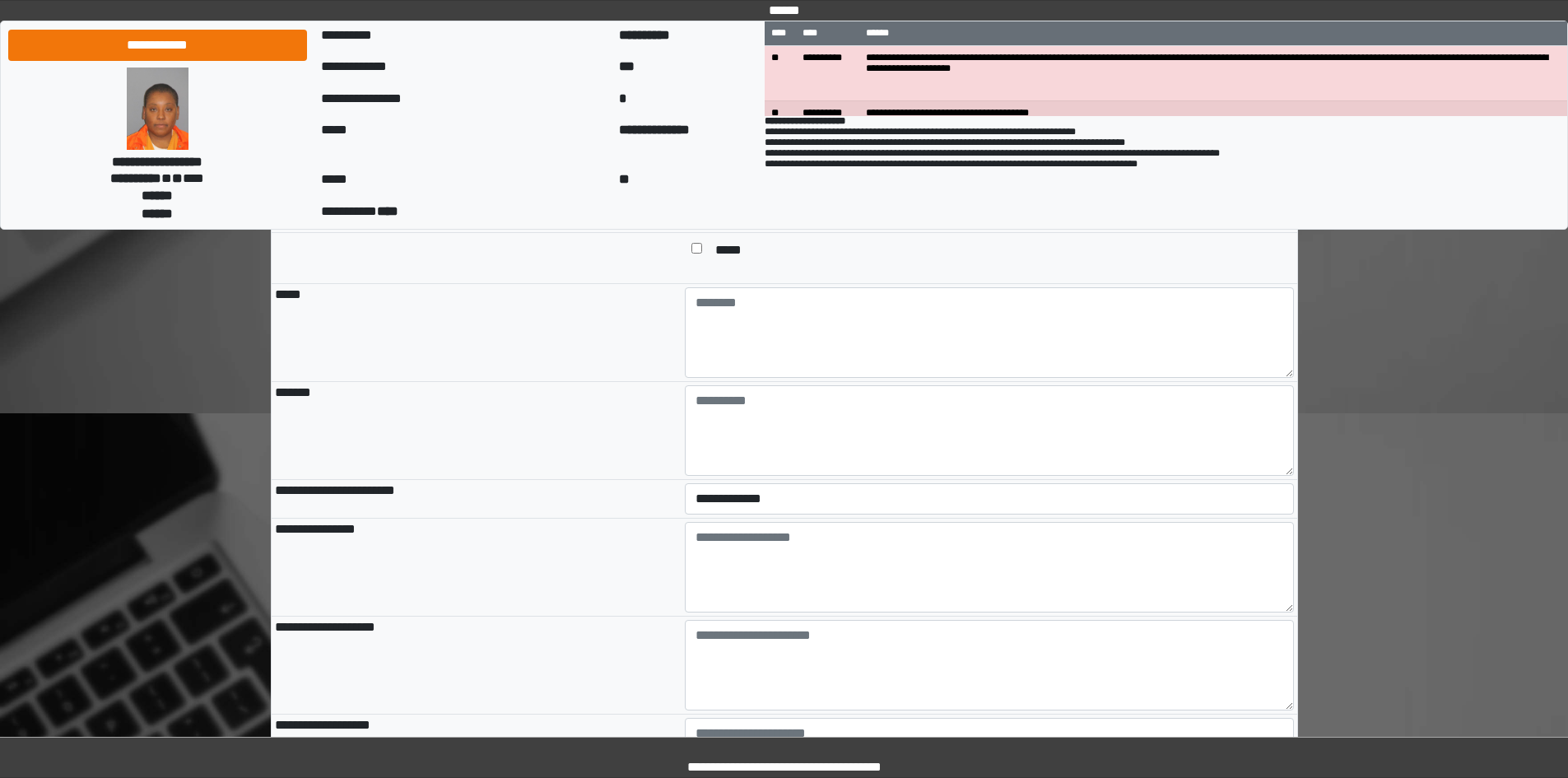 scroll, scrollTop: 1482, scrollLeft: 0, axis: vertical 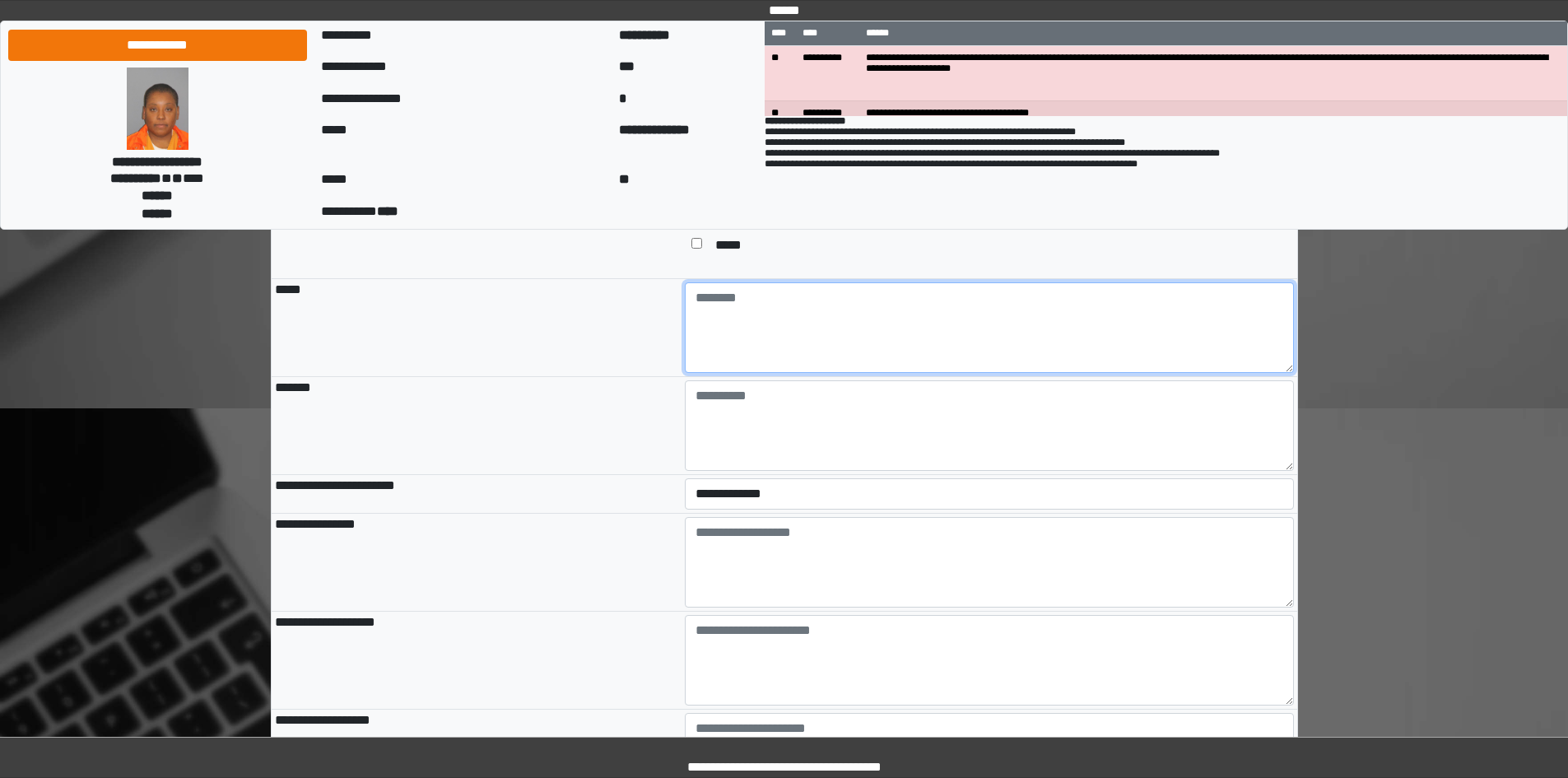 click at bounding box center (989, 328) 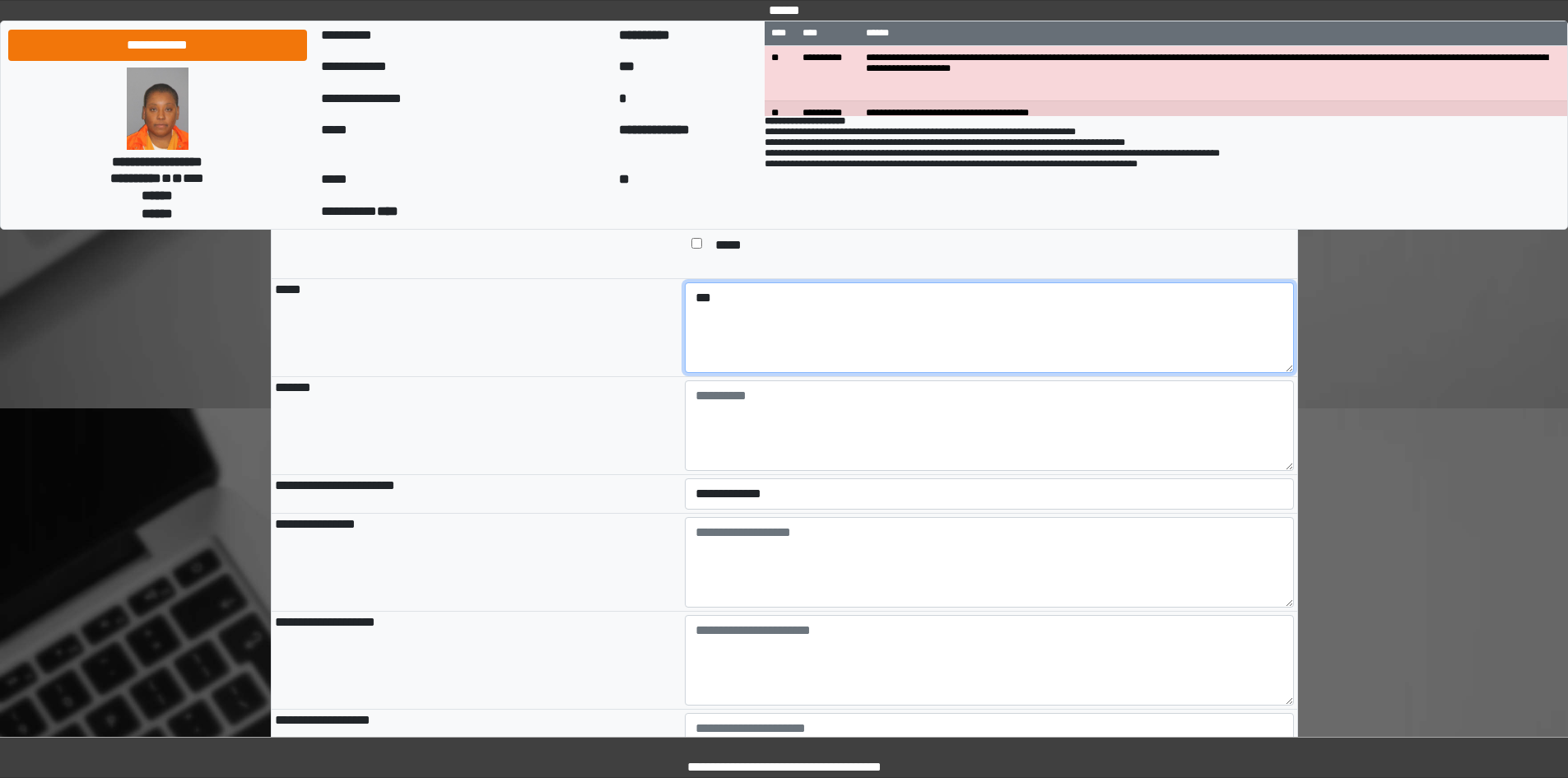 type on "***" 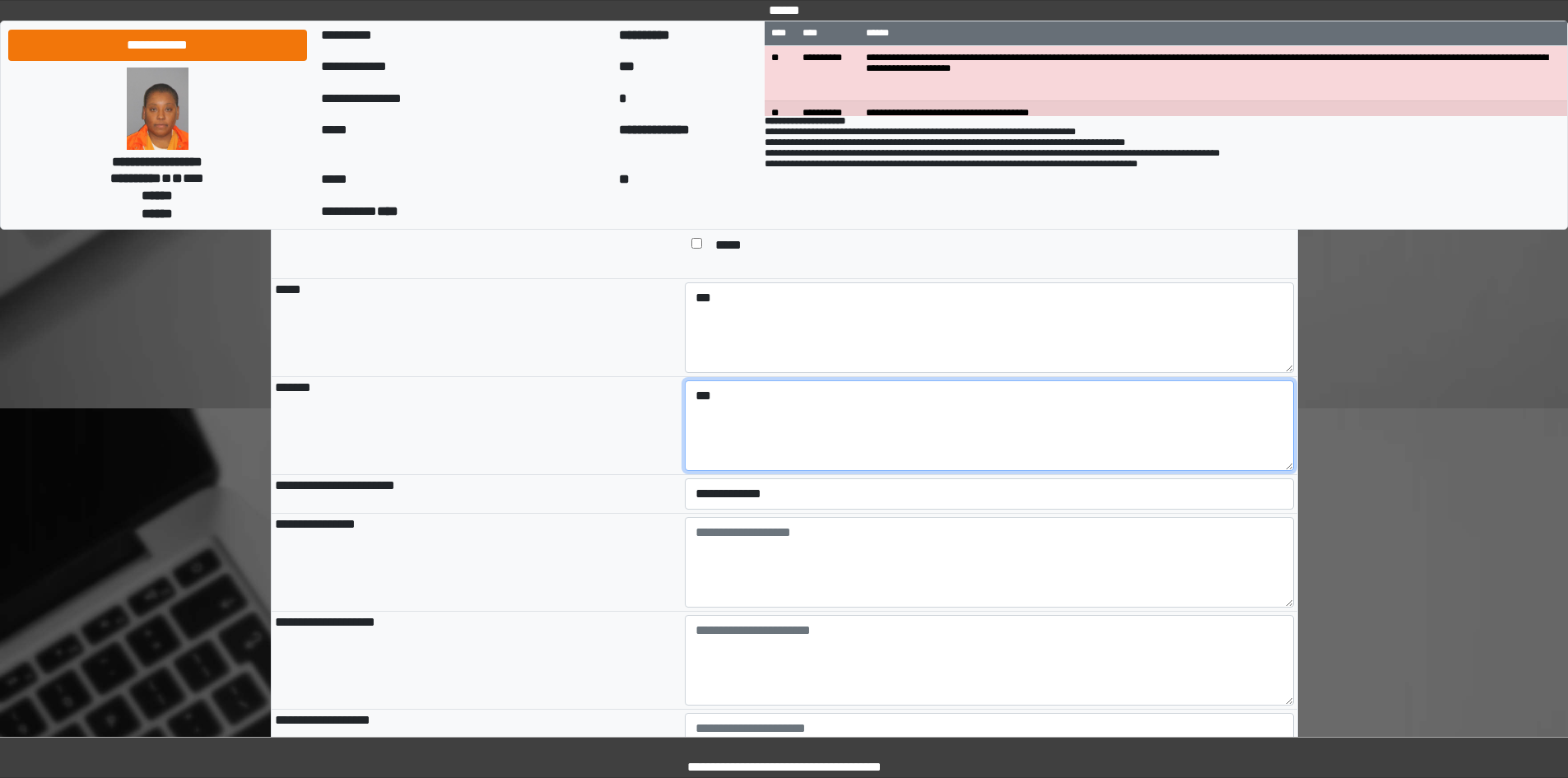 type on "***" 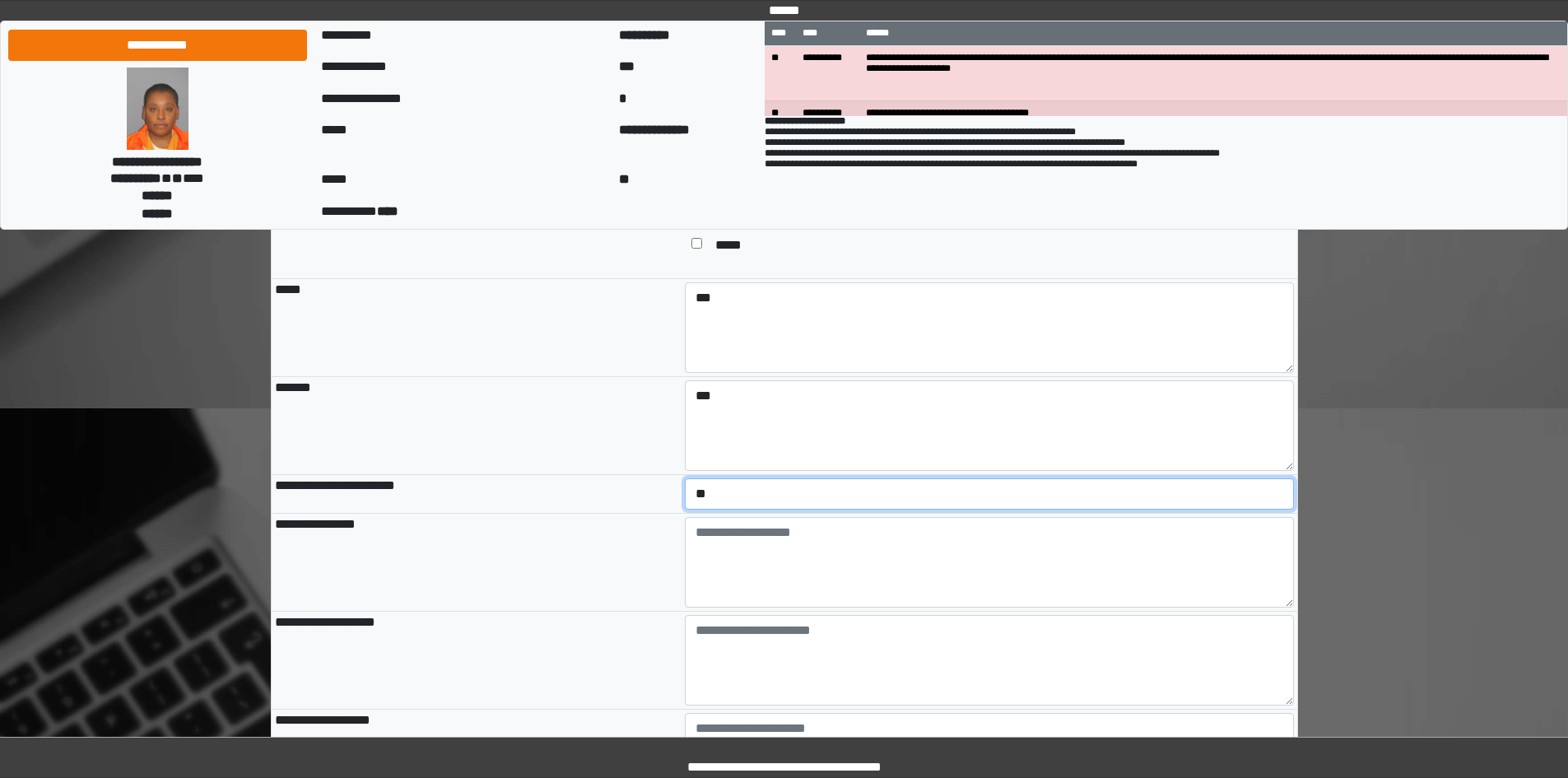 select on "*" 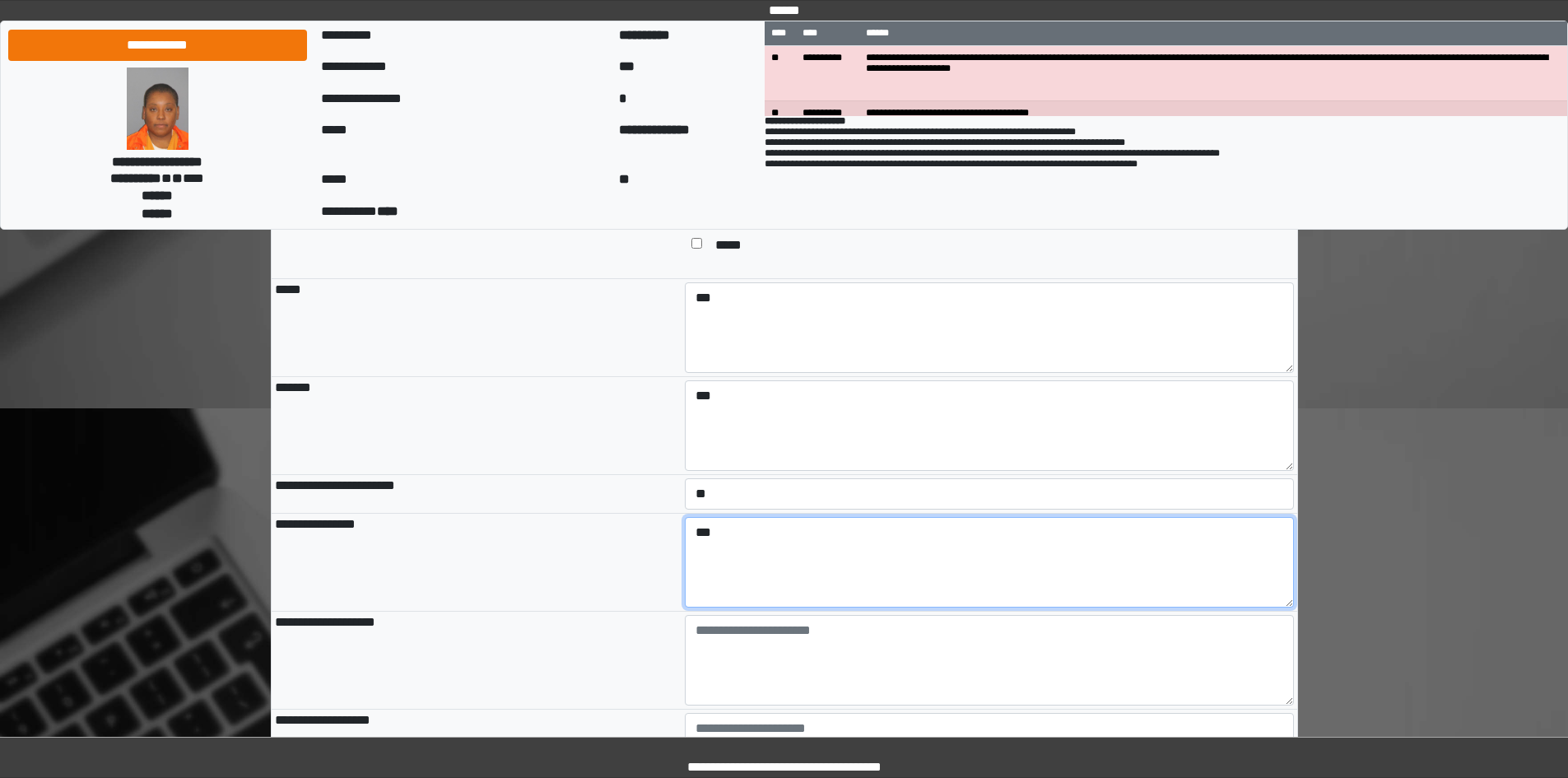 type on "***" 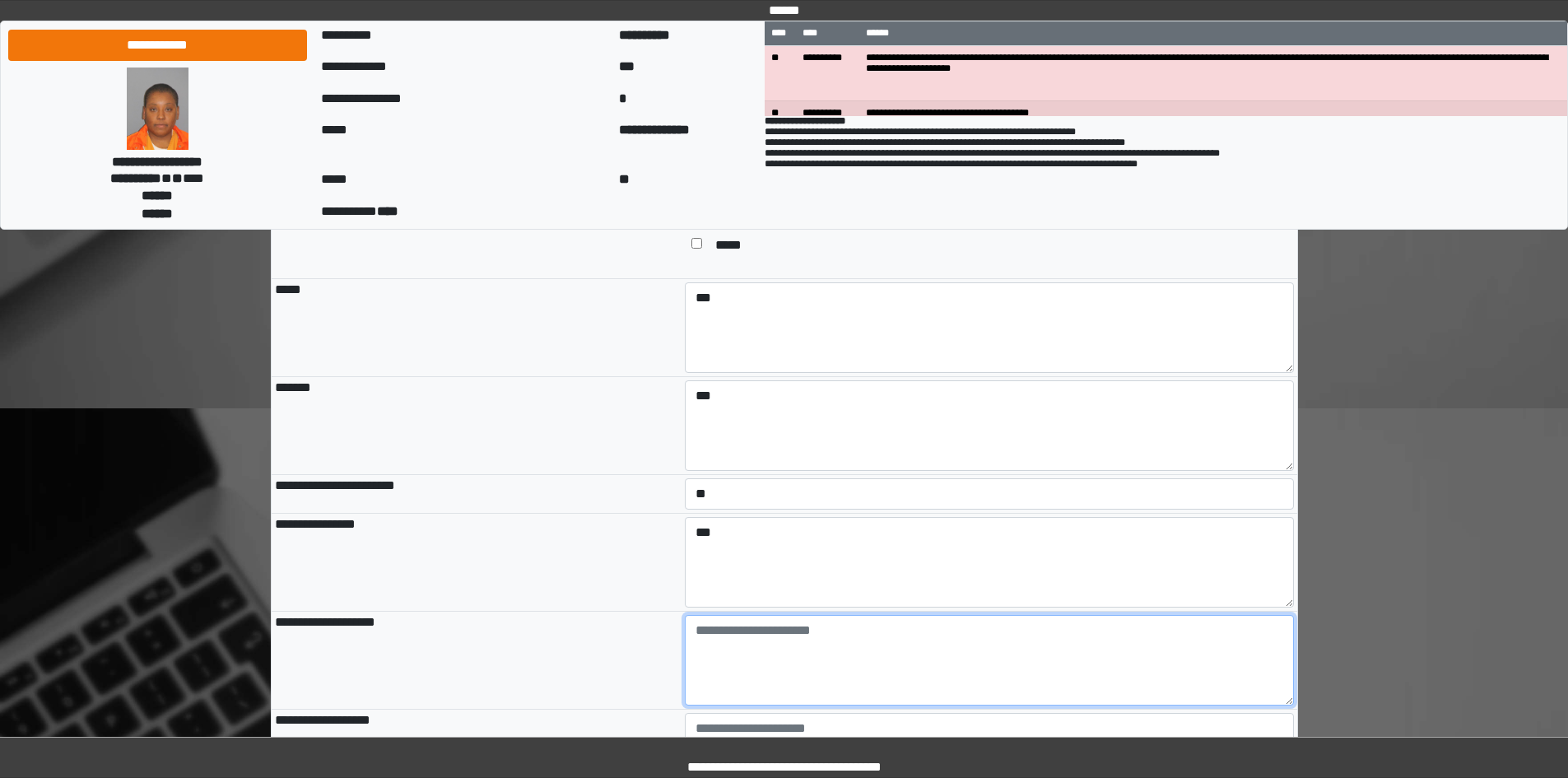 paste on "**********" 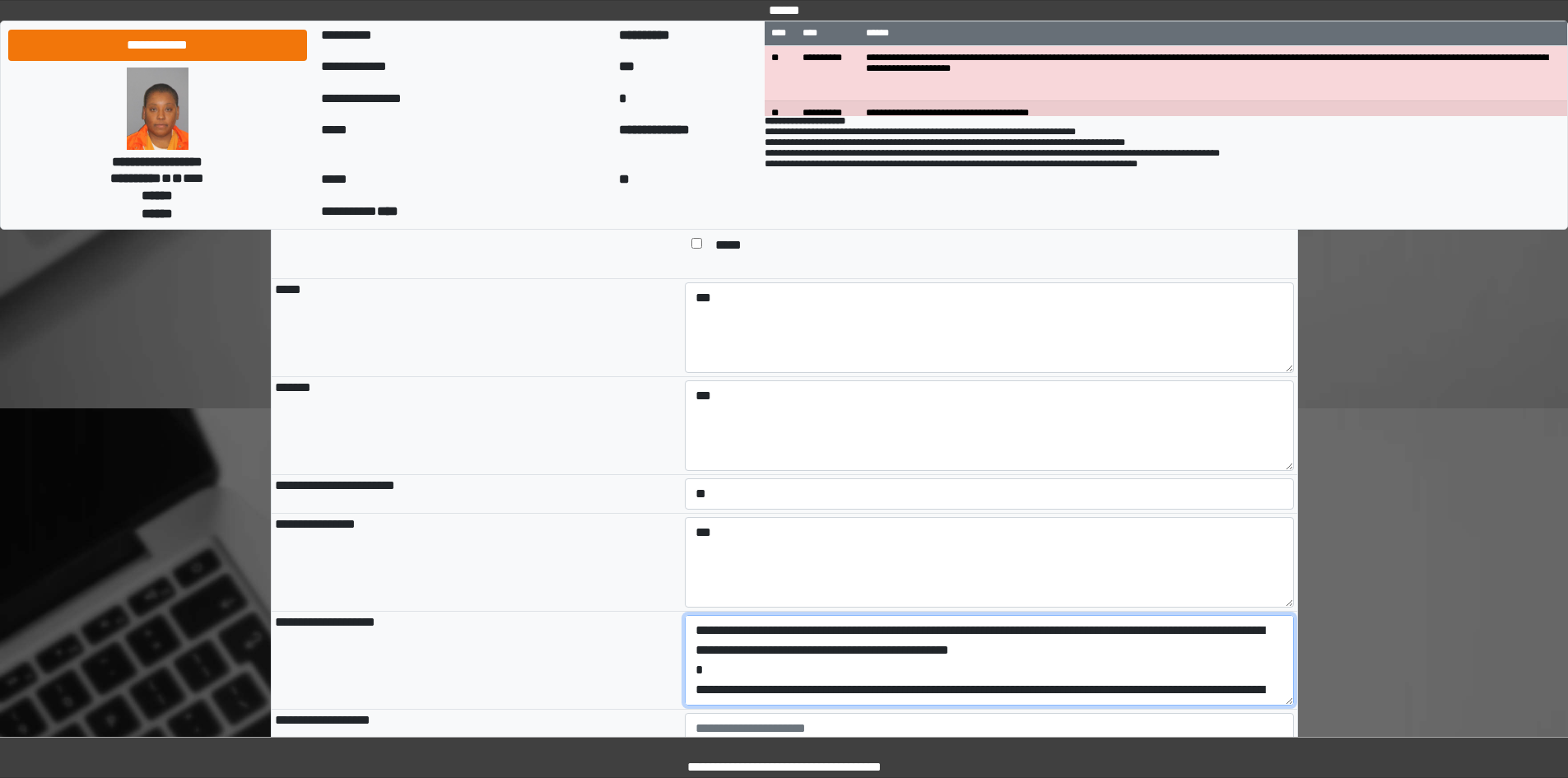 scroll, scrollTop: 54, scrollLeft: 0, axis: vertical 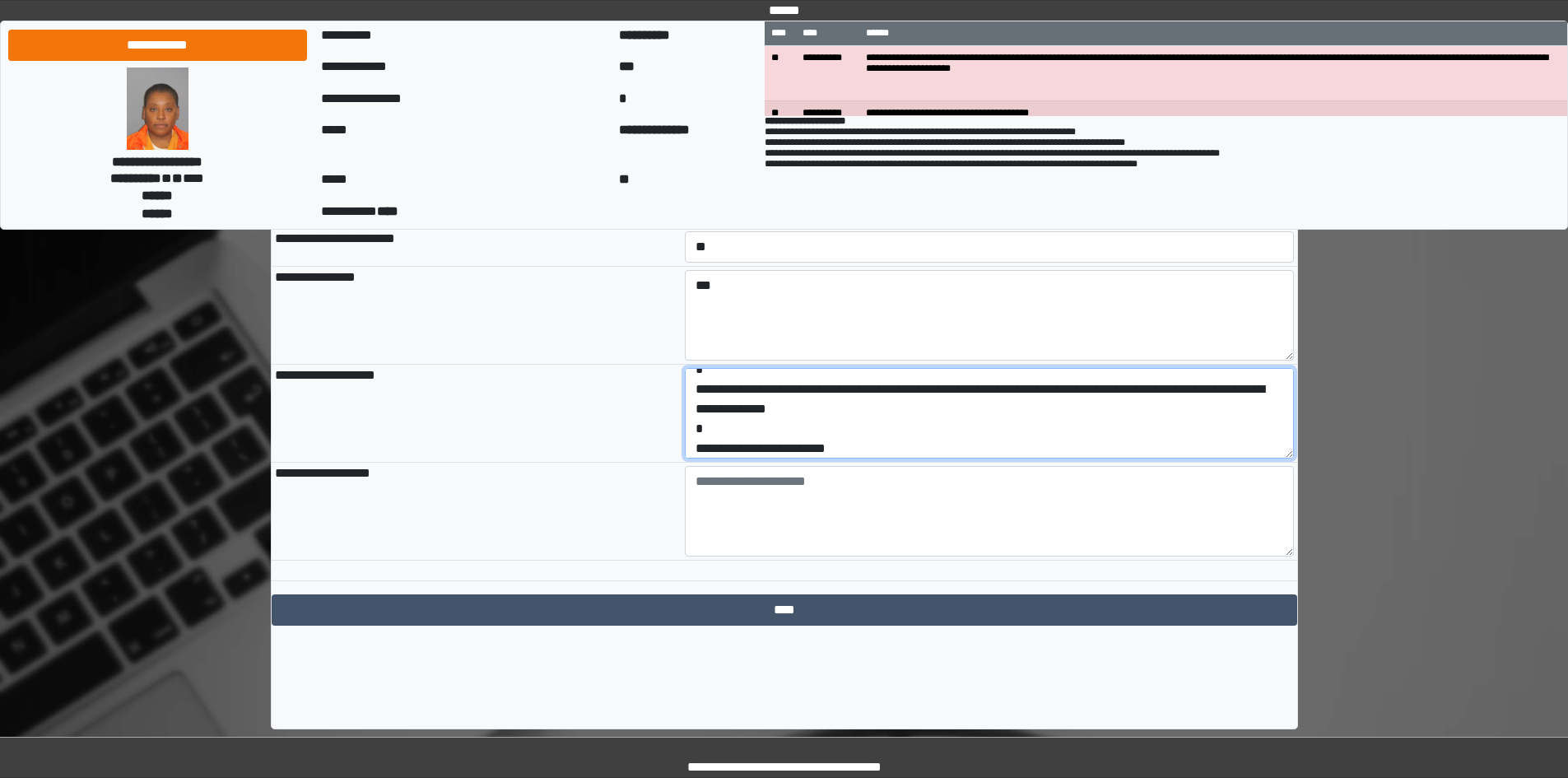 click on "**********" at bounding box center (989, 413) 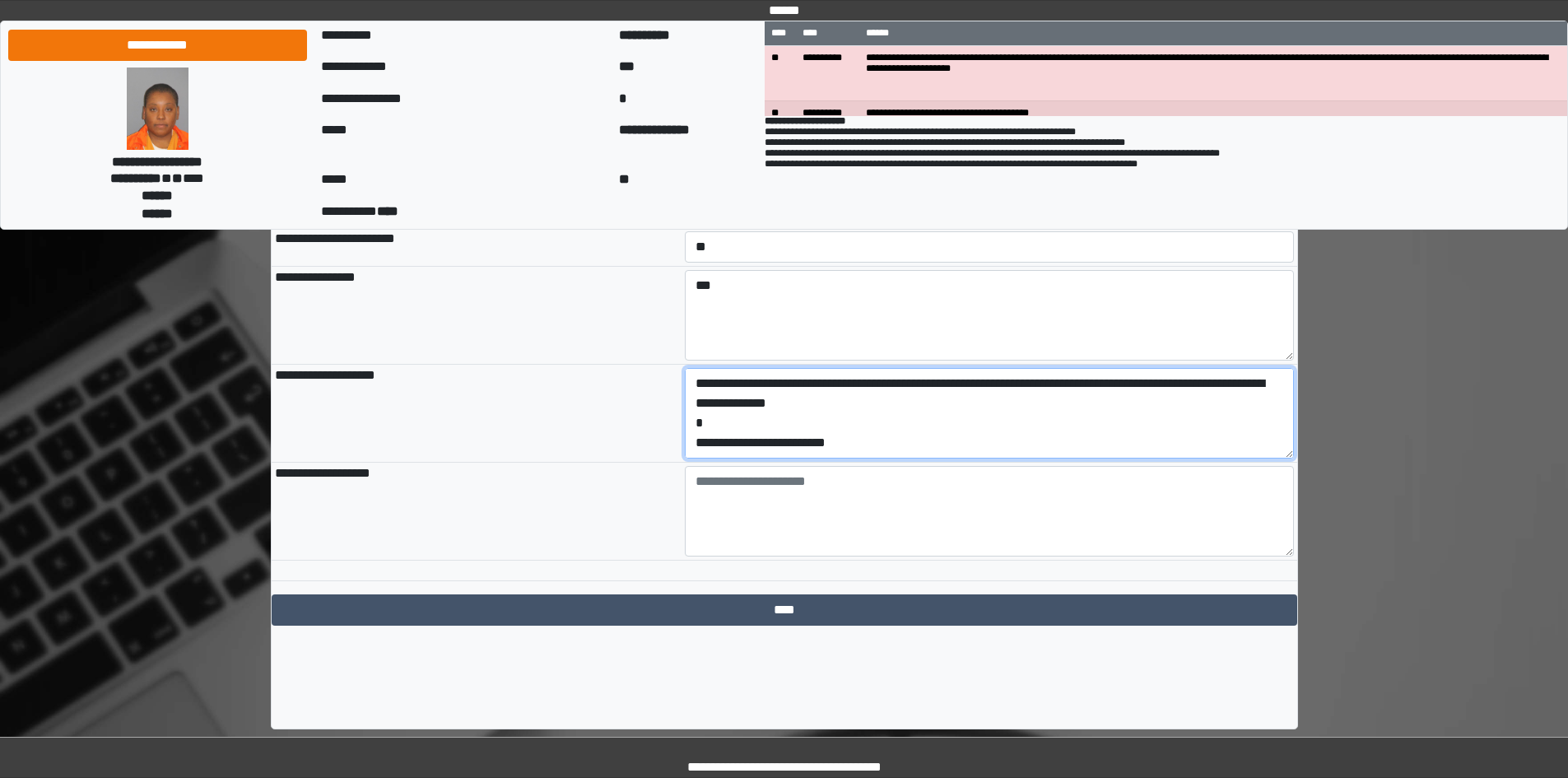 drag, startPoint x: 850, startPoint y: 501, endPoint x: 639, endPoint y: 501, distance: 211 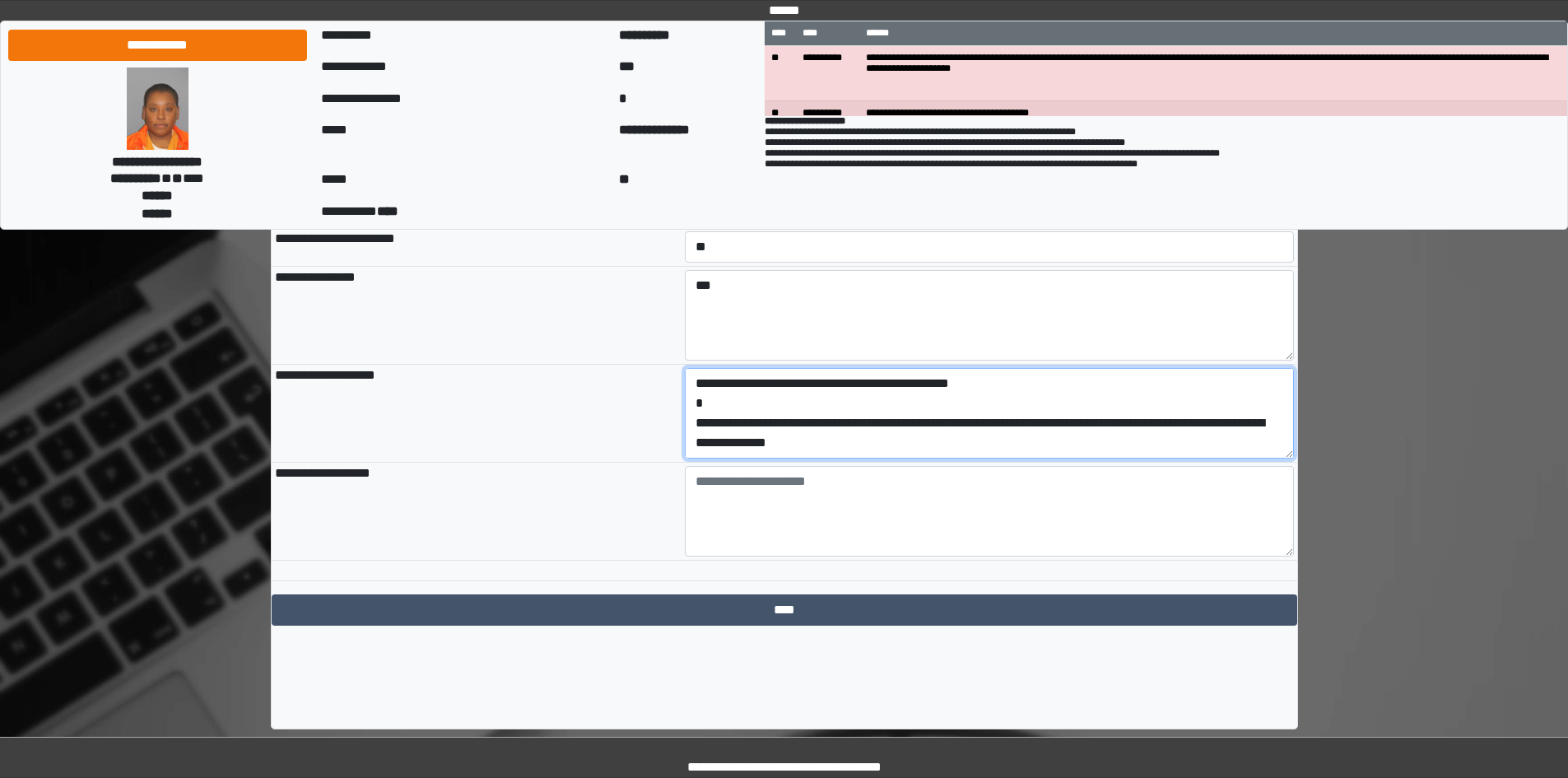scroll, scrollTop: 20, scrollLeft: 0, axis: vertical 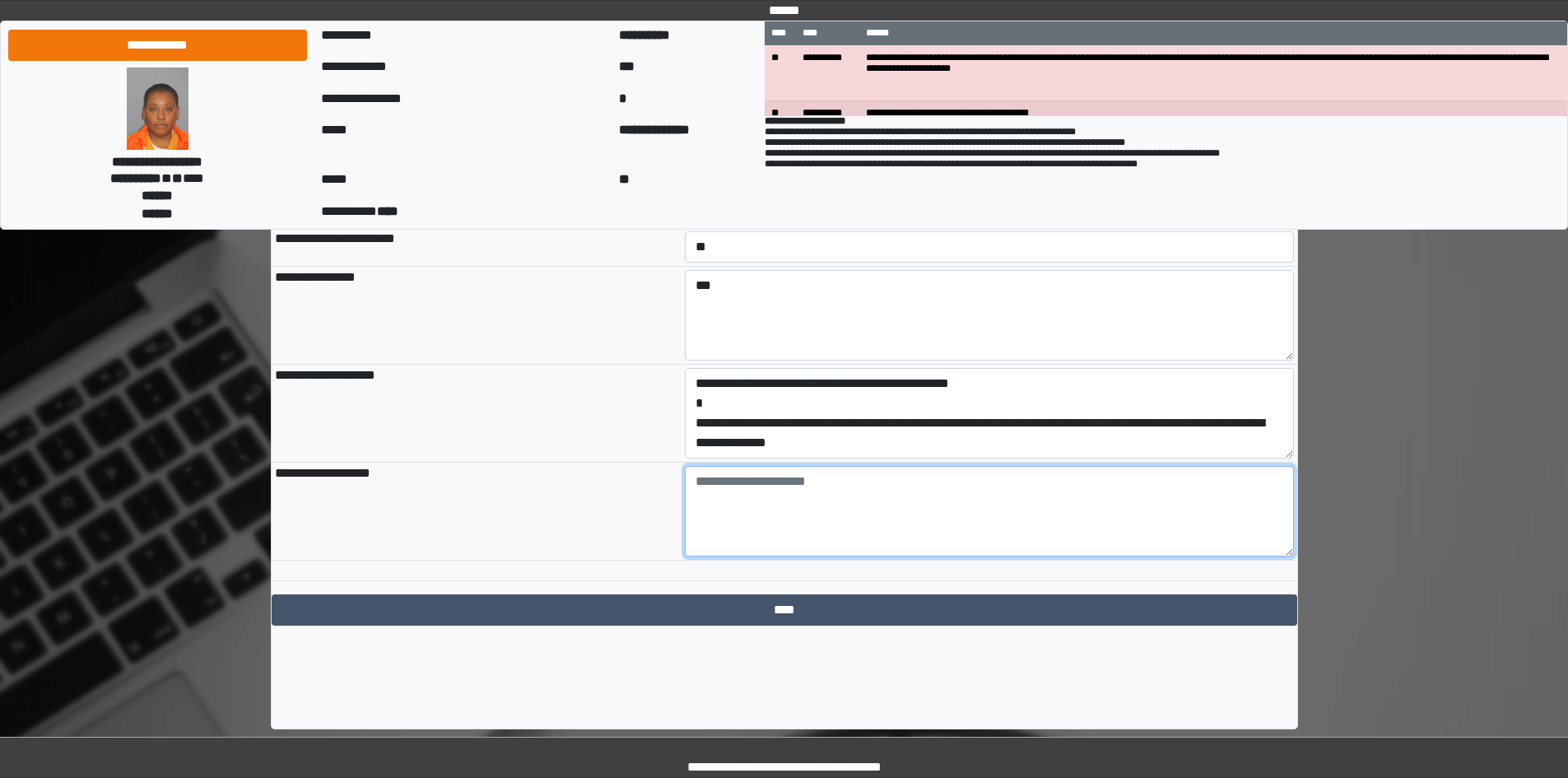 click at bounding box center [989, 511] 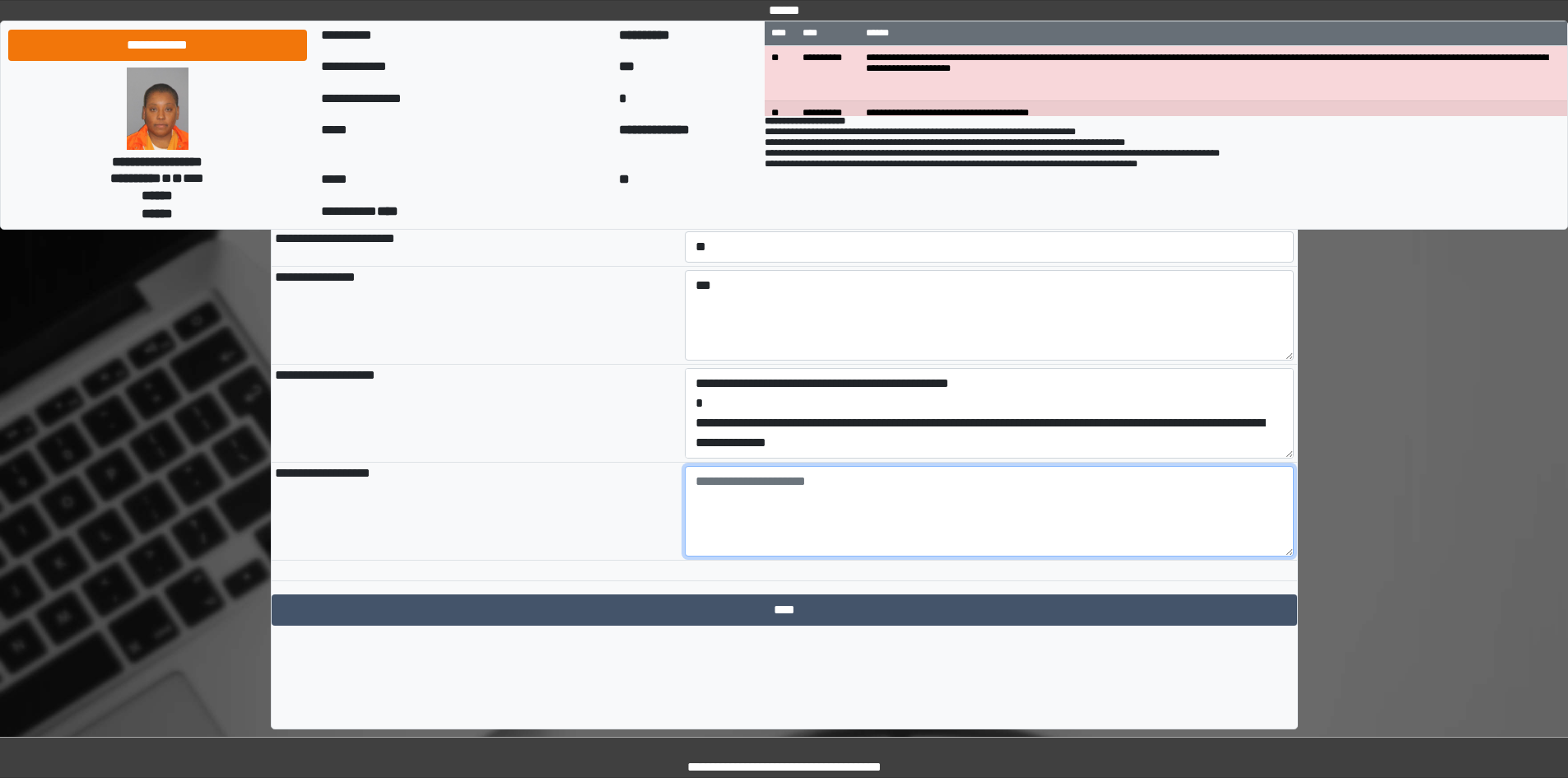 paste on "**********" 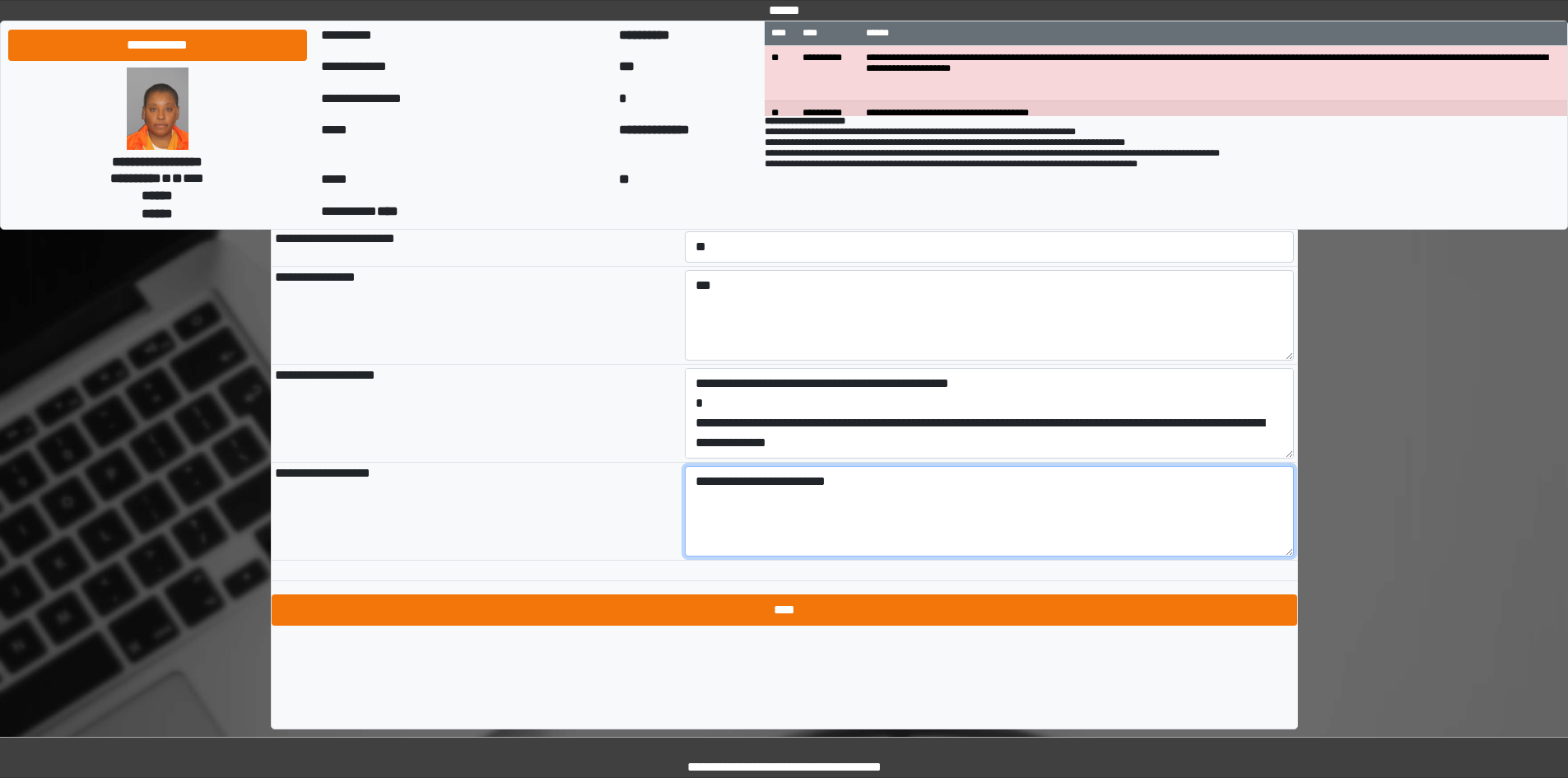 type on "**********" 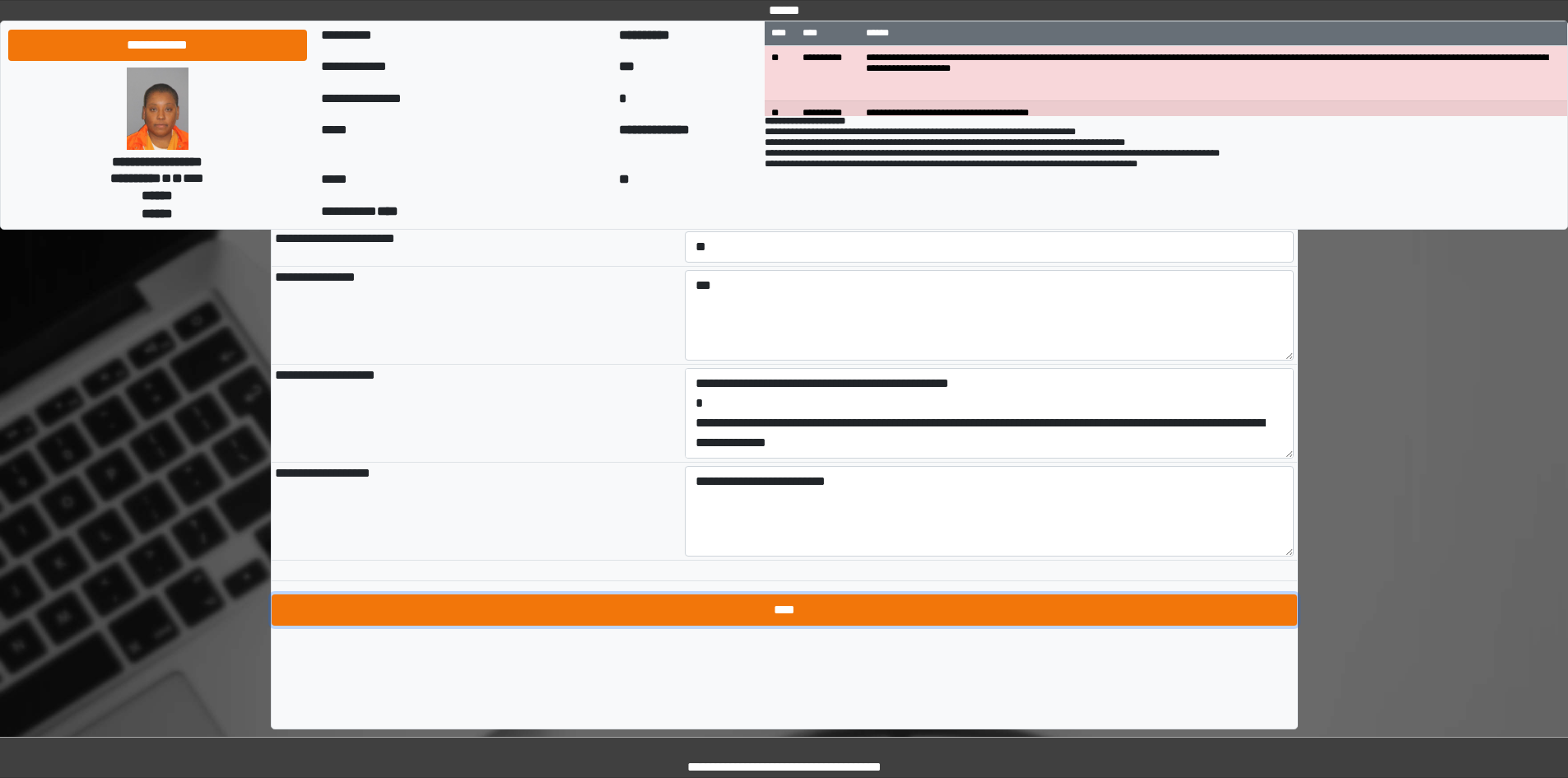 click on "****" at bounding box center (784, 610) 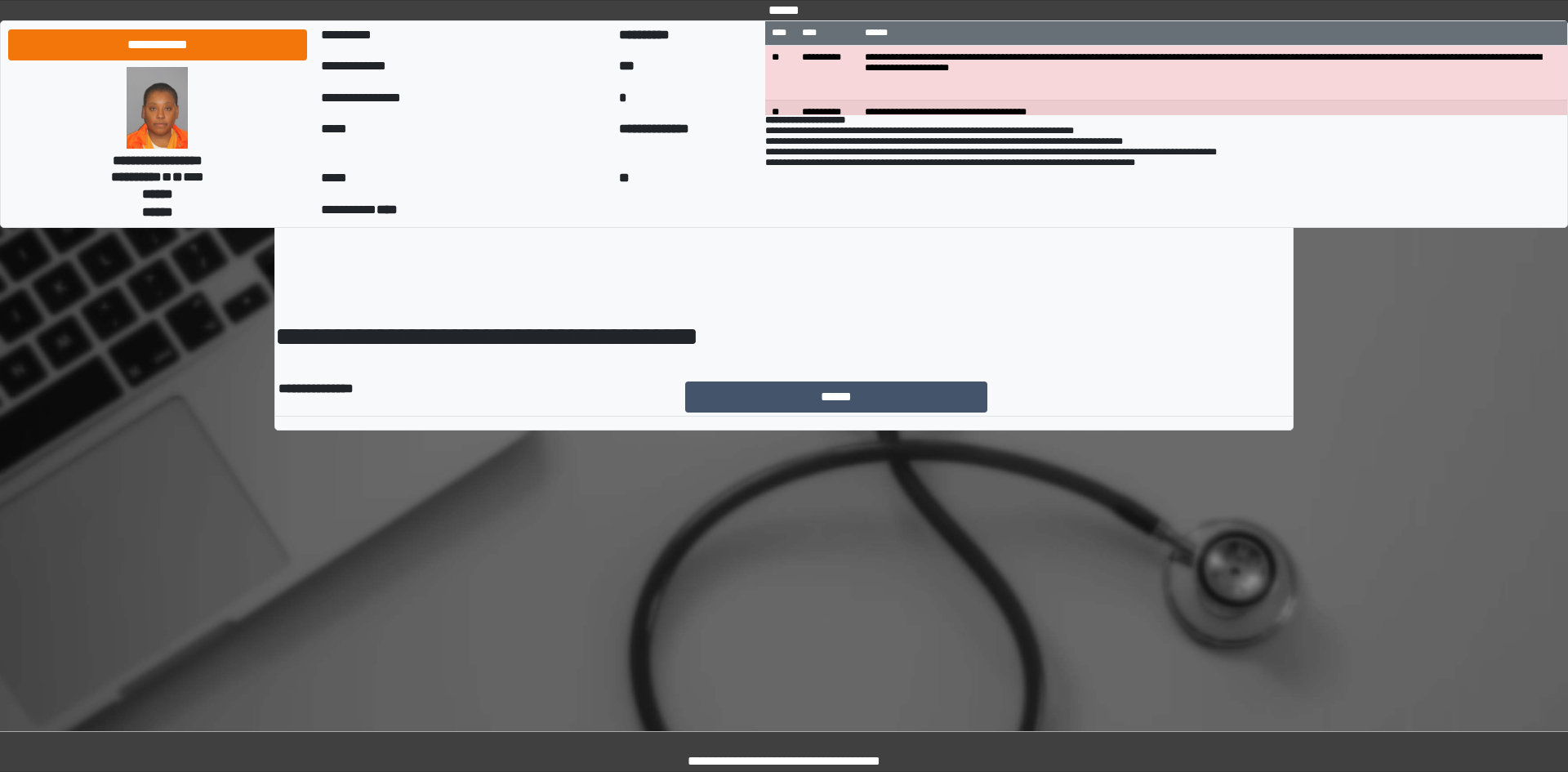 scroll, scrollTop: 0, scrollLeft: 0, axis: both 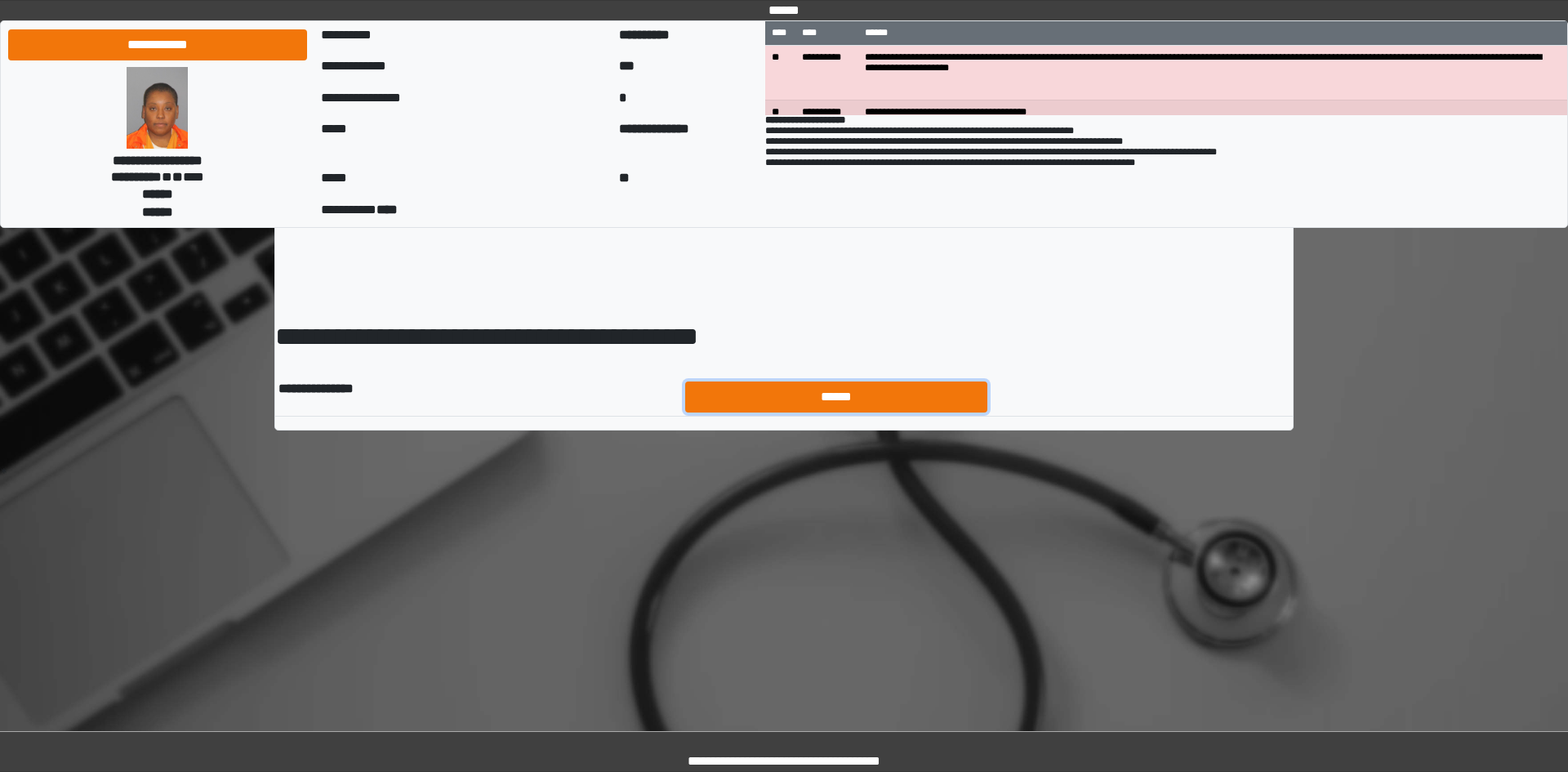 click on "******" at bounding box center [836, 397] 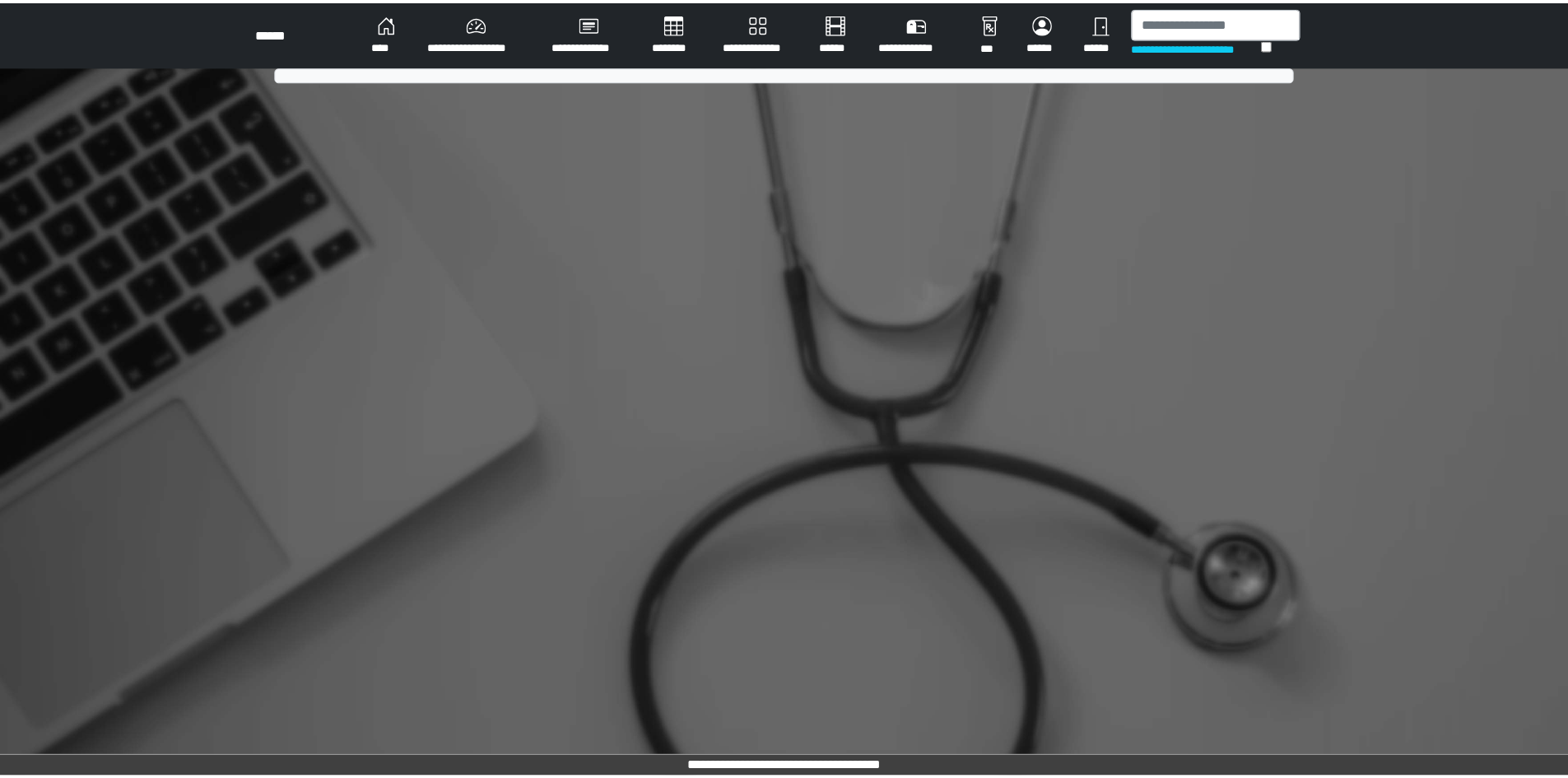 scroll, scrollTop: 0, scrollLeft: 0, axis: both 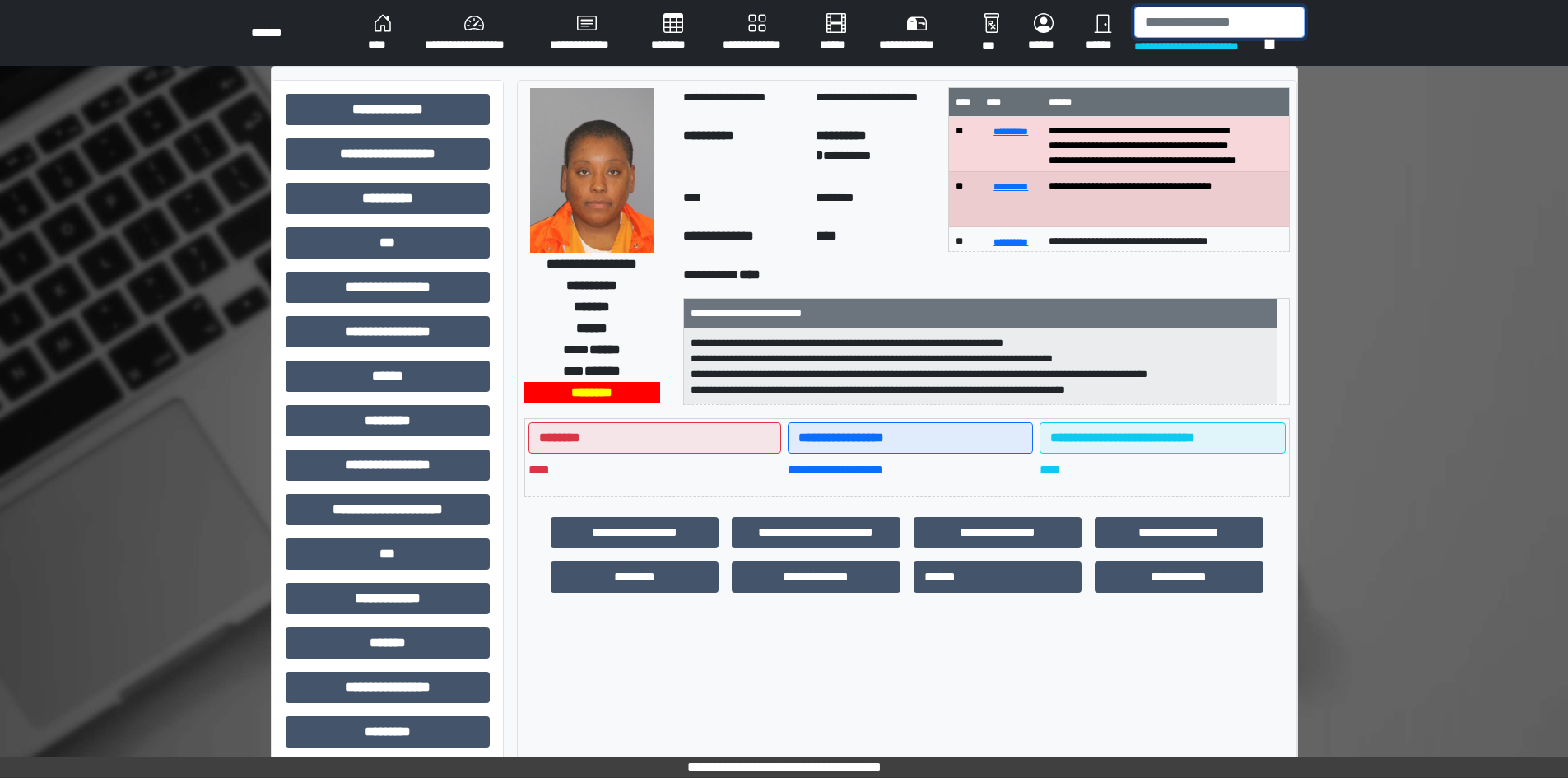 click at bounding box center (1219, 22) 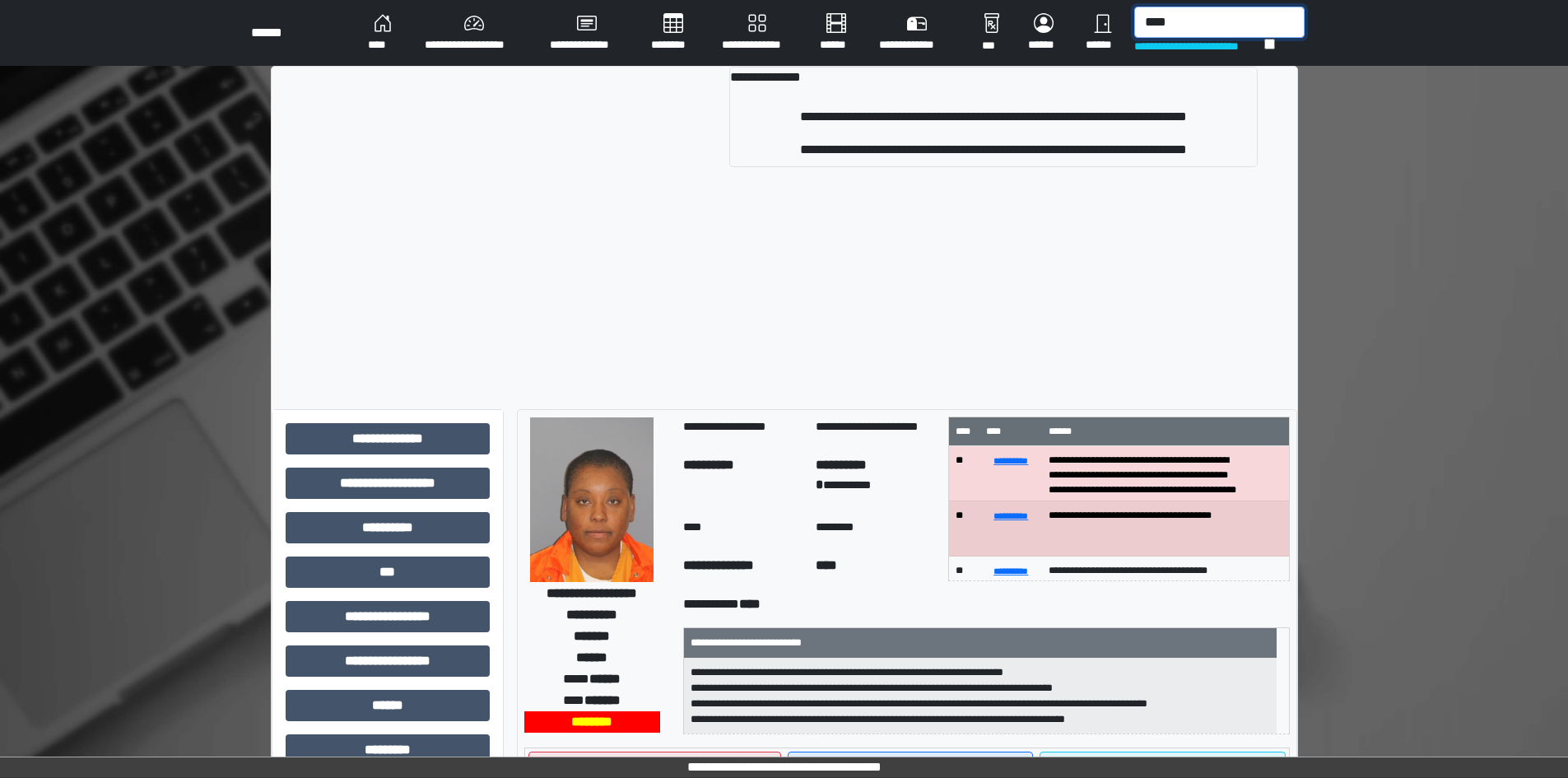 type on "****" 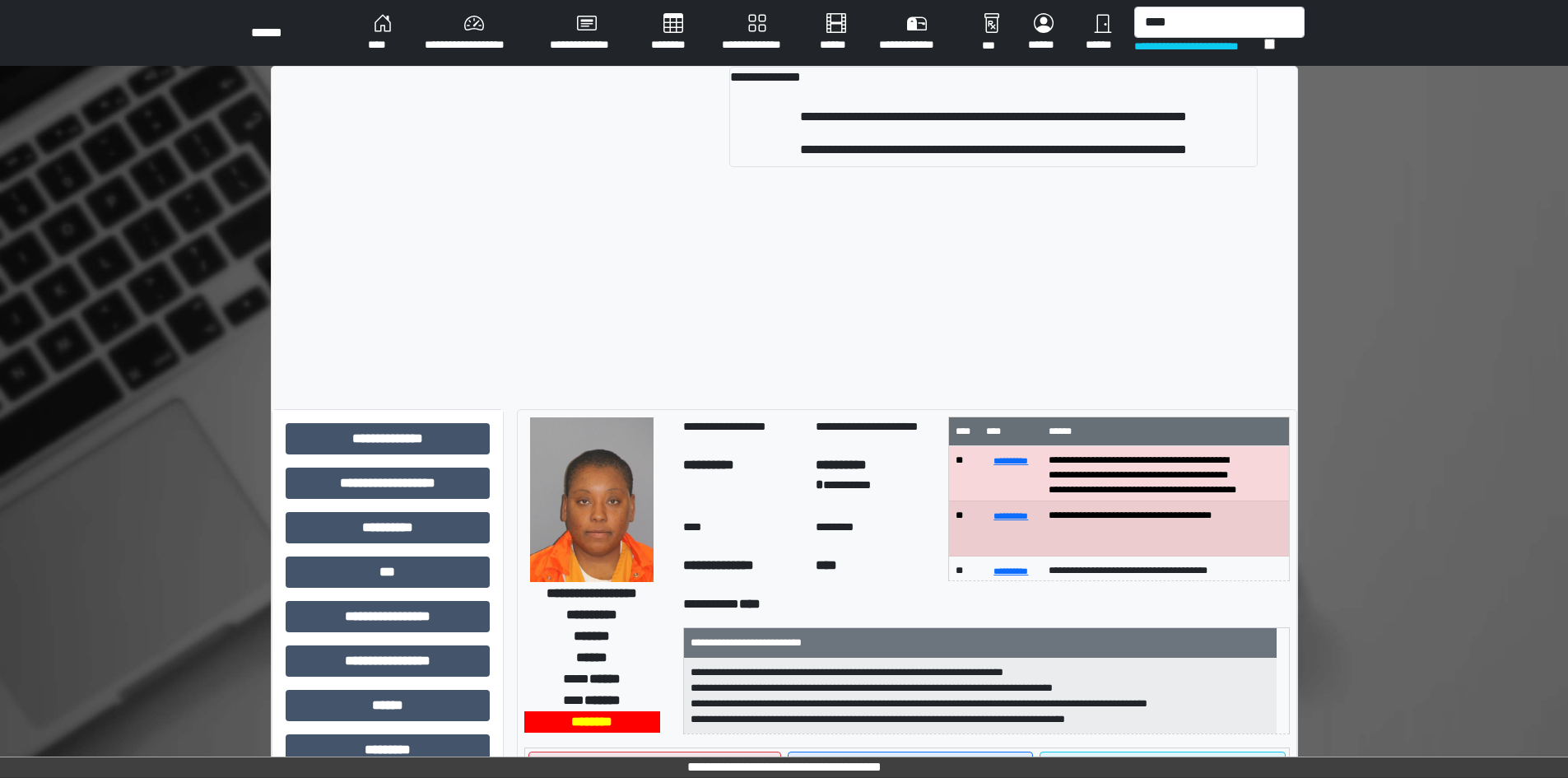 click on "**********" at bounding box center [993, 117] 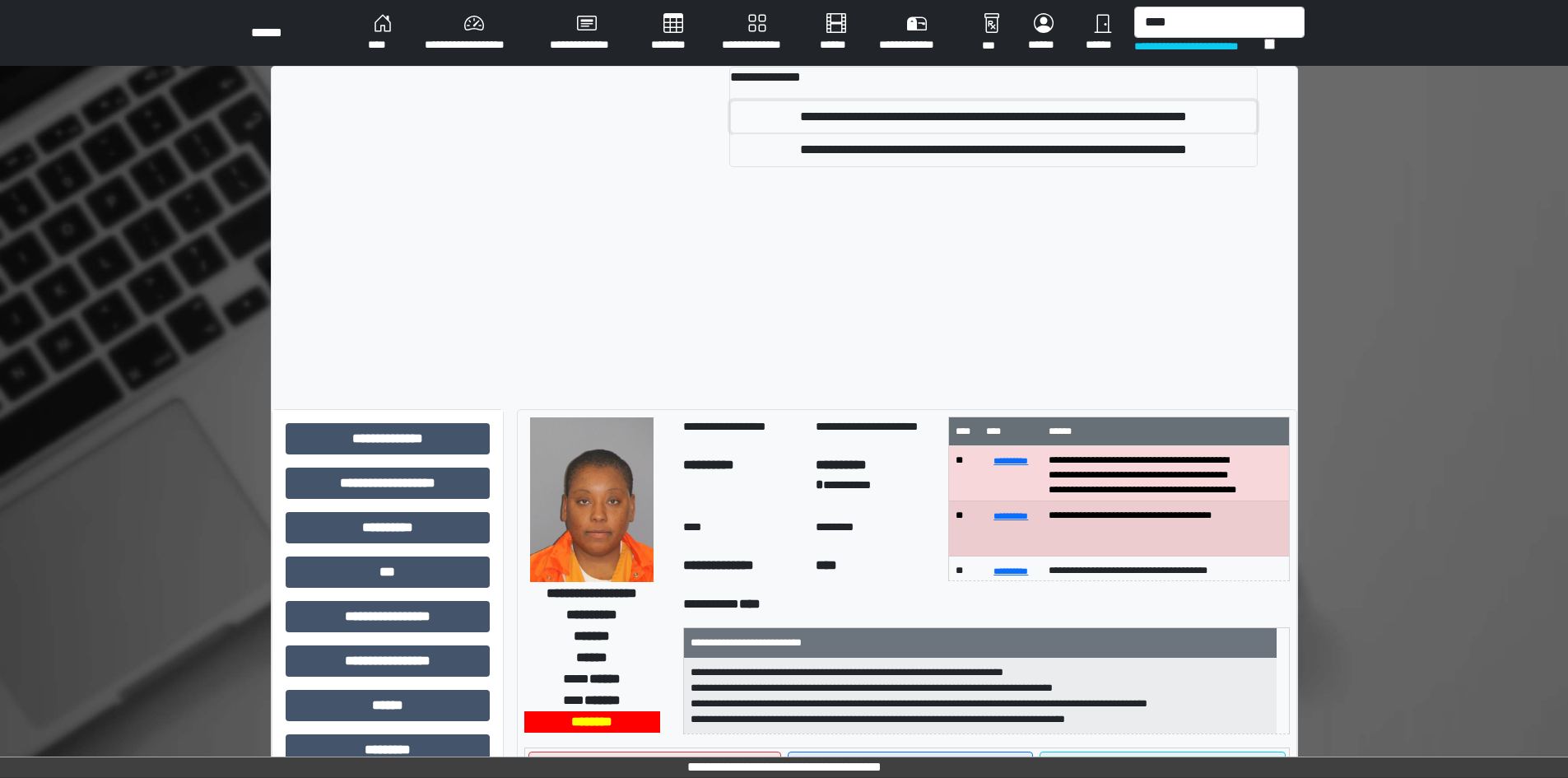 click on "**********" at bounding box center (993, 117) 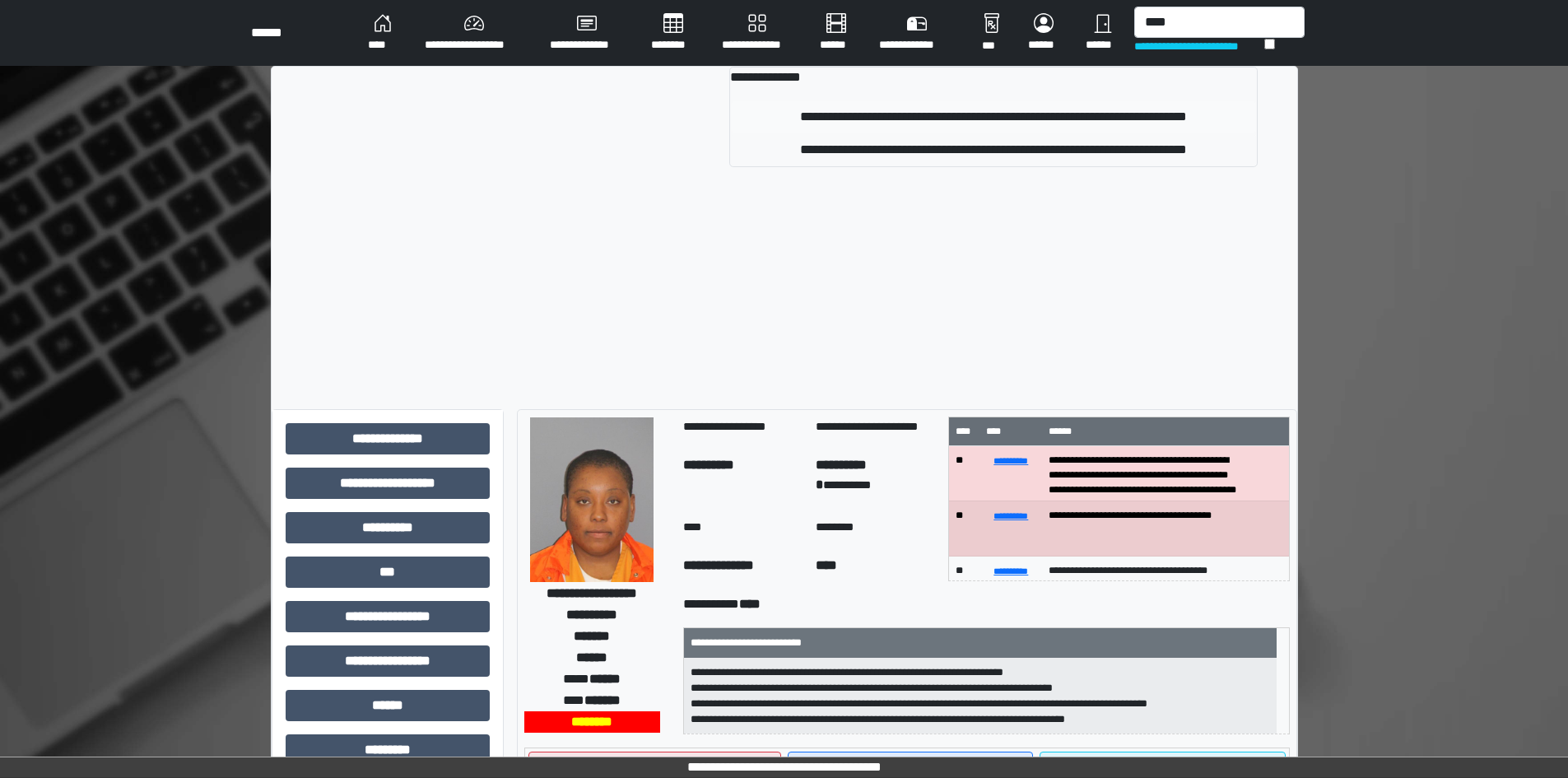 type 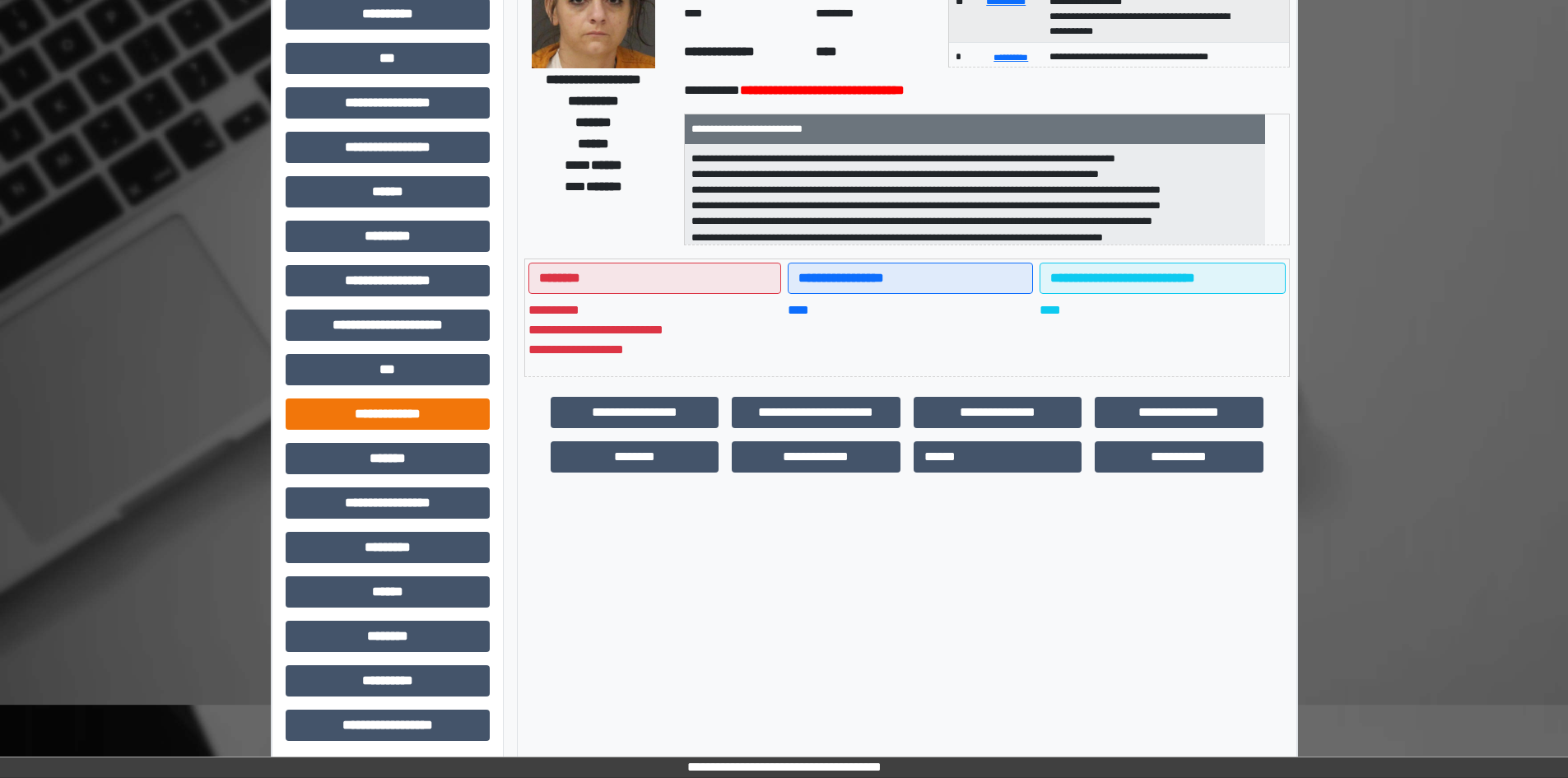 scroll, scrollTop: 189, scrollLeft: 0, axis: vertical 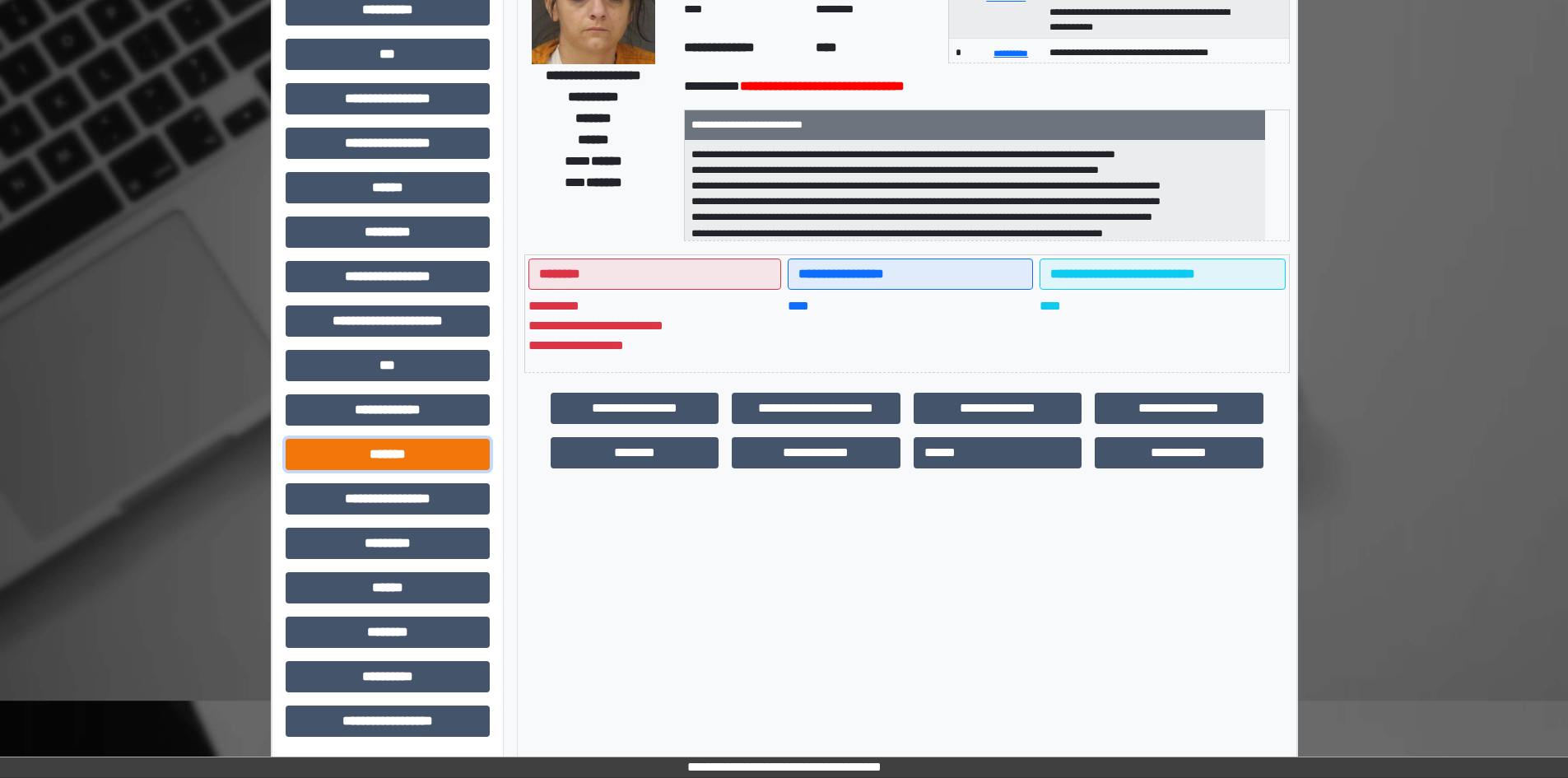 click on "*******" at bounding box center [388, 454] 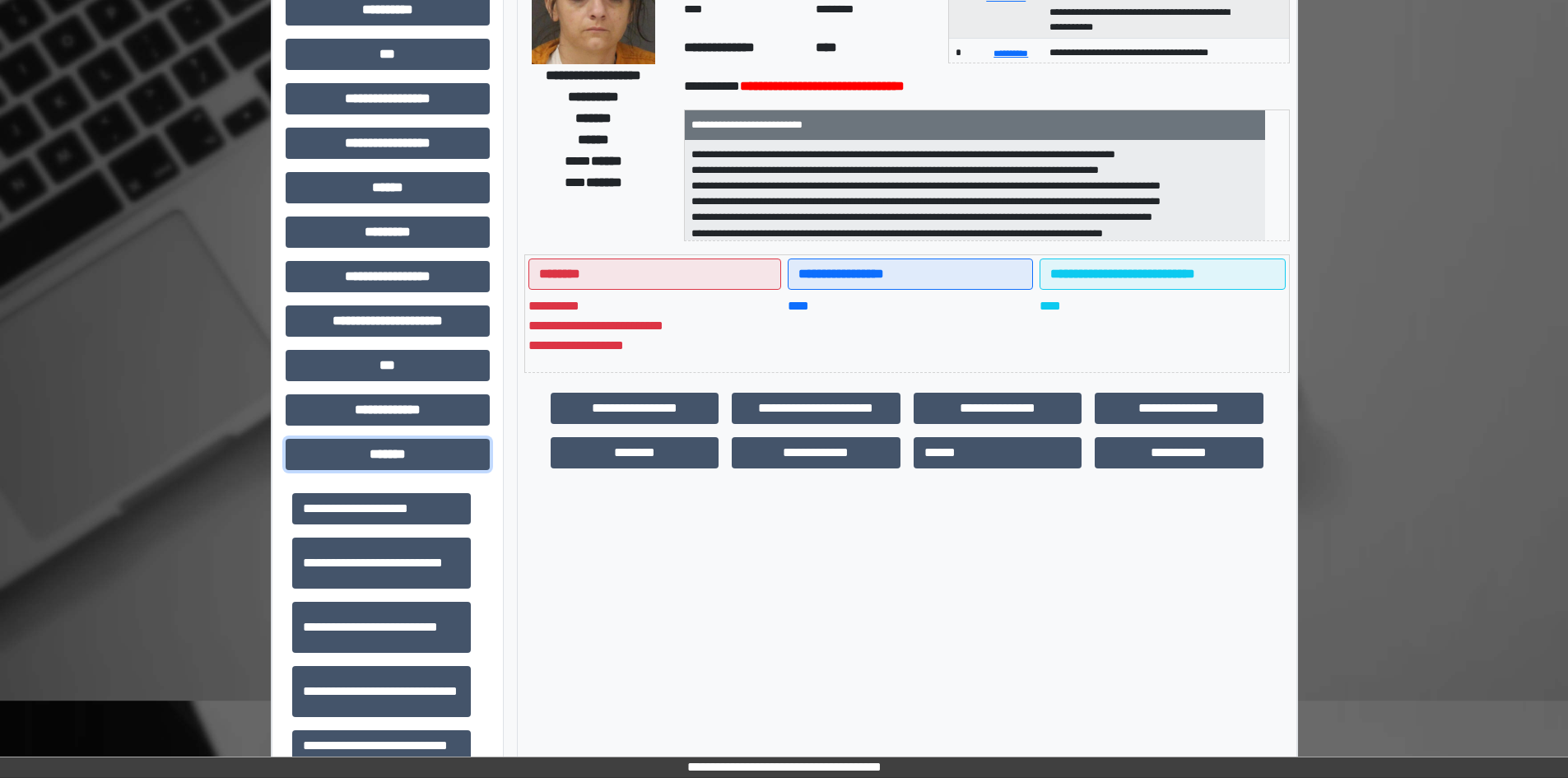 scroll, scrollTop: 494, scrollLeft: 0, axis: vertical 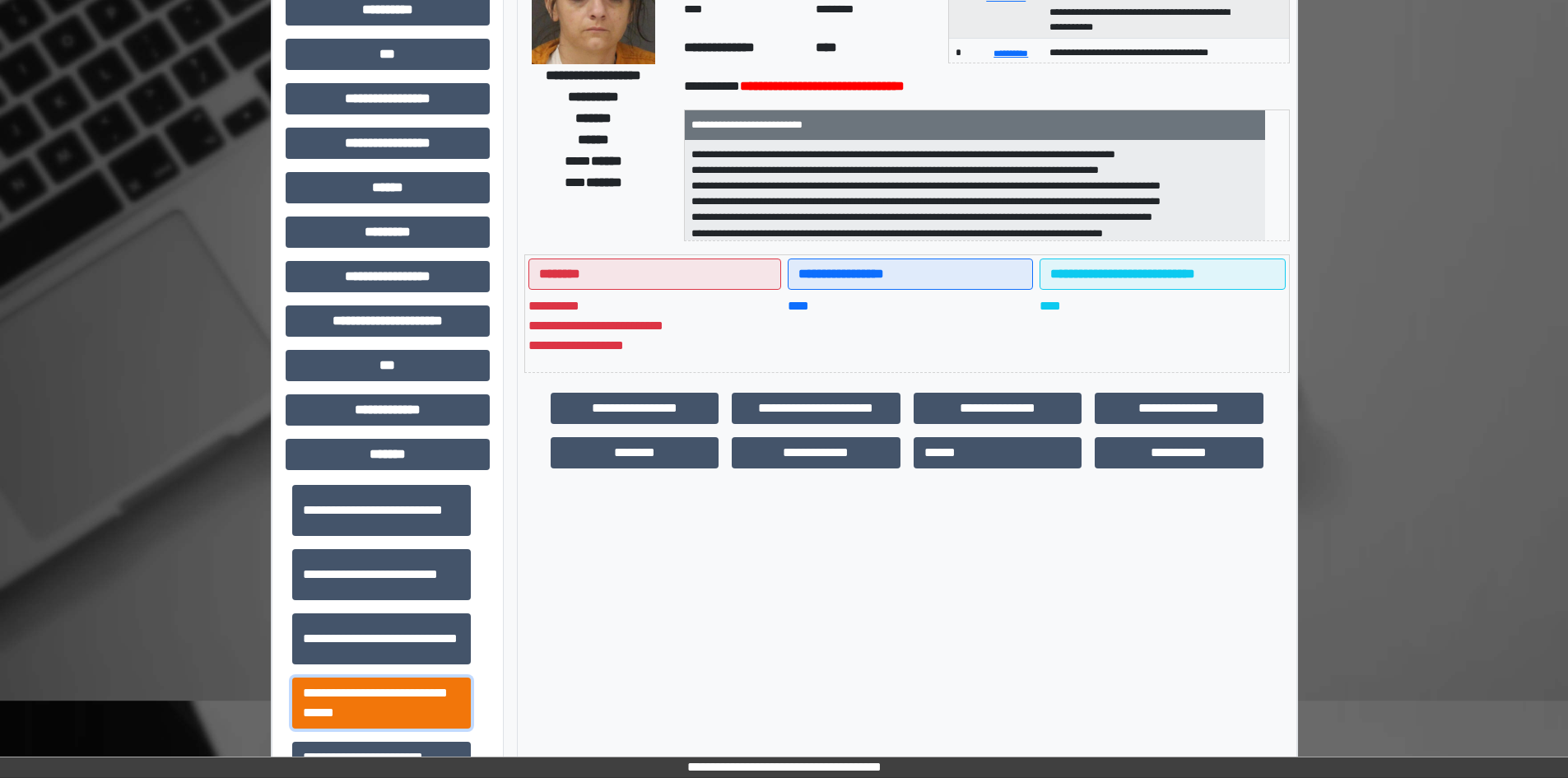 click on "**********" at bounding box center (381, 703) 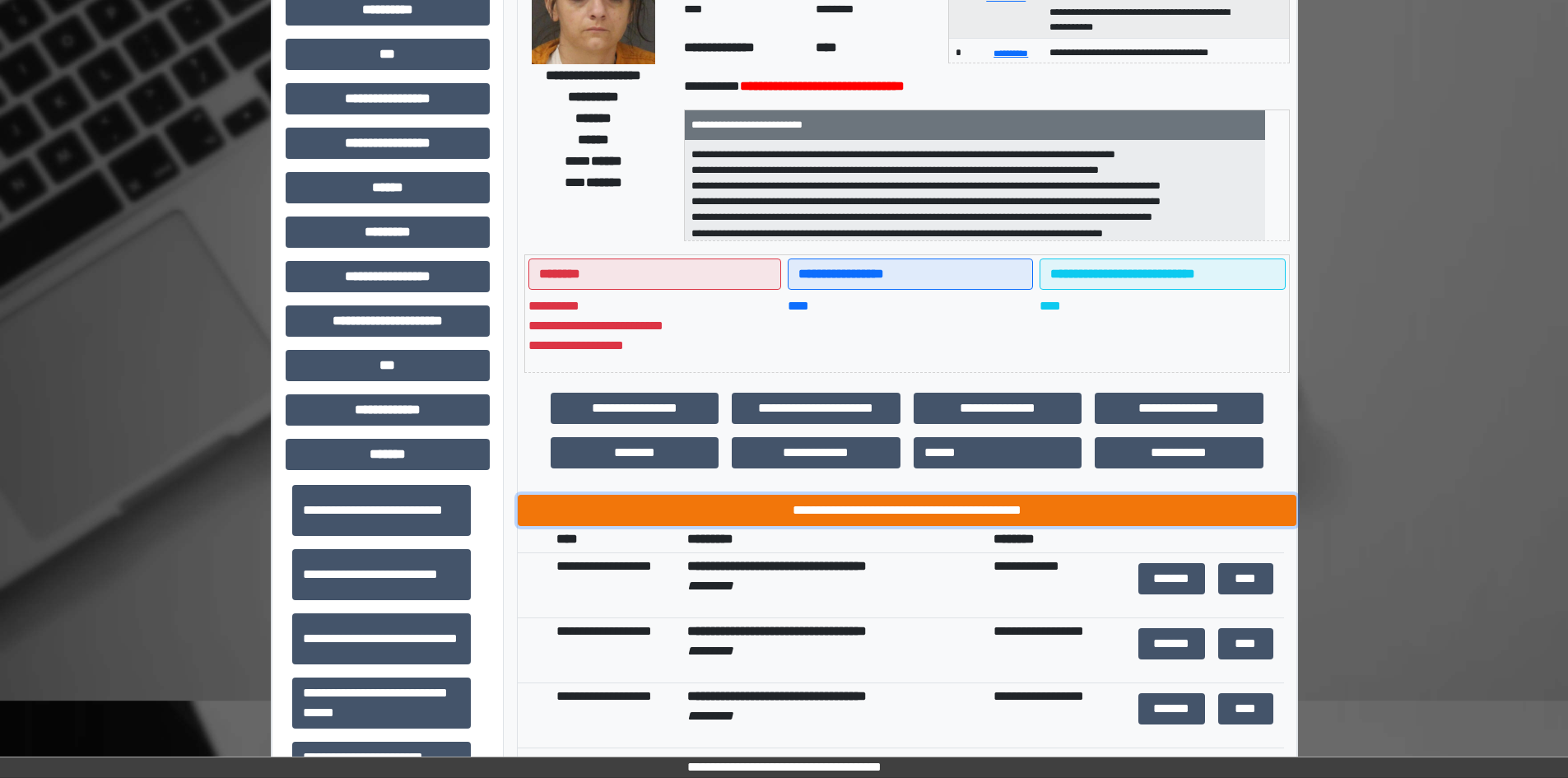 click on "**********" at bounding box center (907, 510) 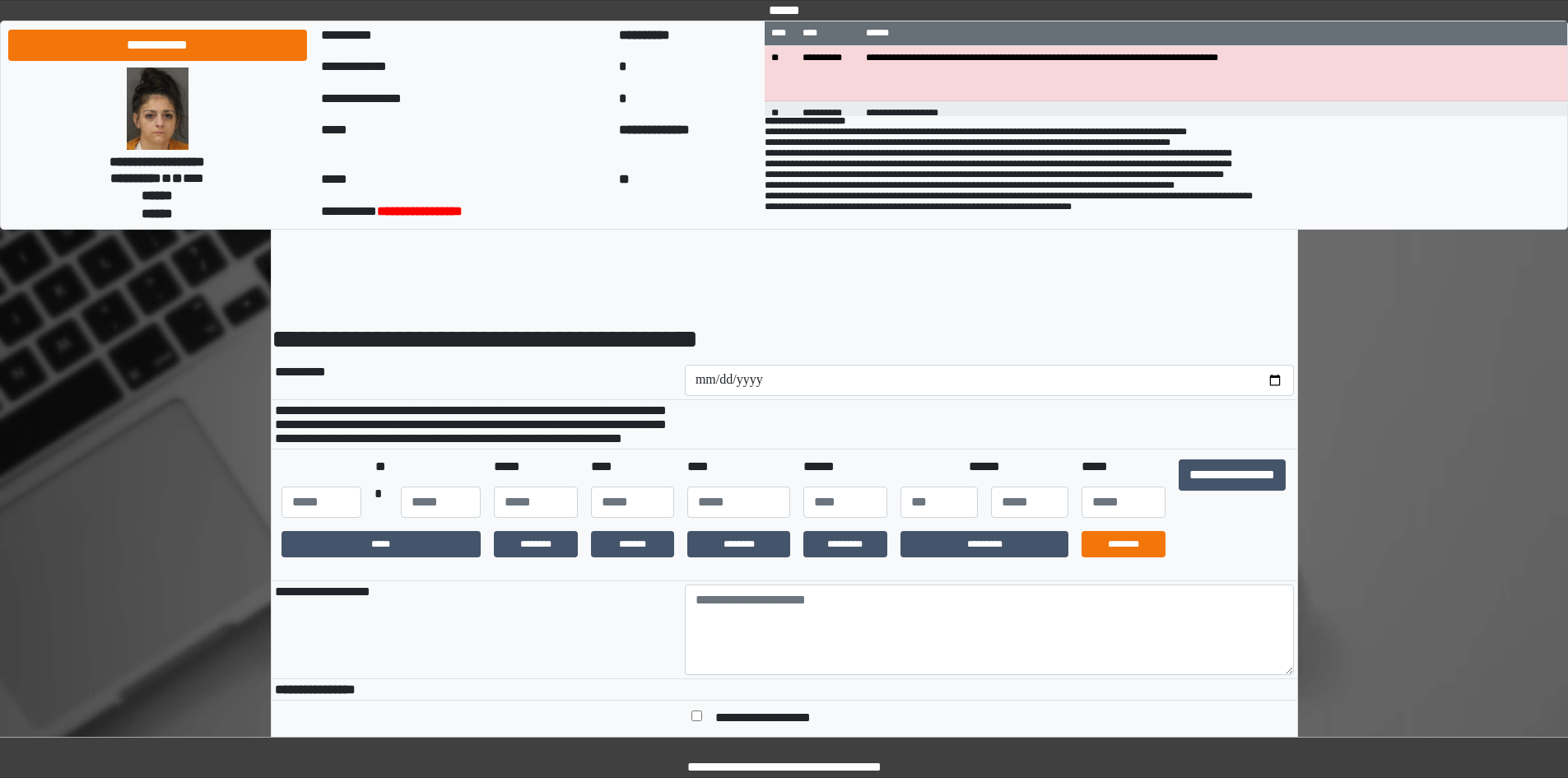 scroll, scrollTop: 0, scrollLeft: 0, axis: both 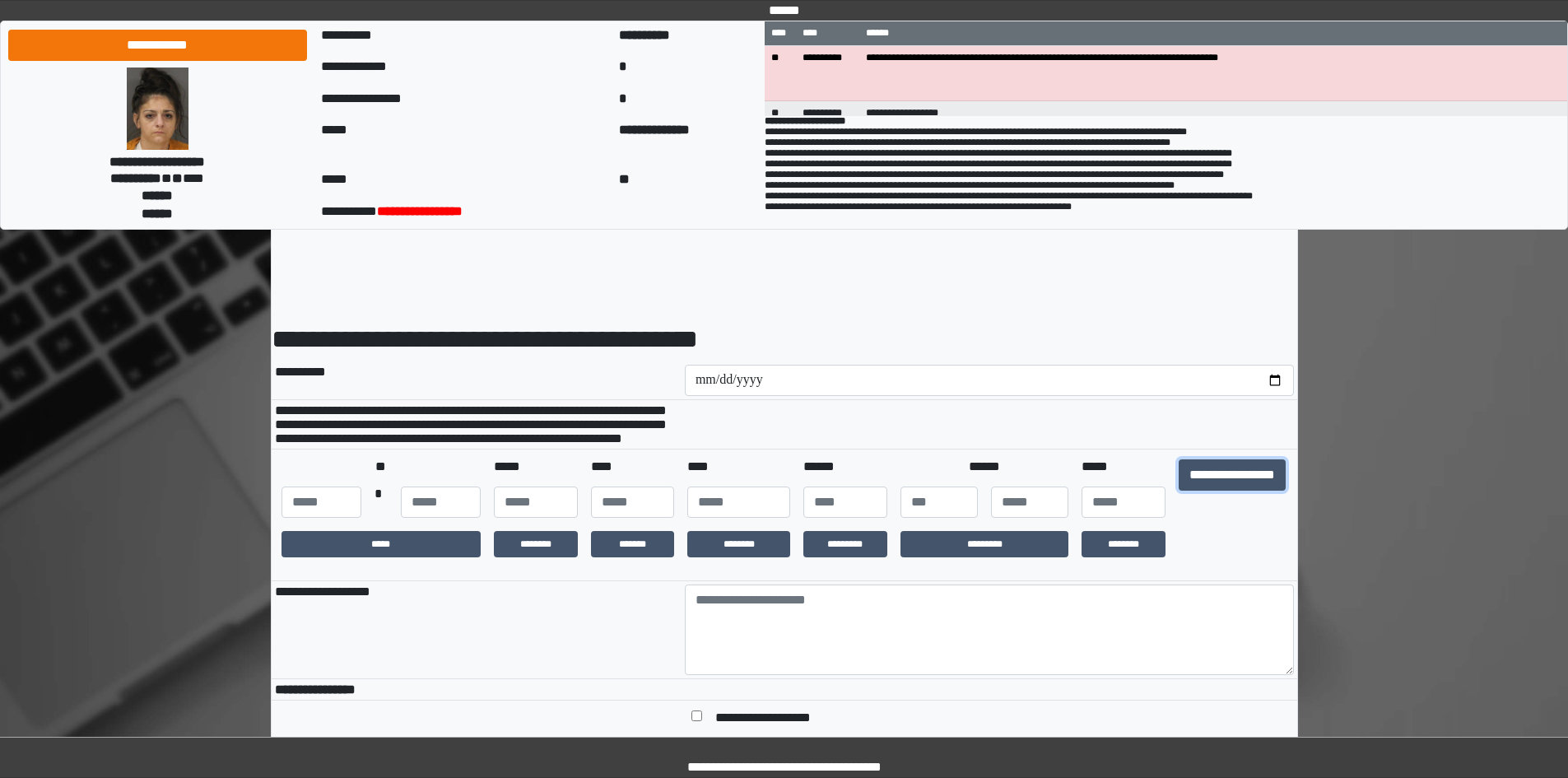 drag, startPoint x: 1247, startPoint y: 505, endPoint x: 1226, endPoint y: 529, distance: 31.89044 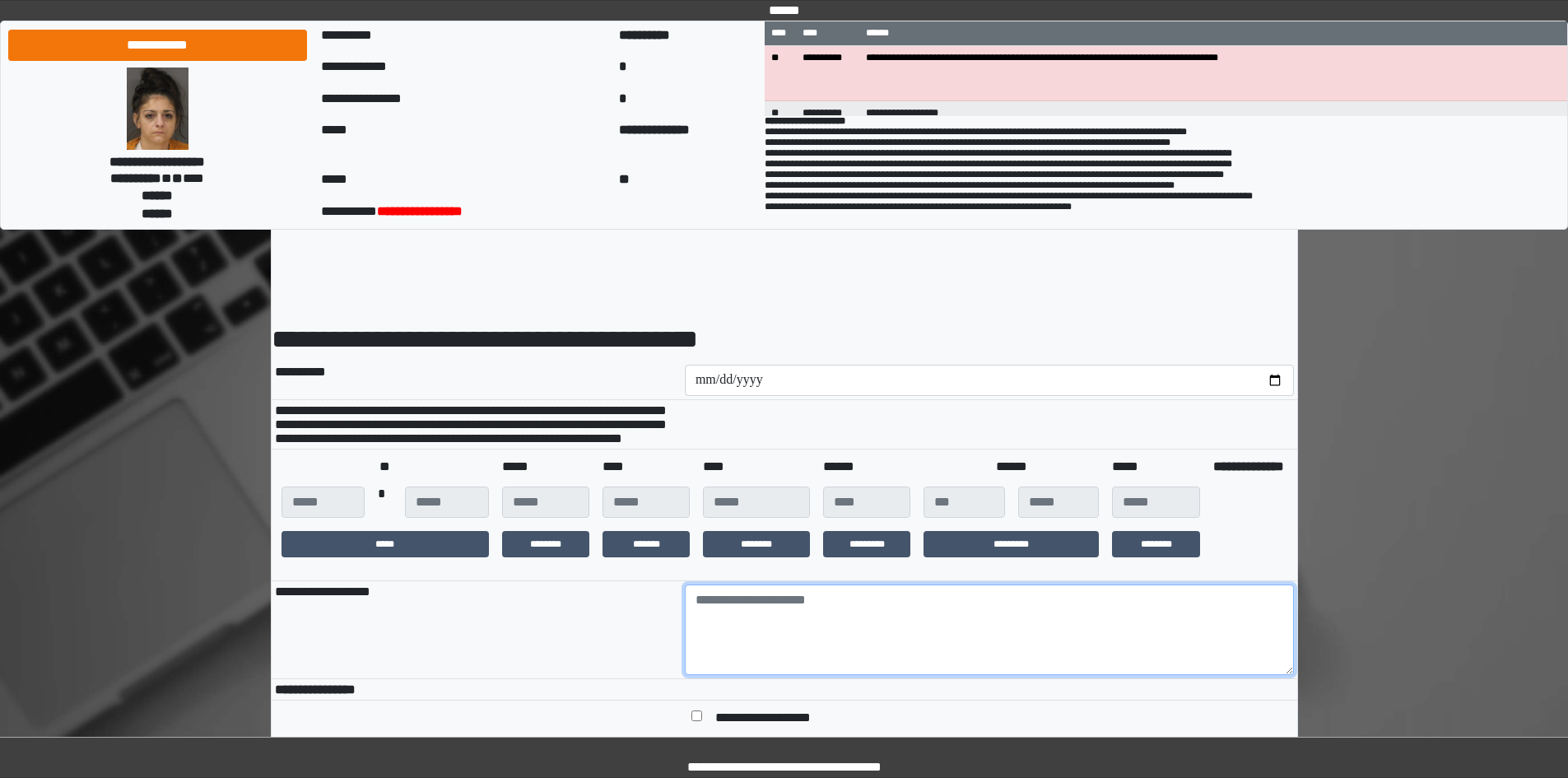 click at bounding box center [989, 630] 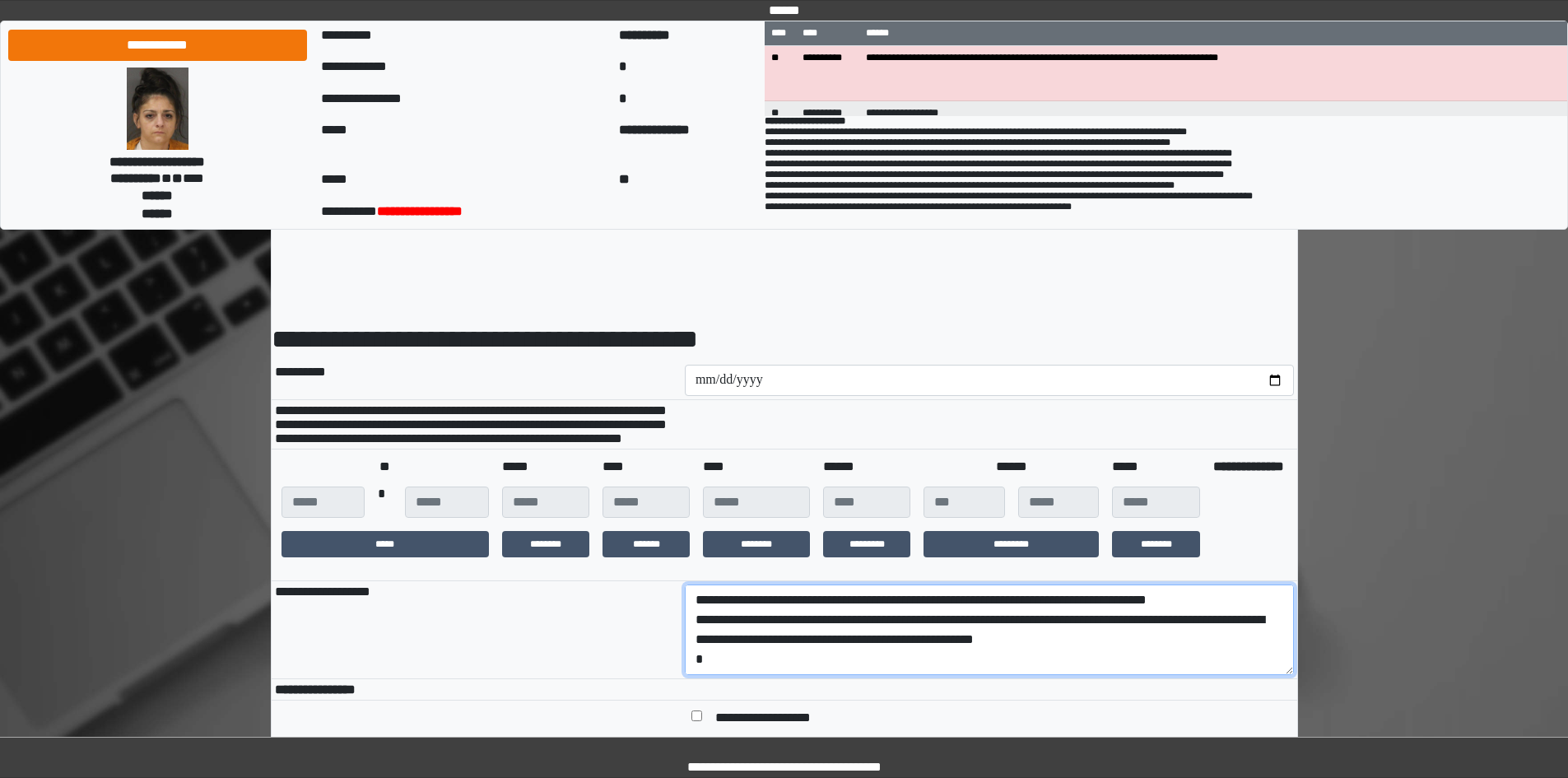 scroll, scrollTop: 93, scrollLeft: 0, axis: vertical 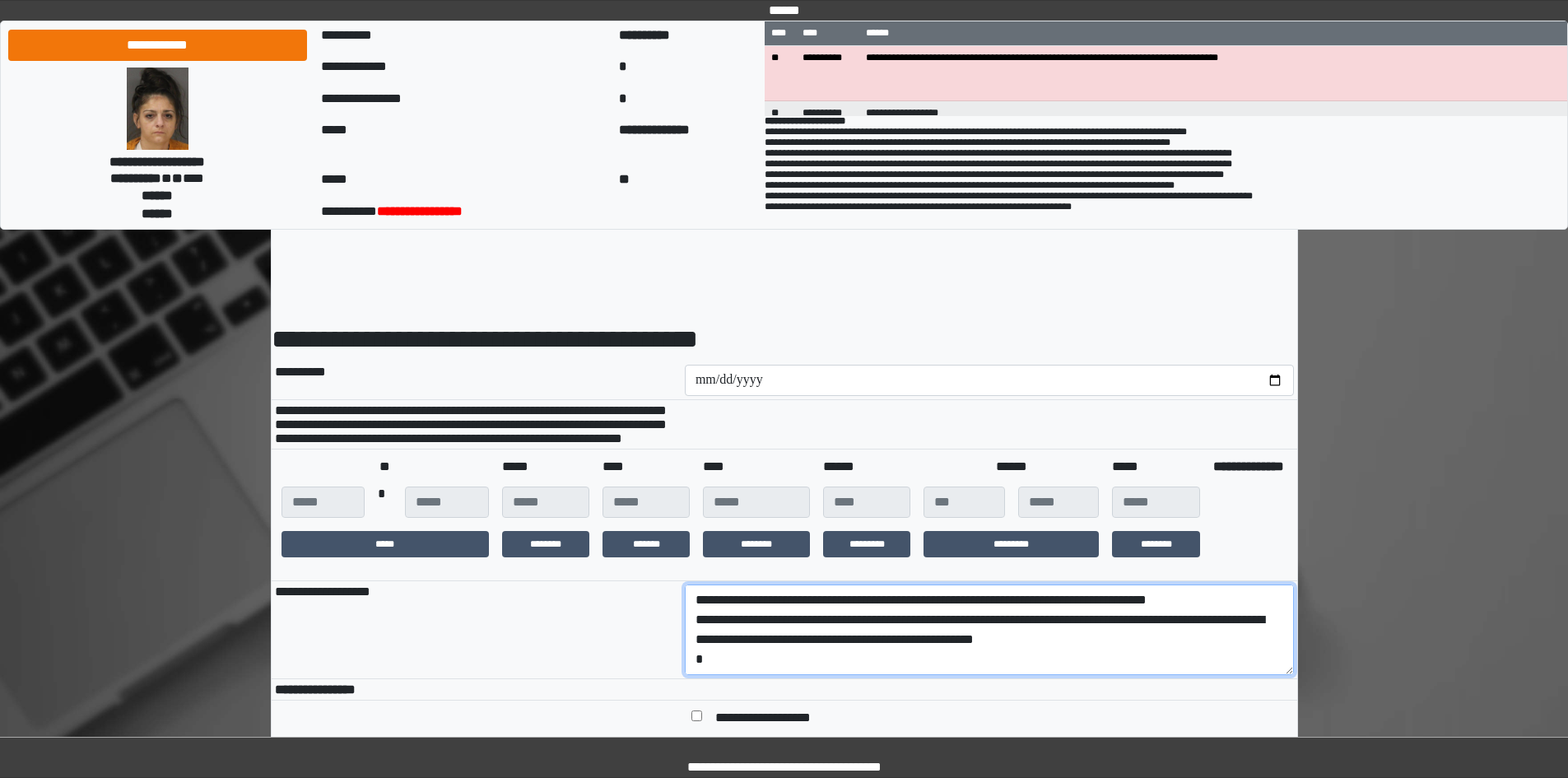 drag, startPoint x: 868, startPoint y: 683, endPoint x: 642, endPoint y: 649, distance: 228.5432 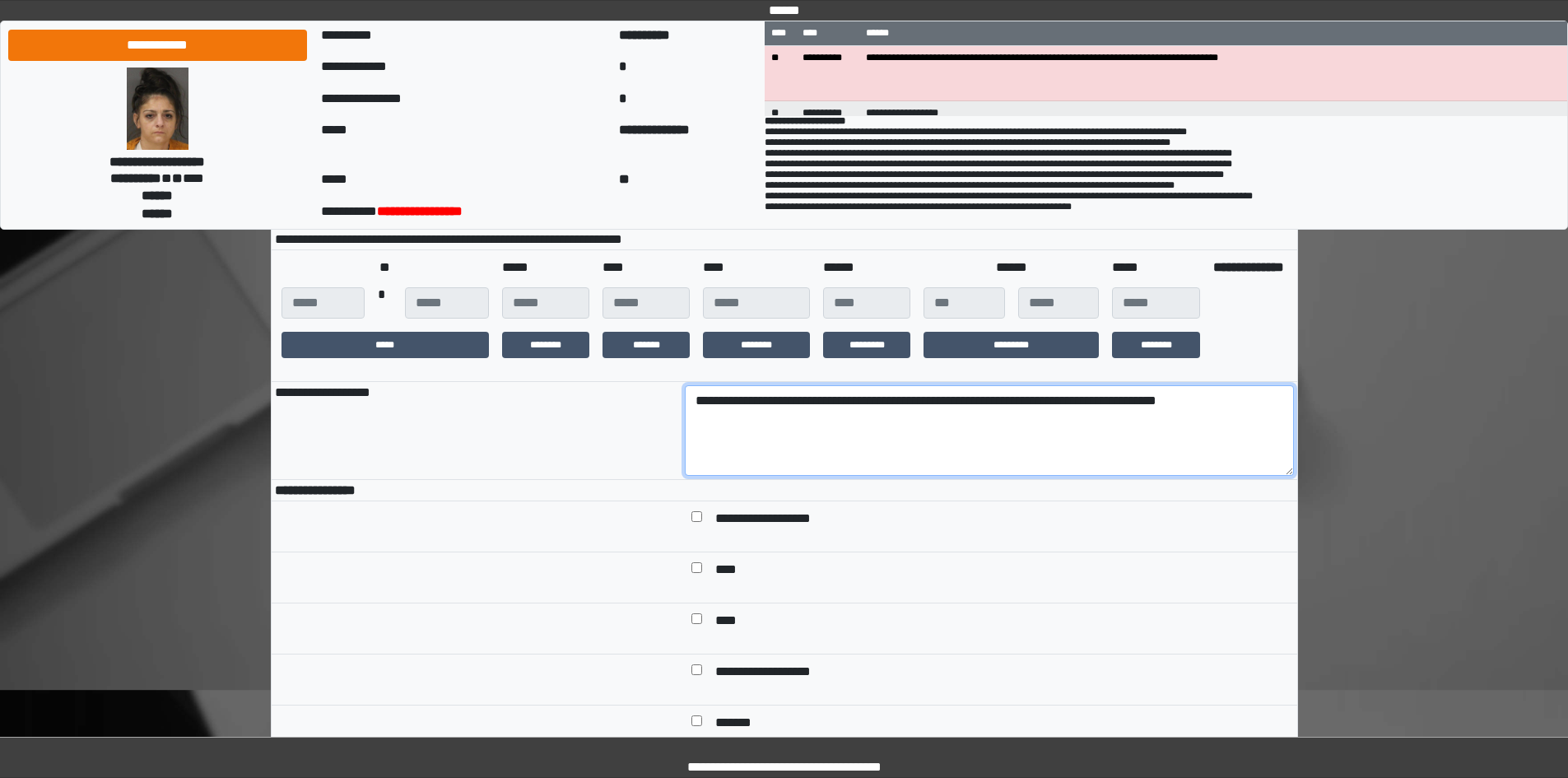 scroll, scrollTop: 412, scrollLeft: 0, axis: vertical 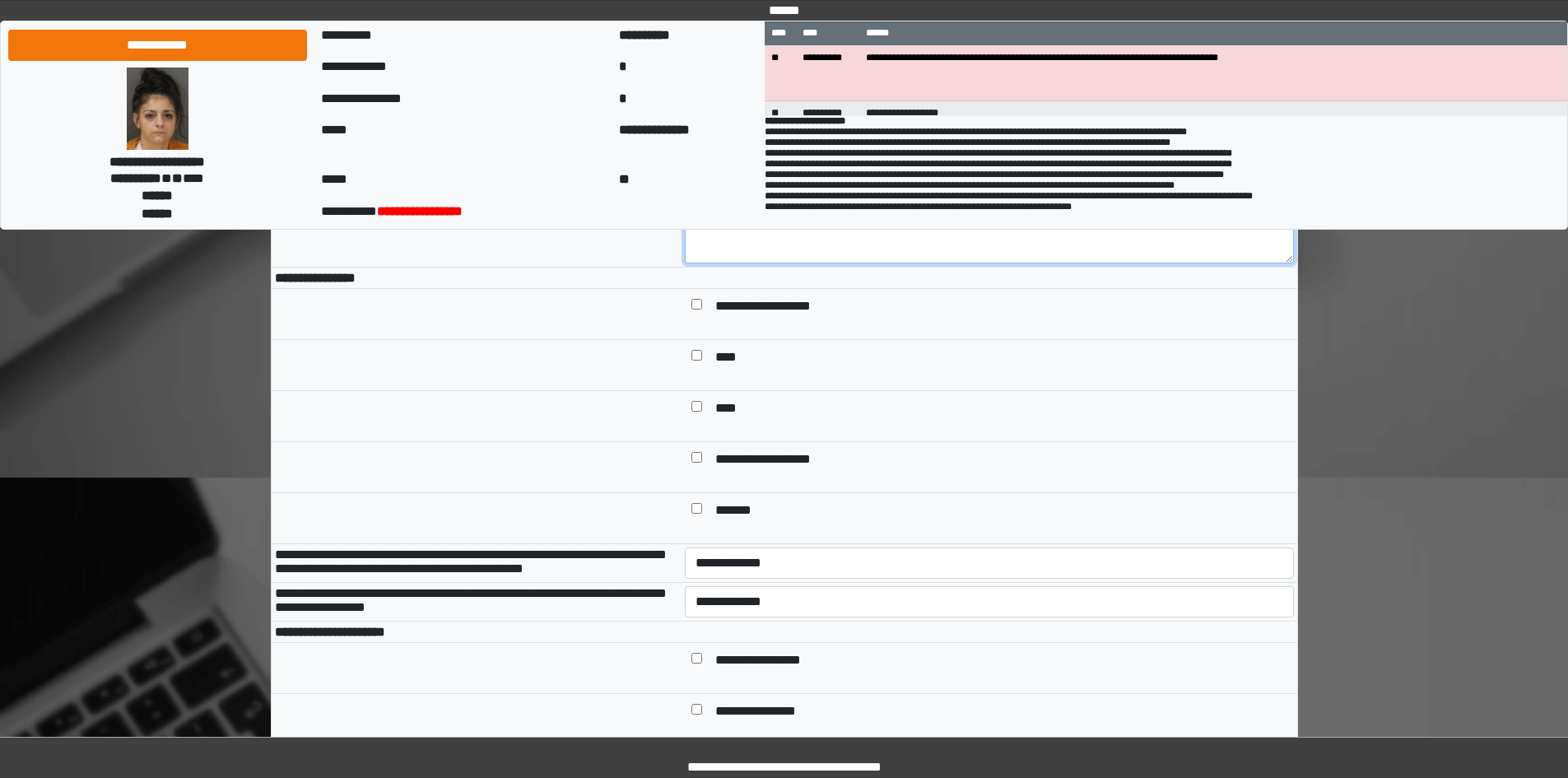type on "**********" 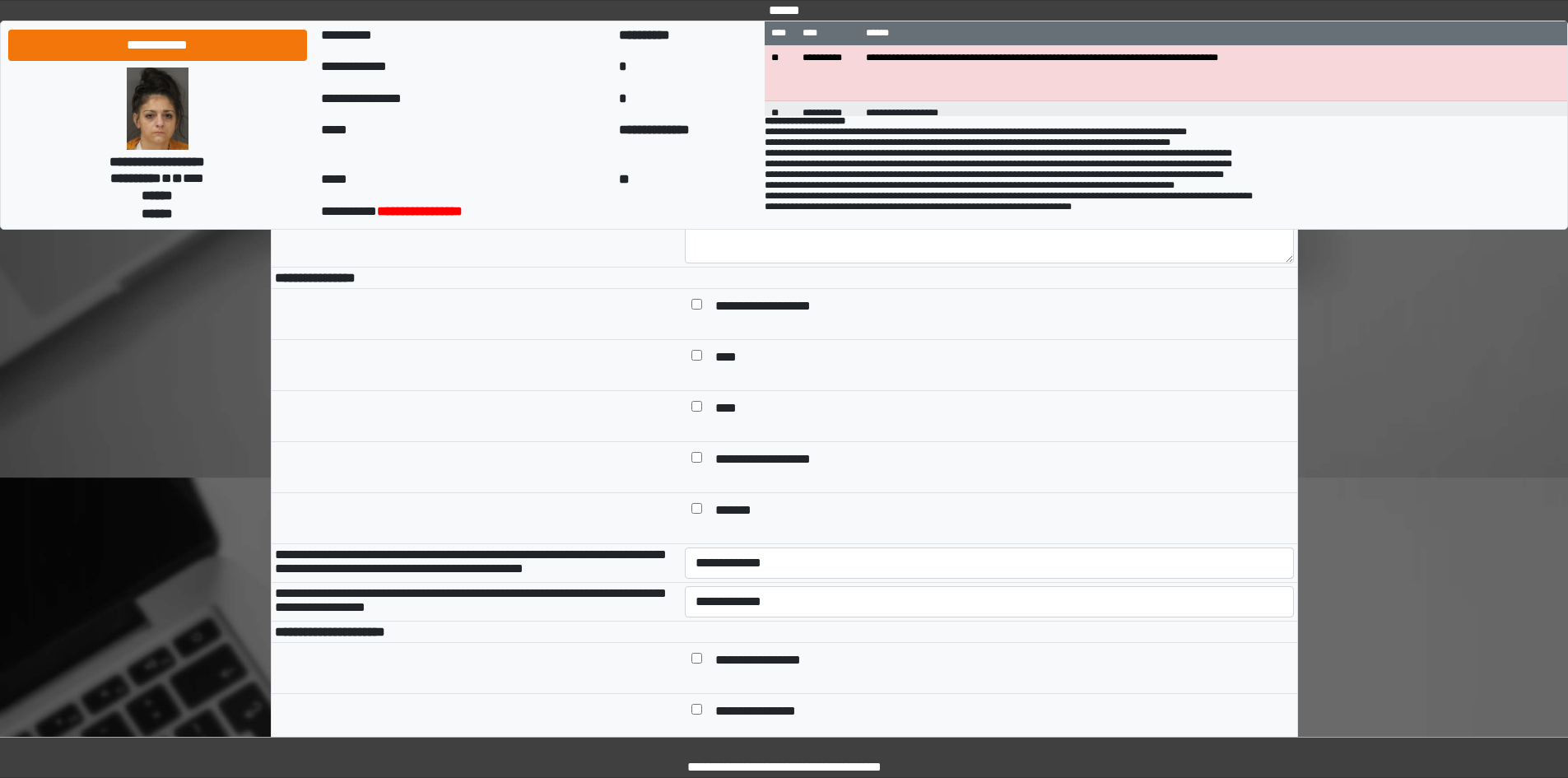 click at bounding box center [696, 460] 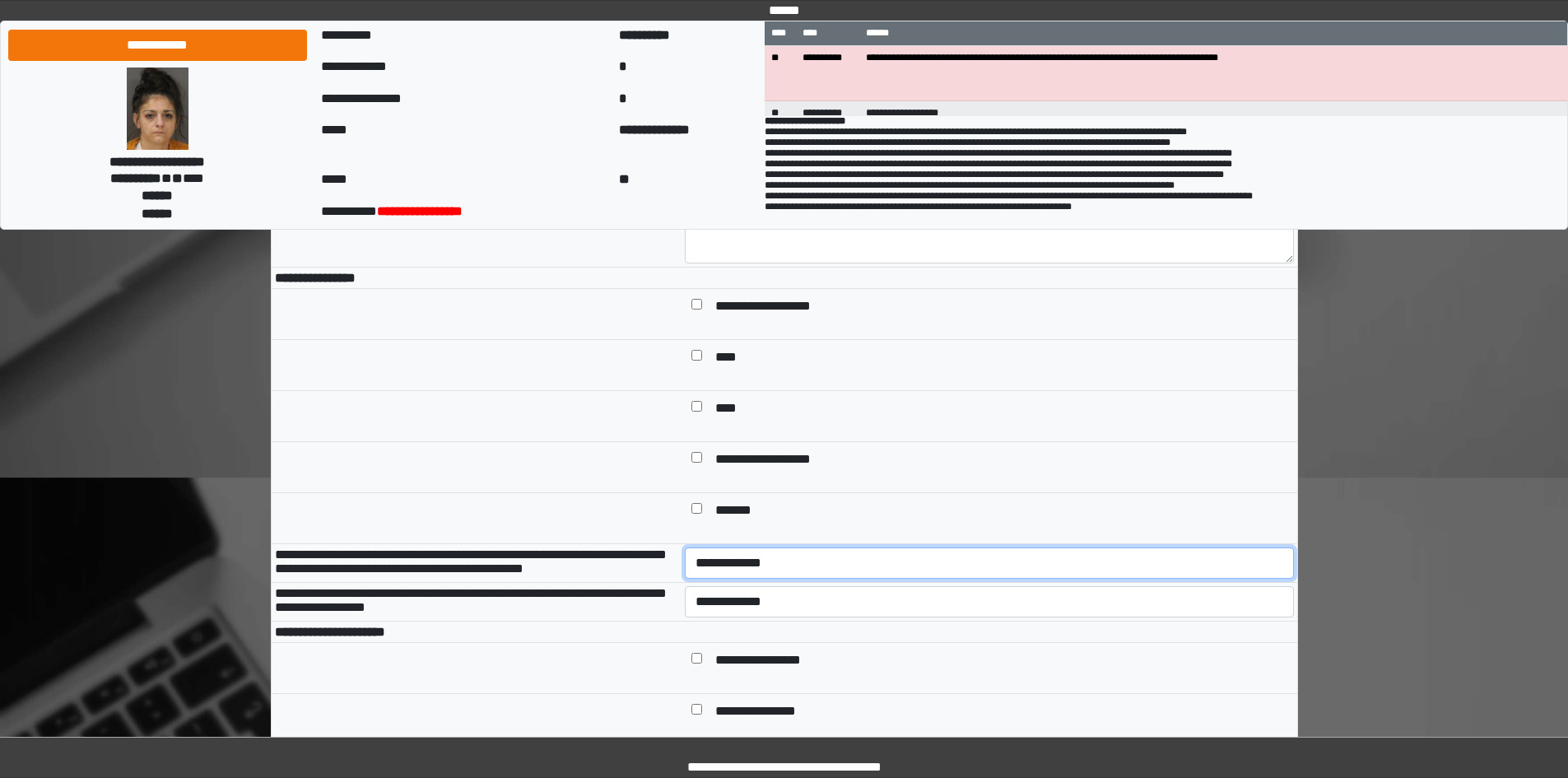 drag, startPoint x: 877, startPoint y: 594, endPoint x: 877, endPoint y: 608, distance: 14 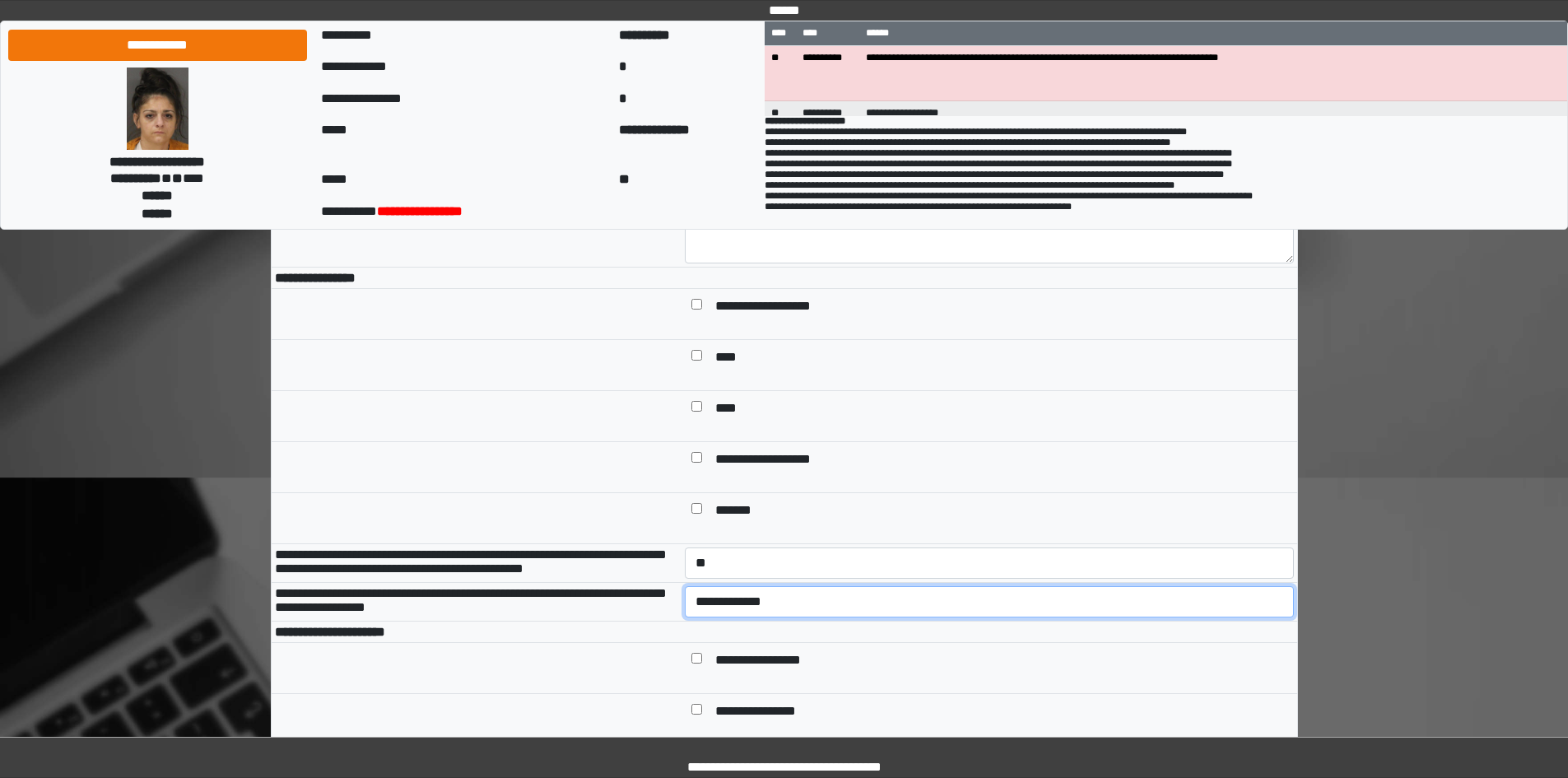 drag, startPoint x: 869, startPoint y: 644, endPoint x: 869, endPoint y: 654, distance: 10 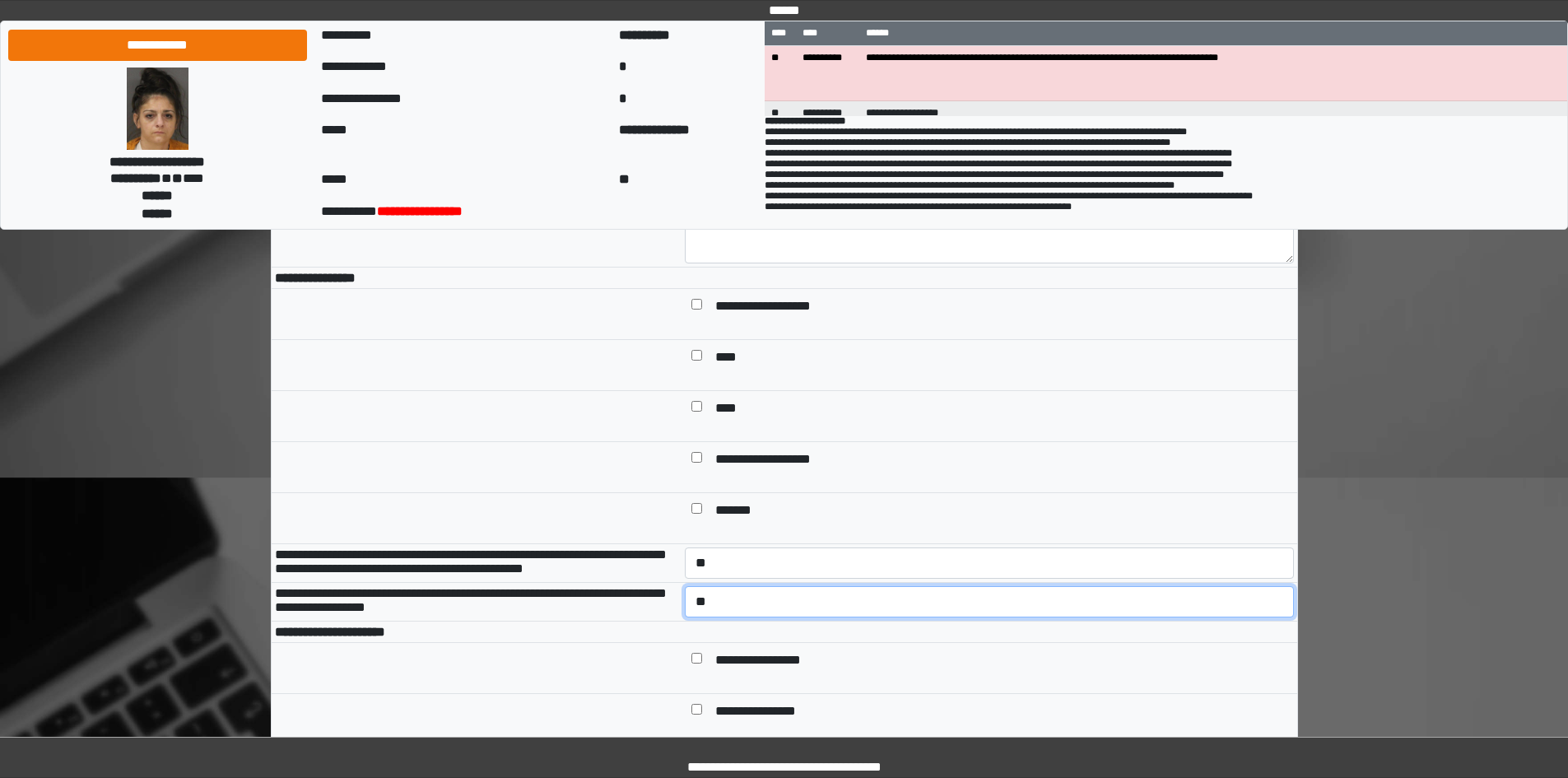 click on "**********" at bounding box center [989, 602] 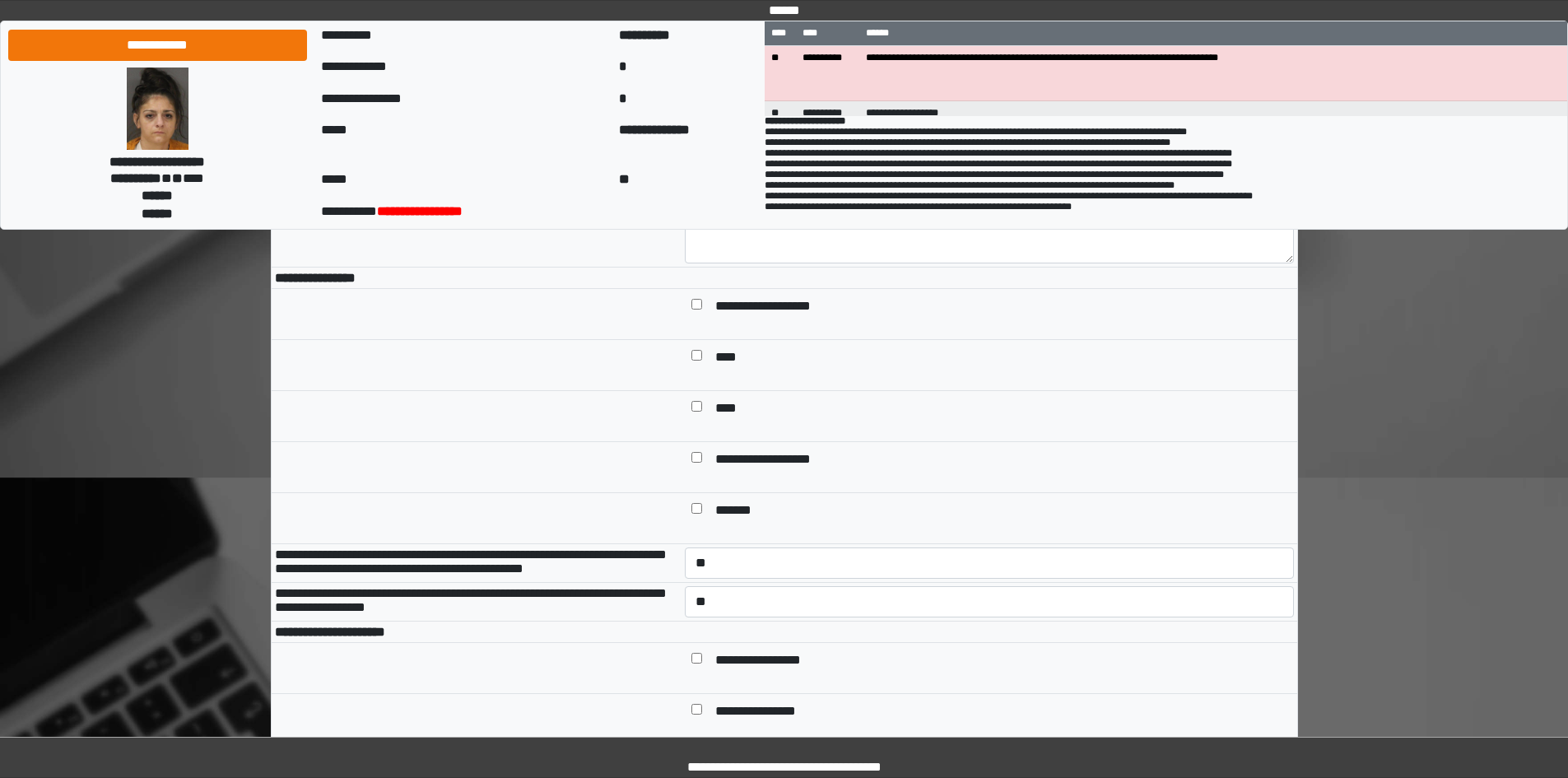 click at bounding box center (989, 632) 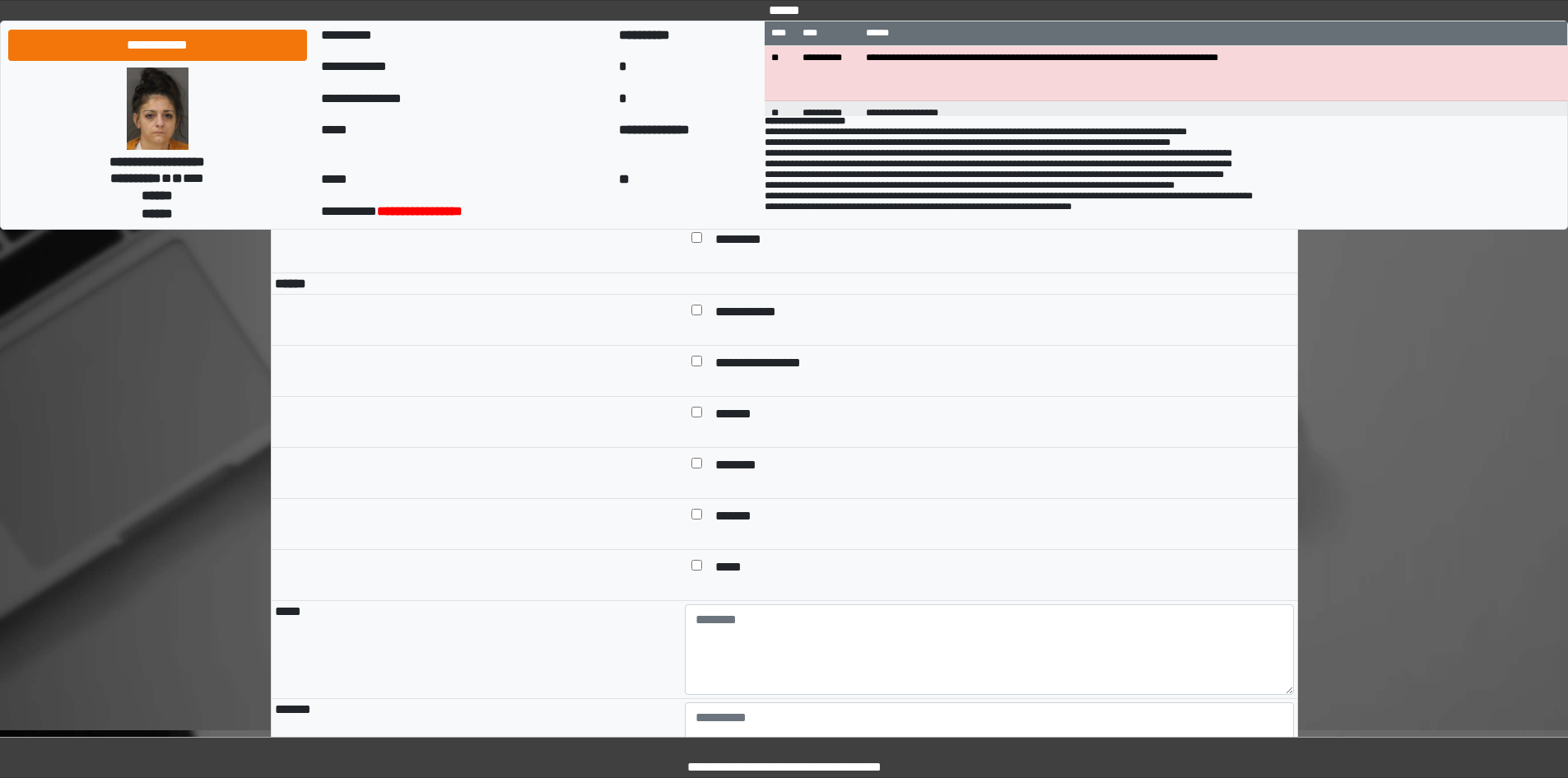 scroll, scrollTop: 1400, scrollLeft: 0, axis: vertical 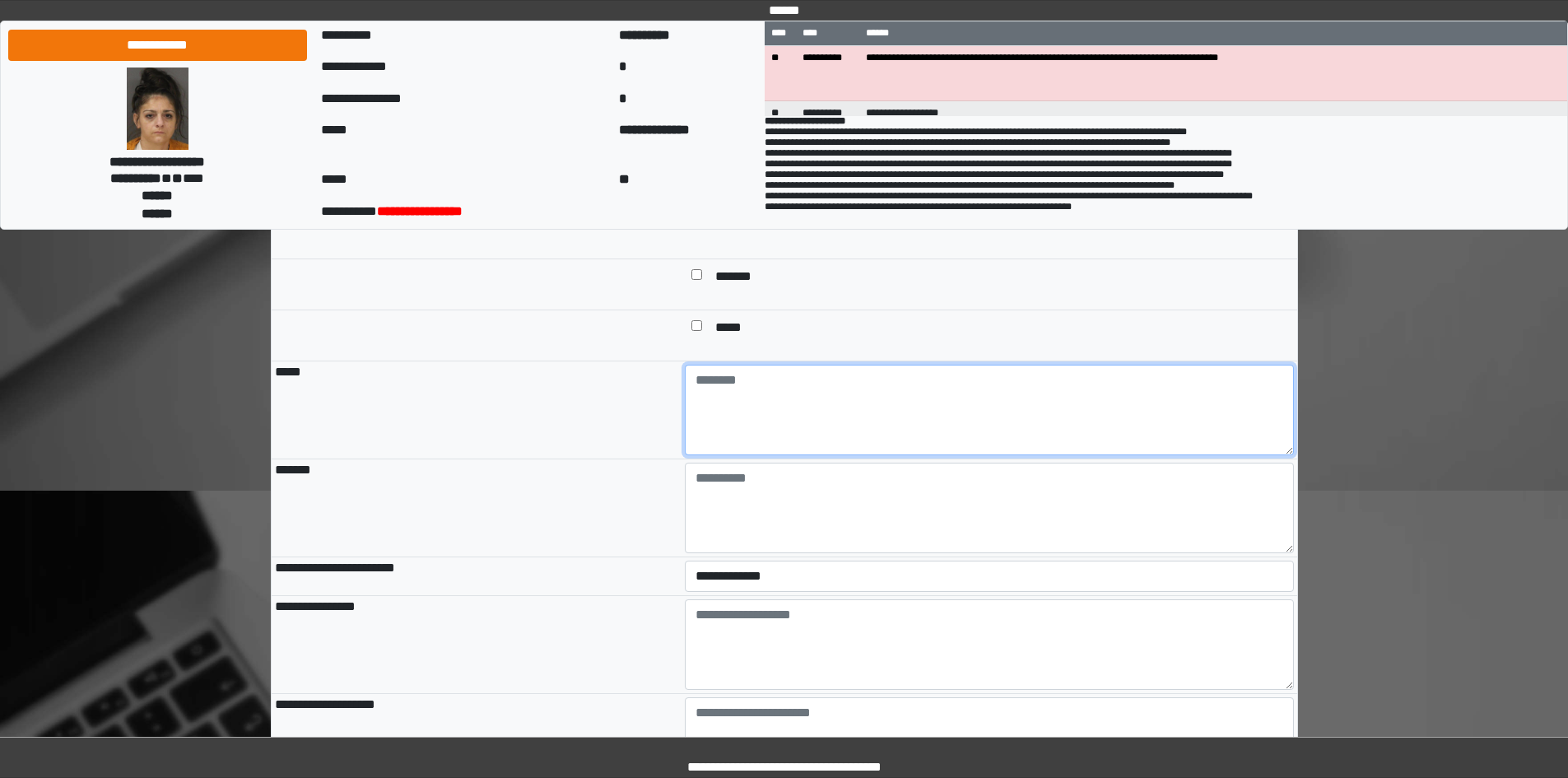 click at bounding box center [989, 410] 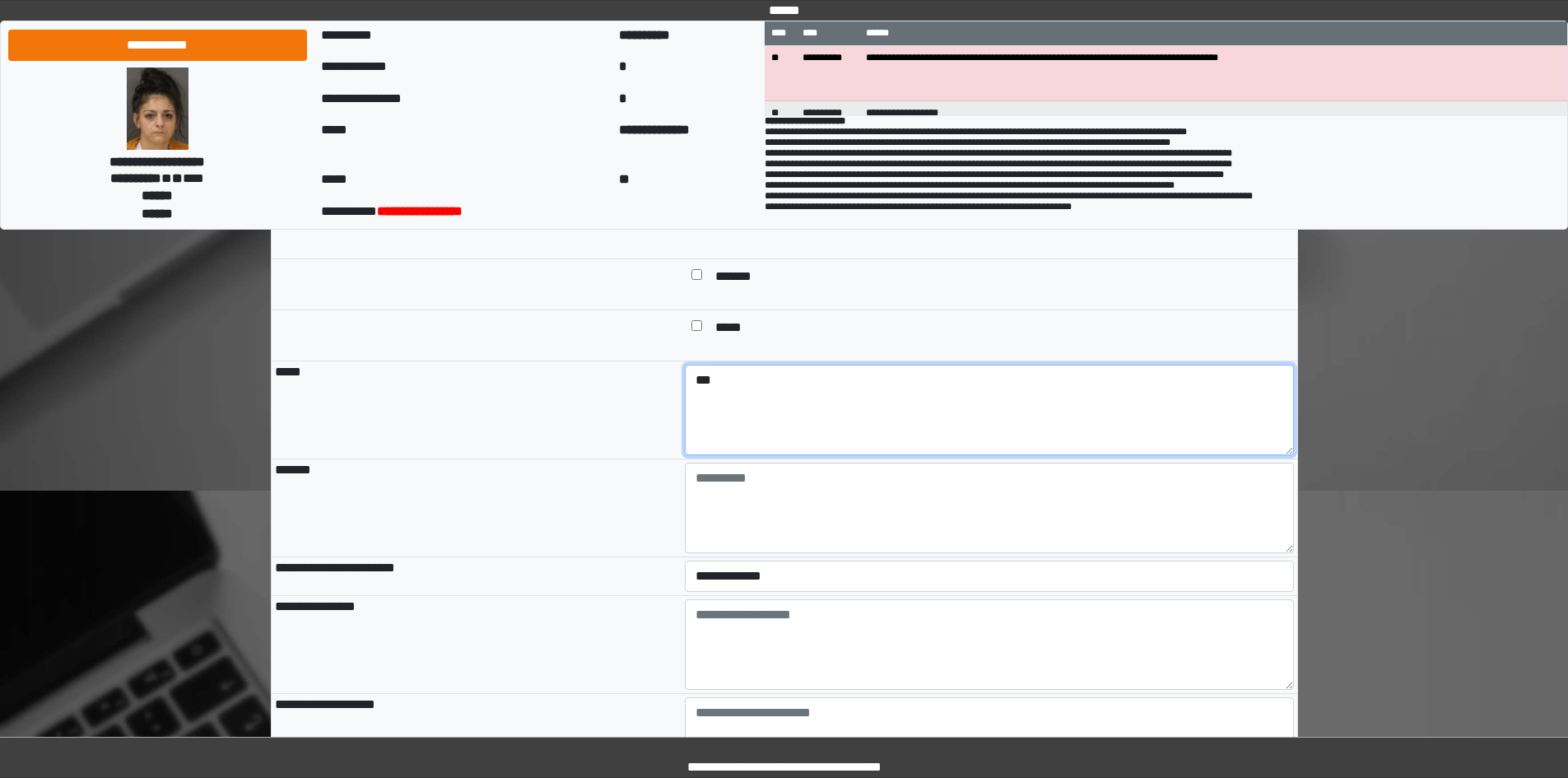 type on "***" 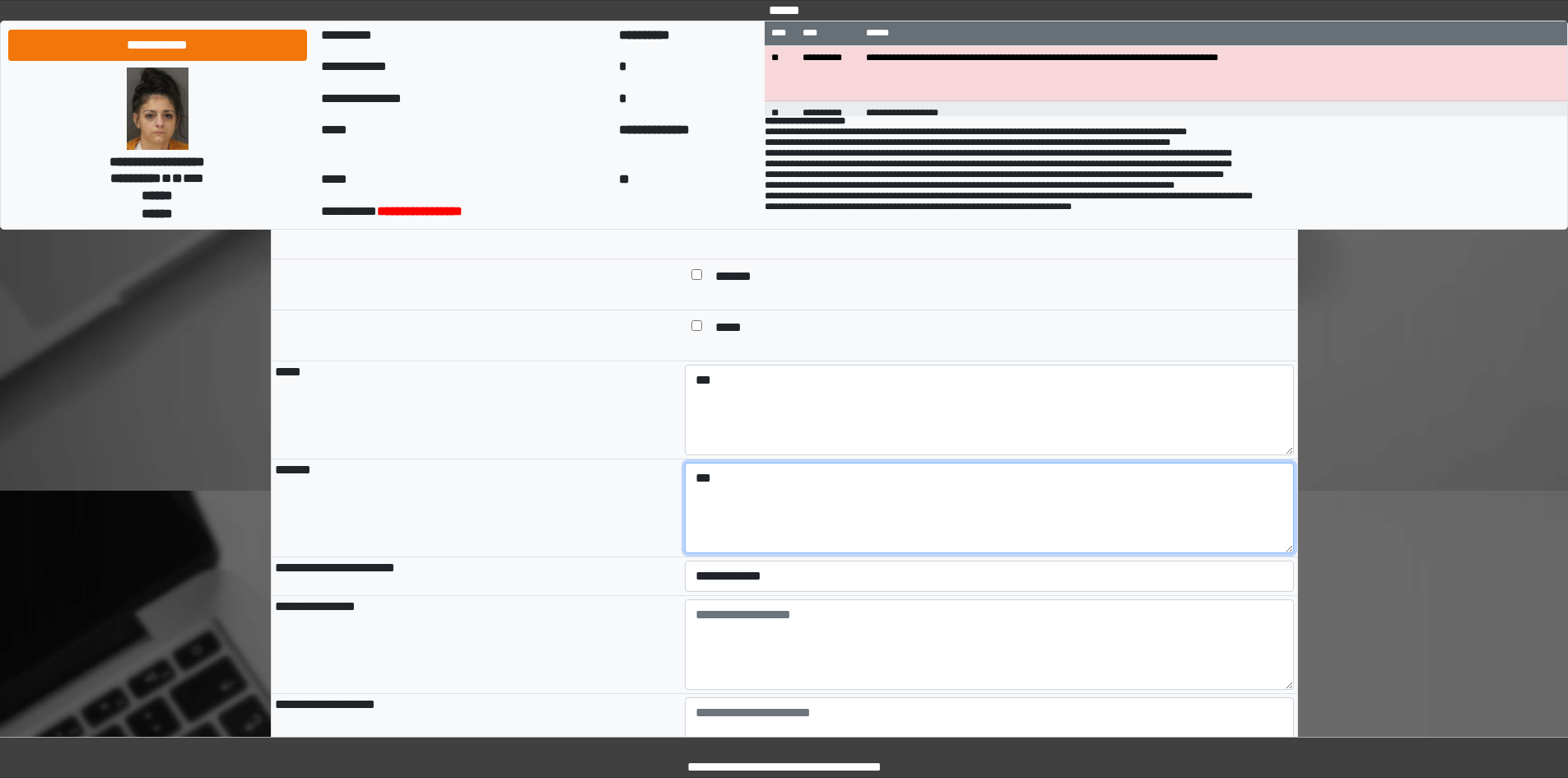 type on "***" 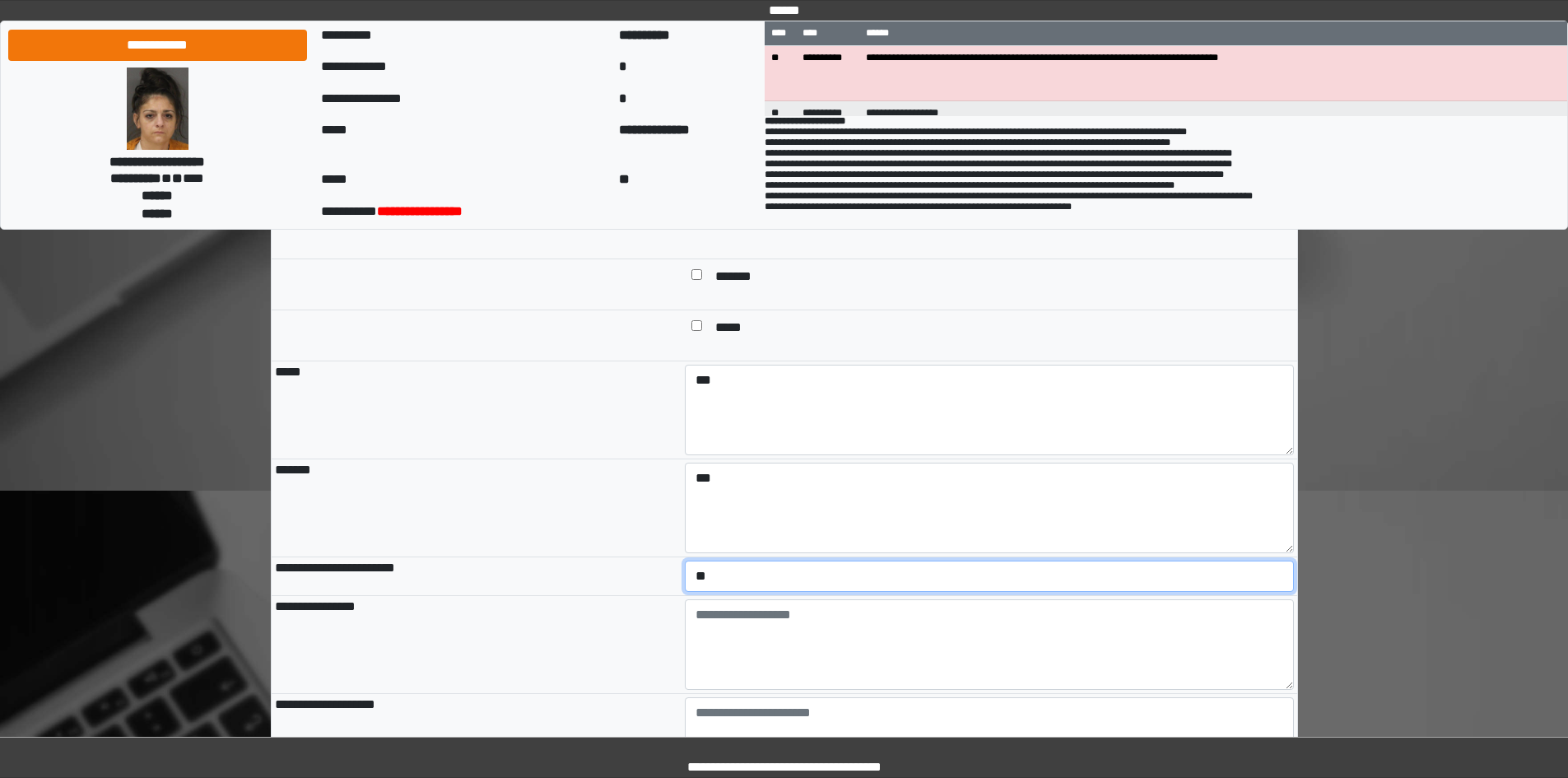 select on "*" 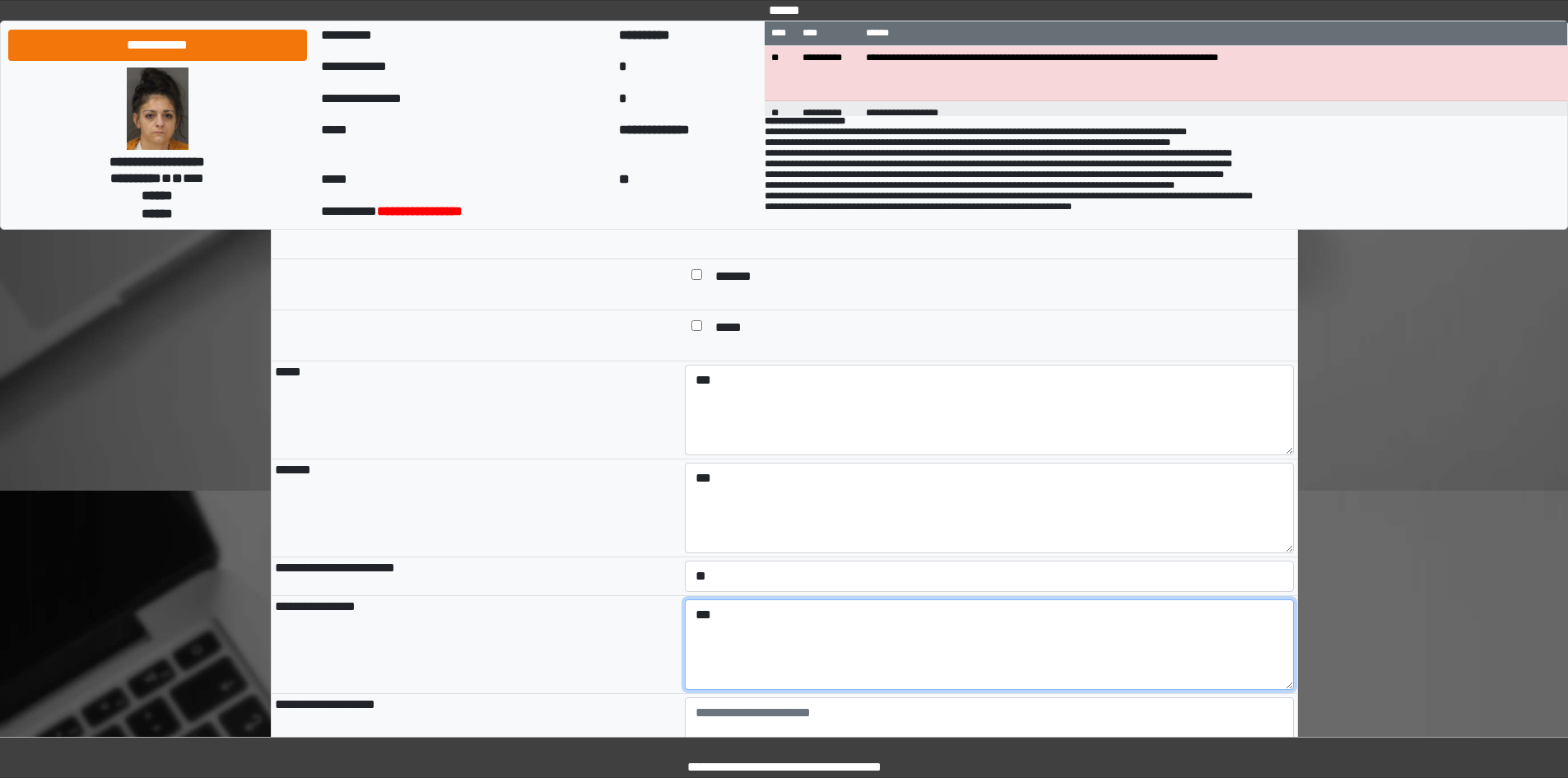 type on "***" 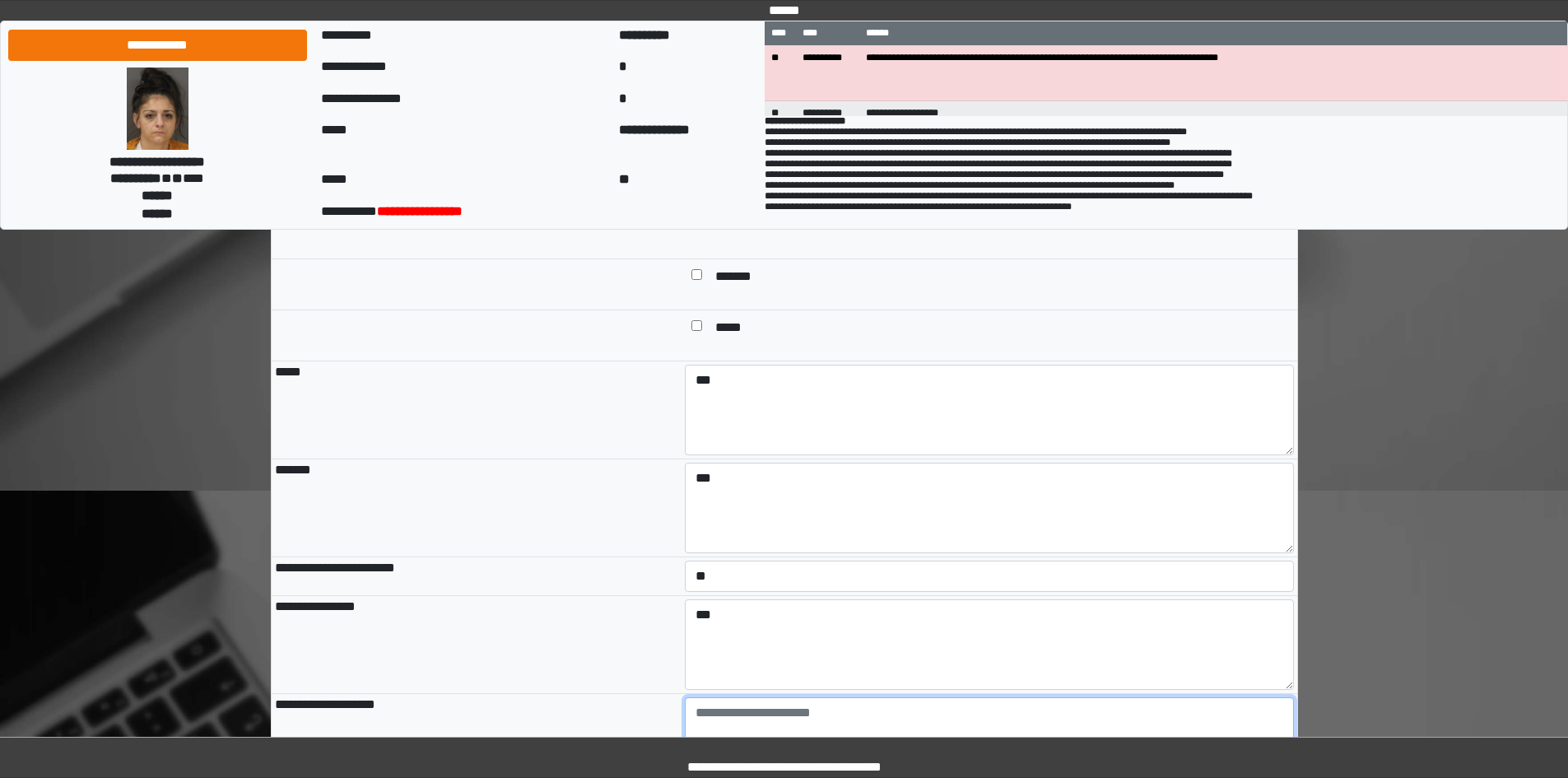 paste on "**********" 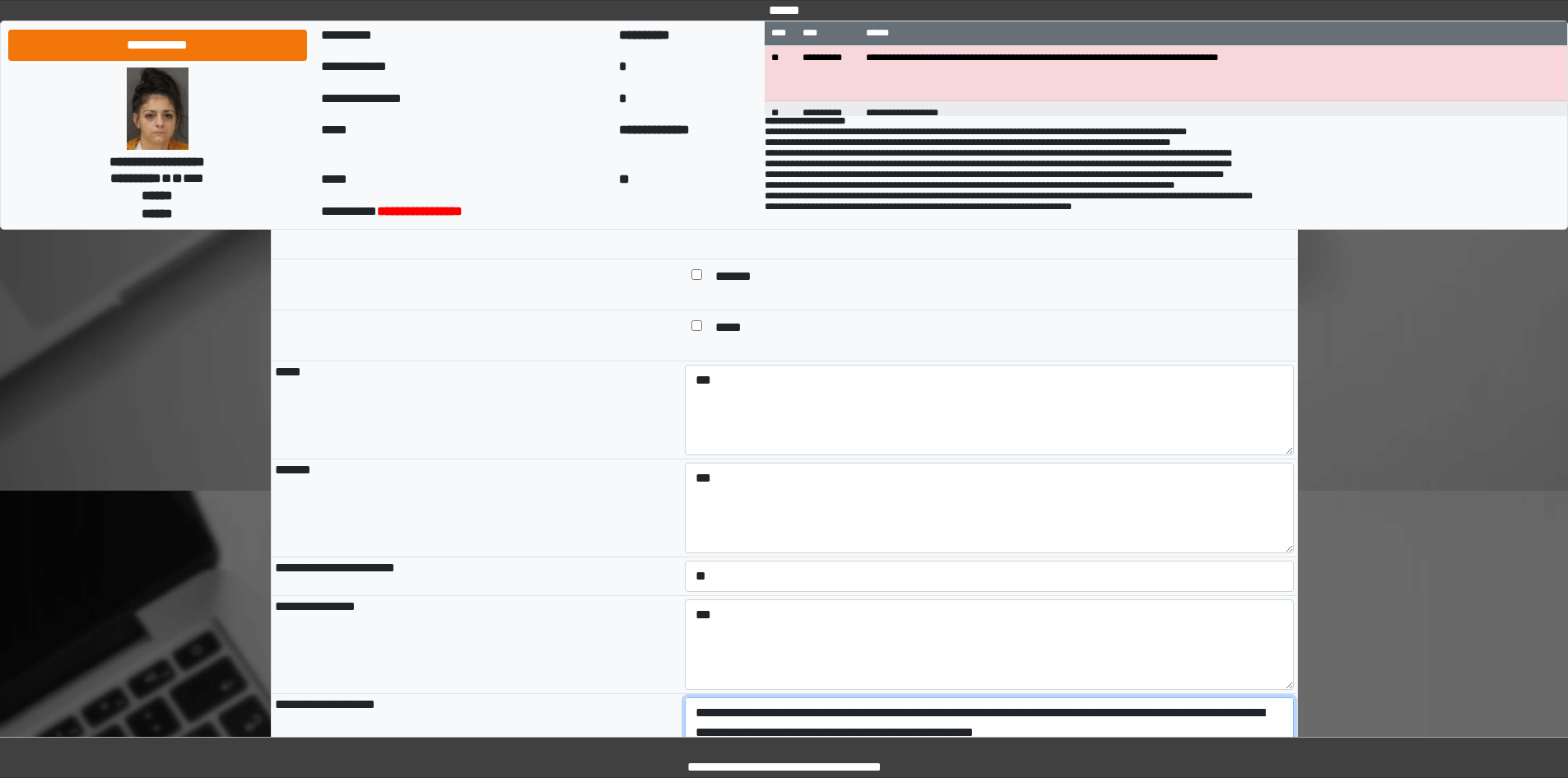 scroll, scrollTop: 54, scrollLeft: 0, axis: vertical 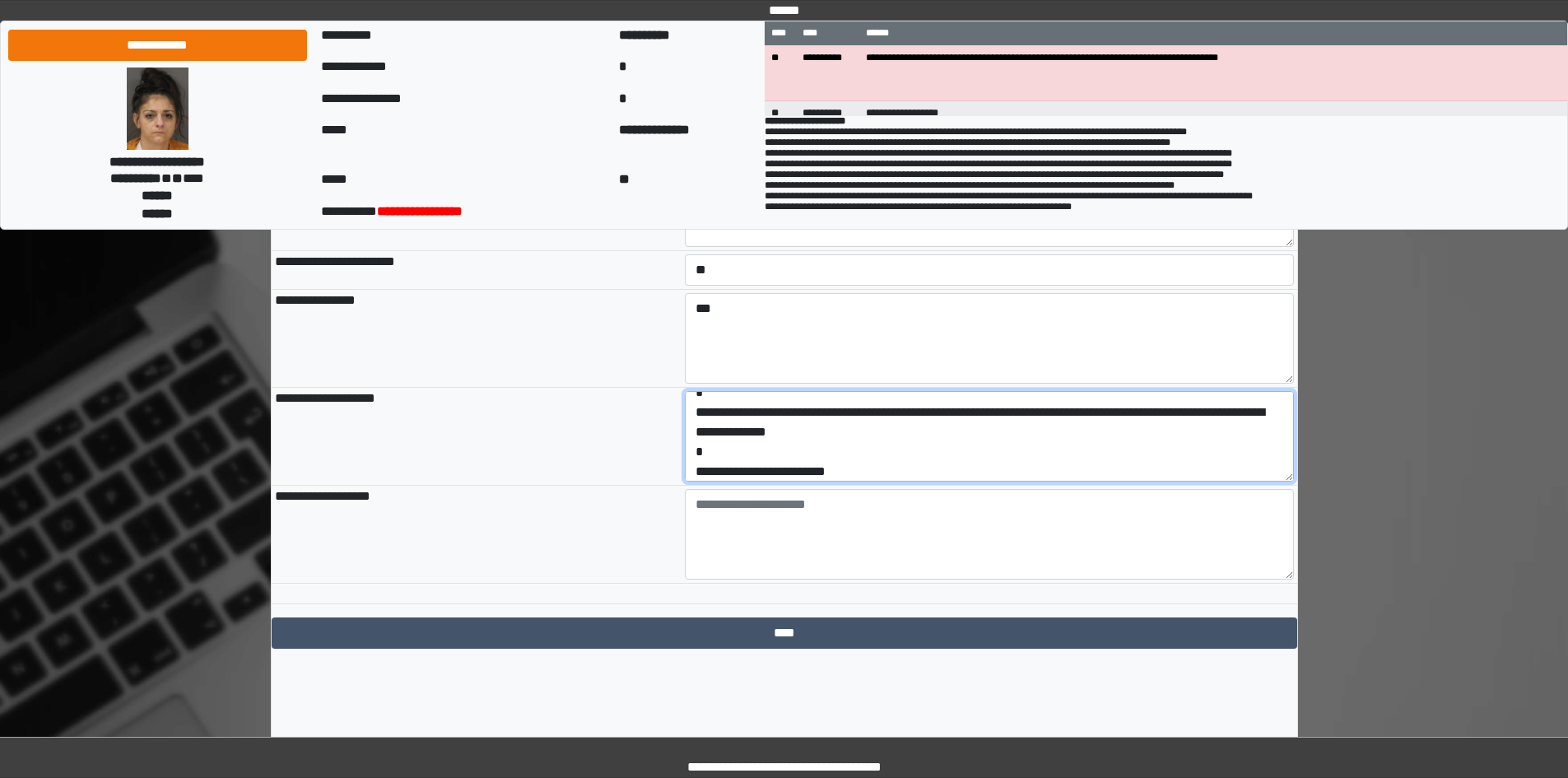 click on "**********" at bounding box center (989, 436) 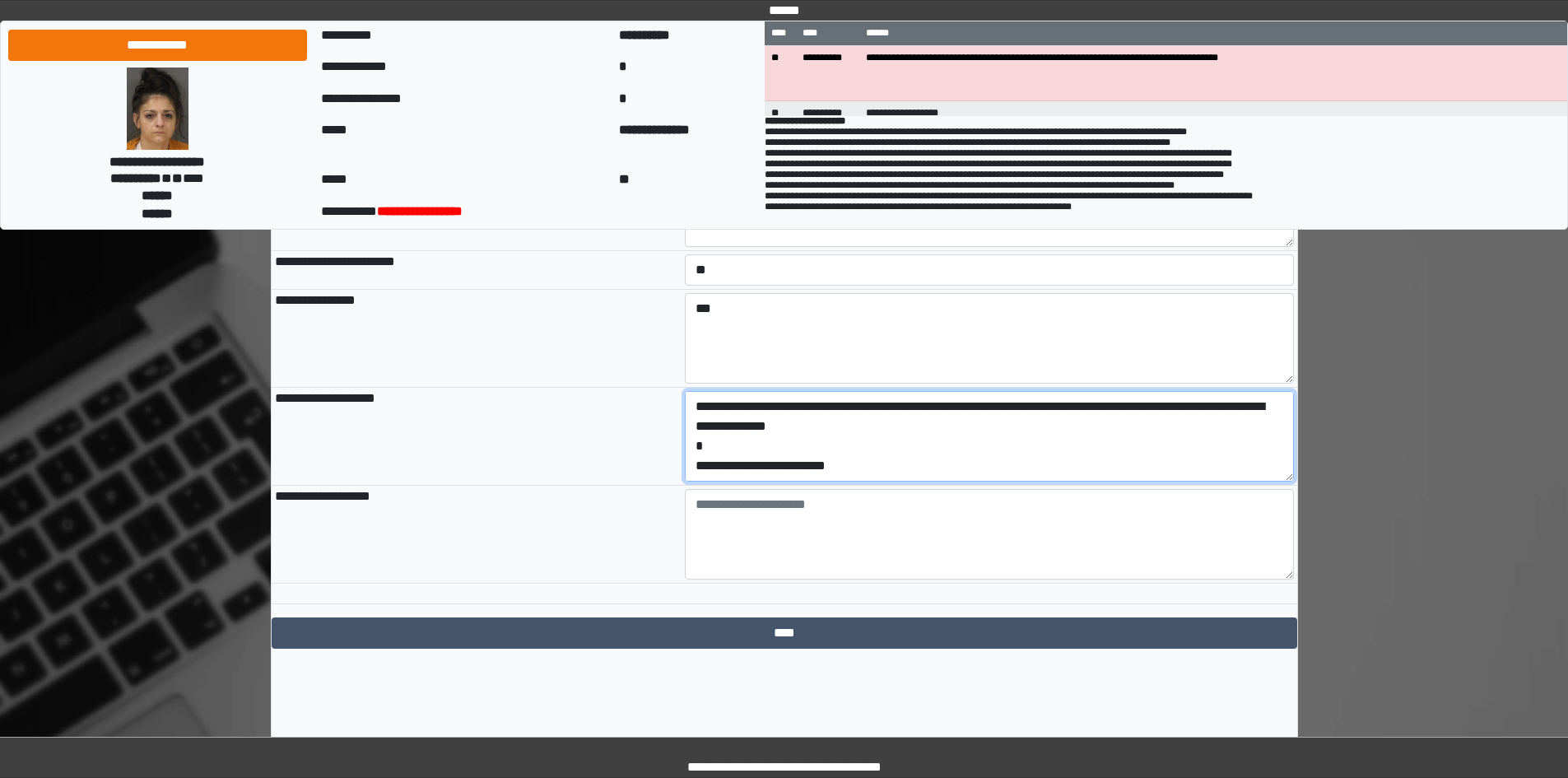 drag, startPoint x: 868, startPoint y: 521, endPoint x: 634, endPoint y: 517, distance: 234.034 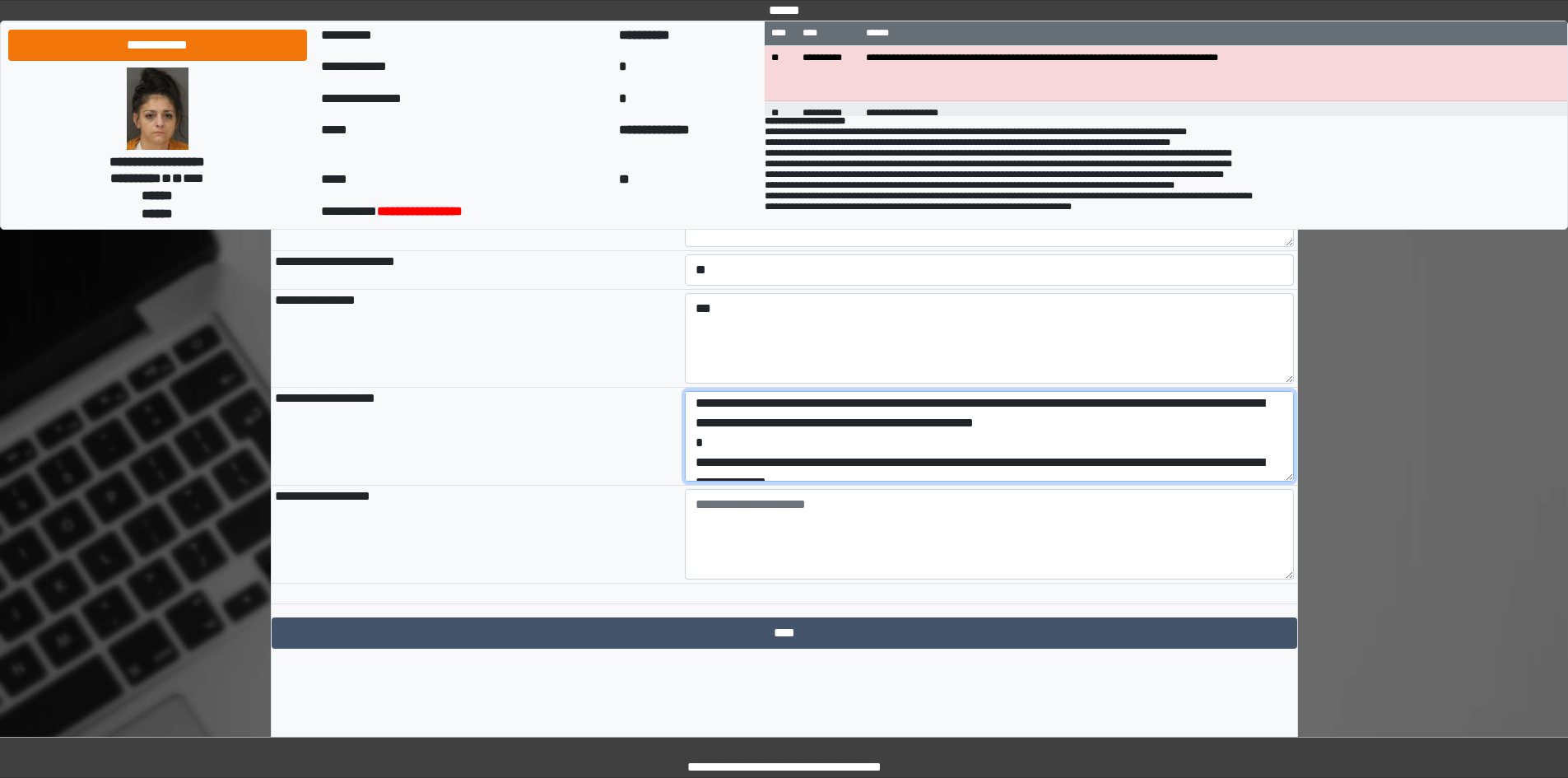 scroll, scrollTop: 0, scrollLeft: 0, axis: both 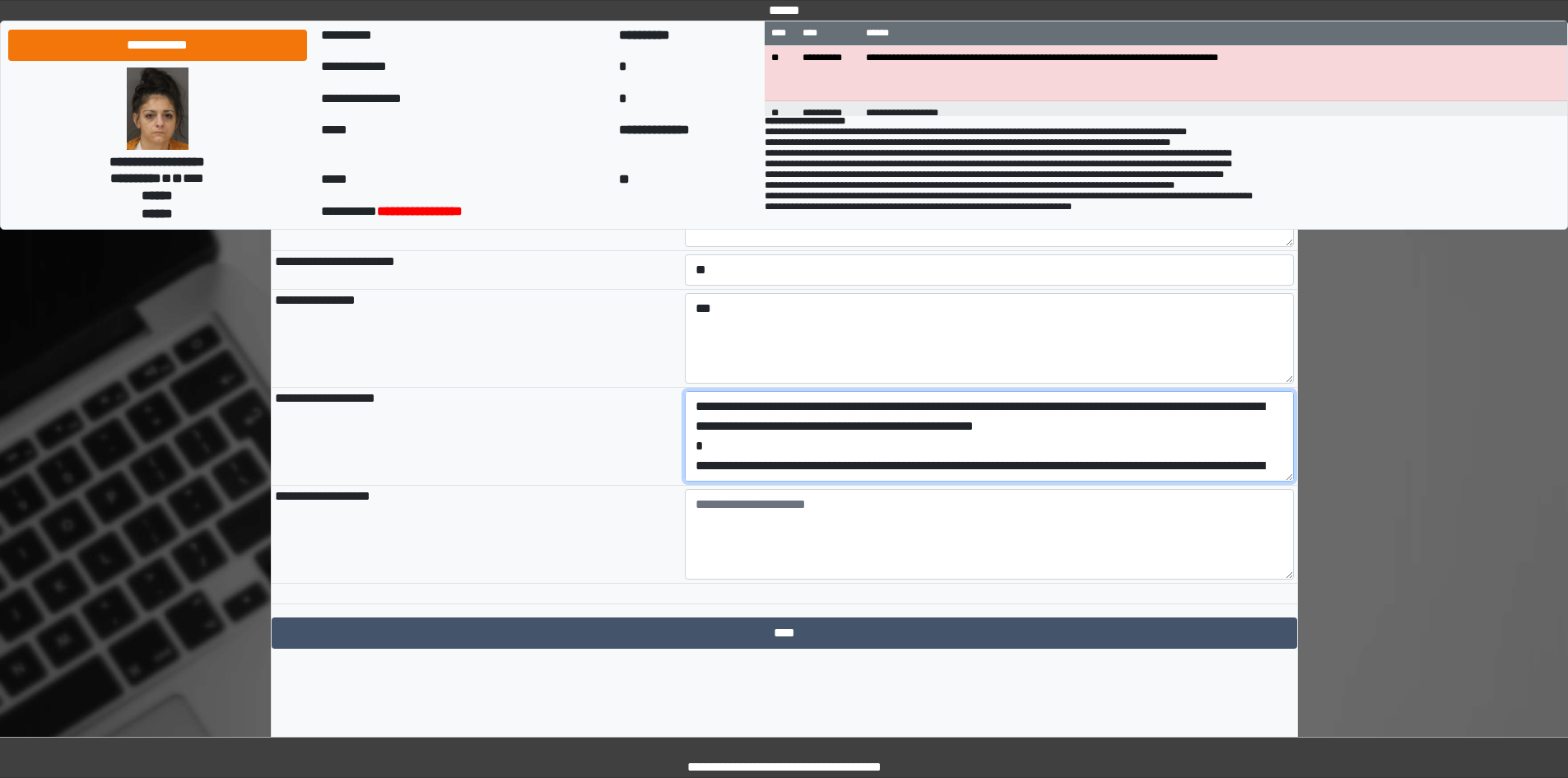 type on "**********" 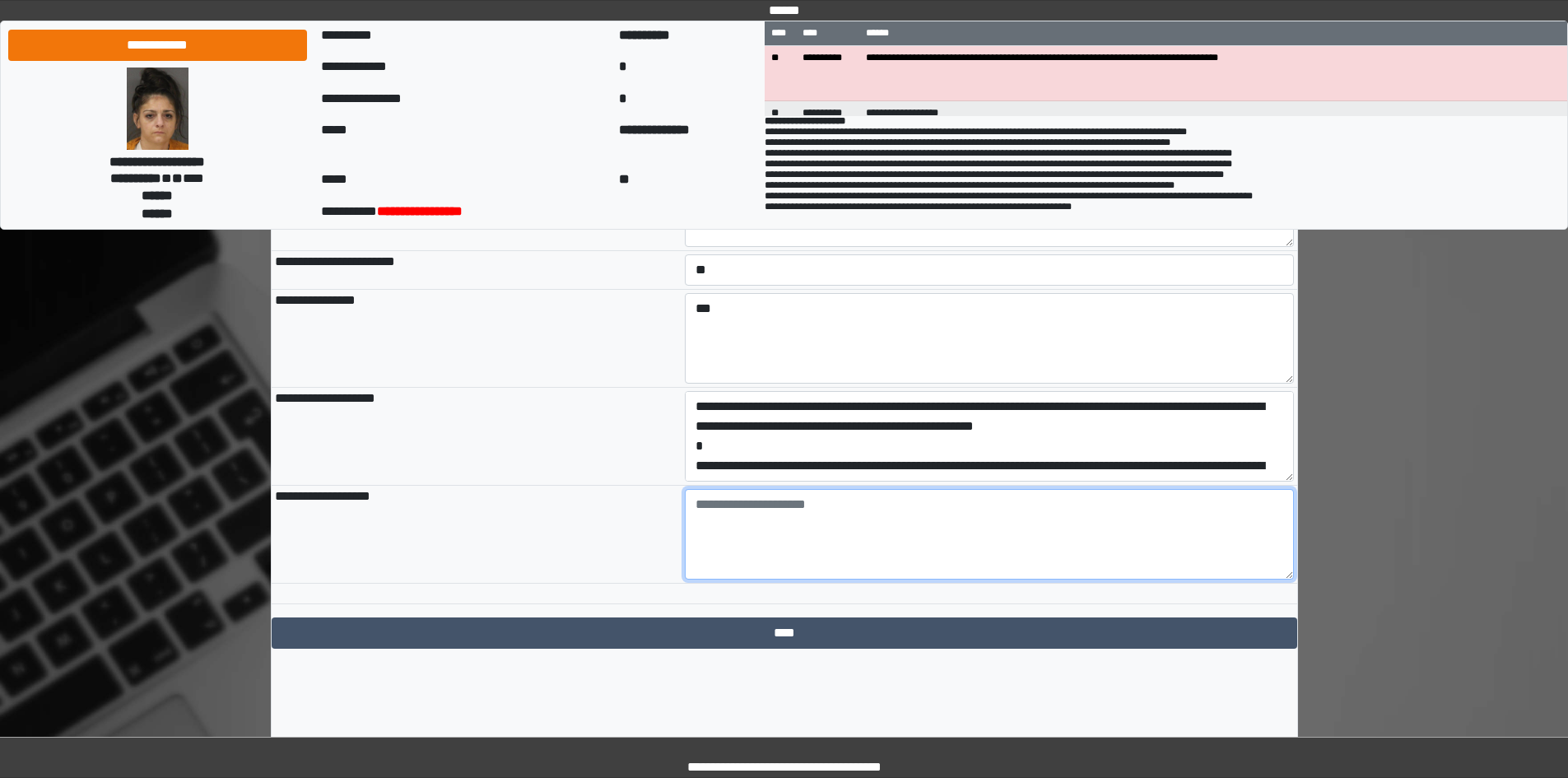 click at bounding box center (989, 534) 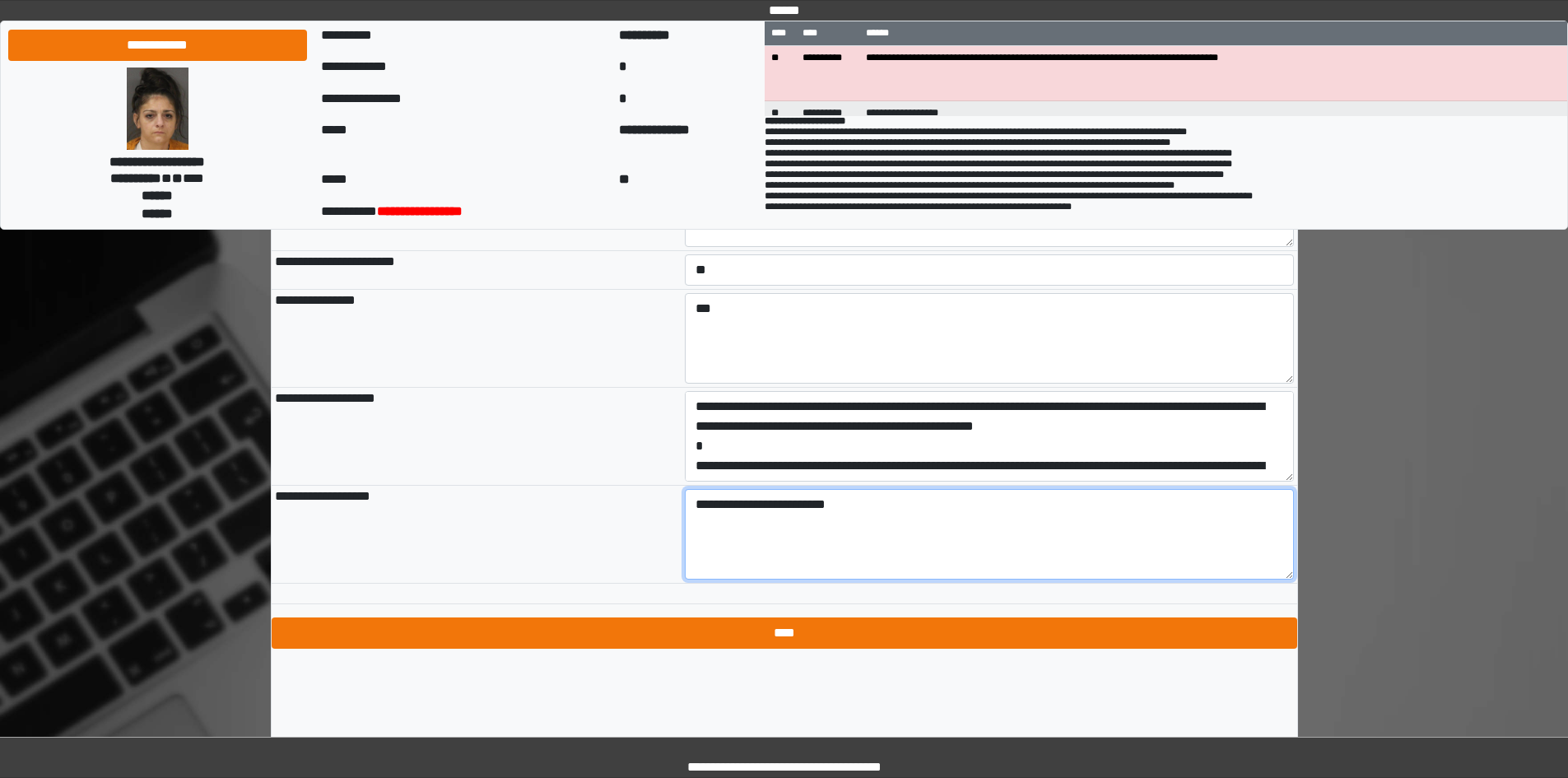 type on "**********" 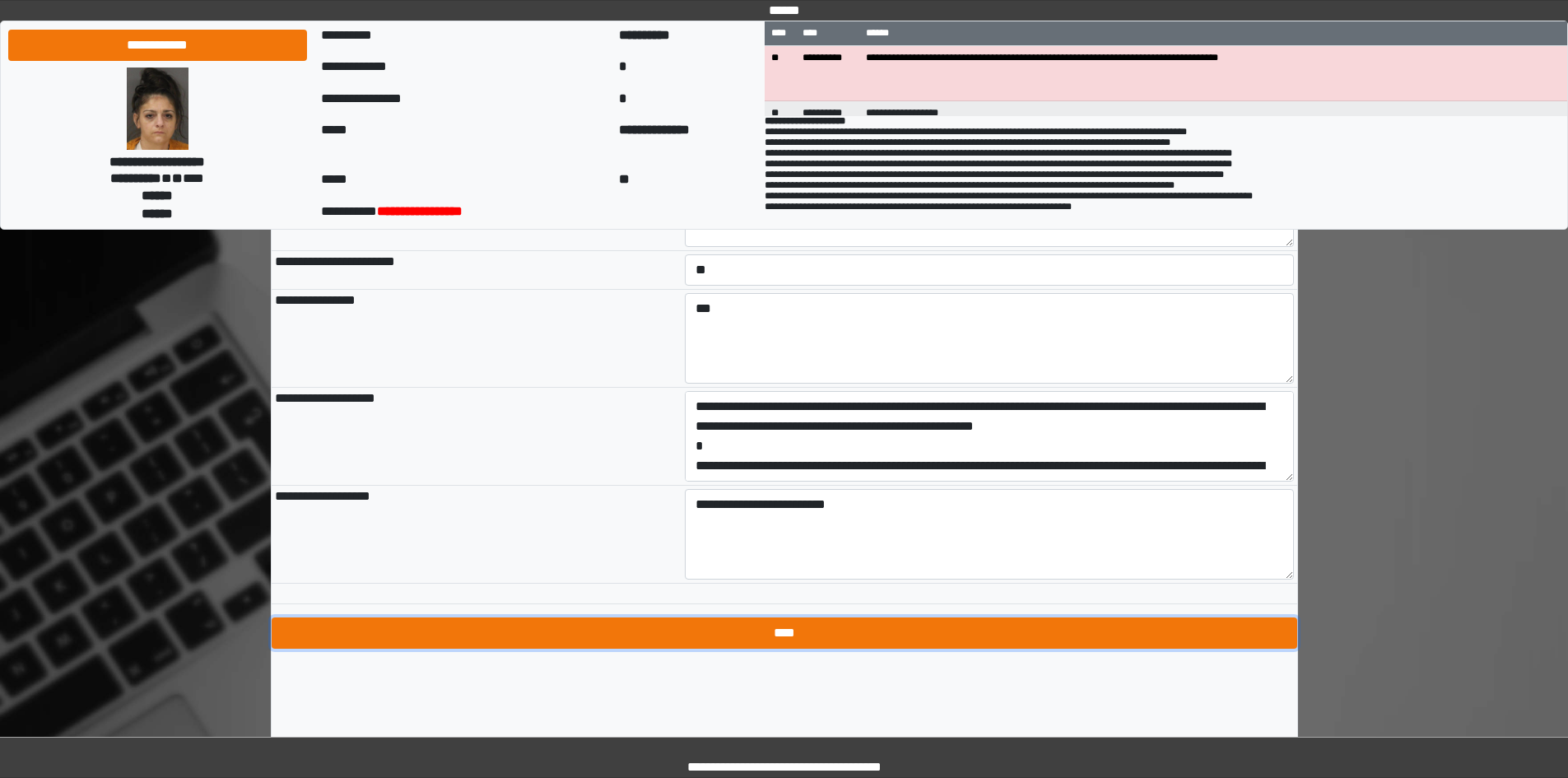 click on "****" at bounding box center (784, 633) 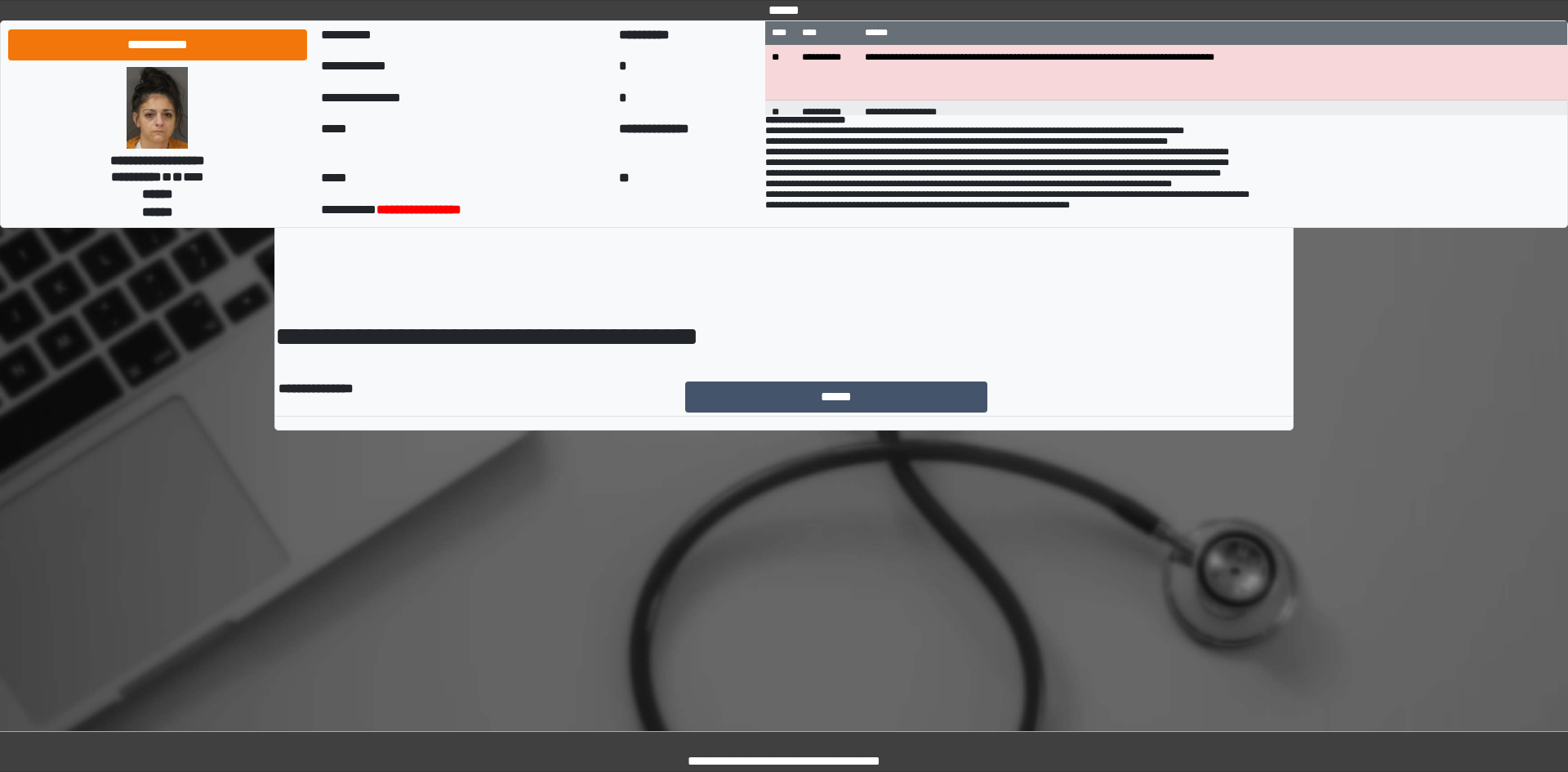 scroll, scrollTop: 0, scrollLeft: 0, axis: both 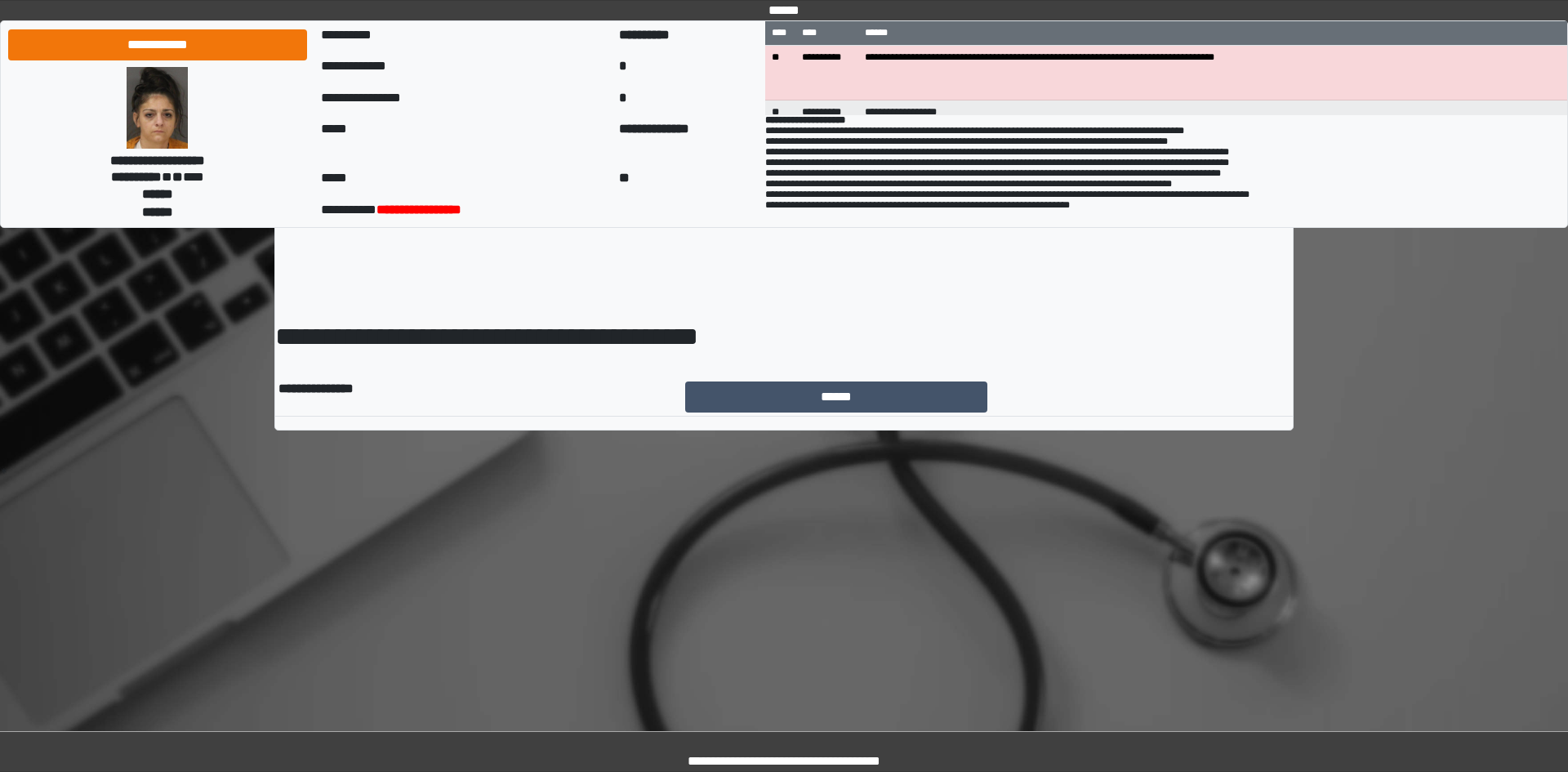 click on "******" at bounding box center (987, 397) 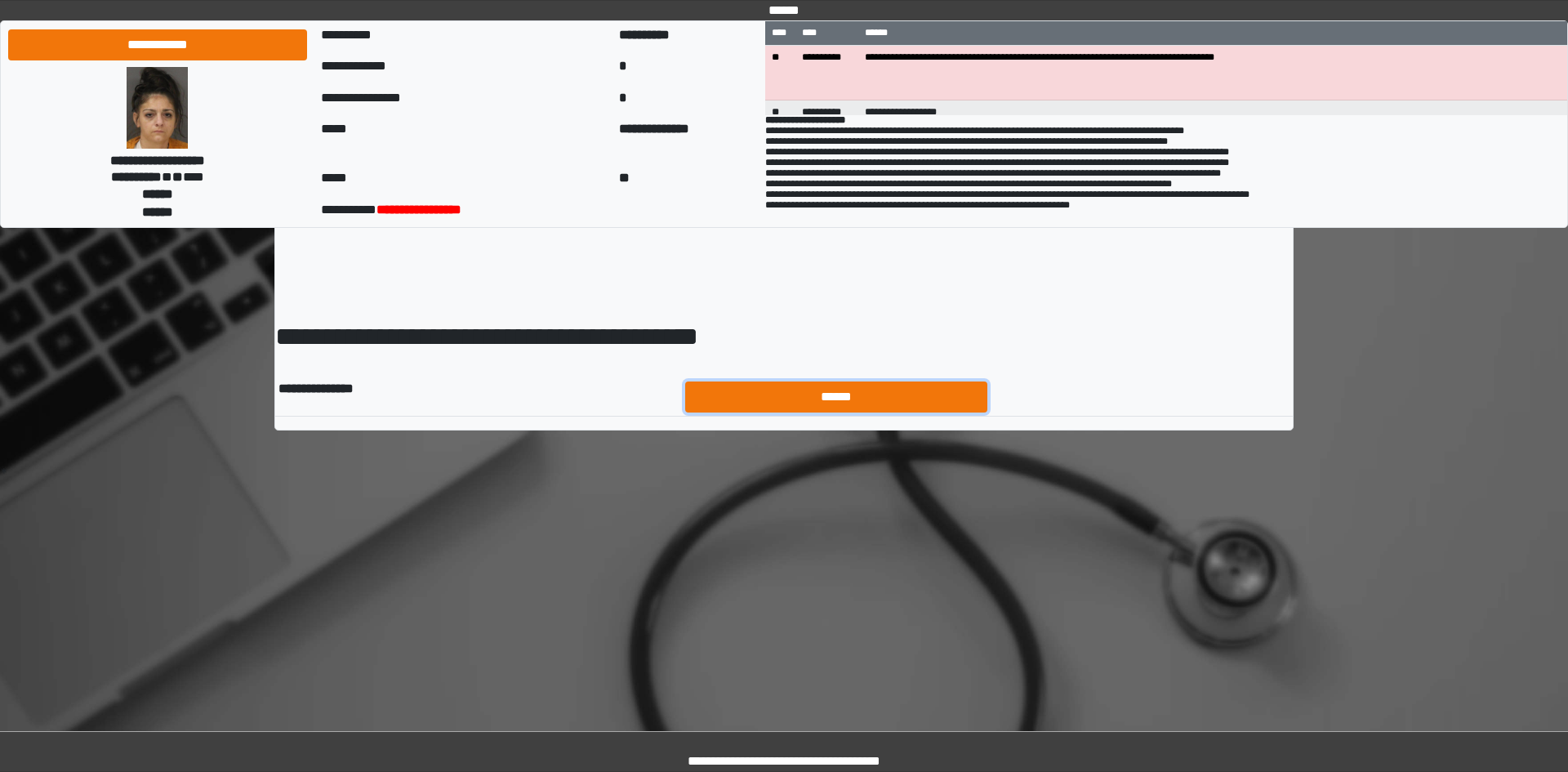 click on "******" at bounding box center (836, 397) 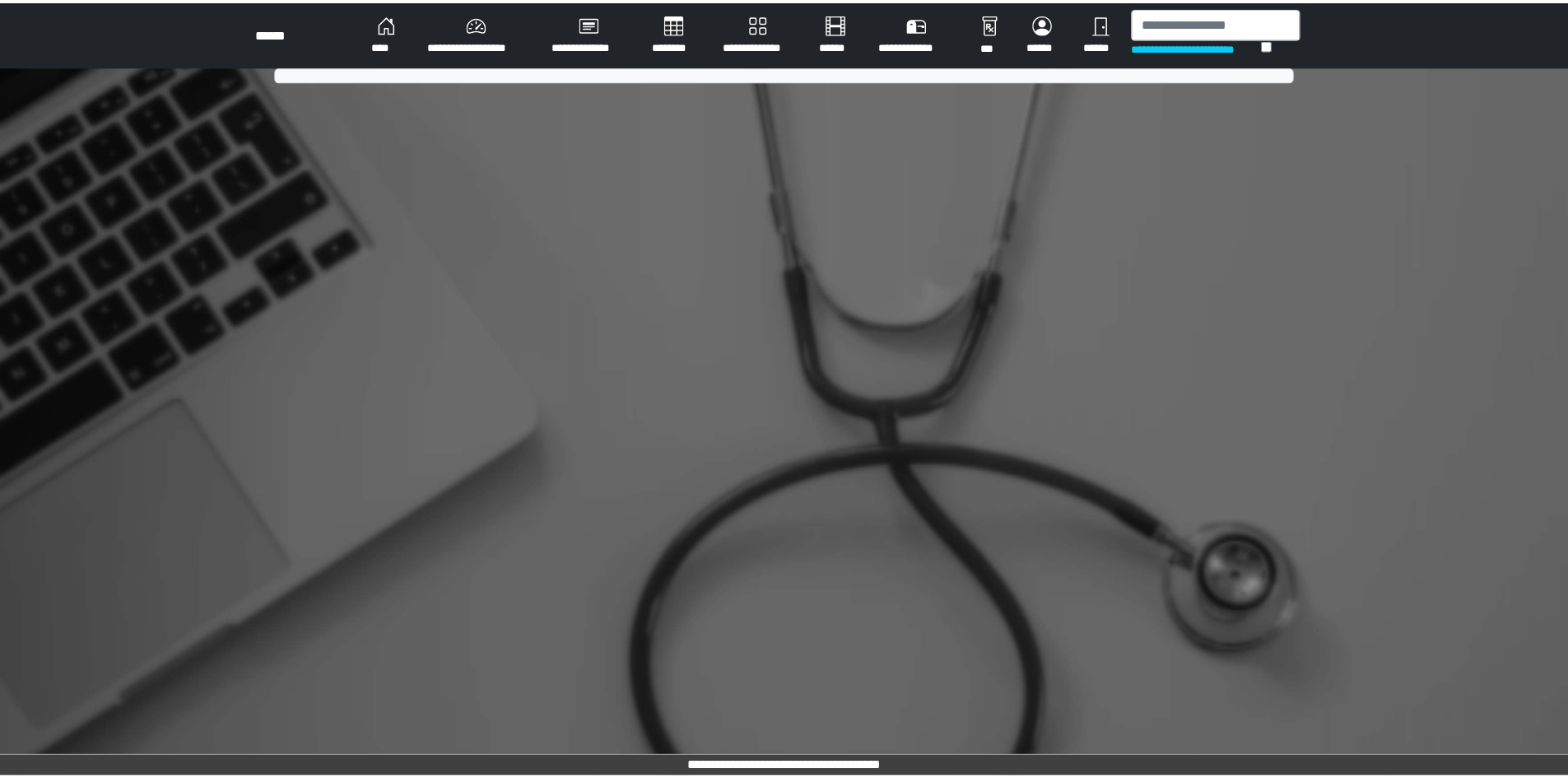 scroll, scrollTop: 0, scrollLeft: 0, axis: both 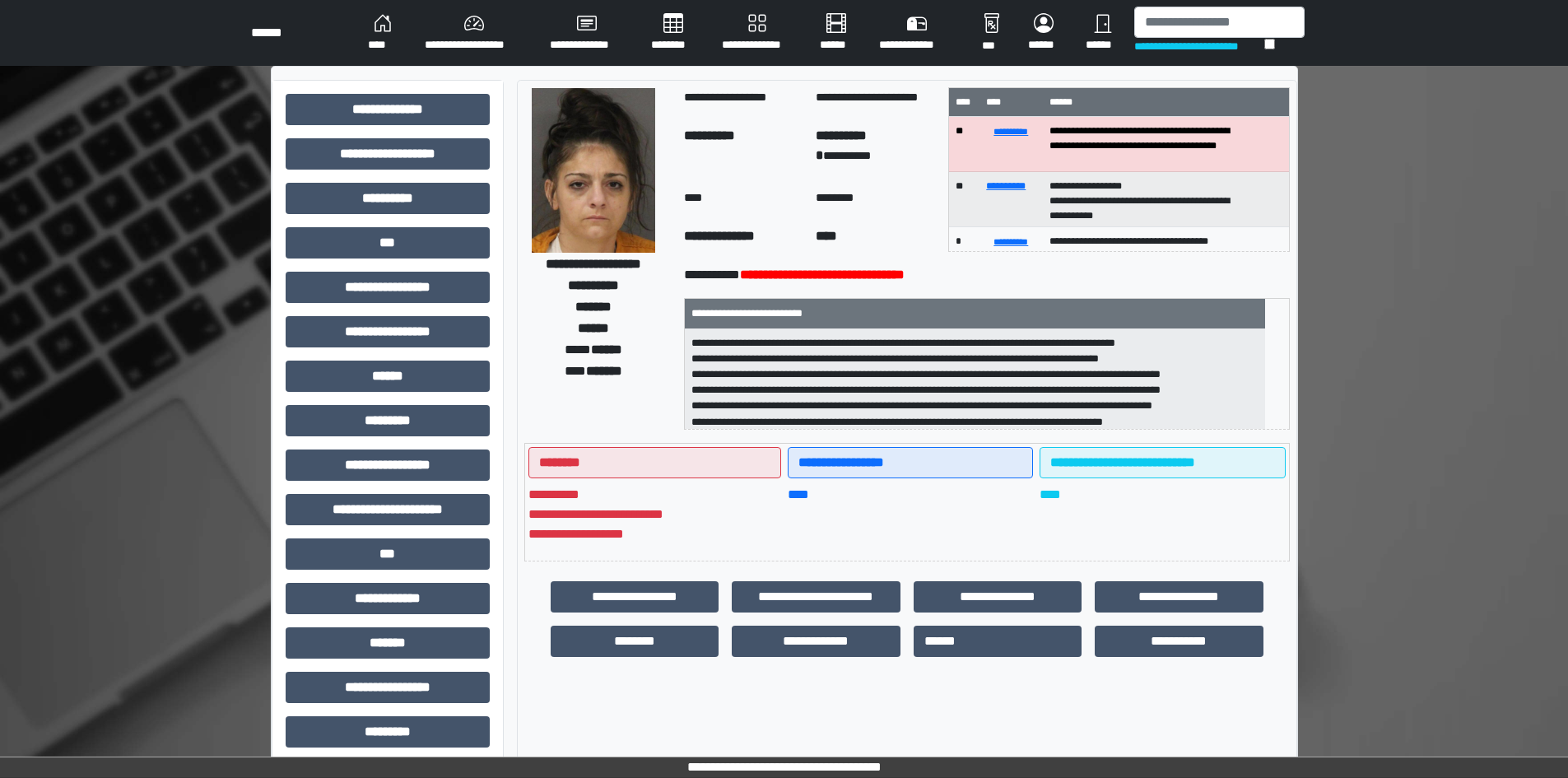 click on "**********" at bounding box center (1199, 46) 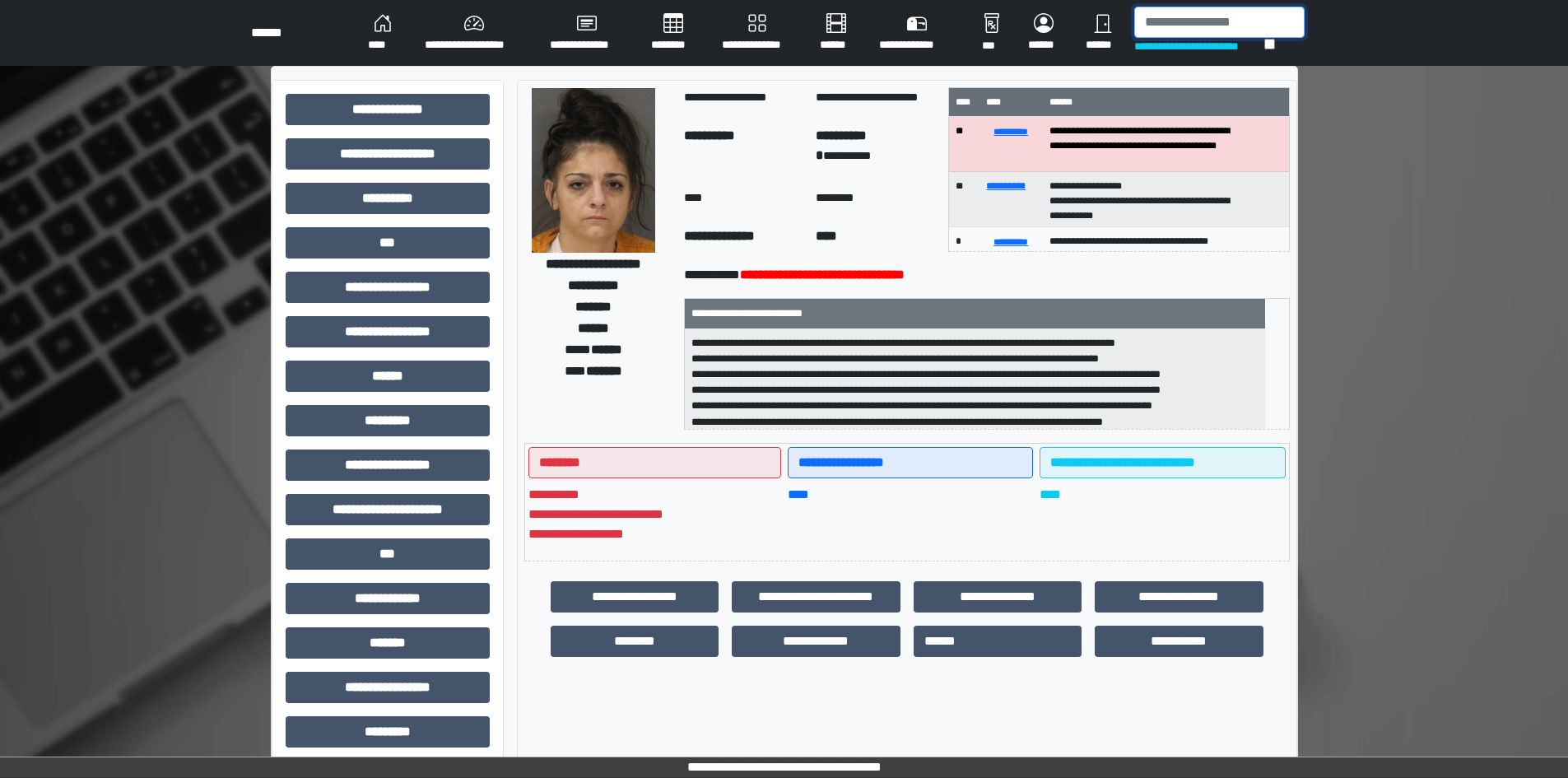 click at bounding box center (1219, 22) 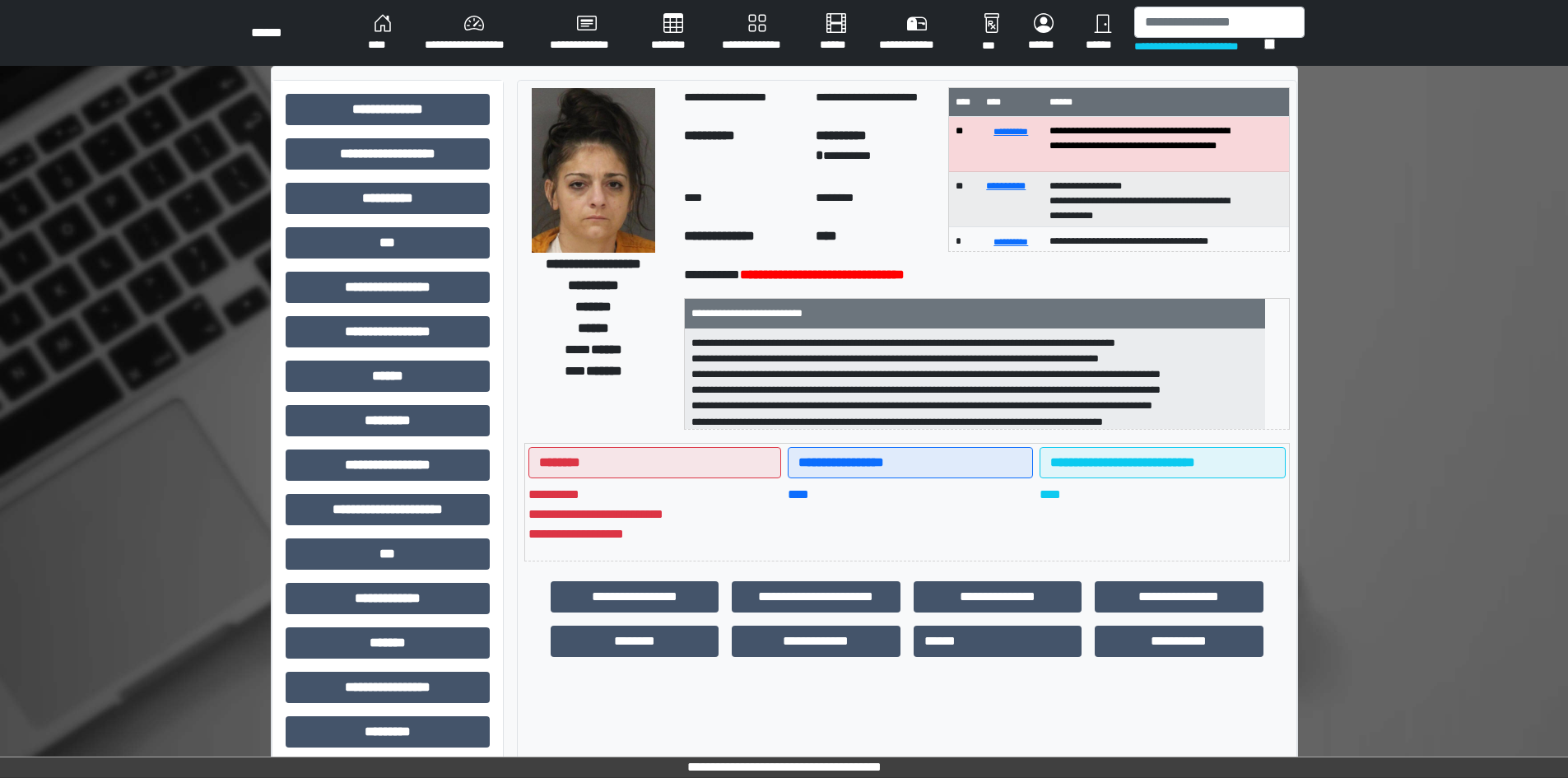 click on "**********" at bounding box center [1199, 46] 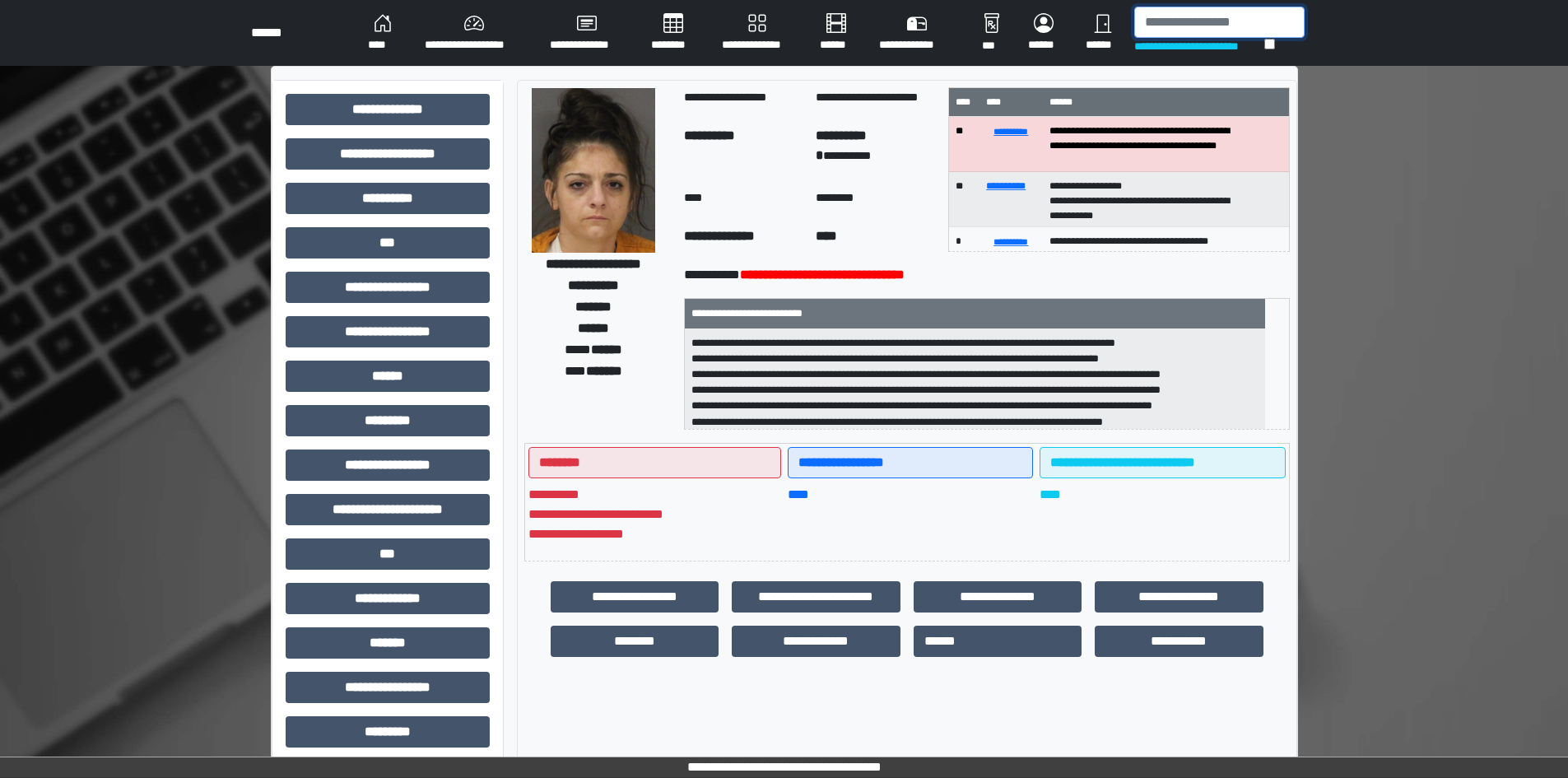 click at bounding box center [1219, 22] 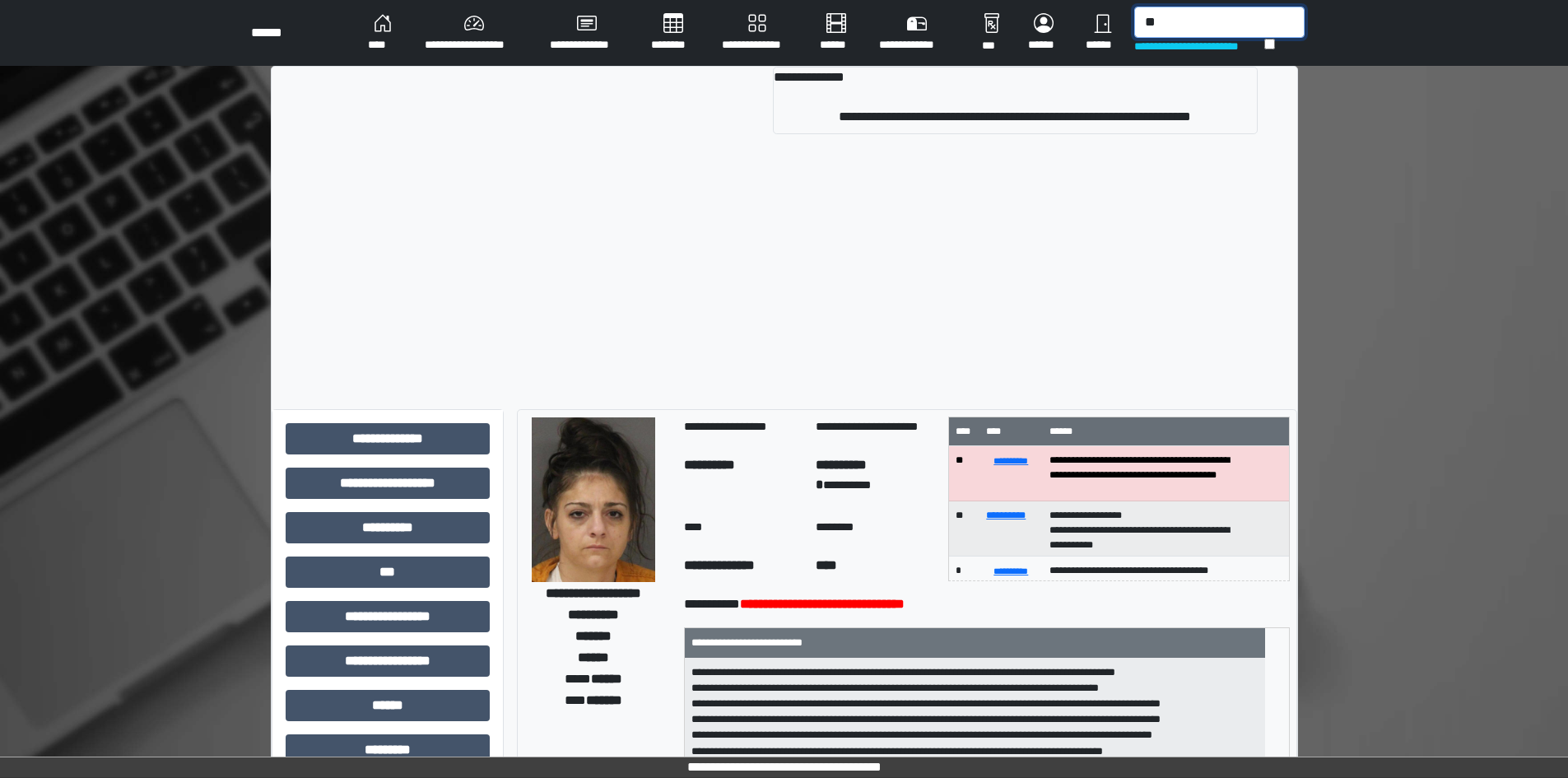 type on "*" 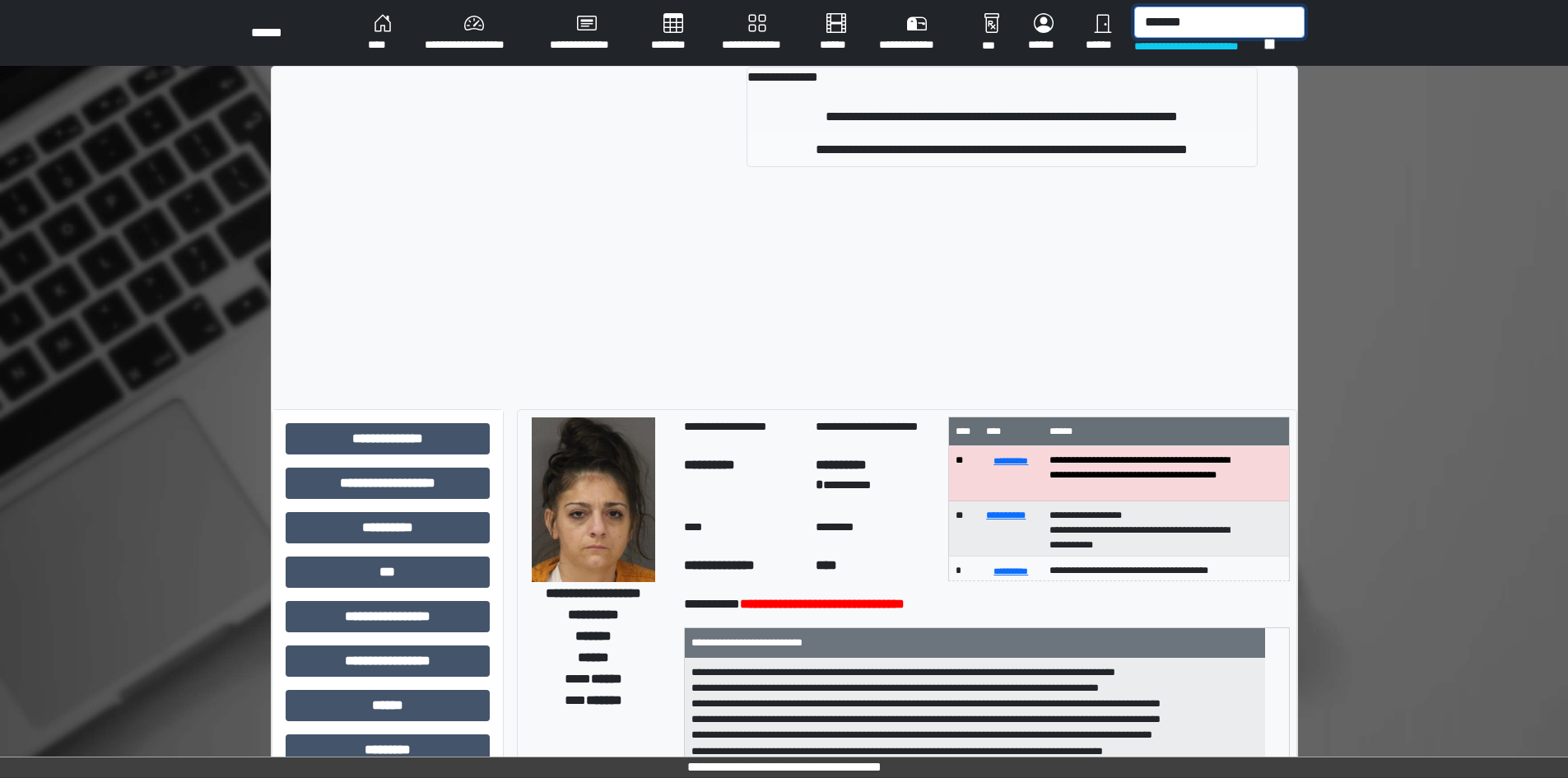 type on "*******" 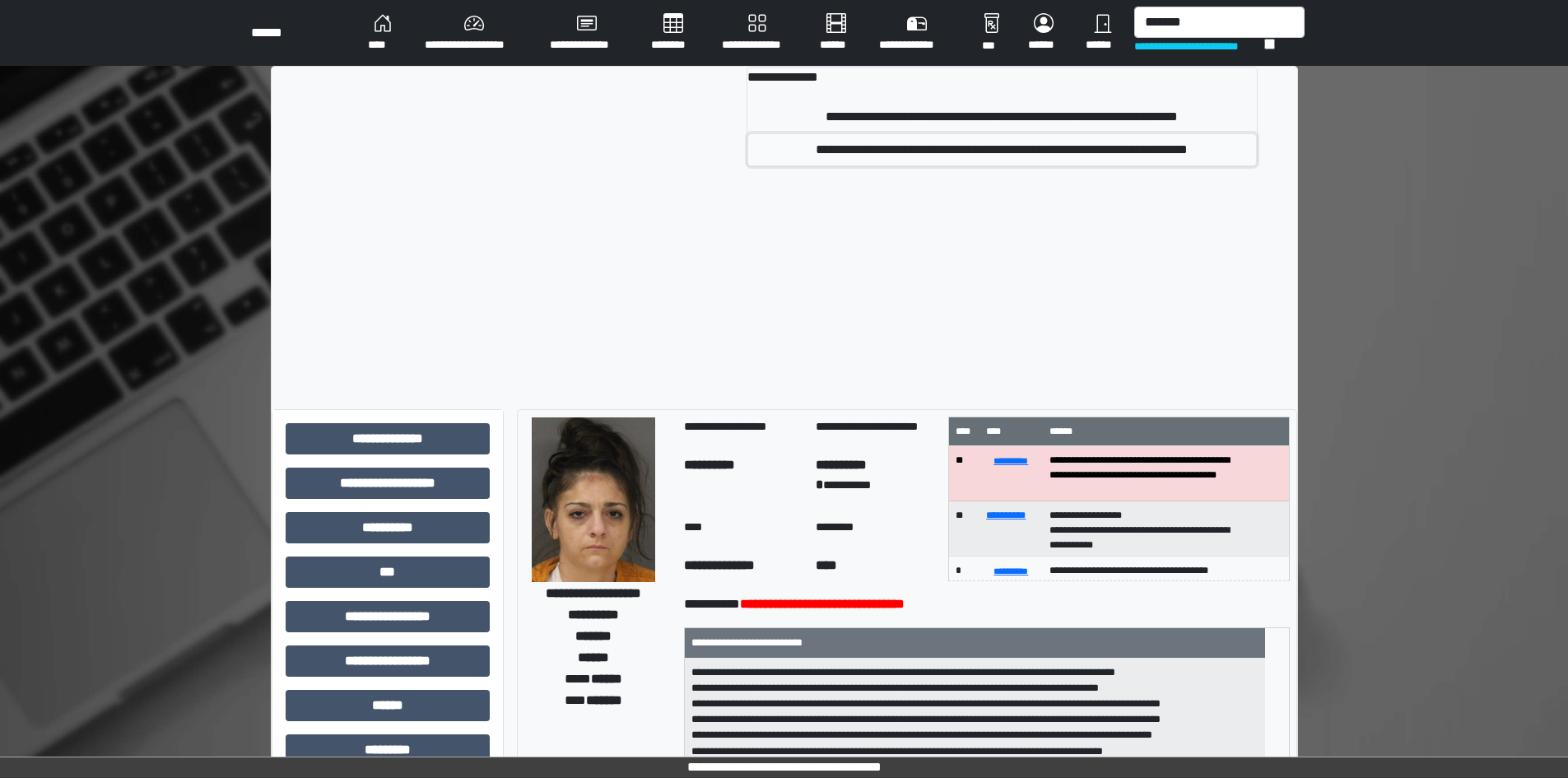 click on "**********" at bounding box center [1002, 150] 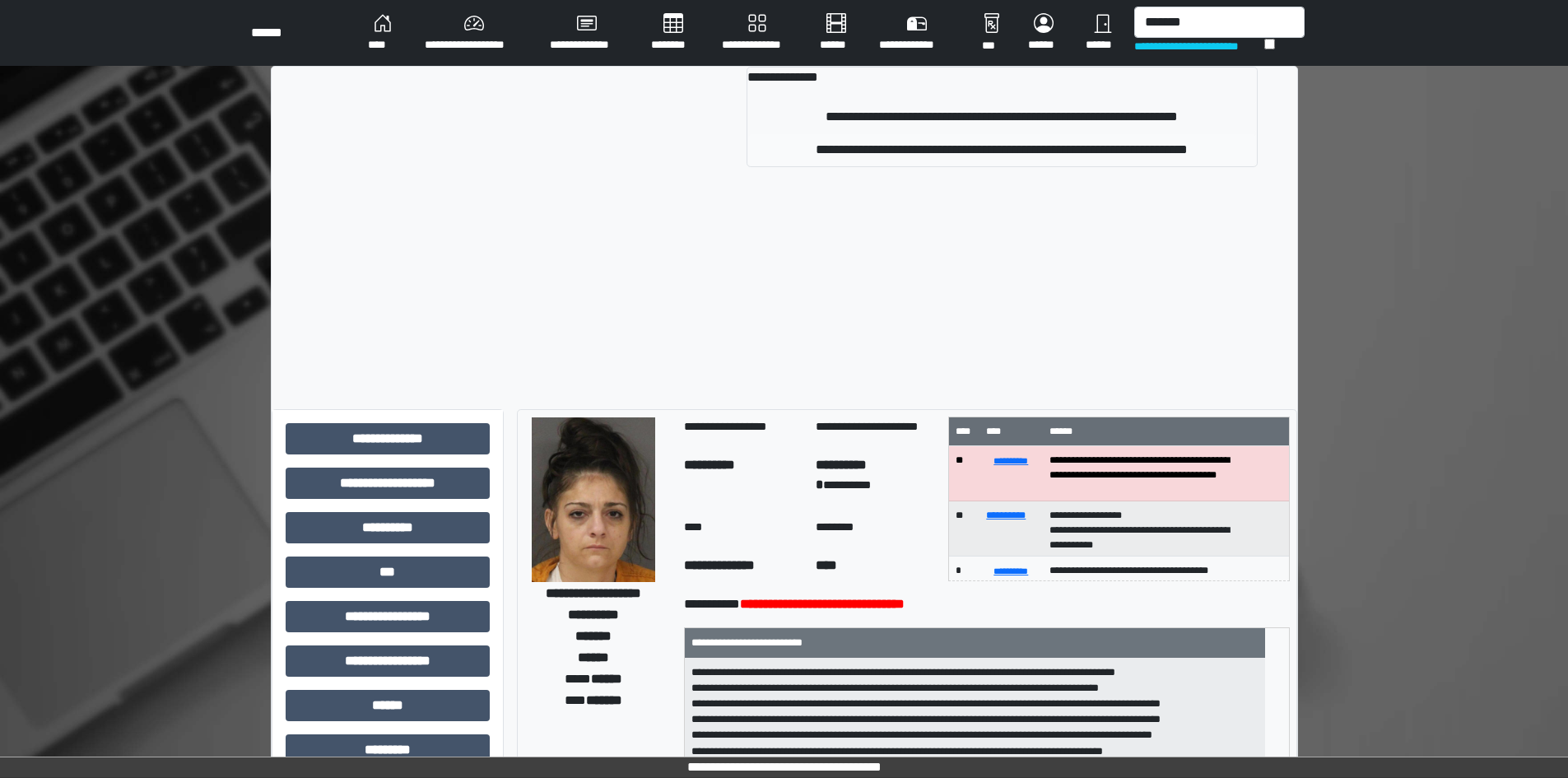type 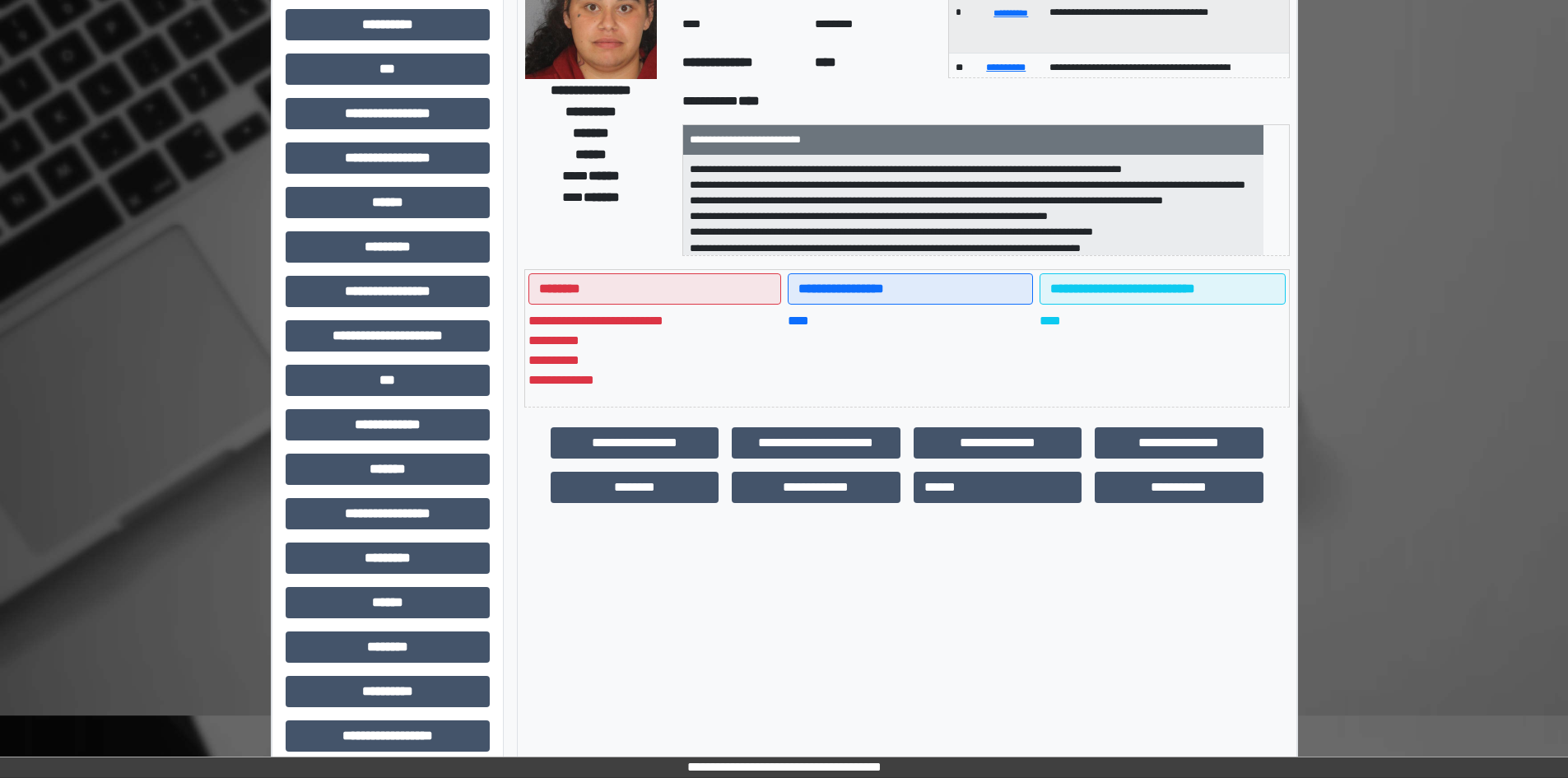 scroll, scrollTop: 189, scrollLeft: 0, axis: vertical 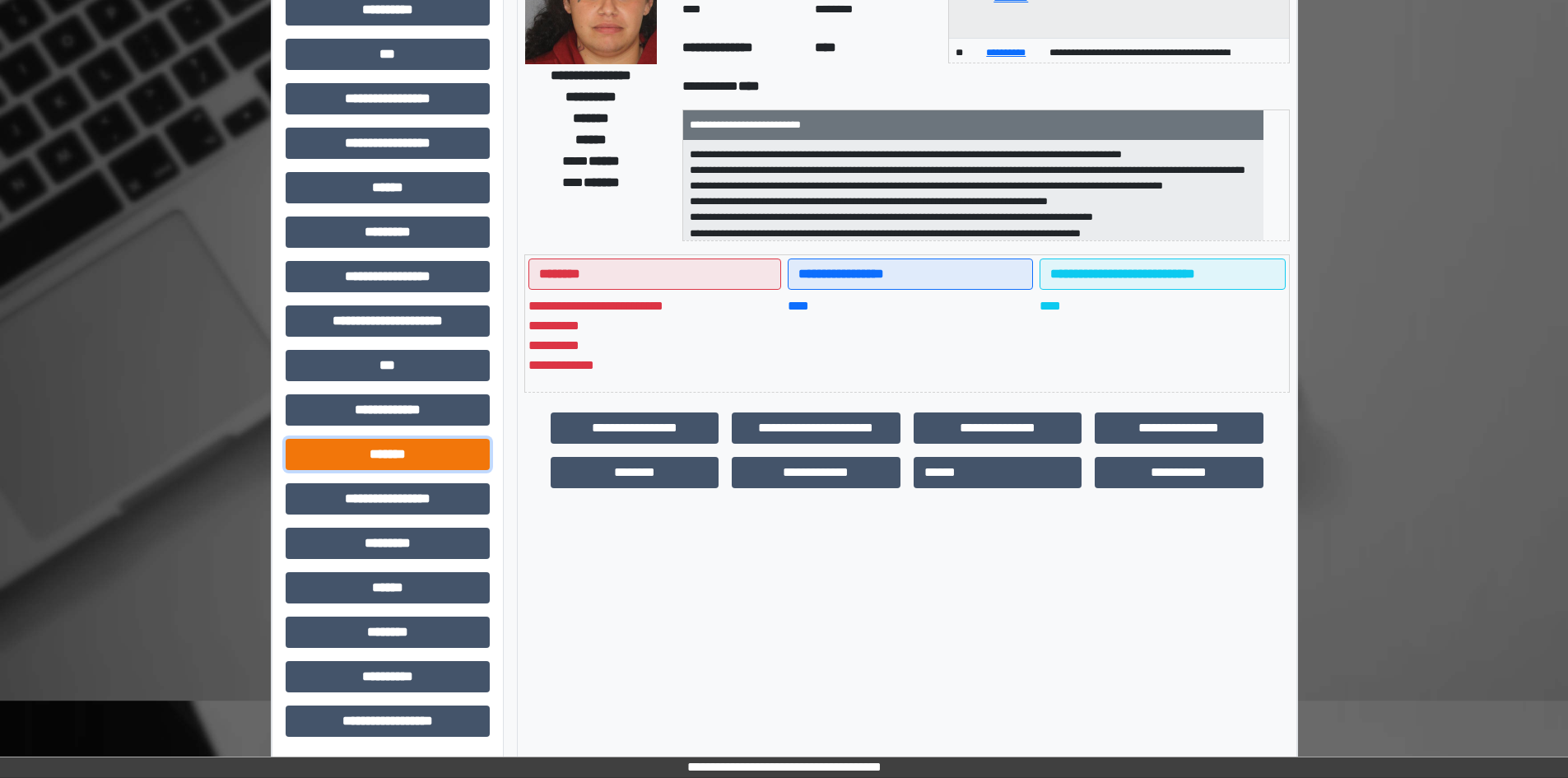 click on "*******" at bounding box center (388, 454) 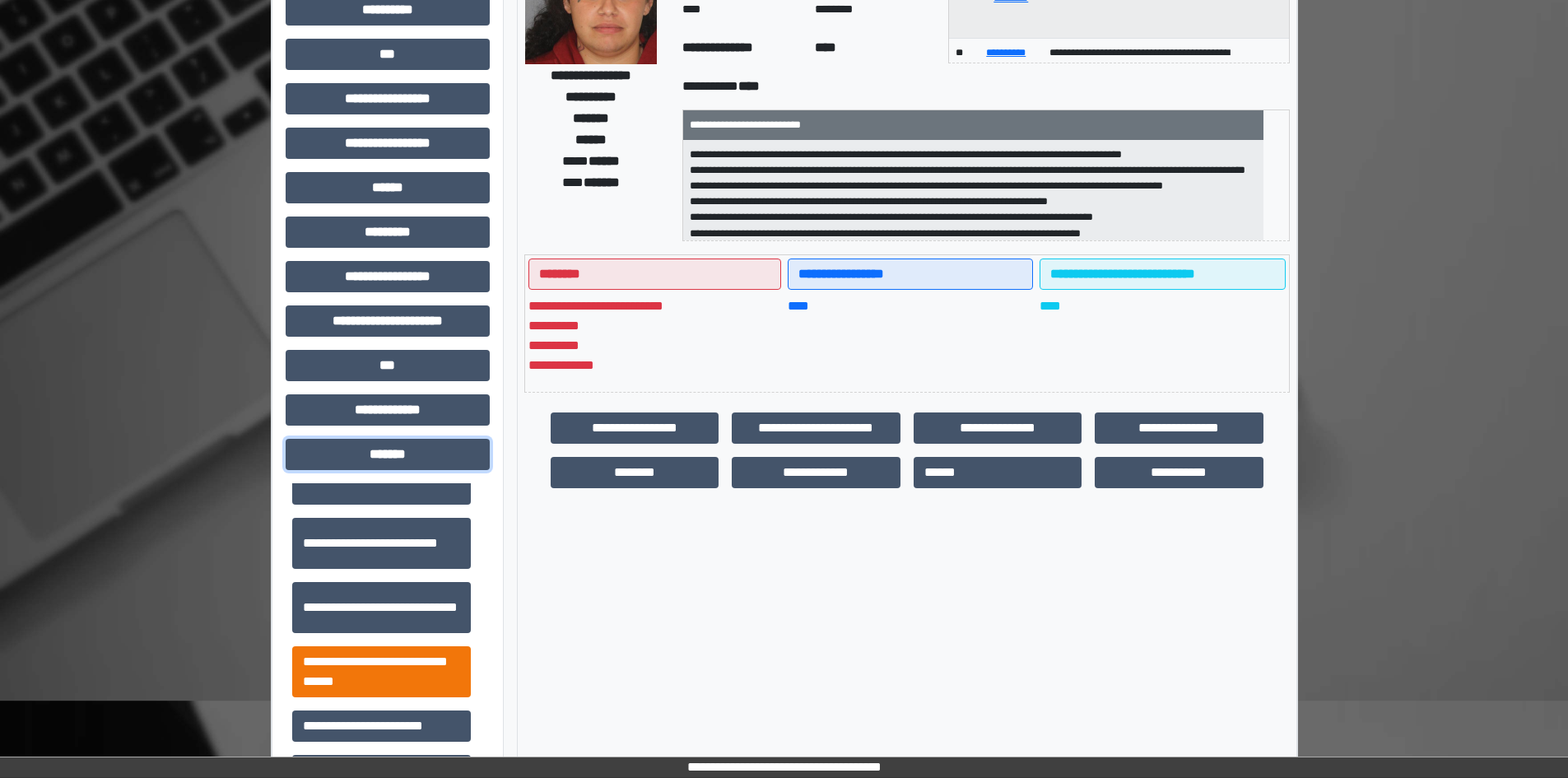 scroll, scrollTop: 576, scrollLeft: 0, axis: vertical 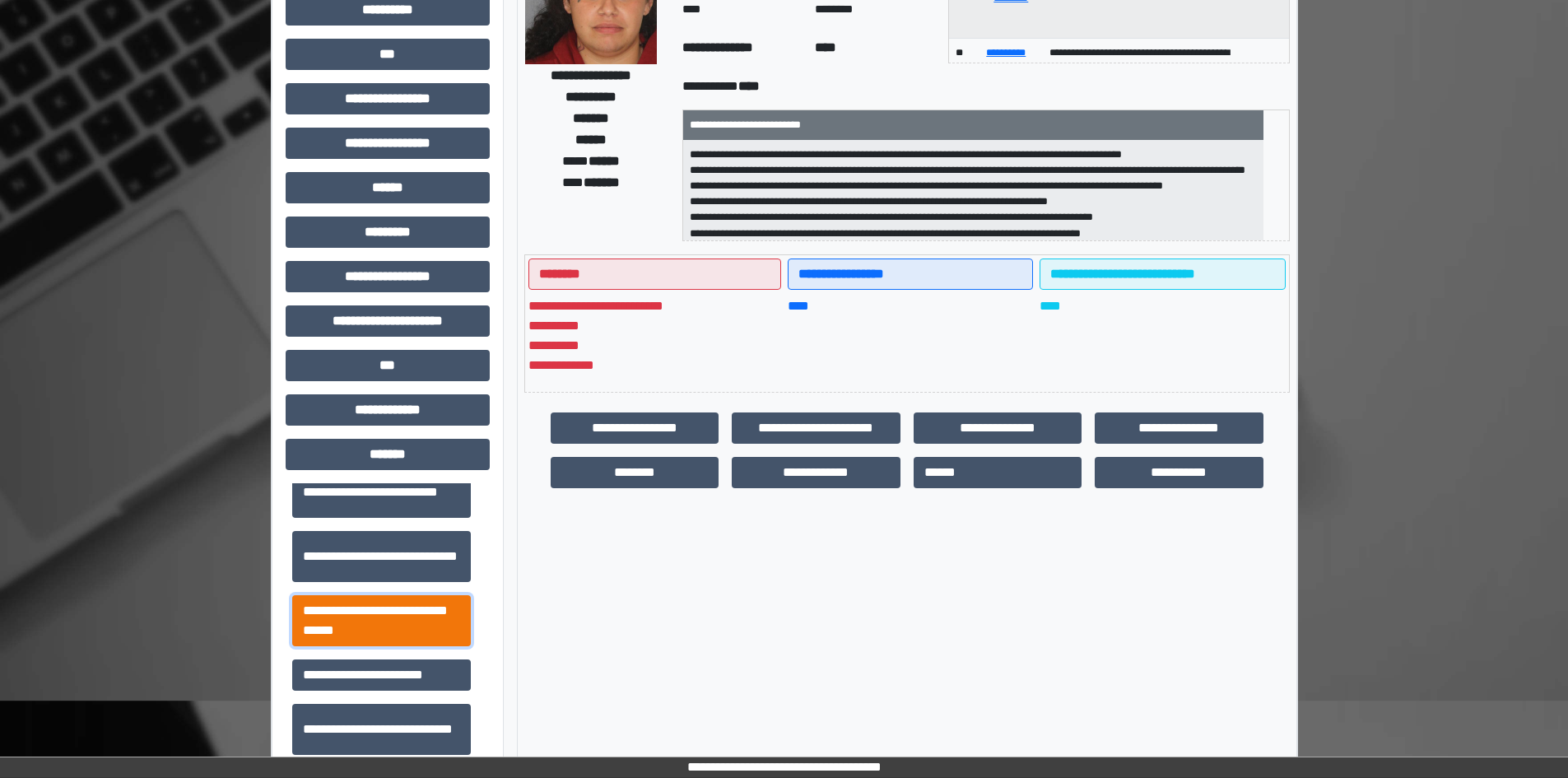click on "**********" at bounding box center [381, 621] 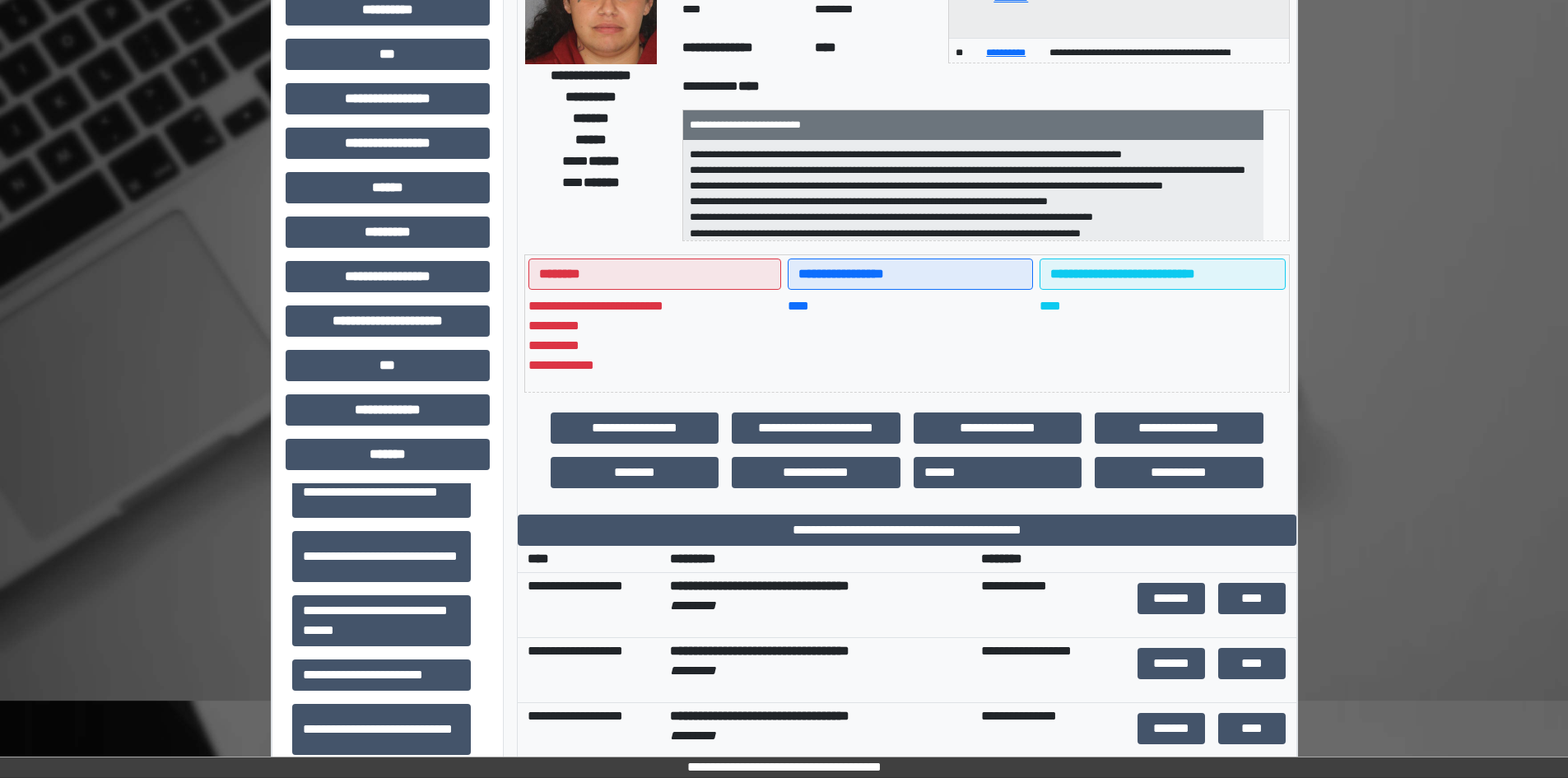 click on "**********" at bounding box center [907, 525] 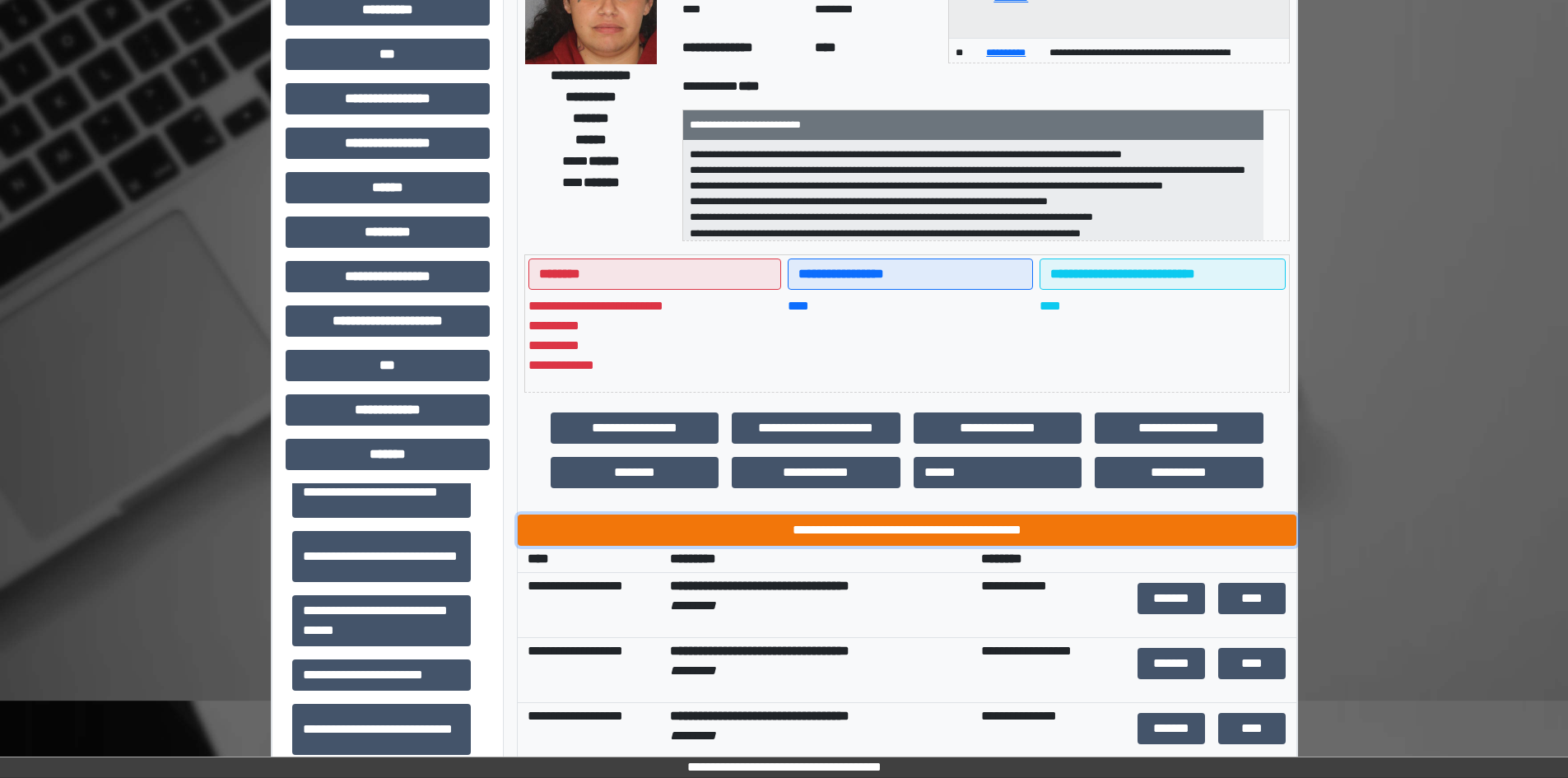 click on "**********" at bounding box center (907, 530) 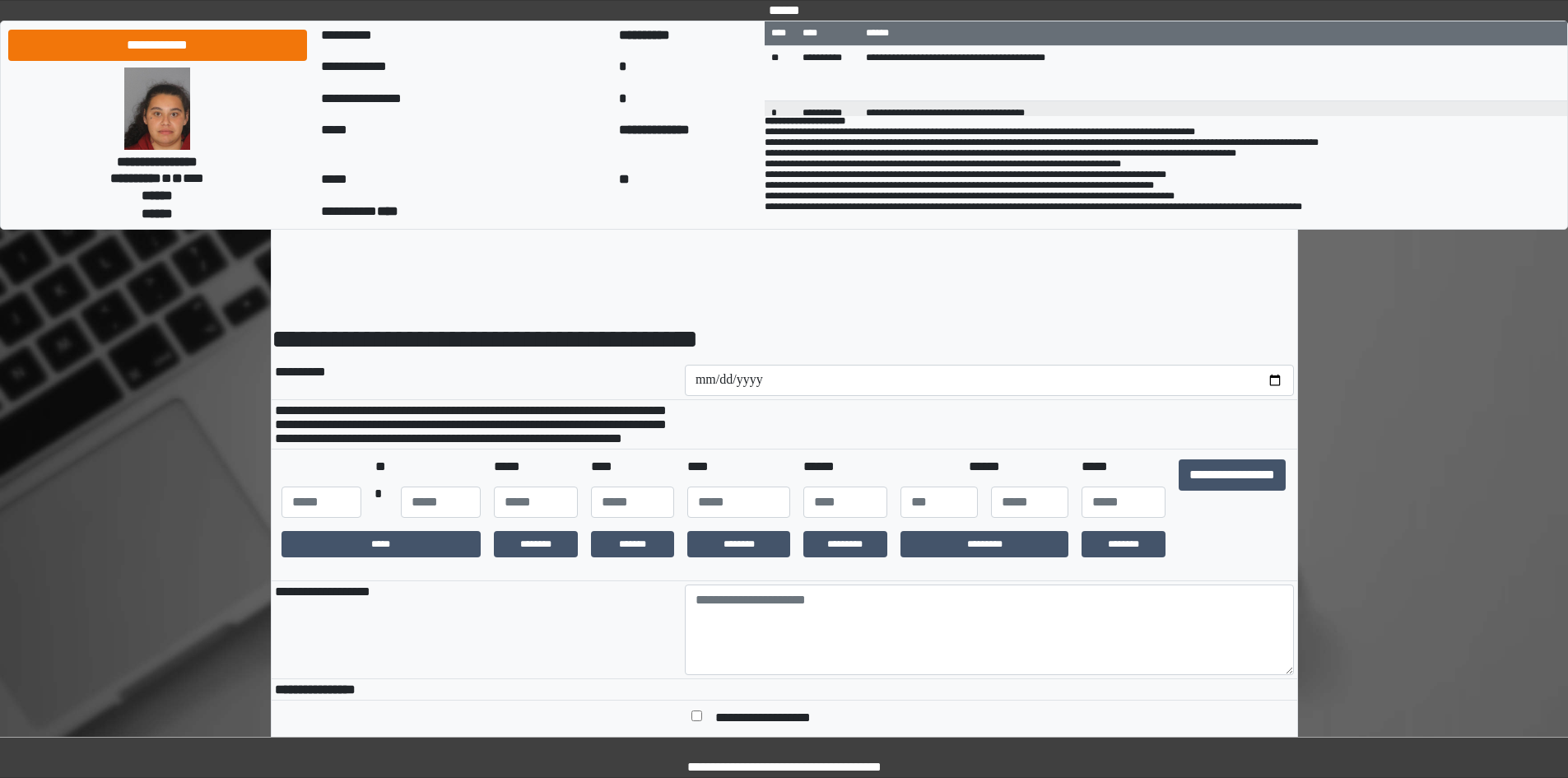 scroll, scrollTop: 0, scrollLeft: 0, axis: both 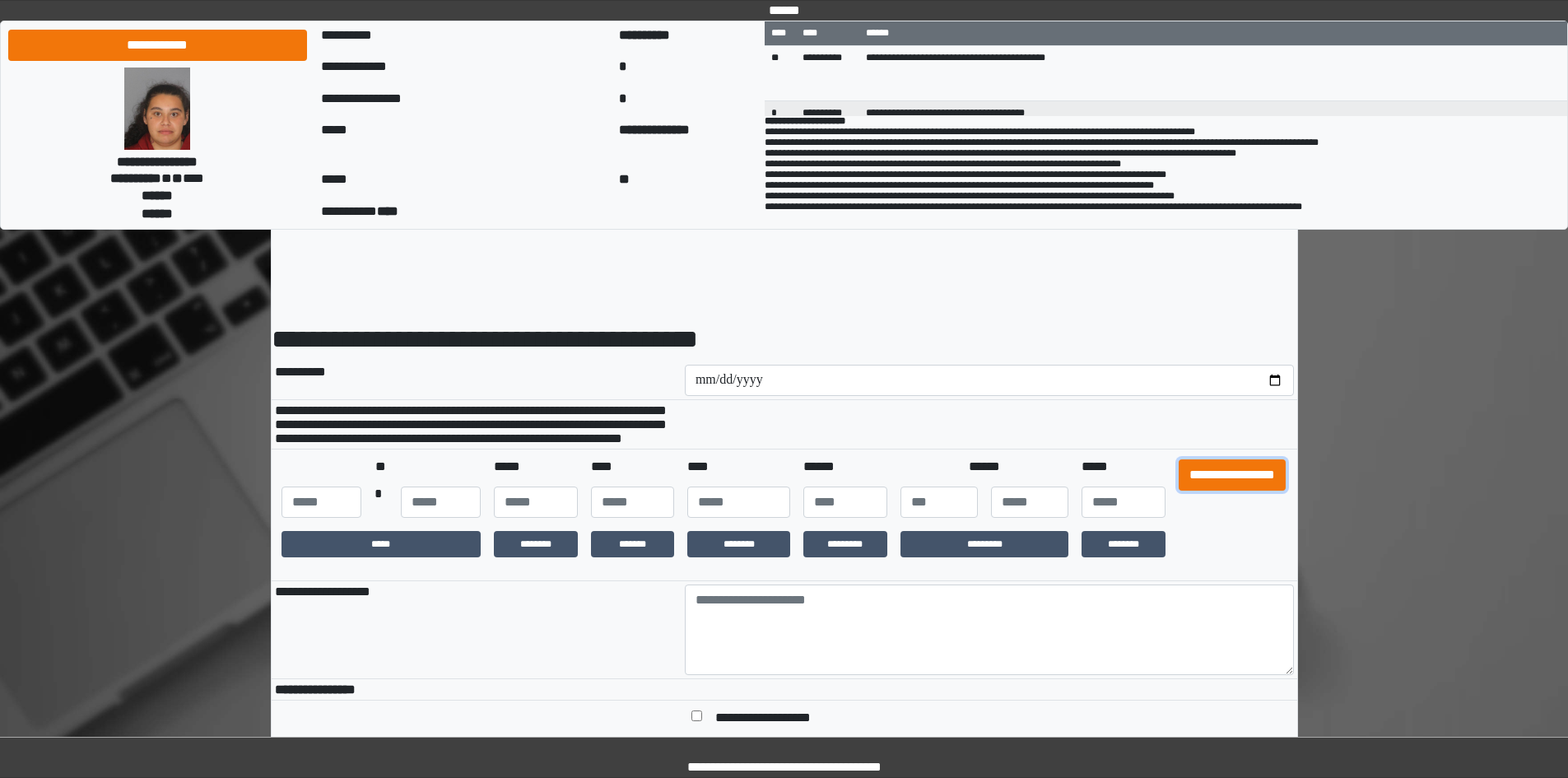 click on "**********" at bounding box center (1232, 475) 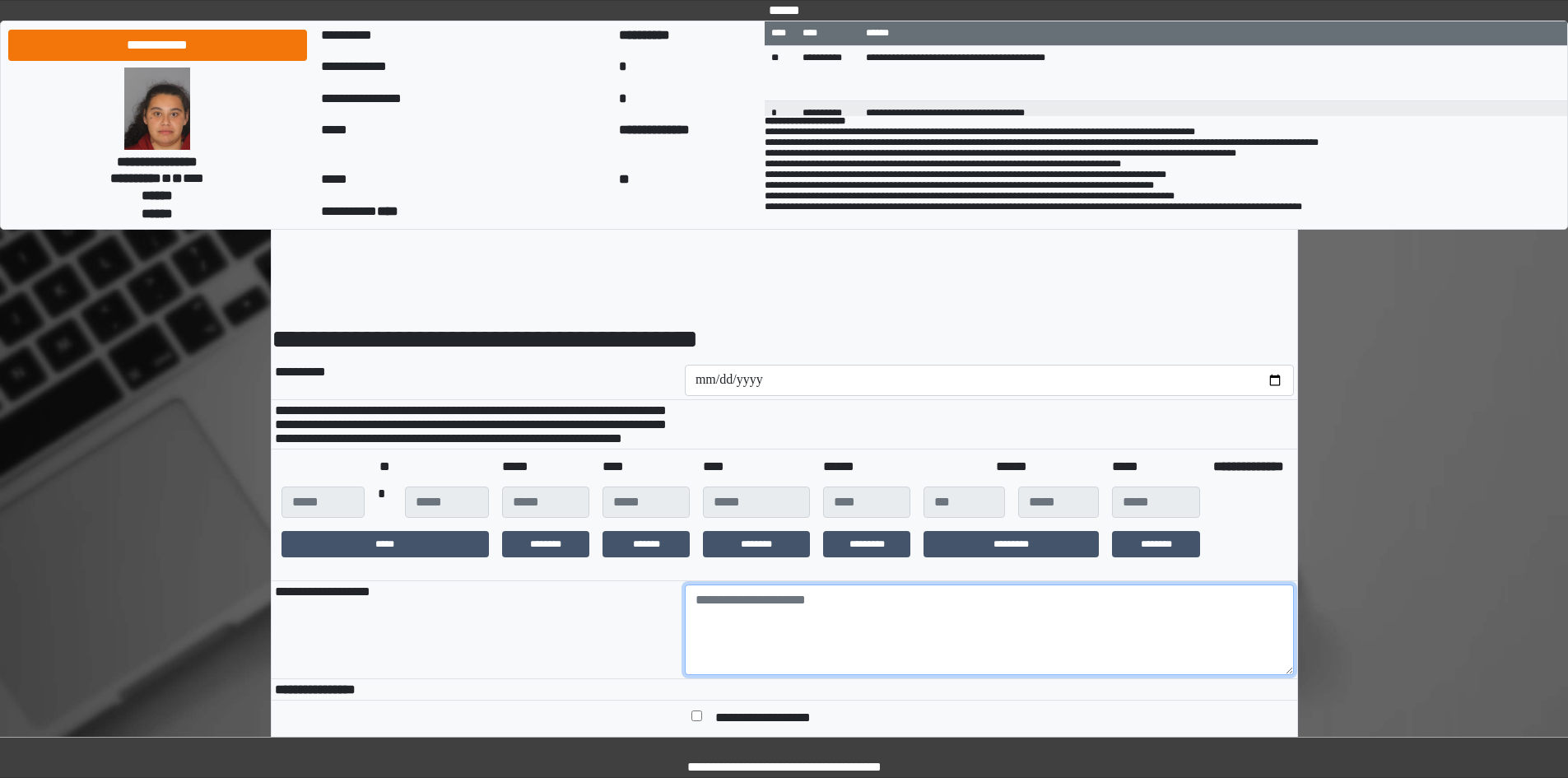 click at bounding box center (989, 630) 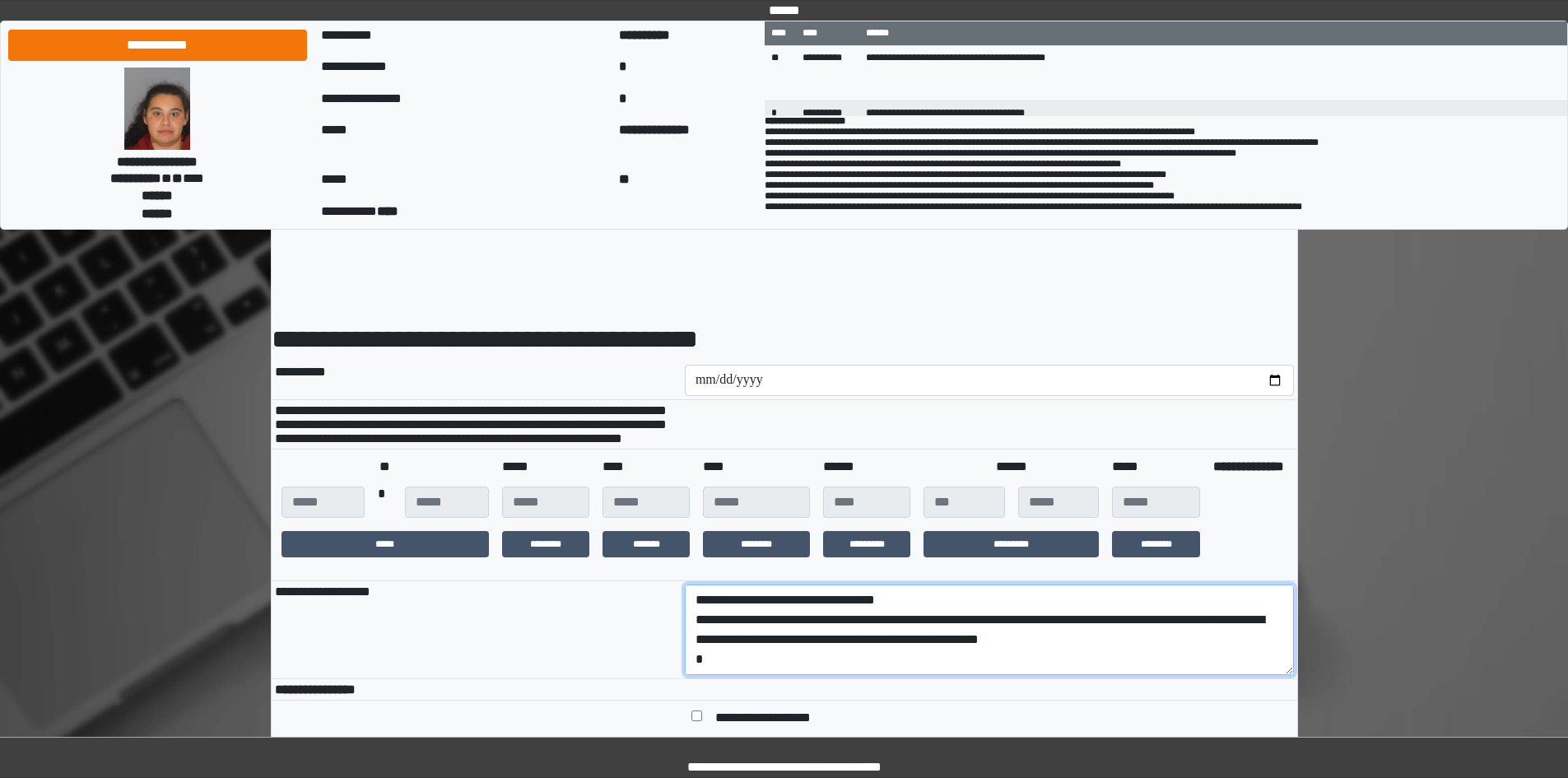 scroll, scrollTop: 93, scrollLeft: 0, axis: vertical 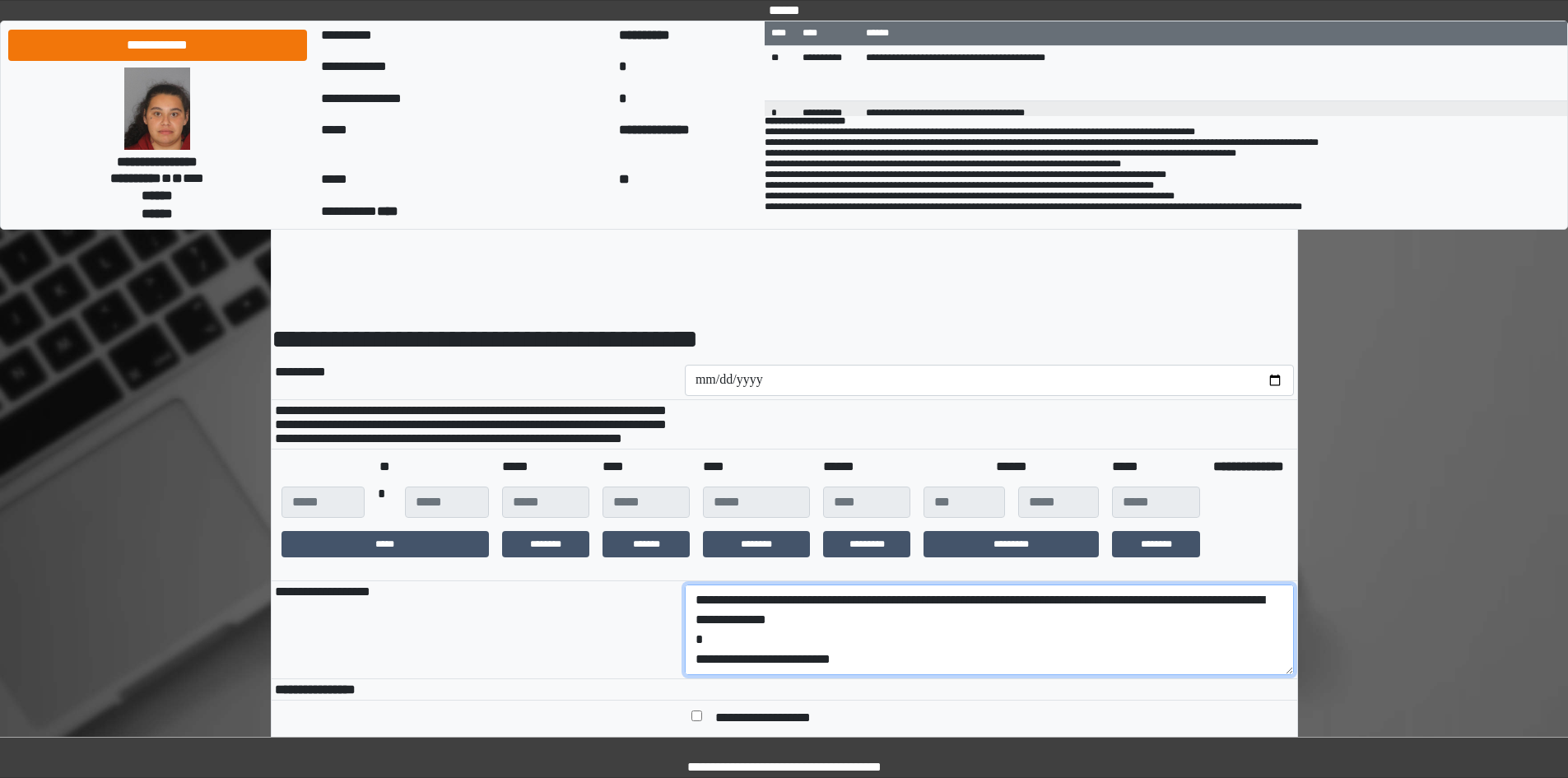 click on "**********" at bounding box center (989, 630) 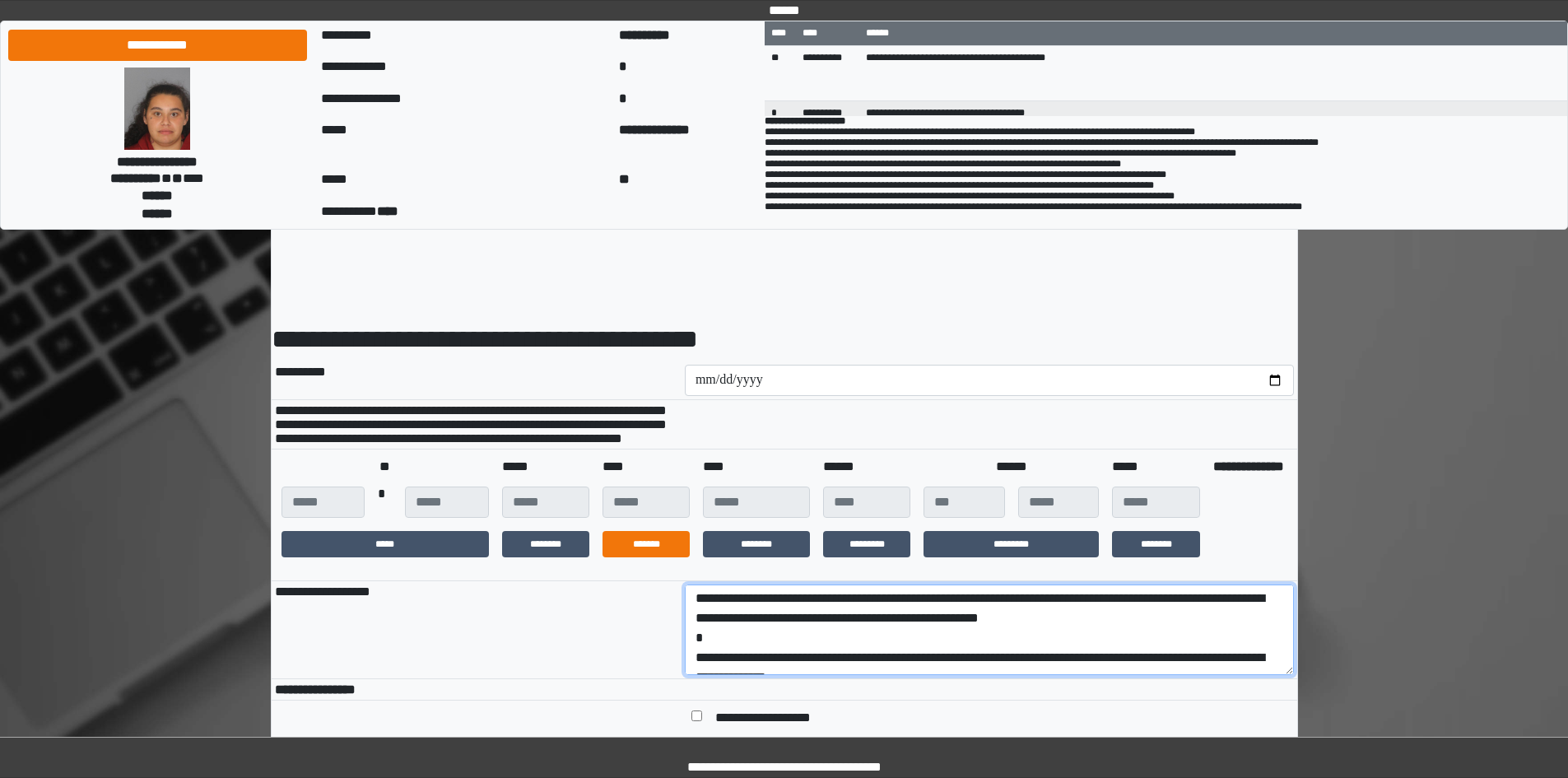 scroll, scrollTop: 0, scrollLeft: 0, axis: both 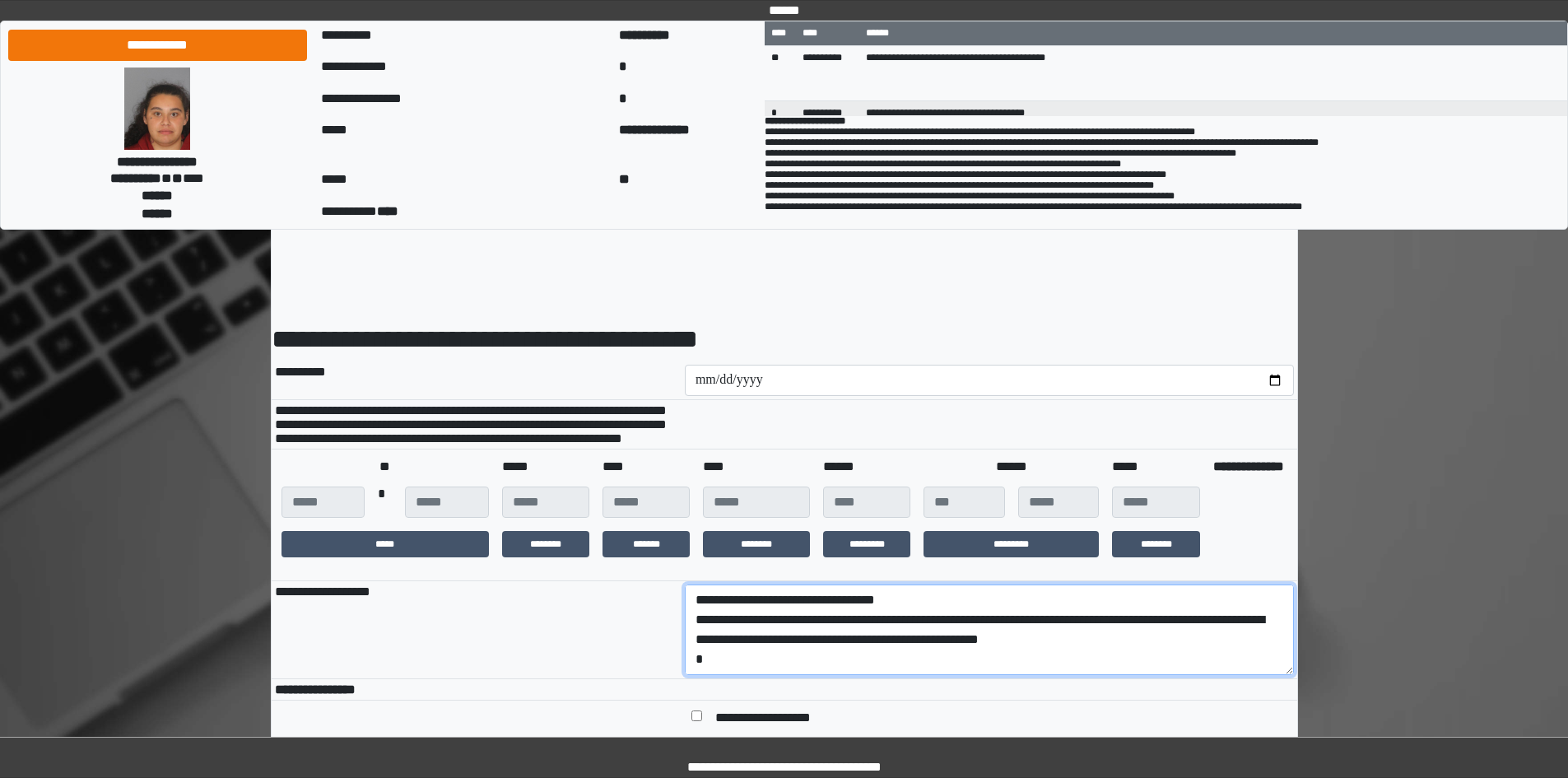 drag, startPoint x: 888, startPoint y: 673, endPoint x: 642, endPoint y: 641, distance: 248.07257 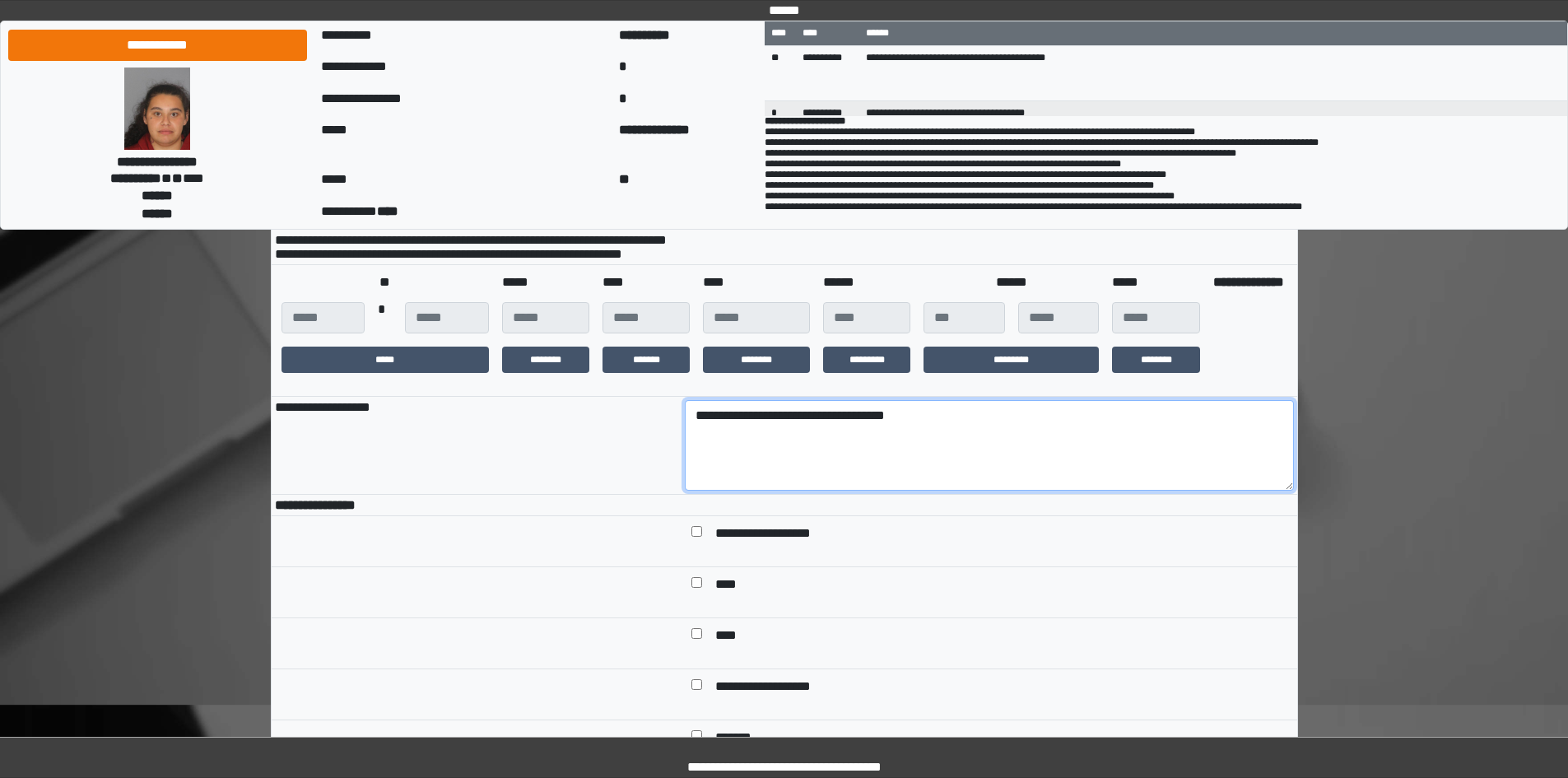 scroll, scrollTop: 412, scrollLeft: 0, axis: vertical 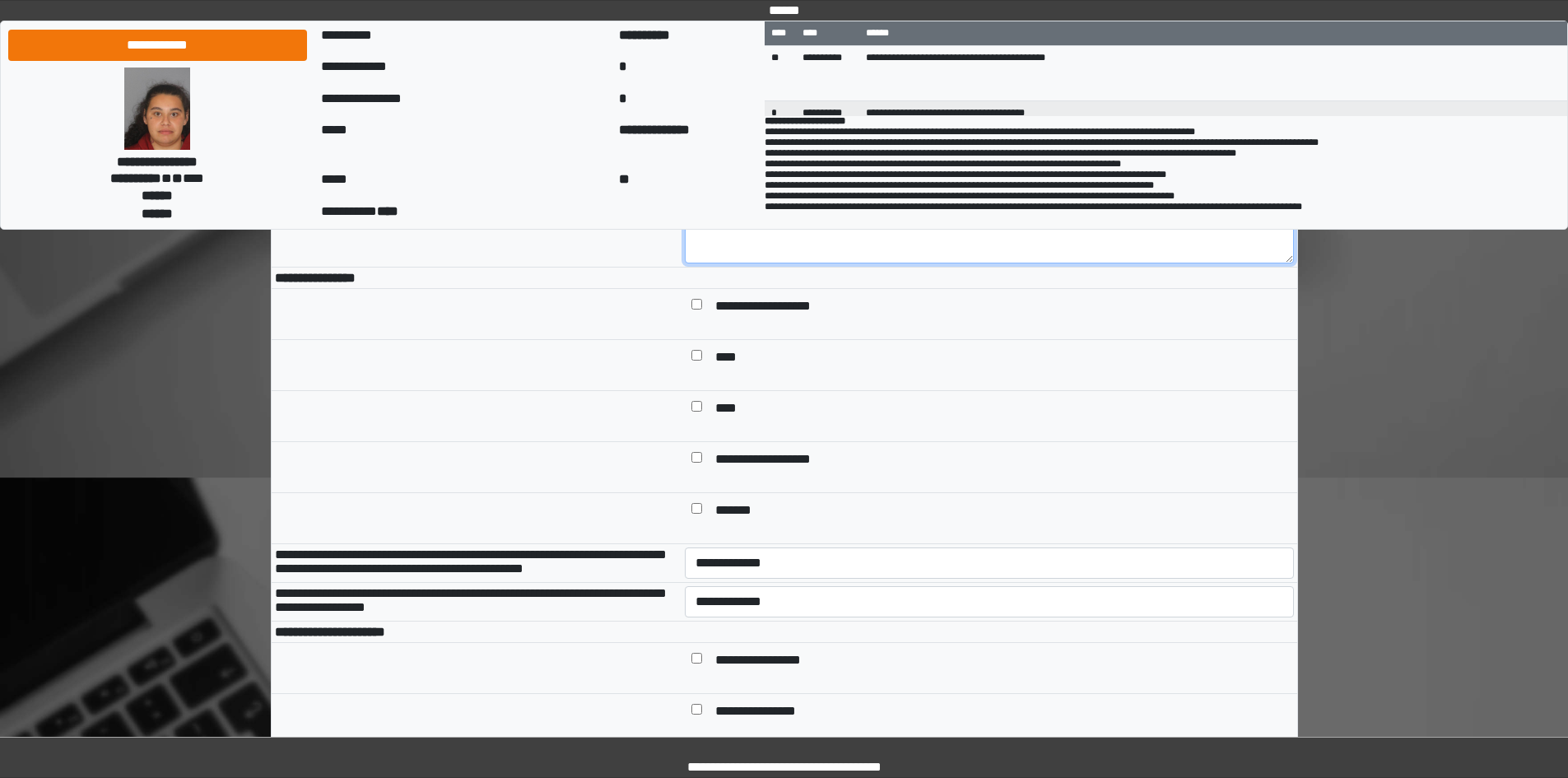 type on "**********" 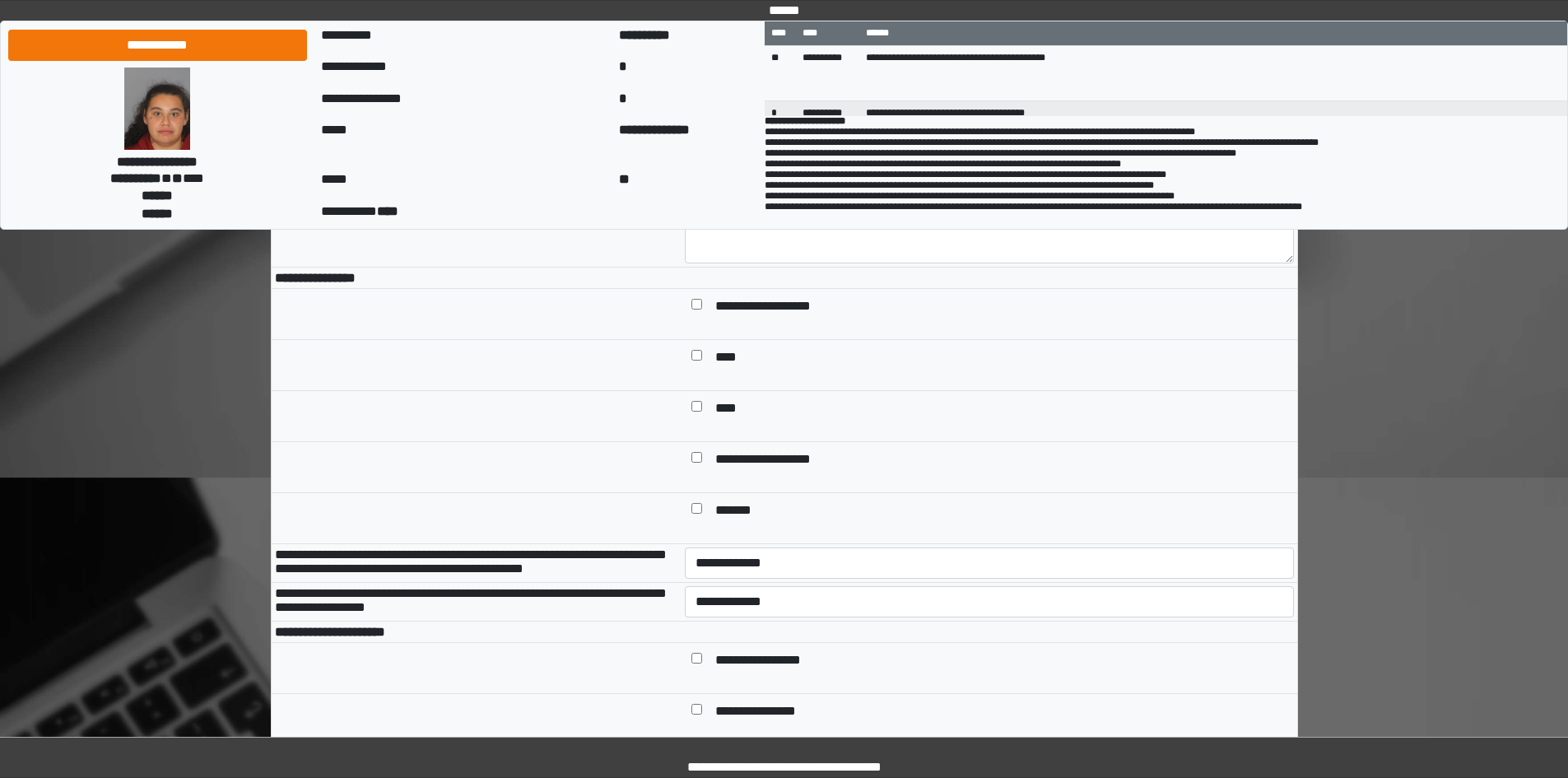 click at bounding box center (696, 409) 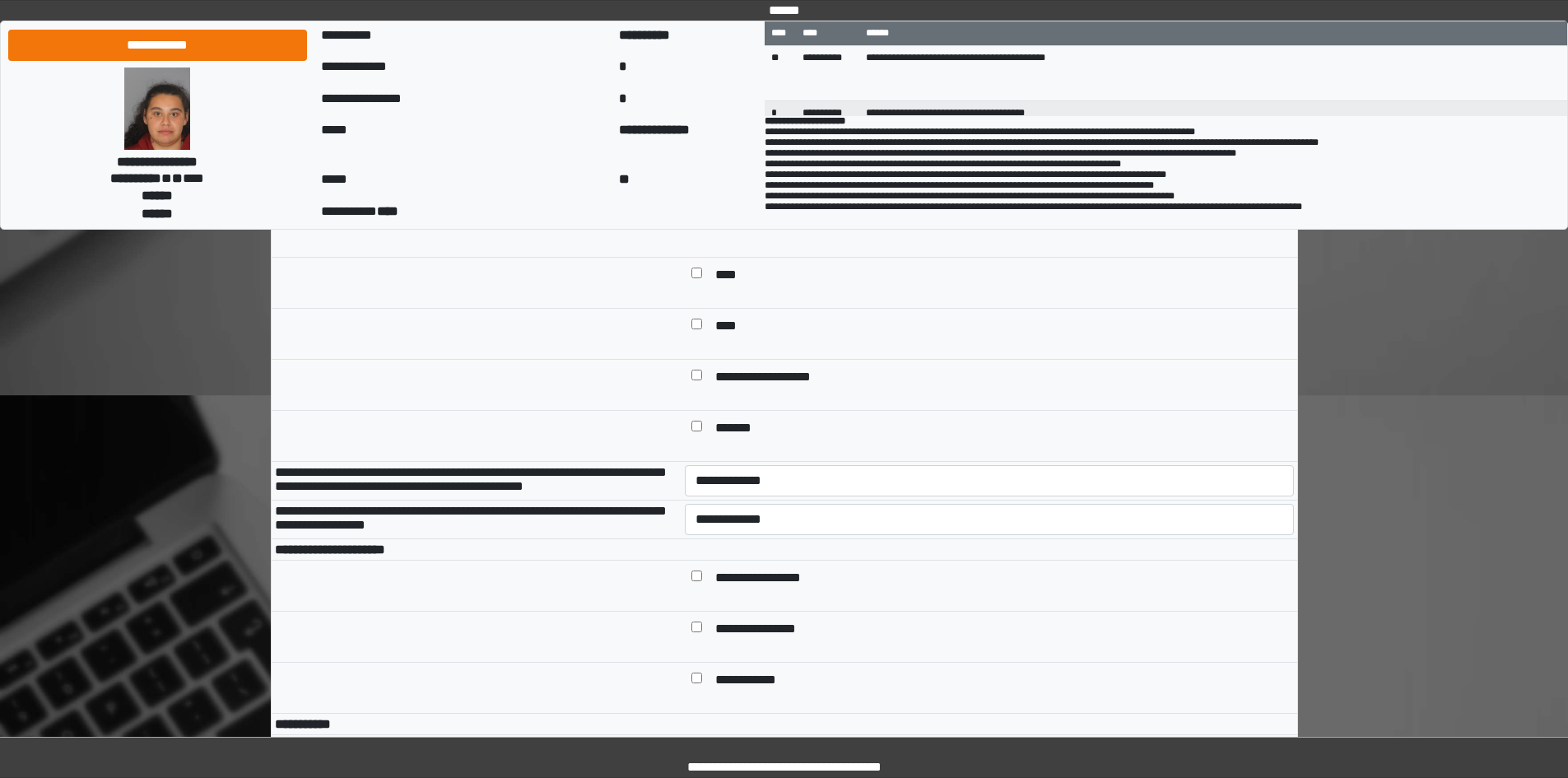 scroll, scrollTop: 659, scrollLeft: 0, axis: vertical 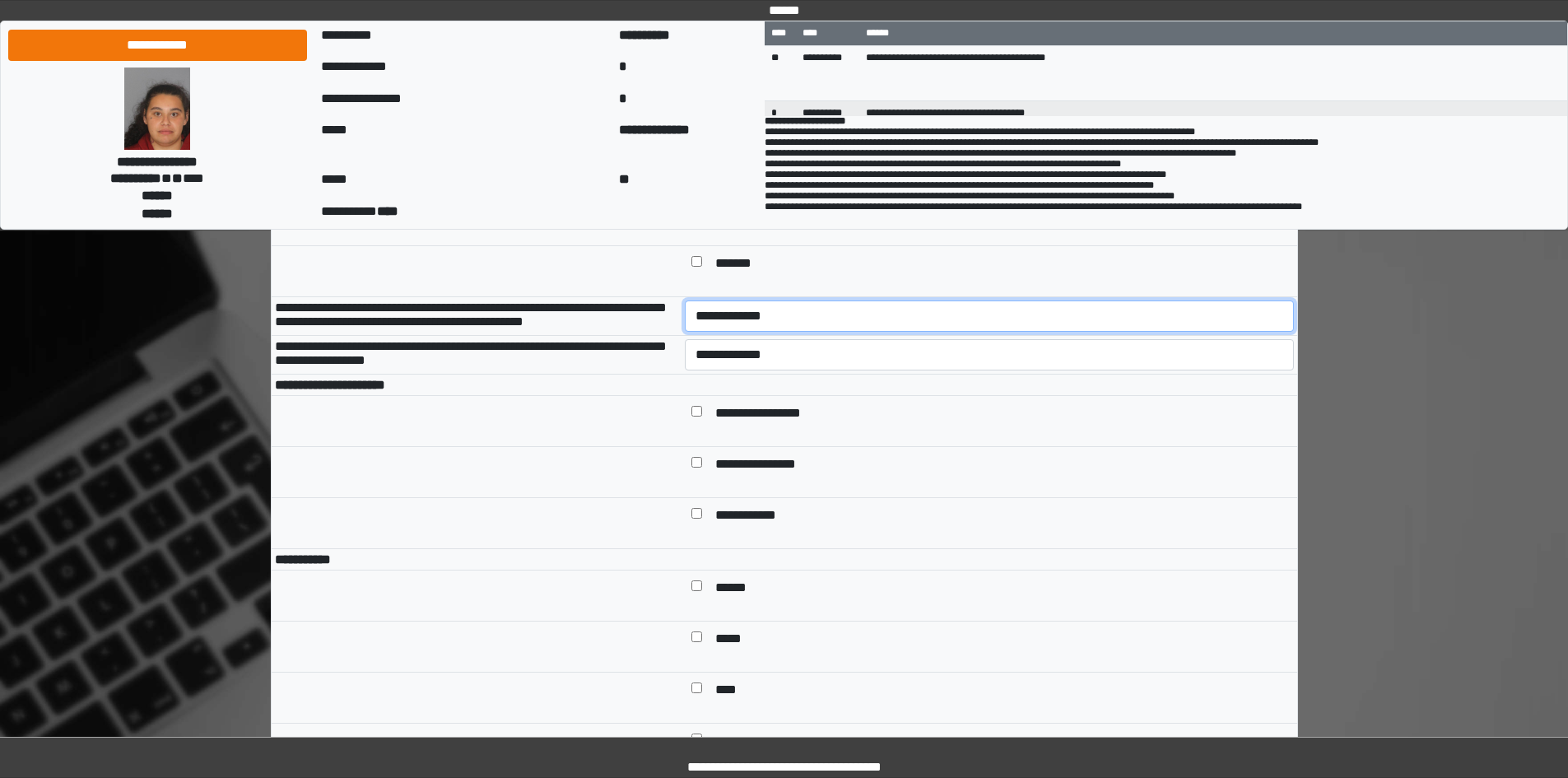 click on "**********" at bounding box center (989, 316) 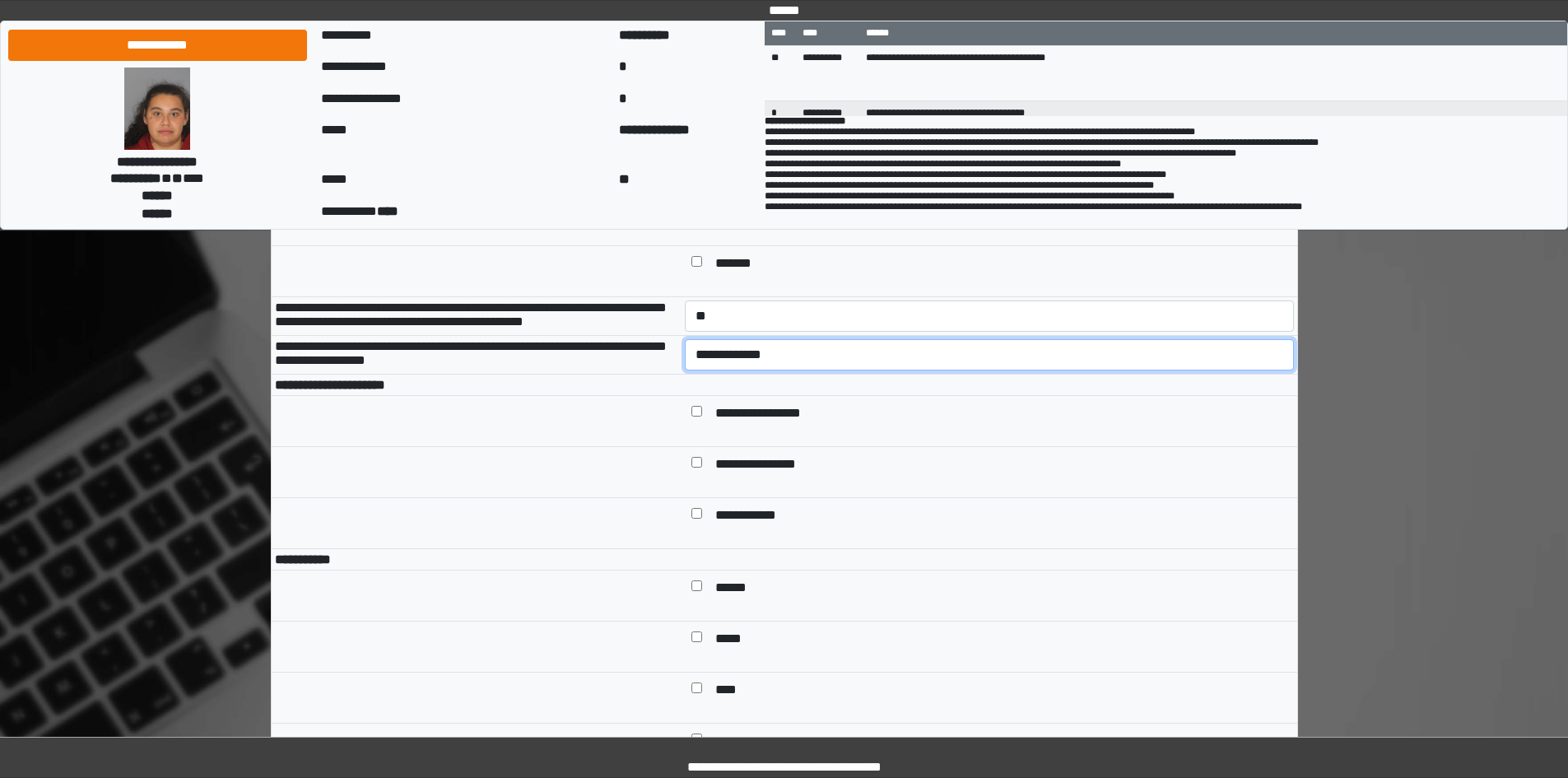 drag, startPoint x: 777, startPoint y: 395, endPoint x: 779, endPoint y: 405, distance: 10.198039 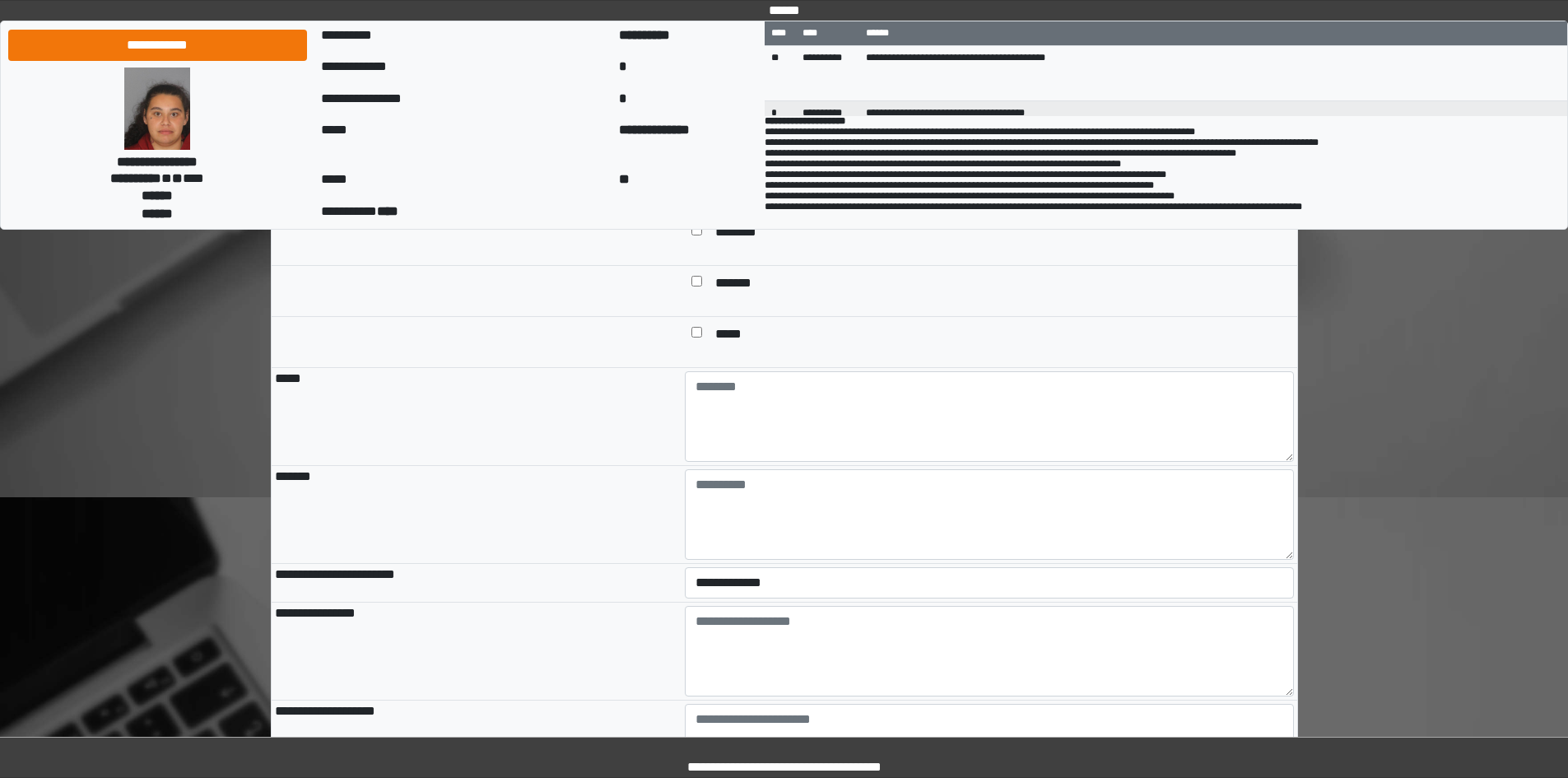 scroll, scrollTop: 1400, scrollLeft: 0, axis: vertical 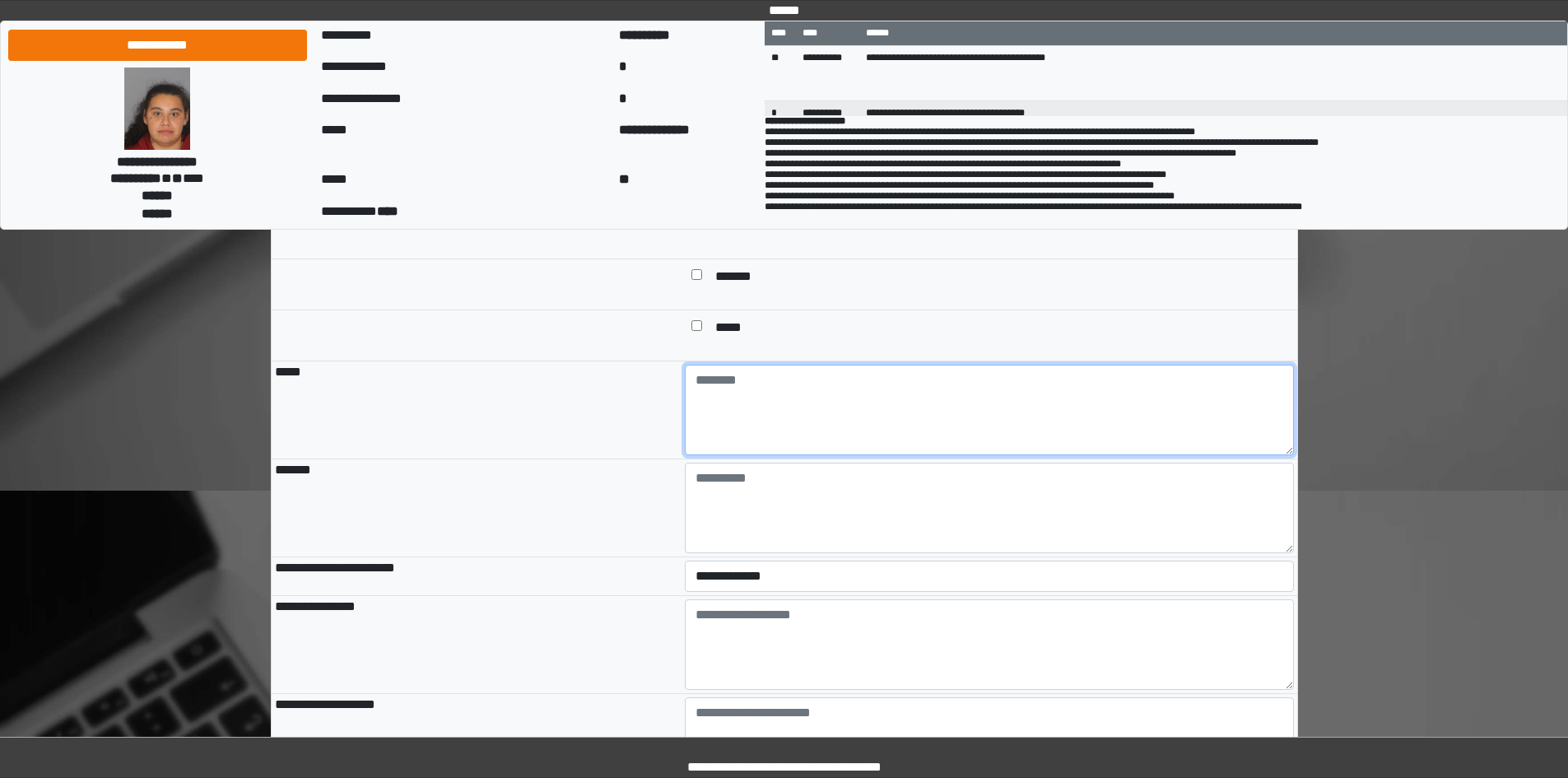 click at bounding box center (989, 410) 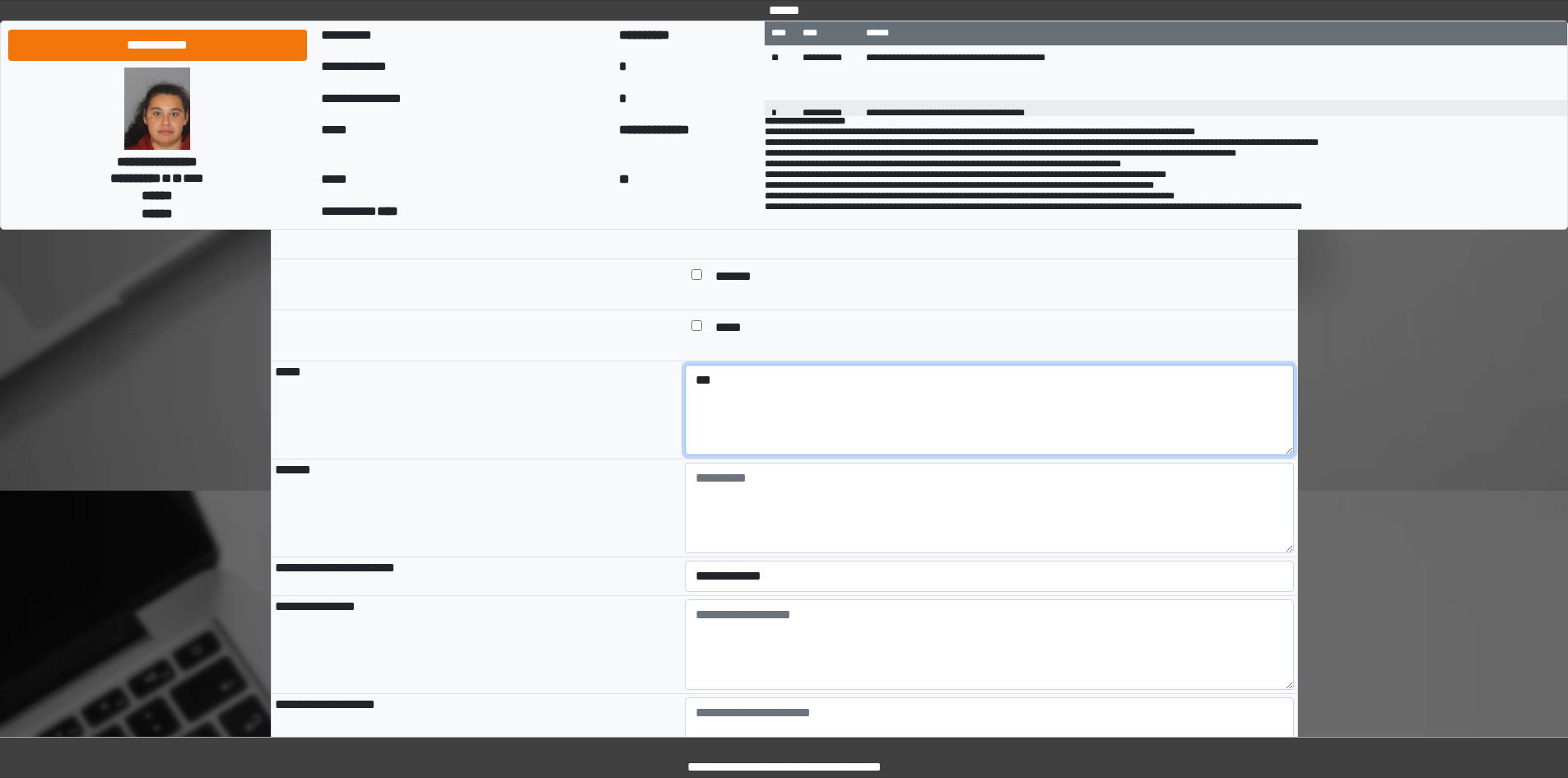 type on "***" 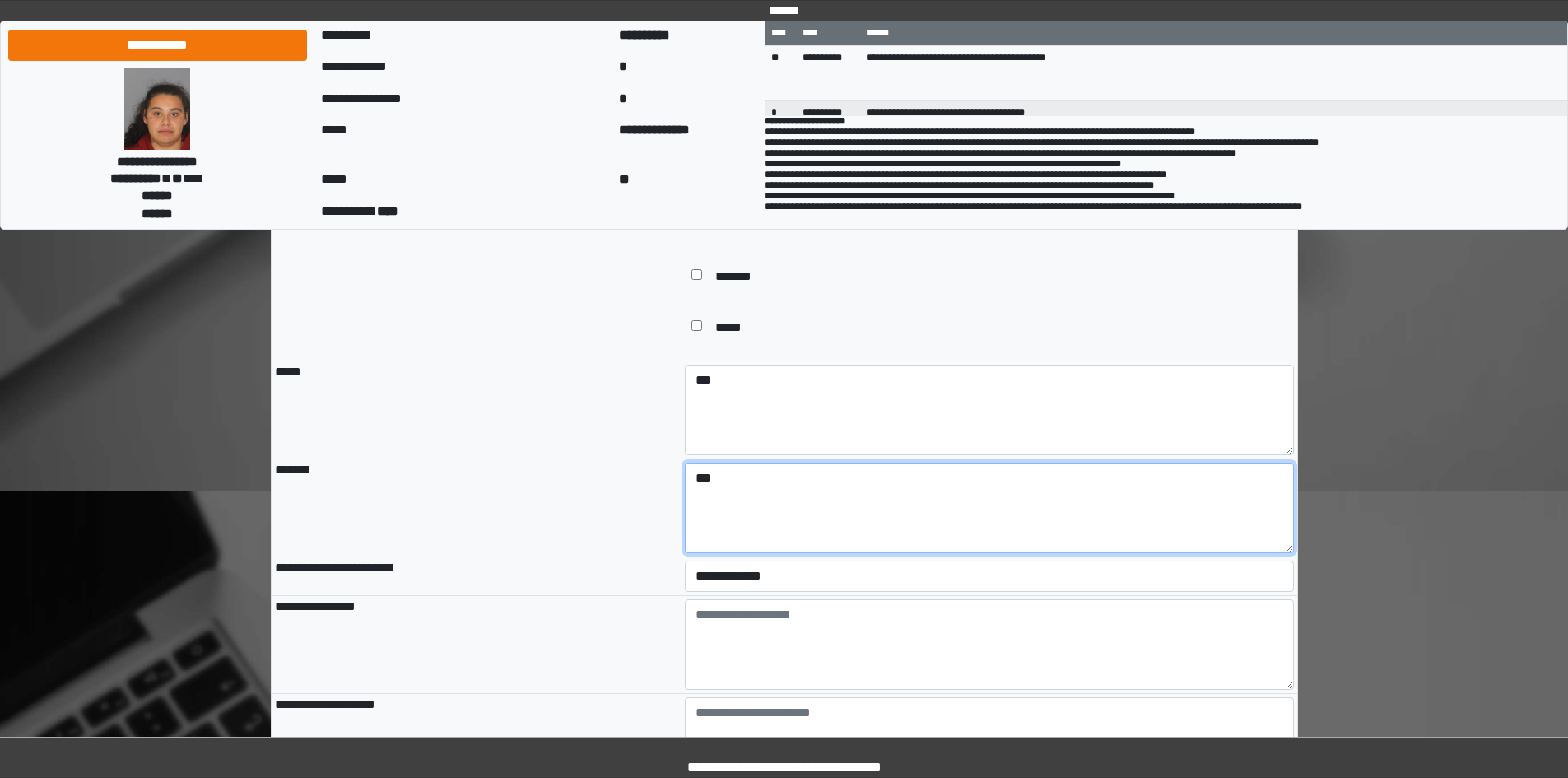 type on "***" 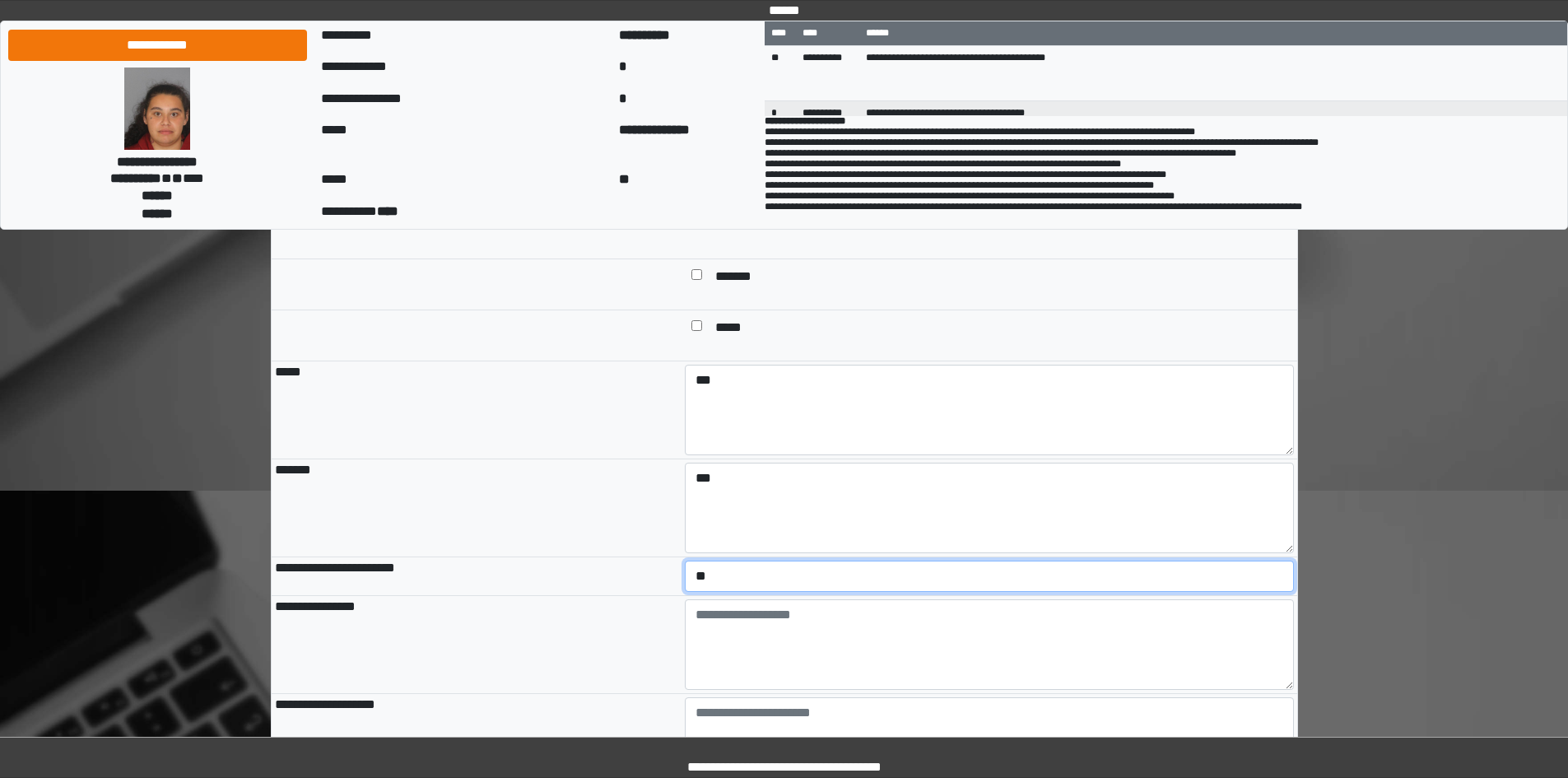 select on "*" 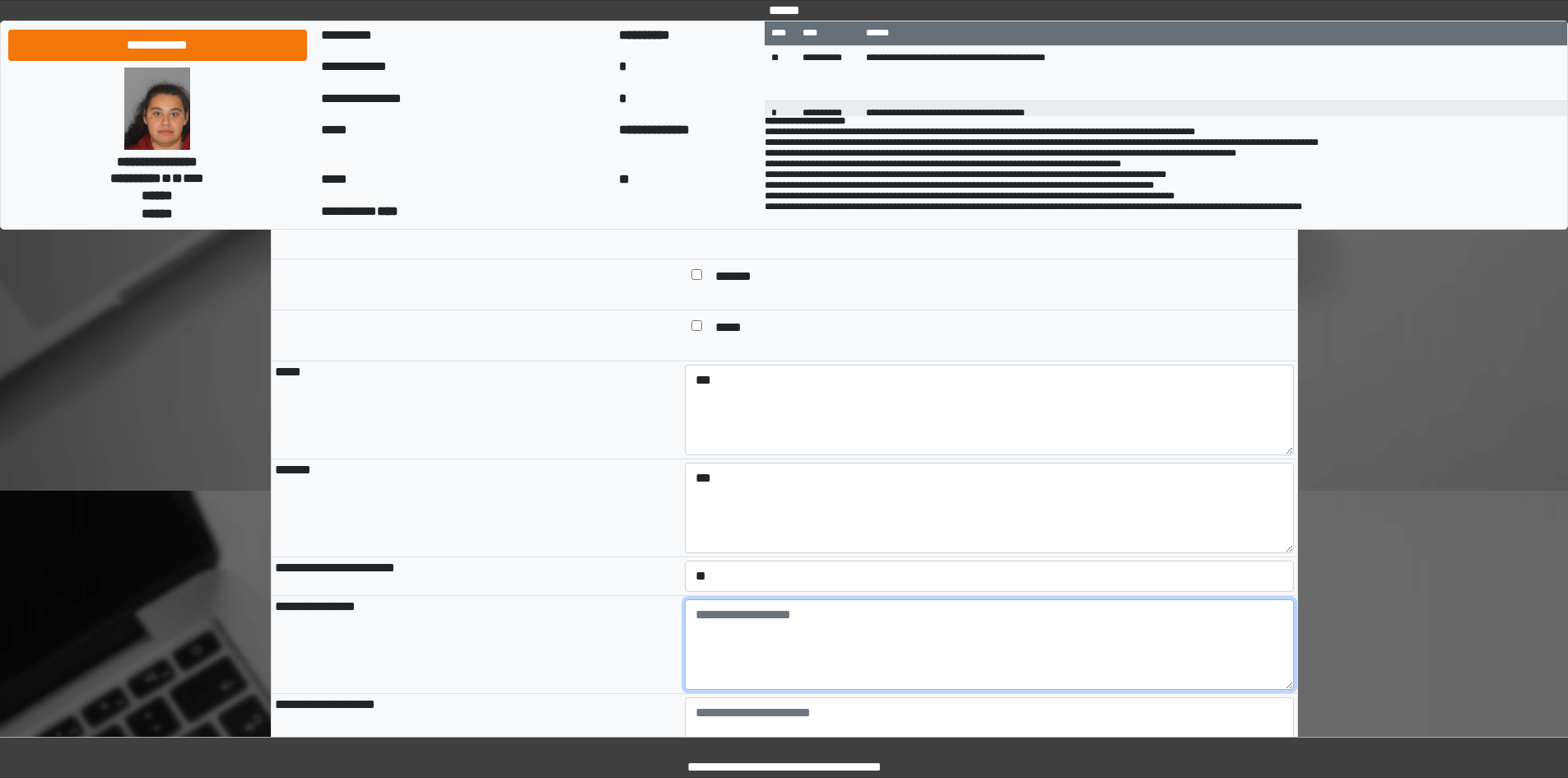 type on "*" 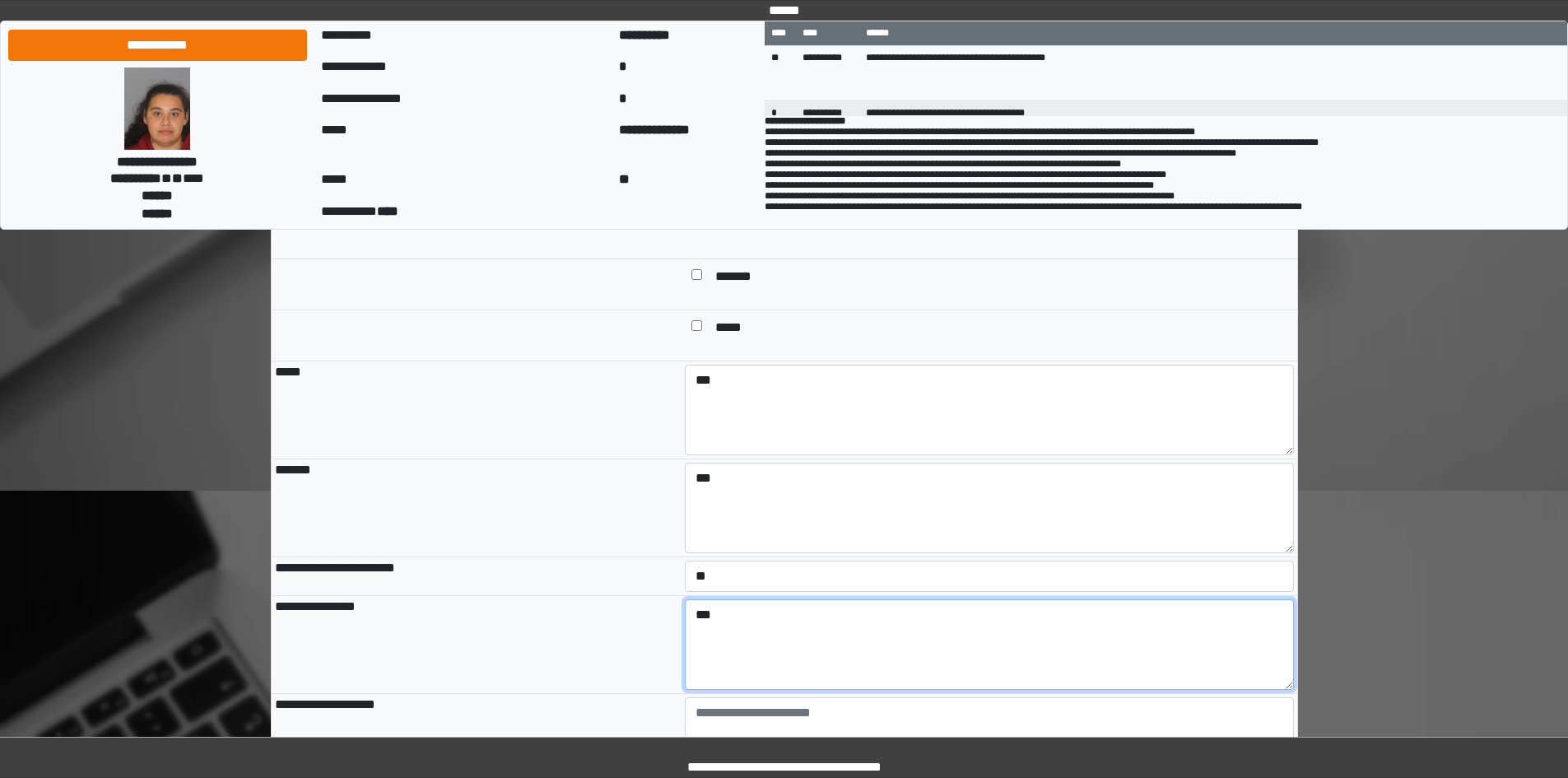 type on "***" 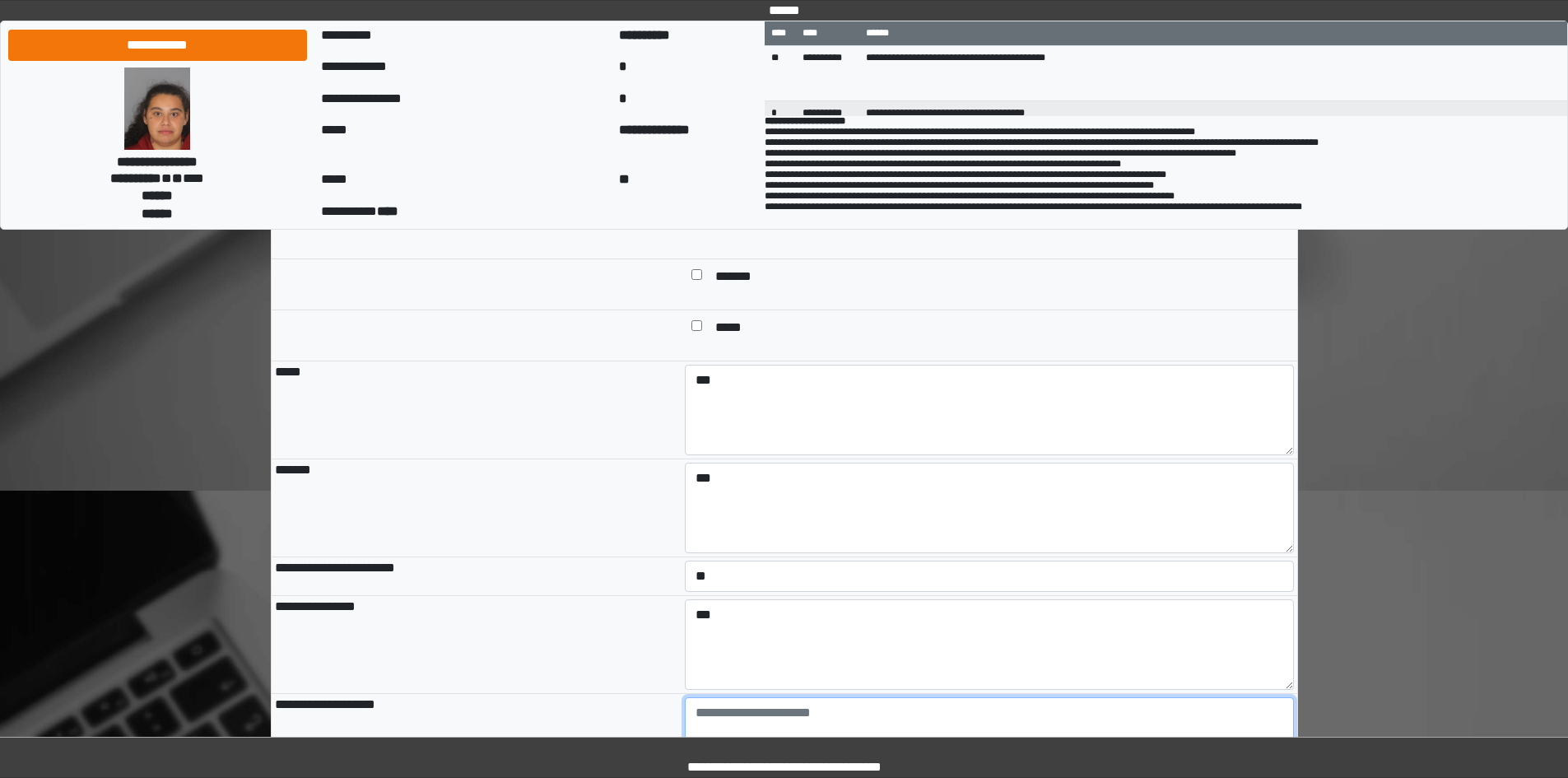 paste on "**********" 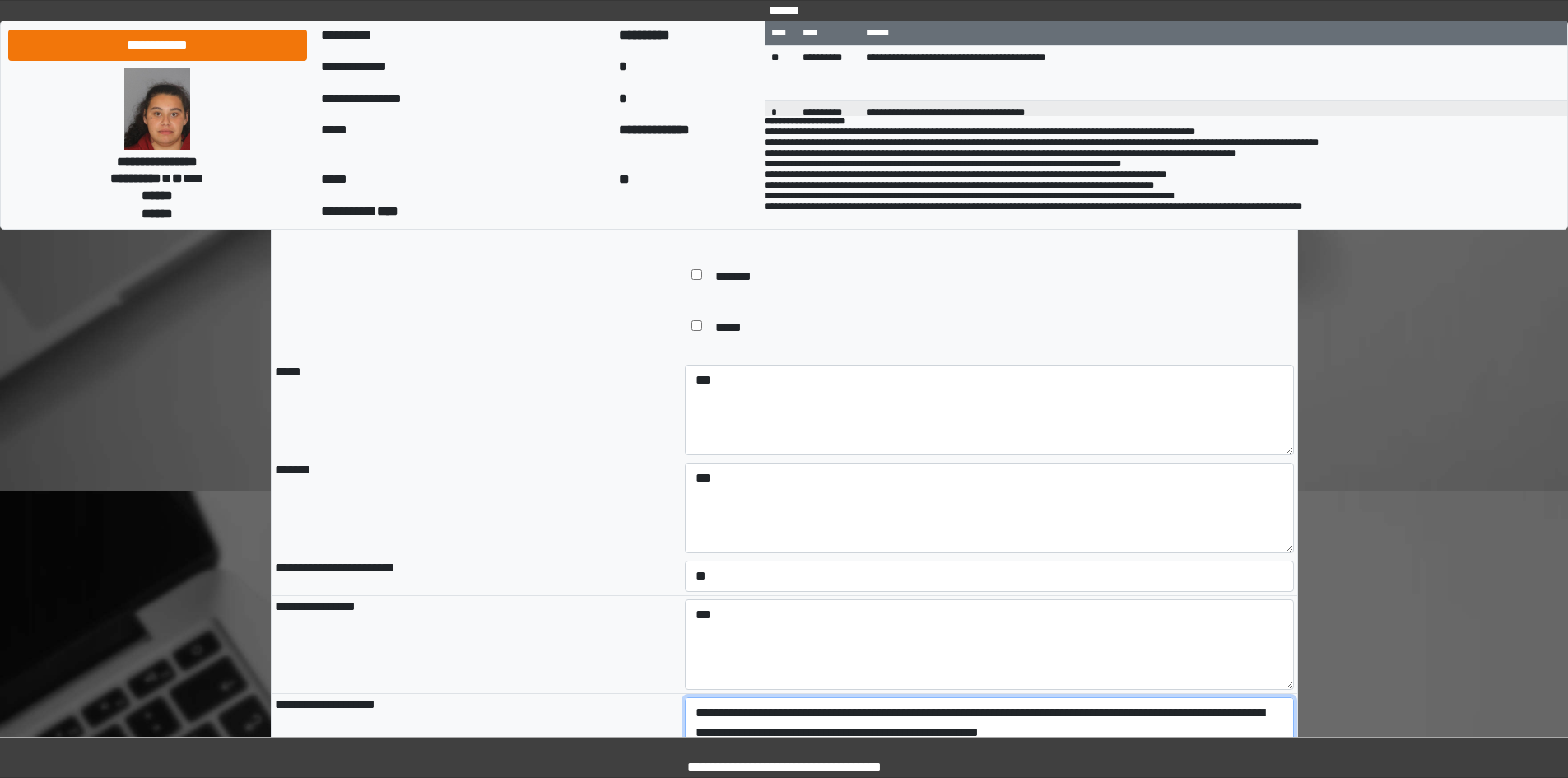 scroll, scrollTop: 54, scrollLeft: 0, axis: vertical 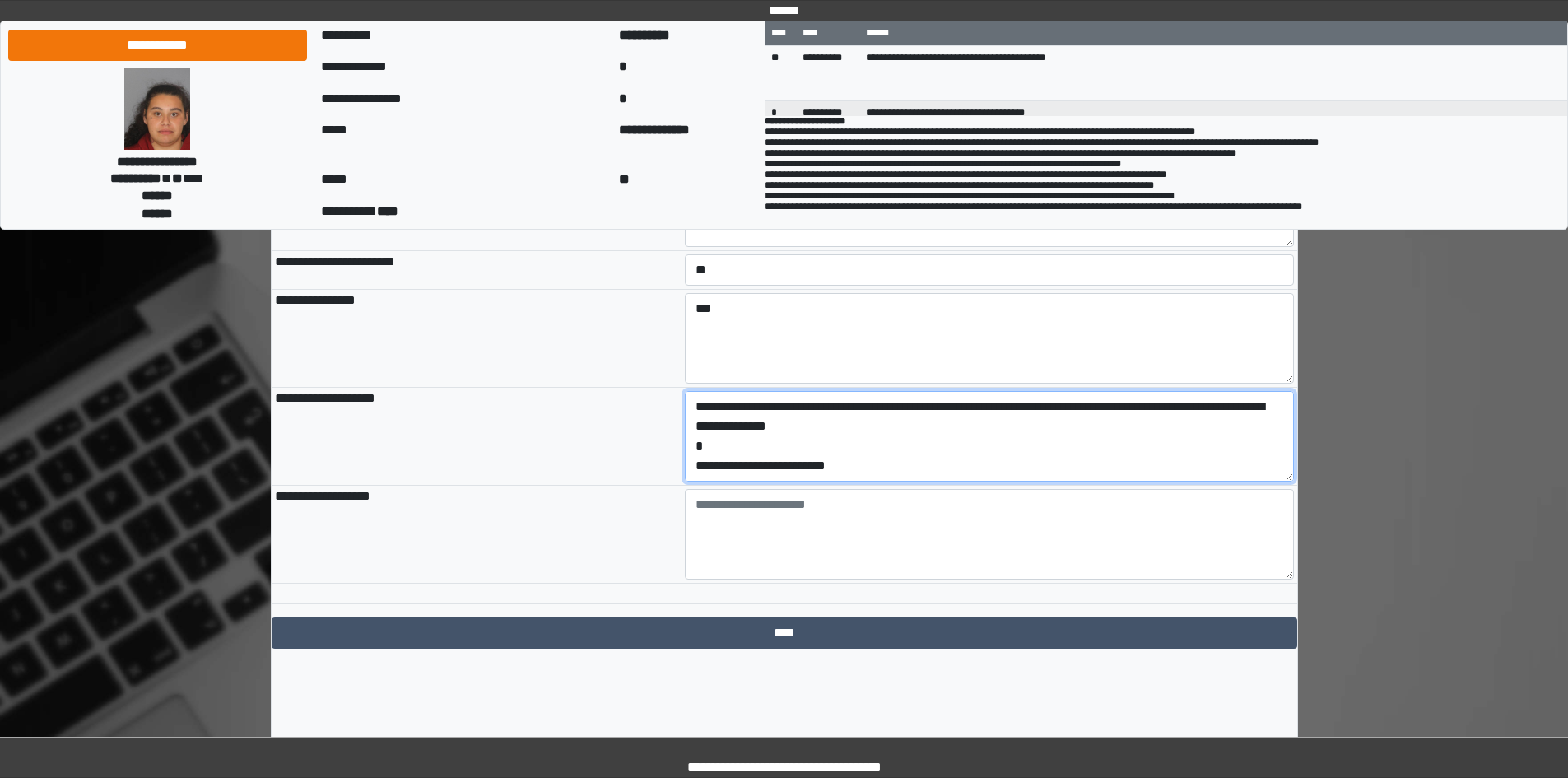drag, startPoint x: 891, startPoint y: 516, endPoint x: 656, endPoint y: 521, distance: 235.05319 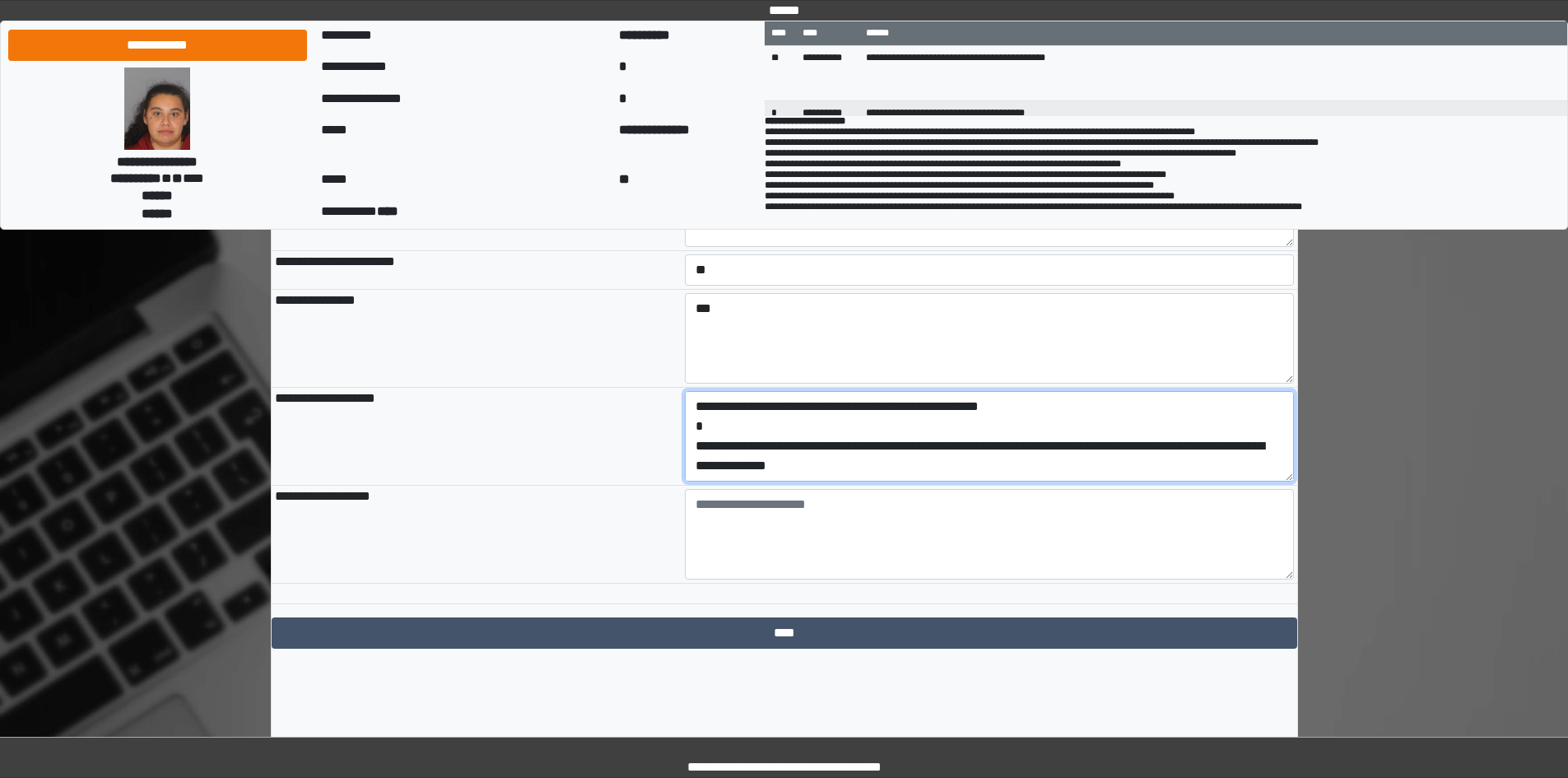 scroll, scrollTop: 20, scrollLeft: 0, axis: vertical 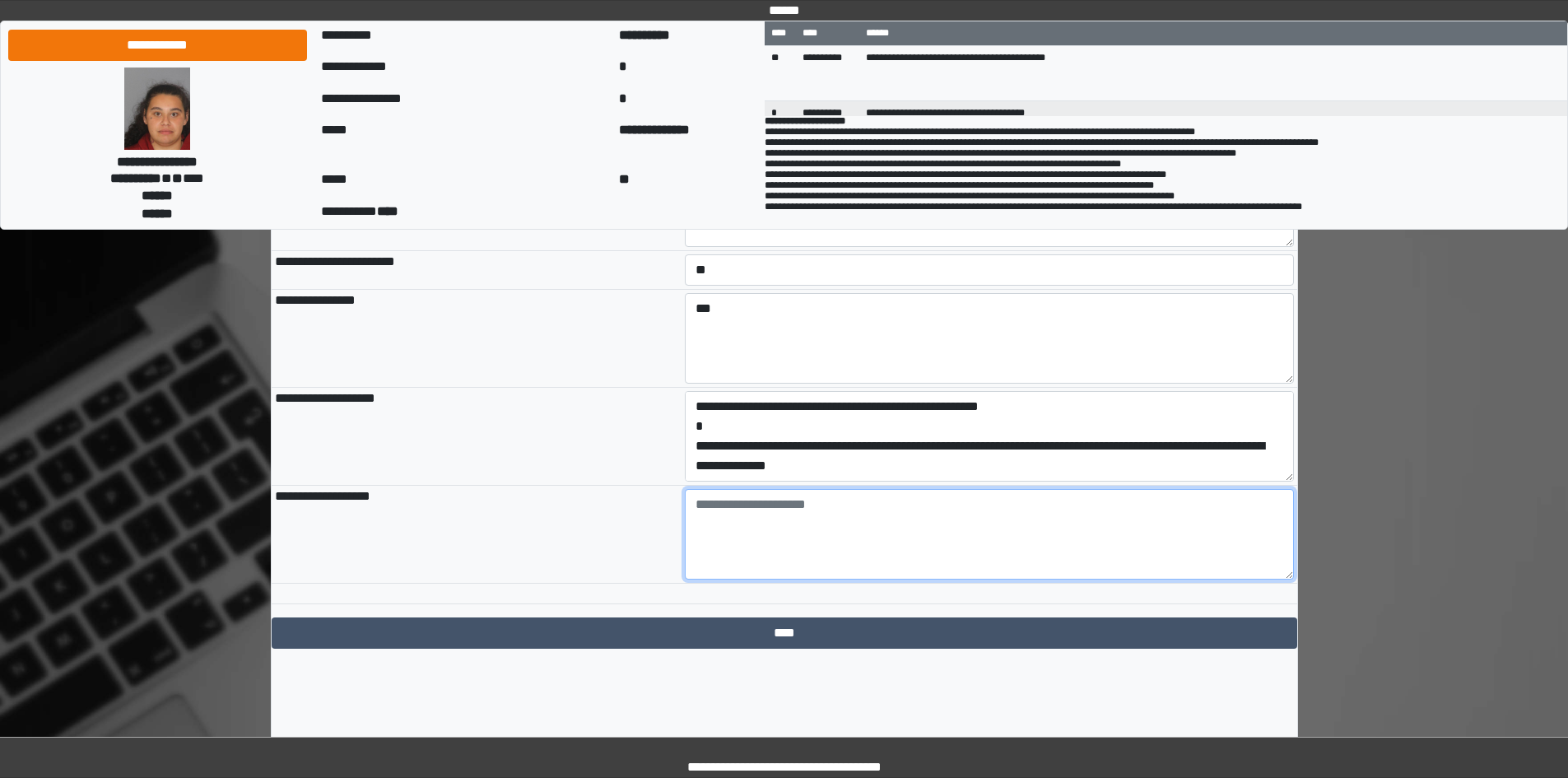 click at bounding box center (989, 534) 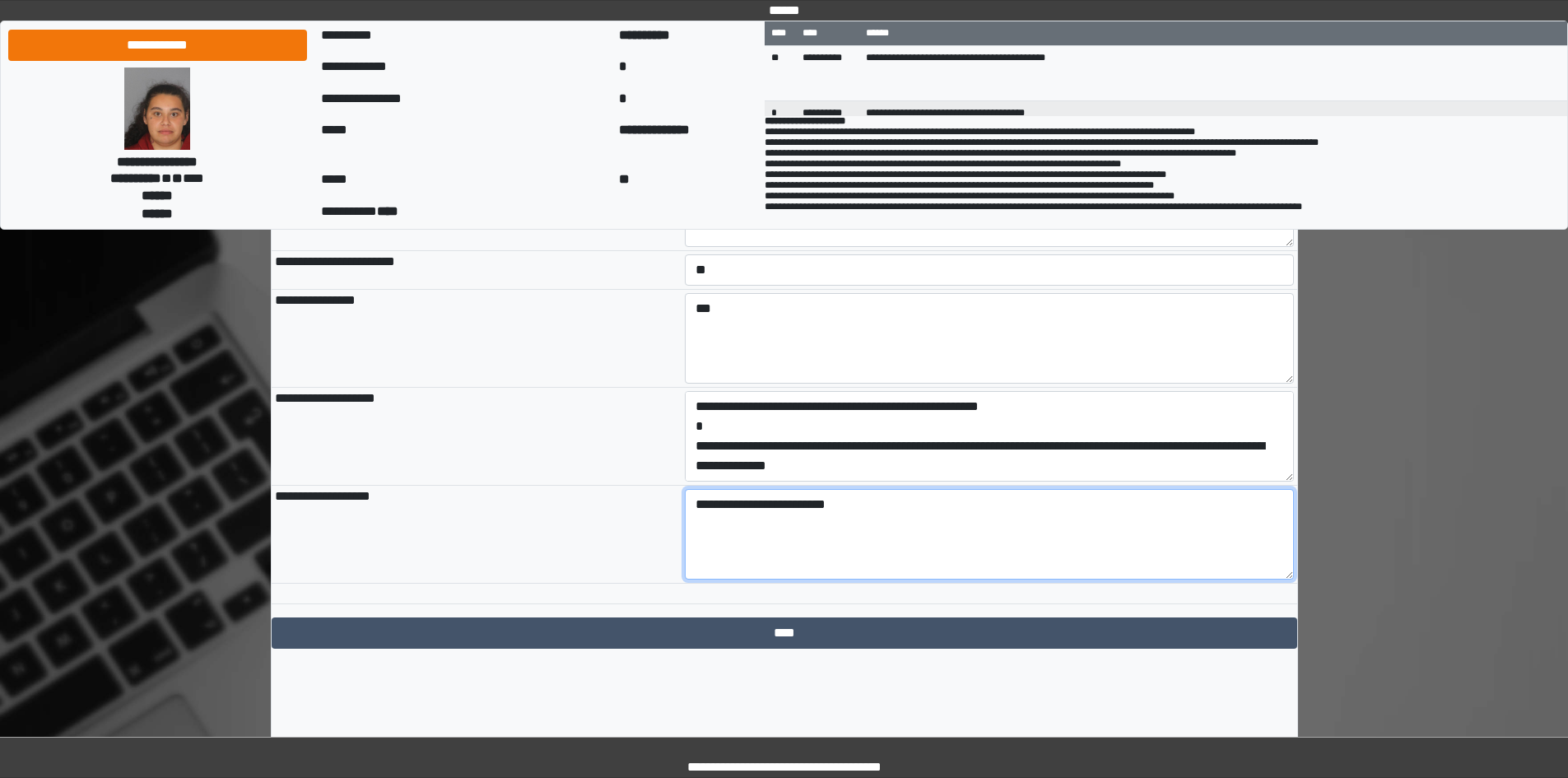 type on "**********" 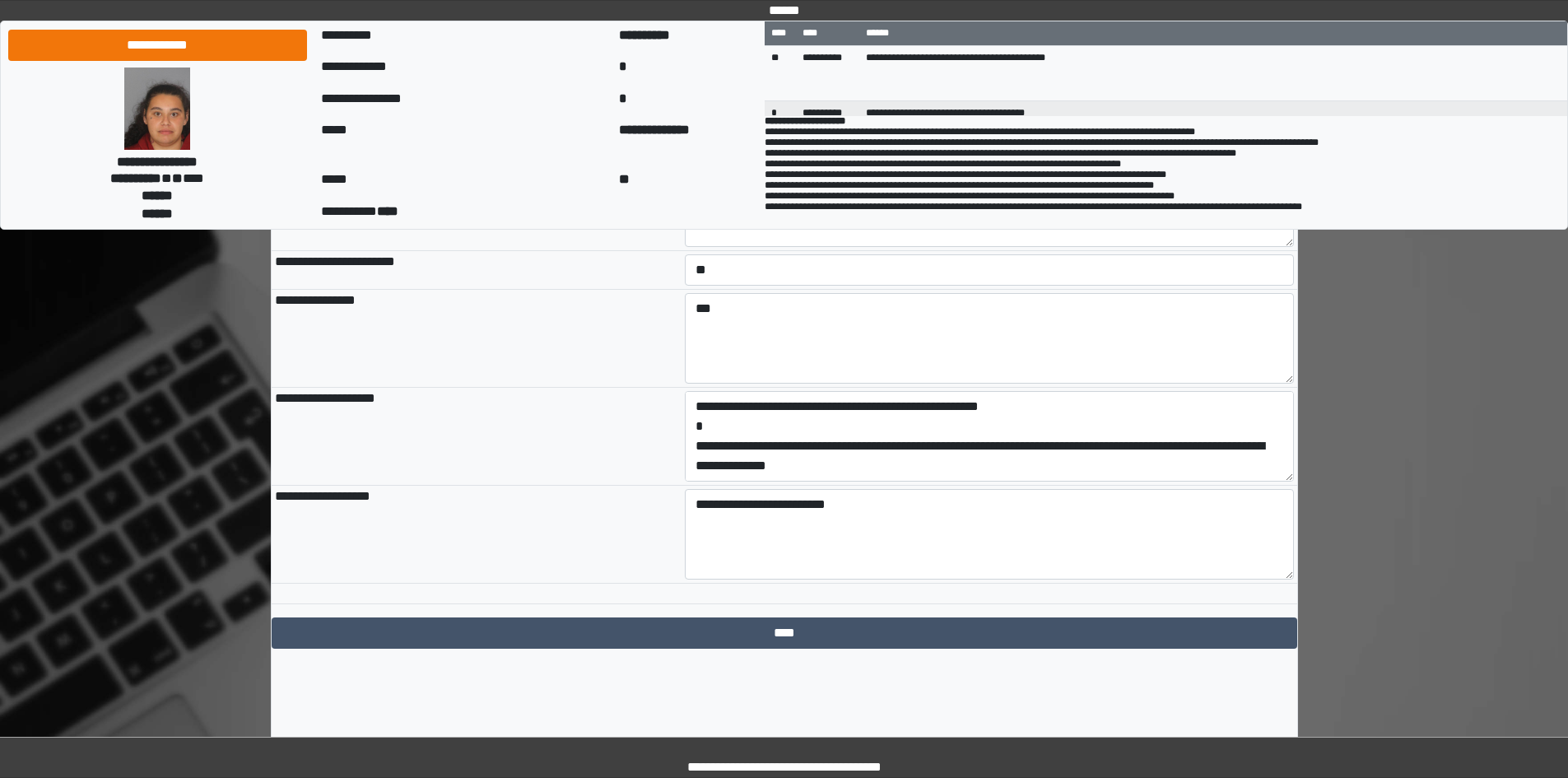 click on "**********" at bounding box center [784, -323] 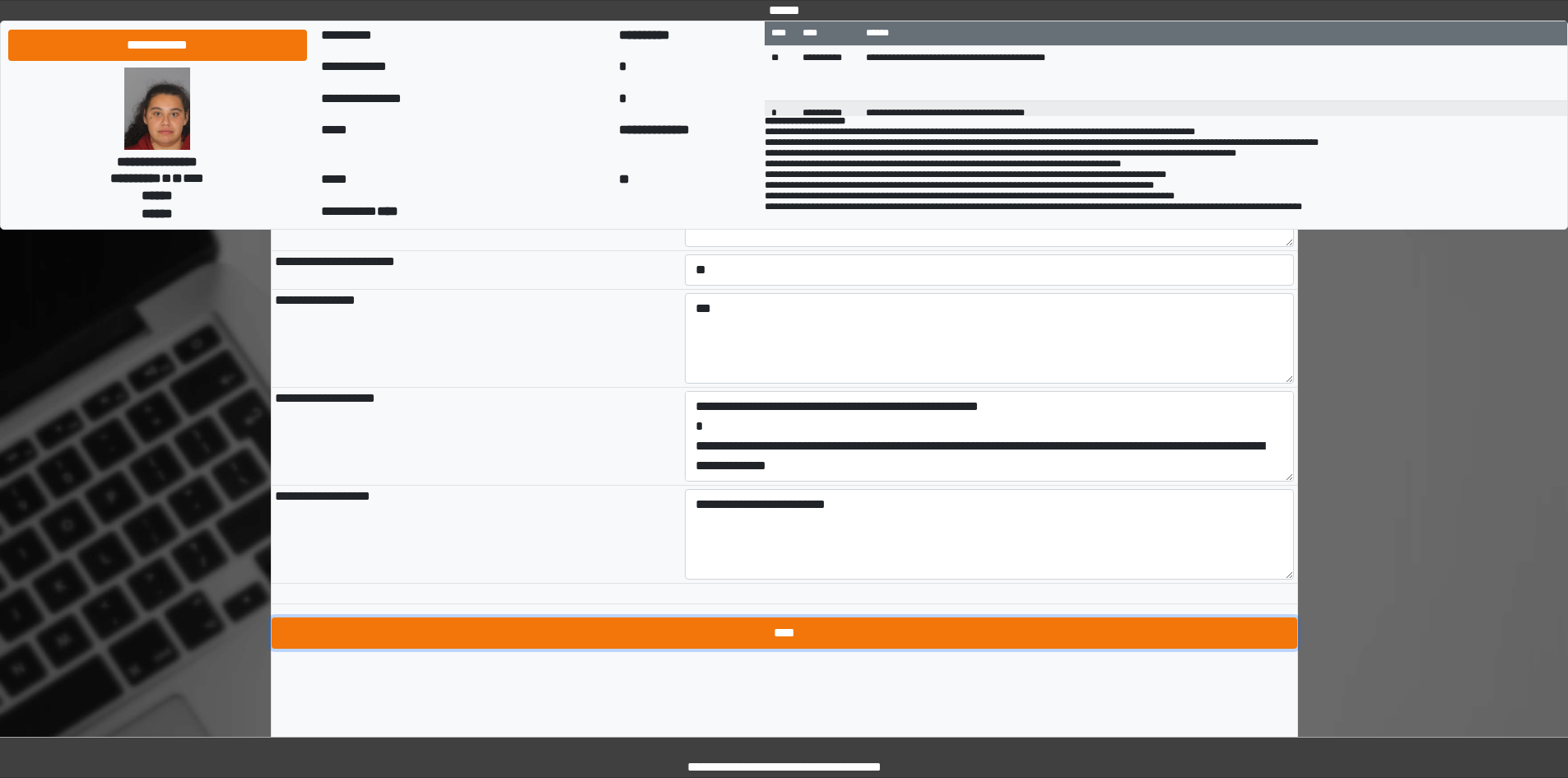 click on "****" at bounding box center [784, 633] 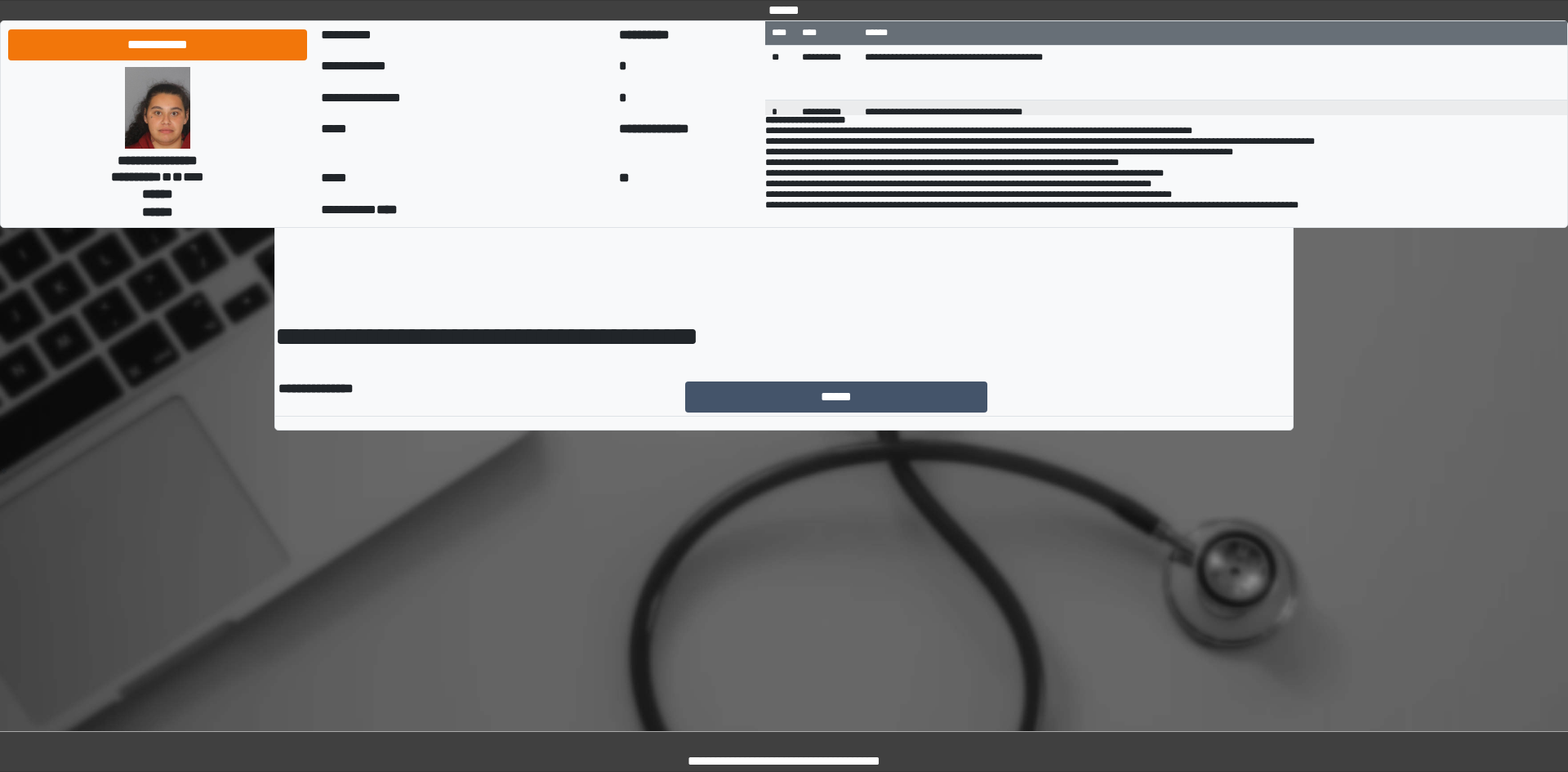 scroll, scrollTop: 0, scrollLeft: 0, axis: both 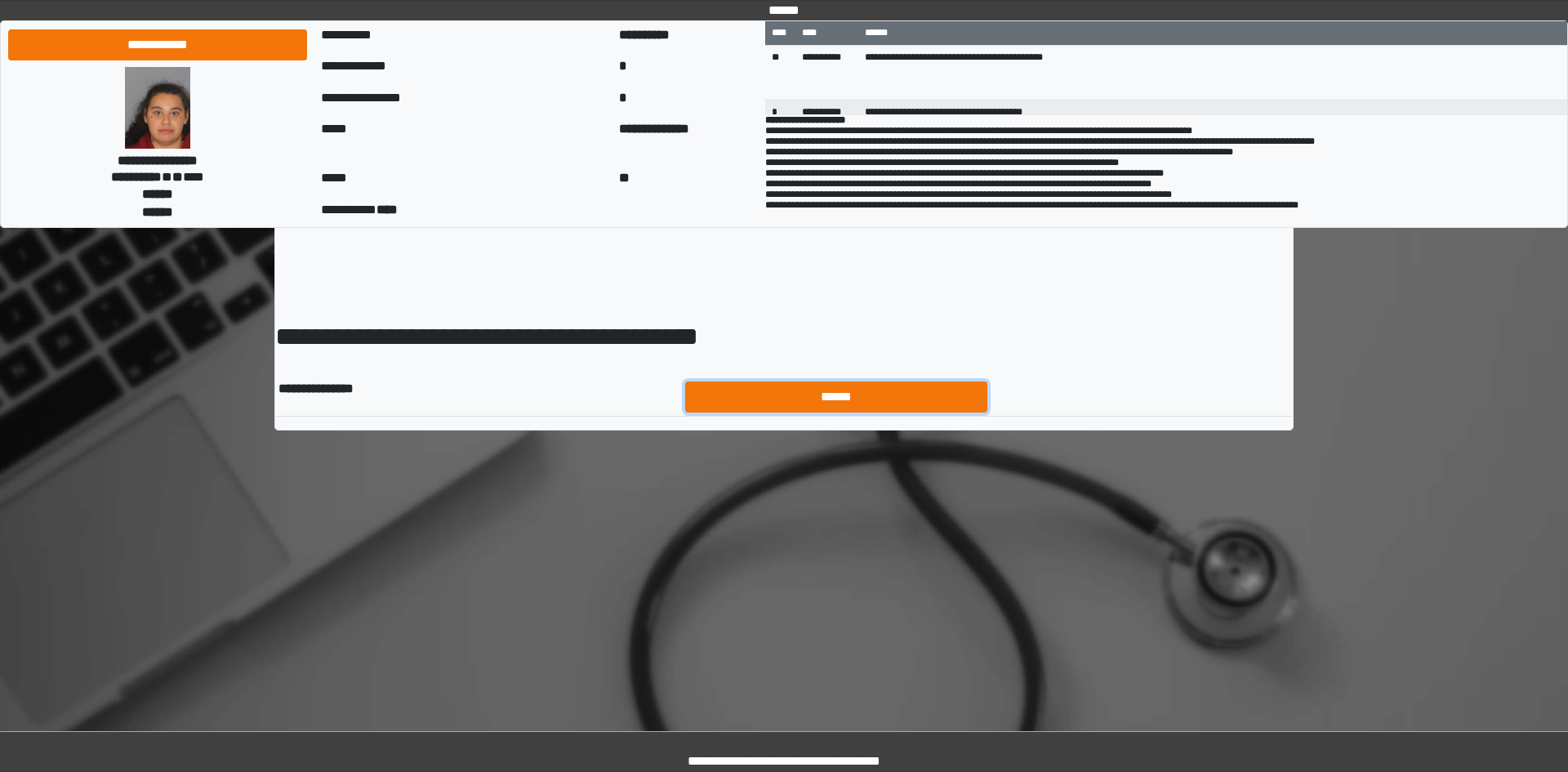 click on "******" at bounding box center (836, 397) 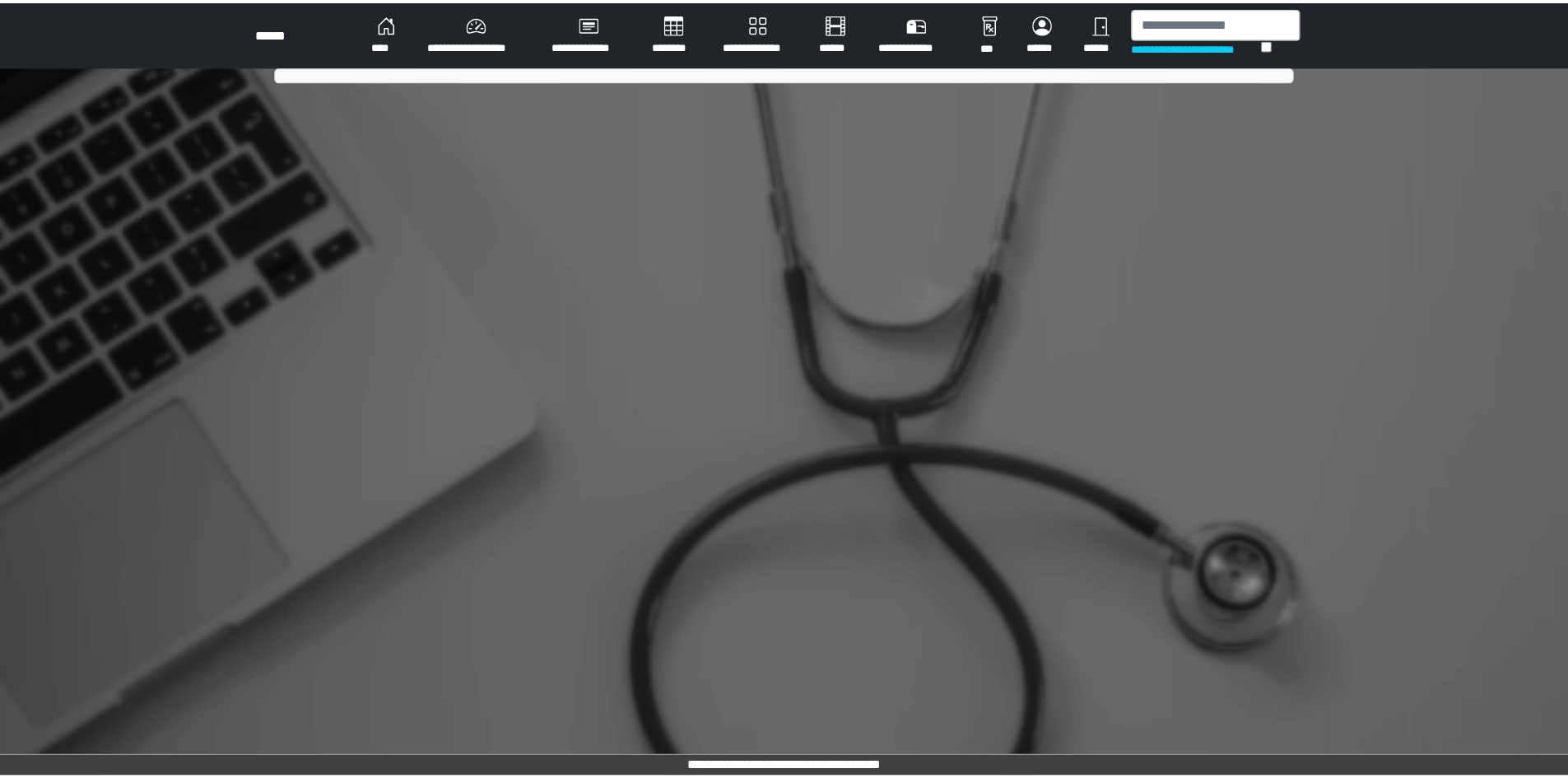 scroll, scrollTop: 0, scrollLeft: 0, axis: both 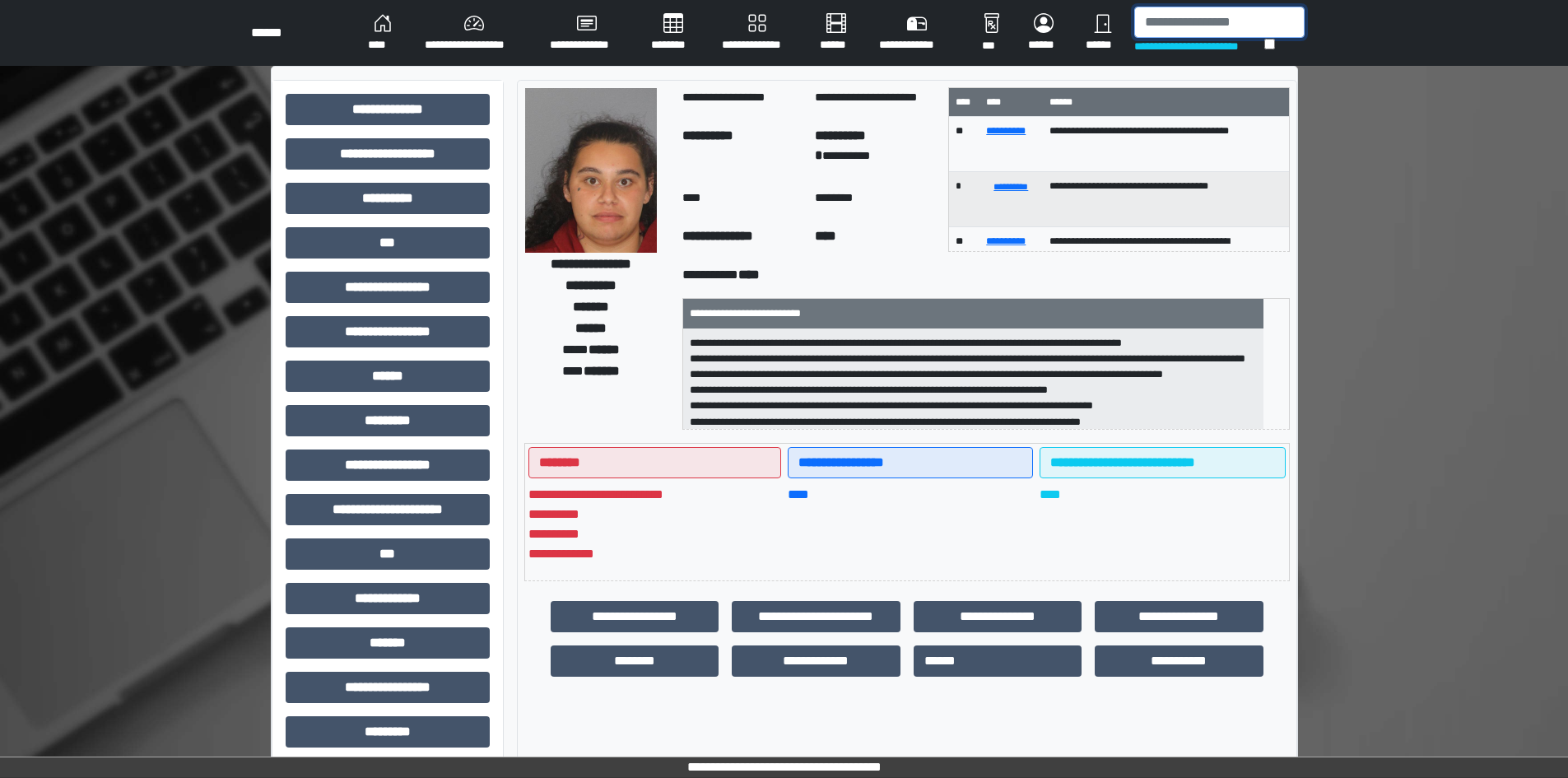 click at bounding box center [1219, 22] 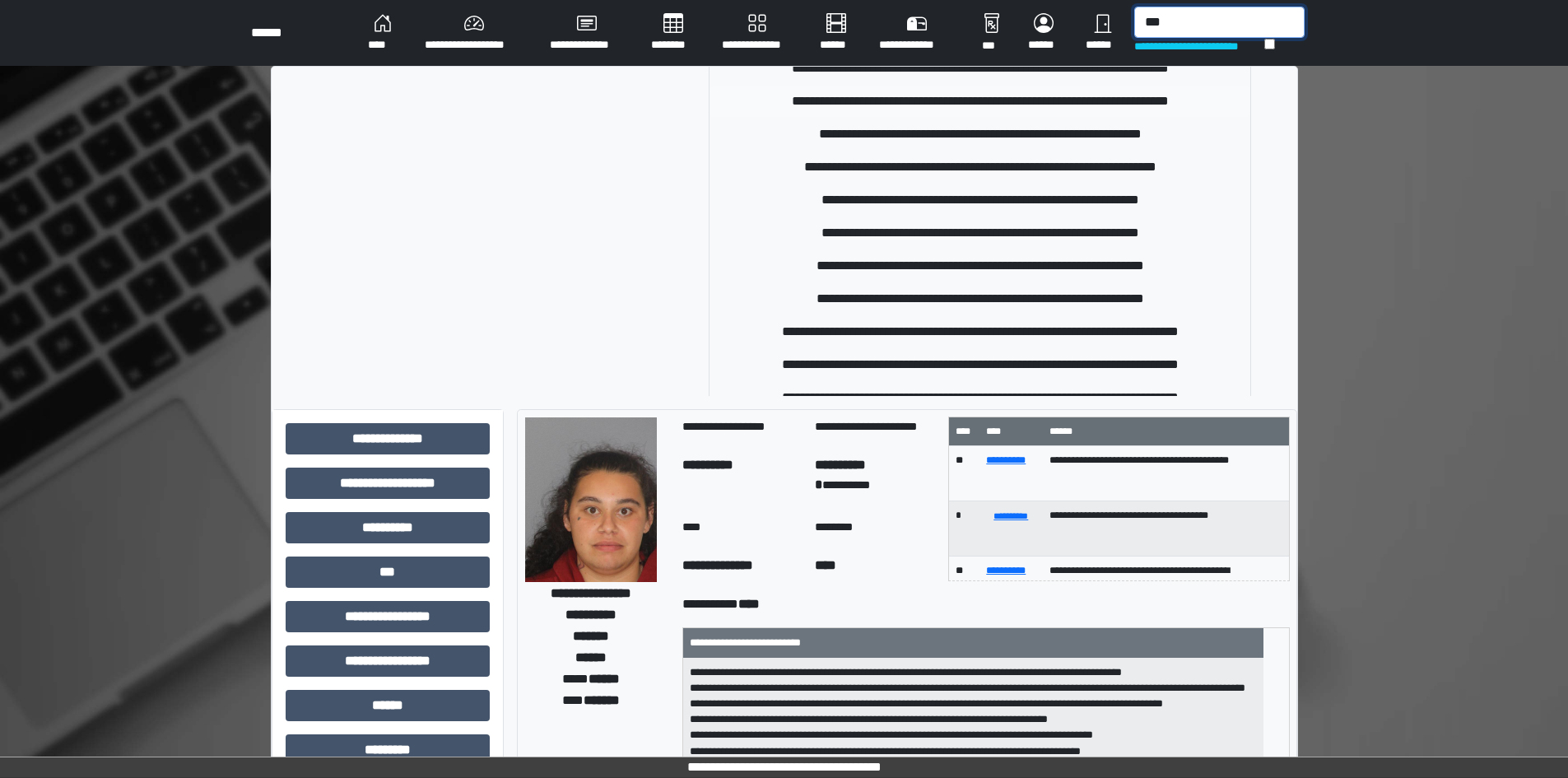 scroll, scrollTop: 329, scrollLeft: 0, axis: vertical 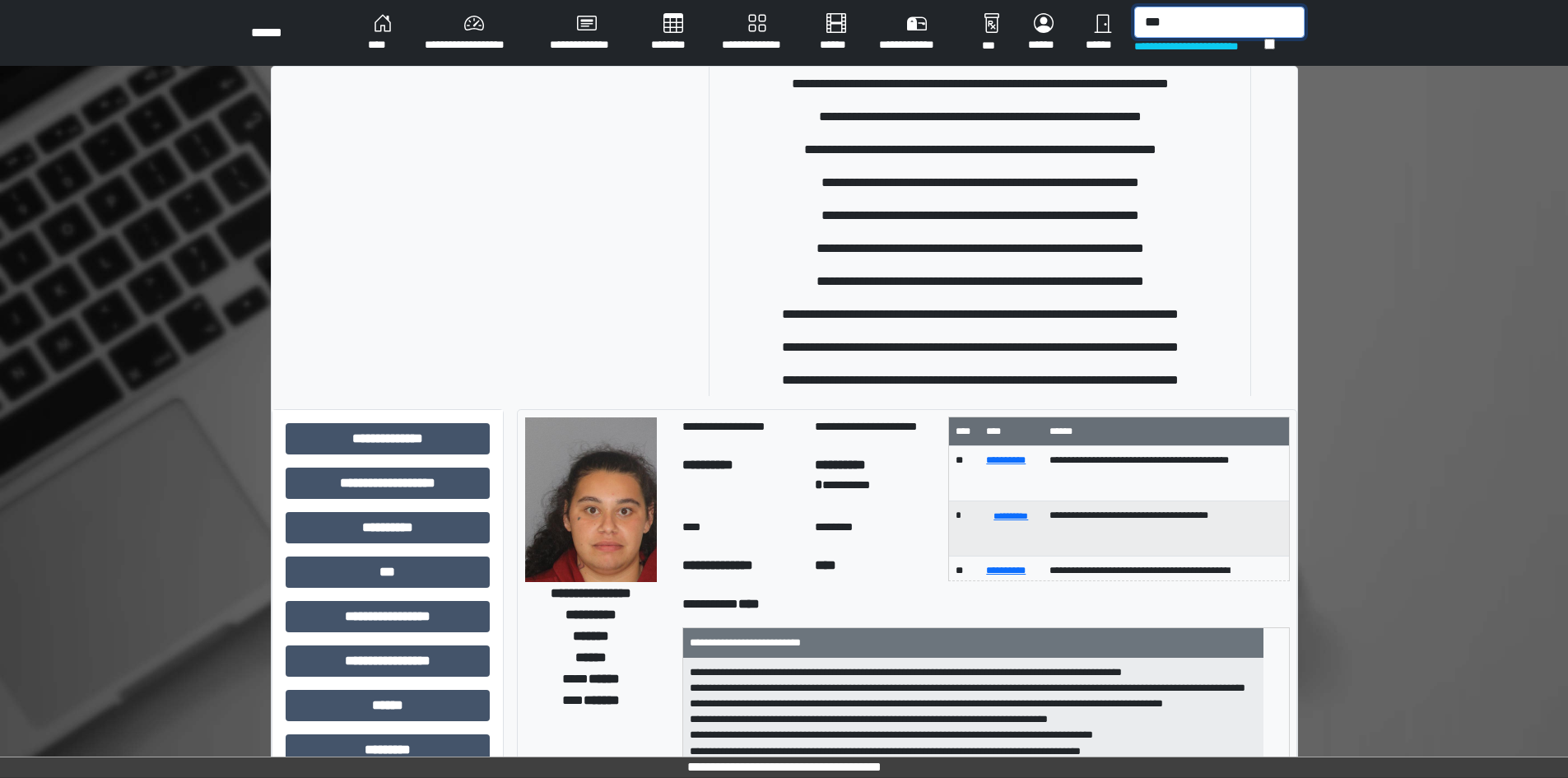 type on "***" 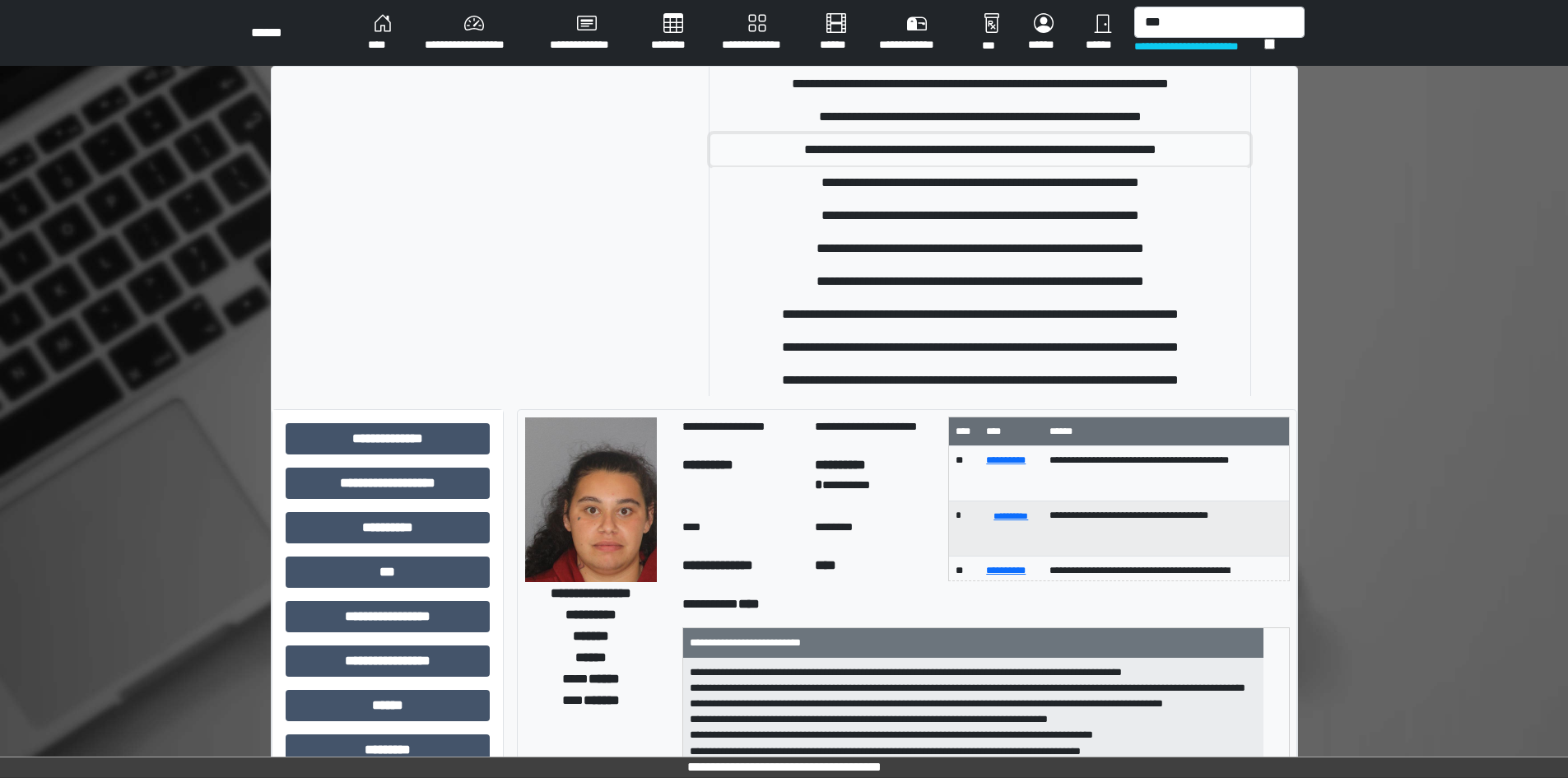 click on "**********" at bounding box center [979, 150] 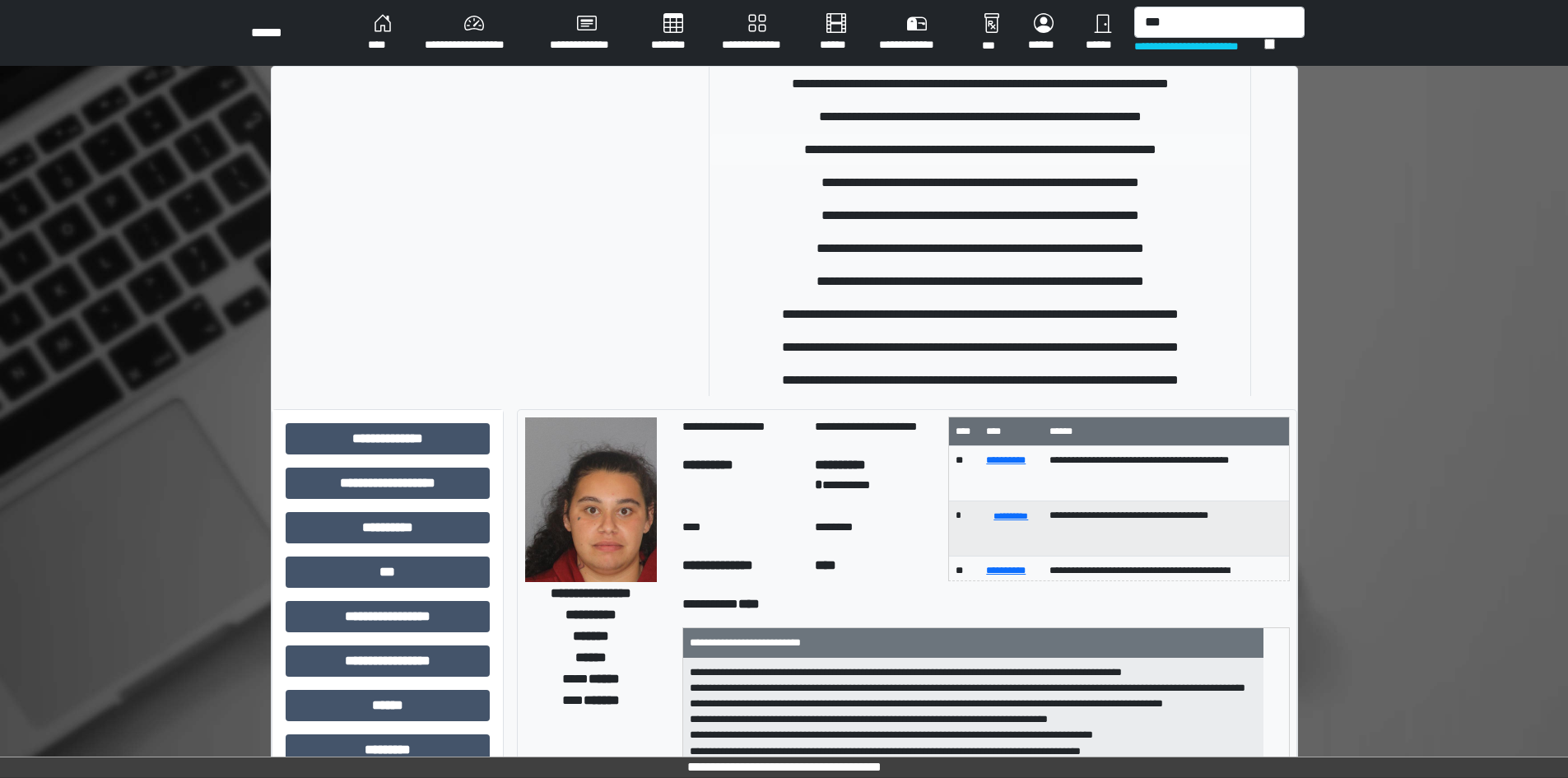 type 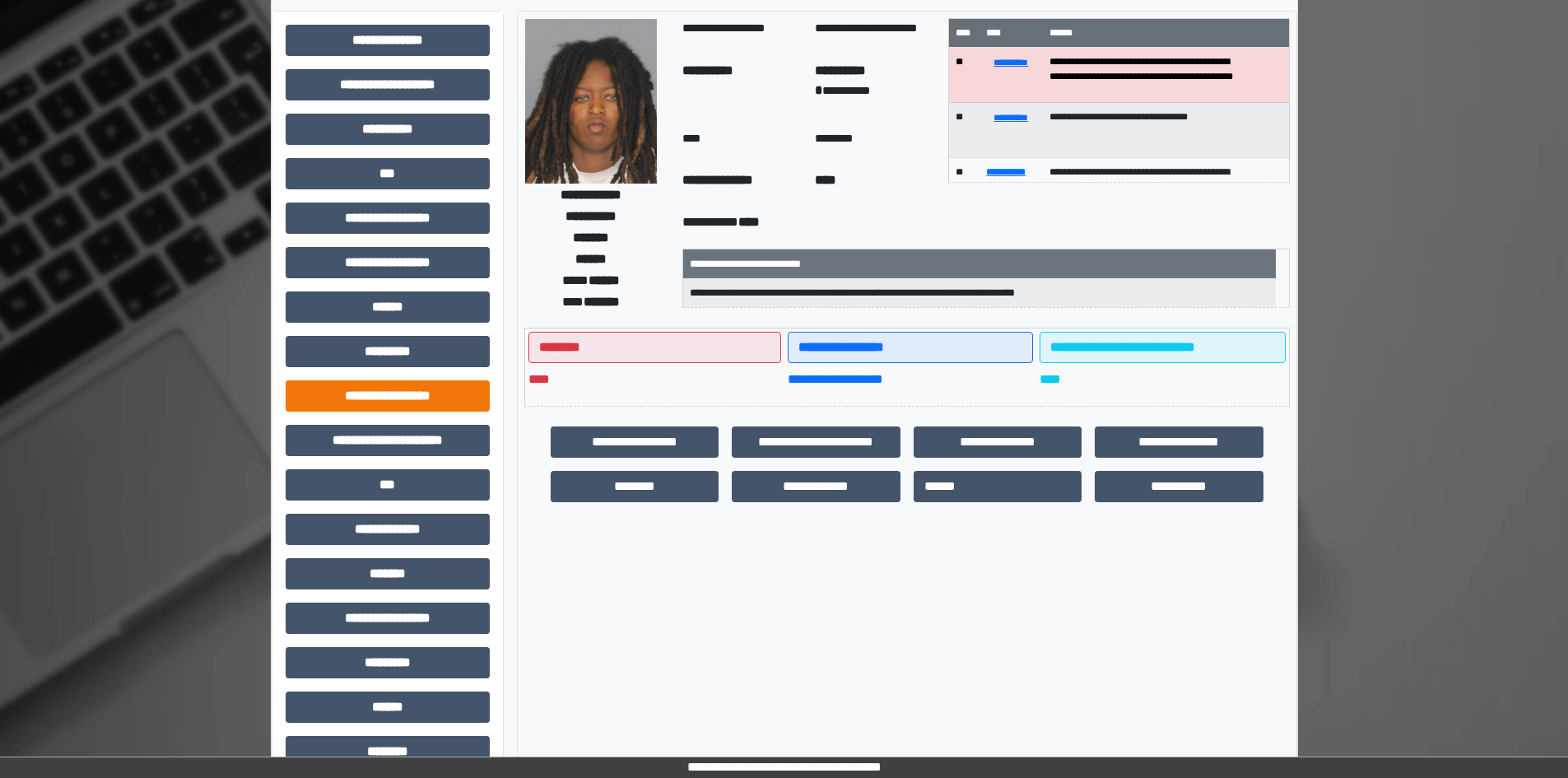 scroll, scrollTop: 189, scrollLeft: 0, axis: vertical 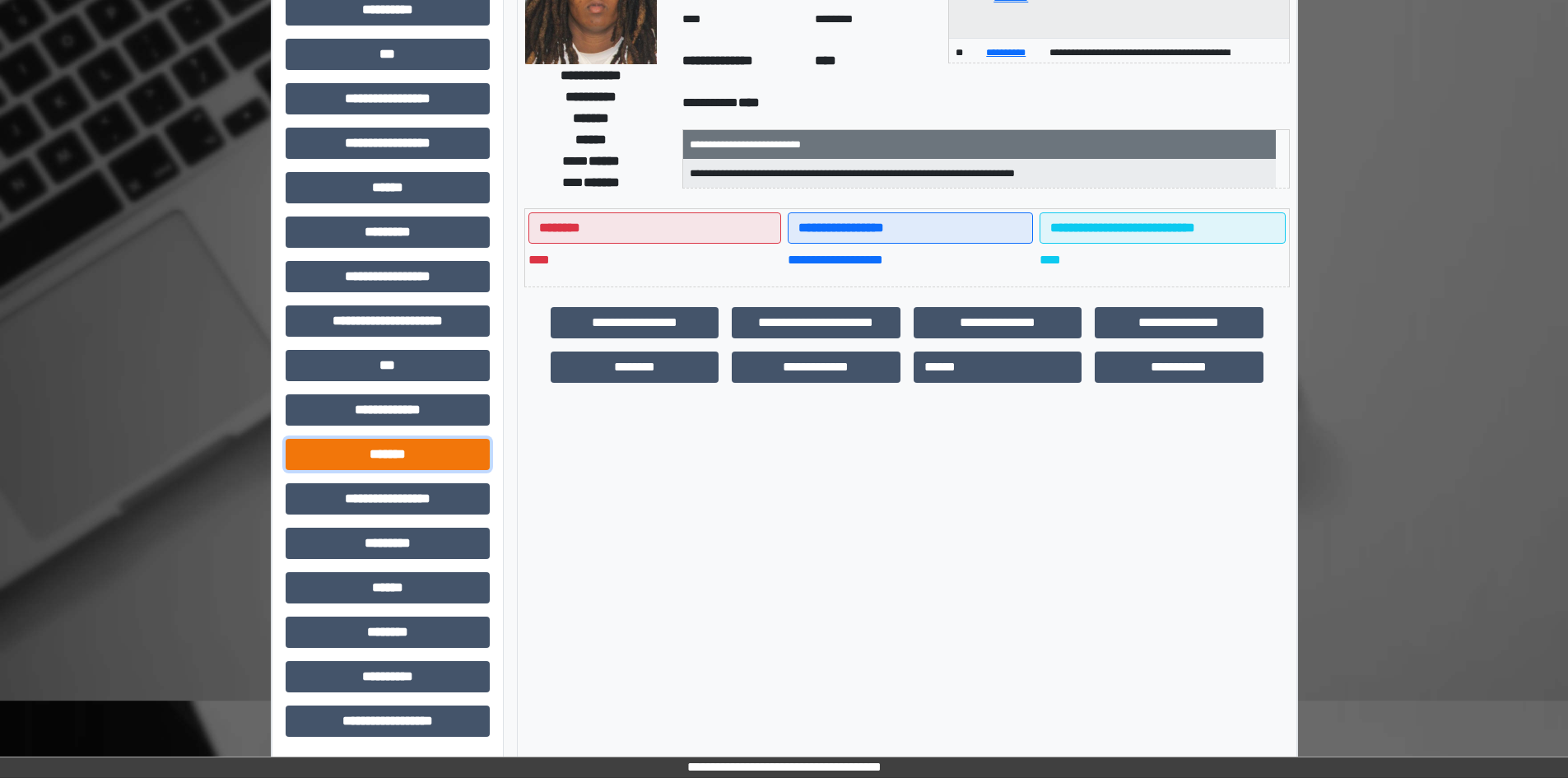 click on "*******" at bounding box center (388, 454) 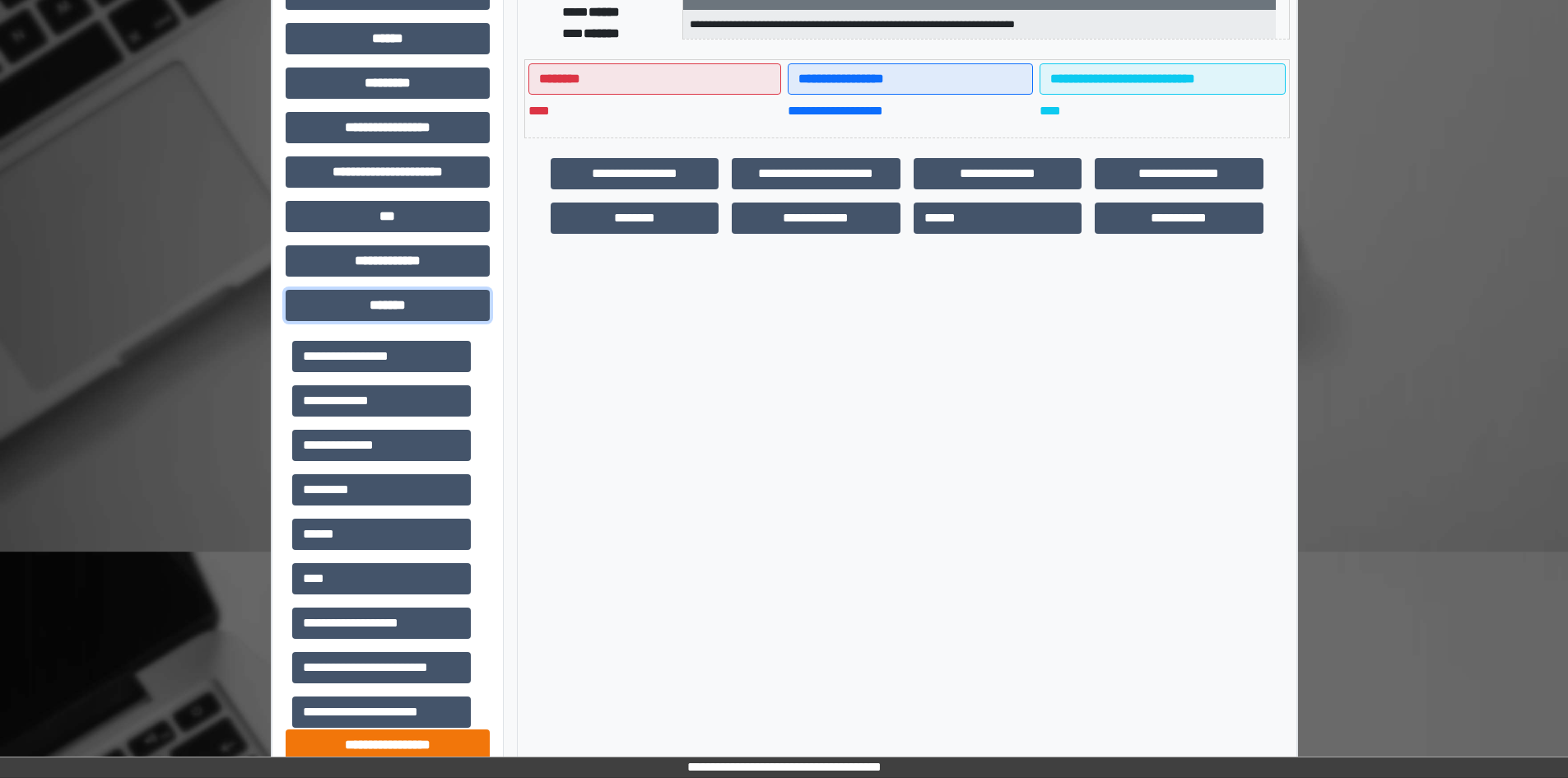 scroll, scrollTop: 584, scrollLeft: 0, axis: vertical 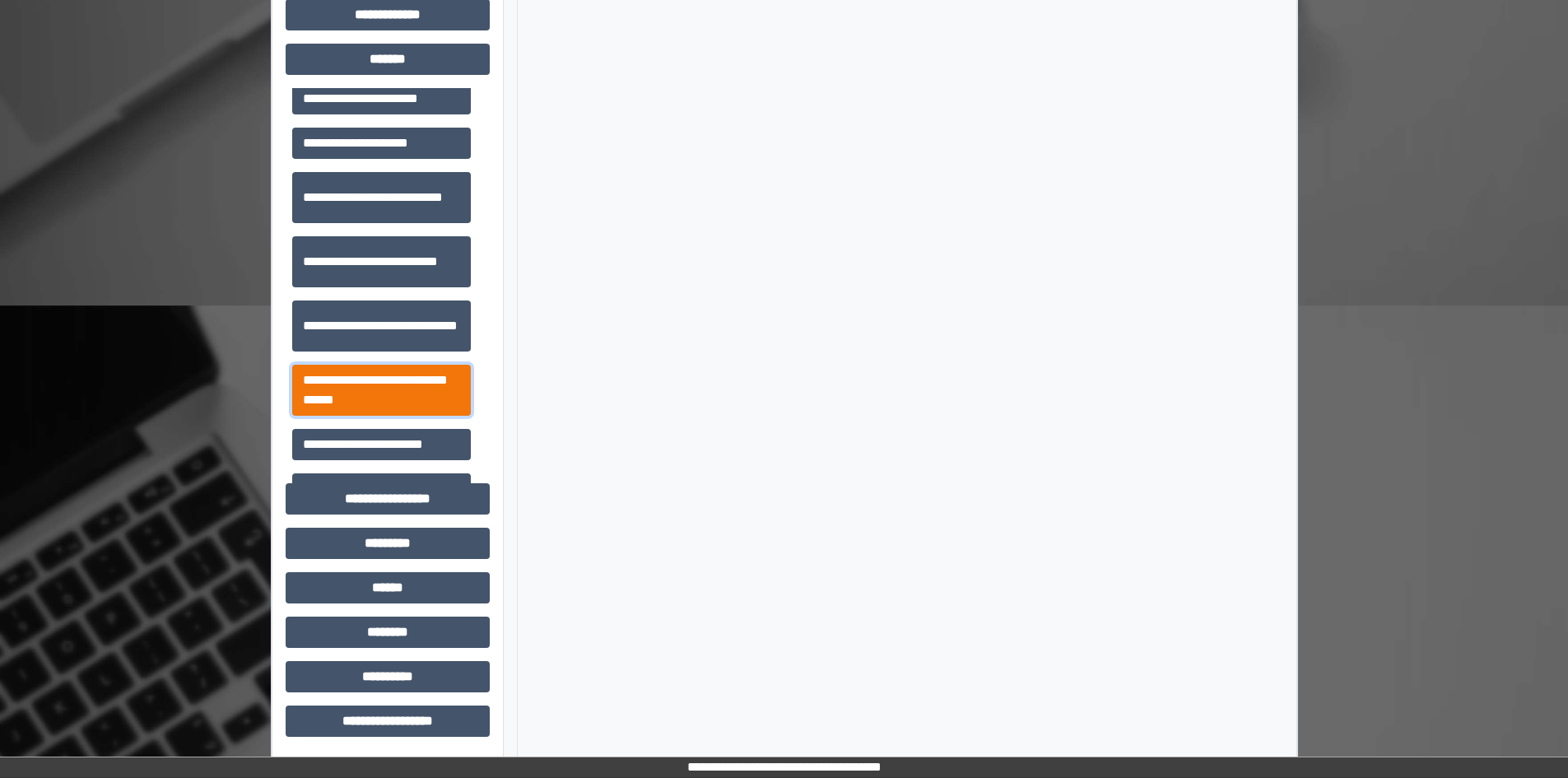 click on "**********" at bounding box center (381, 390) 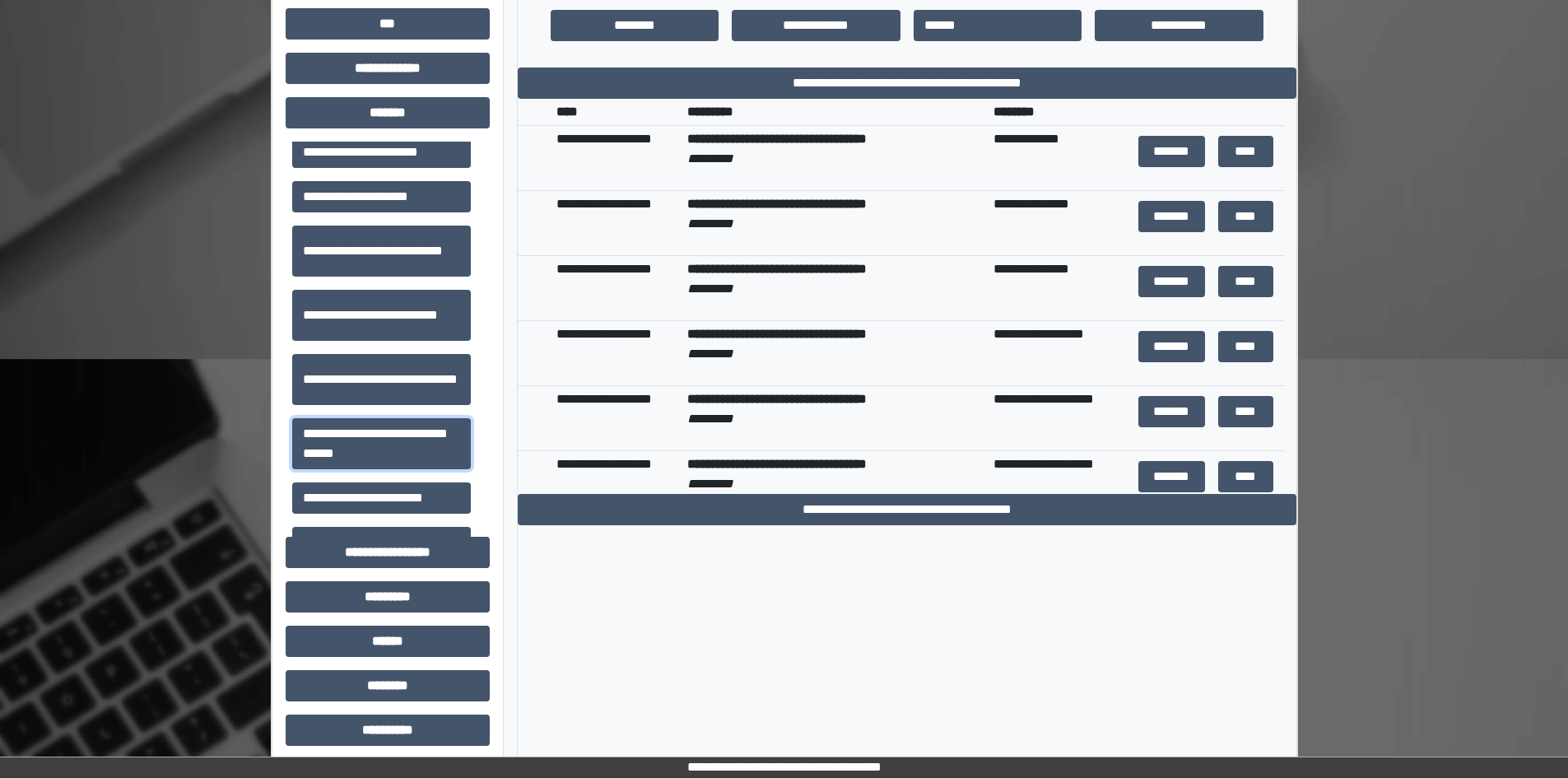 scroll, scrollTop: 337, scrollLeft: 0, axis: vertical 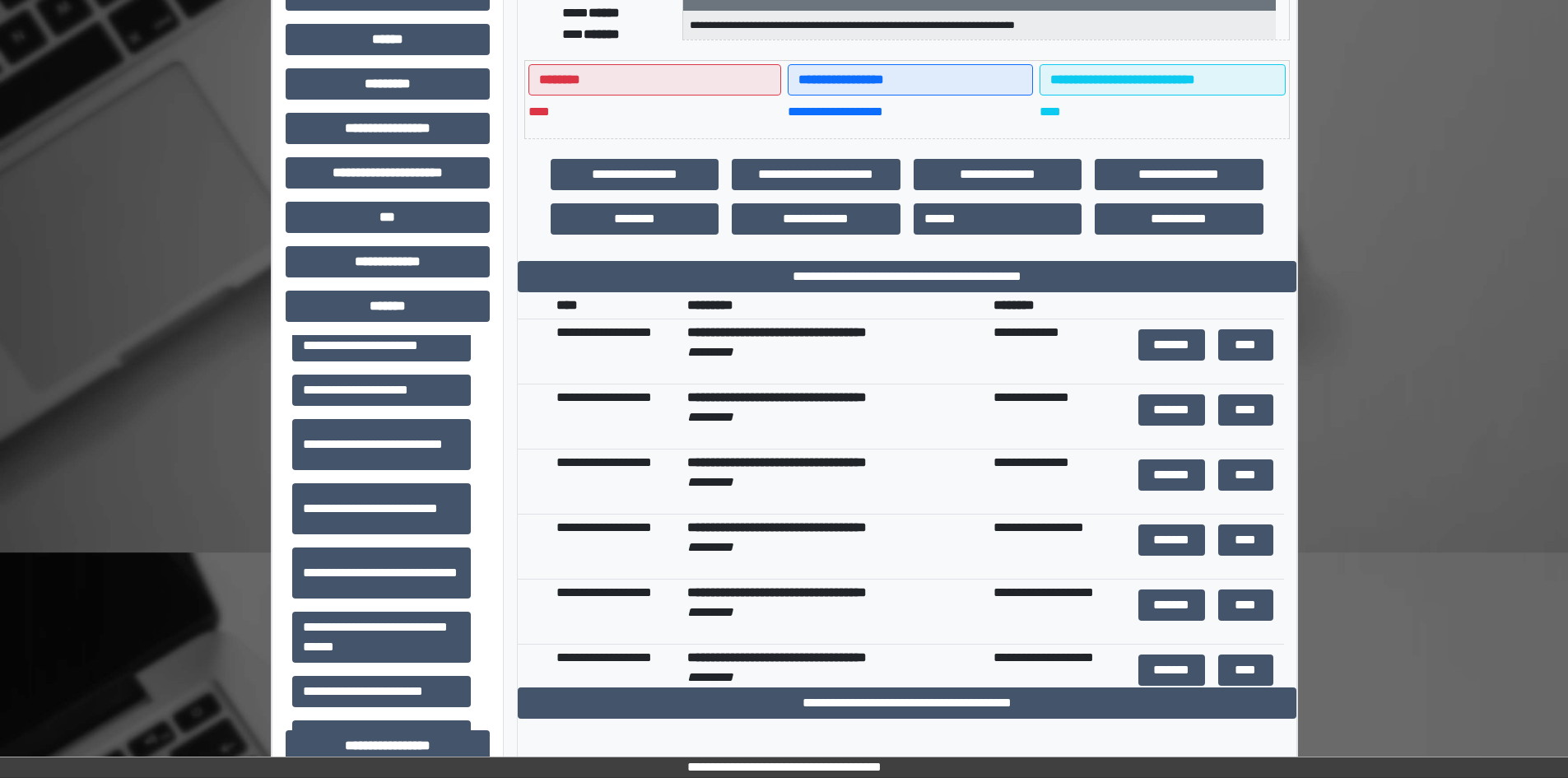 click on "*********" at bounding box center (837, 305) 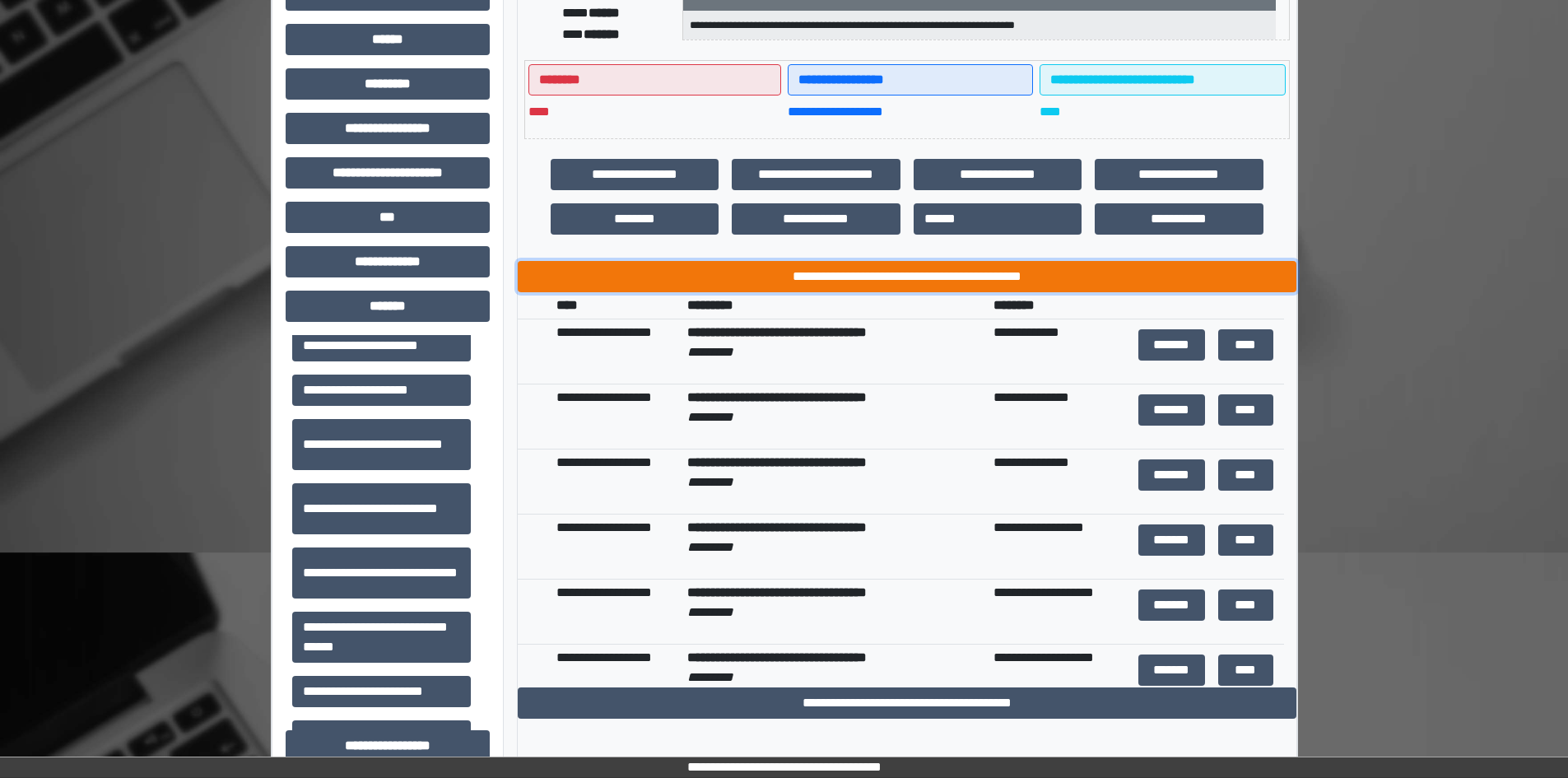 click on "**********" at bounding box center (907, 277) 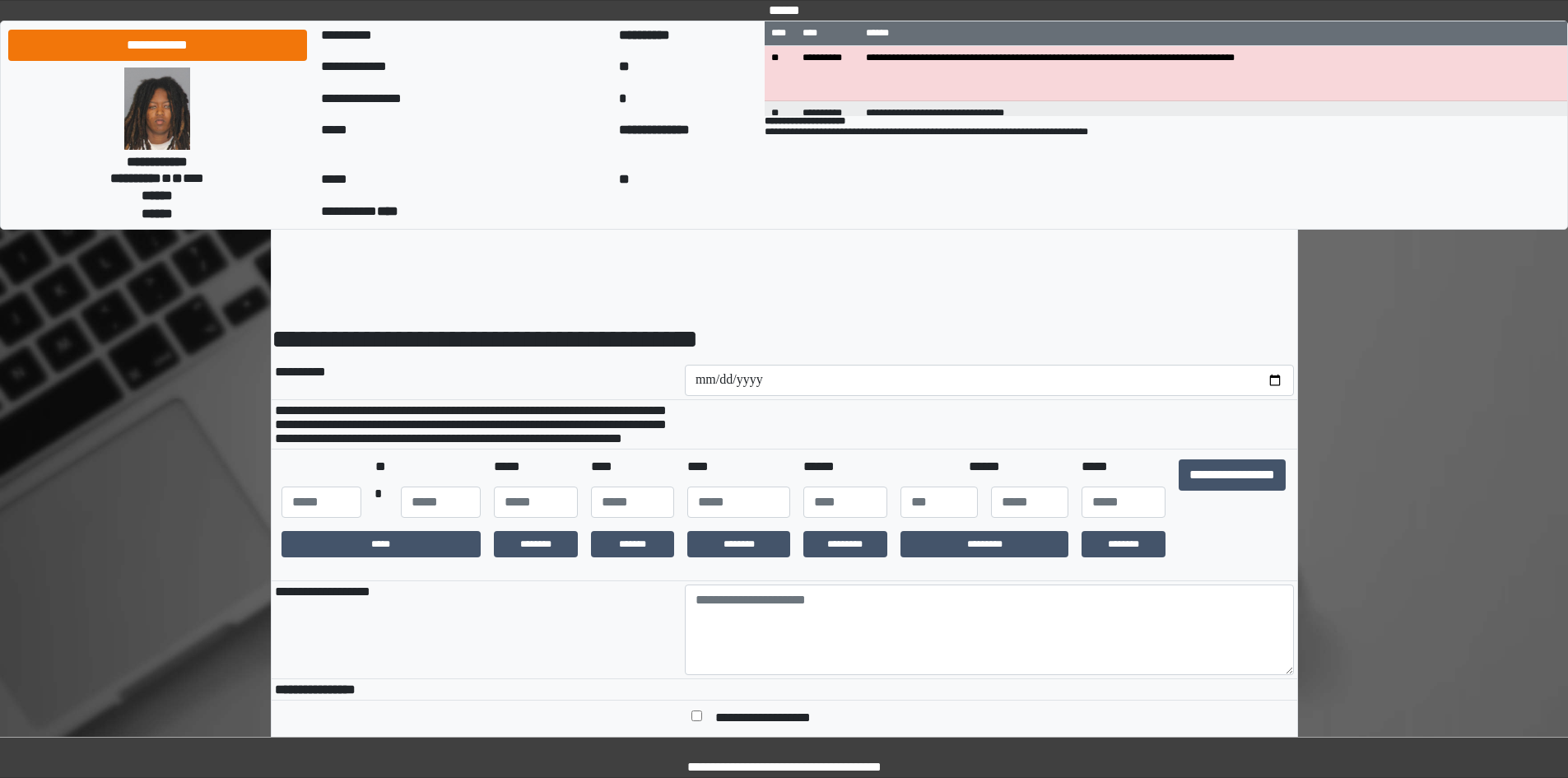 scroll, scrollTop: 0, scrollLeft: 0, axis: both 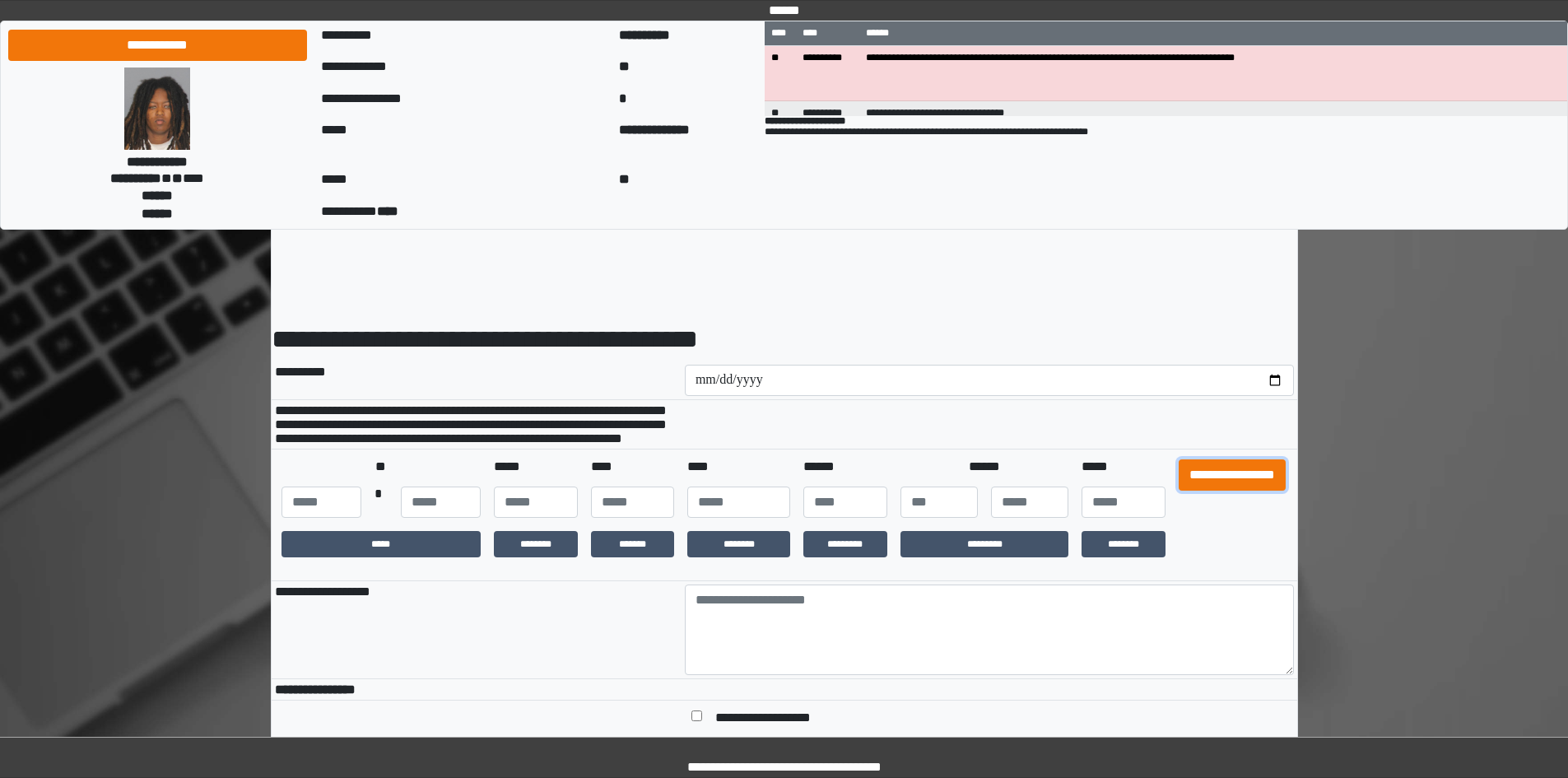 click on "**********" at bounding box center [1232, 475] 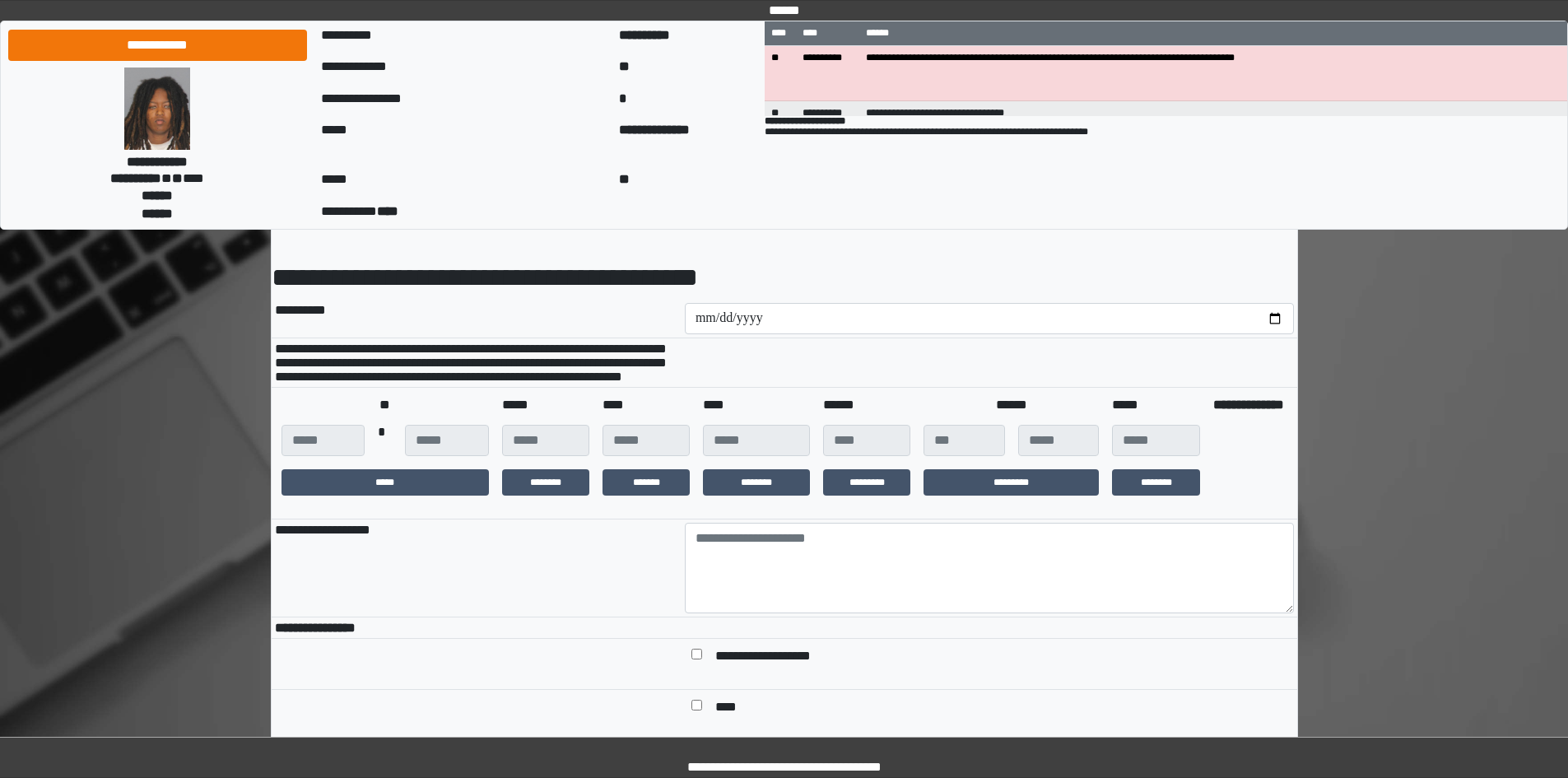scroll, scrollTop: 165, scrollLeft: 0, axis: vertical 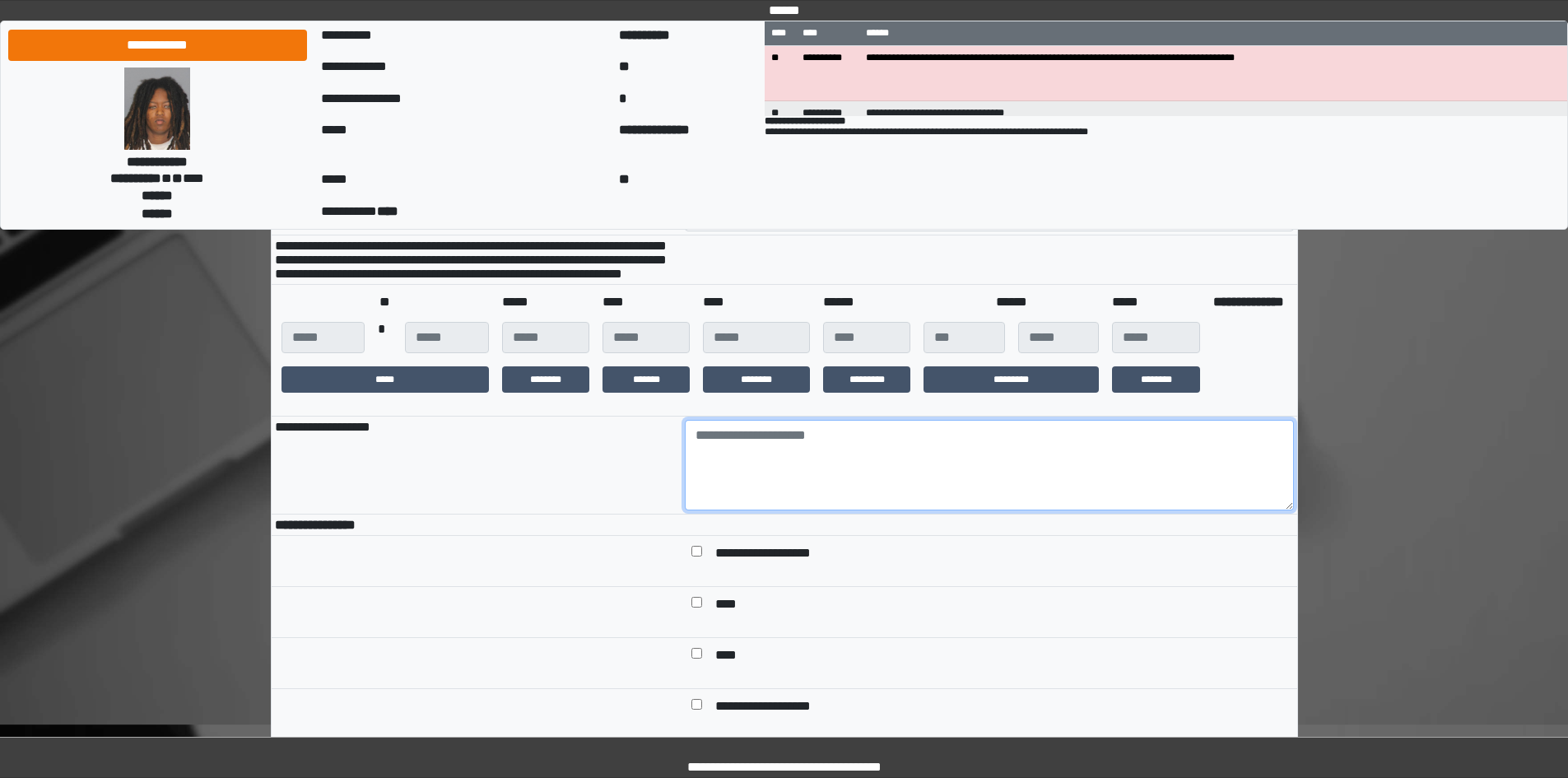 drag, startPoint x: 909, startPoint y: 477, endPoint x: 893, endPoint y: 481, distance: 16.492423 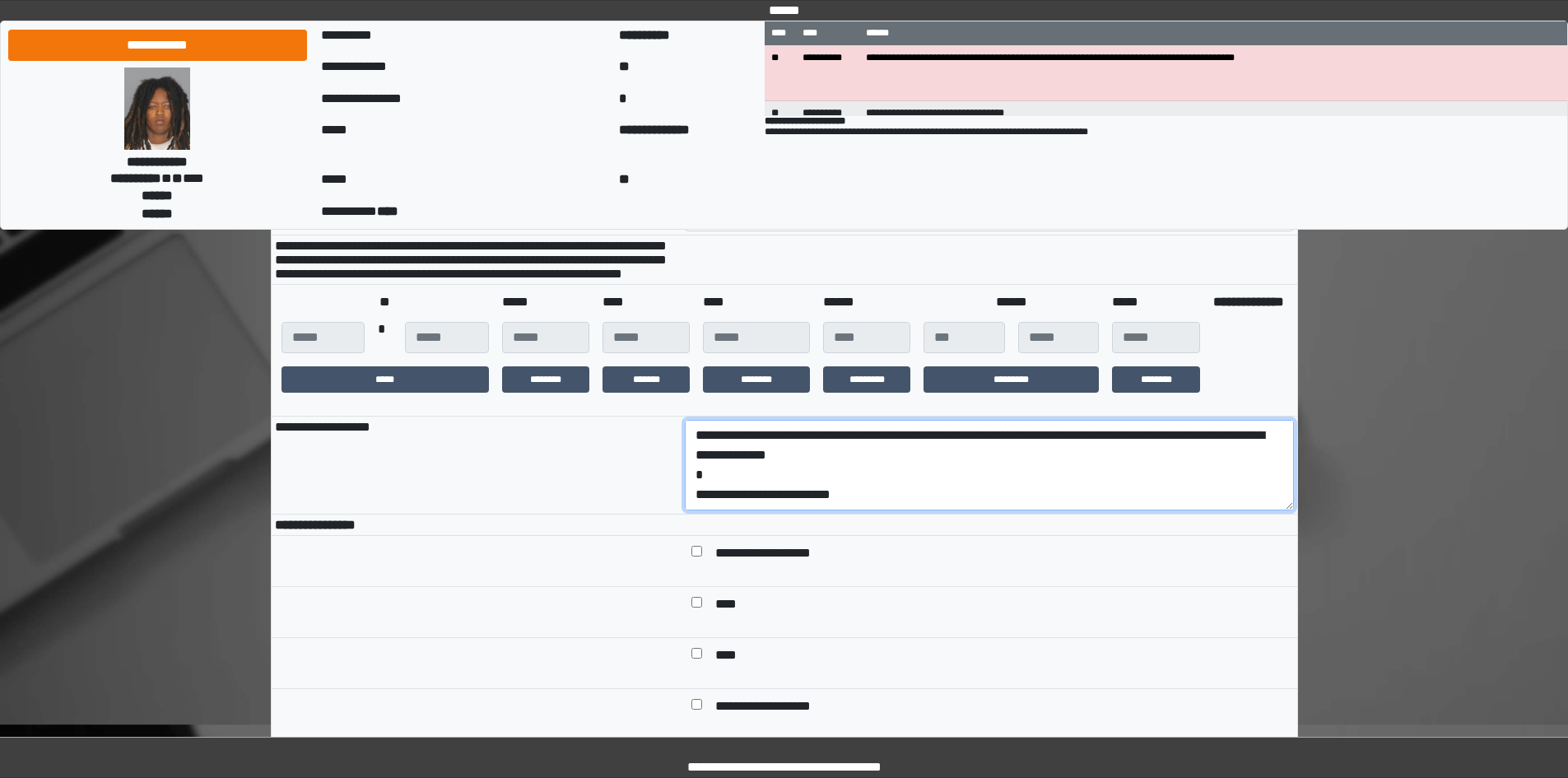 paste on "**********" 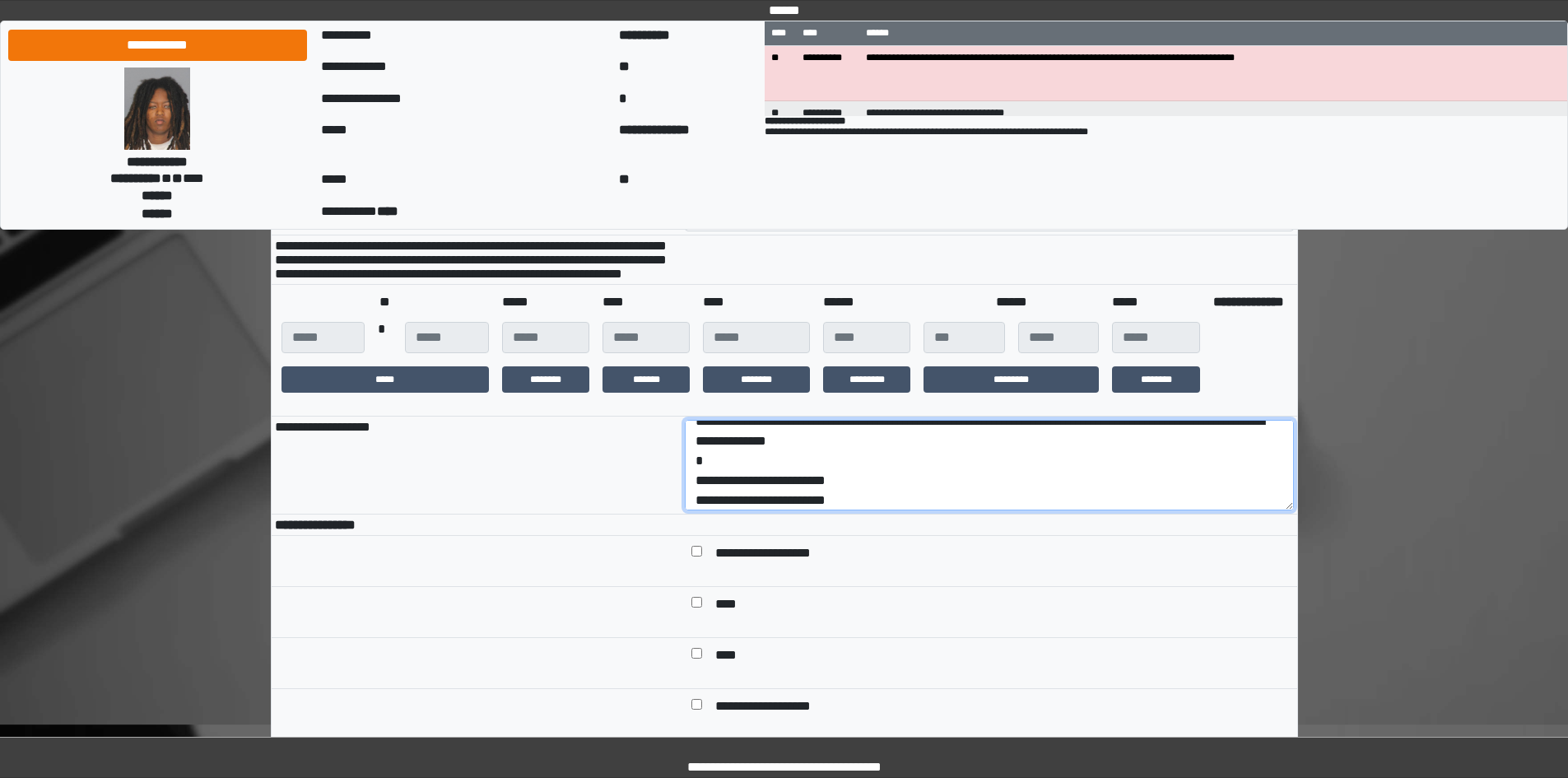 scroll, scrollTop: 251, scrollLeft: 0, axis: vertical 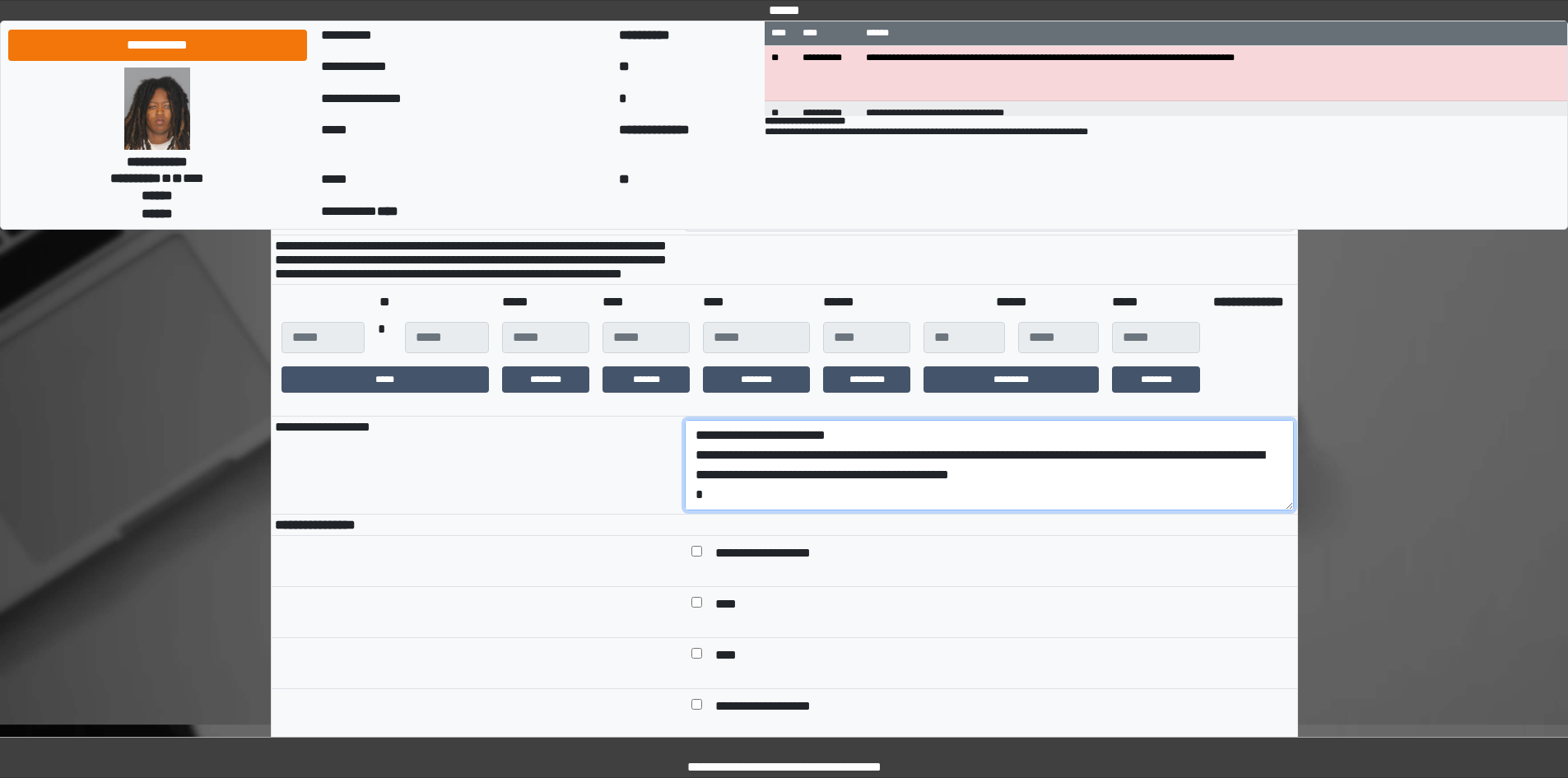 drag, startPoint x: 874, startPoint y: 511, endPoint x: 648, endPoint y: 485, distance: 227.49066 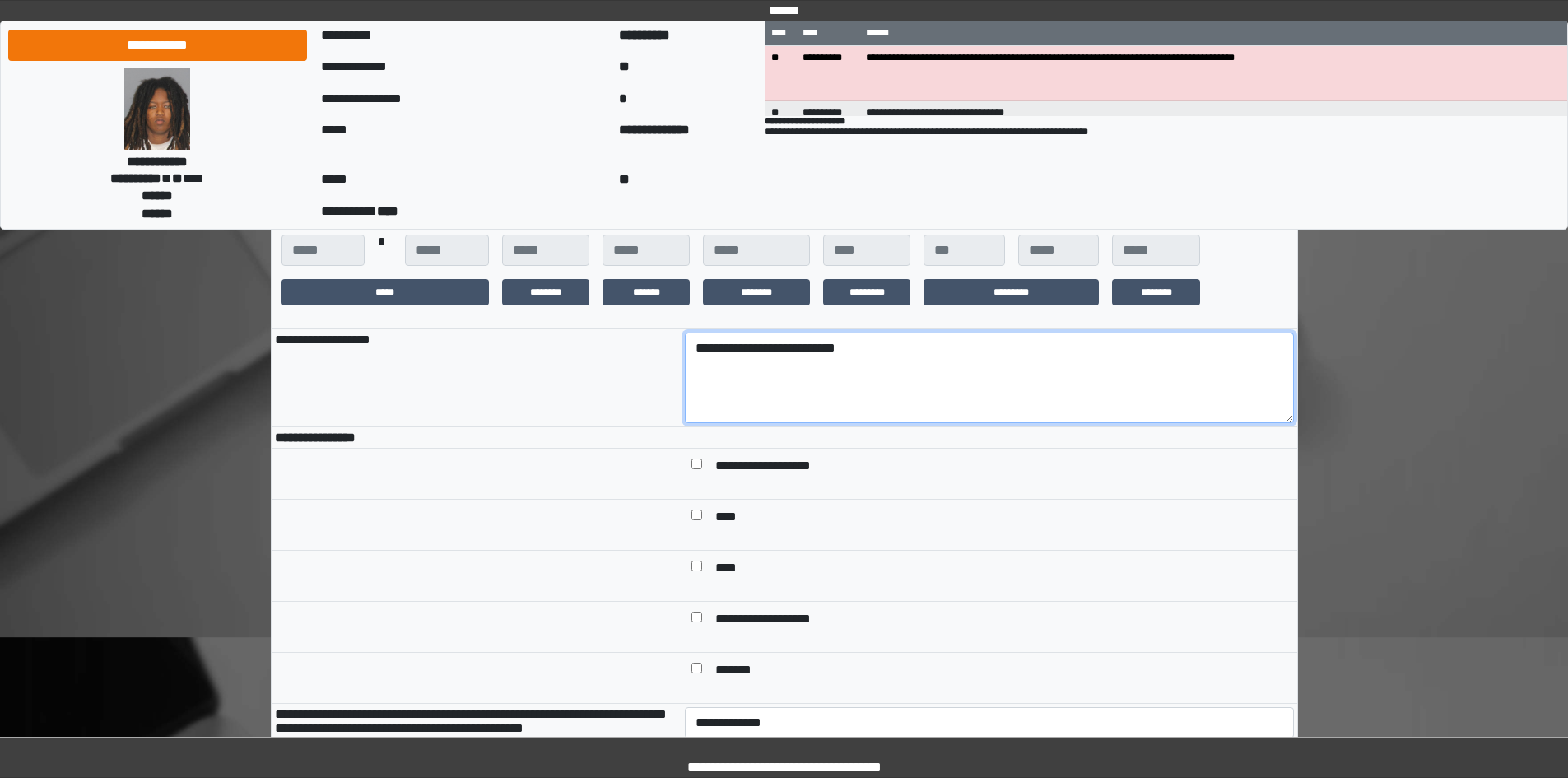 scroll, scrollTop: 412, scrollLeft: 0, axis: vertical 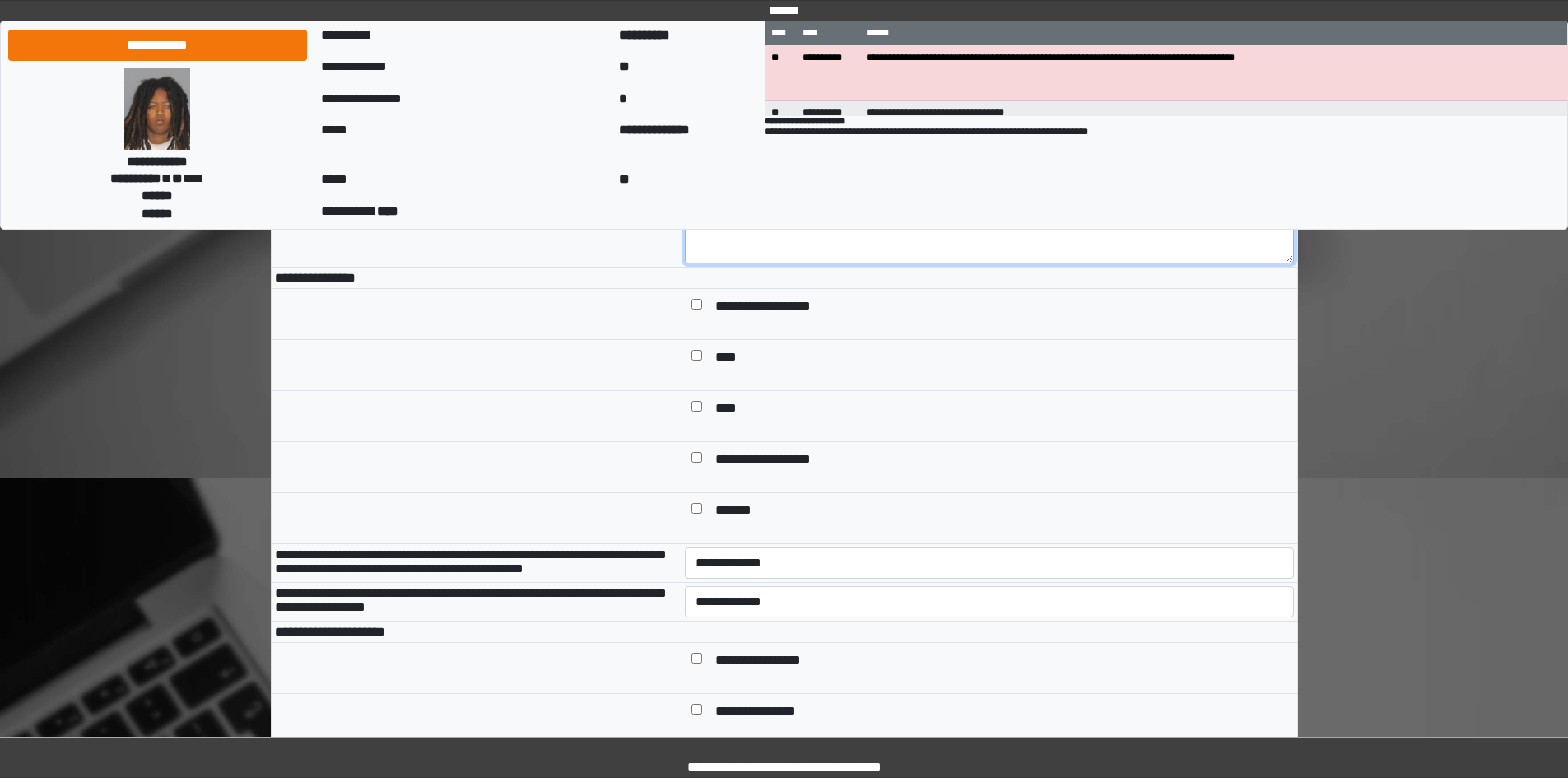 type on "**********" 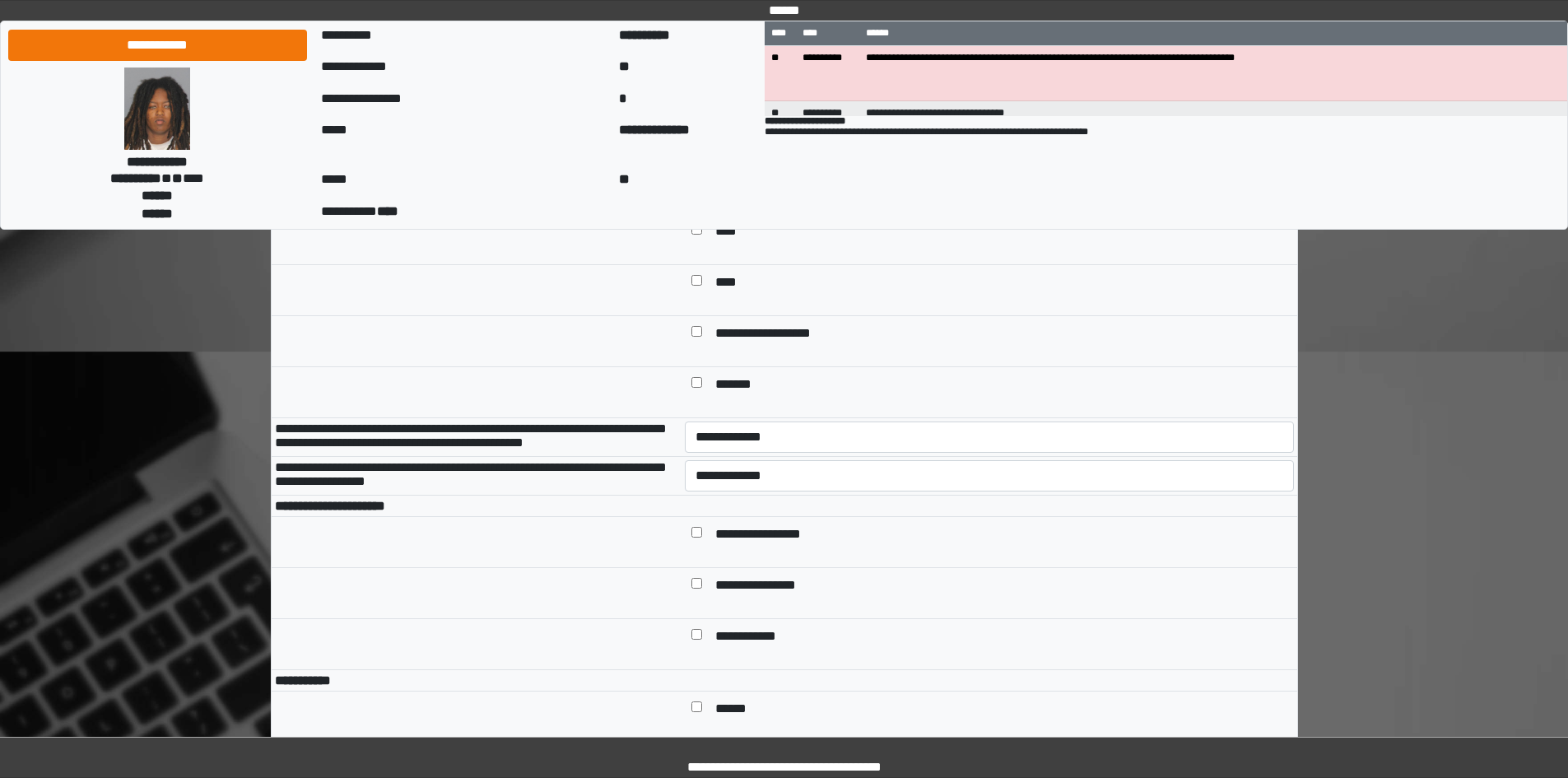 scroll, scrollTop: 659, scrollLeft: 0, axis: vertical 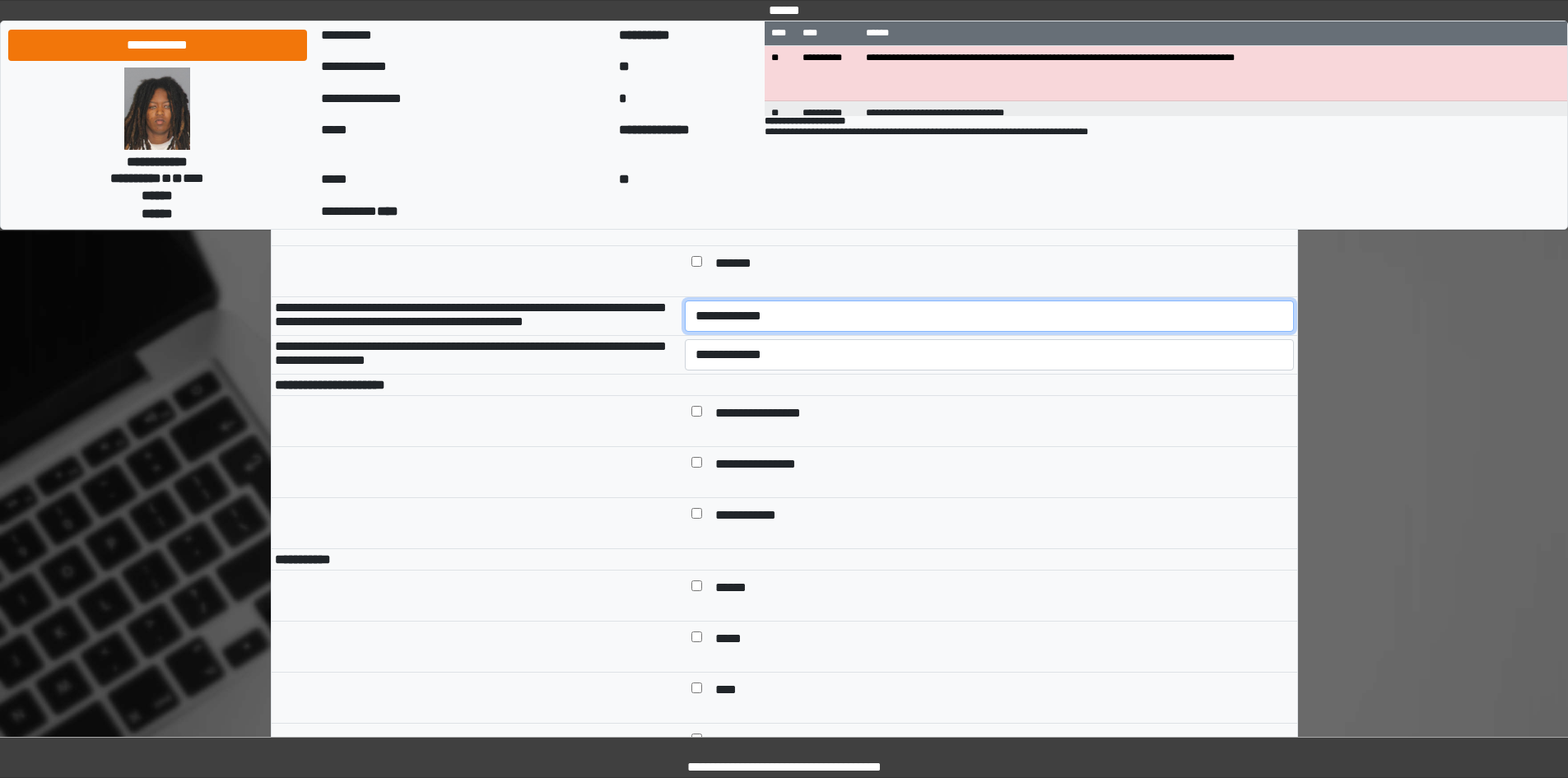 click on "**********" at bounding box center (989, 316) 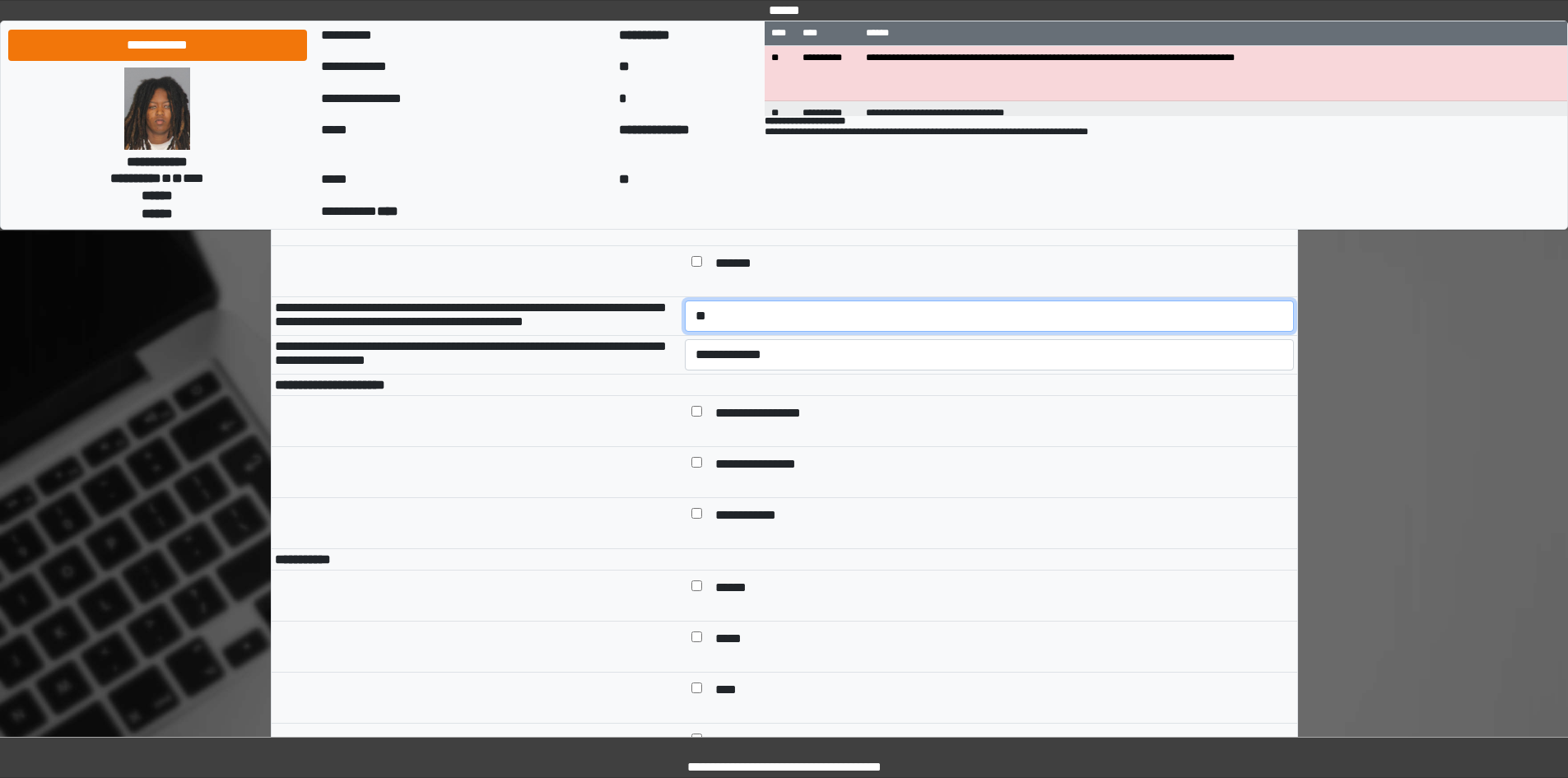 click on "**********" at bounding box center [989, 316] 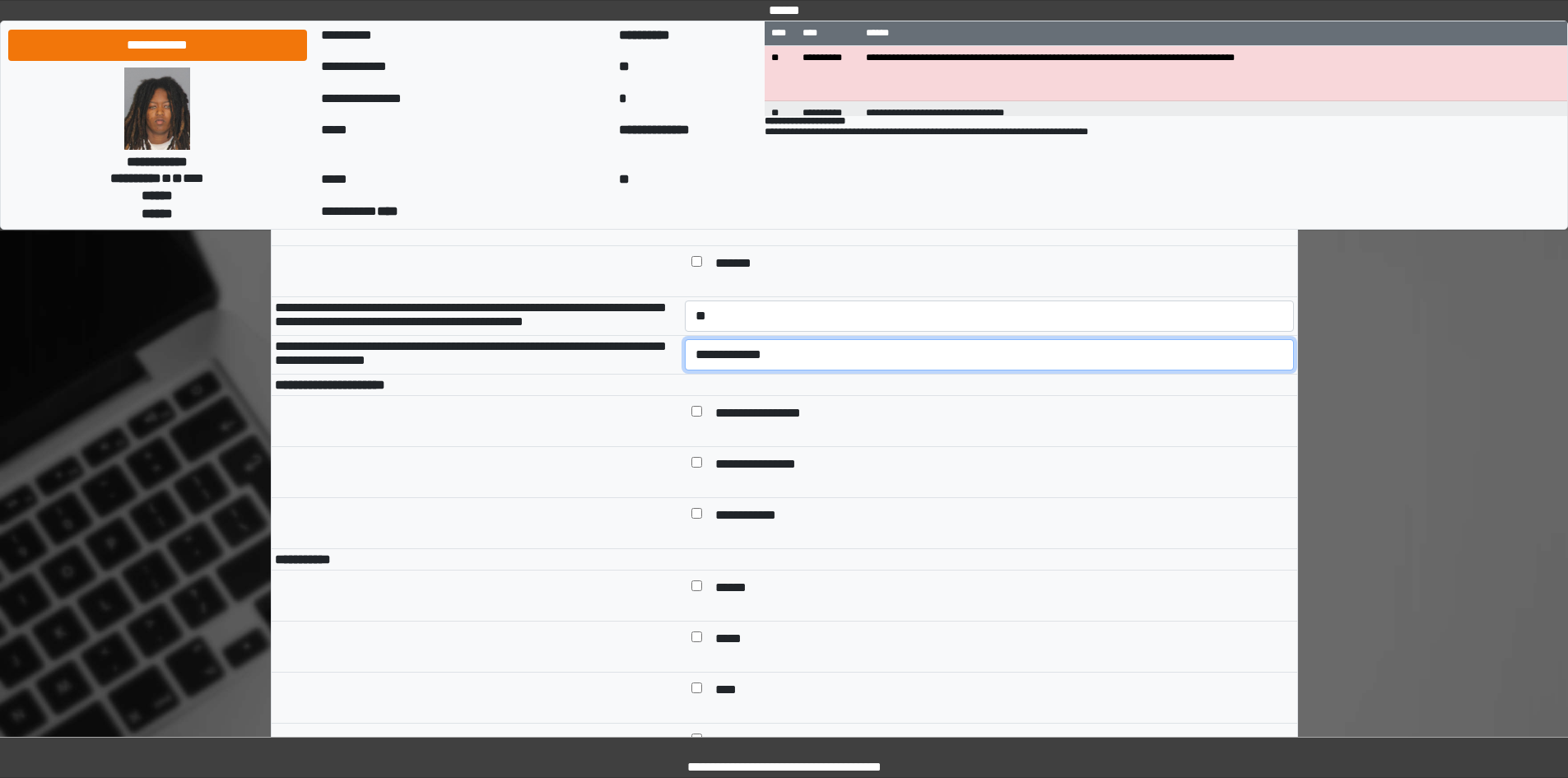 click on "**********" at bounding box center (989, 355) 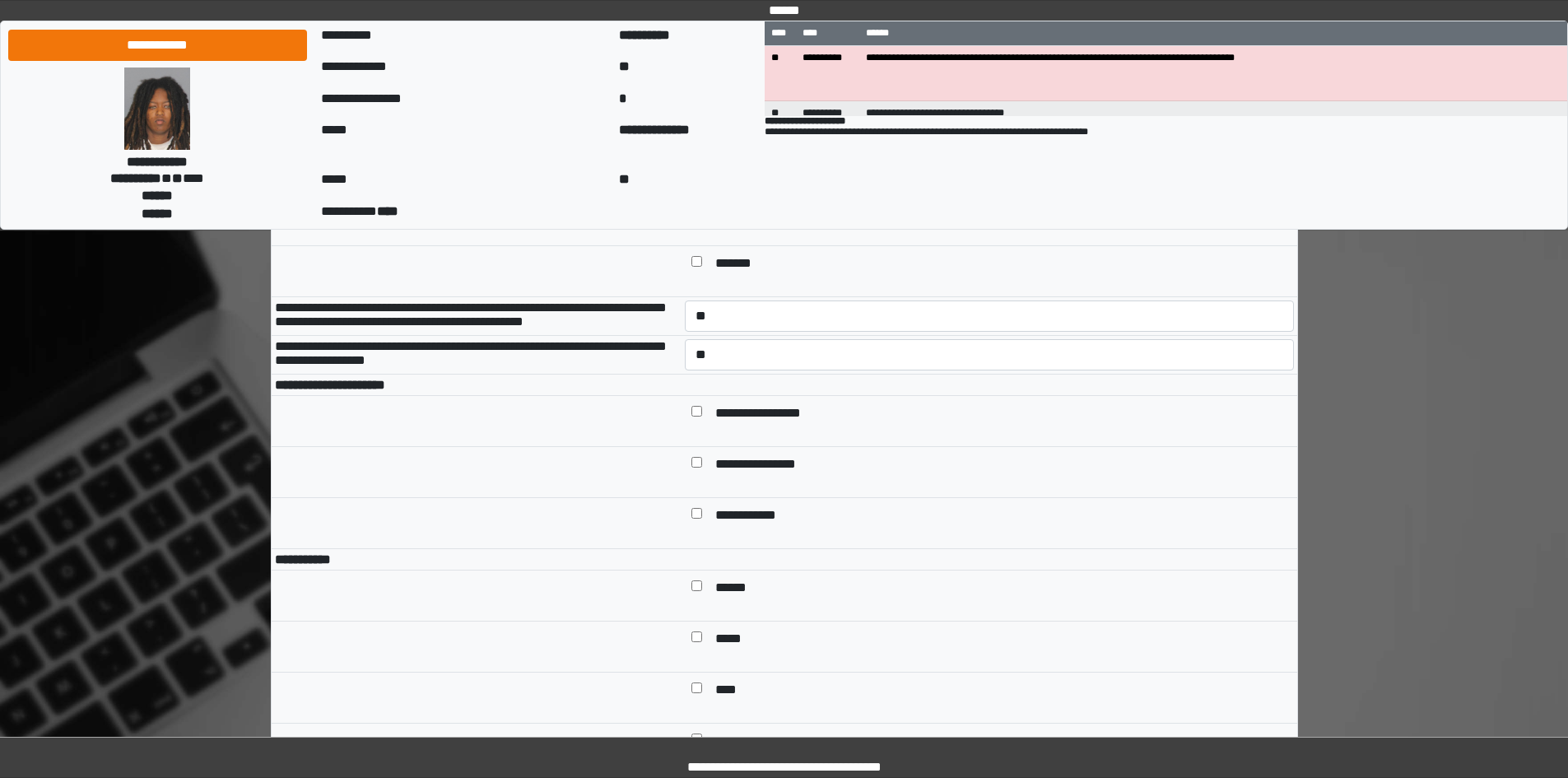 click on "**********" at bounding box center (1001, 414) 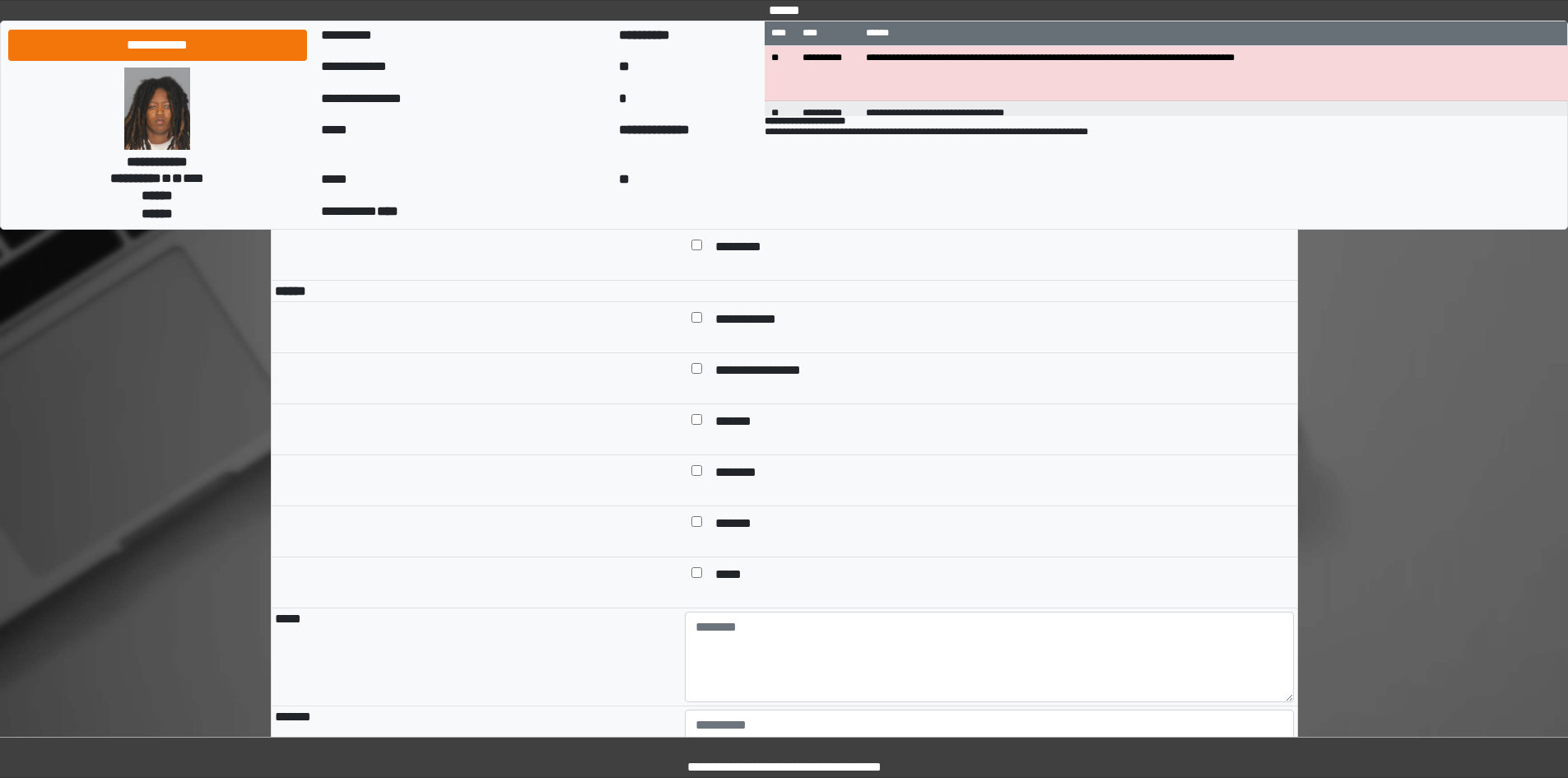 scroll, scrollTop: 1482, scrollLeft: 0, axis: vertical 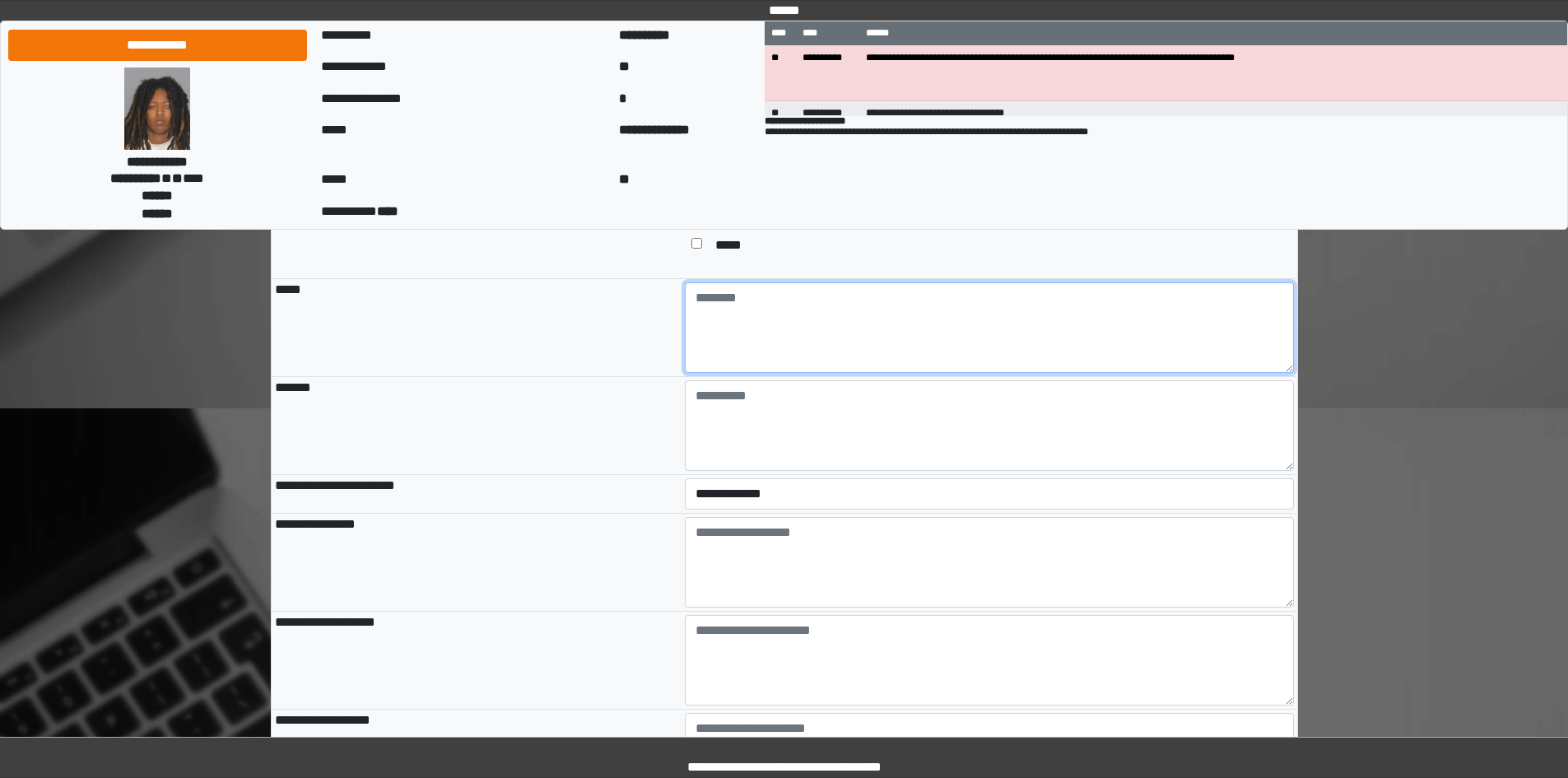click at bounding box center [989, 328] 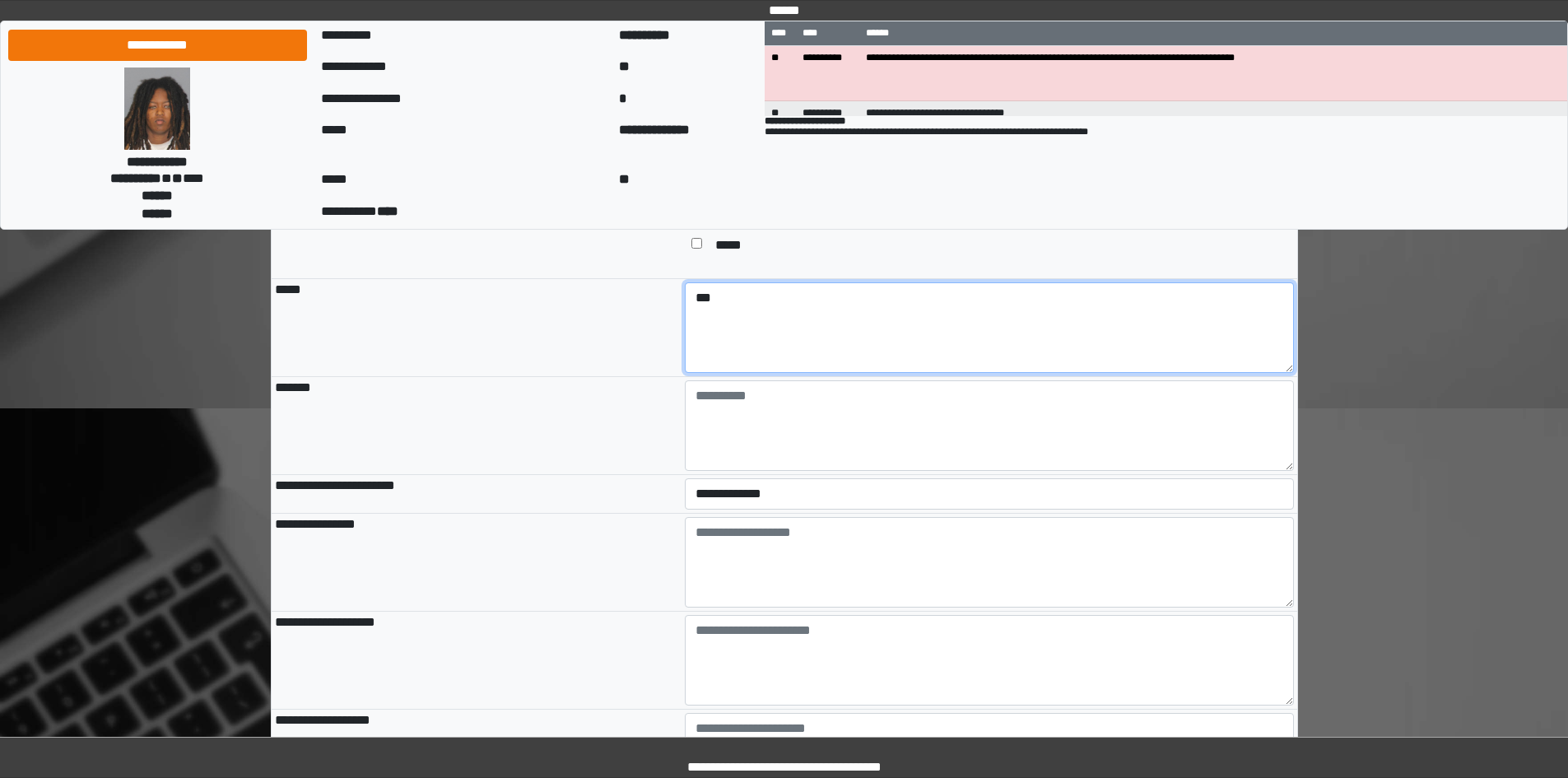 type on "***" 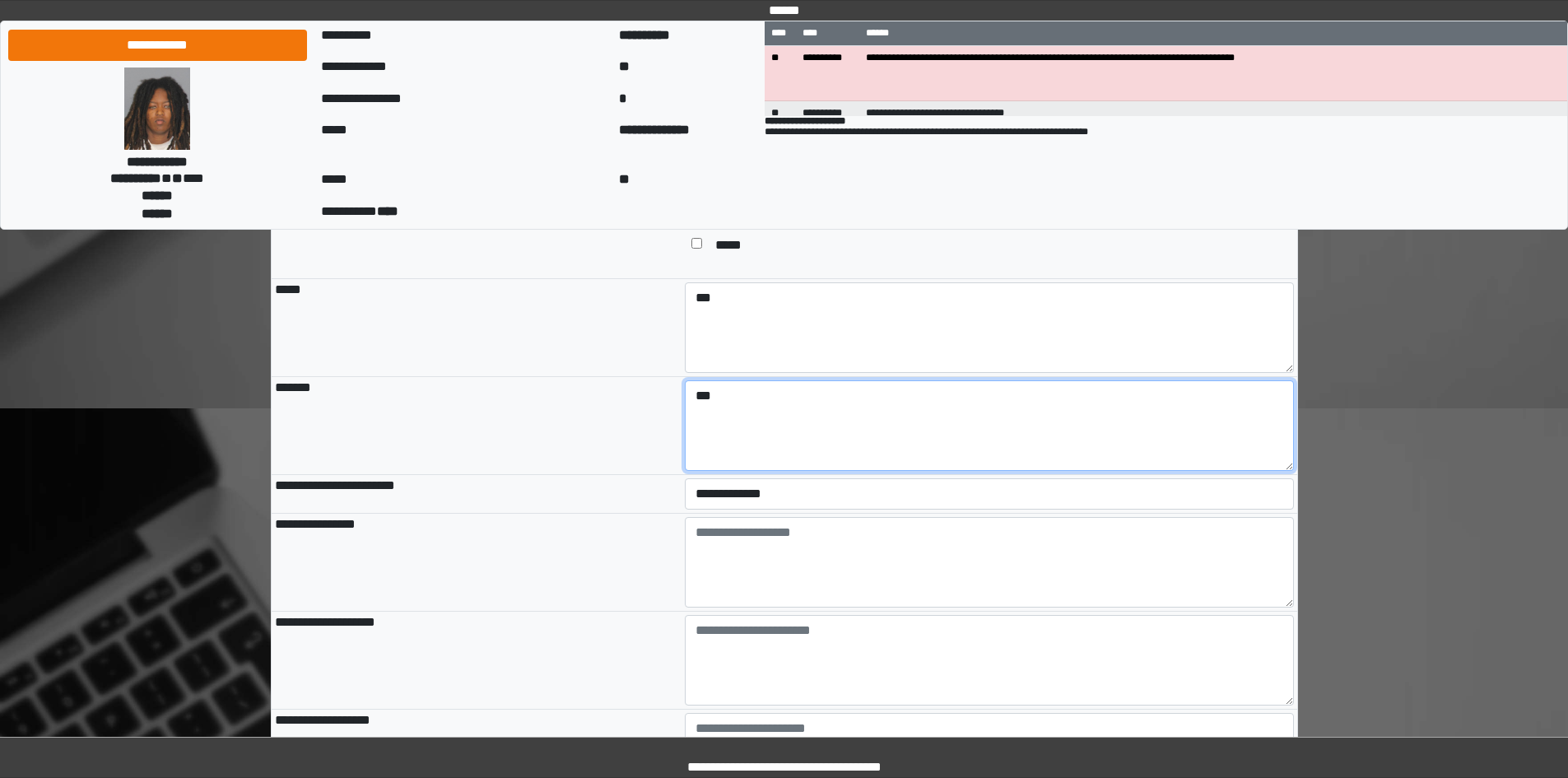 type on "***" 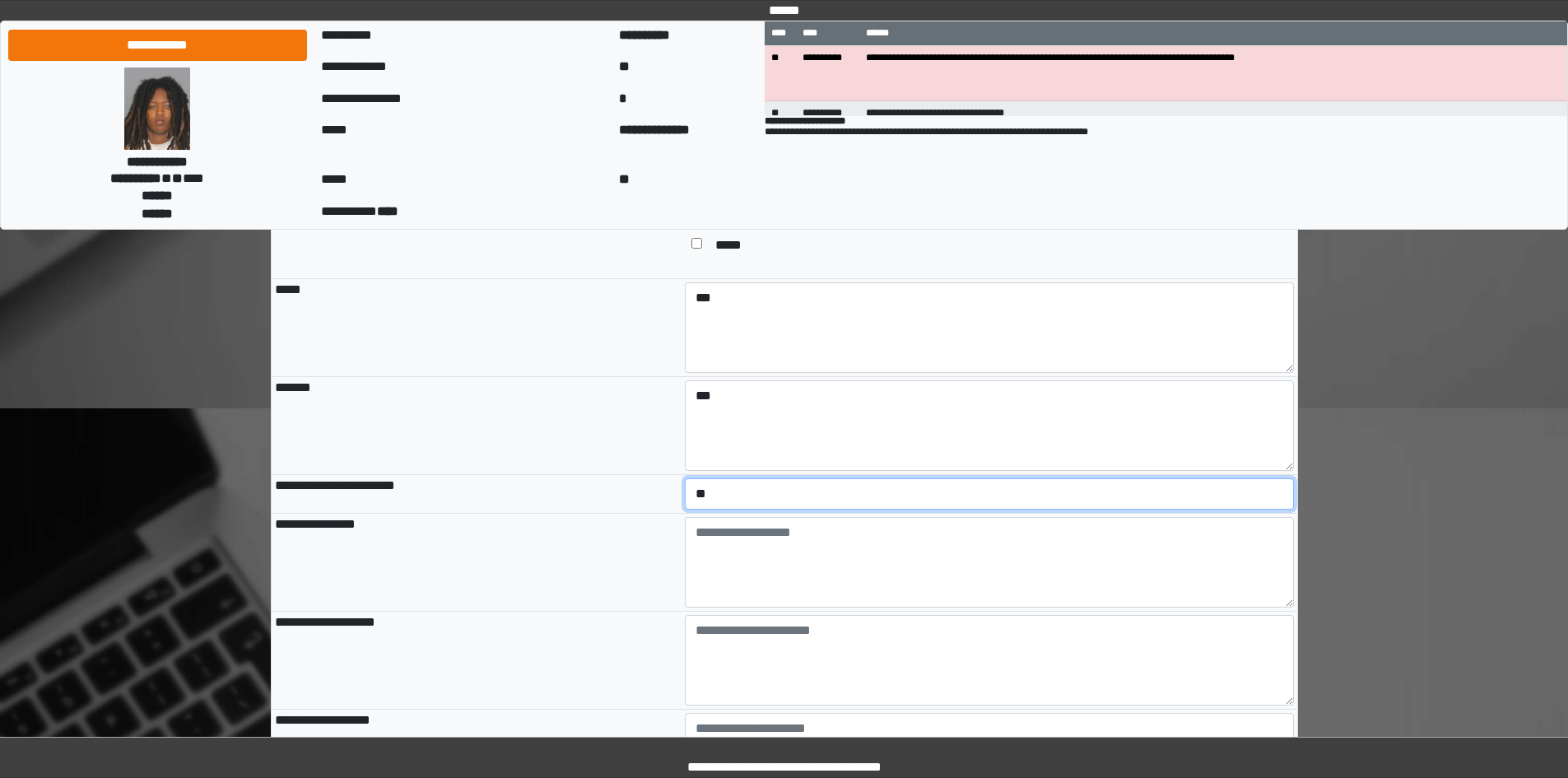 select on "*" 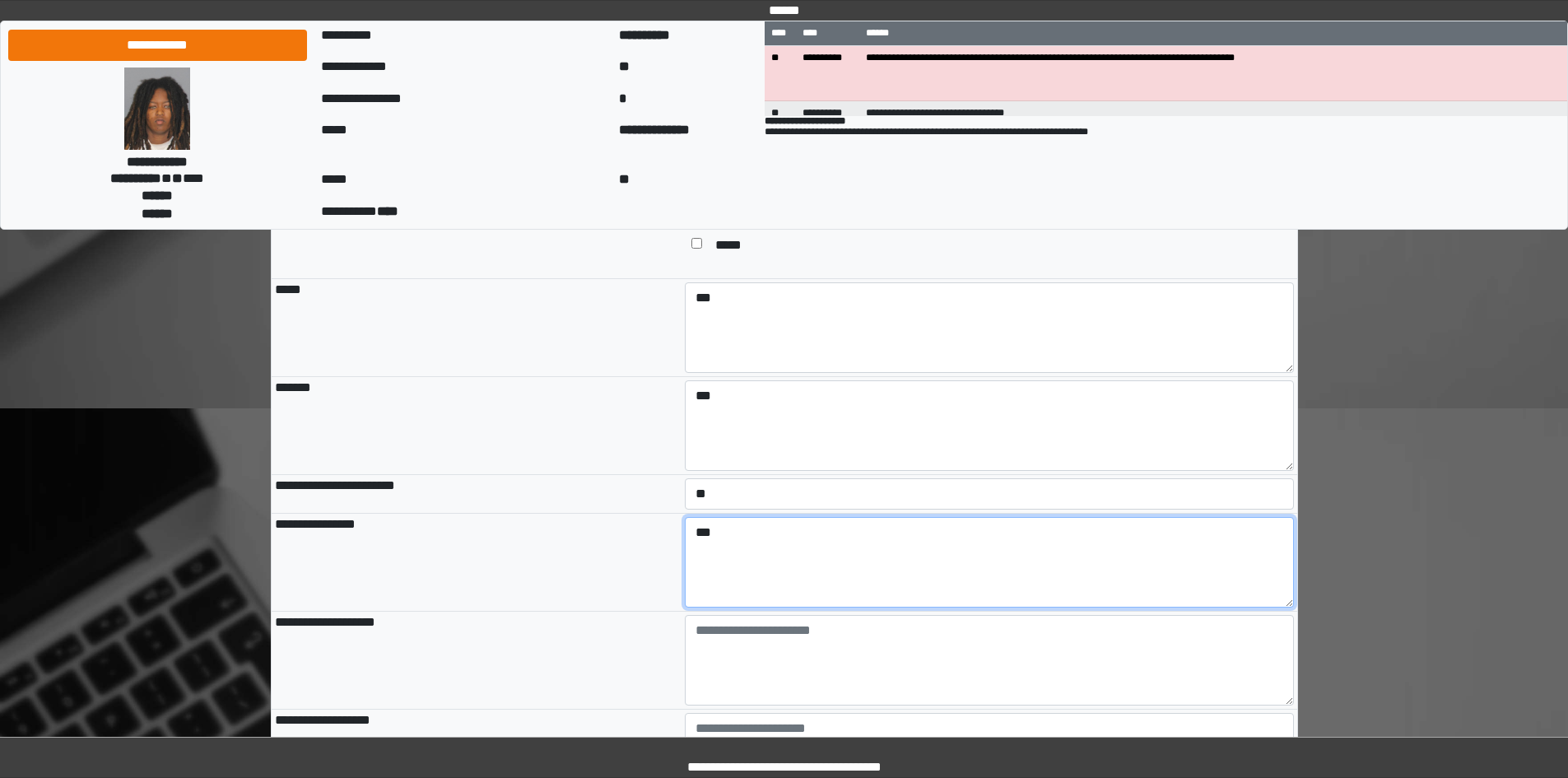 type on "***" 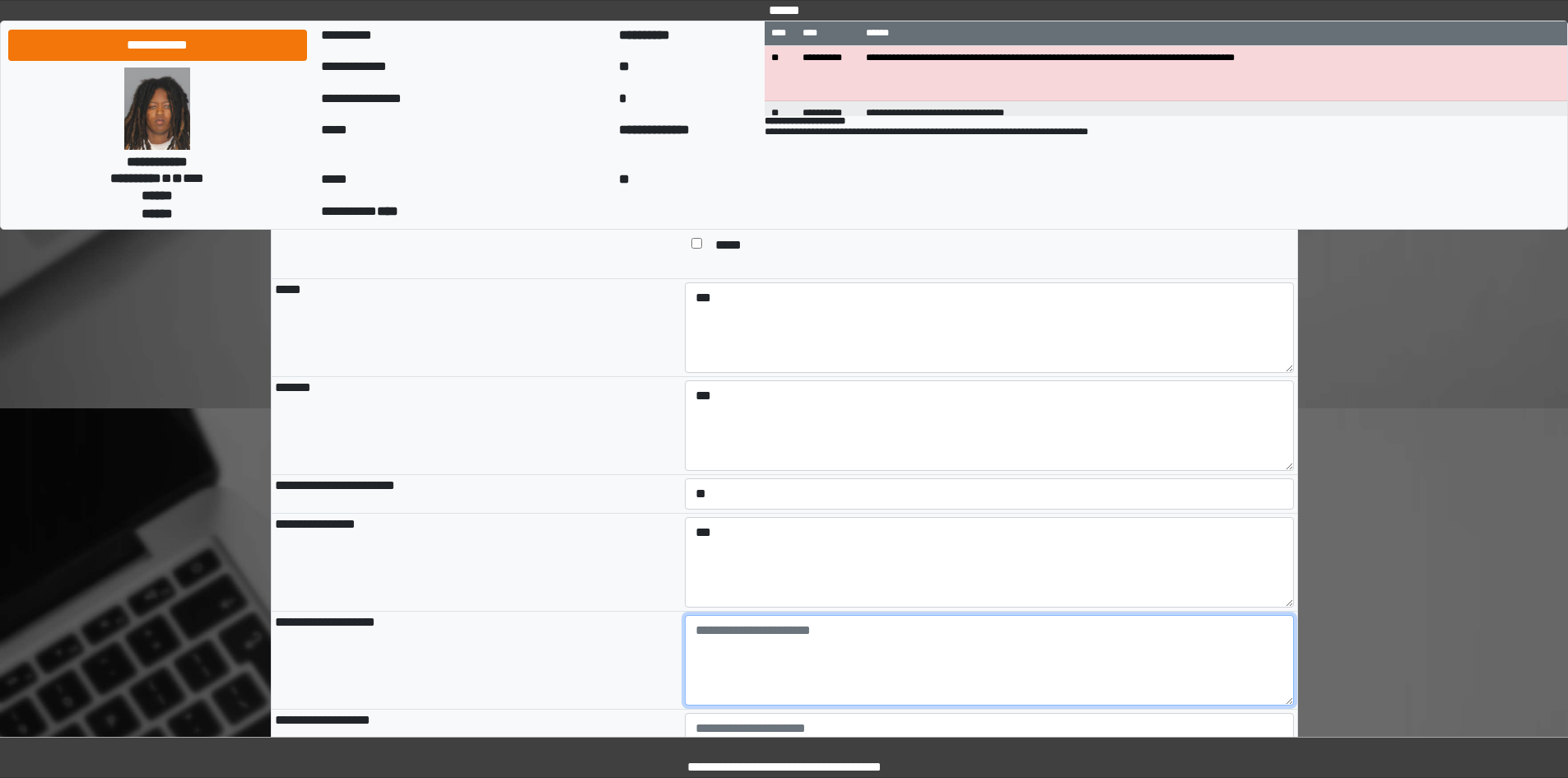 paste on "**********" 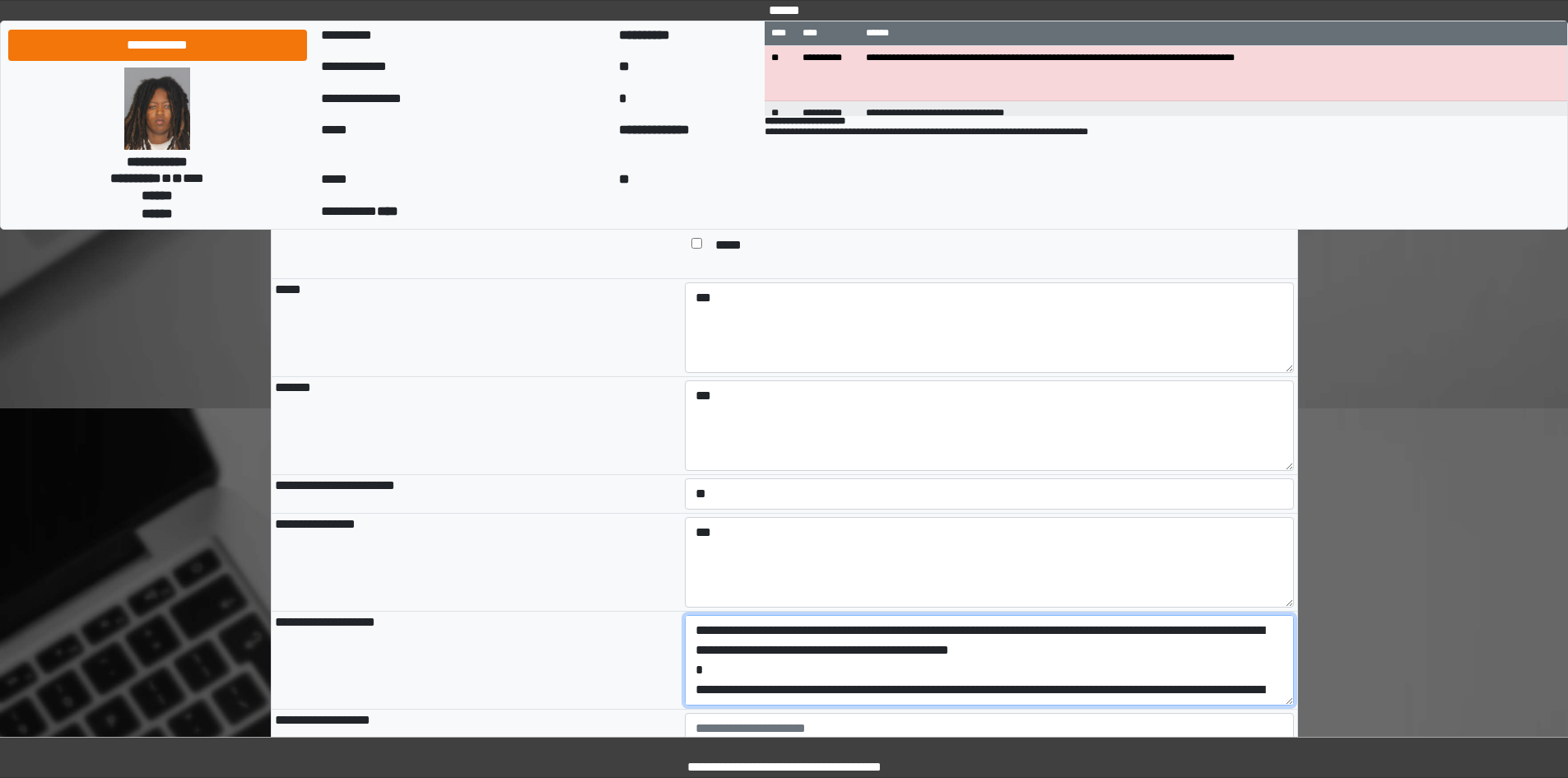 scroll, scrollTop: 212, scrollLeft: 0, axis: vertical 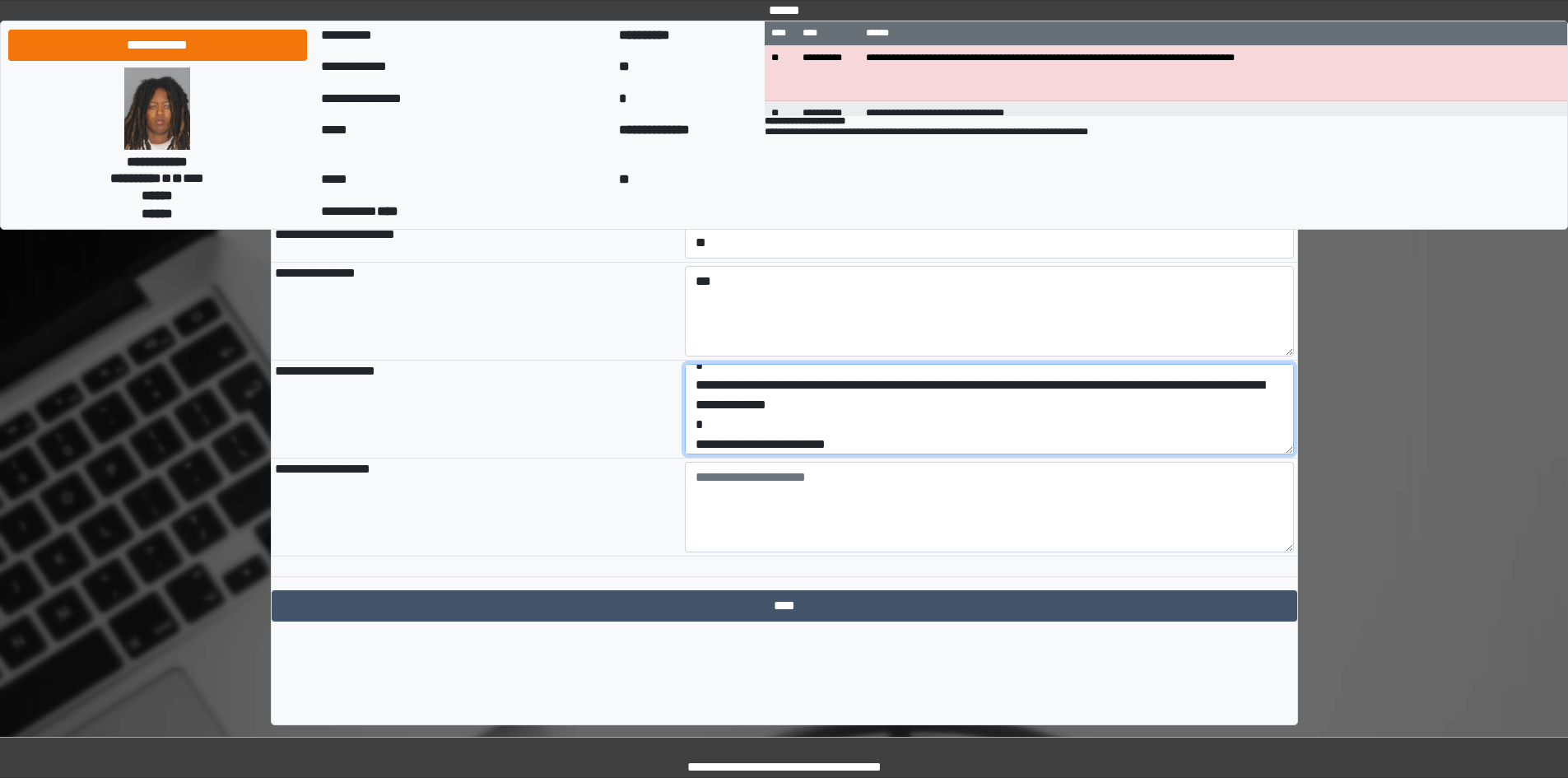 click on "**********" at bounding box center [989, 409] 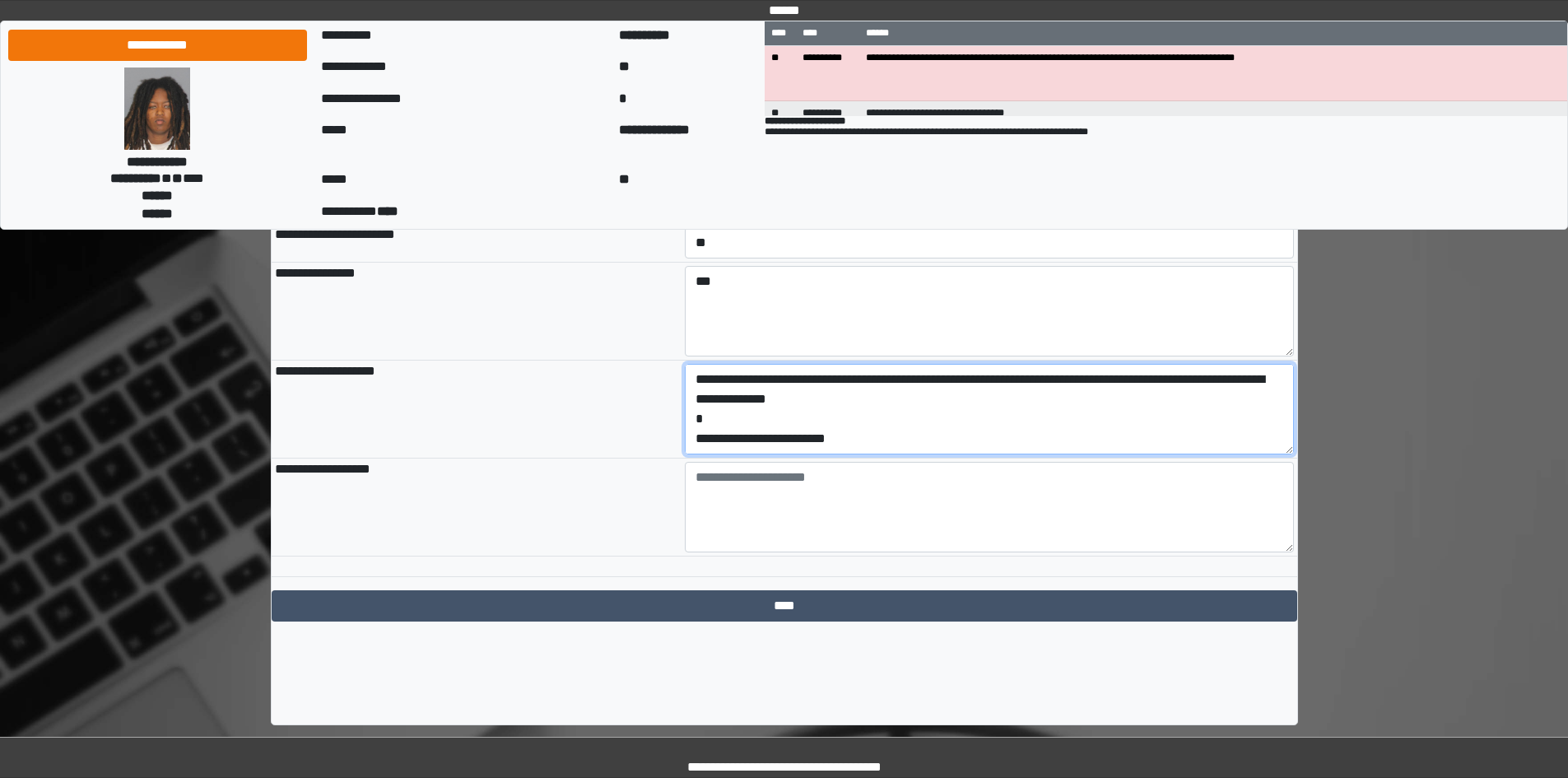 drag, startPoint x: 878, startPoint y: 502, endPoint x: 679, endPoint y: 496, distance: 199.09043 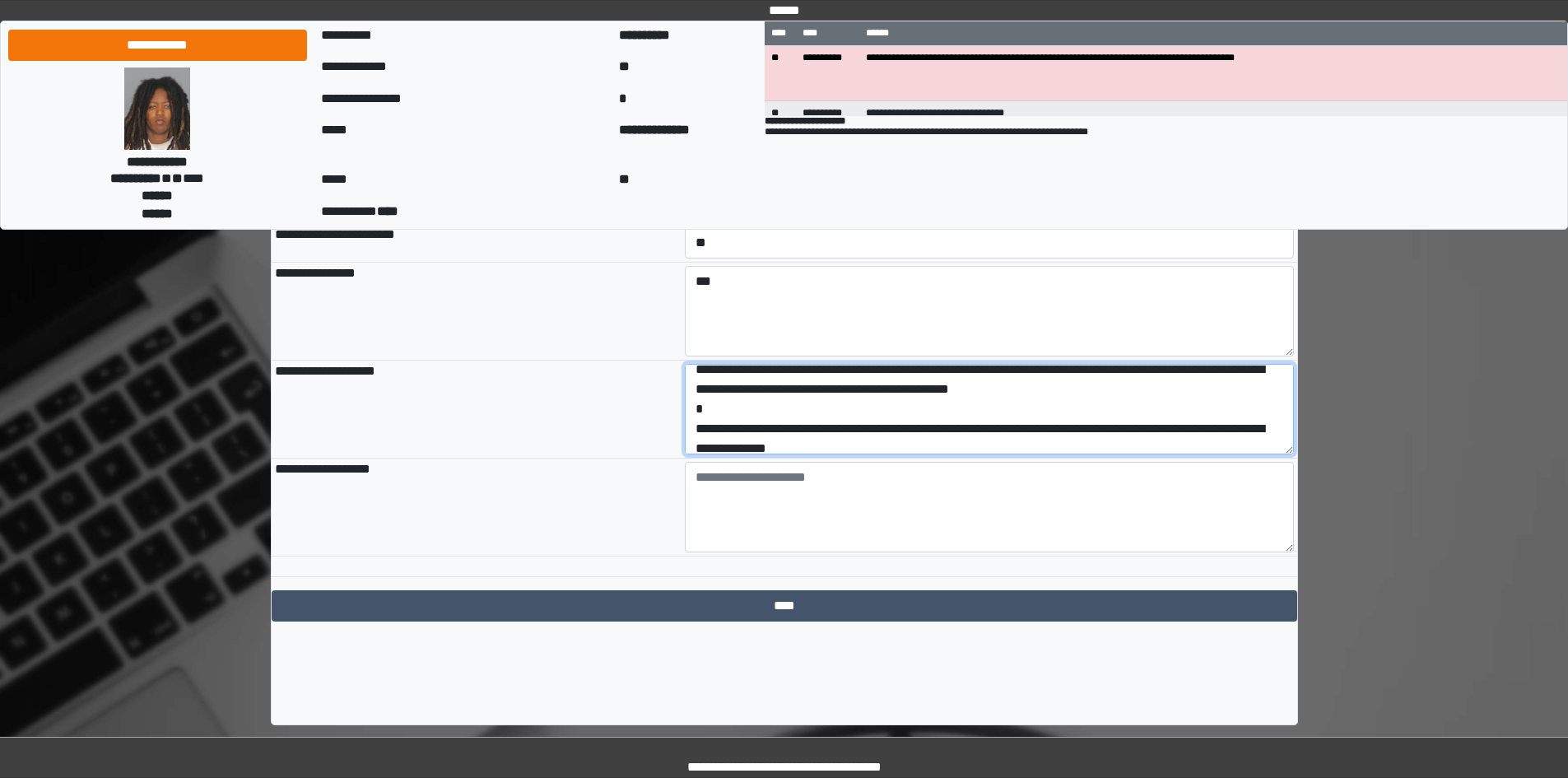scroll, scrollTop: 0, scrollLeft: 0, axis: both 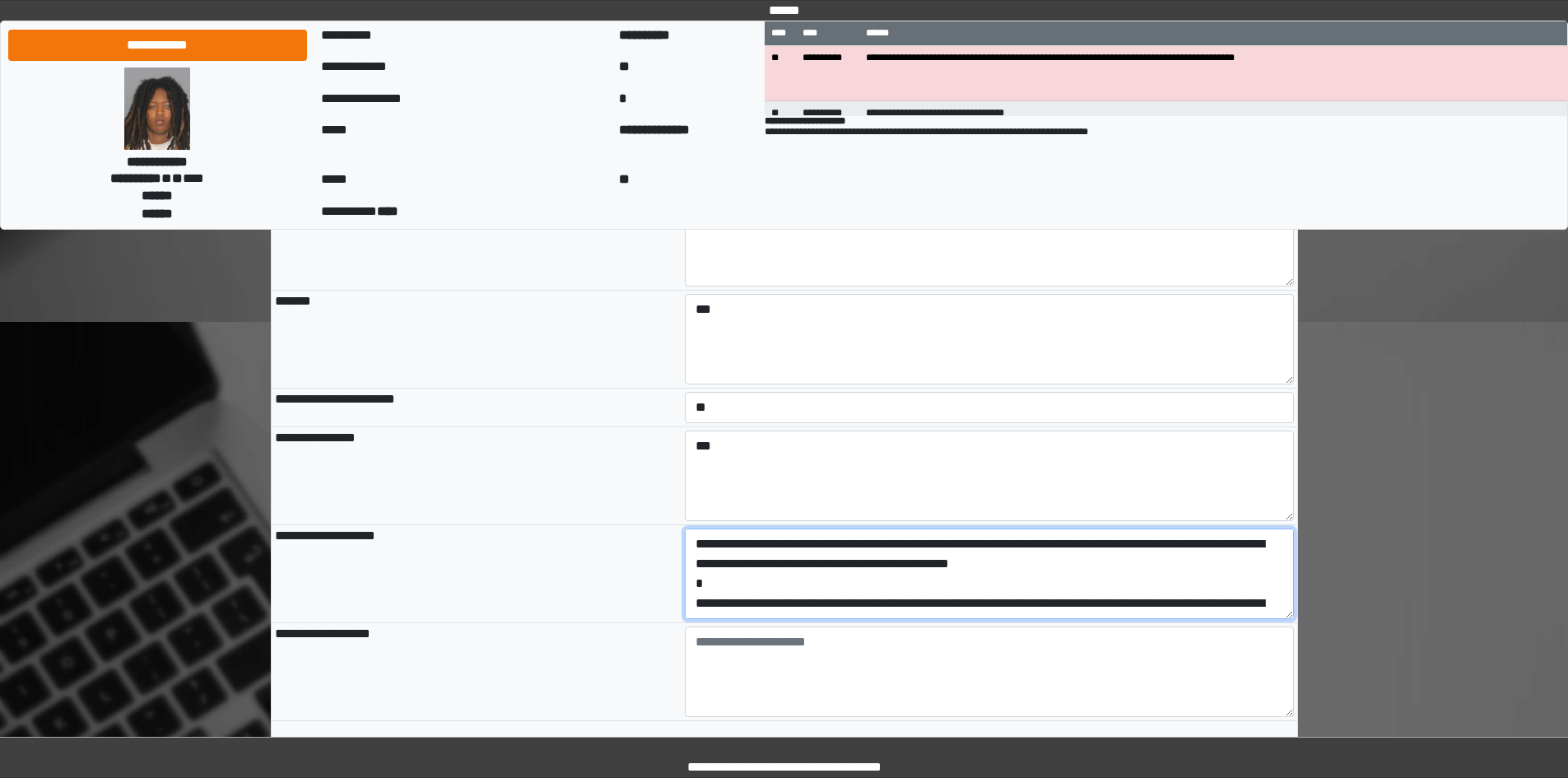 click on "**********" at bounding box center (989, 574) 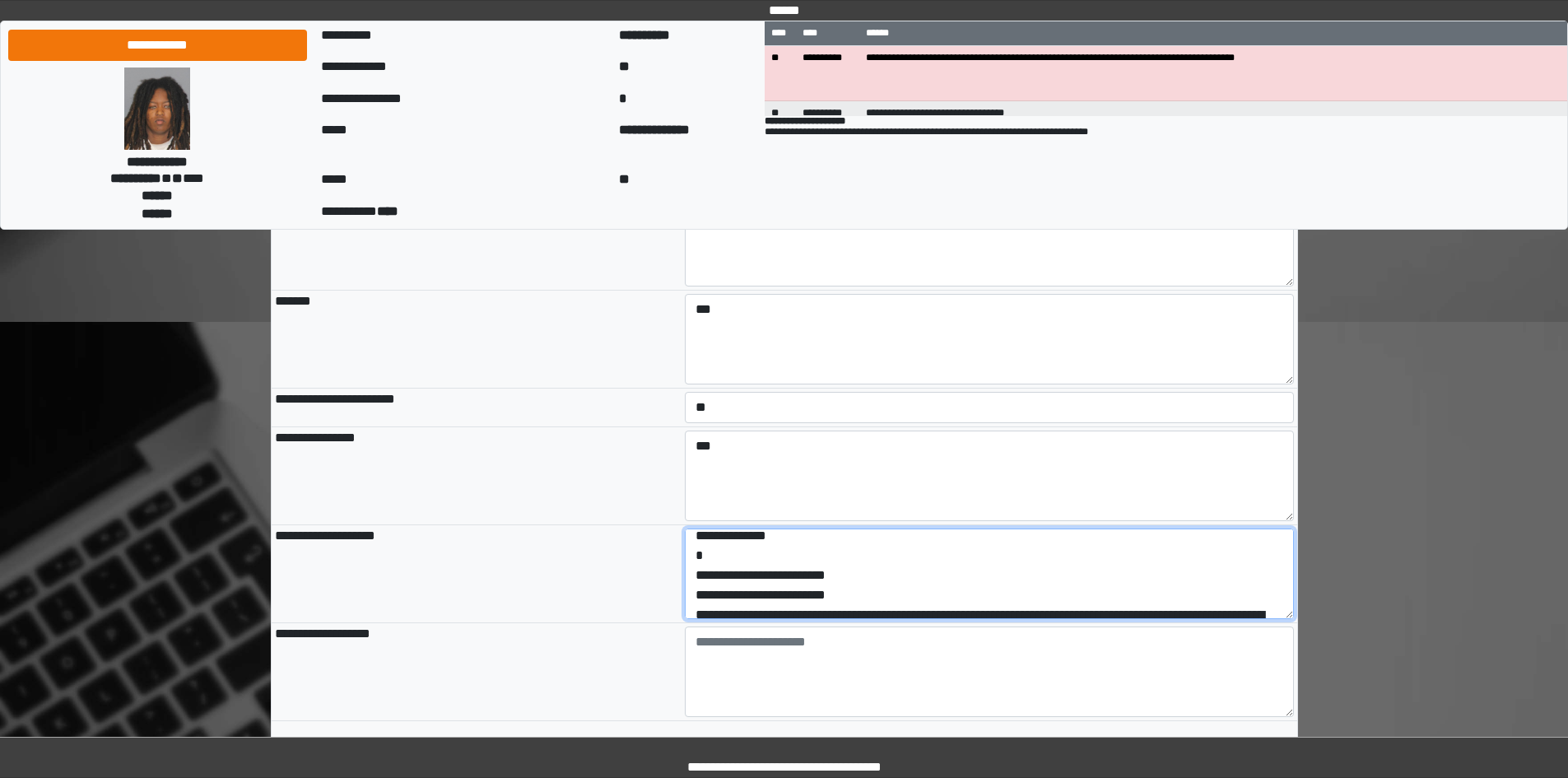 scroll, scrollTop: 99, scrollLeft: 0, axis: vertical 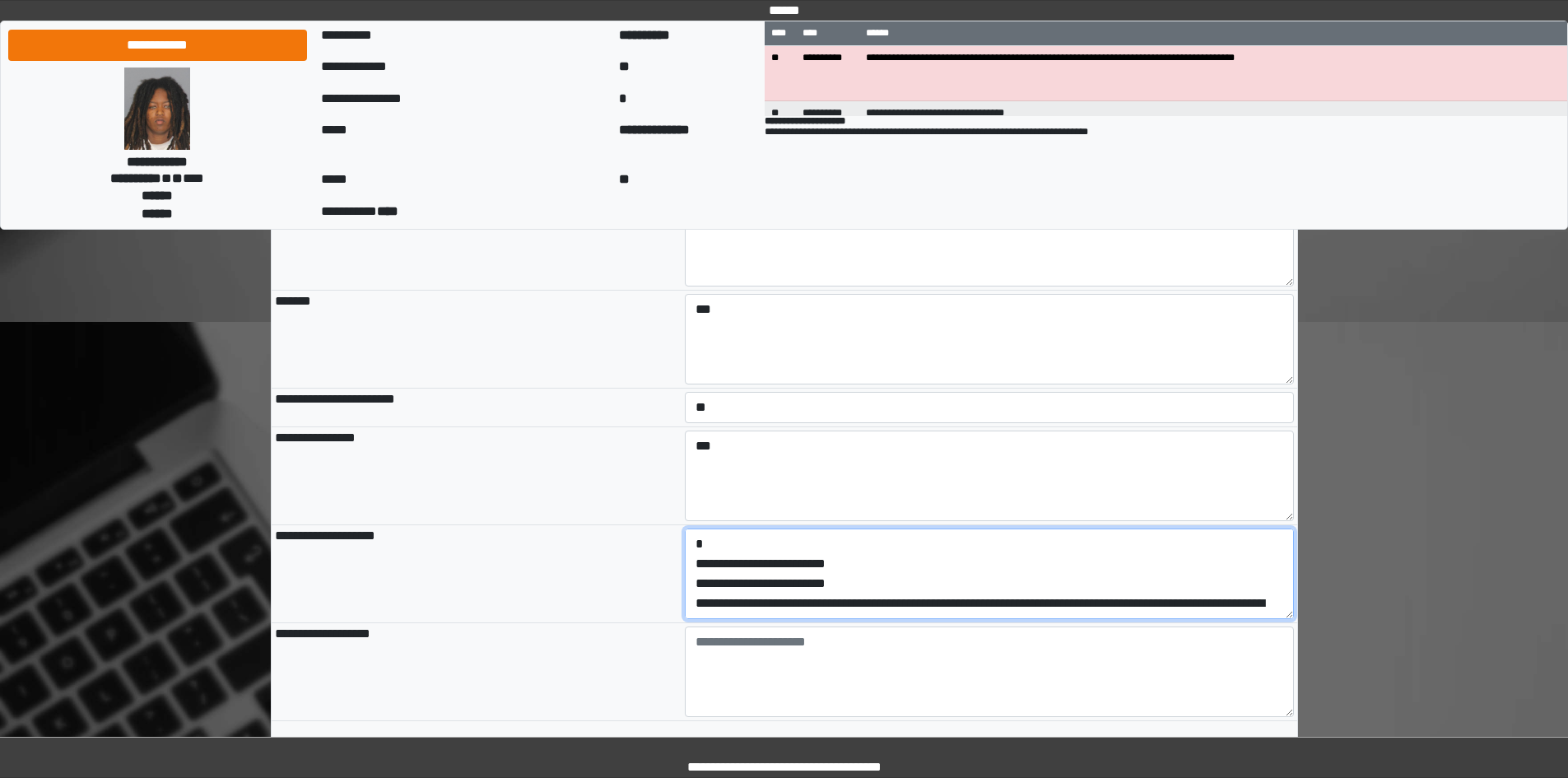 click on "**********" at bounding box center [989, 574] 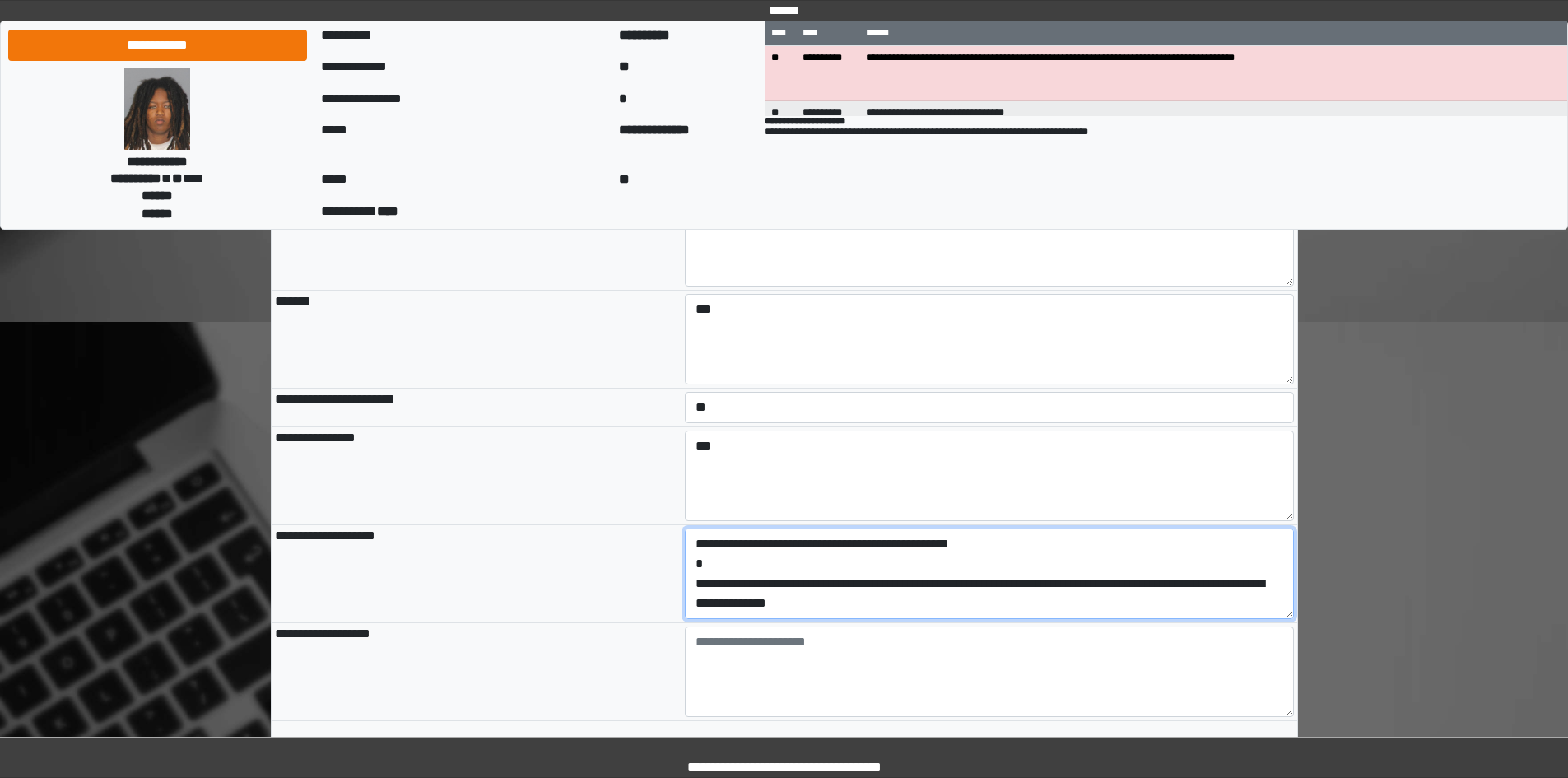 scroll, scrollTop: 1733, scrollLeft: 0, axis: vertical 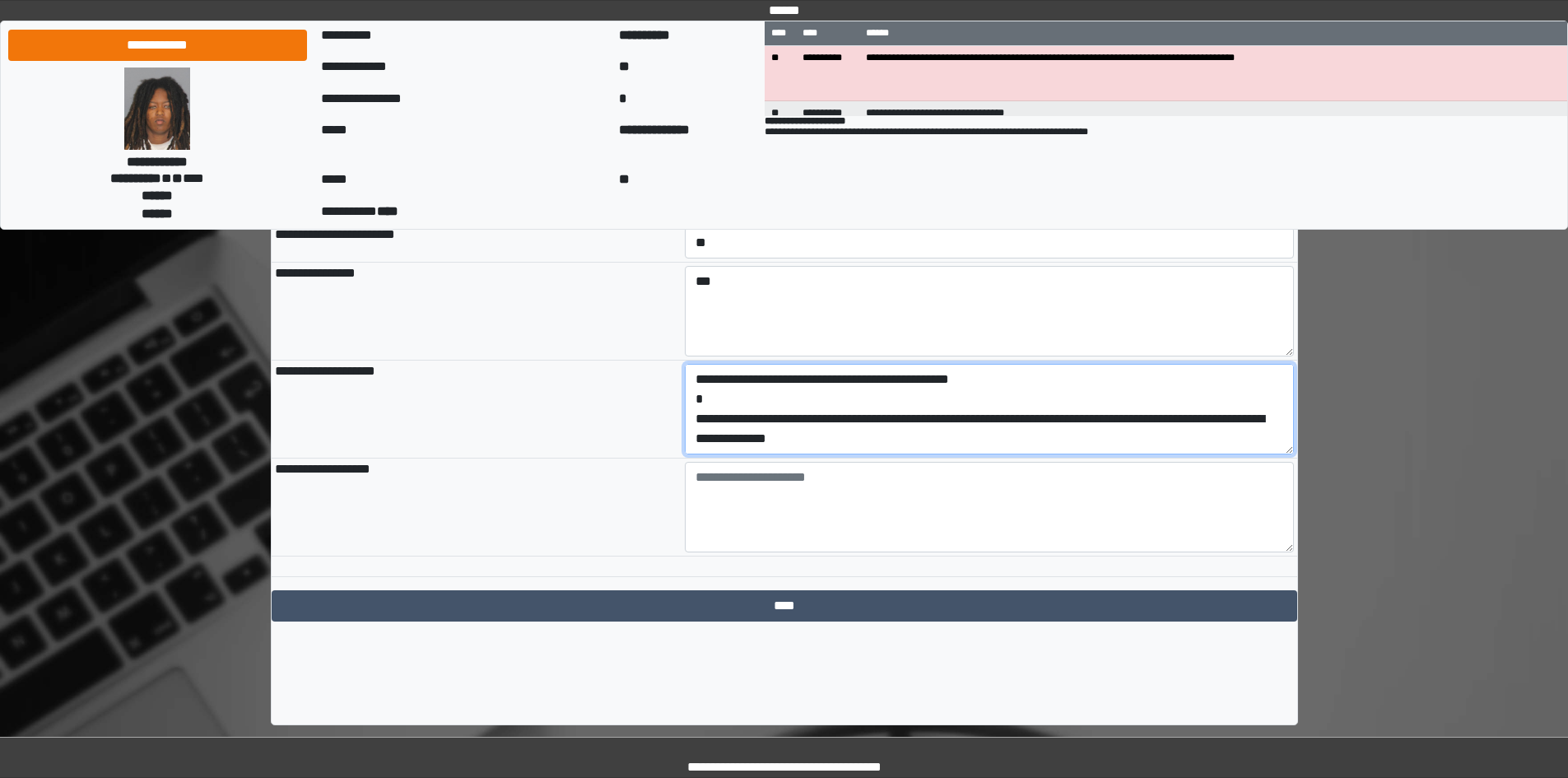 drag, startPoint x: 694, startPoint y: 633, endPoint x: 1200, endPoint y: 817, distance: 538.4162 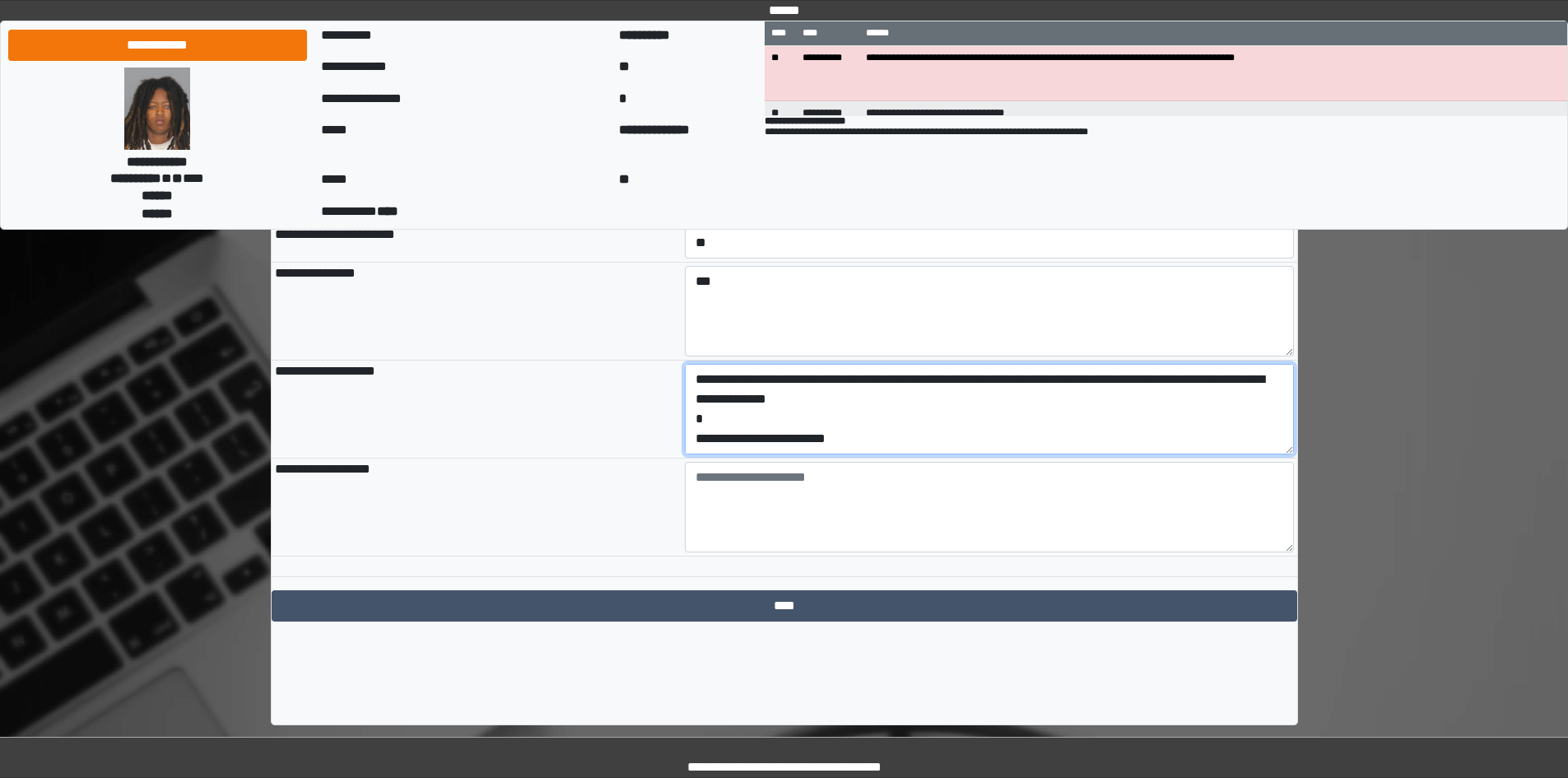 scroll, scrollTop: 59, scrollLeft: 0, axis: vertical 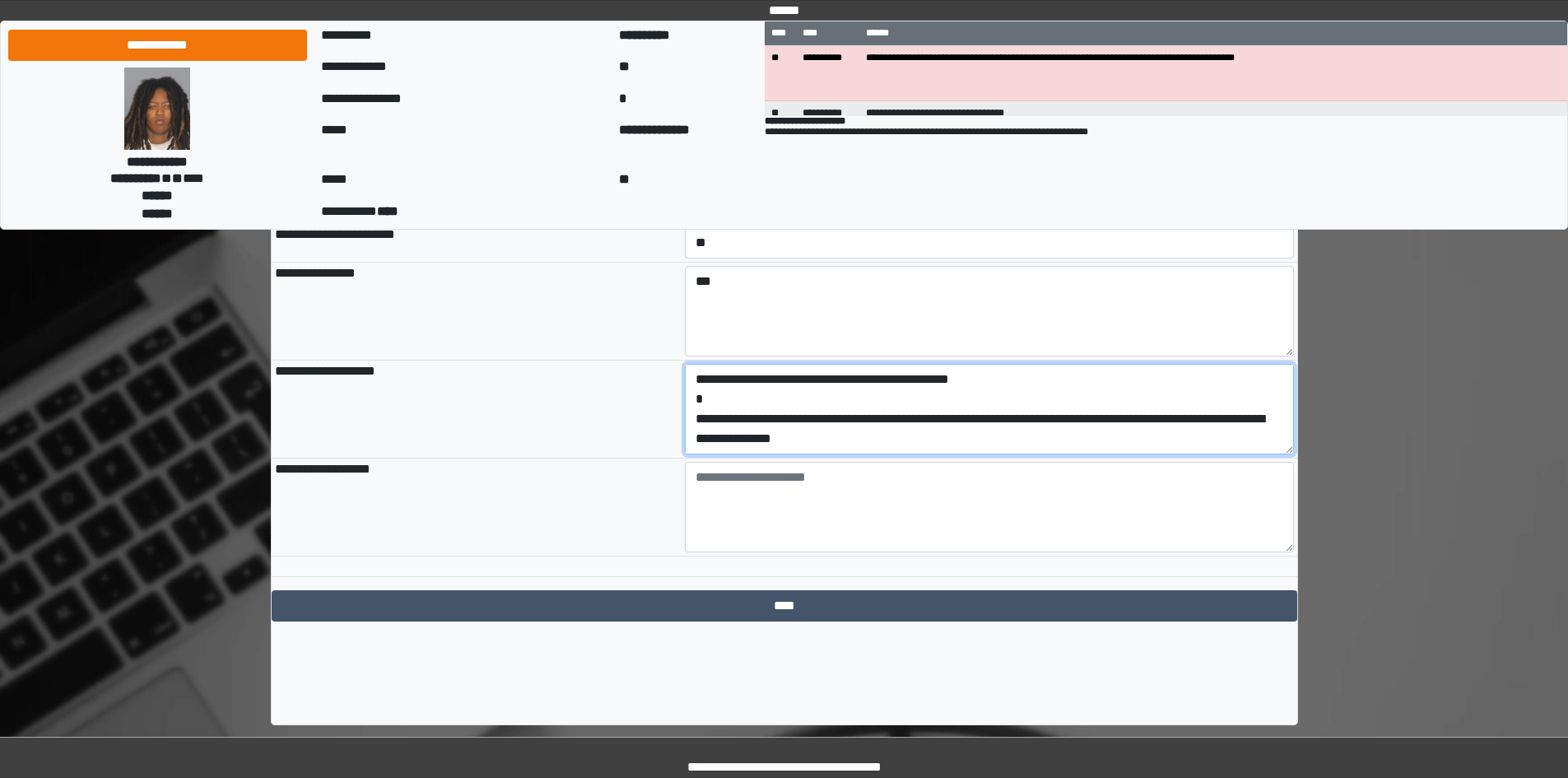 type on "**********" 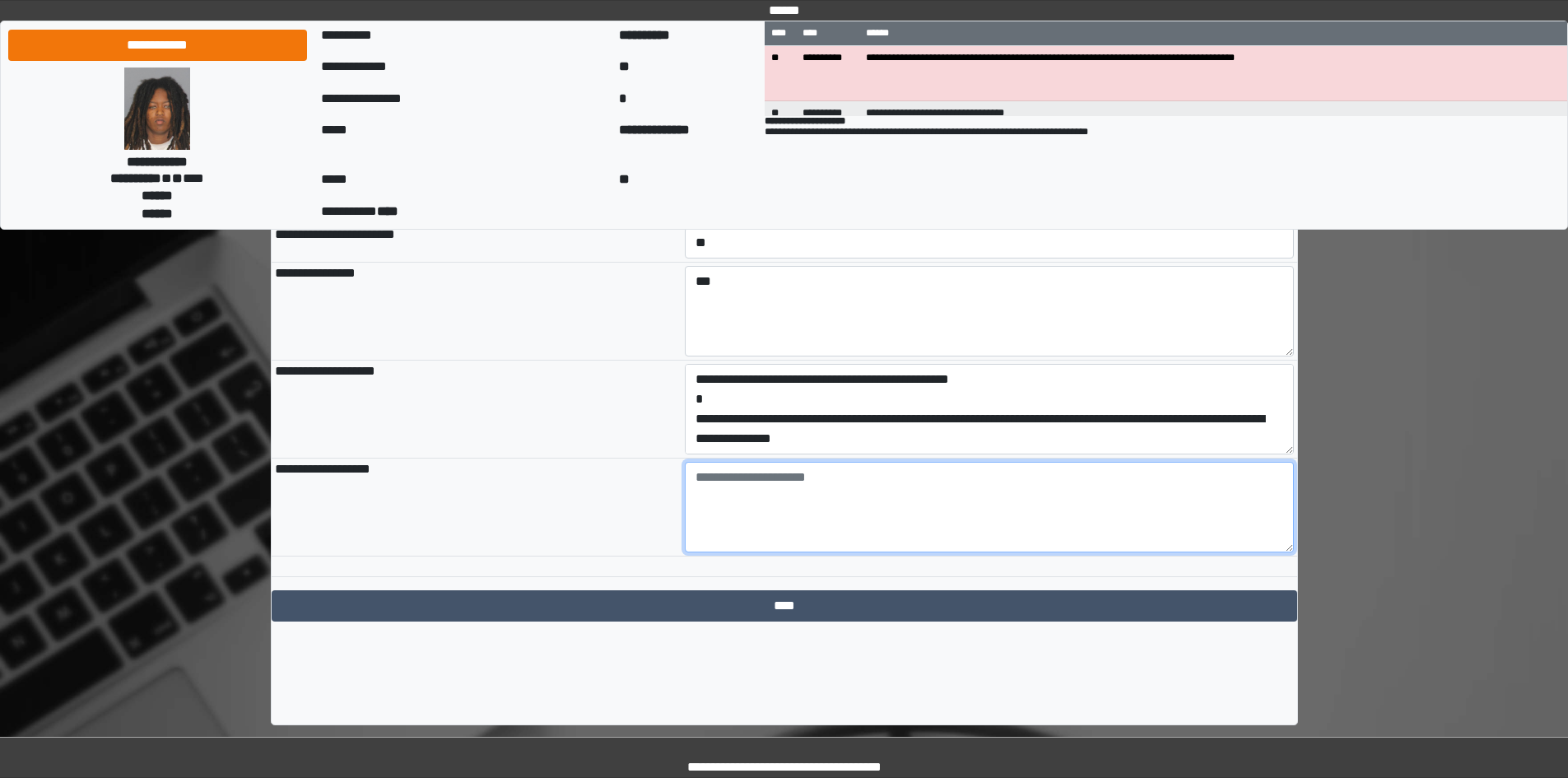 drag, startPoint x: 842, startPoint y: 551, endPoint x: 831, endPoint y: 549, distance: 11.18034 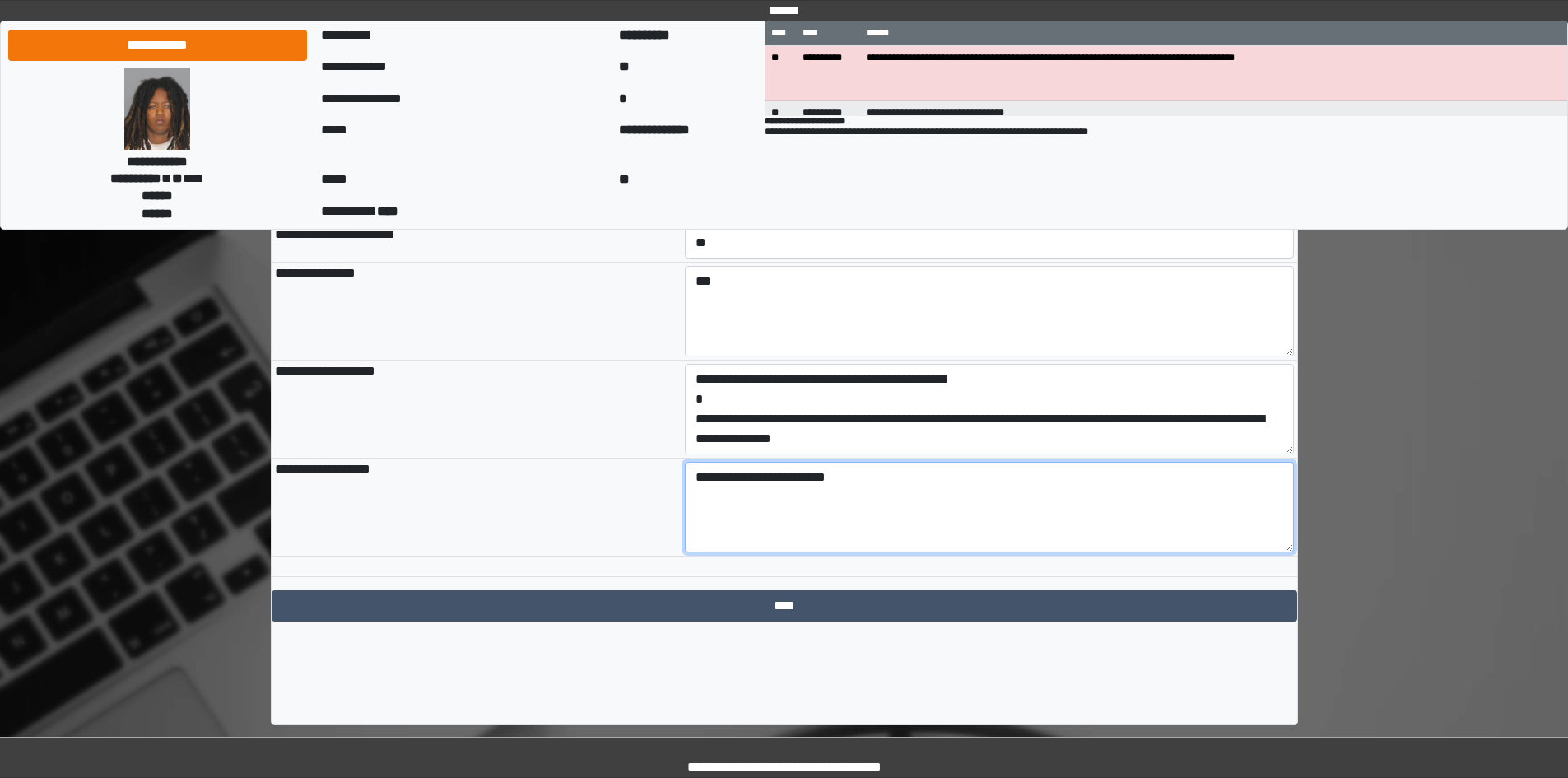 type on "**********" 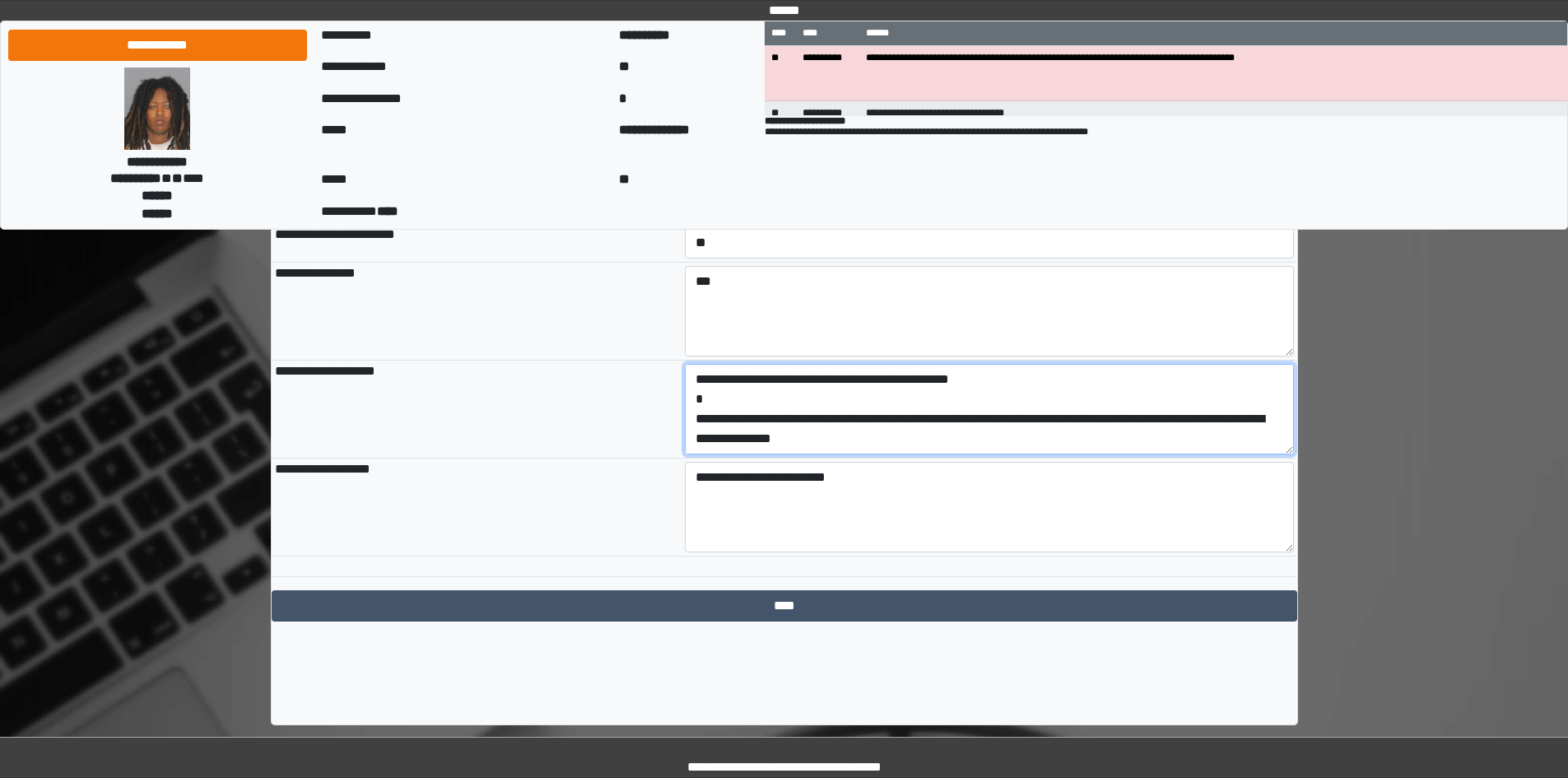 click on "**********" at bounding box center [989, 409] 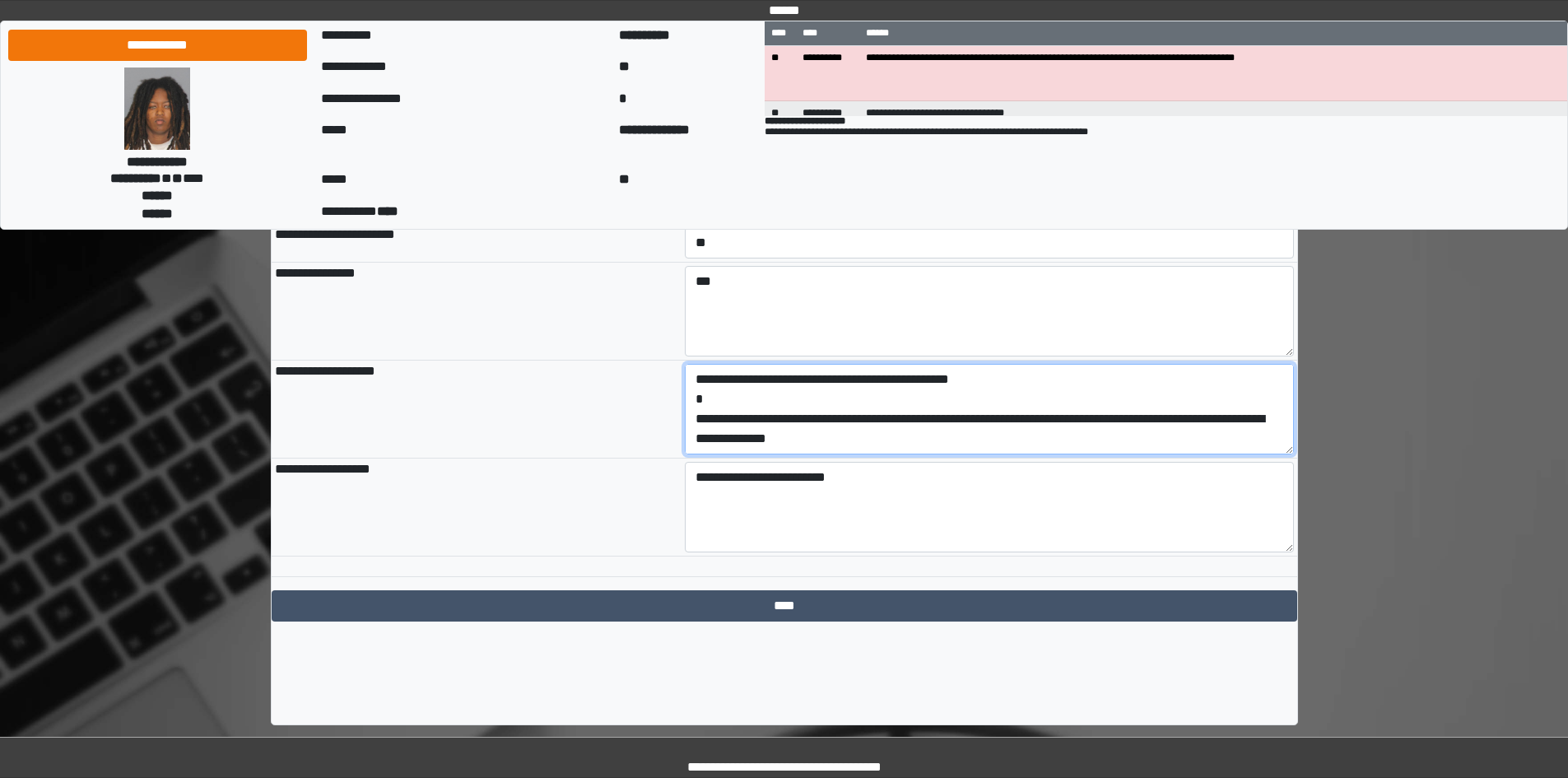 scroll, scrollTop: 20, scrollLeft: 0, axis: vertical 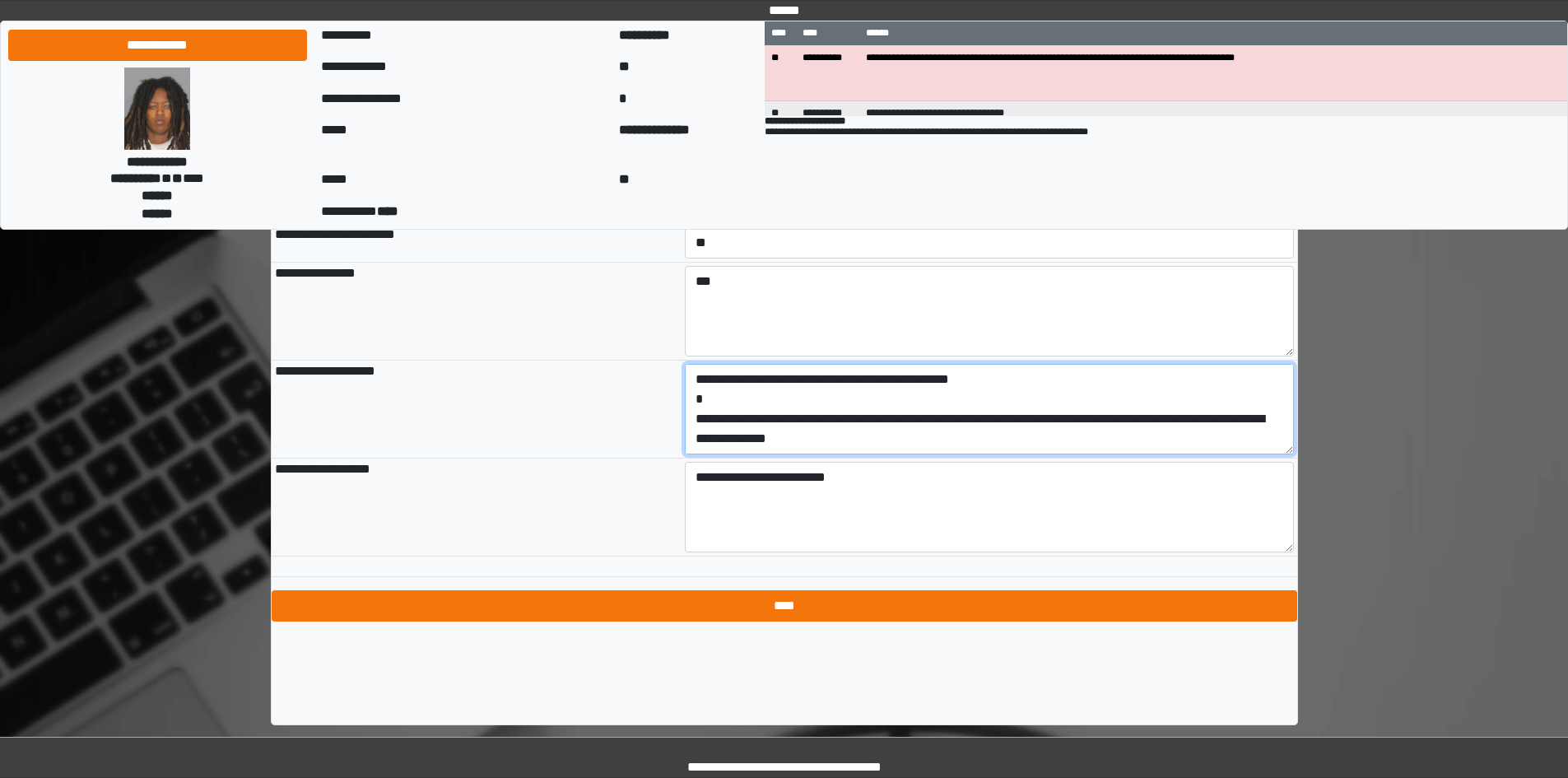 type on "**********" 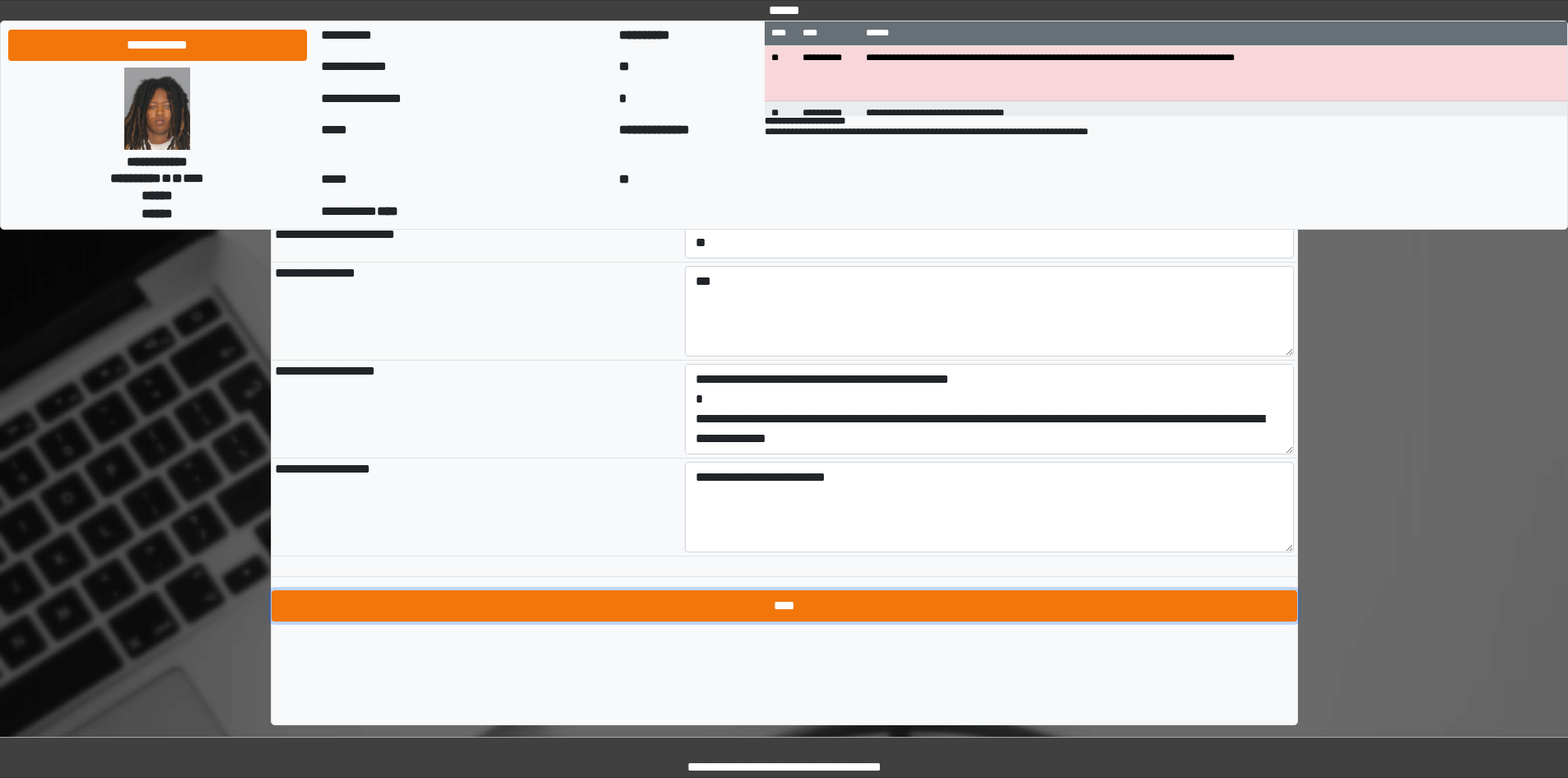 click on "****" at bounding box center [784, 606] 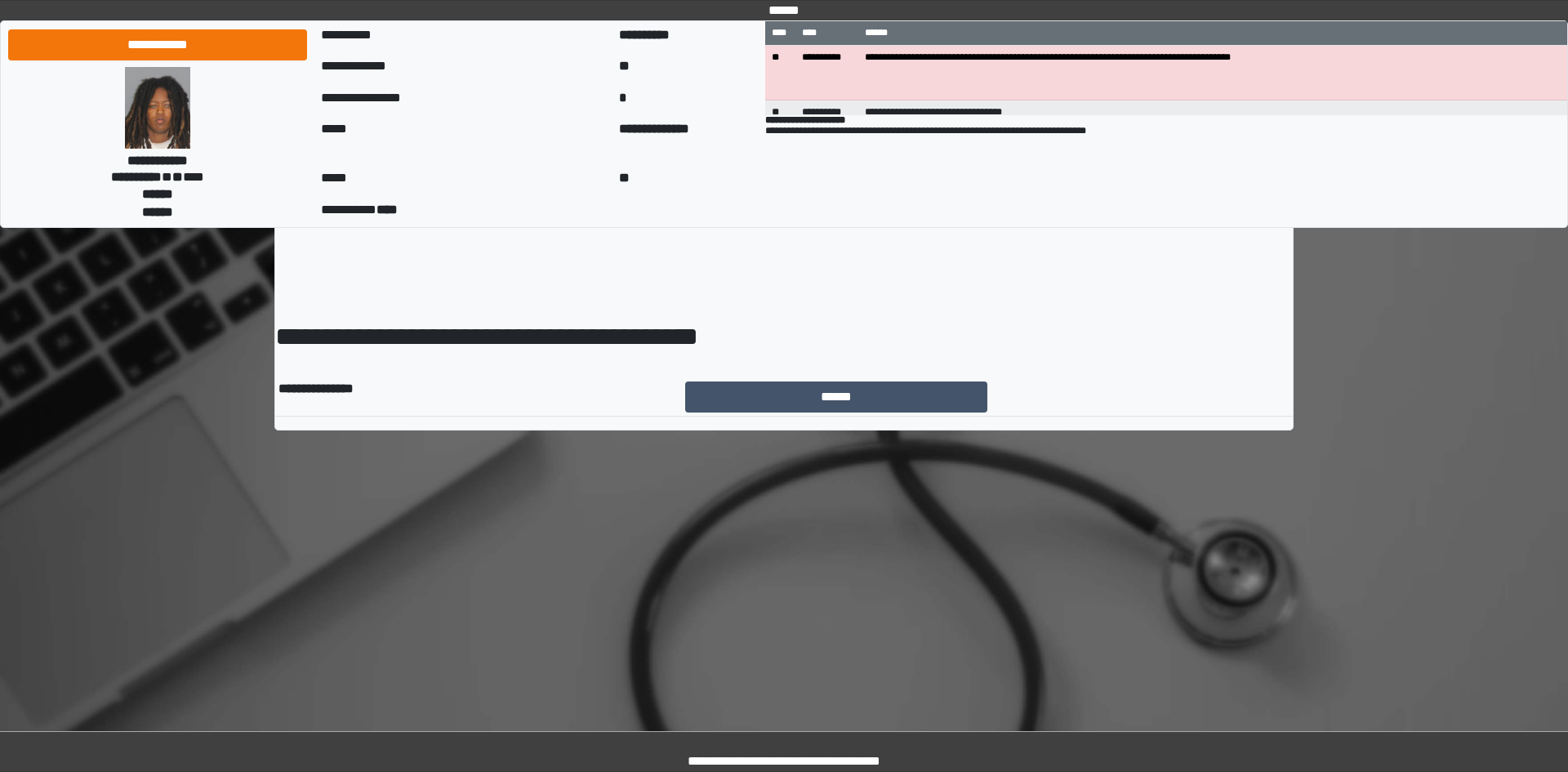 scroll, scrollTop: 0, scrollLeft: 0, axis: both 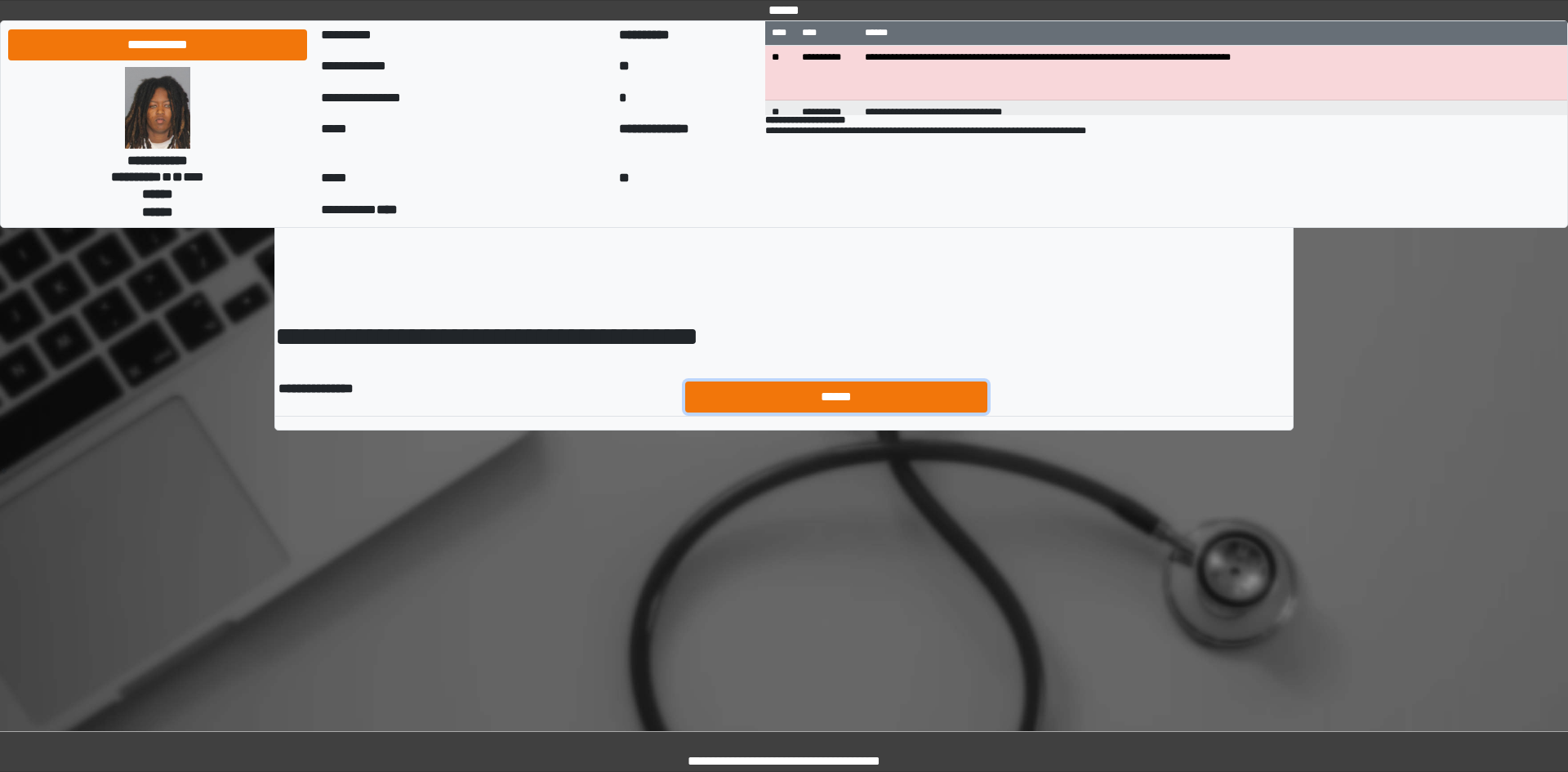 click on "******" at bounding box center [836, 397] 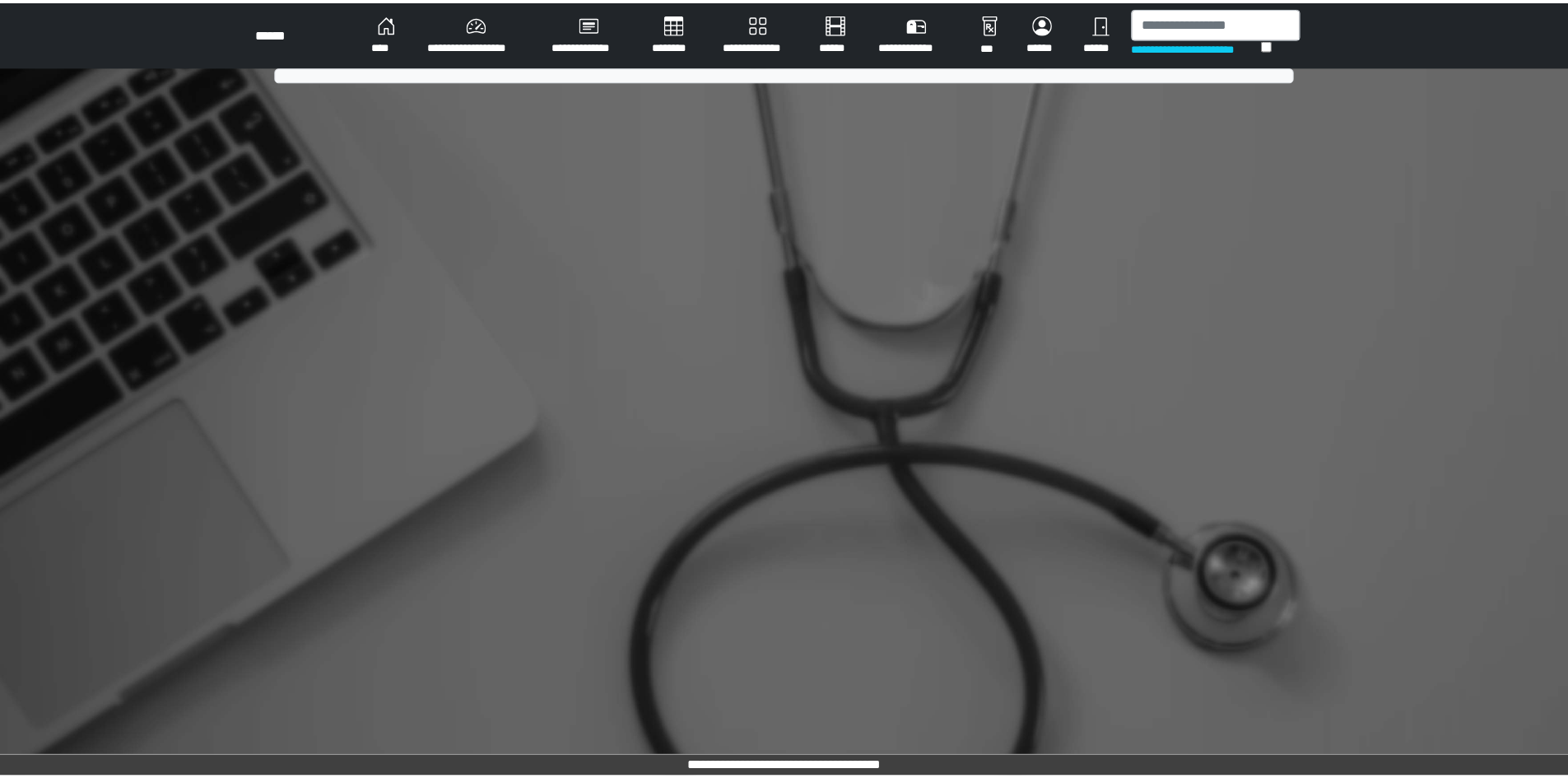 scroll, scrollTop: 0, scrollLeft: 0, axis: both 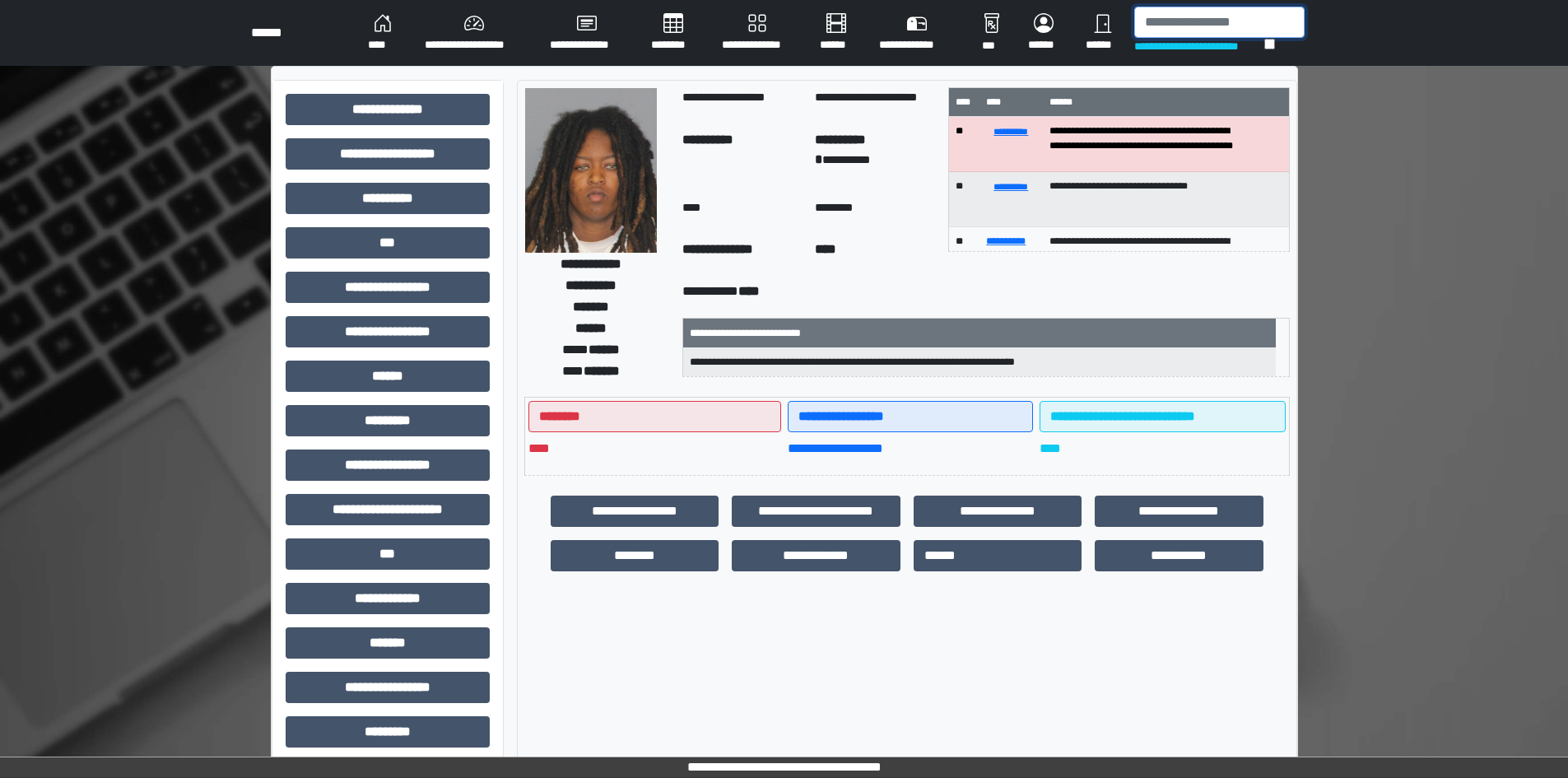 drag, startPoint x: 1225, startPoint y: 23, endPoint x: 1225, endPoint y: 11, distance: 12 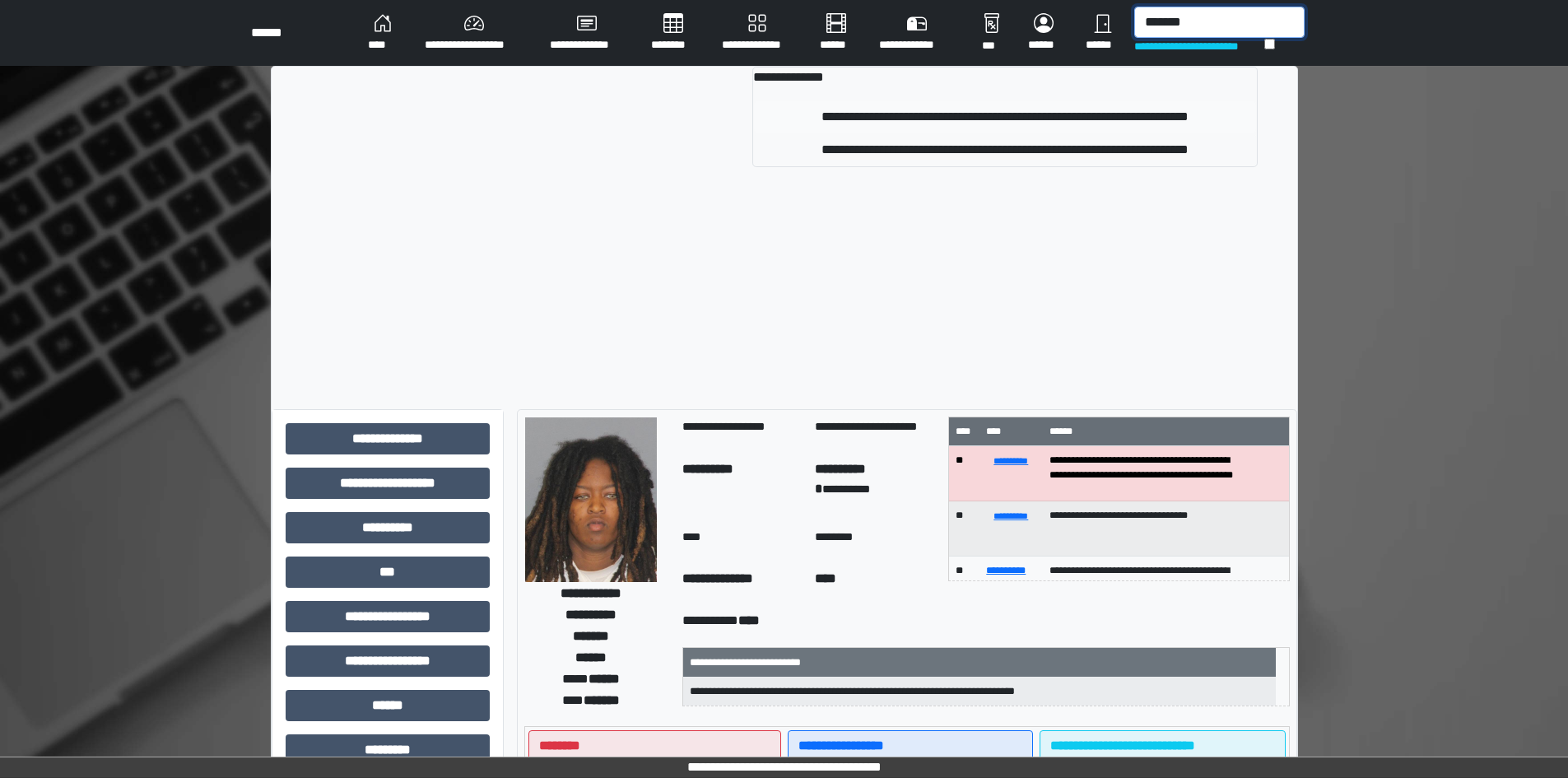 type on "*******" 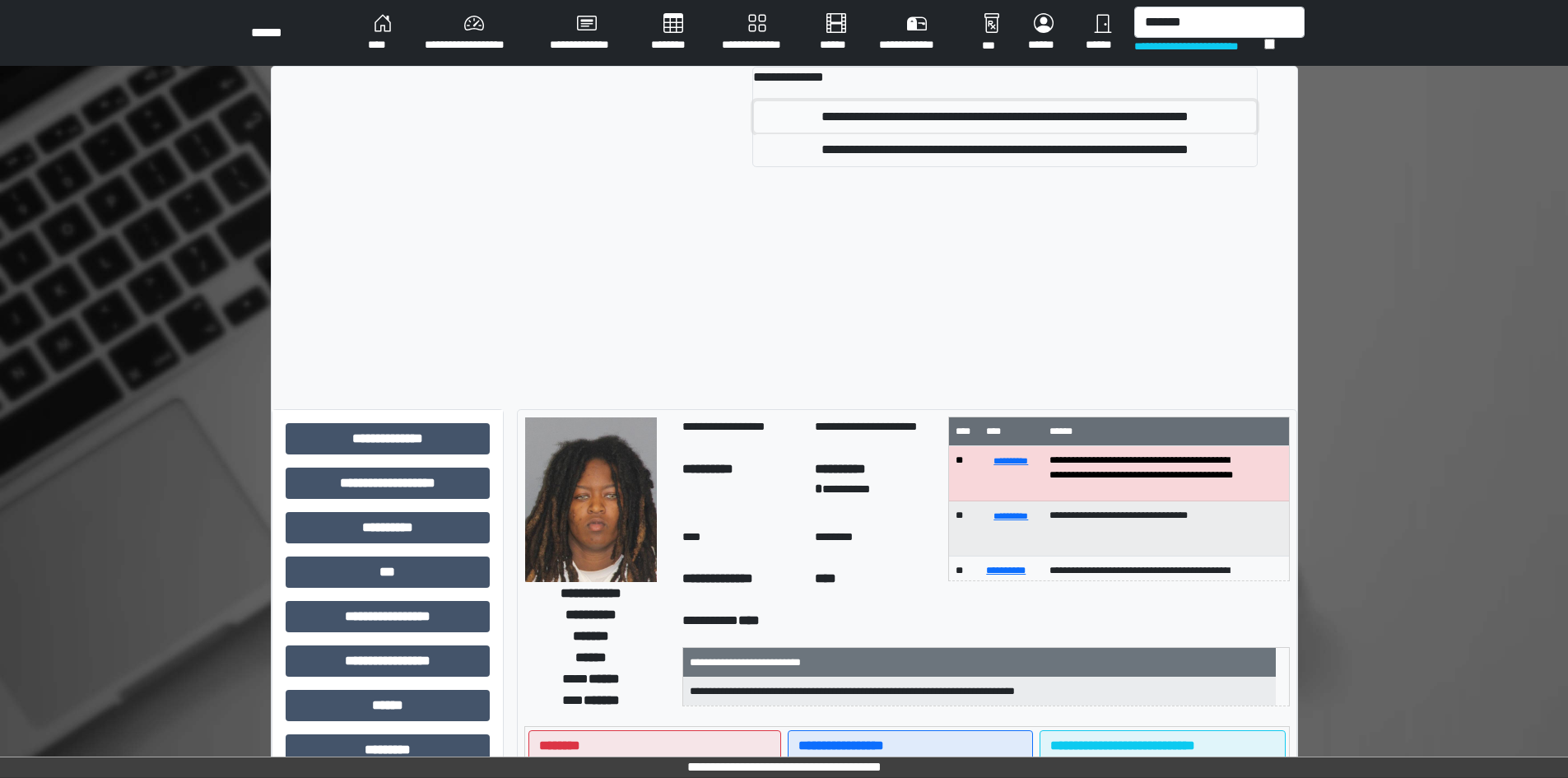 click on "**********" at bounding box center (1004, 117) 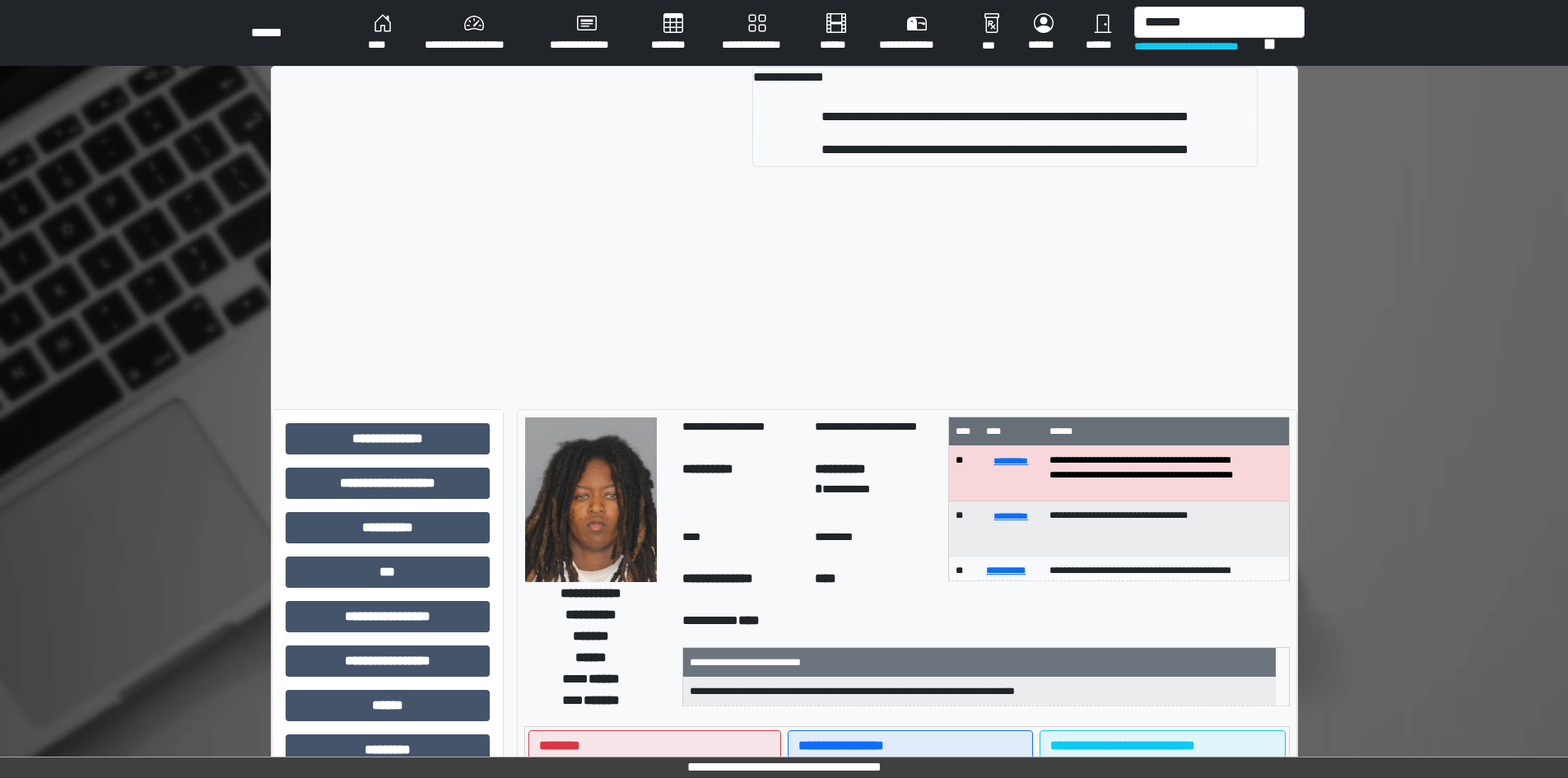 type 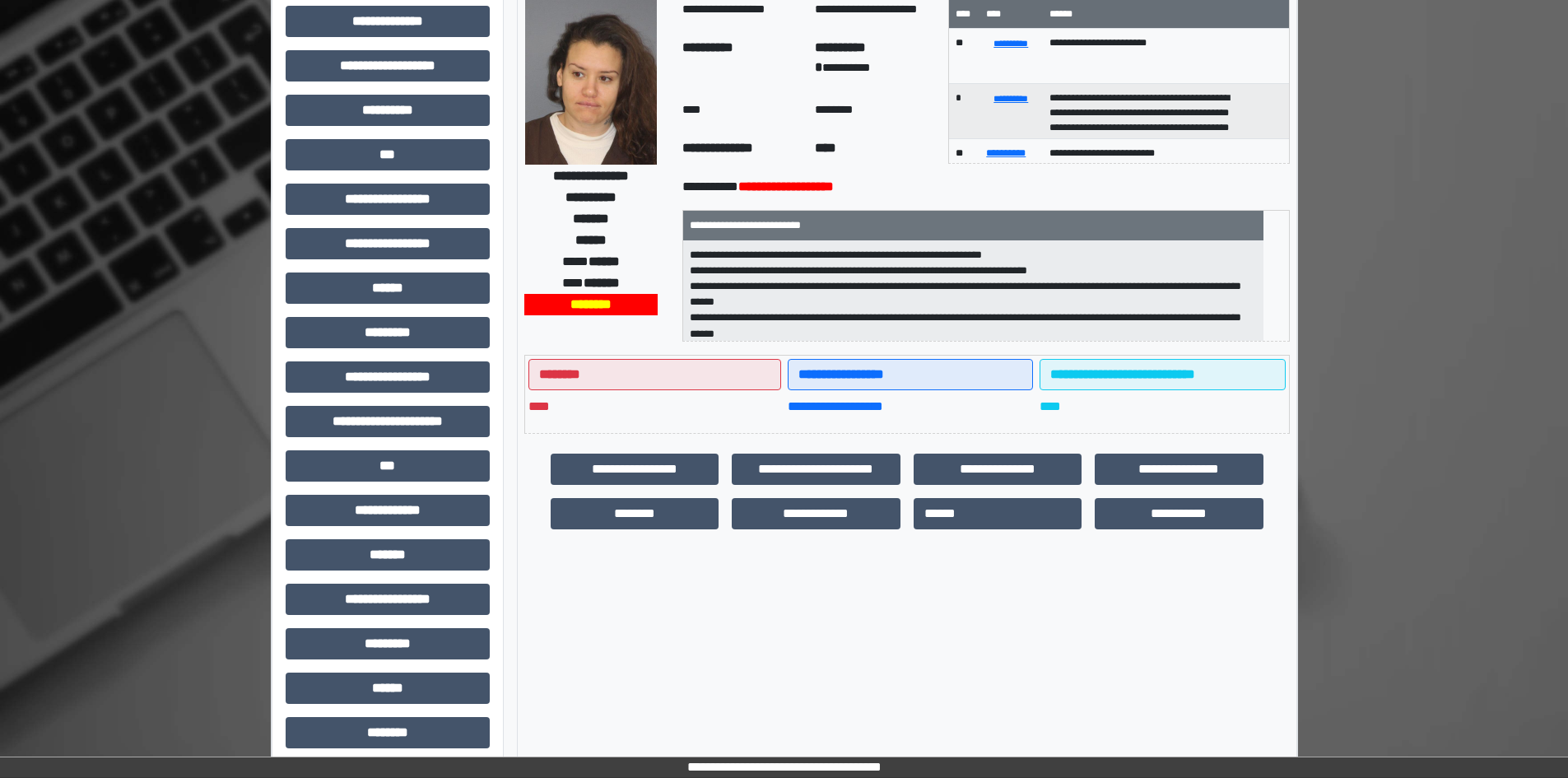 scroll, scrollTop: 189, scrollLeft: 0, axis: vertical 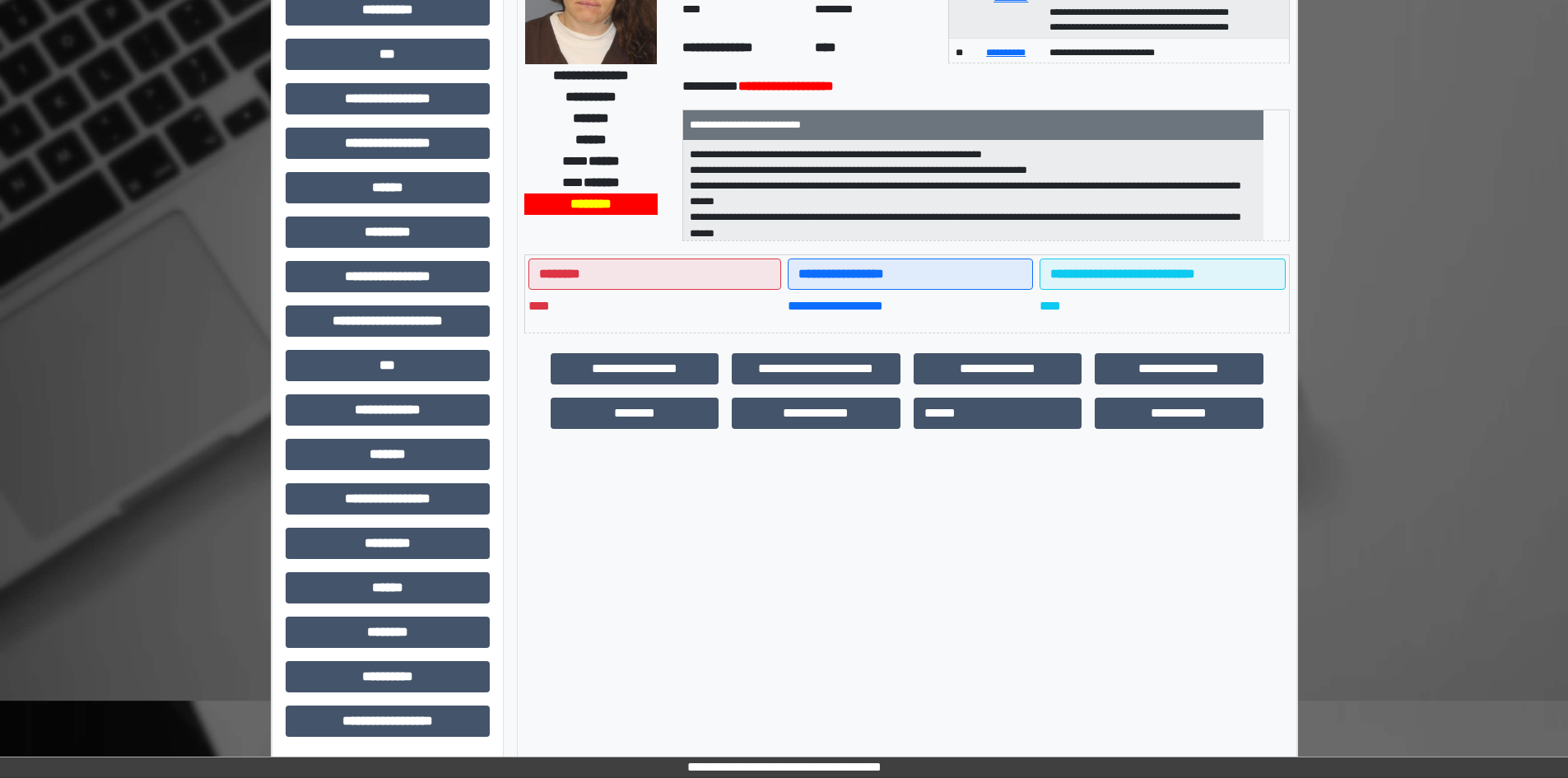 click on "**********" at bounding box center (388, 328) 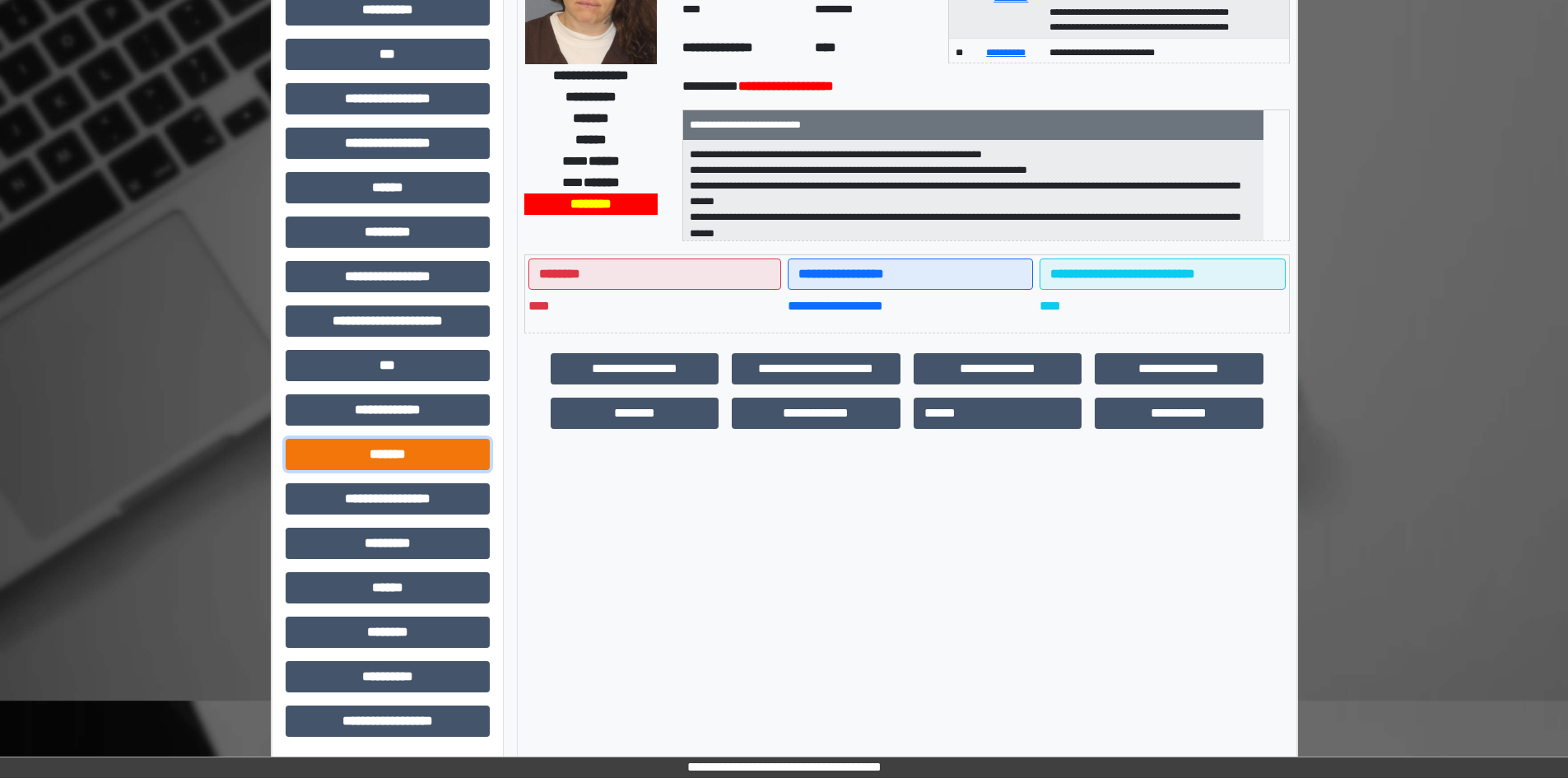 click on "*******" at bounding box center (388, 454) 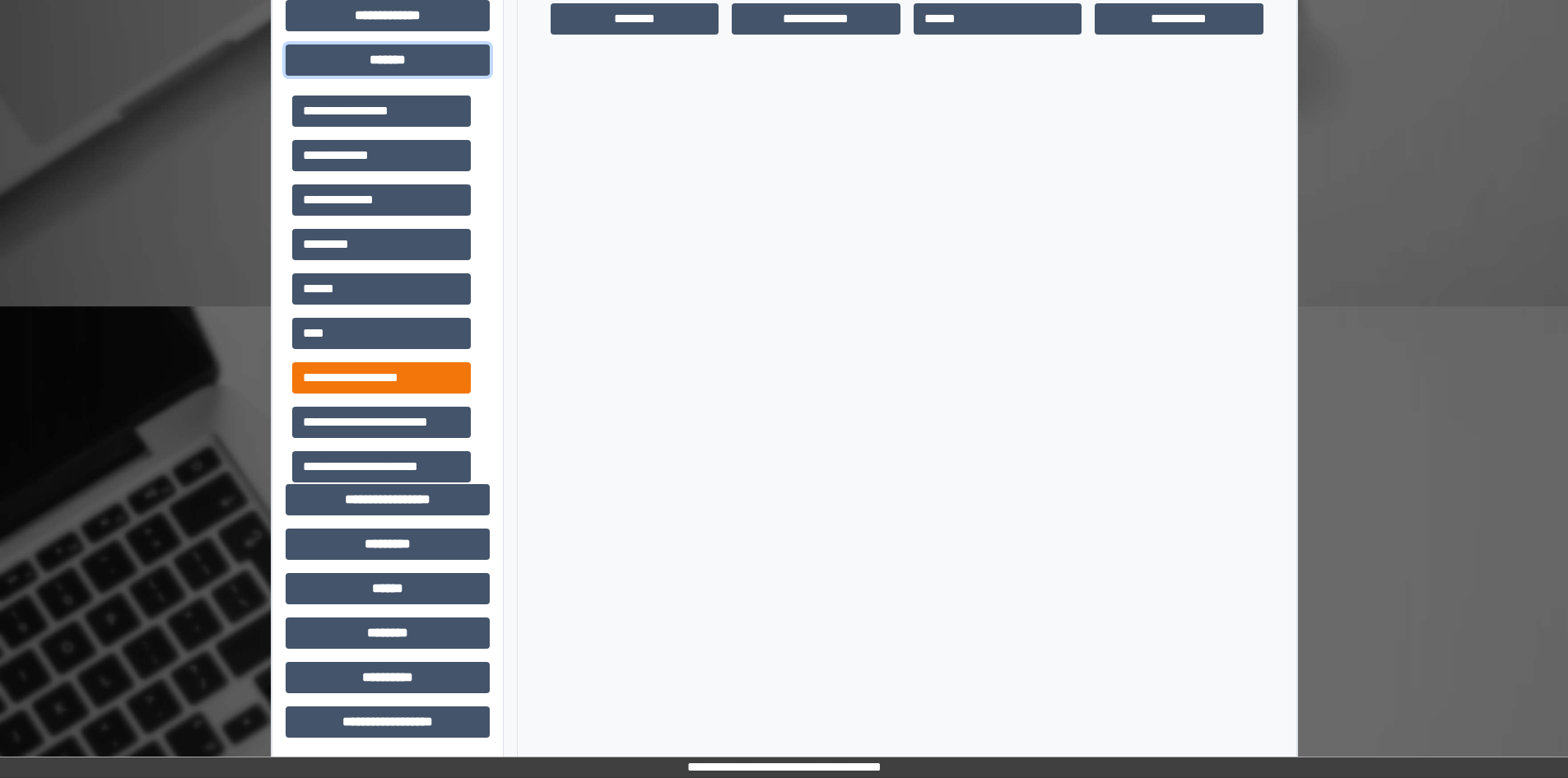 scroll, scrollTop: 584, scrollLeft: 0, axis: vertical 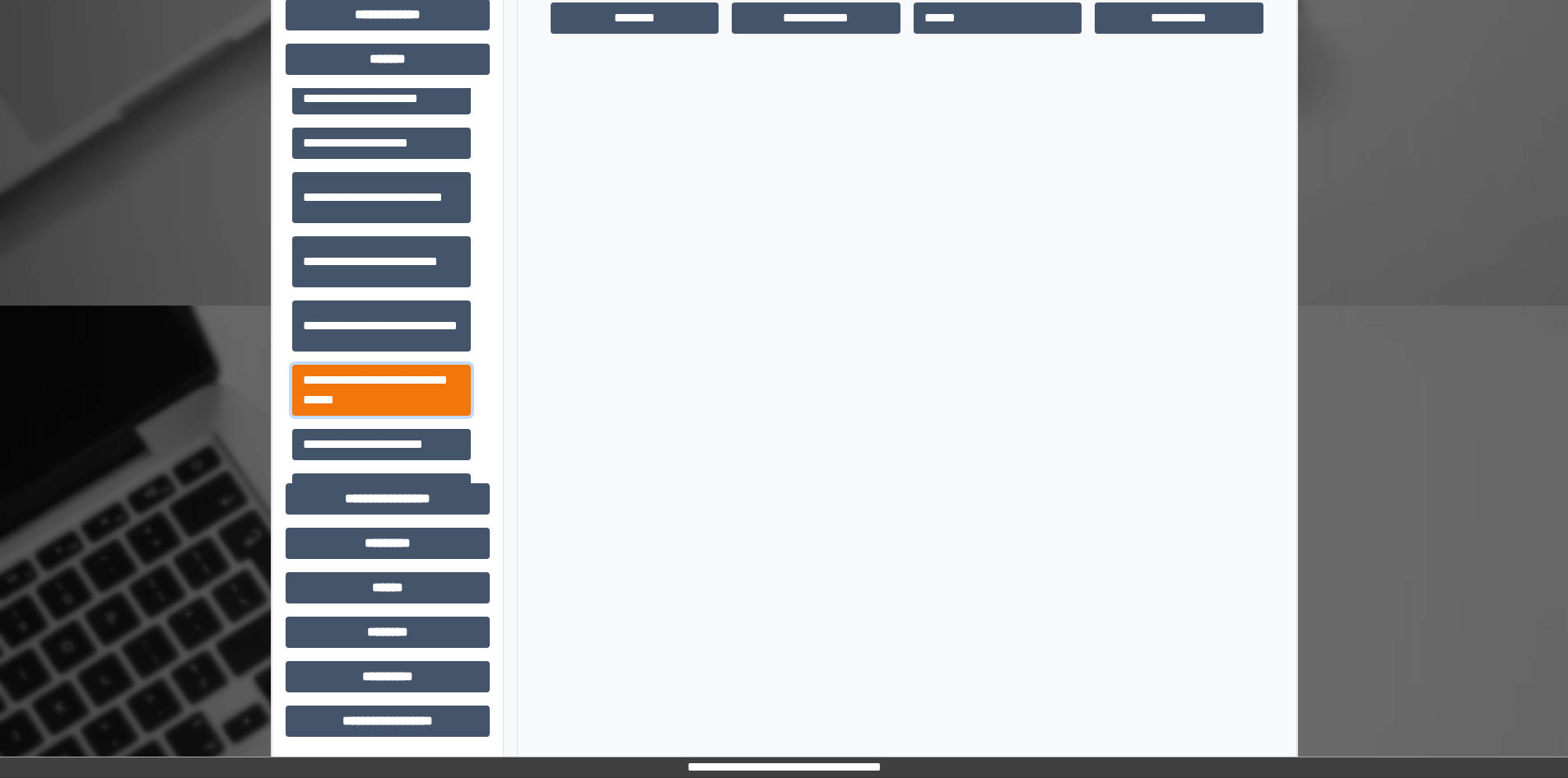 click on "**********" at bounding box center (381, 390) 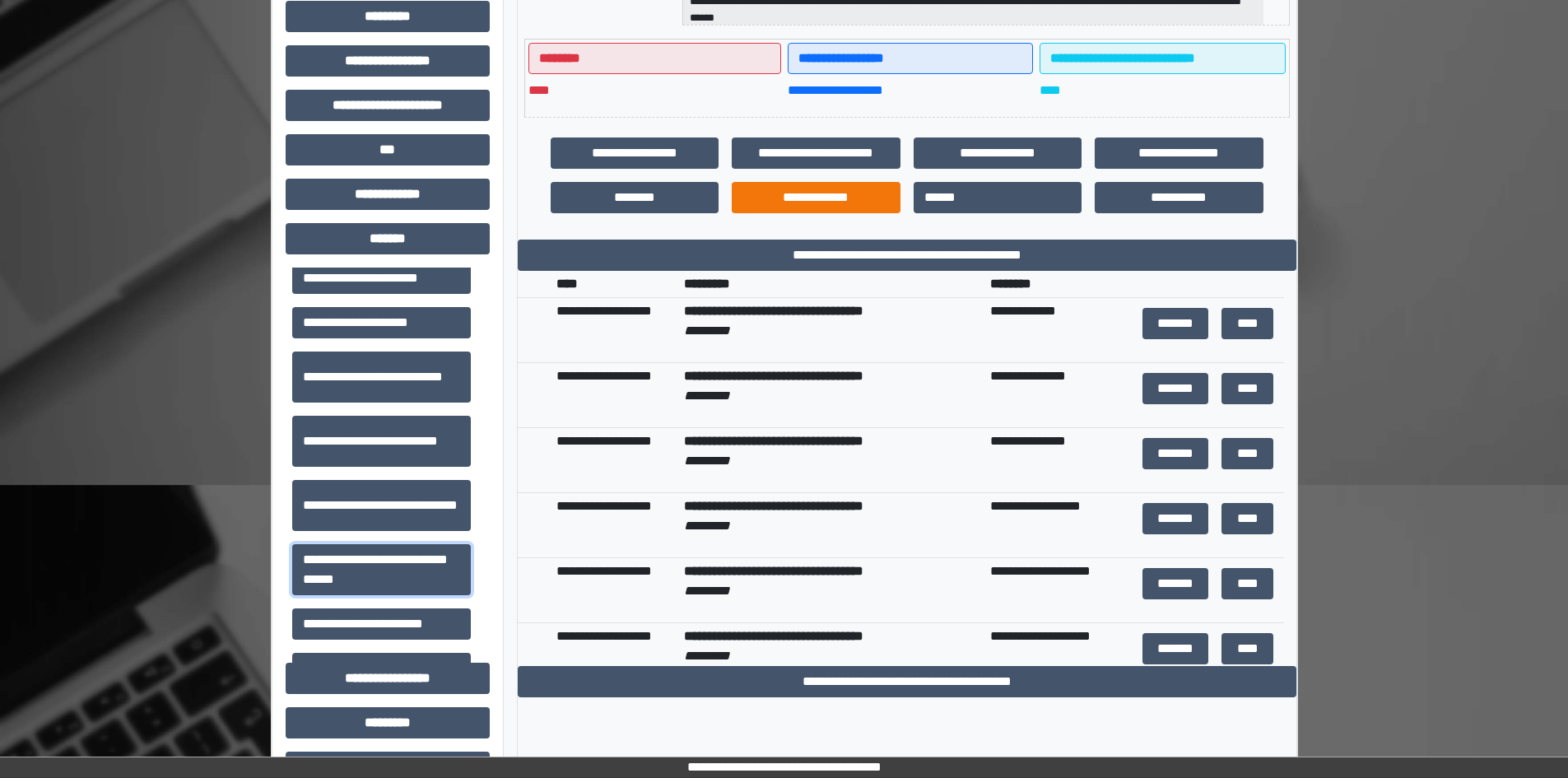 scroll, scrollTop: 337, scrollLeft: 0, axis: vertical 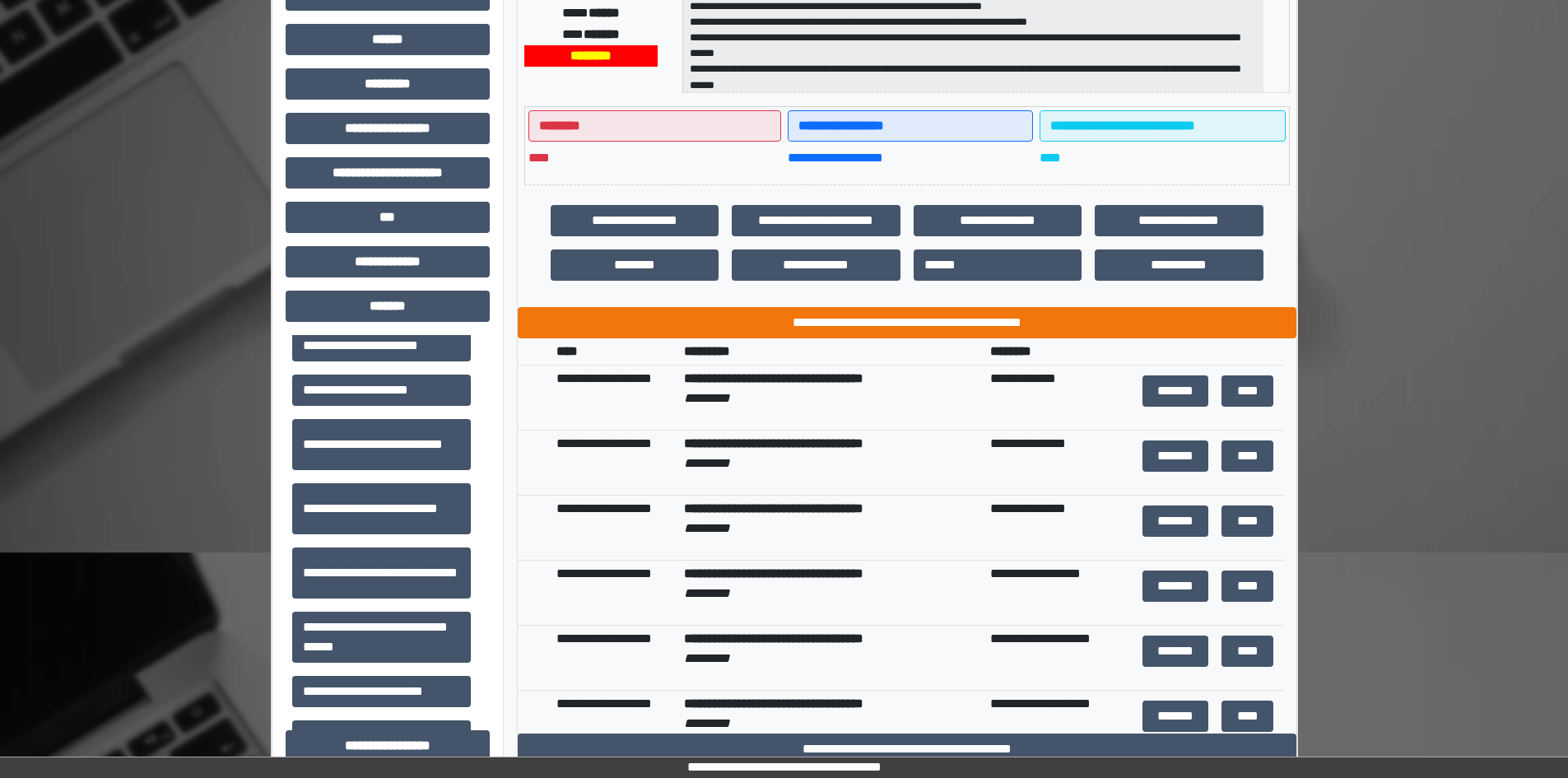 drag, startPoint x: 851, startPoint y: 302, endPoint x: 851, endPoint y: 312, distance: 10 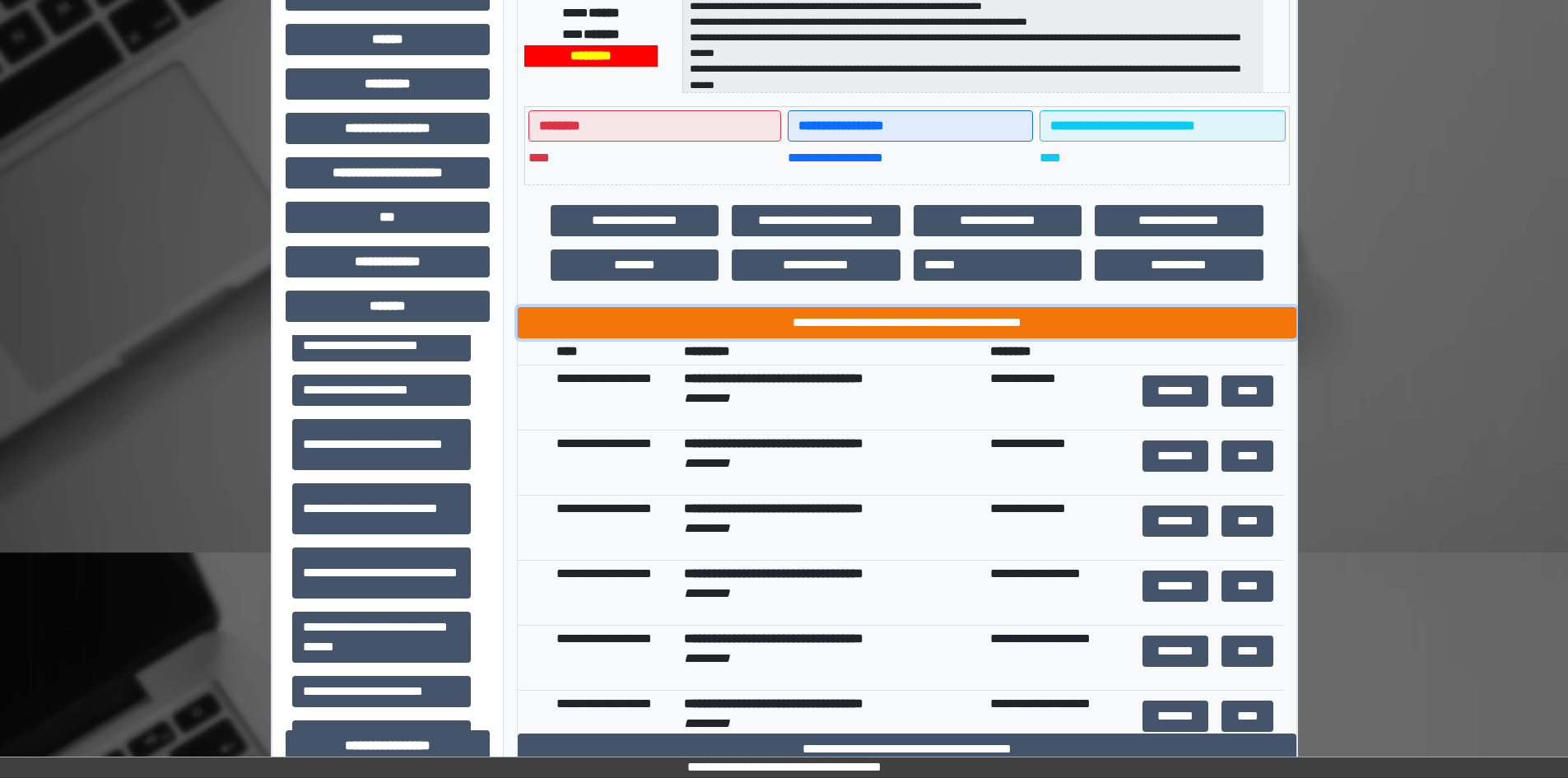 click on "**********" at bounding box center [907, 323] 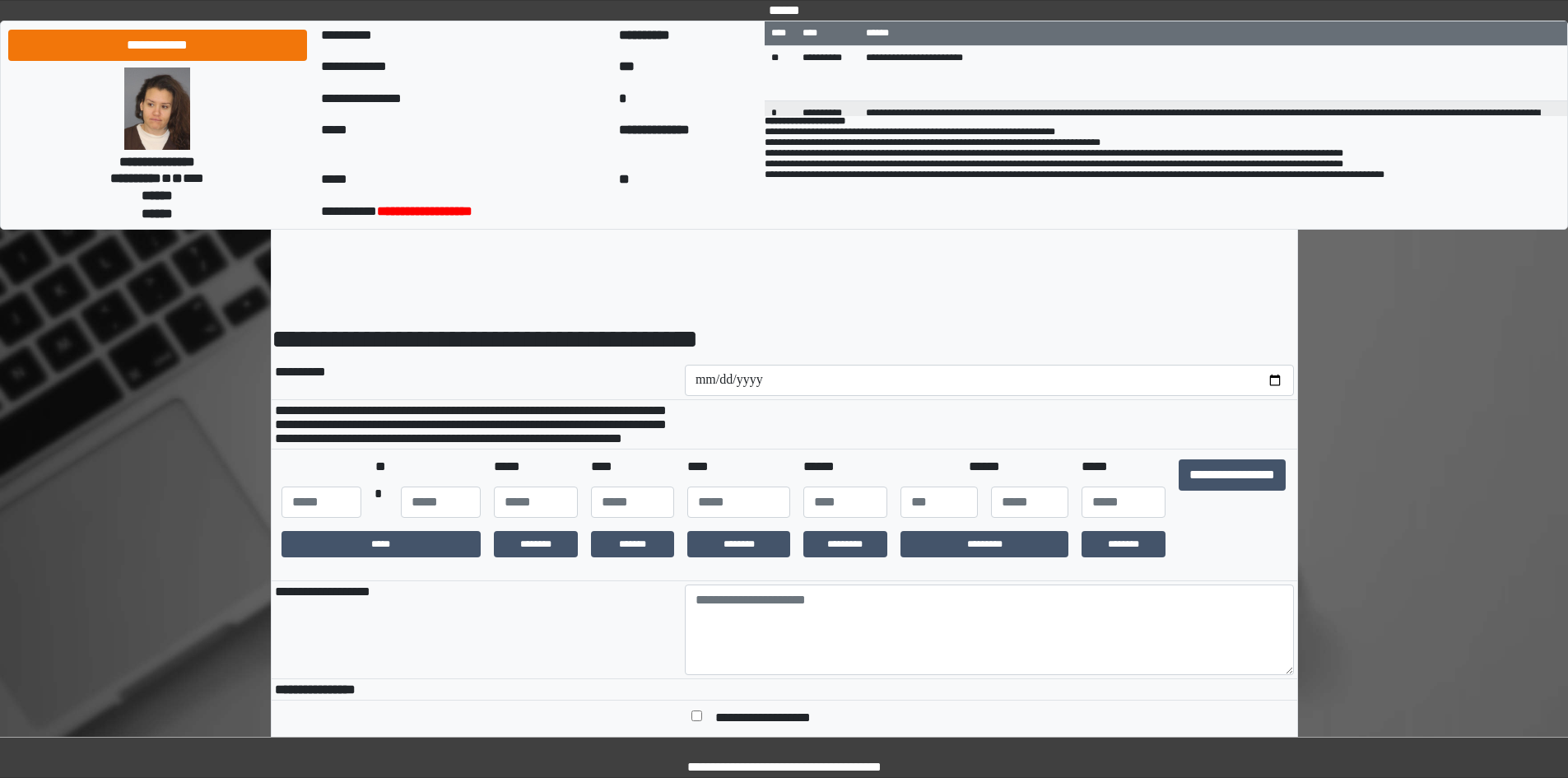 scroll, scrollTop: 0, scrollLeft: 0, axis: both 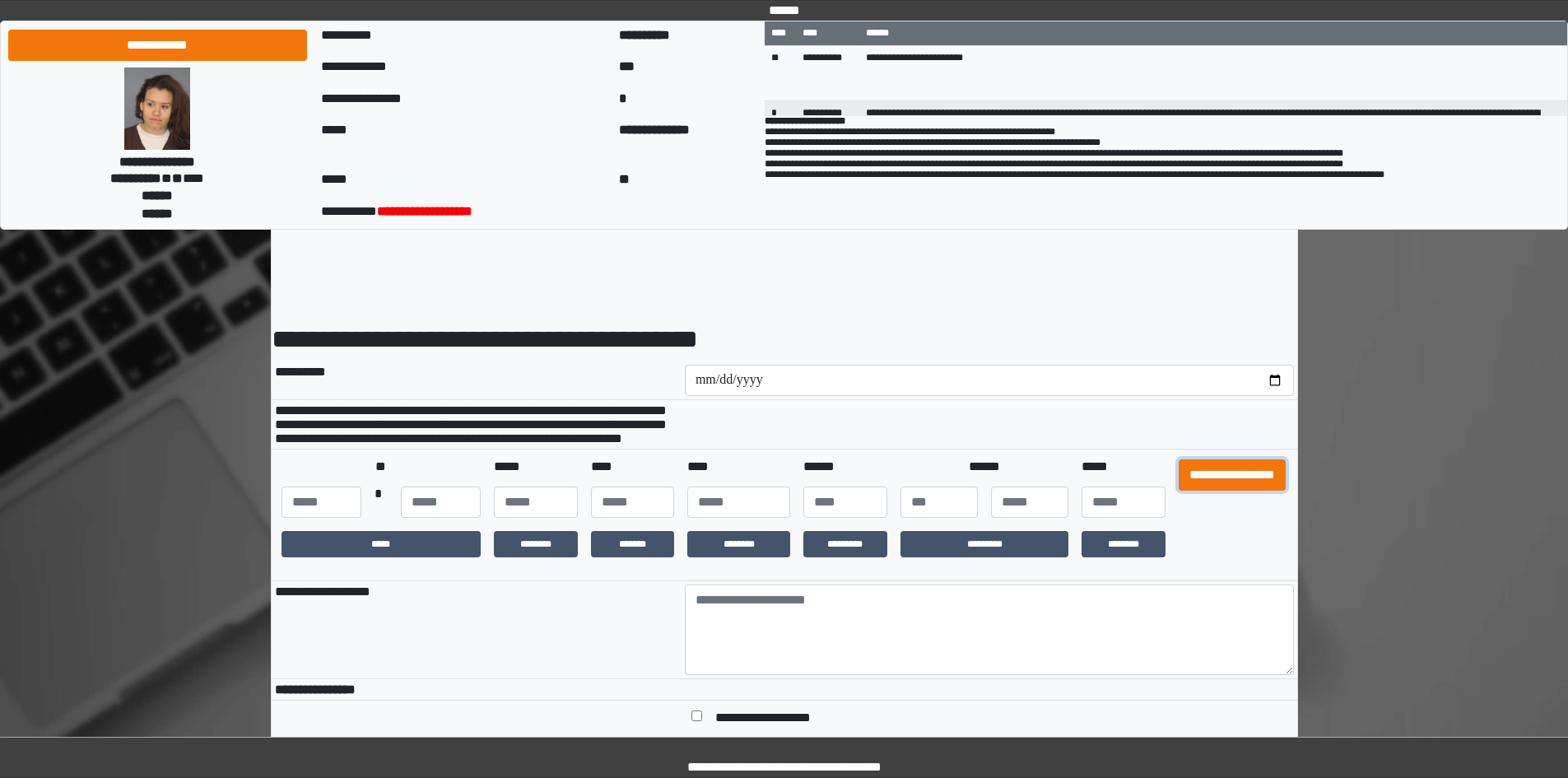 click on "**********" at bounding box center [1232, 475] 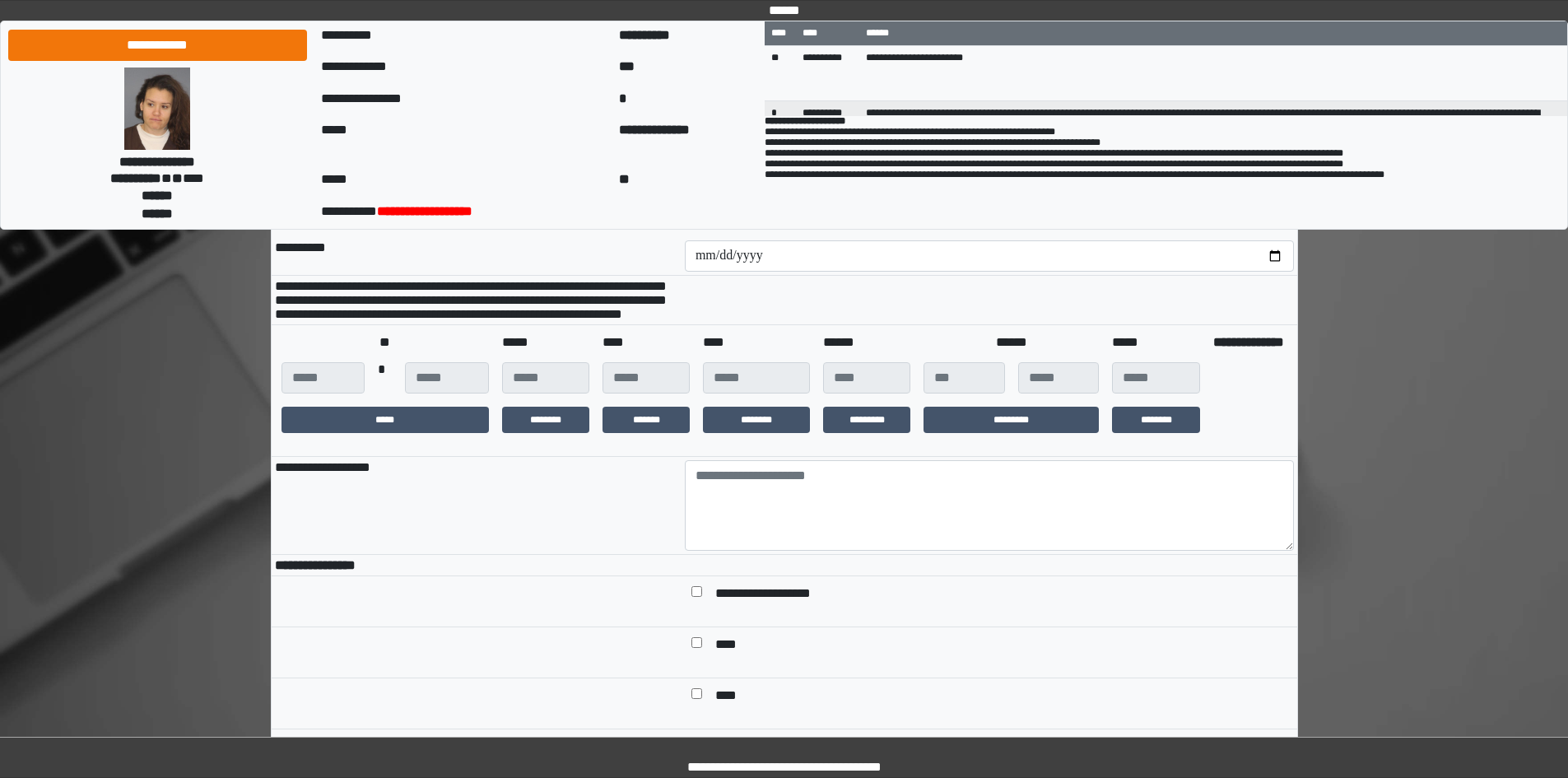 scroll, scrollTop: 247, scrollLeft: 0, axis: vertical 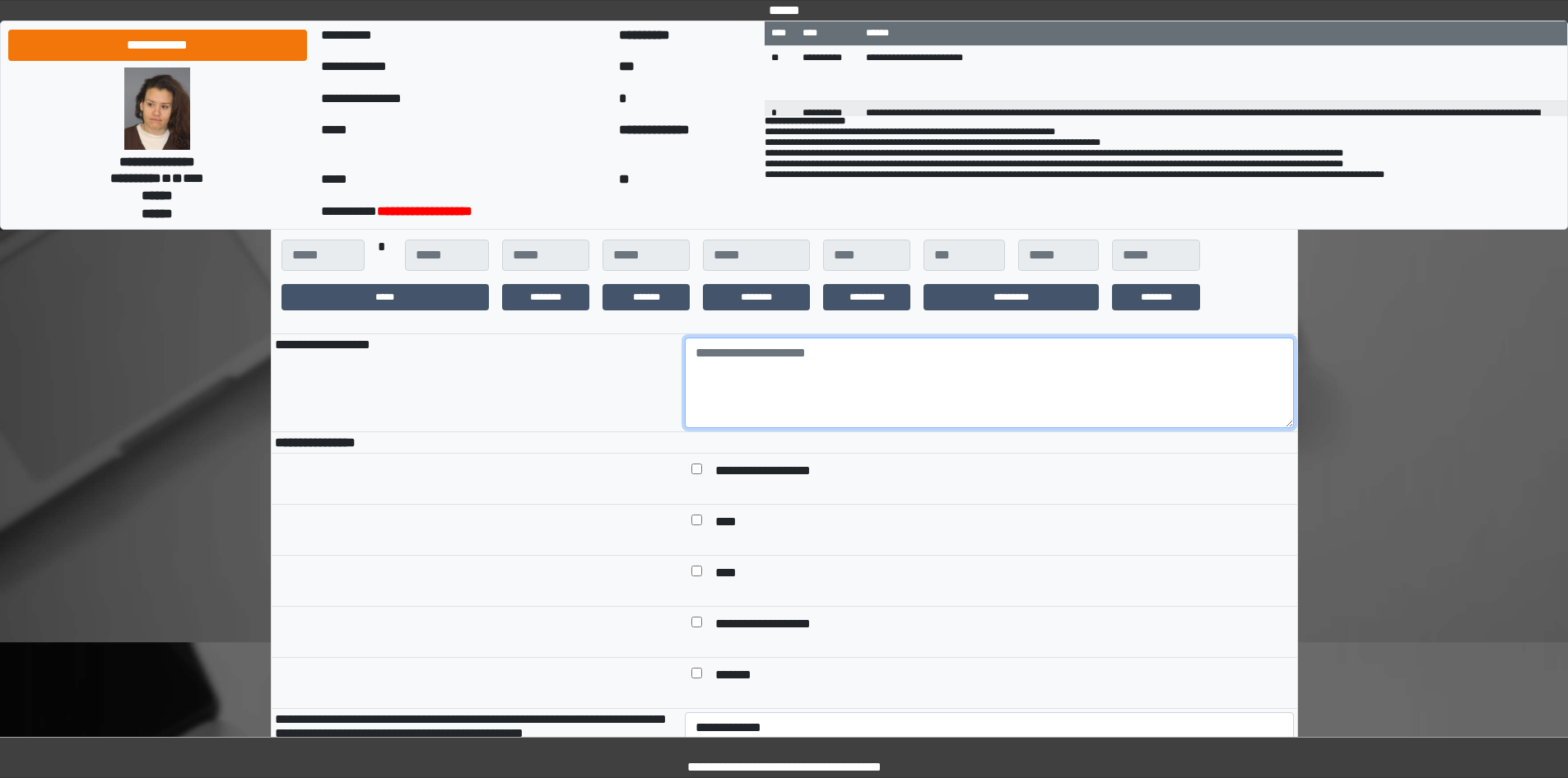 click at bounding box center (989, 383) 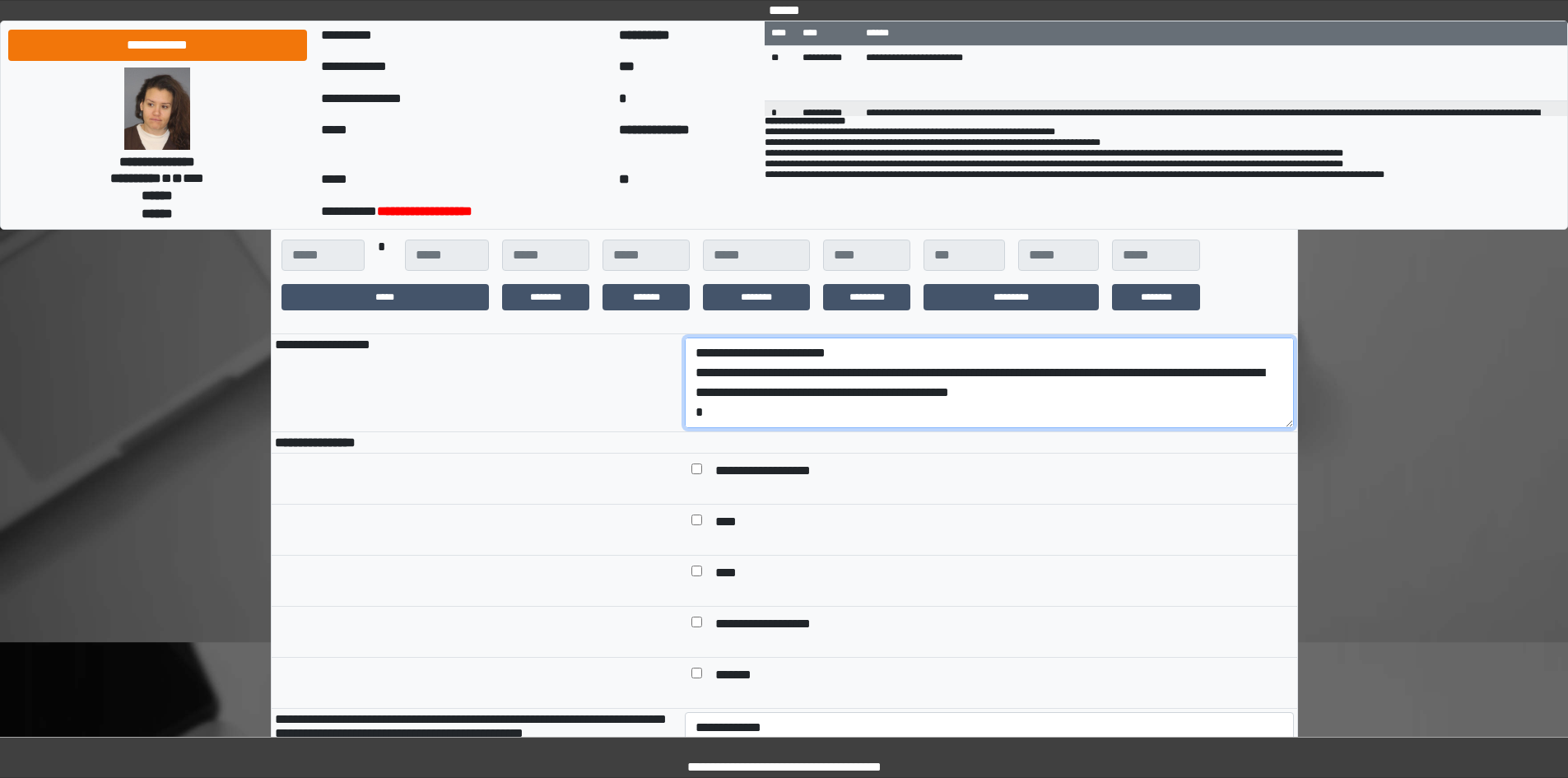 scroll, scrollTop: 93, scrollLeft: 0, axis: vertical 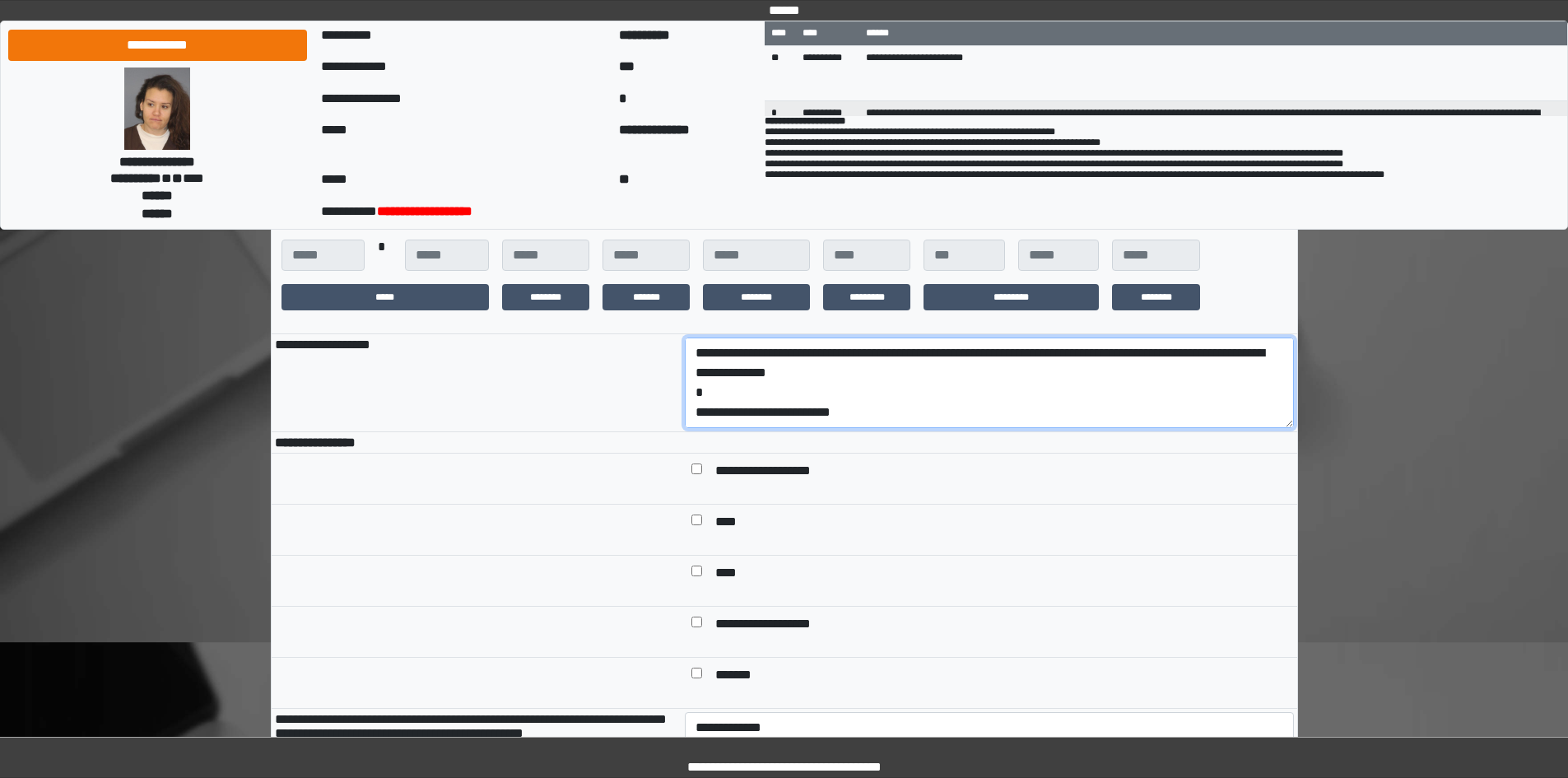 click on "**********" at bounding box center (989, 383) 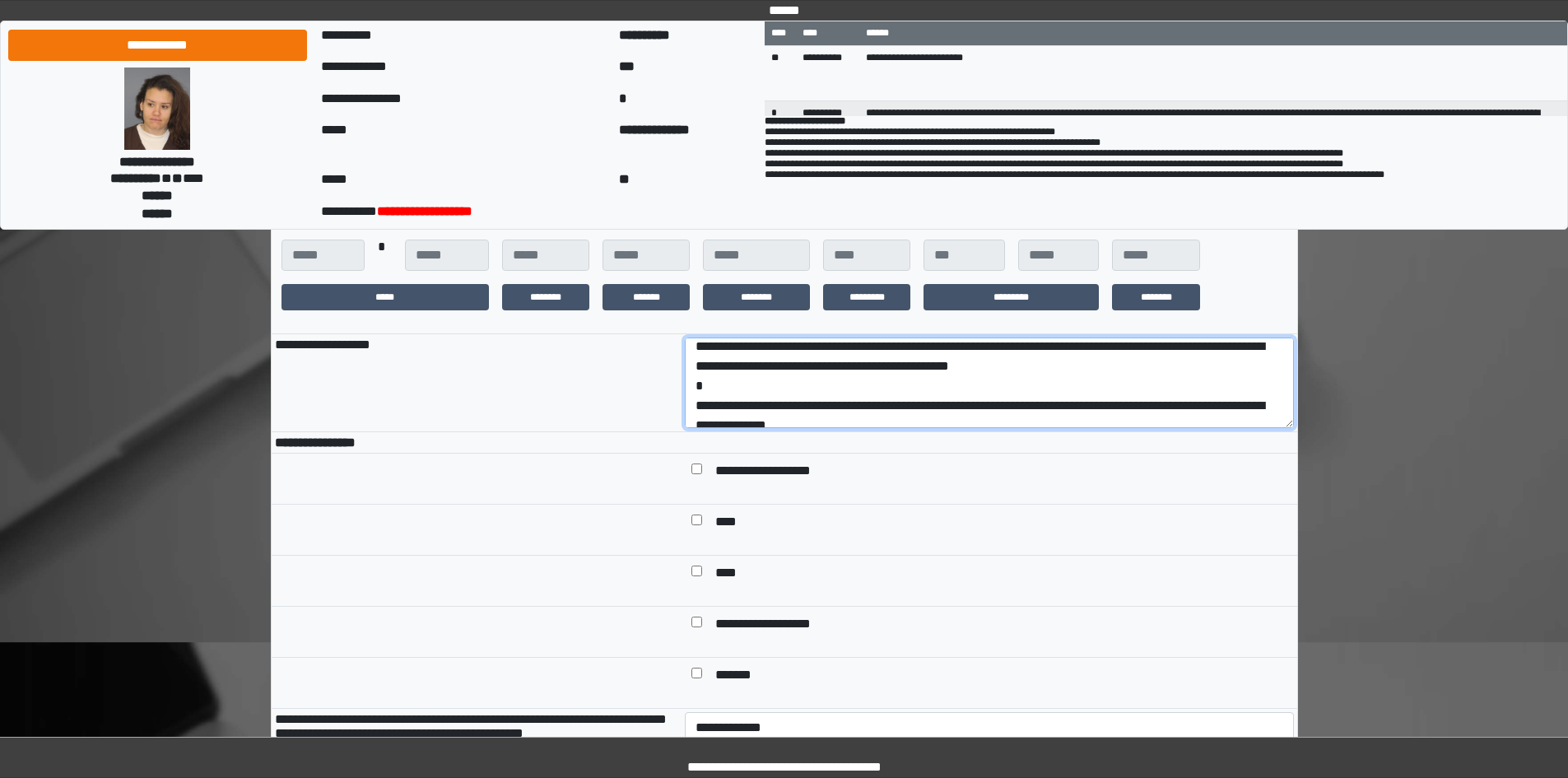 scroll, scrollTop: 0, scrollLeft: 0, axis: both 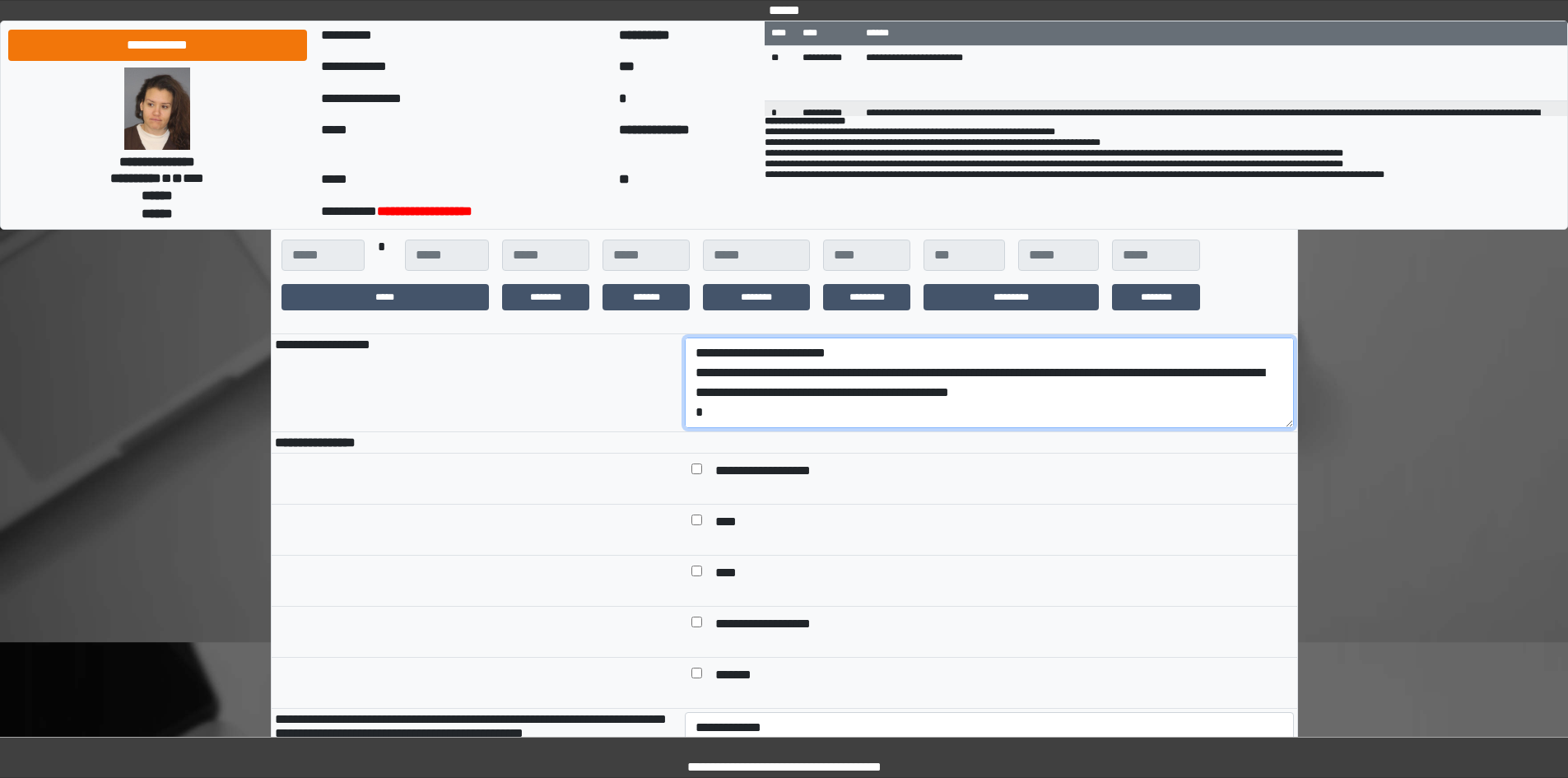 drag, startPoint x: 812, startPoint y: 431, endPoint x: 670, endPoint y: 409, distance: 143.6941 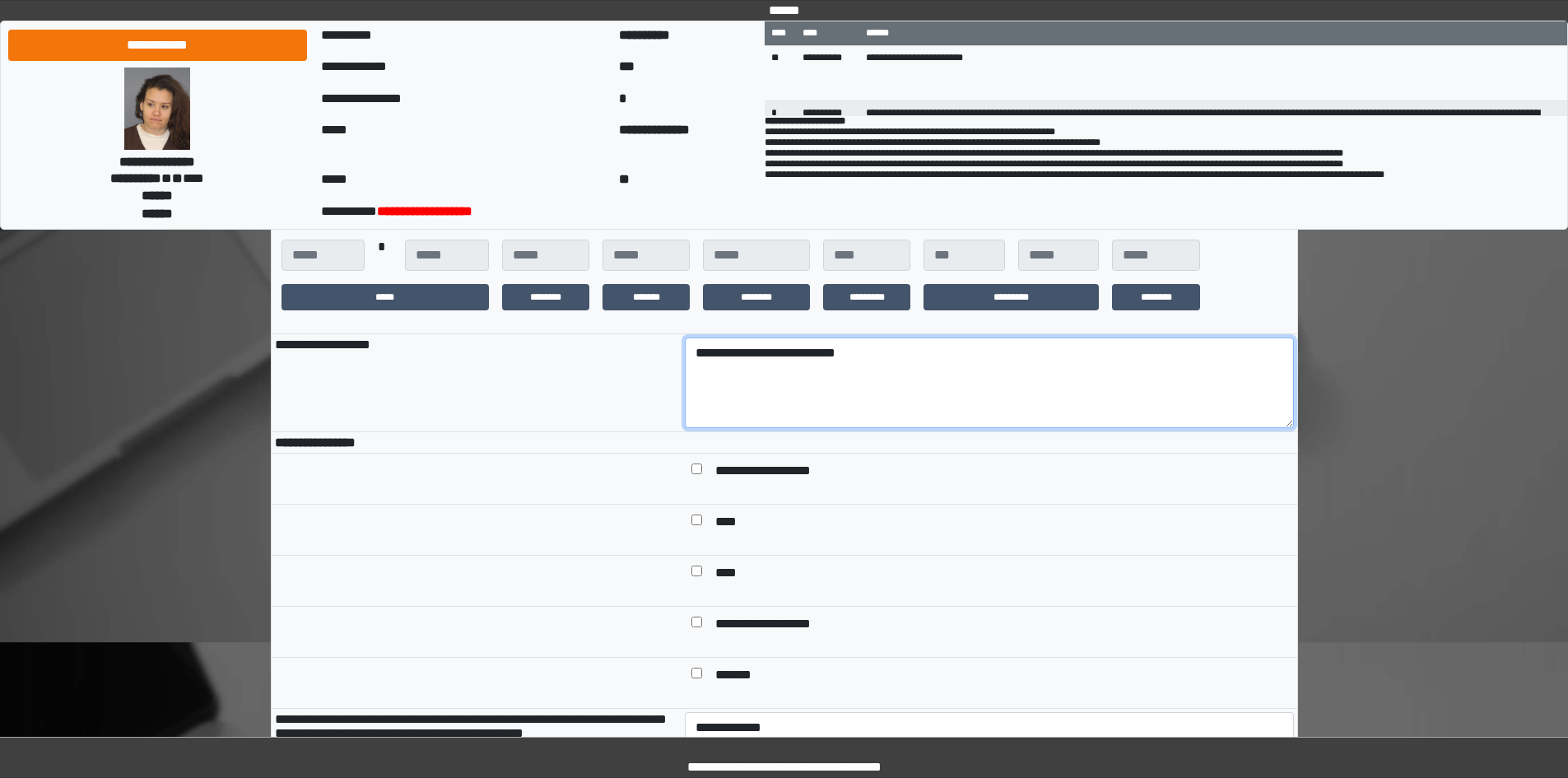 type on "**********" 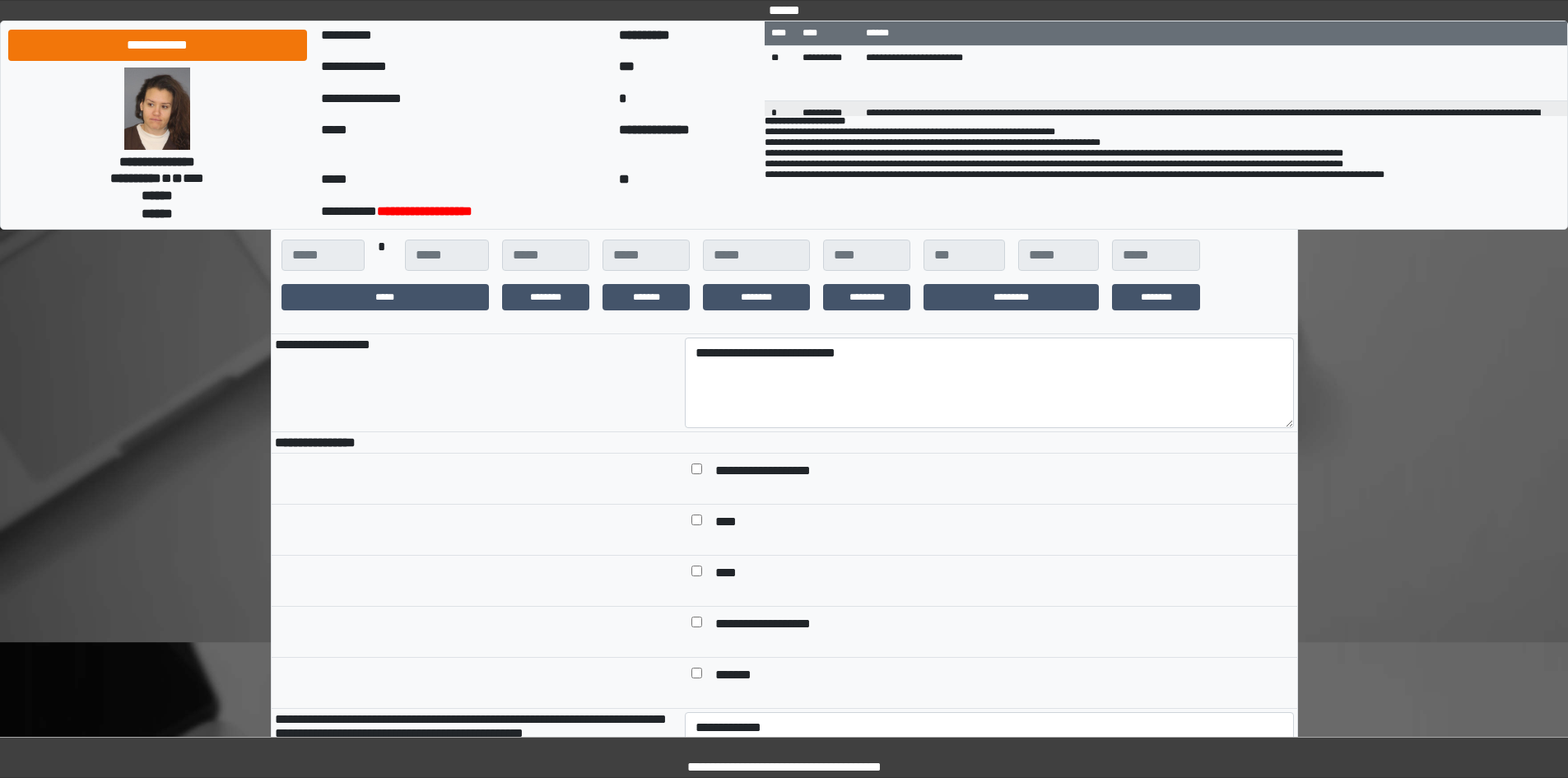 click at bounding box center [696, 625] 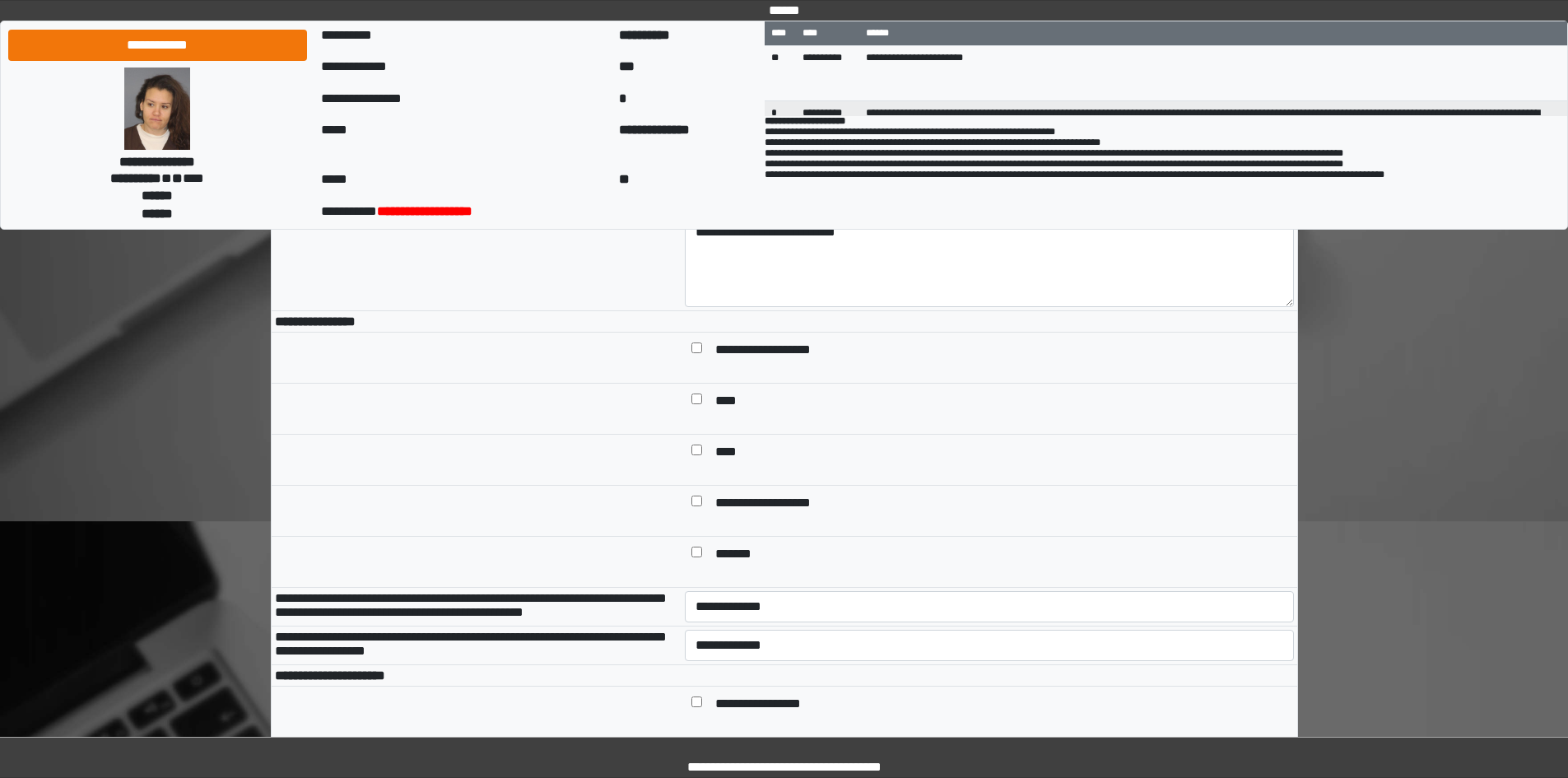 scroll, scrollTop: 494, scrollLeft: 0, axis: vertical 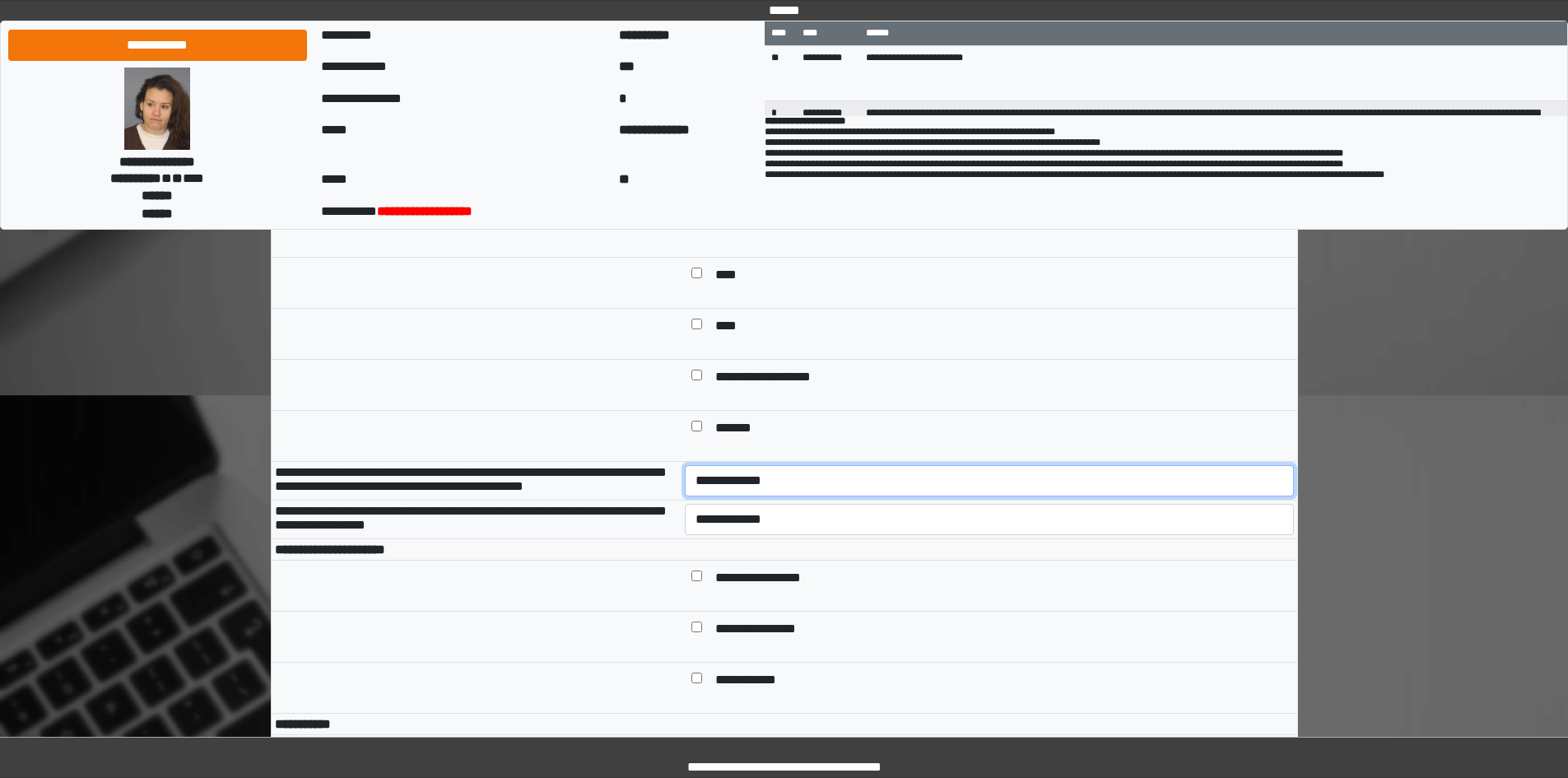 click on "**********" at bounding box center [989, 481] 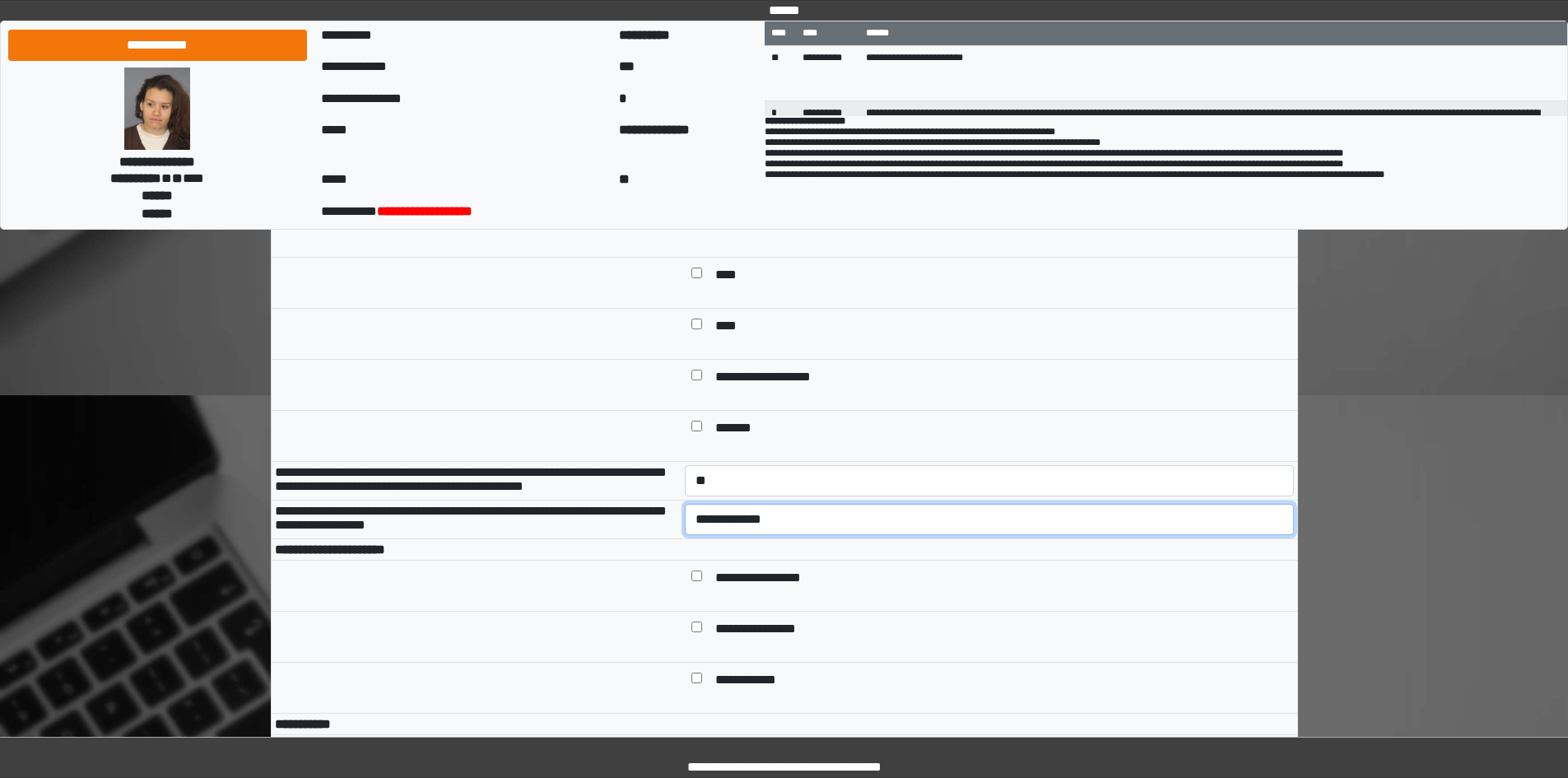 click on "**********" at bounding box center (989, 519) 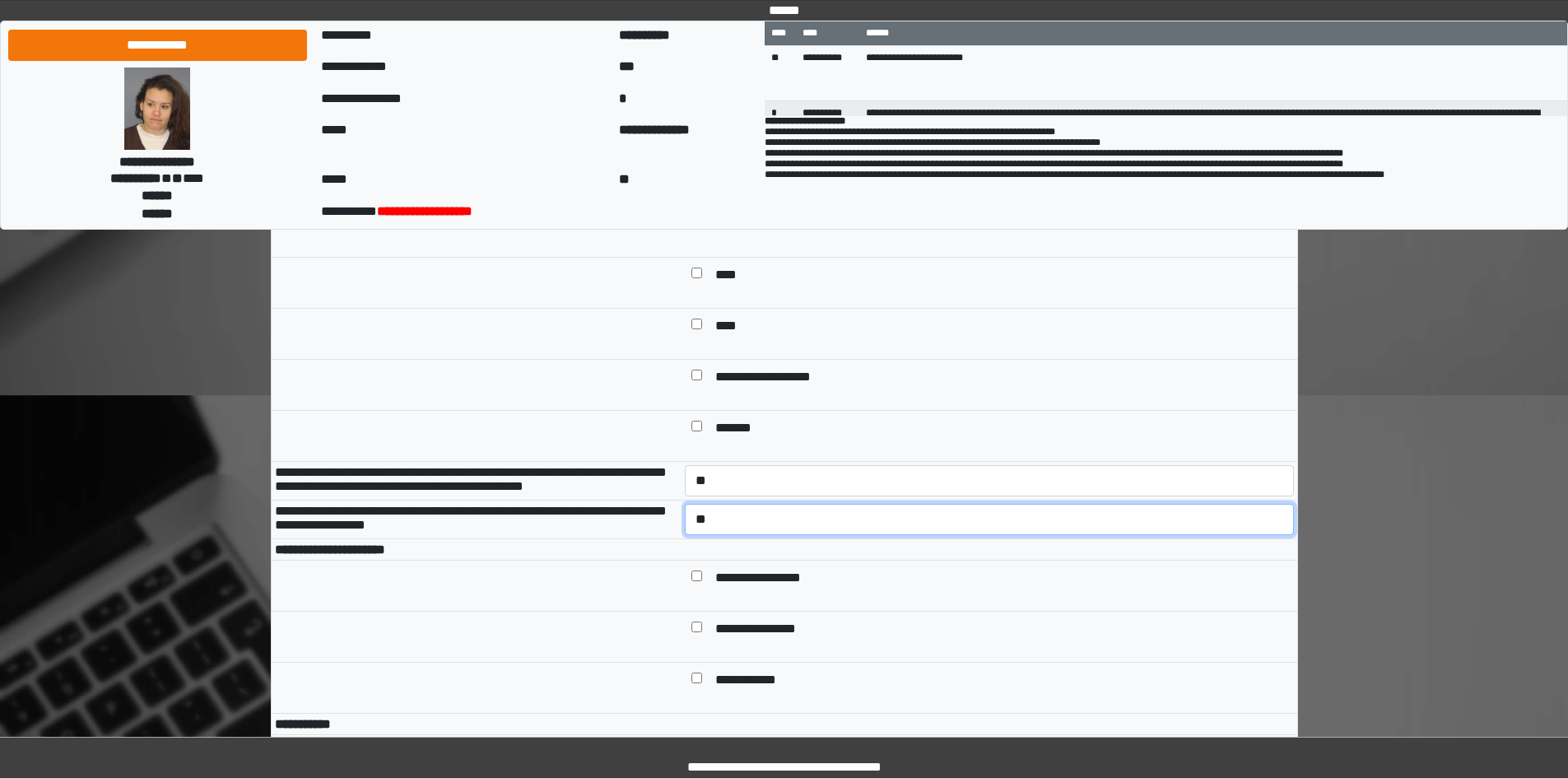 click on "**********" at bounding box center [989, 519] 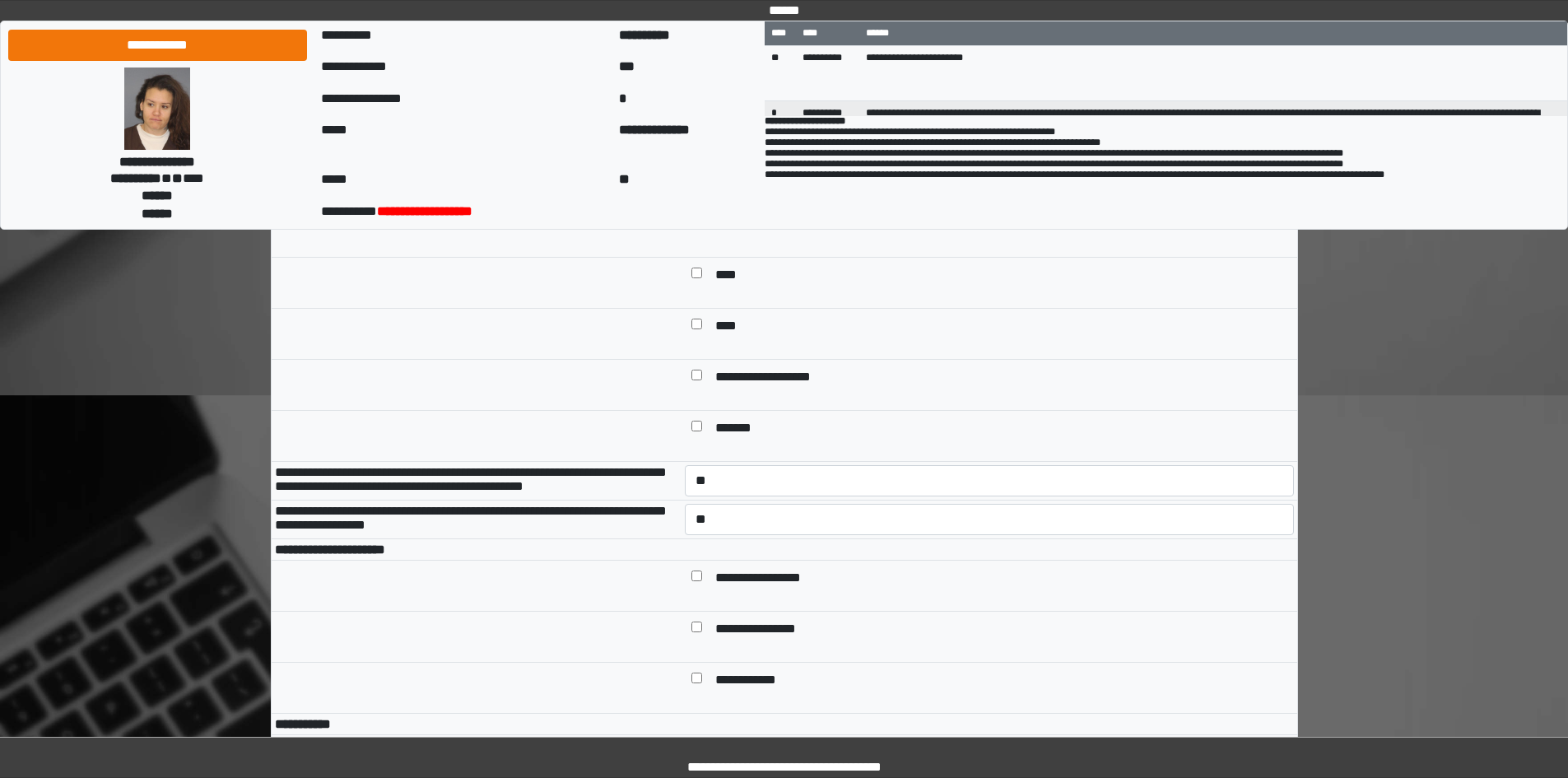 click on "**********" at bounding box center [1001, 579] 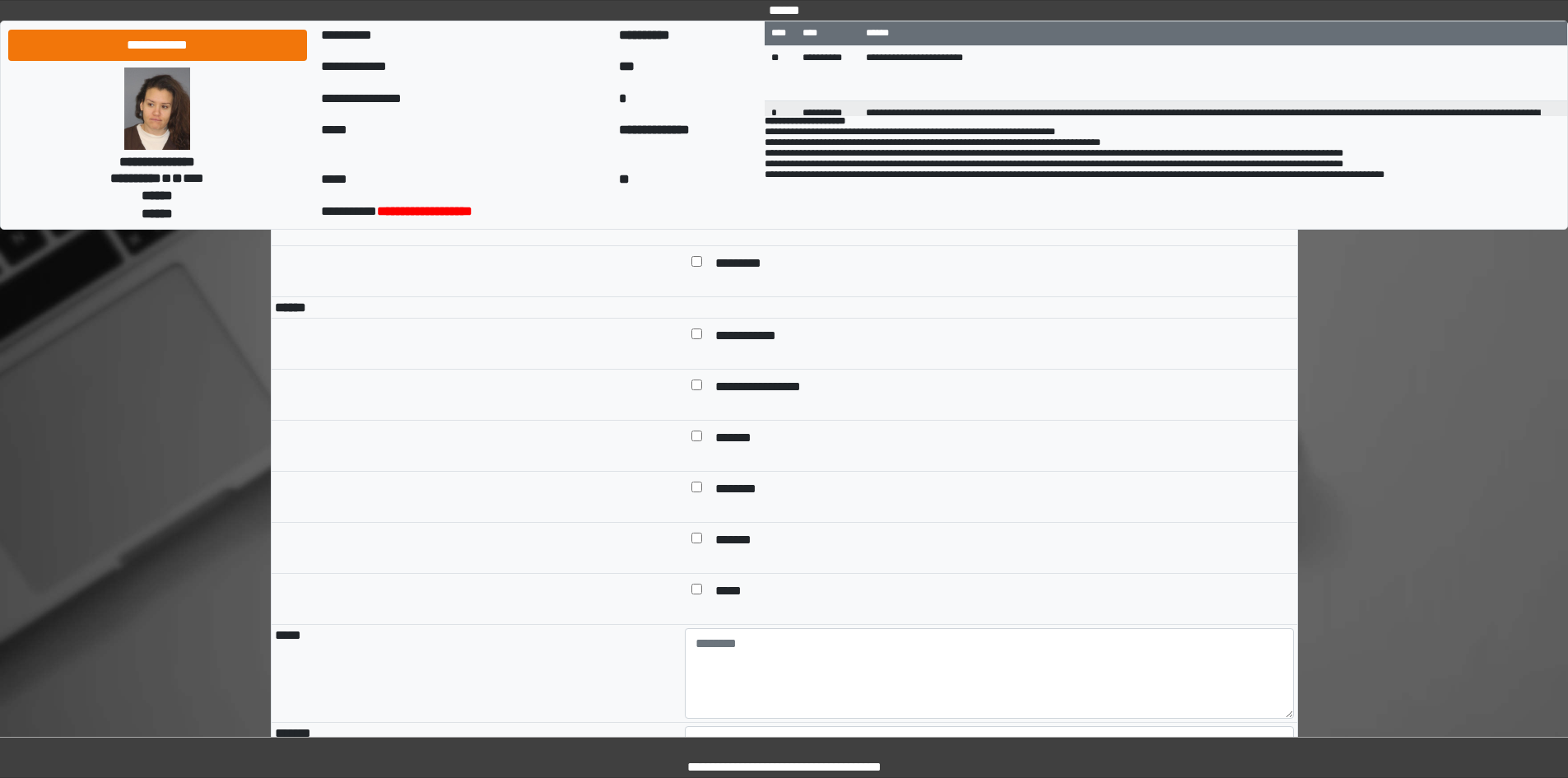 scroll, scrollTop: 1153, scrollLeft: 0, axis: vertical 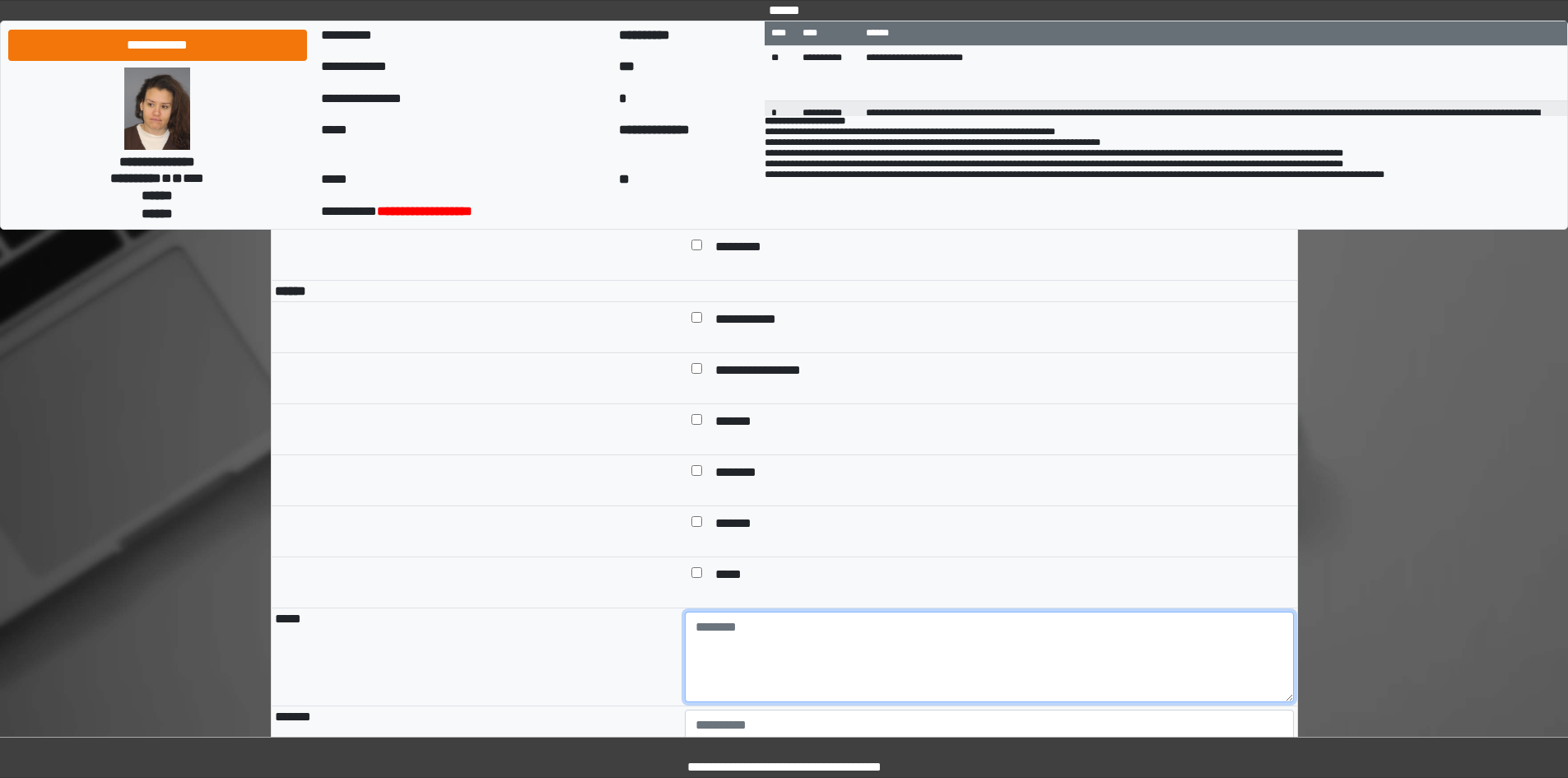 click at bounding box center [989, 657] 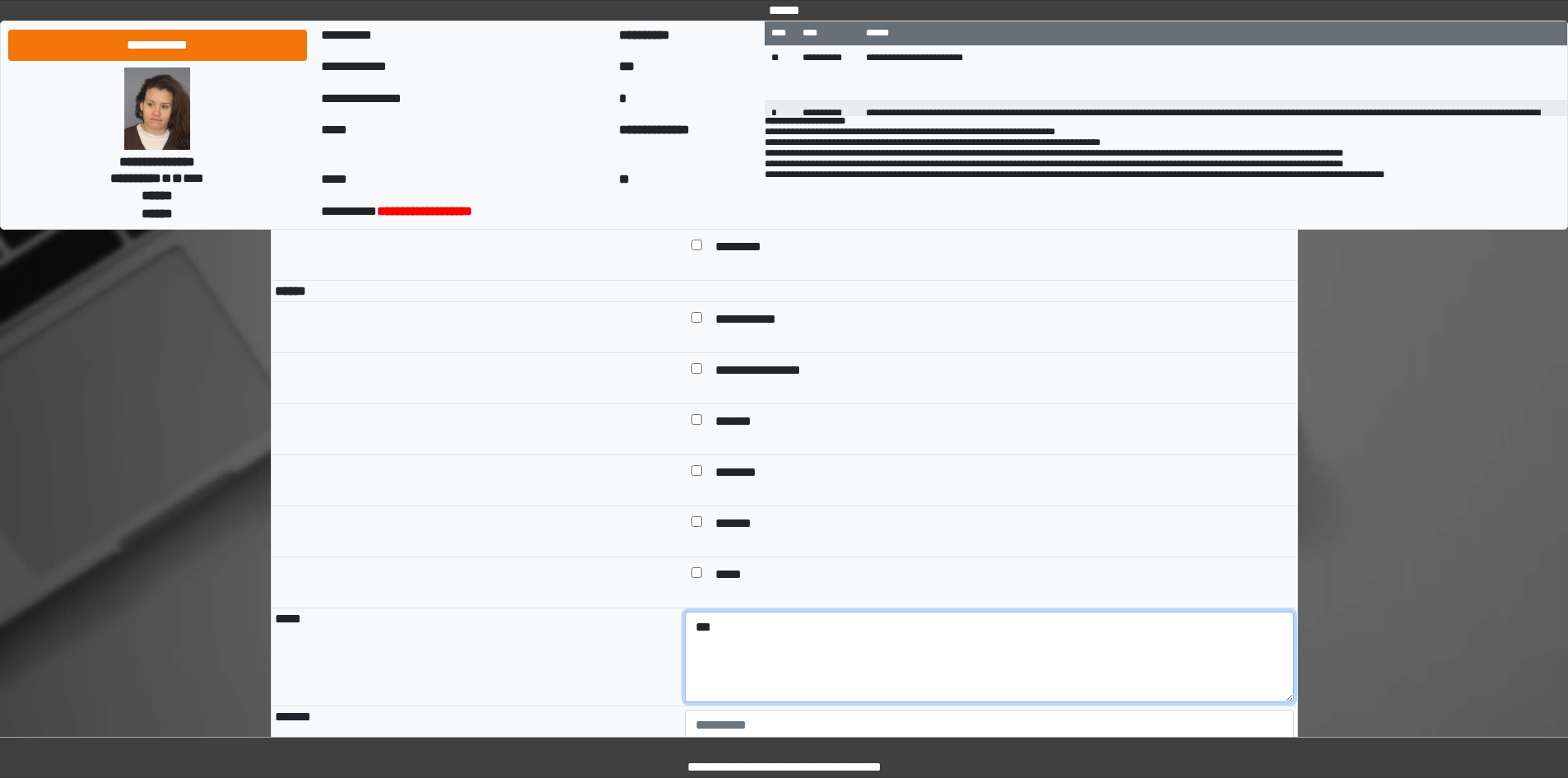 type on "***" 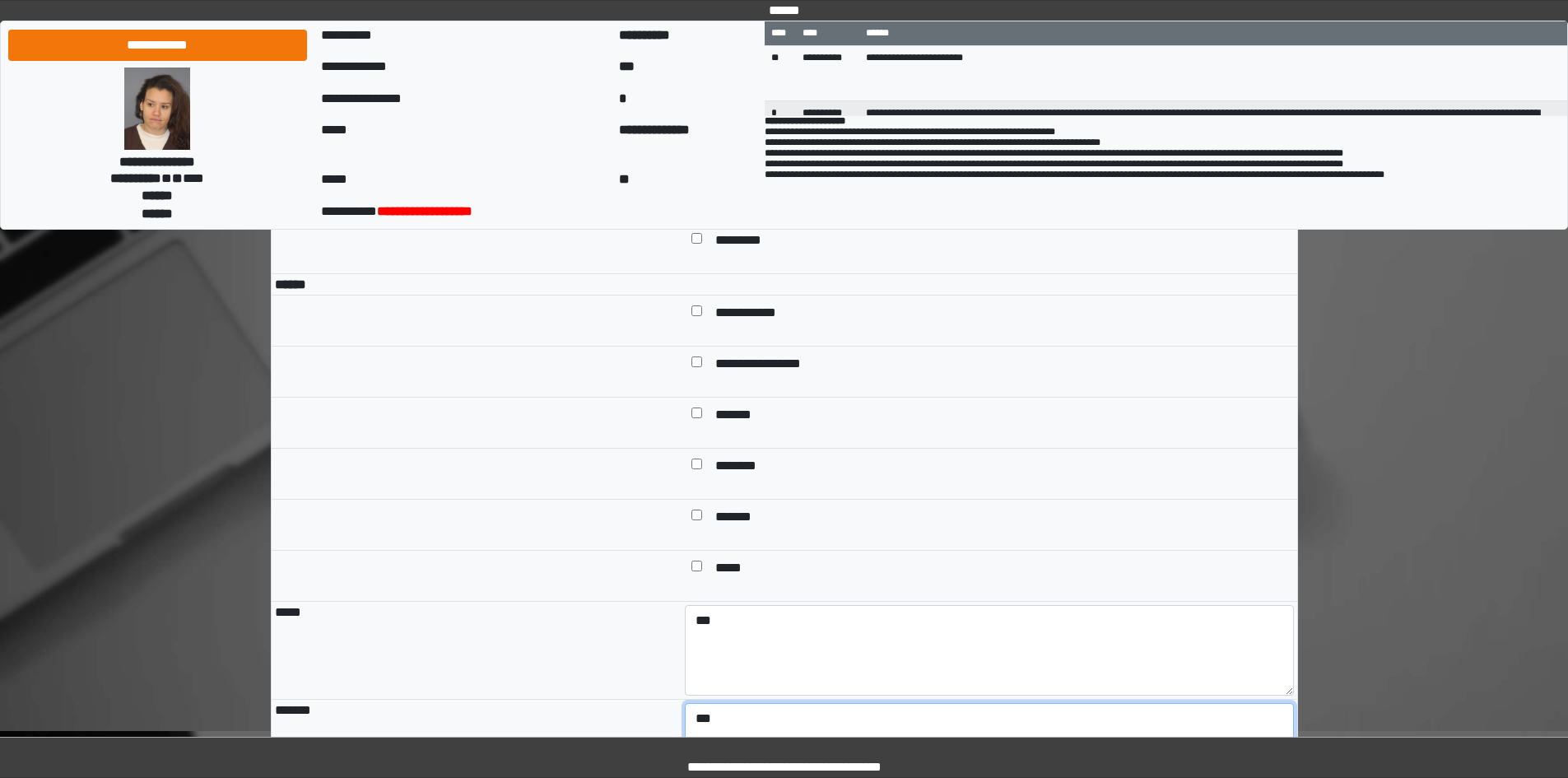 type on "***" 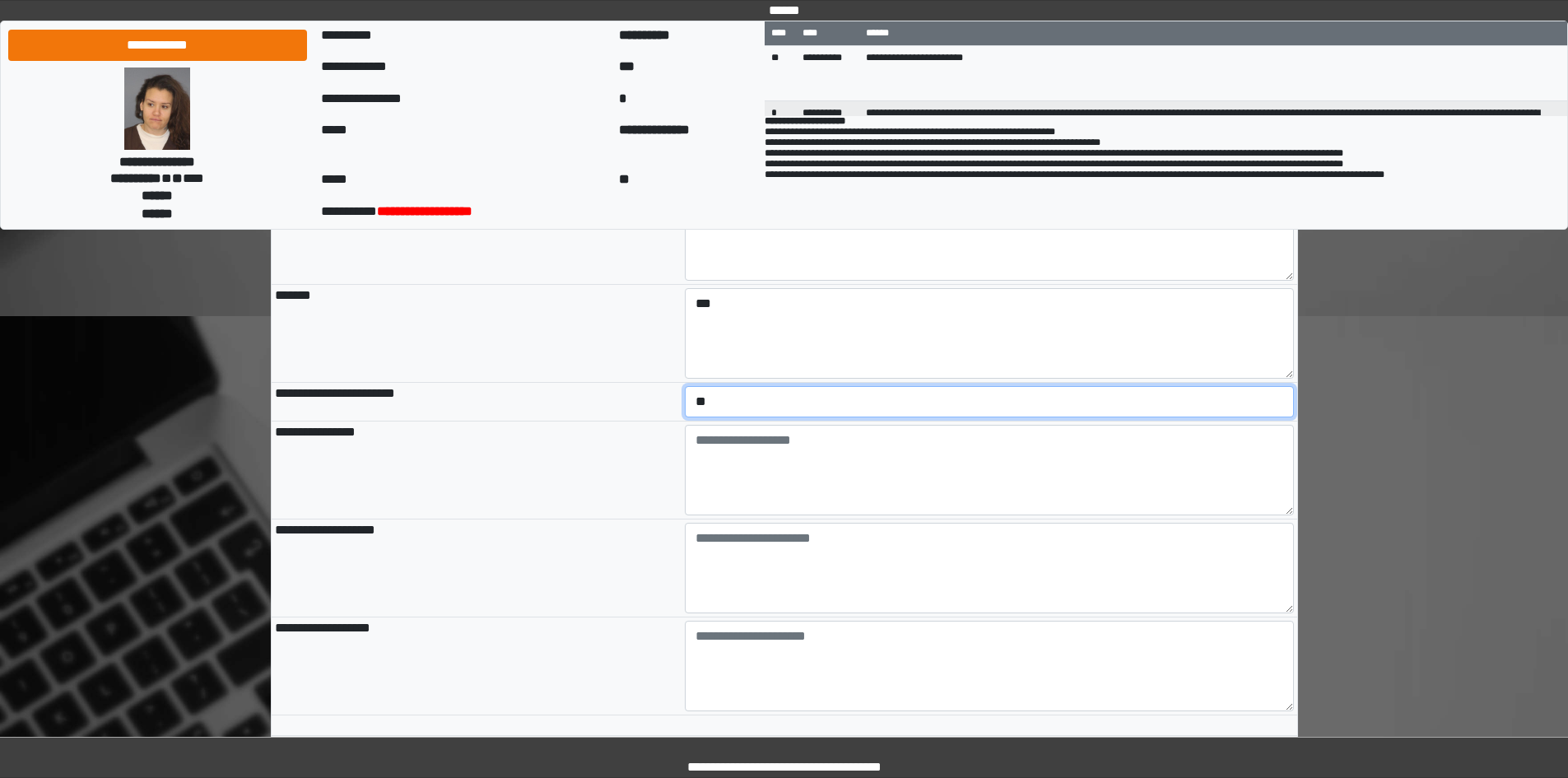 scroll, scrollTop: 1638, scrollLeft: 0, axis: vertical 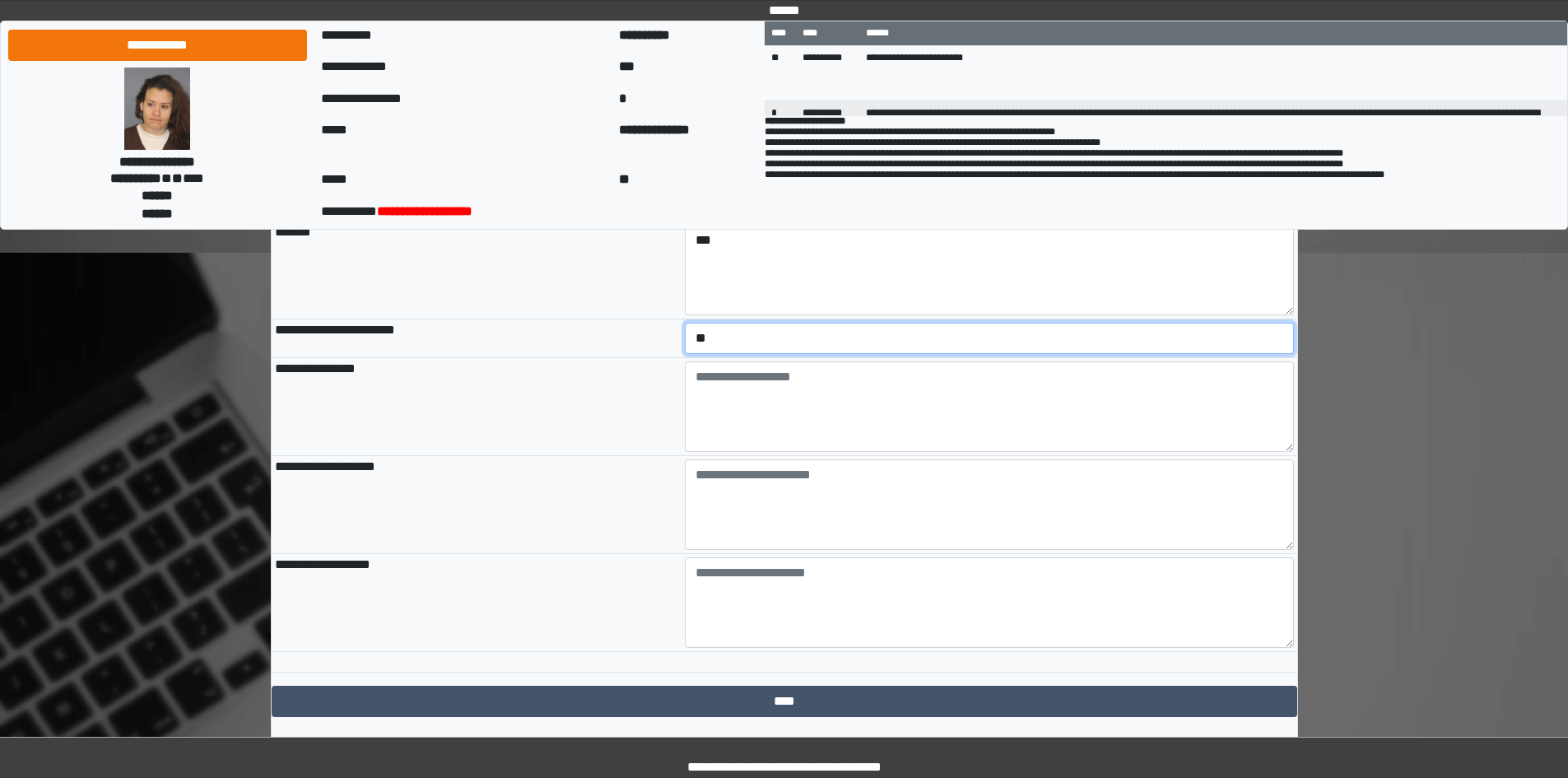 select on "*" 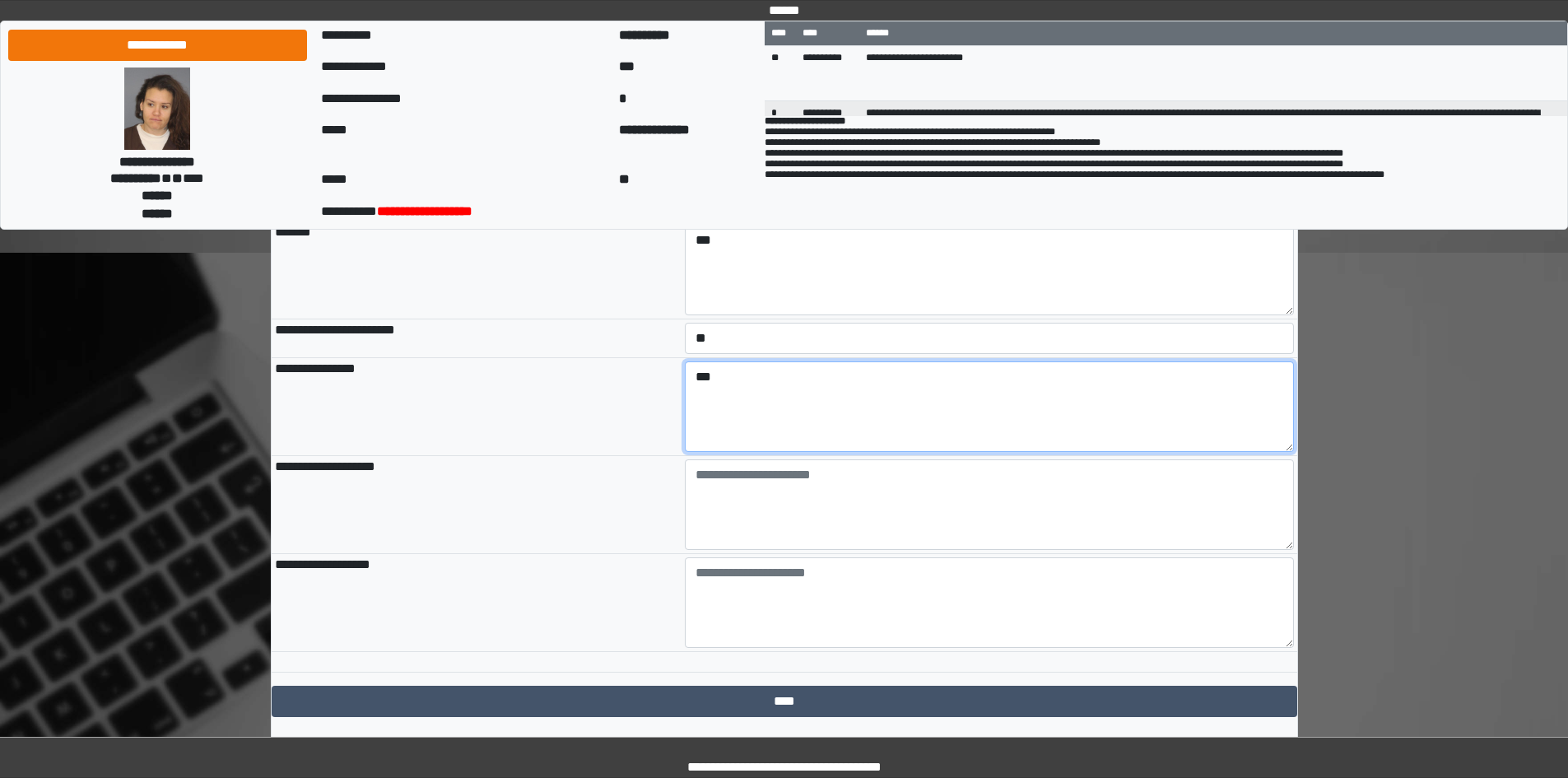 type on "***" 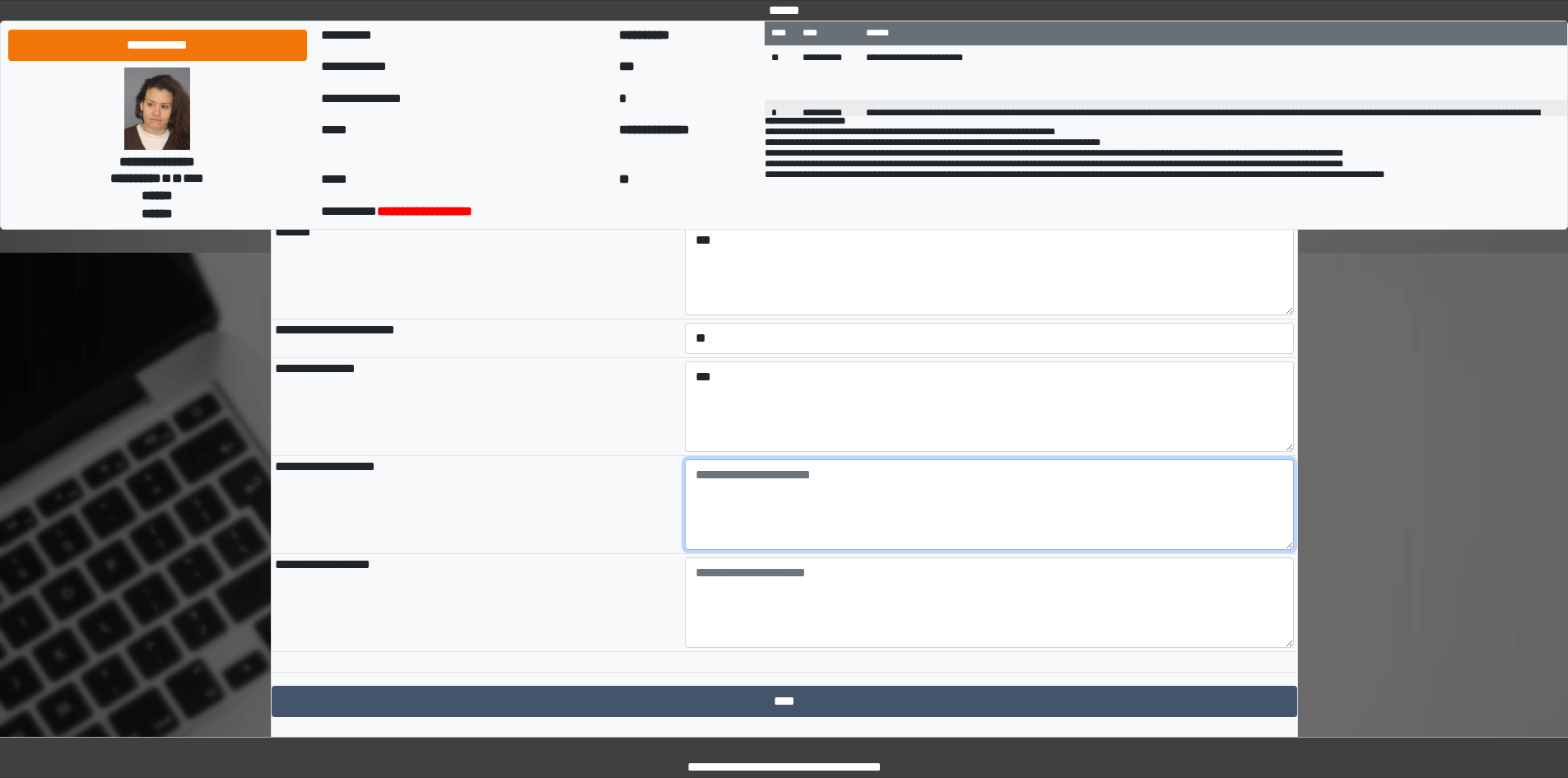 paste on "**********" 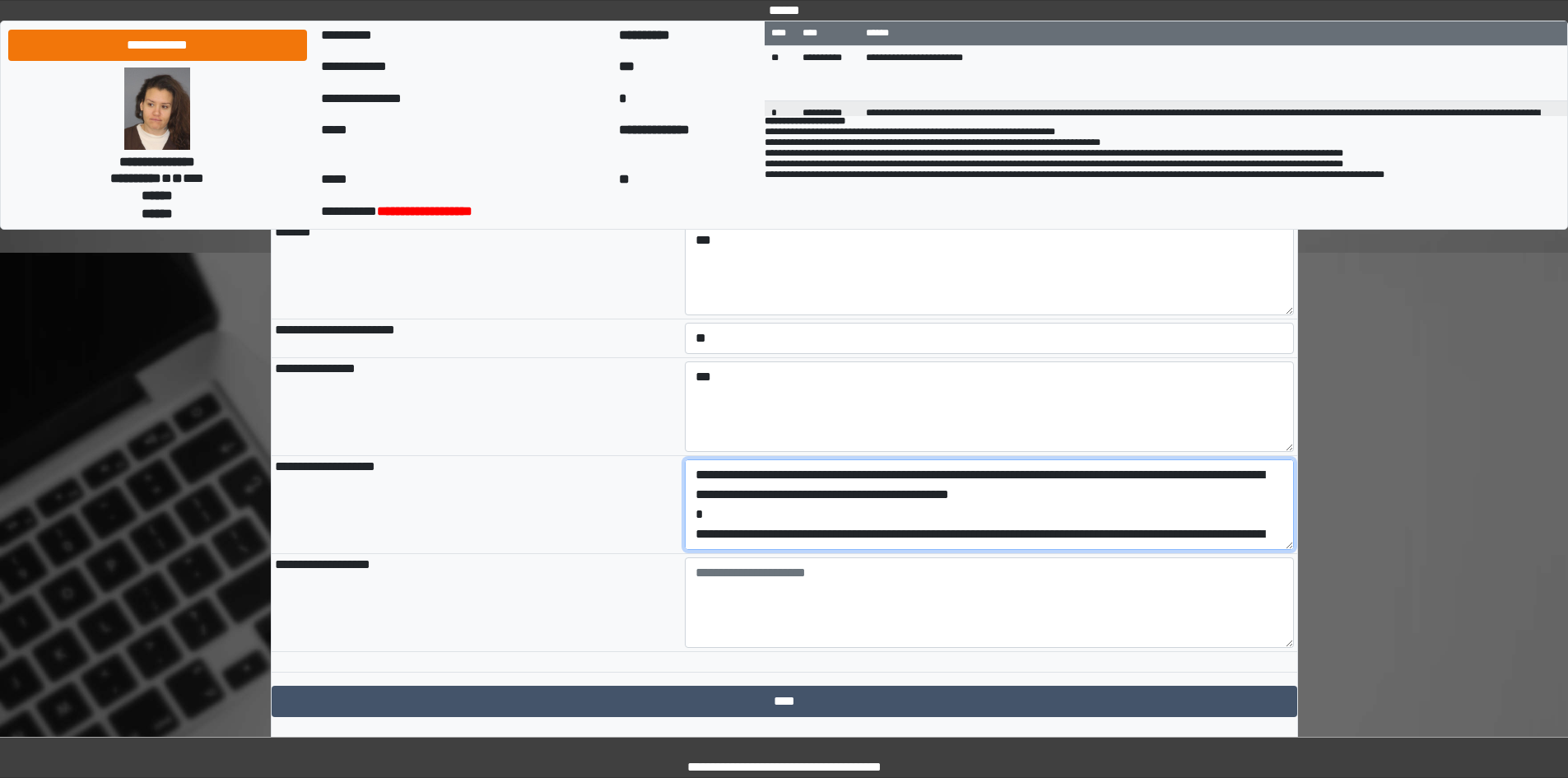 scroll, scrollTop: 54, scrollLeft: 0, axis: vertical 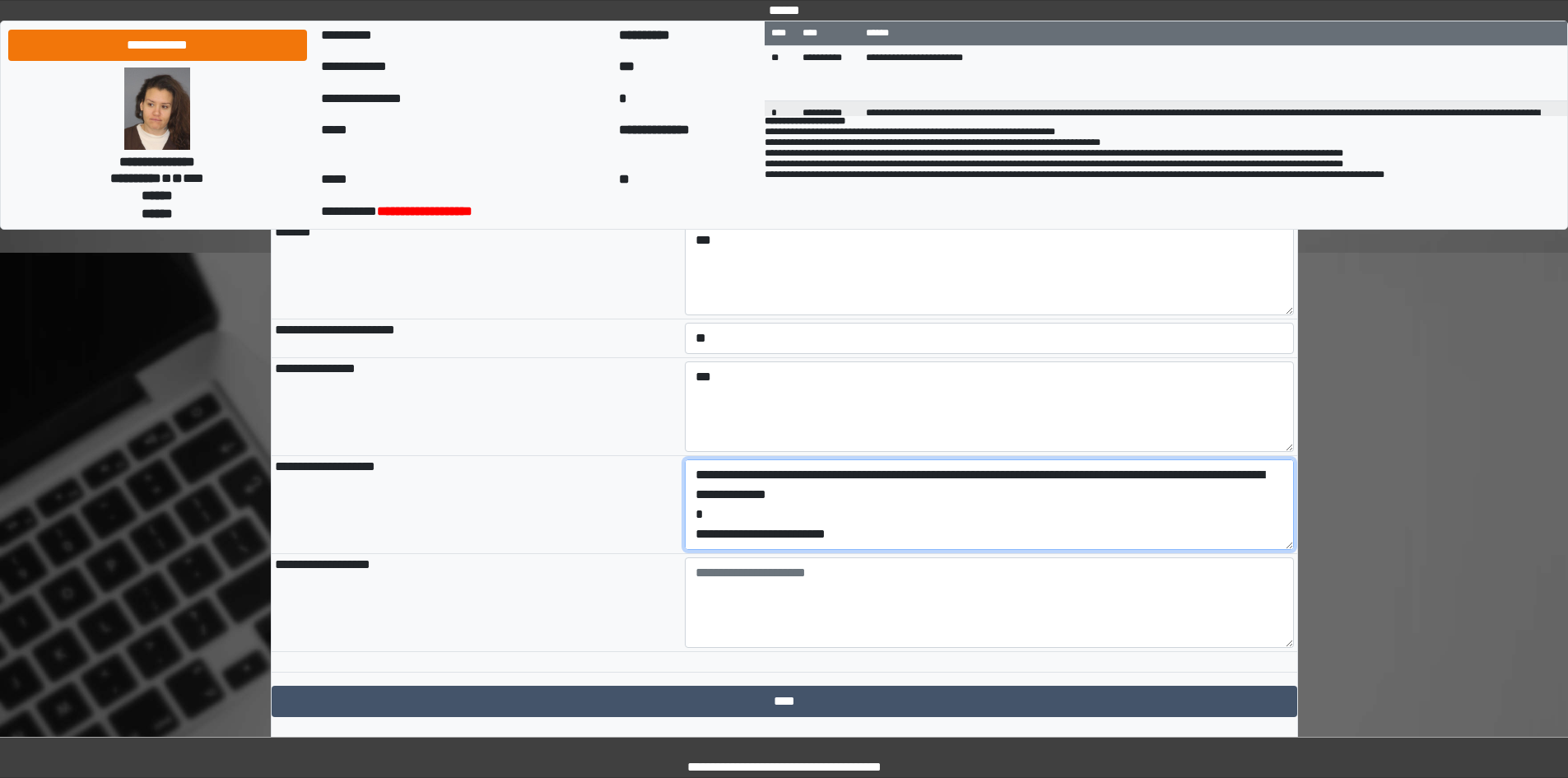 drag, startPoint x: 857, startPoint y: 585, endPoint x: 687, endPoint y: 585, distance: 170 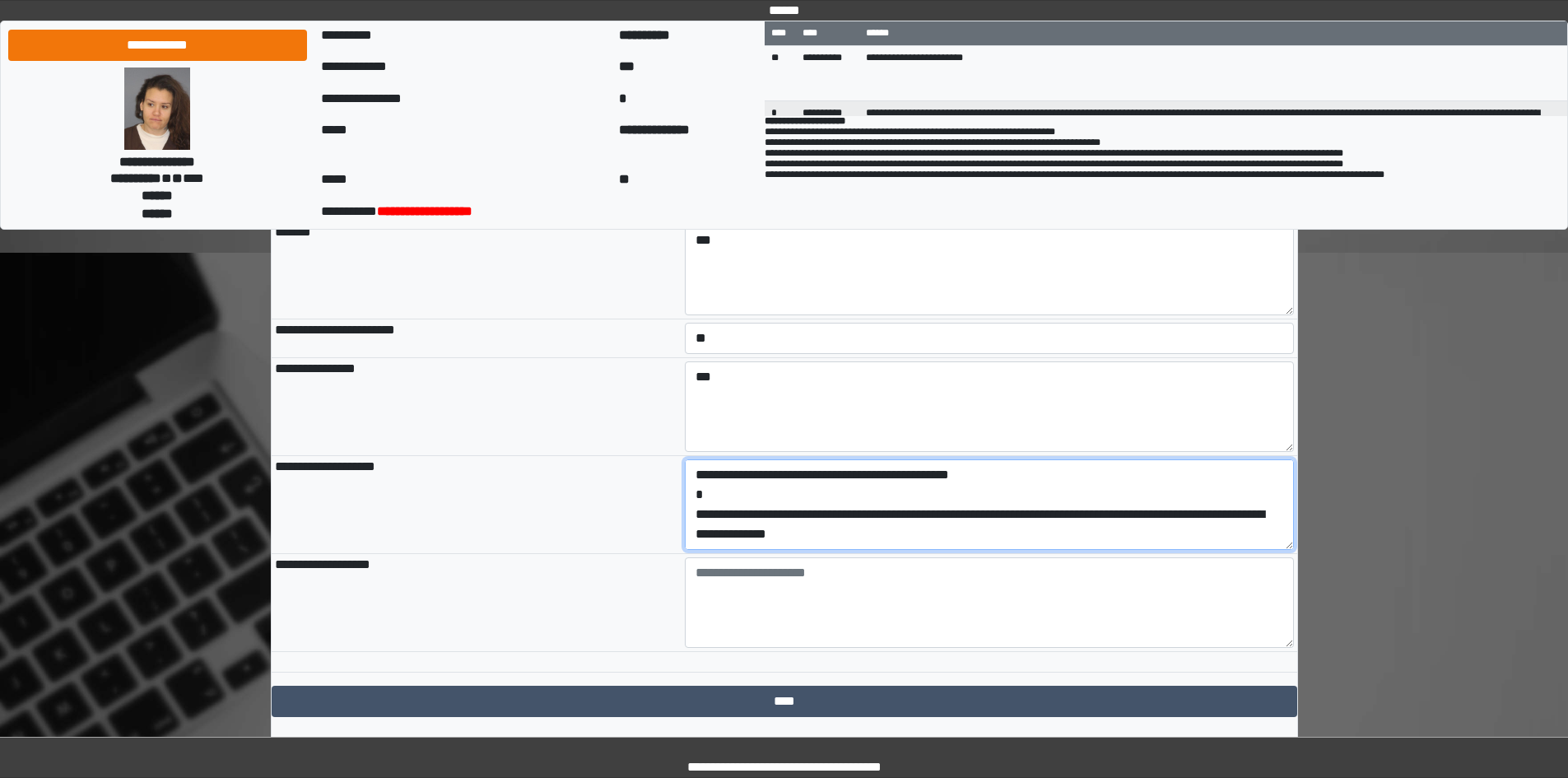 scroll, scrollTop: 20, scrollLeft: 0, axis: vertical 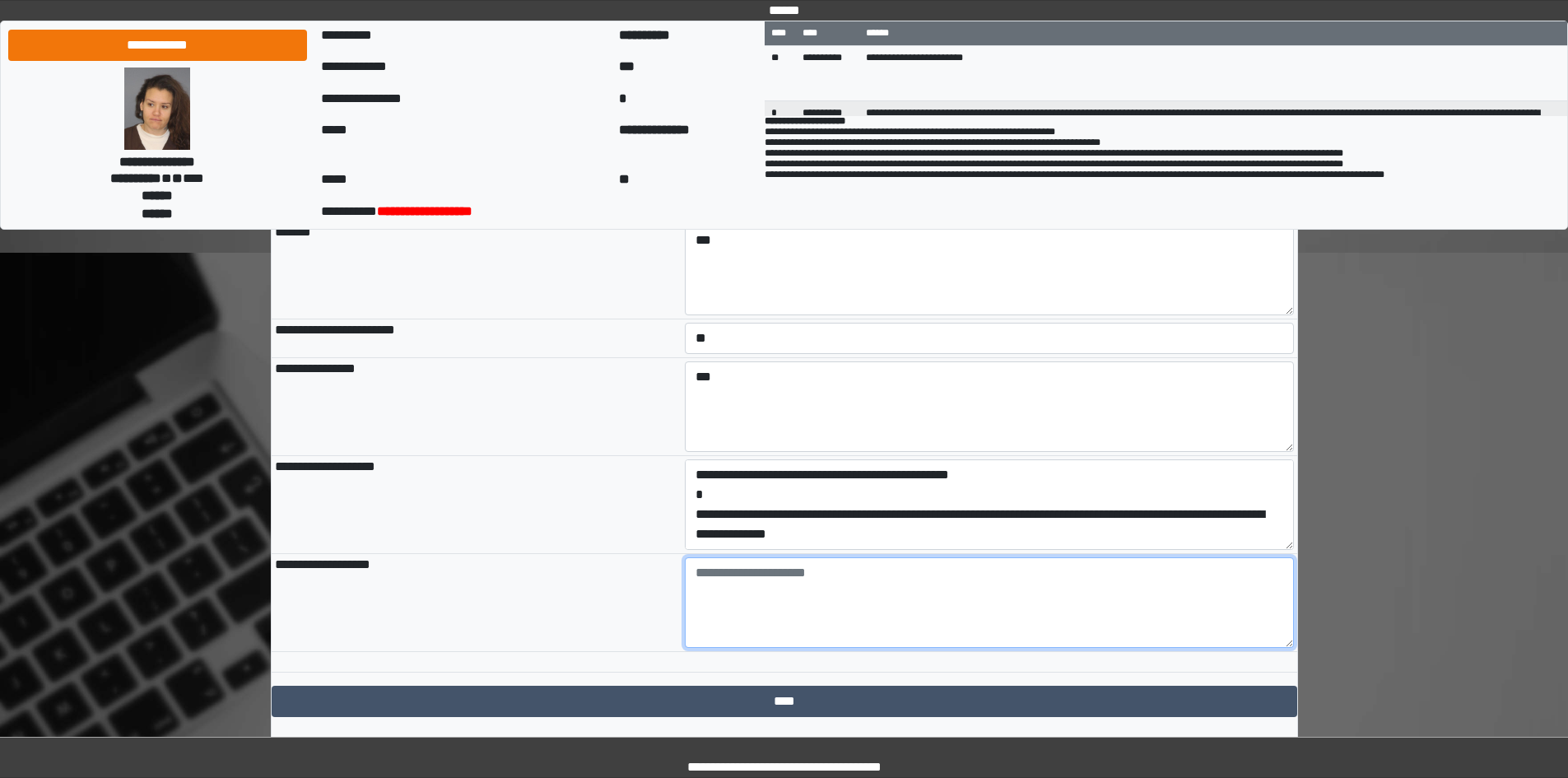 click at bounding box center (989, 603) 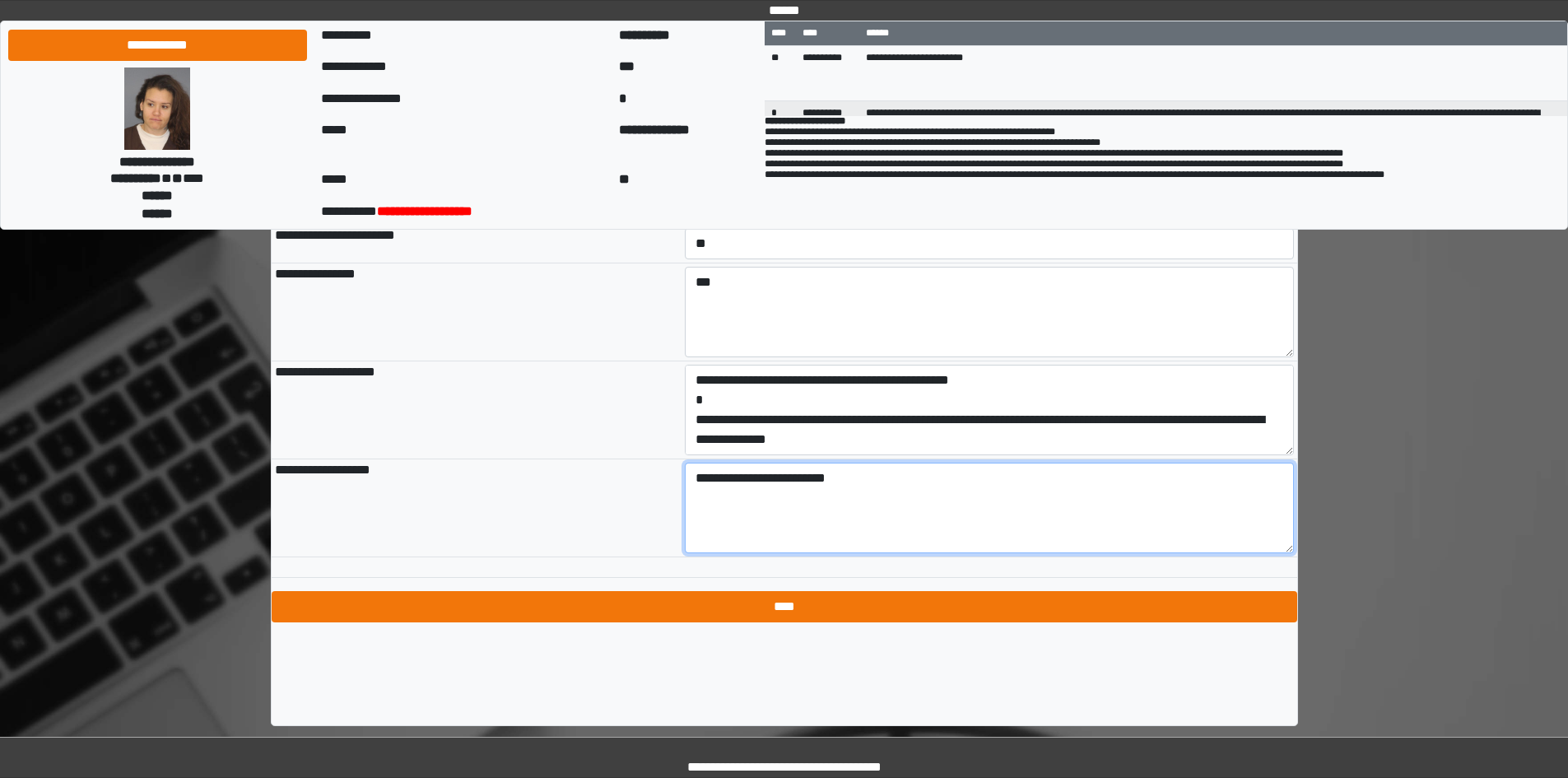 scroll, scrollTop: 1733, scrollLeft: 0, axis: vertical 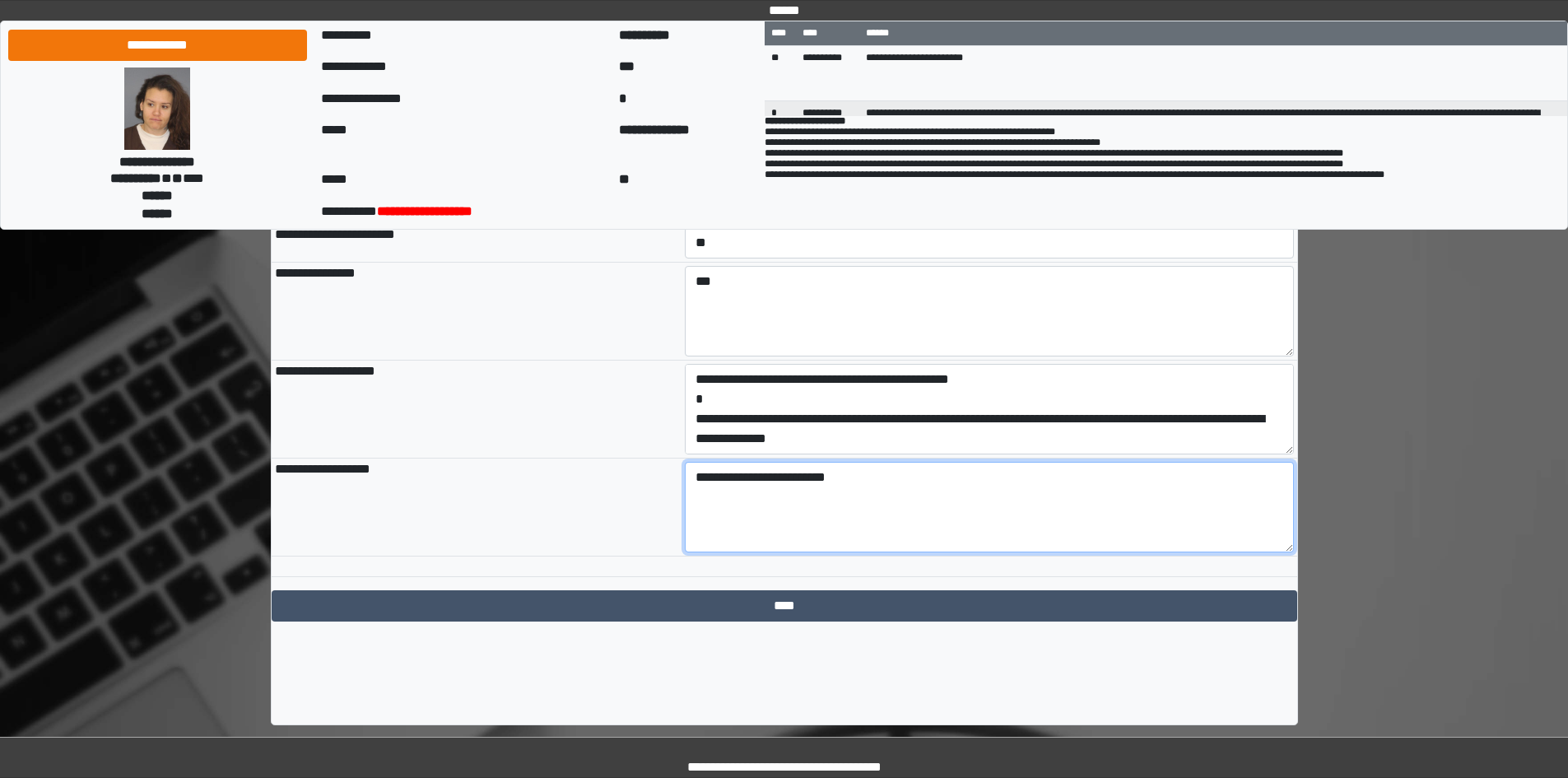 type on "**********" 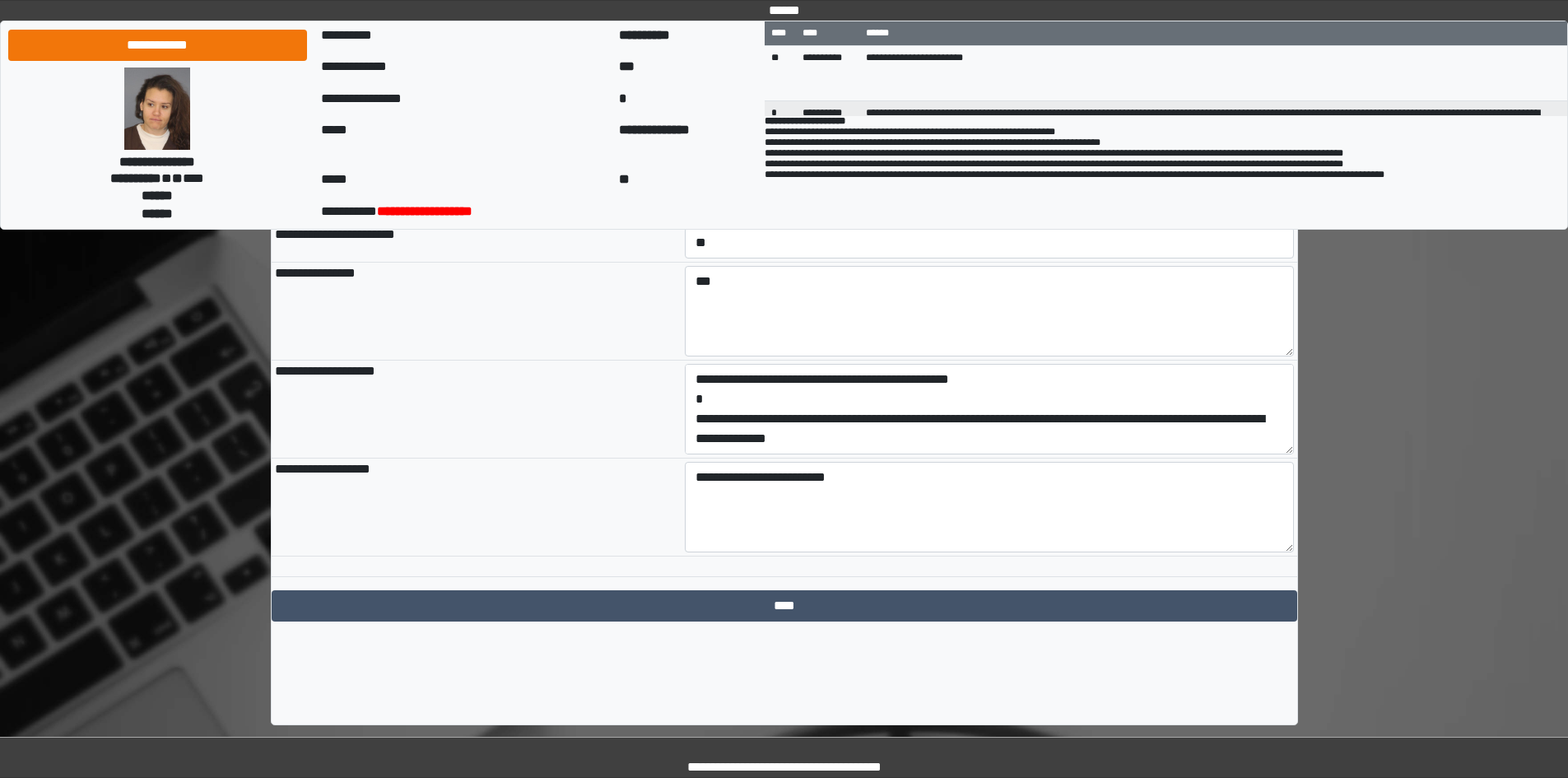 click on "**********" at bounding box center (784, -350) 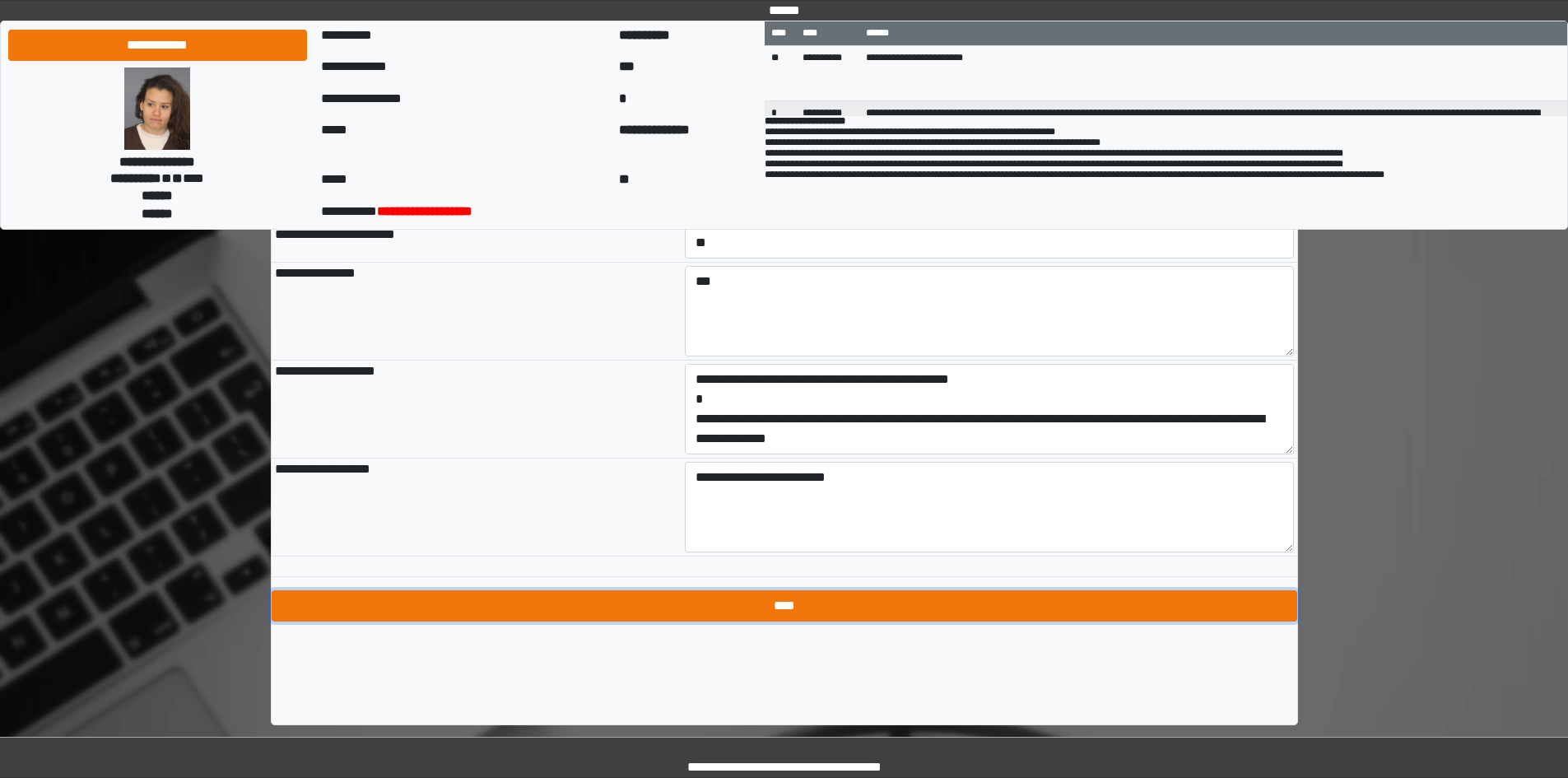 click on "****" at bounding box center [784, 606] 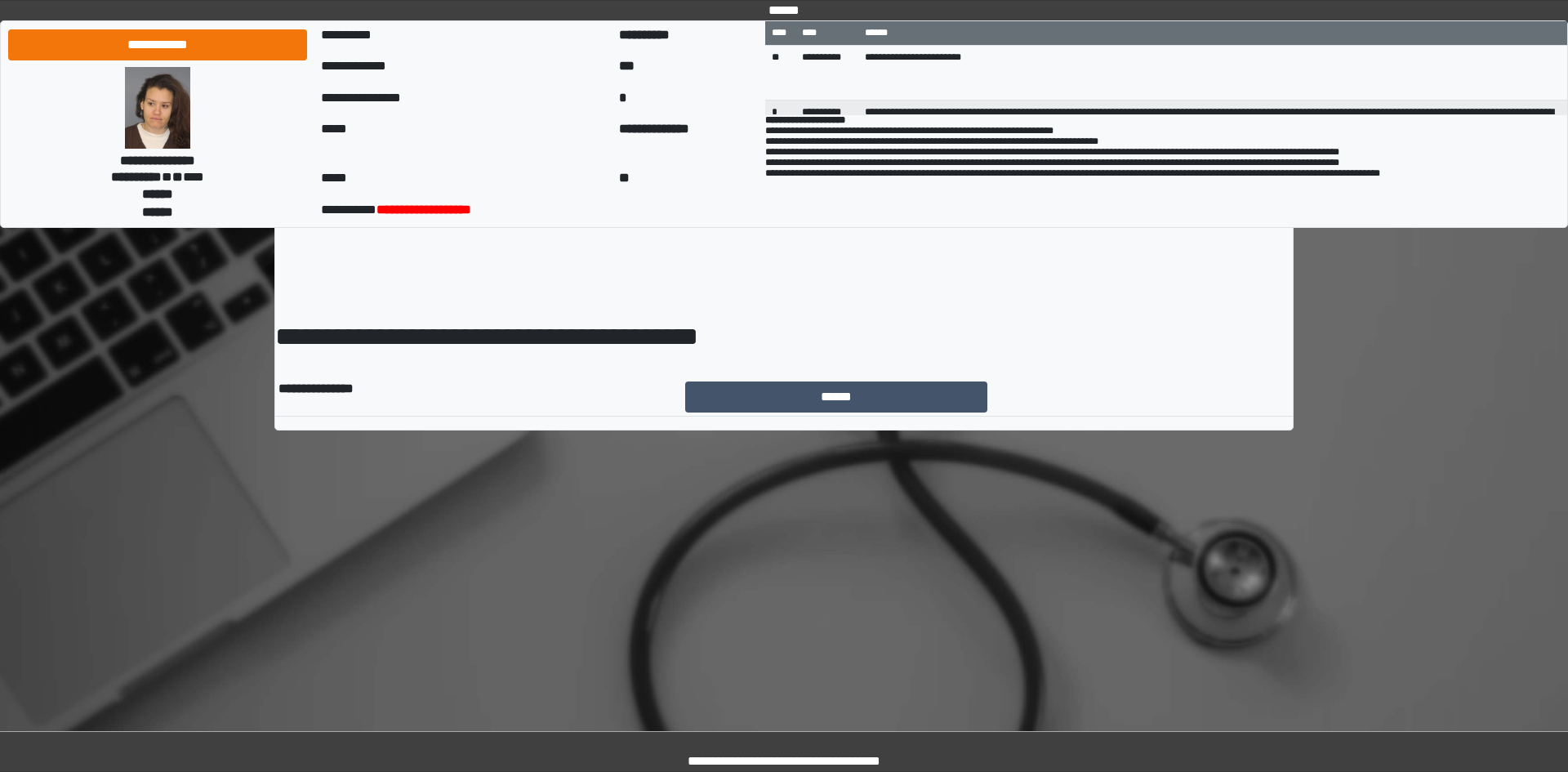scroll, scrollTop: 0, scrollLeft: 0, axis: both 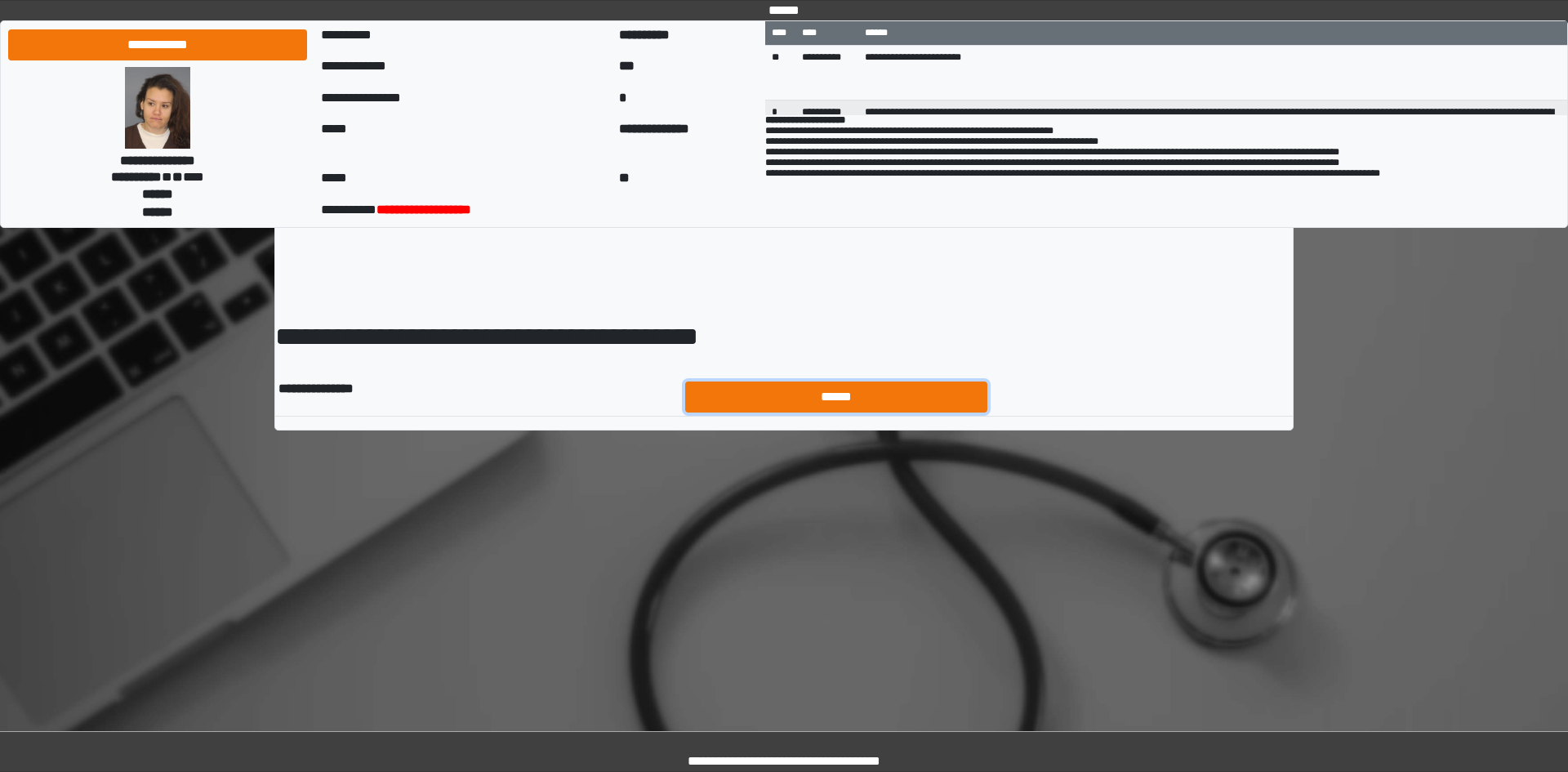 click on "******" at bounding box center [836, 397] 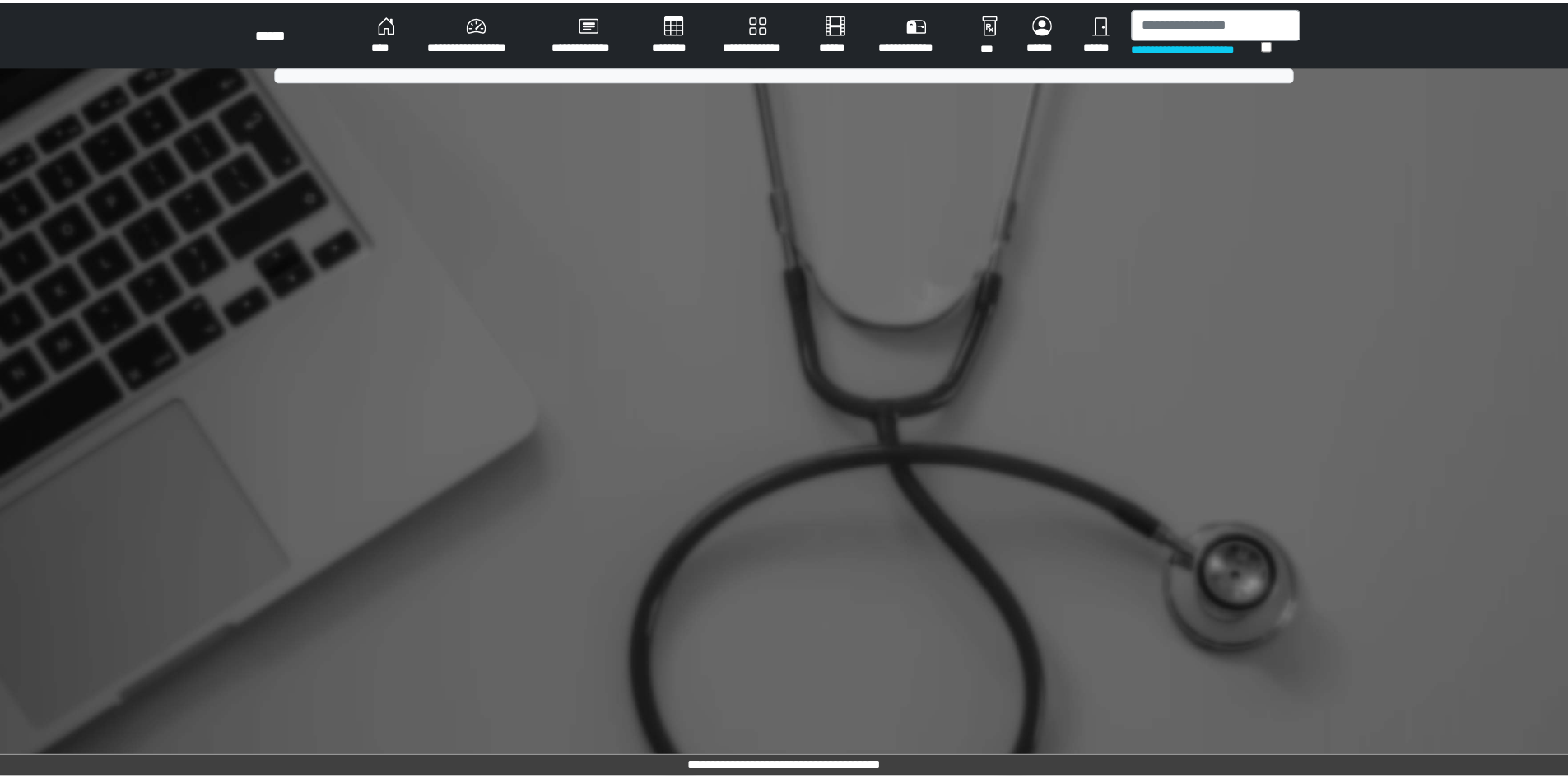 scroll, scrollTop: 0, scrollLeft: 0, axis: both 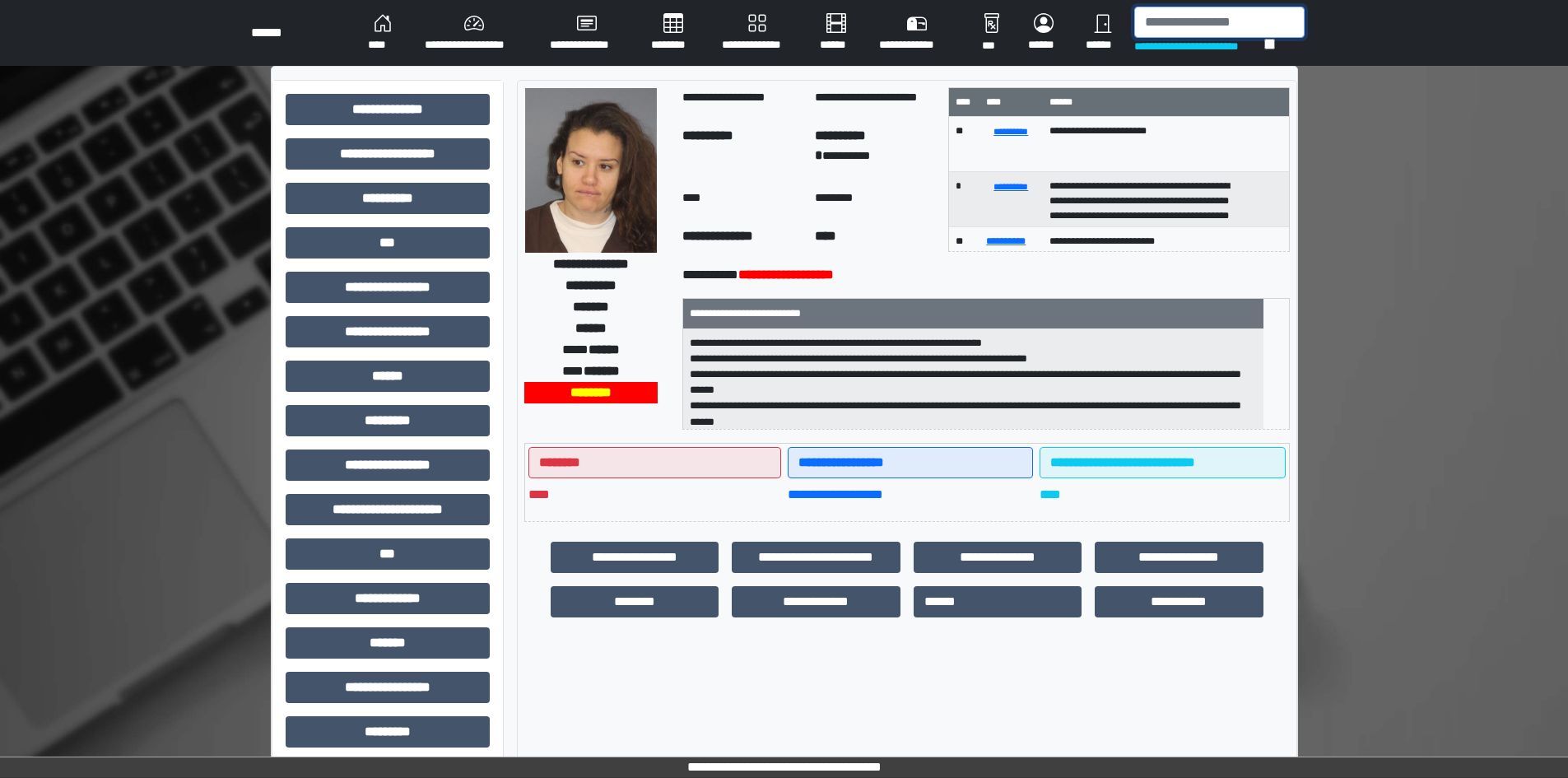 click at bounding box center (1219, 22) 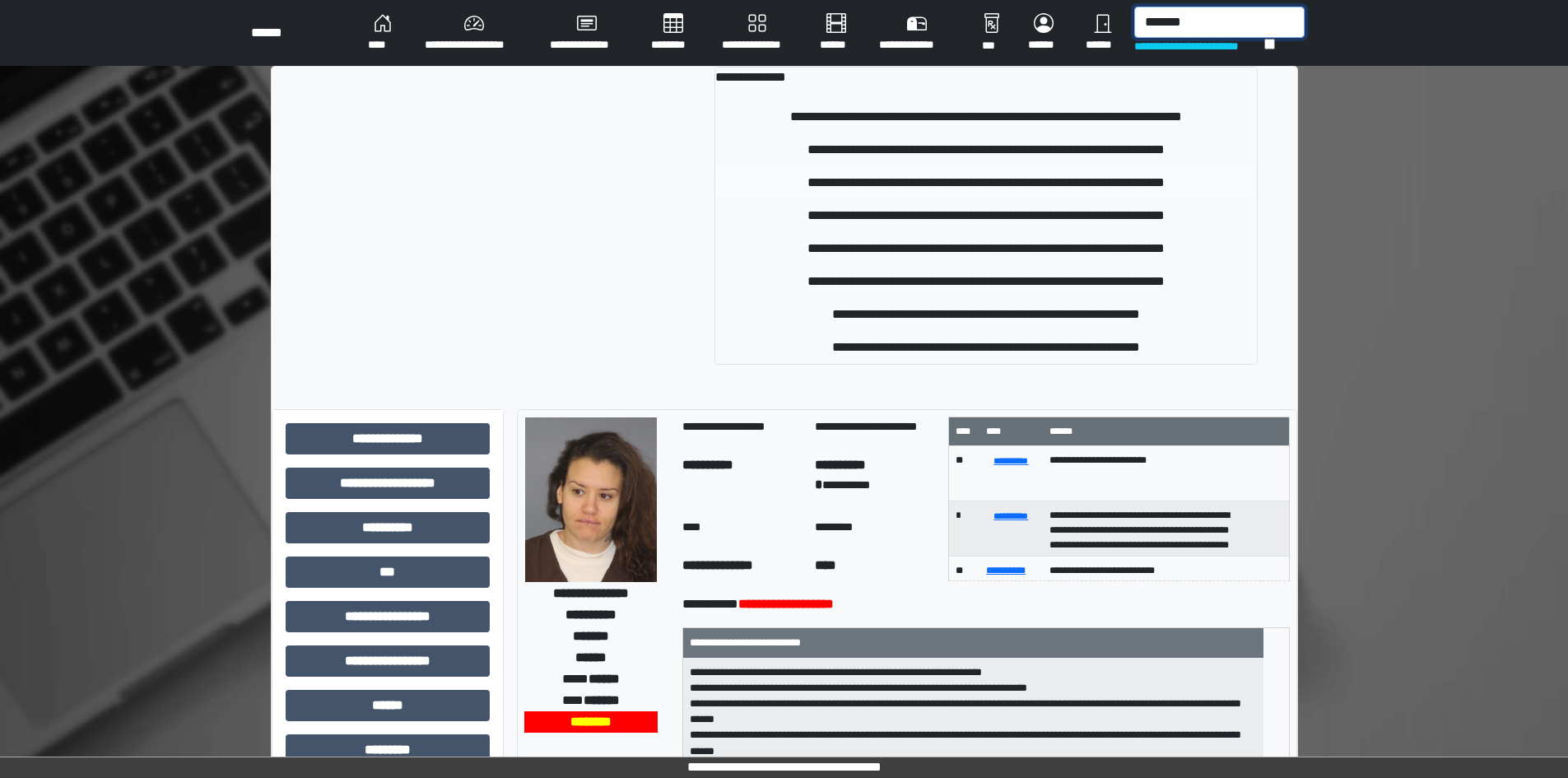 type on "*******" 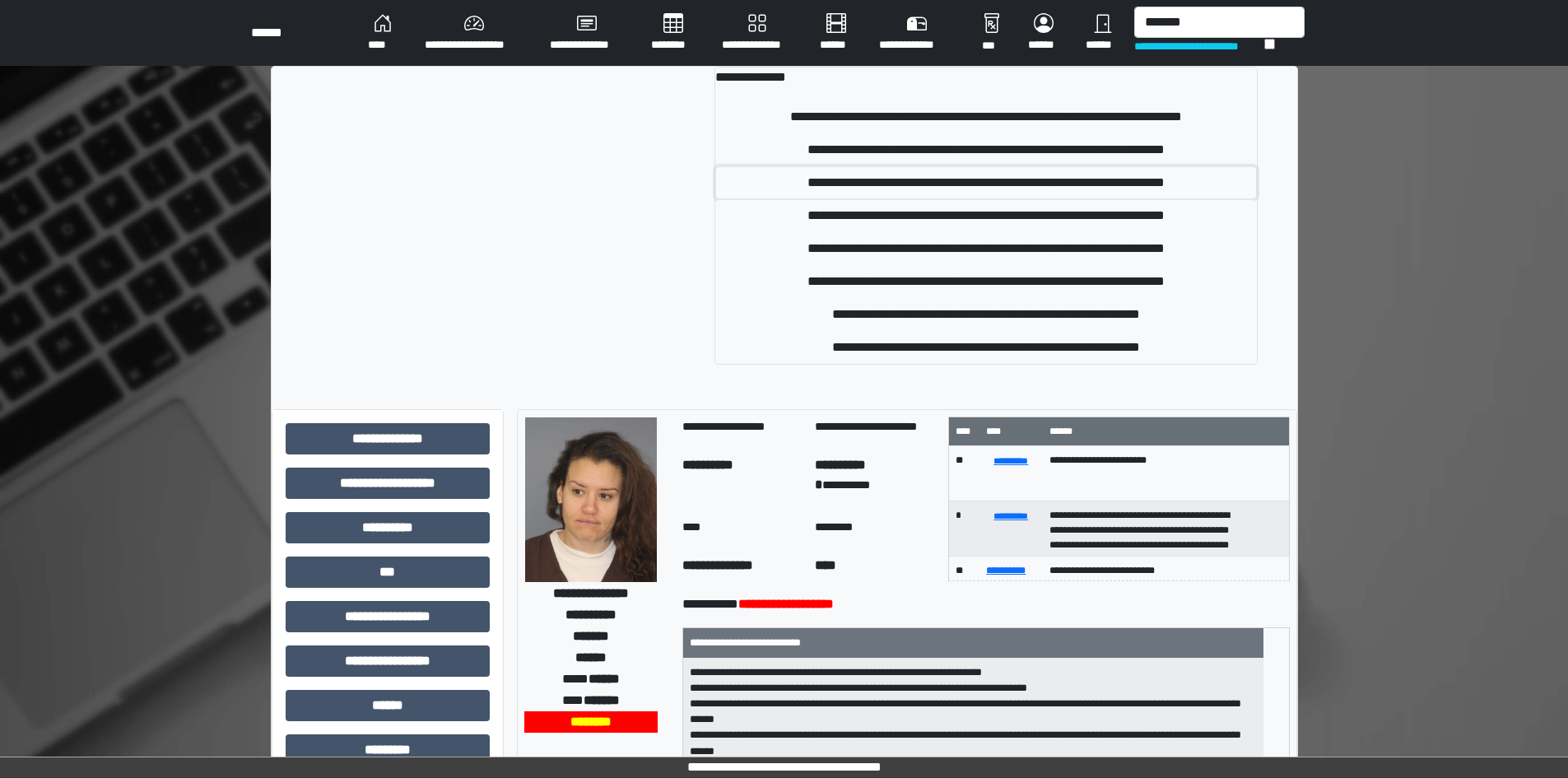 click on "**********" at bounding box center (986, 183) 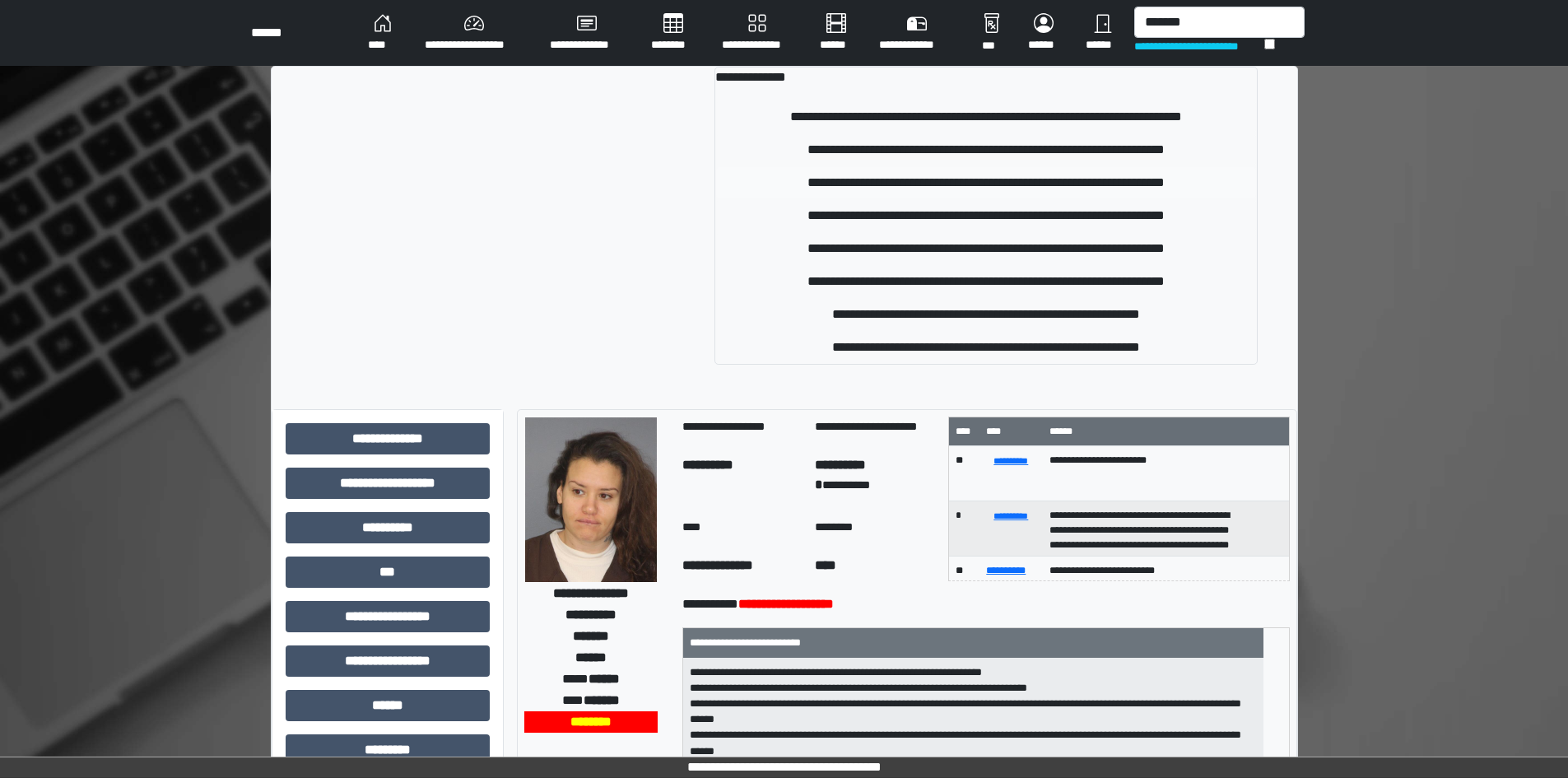 type 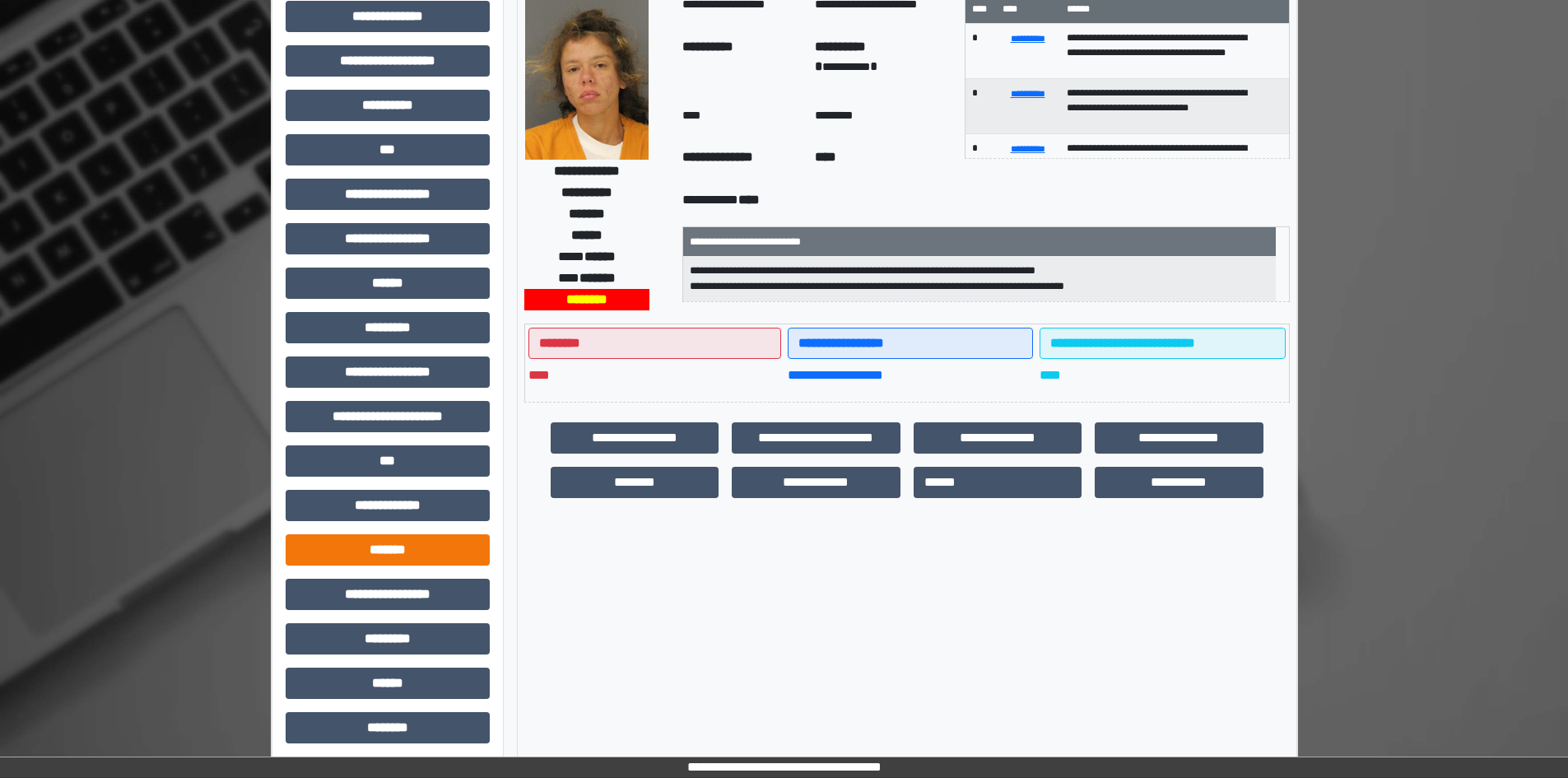 scroll, scrollTop: 189, scrollLeft: 0, axis: vertical 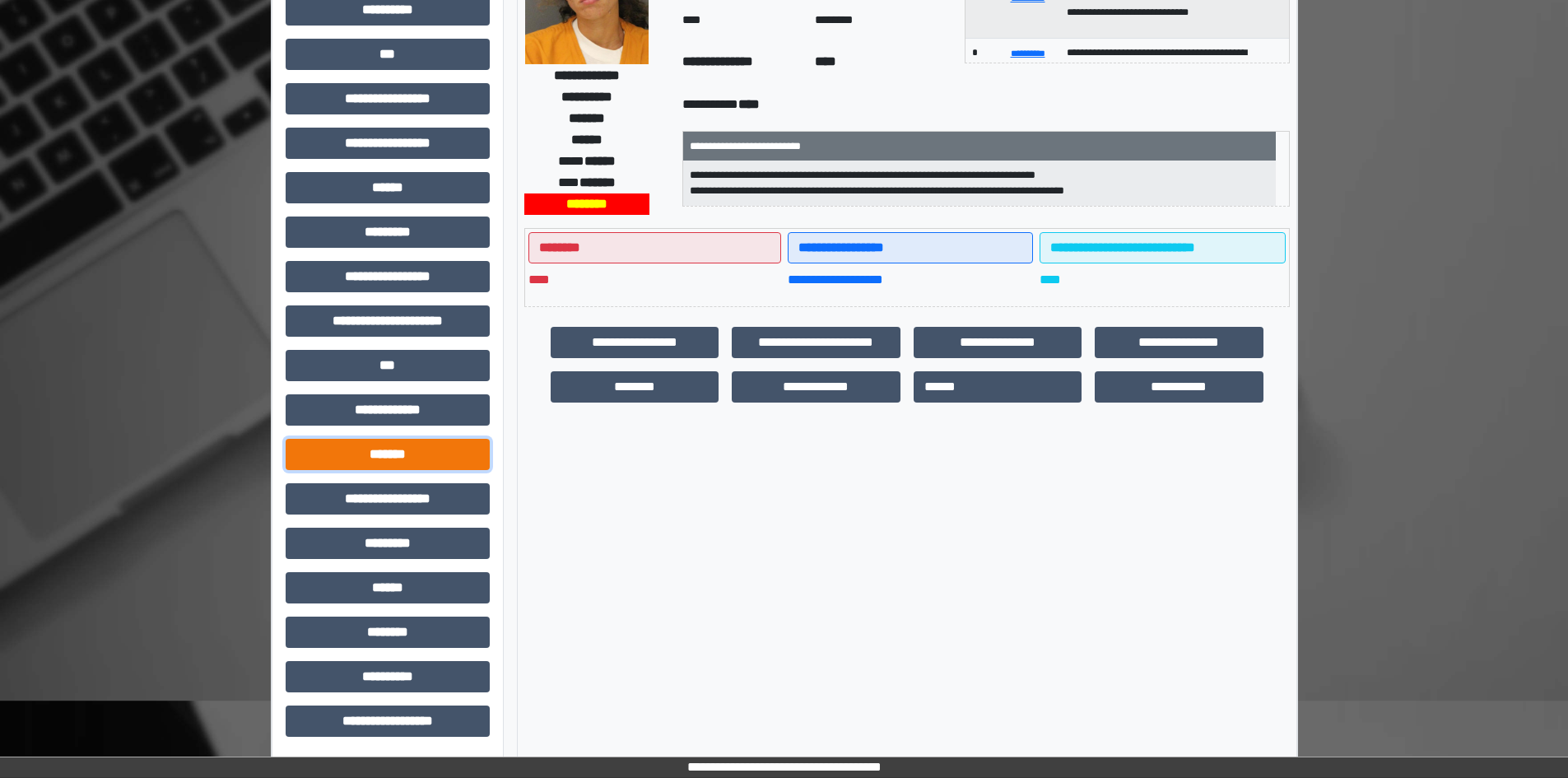 click on "*******" at bounding box center (388, 454) 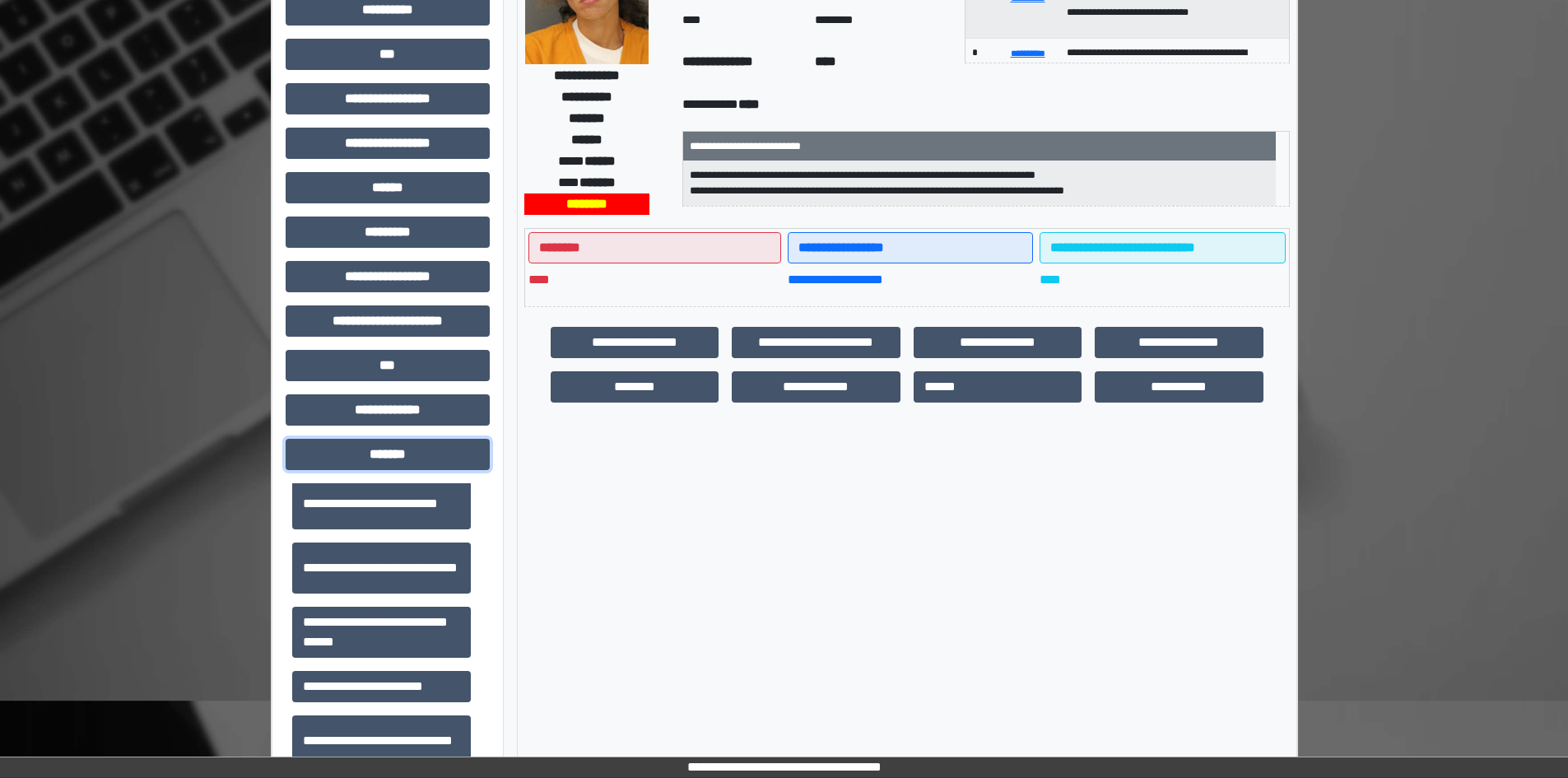 scroll, scrollTop: 576, scrollLeft: 0, axis: vertical 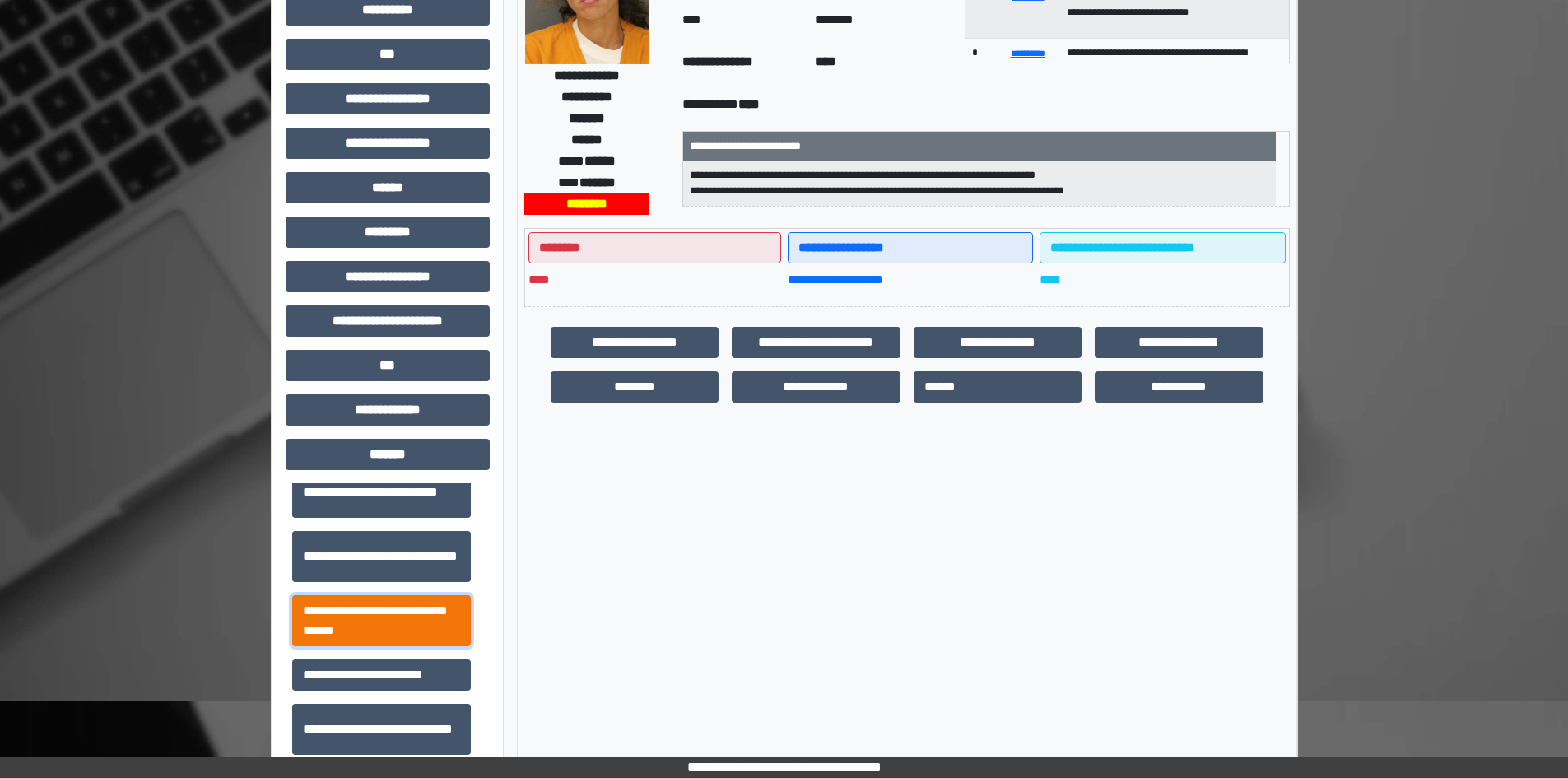 click on "**********" at bounding box center (381, 621) 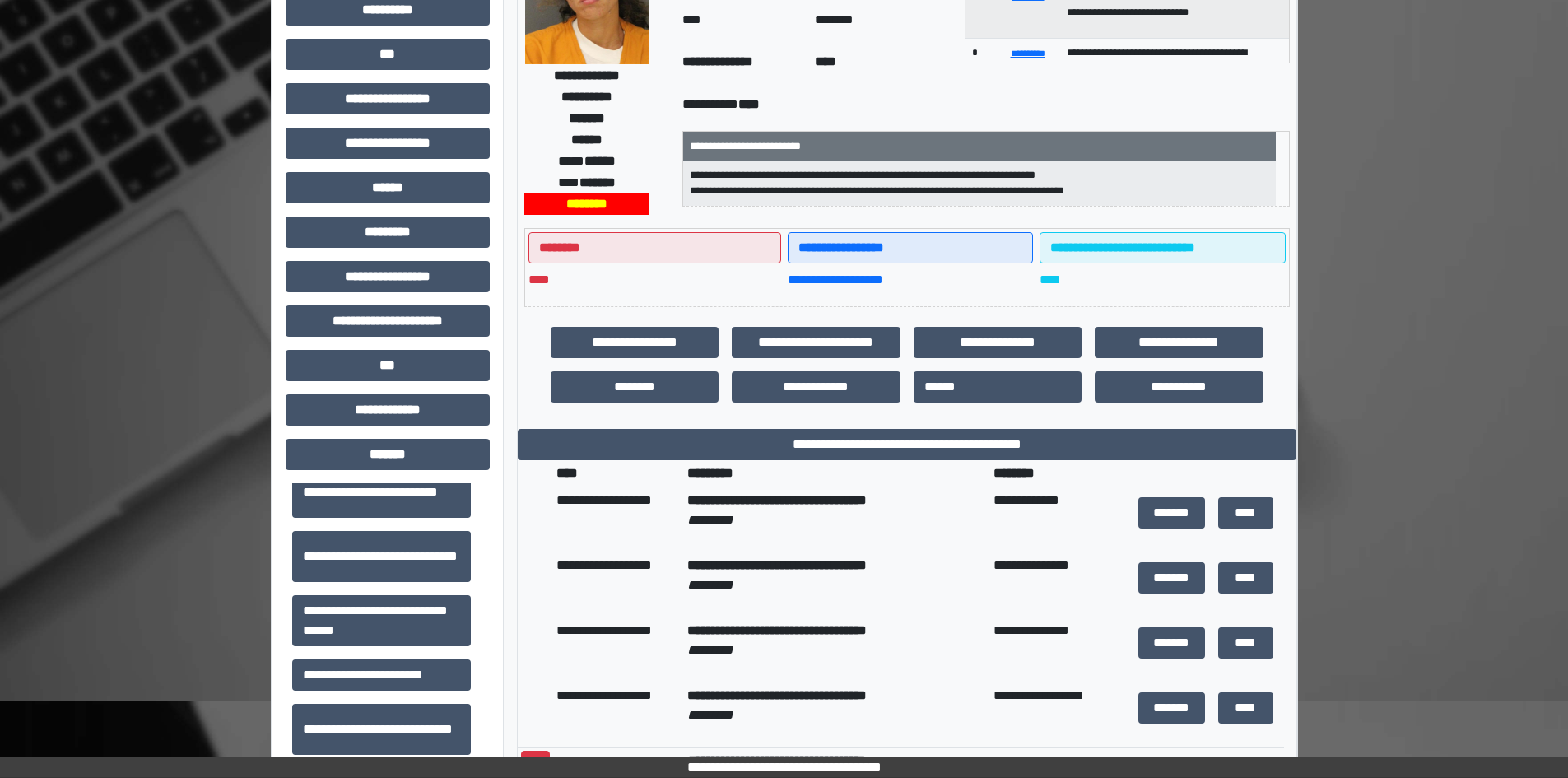click on "**********" at bounding box center [907, 525] 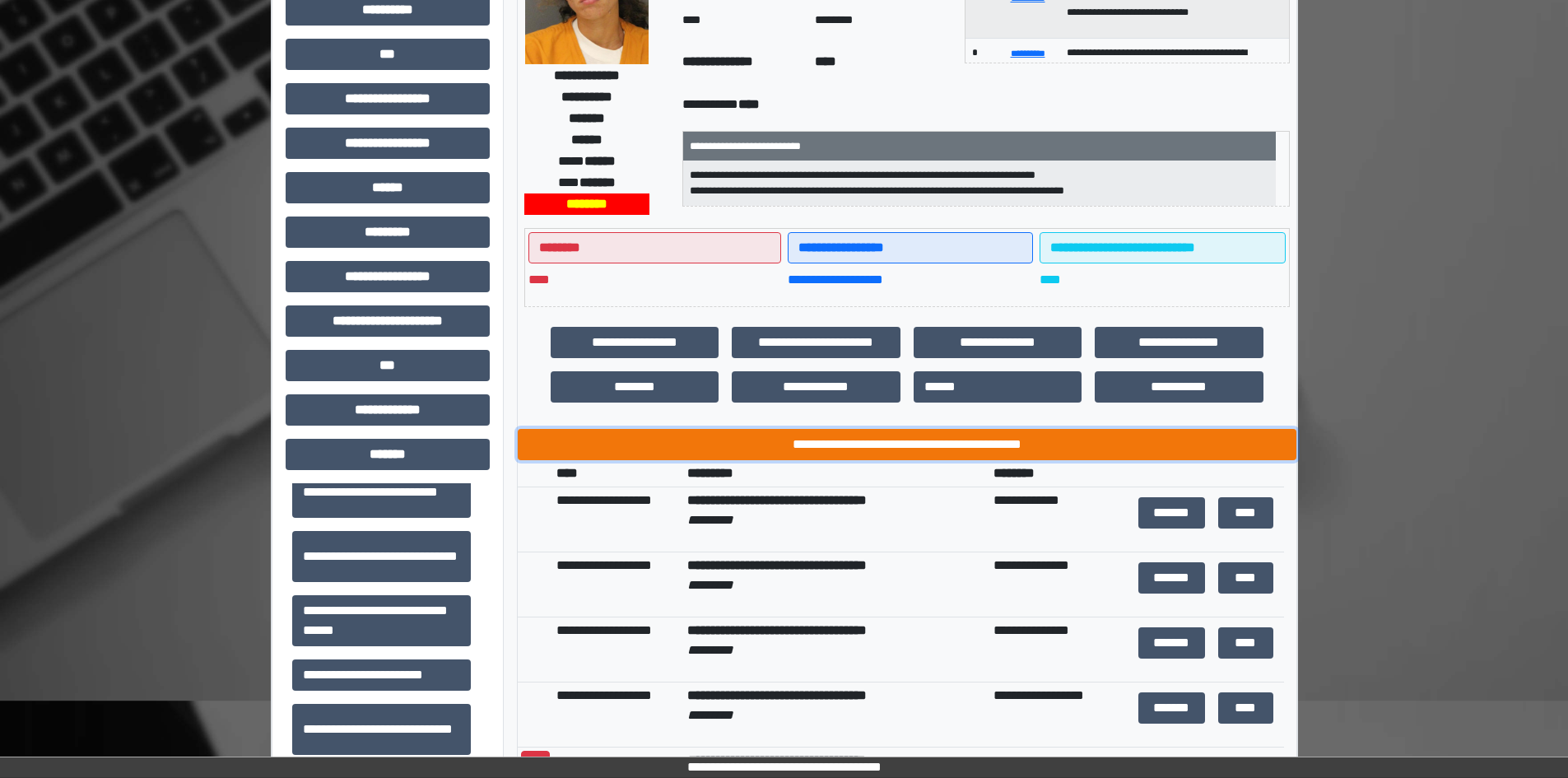 click on "**********" at bounding box center (907, 445) 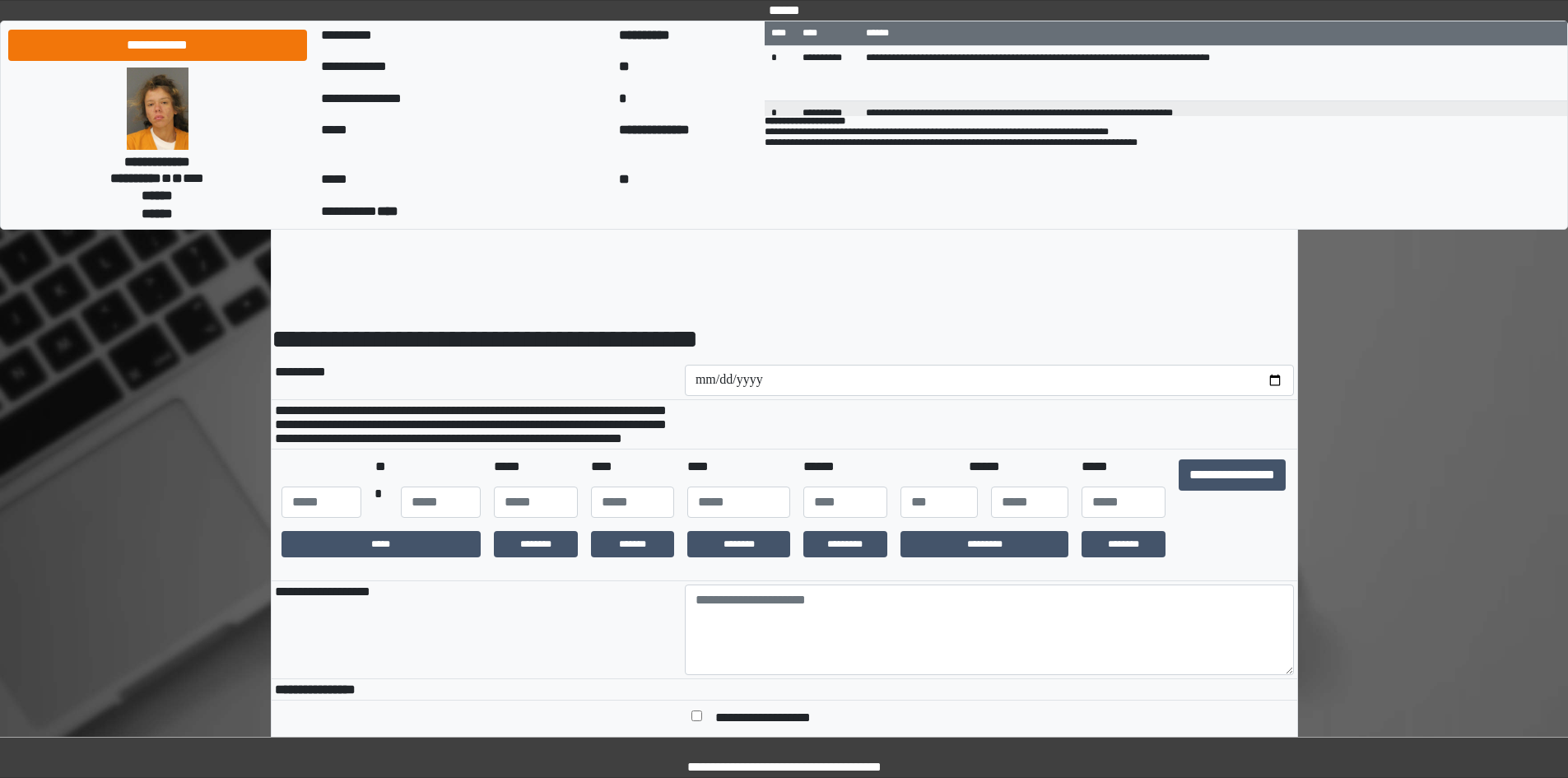 scroll, scrollTop: 0, scrollLeft: 0, axis: both 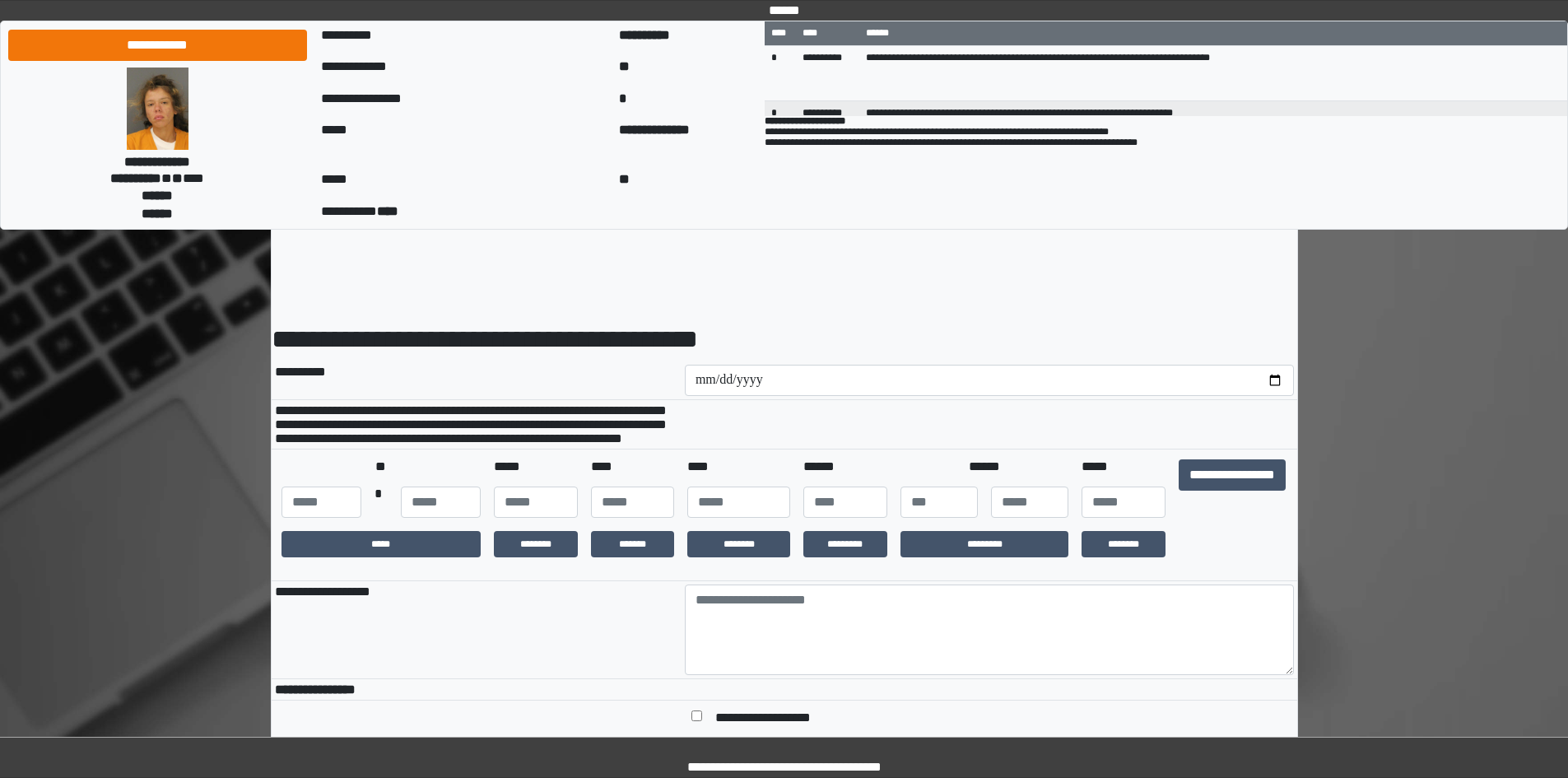 click on "**********" at bounding box center (1232, 488) 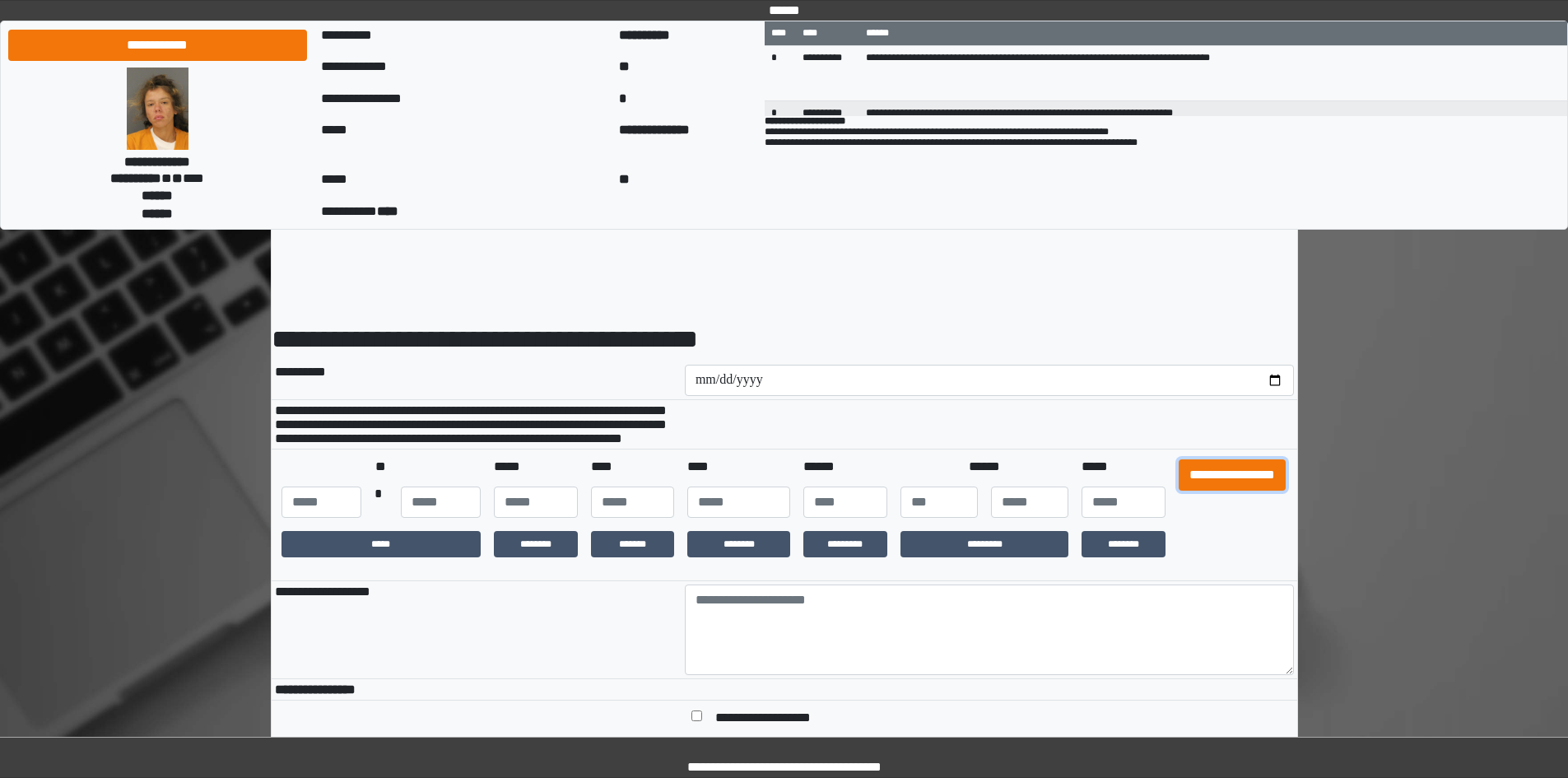 click on "**********" at bounding box center (1232, 475) 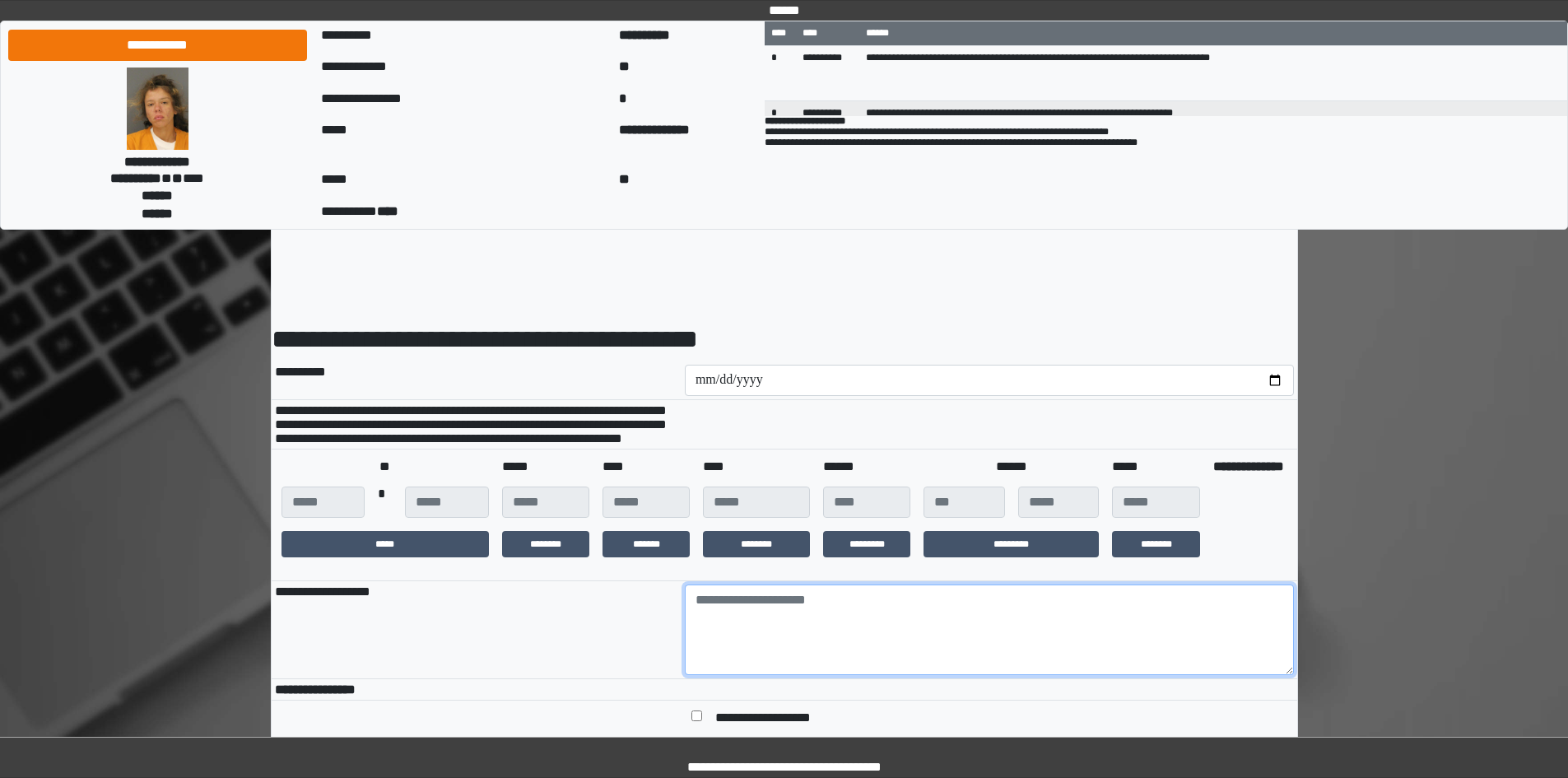 click at bounding box center (989, 630) 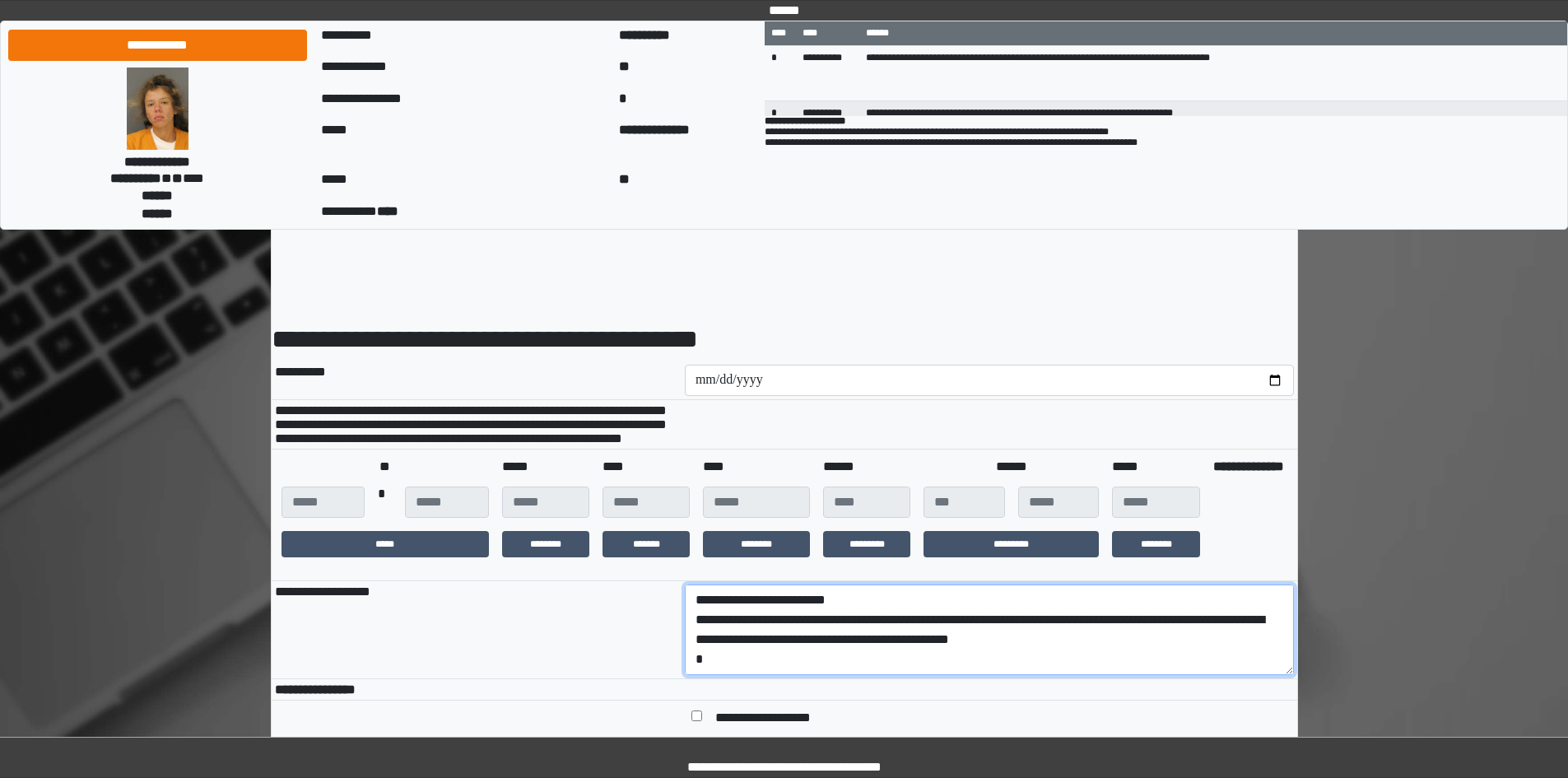 scroll, scrollTop: 93, scrollLeft: 0, axis: vertical 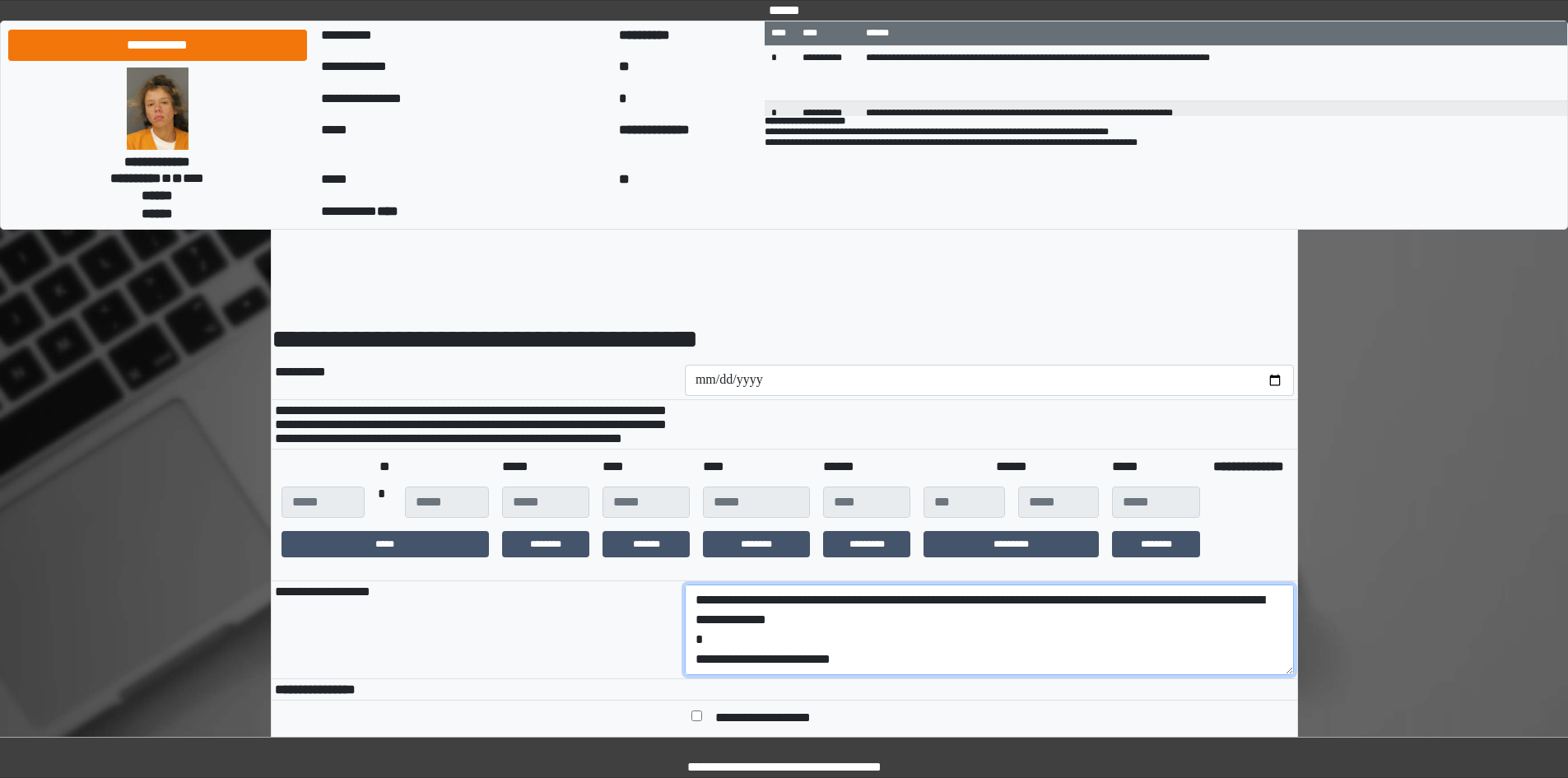 click on "**********" at bounding box center (989, 630) 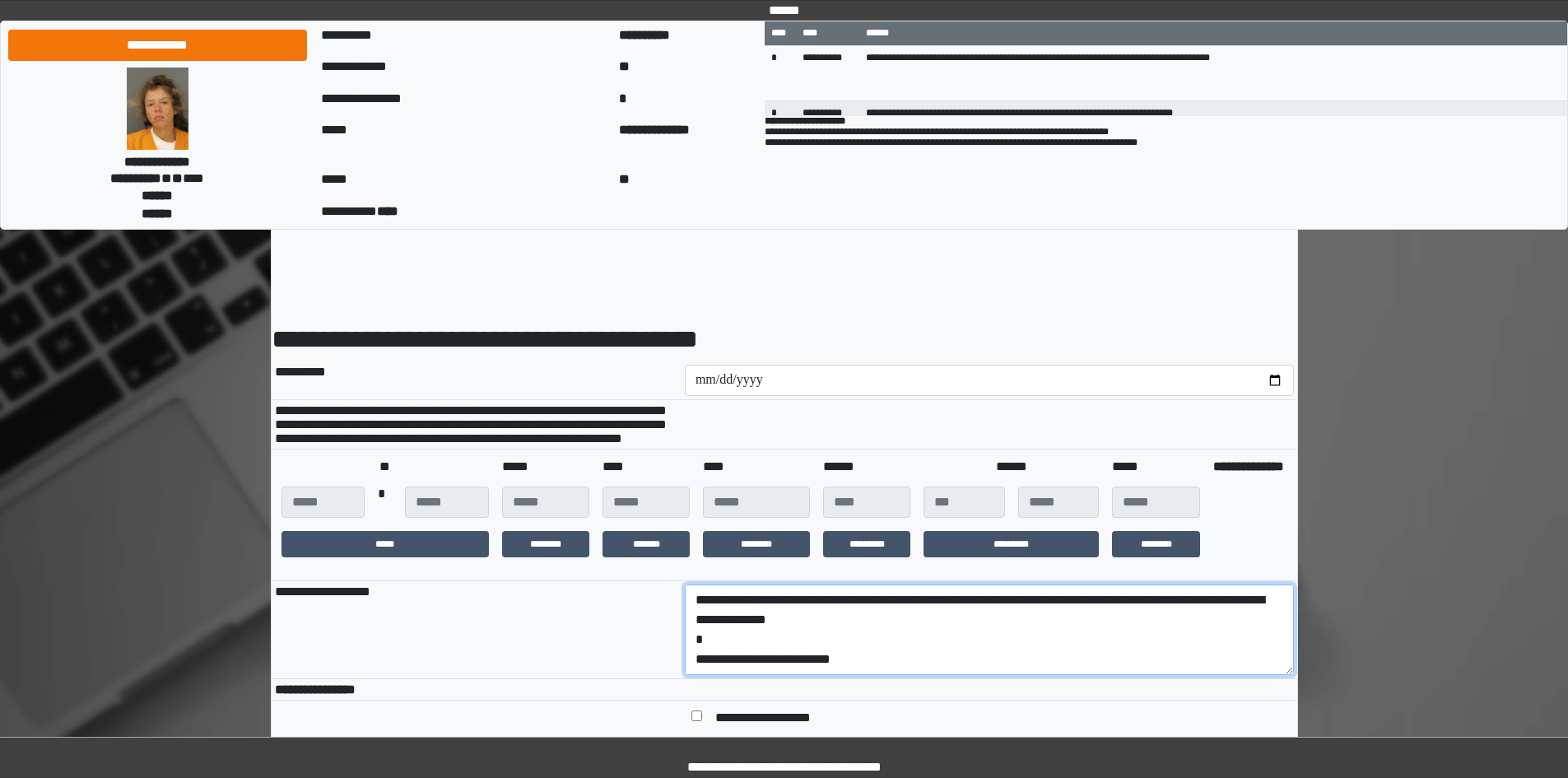 scroll, scrollTop: 0, scrollLeft: 0, axis: both 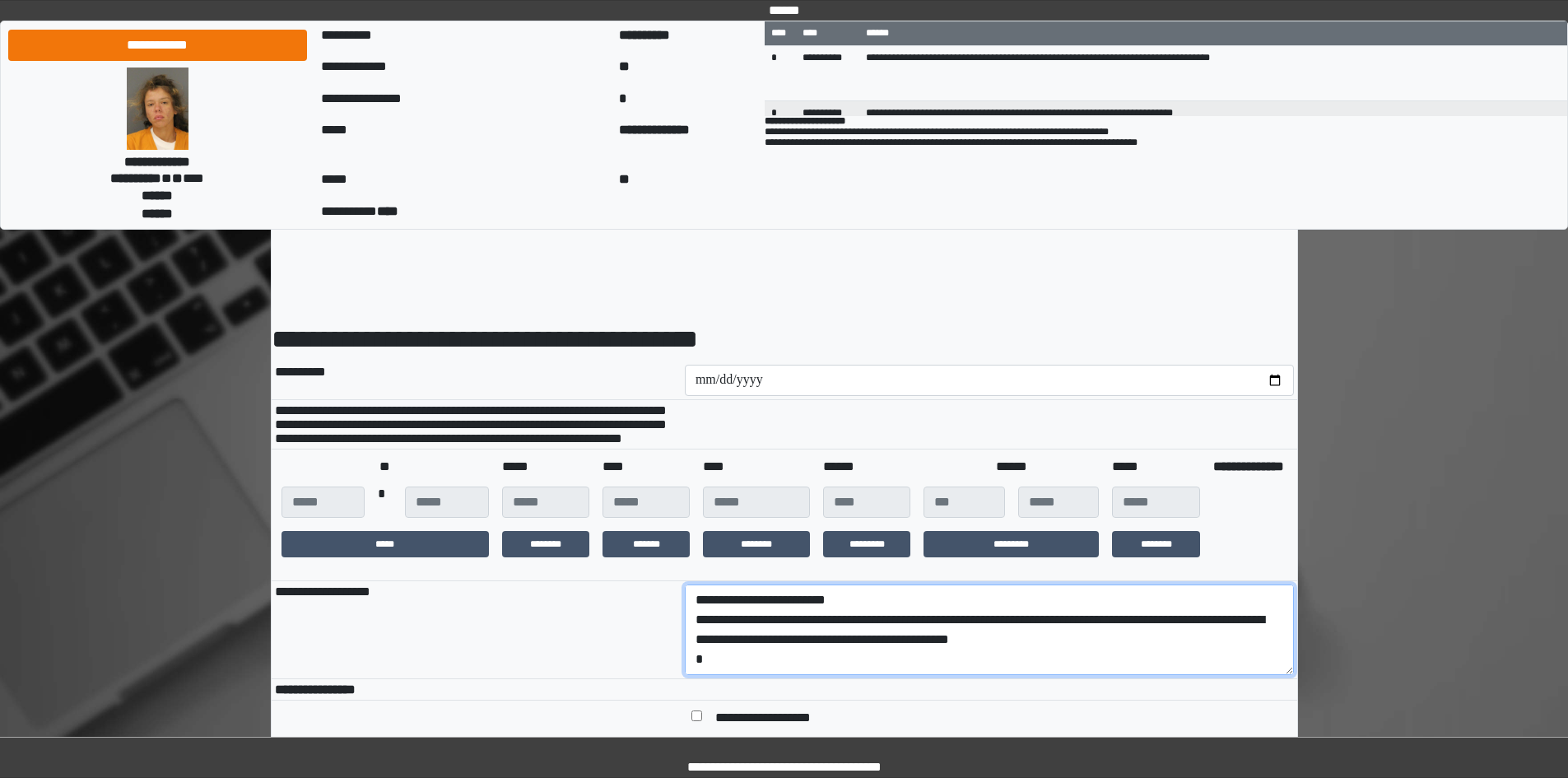 drag, startPoint x: 834, startPoint y: 679, endPoint x: 675, endPoint y: 646, distance: 162.3884 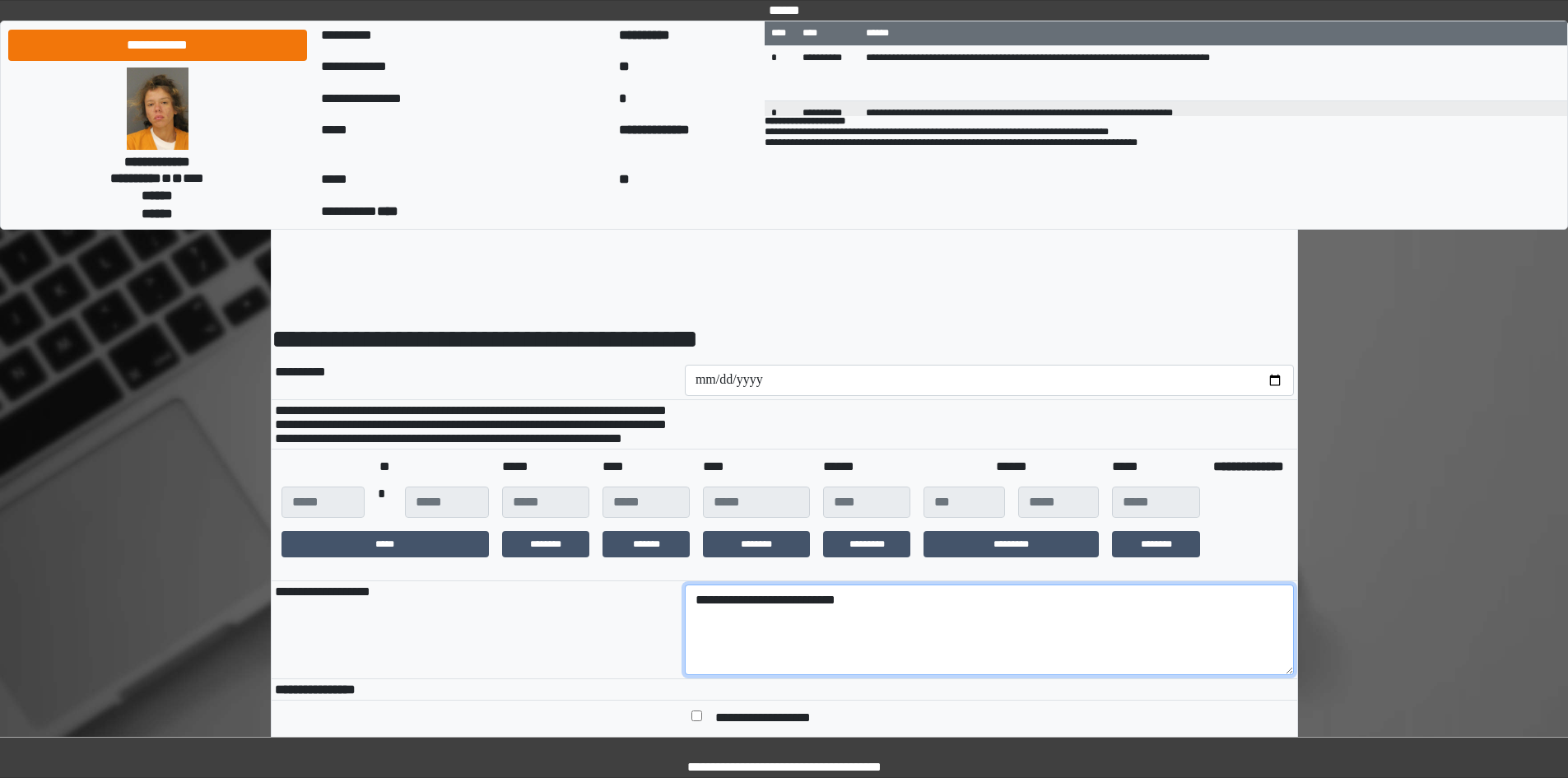 scroll, scrollTop: 329, scrollLeft: 0, axis: vertical 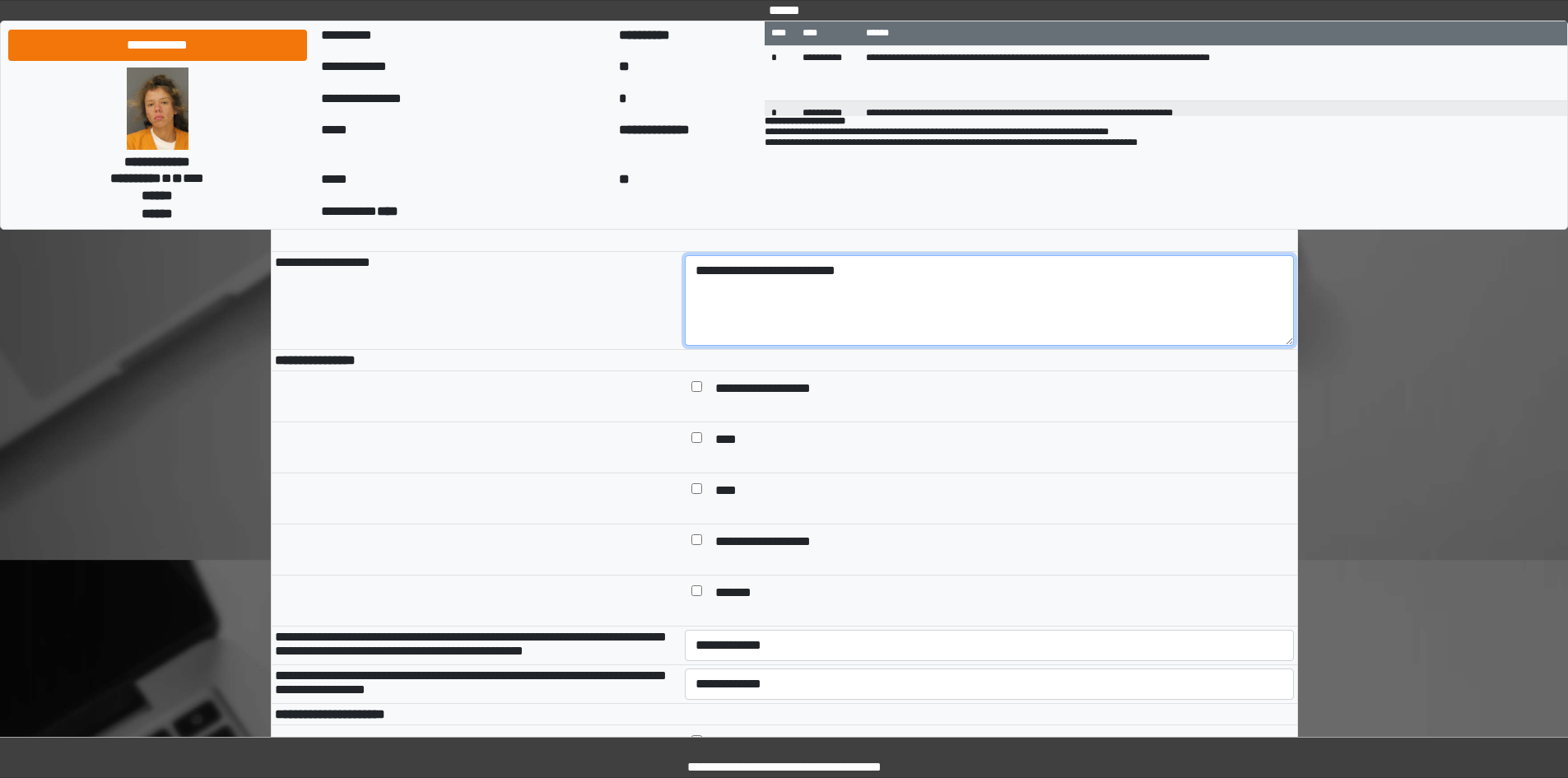type on "**********" 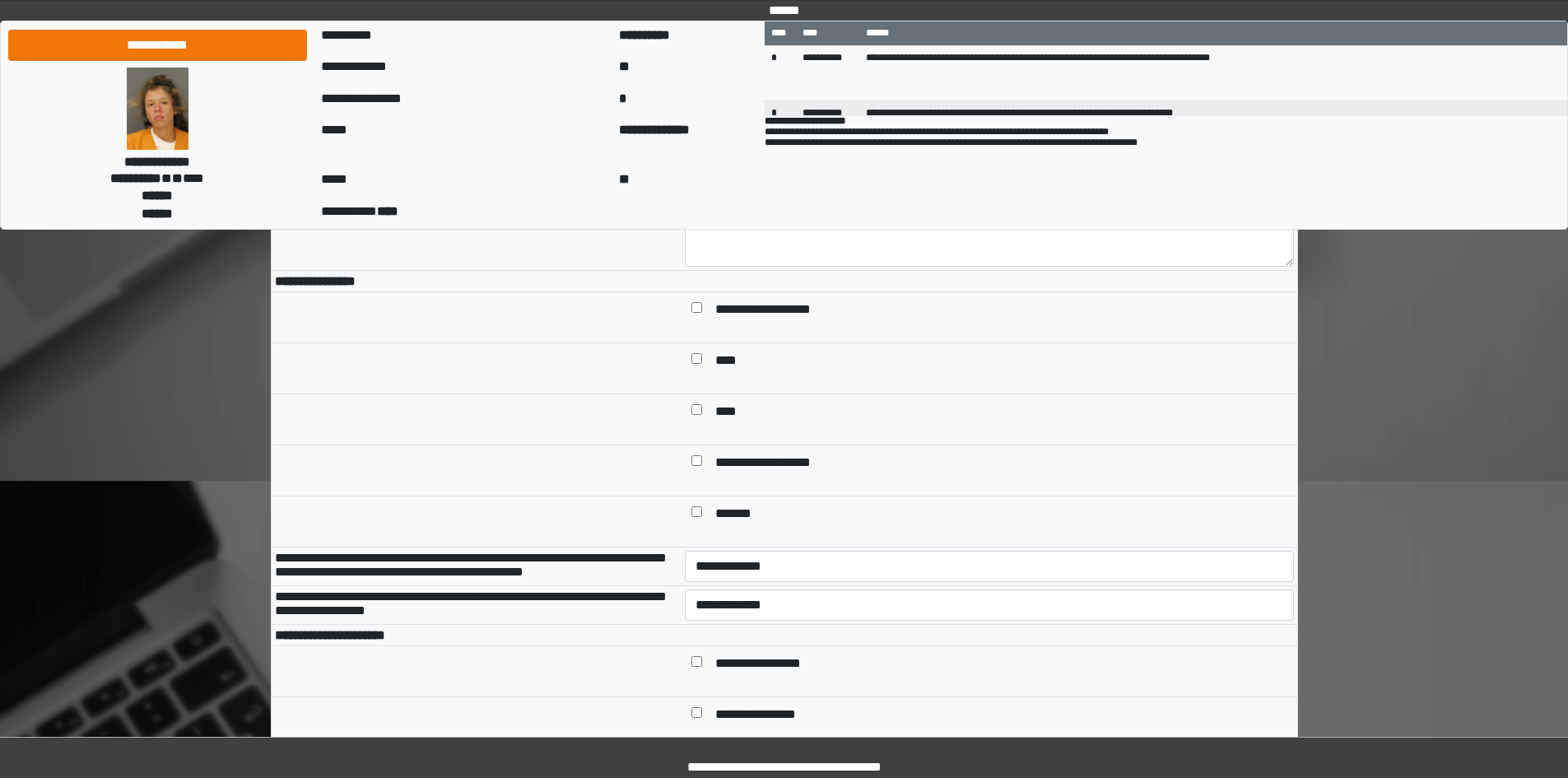 scroll, scrollTop: 494, scrollLeft: 0, axis: vertical 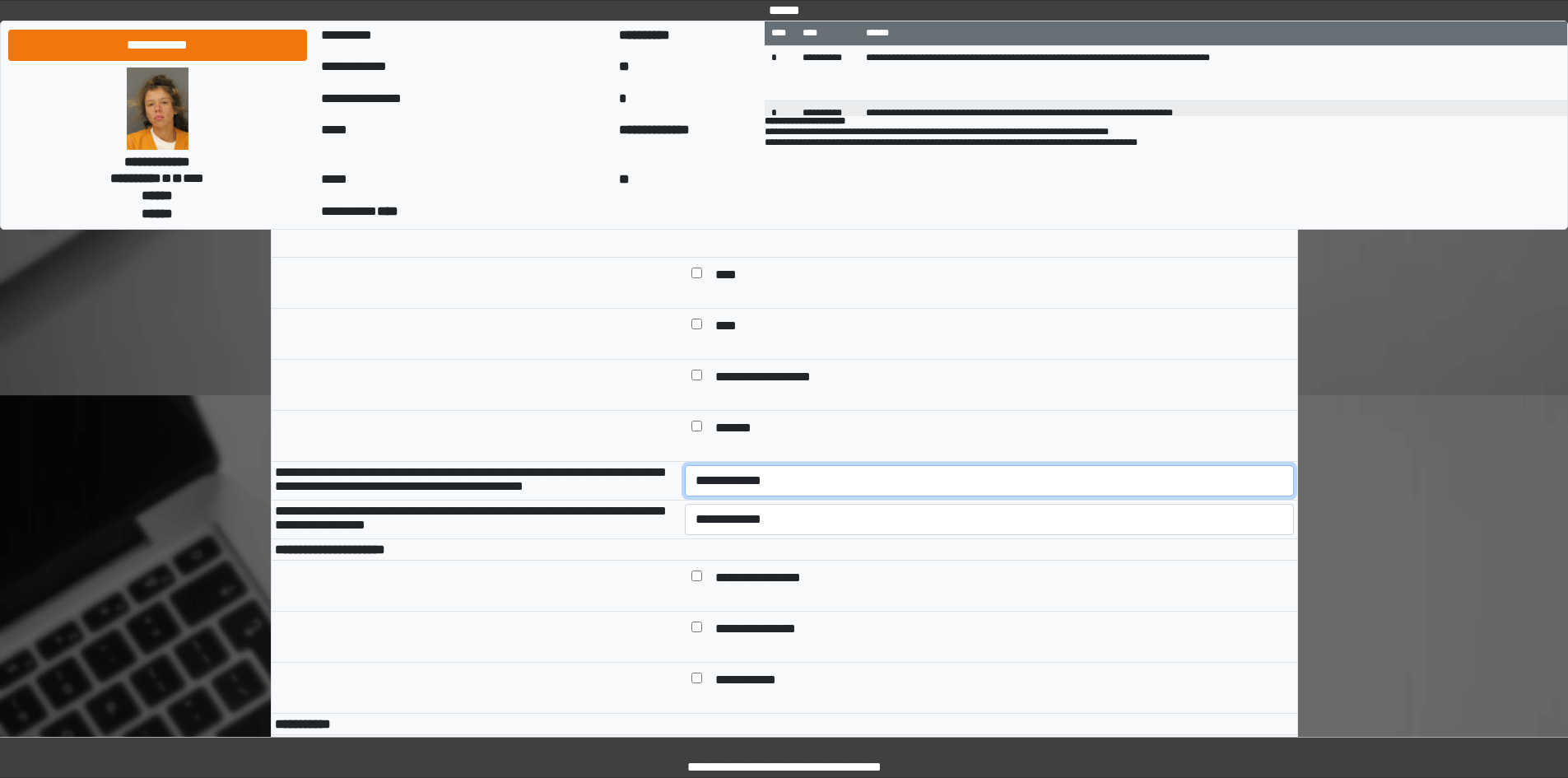 click on "**********" at bounding box center [989, 481] 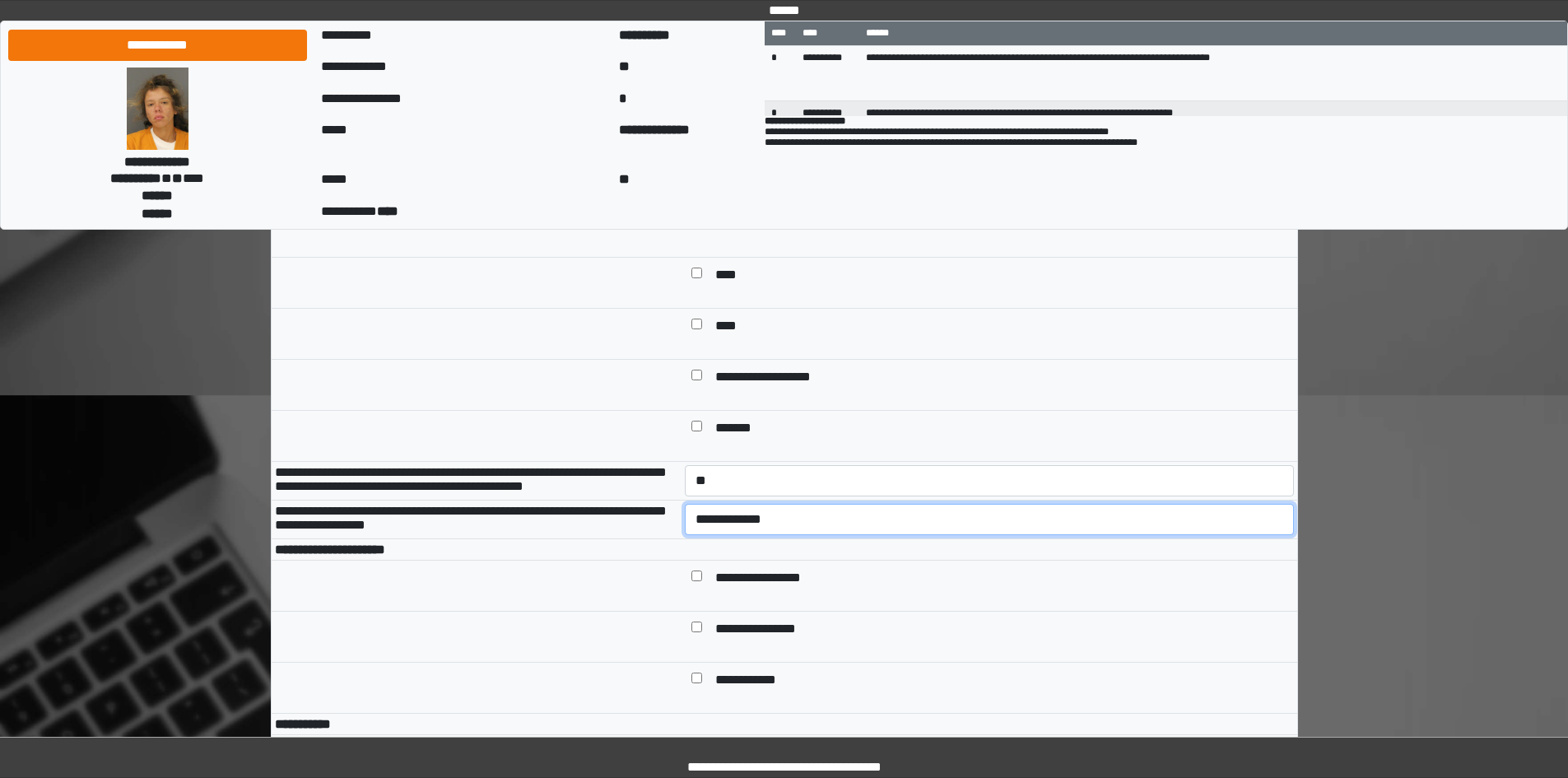 drag, startPoint x: 768, startPoint y: 560, endPoint x: 768, endPoint y: 571, distance: 11 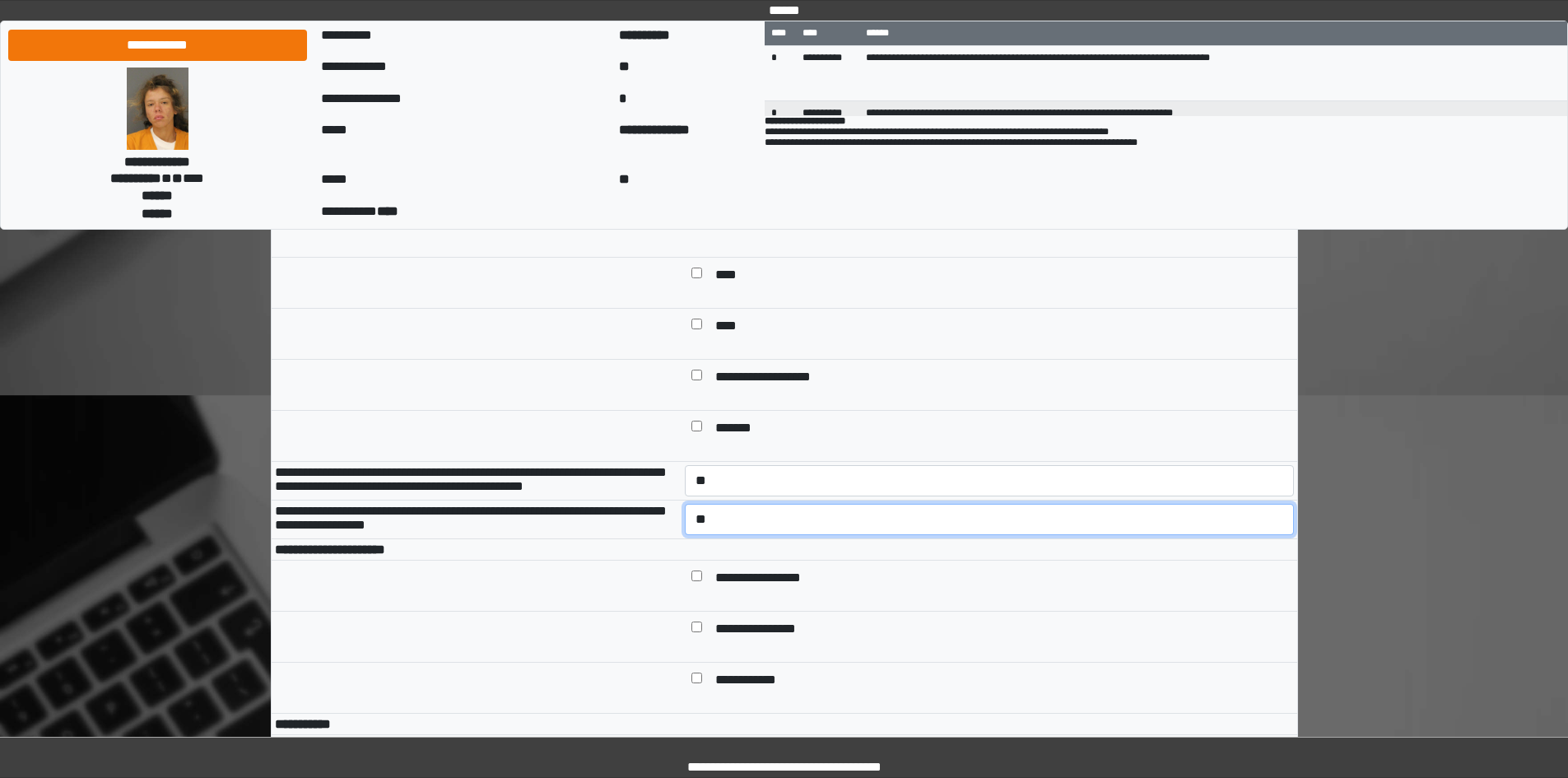 click on "**********" at bounding box center (989, 519) 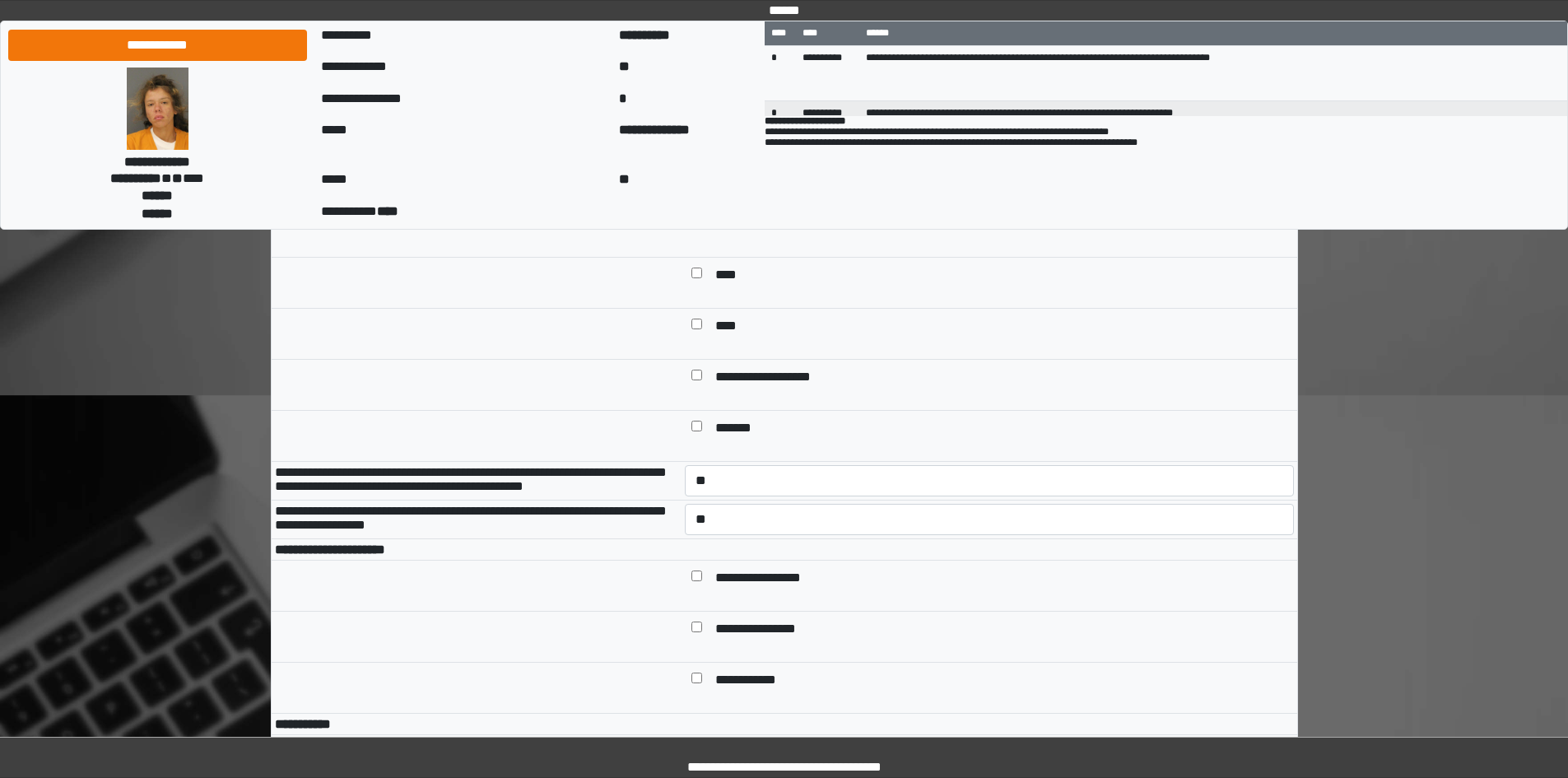 click on "**********" at bounding box center (1001, 579) 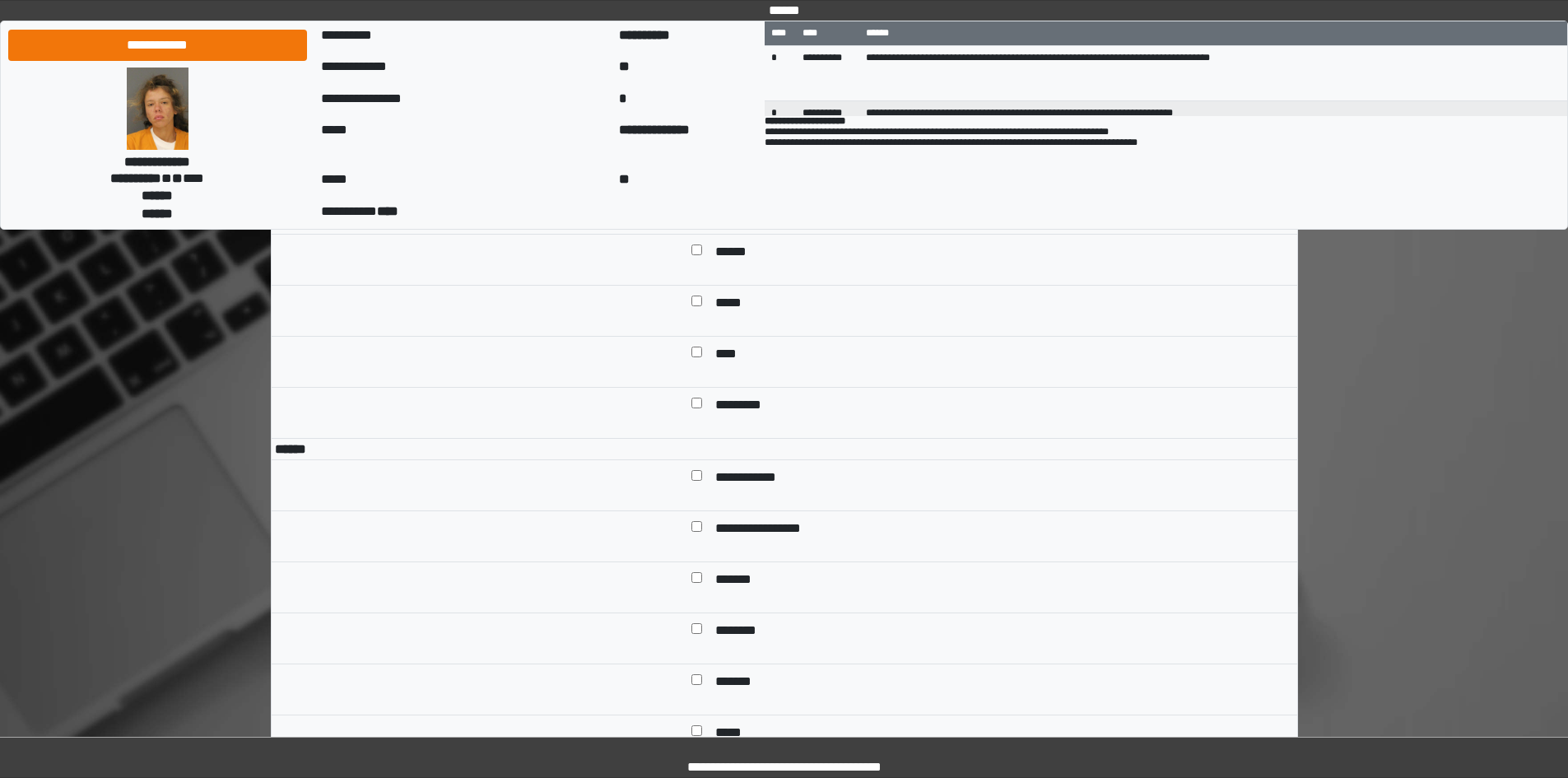 scroll, scrollTop: 1153, scrollLeft: 0, axis: vertical 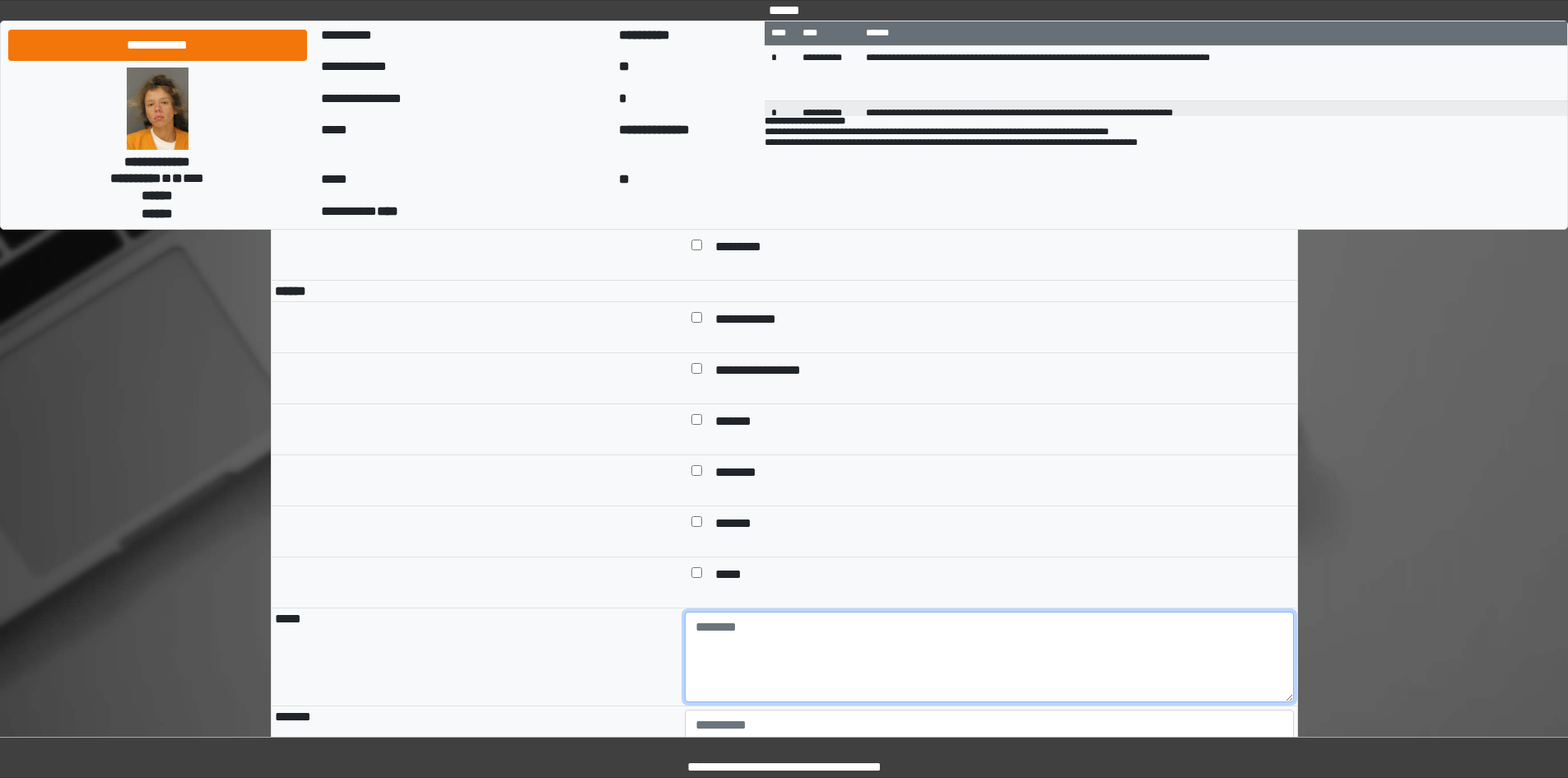 click at bounding box center [989, 657] 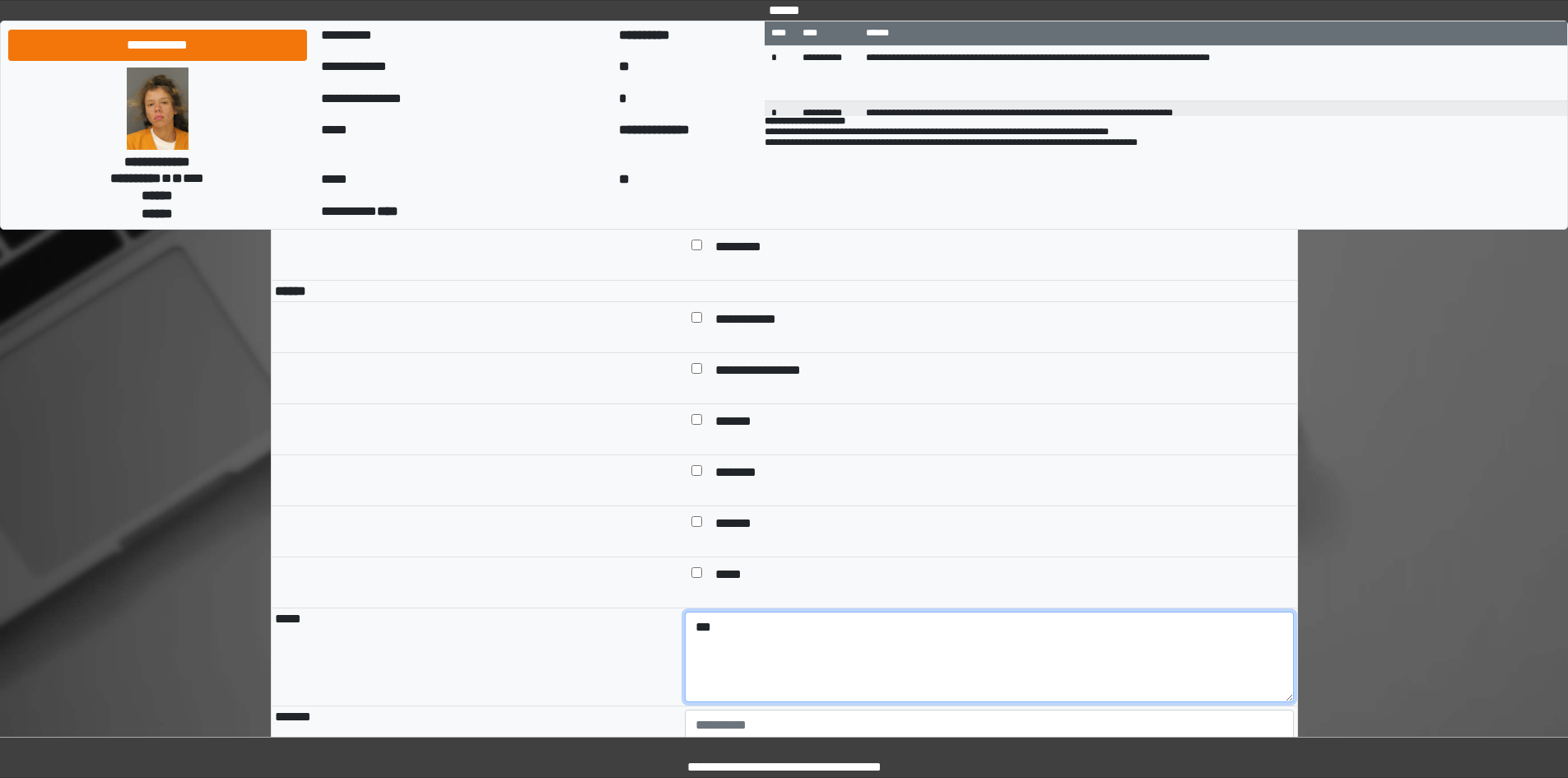 type on "***" 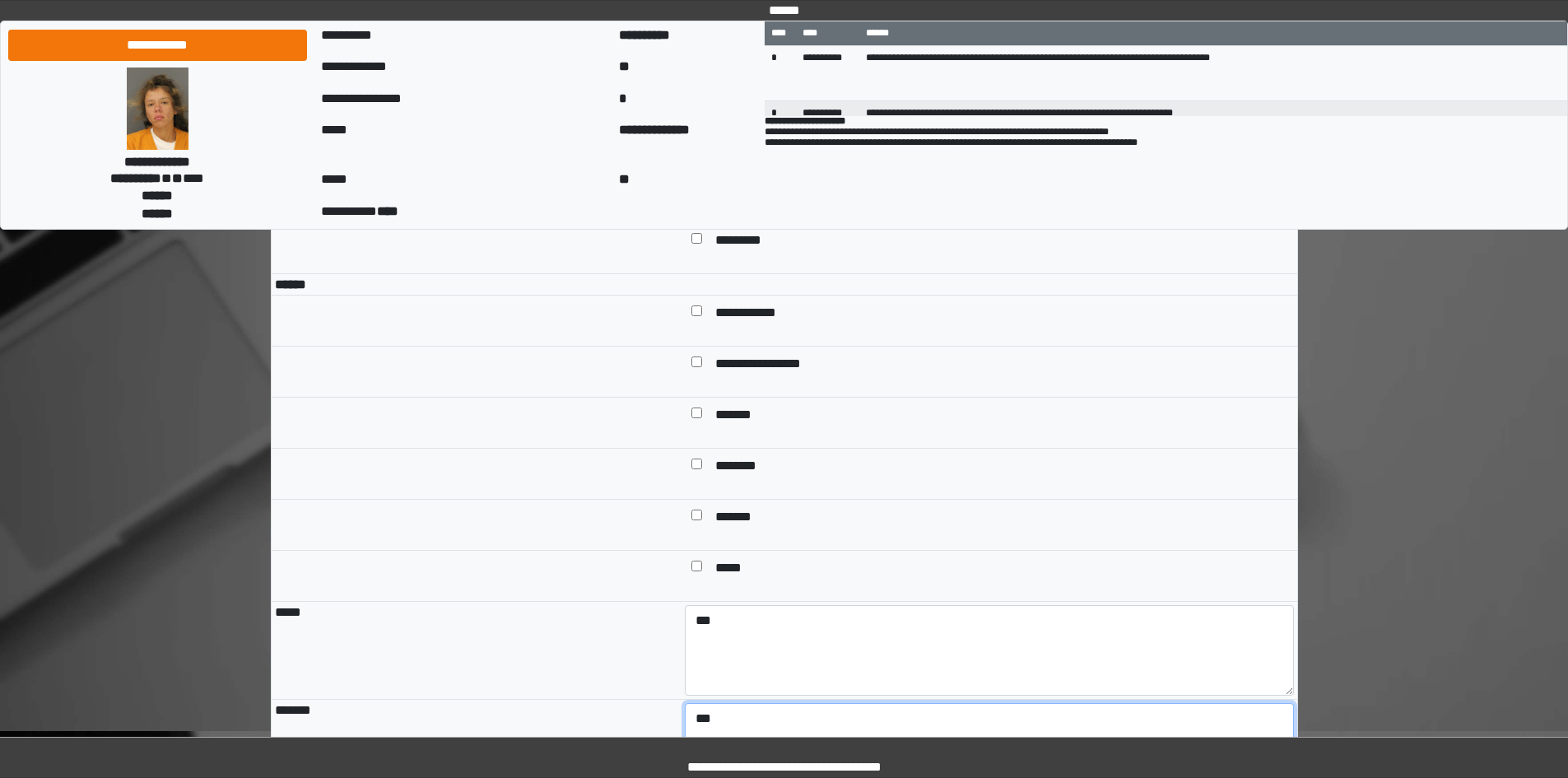 type on "***" 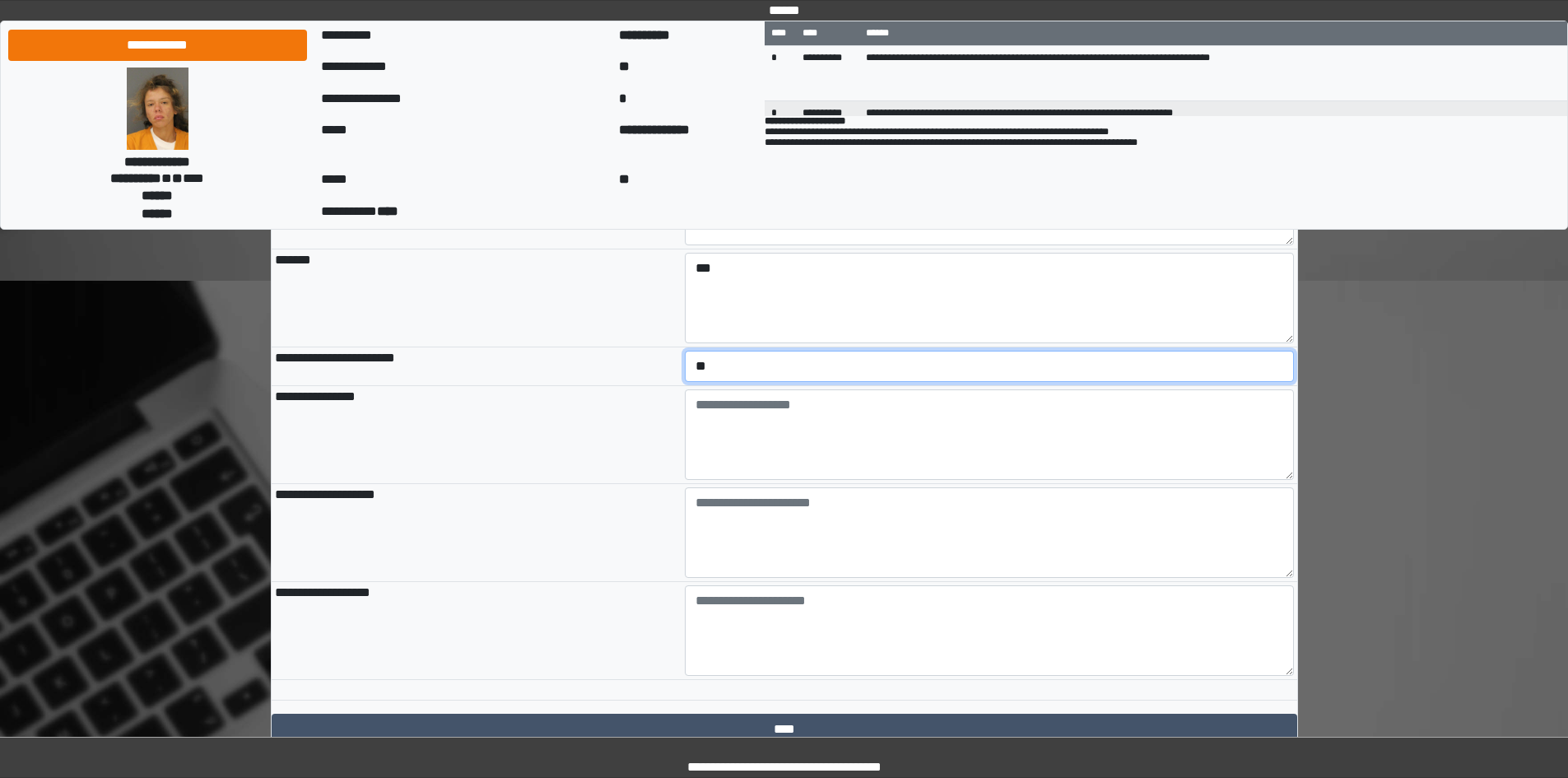 select on "*" 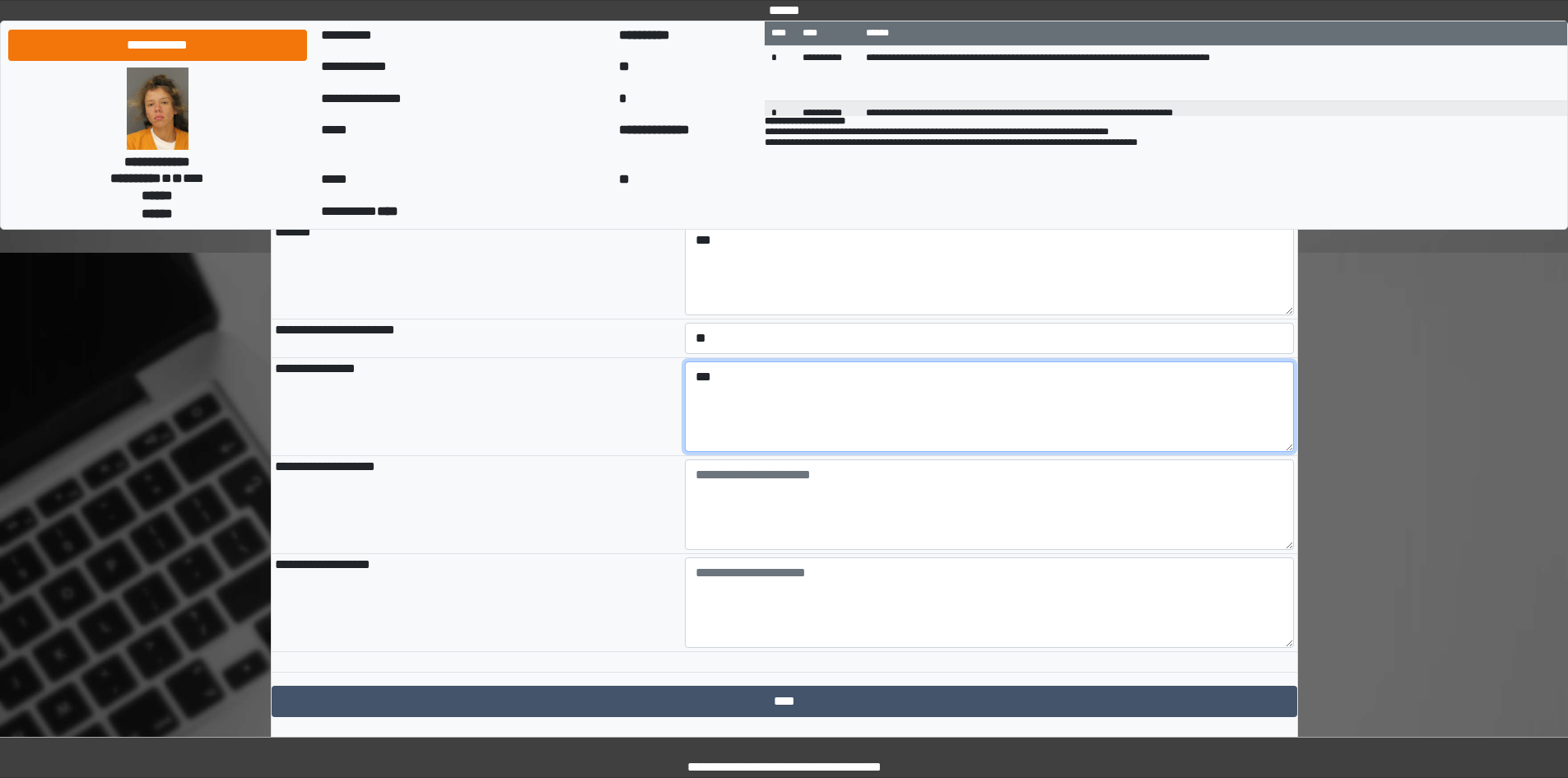 type on "***" 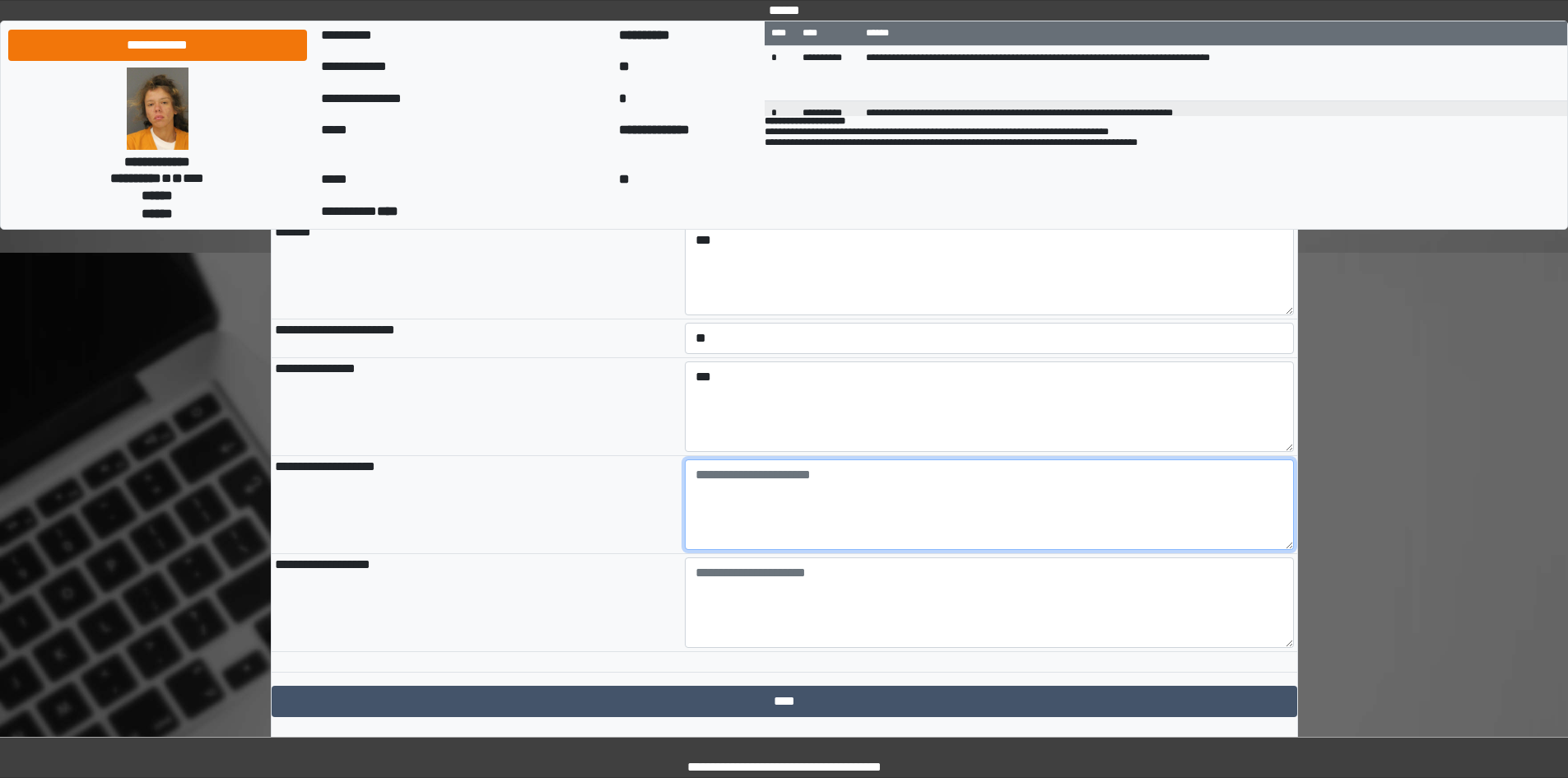 paste on "**********" 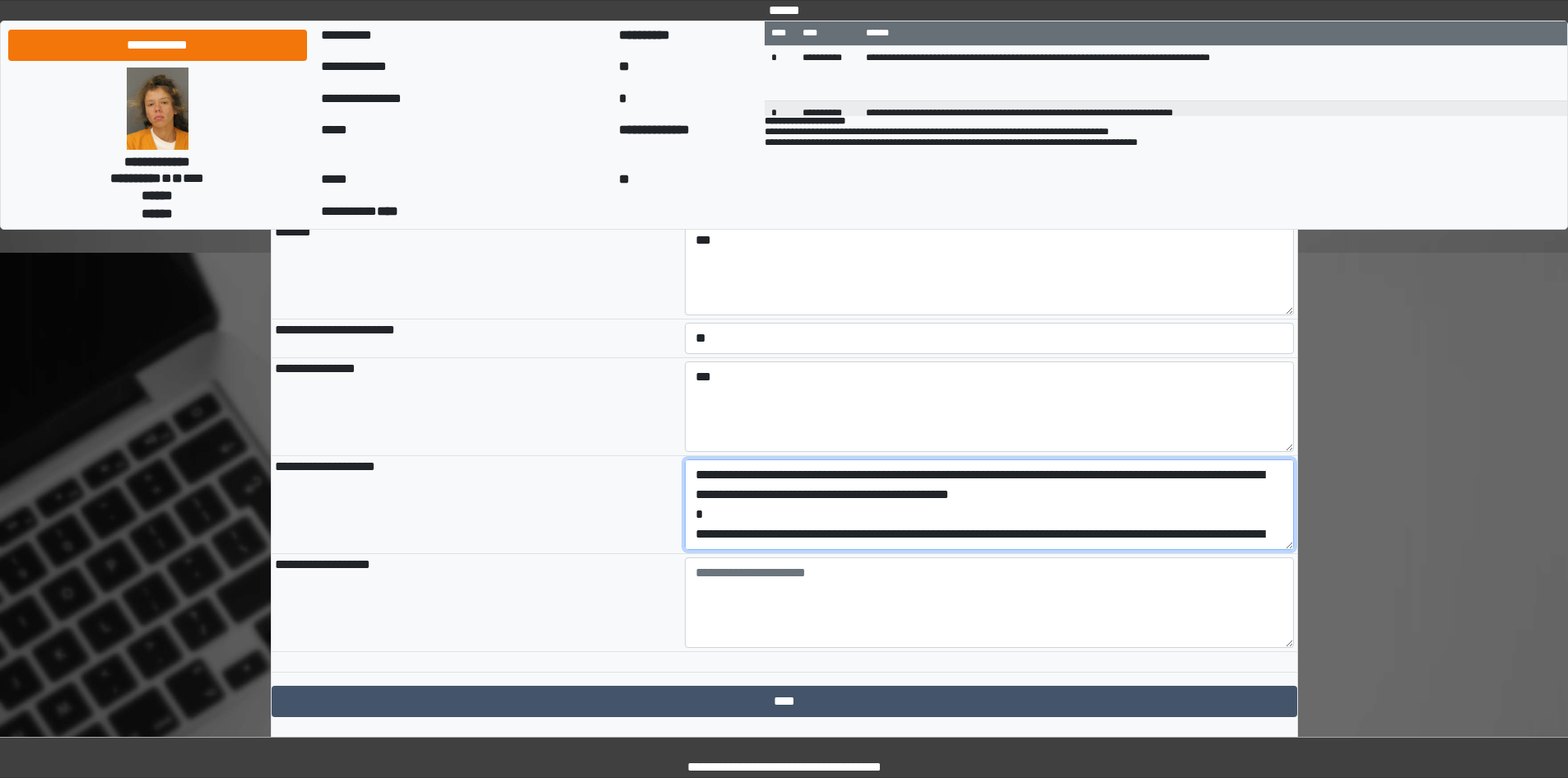 scroll, scrollTop: 54, scrollLeft: 0, axis: vertical 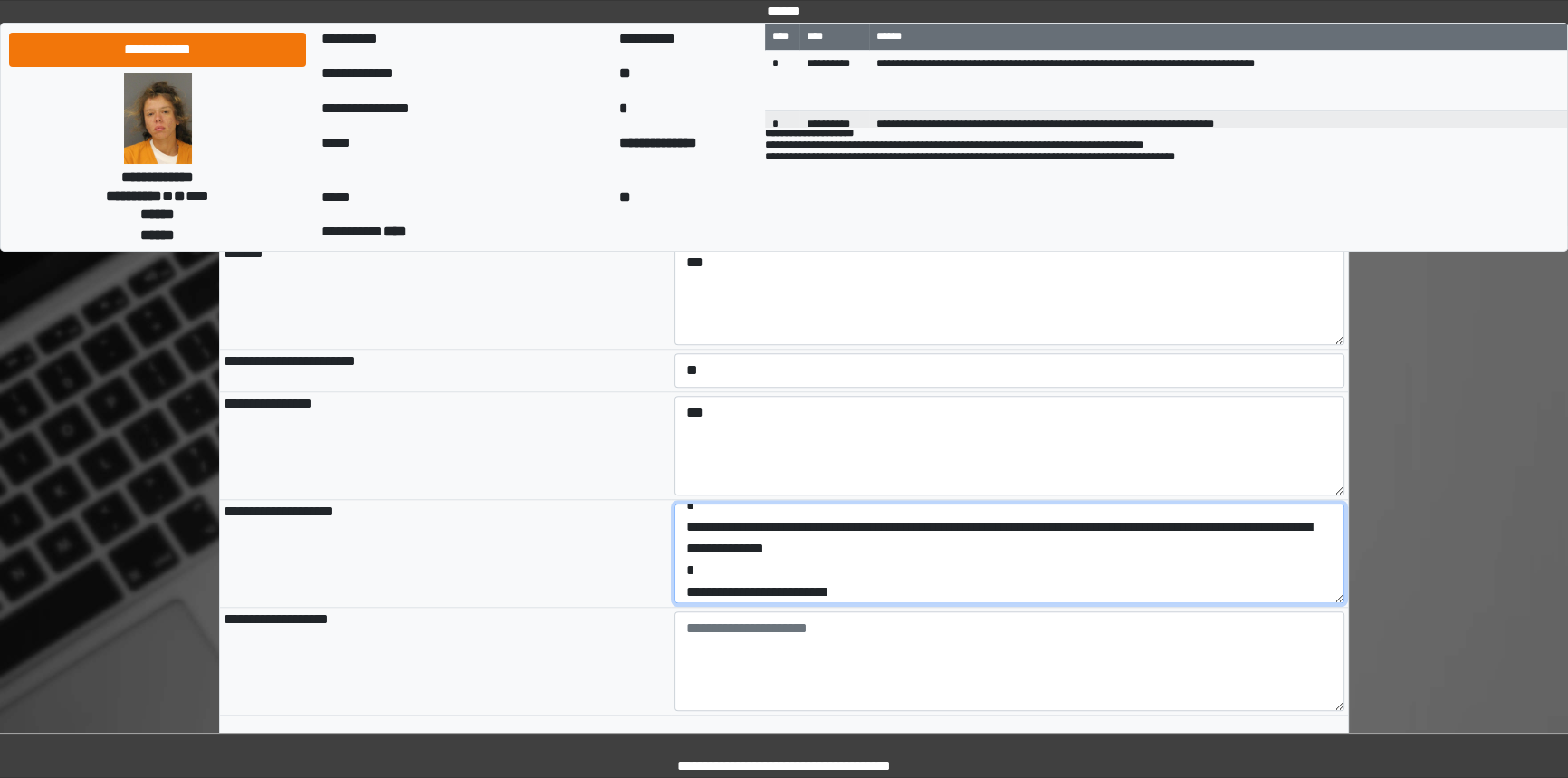 drag, startPoint x: 870, startPoint y: 634, endPoint x: 693, endPoint y: 620, distance: 177.55281 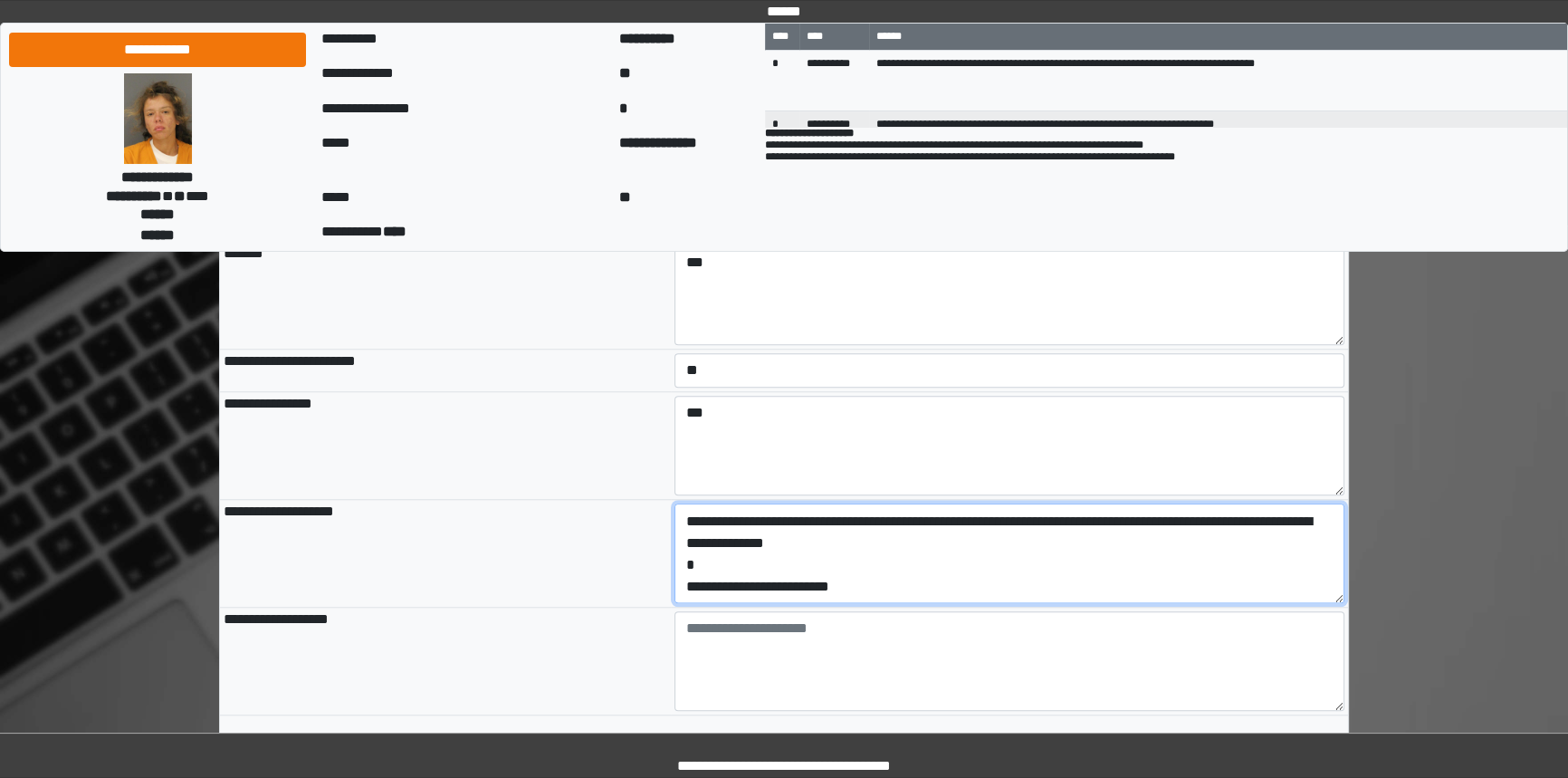 drag, startPoint x: 890, startPoint y: 633, endPoint x: 667, endPoint y: 637, distance: 223.03587 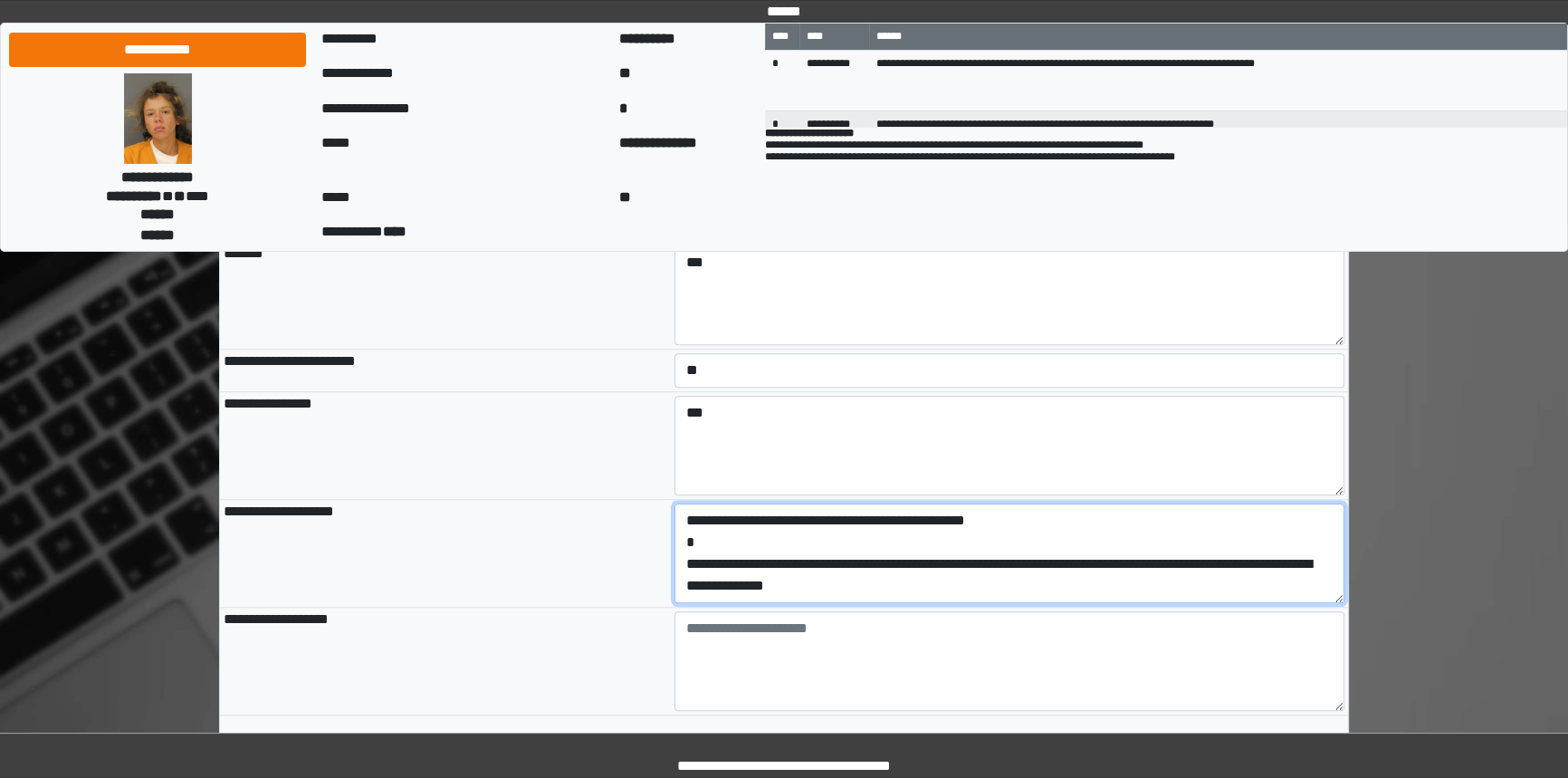 scroll, scrollTop: 21, scrollLeft: 0, axis: vertical 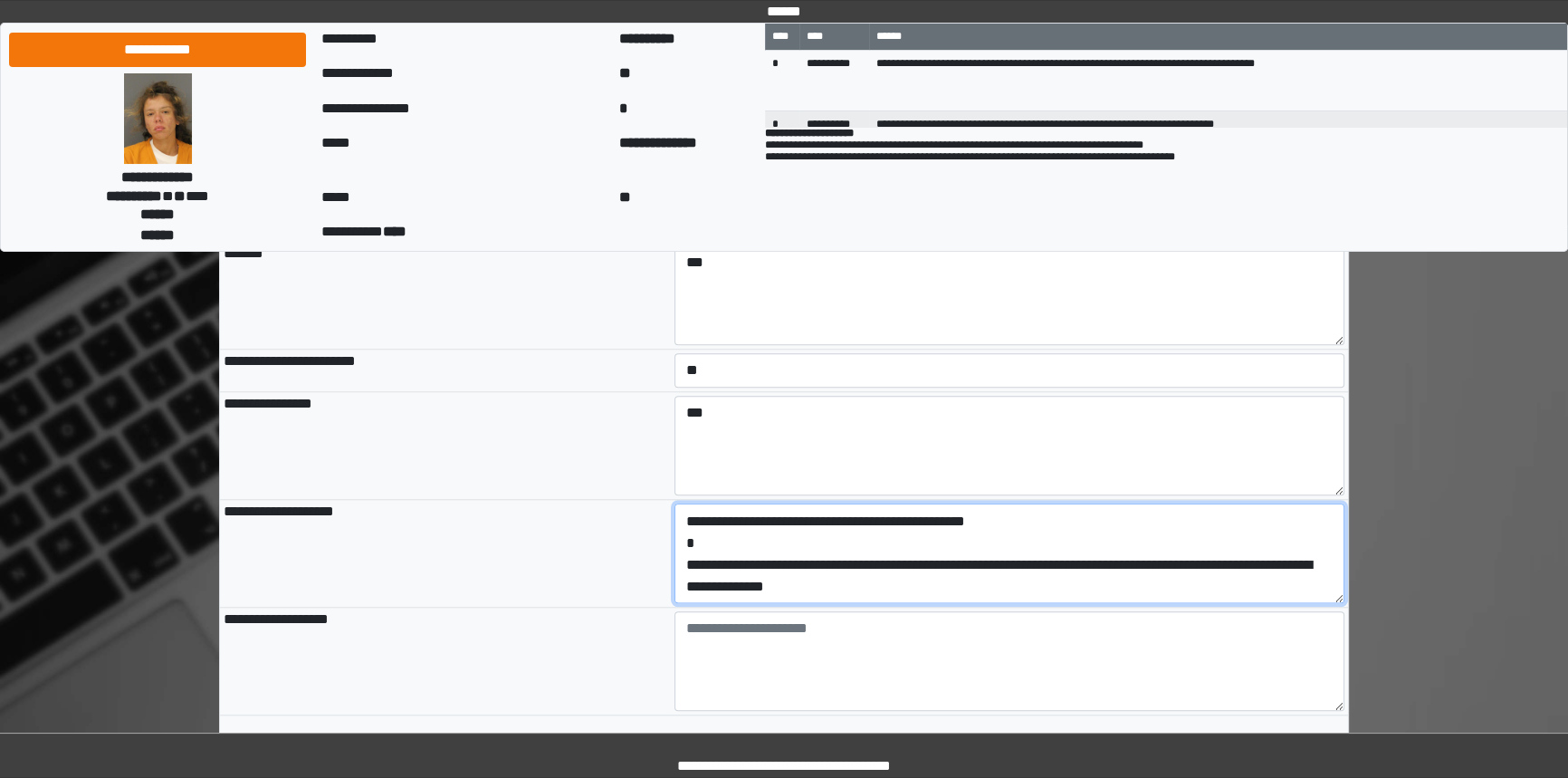type on "**********" 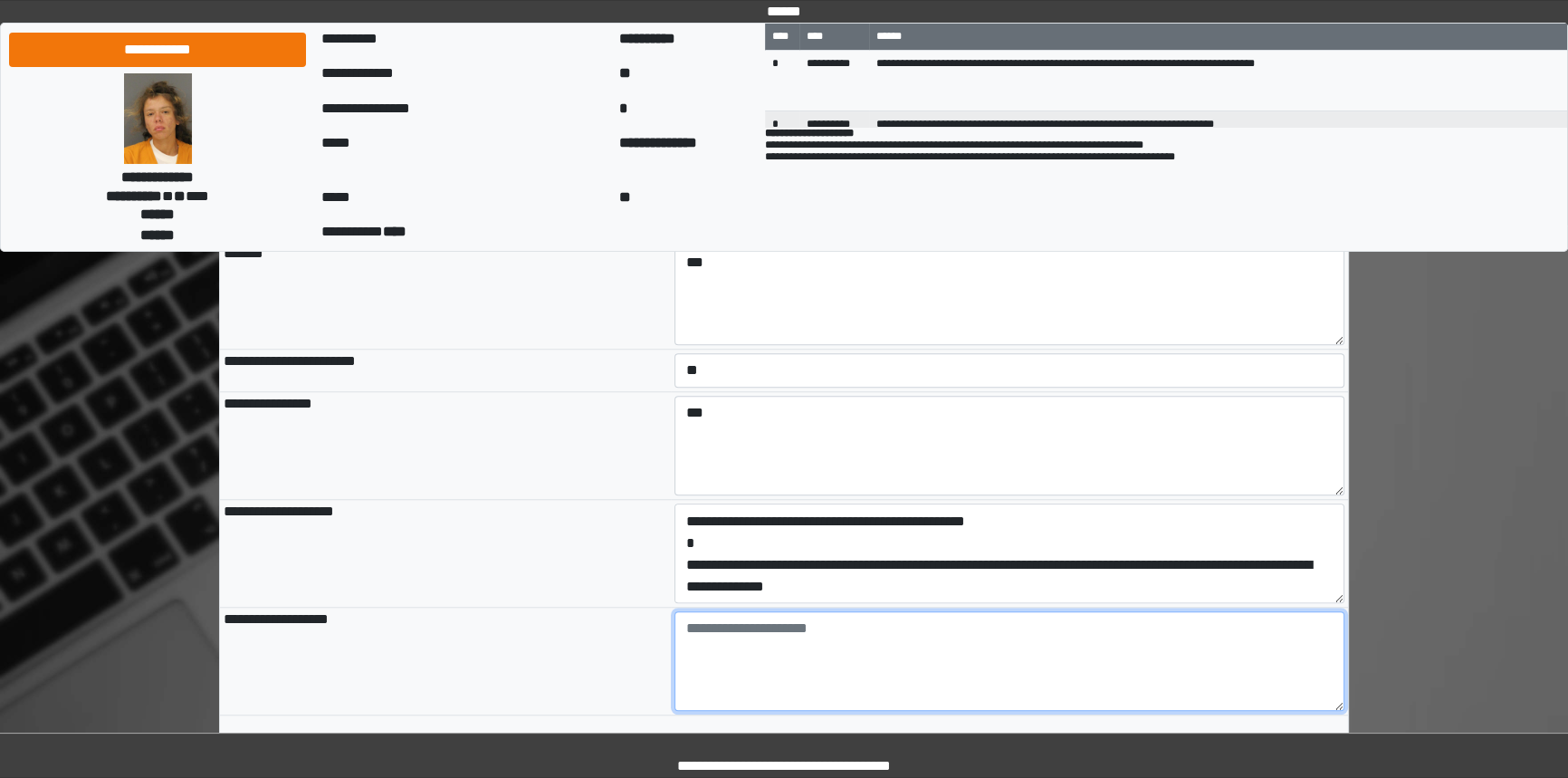 click at bounding box center [1009, 661] 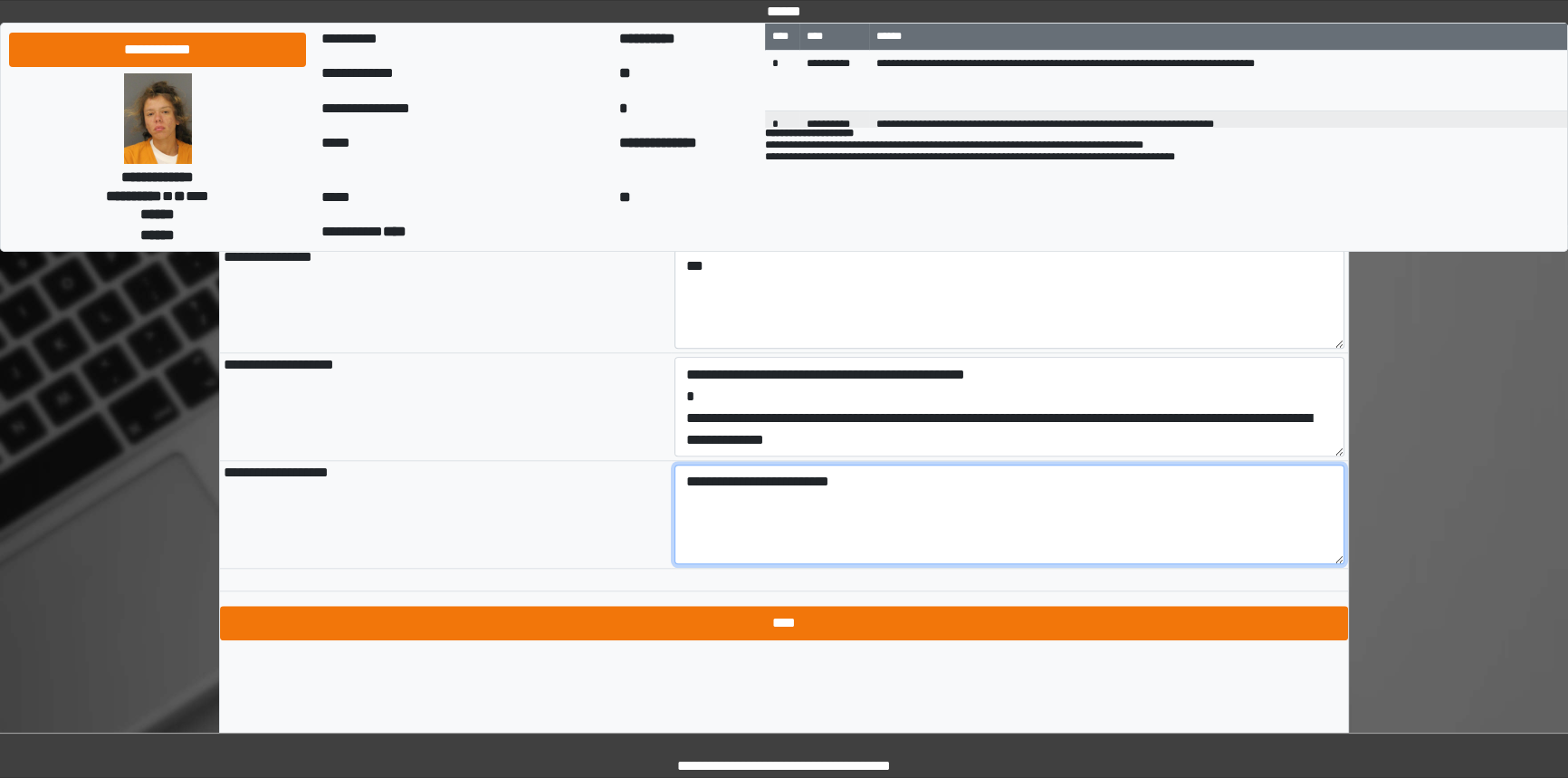 scroll, scrollTop: 1975, scrollLeft: 0, axis: vertical 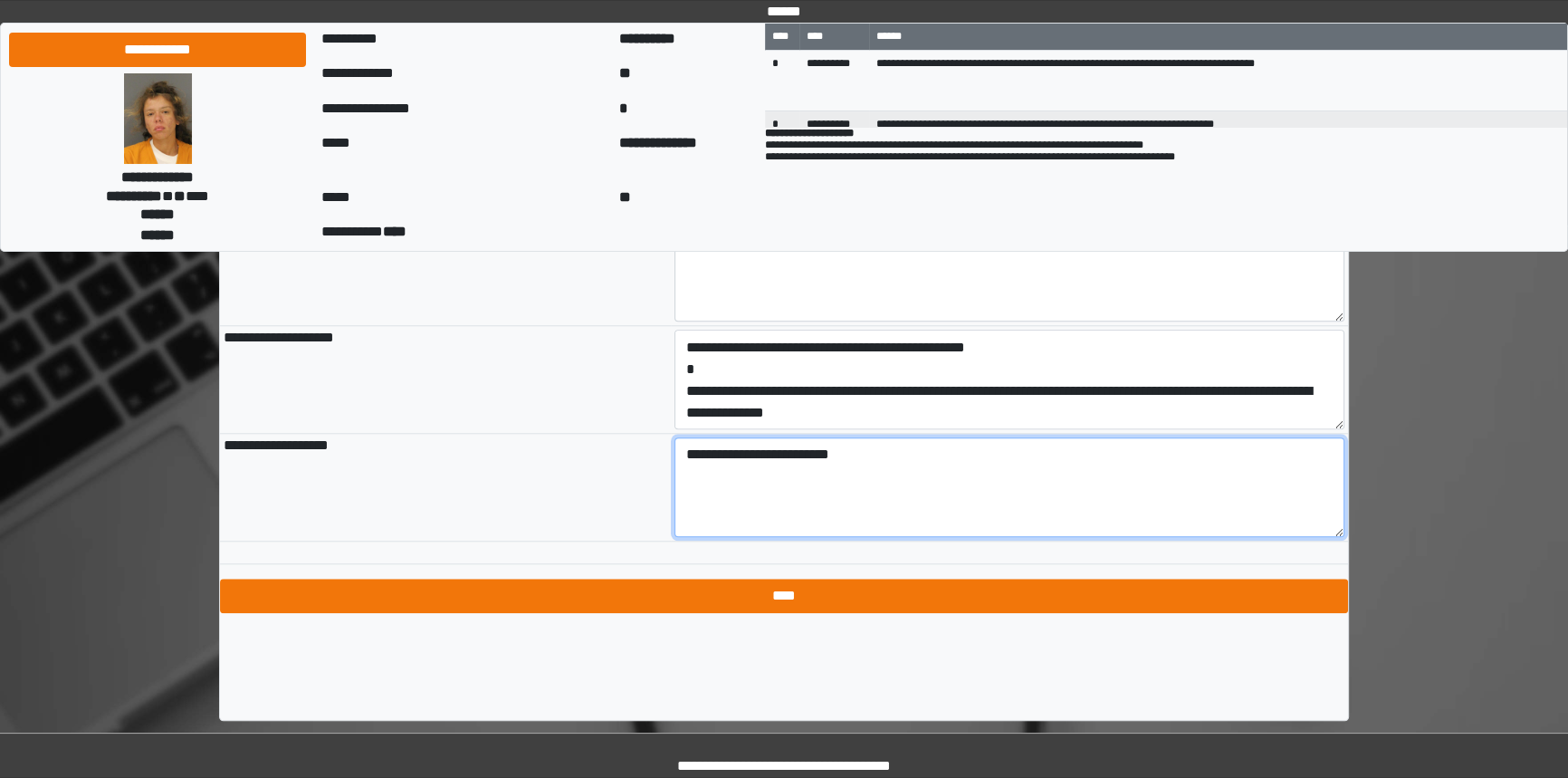 type on "**********" 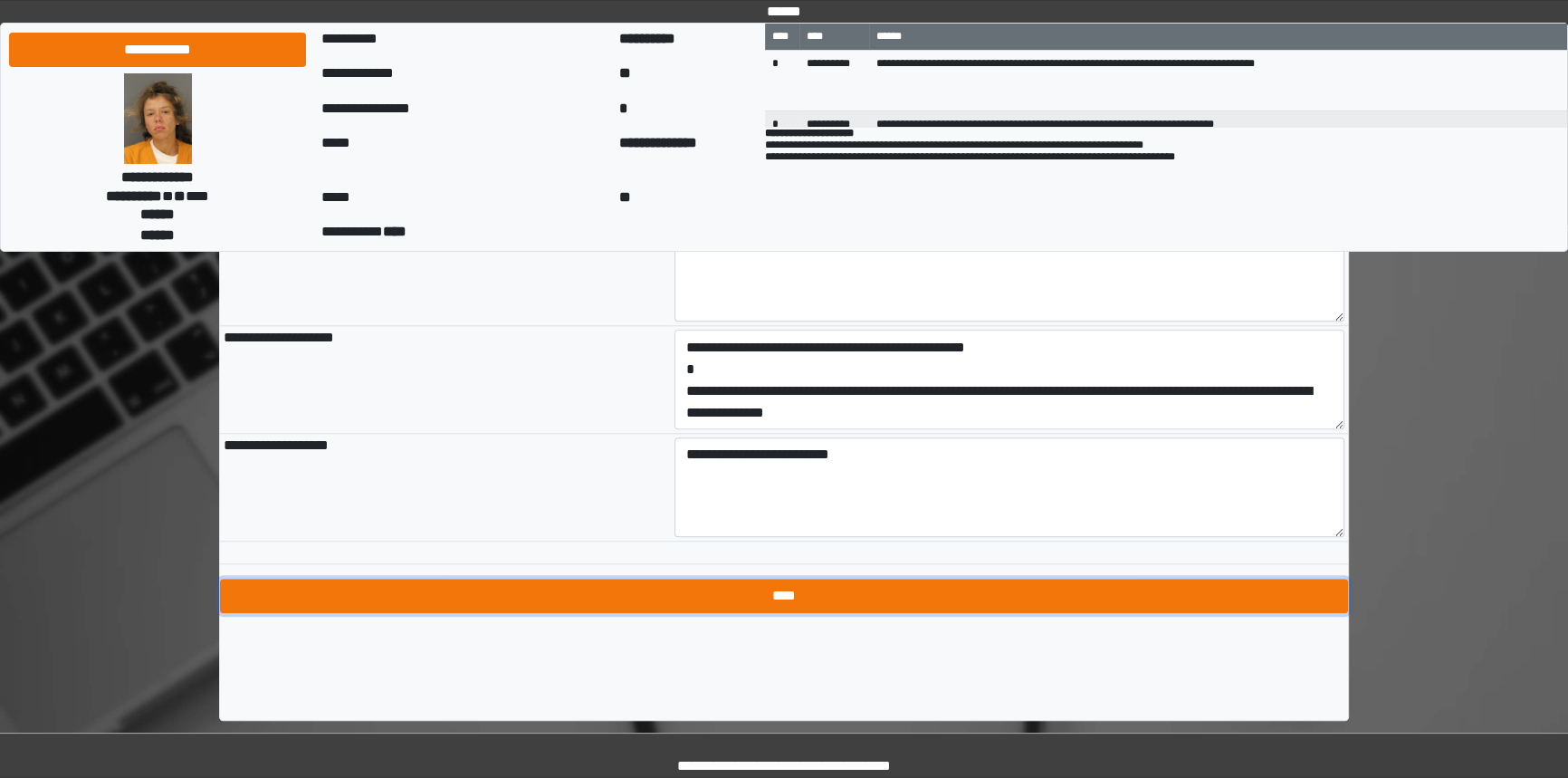 click on "****" at bounding box center [784, 596] 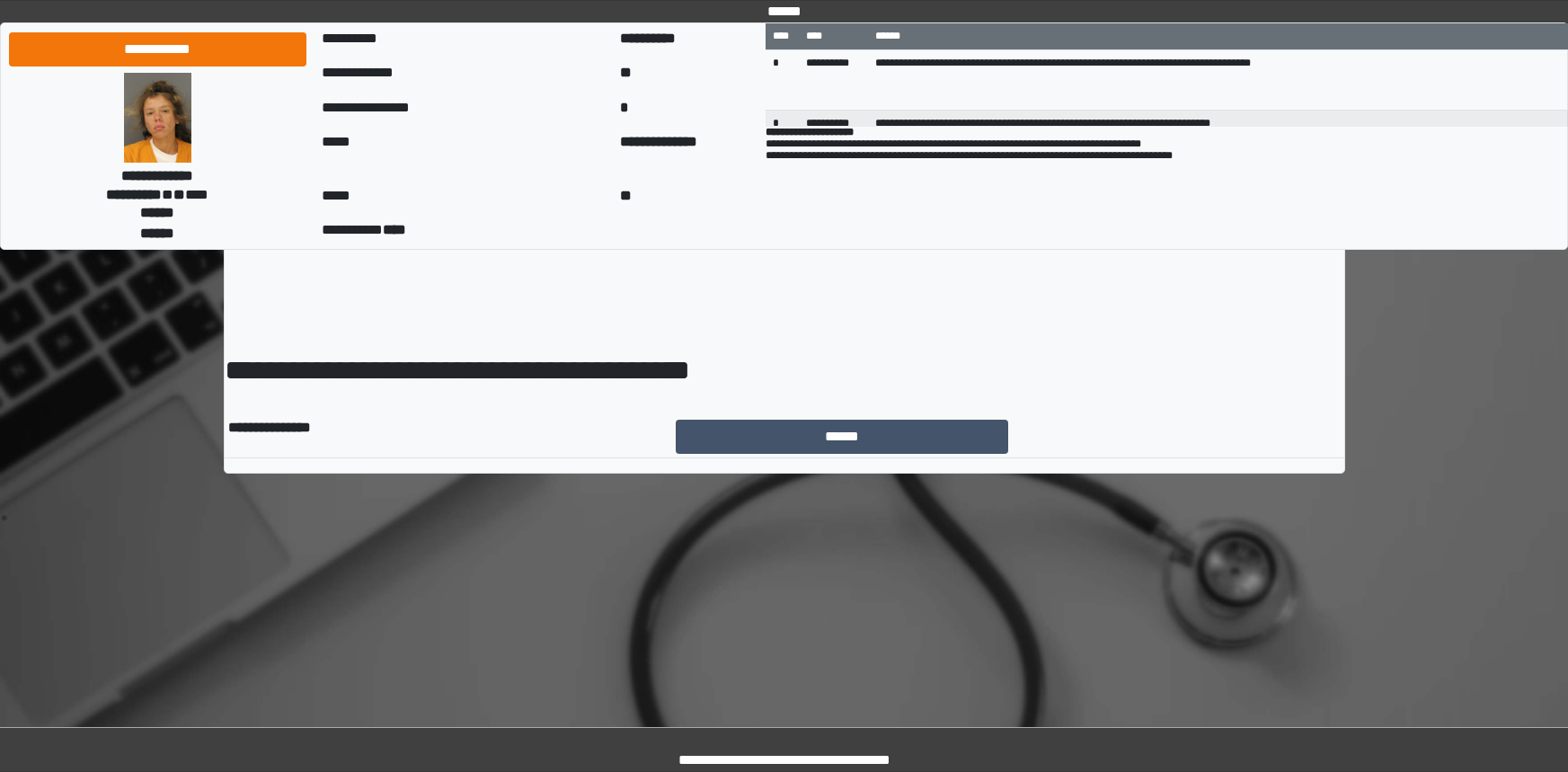 scroll, scrollTop: 0, scrollLeft: 0, axis: both 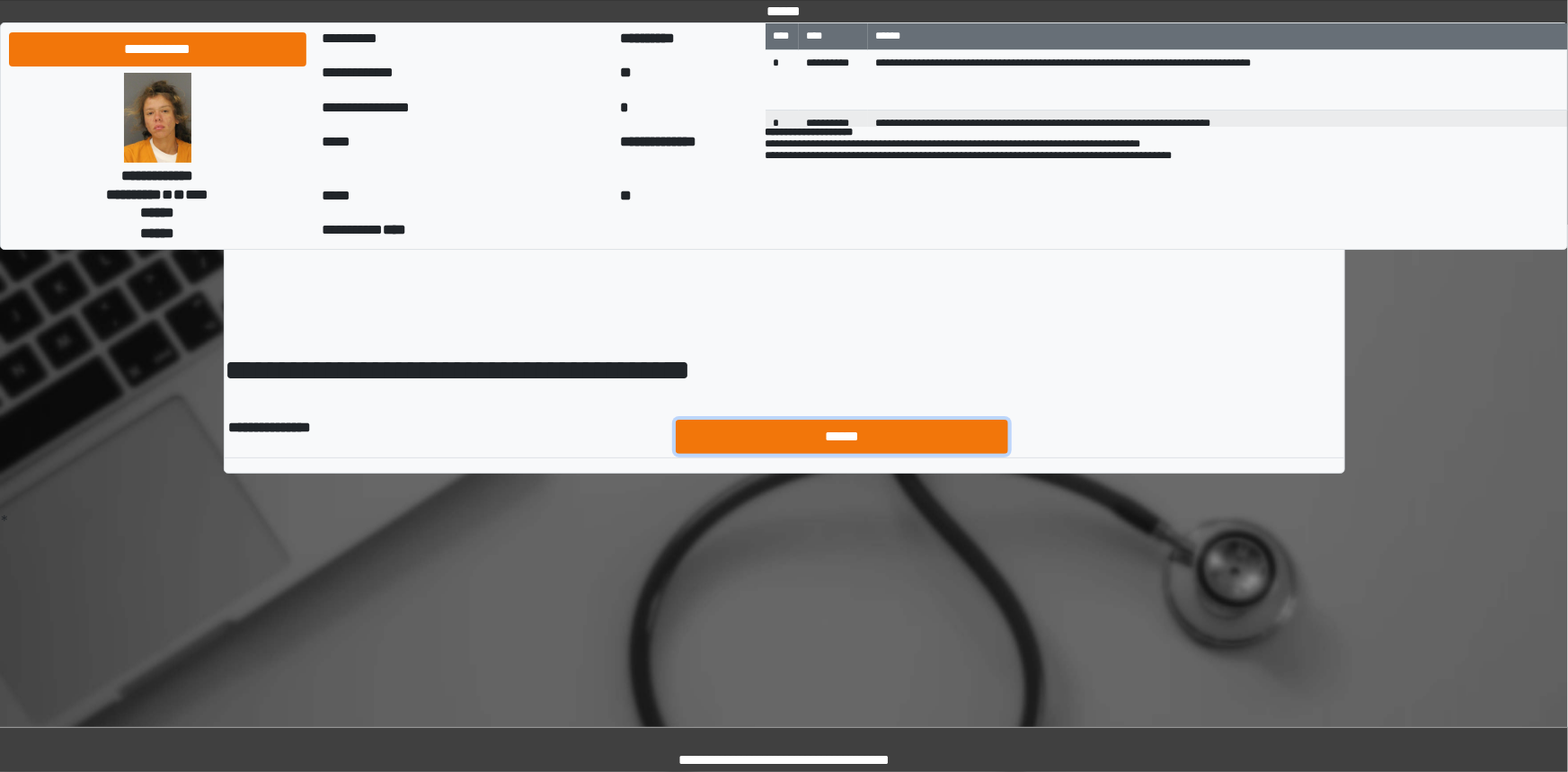 click on "******" at bounding box center [842, 437] 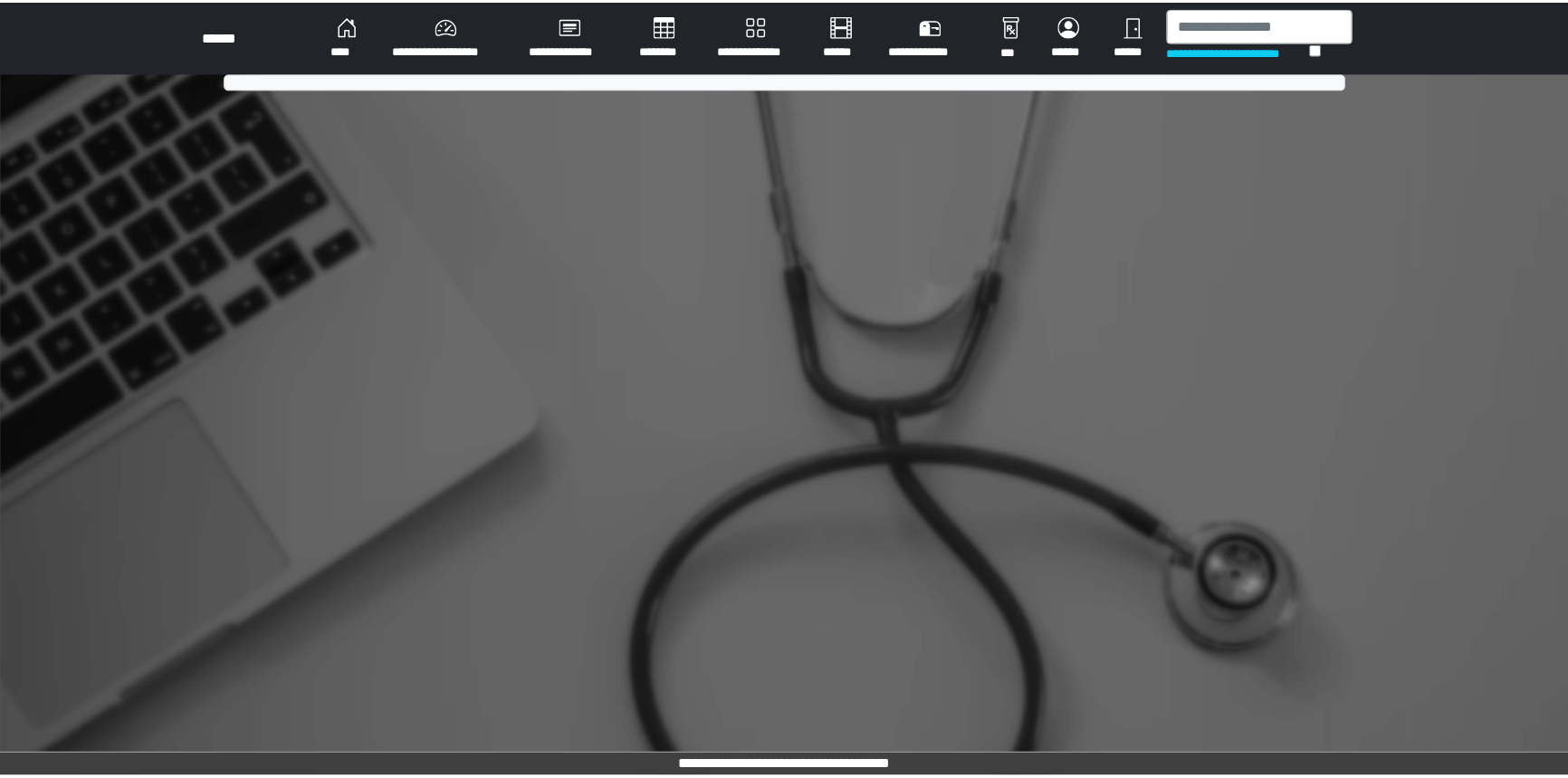 scroll, scrollTop: 0, scrollLeft: 0, axis: both 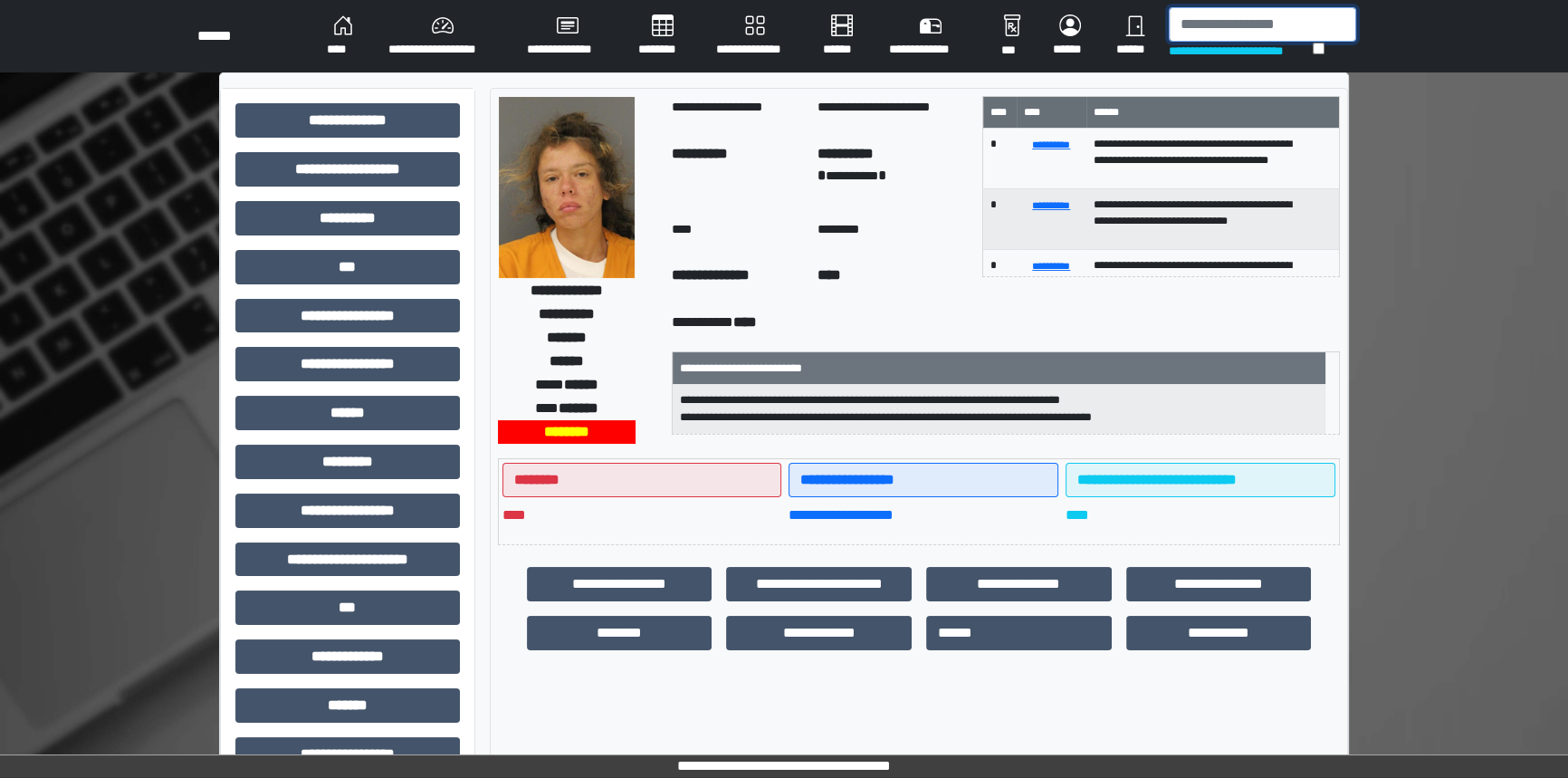 click at bounding box center (1262, 24) 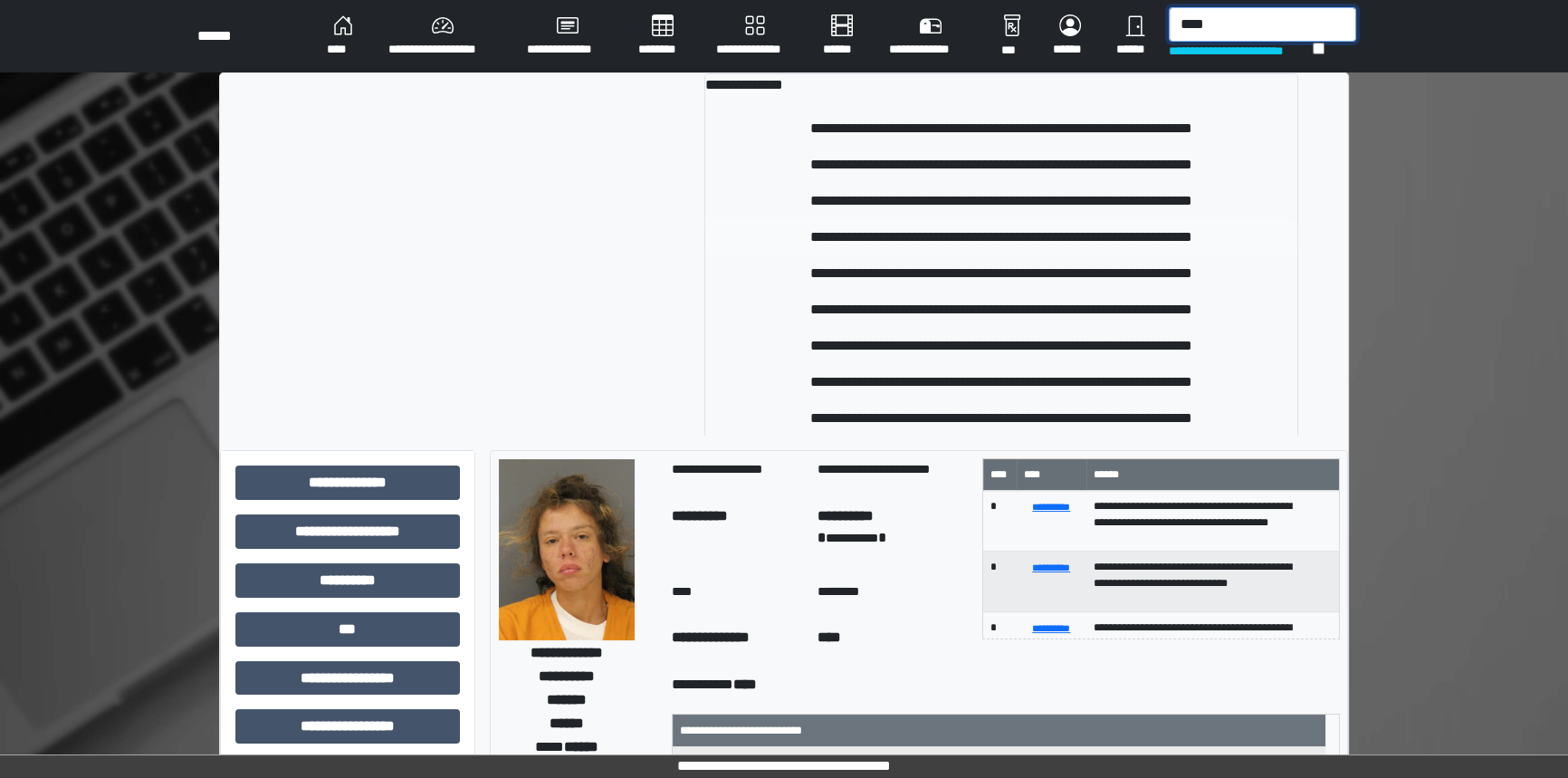 type on "****" 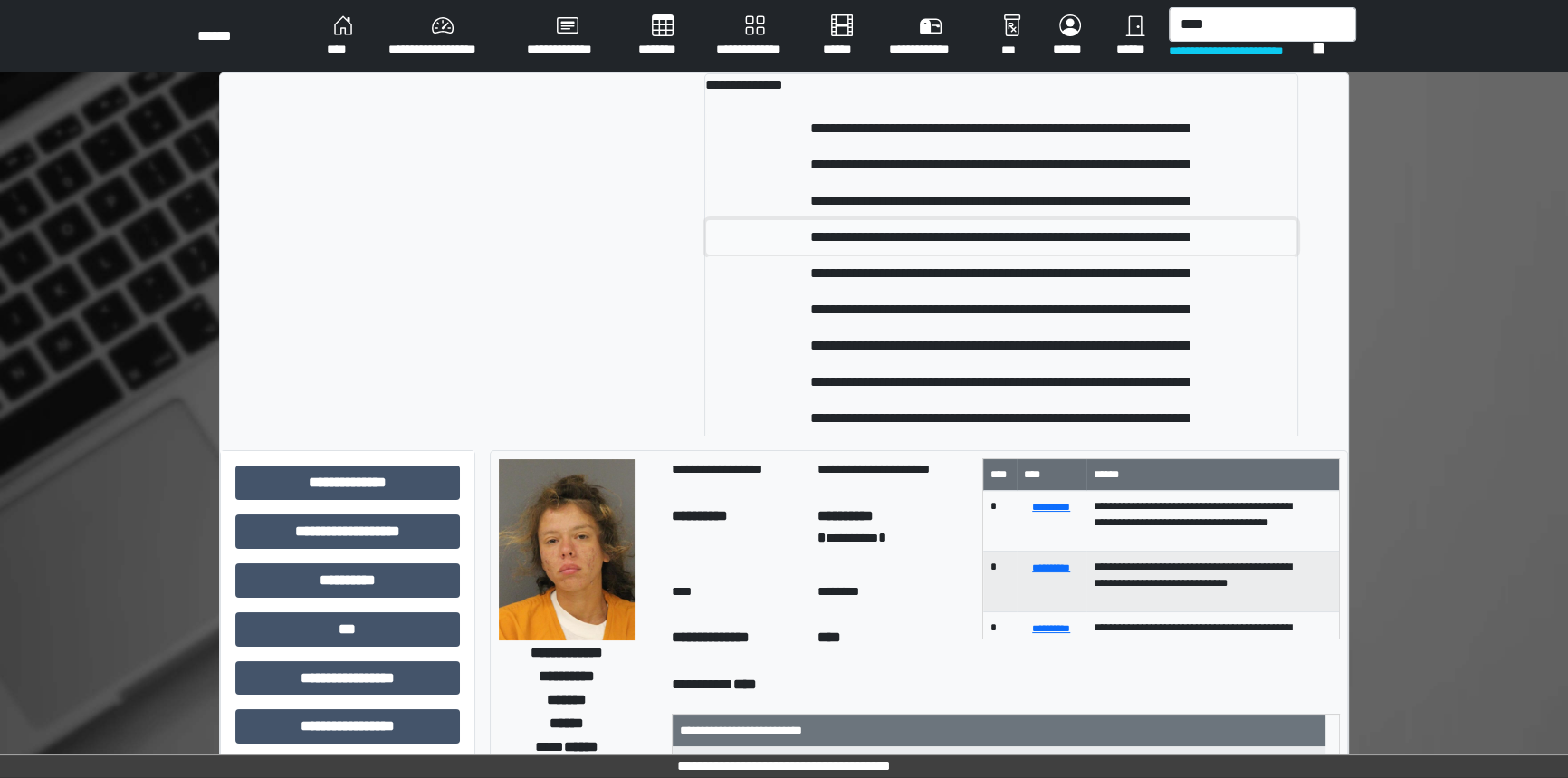 click on "**********" at bounding box center [1001, 237] 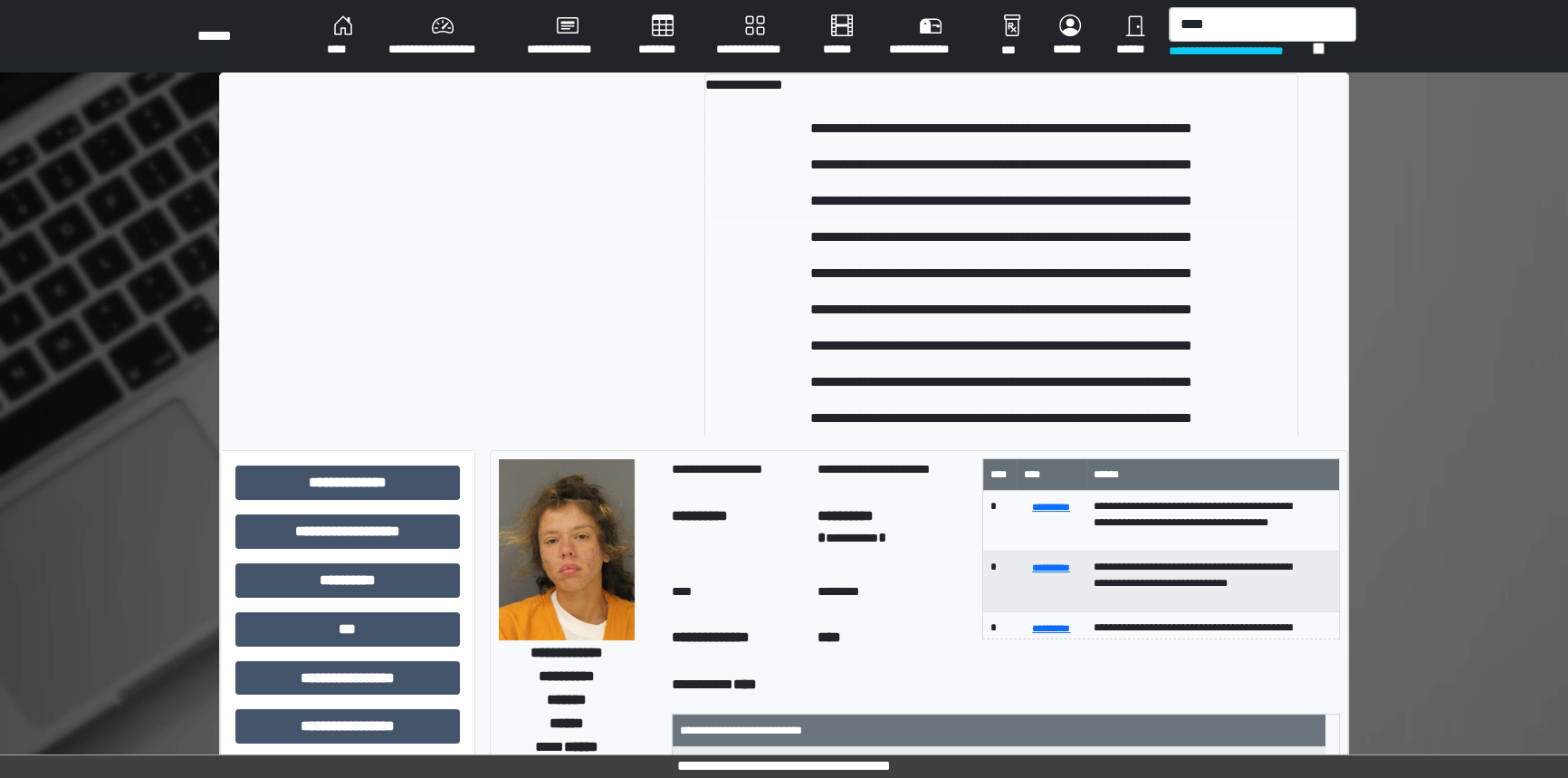type 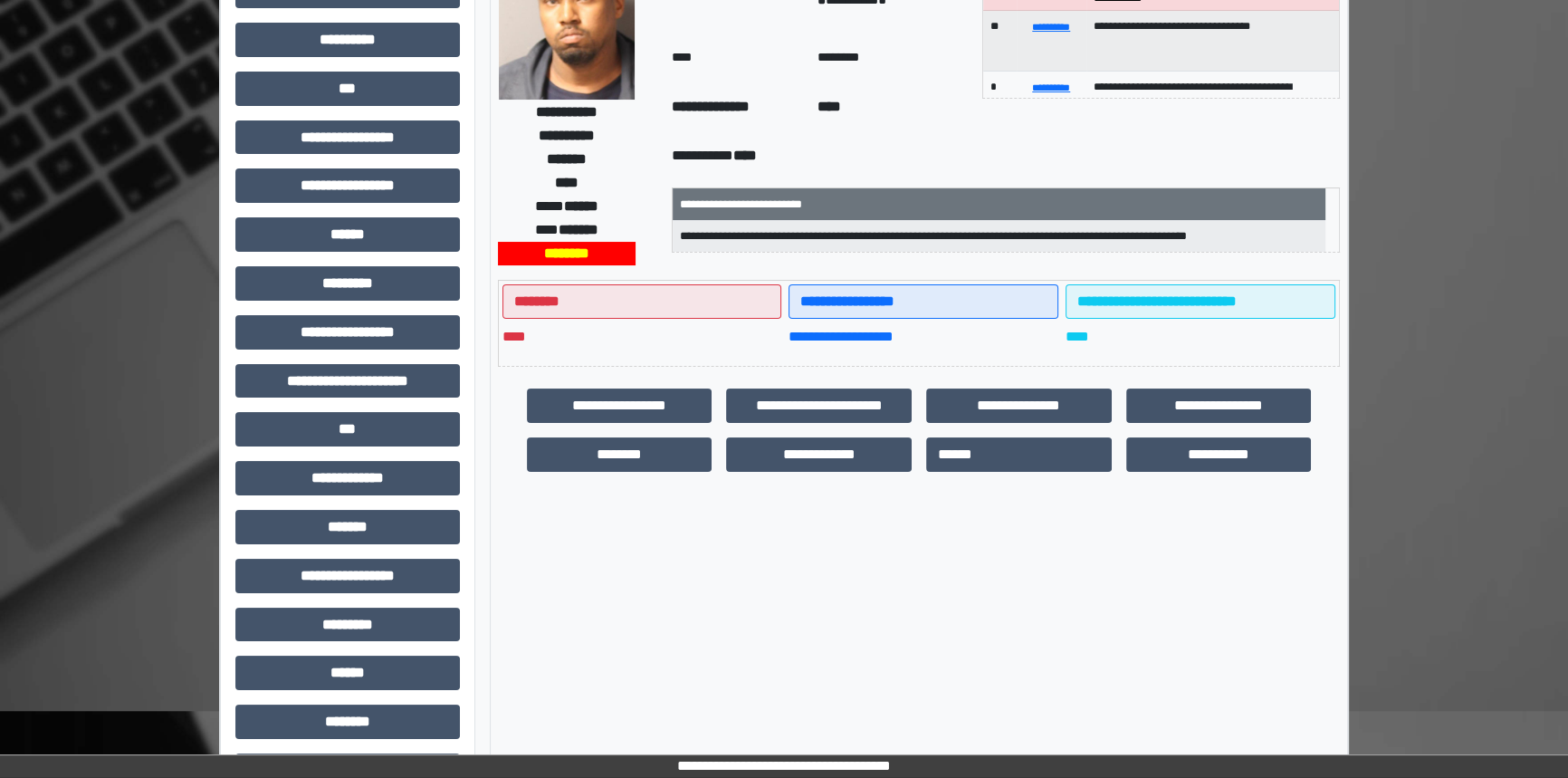 scroll, scrollTop: 281, scrollLeft: 0, axis: vertical 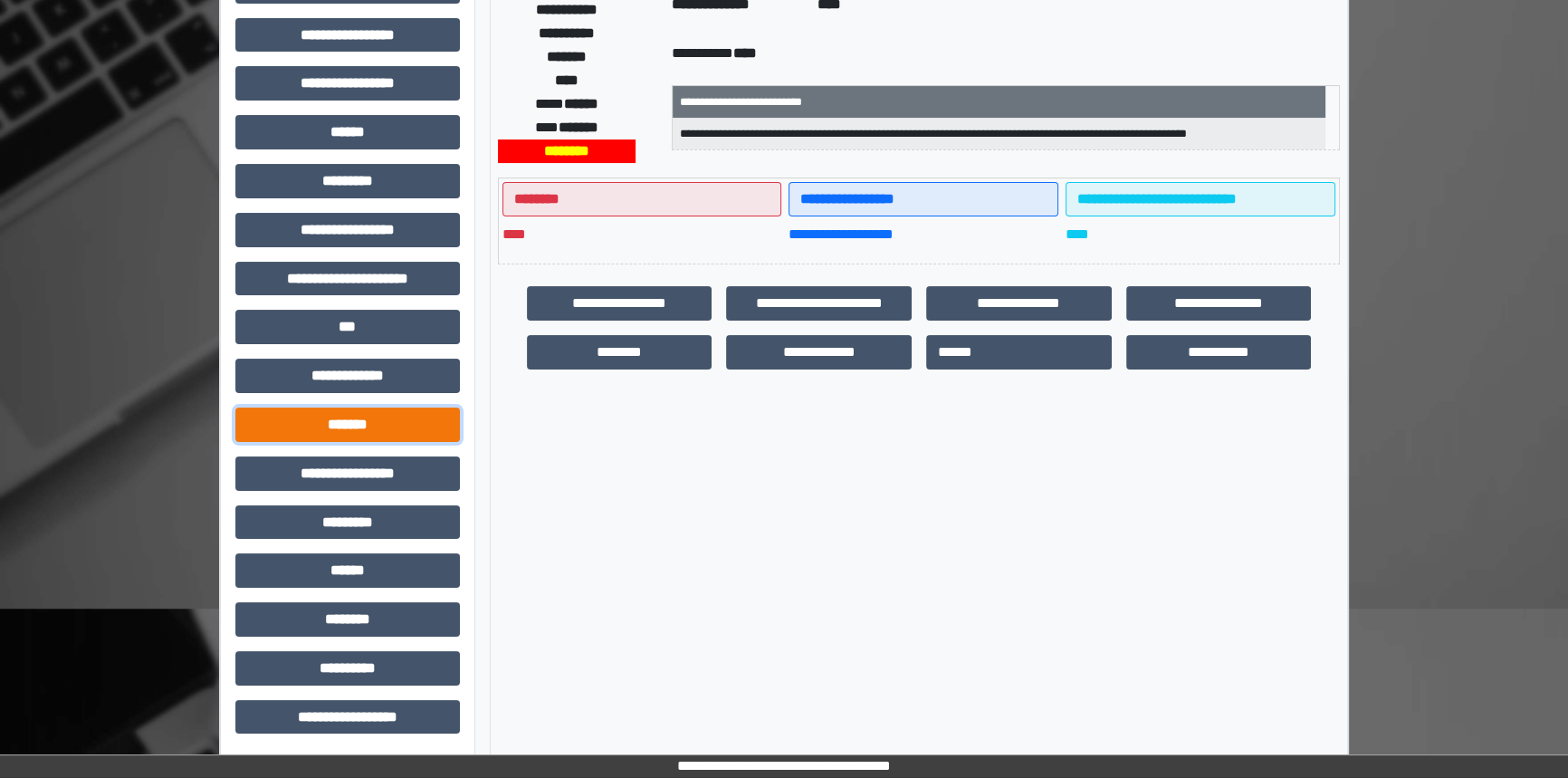 click on "*******" at bounding box center [348, 425] 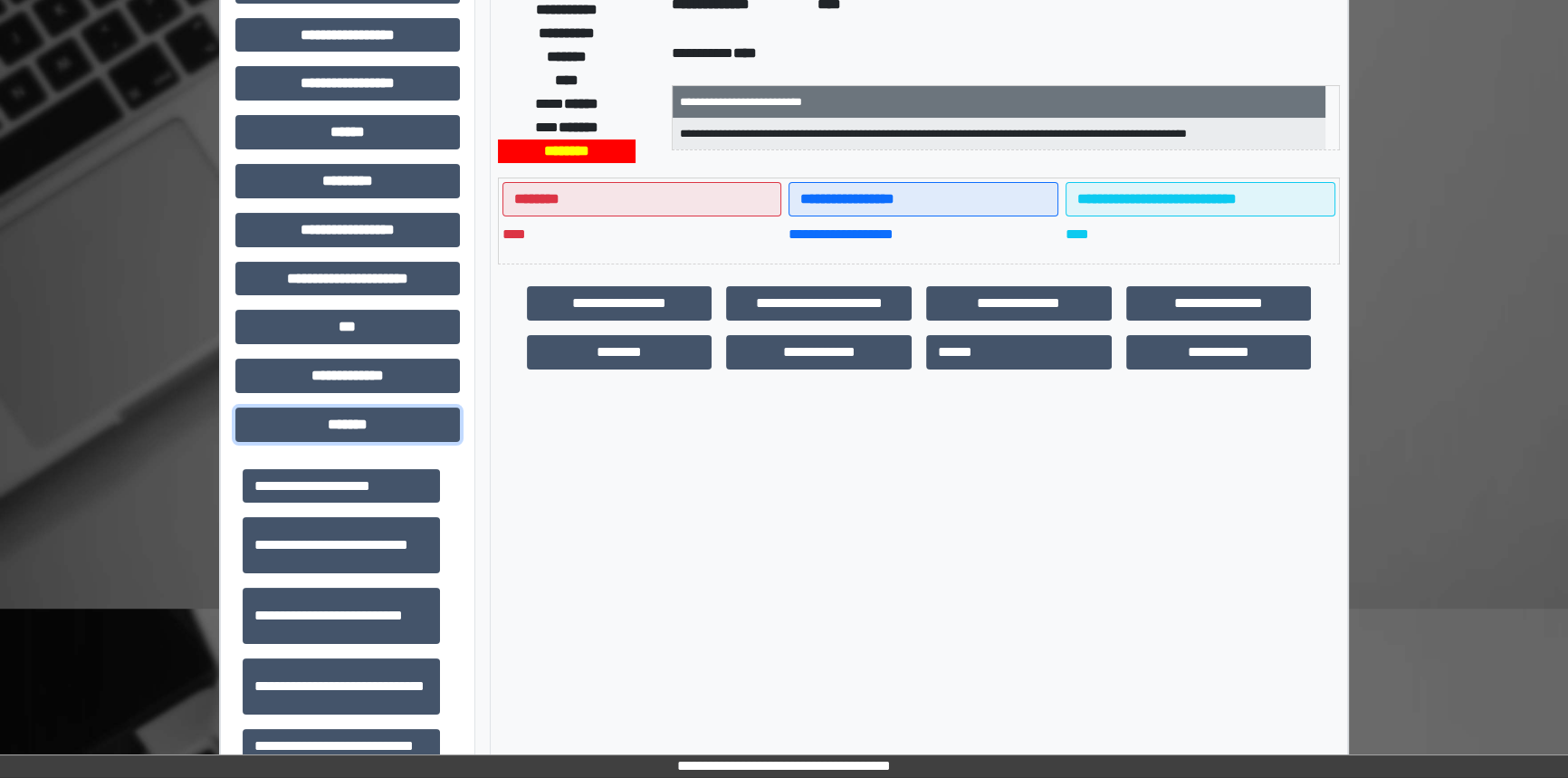 scroll, scrollTop: 494, scrollLeft: 0, axis: vertical 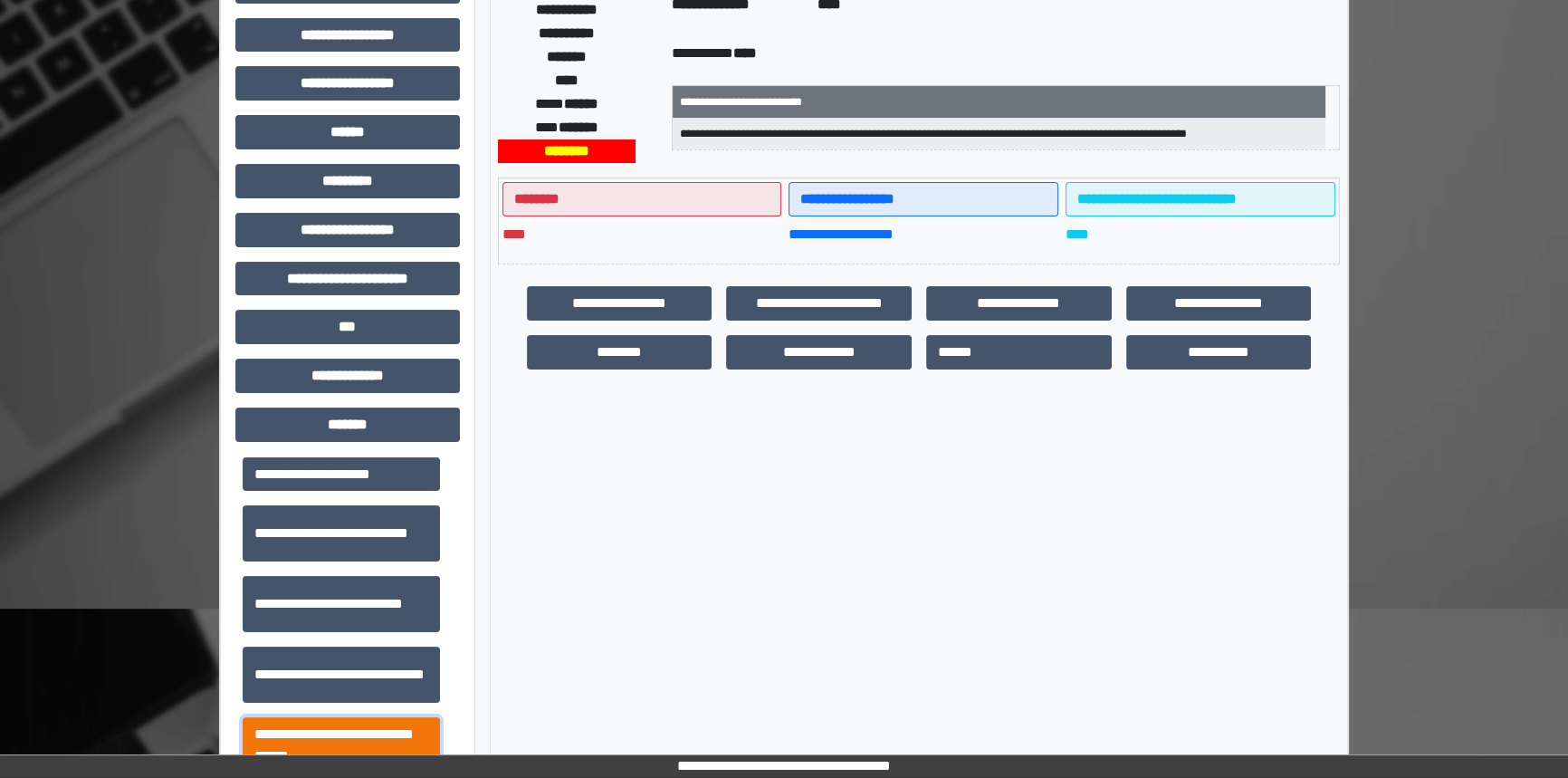 click on "**********" at bounding box center (341, 745) 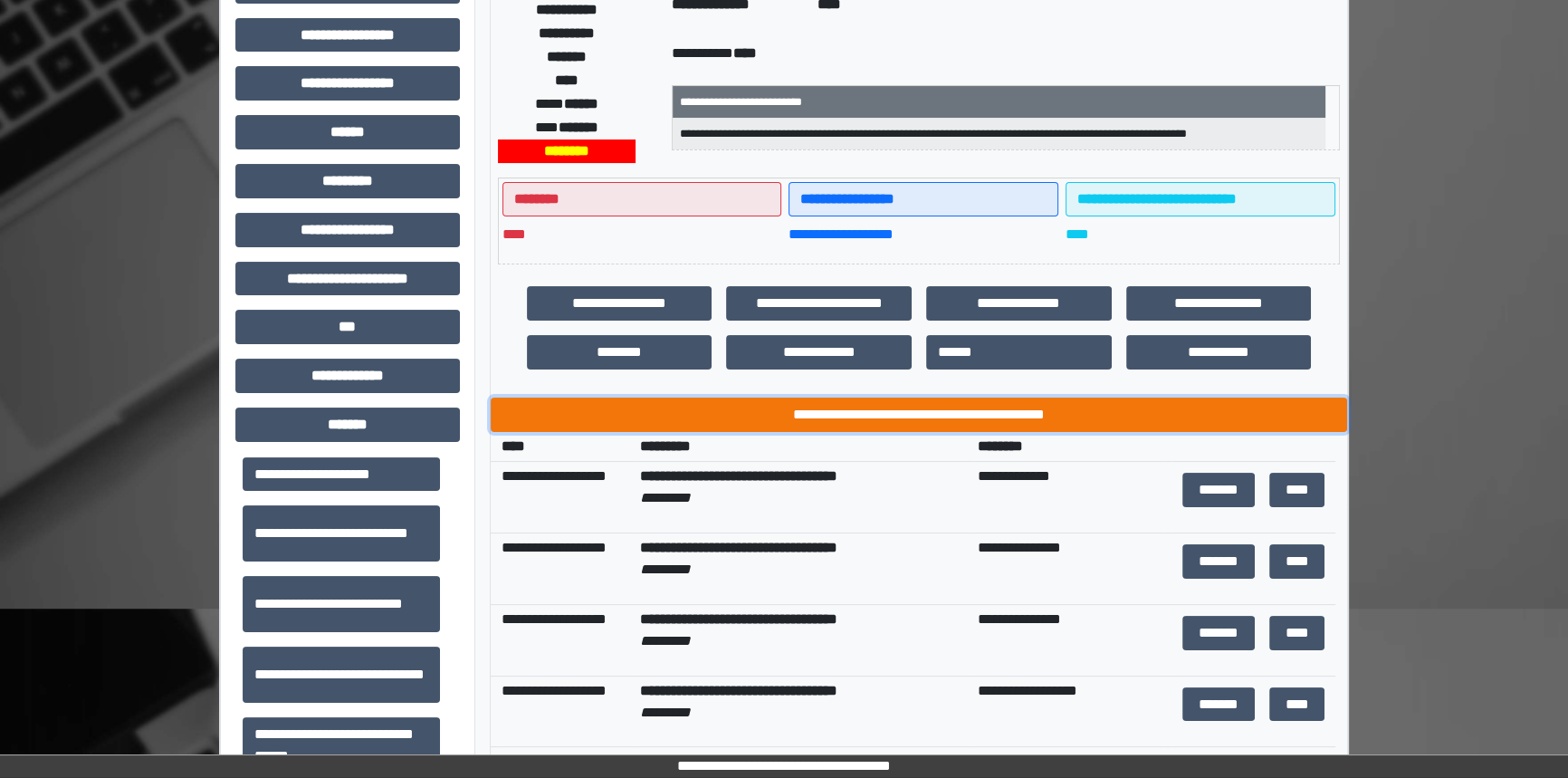 click on "**********" at bounding box center (919, 415) 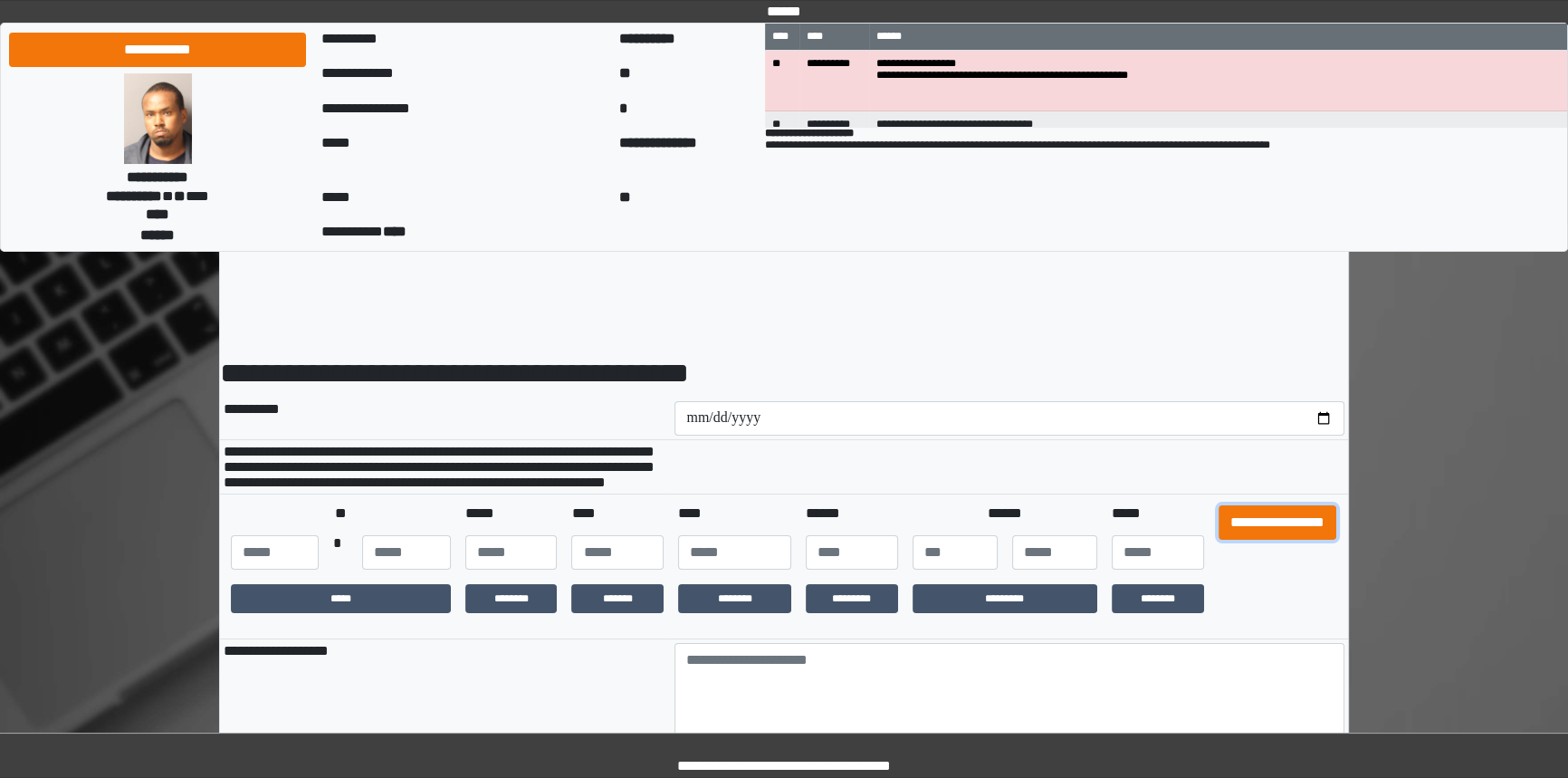 click on "**********" at bounding box center (1277, 523) 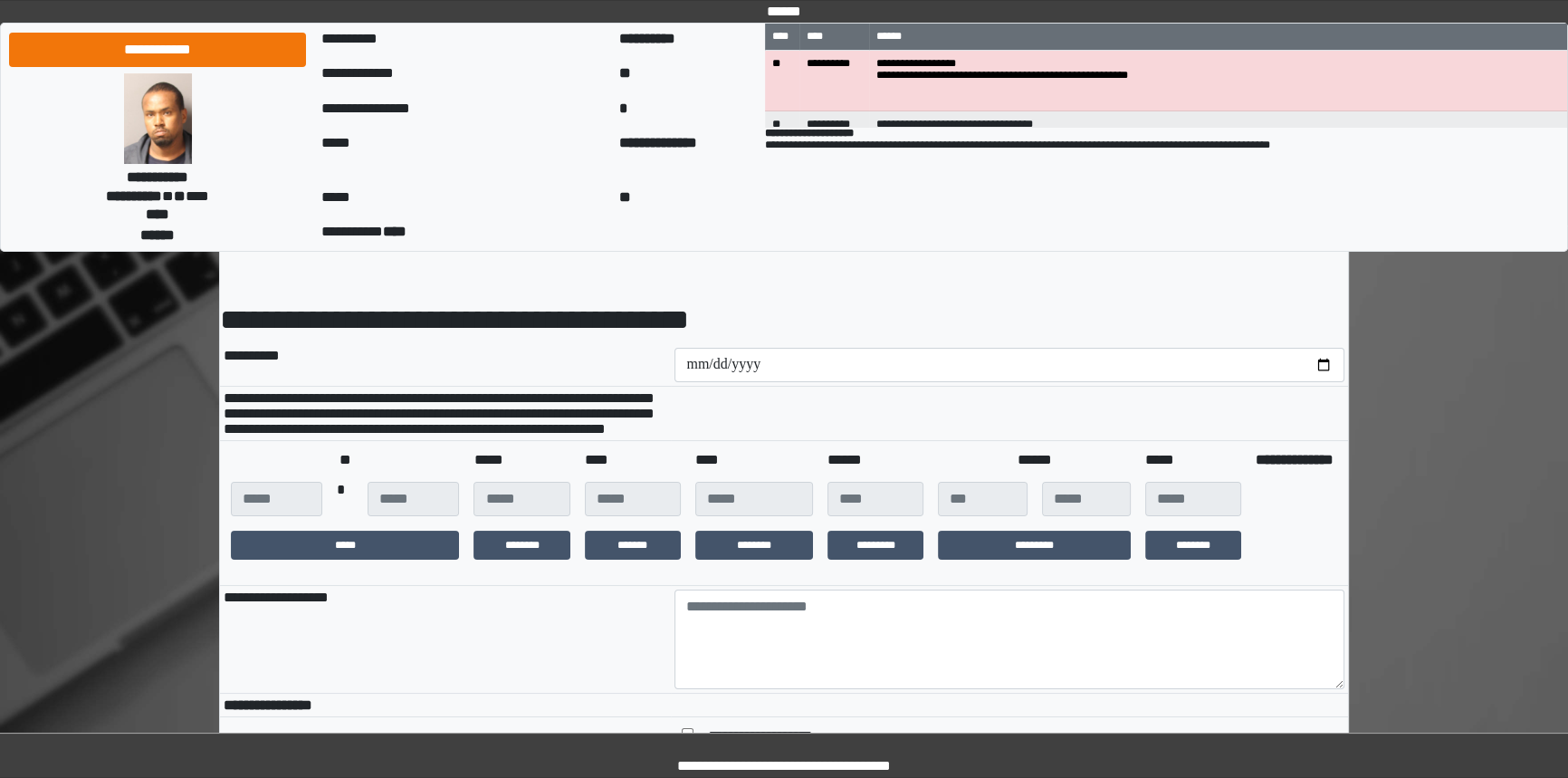 scroll, scrollTop: 164, scrollLeft: 0, axis: vertical 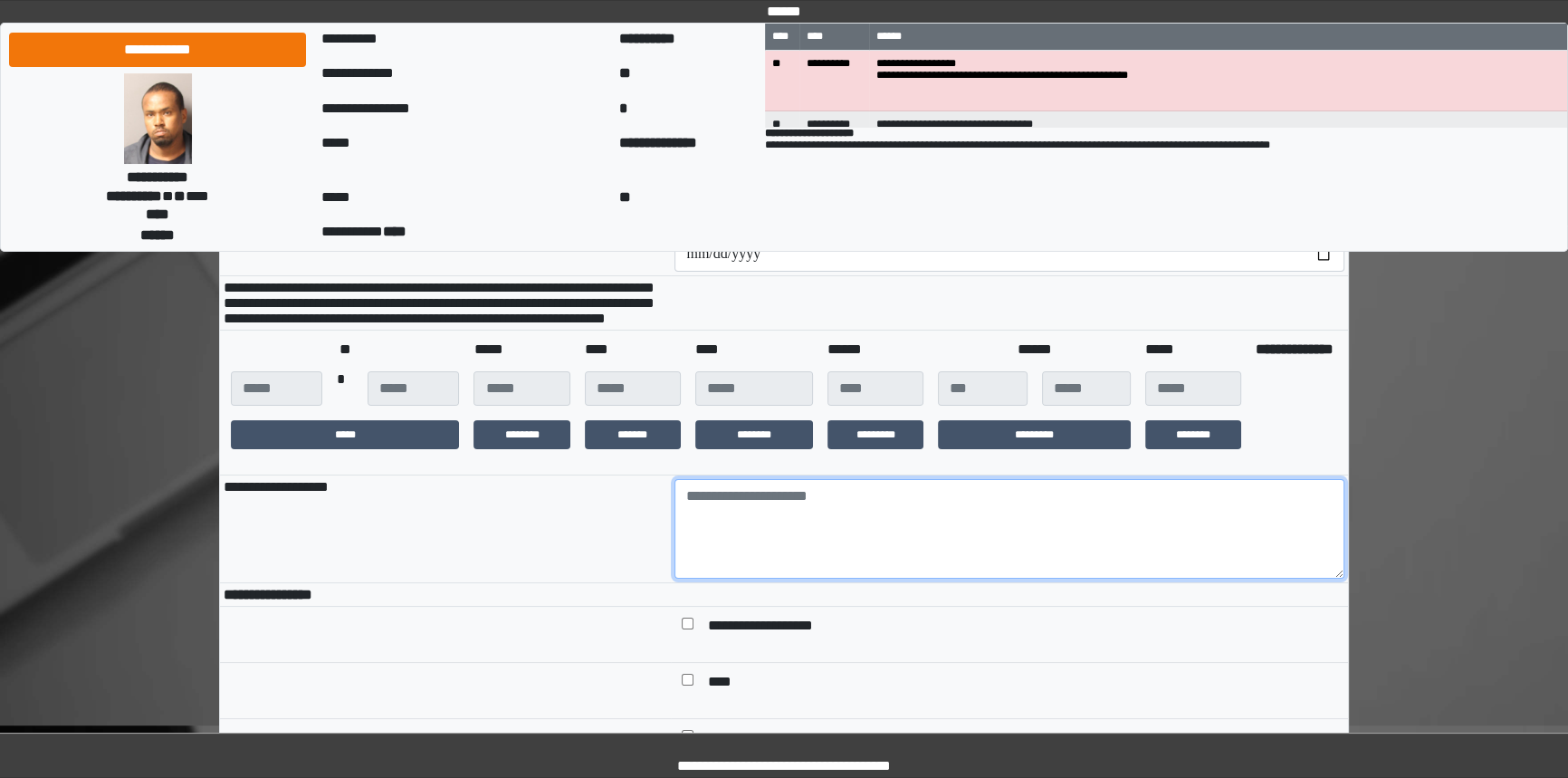 click at bounding box center [1009, 529] 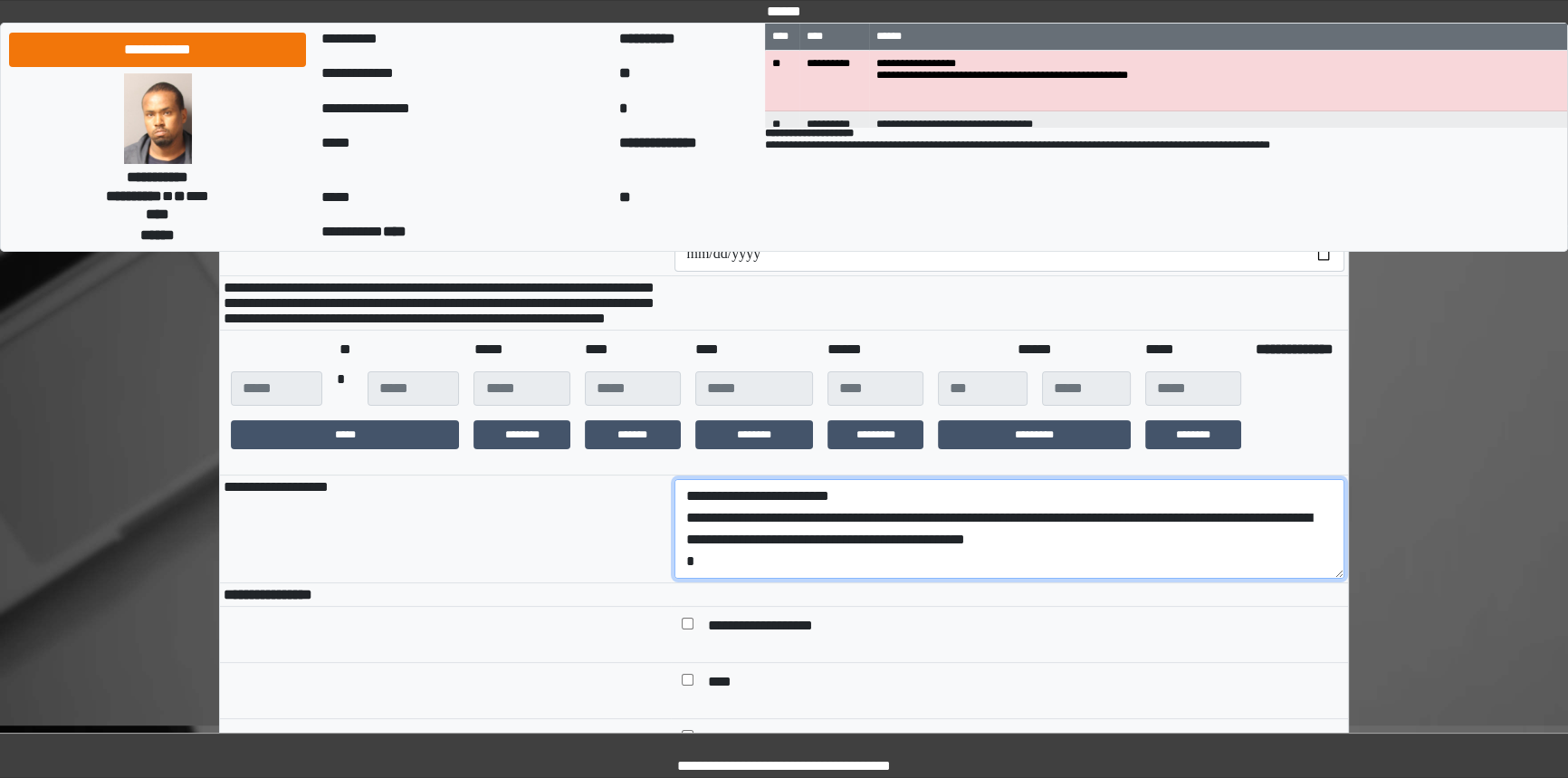 scroll, scrollTop: 101, scrollLeft: 0, axis: vertical 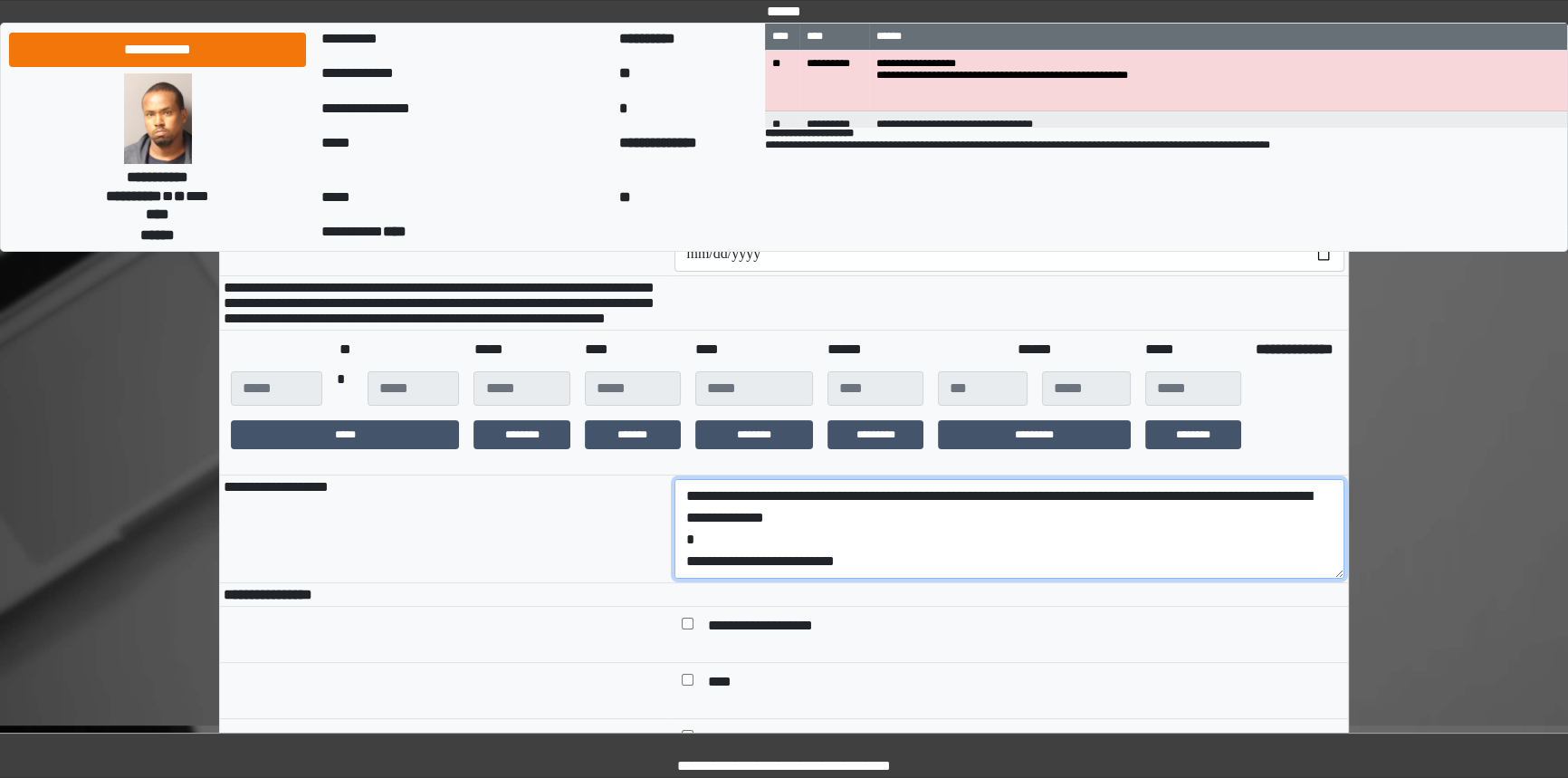 click on "**********" at bounding box center (1009, 529) 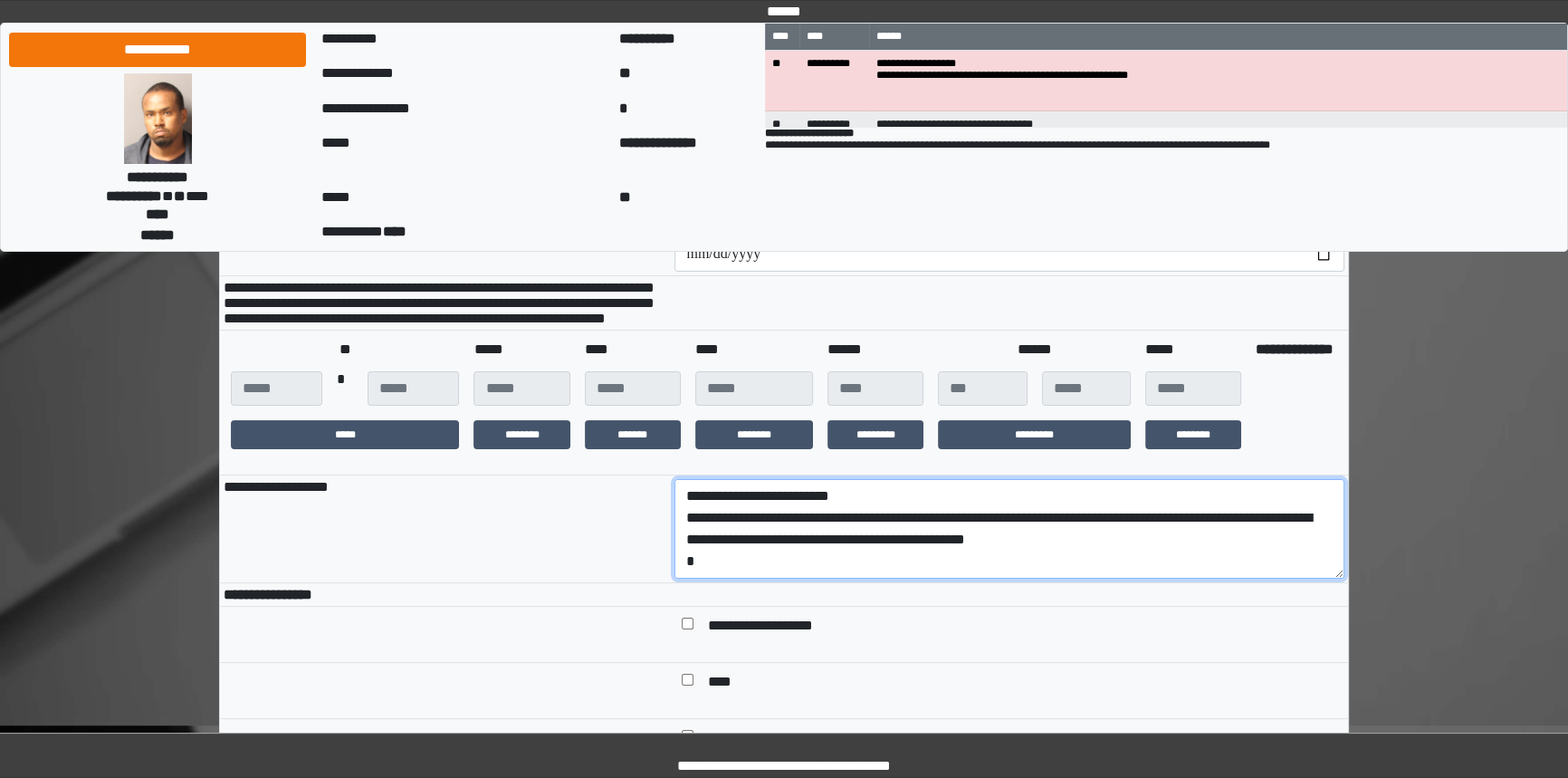 drag, startPoint x: 927, startPoint y: 573, endPoint x: 652, endPoint y: 550, distance: 275.9601 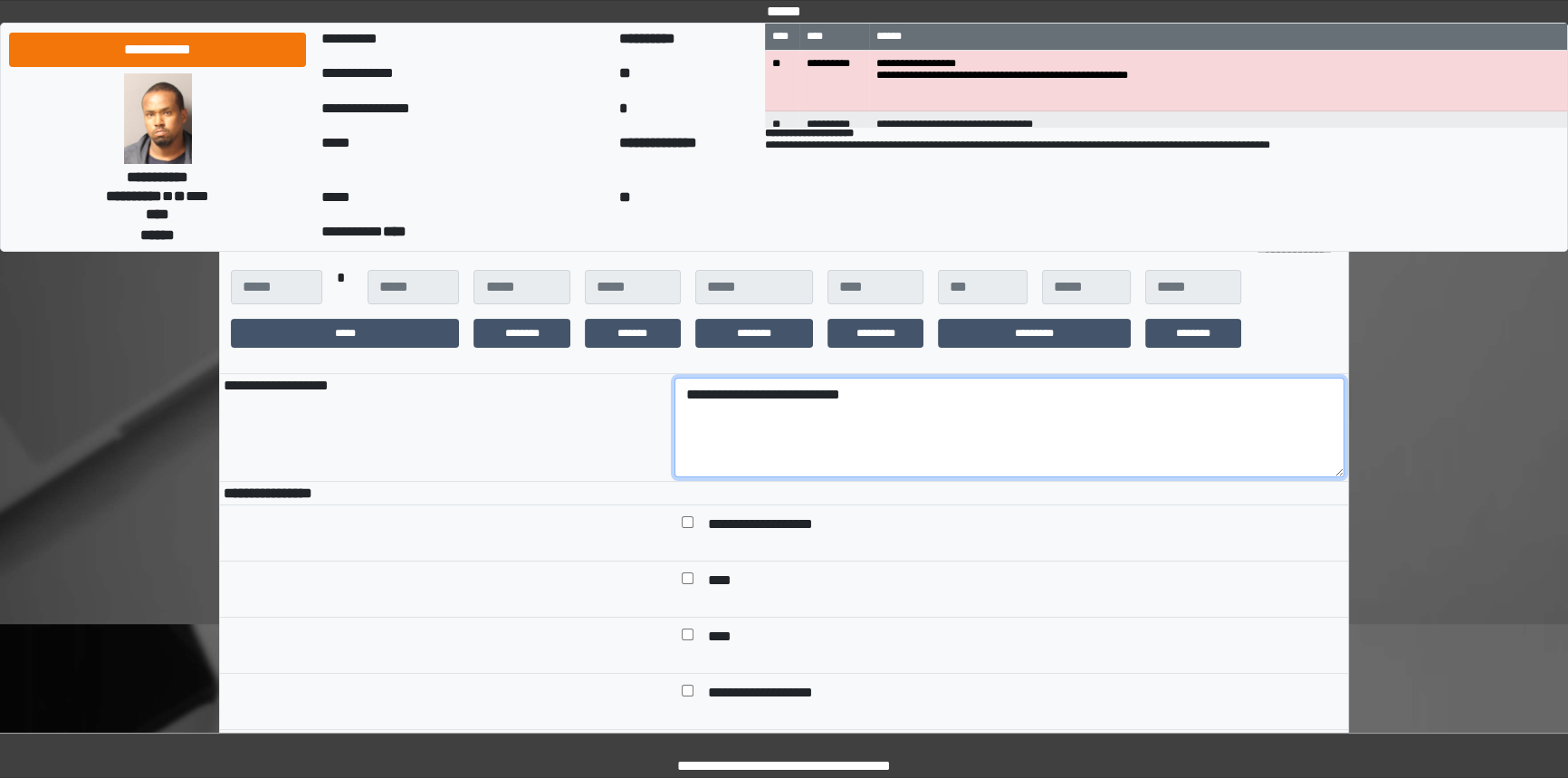scroll, scrollTop: 411, scrollLeft: 0, axis: vertical 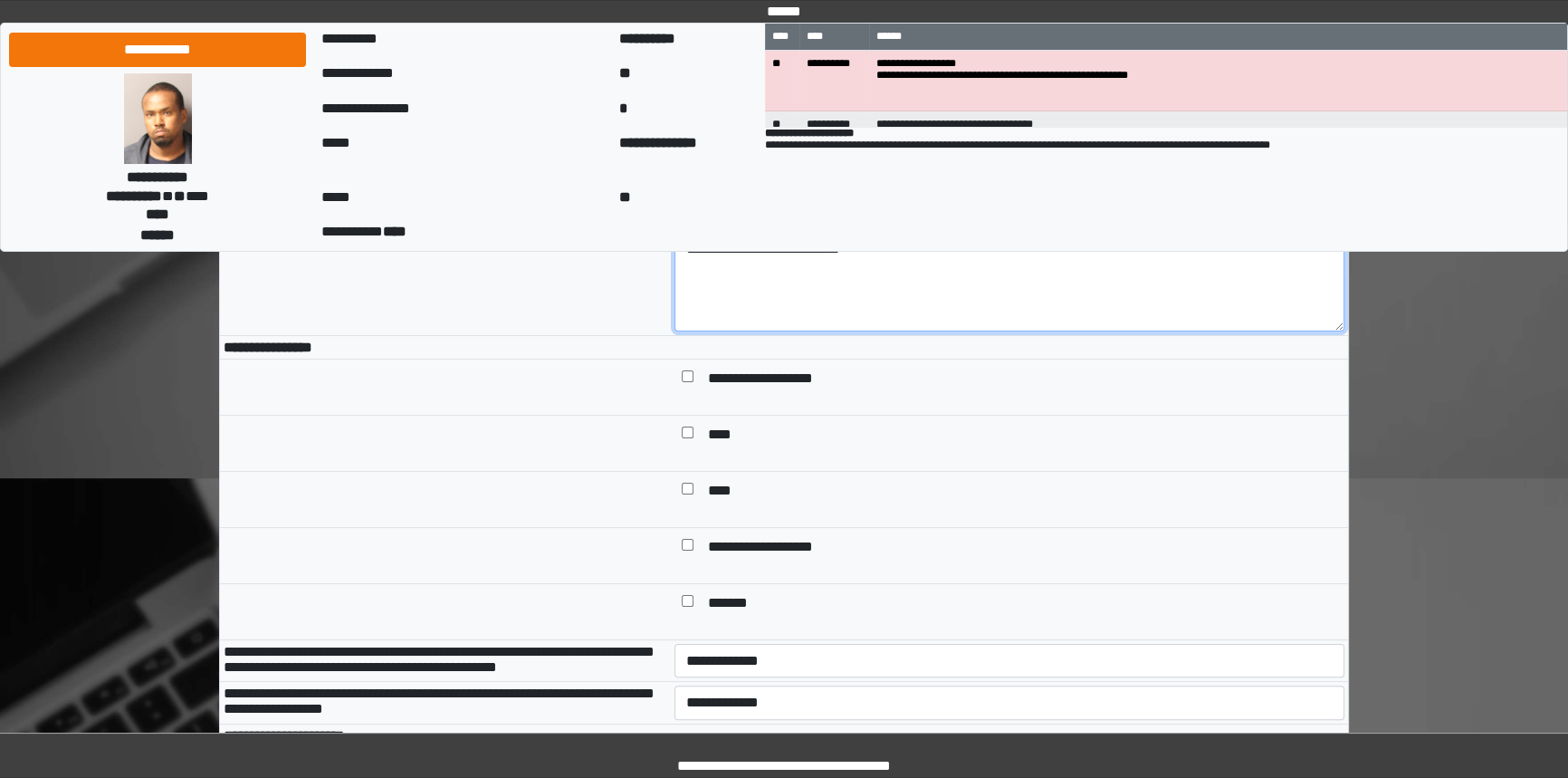 type on "**********" 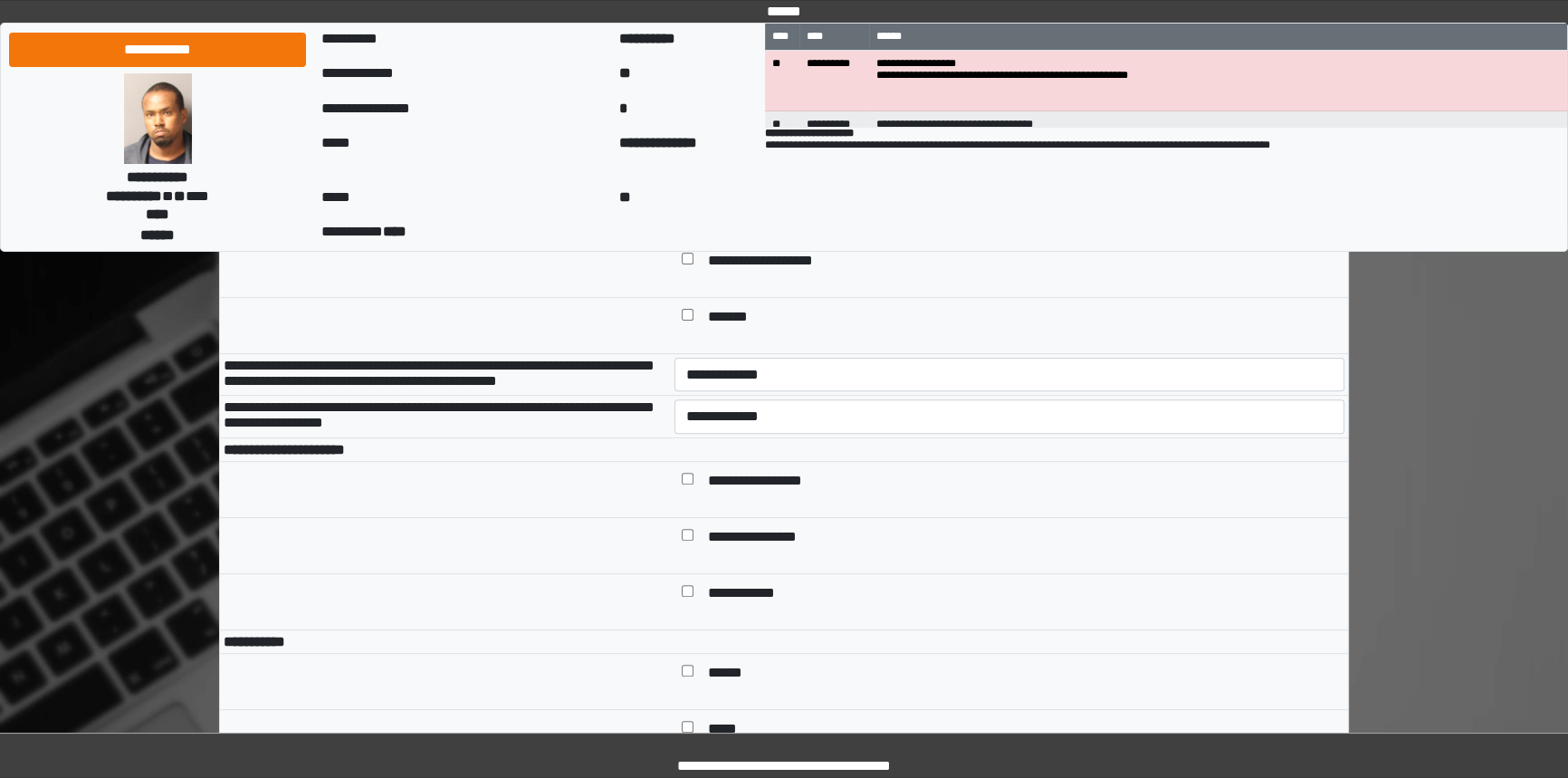 scroll, scrollTop: 741, scrollLeft: 0, axis: vertical 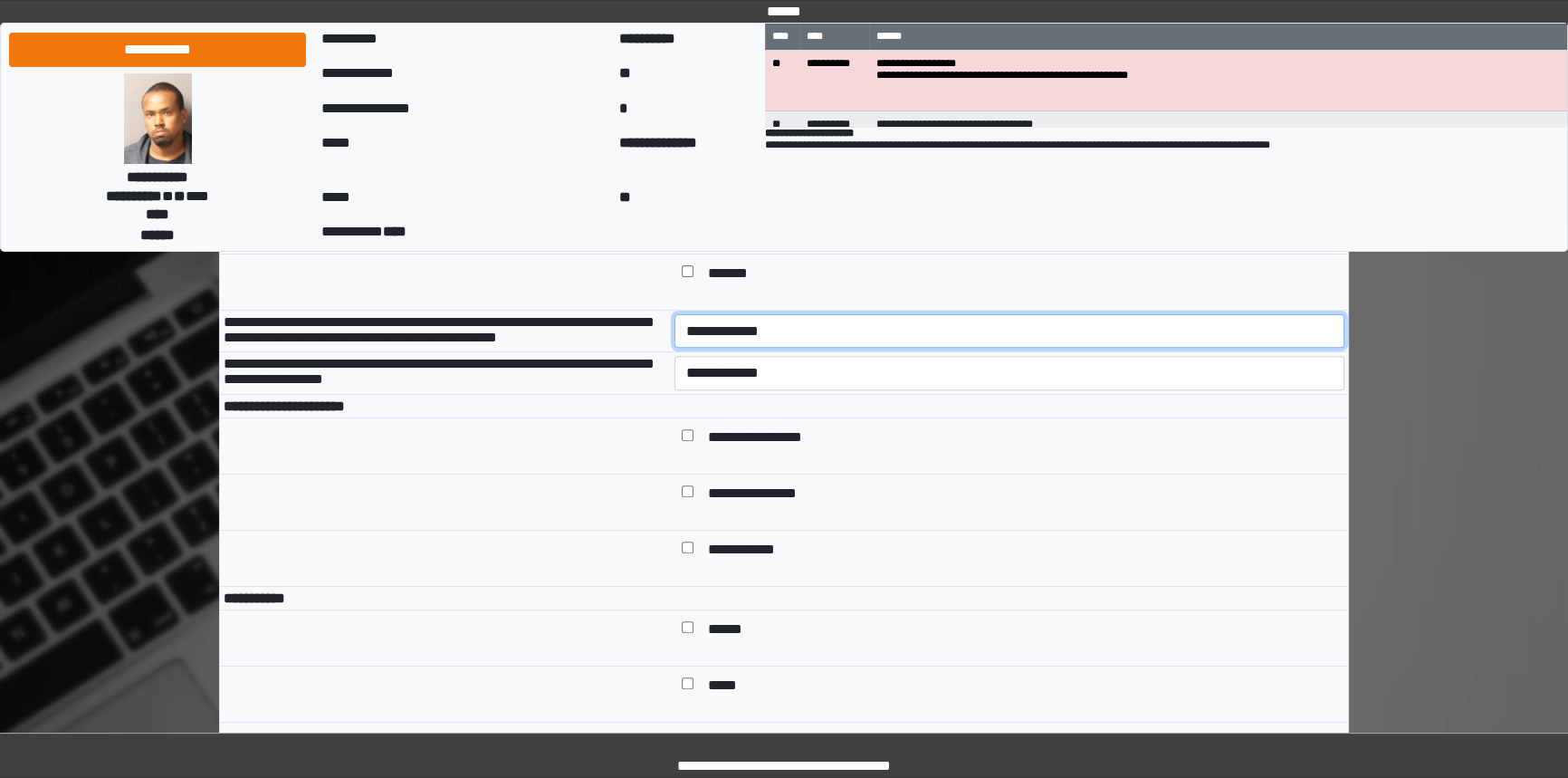 drag, startPoint x: 787, startPoint y: 366, endPoint x: 787, endPoint y: 378, distance: 12 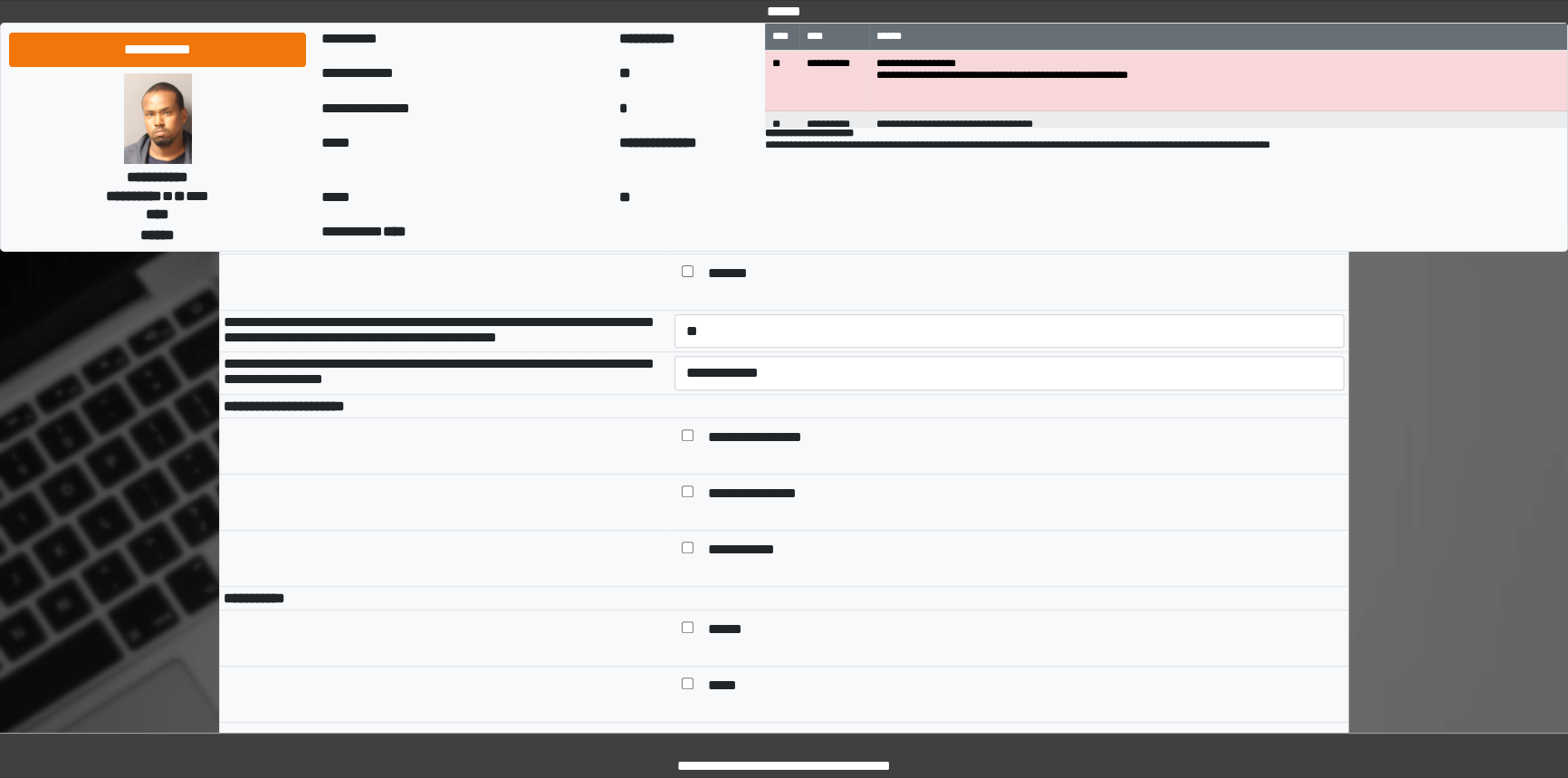 click on "**********" at bounding box center [1009, 373] 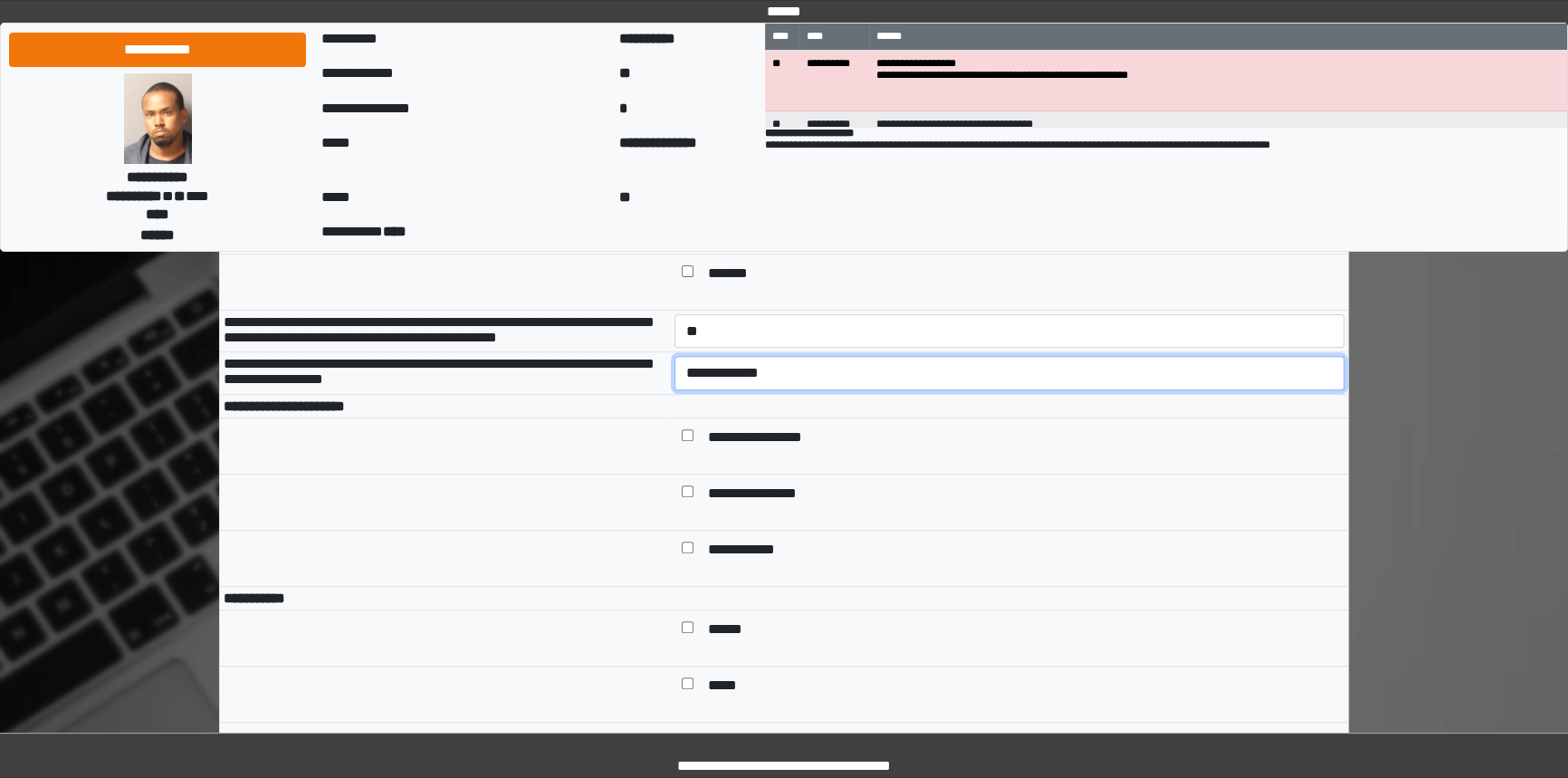 click on "**********" at bounding box center (1009, 373) 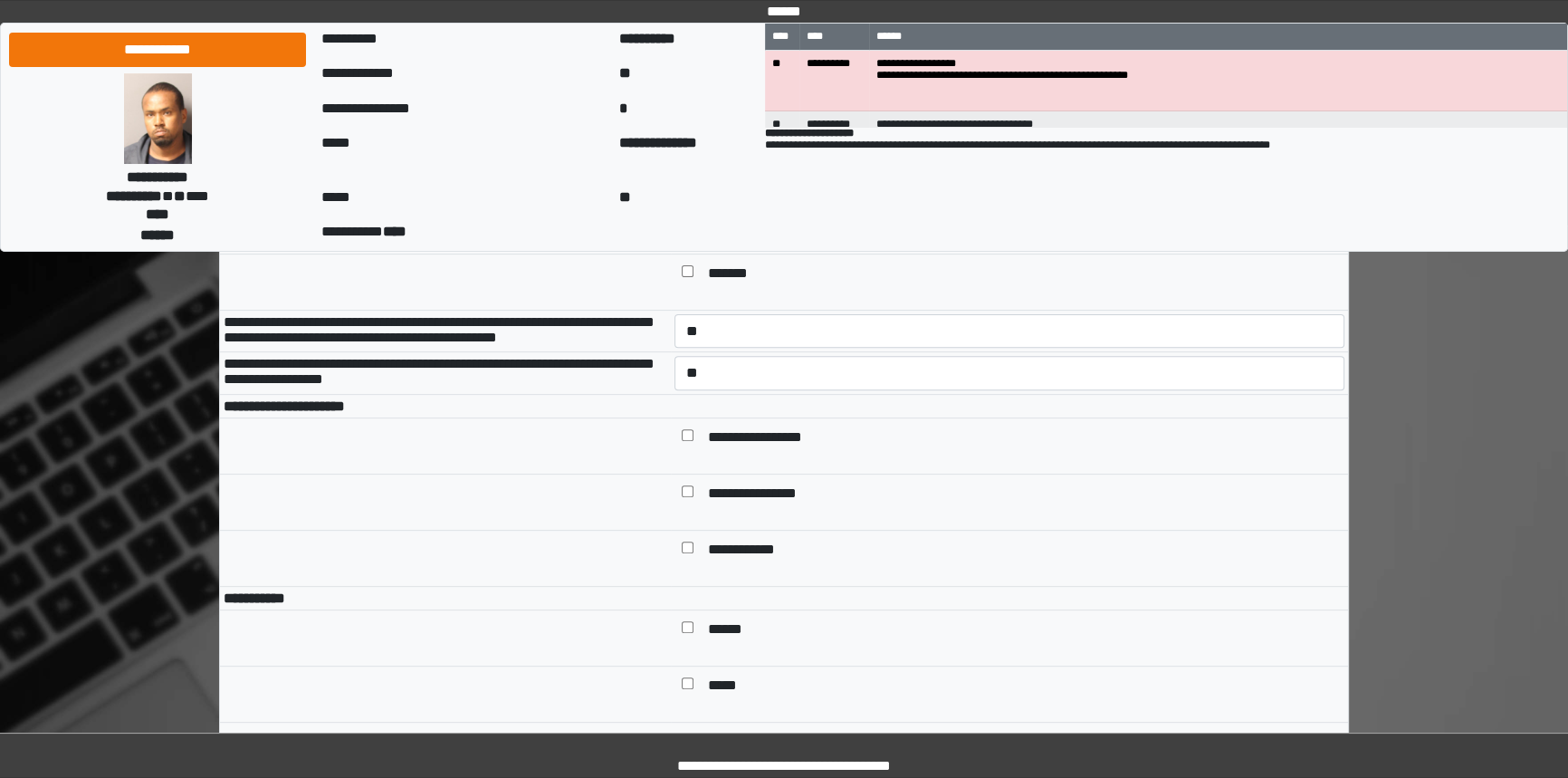 click on "**********" at bounding box center [1009, 447] 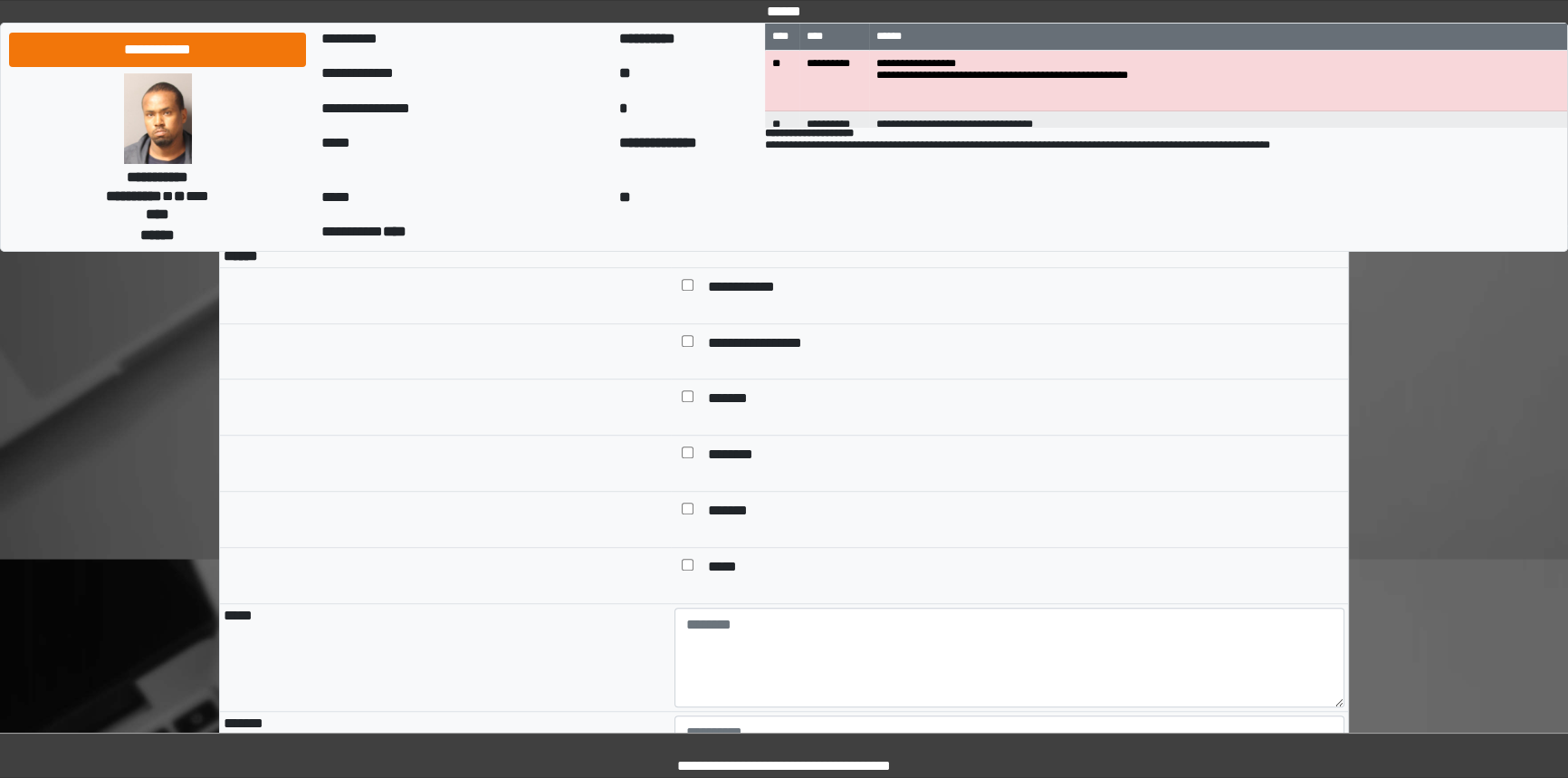 scroll, scrollTop: 1482, scrollLeft: 0, axis: vertical 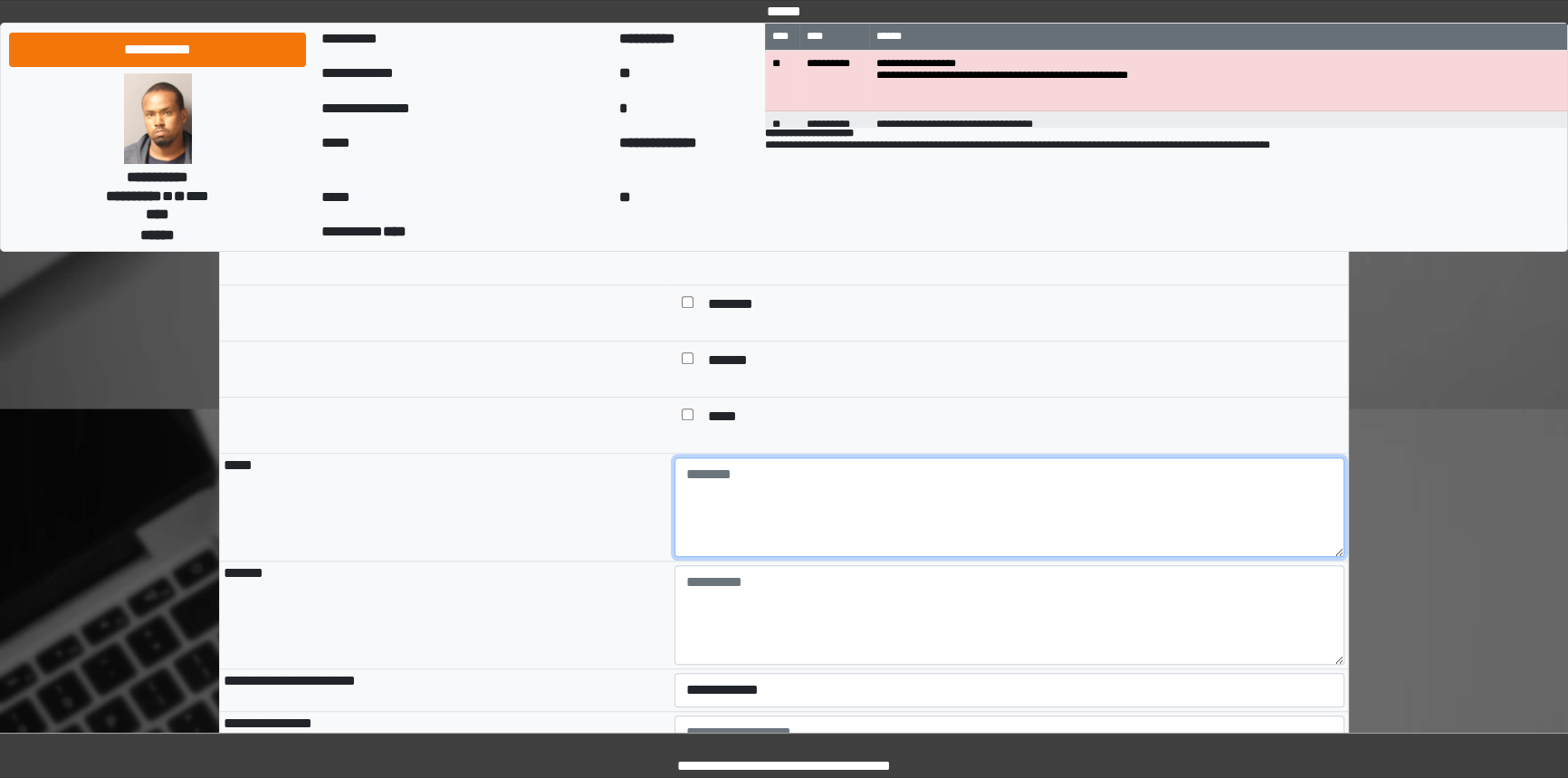 click at bounding box center (1009, 507) 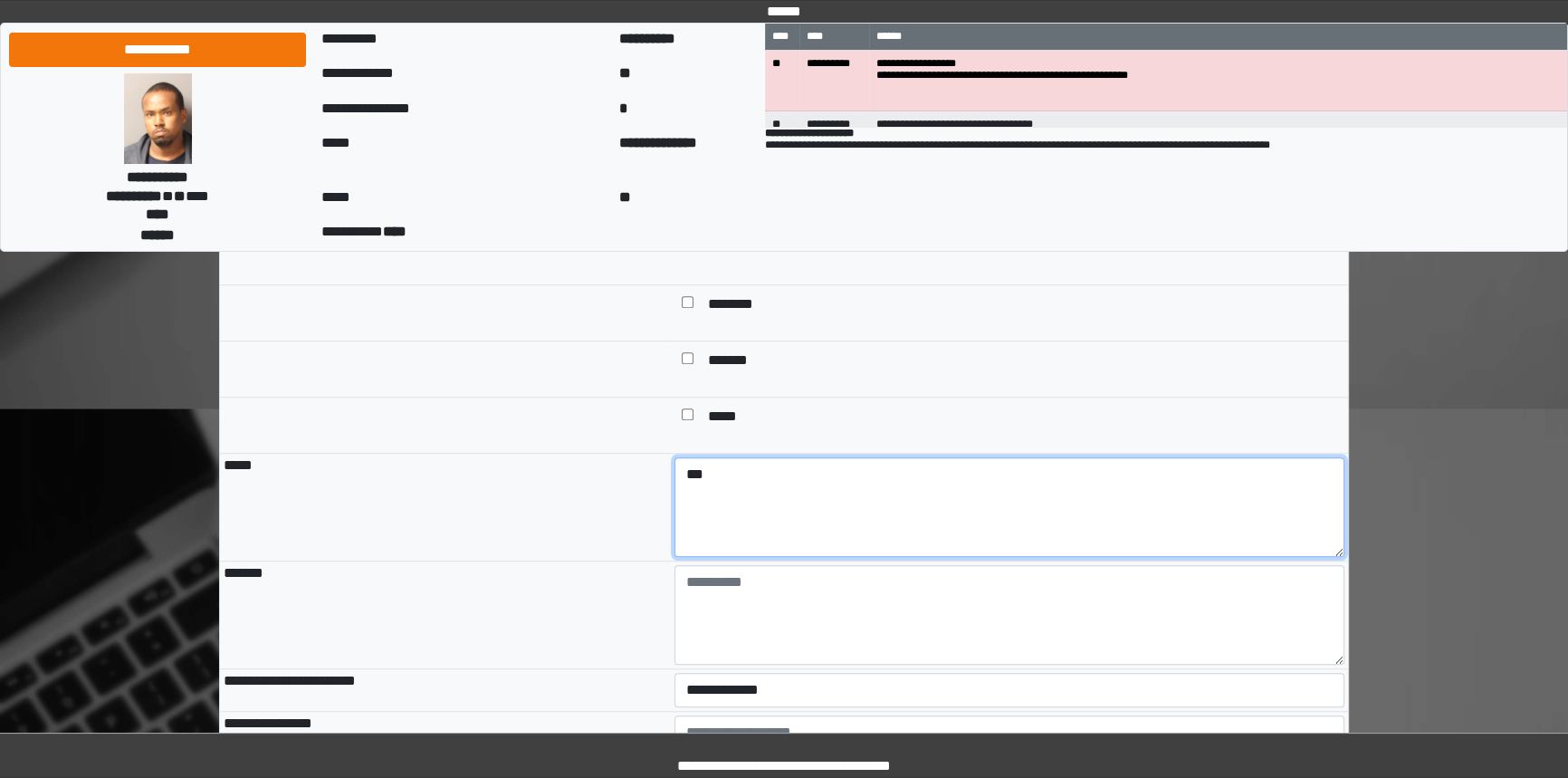 type on "***" 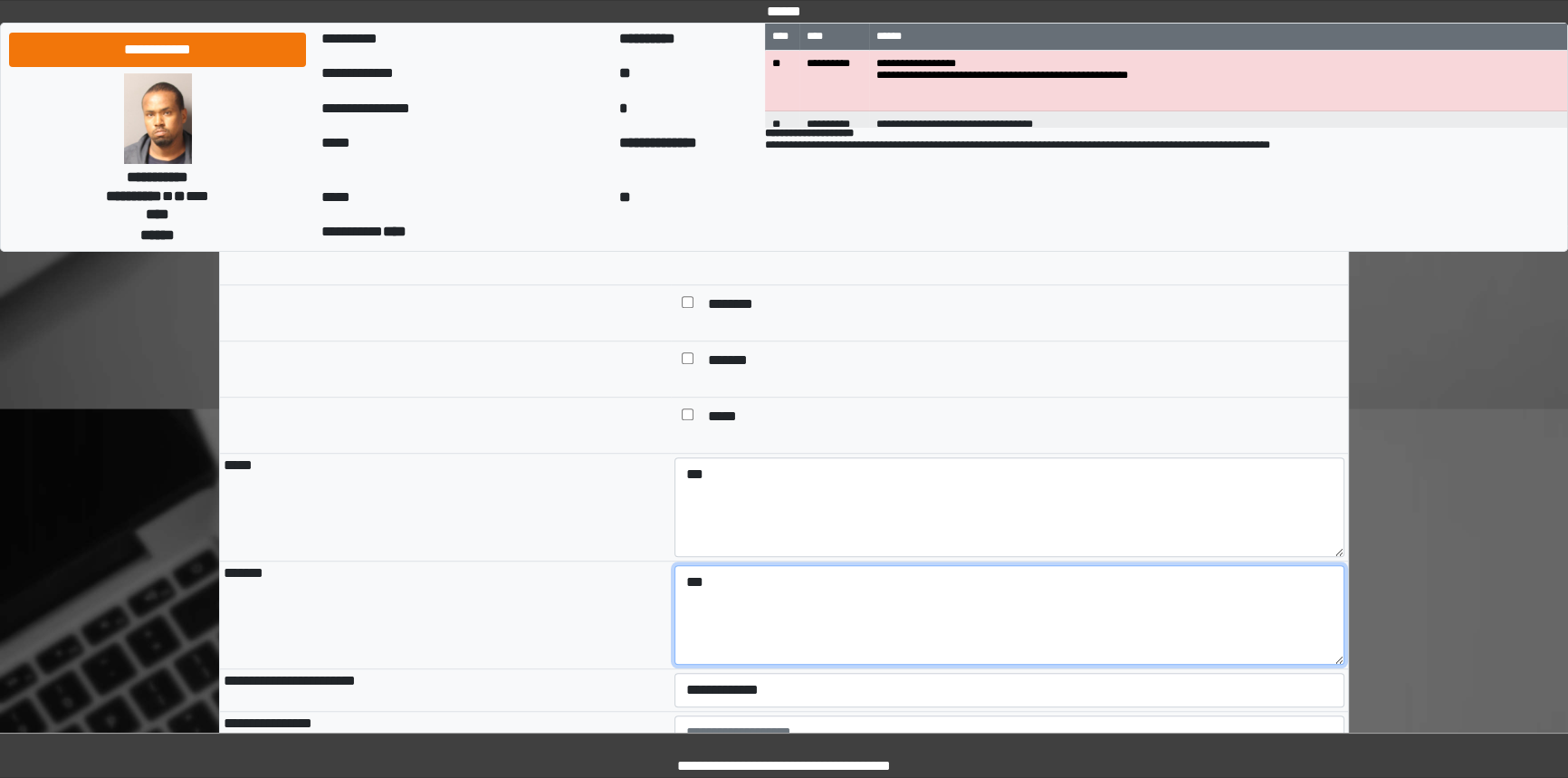 type on "***" 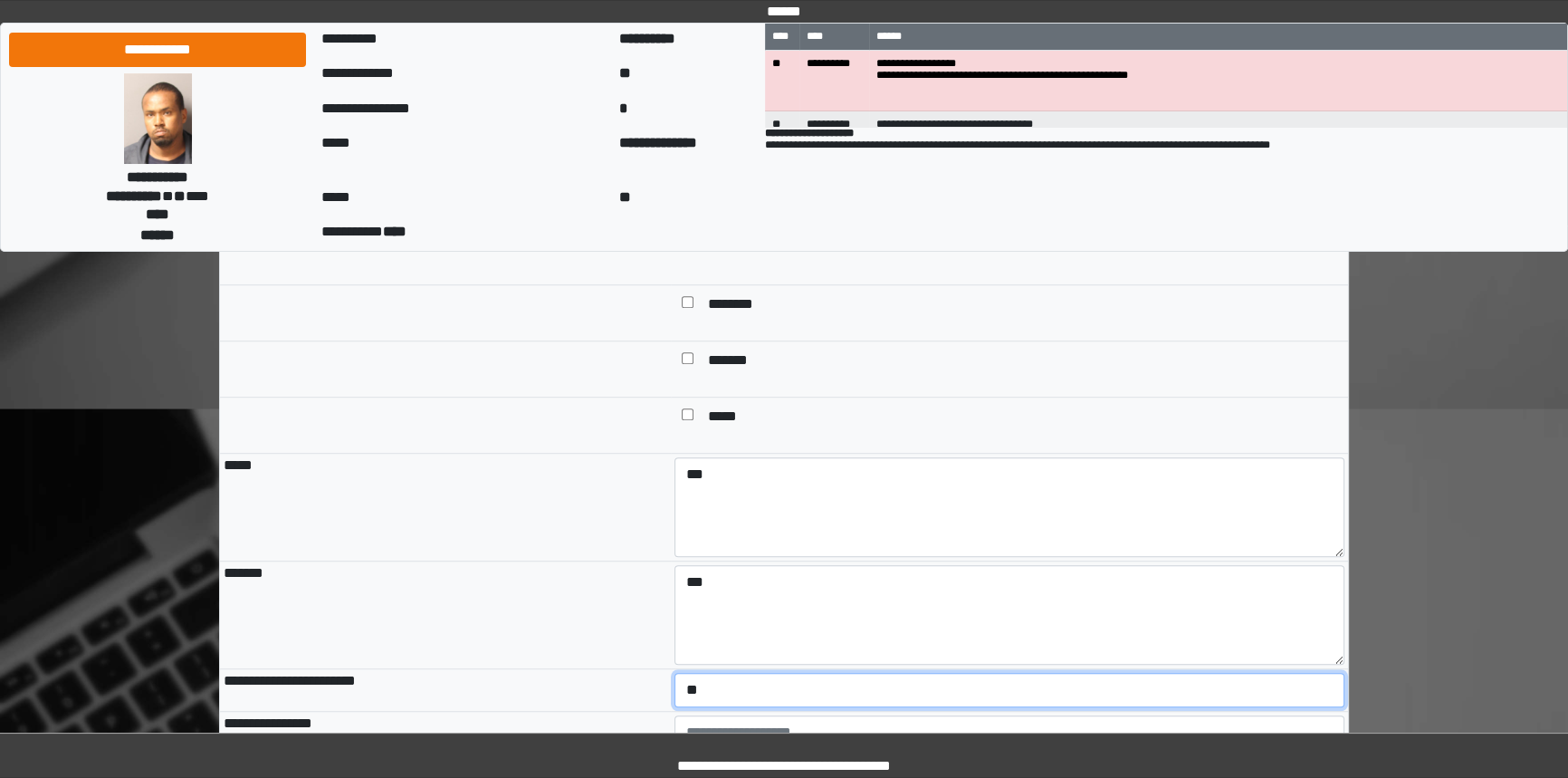 select on "*" 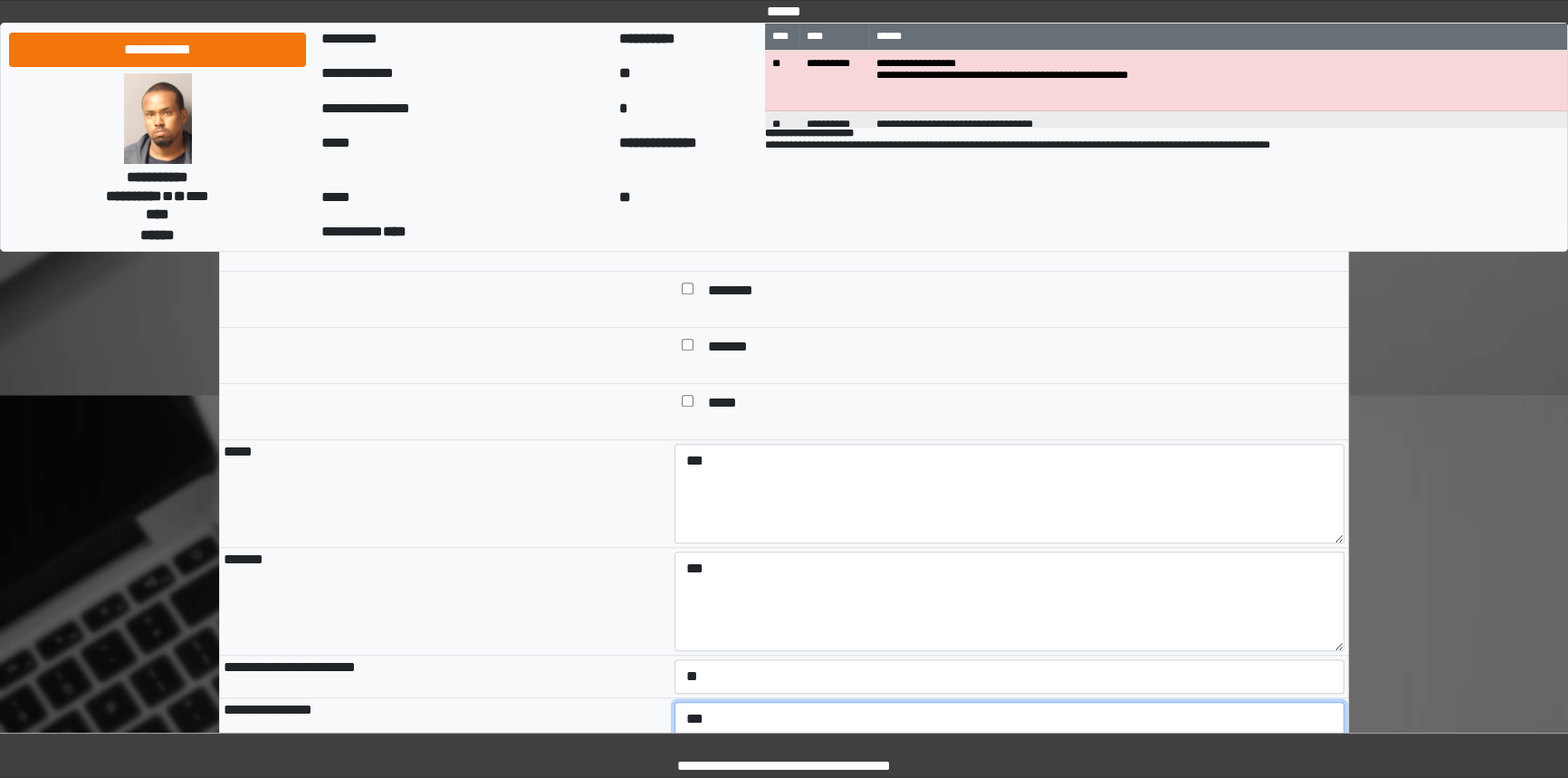 type on "***" 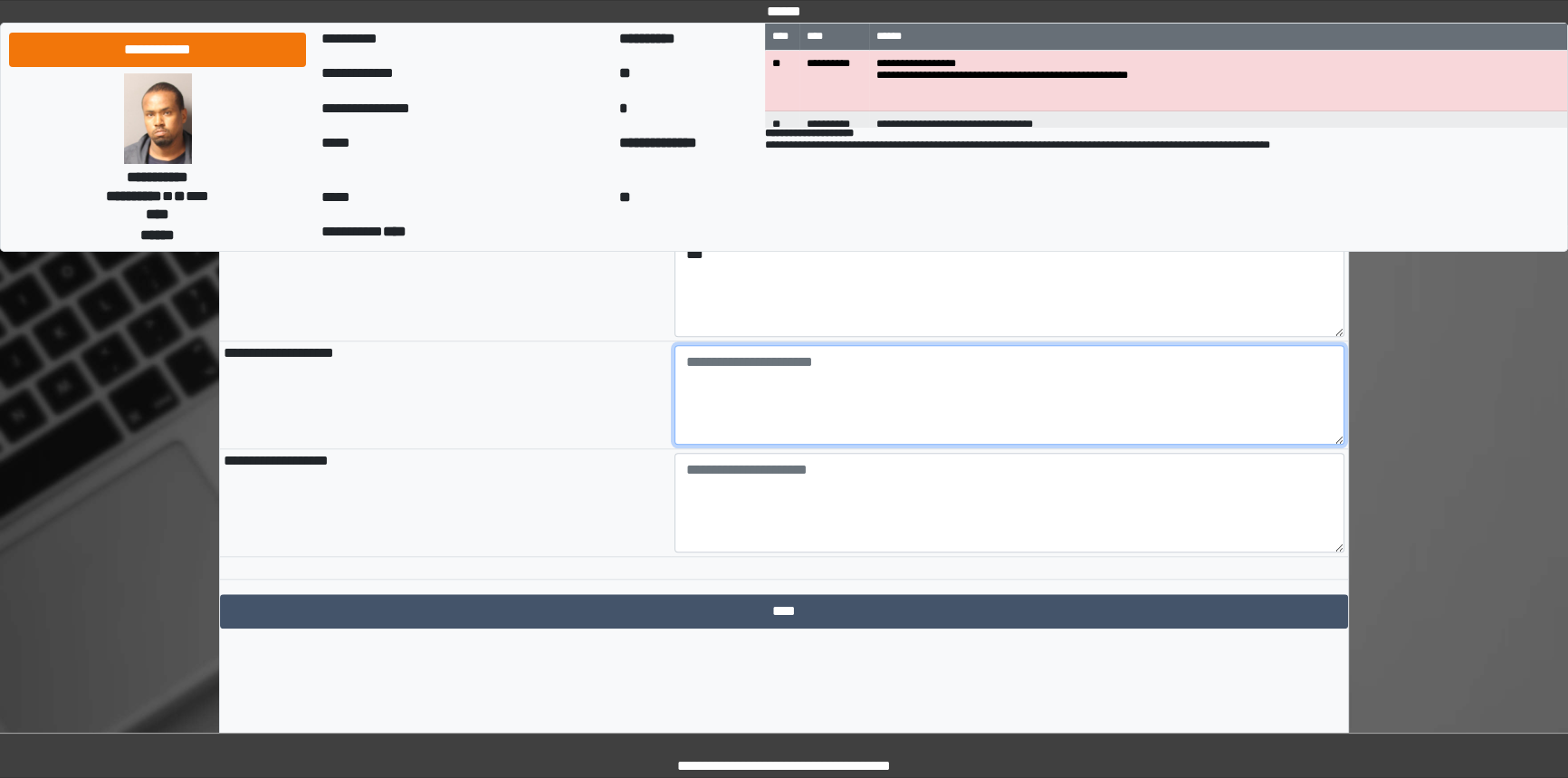 paste on "**********" 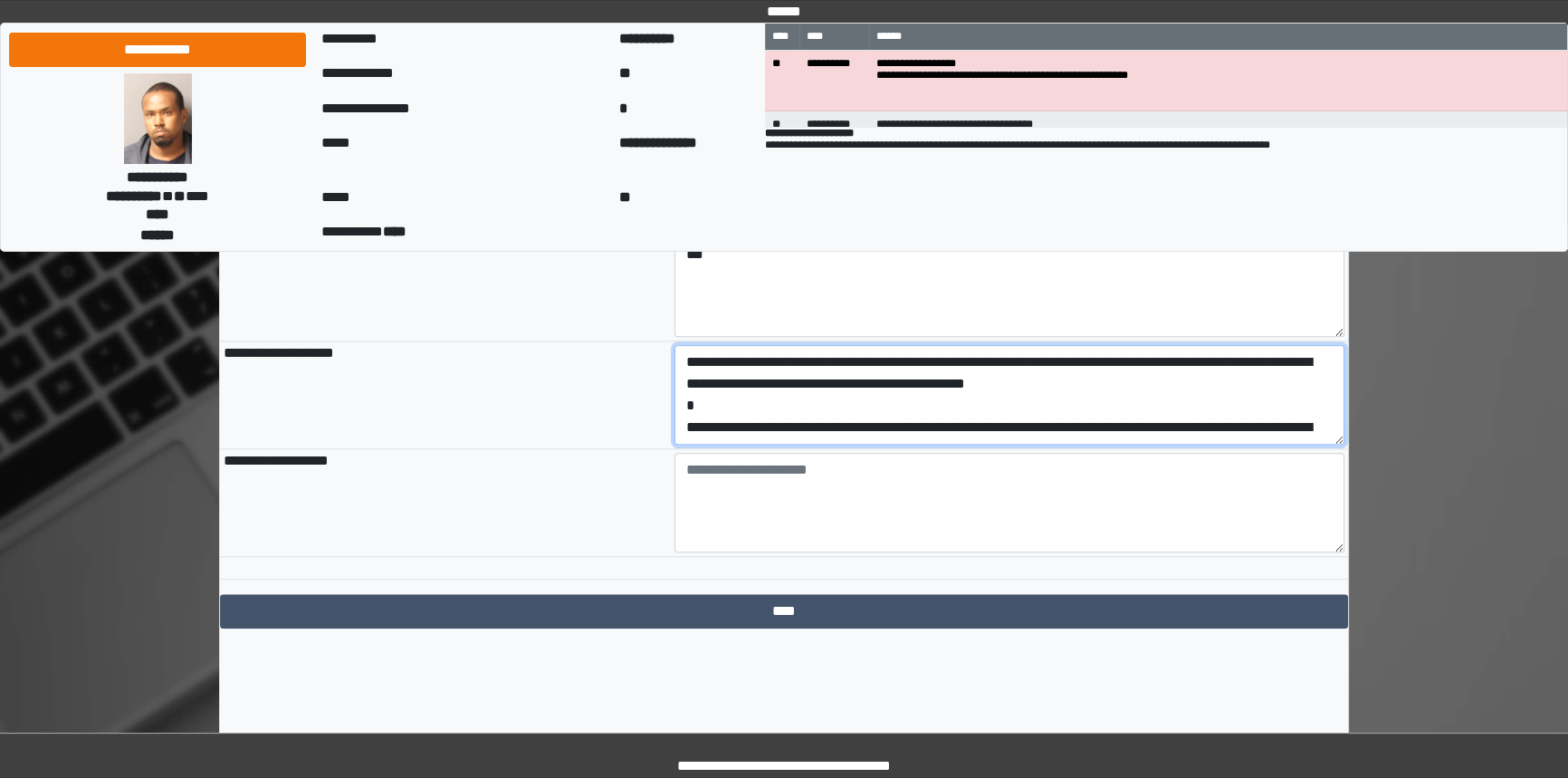 scroll, scrollTop: 1975, scrollLeft: 0, axis: vertical 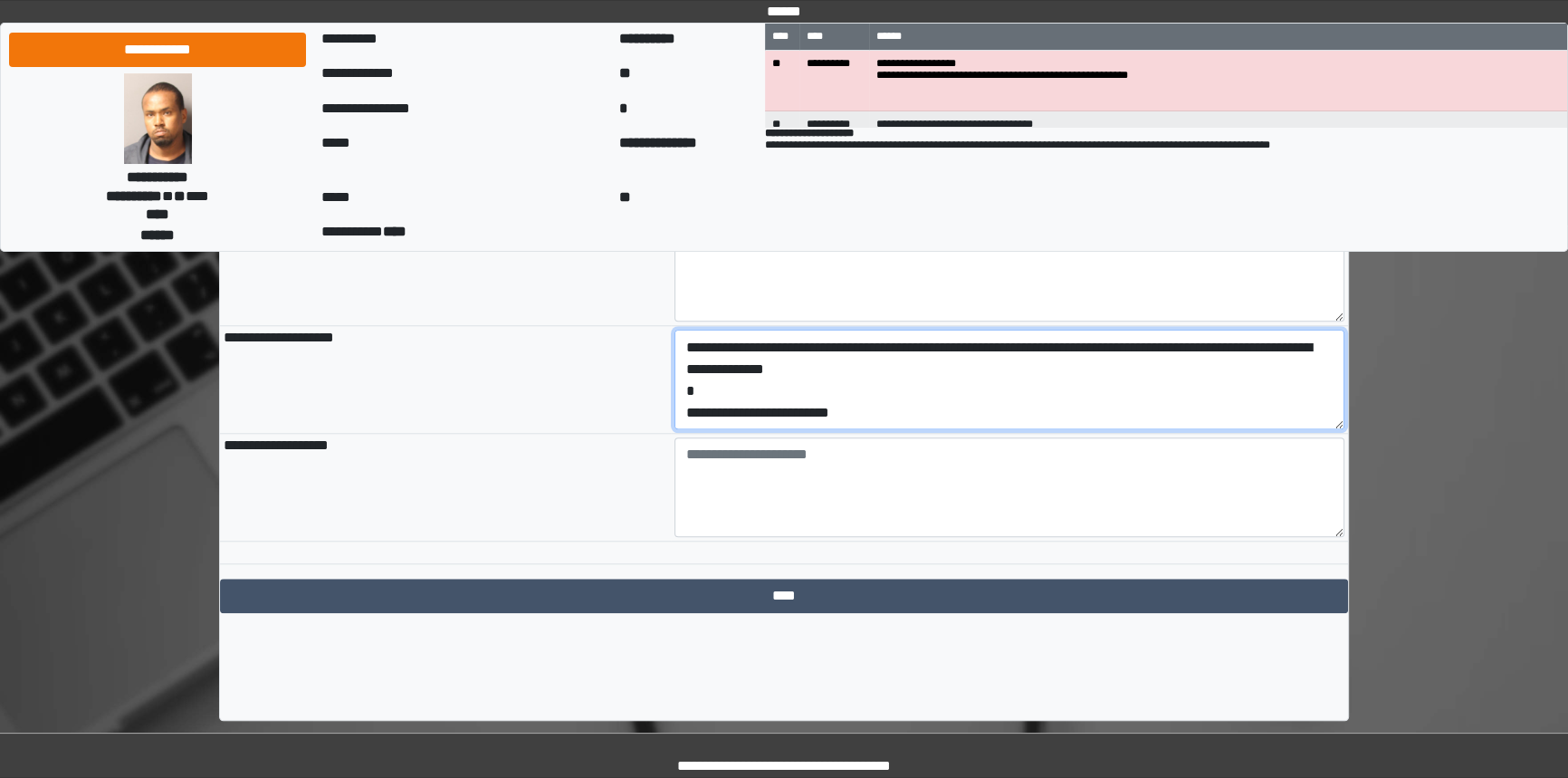 drag, startPoint x: 846, startPoint y: 466, endPoint x: 773, endPoint y: 466, distance: 73 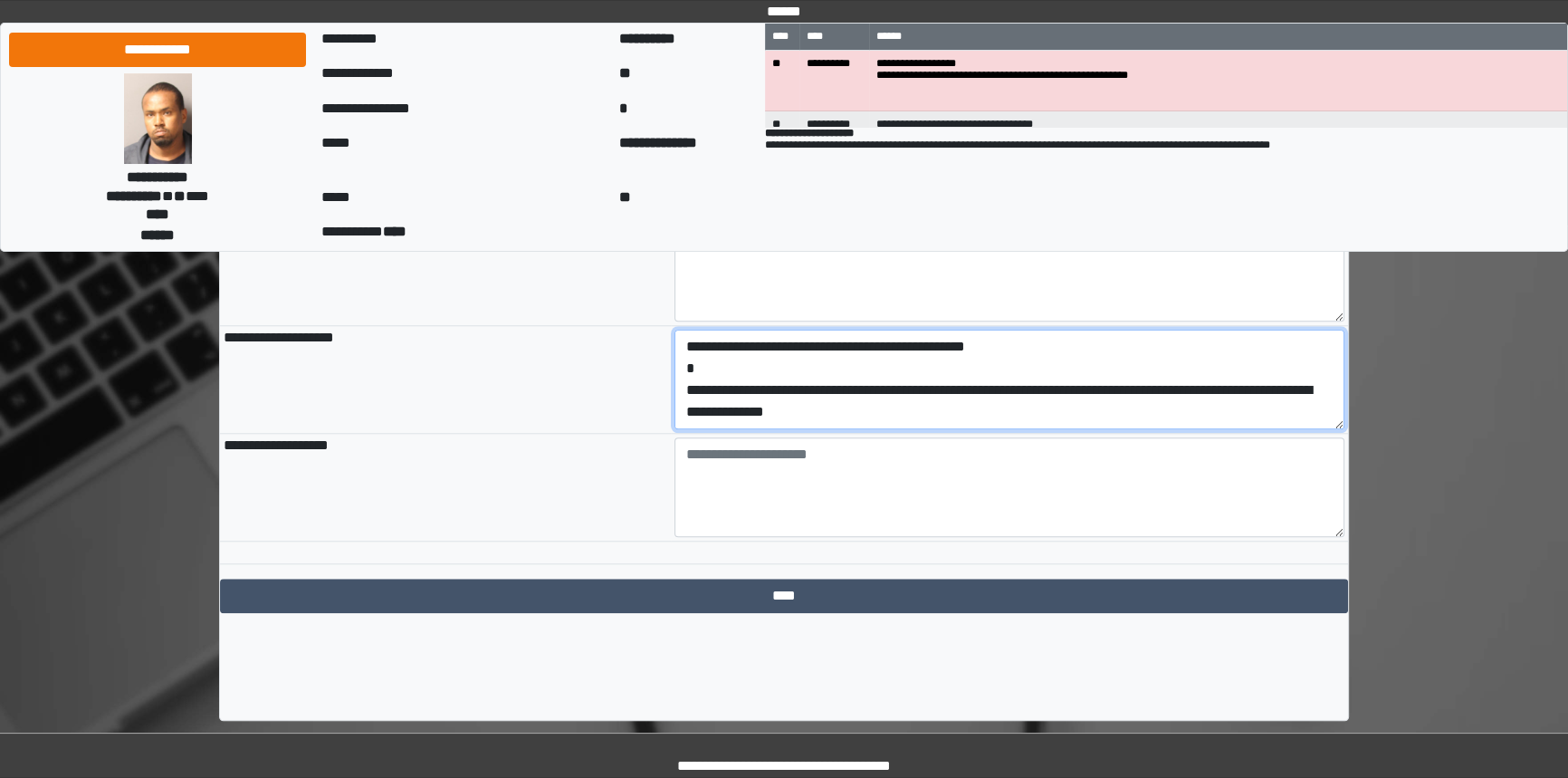 scroll, scrollTop: 21, scrollLeft: 0, axis: vertical 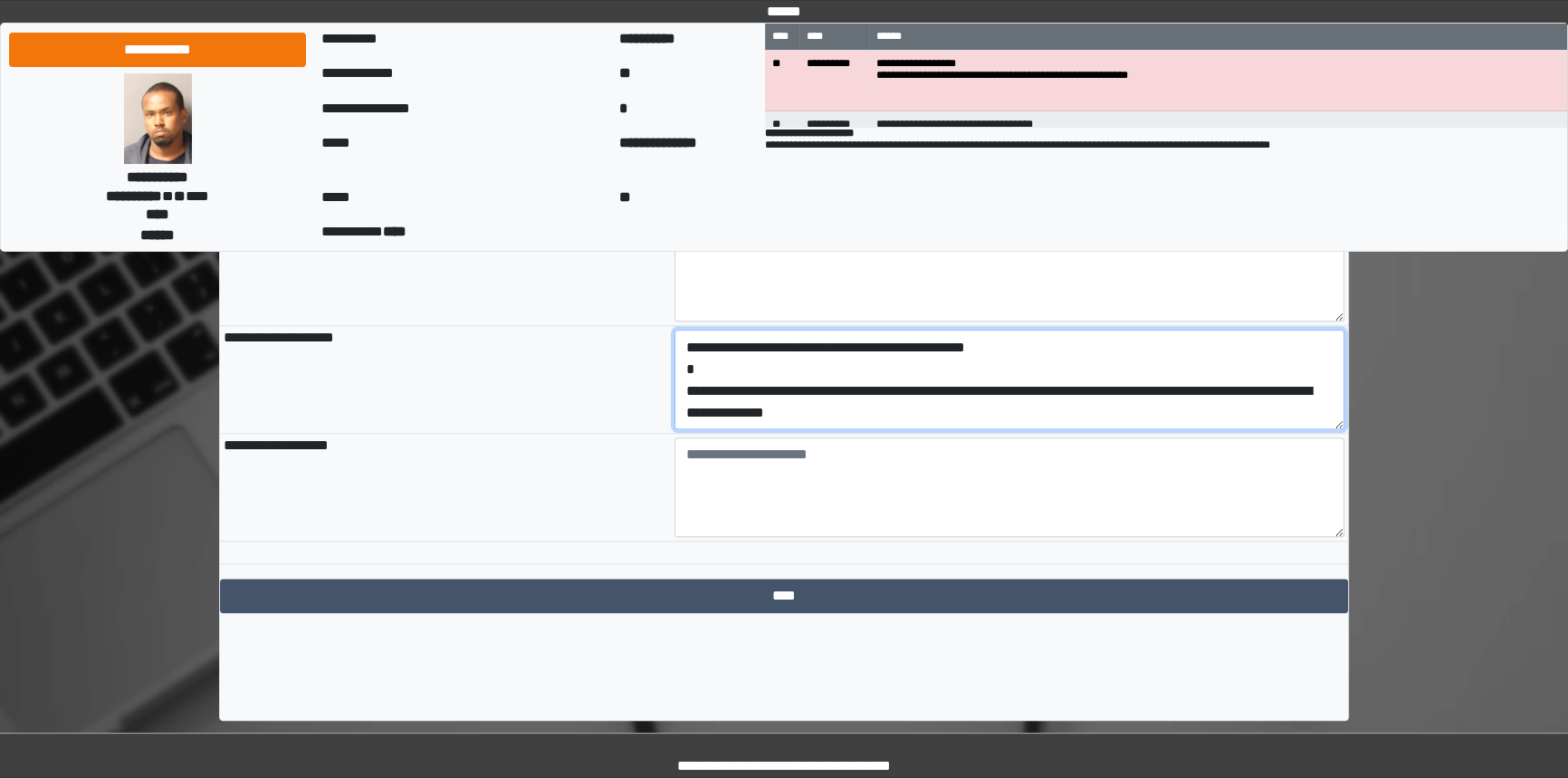 type on "**********" 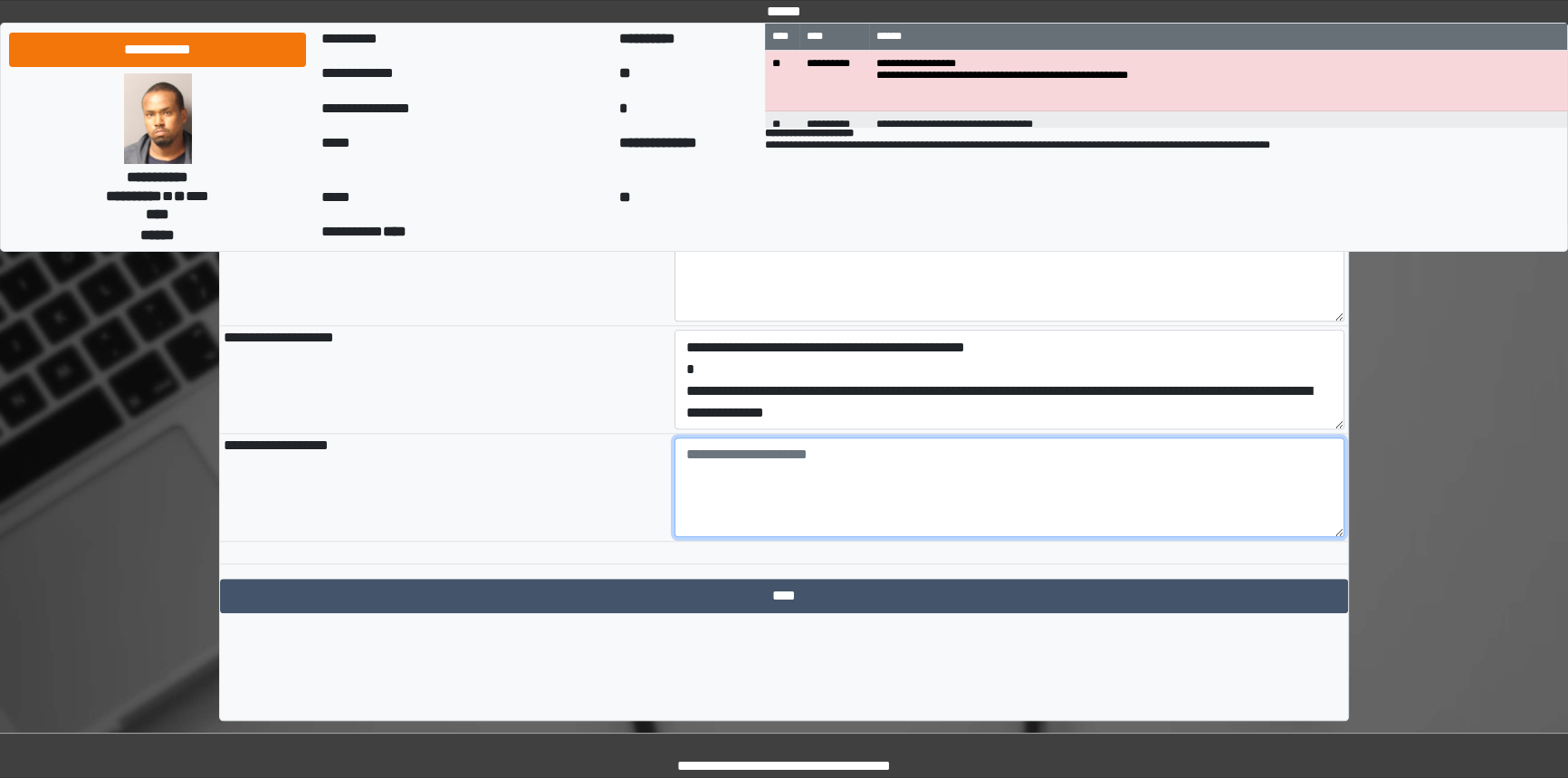 click at bounding box center (1009, 487) 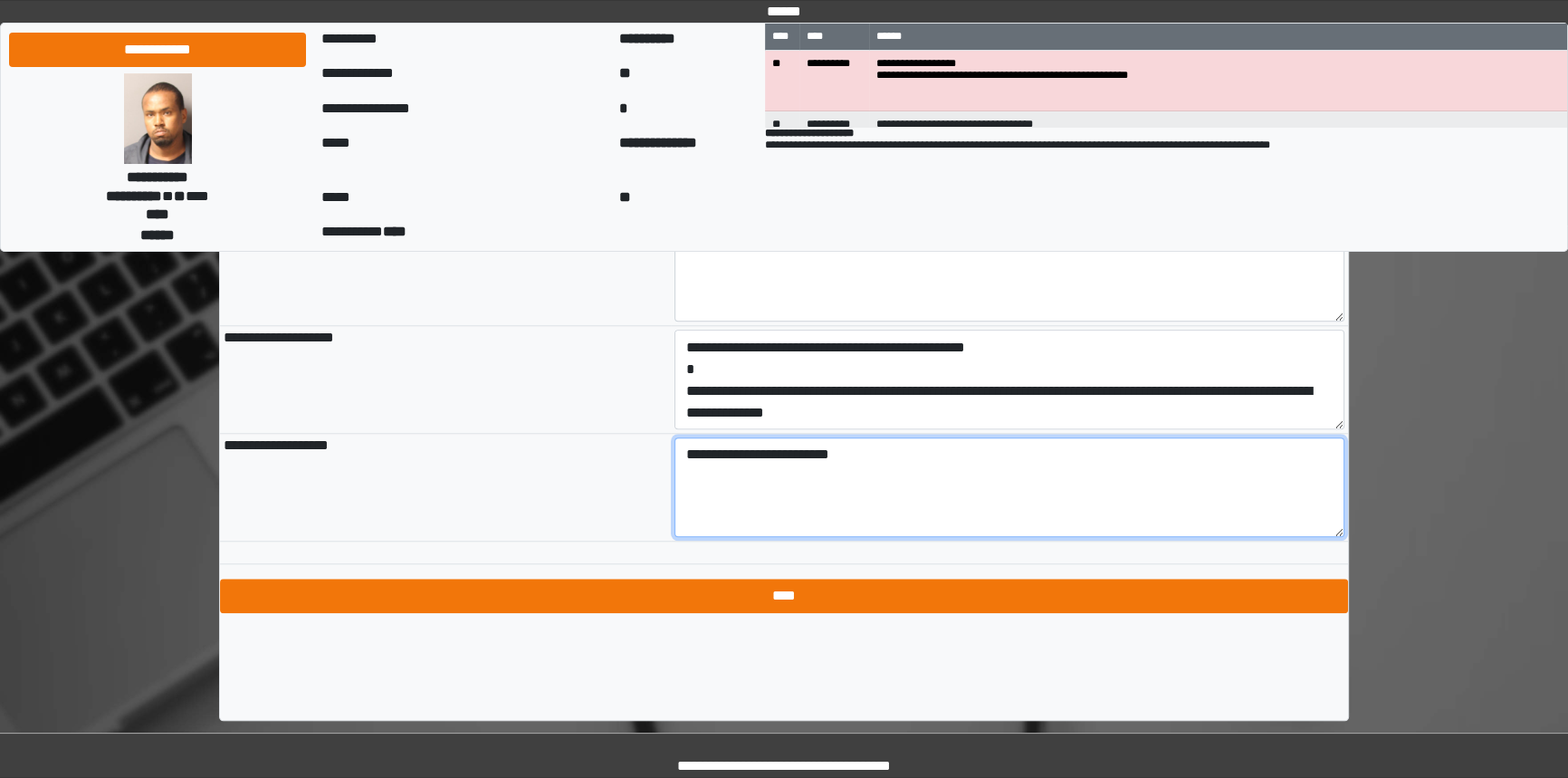 type on "**********" 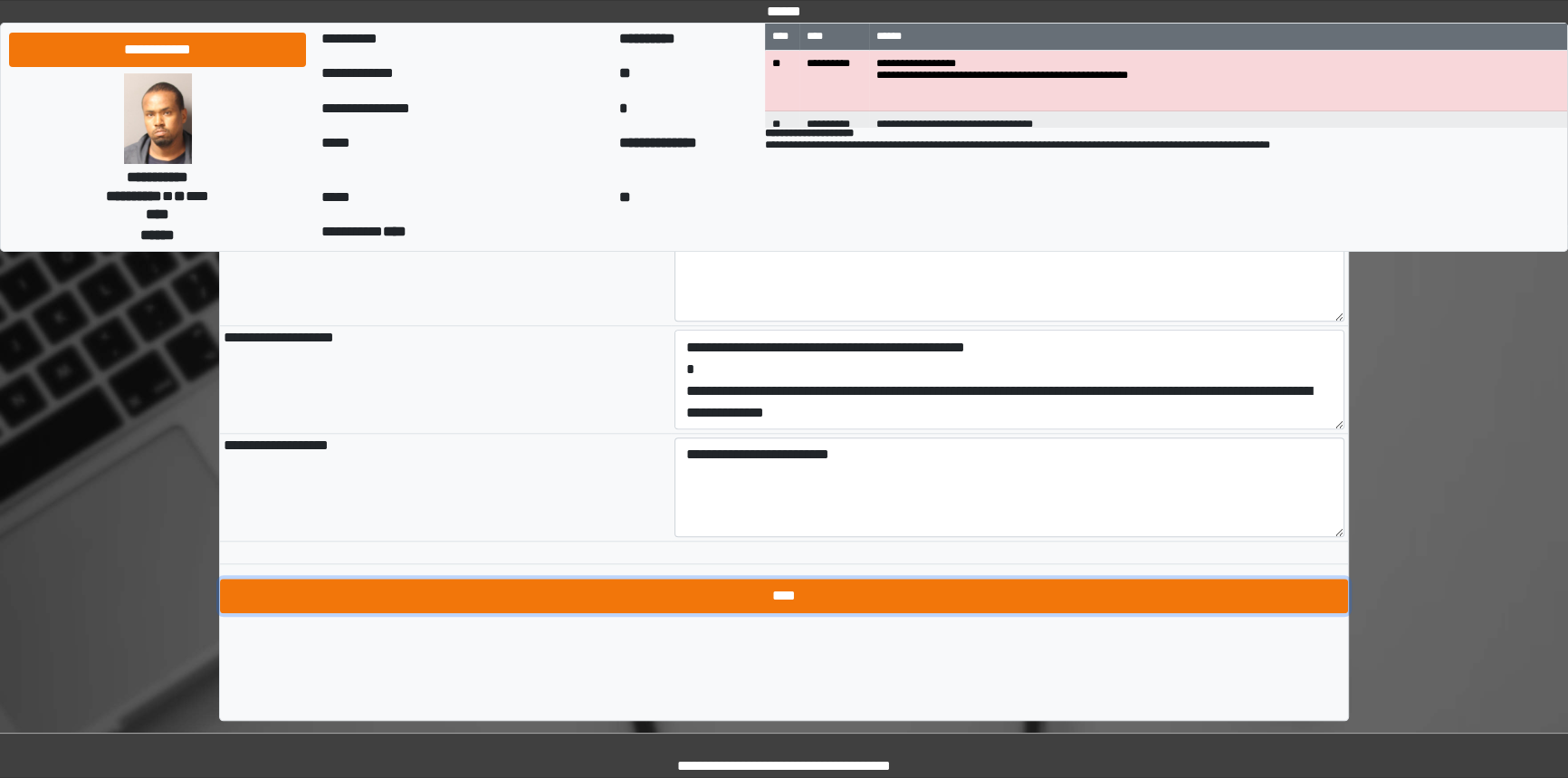 click on "****" at bounding box center (784, 596) 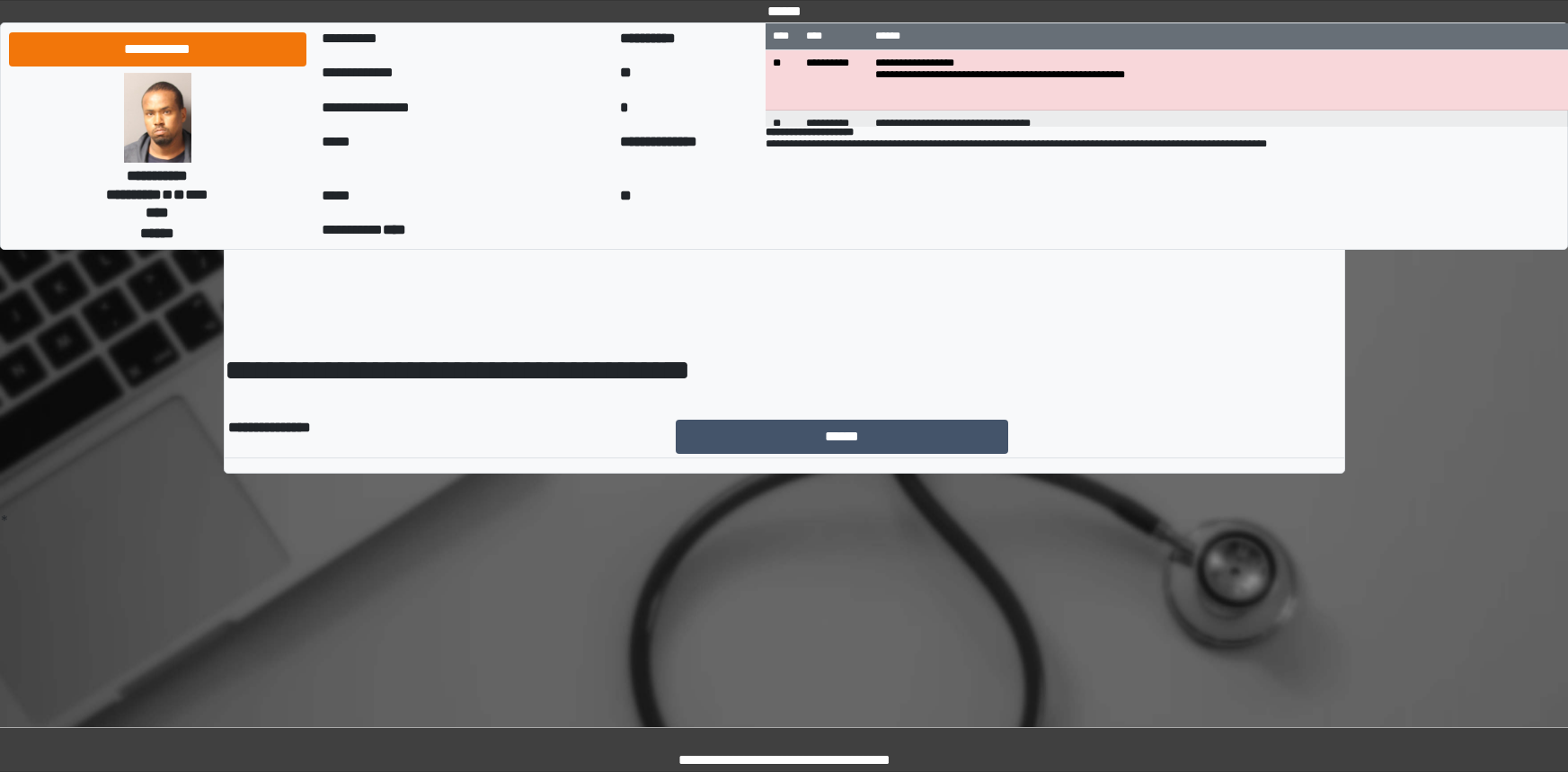 scroll, scrollTop: 0, scrollLeft: 0, axis: both 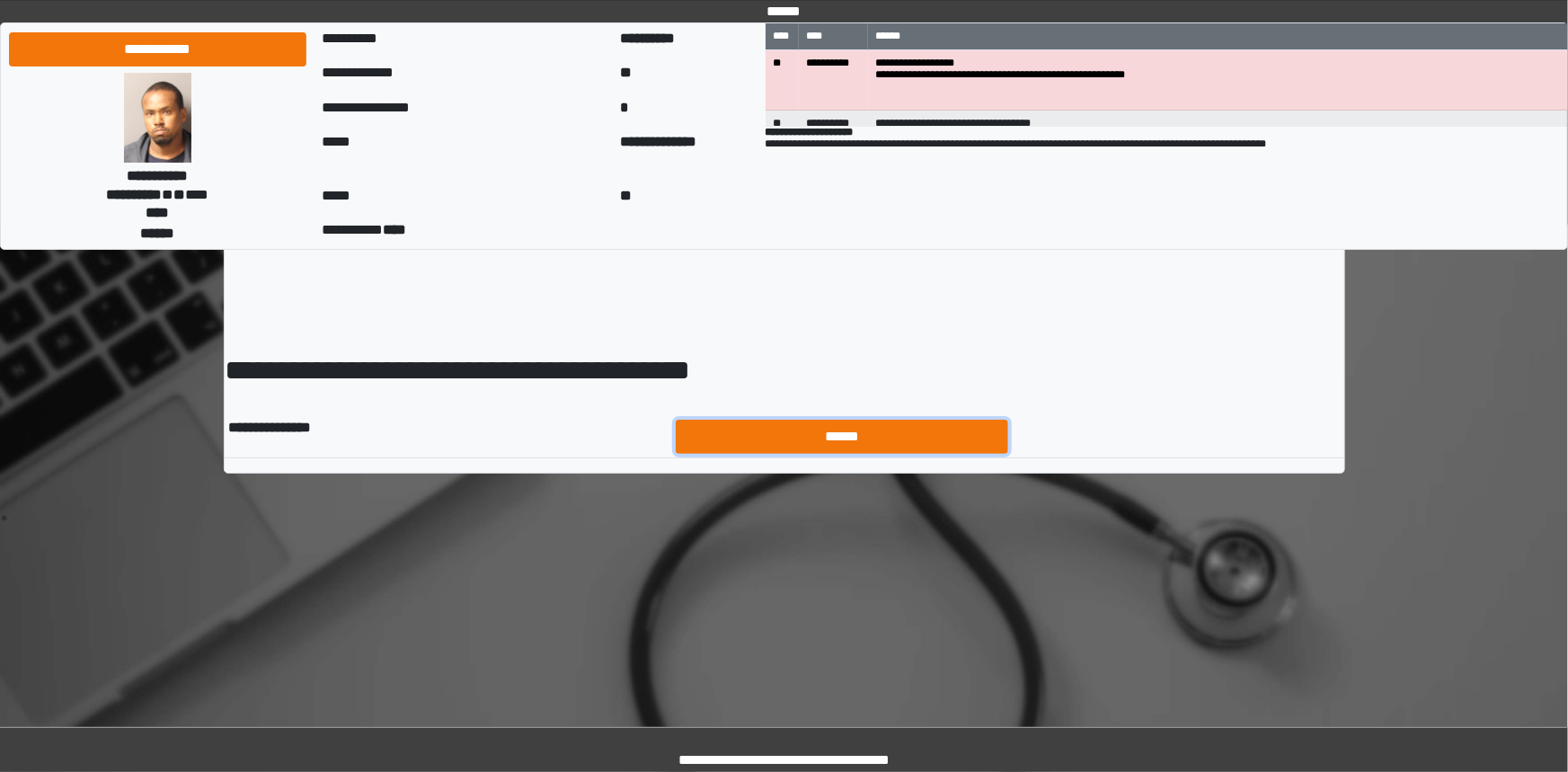 click on "******" at bounding box center (842, 437) 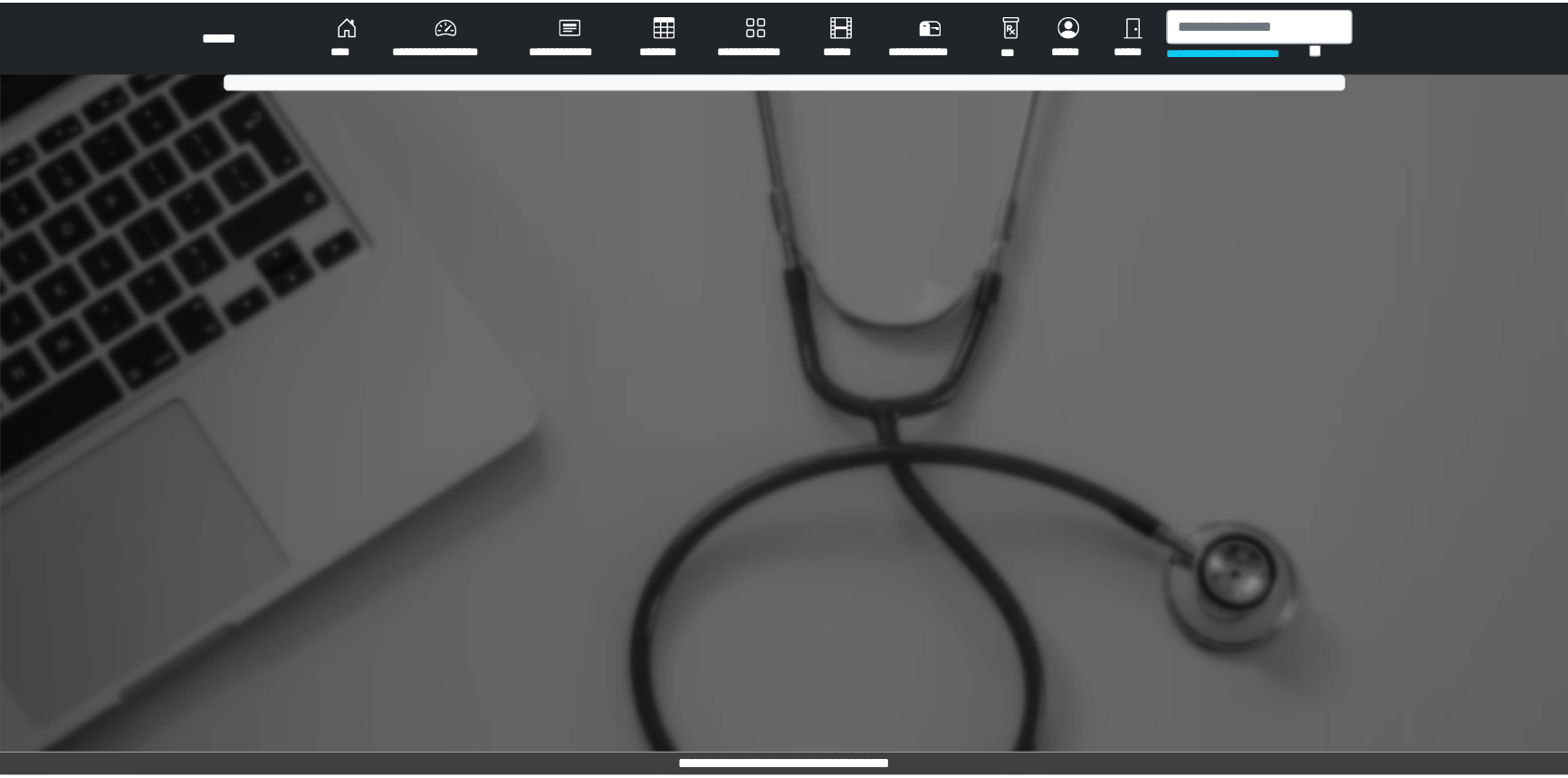 scroll, scrollTop: 0, scrollLeft: 0, axis: both 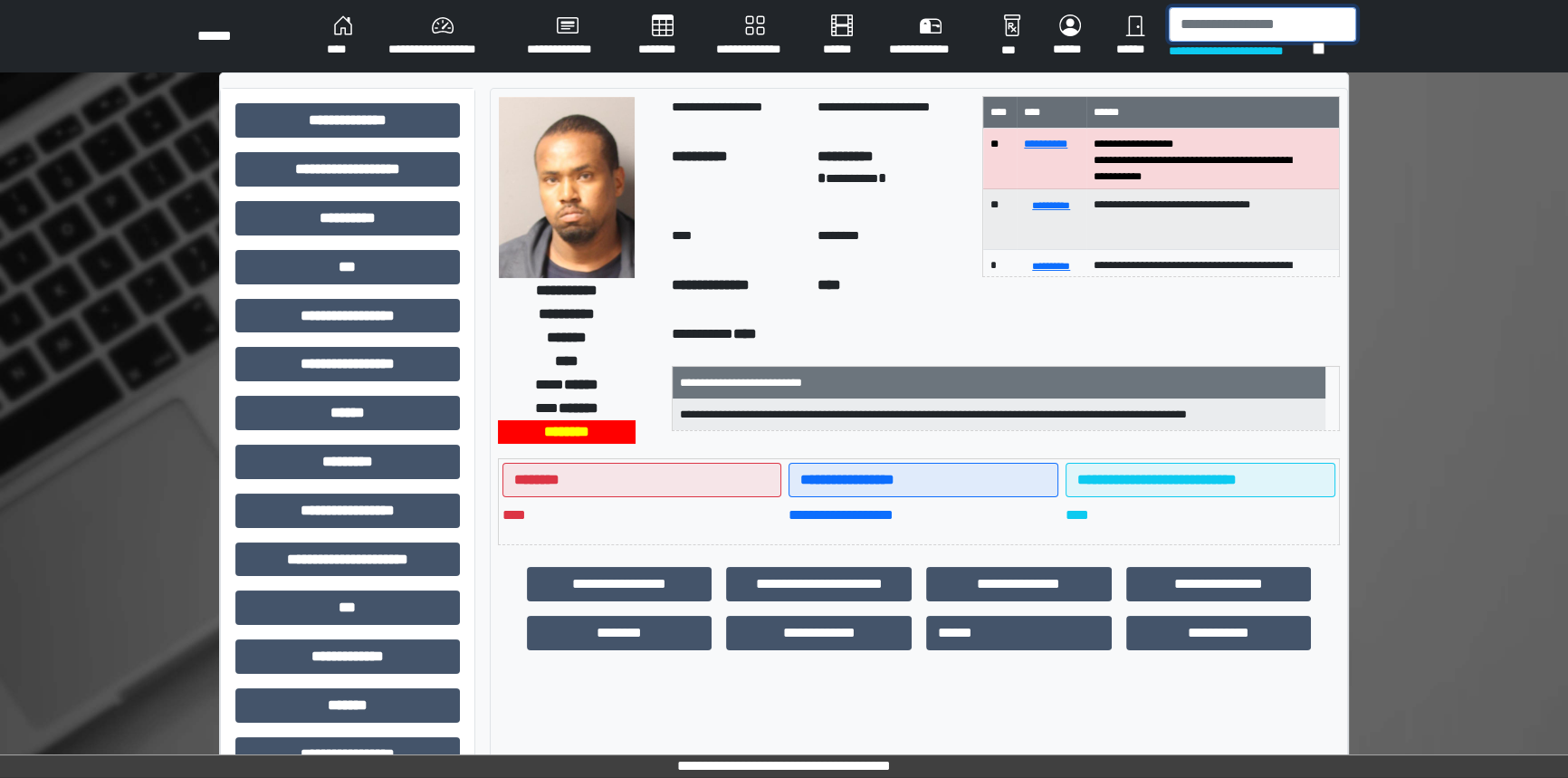 click at bounding box center (1262, 24) 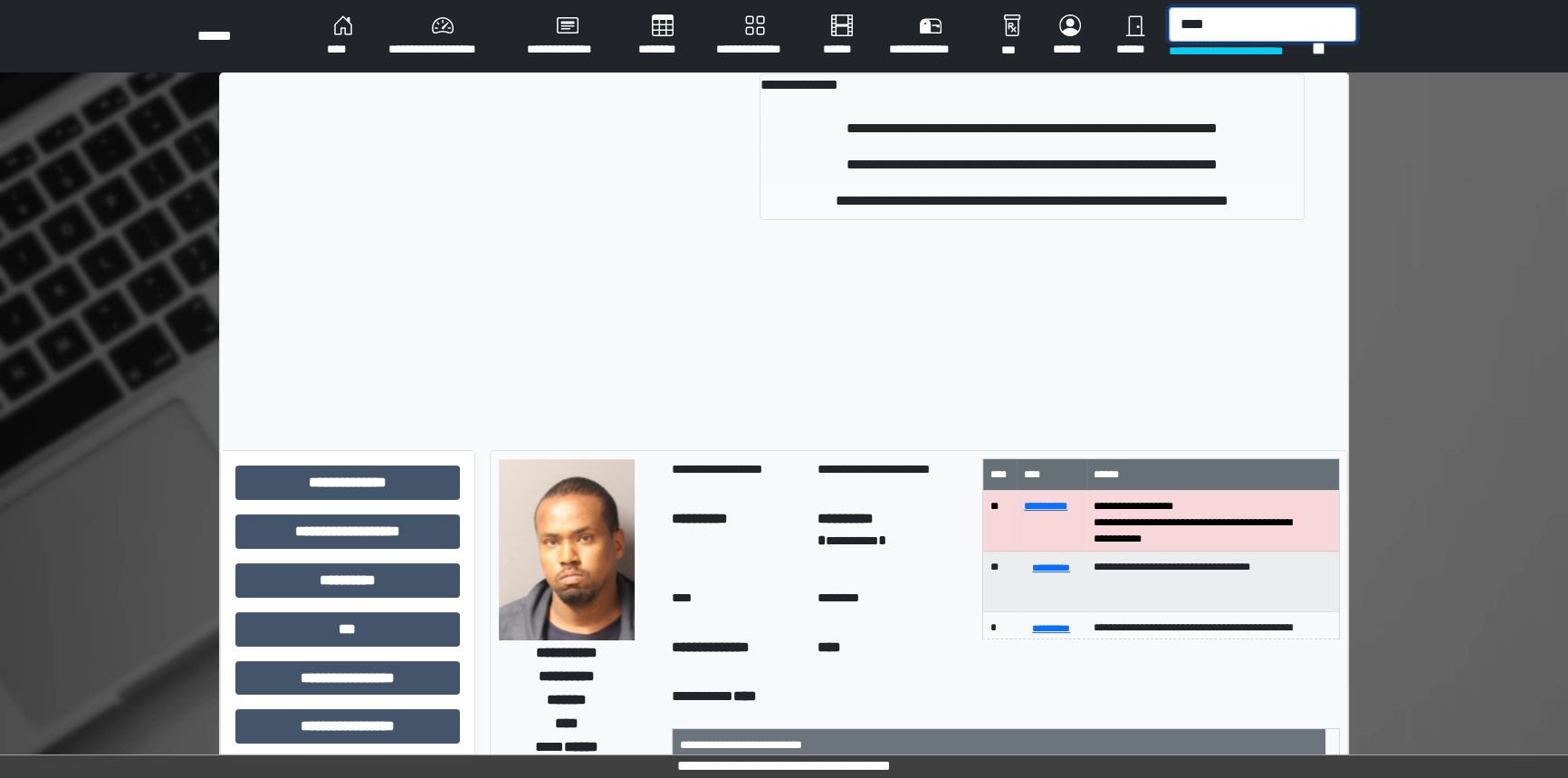 type on "****" 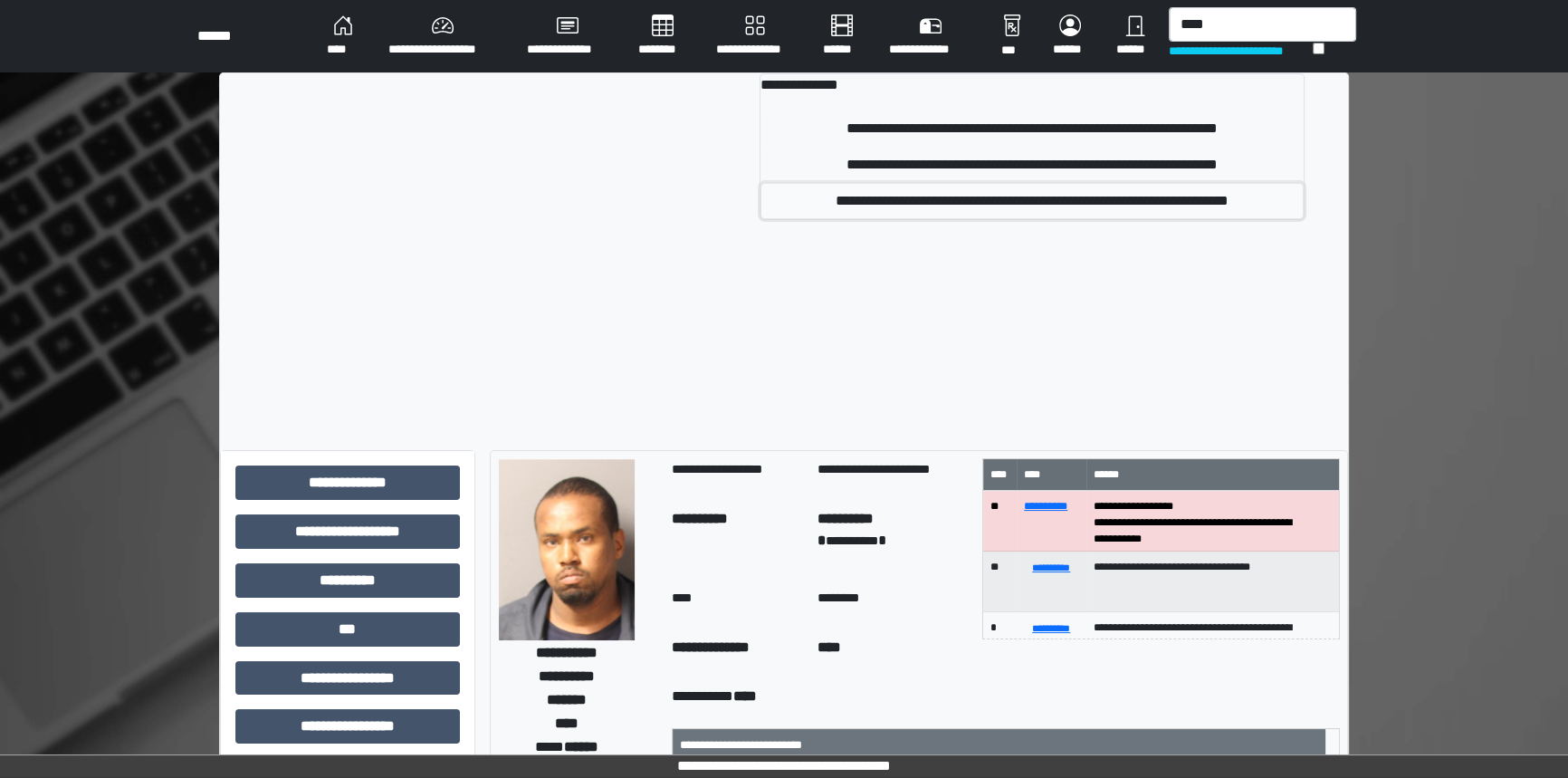 click on "**********" at bounding box center (1032, 201) 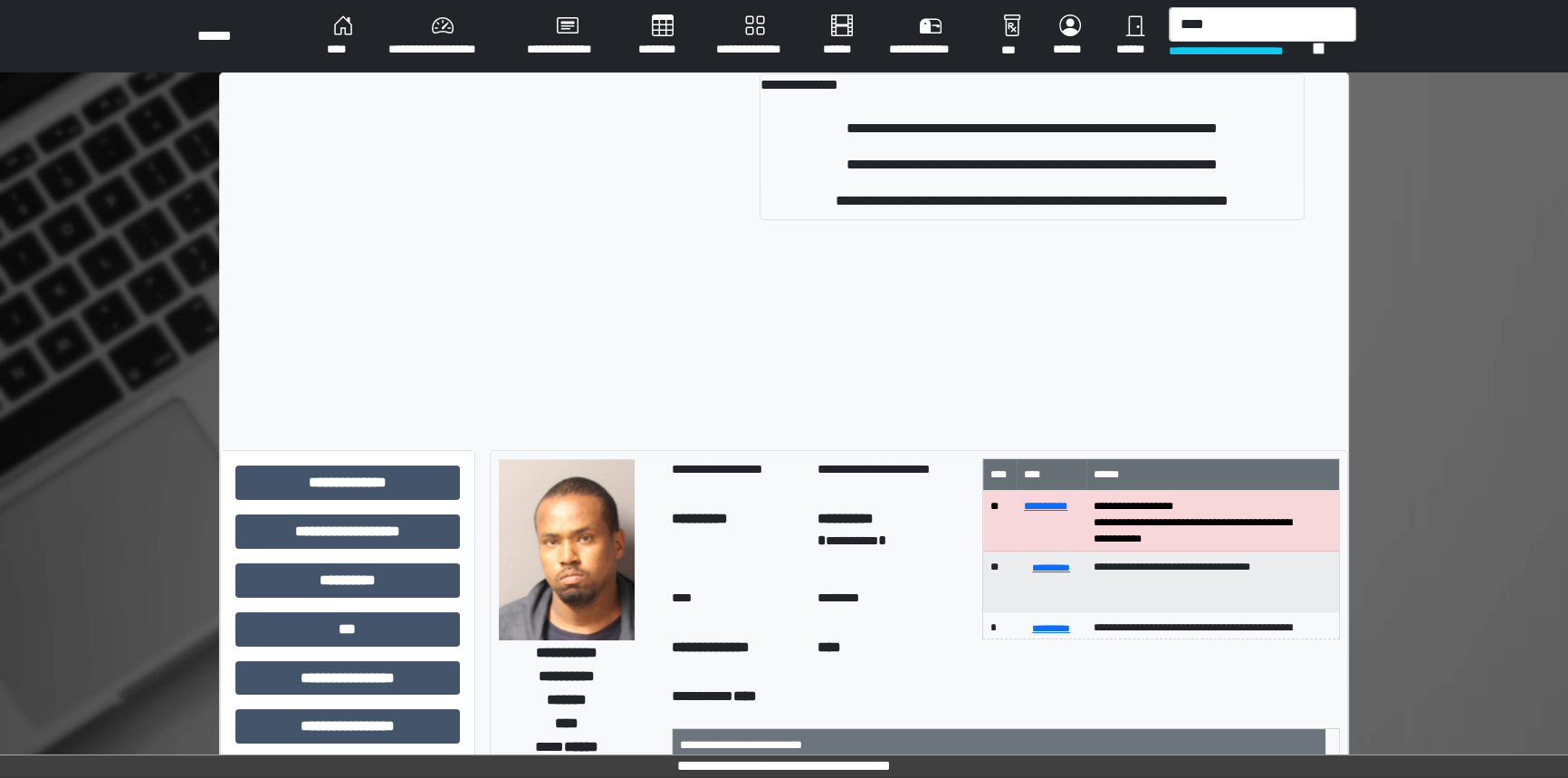 type 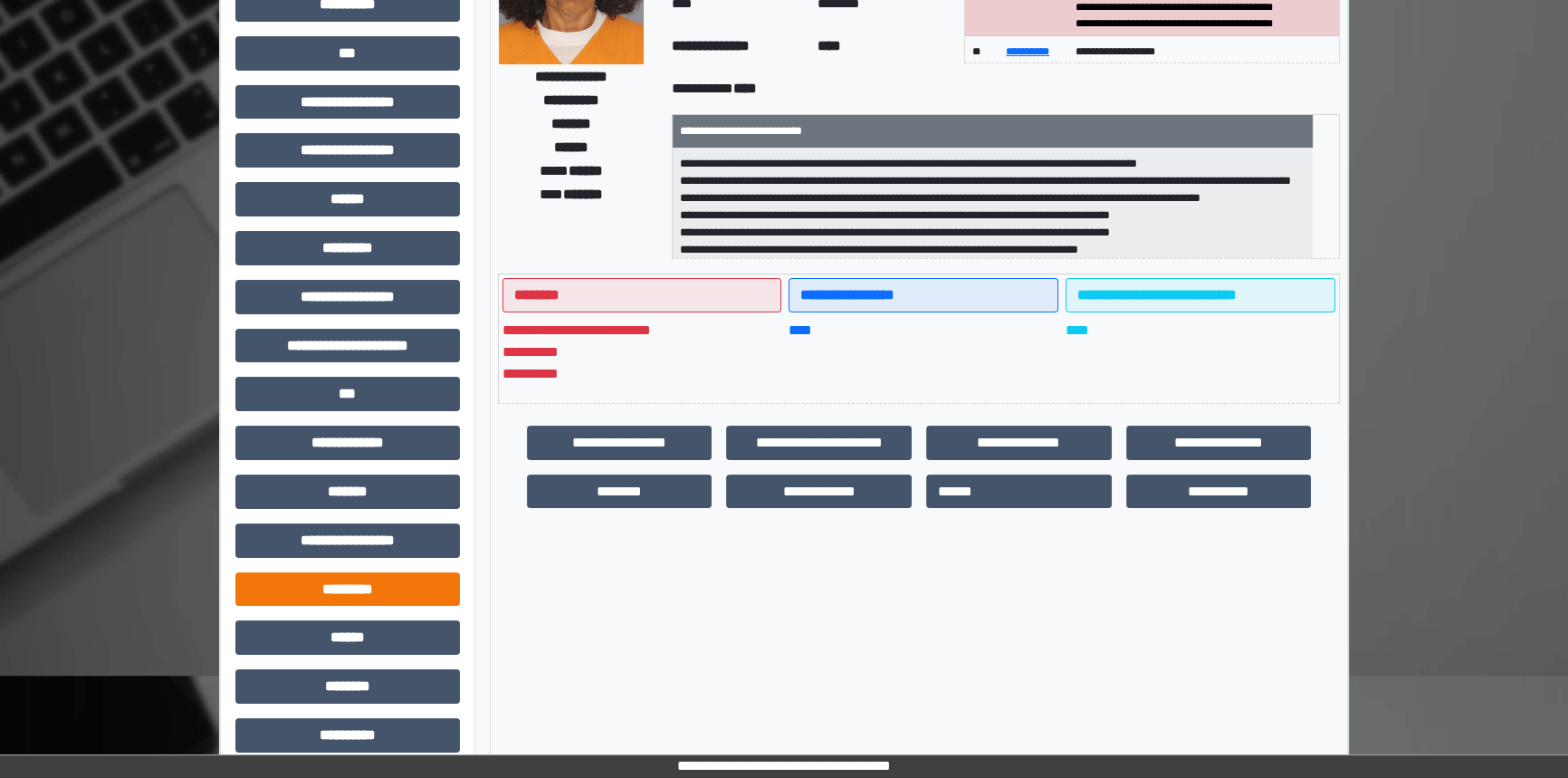 scroll, scrollTop: 281, scrollLeft: 0, axis: vertical 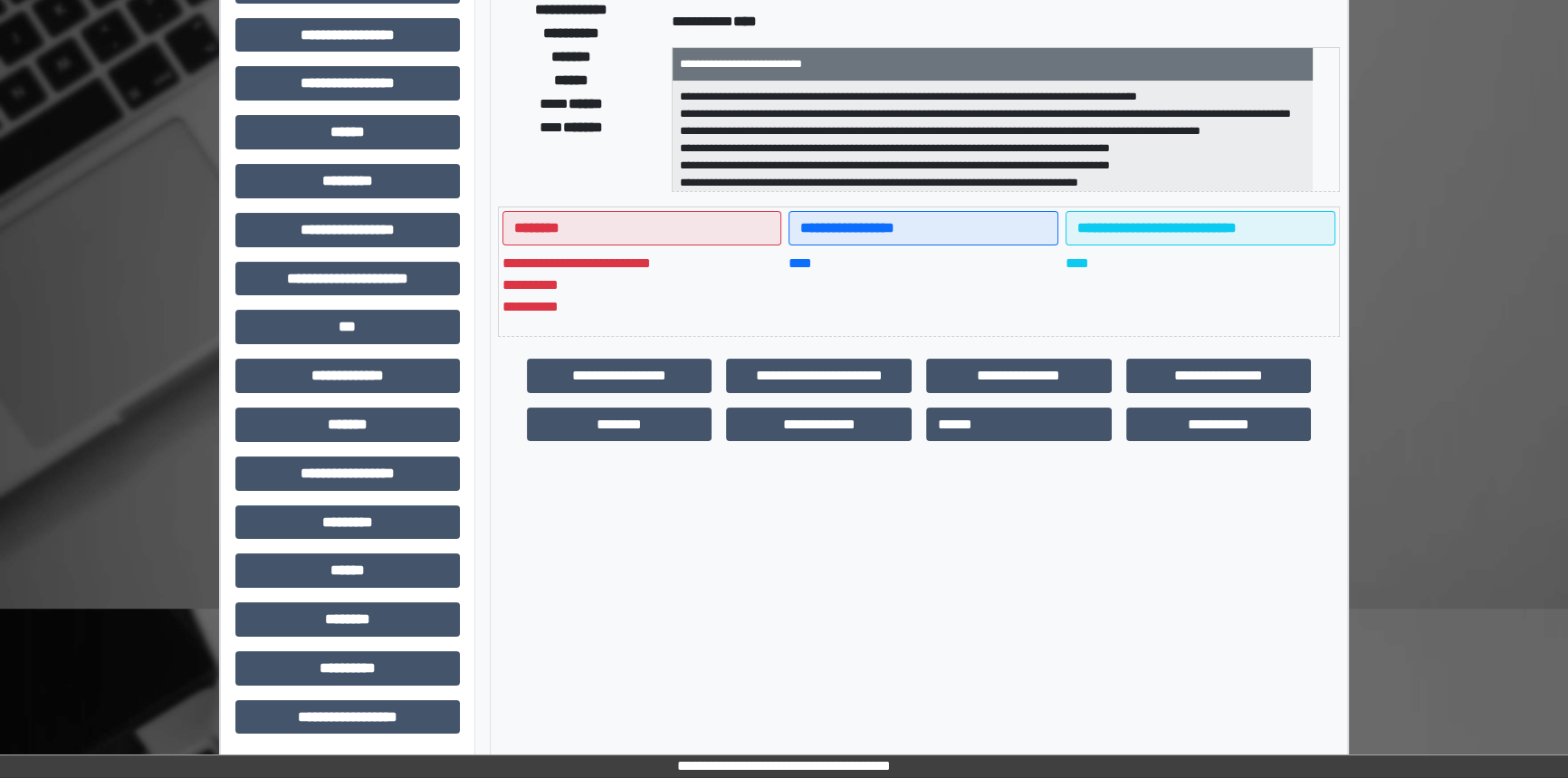 click on "**********" at bounding box center [348, 285] 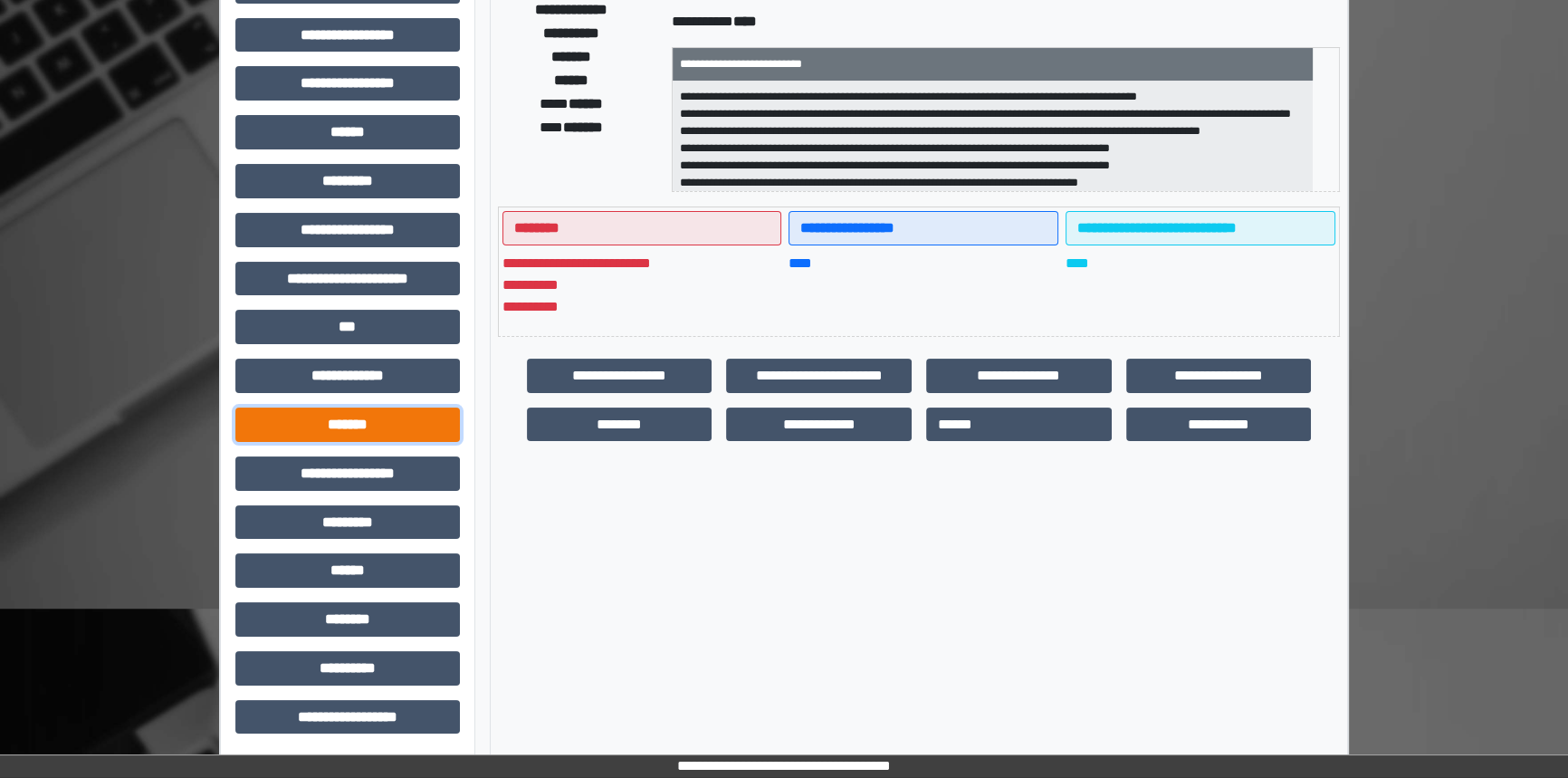 click on "*******" at bounding box center [348, 425] 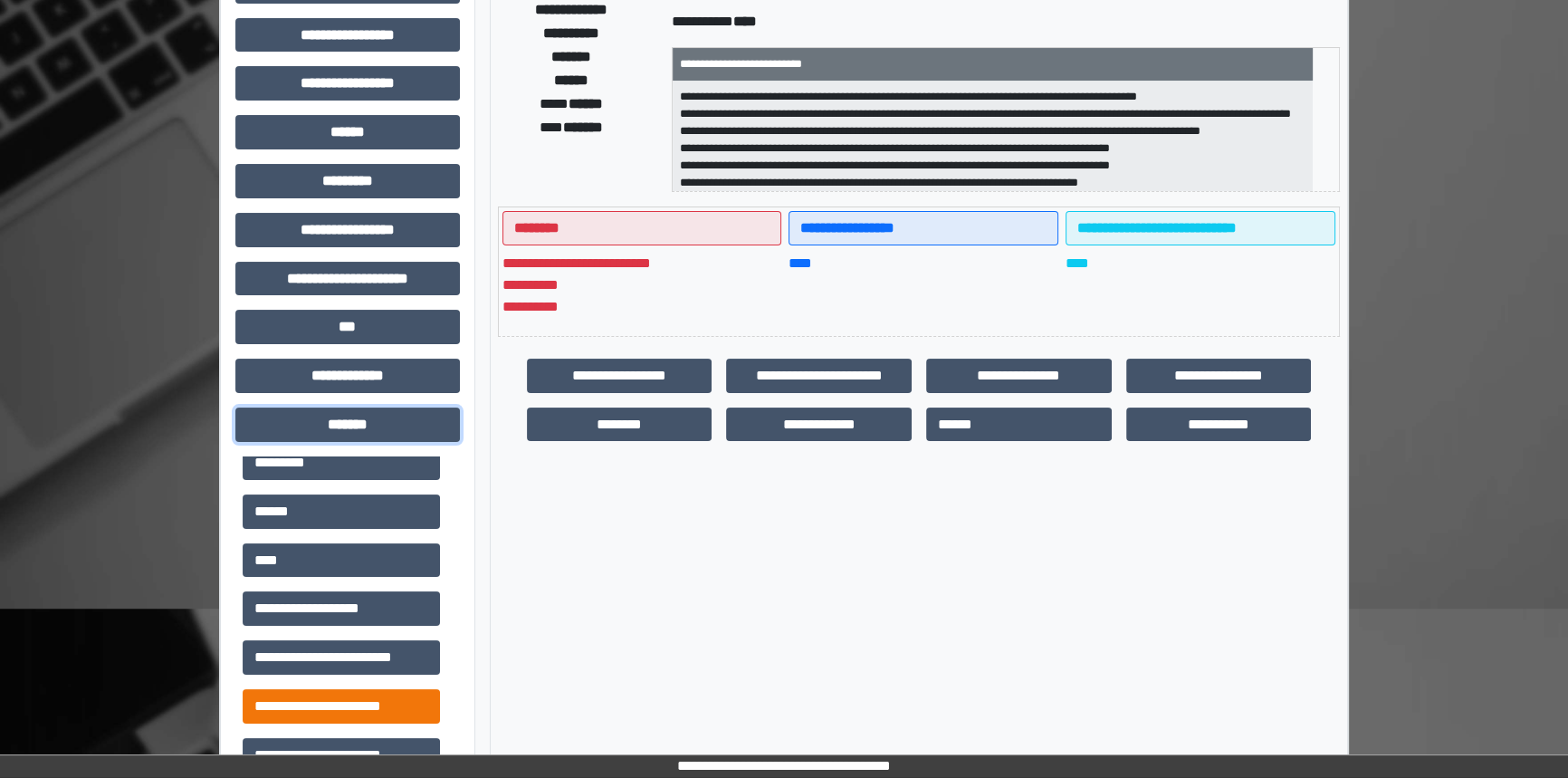 scroll, scrollTop: 494, scrollLeft: 0, axis: vertical 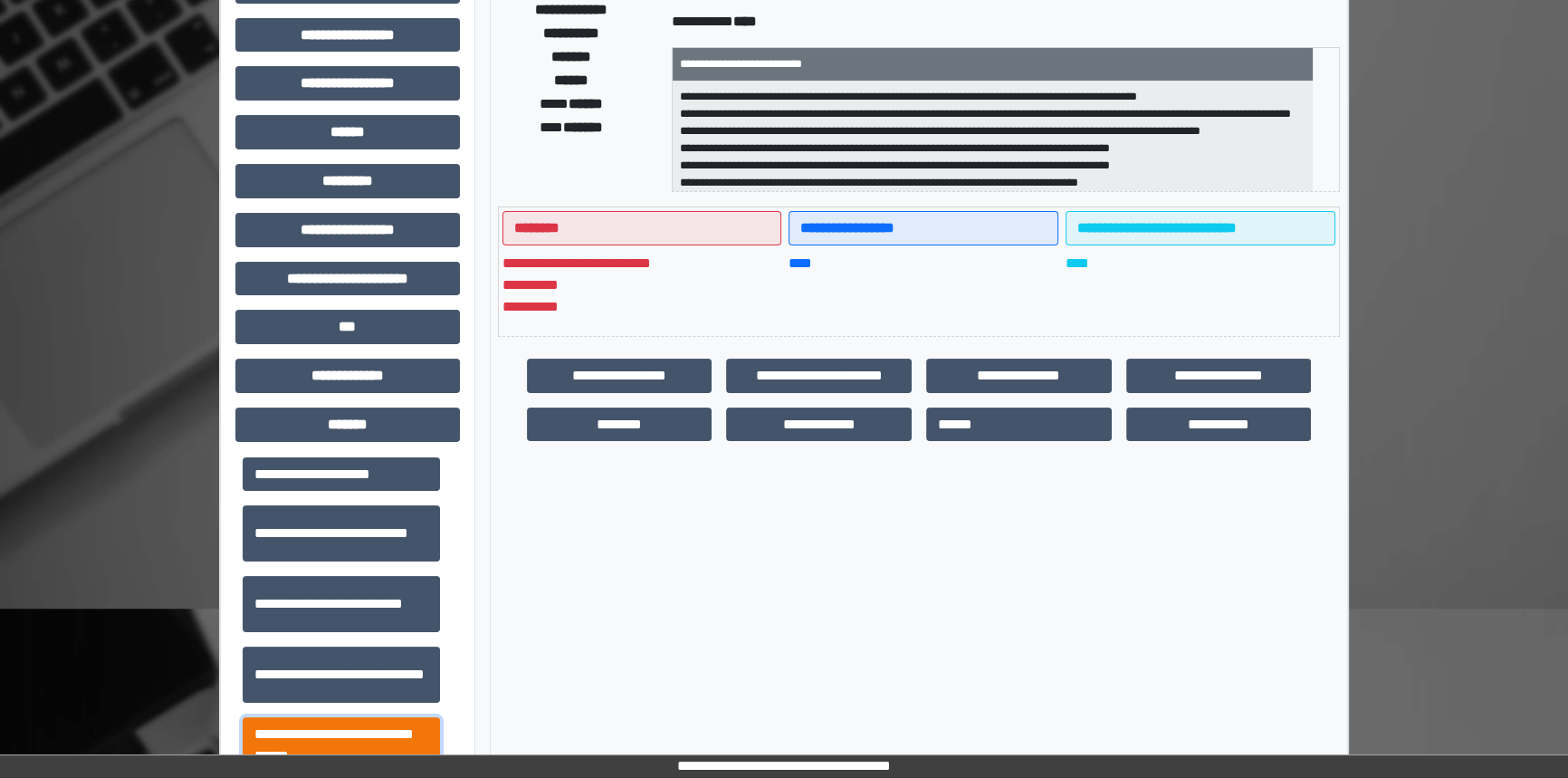 click on "**********" at bounding box center (341, 745) 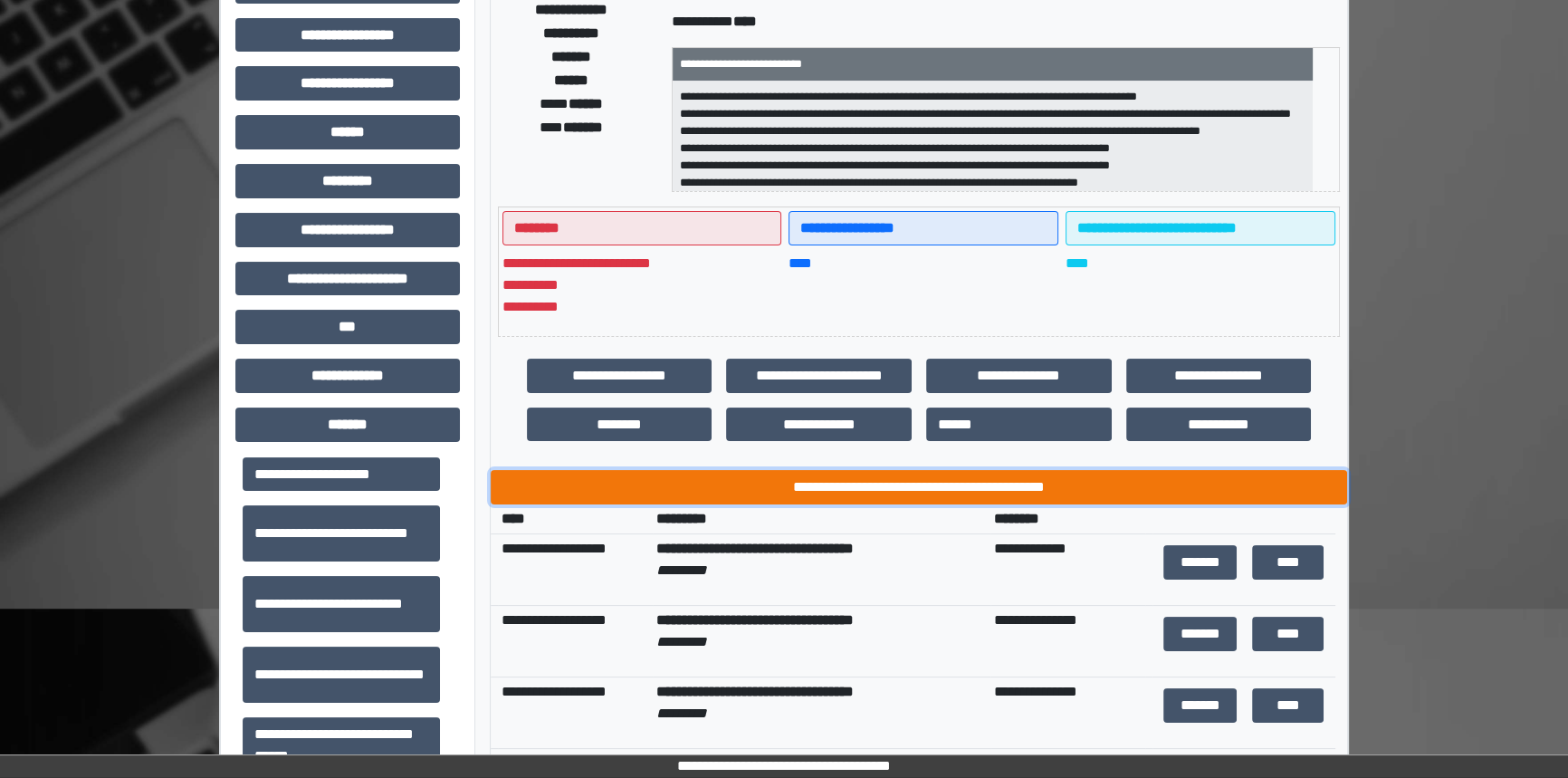 click on "**********" at bounding box center (919, 487) 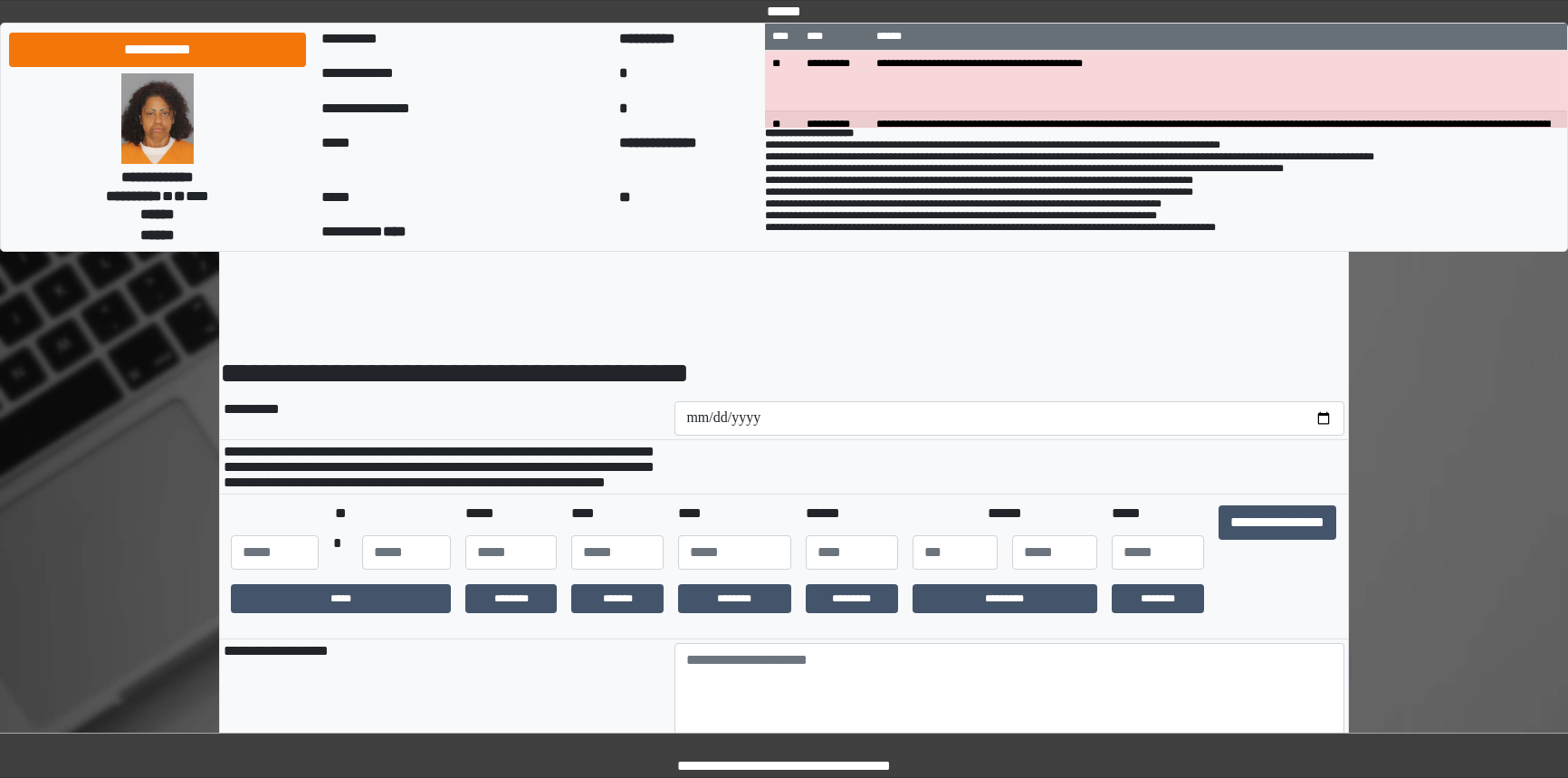 scroll, scrollTop: 0, scrollLeft: 0, axis: both 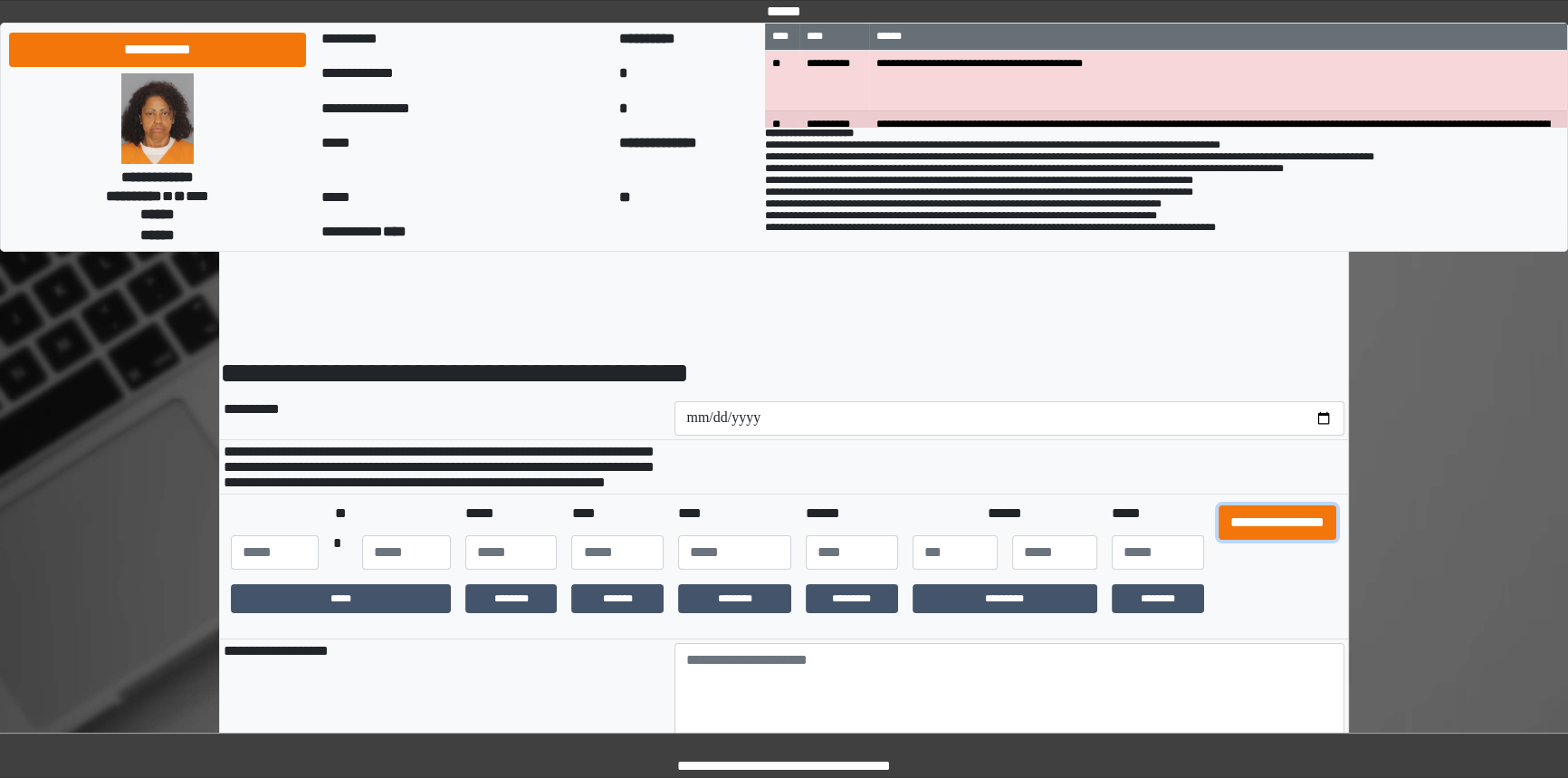 click on "**********" at bounding box center [1277, 523] 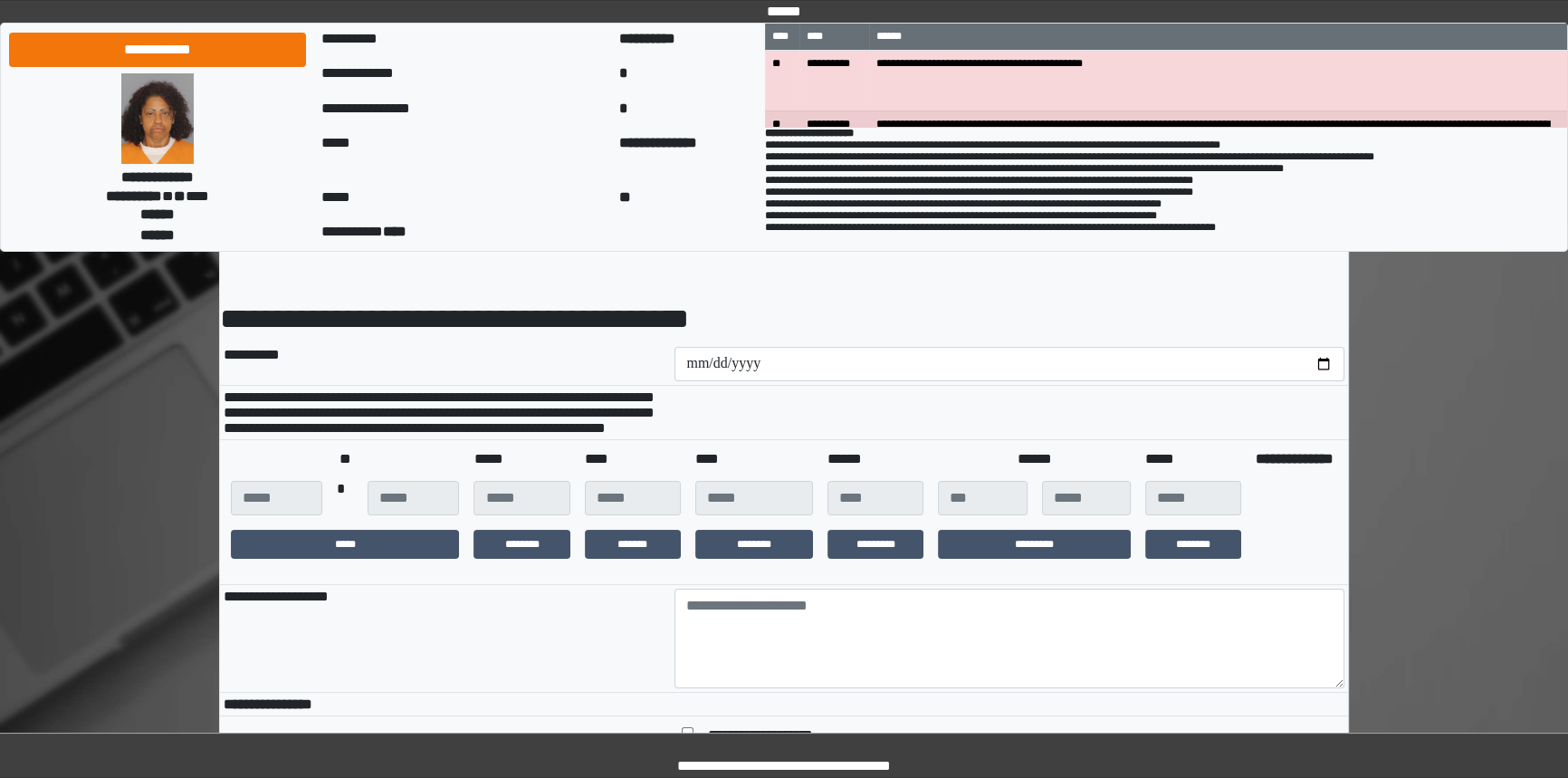 scroll, scrollTop: 246, scrollLeft: 0, axis: vertical 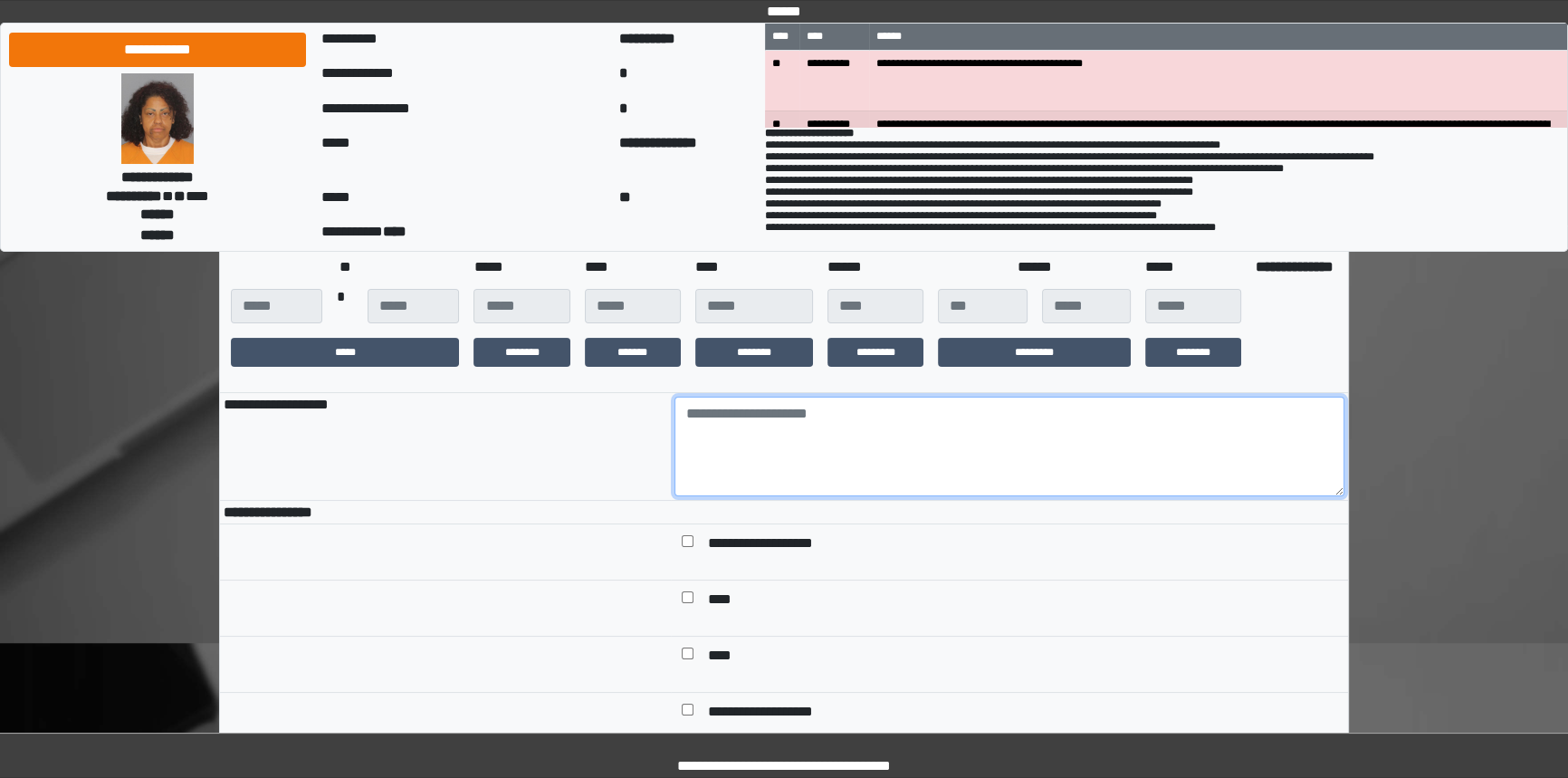 click at bounding box center [1009, 447] 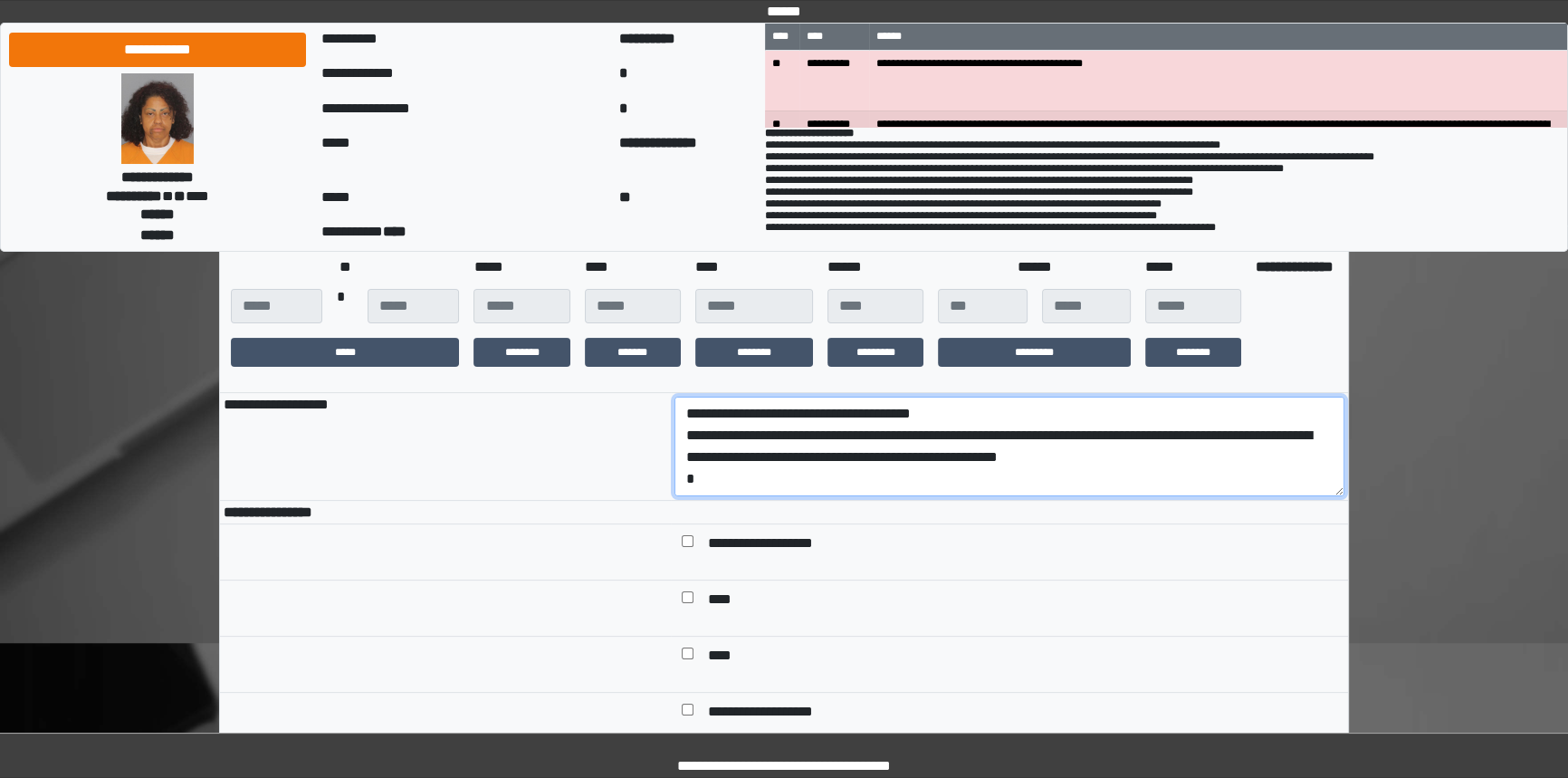scroll, scrollTop: 167, scrollLeft: 0, axis: vertical 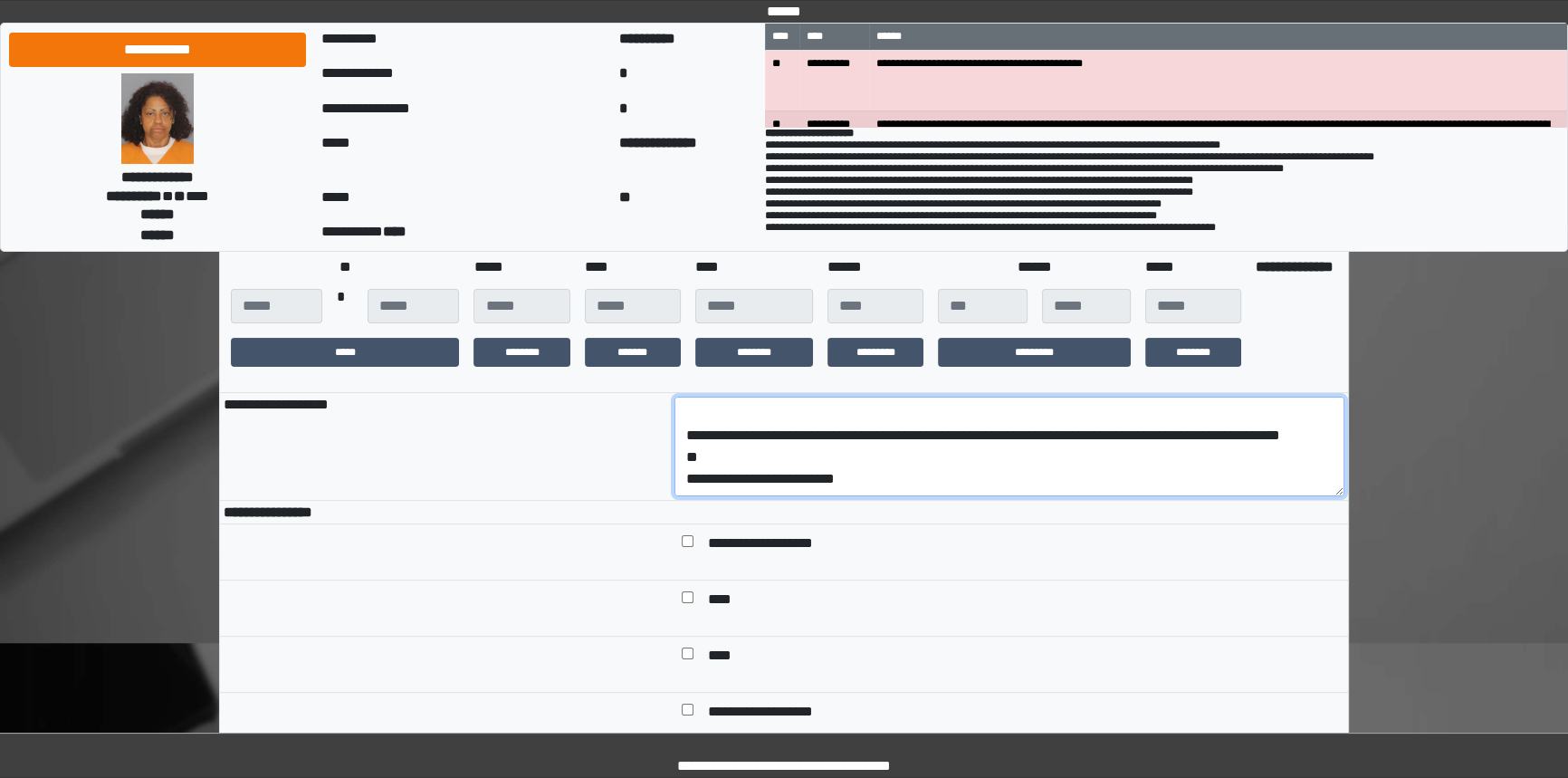 click on "**********" at bounding box center (1009, 447) 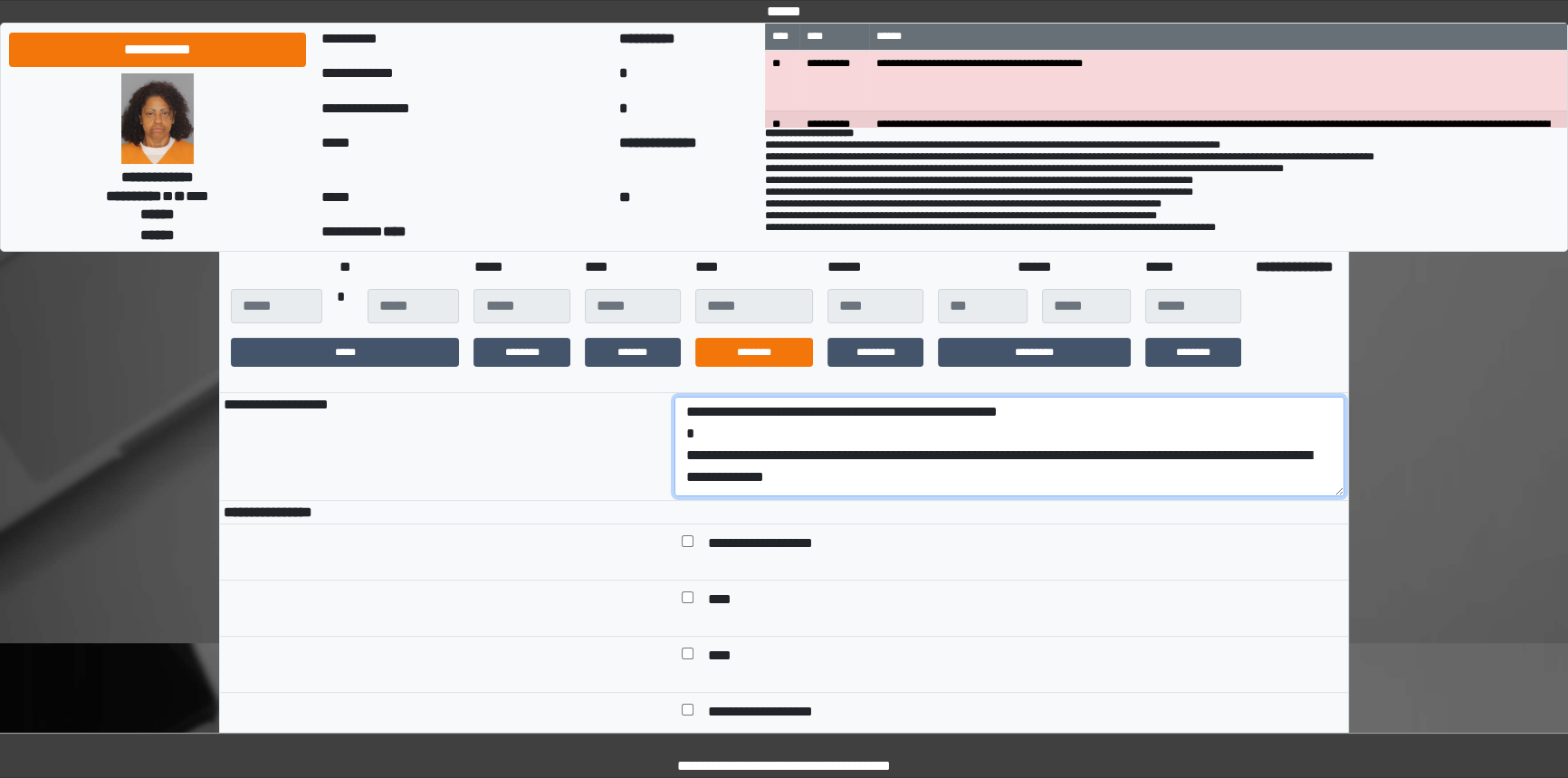 scroll, scrollTop: 0, scrollLeft: 0, axis: both 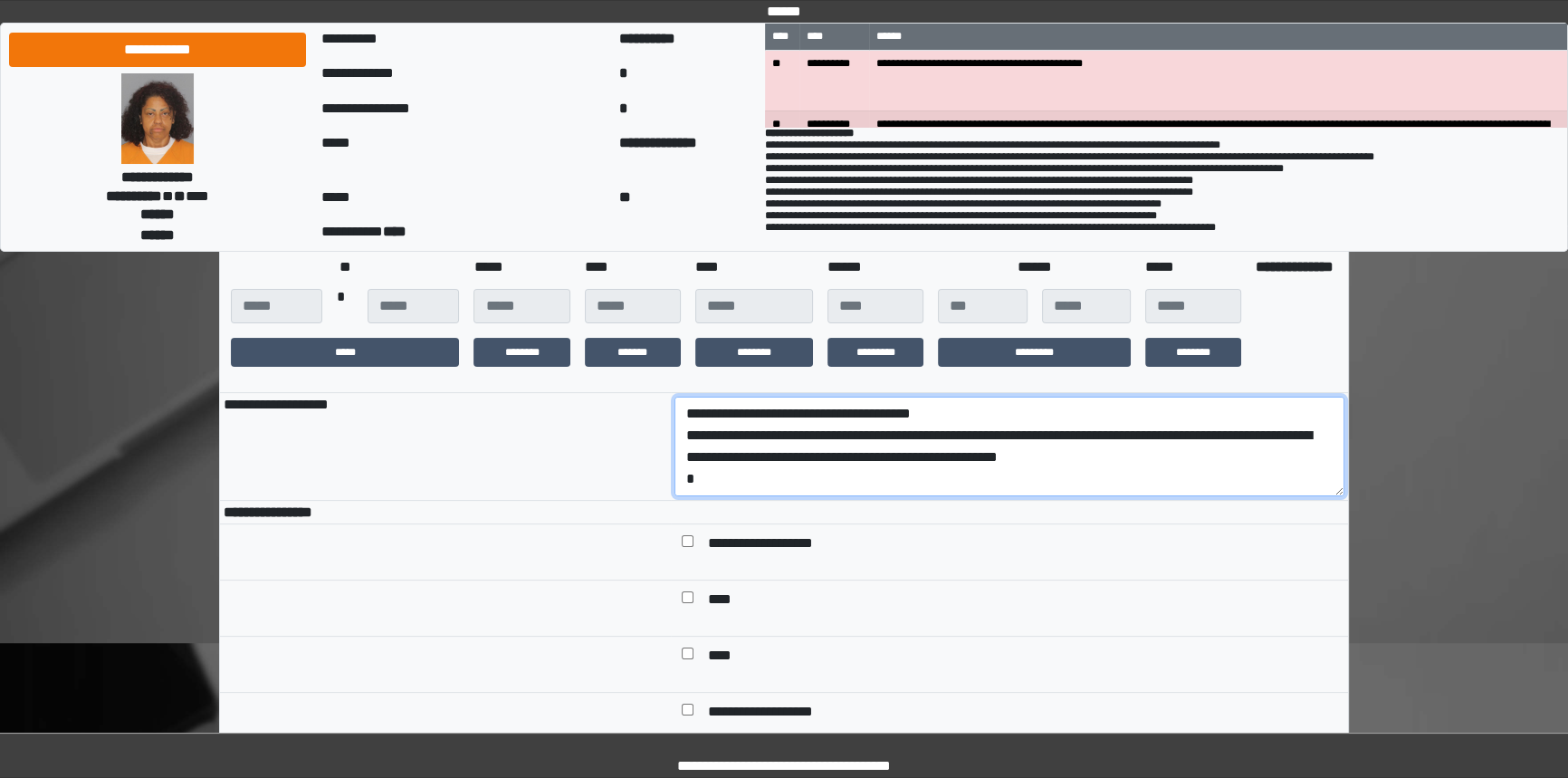 drag, startPoint x: 913, startPoint y: 499, endPoint x: 702, endPoint y: 468, distance: 213.26509 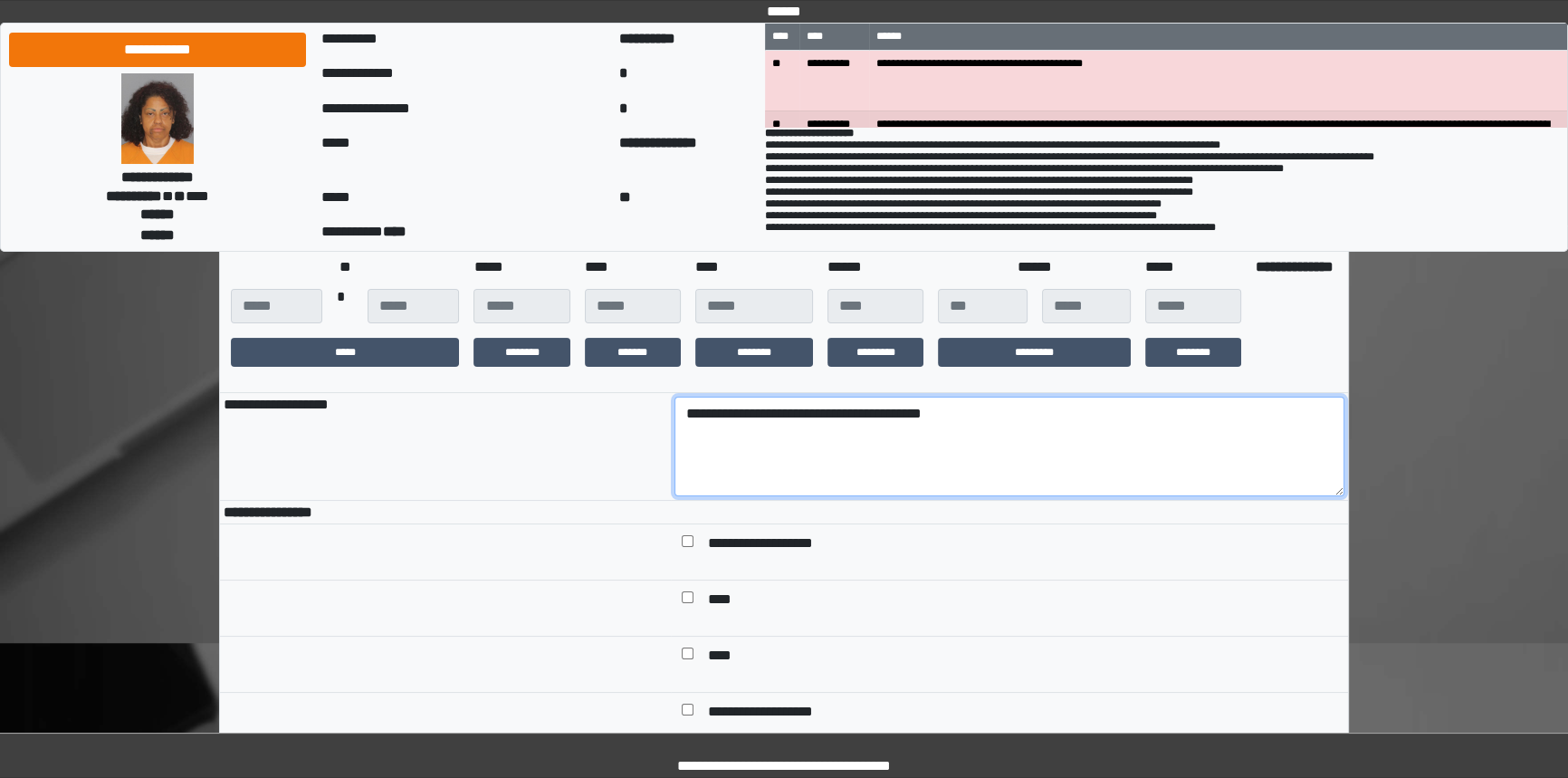 type on "**********" 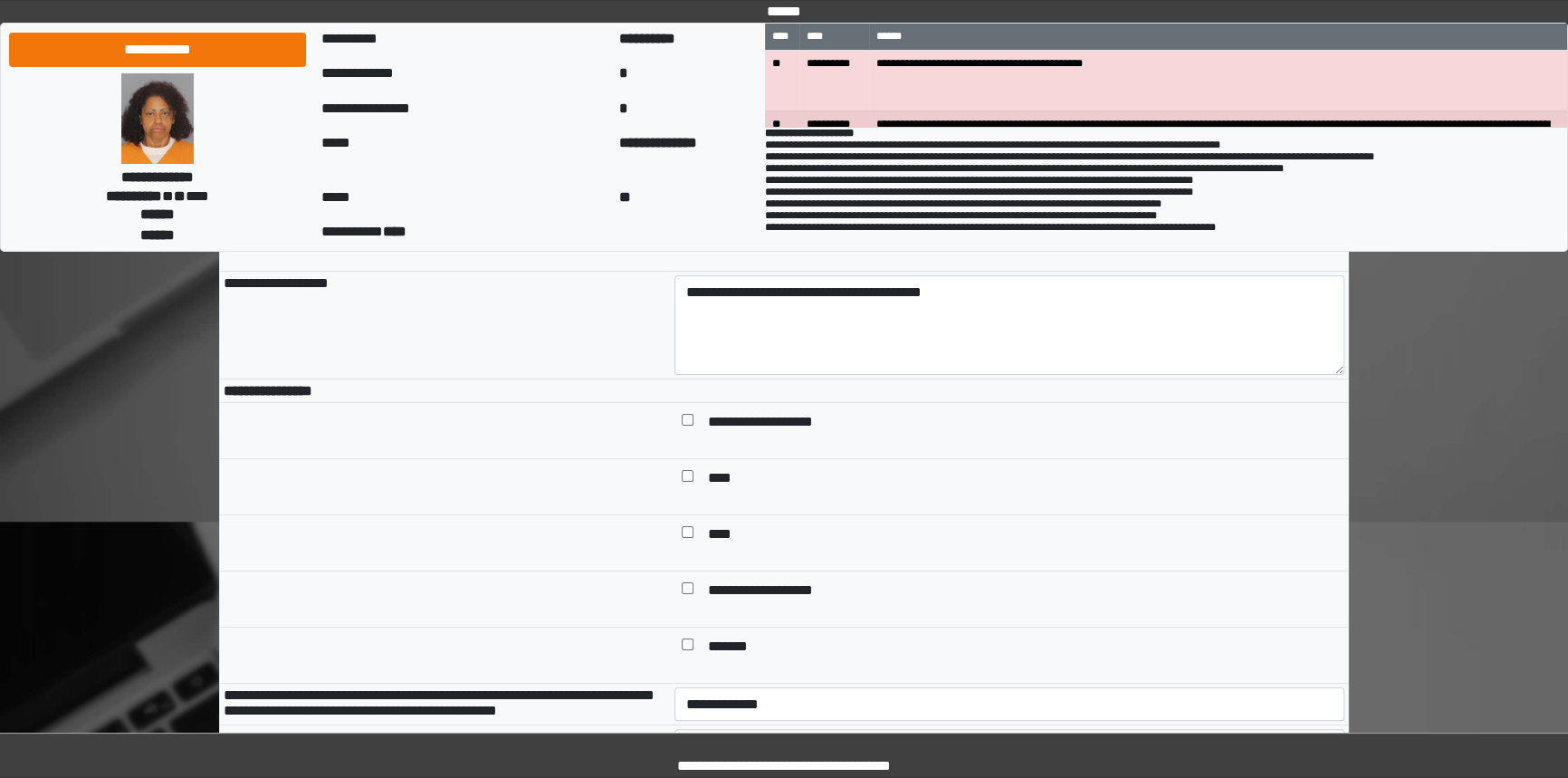 scroll, scrollTop: 576, scrollLeft: 0, axis: vertical 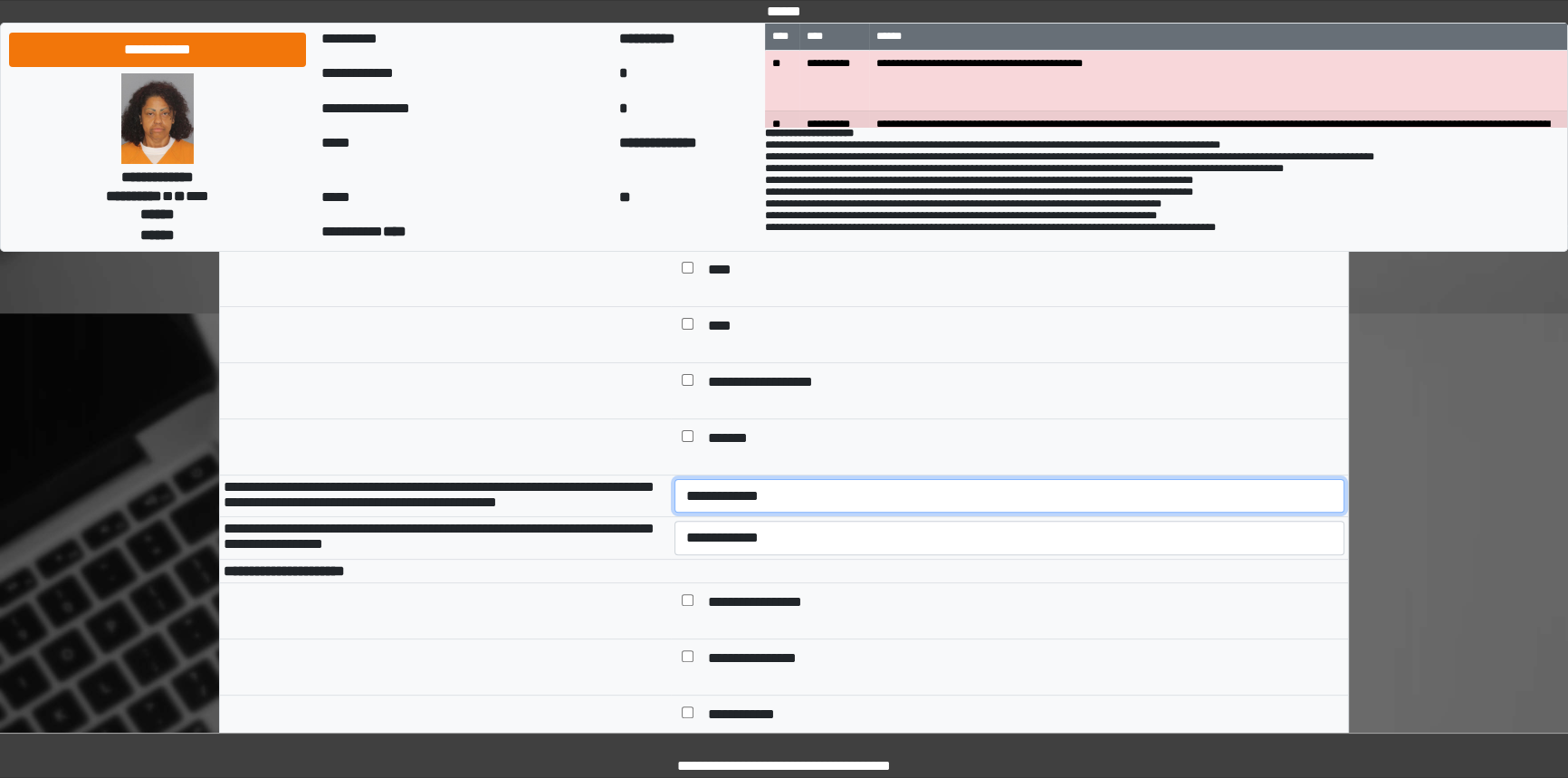 click on "**********" at bounding box center [1009, 496] 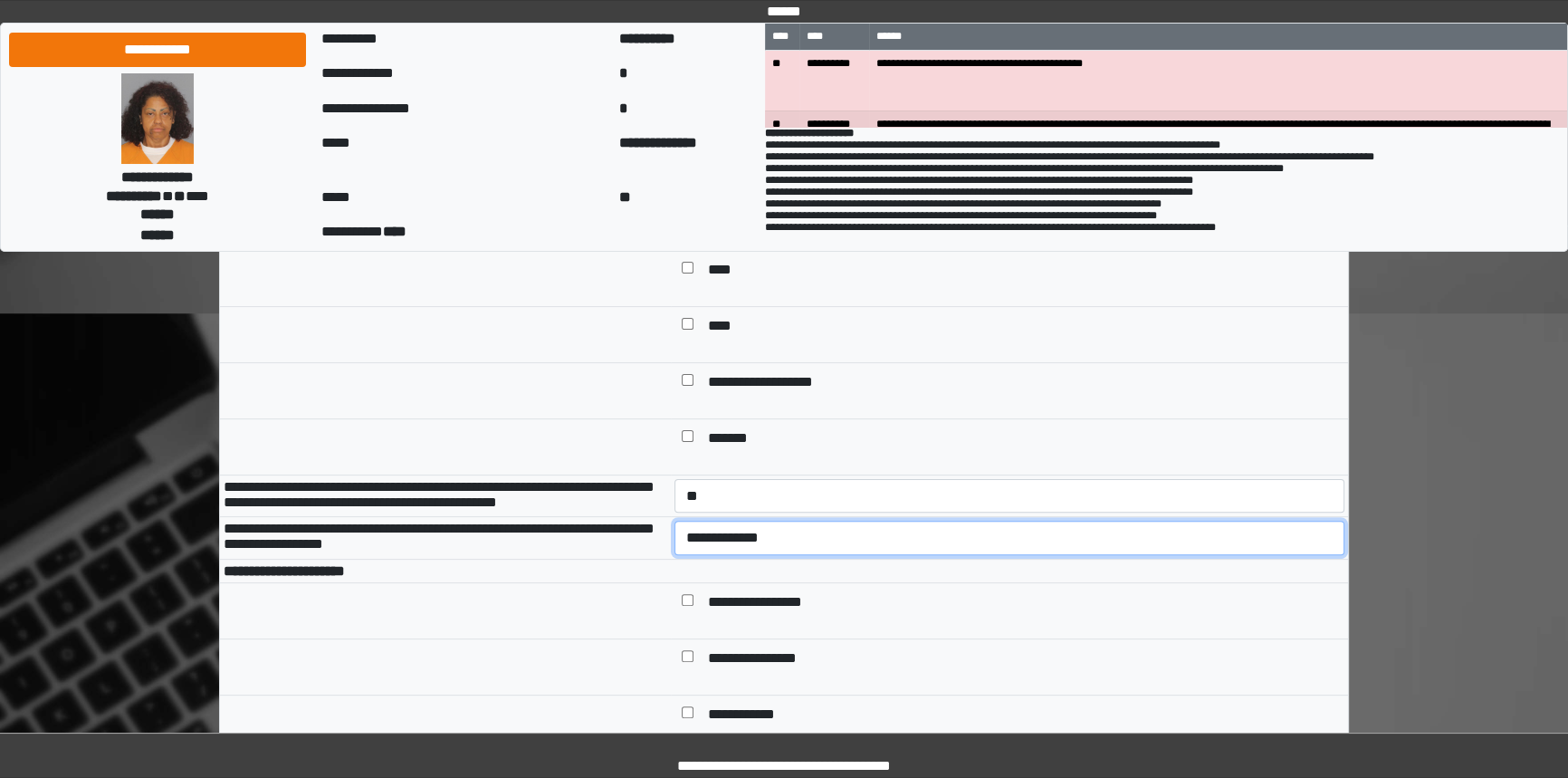 click on "**********" at bounding box center [1009, 538] 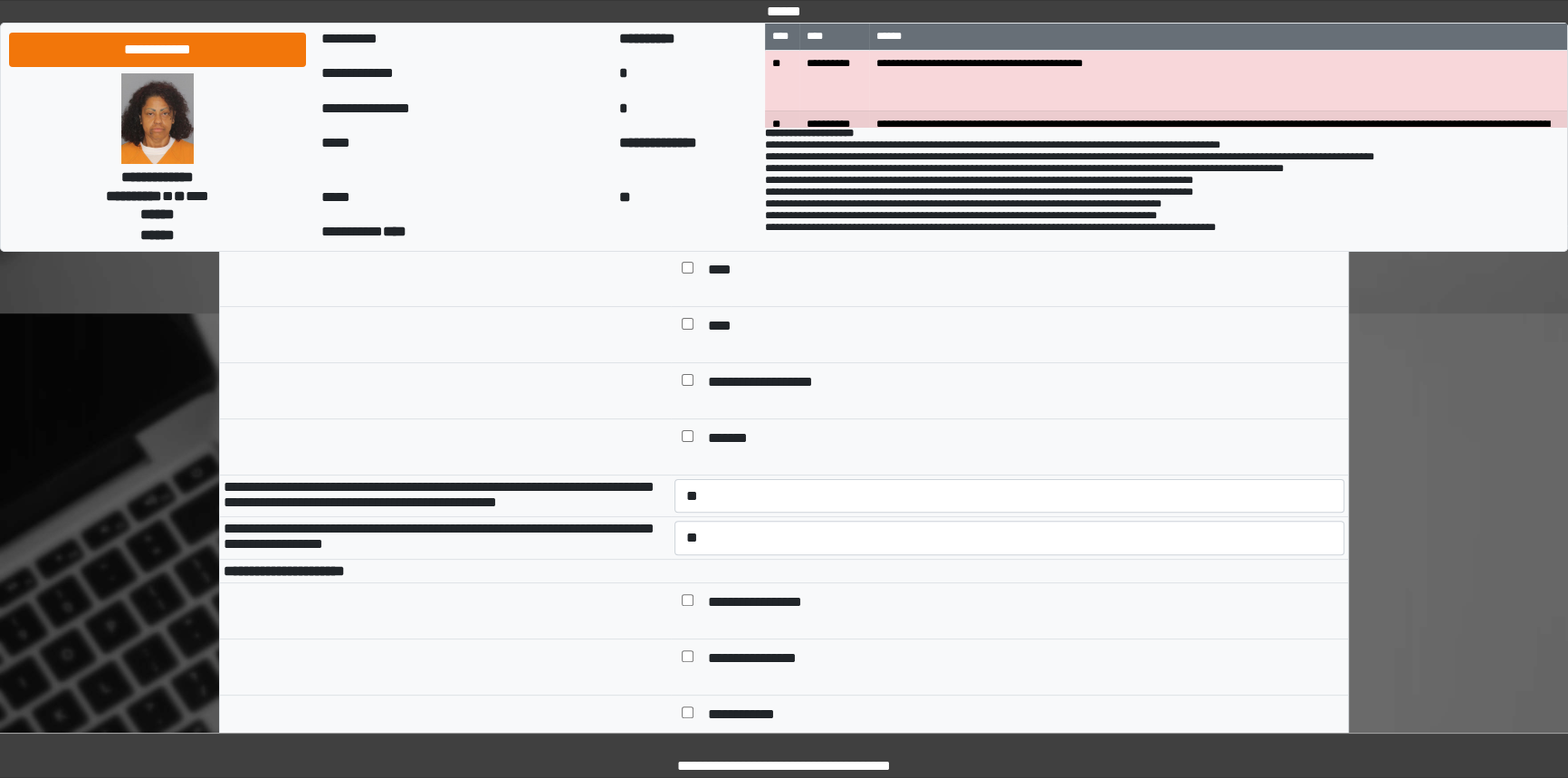 click on "**********" at bounding box center [1022, 603] 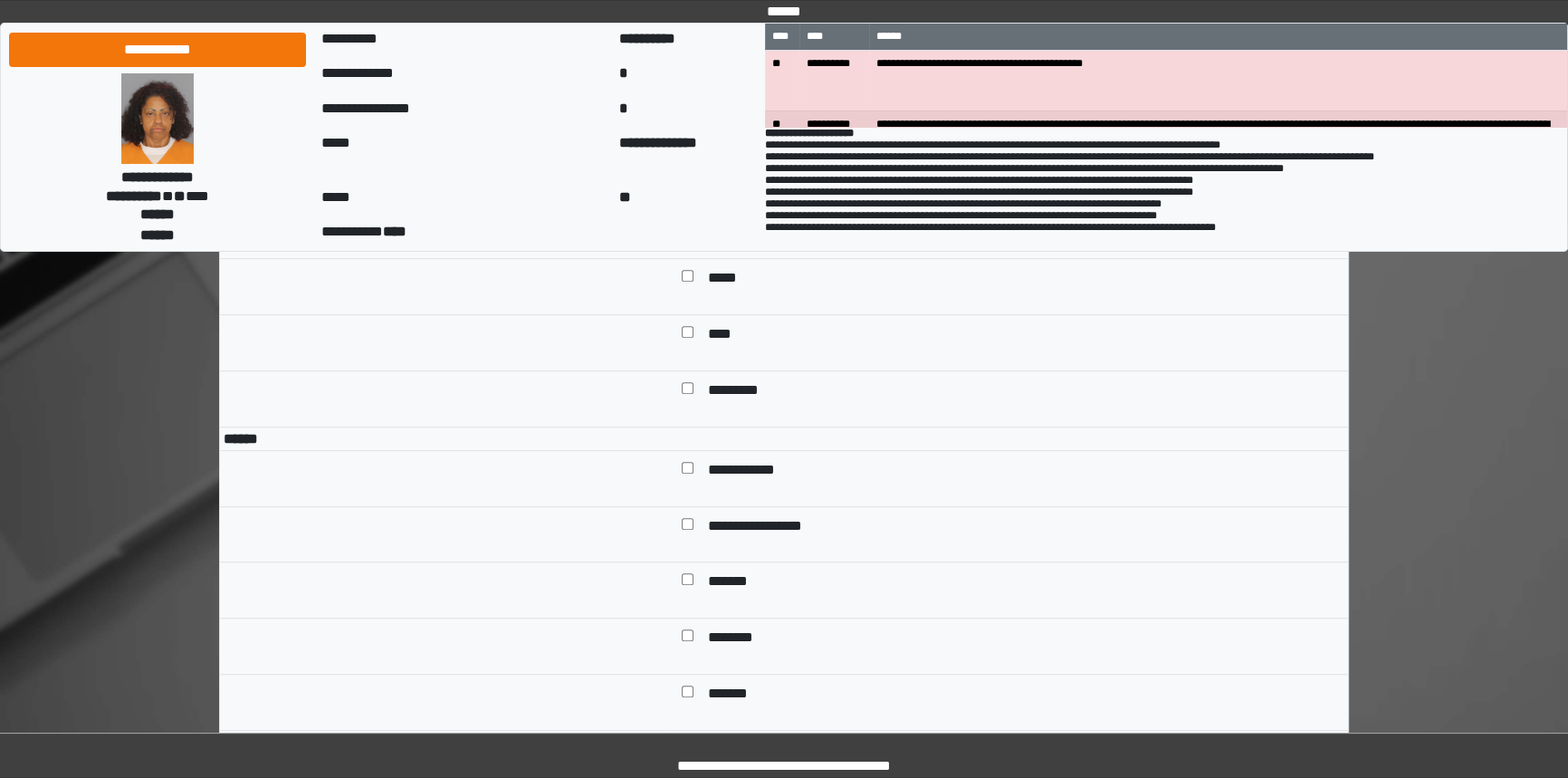 scroll, scrollTop: 1152, scrollLeft: 0, axis: vertical 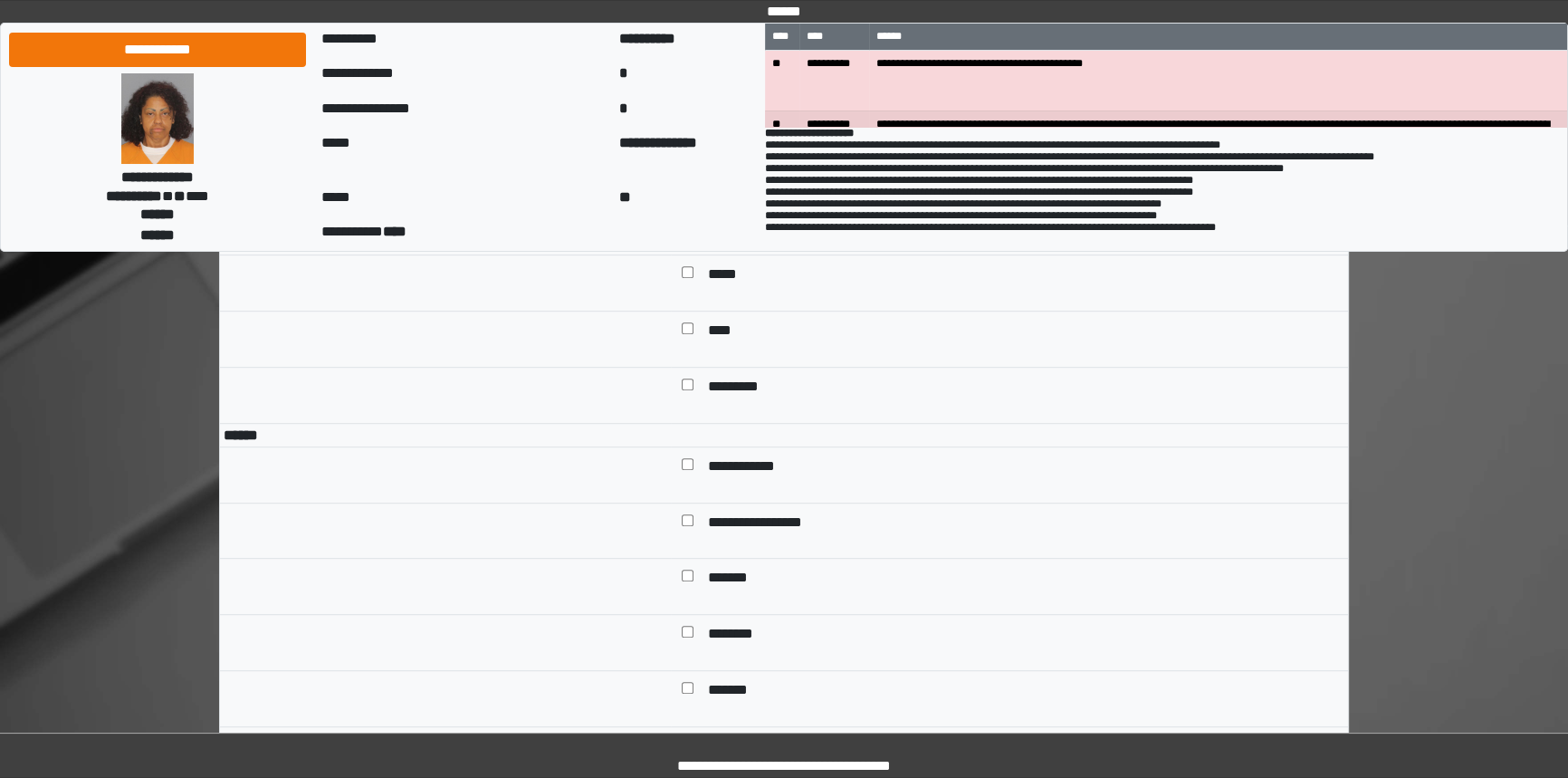 click on "******" at bounding box center (731, 219) 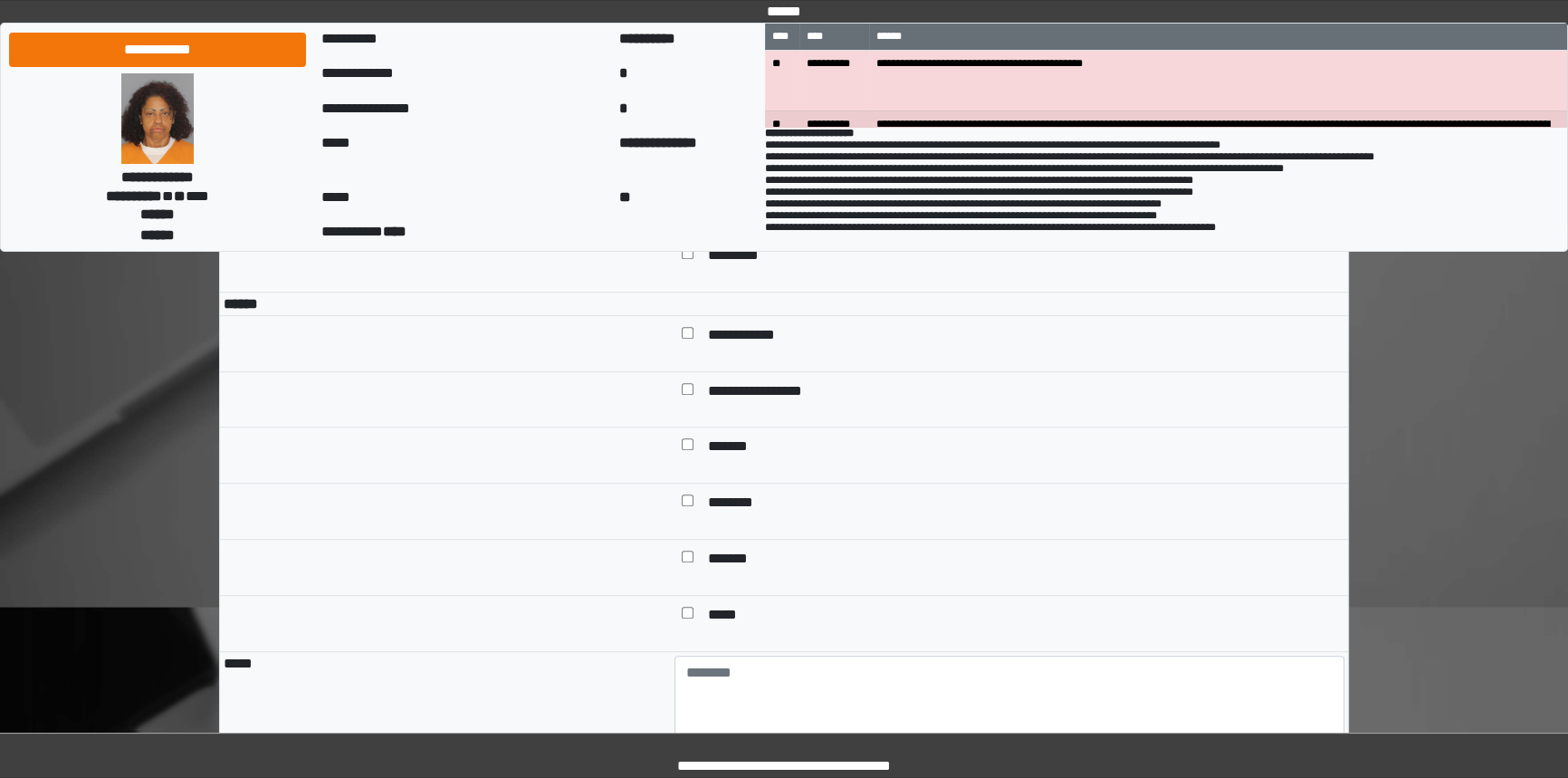 scroll, scrollTop: 1482, scrollLeft: 0, axis: vertical 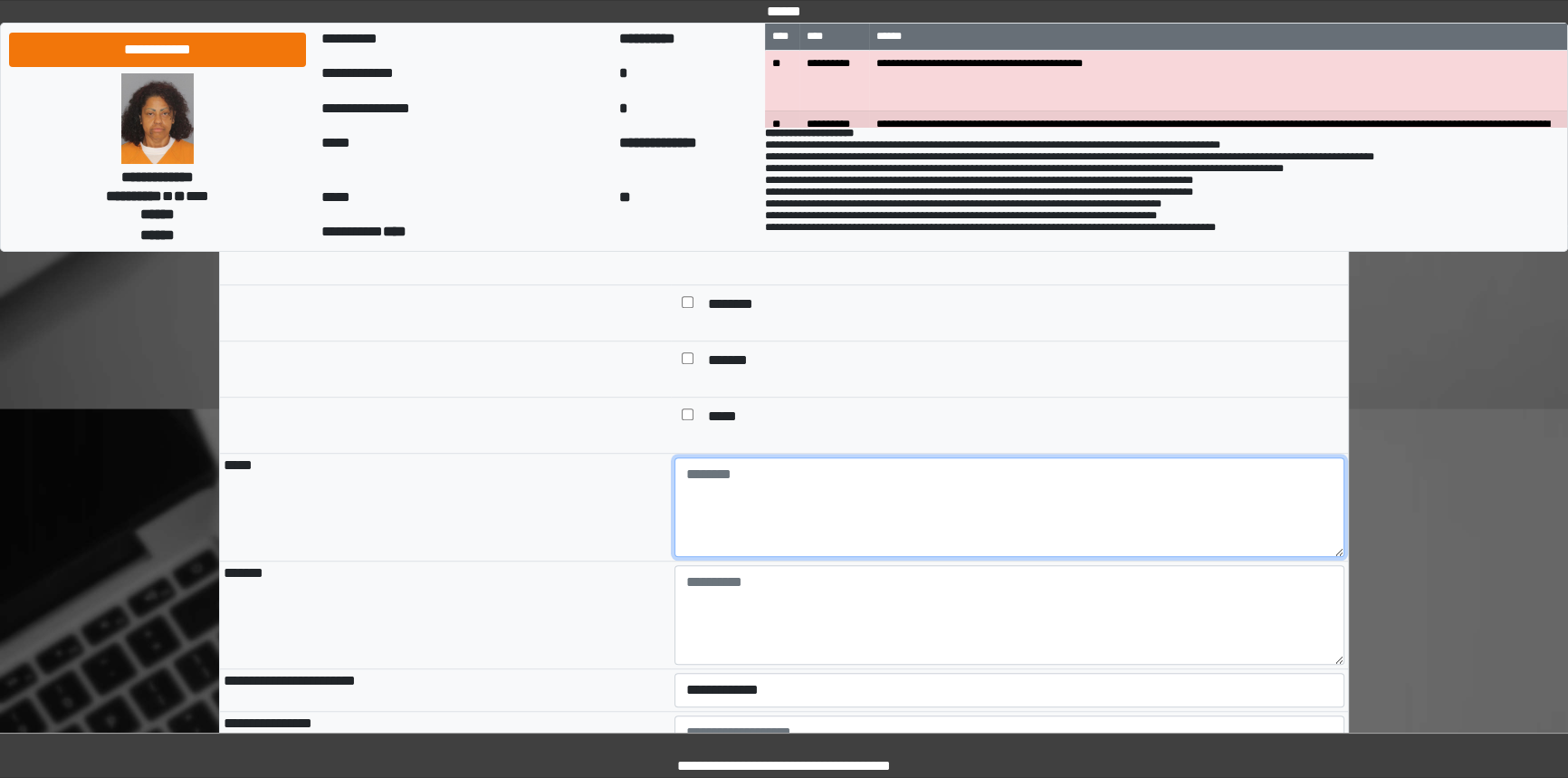 click at bounding box center (1009, 507) 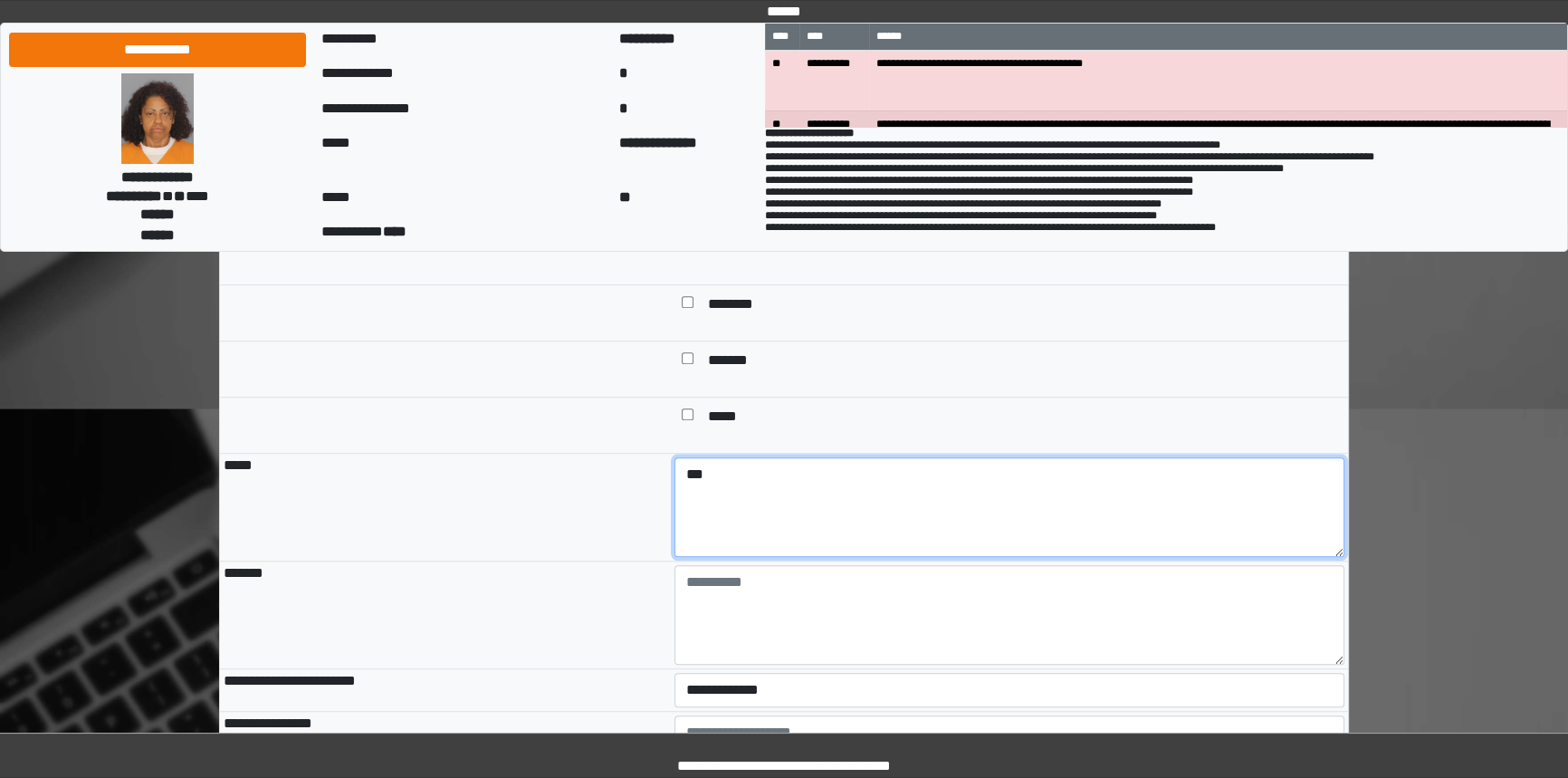 type on "***" 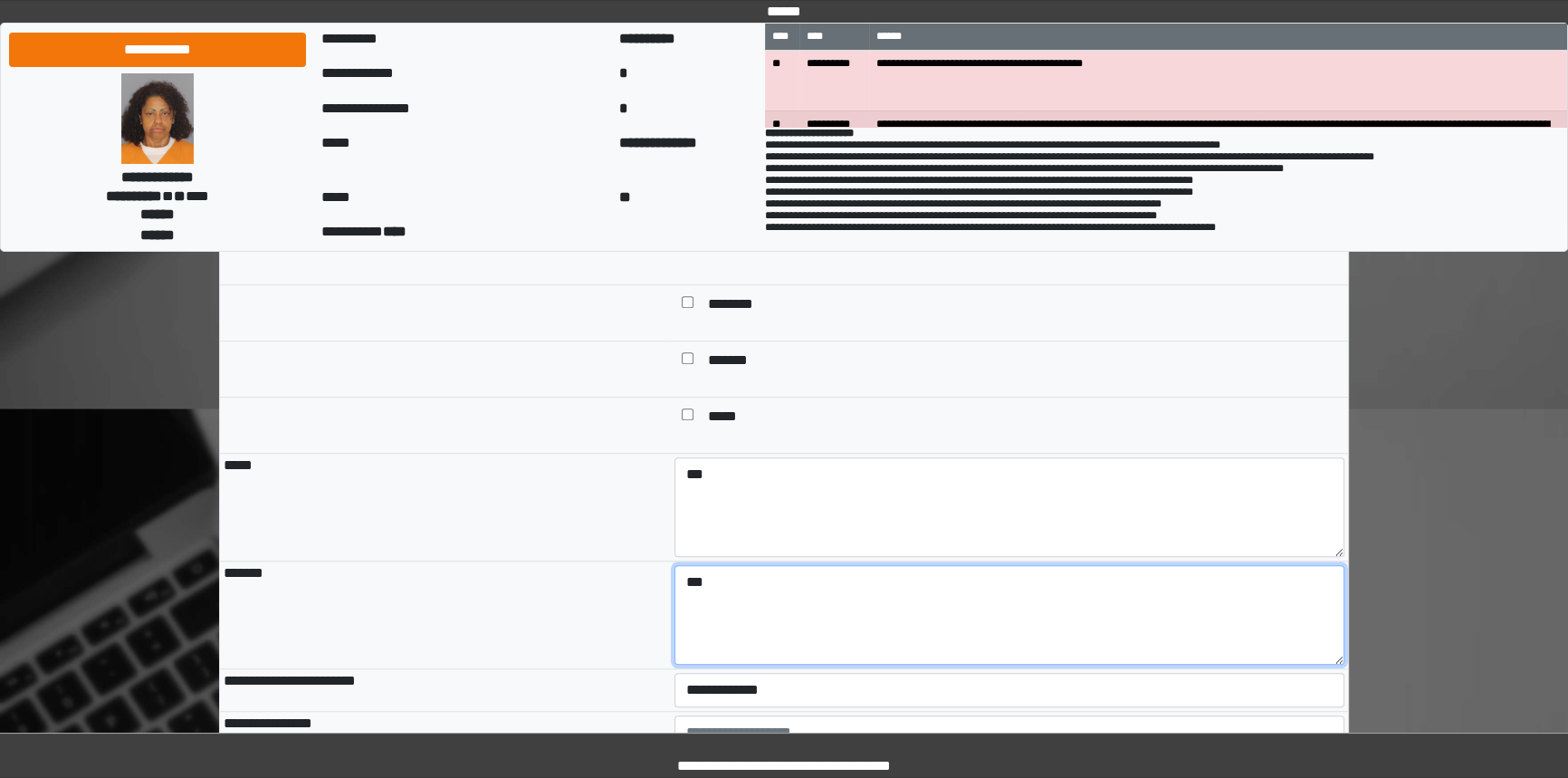 type on "***" 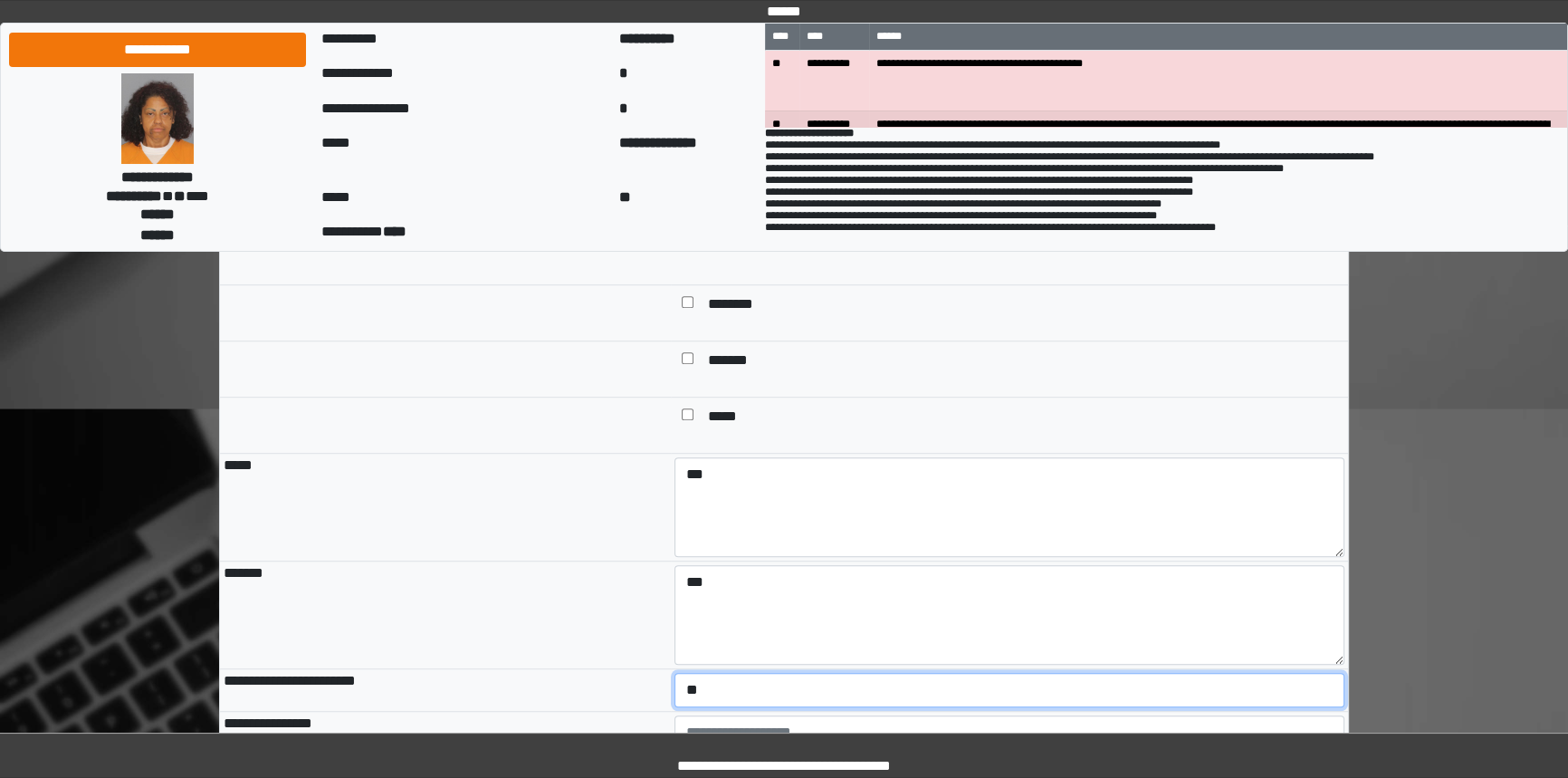 select on "*" 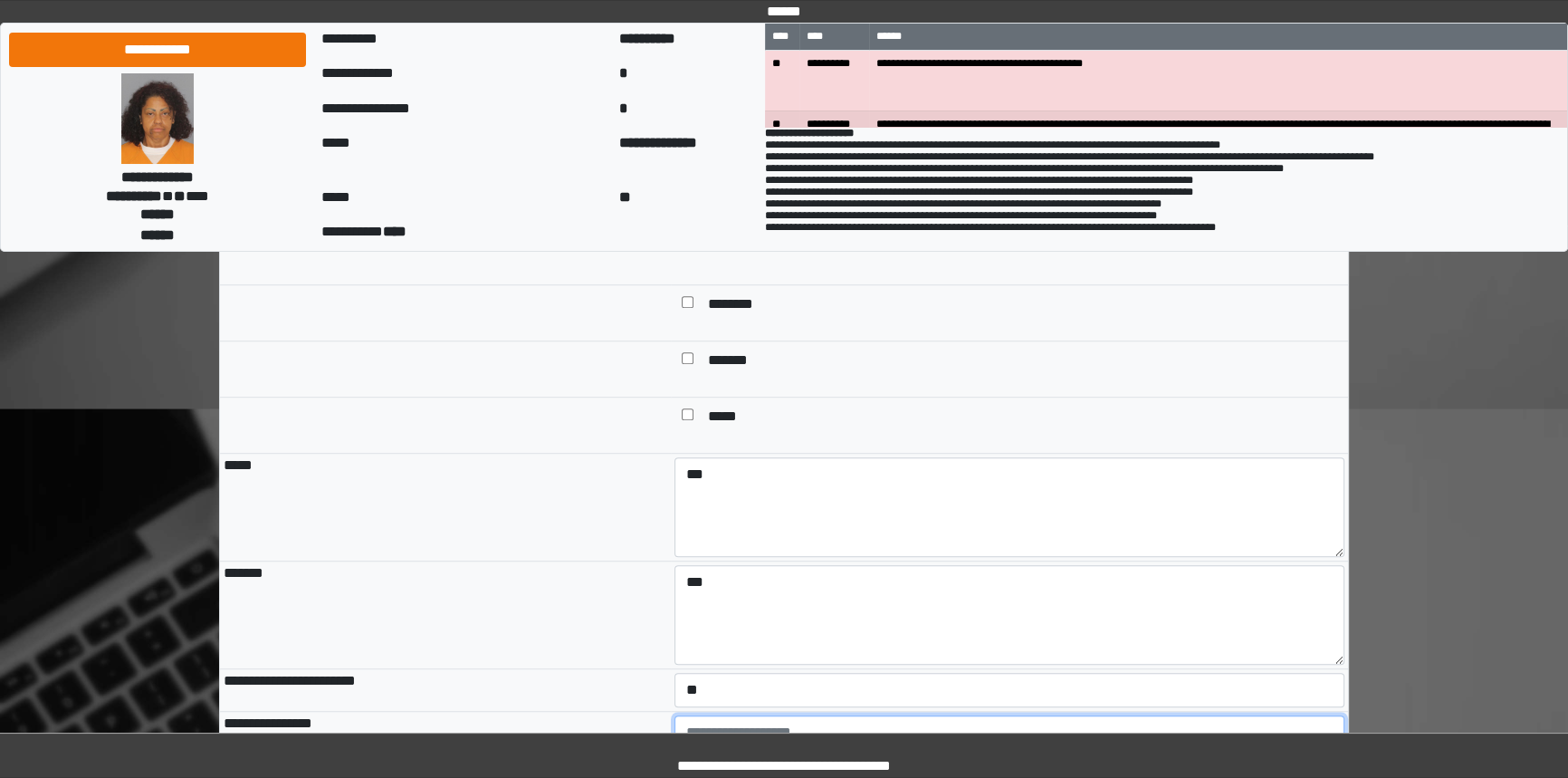 scroll, scrollTop: 1495, scrollLeft: 0, axis: vertical 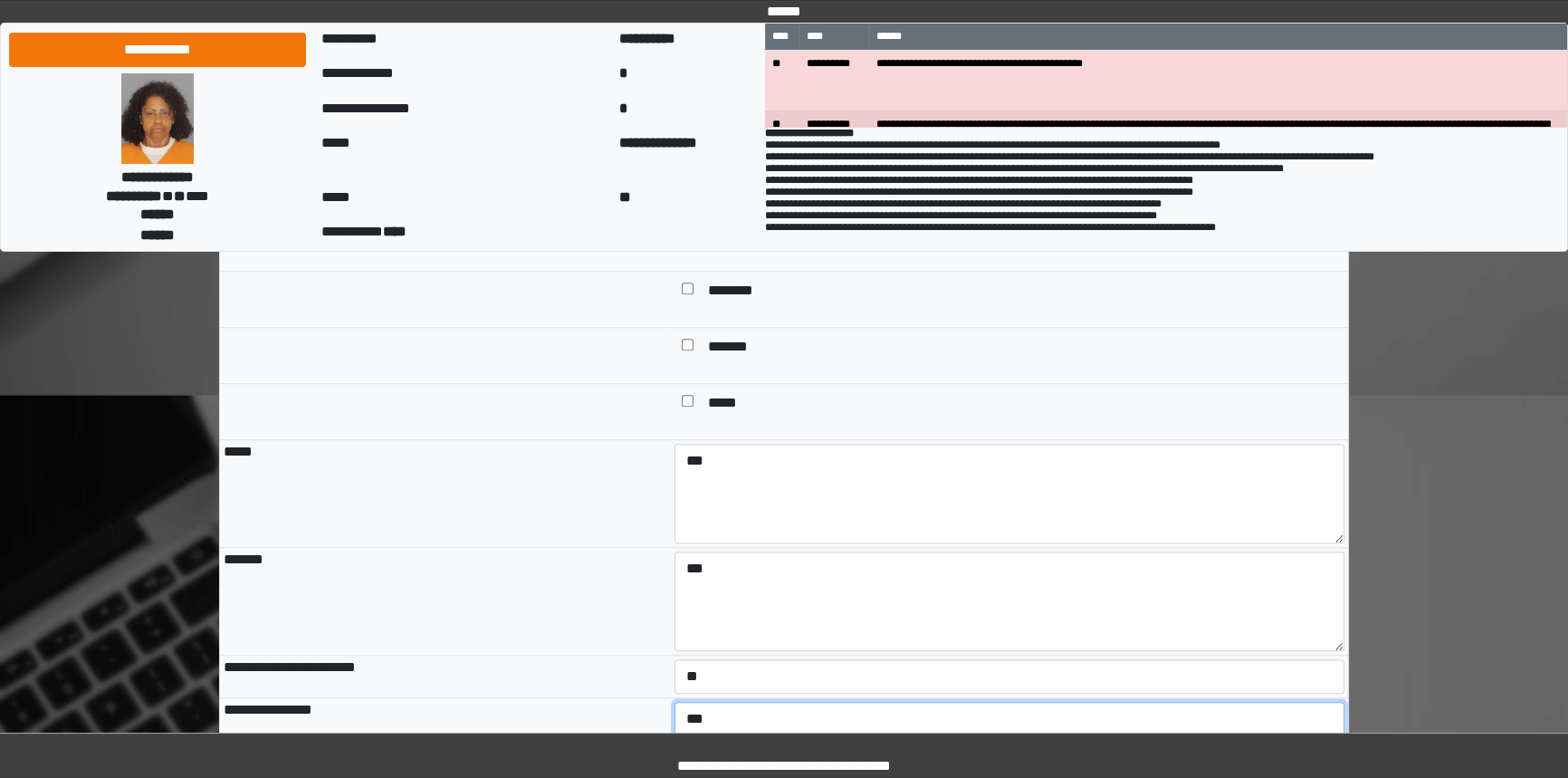 type on "***" 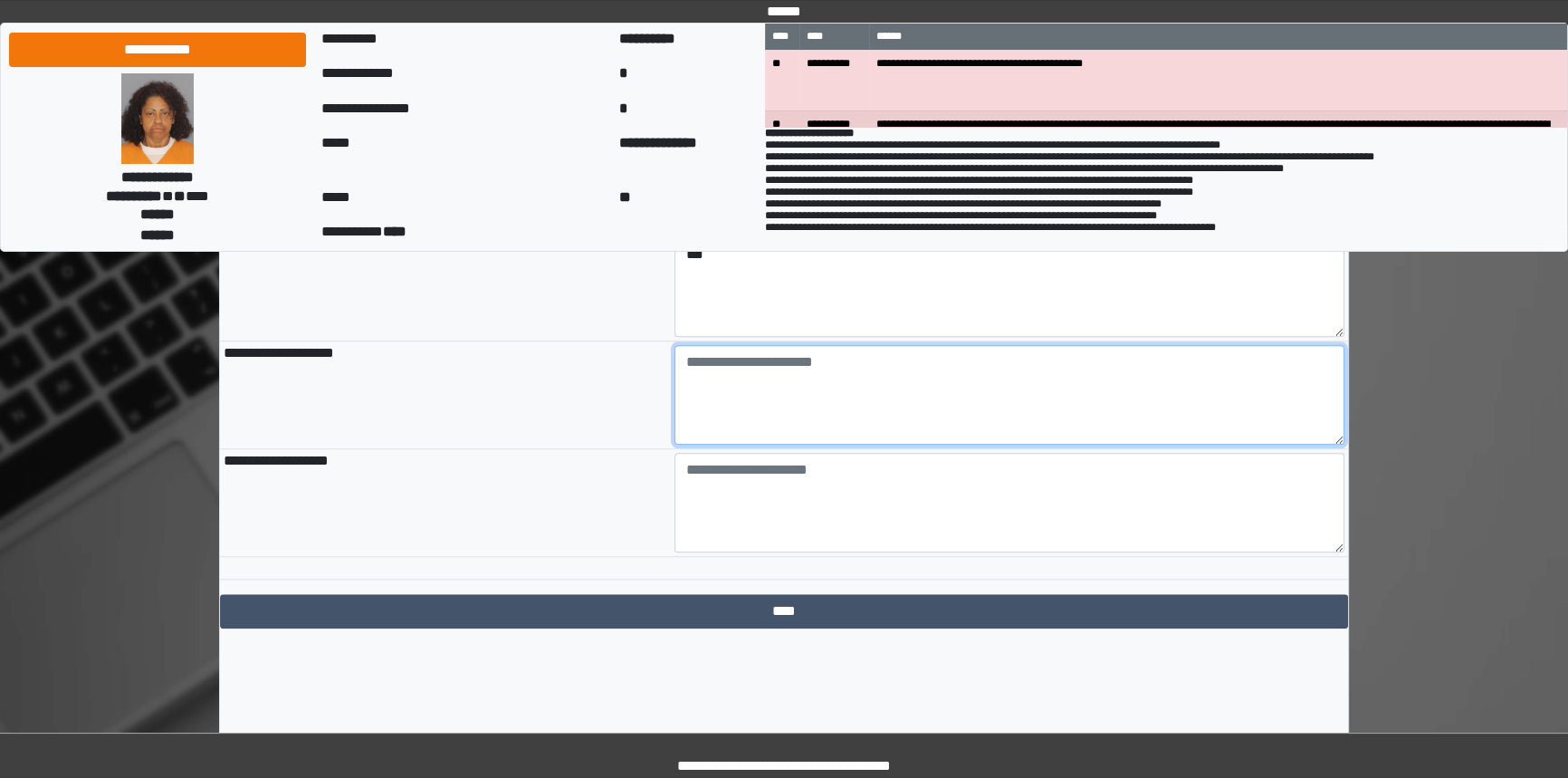scroll, scrollTop: 1975, scrollLeft: 0, axis: vertical 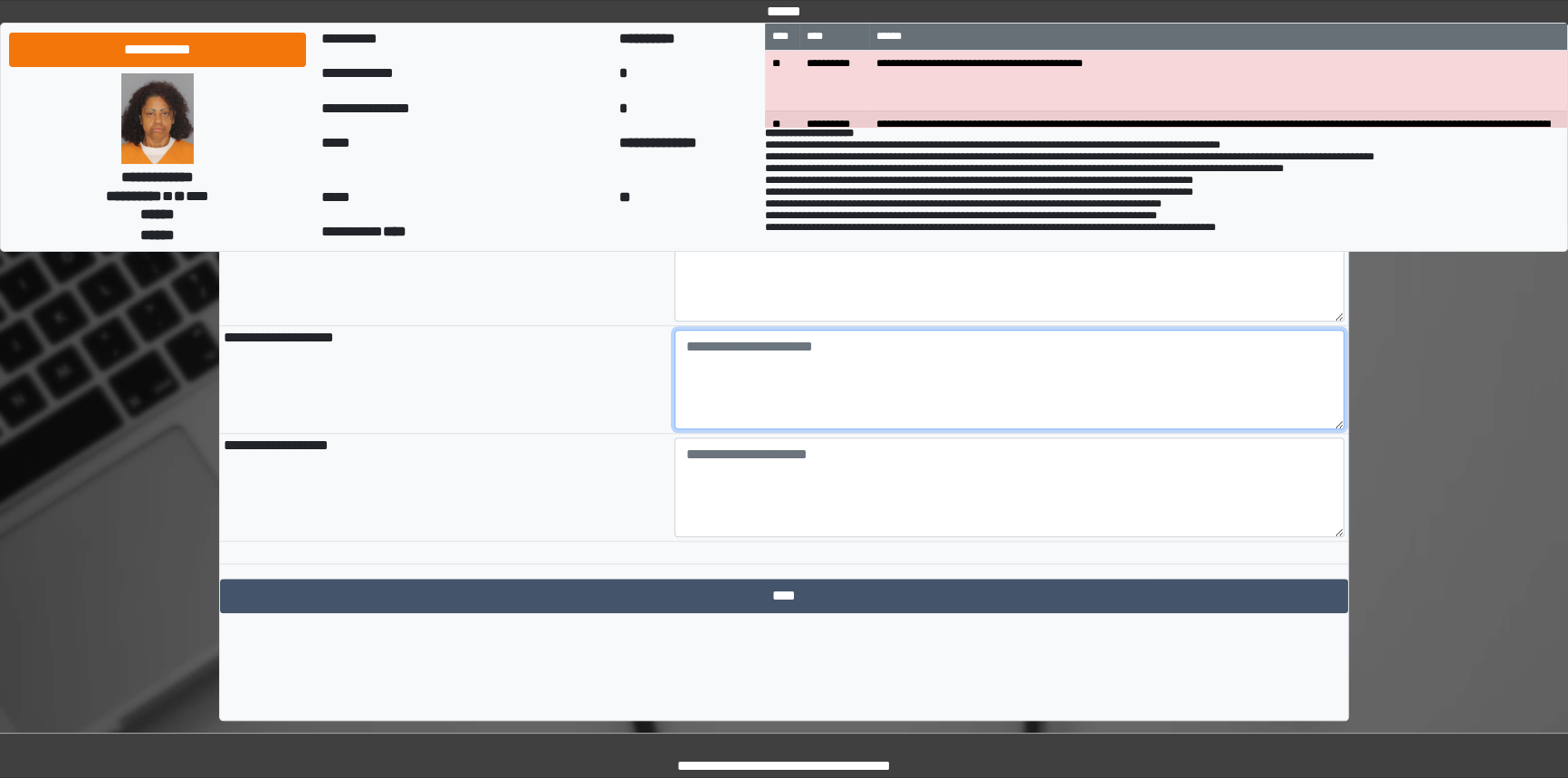 paste on "**********" 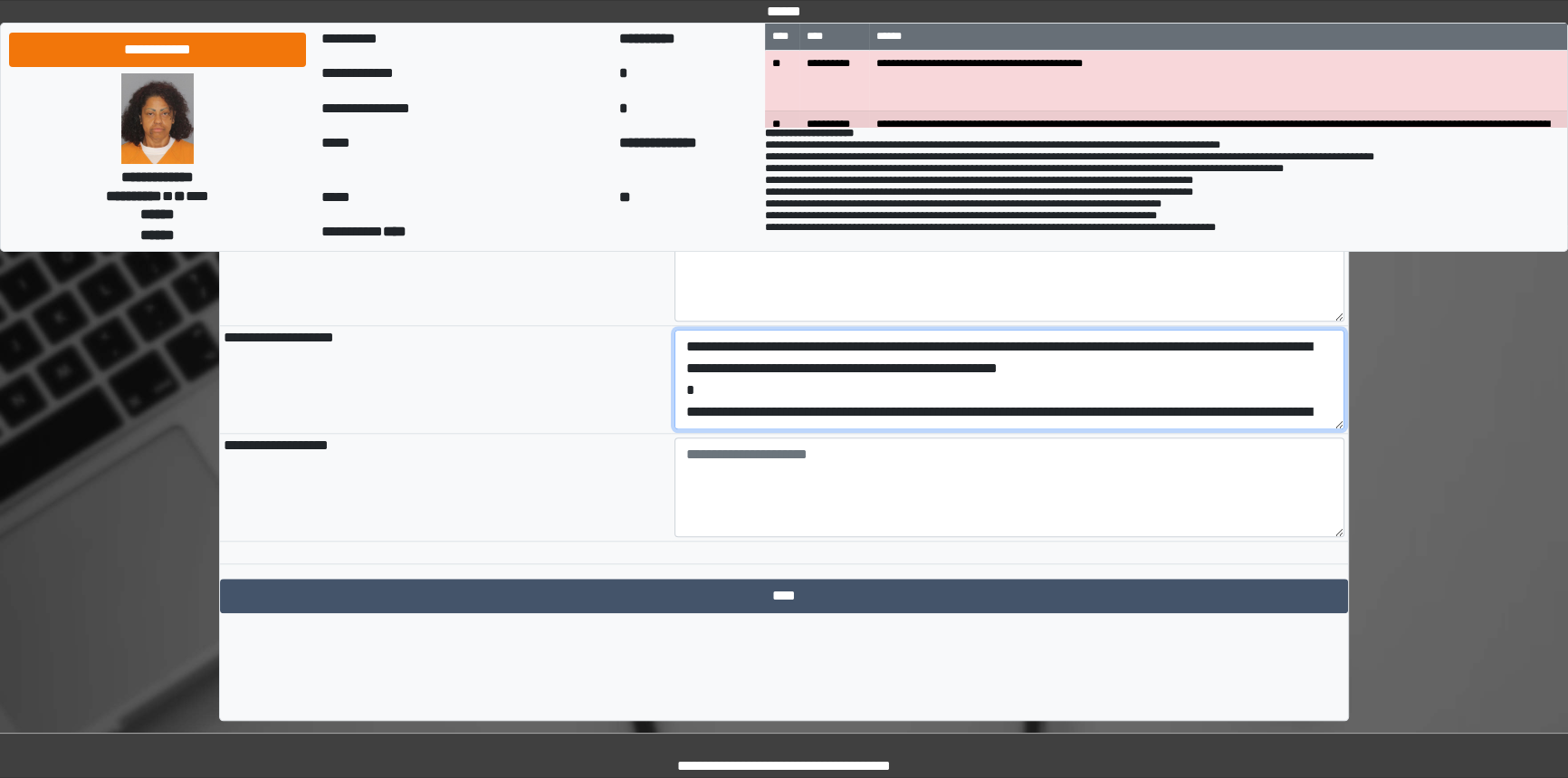 scroll, scrollTop: 123, scrollLeft: 0, axis: vertical 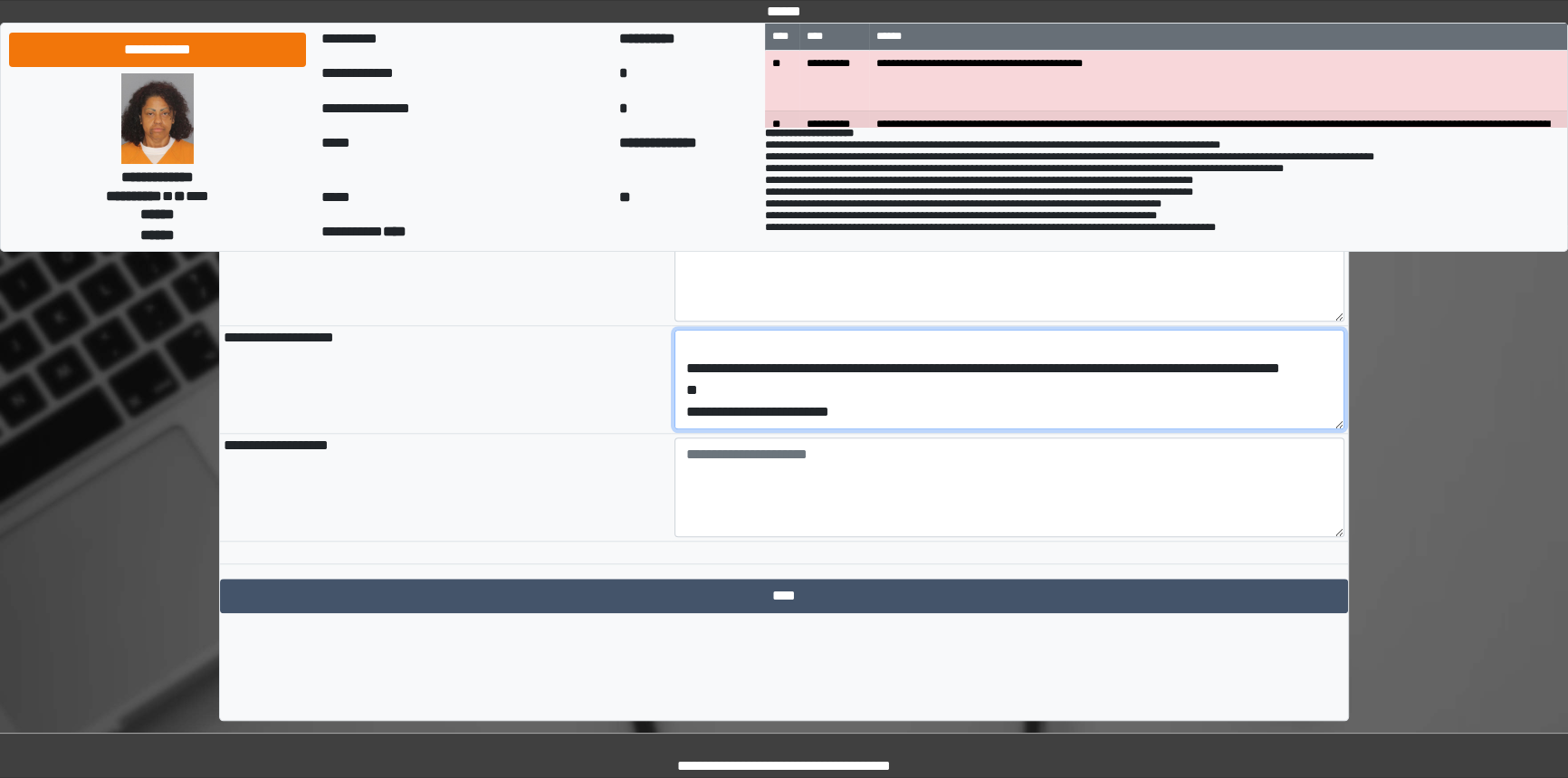 click on "**********" at bounding box center [1009, 379] 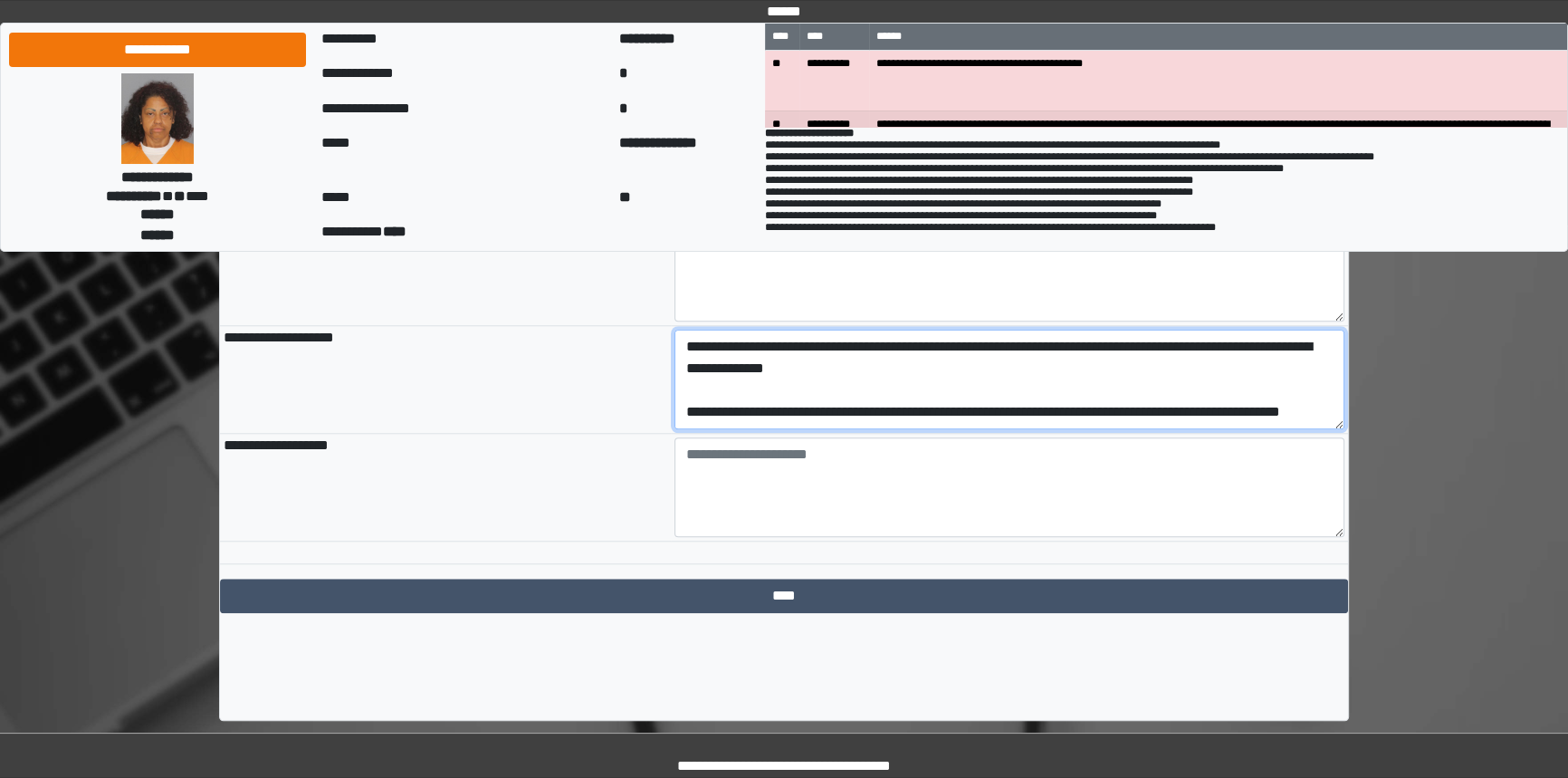 scroll, scrollTop: 86, scrollLeft: 0, axis: vertical 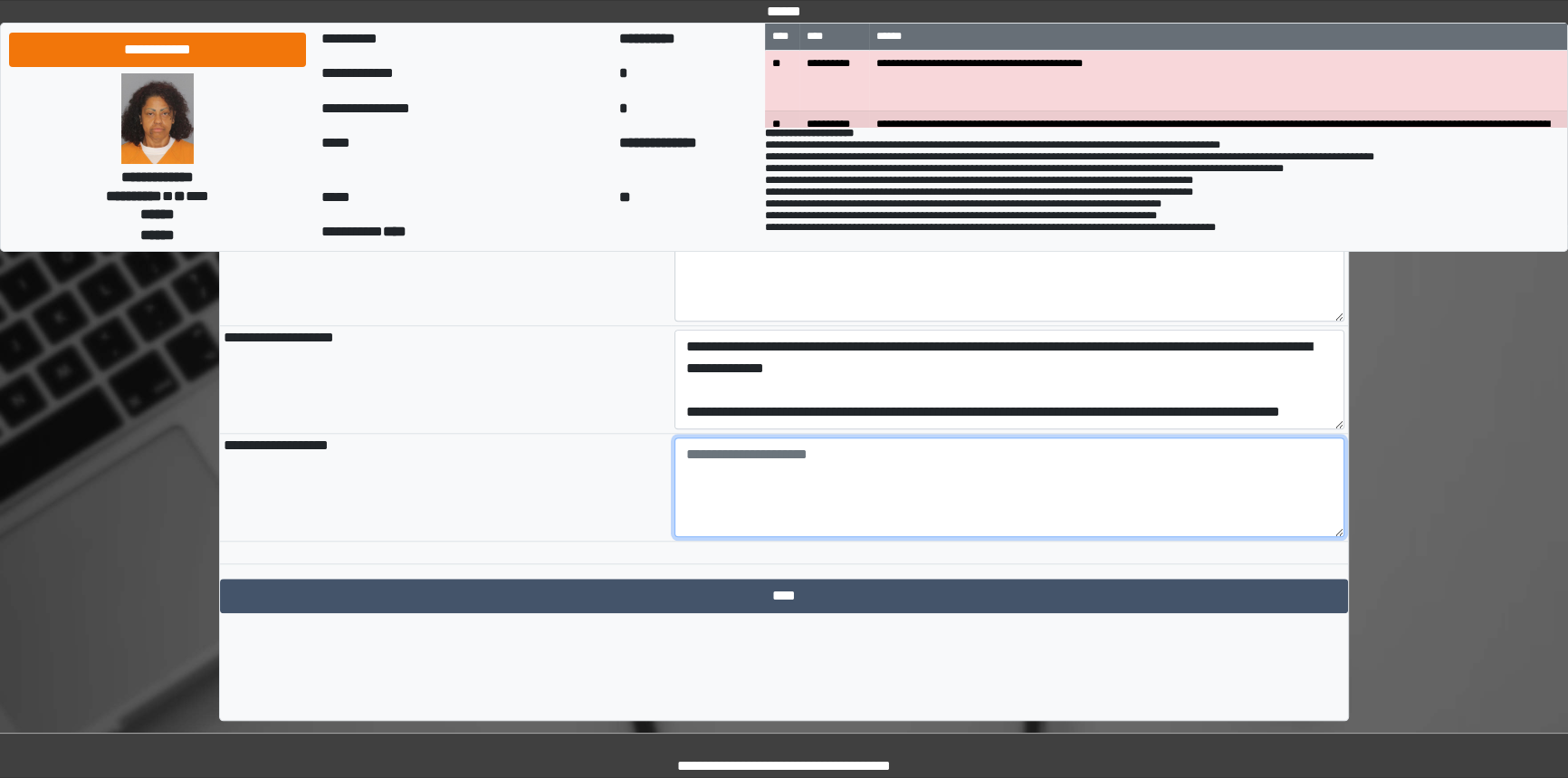 click at bounding box center [1009, 487] 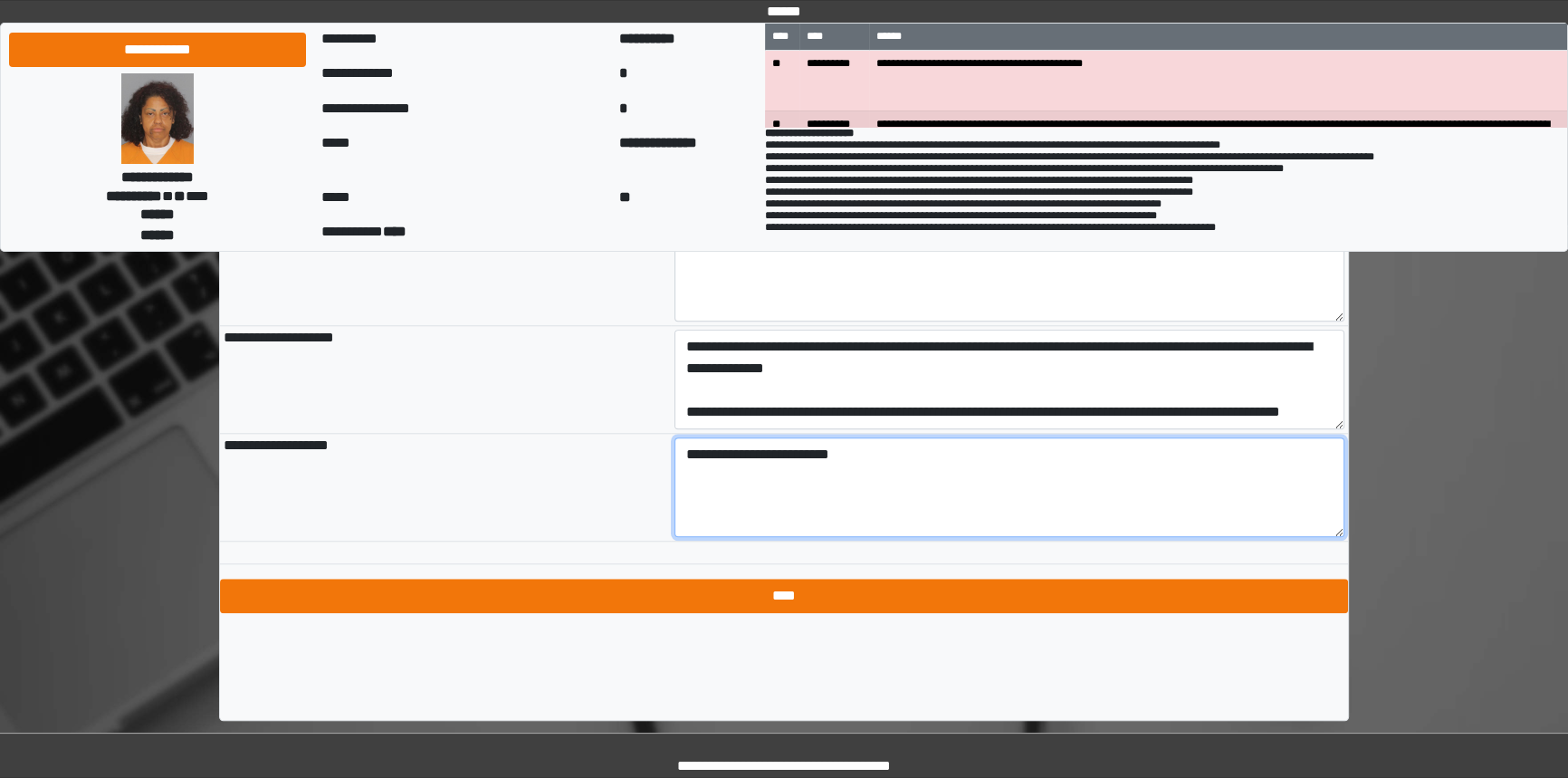 type on "**********" 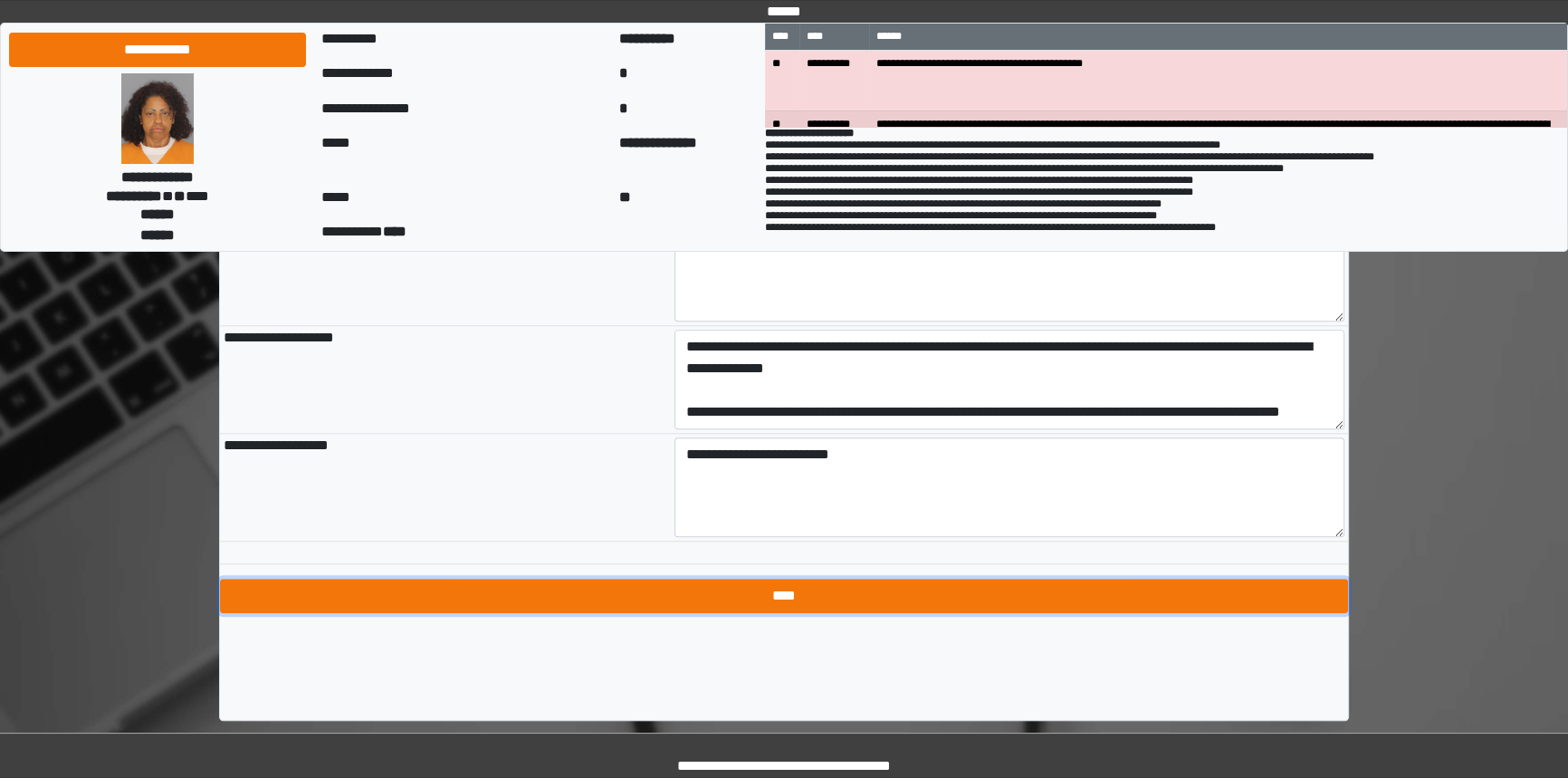 click on "****" at bounding box center [784, 596] 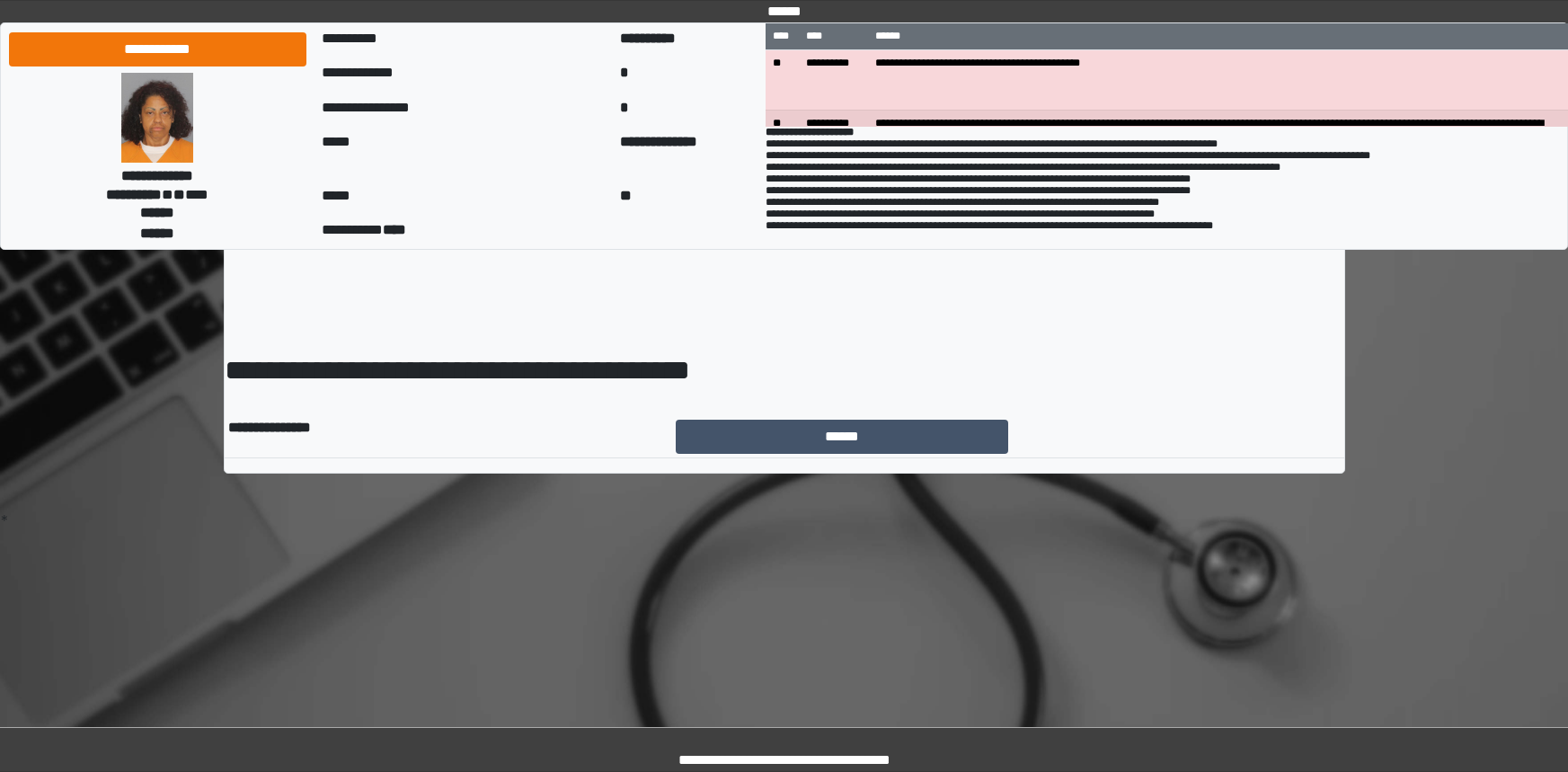 scroll, scrollTop: 0, scrollLeft: 0, axis: both 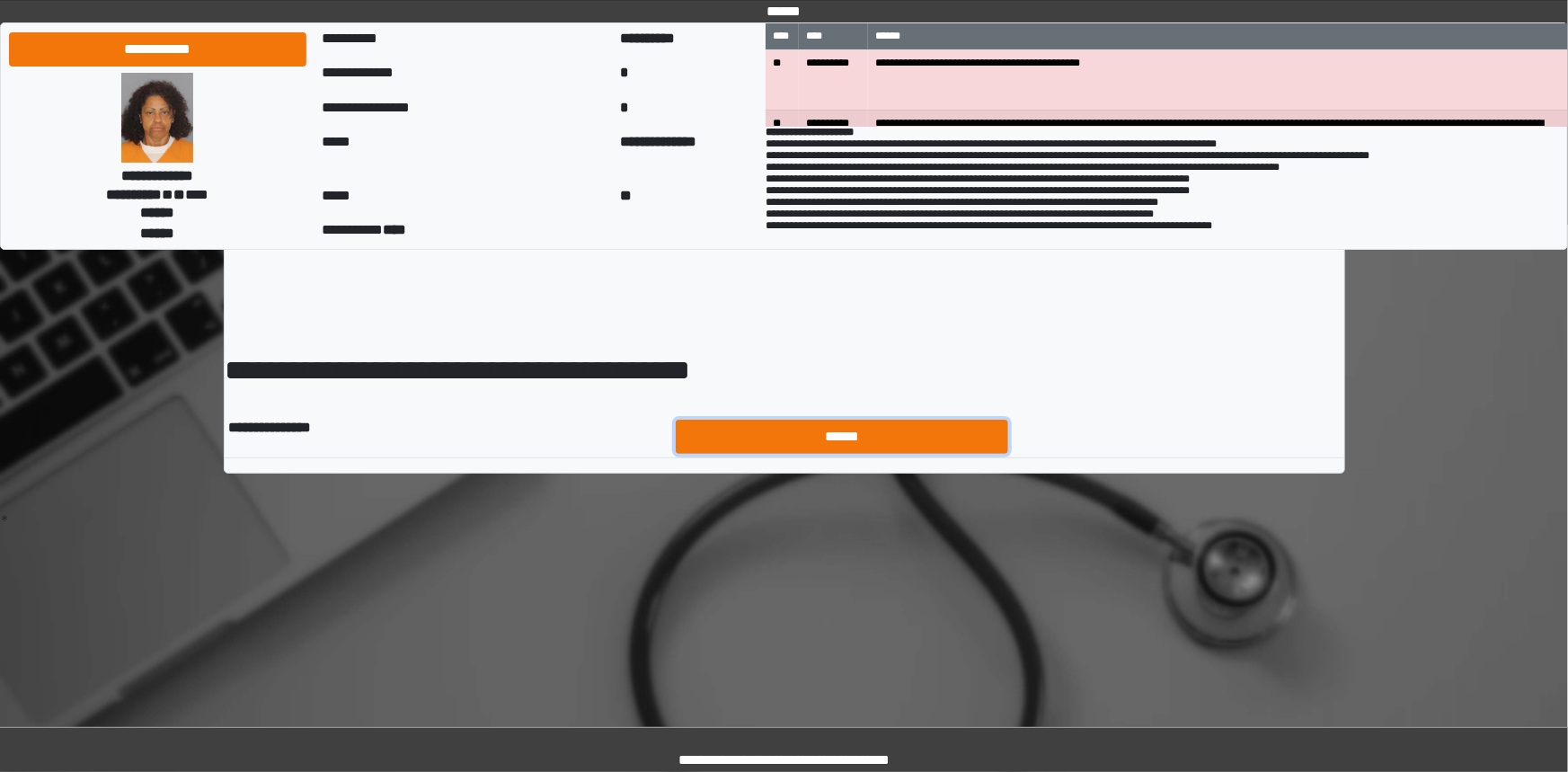 click on "******" at bounding box center [842, 437] 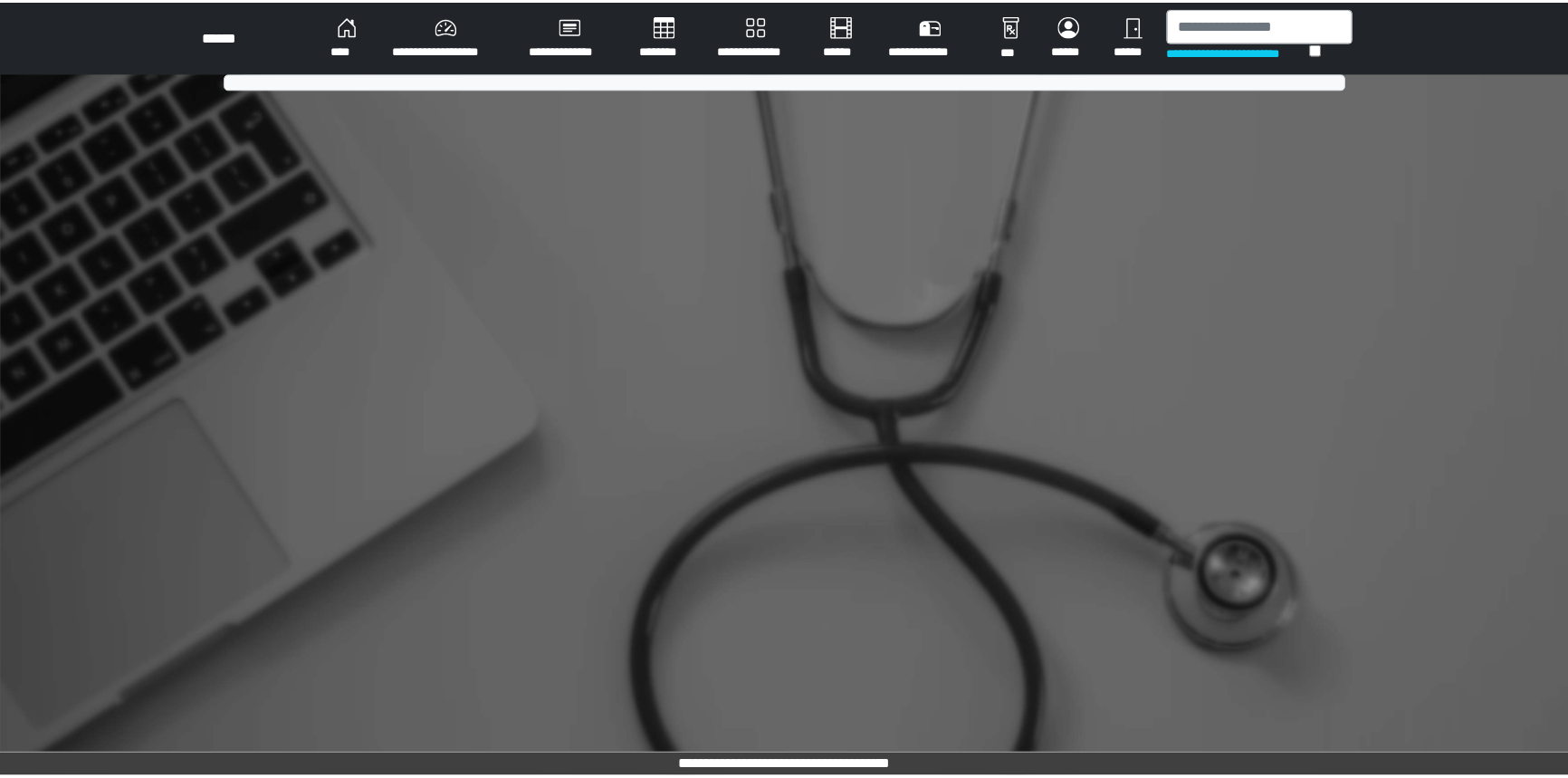 scroll, scrollTop: 0, scrollLeft: 0, axis: both 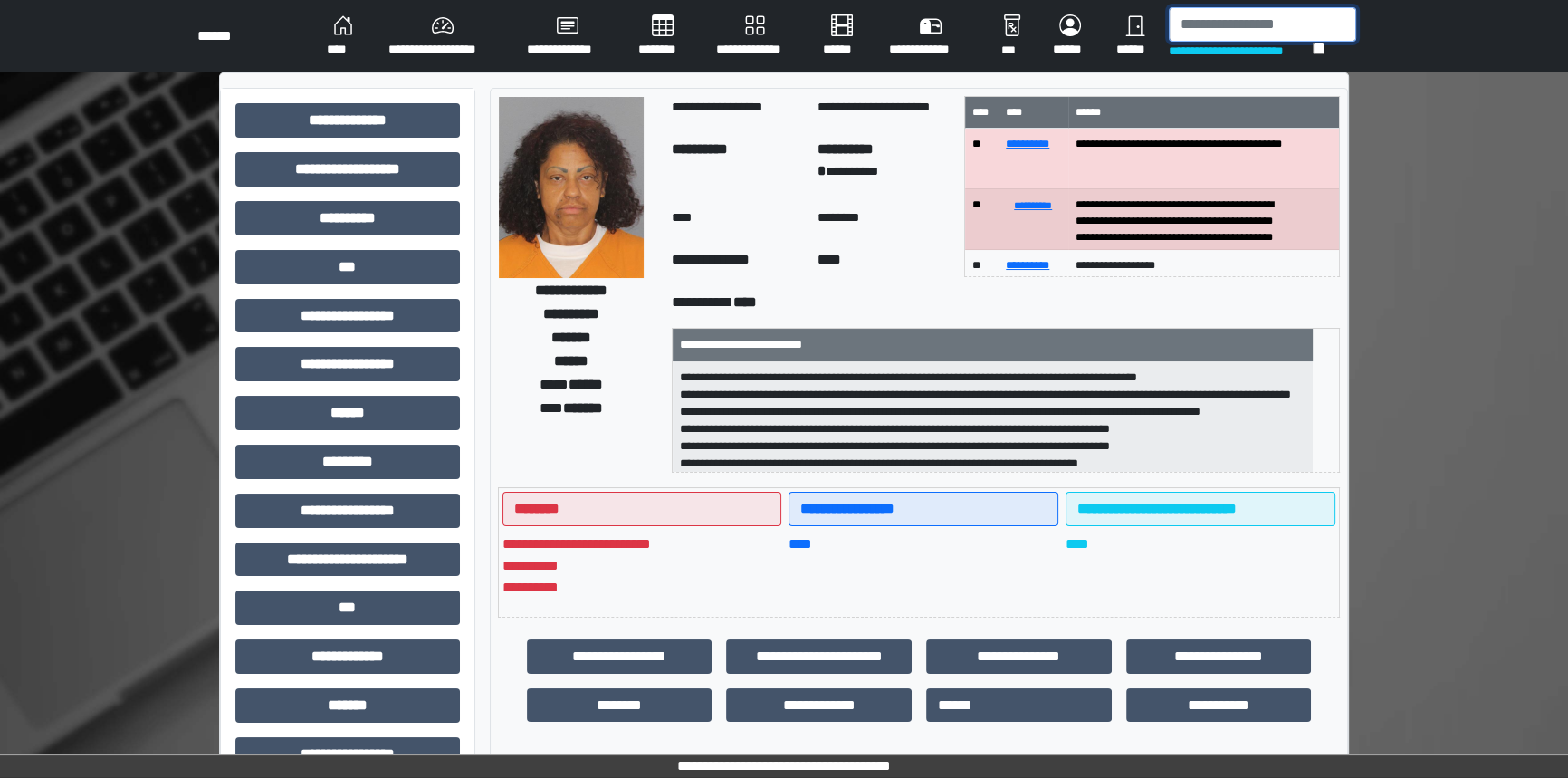 click at bounding box center [1262, 24] 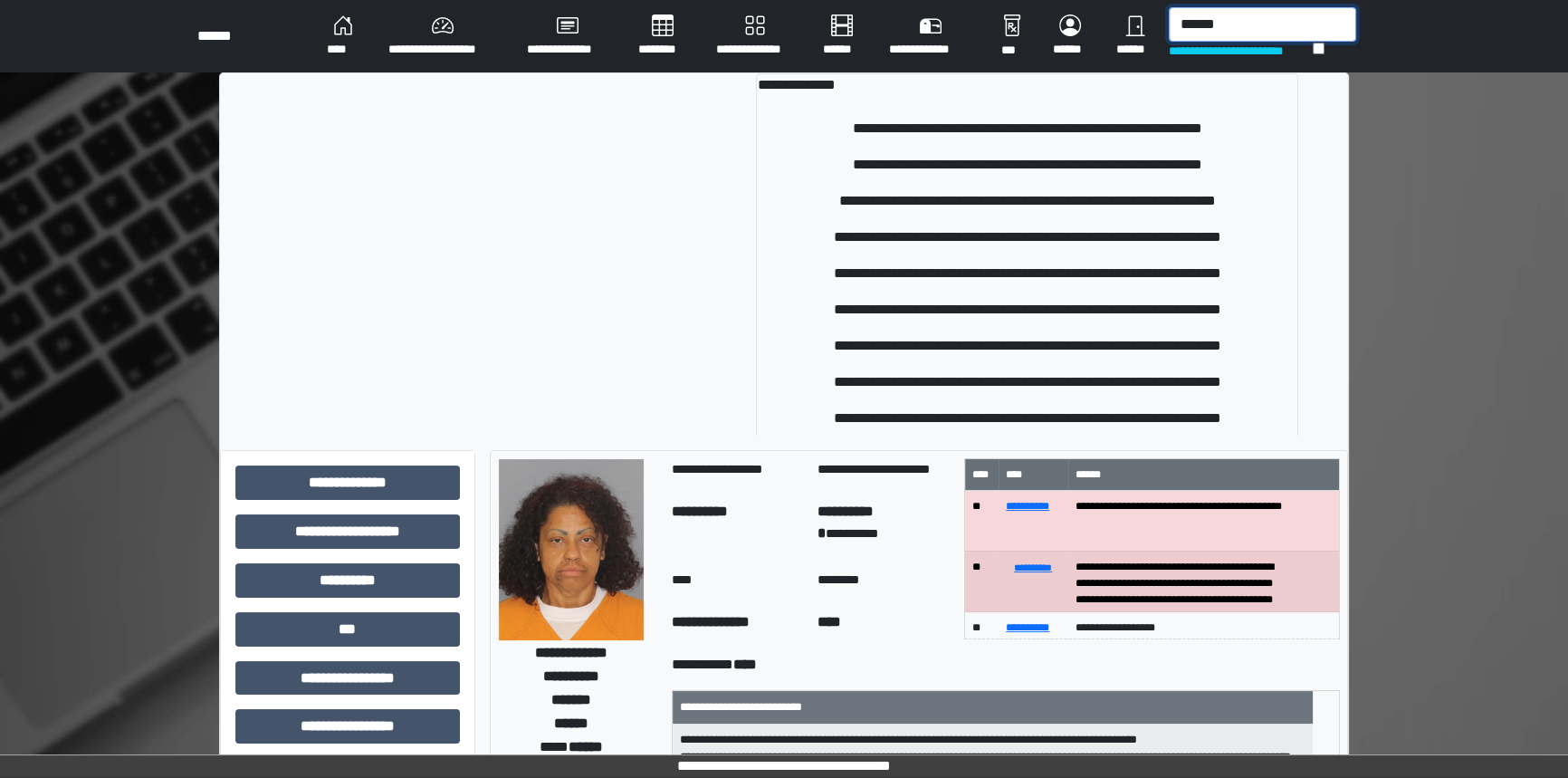 type on "******" 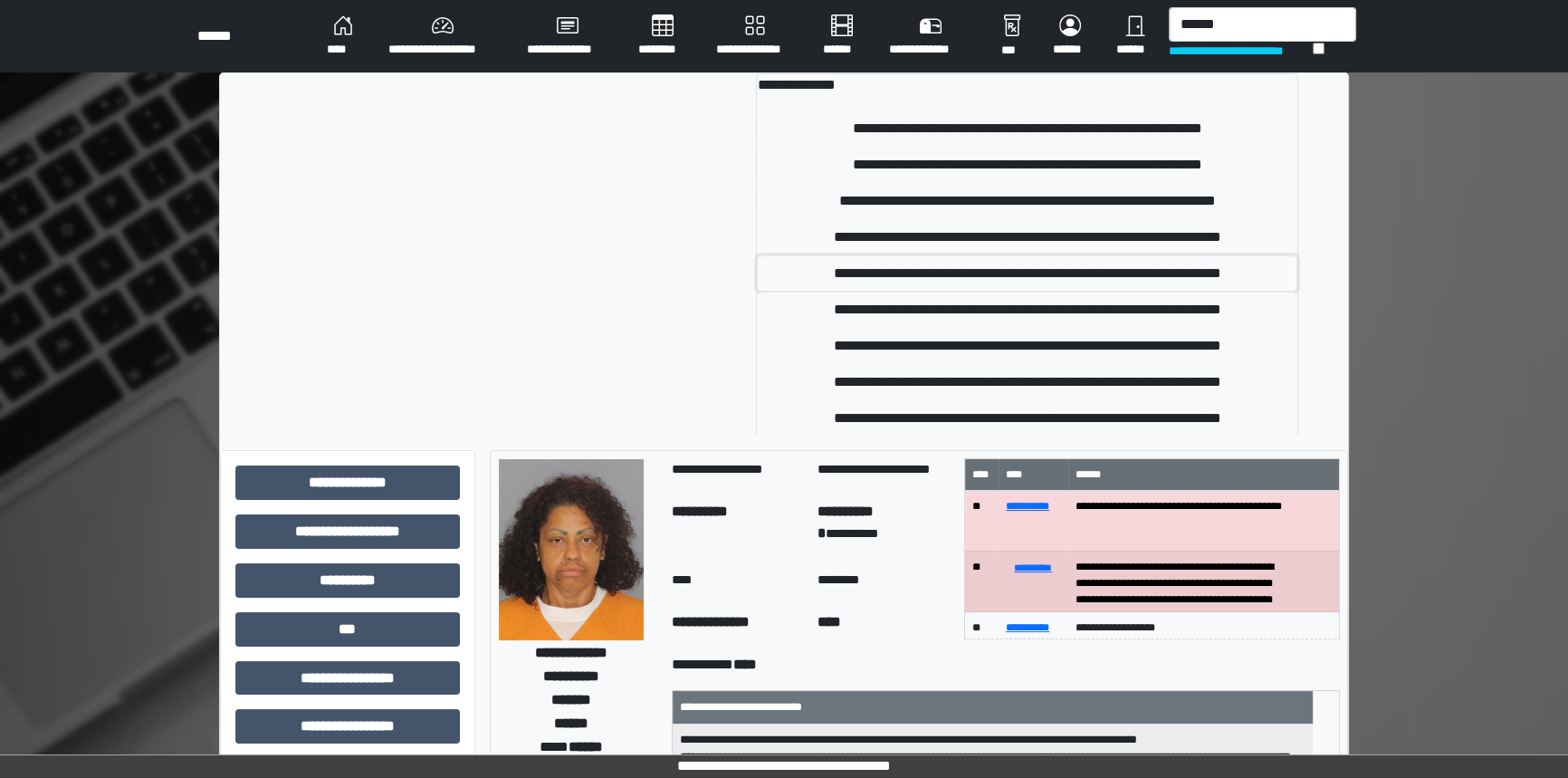 click on "**********" at bounding box center [1027, 274] 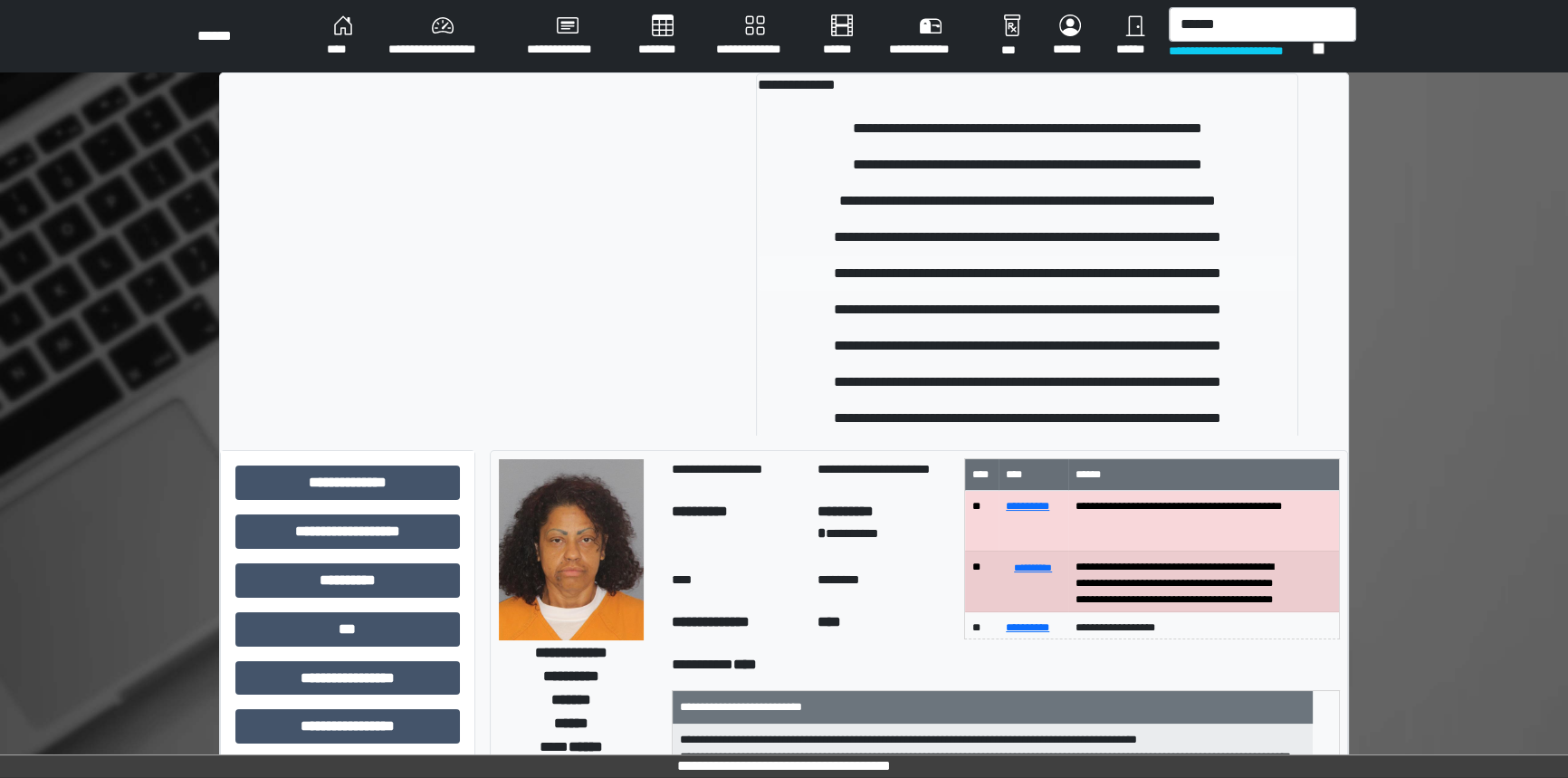 type 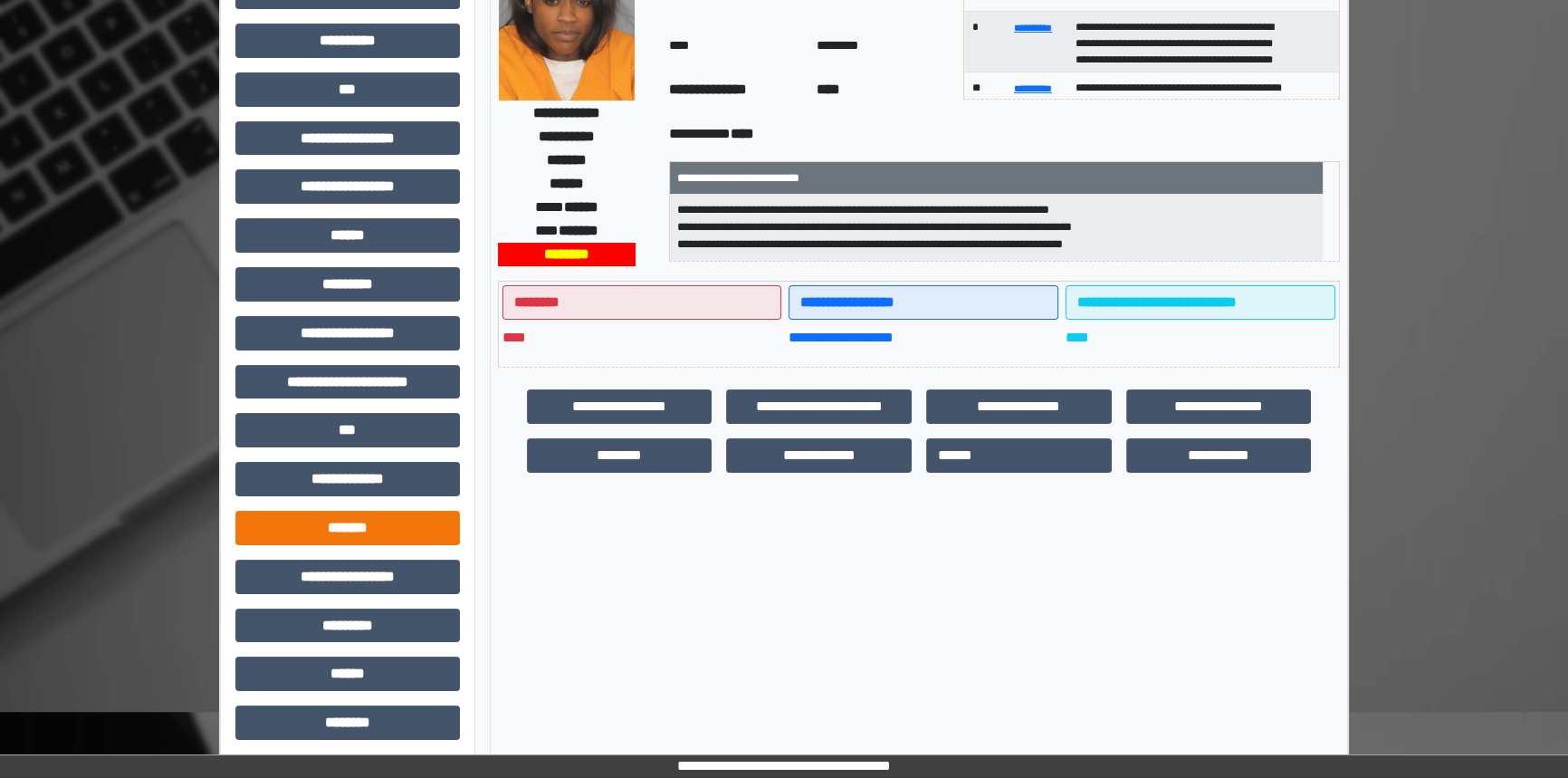 scroll, scrollTop: 281, scrollLeft: 0, axis: vertical 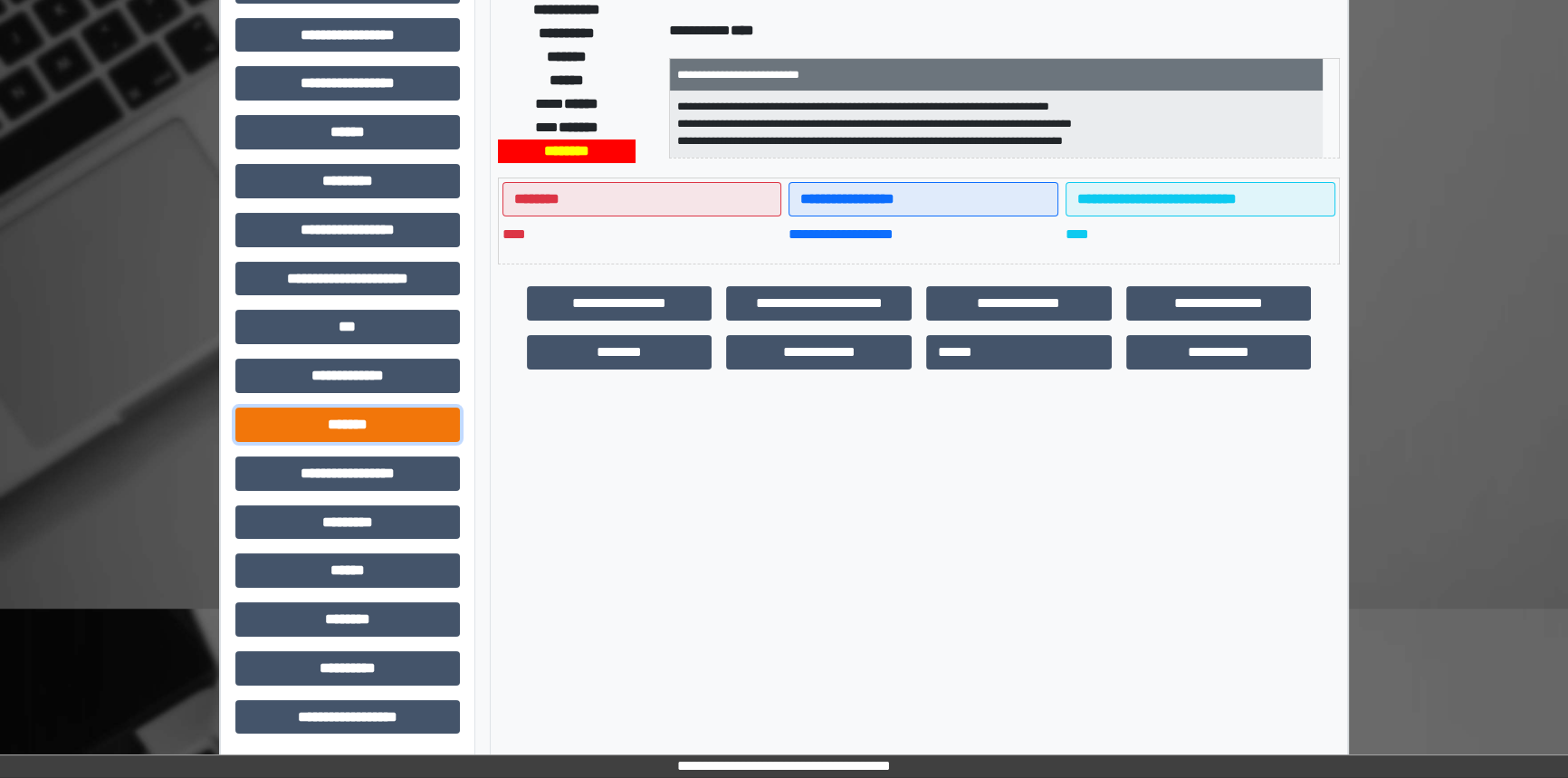 click on "*******" at bounding box center (348, 425) 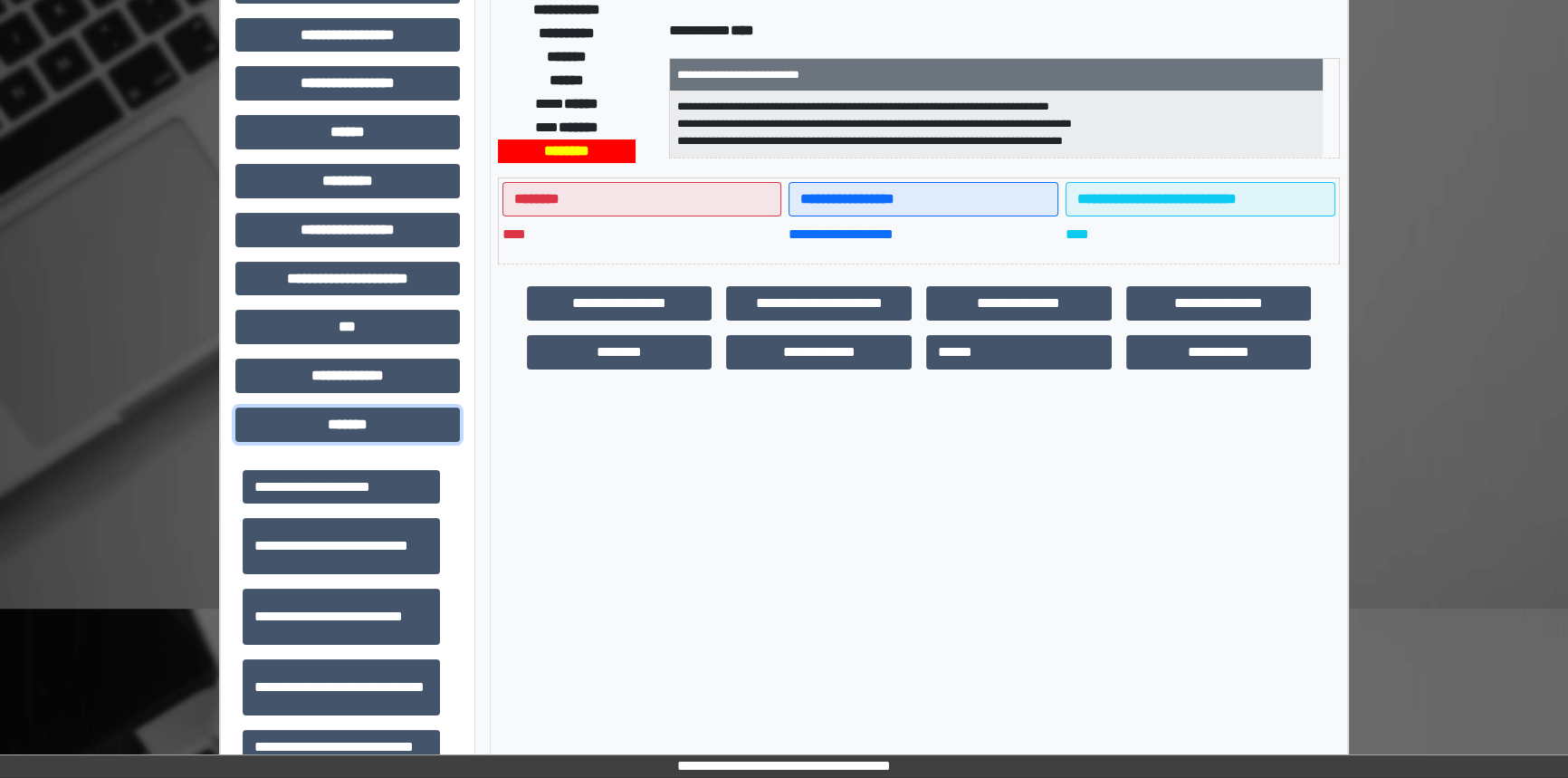 scroll, scrollTop: 576, scrollLeft: 0, axis: vertical 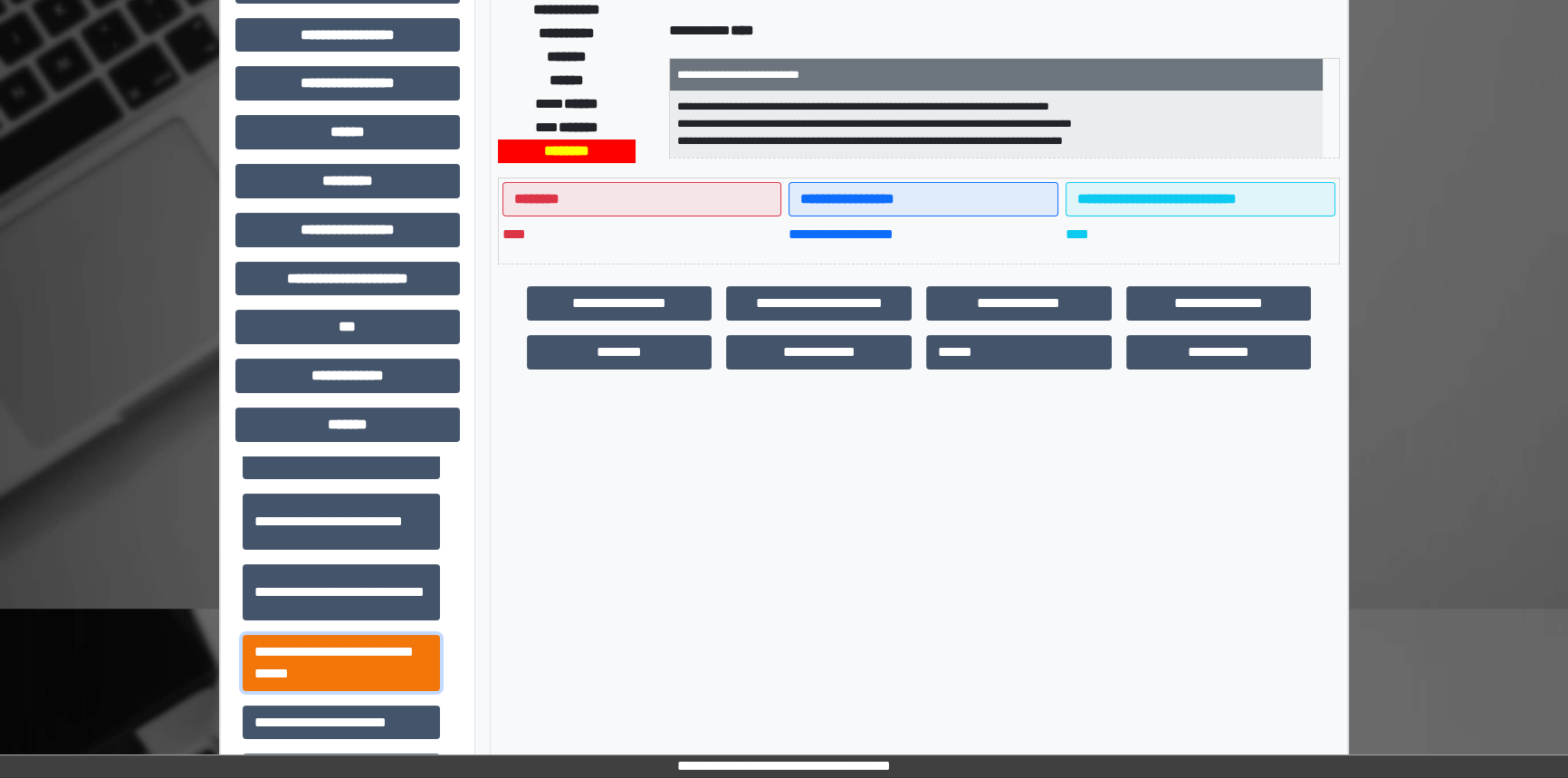 click on "**********" at bounding box center (341, 663) 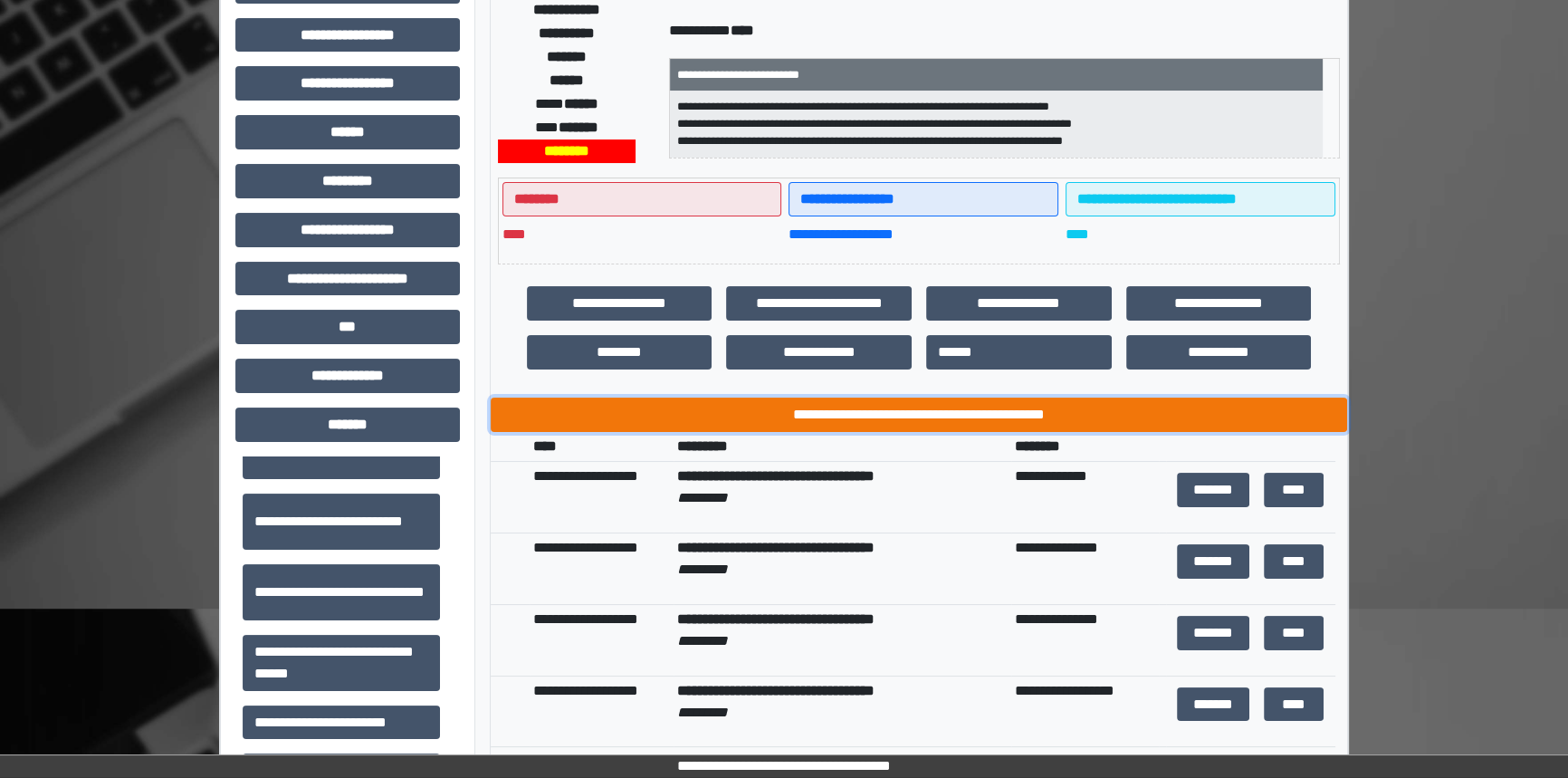 click on "**********" at bounding box center [919, 415] 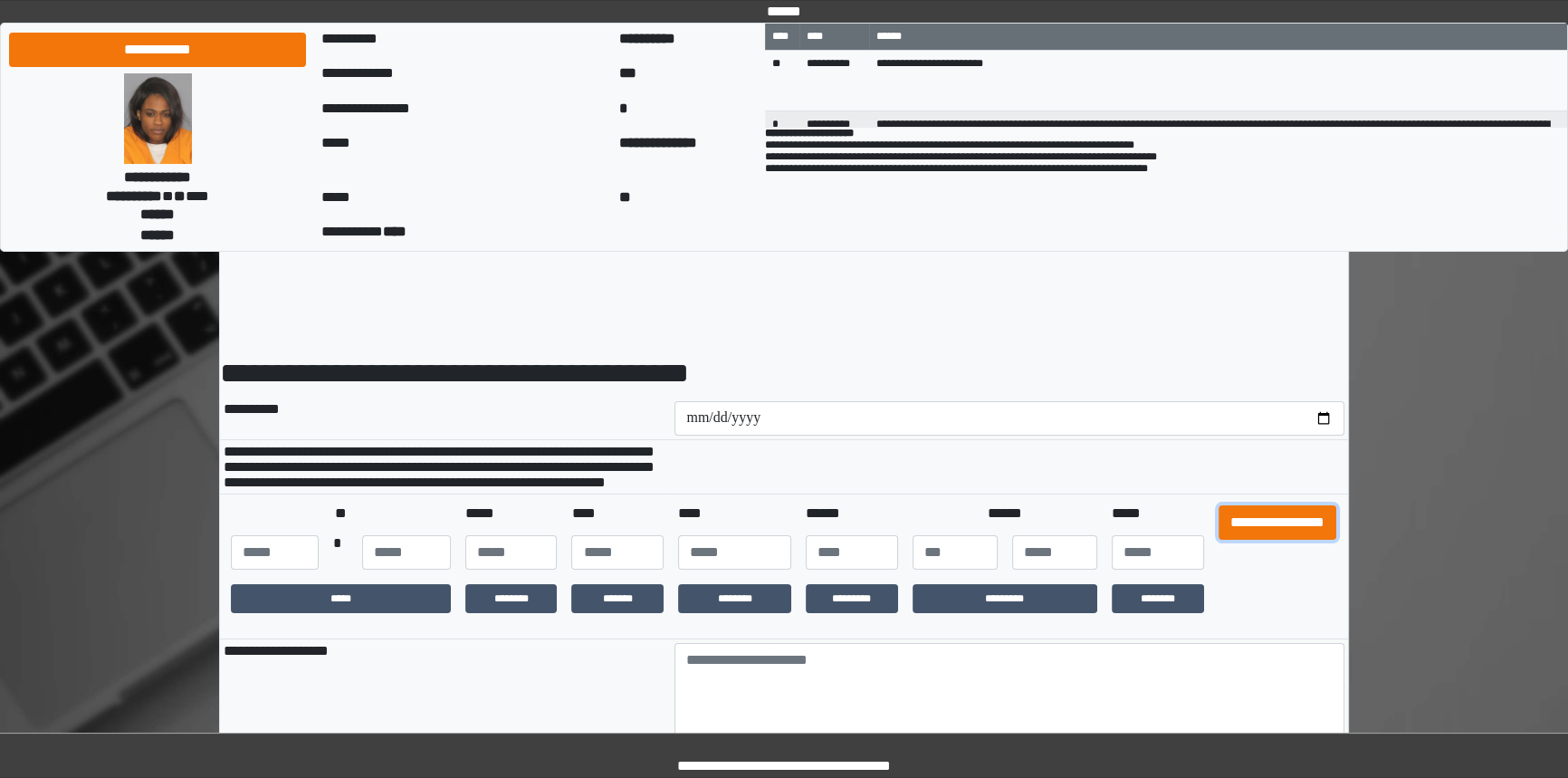 click on "**********" at bounding box center (1277, 523) 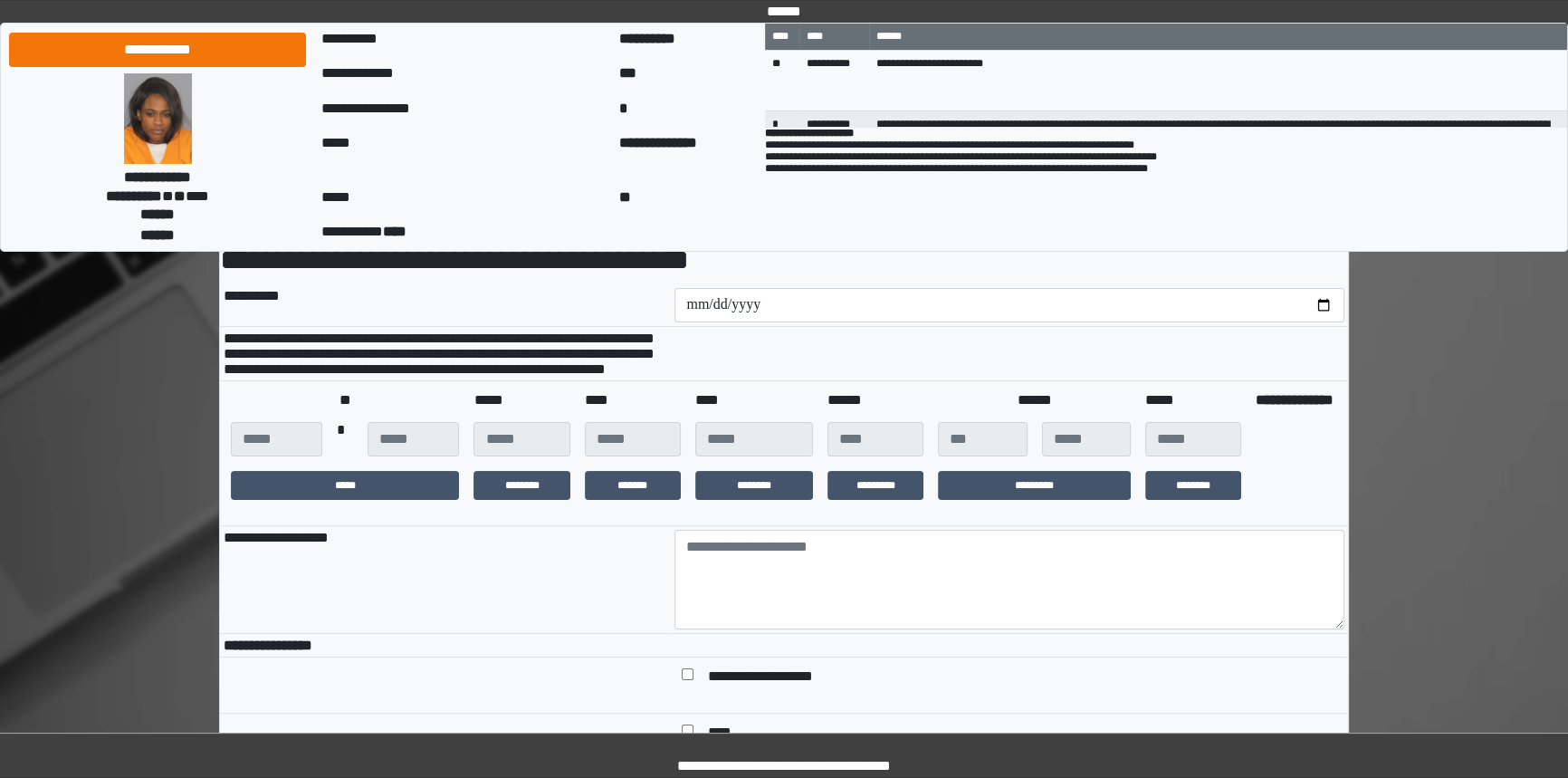 scroll, scrollTop: 246, scrollLeft: 0, axis: vertical 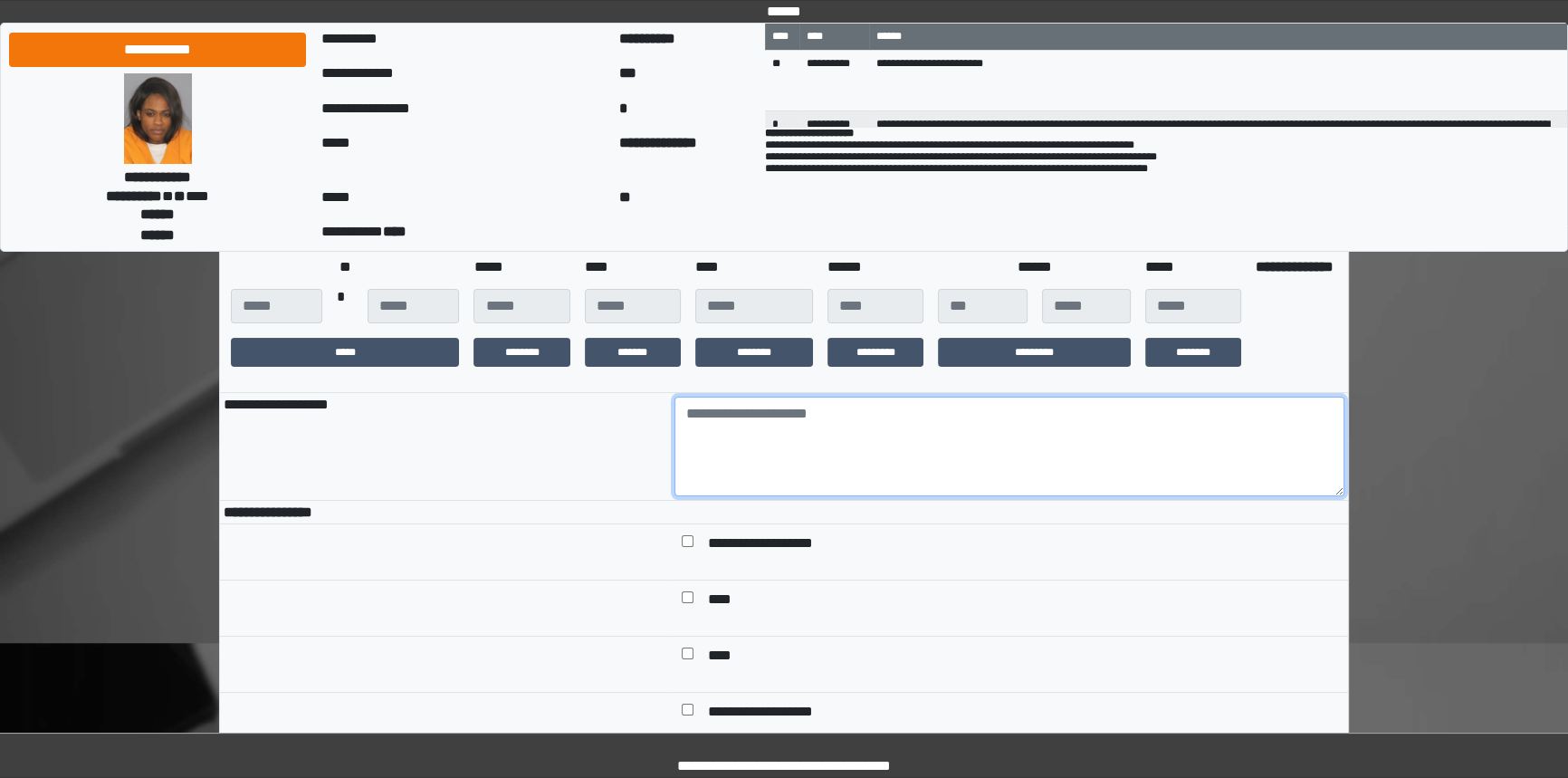 click at bounding box center (1009, 447) 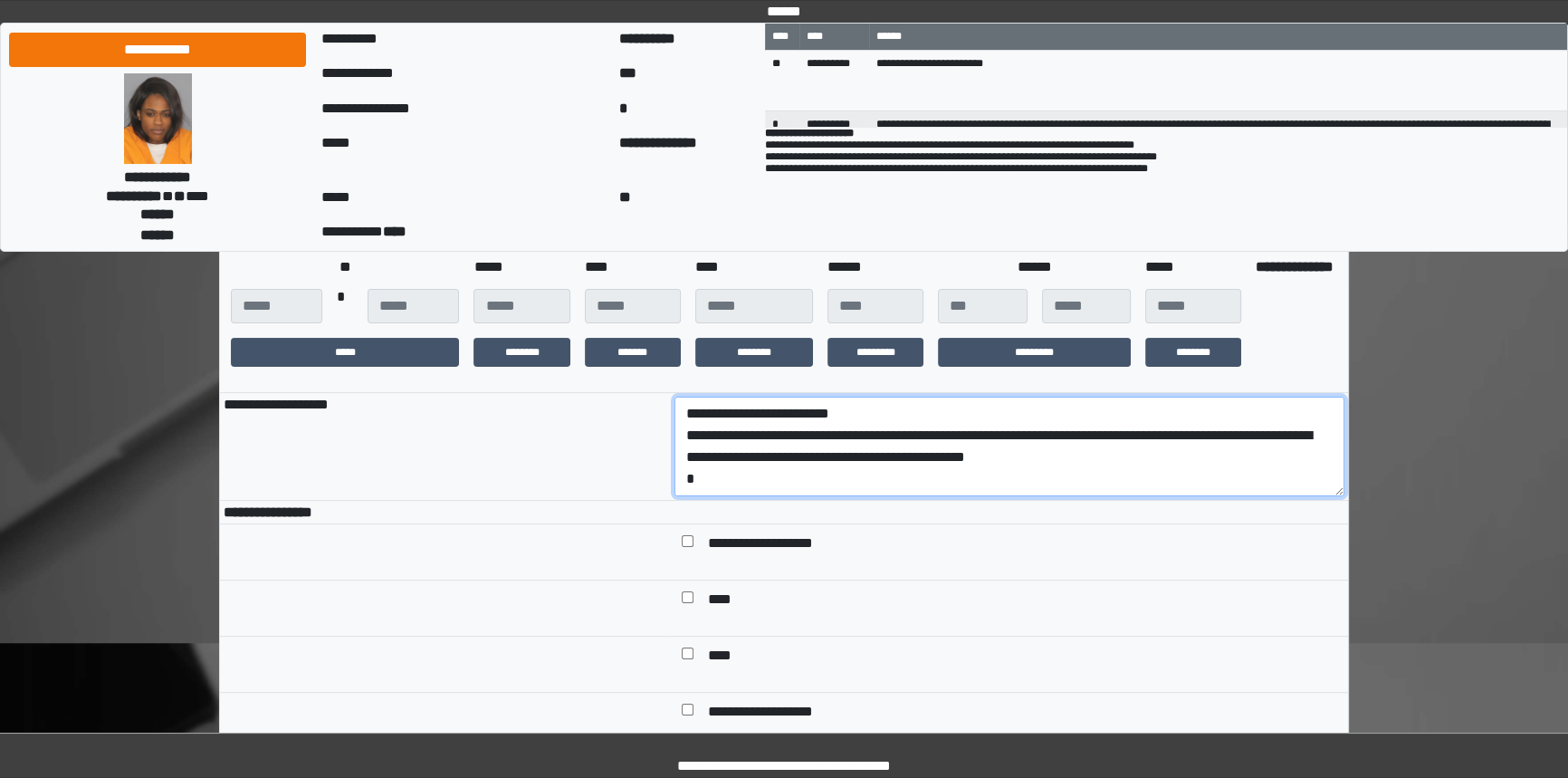scroll, scrollTop: 101, scrollLeft: 0, axis: vertical 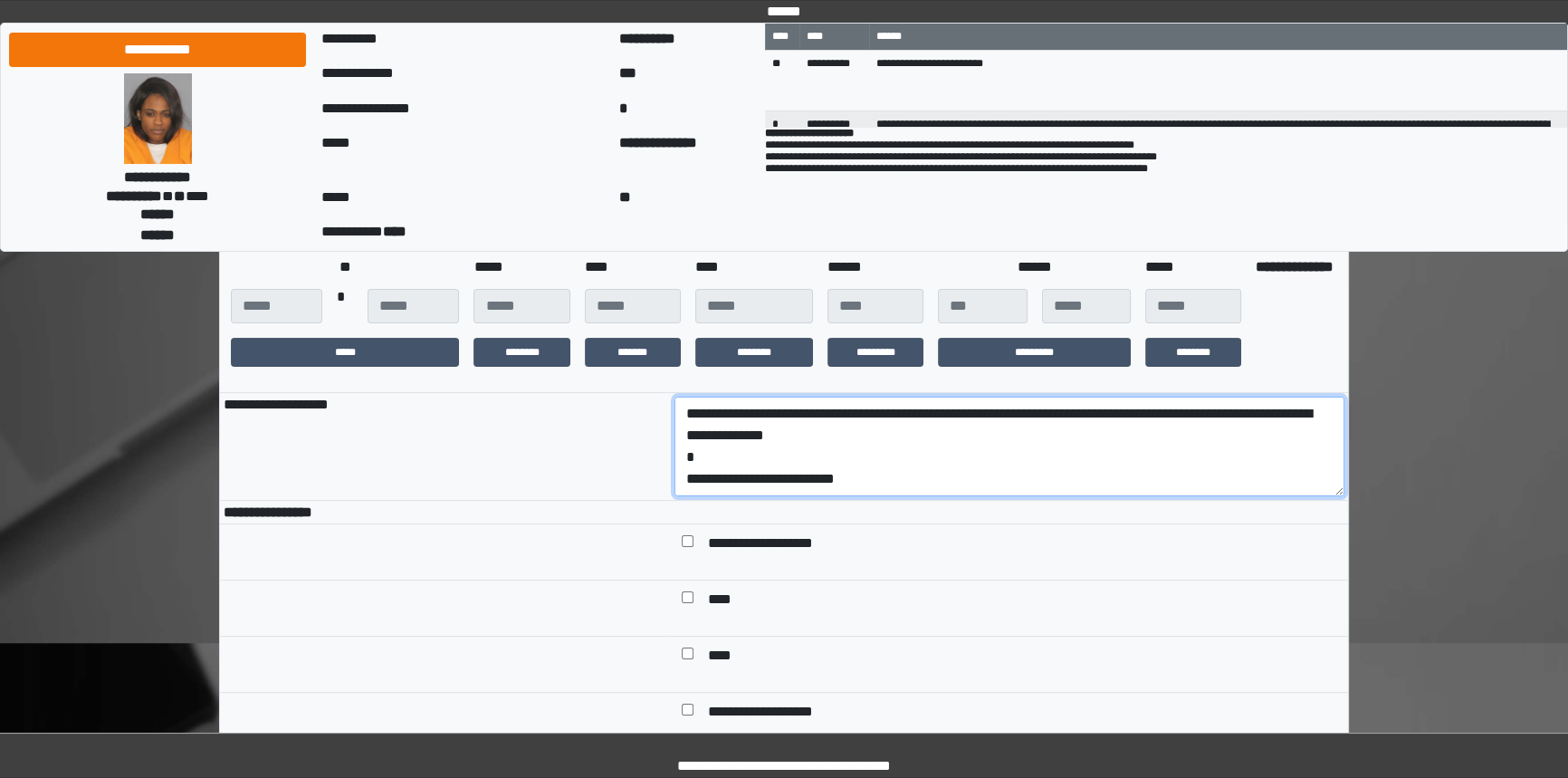 click on "**********" at bounding box center (1009, 447) 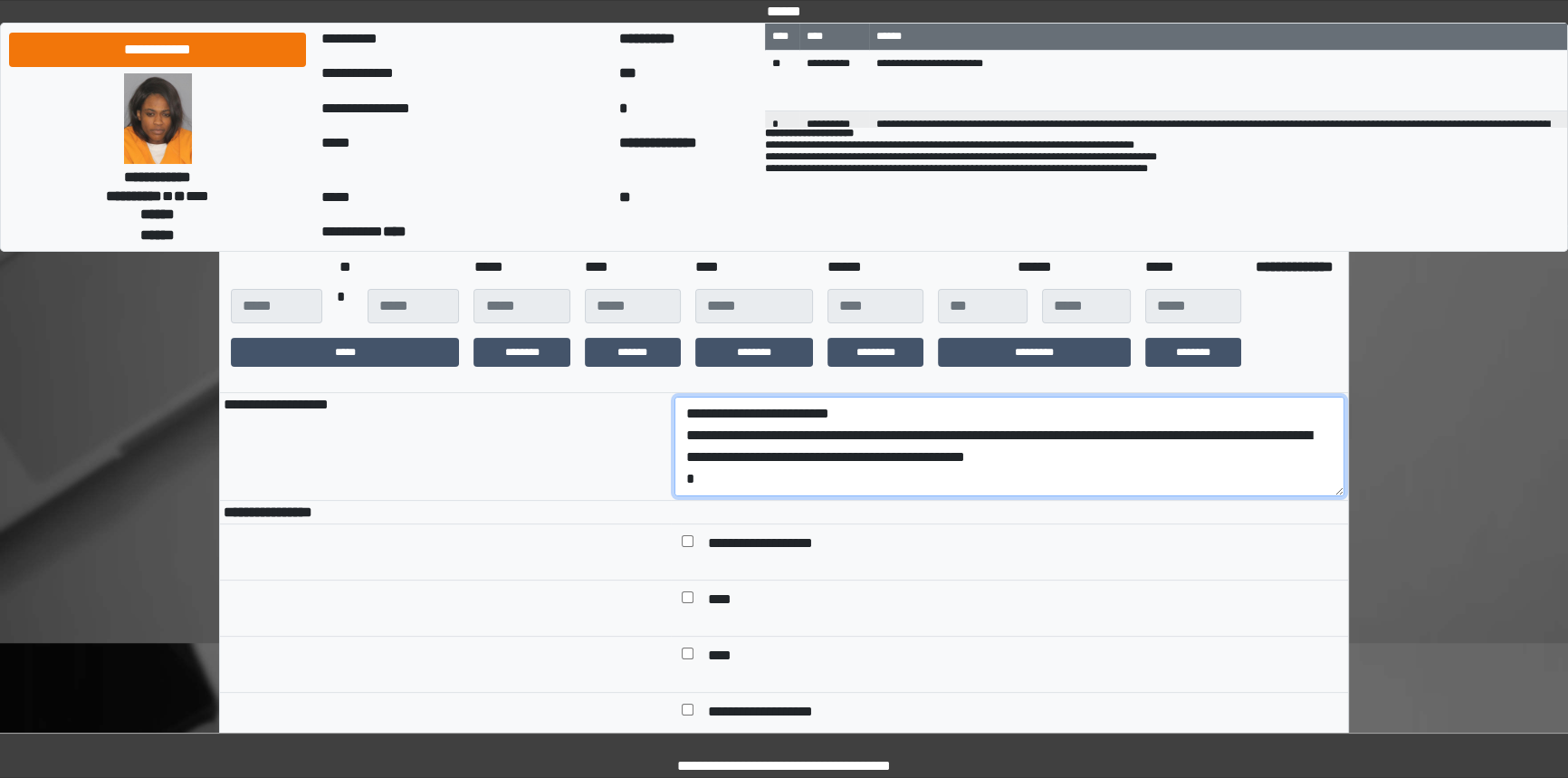 drag, startPoint x: 920, startPoint y: 489, endPoint x: 615, endPoint y: 456, distance: 306.7801 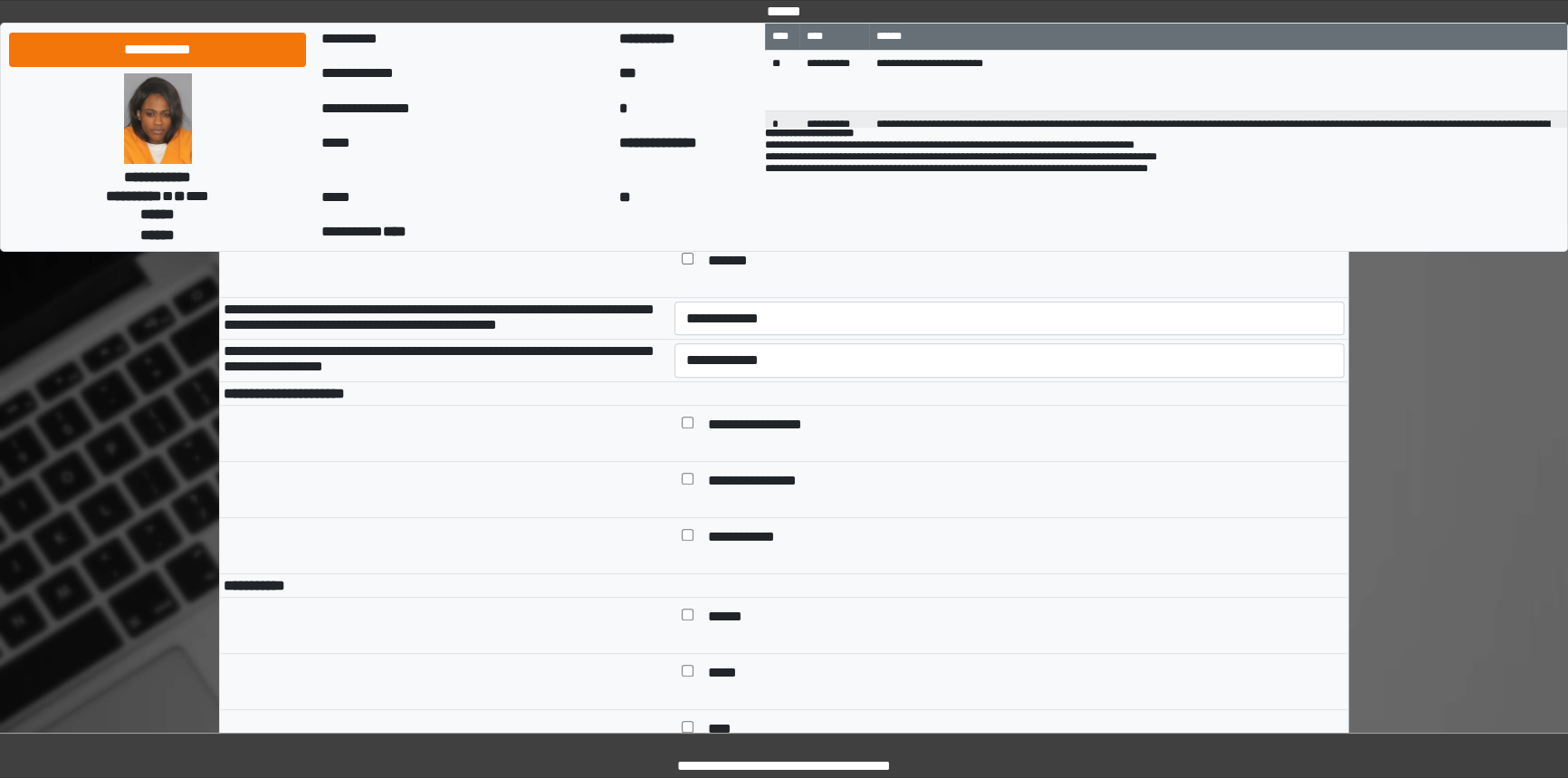 scroll, scrollTop: 823, scrollLeft: 0, axis: vertical 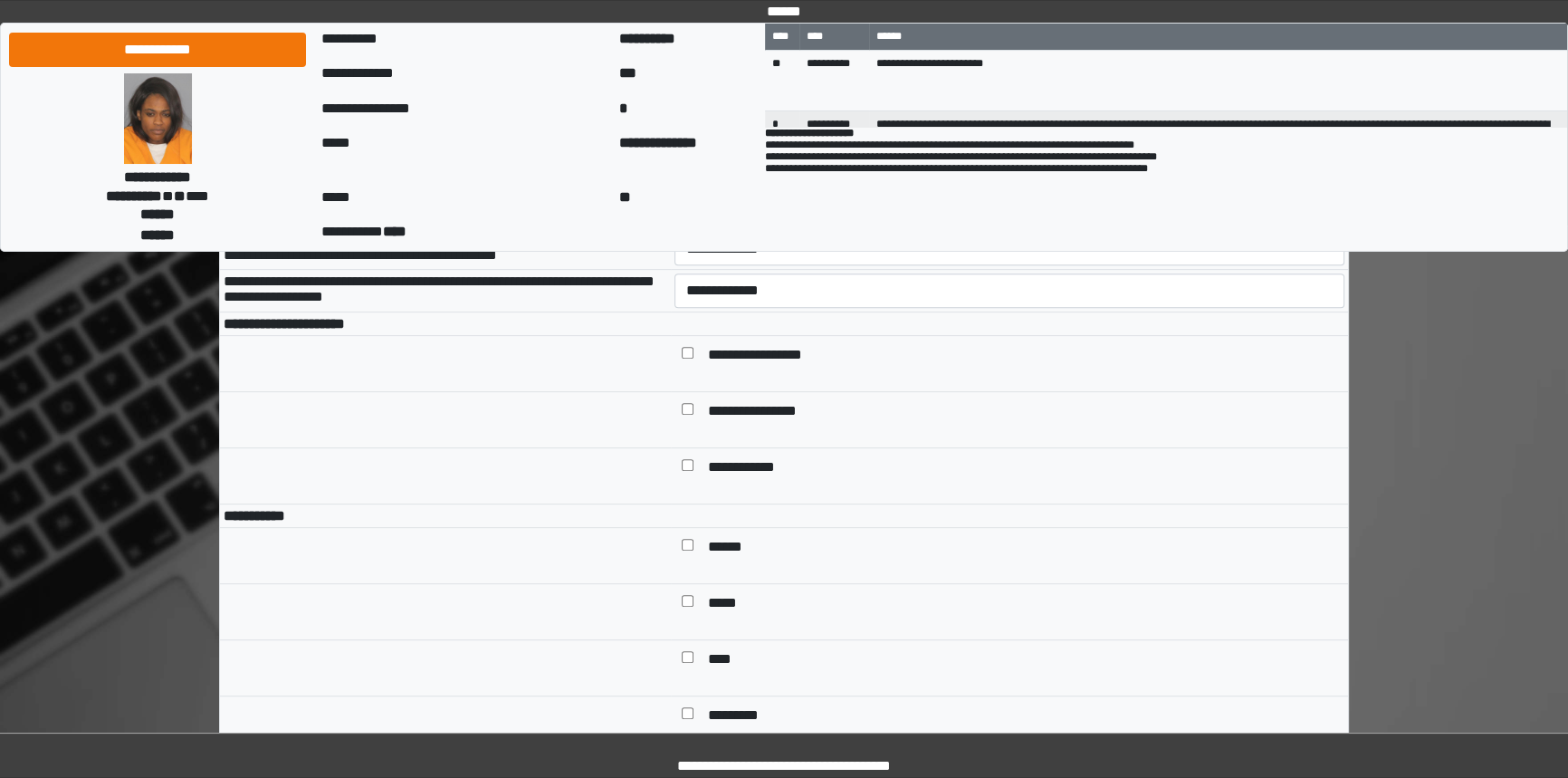type on "**********" 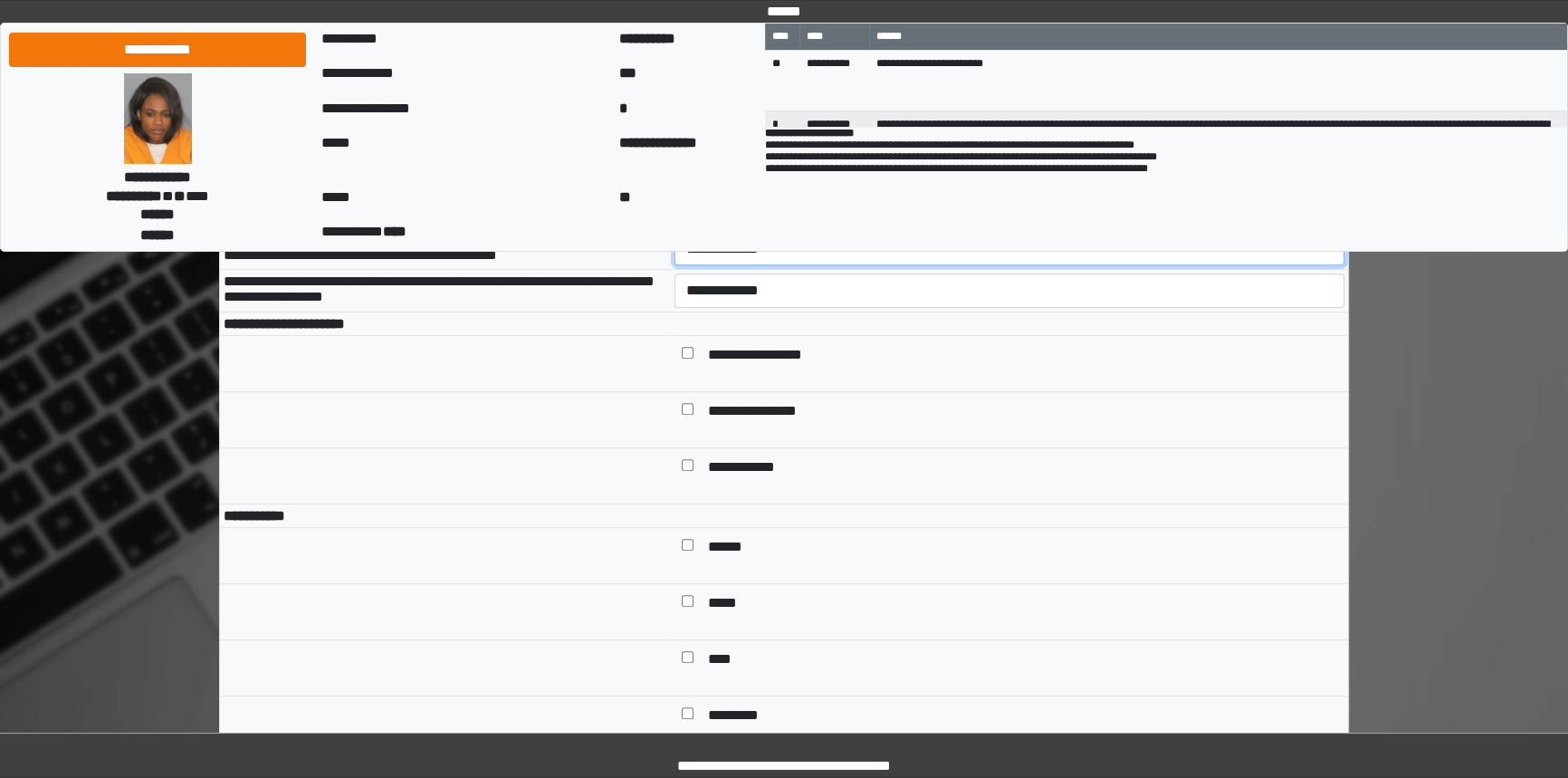 click on "**********" at bounding box center (1009, 249) 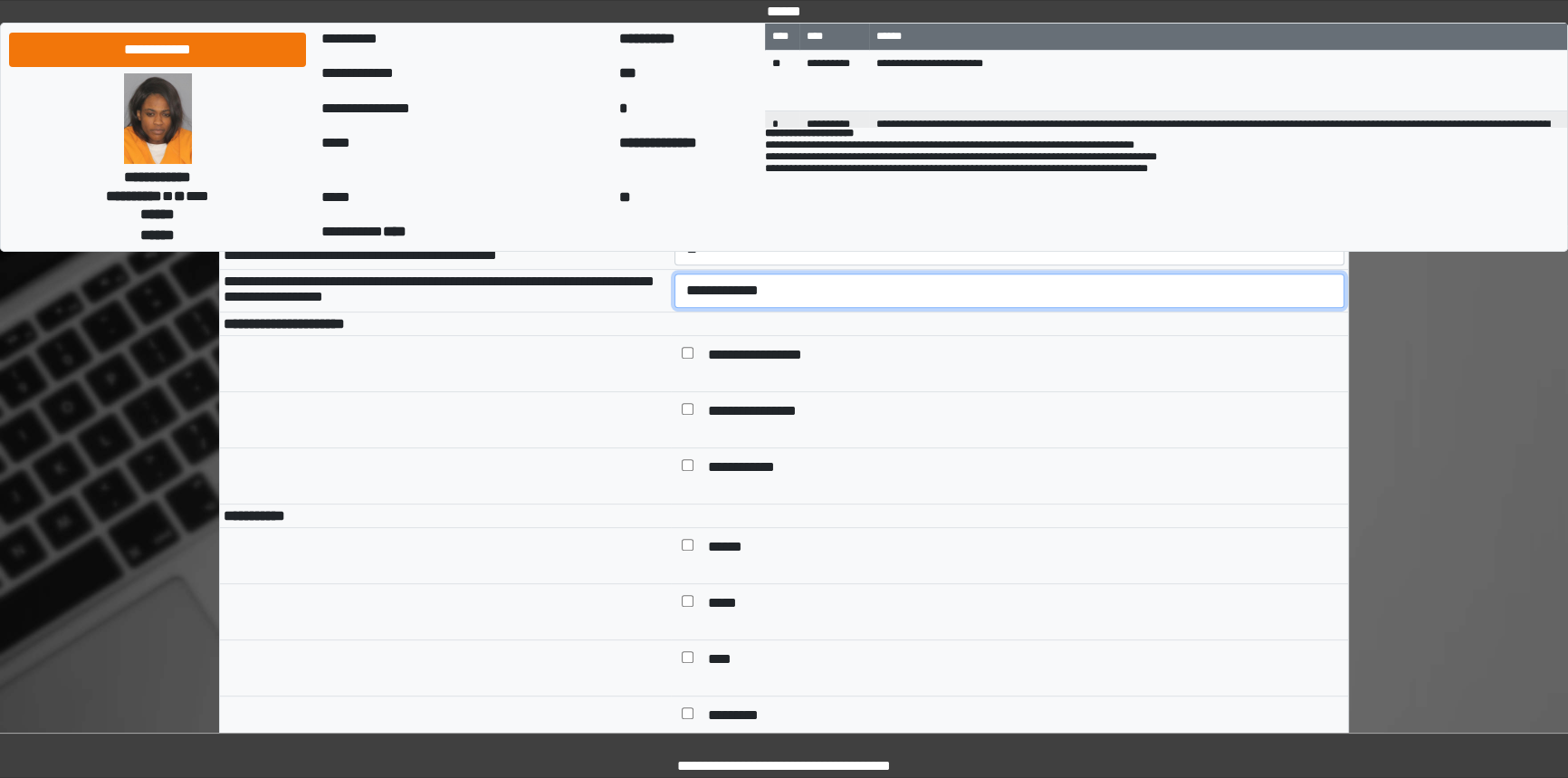 click on "**********" at bounding box center (1009, 291) 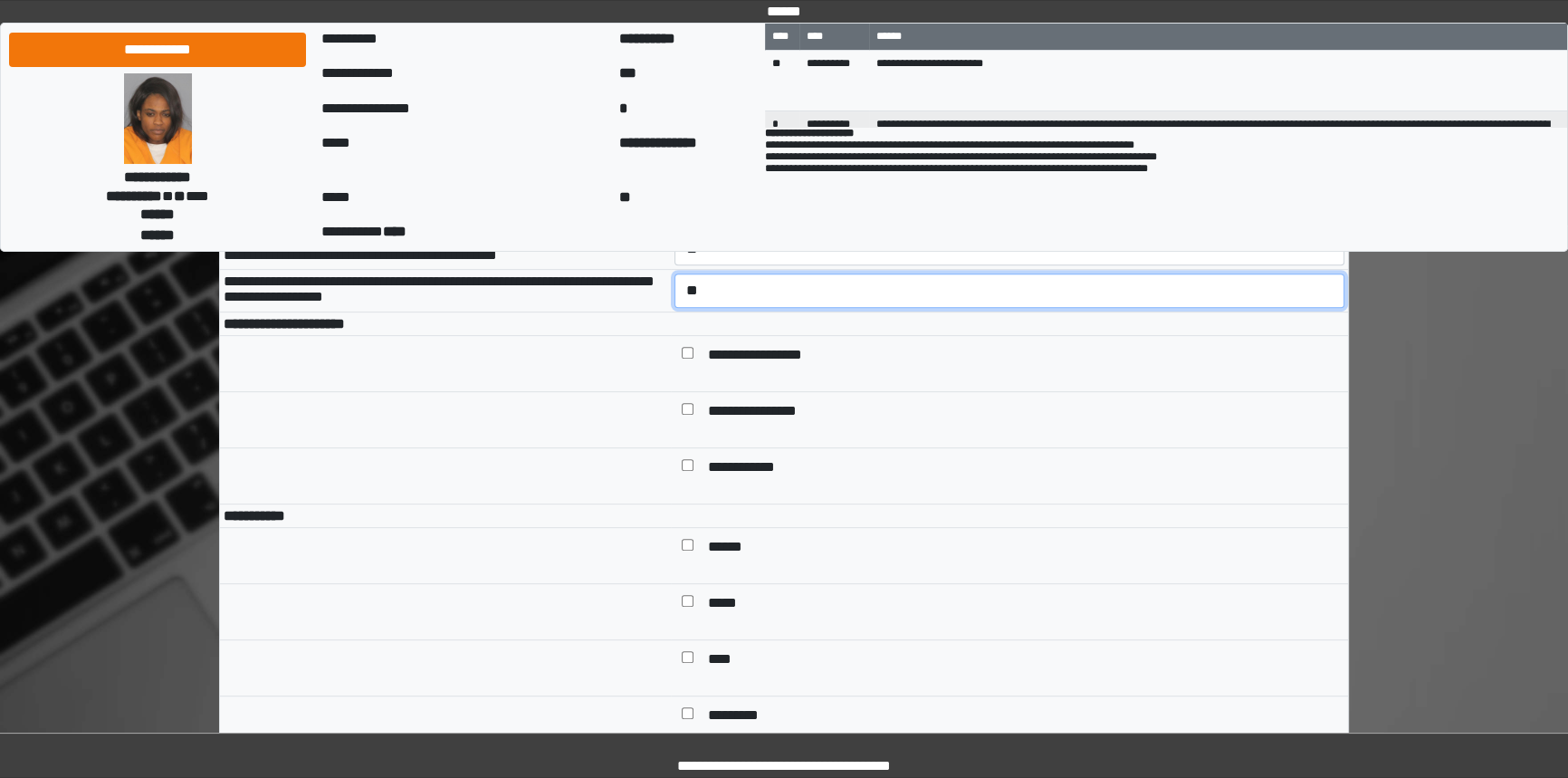click on "**********" at bounding box center [1009, 291] 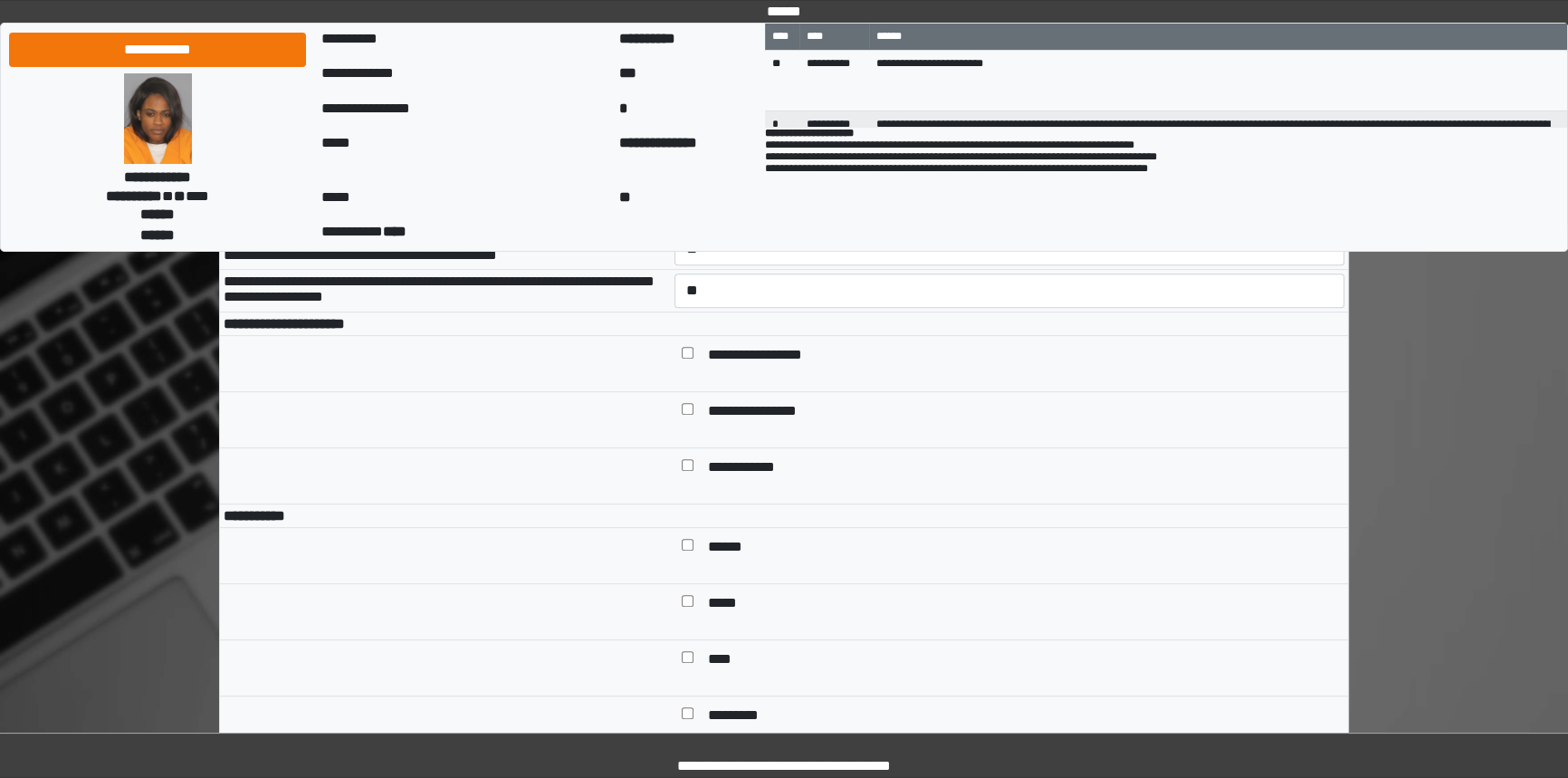 click on "**********" at bounding box center (1009, 364) 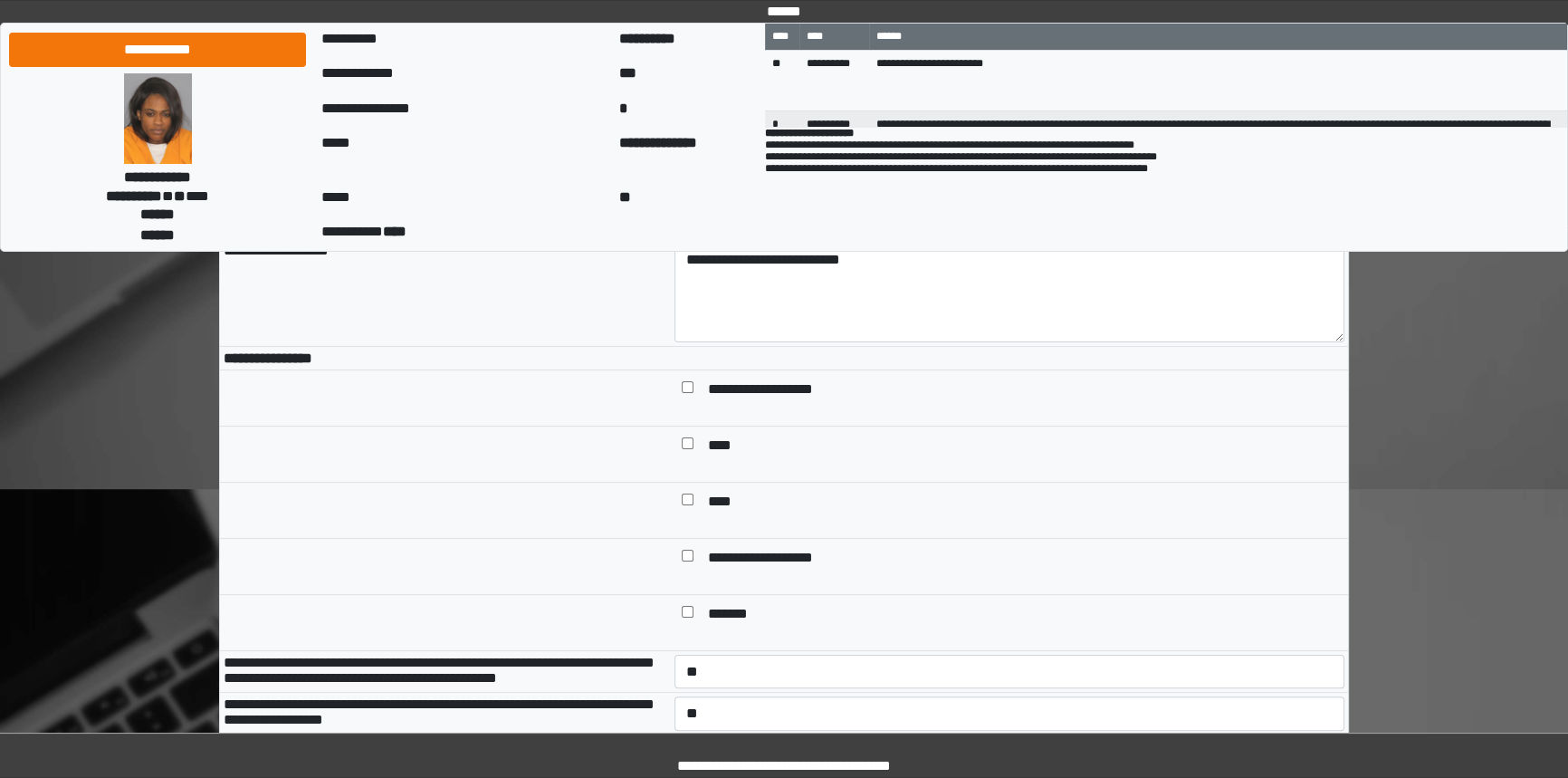 scroll, scrollTop: 411, scrollLeft: 0, axis: vertical 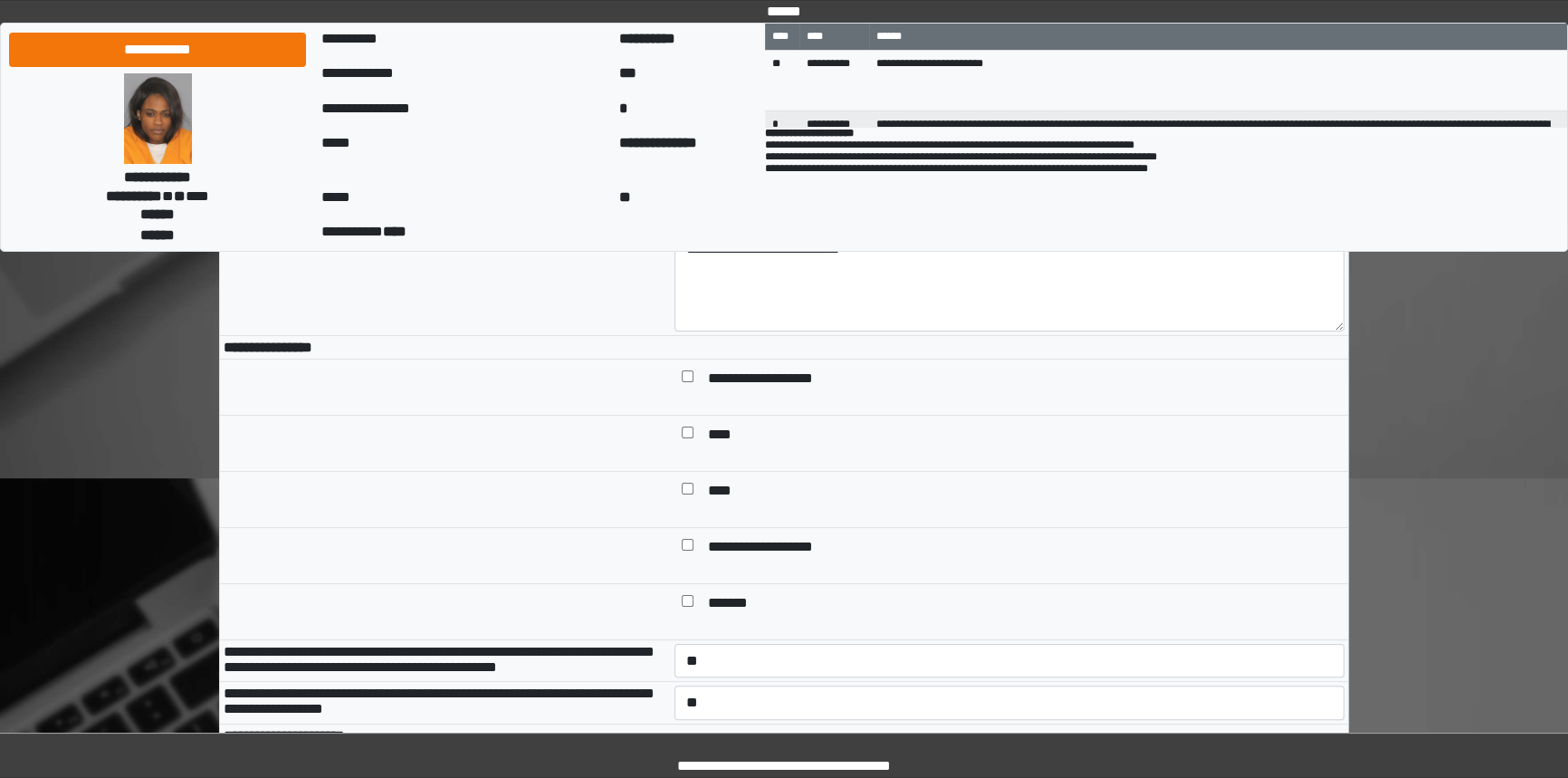 click at bounding box center [687, 548] 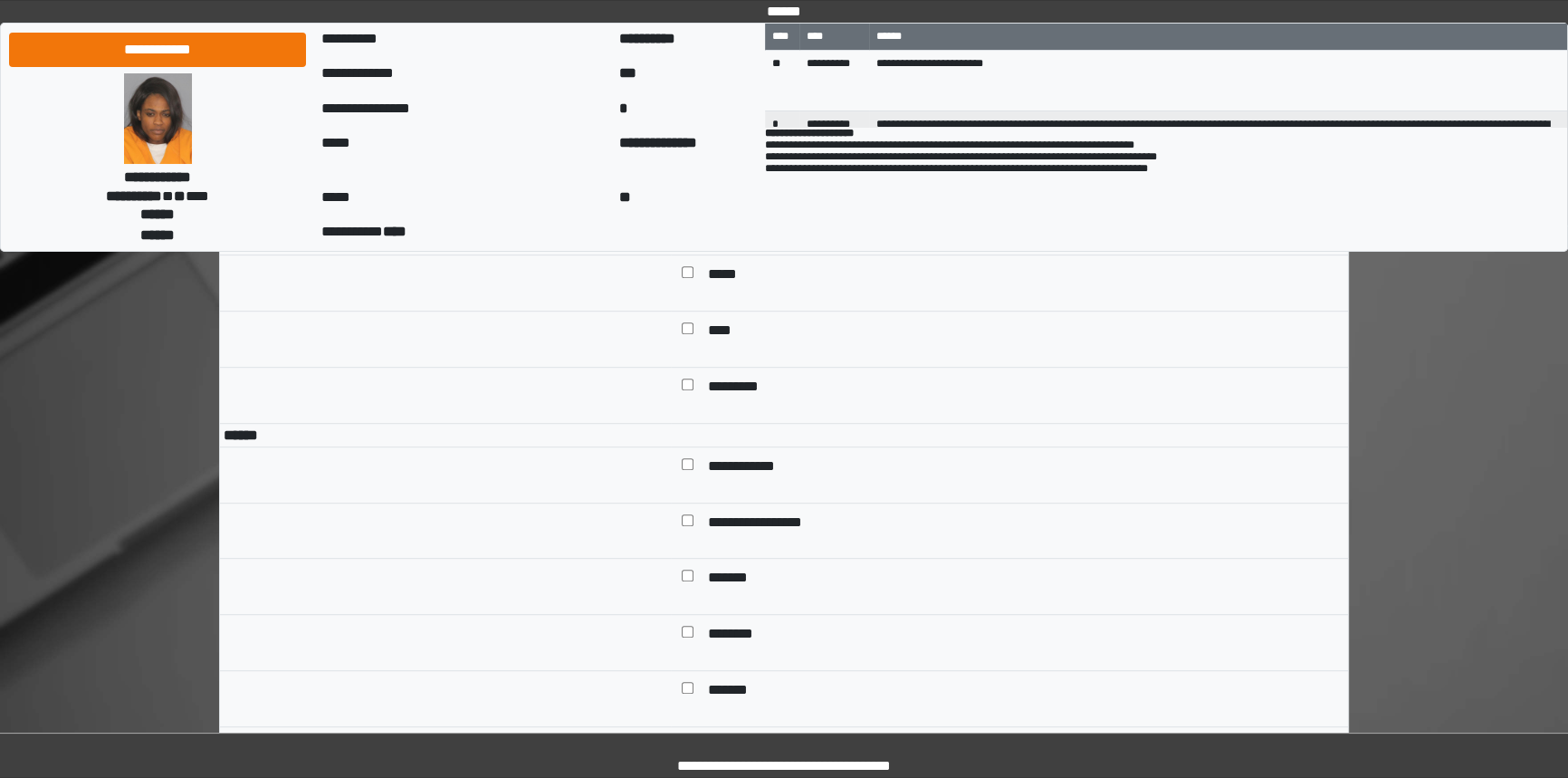 scroll, scrollTop: 1399, scrollLeft: 0, axis: vertical 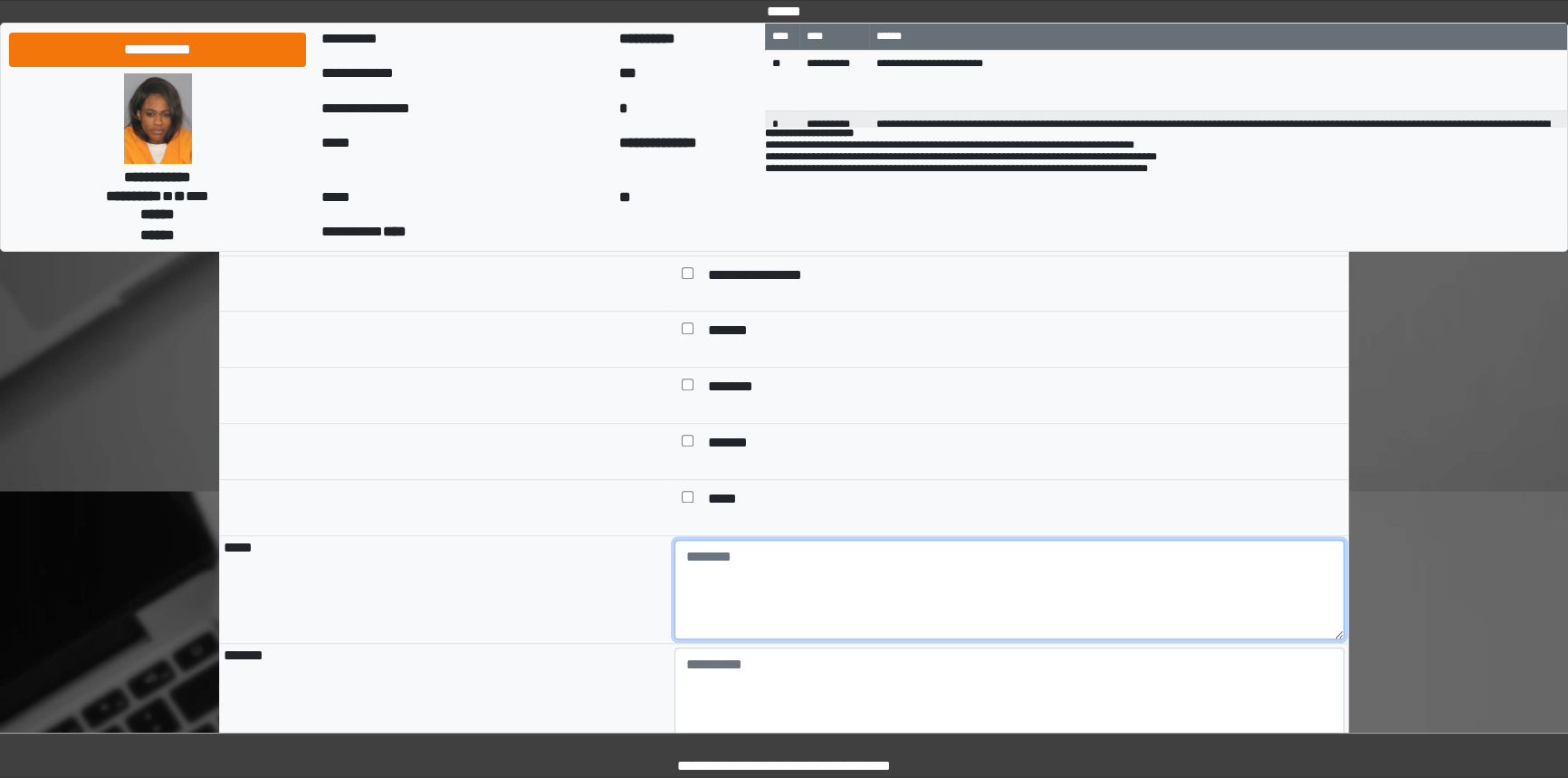 click at bounding box center (1009, 590) 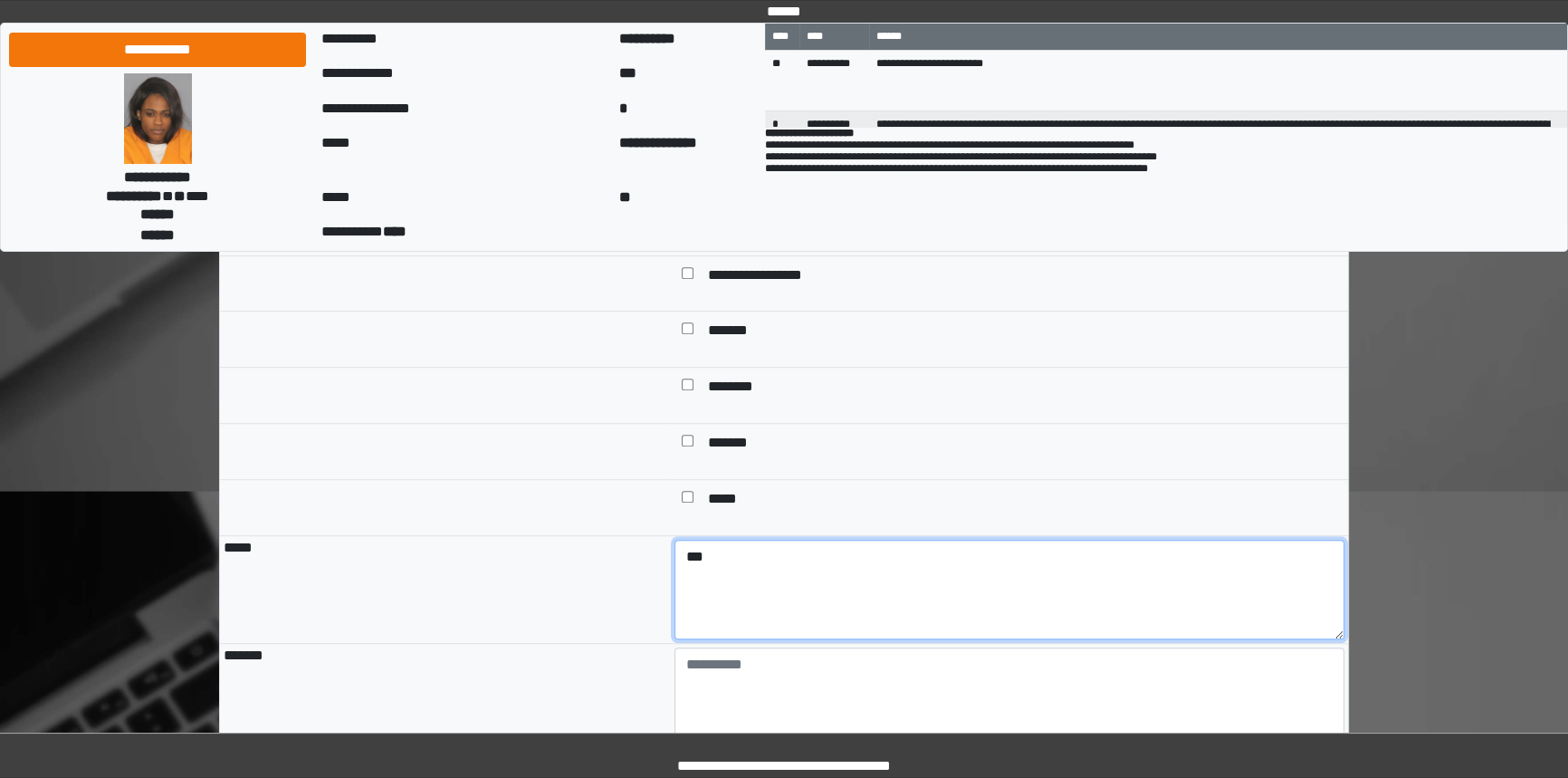 type on "***" 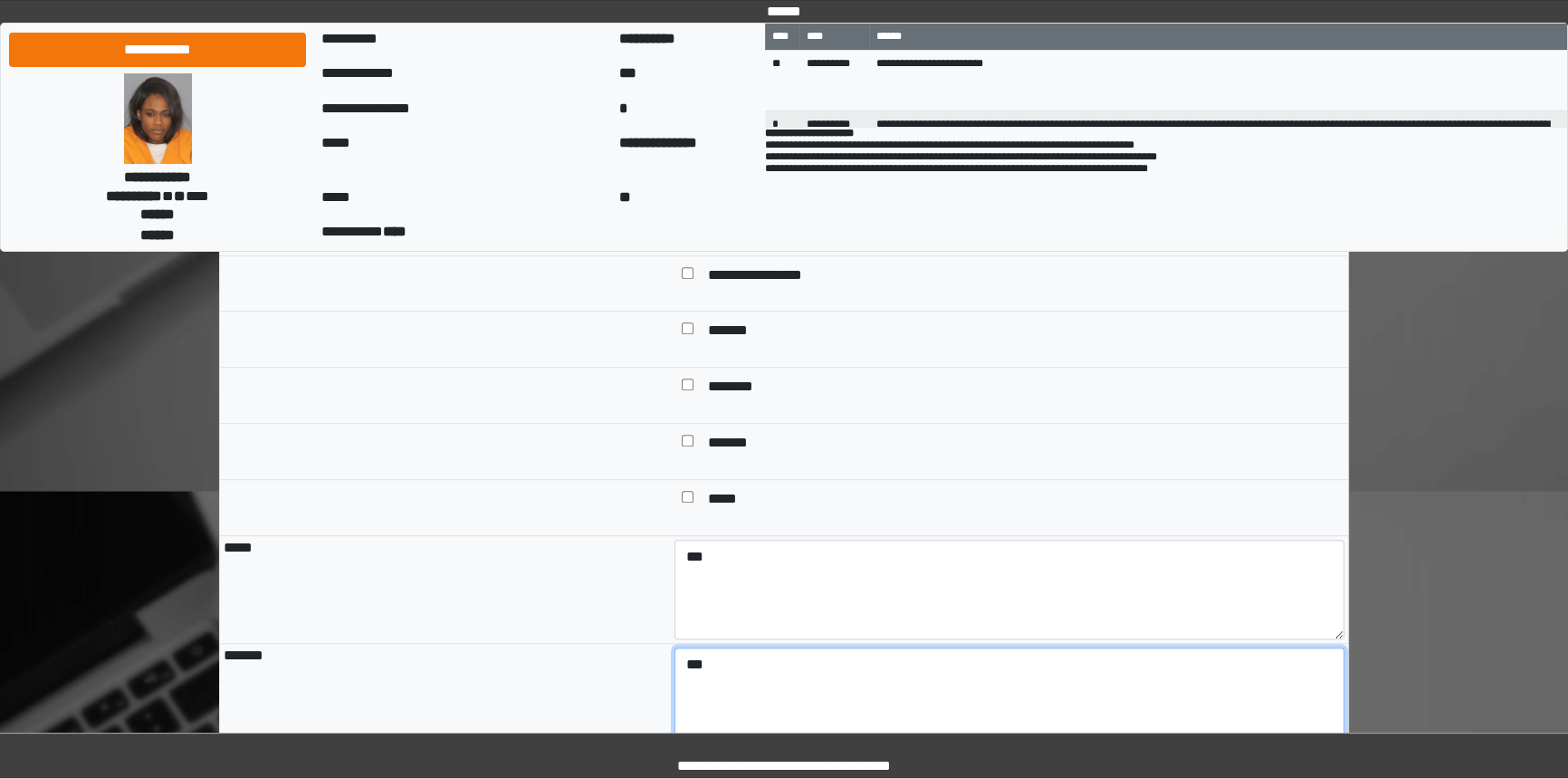 type on "***" 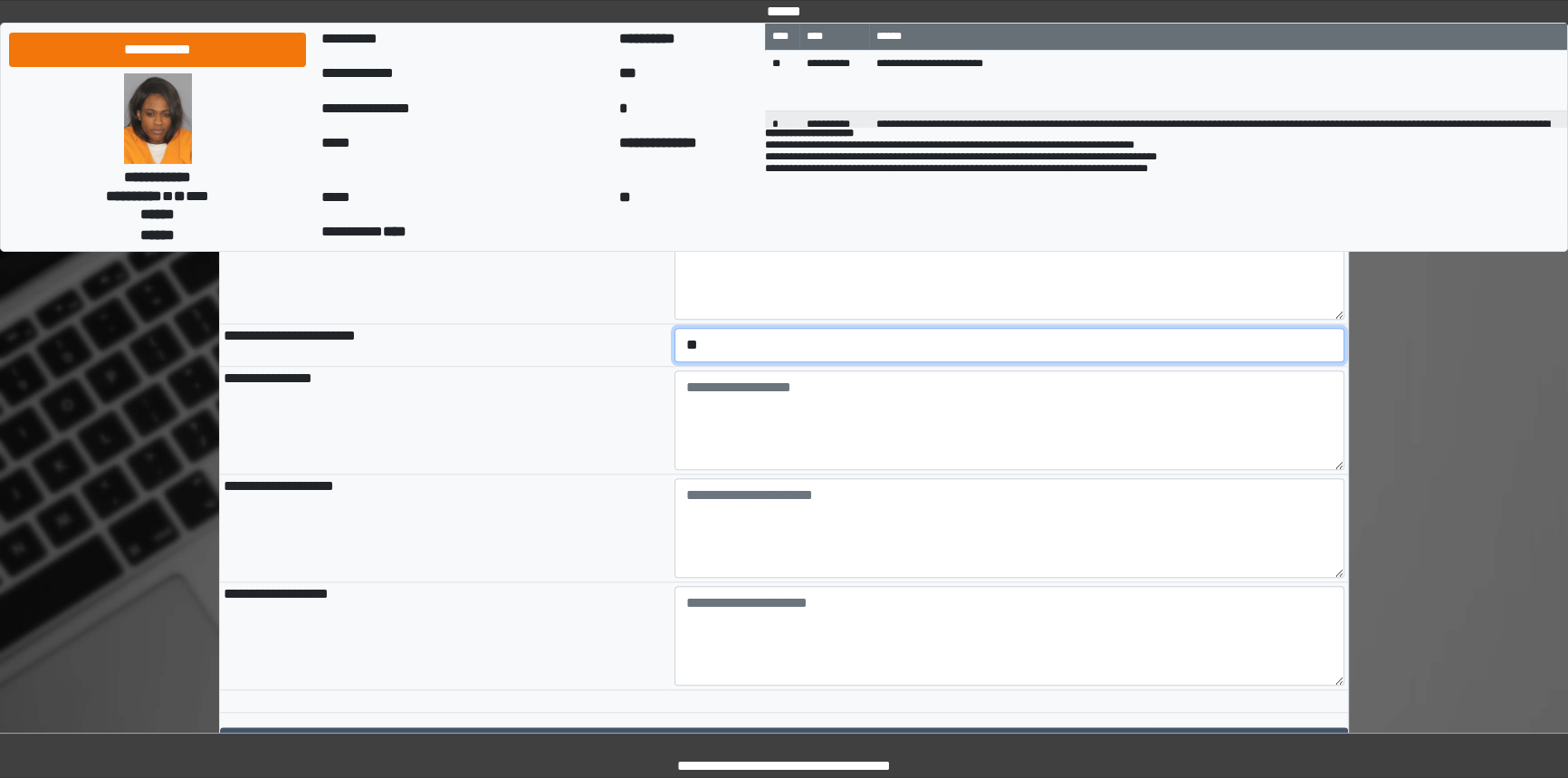 select on "*" 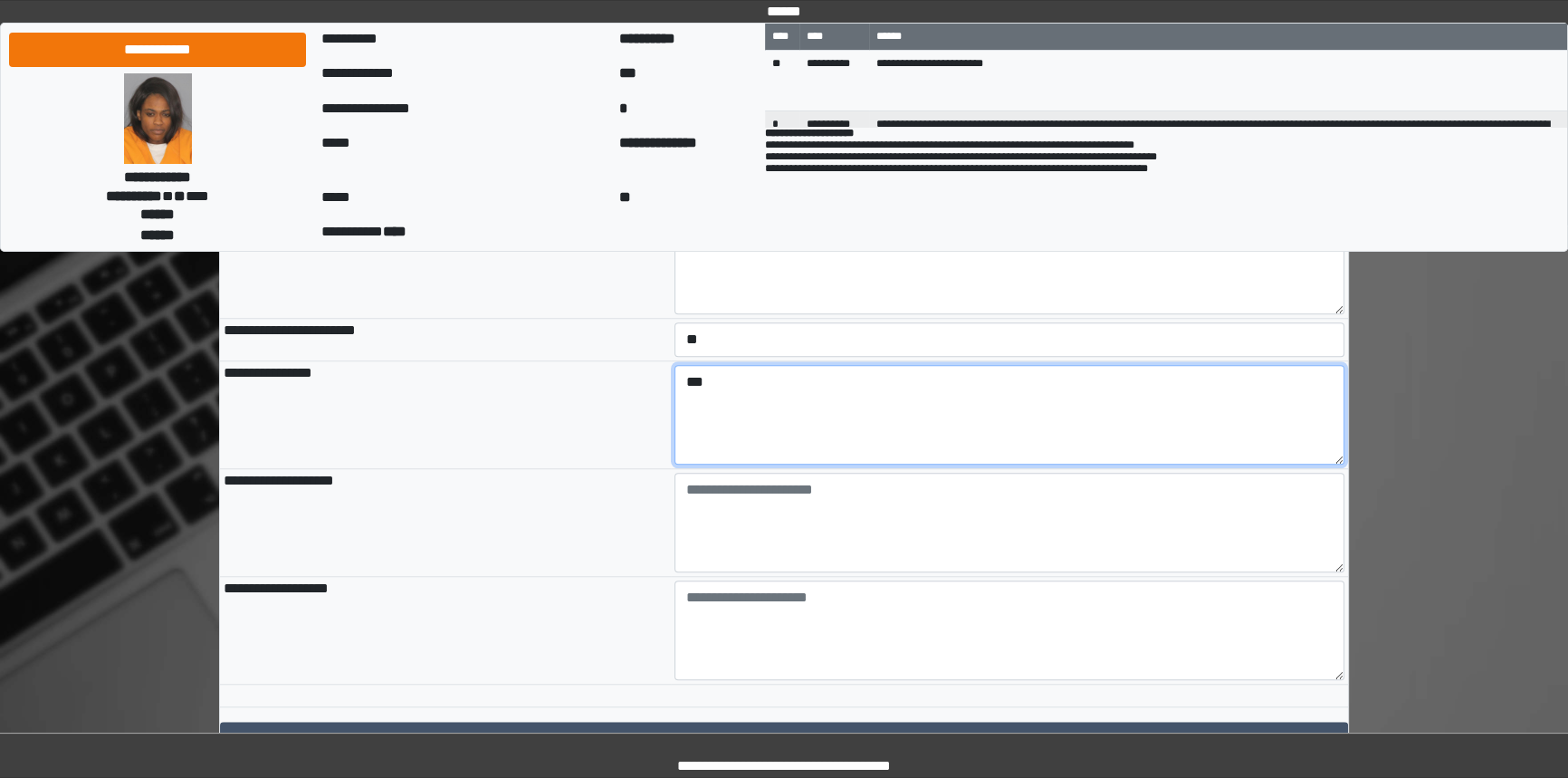 type on "***" 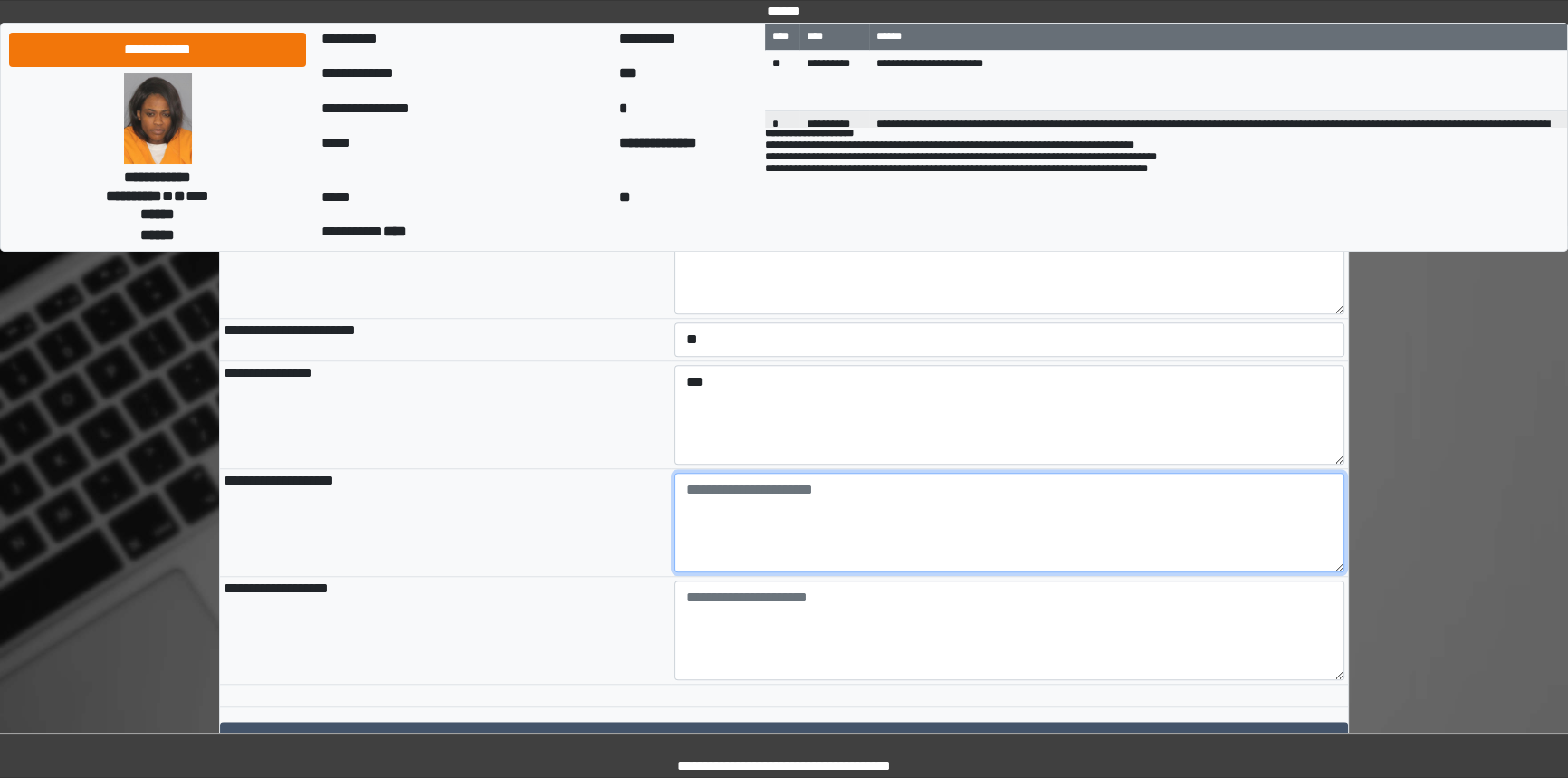 paste on "**********" 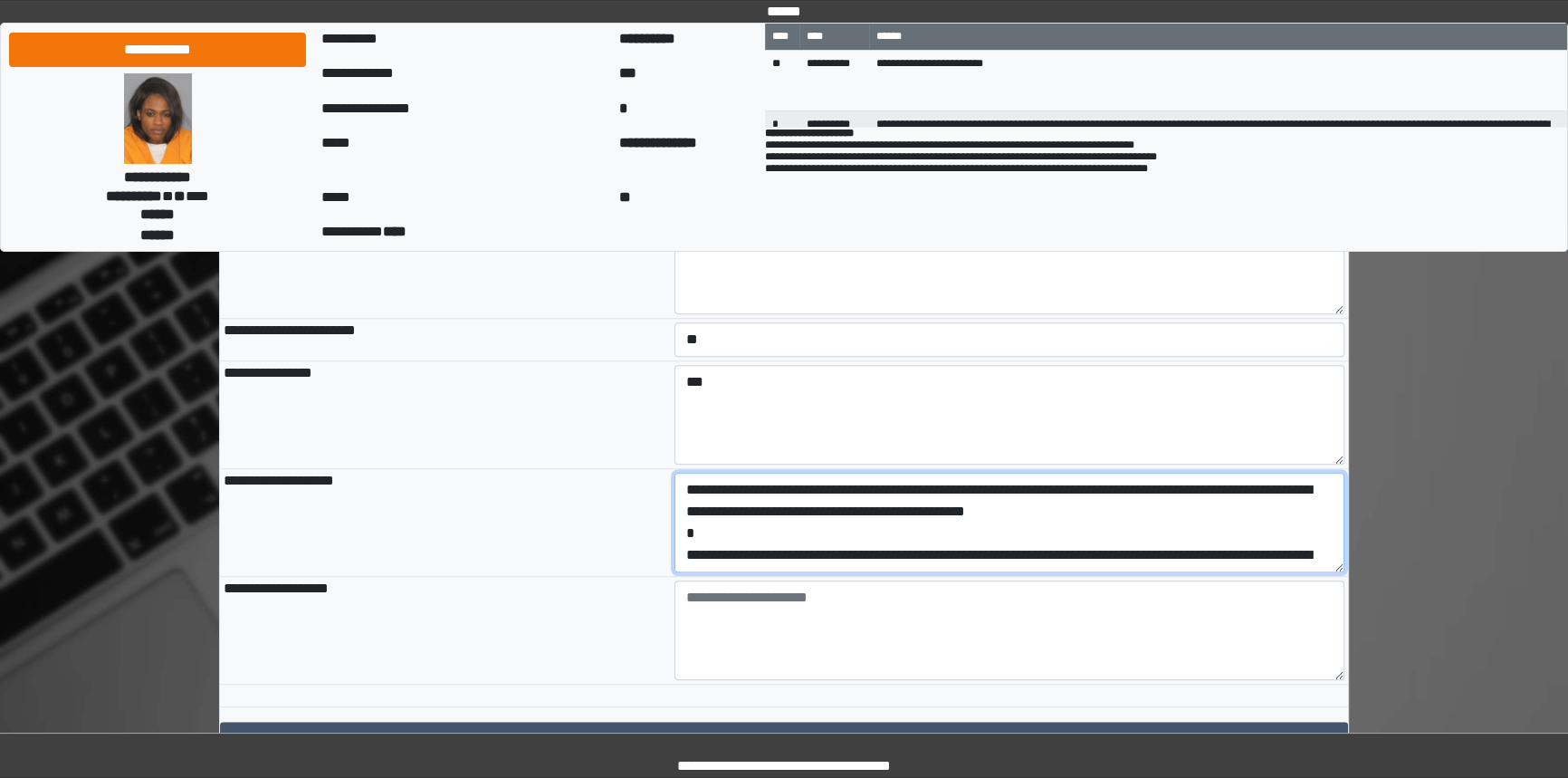 scroll, scrollTop: 57, scrollLeft: 0, axis: vertical 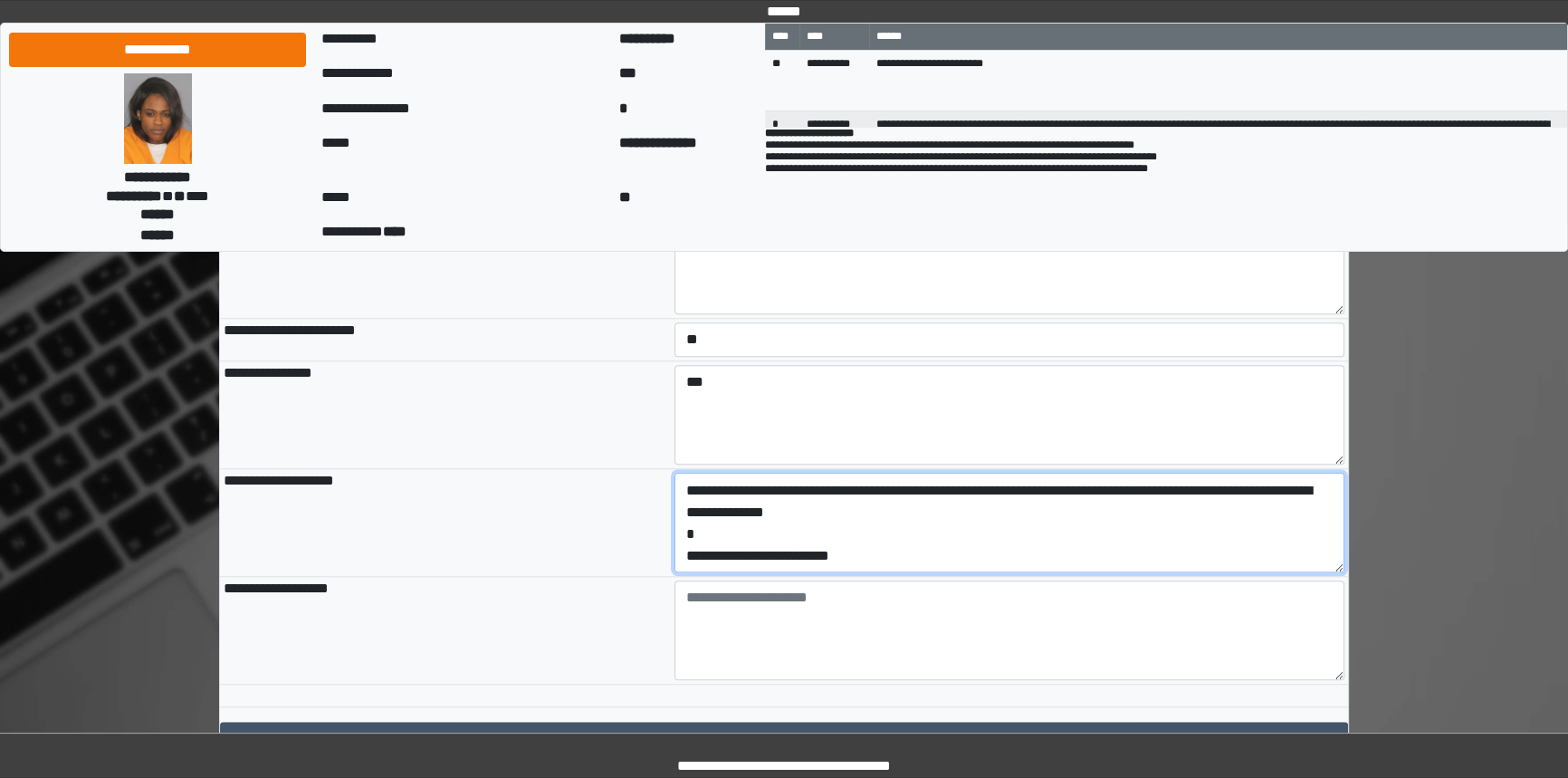 drag, startPoint x: 908, startPoint y: 620, endPoint x: 615, endPoint y: 595, distance: 294.0646 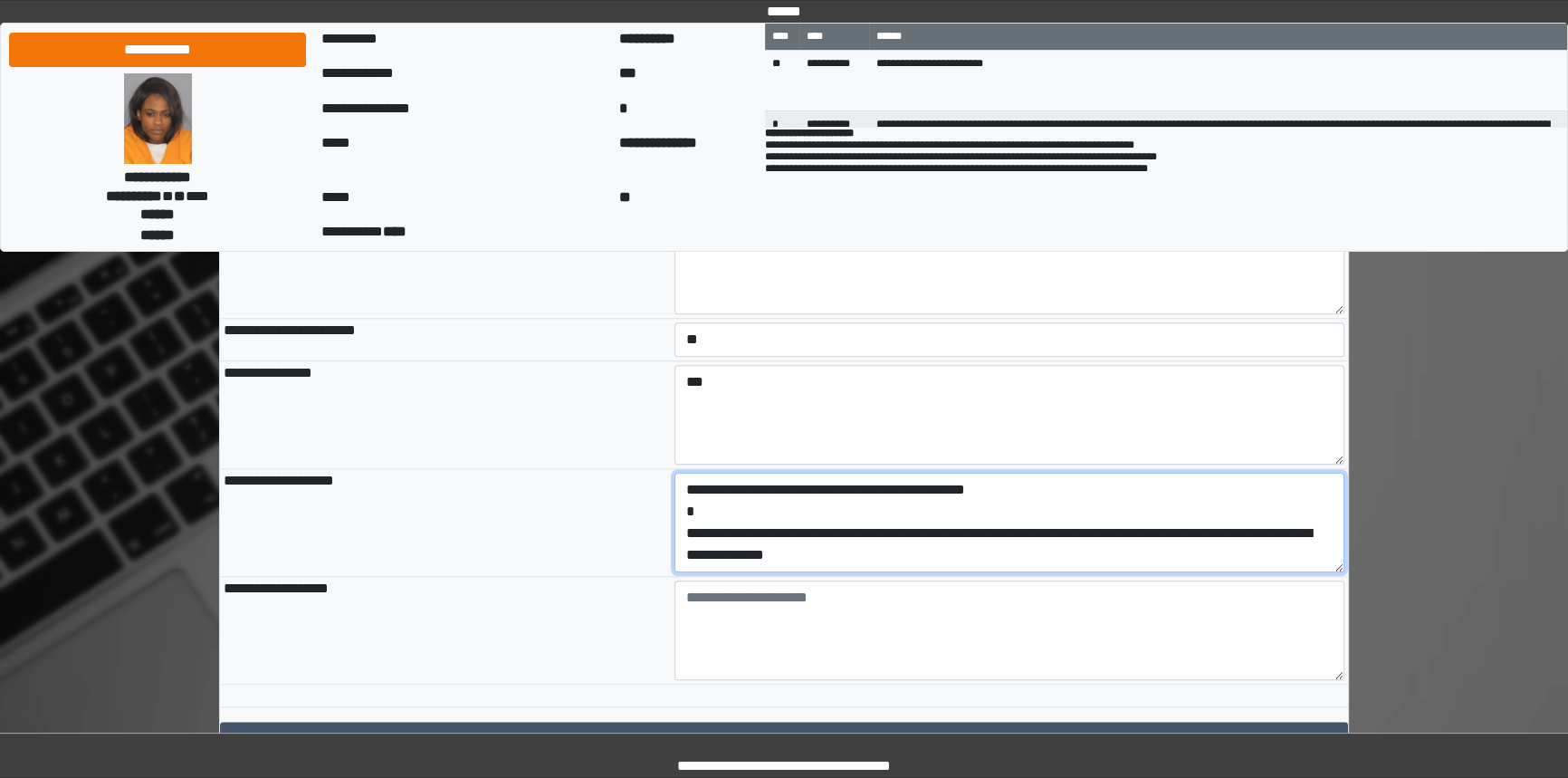 scroll, scrollTop: 21, scrollLeft: 0, axis: vertical 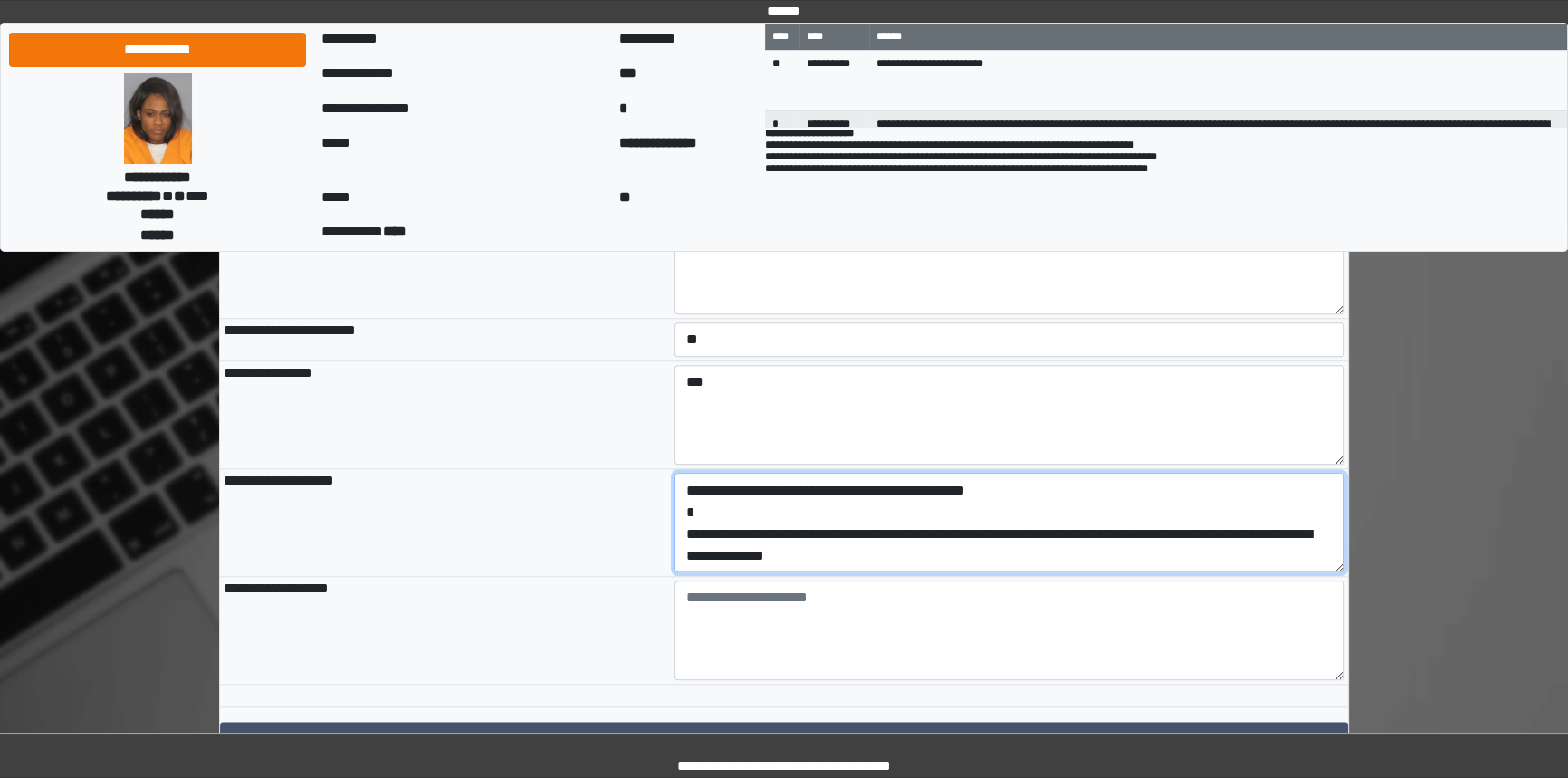 type on "**********" 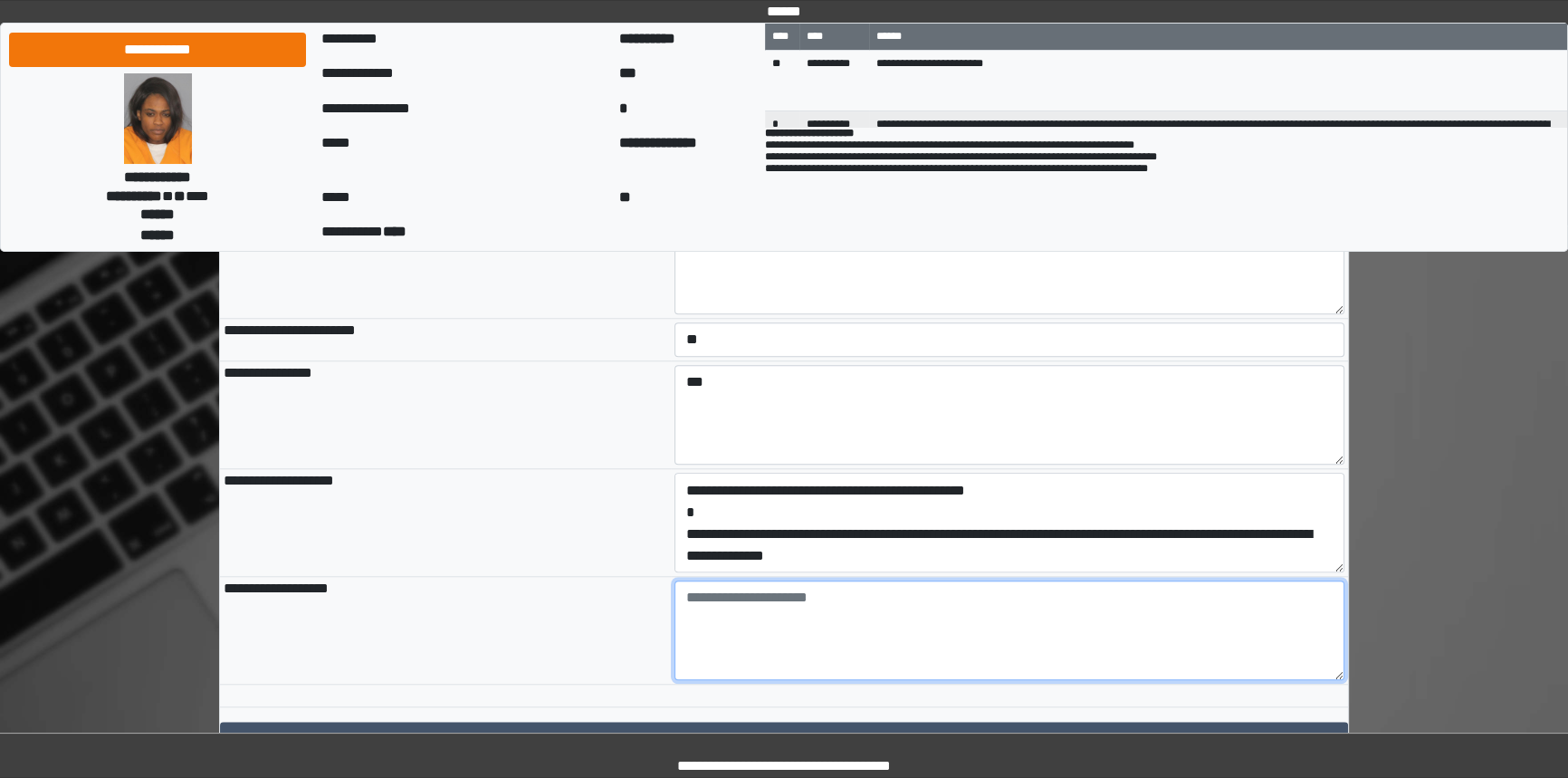 click at bounding box center [1009, 630] 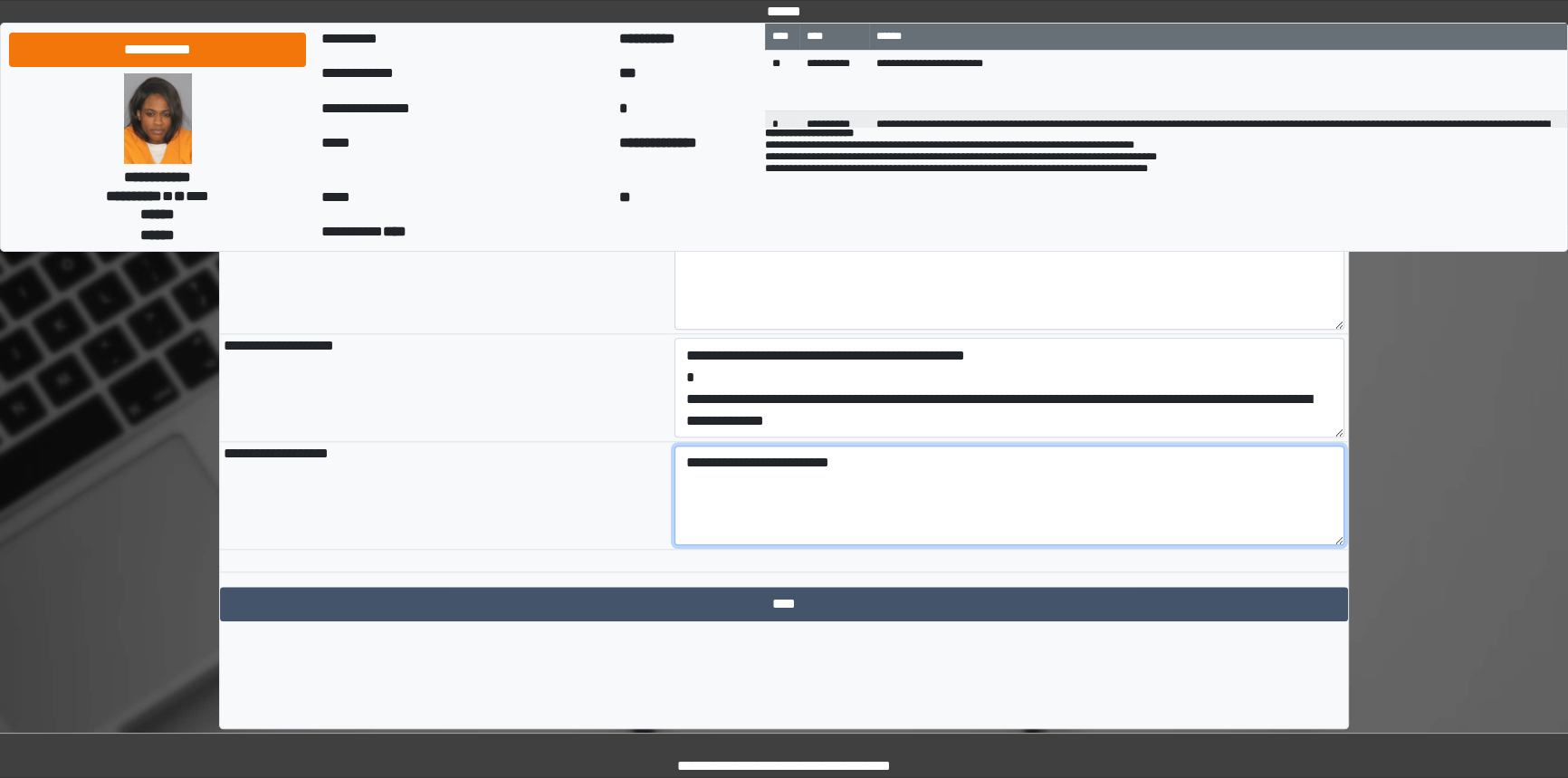 scroll, scrollTop: 1975, scrollLeft: 0, axis: vertical 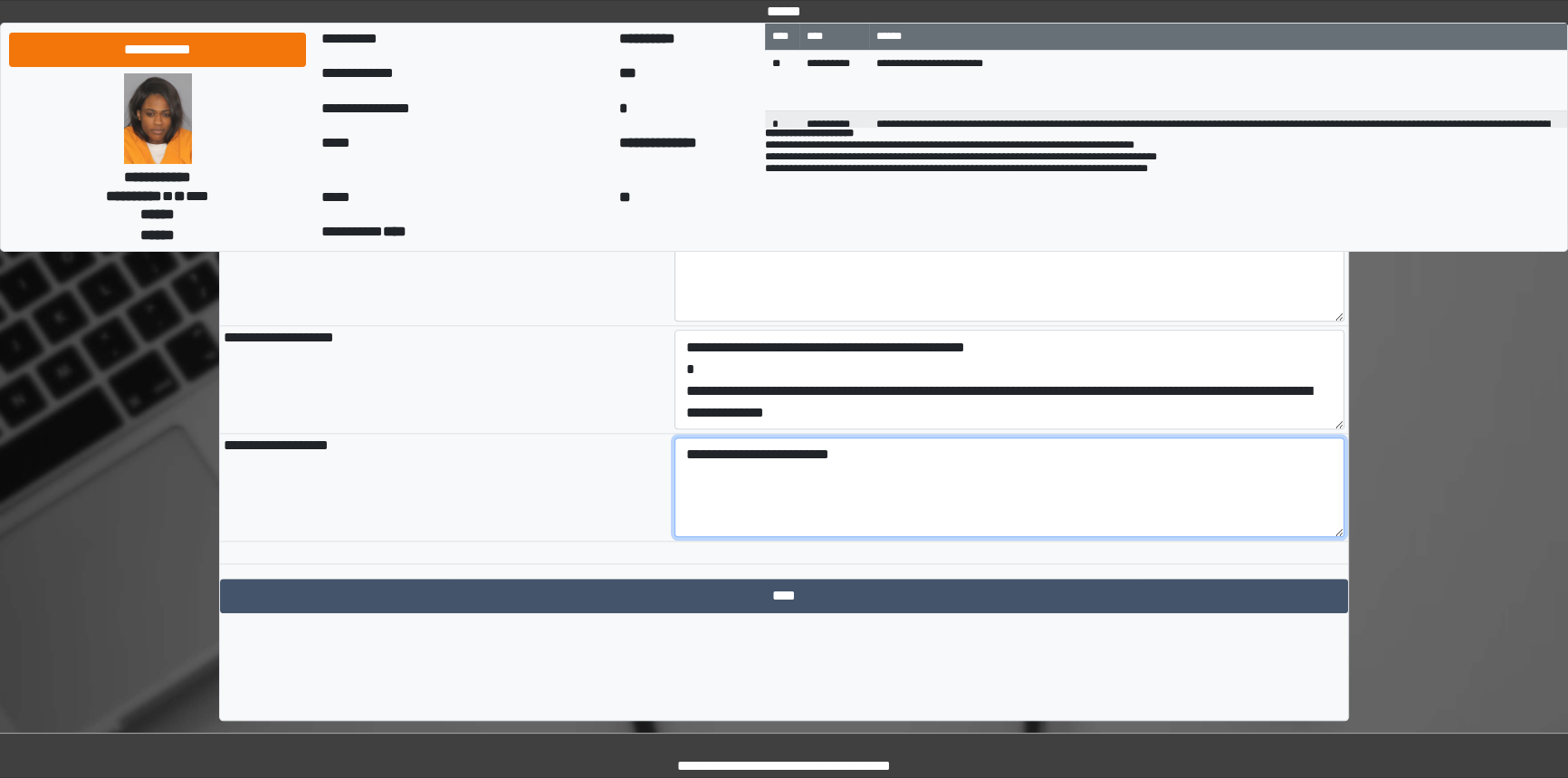 type on "**********" 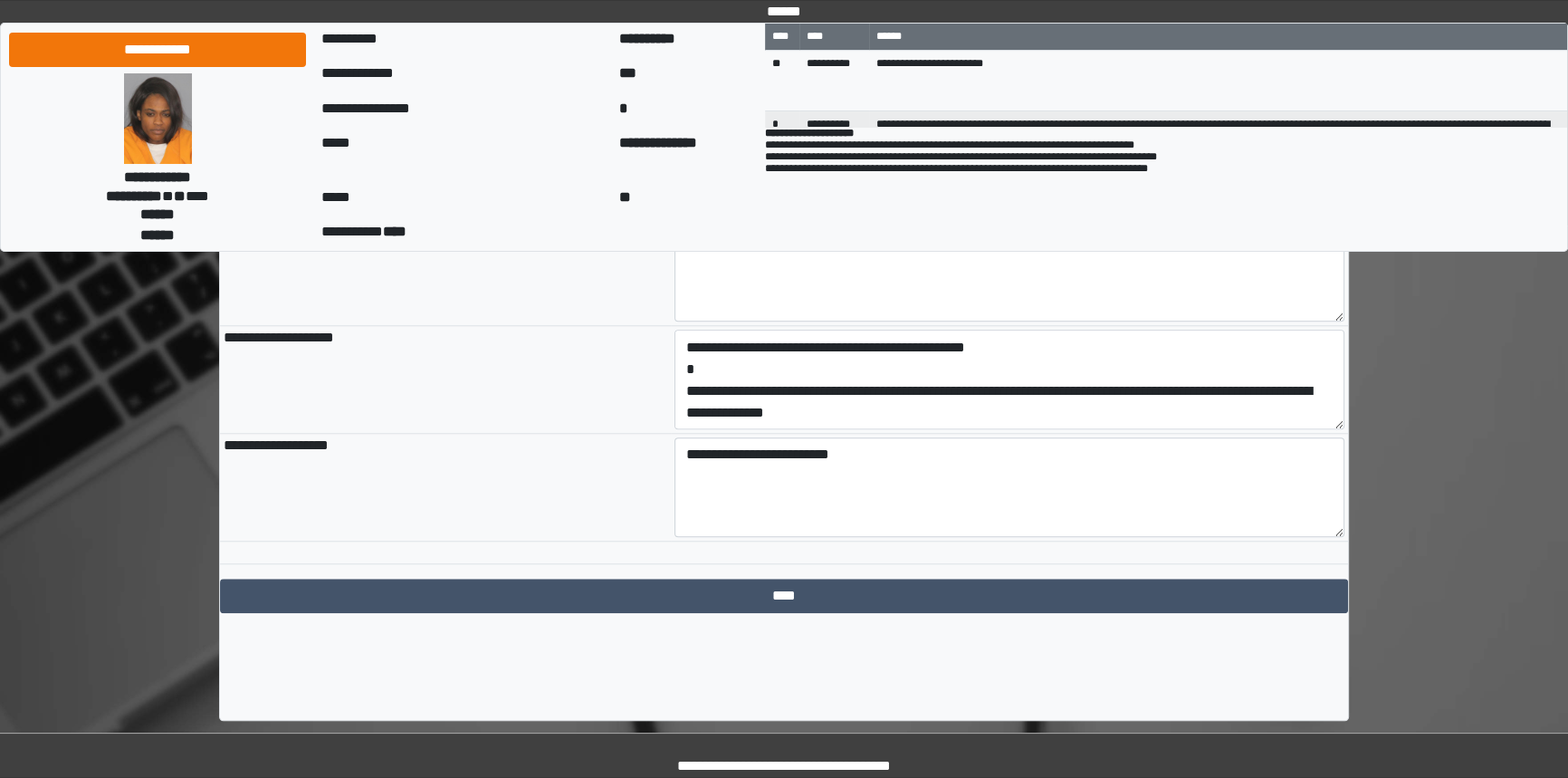 click on "**********" at bounding box center (784, -429) 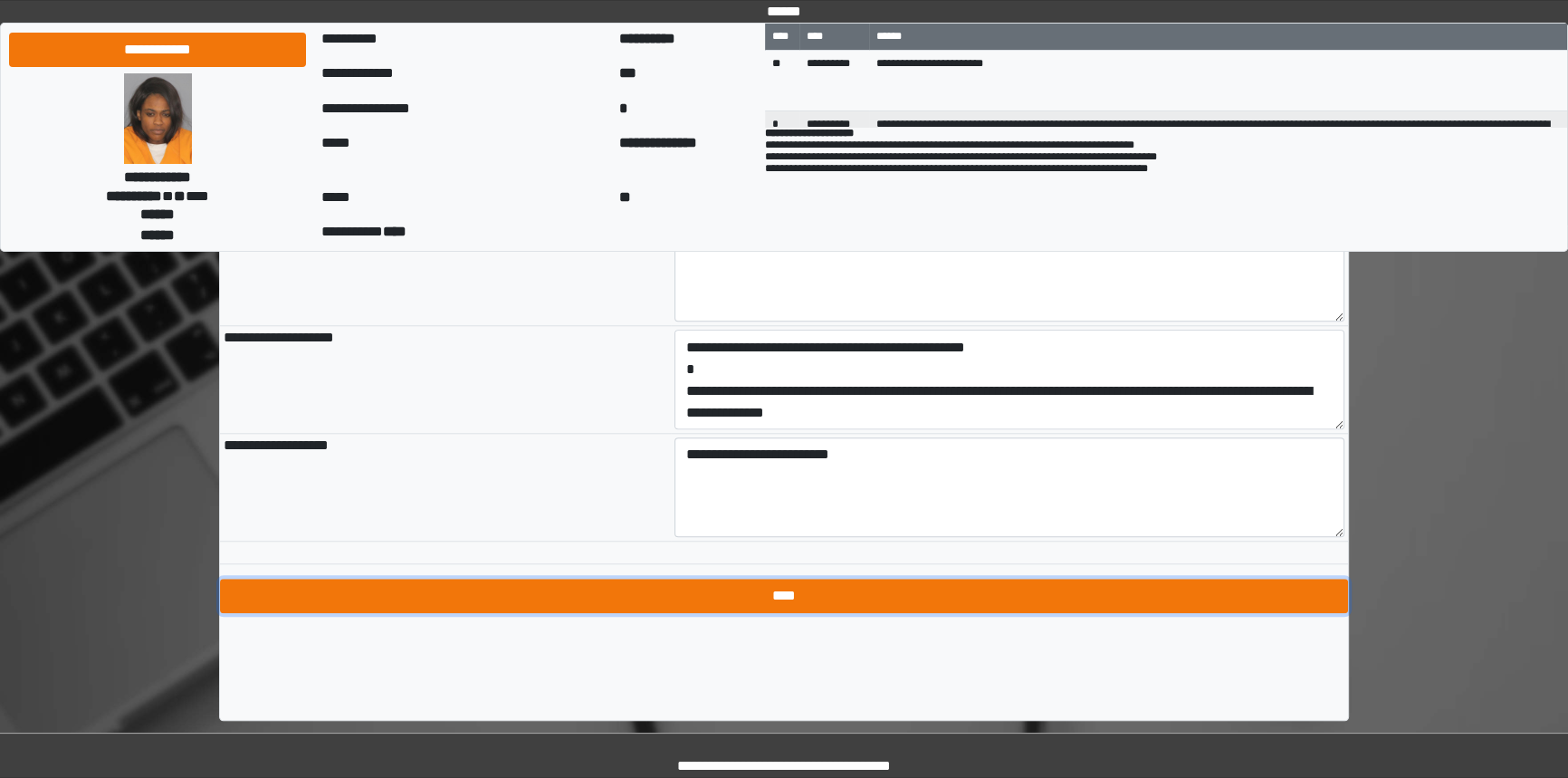 click on "****" at bounding box center [784, 596] 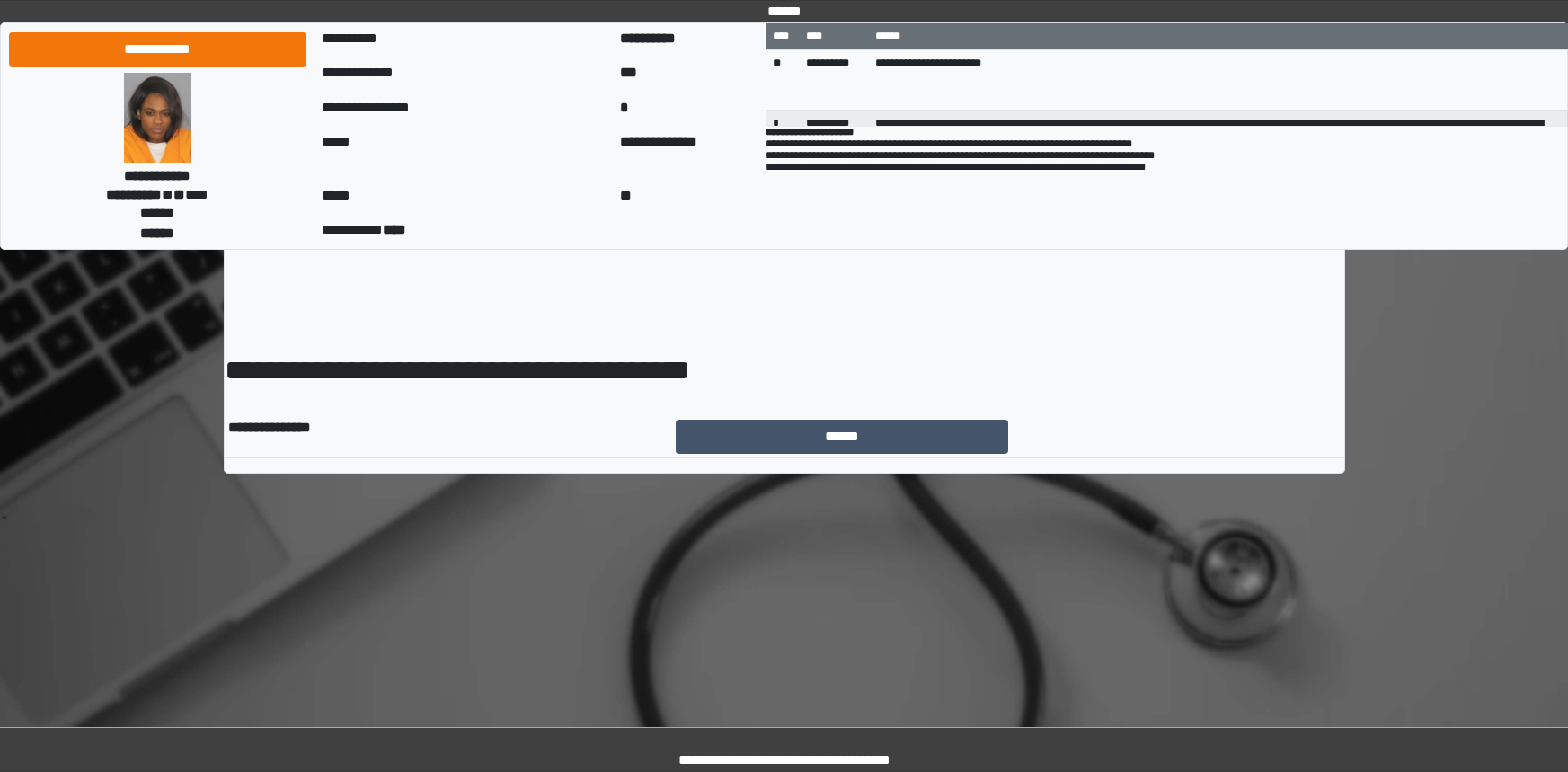 scroll, scrollTop: 0, scrollLeft: 0, axis: both 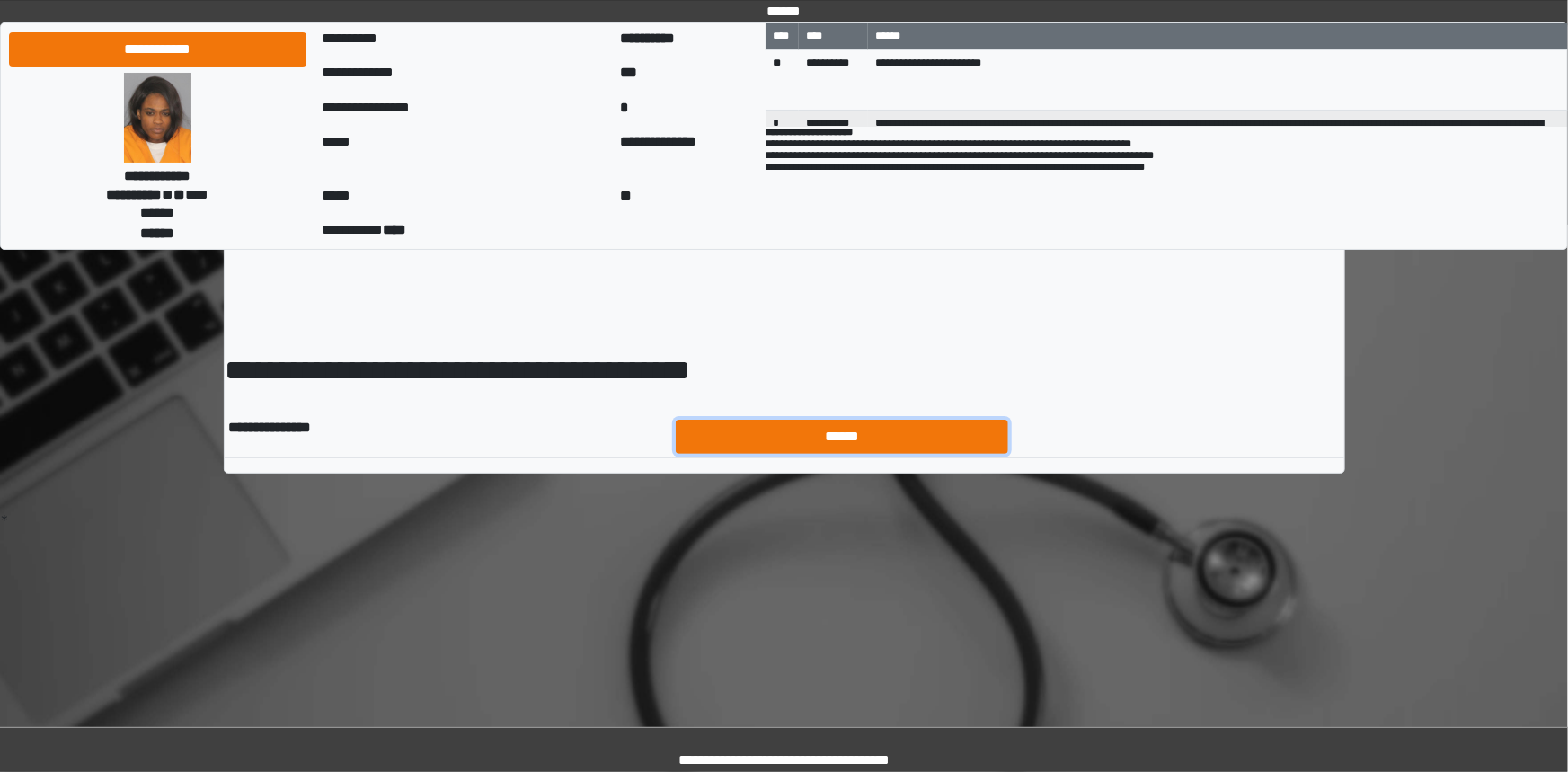 click on "******" at bounding box center [842, 437] 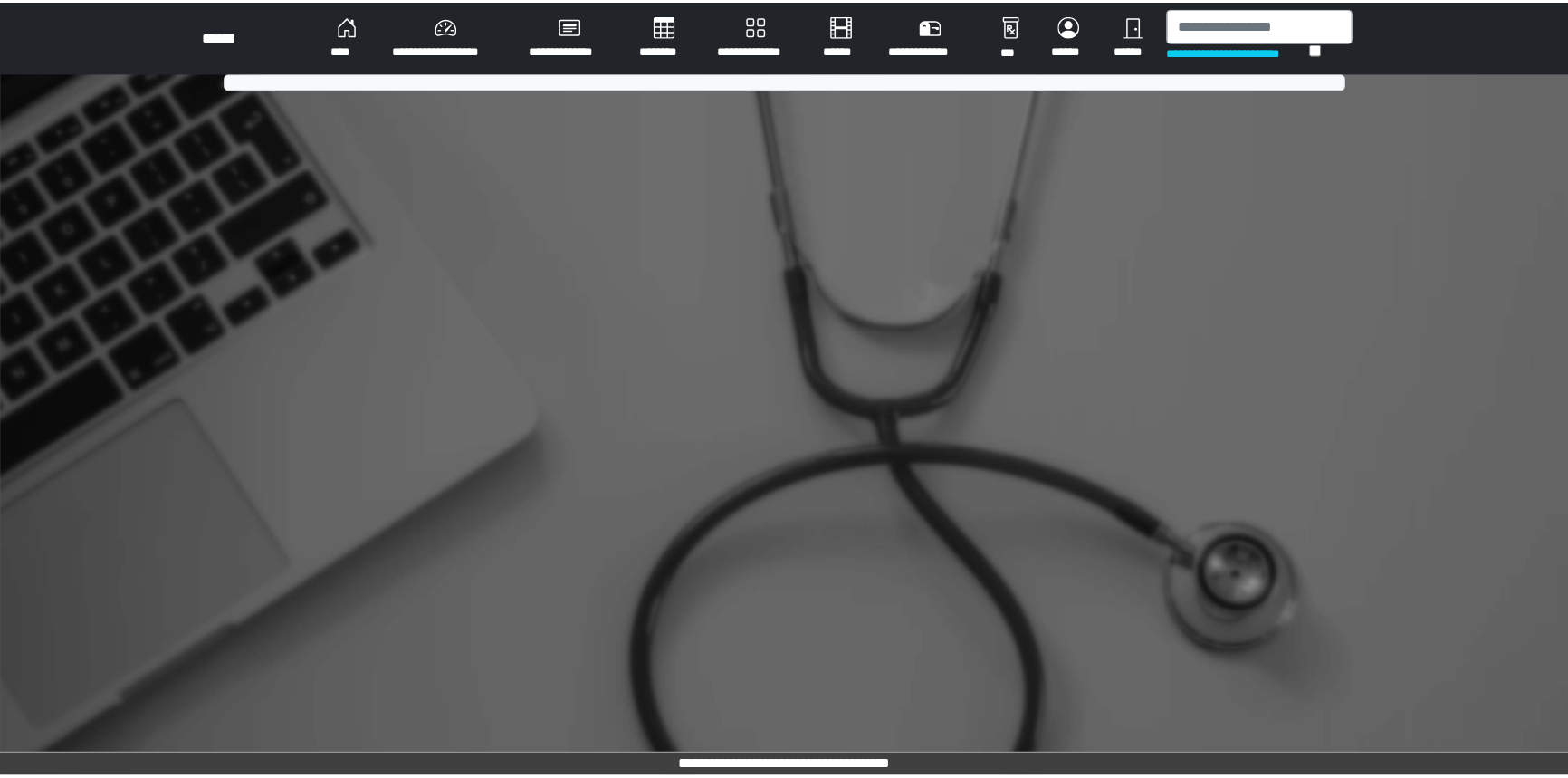 scroll, scrollTop: 0, scrollLeft: 0, axis: both 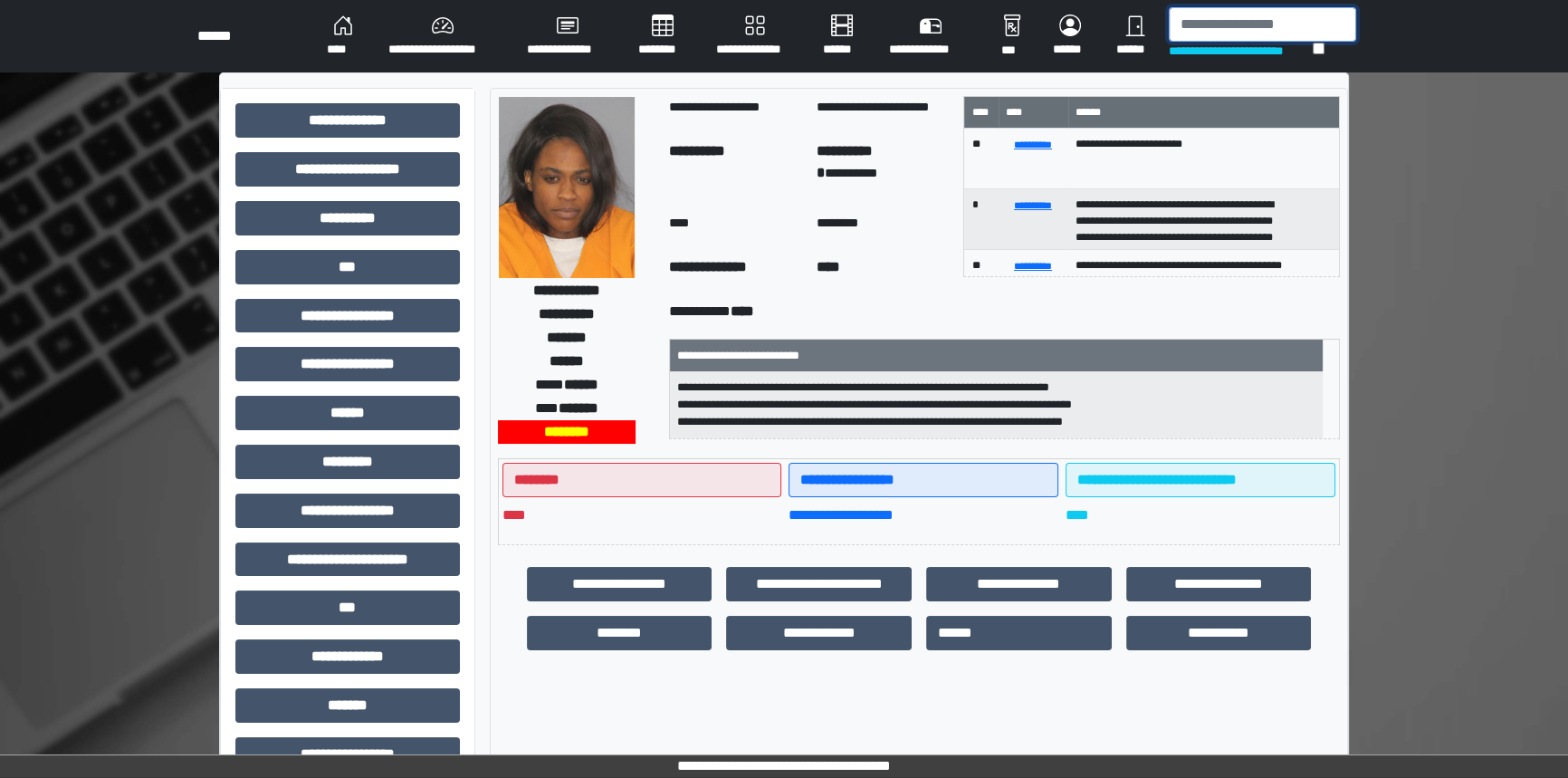 click at bounding box center (1262, 24) 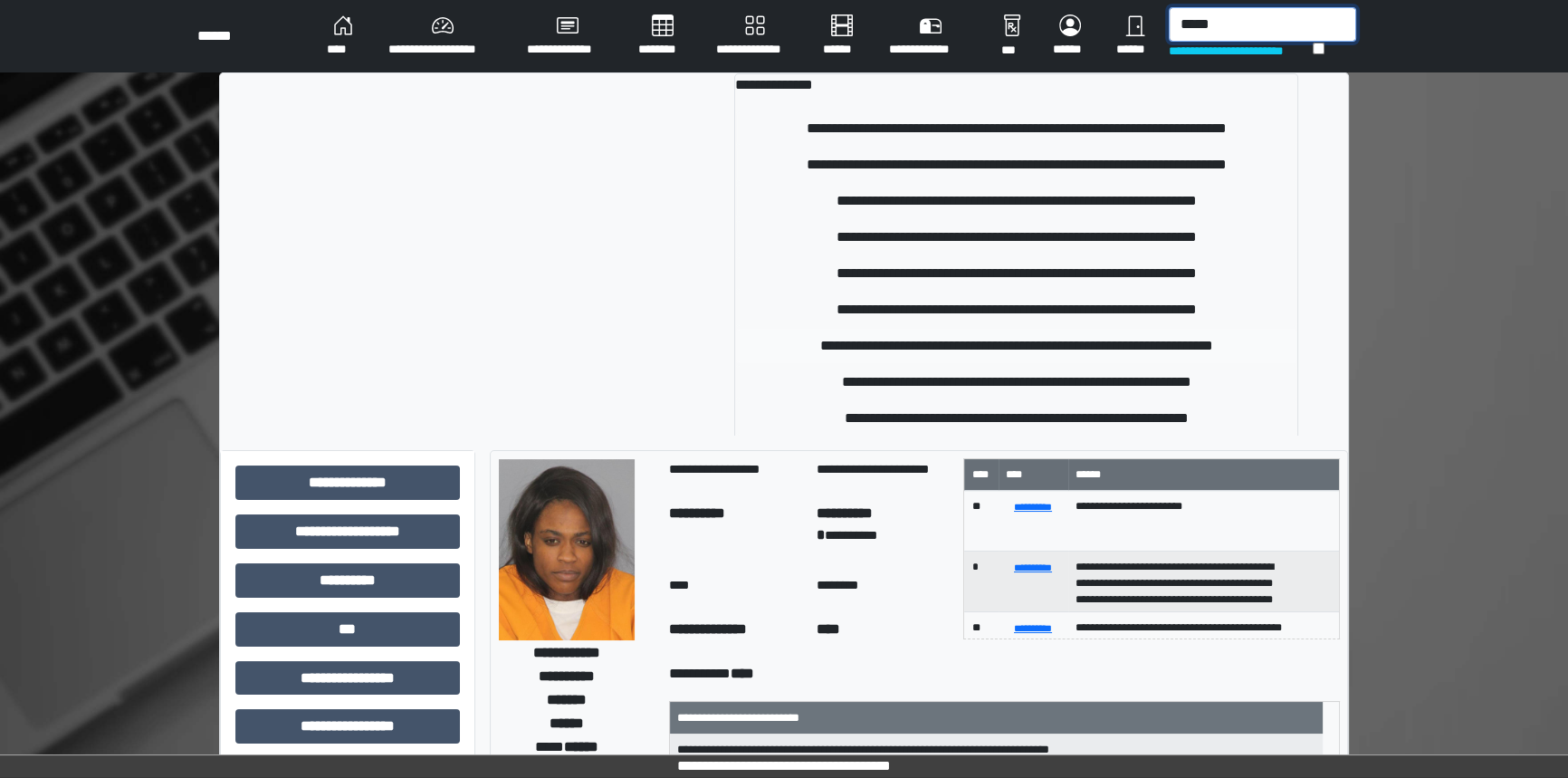 type on "*****" 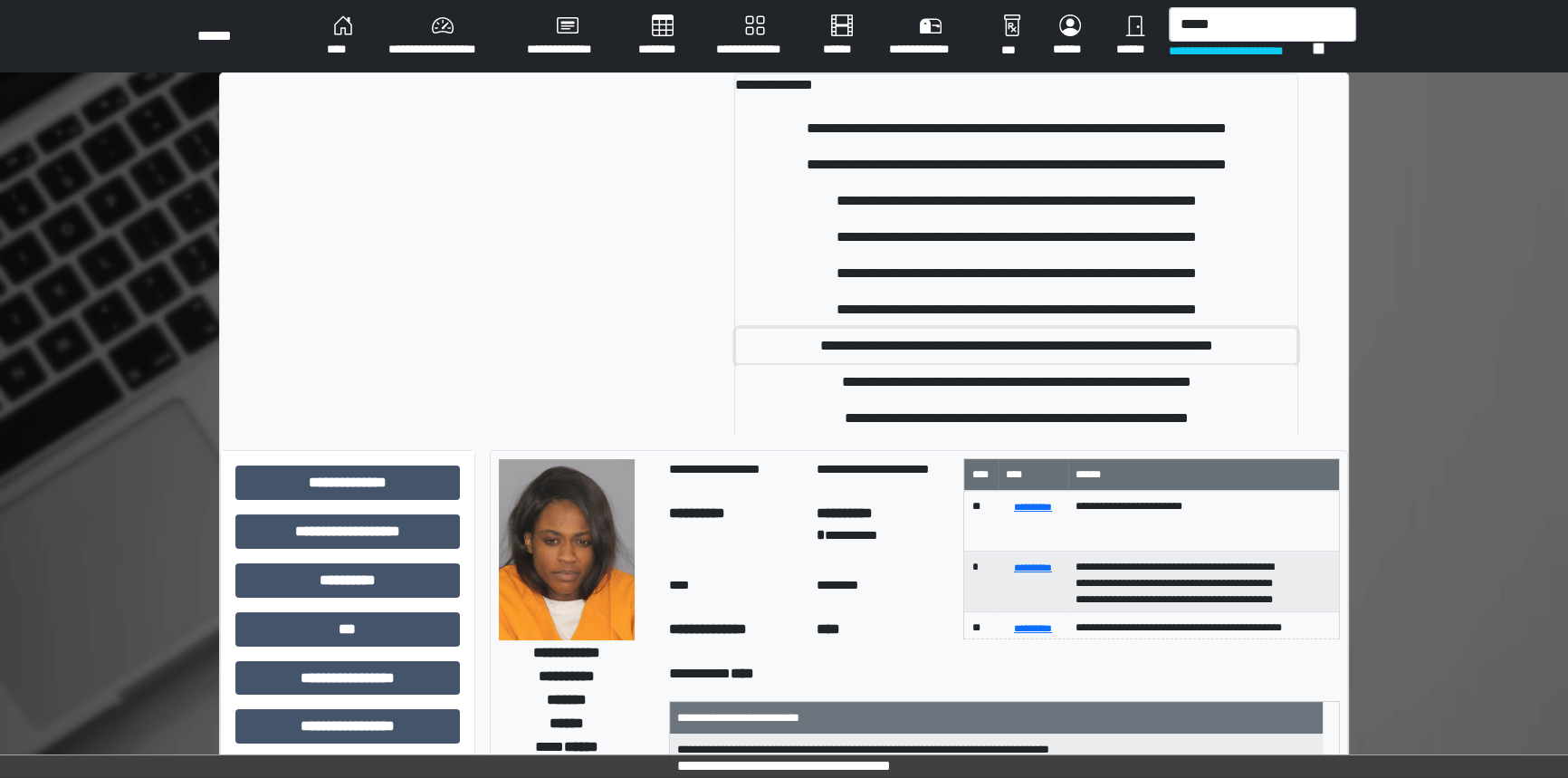 click on "**********" at bounding box center (1016, 346) 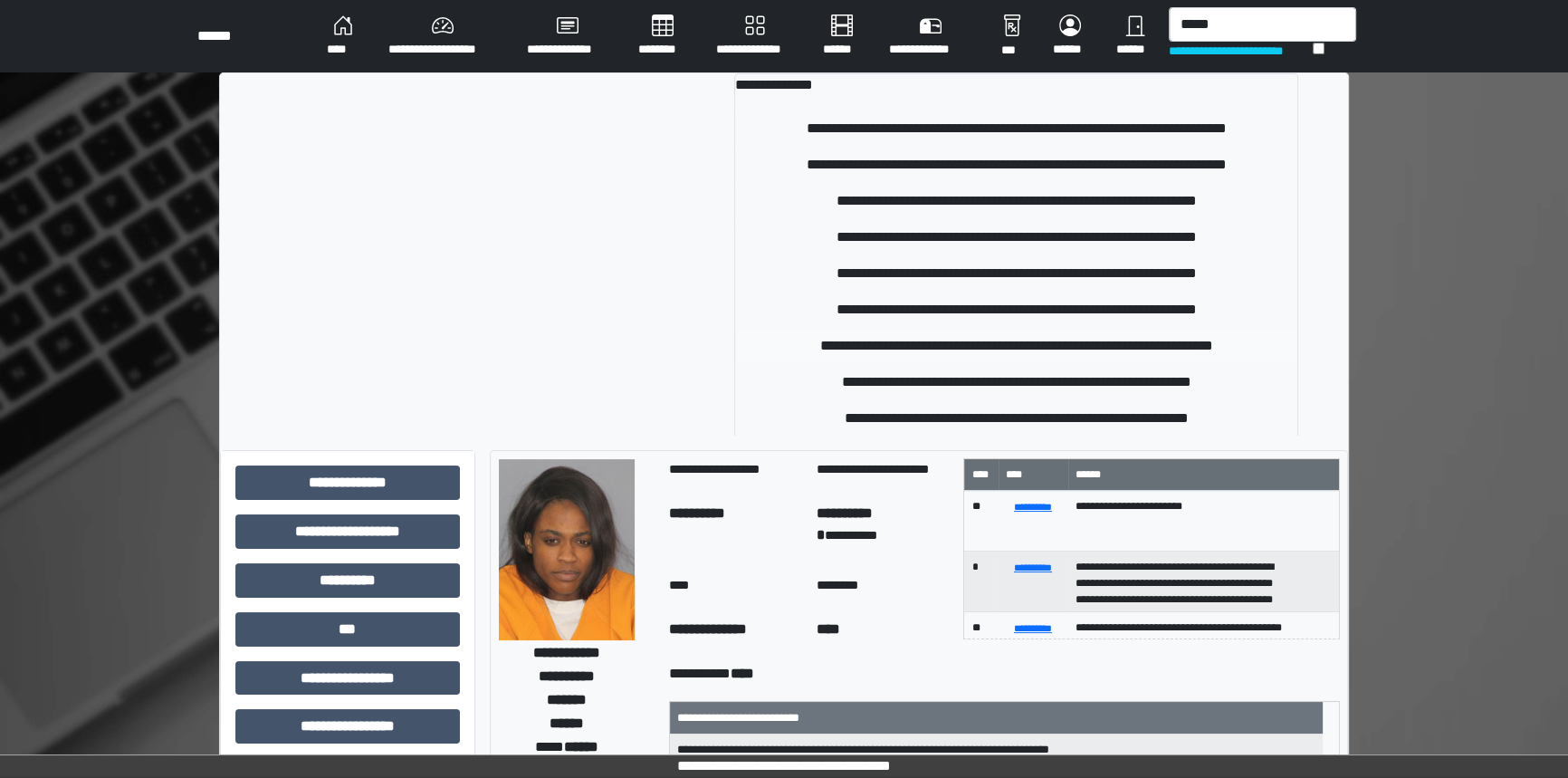 type 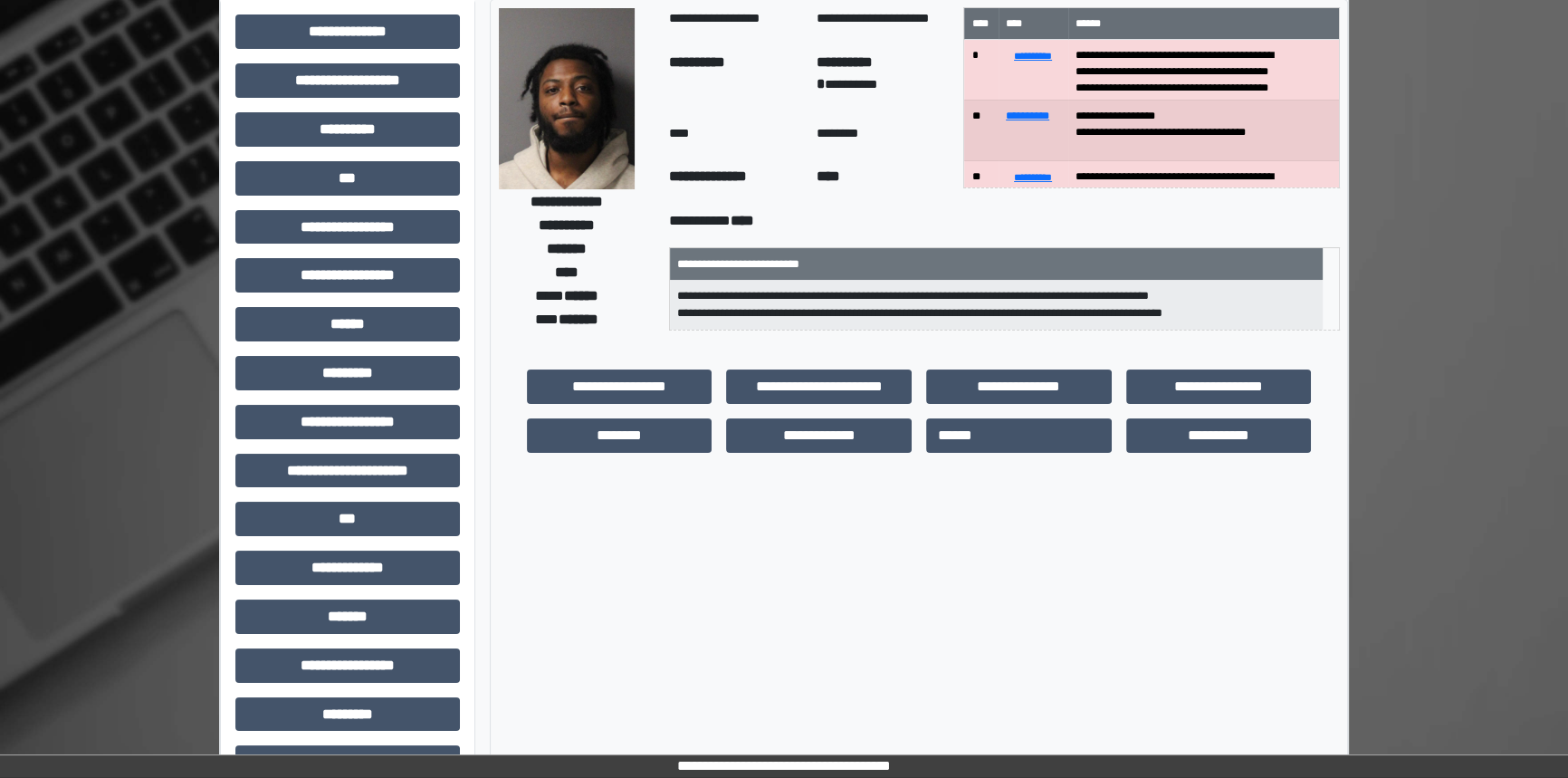 scroll, scrollTop: 281, scrollLeft: 0, axis: vertical 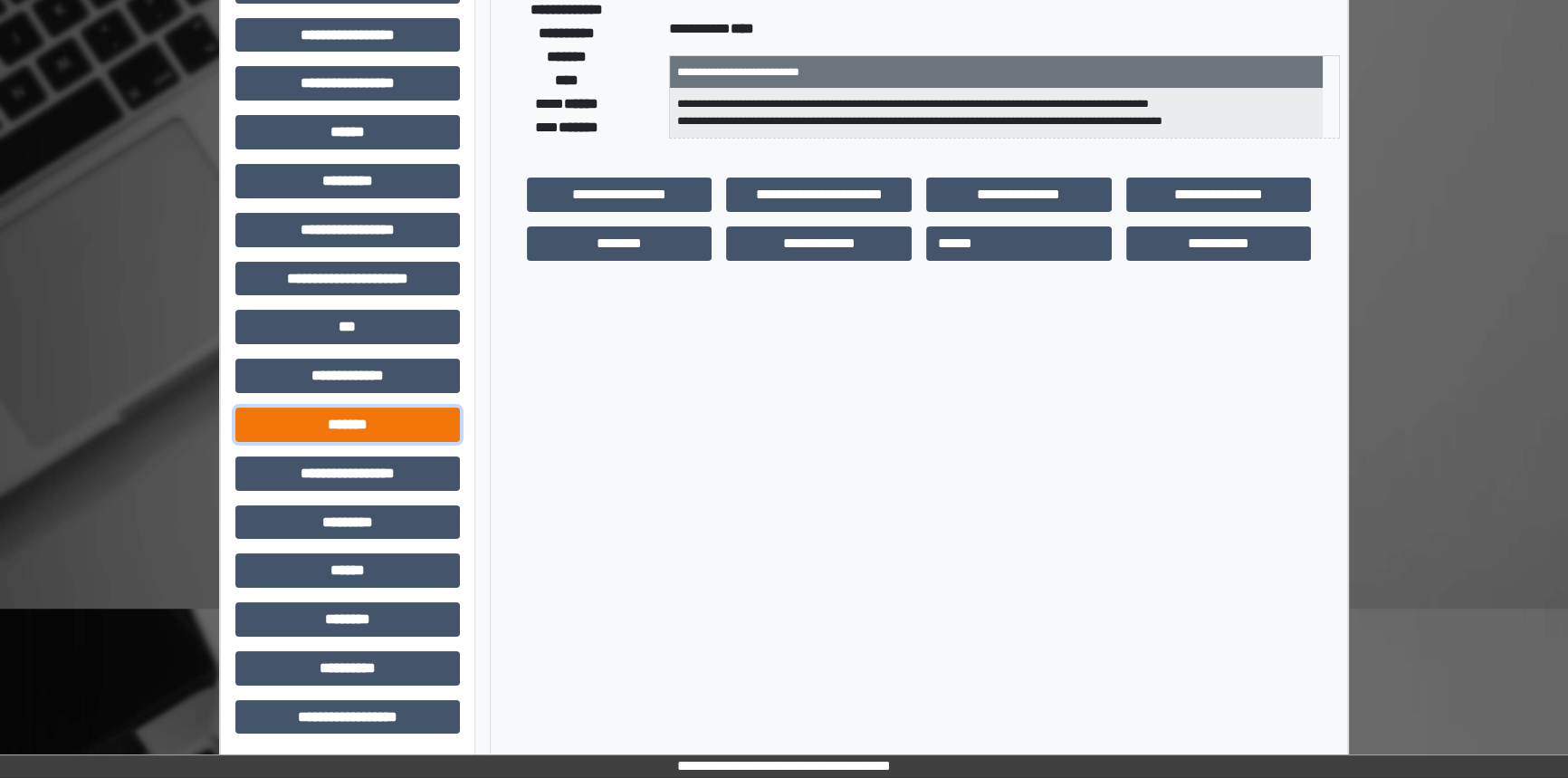 click on "*******" at bounding box center [348, 425] 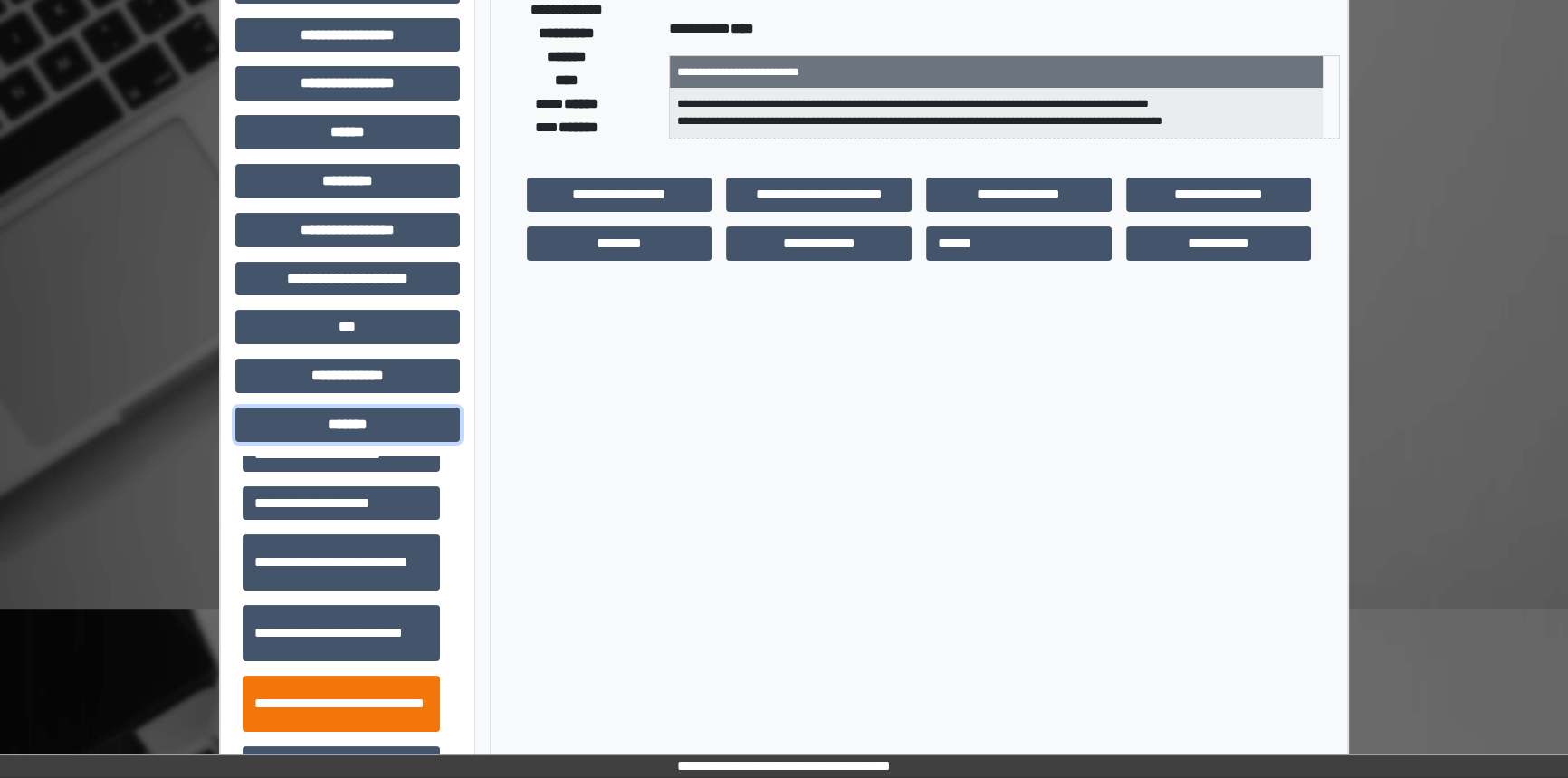 scroll, scrollTop: 494, scrollLeft: 0, axis: vertical 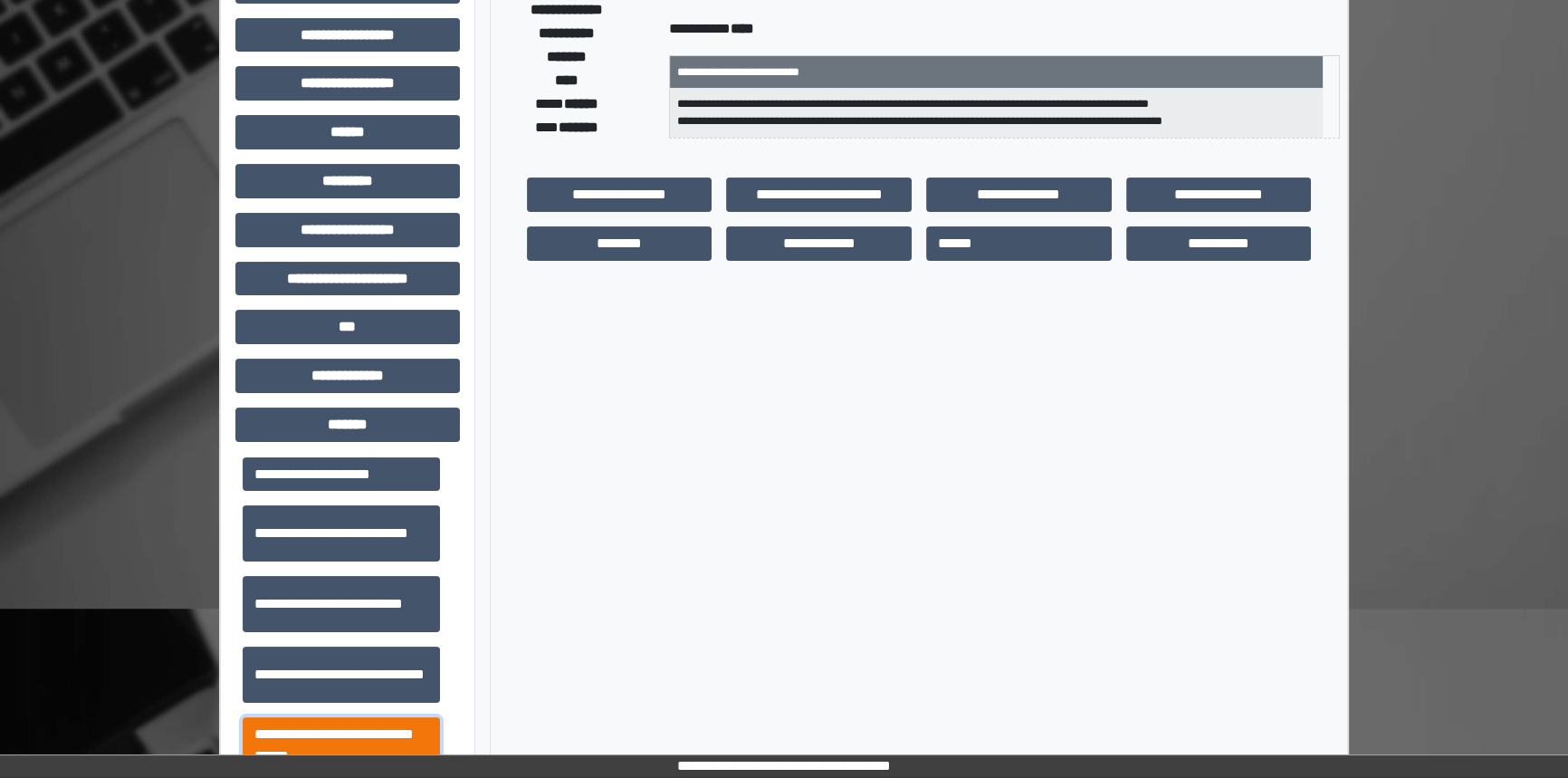 click on "**********" at bounding box center (341, 745) 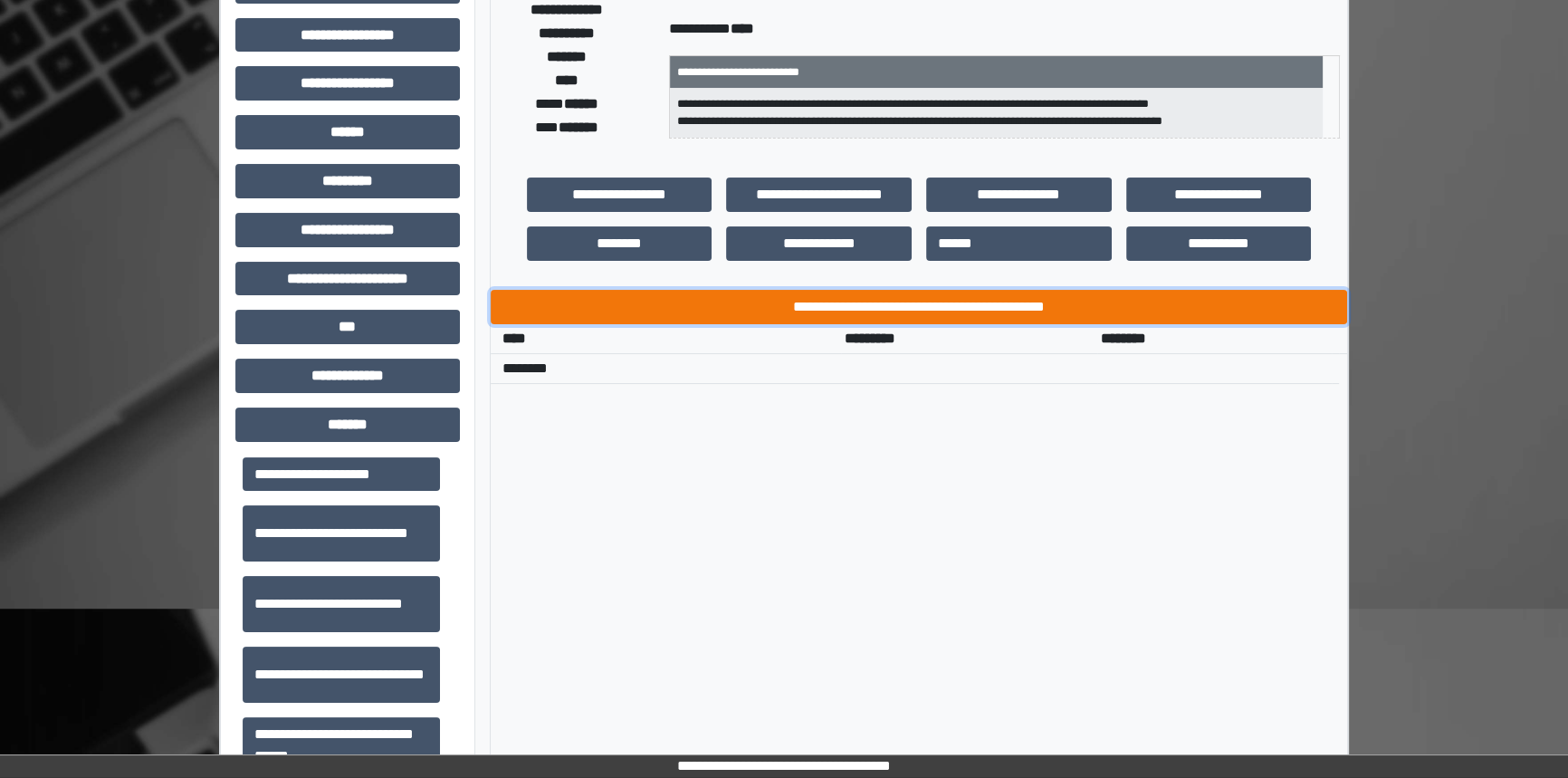 click on "**********" at bounding box center (919, 307) 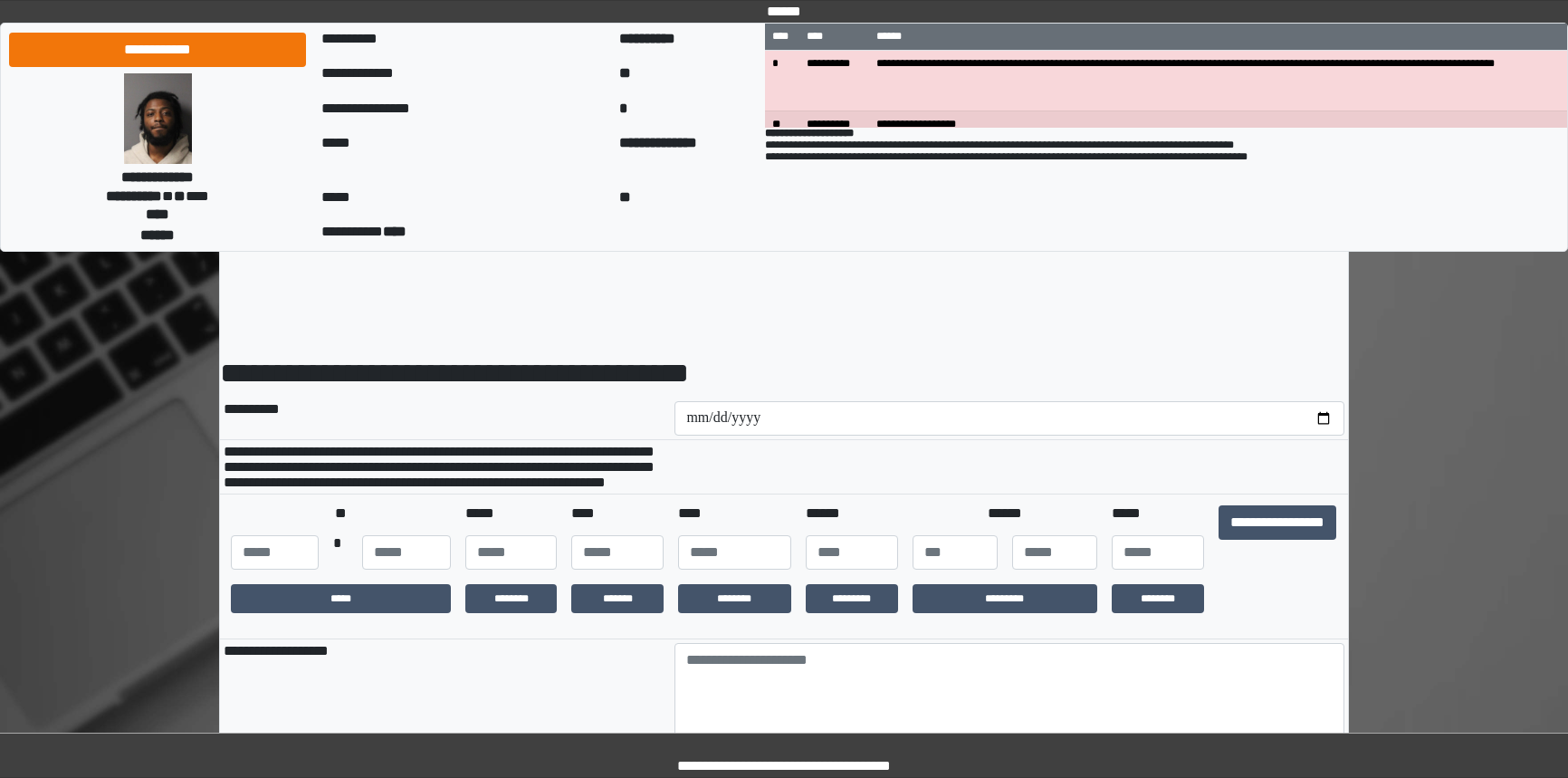 scroll, scrollTop: 0, scrollLeft: 0, axis: both 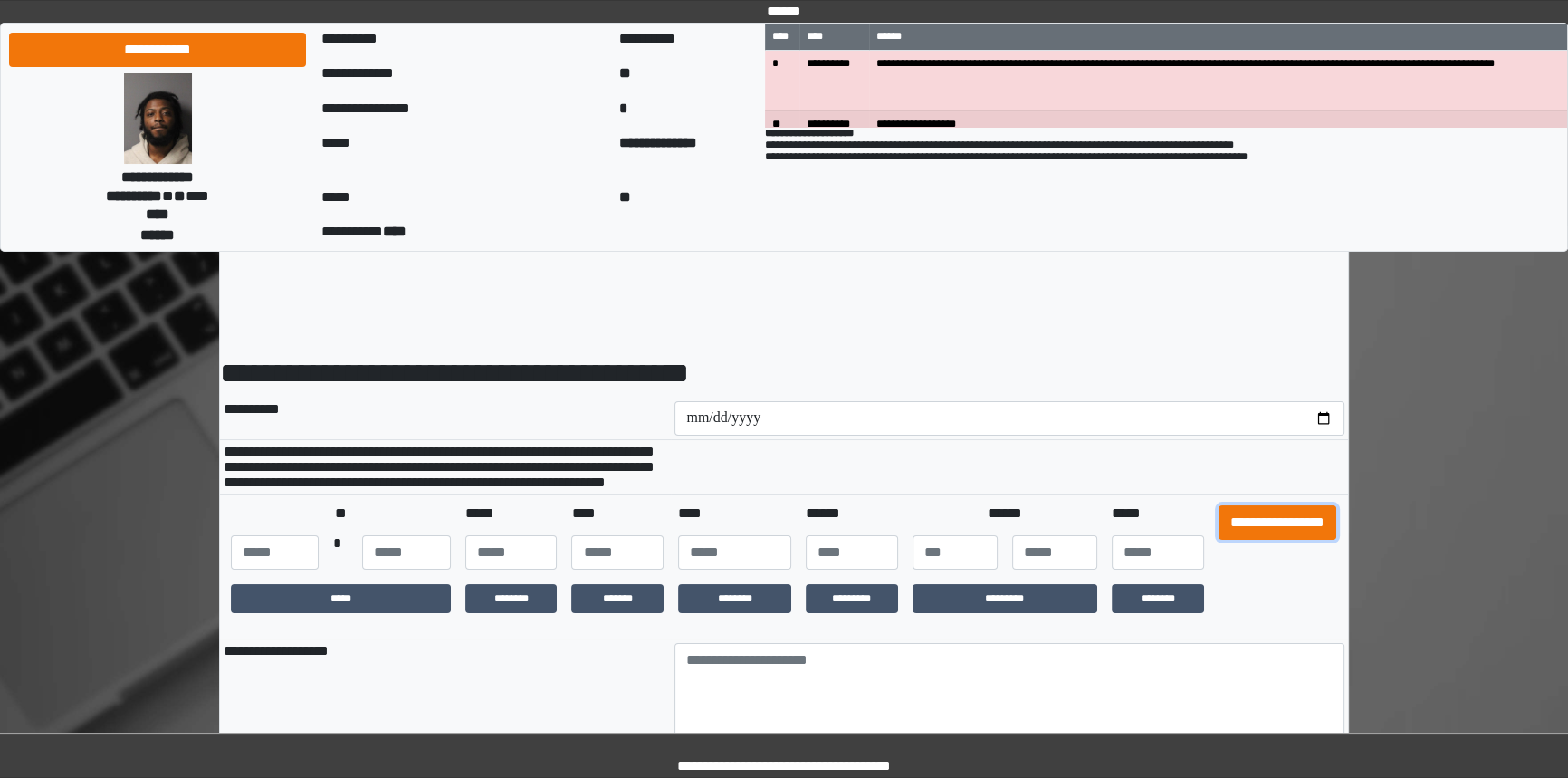 click on "**********" at bounding box center [1277, 523] 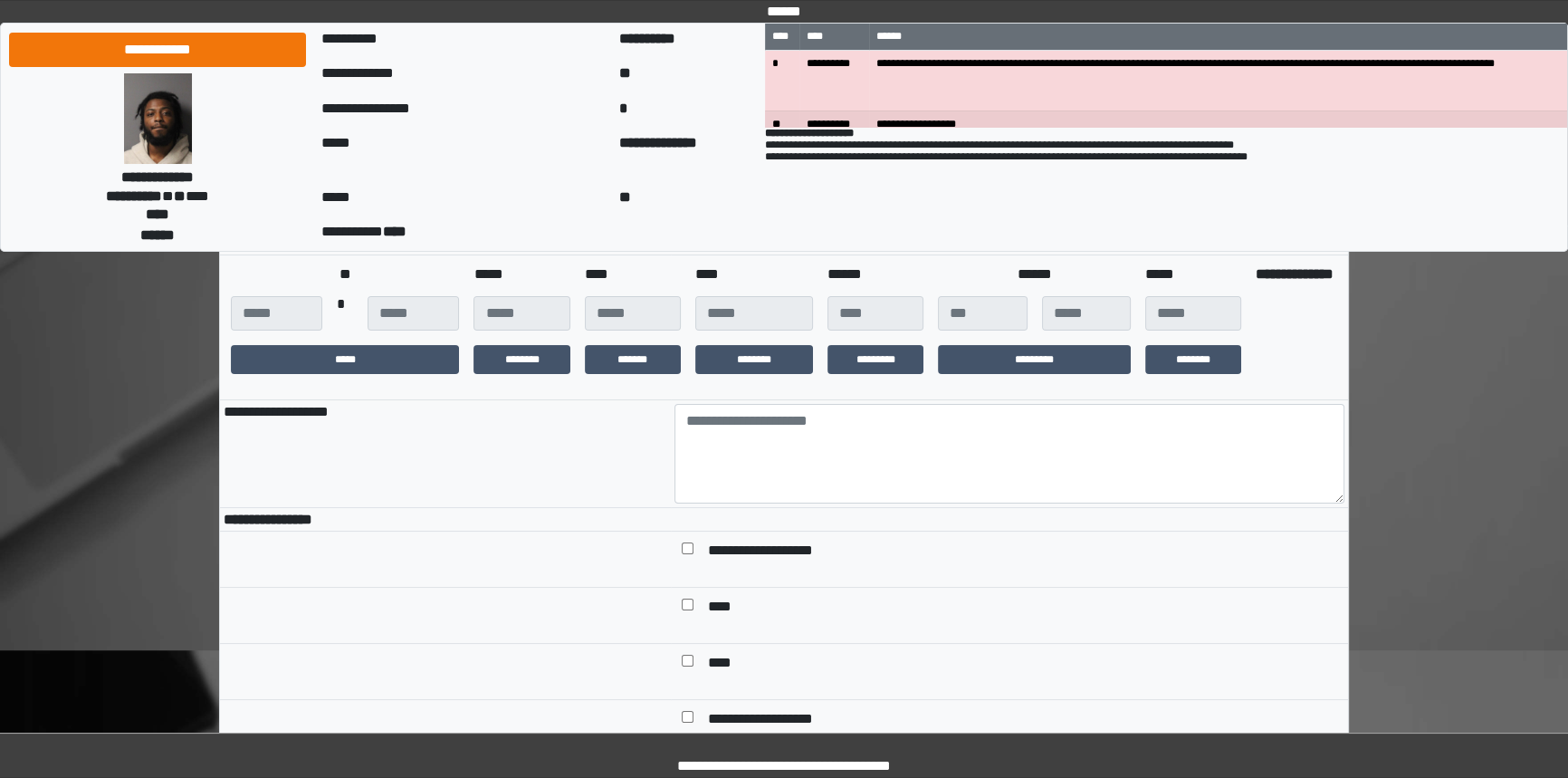 scroll, scrollTop: 246, scrollLeft: 0, axis: vertical 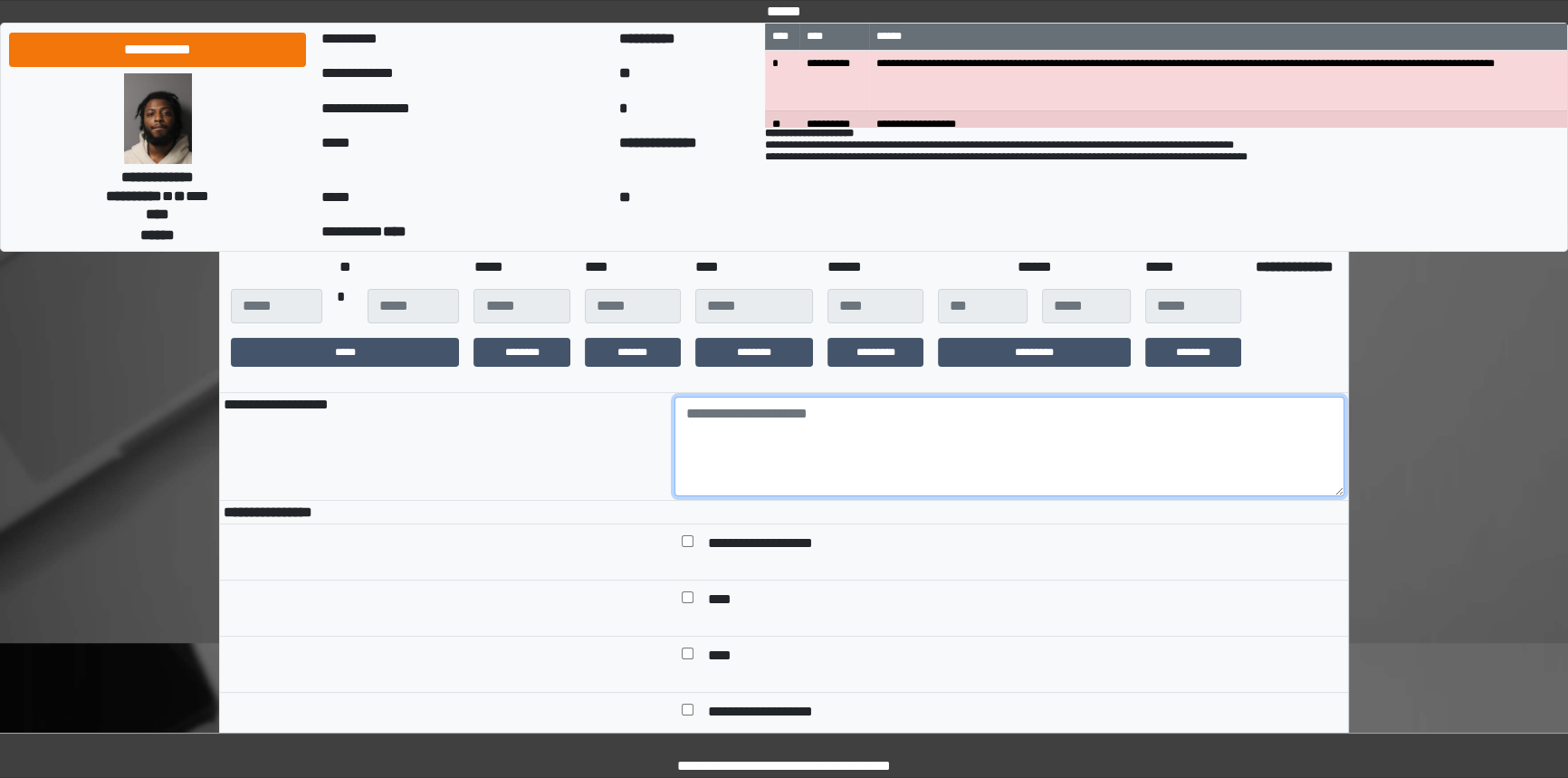 click at bounding box center [1009, 447] 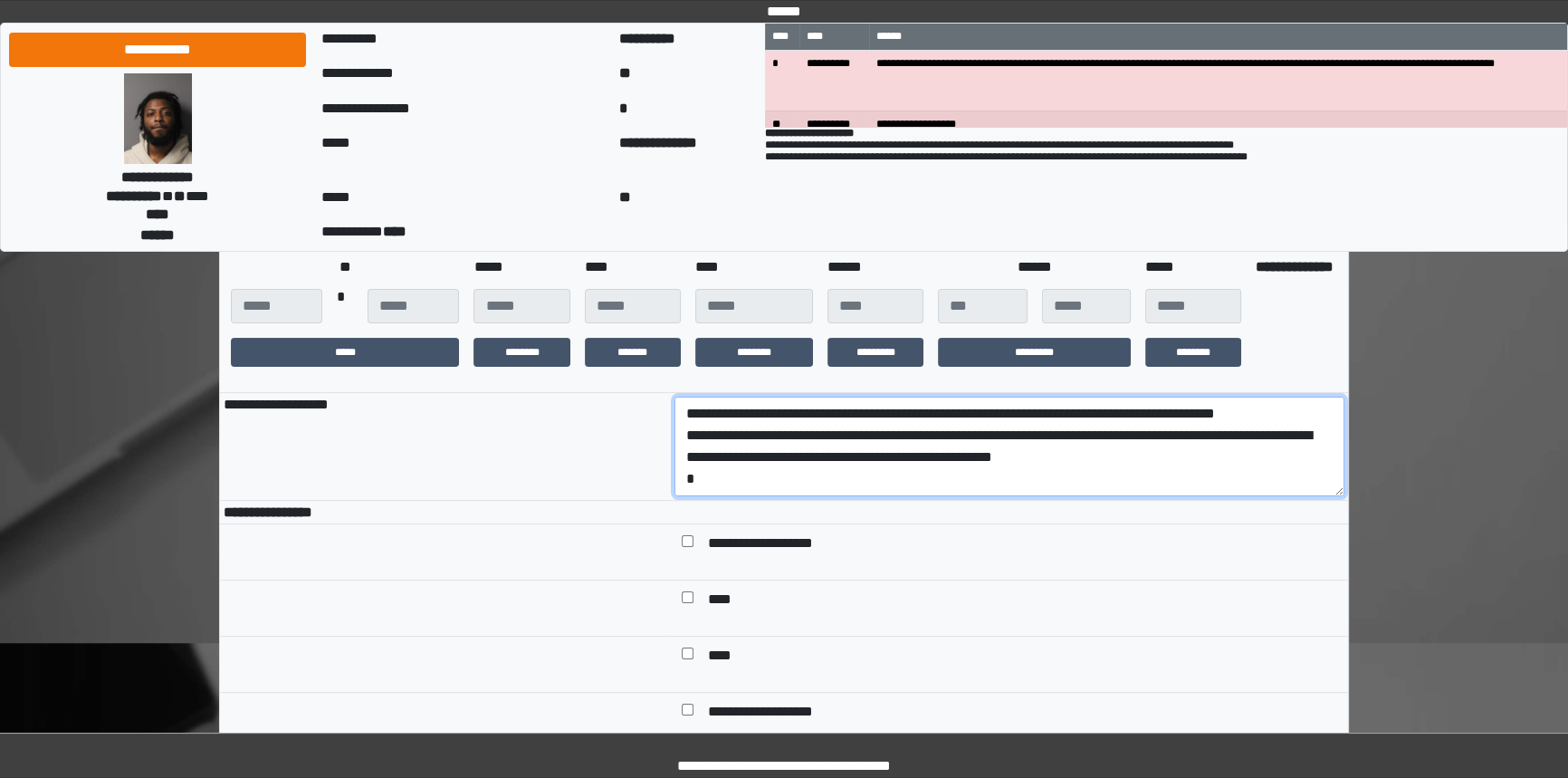 scroll, scrollTop: 101, scrollLeft: 0, axis: vertical 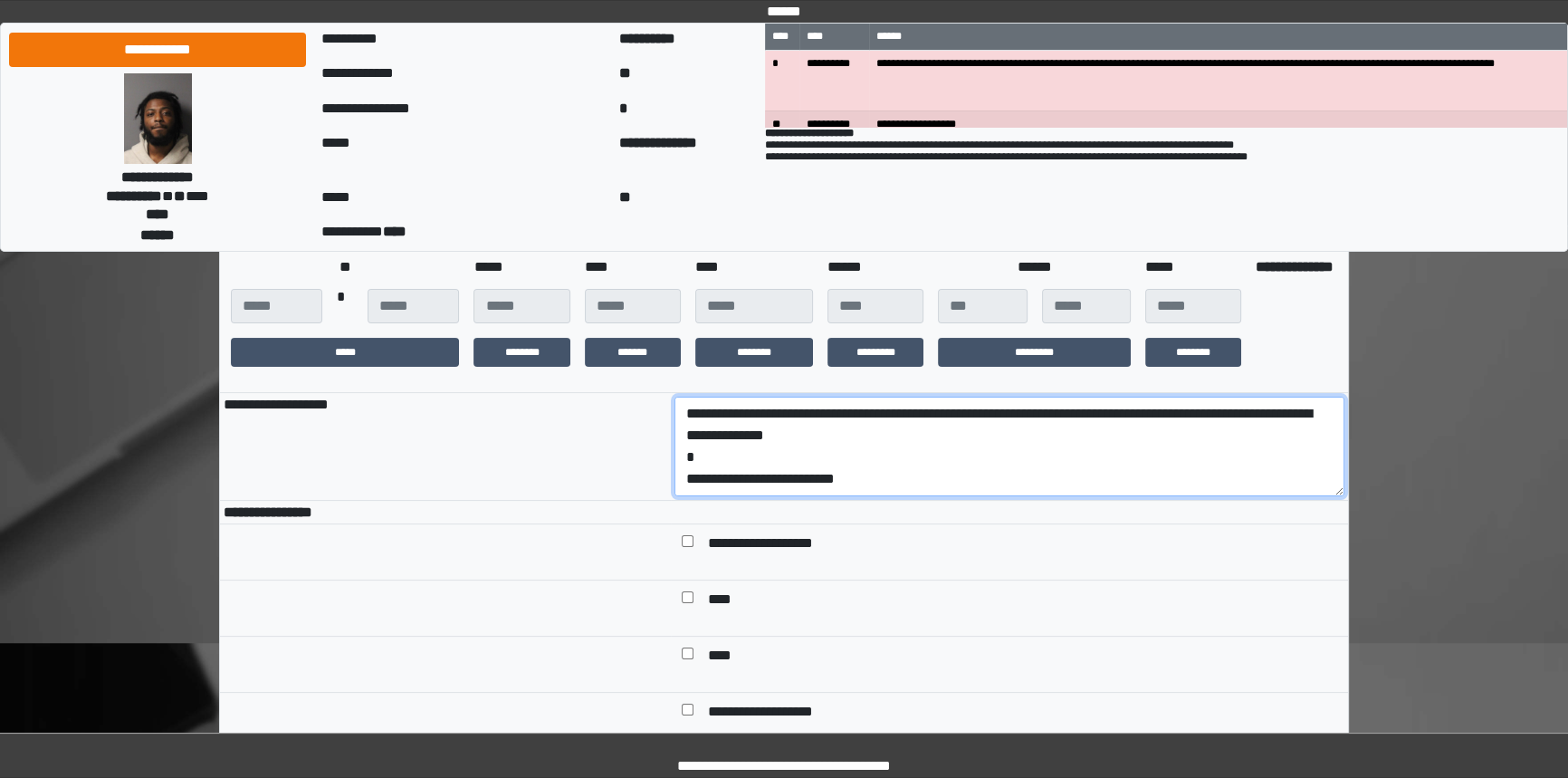 click on "**********" at bounding box center [1009, 447] 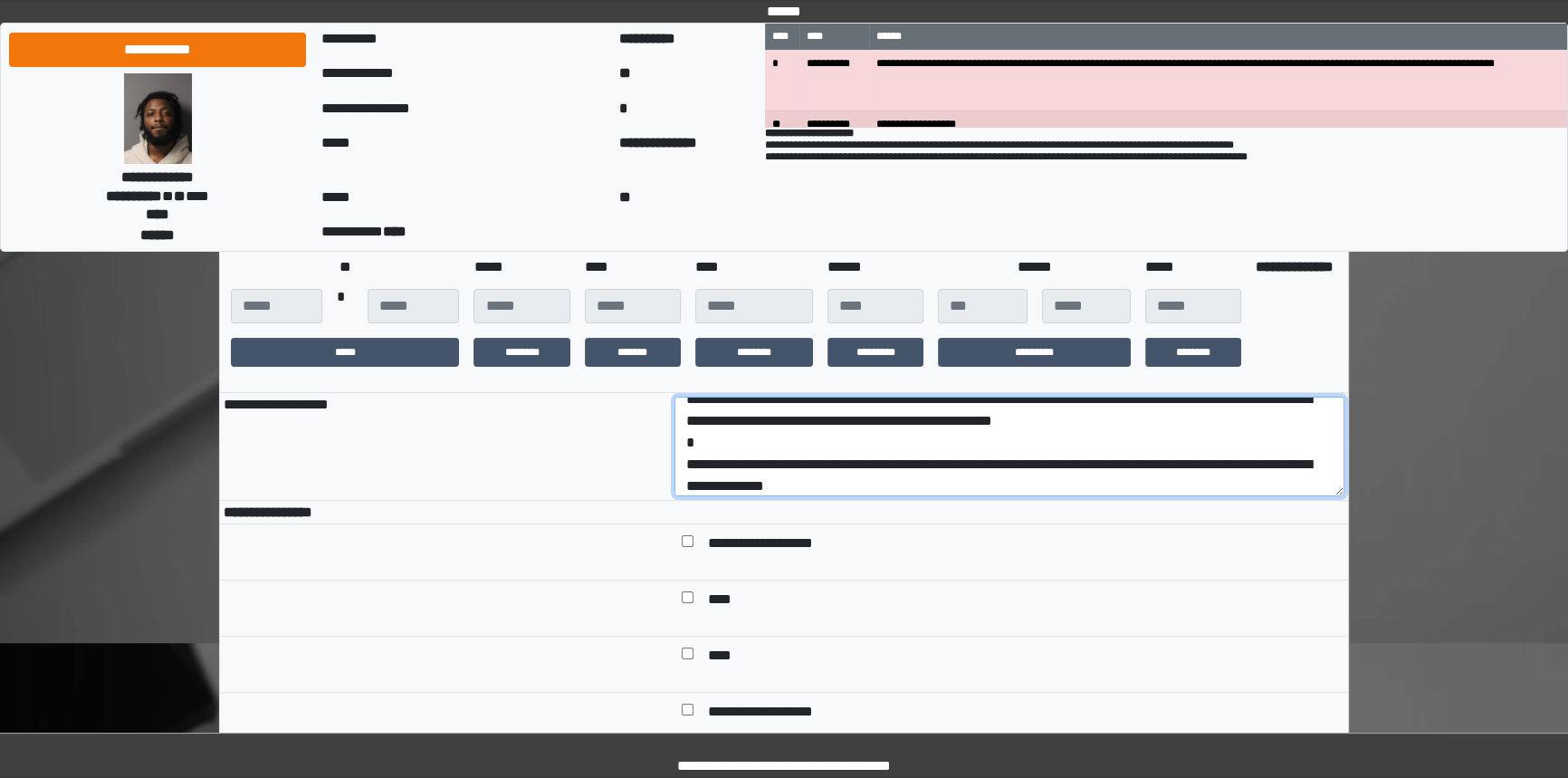 scroll, scrollTop: 0, scrollLeft: 0, axis: both 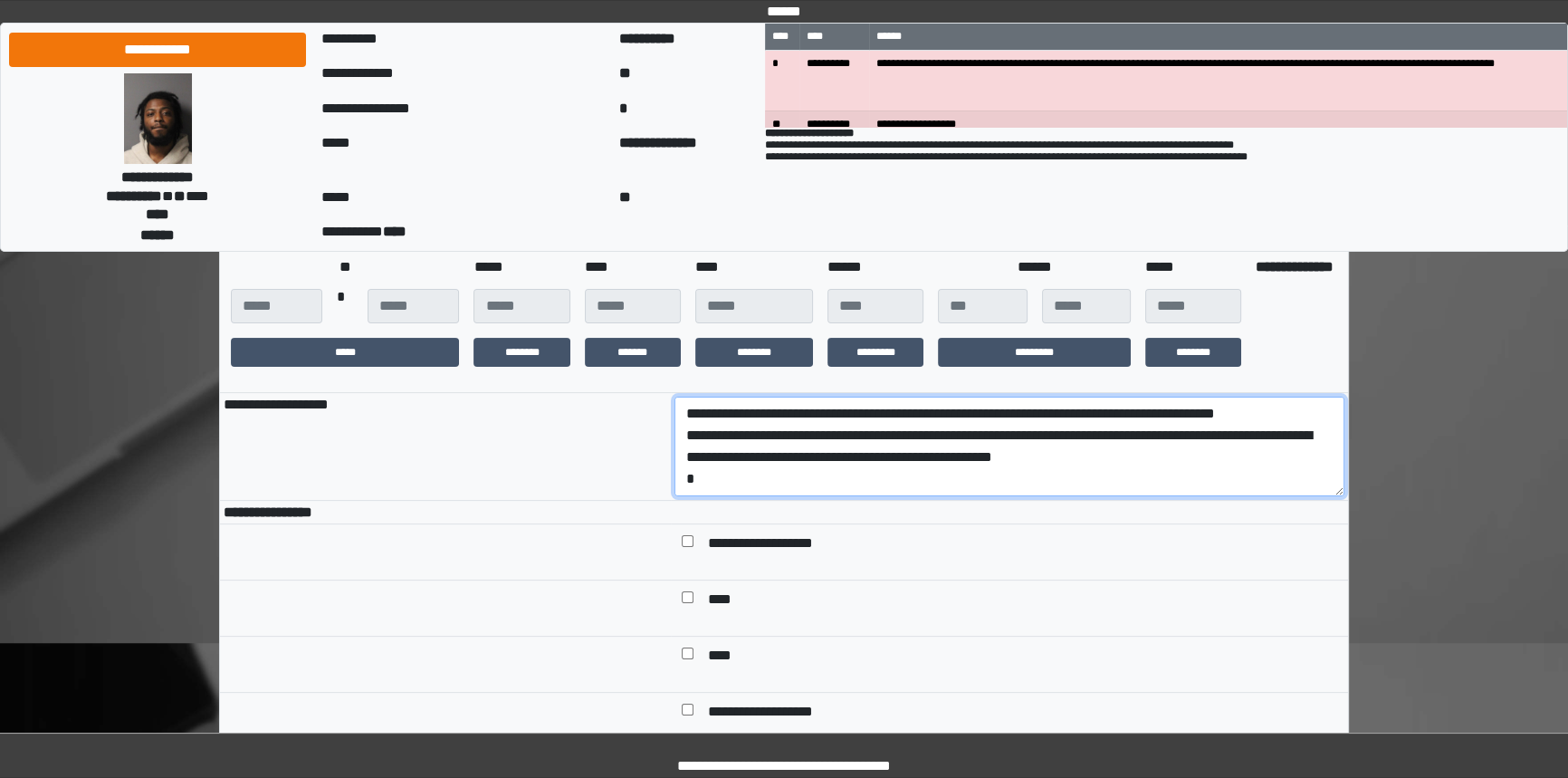 drag, startPoint x: 914, startPoint y: 496, endPoint x: 663, endPoint y: 463, distance: 253.16003 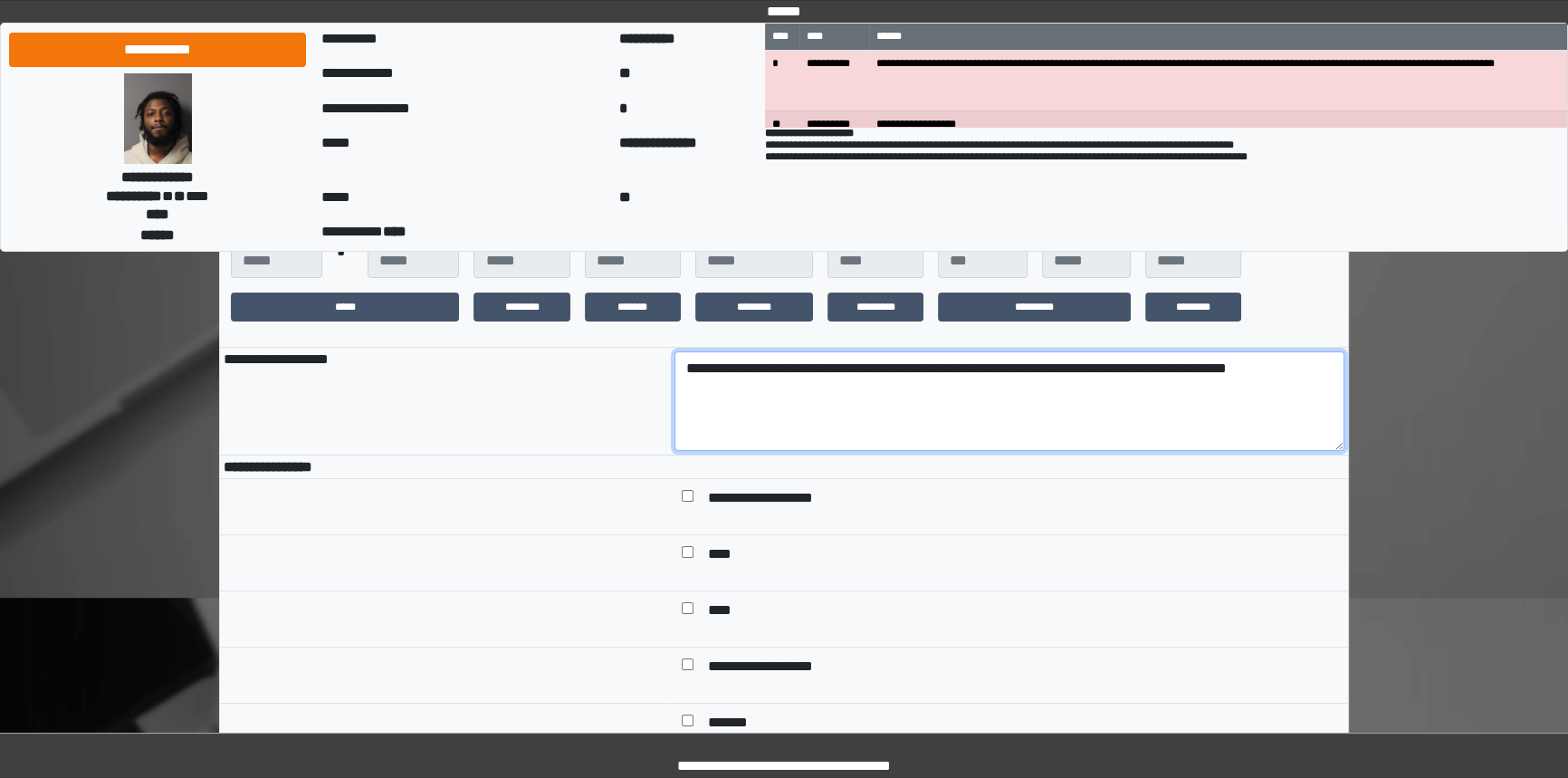 scroll, scrollTop: 329, scrollLeft: 0, axis: vertical 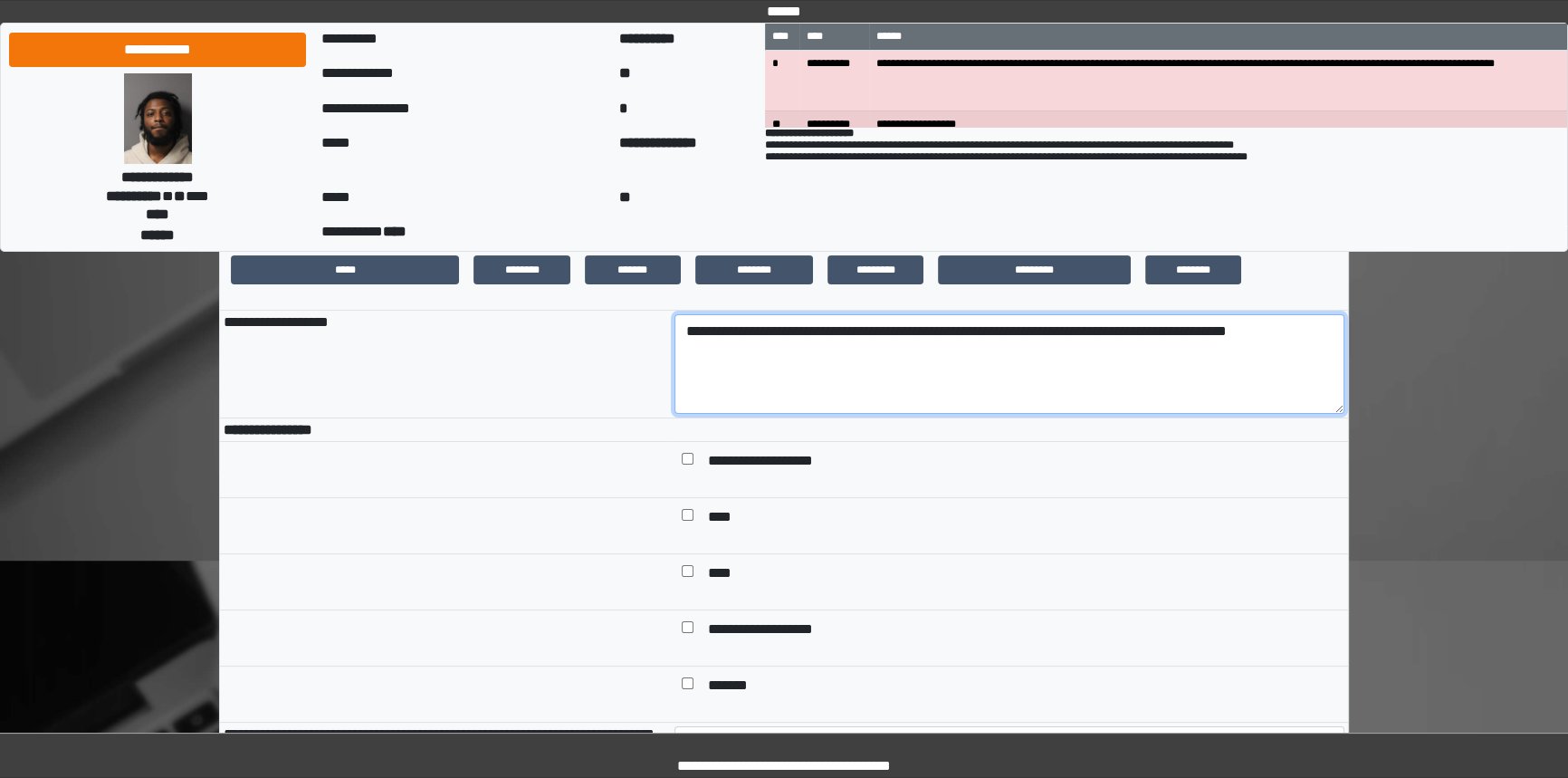 type on "**********" 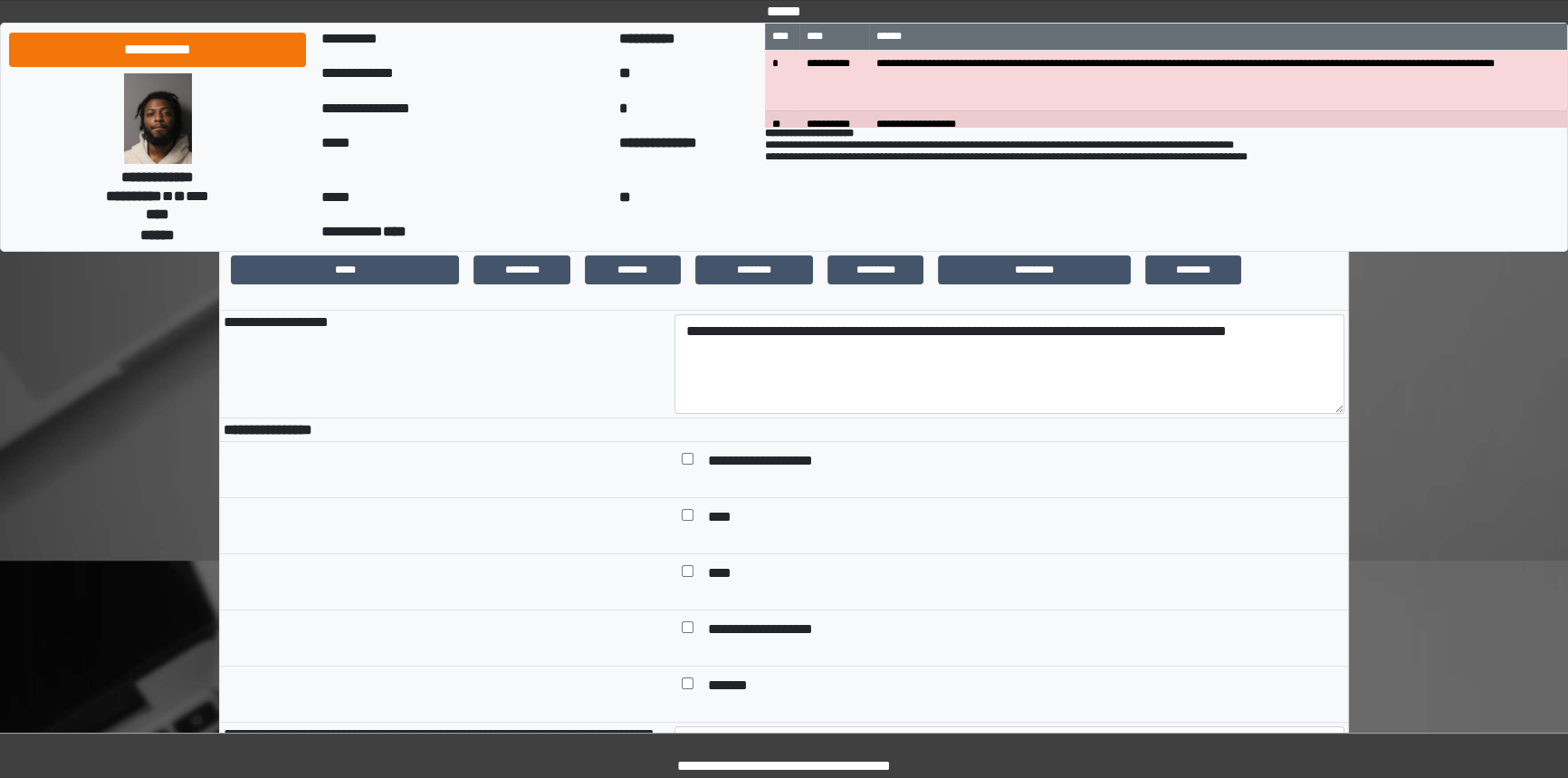 click at bounding box center (687, 462) 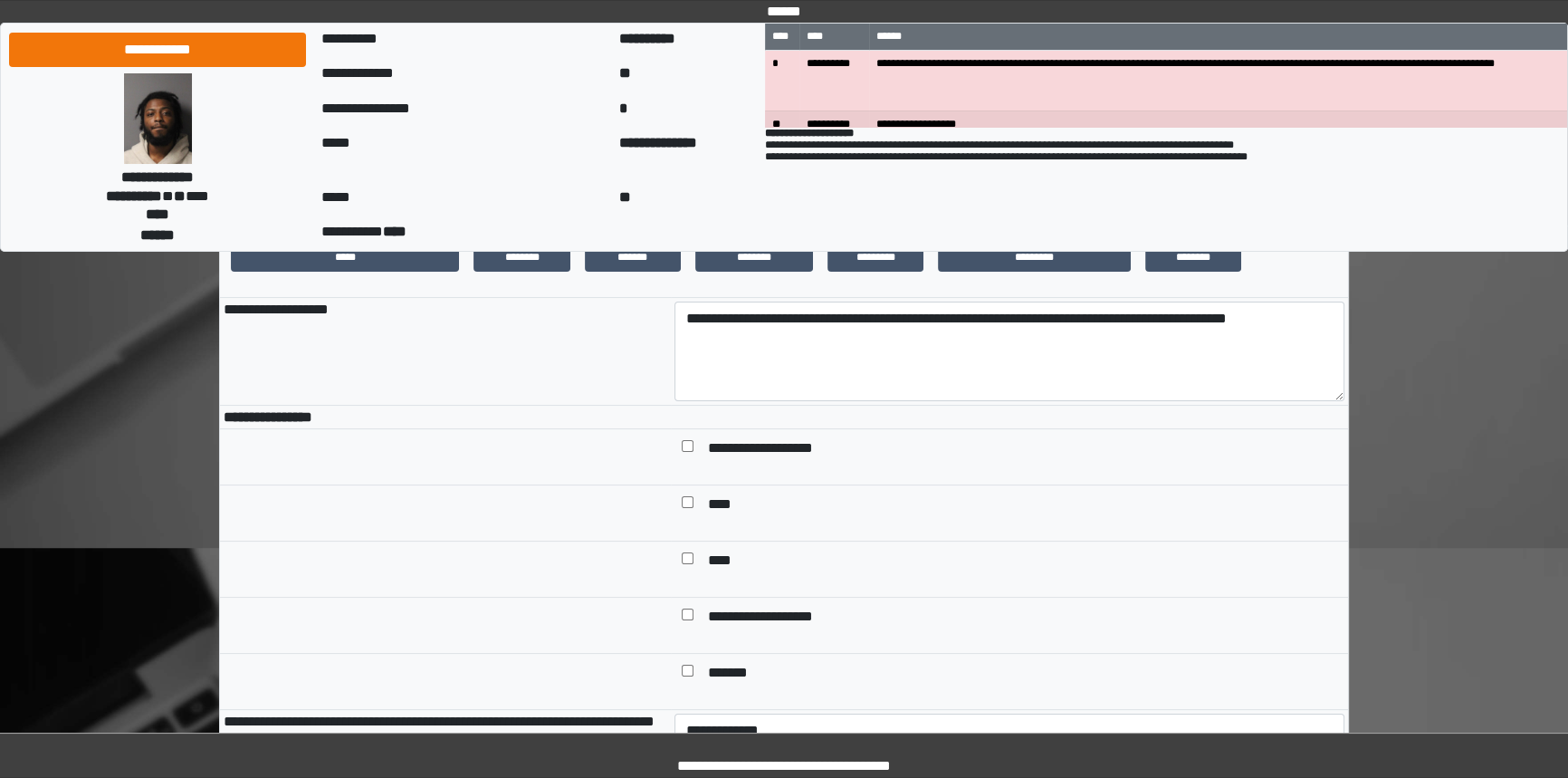 scroll, scrollTop: 576, scrollLeft: 0, axis: vertical 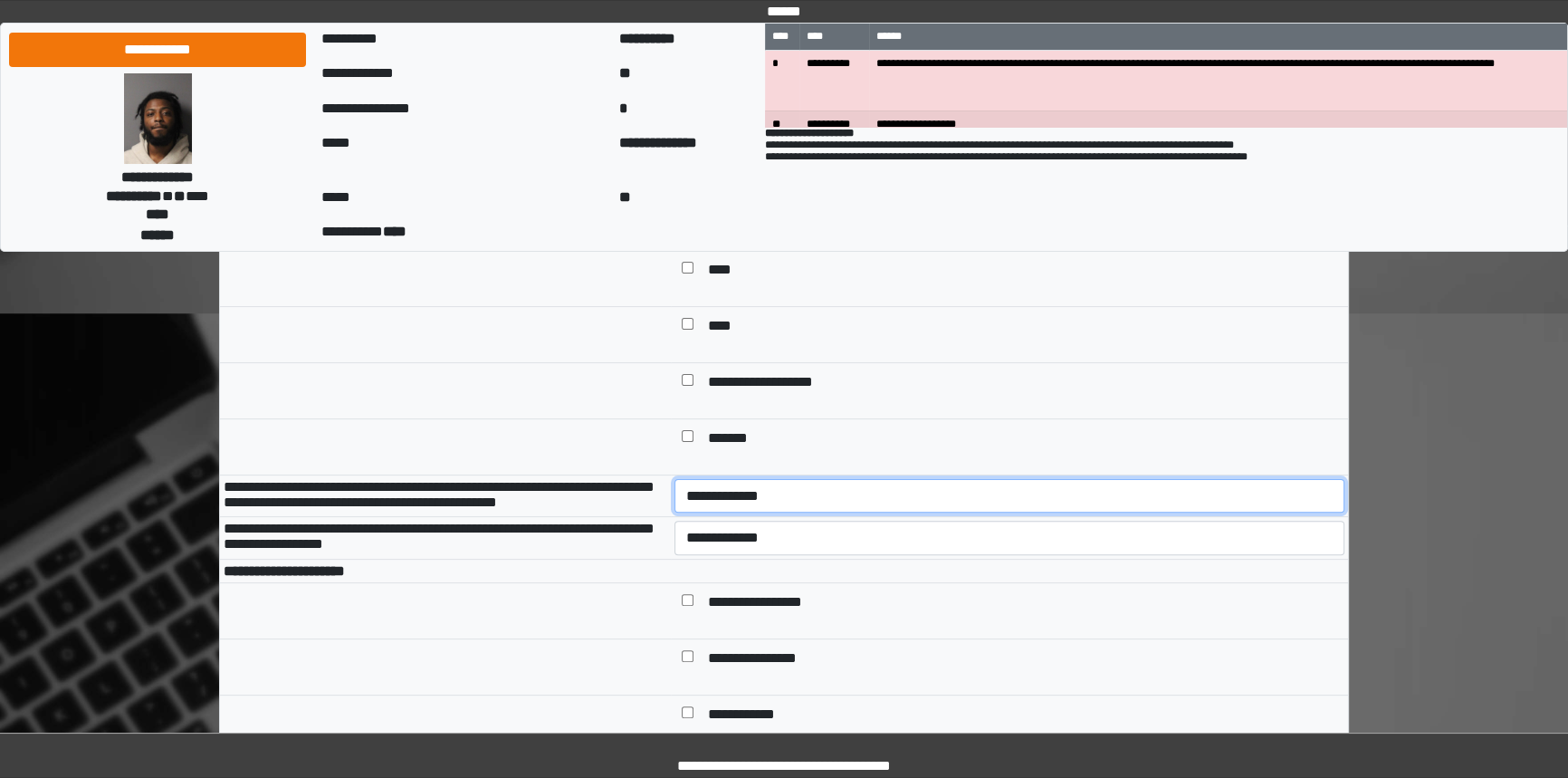 drag, startPoint x: 761, startPoint y: 516, endPoint x: 763, endPoint y: 534, distance: 18.11077 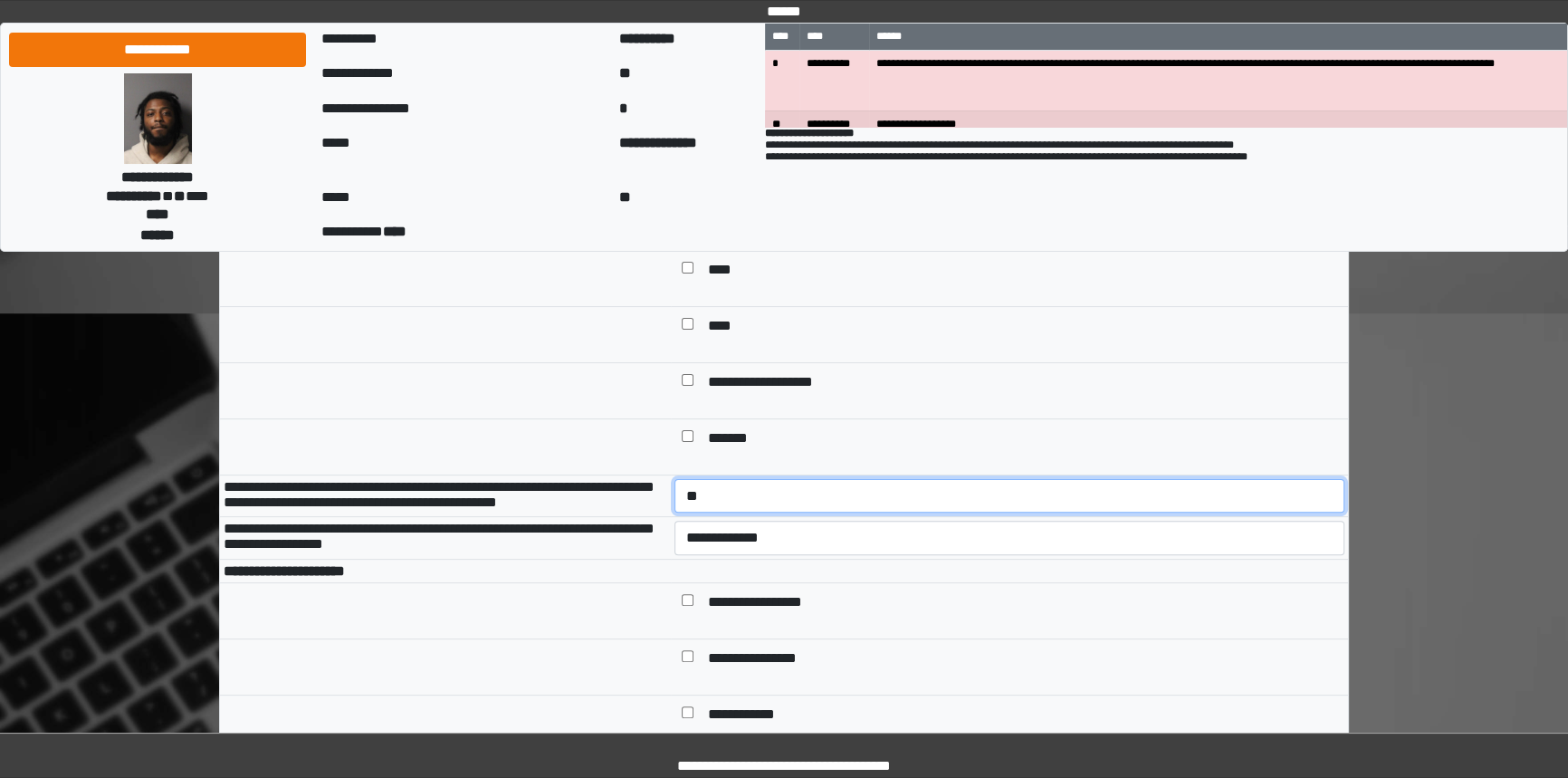click on "**********" at bounding box center [1009, 496] 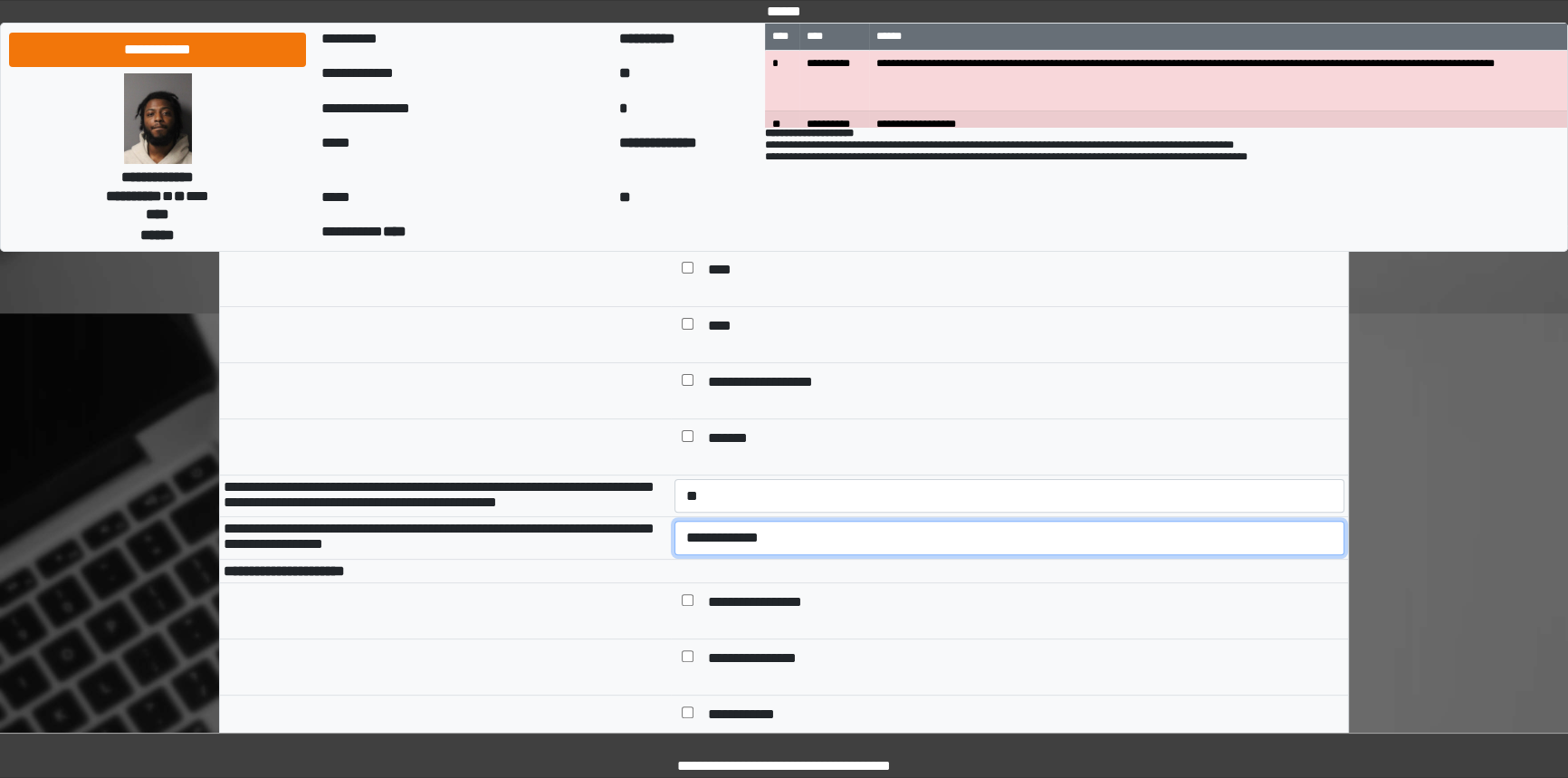 click on "**********" at bounding box center (1009, 538) 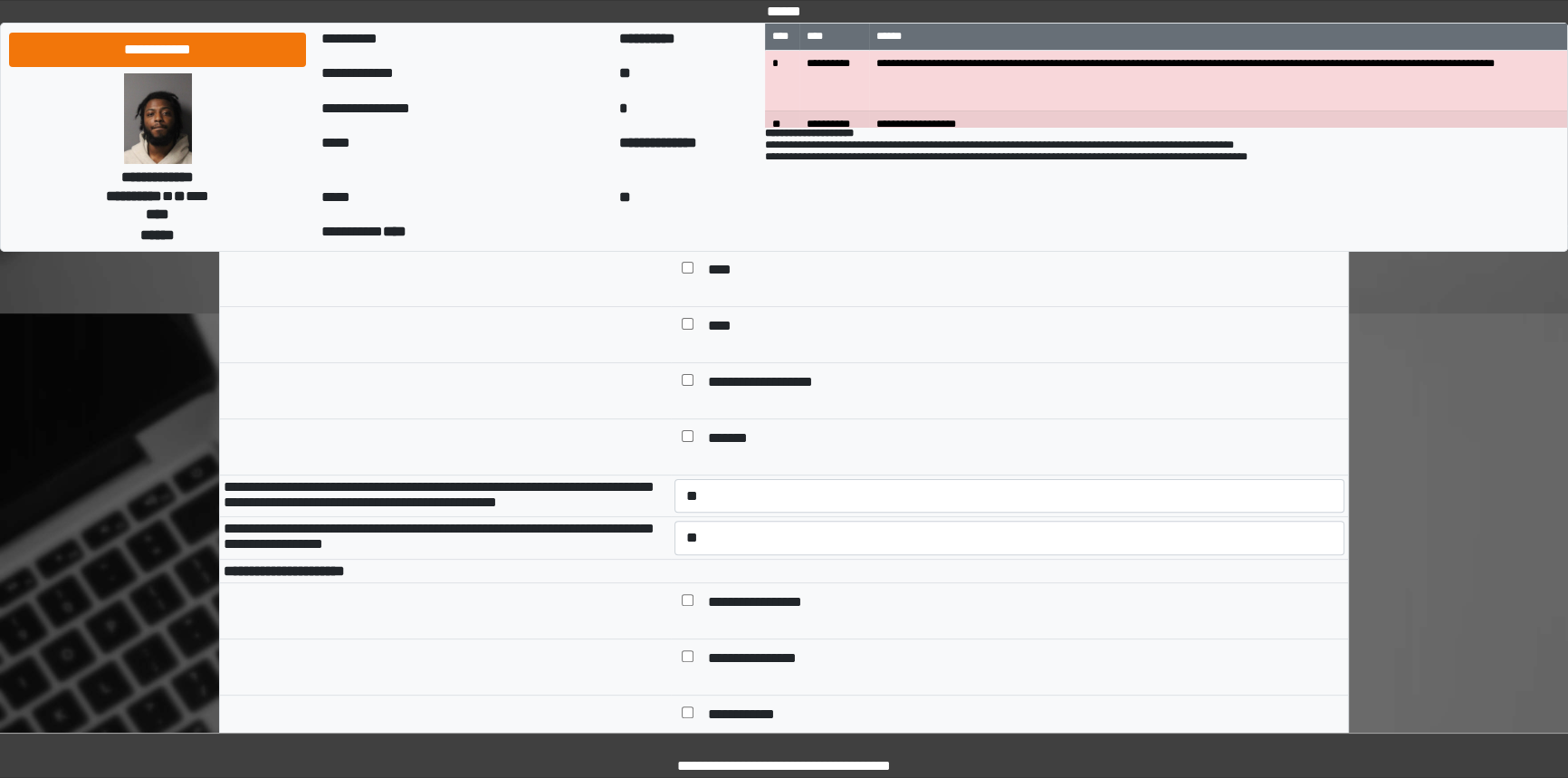 click on "**********" at bounding box center (1009, 611) 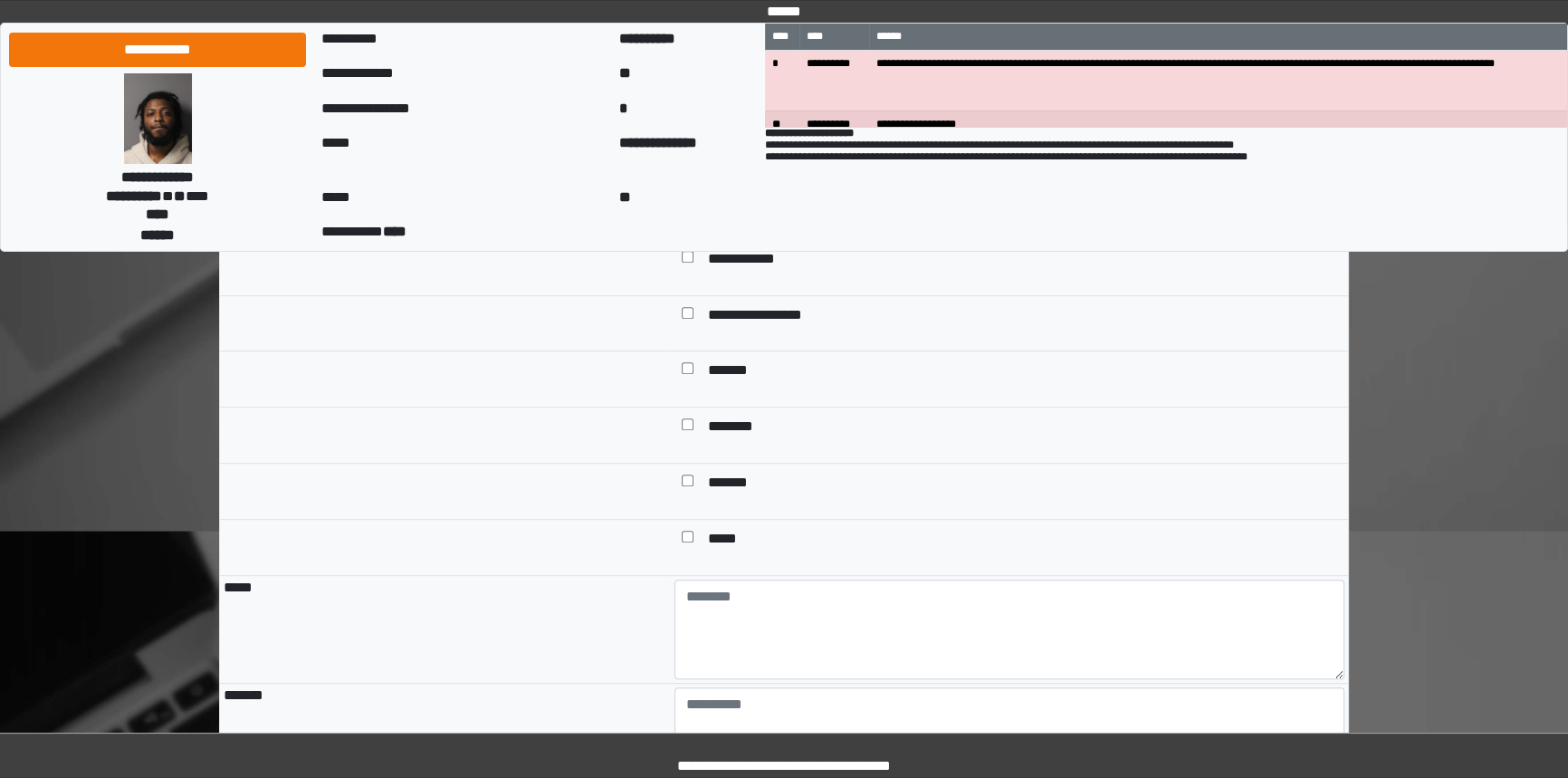 scroll, scrollTop: 1482, scrollLeft: 0, axis: vertical 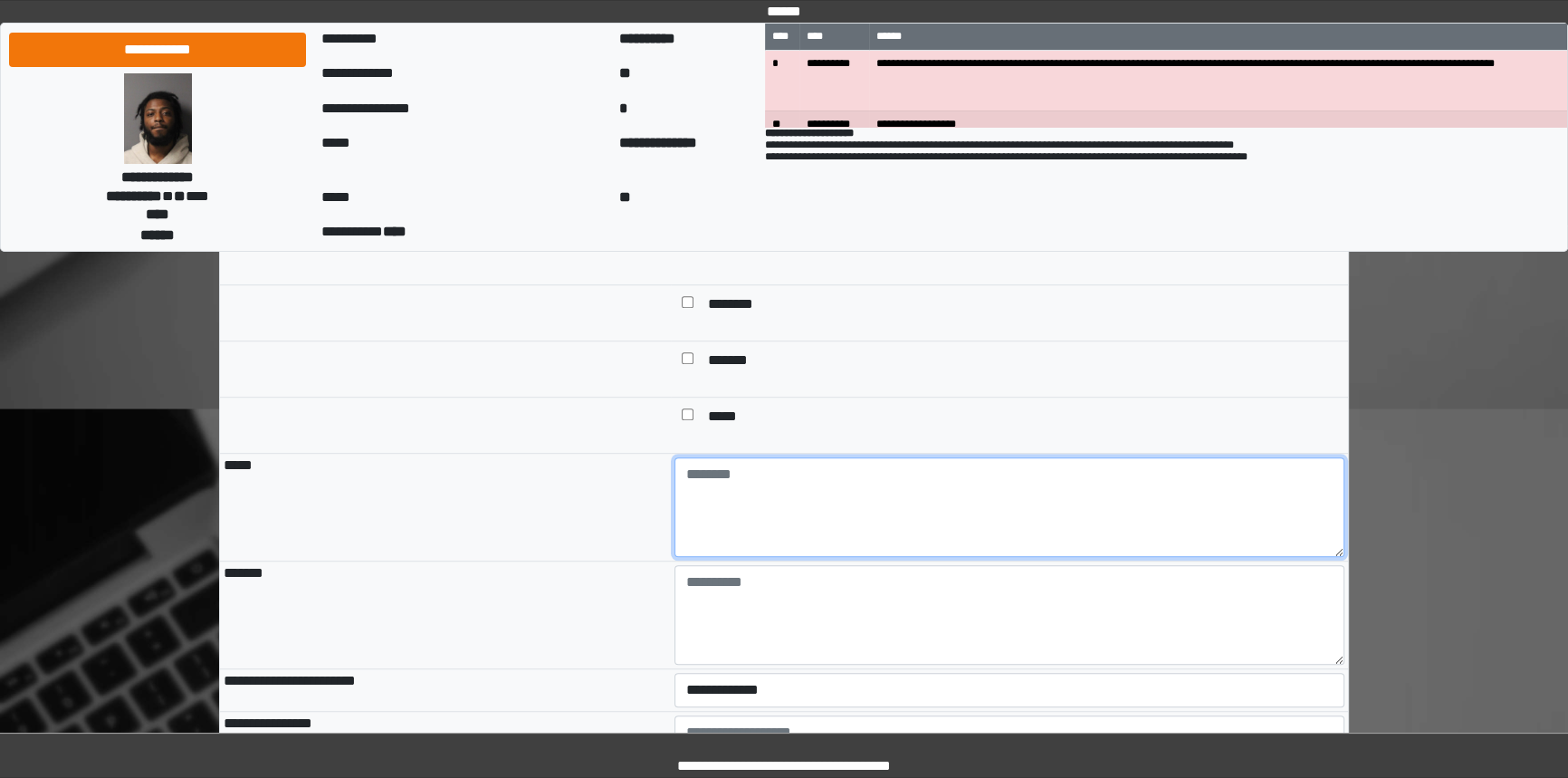click at bounding box center (1009, 507) 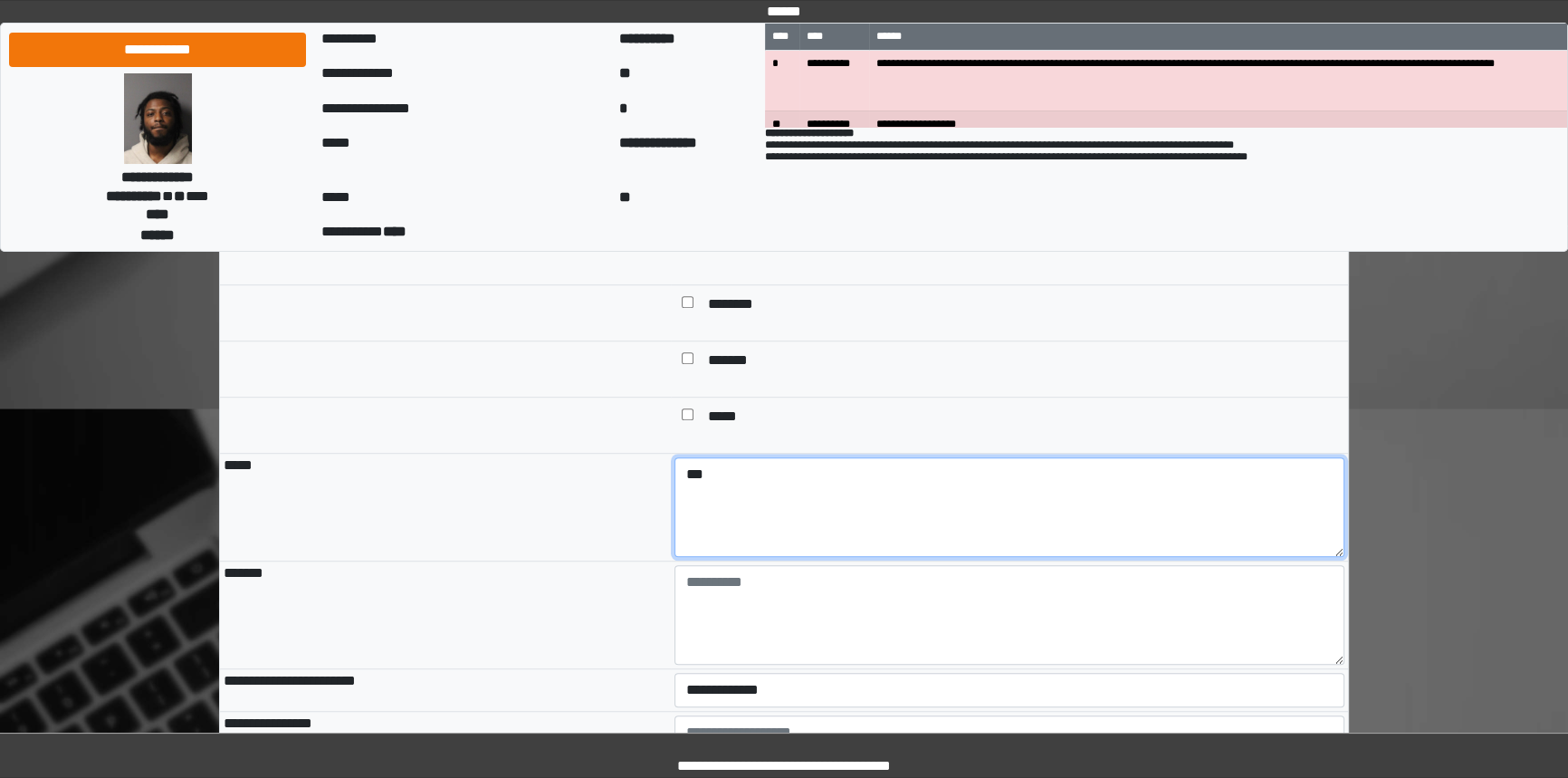 type on "***" 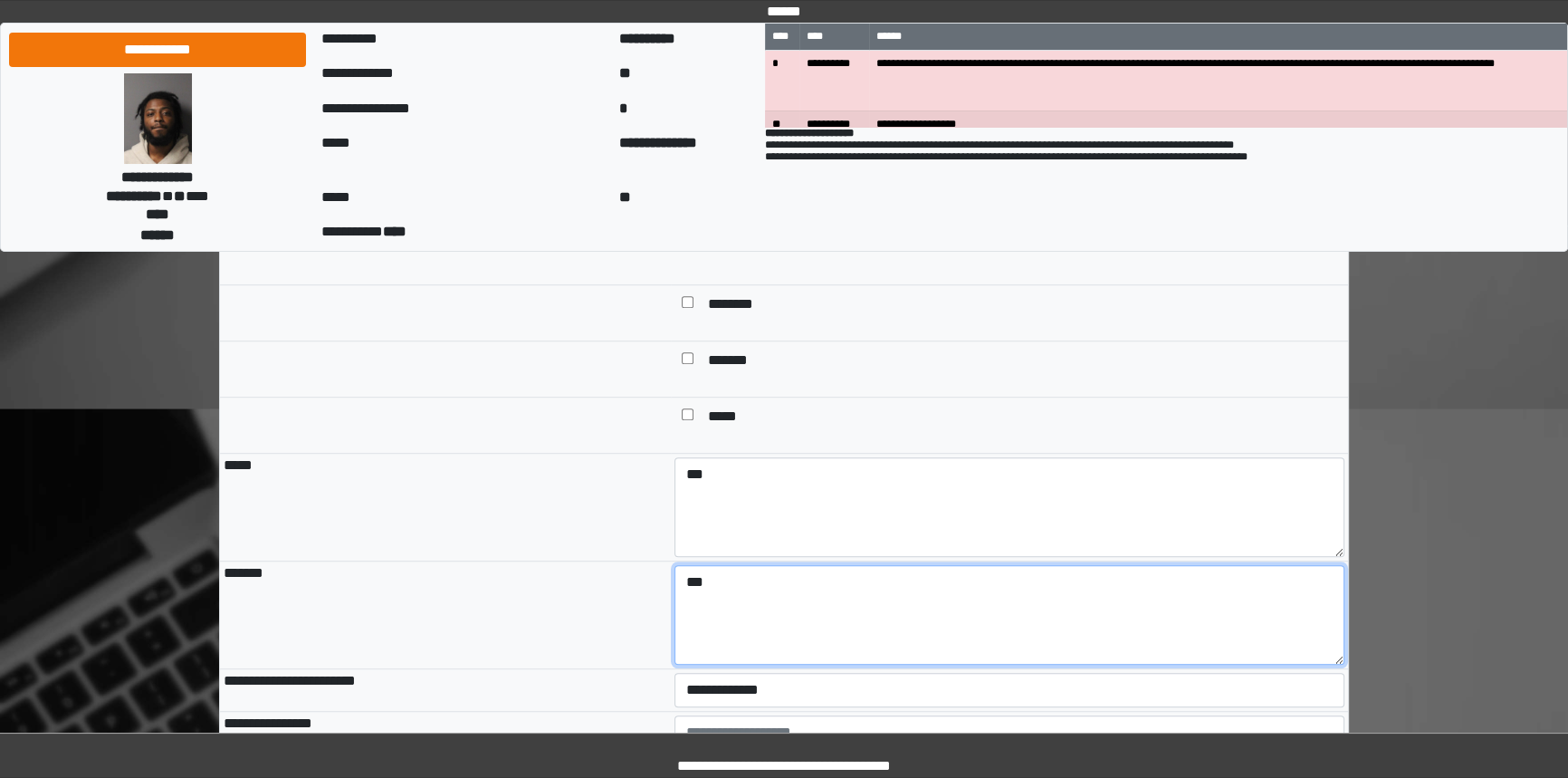 type on "***" 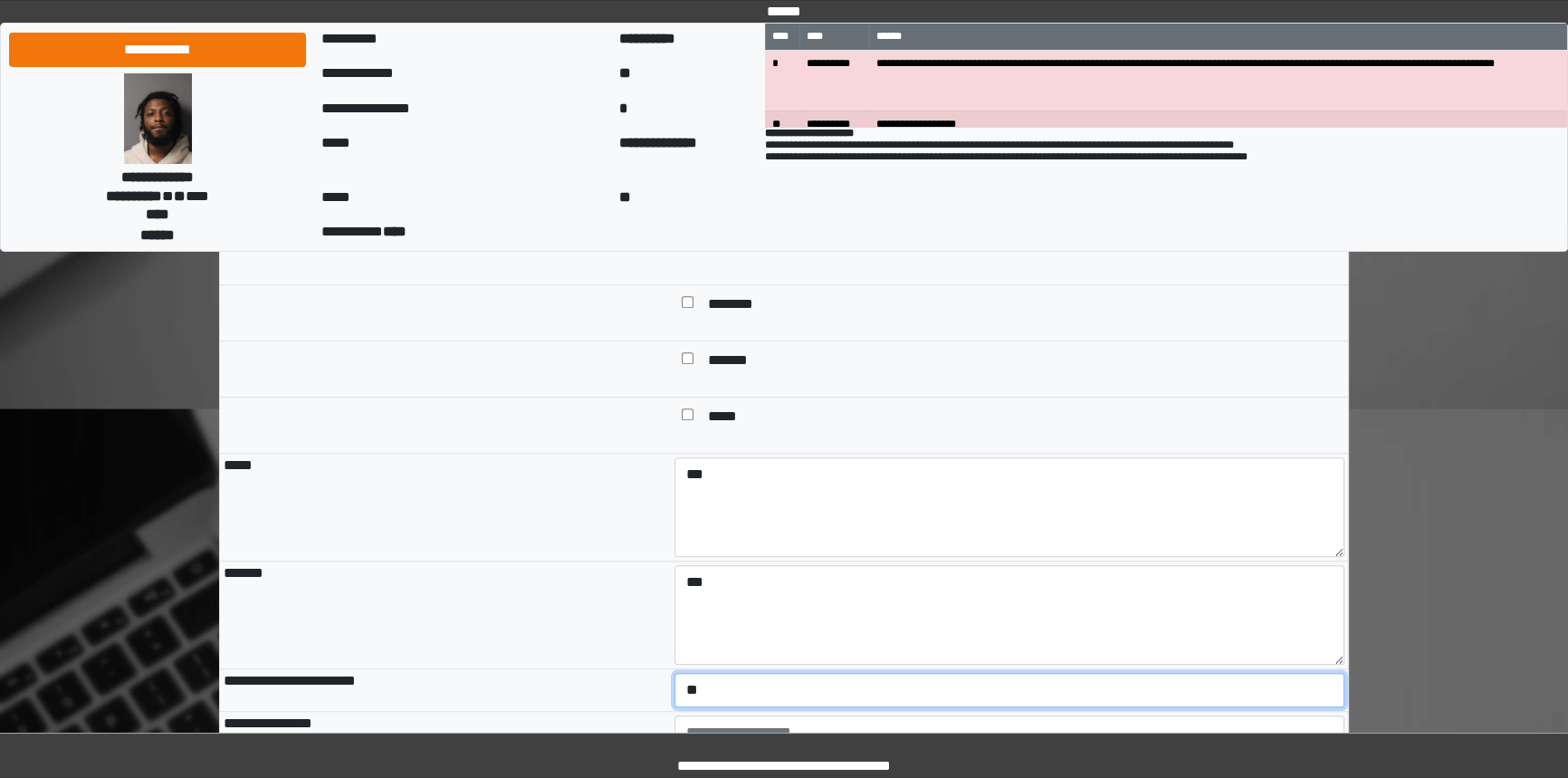 select on "*" 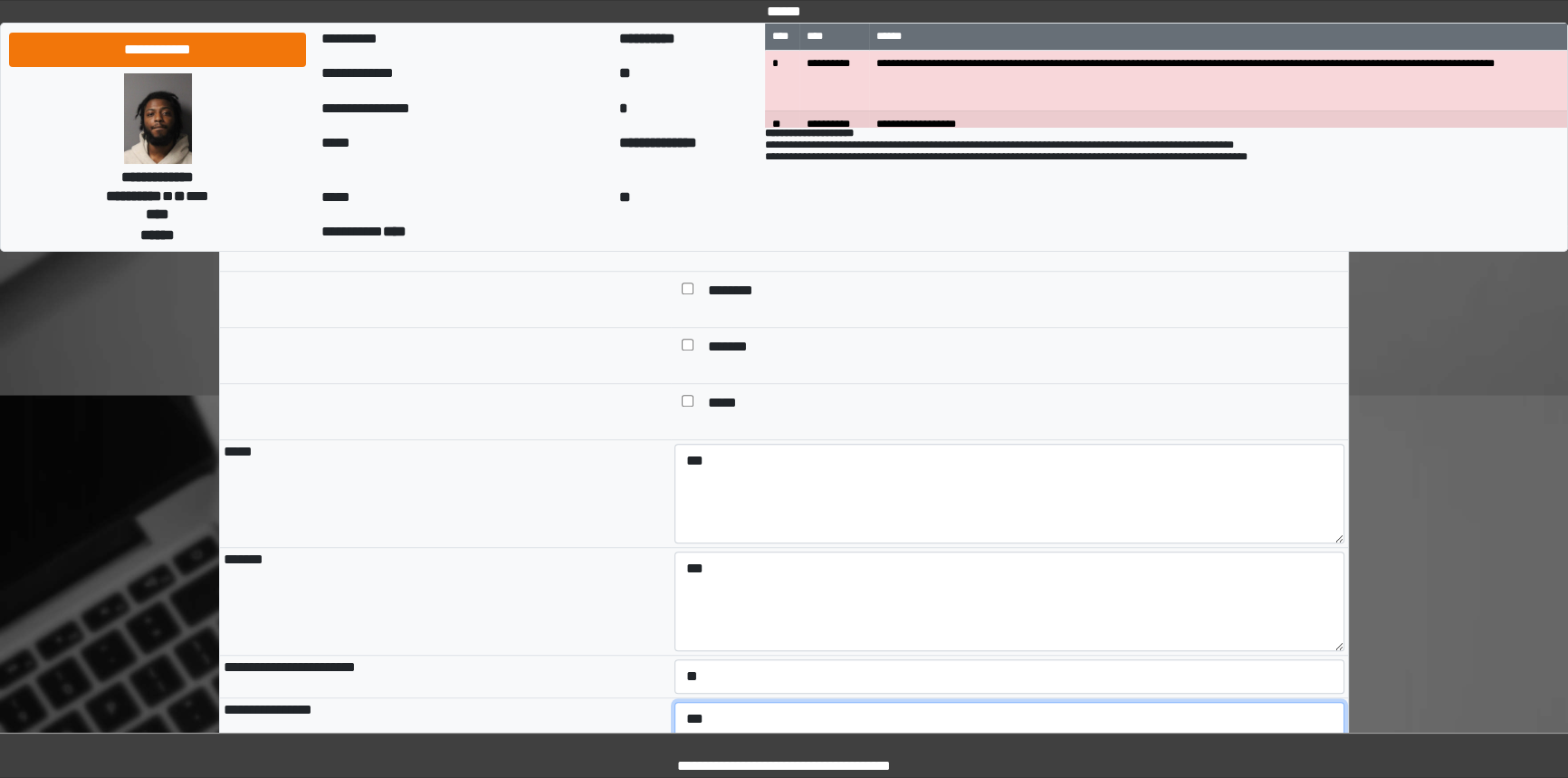 type on "***" 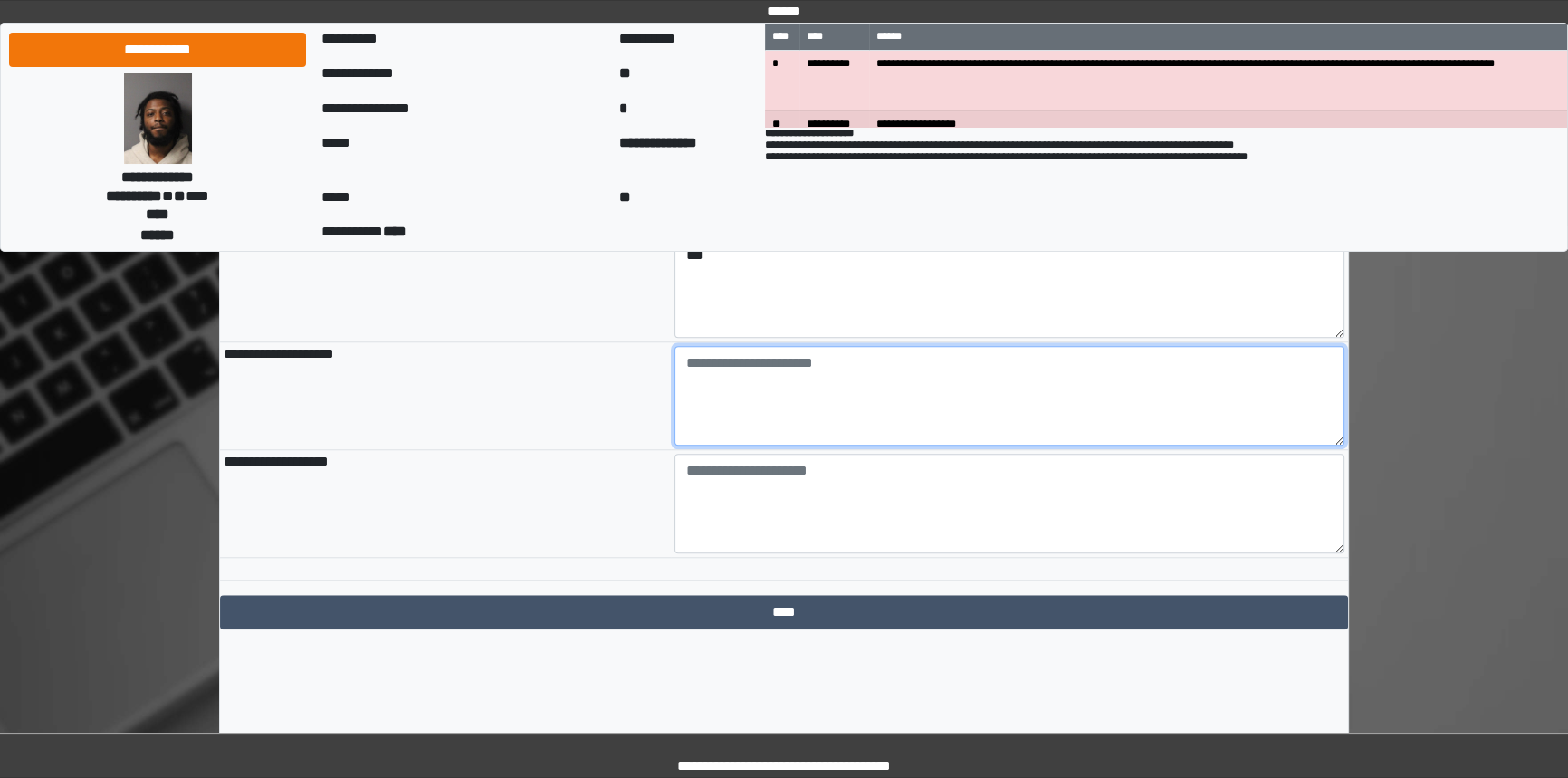 paste on "**********" 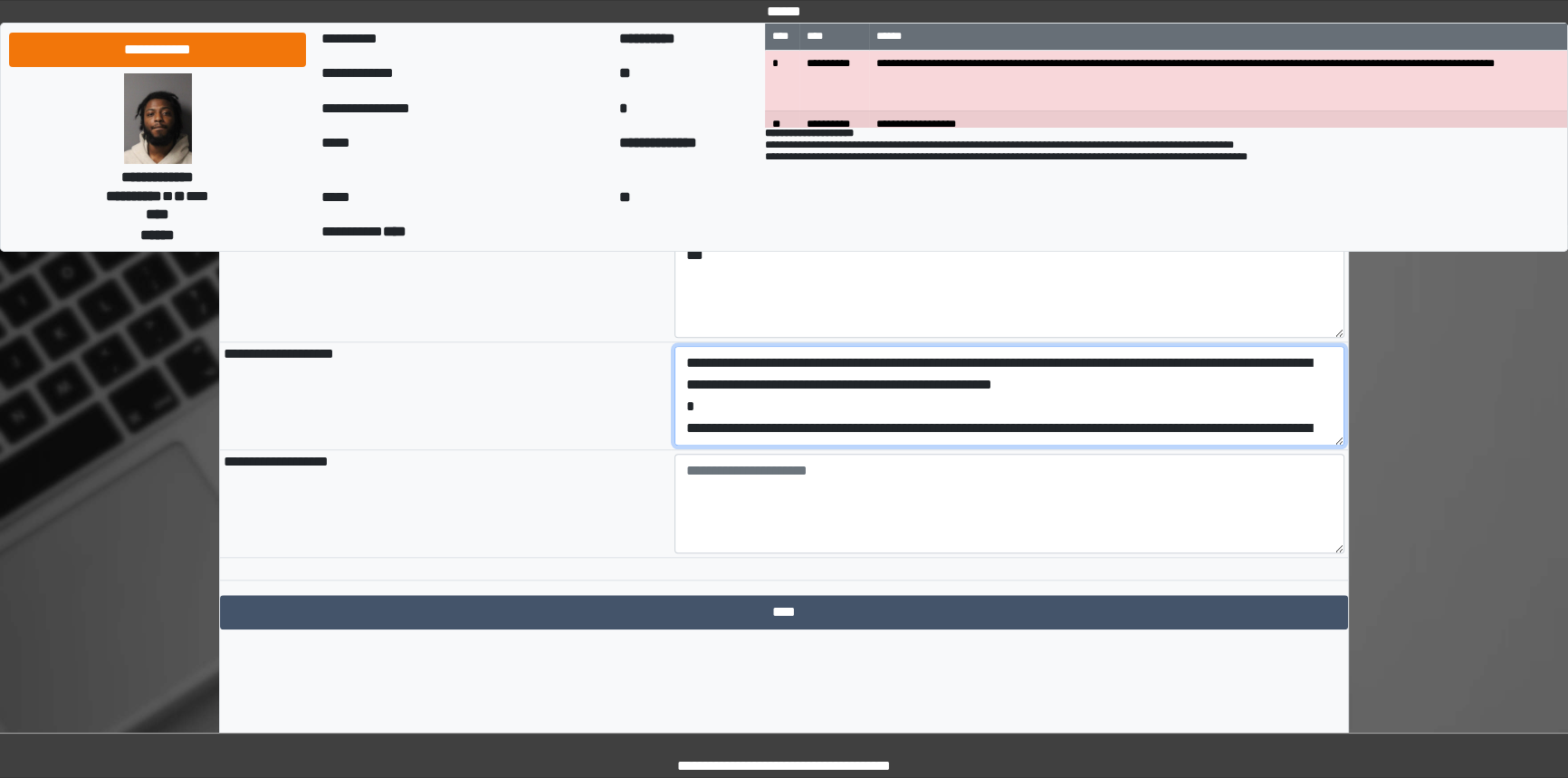 scroll, scrollTop: 1975, scrollLeft: 0, axis: vertical 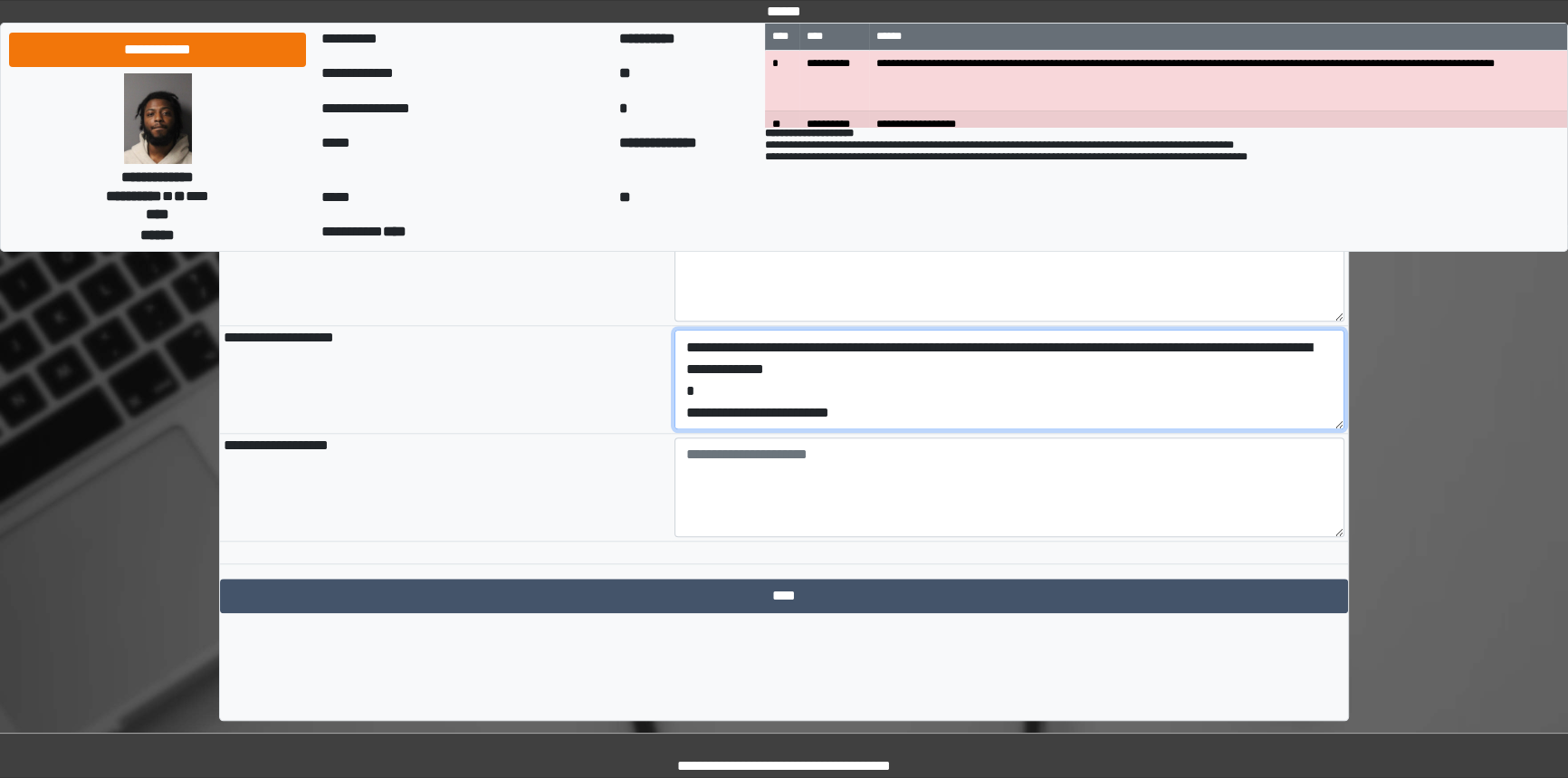 drag, startPoint x: 859, startPoint y: 466, endPoint x: 659, endPoint y: 461, distance: 200.06249 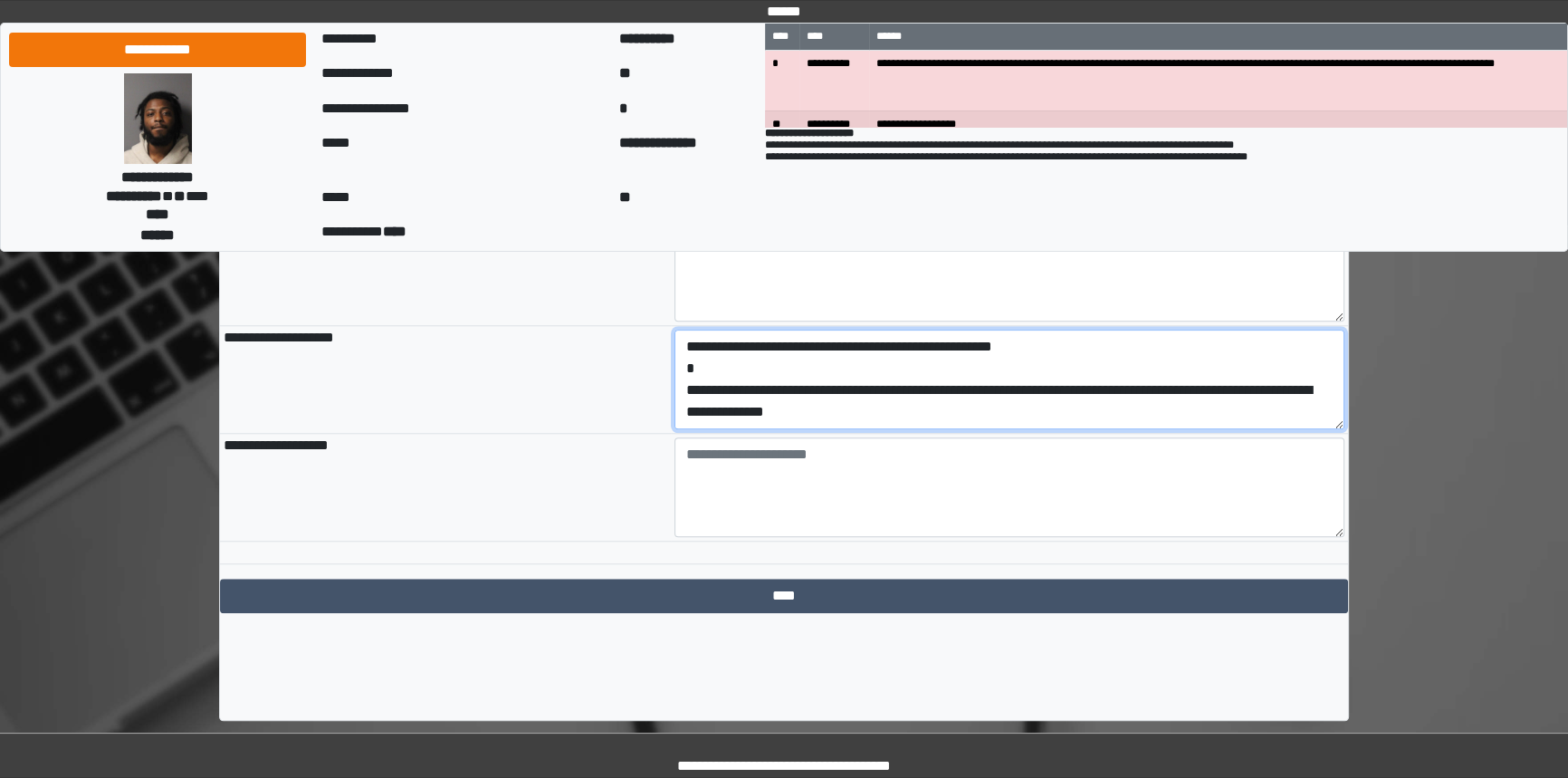 scroll, scrollTop: 21, scrollLeft: 0, axis: vertical 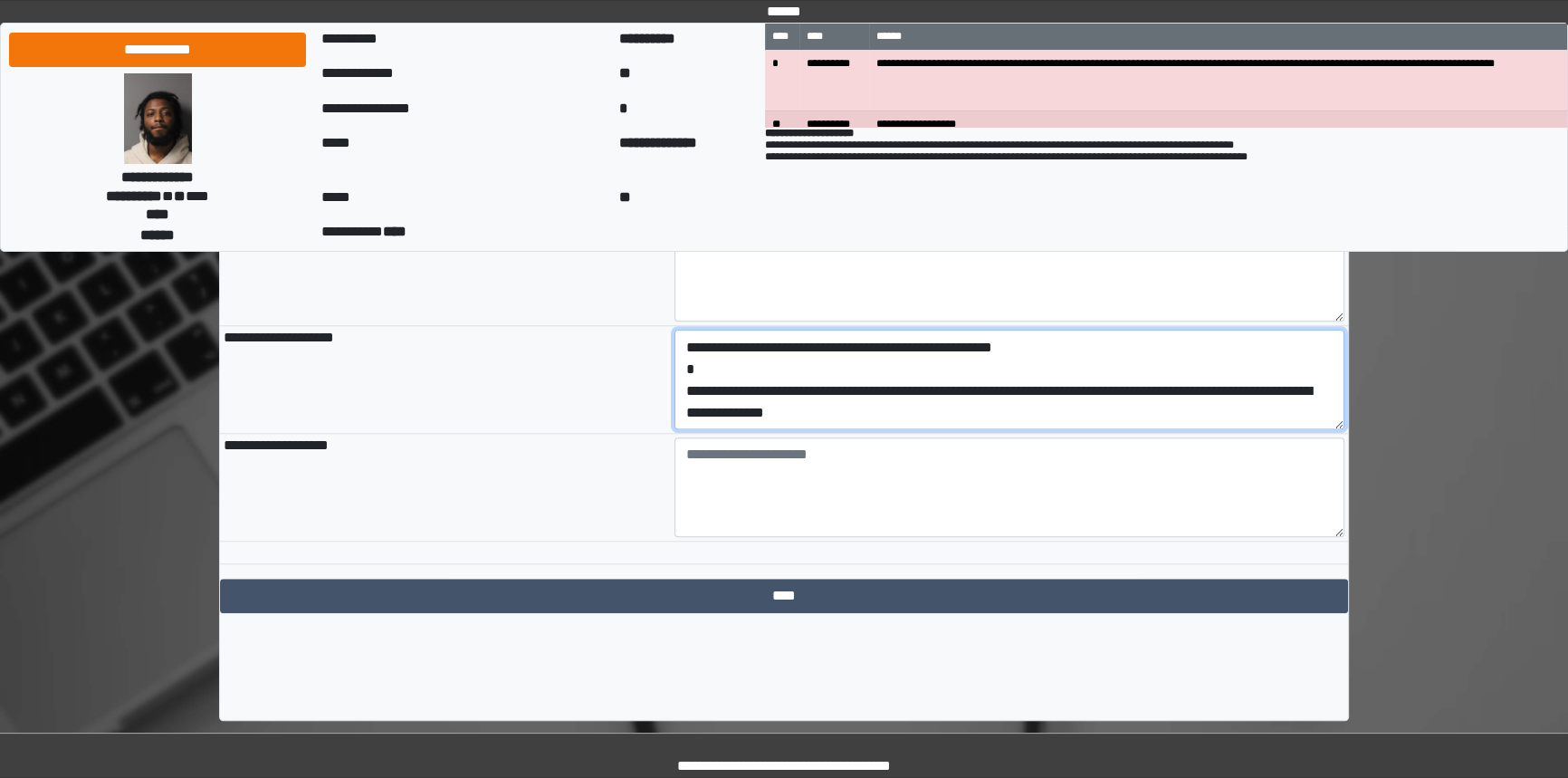 type on "**********" 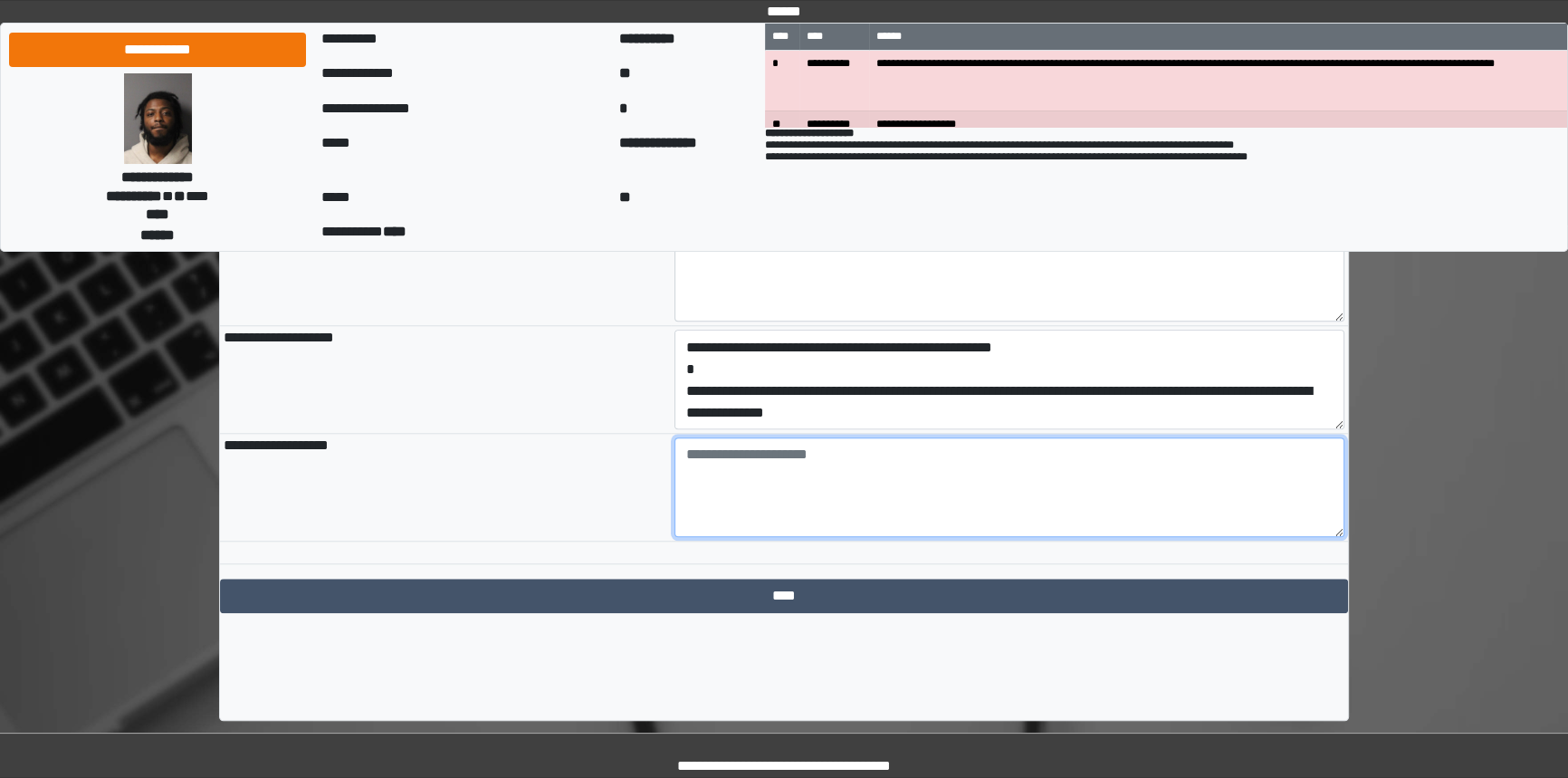 click at bounding box center (1009, 487) 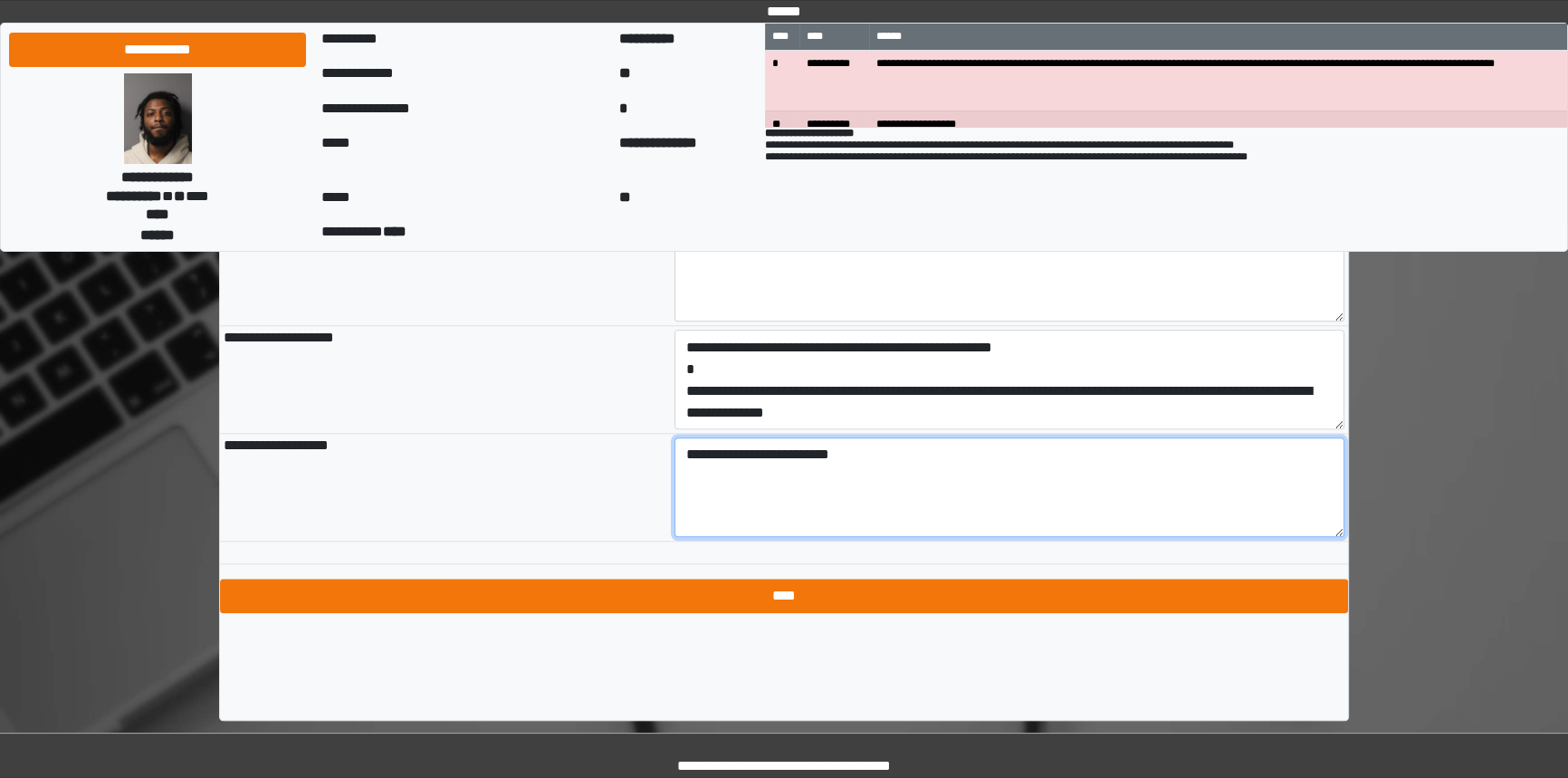 type on "**********" 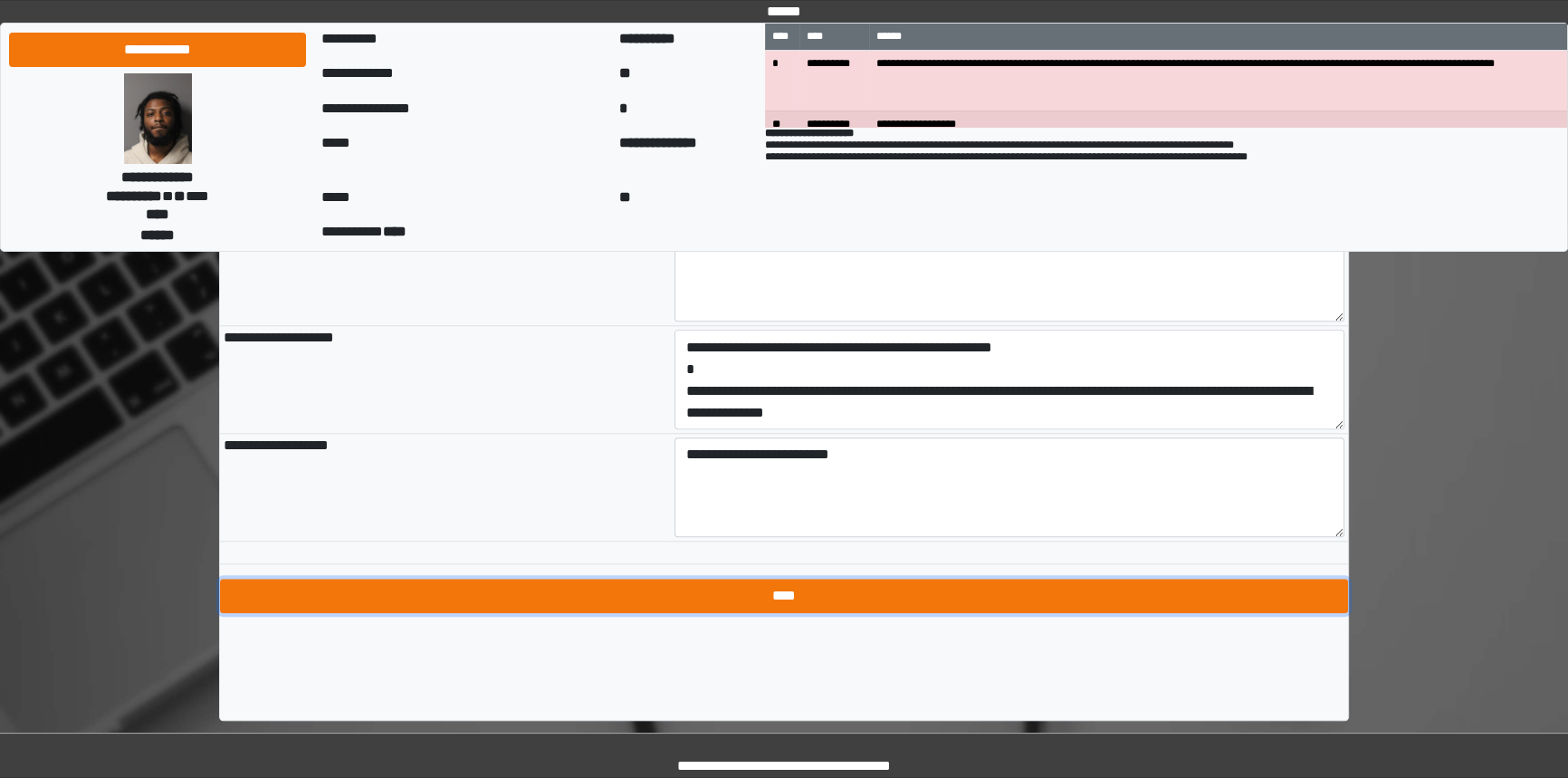 click on "****" at bounding box center [784, 596] 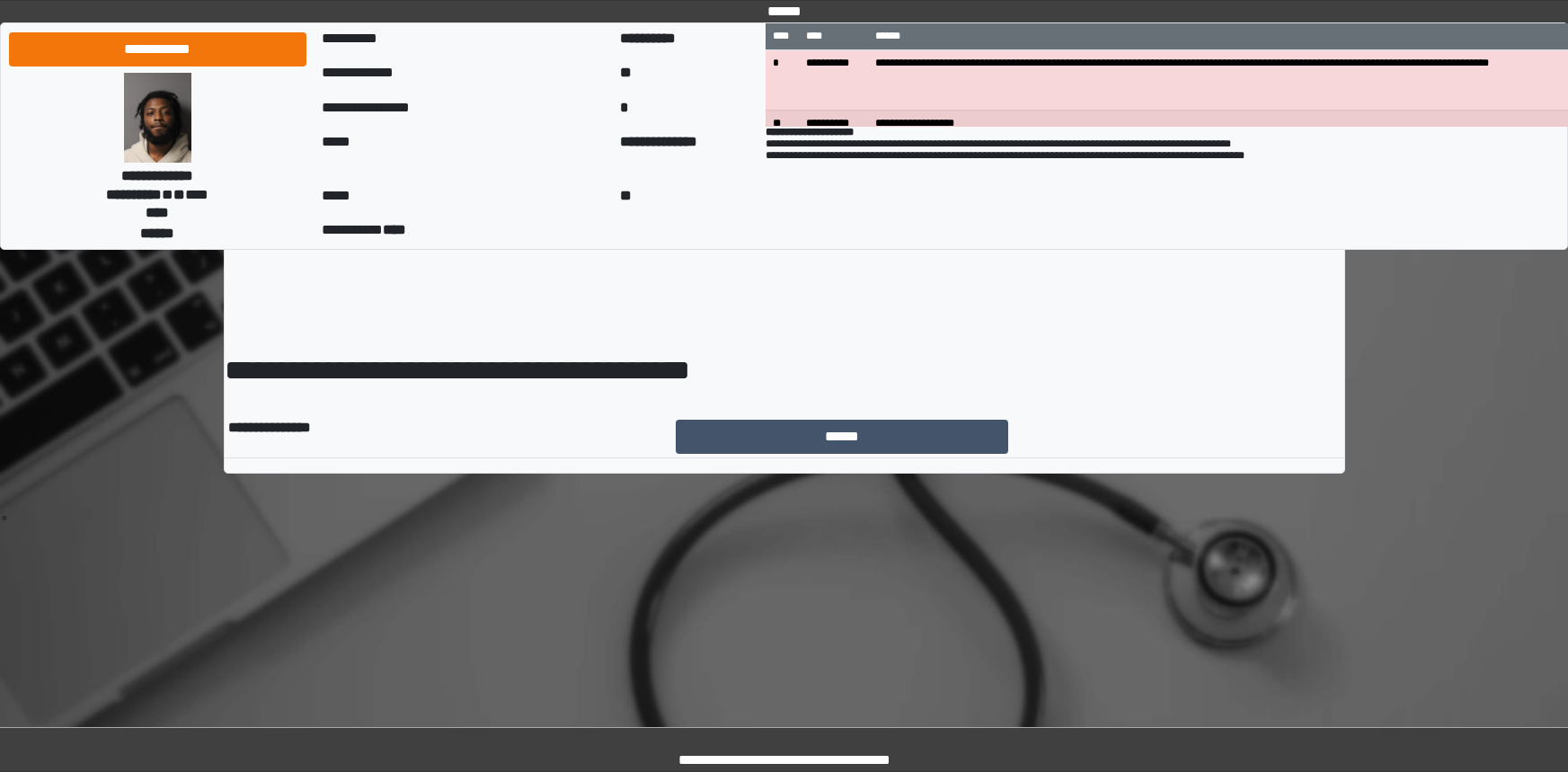scroll, scrollTop: 0, scrollLeft: 0, axis: both 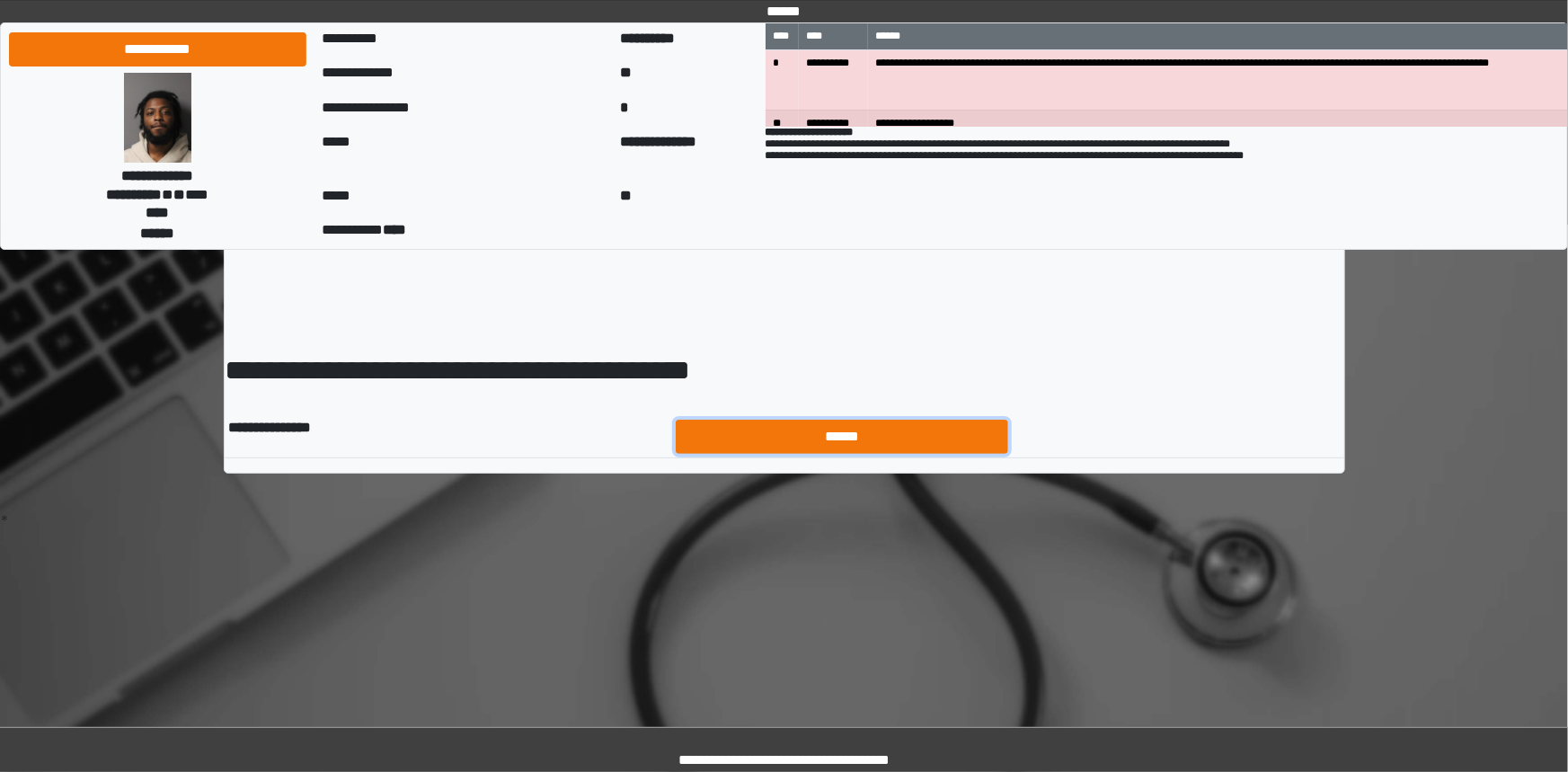 click on "******" at bounding box center [842, 437] 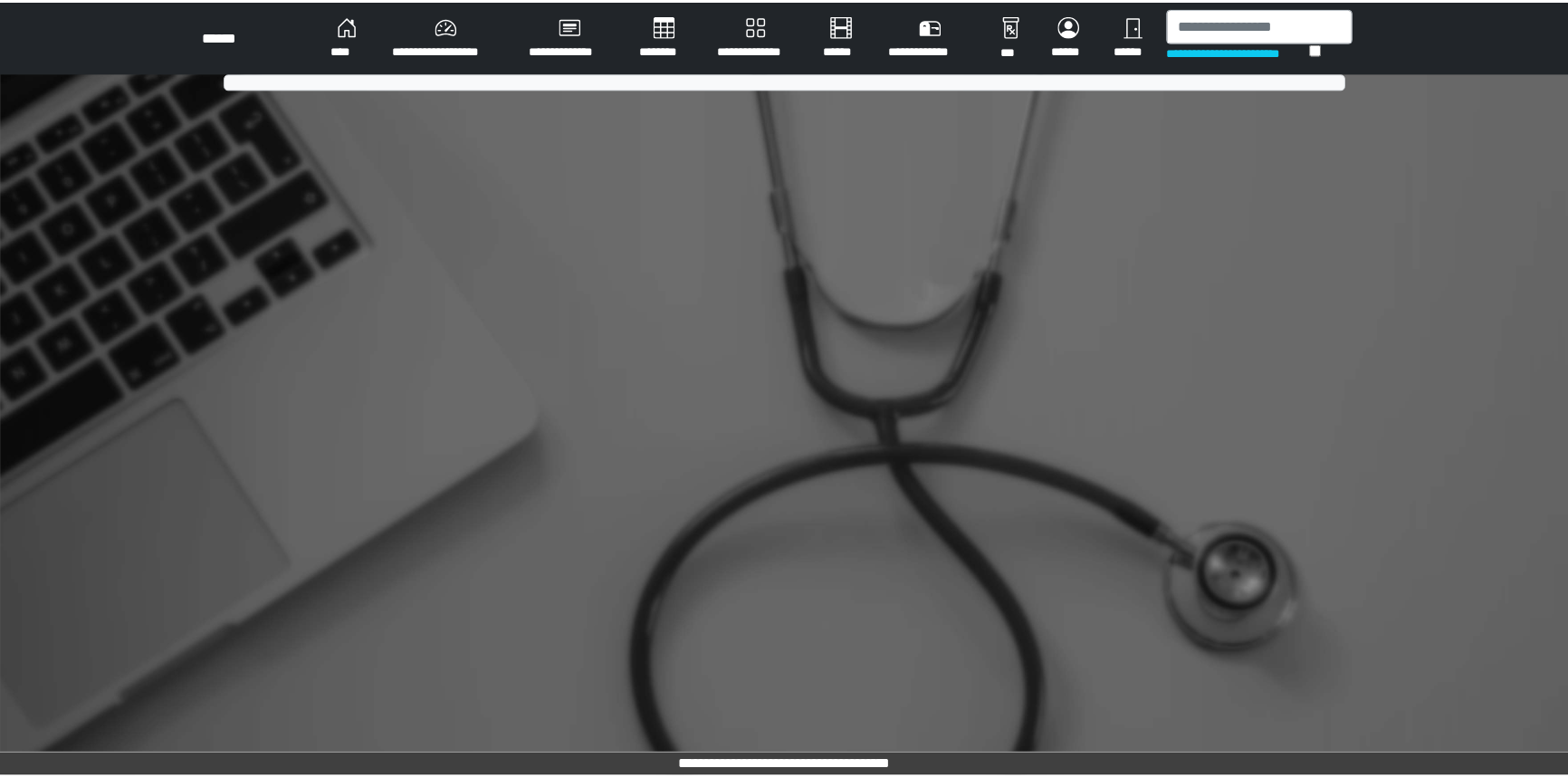 scroll, scrollTop: 0, scrollLeft: 0, axis: both 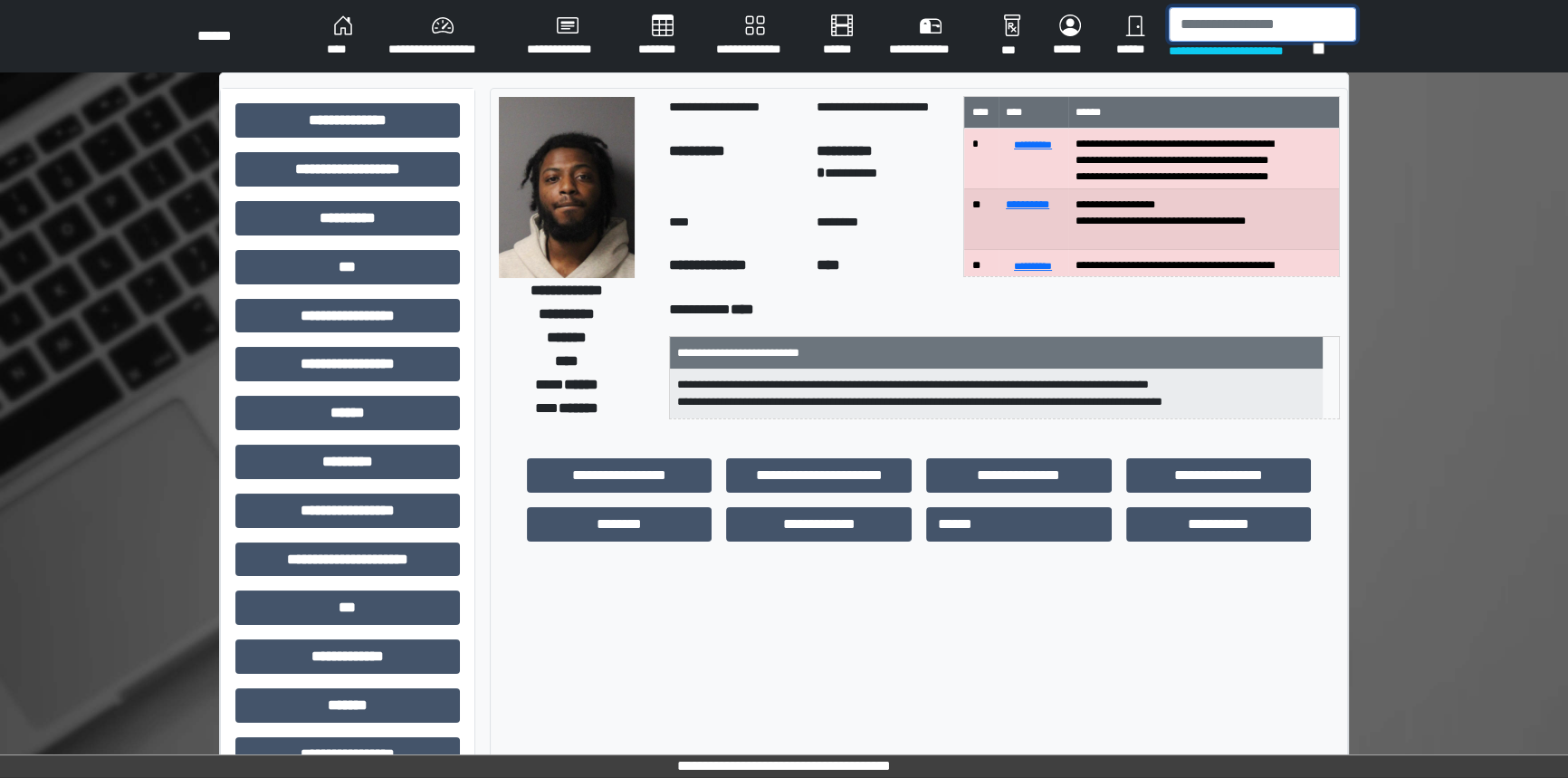 click at bounding box center [1262, 24] 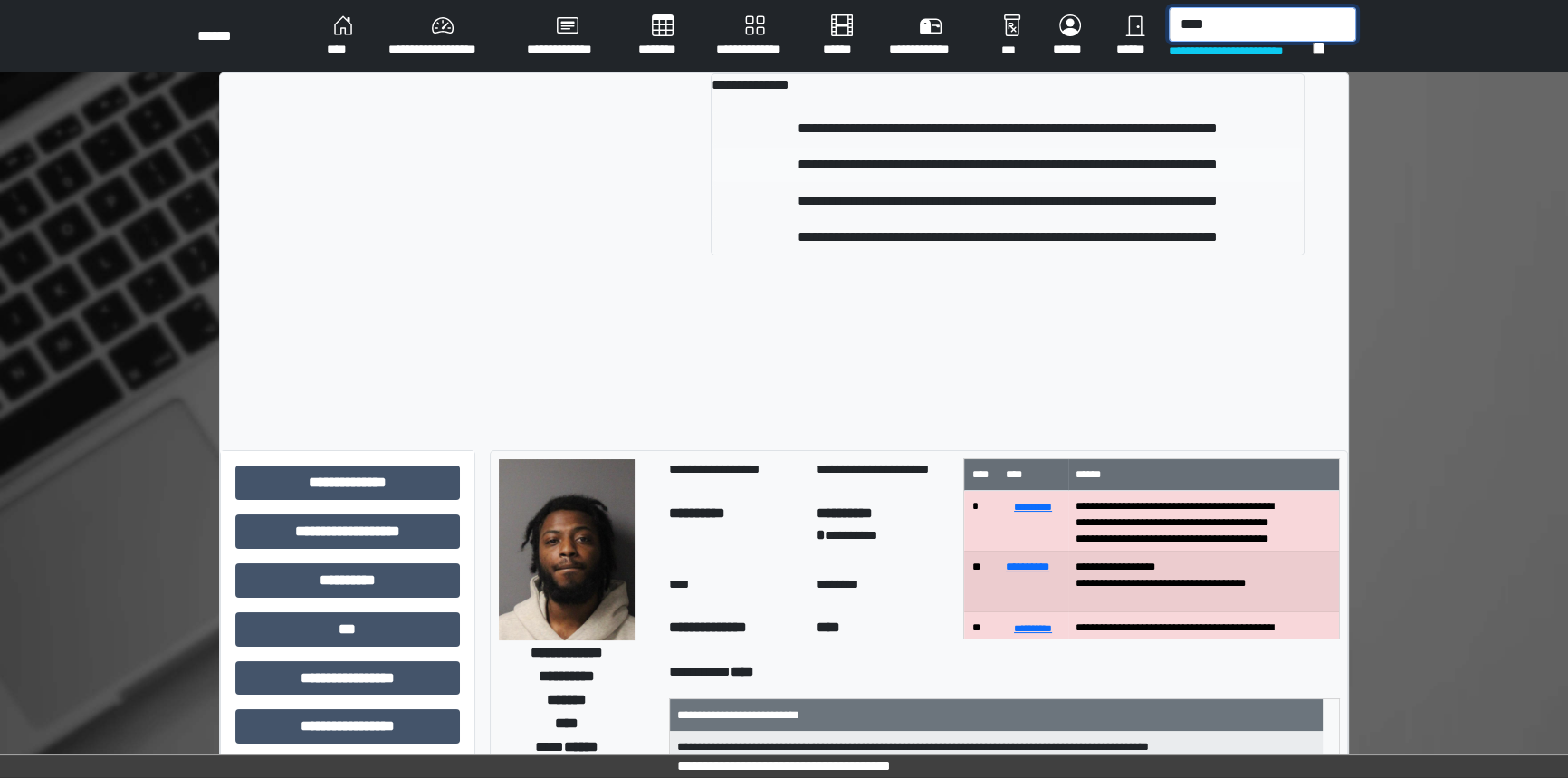 type on "****" 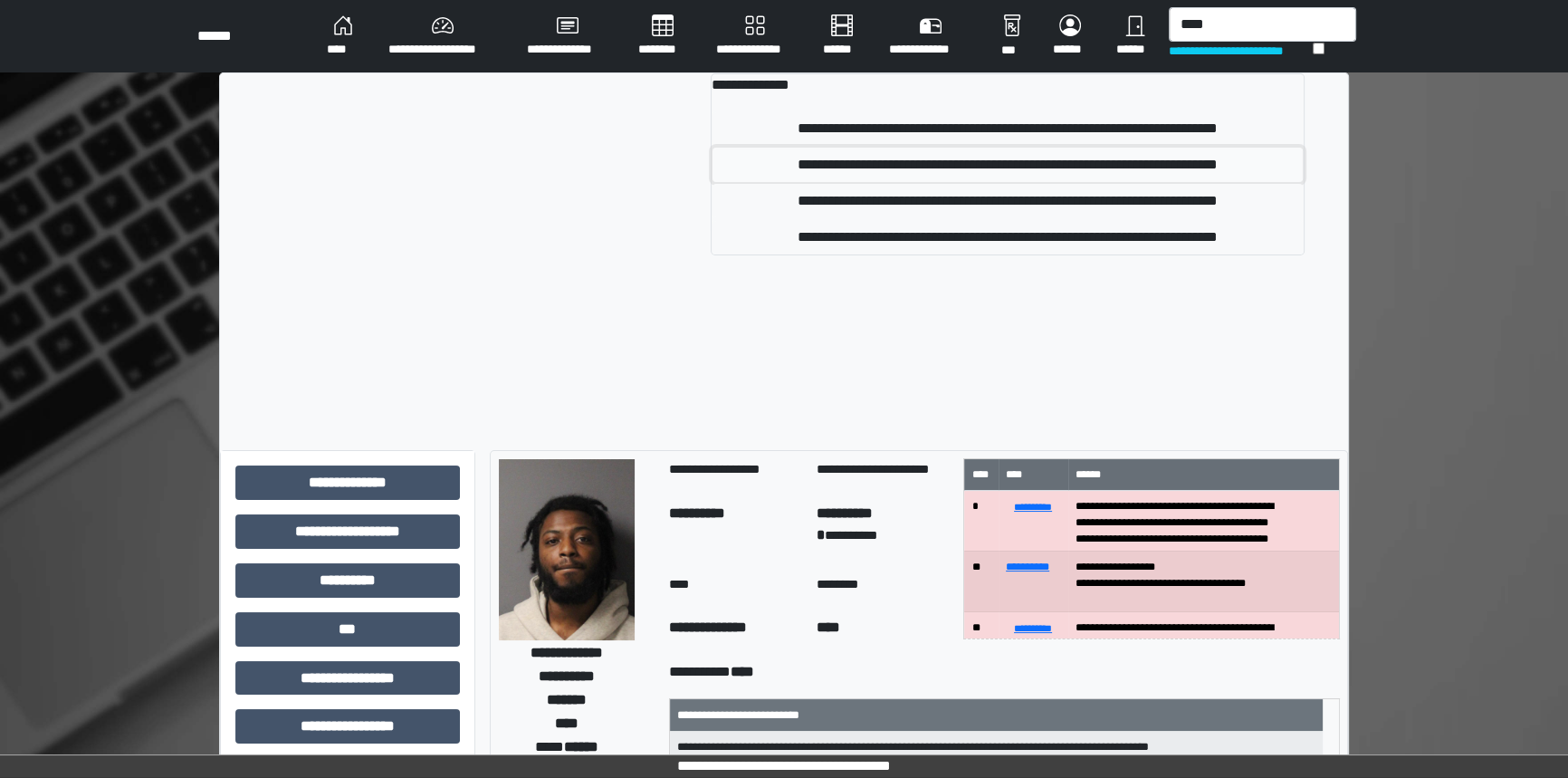 click on "**********" at bounding box center (1008, 165) 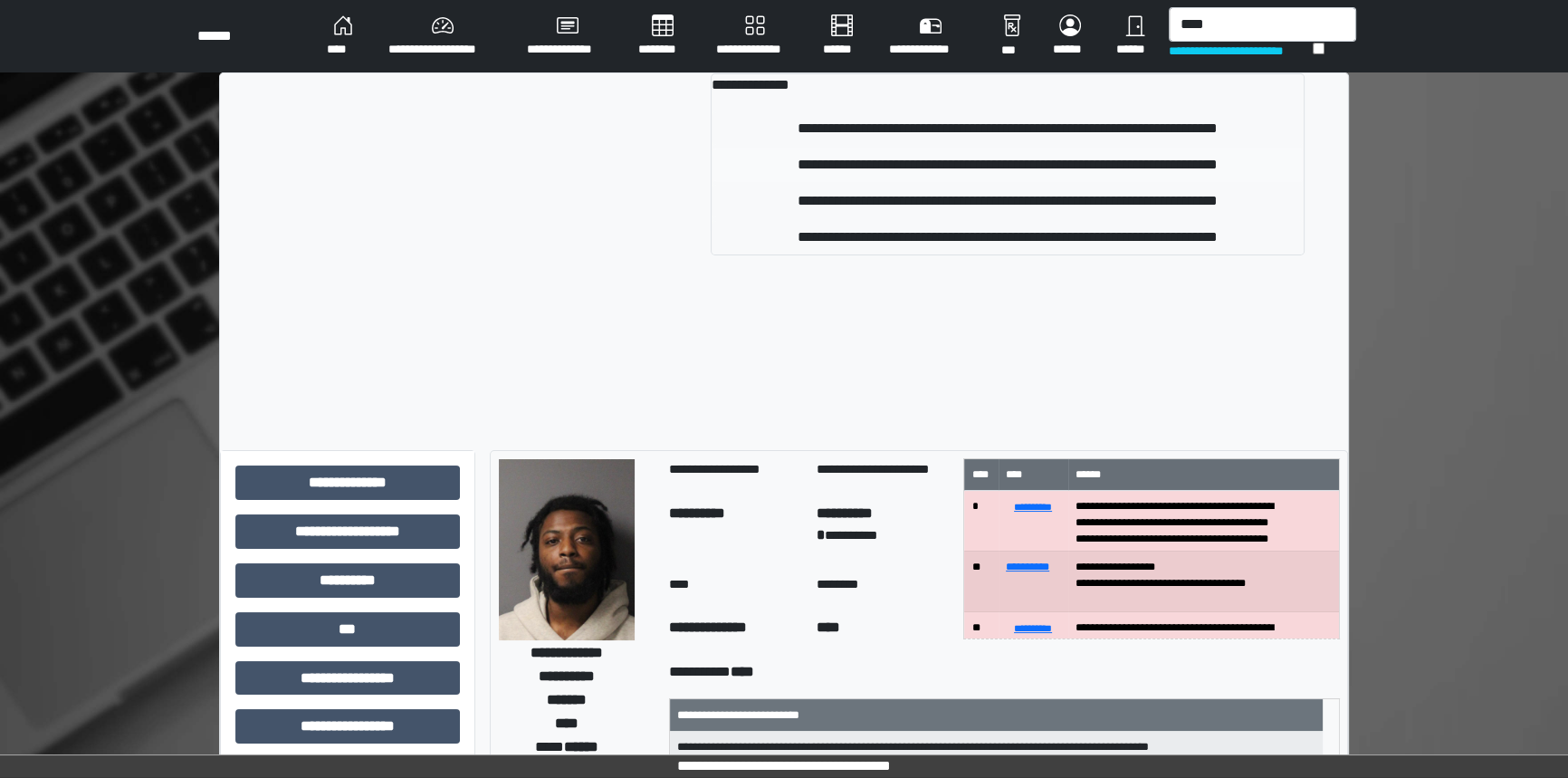 type 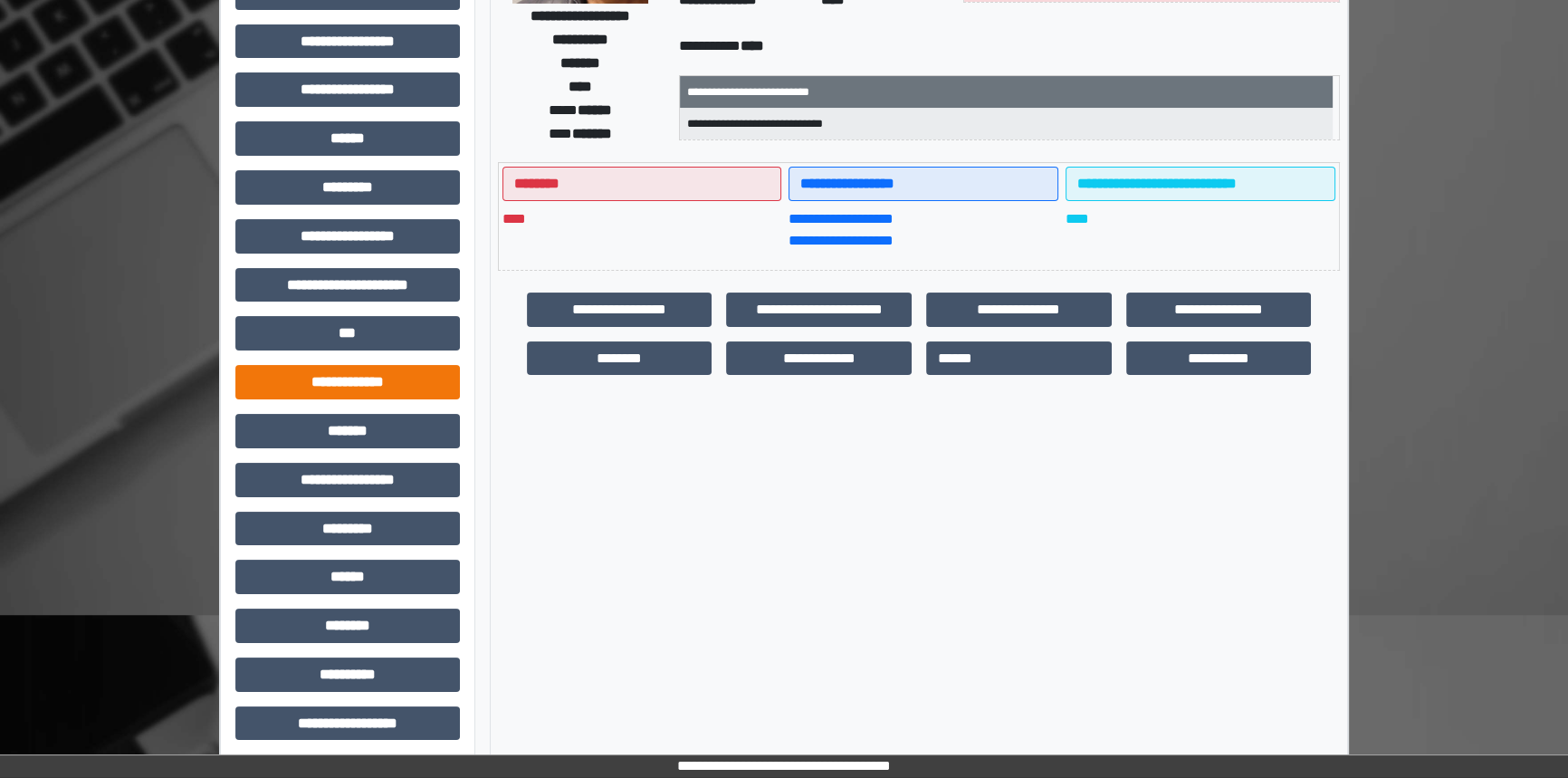 scroll, scrollTop: 281, scrollLeft: 0, axis: vertical 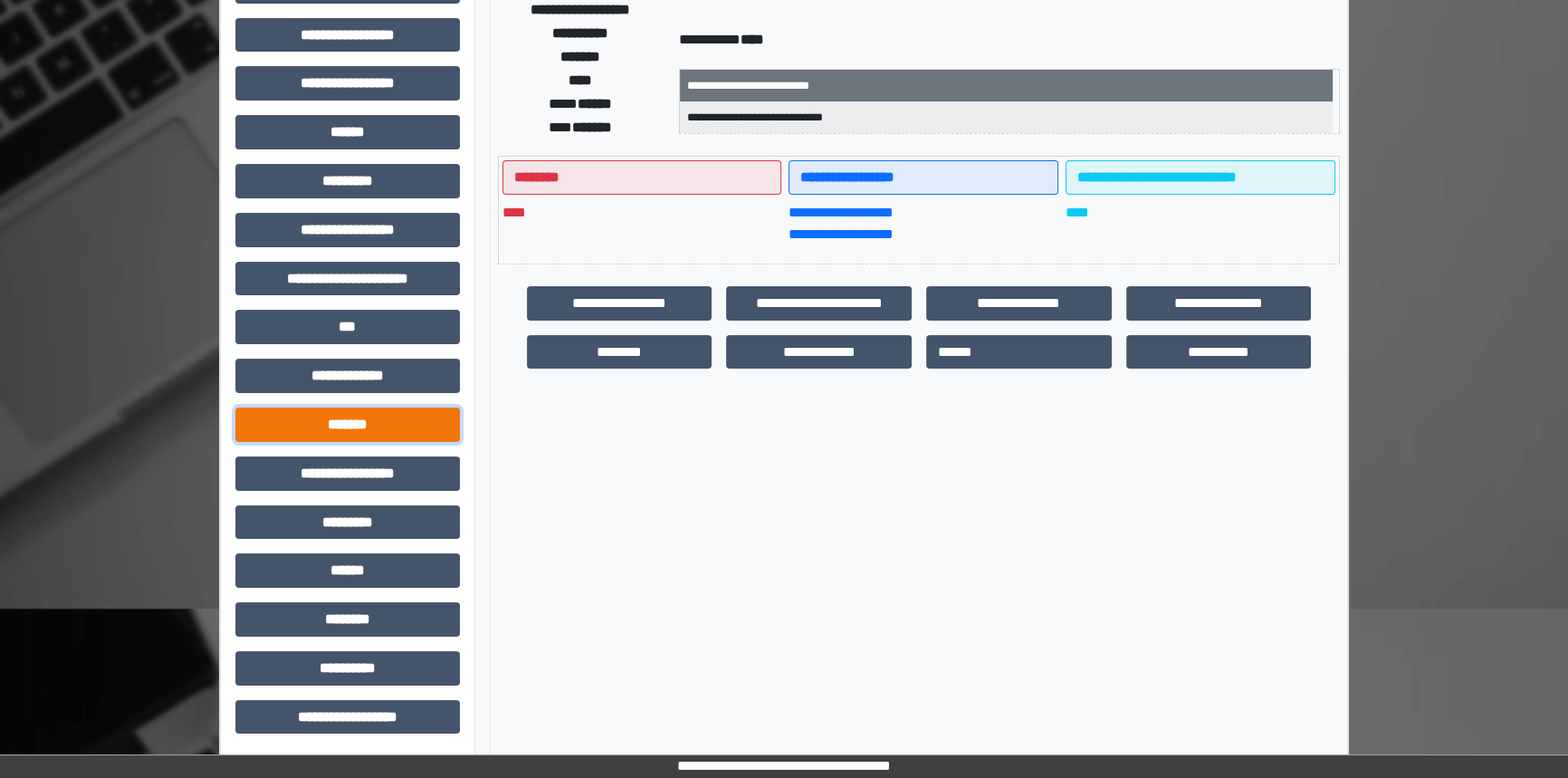 click on "*******" at bounding box center [348, 425] 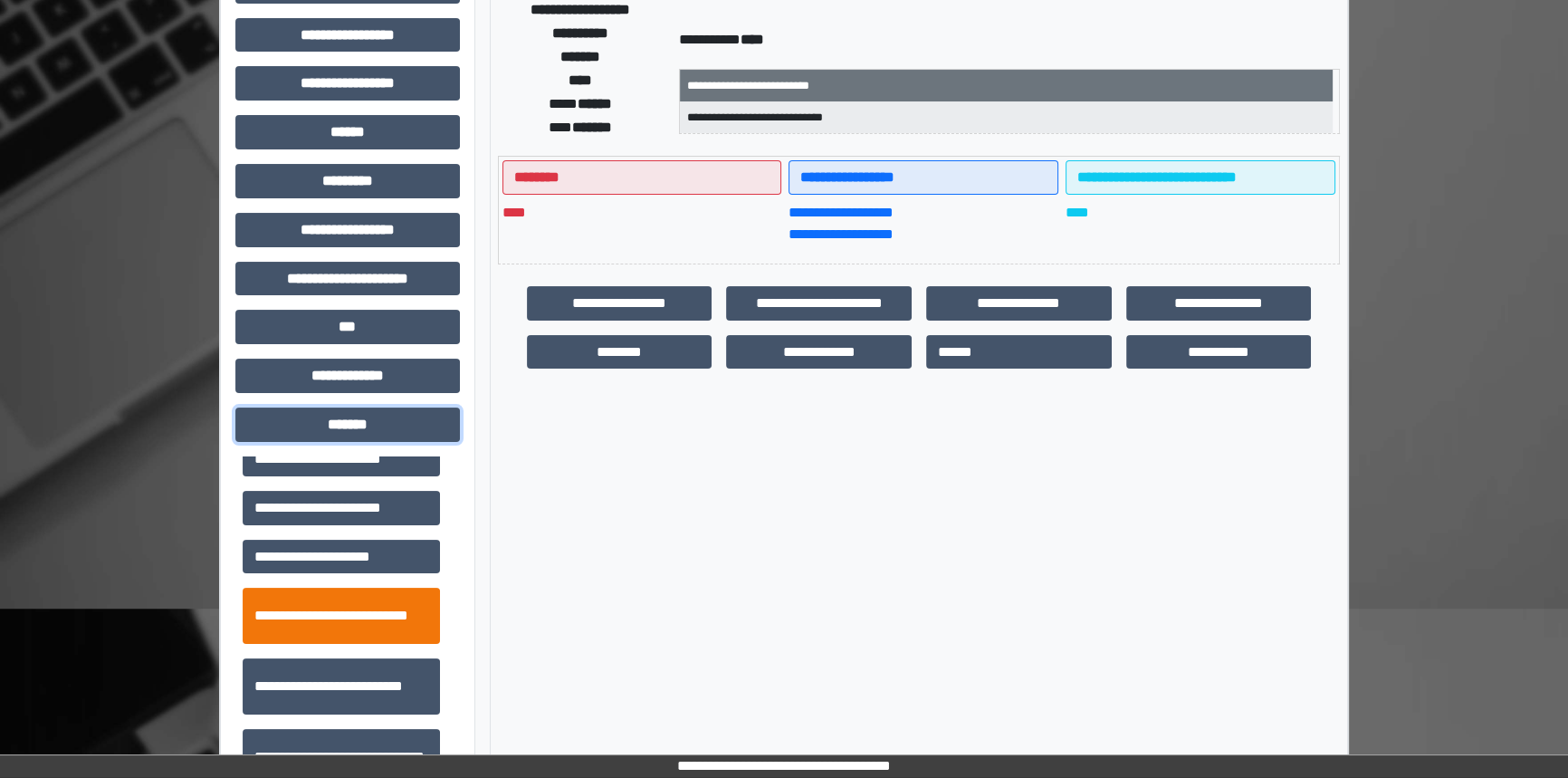scroll, scrollTop: 576, scrollLeft: 0, axis: vertical 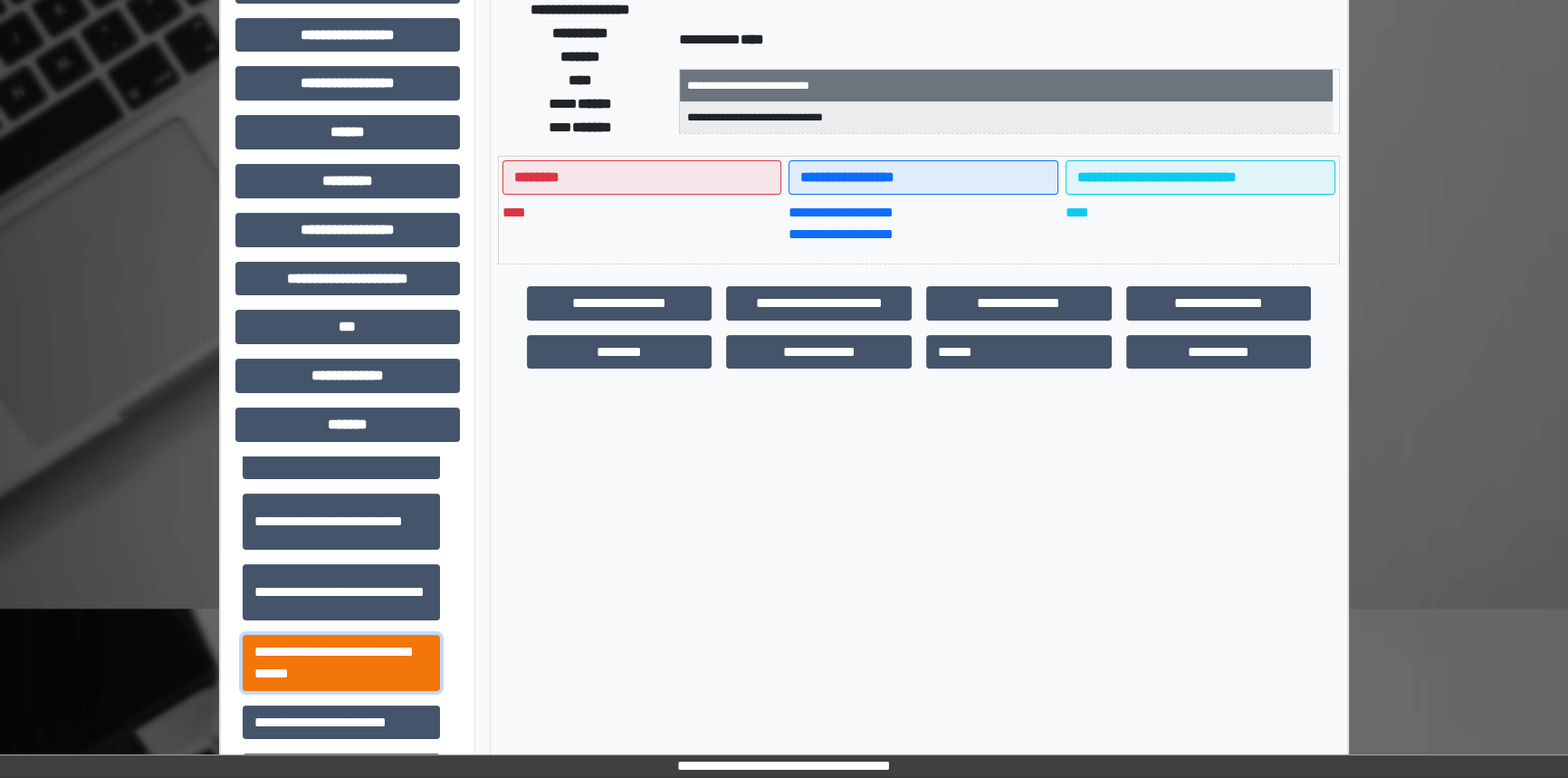 click on "**********" at bounding box center [341, 663] 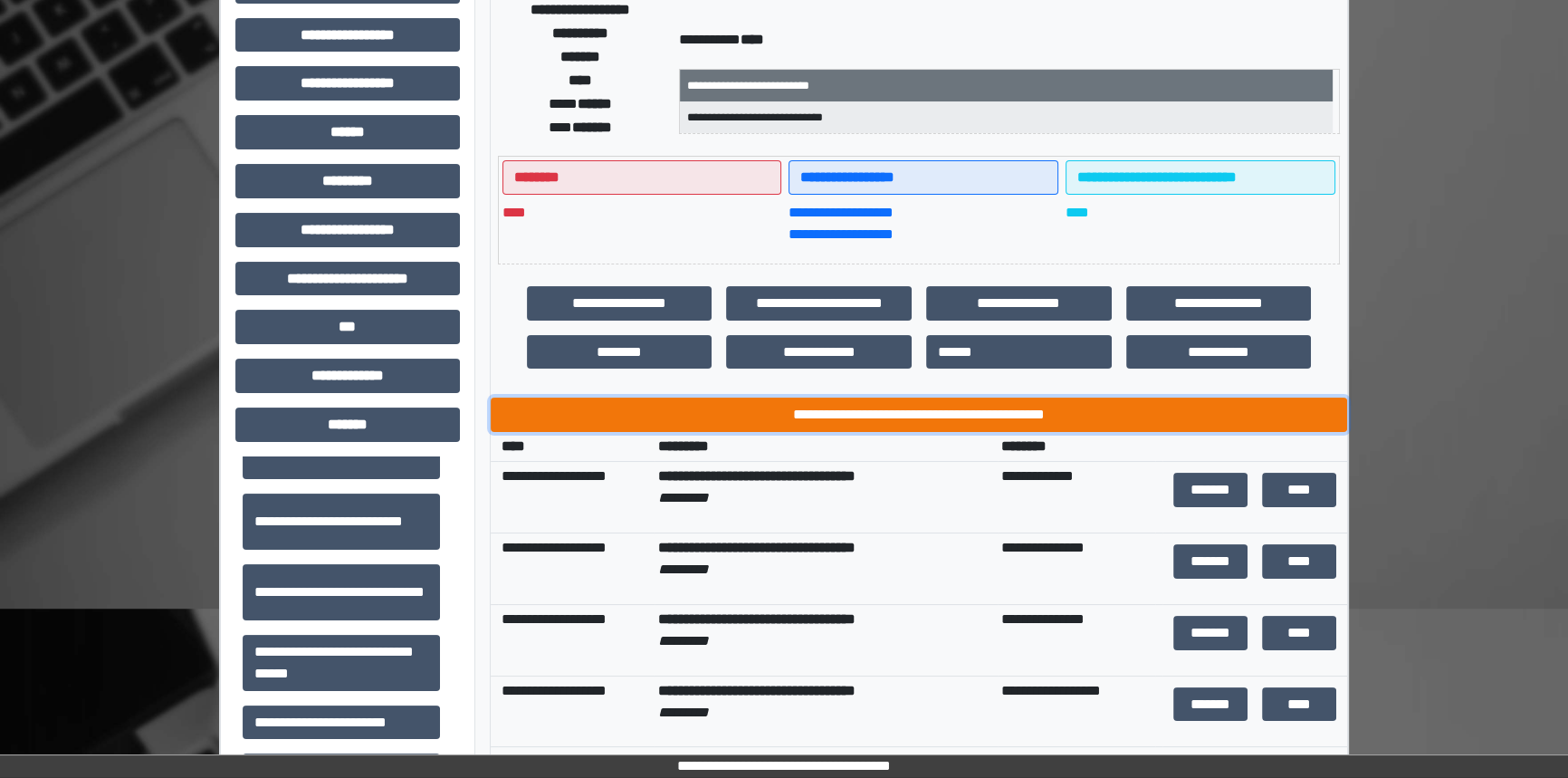click on "**********" at bounding box center [919, 415] 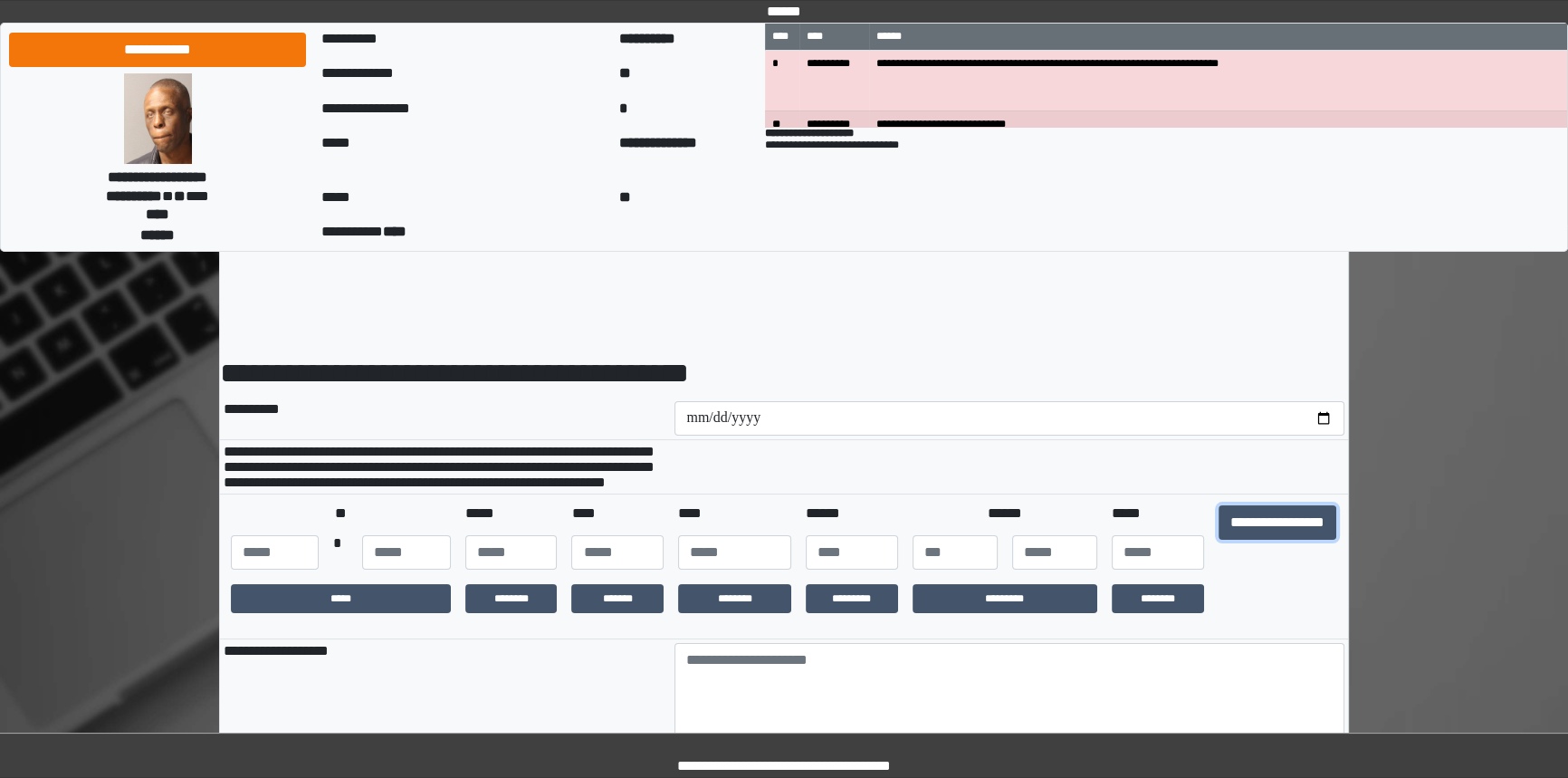 click on "**********" at bounding box center [1277, 523] 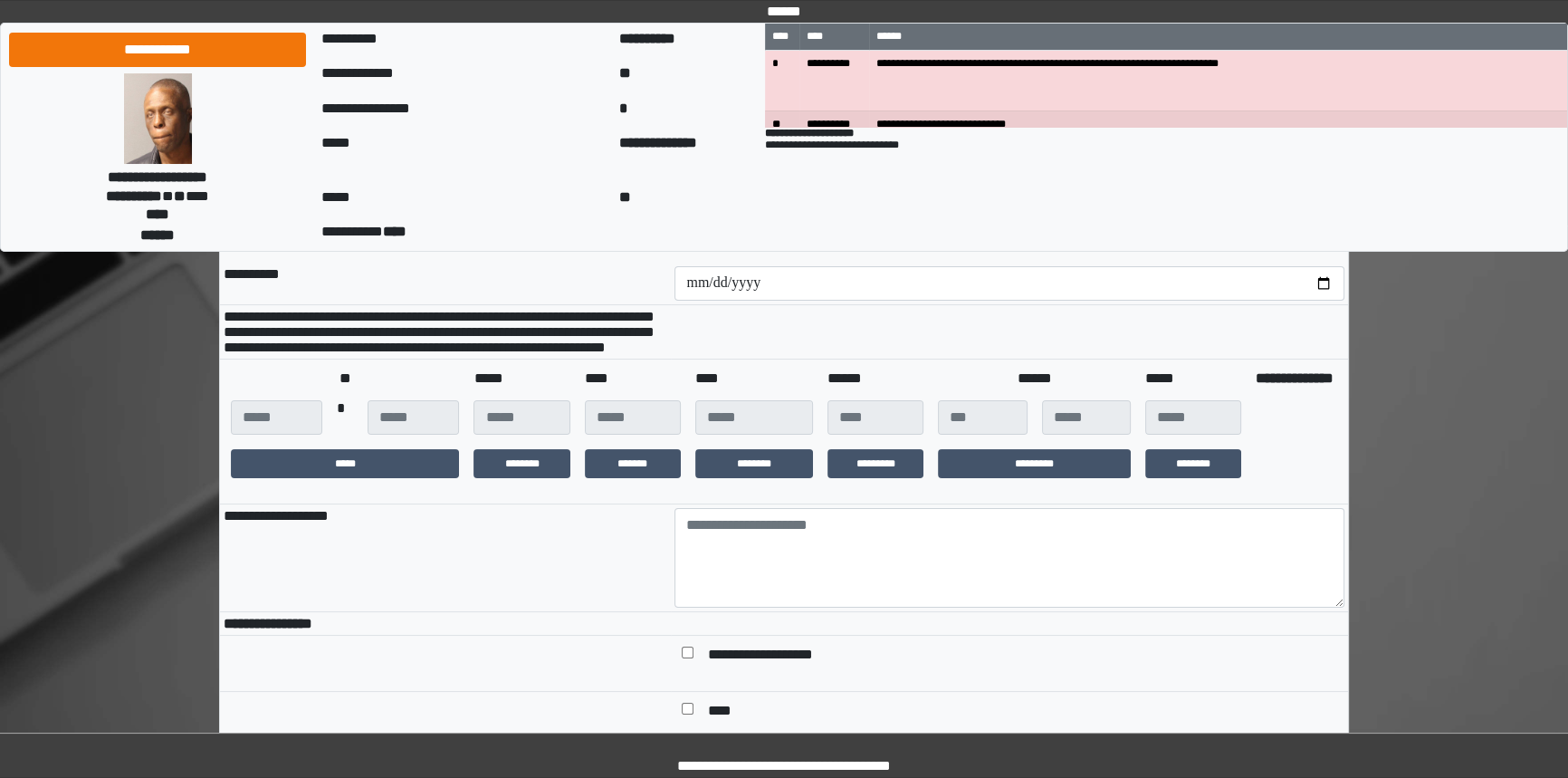 scroll, scrollTop: 329, scrollLeft: 0, axis: vertical 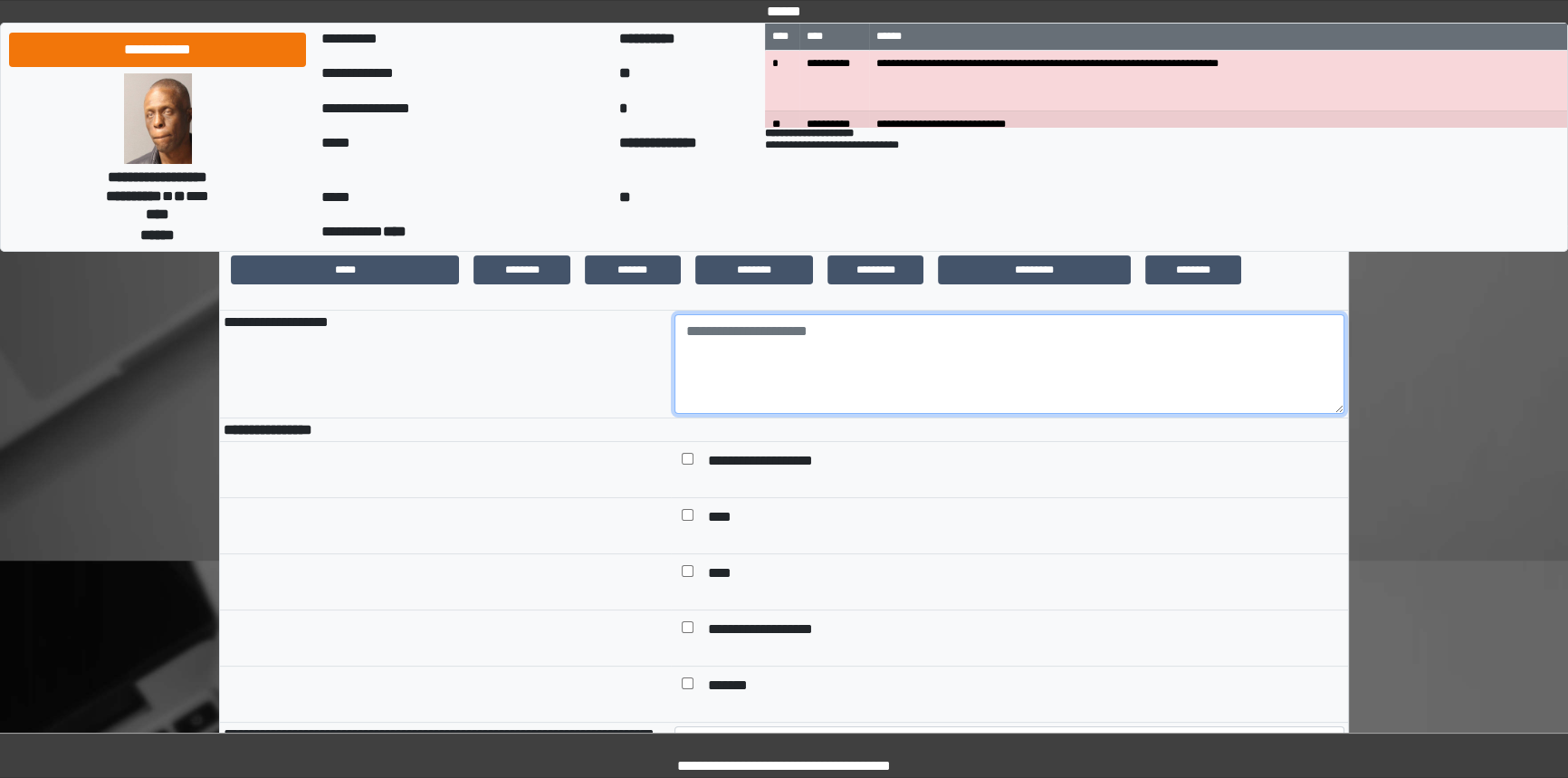 click at bounding box center [1009, 364] 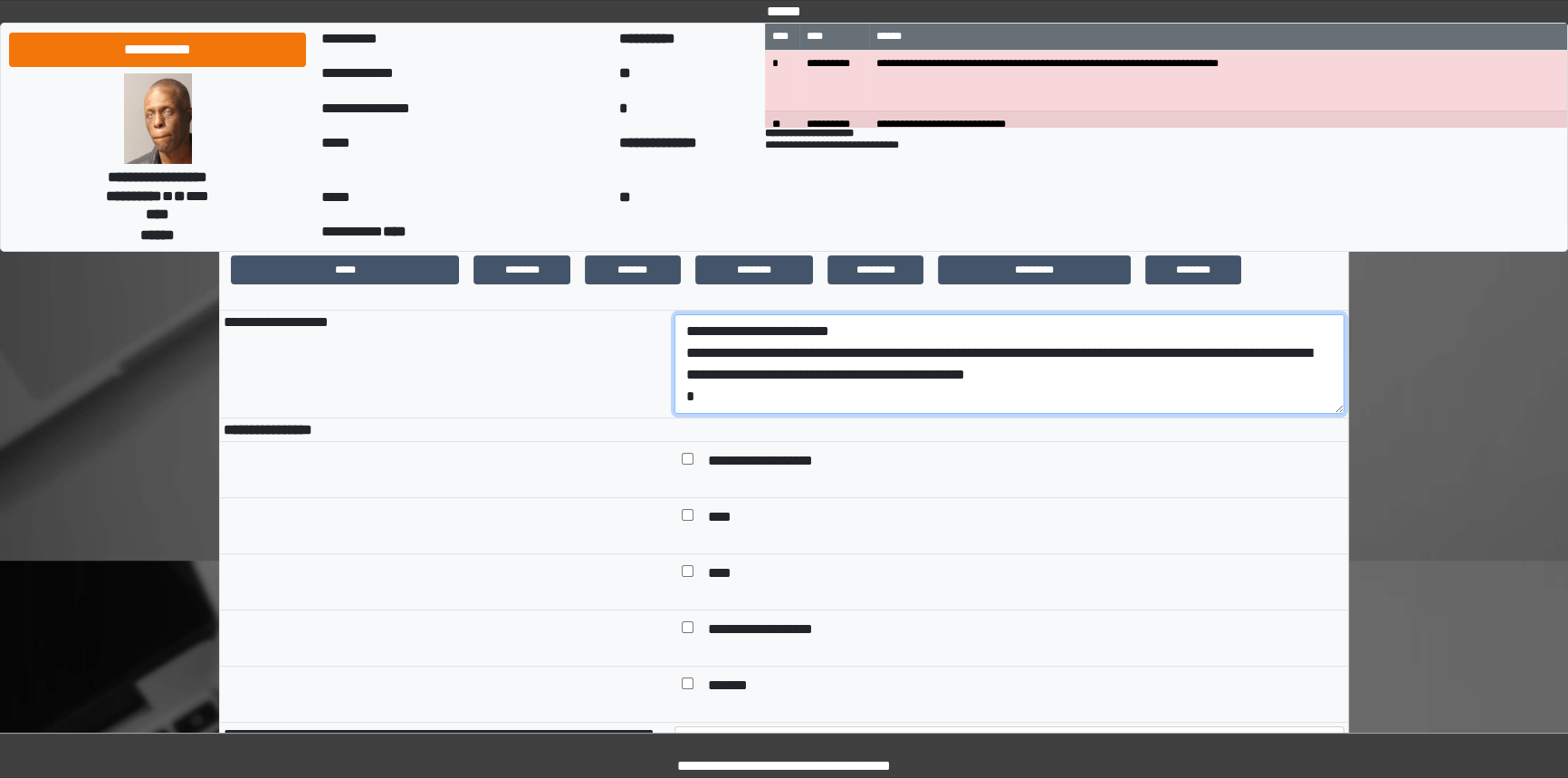 scroll, scrollTop: 101, scrollLeft: 0, axis: vertical 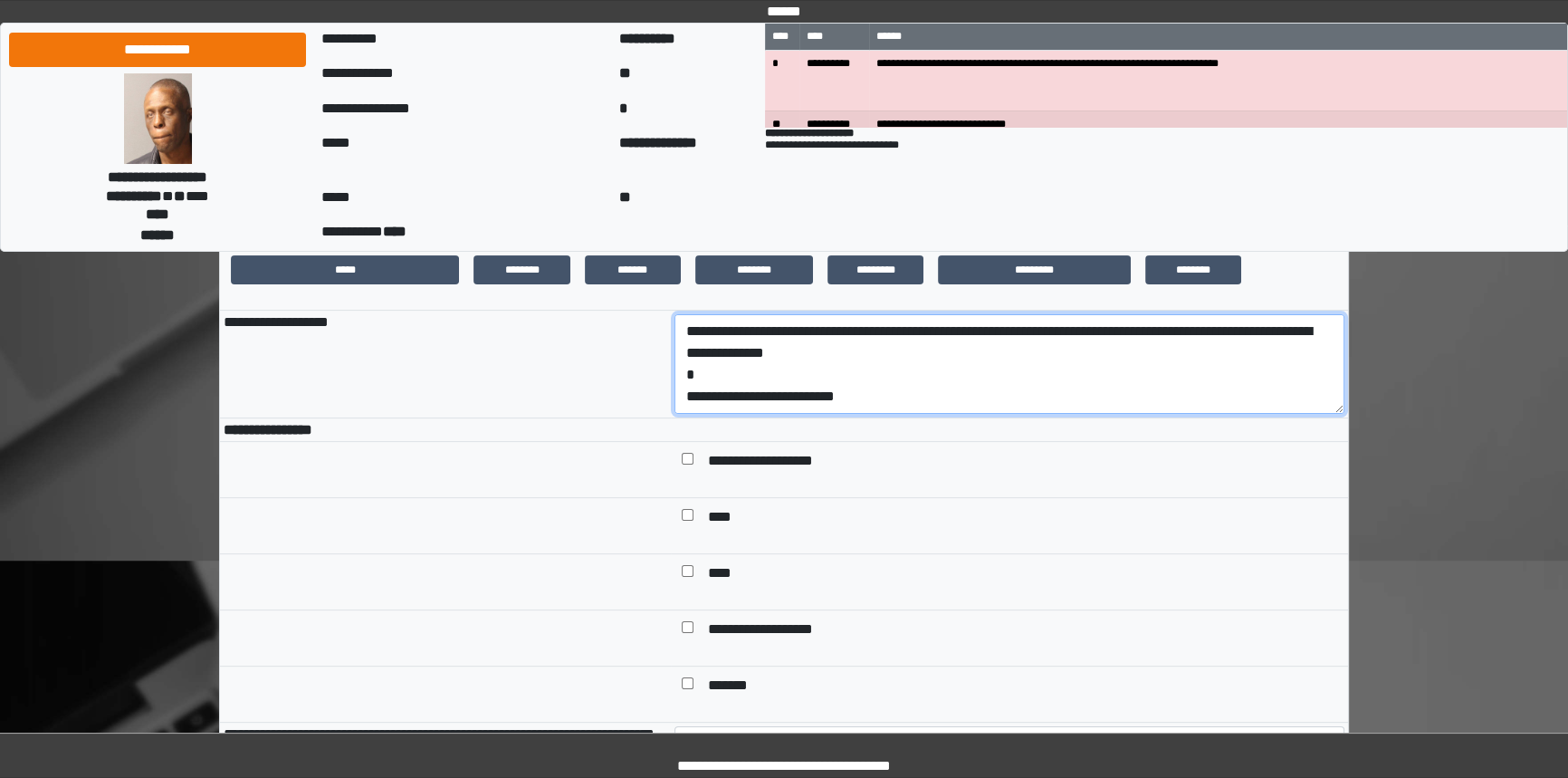 click on "**********" at bounding box center [1009, 364] 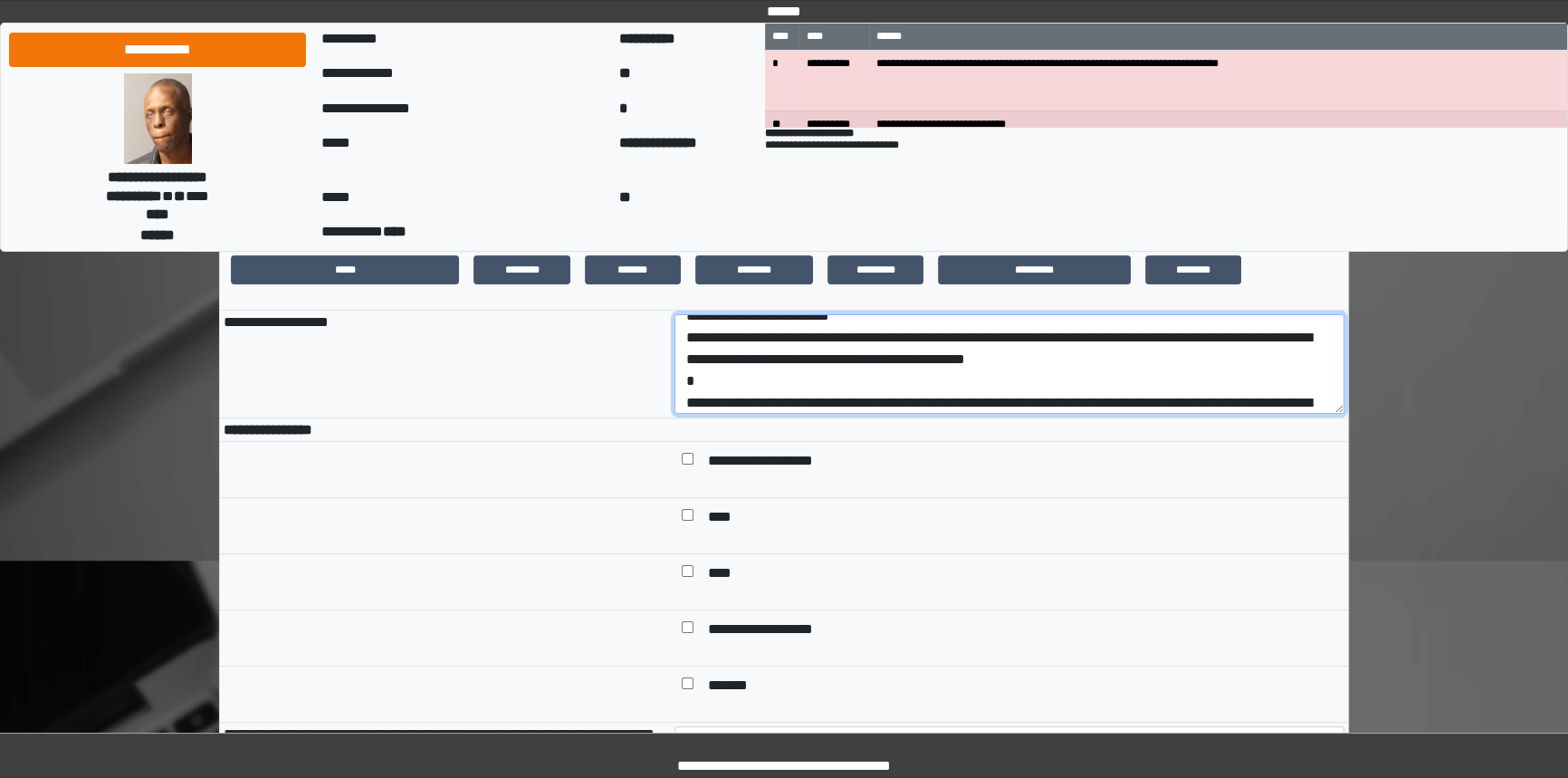 scroll, scrollTop: 0, scrollLeft: 0, axis: both 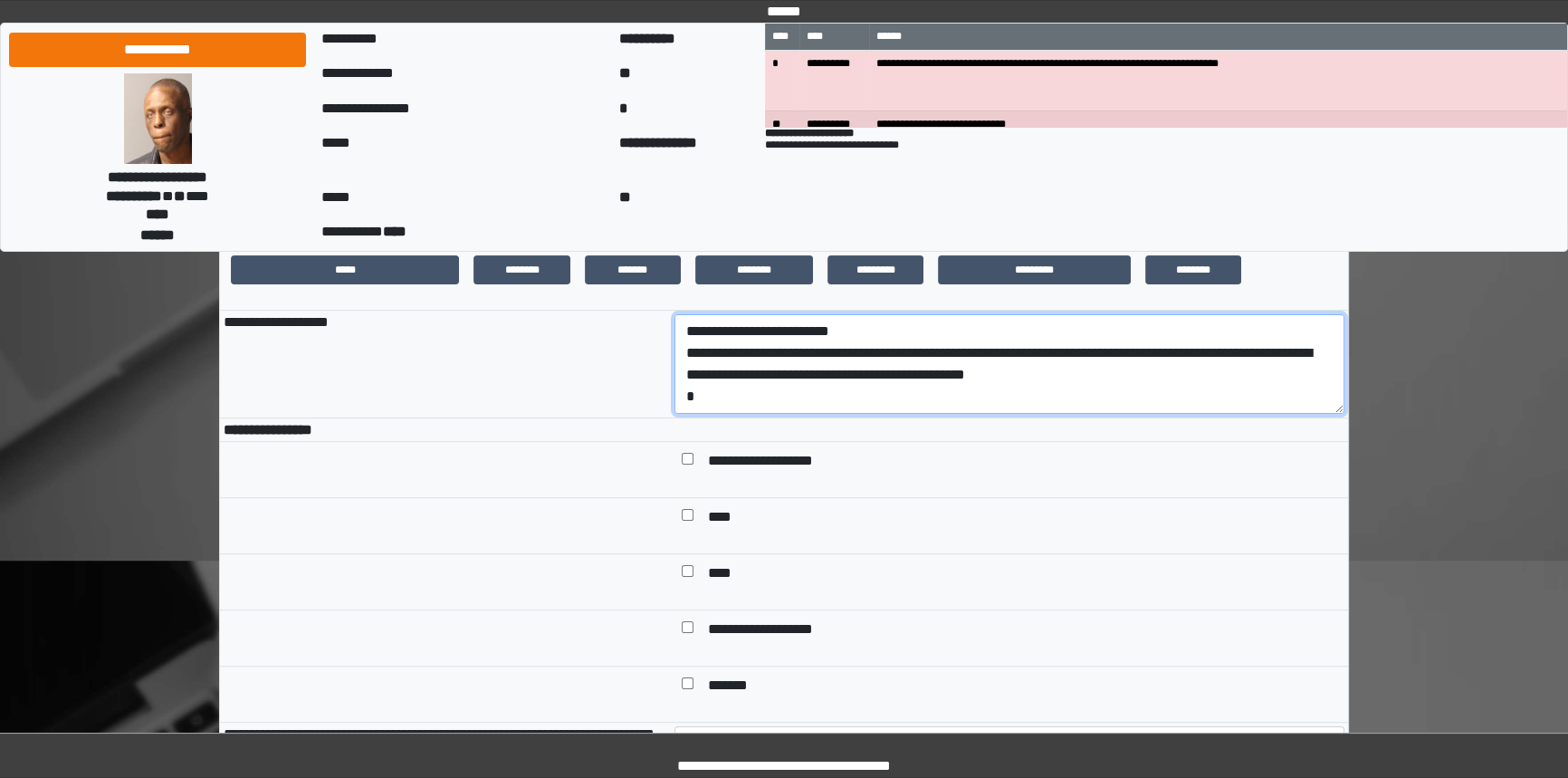 drag, startPoint x: 919, startPoint y: 410, endPoint x: 630, endPoint y: 388, distance: 289.83616 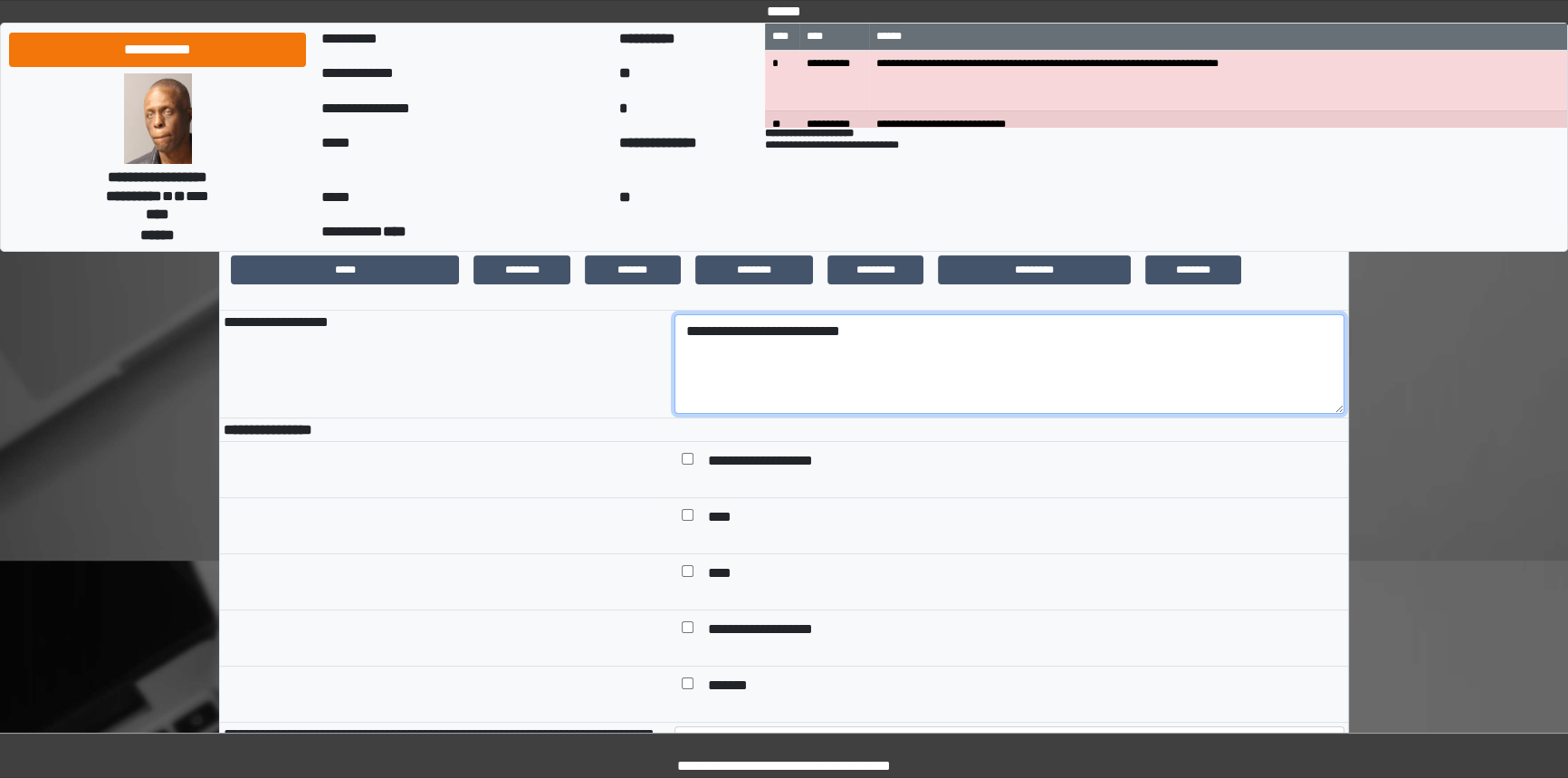 type on "**********" 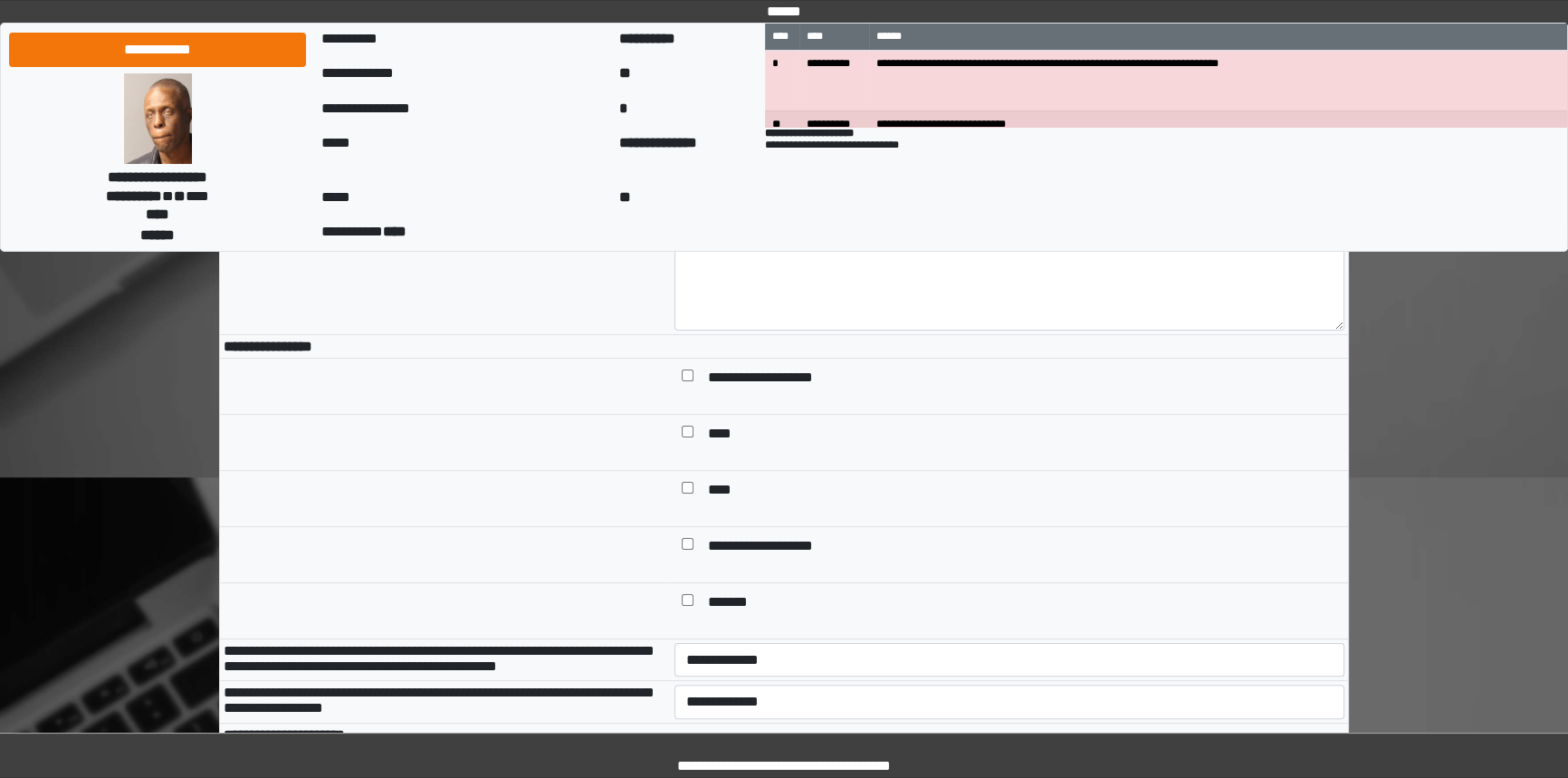 scroll, scrollTop: 576, scrollLeft: 0, axis: vertical 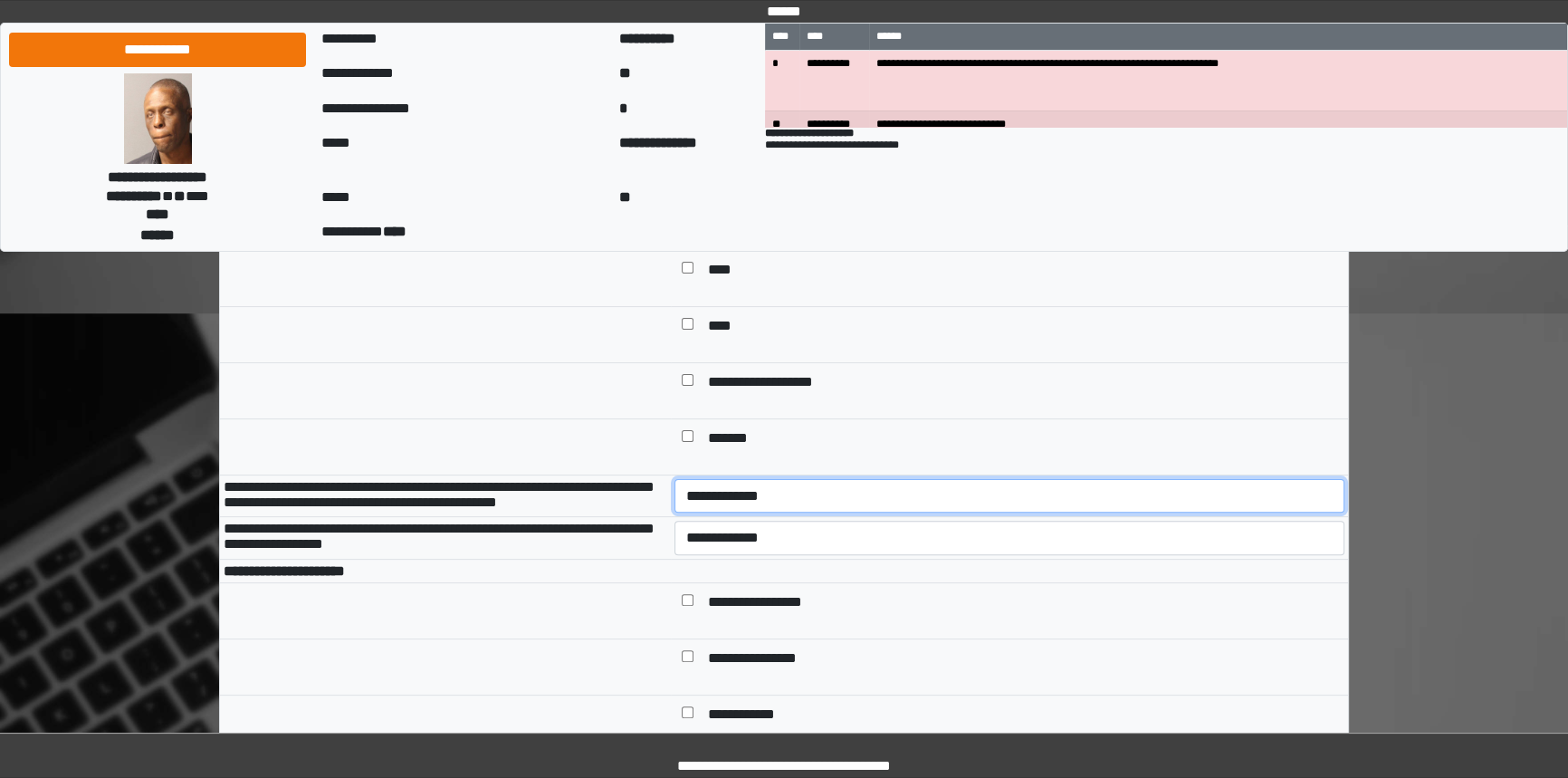 click on "**********" at bounding box center [1009, 496] 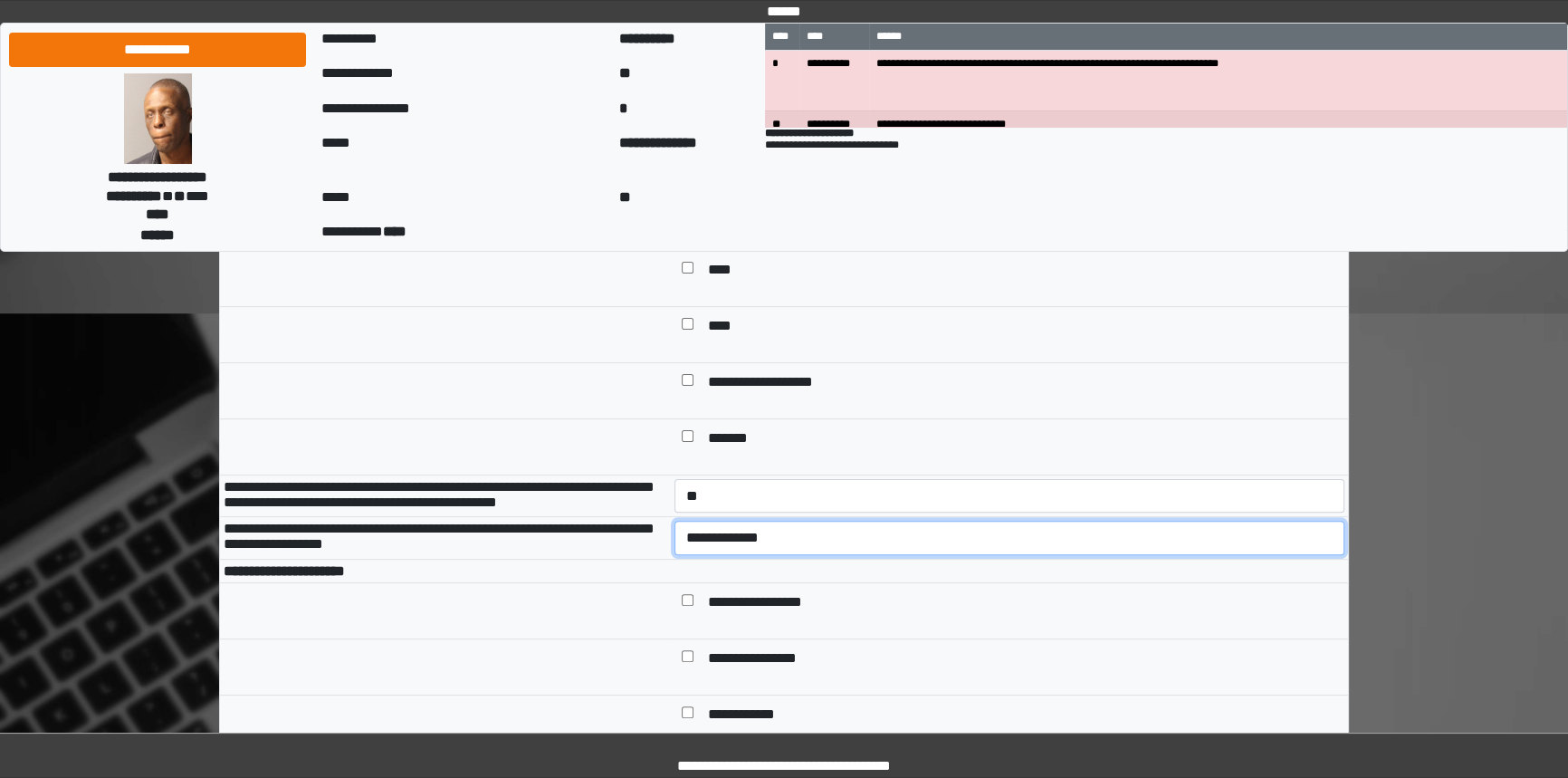 click on "**********" at bounding box center (1009, 538) 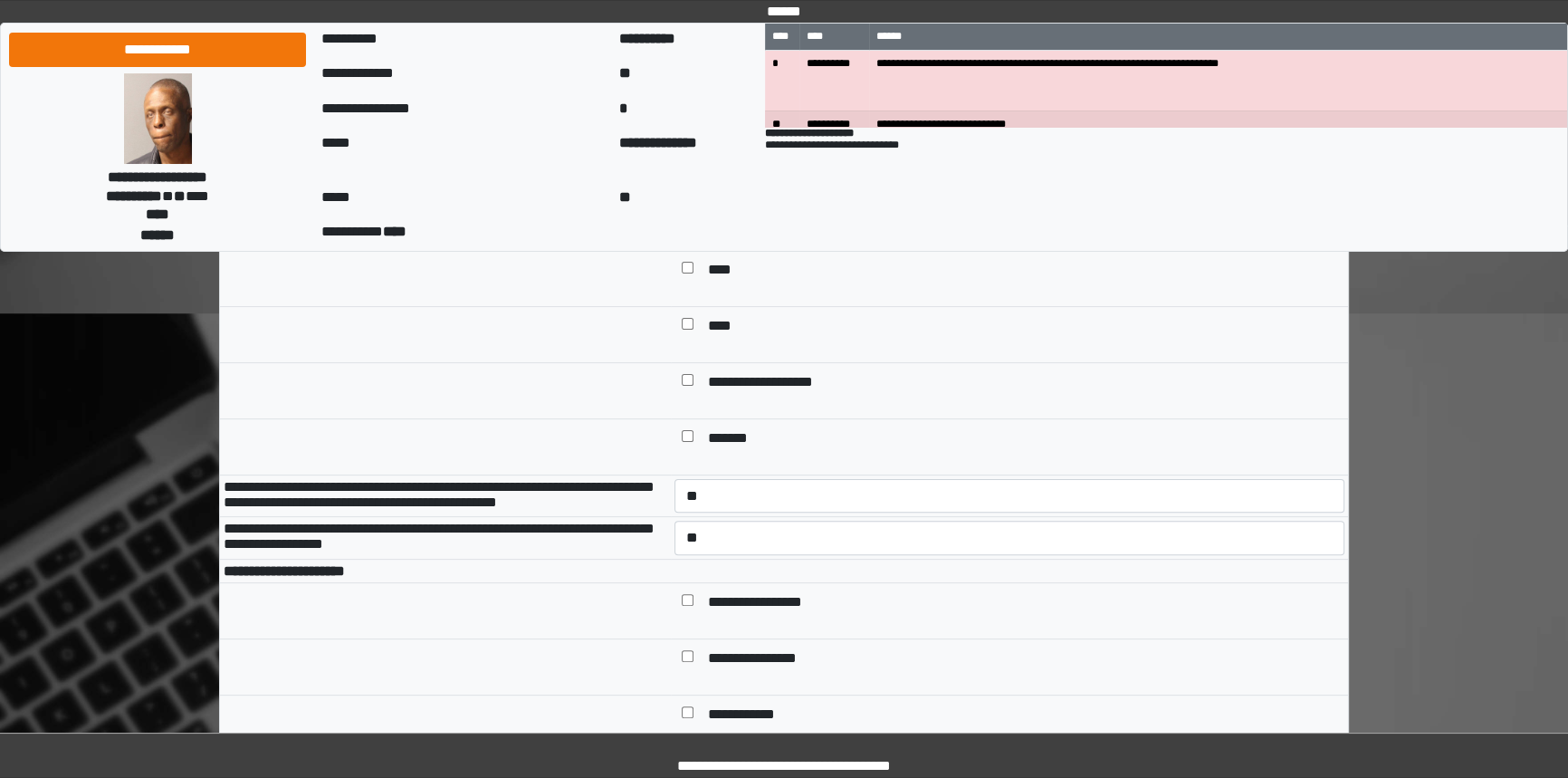 click on "**********" at bounding box center (1022, 603) 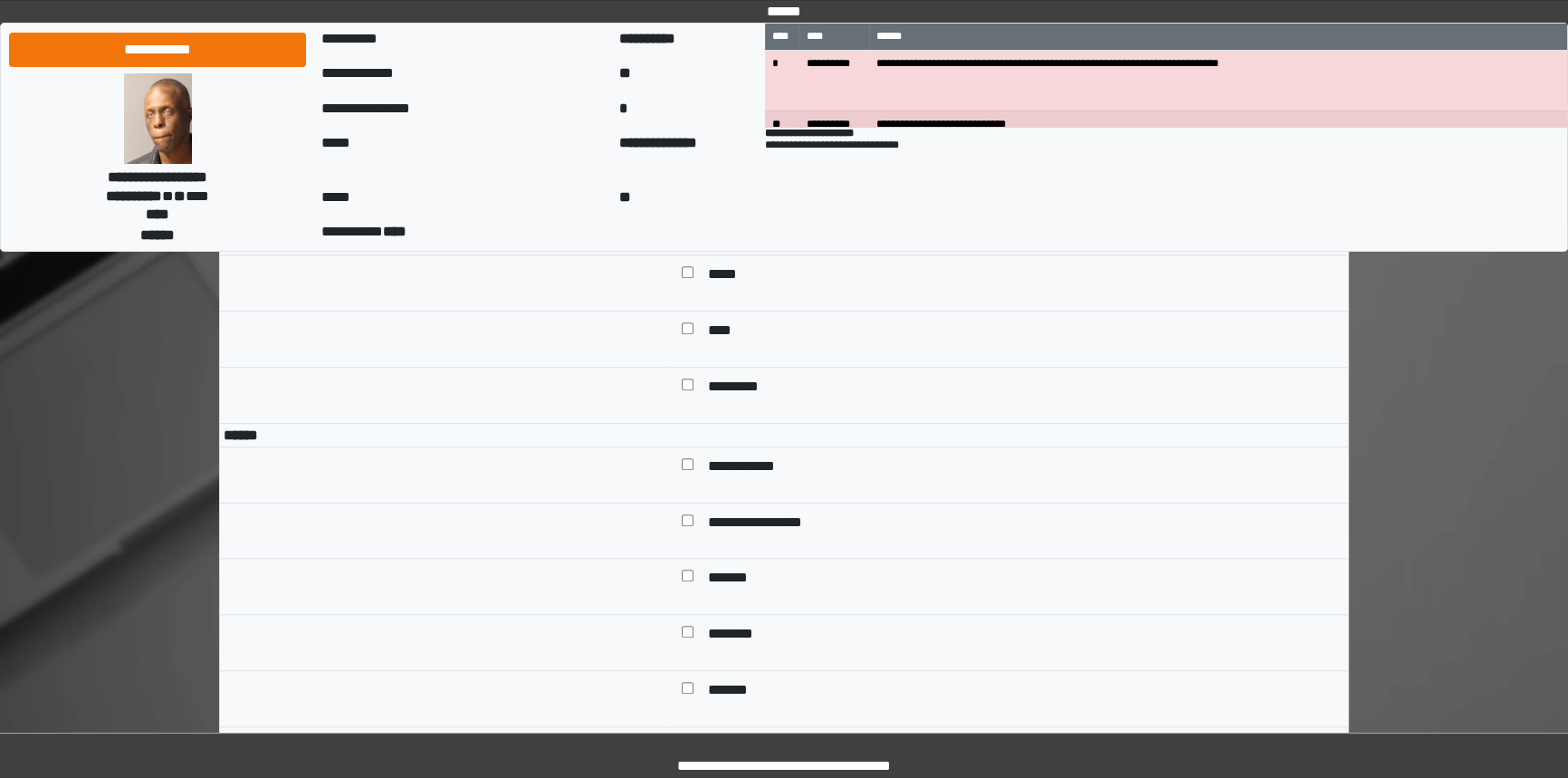 scroll, scrollTop: 1482, scrollLeft: 0, axis: vertical 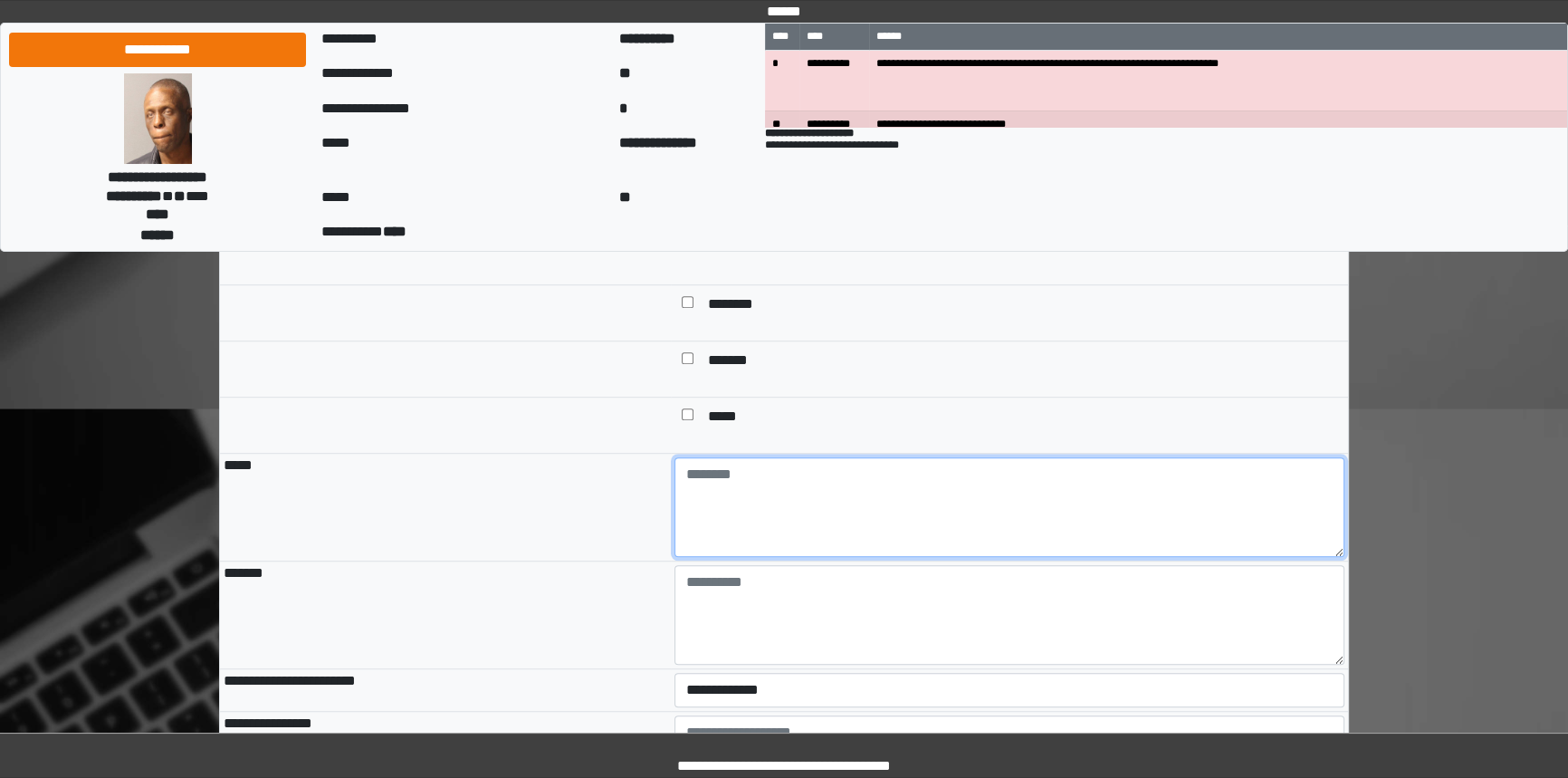 click at bounding box center (1009, 507) 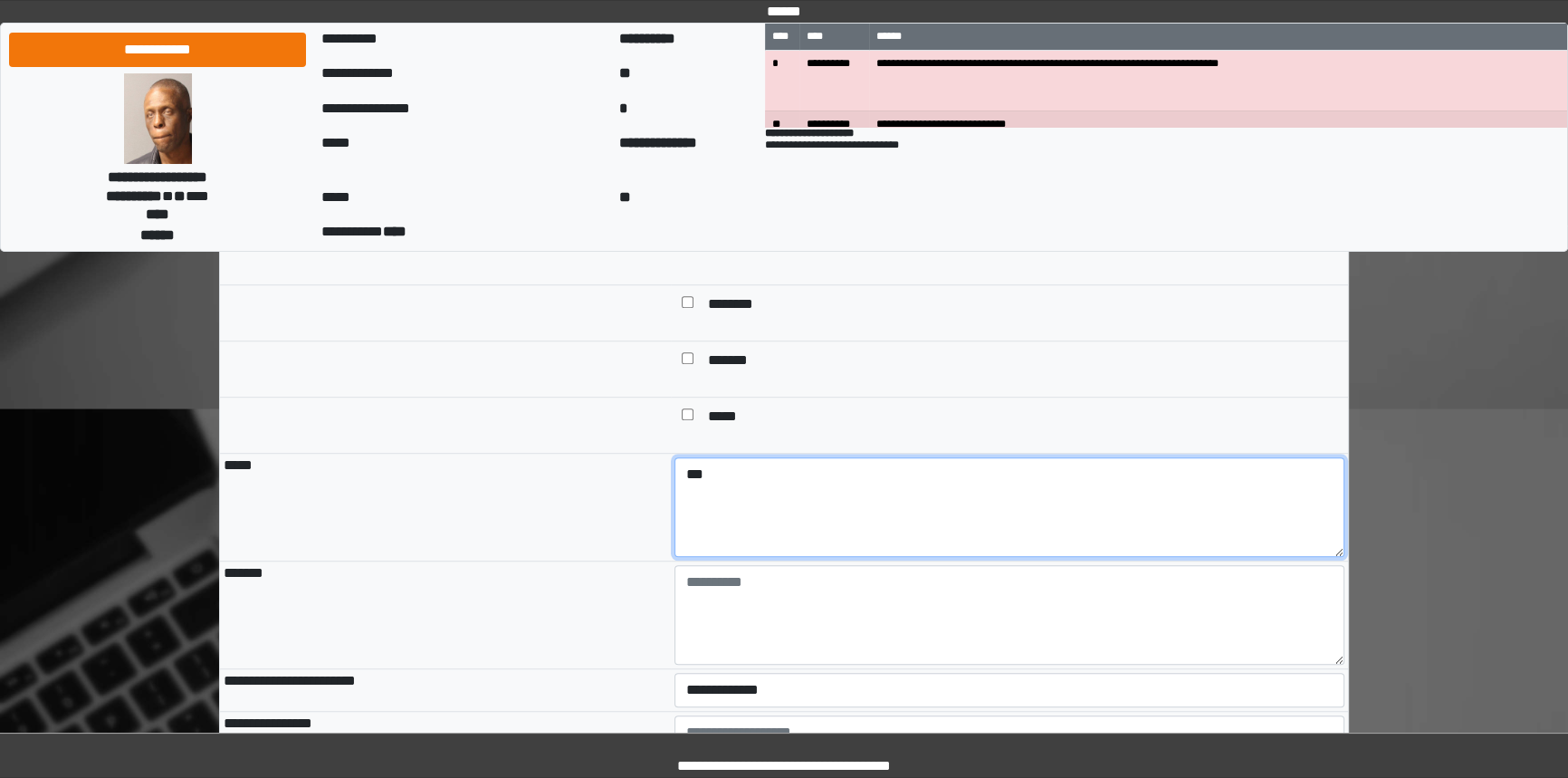 type on "***" 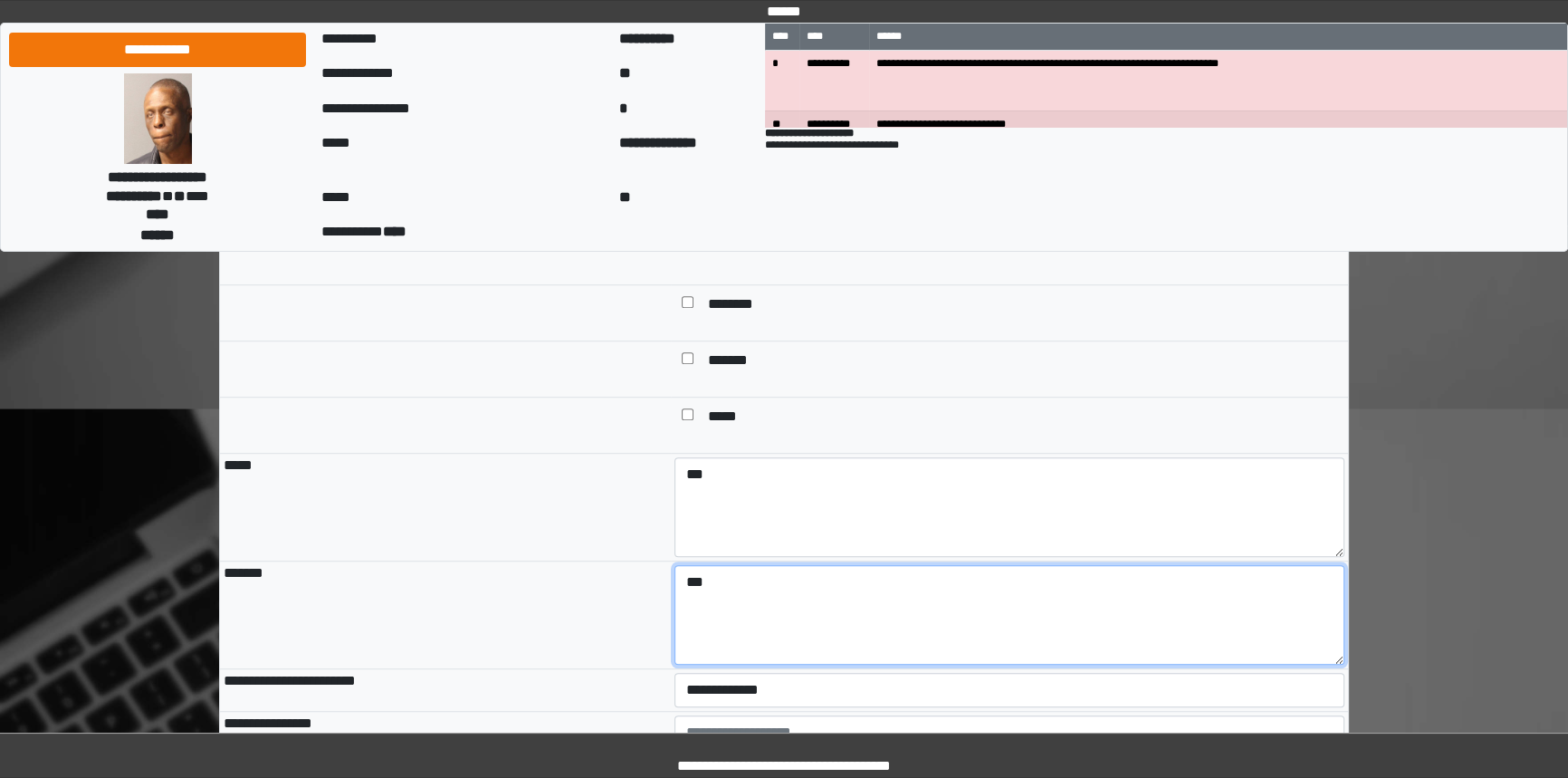 type on "***" 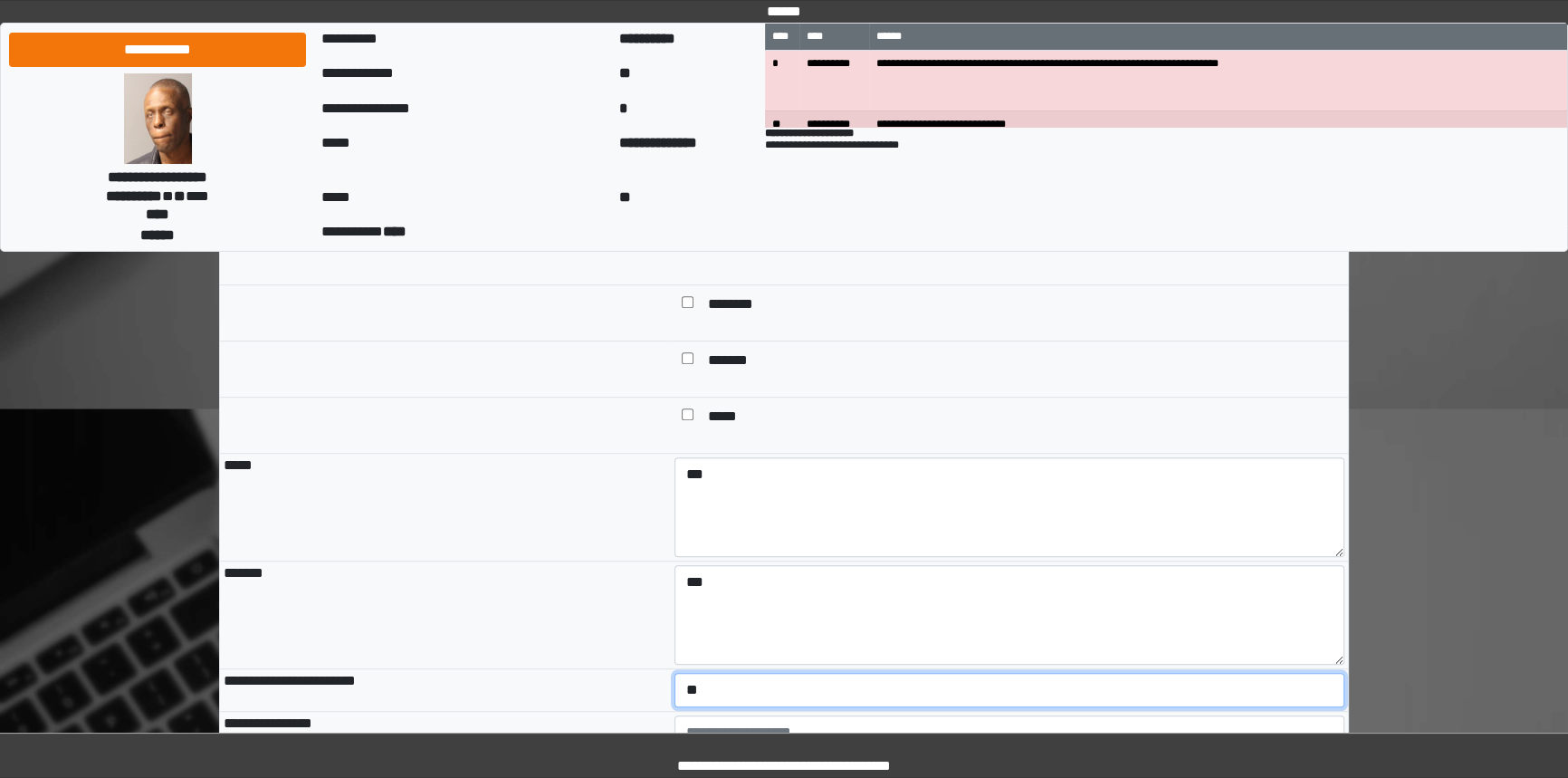 select on "*" 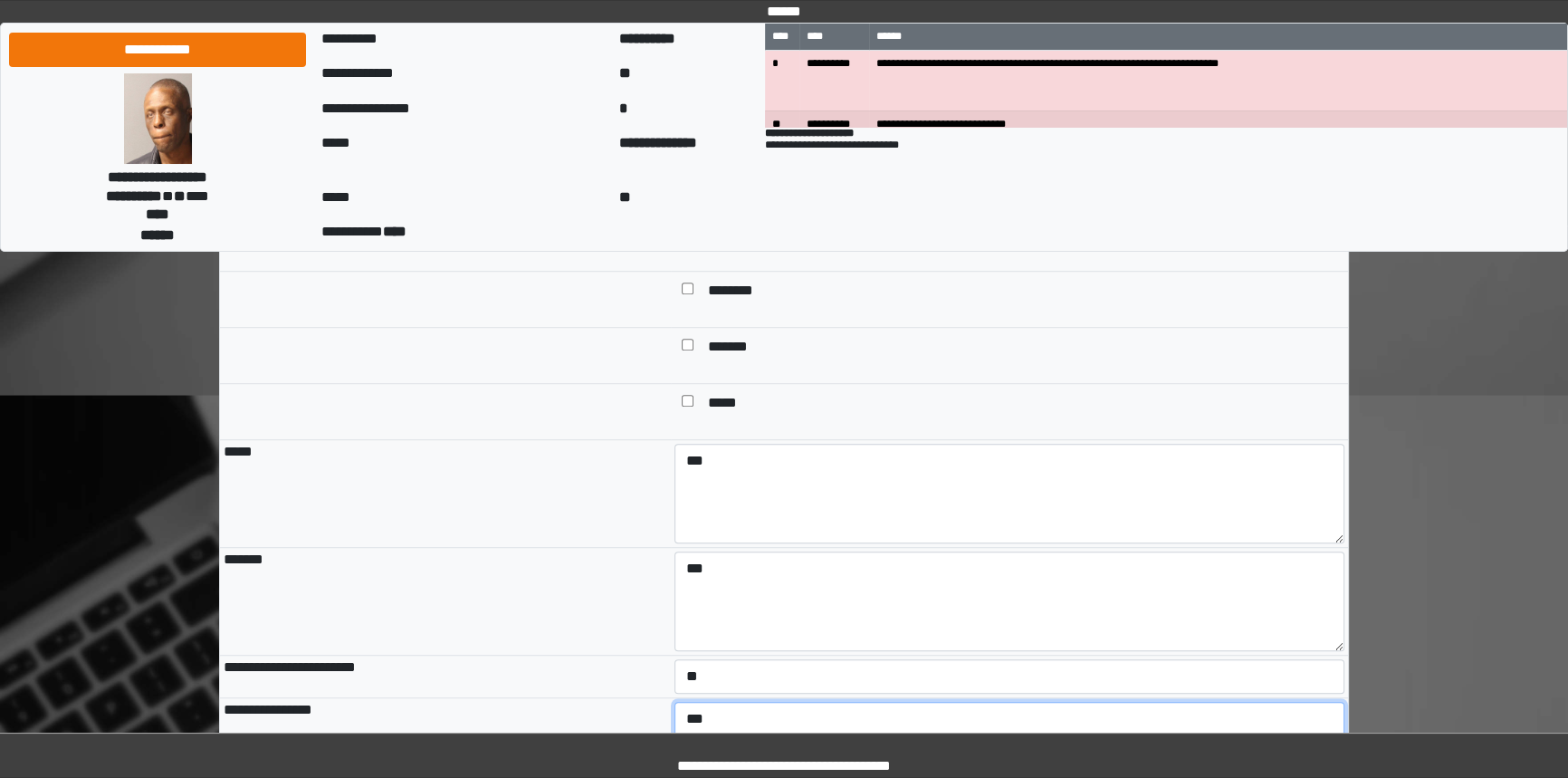 type on "***" 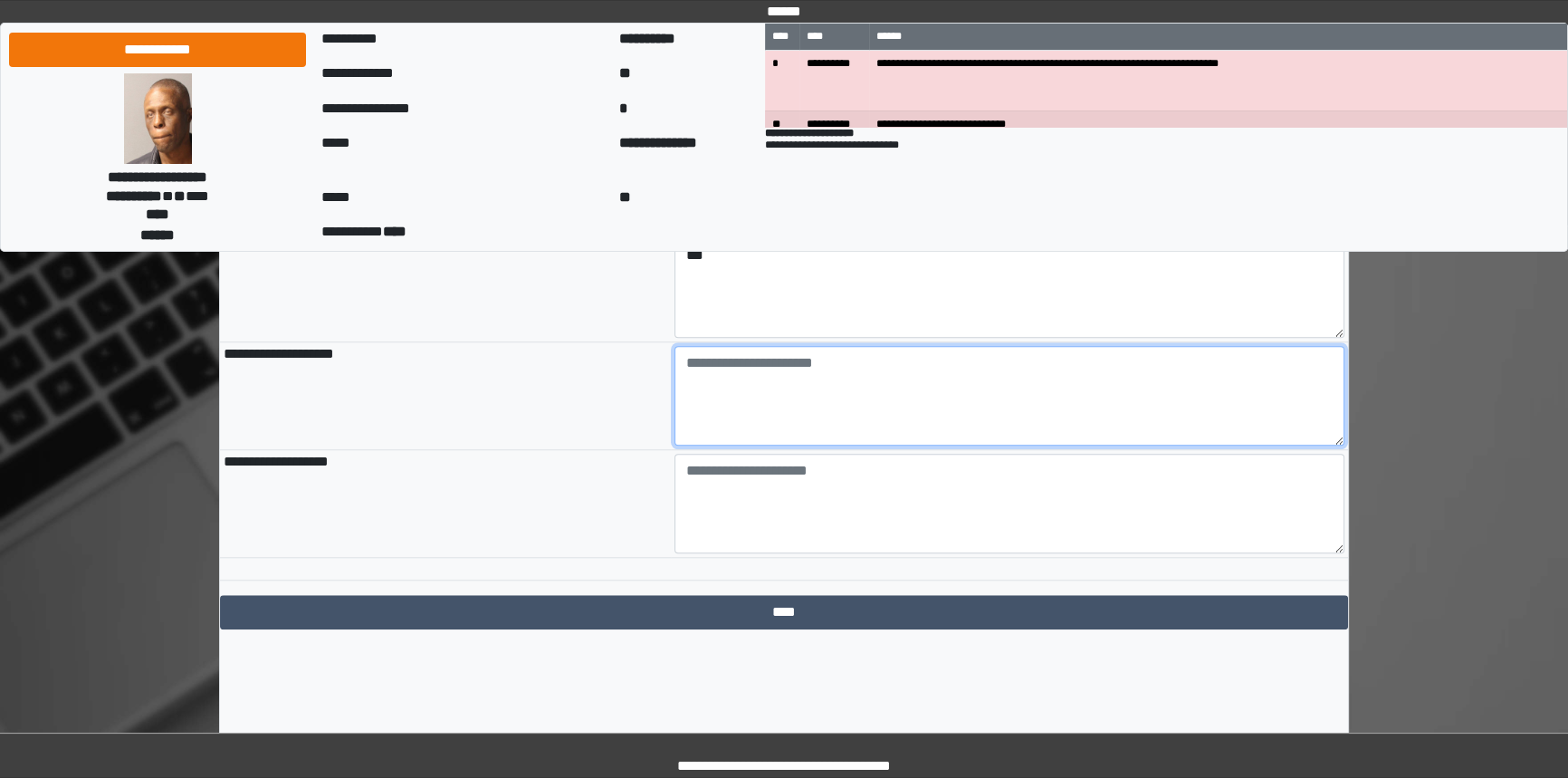 paste on "**********" 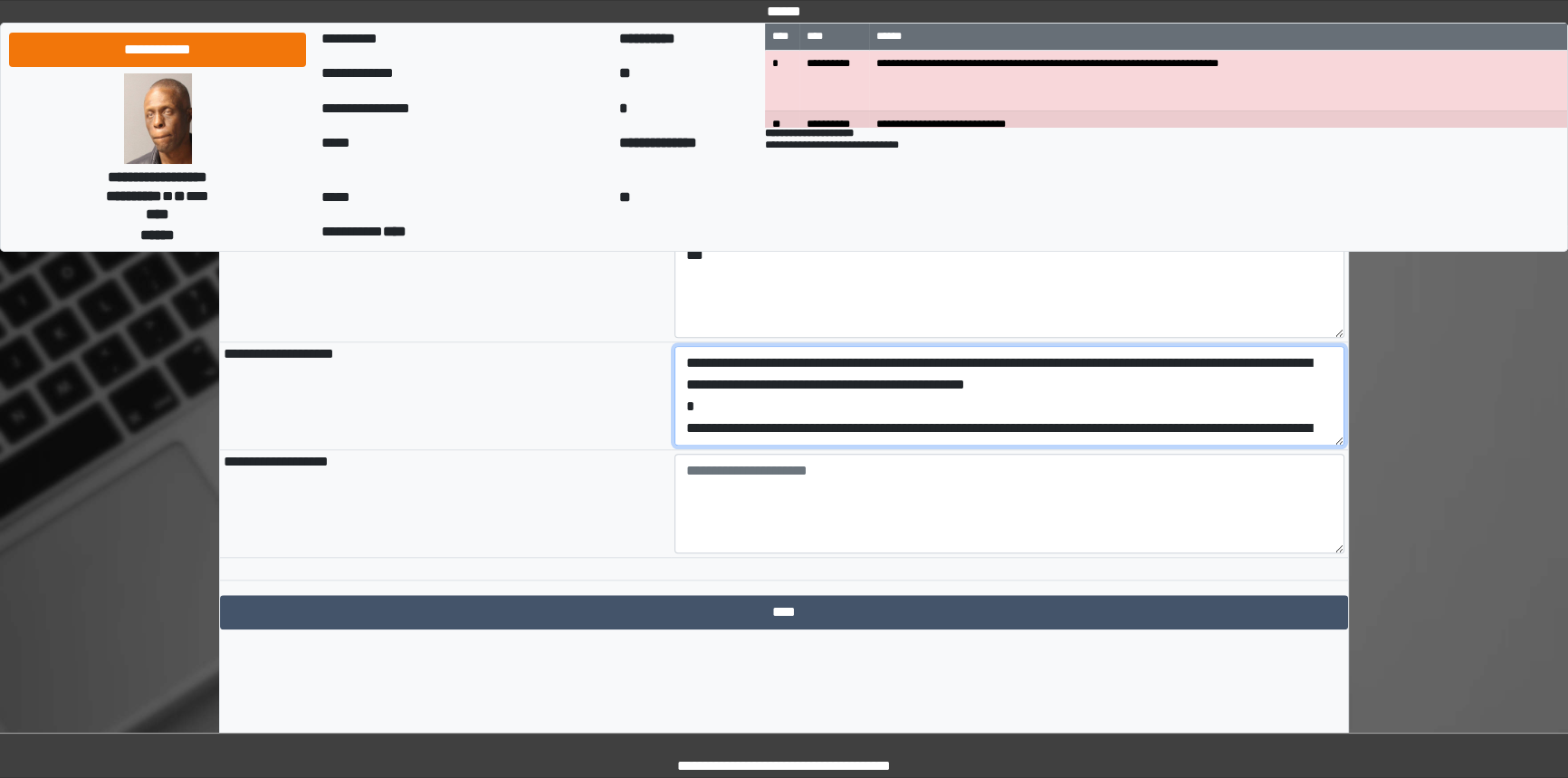 scroll, scrollTop: 1975, scrollLeft: 0, axis: vertical 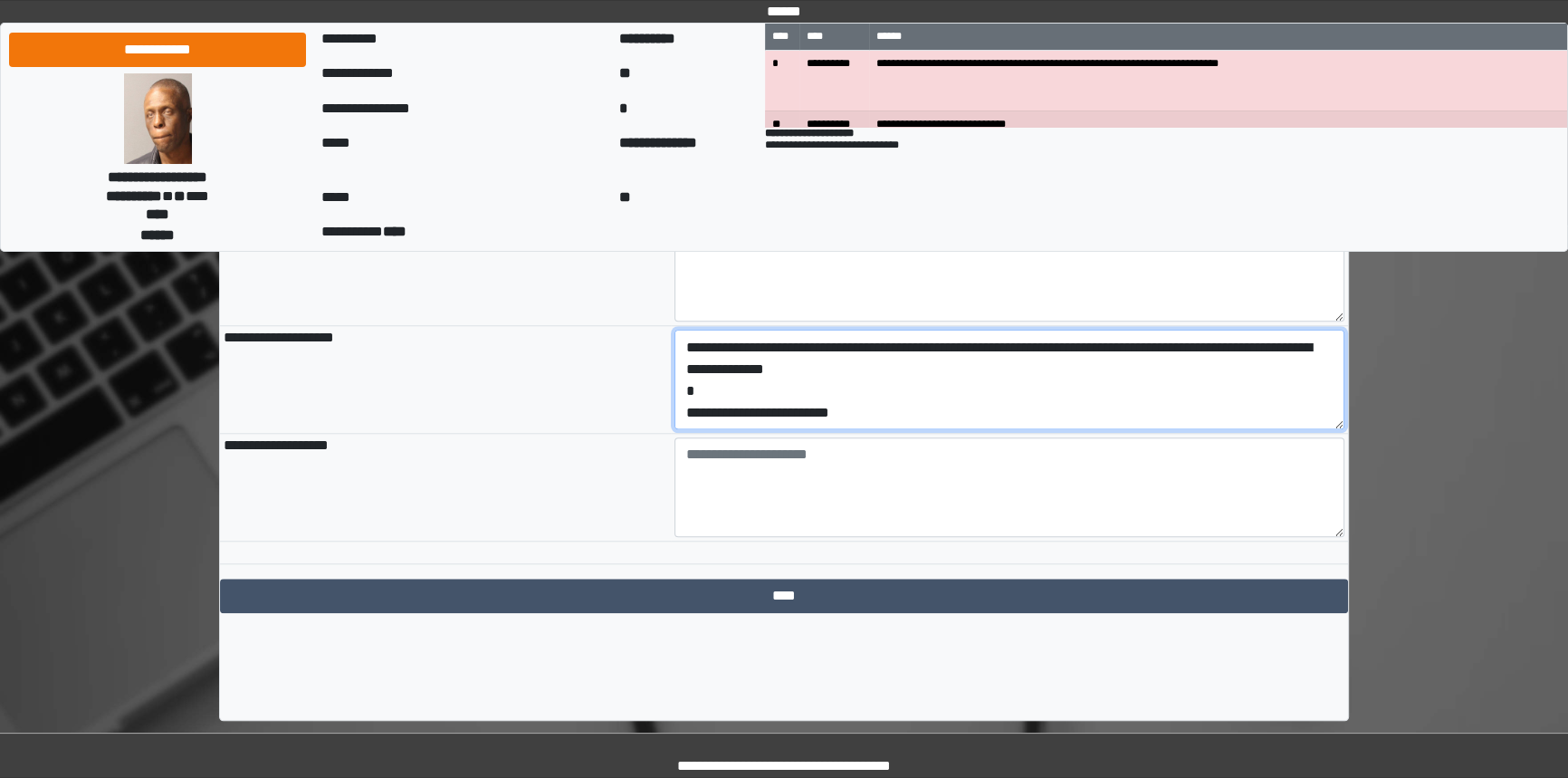 drag, startPoint x: 896, startPoint y: 465, endPoint x: 639, endPoint y: 466, distance: 257.00195 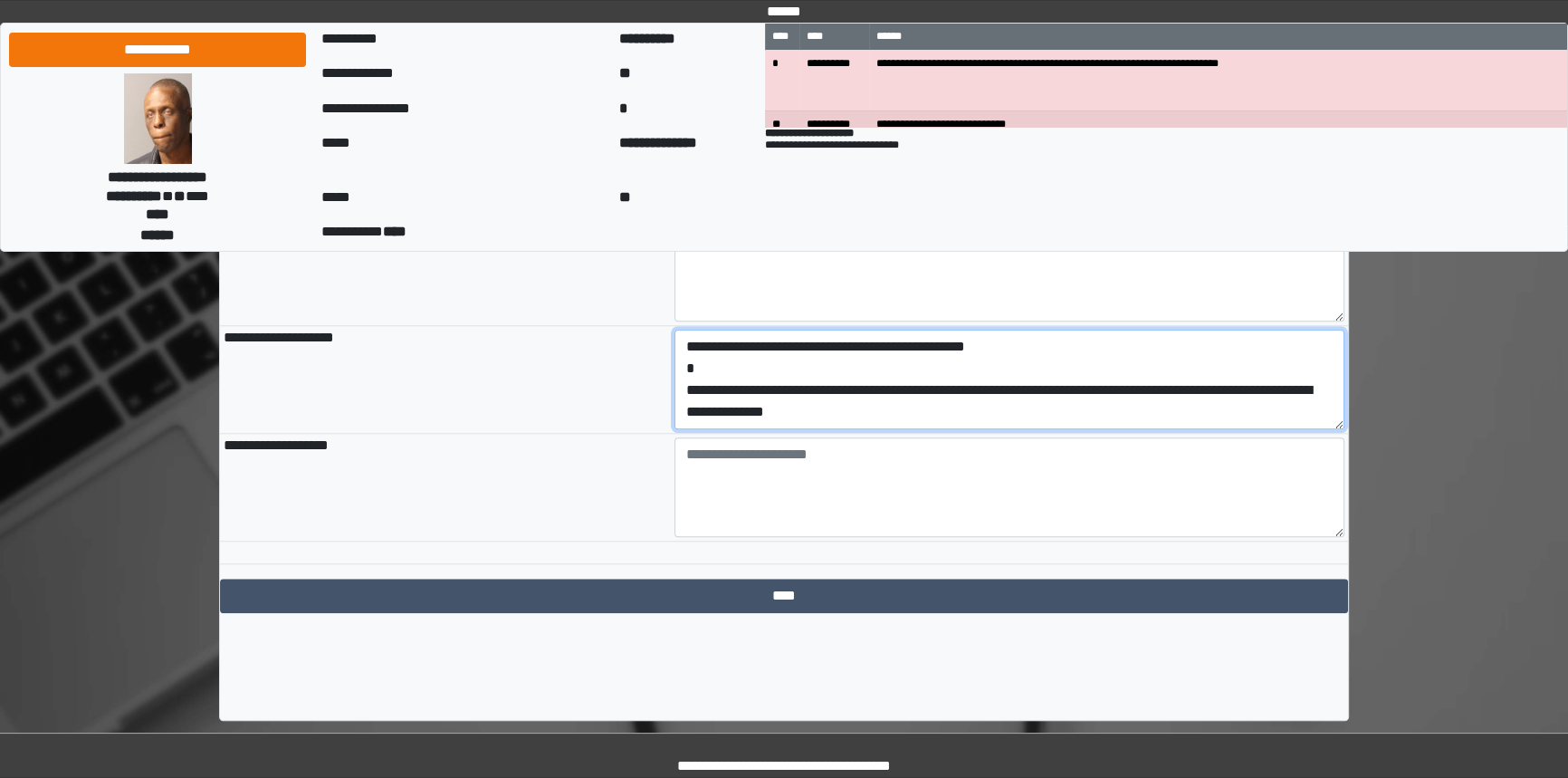 scroll, scrollTop: 21, scrollLeft: 0, axis: vertical 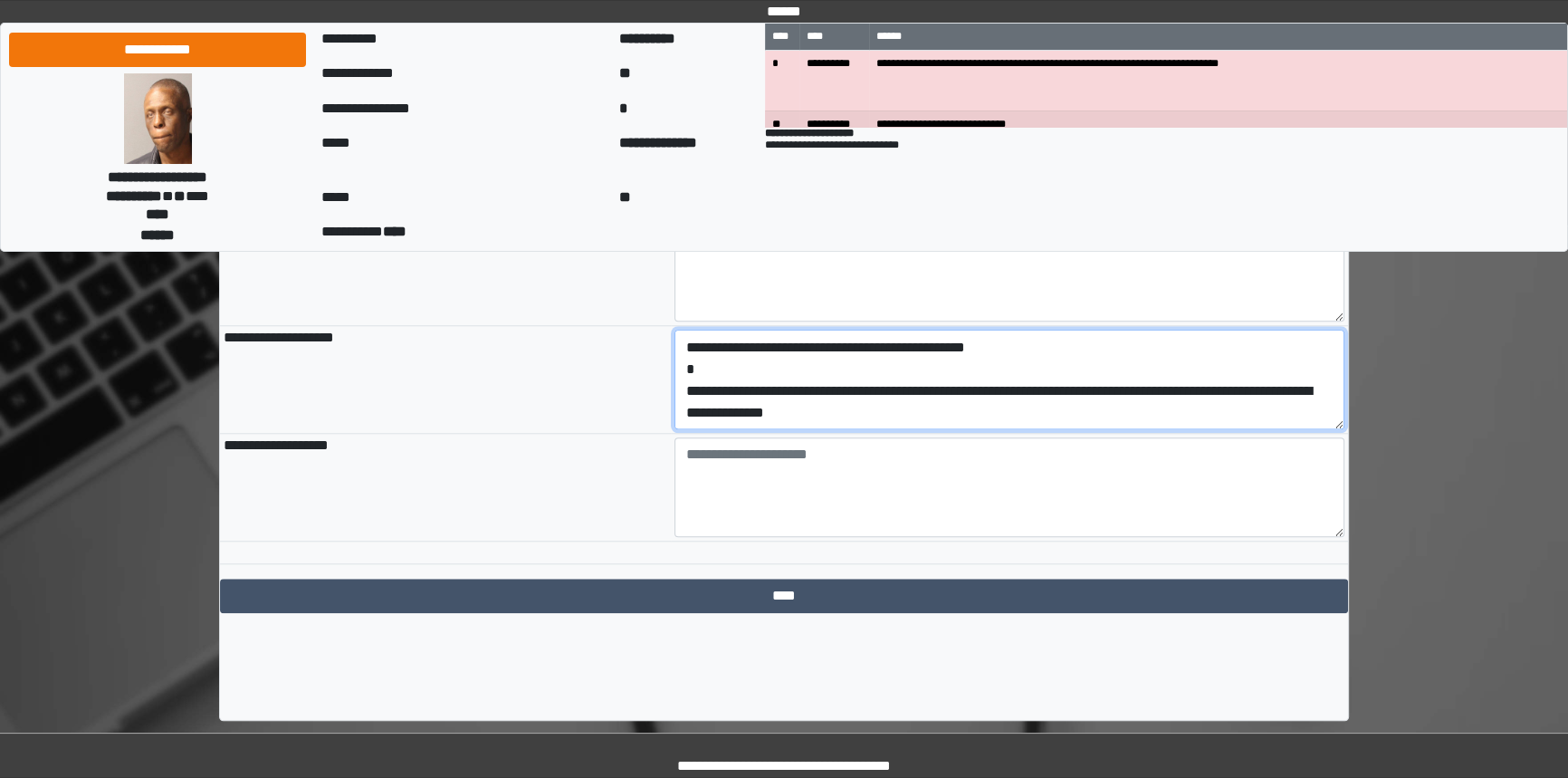 type on "**********" 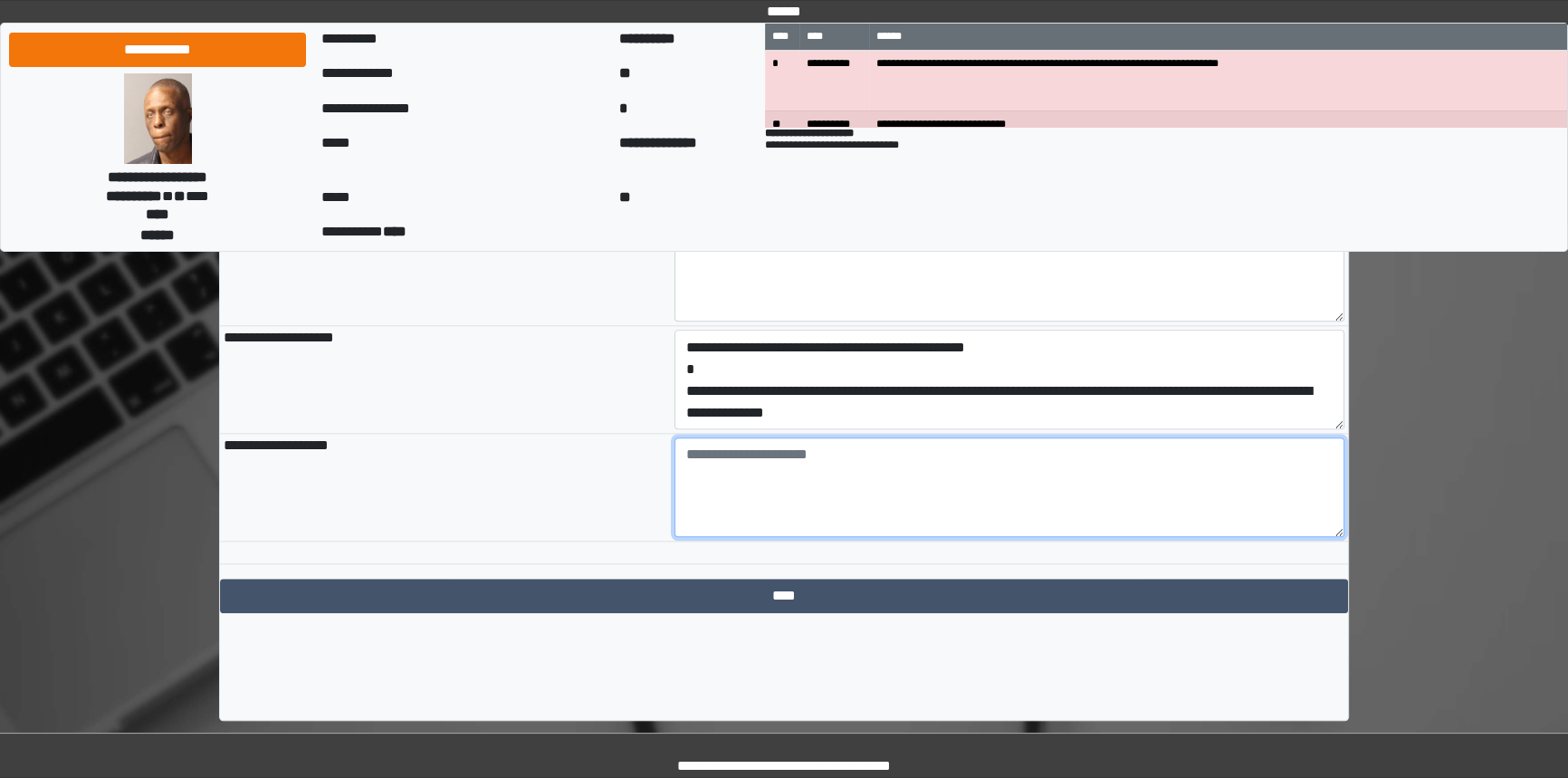click at bounding box center [1009, 487] 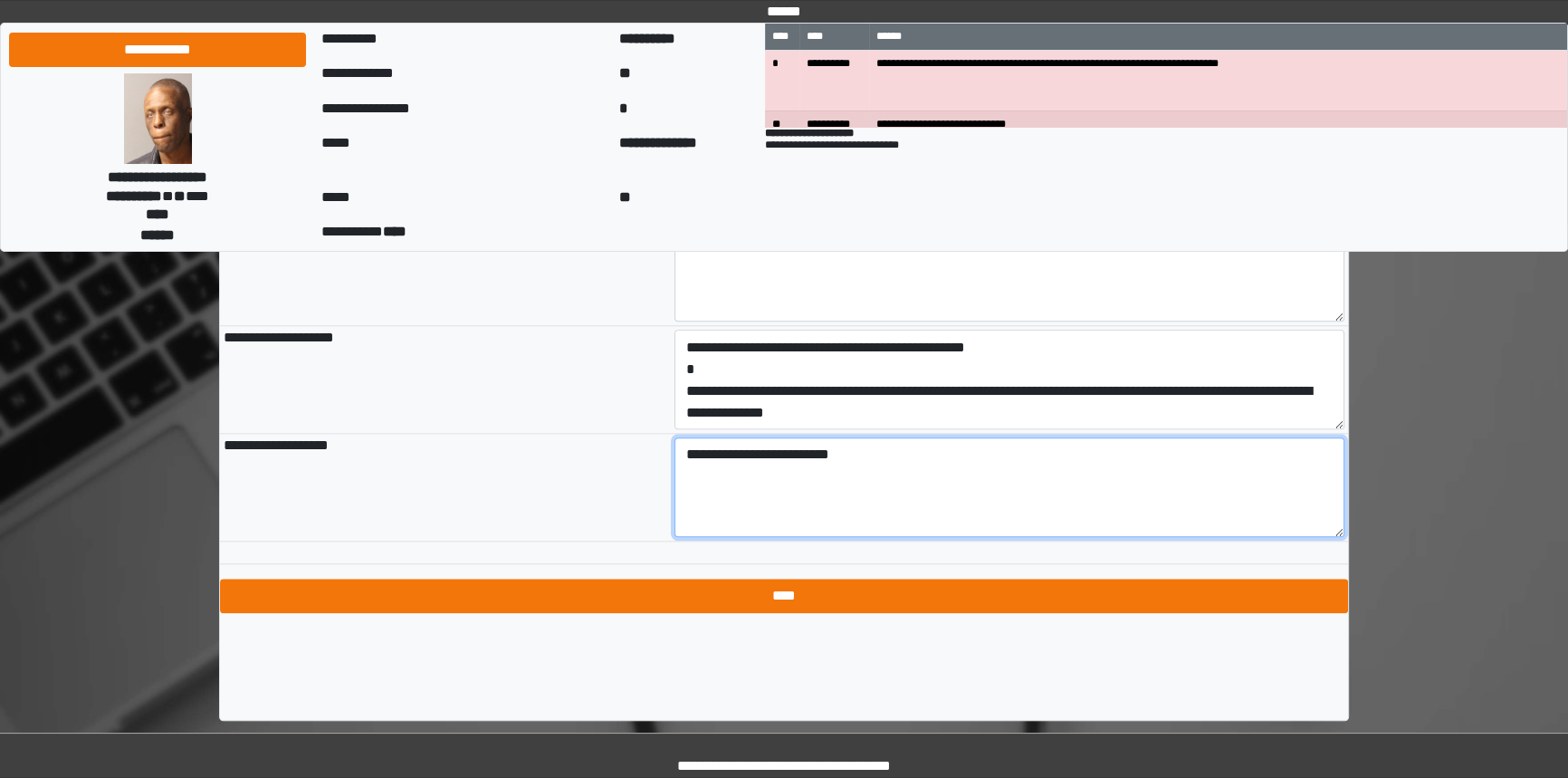 type on "**********" 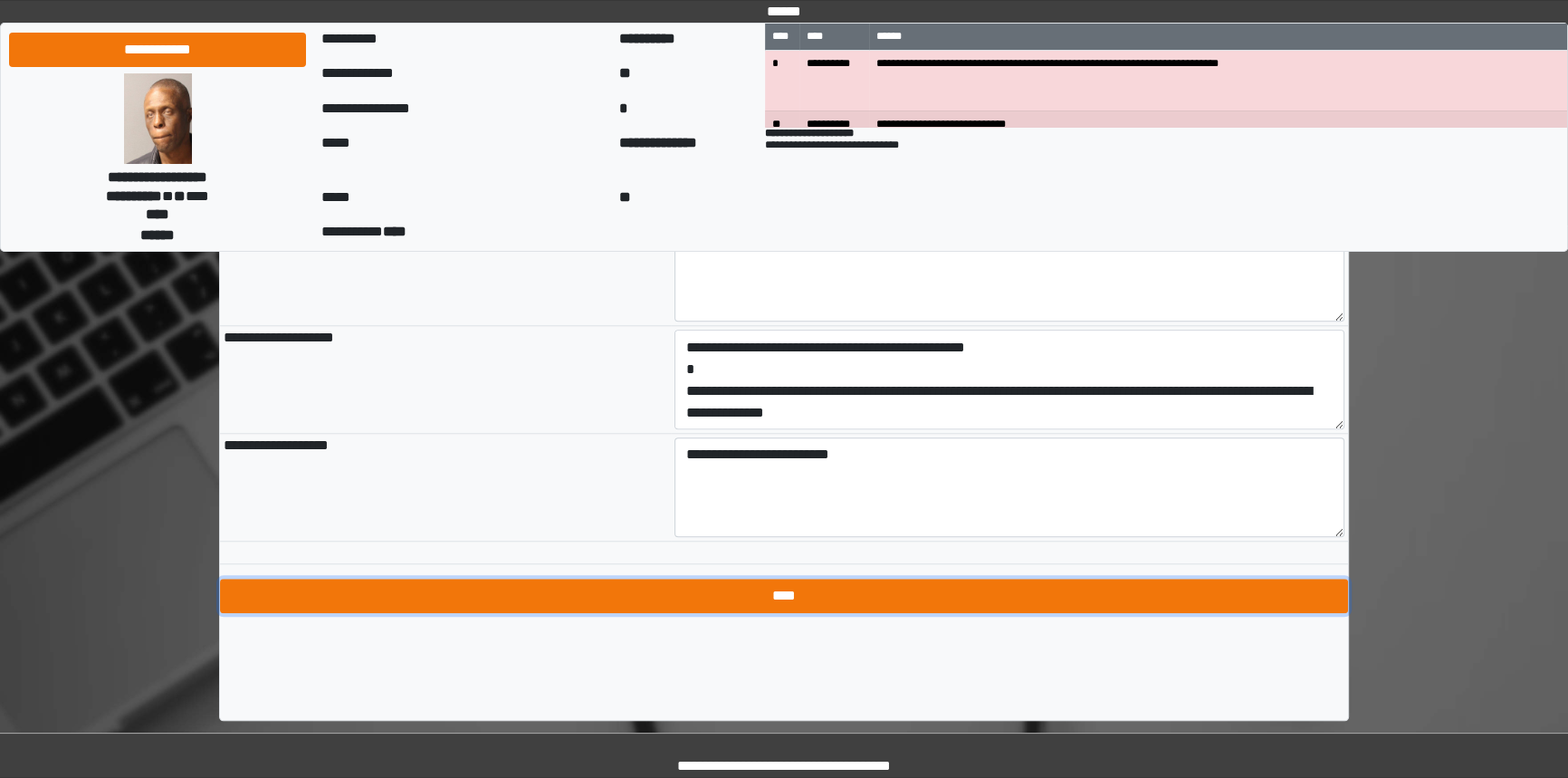 click on "****" at bounding box center (784, 596) 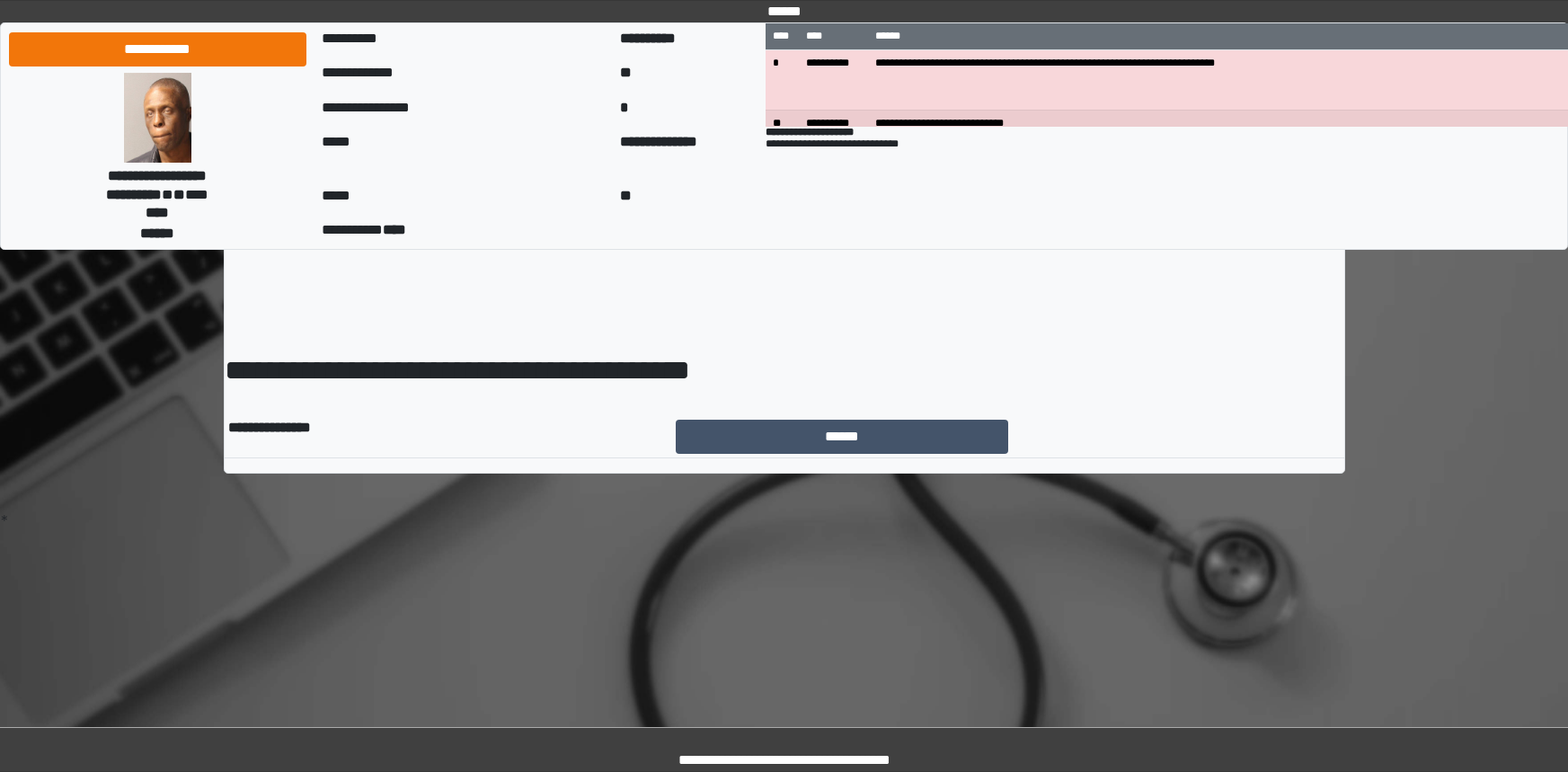 scroll, scrollTop: 0, scrollLeft: 0, axis: both 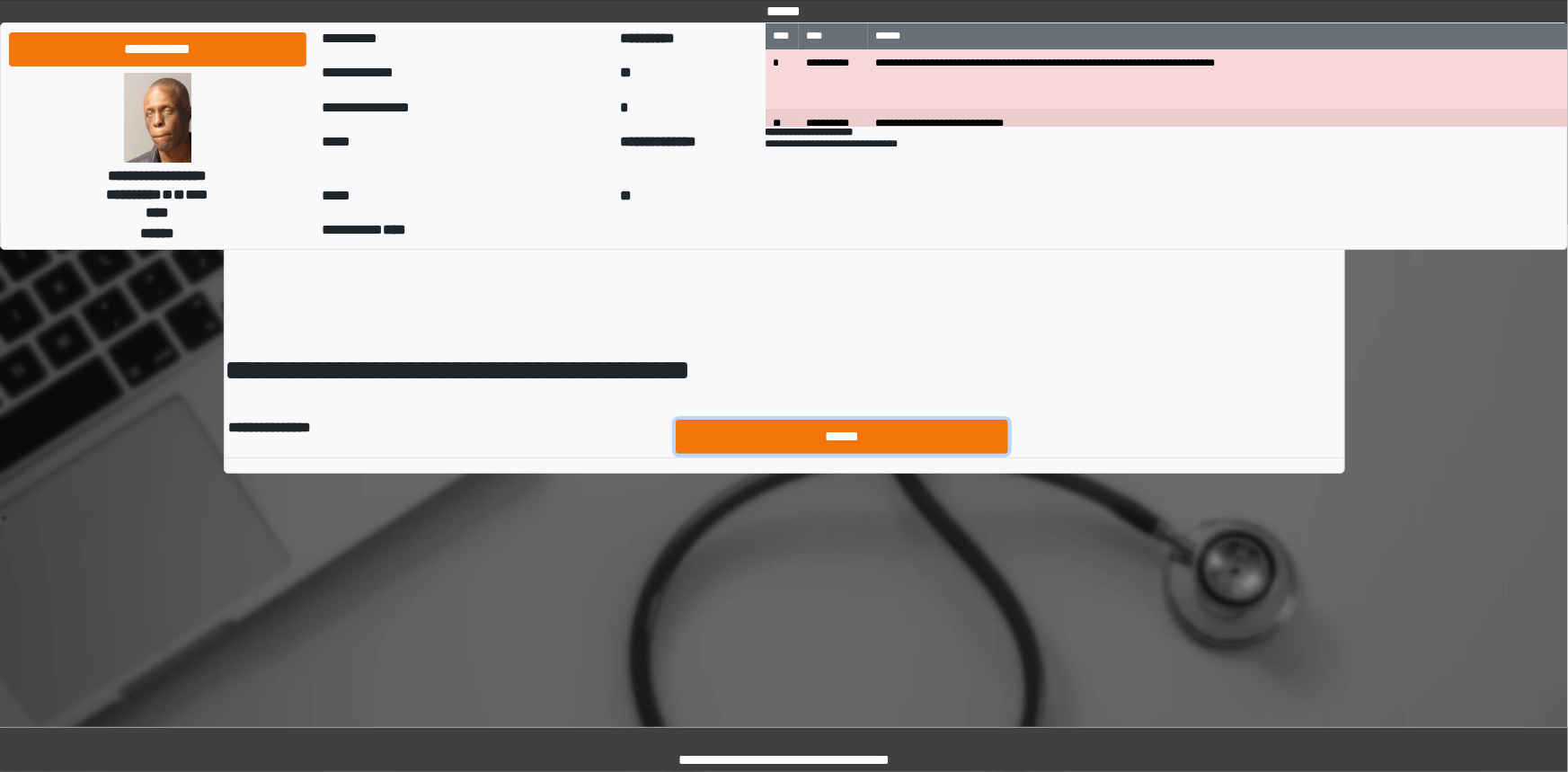 click on "******" at bounding box center (842, 437) 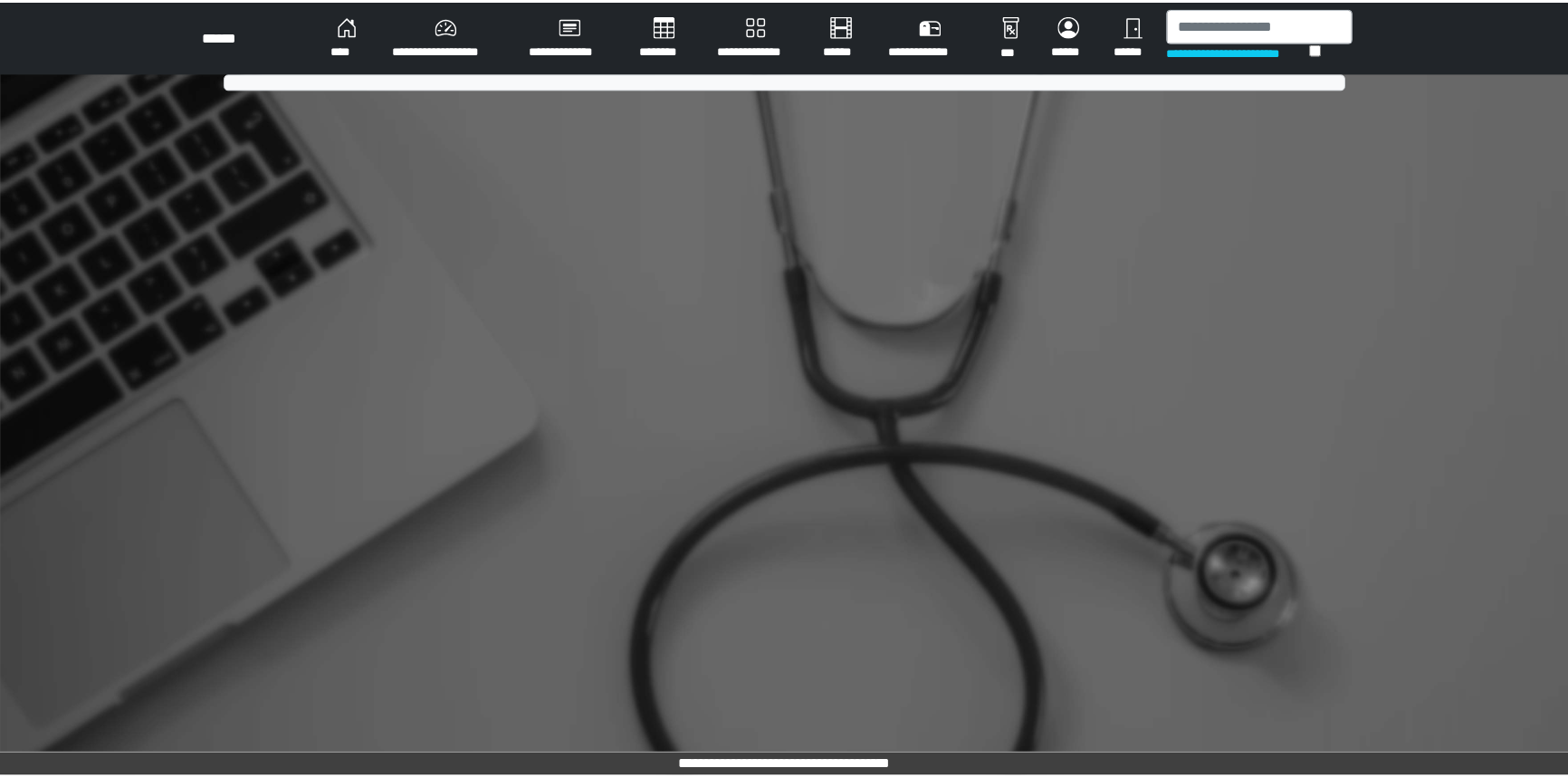 scroll, scrollTop: 0, scrollLeft: 0, axis: both 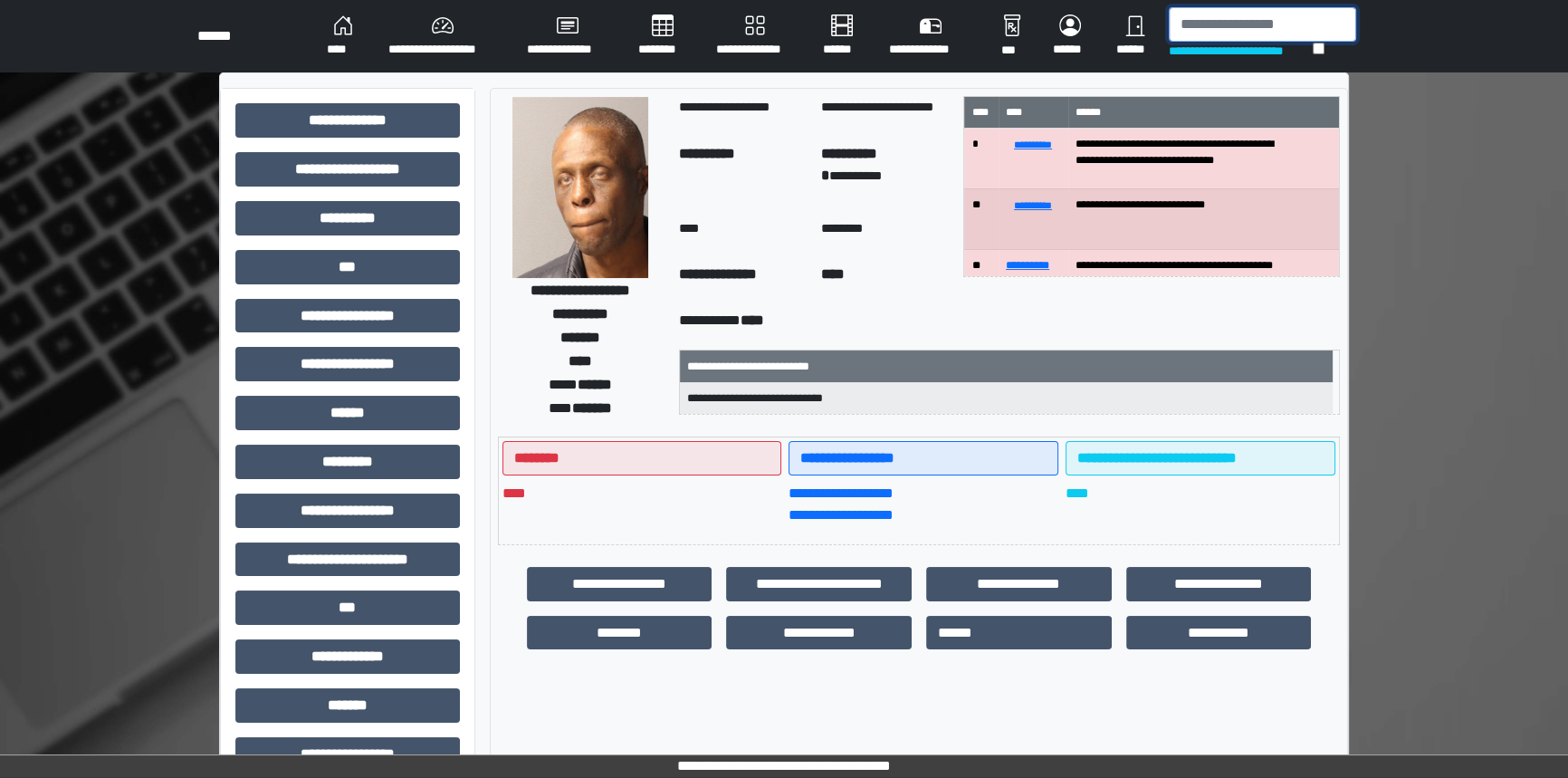 click at bounding box center [1262, 24] 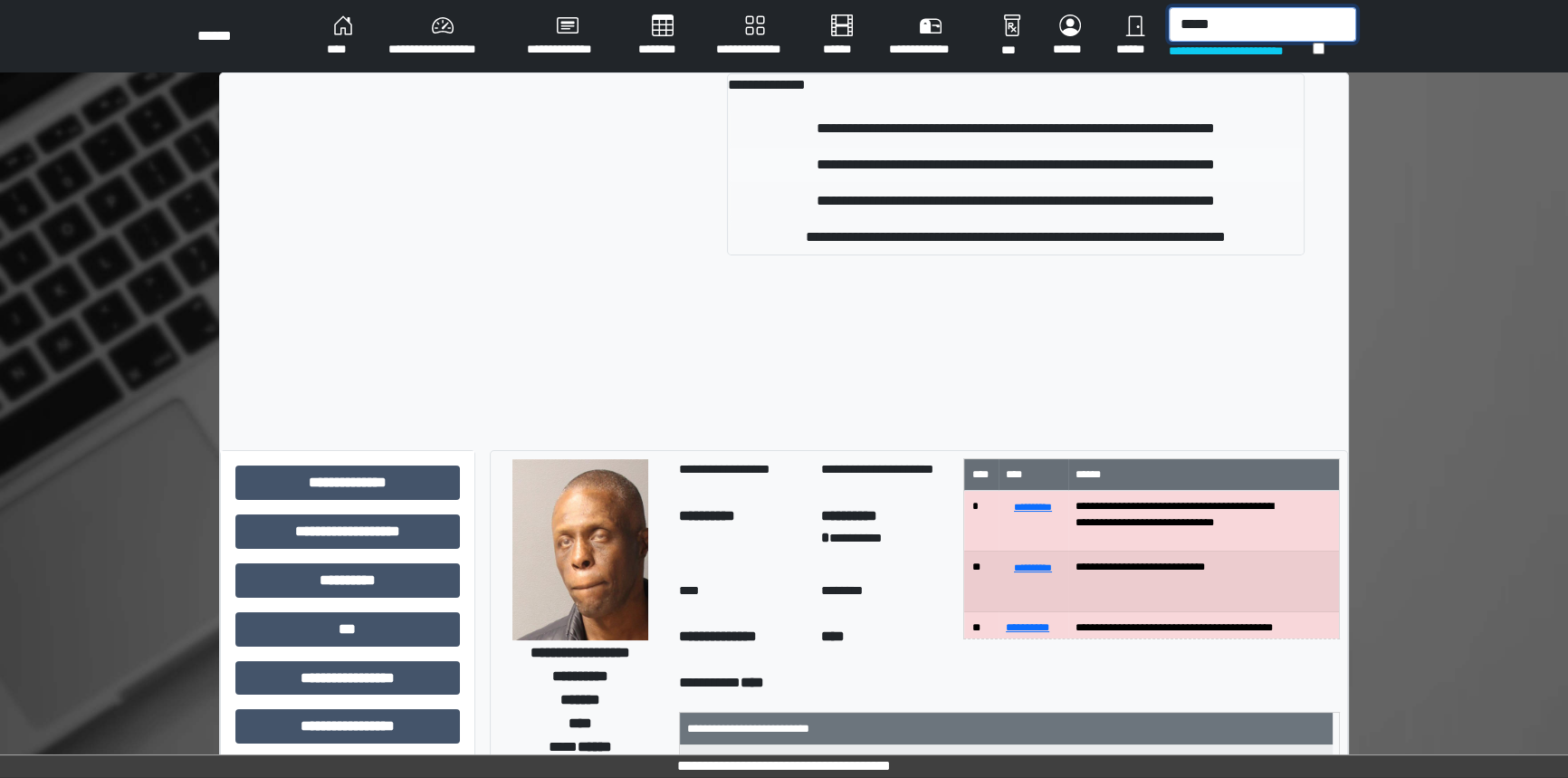type on "*****" 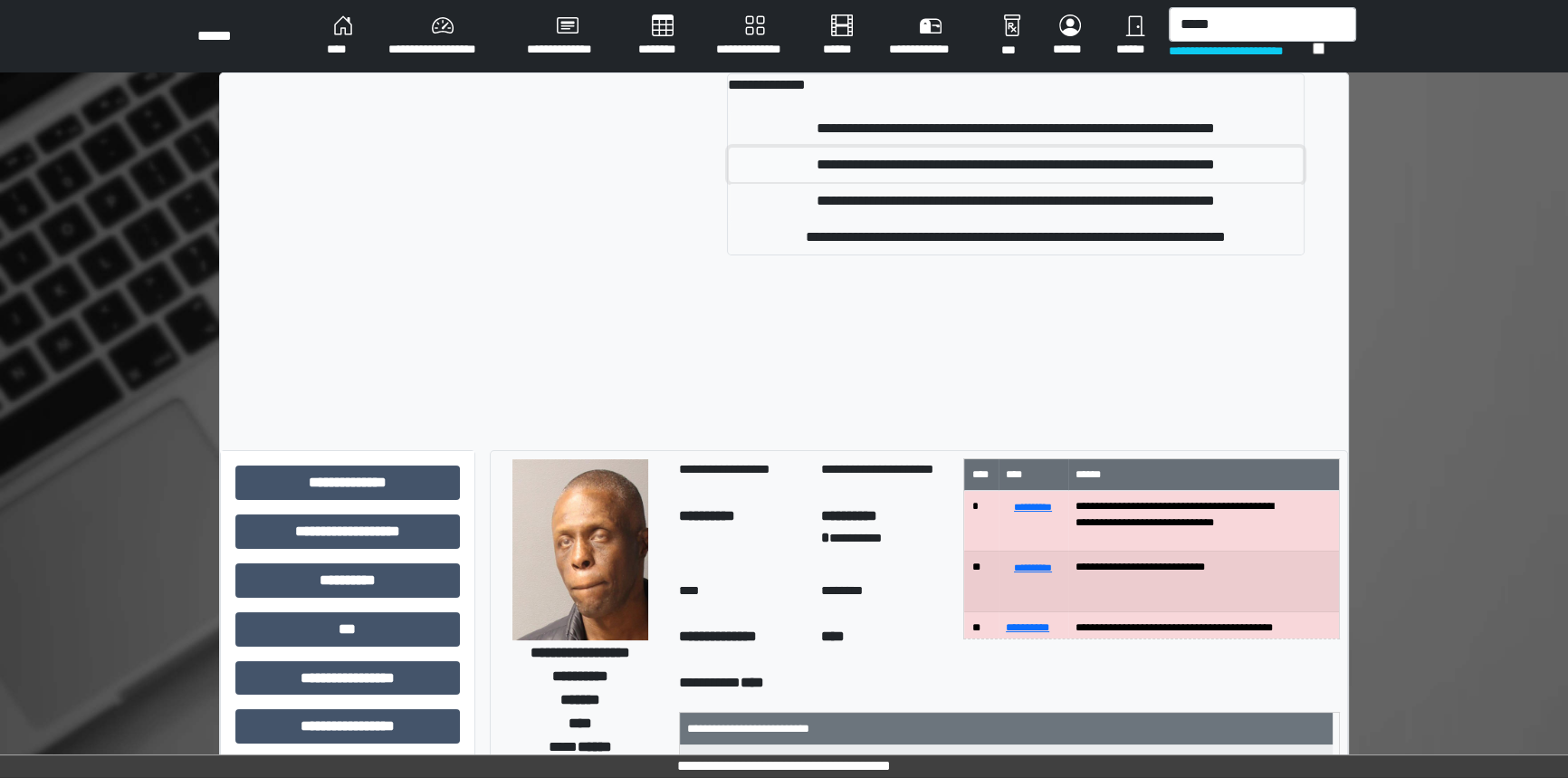 click on "**********" at bounding box center [1016, 165] 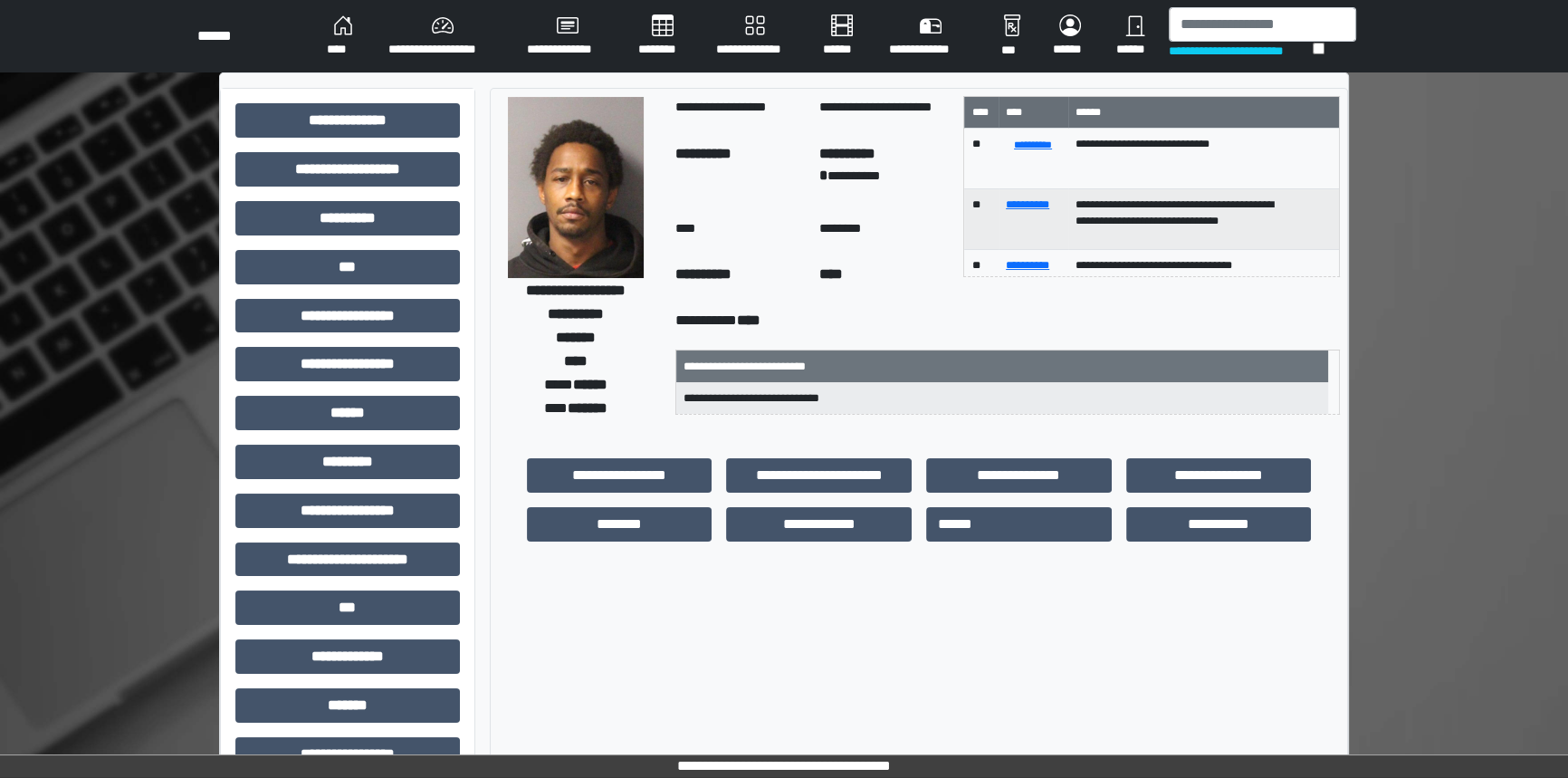 click on "**********" at bounding box center (1240, 51) 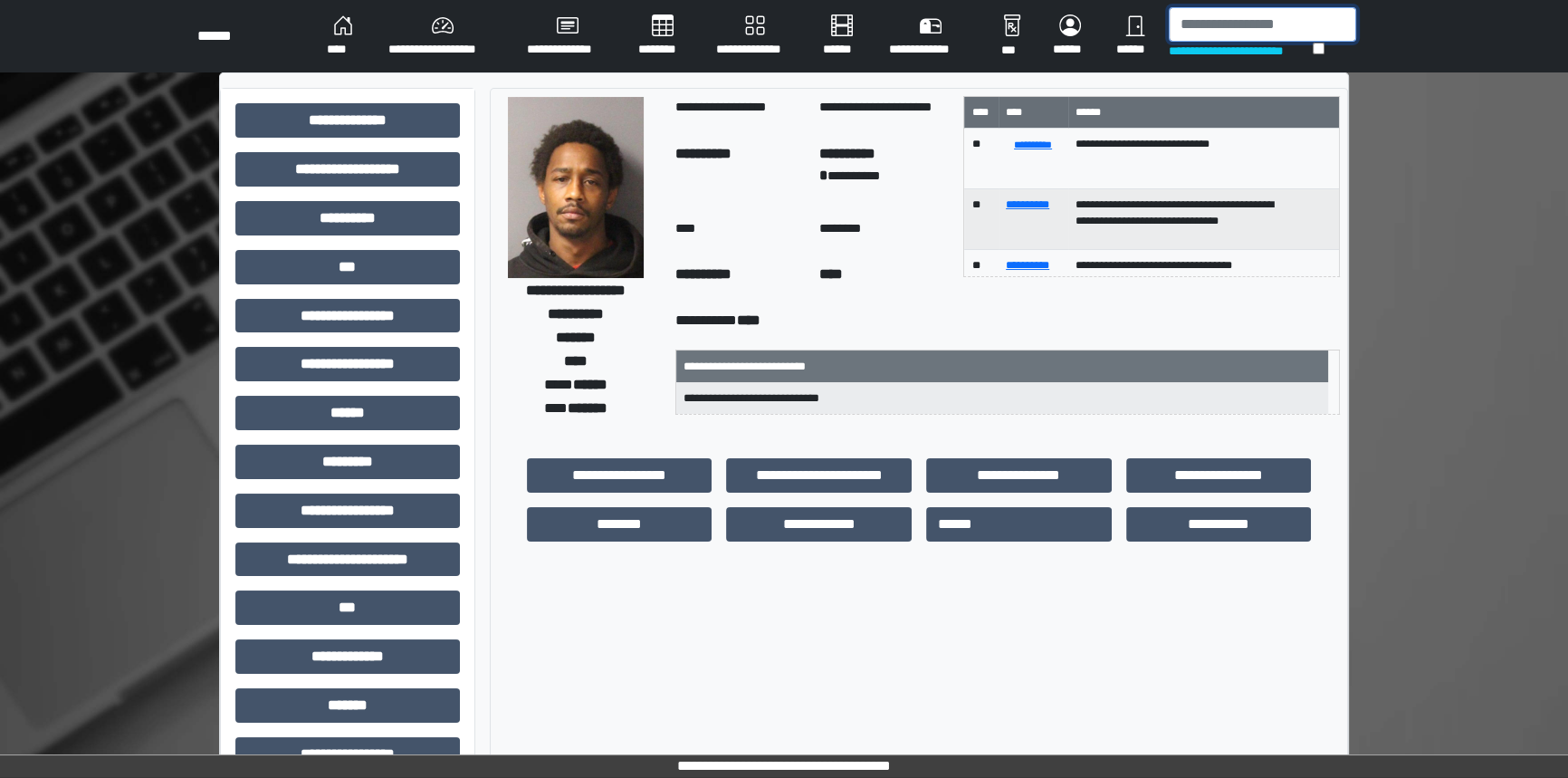 drag, startPoint x: 1217, startPoint y: 19, endPoint x: 1220, endPoint y: 48, distance: 29.15476 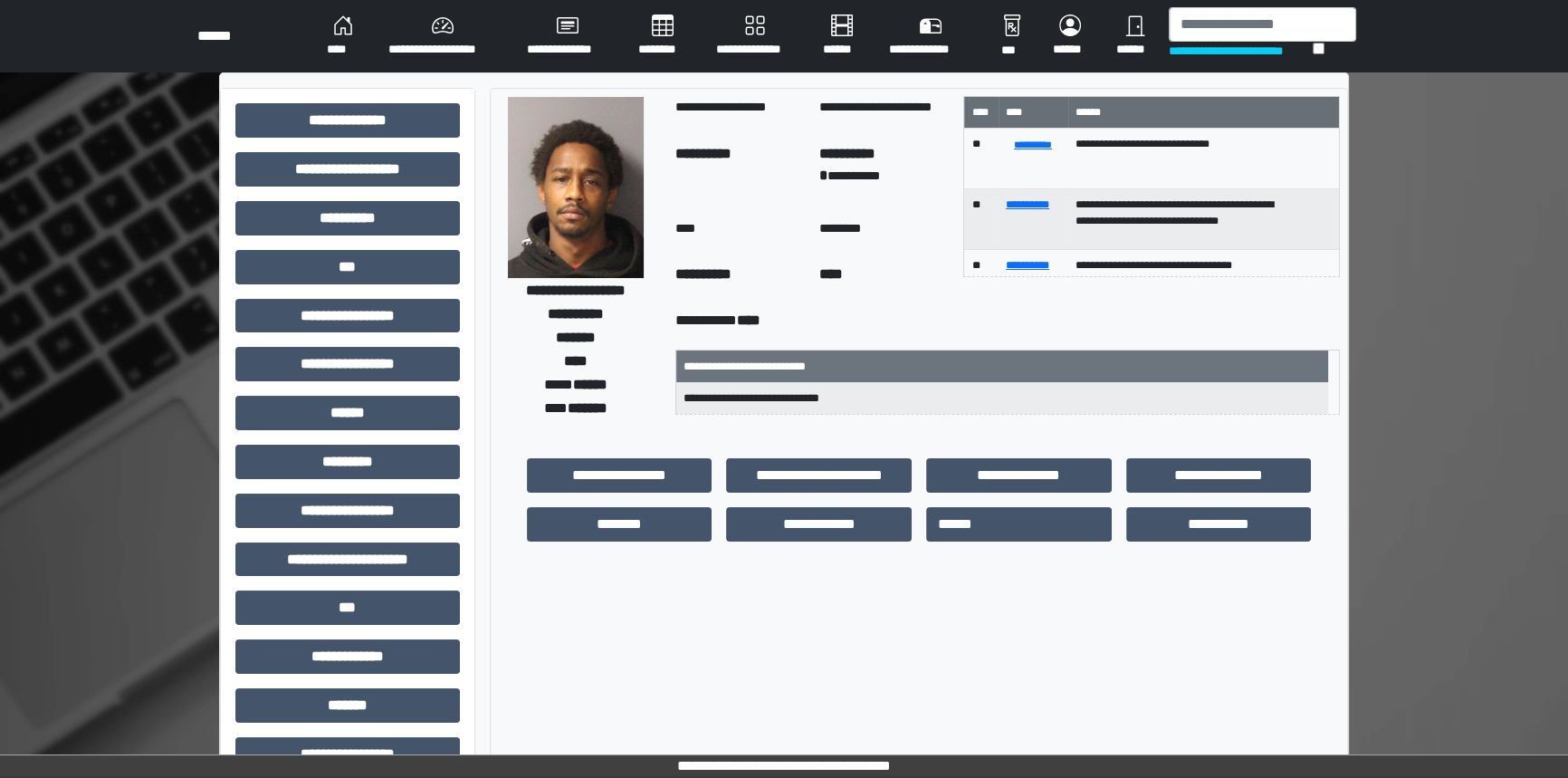 click on "**********" at bounding box center (1240, 51) 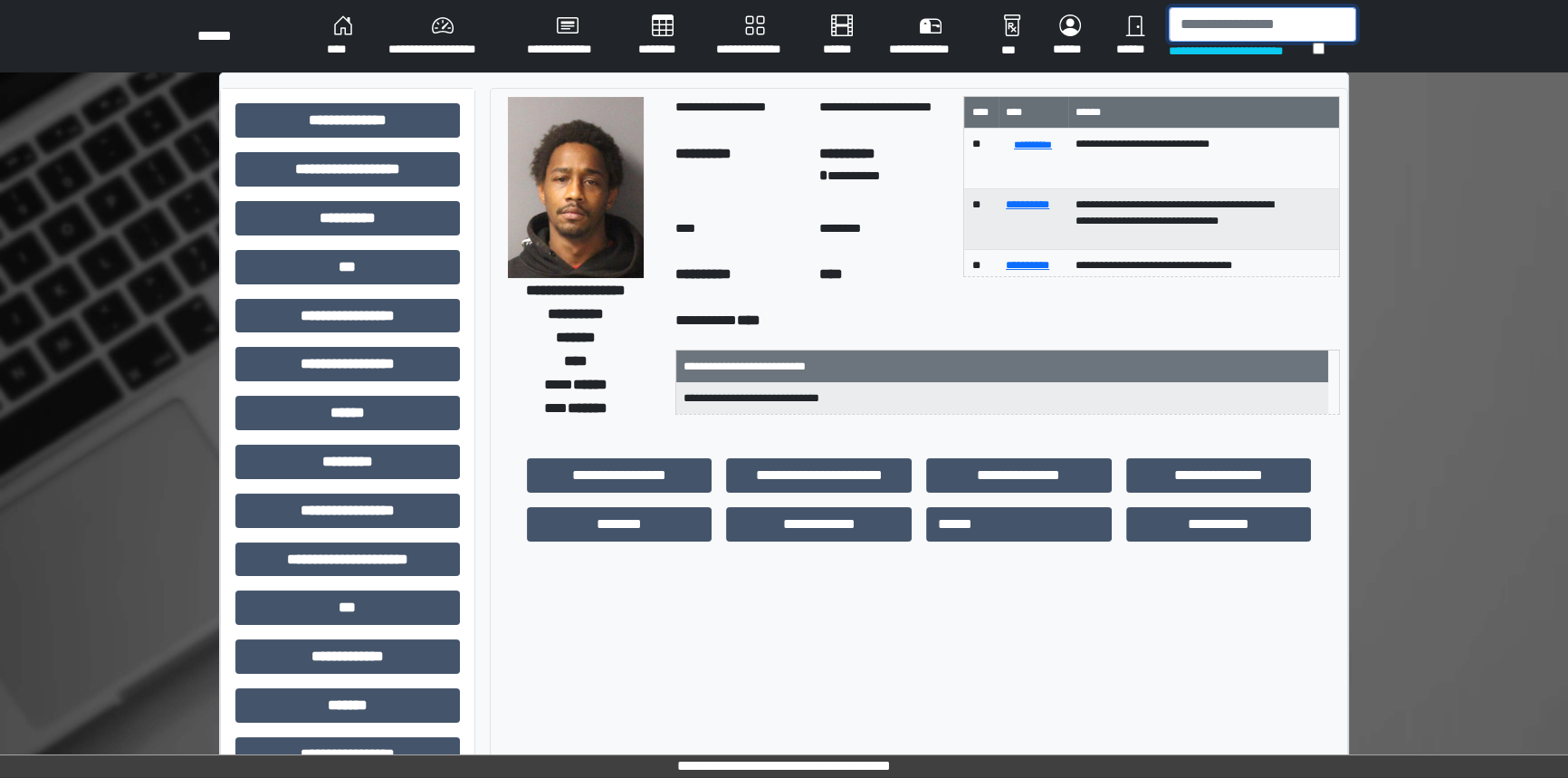 click at bounding box center (1262, 24) 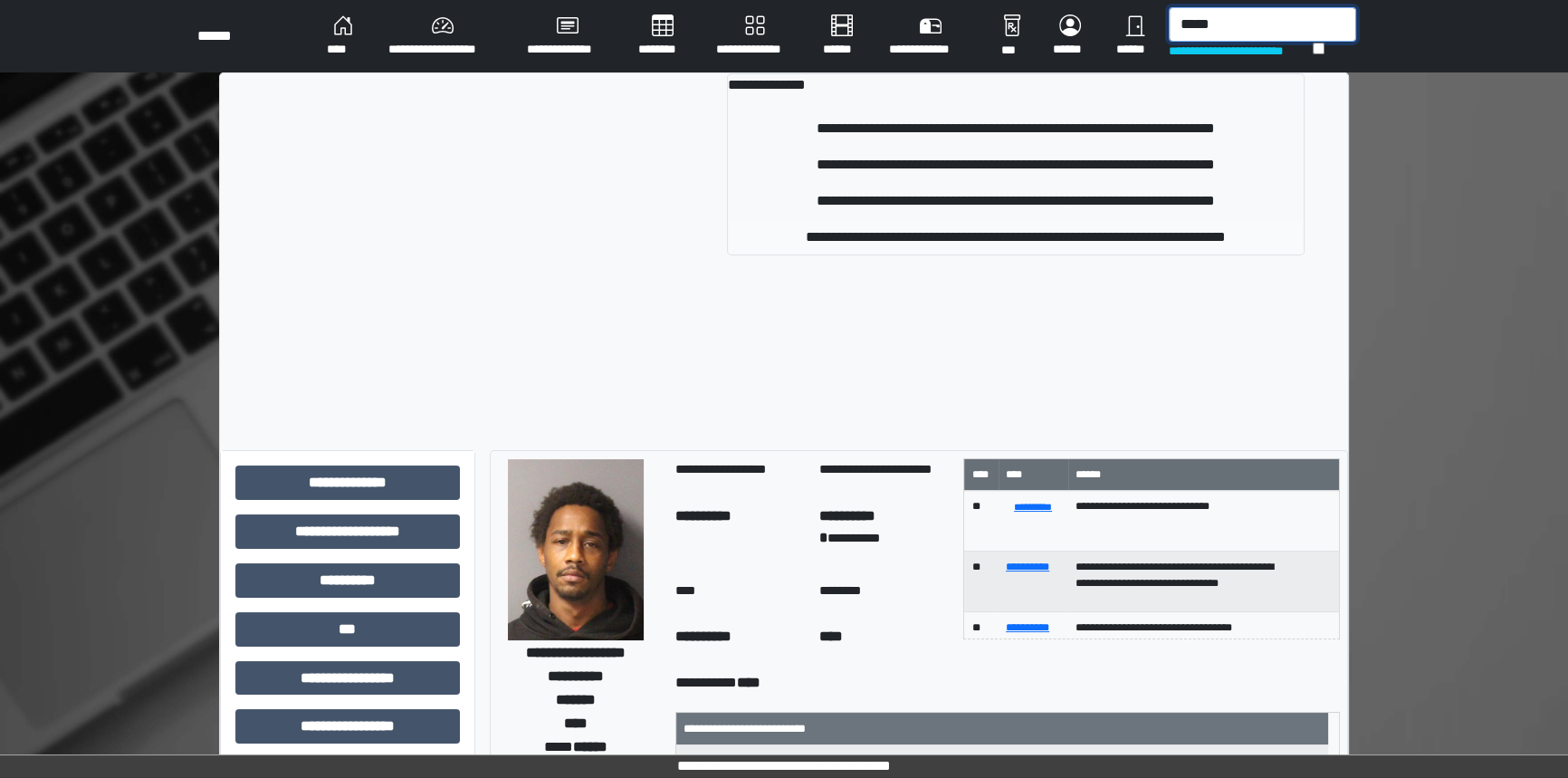 type on "*****" 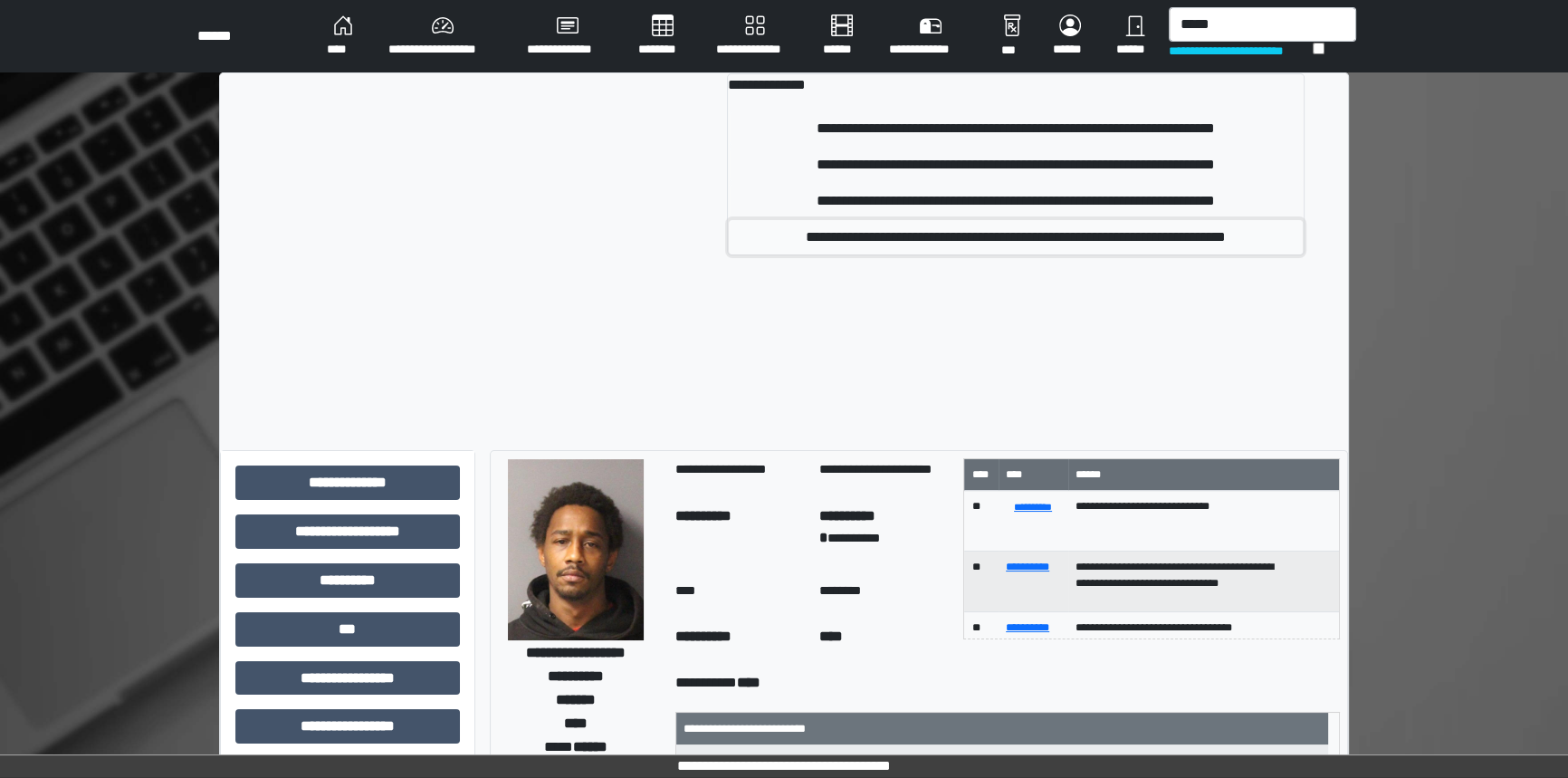 click on "**********" at bounding box center (1016, 237) 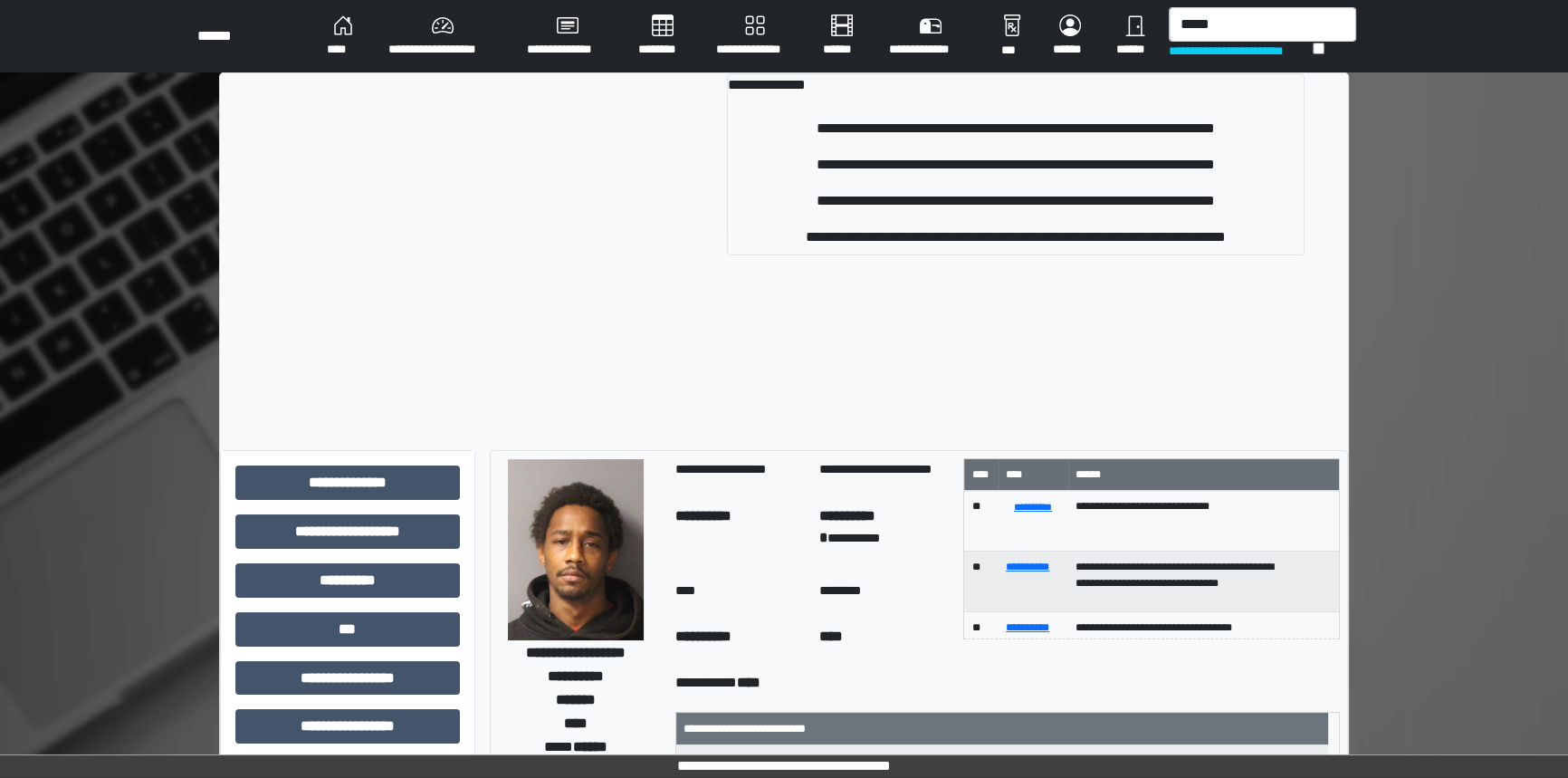 type 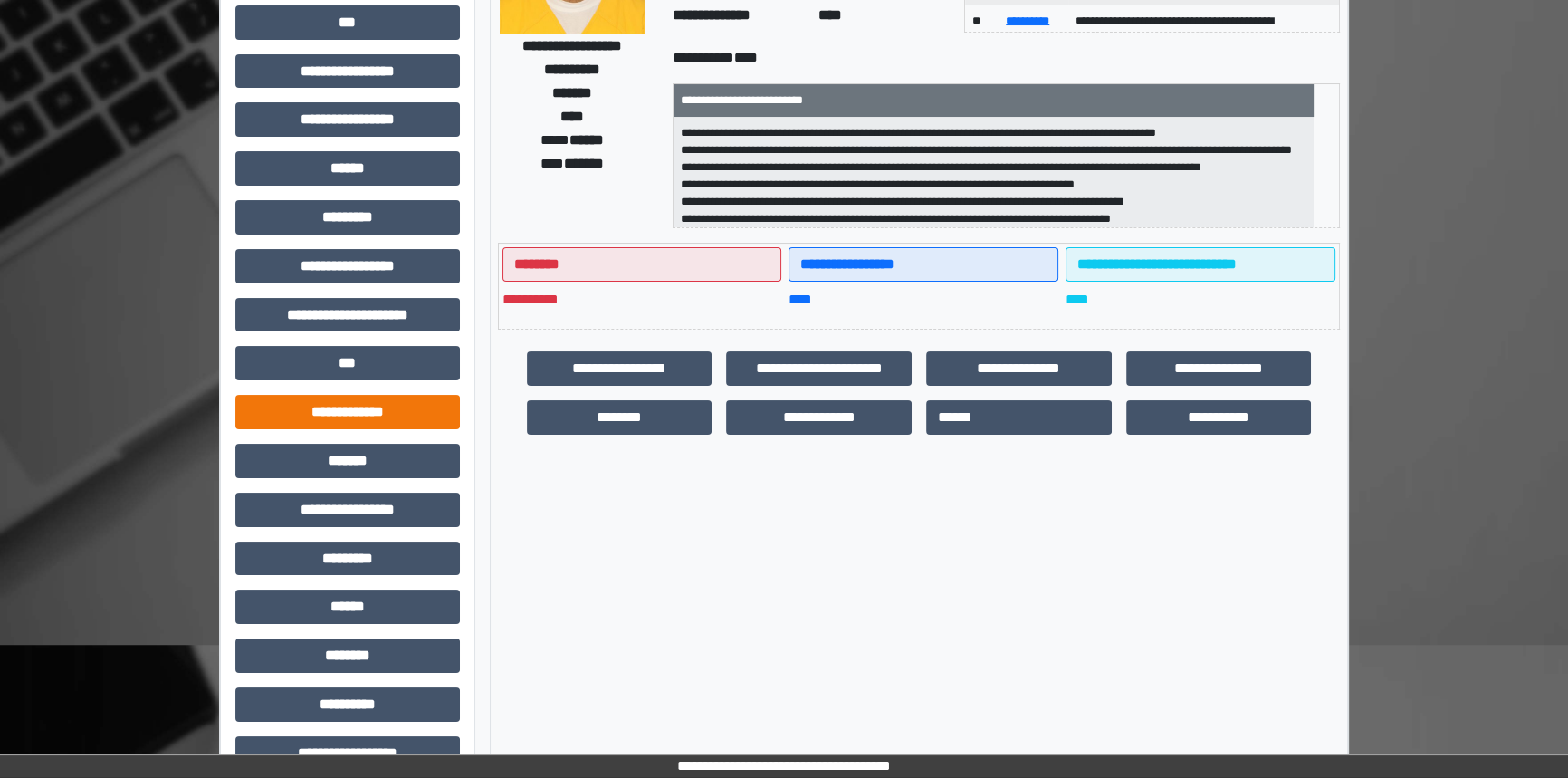 scroll, scrollTop: 246, scrollLeft: 0, axis: vertical 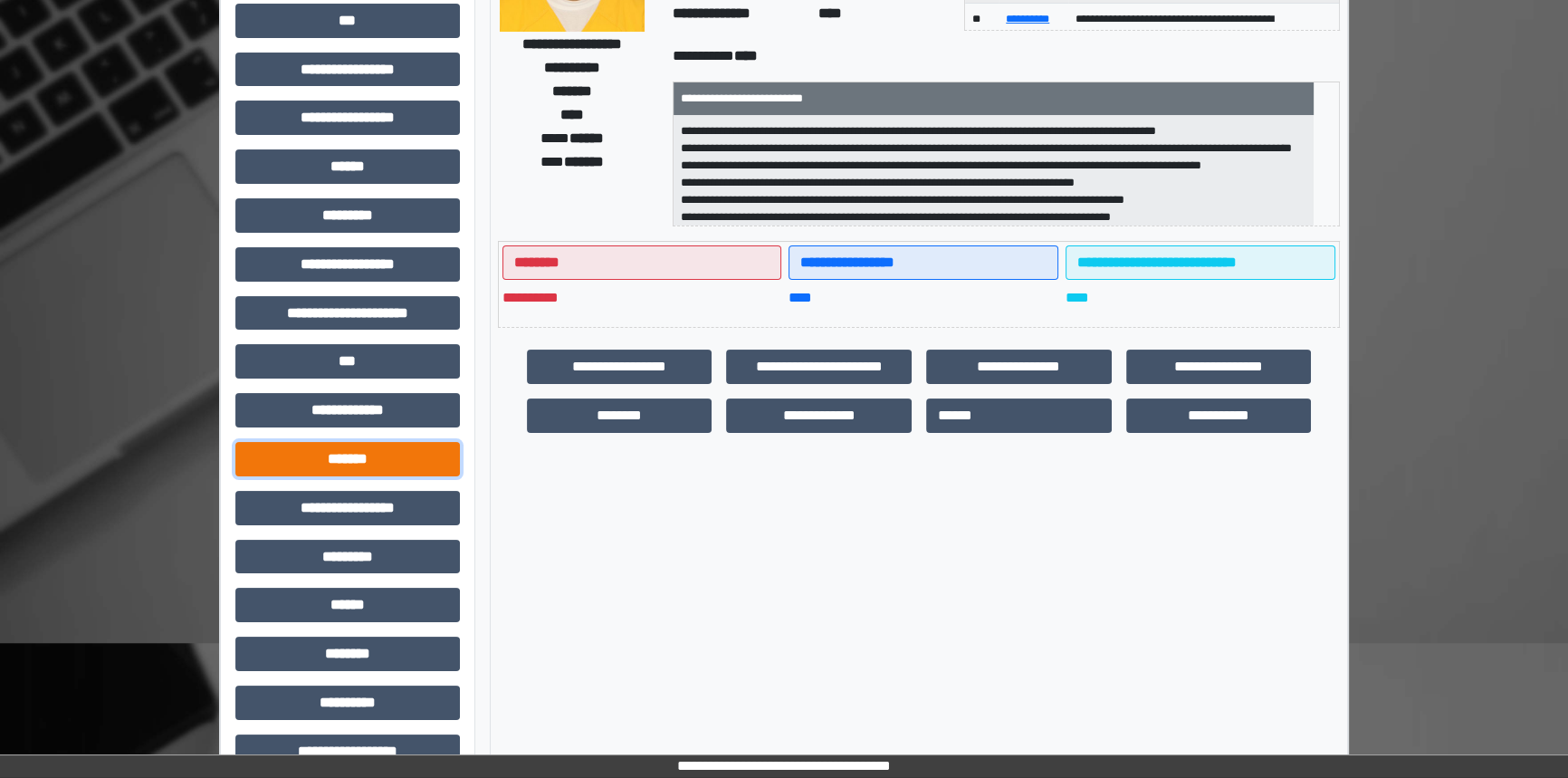 click on "*******" at bounding box center (348, 459) 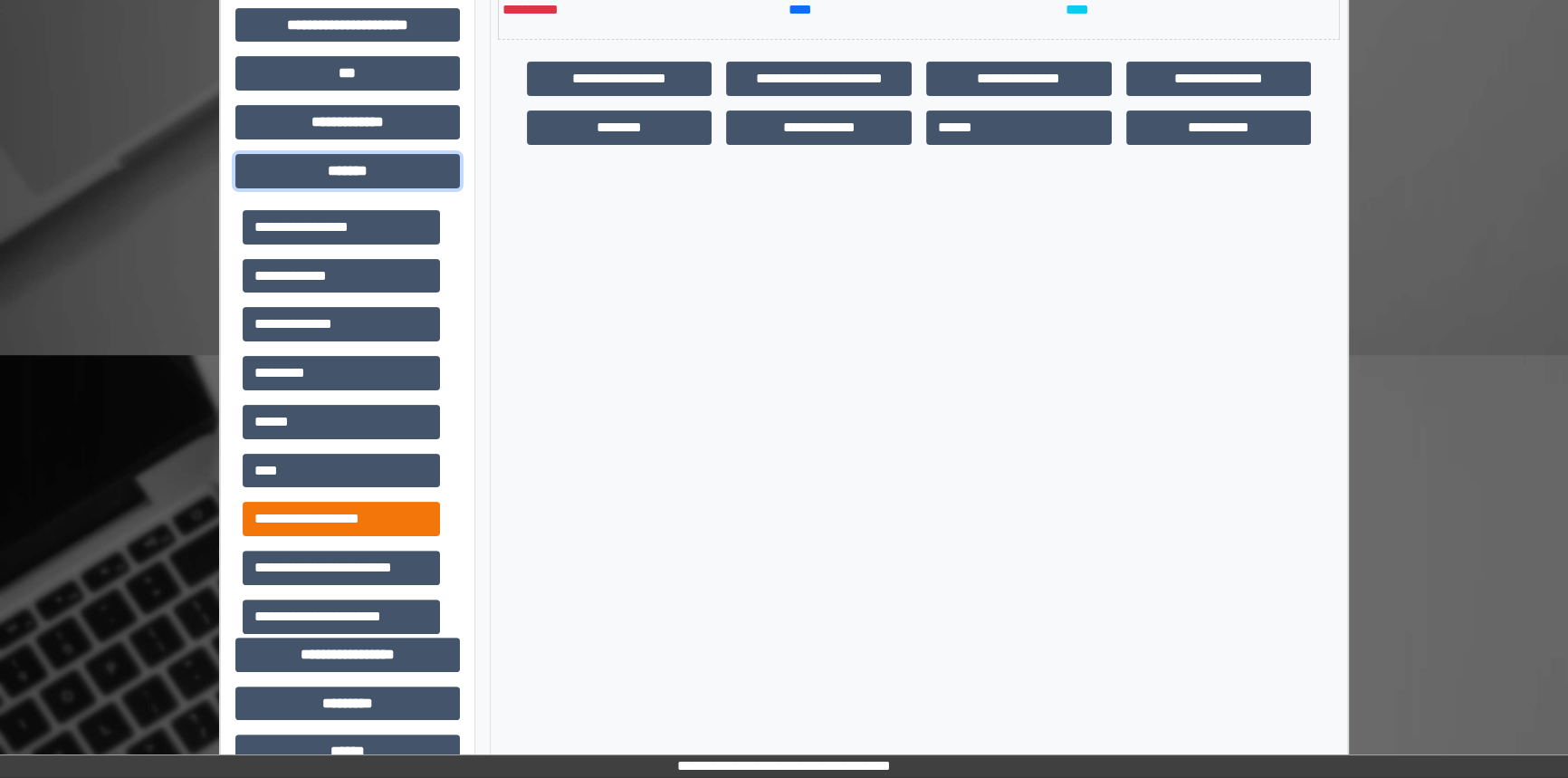 scroll, scrollTop: 576, scrollLeft: 0, axis: vertical 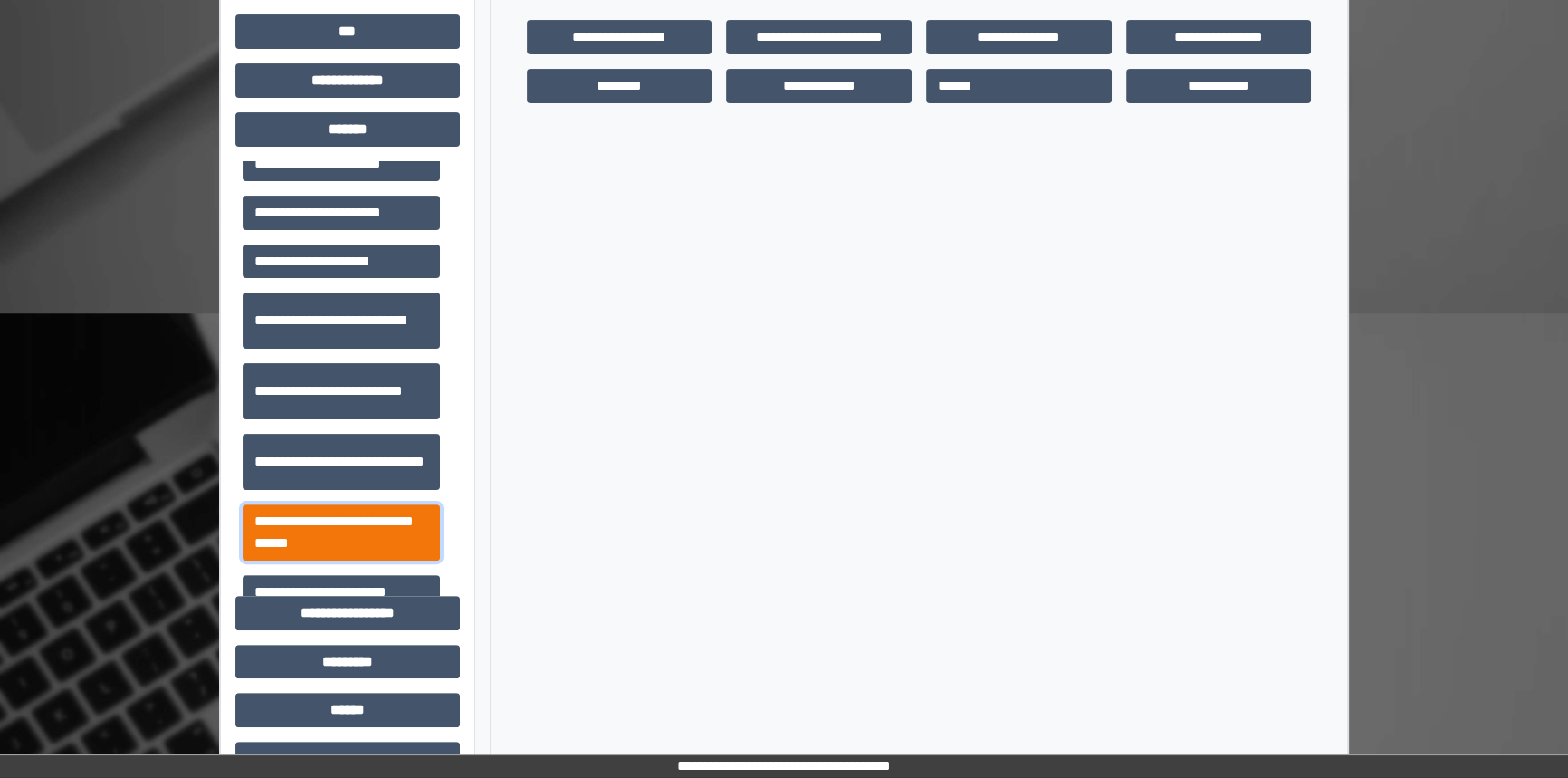 click on "**********" at bounding box center [341, 533] 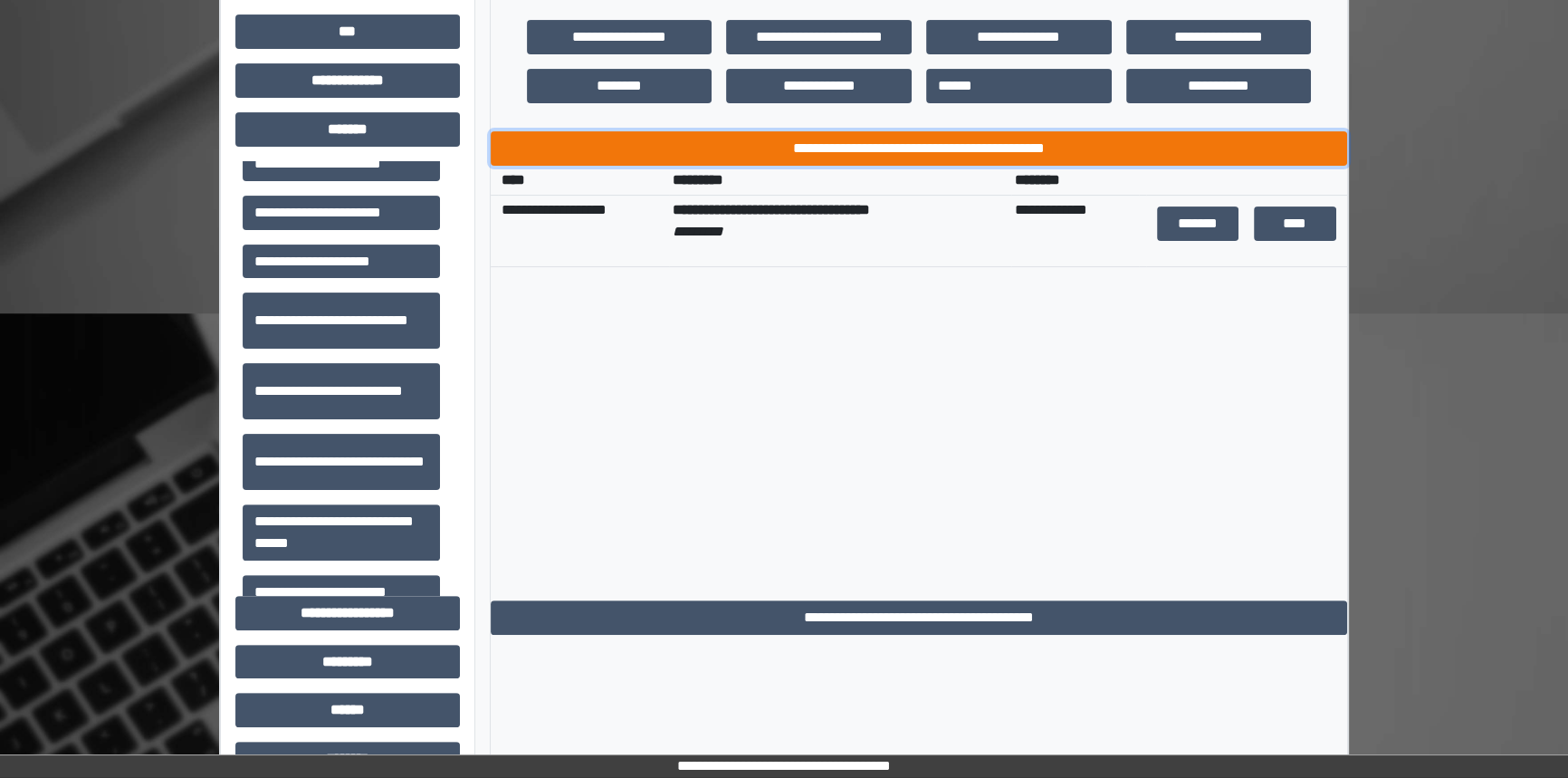 click on "**********" at bounding box center (919, 149) 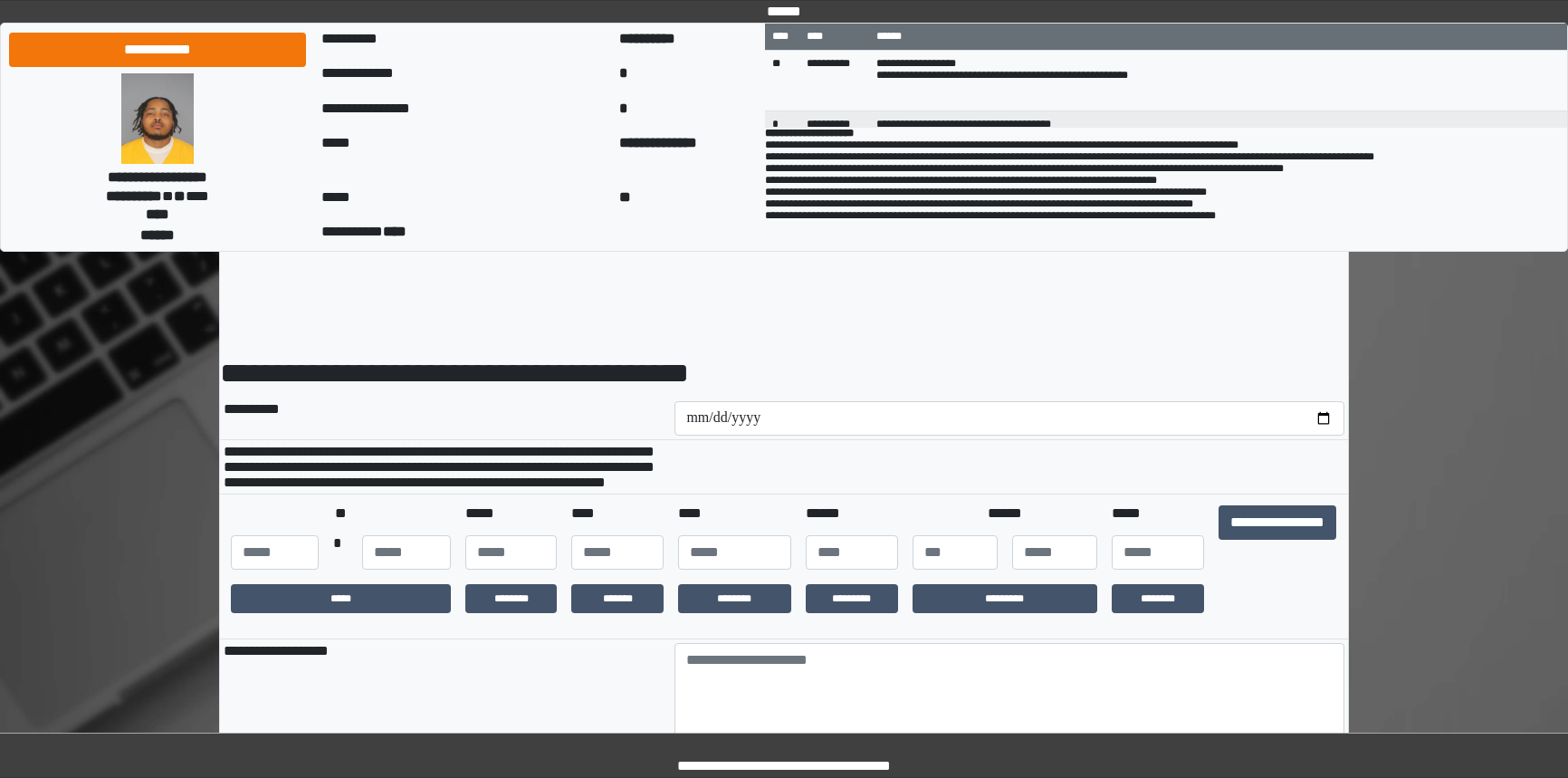 scroll, scrollTop: 0, scrollLeft: 0, axis: both 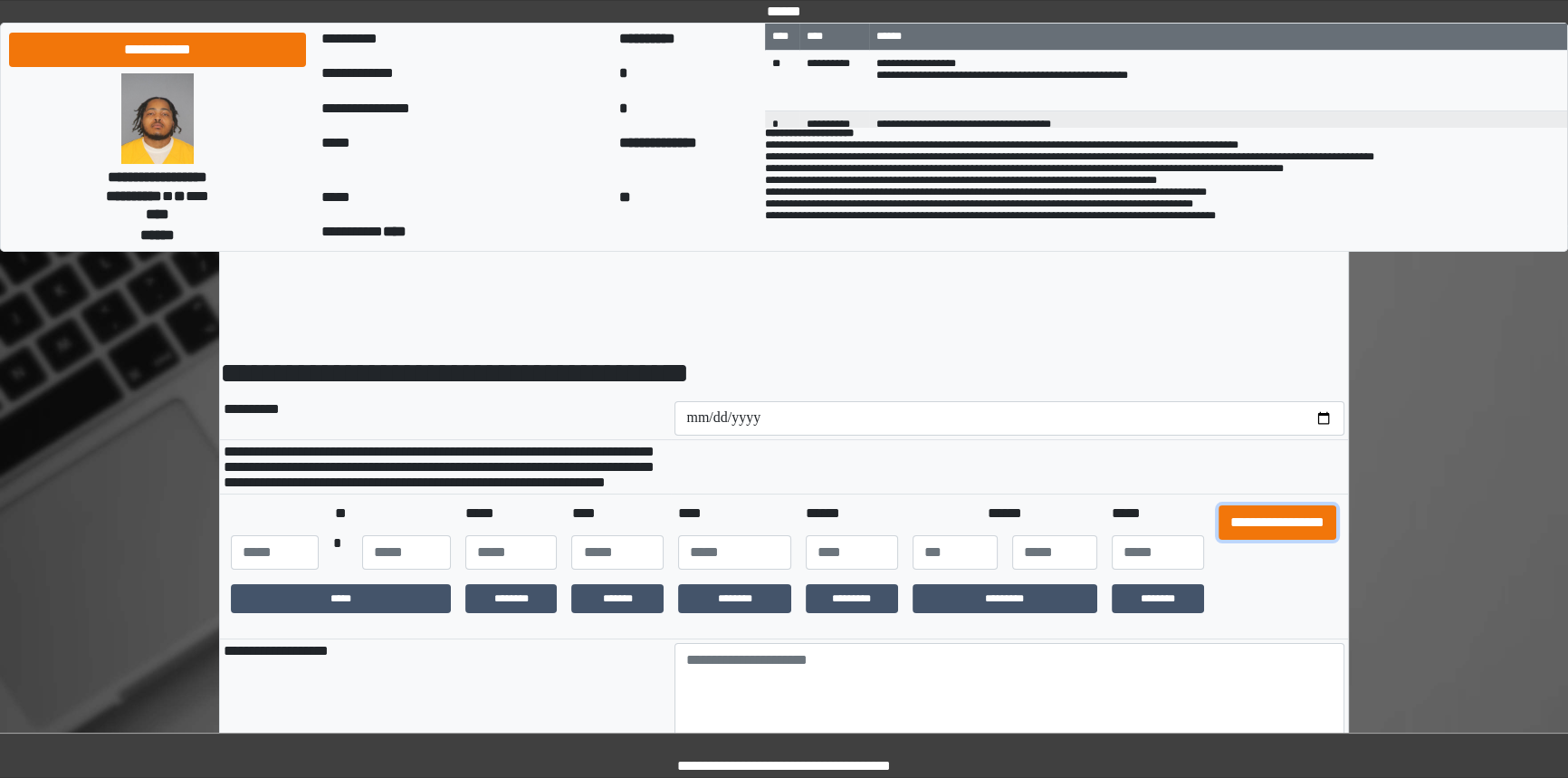 click on "**********" at bounding box center [1277, 523] 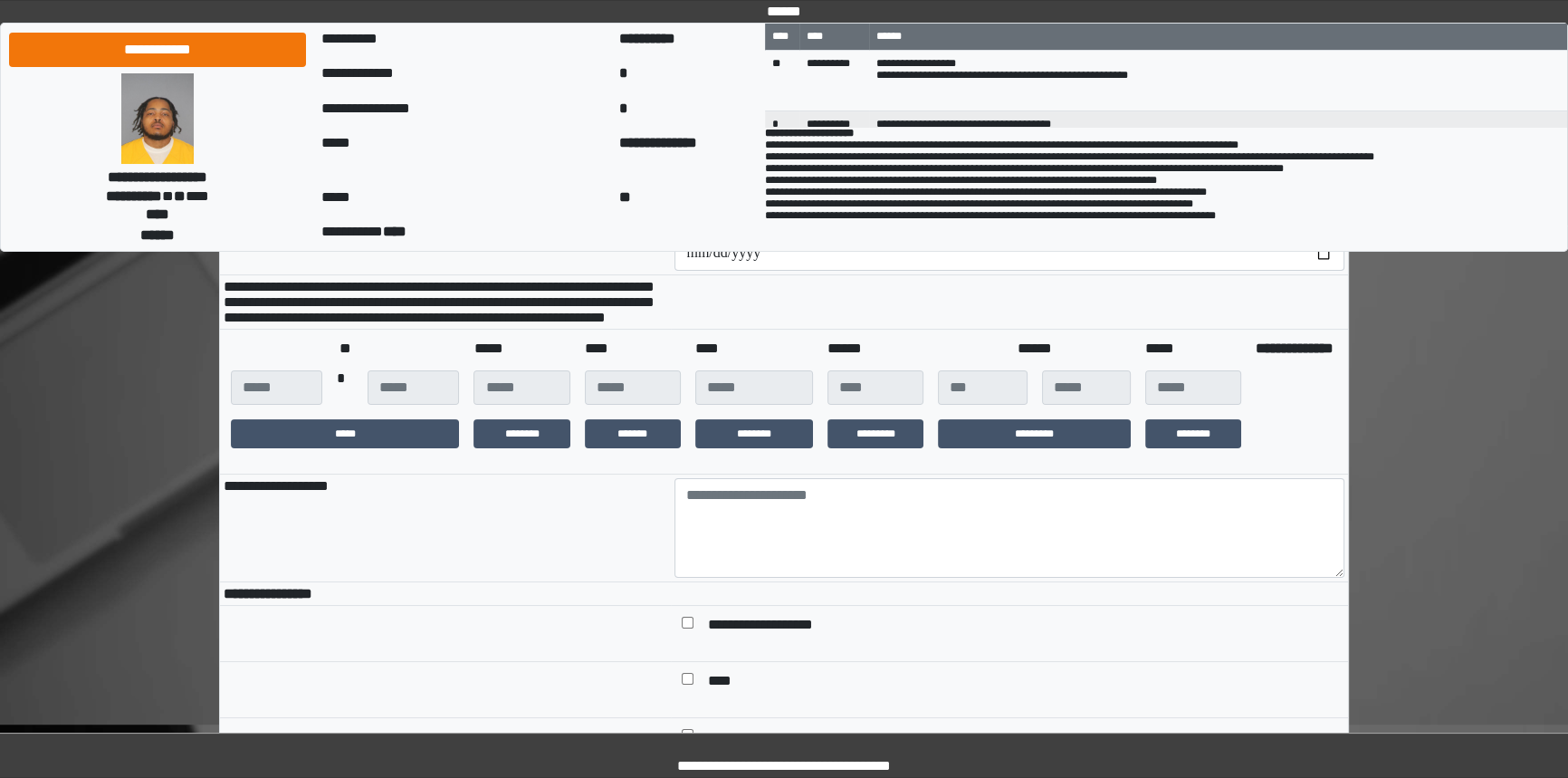 scroll, scrollTop: 329, scrollLeft: 0, axis: vertical 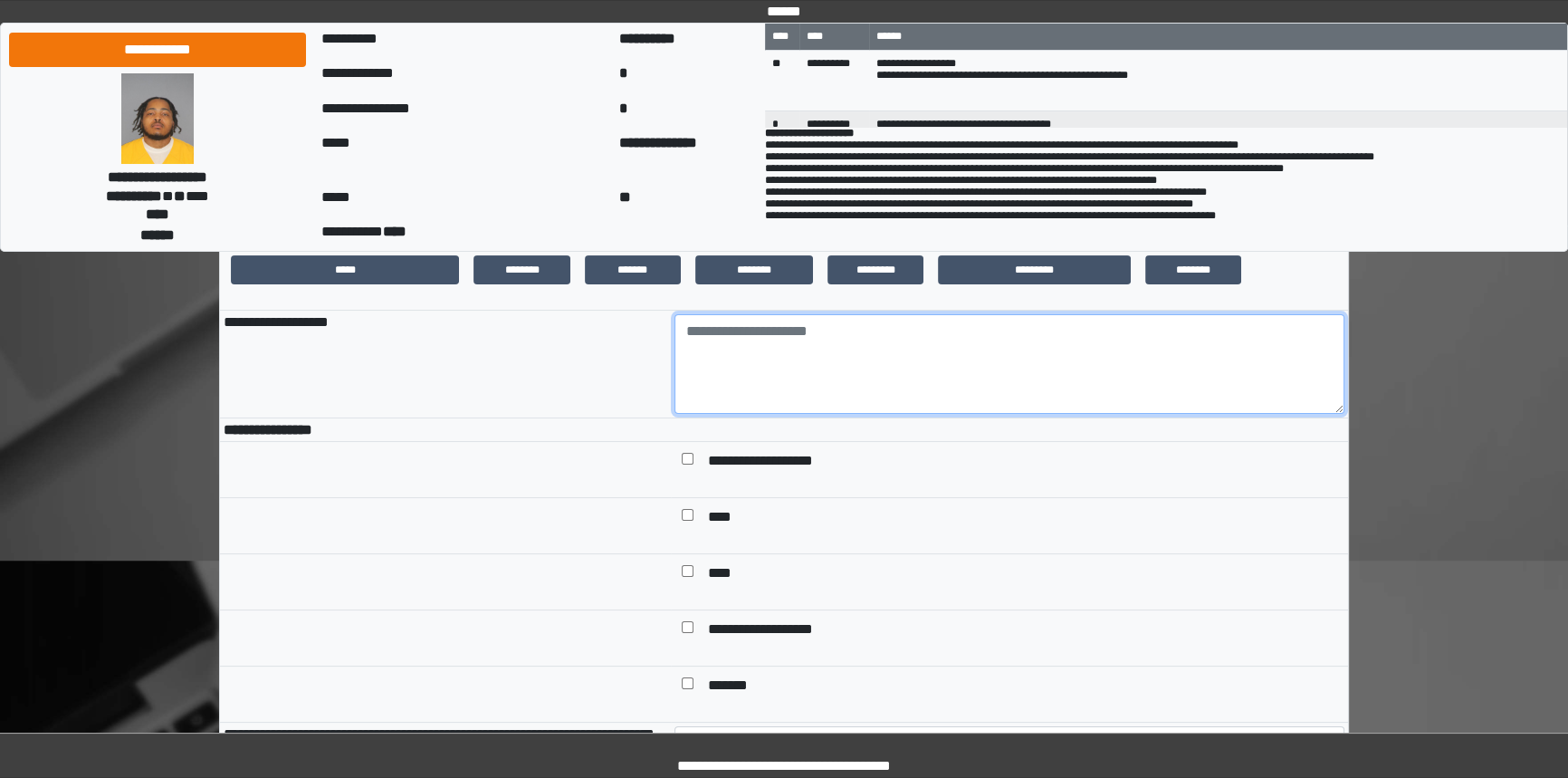click at bounding box center [1009, 364] 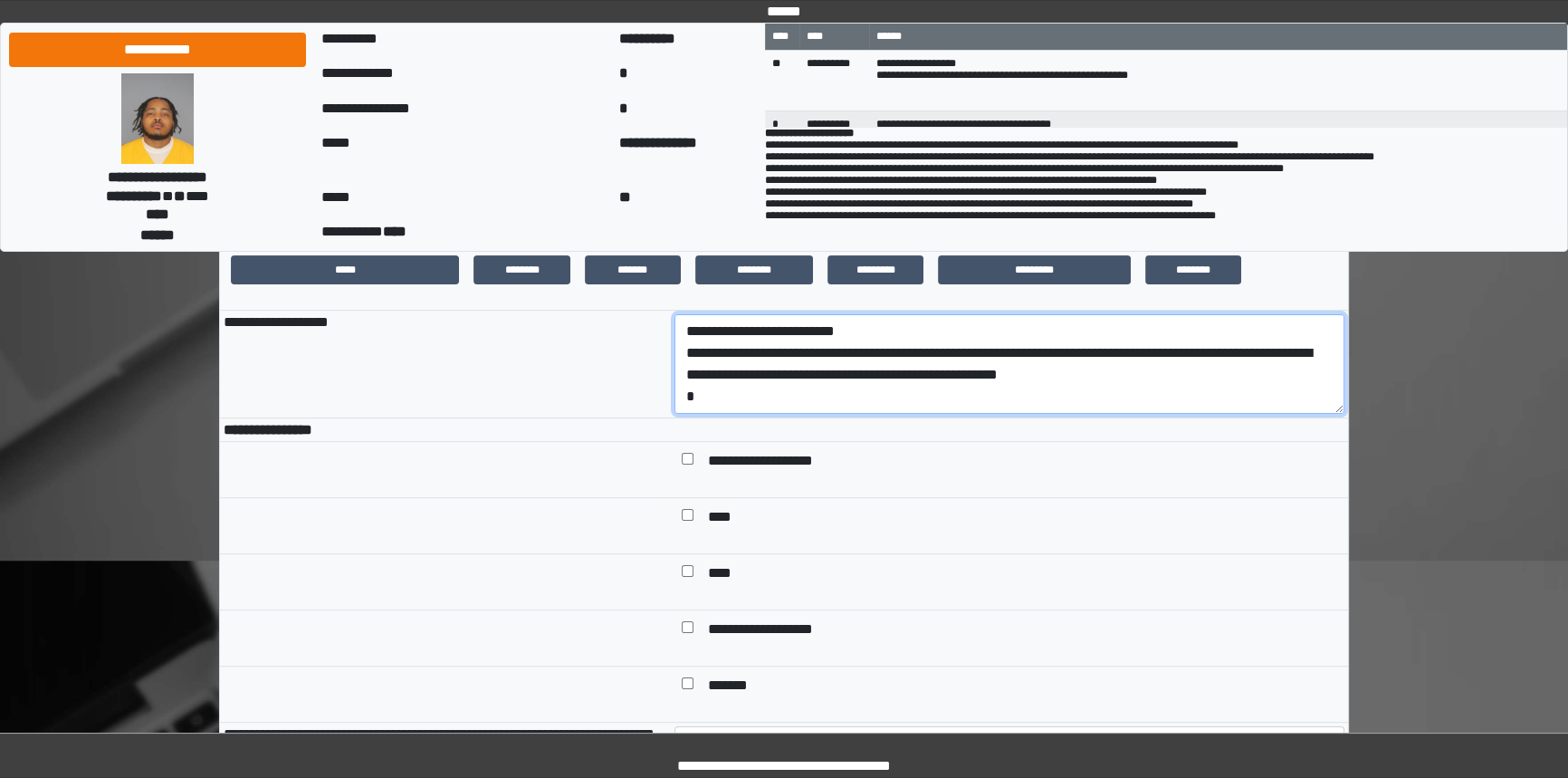 scroll, scrollTop: 101, scrollLeft: 0, axis: vertical 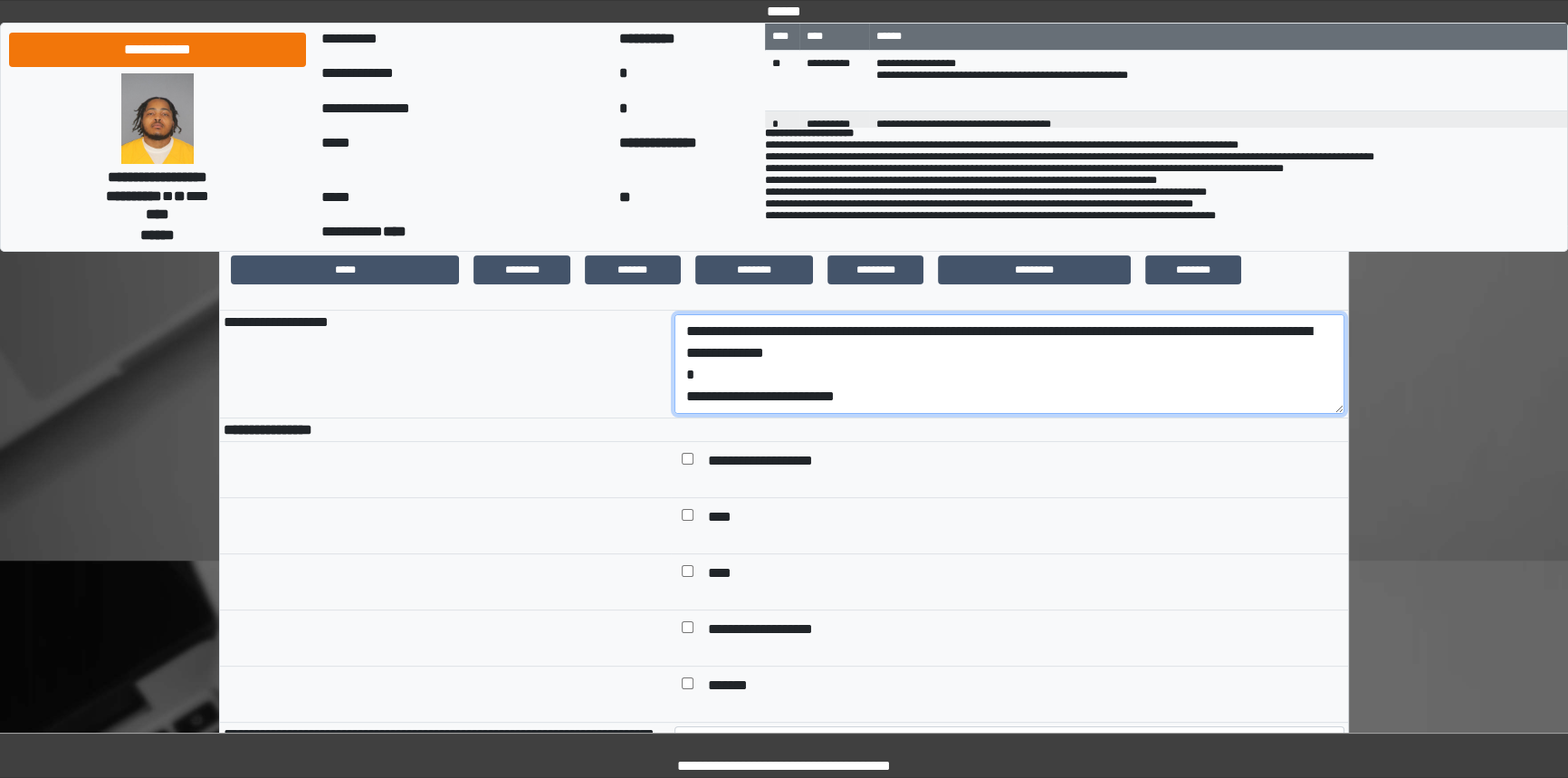 click on "**********" at bounding box center (1009, 364) 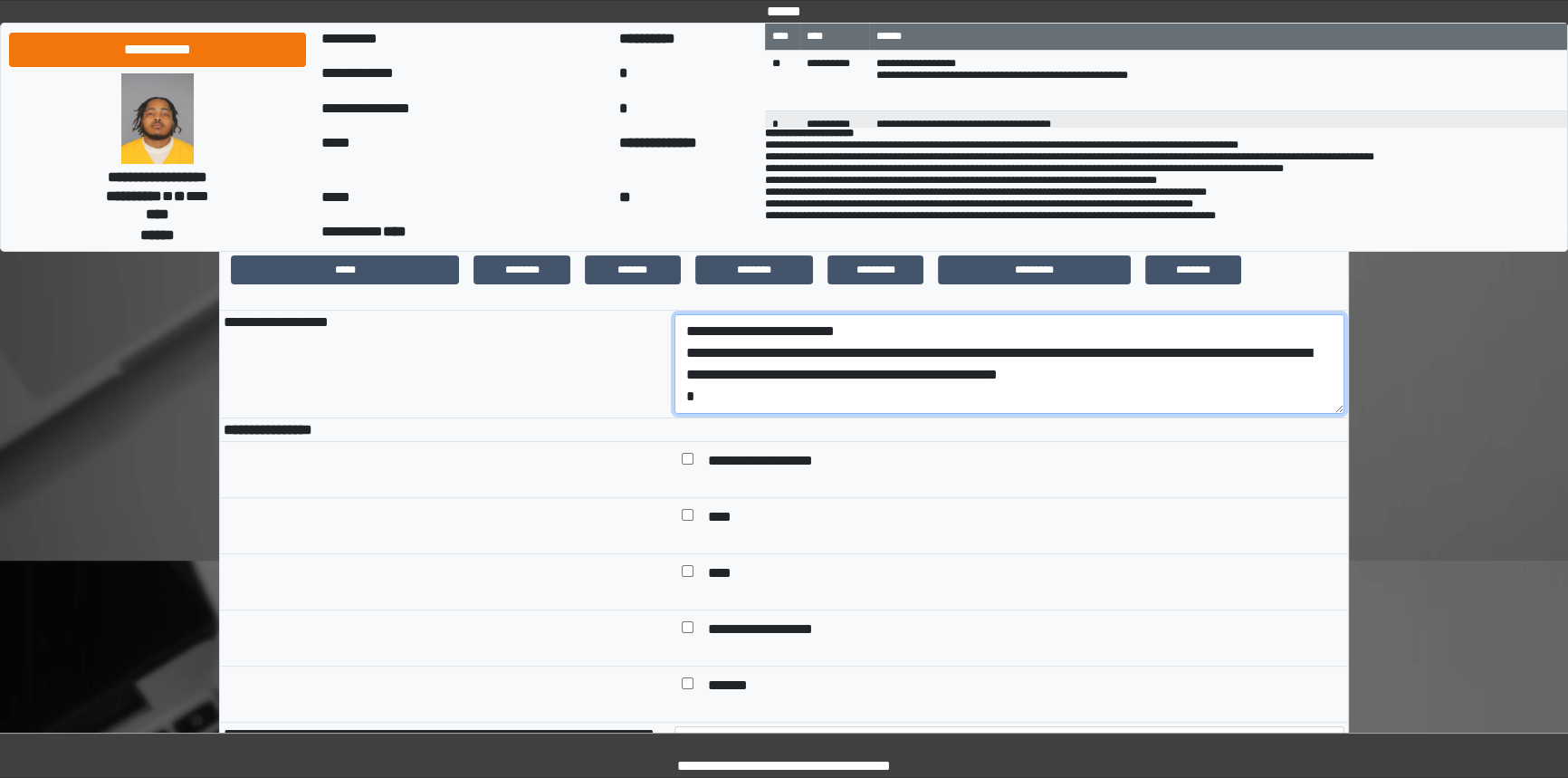 drag, startPoint x: 910, startPoint y: 412, endPoint x: 552, endPoint y: 383, distance: 359.1727 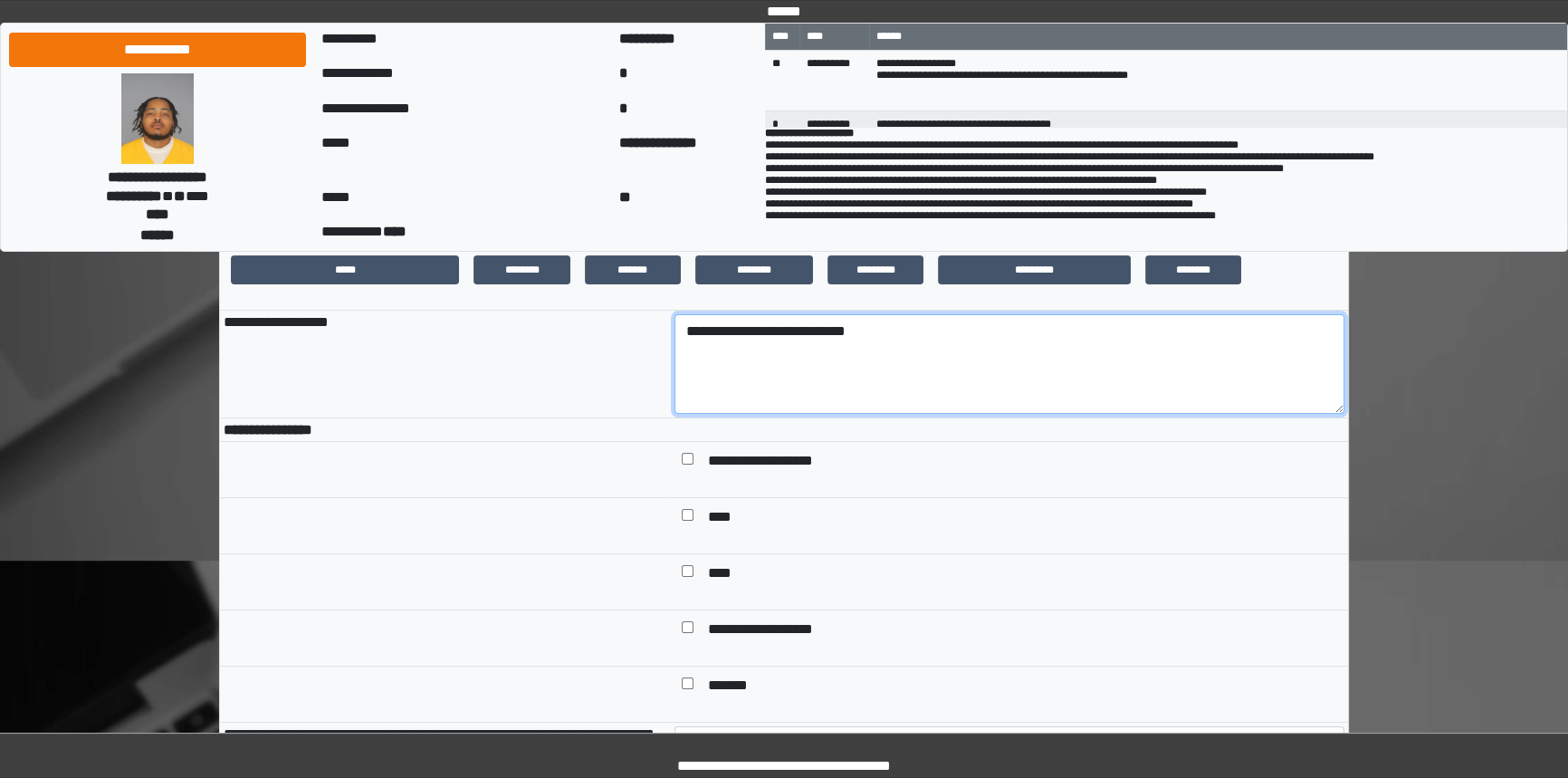 type on "**********" 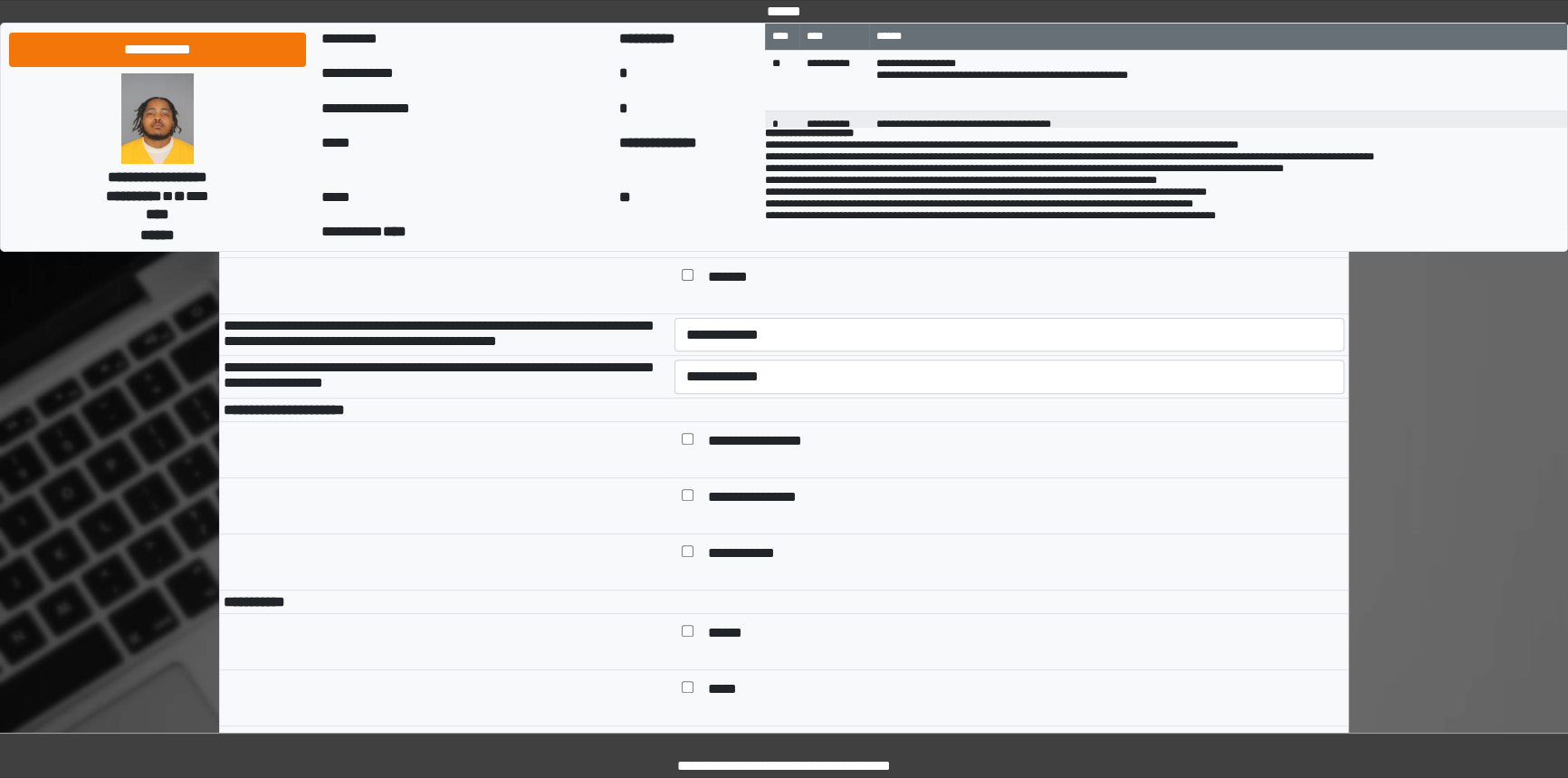 scroll, scrollTop: 741, scrollLeft: 0, axis: vertical 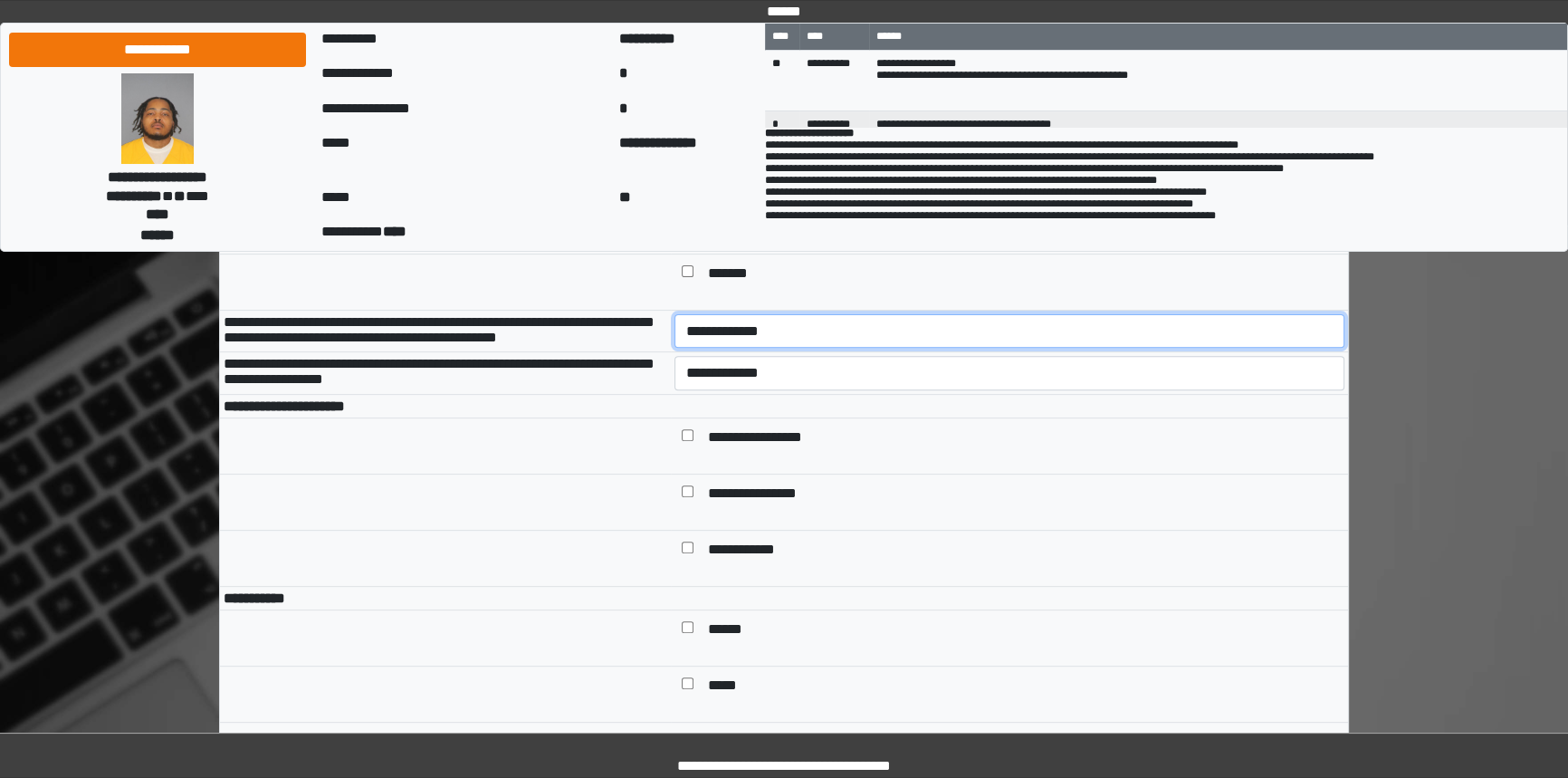 click on "**********" at bounding box center [1009, 331] 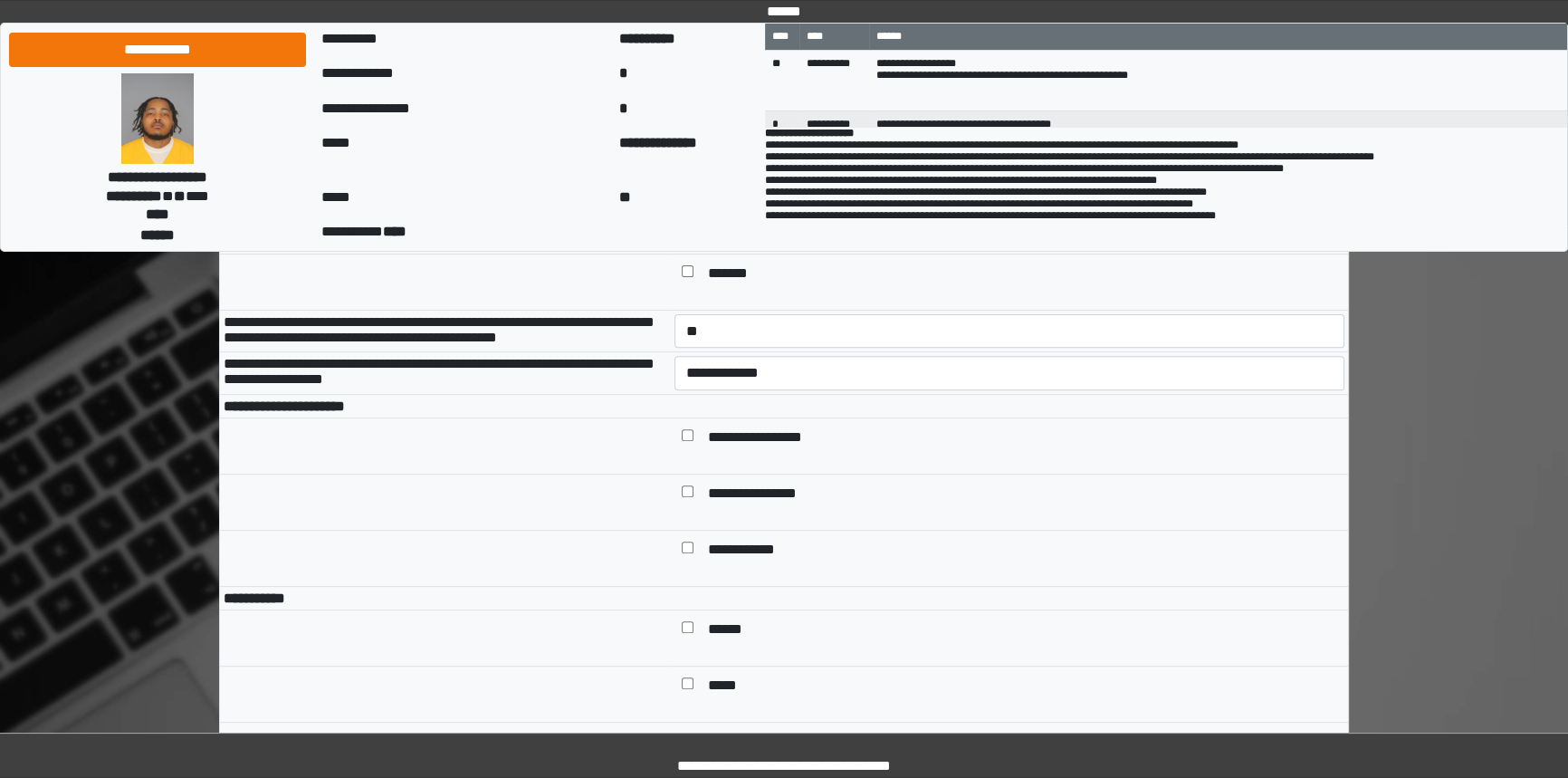 click at bounding box center (1009, 407) 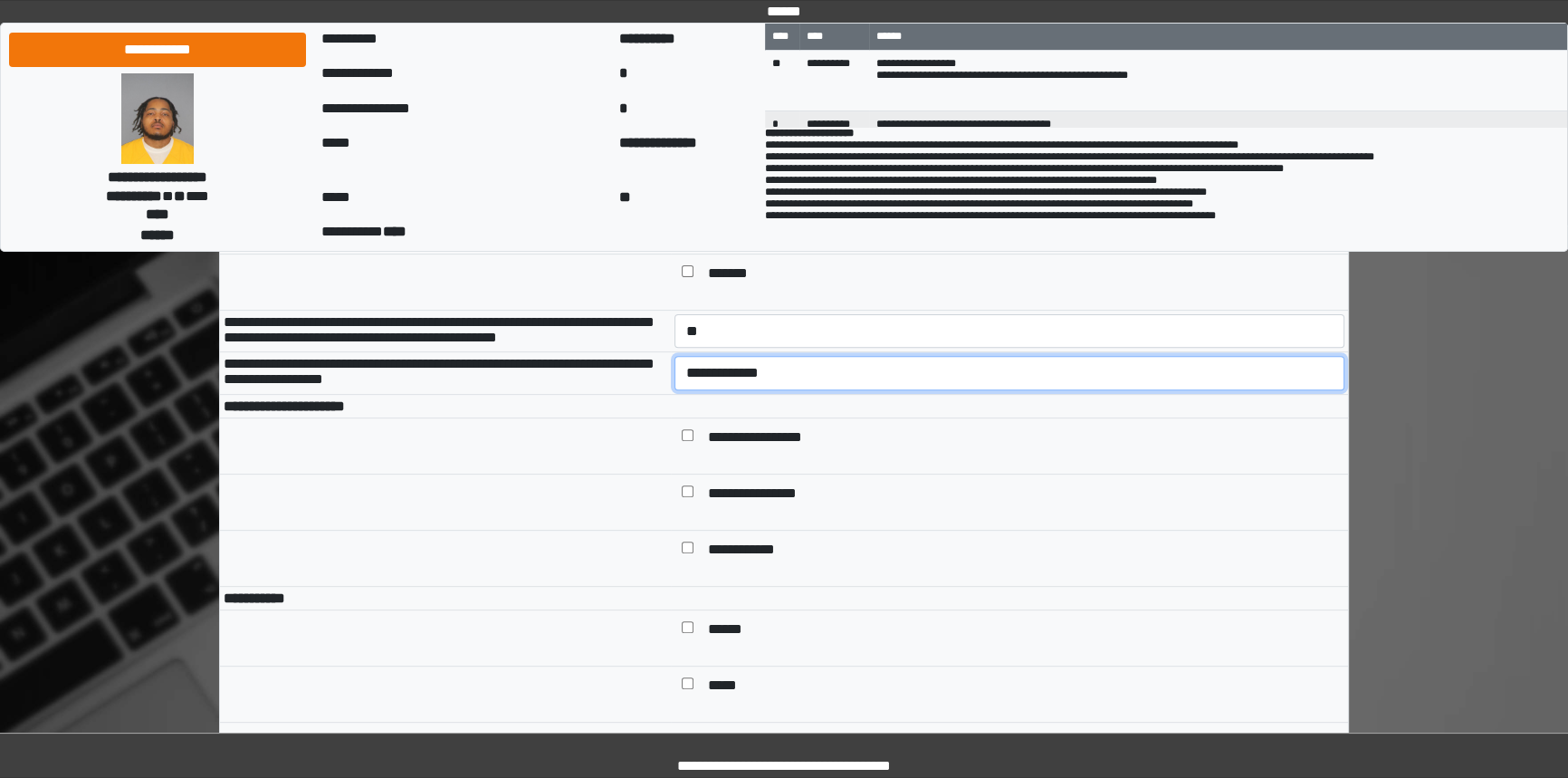 click on "**********" at bounding box center [1009, 373] 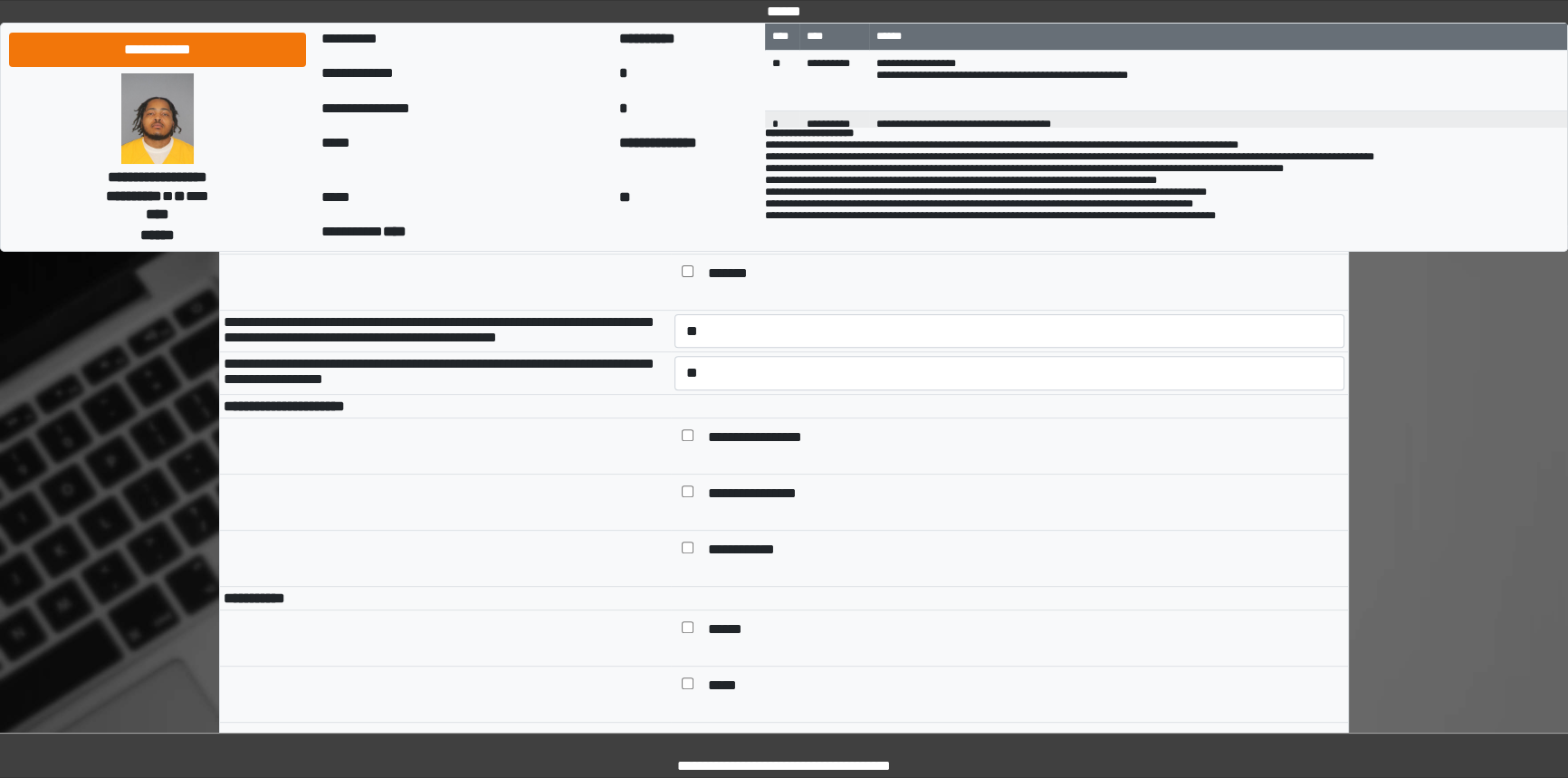 click on "**********" at bounding box center [1009, 447] 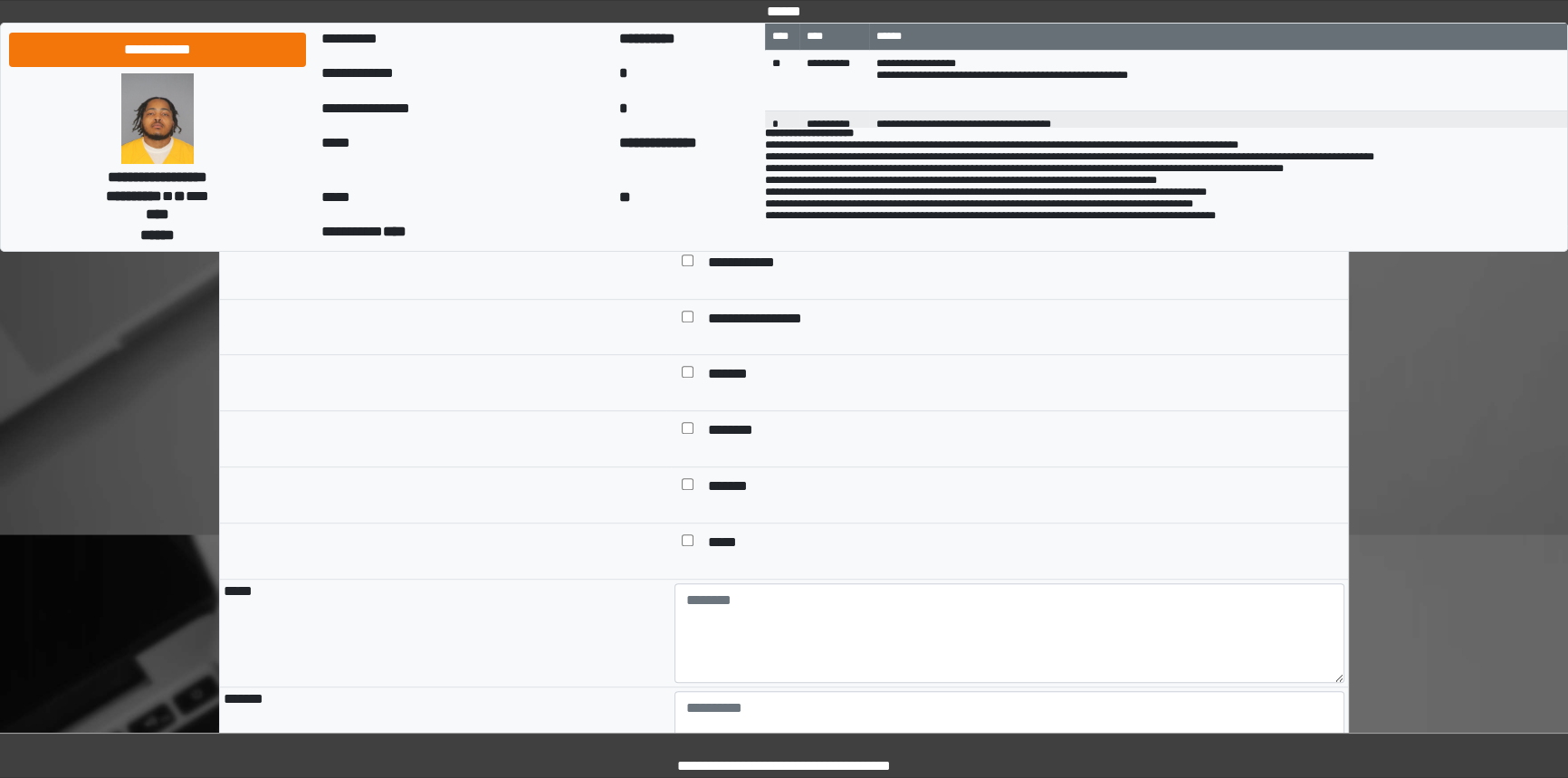 scroll, scrollTop: 1482, scrollLeft: 0, axis: vertical 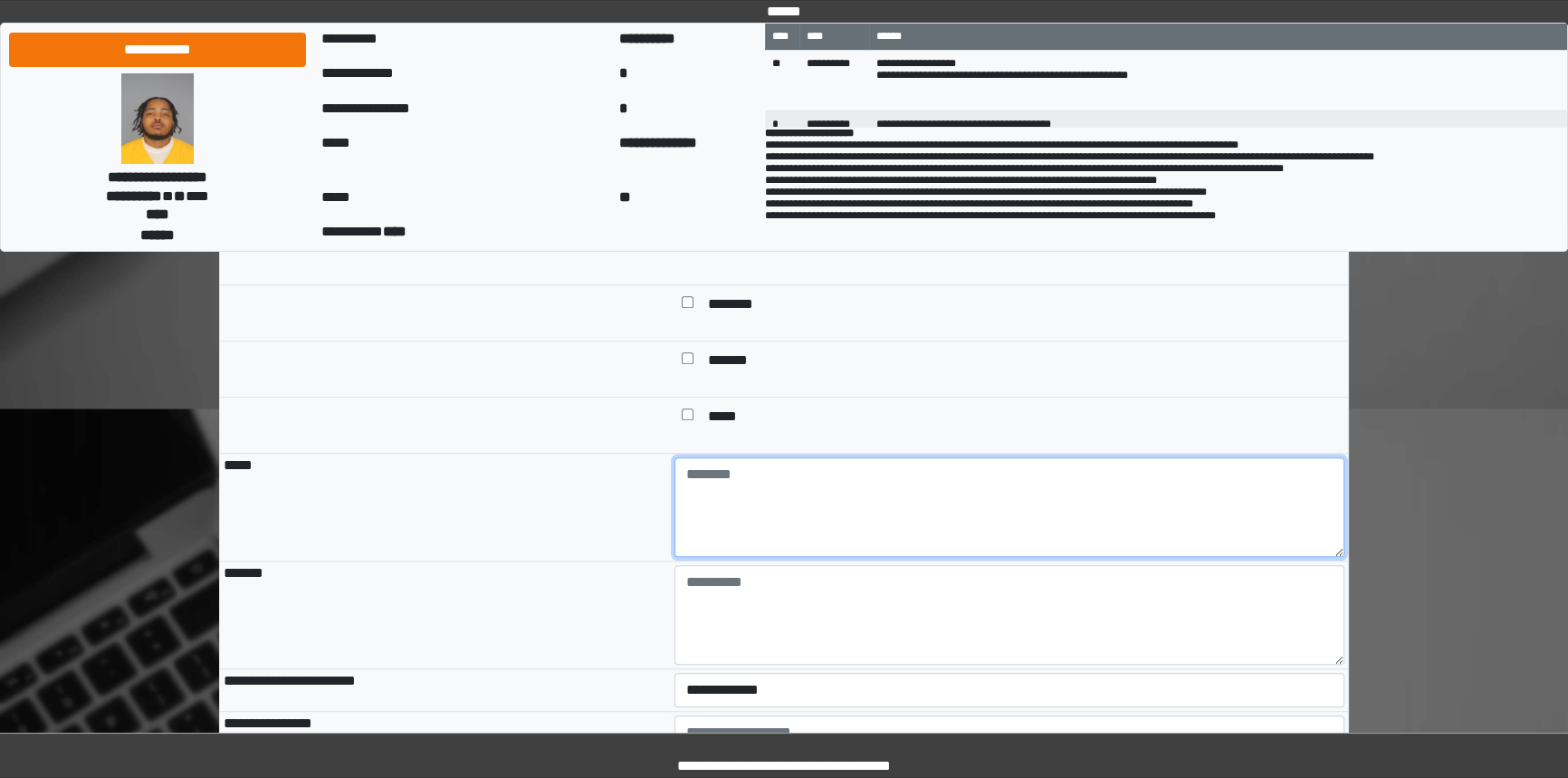 click at bounding box center [1009, 507] 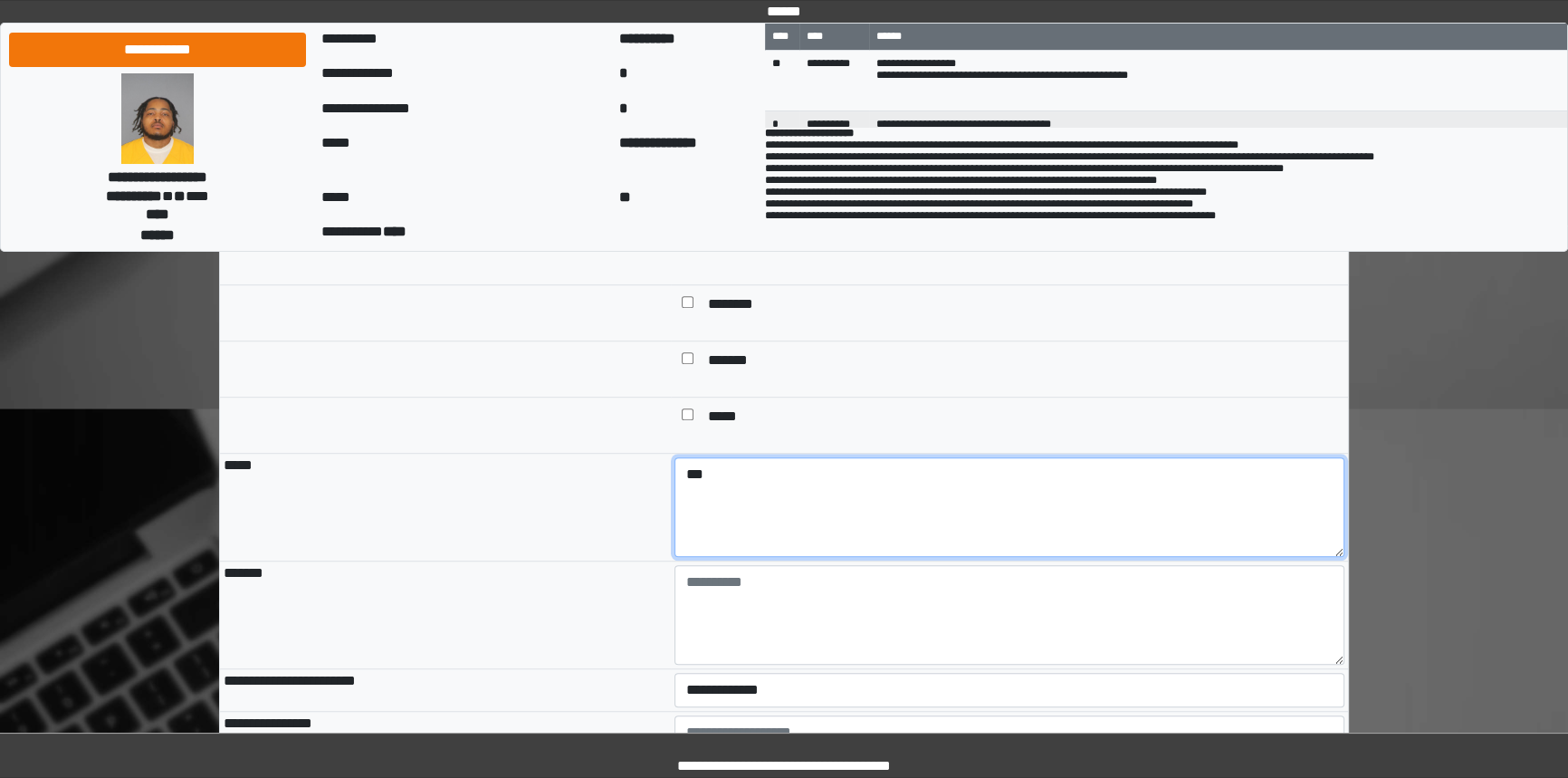 type on "***" 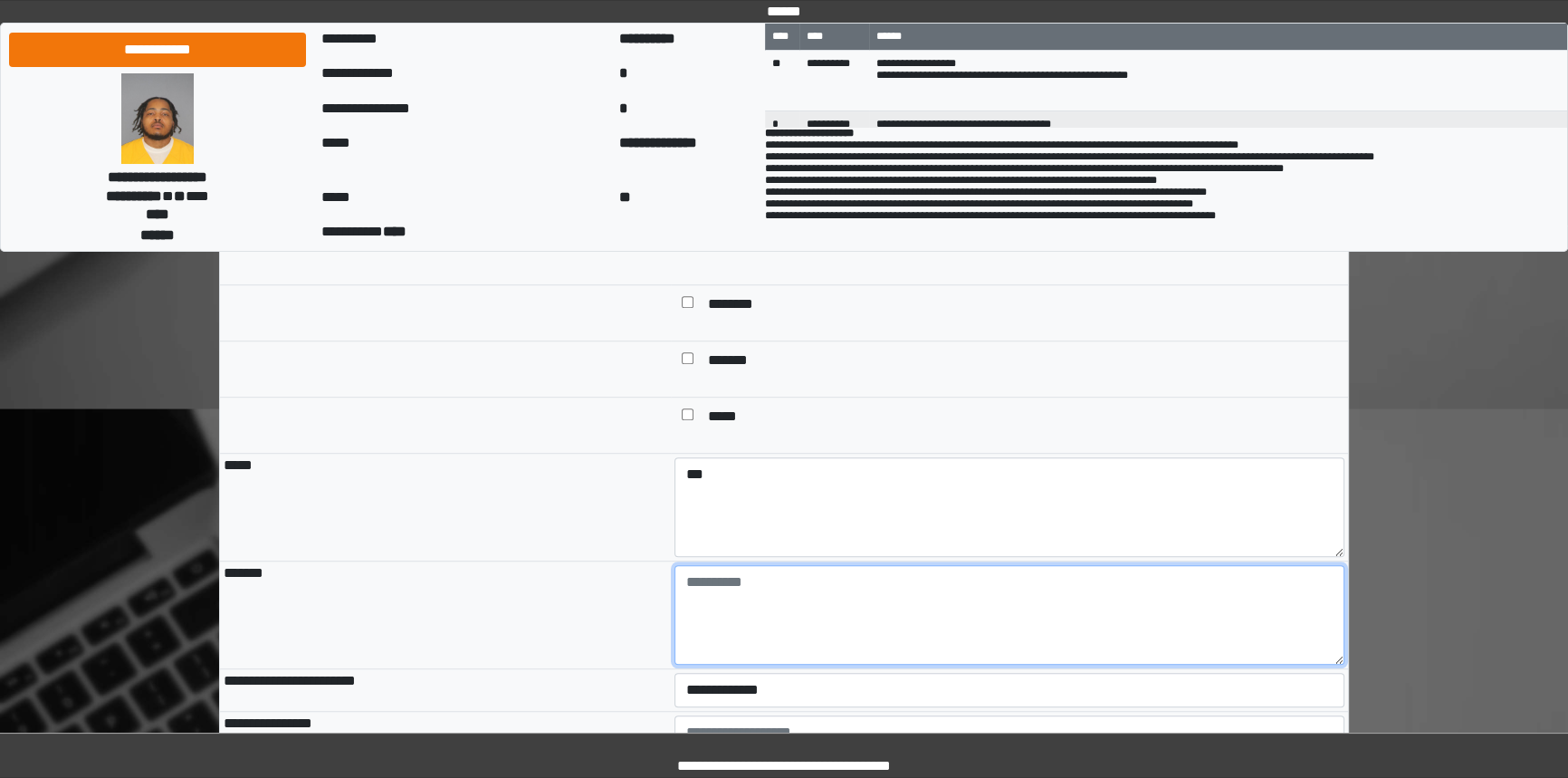 type on "*" 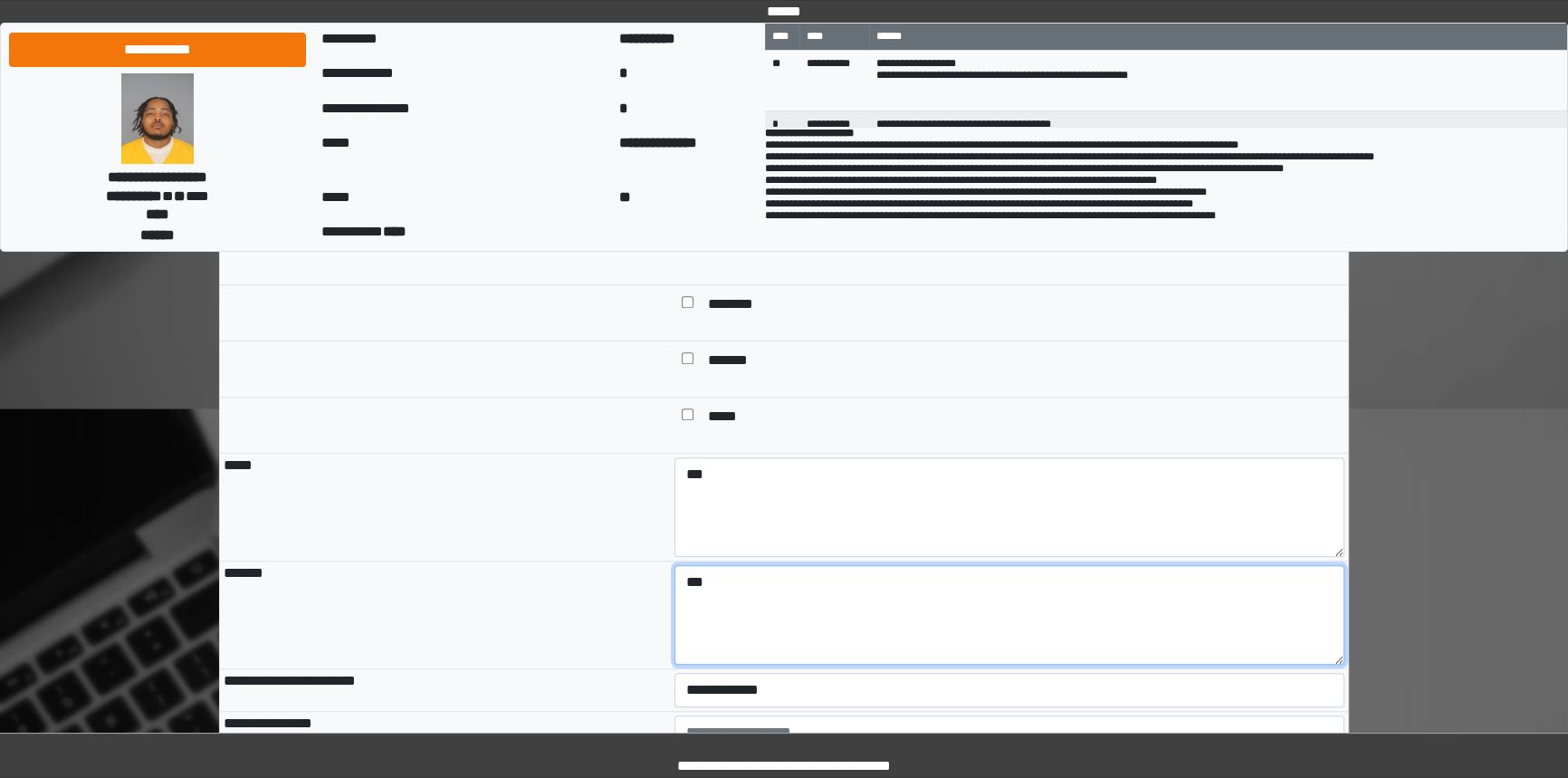 type on "***" 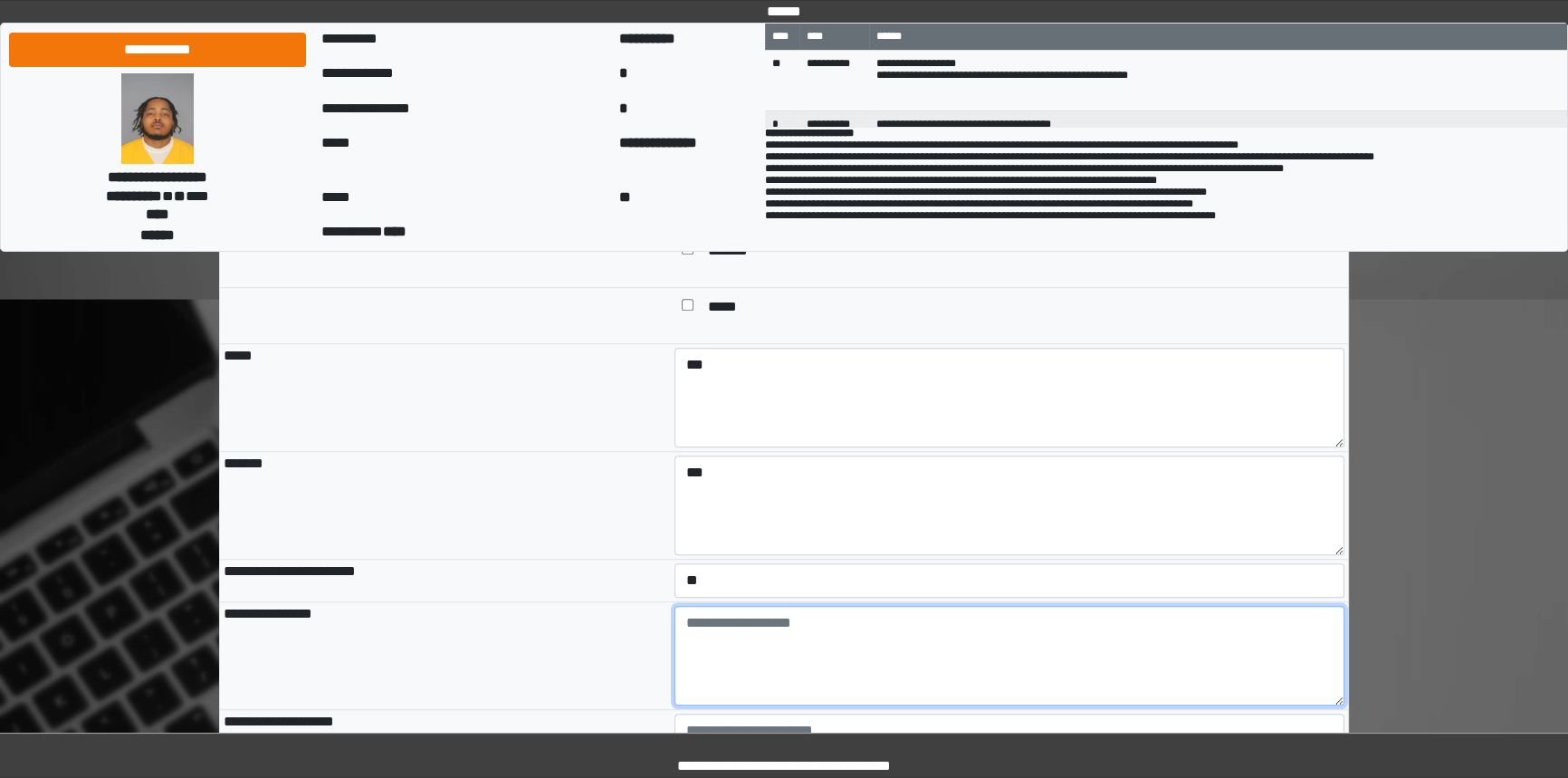 scroll, scrollTop: 1907, scrollLeft: 0, axis: vertical 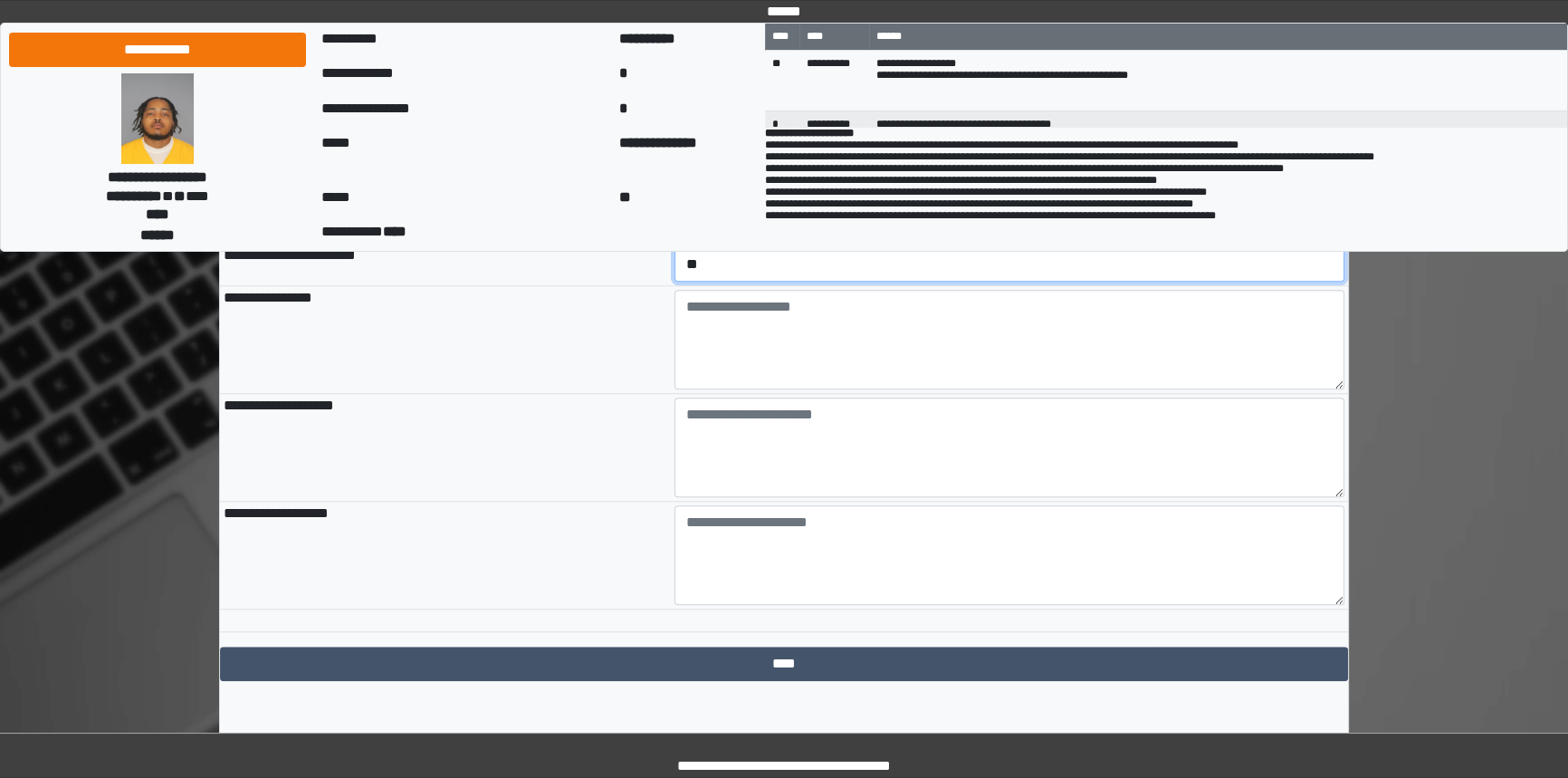 click on "**********" at bounding box center [1009, 264] 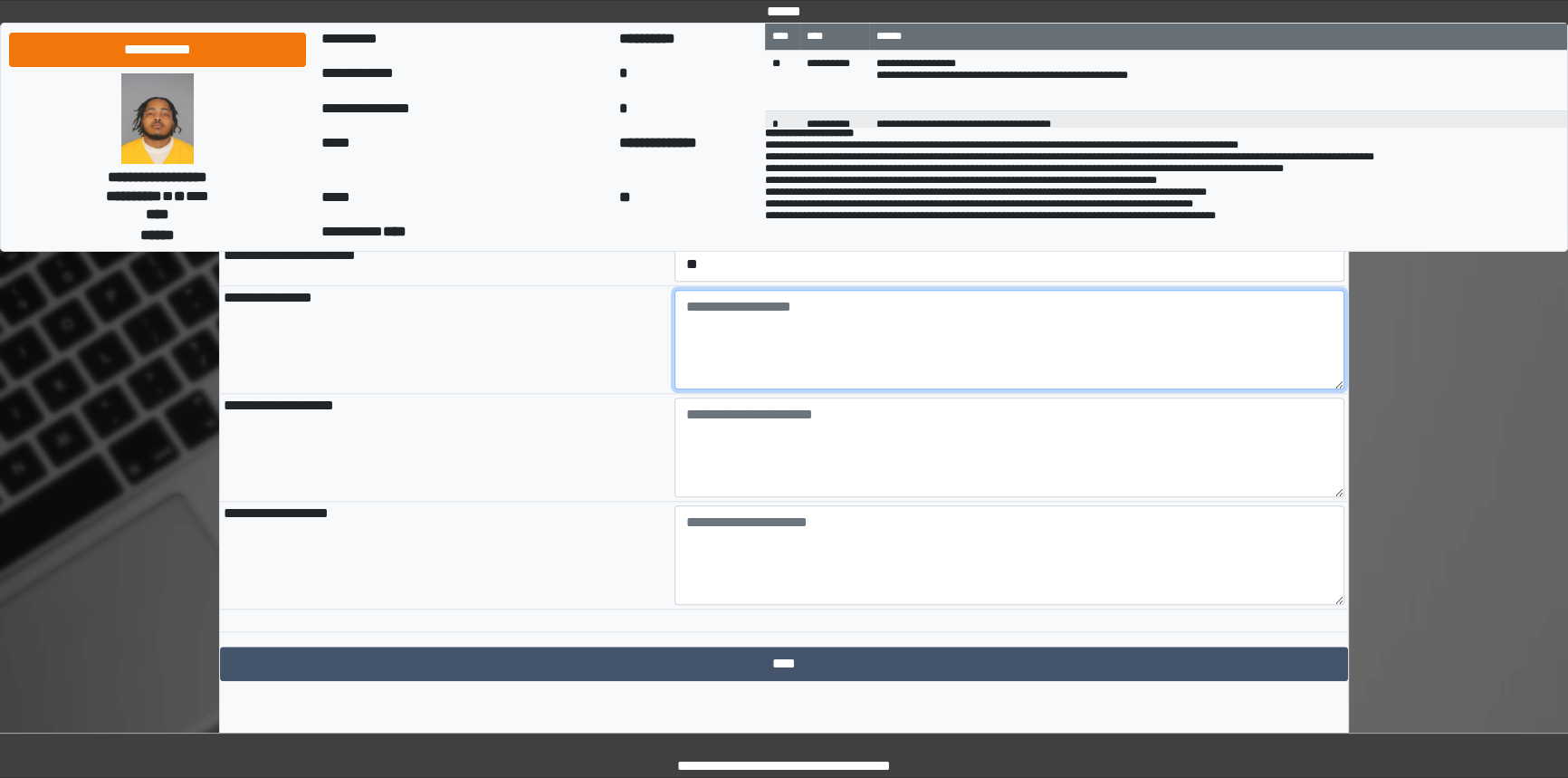 click at bounding box center (1009, 340) 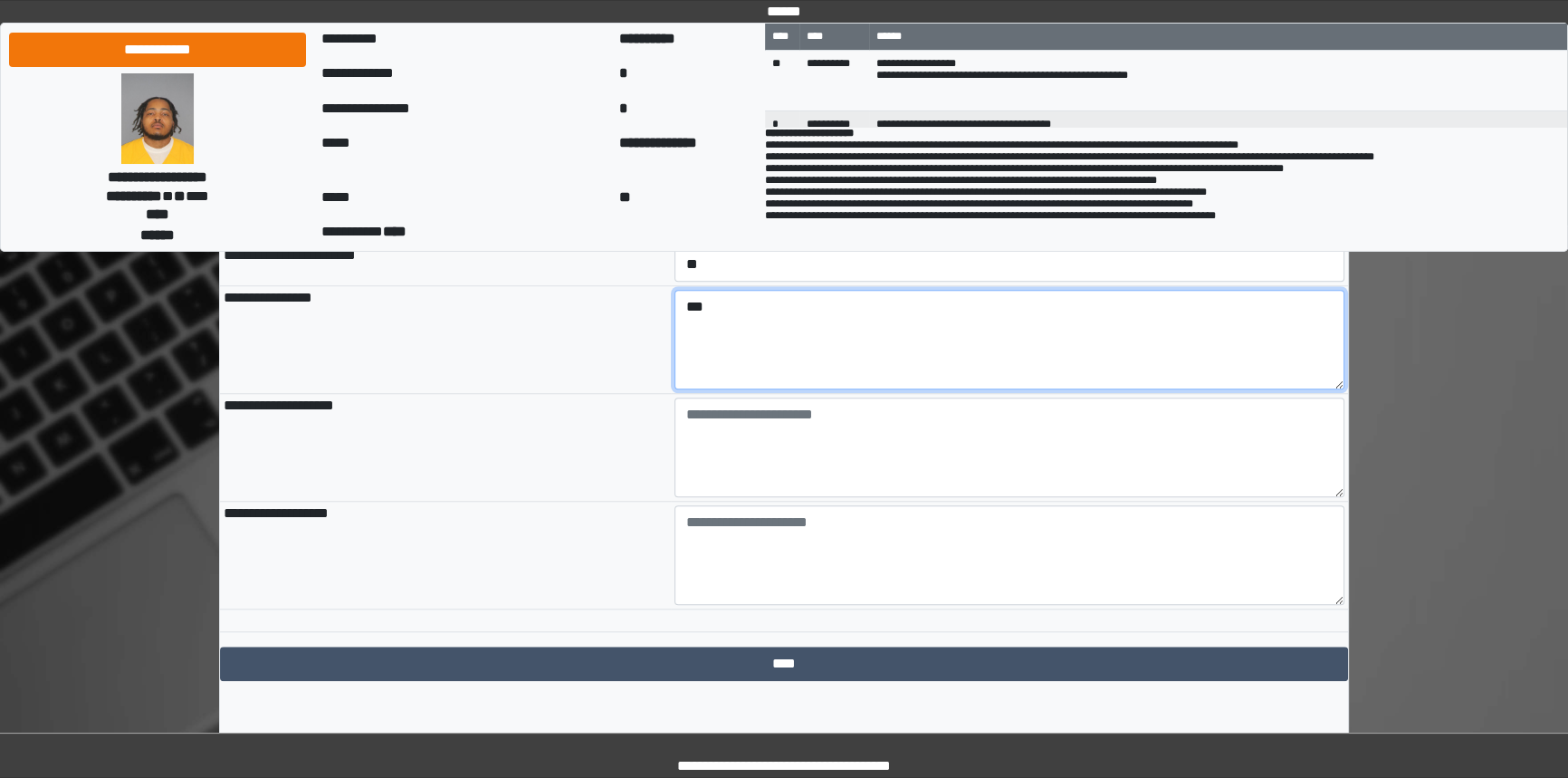 type on "***" 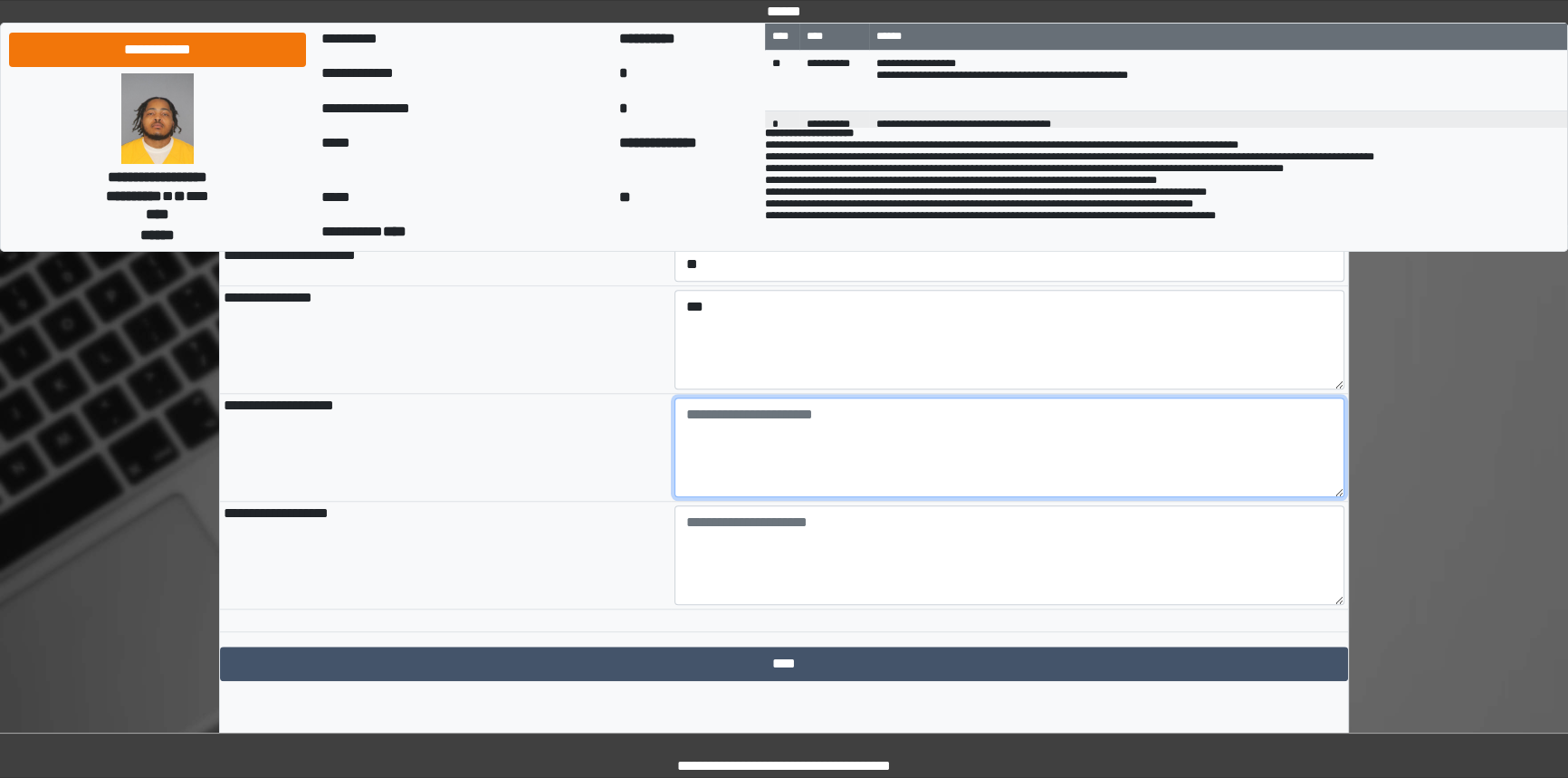 paste on "**********" 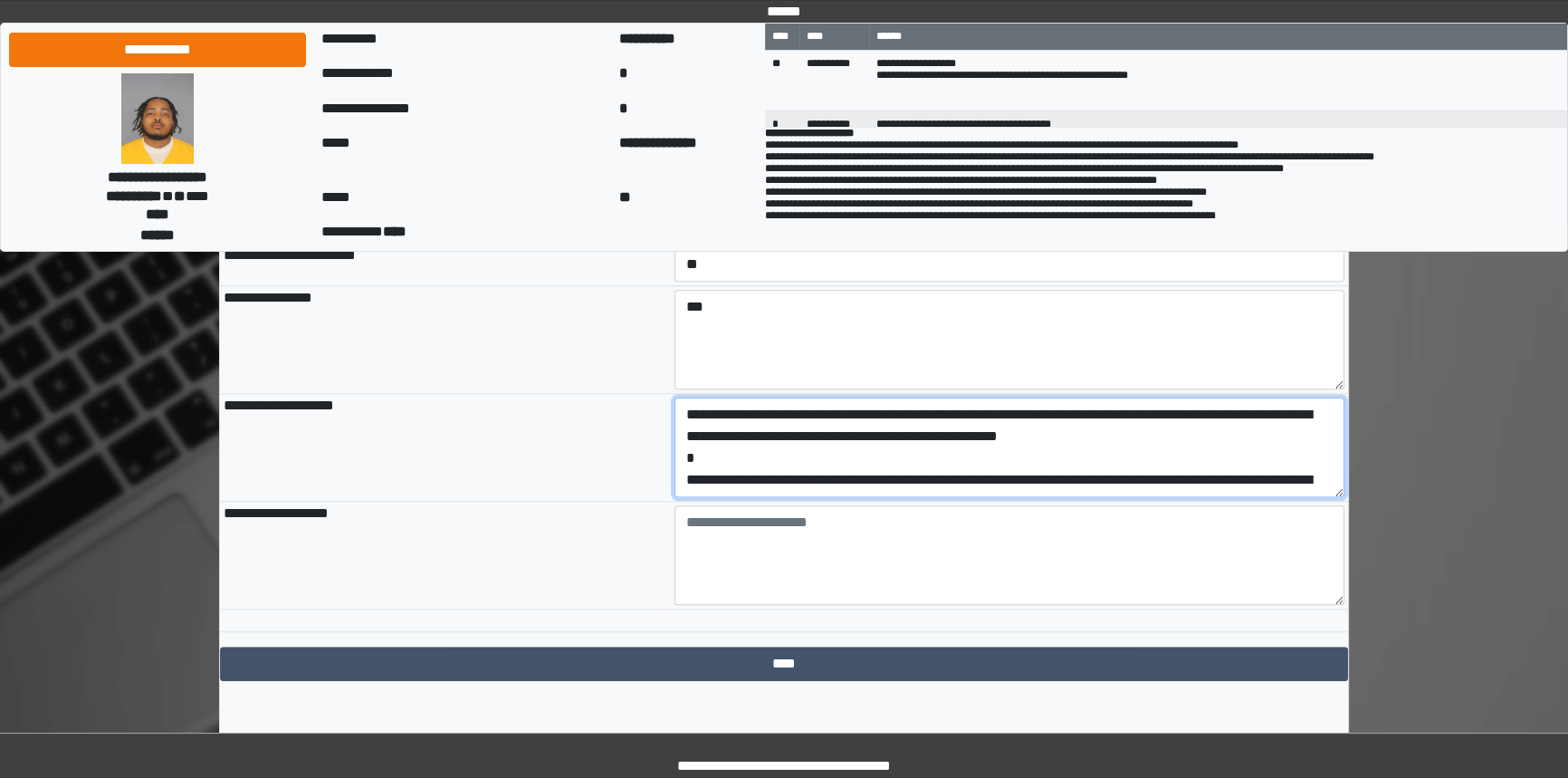 scroll, scrollTop: 57, scrollLeft: 0, axis: vertical 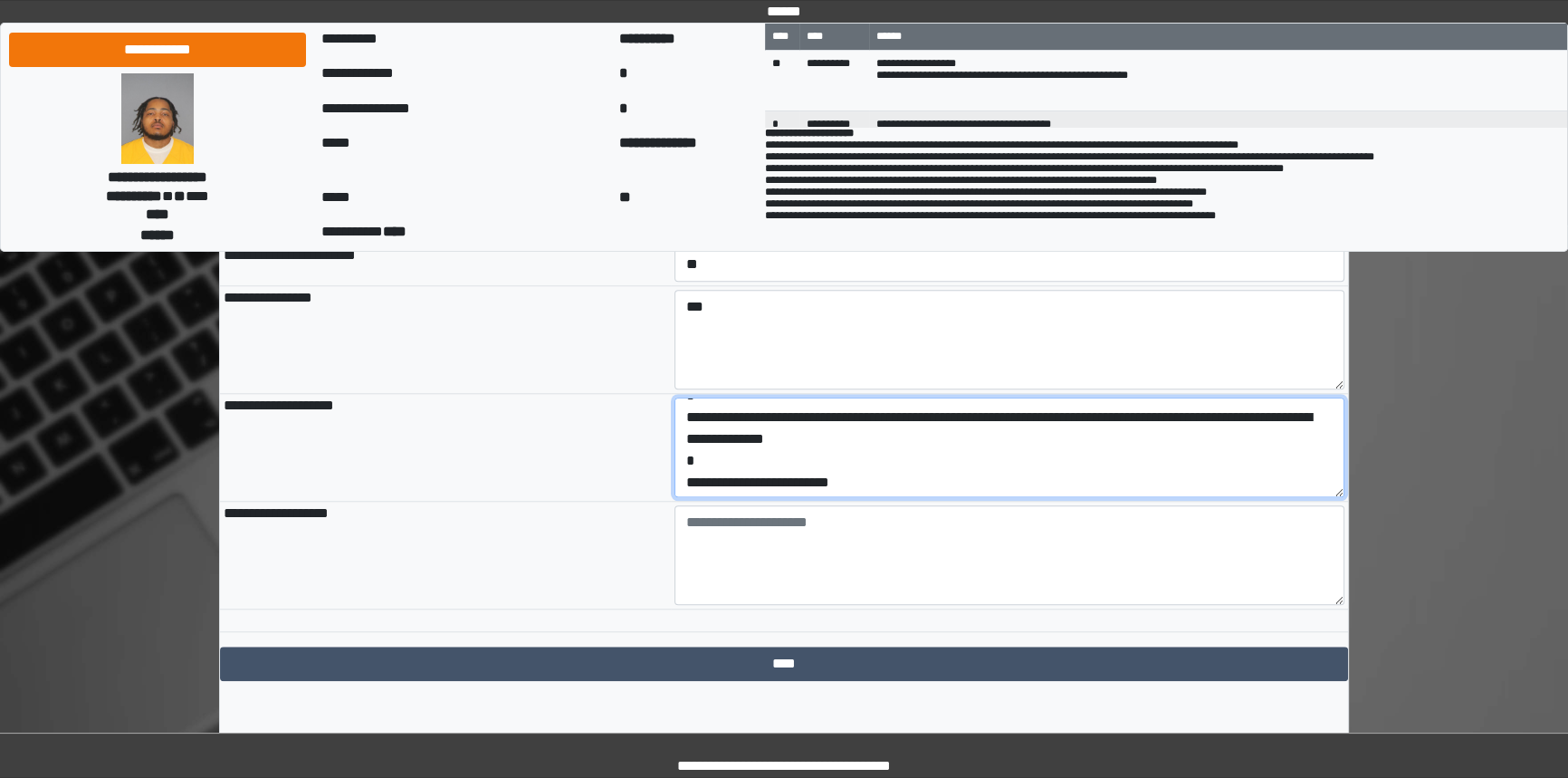 drag, startPoint x: 890, startPoint y: 527, endPoint x: 643, endPoint y: 513, distance: 247.39644 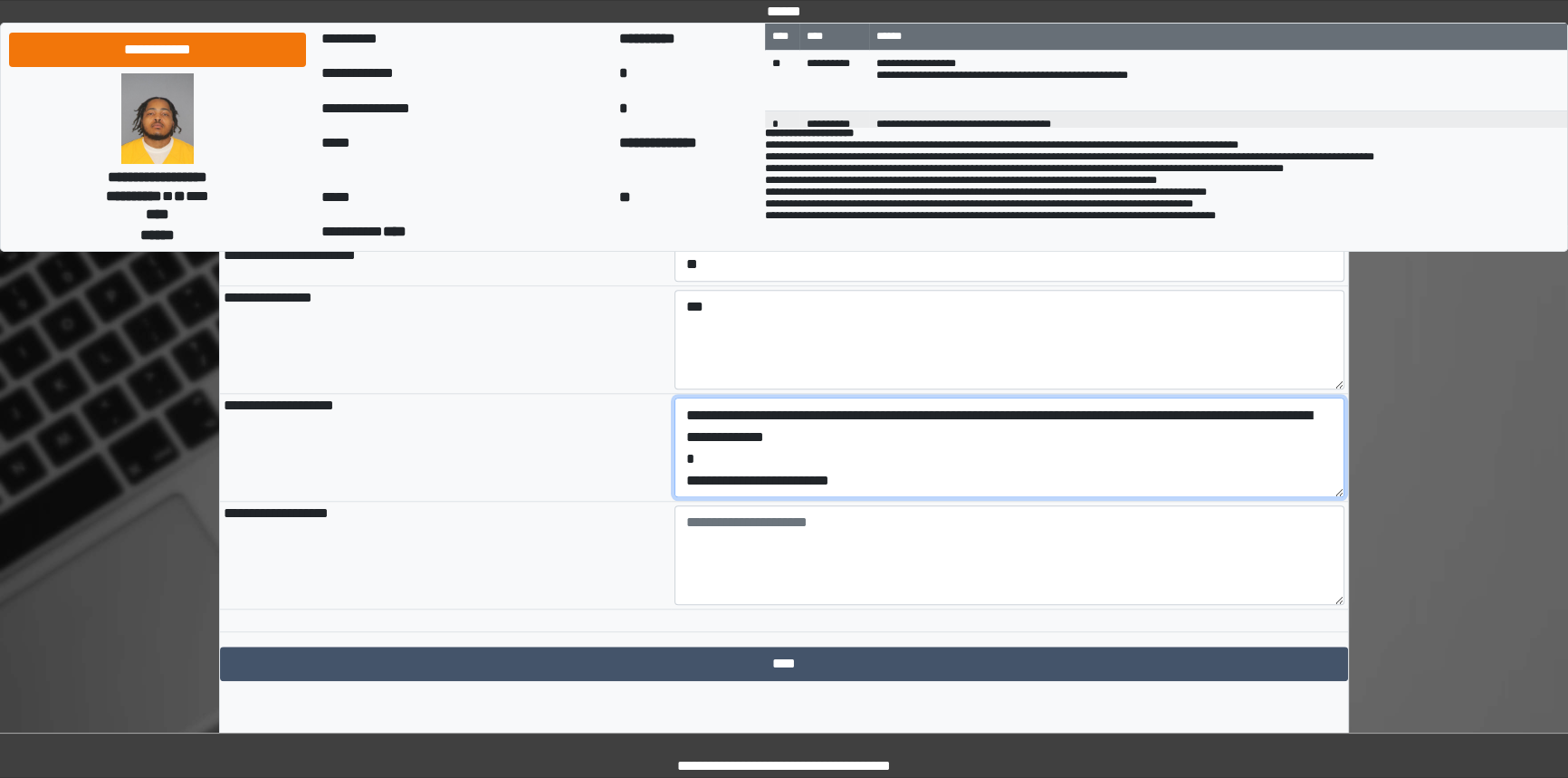 drag, startPoint x: 892, startPoint y: 533, endPoint x: 611, endPoint y: 533, distance: 281 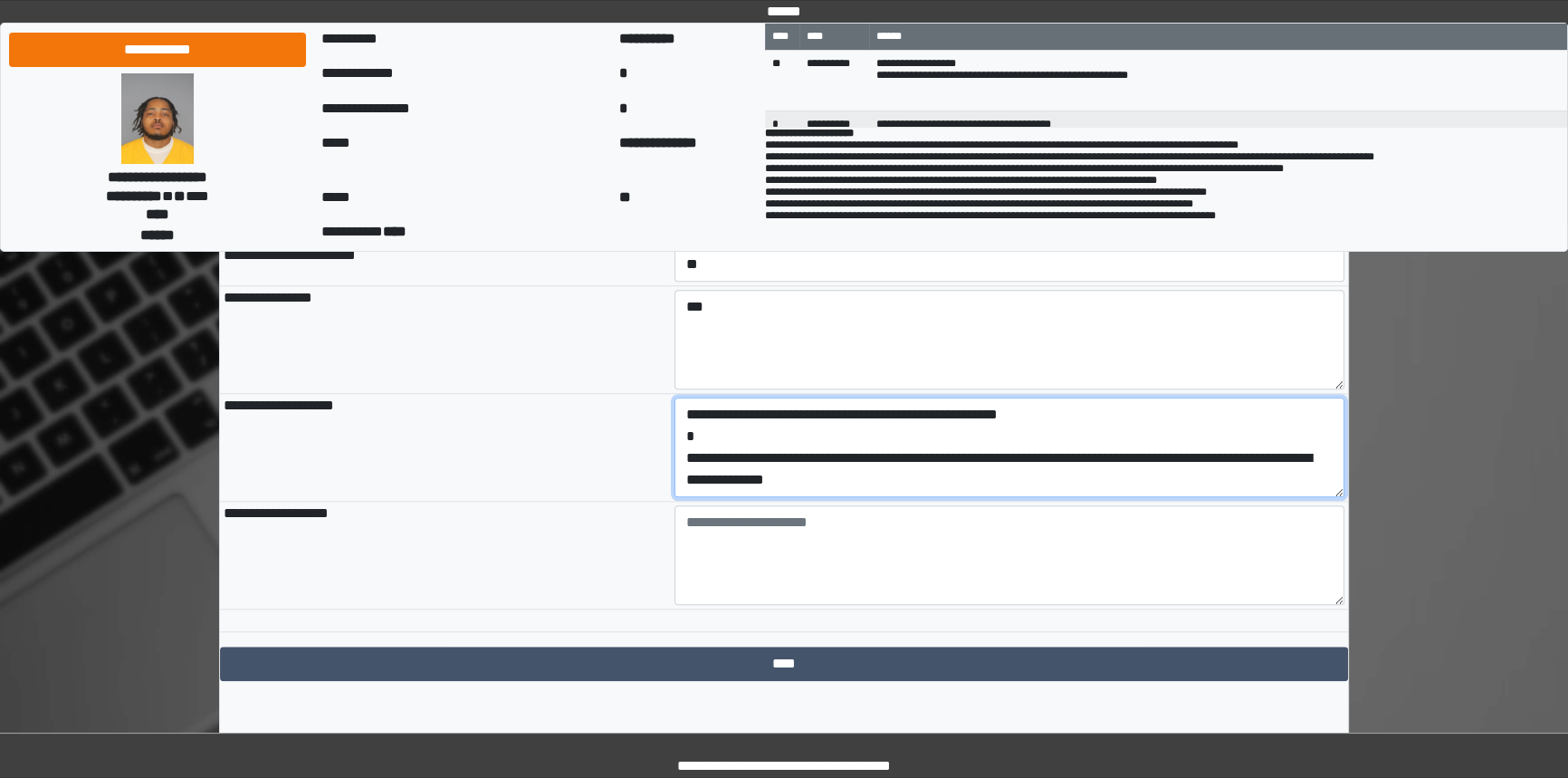 scroll, scrollTop: 21, scrollLeft: 0, axis: vertical 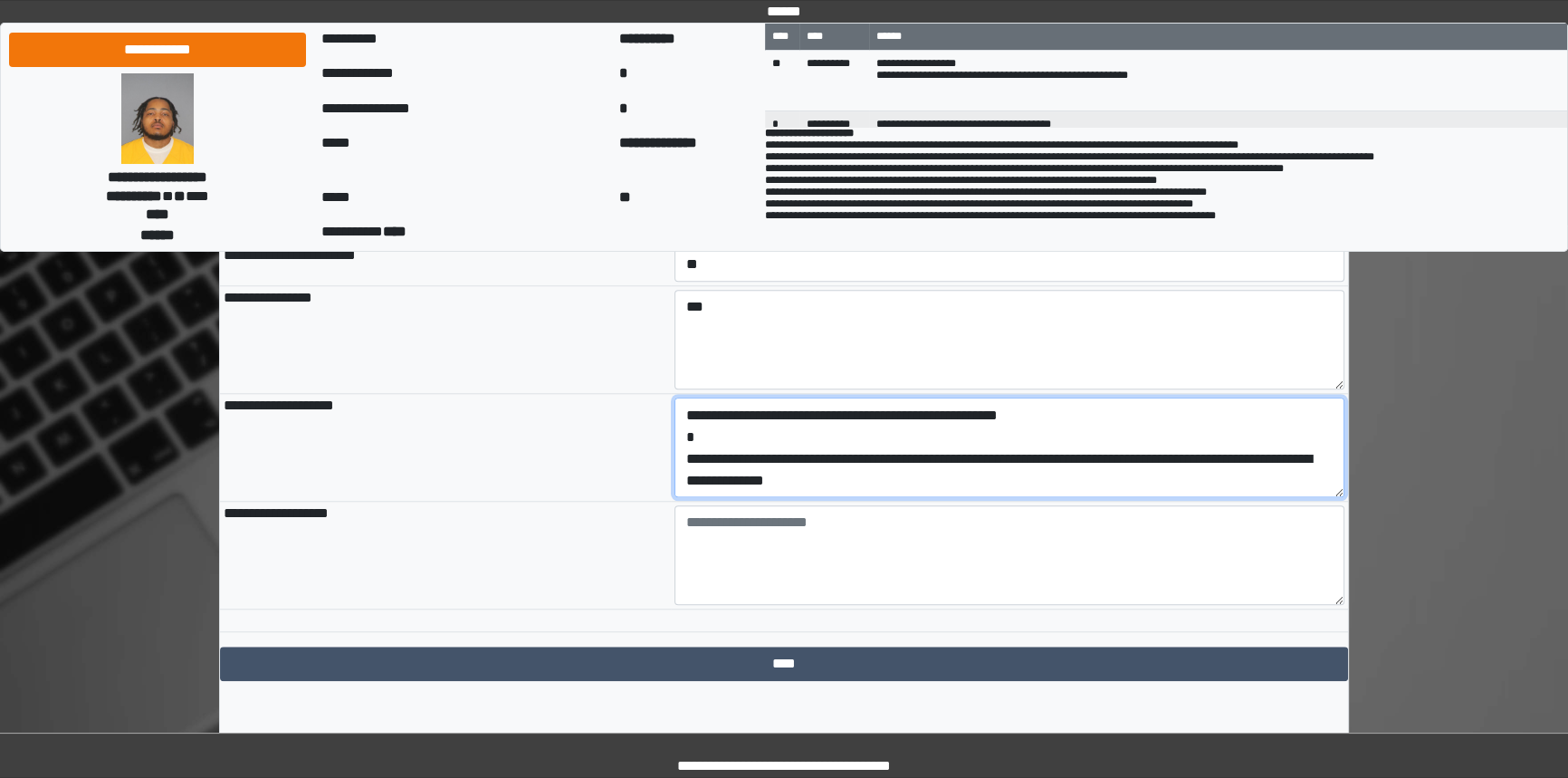 type on "**********" 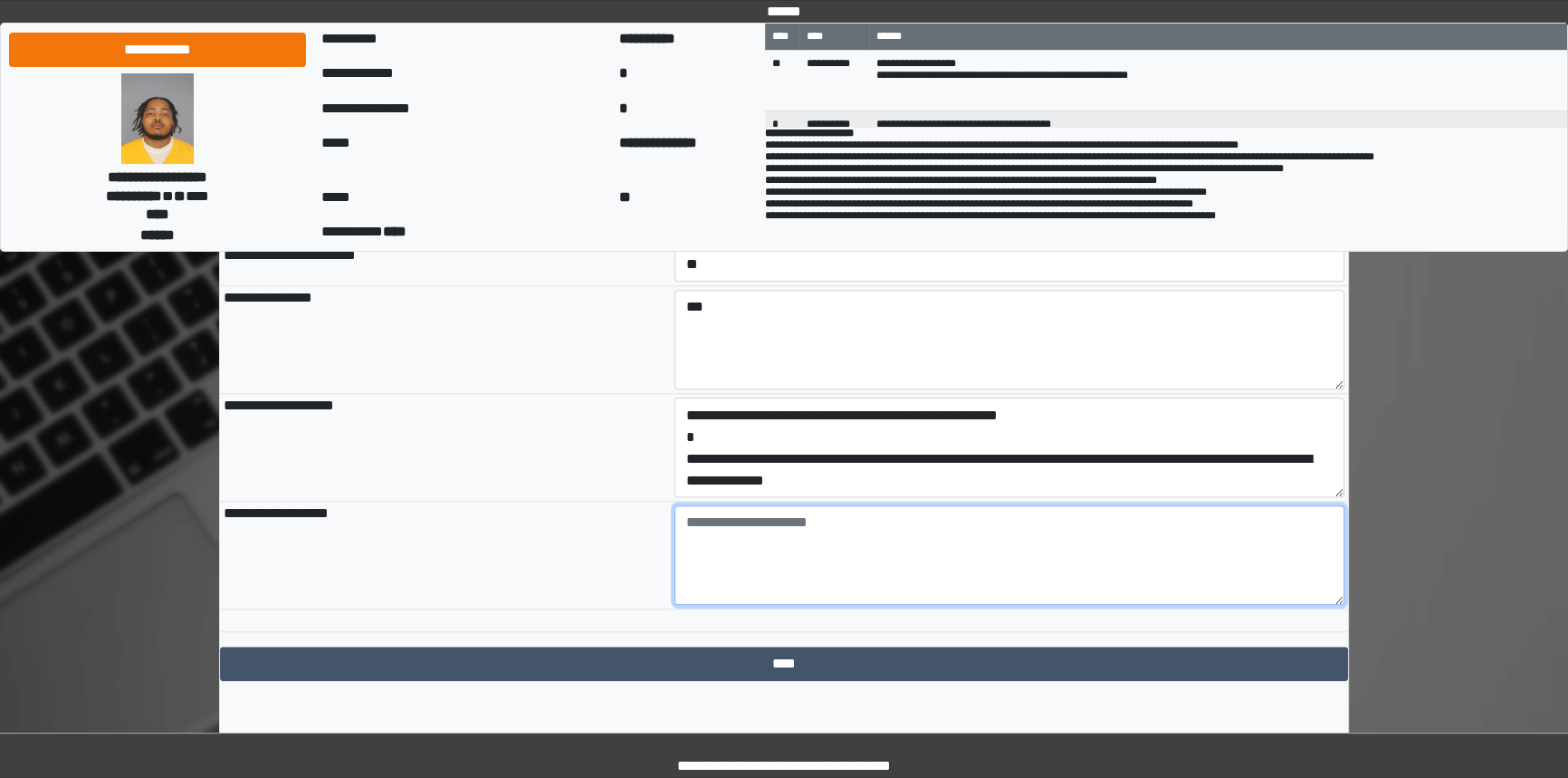 click at bounding box center (1009, 555) 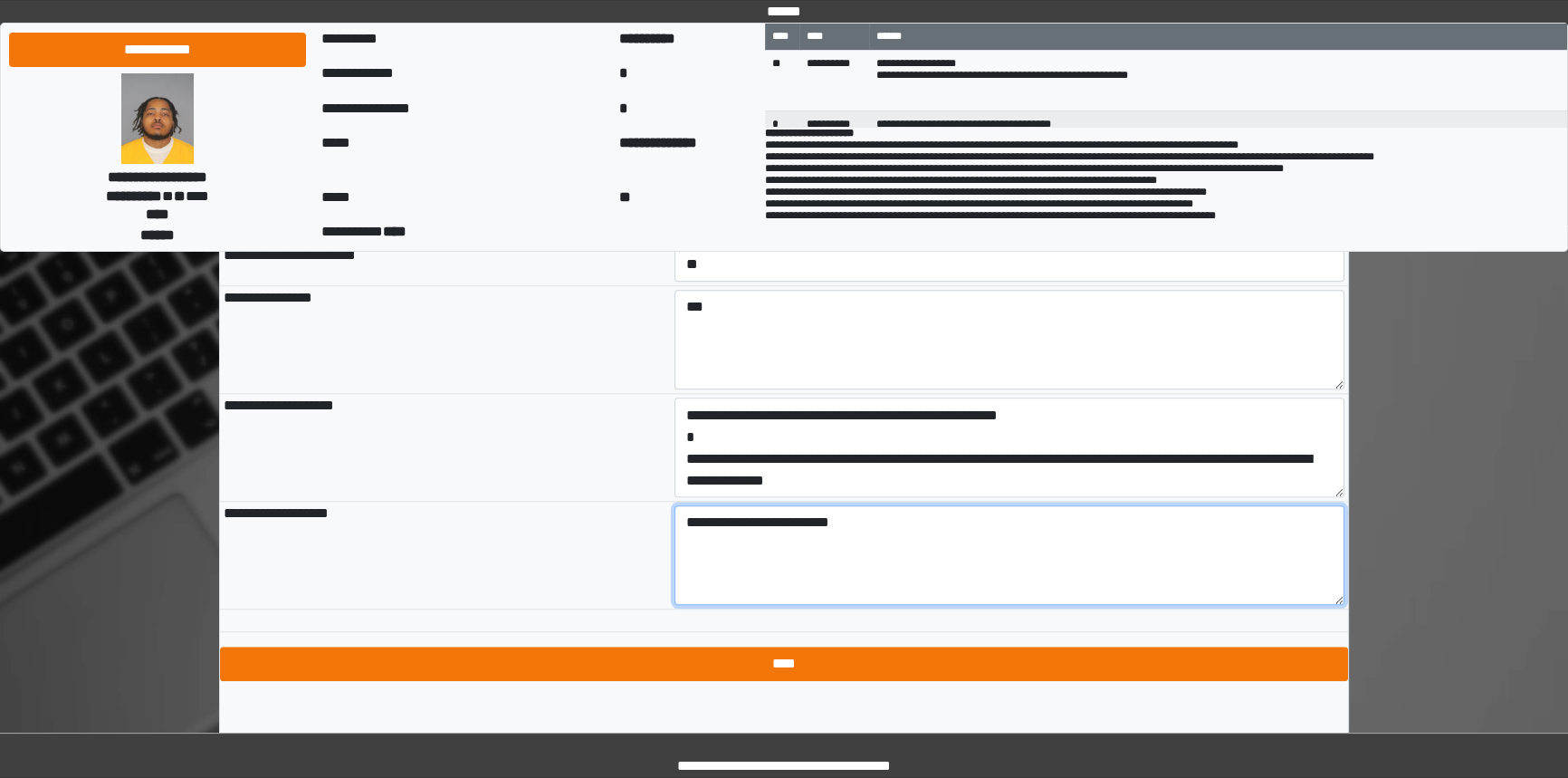 type on "**********" 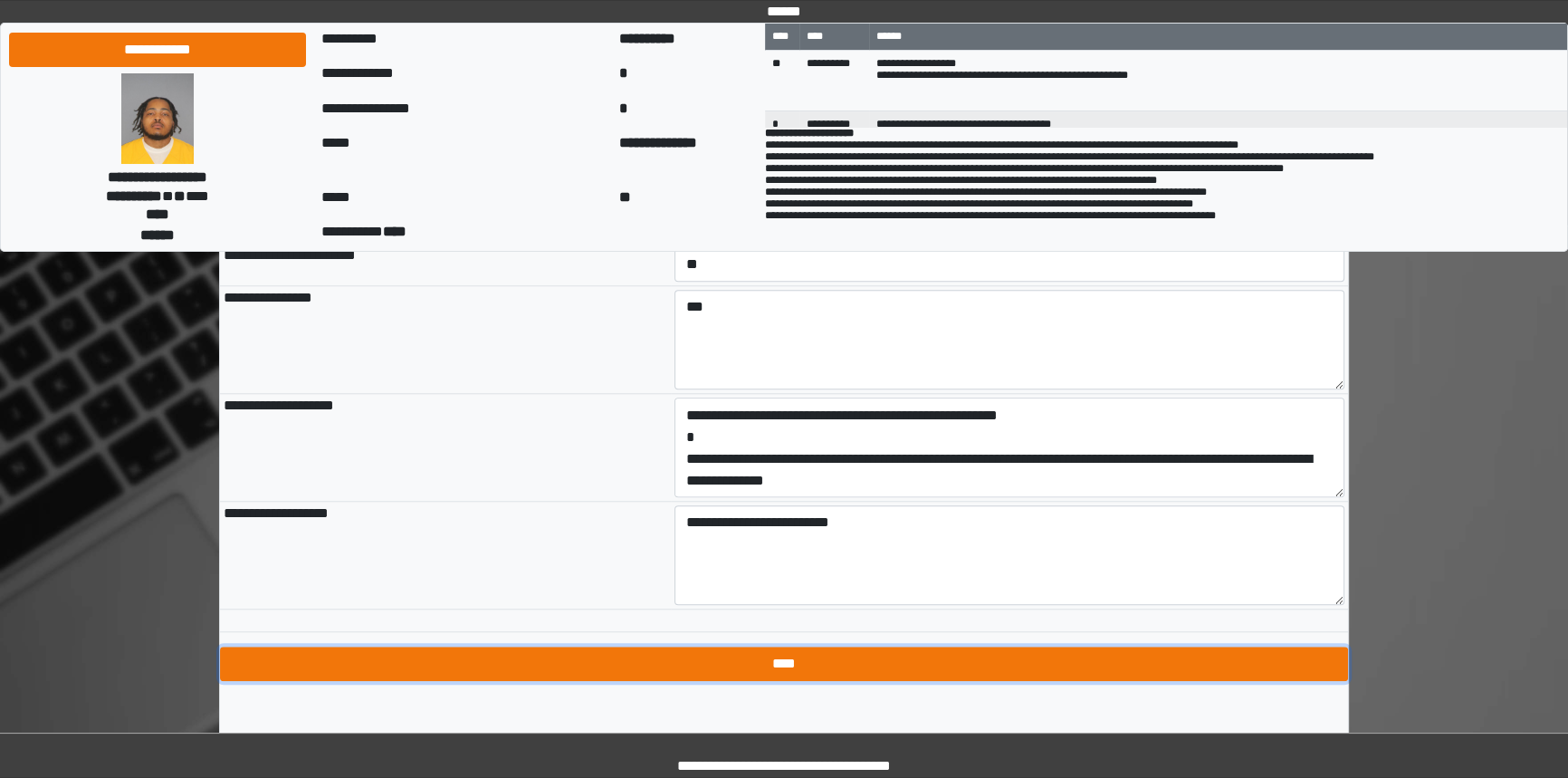 click on "****" at bounding box center (784, 664) 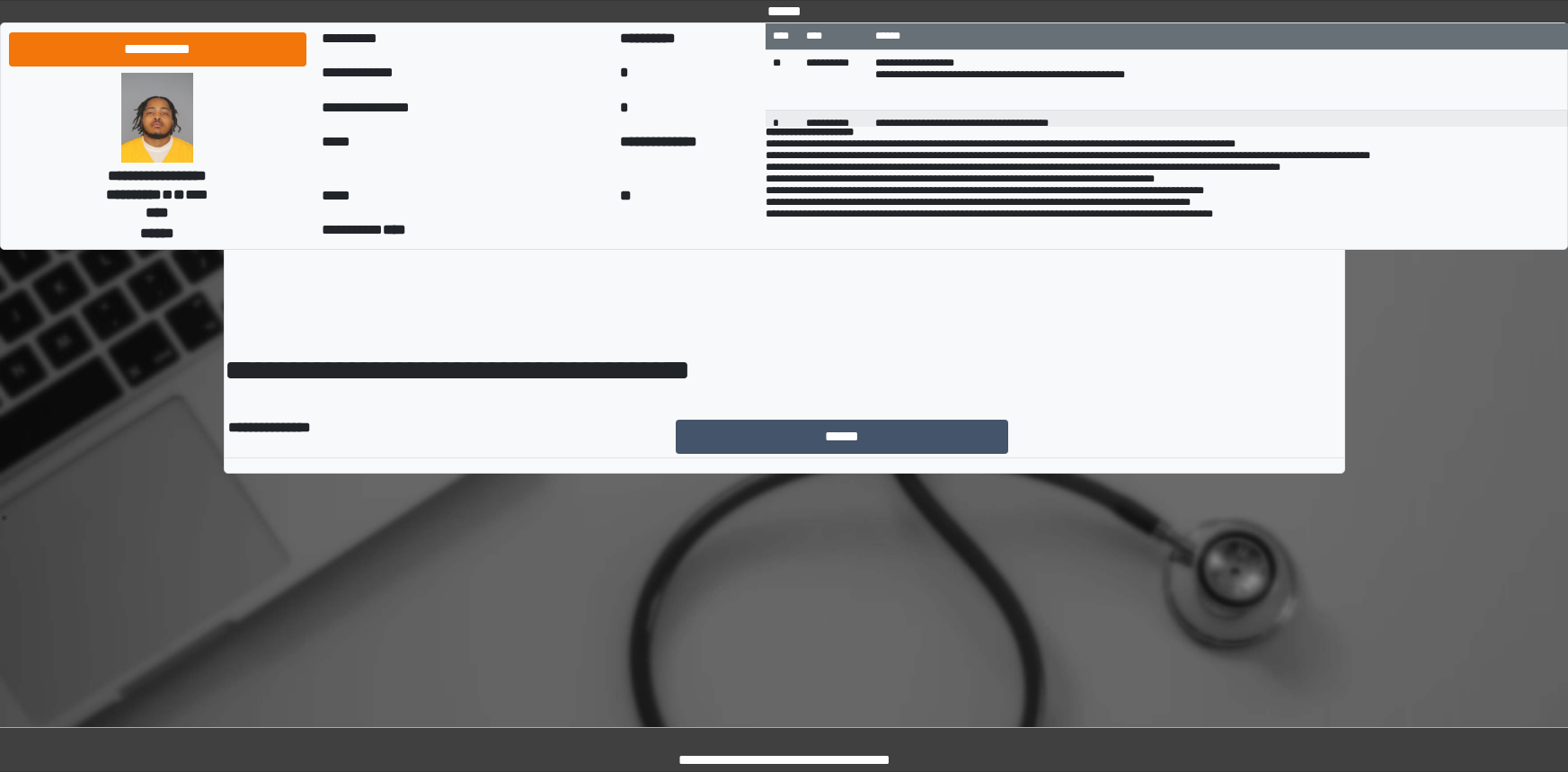 scroll, scrollTop: 0, scrollLeft: 0, axis: both 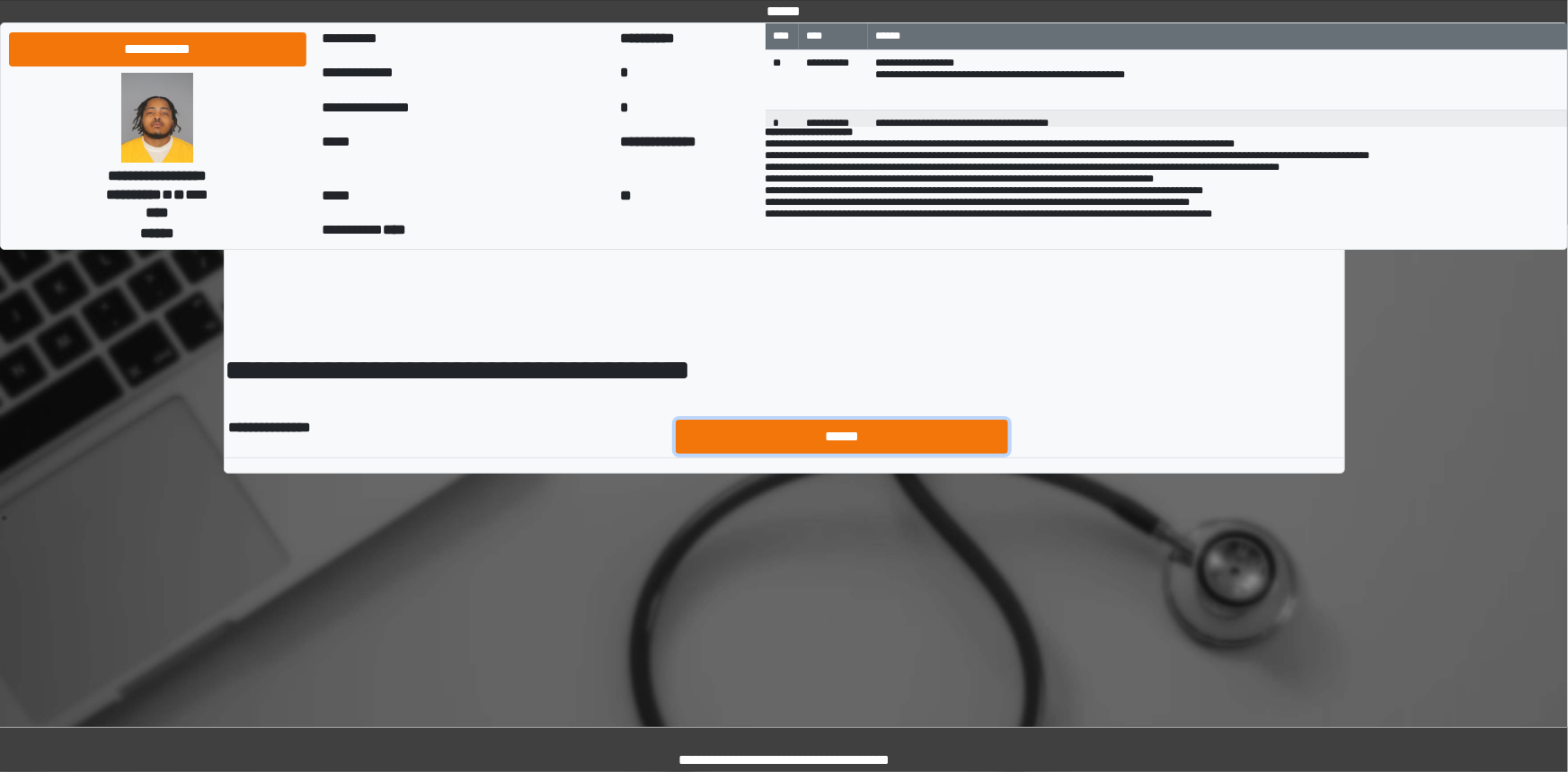 click on "******" at bounding box center (842, 437) 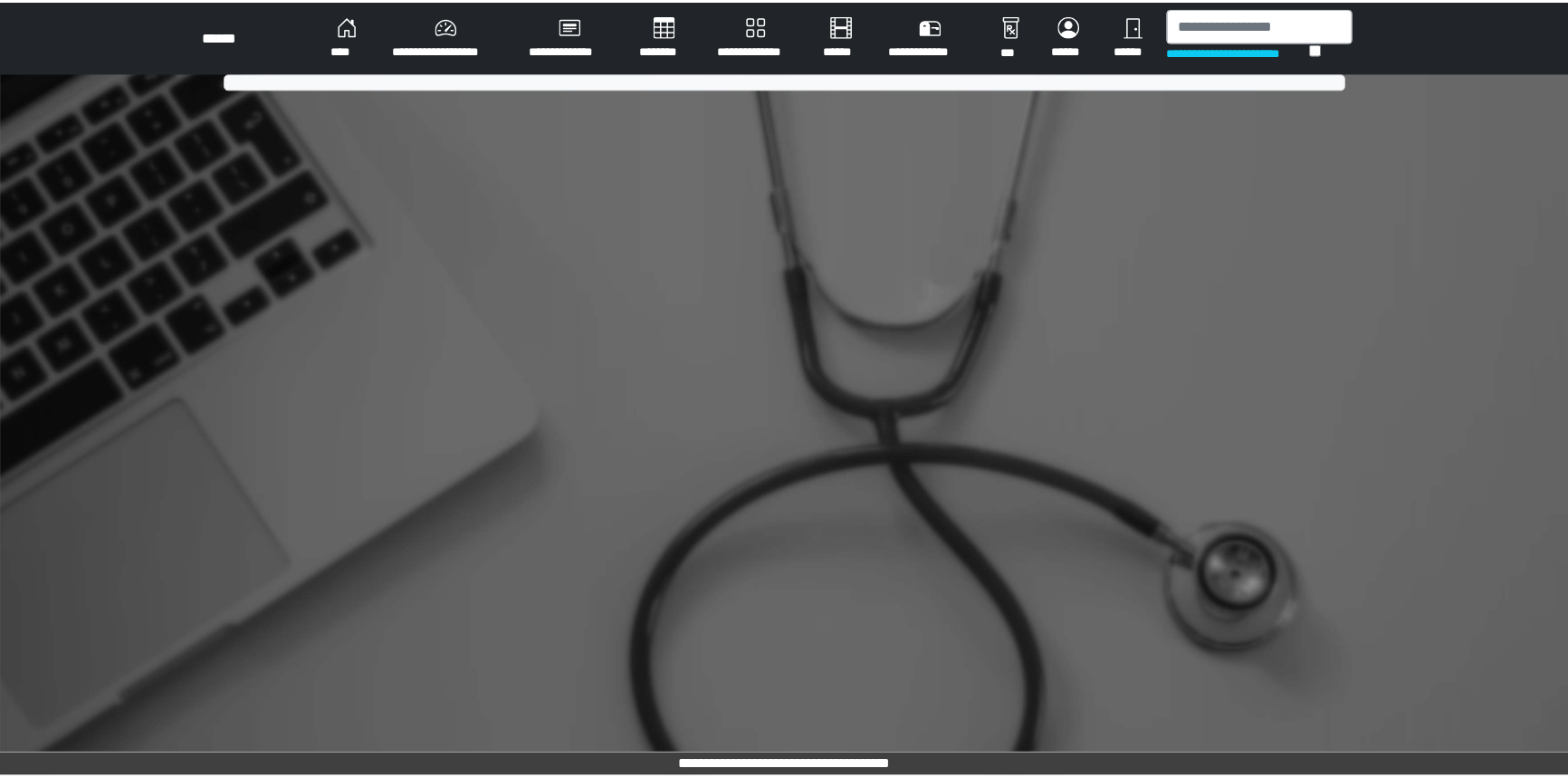 scroll, scrollTop: 0, scrollLeft: 0, axis: both 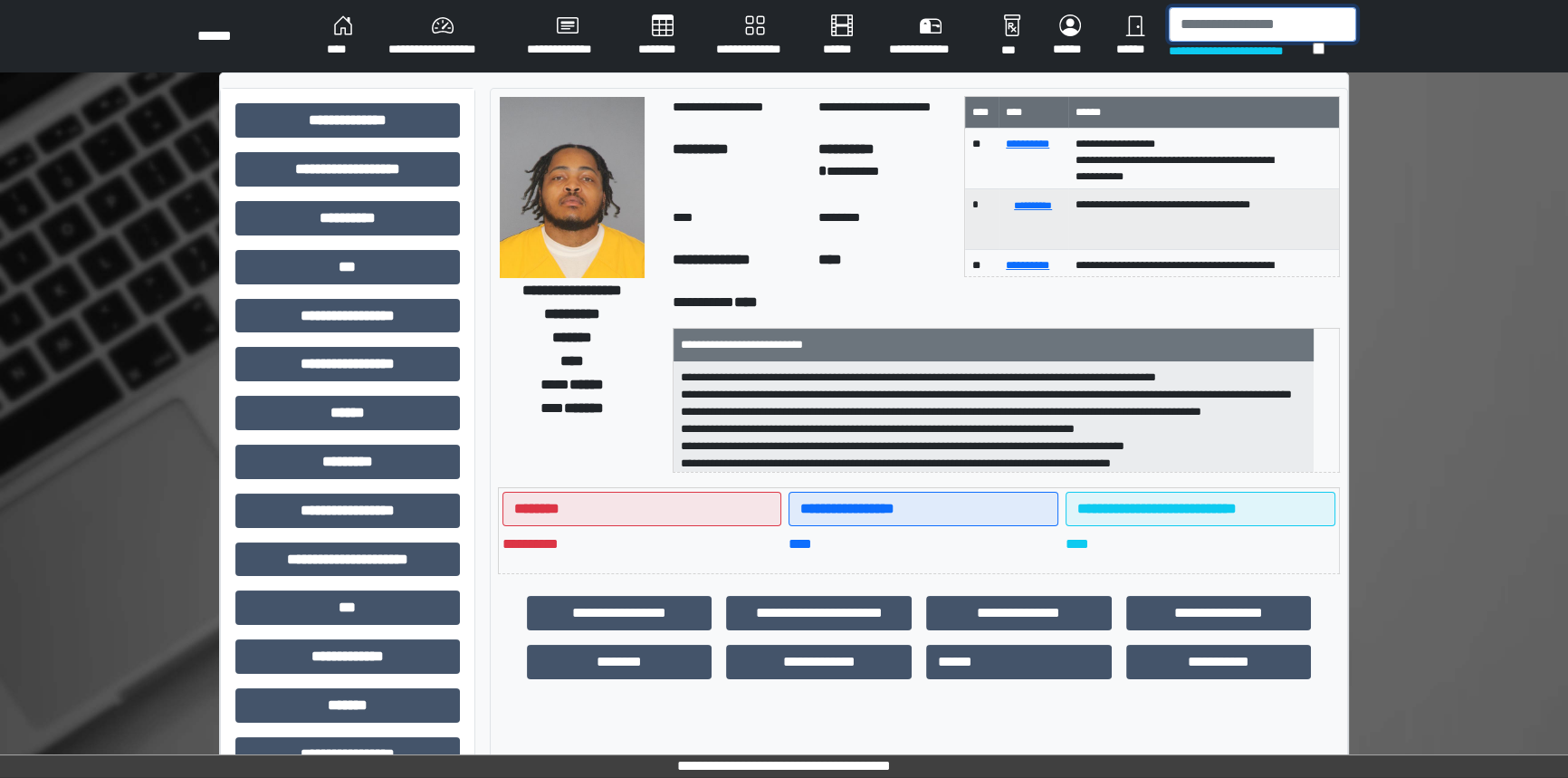 click at bounding box center (1262, 24) 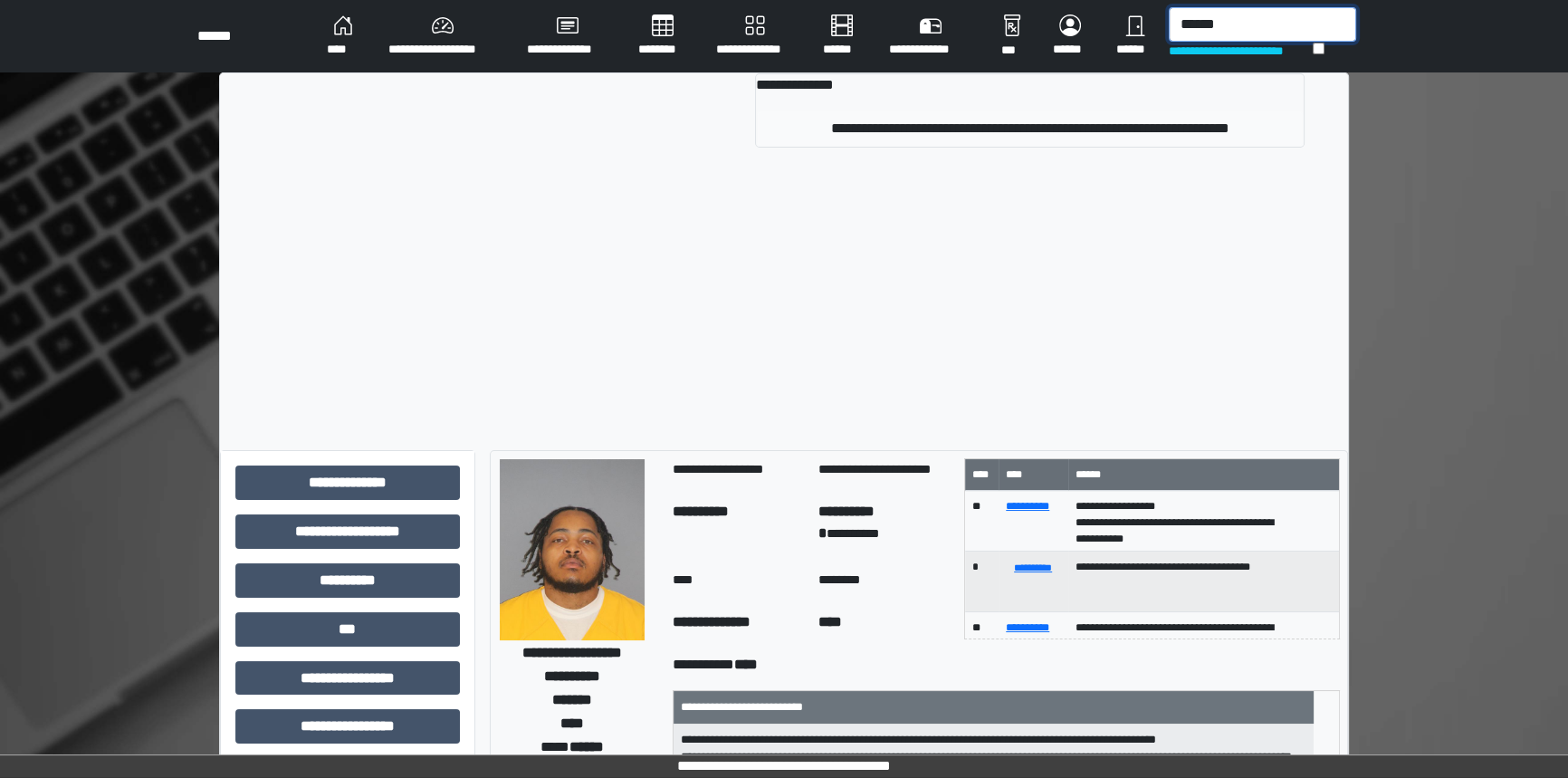 type on "******" 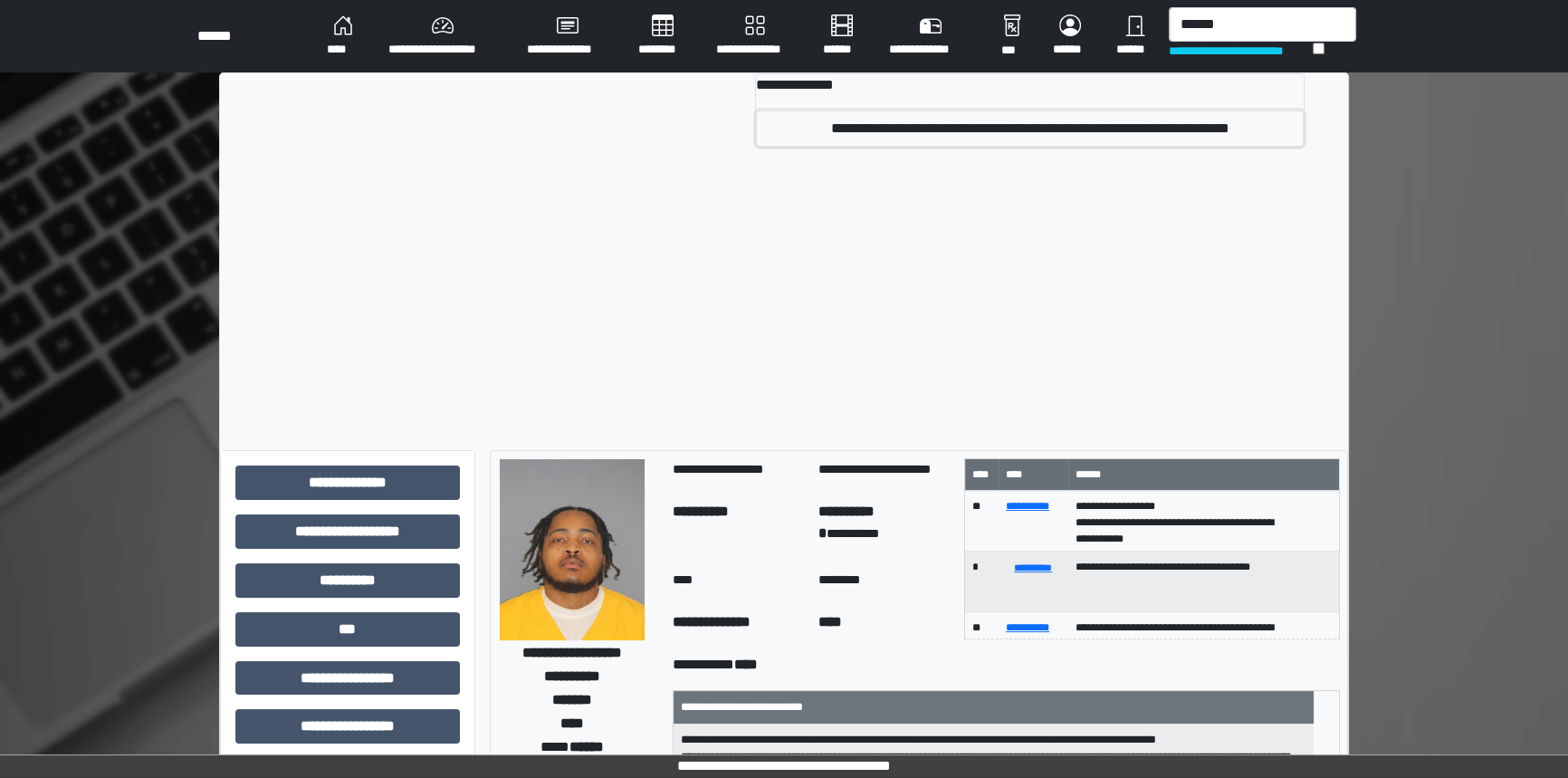 click on "**********" at bounding box center [1029, 129] 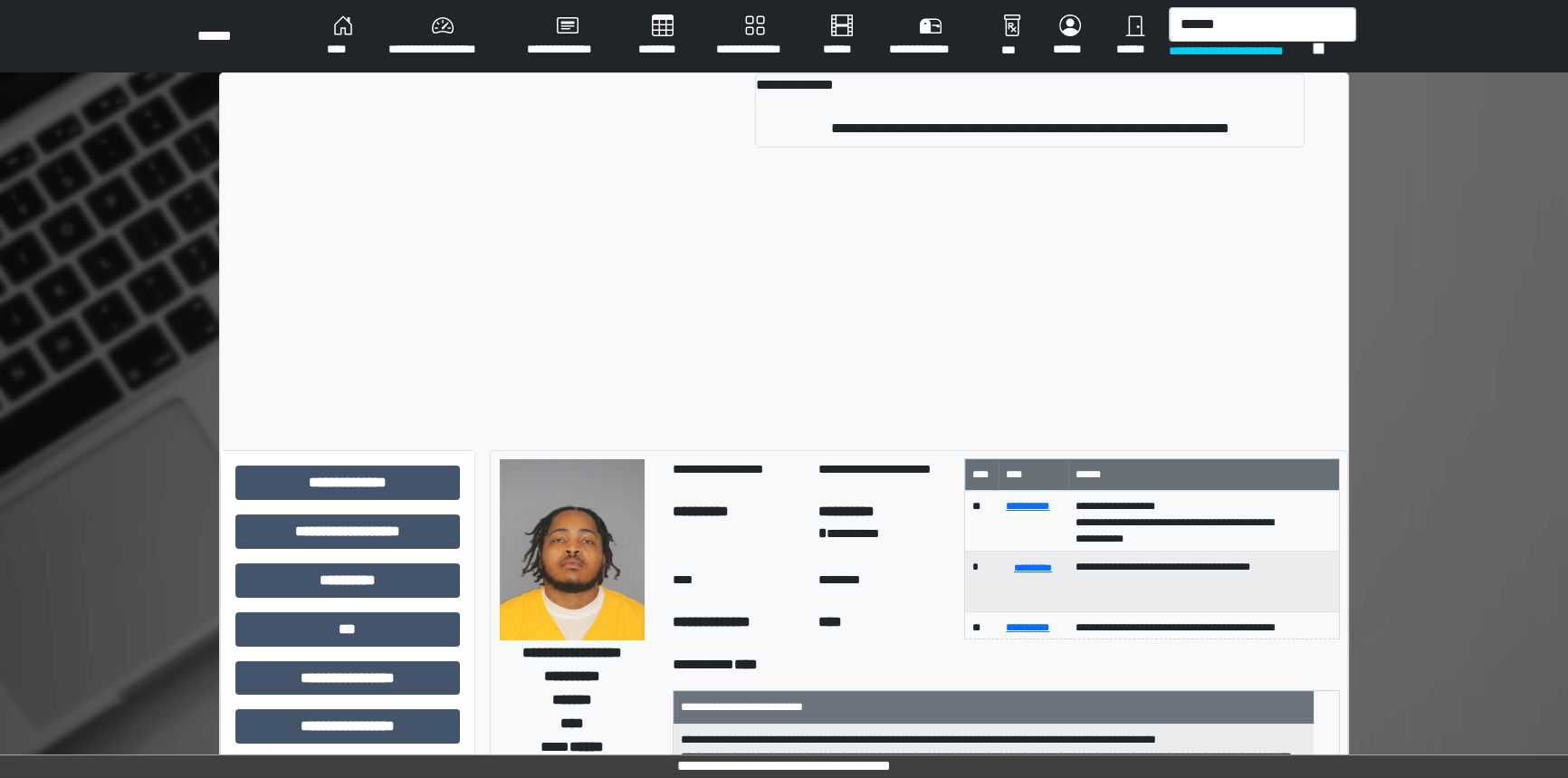 type 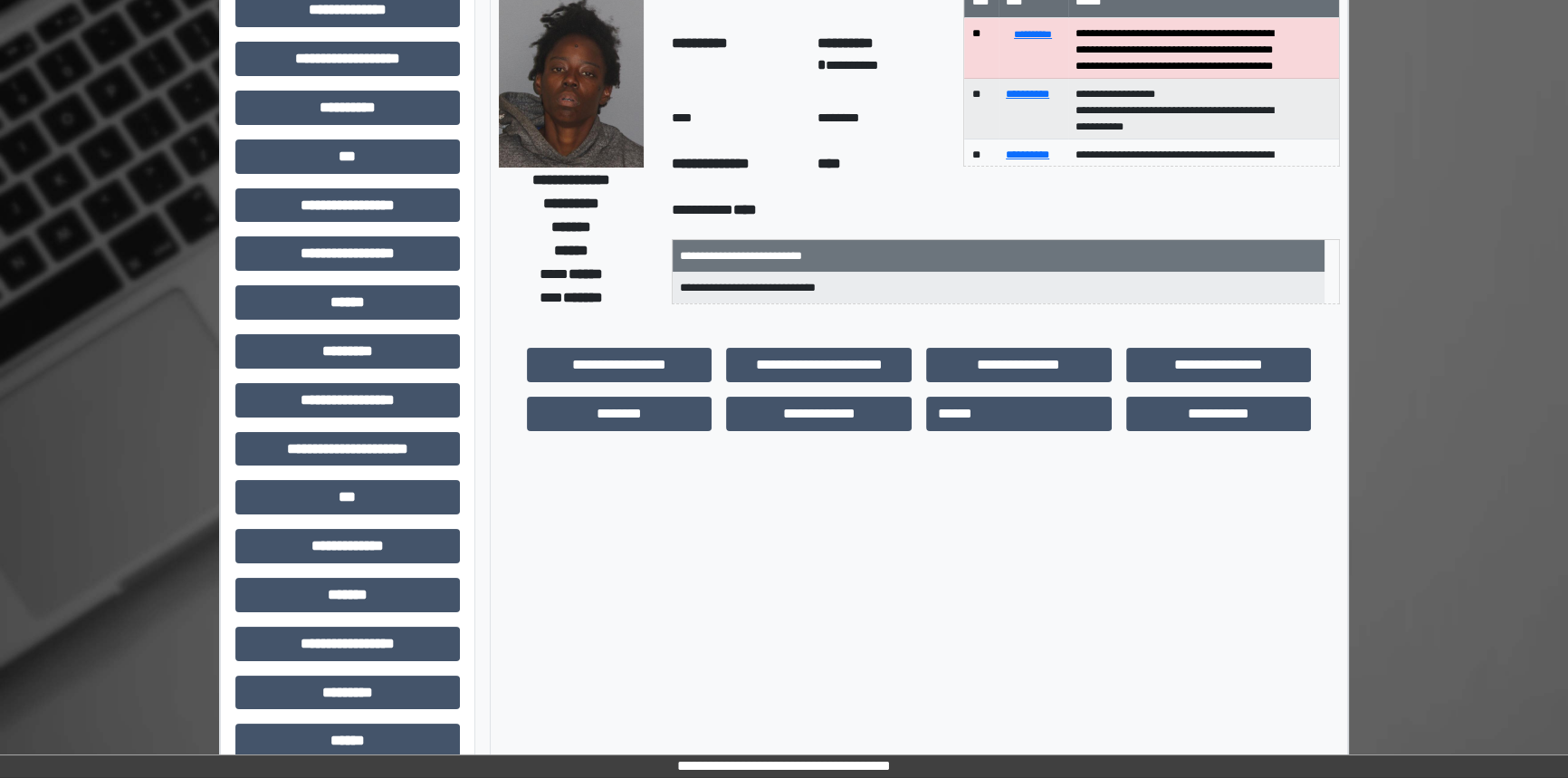 scroll, scrollTop: 281, scrollLeft: 0, axis: vertical 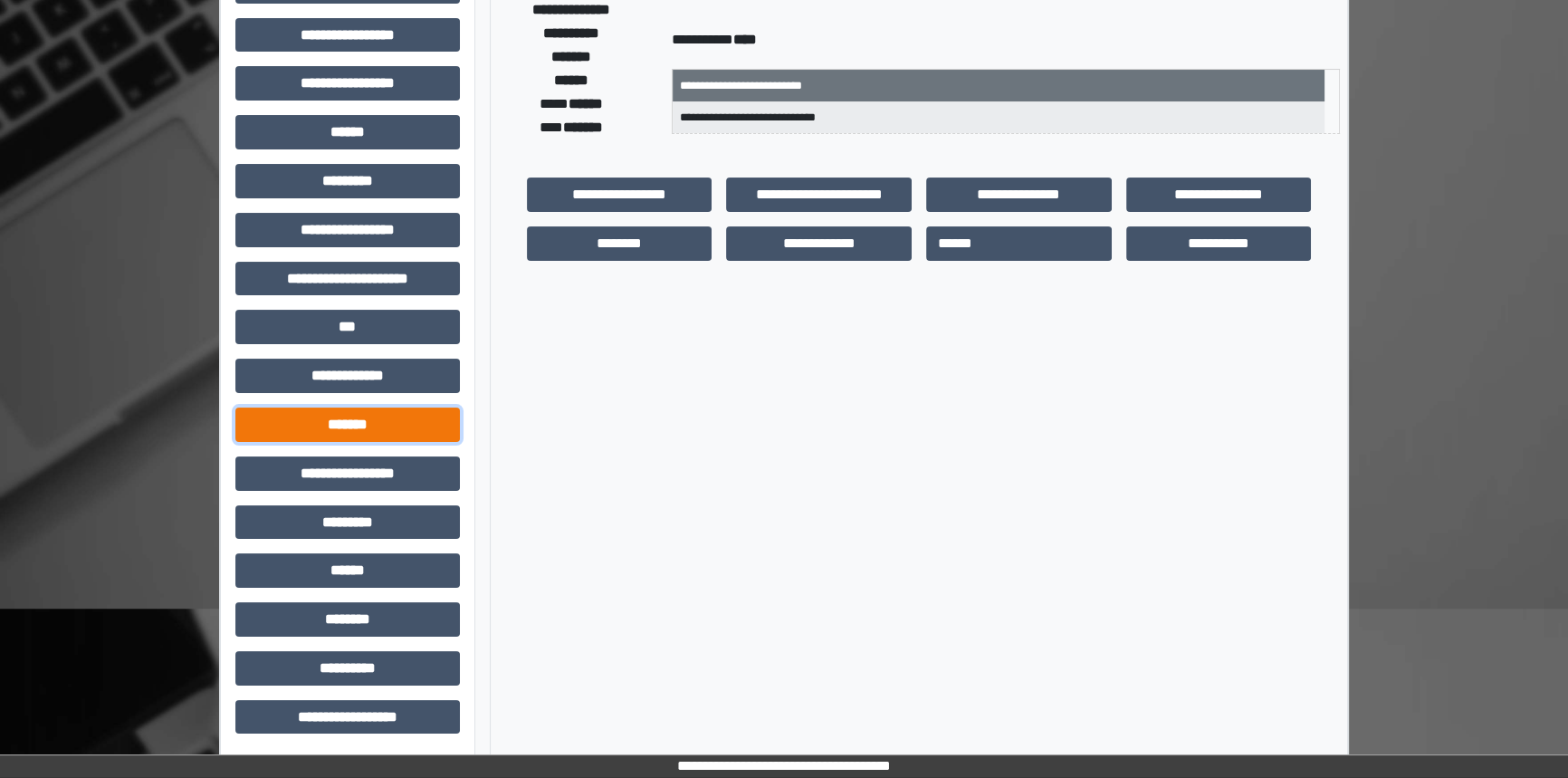 click on "*******" at bounding box center [348, 425] 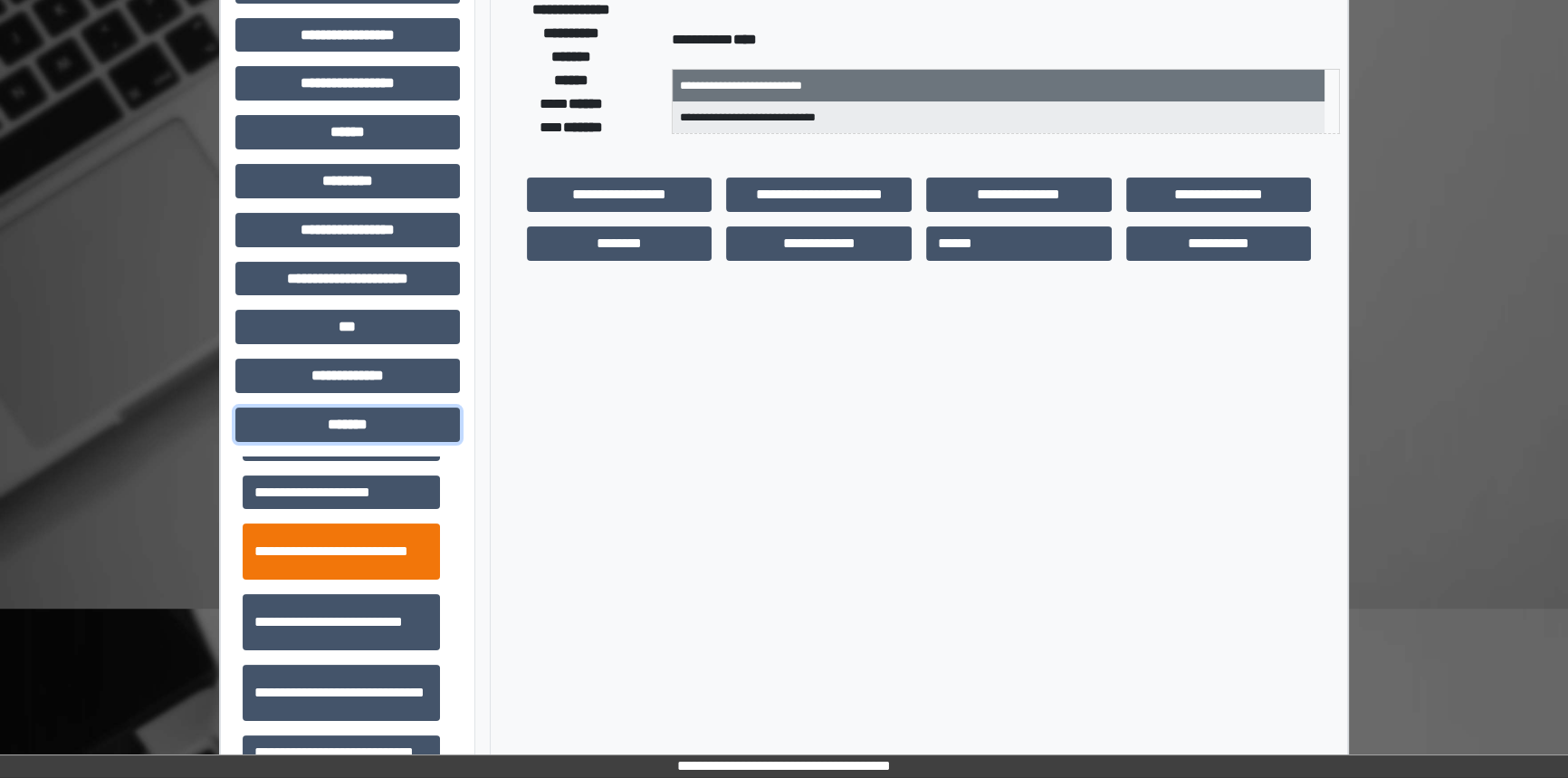 scroll, scrollTop: 576, scrollLeft: 0, axis: vertical 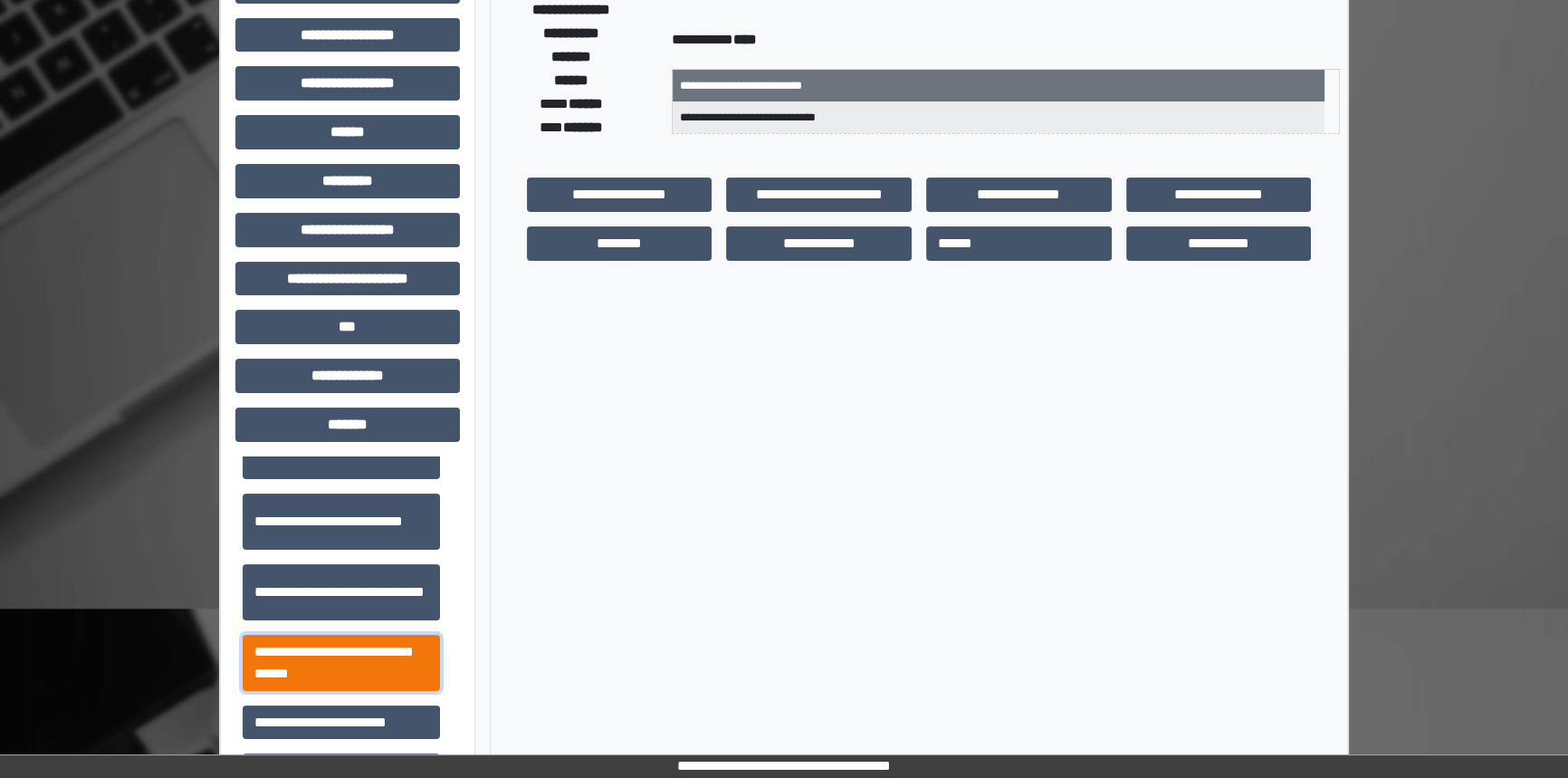 click on "**********" at bounding box center (341, 663) 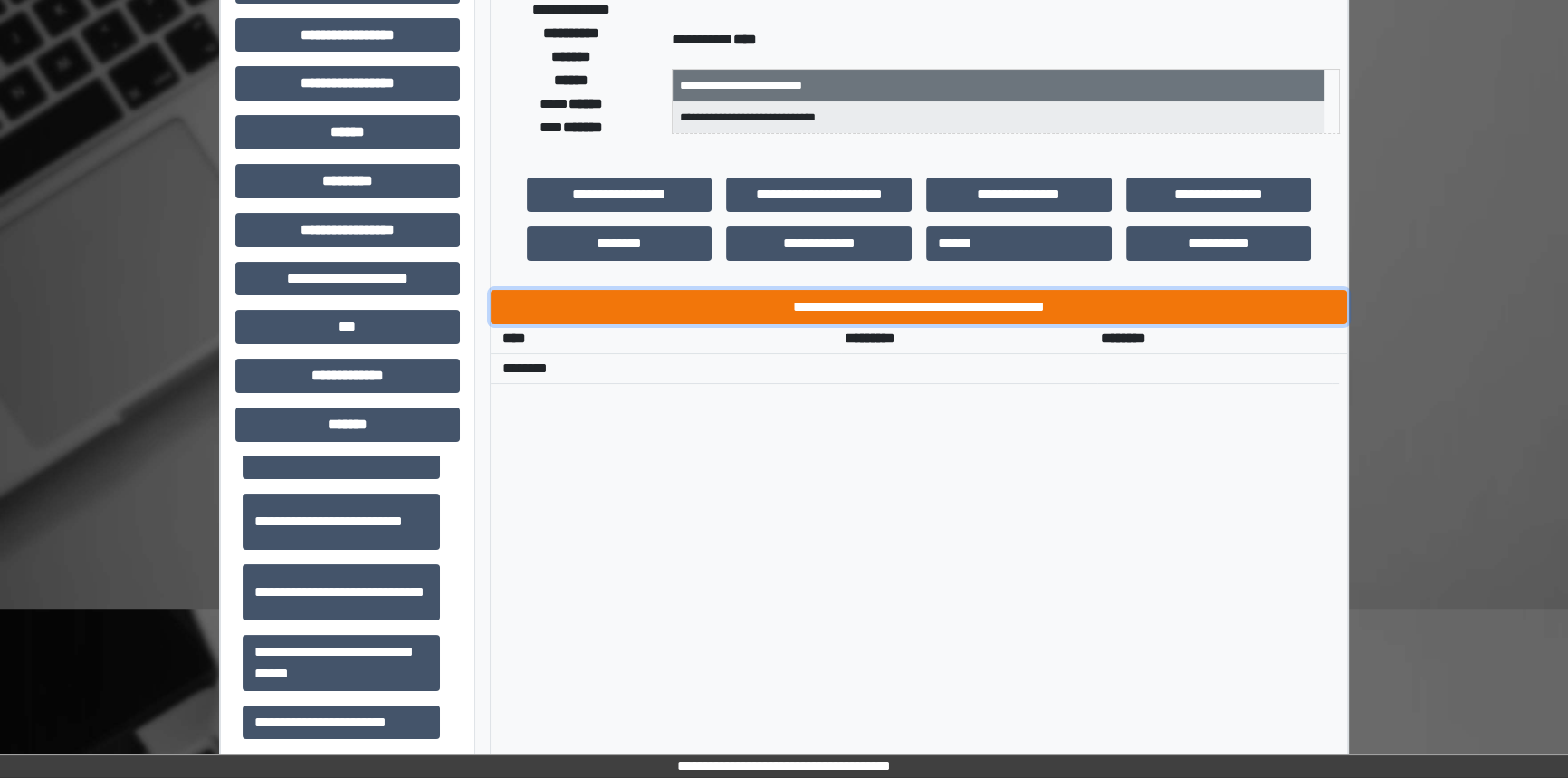 click on "**********" at bounding box center (919, 307) 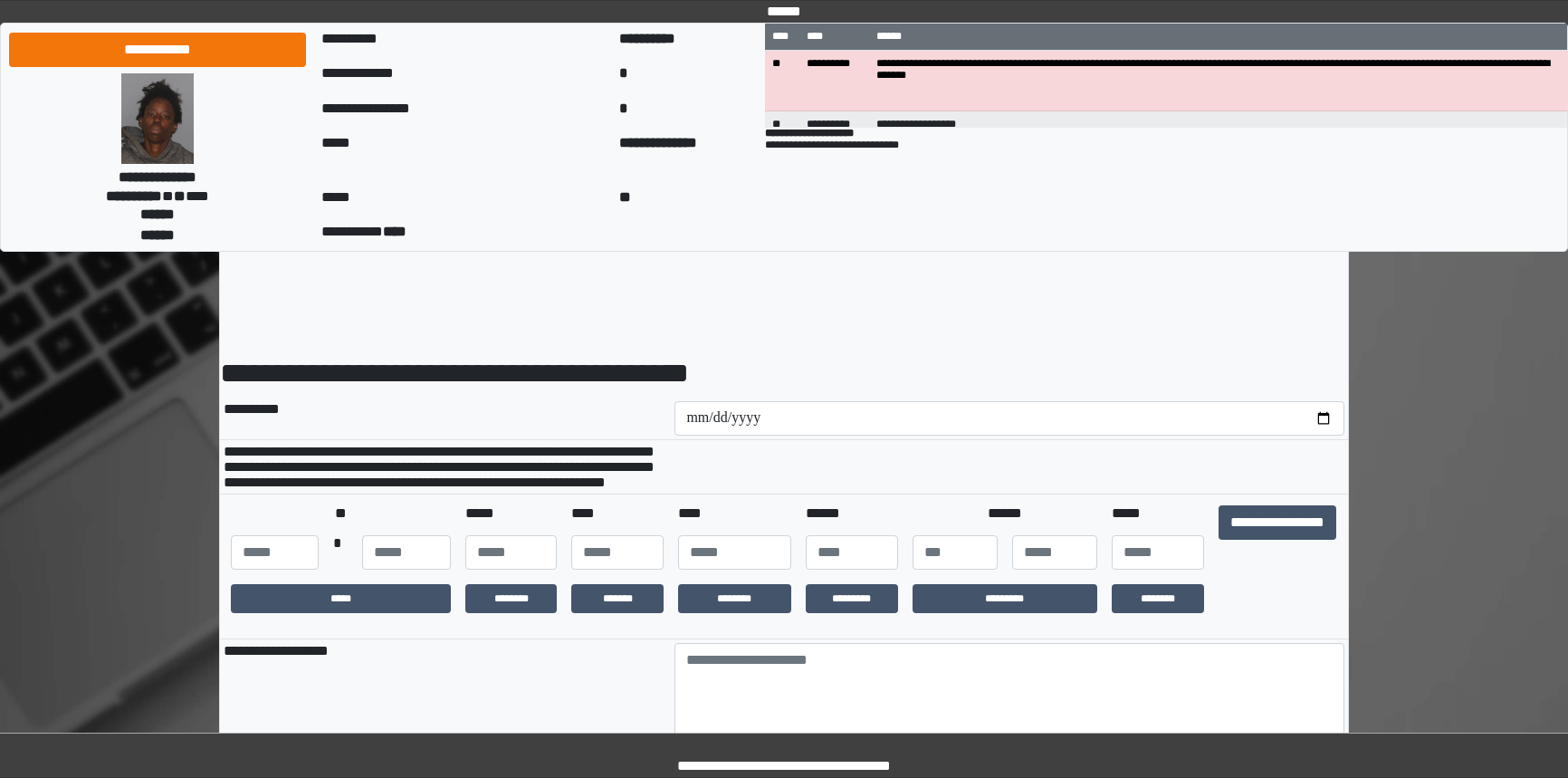 scroll, scrollTop: 0, scrollLeft: 0, axis: both 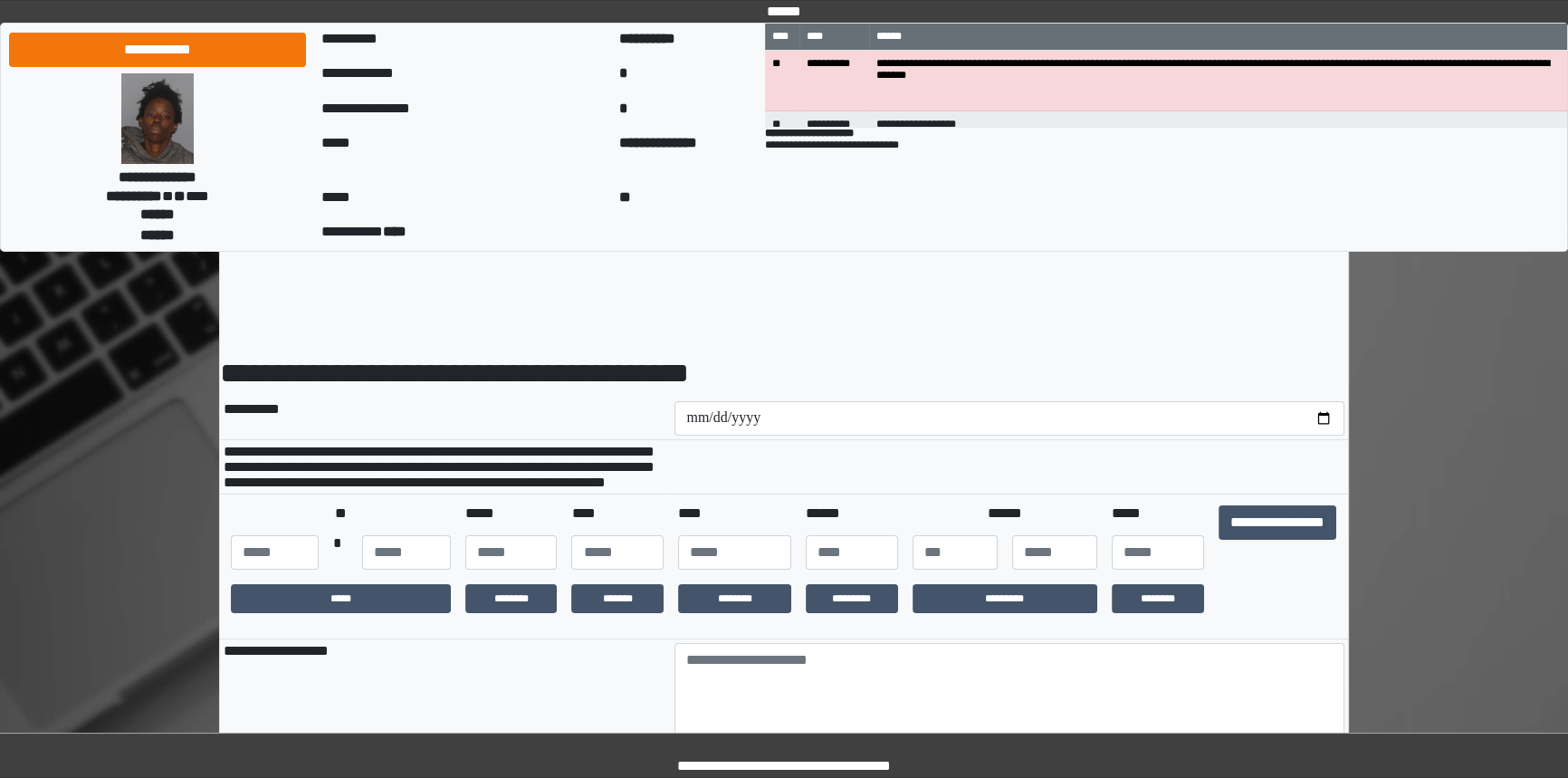 click on "**********" at bounding box center (784, 1366) 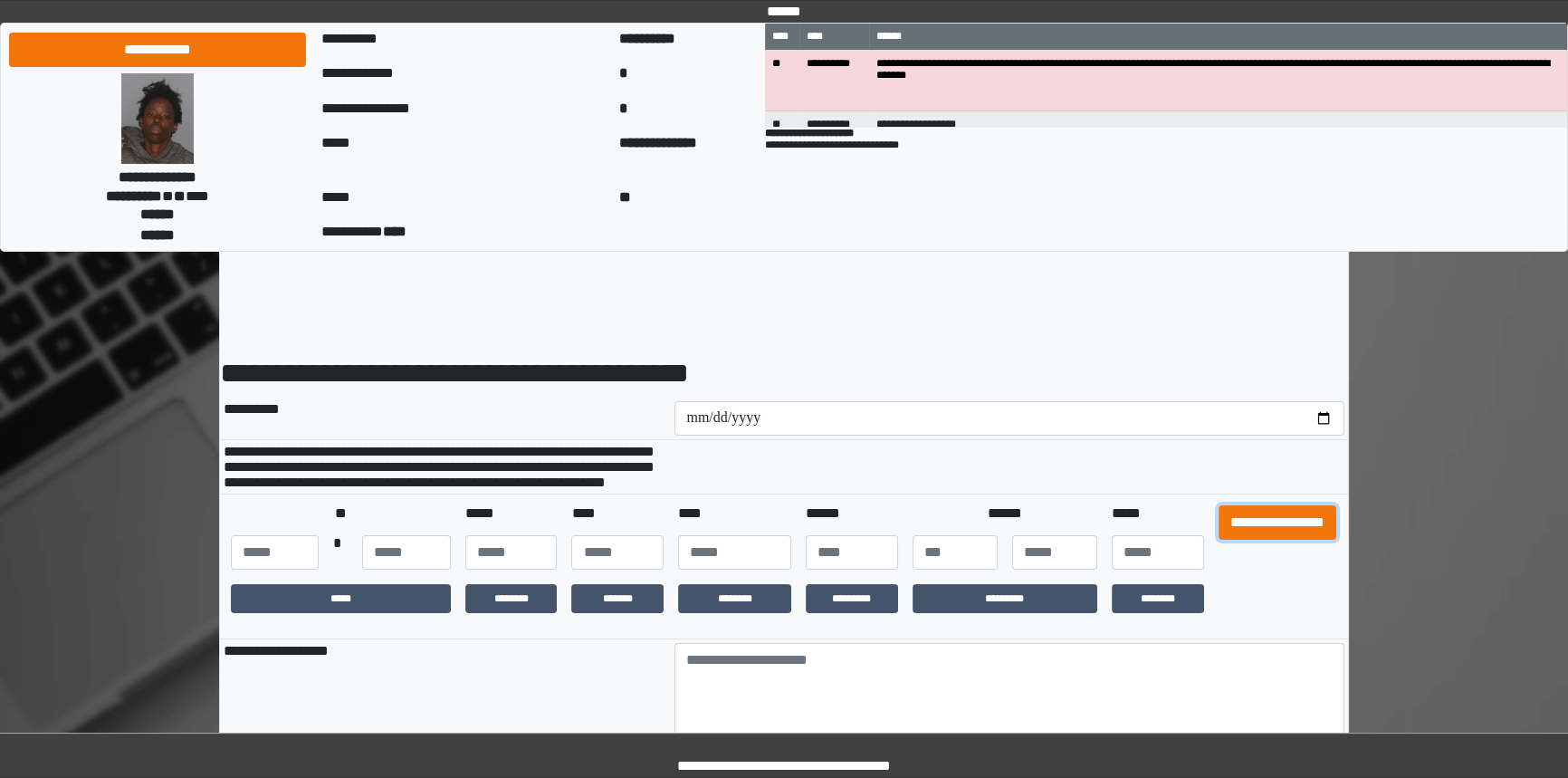 click on "**********" at bounding box center (1277, 523) 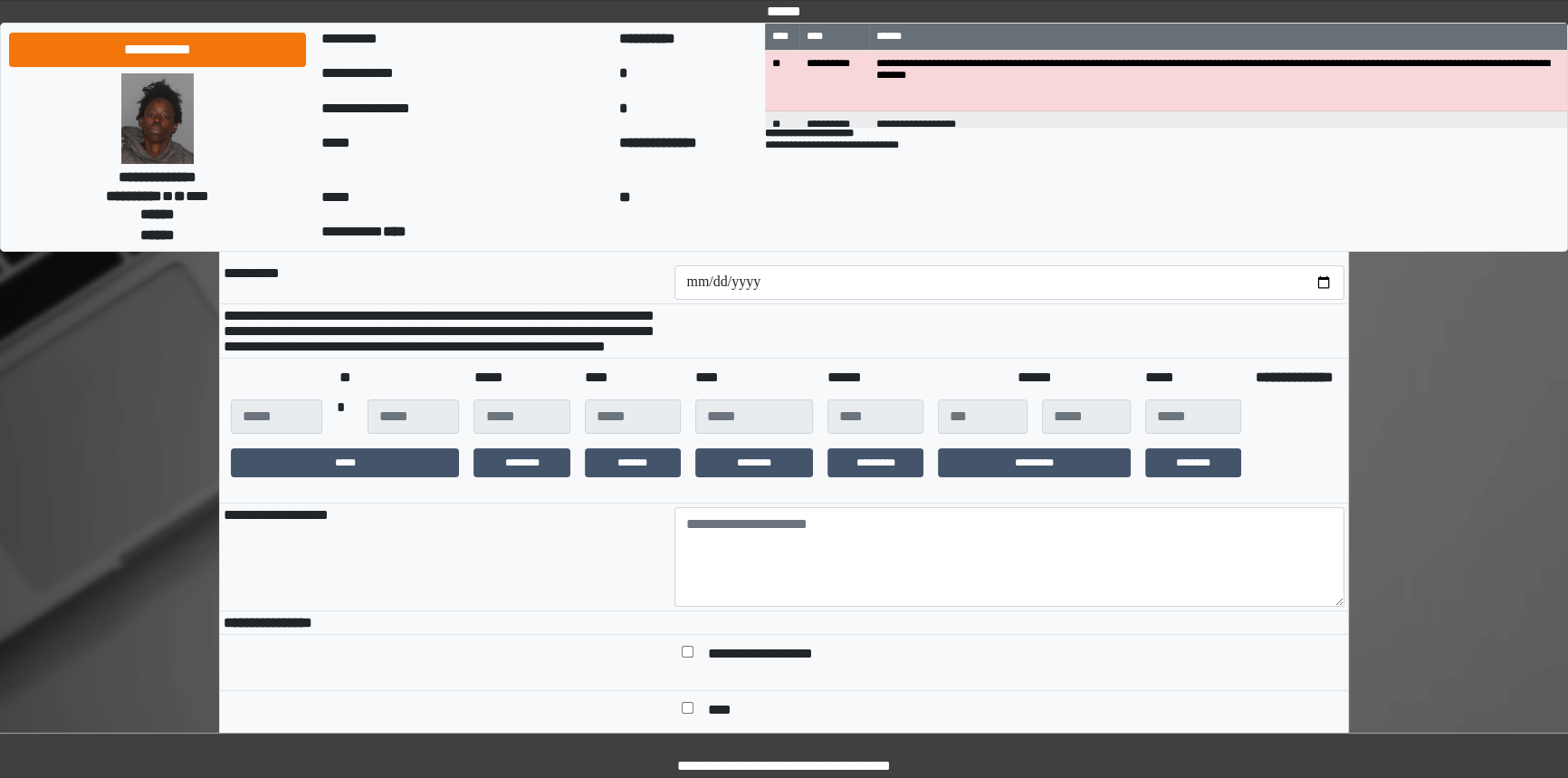 scroll, scrollTop: 246, scrollLeft: 0, axis: vertical 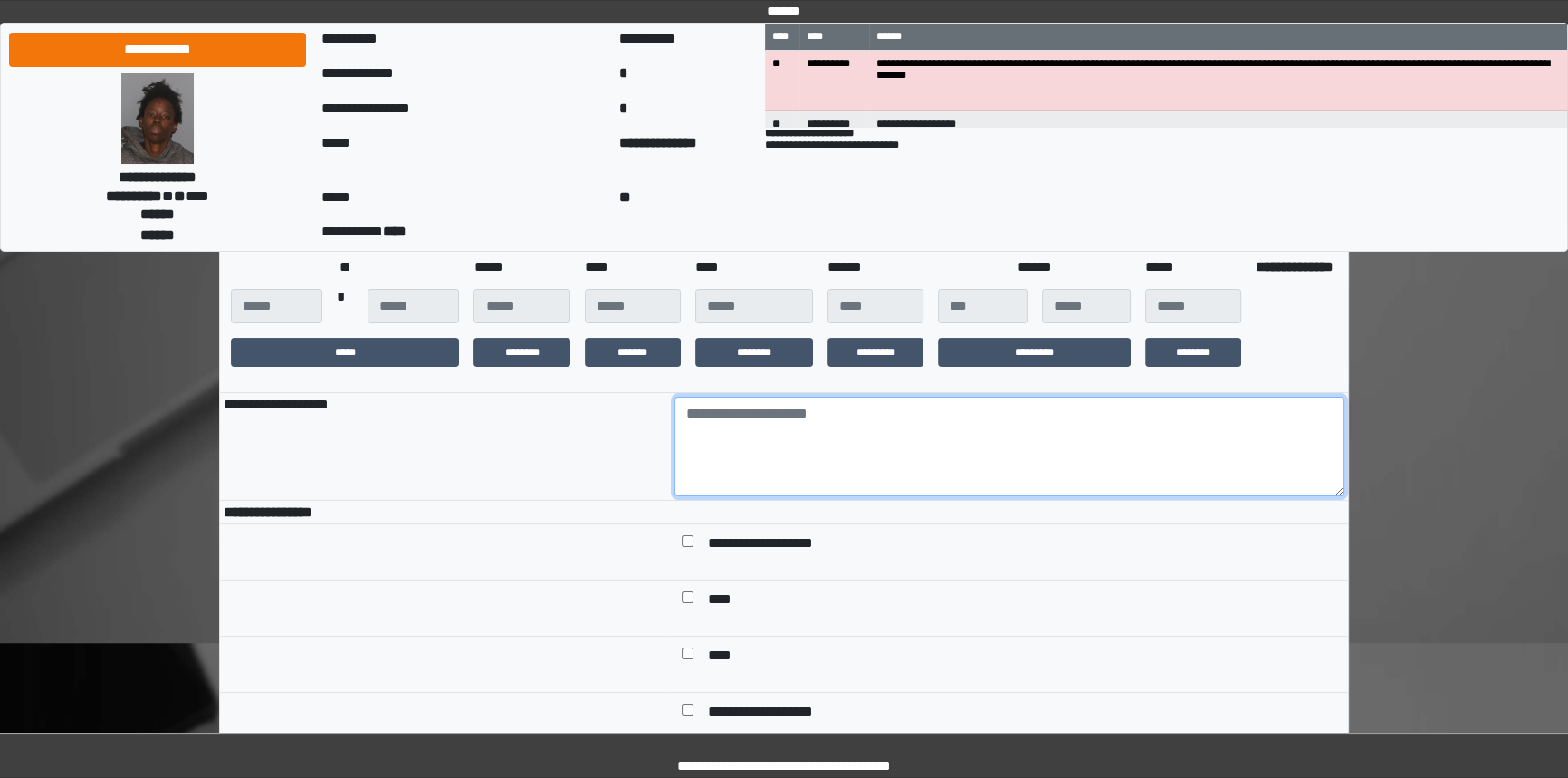 click at bounding box center (1009, 447) 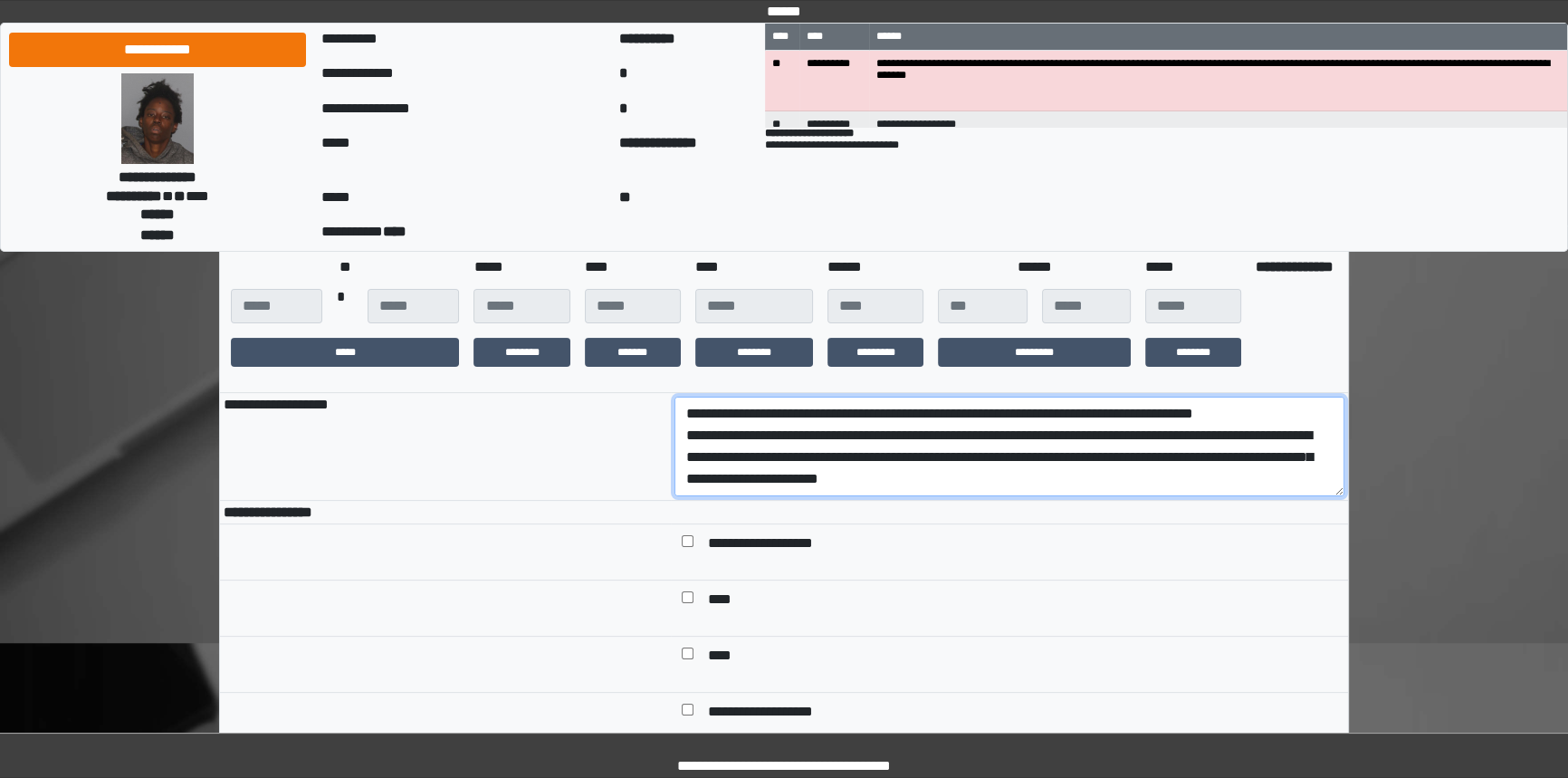 scroll, scrollTop: 188, scrollLeft: 0, axis: vertical 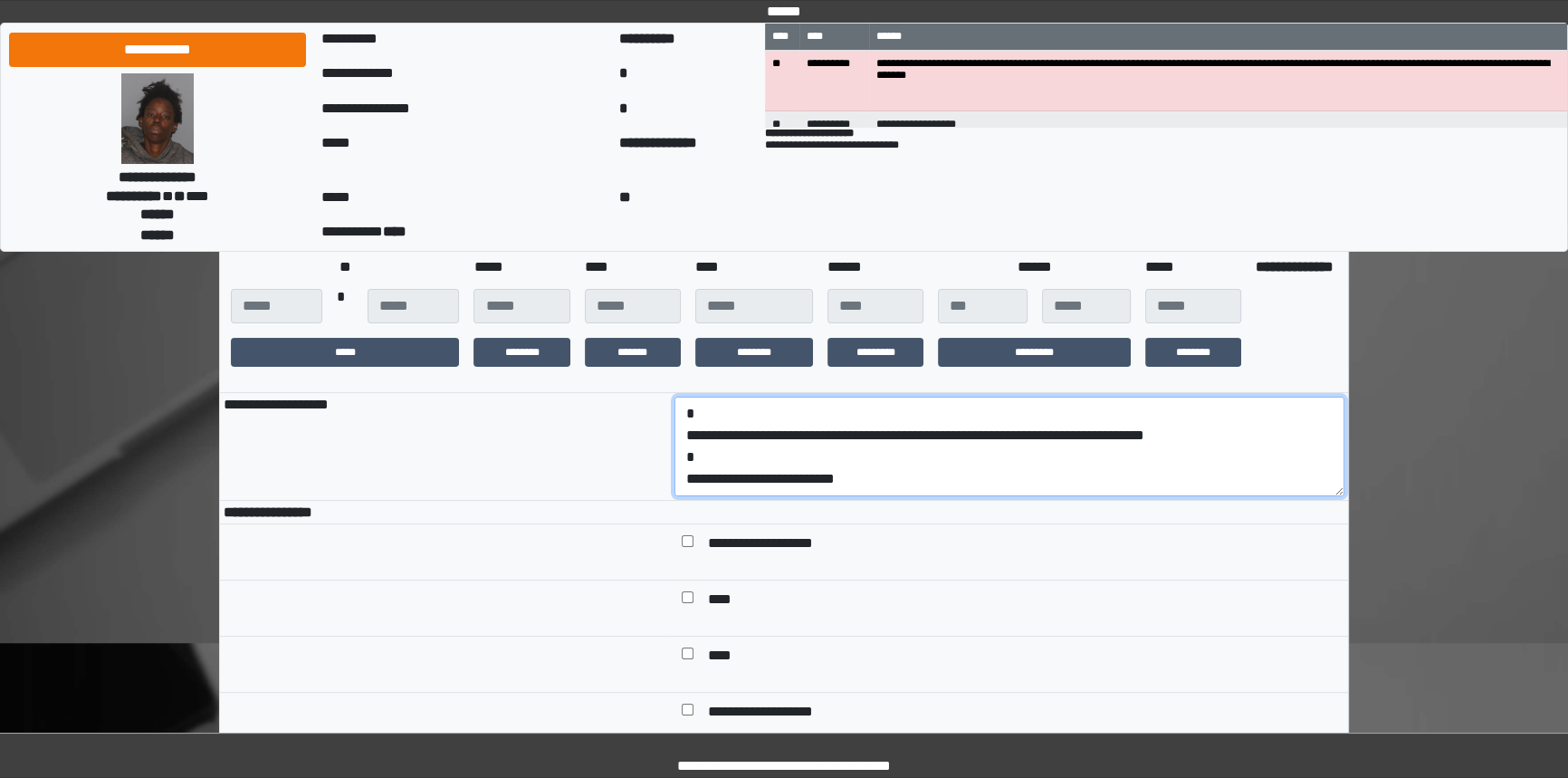 drag, startPoint x: 887, startPoint y: 442, endPoint x: 879, endPoint y: 498, distance: 56.568542 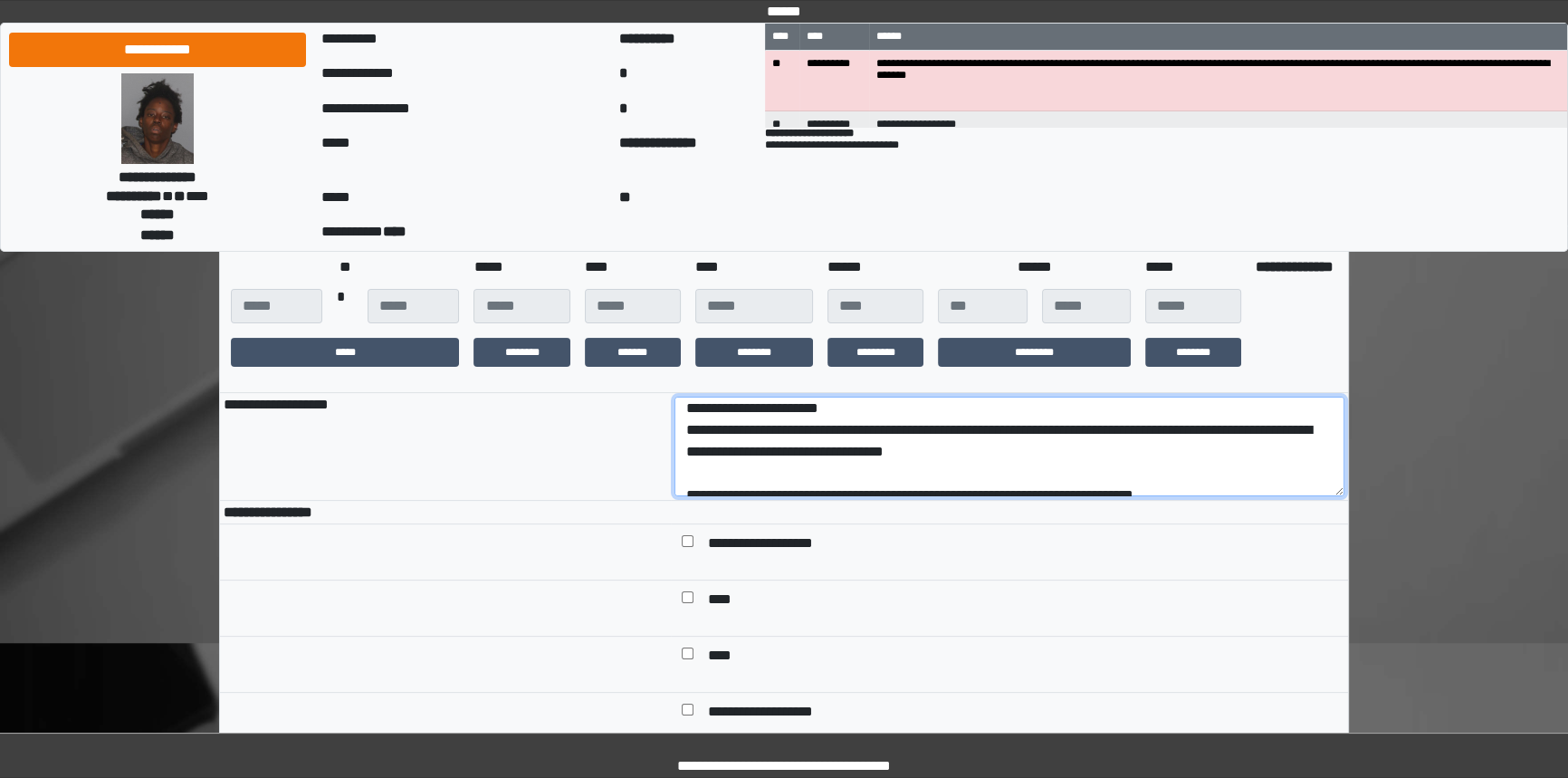 scroll, scrollTop: 0, scrollLeft: 0, axis: both 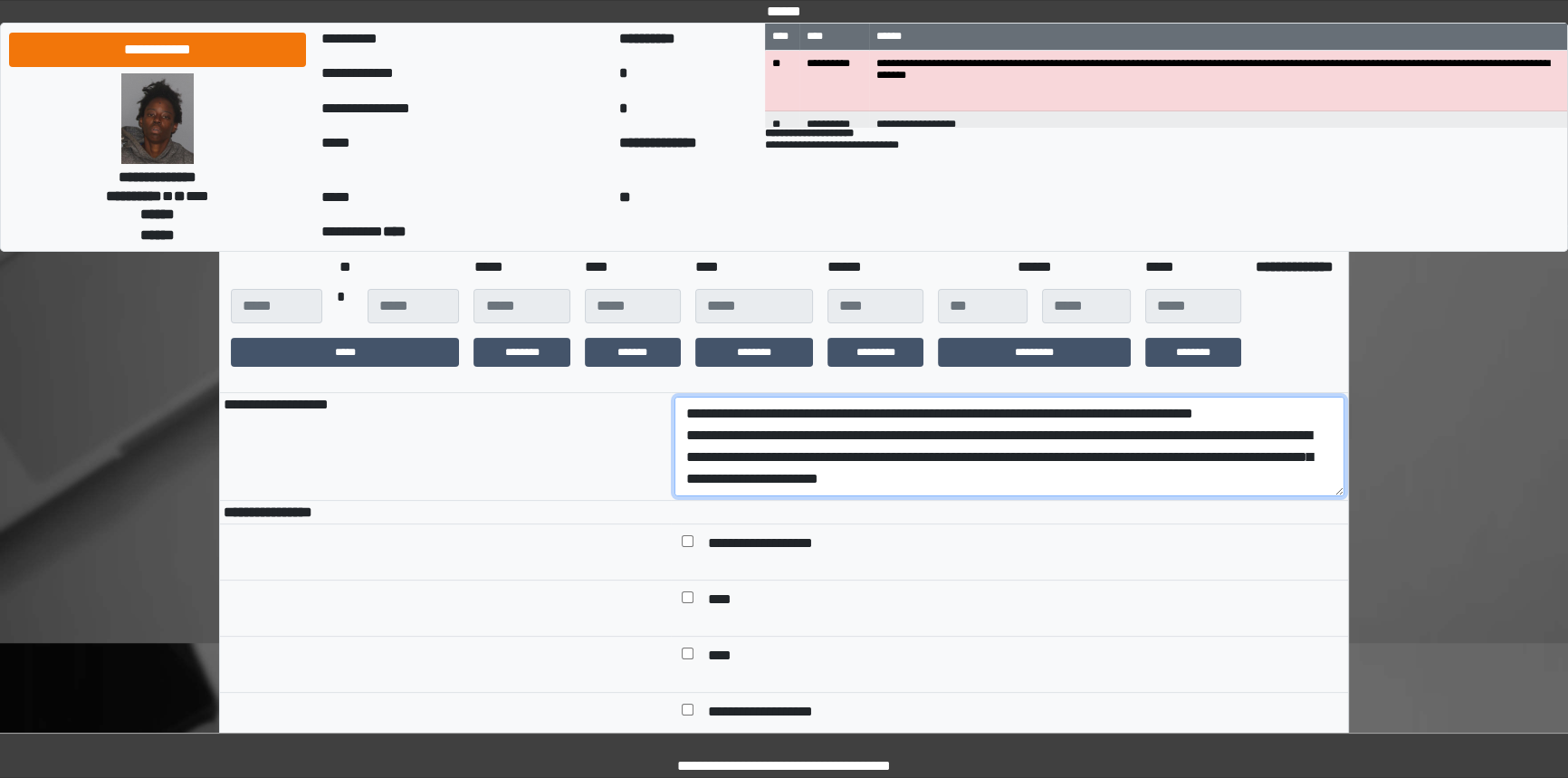 drag, startPoint x: 879, startPoint y: 498, endPoint x: 655, endPoint y: 472, distance: 225.50388 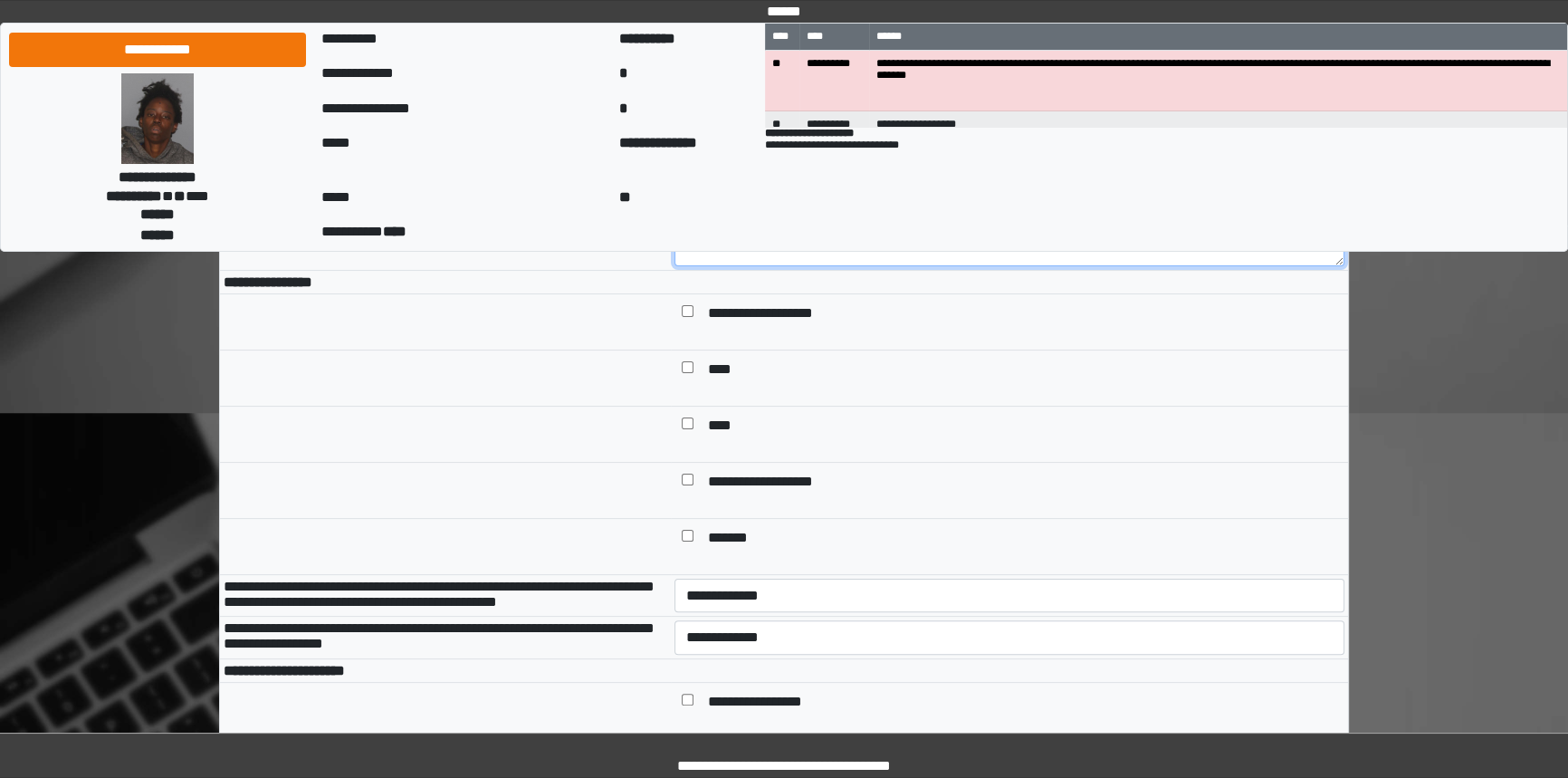 scroll, scrollTop: 494, scrollLeft: 0, axis: vertical 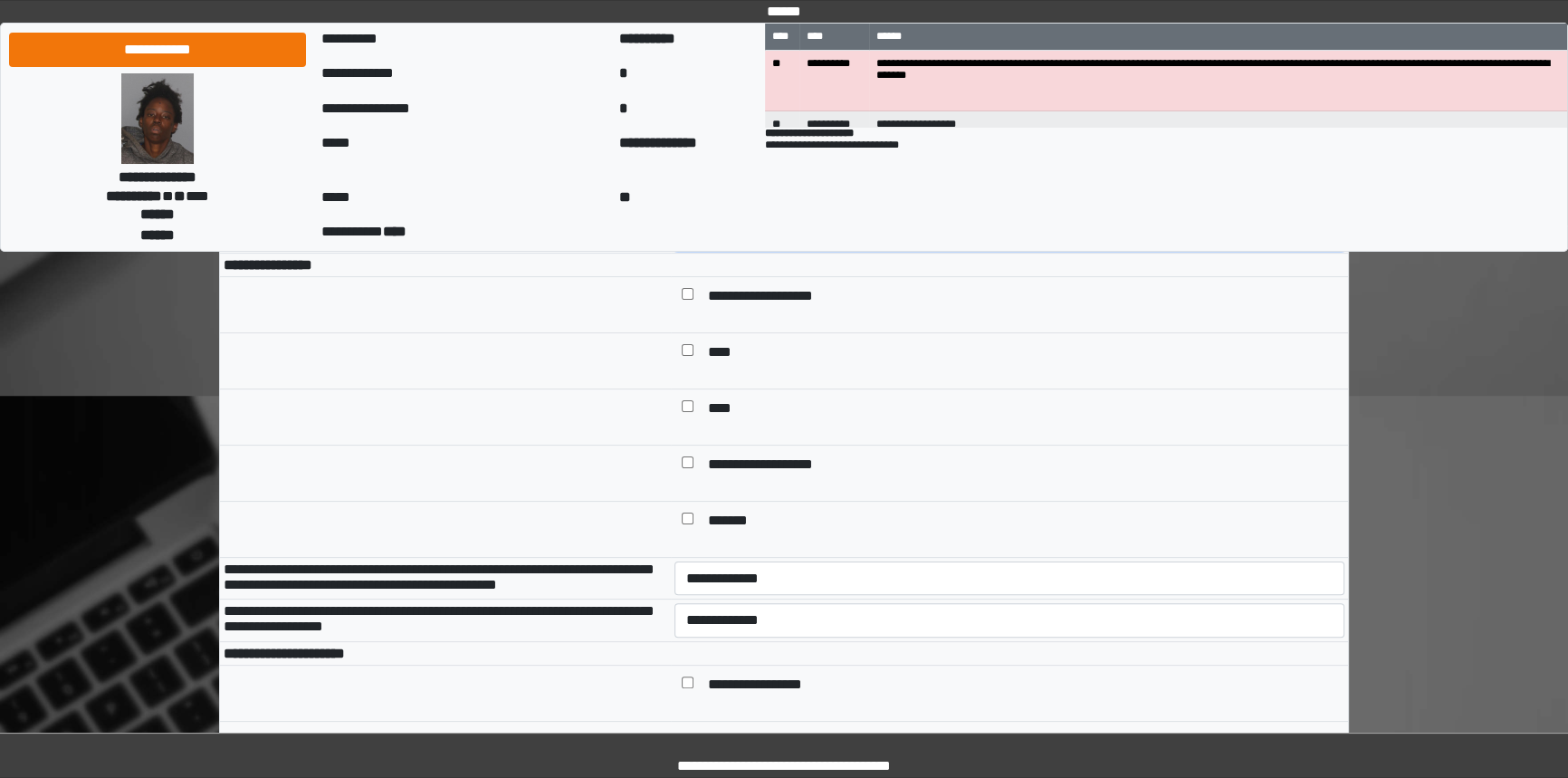type on "**********" 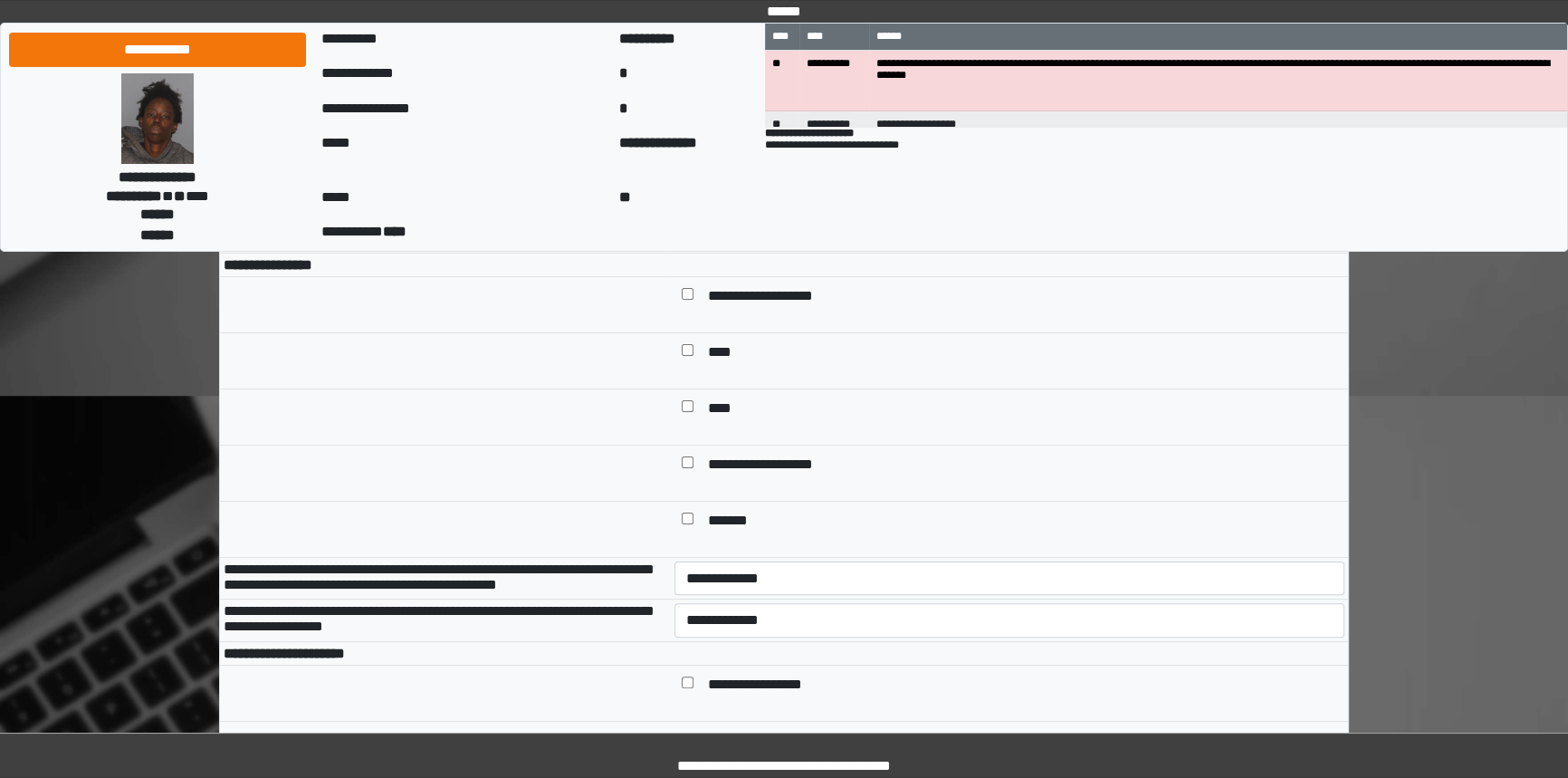 click at bounding box center (687, 522) 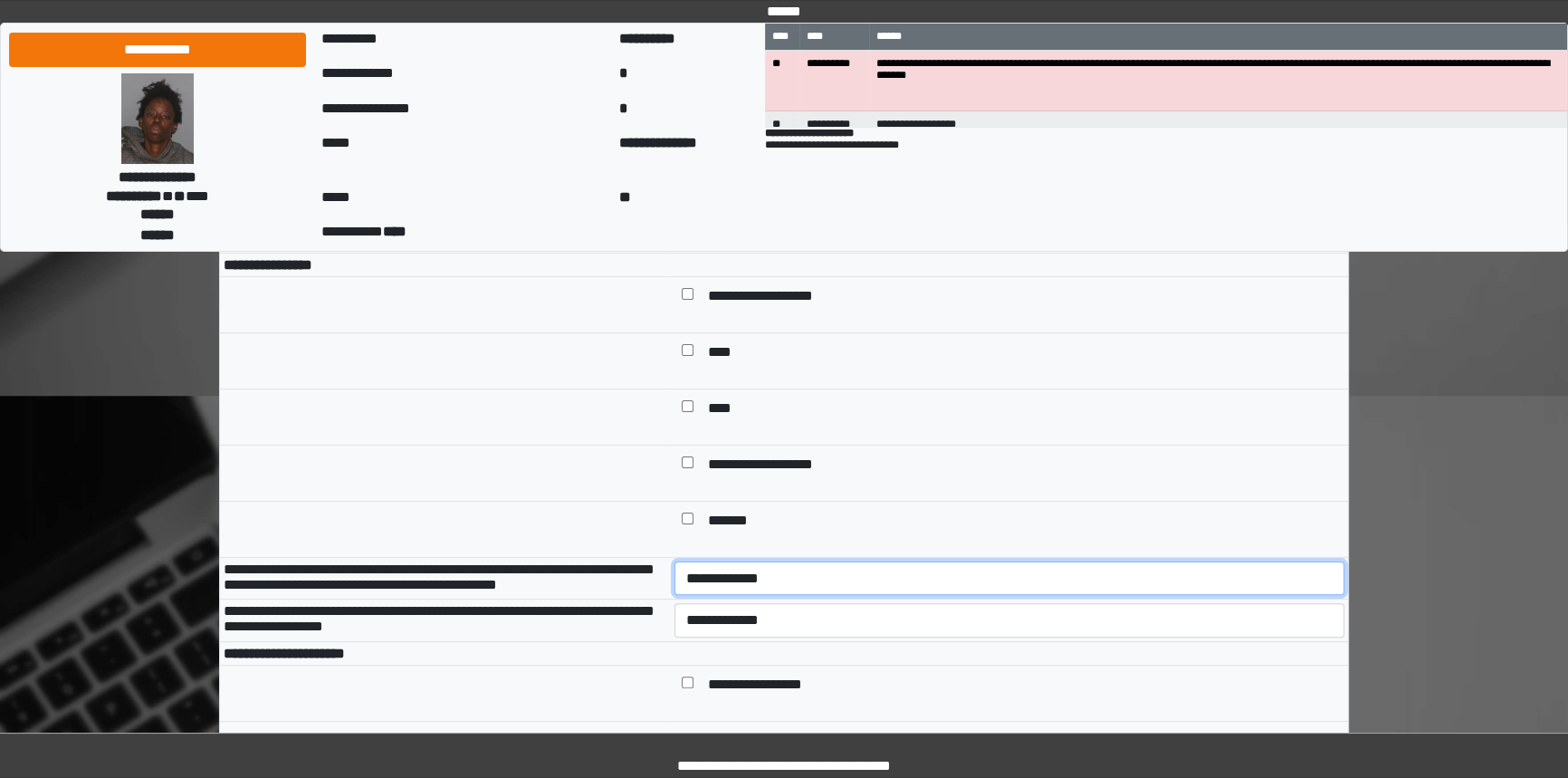 click on "**********" at bounding box center [1009, 579] 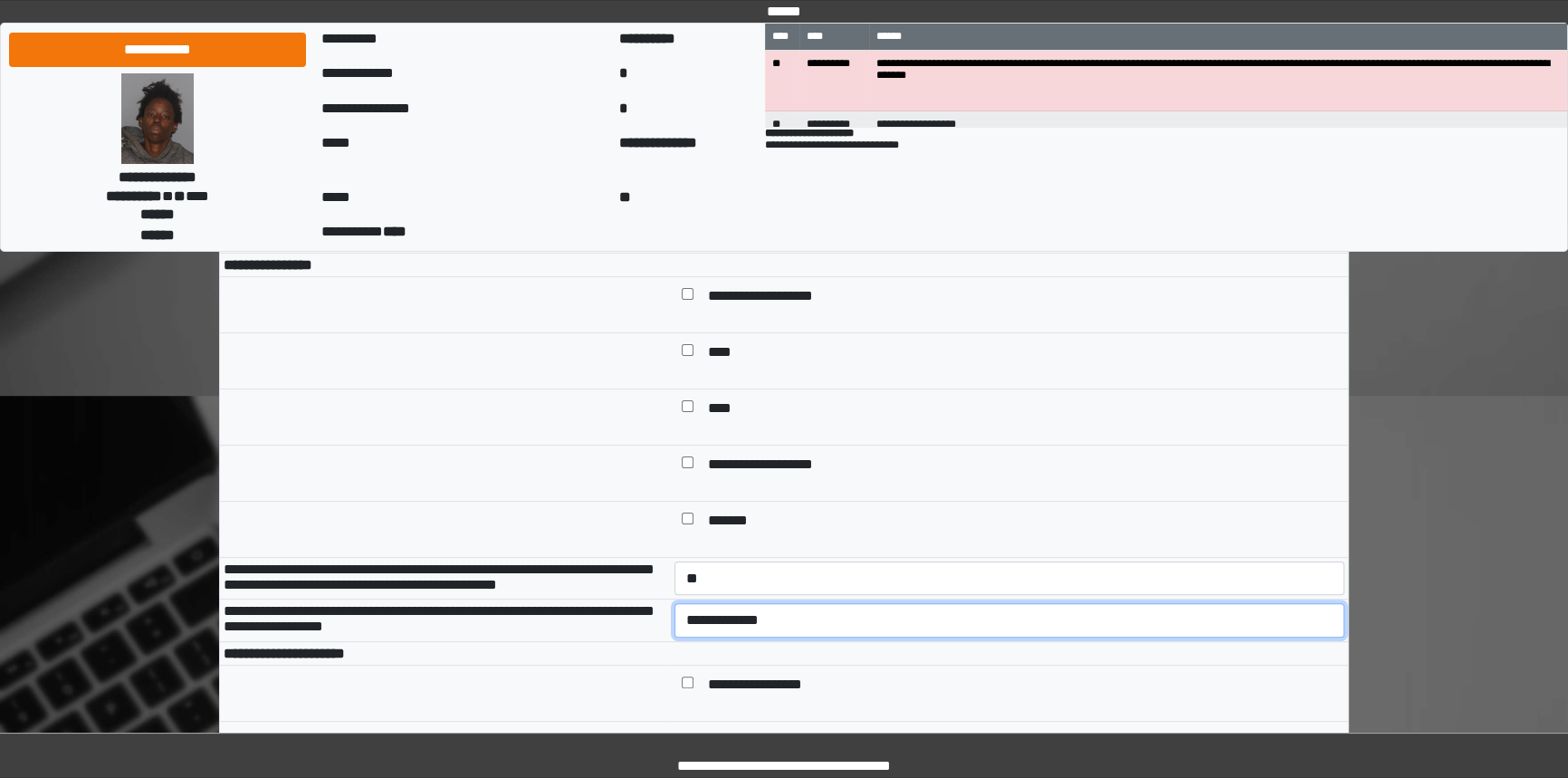 click on "**********" at bounding box center (1009, 620) 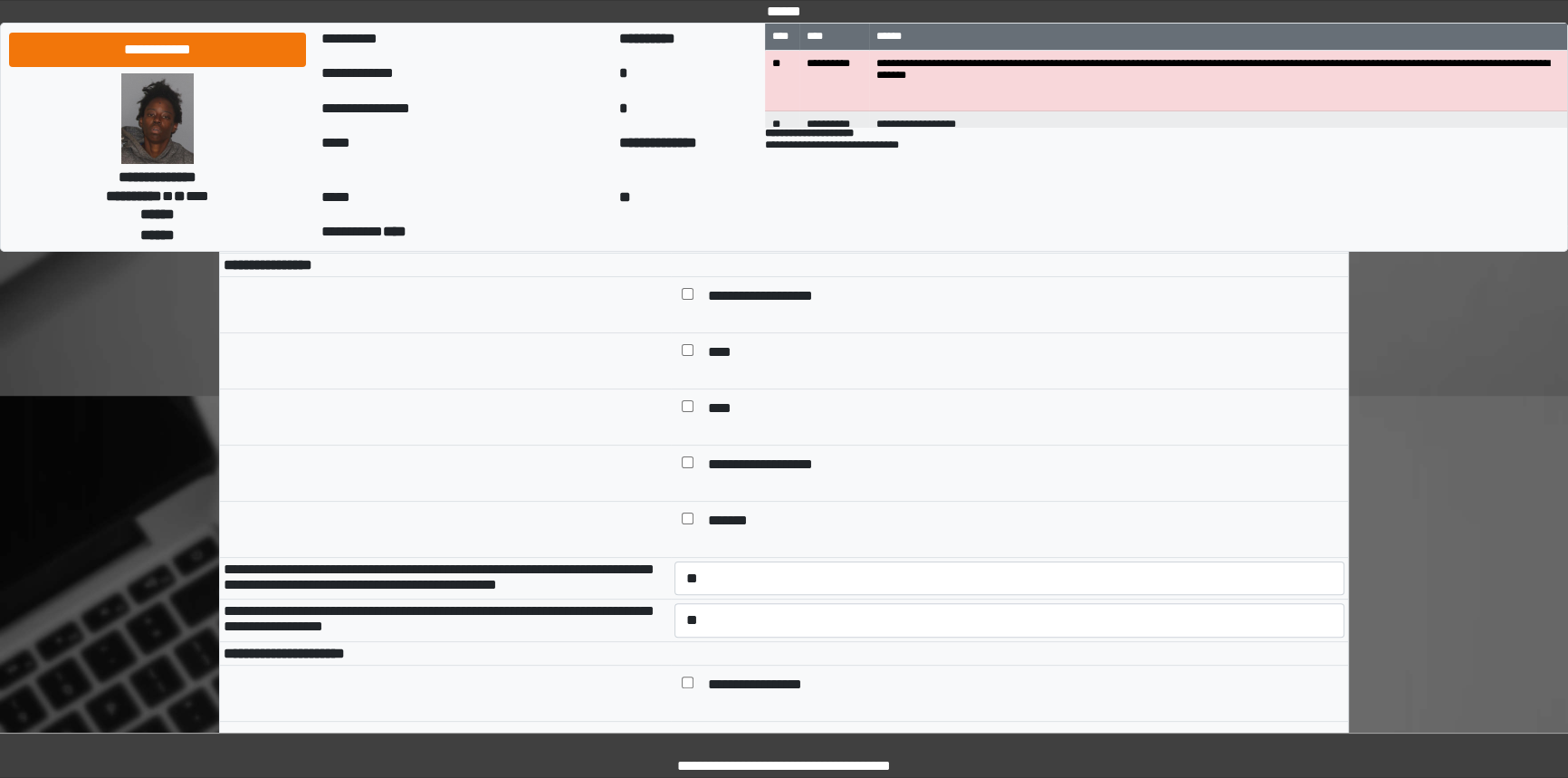 click at bounding box center (1009, 654) 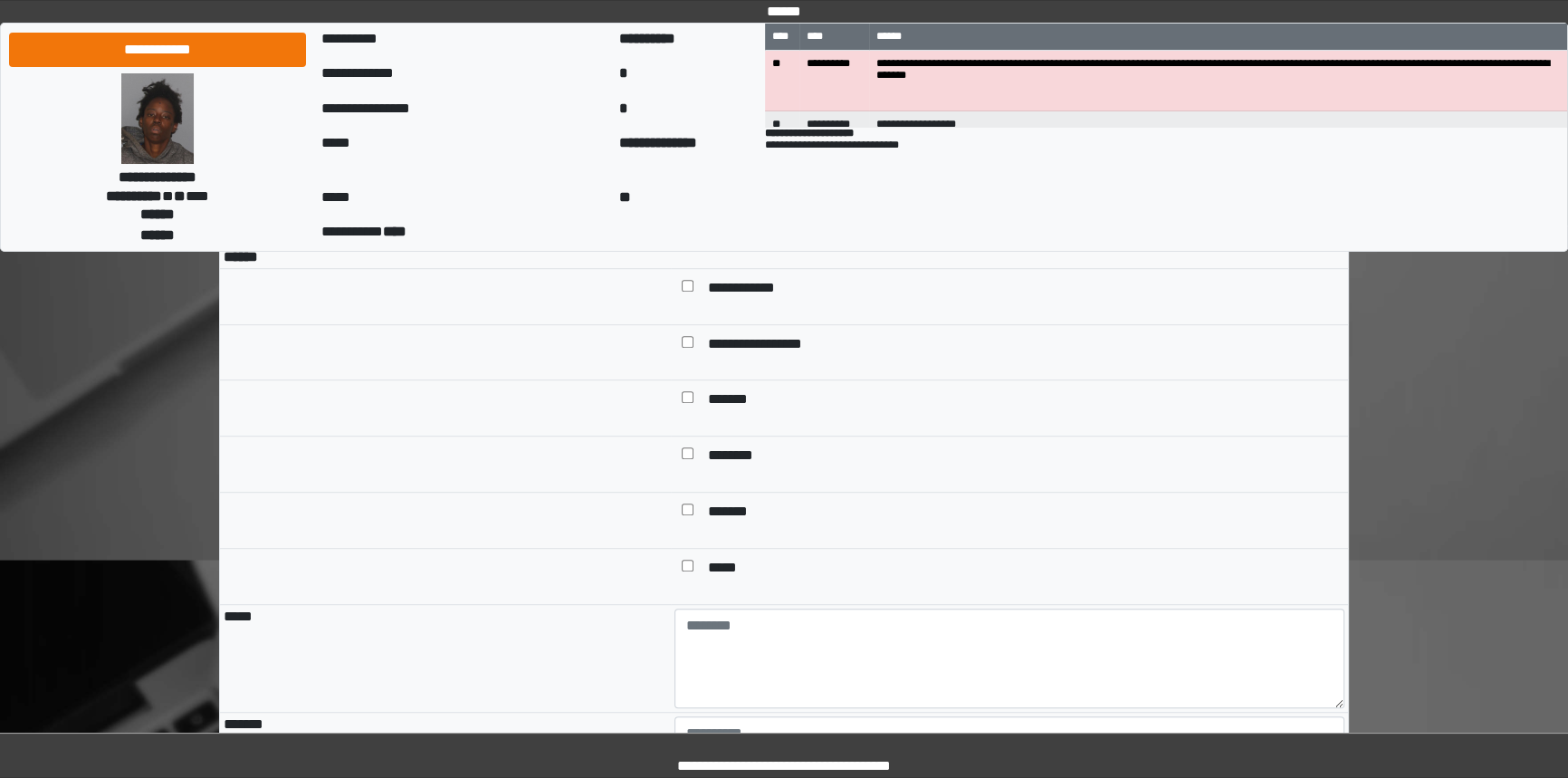 scroll, scrollTop: 1482, scrollLeft: 0, axis: vertical 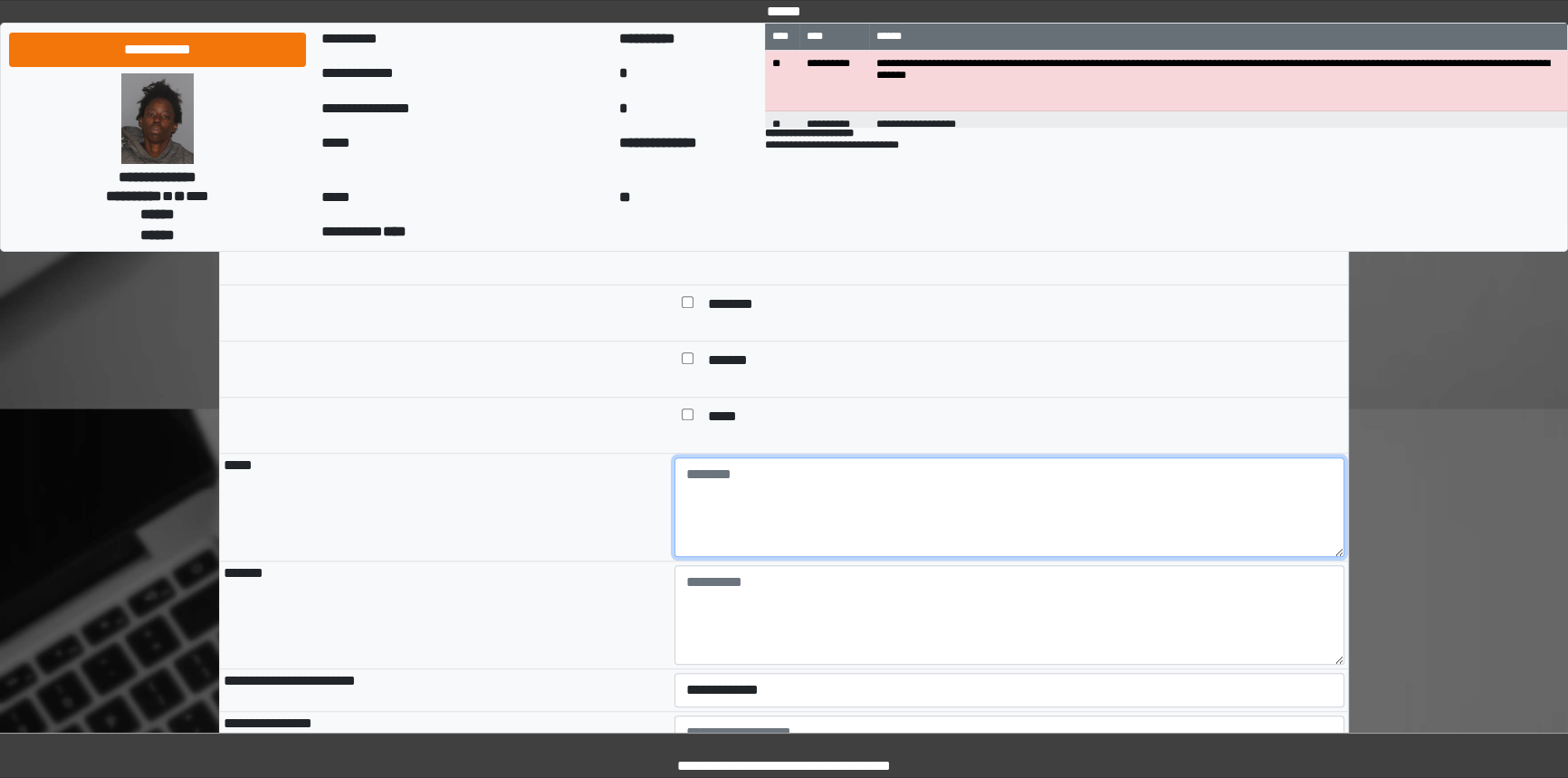 click at bounding box center [1009, 507] 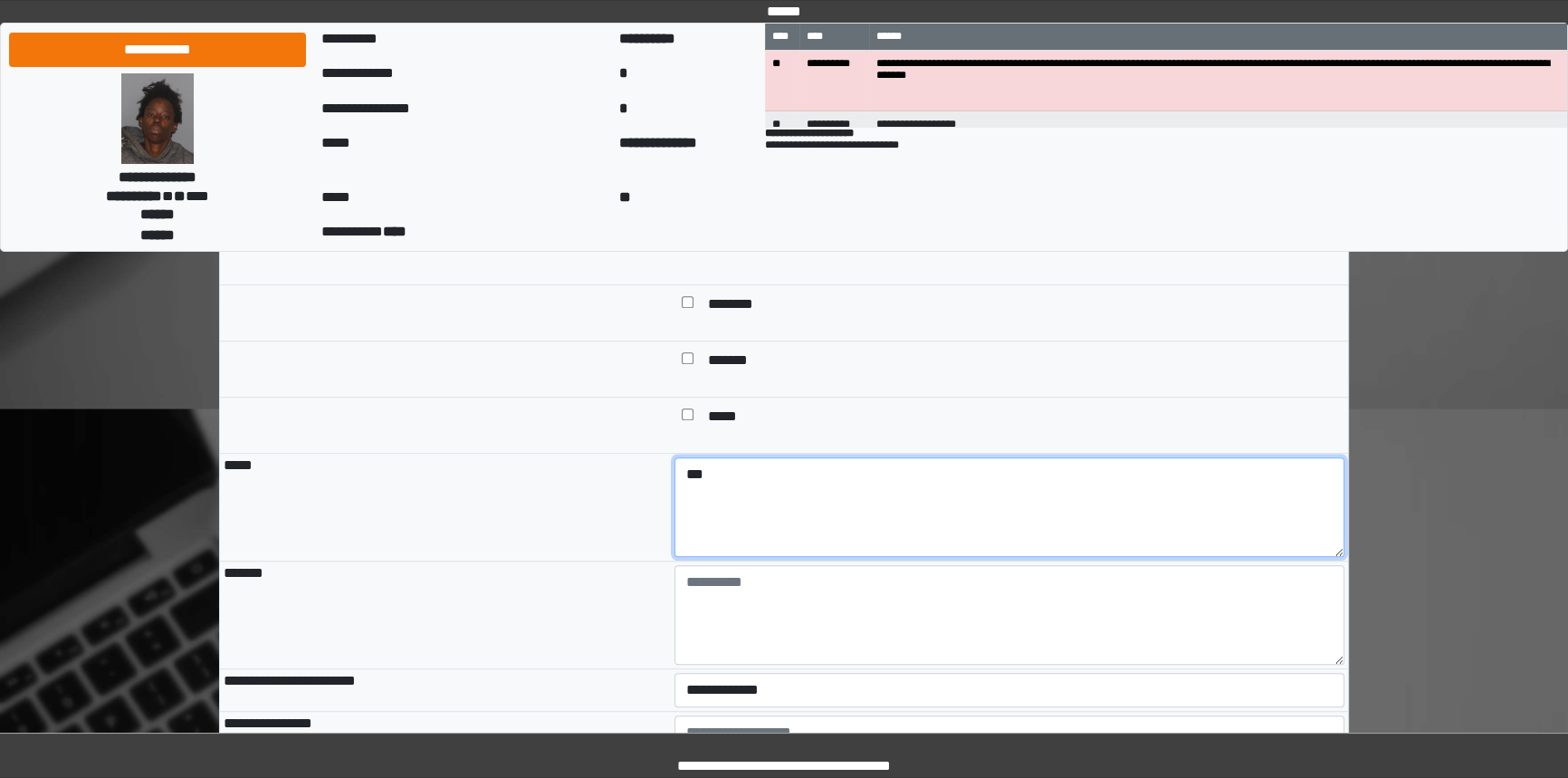 type on "***" 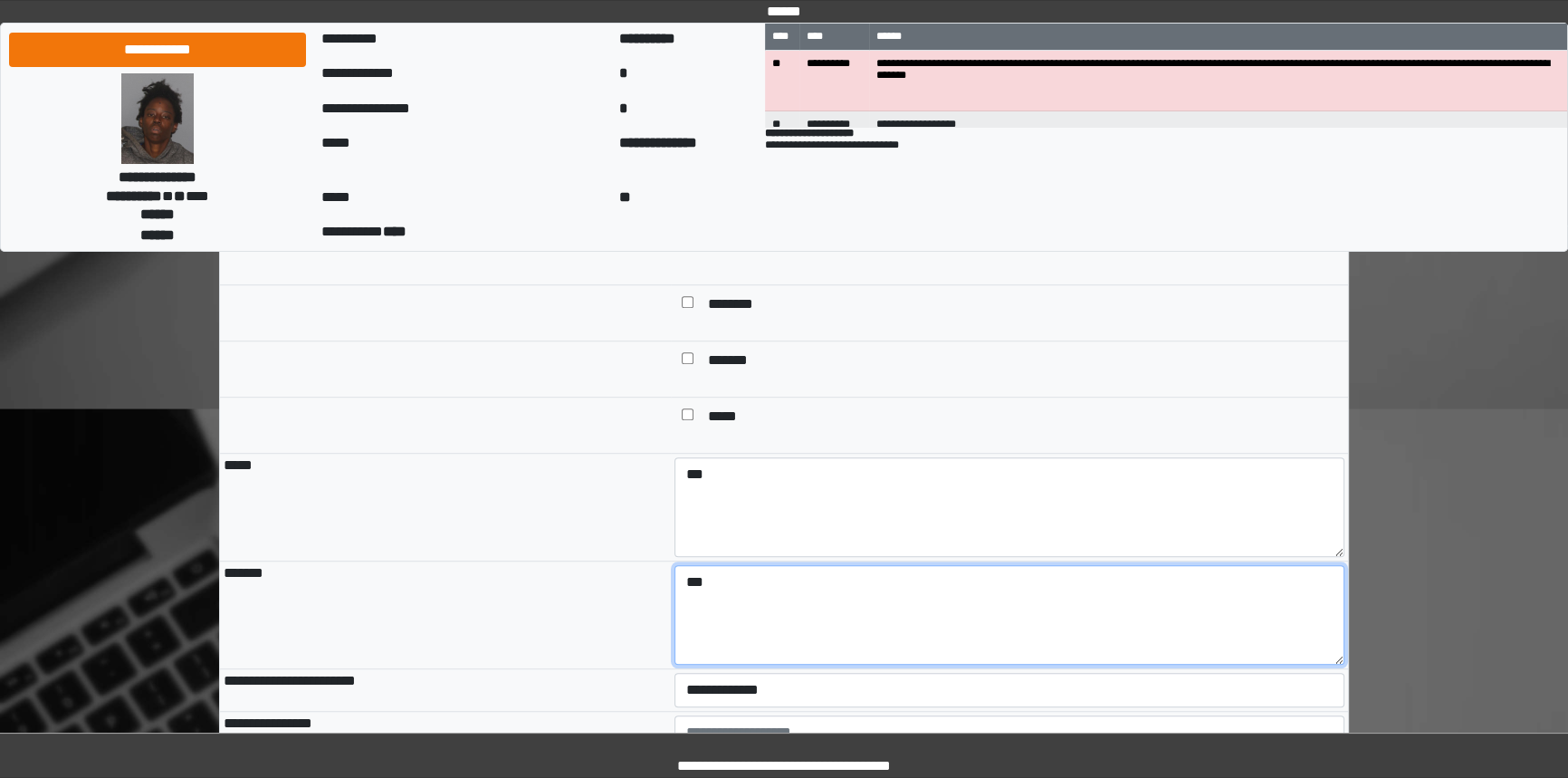 type on "***" 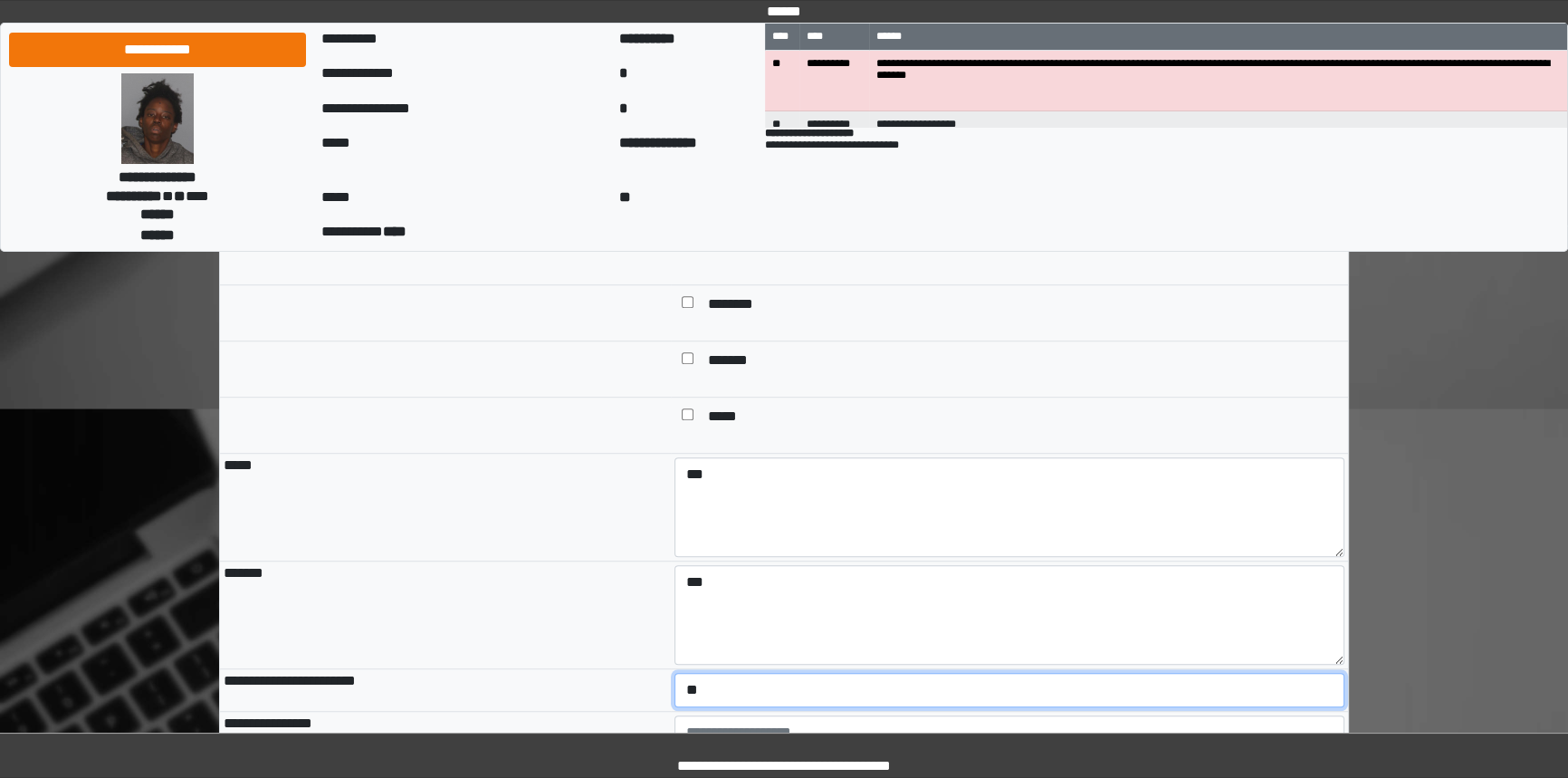 select on "*" 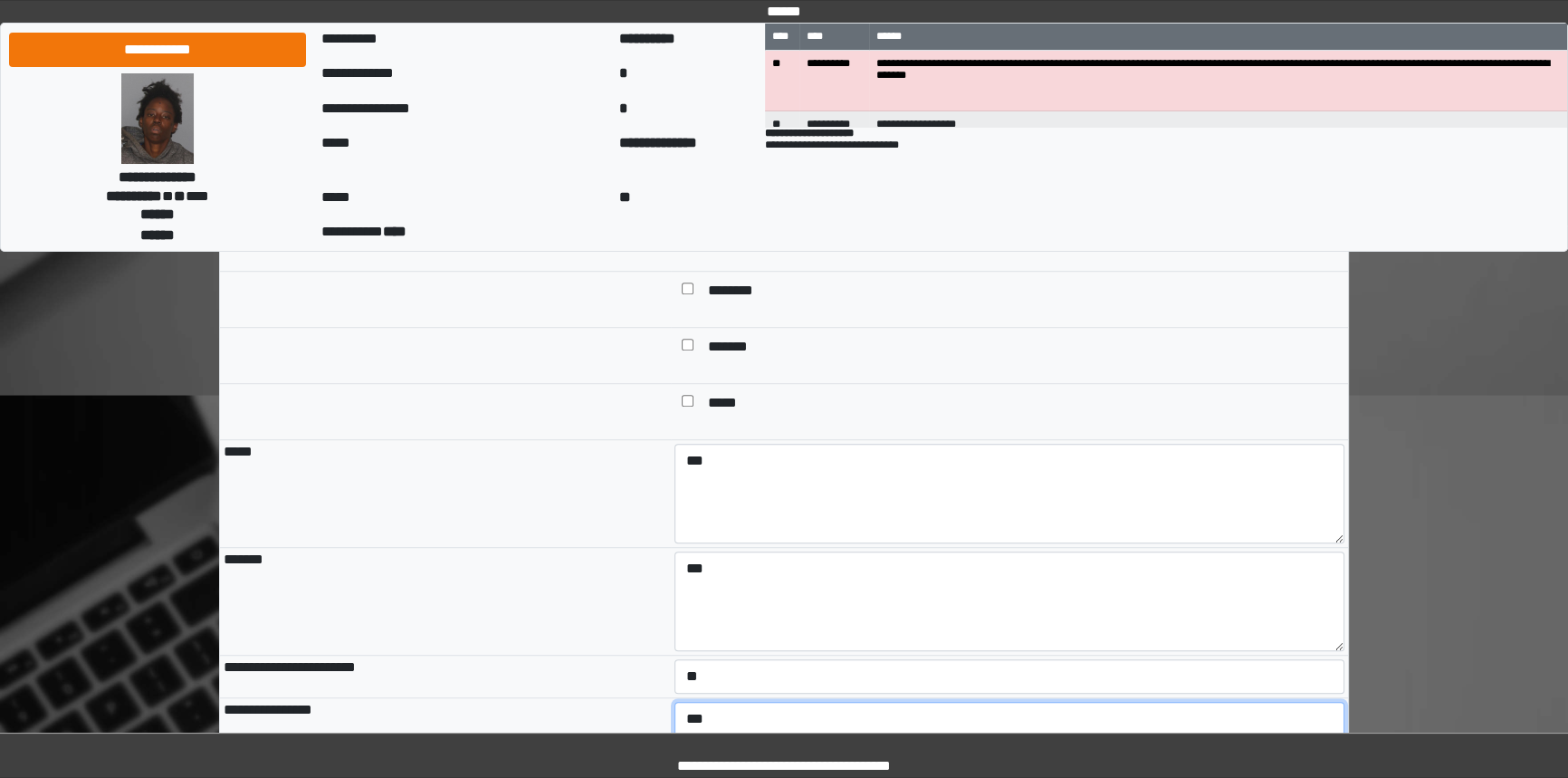 type on "***" 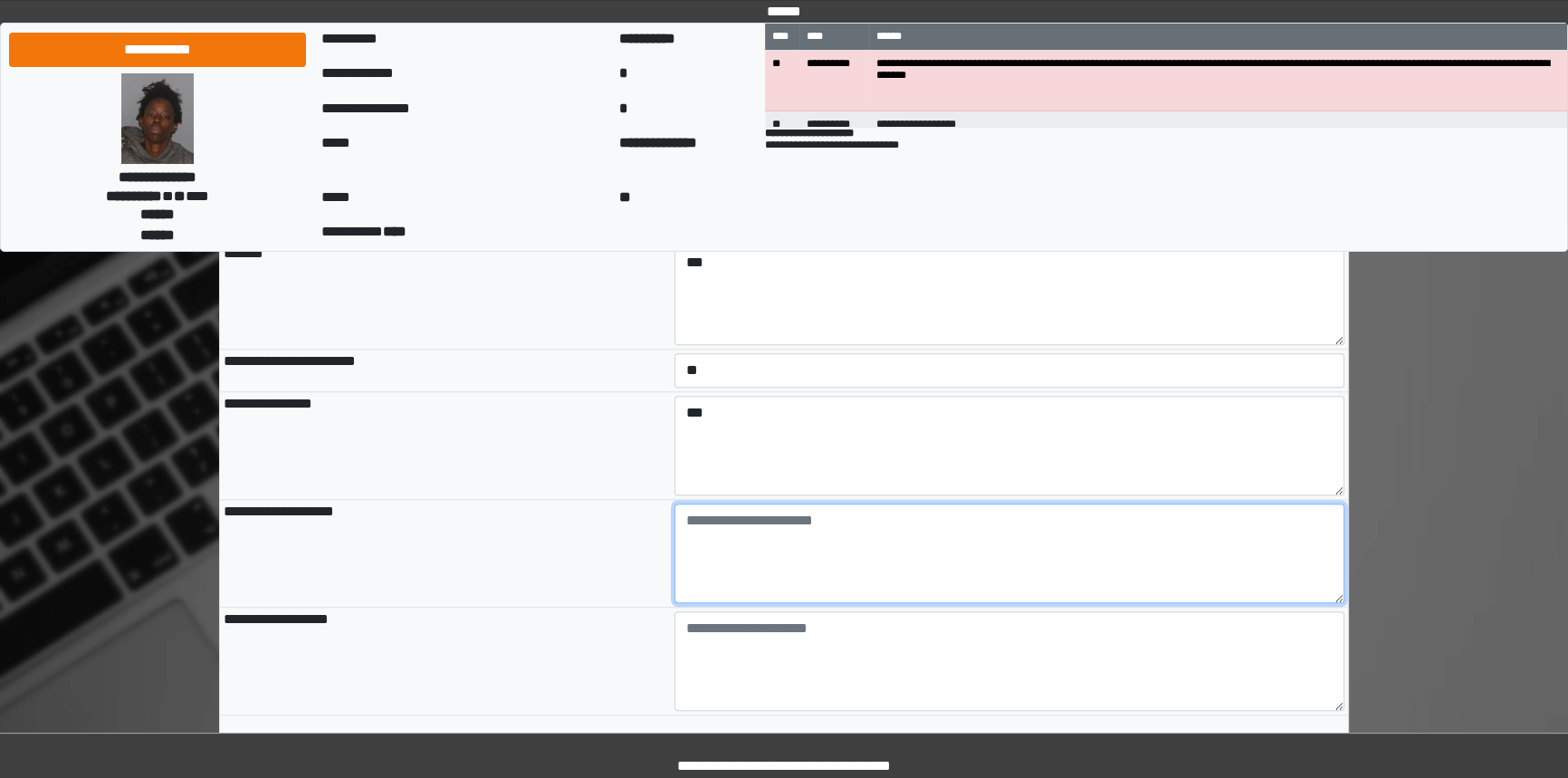 scroll, scrollTop: 1975, scrollLeft: 0, axis: vertical 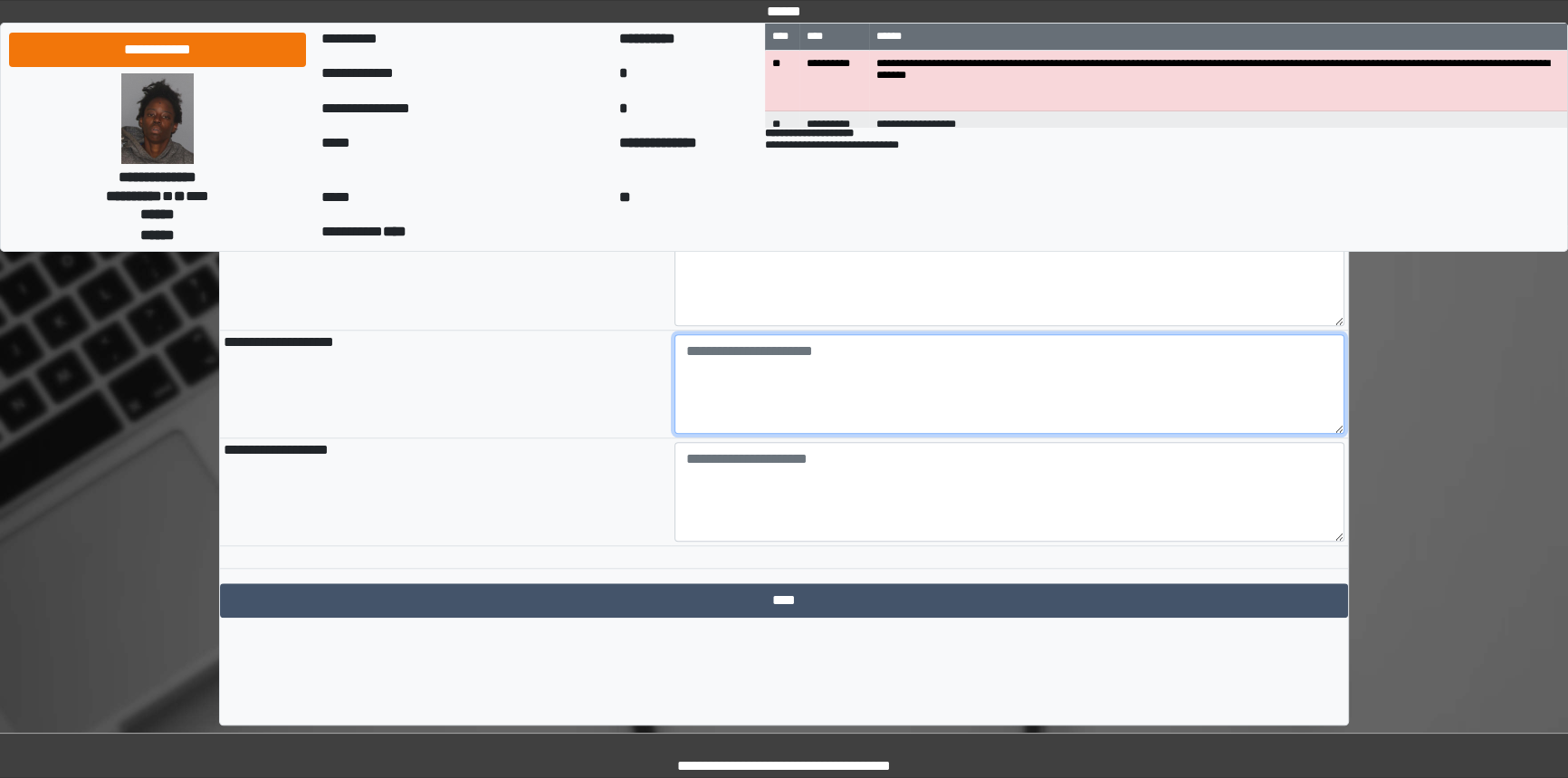 paste on "**********" 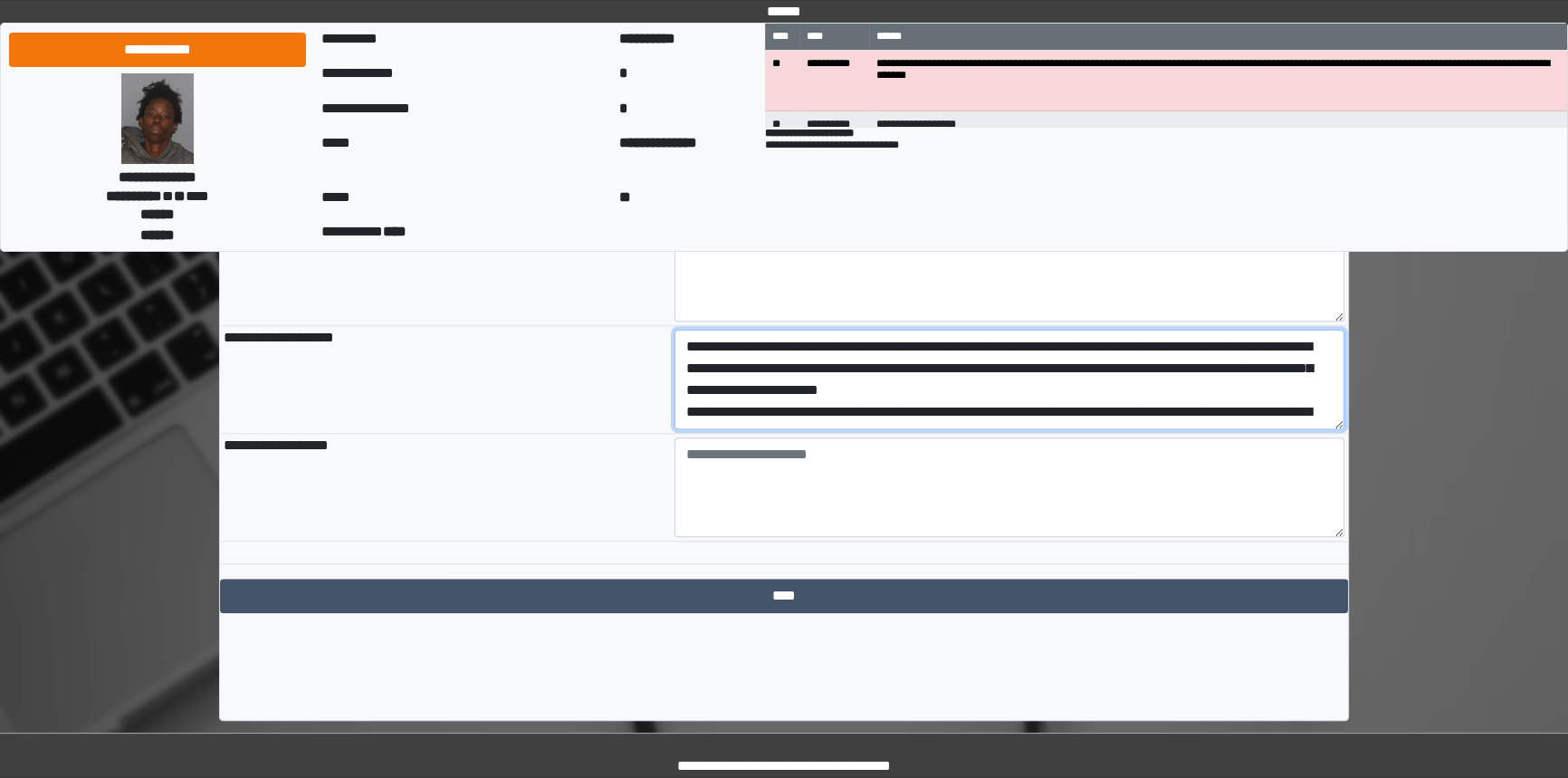 scroll, scrollTop: 166, scrollLeft: 0, axis: vertical 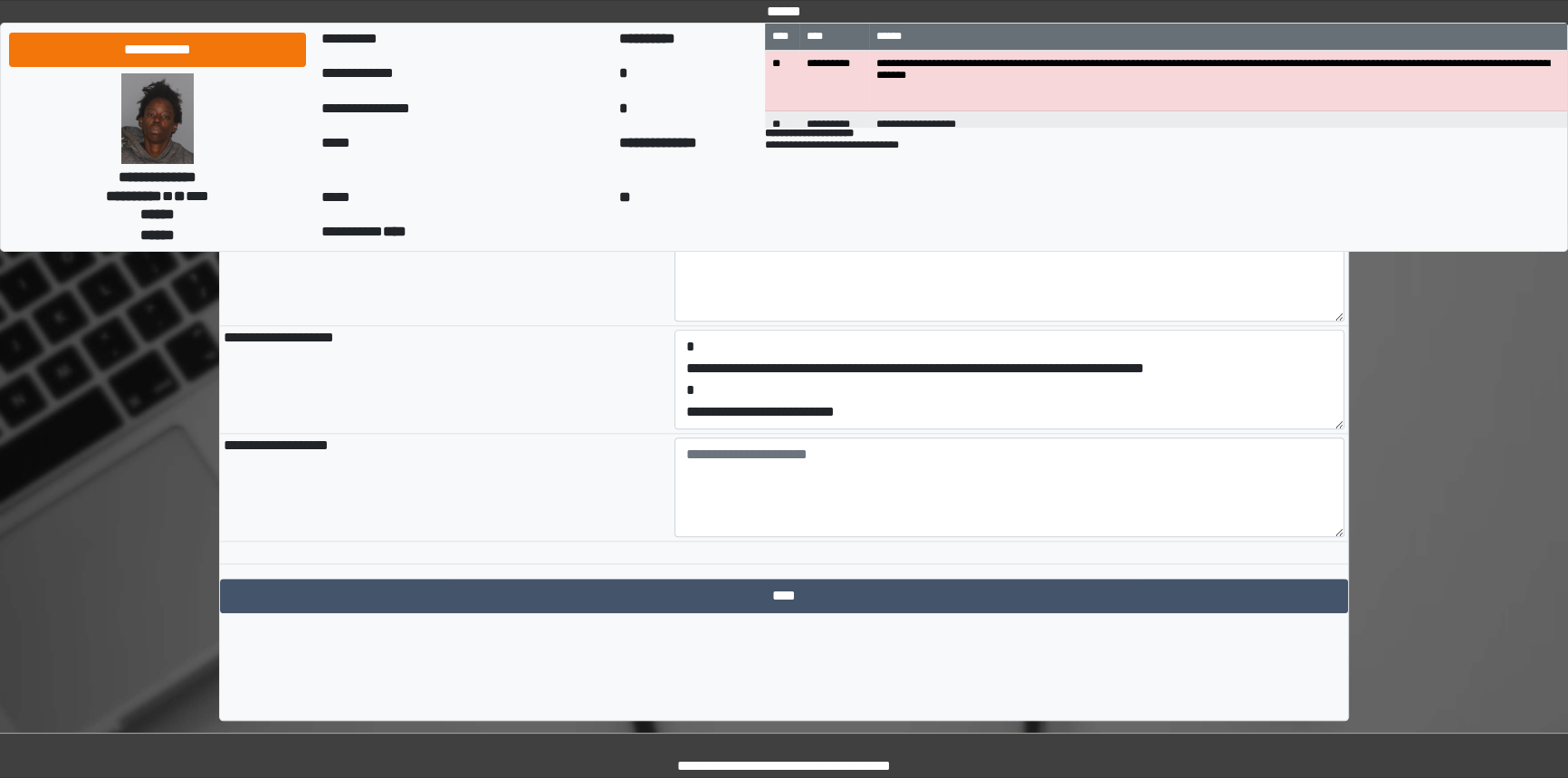 click on "**********" at bounding box center (784, -429) 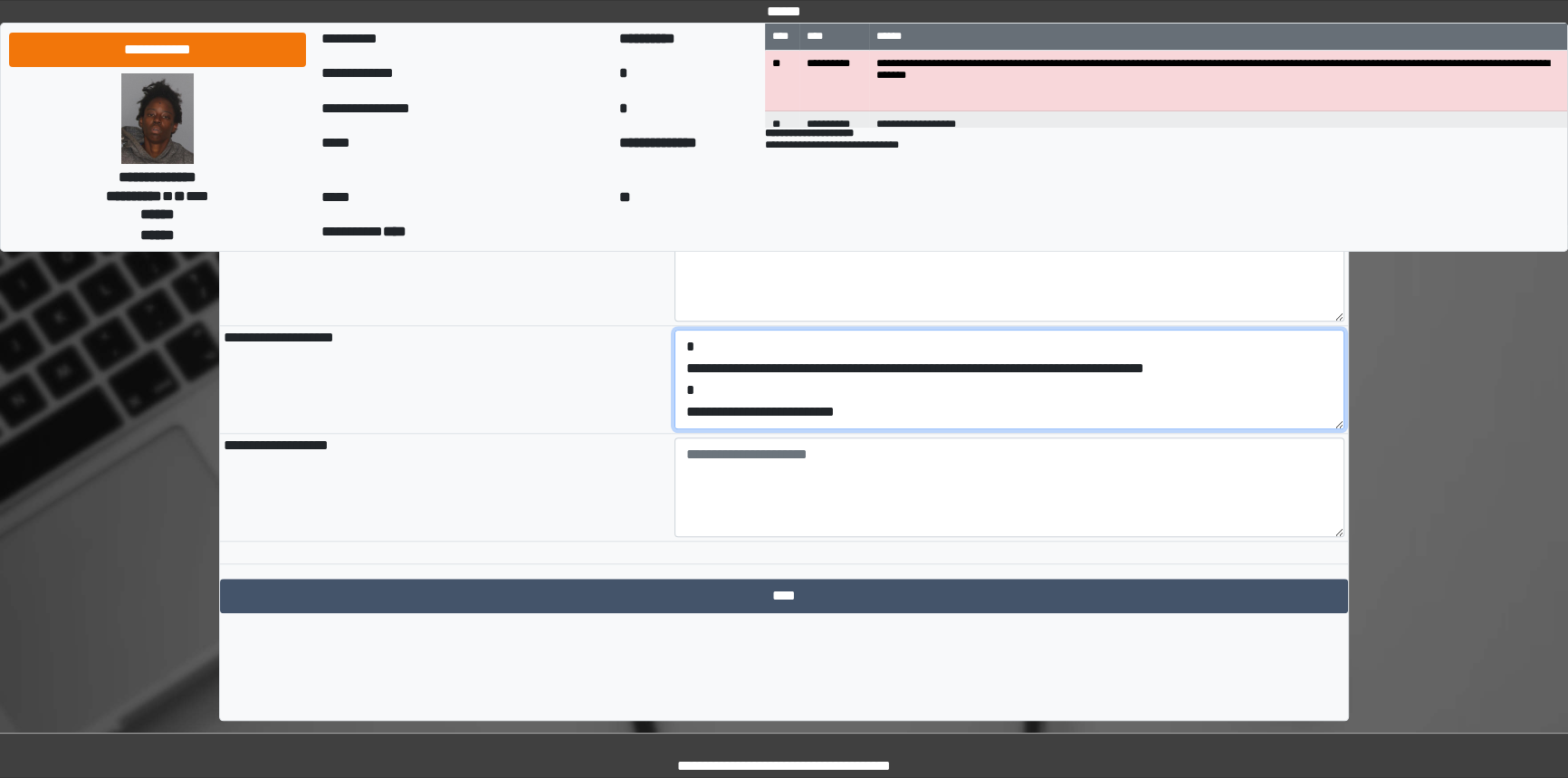 drag, startPoint x: 891, startPoint y: 452, endPoint x: 693, endPoint y: 450, distance: 198.0101 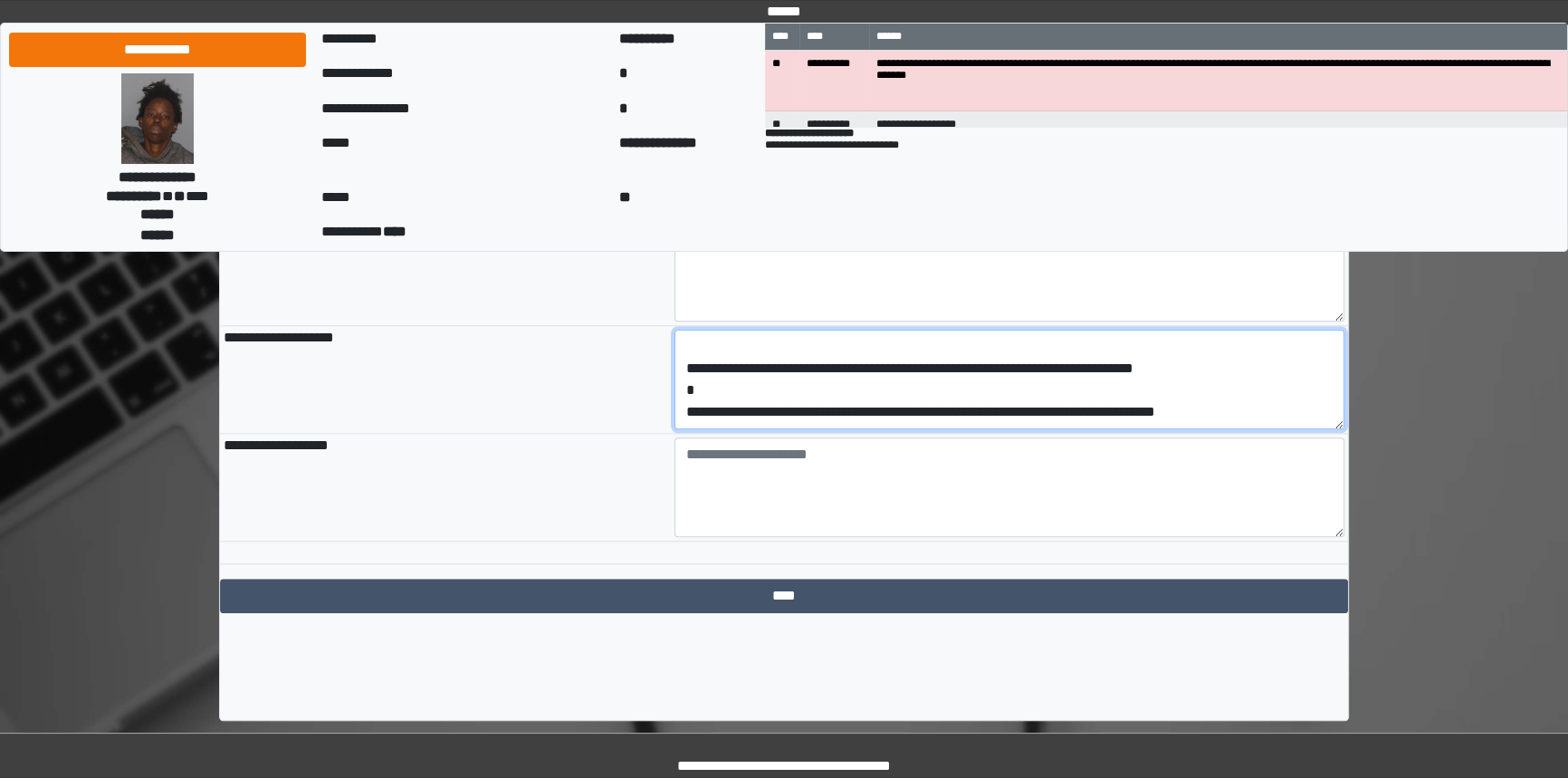 click on "**********" at bounding box center [1009, 379] 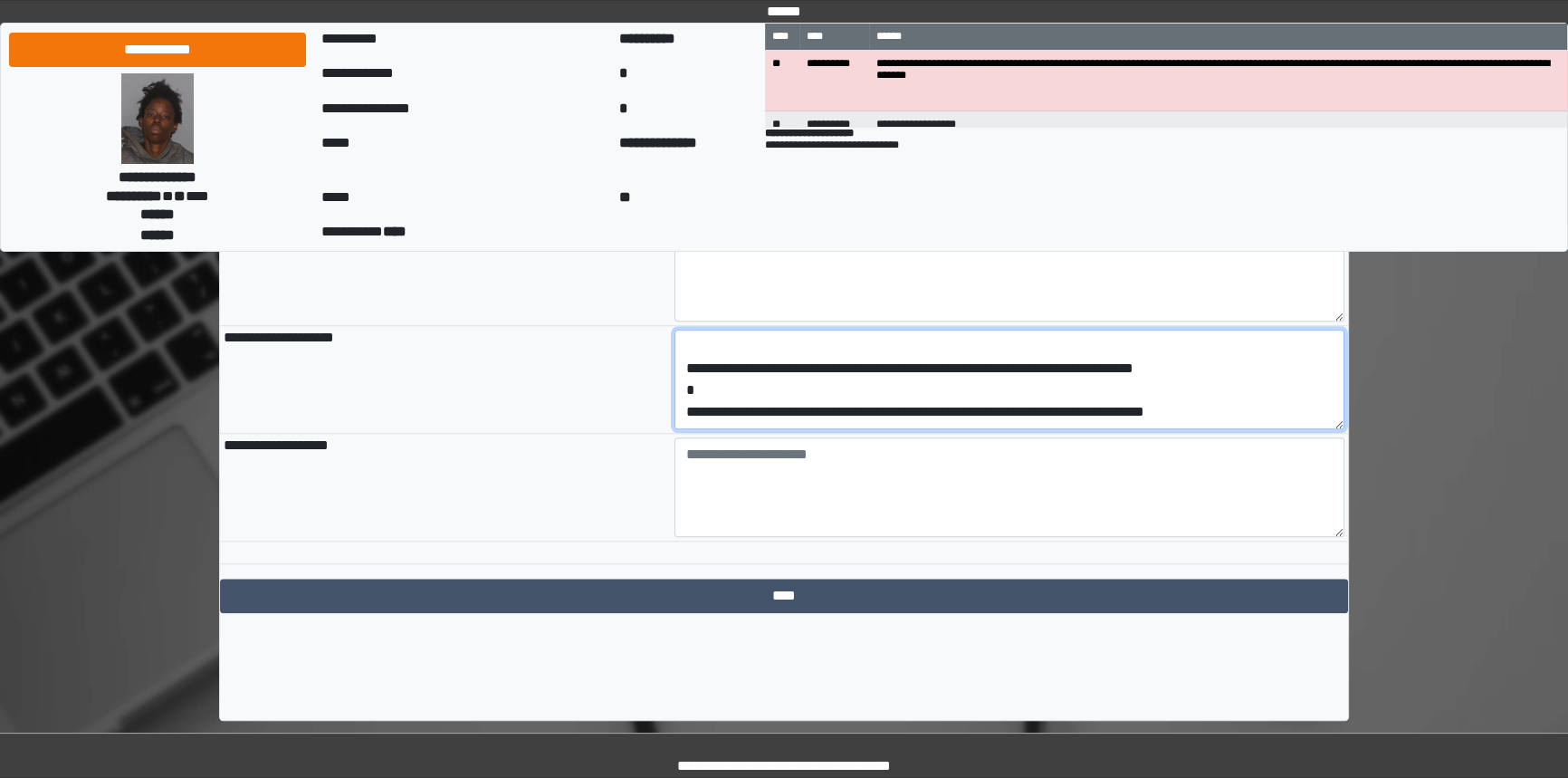 scroll, scrollTop: 109, scrollLeft: 0, axis: vertical 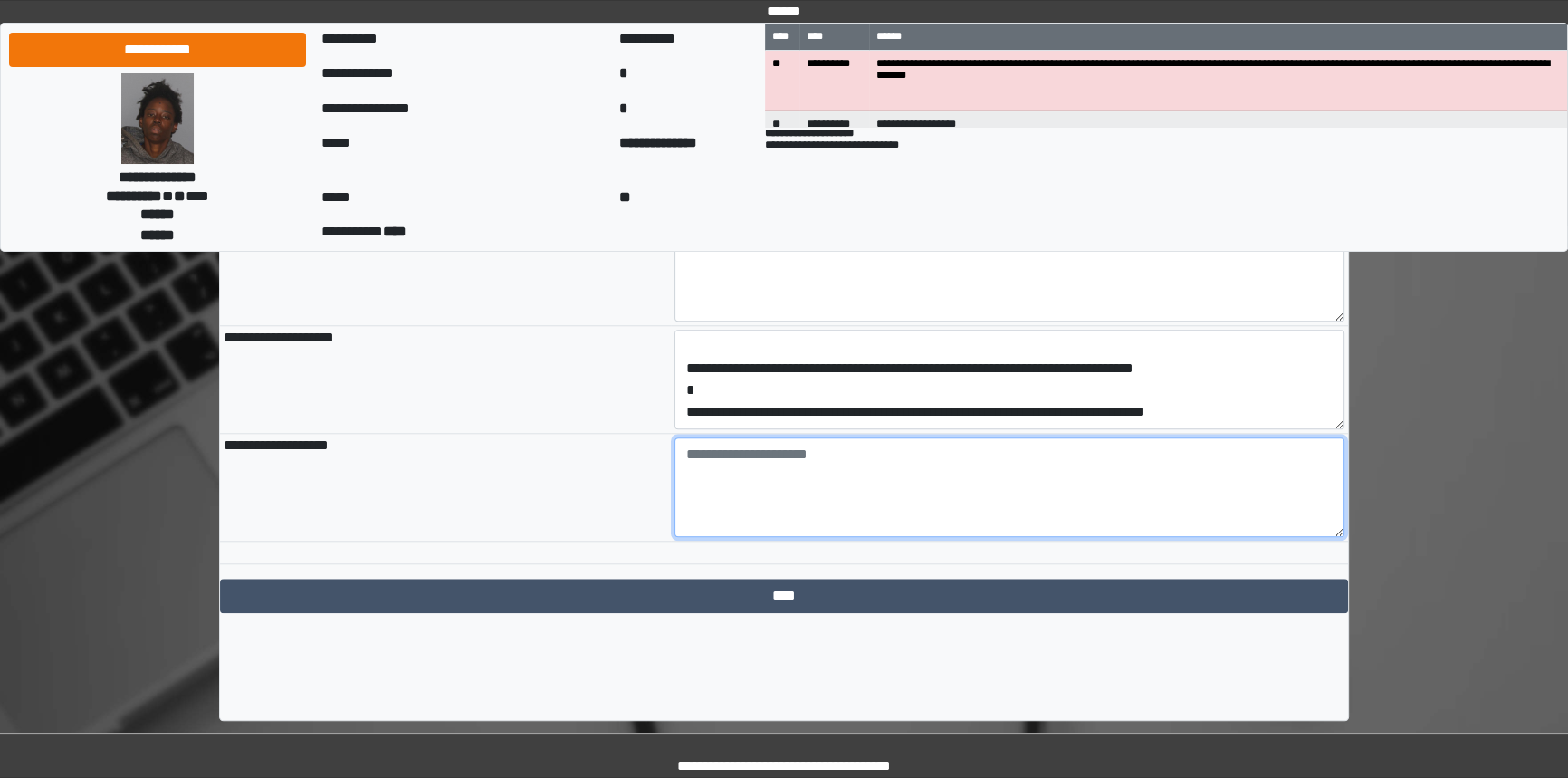 click at bounding box center [1009, 487] 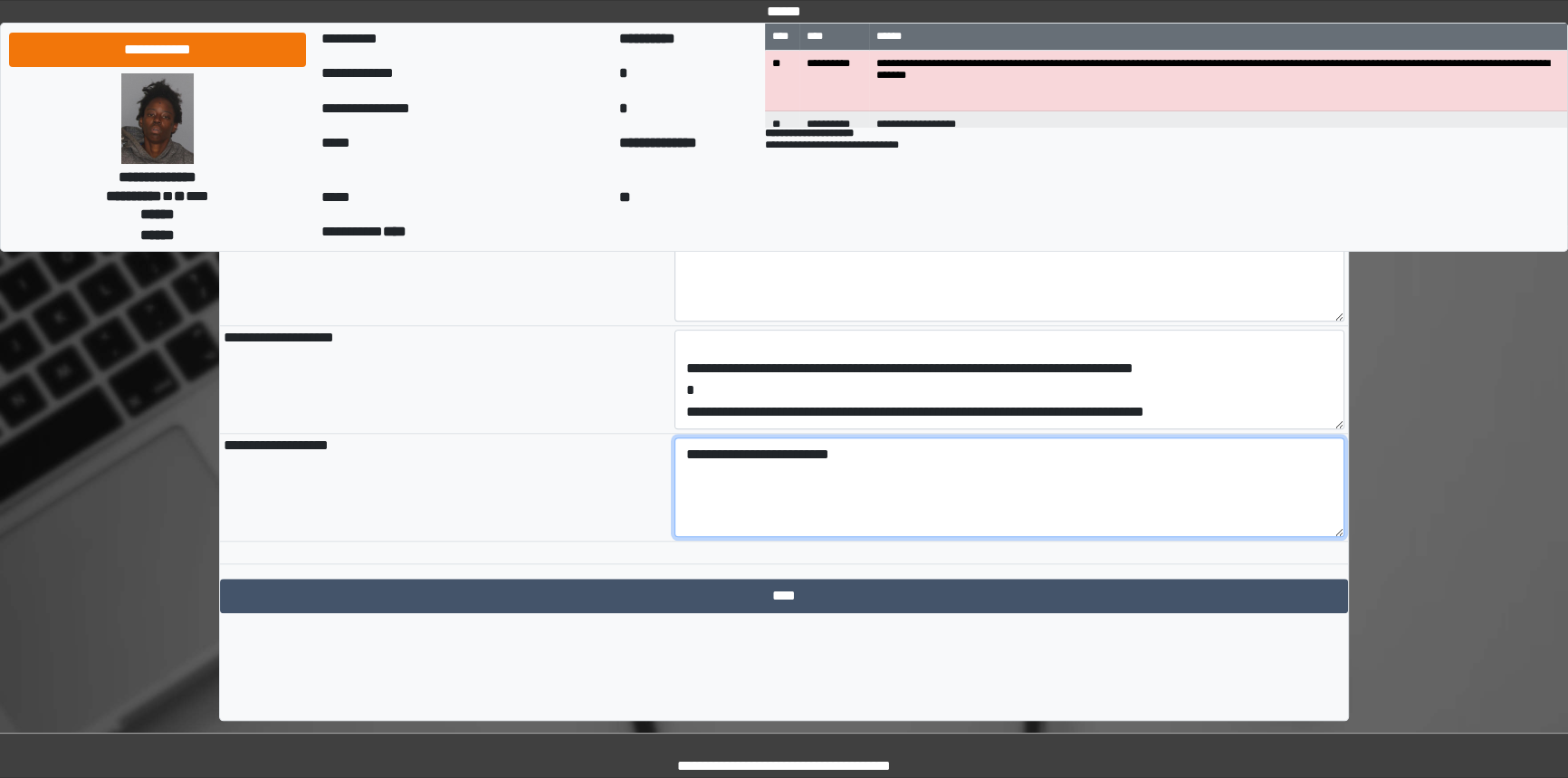 type on "**********" 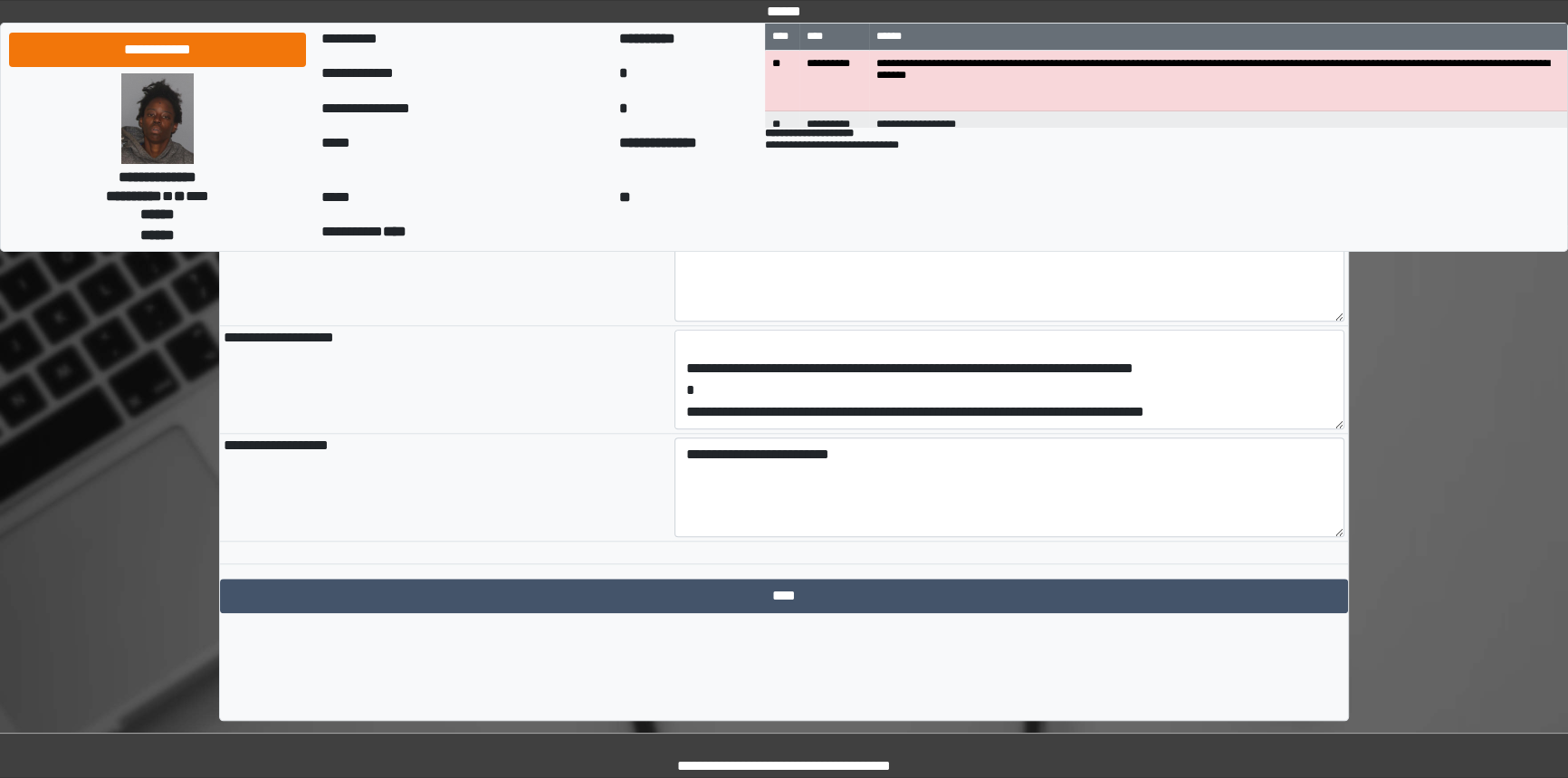 click on "**********" at bounding box center (784, -429) 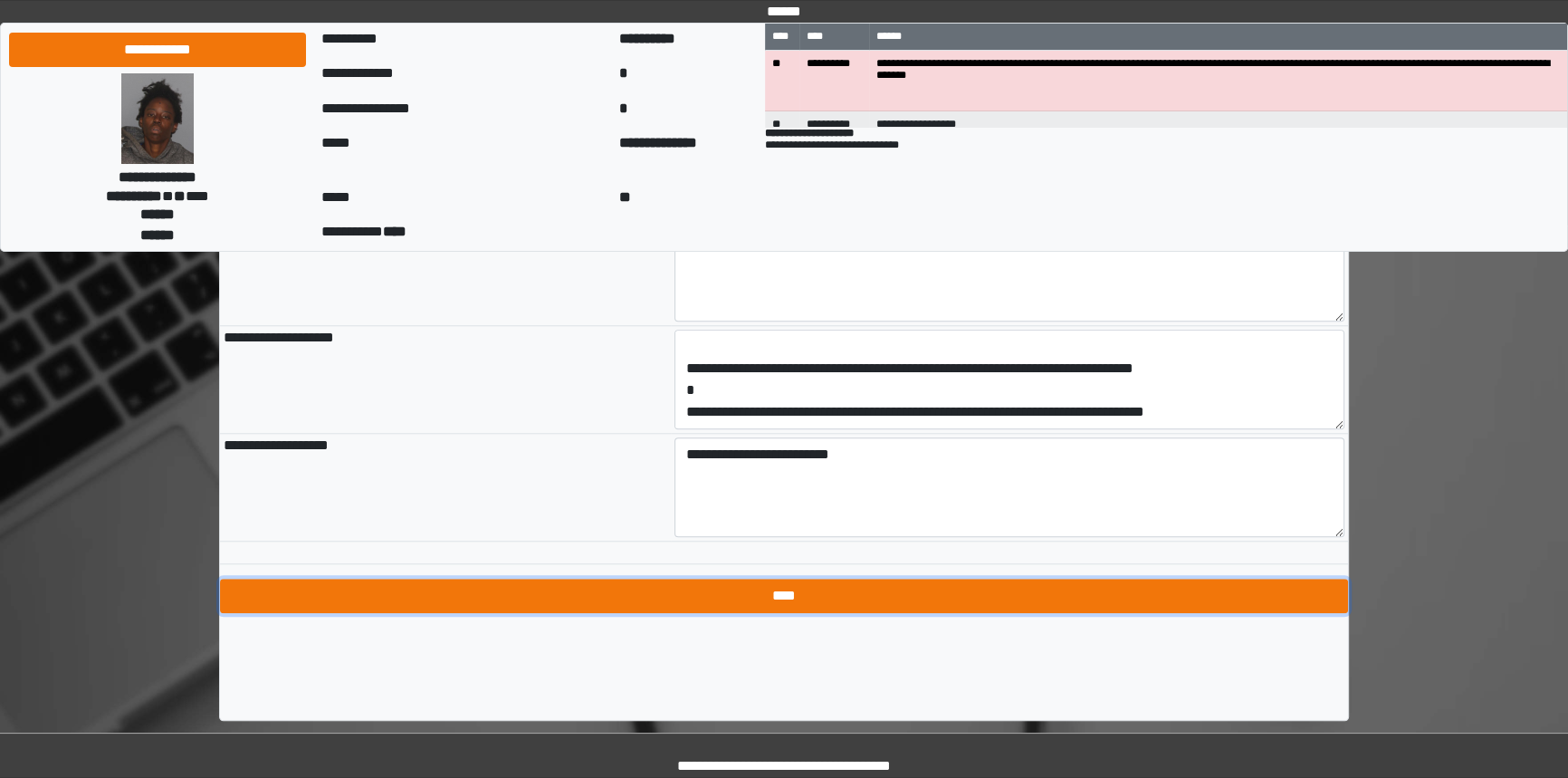 click on "****" at bounding box center [784, 596] 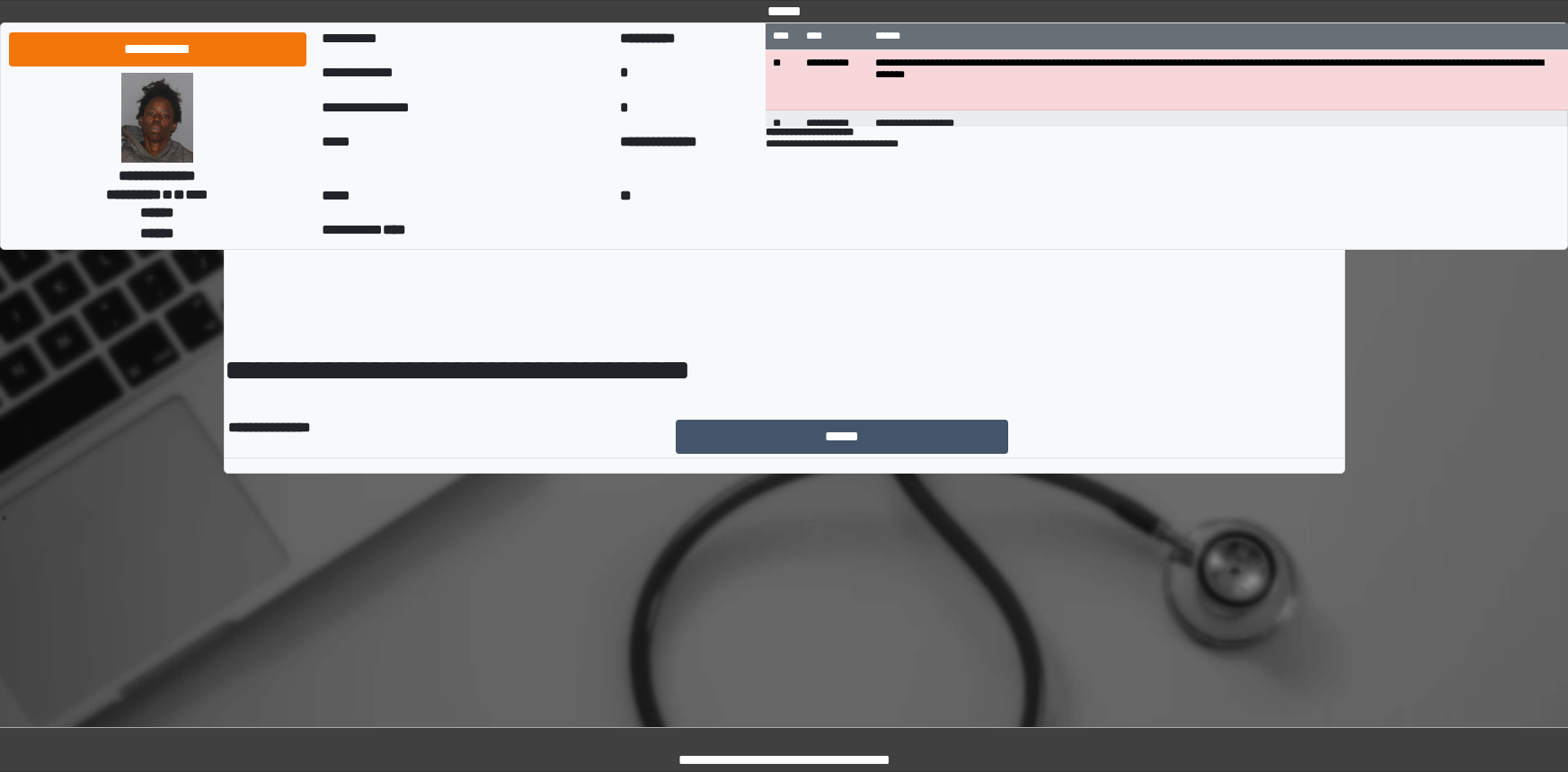 scroll, scrollTop: 0, scrollLeft: 0, axis: both 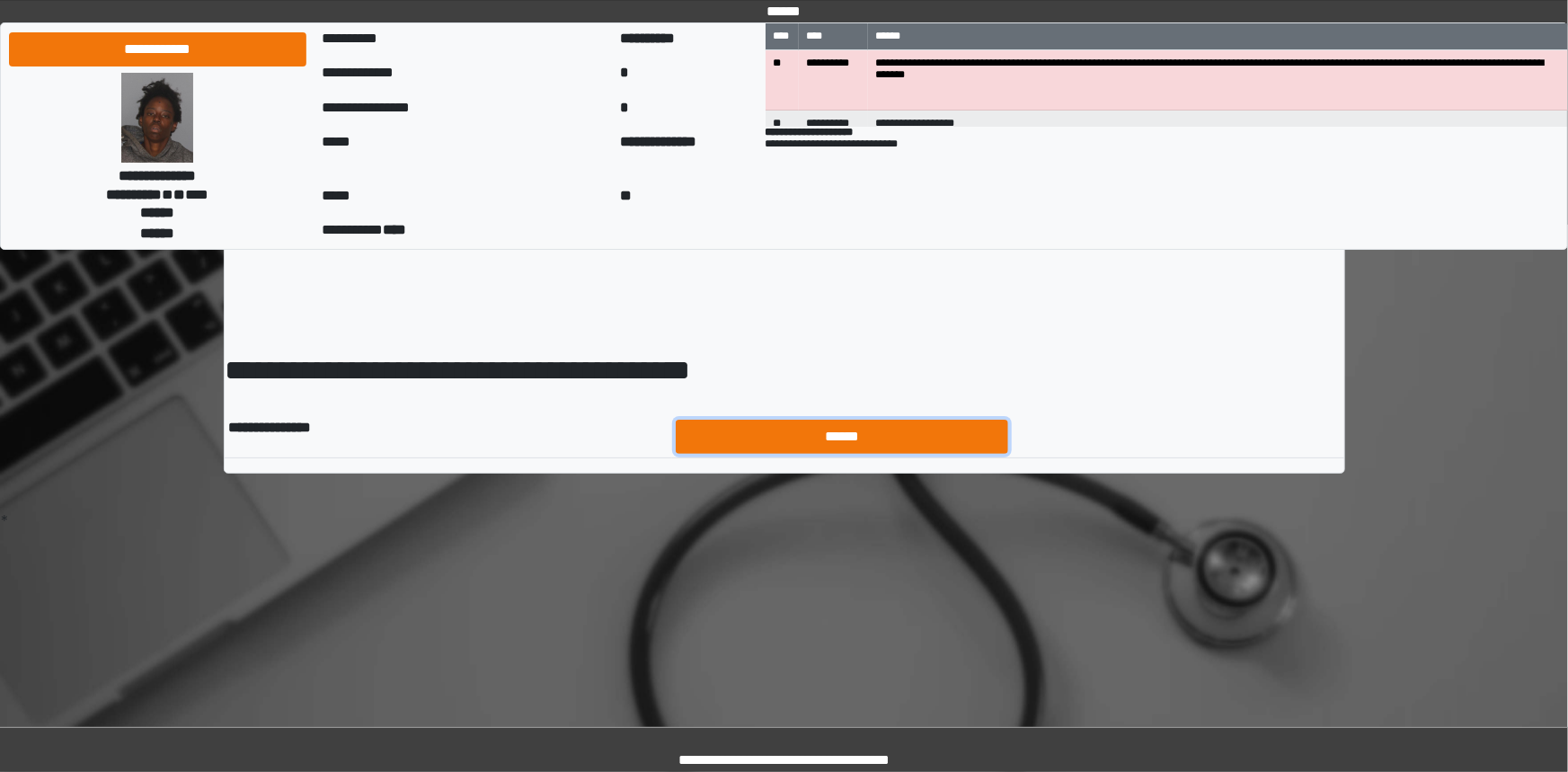 click on "******" at bounding box center (842, 437) 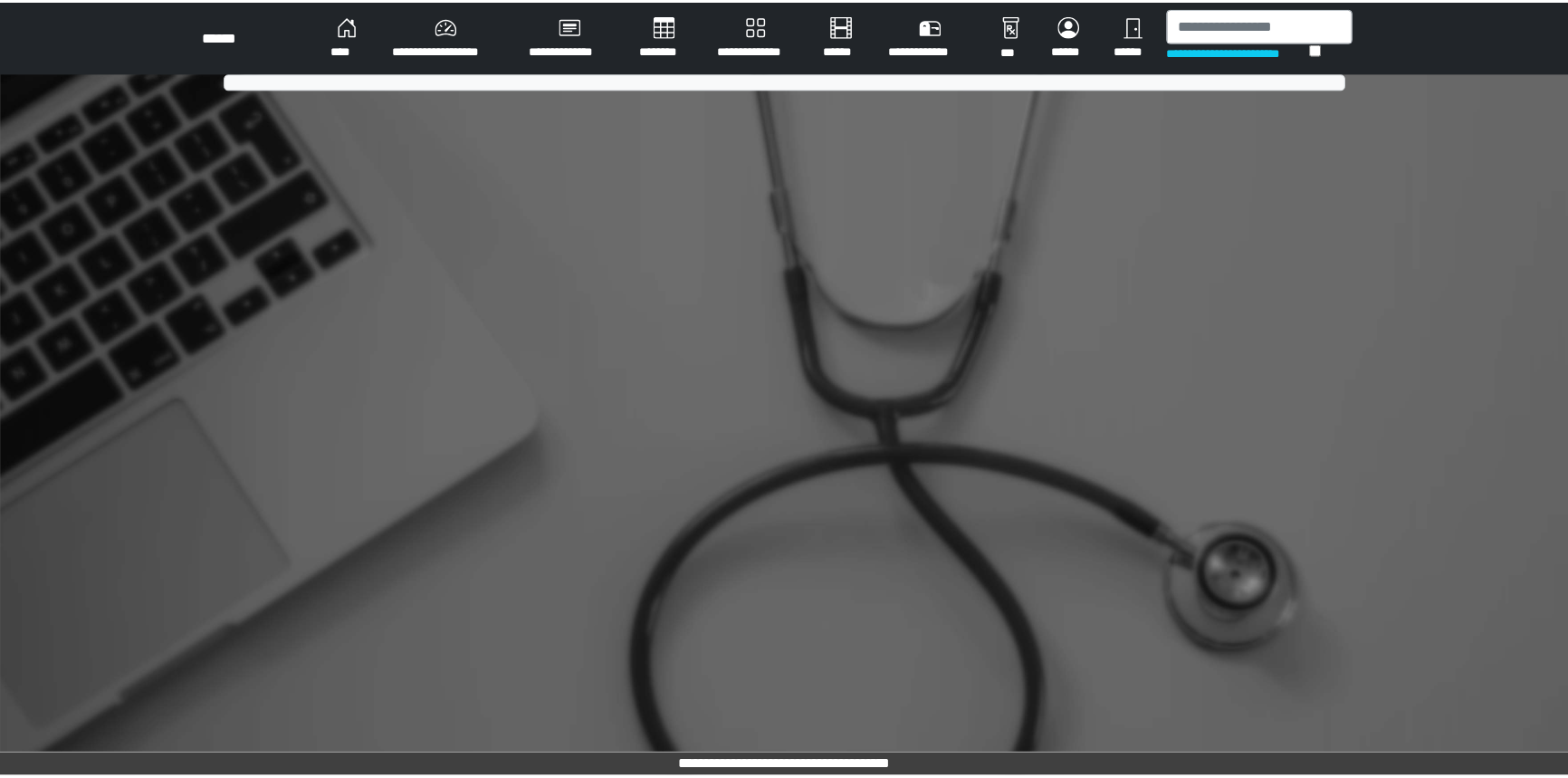 scroll, scrollTop: 0, scrollLeft: 0, axis: both 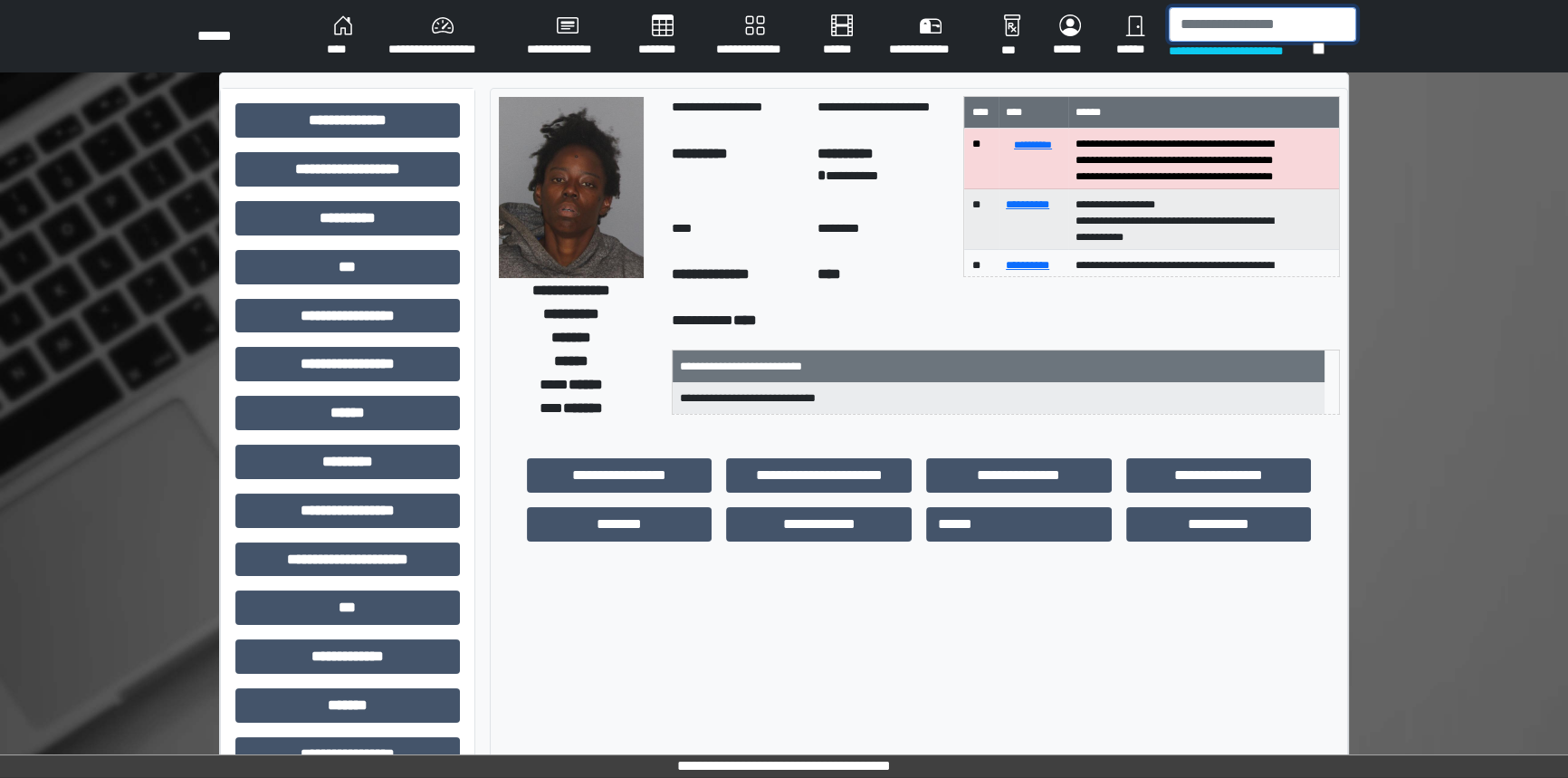 click at bounding box center [1262, 24] 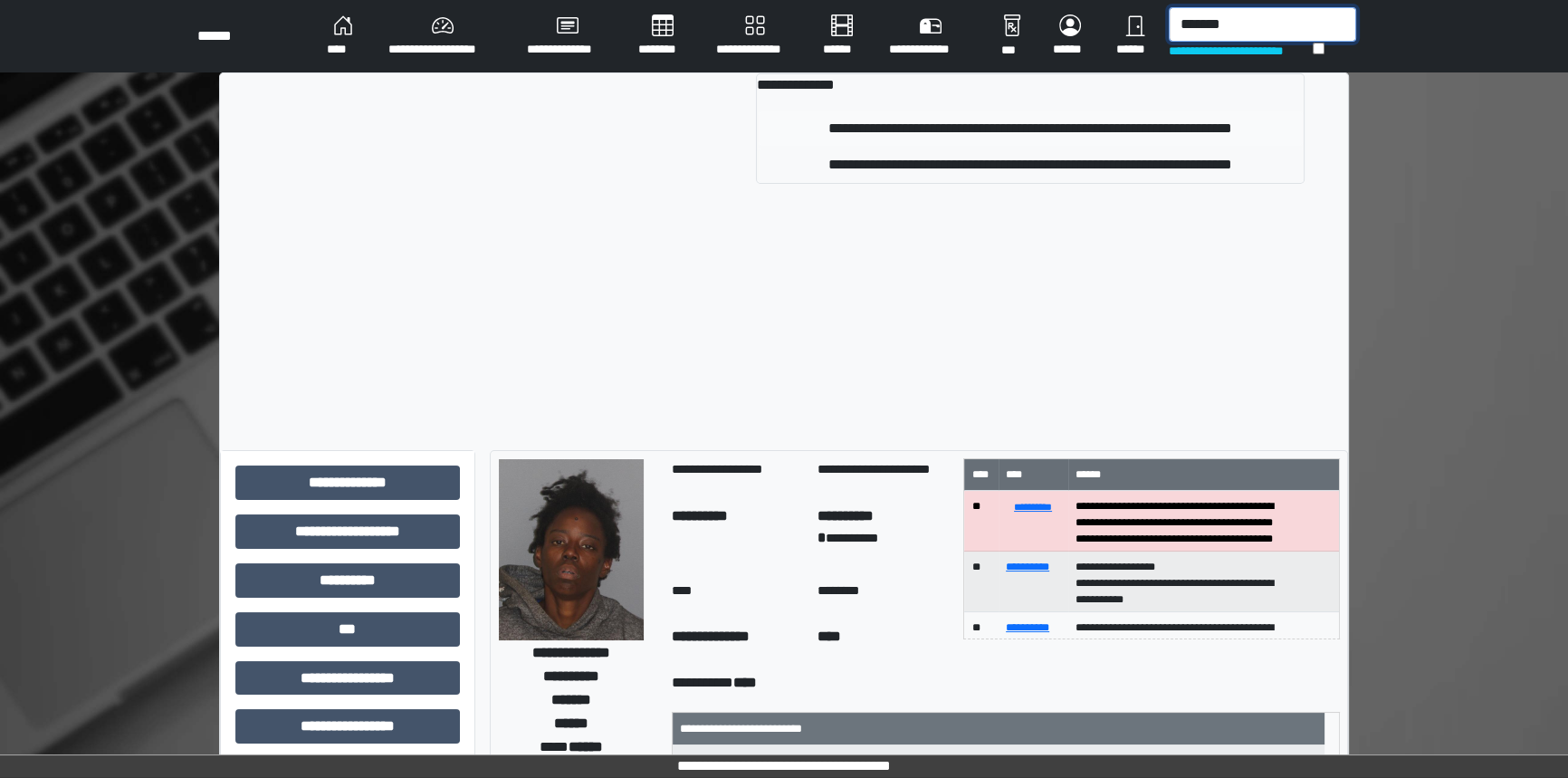 type on "*******" 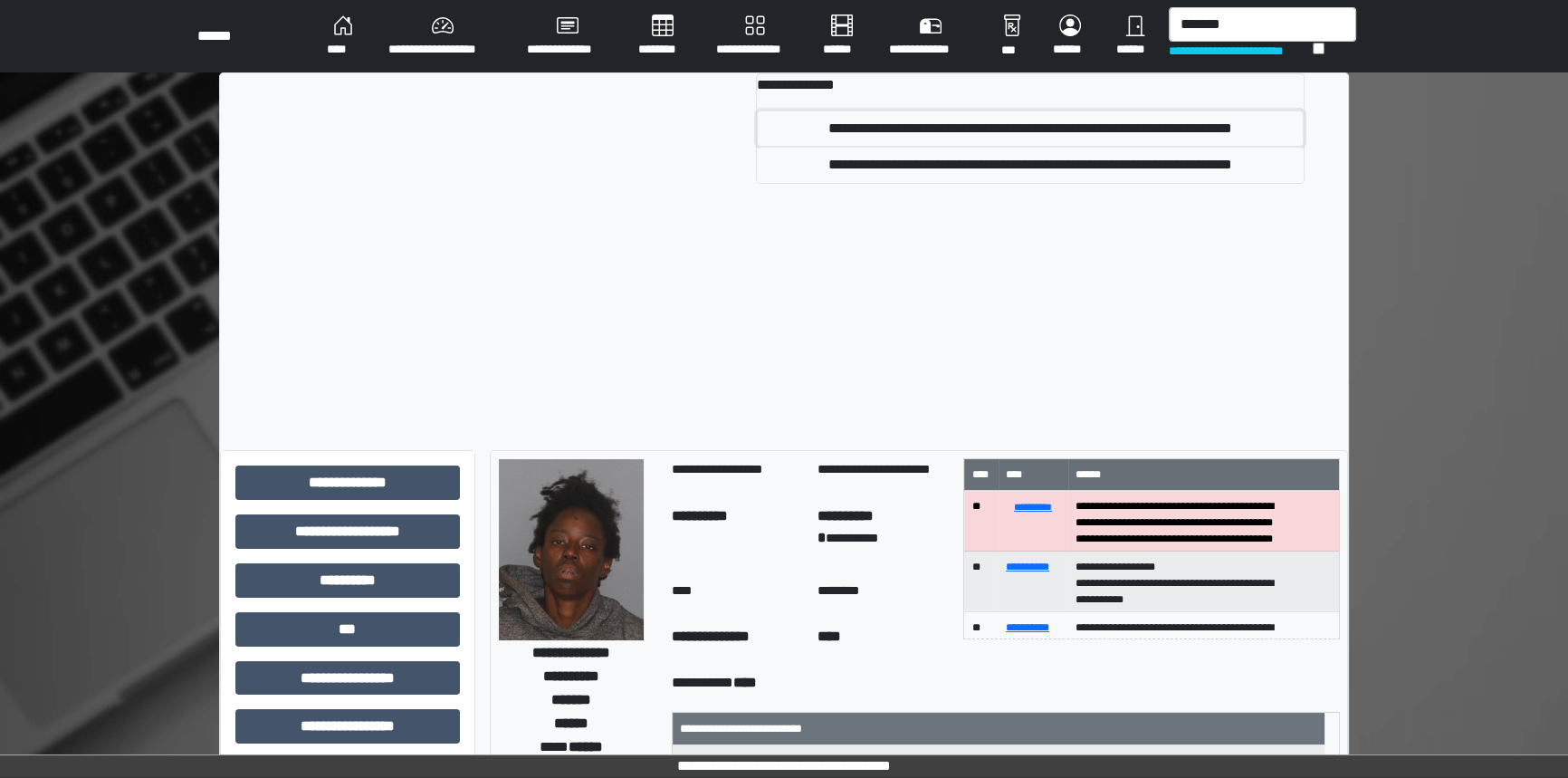 click on "**********" at bounding box center [1030, 129] 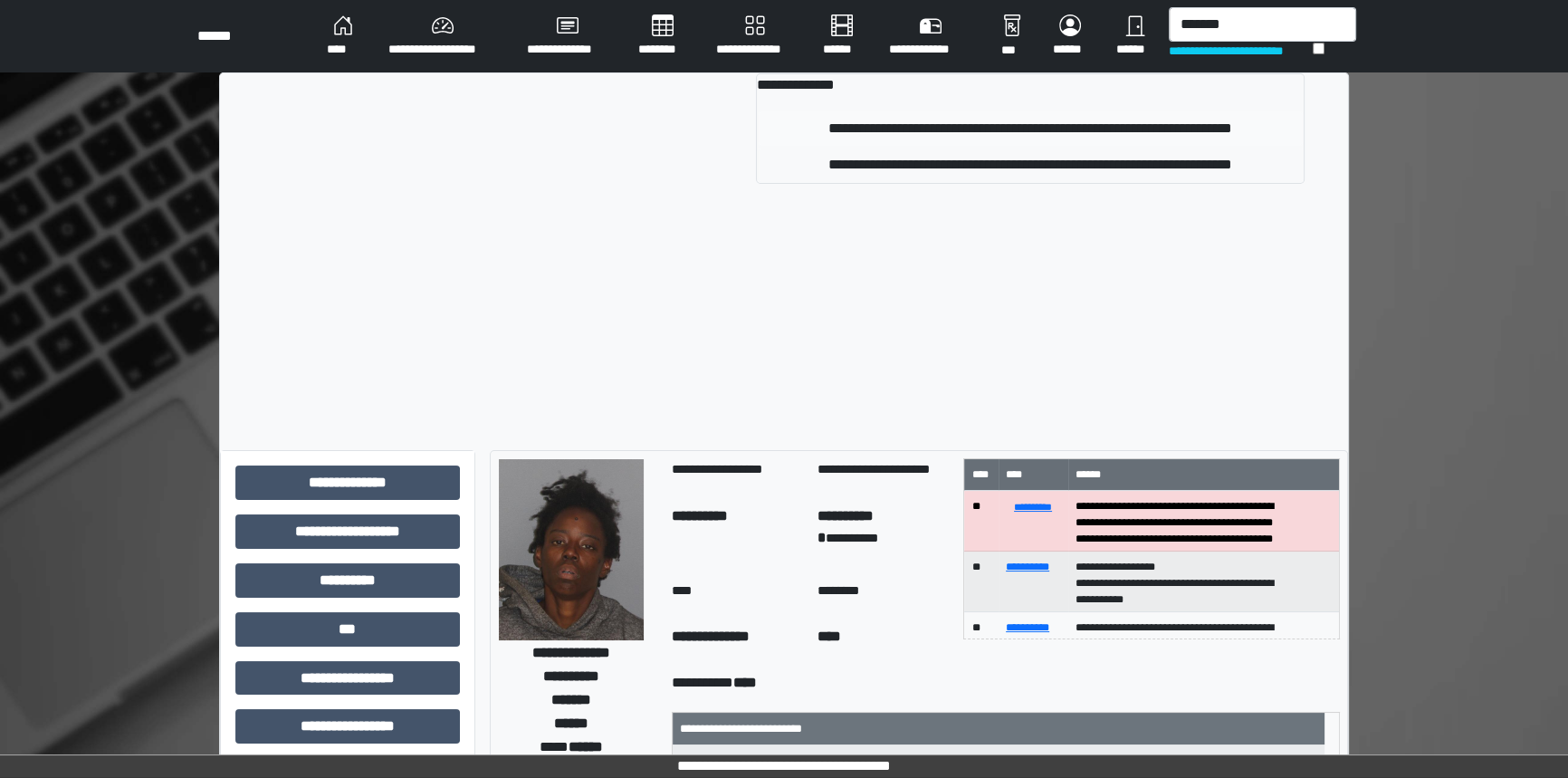 type 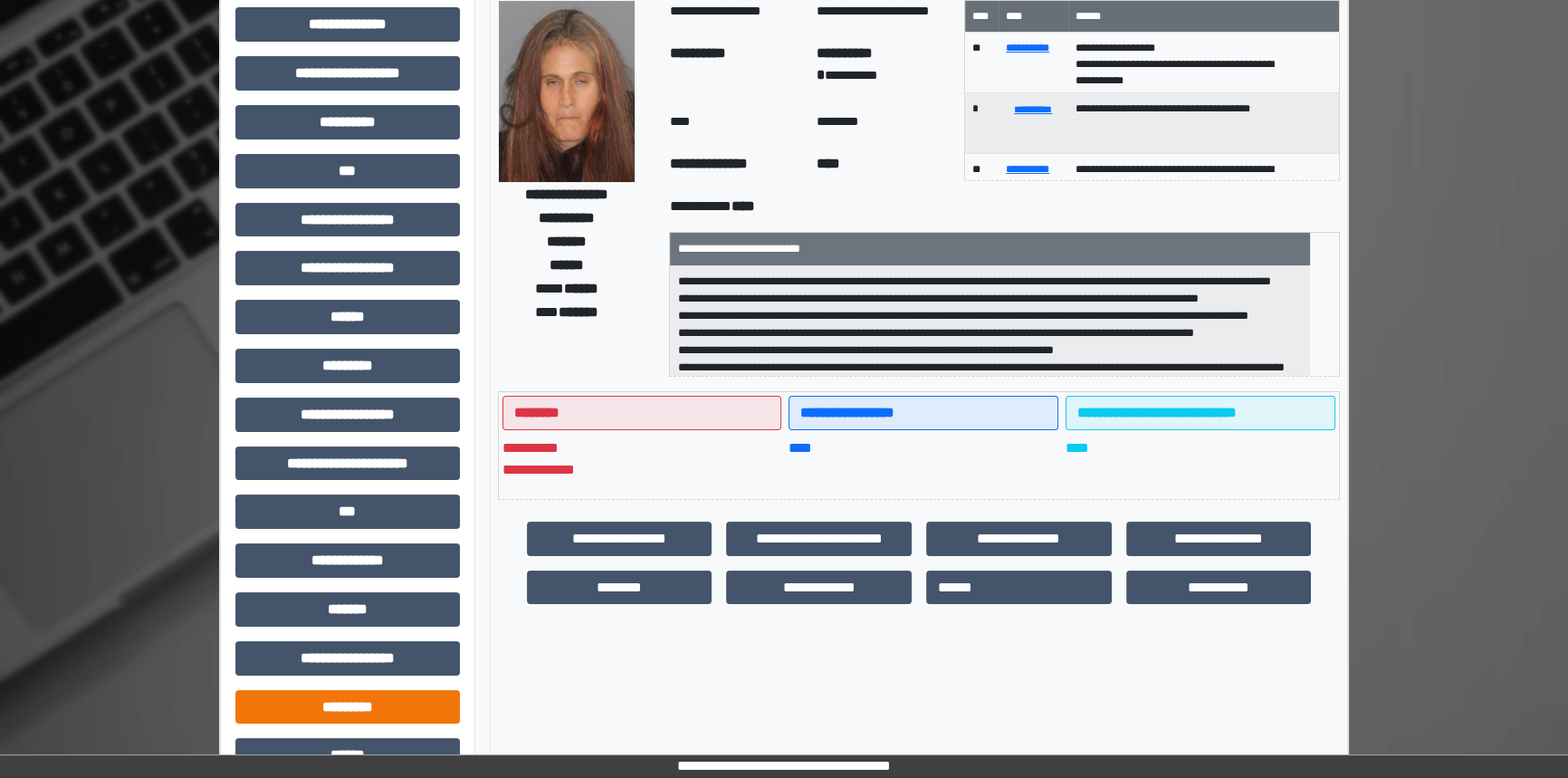 scroll, scrollTop: 281, scrollLeft: 0, axis: vertical 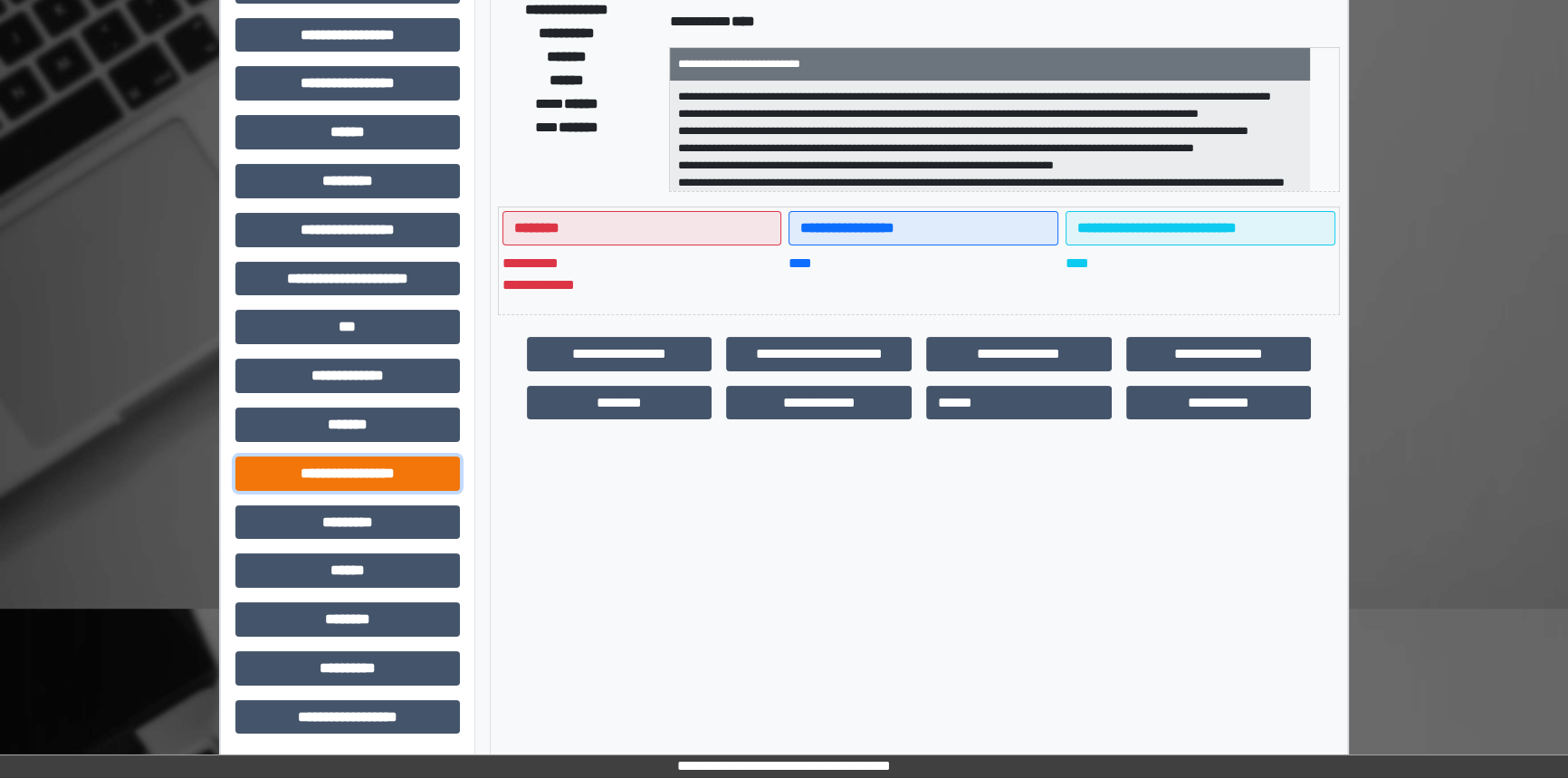 click on "**********" at bounding box center [348, 474] 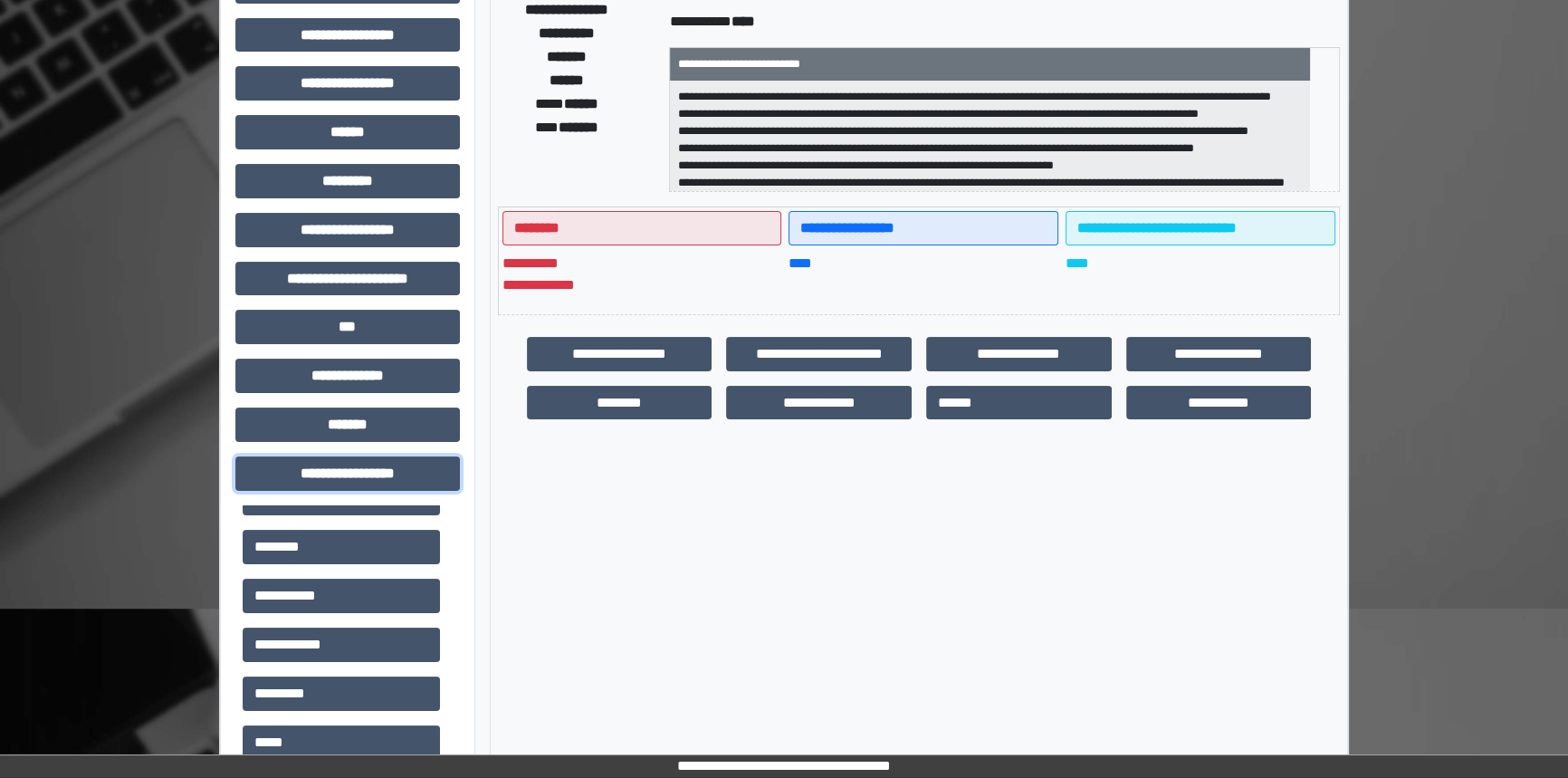 scroll, scrollTop: 494, scrollLeft: 0, axis: vertical 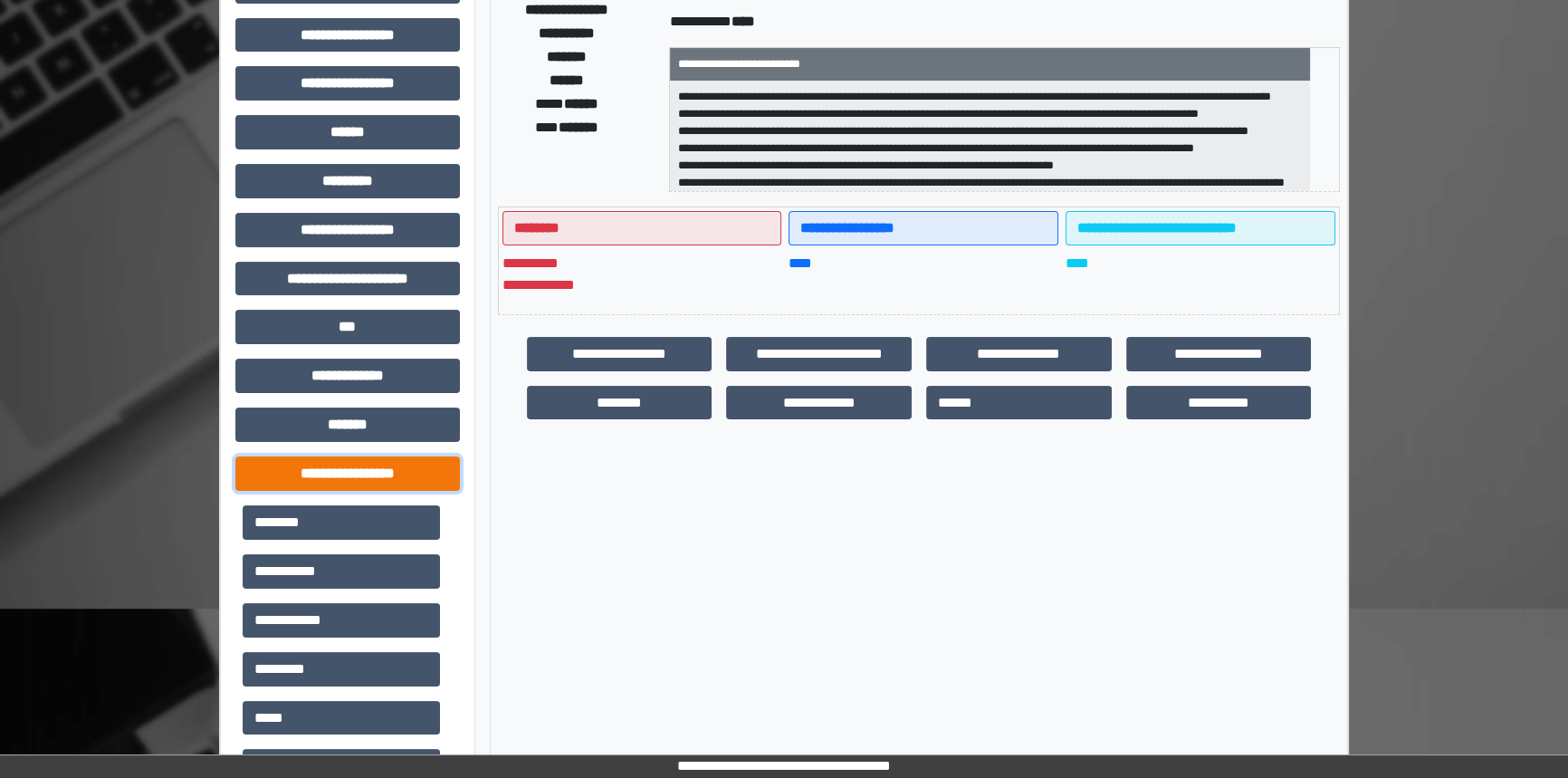 click on "**********" at bounding box center [348, 474] 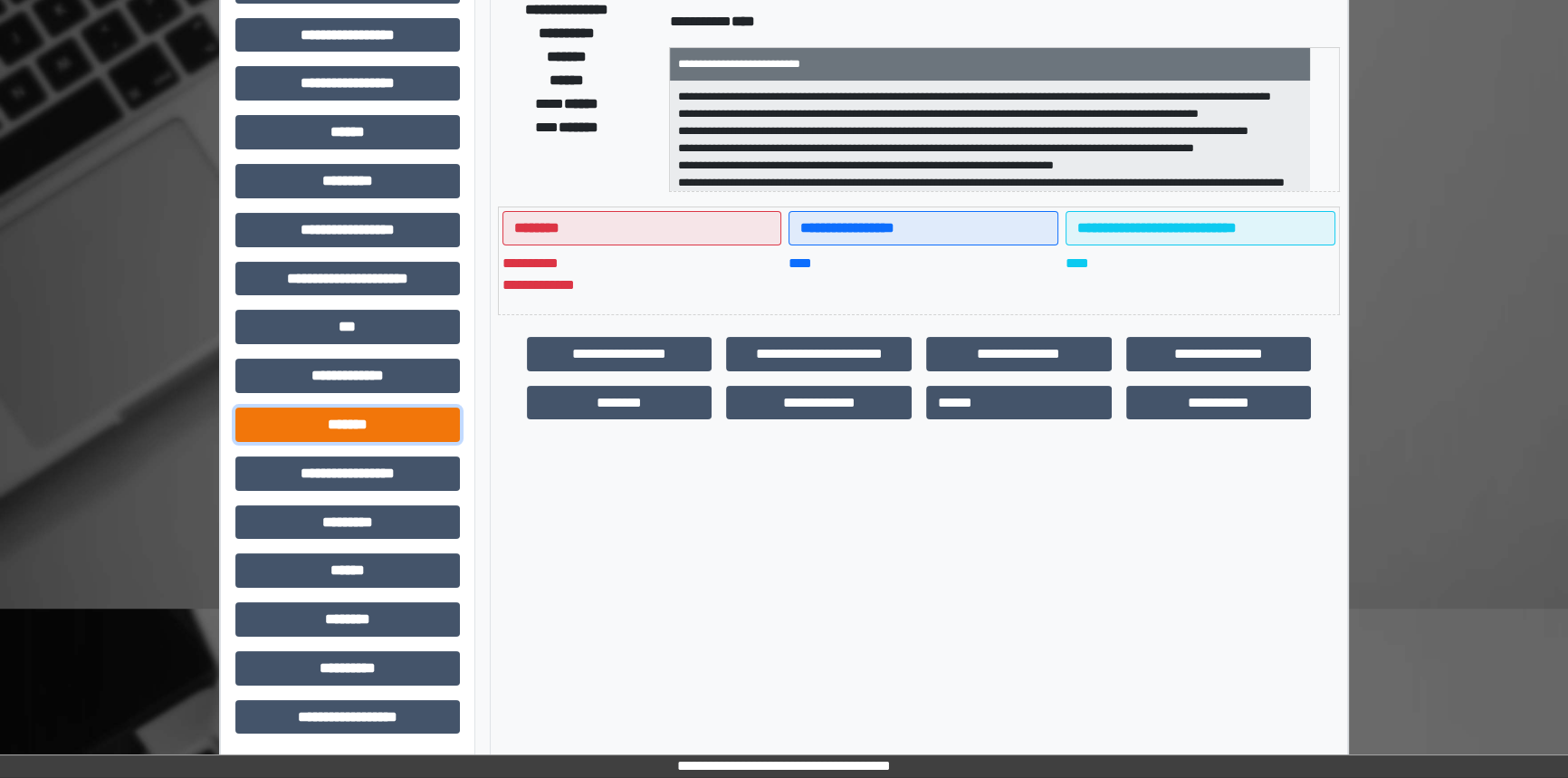 click on "*******" at bounding box center (348, 425) 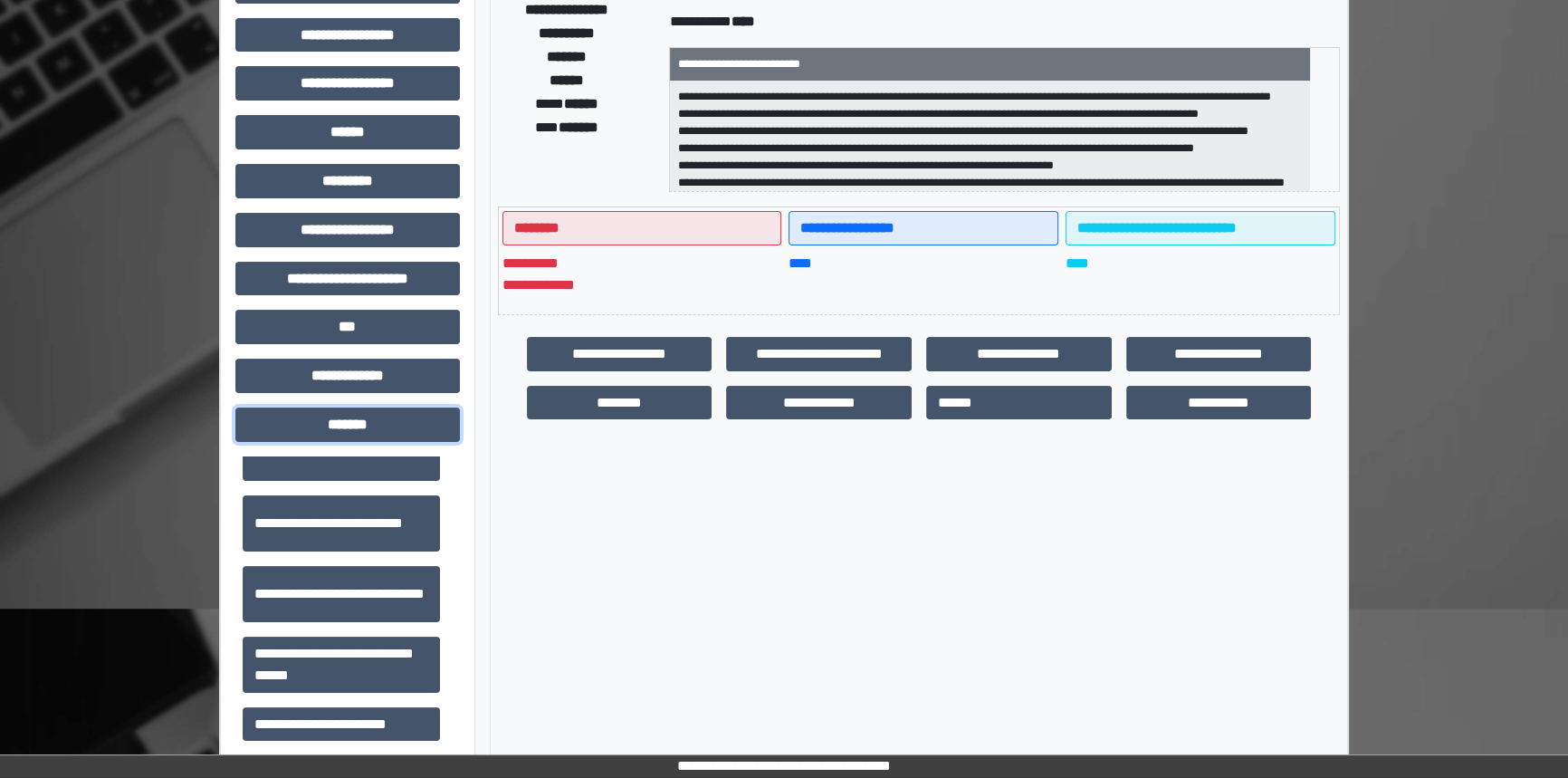 scroll, scrollTop: 576, scrollLeft: 0, axis: vertical 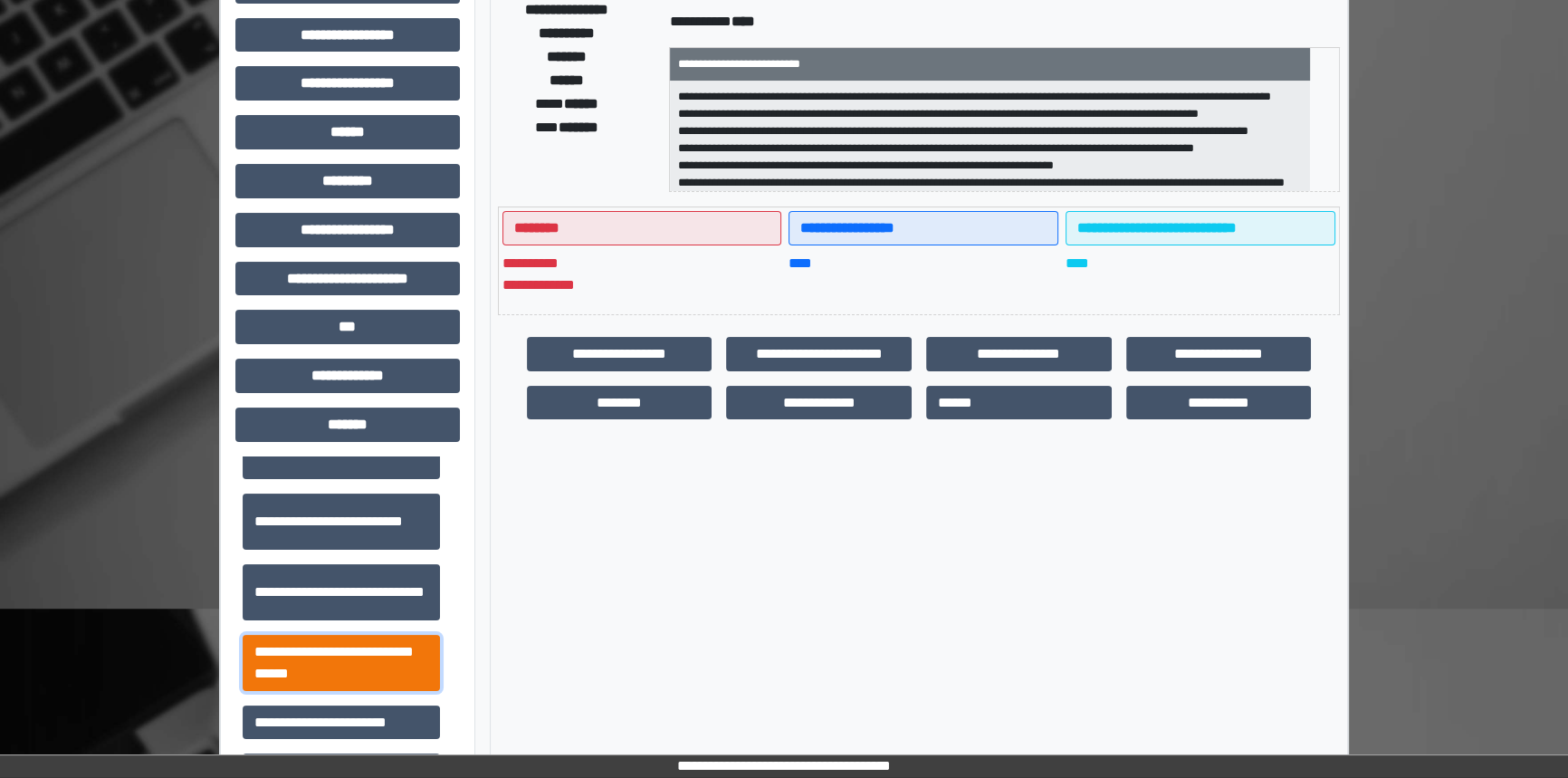 click on "**********" at bounding box center [341, 663] 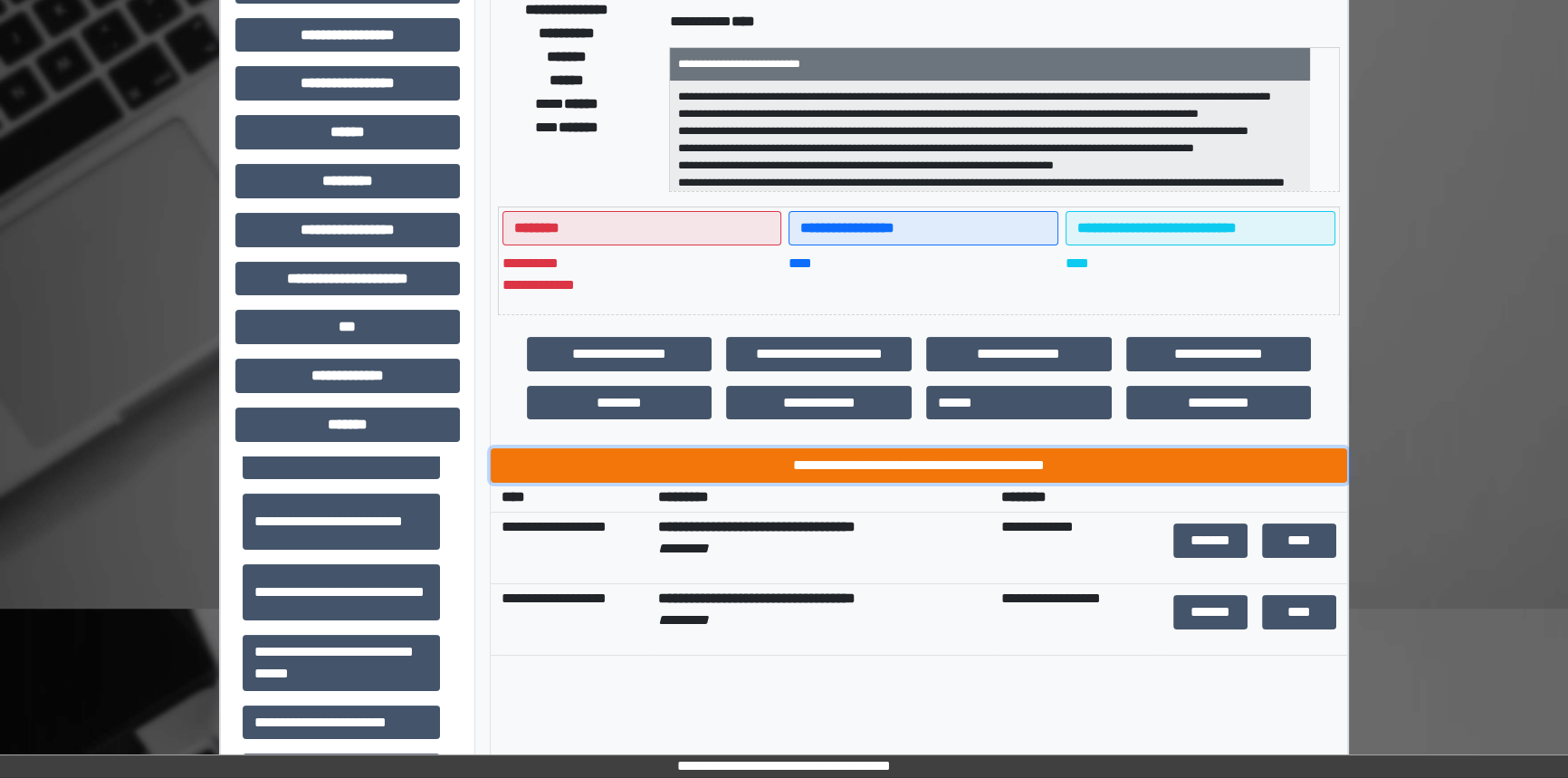 click on "**********" at bounding box center [919, 466] 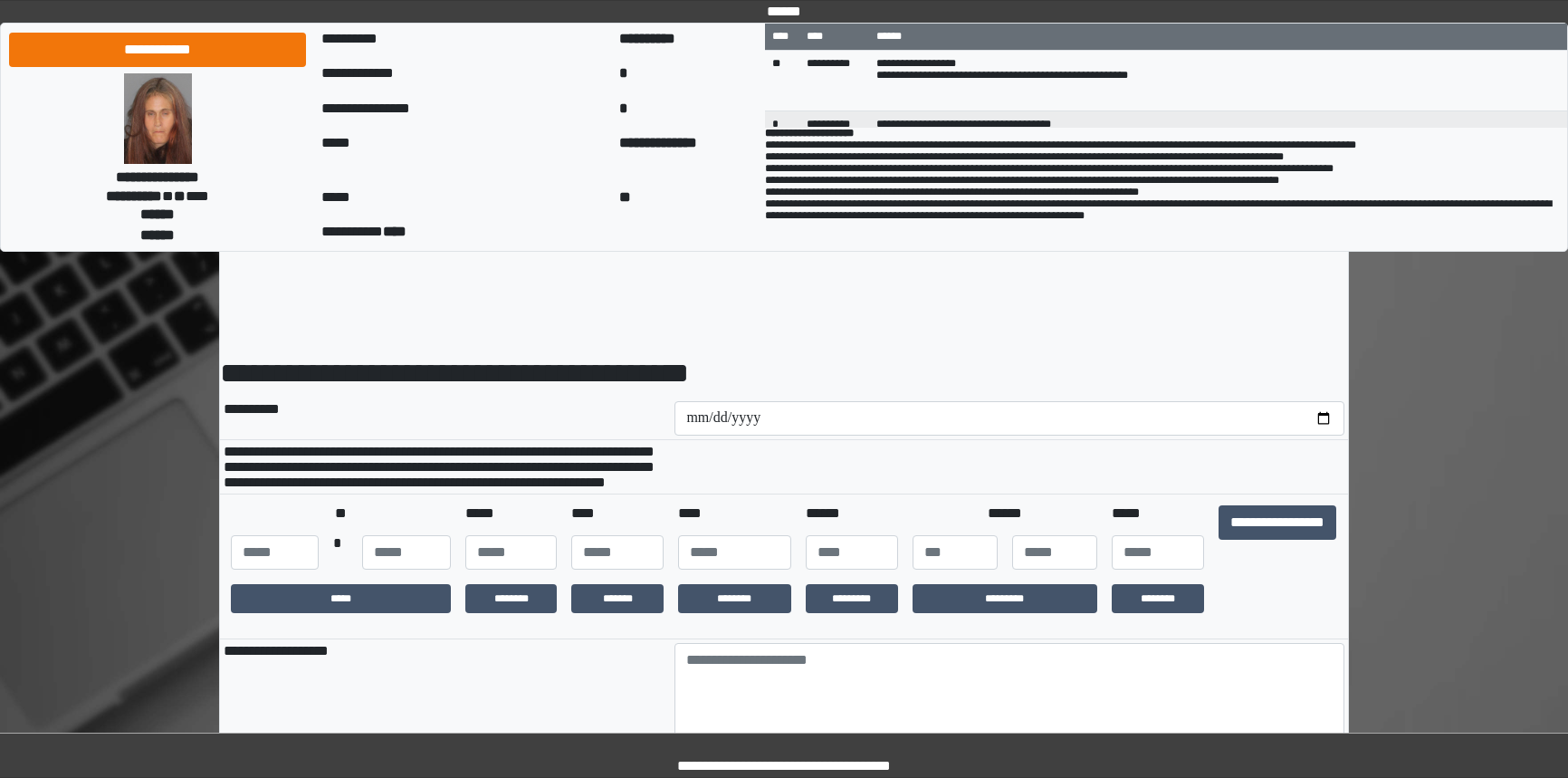 scroll, scrollTop: 0, scrollLeft: 0, axis: both 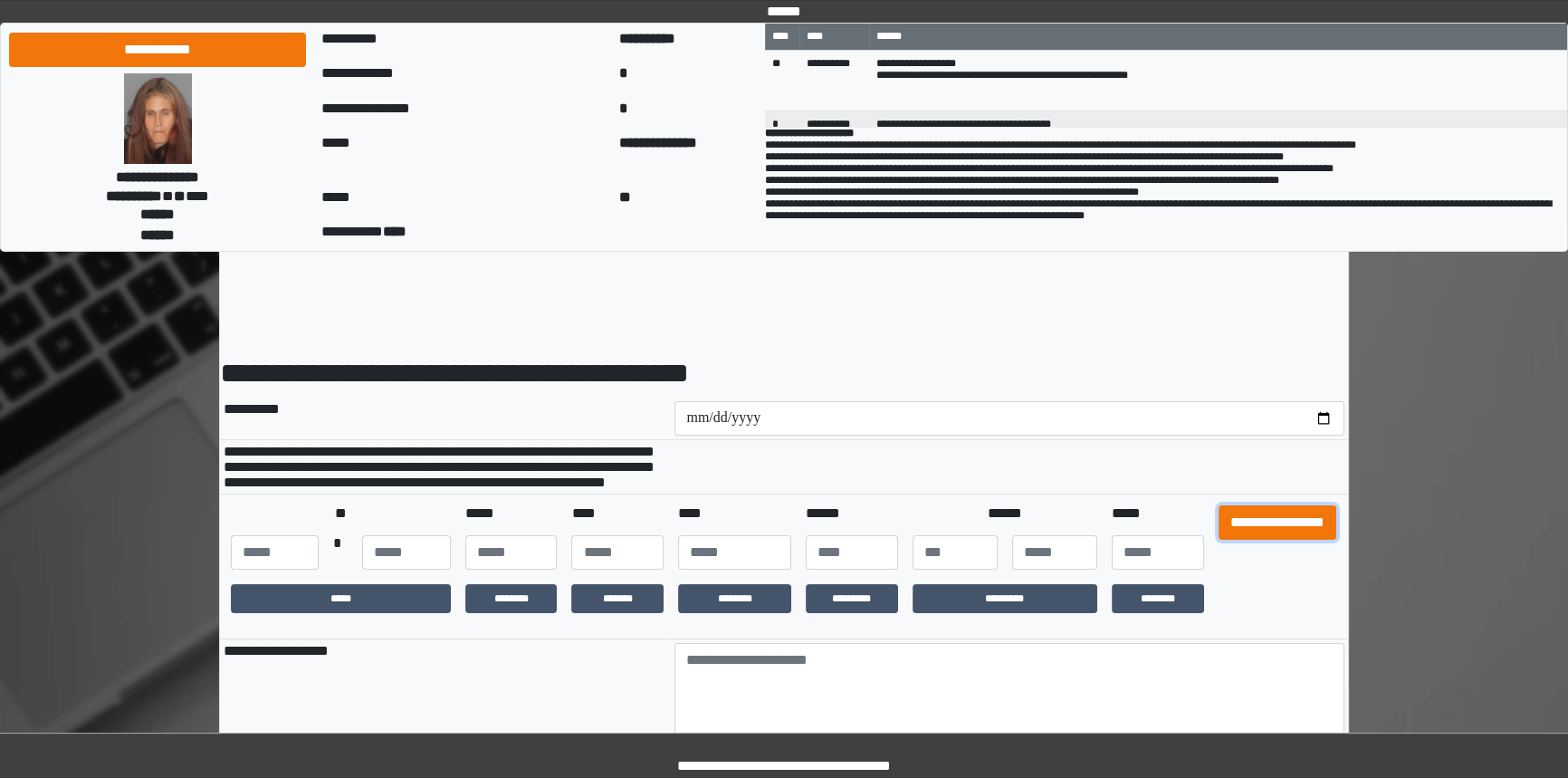 click on "**********" at bounding box center (1277, 523) 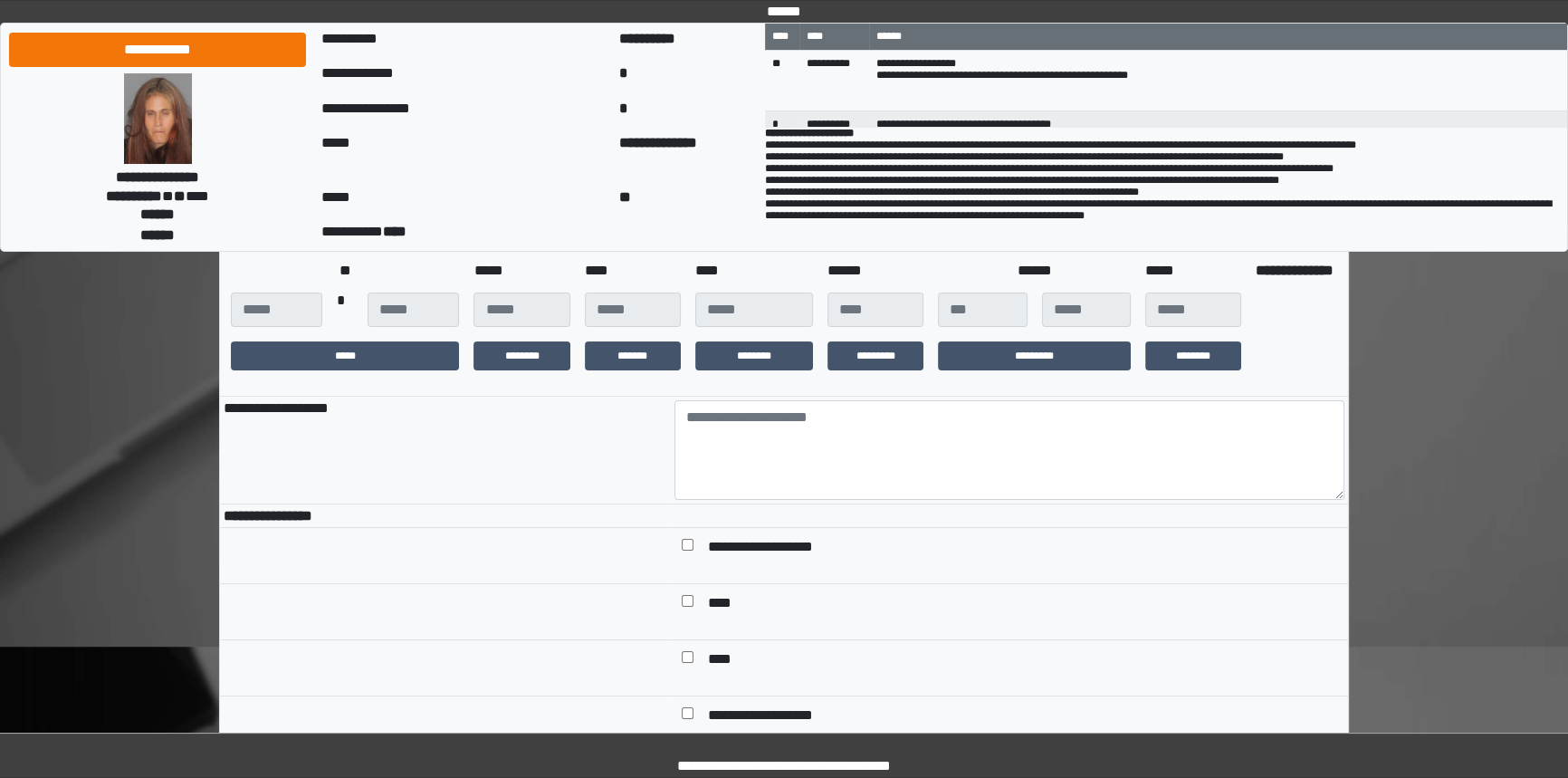 scroll, scrollTop: 246, scrollLeft: 0, axis: vertical 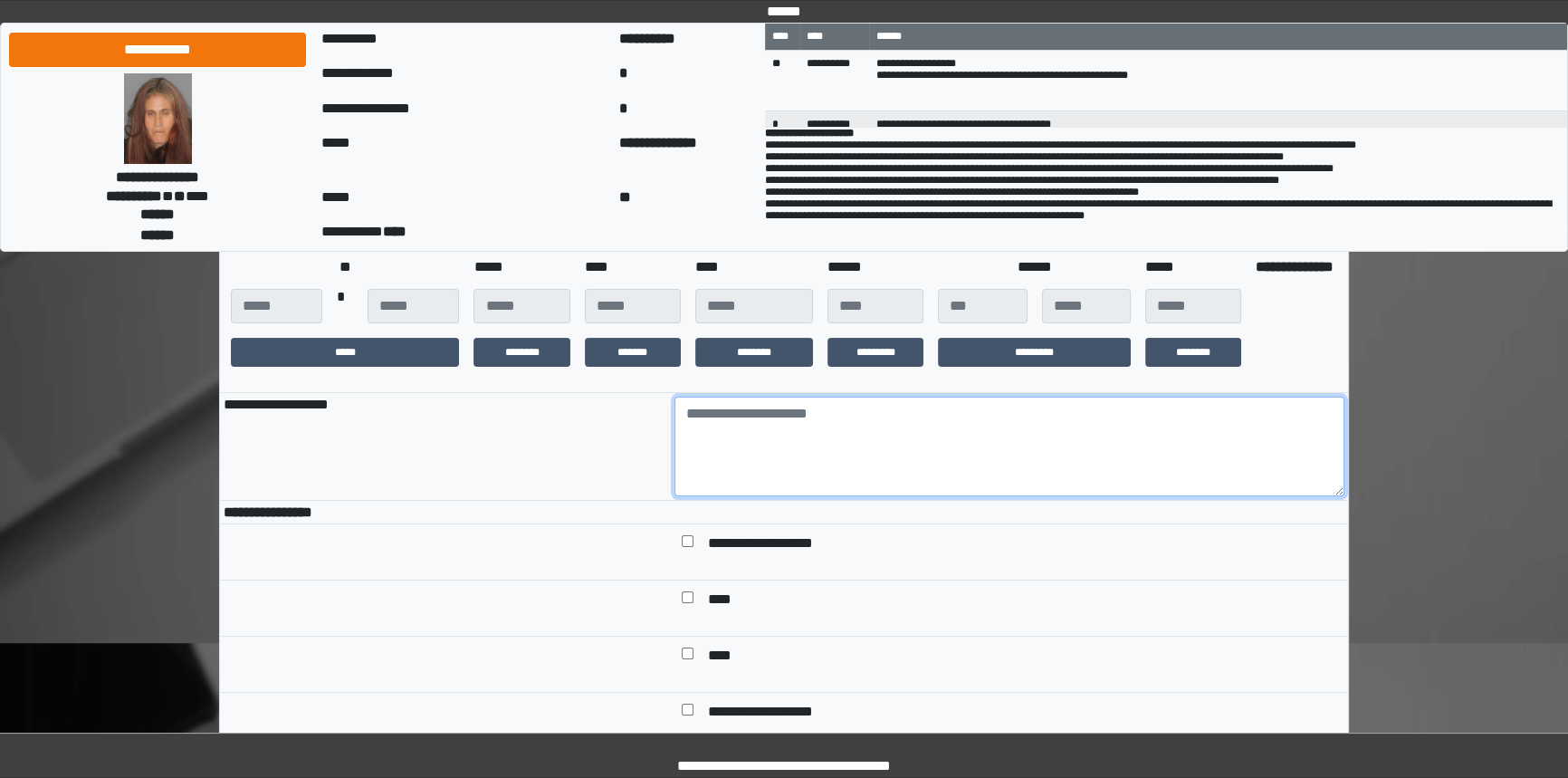 click at bounding box center [1009, 447] 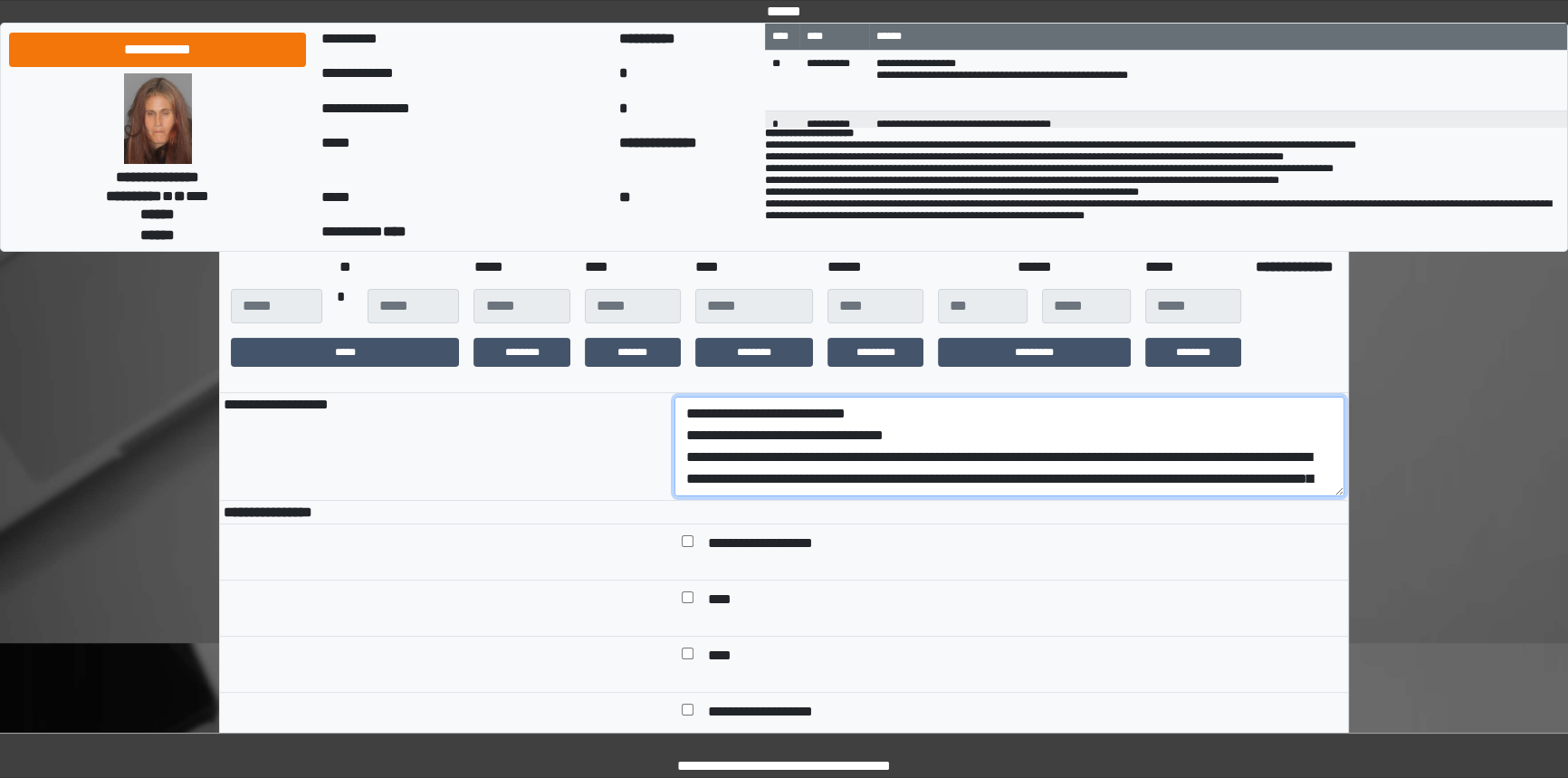 scroll, scrollTop: 209, scrollLeft: 0, axis: vertical 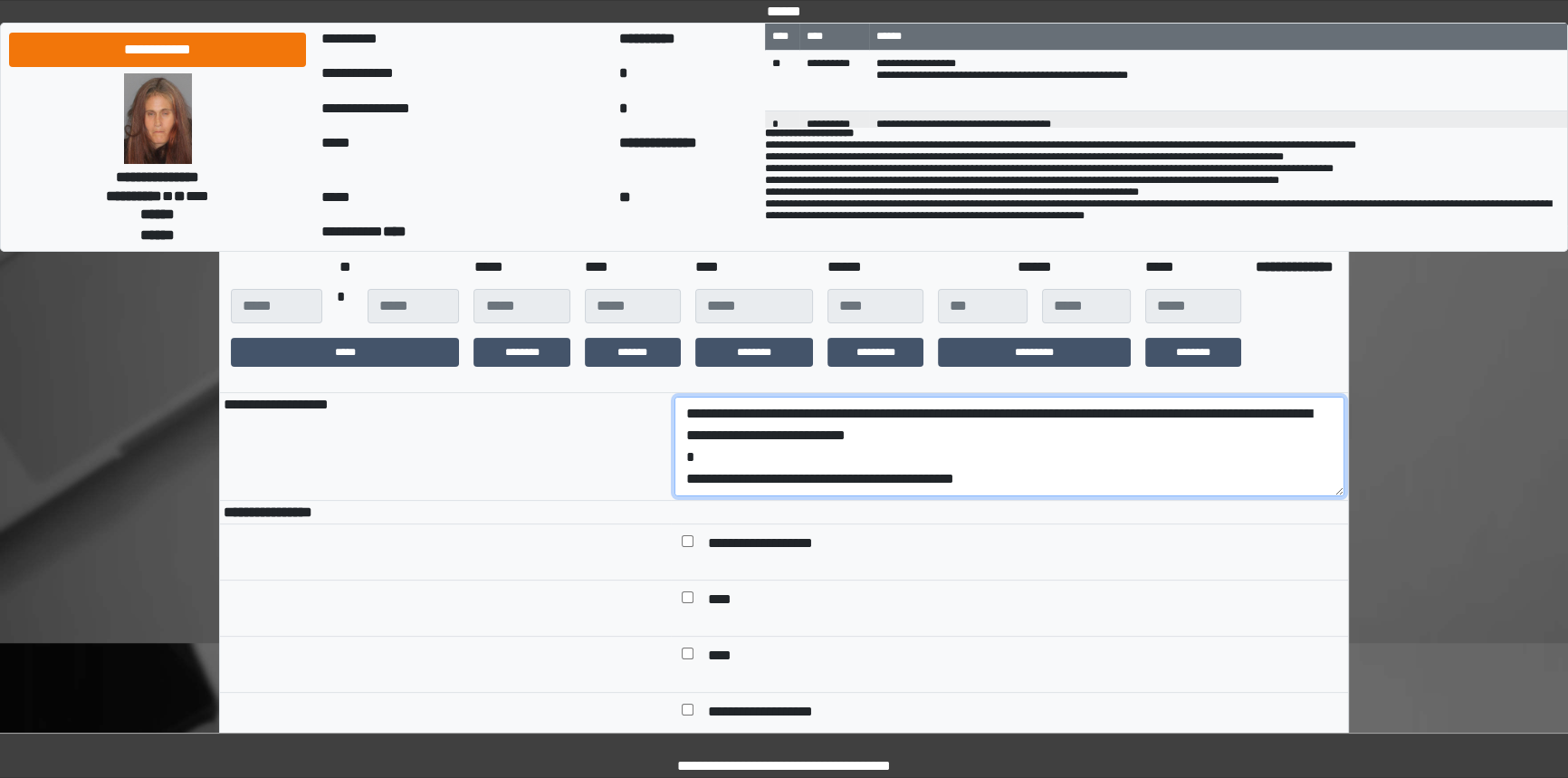 click on "**********" at bounding box center (1009, 447) 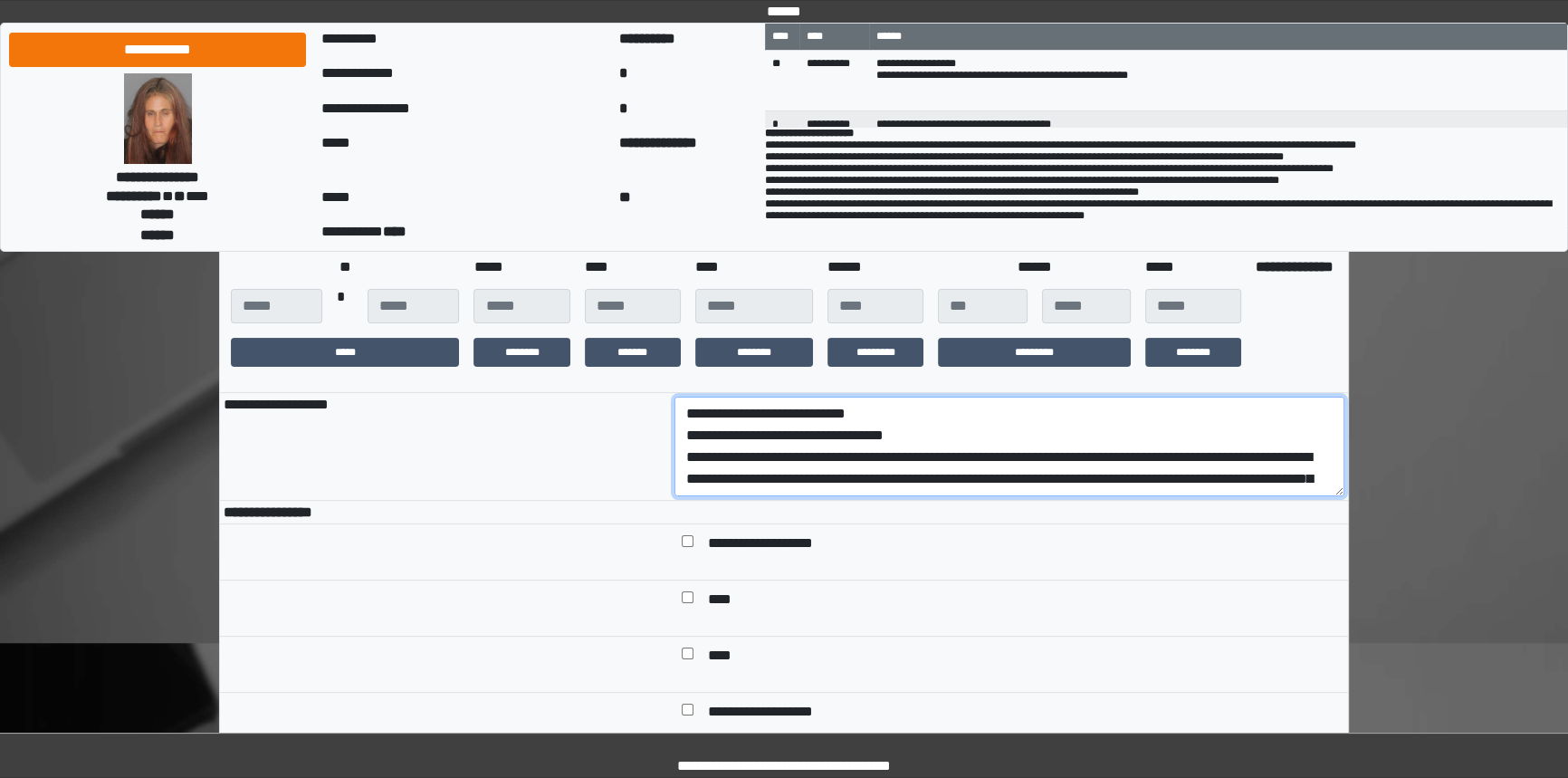 drag, startPoint x: 1016, startPoint y: 495, endPoint x: 672, endPoint y: 466, distance: 345.22 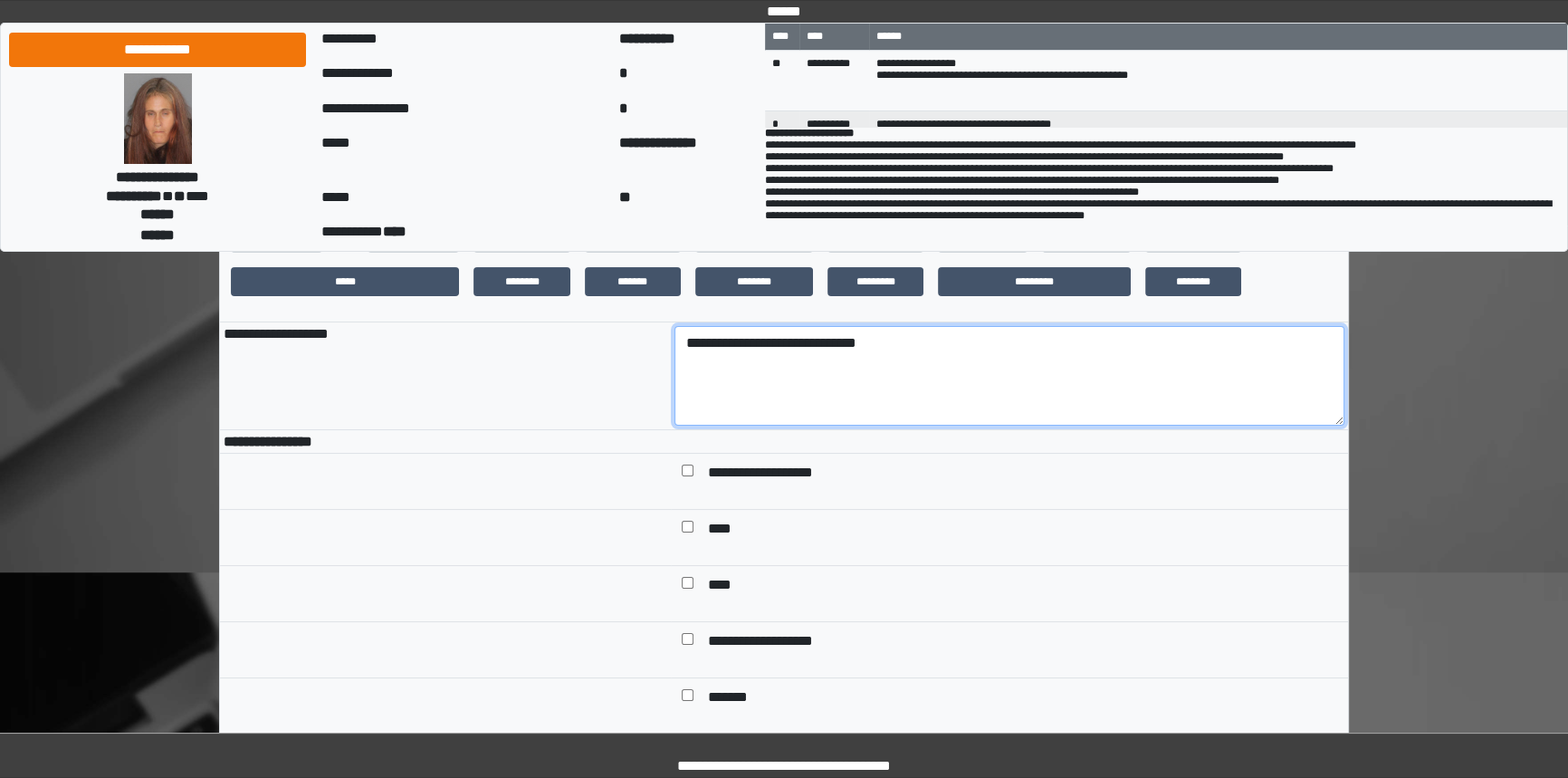 scroll, scrollTop: 411, scrollLeft: 0, axis: vertical 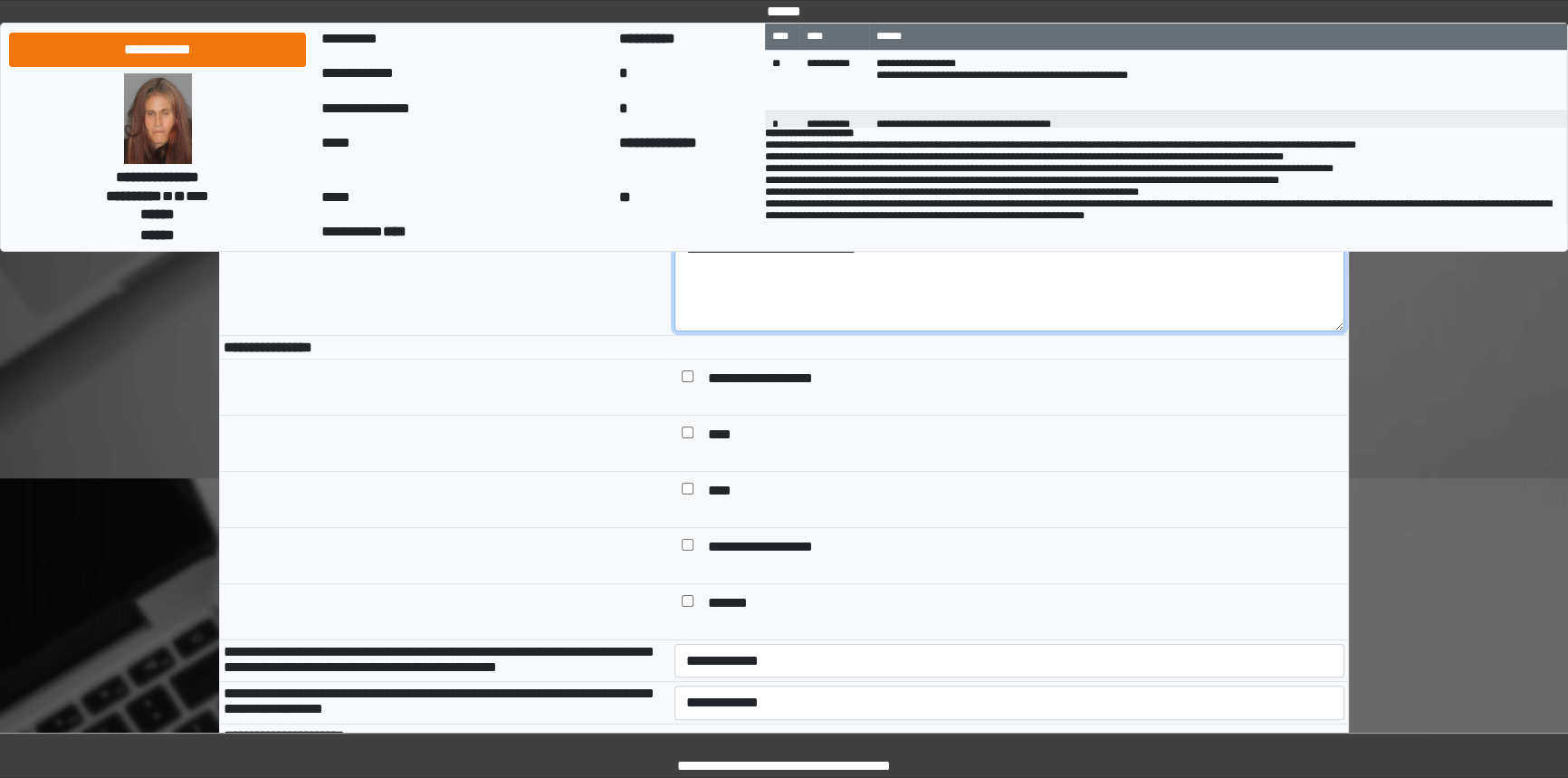 type on "**********" 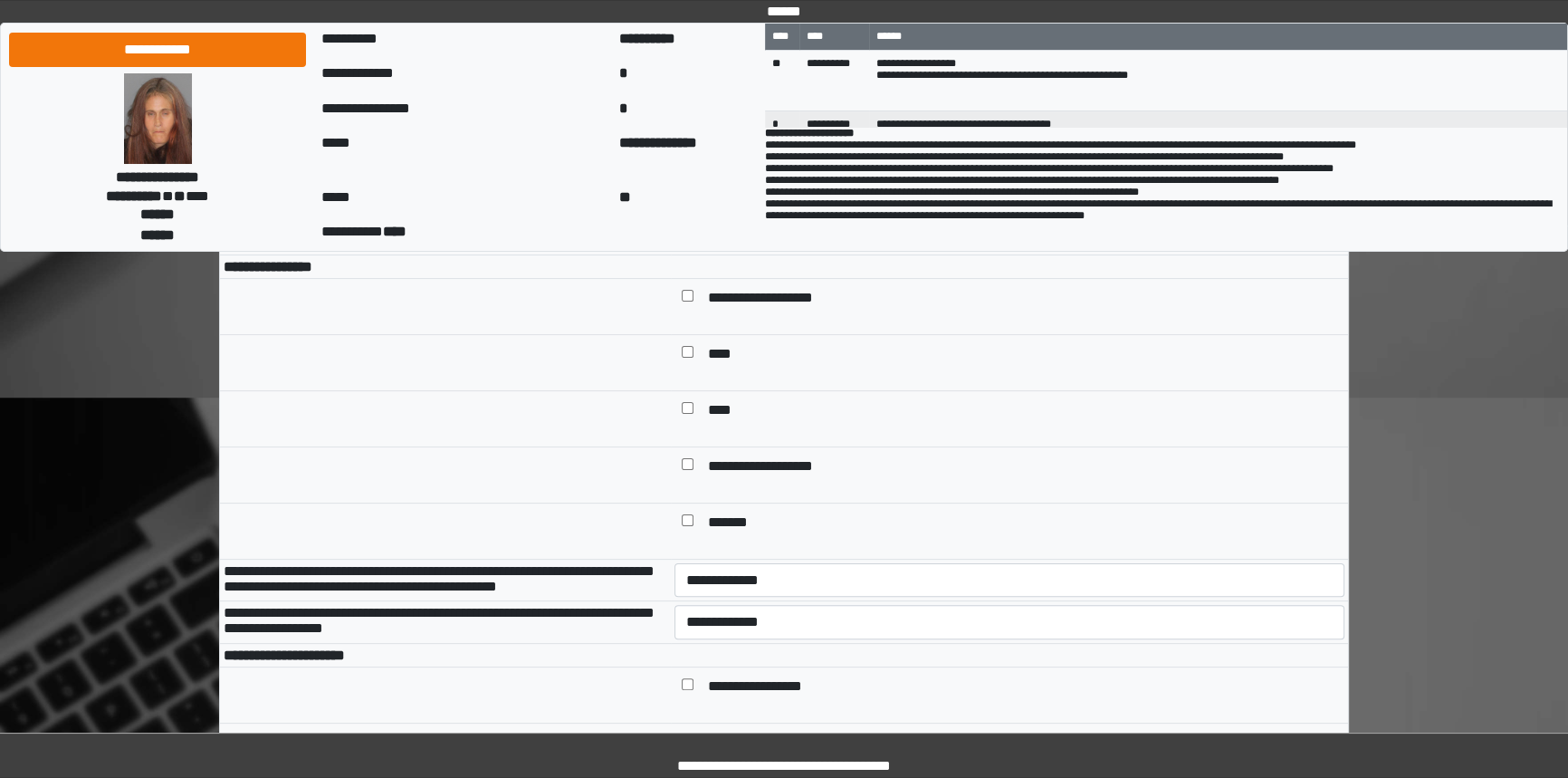 scroll, scrollTop: 658, scrollLeft: 0, axis: vertical 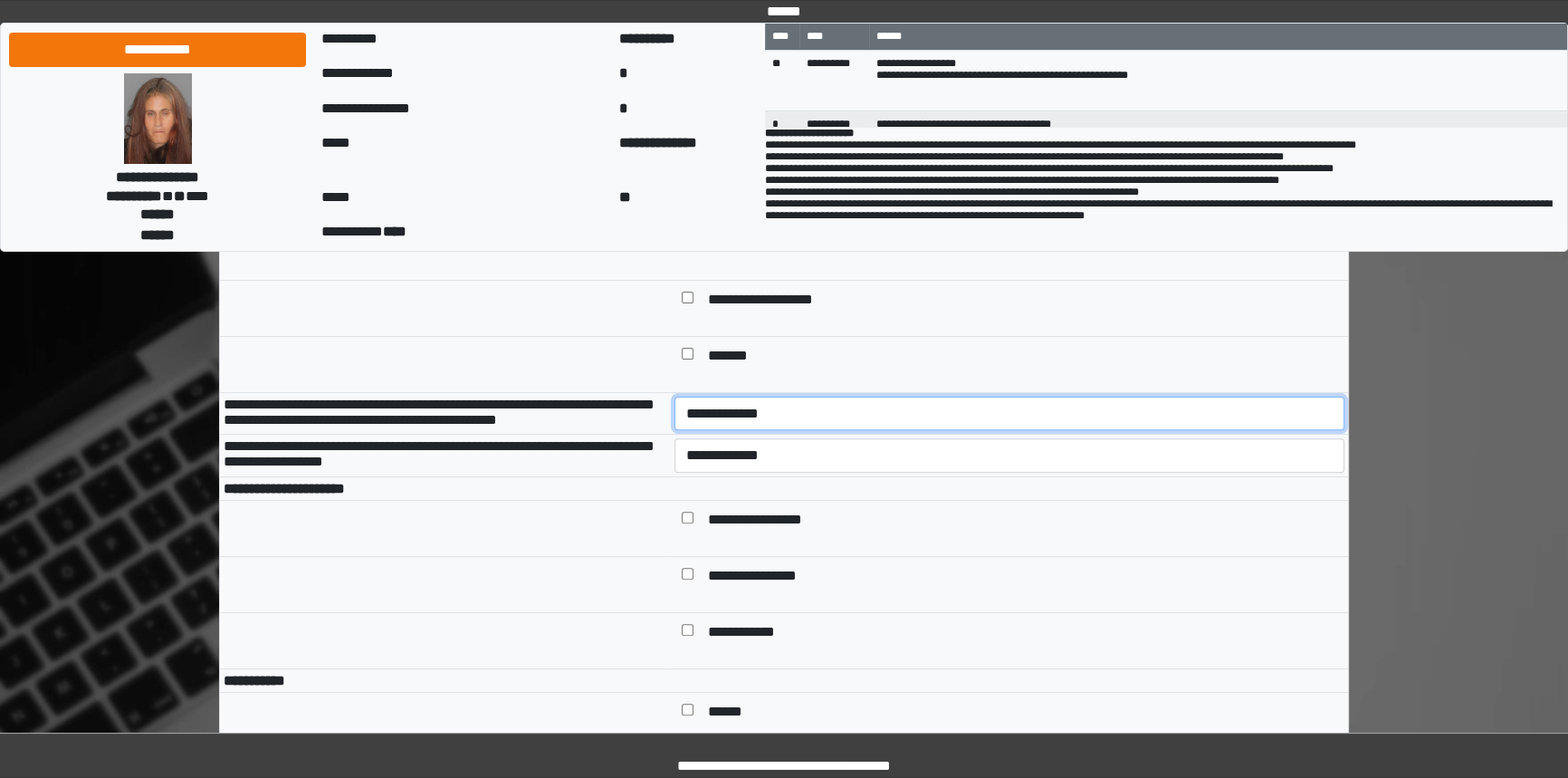 drag, startPoint x: 831, startPoint y: 454, endPoint x: 827, endPoint y: 470, distance: 16.492423 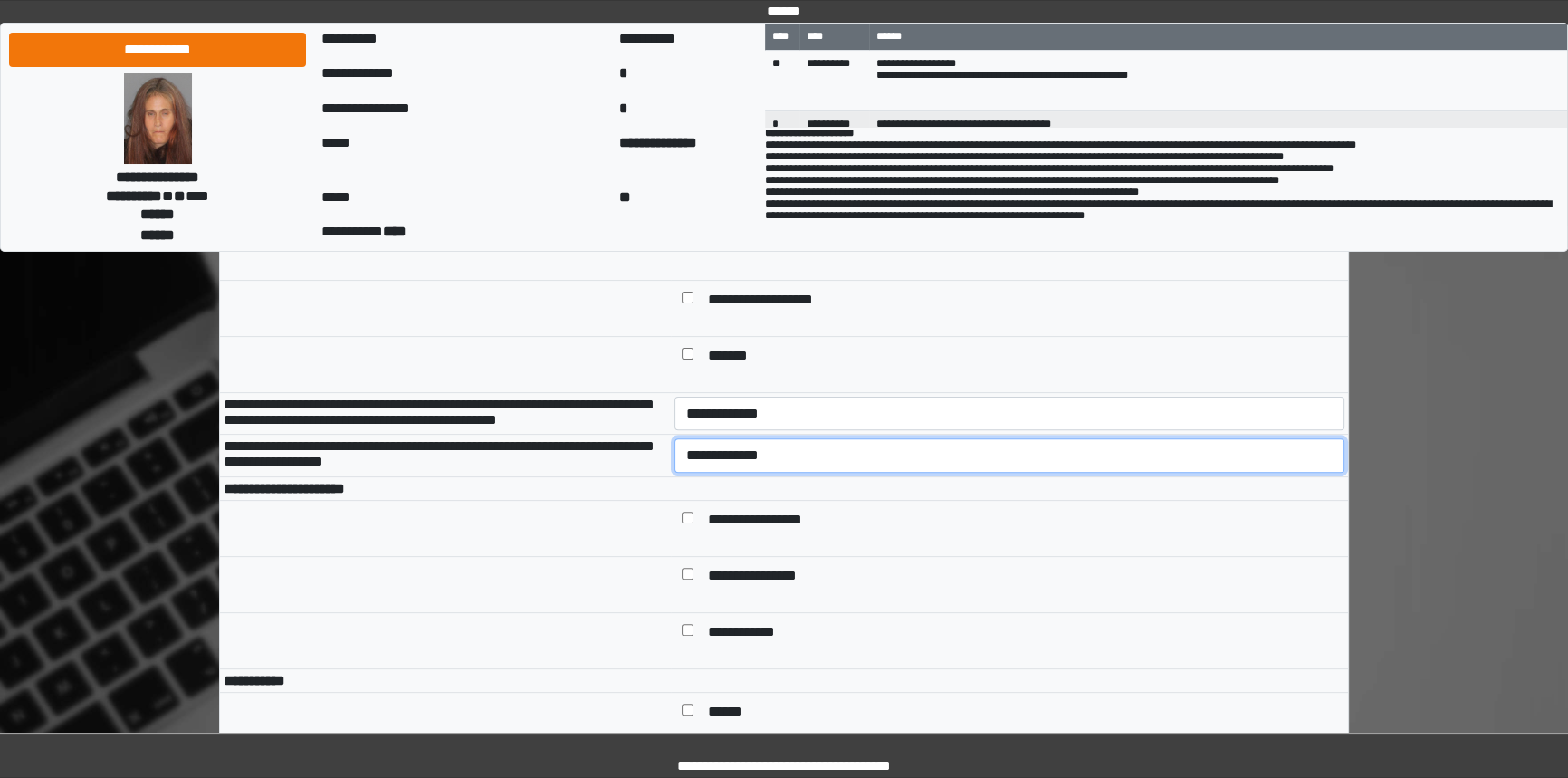 click on "**********" at bounding box center [1009, 456] 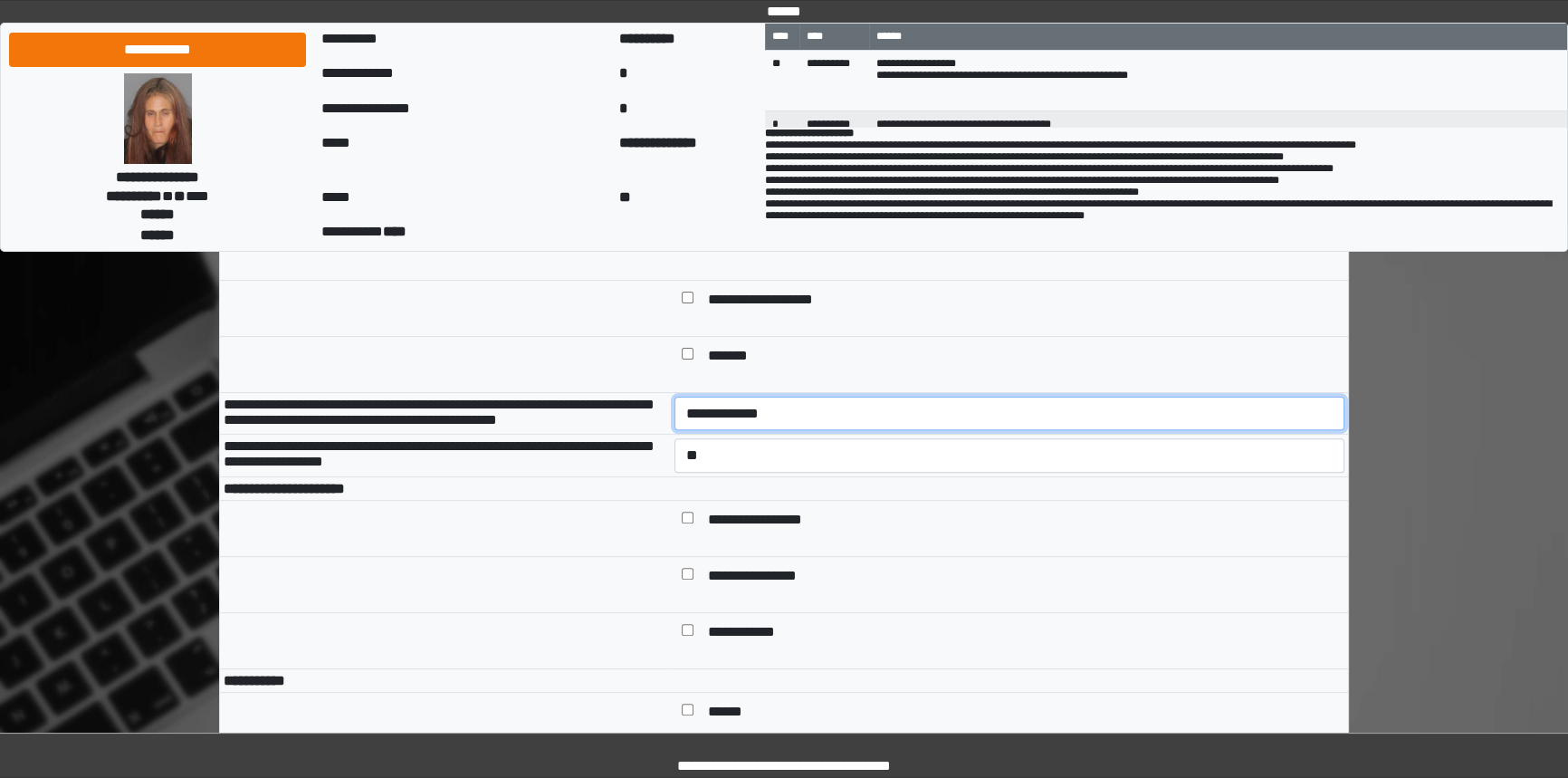 click on "**********" at bounding box center (1009, 414) 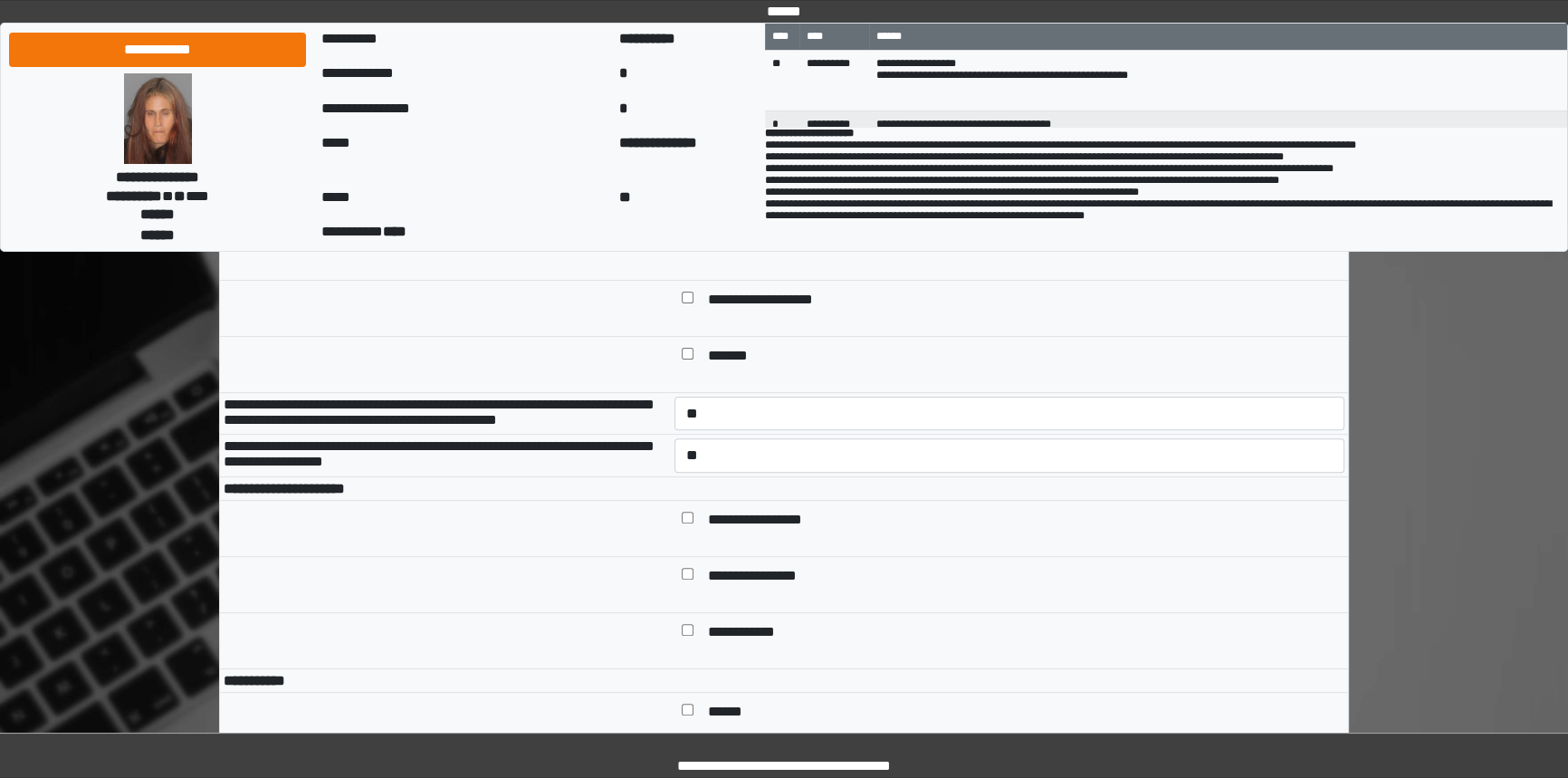 drag, startPoint x: 963, startPoint y: 559, endPoint x: 798, endPoint y: 562, distance: 165.02727 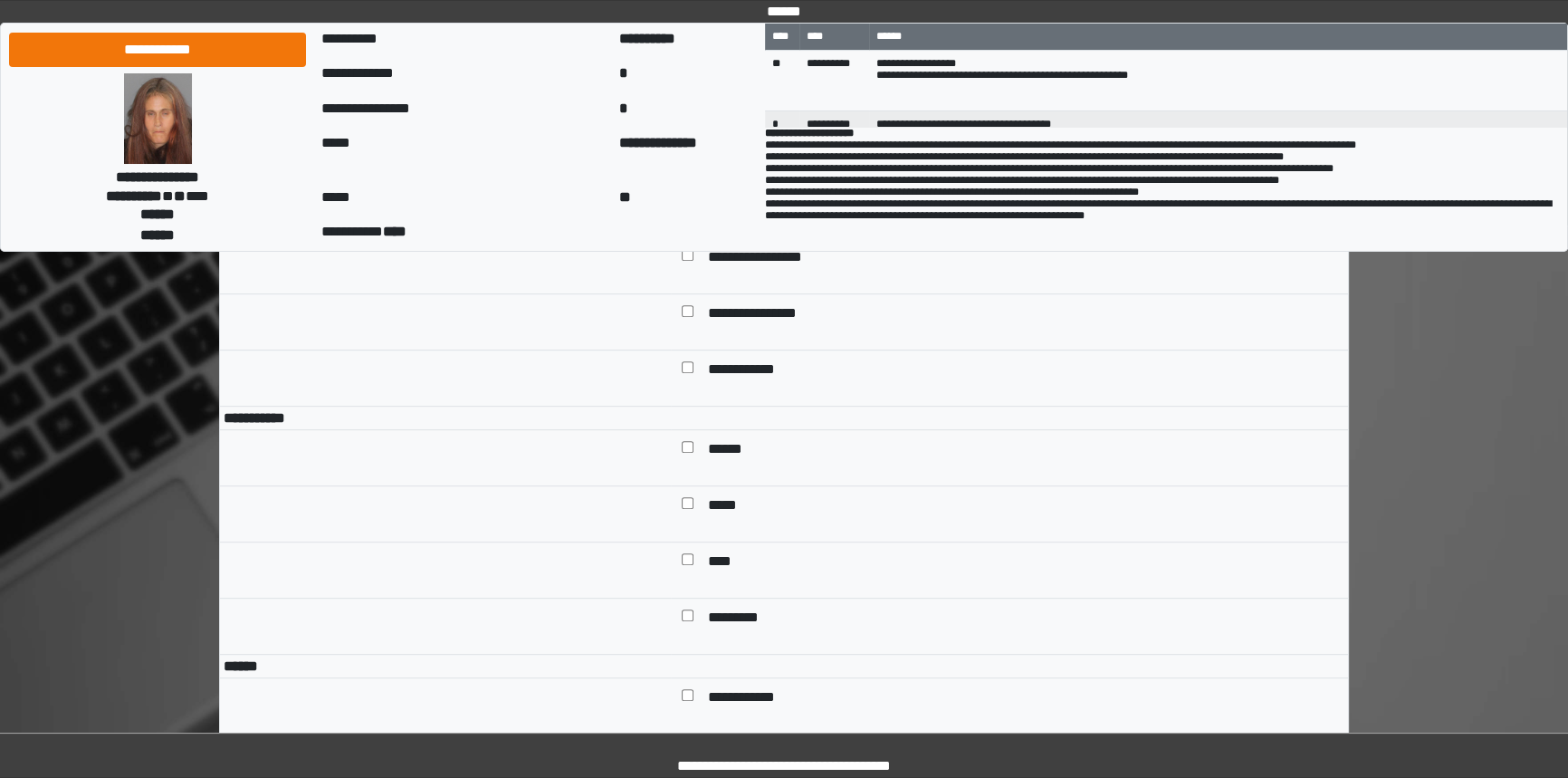 scroll, scrollTop: 1070, scrollLeft: 0, axis: vertical 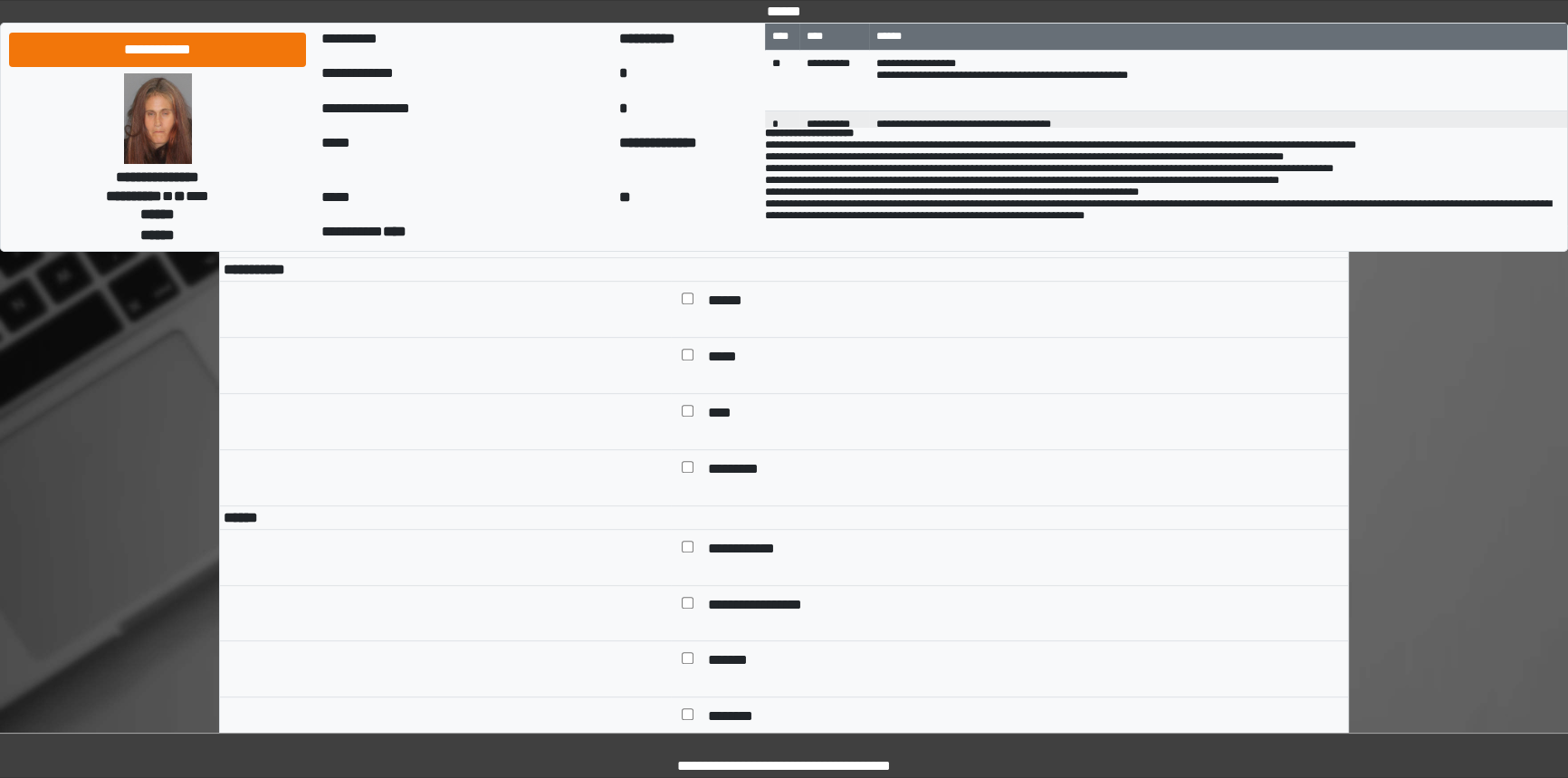 drag, startPoint x: 732, startPoint y: 341, endPoint x: 732, endPoint y: 381, distance: 40 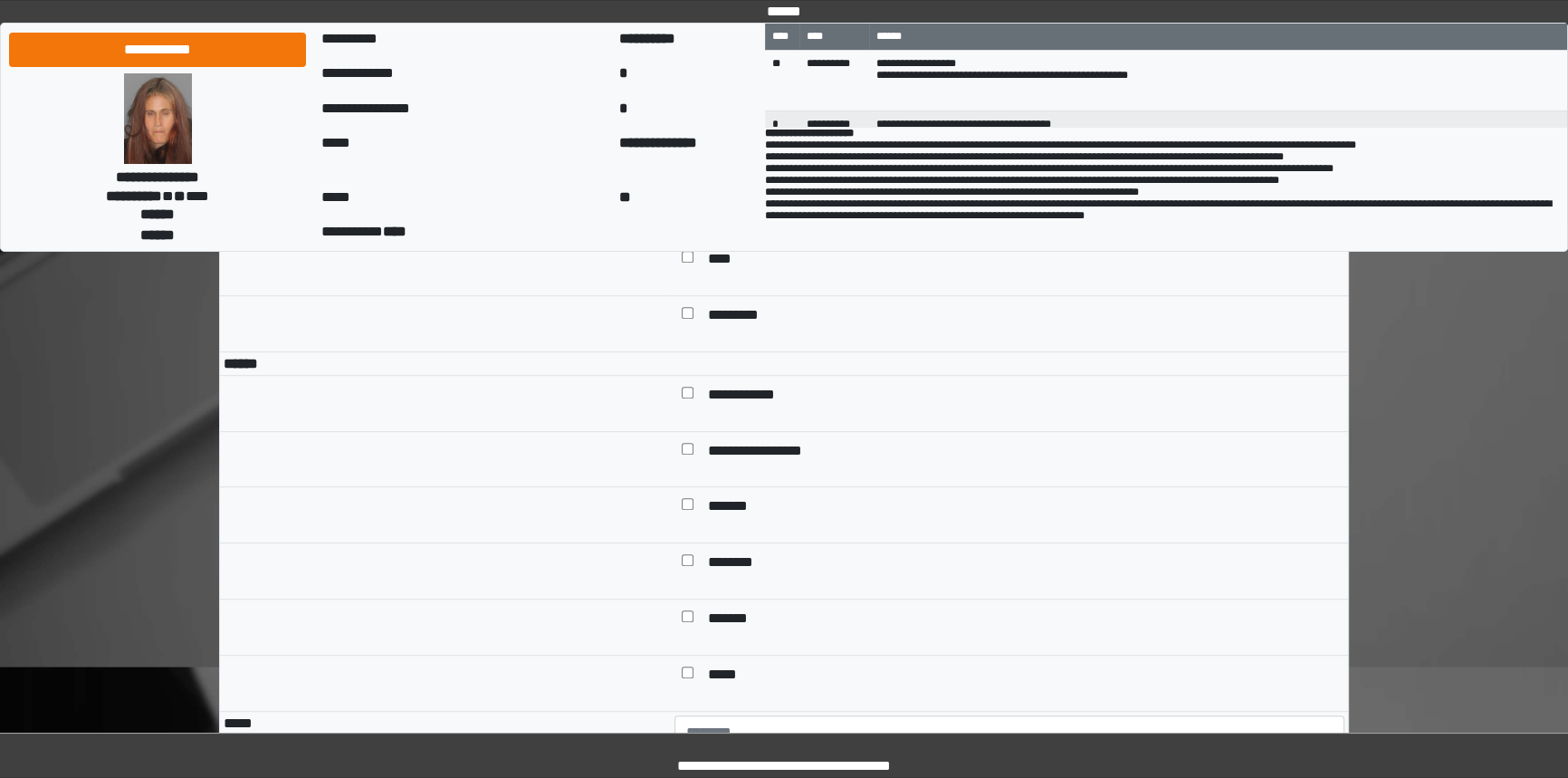 scroll, scrollTop: 1399, scrollLeft: 0, axis: vertical 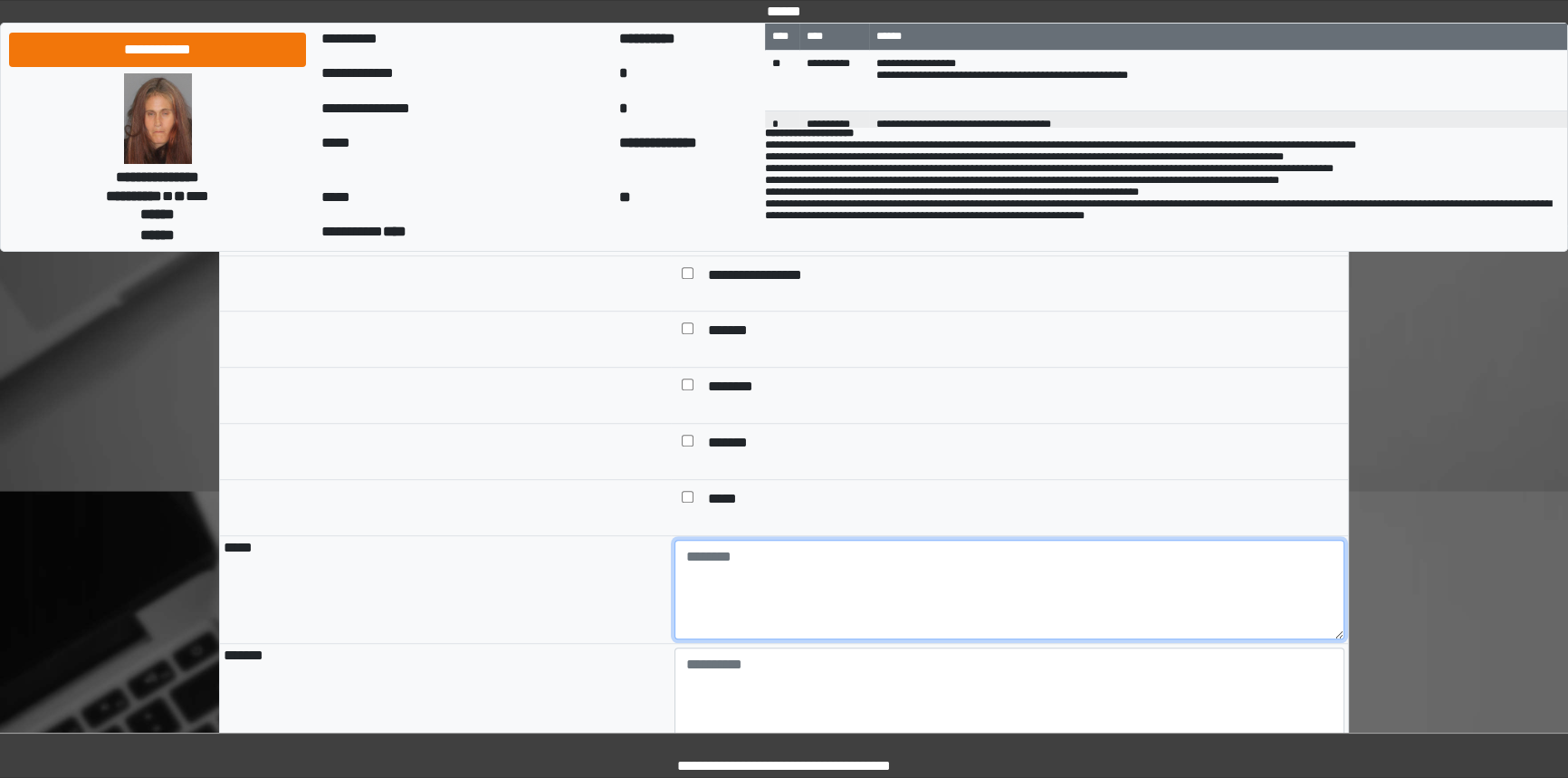 drag, startPoint x: 780, startPoint y: 601, endPoint x: 776, endPoint y: 611, distance: 10.77033 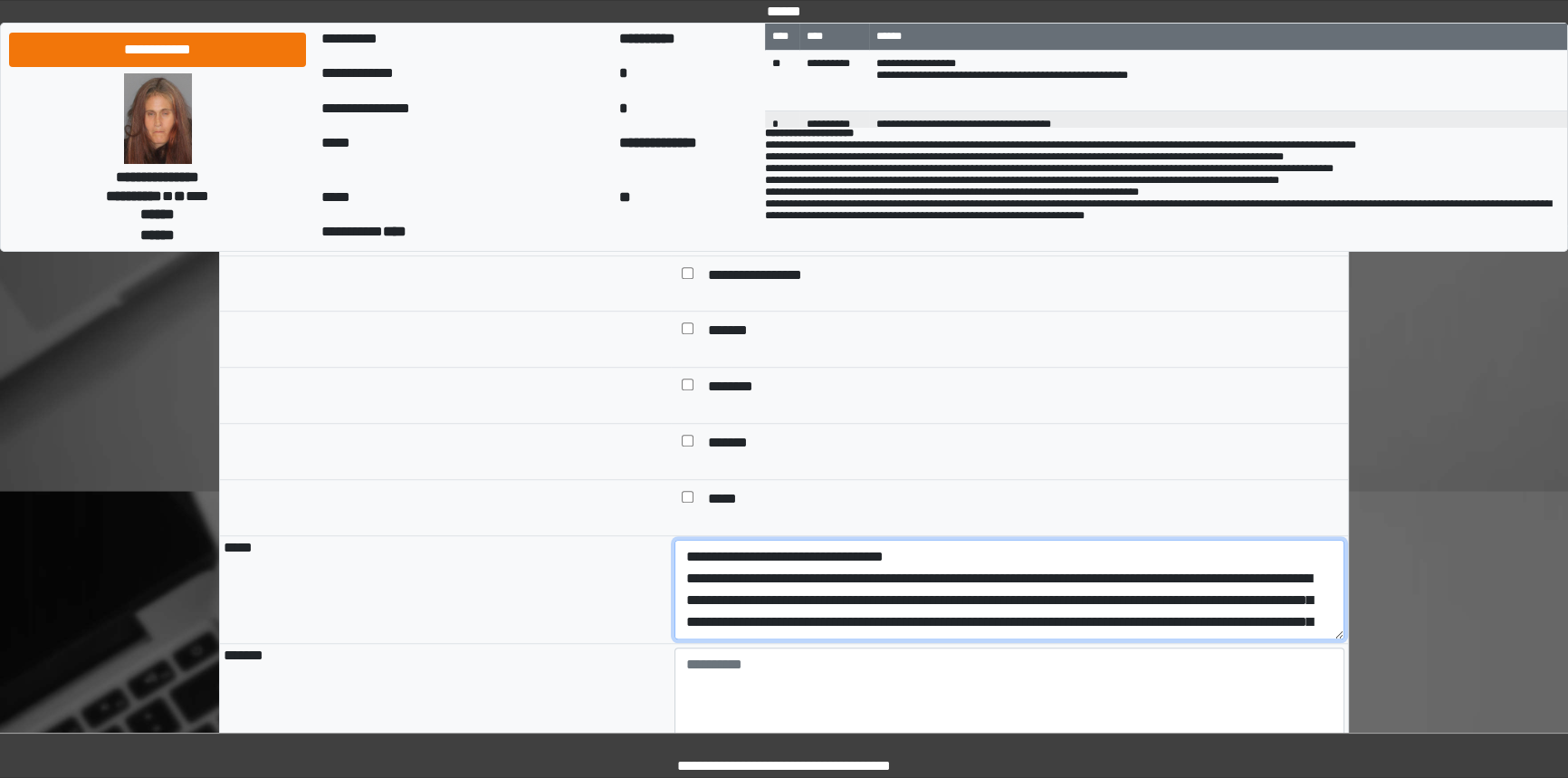 scroll, scrollTop: 166, scrollLeft: 0, axis: vertical 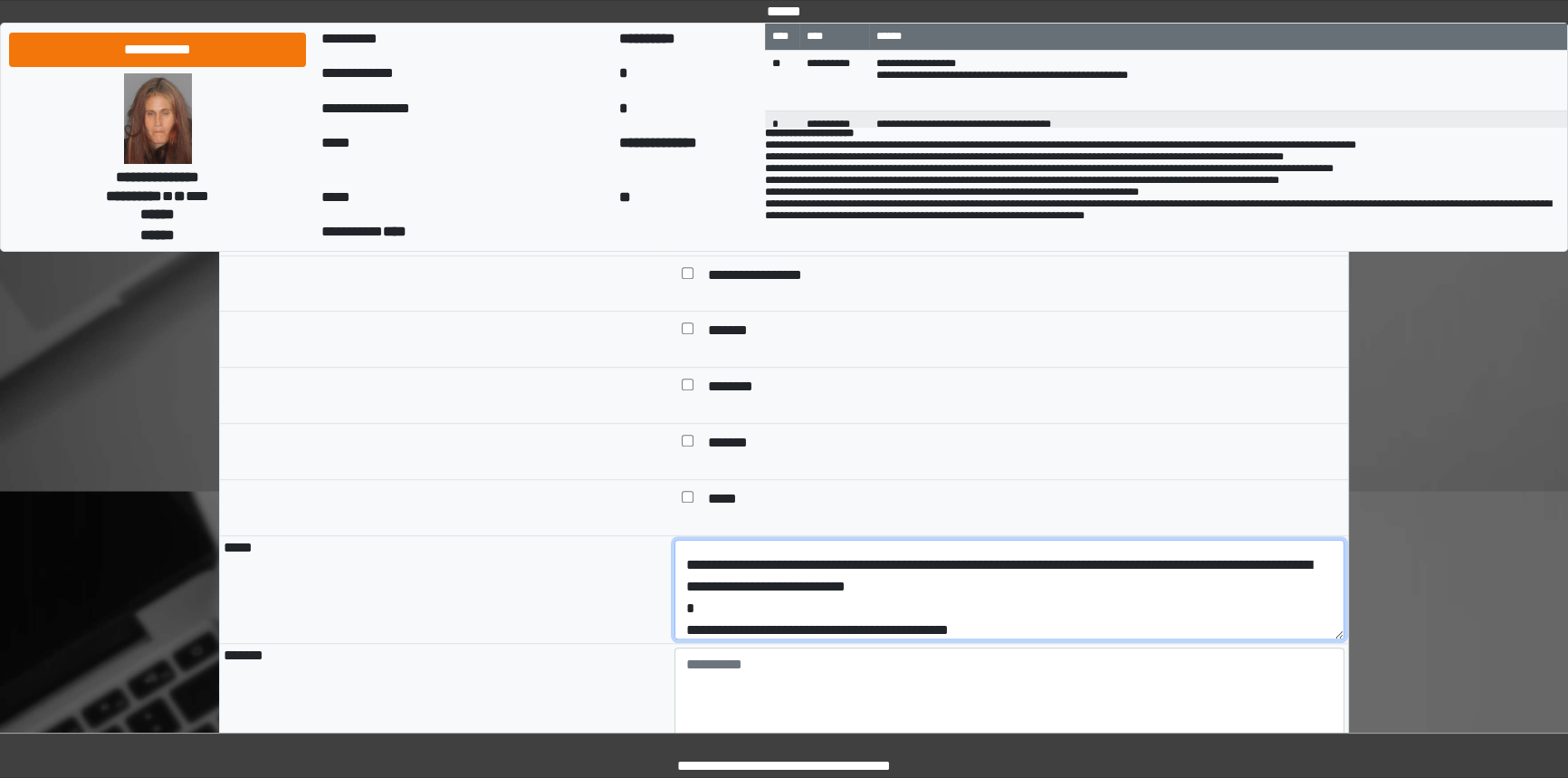 click on "**********" at bounding box center (1009, 590) 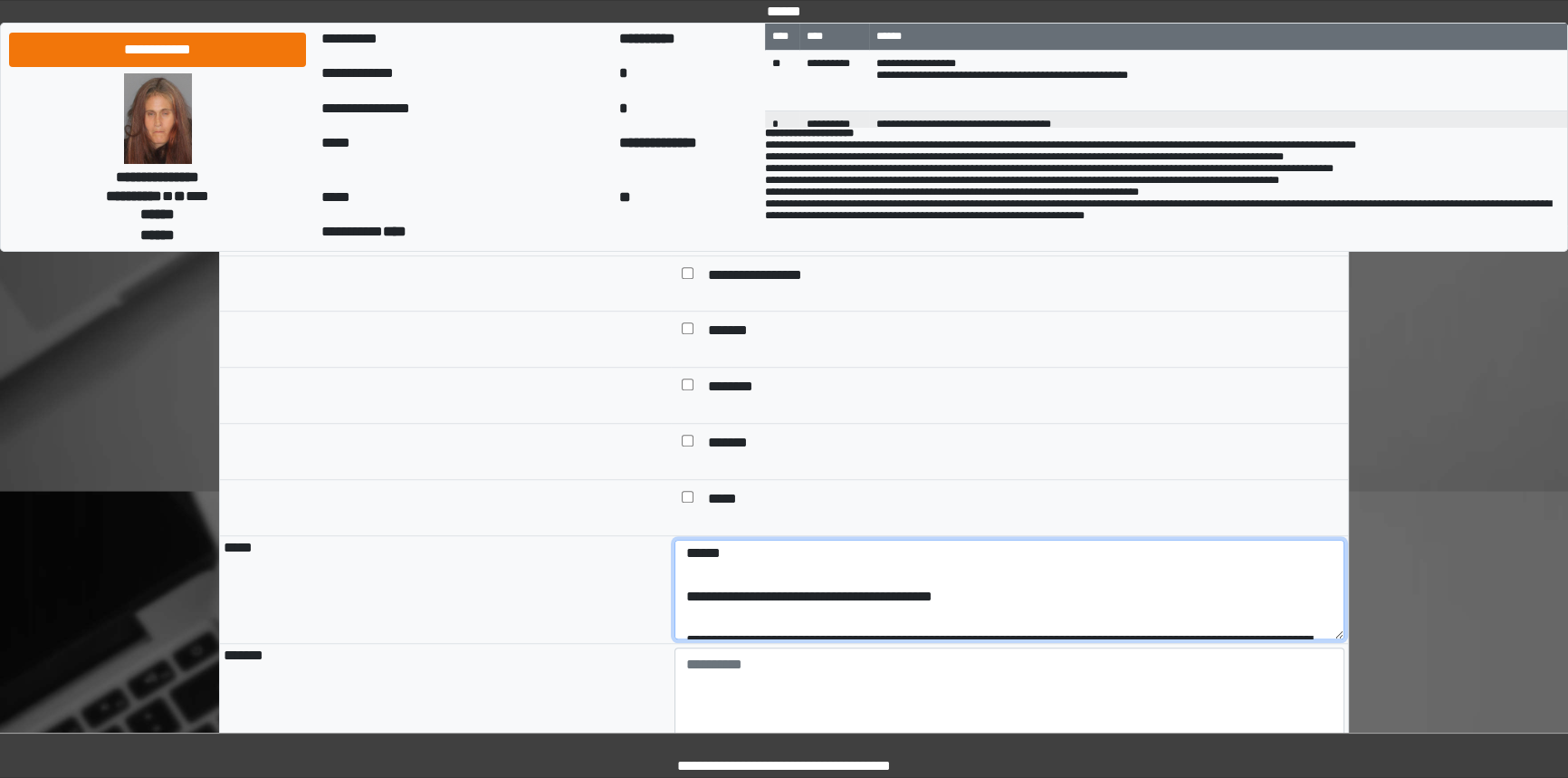 scroll, scrollTop: 0, scrollLeft: 0, axis: both 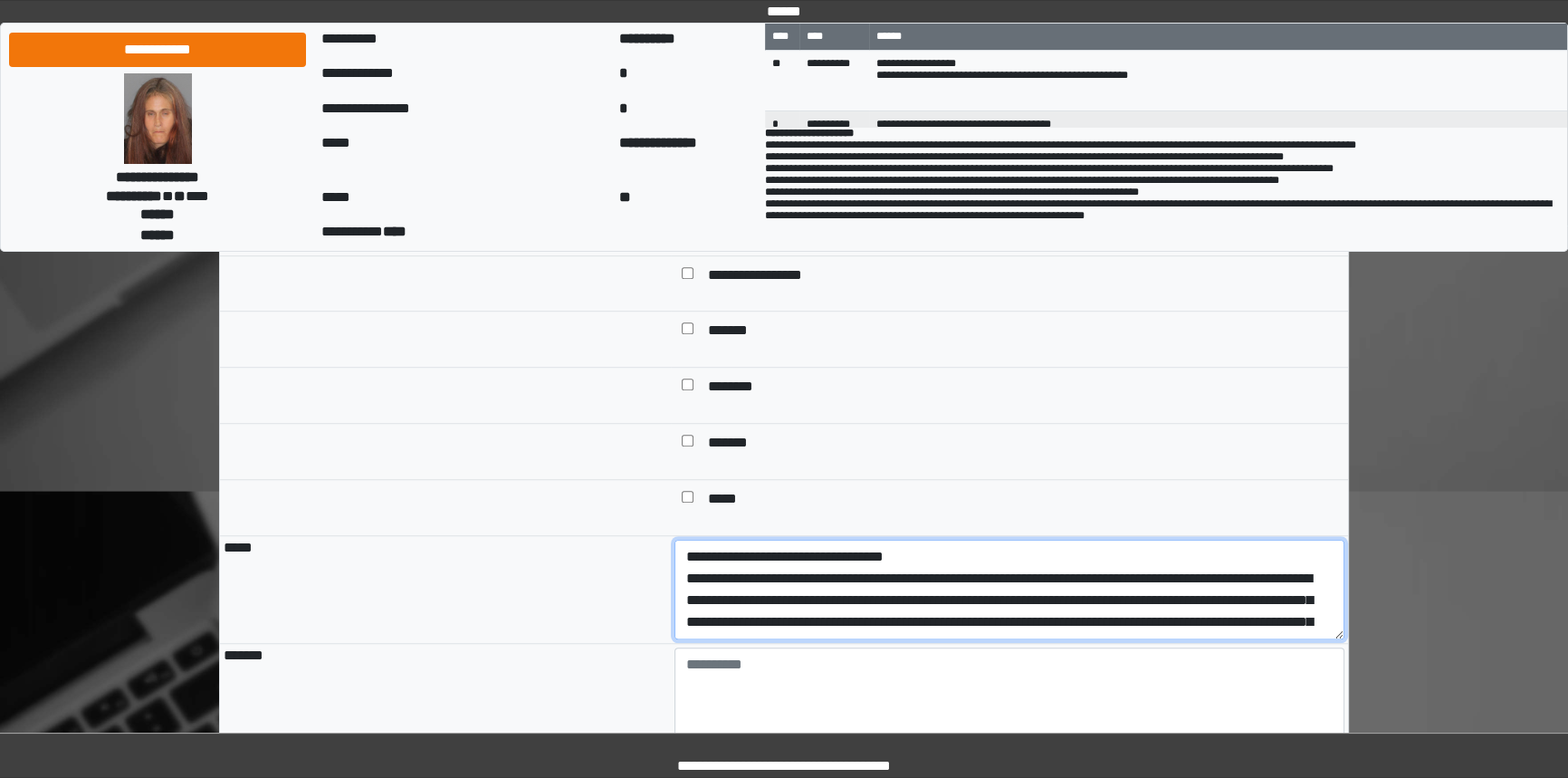 drag, startPoint x: 1027, startPoint y: 675, endPoint x: 663, endPoint y: 625, distance: 367.418 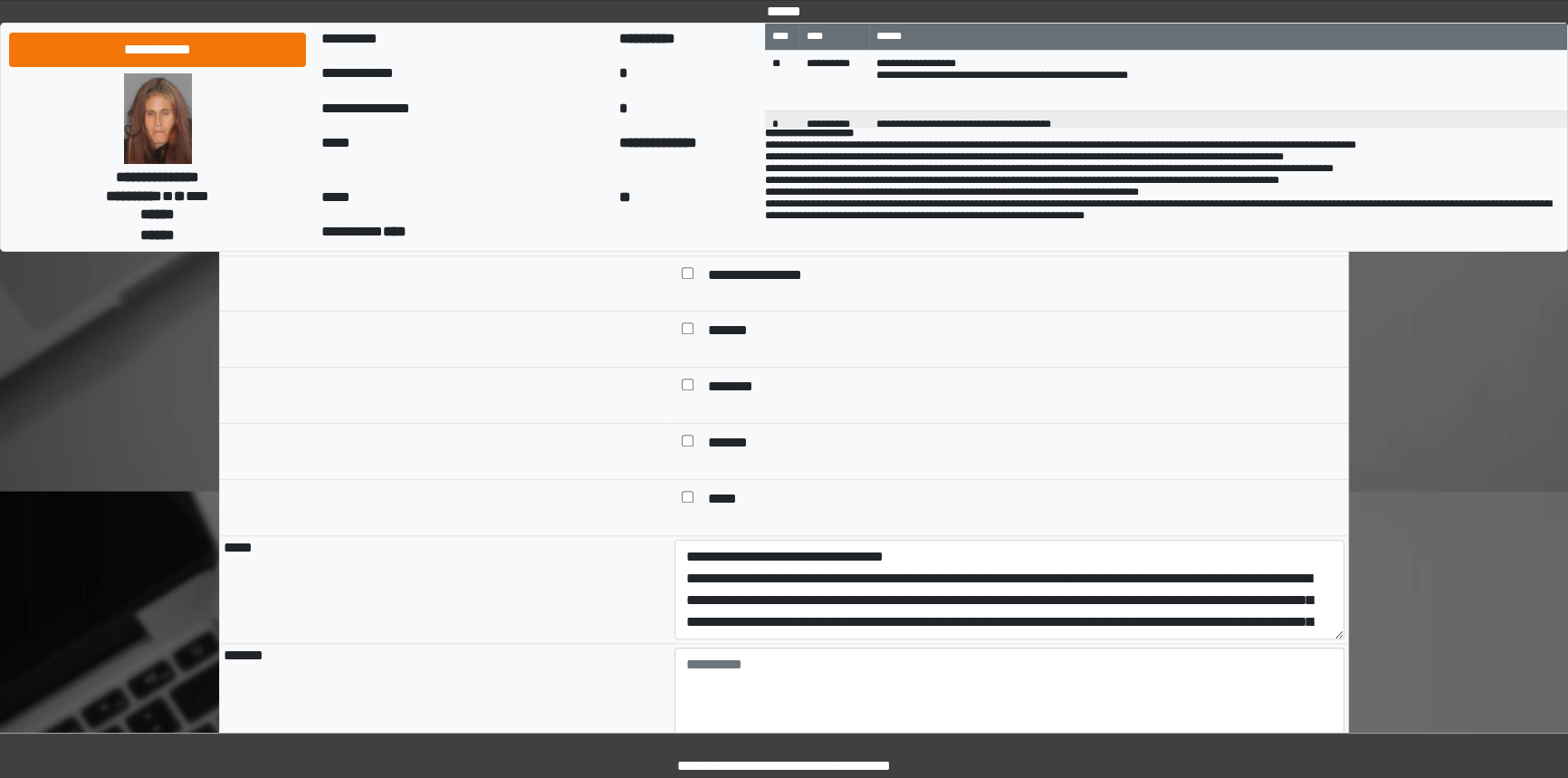 click on "**********" at bounding box center [1022, 276] 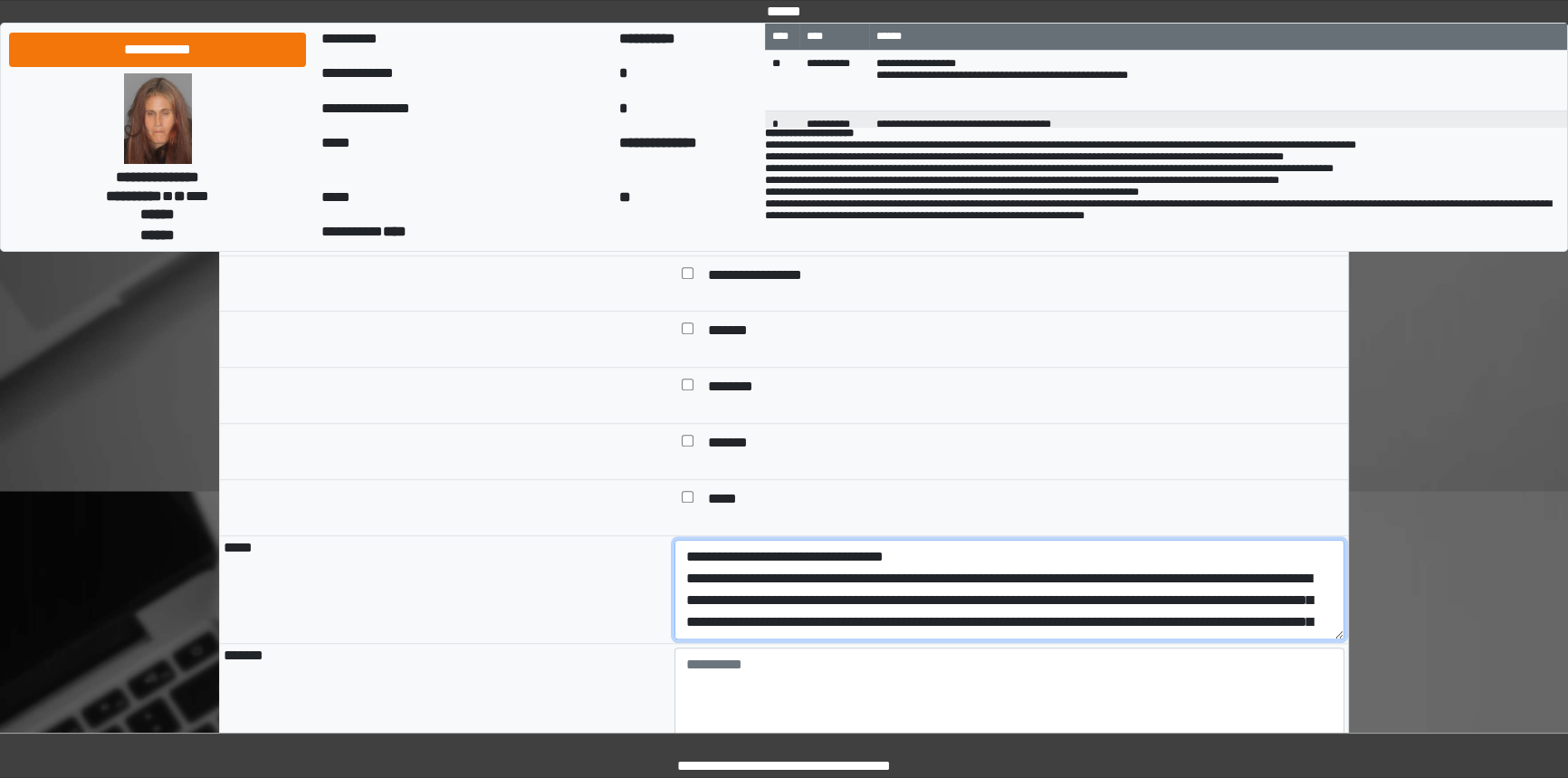 click on "**********" at bounding box center [1009, 590] 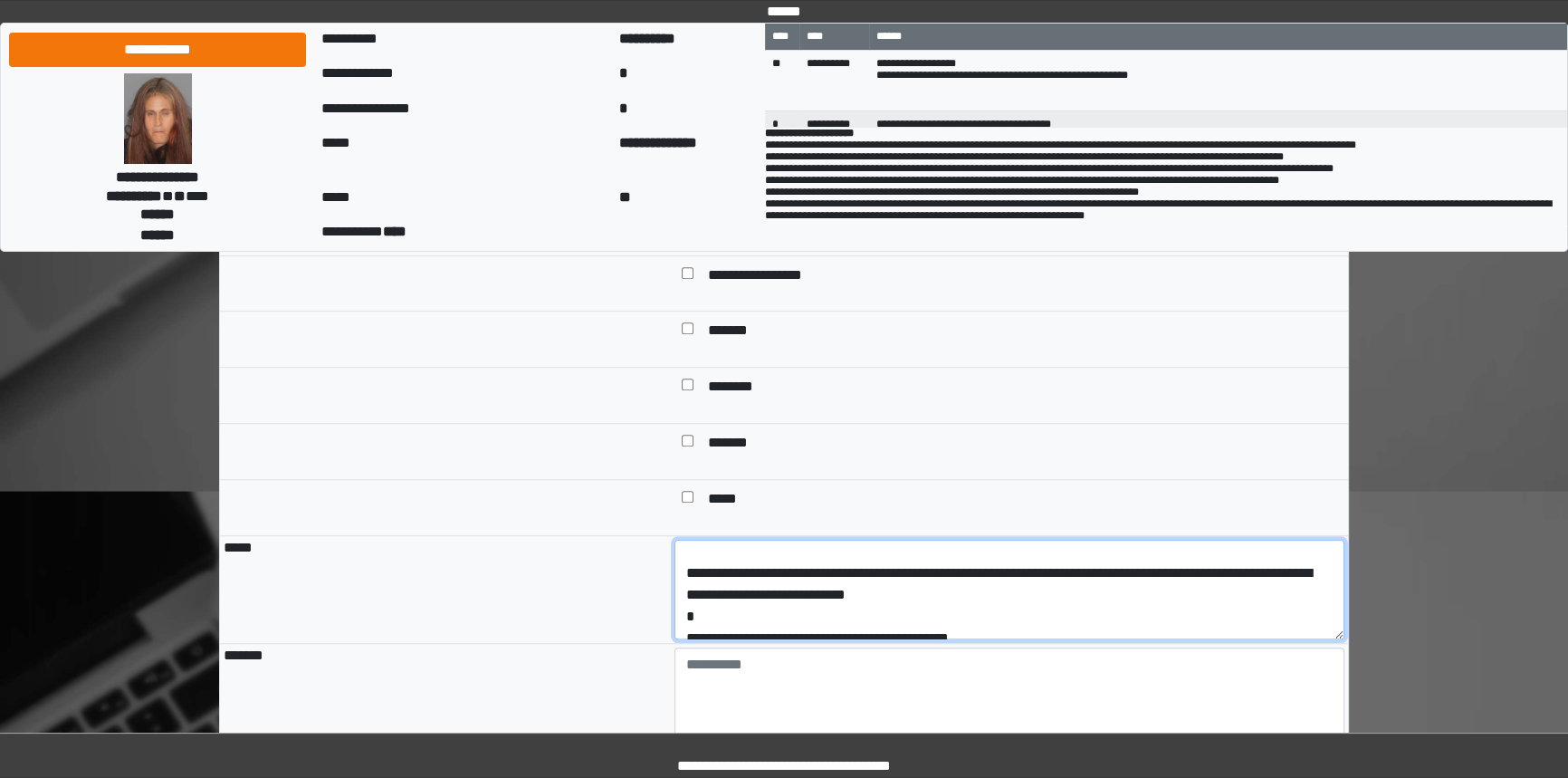 scroll, scrollTop: 173, scrollLeft: 0, axis: vertical 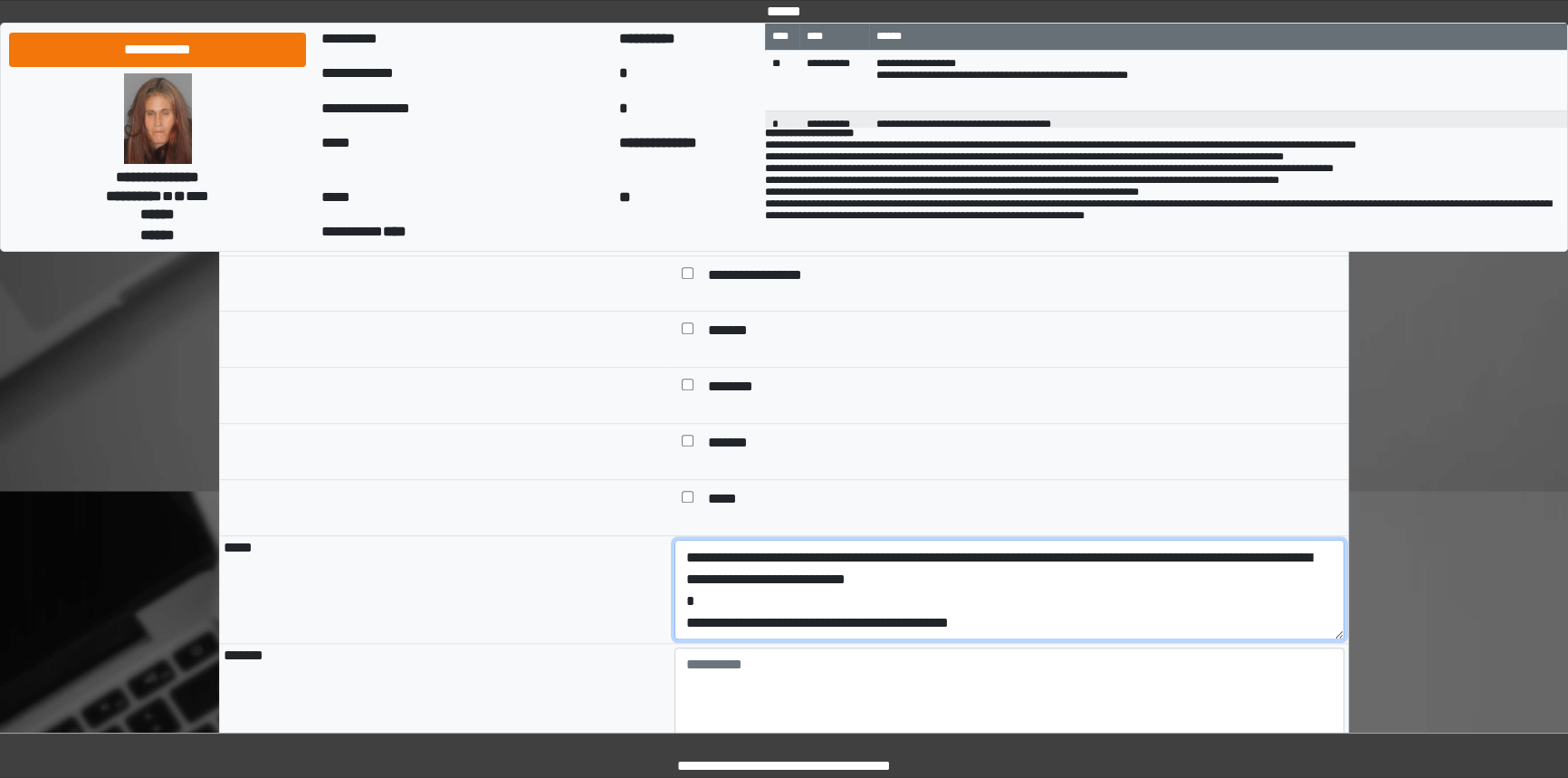 click on "**********" at bounding box center (1009, 590) 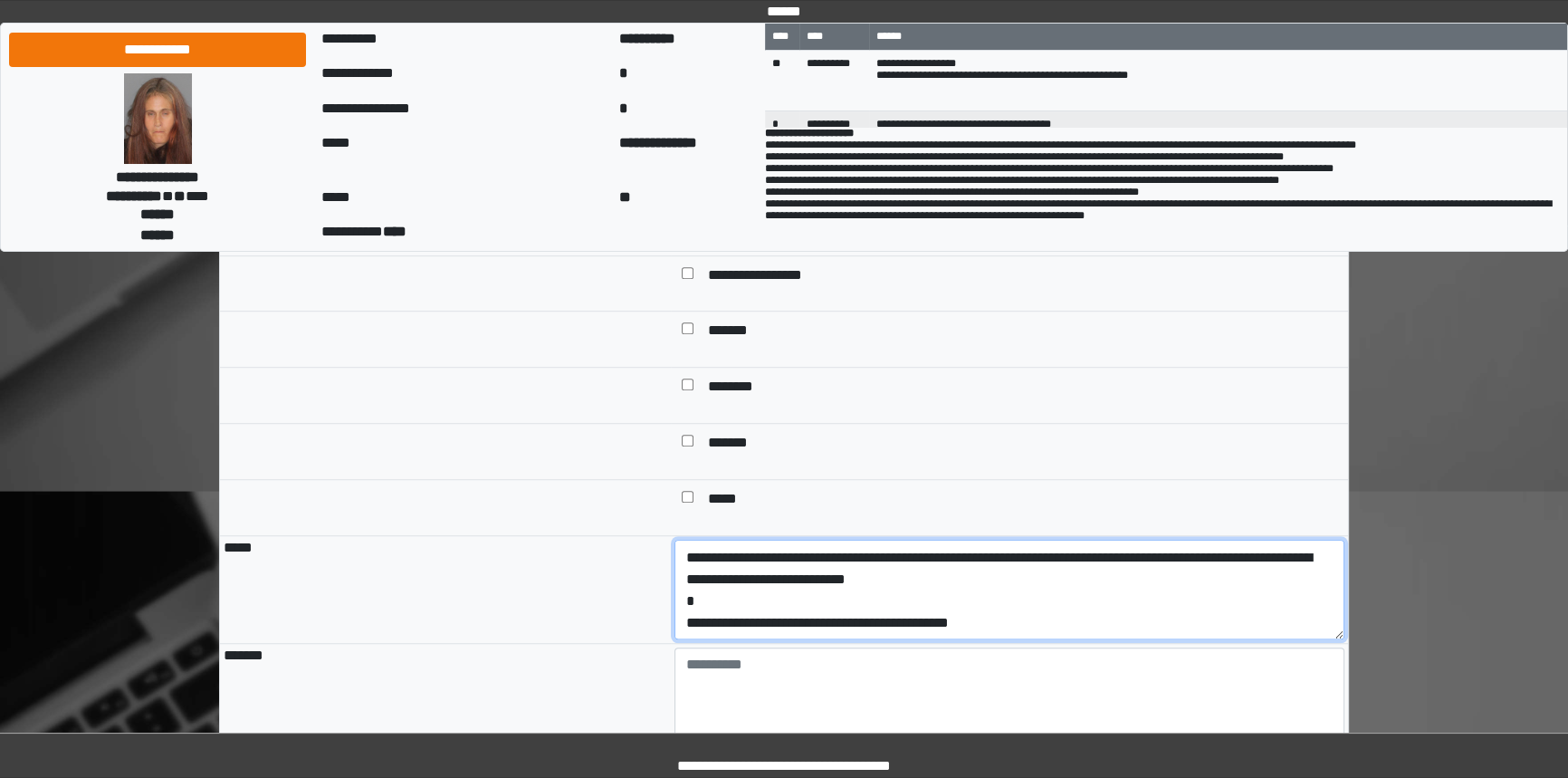 scroll, scrollTop: 0, scrollLeft: 0, axis: both 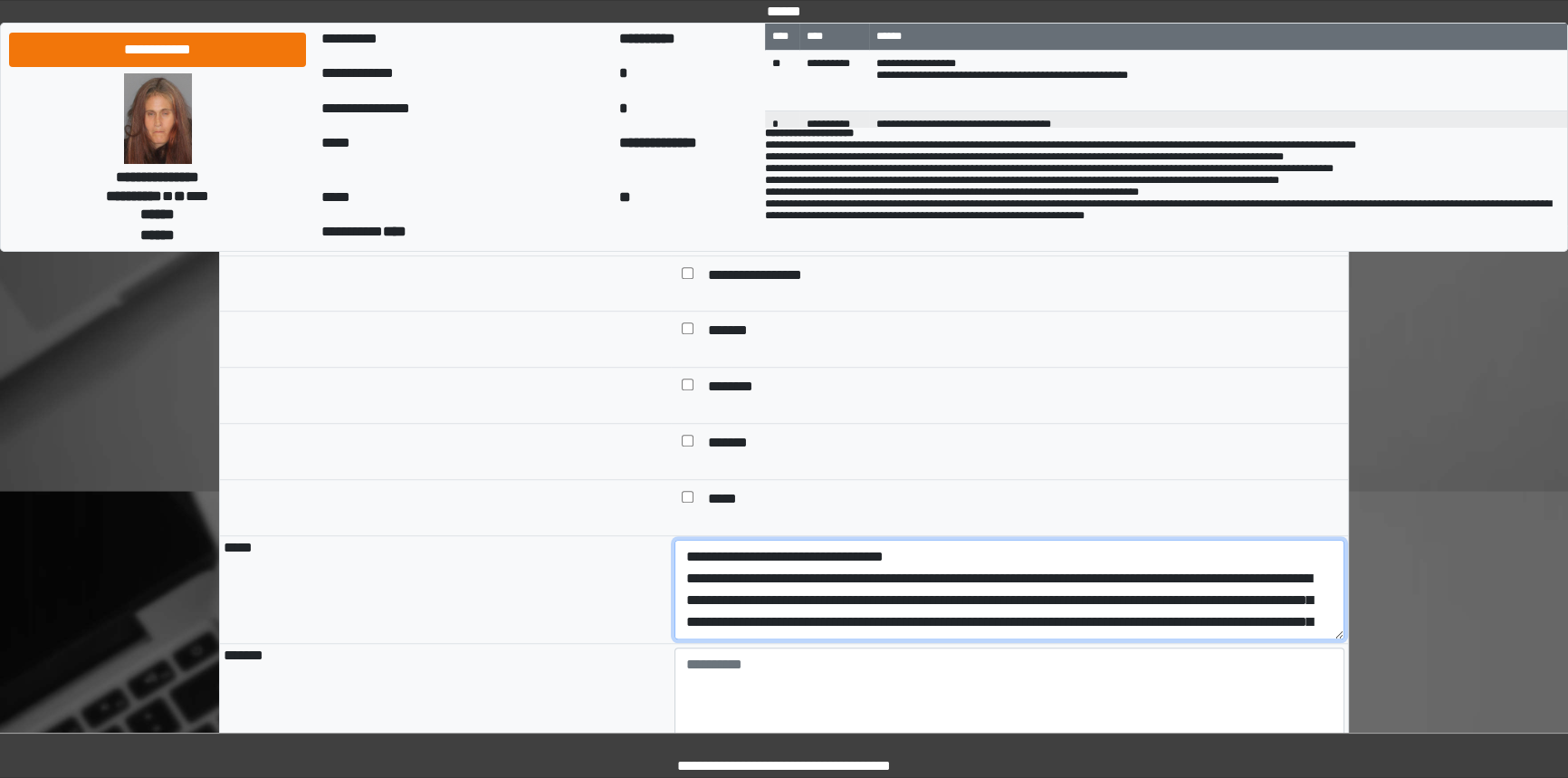 drag, startPoint x: 1015, startPoint y: 678, endPoint x: 662, endPoint y: 630, distance: 356.2485 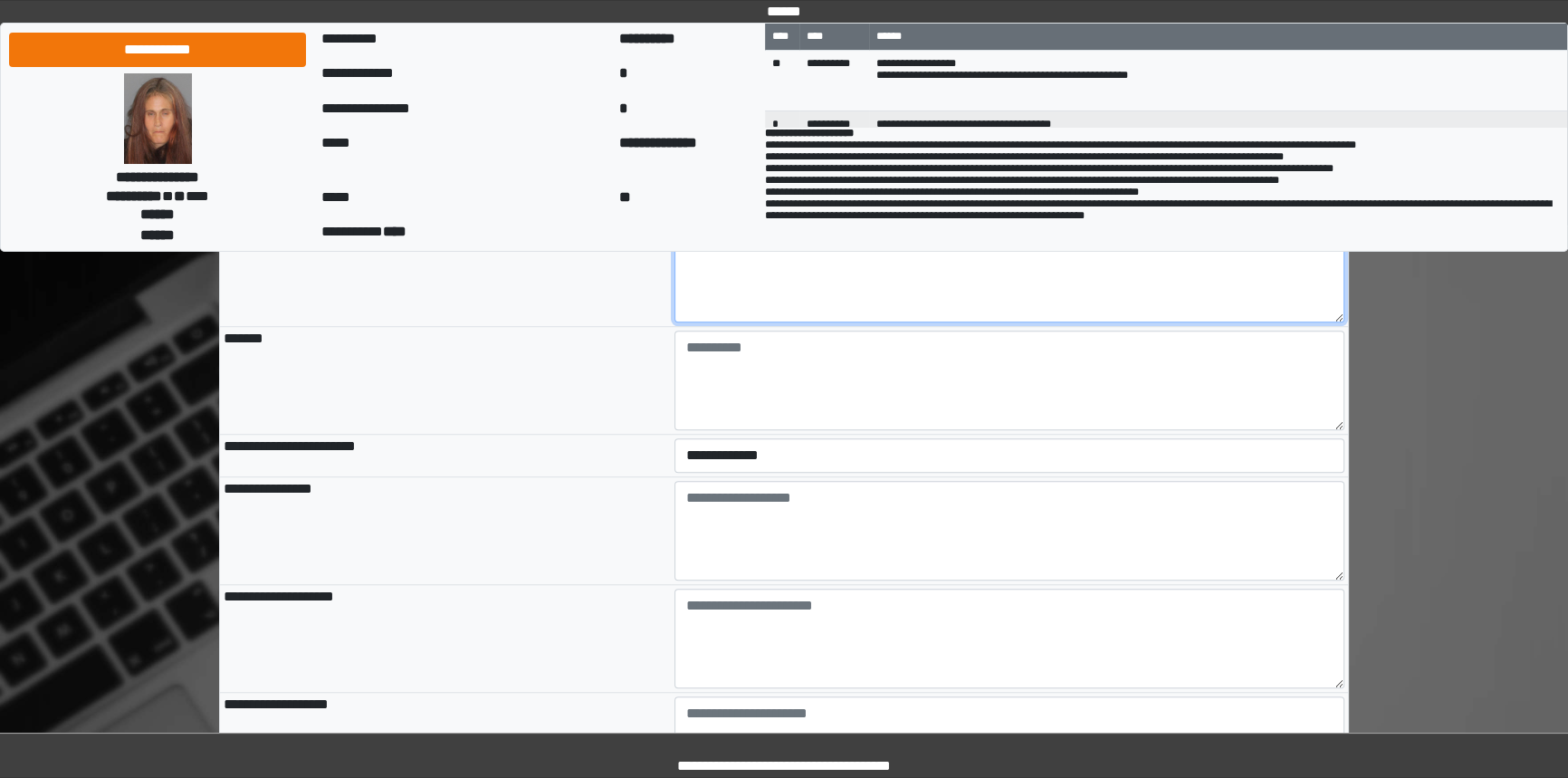 scroll, scrollTop: 1729, scrollLeft: 0, axis: vertical 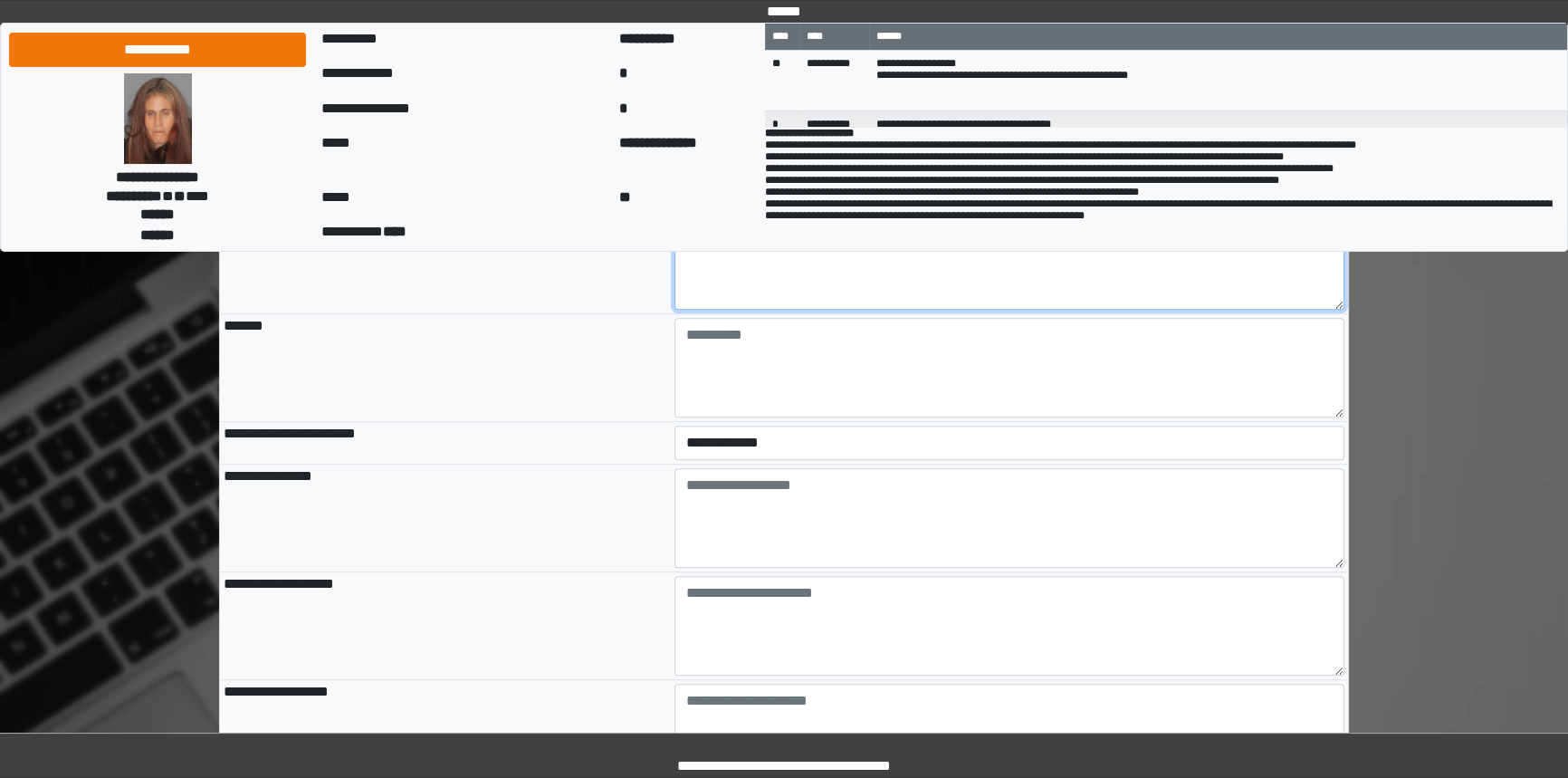 type on "**********" 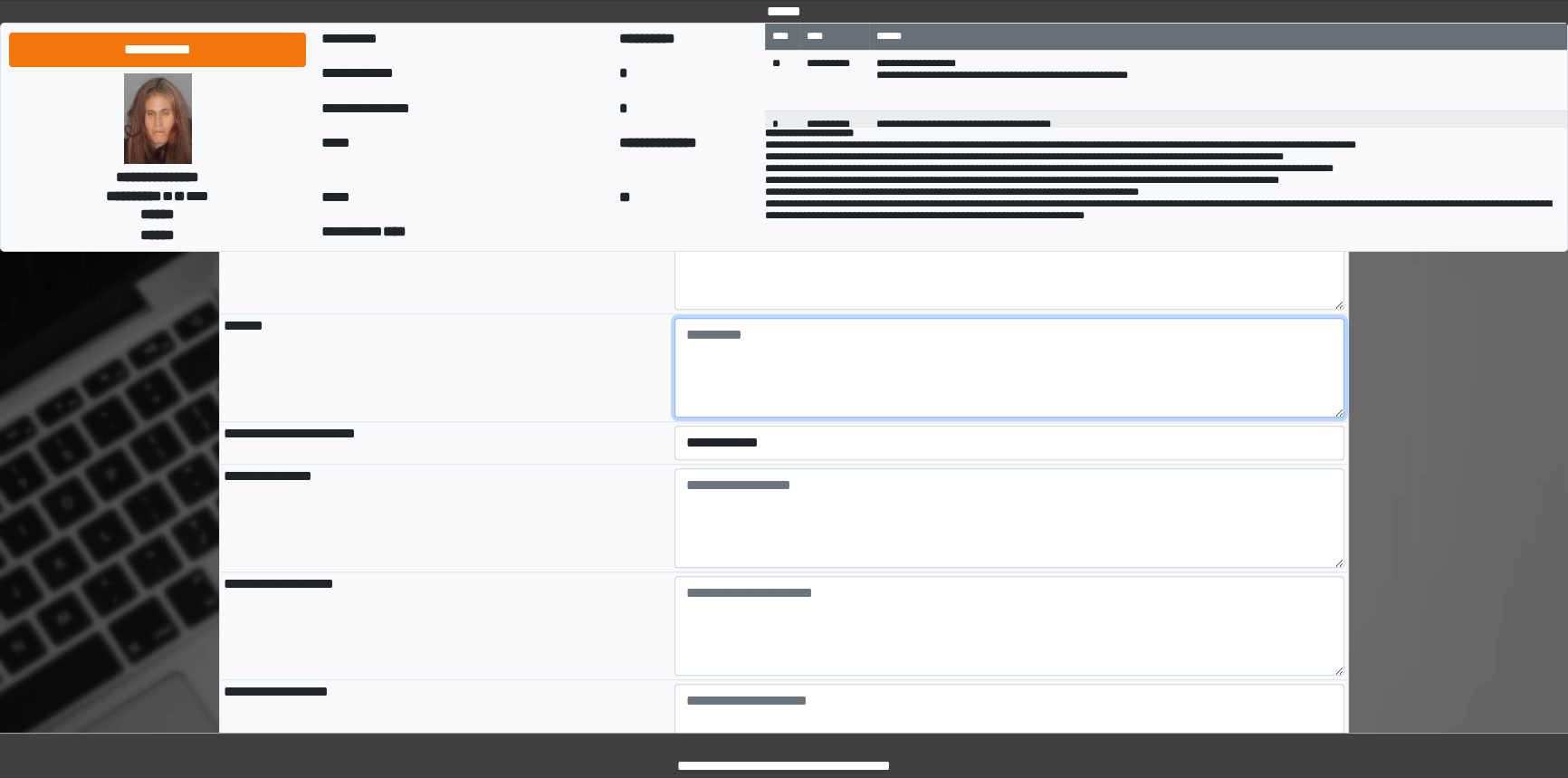 click at bounding box center [1009, 368] 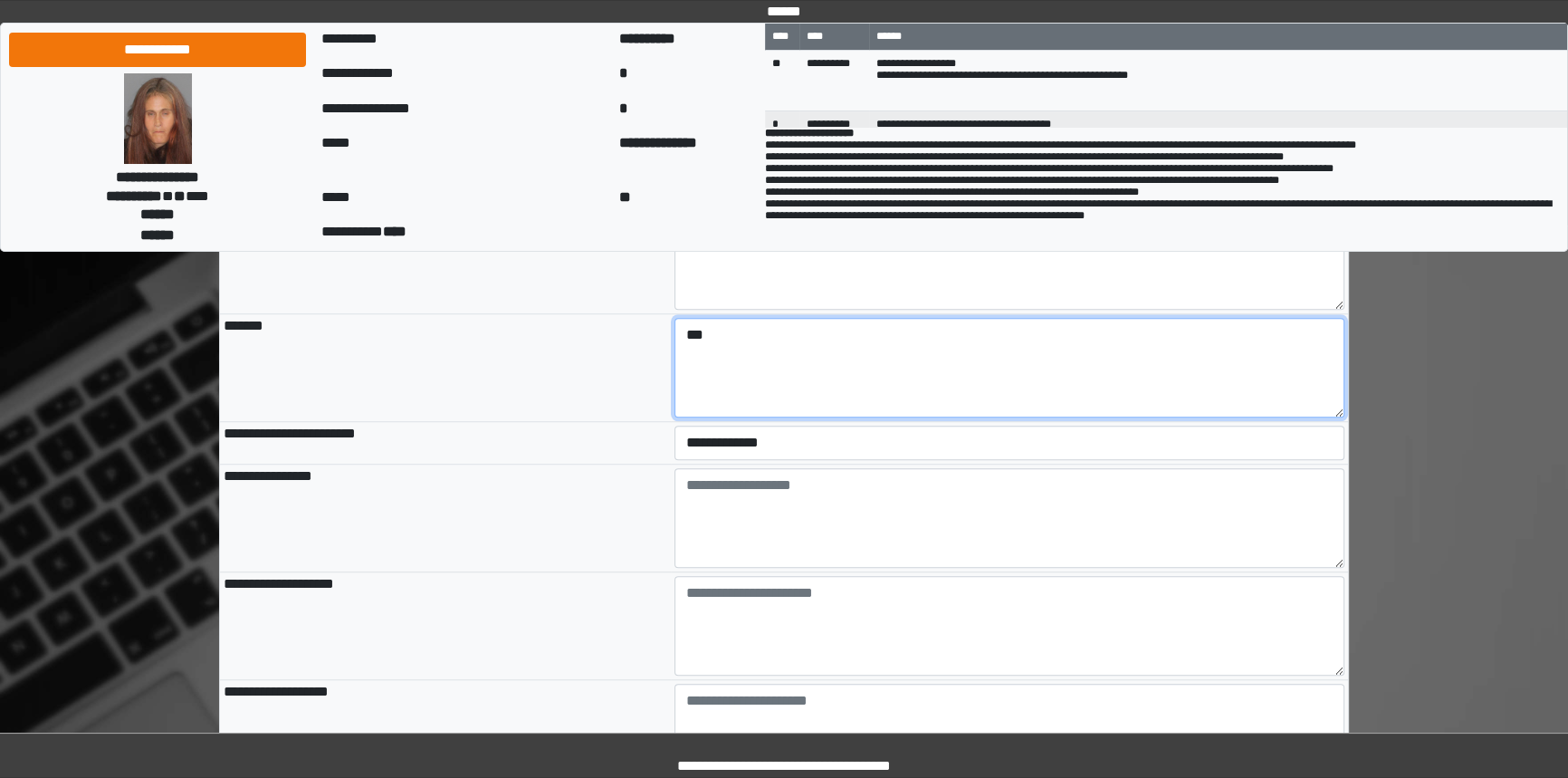 type on "***" 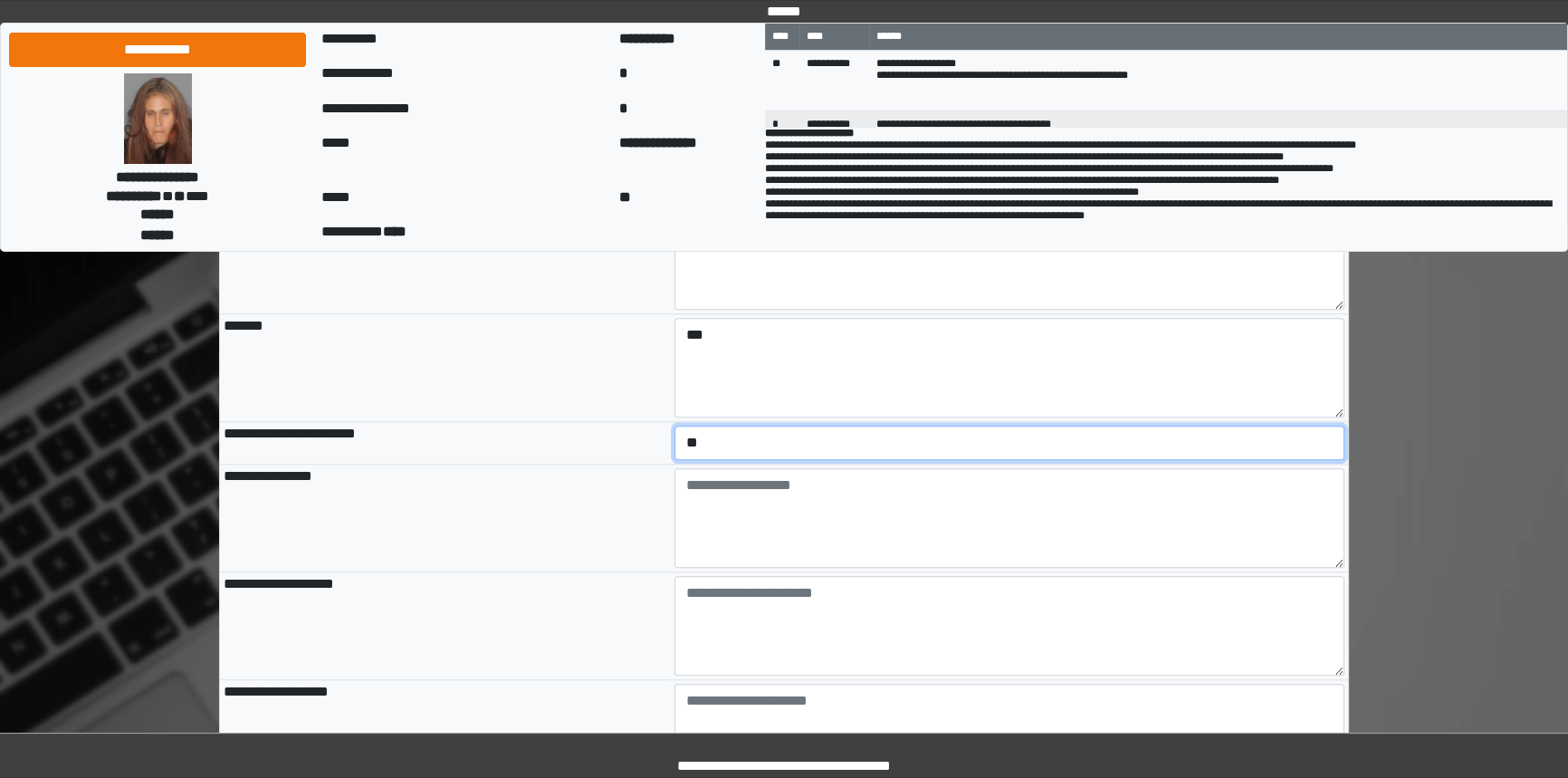 select on "*" 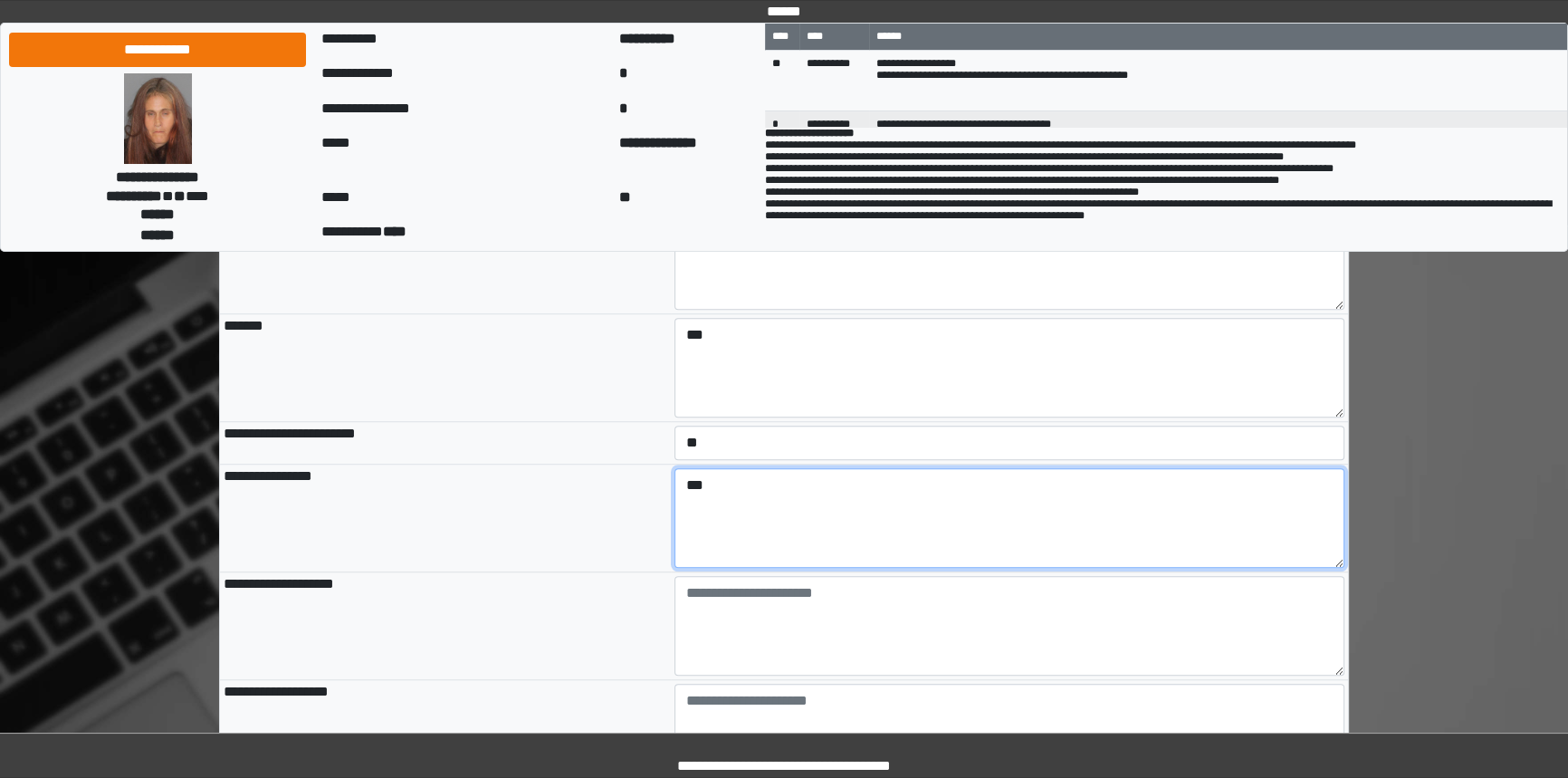type on "***" 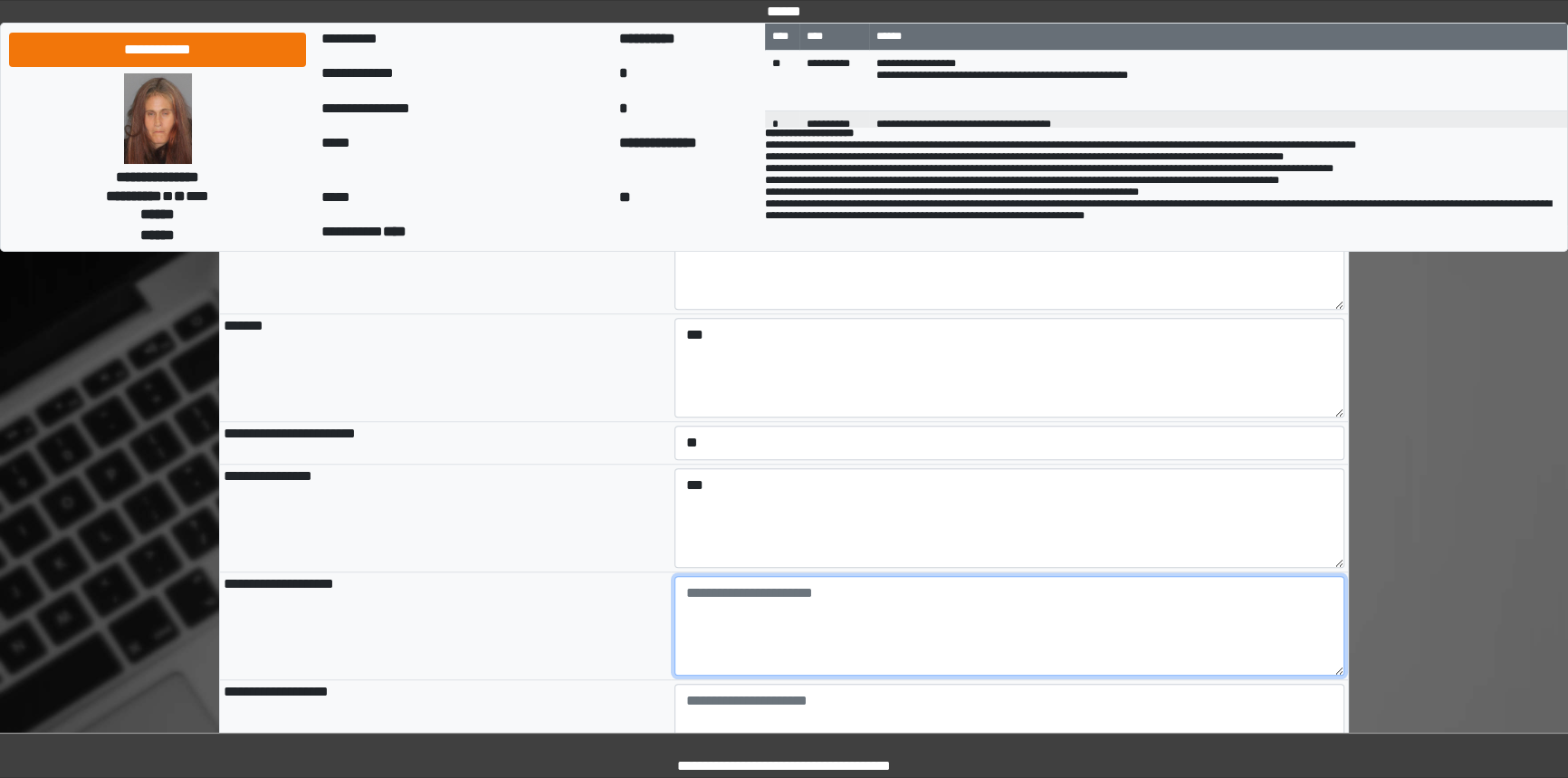 paste on "**********" 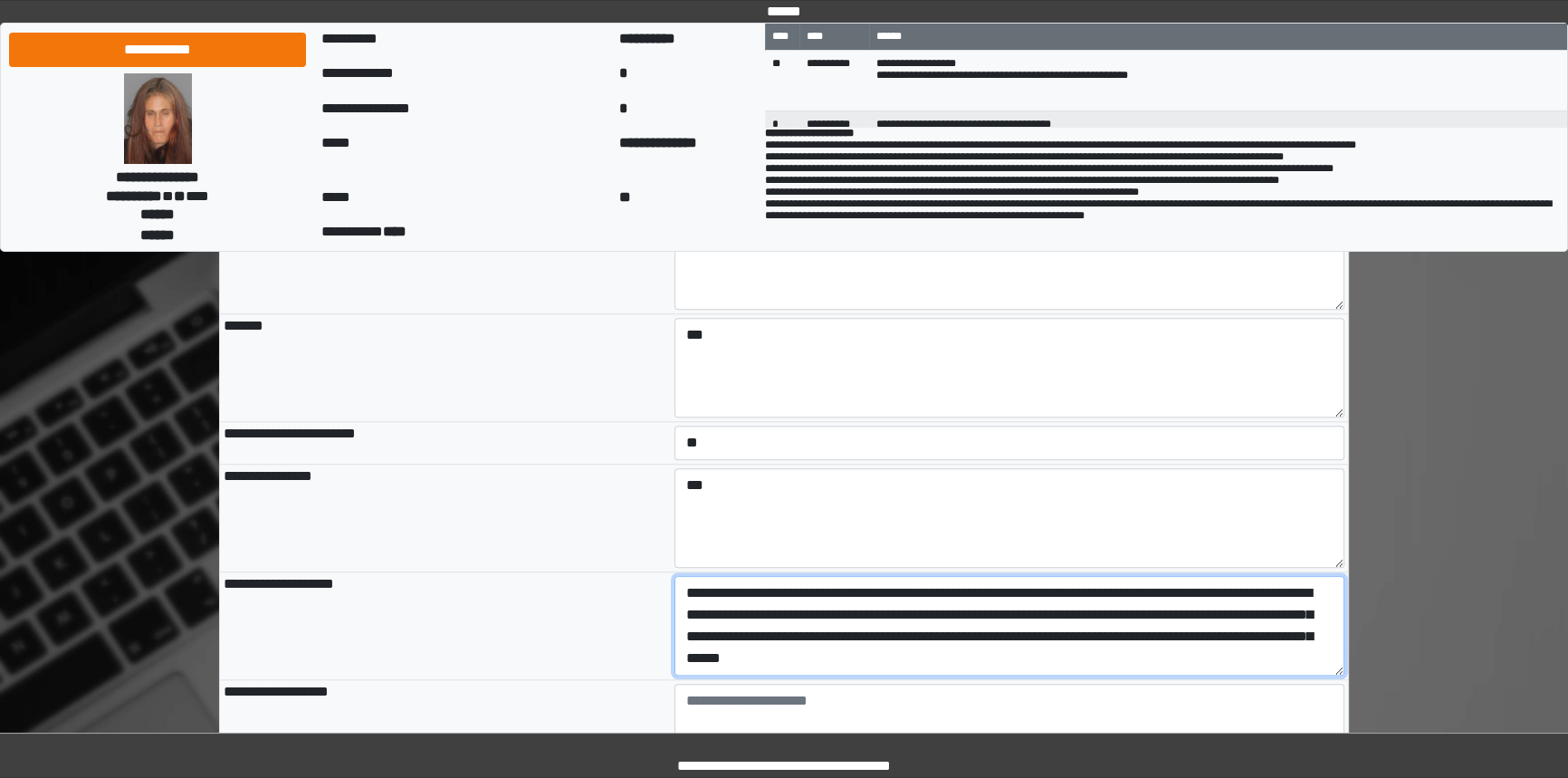 scroll, scrollTop: 145, scrollLeft: 0, axis: vertical 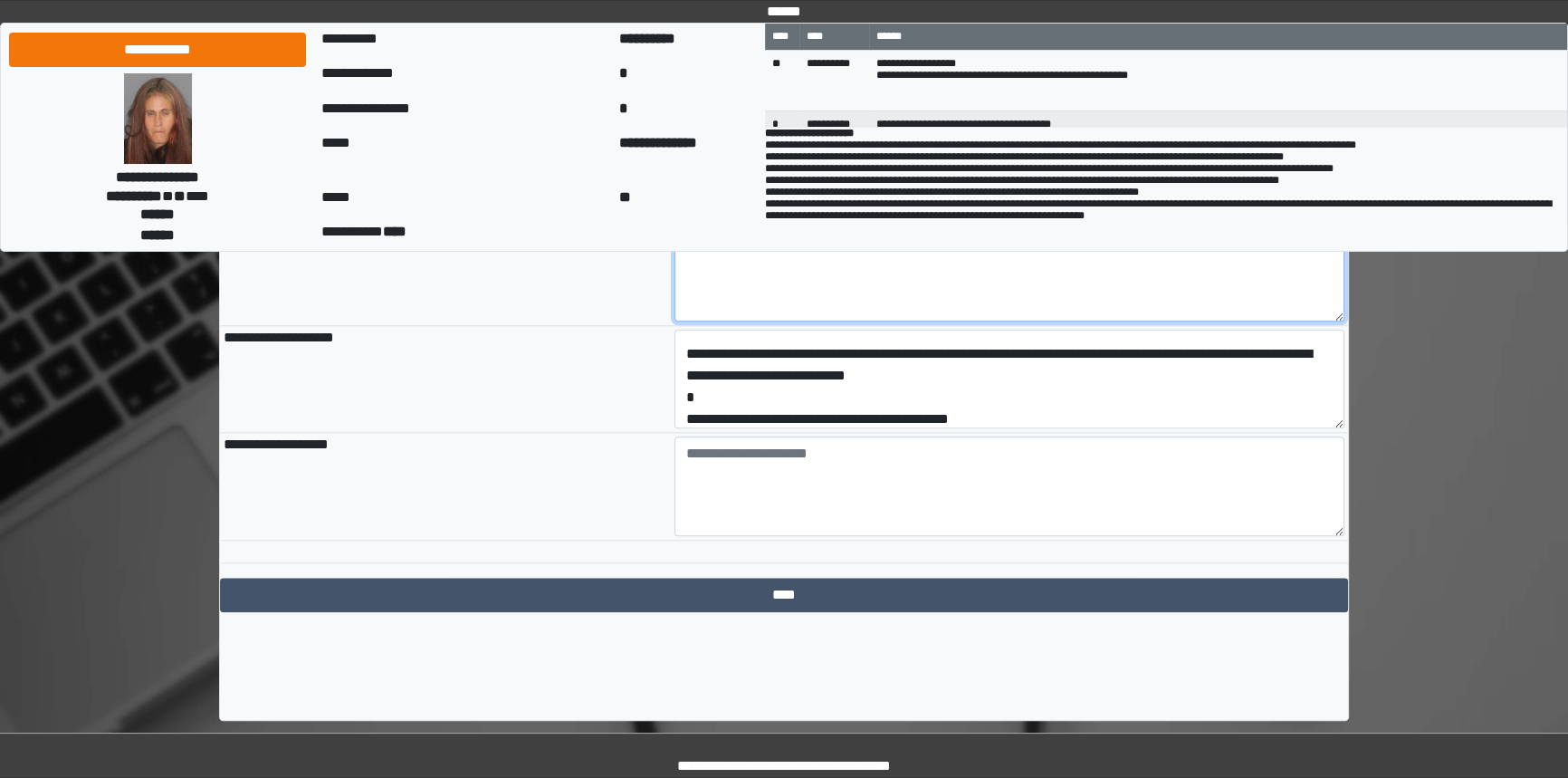 click on "***" at bounding box center [1009, 272] 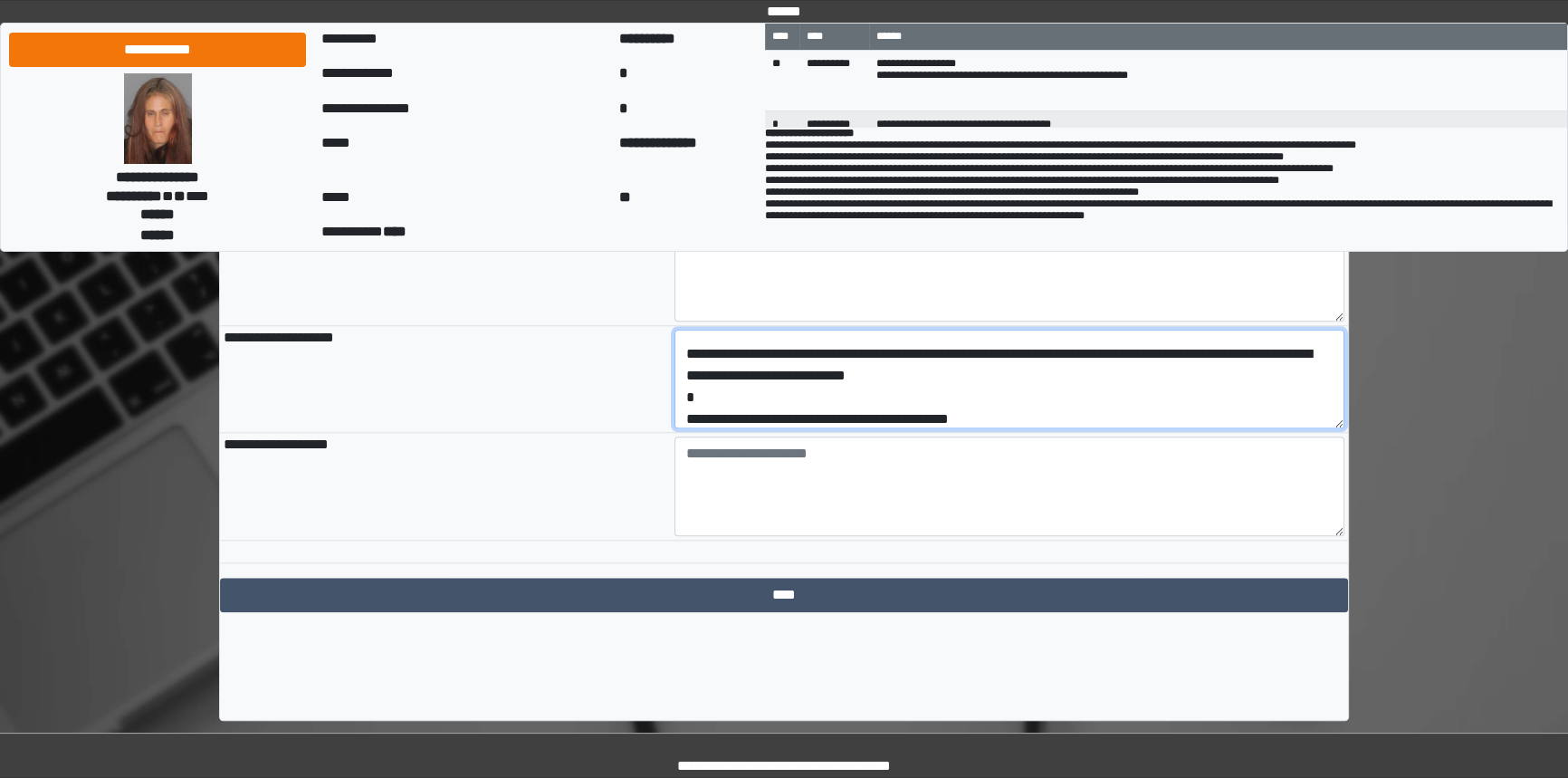 click on "**********" at bounding box center (1009, 379) 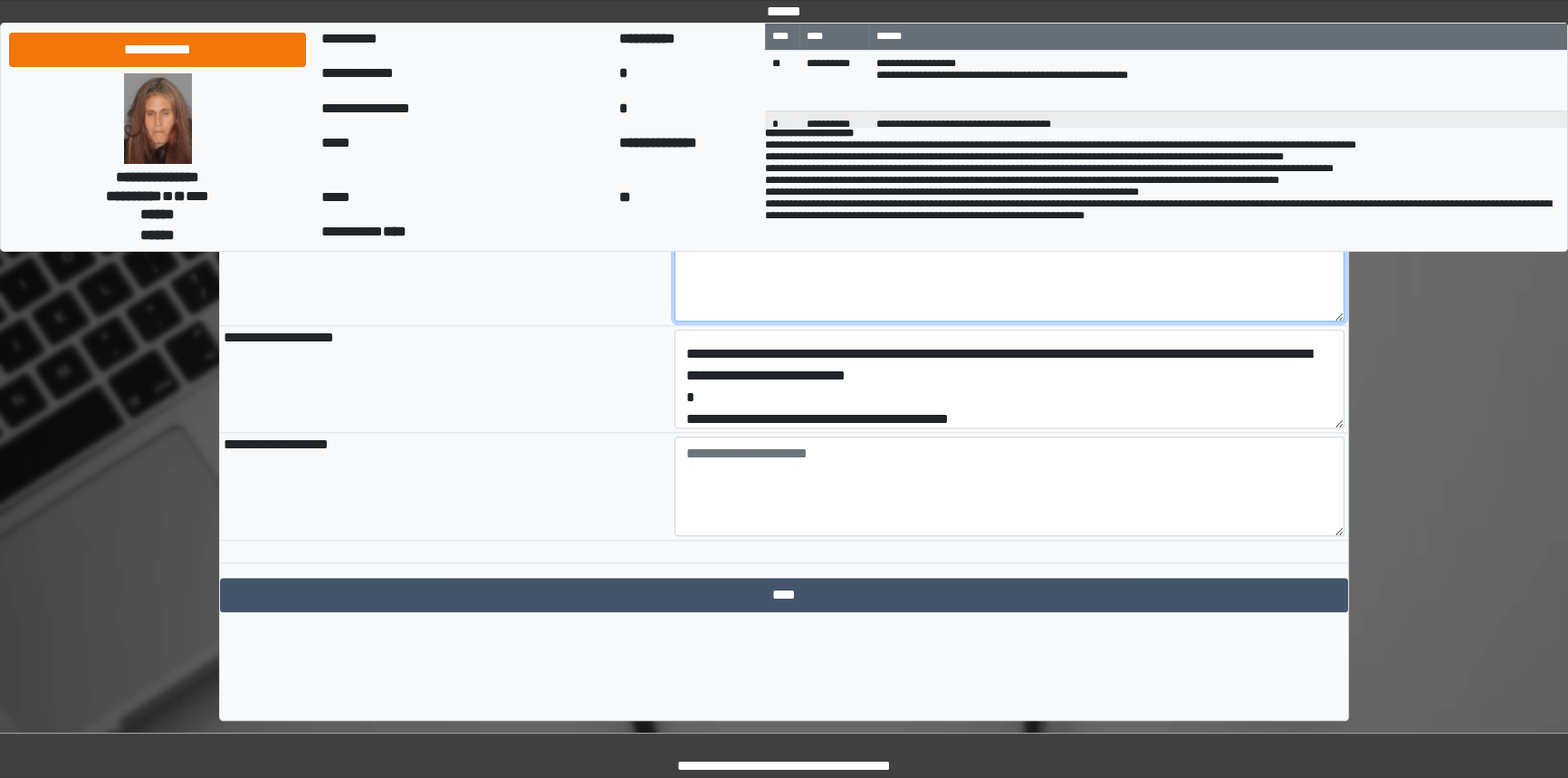 drag, startPoint x: 1123, startPoint y: 371, endPoint x: 1116, endPoint y: 381, distance: 12.206556 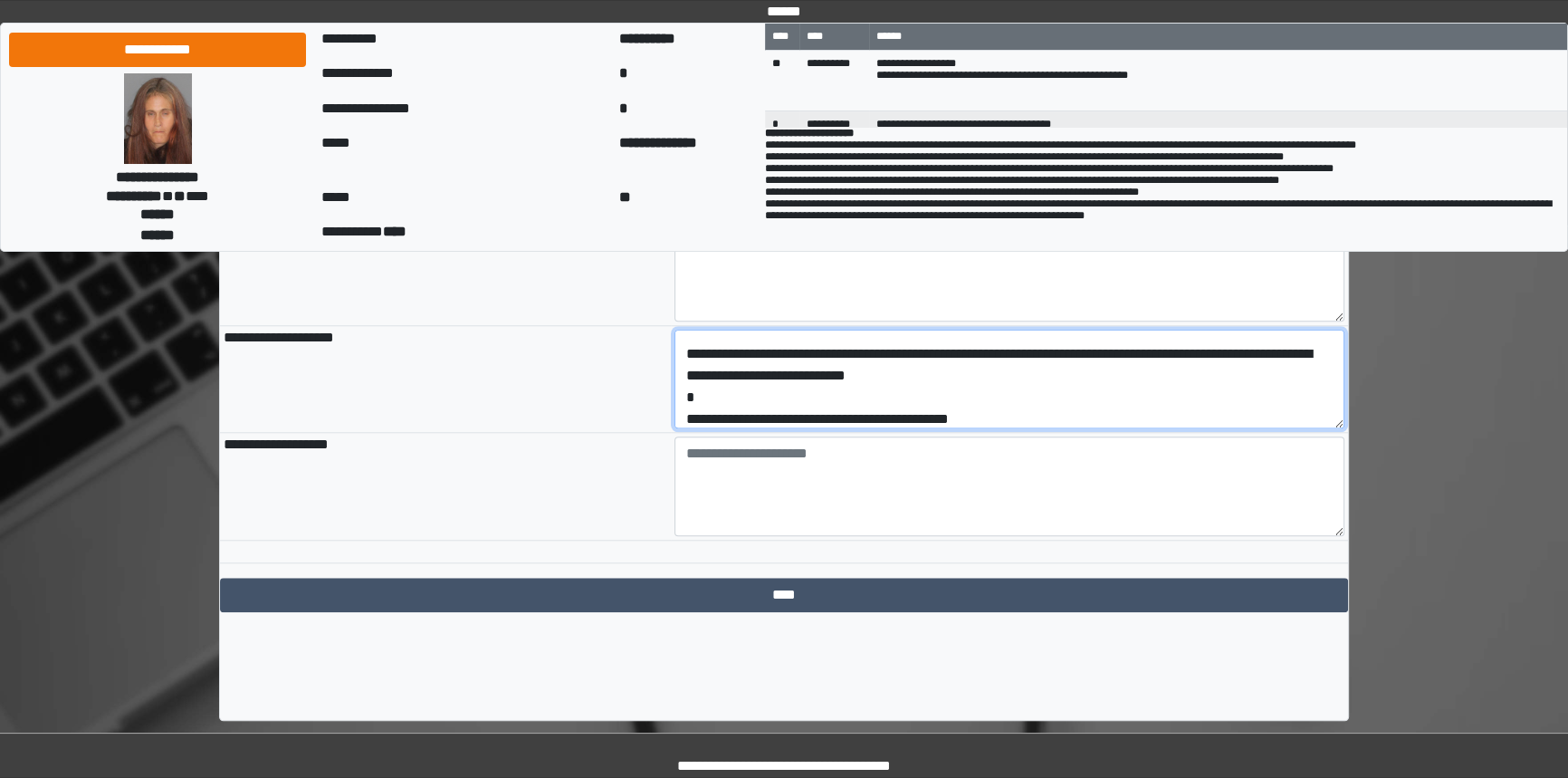 drag, startPoint x: 1056, startPoint y: 472, endPoint x: 1027, endPoint y: 470, distance: 29.06888 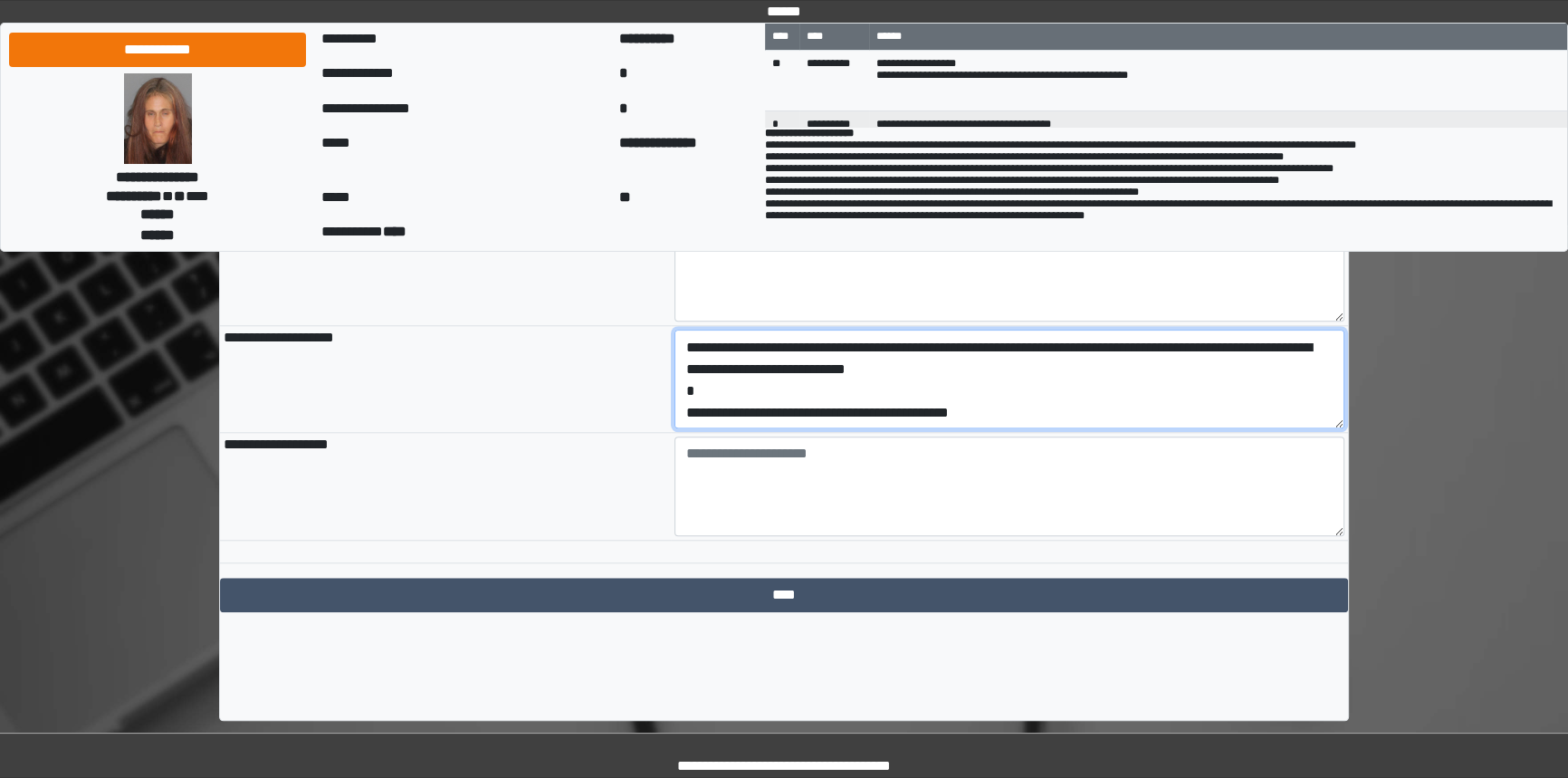 click on "**********" at bounding box center (1009, 379) 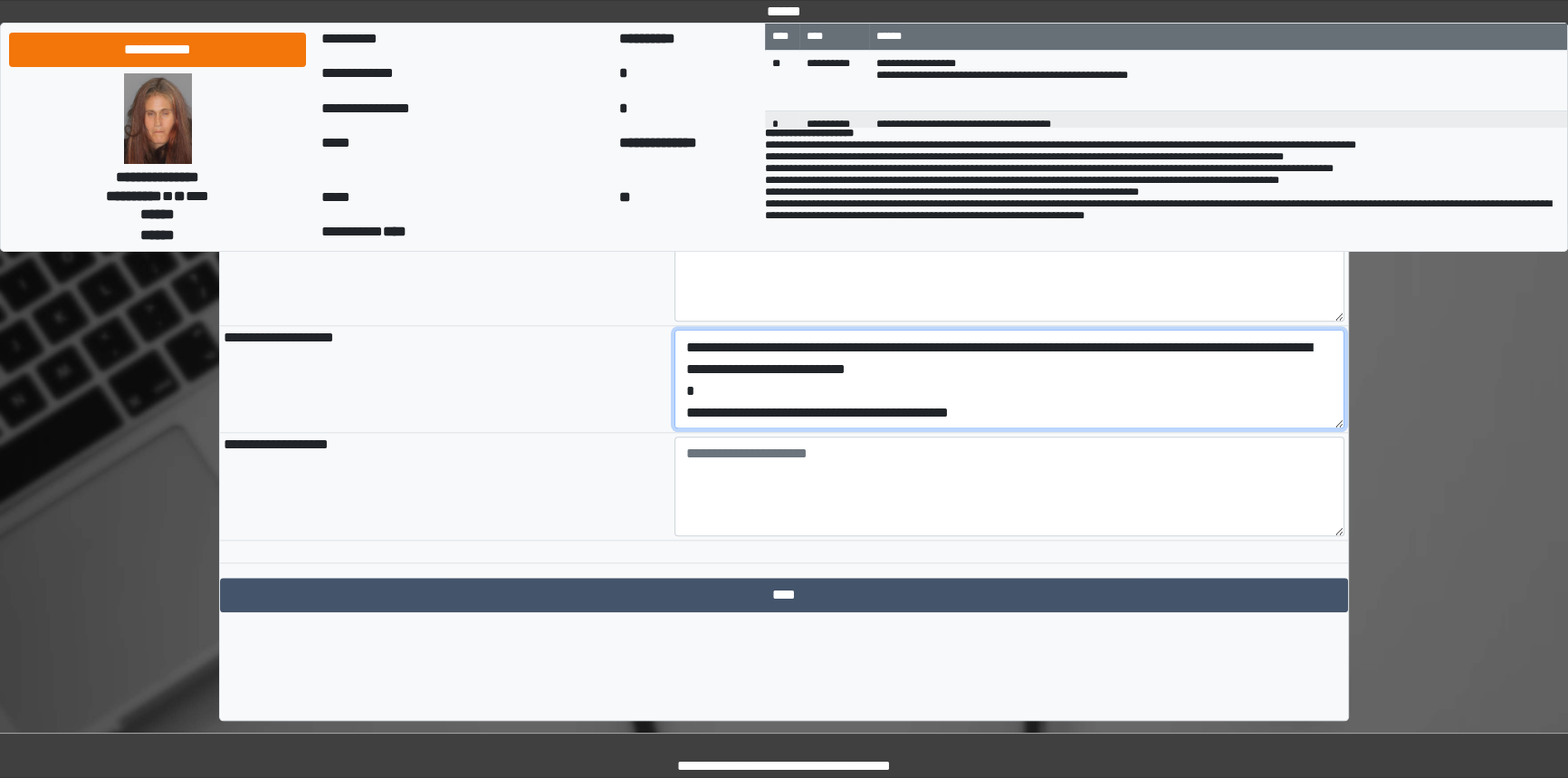 drag, startPoint x: 1048, startPoint y: 459, endPoint x: 670, endPoint y: 456, distance: 378.0119 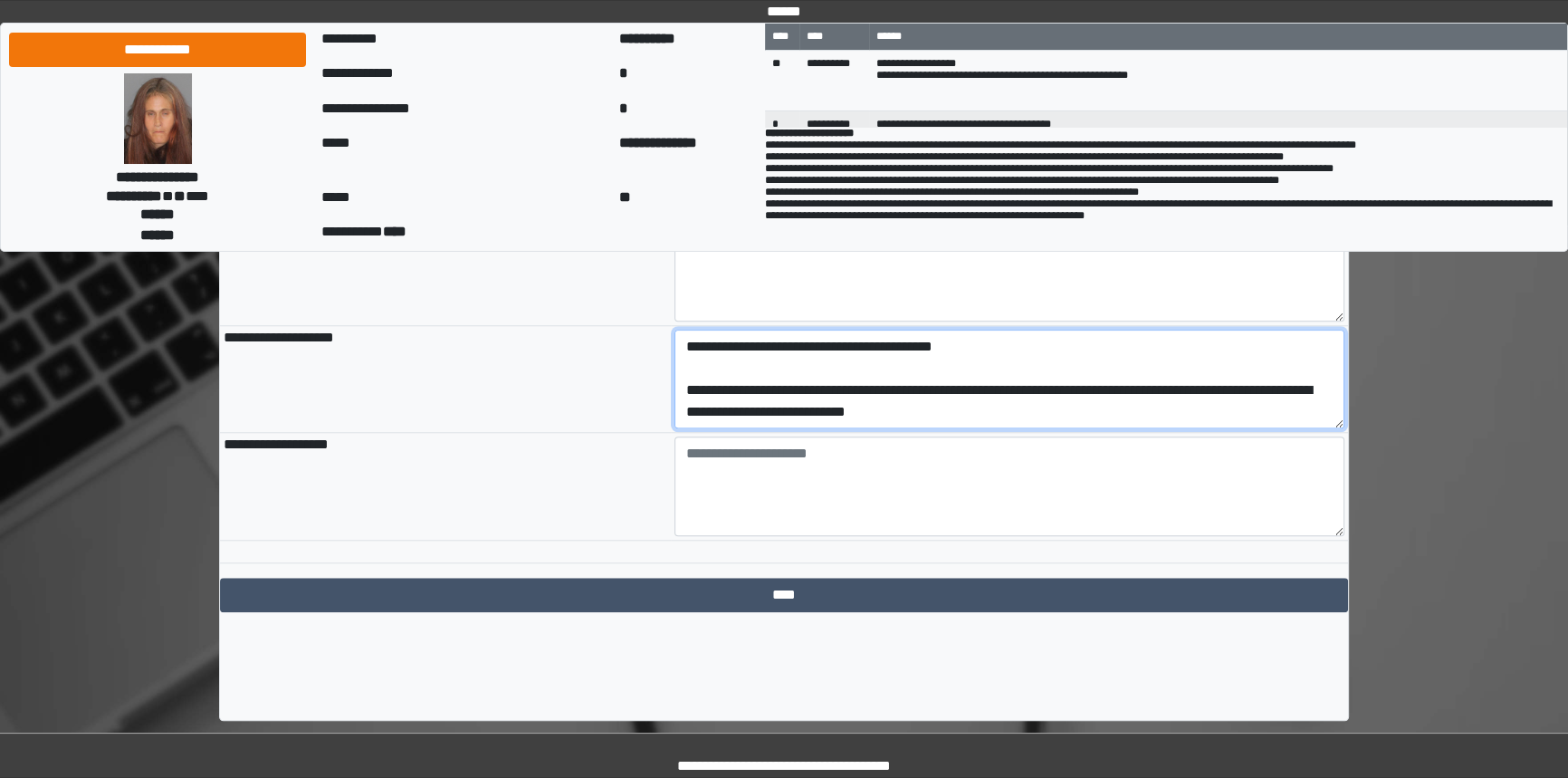 scroll, scrollTop: 109, scrollLeft: 0, axis: vertical 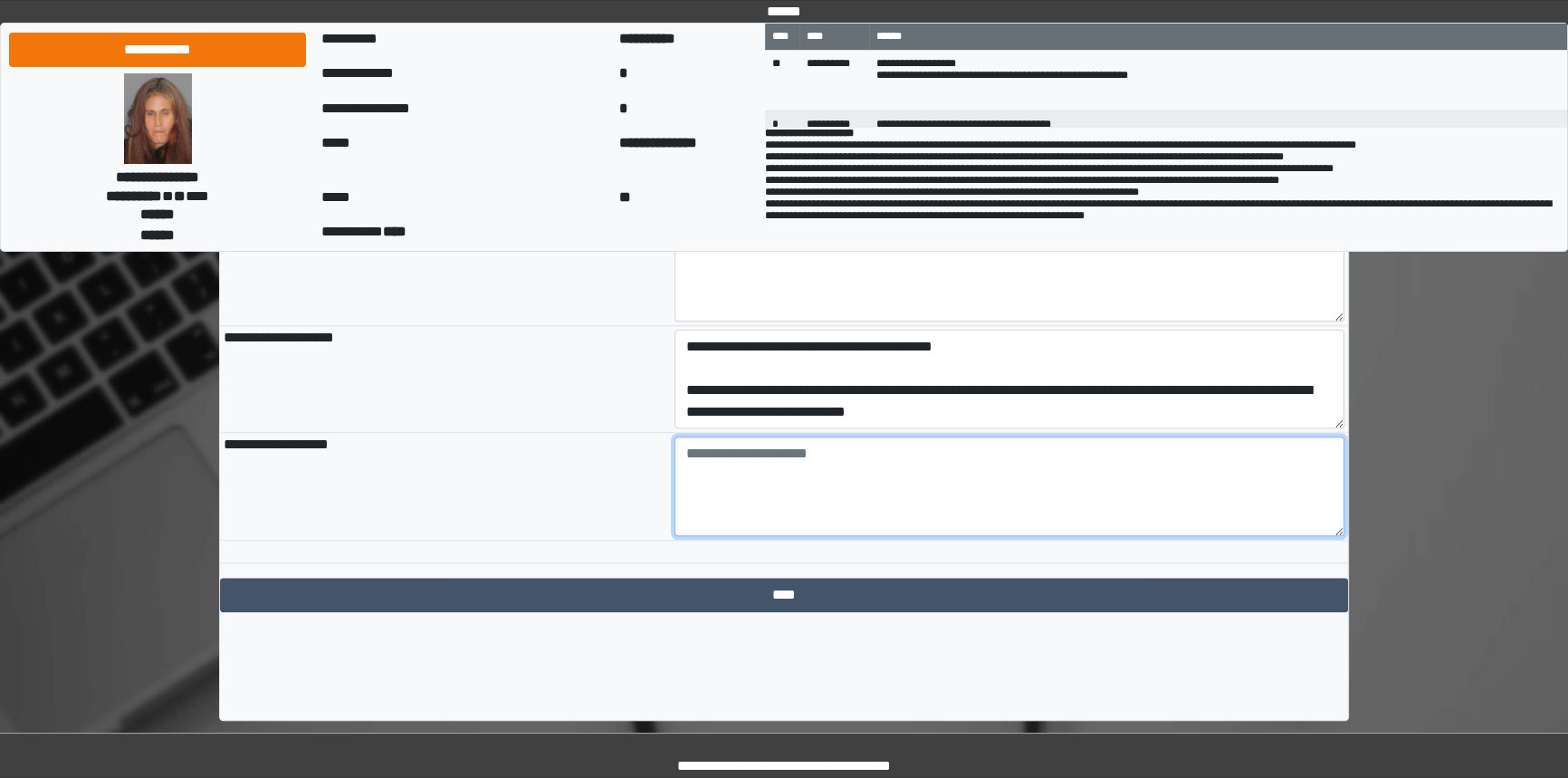 click at bounding box center (1009, 486) 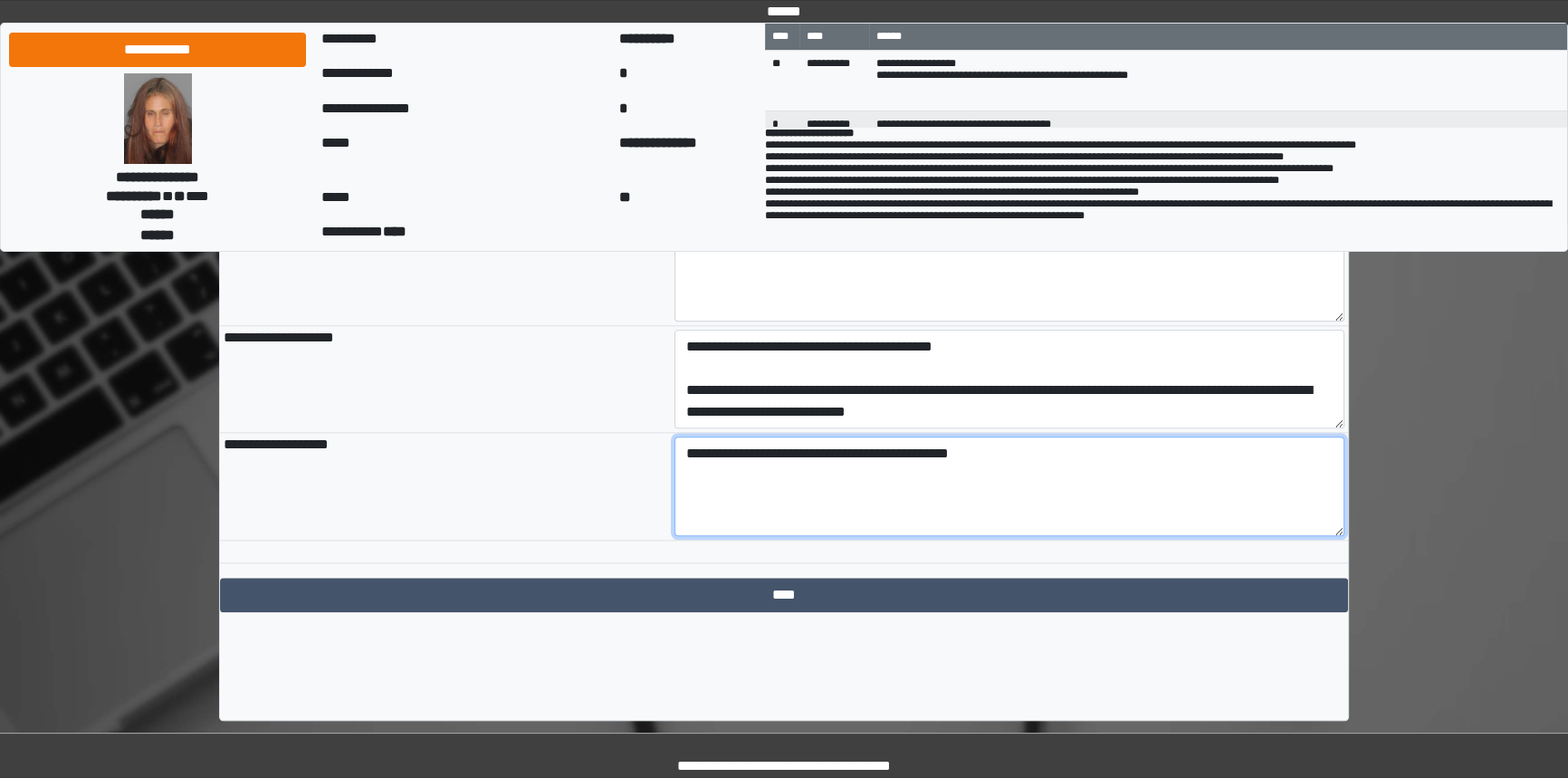 type on "**********" 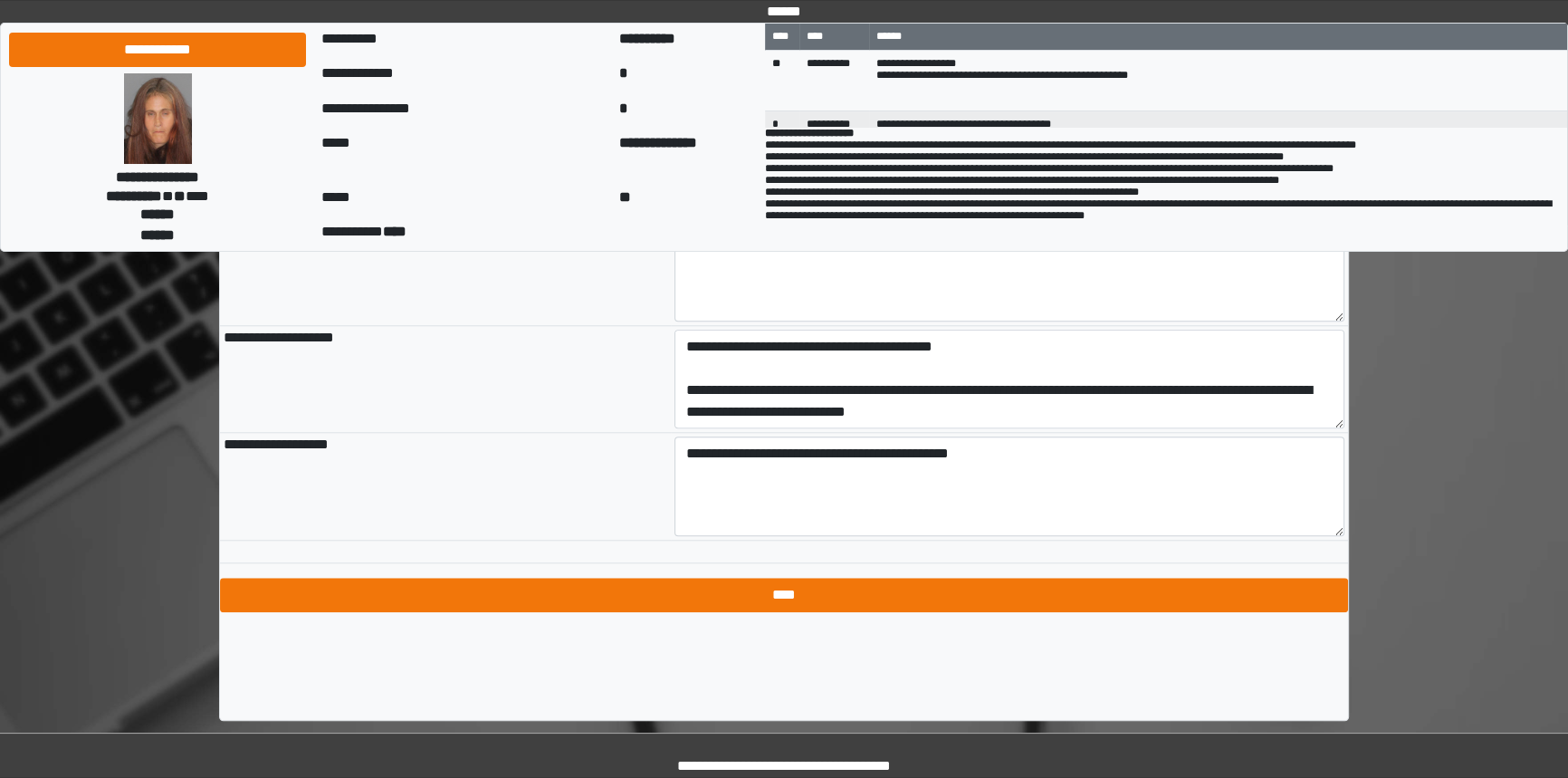 drag, startPoint x: 880, startPoint y: 618, endPoint x: 877, endPoint y: 631, distance: 13.341664 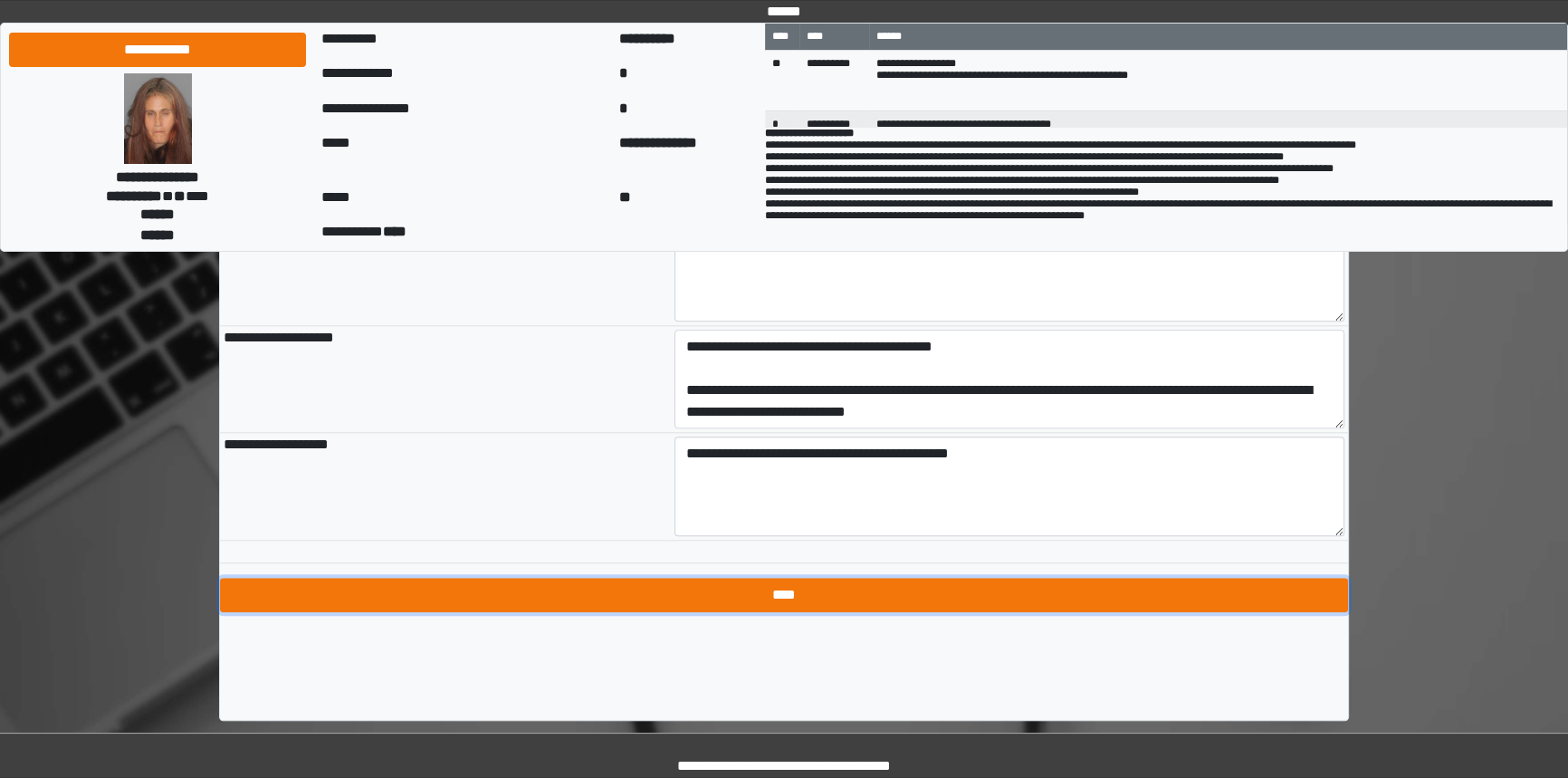 click on "****" at bounding box center (784, 595) 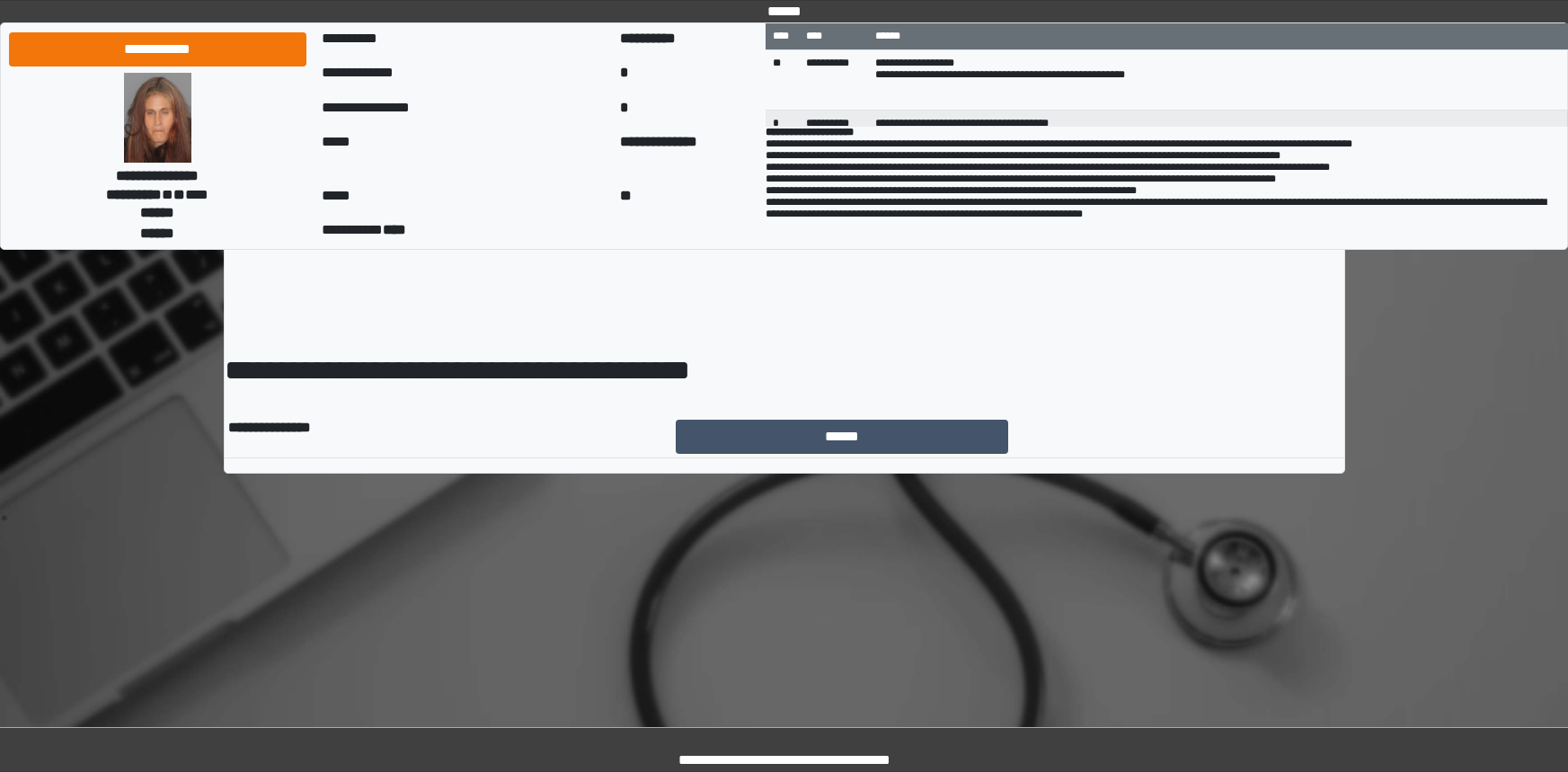scroll, scrollTop: 0, scrollLeft: 0, axis: both 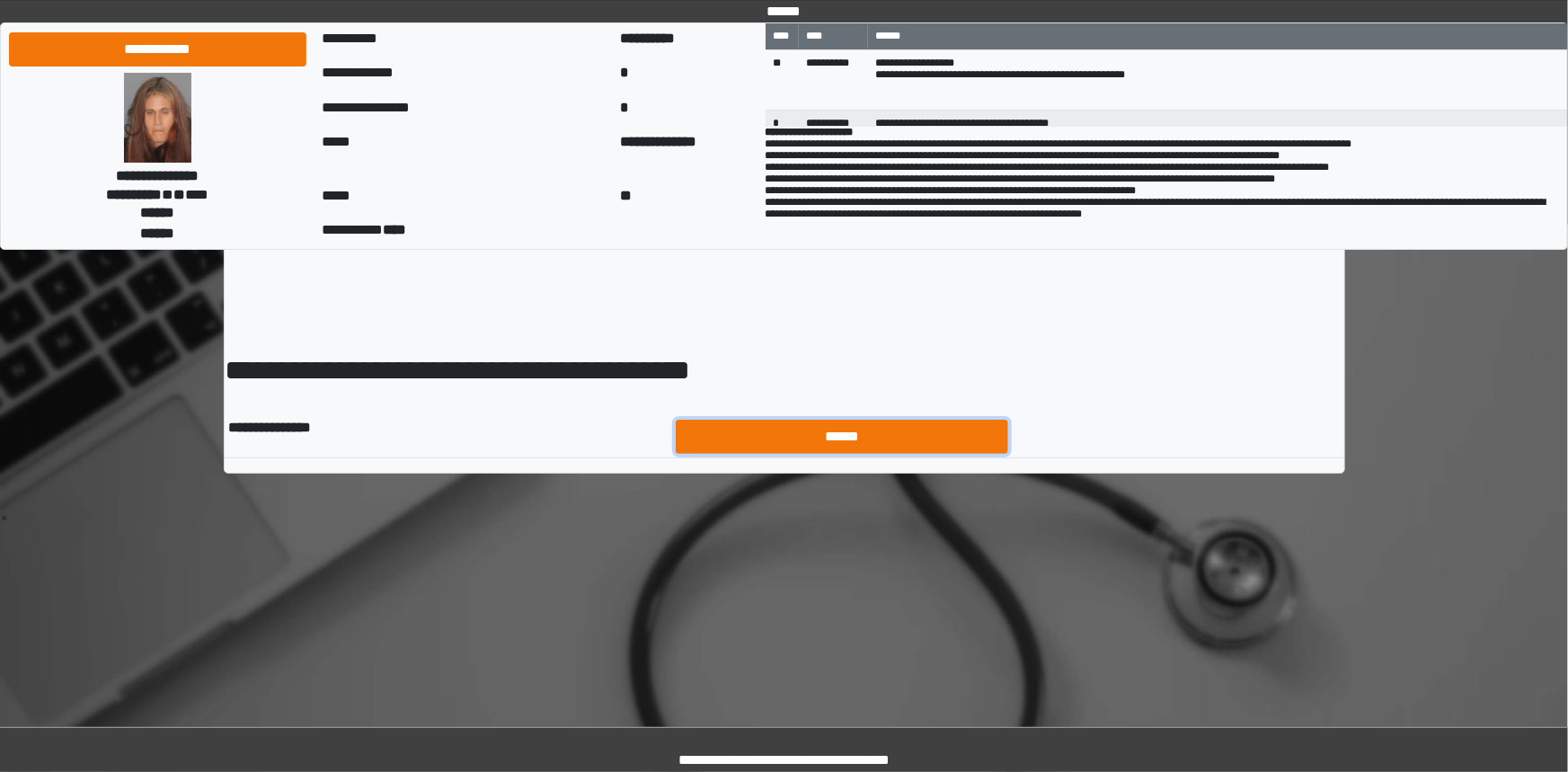 click on "******" at bounding box center [842, 437] 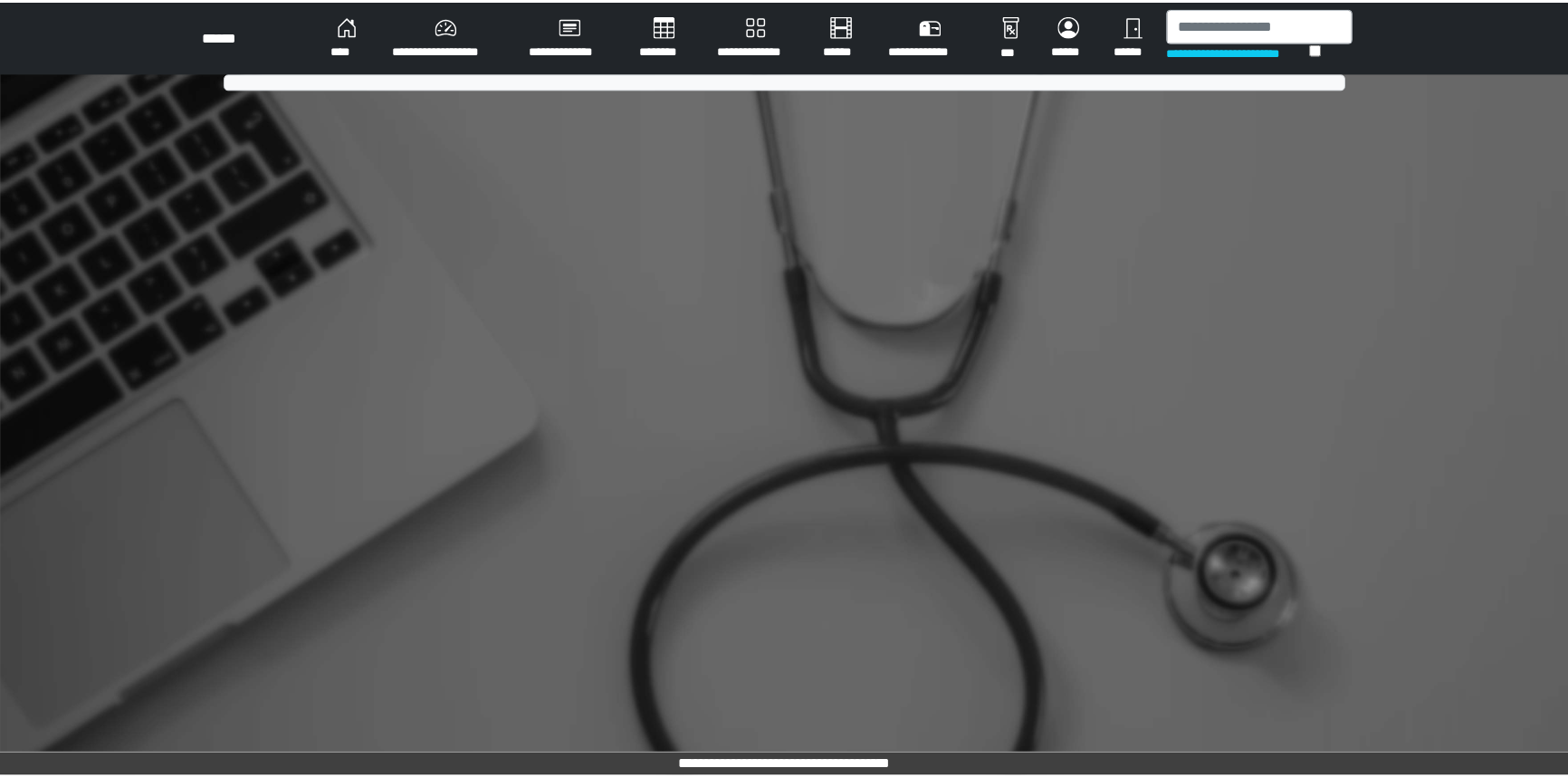 scroll, scrollTop: 0, scrollLeft: 0, axis: both 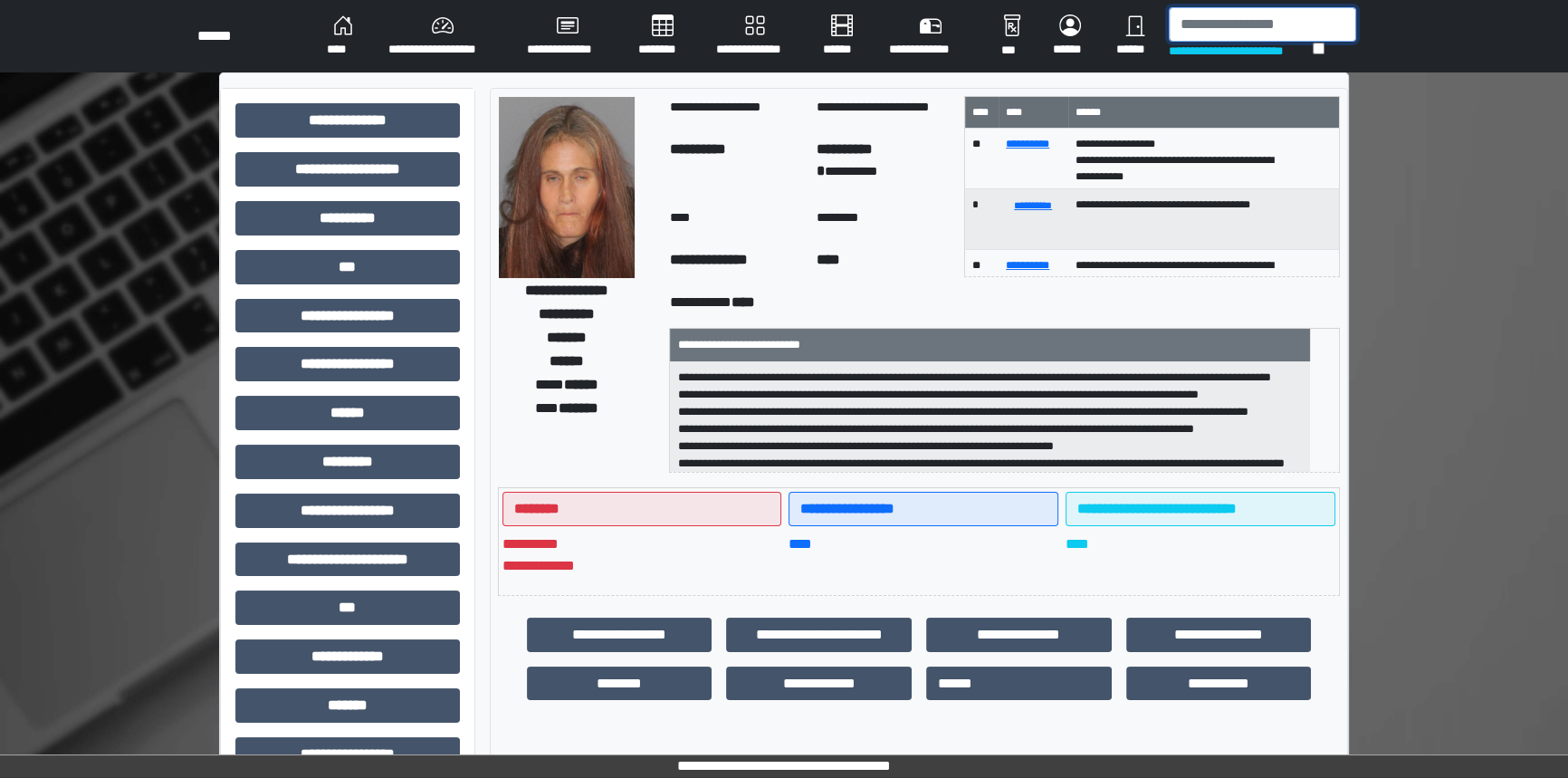 click at bounding box center (1262, 24) 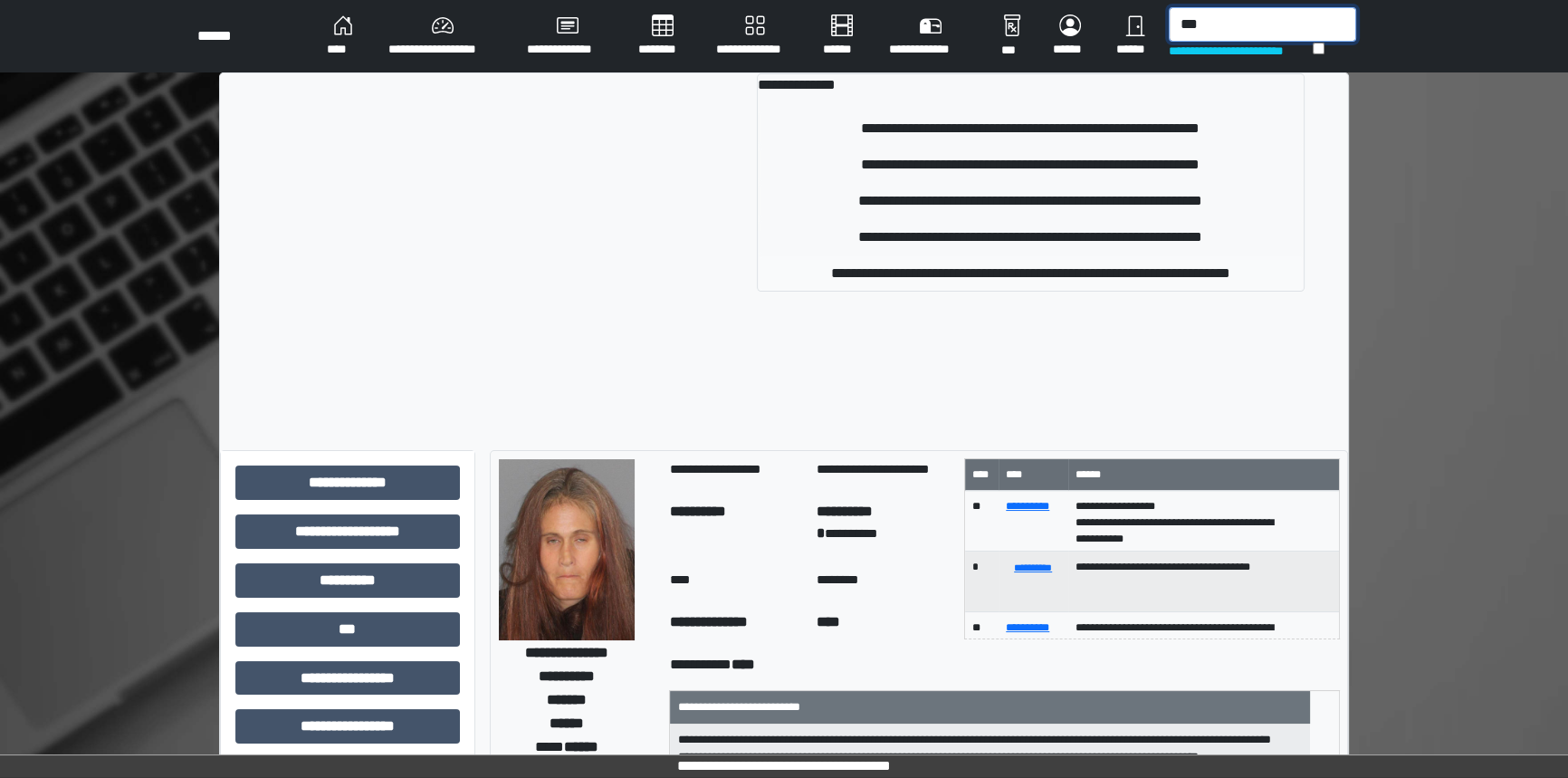 type on "***" 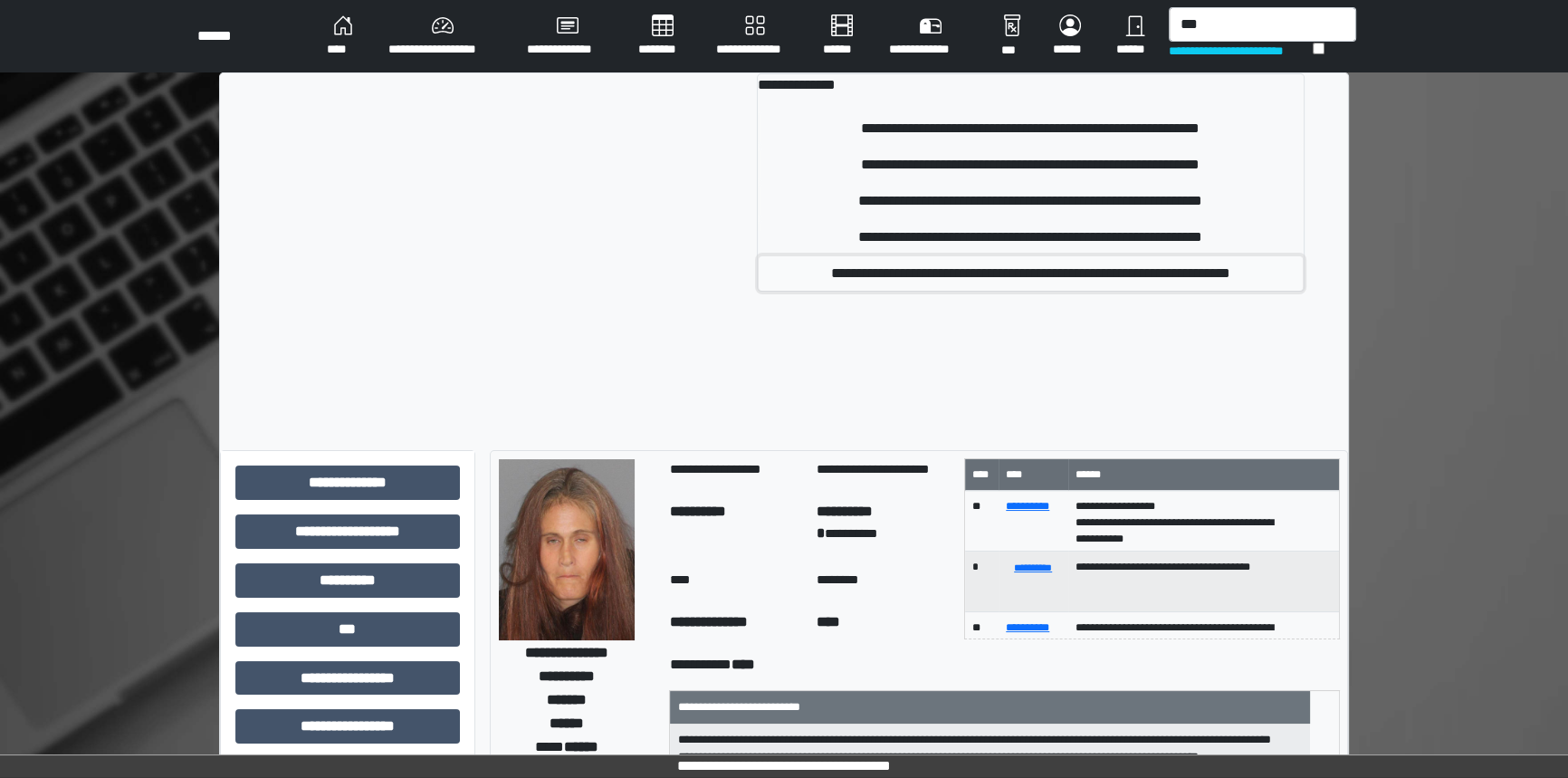 click on "**********" at bounding box center [1031, 274] 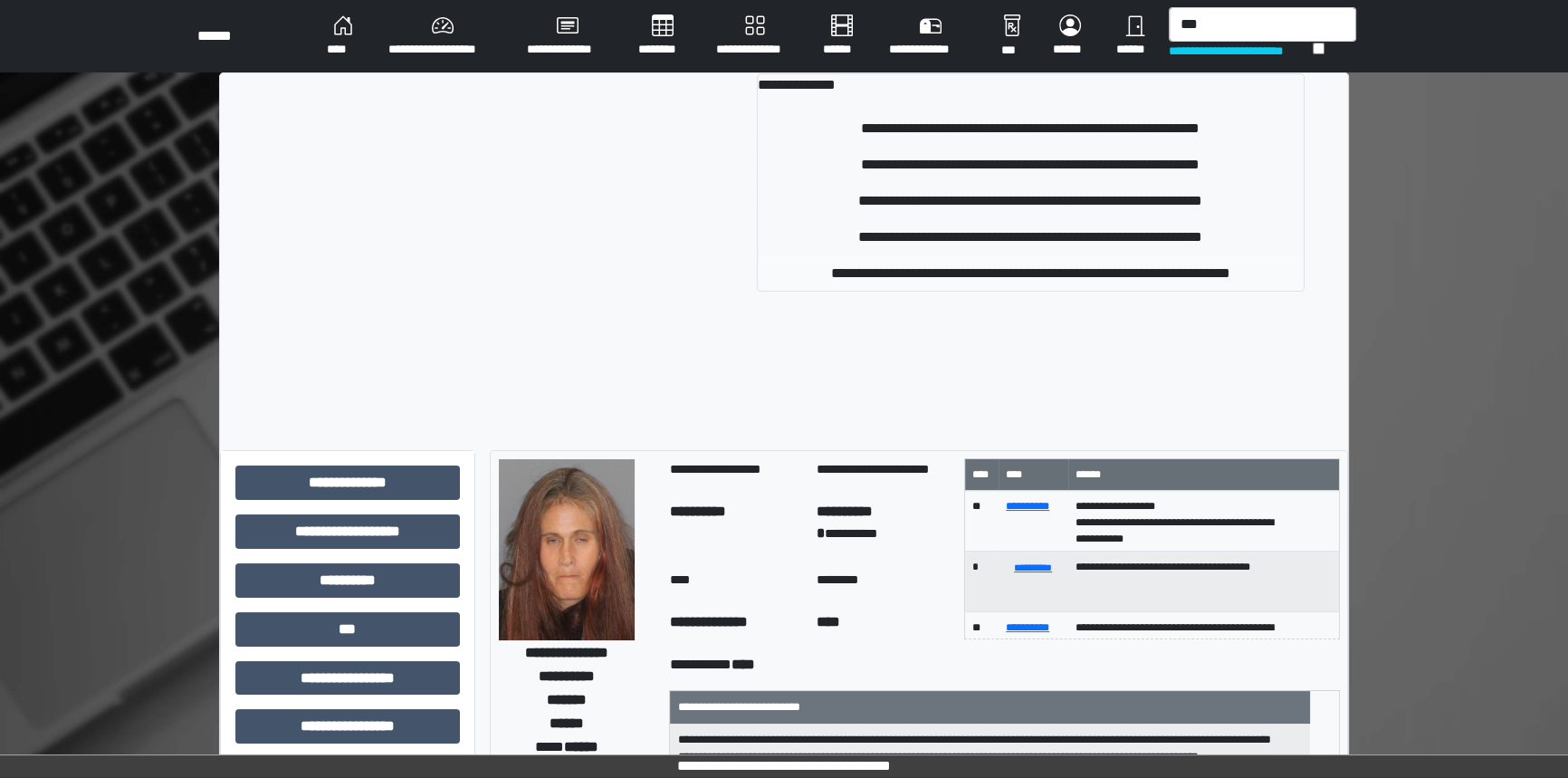type 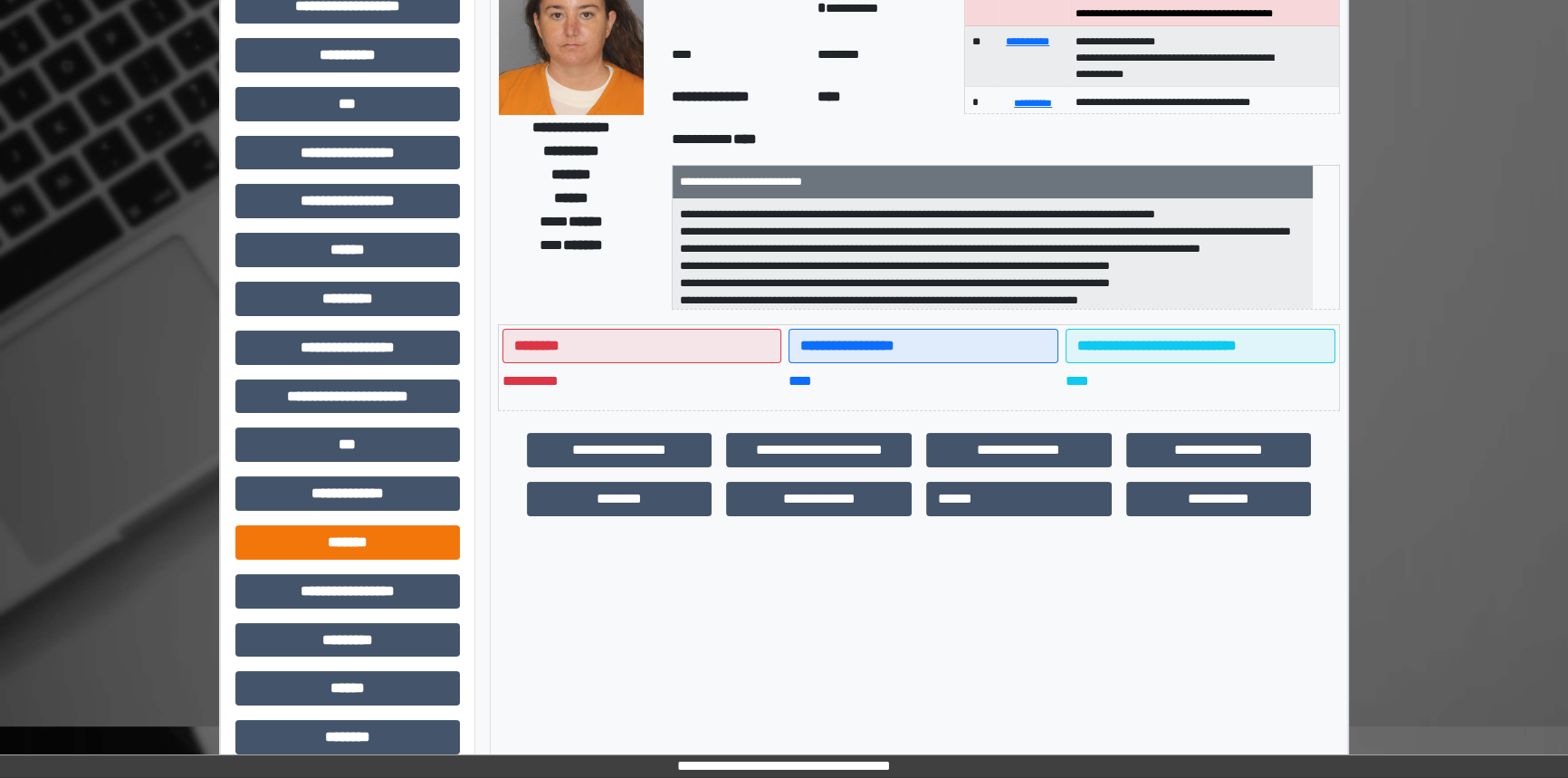 scroll, scrollTop: 164, scrollLeft: 0, axis: vertical 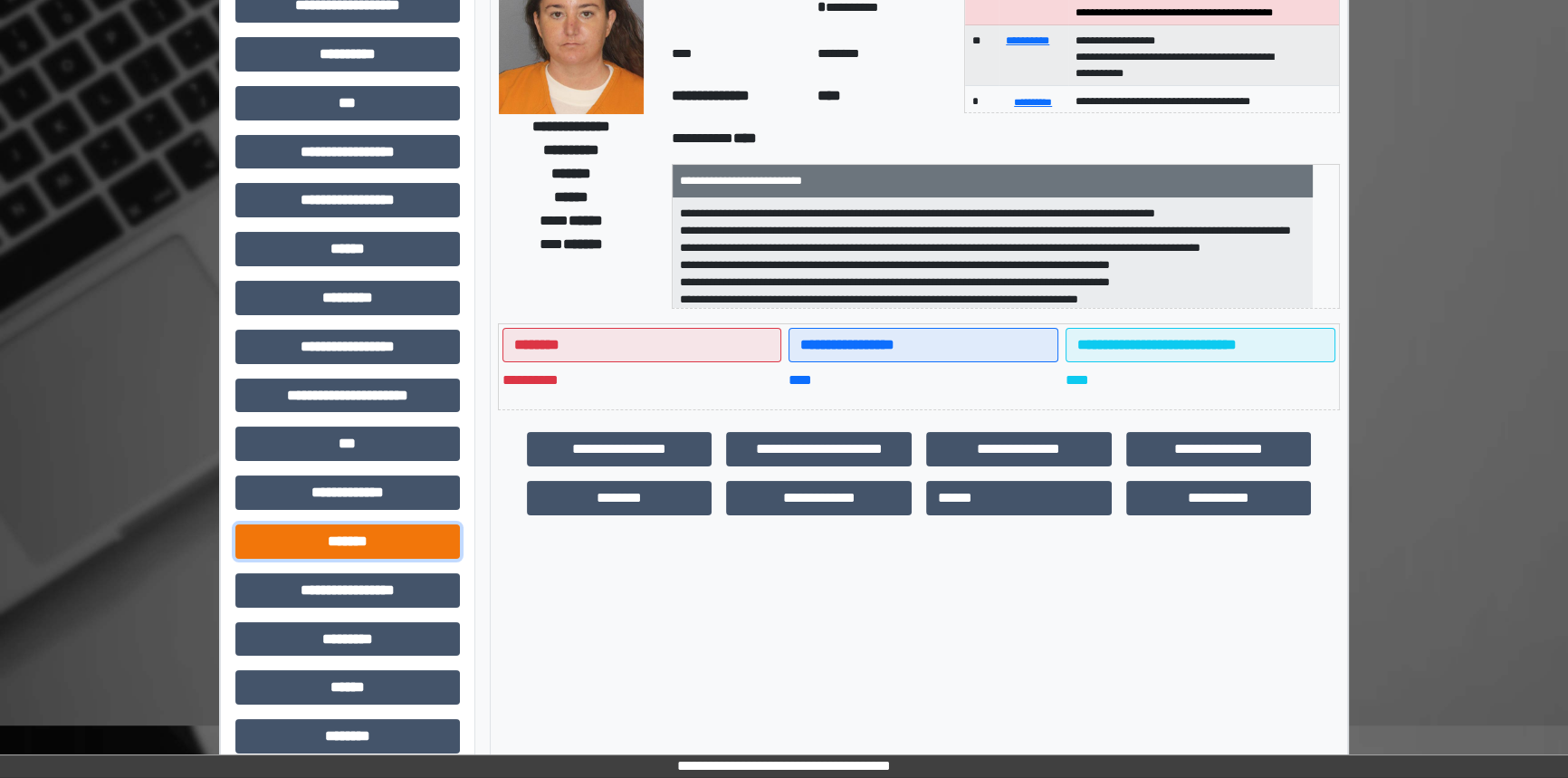 click on "*******" at bounding box center [348, 542] 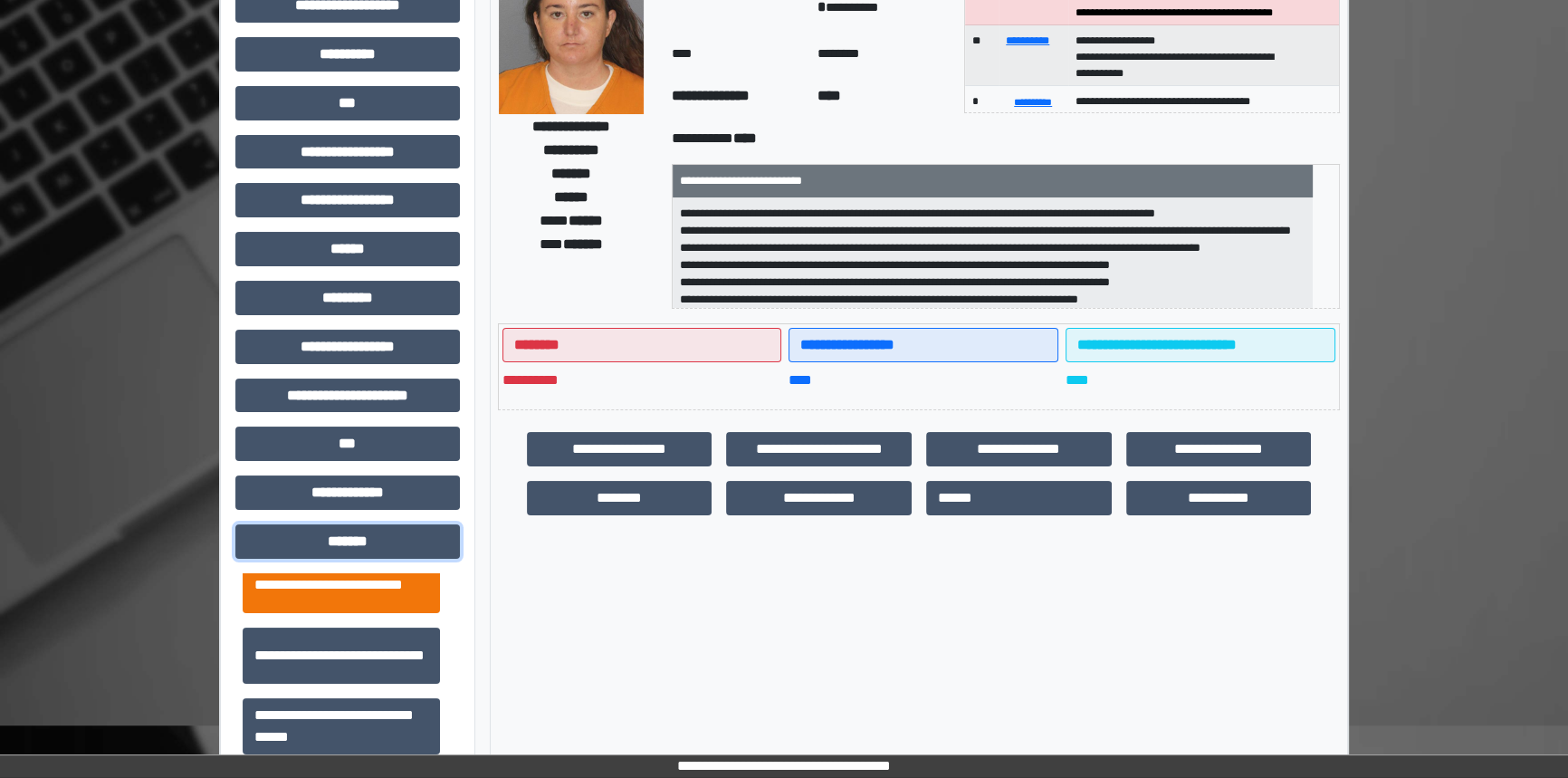 scroll, scrollTop: 658, scrollLeft: 0, axis: vertical 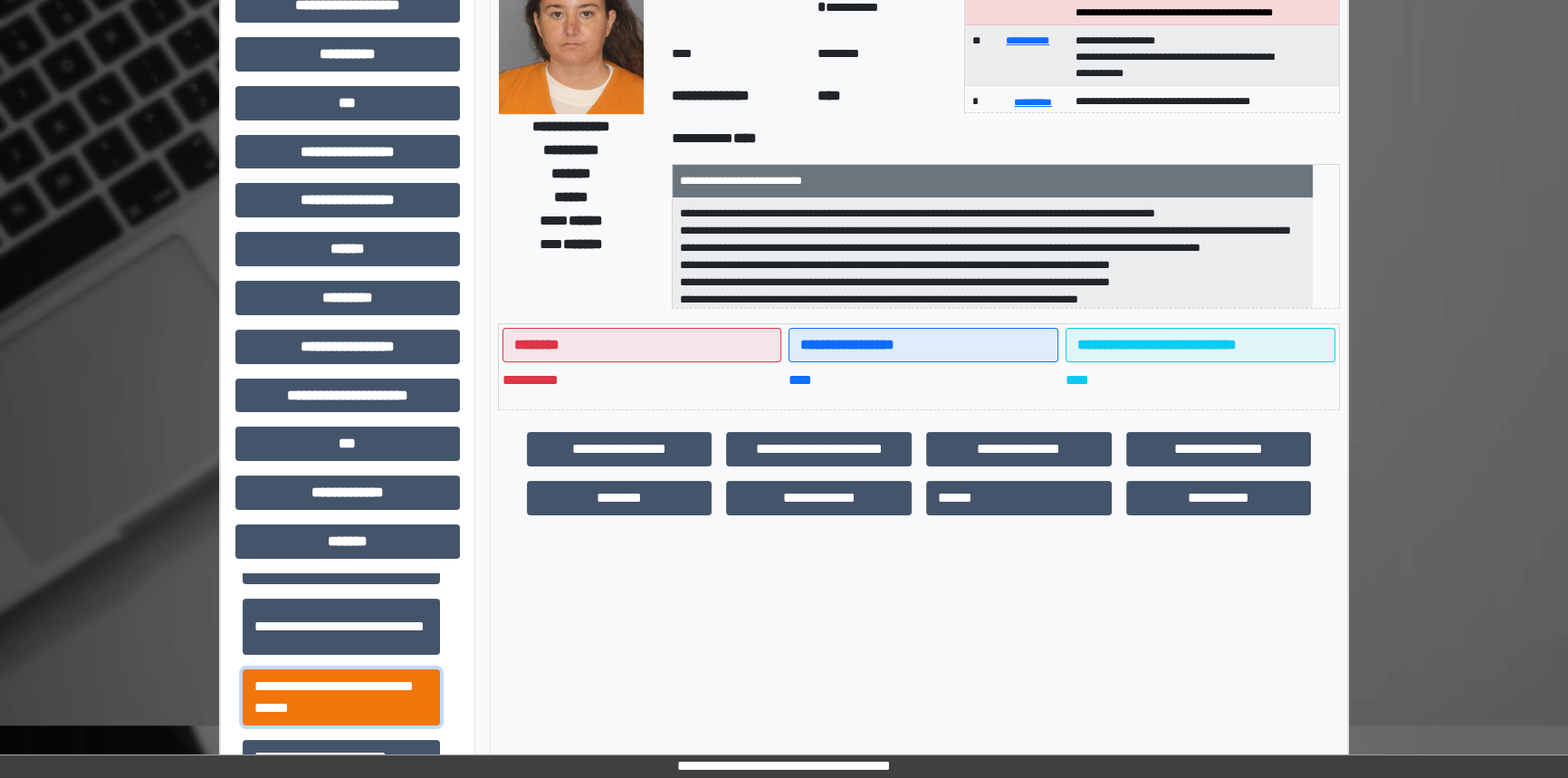 click on "**********" at bounding box center (341, 697) 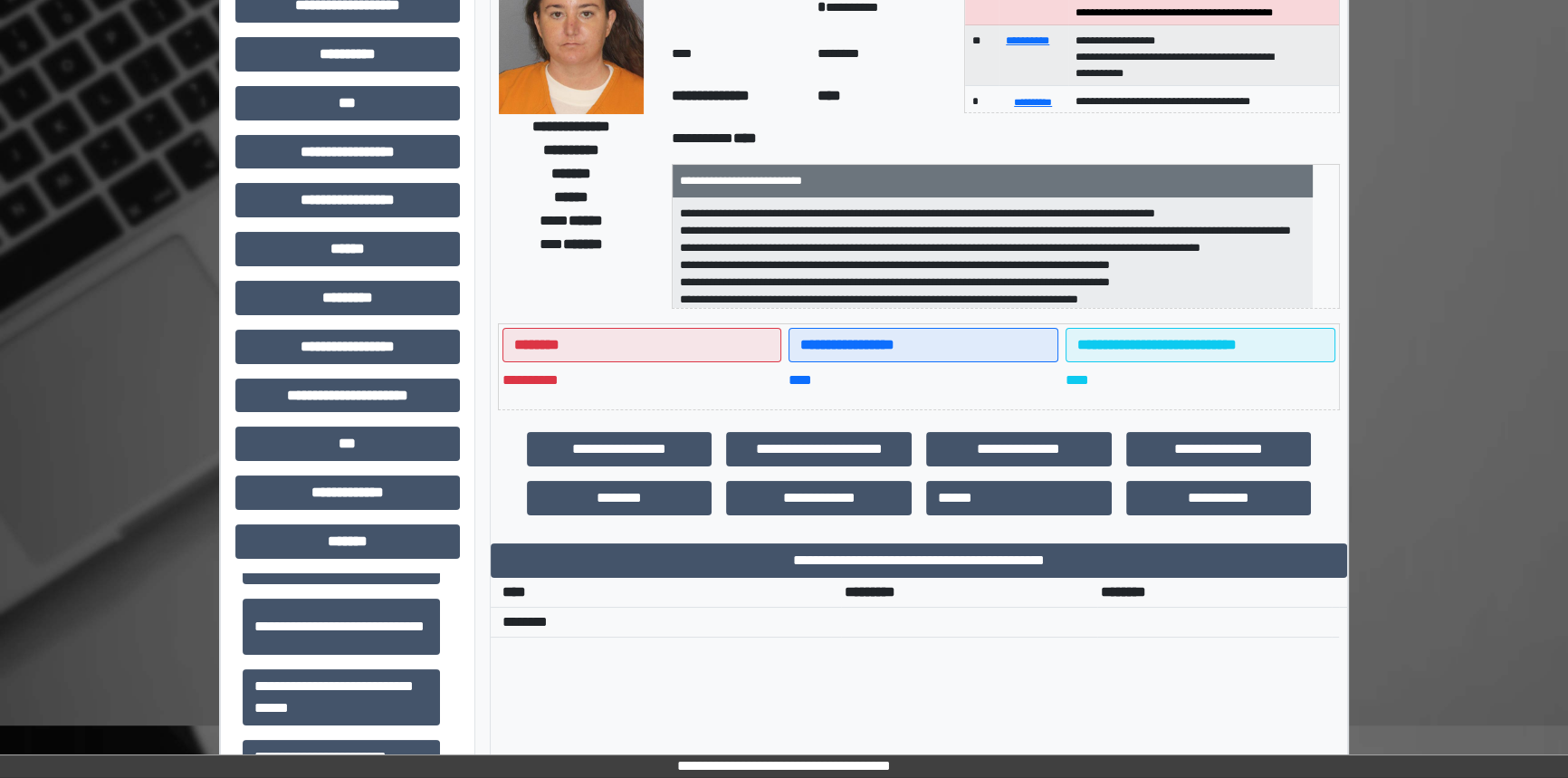 click on "**********" at bounding box center (919, 620) 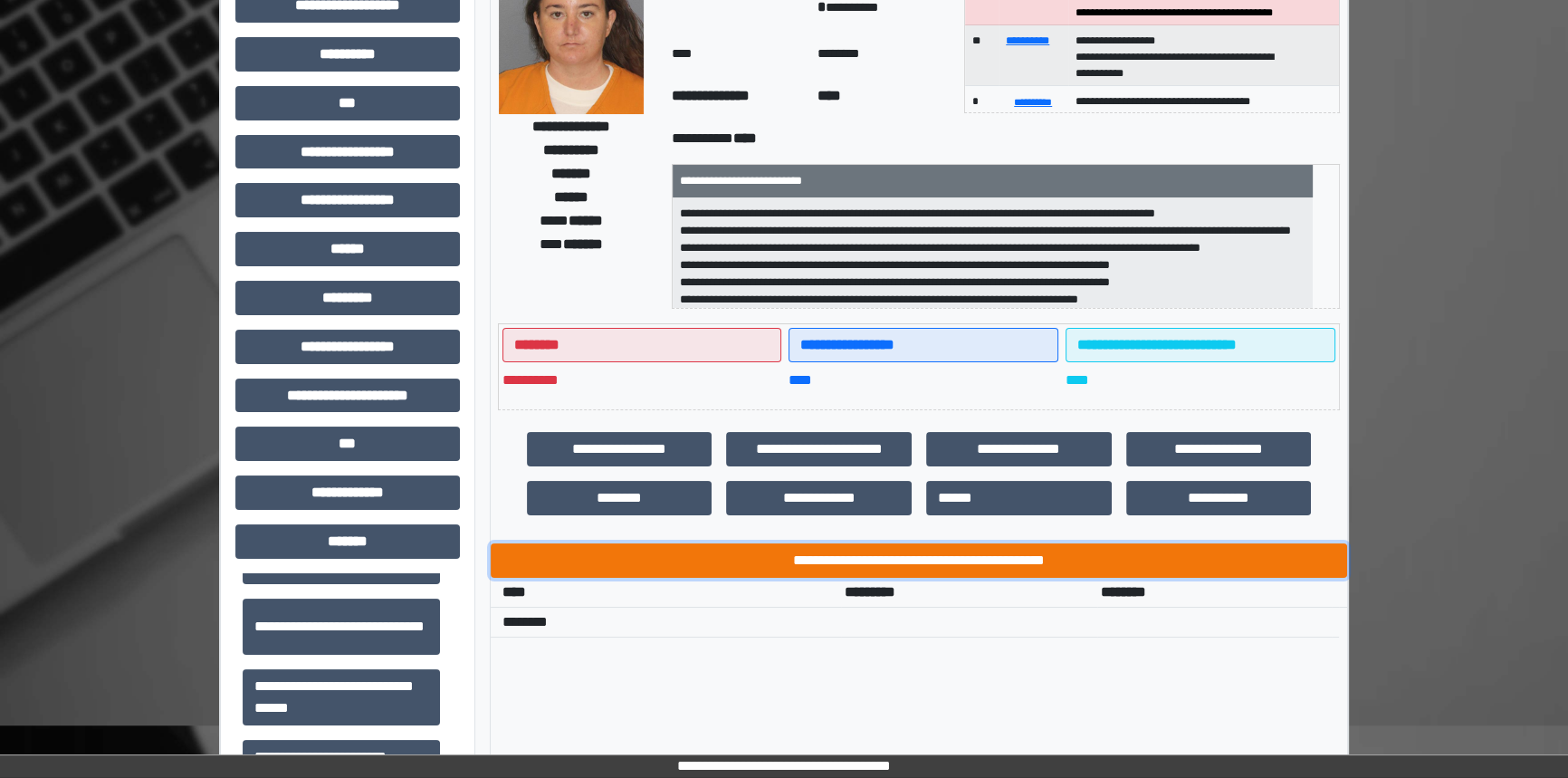 drag, startPoint x: 872, startPoint y: 560, endPoint x: 850, endPoint y: 571, distance: 24.596748 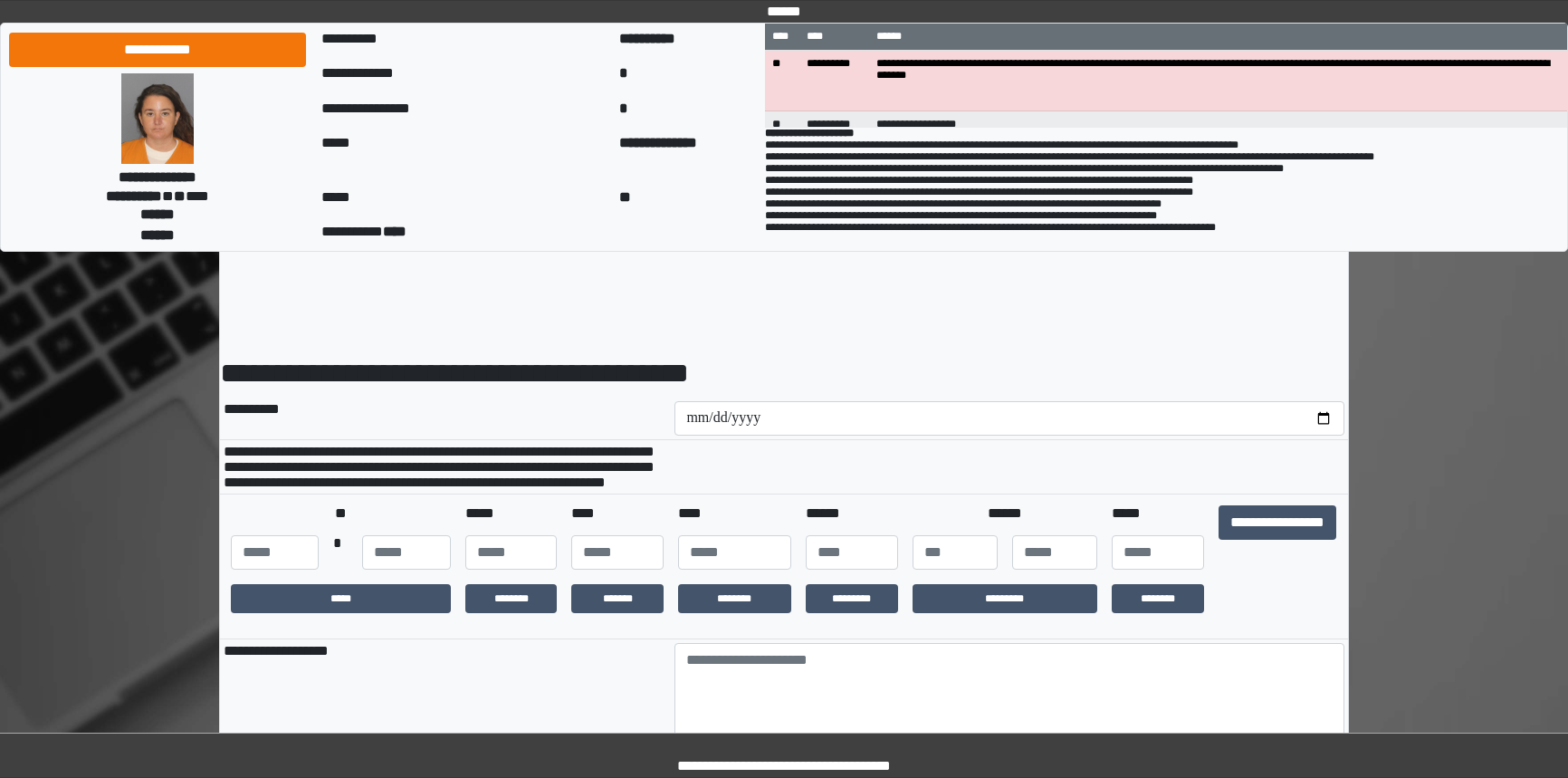 scroll, scrollTop: 0, scrollLeft: 0, axis: both 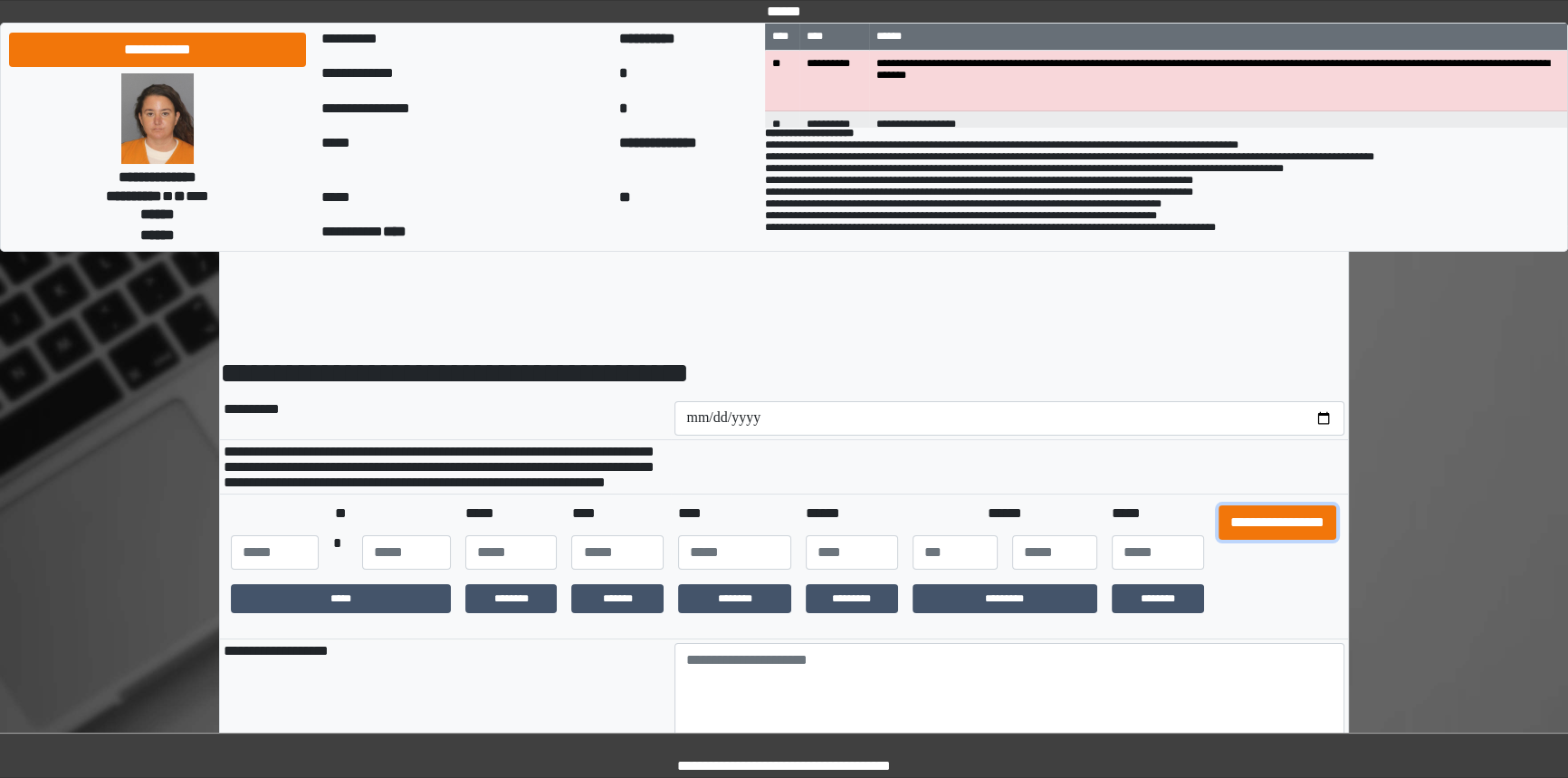 click on "**********" at bounding box center (1277, 523) 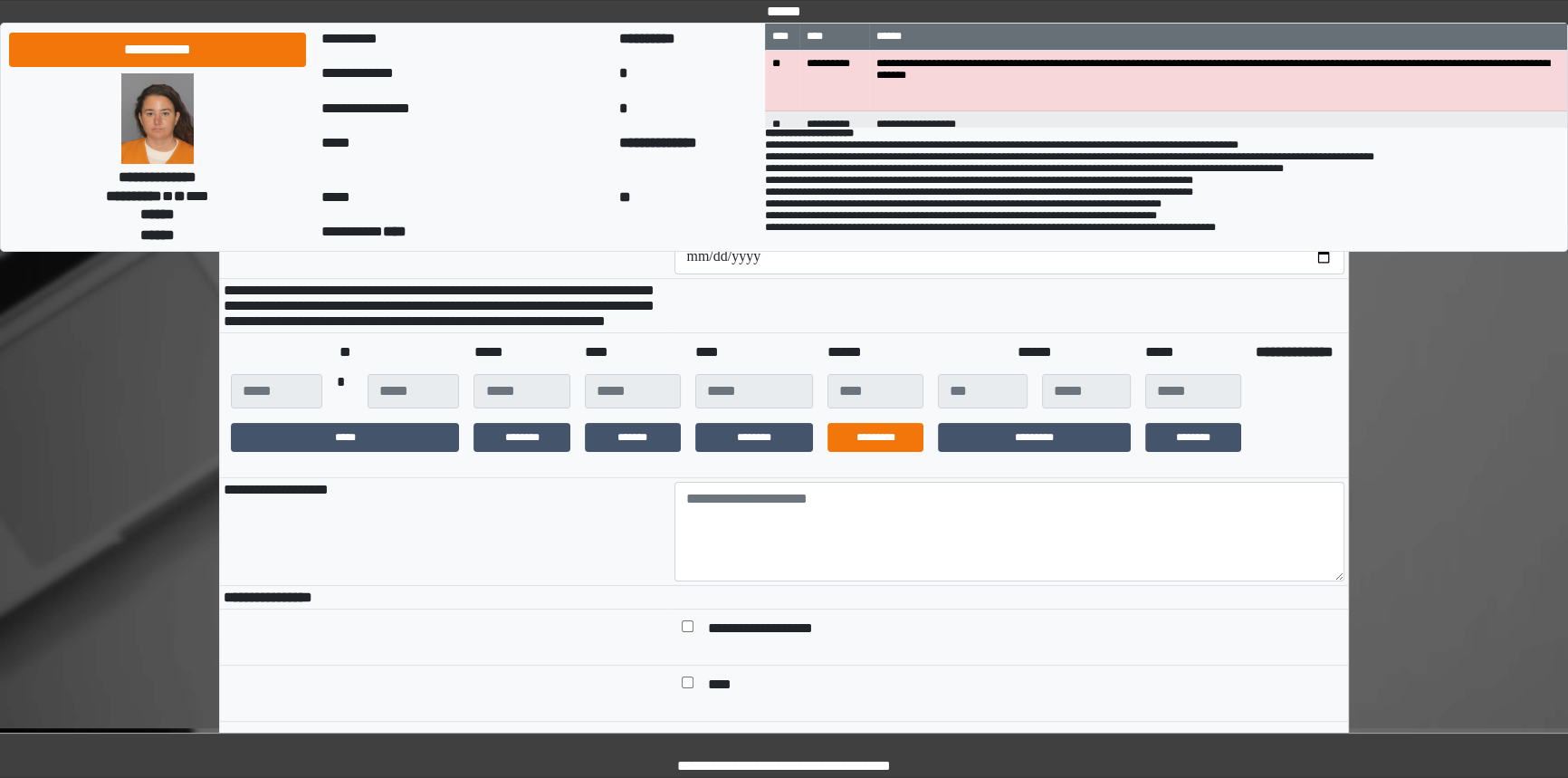 scroll, scrollTop: 164, scrollLeft: 0, axis: vertical 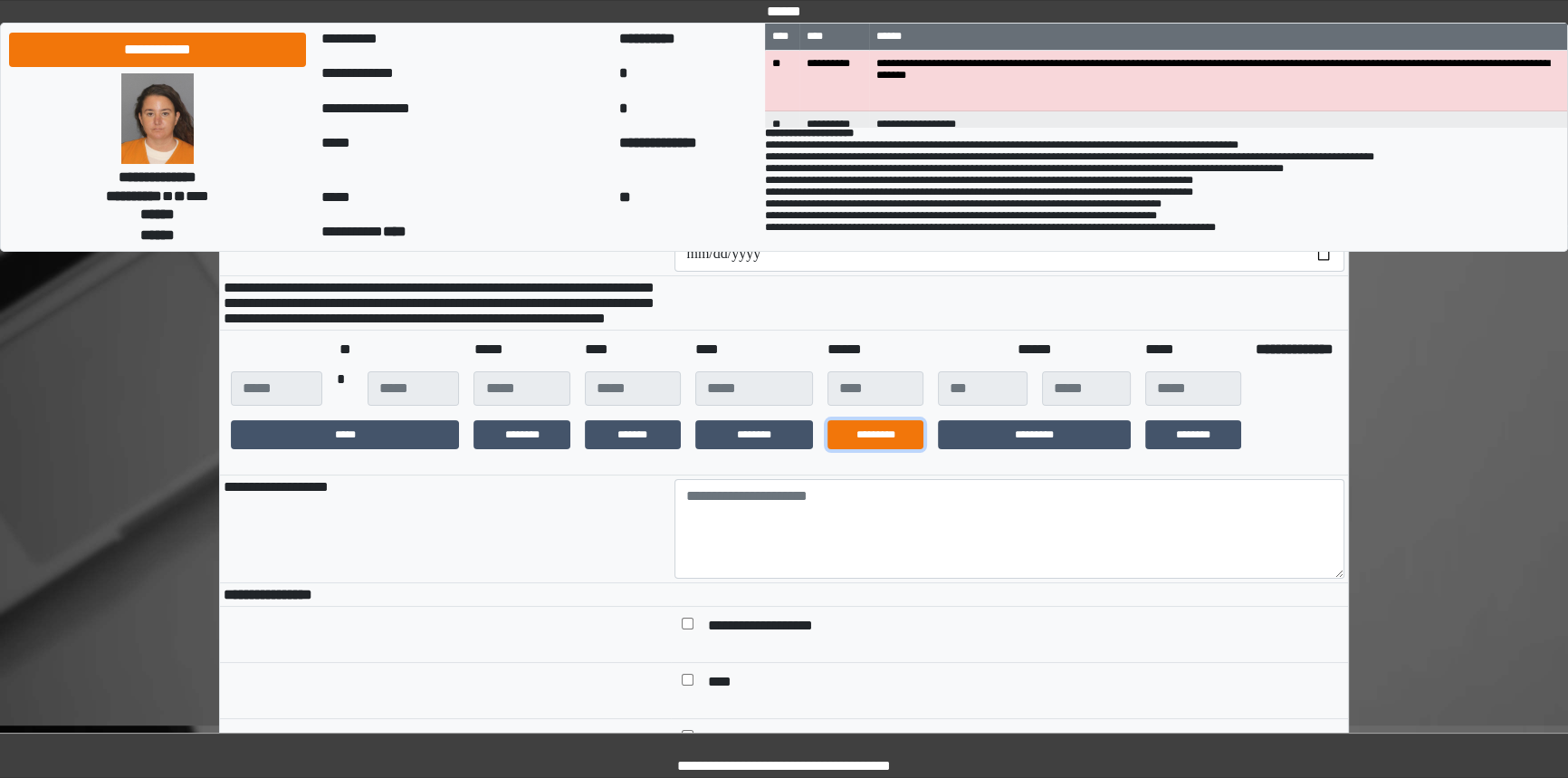 drag, startPoint x: 884, startPoint y: 477, endPoint x: 875, endPoint y: 486, distance: 12.727922 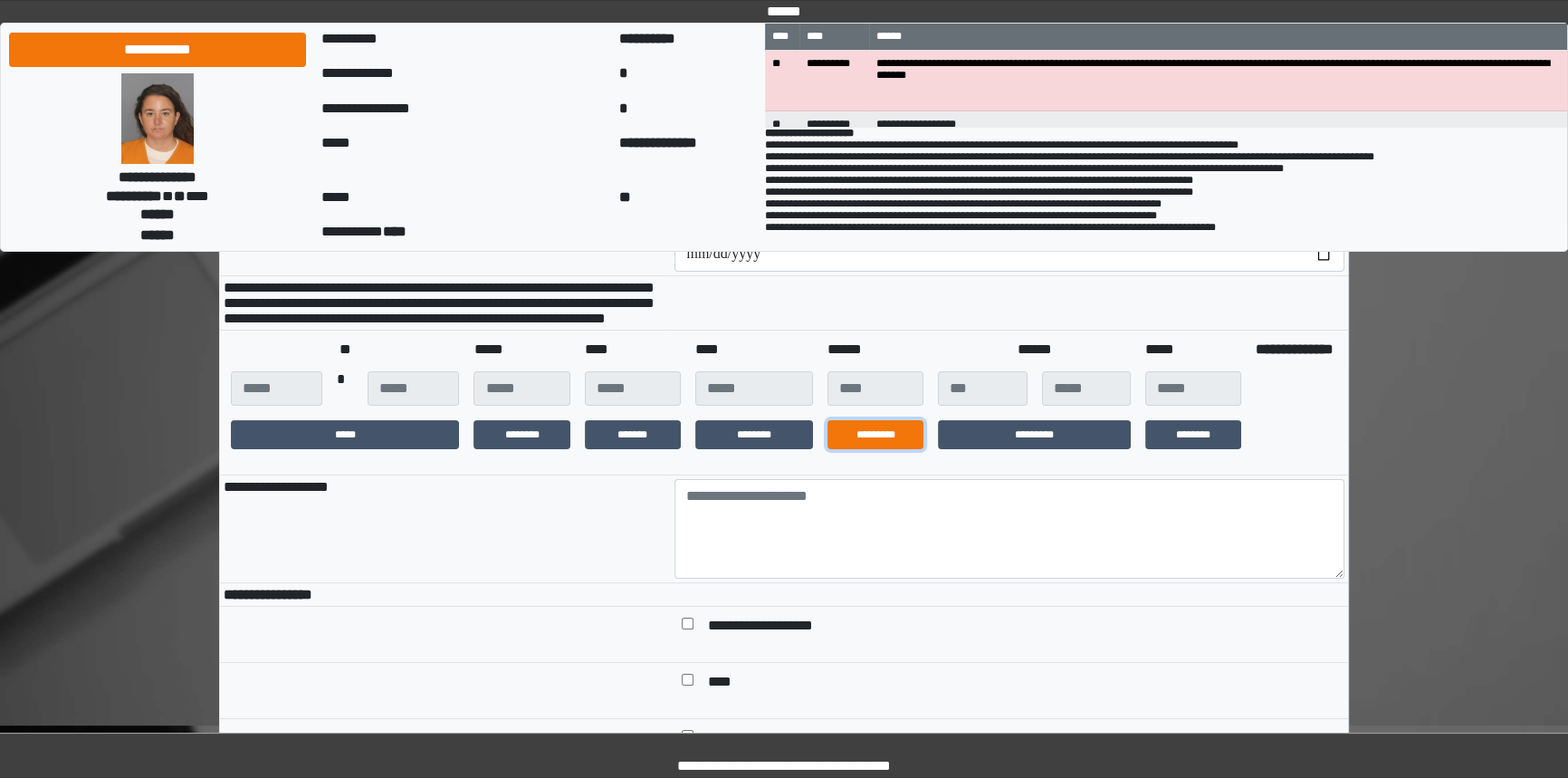 click on "*********" at bounding box center (875, 435) 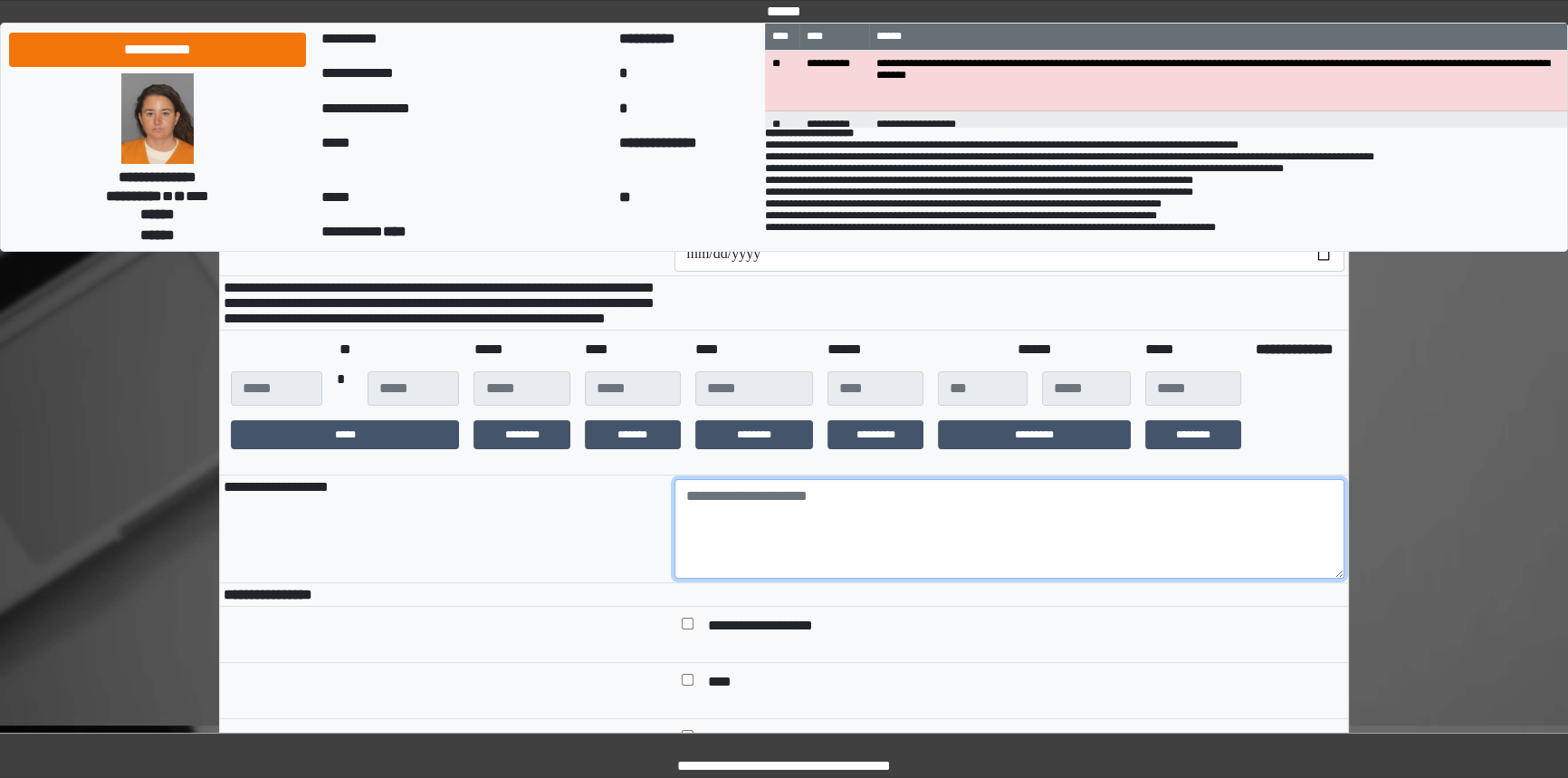 click at bounding box center [1009, 529] 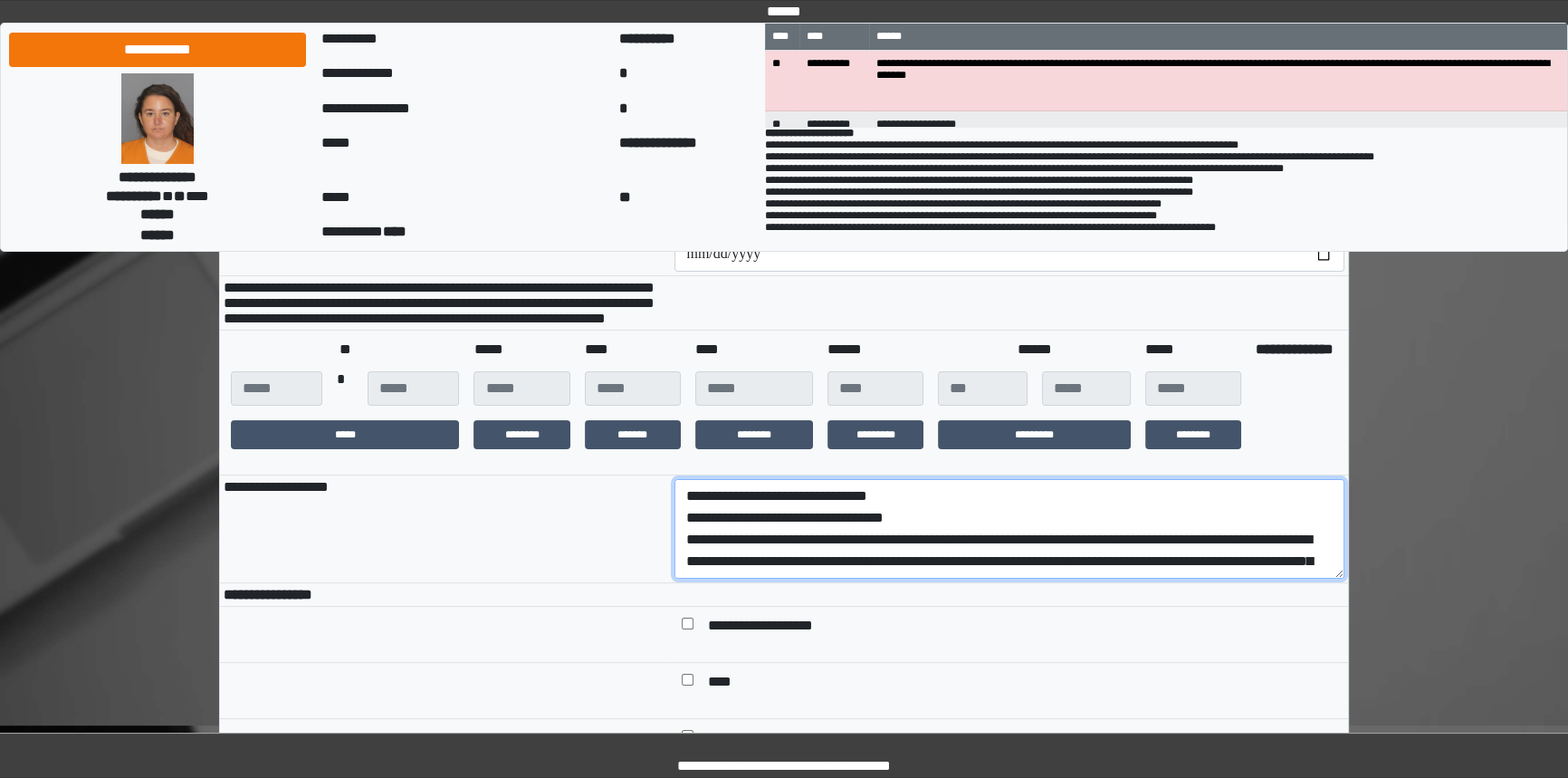 scroll, scrollTop: 209, scrollLeft: 0, axis: vertical 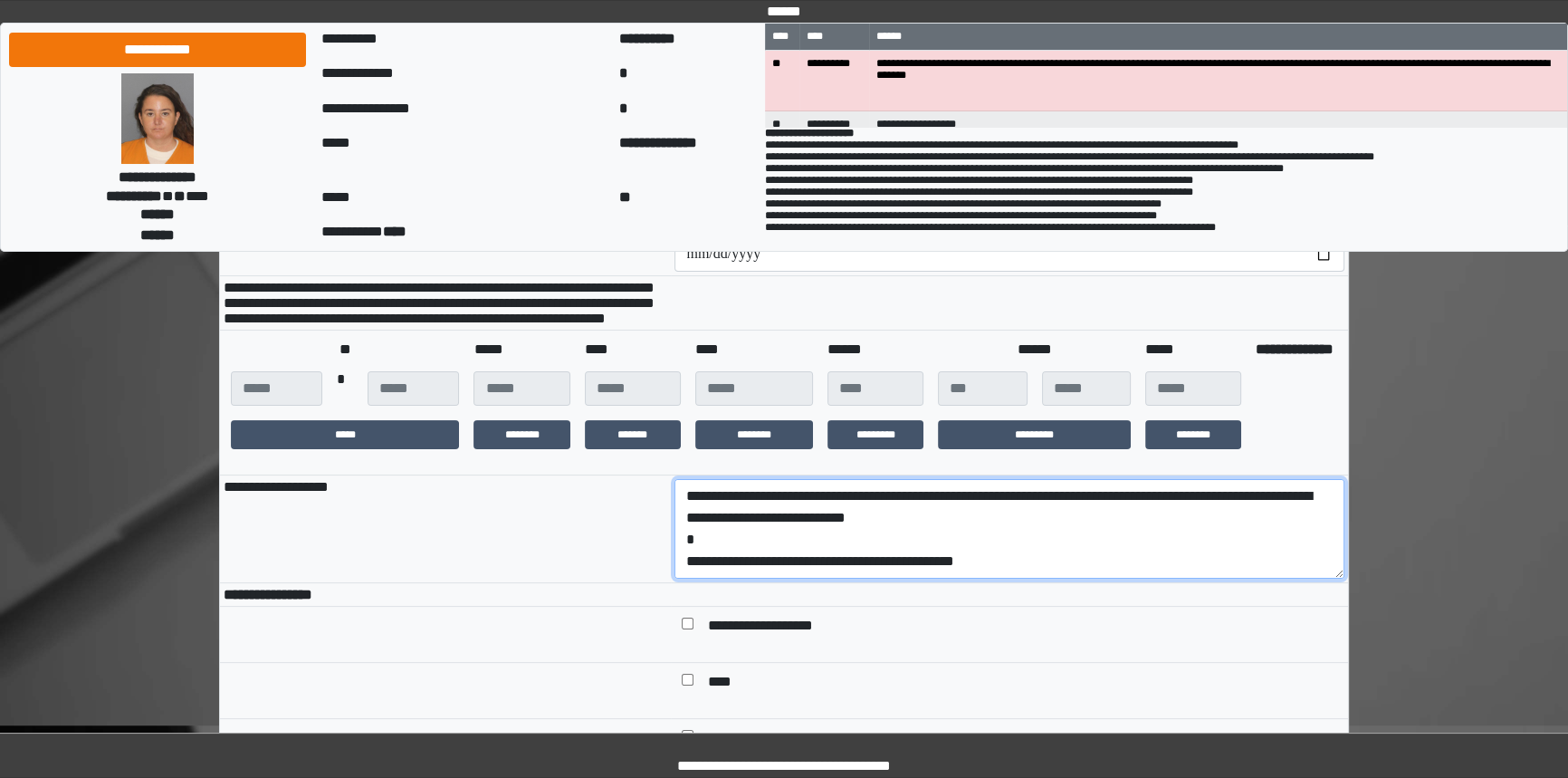 click on "**********" at bounding box center [1009, 529] 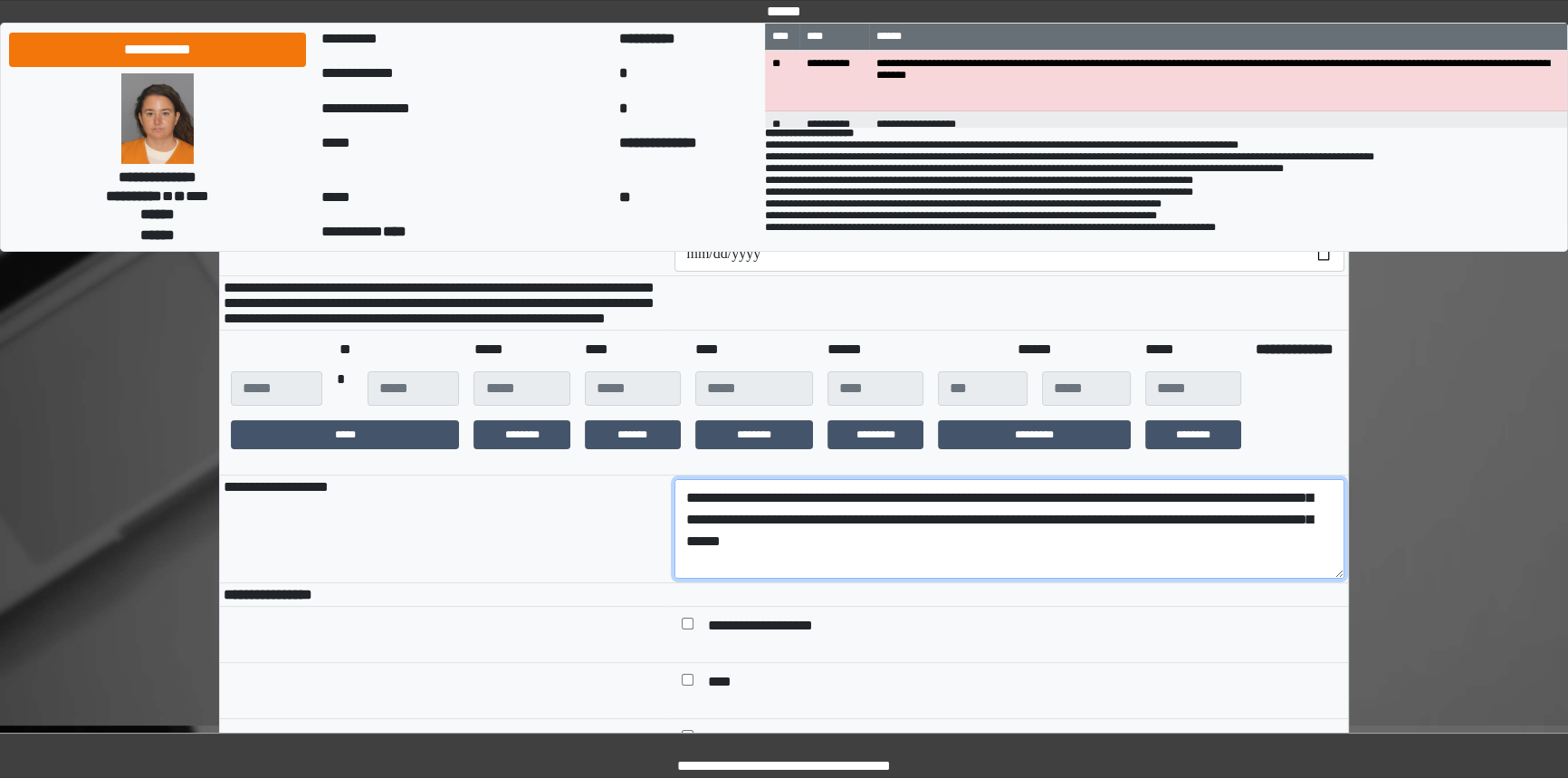 scroll, scrollTop: 0, scrollLeft: 0, axis: both 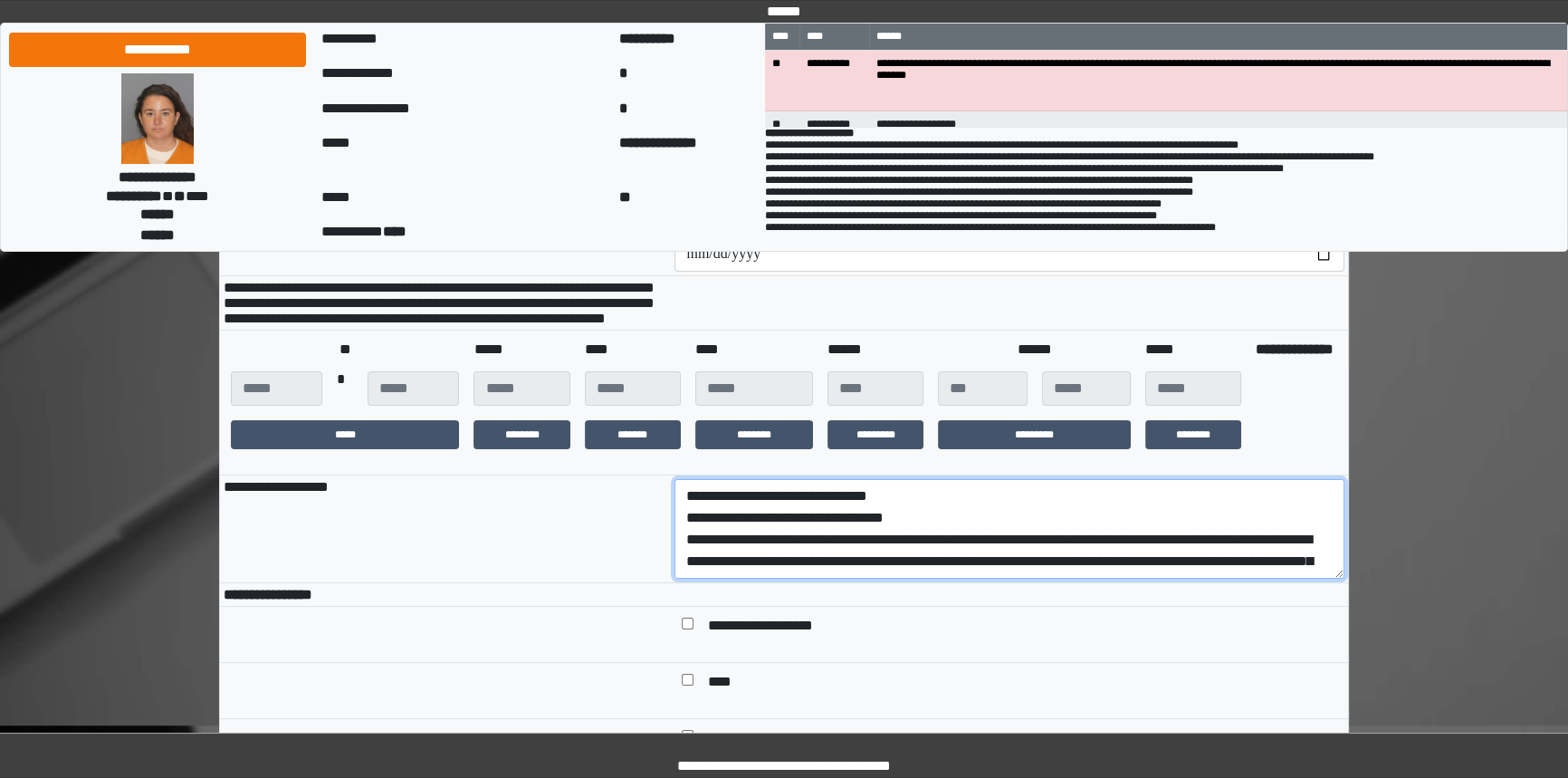 drag, startPoint x: 1078, startPoint y: 583, endPoint x: 560, endPoint y: 546, distance: 519.3197 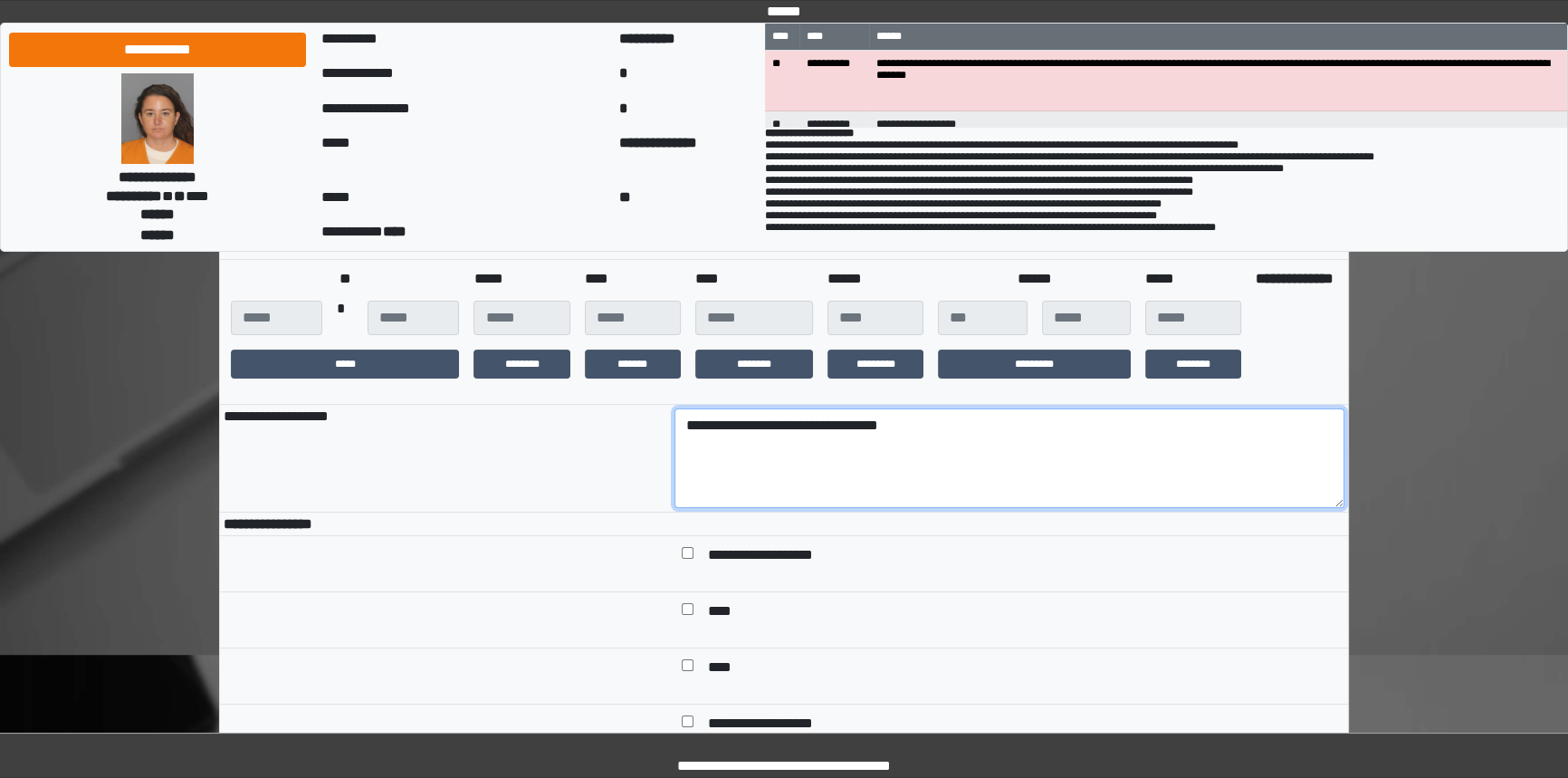 scroll, scrollTop: 329, scrollLeft: 0, axis: vertical 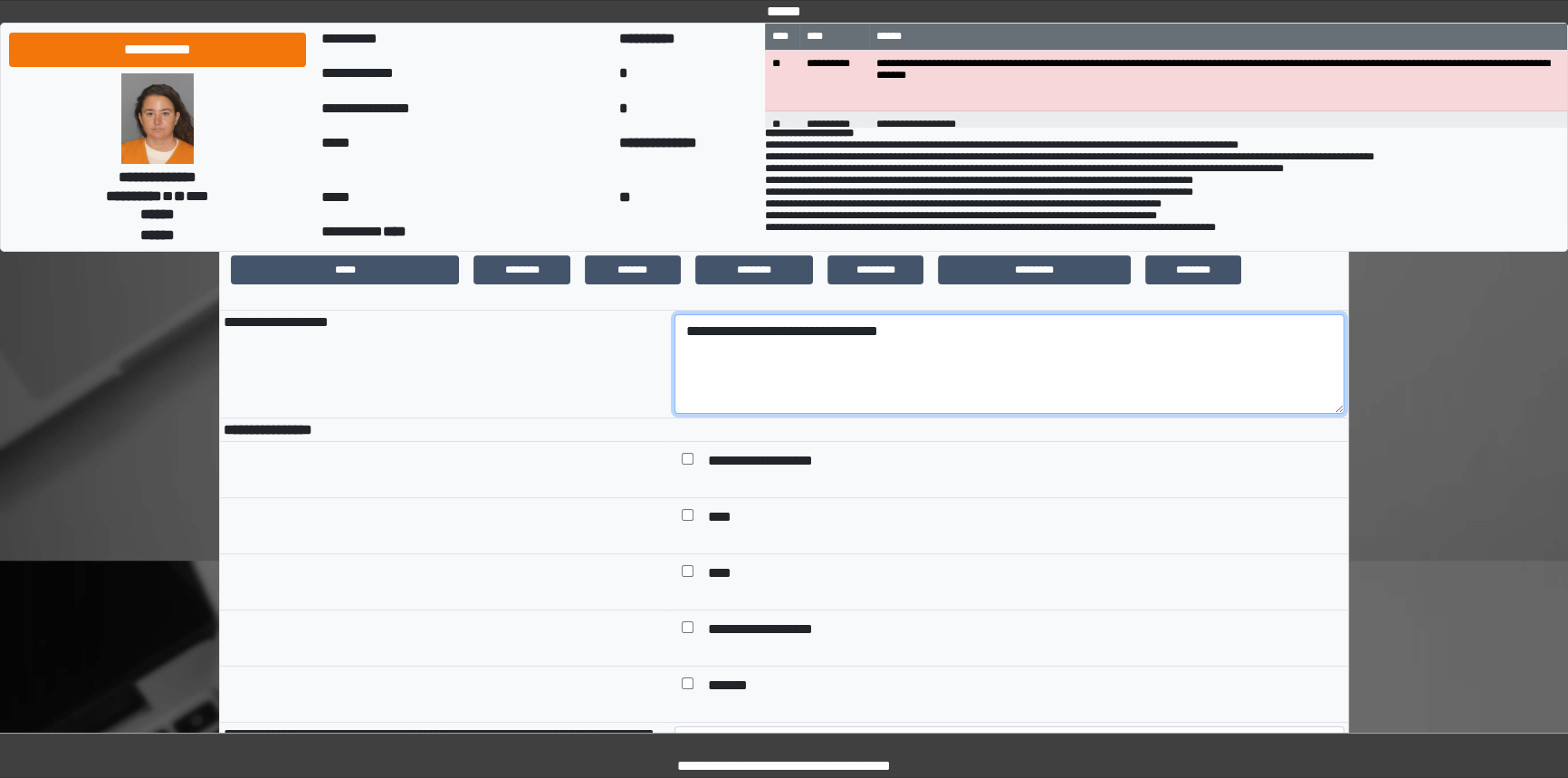 type on "**********" 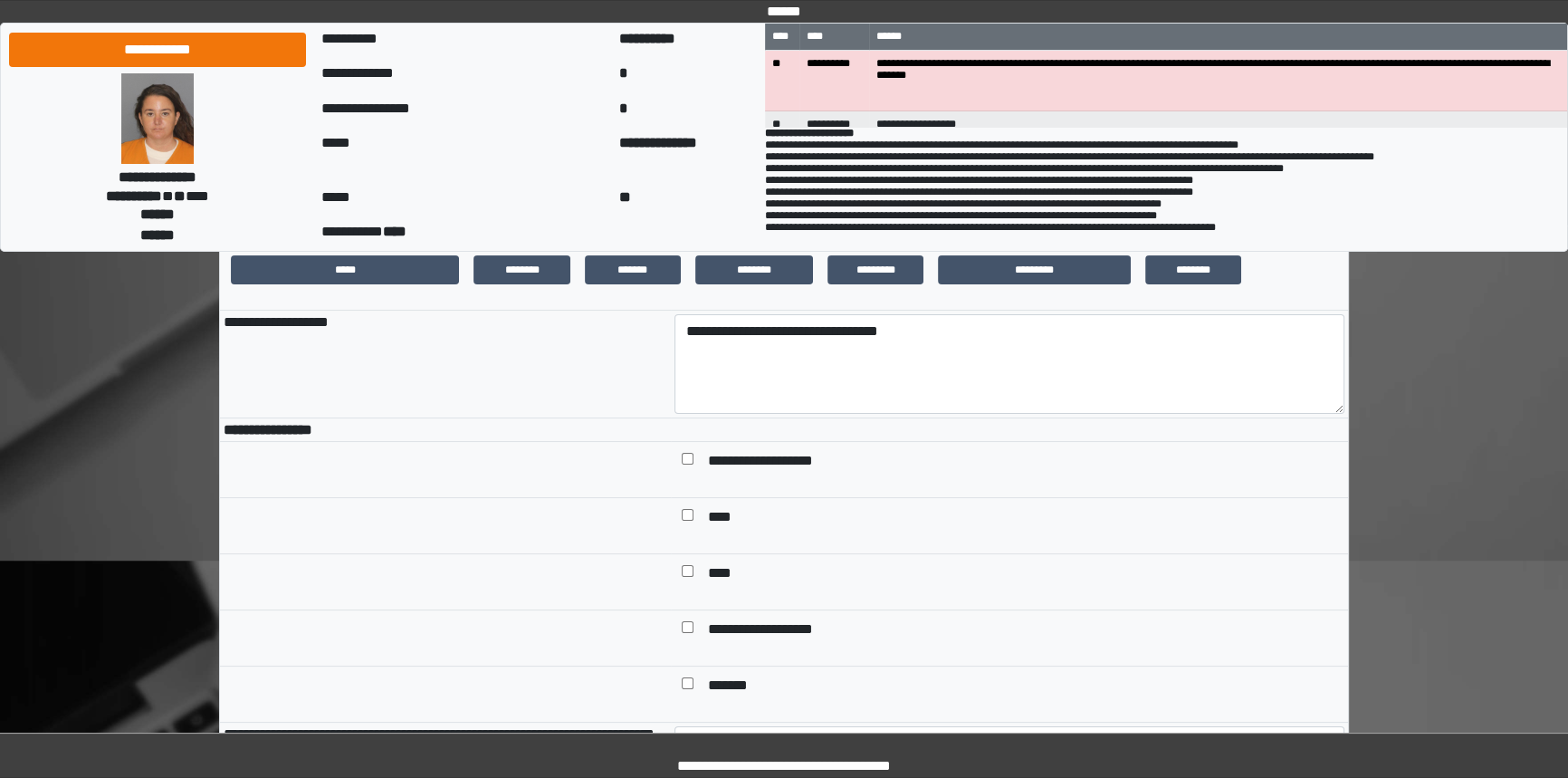 click at bounding box center (687, 574) 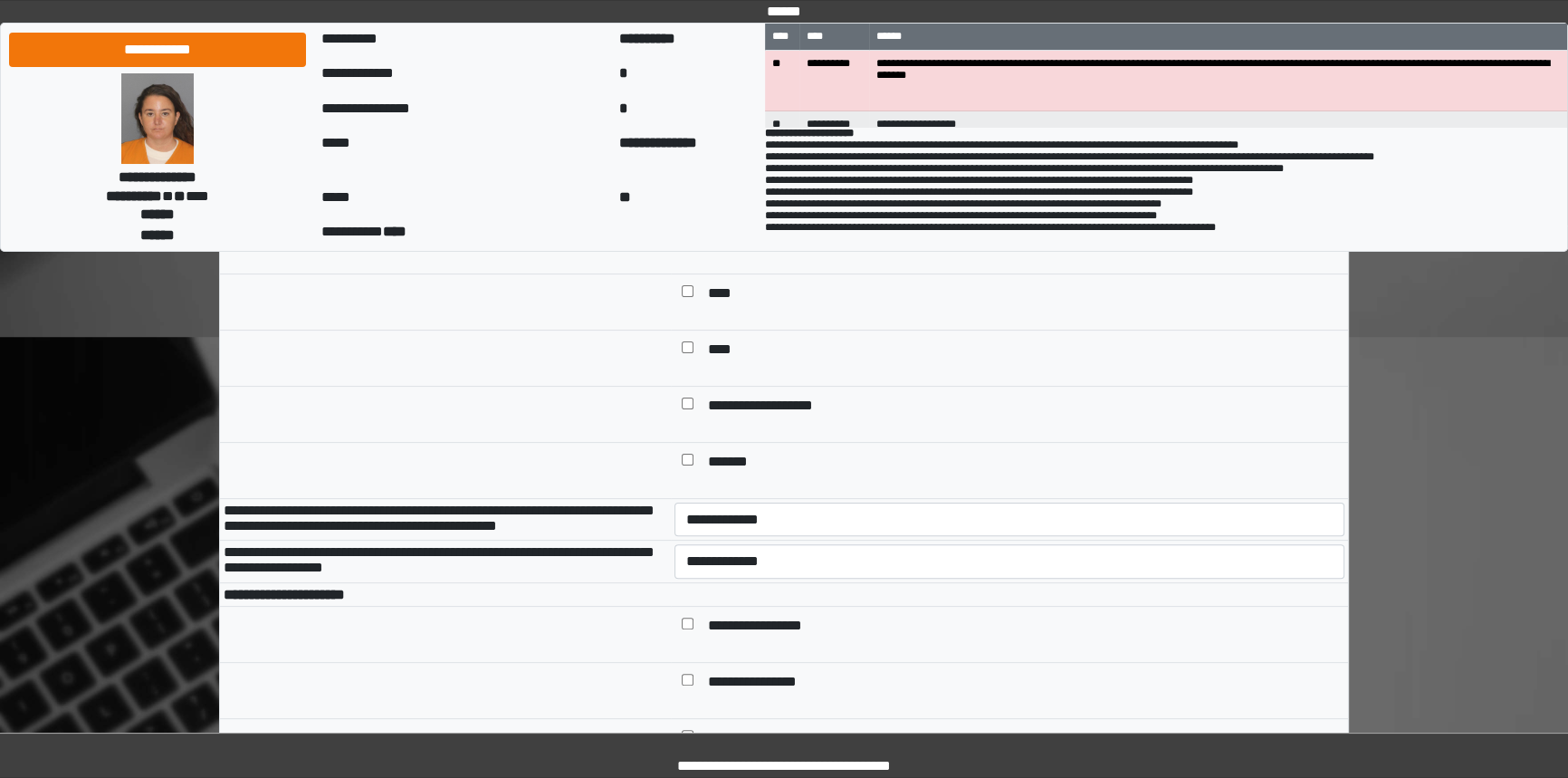 scroll, scrollTop: 576, scrollLeft: 0, axis: vertical 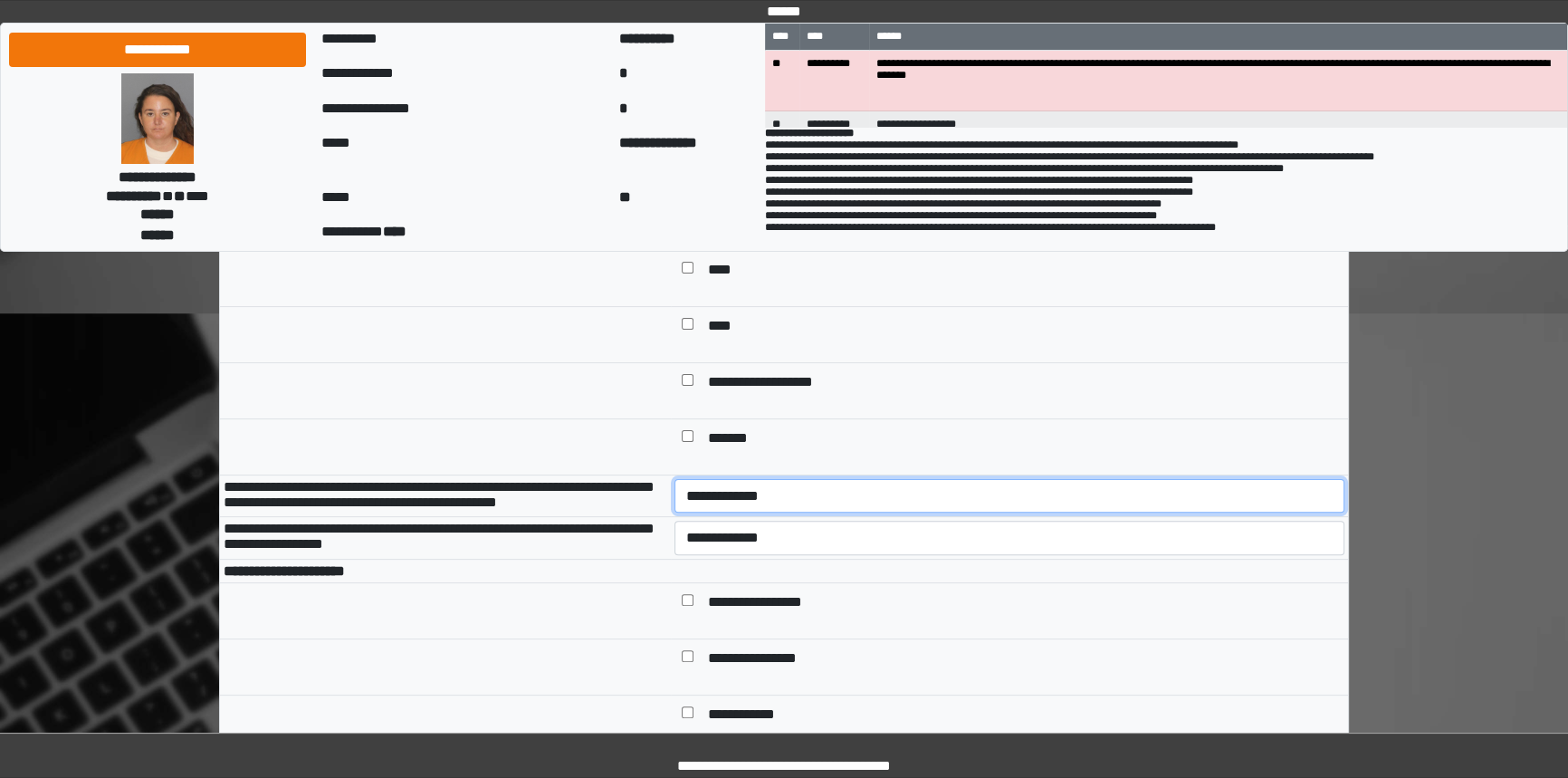 drag, startPoint x: 772, startPoint y: 522, endPoint x: 770, endPoint y: 551, distance: 29.06888 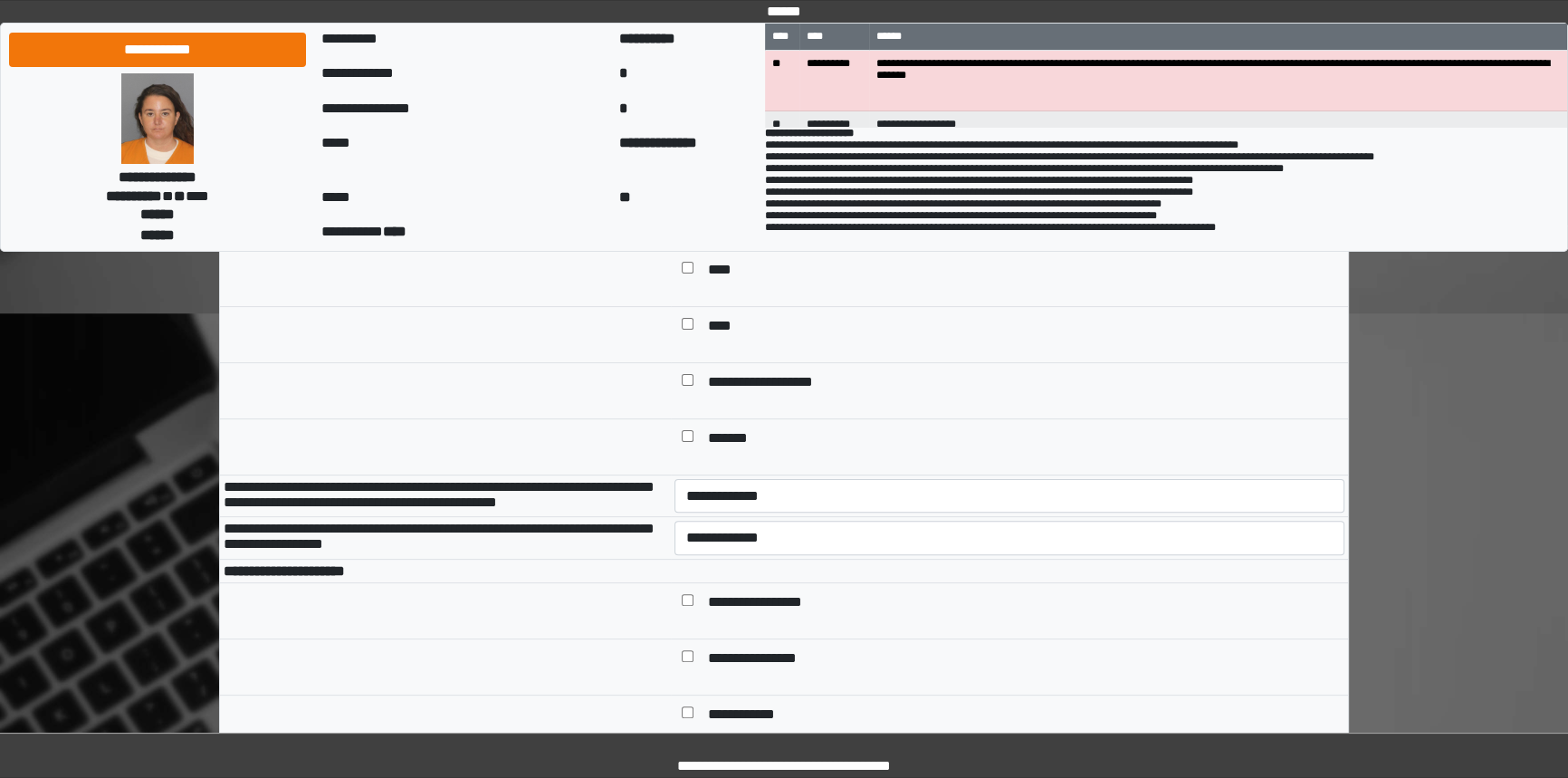 click on "**********" at bounding box center [1009, 495] 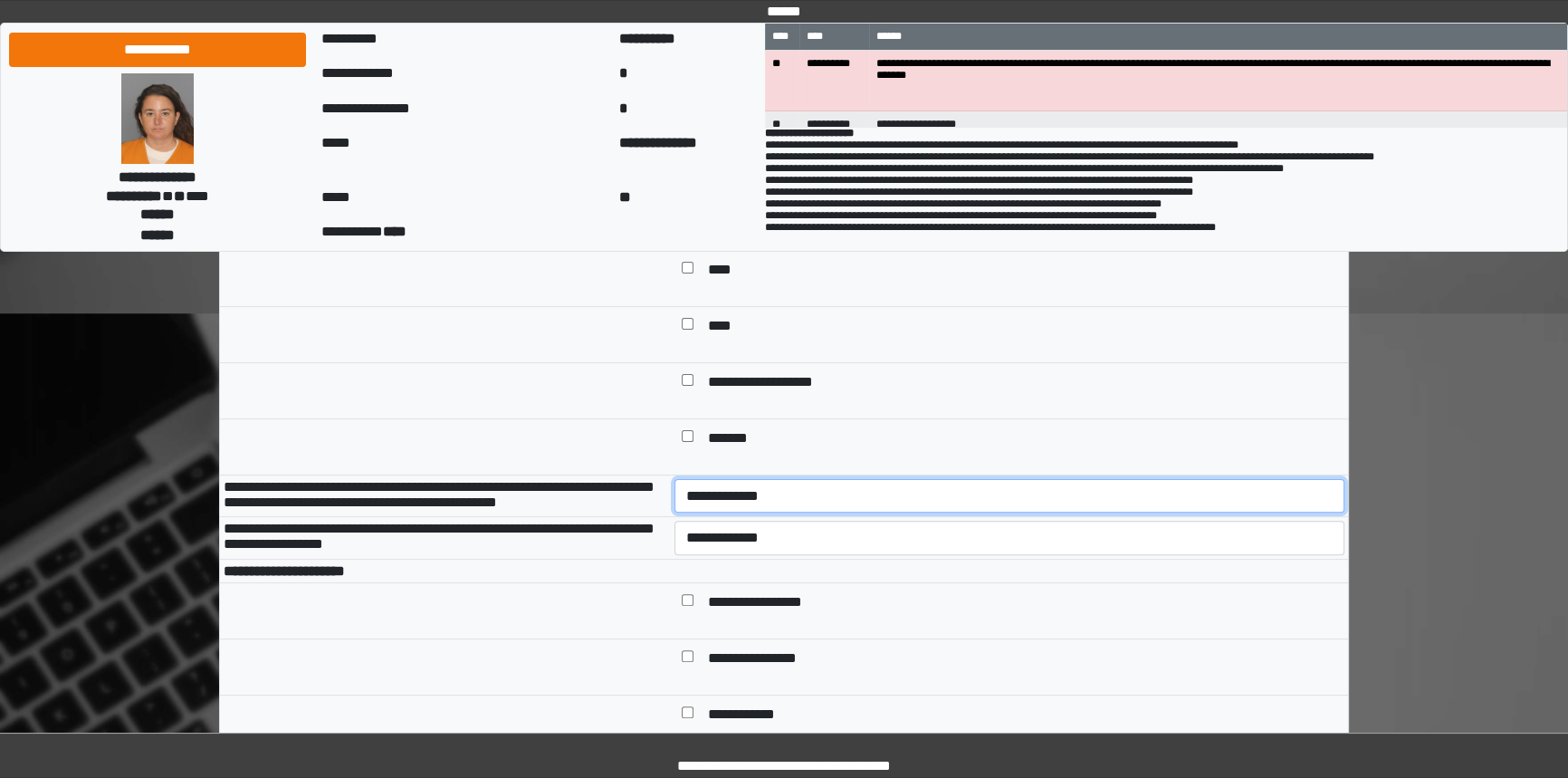 click on "**********" at bounding box center [1009, 496] 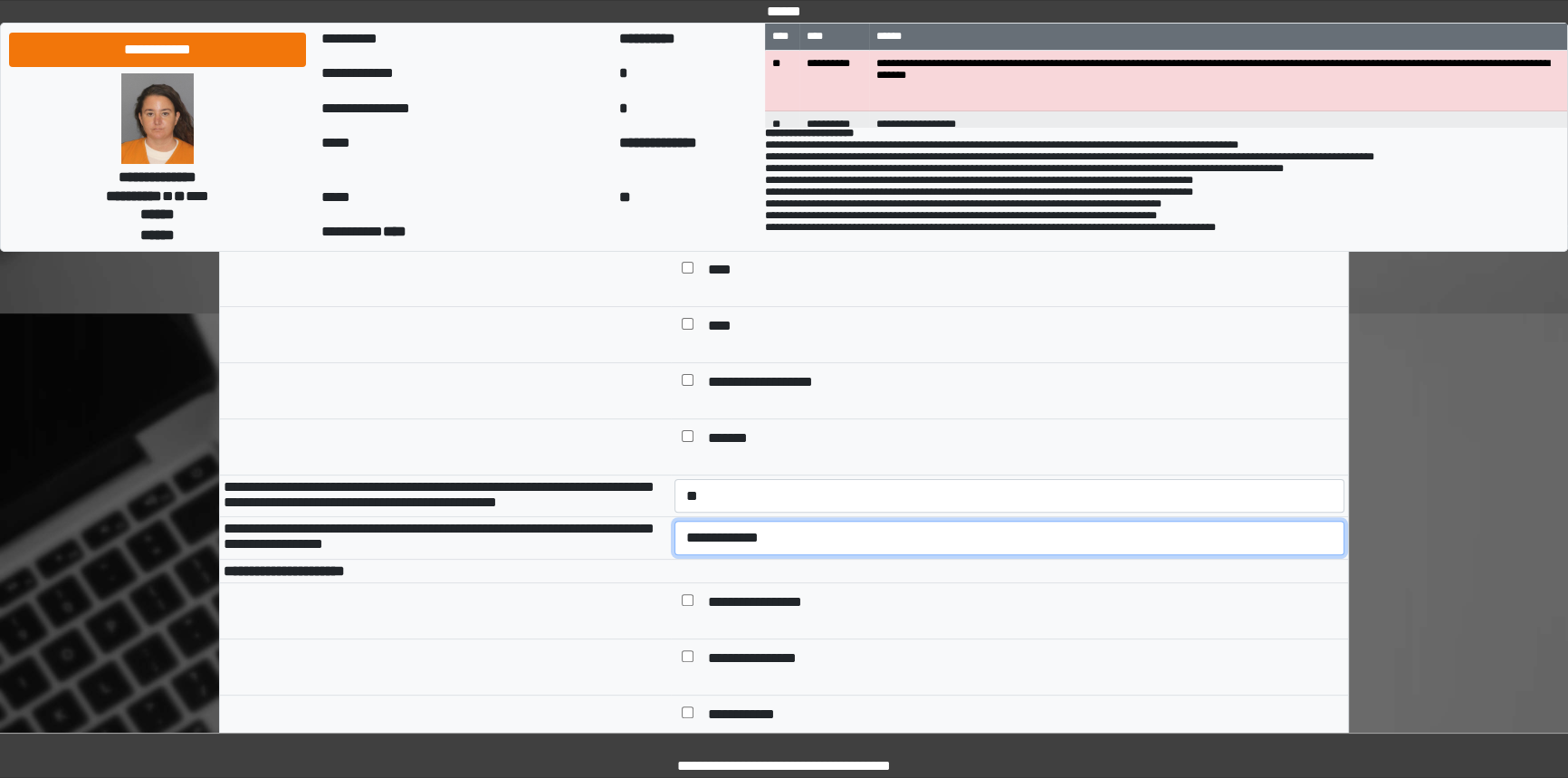 click on "**********" at bounding box center [1009, 538] 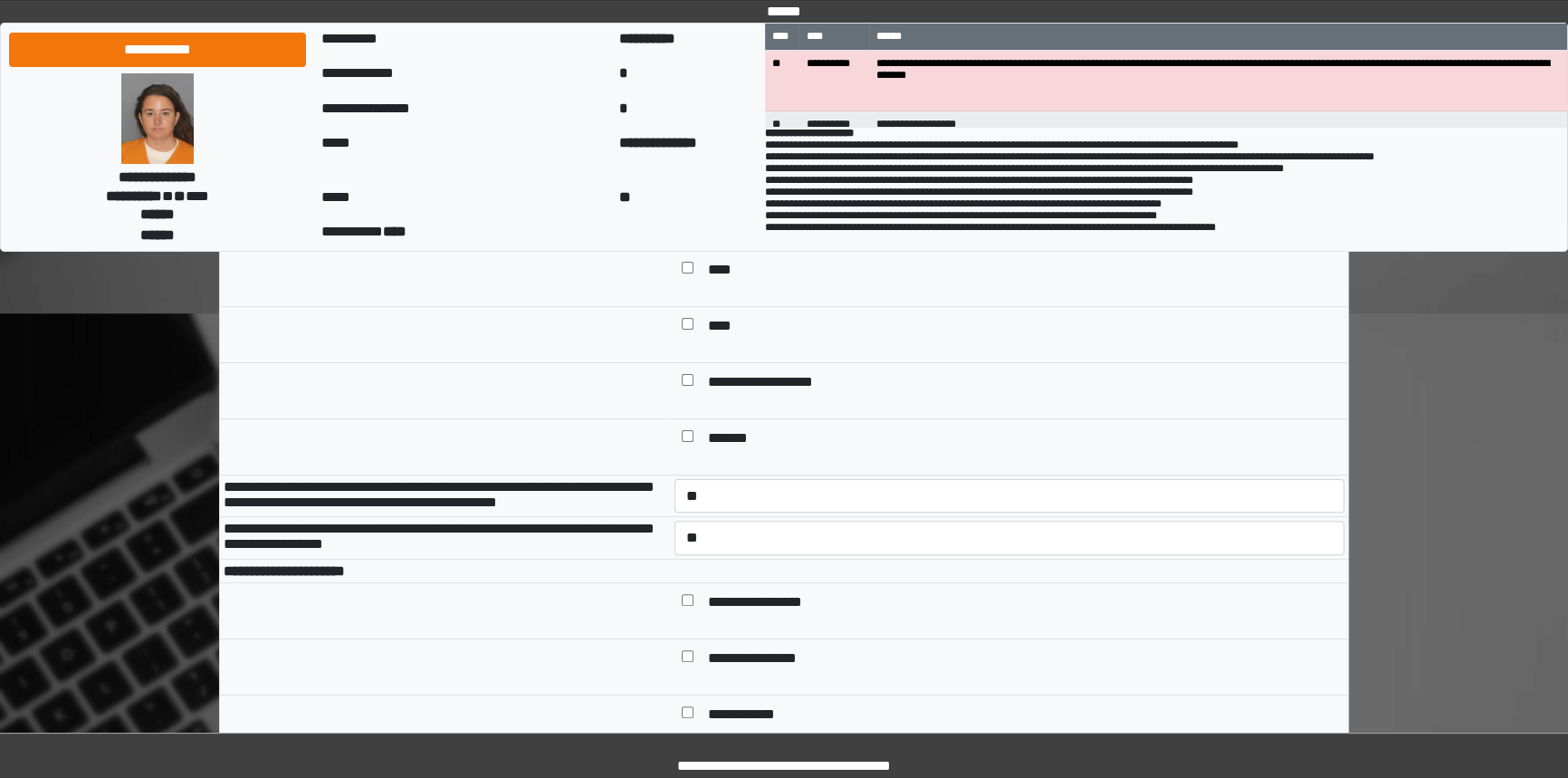 click on "**********" at bounding box center [769, 603] 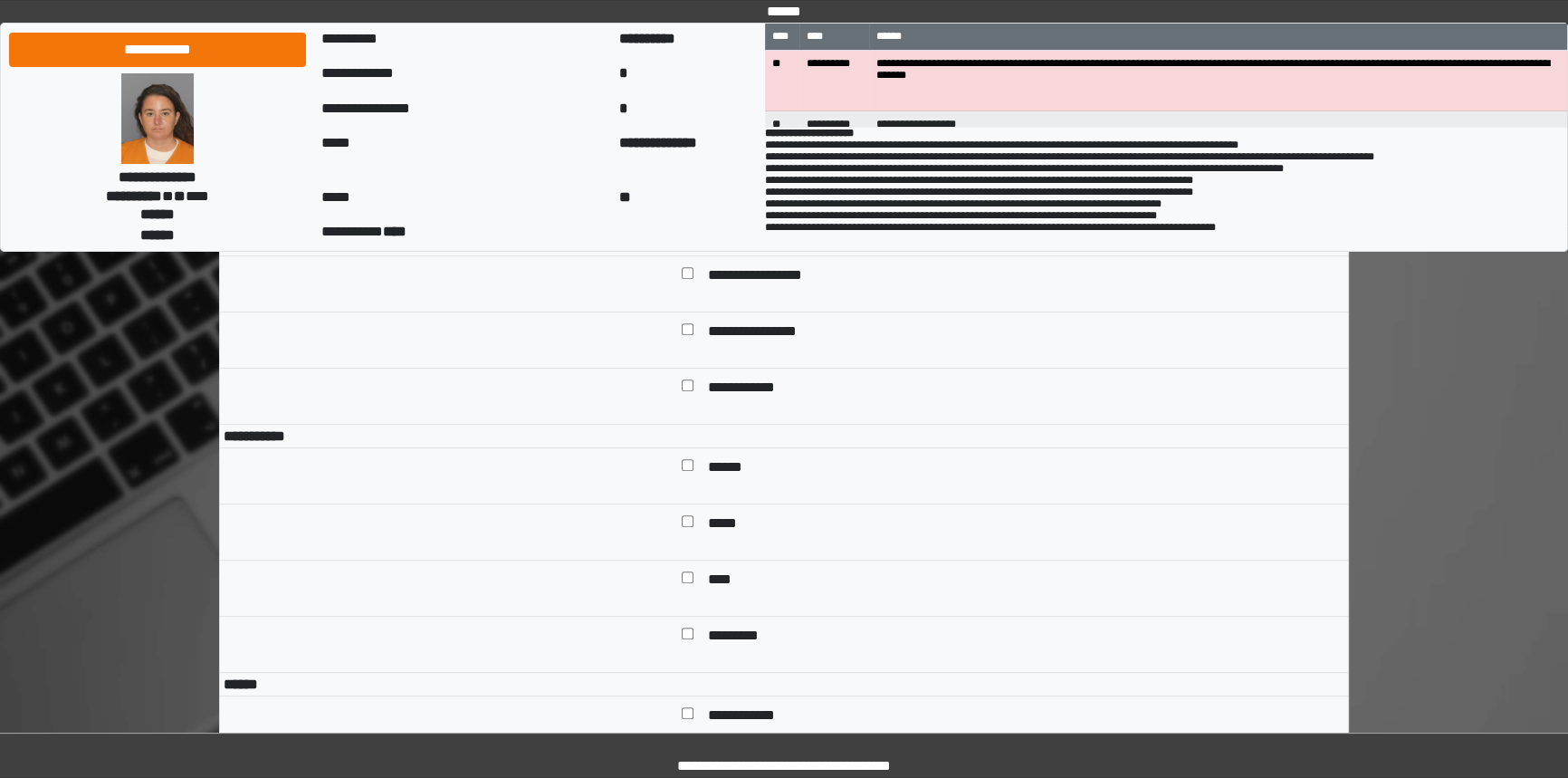 scroll, scrollTop: 906, scrollLeft: 0, axis: vertical 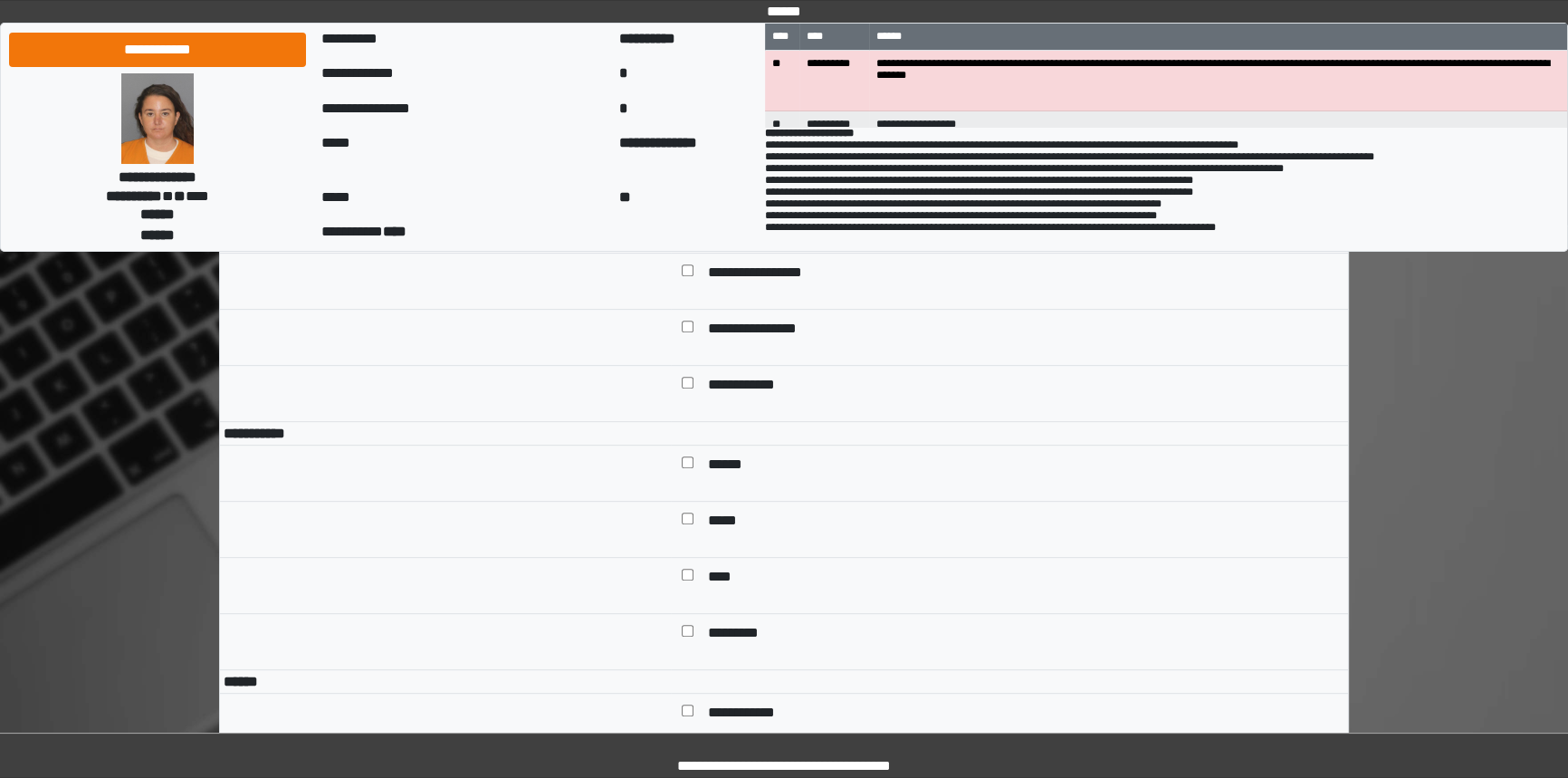 click on "******" at bounding box center (731, 466) 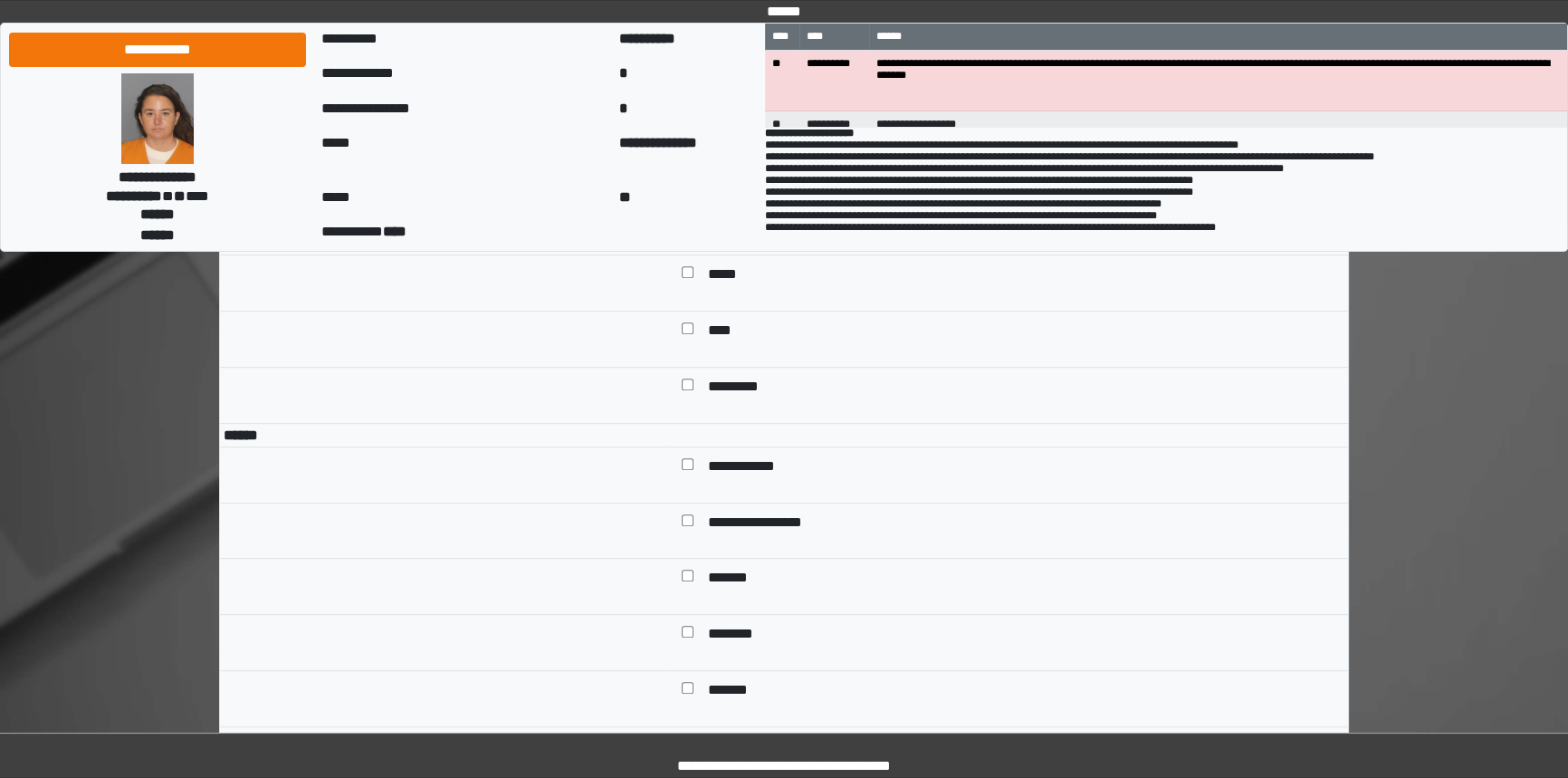 click on "**********" at bounding box center [755, 467] 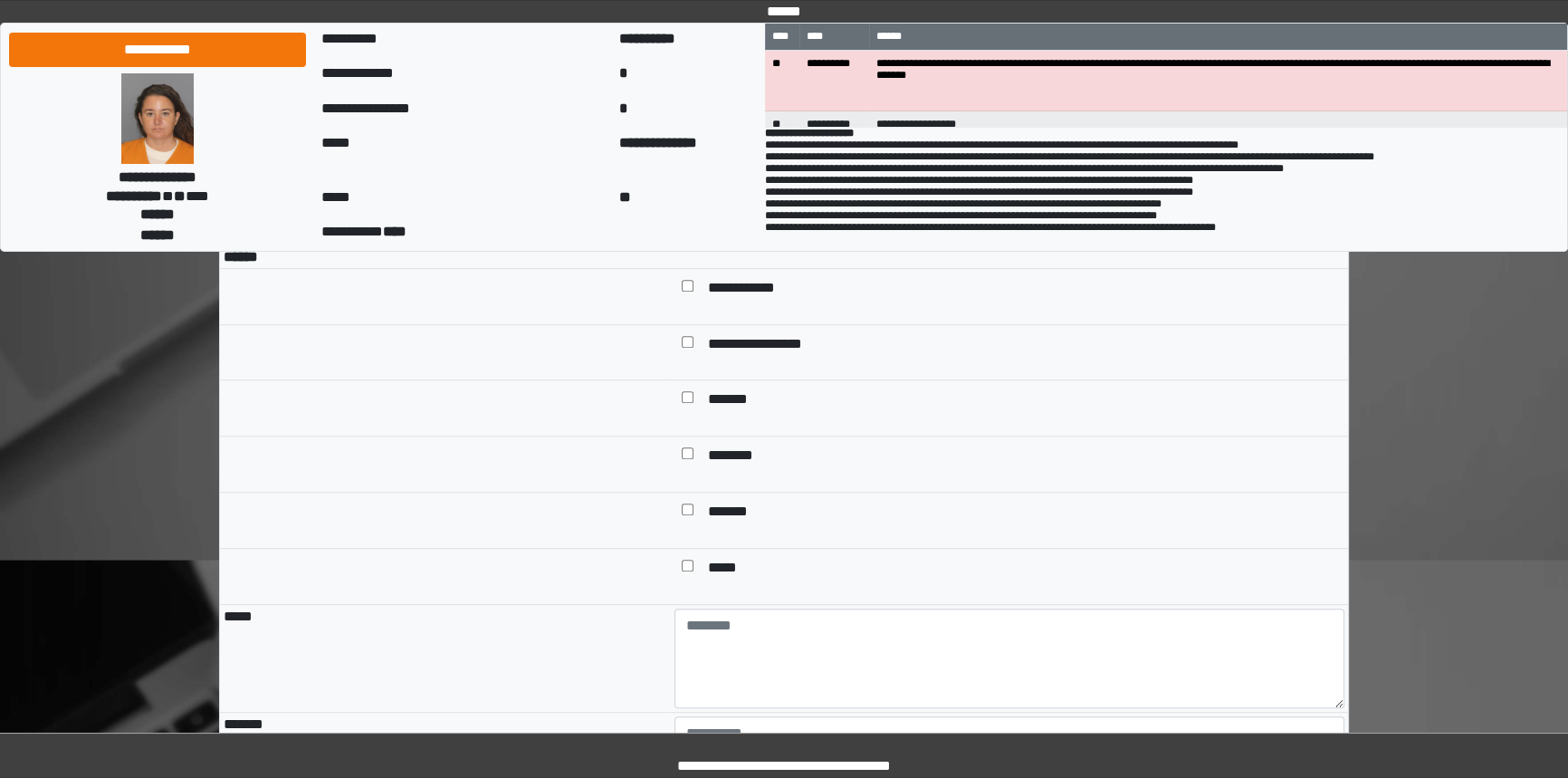 scroll, scrollTop: 1564, scrollLeft: 0, axis: vertical 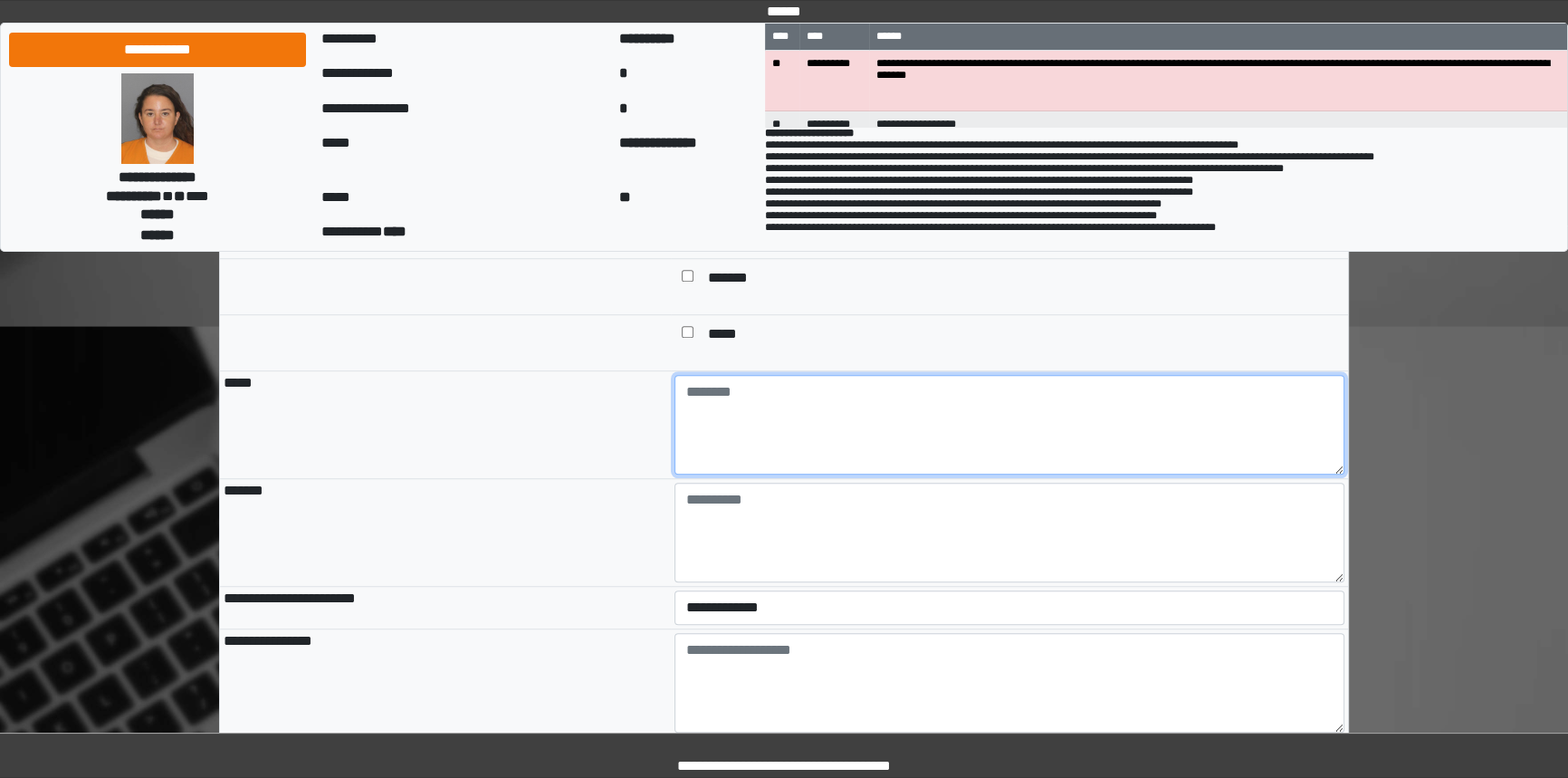 click at bounding box center [1009, 425] 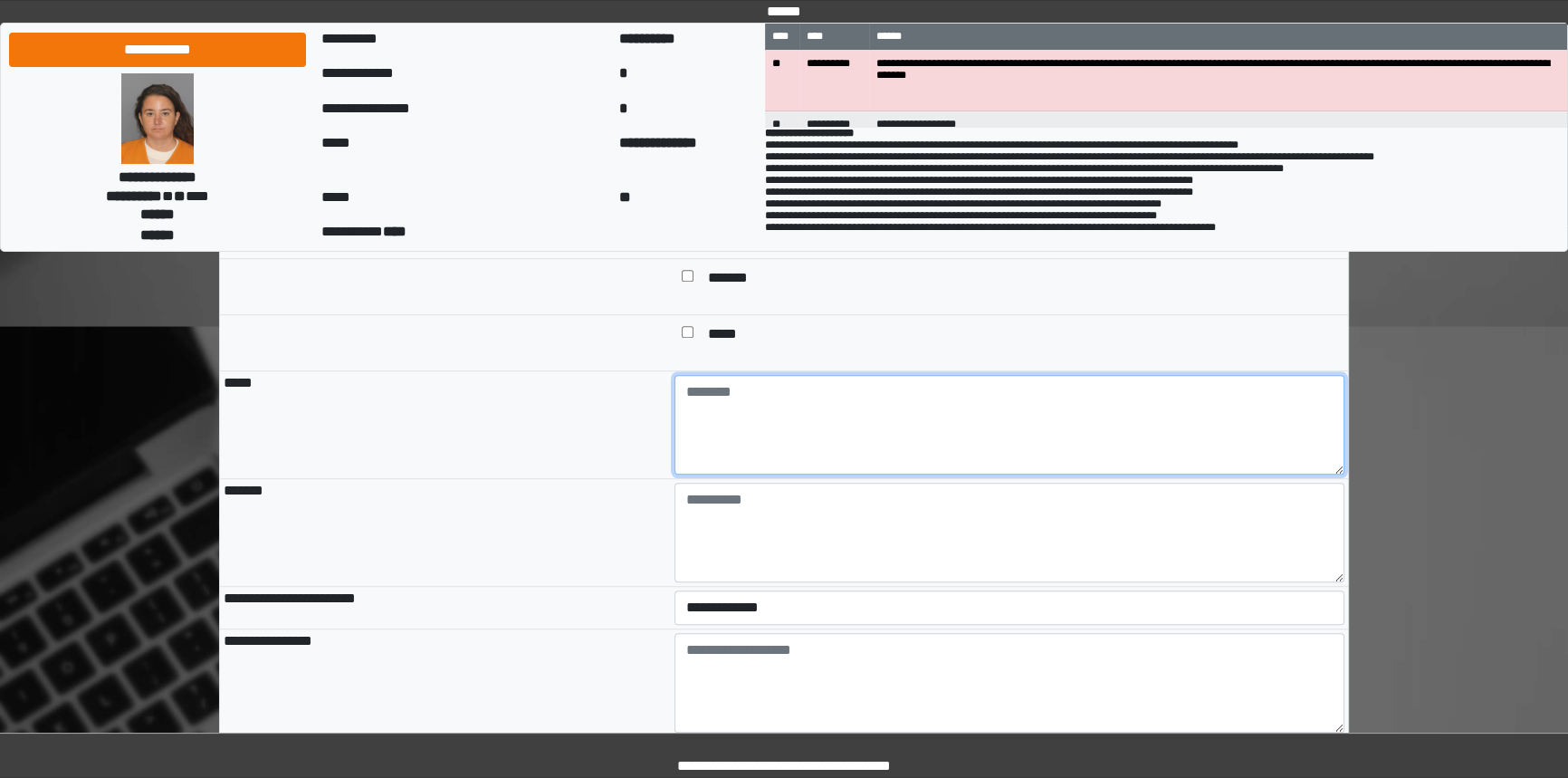 paste on "**********" 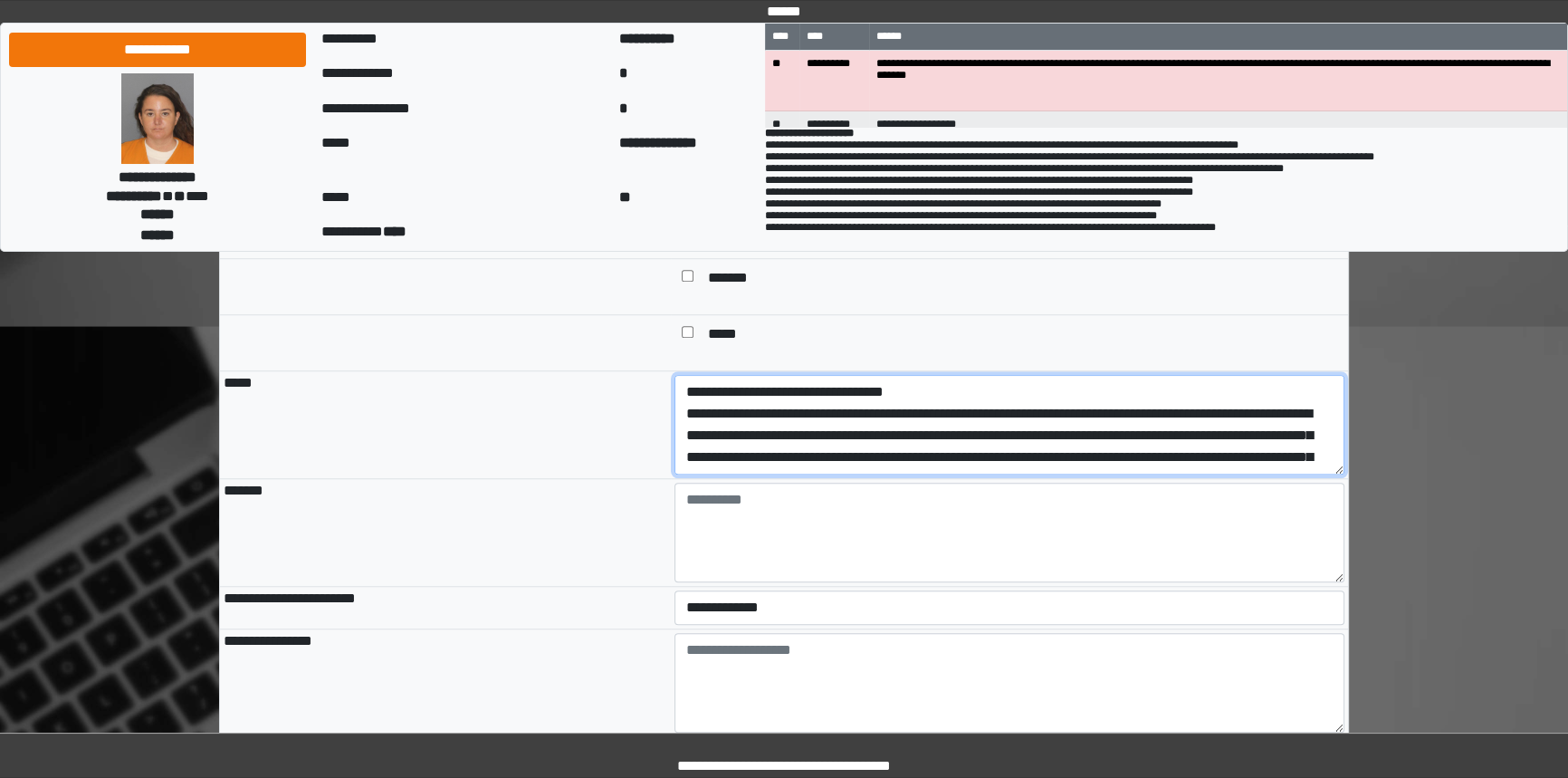 scroll, scrollTop: 166, scrollLeft: 0, axis: vertical 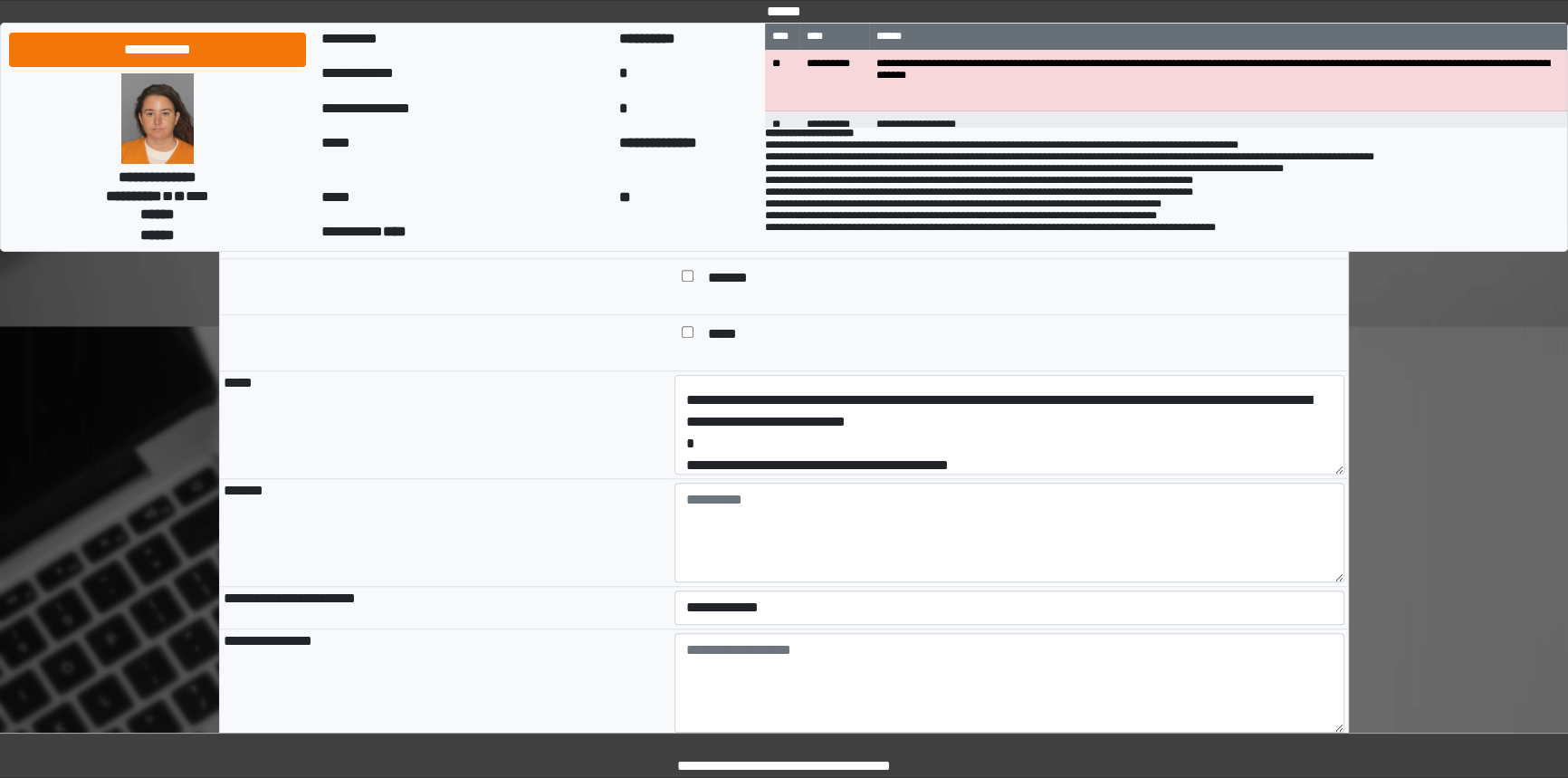 click on "*****" at bounding box center [1009, 343] 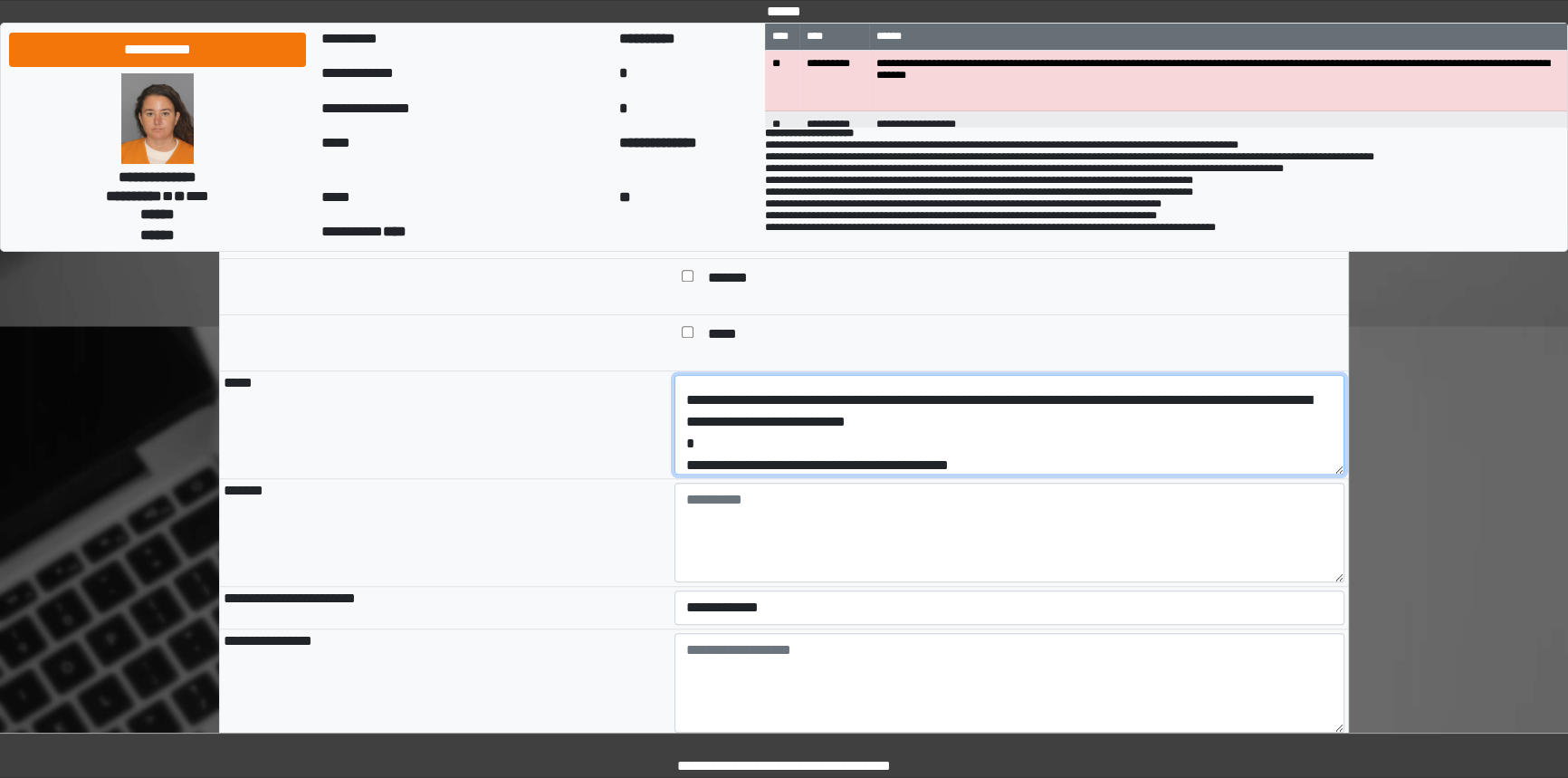 drag, startPoint x: 1013, startPoint y: 459, endPoint x: 1015, endPoint y: 471, distance: 12.165525 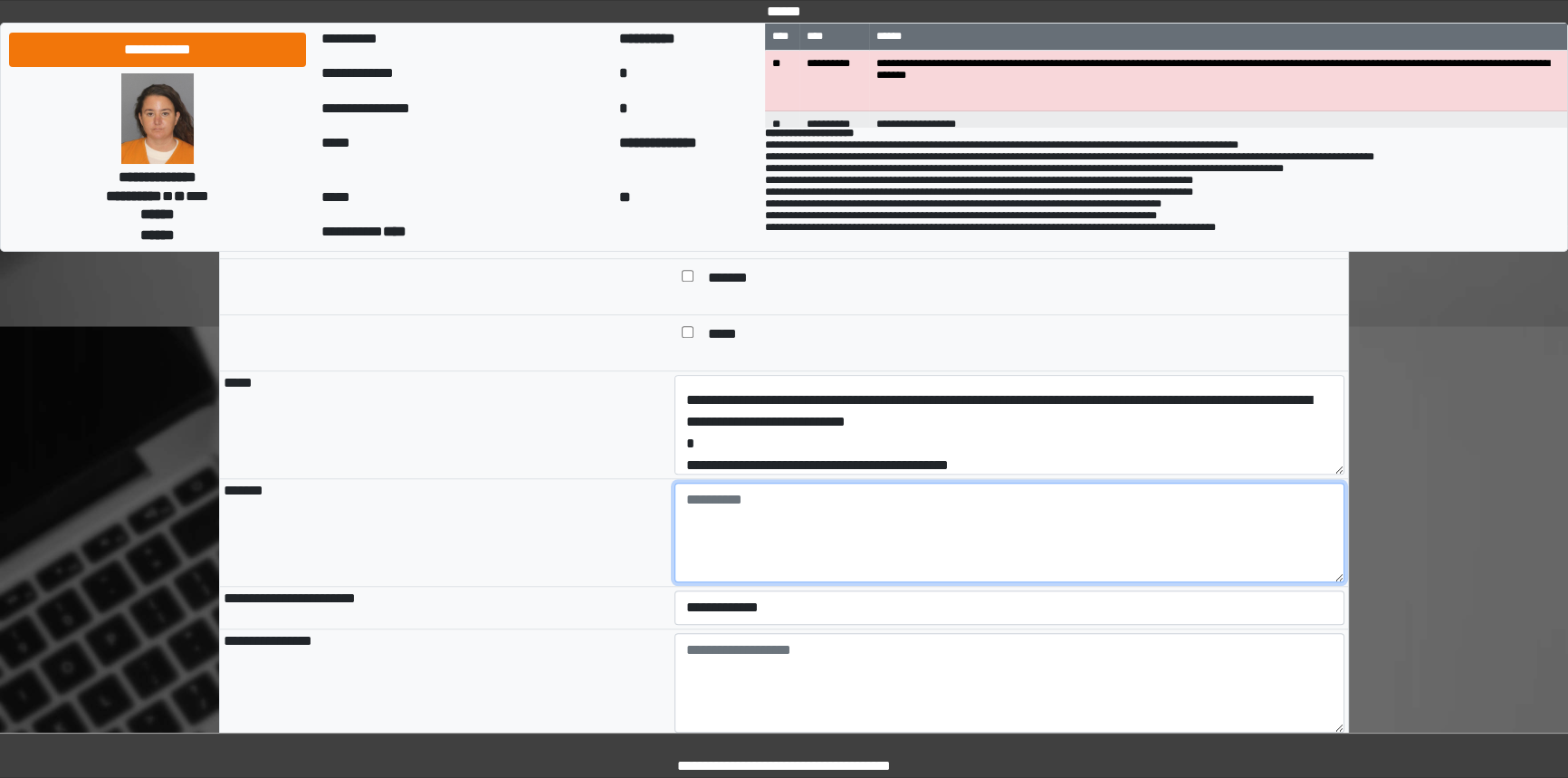 click at bounding box center [1009, 533] 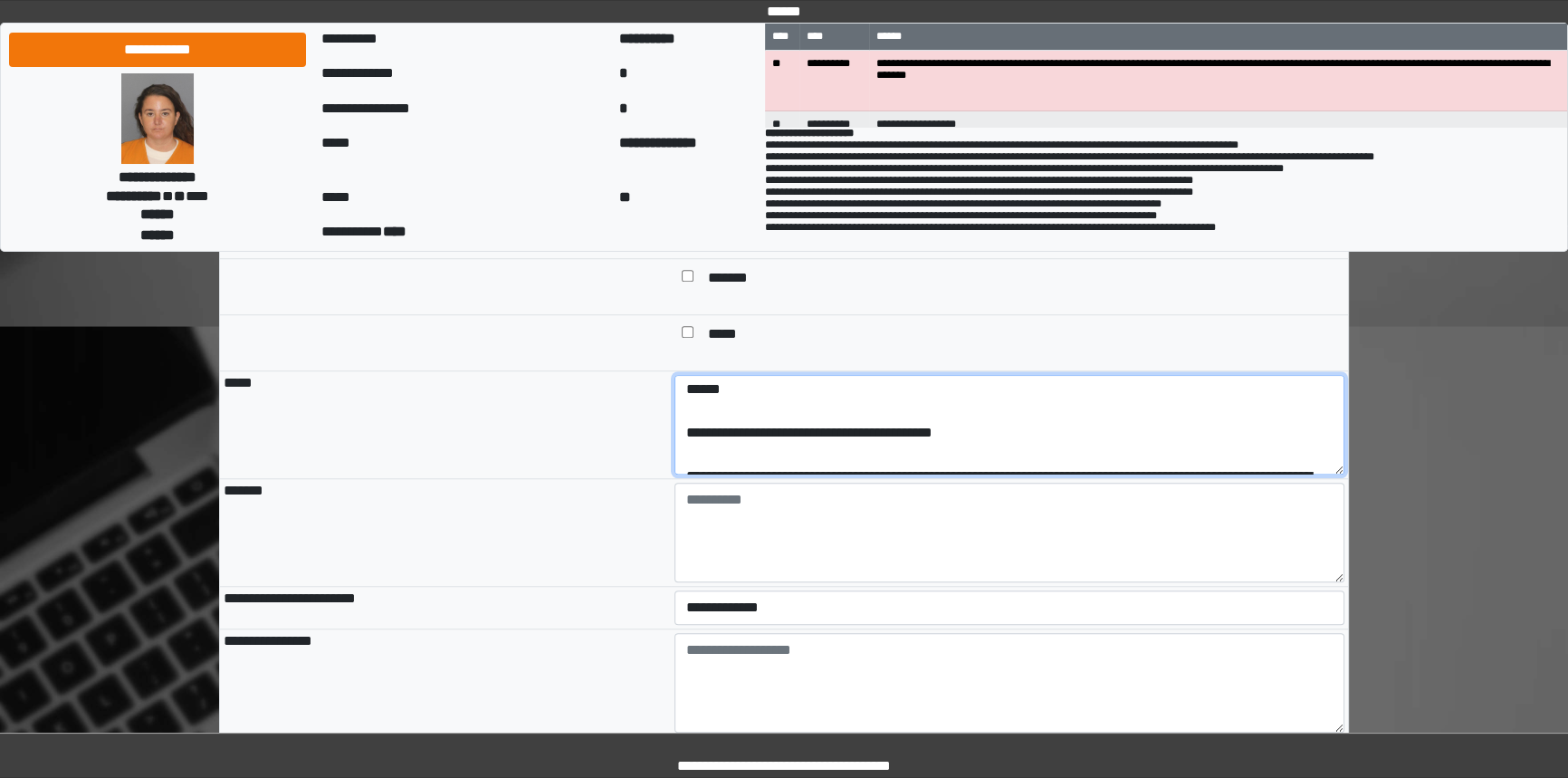 scroll, scrollTop: 0, scrollLeft: 0, axis: both 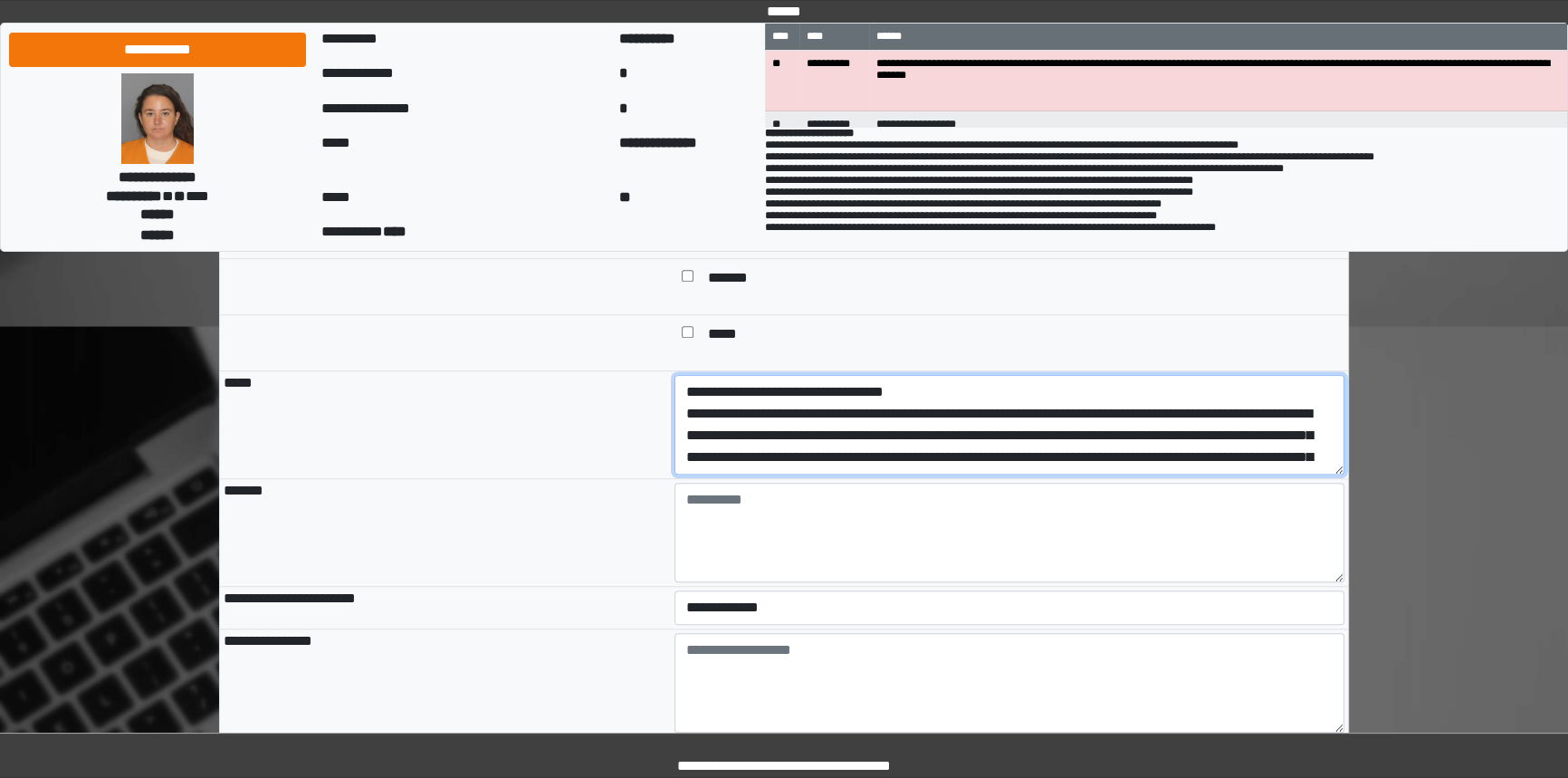 drag, startPoint x: 1034, startPoint y: 513, endPoint x: 629, endPoint y: 461, distance: 408.32463 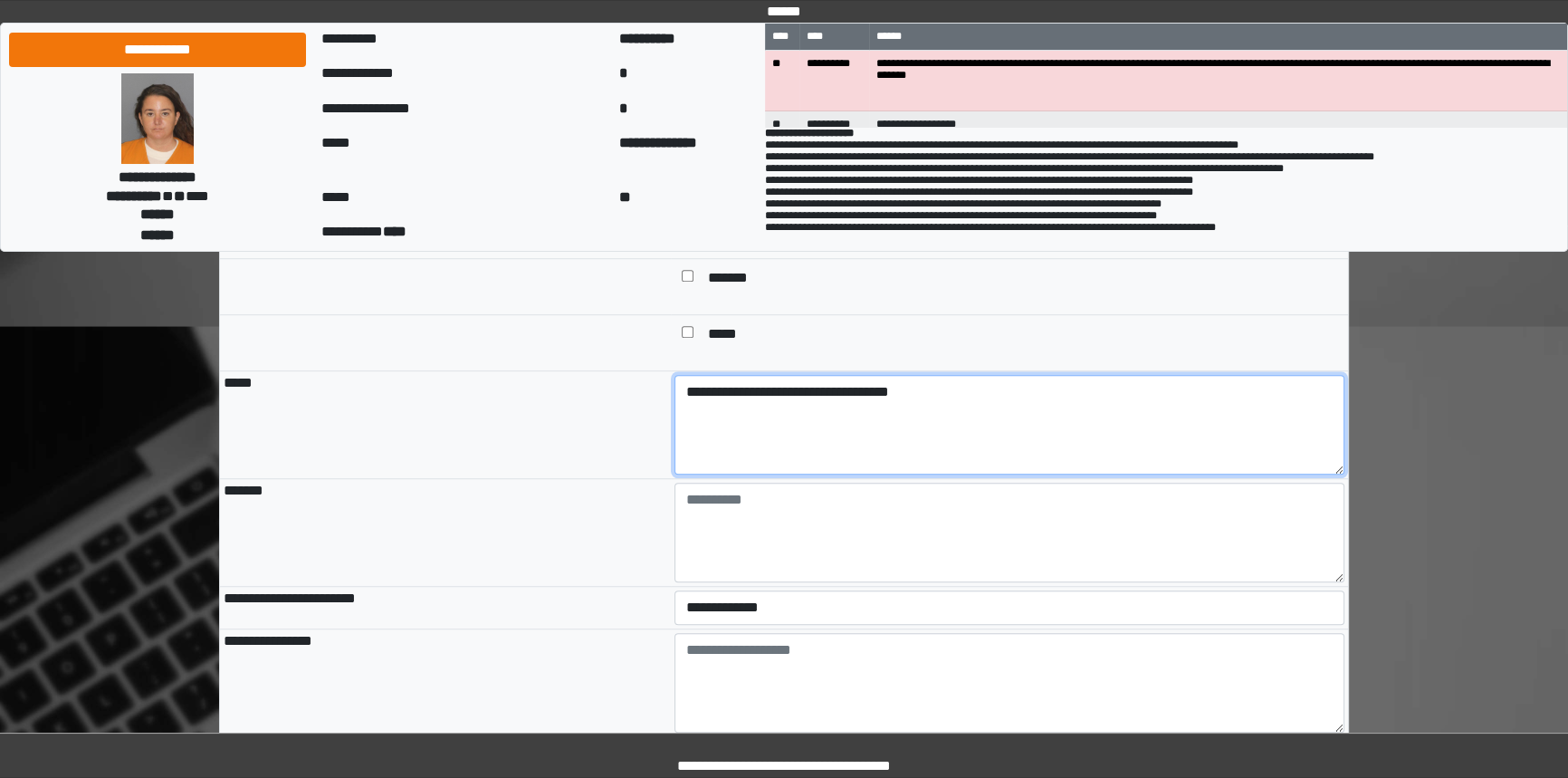 type on "**********" 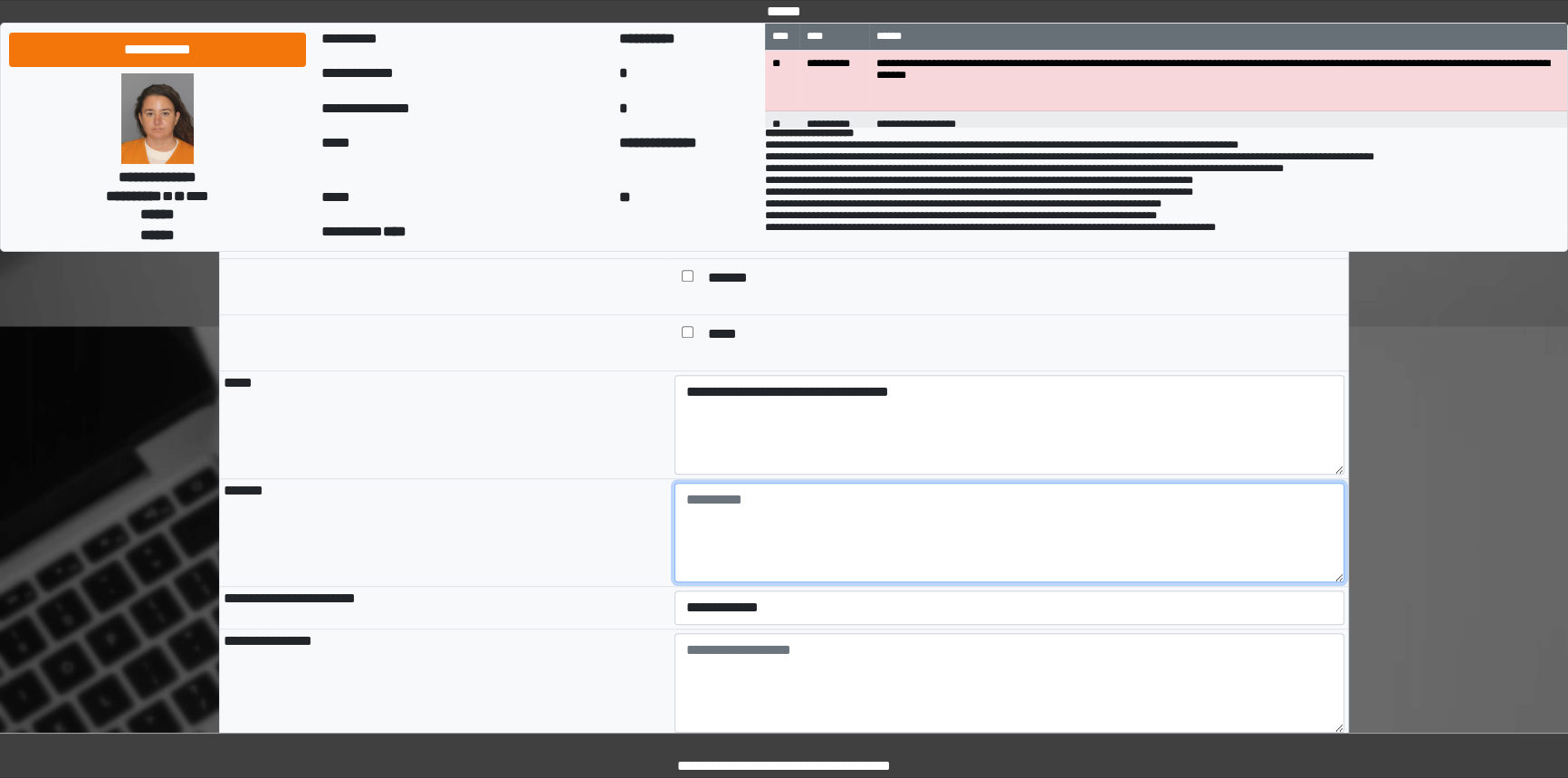 click at bounding box center (1009, 533) 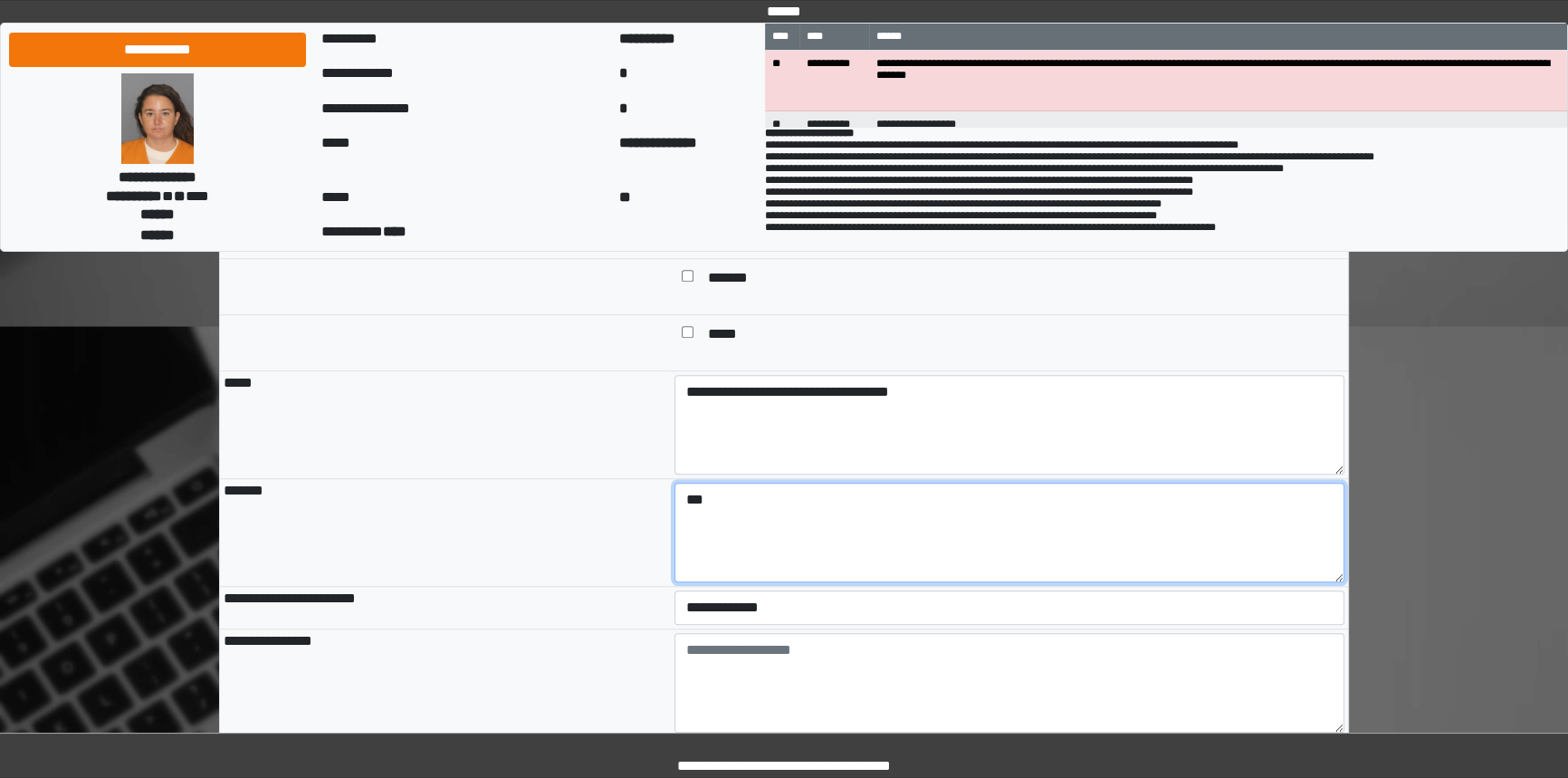 type on "***" 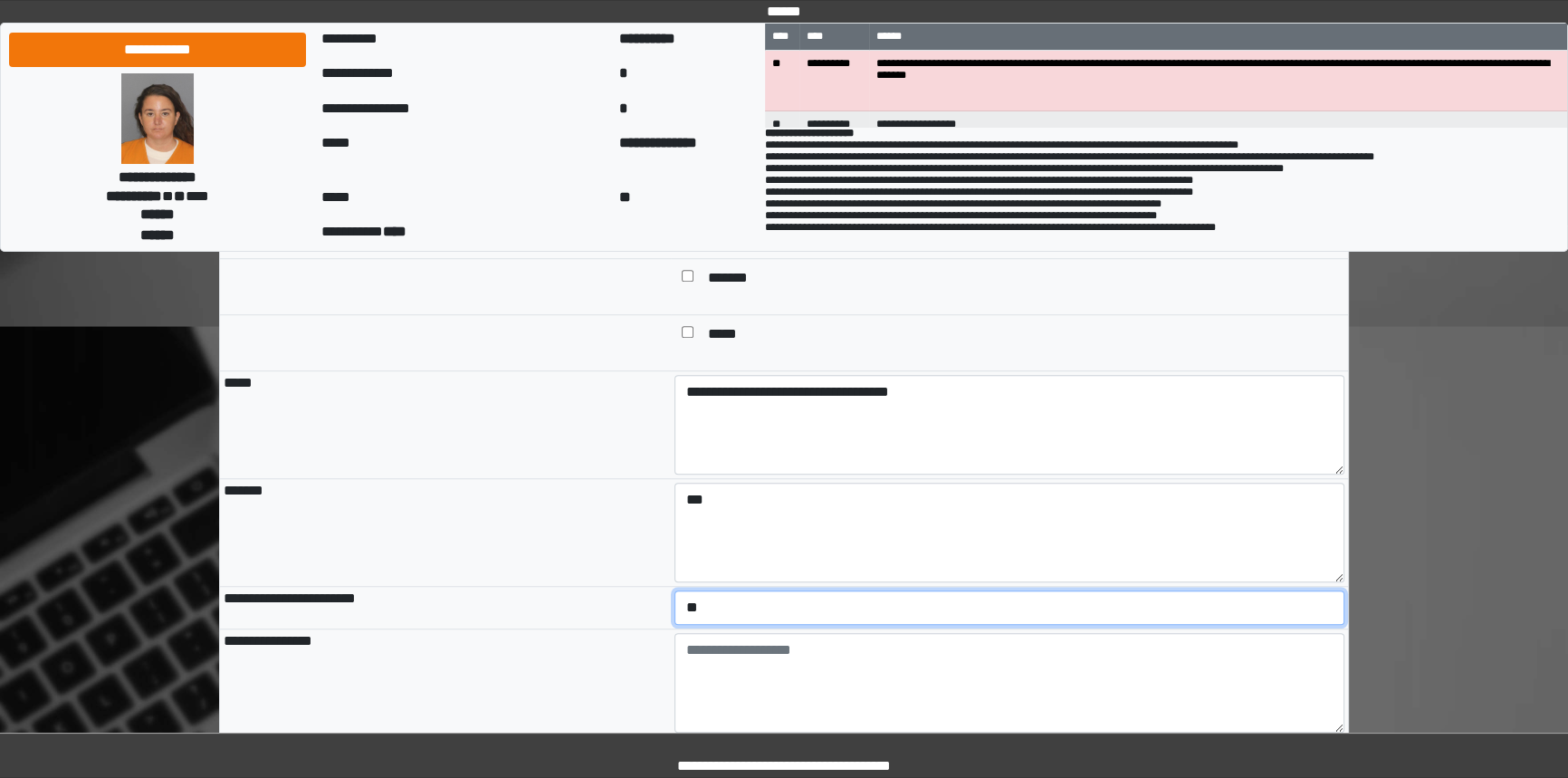 select on "*" 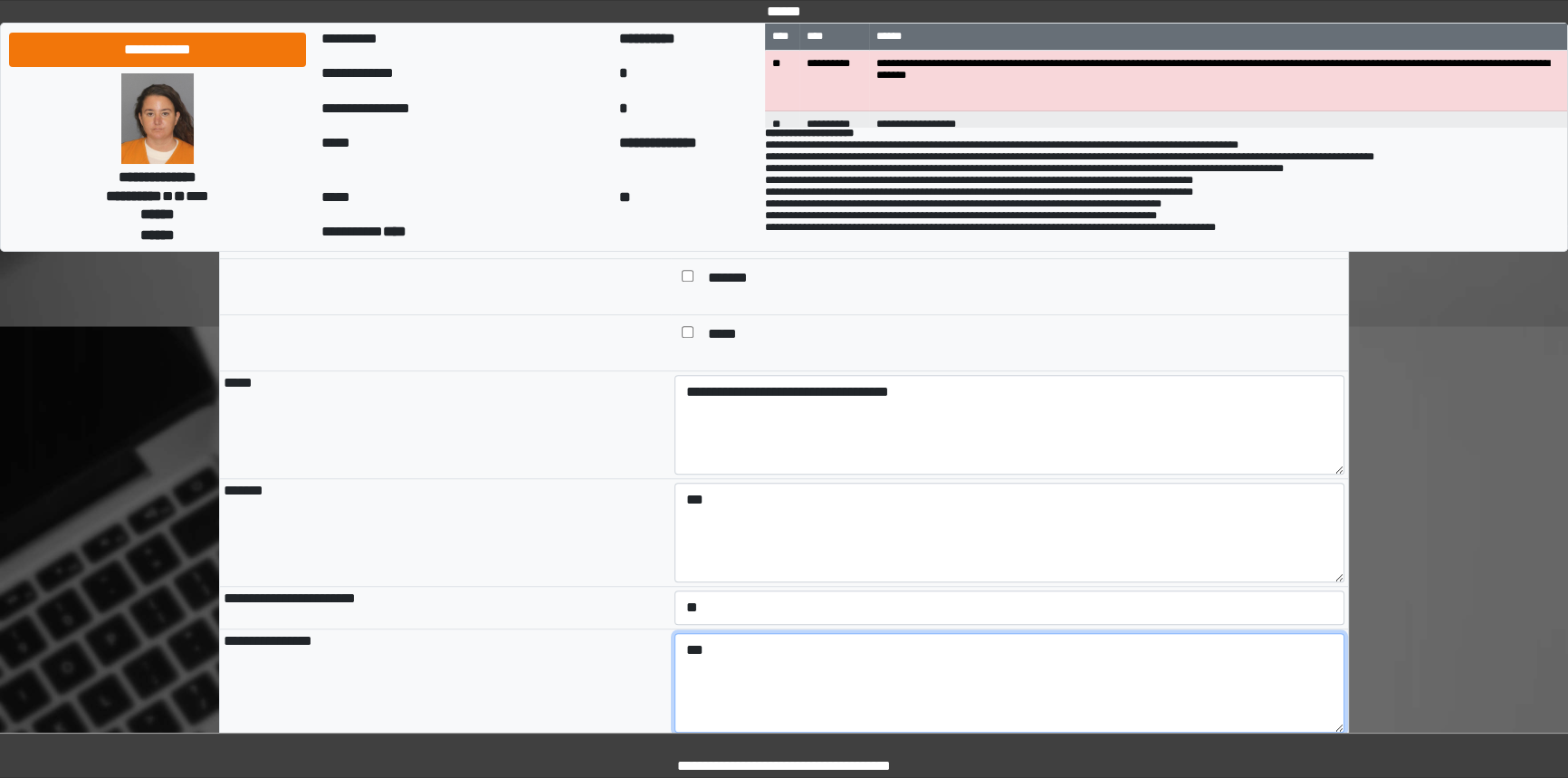 type on "***" 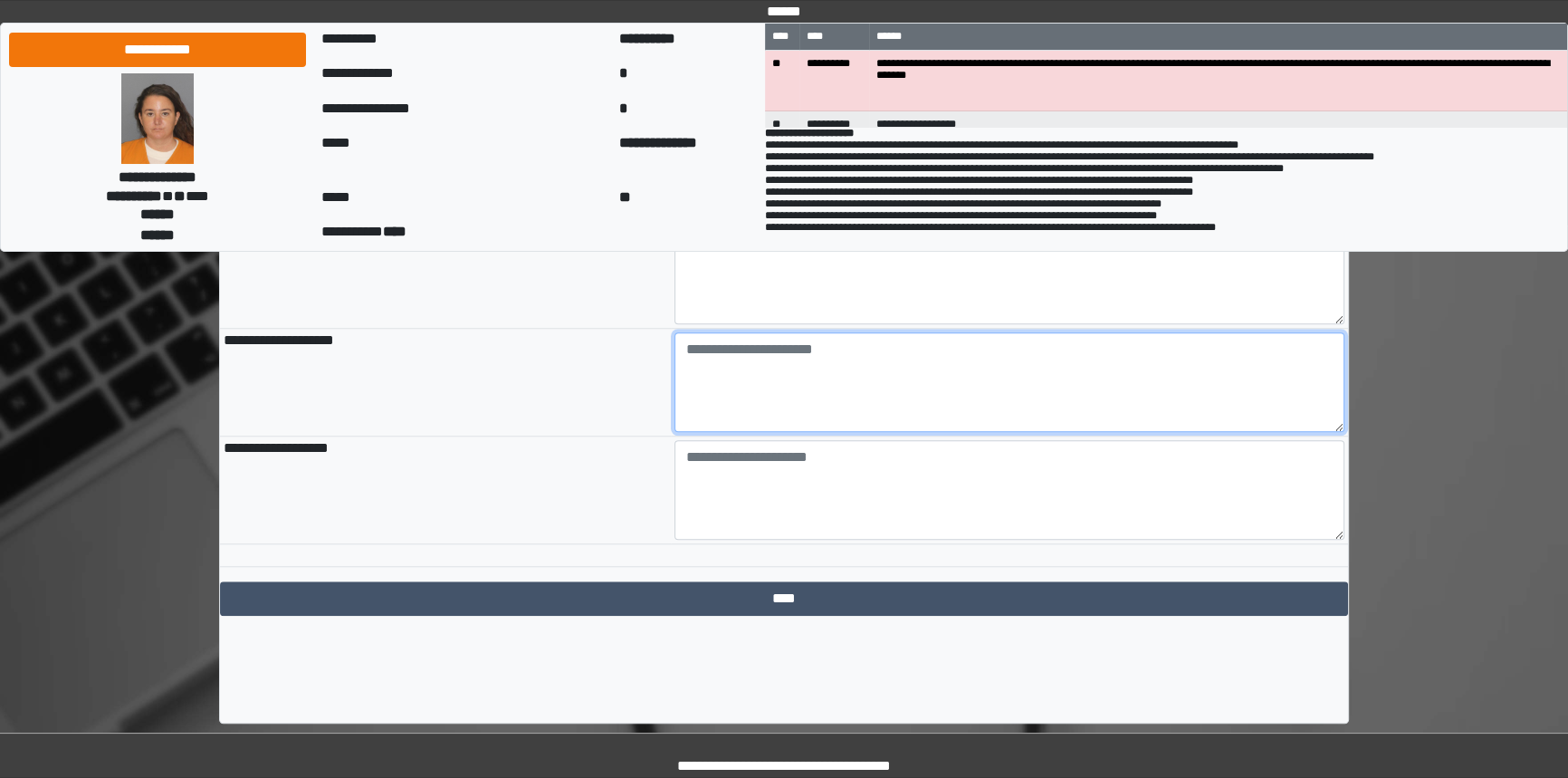 scroll, scrollTop: 1975, scrollLeft: 0, axis: vertical 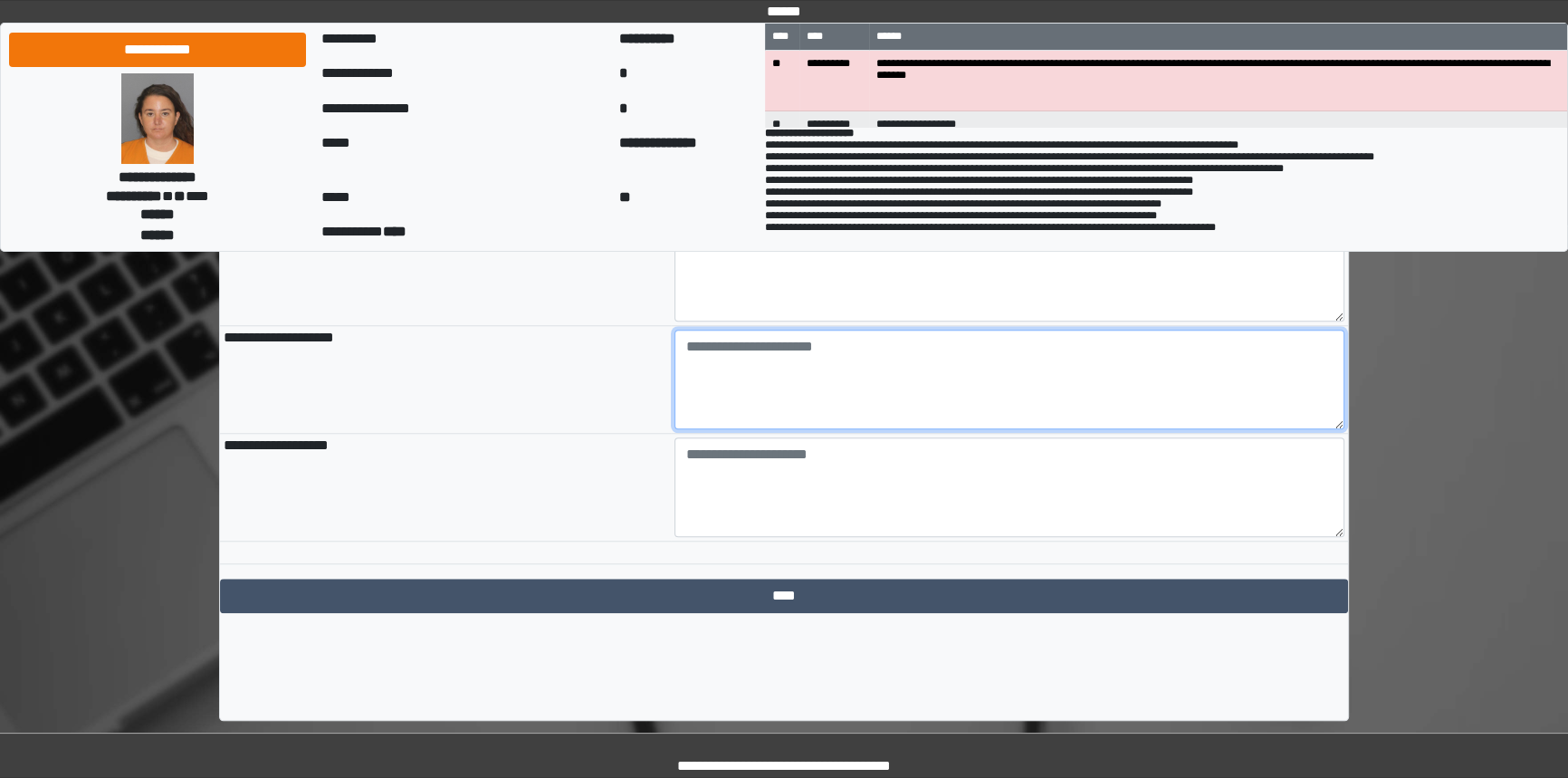 paste on "**********" 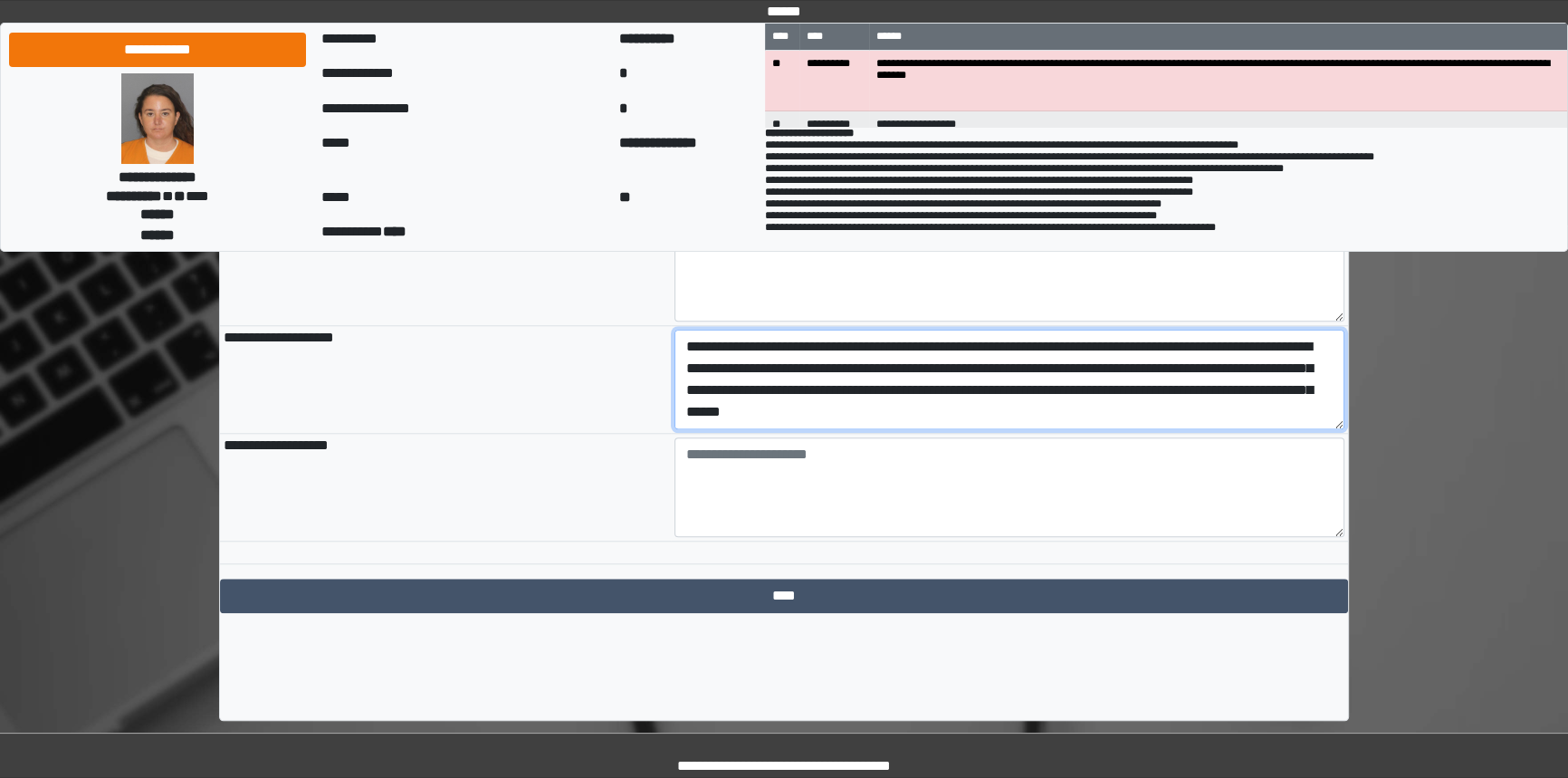 scroll, scrollTop: 145, scrollLeft: 0, axis: vertical 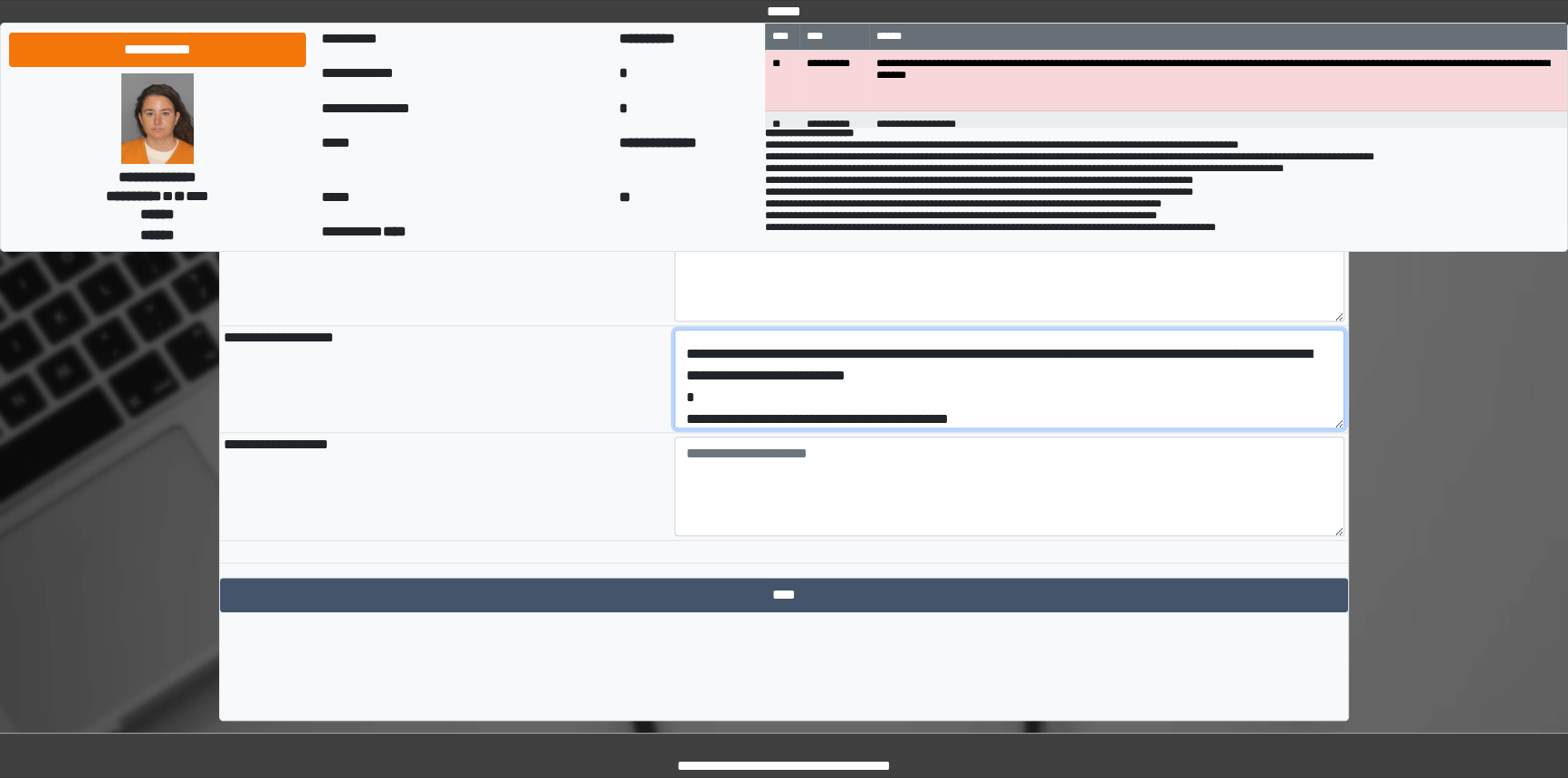 click on "**********" at bounding box center [1009, 379] 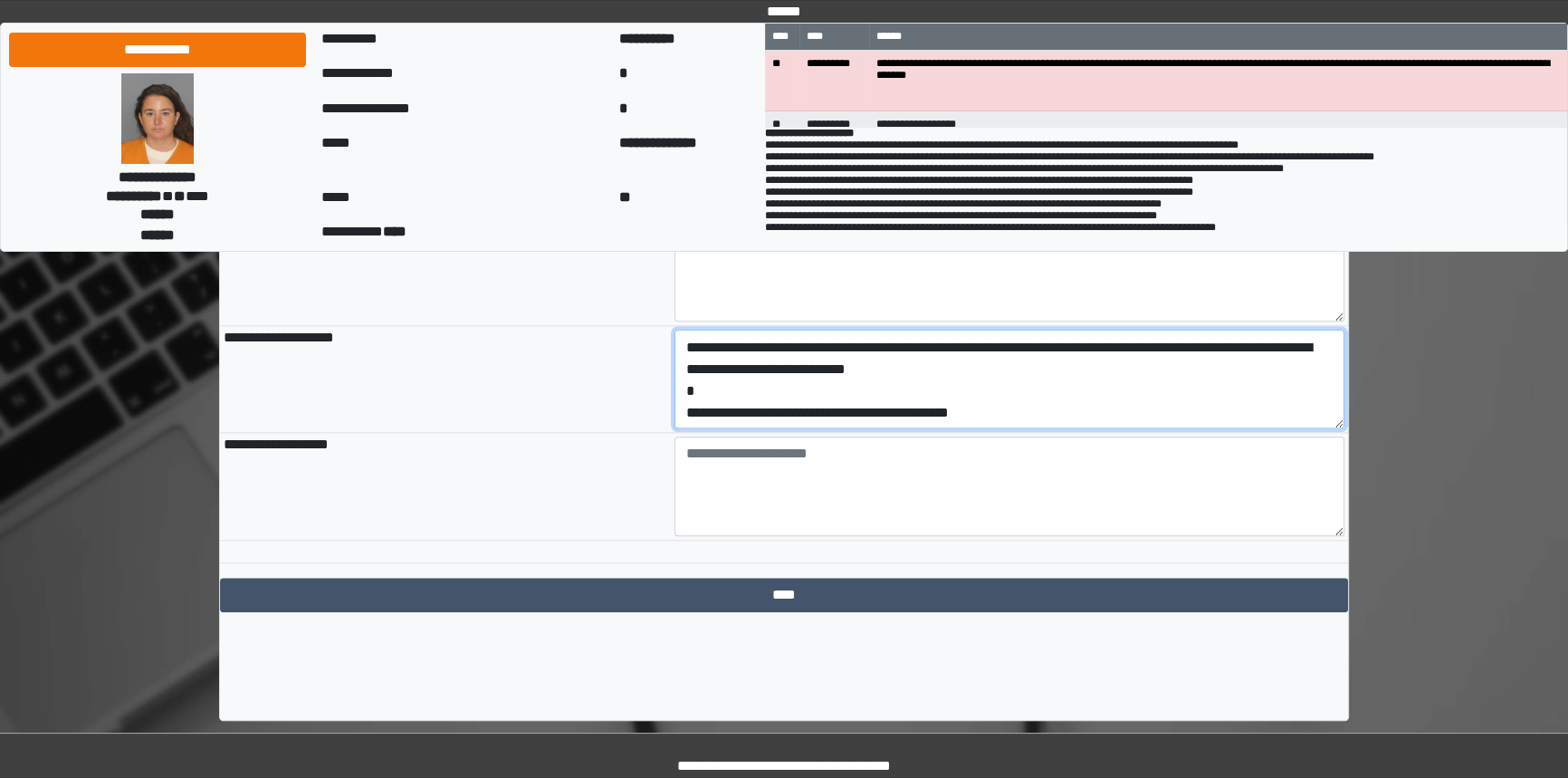 drag, startPoint x: 1032, startPoint y: 471, endPoint x: 651, endPoint y: 474, distance: 381.01181 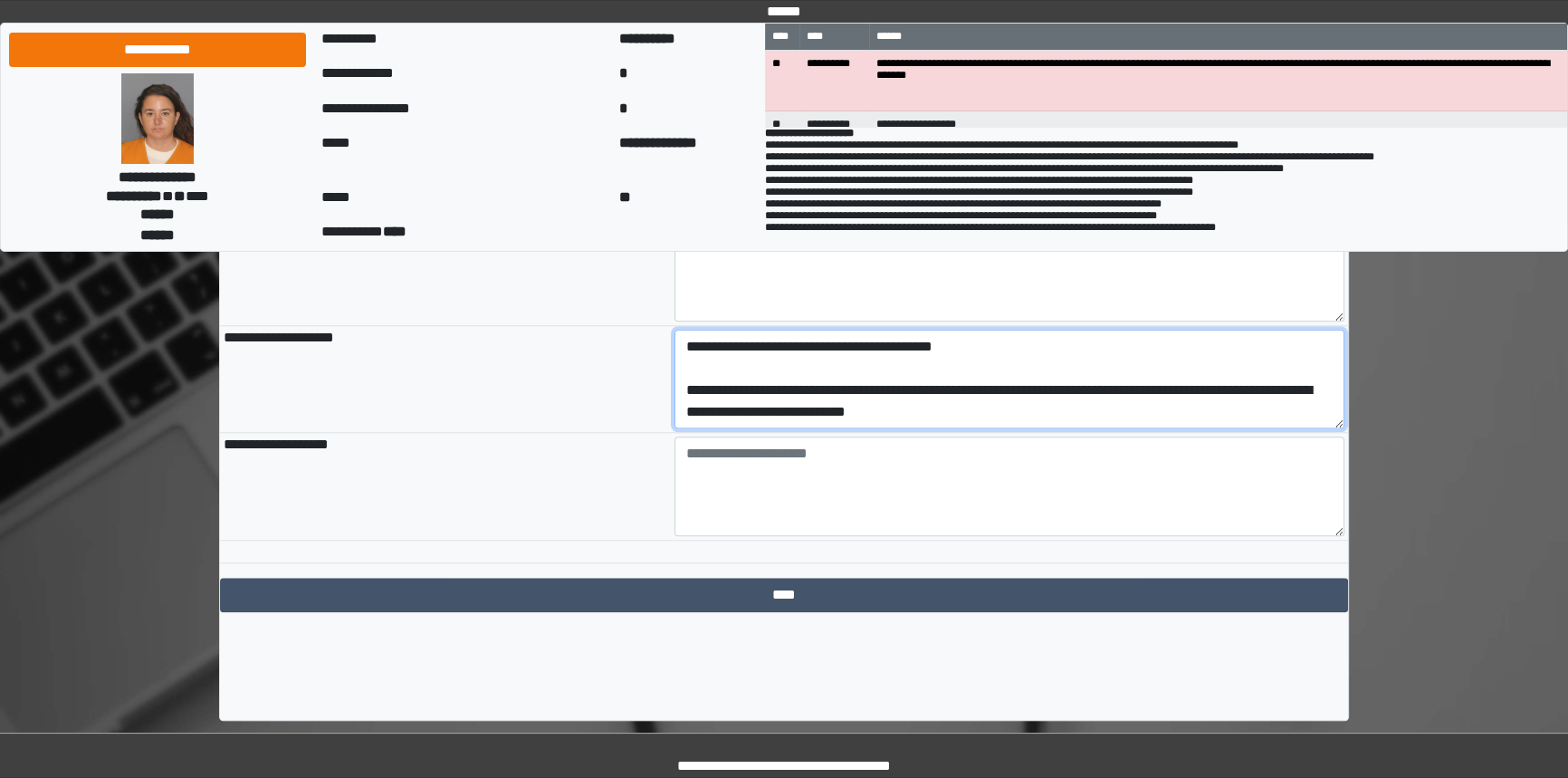 scroll, scrollTop: 109, scrollLeft: 0, axis: vertical 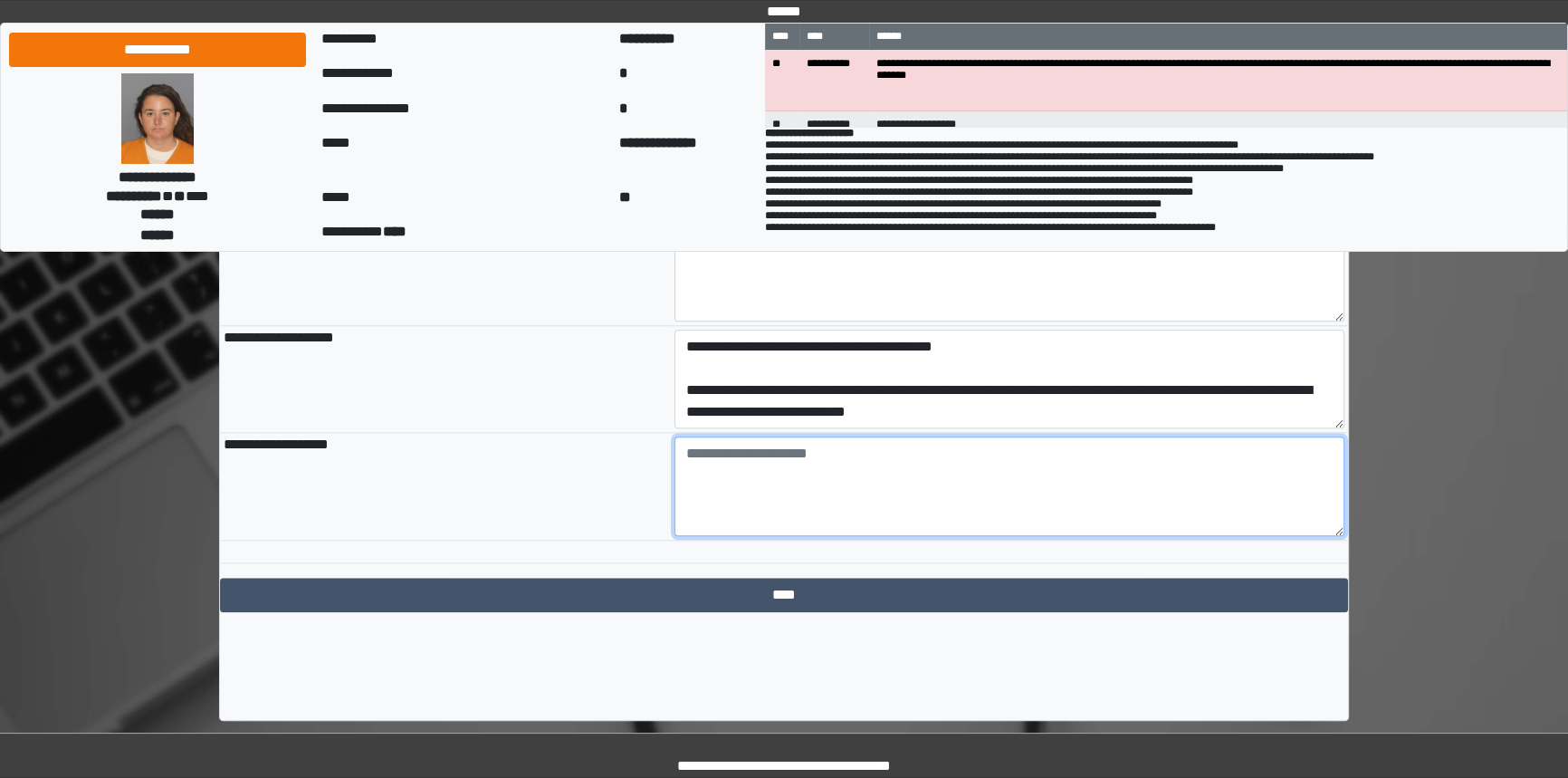 click at bounding box center [1009, 486] 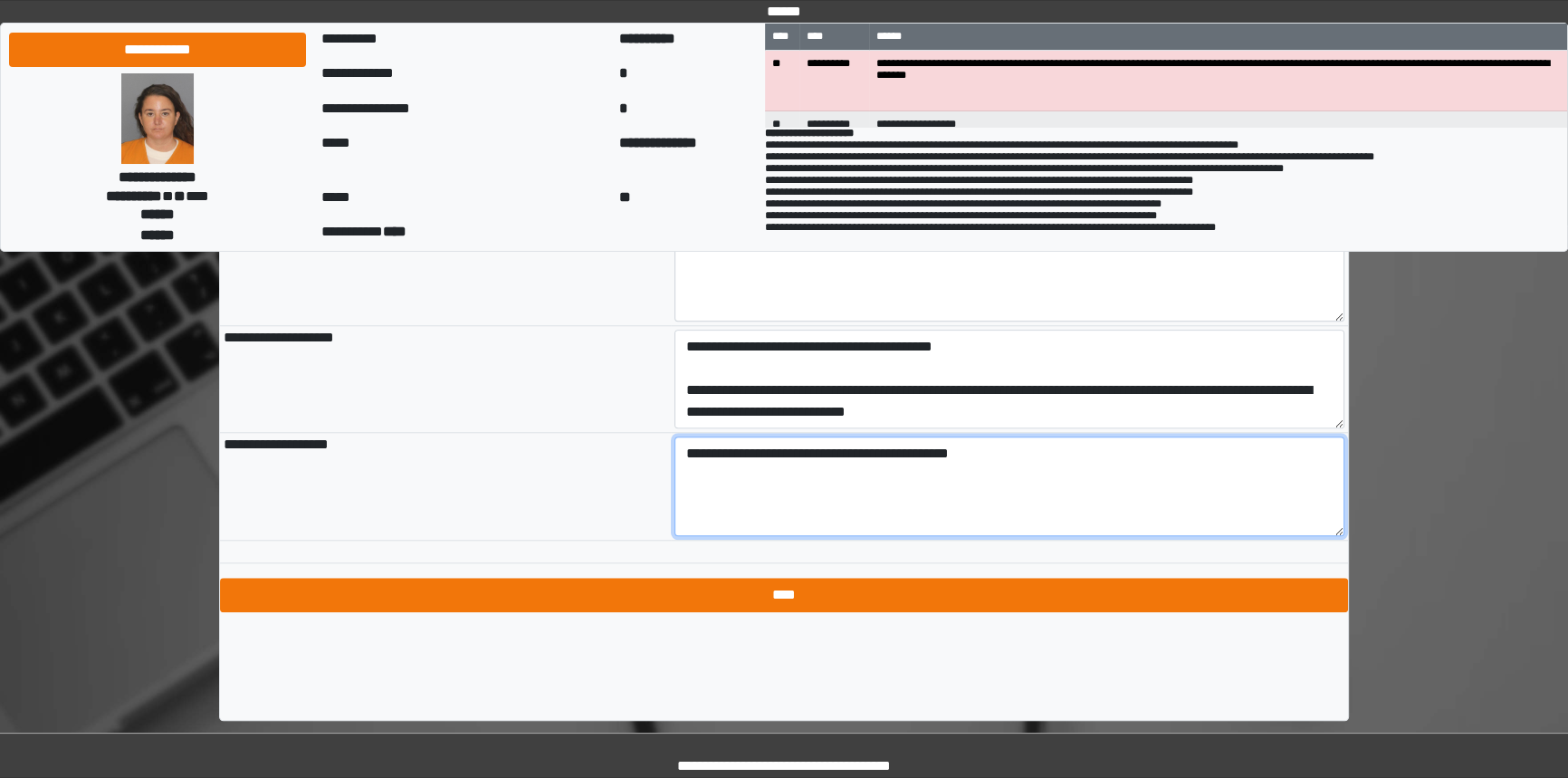 type on "**********" 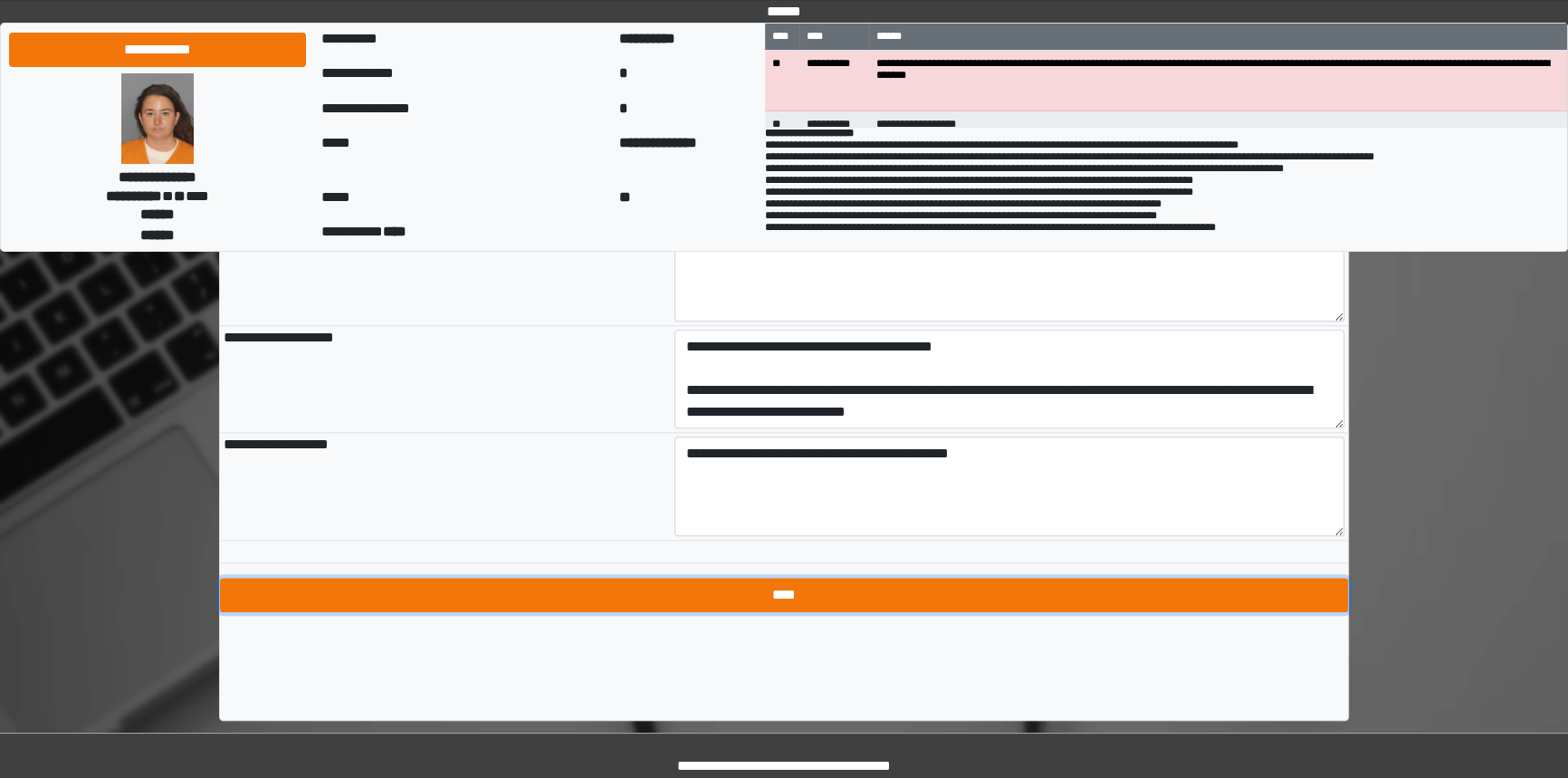 click on "****" at bounding box center (784, 595) 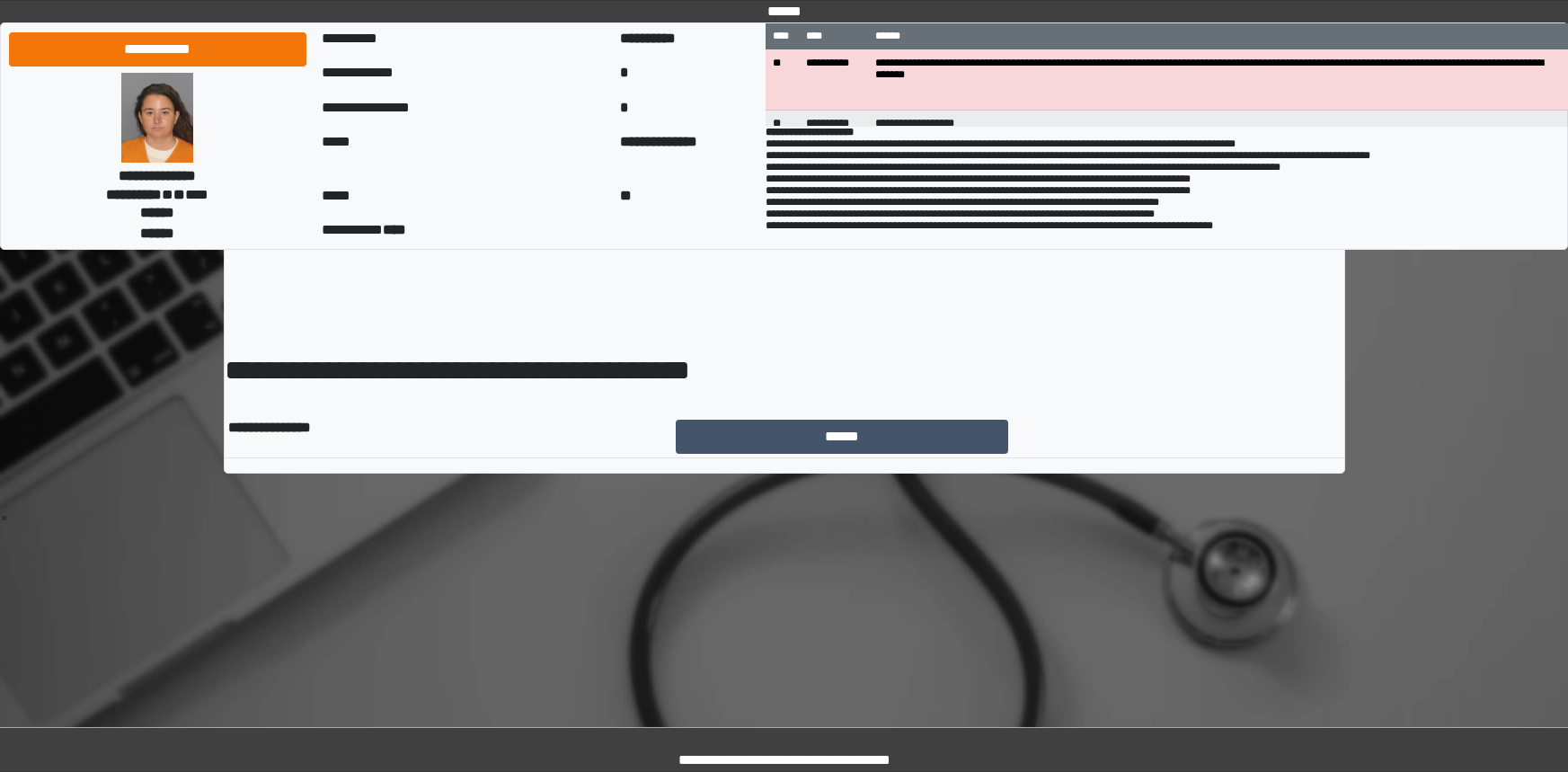 scroll, scrollTop: 0, scrollLeft: 0, axis: both 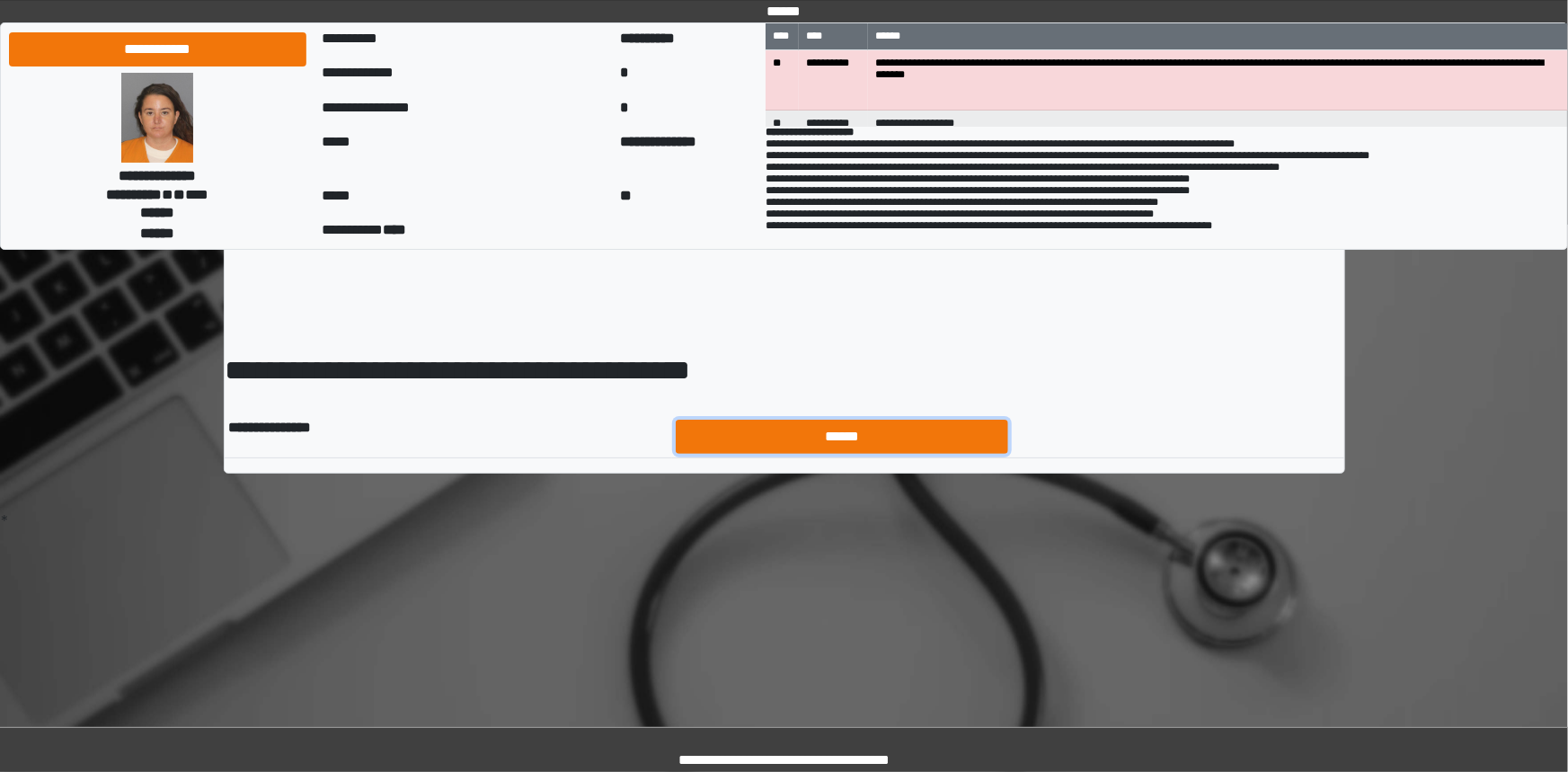 click on "******" at bounding box center [842, 437] 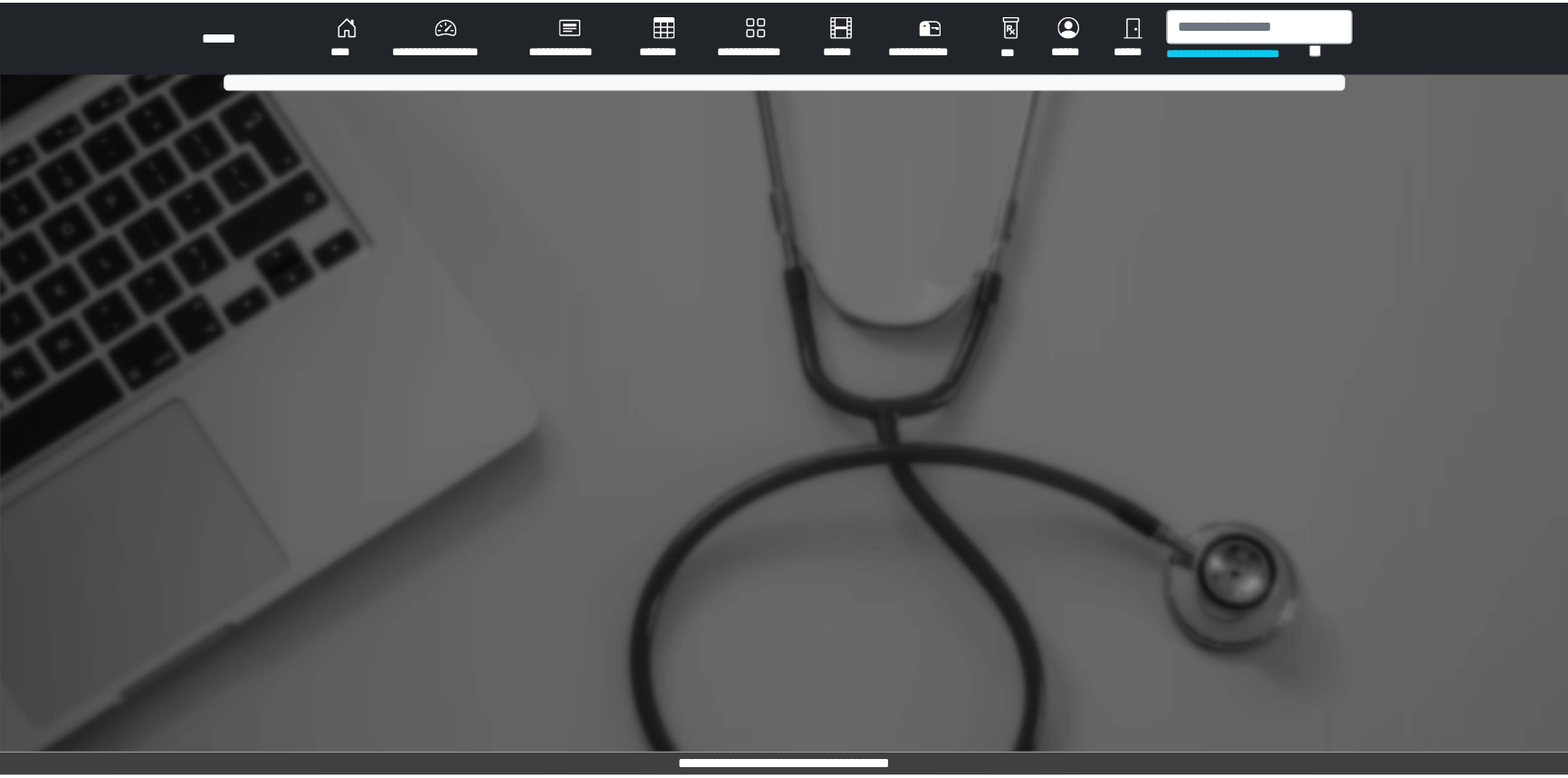 scroll, scrollTop: 0, scrollLeft: 0, axis: both 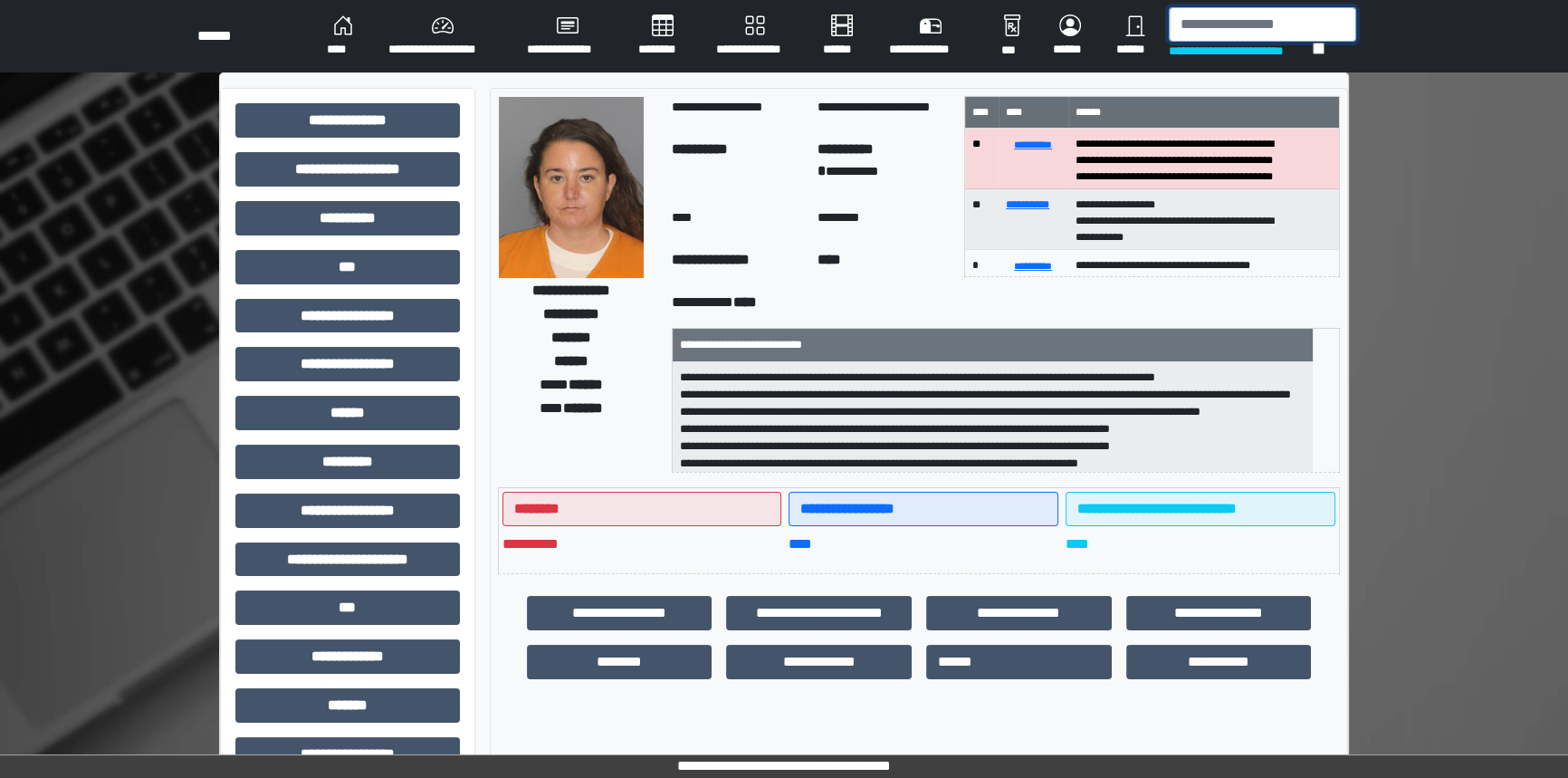 click at bounding box center [1262, 24] 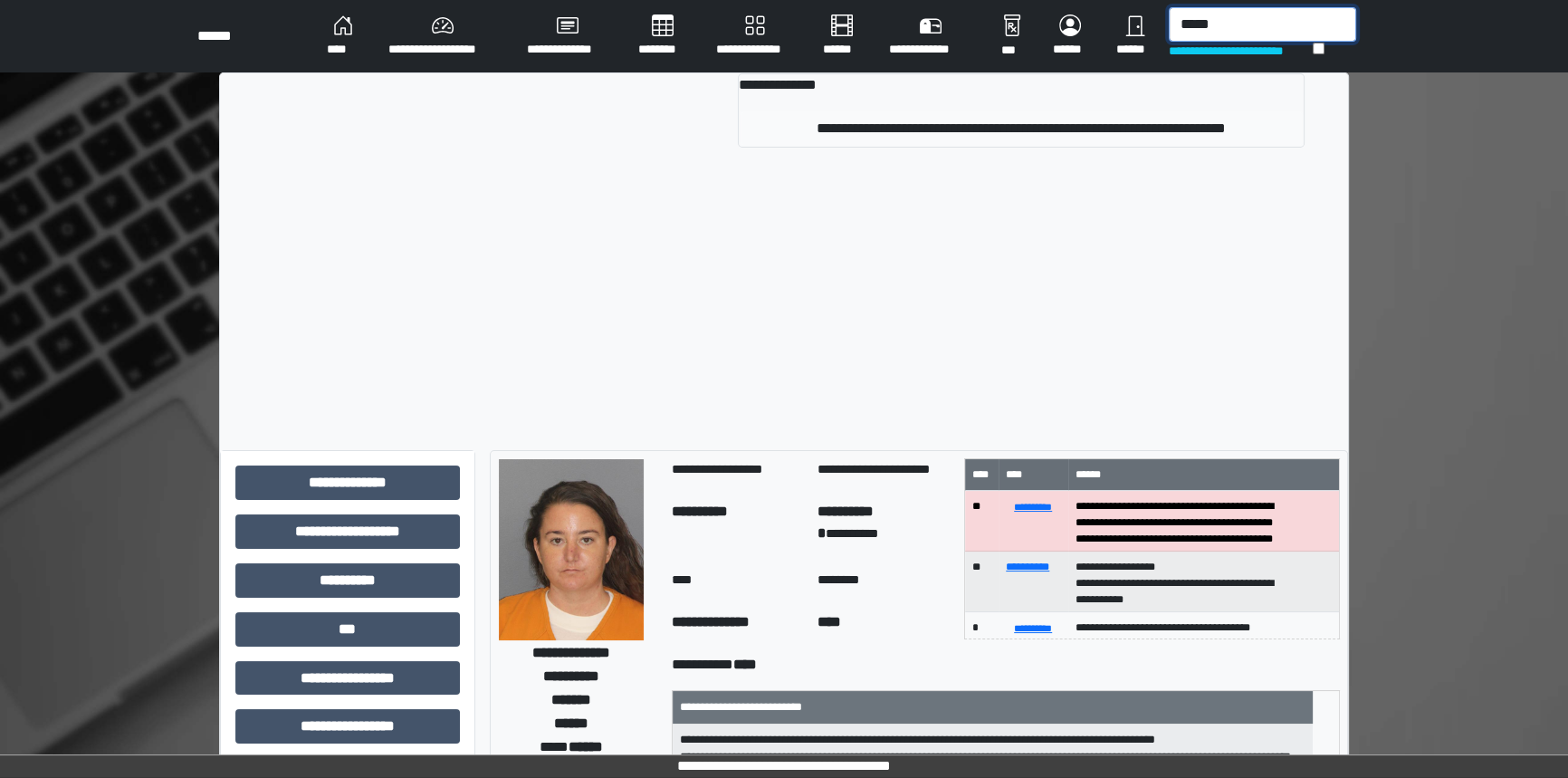 type on "*****" 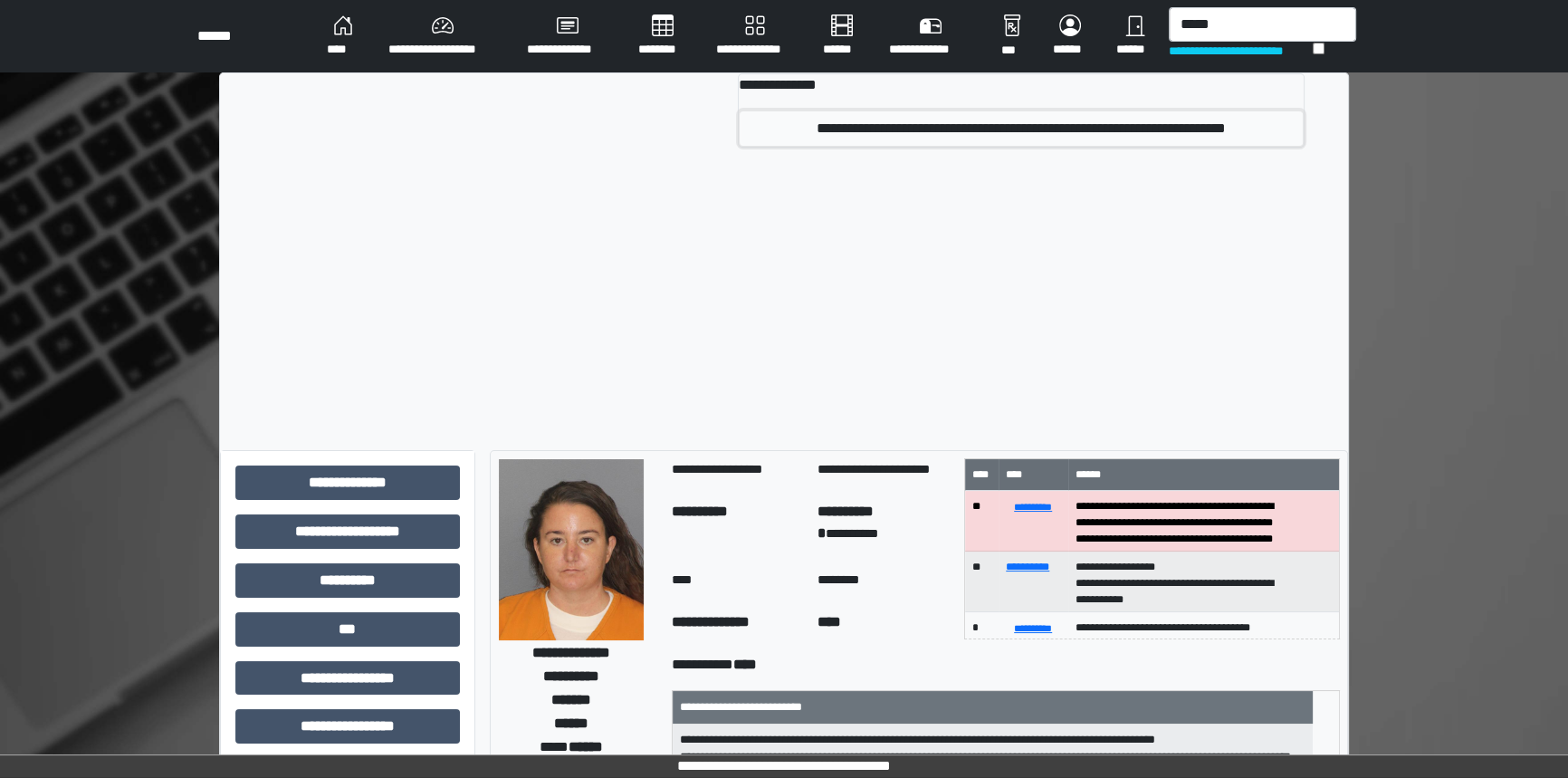 click on "**********" at bounding box center [1021, 129] 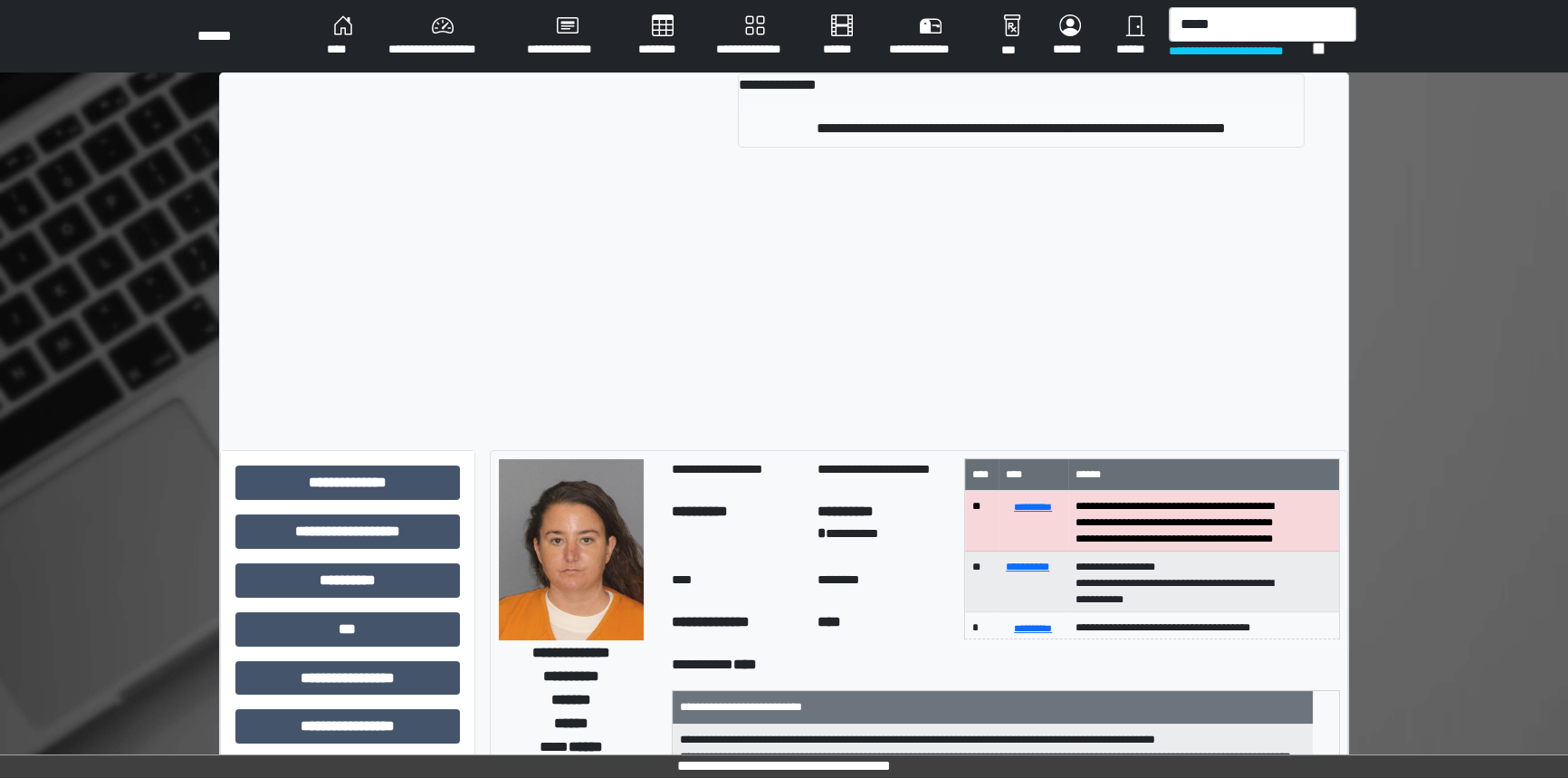 type 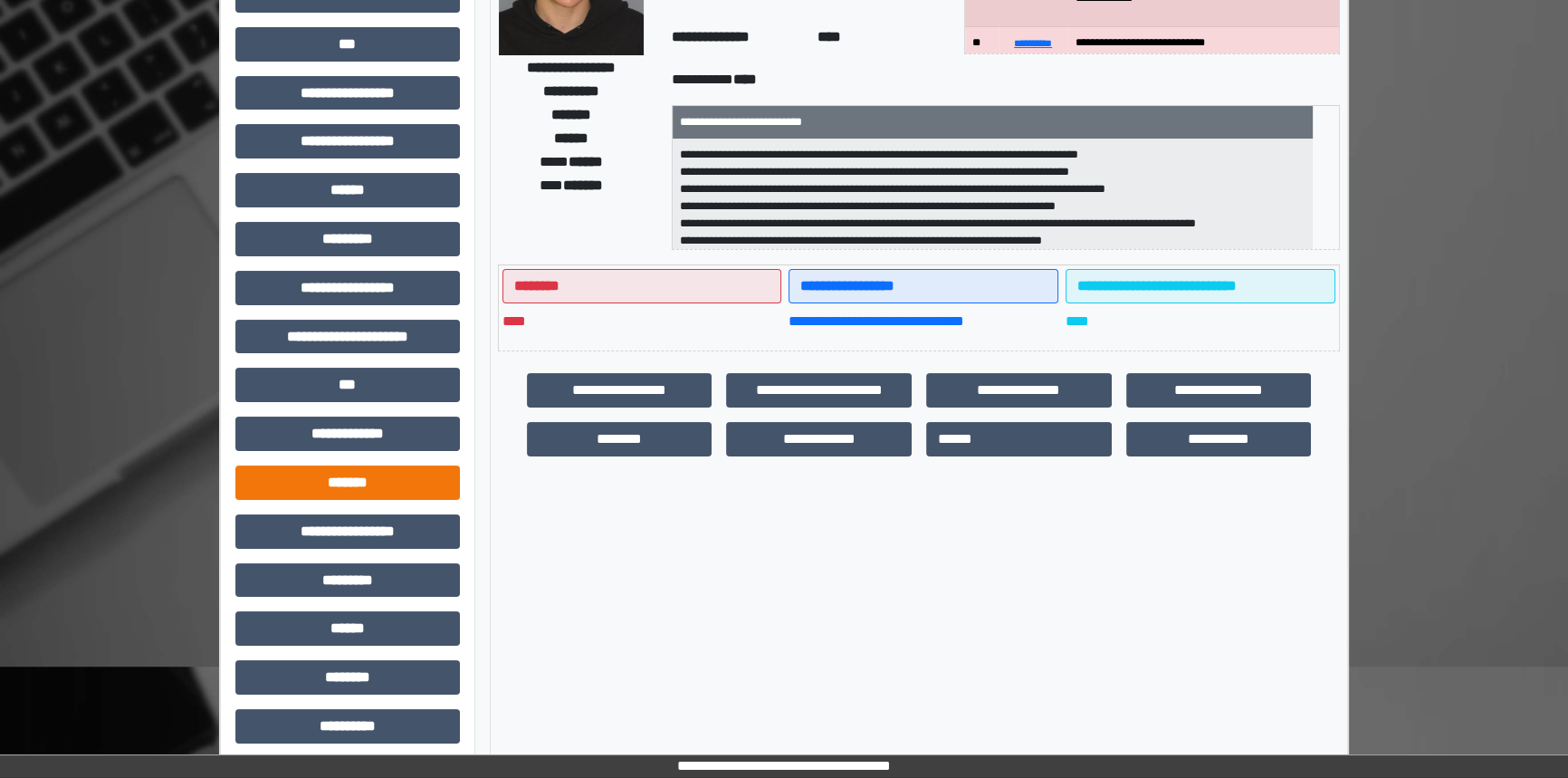 scroll, scrollTop: 246, scrollLeft: 0, axis: vertical 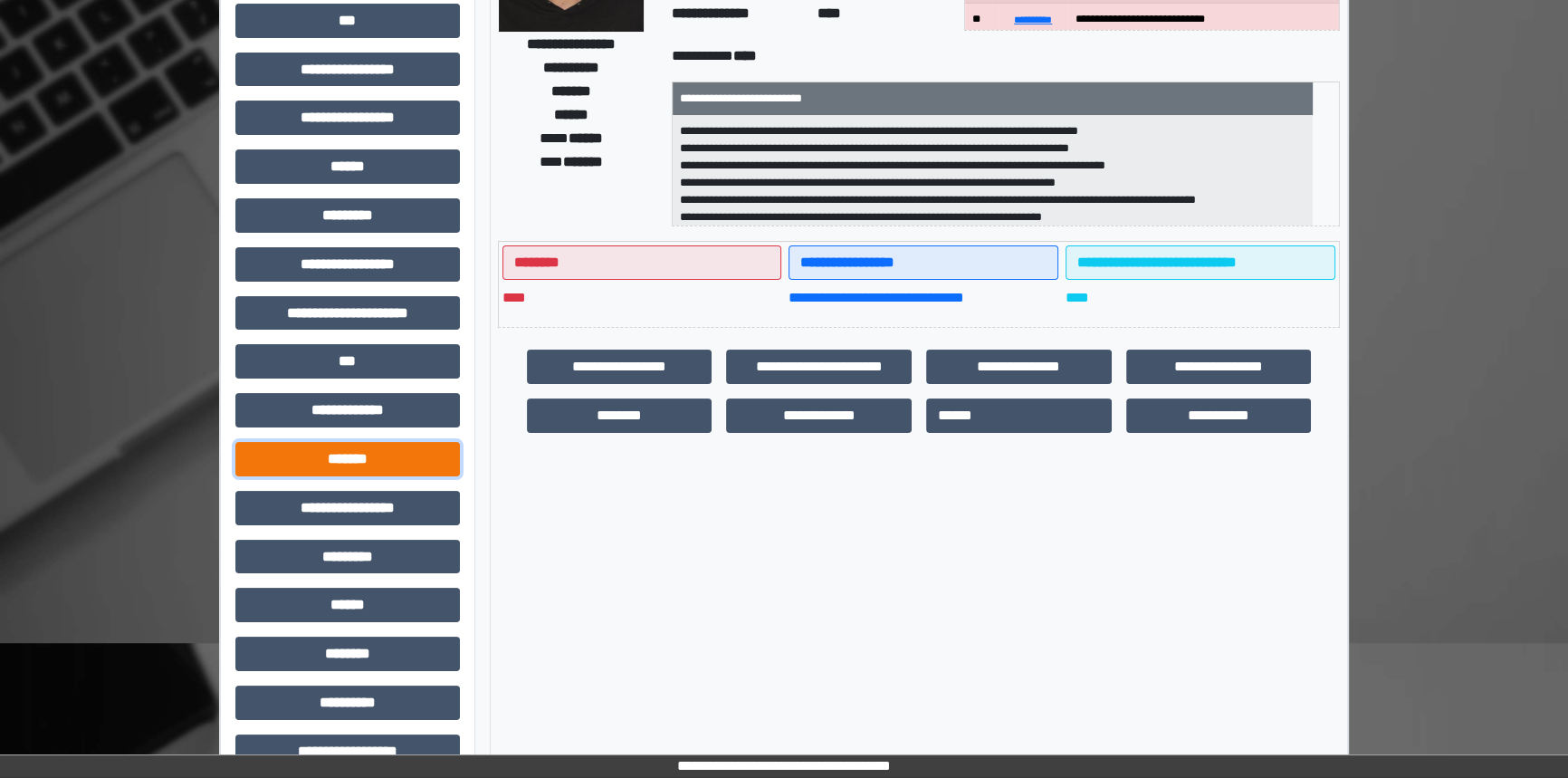 click on "*******" at bounding box center (348, 459) 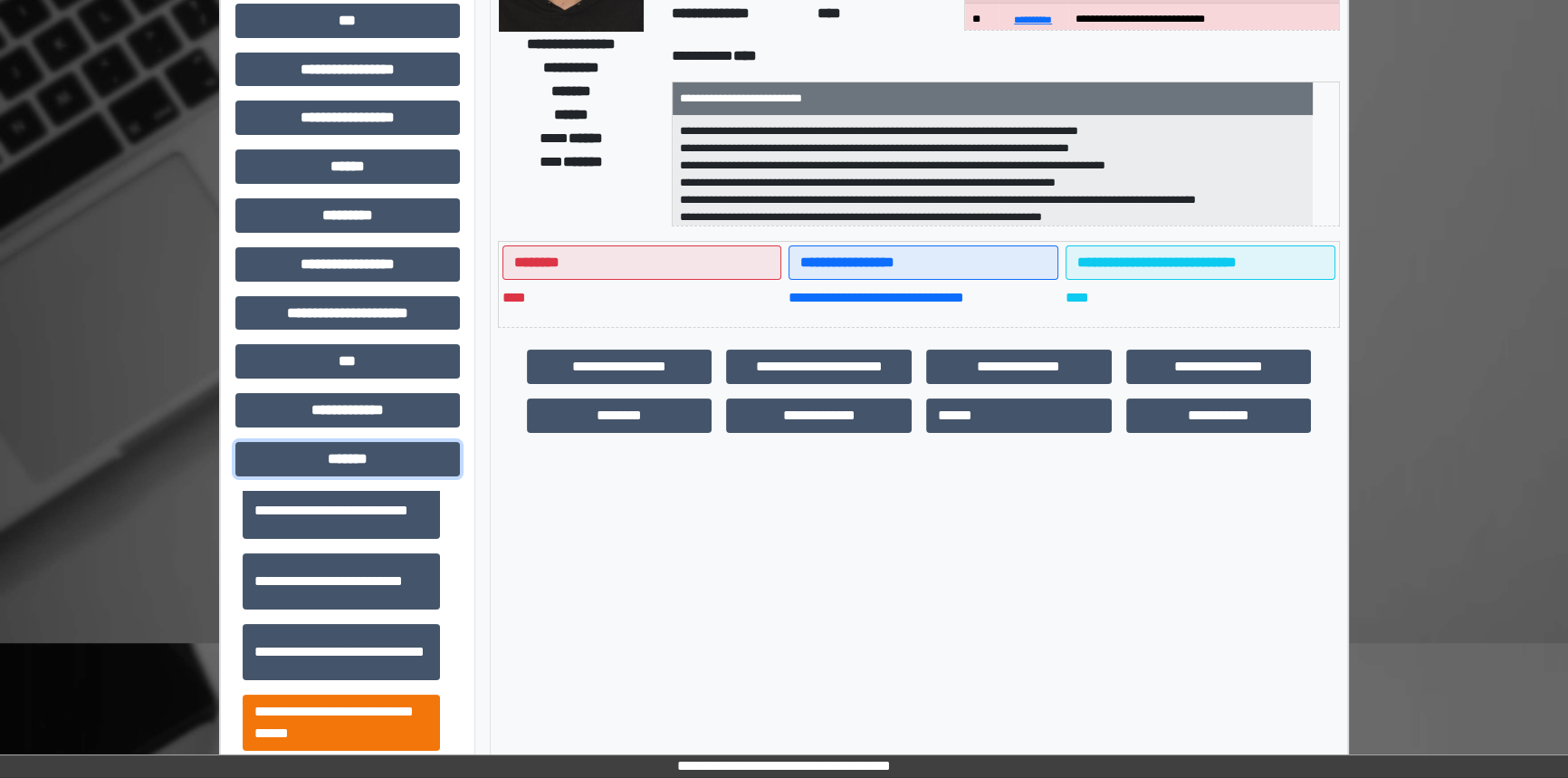 scroll, scrollTop: 576, scrollLeft: 0, axis: vertical 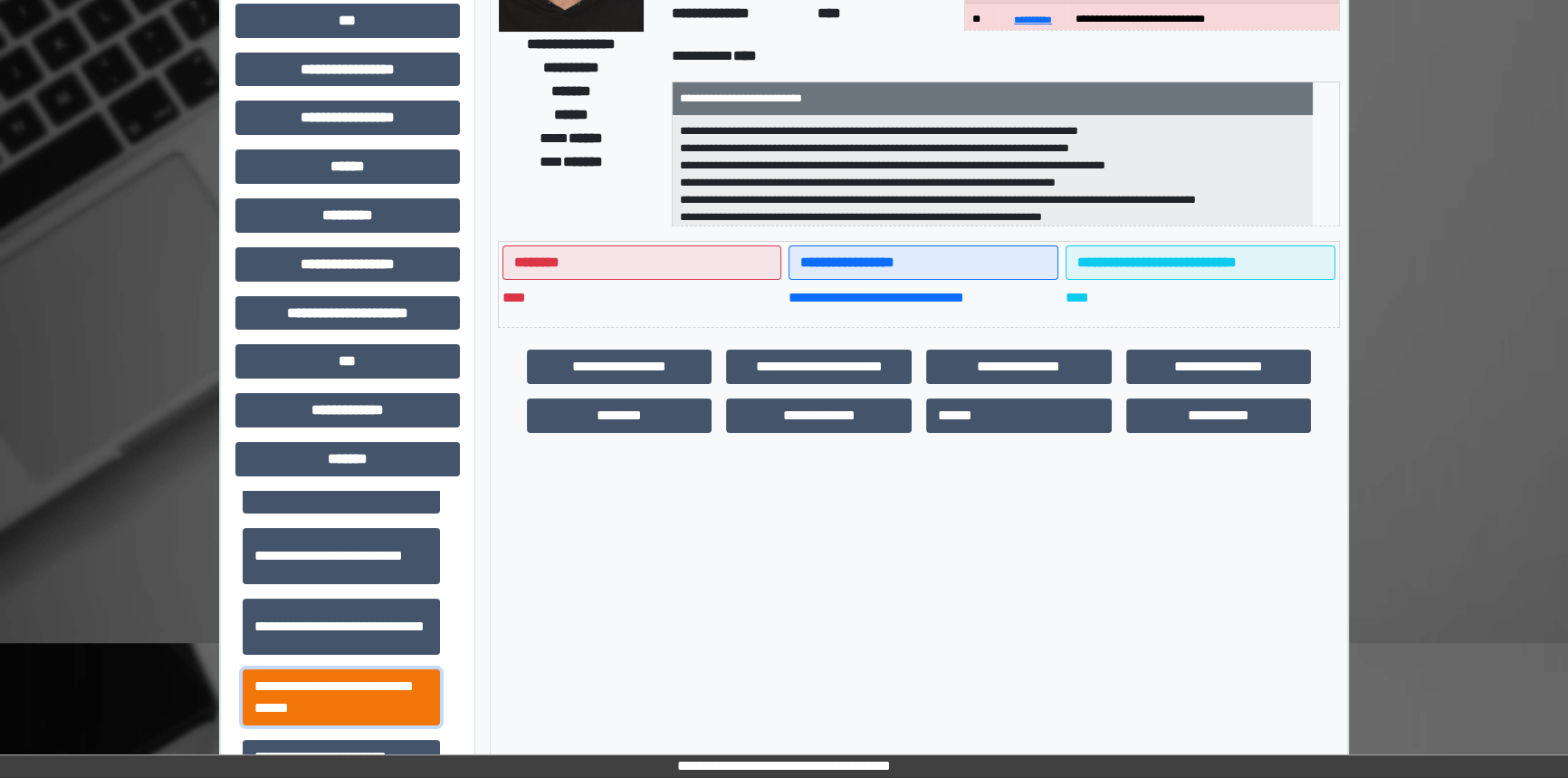 click on "**********" at bounding box center [341, 697] 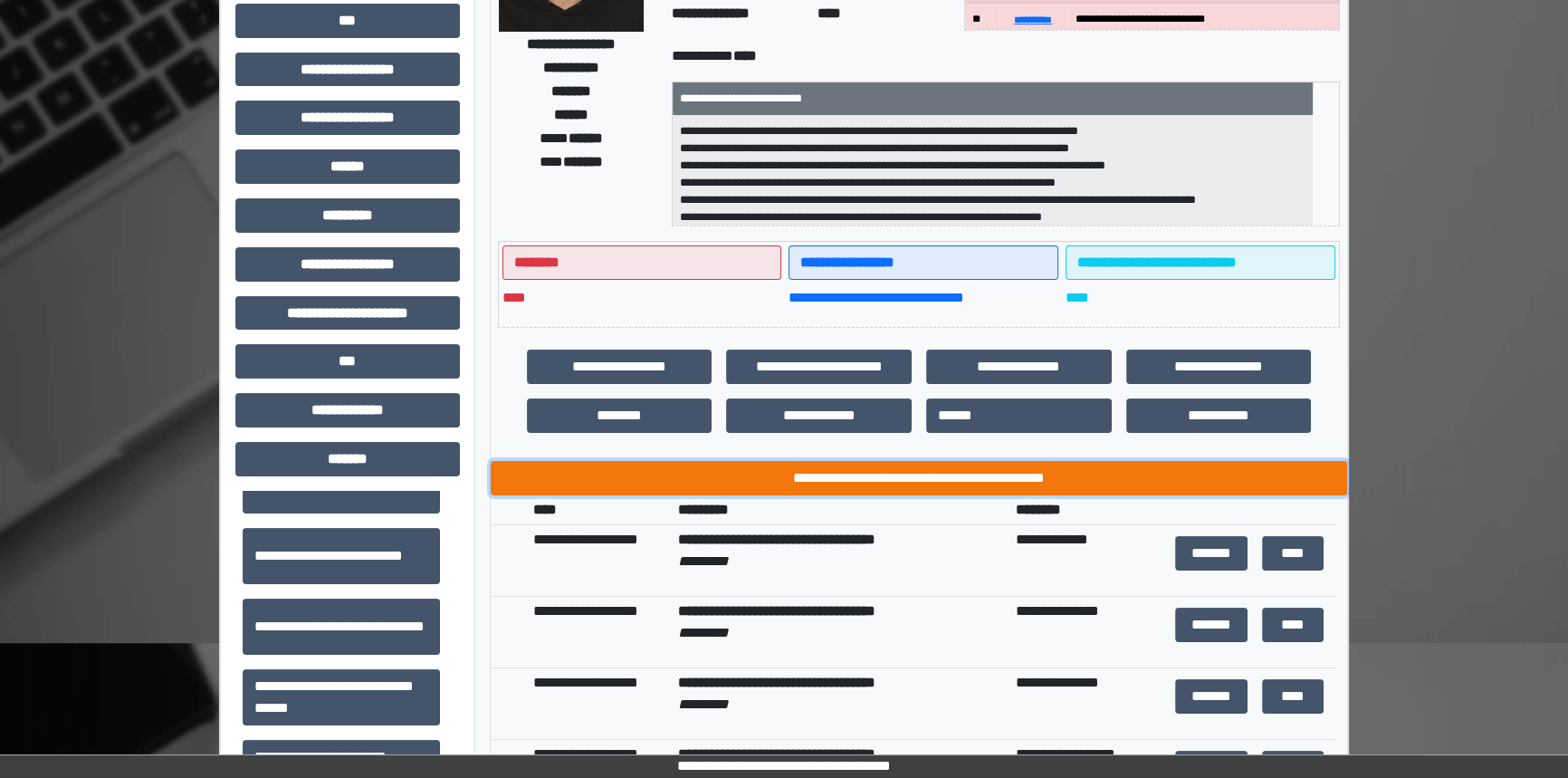 click on "**********" at bounding box center (919, 478) 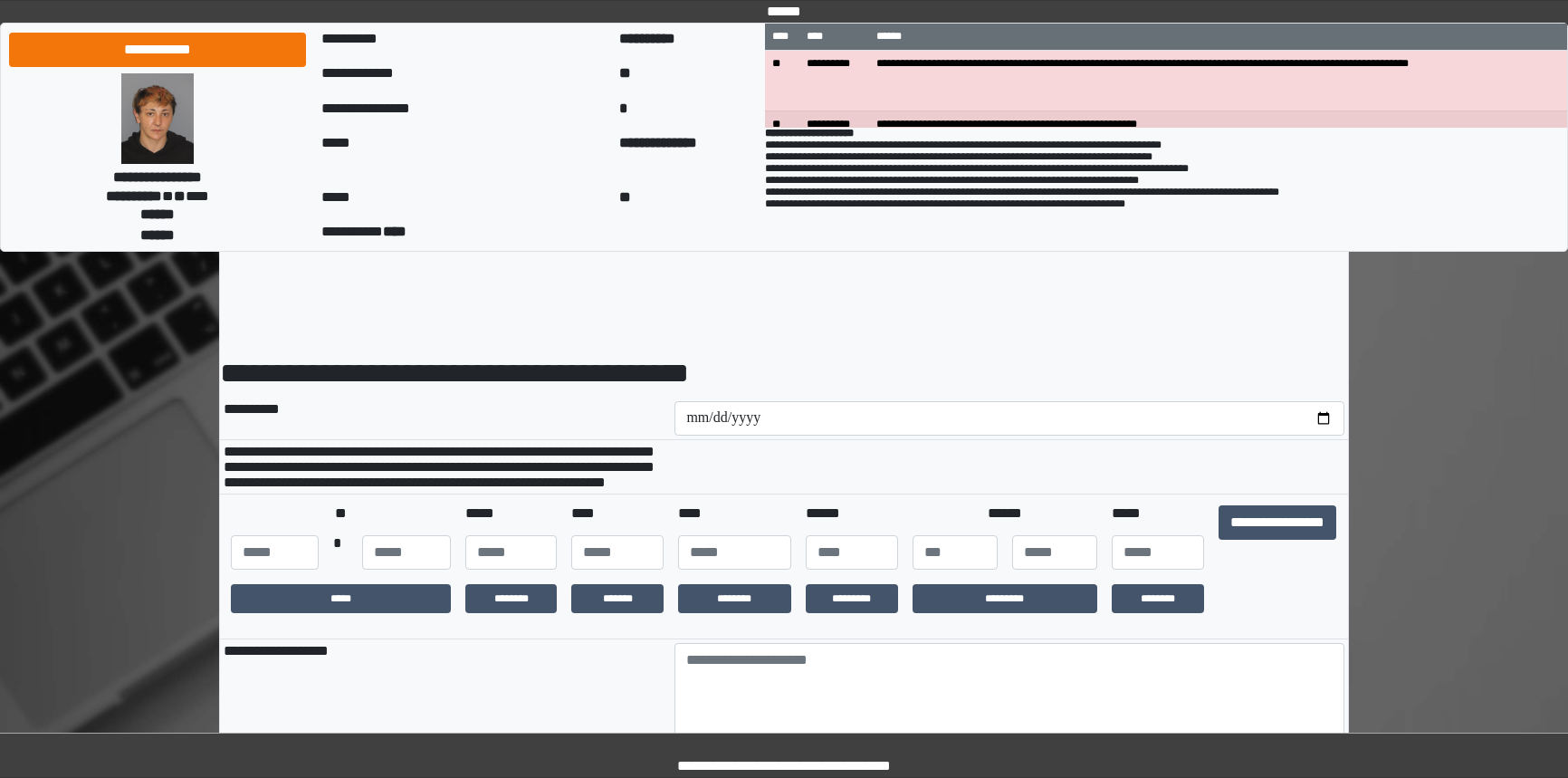 scroll, scrollTop: 0, scrollLeft: 0, axis: both 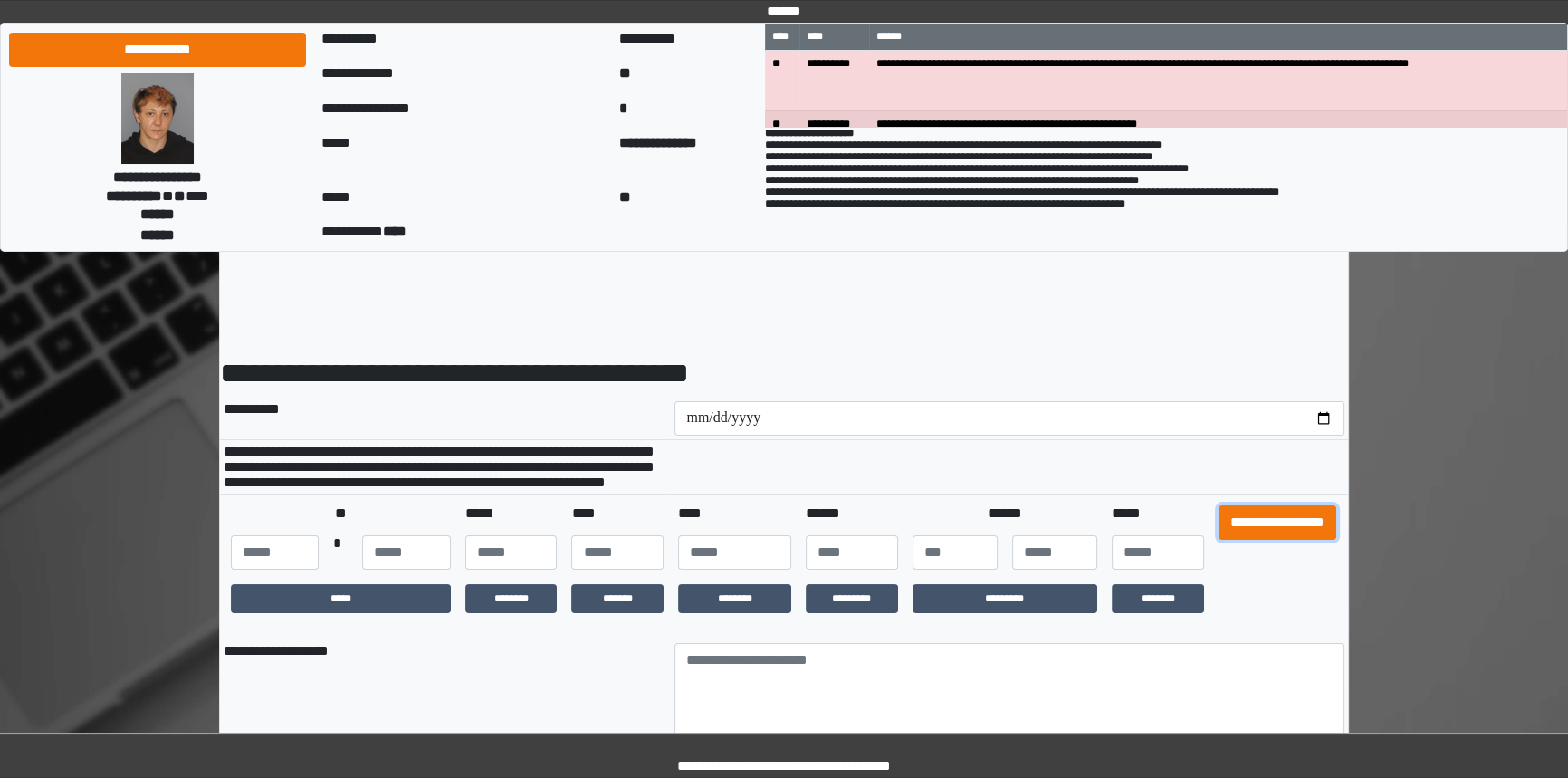 click on "**********" at bounding box center [1277, 523] 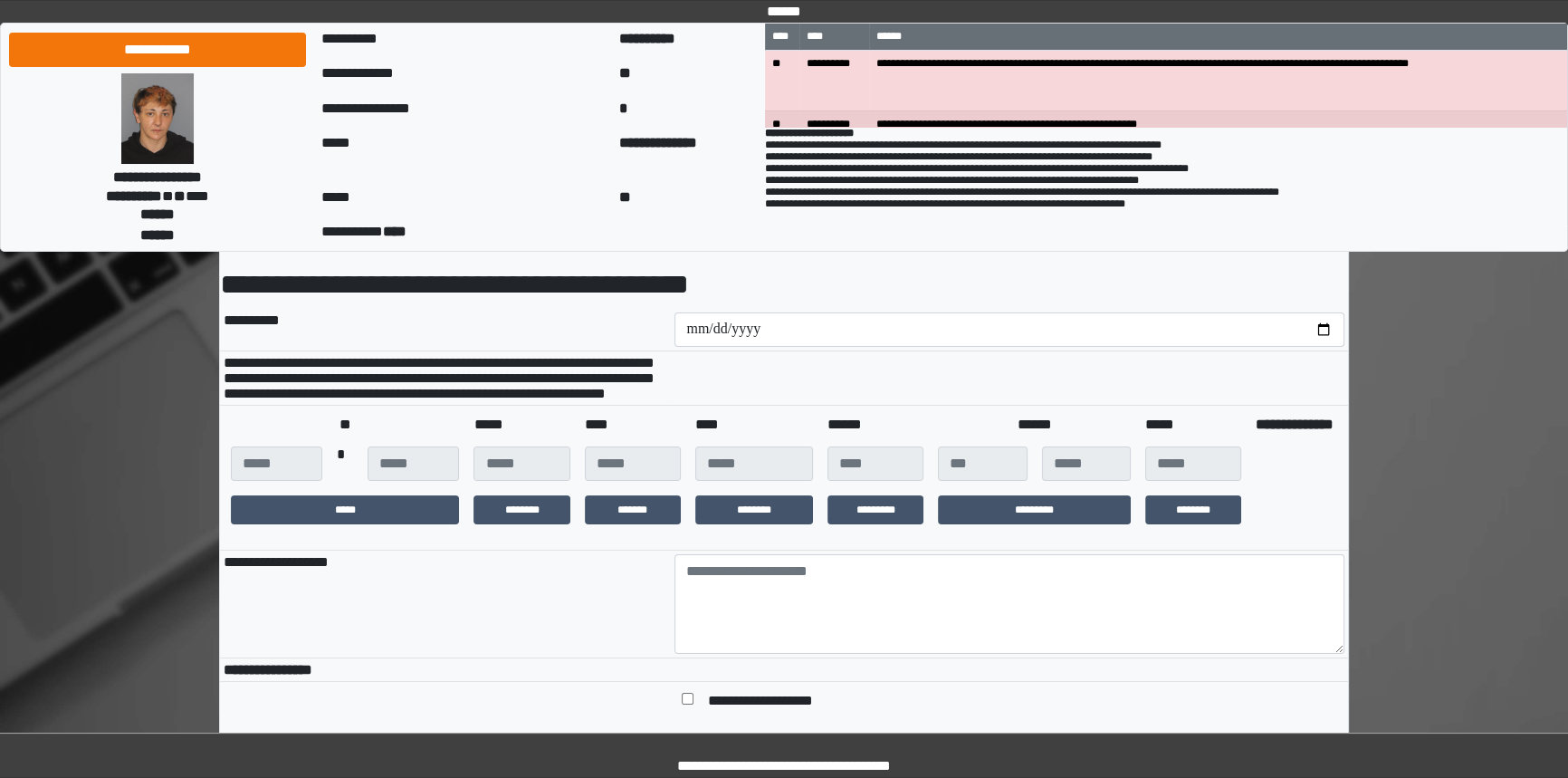 scroll, scrollTop: 246, scrollLeft: 0, axis: vertical 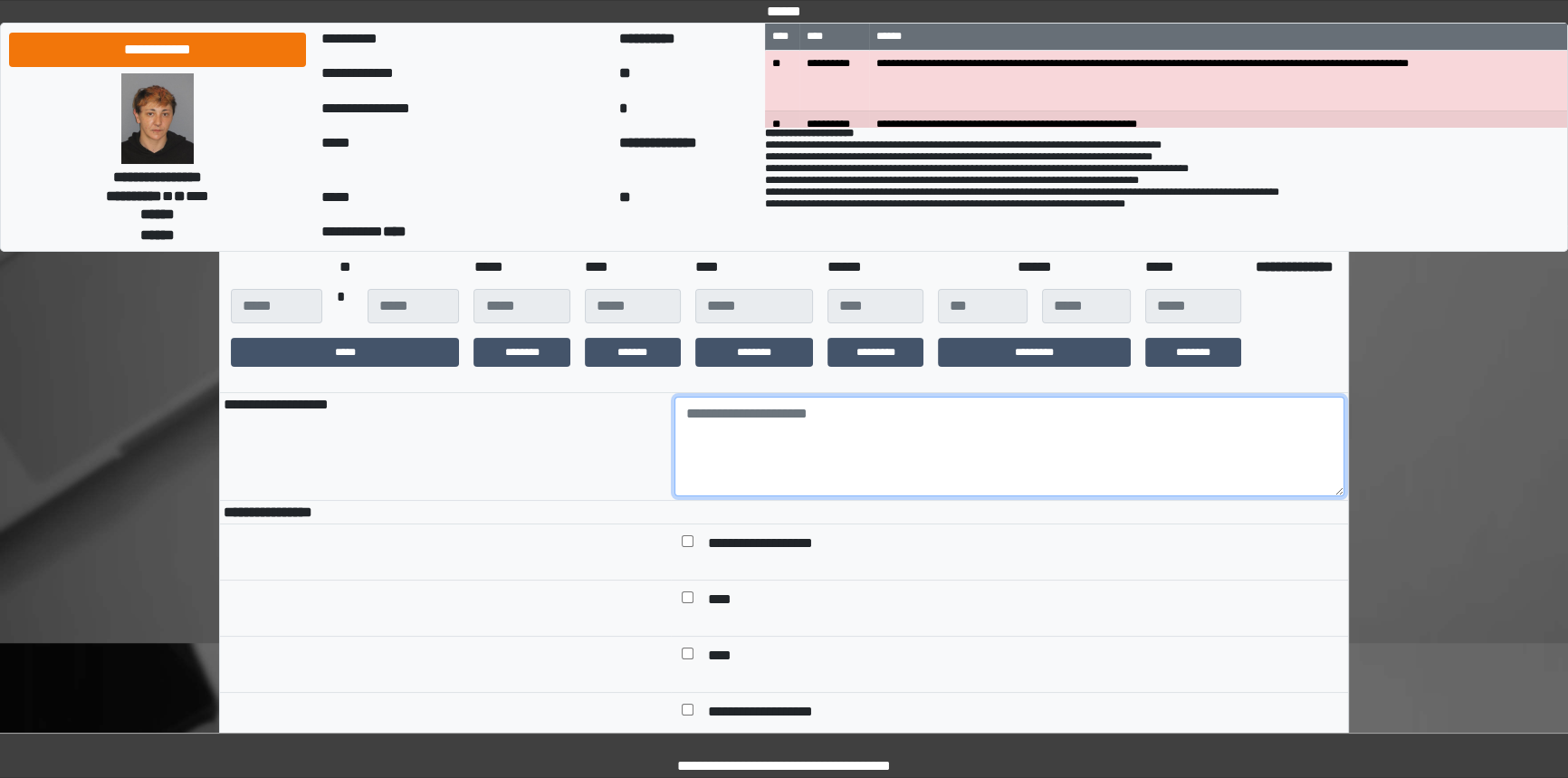 click at bounding box center (1009, 447) 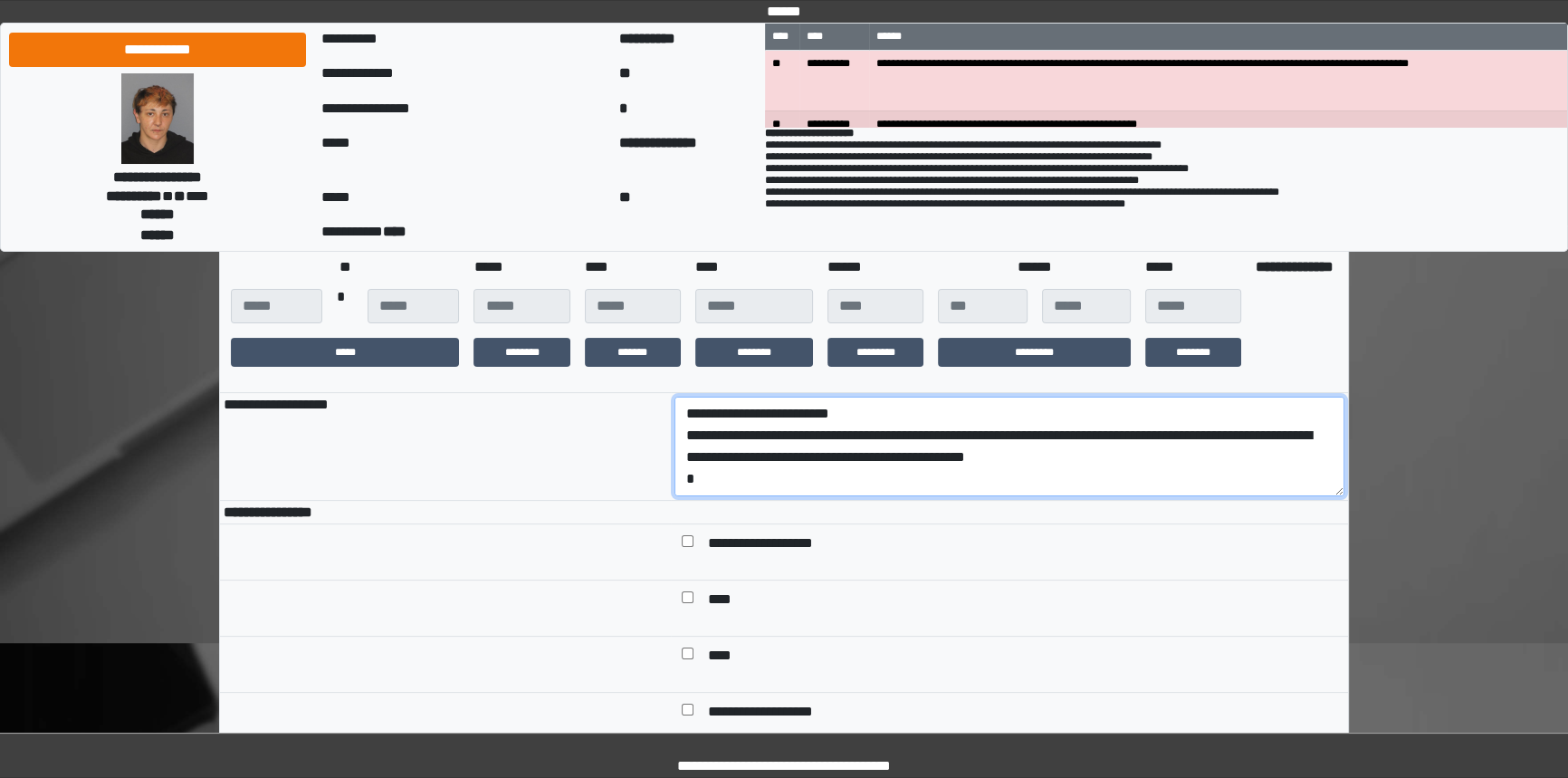 scroll, scrollTop: 101, scrollLeft: 0, axis: vertical 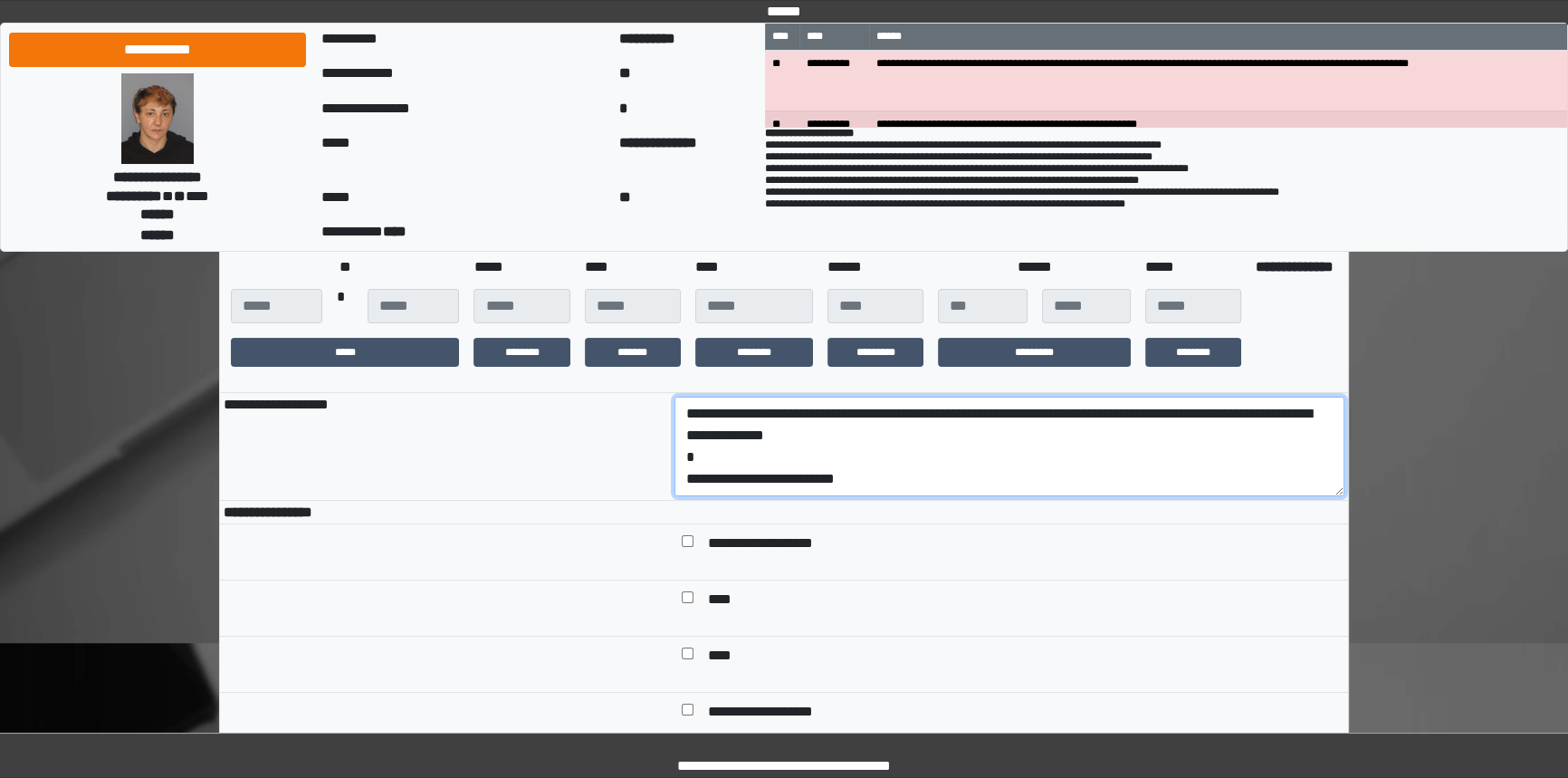 click on "**********" at bounding box center [1009, 447] 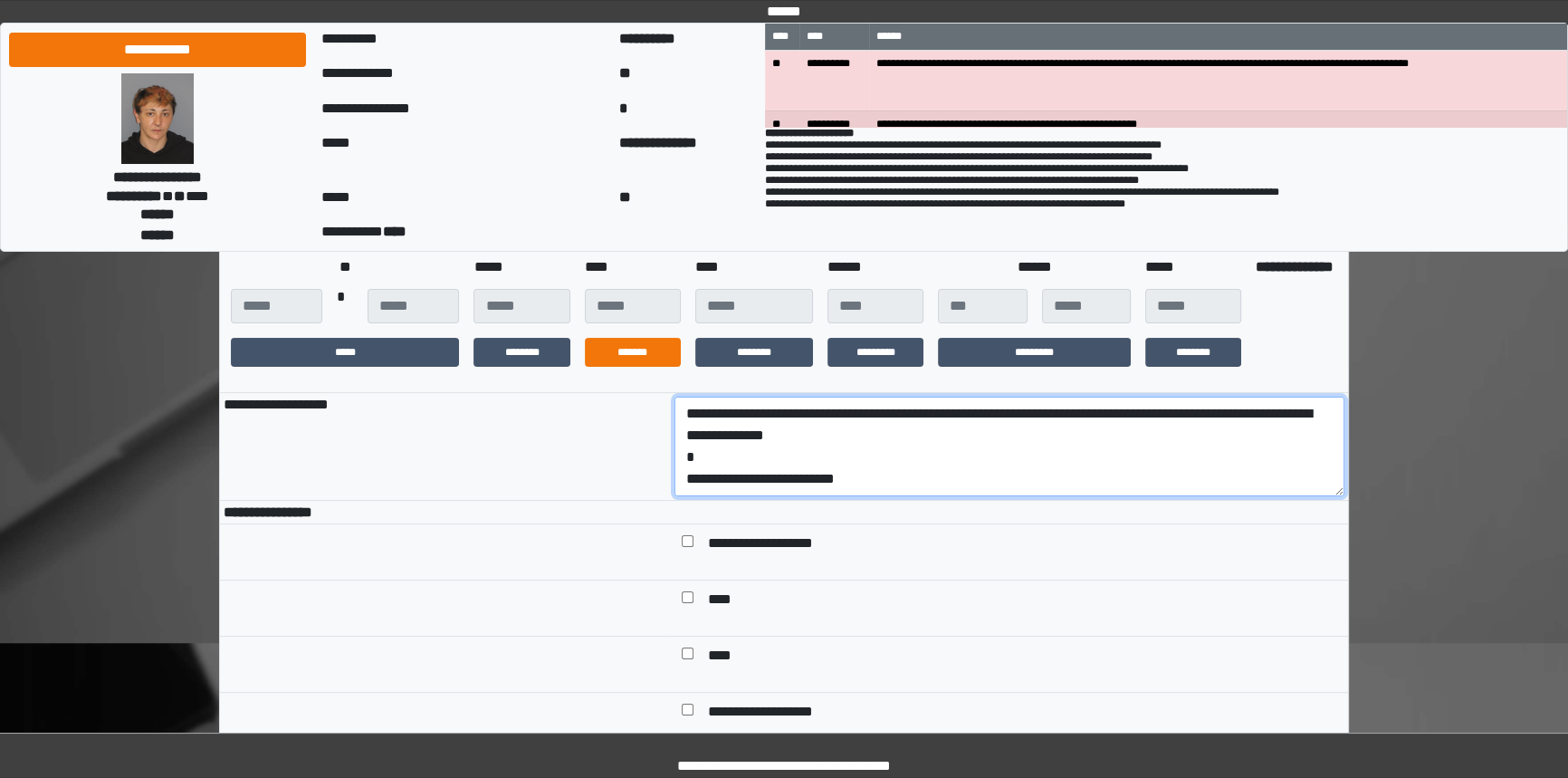scroll, scrollTop: 0, scrollLeft: 0, axis: both 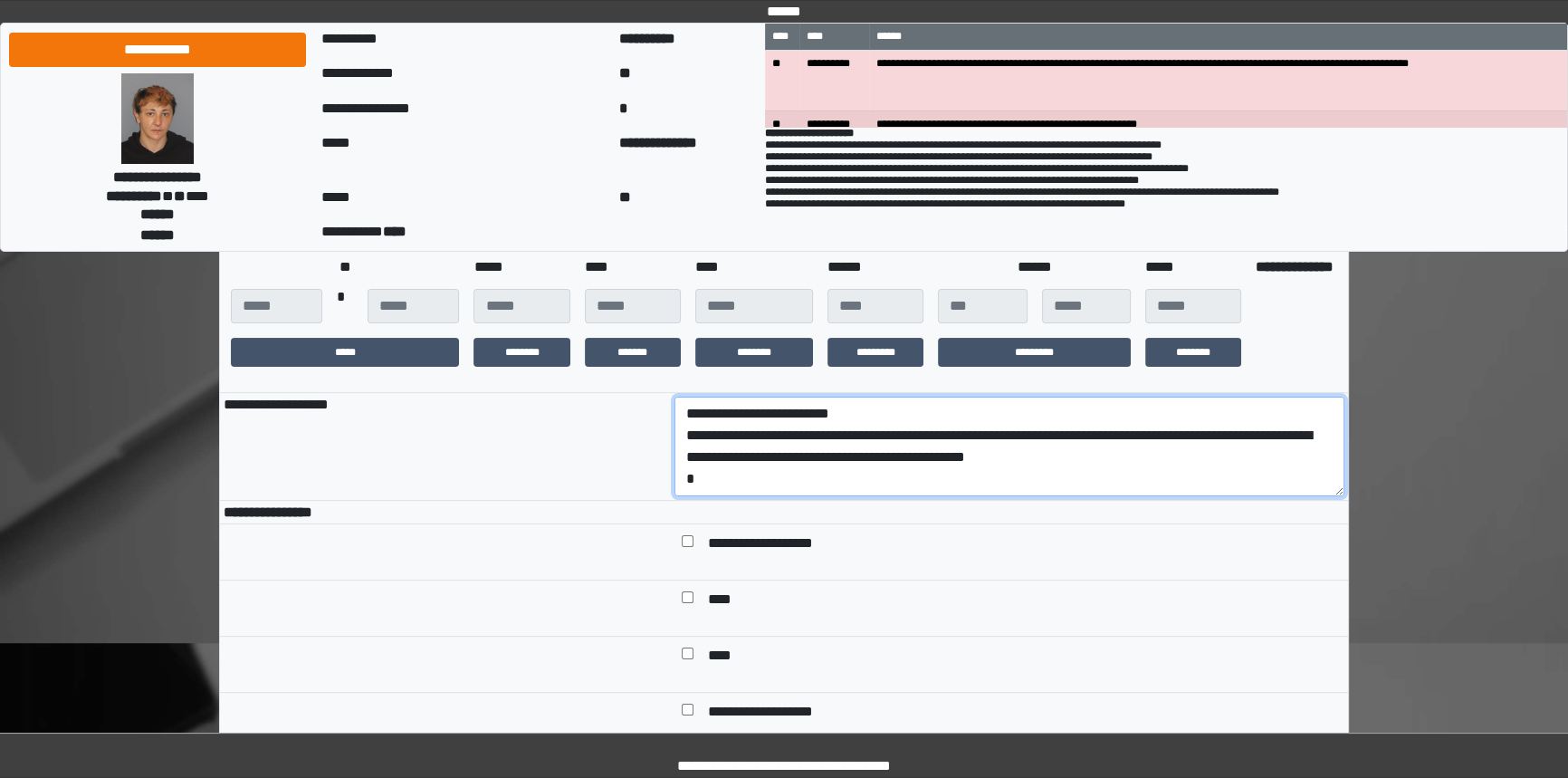 drag, startPoint x: 968, startPoint y: 489, endPoint x: 837, endPoint y: 462, distance: 133.7535 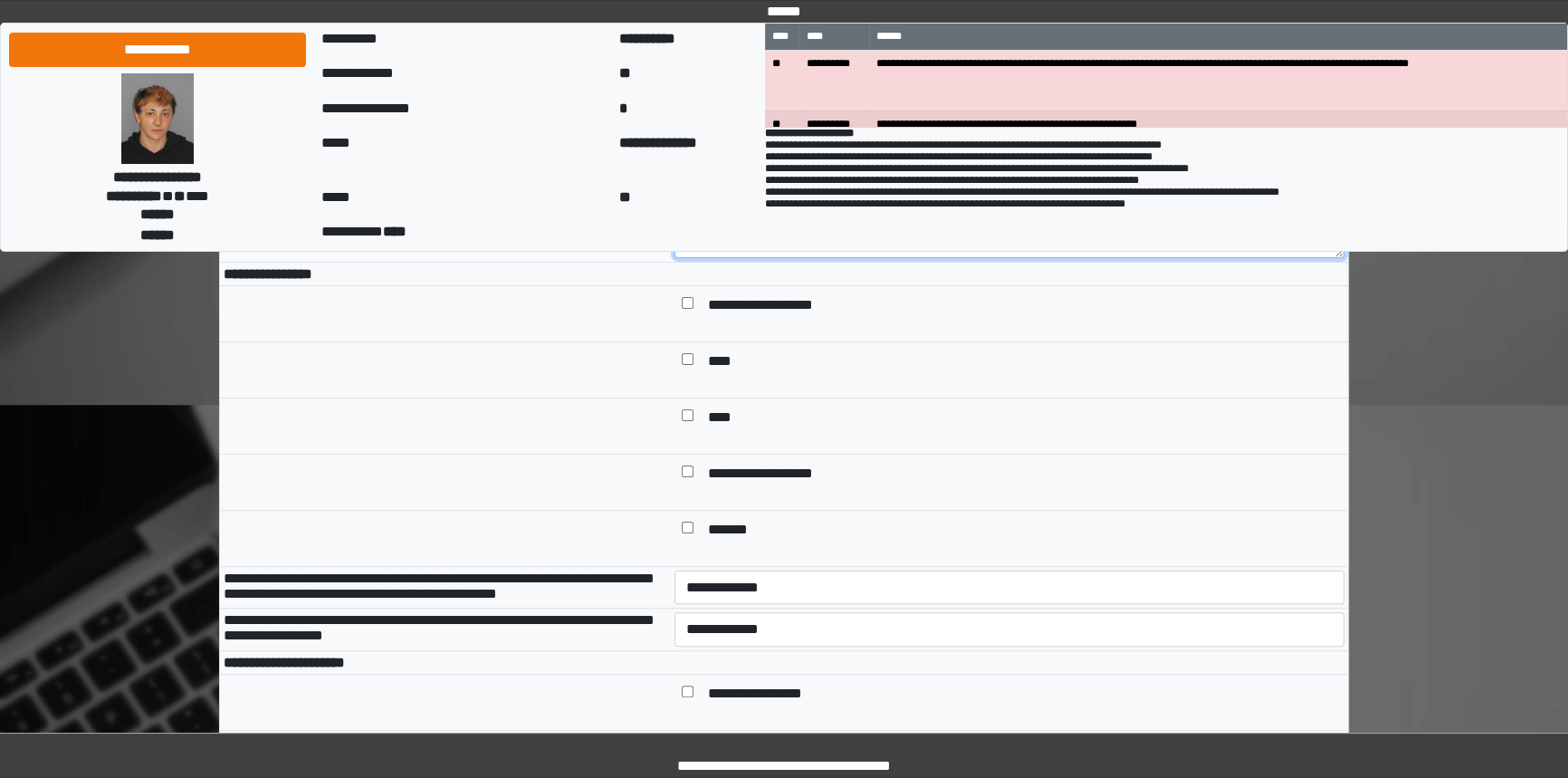 scroll, scrollTop: 494, scrollLeft: 0, axis: vertical 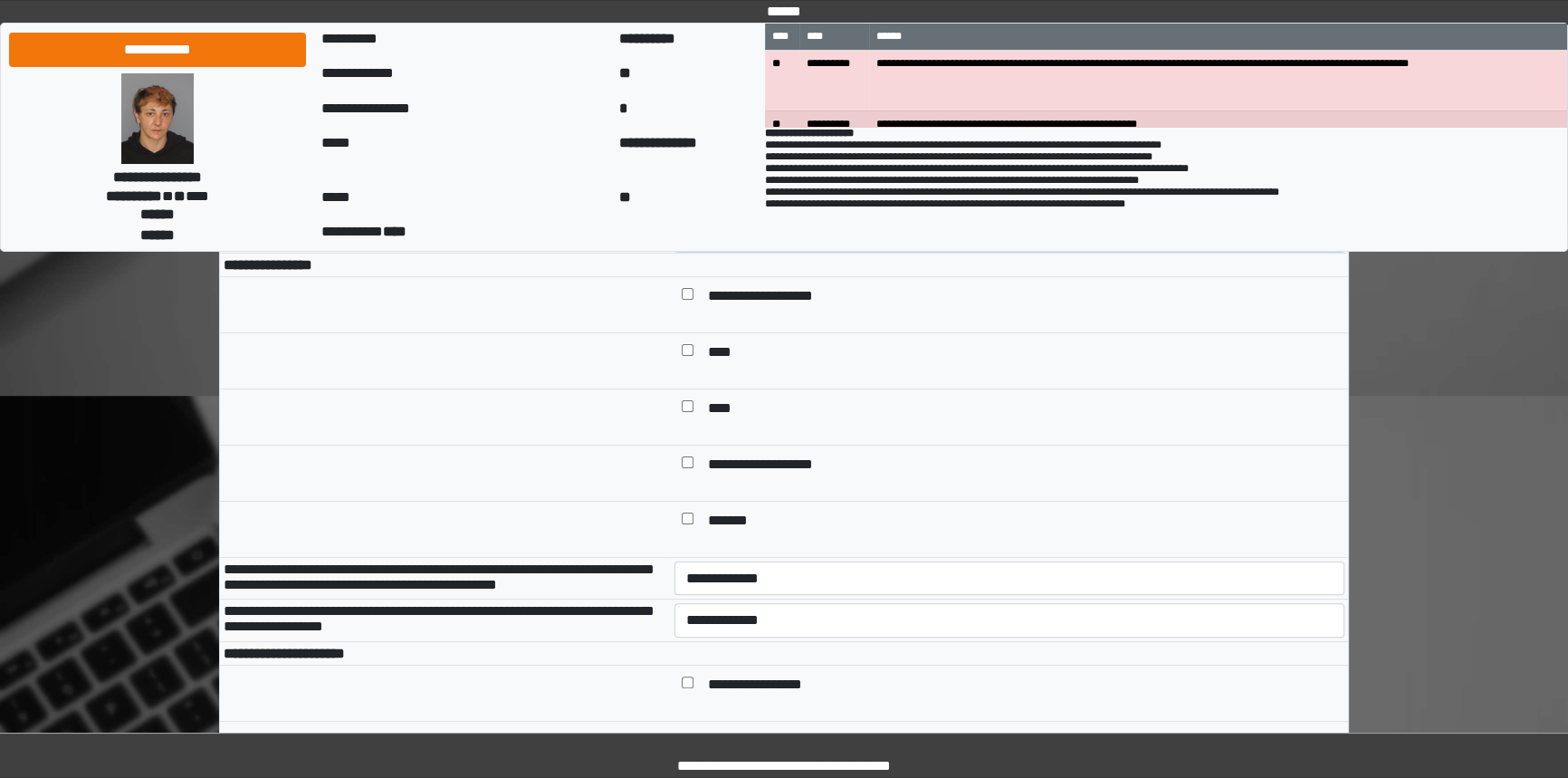 type on "**********" 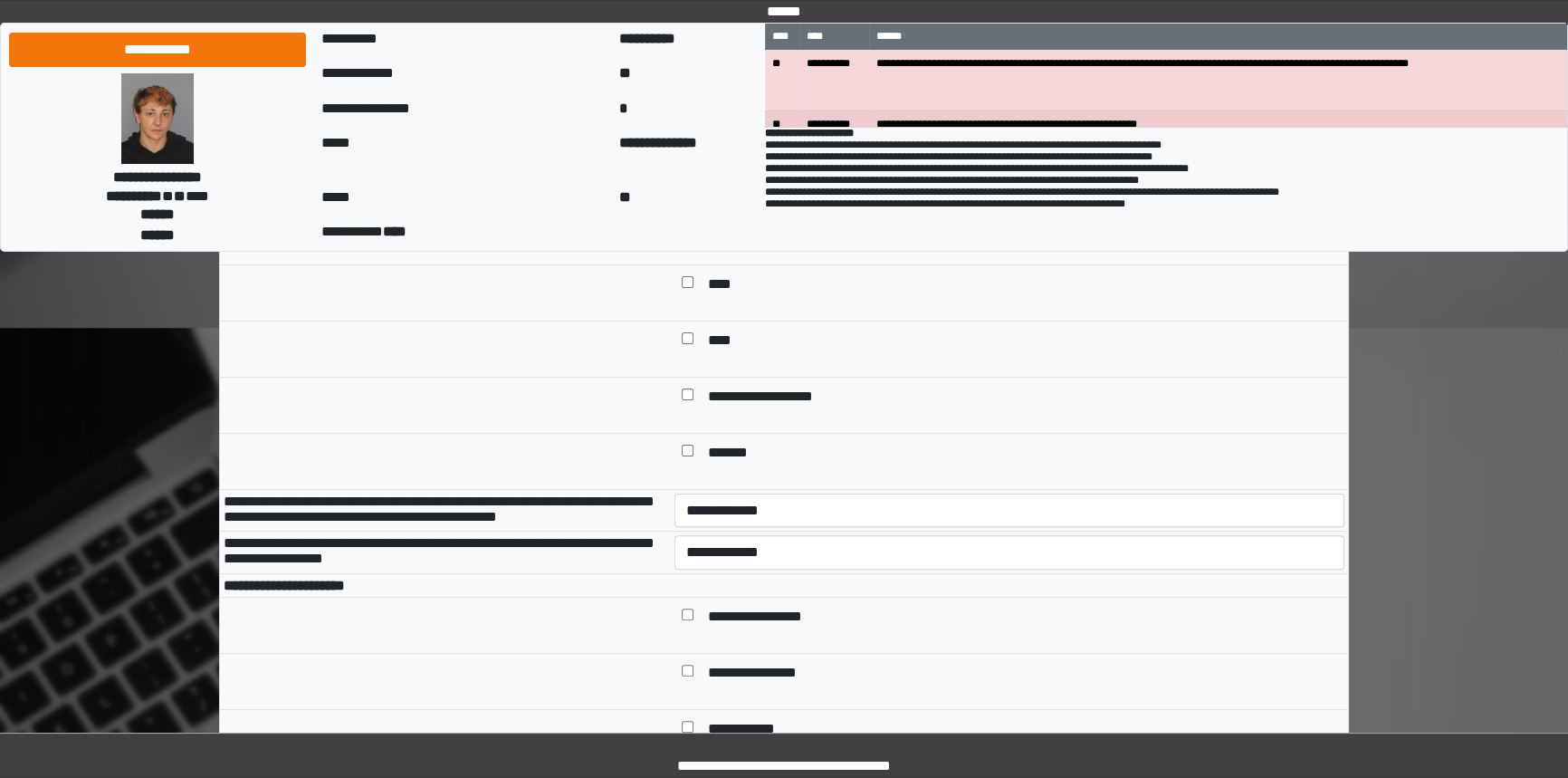 scroll, scrollTop: 658, scrollLeft: 0, axis: vertical 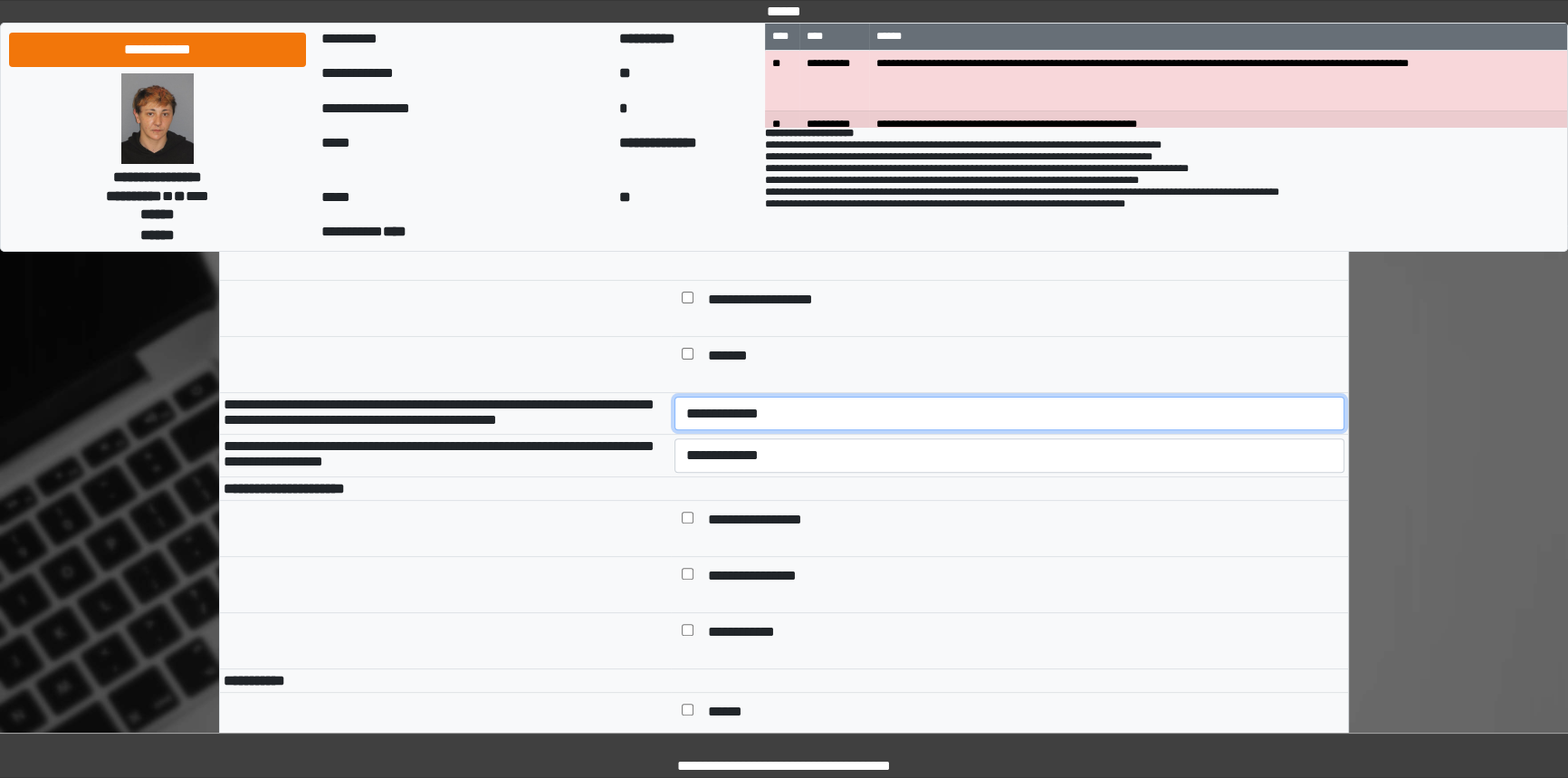 click on "**********" at bounding box center [1009, 414] 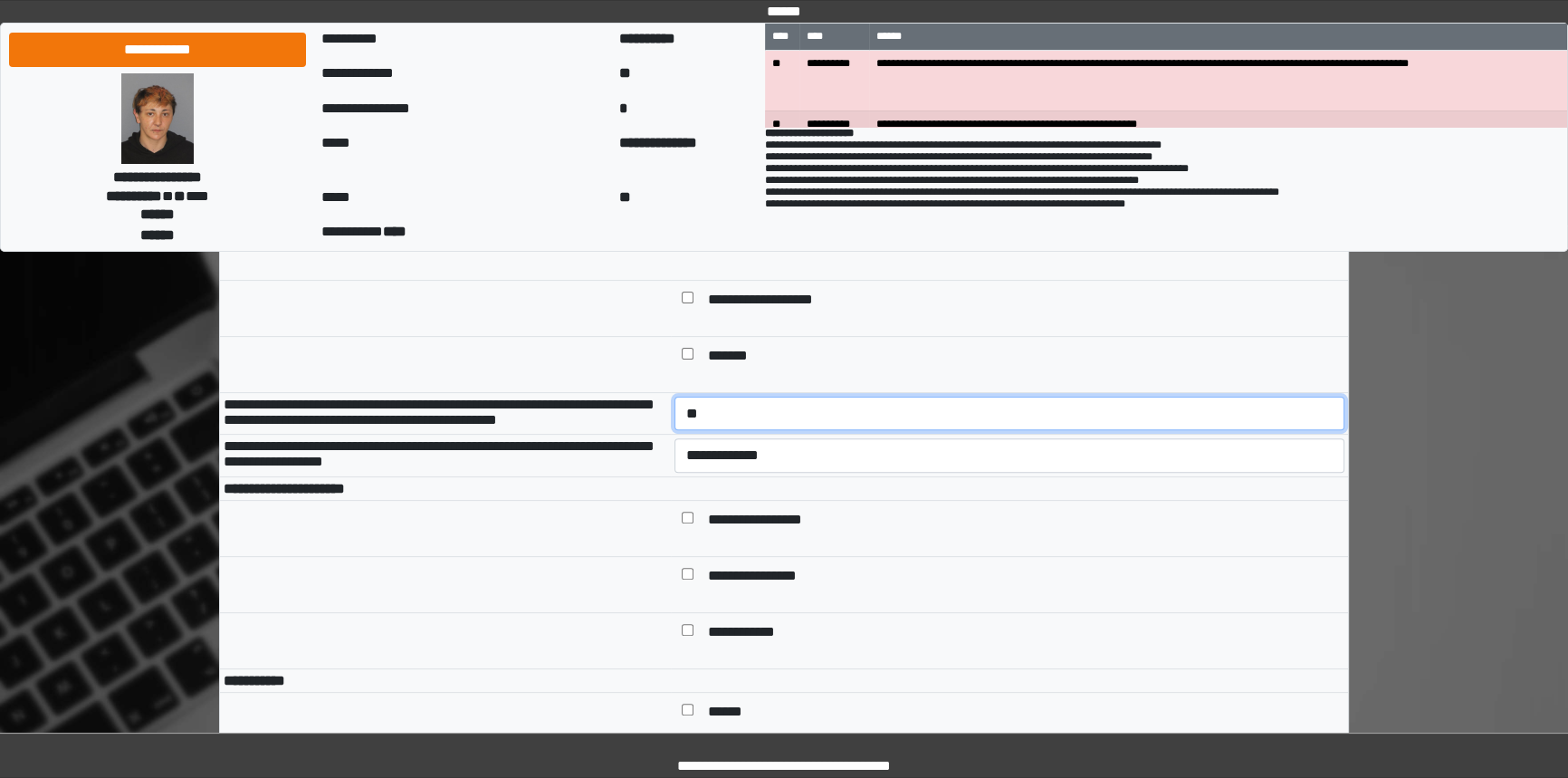 click on "**********" at bounding box center (1009, 414) 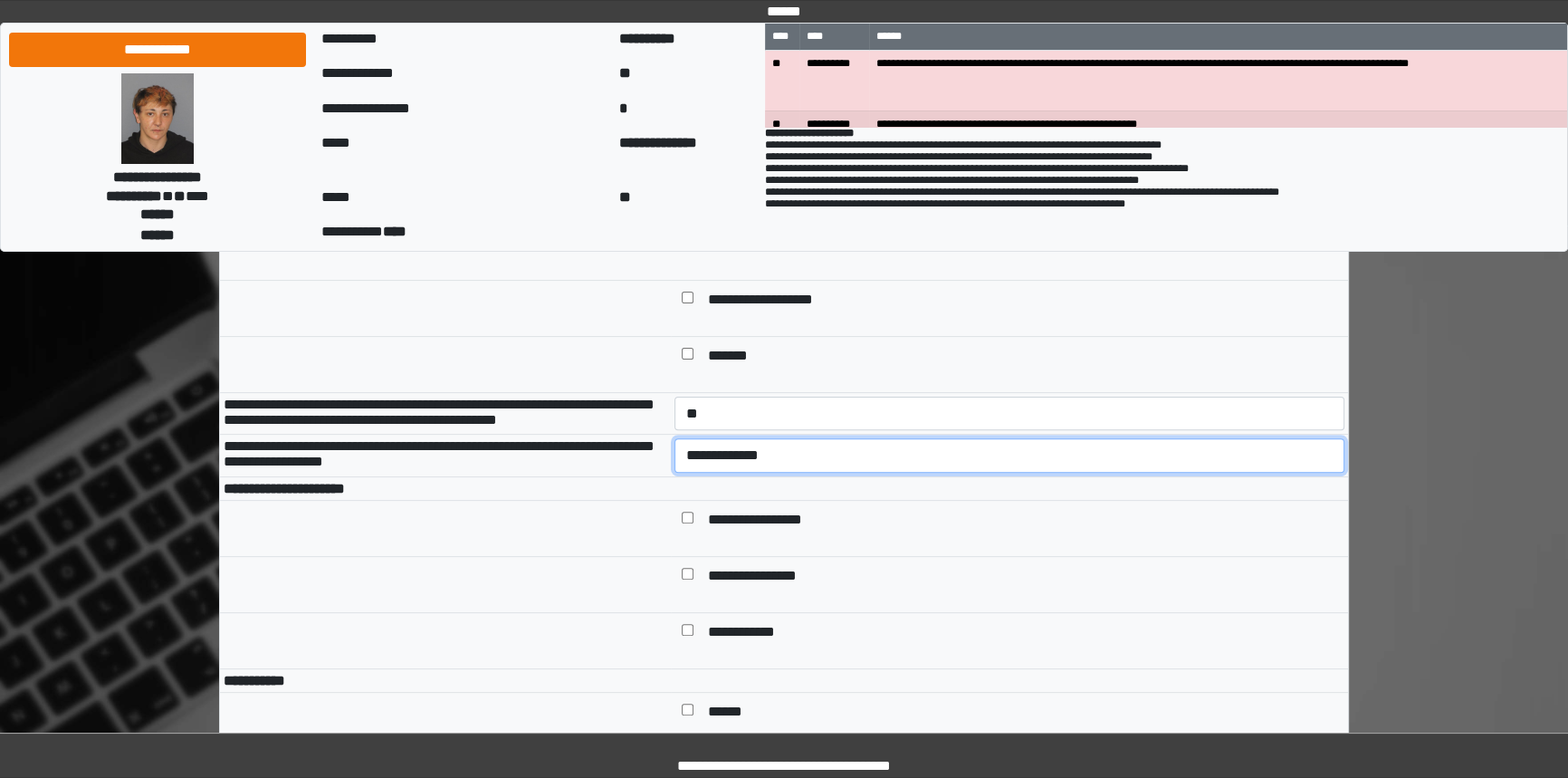 click on "**********" at bounding box center (1009, 456) 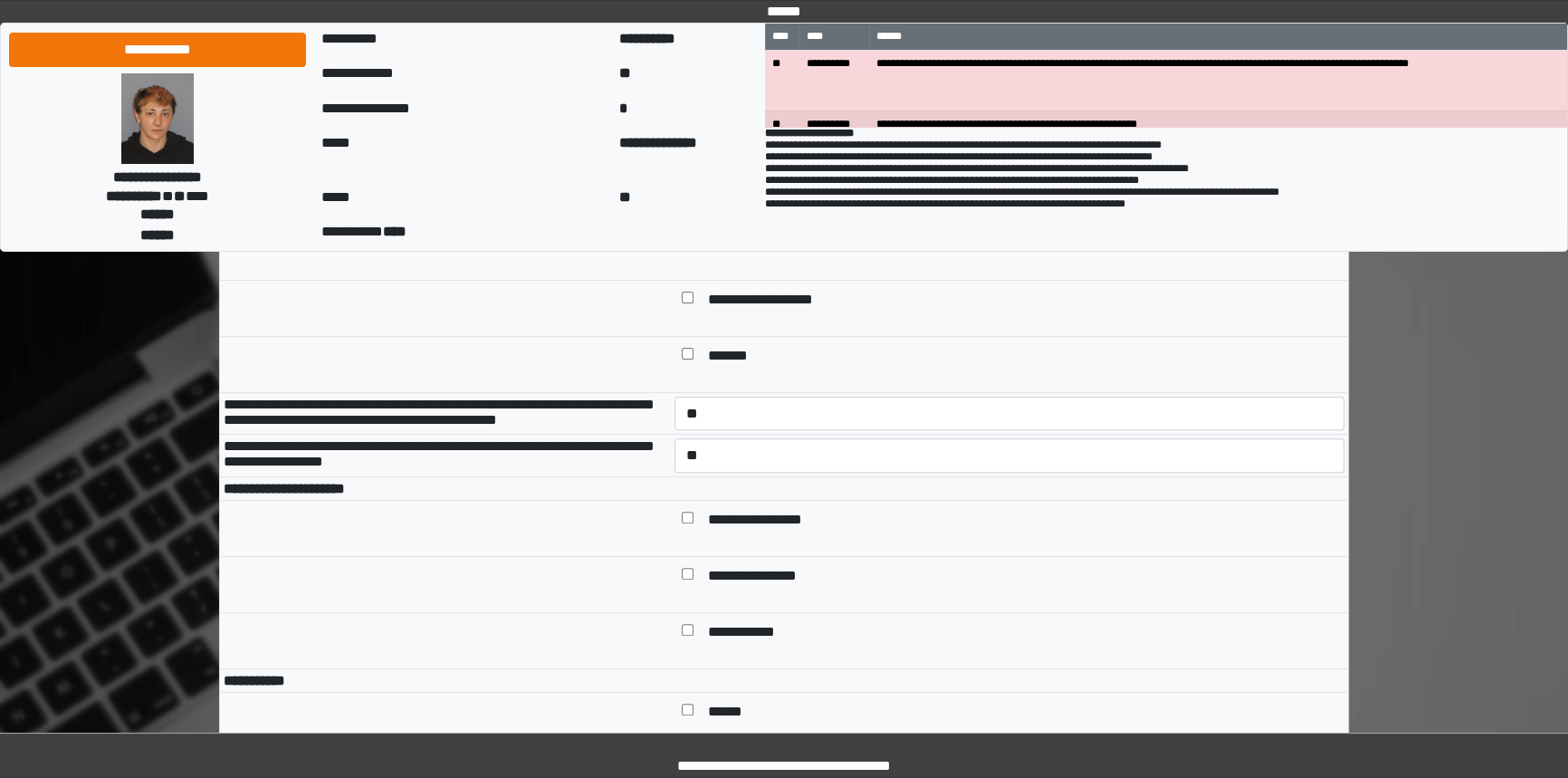 click on "**********" at bounding box center [1022, 521] 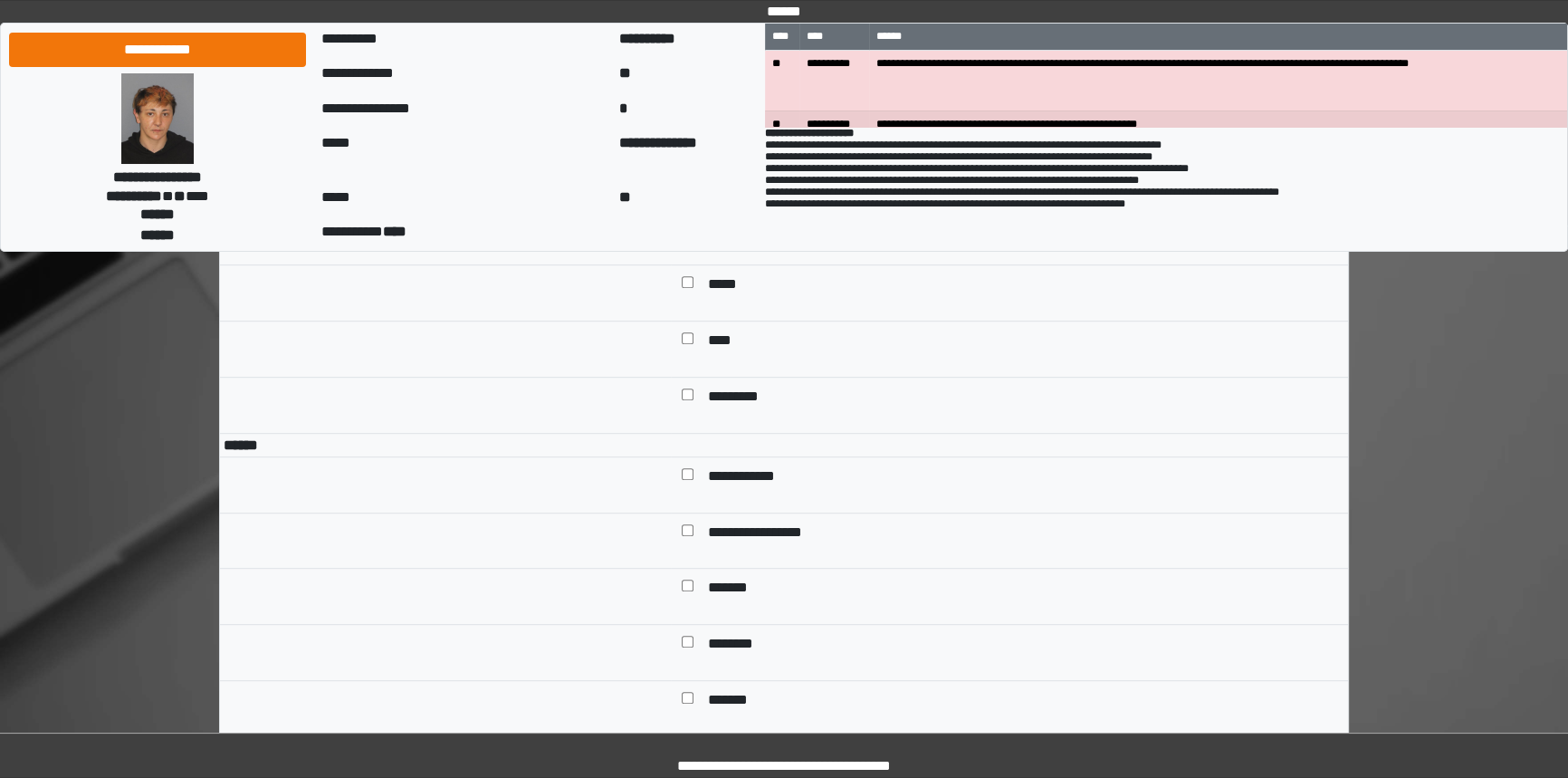 scroll, scrollTop: 1399, scrollLeft: 0, axis: vertical 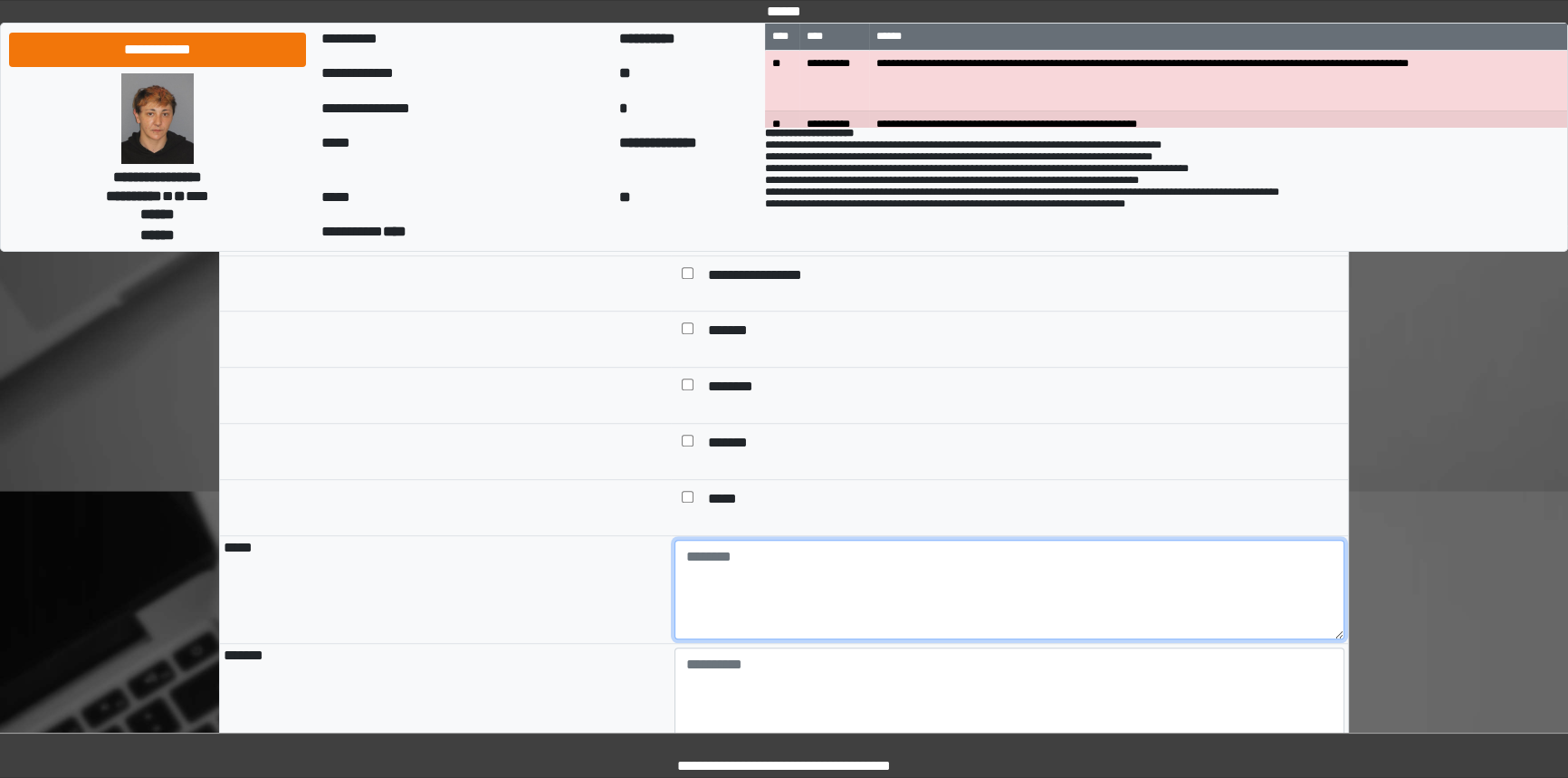 click at bounding box center (1009, 590) 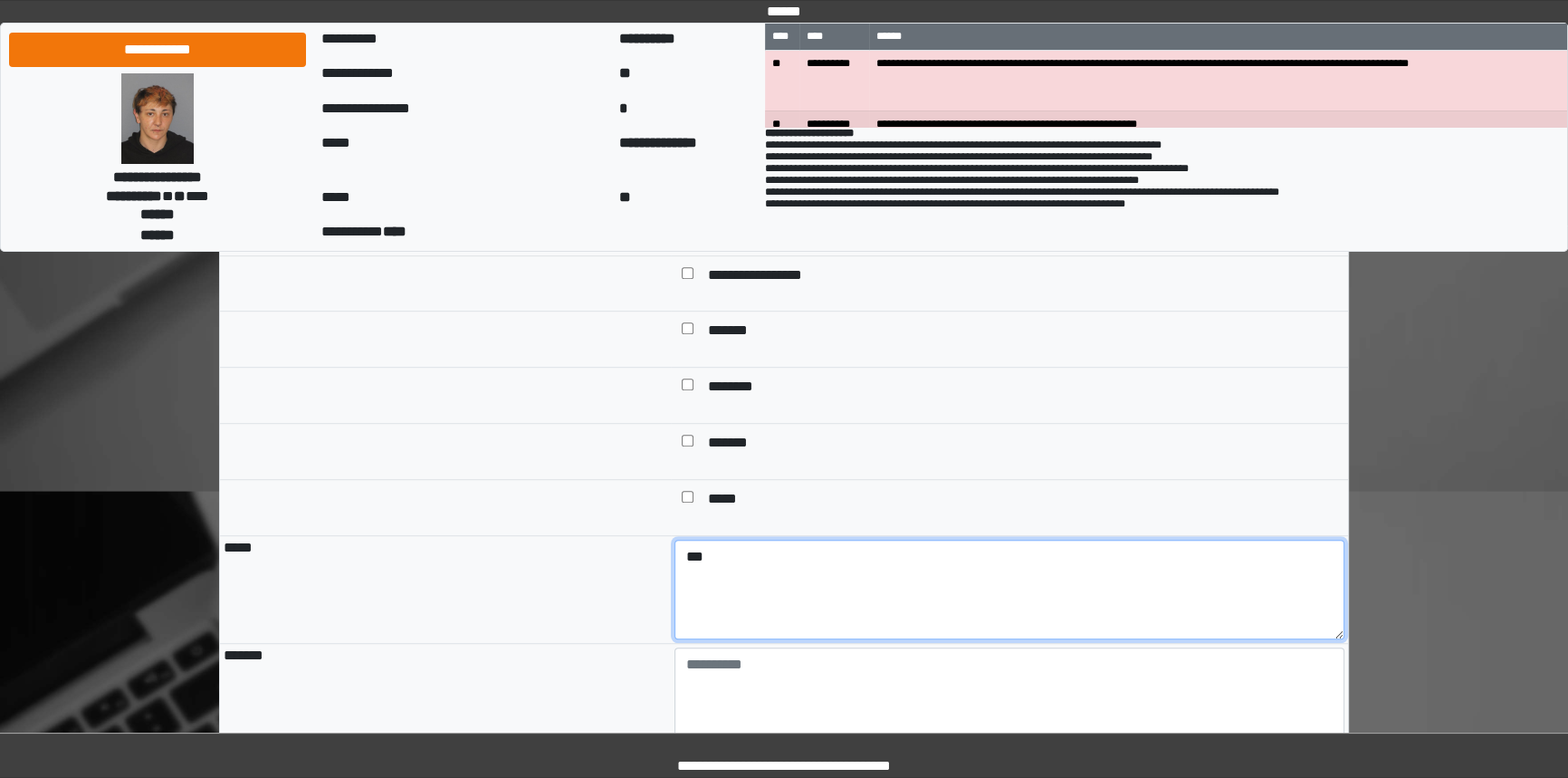 type on "***" 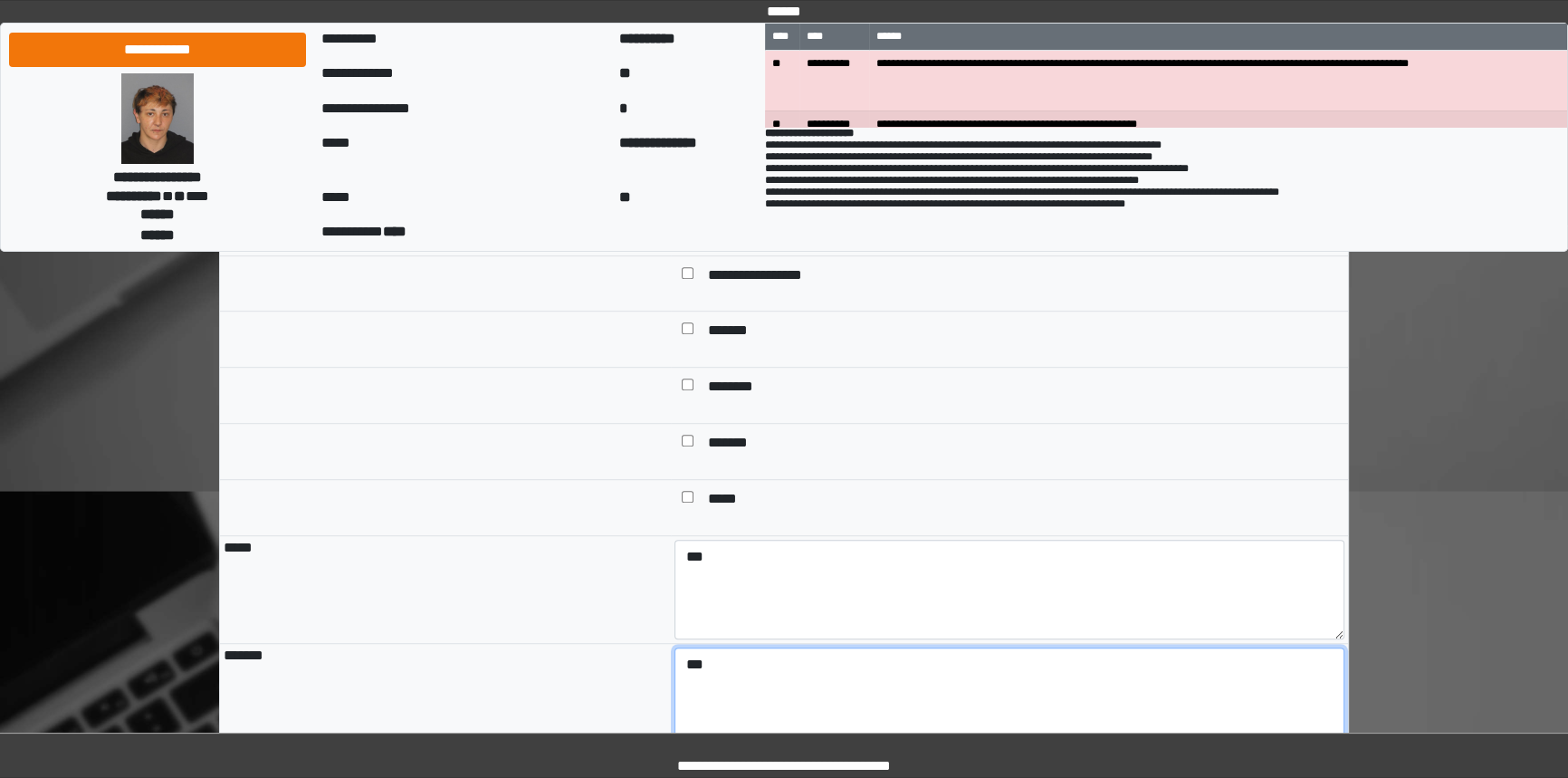 type on "***" 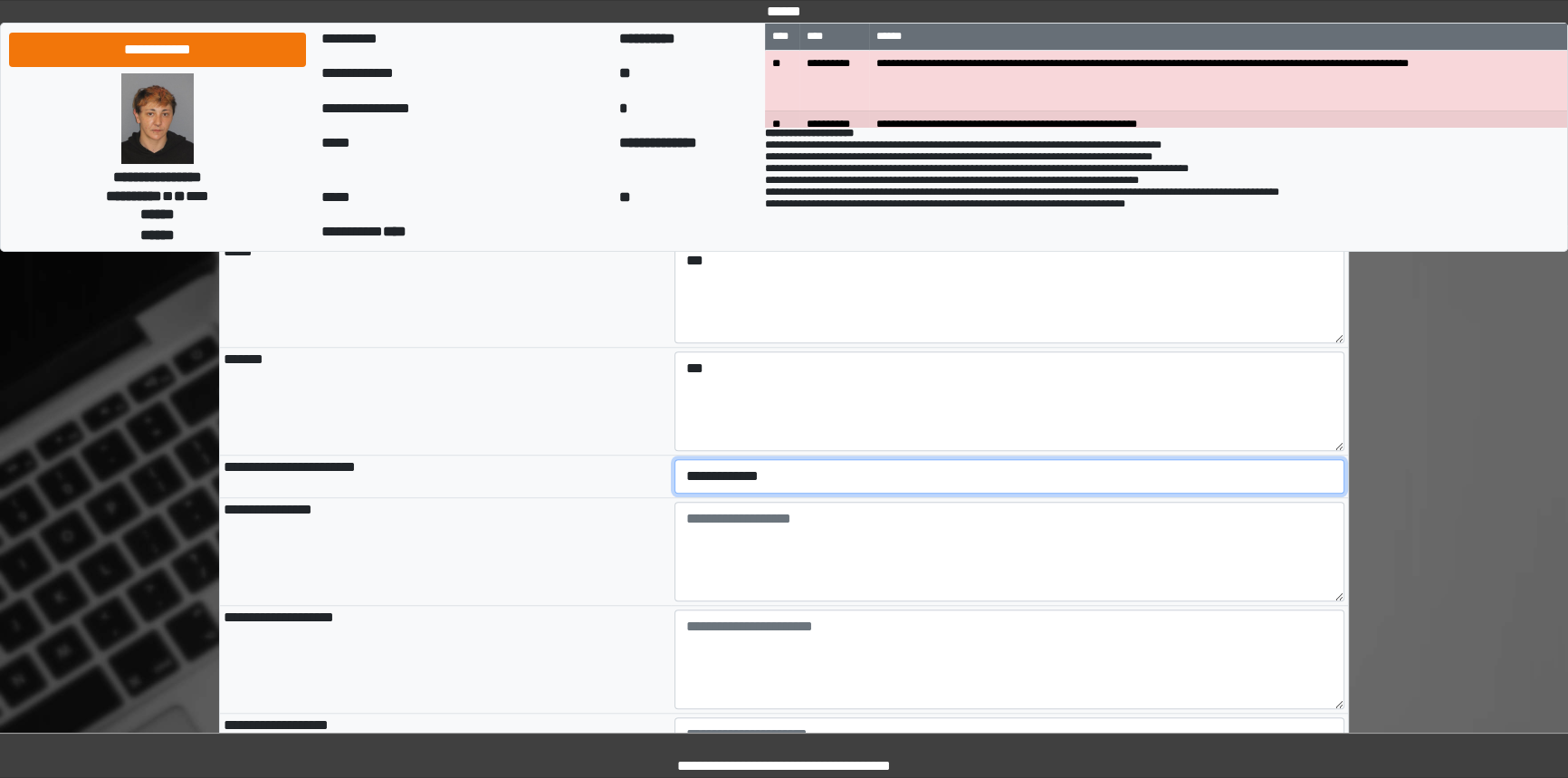 scroll, scrollTop: 1832, scrollLeft: 0, axis: vertical 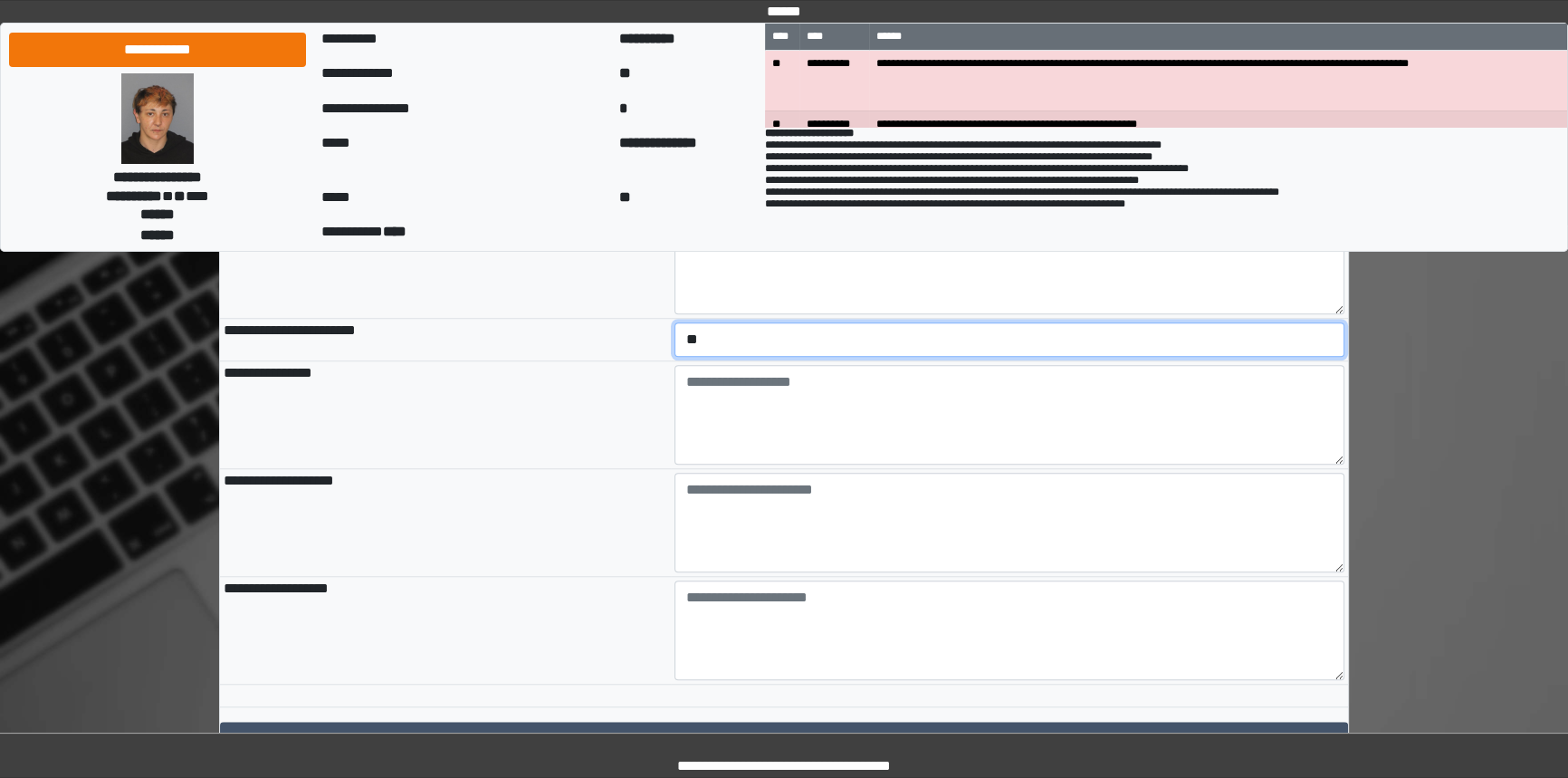 select on "*" 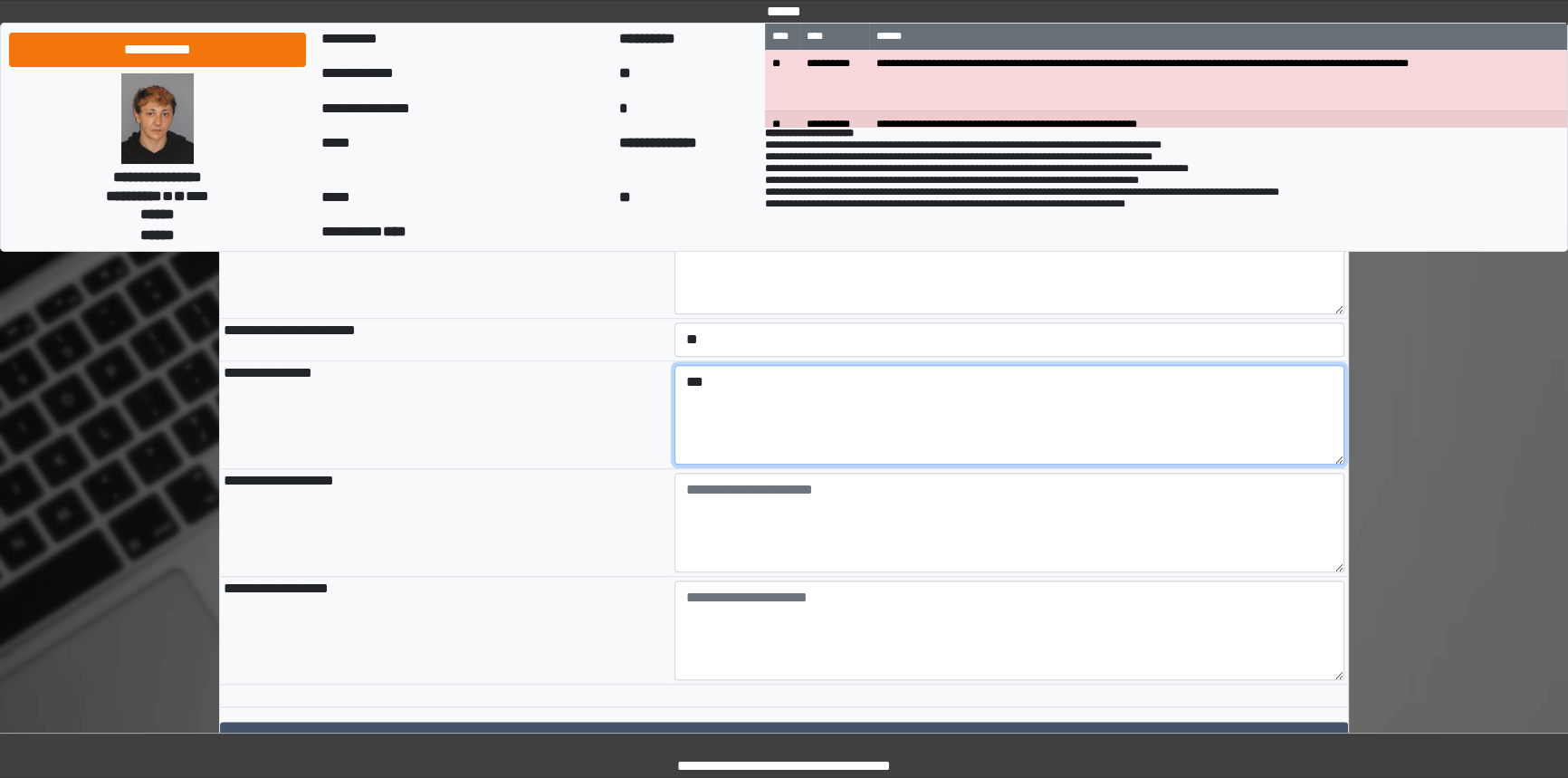 type on "***" 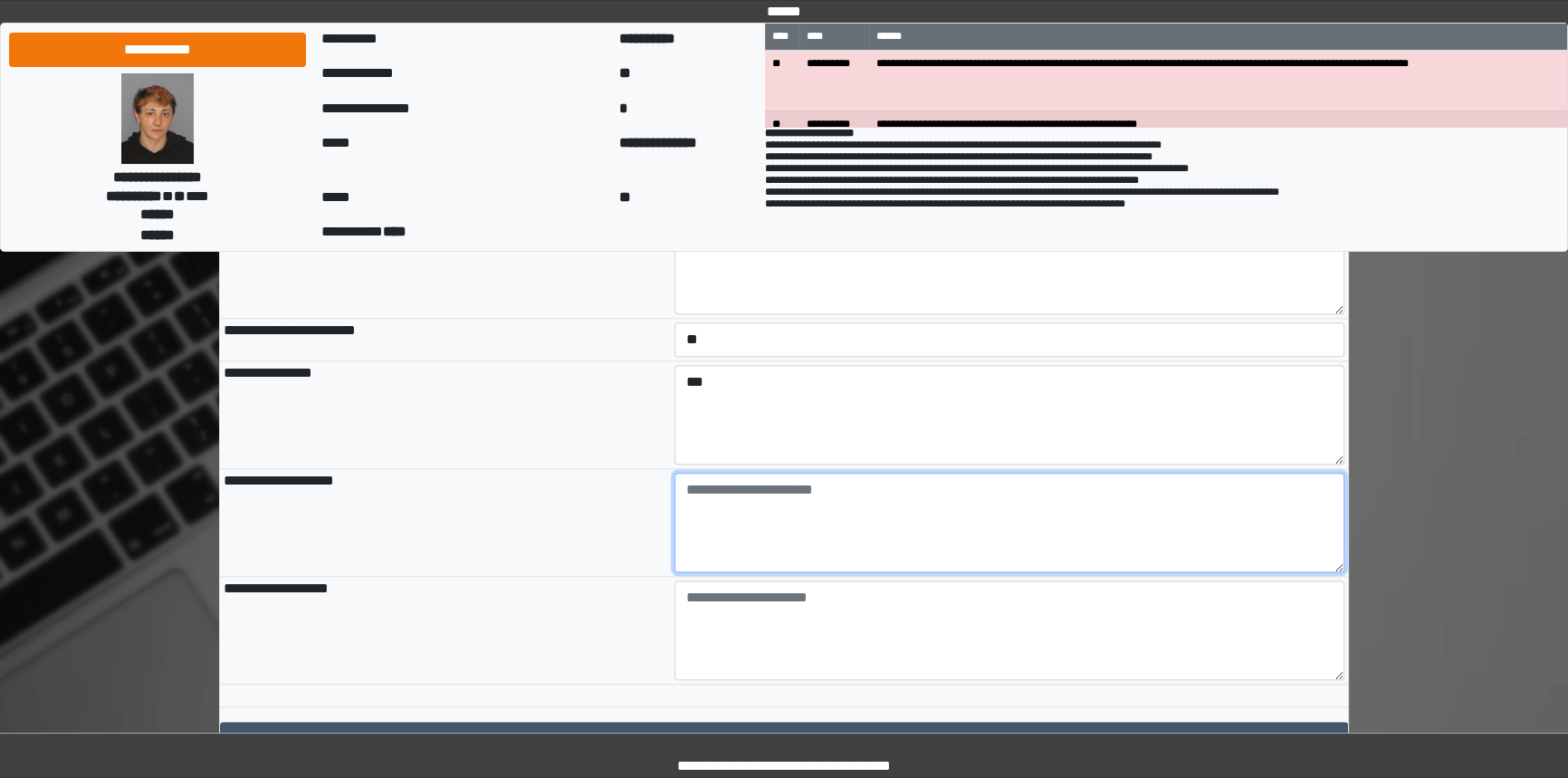 paste on "**********" 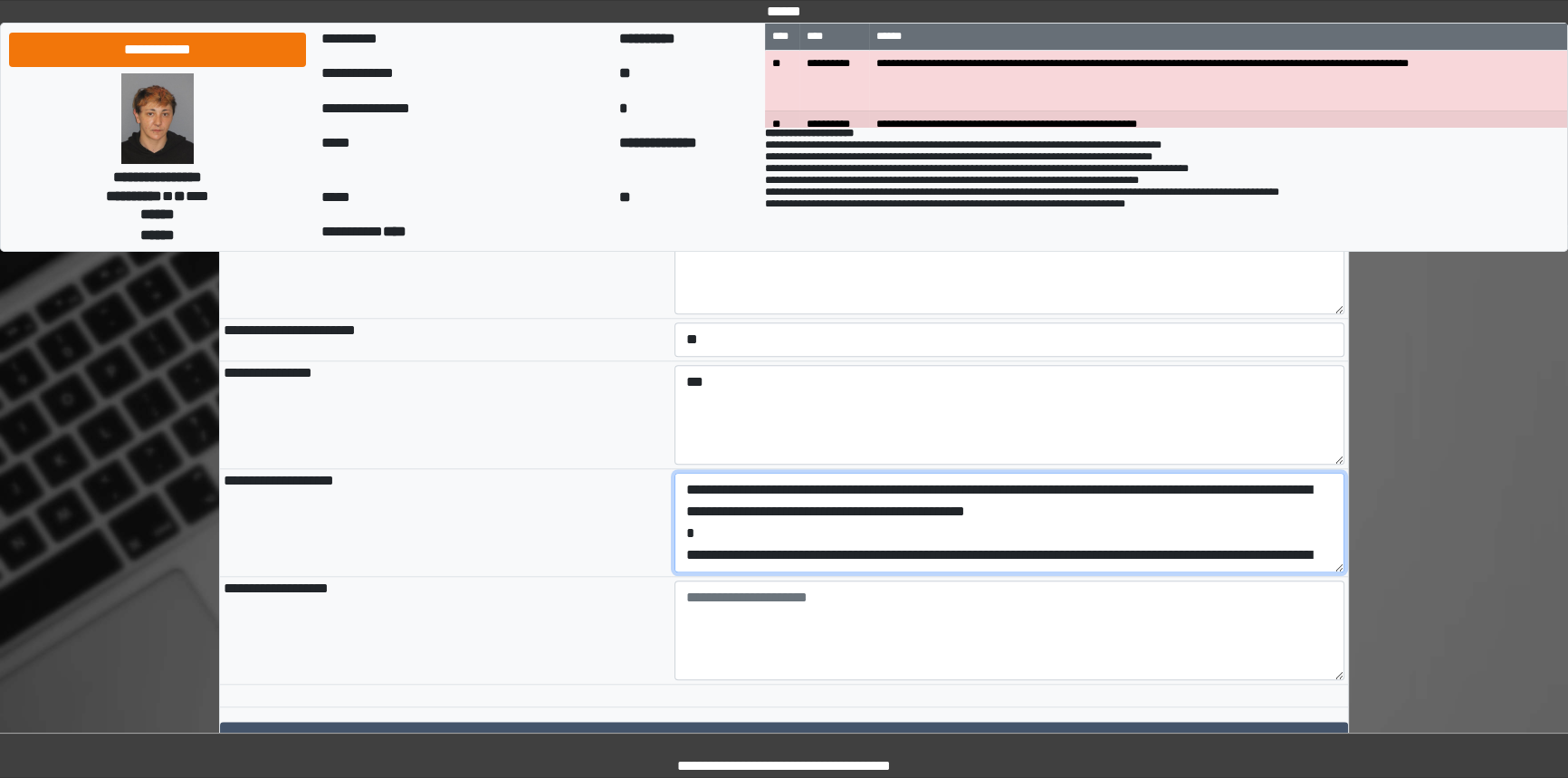 scroll, scrollTop: 57, scrollLeft: 0, axis: vertical 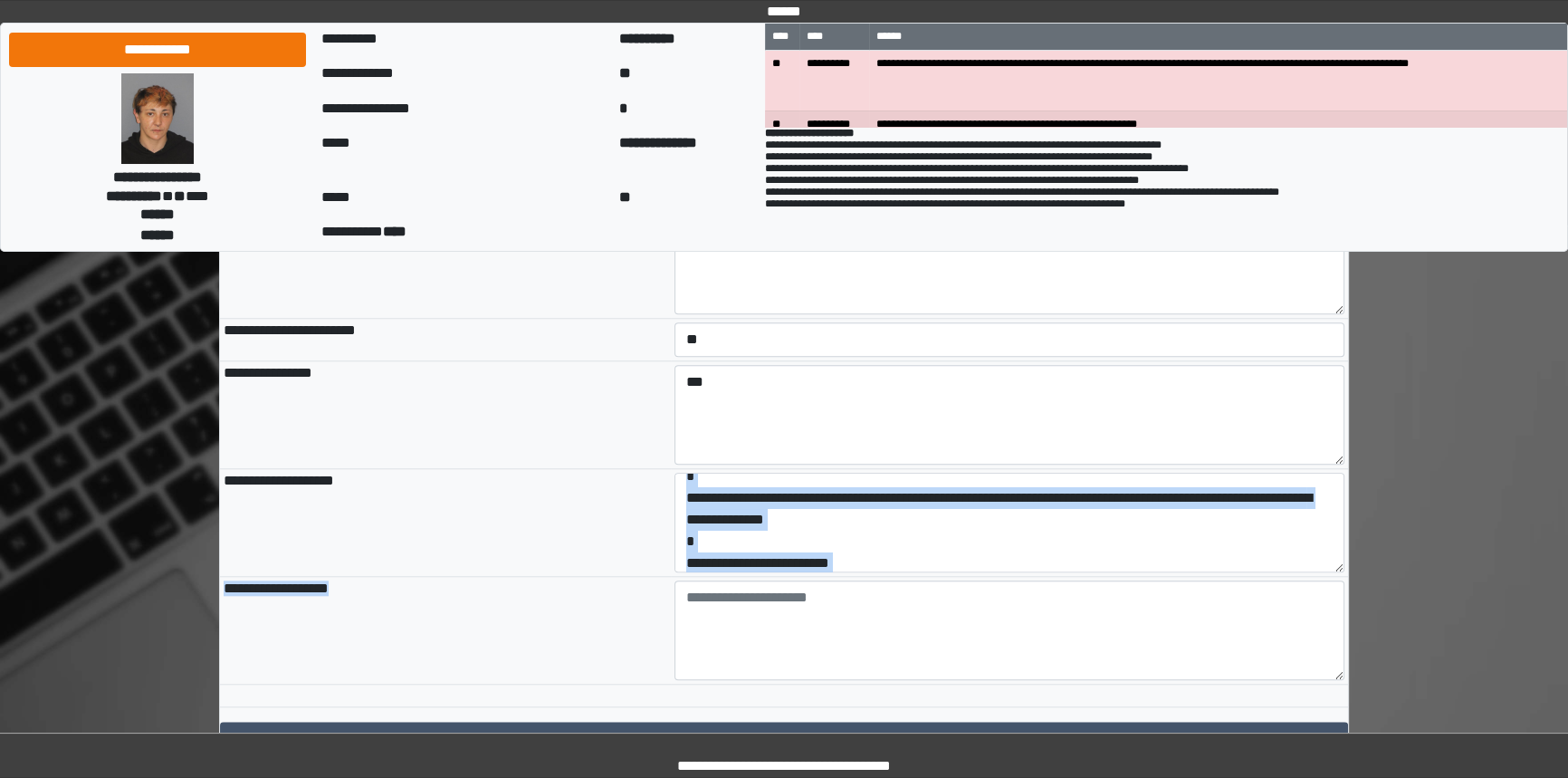 drag, startPoint x: 947, startPoint y: 624, endPoint x: 749, endPoint y: 620, distance: 198.0404 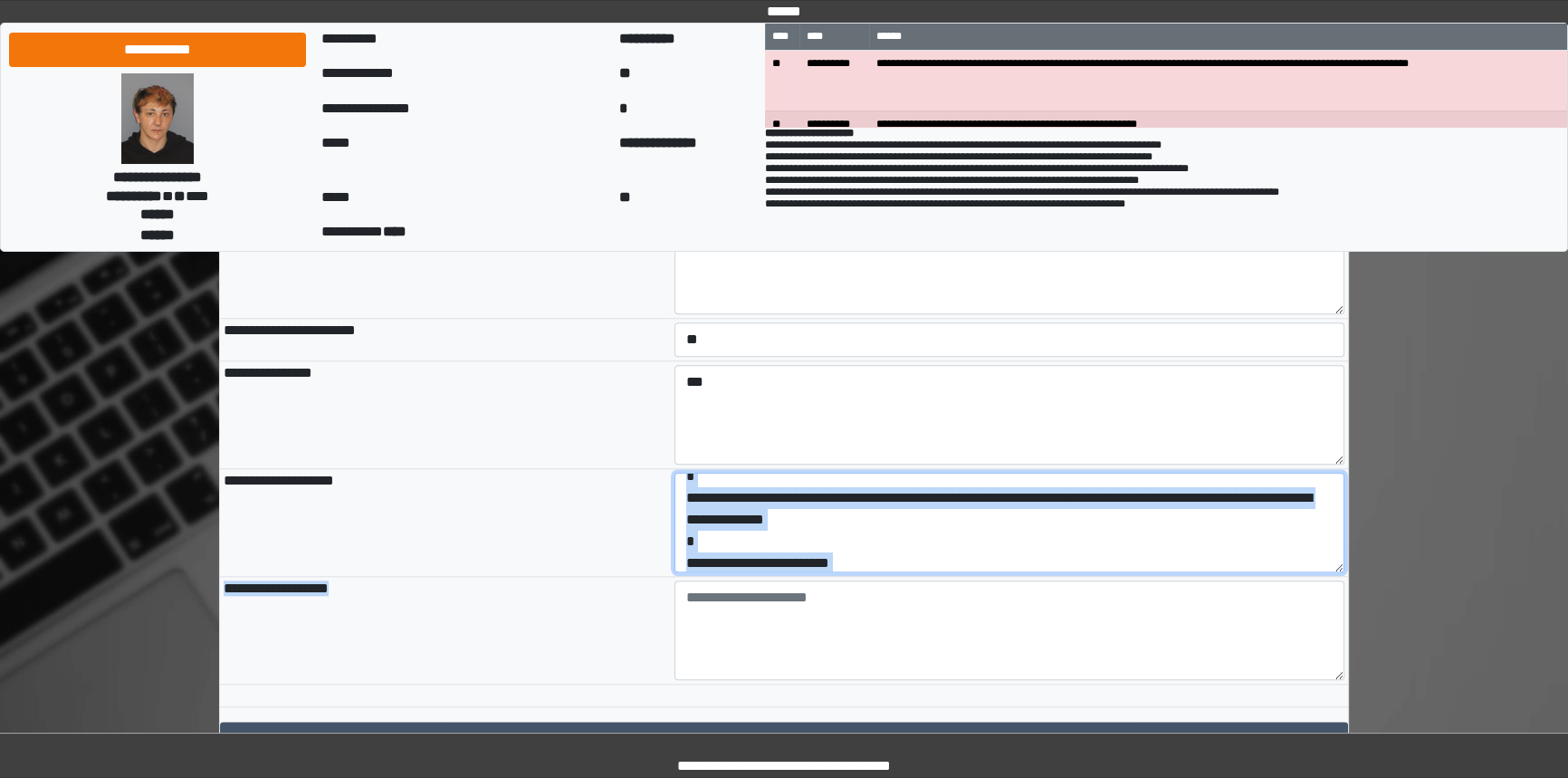 click on "**********" at bounding box center (1009, 523) 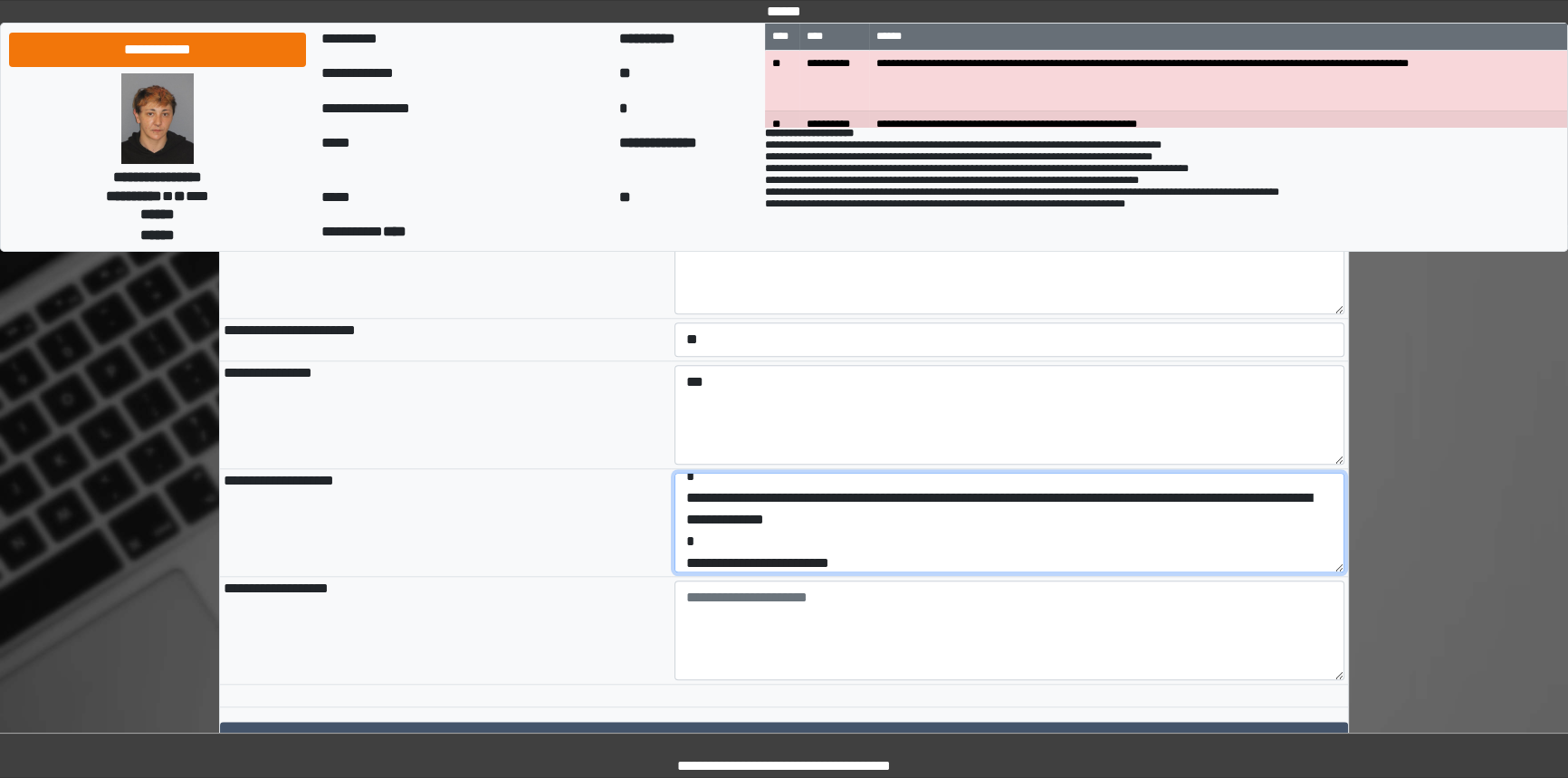scroll, scrollTop: 64, scrollLeft: 0, axis: vertical 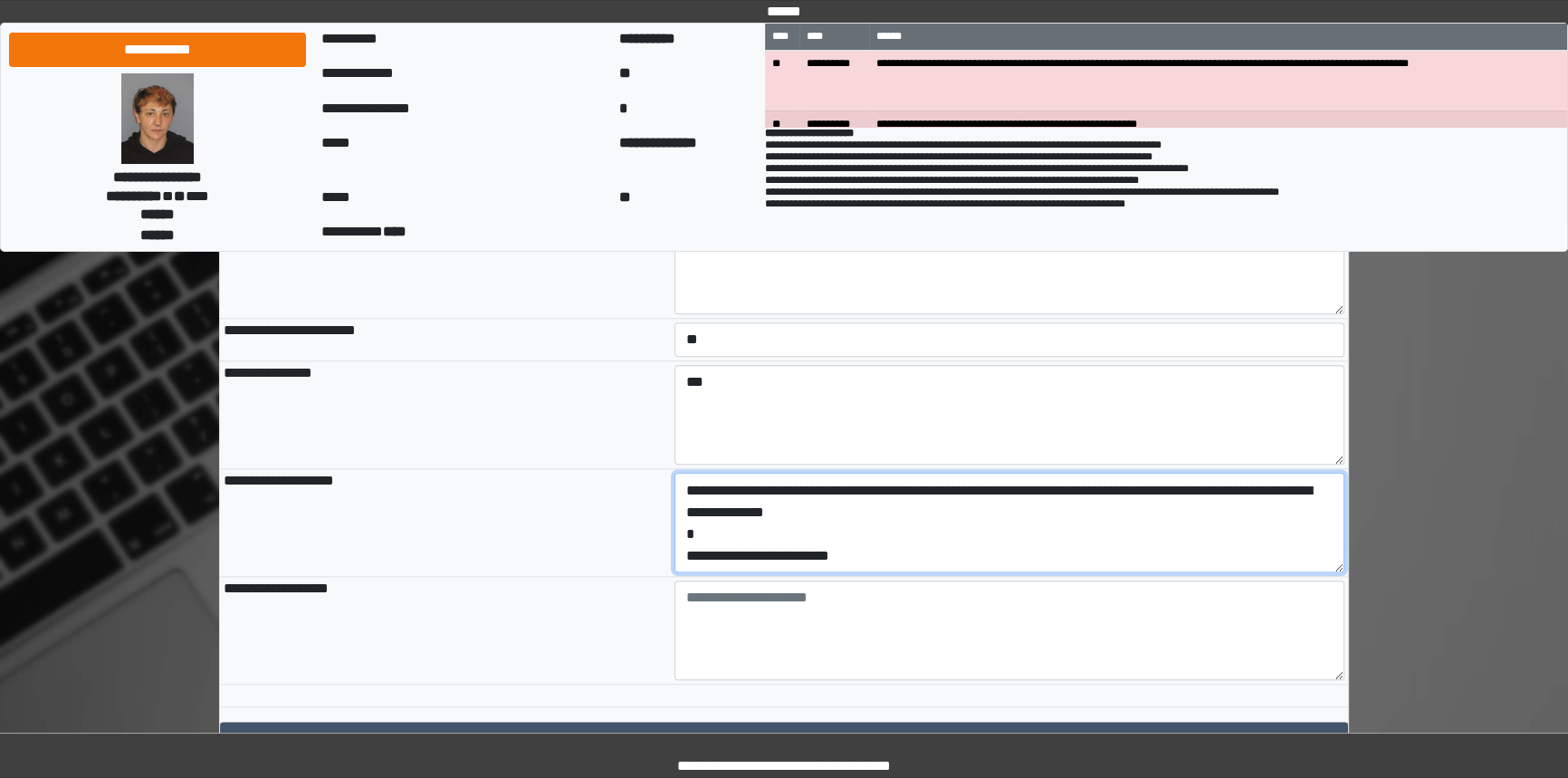 drag, startPoint x: 913, startPoint y: 605, endPoint x: 629, endPoint y: 608, distance: 284.01584 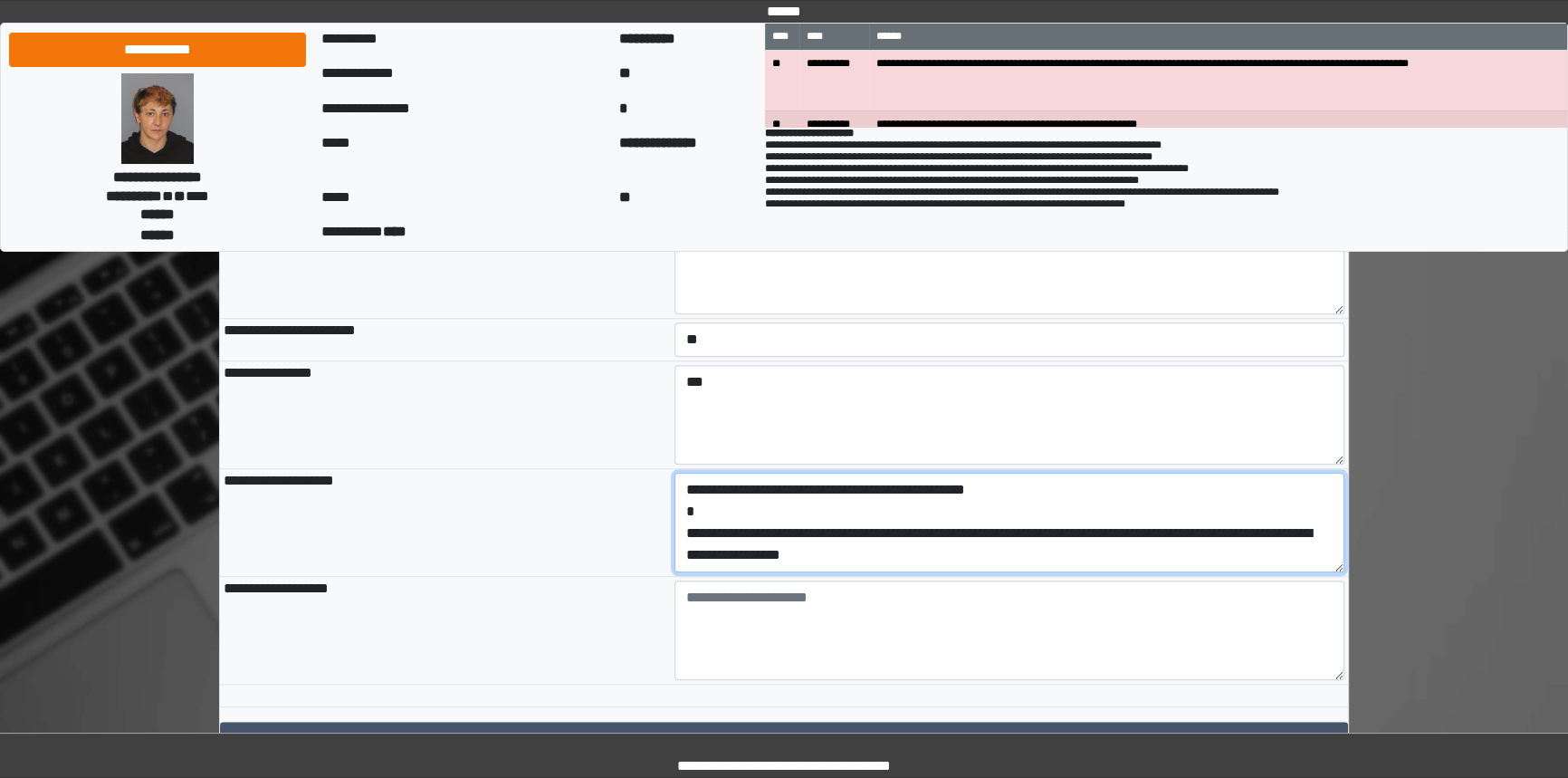 click on "**********" at bounding box center [1009, 523] 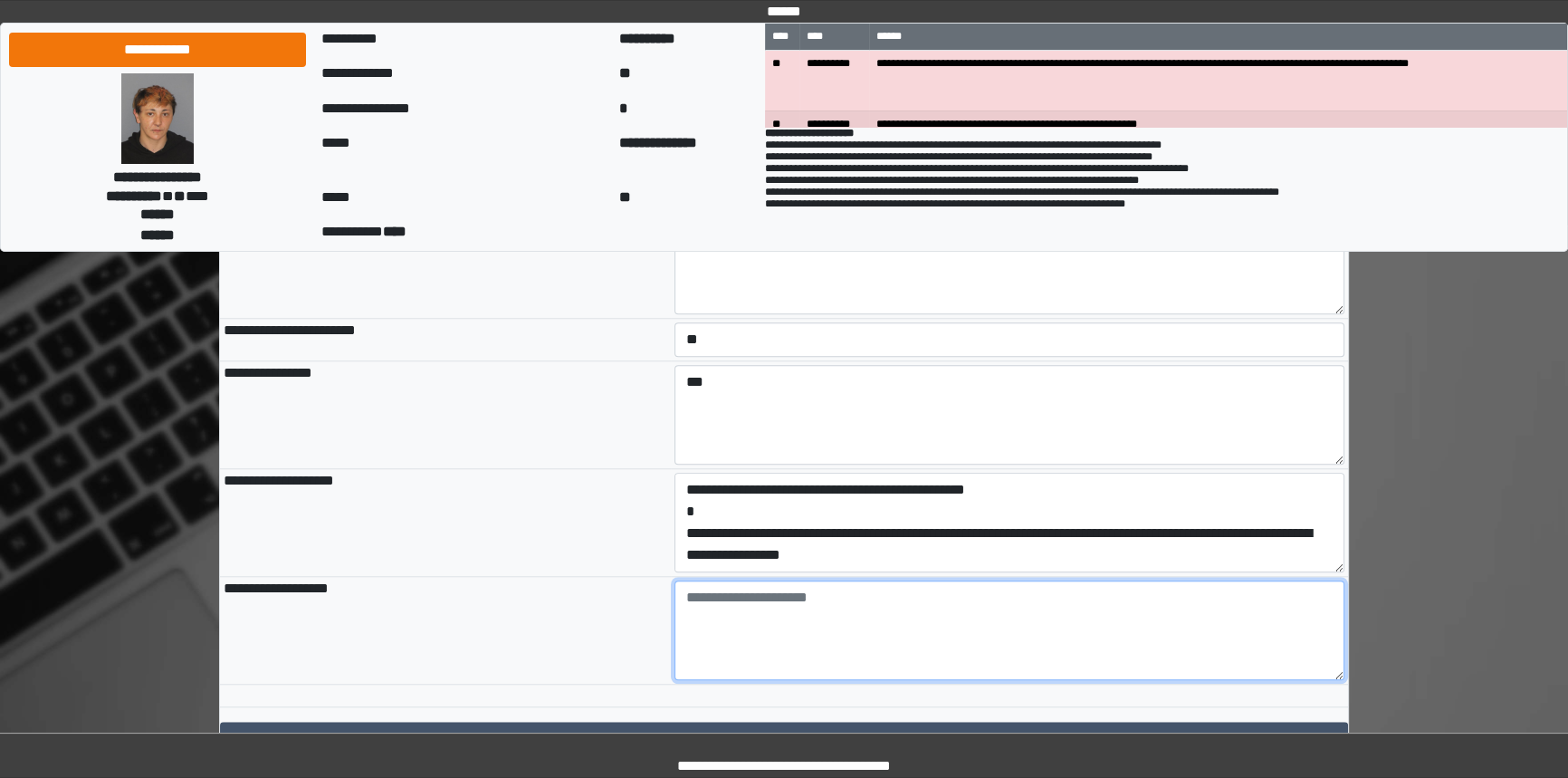click at bounding box center [1009, 630] 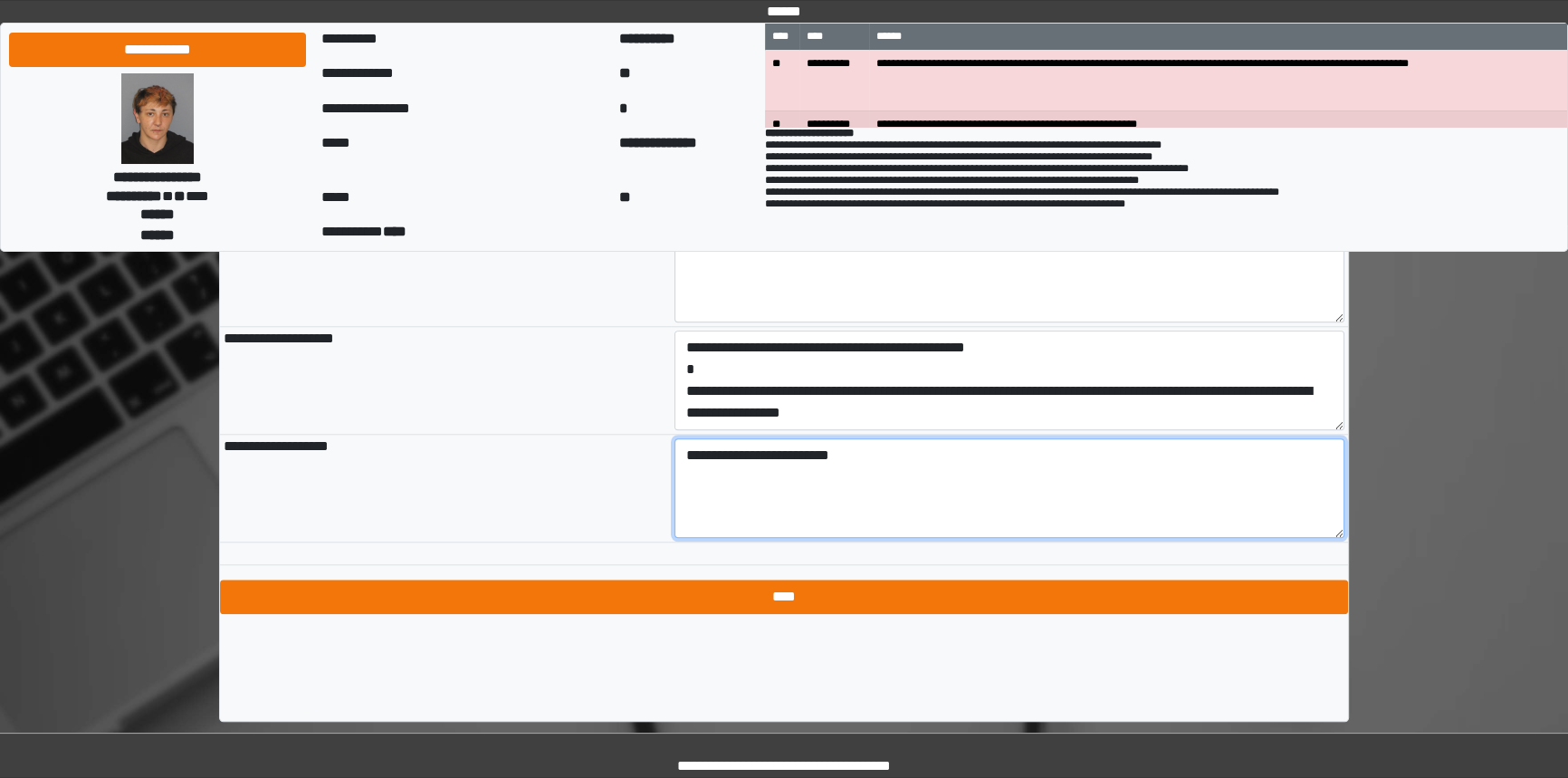 scroll, scrollTop: 1975, scrollLeft: 0, axis: vertical 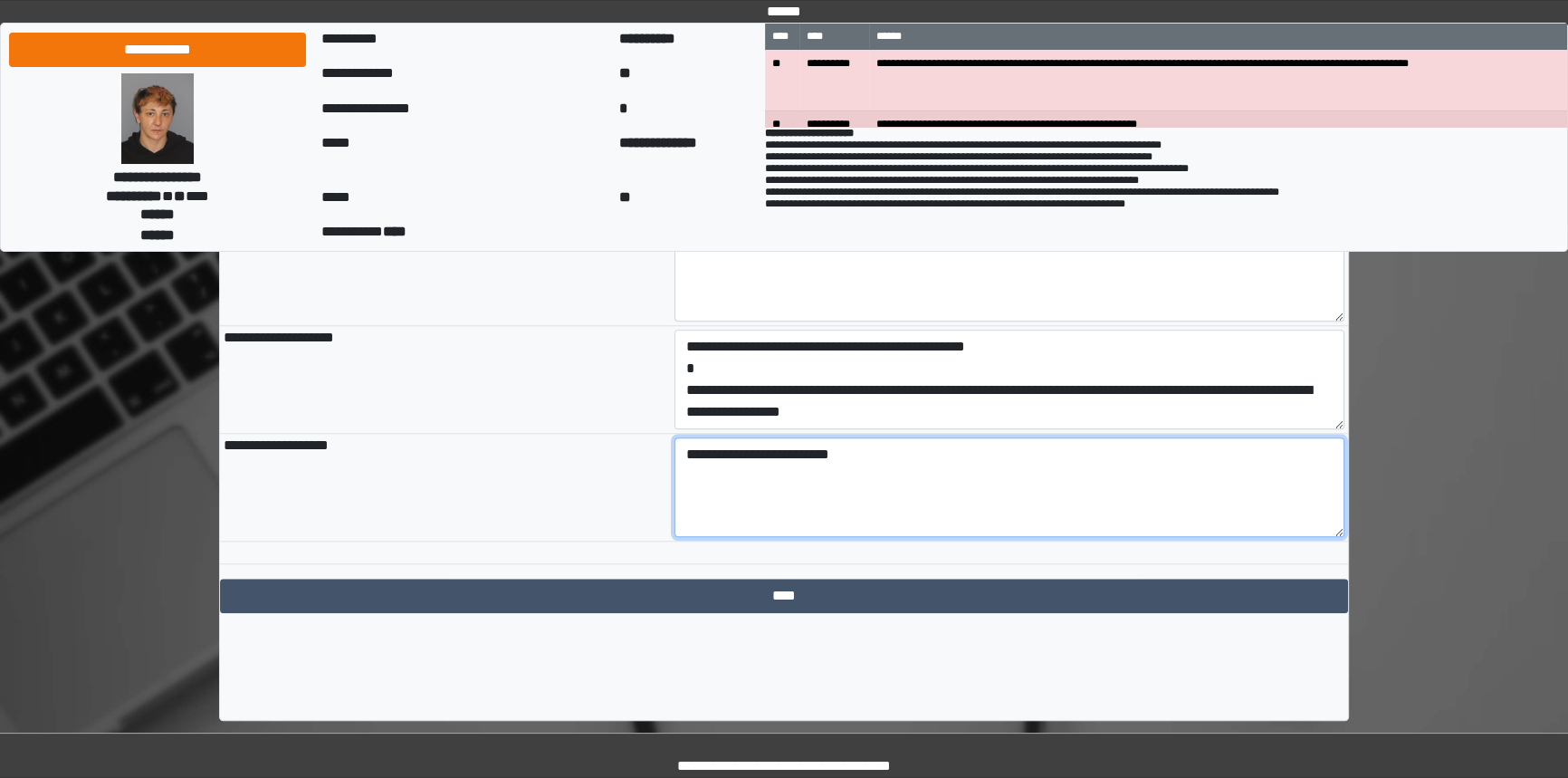 type on "**********" 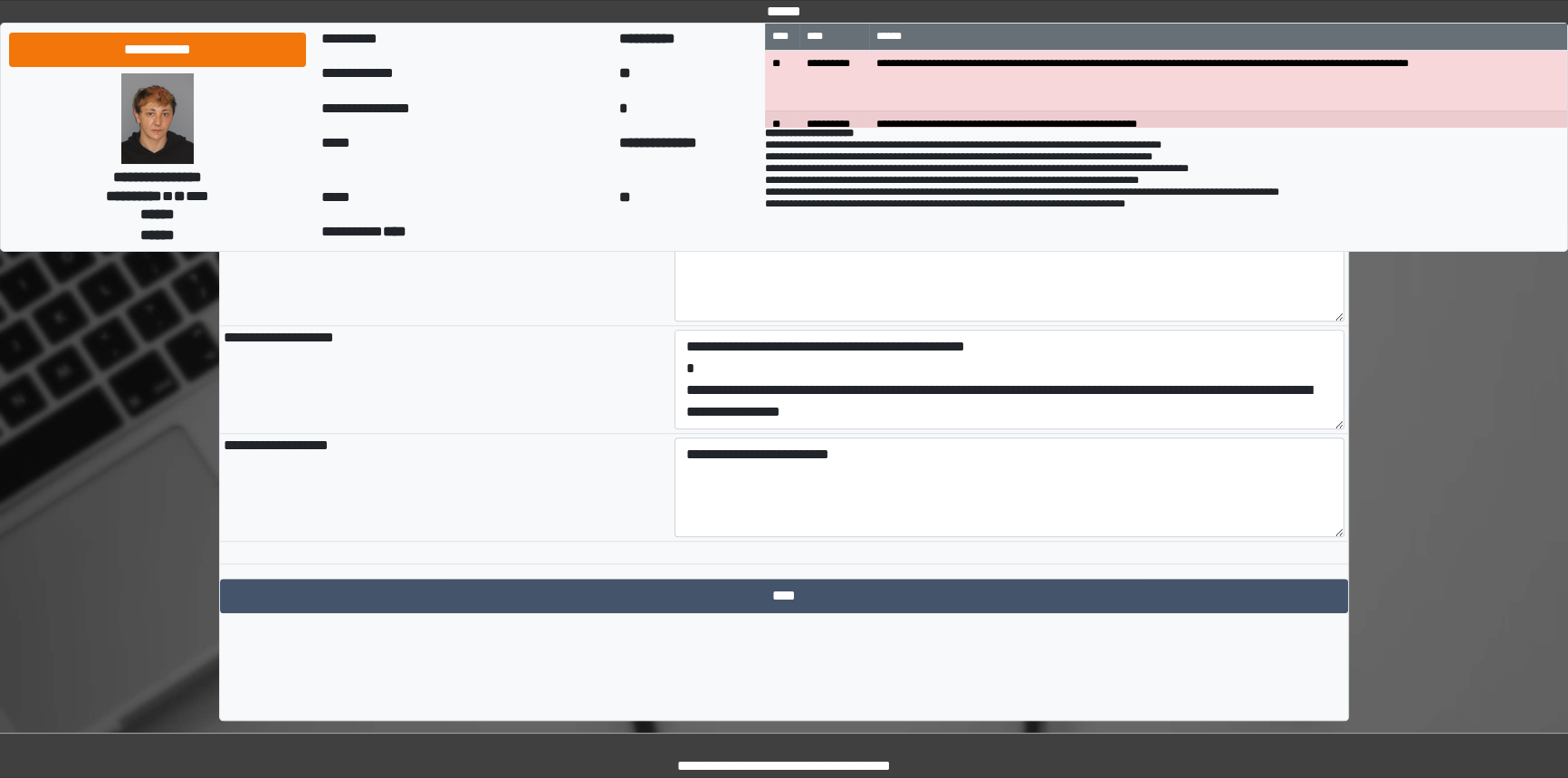 click on "**********" at bounding box center [1009, 379] 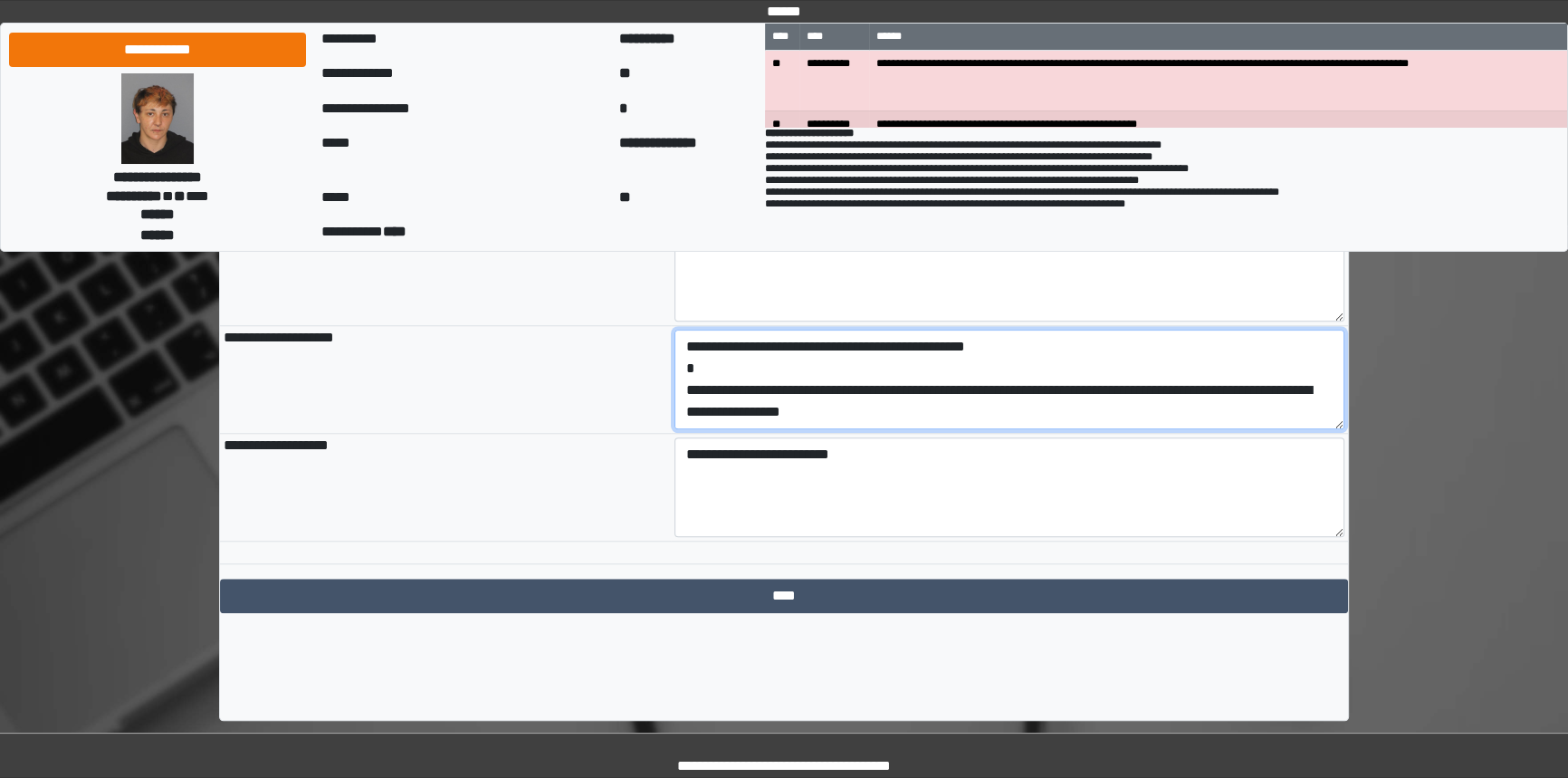 click on "**********" at bounding box center [1009, 379] 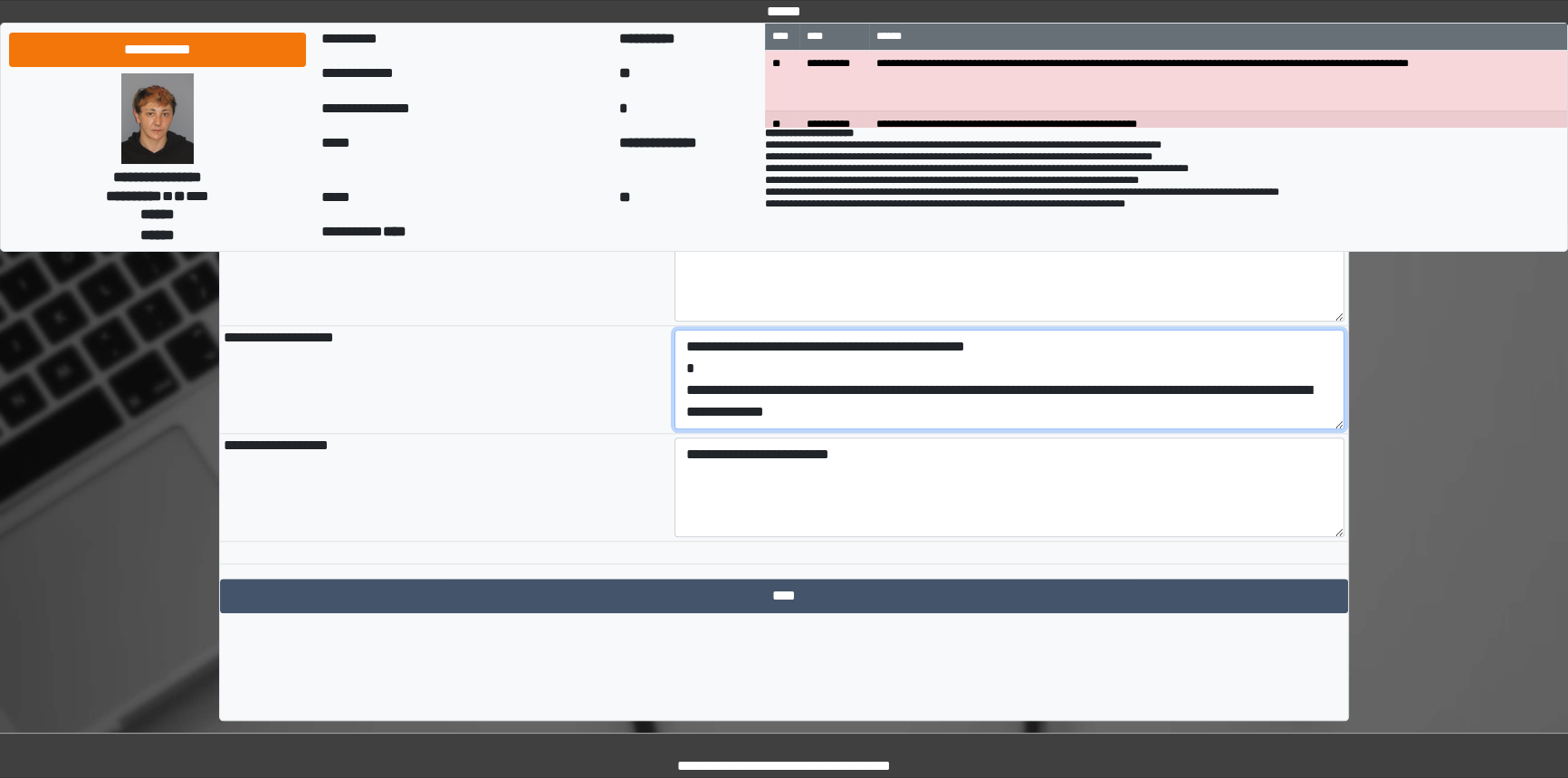 scroll, scrollTop: 21, scrollLeft: 0, axis: vertical 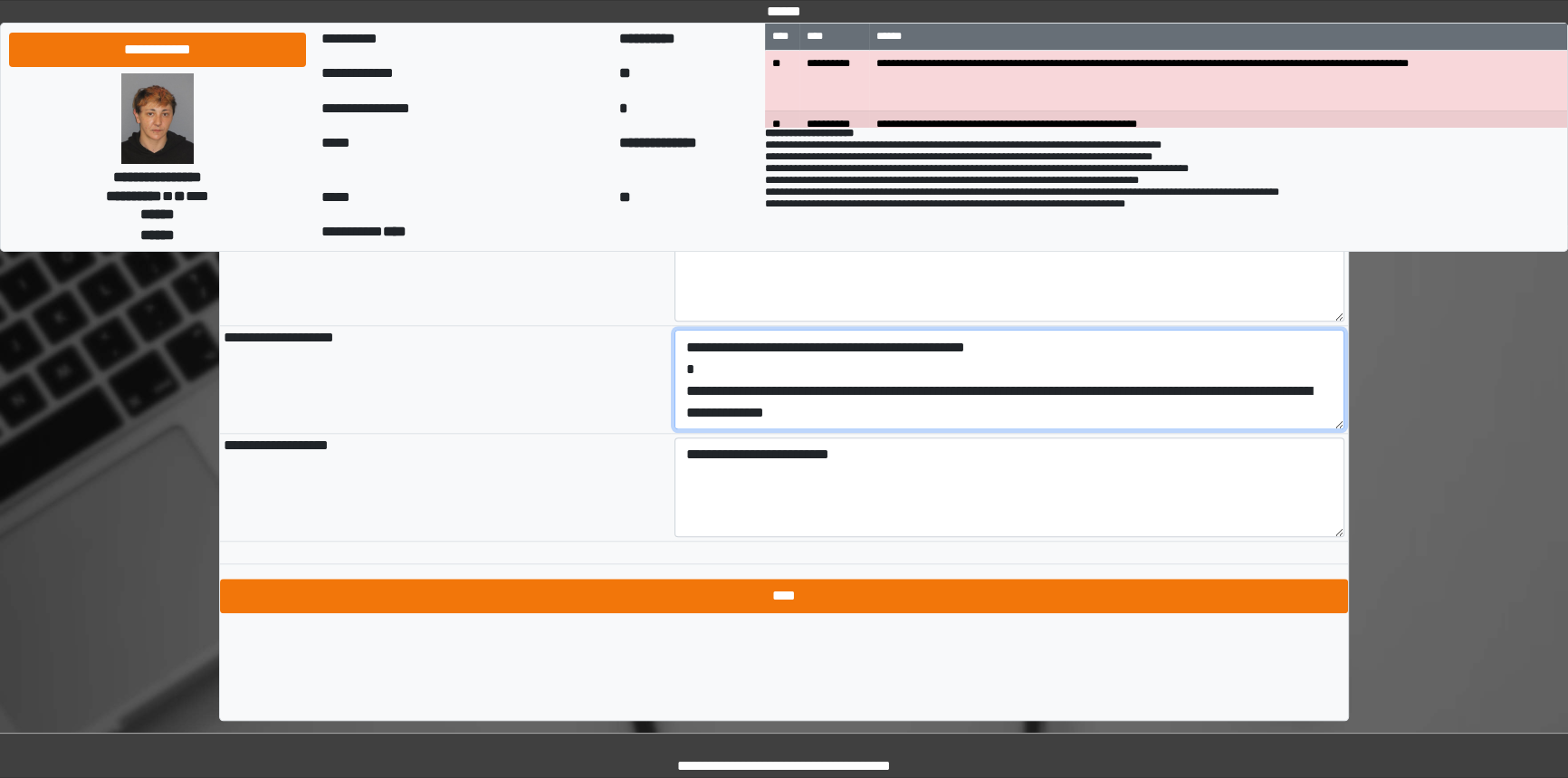 type on "**********" 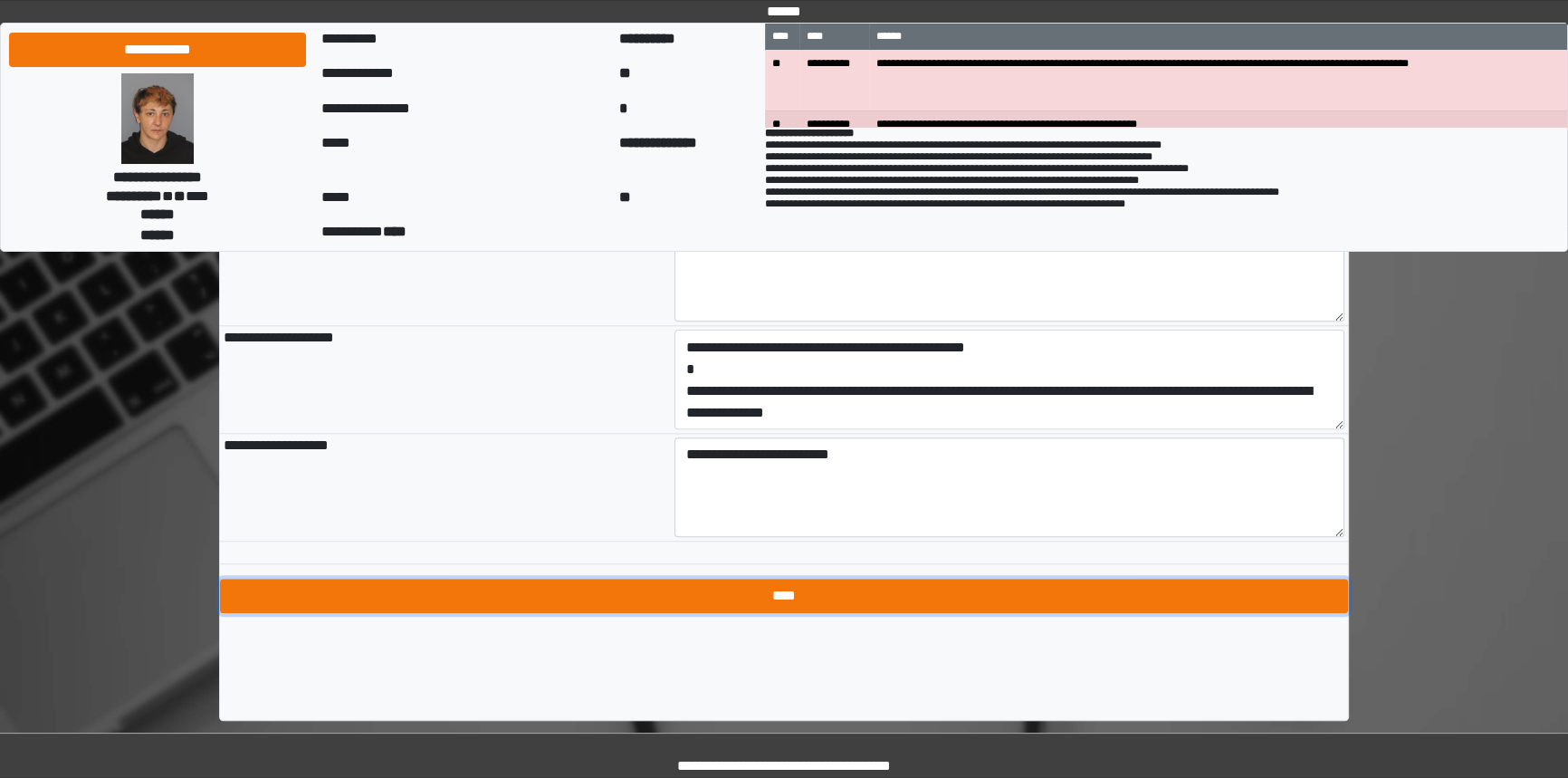 click on "****" at bounding box center [784, 596] 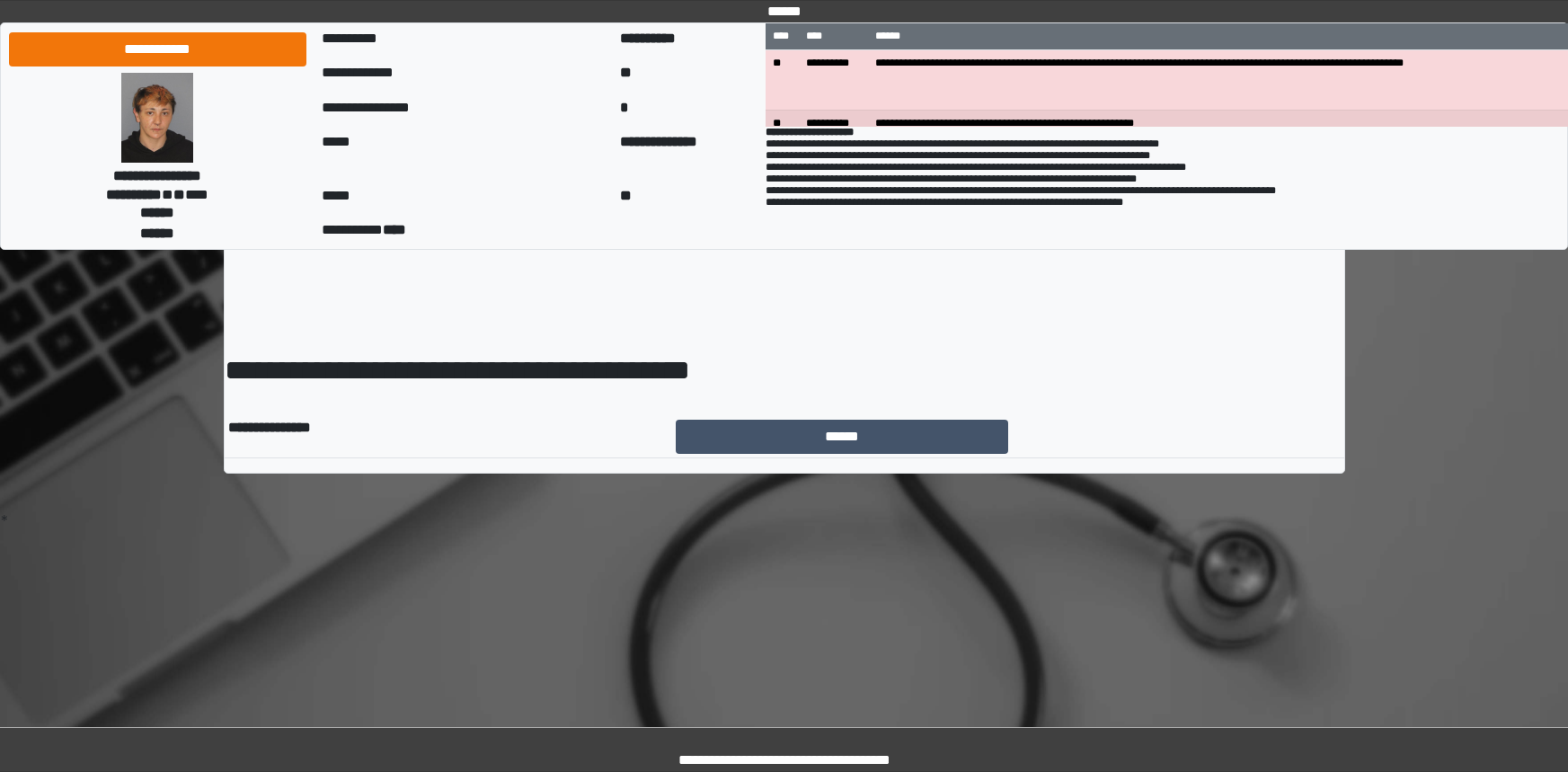 scroll, scrollTop: 0, scrollLeft: 0, axis: both 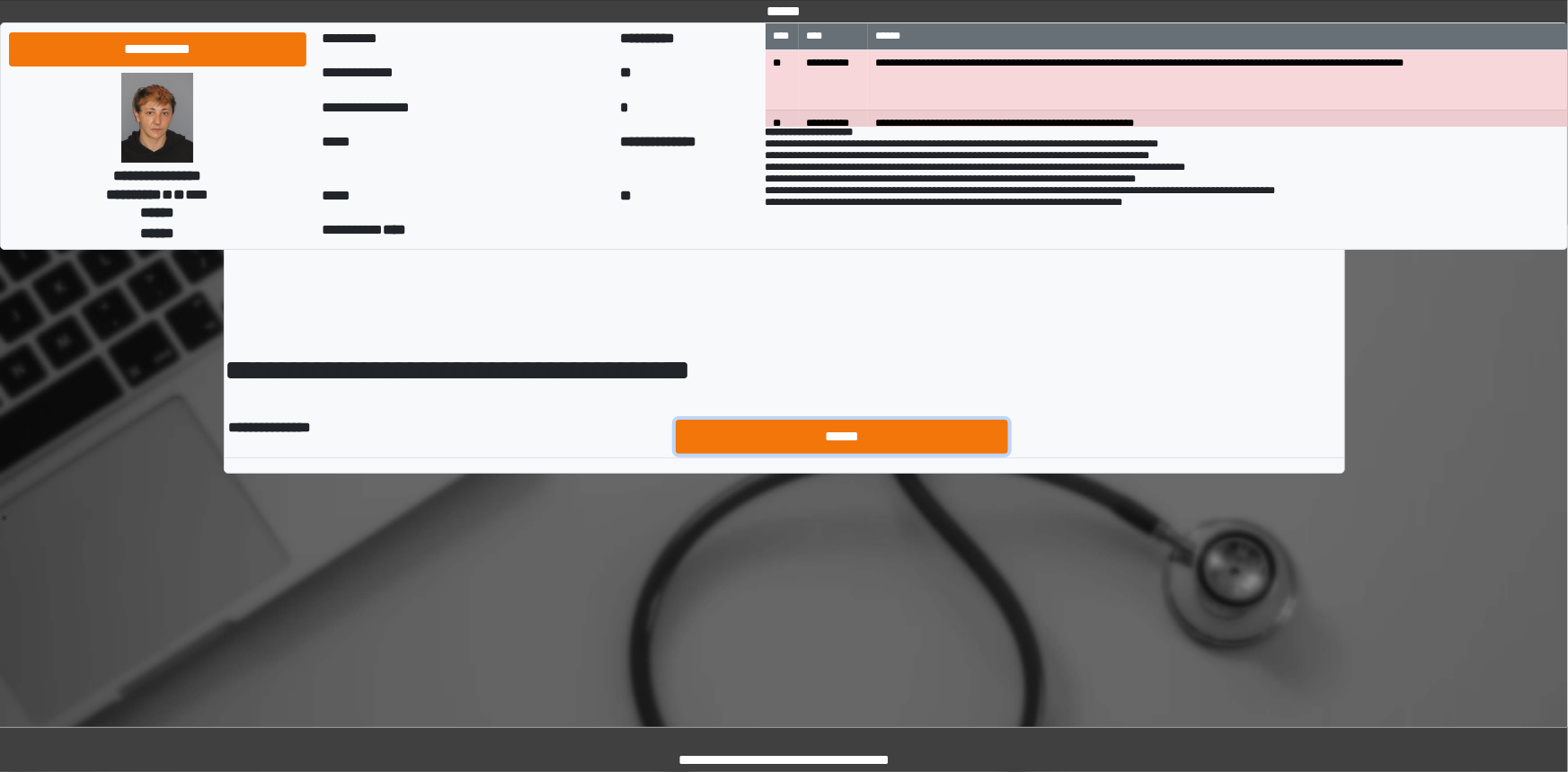 click on "******" at bounding box center [842, 437] 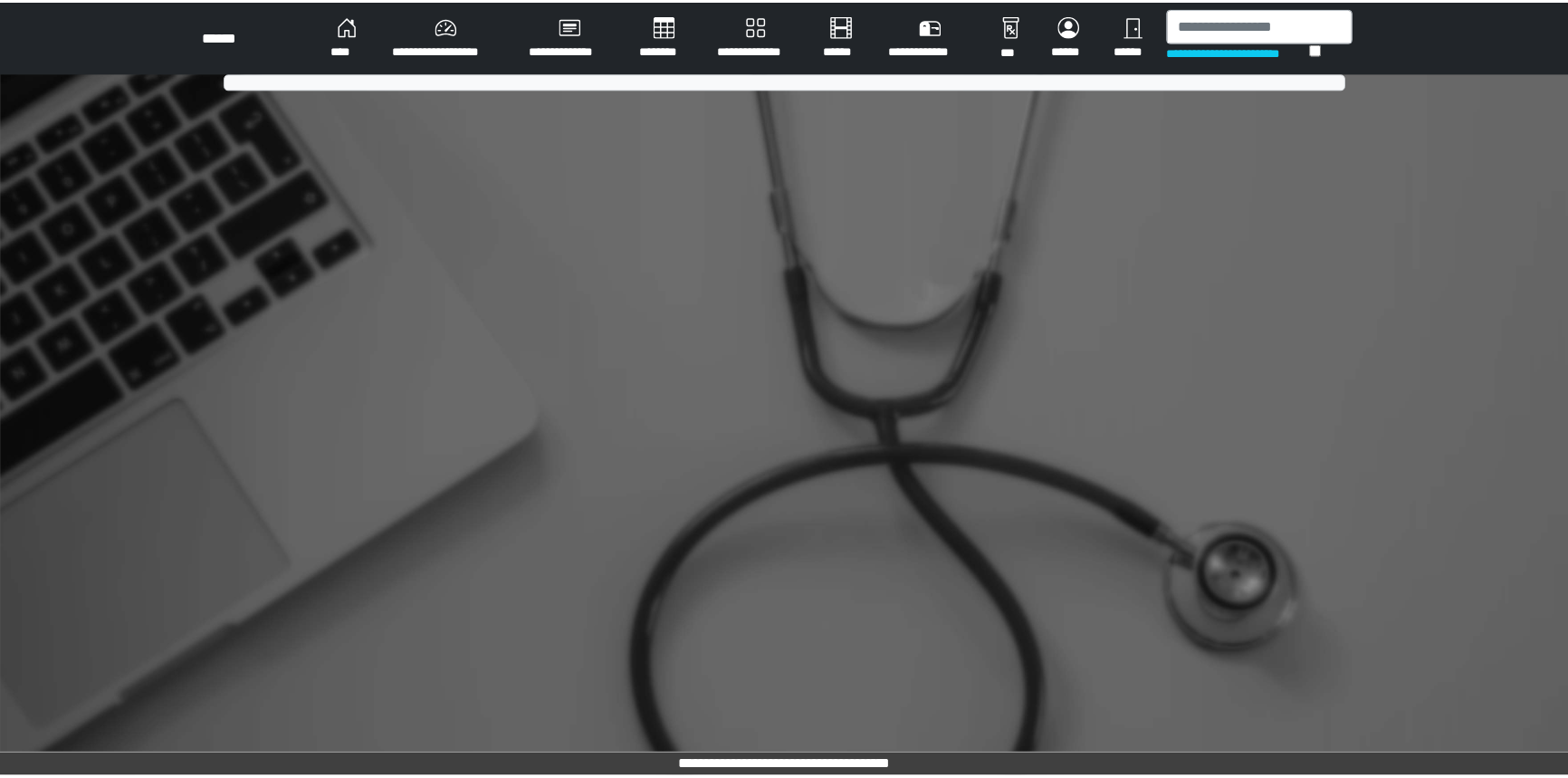 scroll, scrollTop: 0, scrollLeft: 0, axis: both 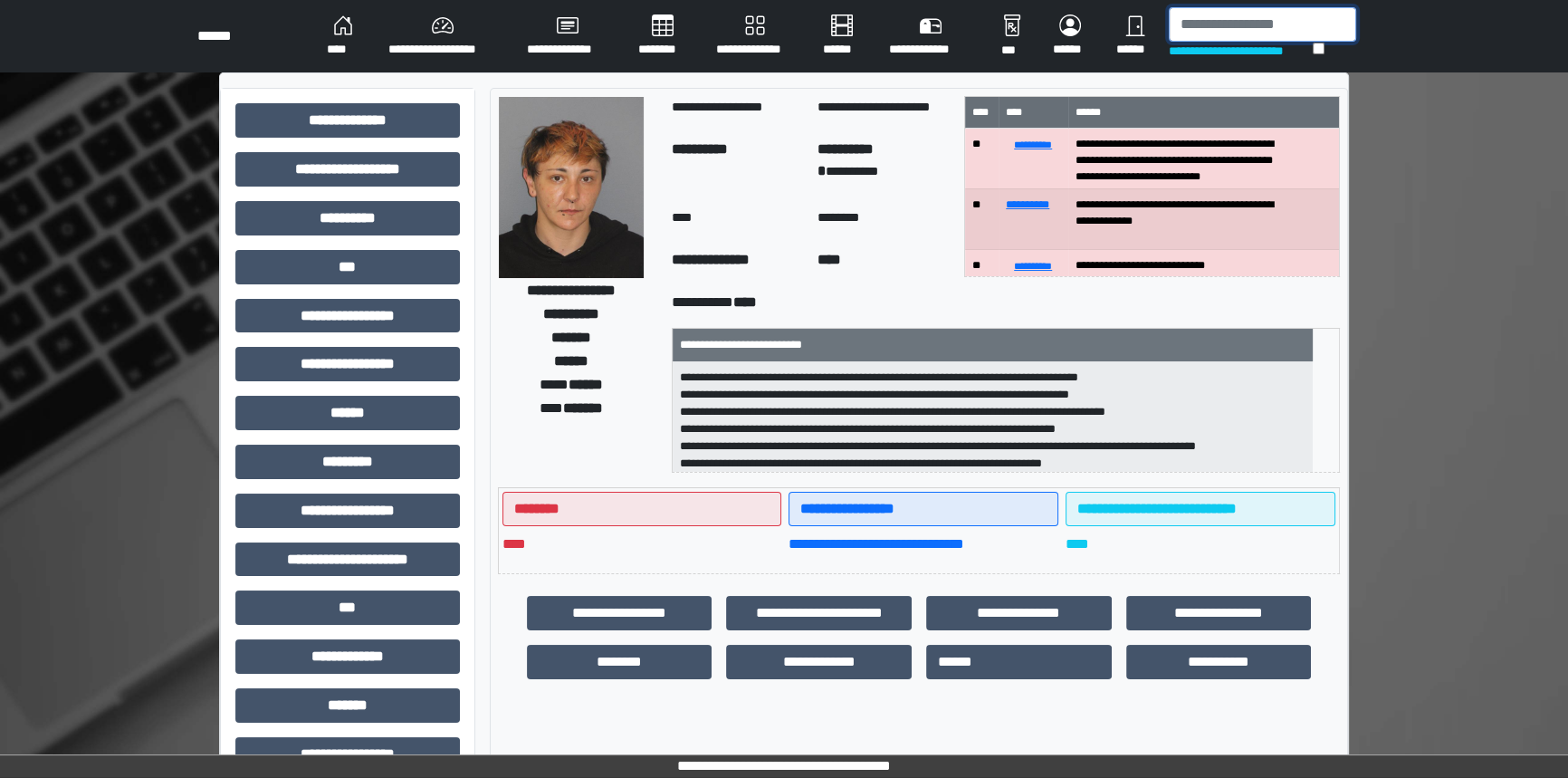 click at bounding box center (1262, 24) 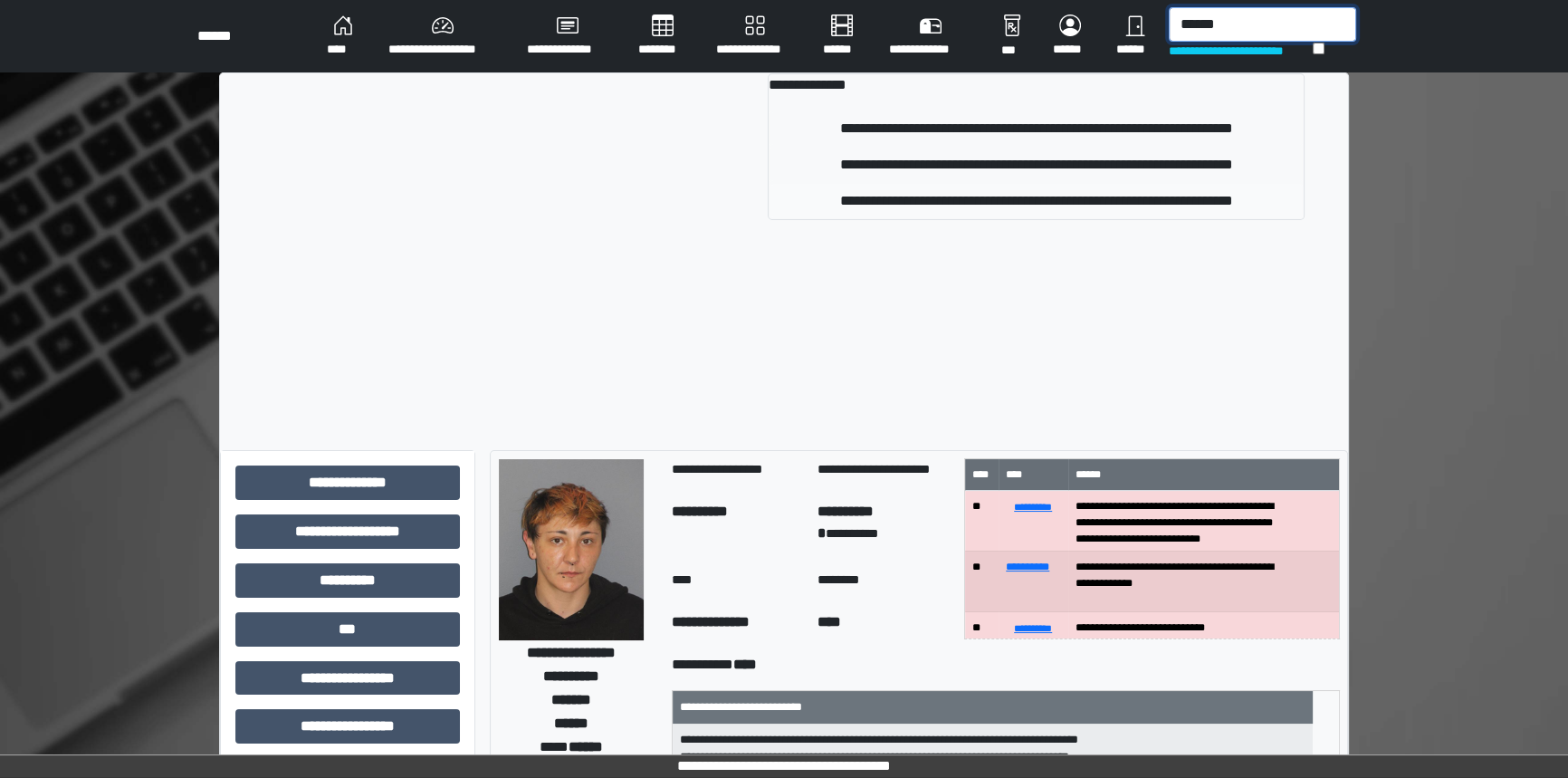 type on "******" 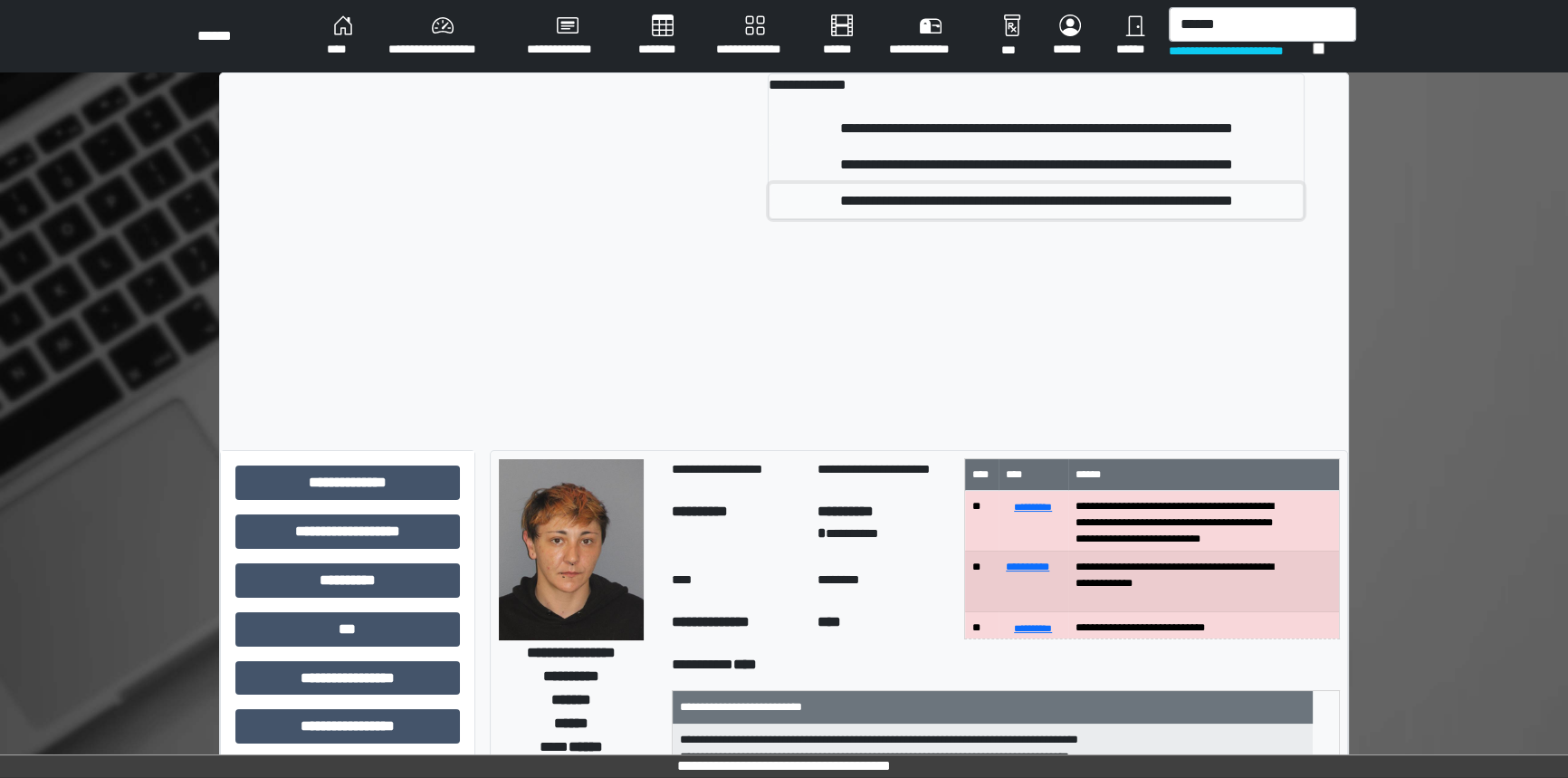 click on "**********" at bounding box center [1036, 201] 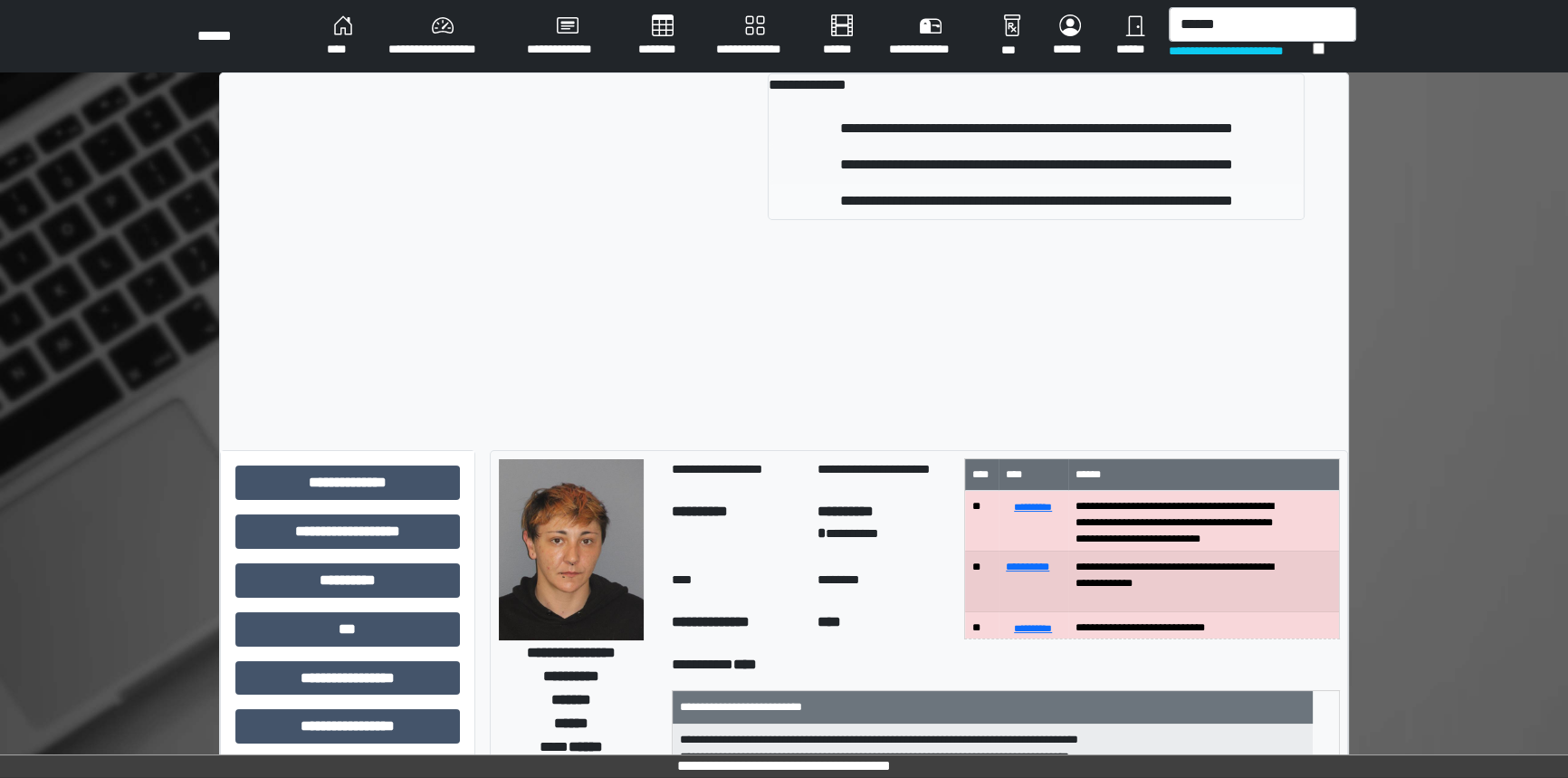type 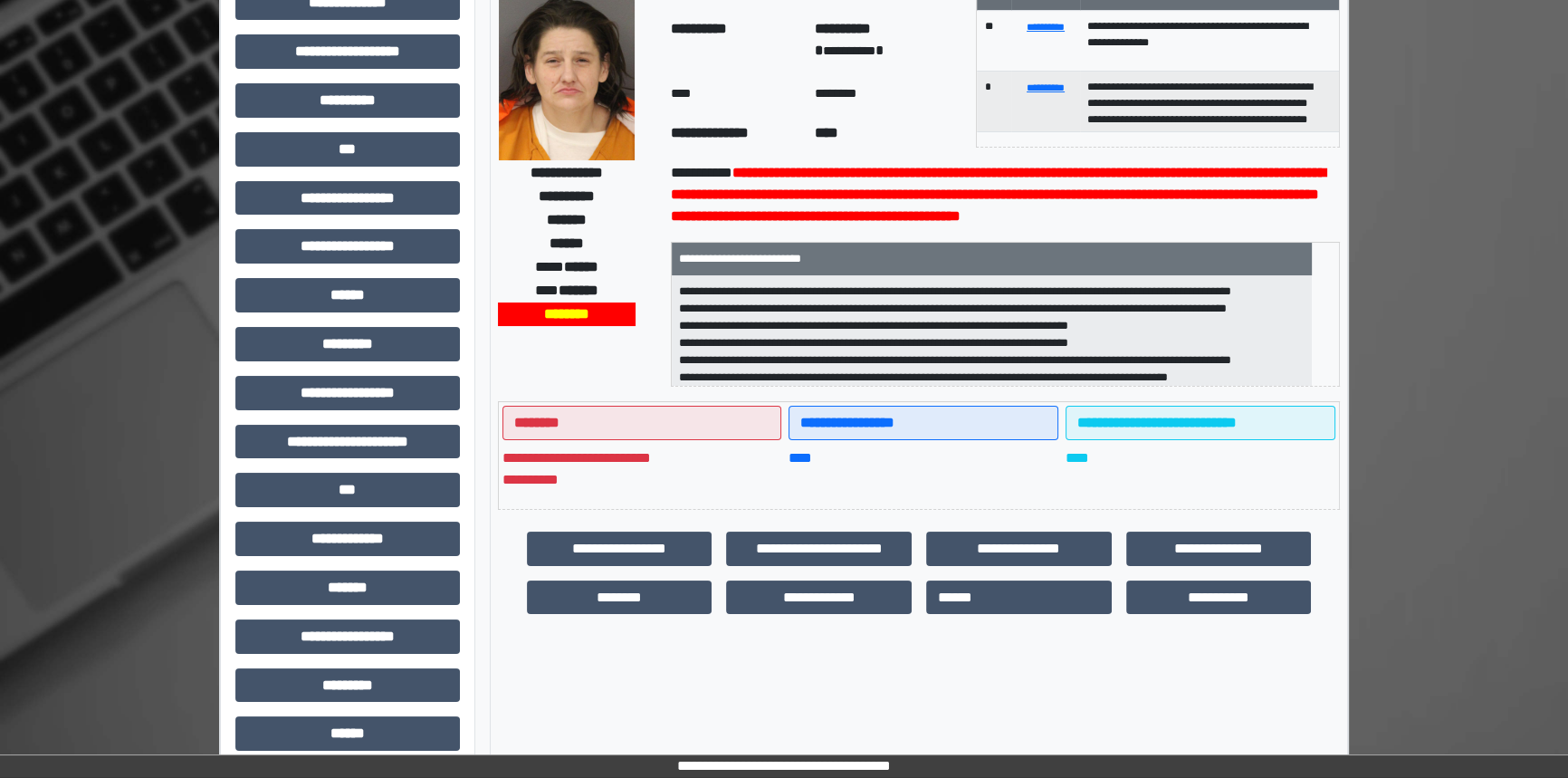 scroll, scrollTop: 281, scrollLeft: 0, axis: vertical 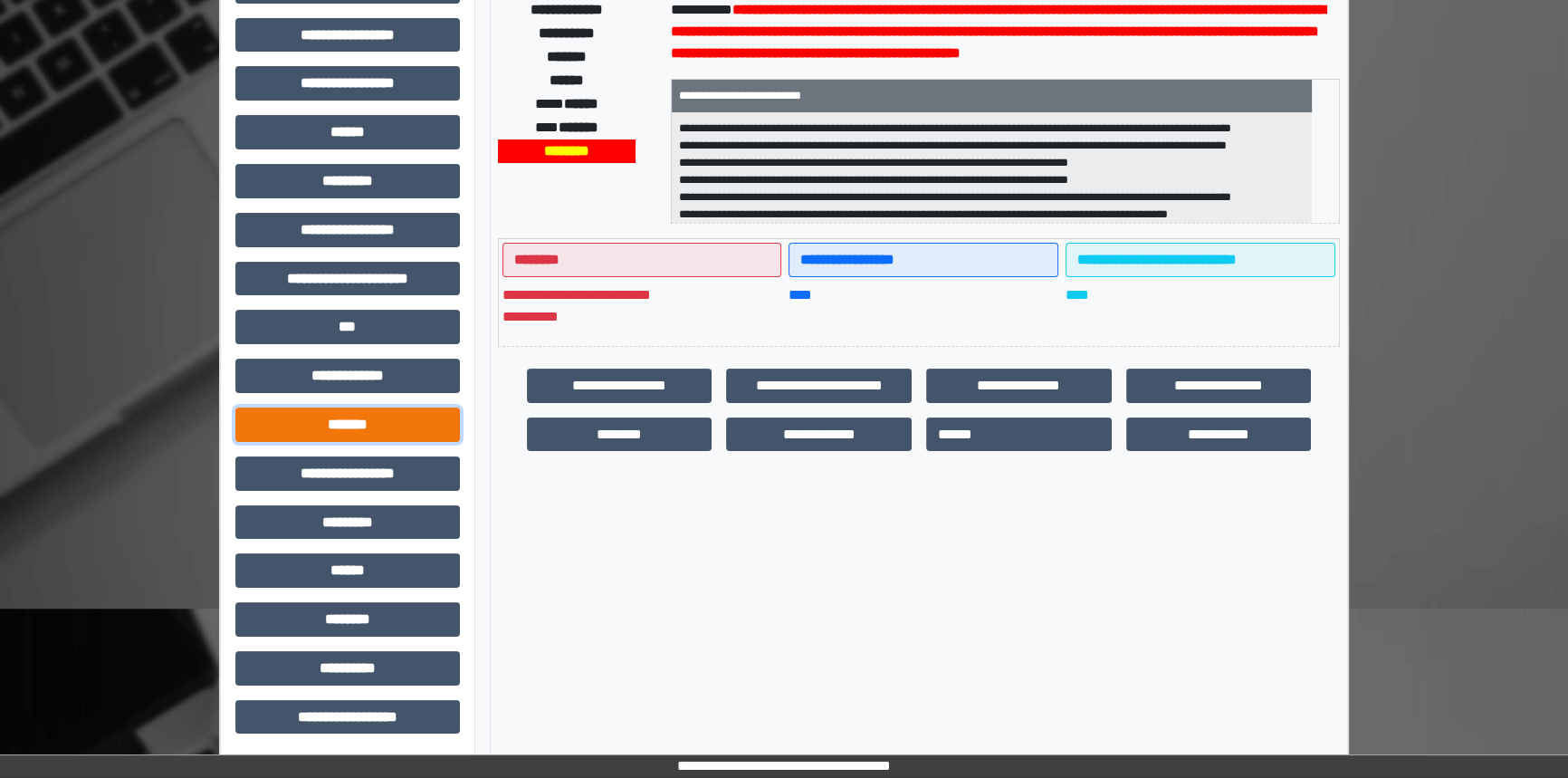 click on "*******" at bounding box center [348, 425] 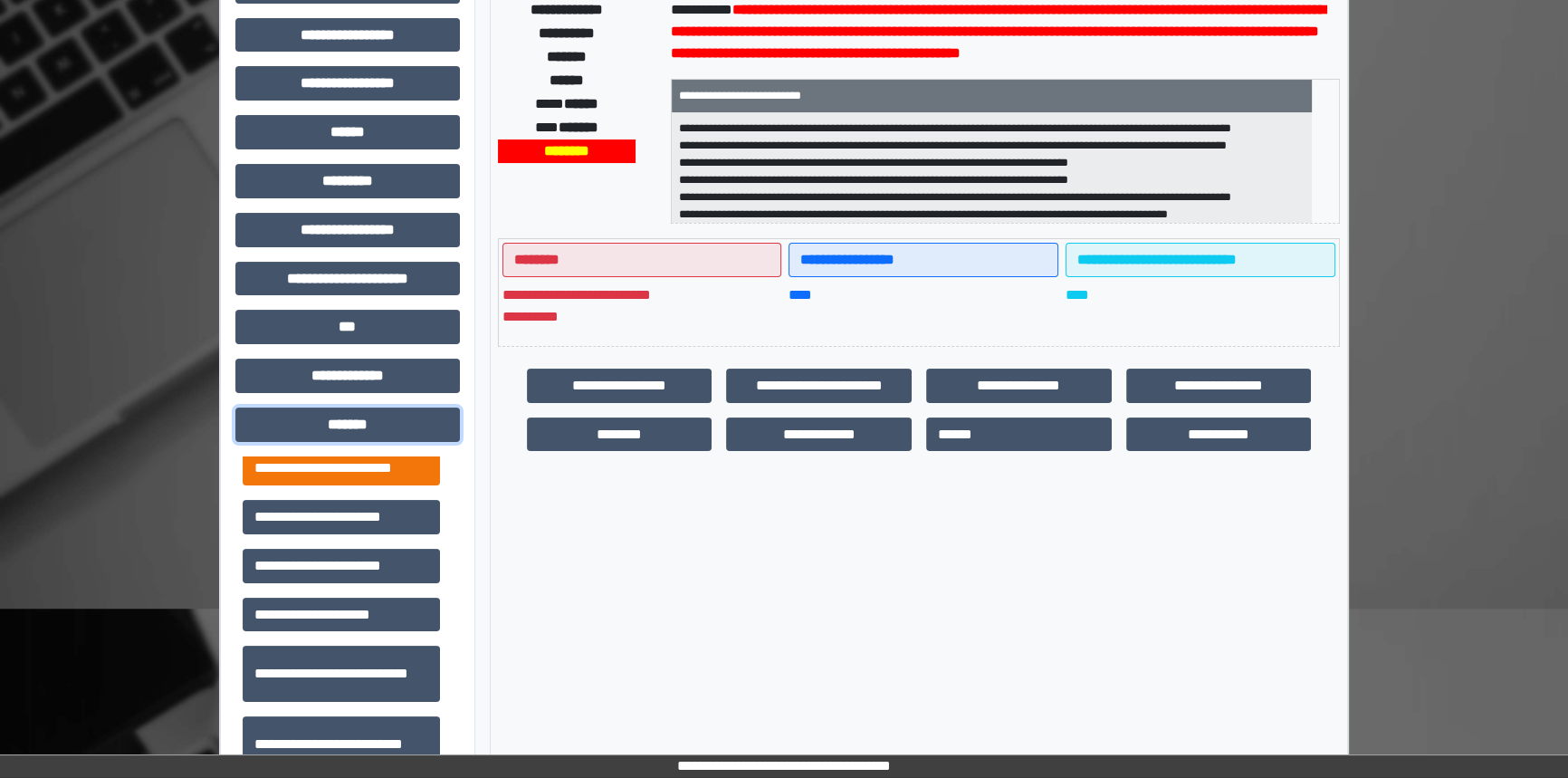 scroll, scrollTop: 494, scrollLeft: 0, axis: vertical 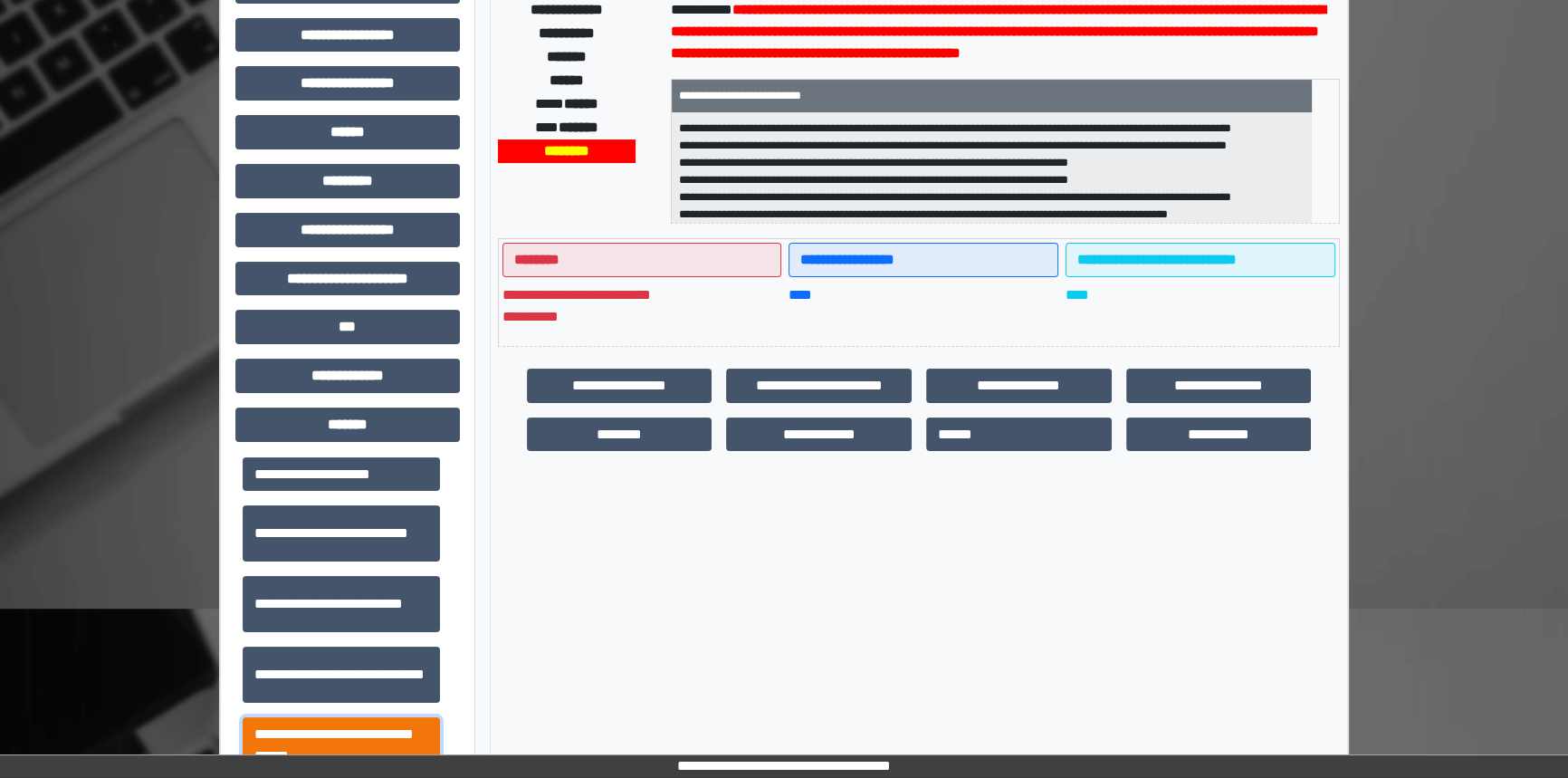 click on "**********" at bounding box center [341, 745] 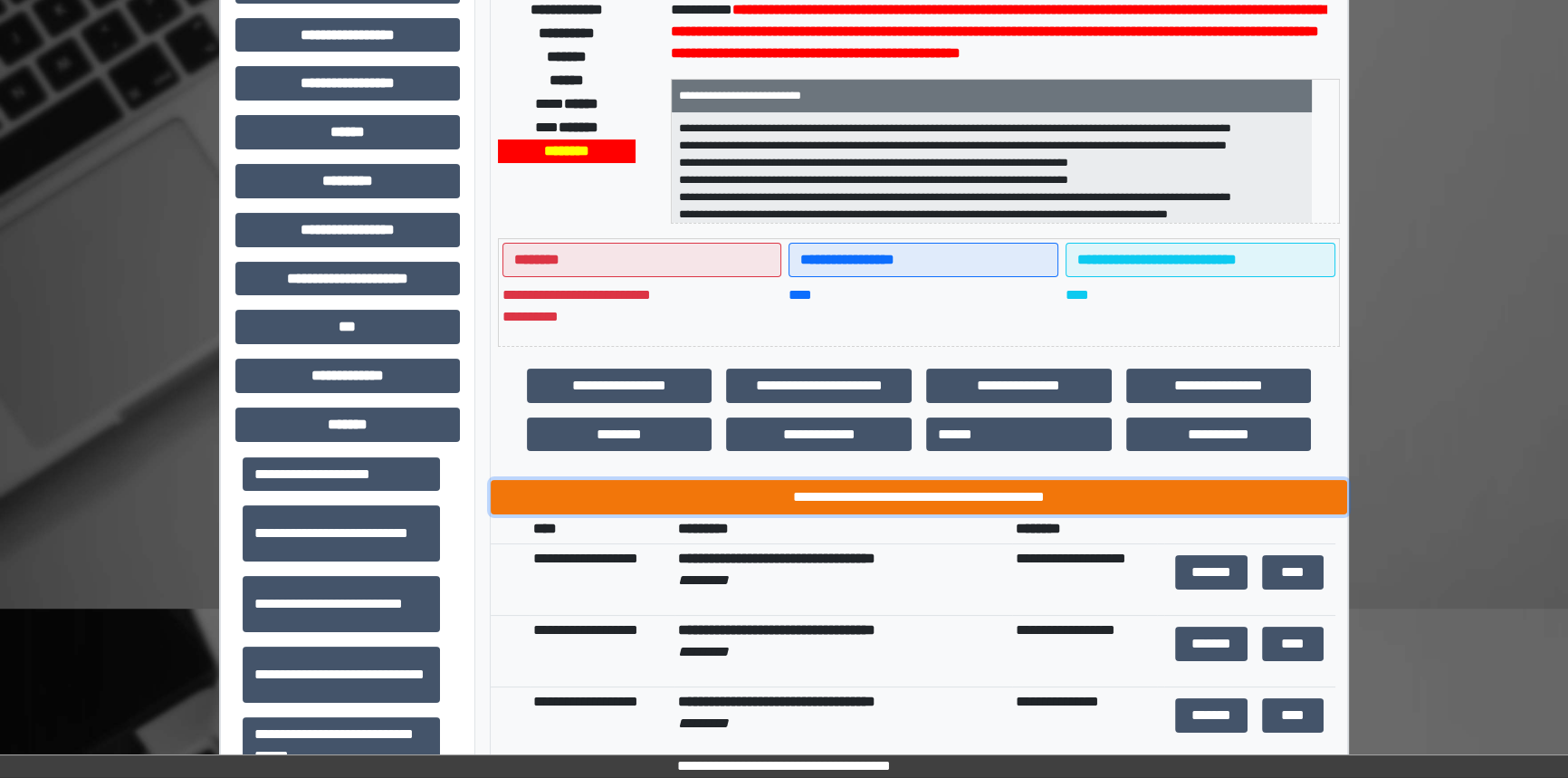 click on "**********" at bounding box center [919, 497] 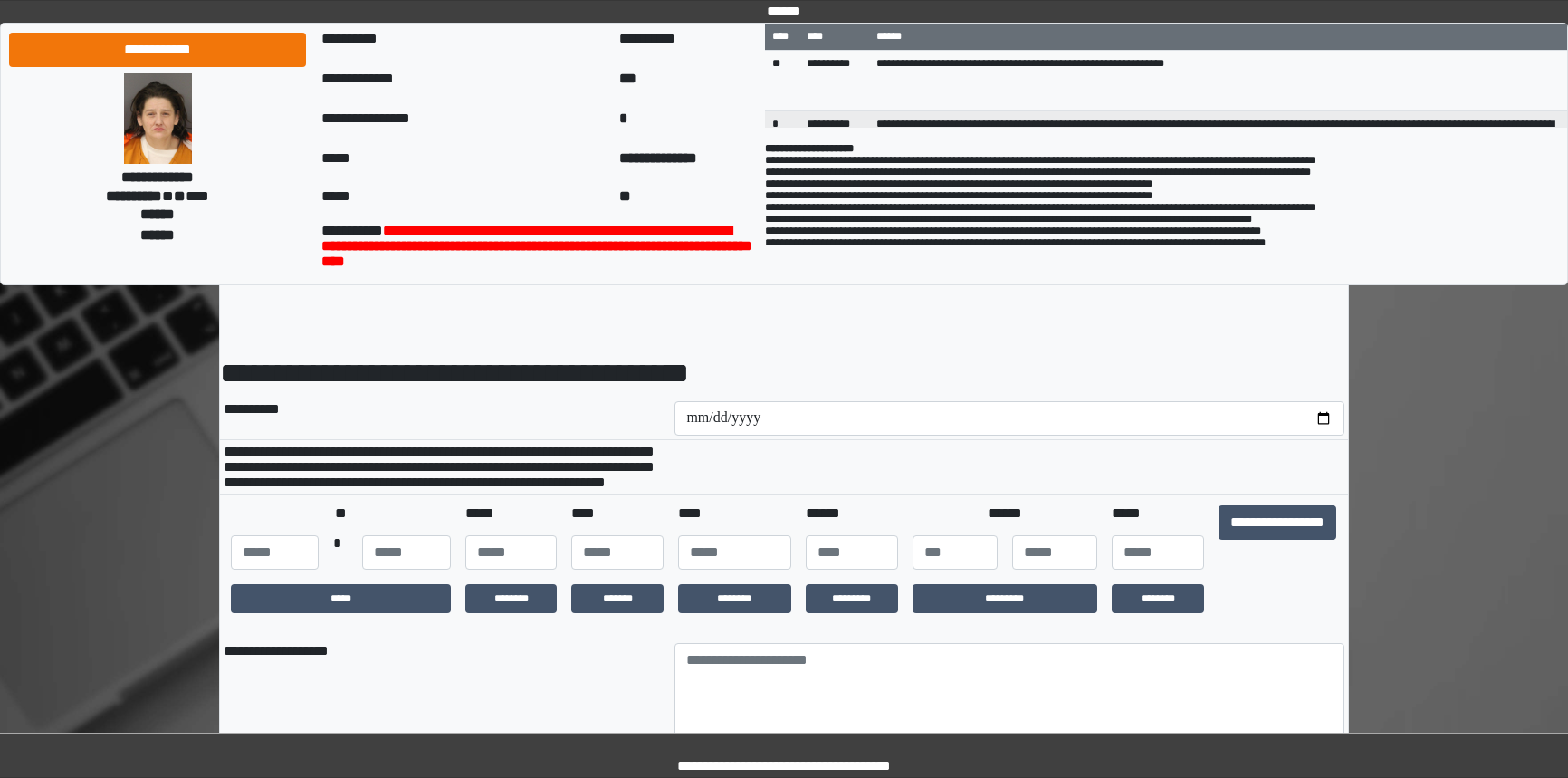 scroll, scrollTop: 0, scrollLeft: 0, axis: both 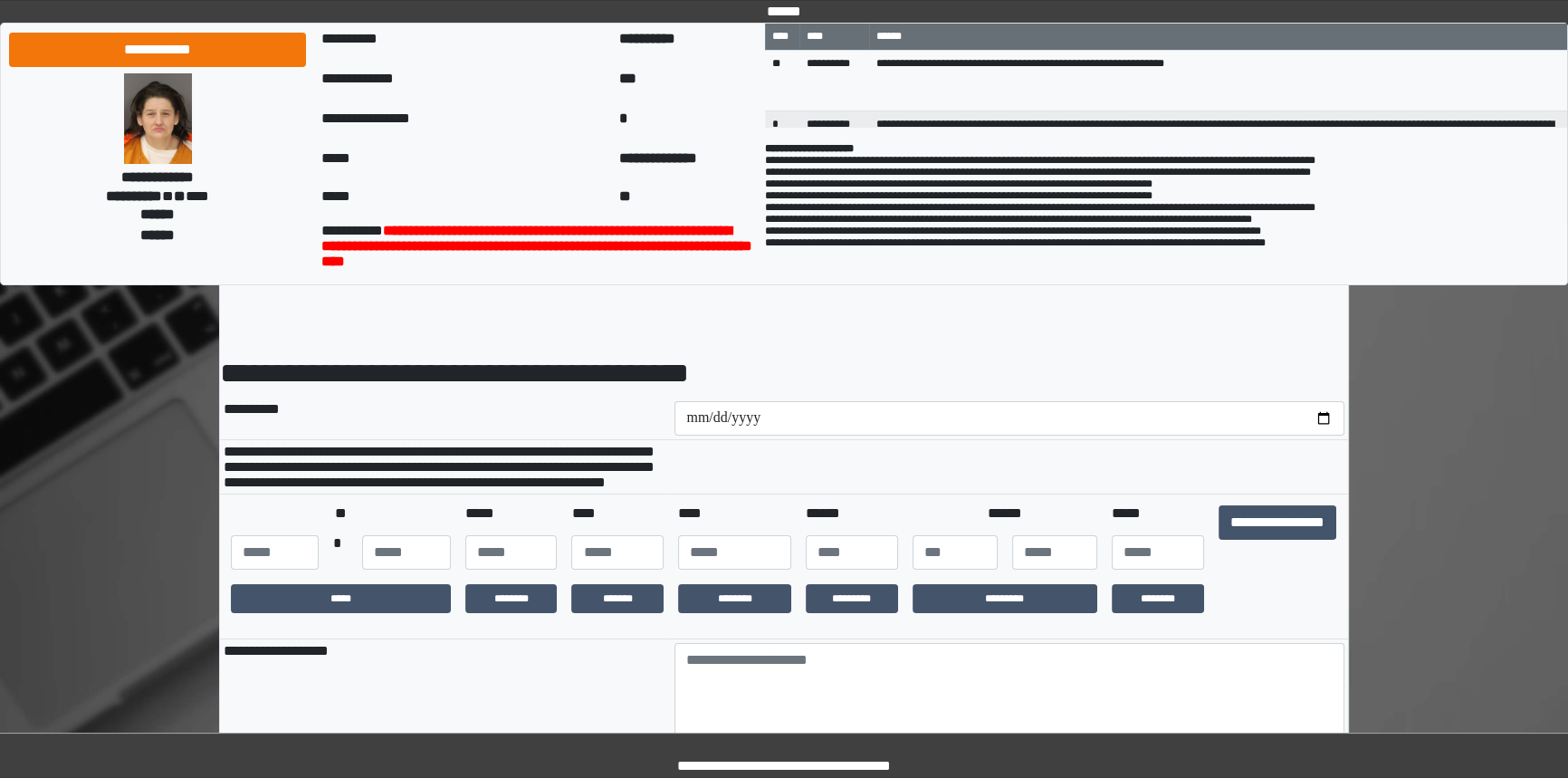 click at bounding box center (1009, 467) 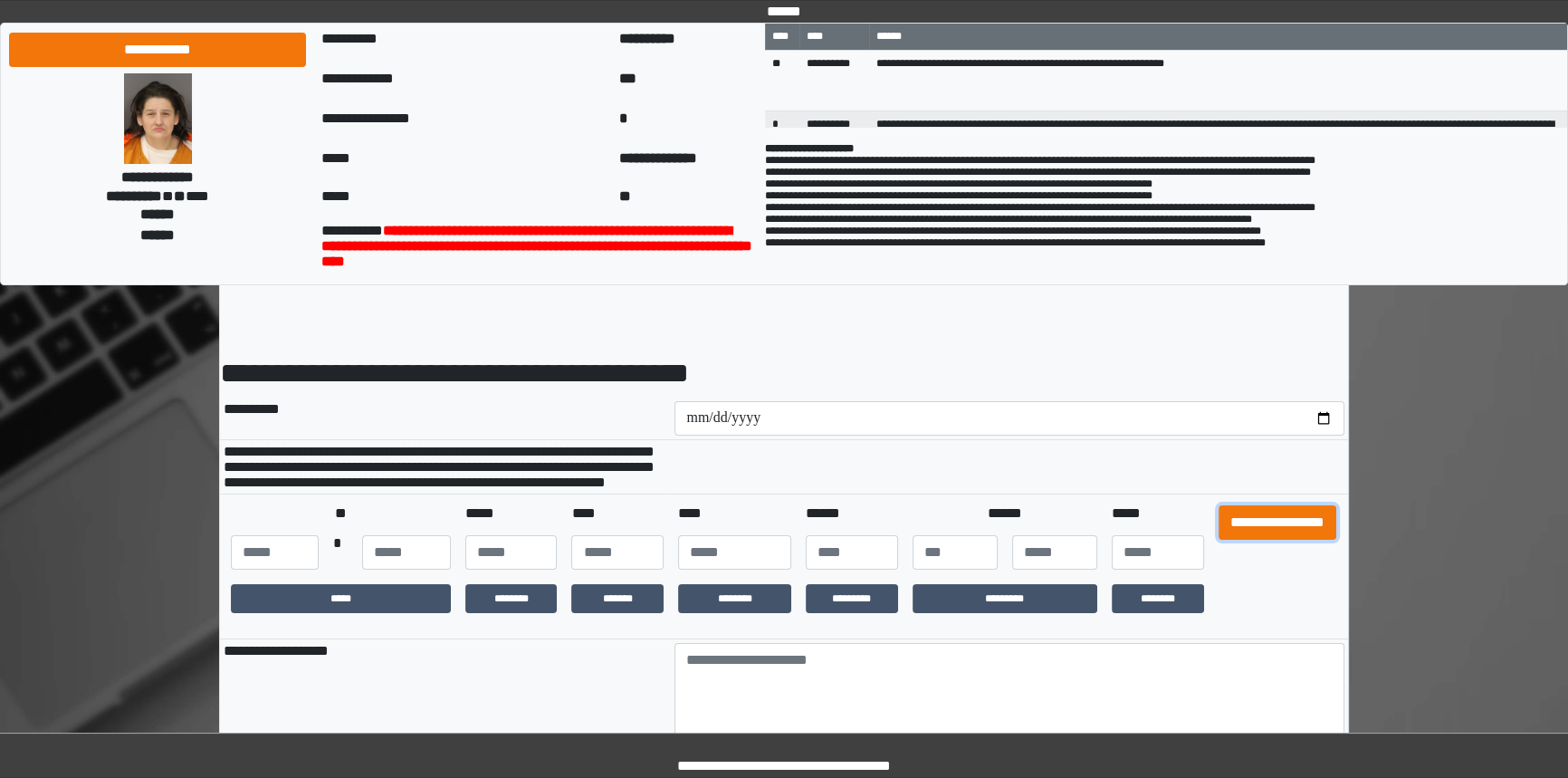 click on "**********" at bounding box center (1277, 523) 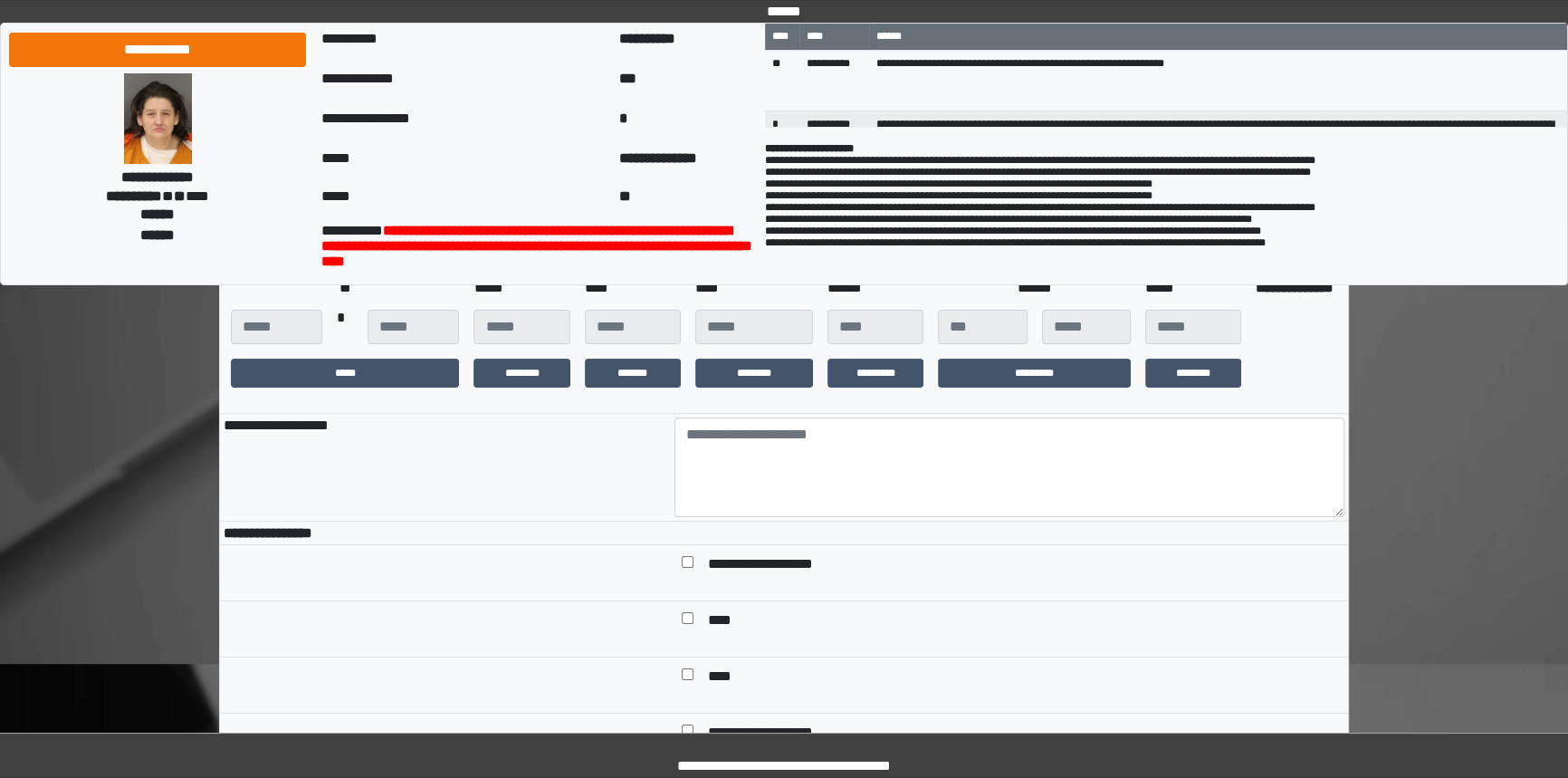 scroll, scrollTop: 246, scrollLeft: 0, axis: vertical 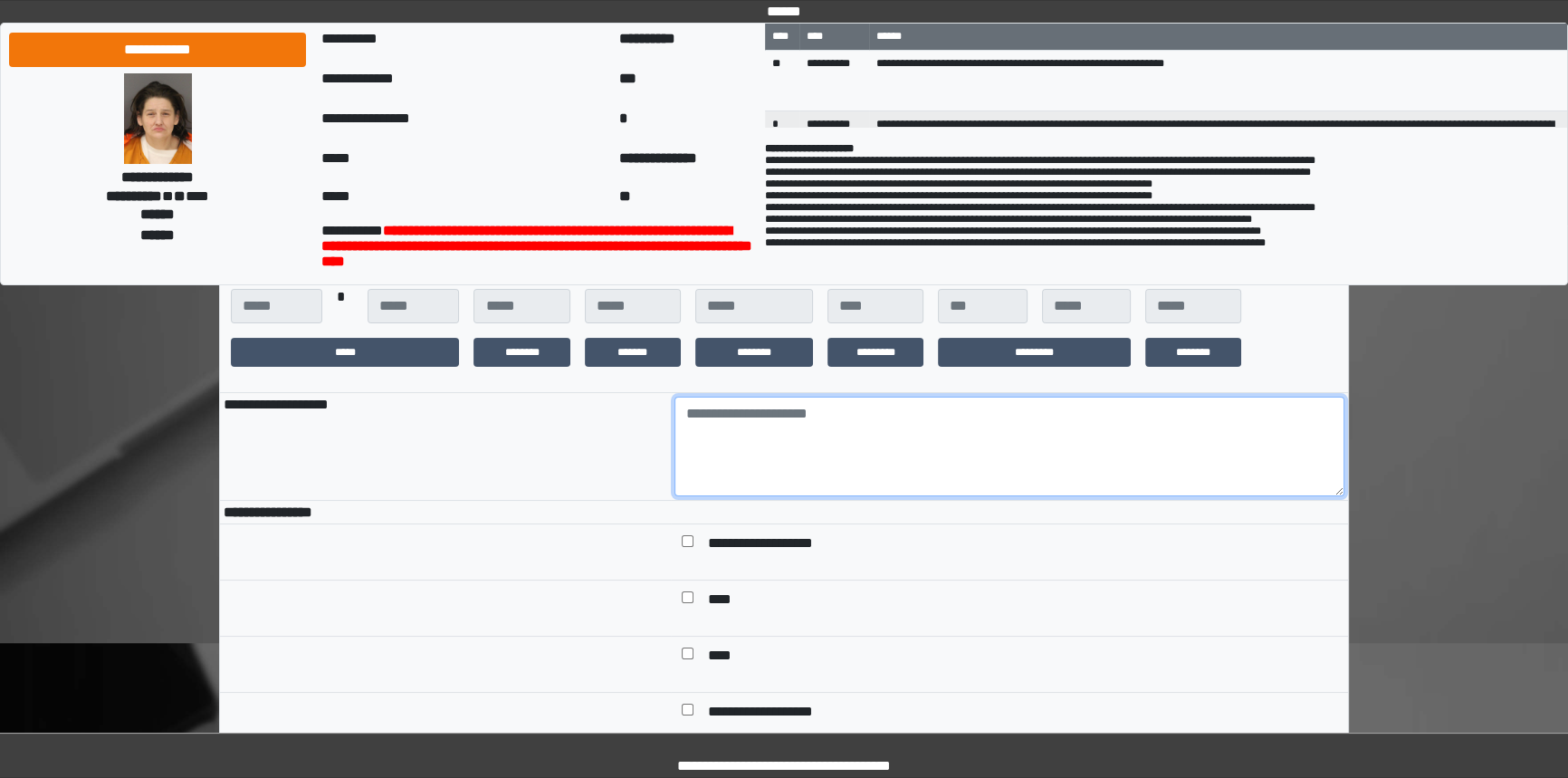 click at bounding box center (1009, 447) 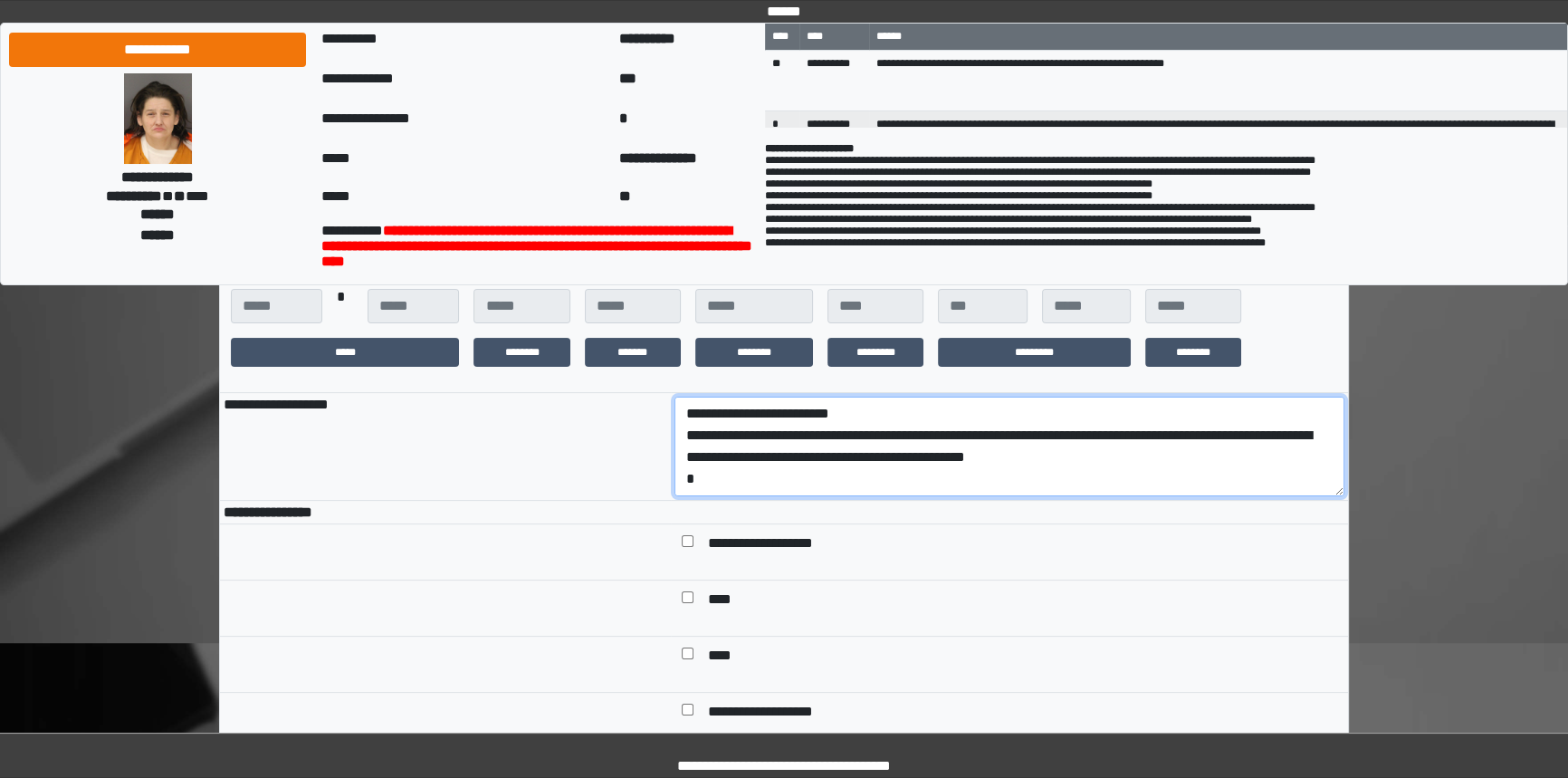 scroll, scrollTop: 101, scrollLeft: 0, axis: vertical 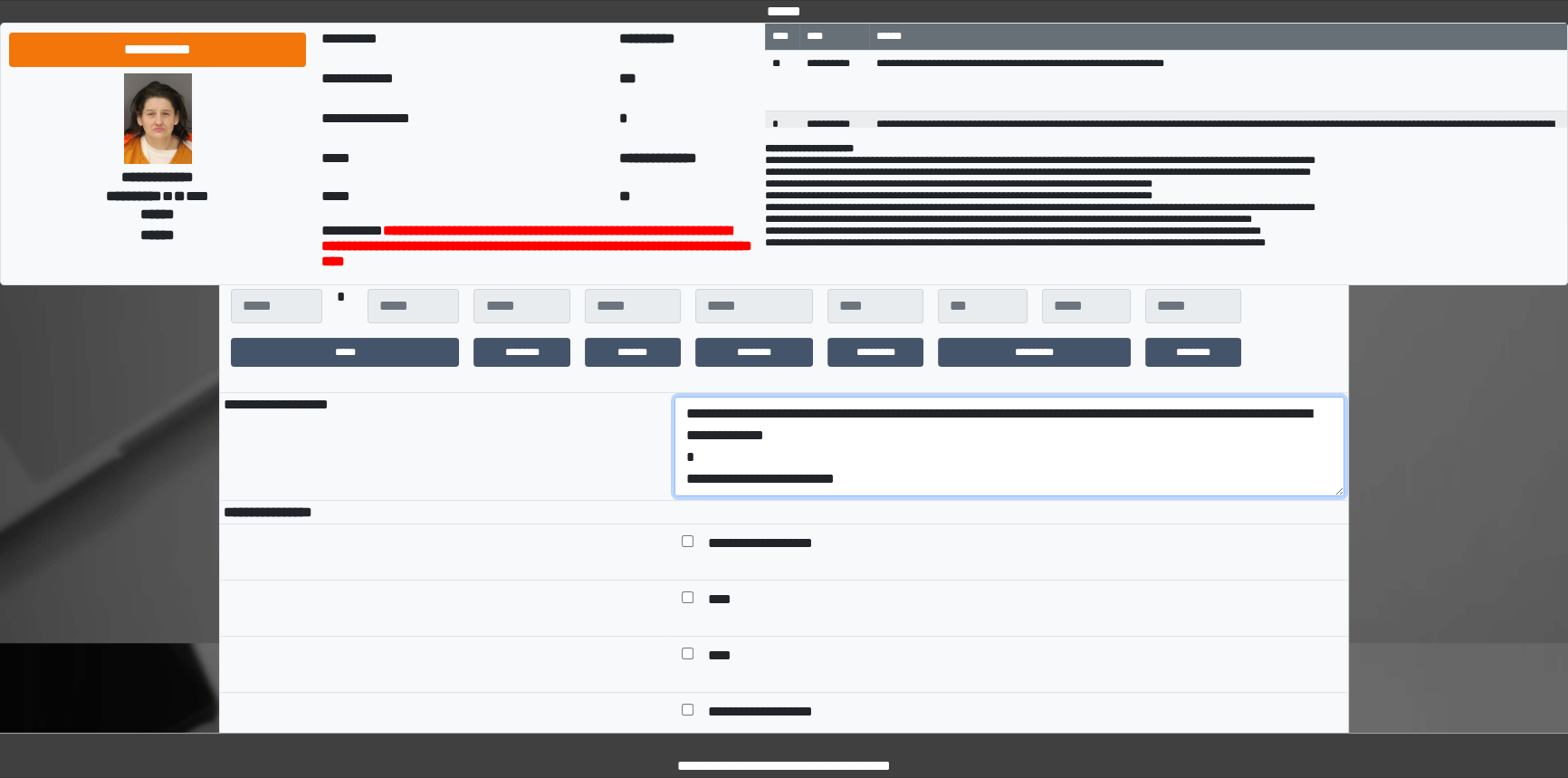 click on "**********" at bounding box center (1009, 447) 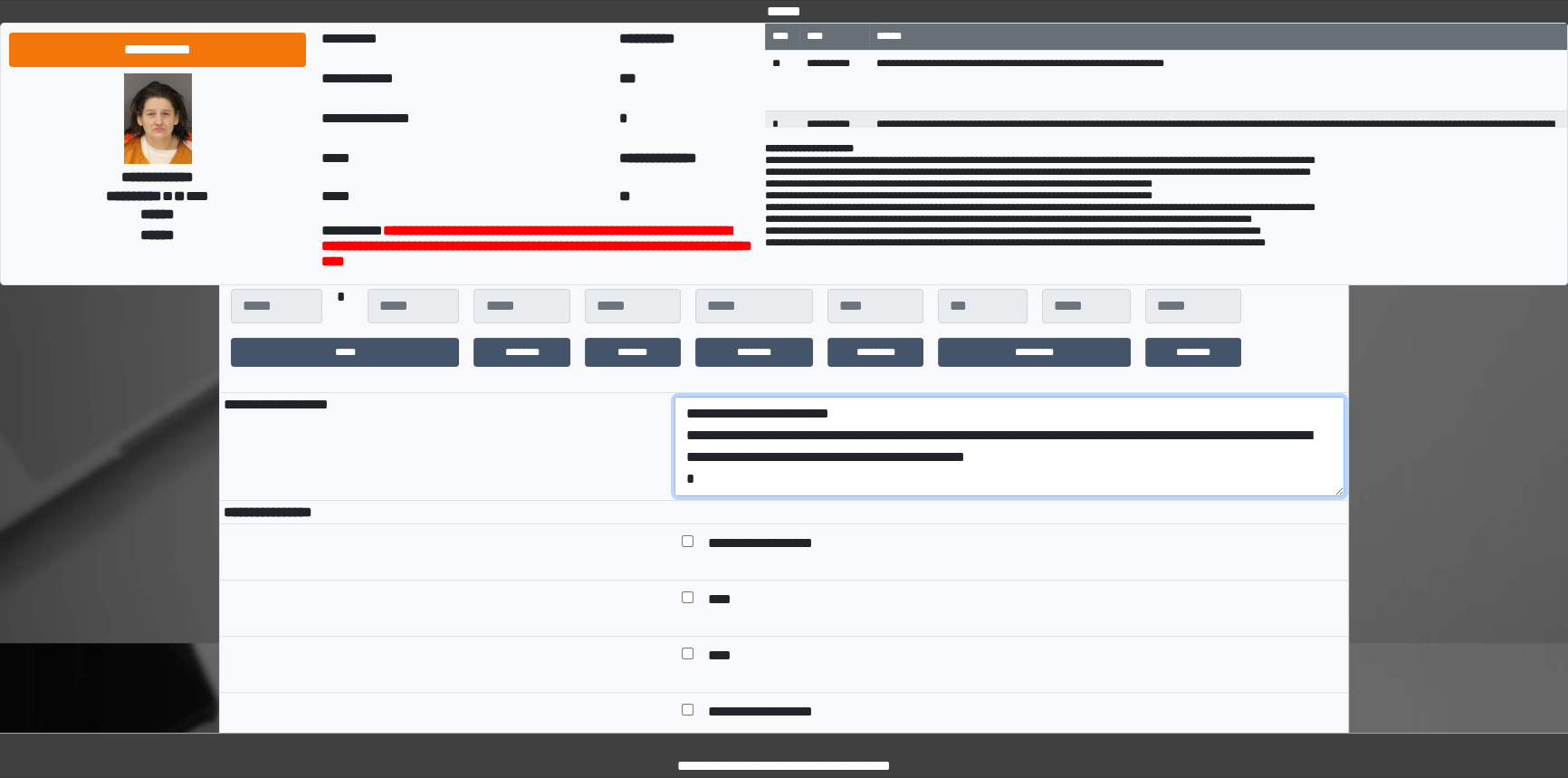 drag, startPoint x: 900, startPoint y: 500, endPoint x: 643, endPoint y: 464, distance: 259.50915 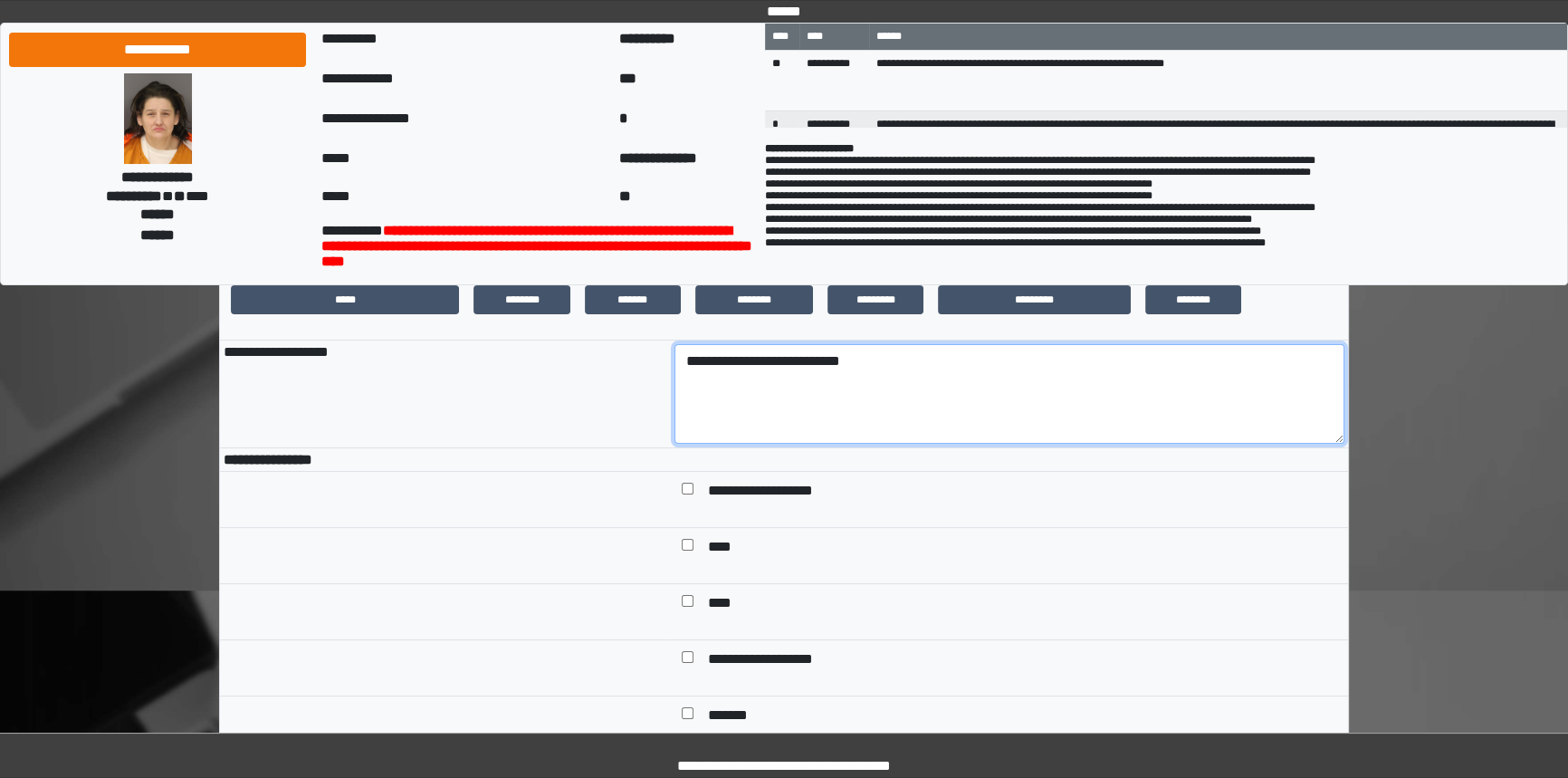 scroll, scrollTop: 329, scrollLeft: 0, axis: vertical 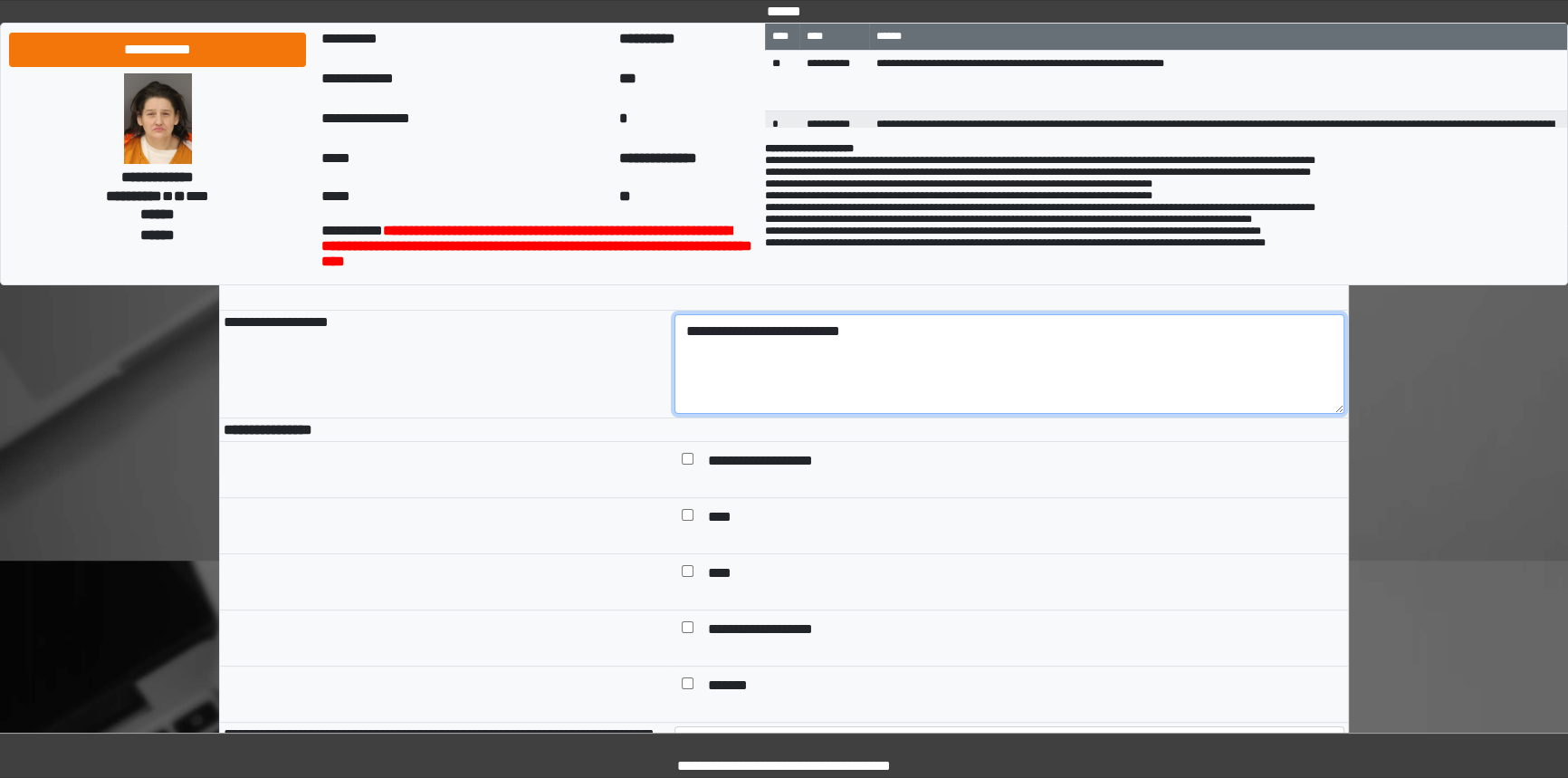 type on "**********" 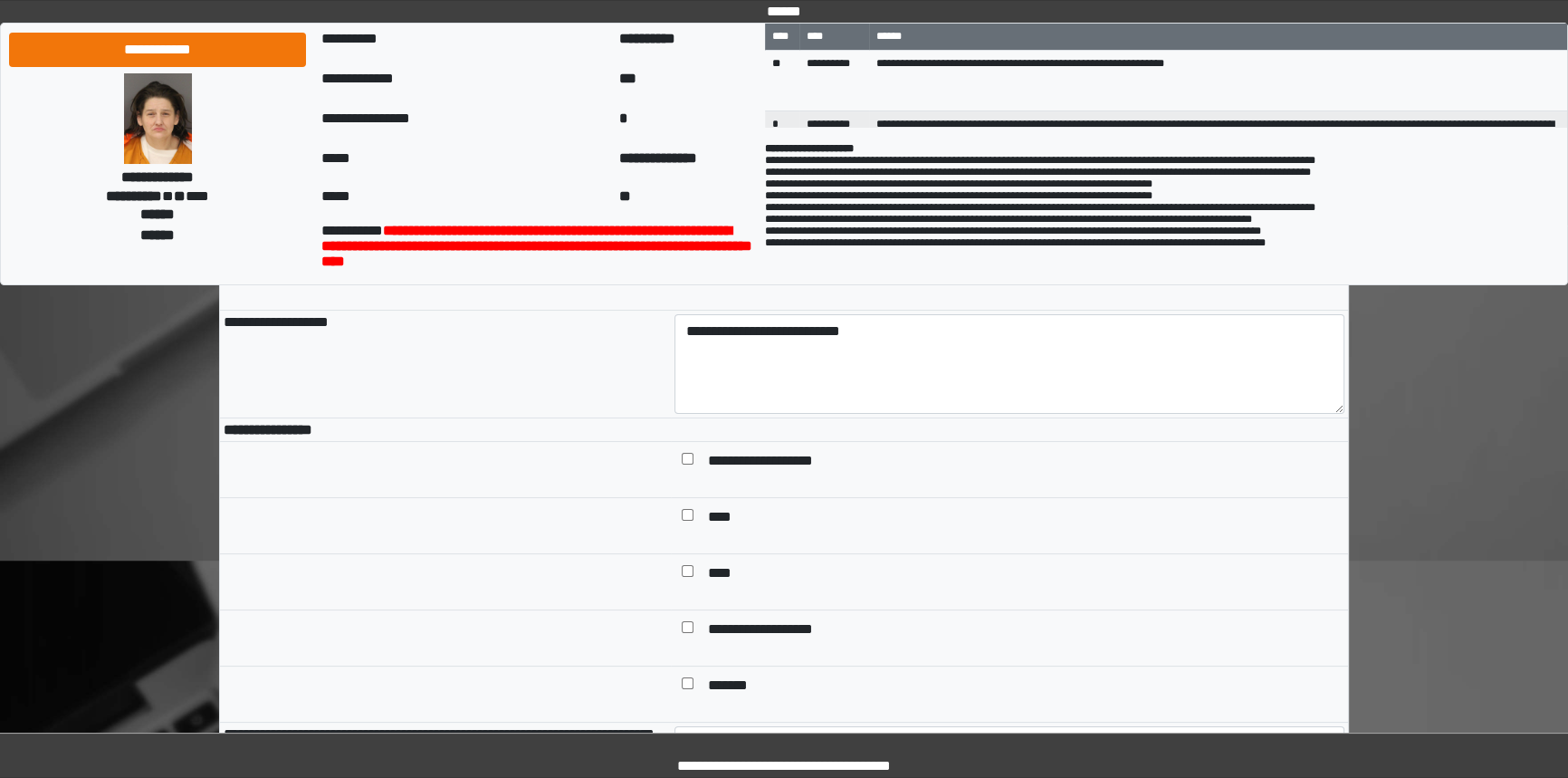 click at bounding box center (687, 630) 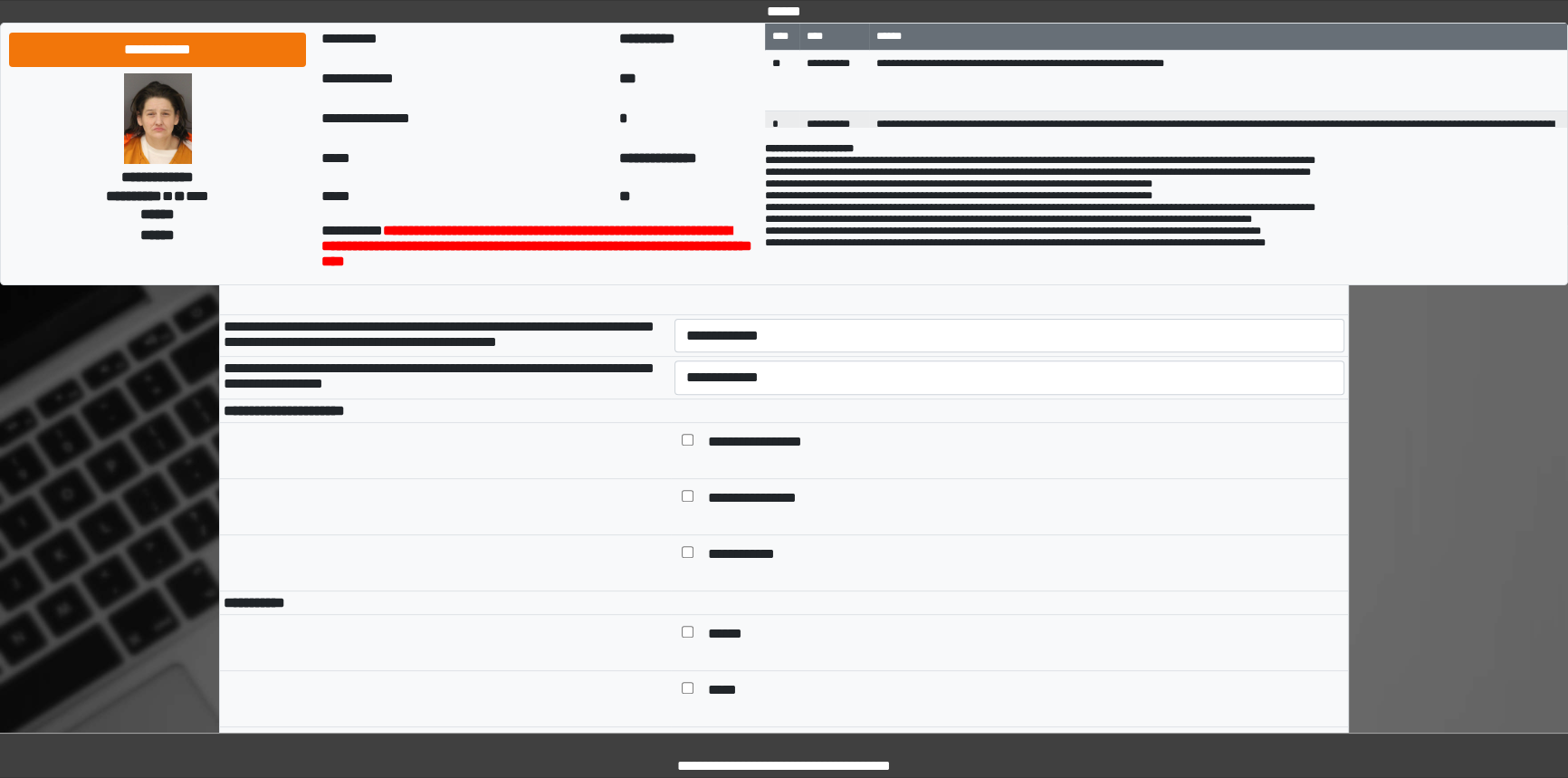 scroll, scrollTop: 741, scrollLeft: 0, axis: vertical 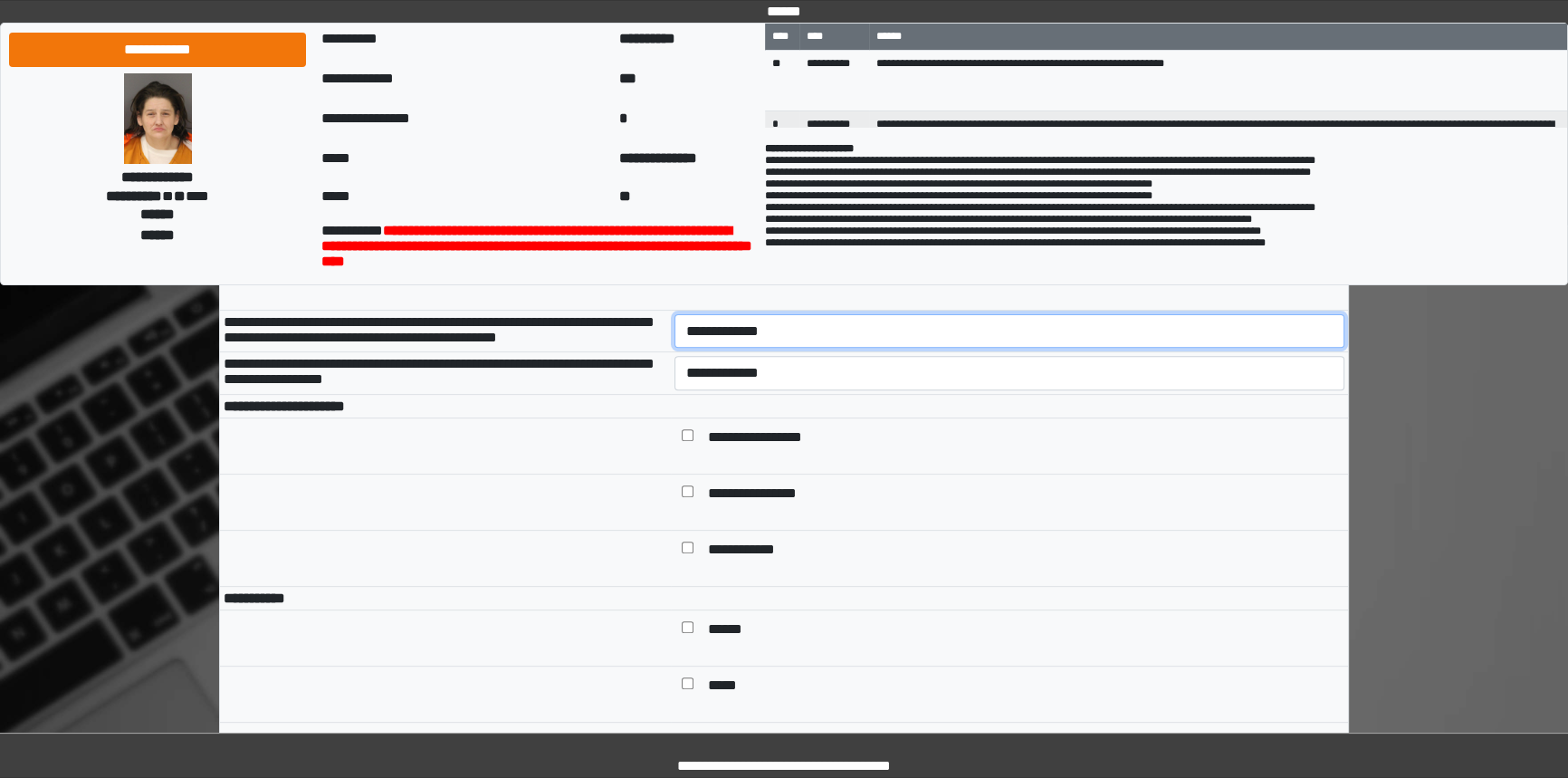 click on "**********" at bounding box center (1009, 331) 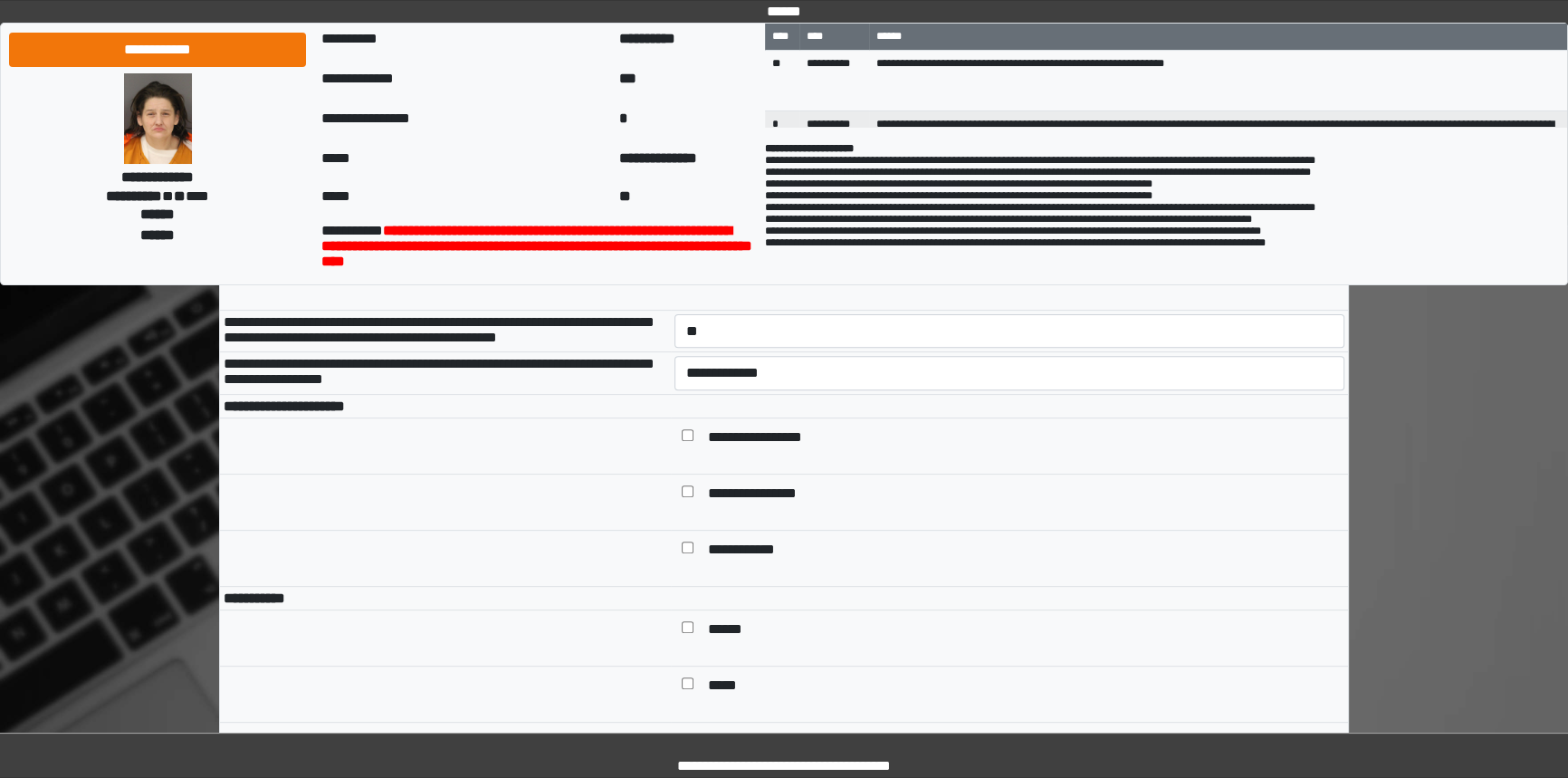 click on "**********" at bounding box center (1009, 373) 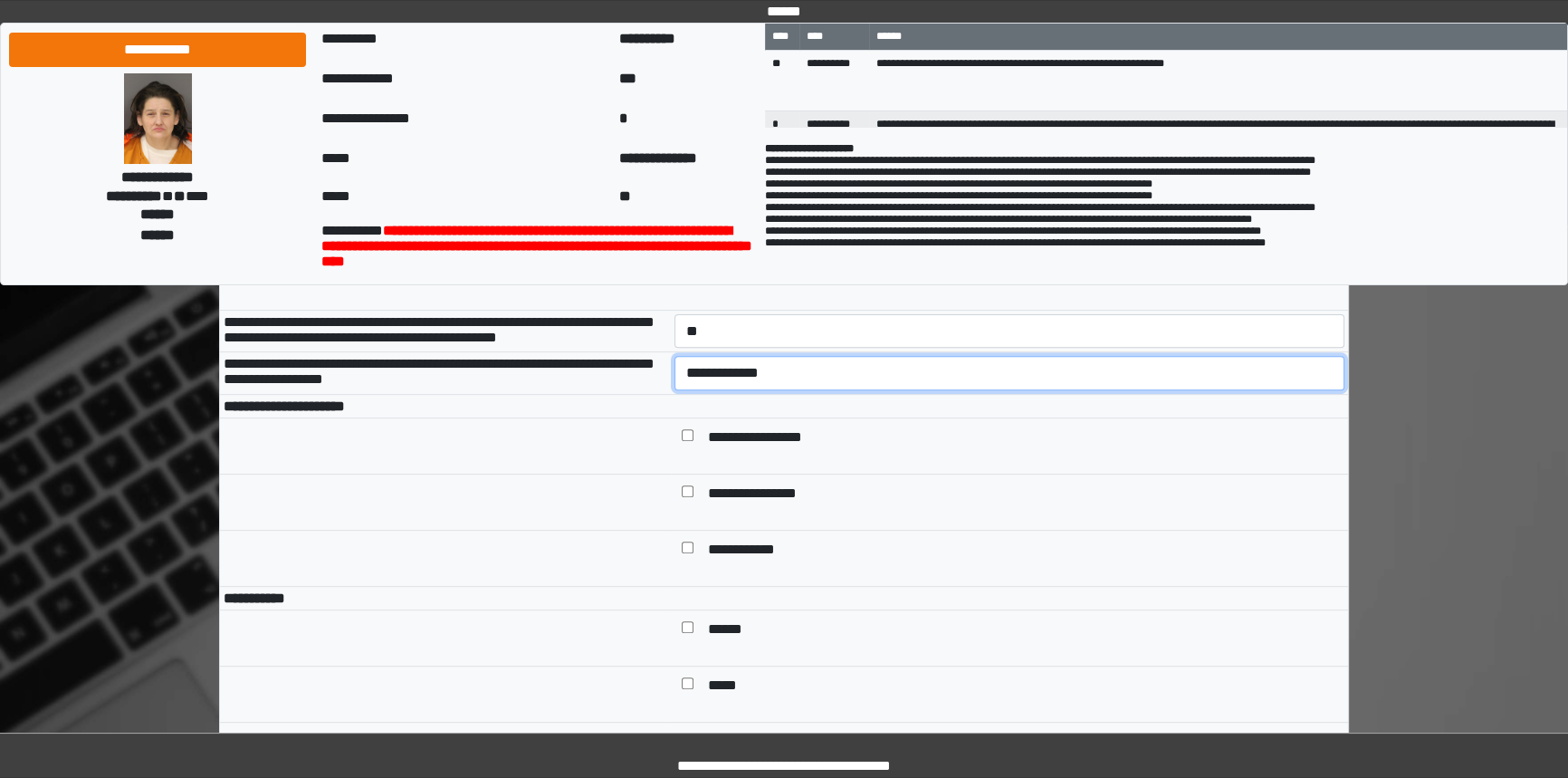 click on "**********" at bounding box center (1009, 373) 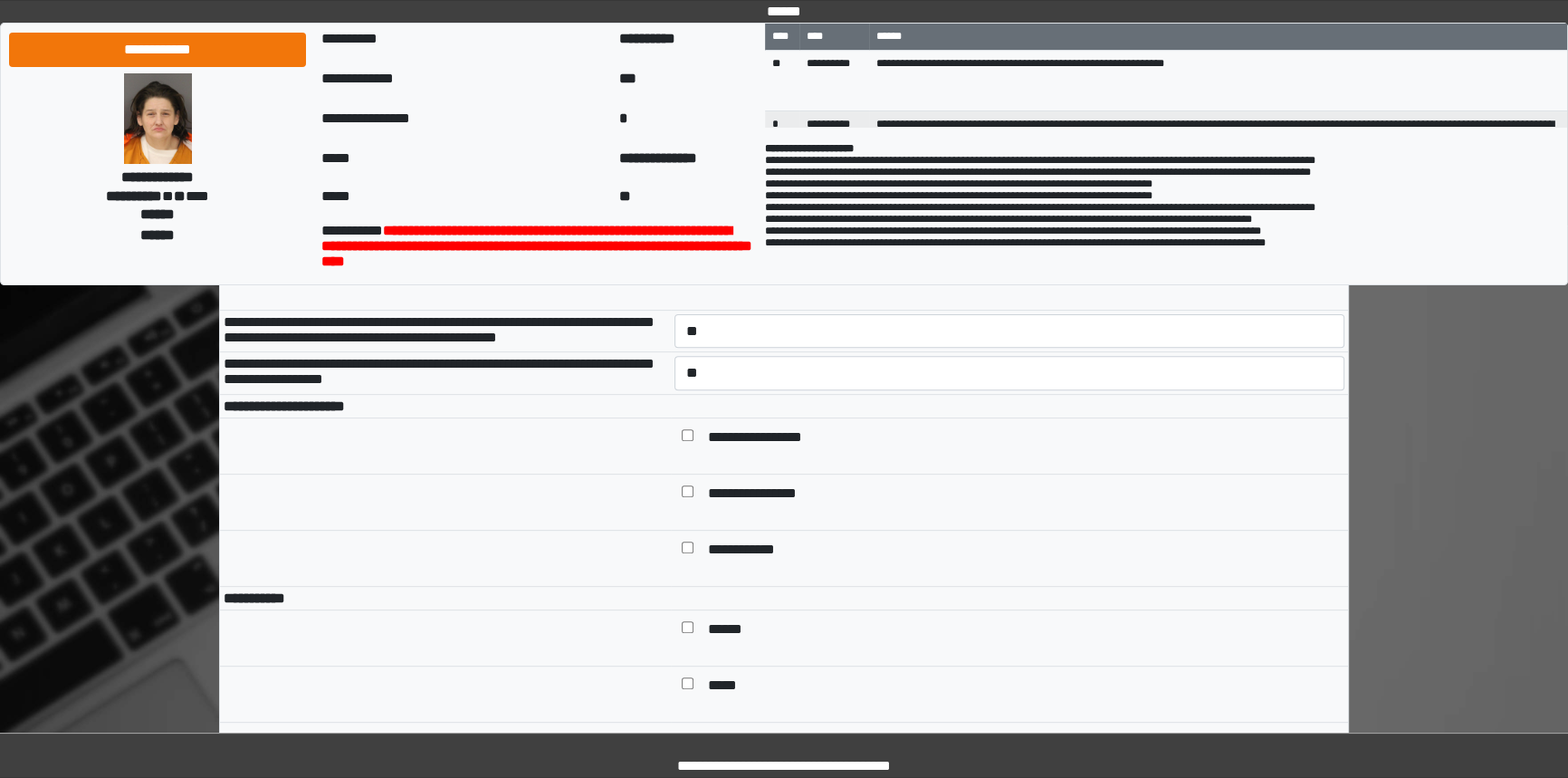 click on "**********" at bounding box center (1022, 438) 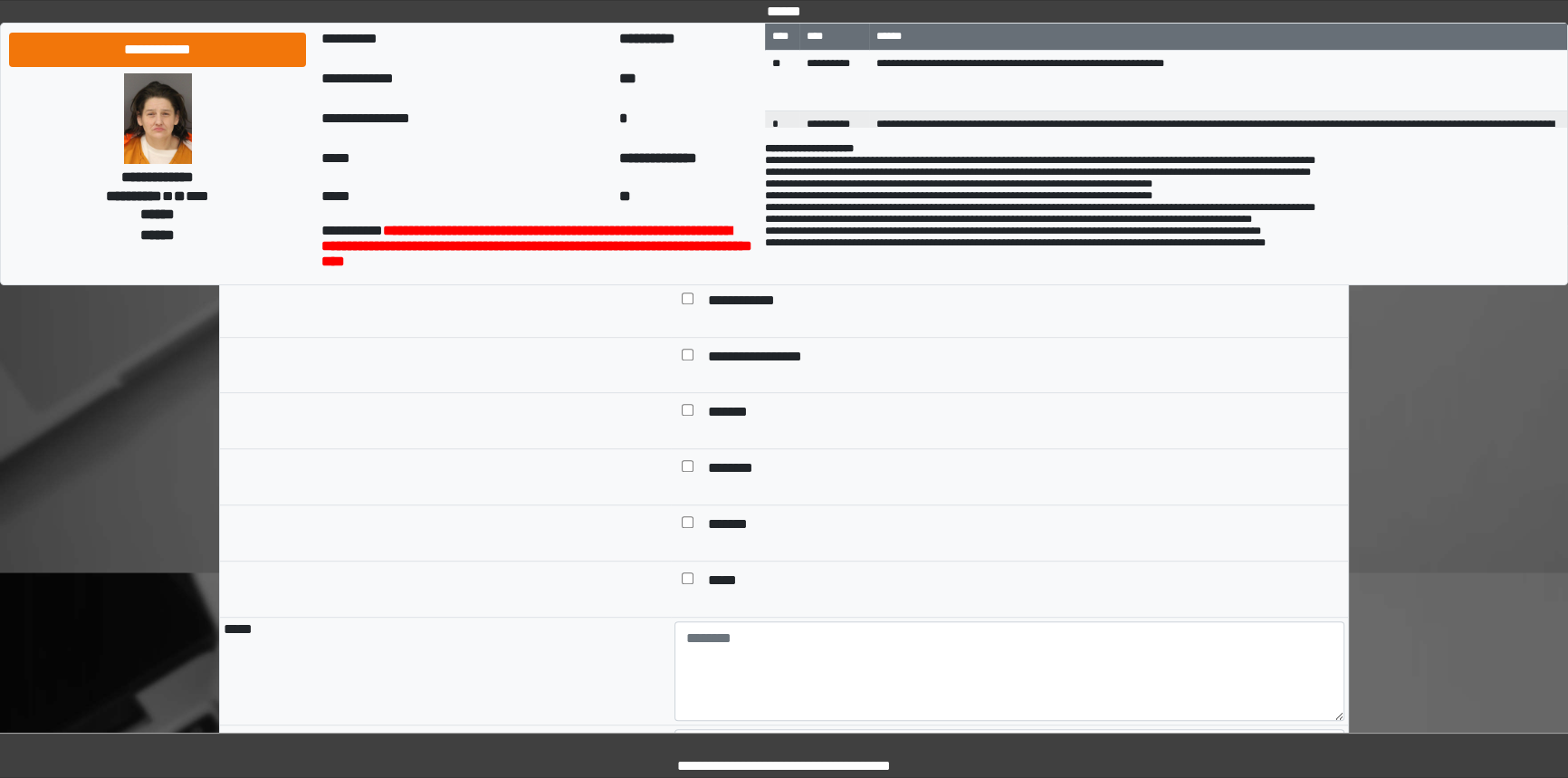 scroll, scrollTop: 1482, scrollLeft: 0, axis: vertical 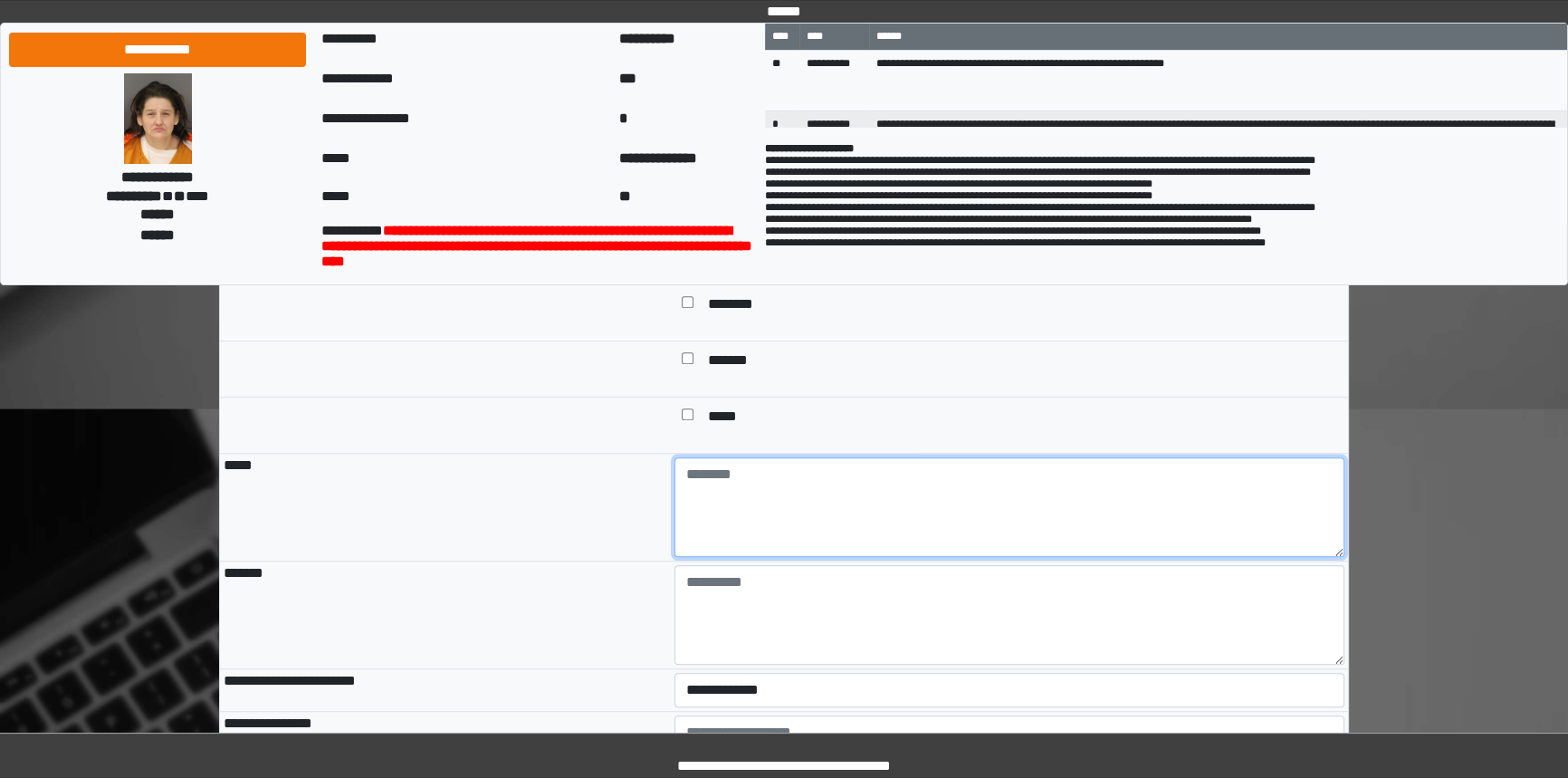 click at bounding box center [1009, 507] 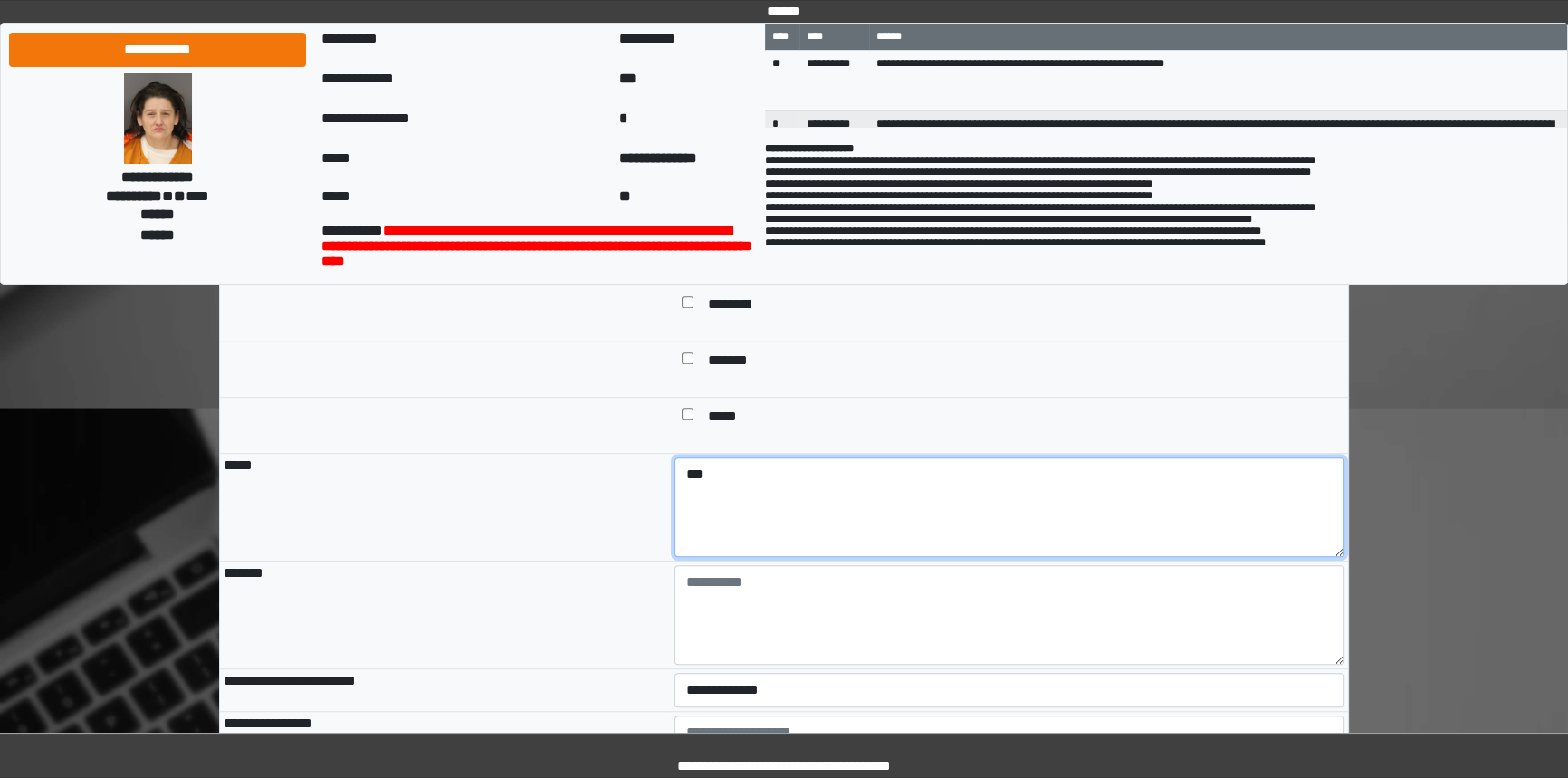 type on "***" 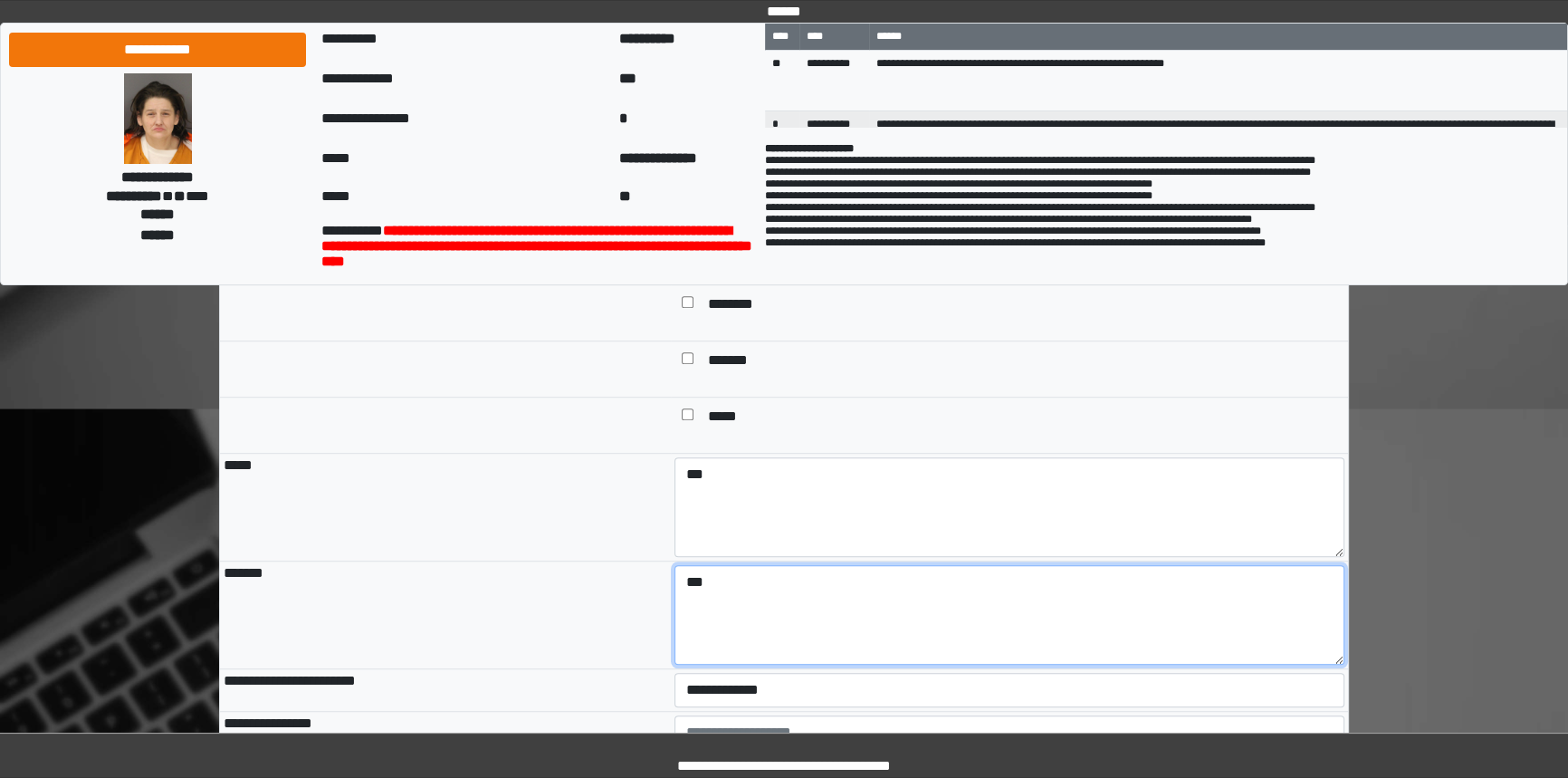 type on "***" 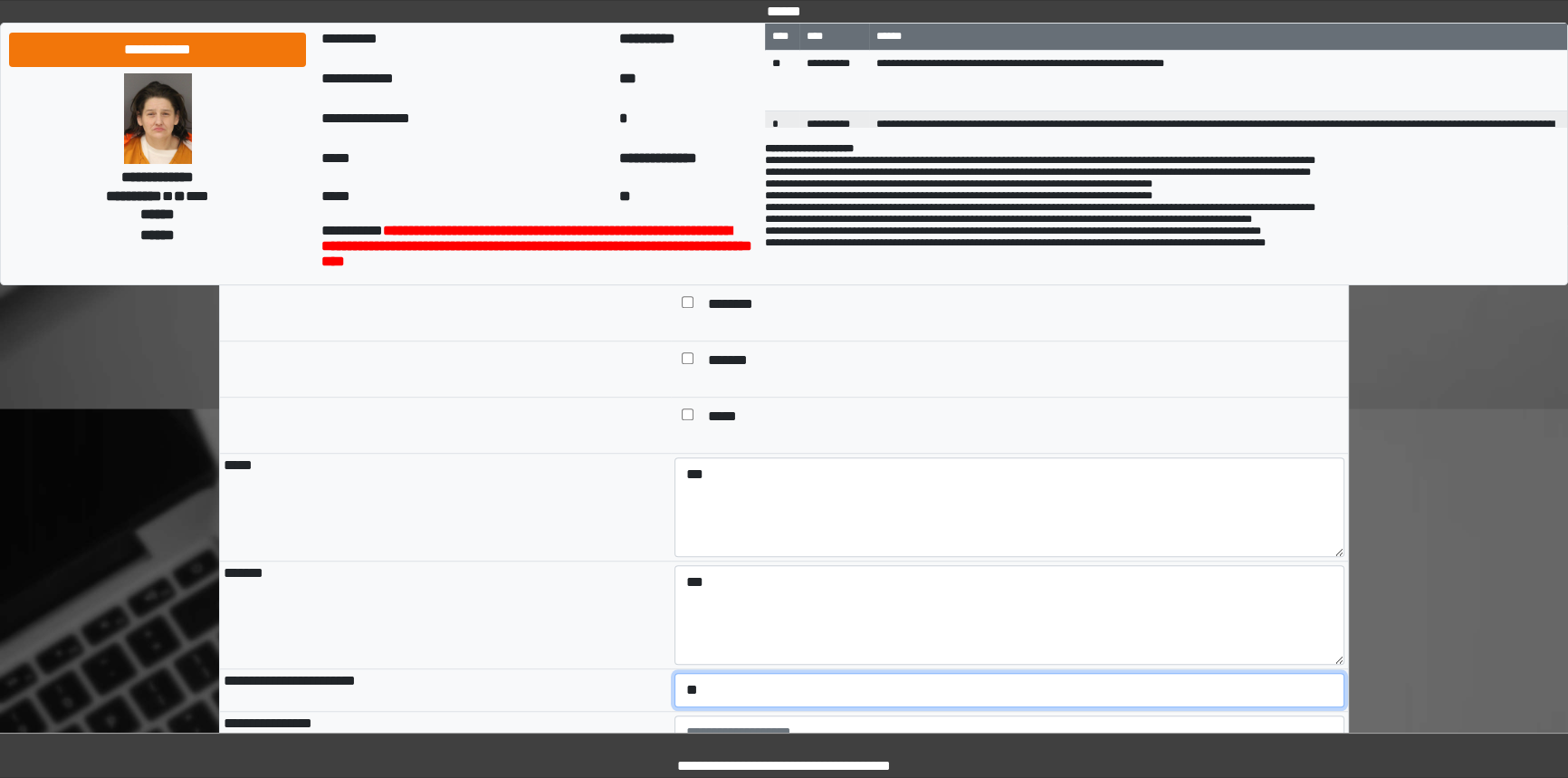 select on "*" 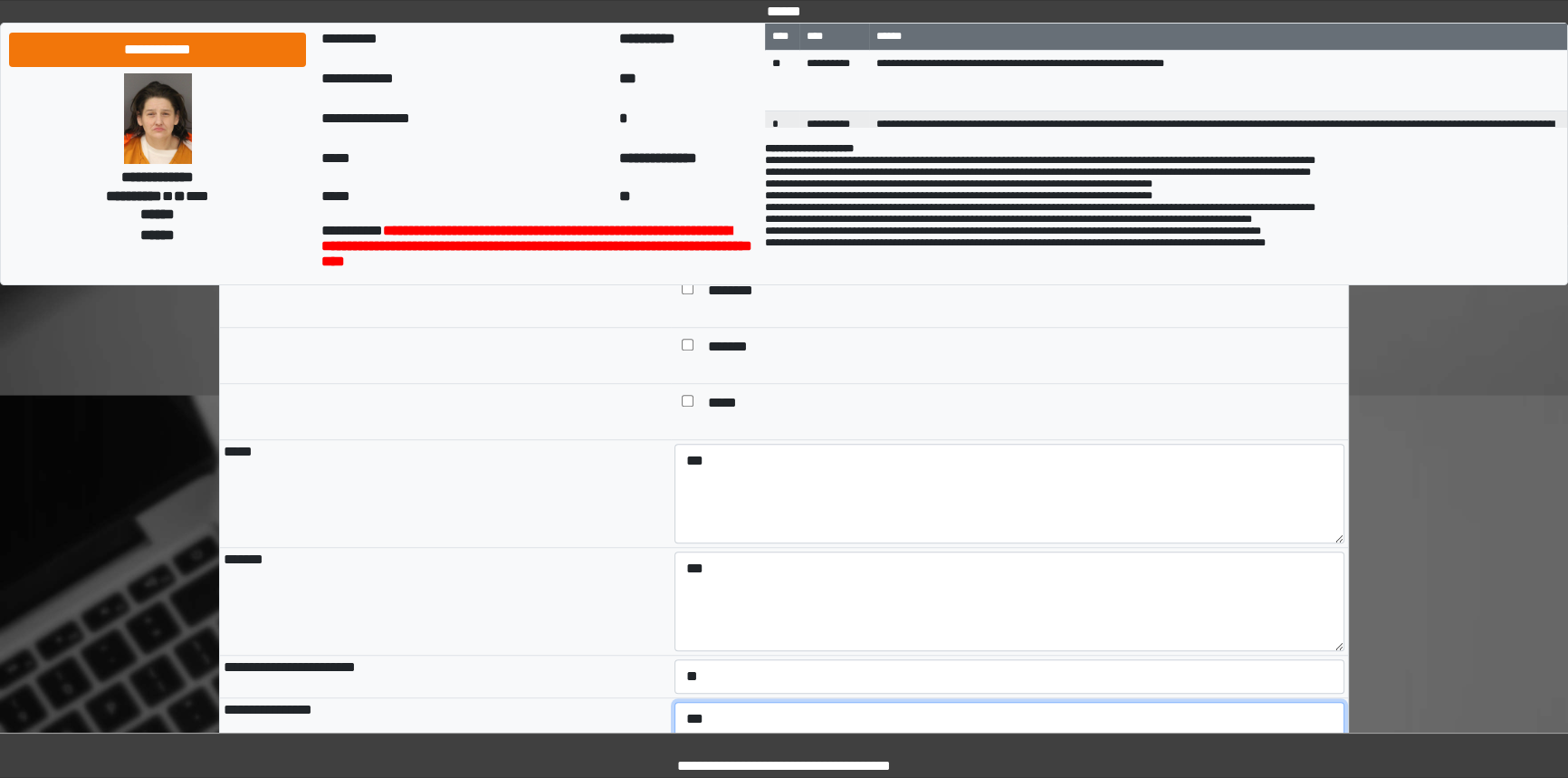 type on "***" 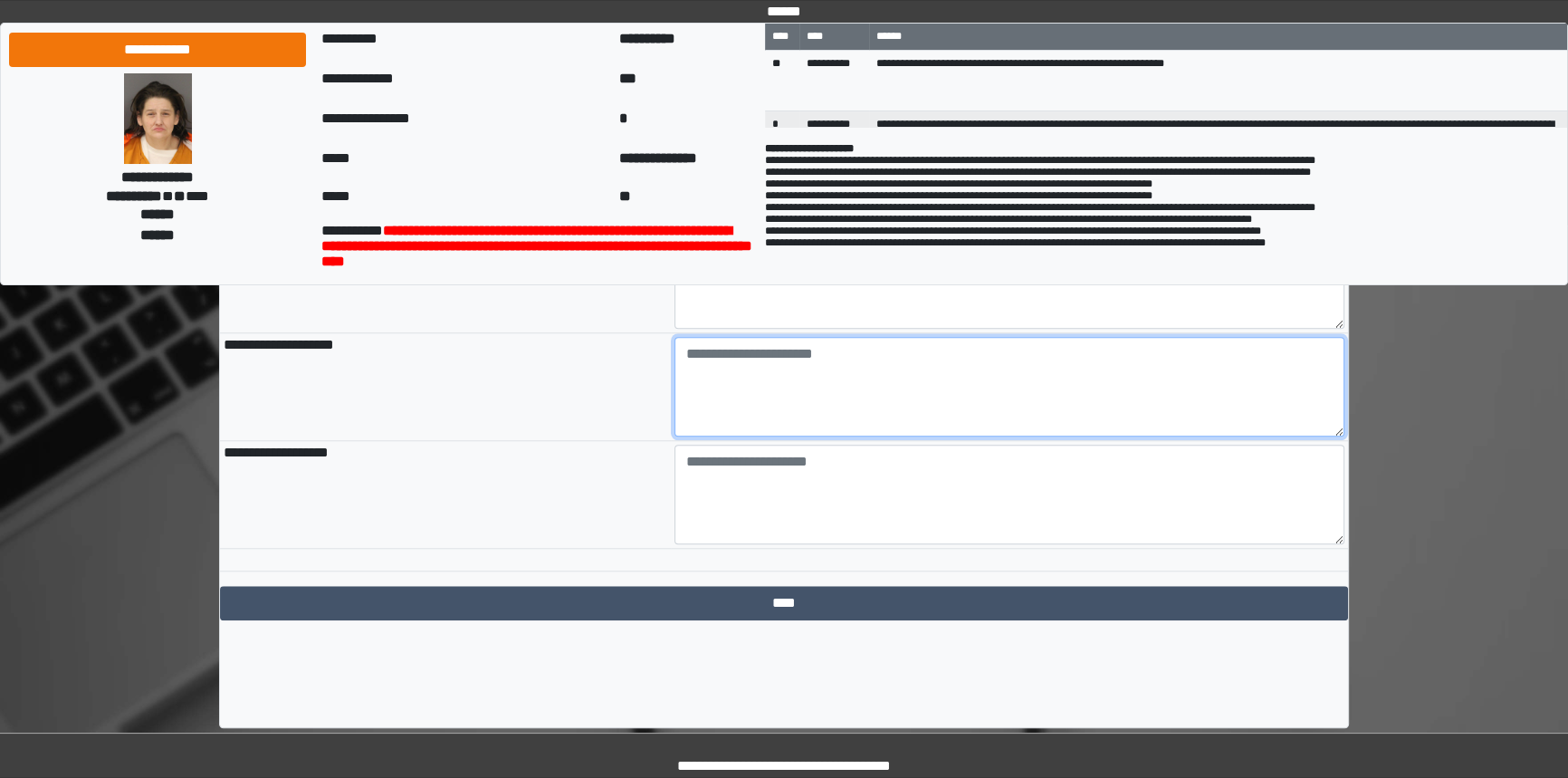 paste on "**********" 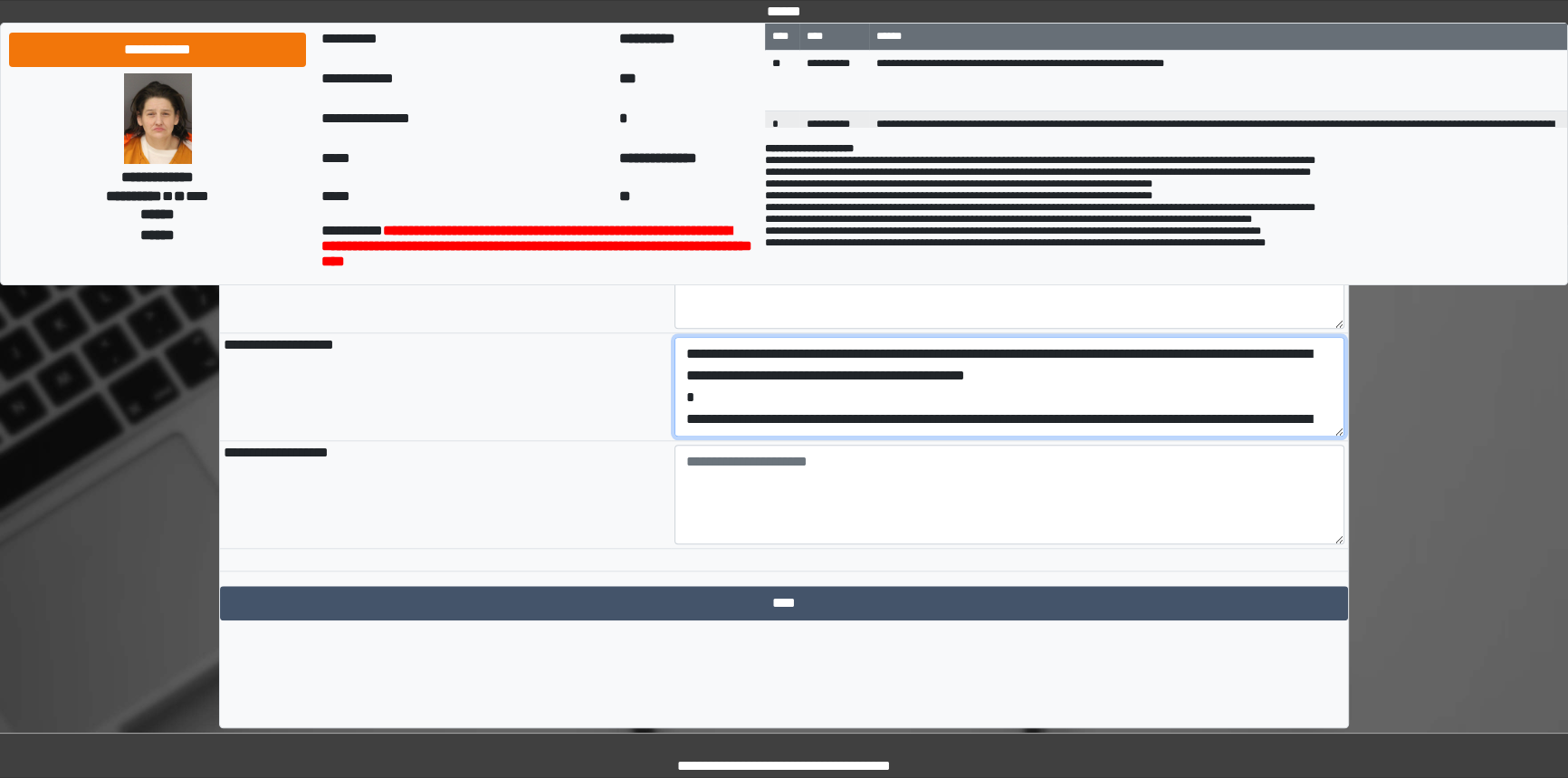 scroll, scrollTop: 1975, scrollLeft: 0, axis: vertical 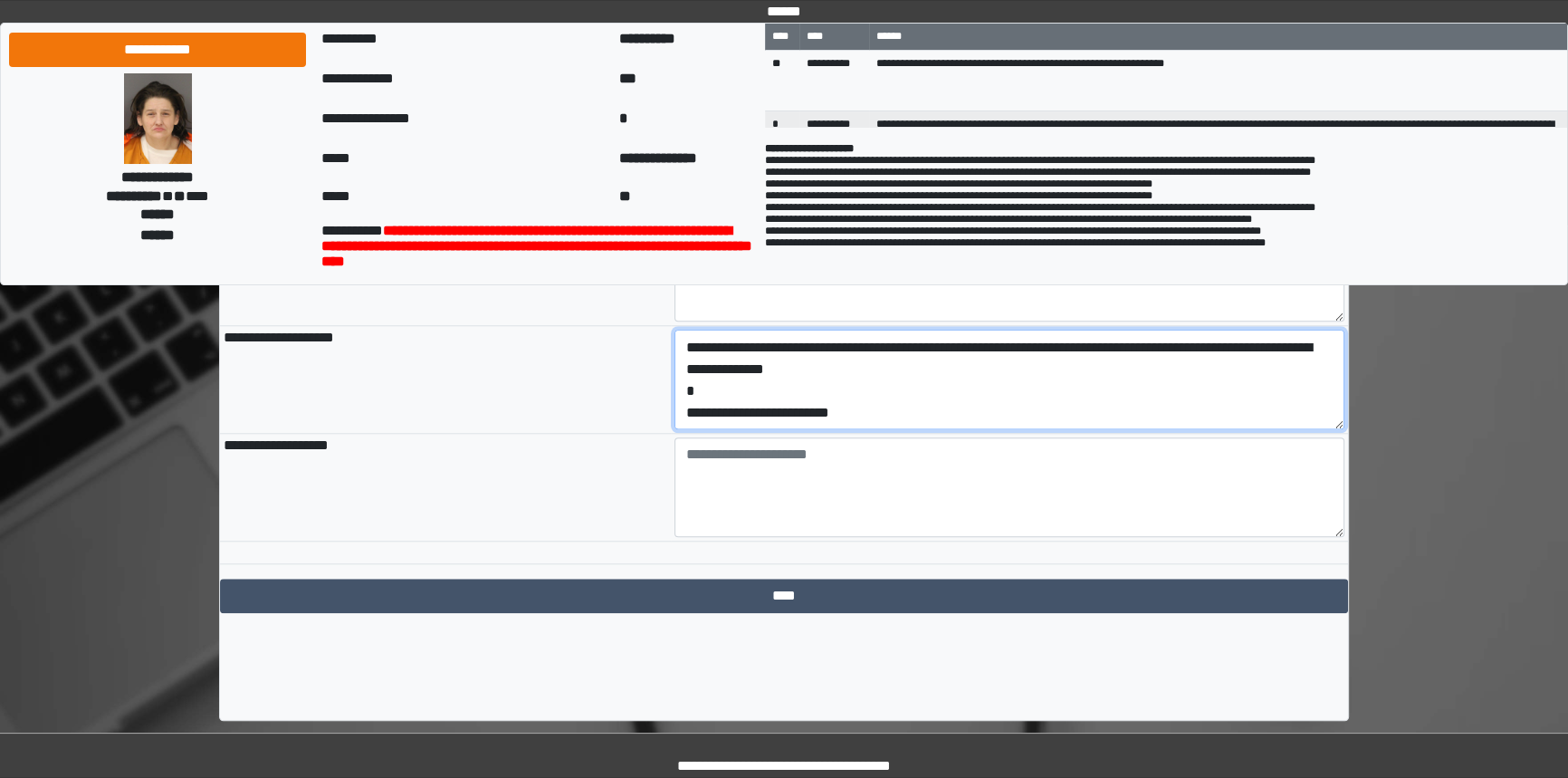 drag, startPoint x: 899, startPoint y: 462, endPoint x: 625, endPoint y: 459, distance: 274.01642 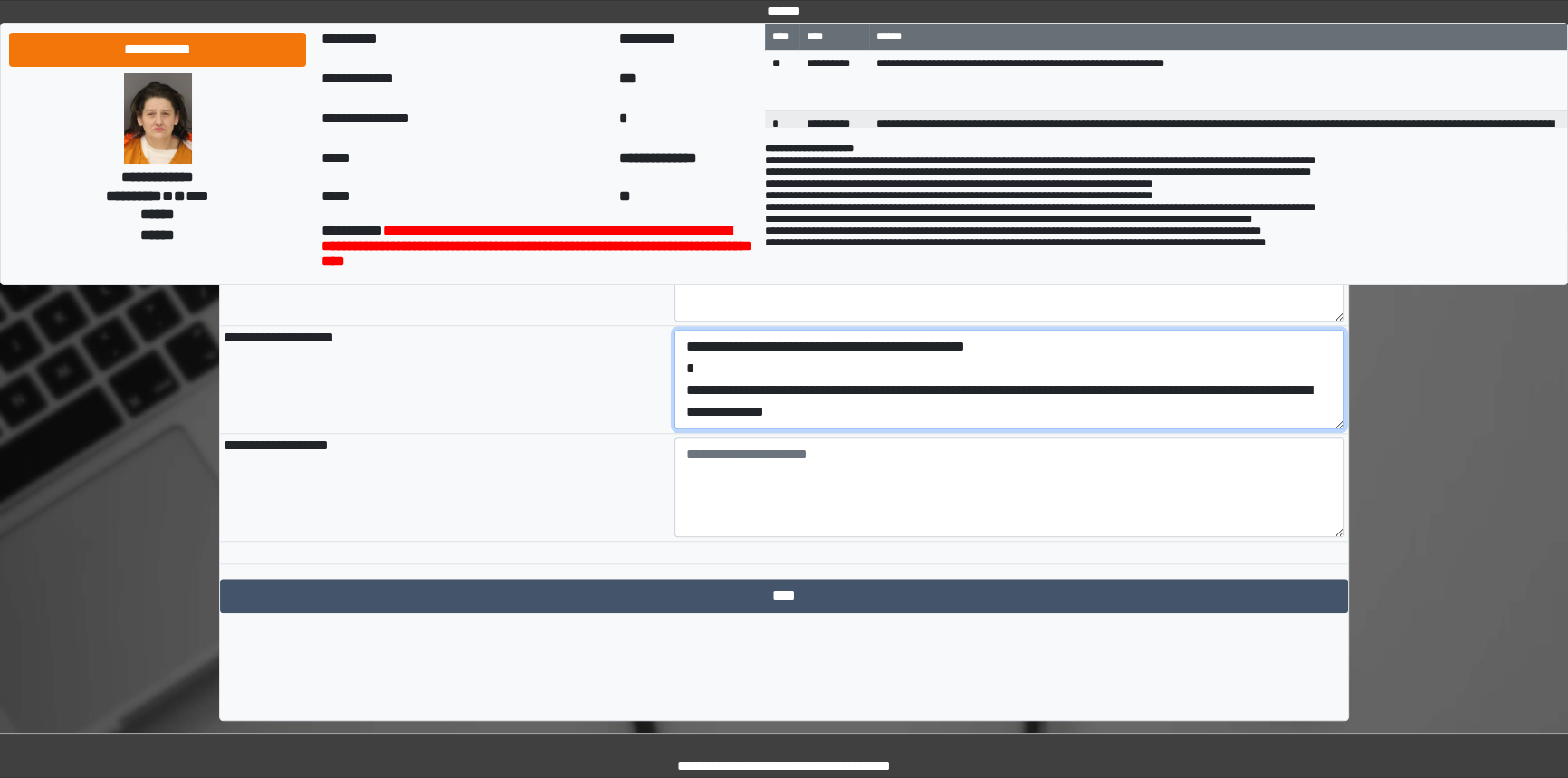 scroll, scrollTop: 21, scrollLeft: 0, axis: vertical 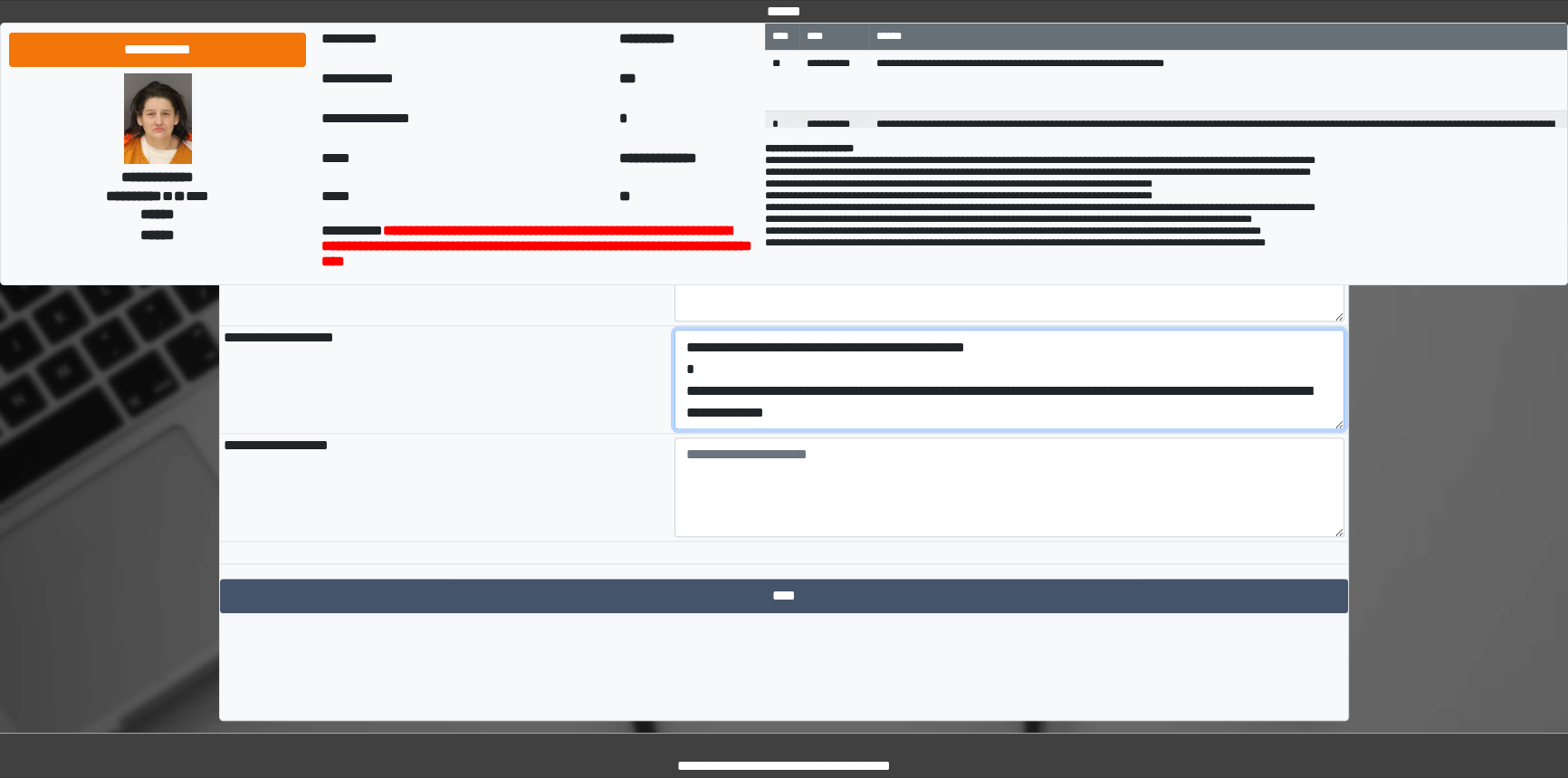 type on "**********" 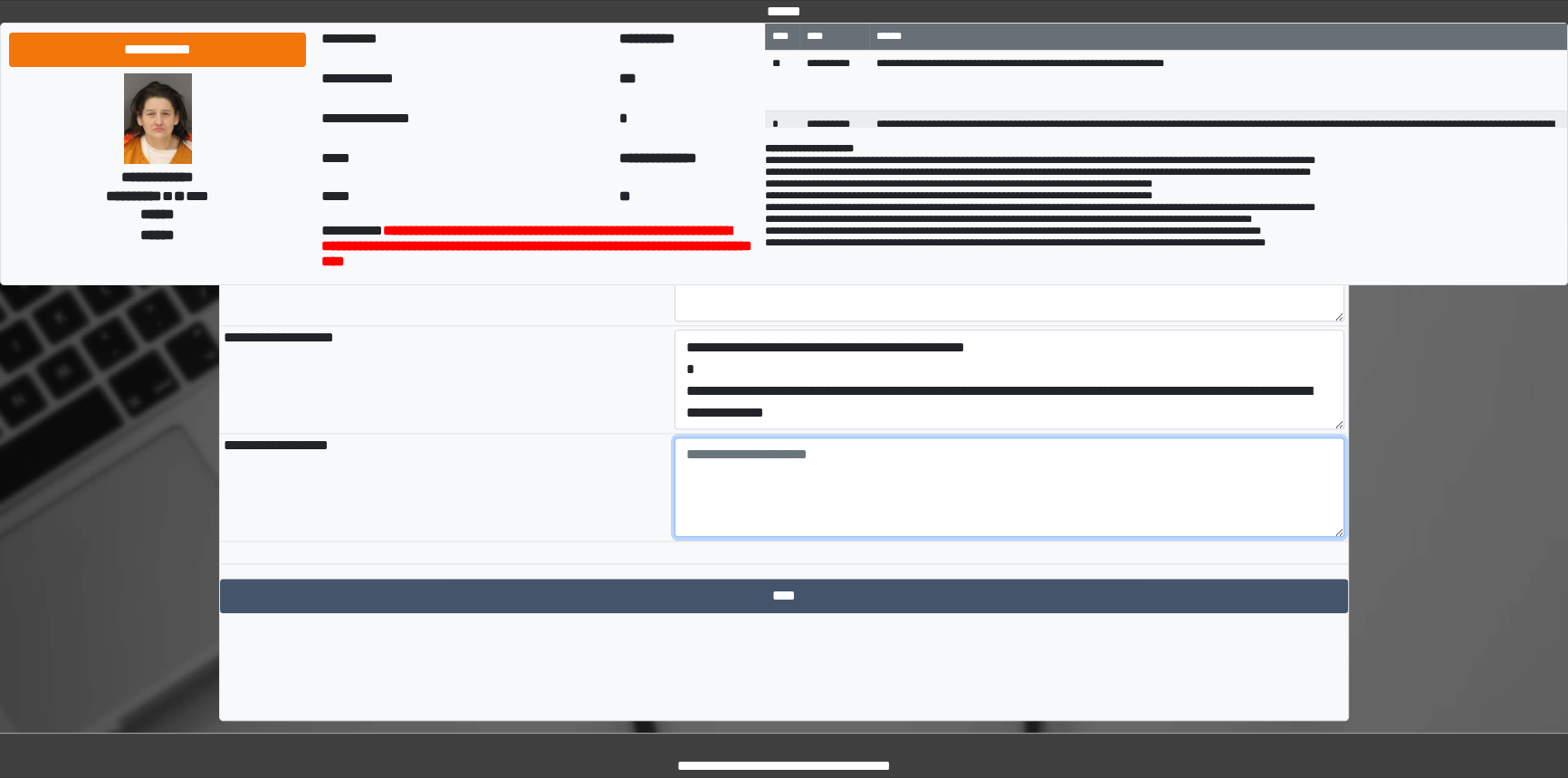 drag, startPoint x: 763, startPoint y: 523, endPoint x: 760, endPoint y: 532, distance: 9.486833 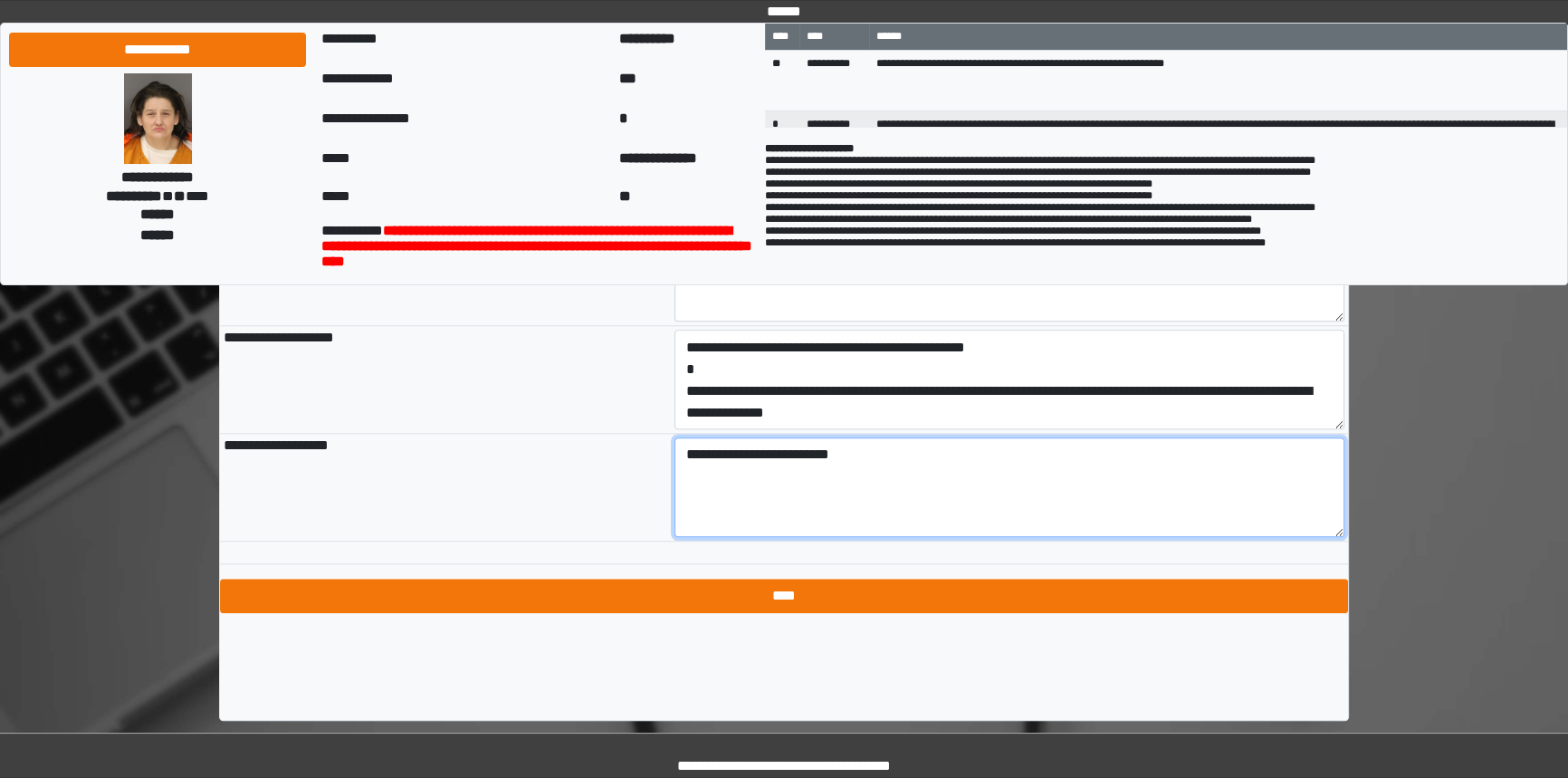 type on "**********" 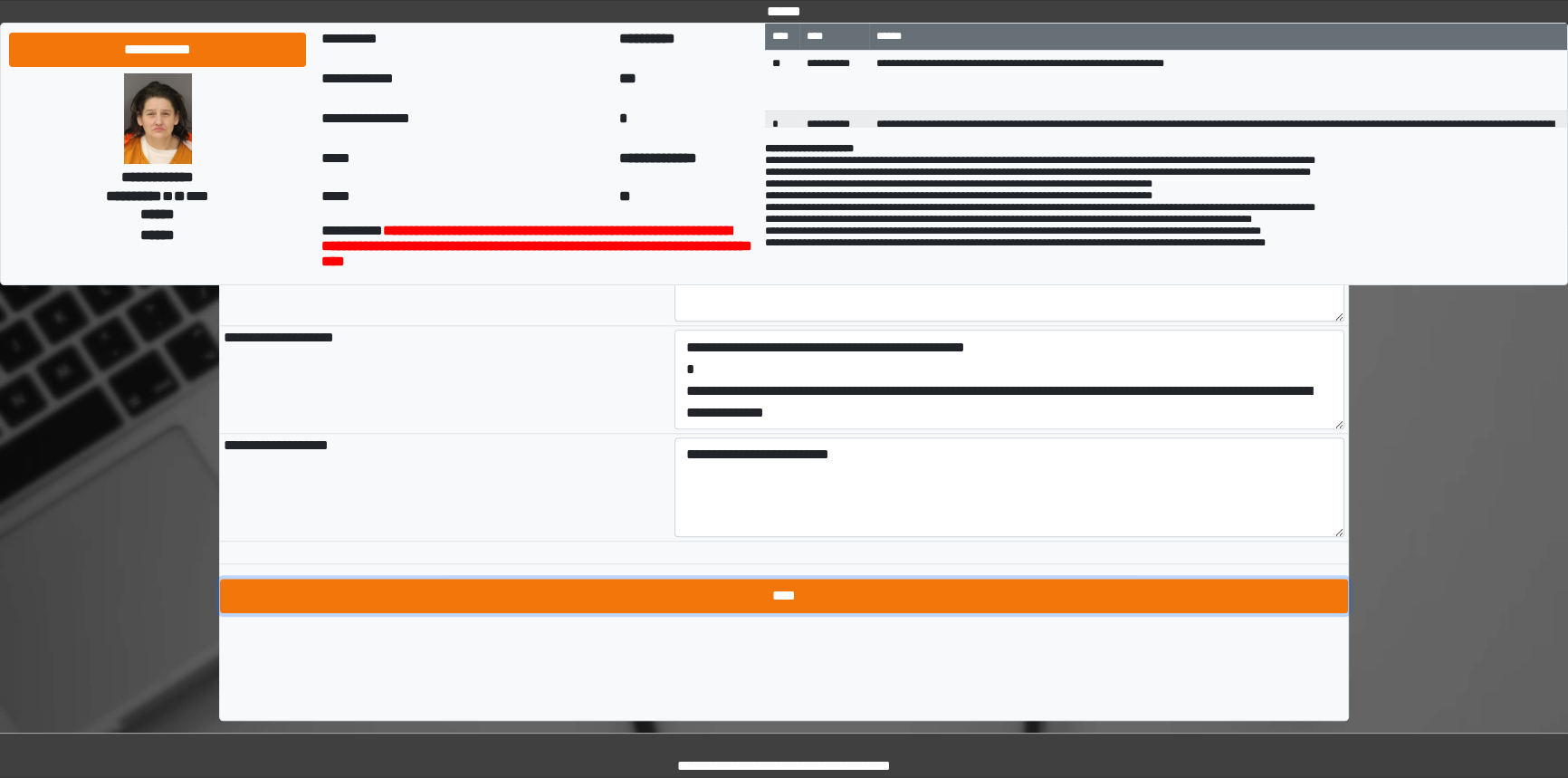 click on "****" at bounding box center (784, 596) 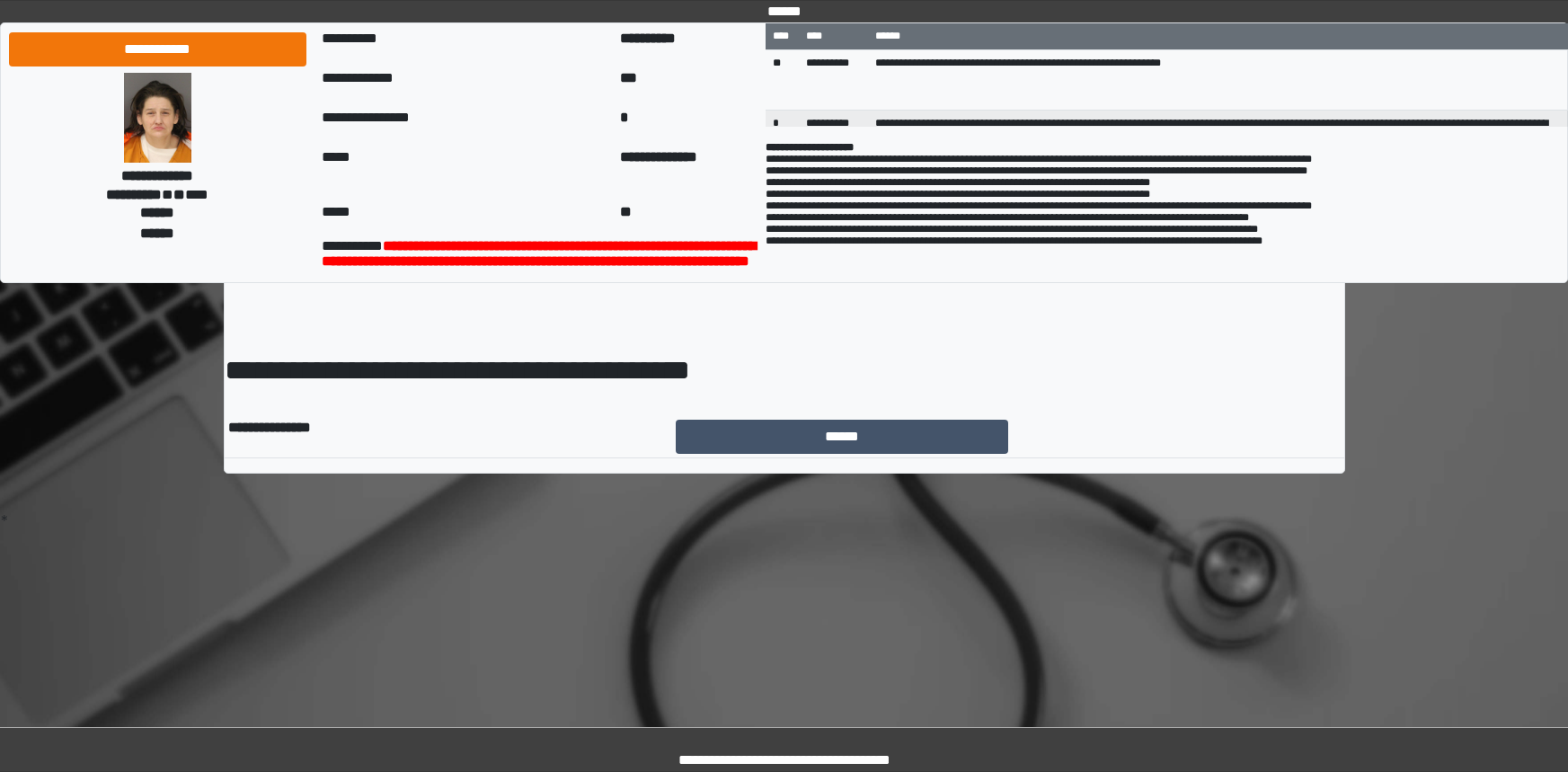 scroll, scrollTop: 0, scrollLeft: 0, axis: both 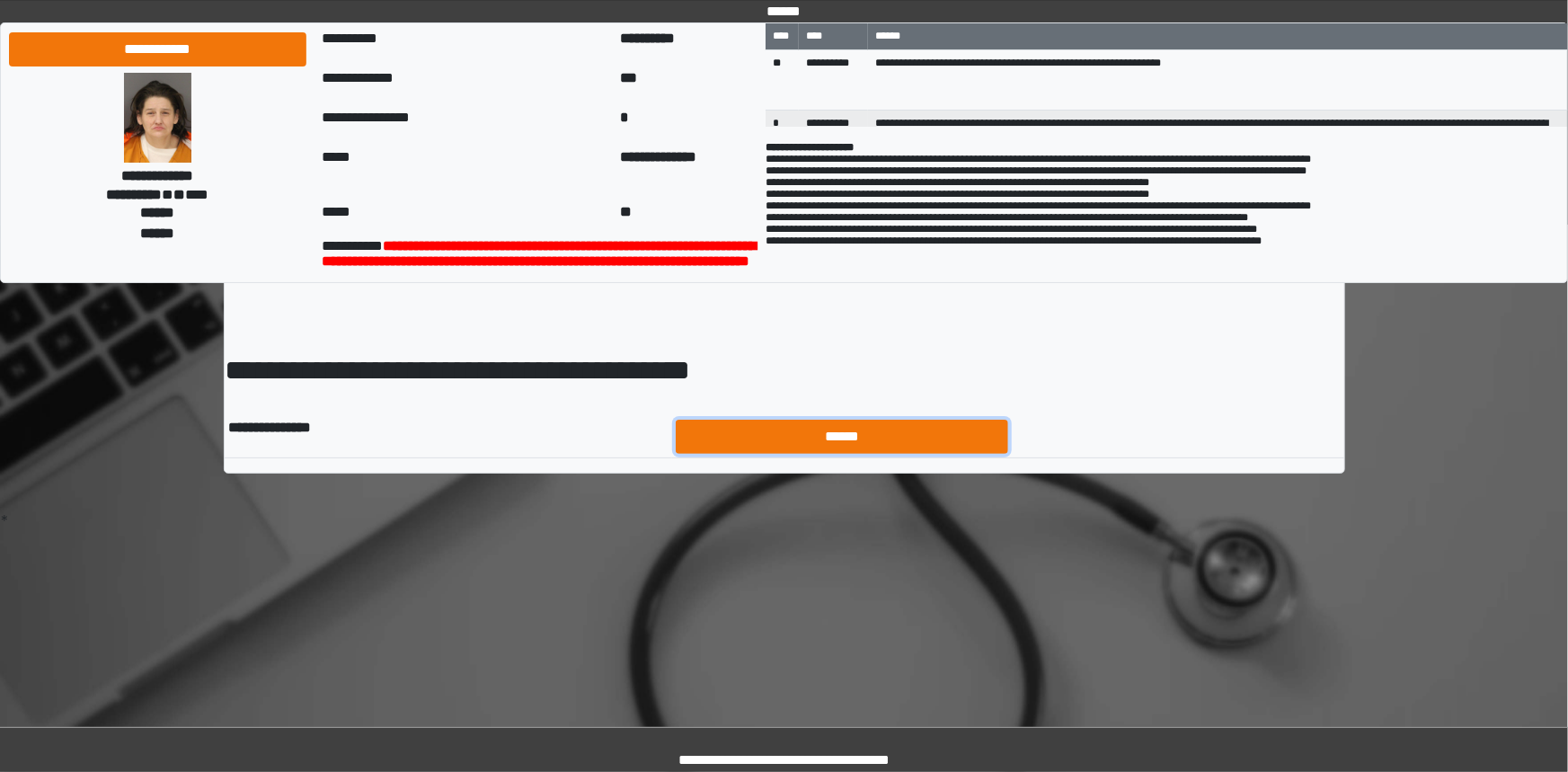 click on "******" at bounding box center [842, 437] 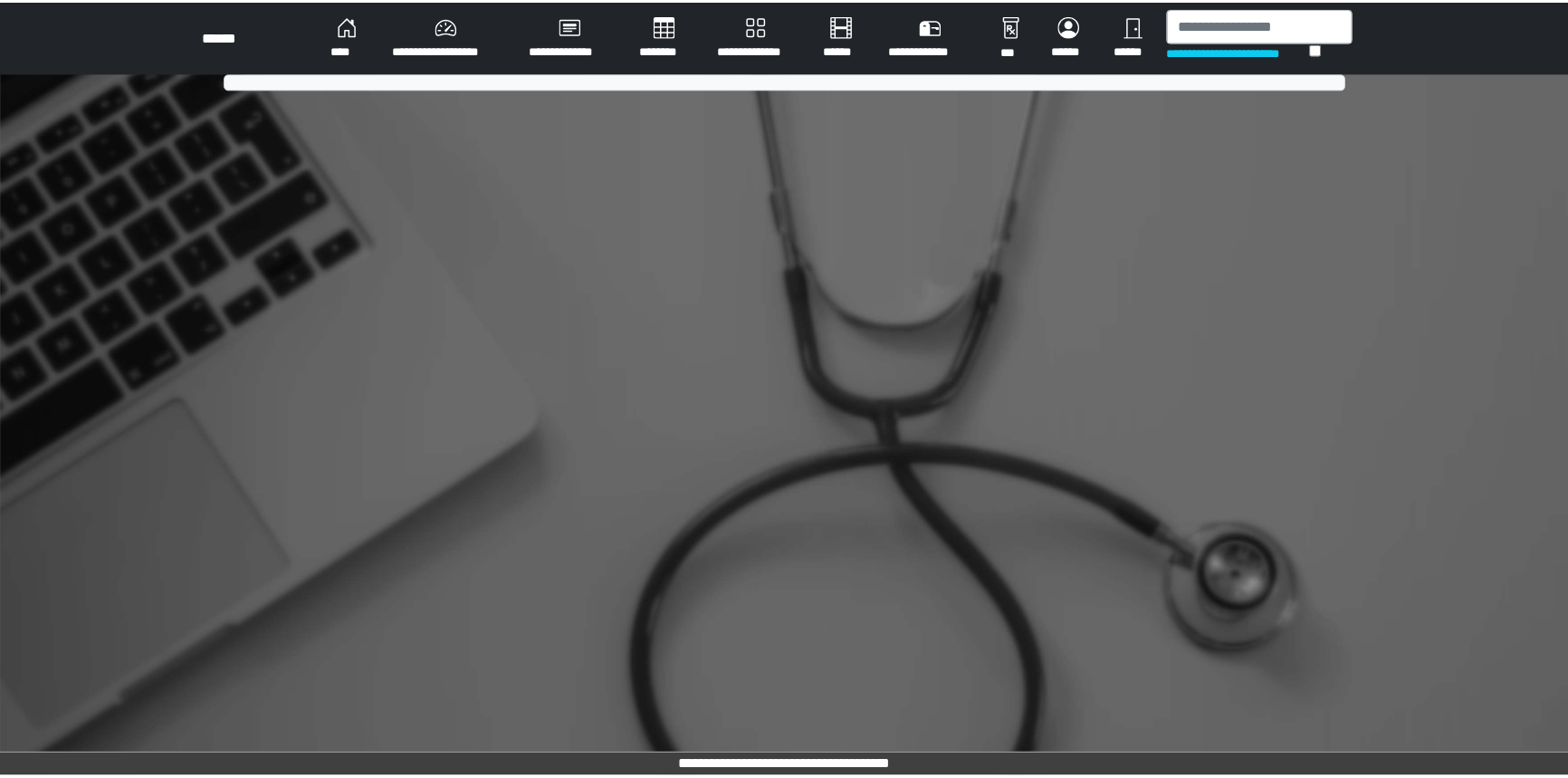 scroll, scrollTop: 0, scrollLeft: 0, axis: both 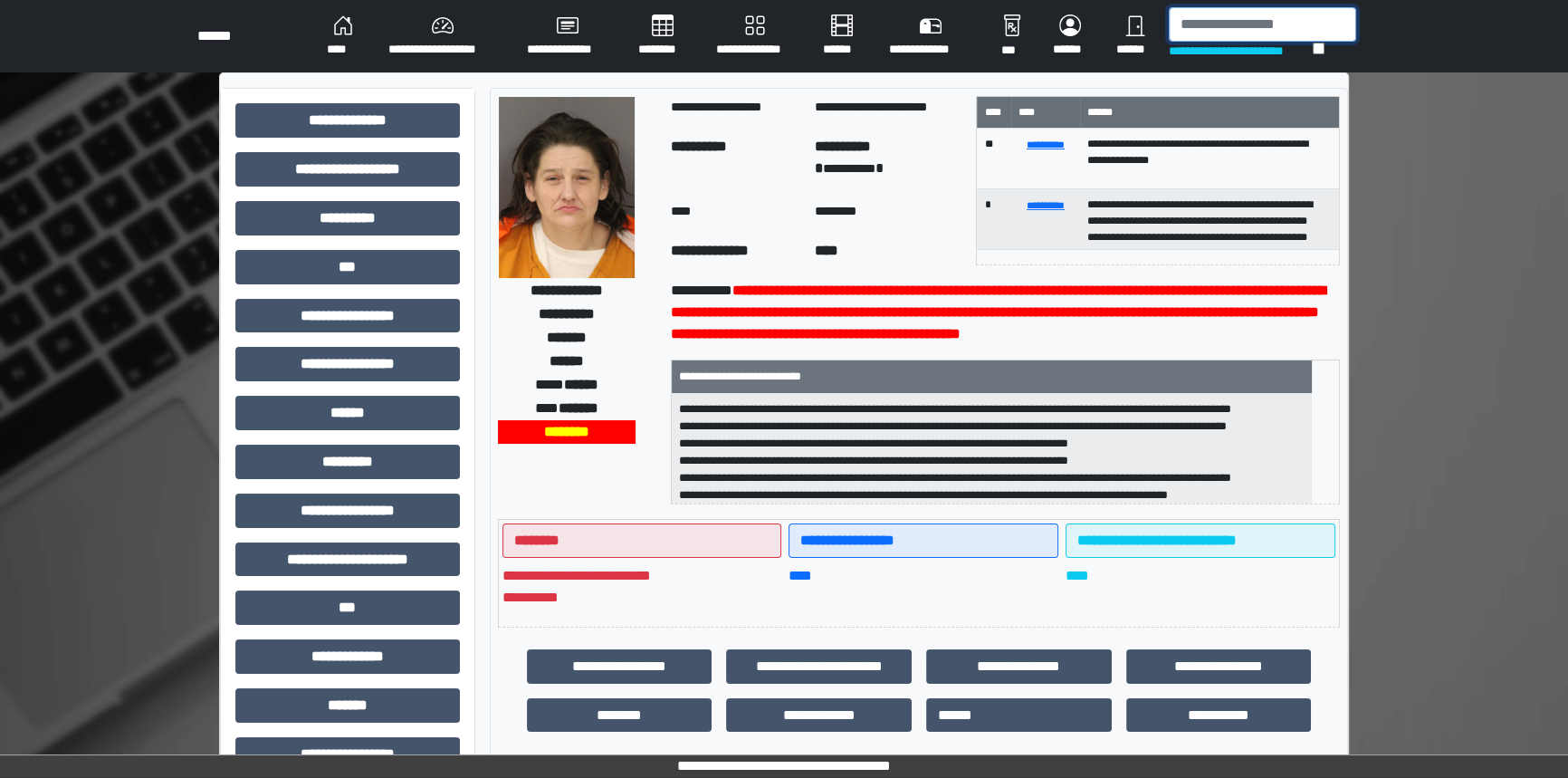 click at bounding box center (1262, 24) 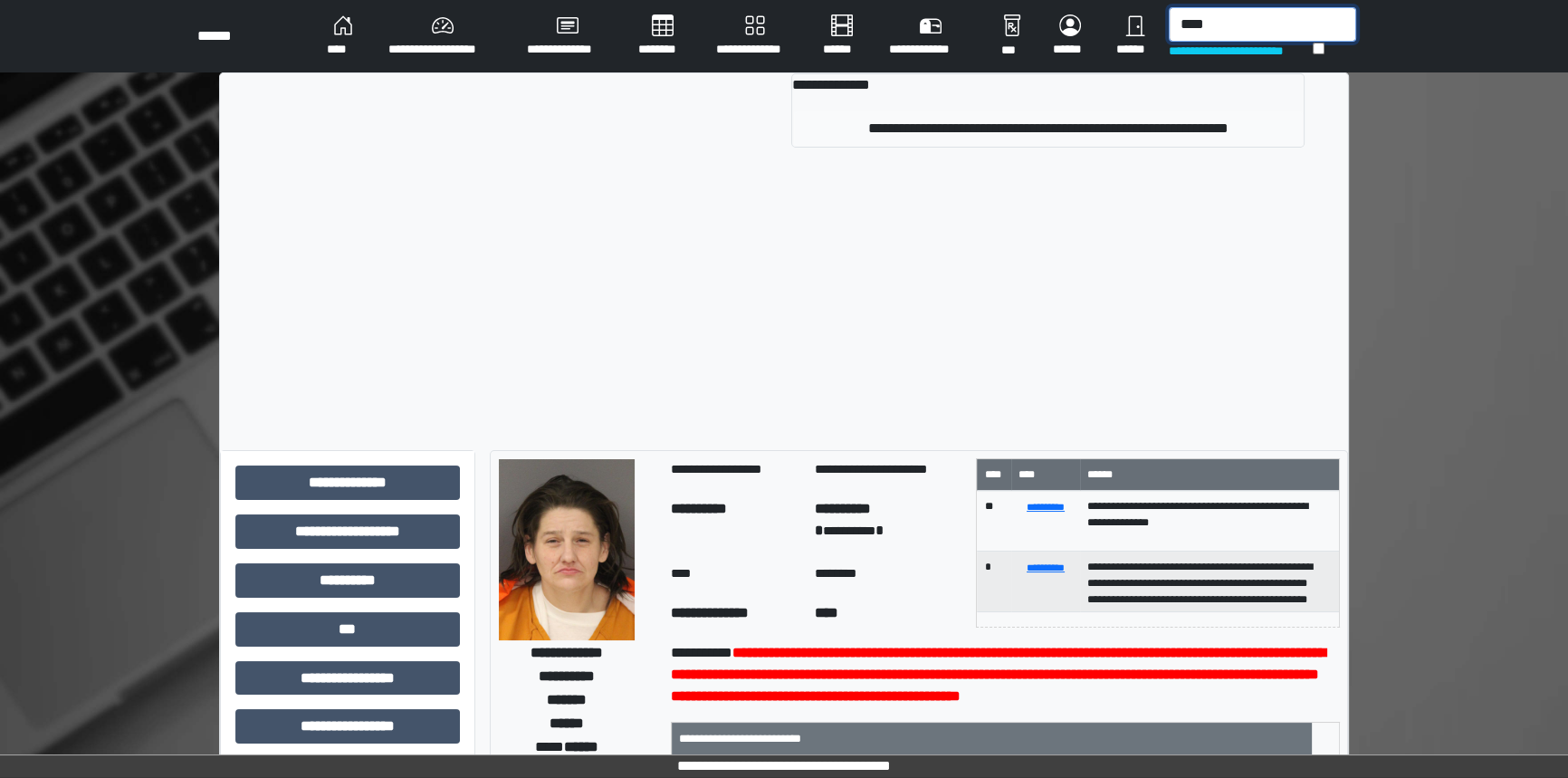 type on "****" 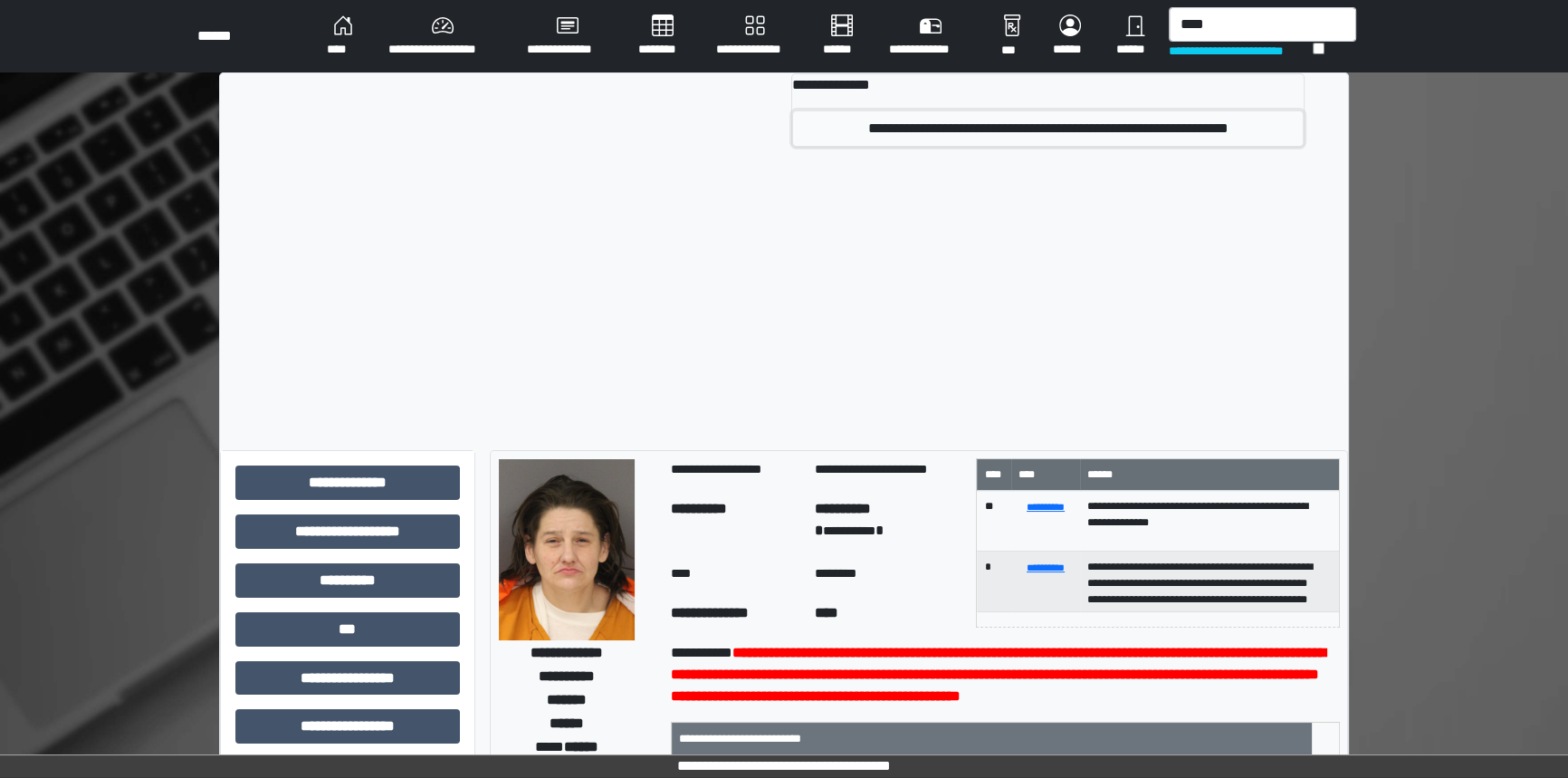 click on "**********" at bounding box center (1047, 129) 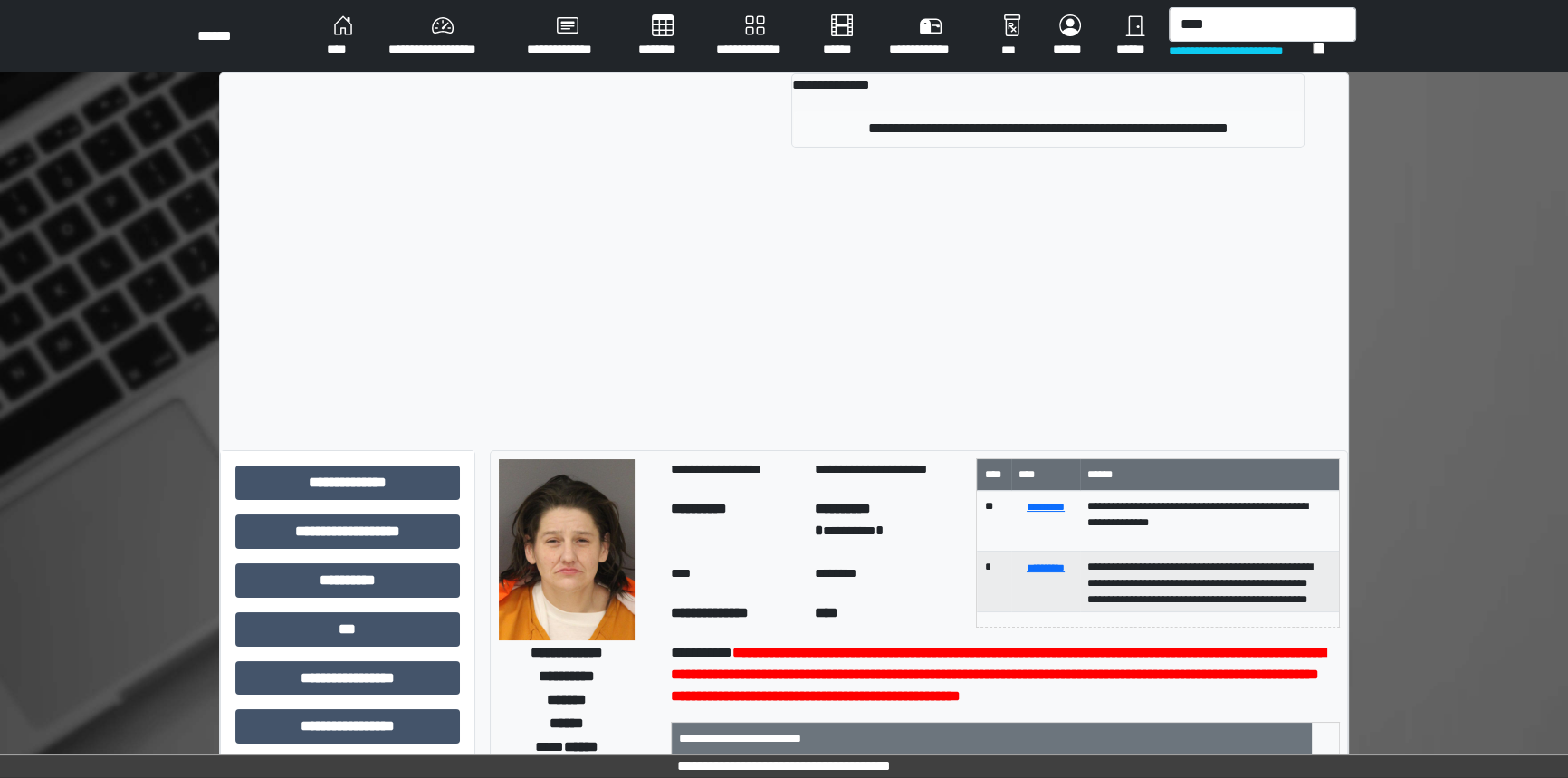 type 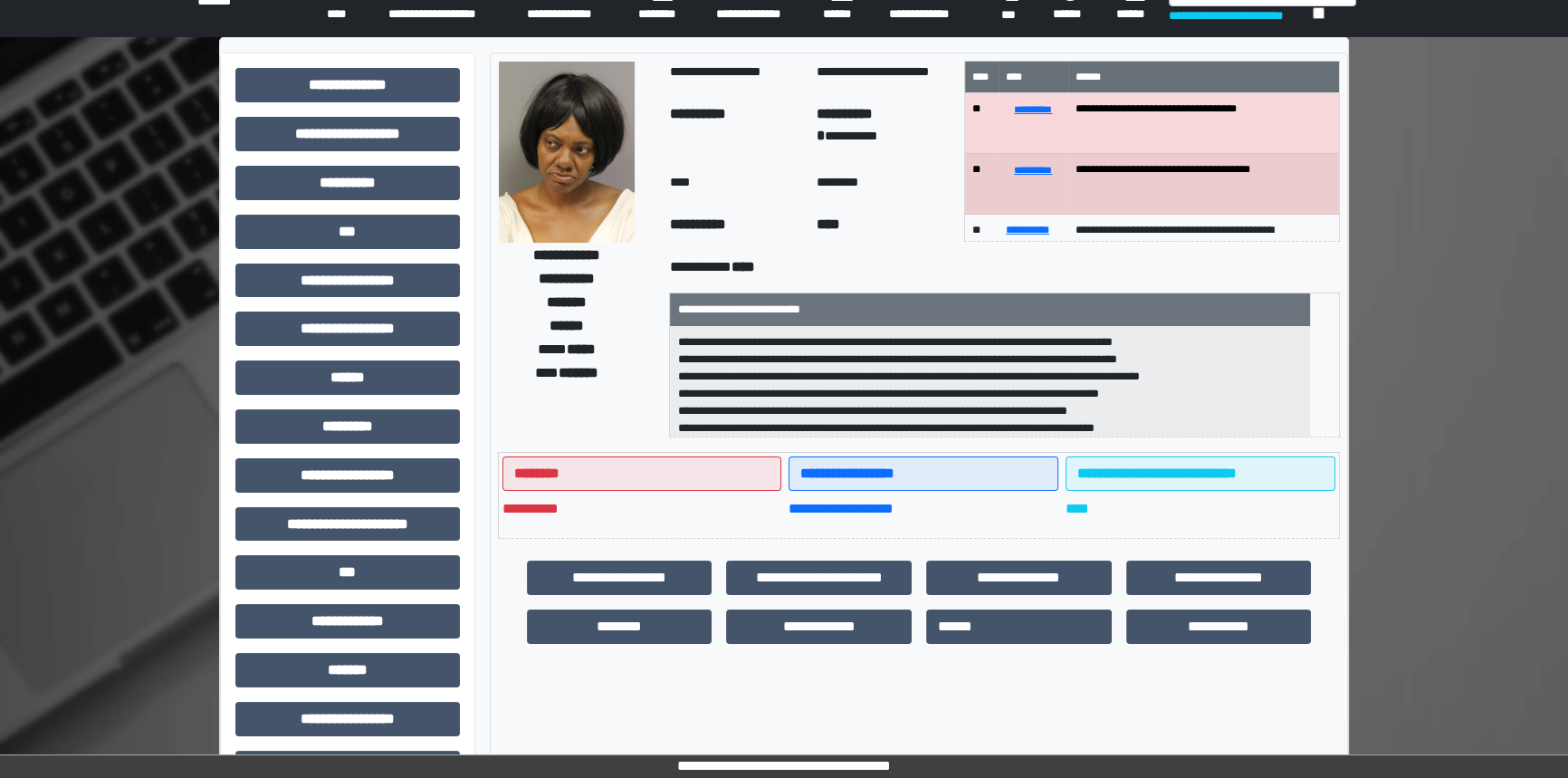scroll, scrollTop: 281, scrollLeft: 0, axis: vertical 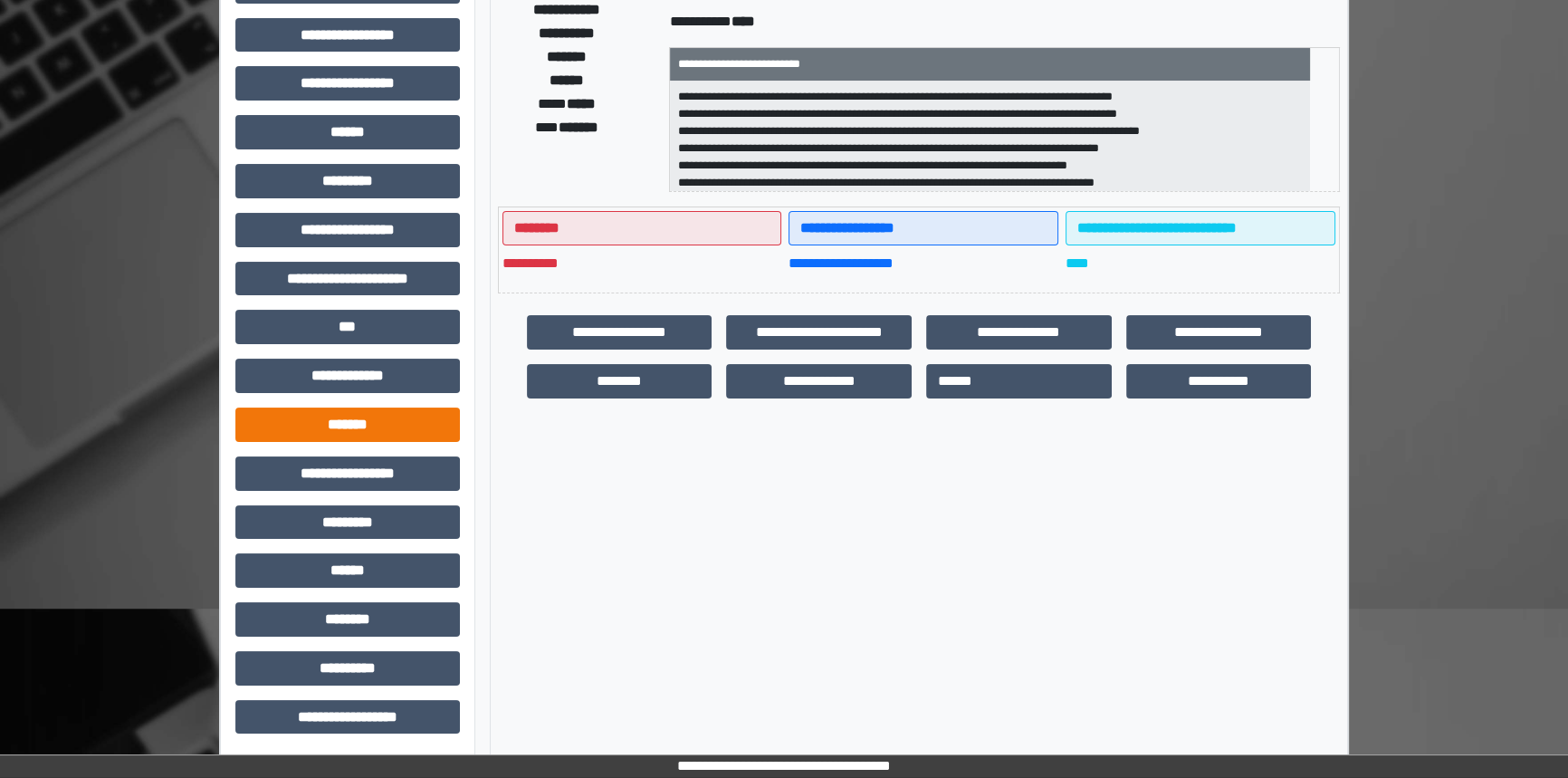 drag, startPoint x: 355, startPoint y: 396, endPoint x: 355, endPoint y: 407, distance: 11 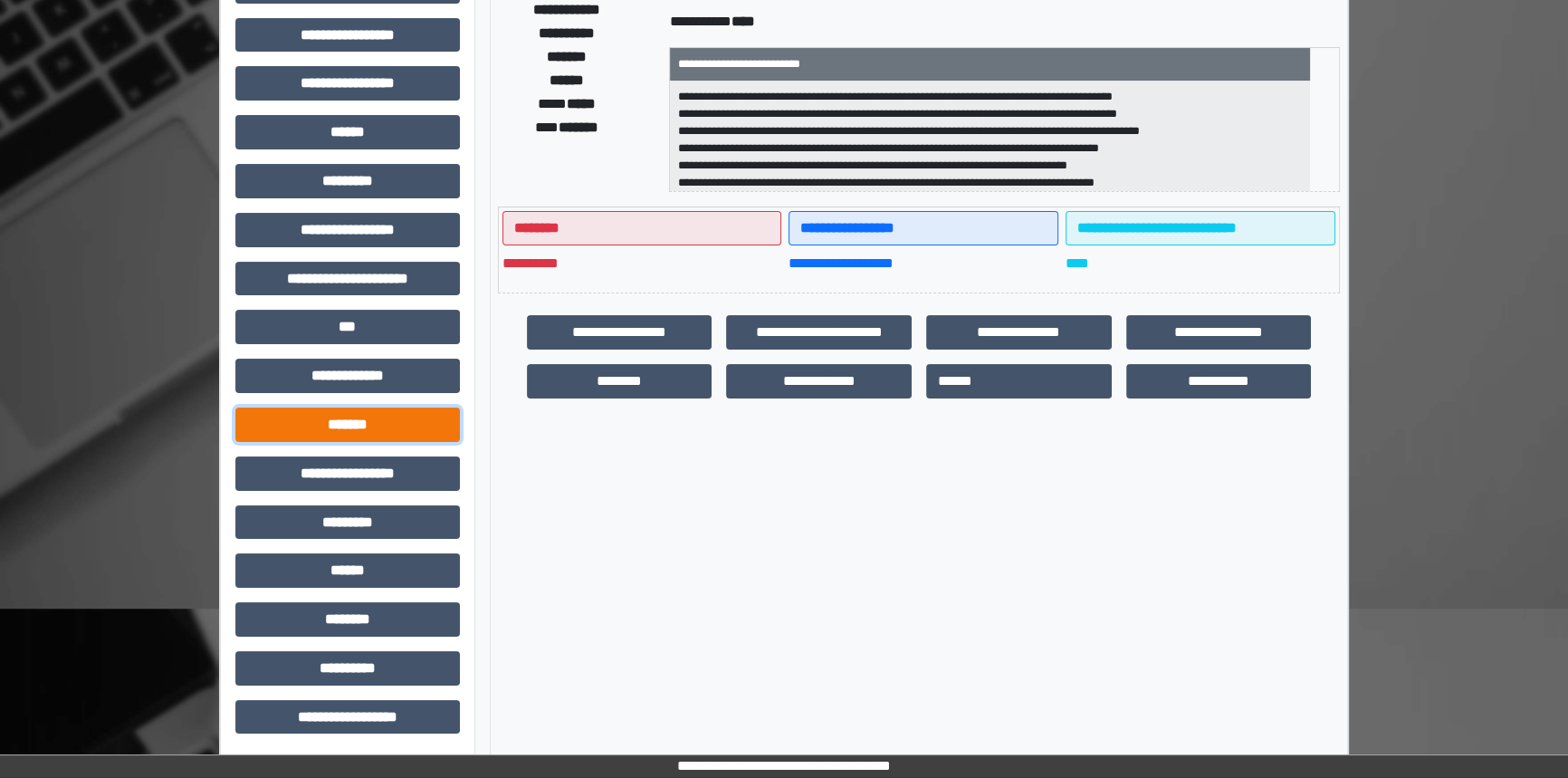 click on "*******" at bounding box center (348, 425) 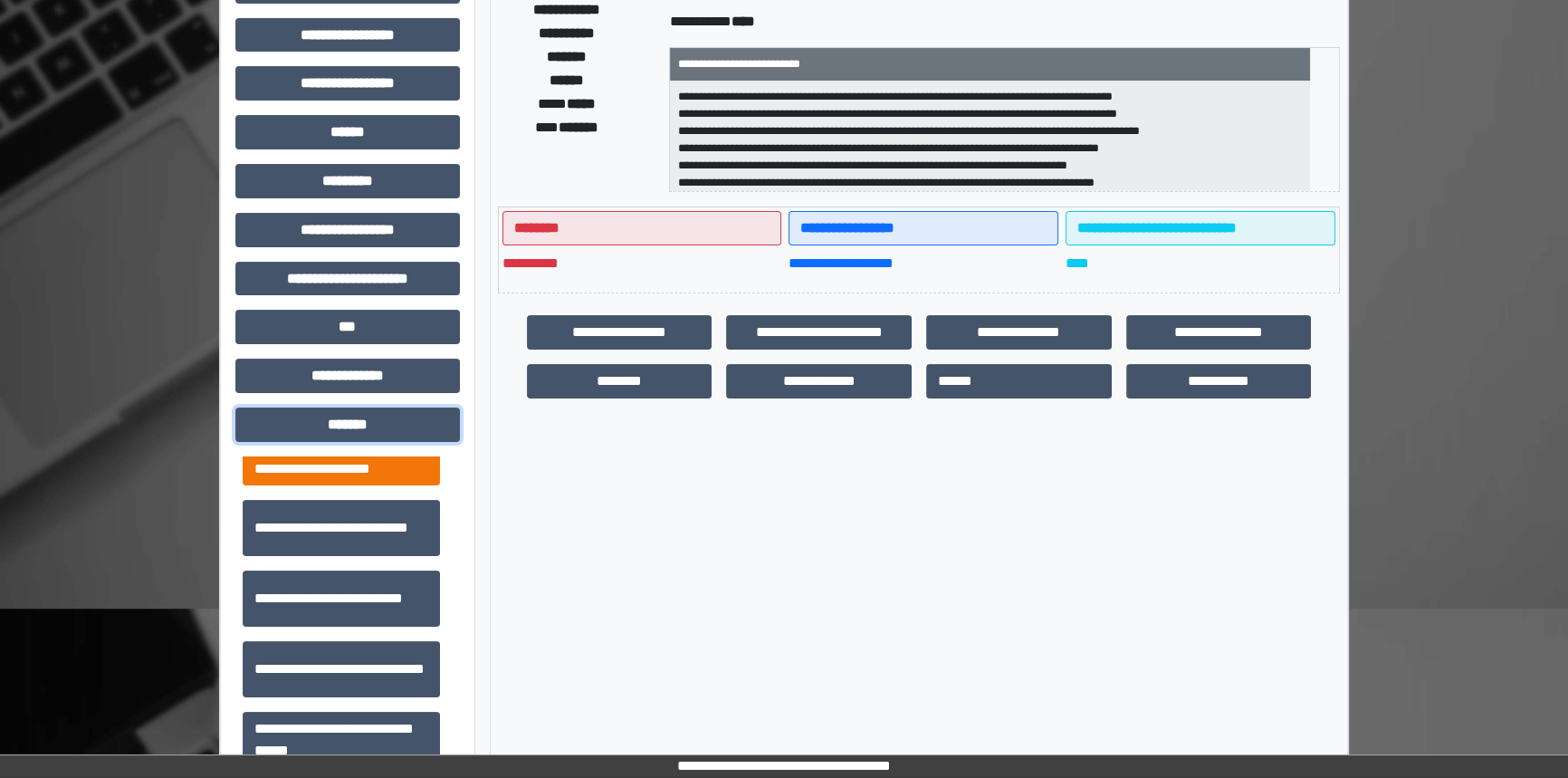 scroll, scrollTop: 658, scrollLeft: 0, axis: vertical 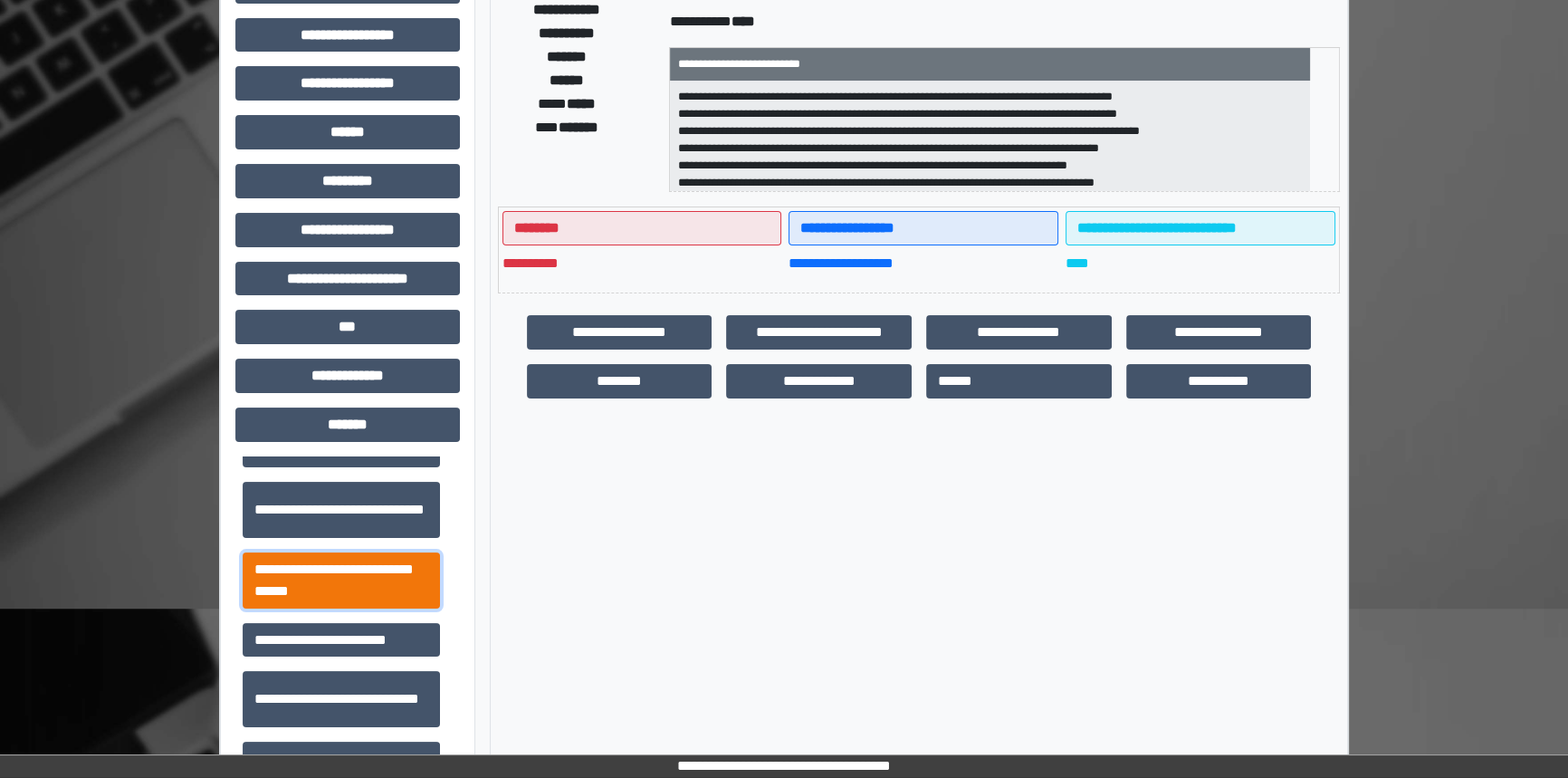 click on "**********" at bounding box center (341, 581) 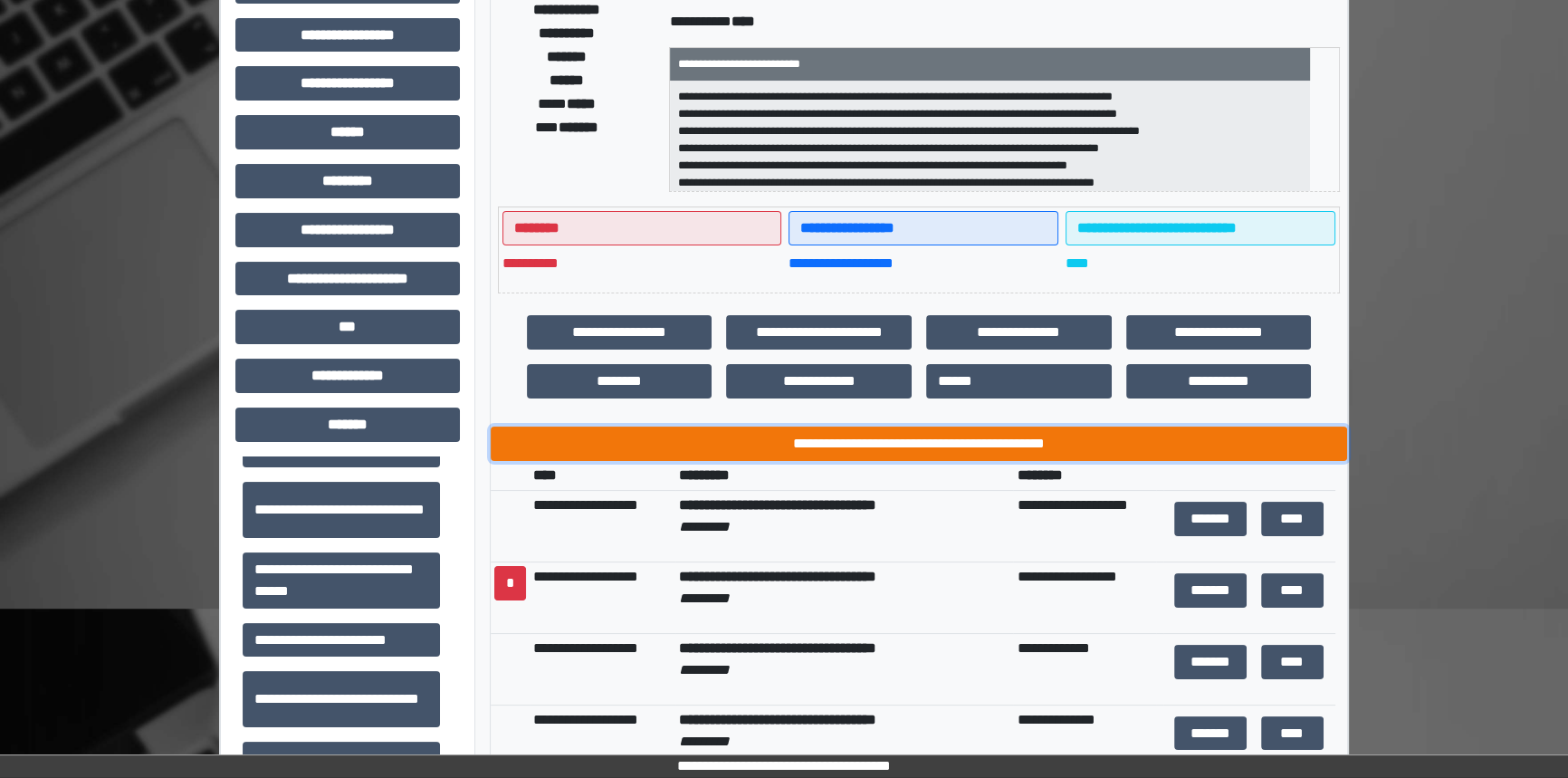 click on "**********" at bounding box center [919, 444] 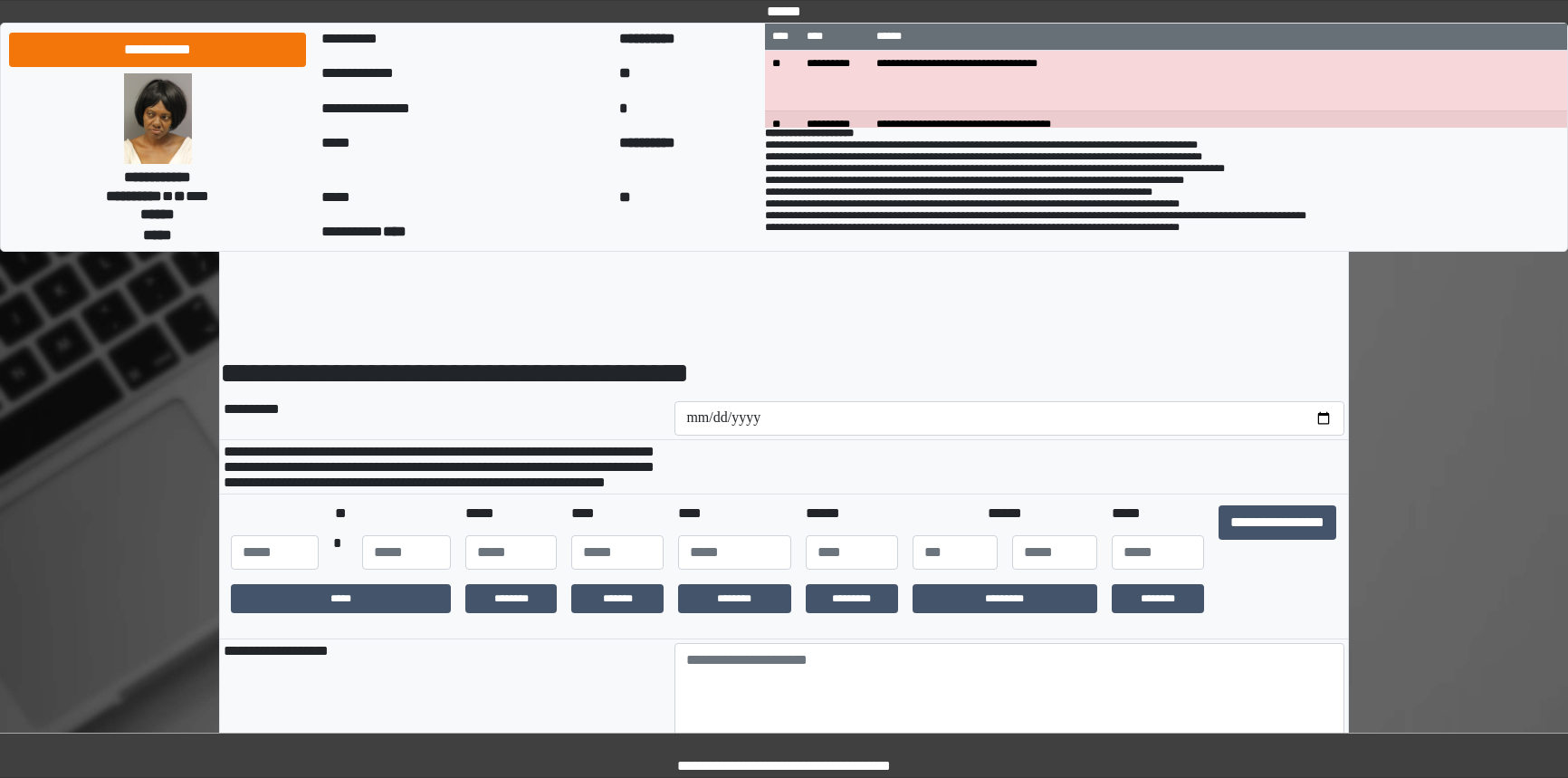 scroll, scrollTop: 0, scrollLeft: 0, axis: both 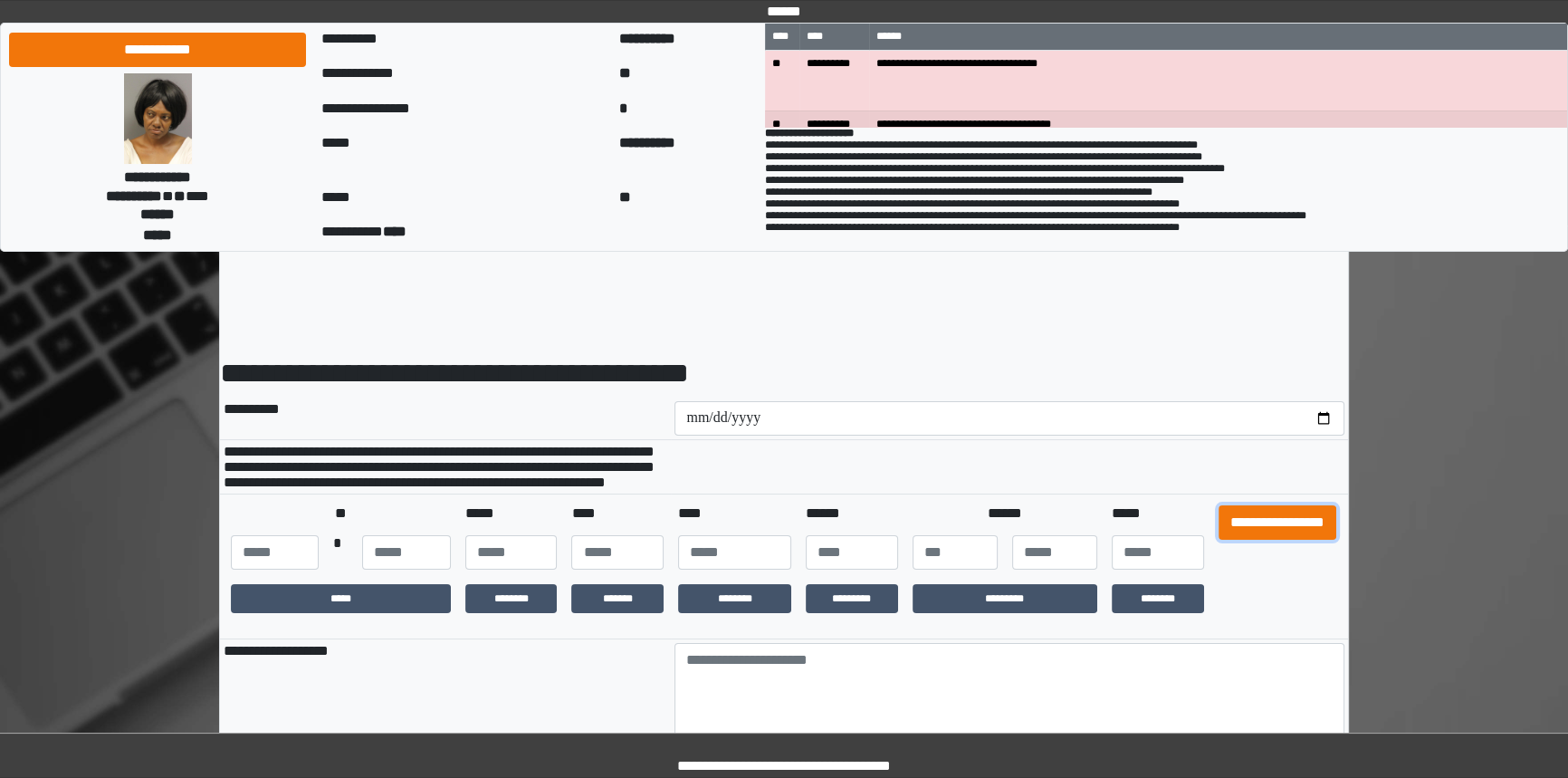 click on "**********" at bounding box center [1277, 523] 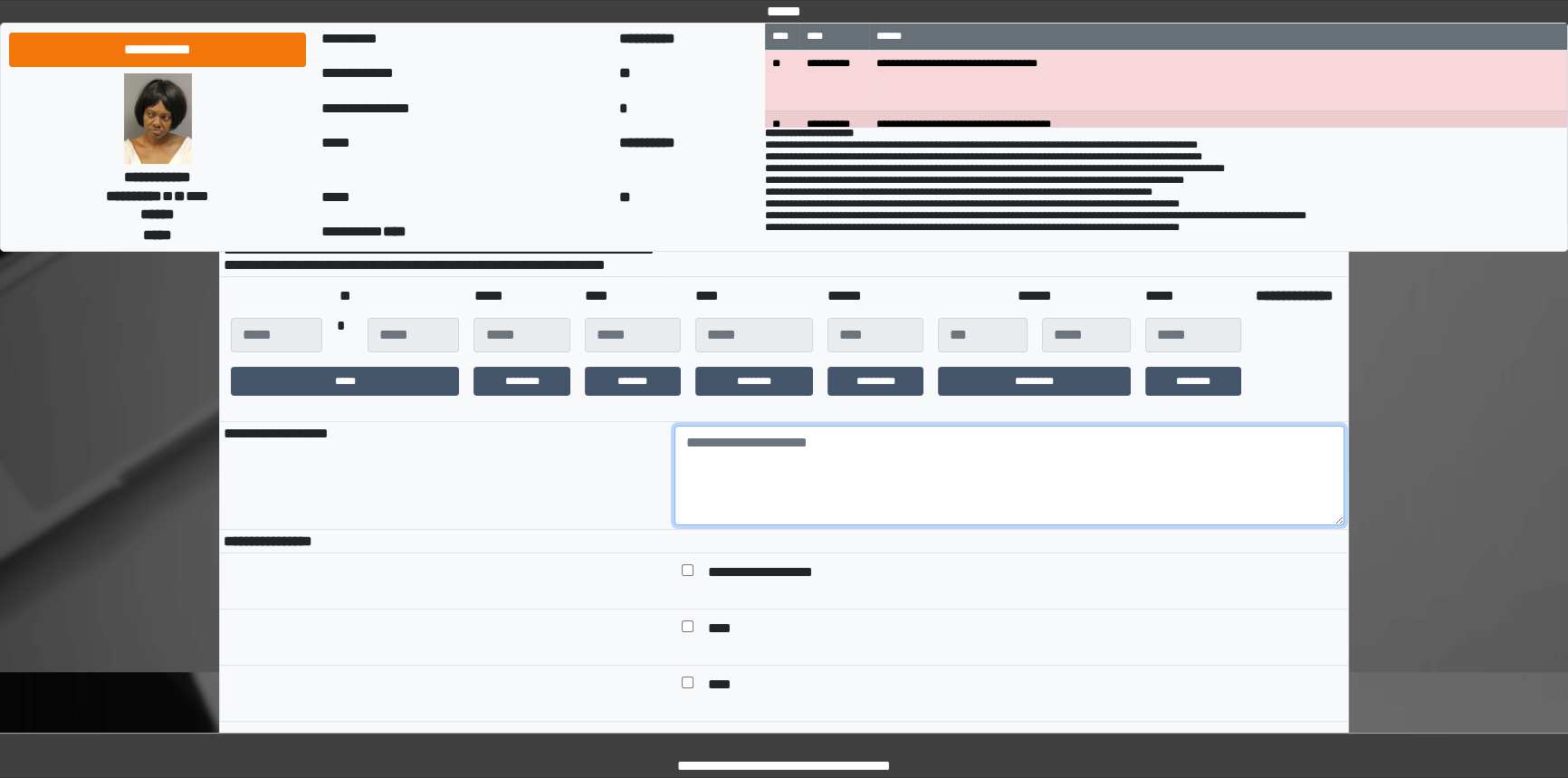 scroll, scrollTop: 246, scrollLeft: 0, axis: vertical 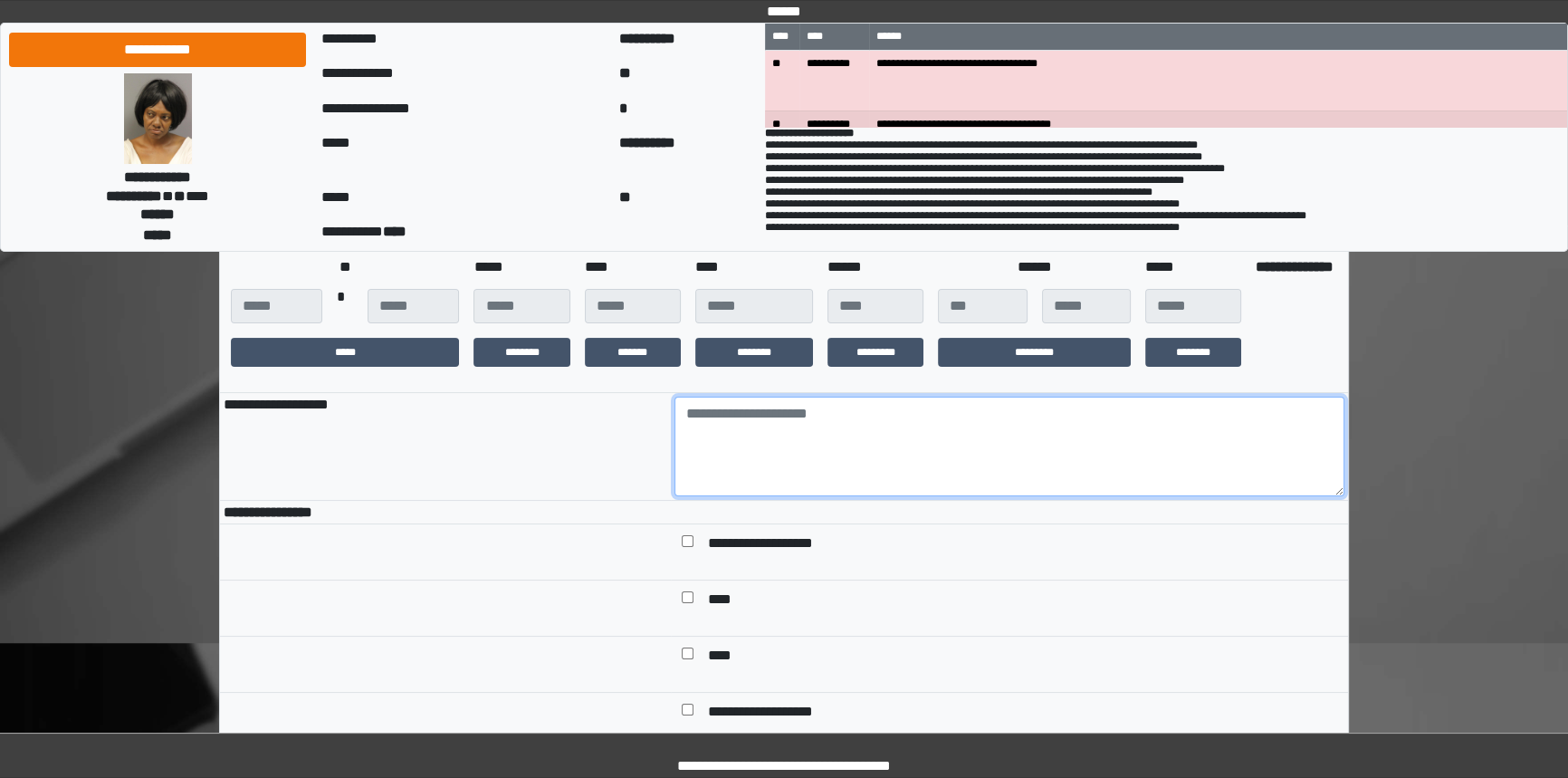 click at bounding box center [1009, 447] 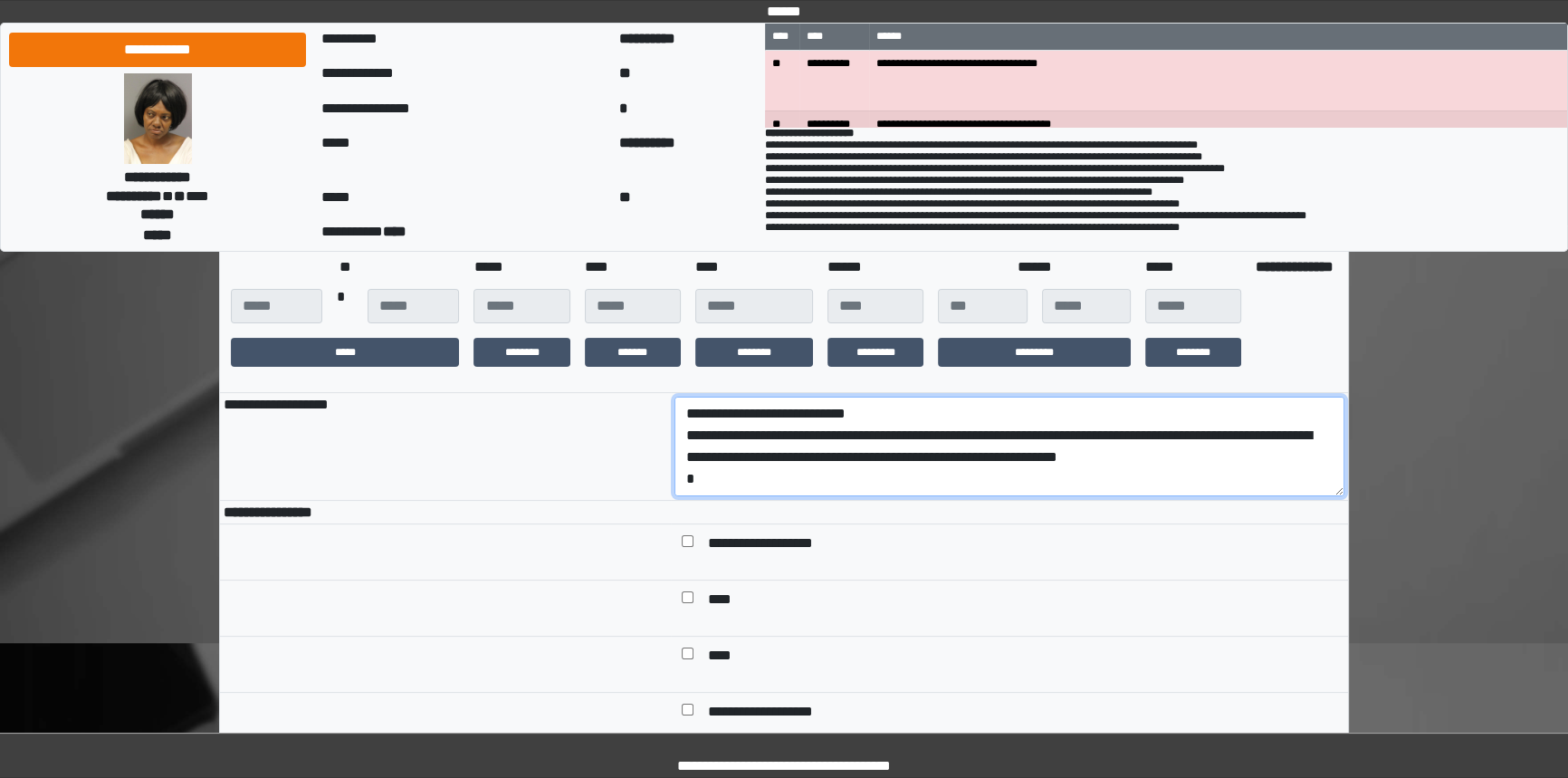 scroll, scrollTop: 101, scrollLeft: 0, axis: vertical 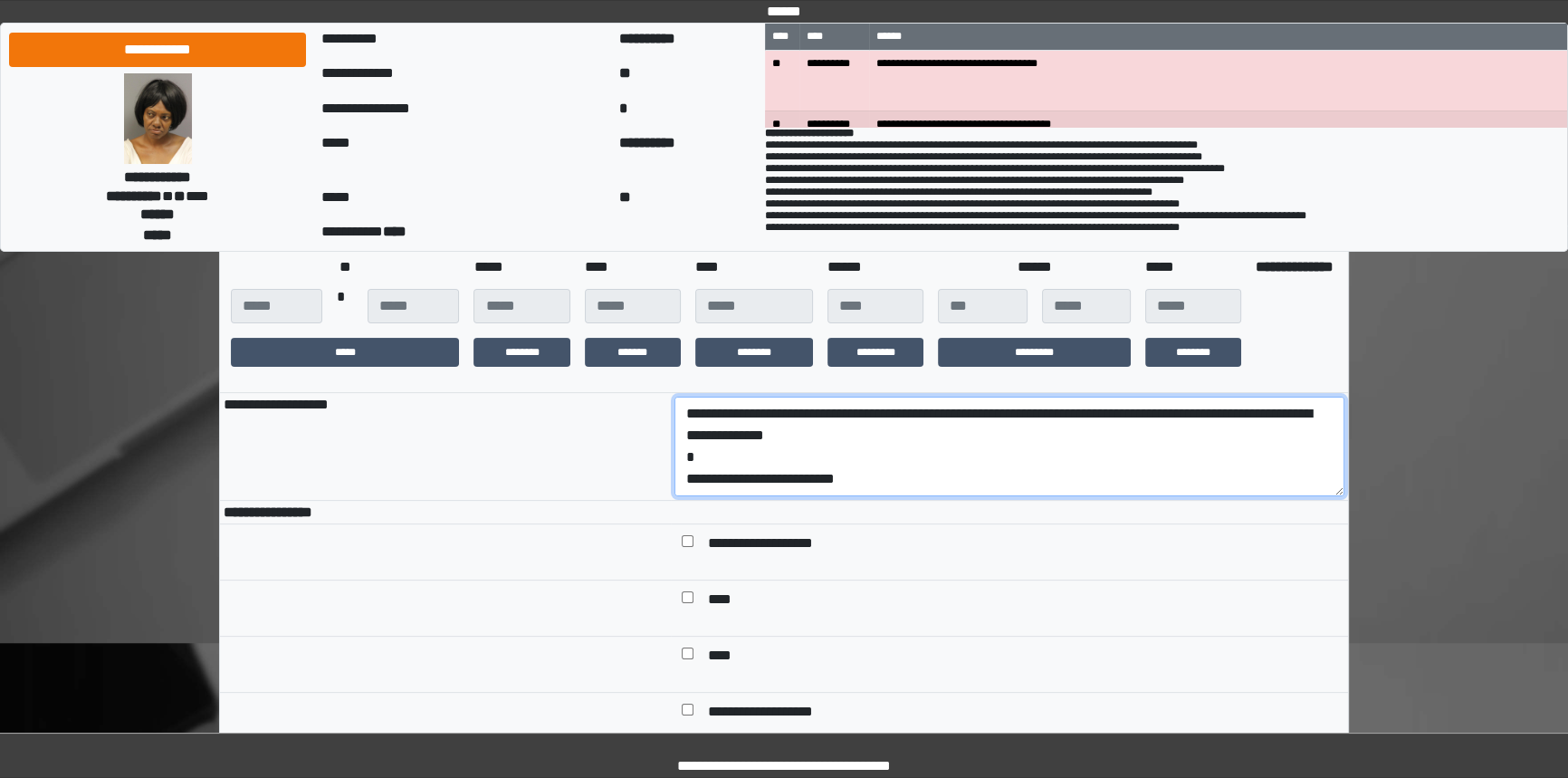 click on "**********" at bounding box center (1009, 447) 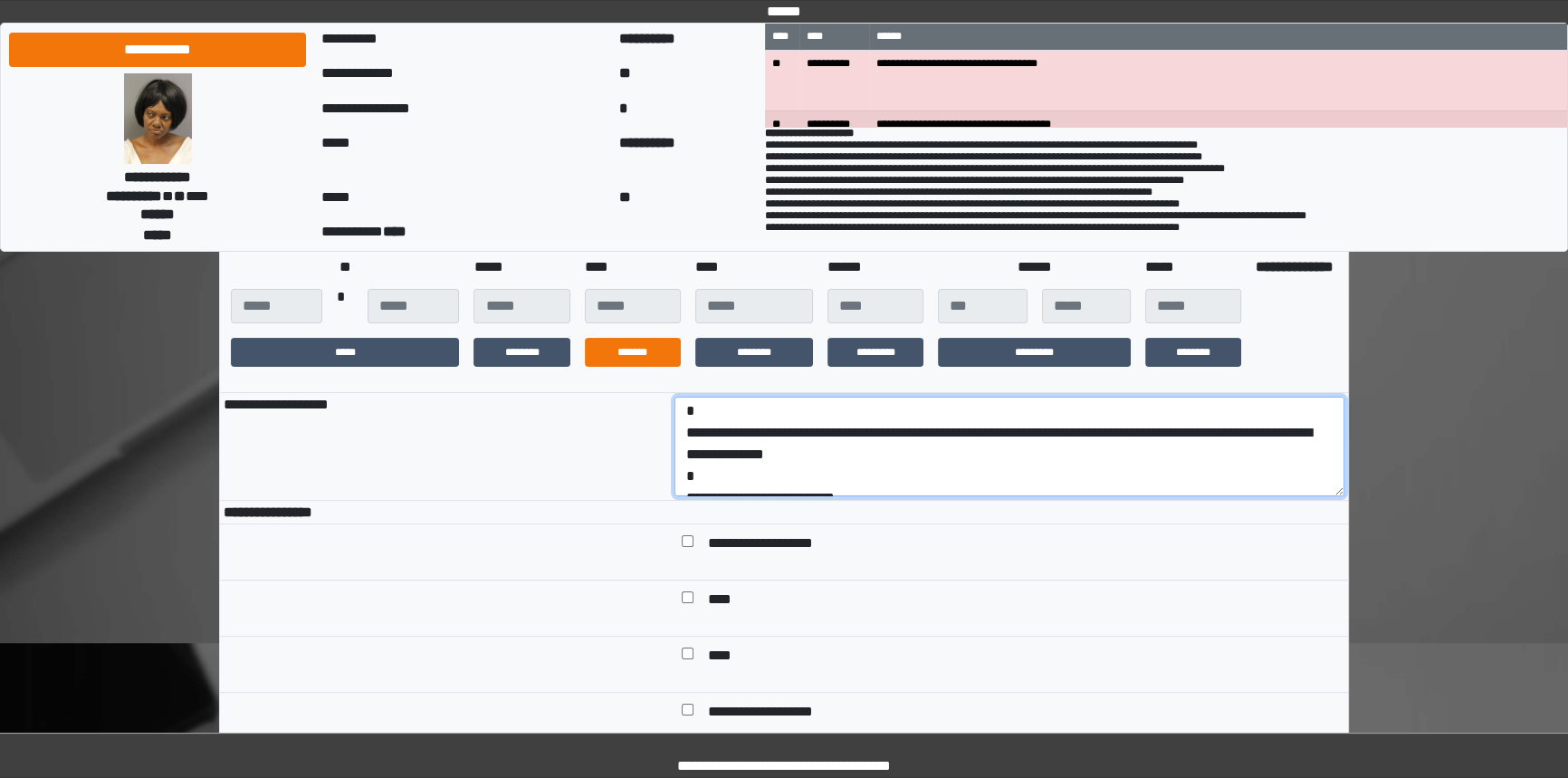 scroll, scrollTop: 0, scrollLeft: 0, axis: both 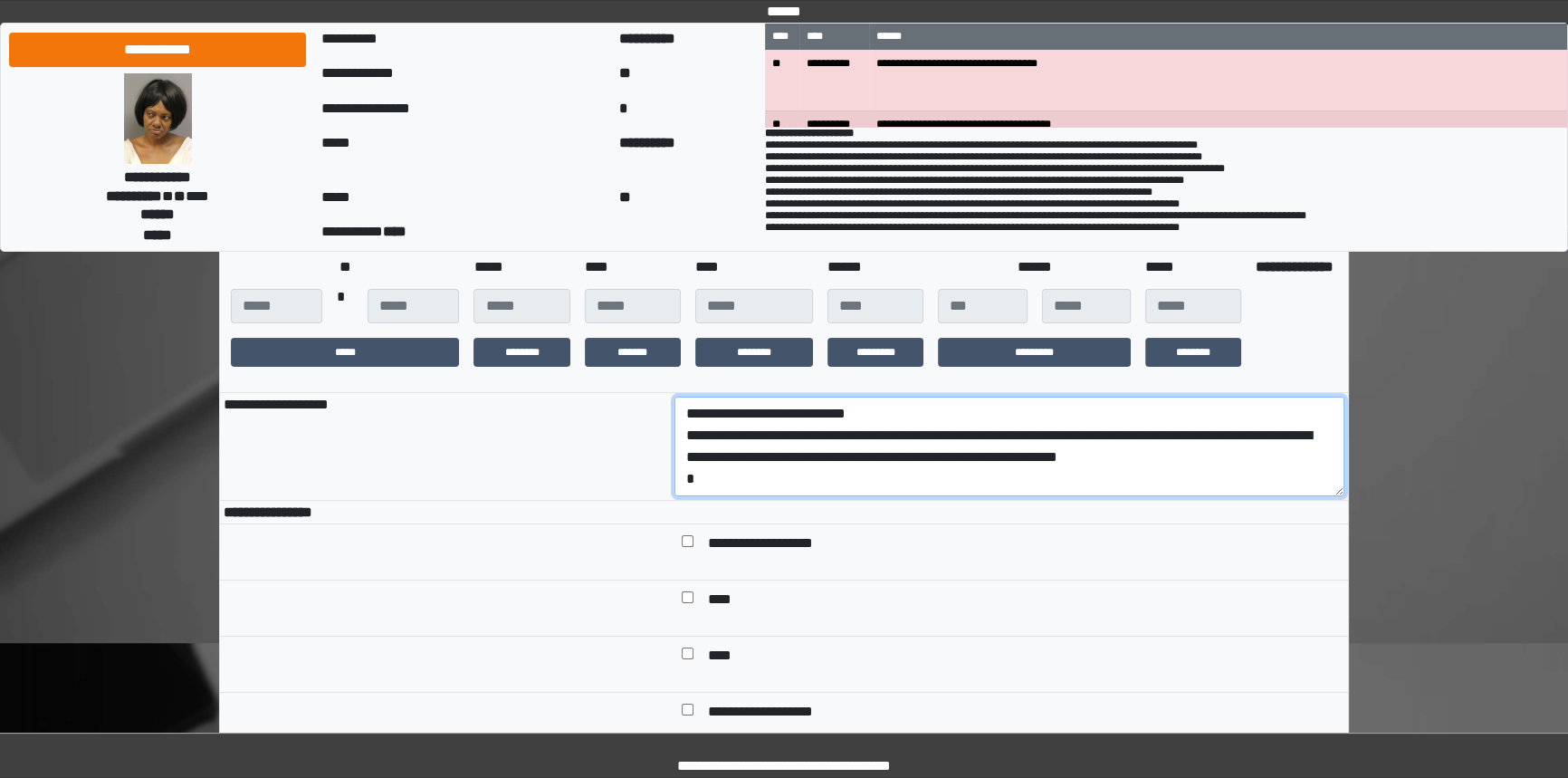 drag, startPoint x: 923, startPoint y: 499, endPoint x: 626, endPoint y: 461, distance: 299.42 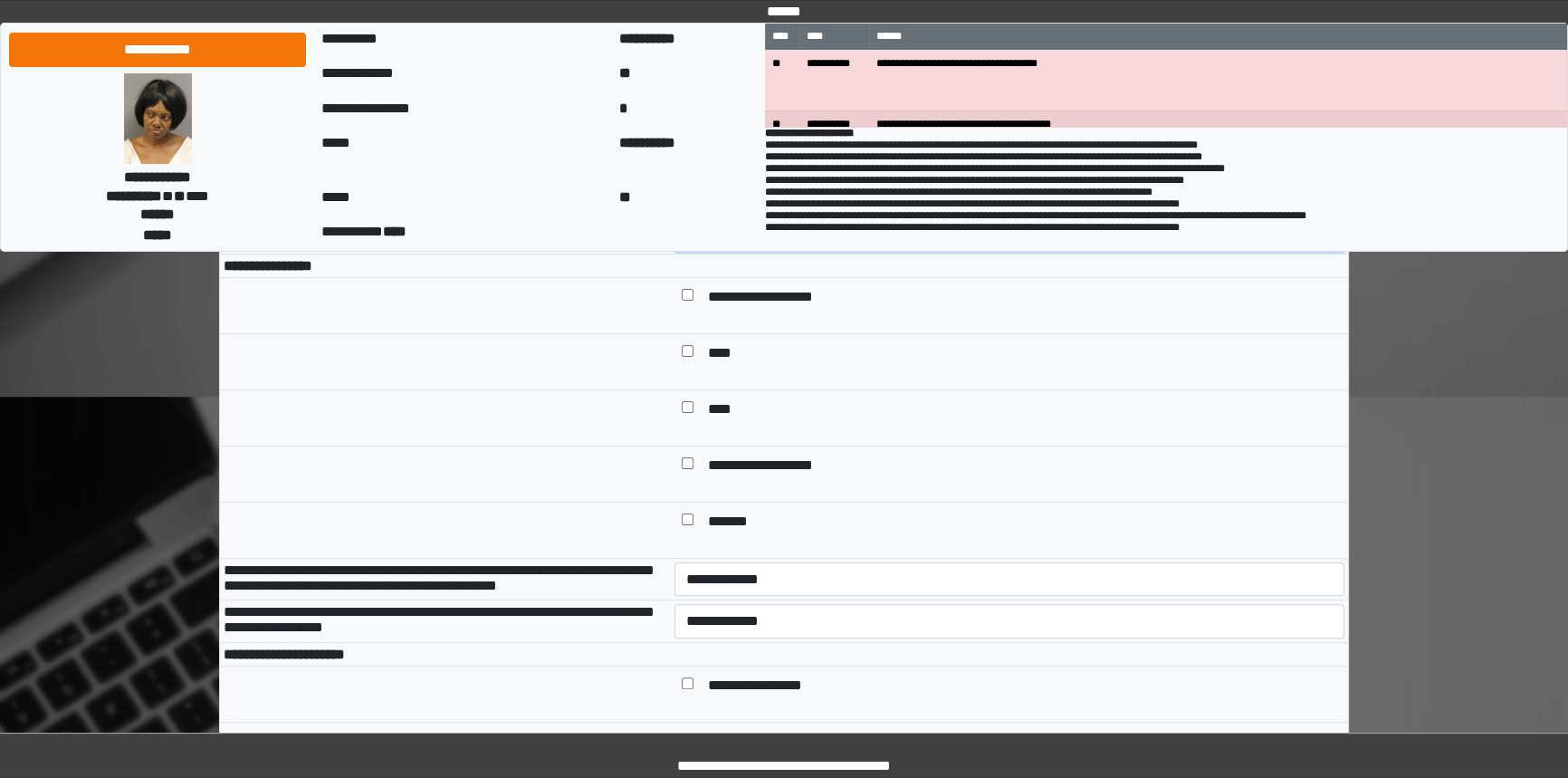 scroll, scrollTop: 494, scrollLeft: 0, axis: vertical 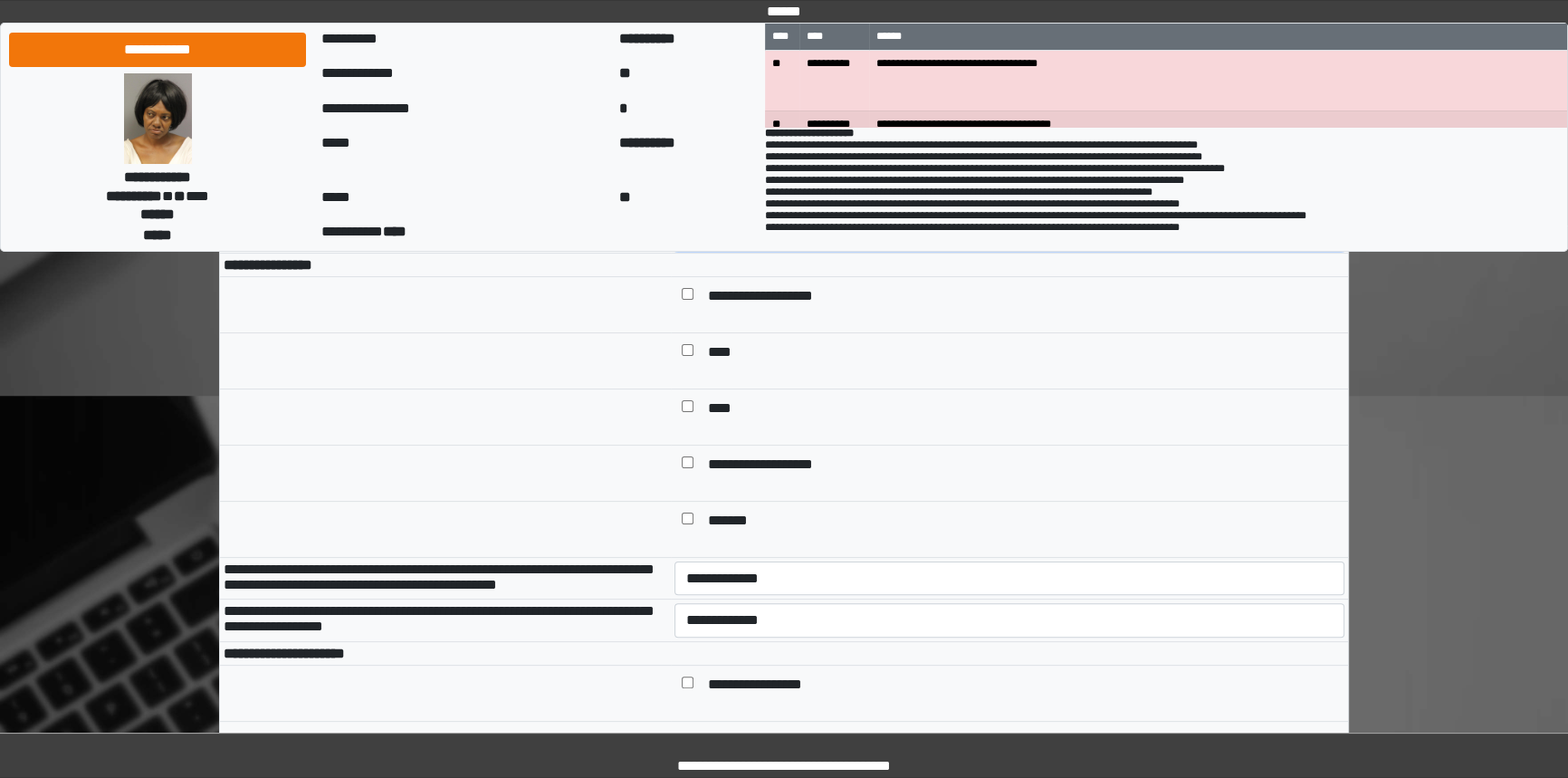 type on "**********" 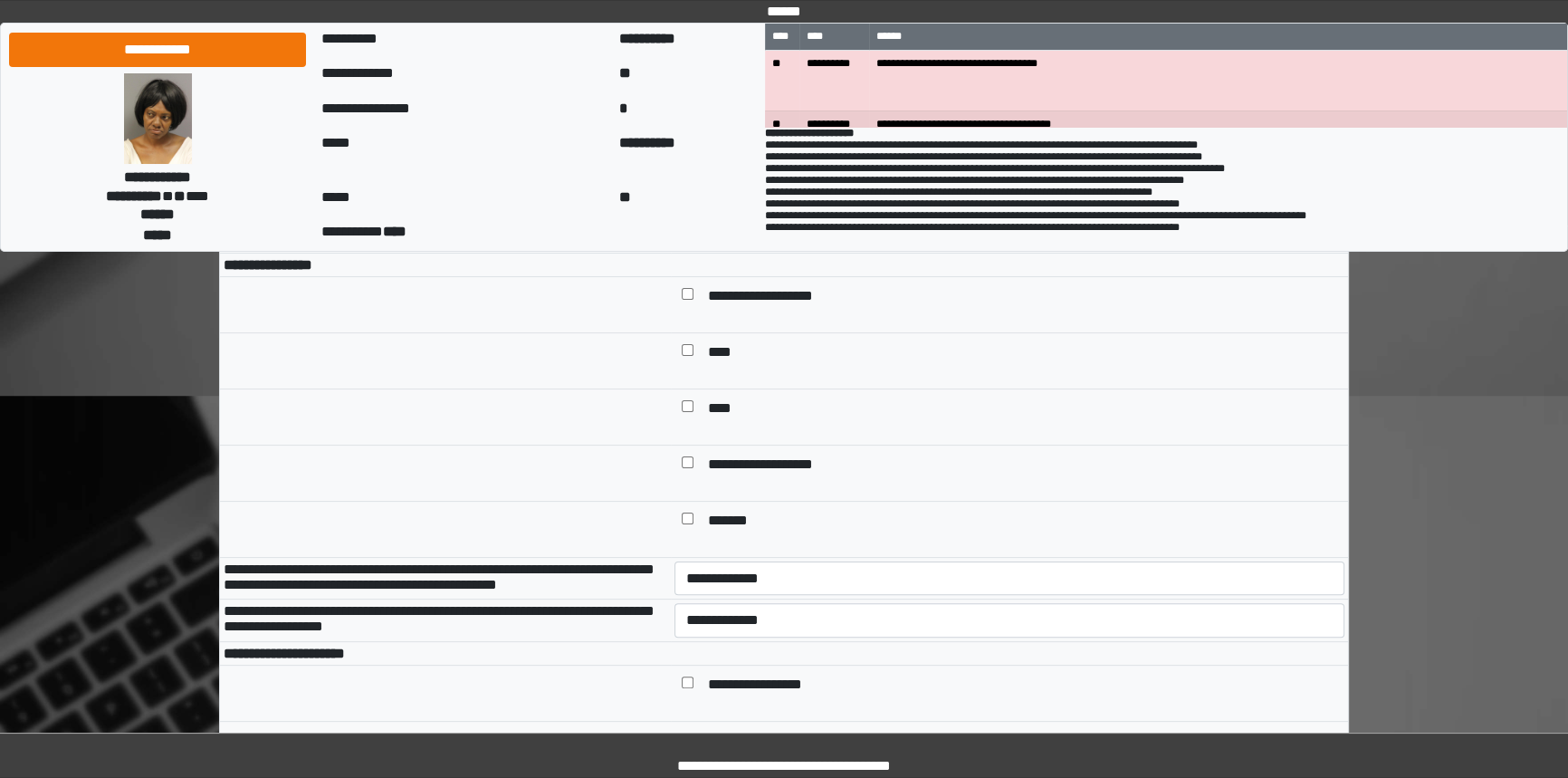click on "**********" at bounding box center (1009, 466) 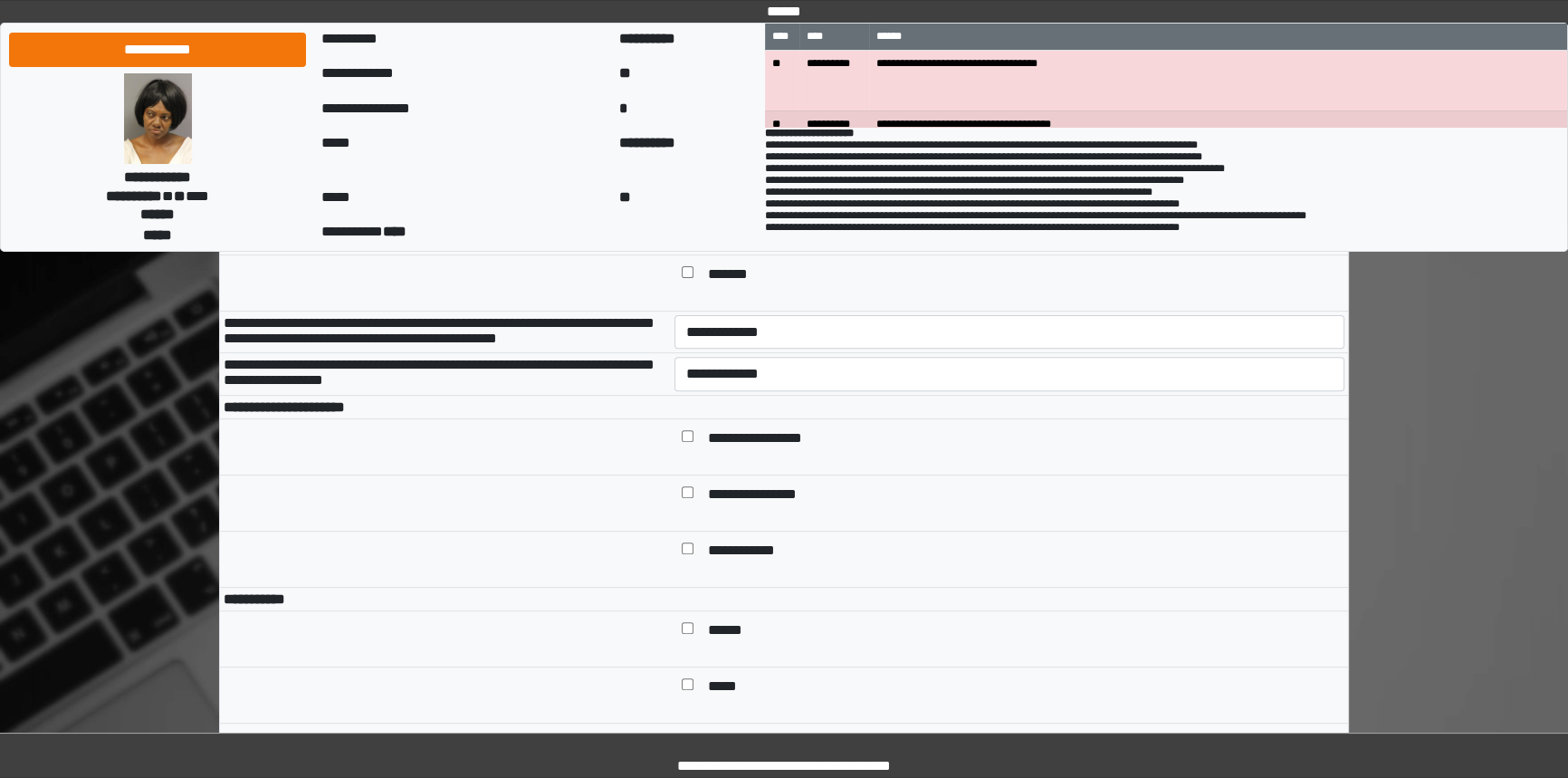 scroll, scrollTop: 741, scrollLeft: 0, axis: vertical 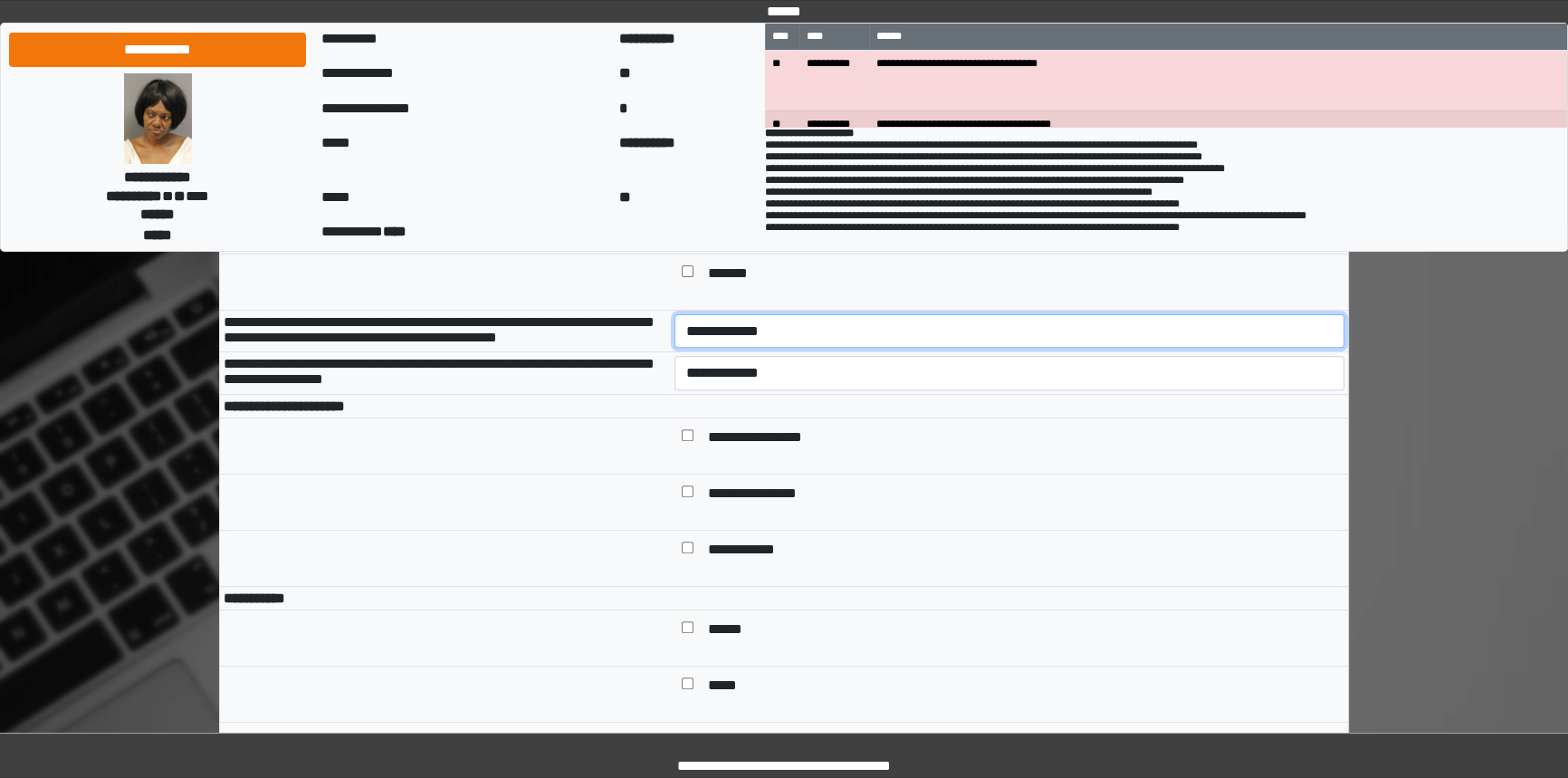 click on "**********" at bounding box center [1009, 331] 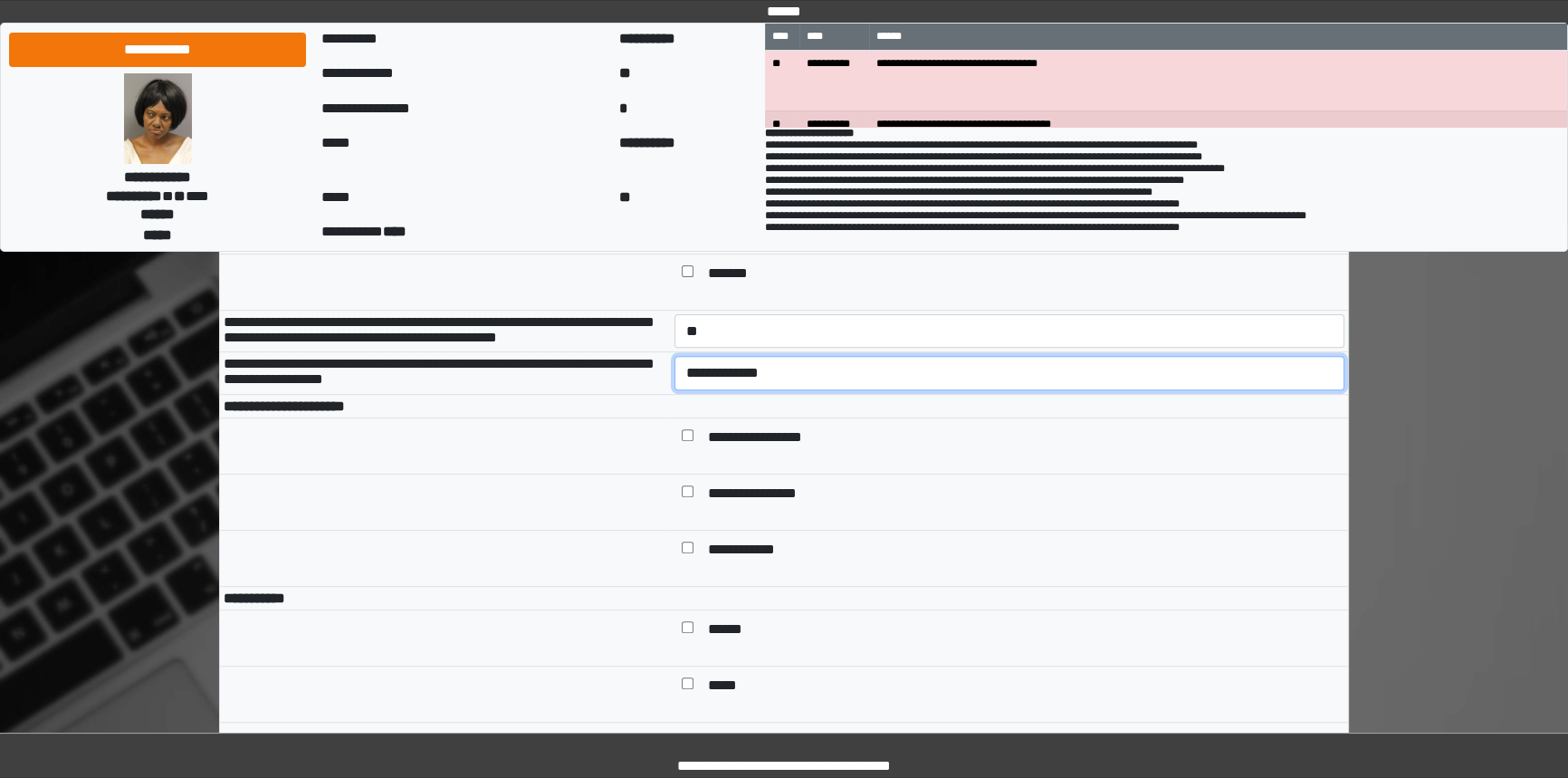 click on "**********" at bounding box center (1009, 373) 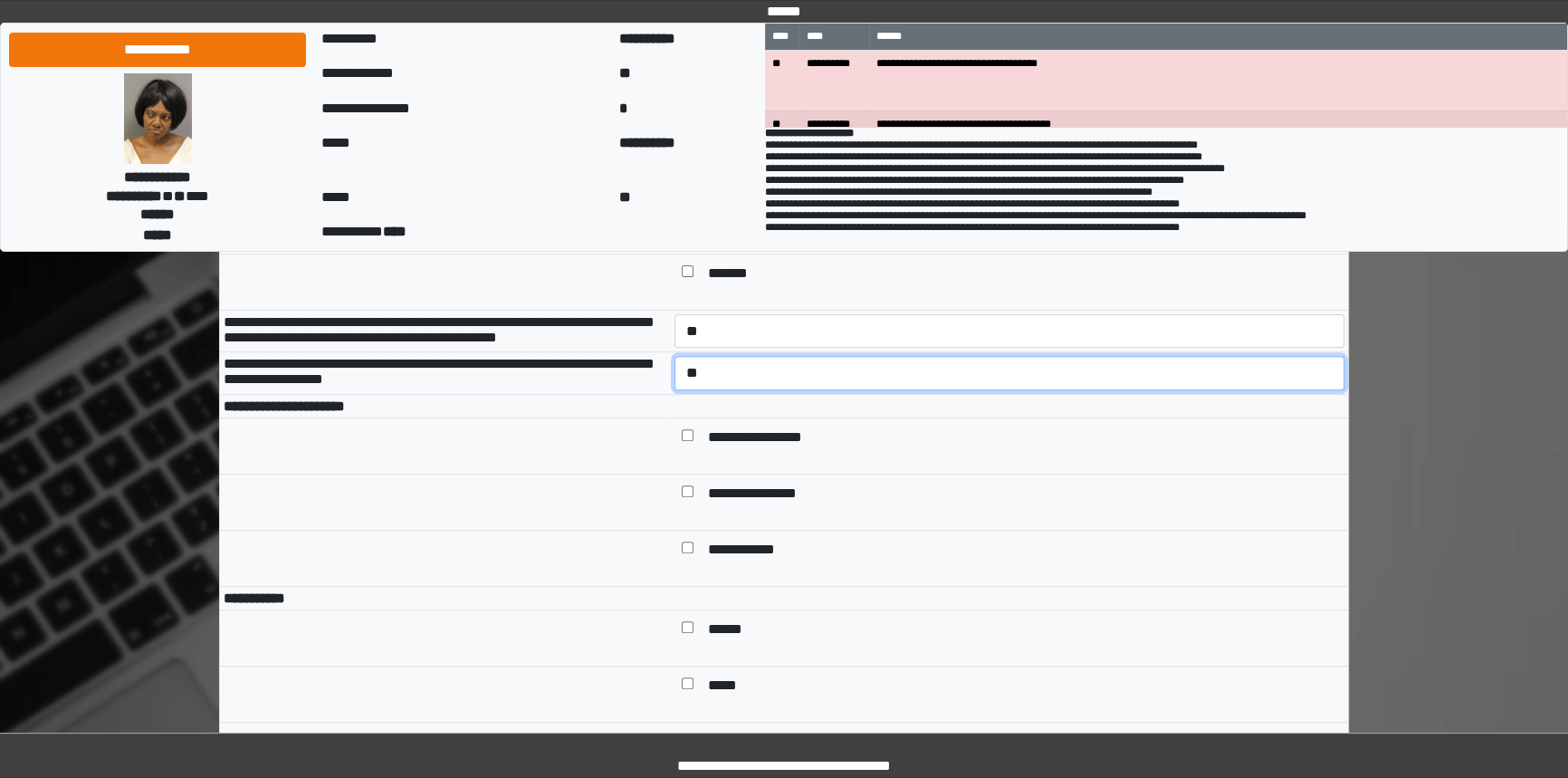 click on "**********" at bounding box center [1009, 373] 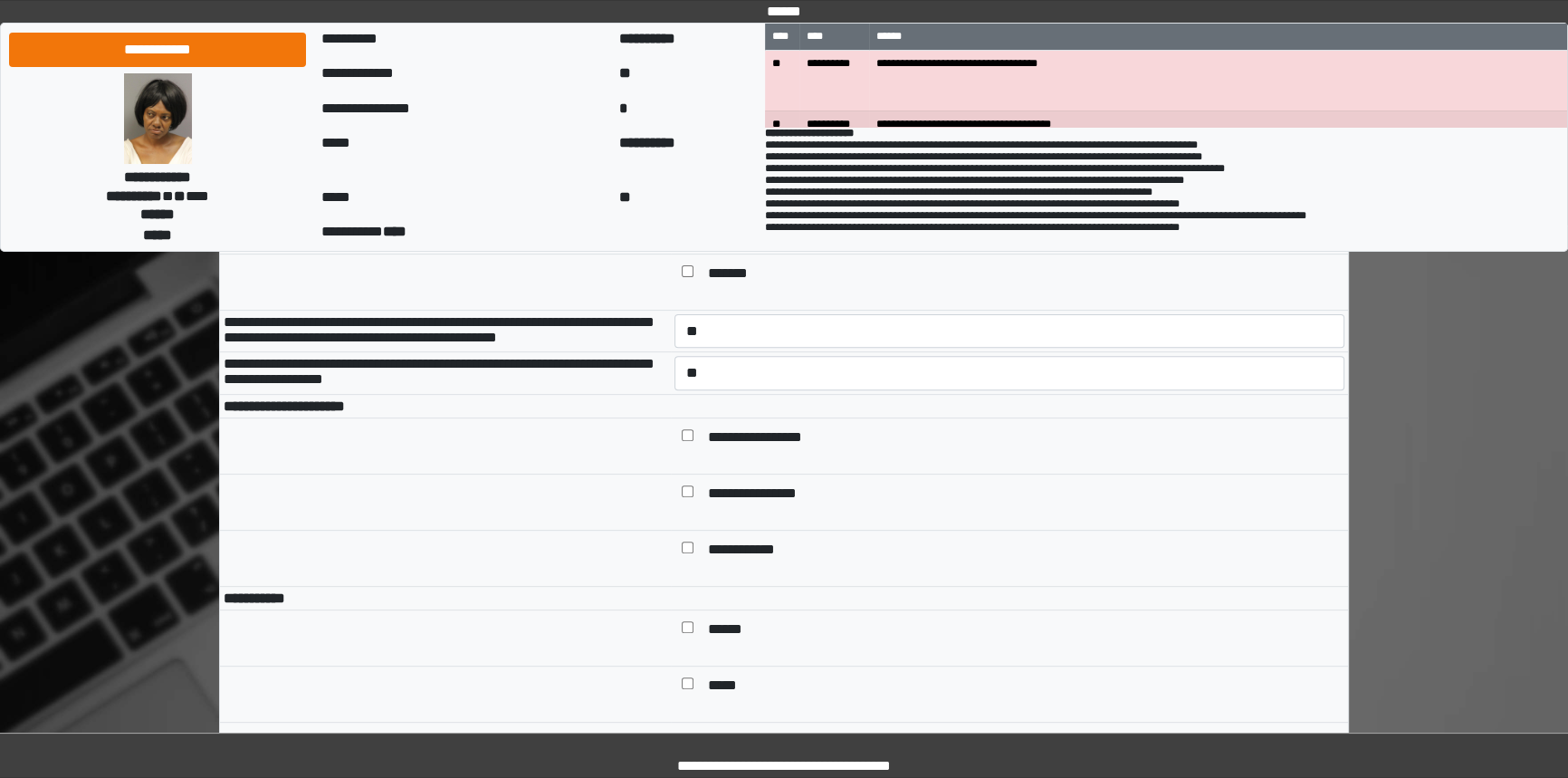 click on "**********" at bounding box center [1022, 438] 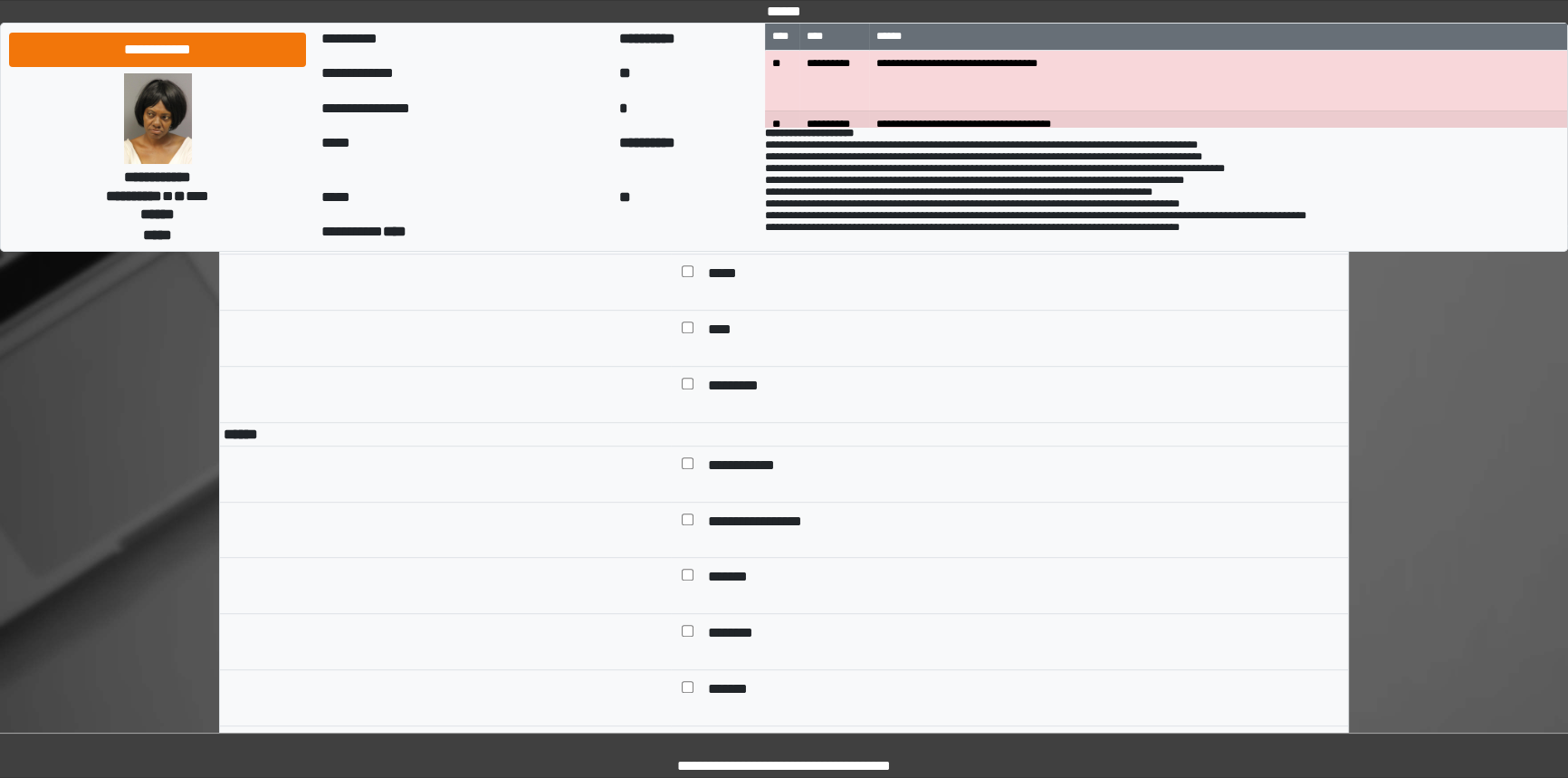 scroll, scrollTop: 1564, scrollLeft: 0, axis: vertical 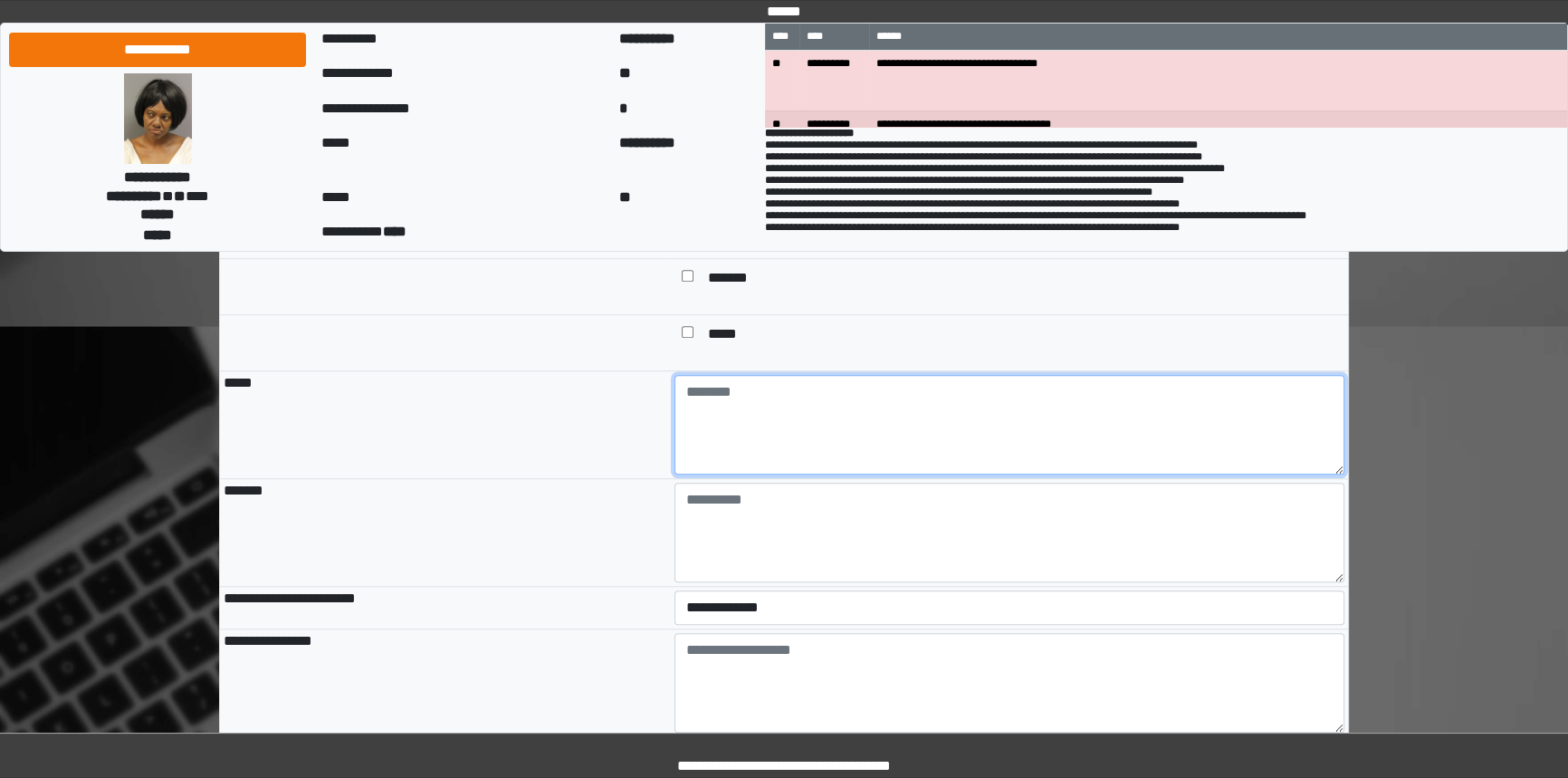 click at bounding box center (1009, 425) 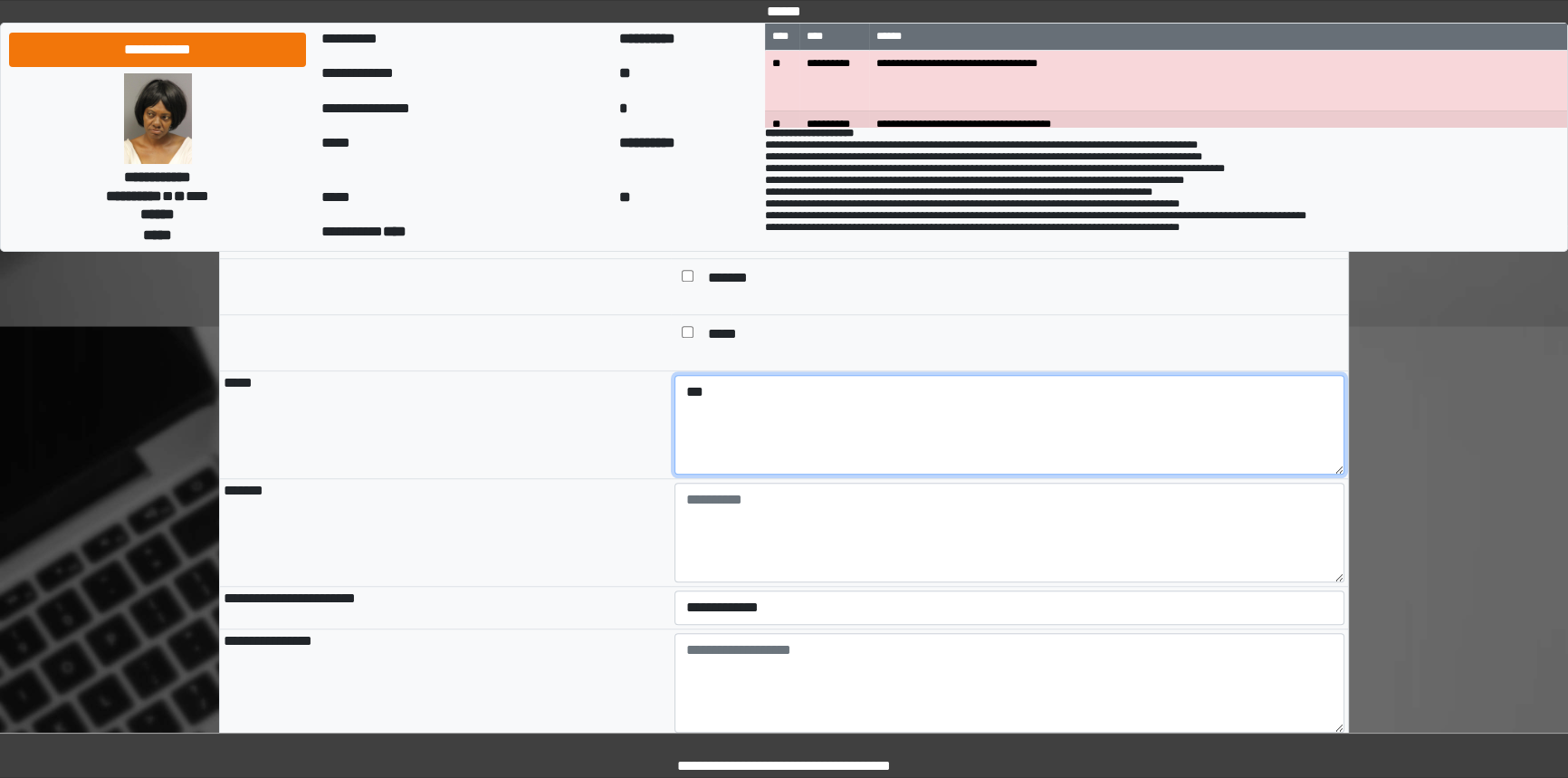 type on "***" 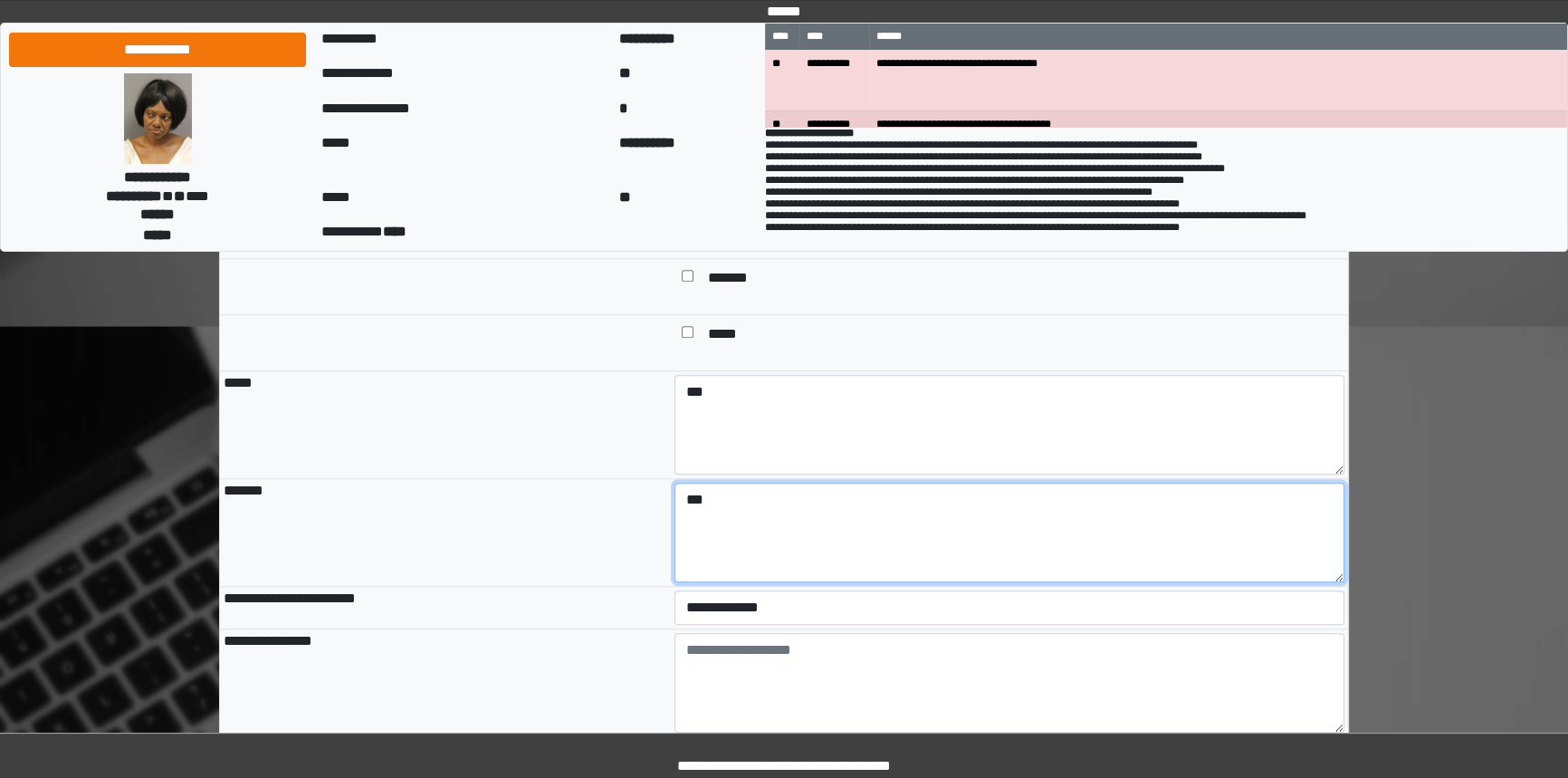 type on "***" 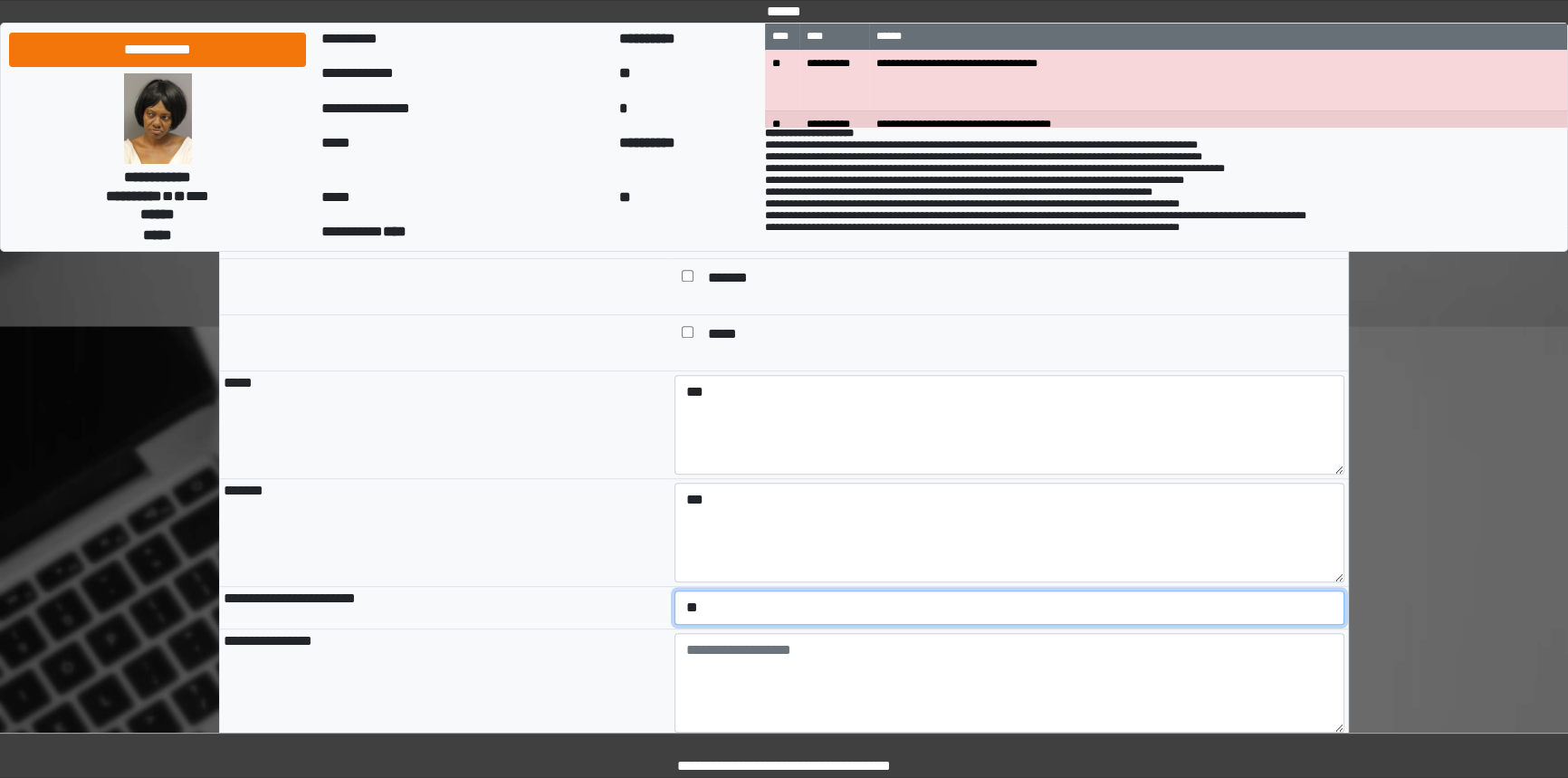select on "*" 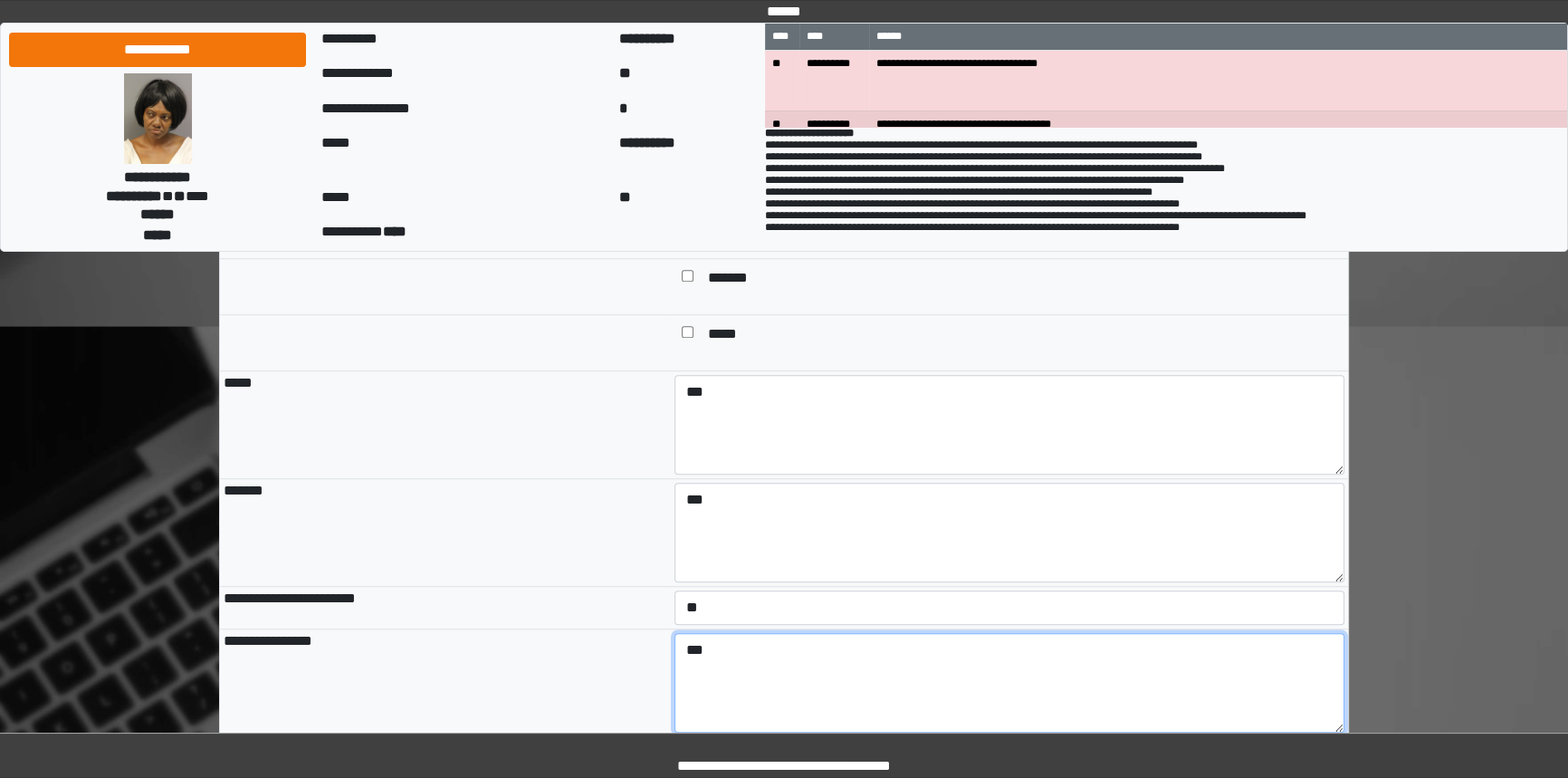 type on "***" 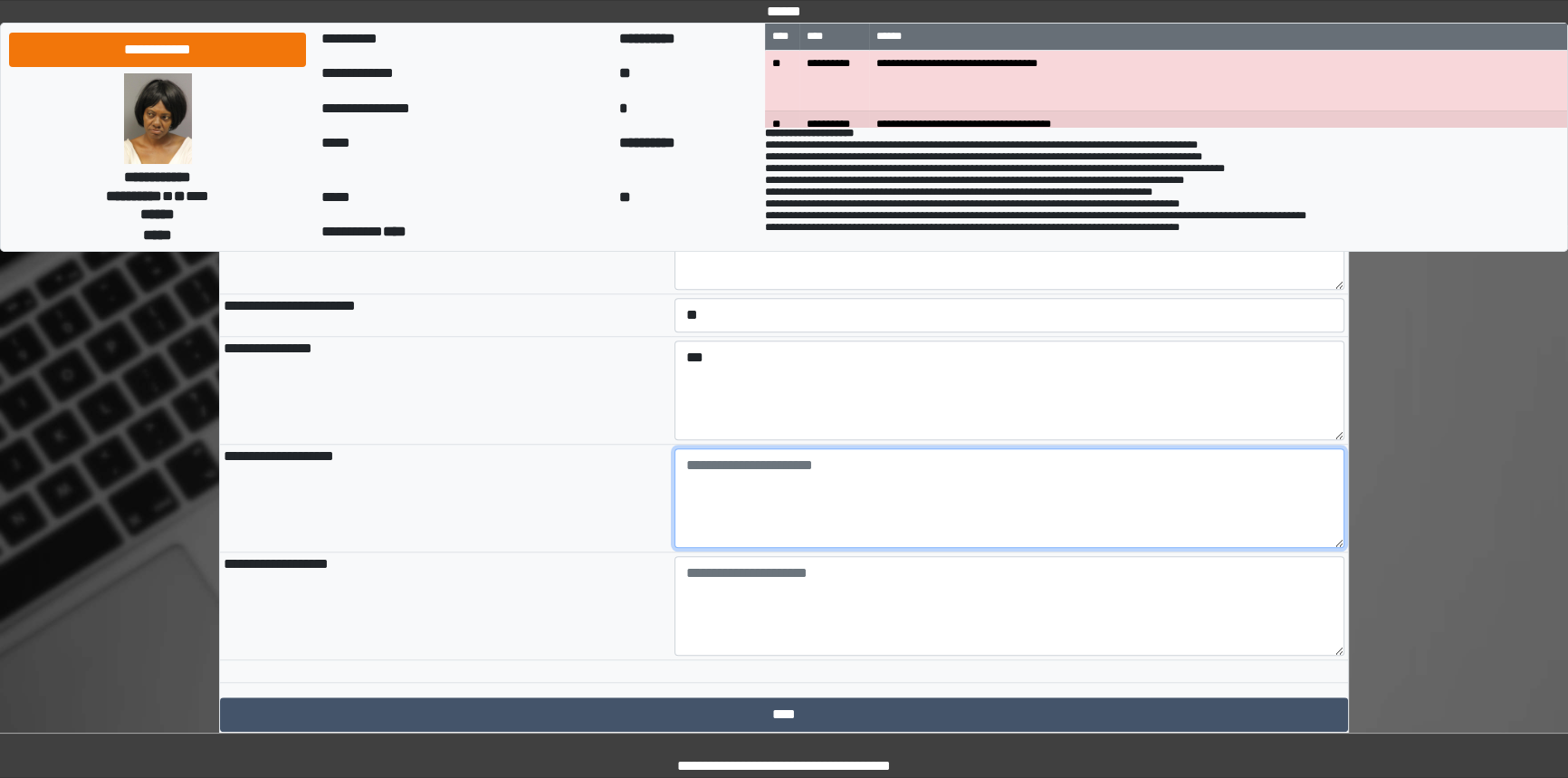 scroll, scrollTop: 1975, scrollLeft: 0, axis: vertical 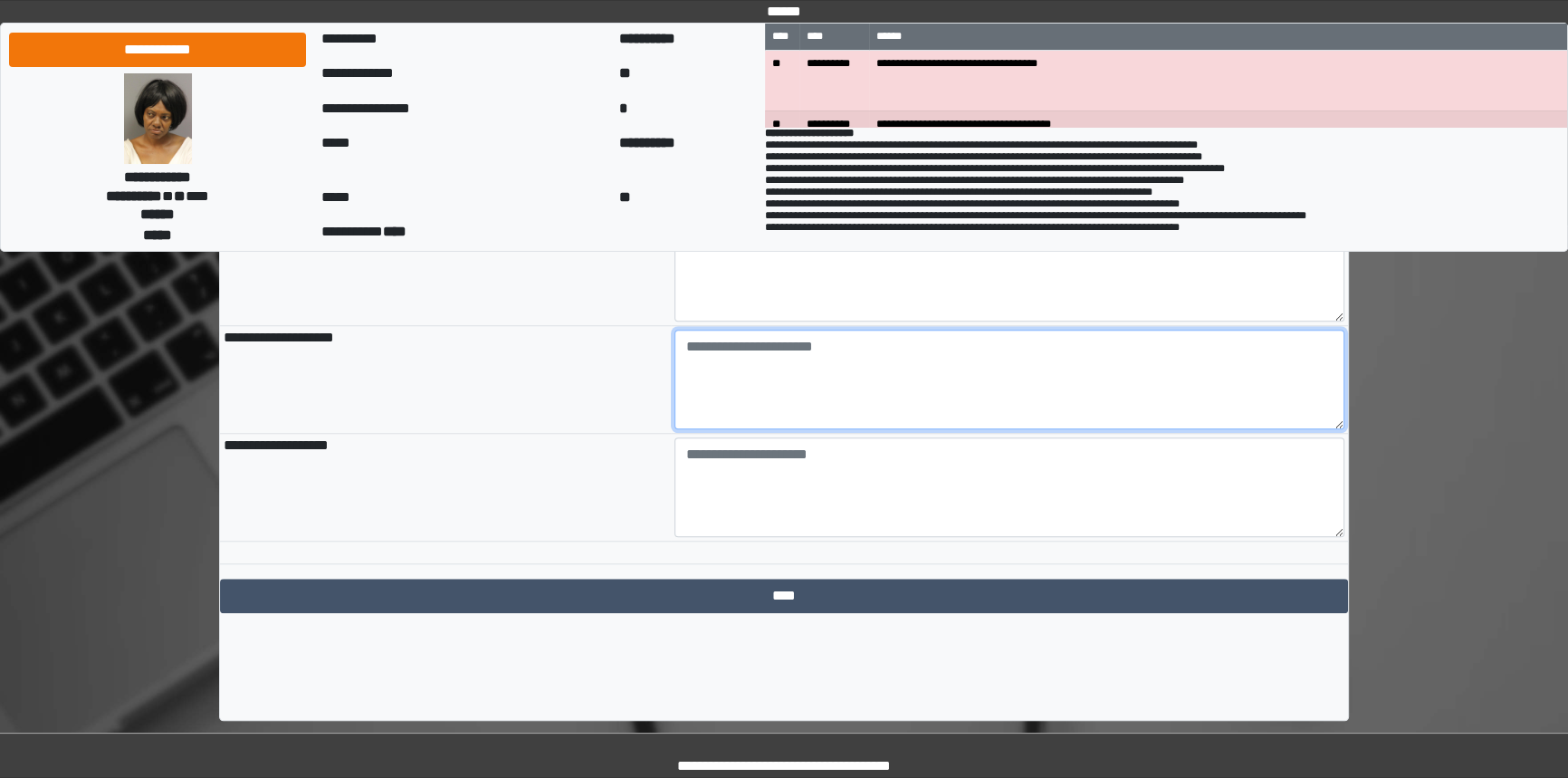 paste on "**********" 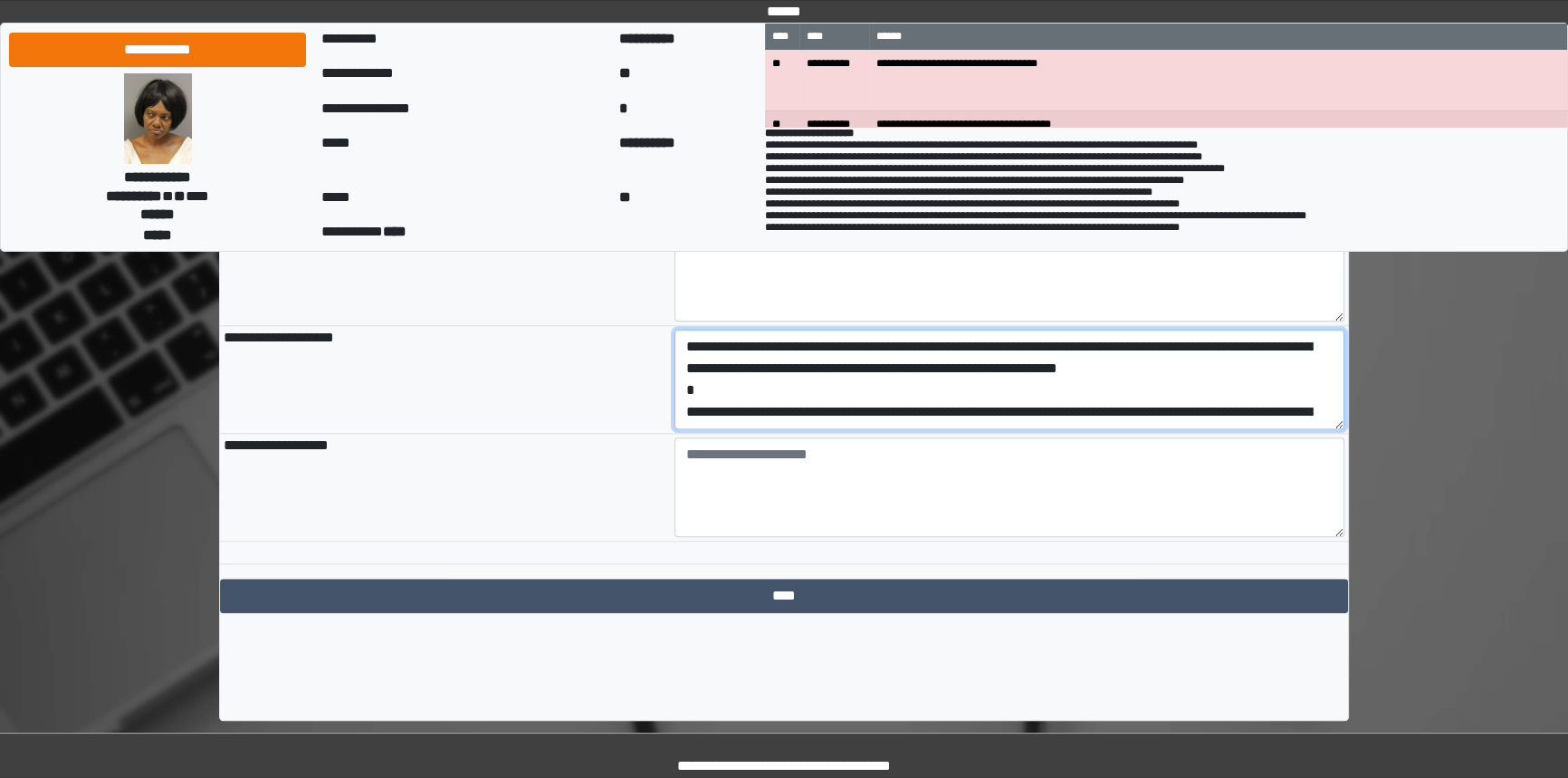 scroll, scrollTop: 57, scrollLeft: 0, axis: vertical 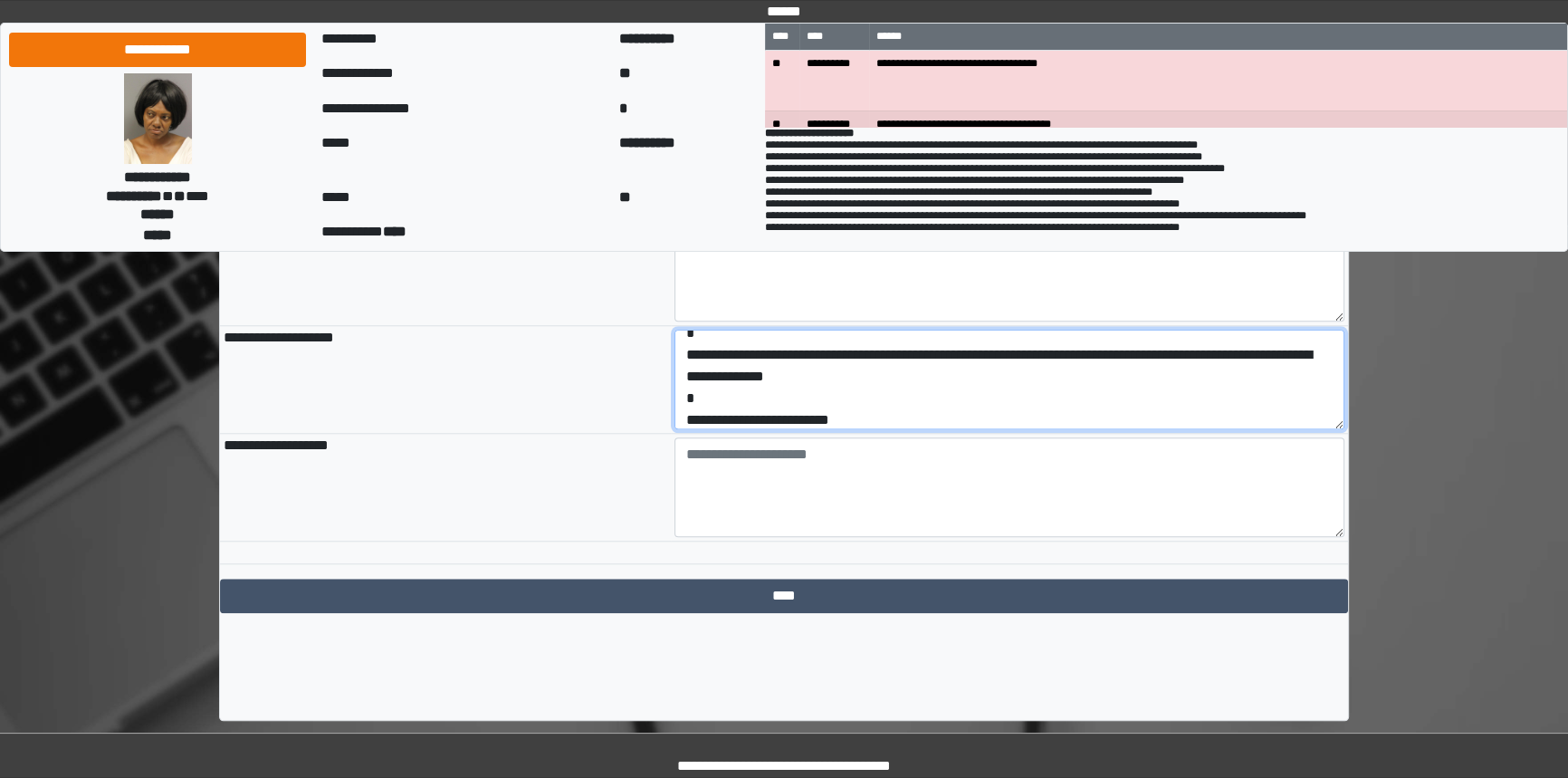 click on "**********" at bounding box center (1009, 379) 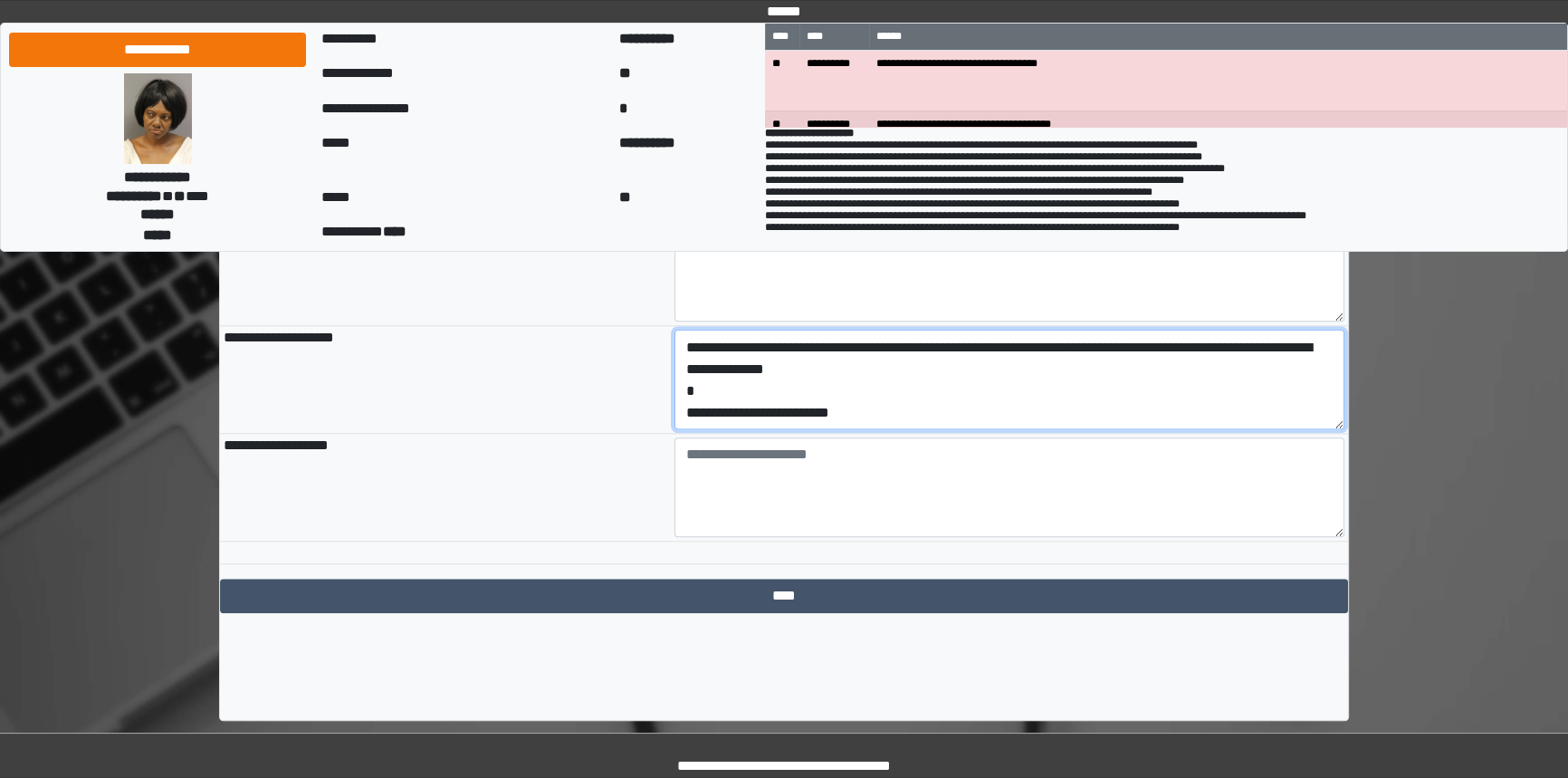 drag, startPoint x: 904, startPoint y: 466, endPoint x: 569, endPoint y: 464, distance: 335.00597 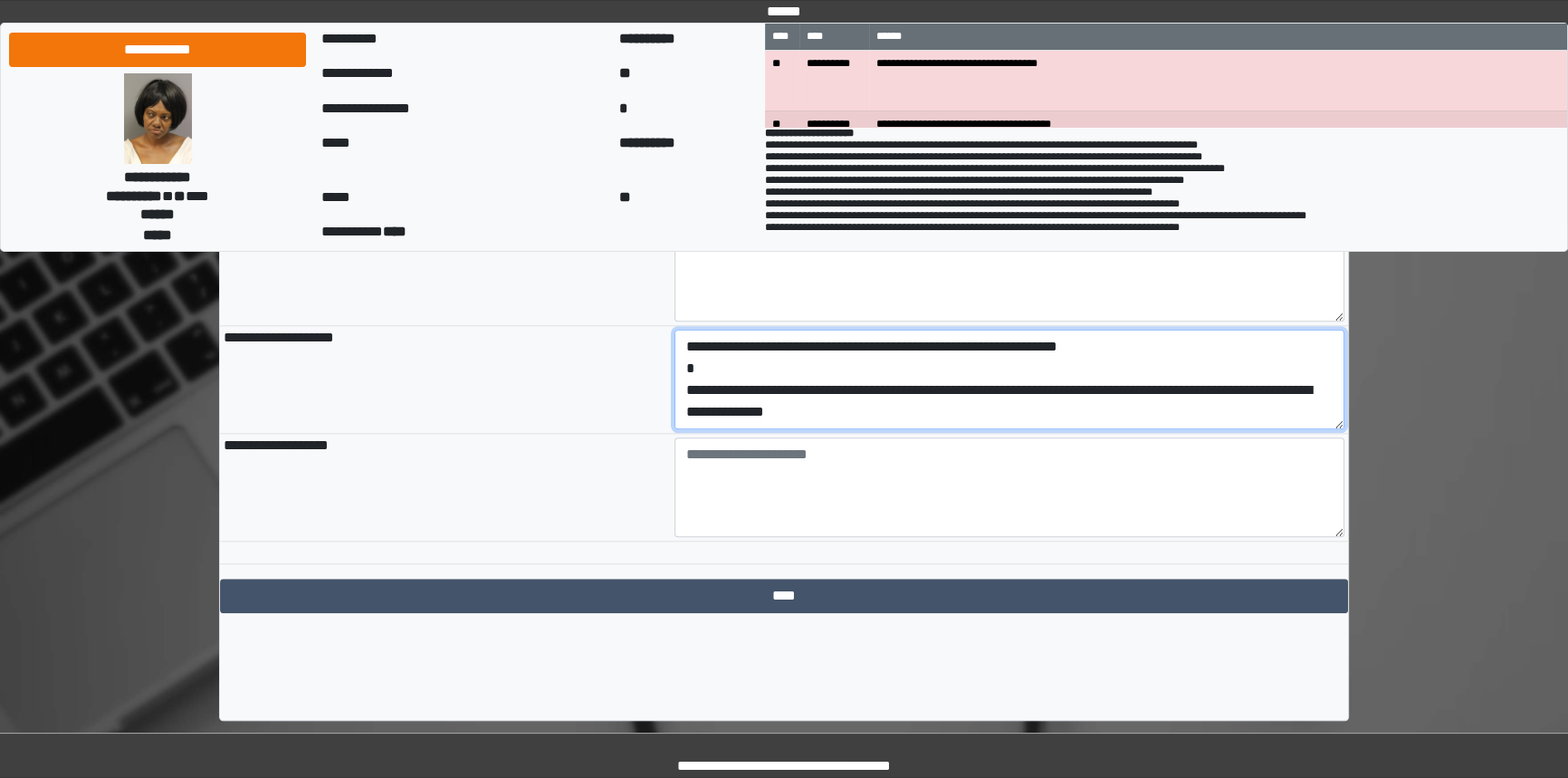 scroll, scrollTop: 21, scrollLeft: 0, axis: vertical 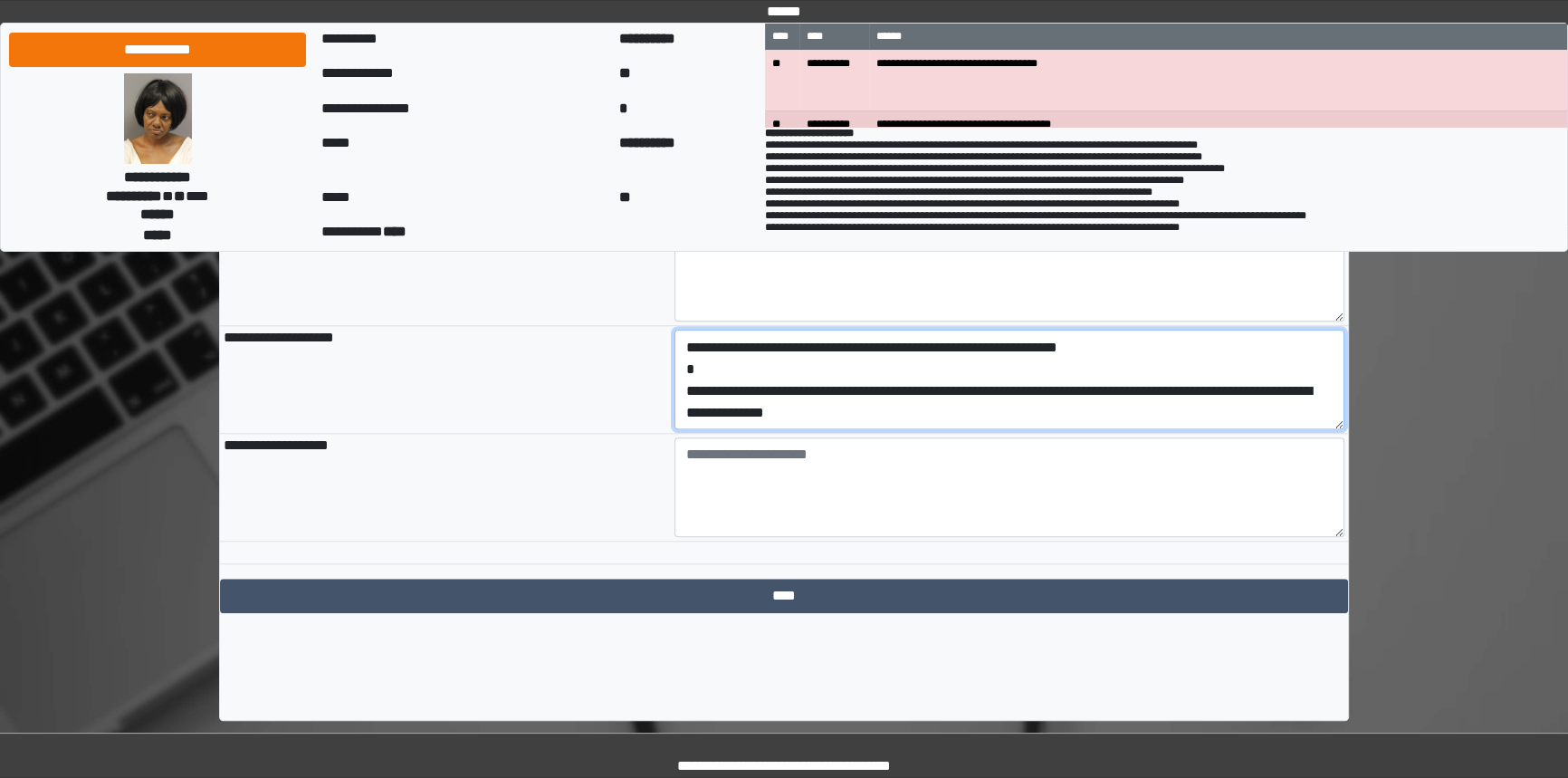 type on "**********" 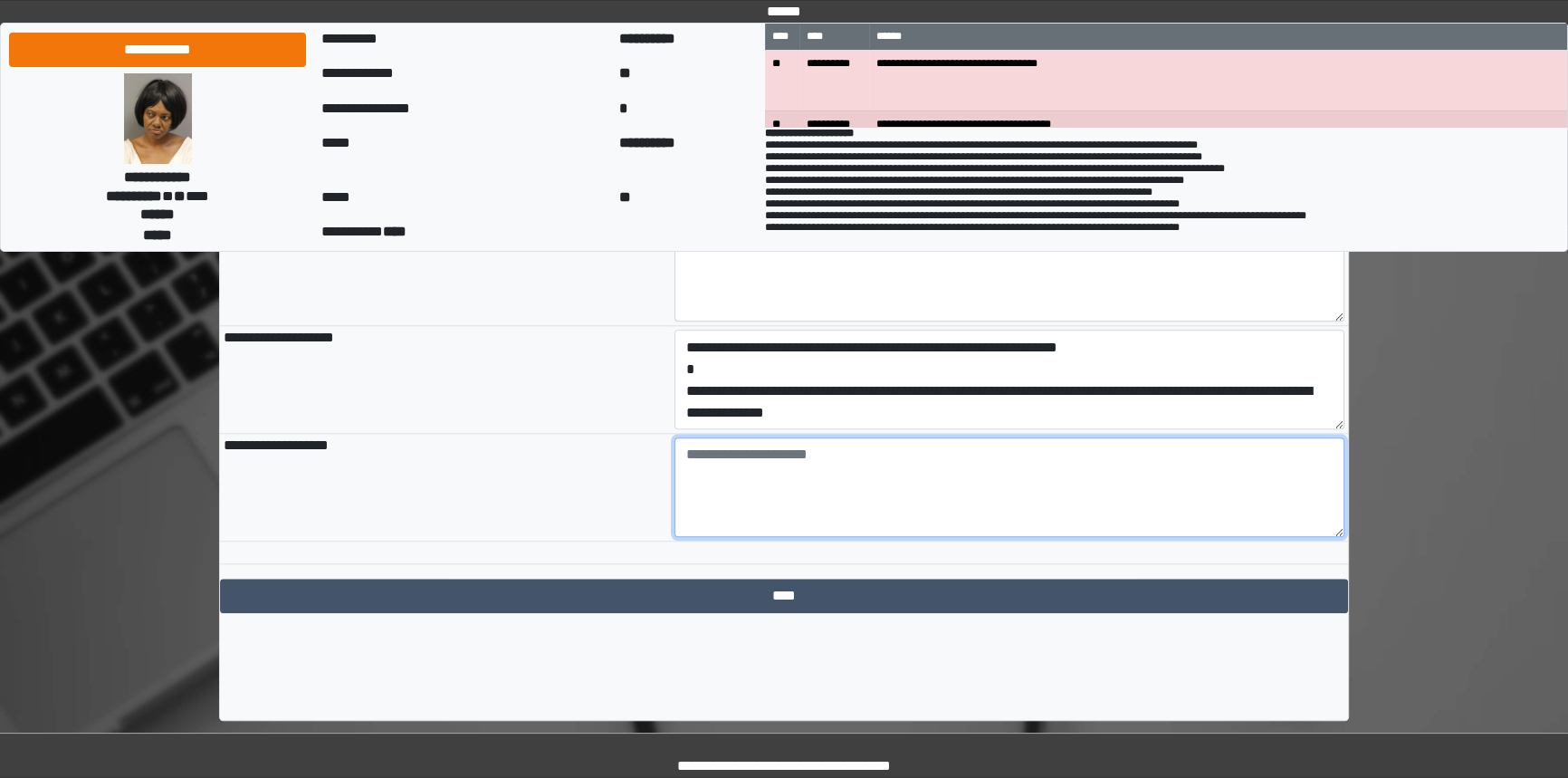 click at bounding box center [1009, 487] 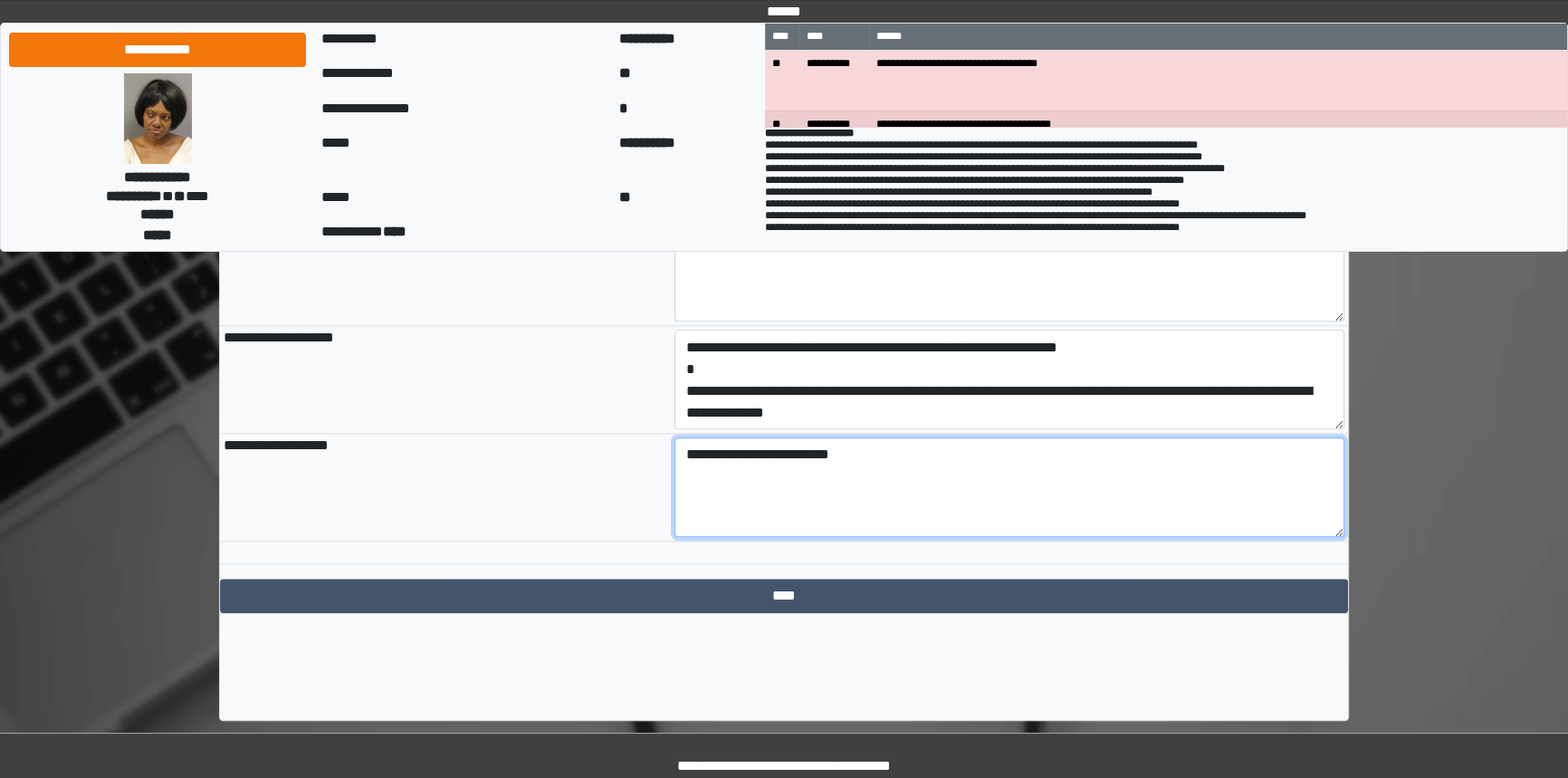 click on "**********" at bounding box center (1009, 487) 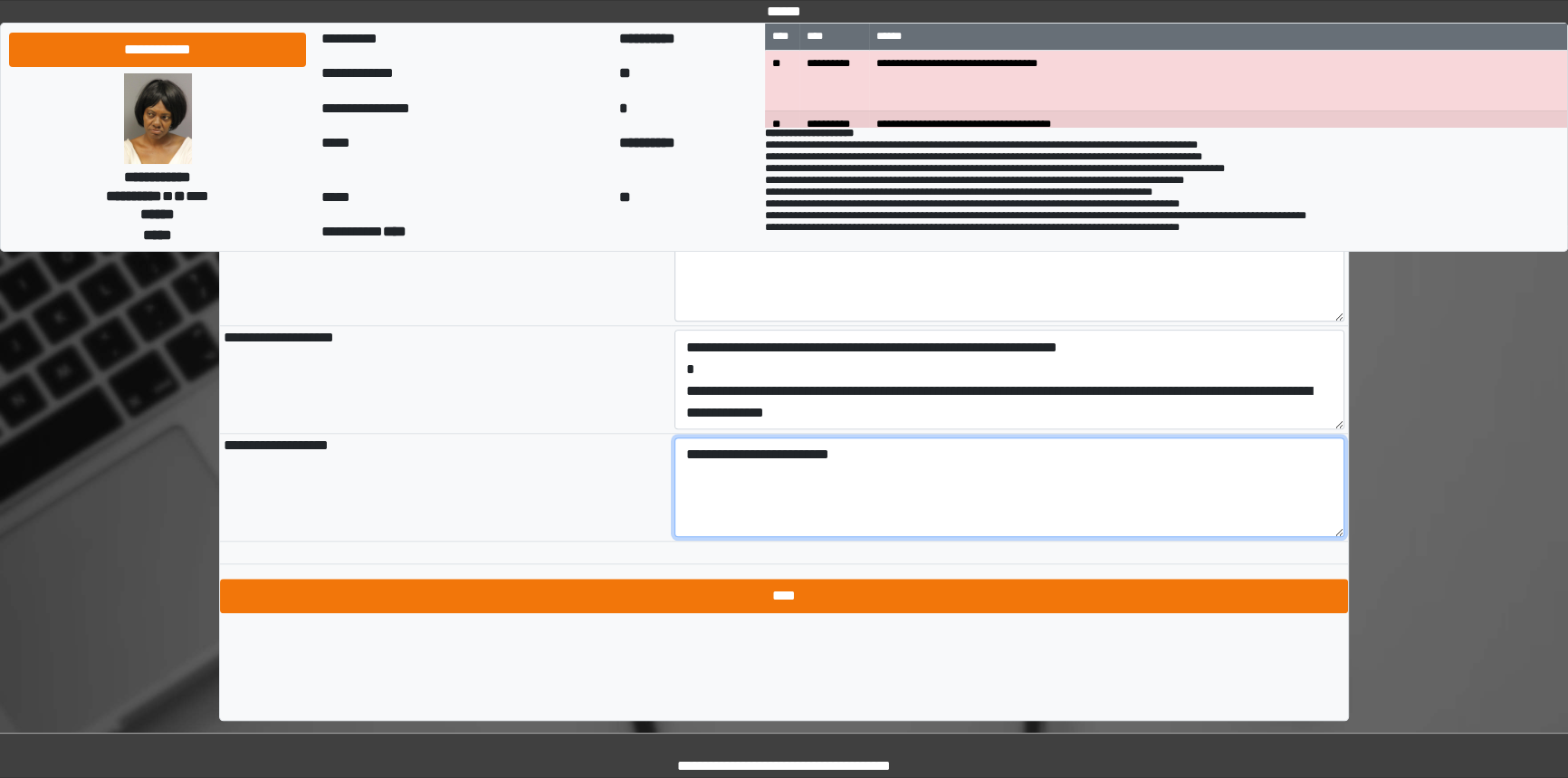 type on "**********" 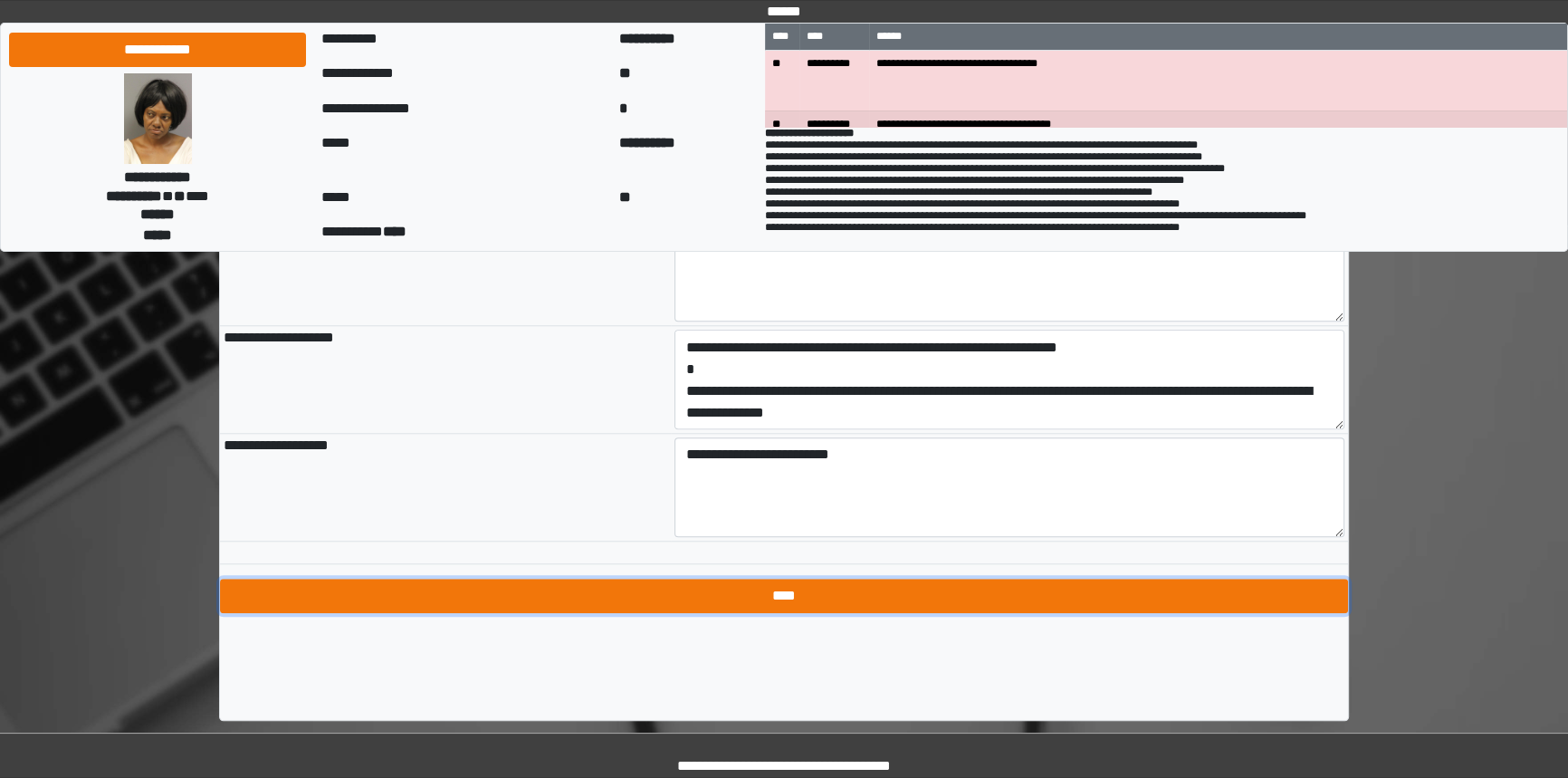 drag, startPoint x: 811, startPoint y: 629, endPoint x: 812, endPoint y: 649, distance: 20.024984 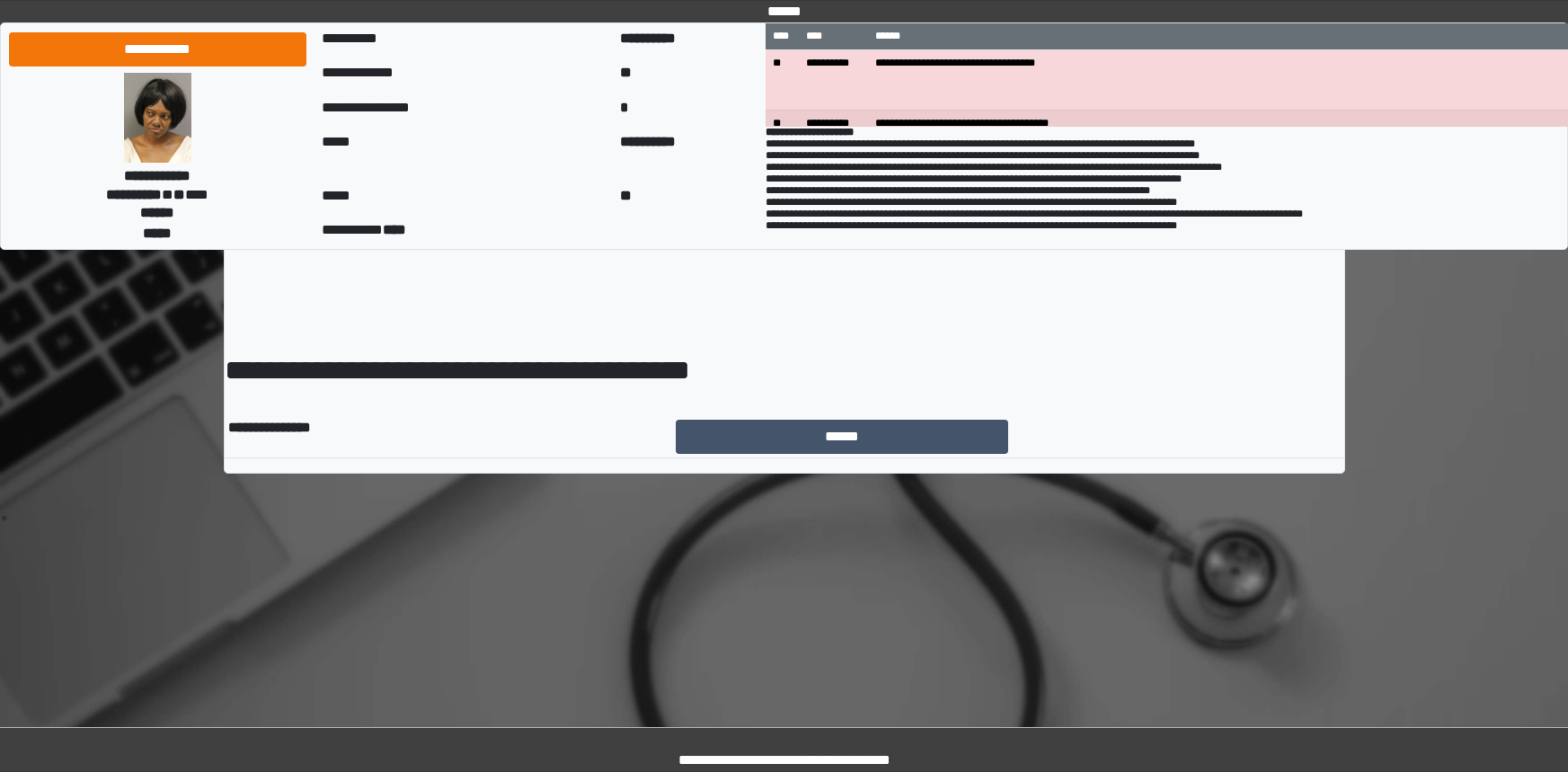 scroll, scrollTop: 0, scrollLeft: 0, axis: both 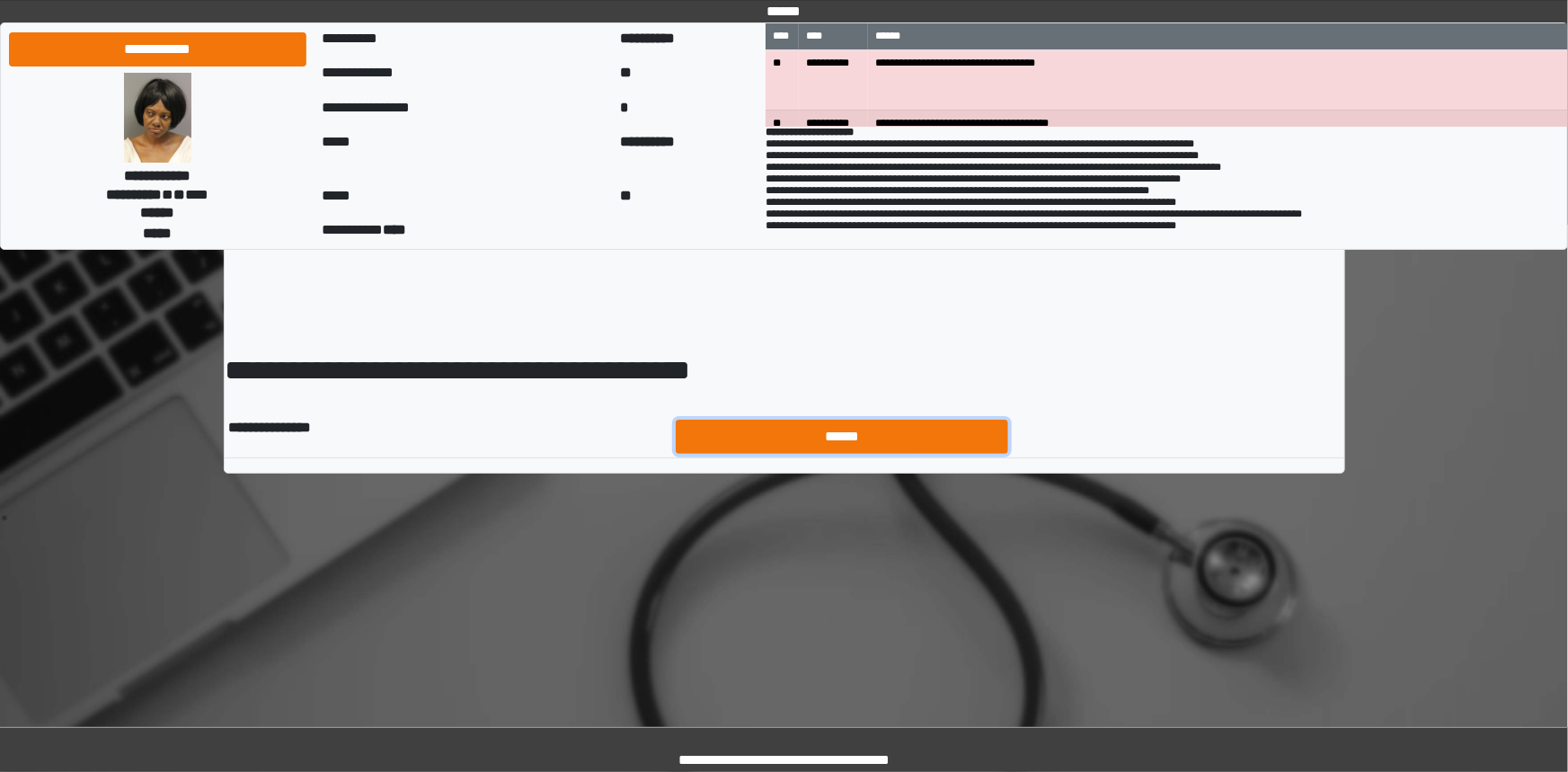 click on "******" at bounding box center (842, 437) 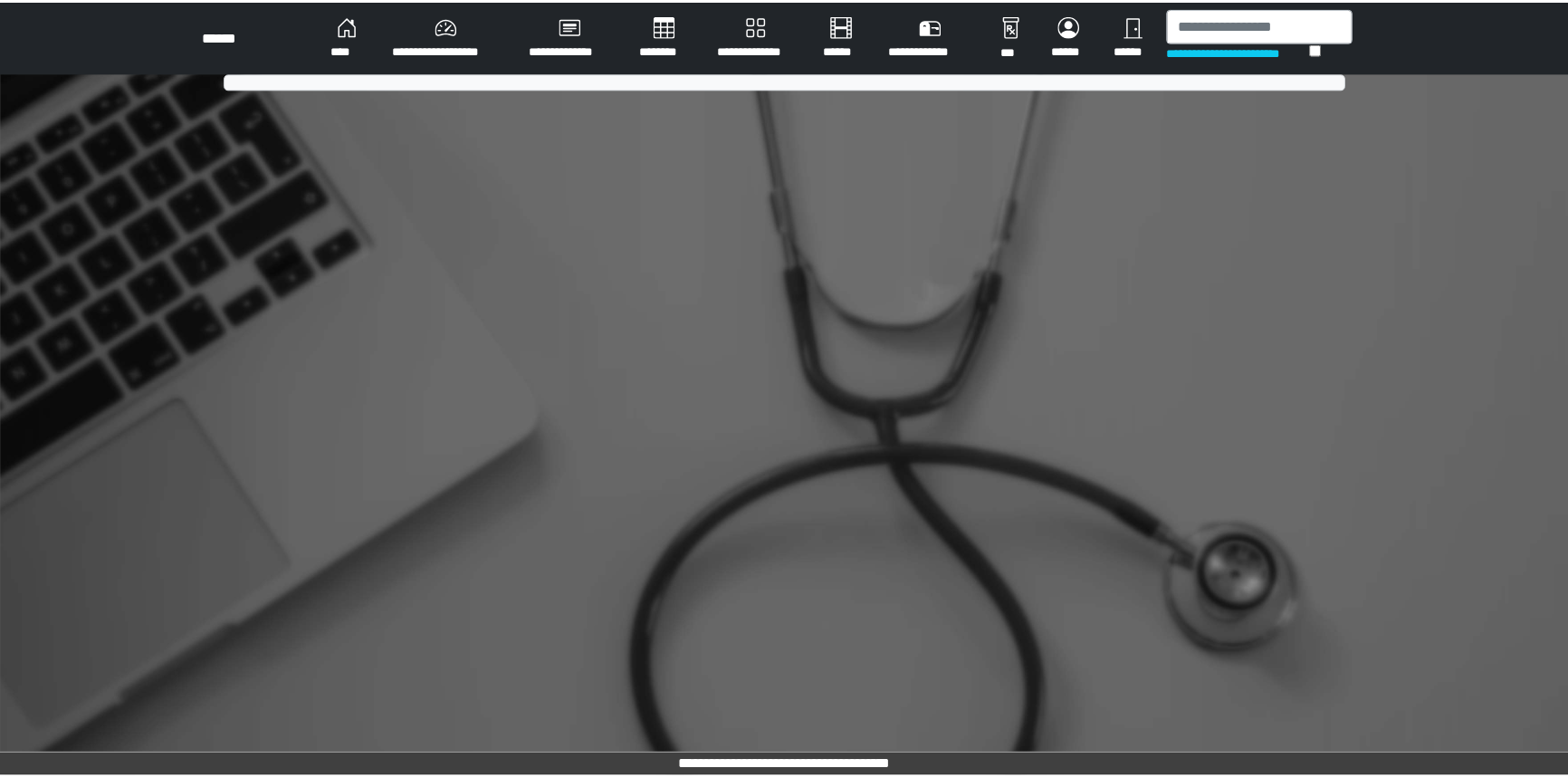 scroll, scrollTop: 0, scrollLeft: 0, axis: both 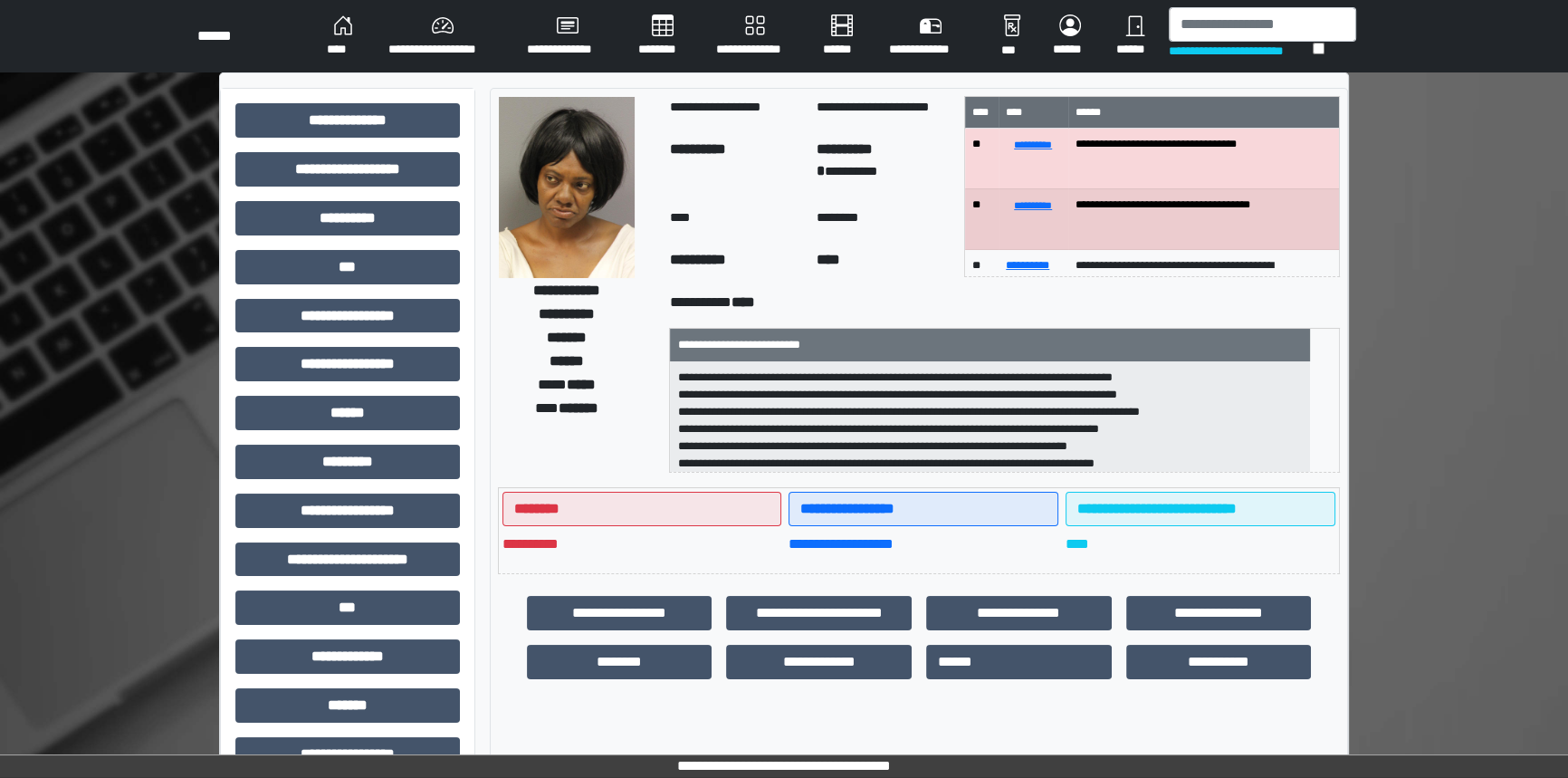 click on "**********" at bounding box center [443, 36] 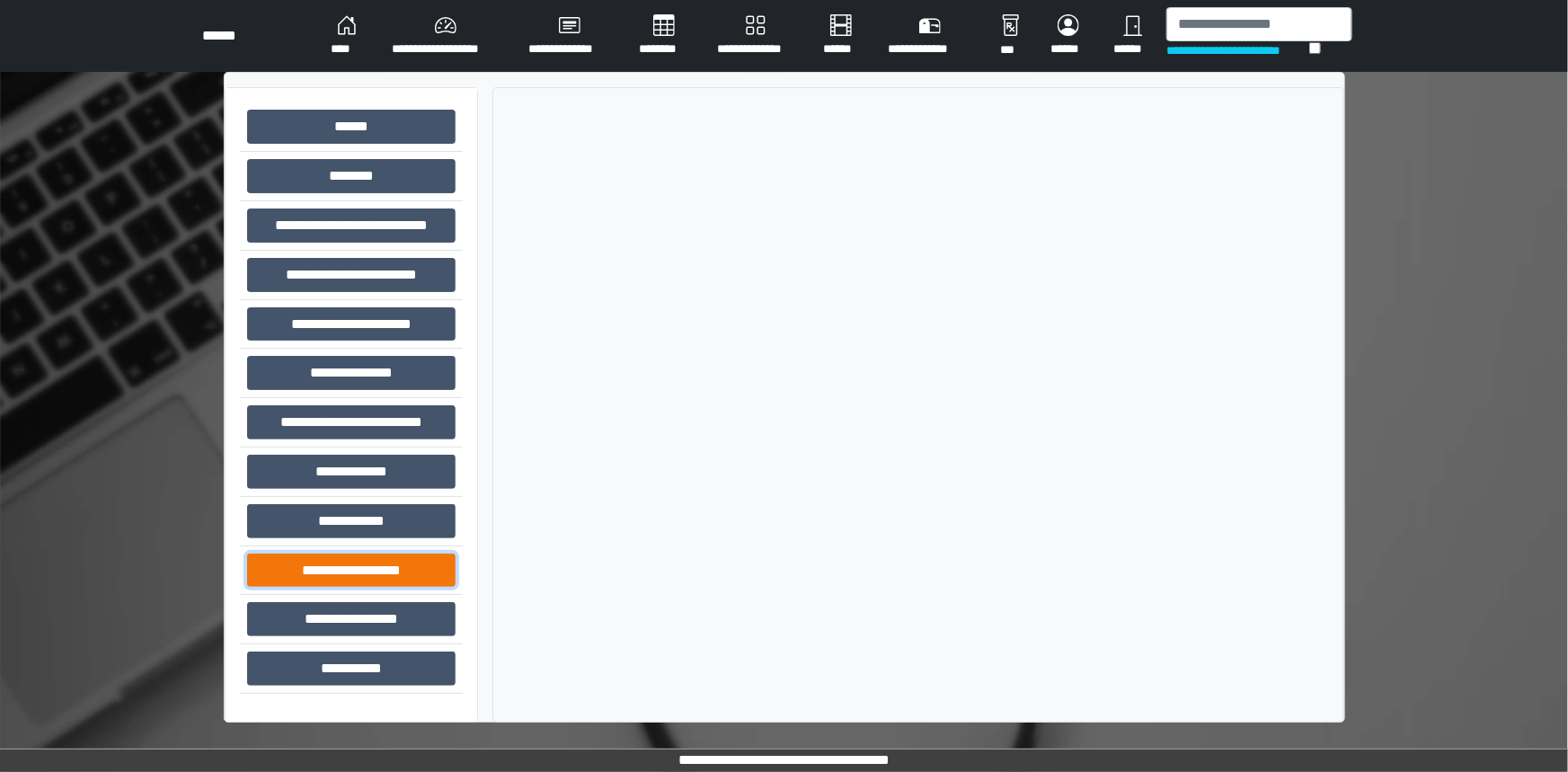 click on "**********" at bounding box center [351, 571] 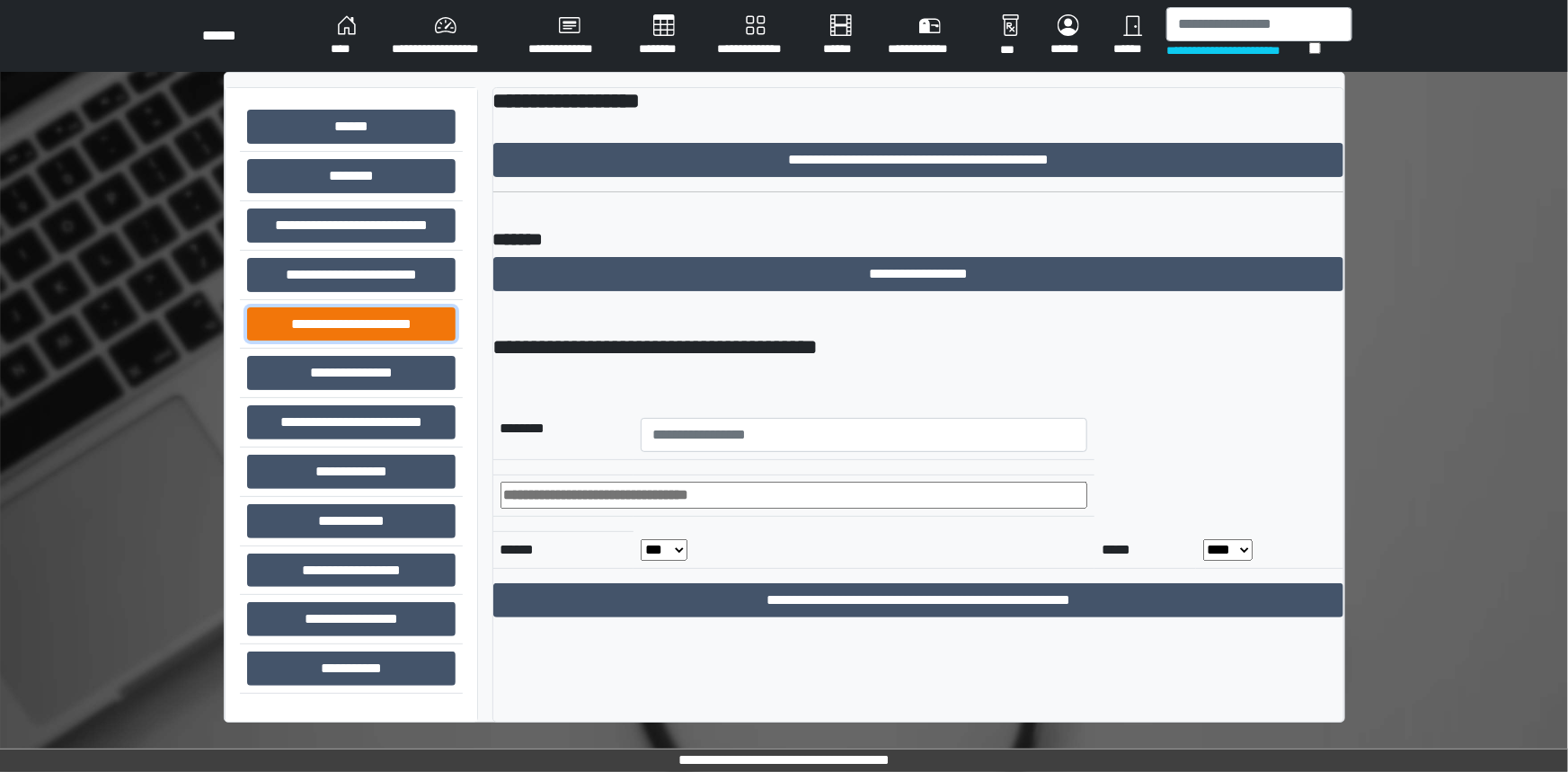 click on "**********" at bounding box center (351, 324) 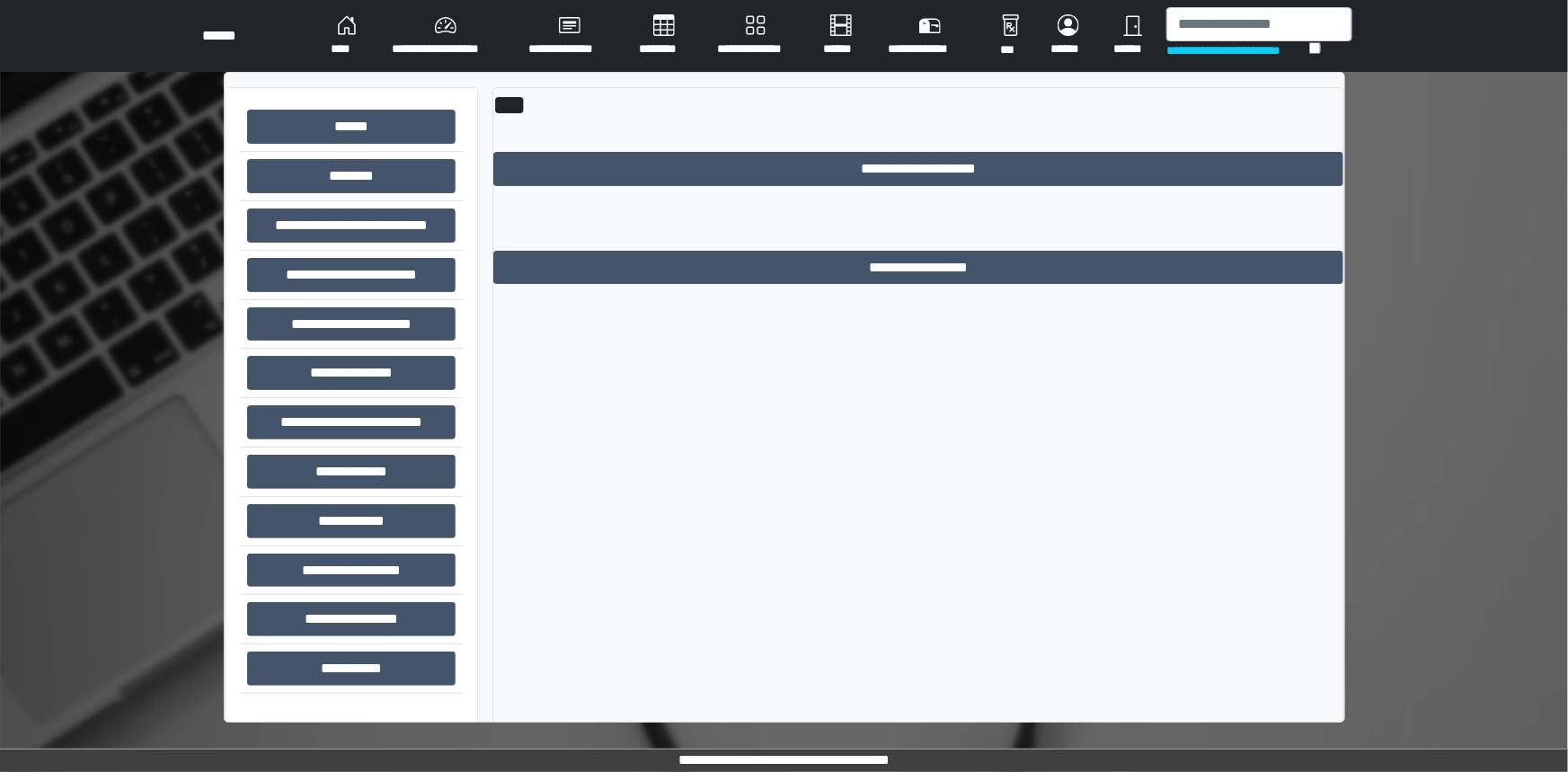 click on "**********" at bounding box center (918, 186) 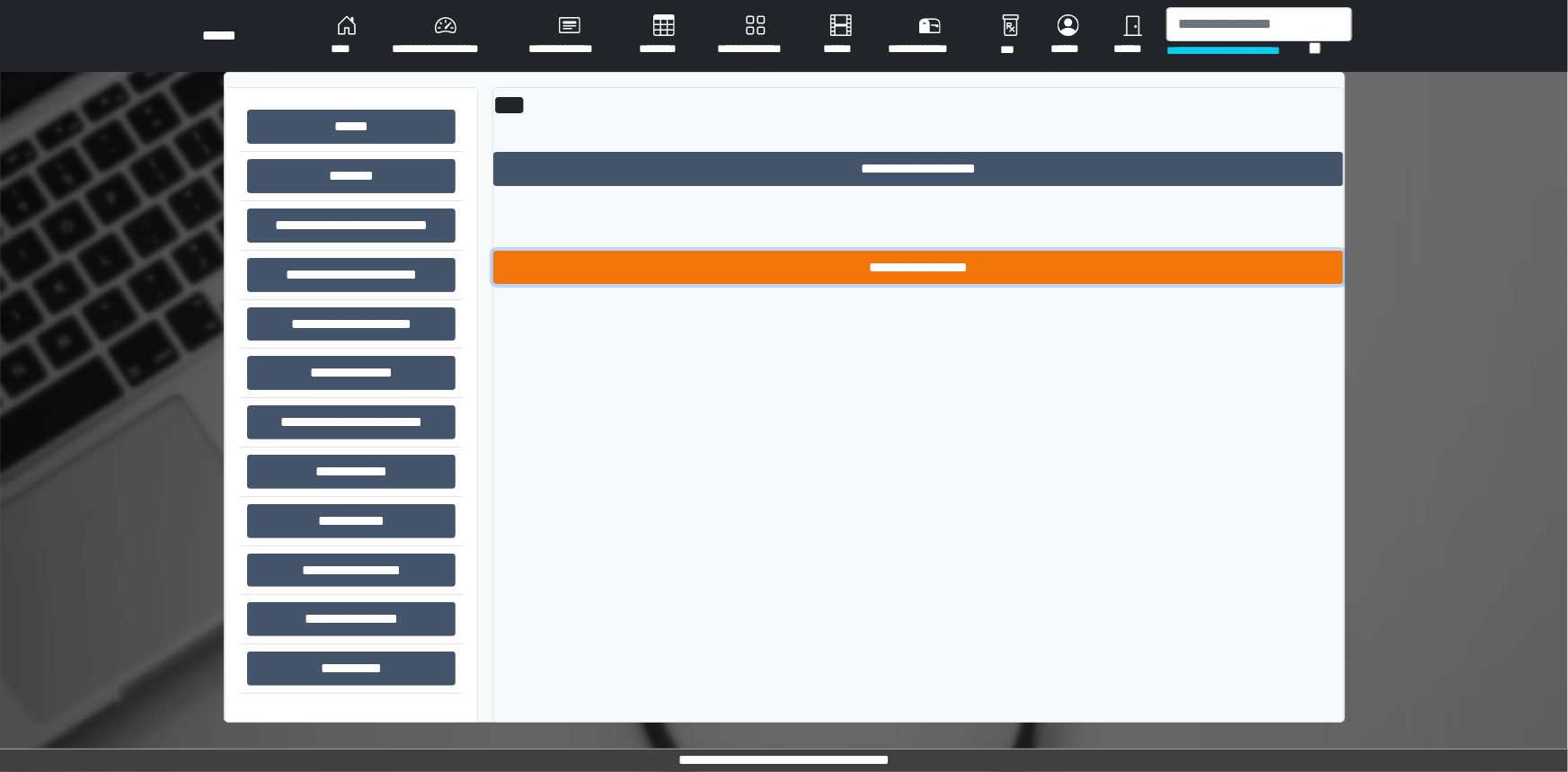 click on "**********" at bounding box center (918, 268) 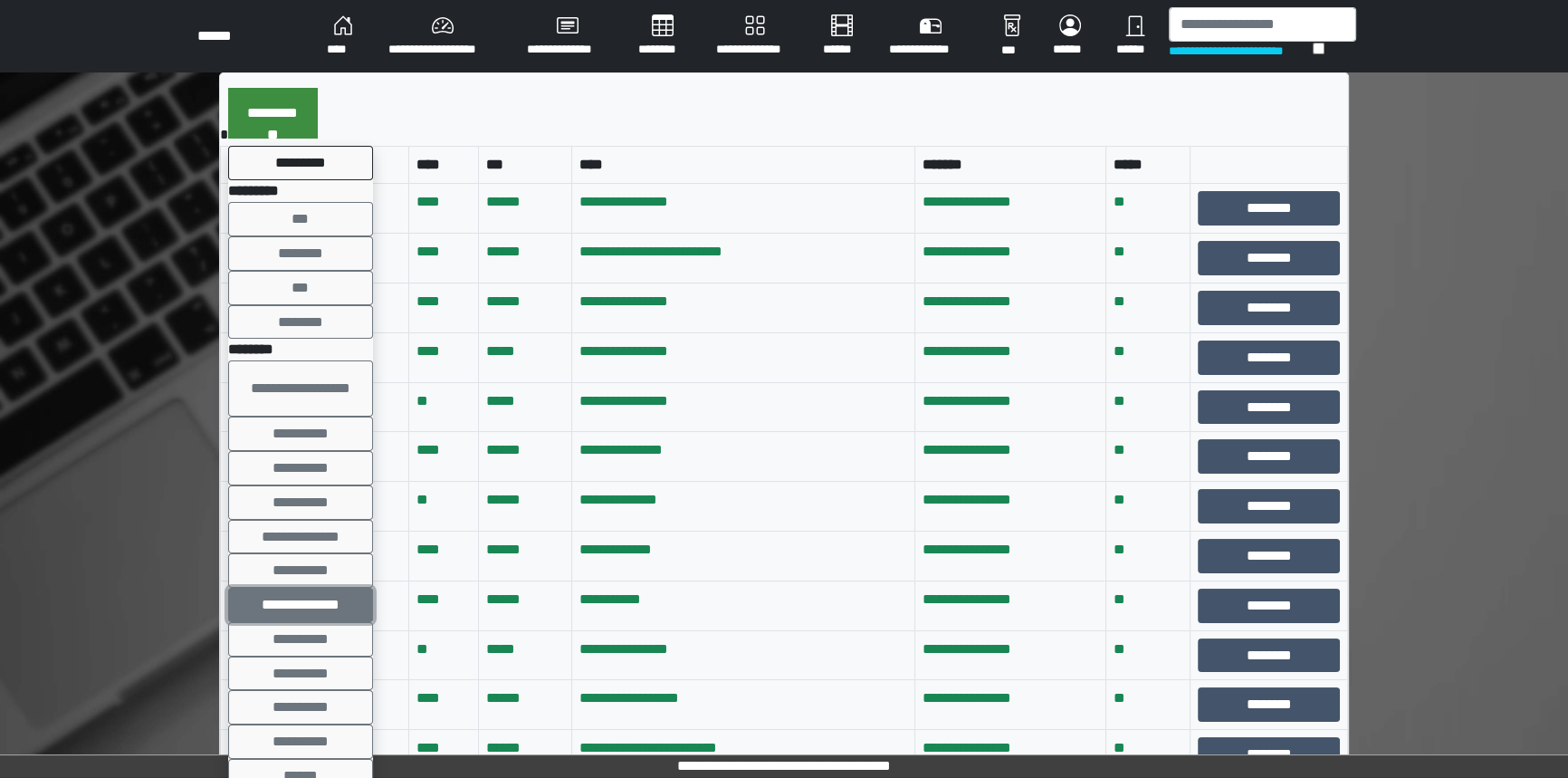 click on "**********" at bounding box center (301, 605) 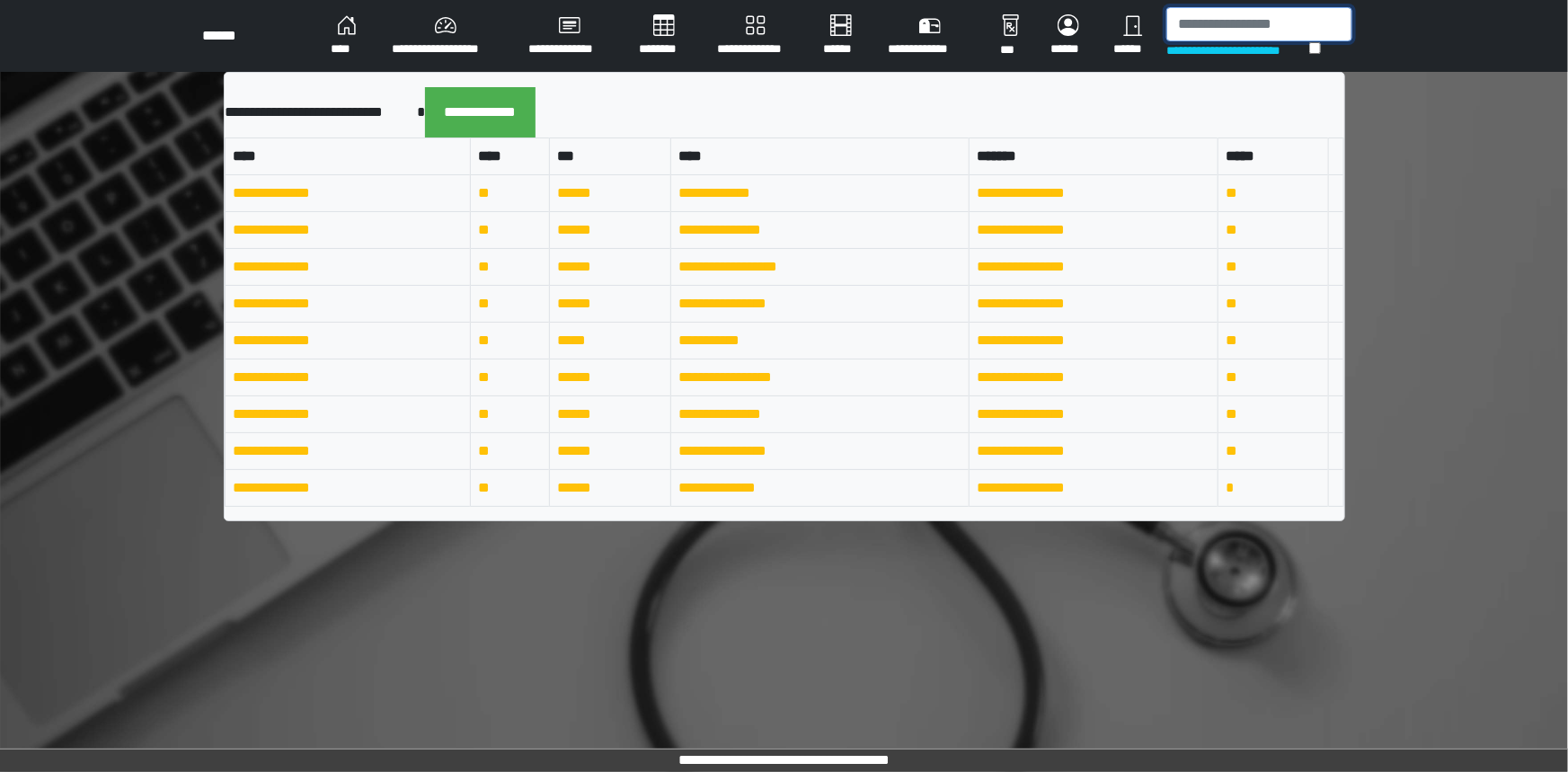 click at bounding box center (1259, 24) 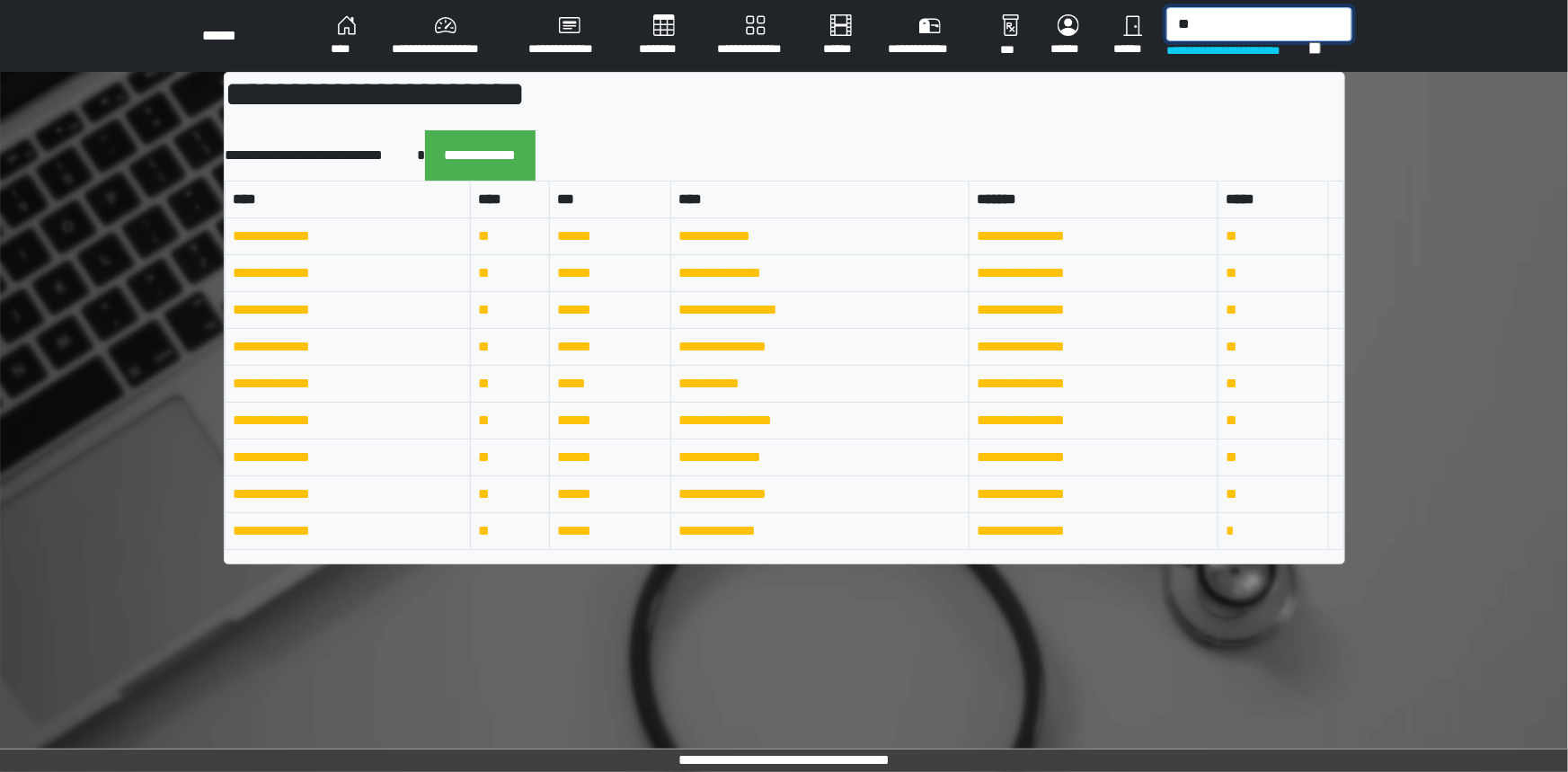 type on "*" 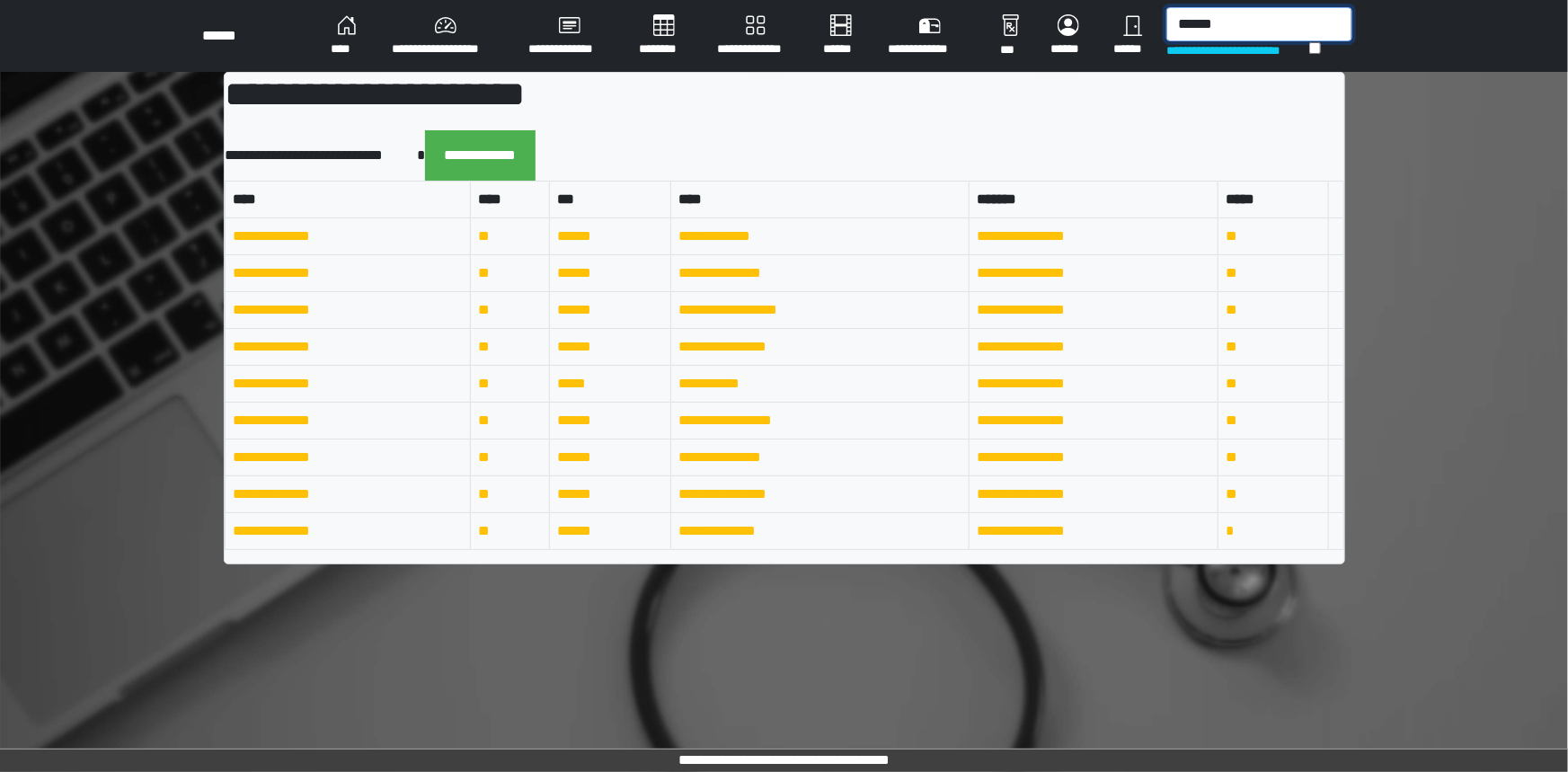 drag, startPoint x: 1287, startPoint y: 13, endPoint x: 1184, endPoint y: 35, distance: 105.323312 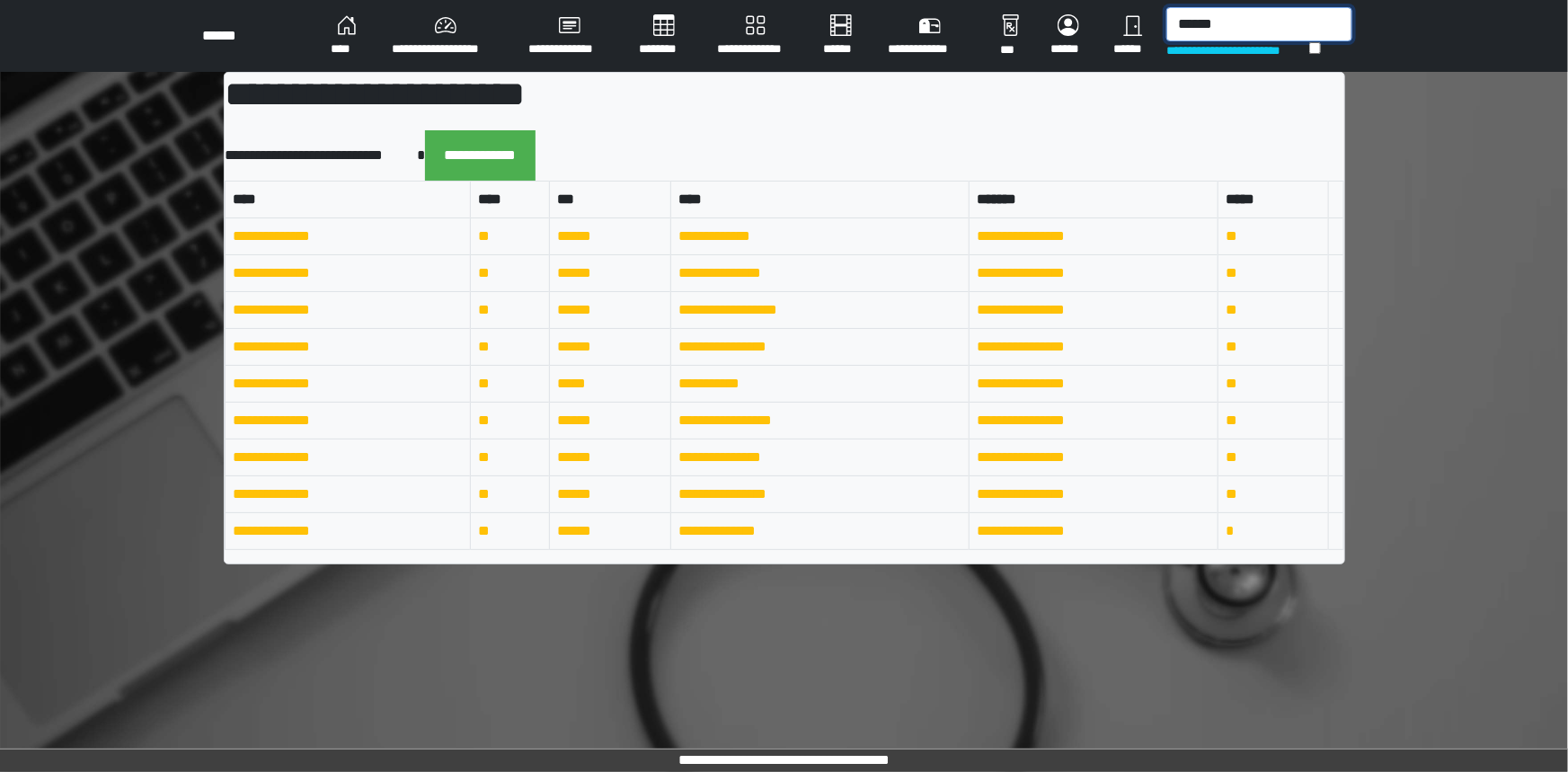 drag, startPoint x: 1240, startPoint y: 33, endPoint x: 1186, endPoint y: 36, distance: 54.083269 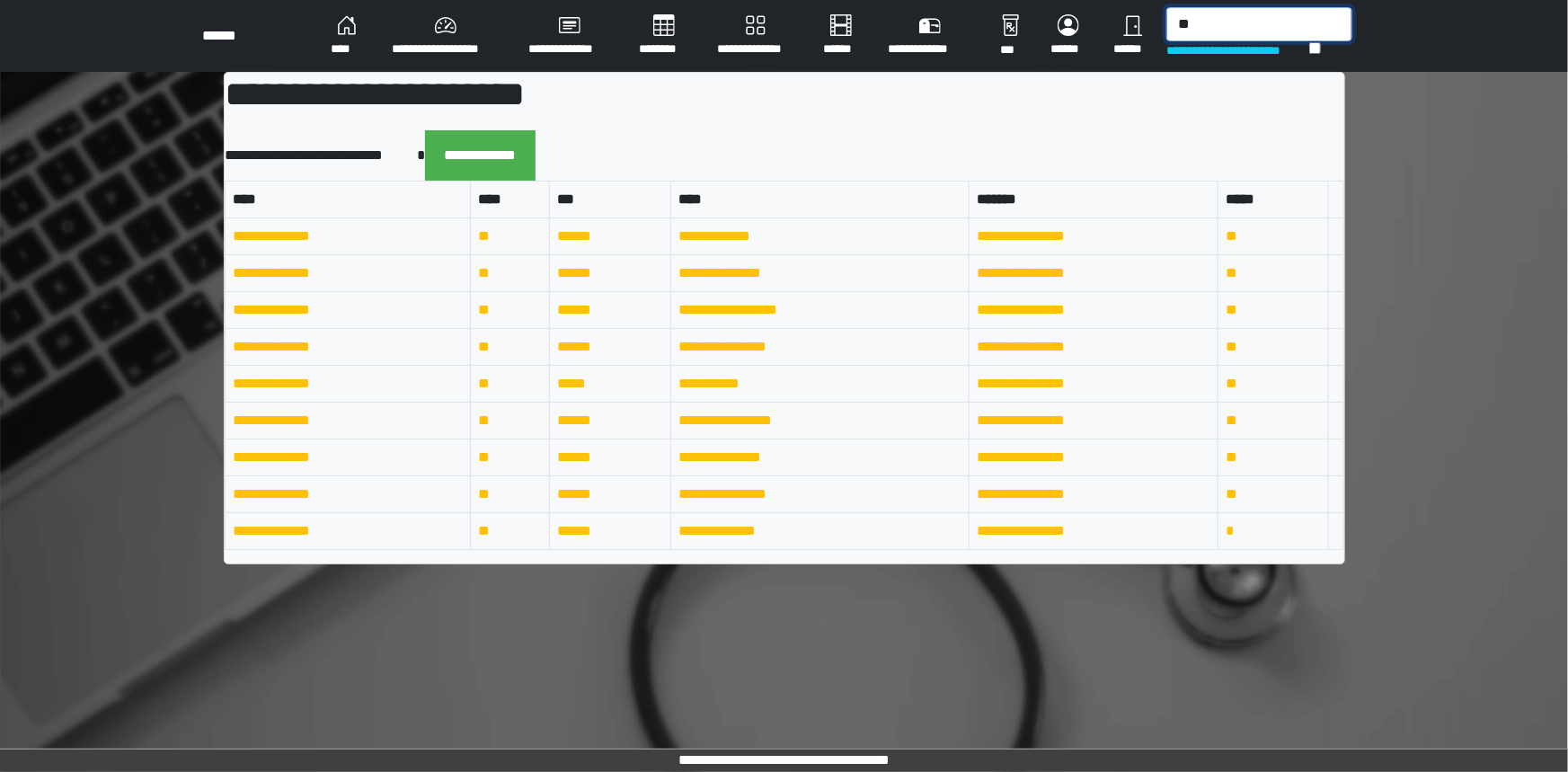 type on "*" 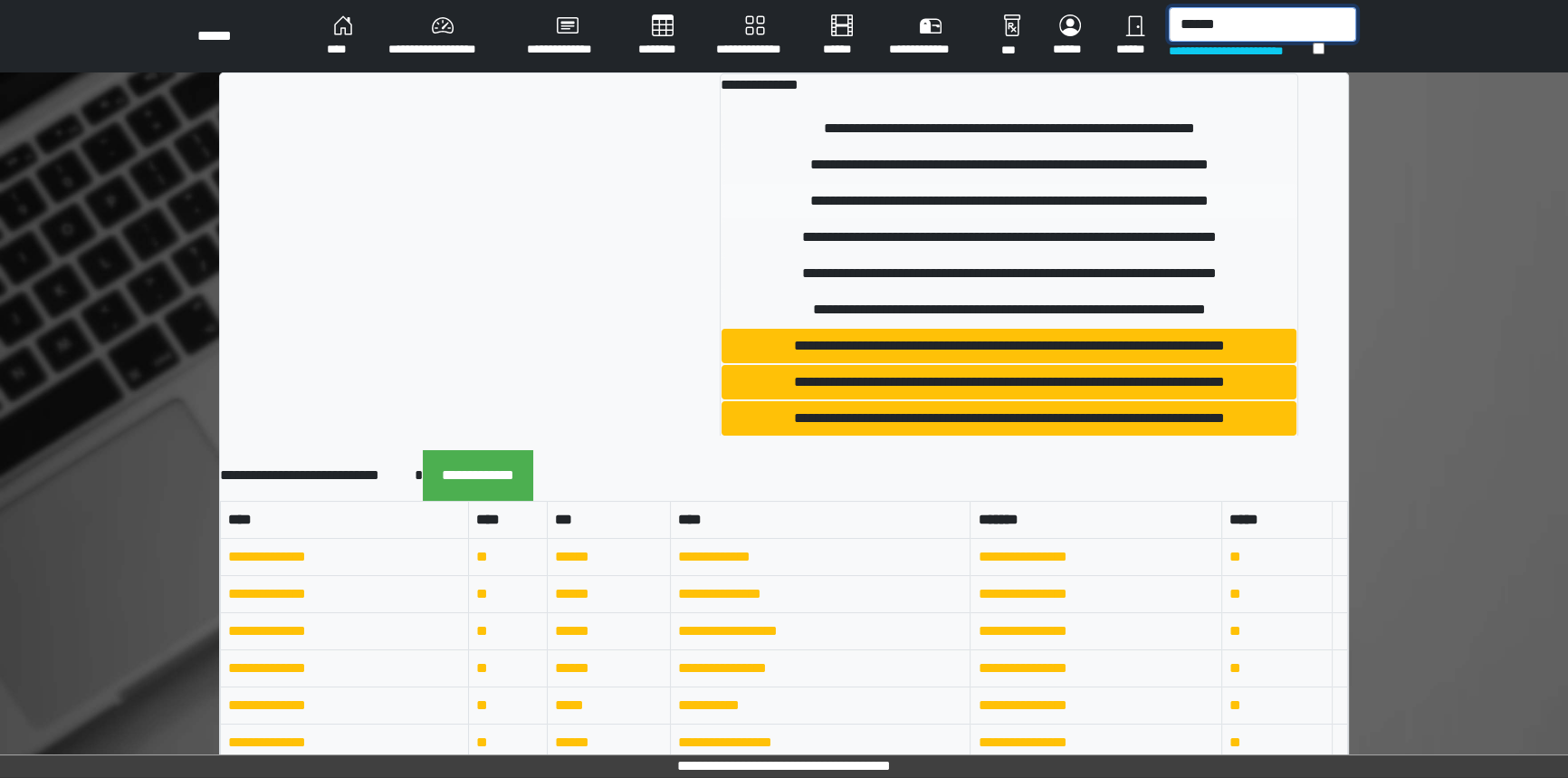 type on "******" 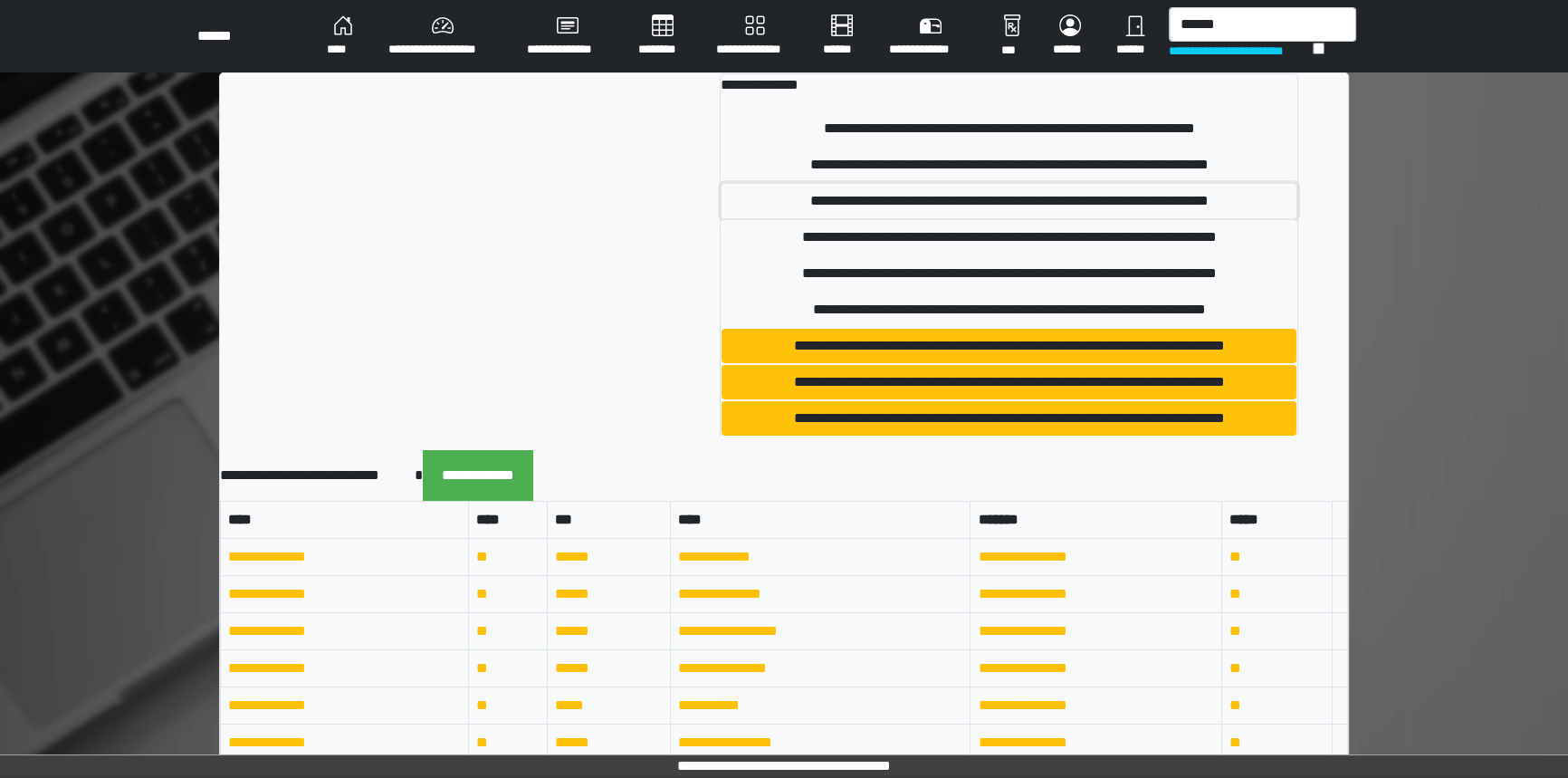click on "**********" at bounding box center (1009, 201) 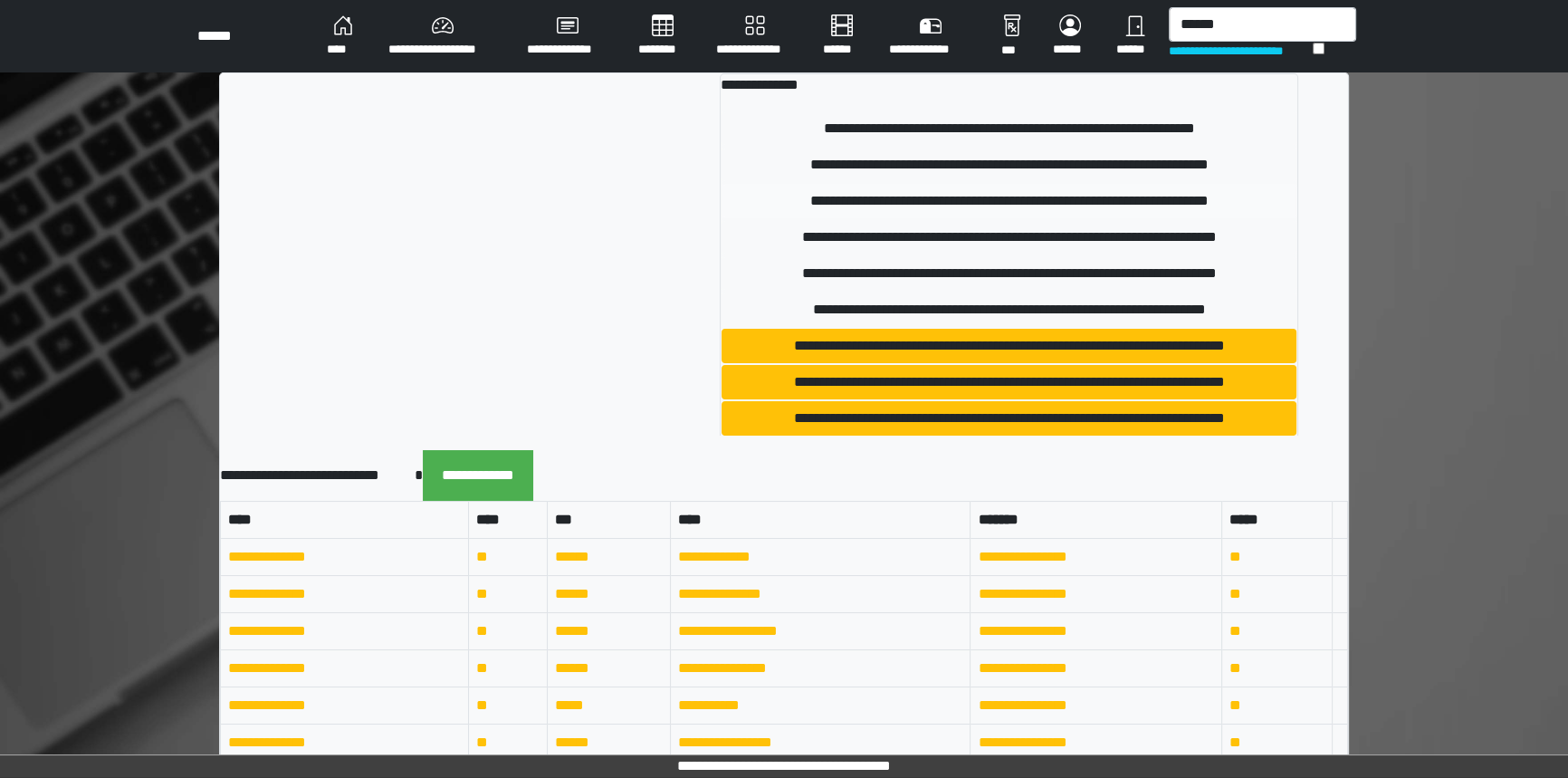 type 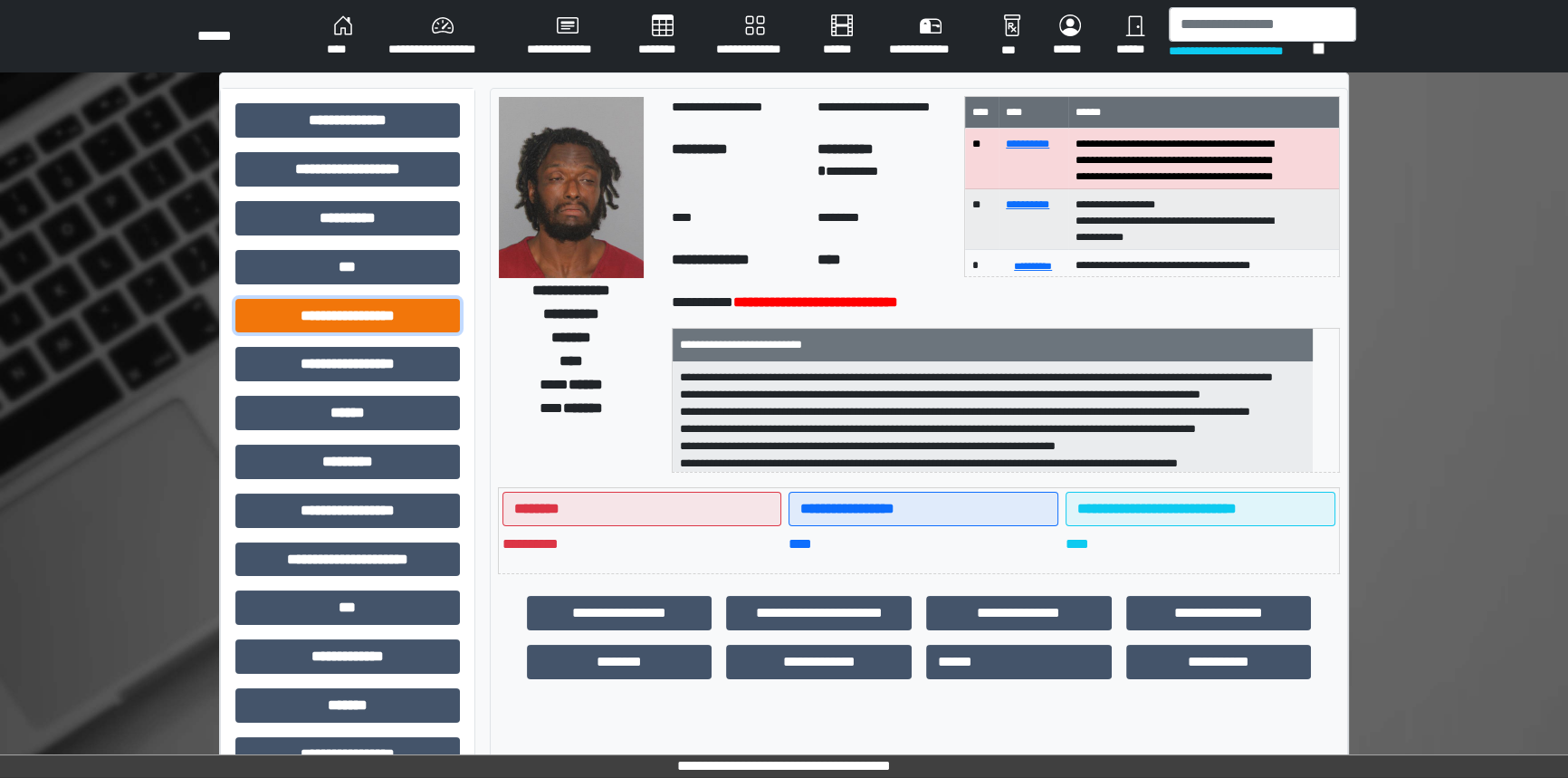 click on "**********" at bounding box center [348, 316] 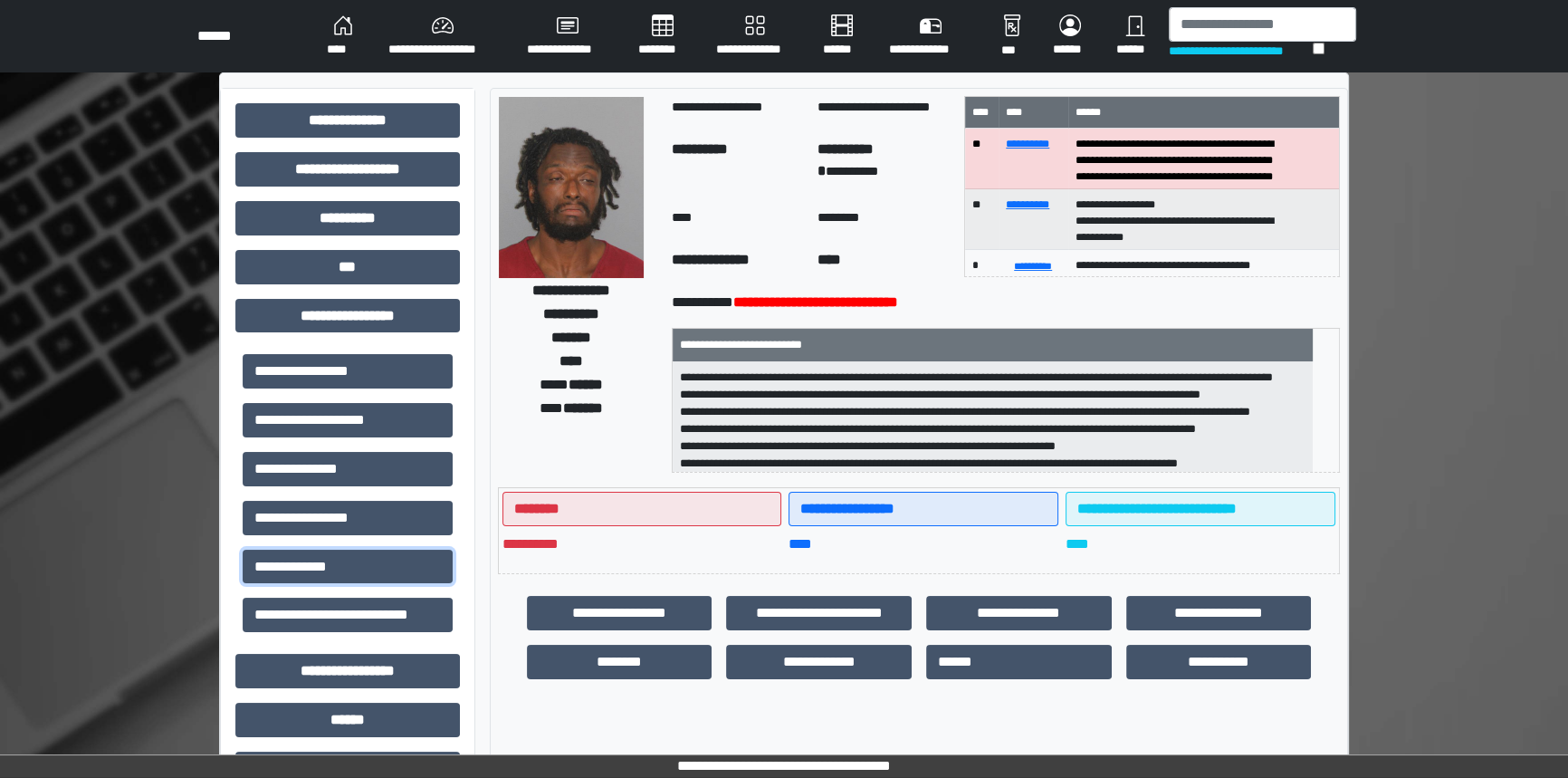 drag, startPoint x: 369, startPoint y: 571, endPoint x: 480, endPoint y: 591, distance: 112.787411 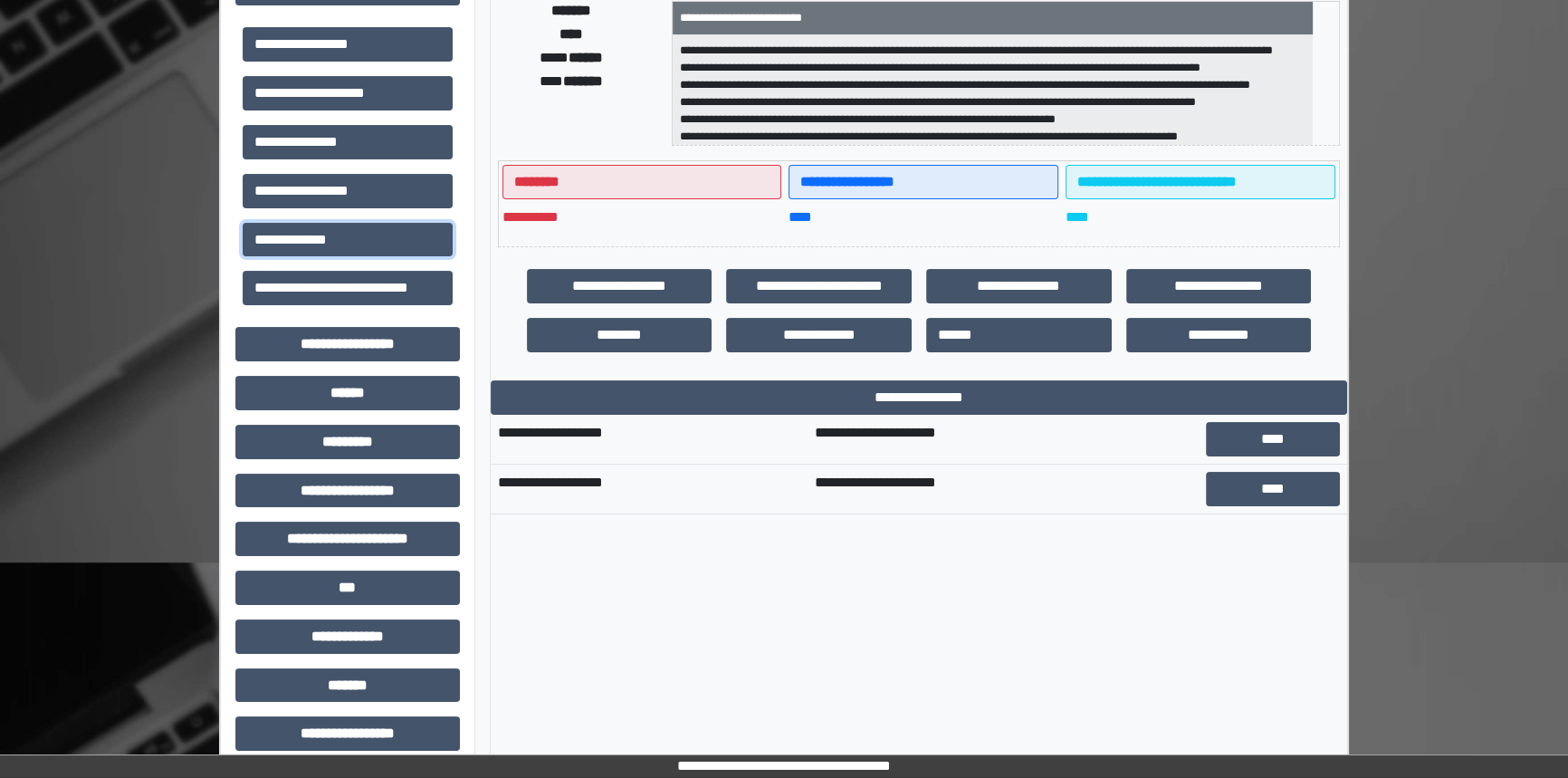 scroll, scrollTop: 329, scrollLeft: 0, axis: vertical 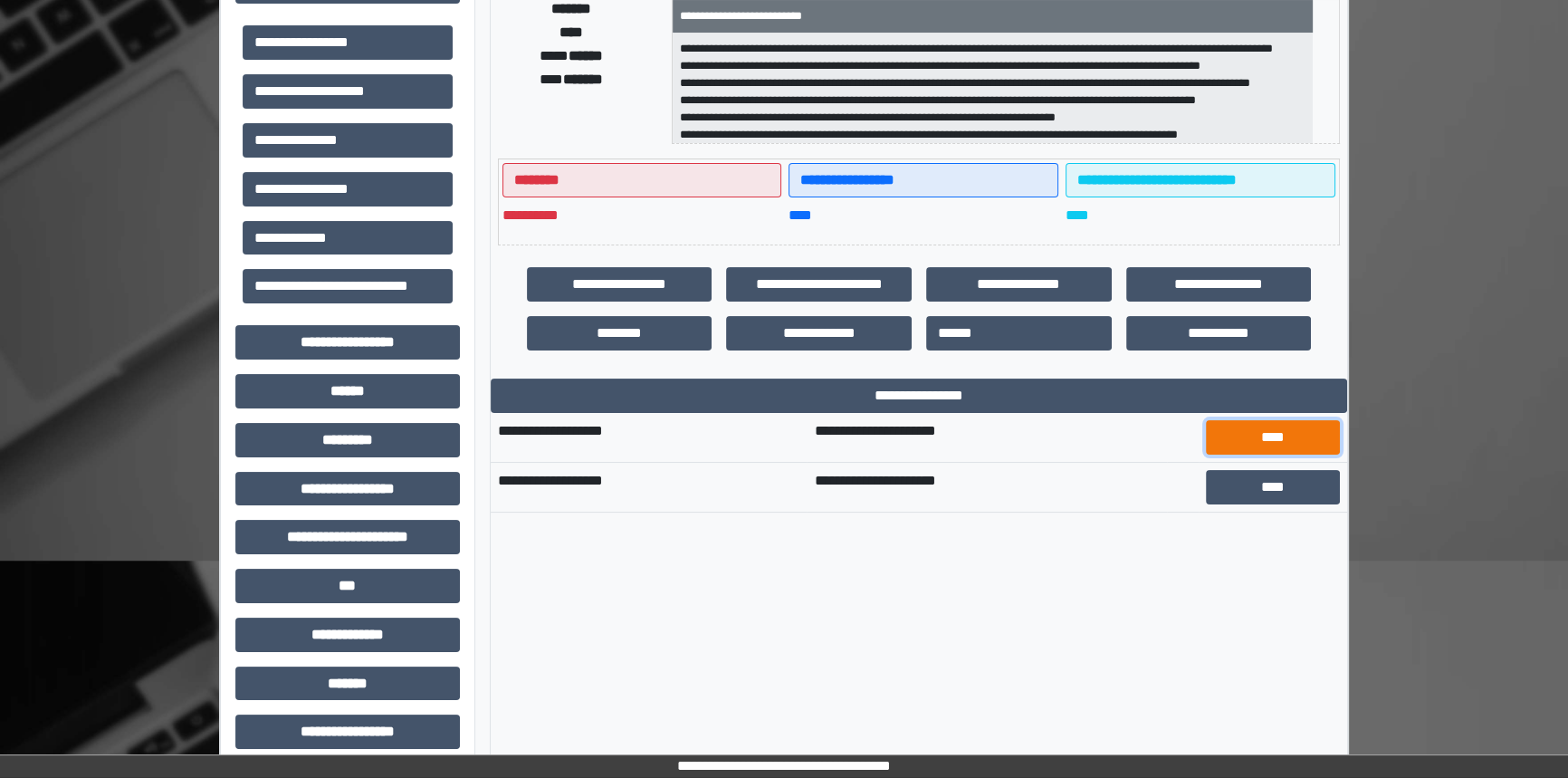 click on "****" at bounding box center [1273, 437] 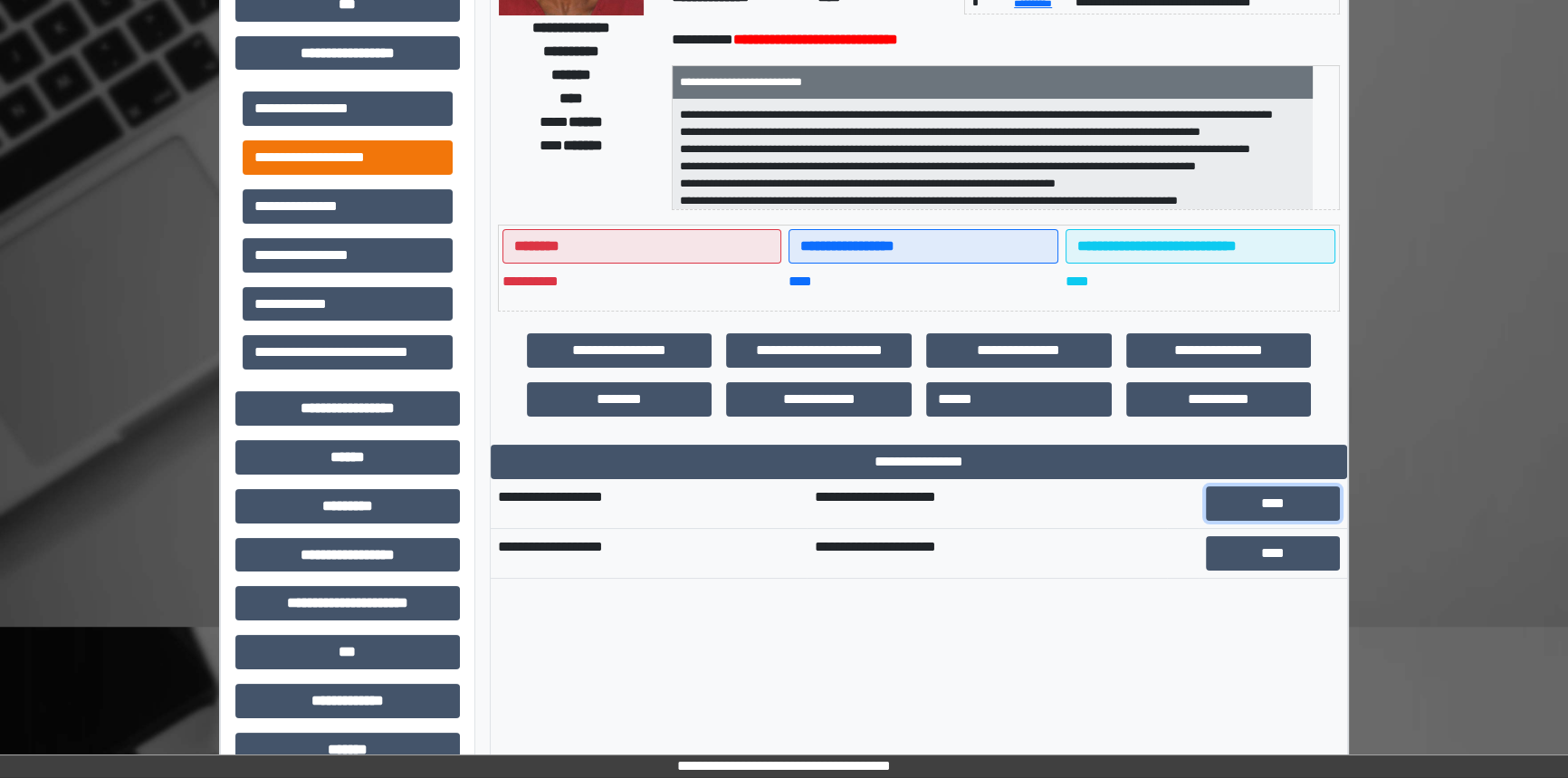 scroll, scrollTop: 246, scrollLeft: 0, axis: vertical 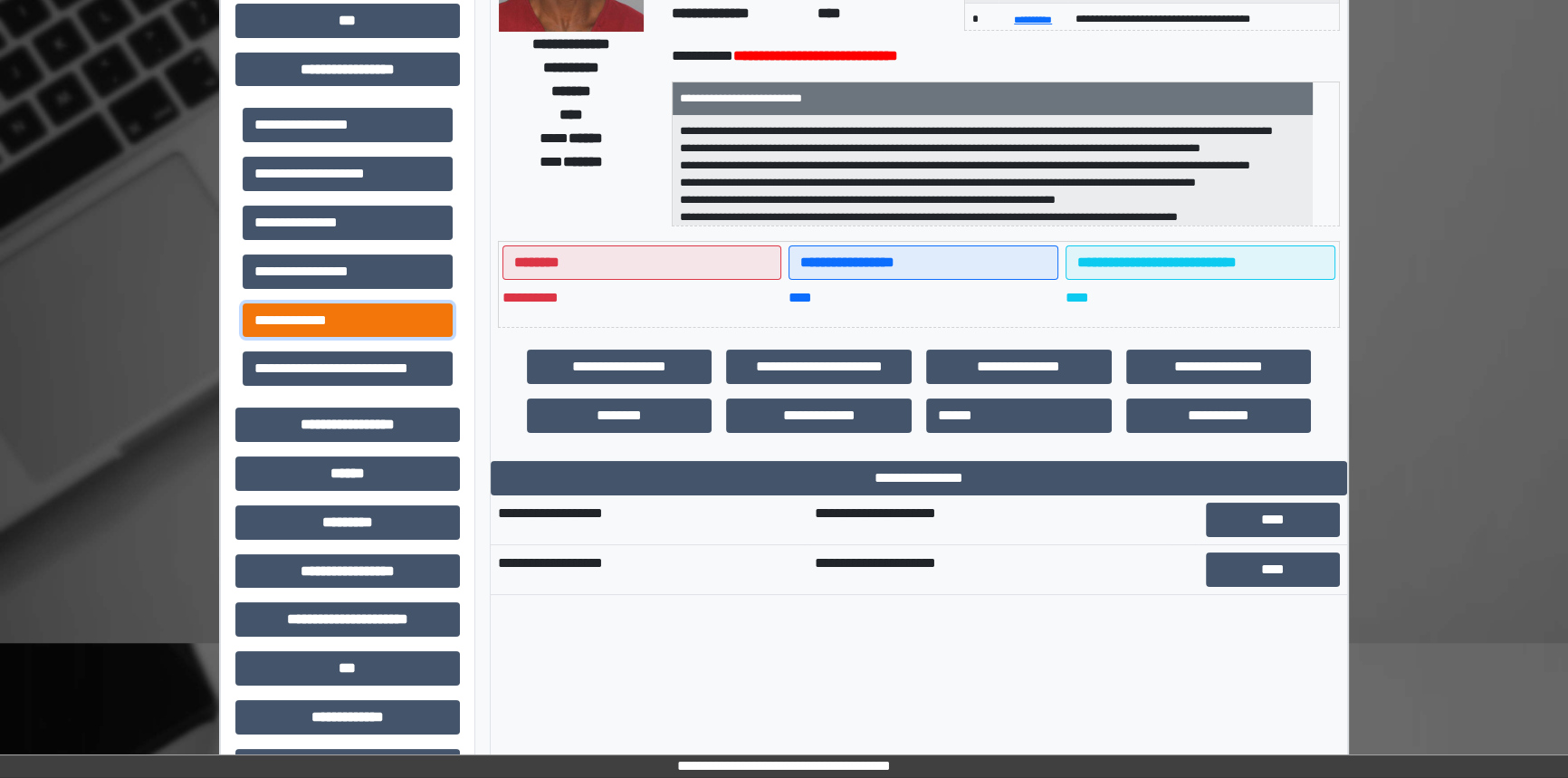 click on "**********" at bounding box center [348, 321] 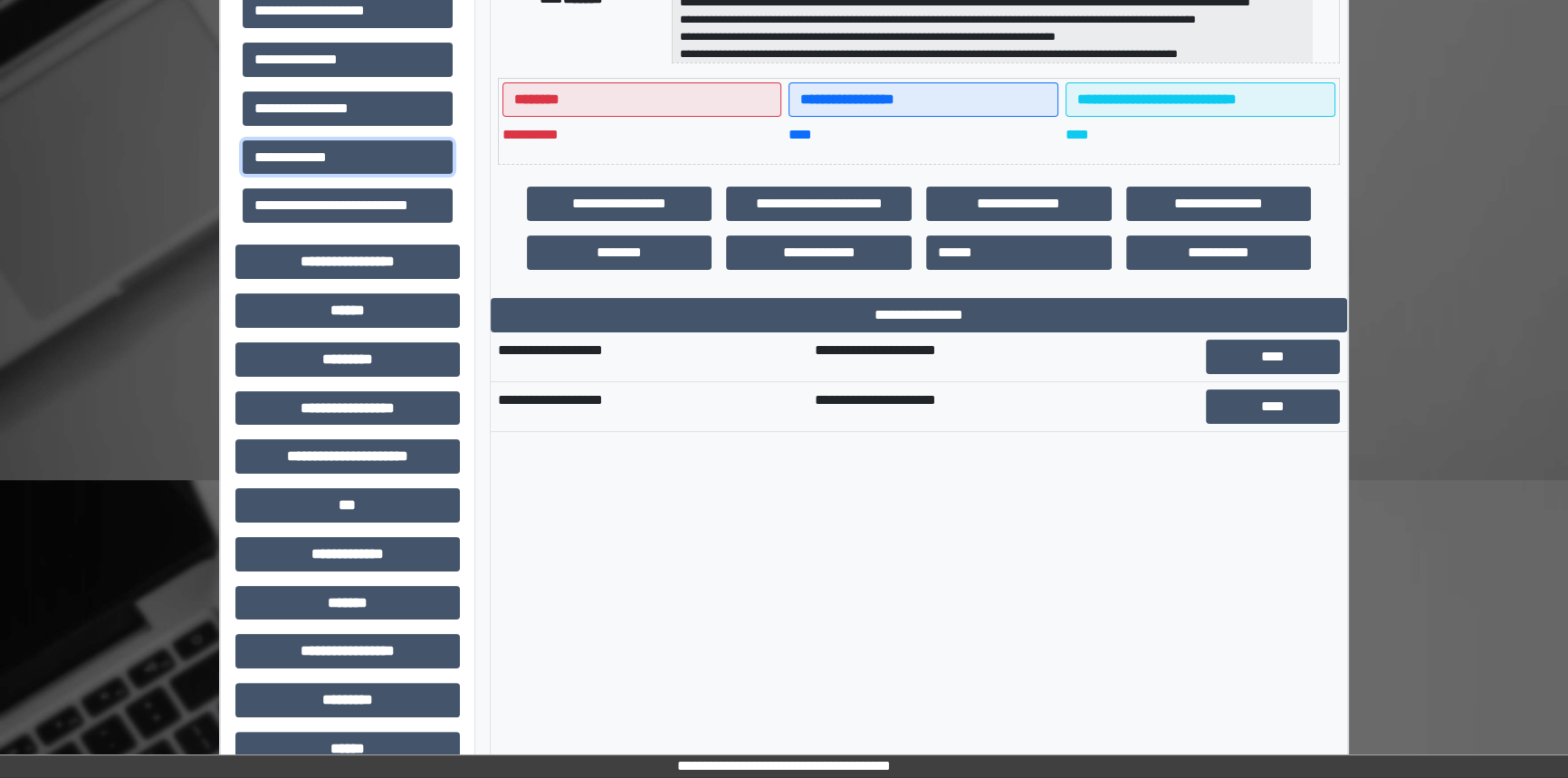 scroll, scrollTop: 411, scrollLeft: 0, axis: vertical 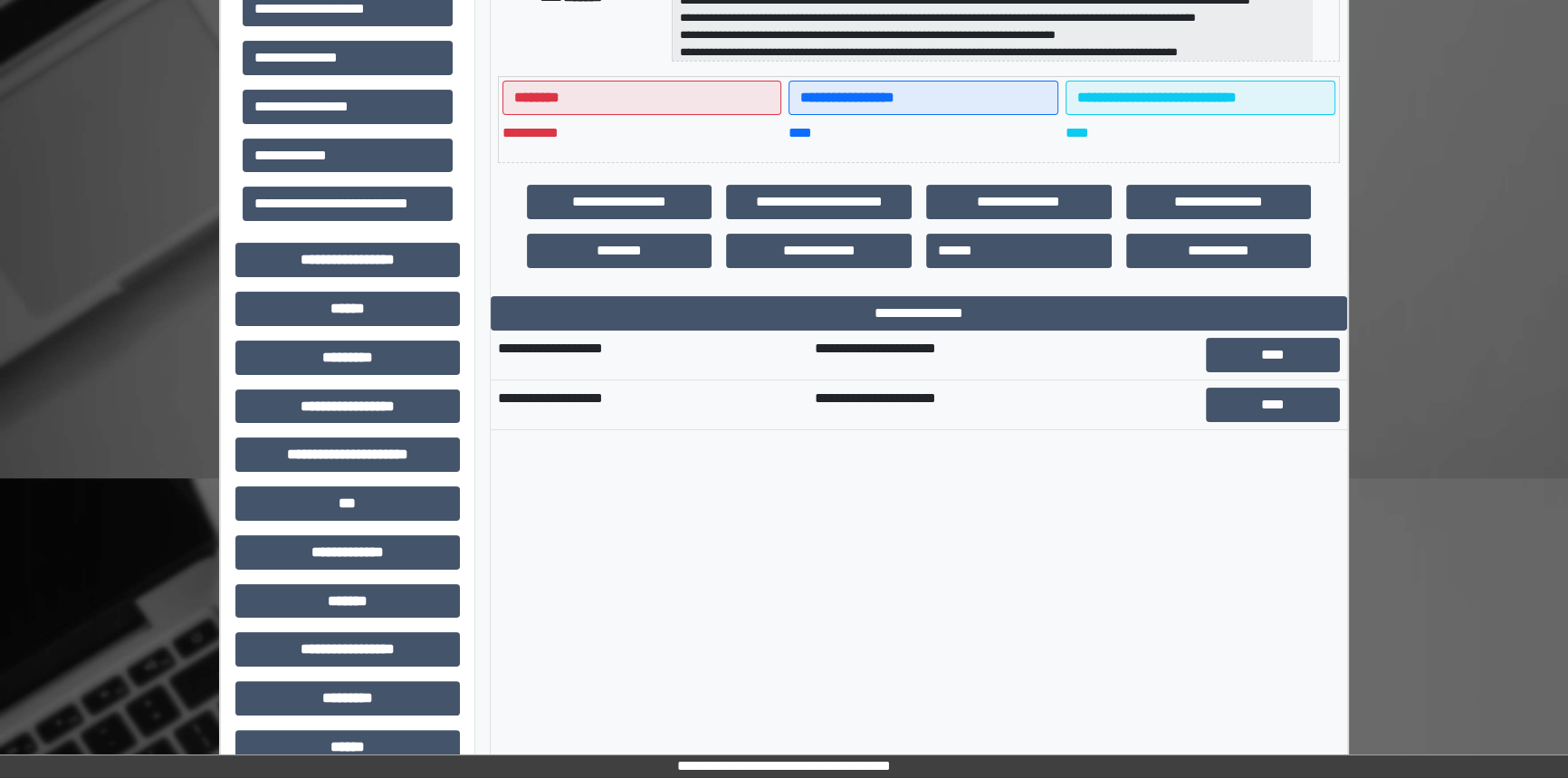 click on "**********" at bounding box center [986, 355] 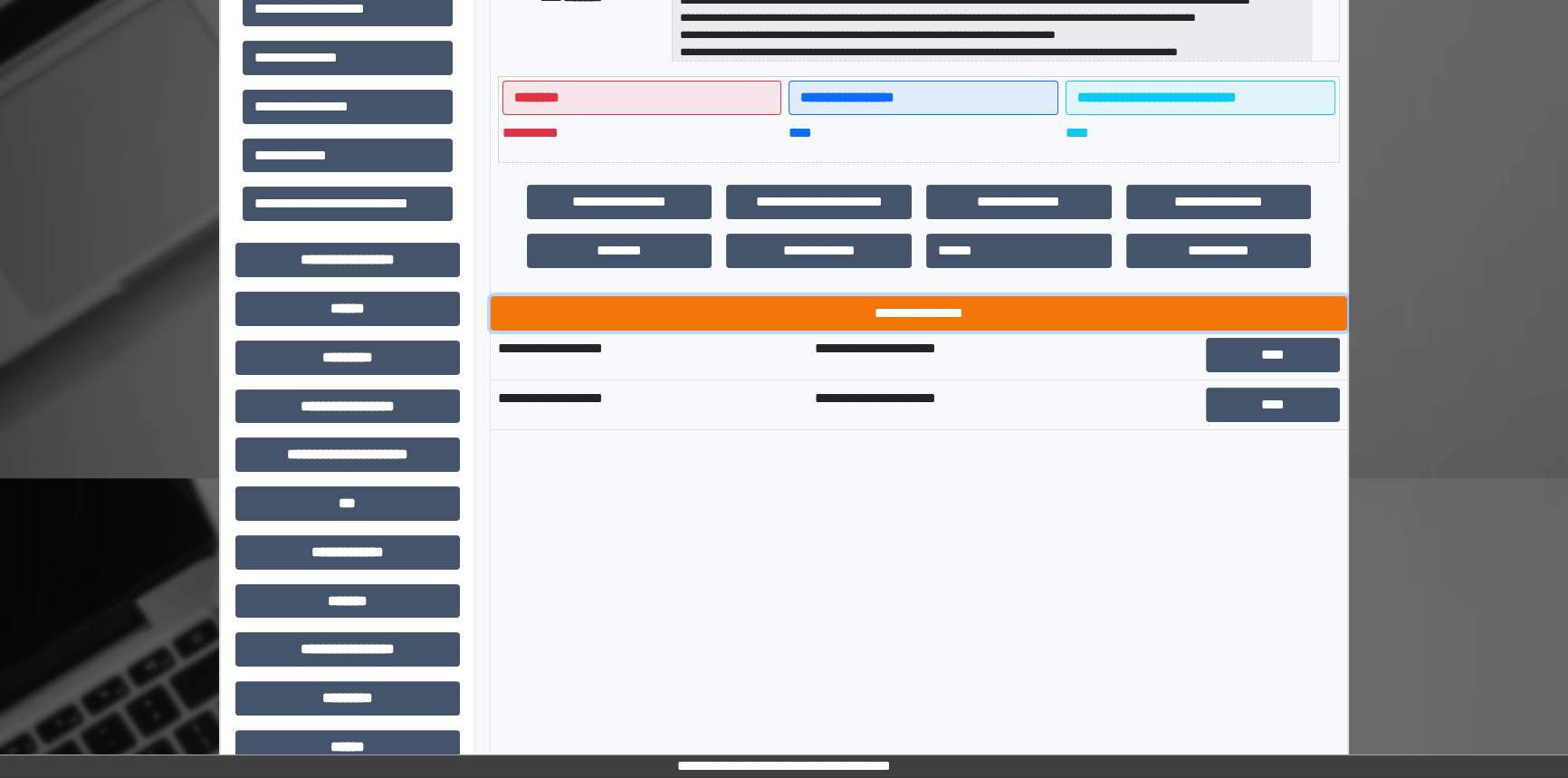 click on "**********" at bounding box center [919, 313] 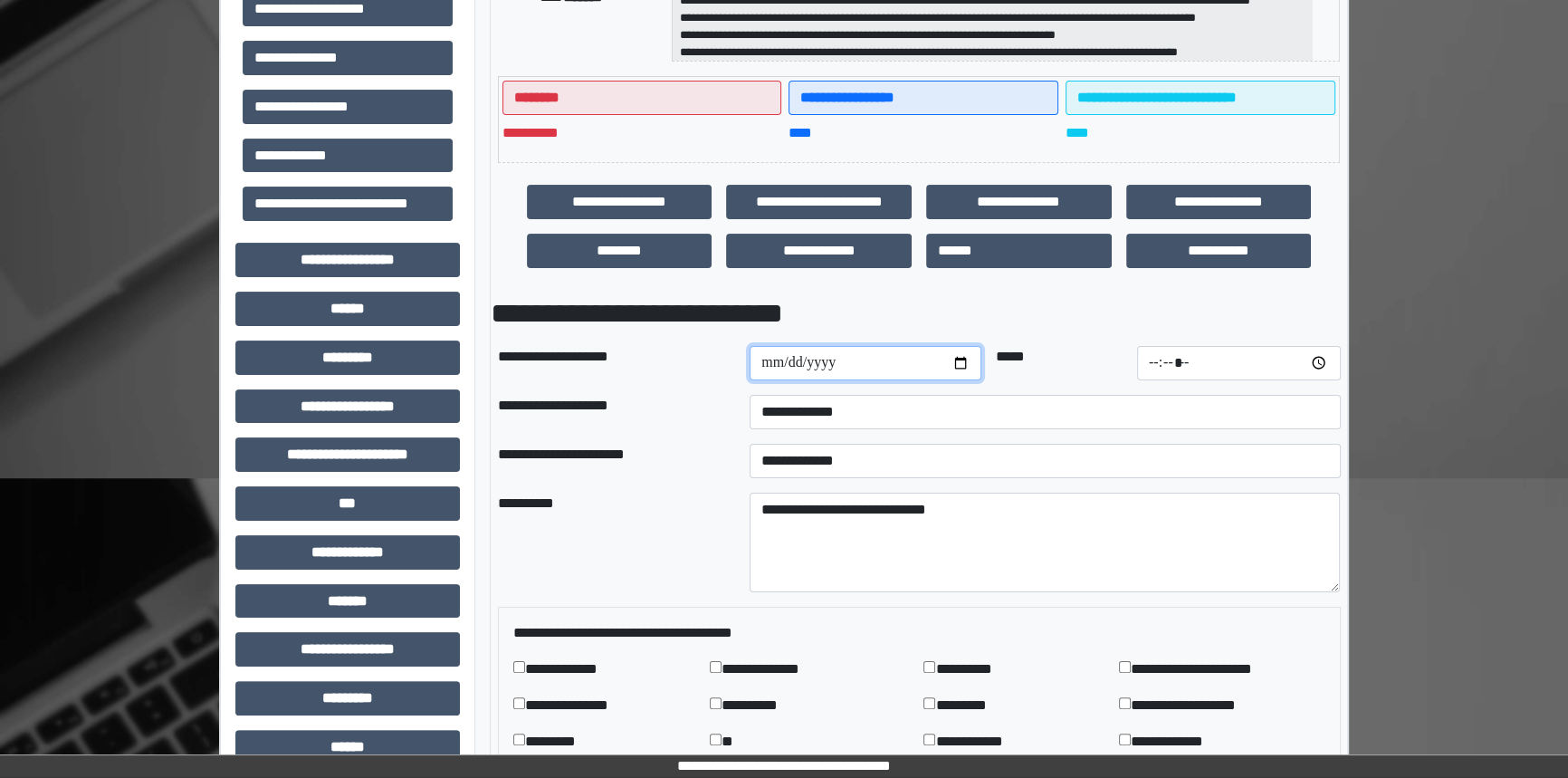 click at bounding box center [865, 363] 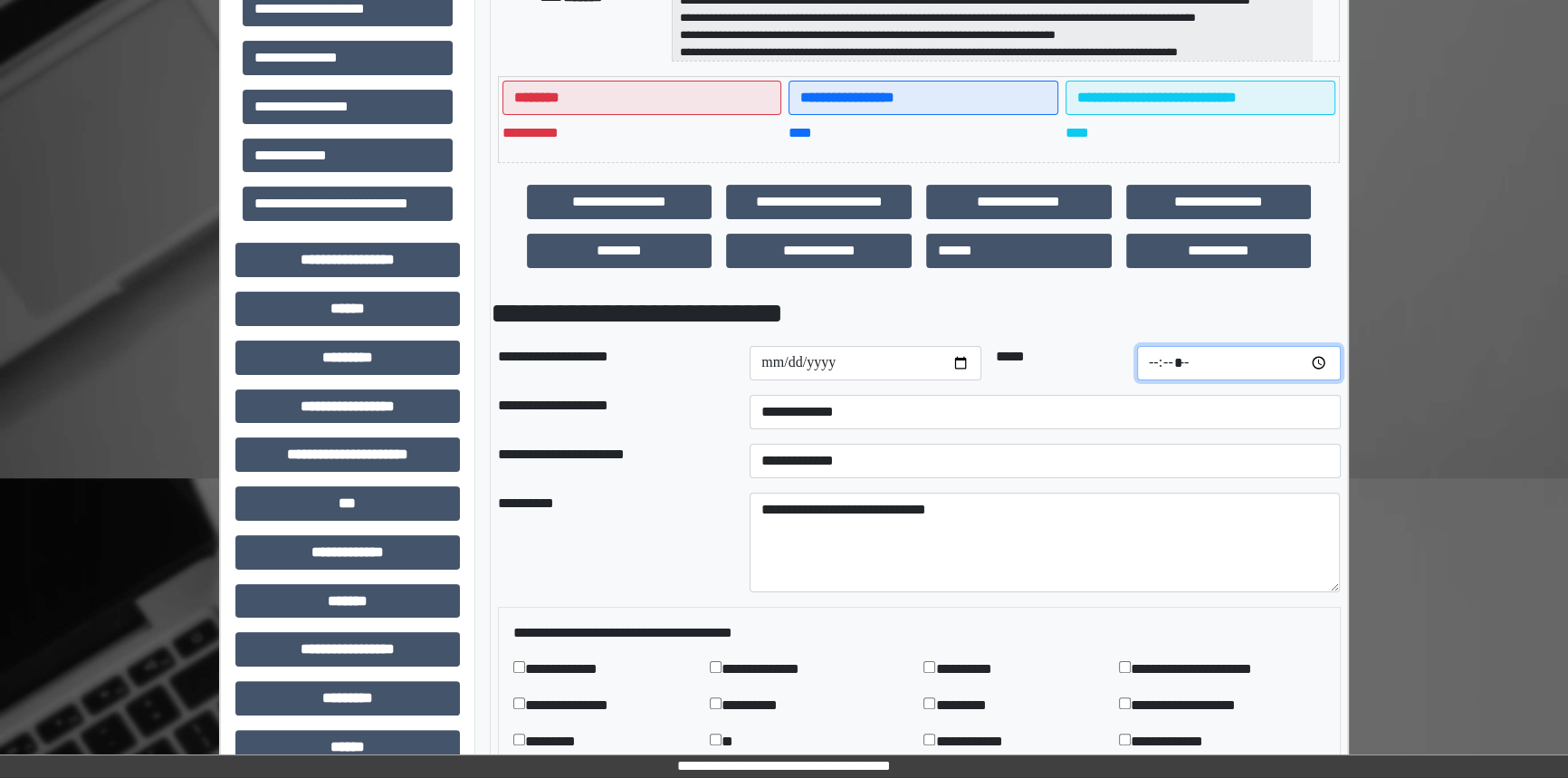 click at bounding box center (1238, 363) 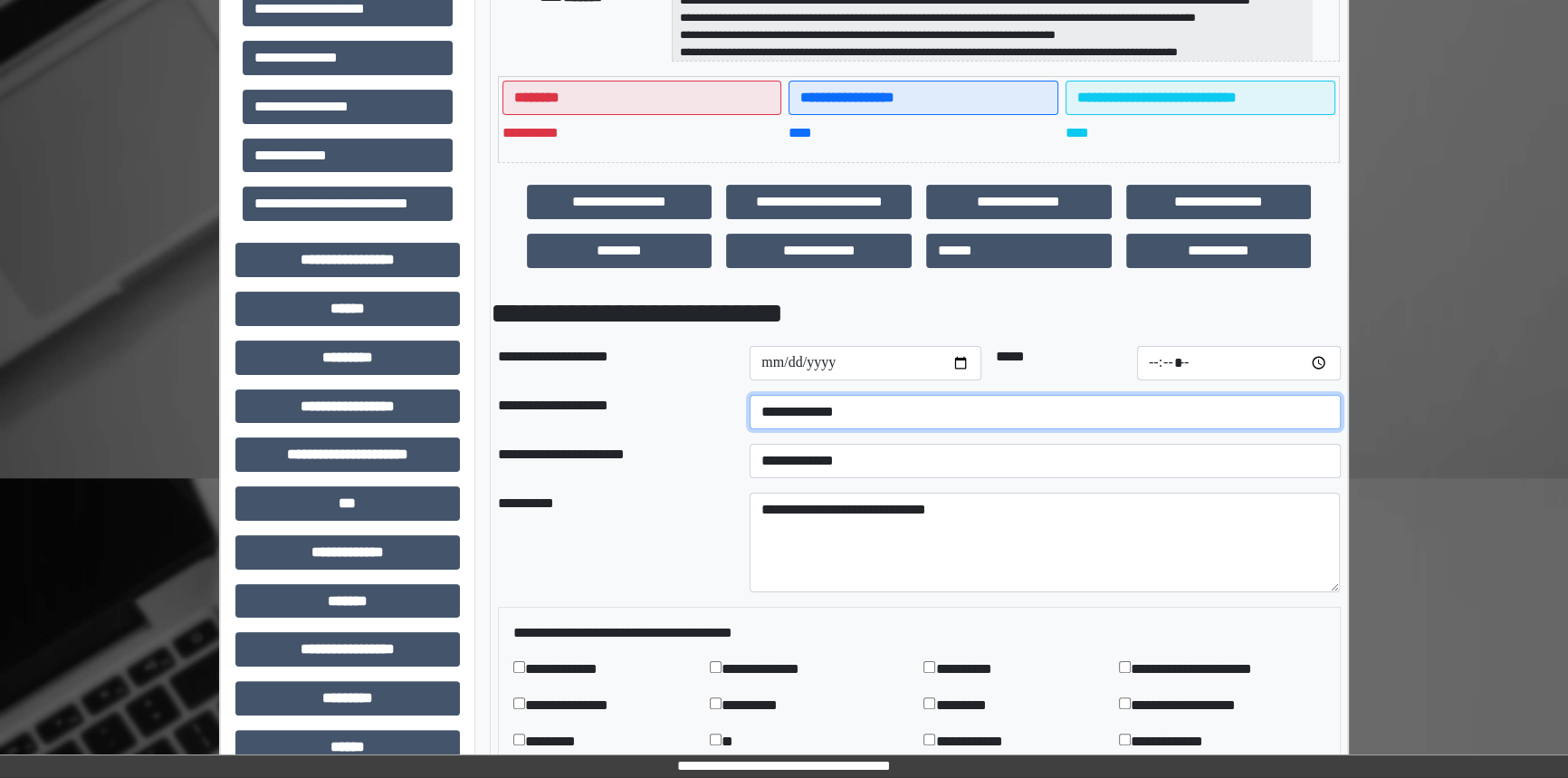 click on "**********" at bounding box center [1045, 412] 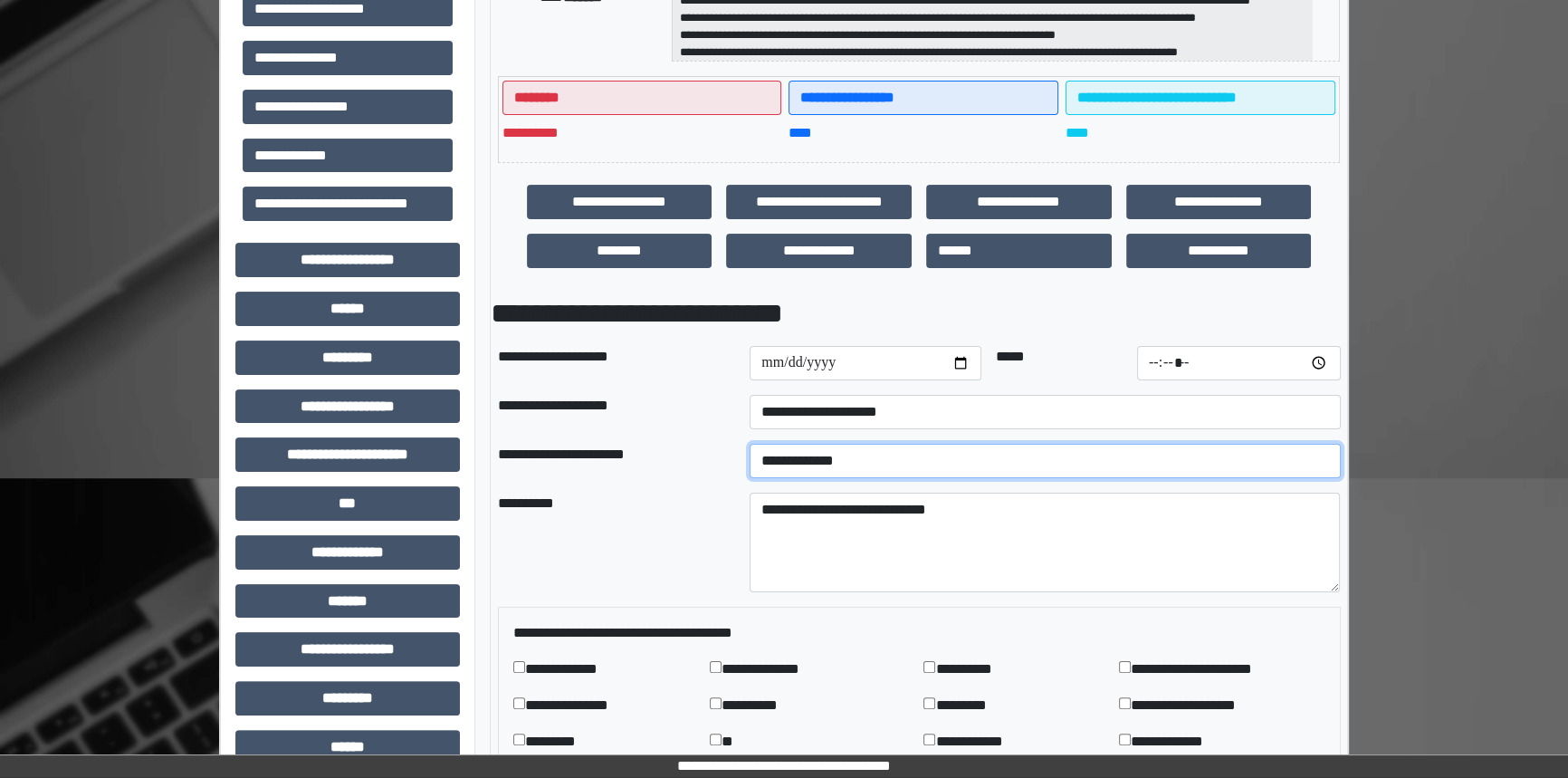 click on "**********" at bounding box center [1045, 461] 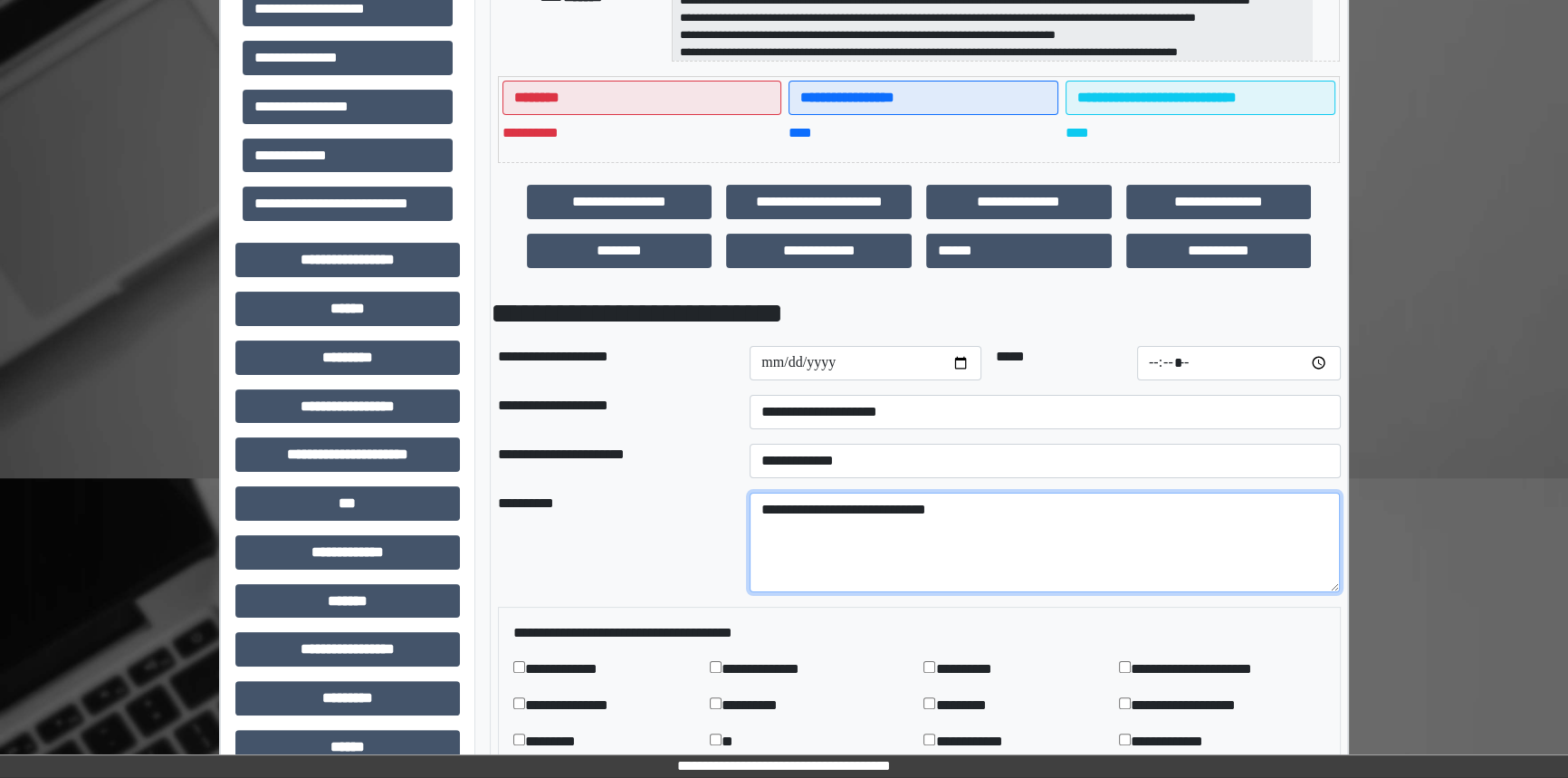 drag, startPoint x: 955, startPoint y: 581, endPoint x: 980, endPoint y: 590, distance: 26.570661 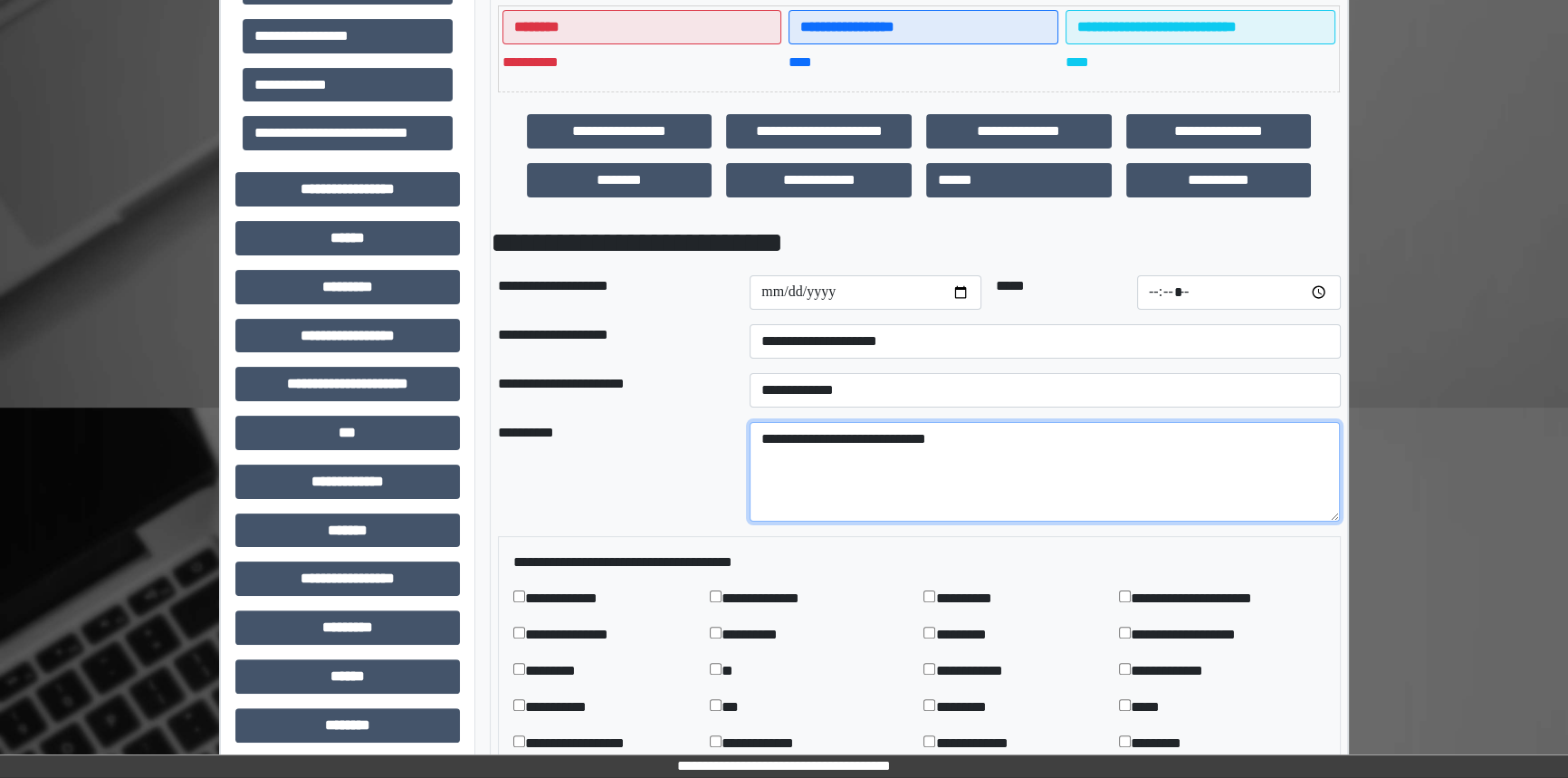 scroll, scrollTop: 658, scrollLeft: 0, axis: vertical 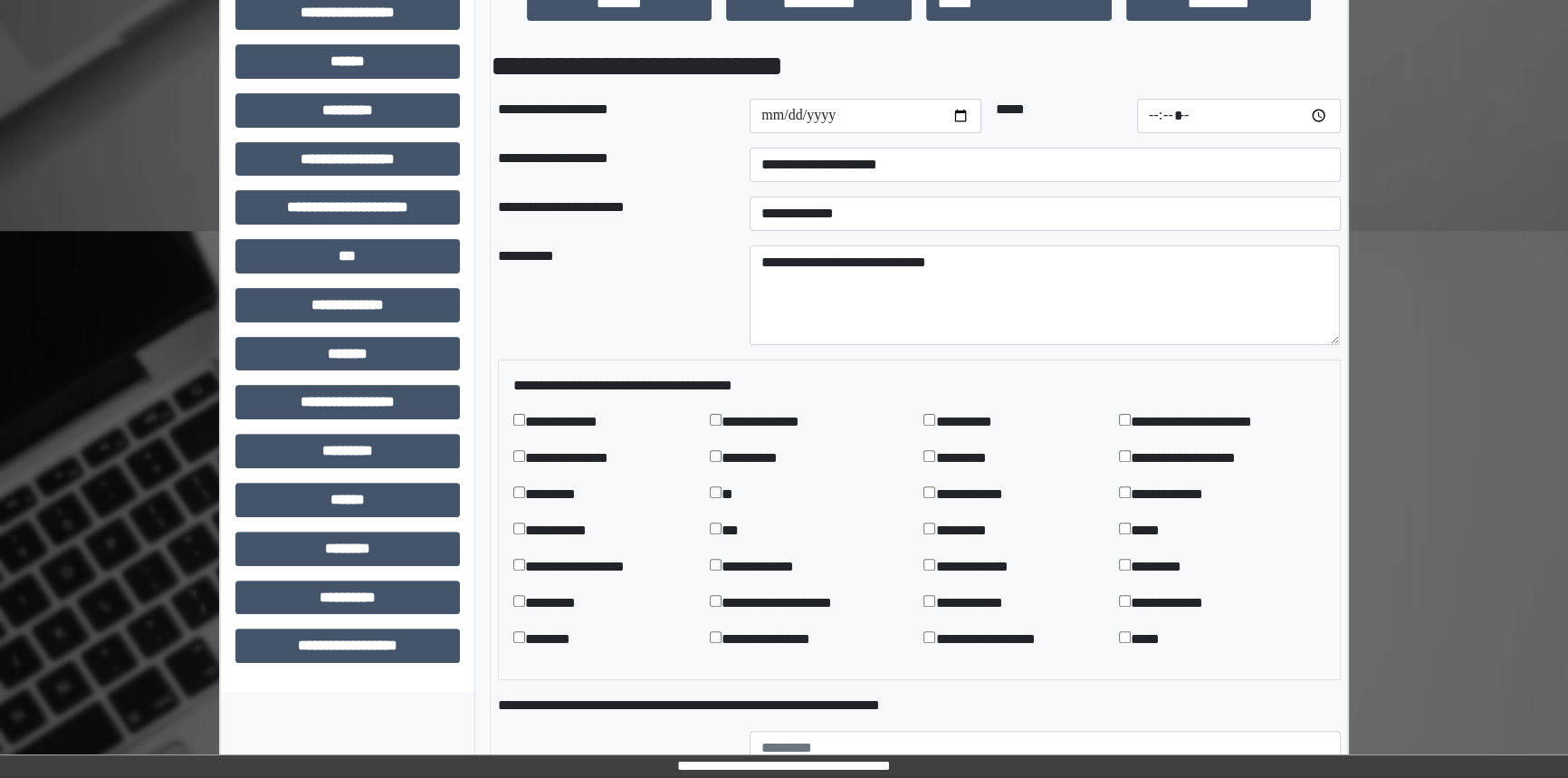 click on "*********" at bounding box center [1014, 531] 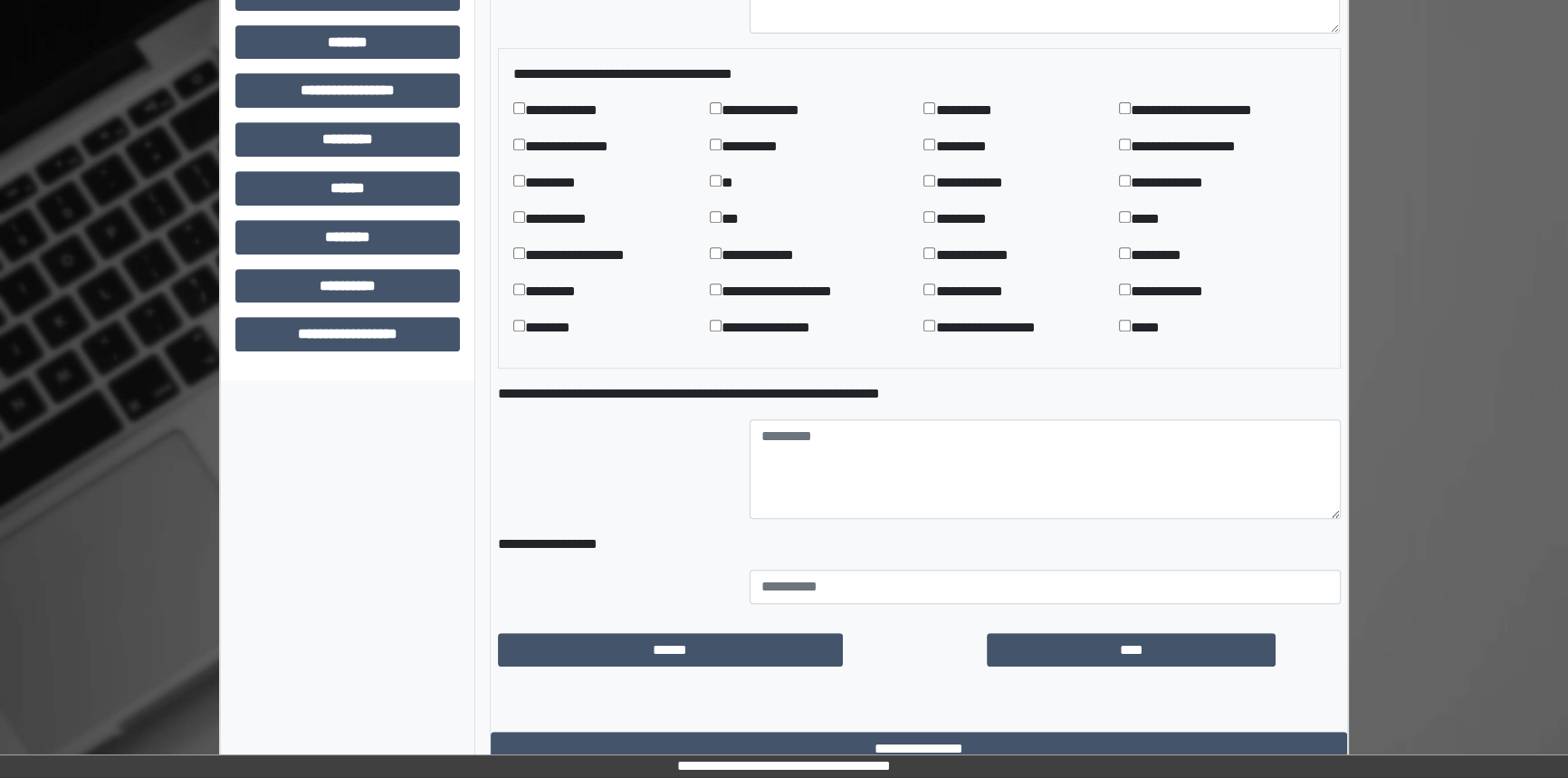 scroll, scrollTop: 987, scrollLeft: 0, axis: vertical 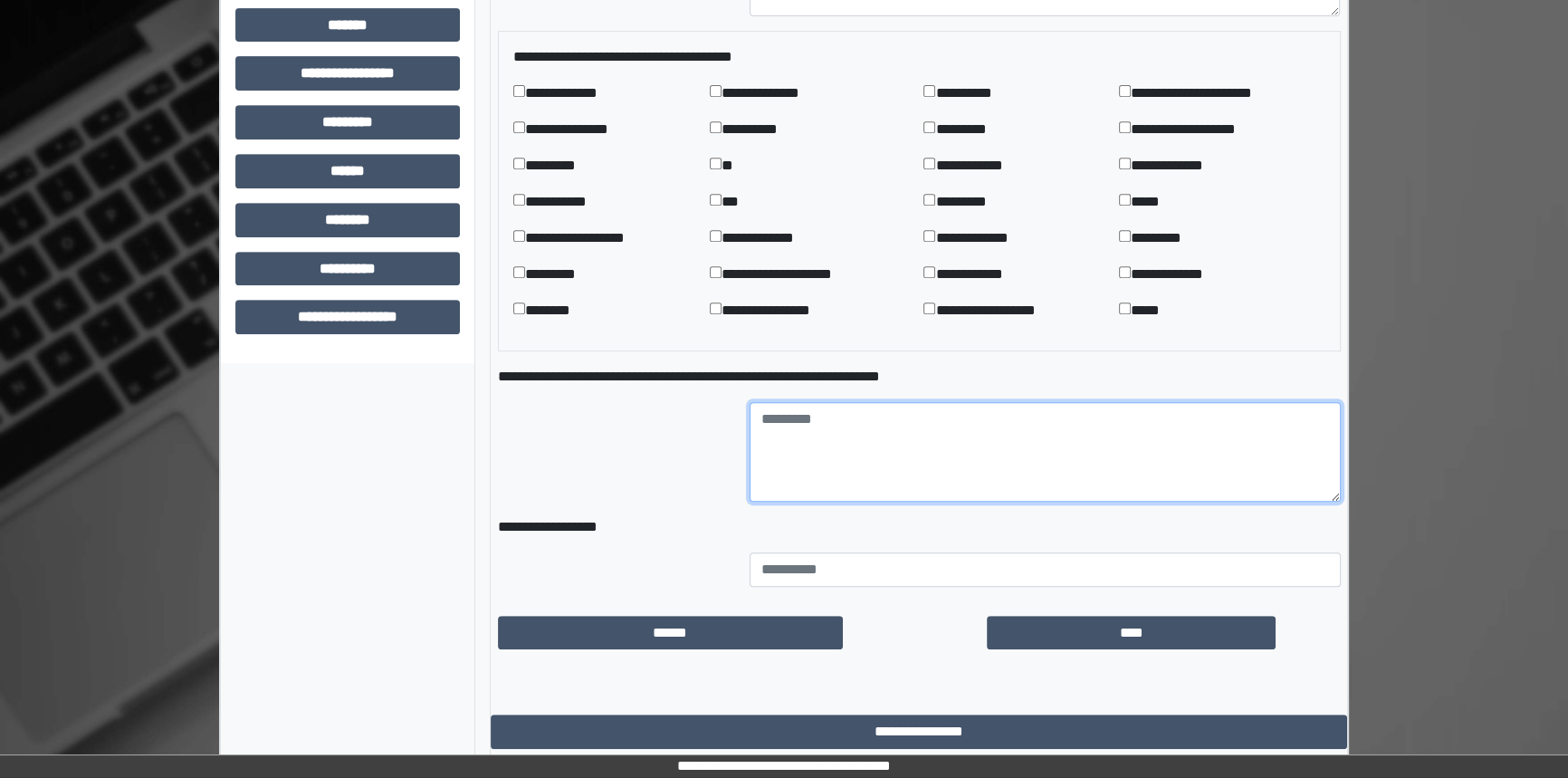 click at bounding box center [1045, 452] 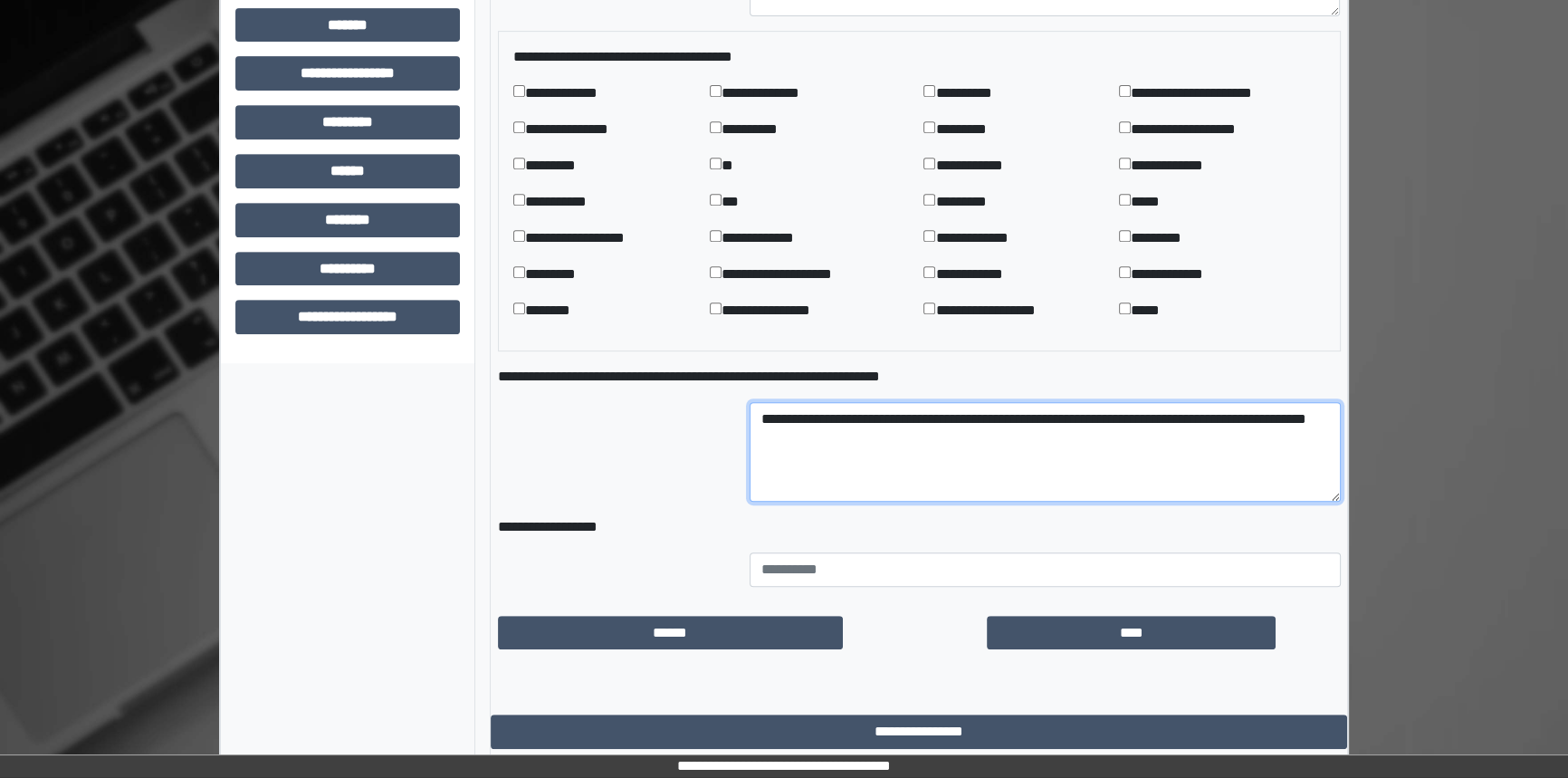 type on "**********" 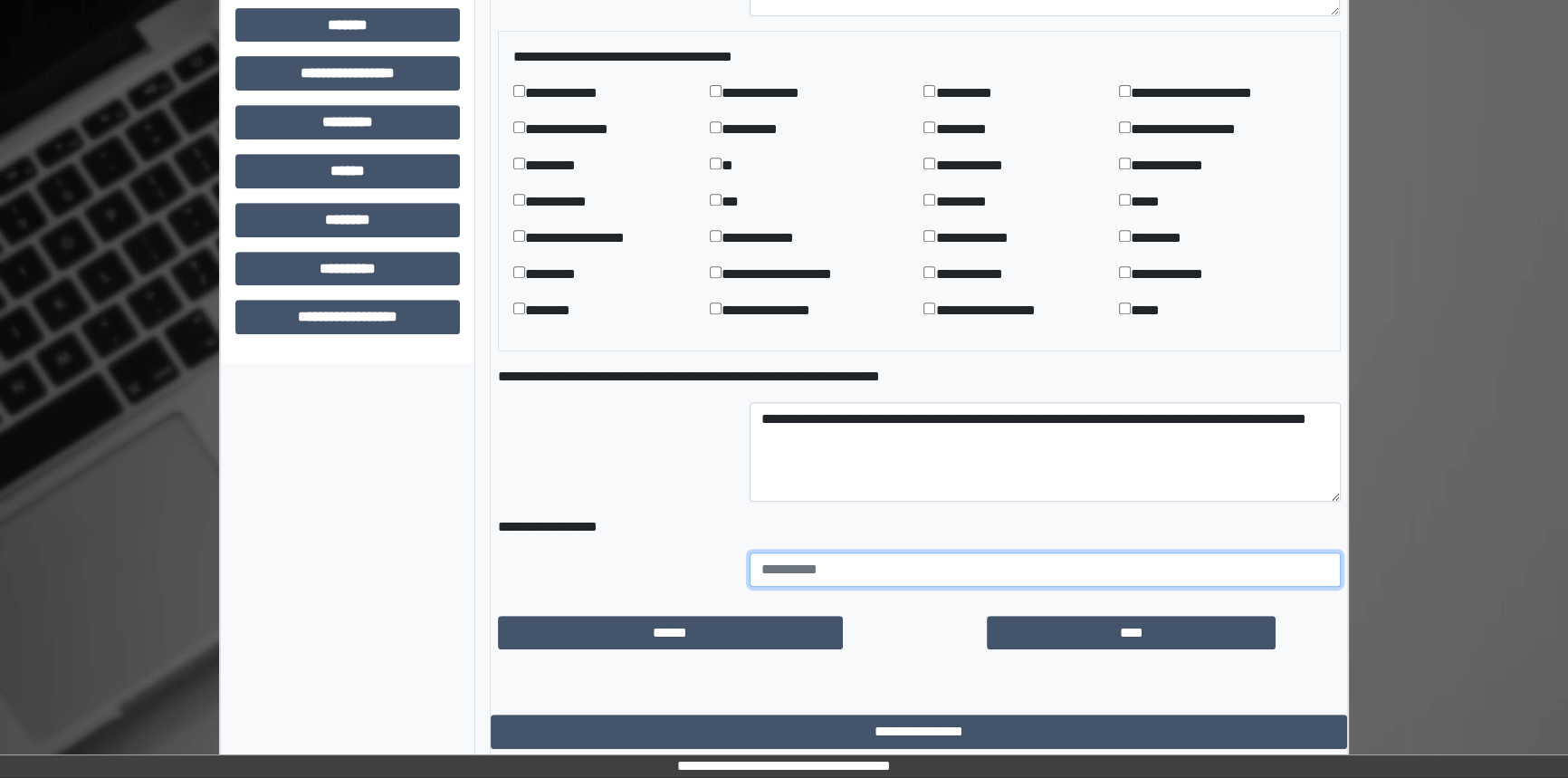click at bounding box center (1045, 570) 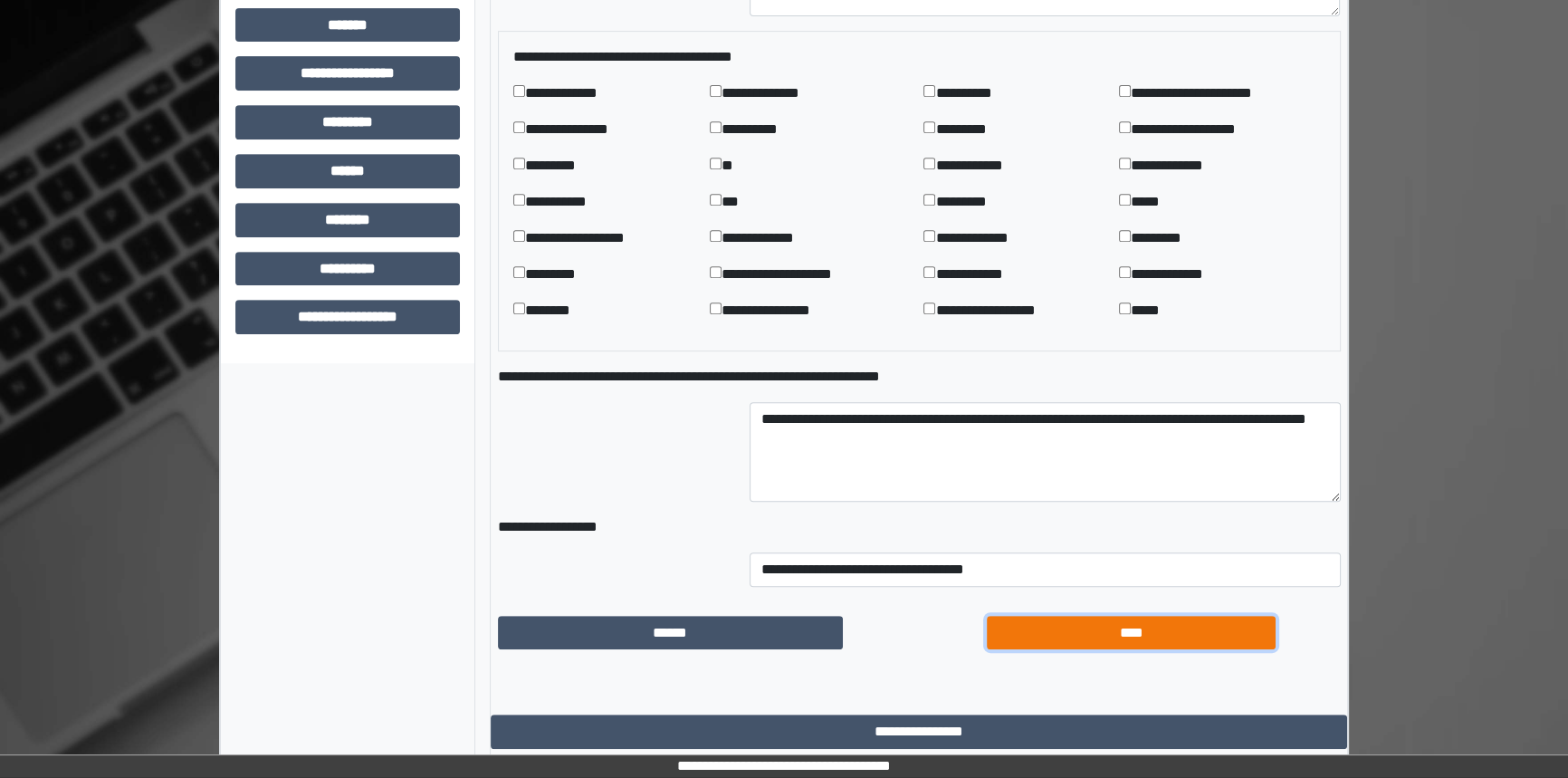 click on "****" at bounding box center (1131, 633) 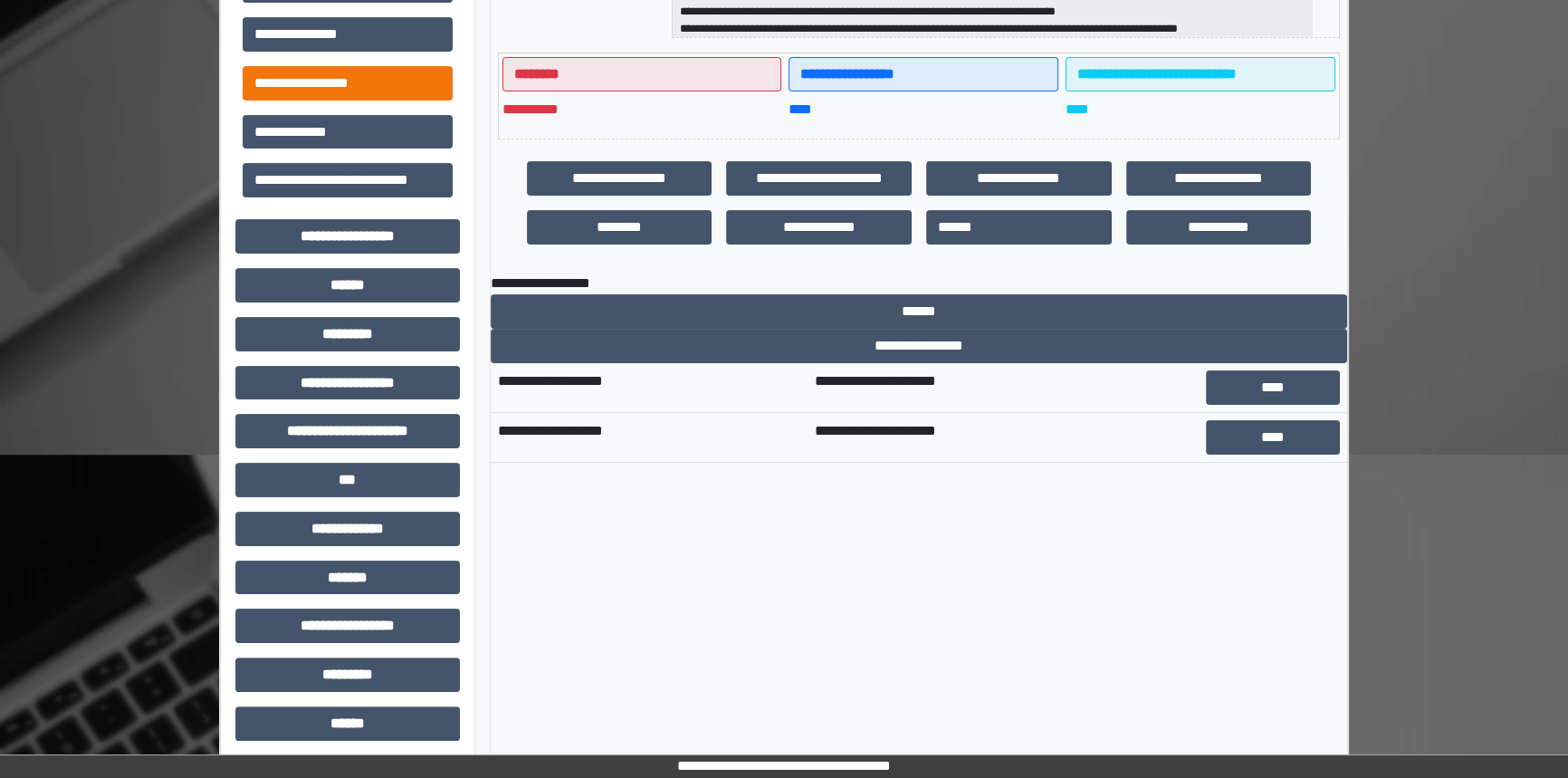 scroll, scrollTop: 424, scrollLeft: 0, axis: vertical 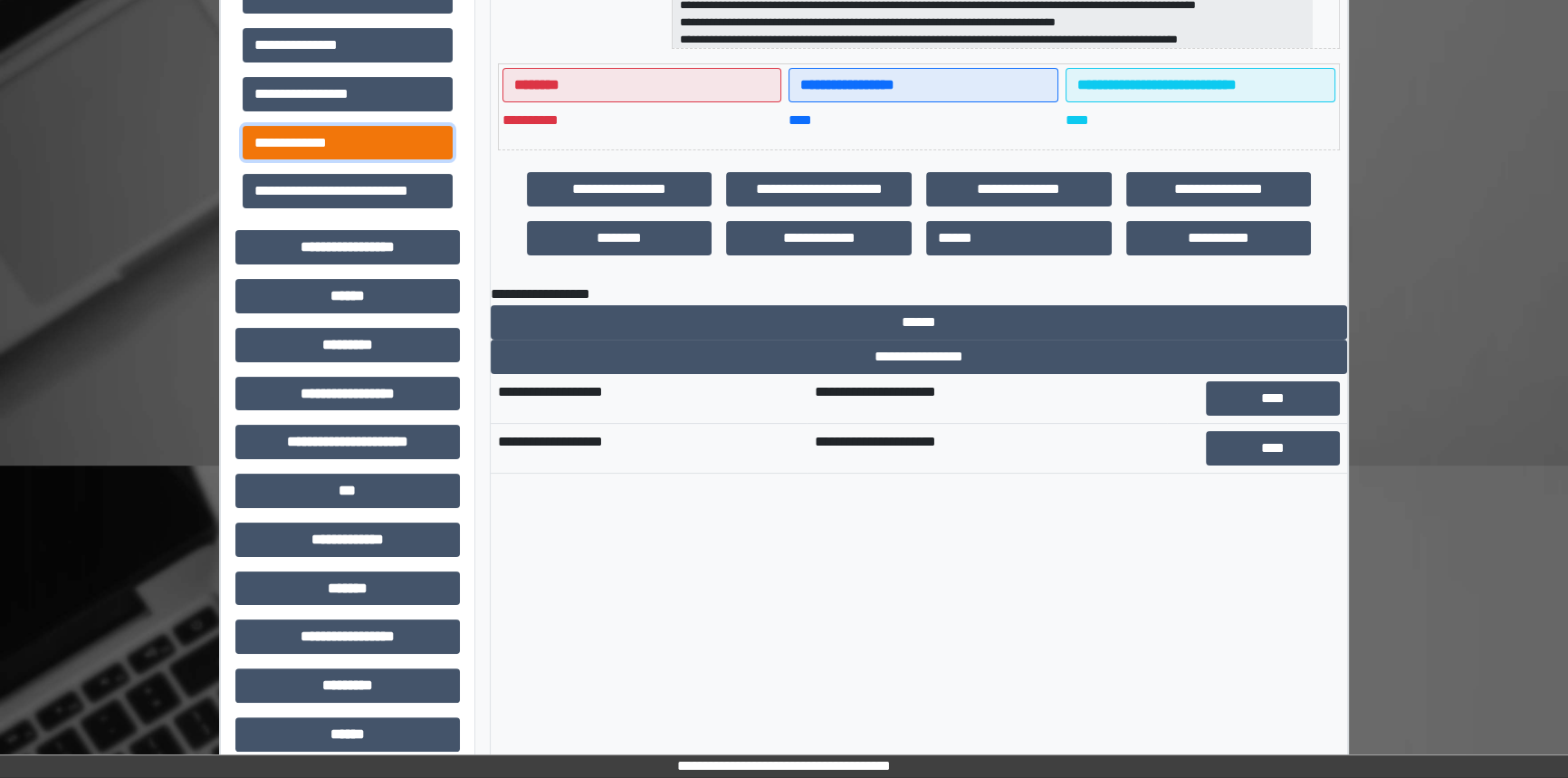 click on "**********" at bounding box center [348, 143] 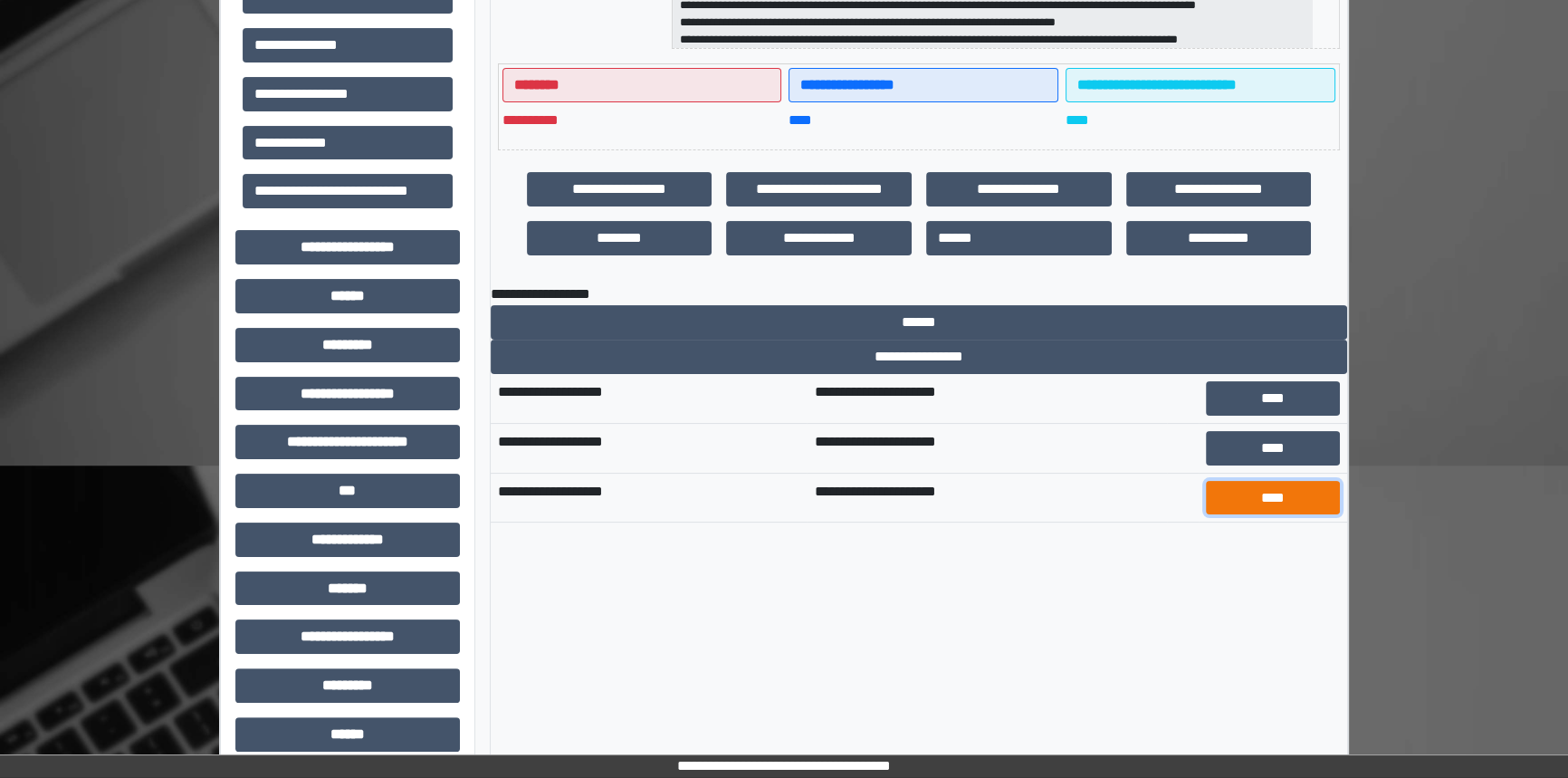 click on "****" at bounding box center [1273, 498] 